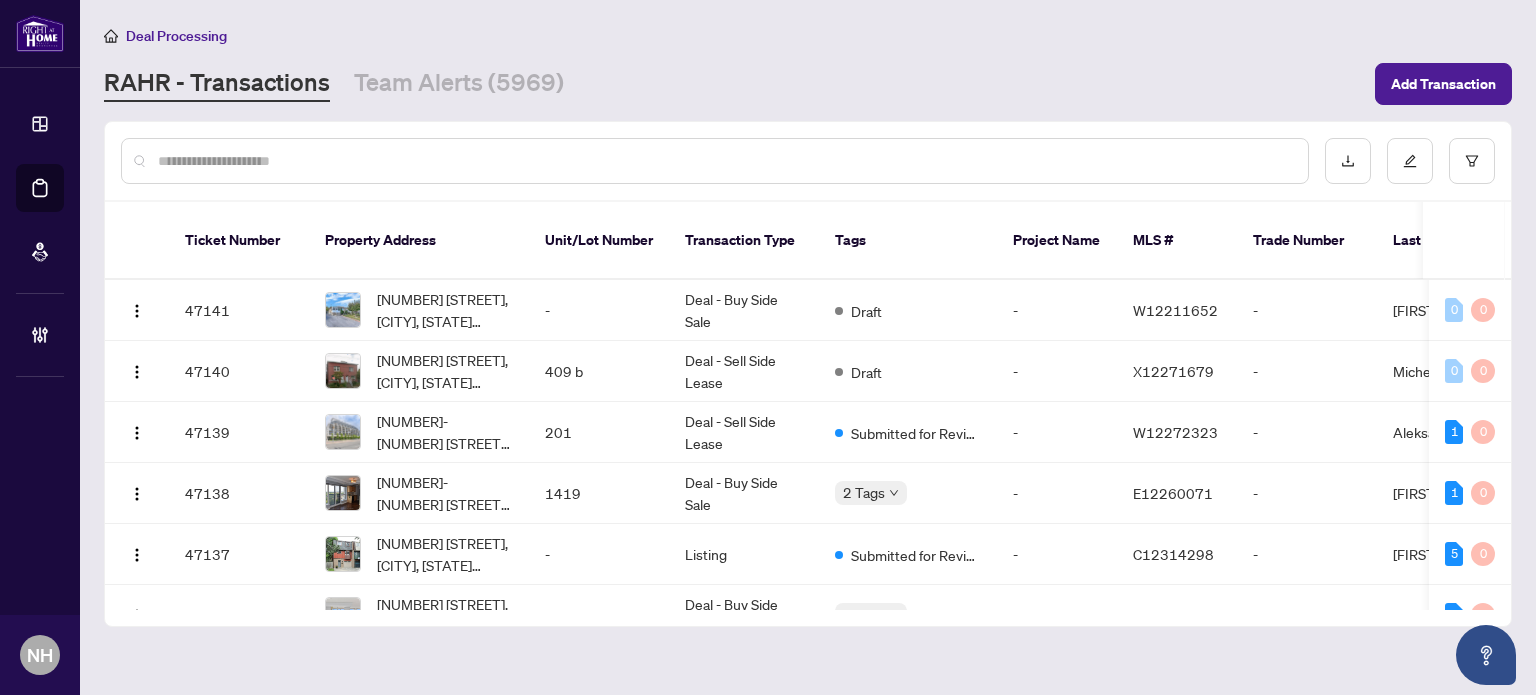 scroll, scrollTop: 0, scrollLeft: 0, axis: both 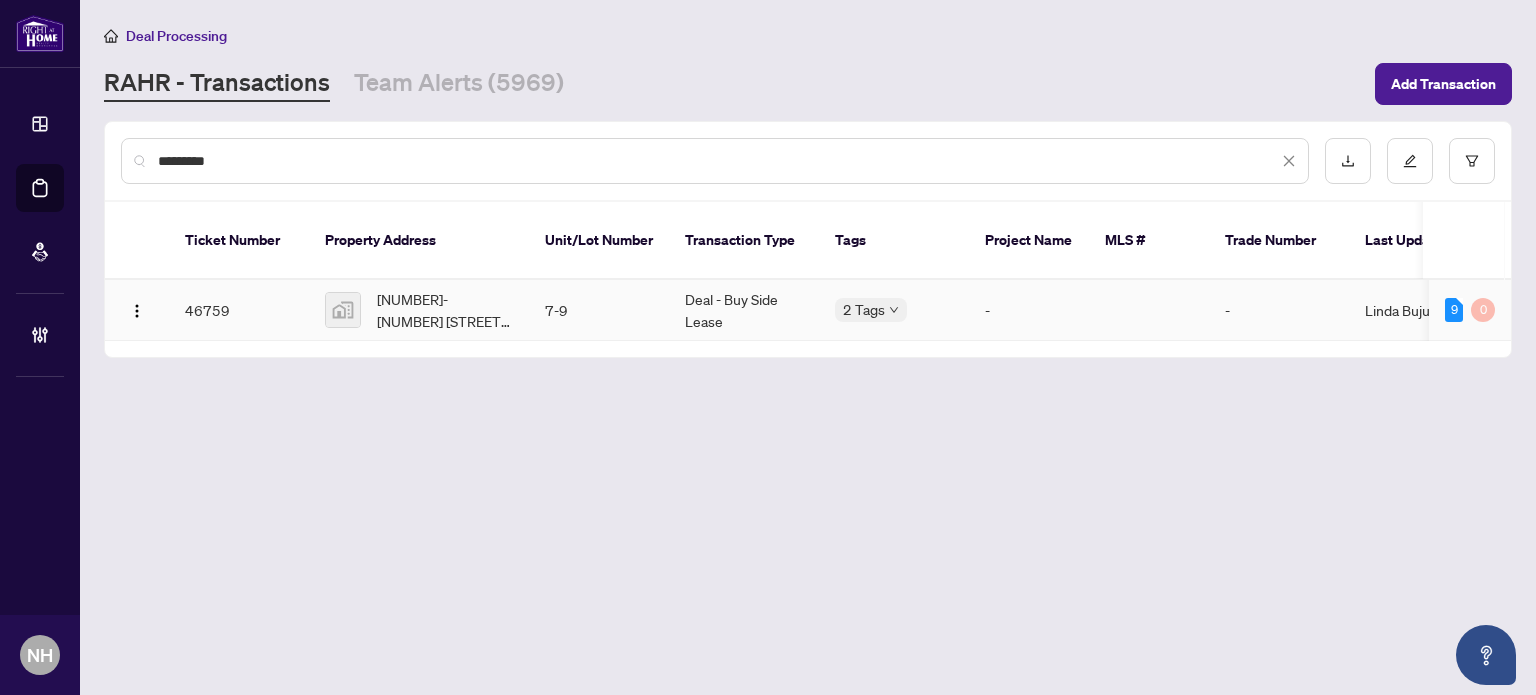 type on "*********" 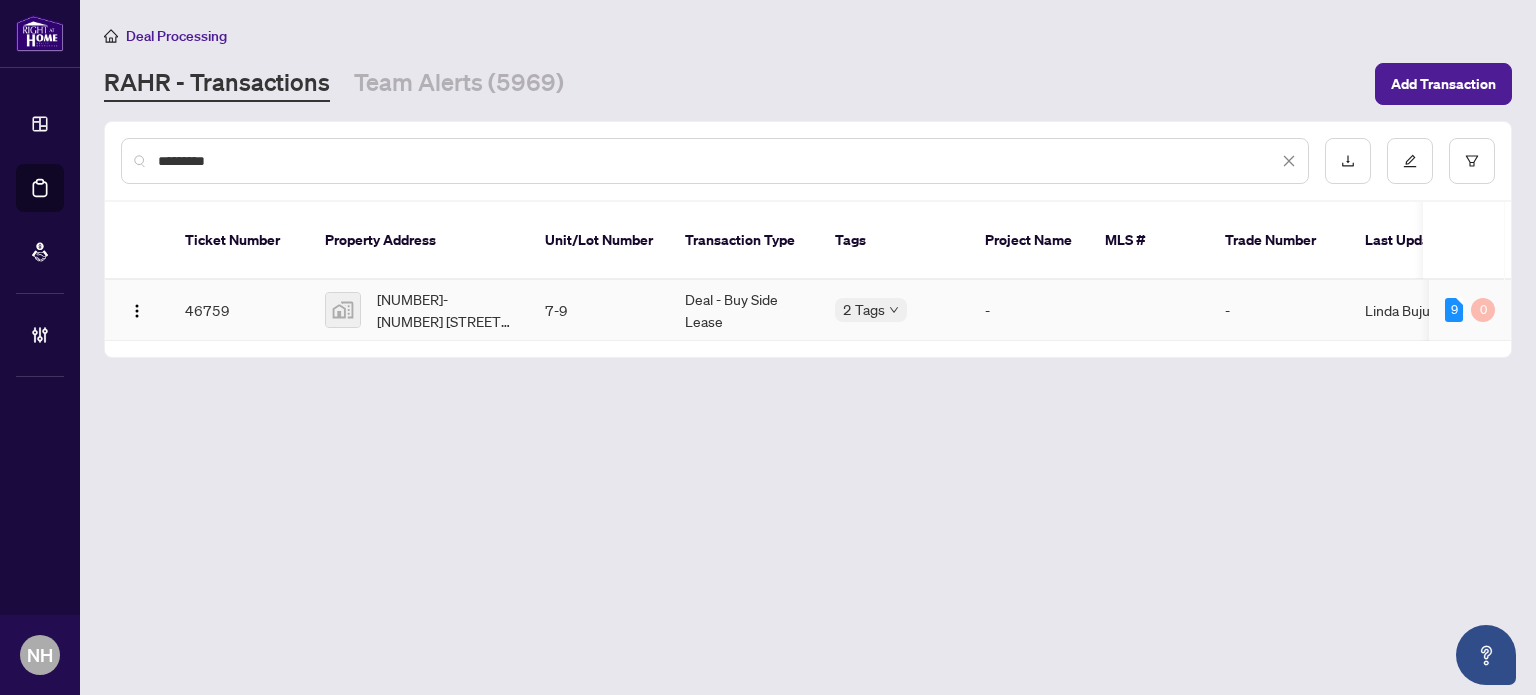 click on "[NUMBER]-[NUMBER] [STREET], [CITY], [STATE], [COUNTRY]" at bounding box center (445, 310) 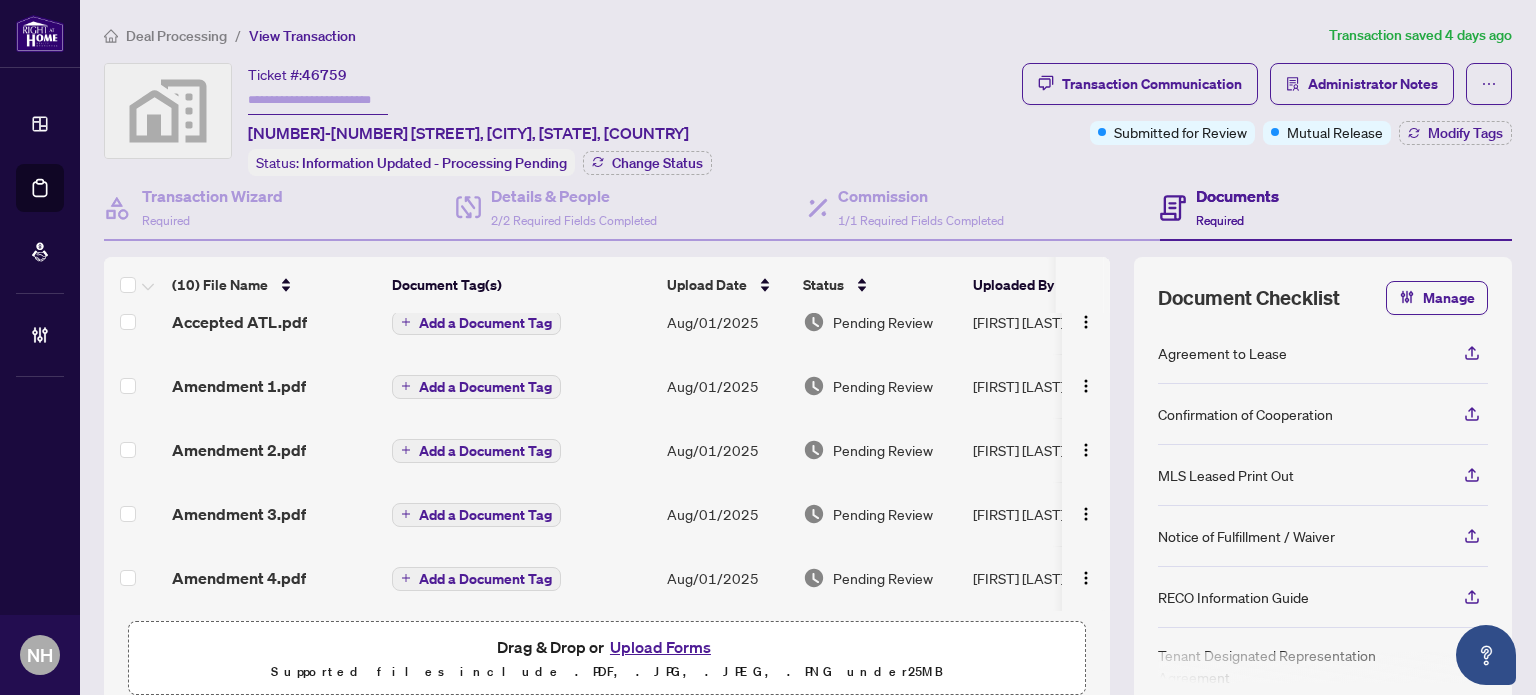 scroll, scrollTop: 332, scrollLeft: 0, axis: vertical 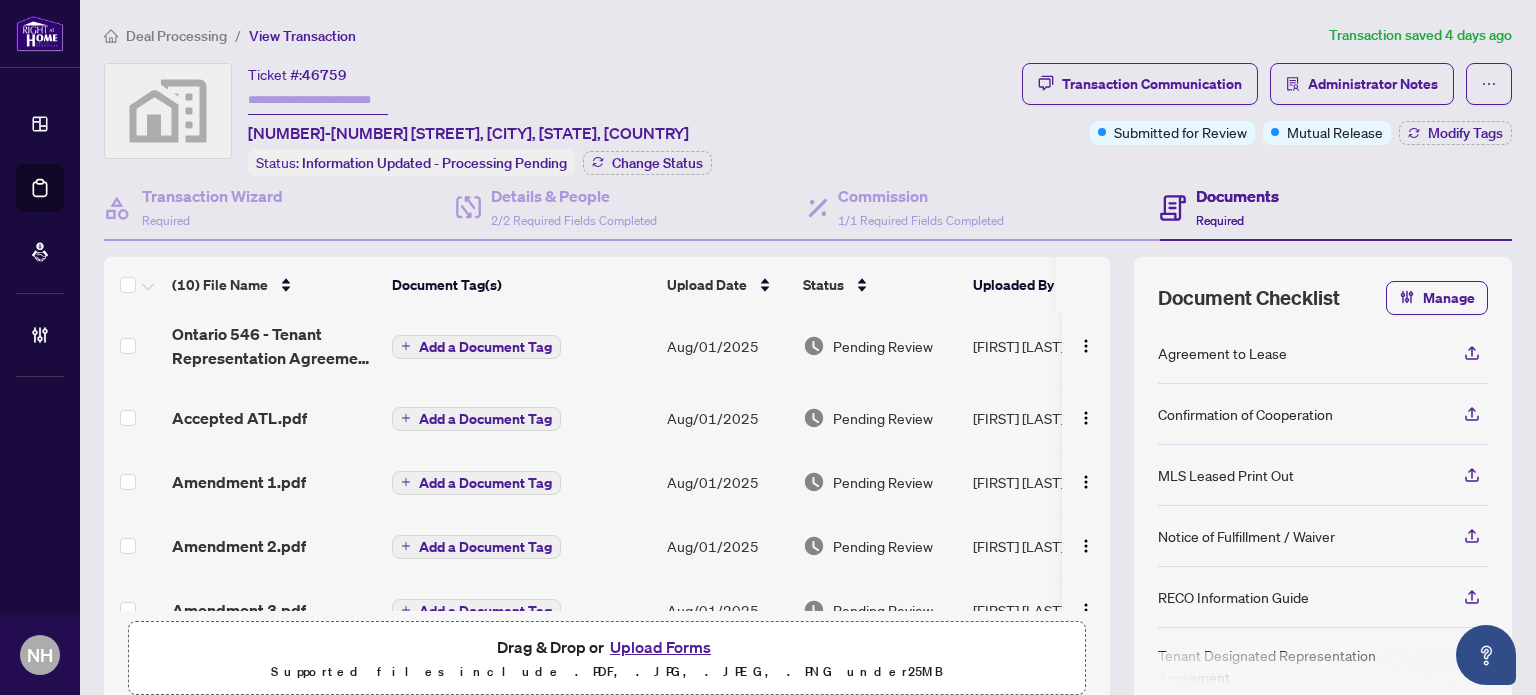 click on "Accepted ATL.pdf" at bounding box center (239, 418) 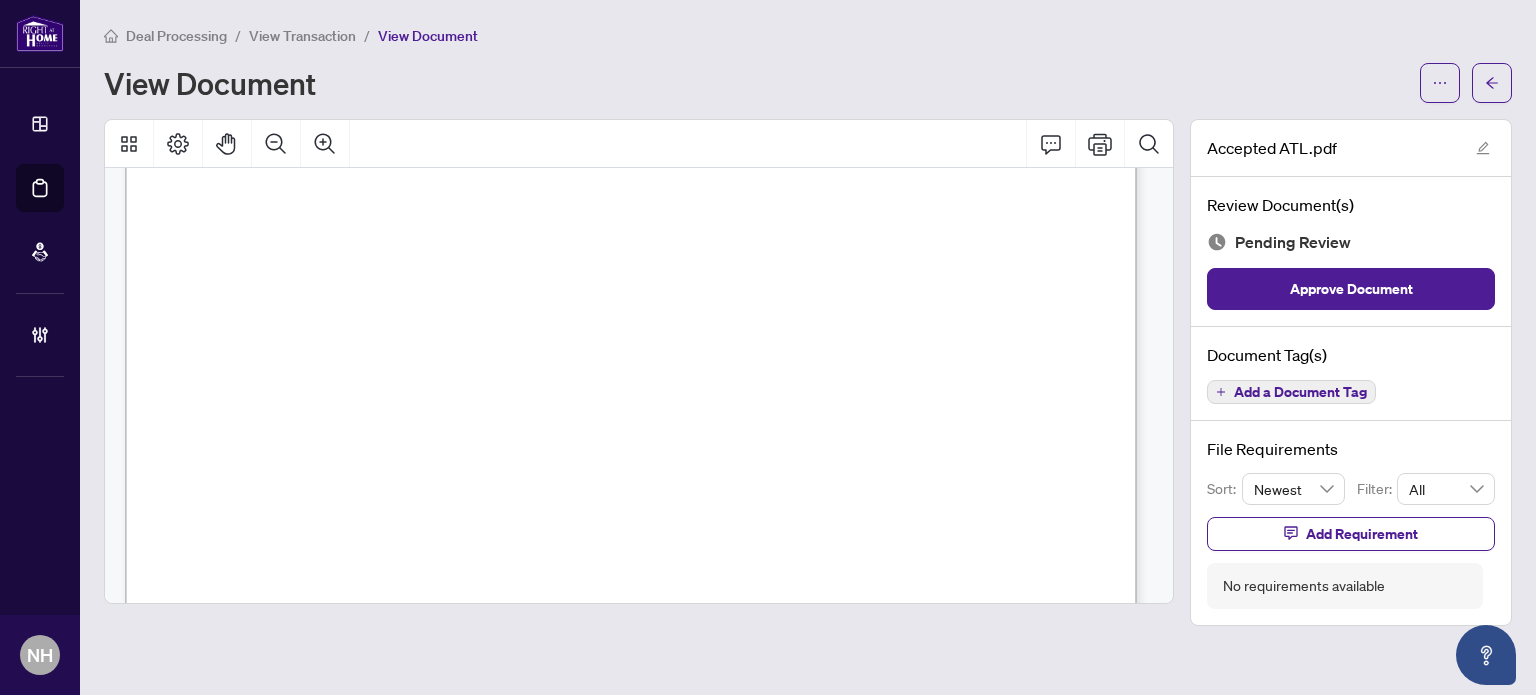 scroll, scrollTop: 11100, scrollLeft: 0, axis: vertical 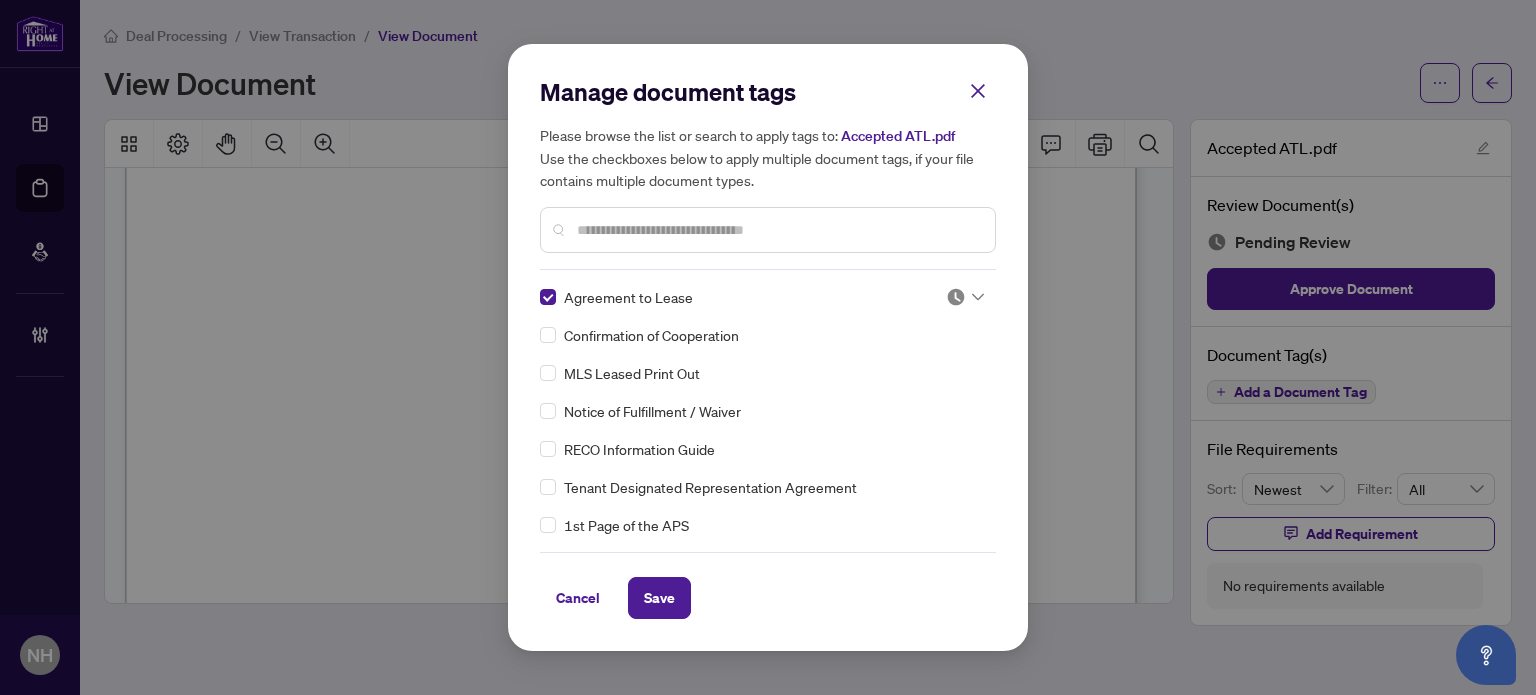 click 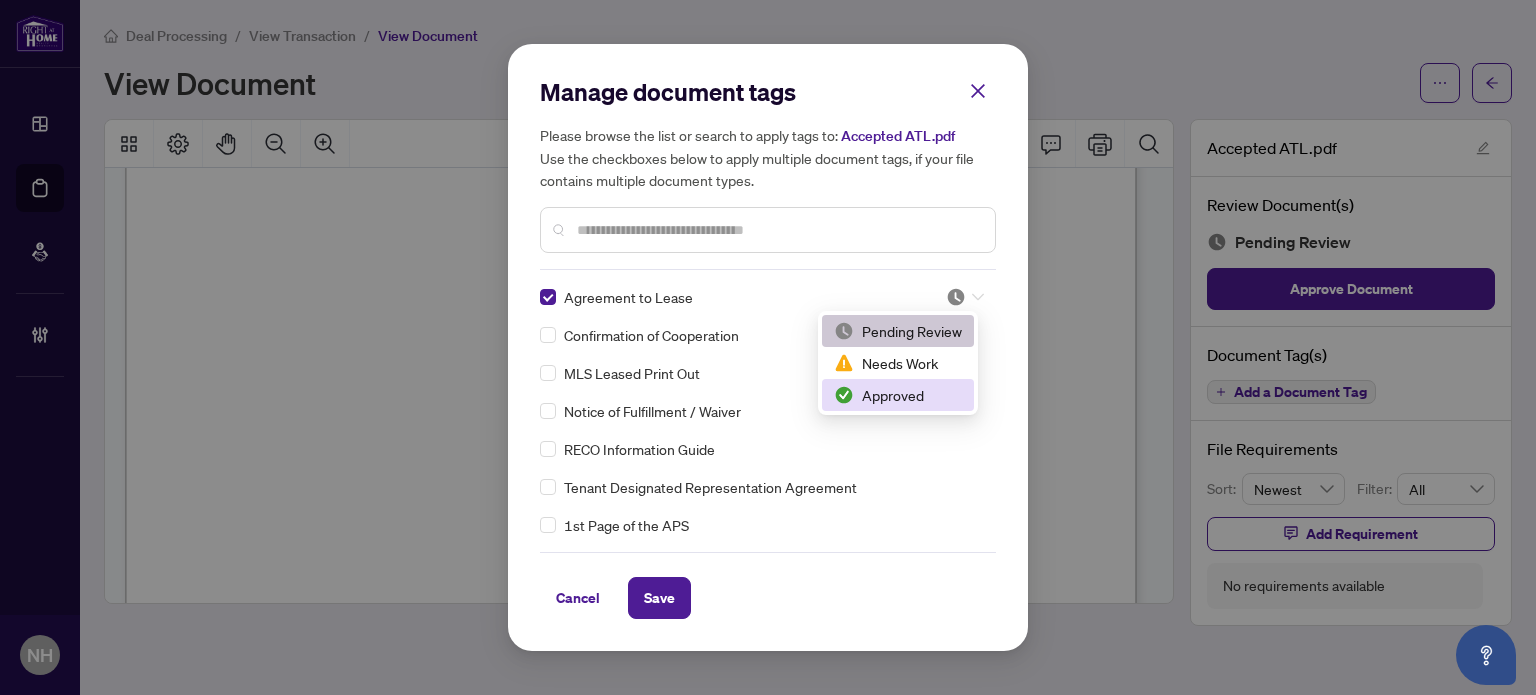 click on "Approved" at bounding box center (898, 395) 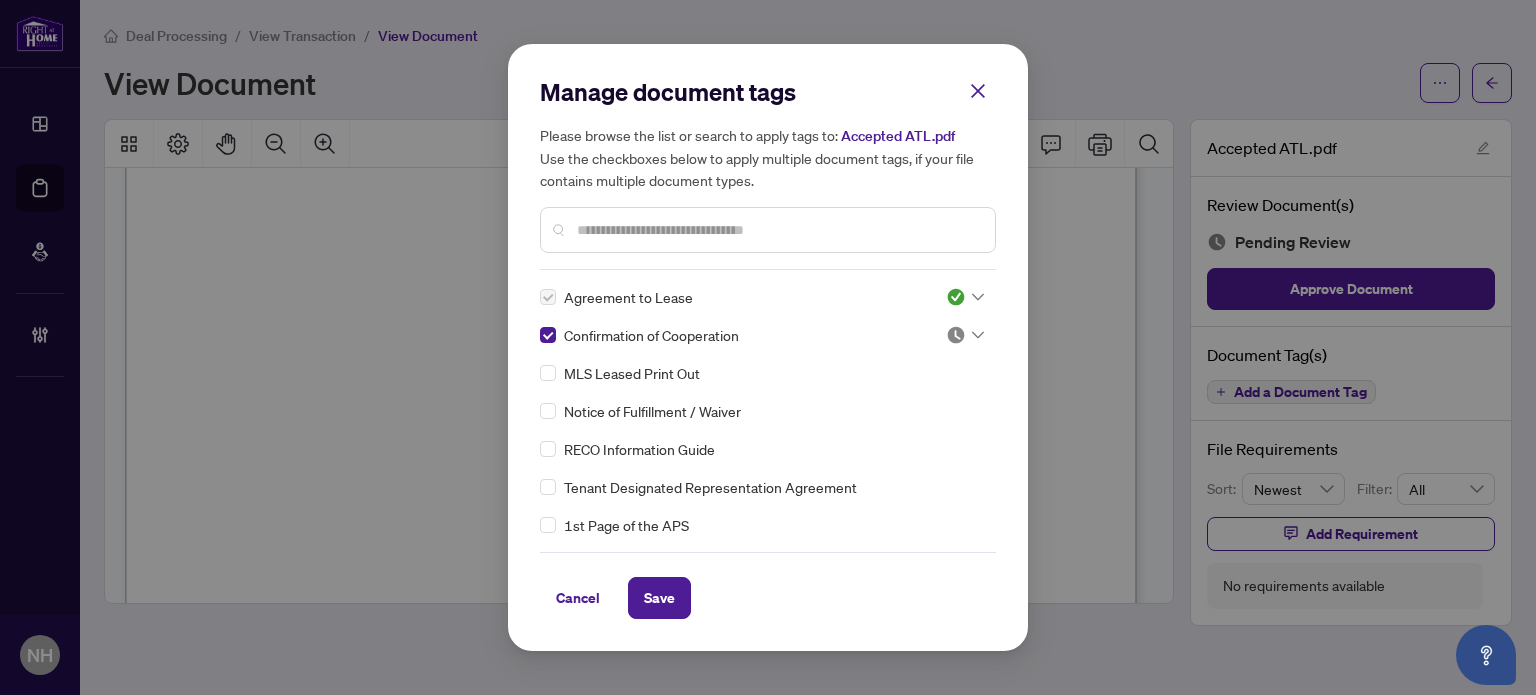 click at bounding box center [965, 335] 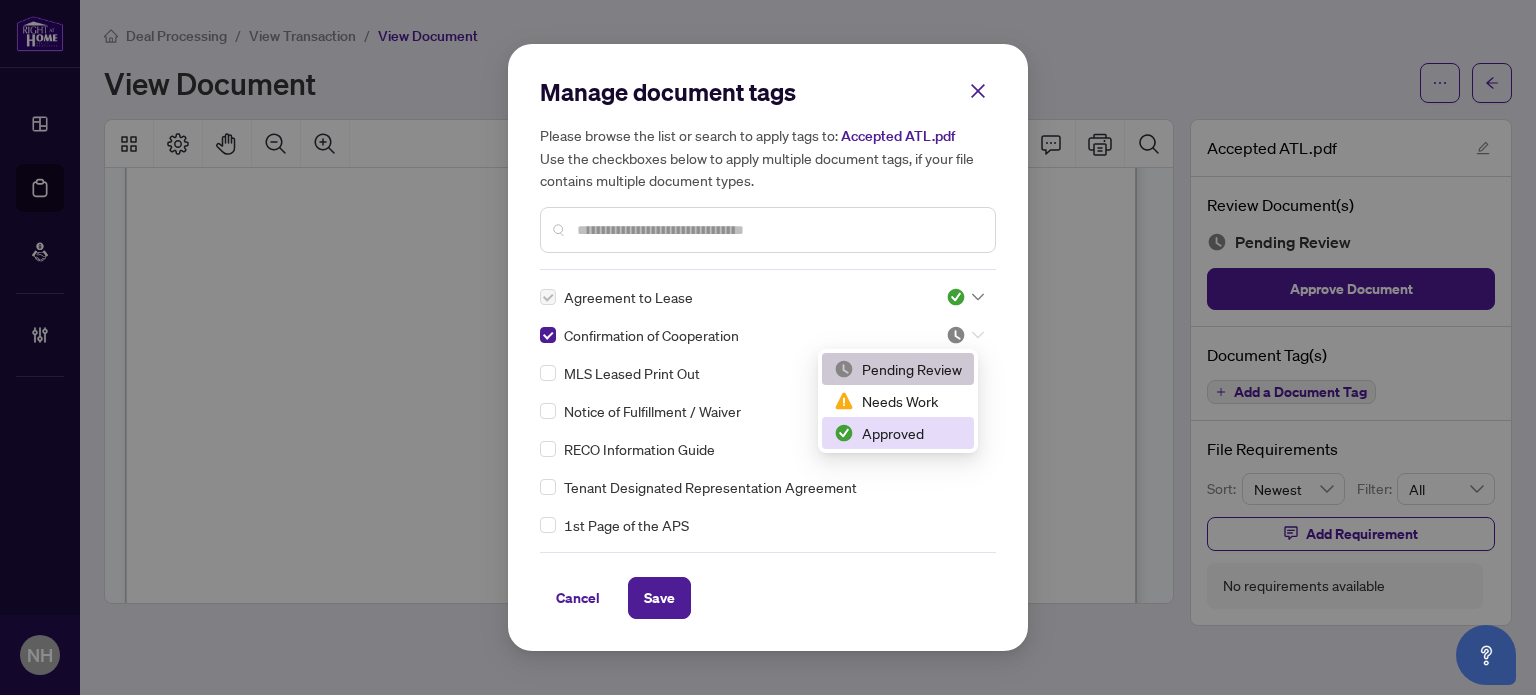 click on "Approved" at bounding box center (898, 433) 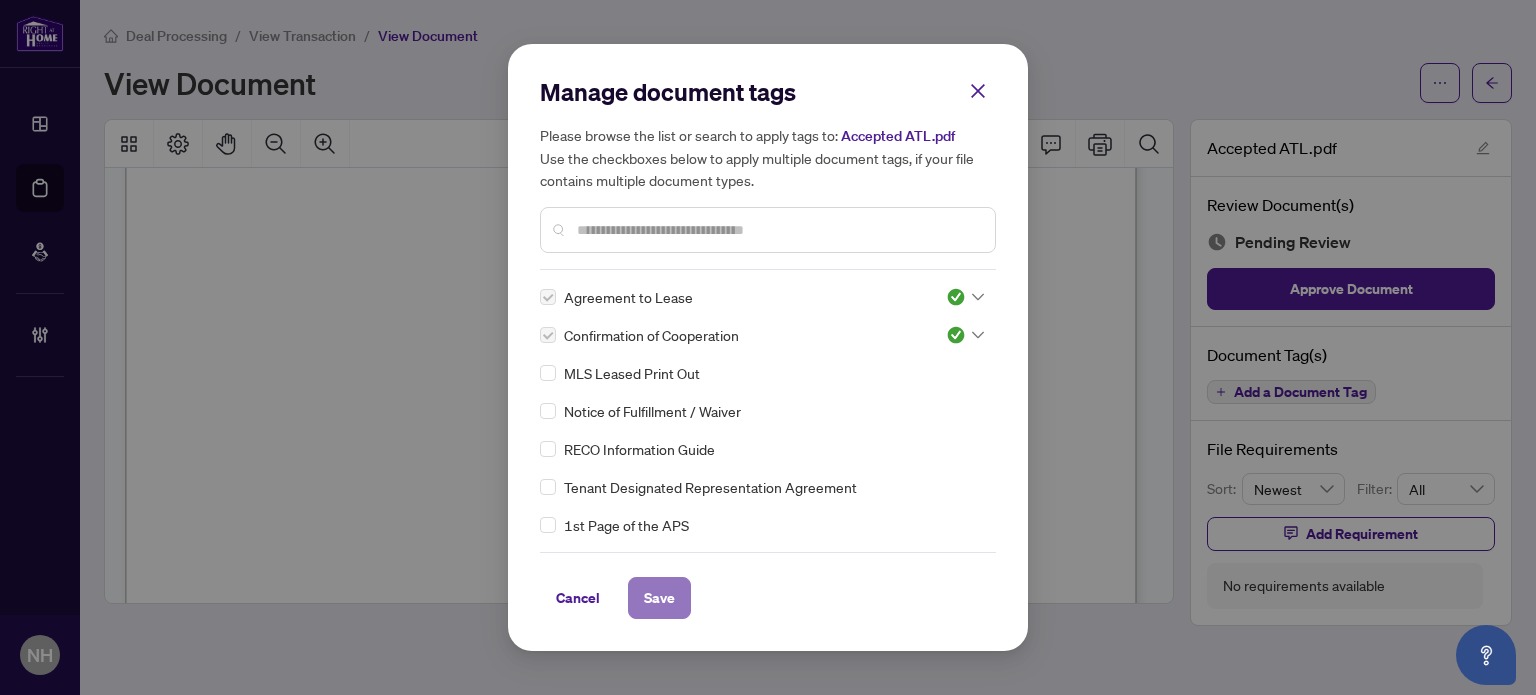 click on "Save" at bounding box center [659, 598] 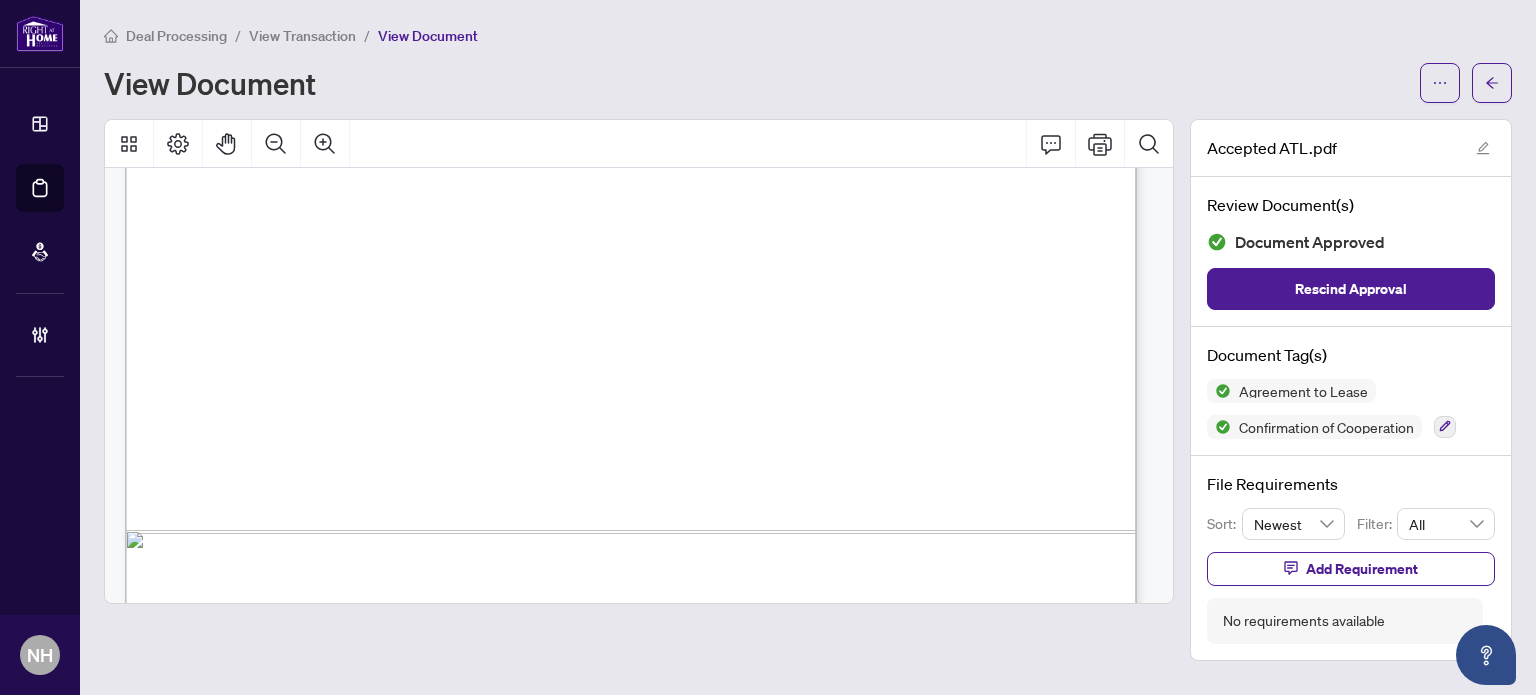 scroll, scrollTop: 12995, scrollLeft: 0, axis: vertical 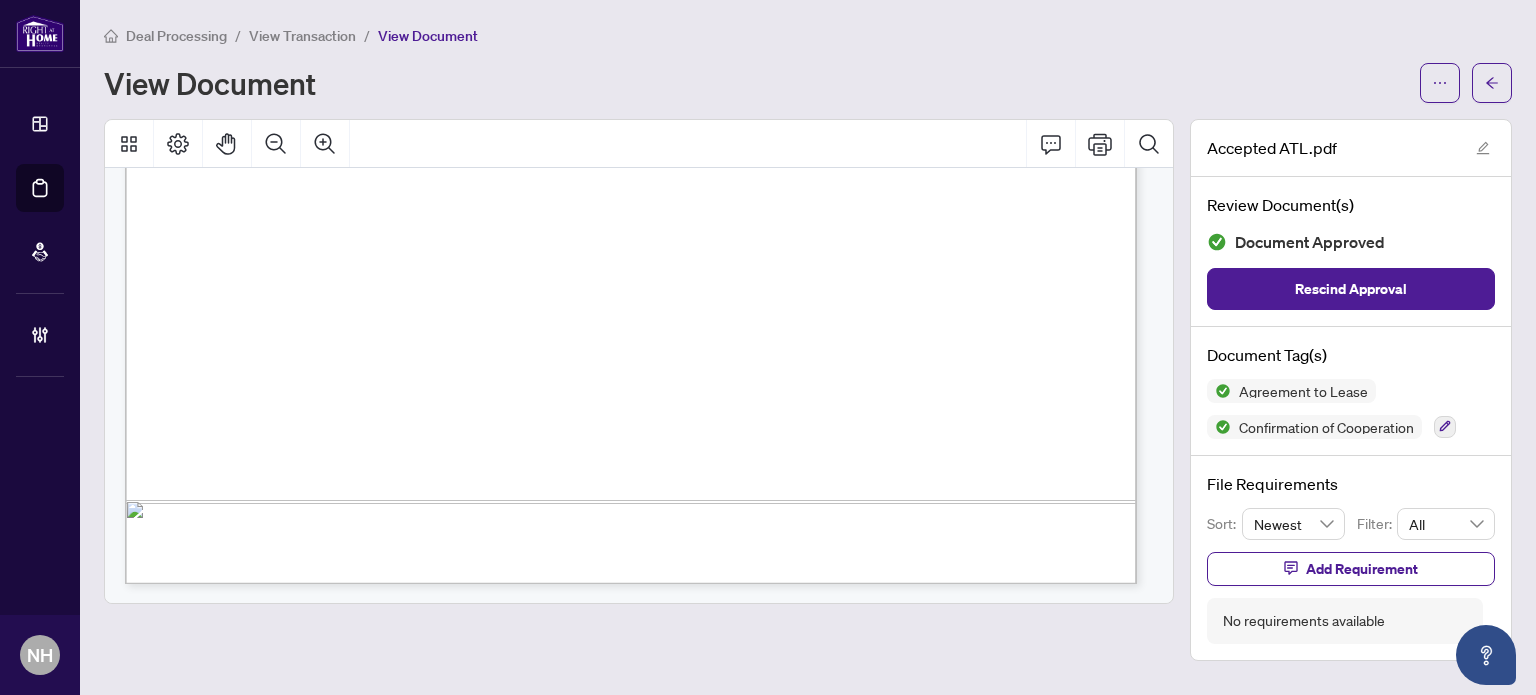 click on "View Transaction" at bounding box center [302, 35] 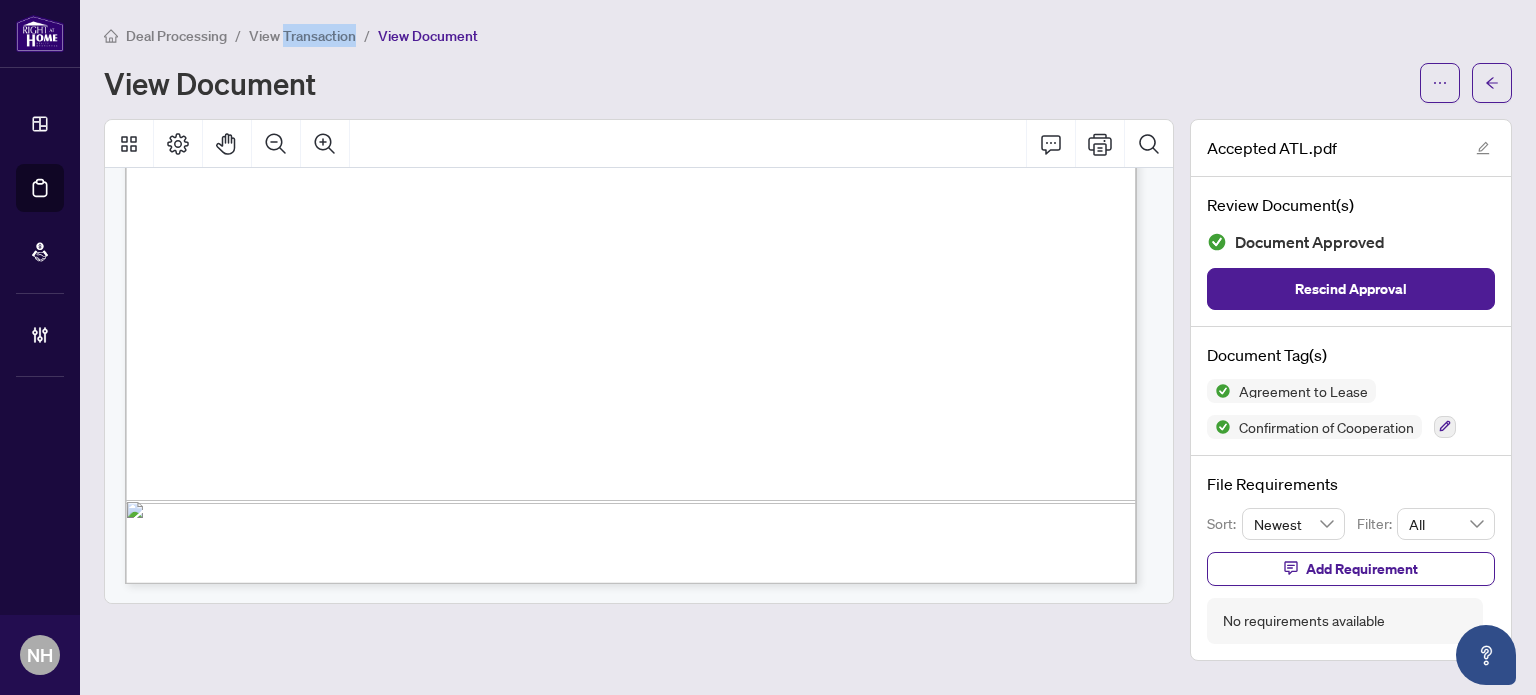 click on "View Transaction" at bounding box center (302, 35) 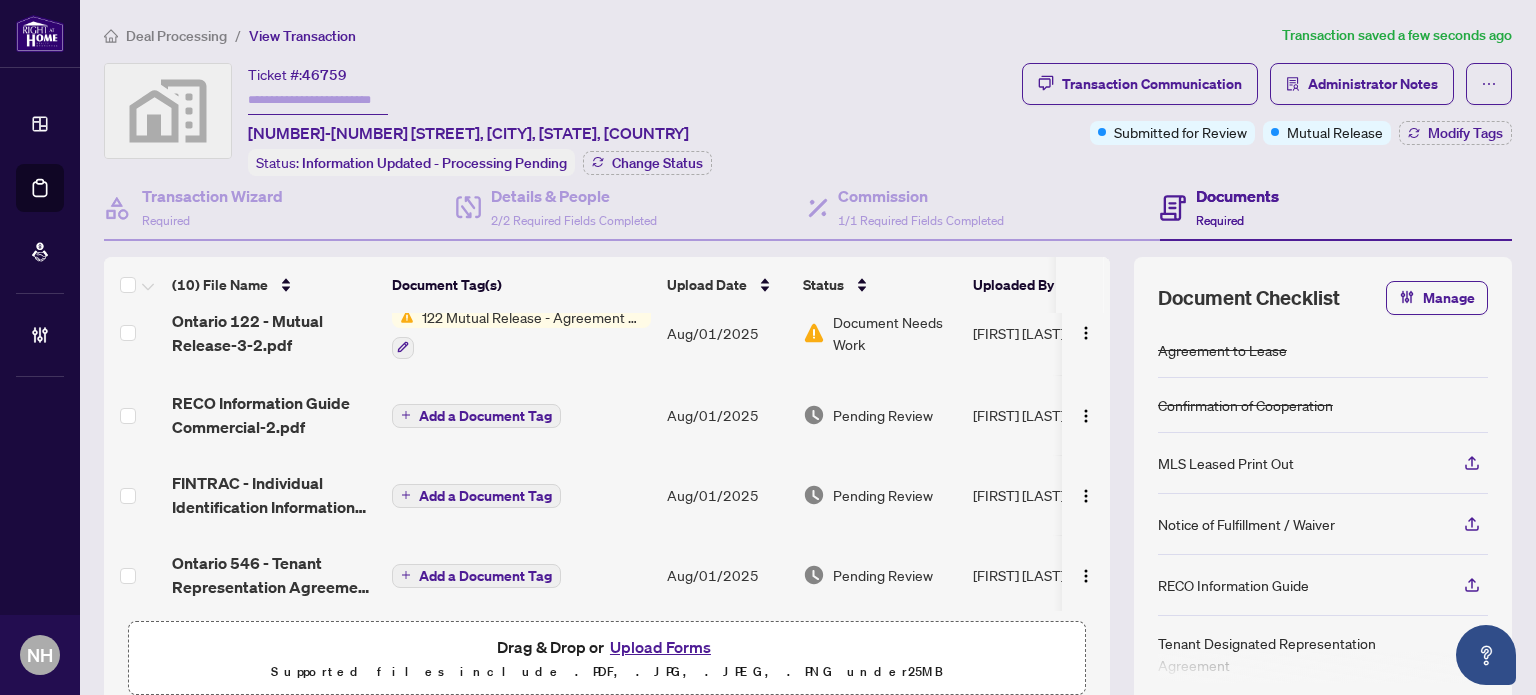 scroll, scrollTop: 100, scrollLeft: 0, axis: vertical 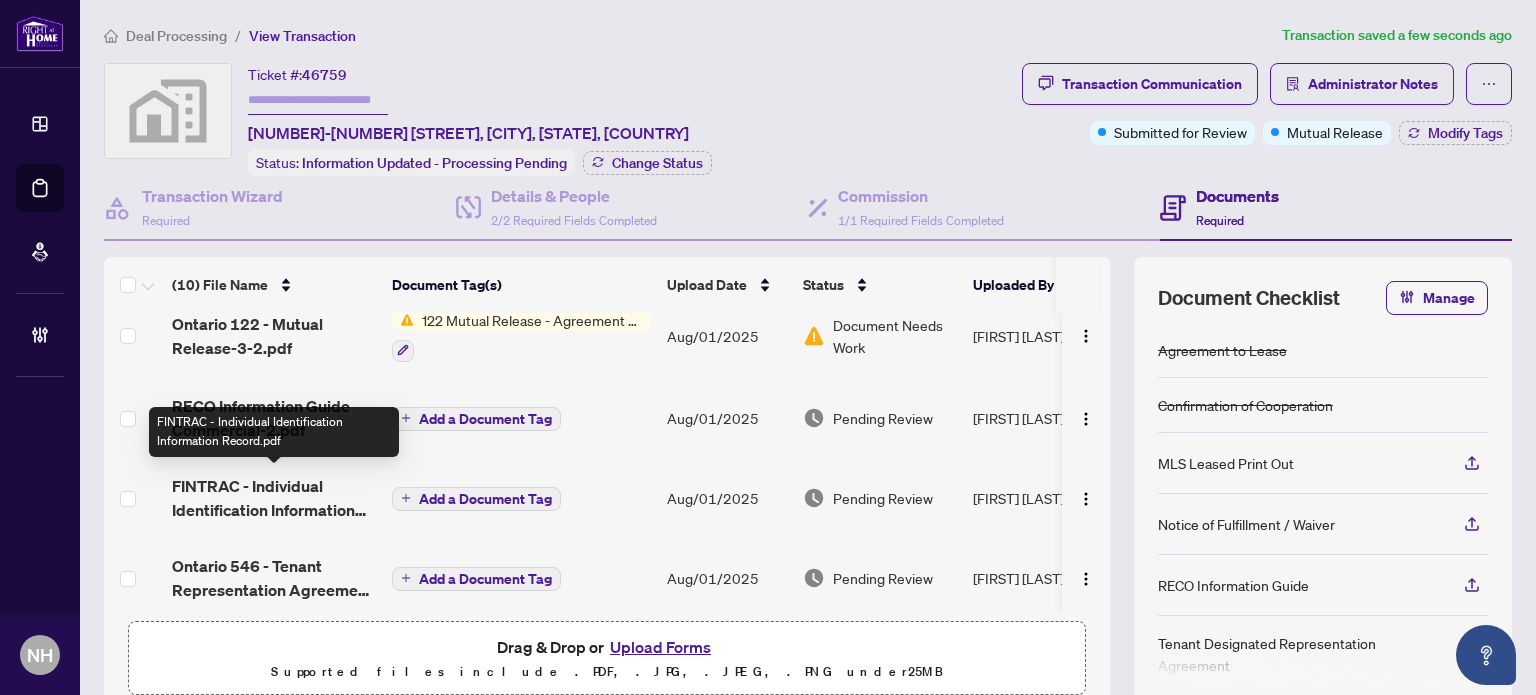 click on "FINTRAC - Individual Identification Information Record.pdf" at bounding box center (274, 498) 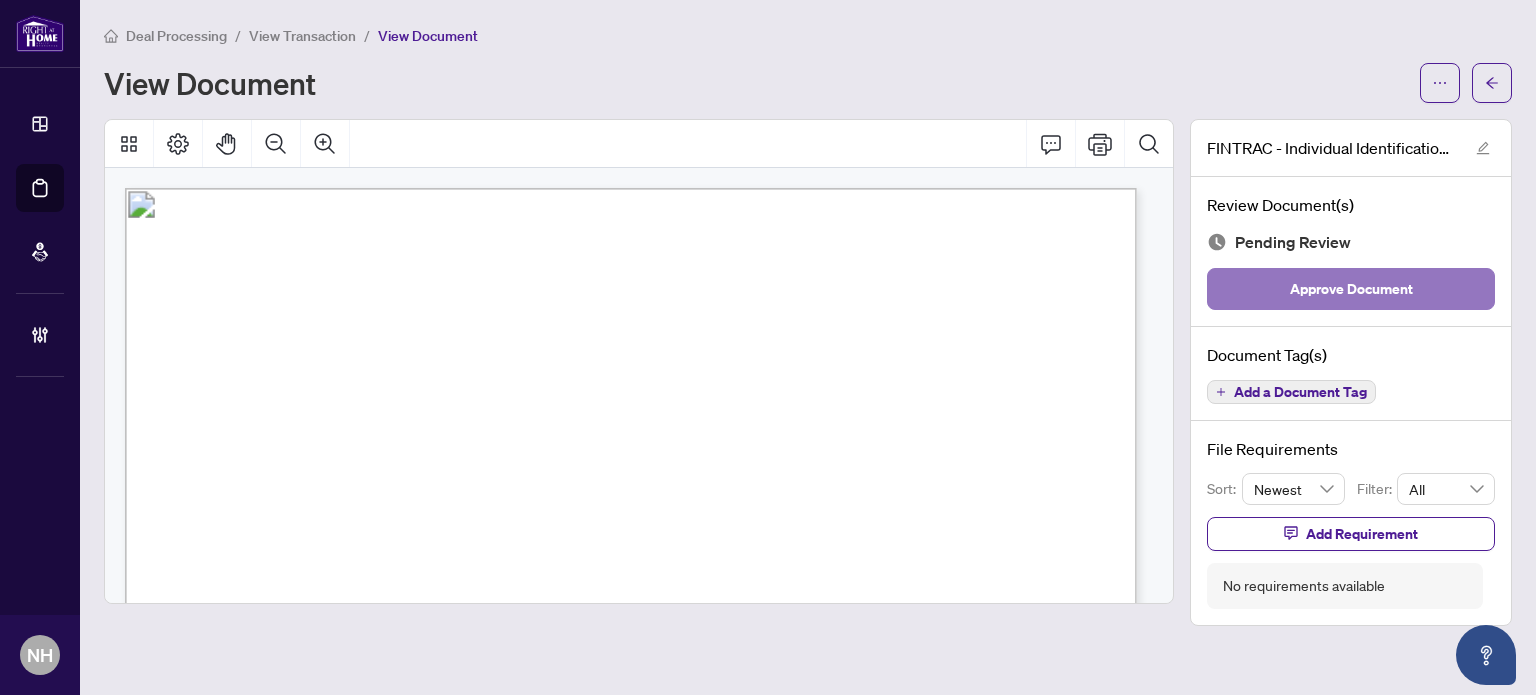 click on "Approve Document" at bounding box center [1351, 289] 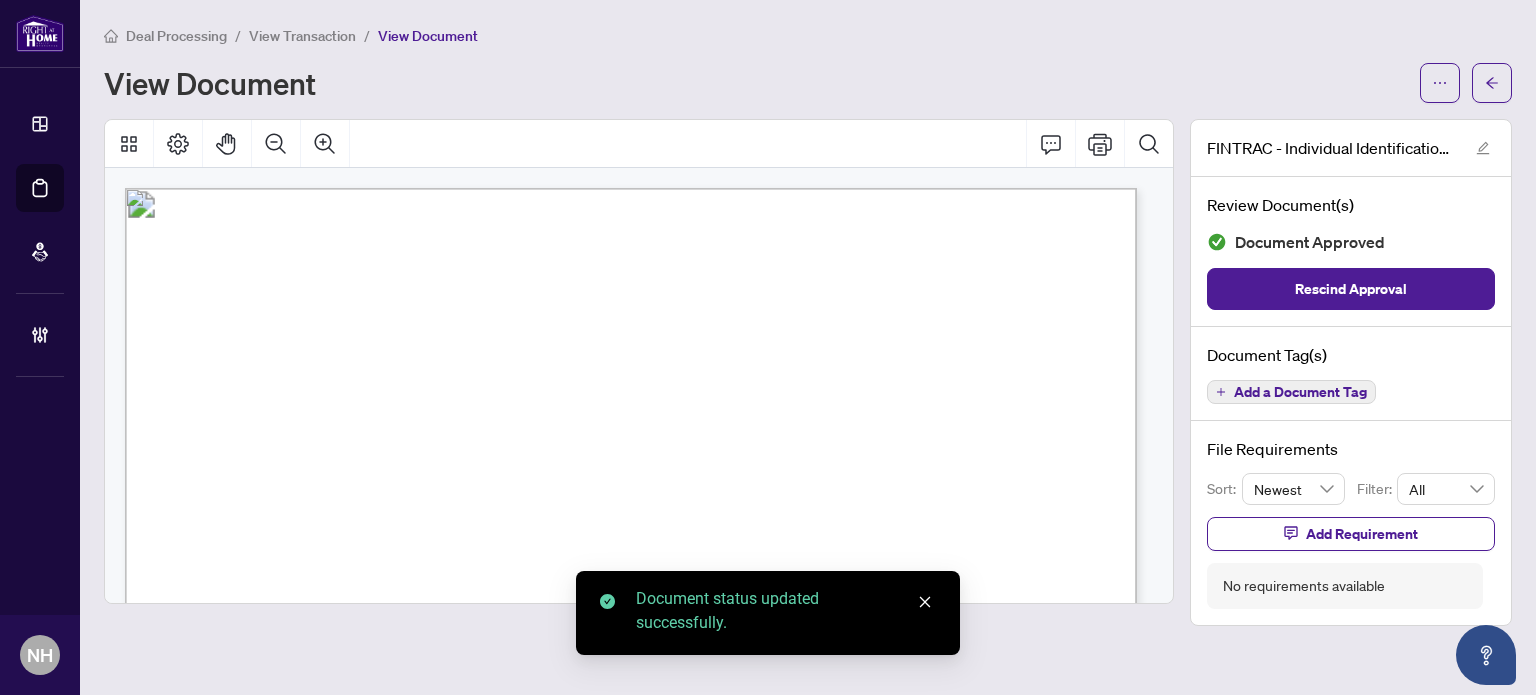 click on "View Transaction" at bounding box center (302, 36) 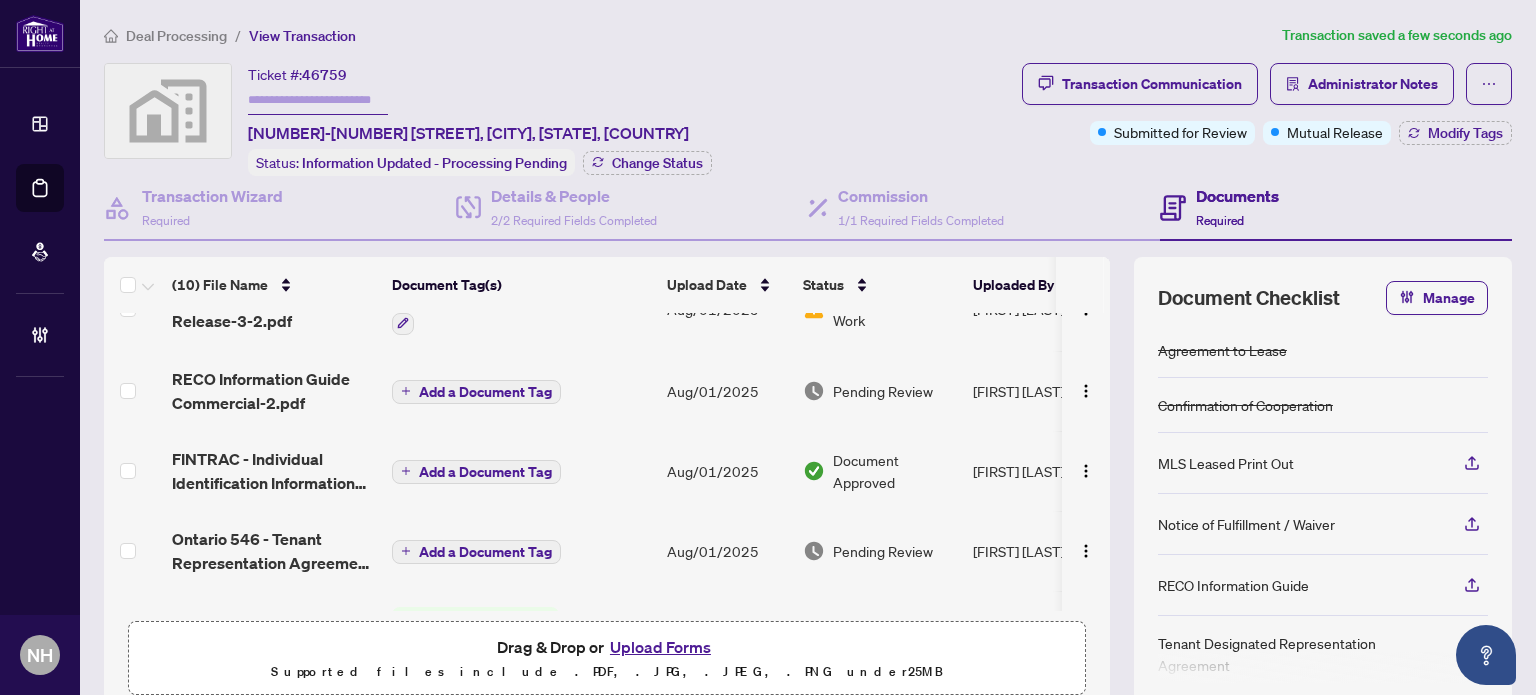 scroll, scrollTop: 200, scrollLeft: 0, axis: vertical 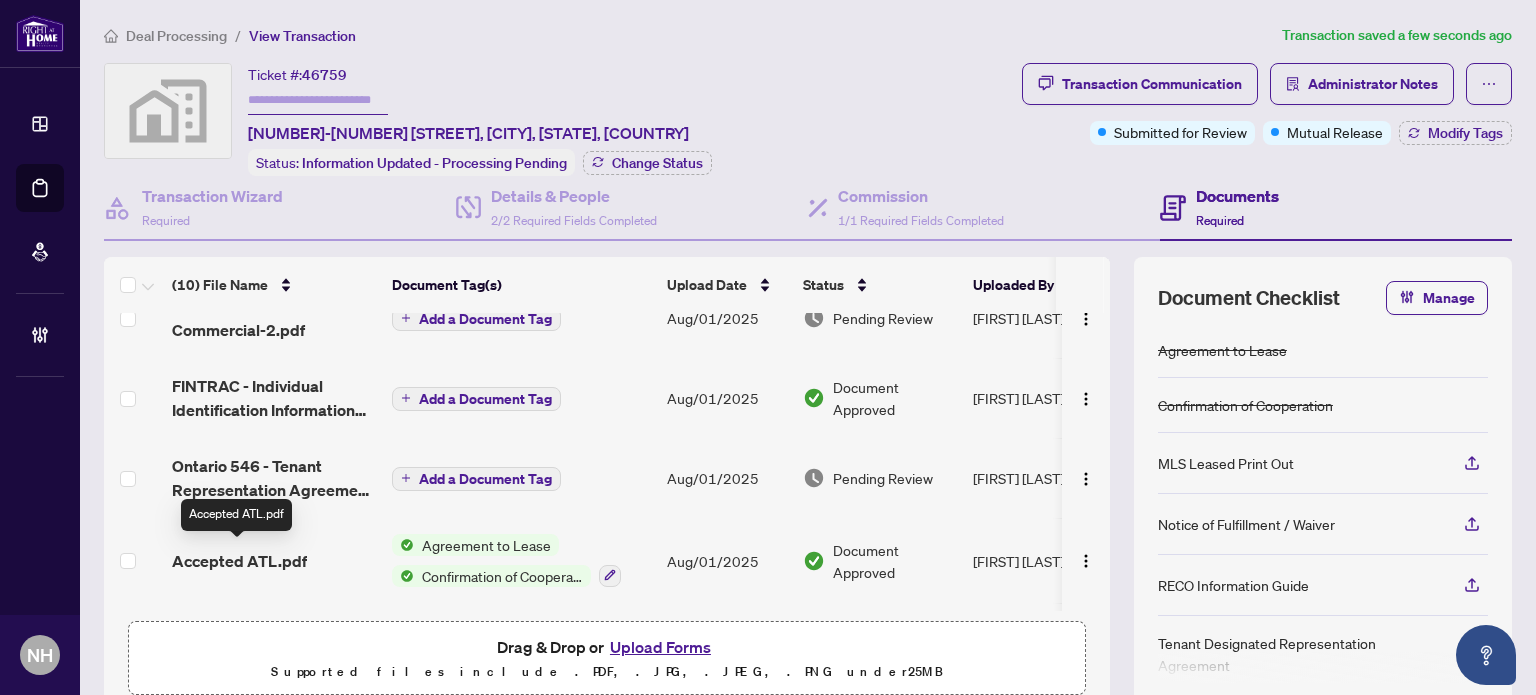 click on "Accepted ATL.pdf" at bounding box center (239, 561) 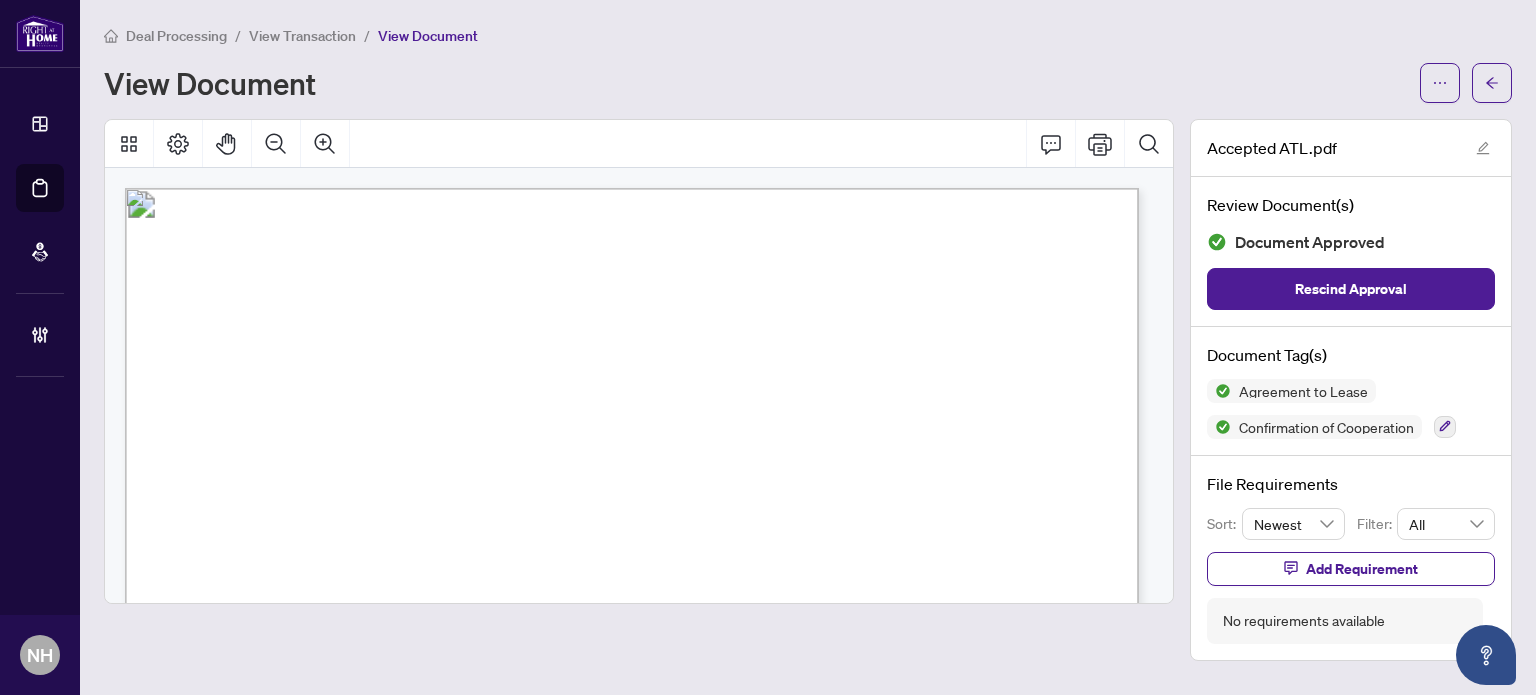 click on "View Transaction" at bounding box center [302, 36] 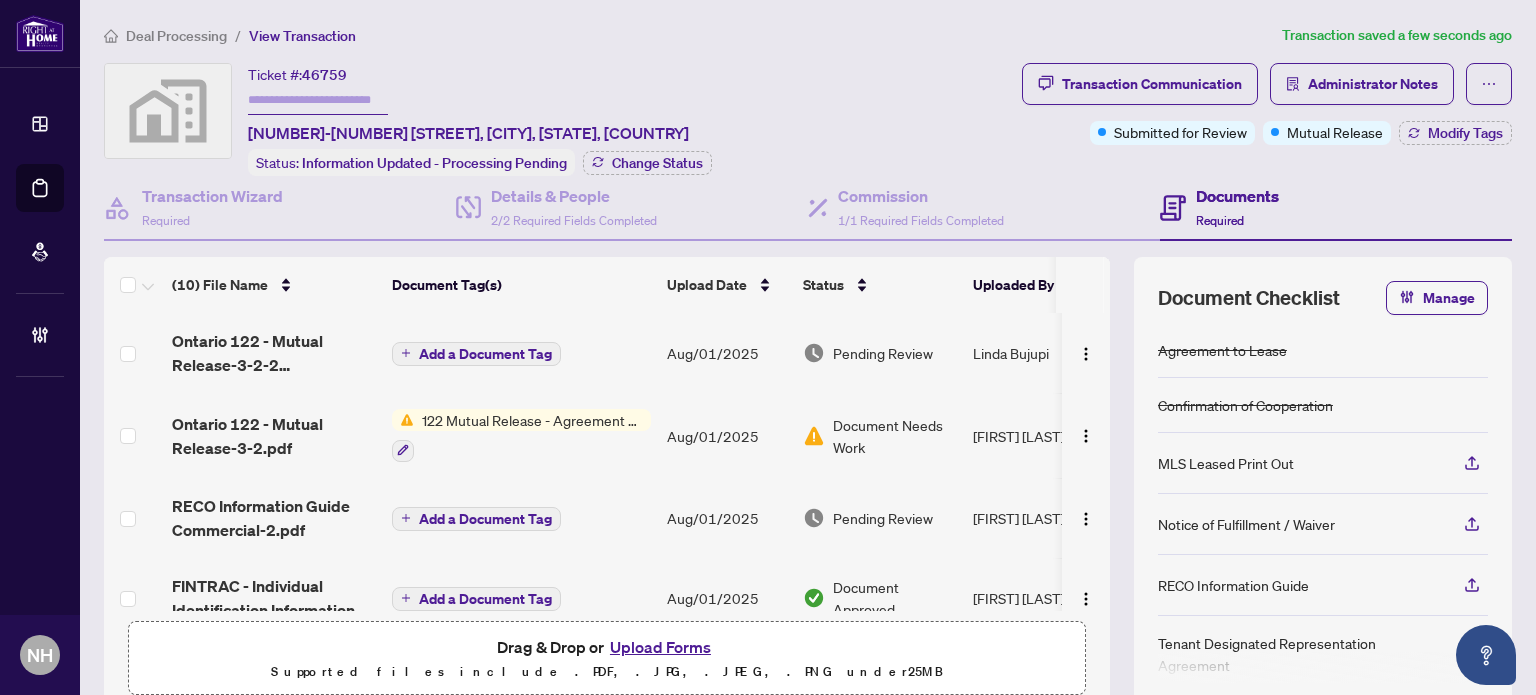 click on "RECO Information Guide Commercial-2.pdf" at bounding box center [274, 518] 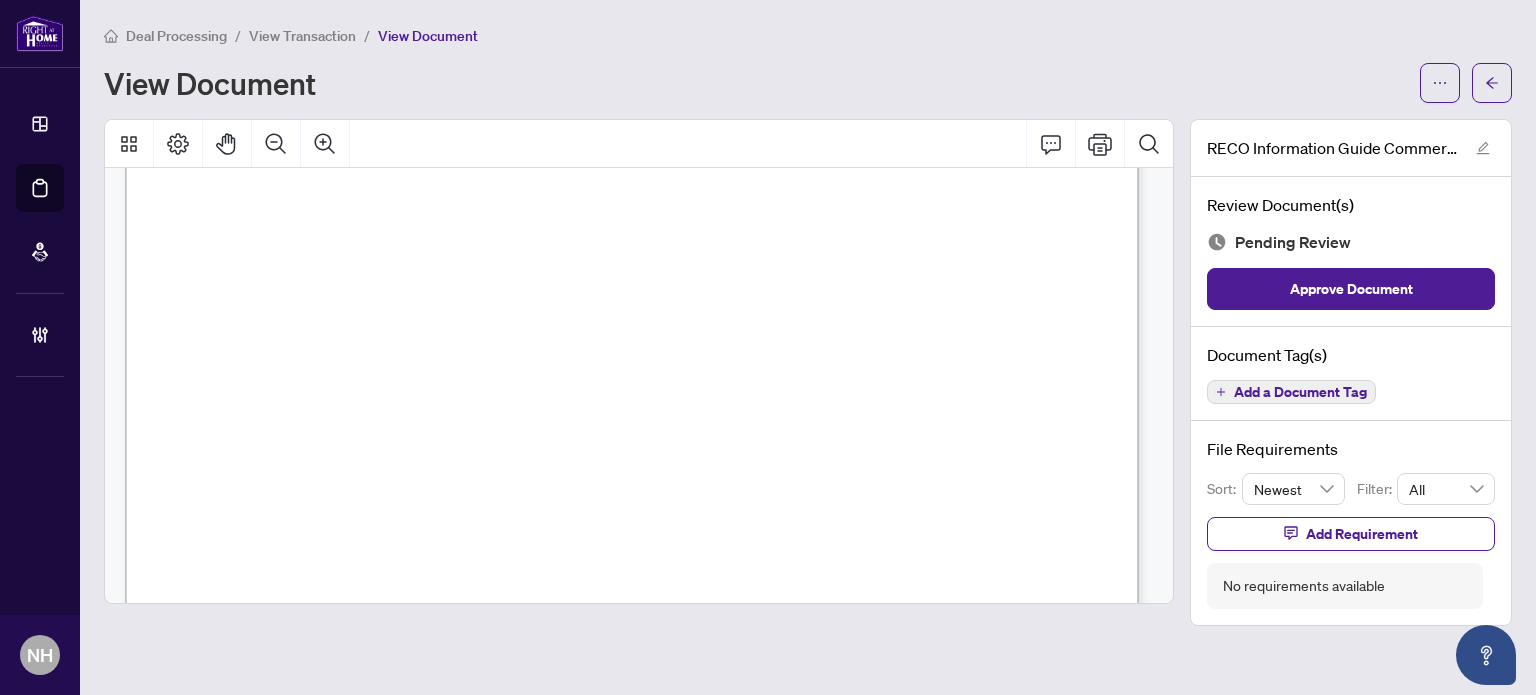 scroll, scrollTop: 11588, scrollLeft: 0, axis: vertical 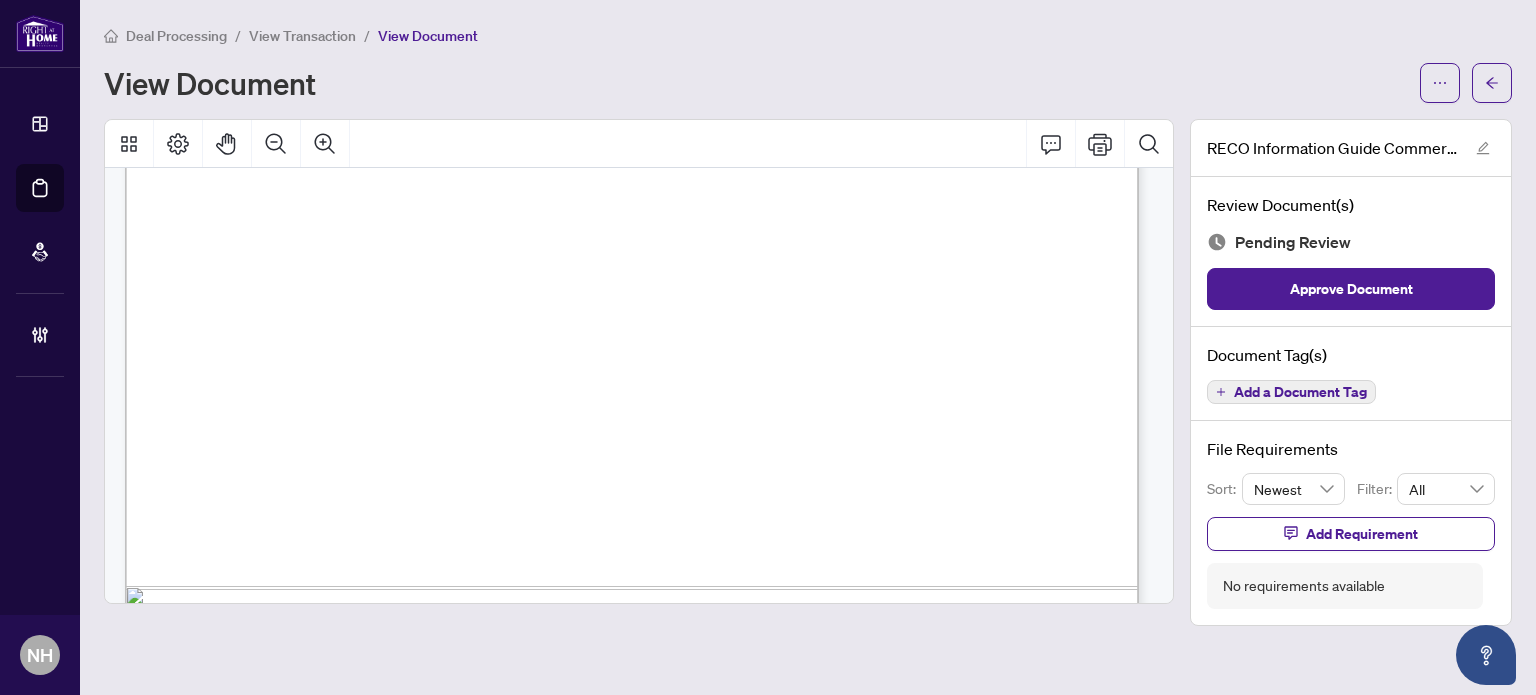 click on "Add a Document Tag" at bounding box center (1300, 392) 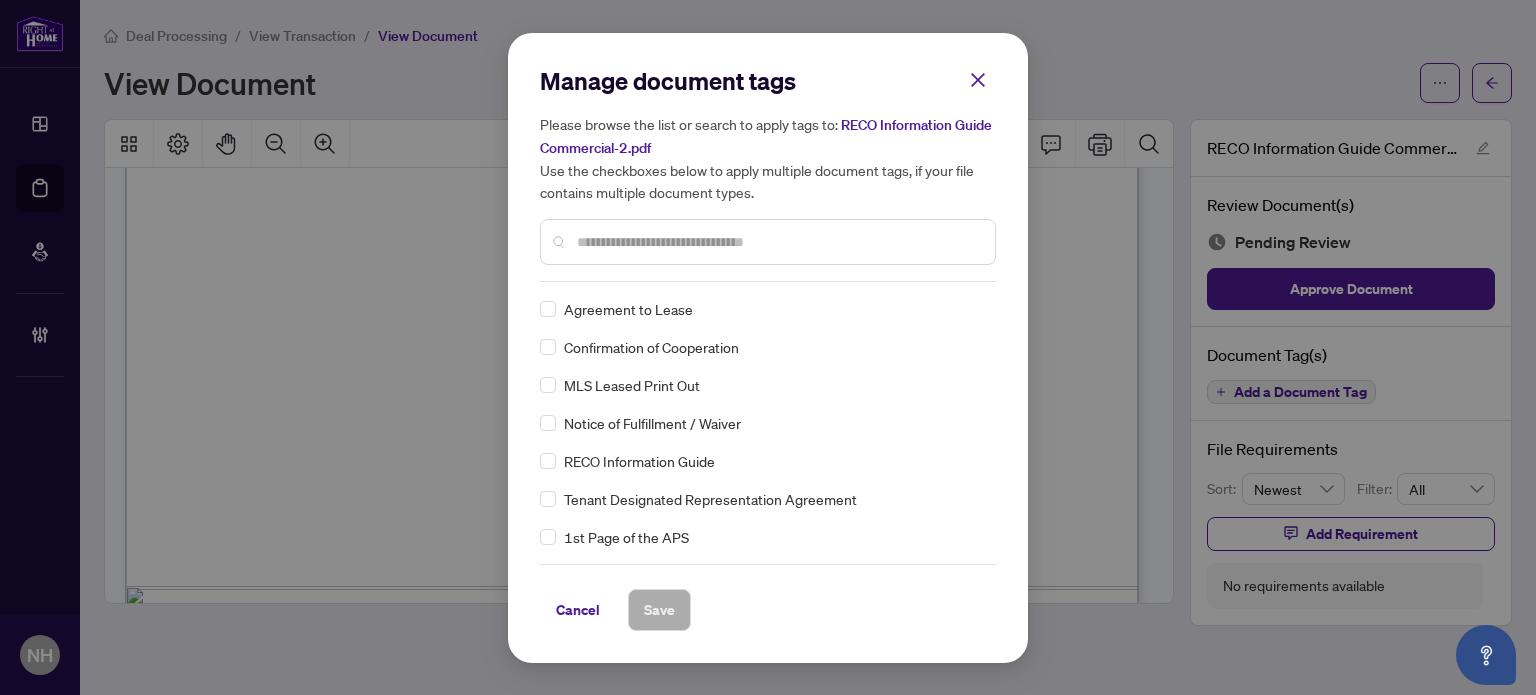 click at bounding box center (778, 242) 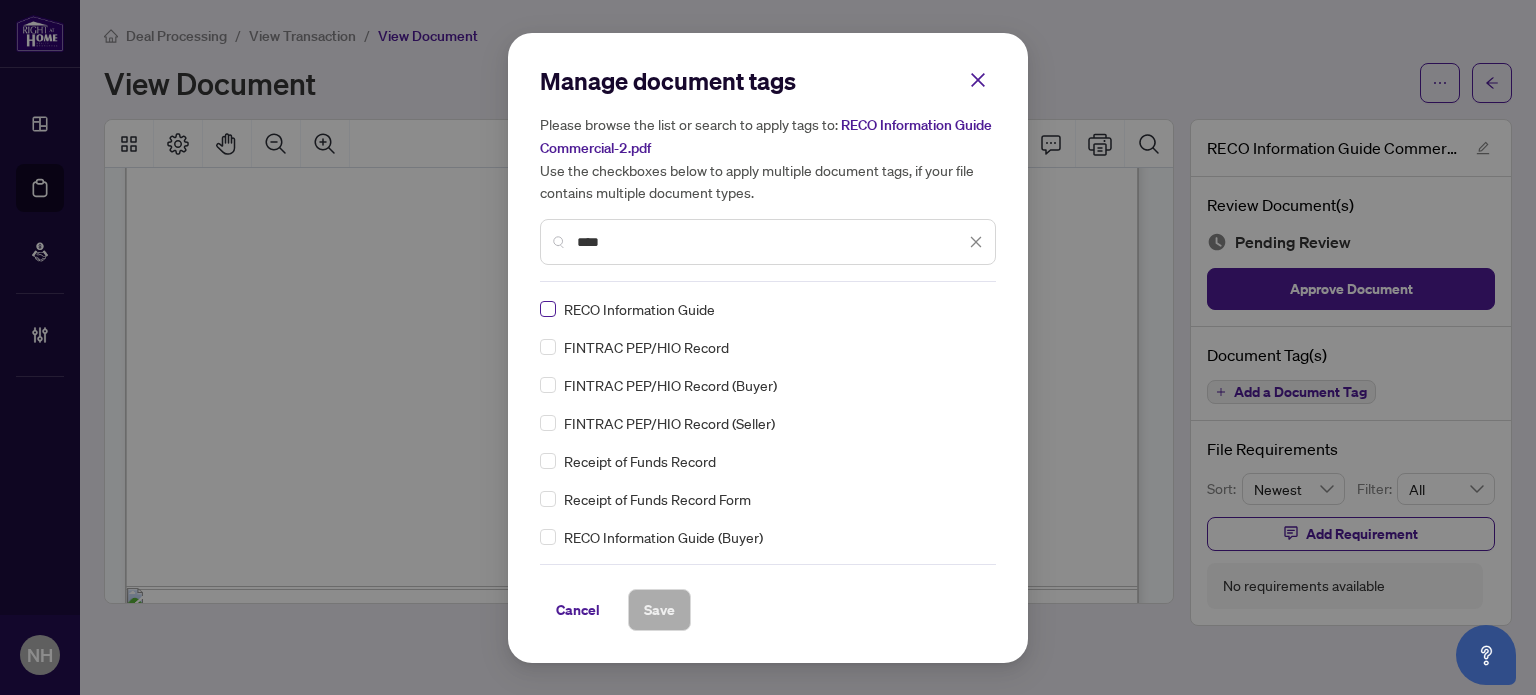 type on "****" 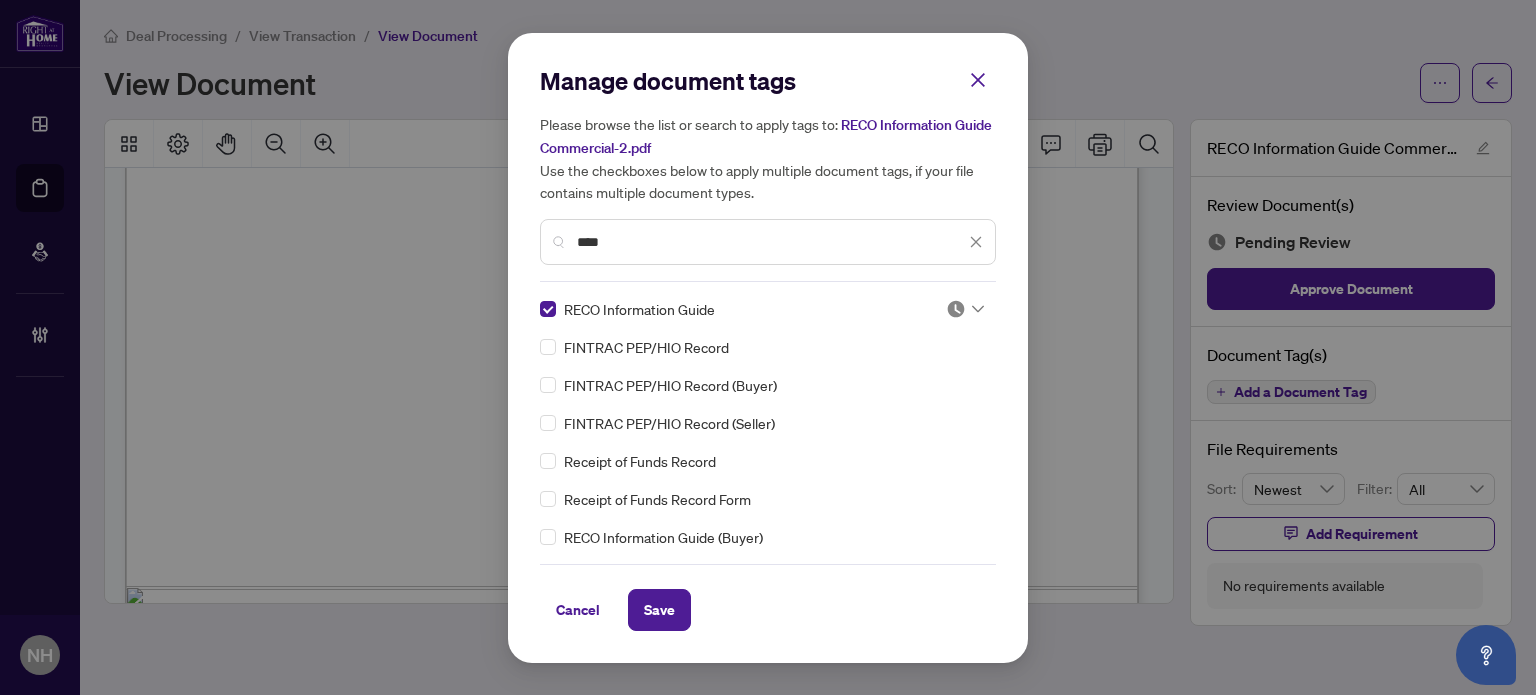 click at bounding box center [956, 309] 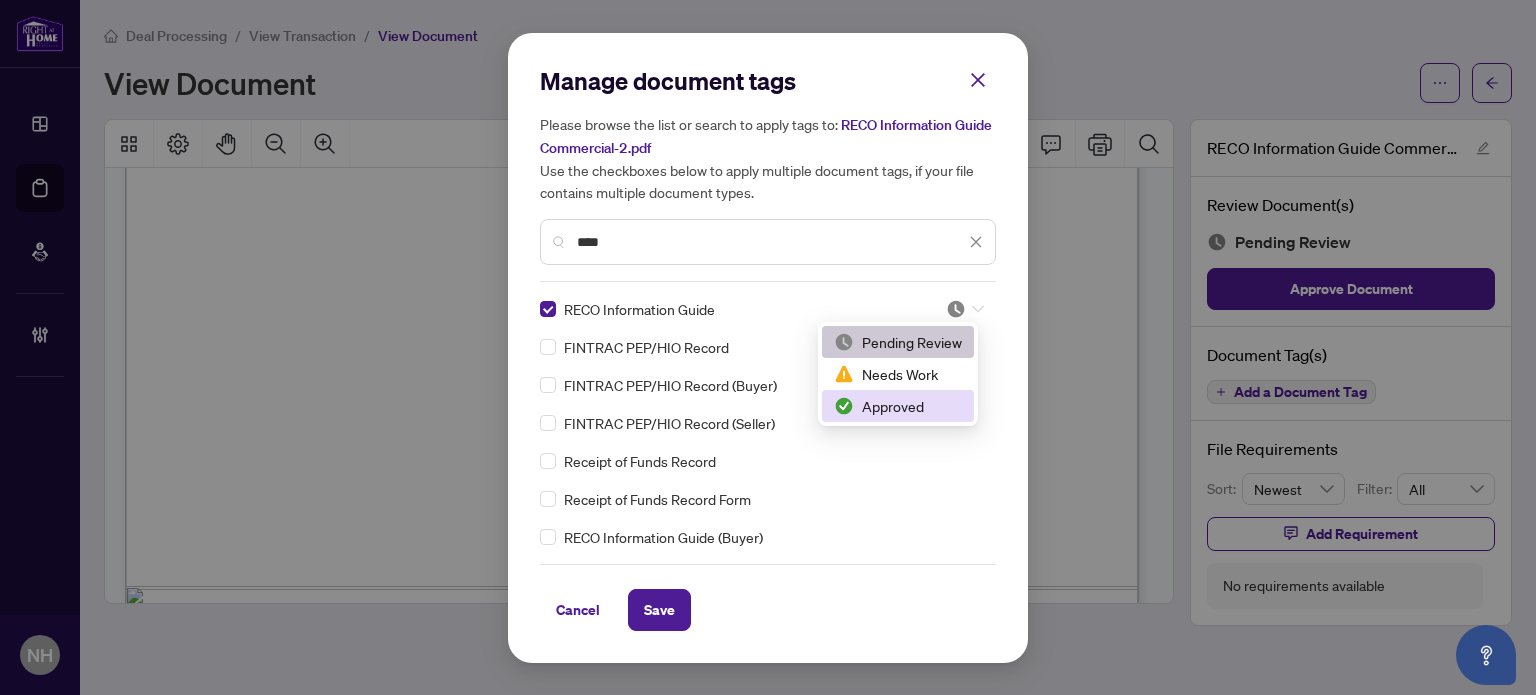 click on "Approved" at bounding box center (898, 406) 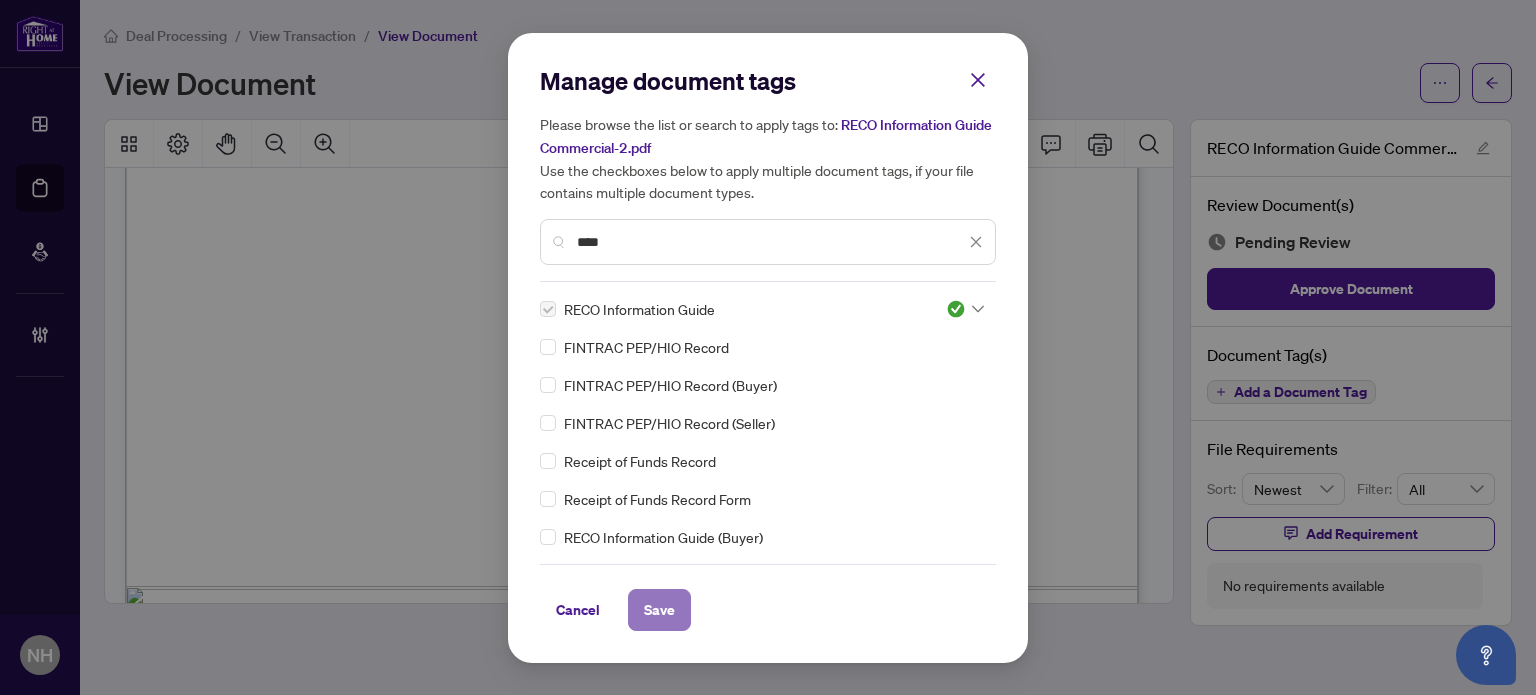 click on "Save" at bounding box center (659, 610) 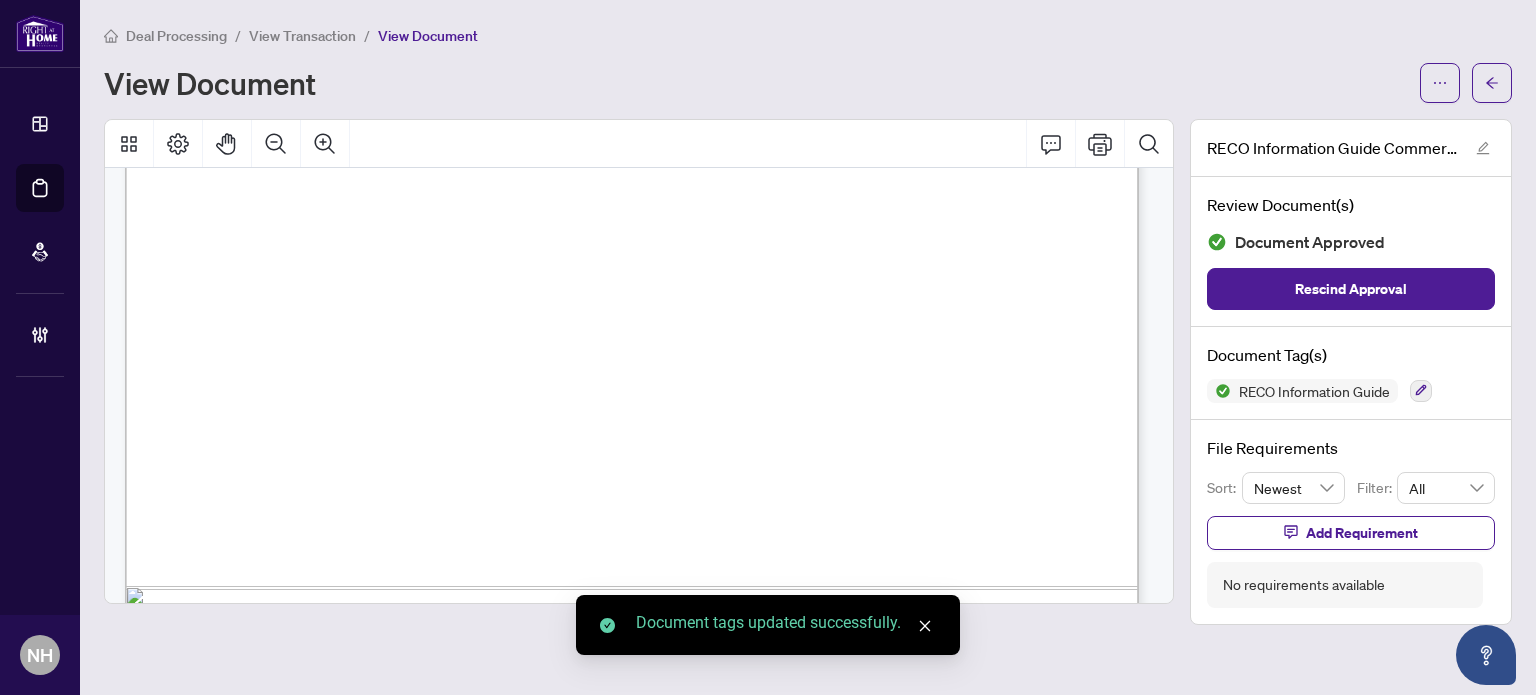 click on "View Transaction" at bounding box center (302, 36) 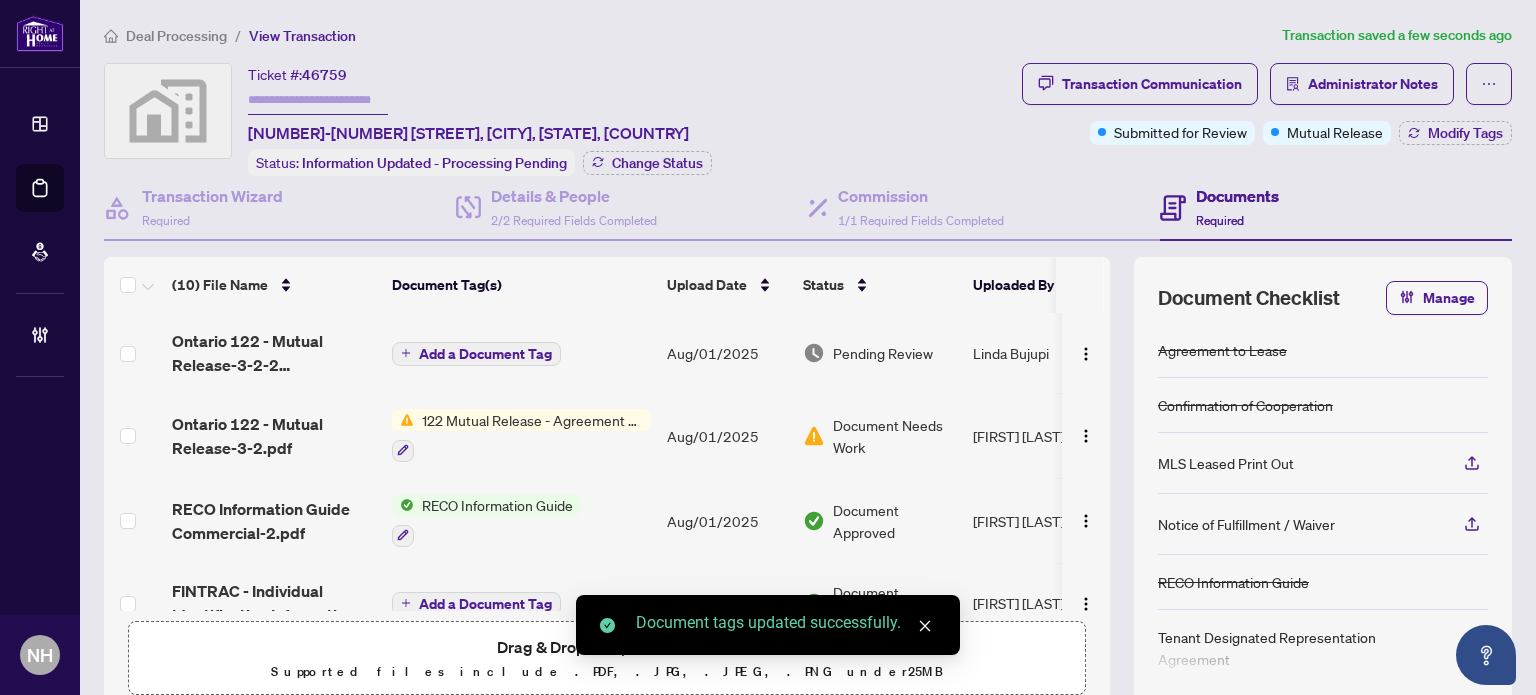 scroll, scrollTop: 200, scrollLeft: 0, axis: vertical 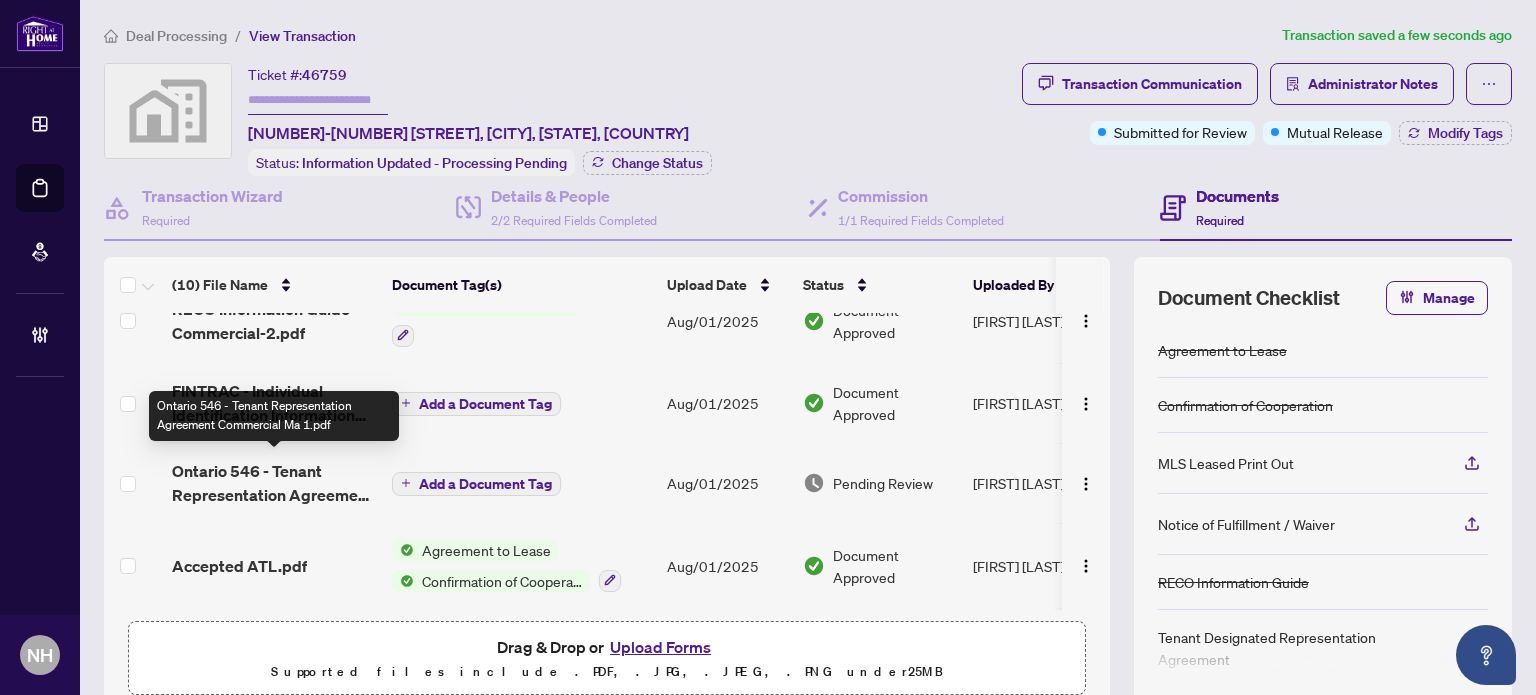 click on "Ontario 546 - Tenant Representation Agreement  Commercial  Ma 1.pdf" at bounding box center (274, 483) 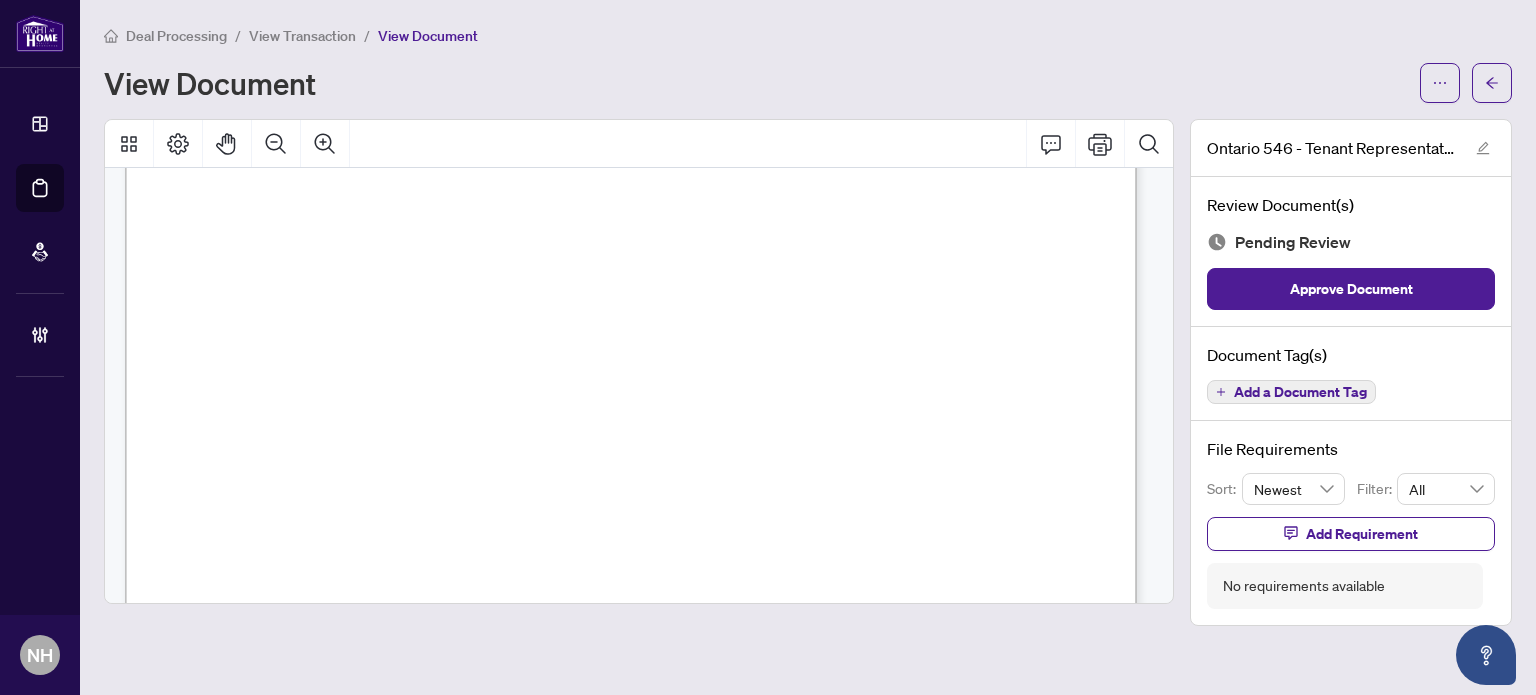 scroll, scrollTop: 0, scrollLeft: 0, axis: both 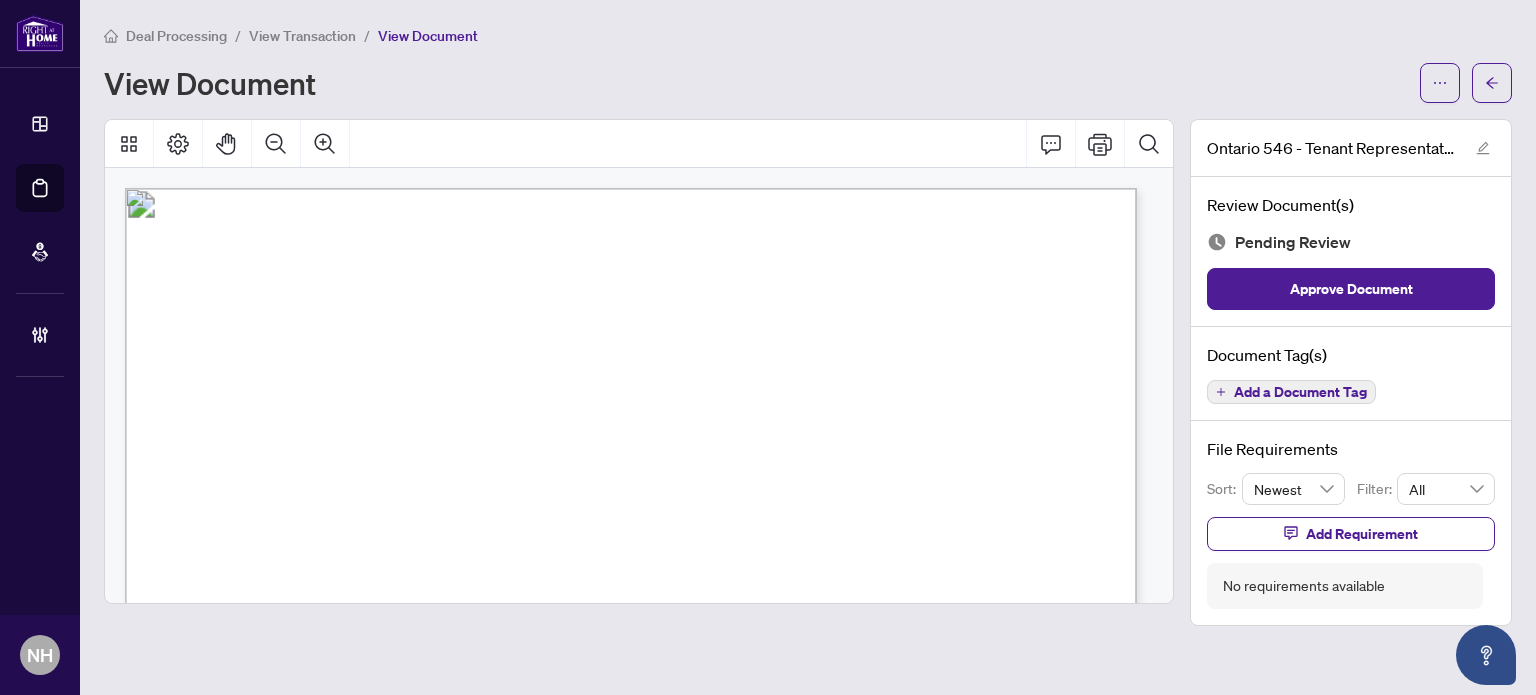 click 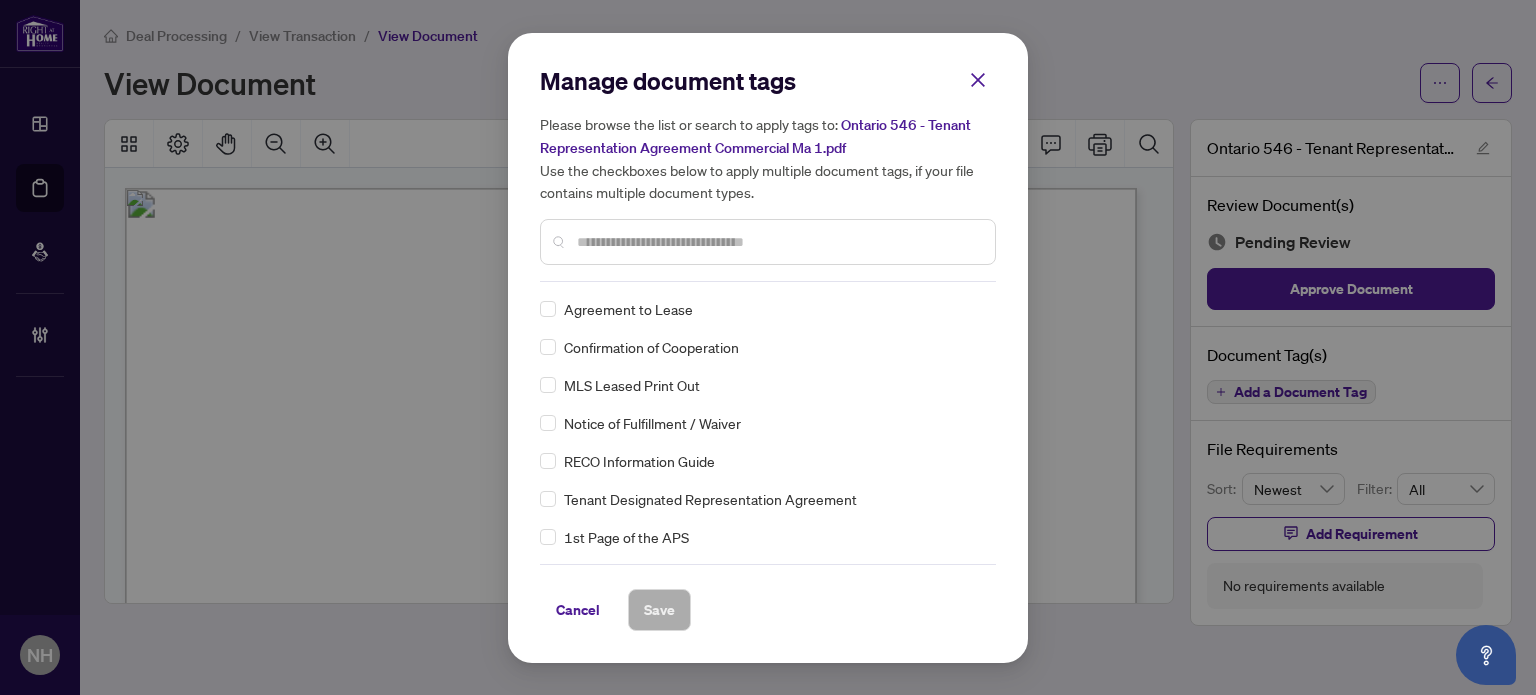 click at bounding box center [768, 242] 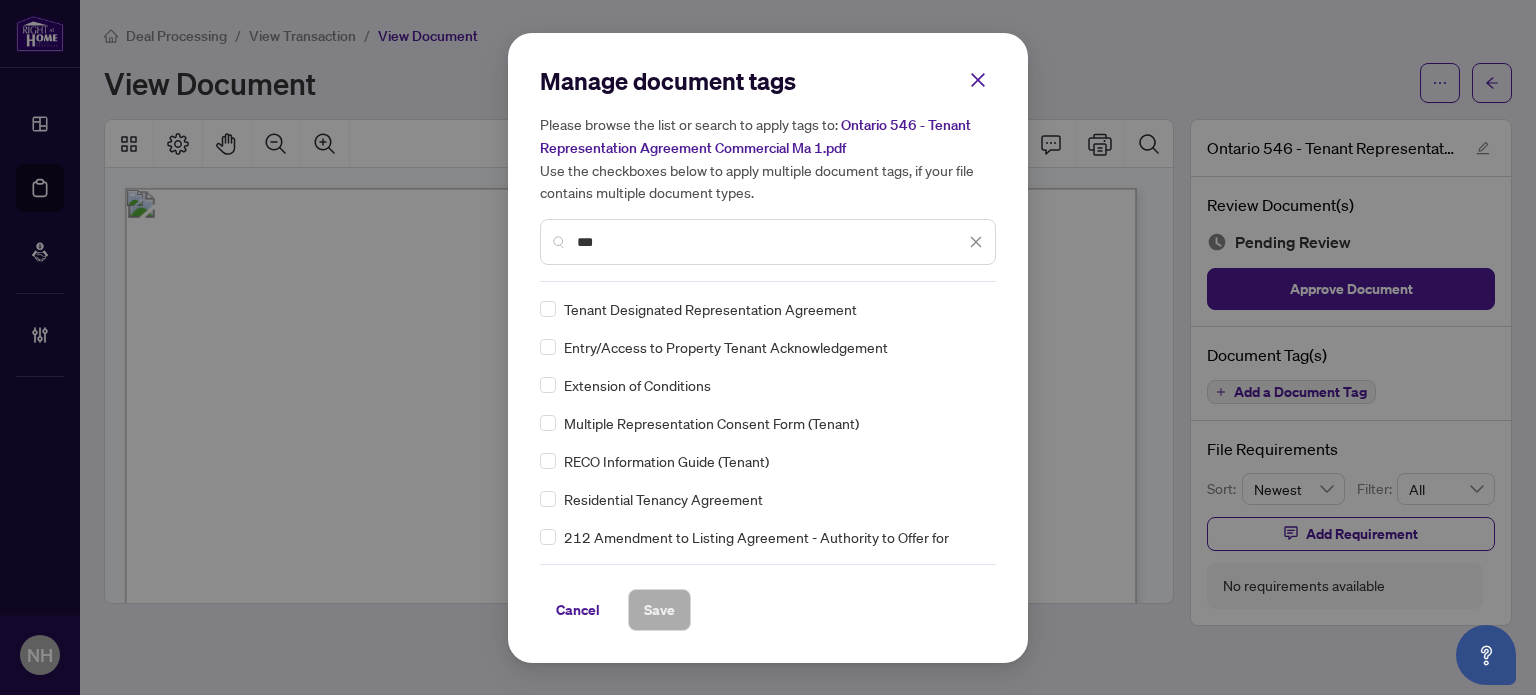 type on "***" 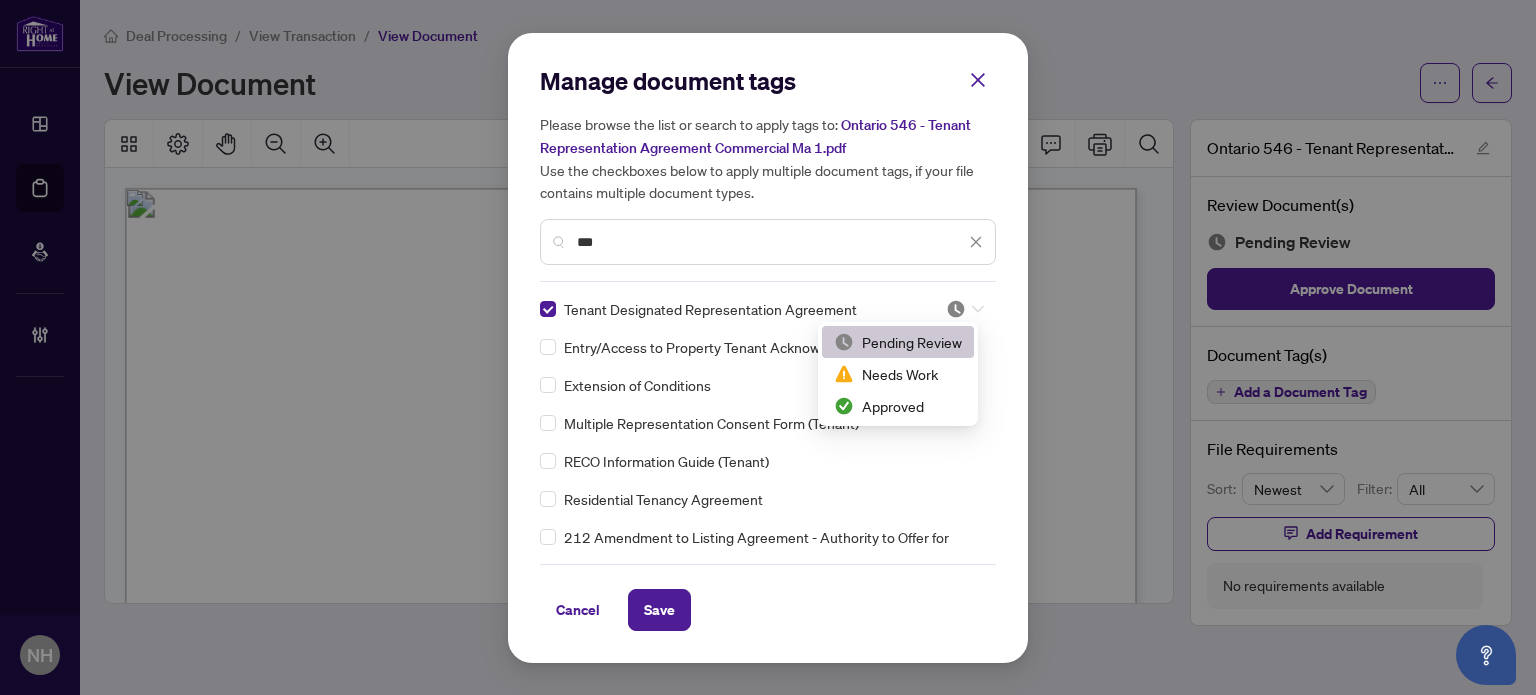 click at bounding box center (956, 309) 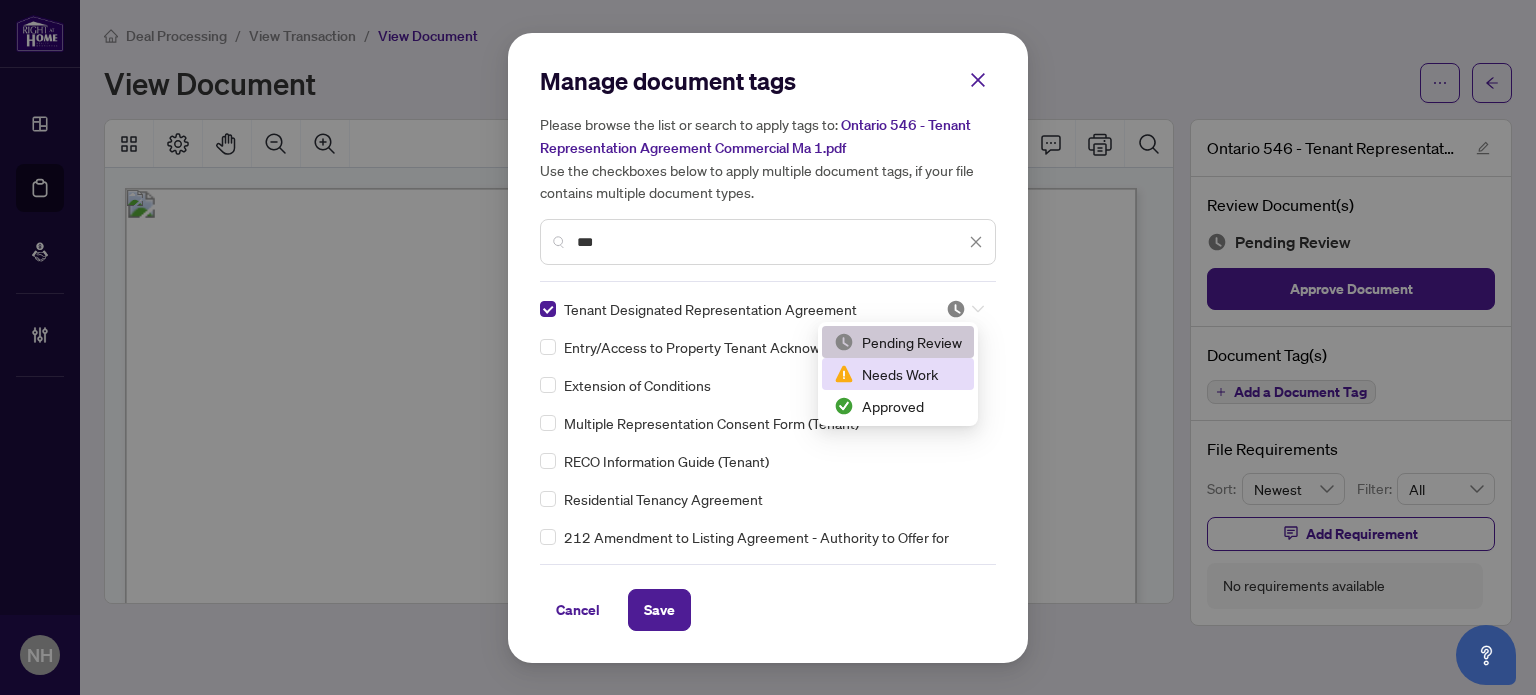 click on "Needs Work" at bounding box center [898, 374] 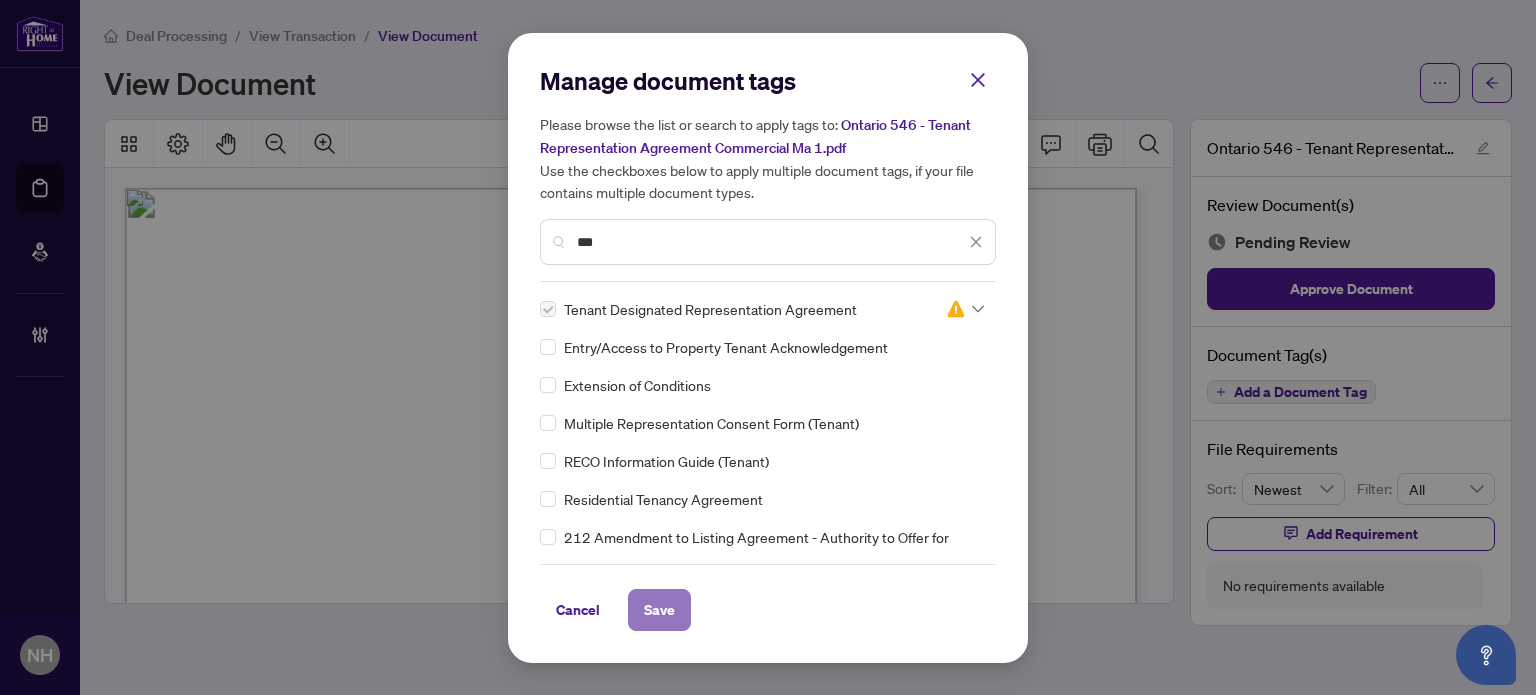 click on "Save" at bounding box center [659, 610] 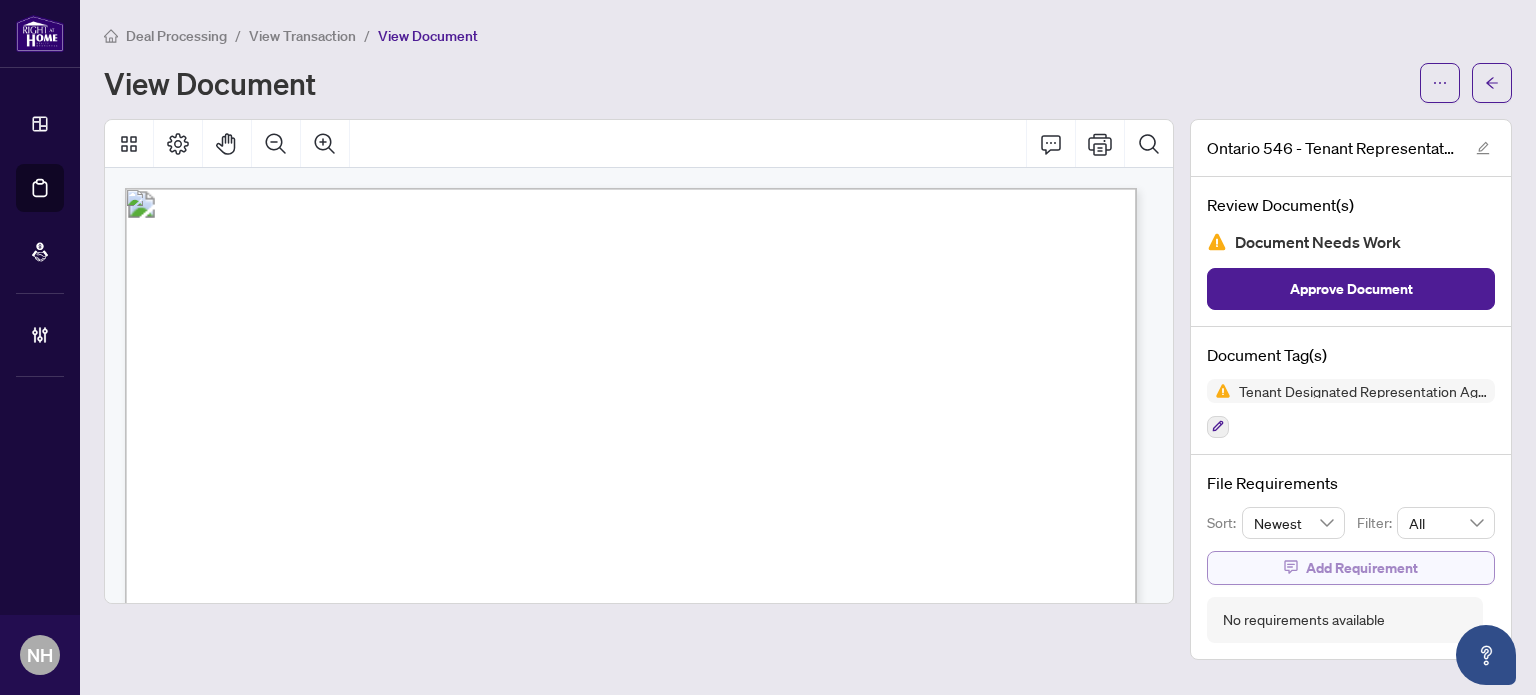 click on "Add Requirement" at bounding box center (1362, 568) 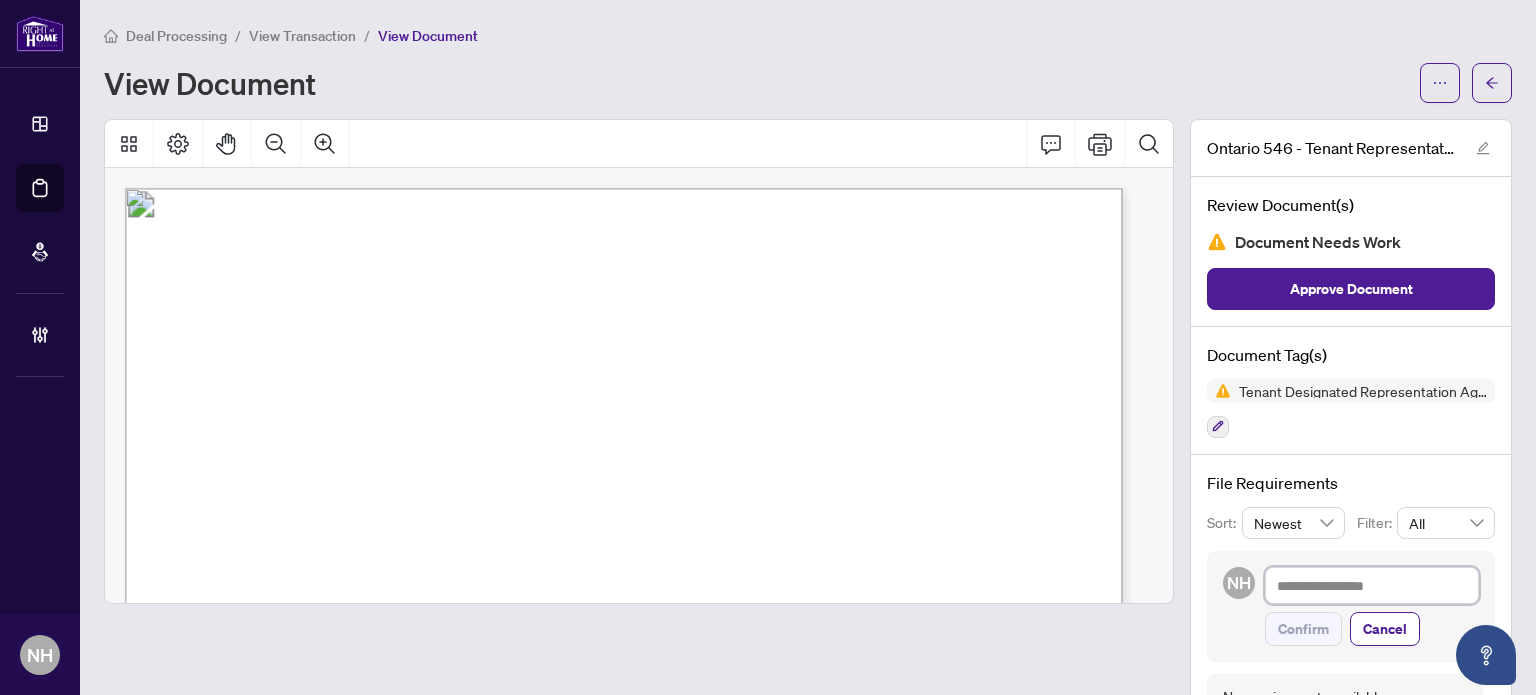 click at bounding box center [1372, 586] 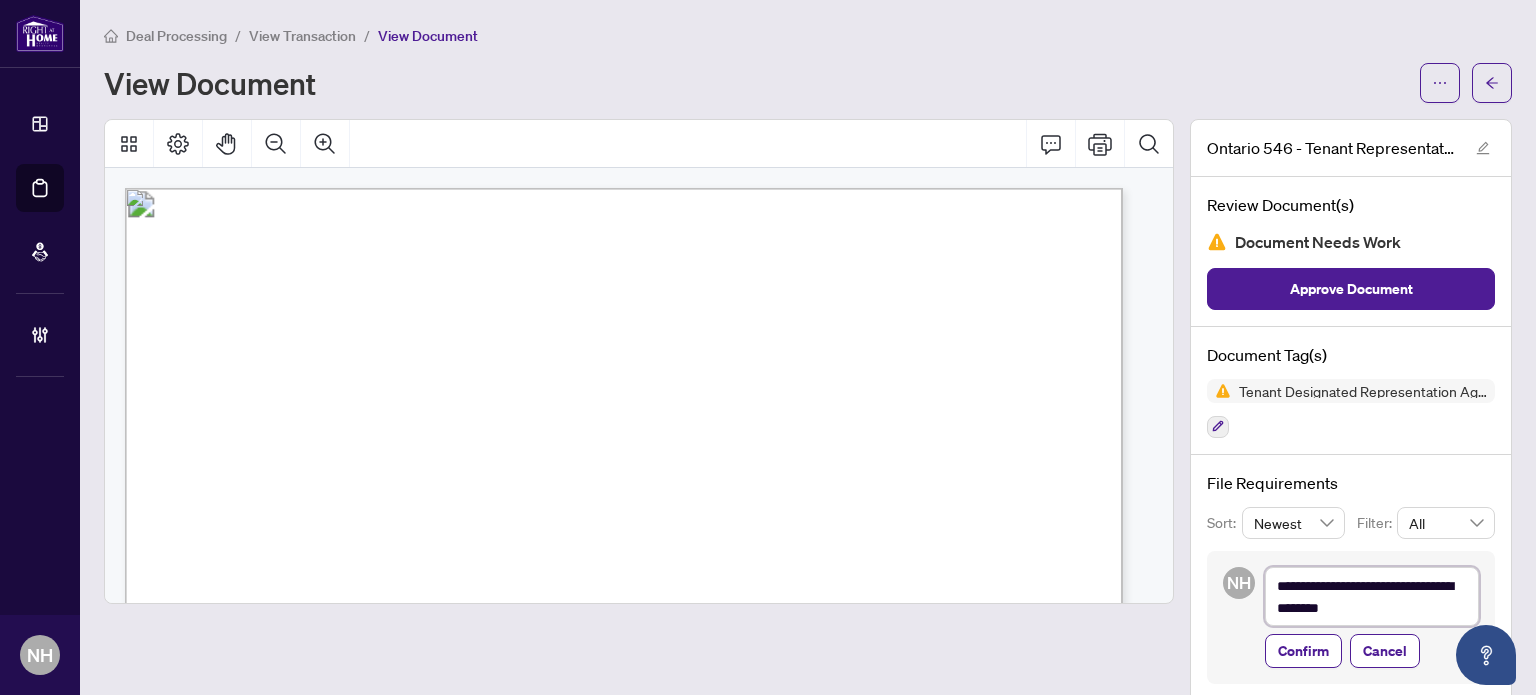 type on "**********" 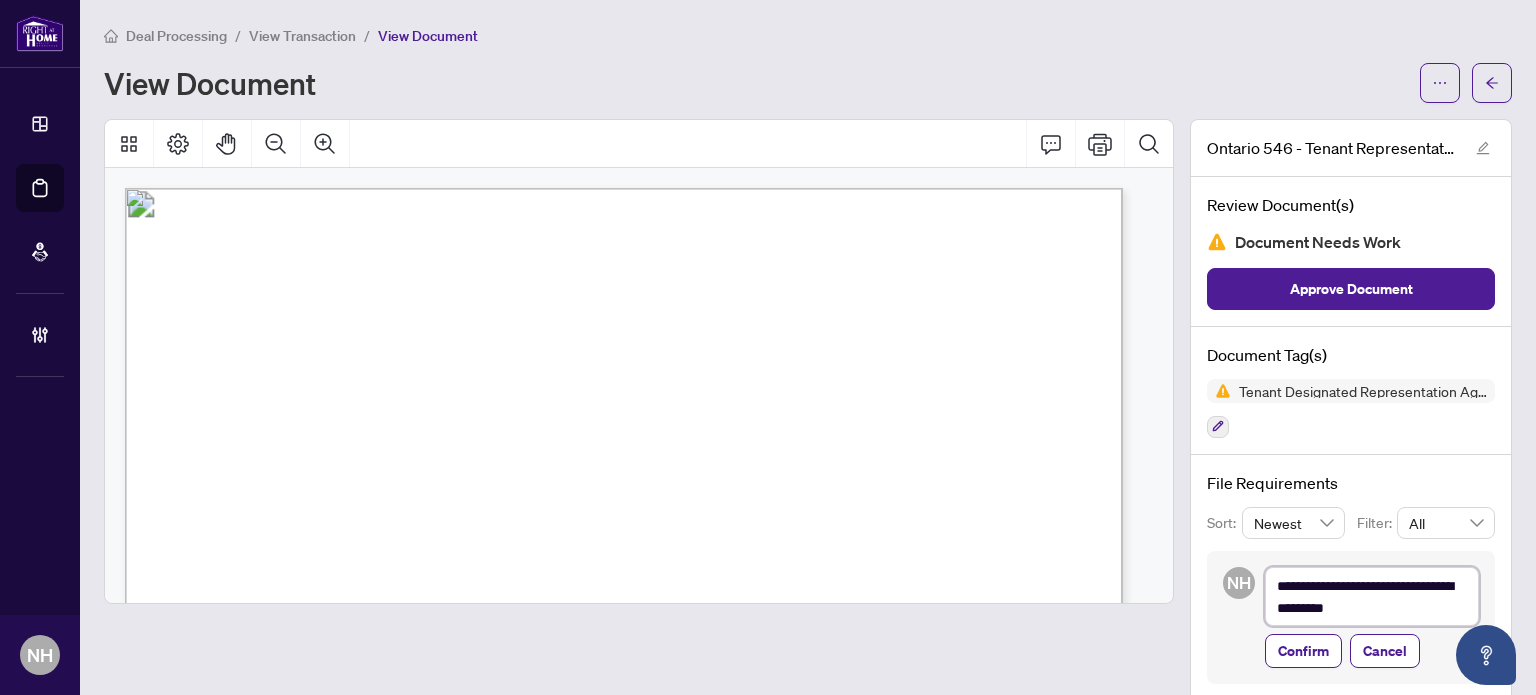 type on "**********" 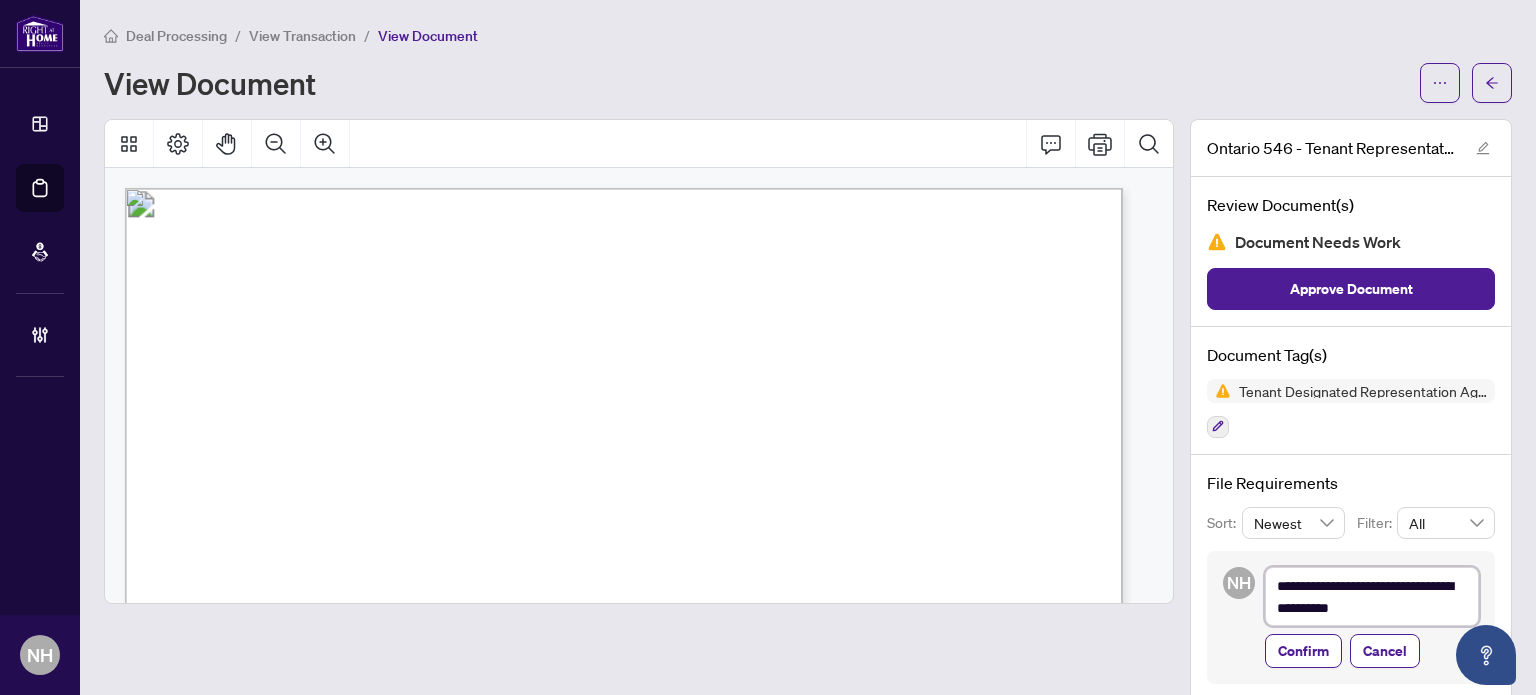type on "**********" 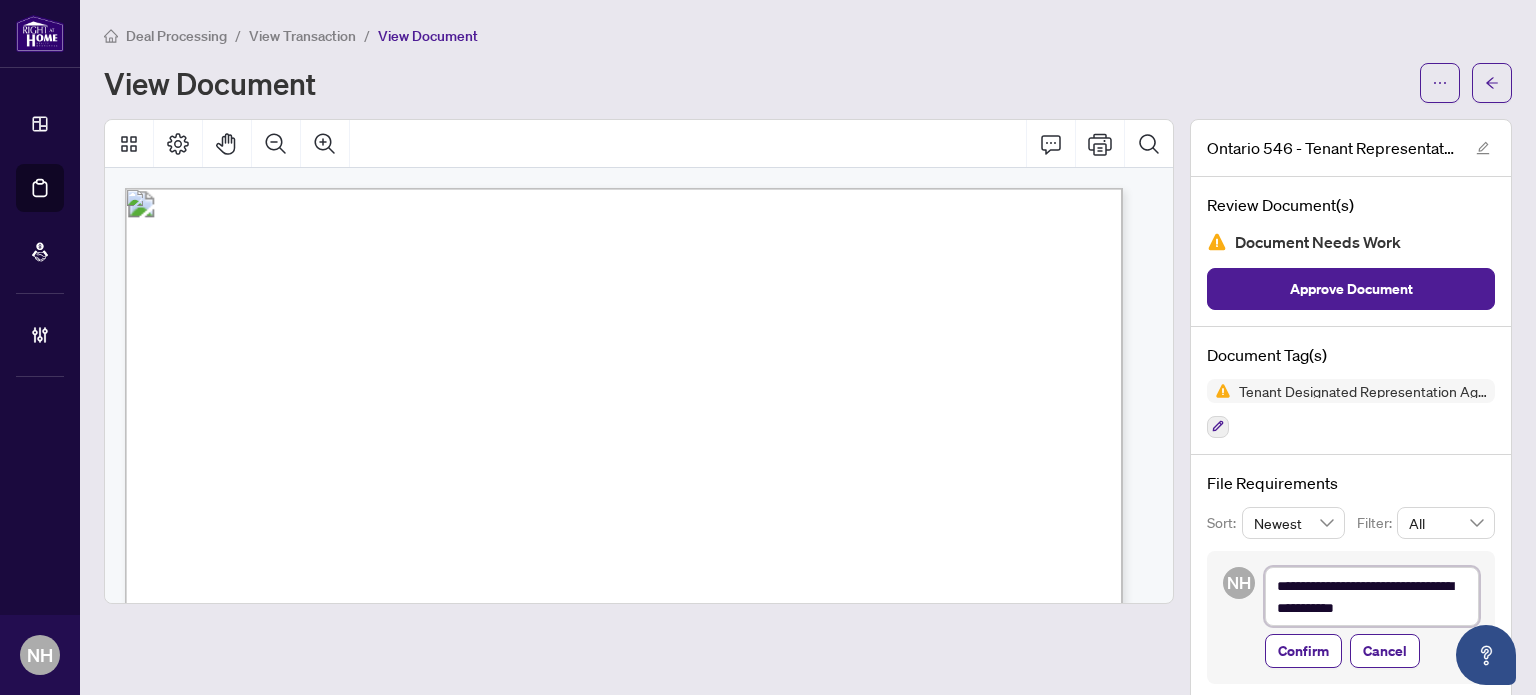 type on "**********" 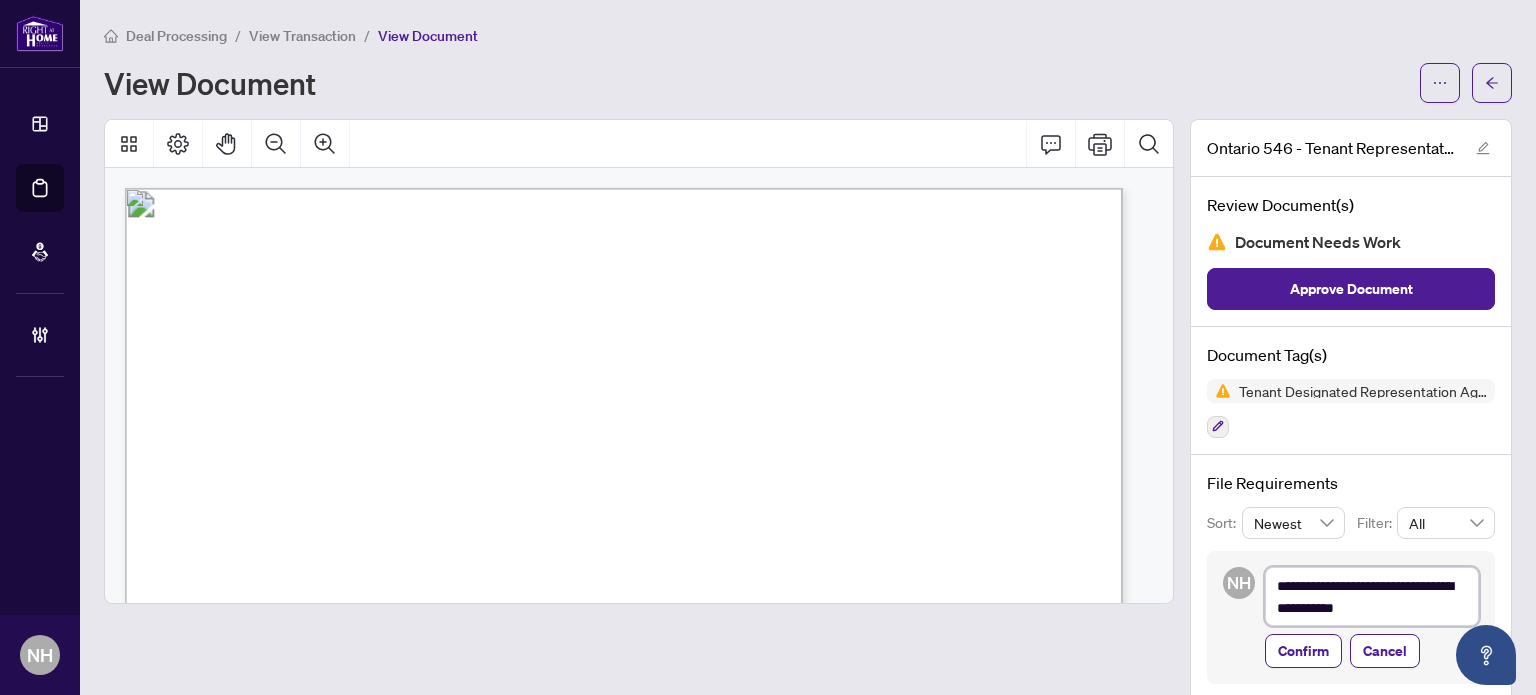 type on "**********" 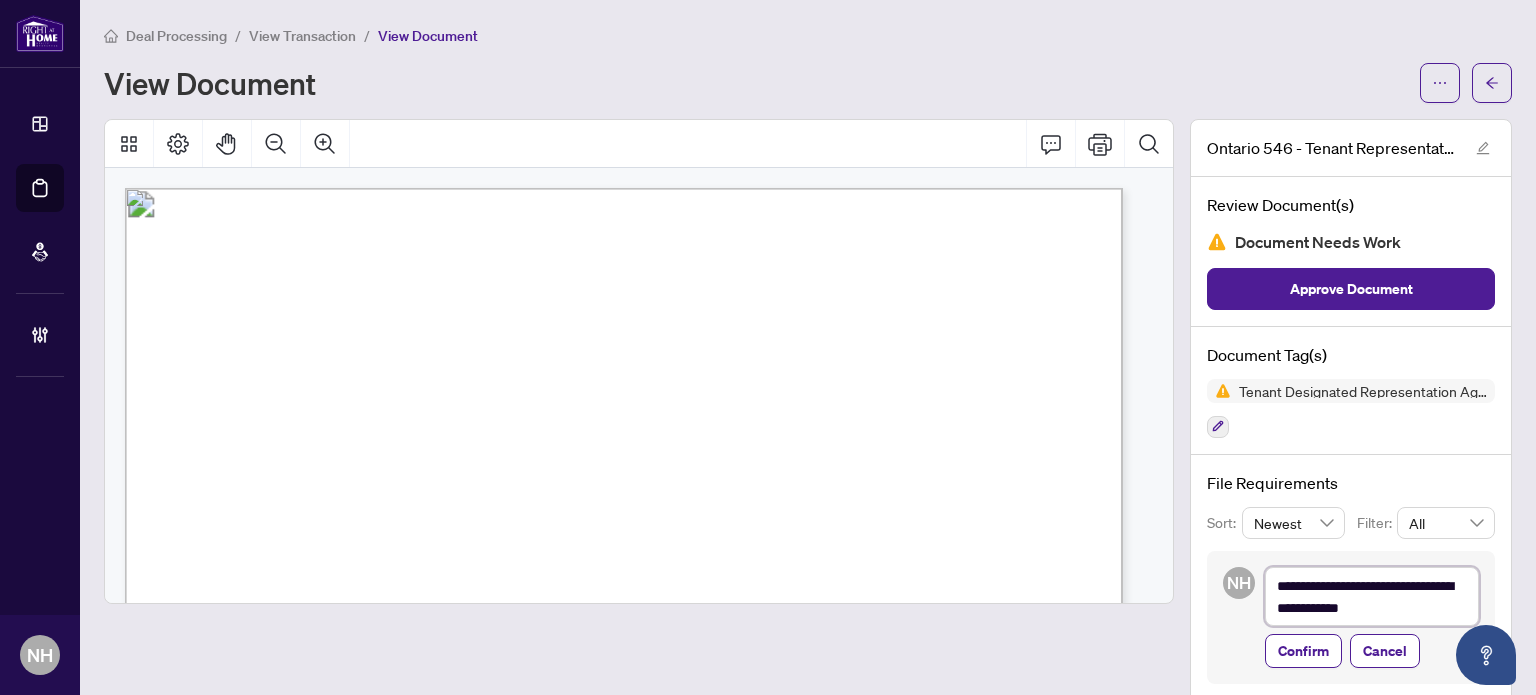 type on "**********" 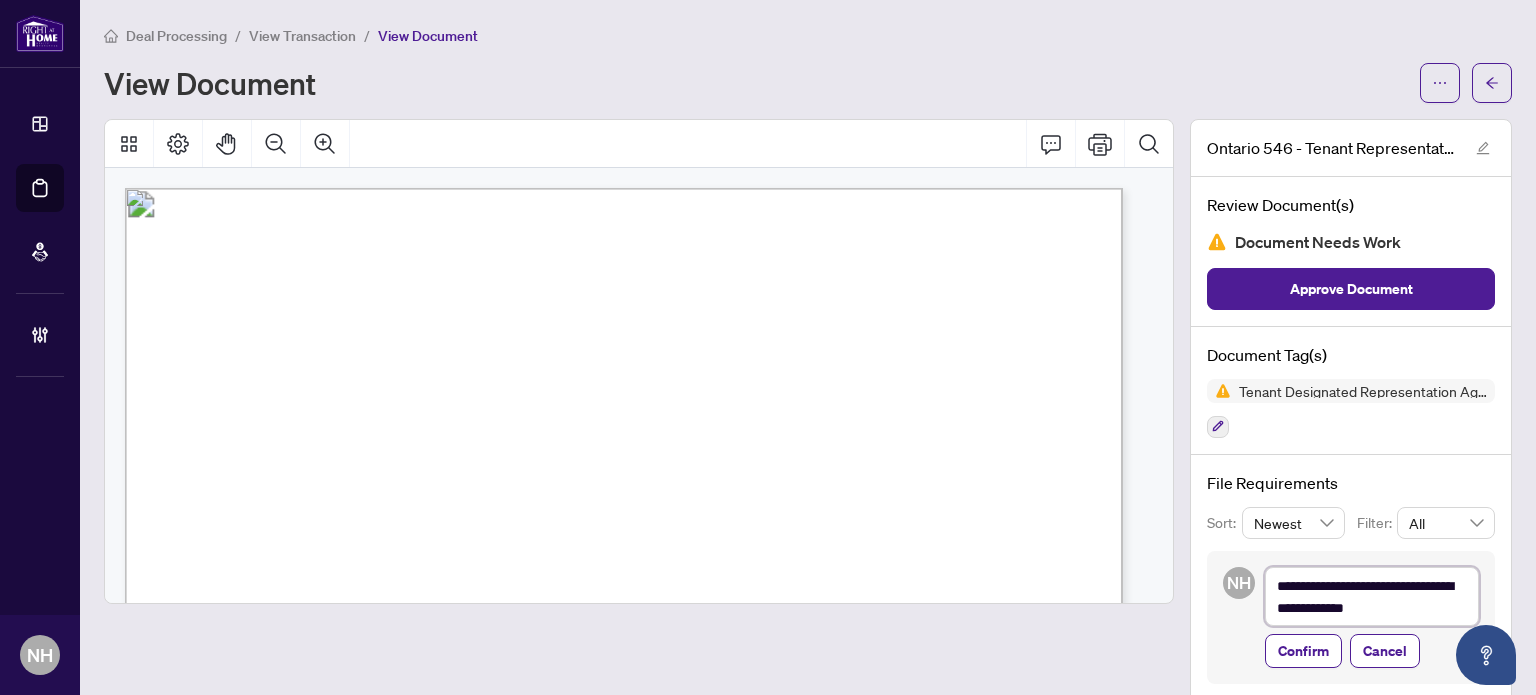 type on "**********" 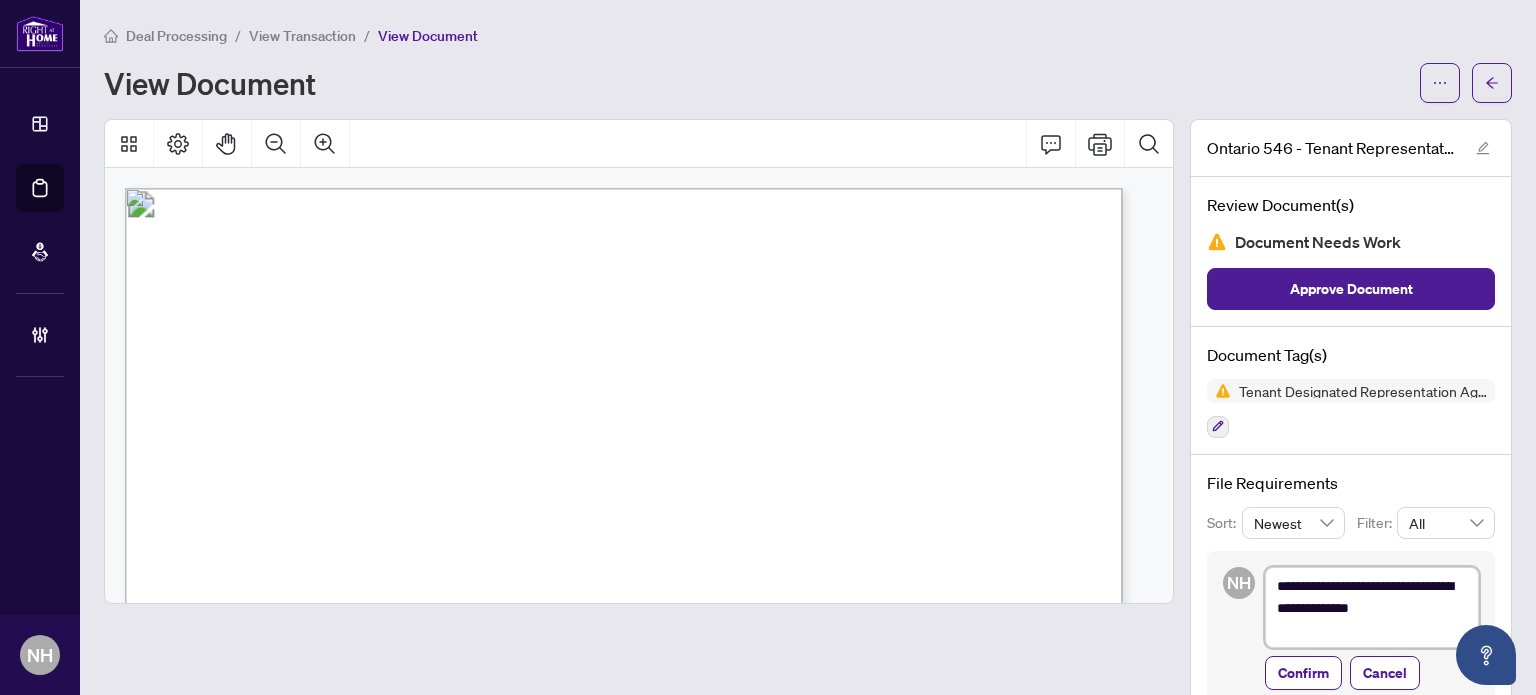 type on "**********" 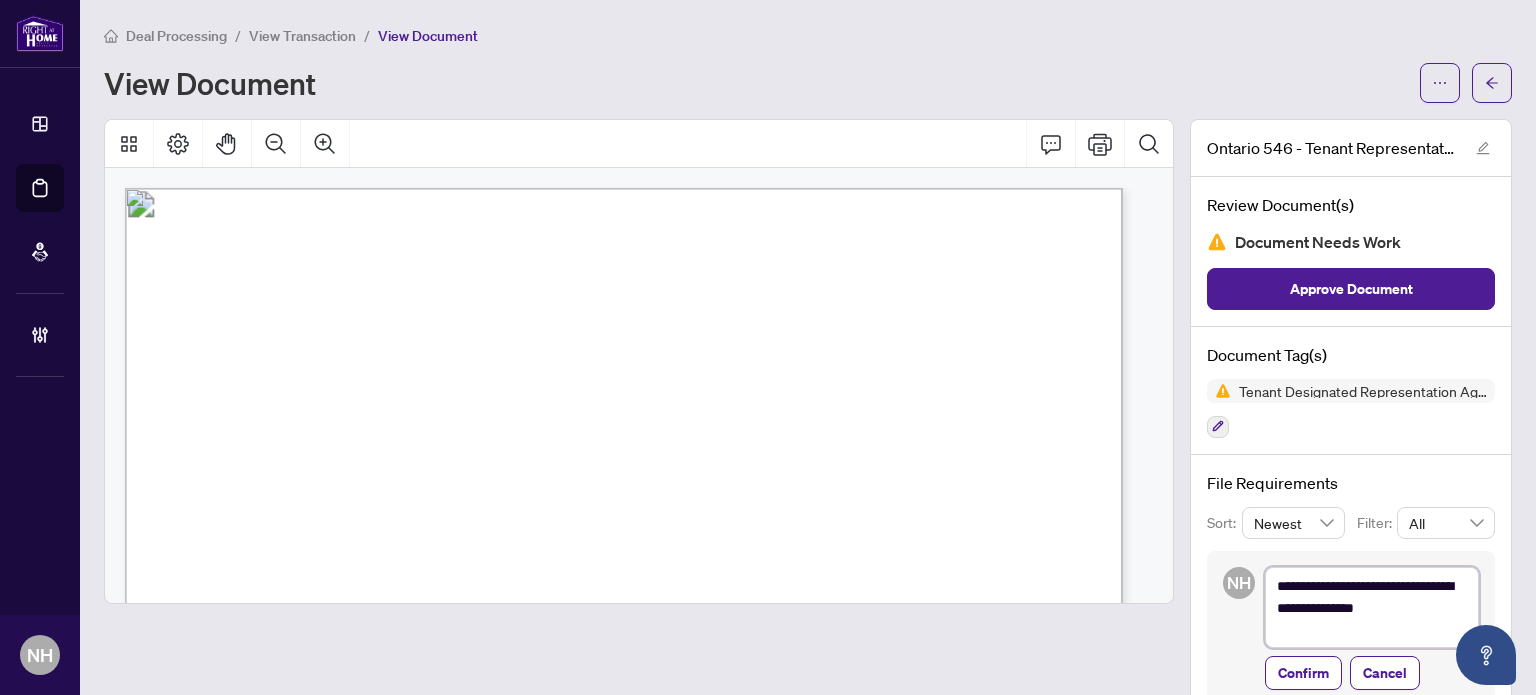 type on "**********" 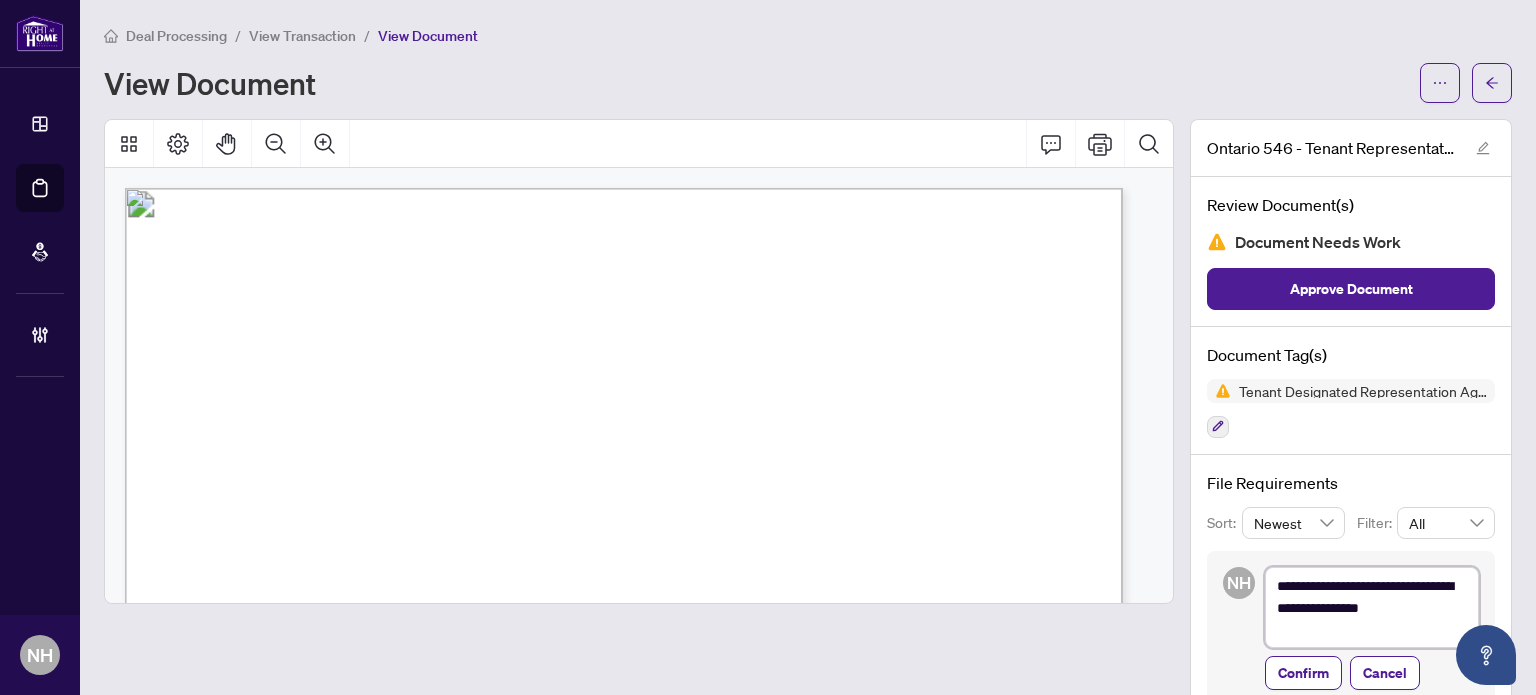 type on "**********" 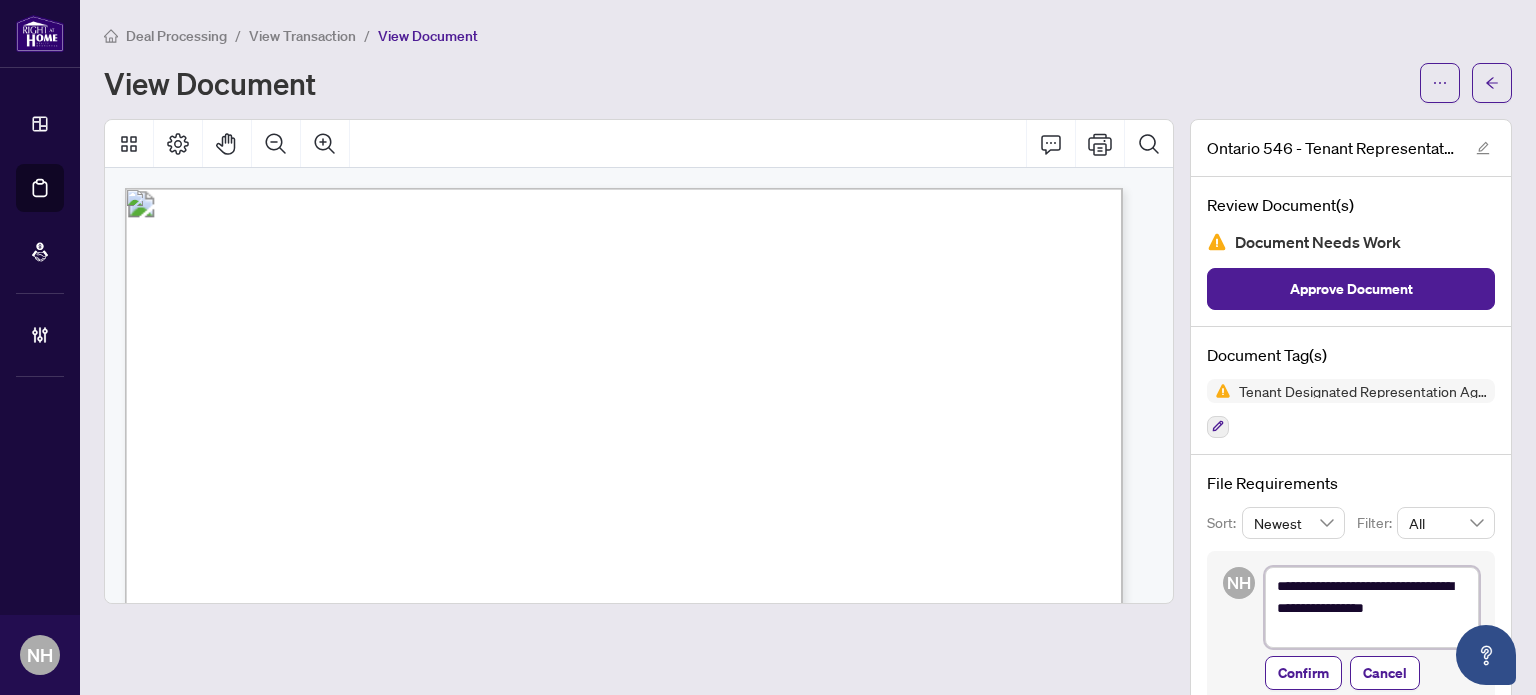 type on "**********" 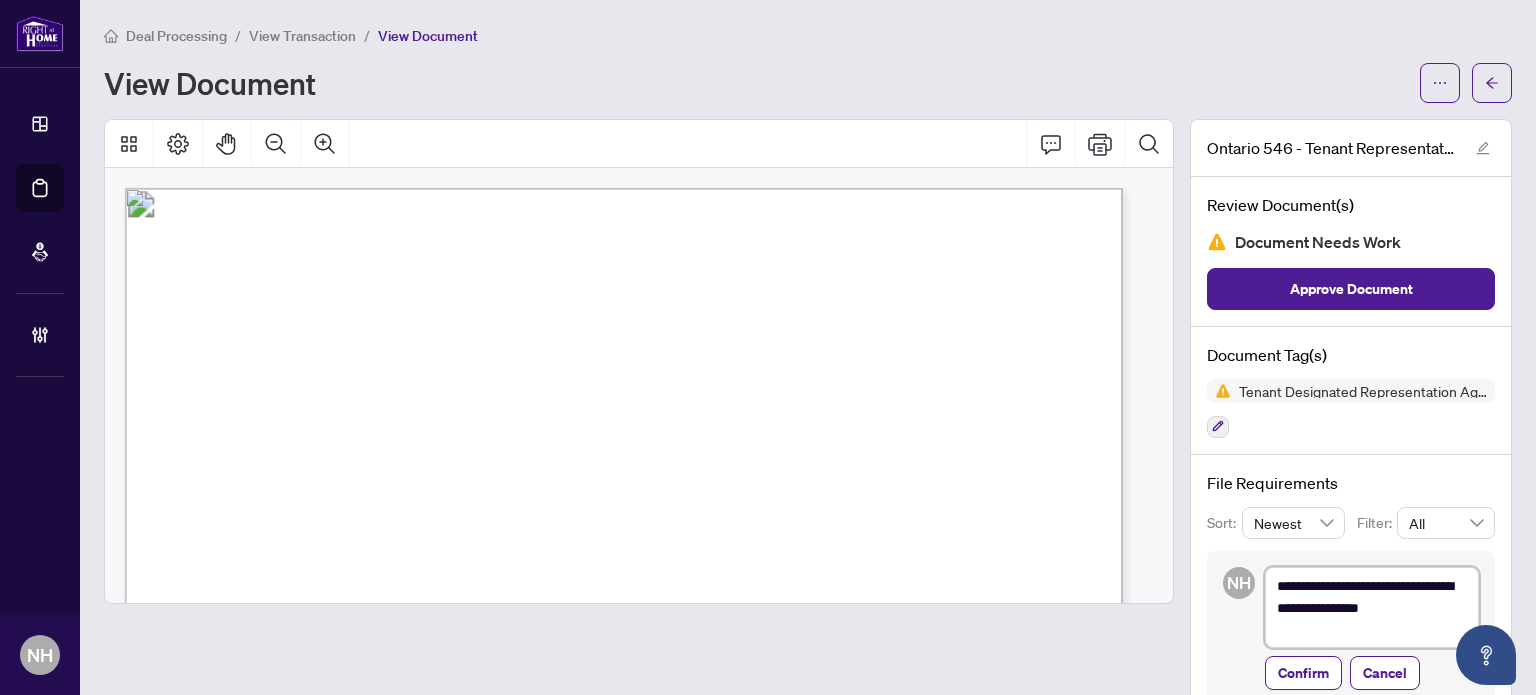 type on "**********" 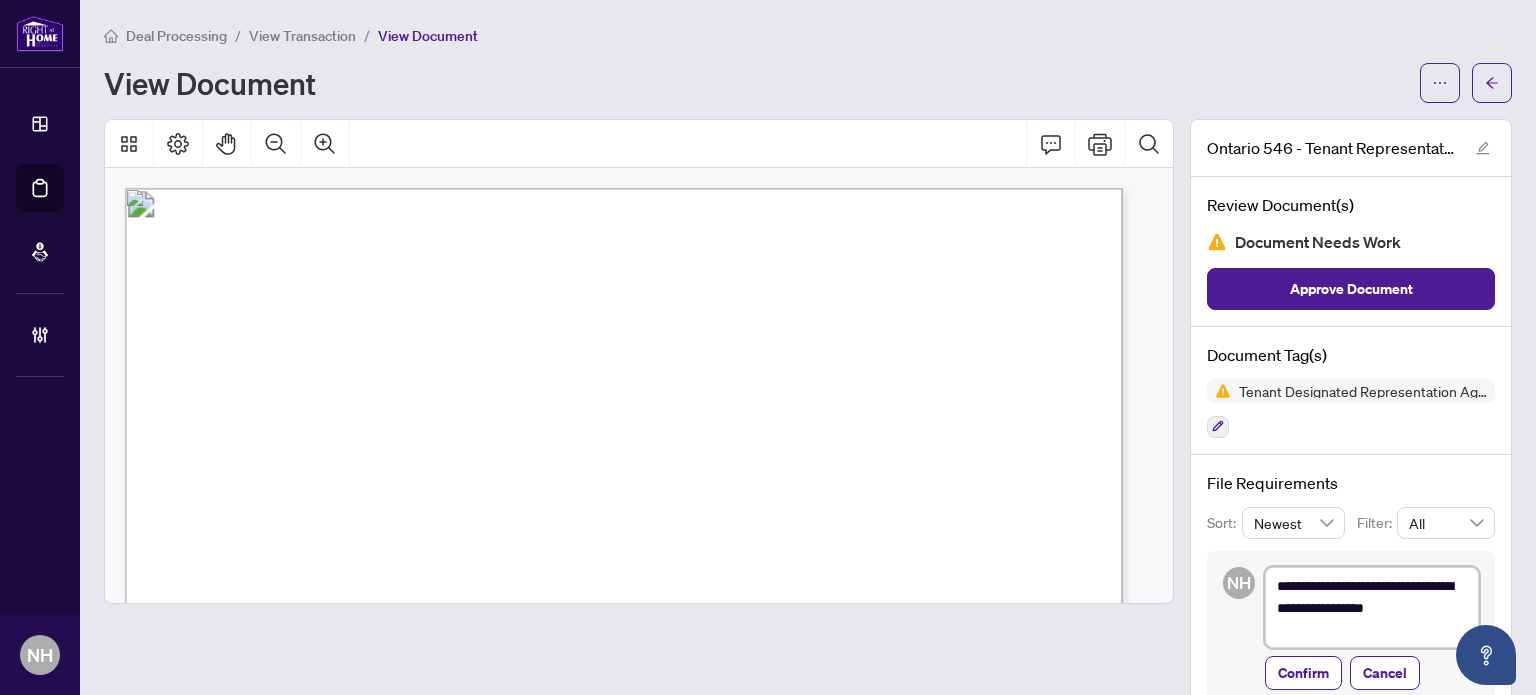 type on "**********" 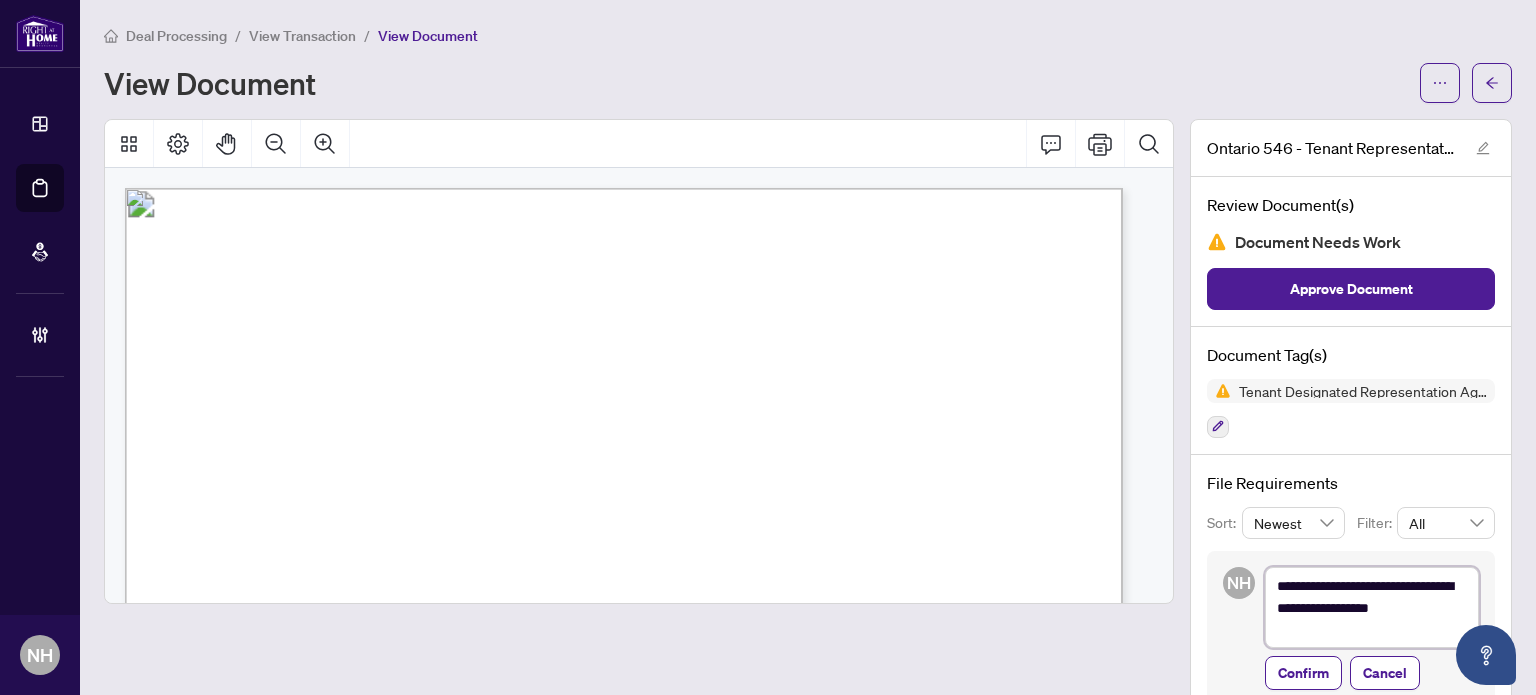 type on "**********" 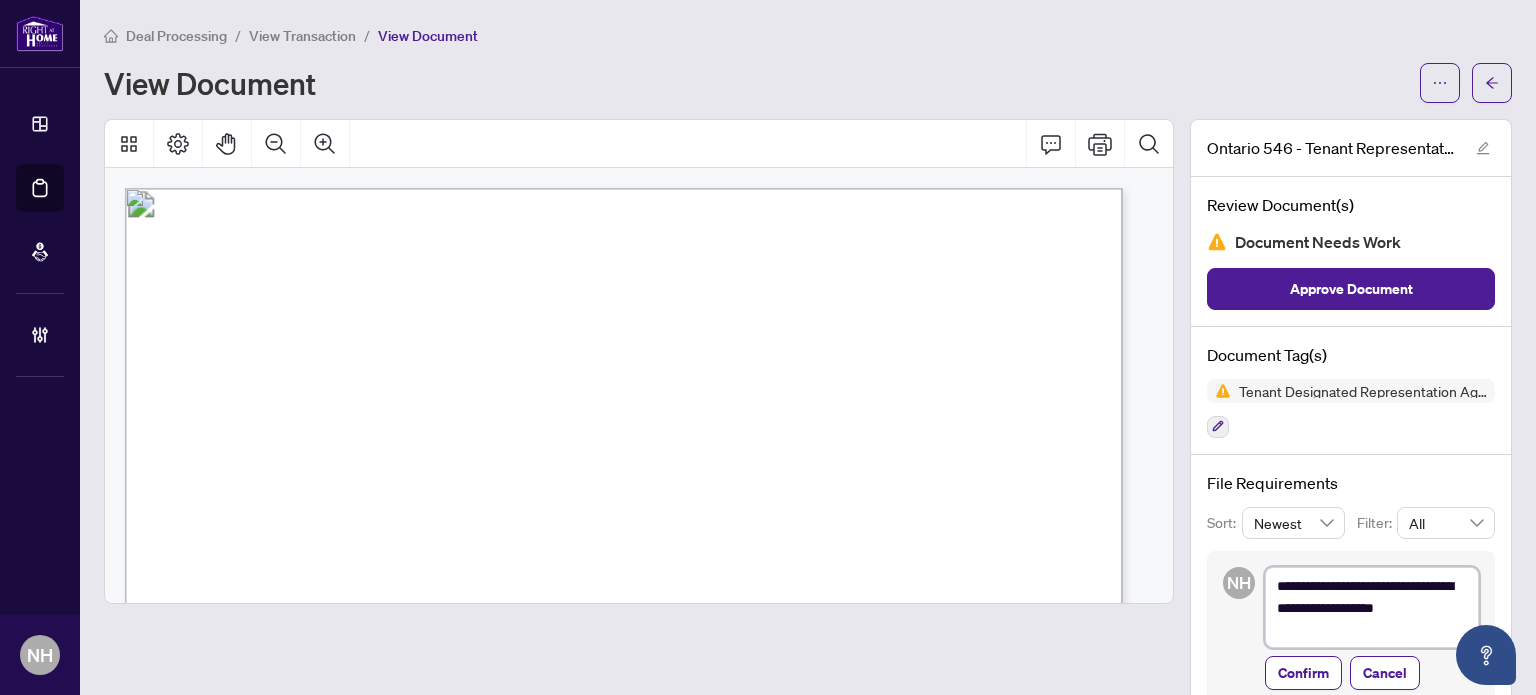 type on "**********" 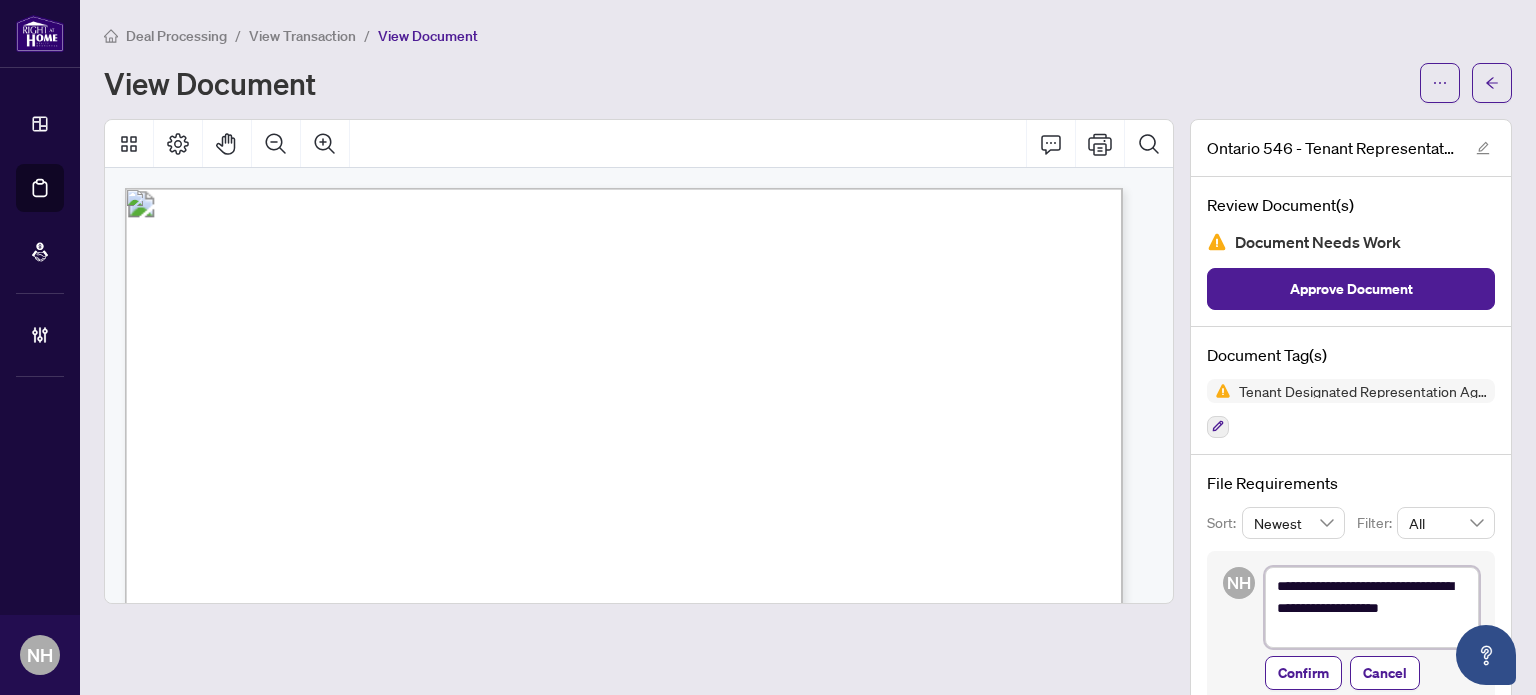 type on "**********" 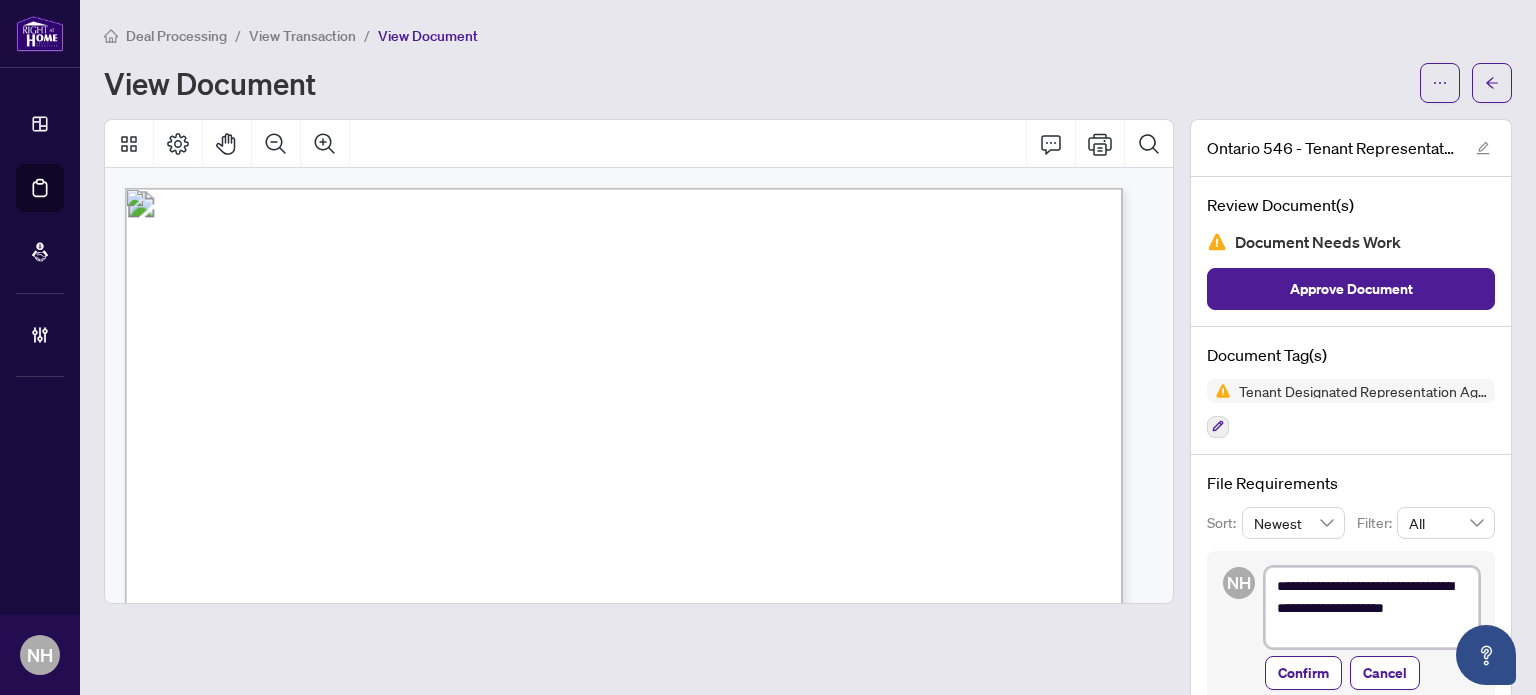 type on "**********" 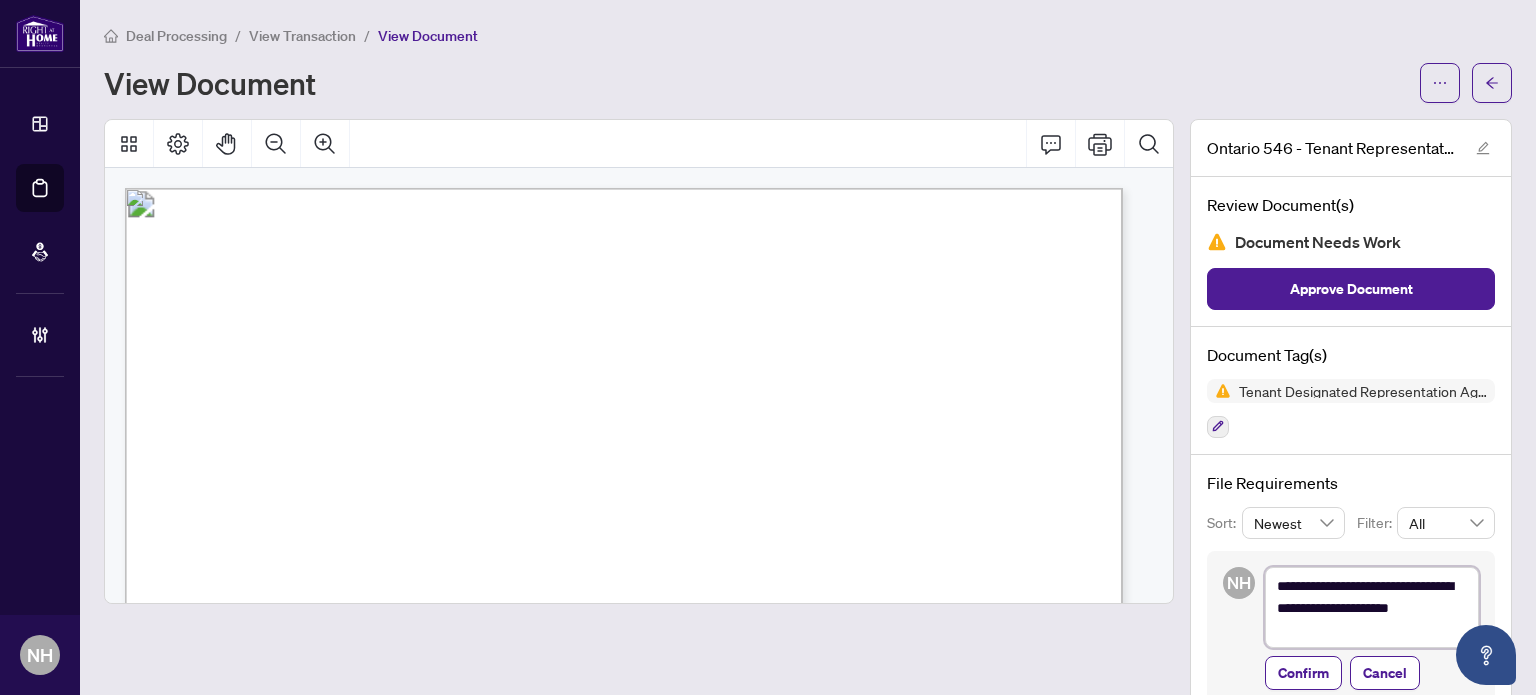 type on "**********" 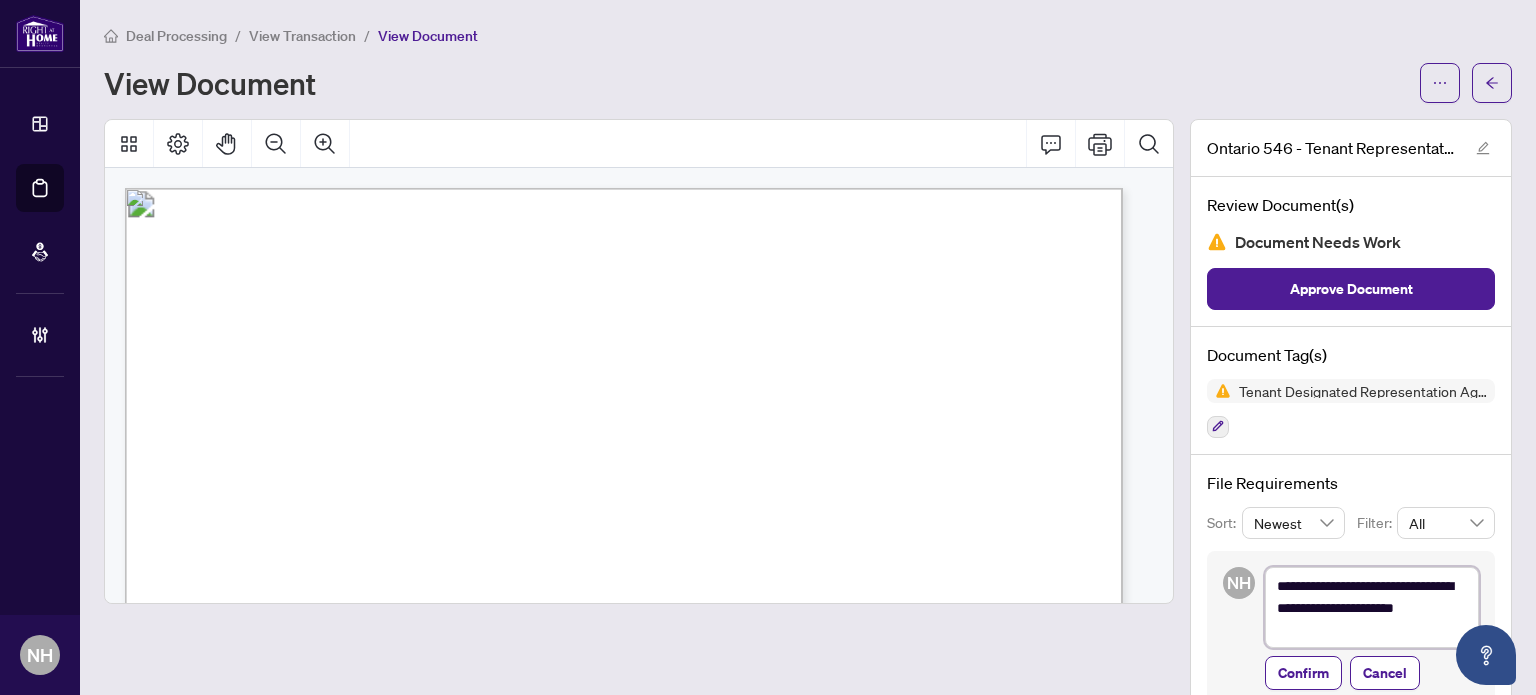 type on "**********" 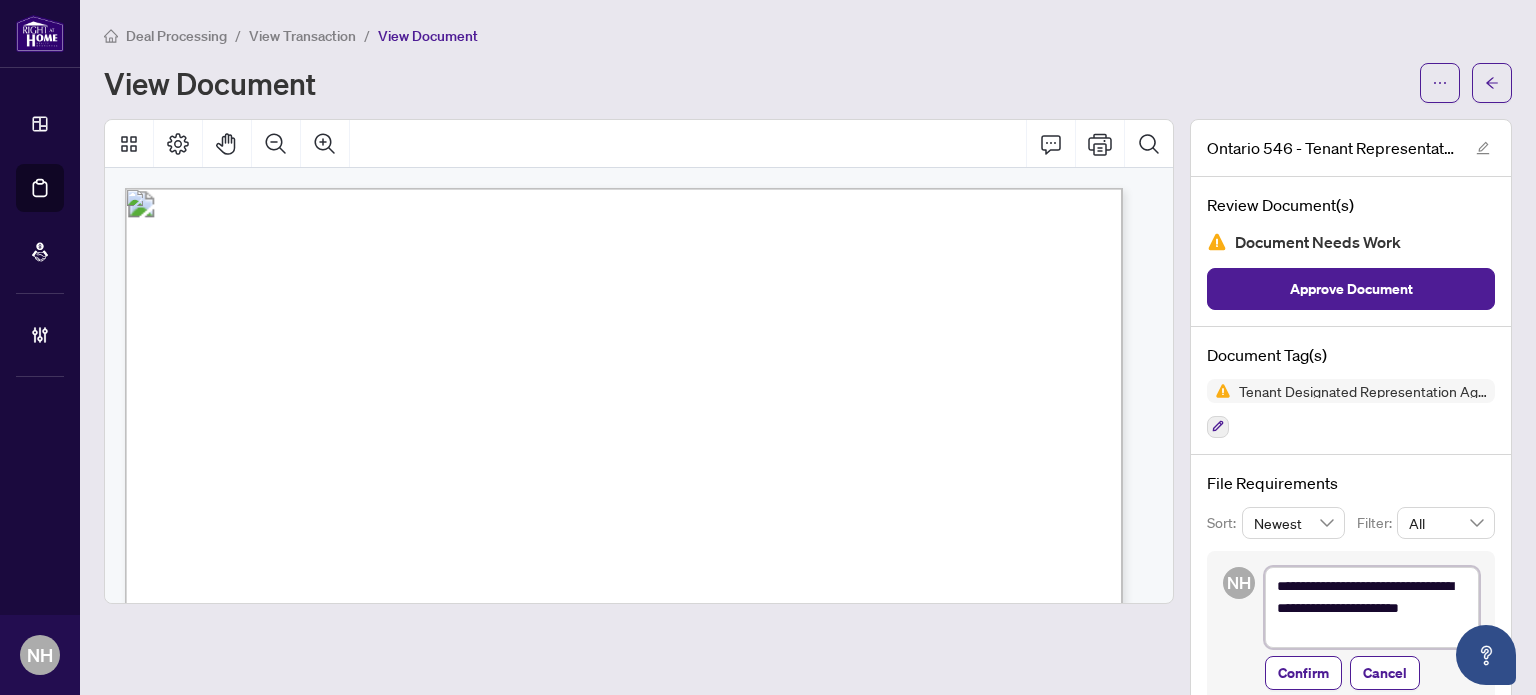 type on "**********" 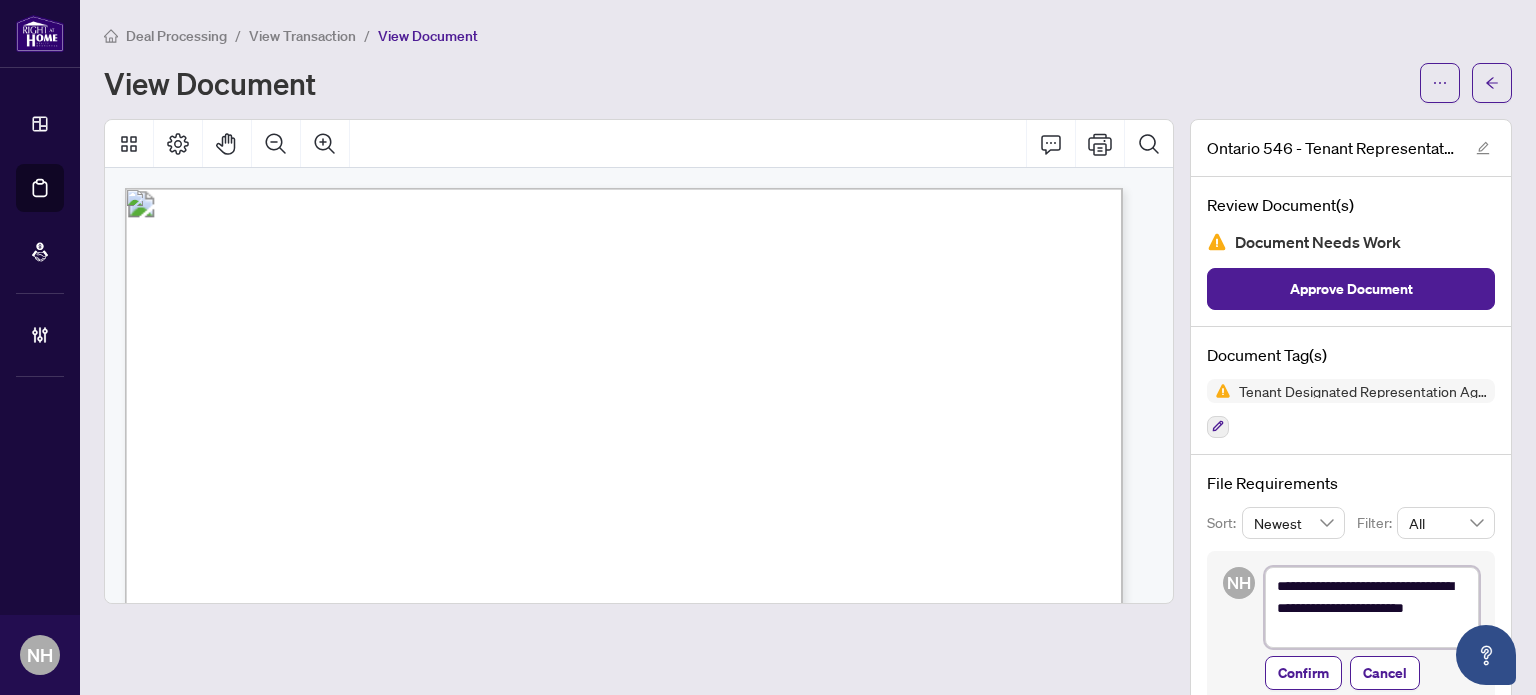 type on "**********" 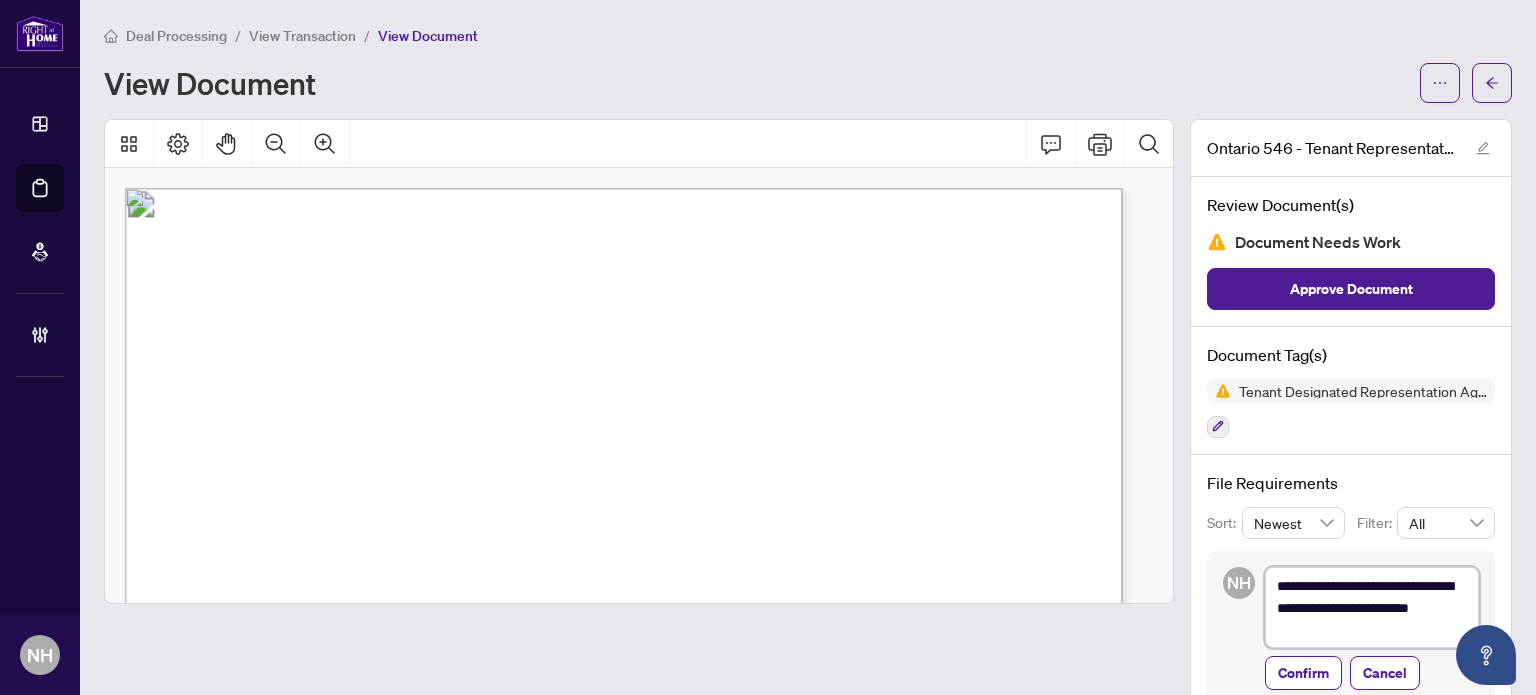 type on "**********" 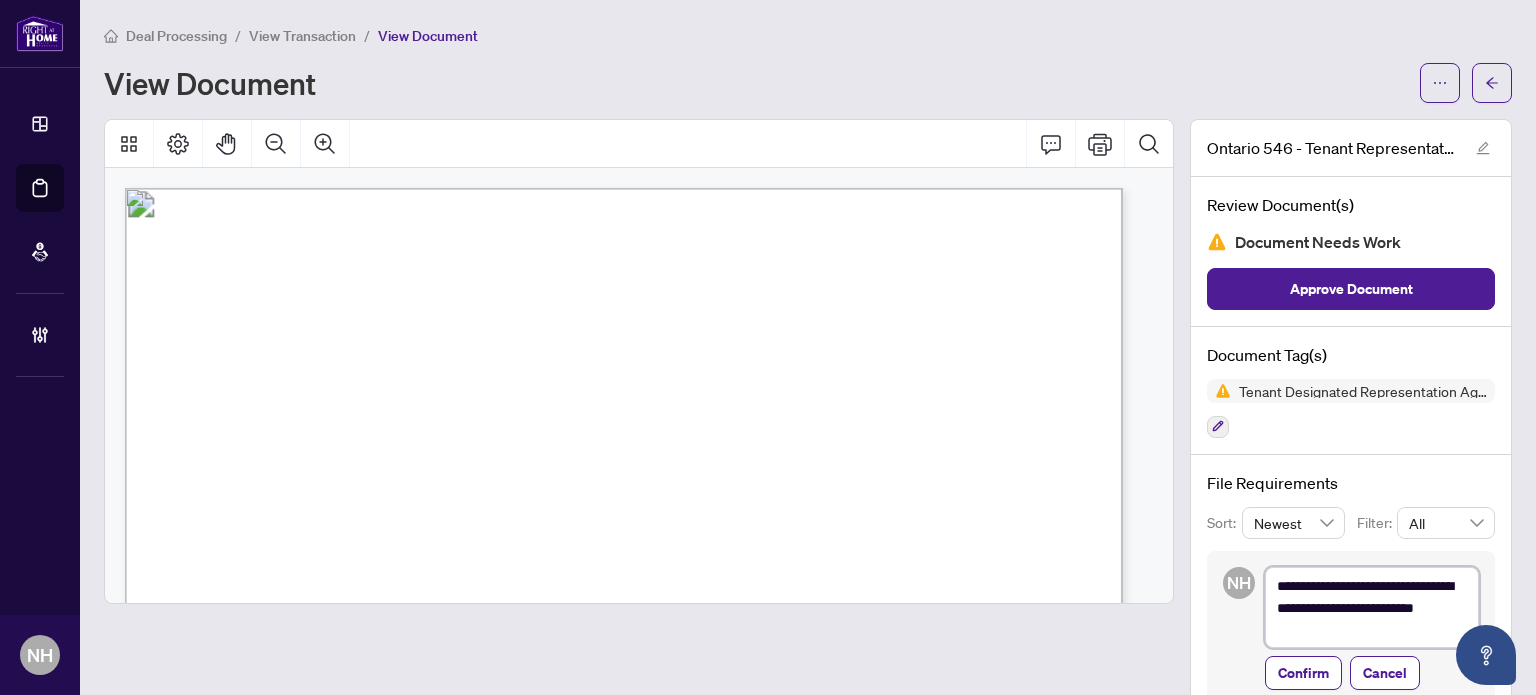 type on "**********" 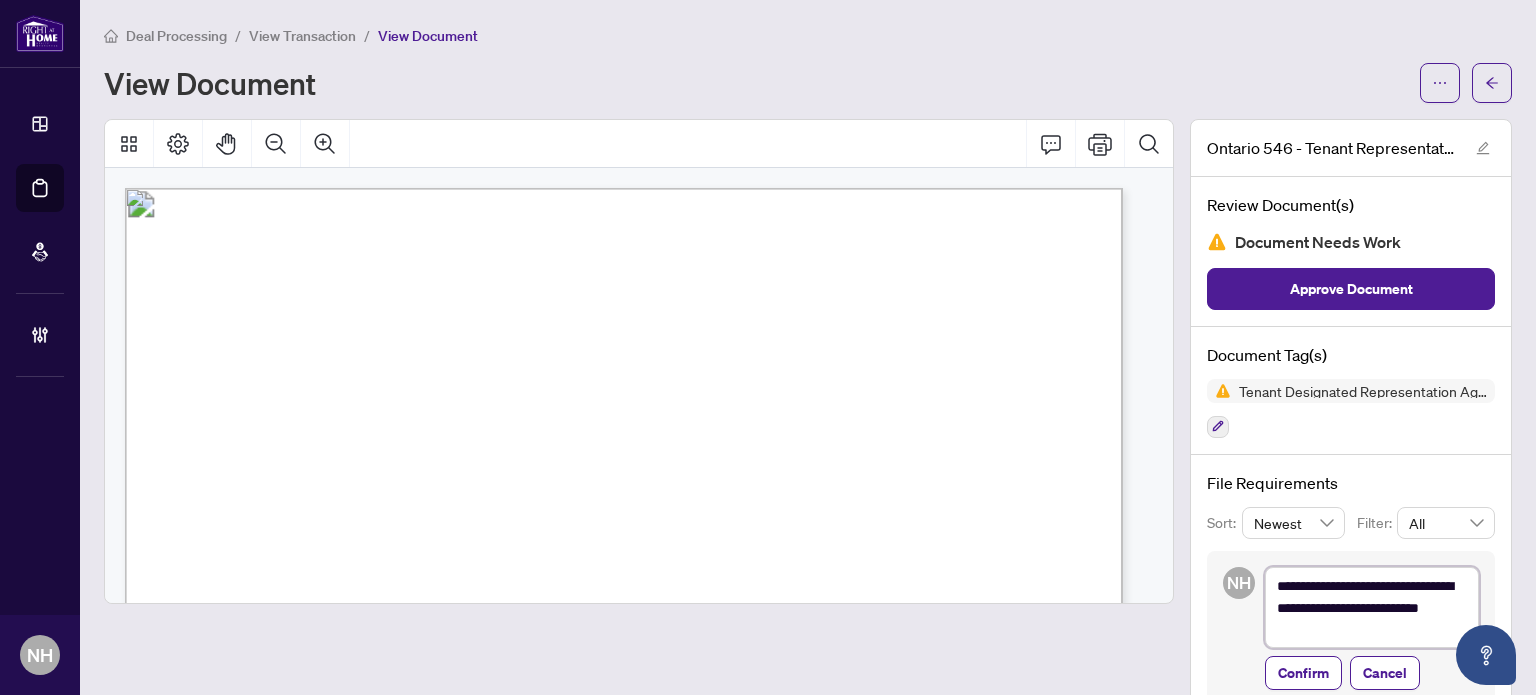 type on "**********" 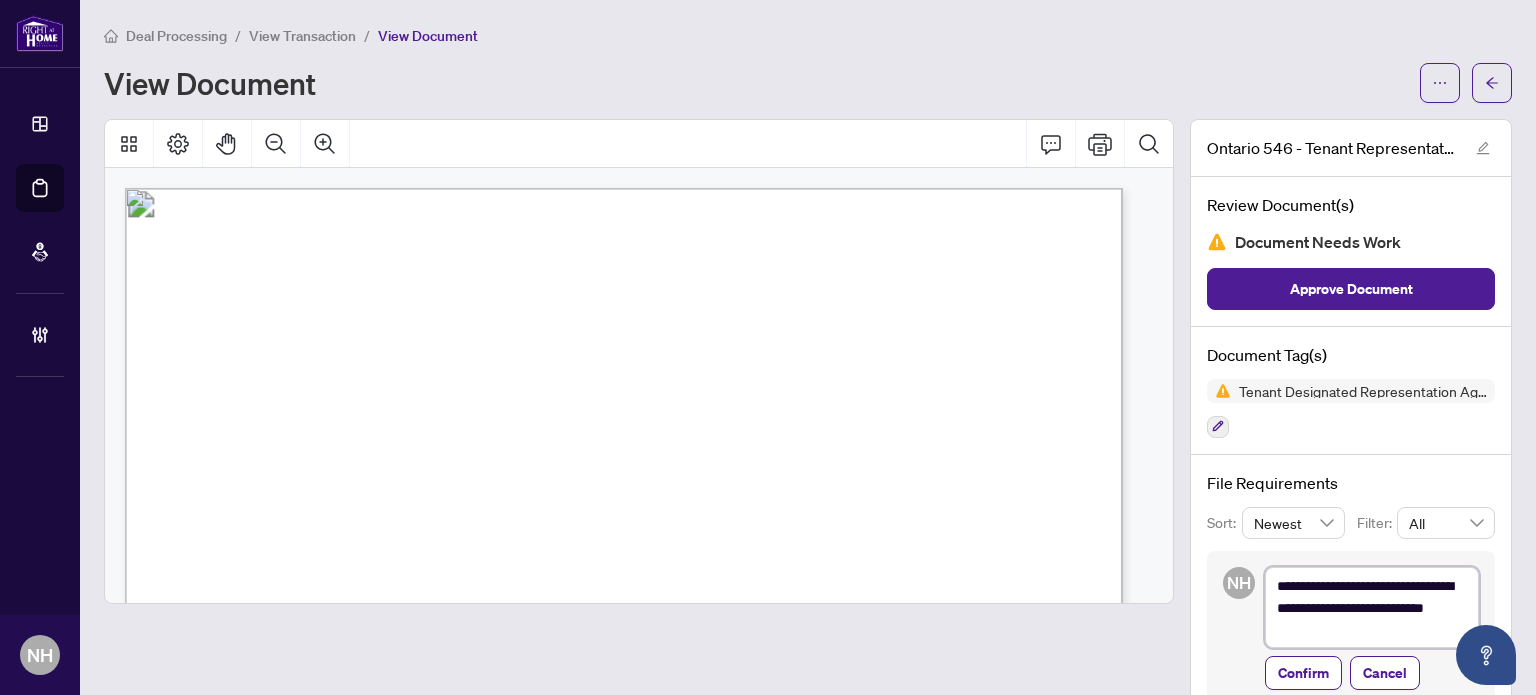 type on "**********" 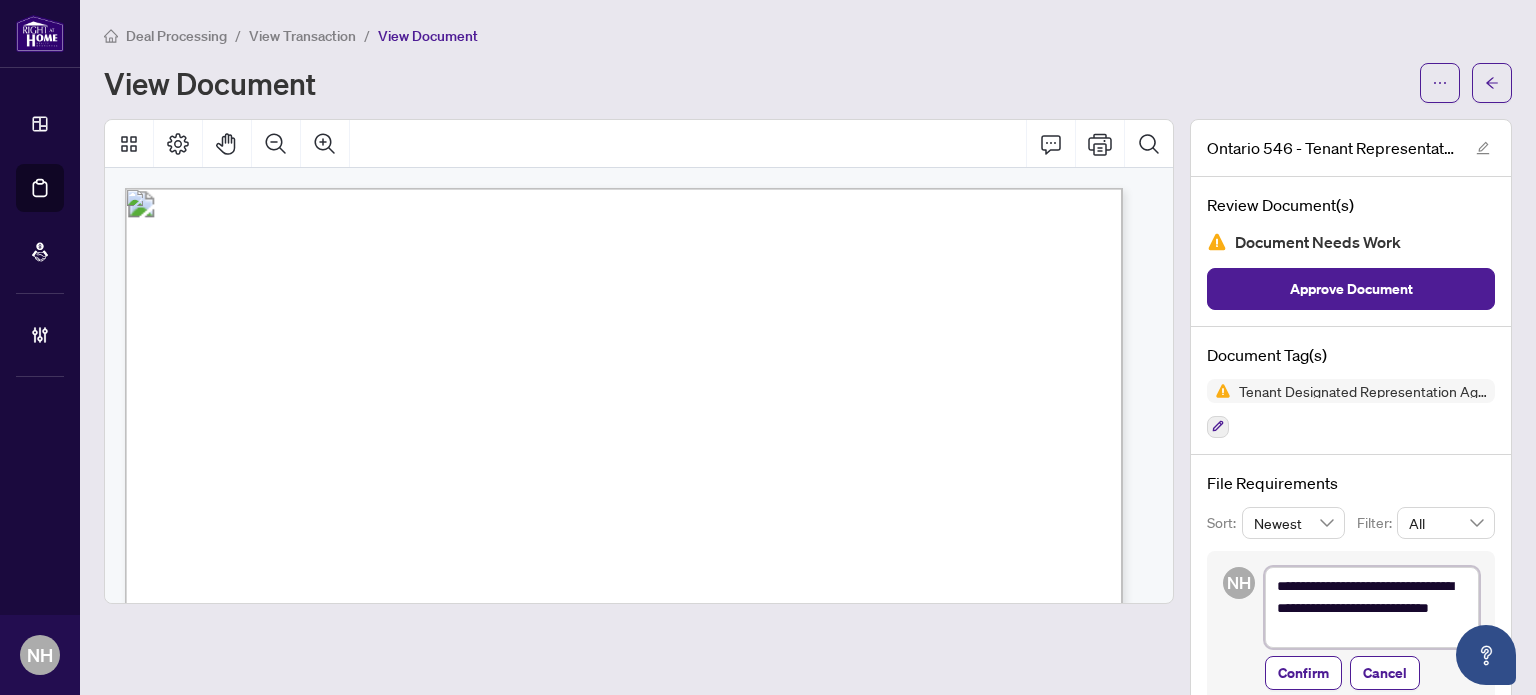 type on "**********" 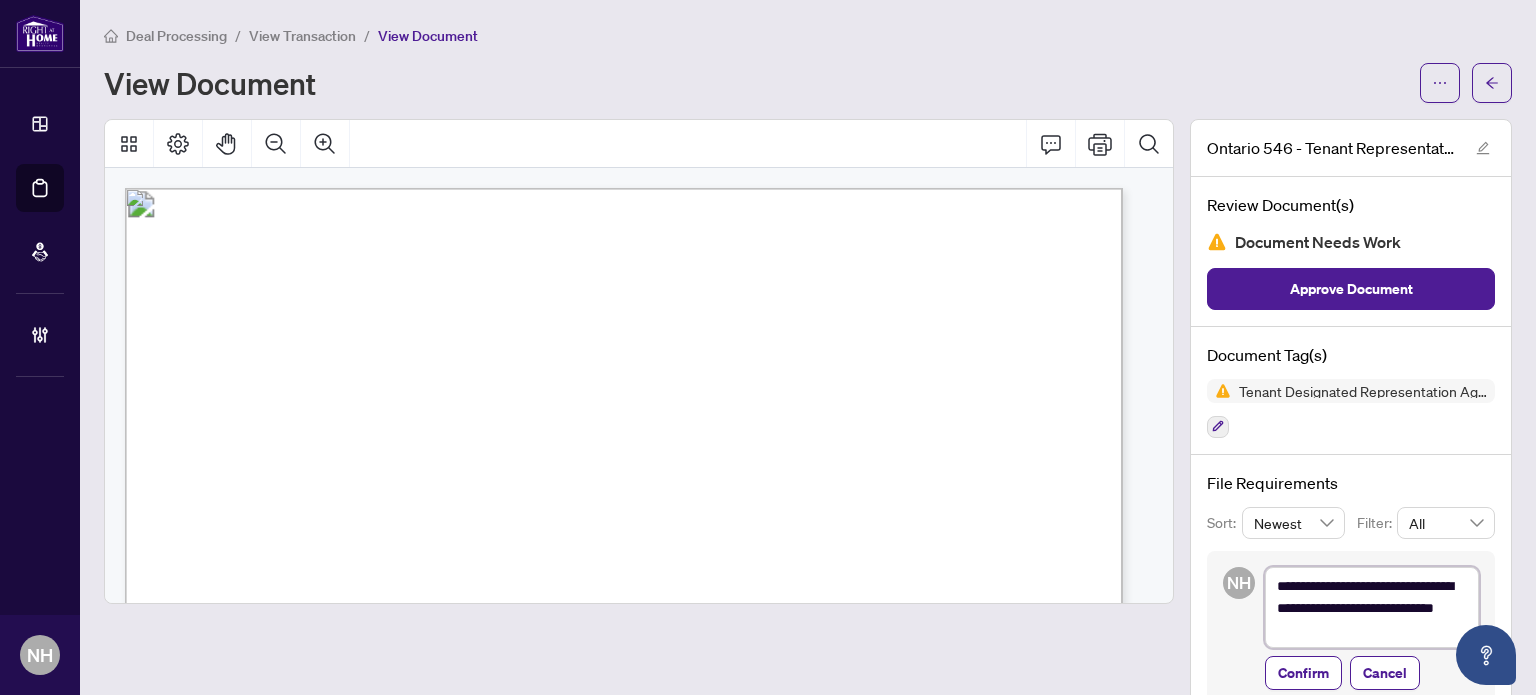 type on "**********" 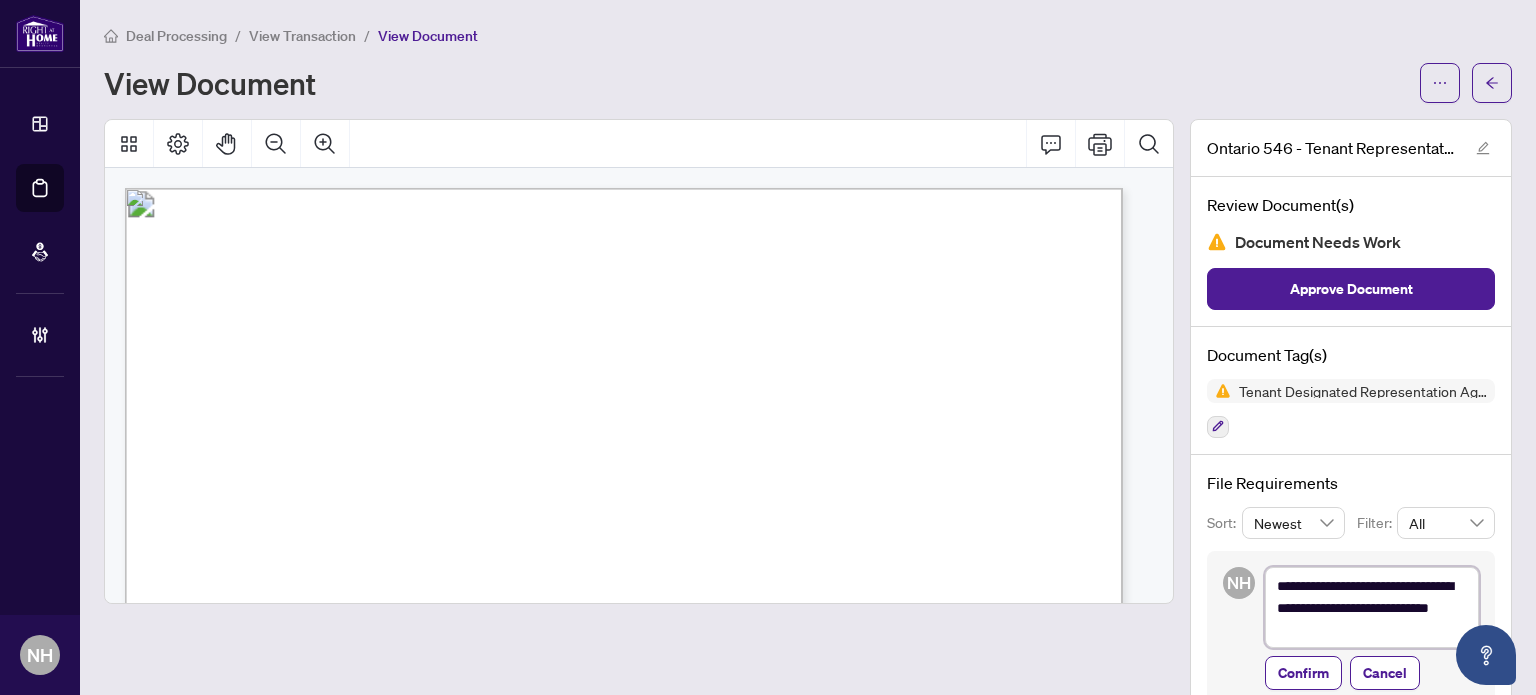 type on "**********" 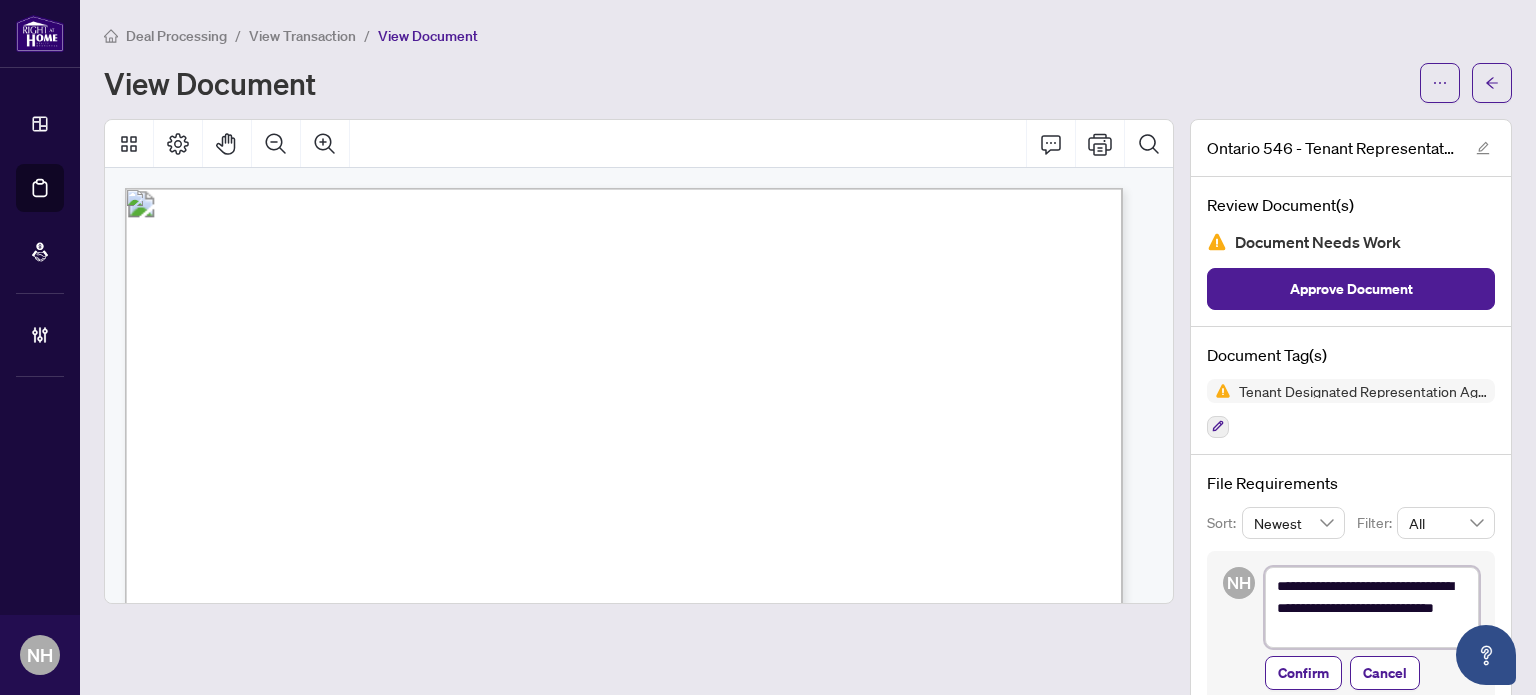 type on "**********" 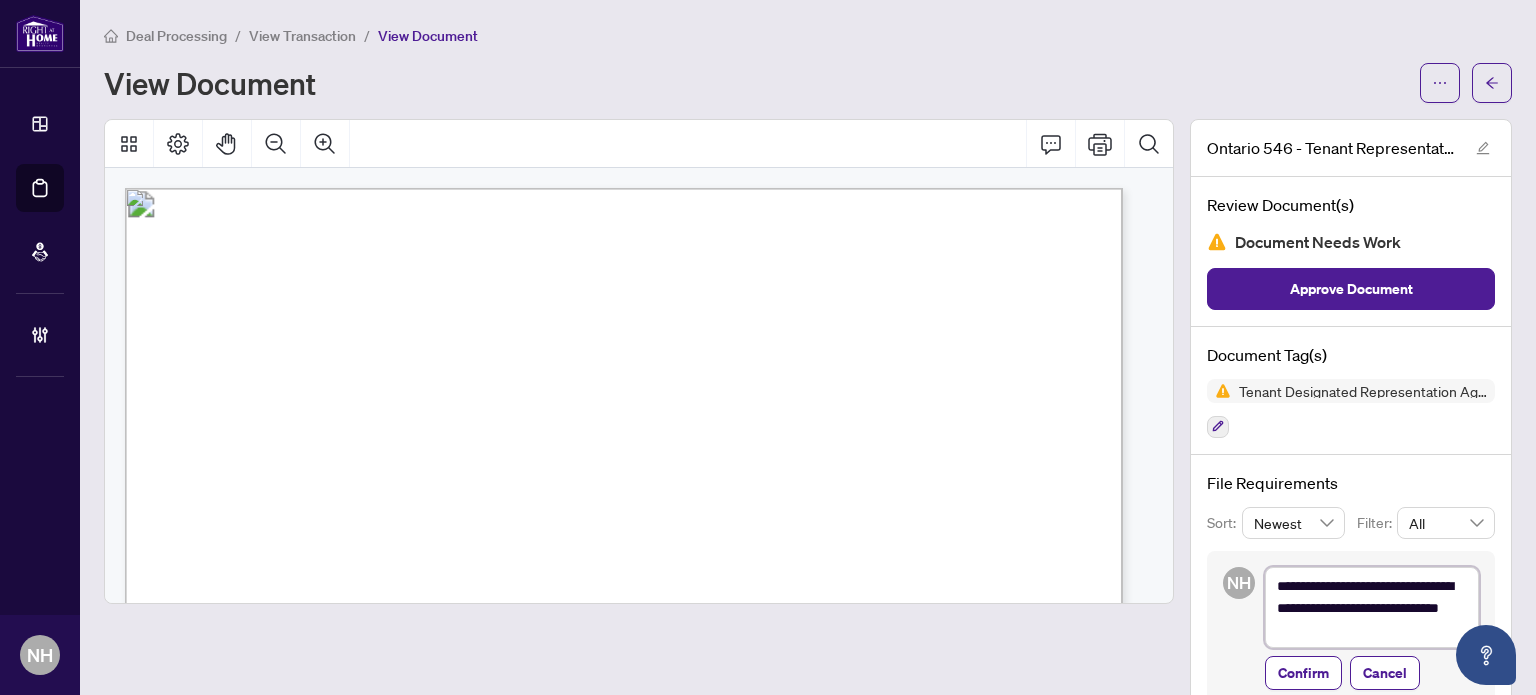 type on "**********" 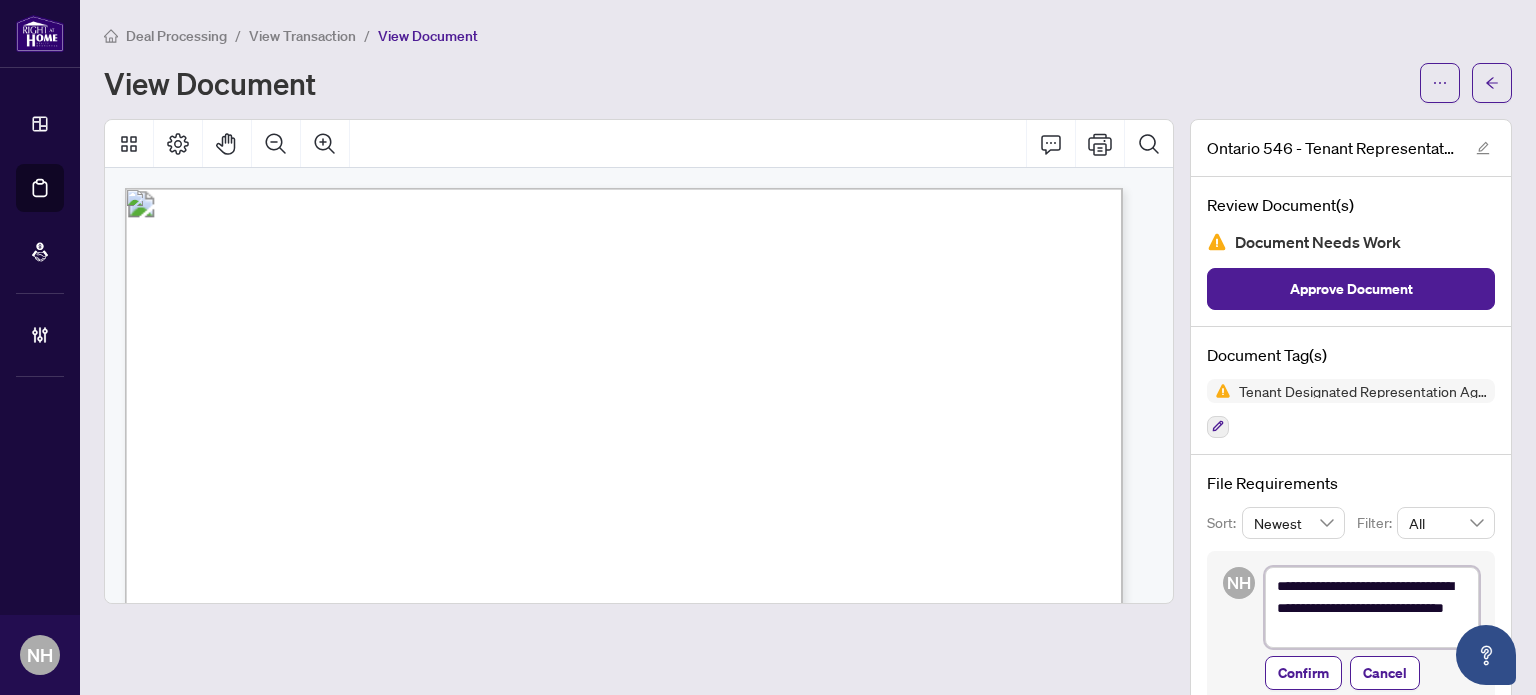 type on "**********" 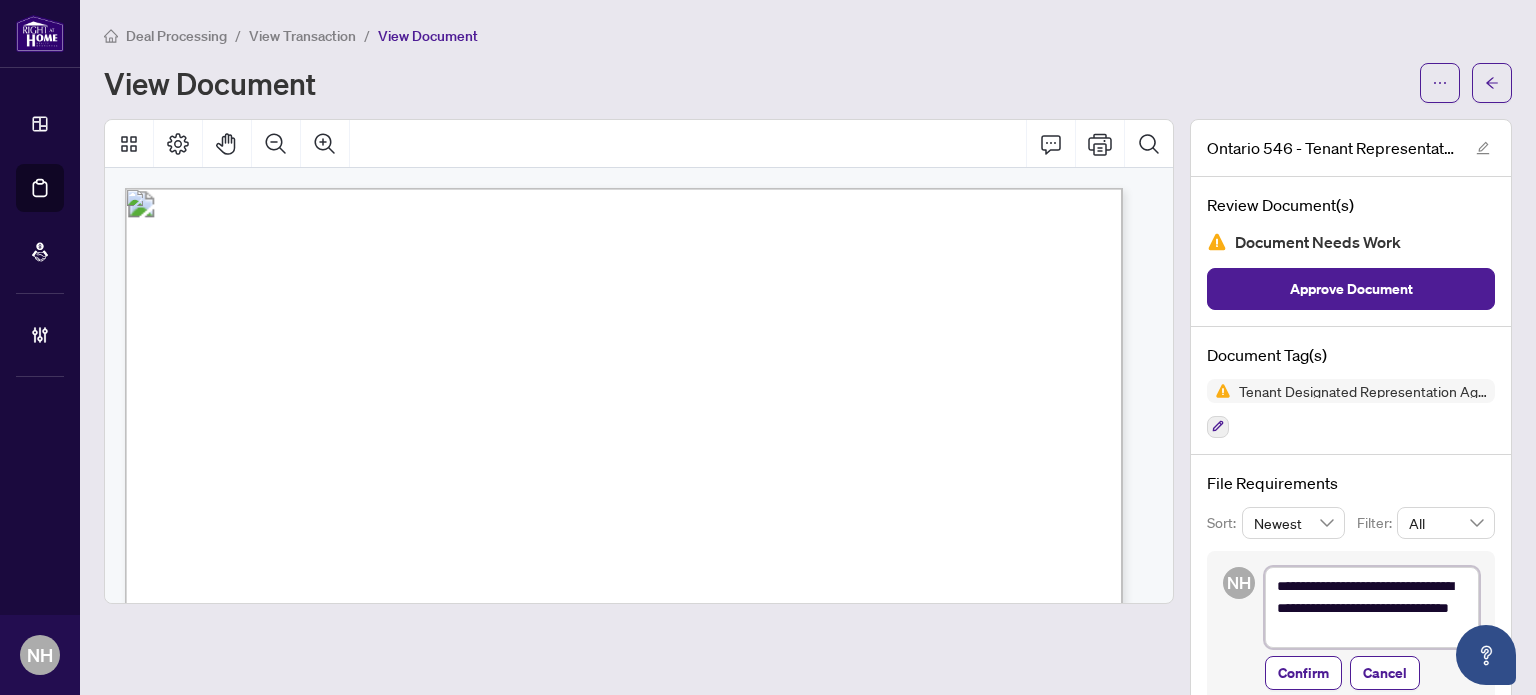 type on "**********" 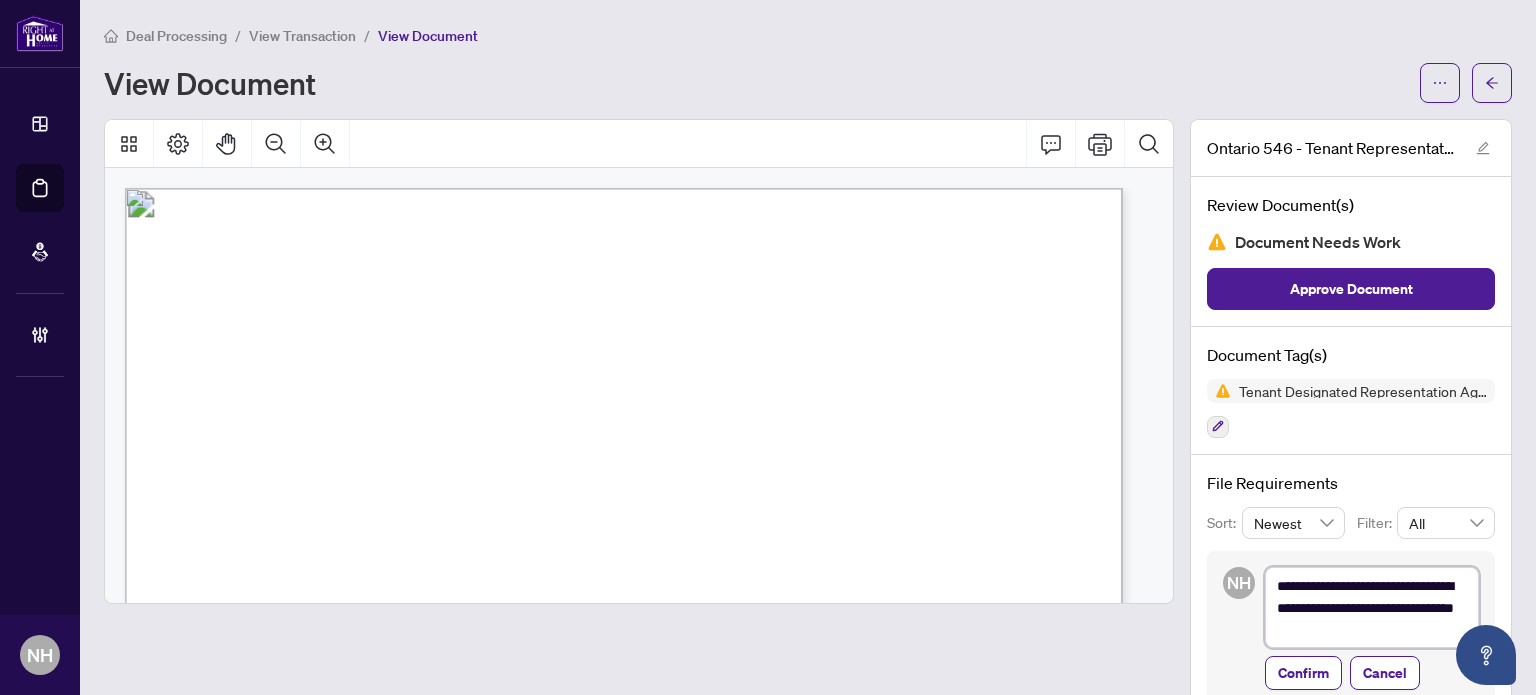 type on "**********" 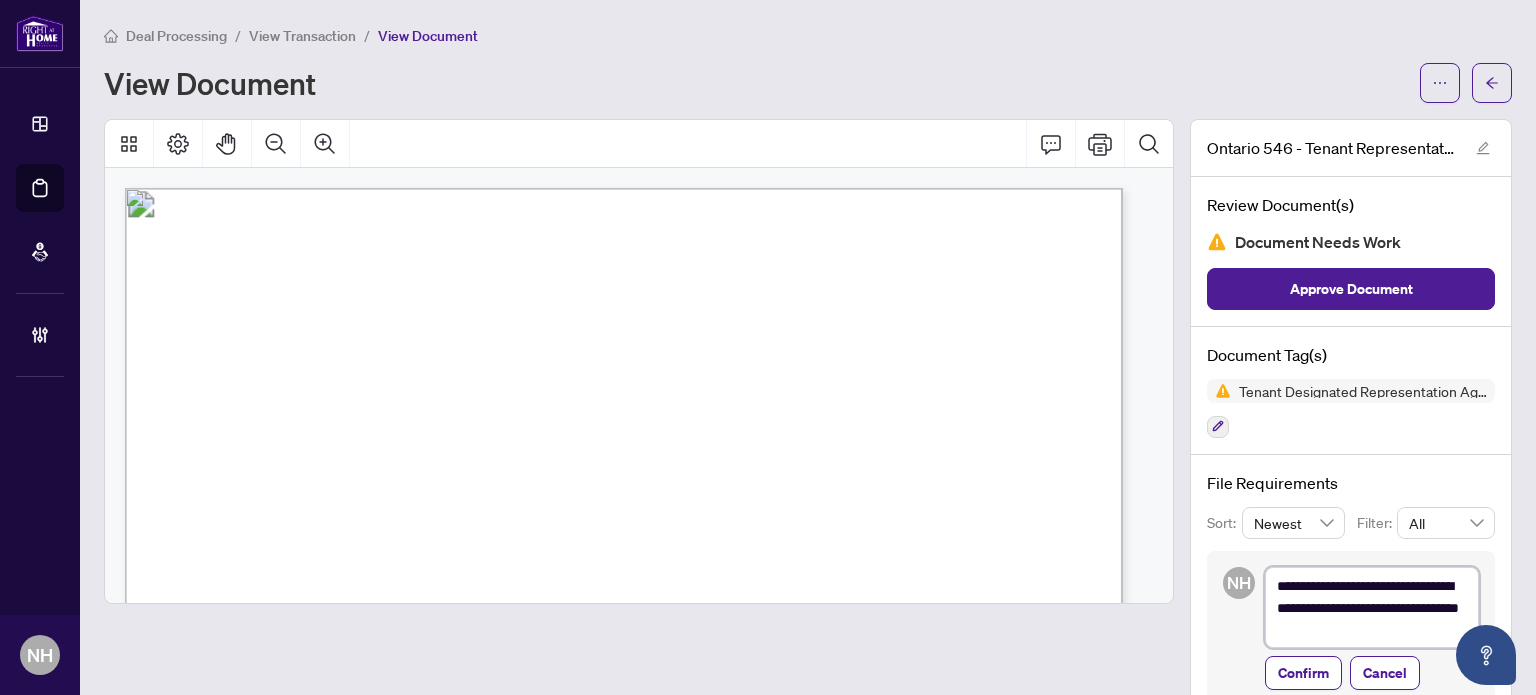 type on "**********" 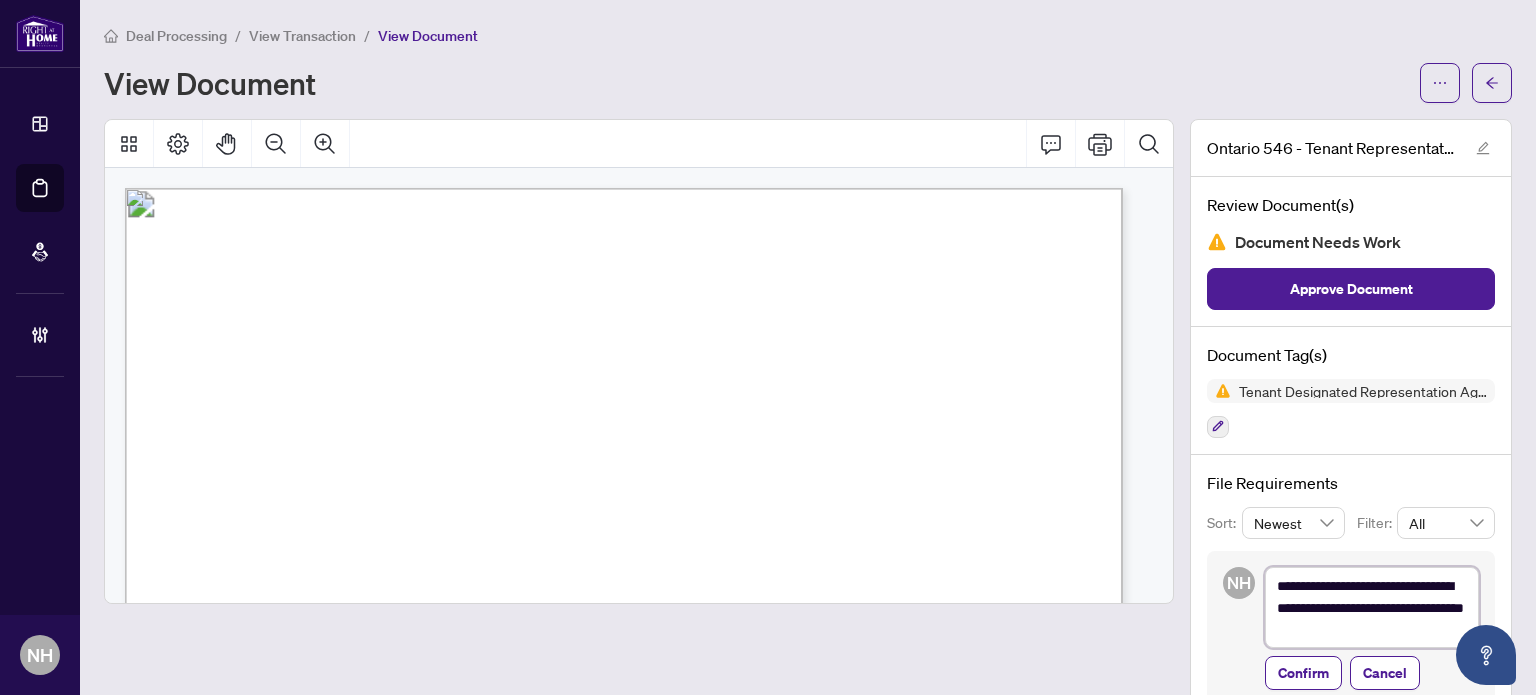 type on "**********" 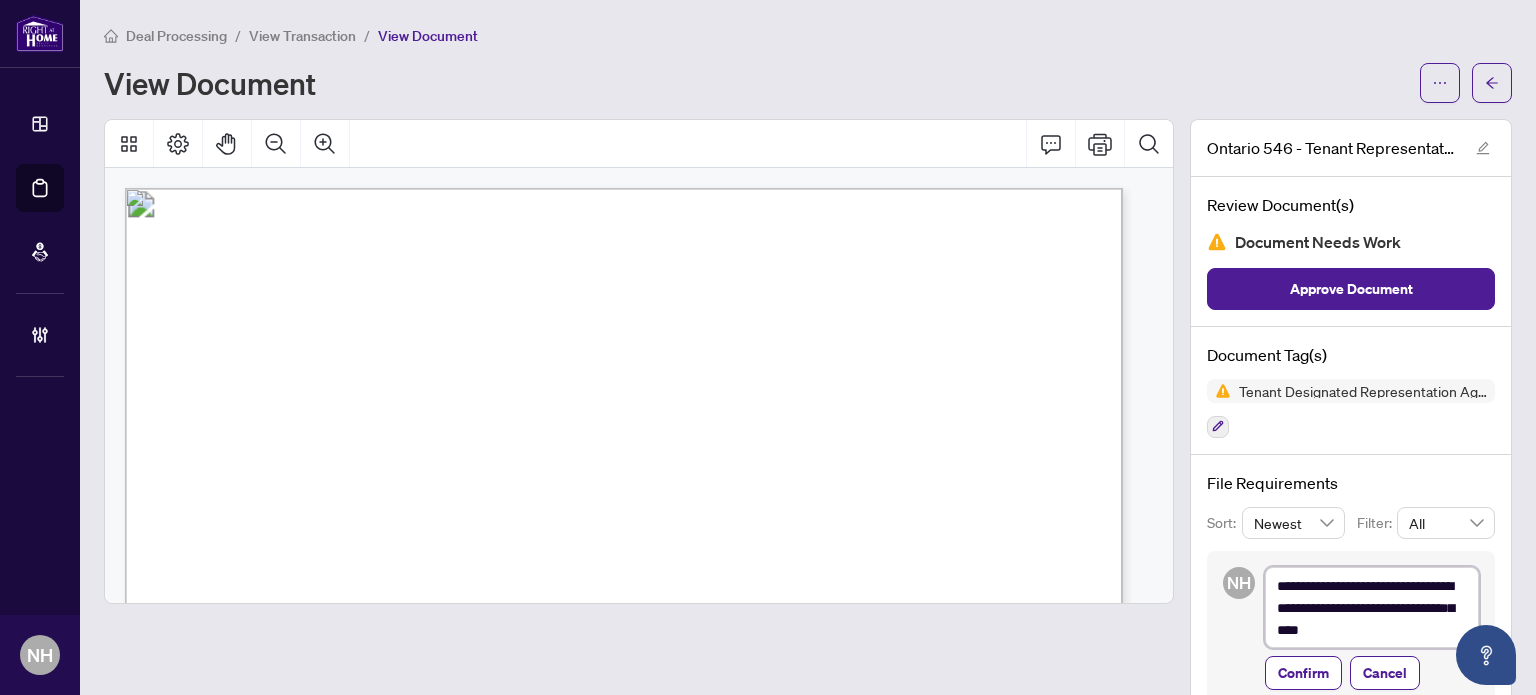 type on "**********" 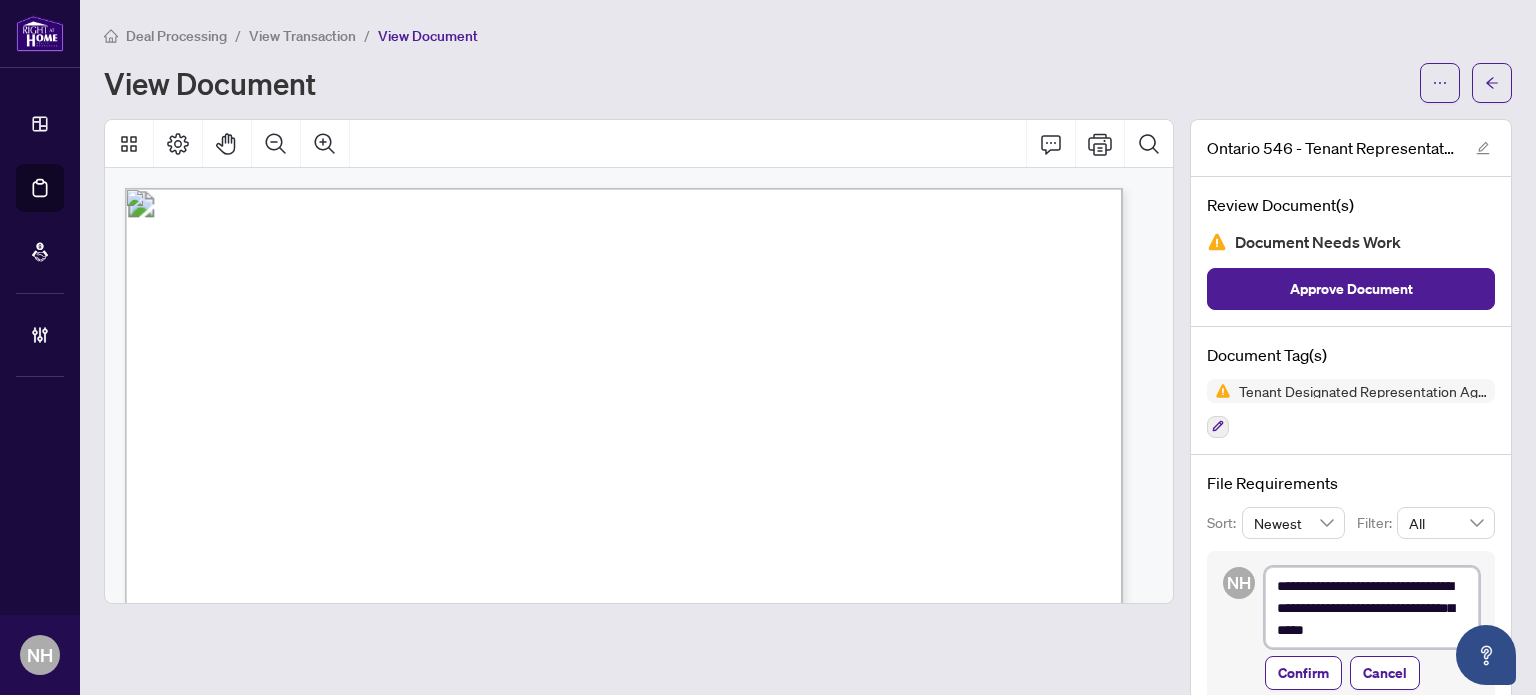 type on "**********" 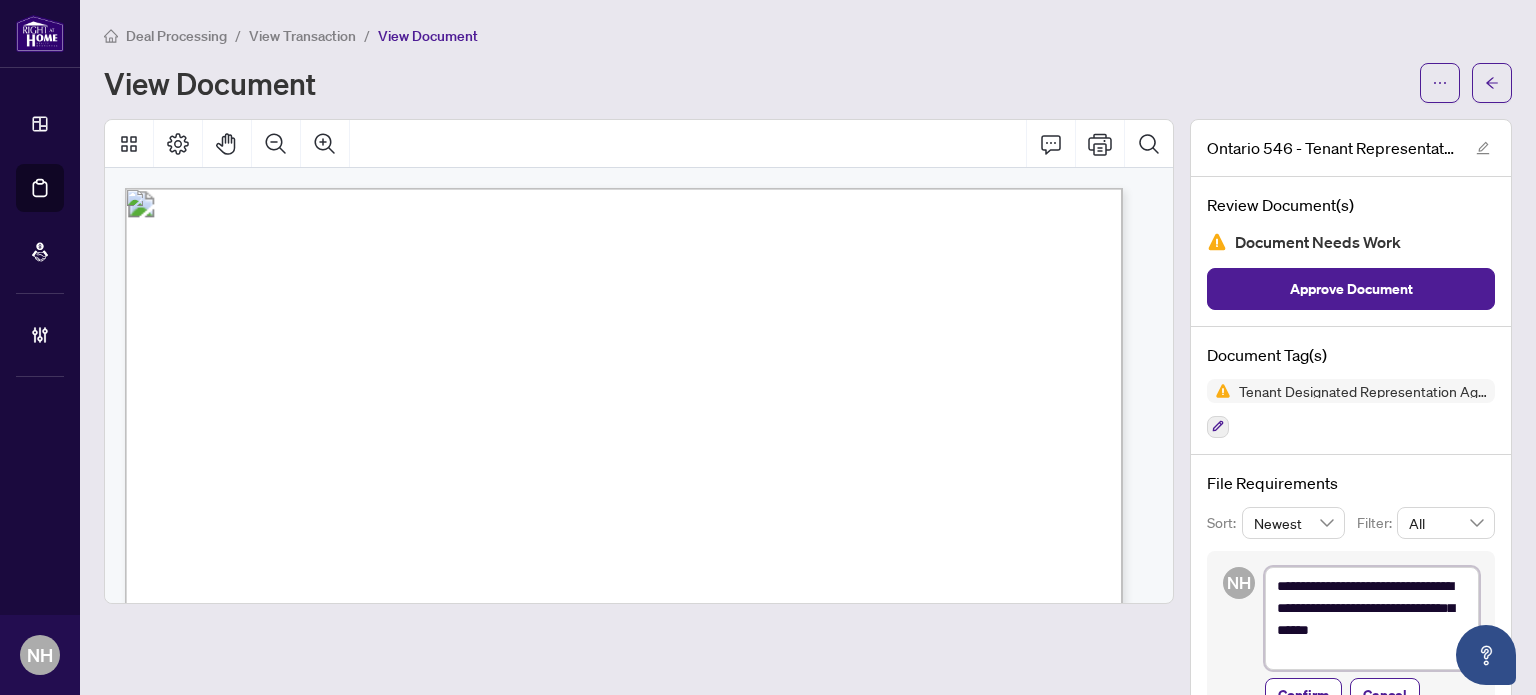 type on "**********" 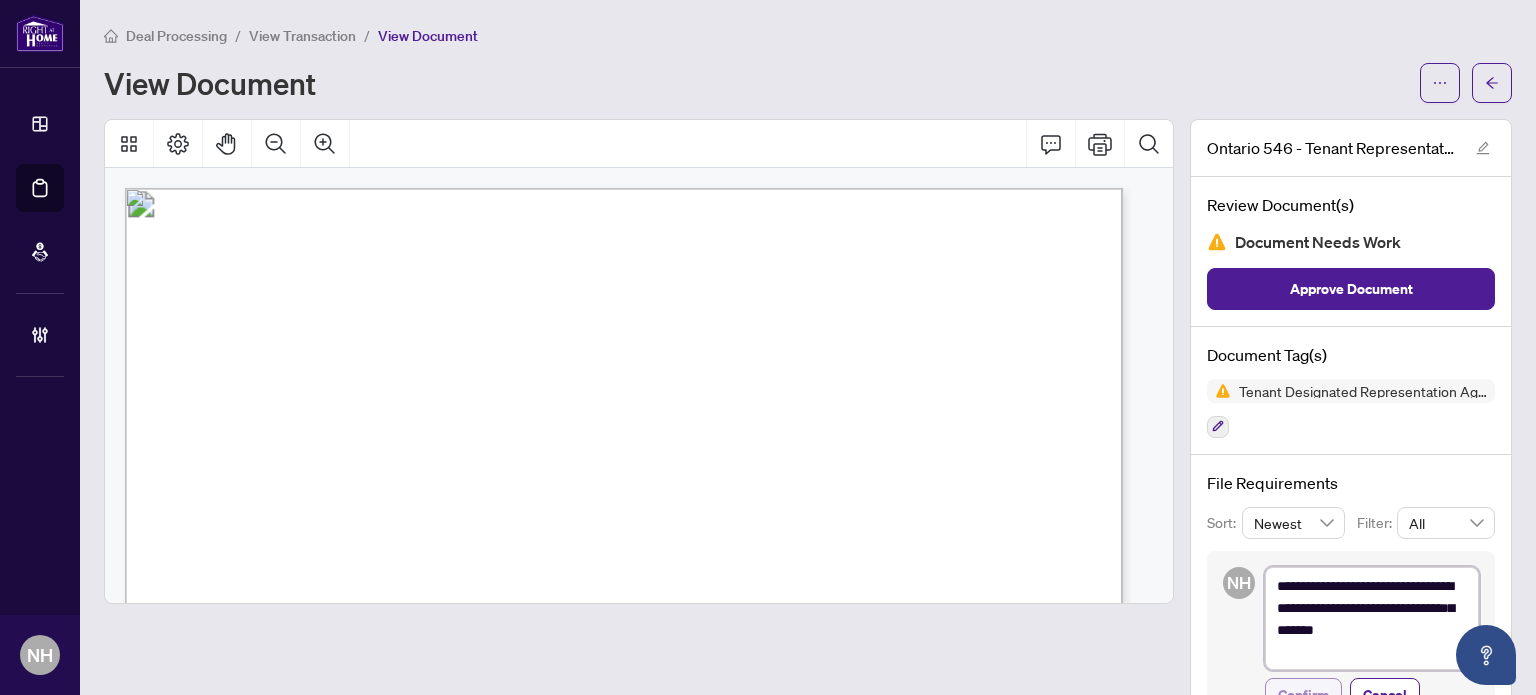 type on "**********" 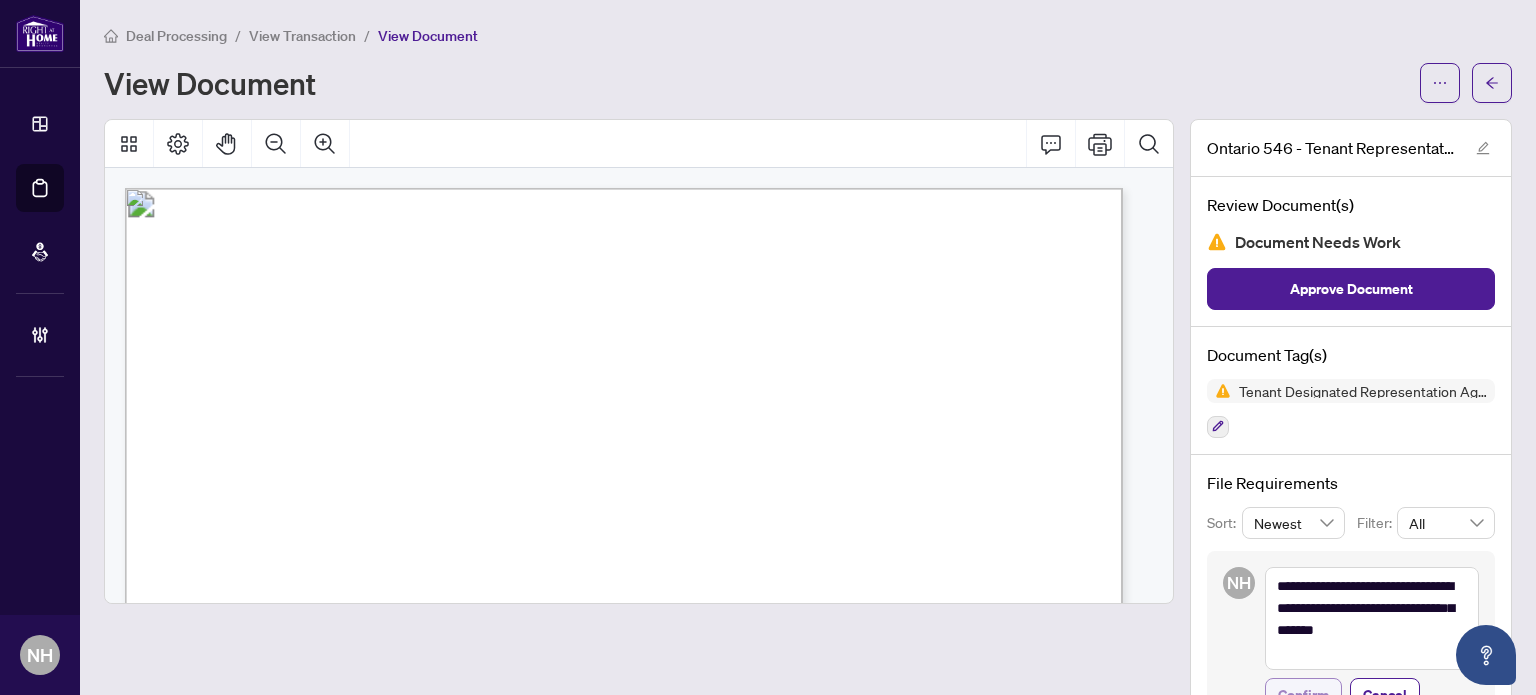 click on "Confirm" at bounding box center [1303, 695] 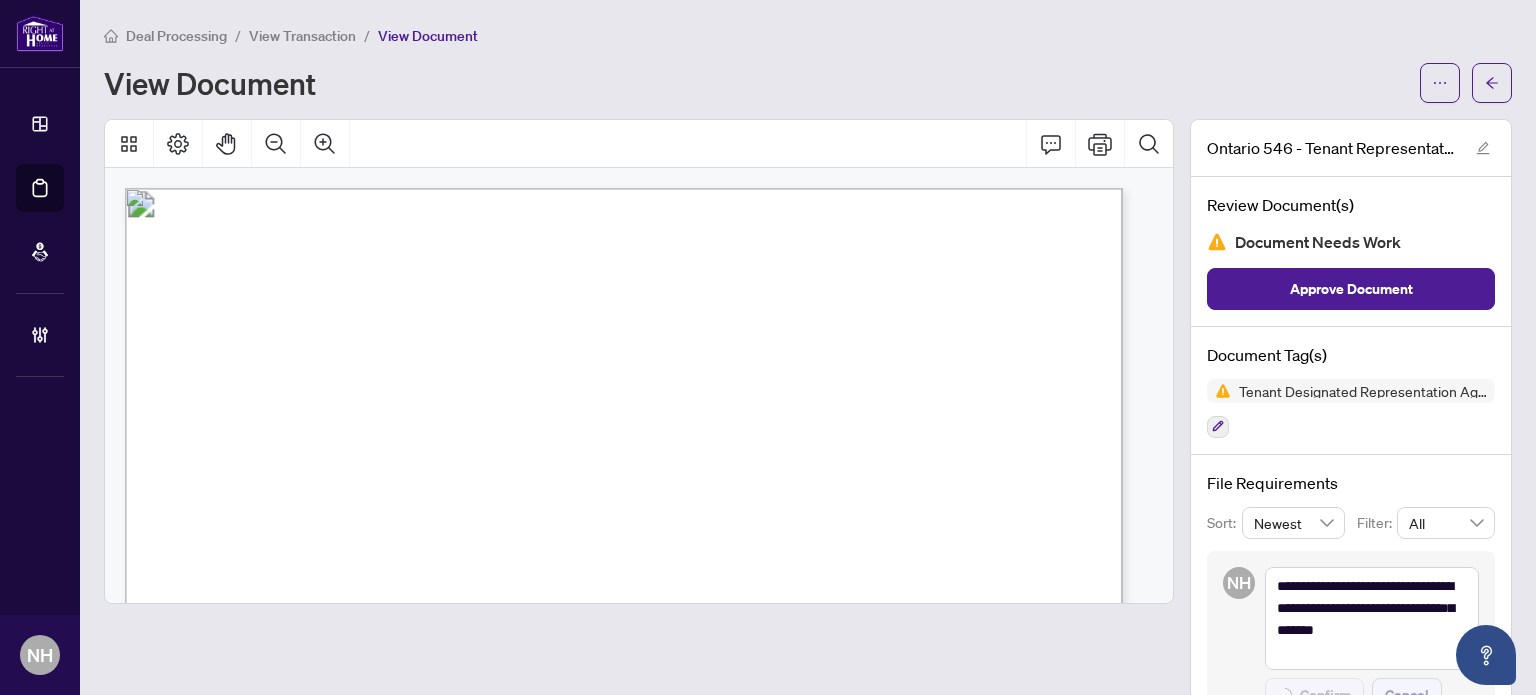 type on "**********" 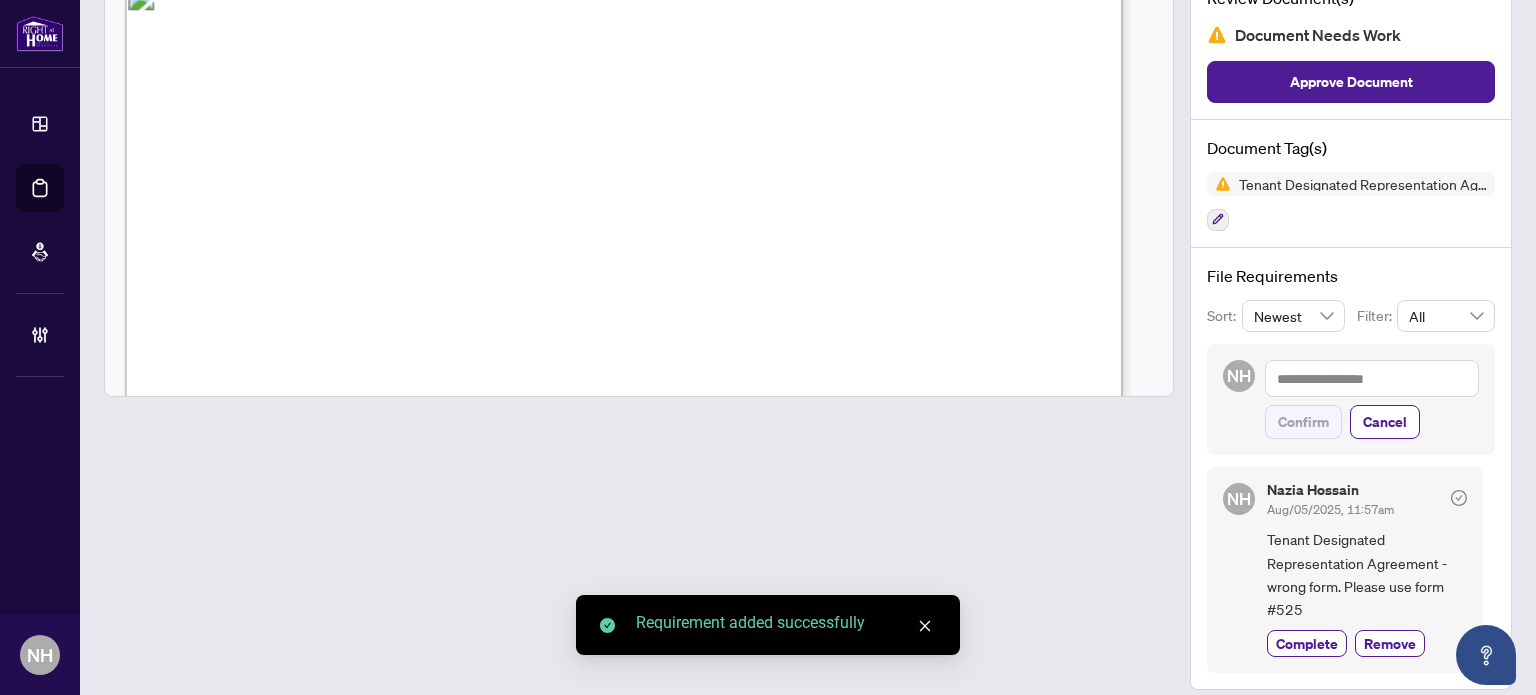scroll, scrollTop: 220, scrollLeft: 0, axis: vertical 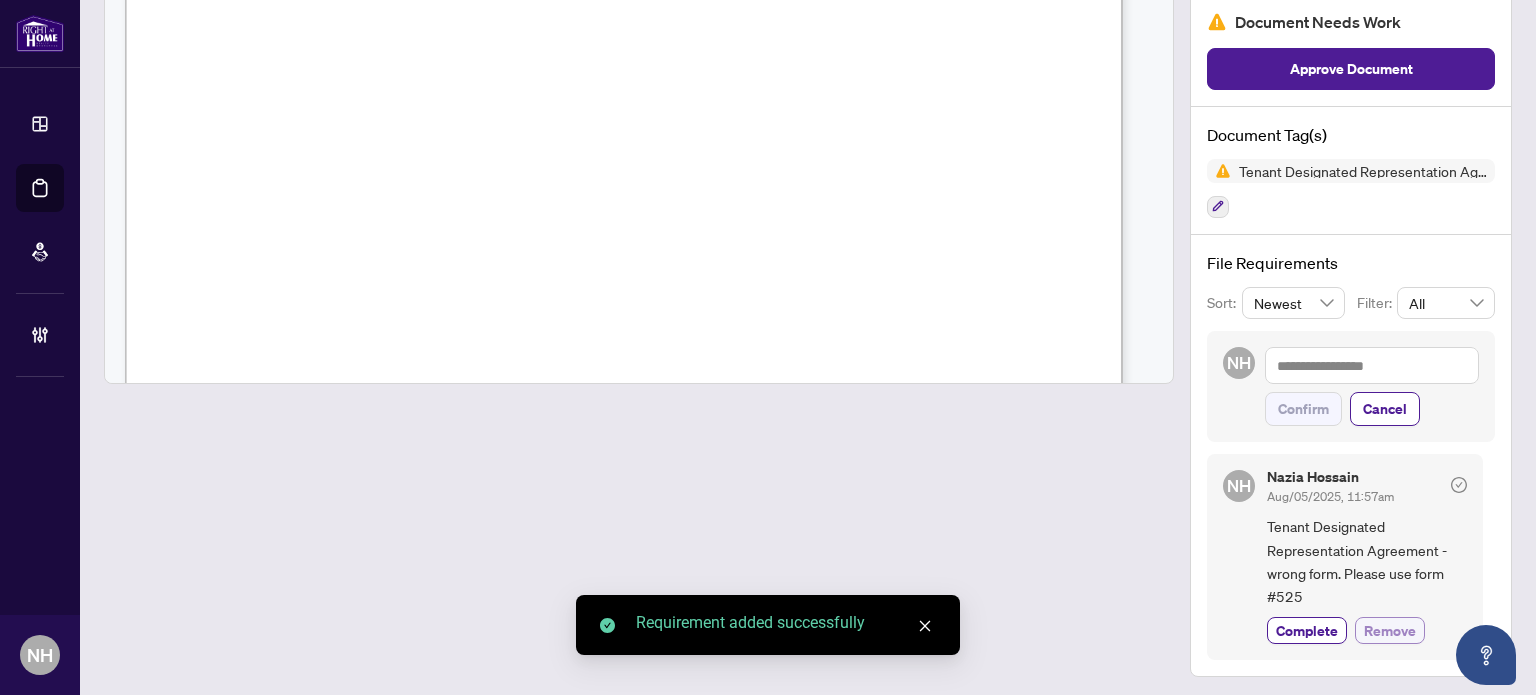 click on "Remove" at bounding box center (1390, 630) 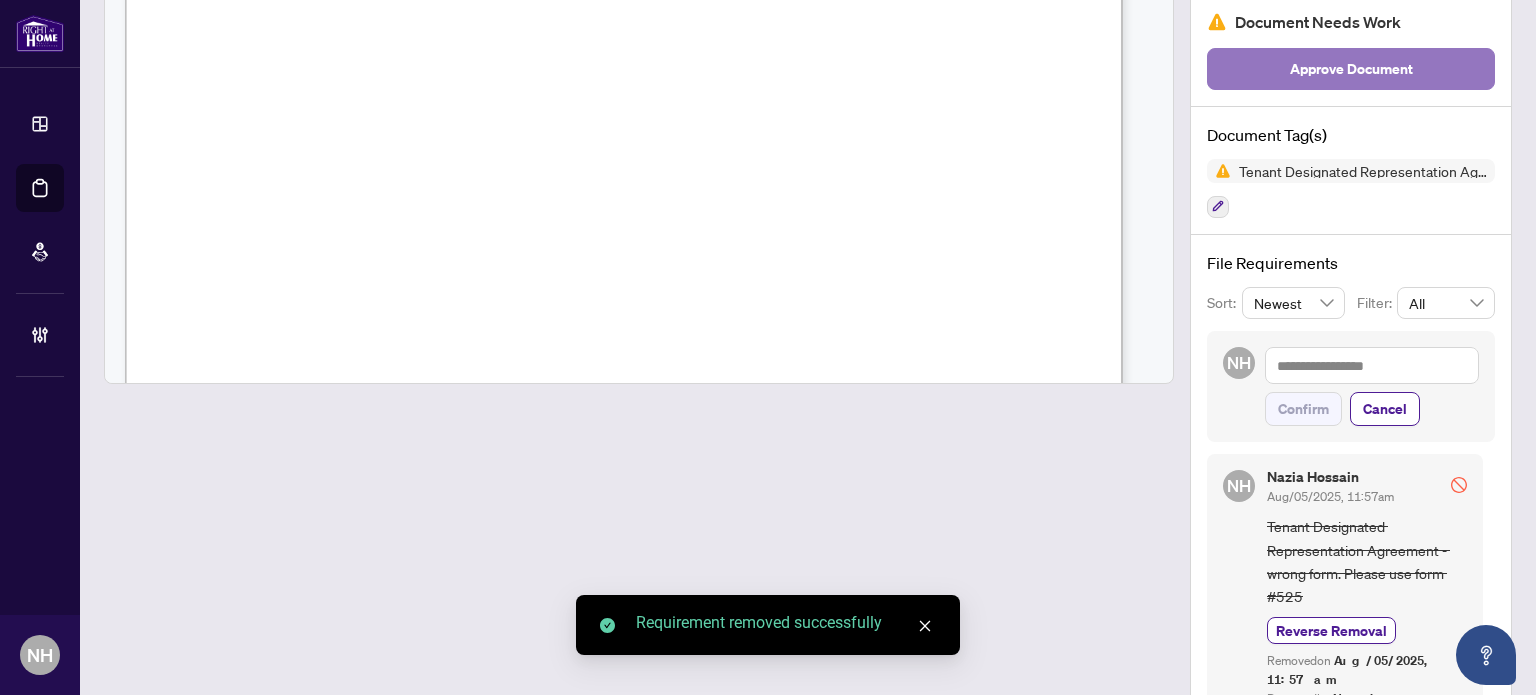 click on "Approve Document" at bounding box center [1351, 69] 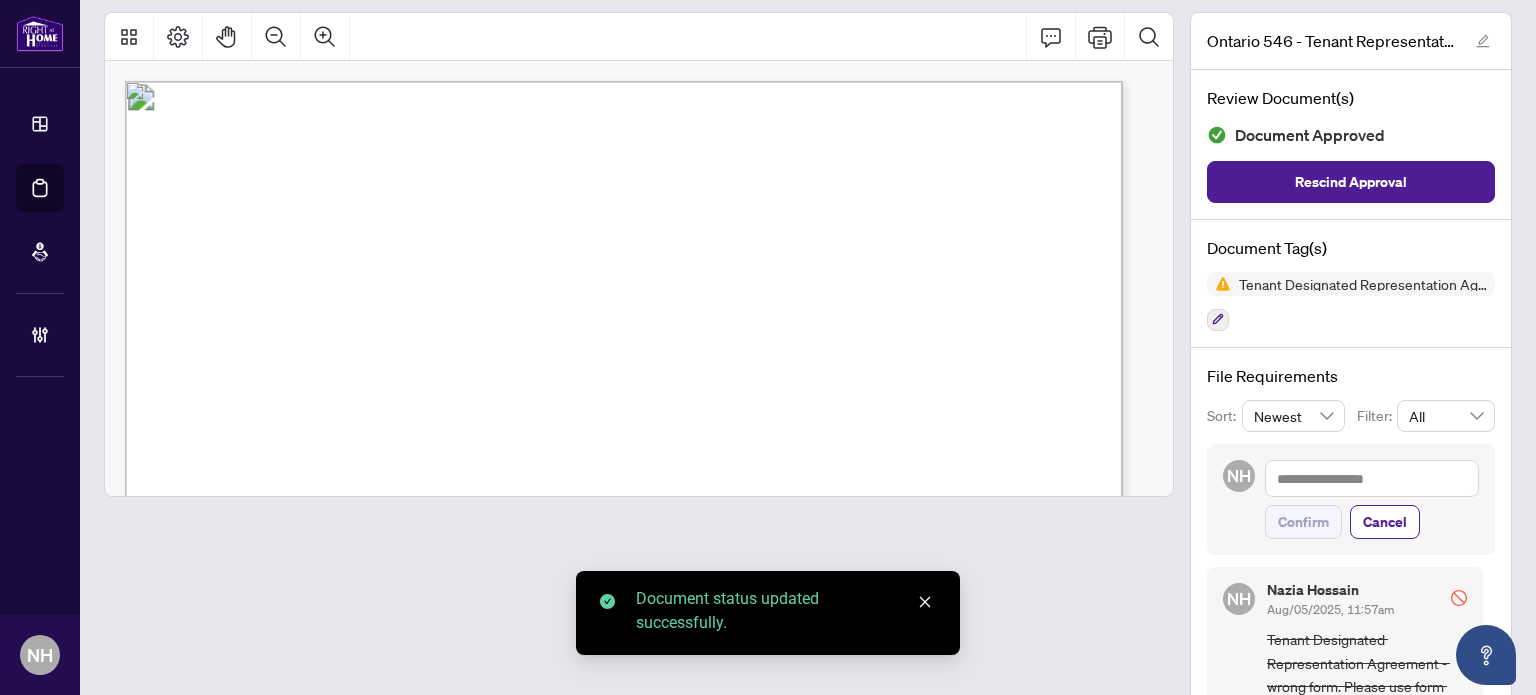 scroll, scrollTop: 0, scrollLeft: 0, axis: both 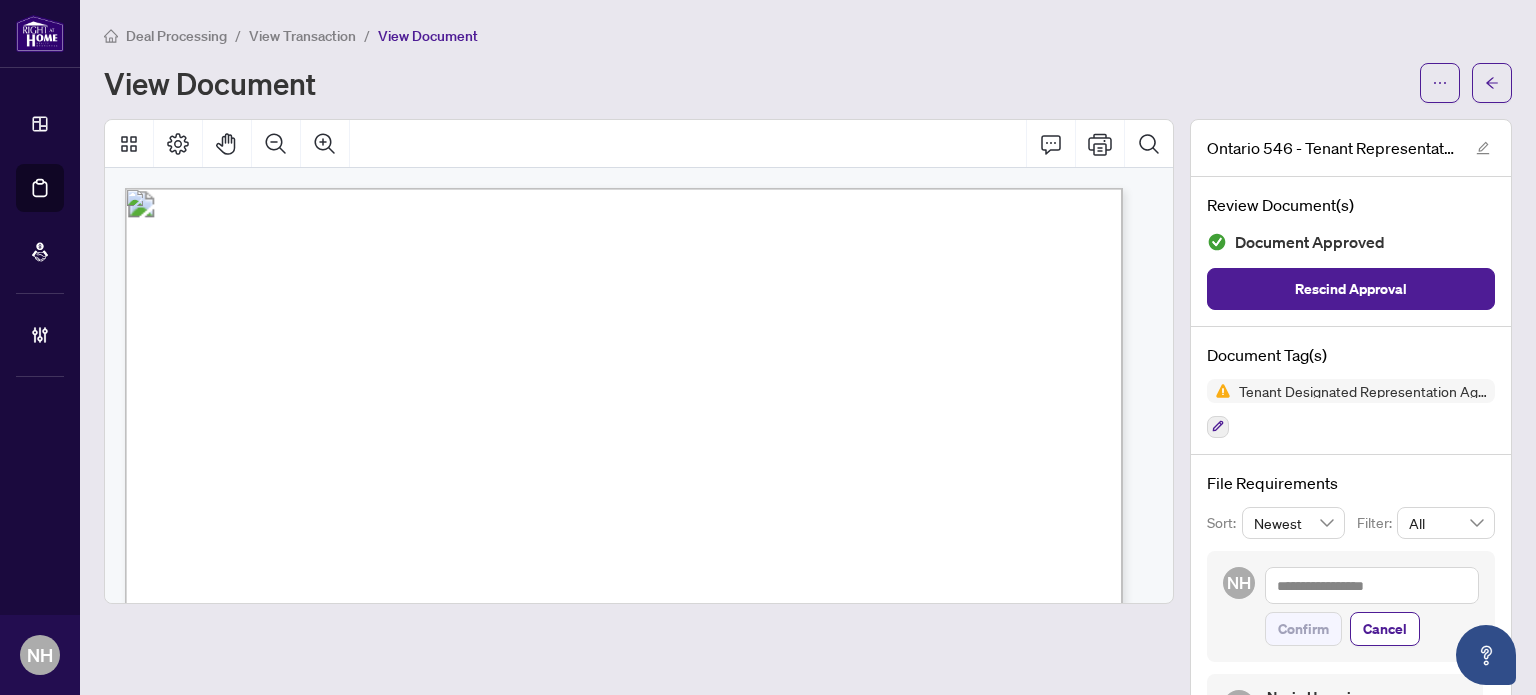 click on "View Transaction" at bounding box center (302, 36) 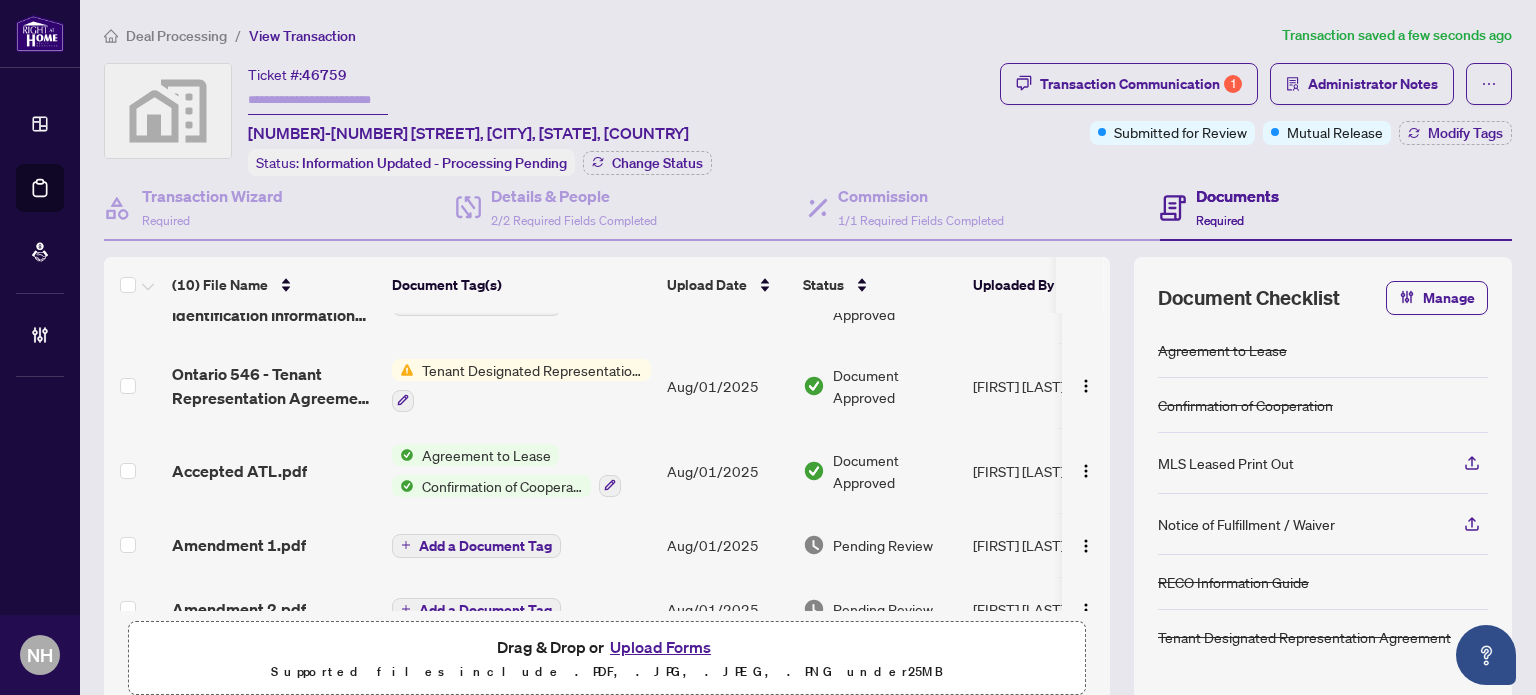 scroll, scrollTop: 400, scrollLeft: 0, axis: vertical 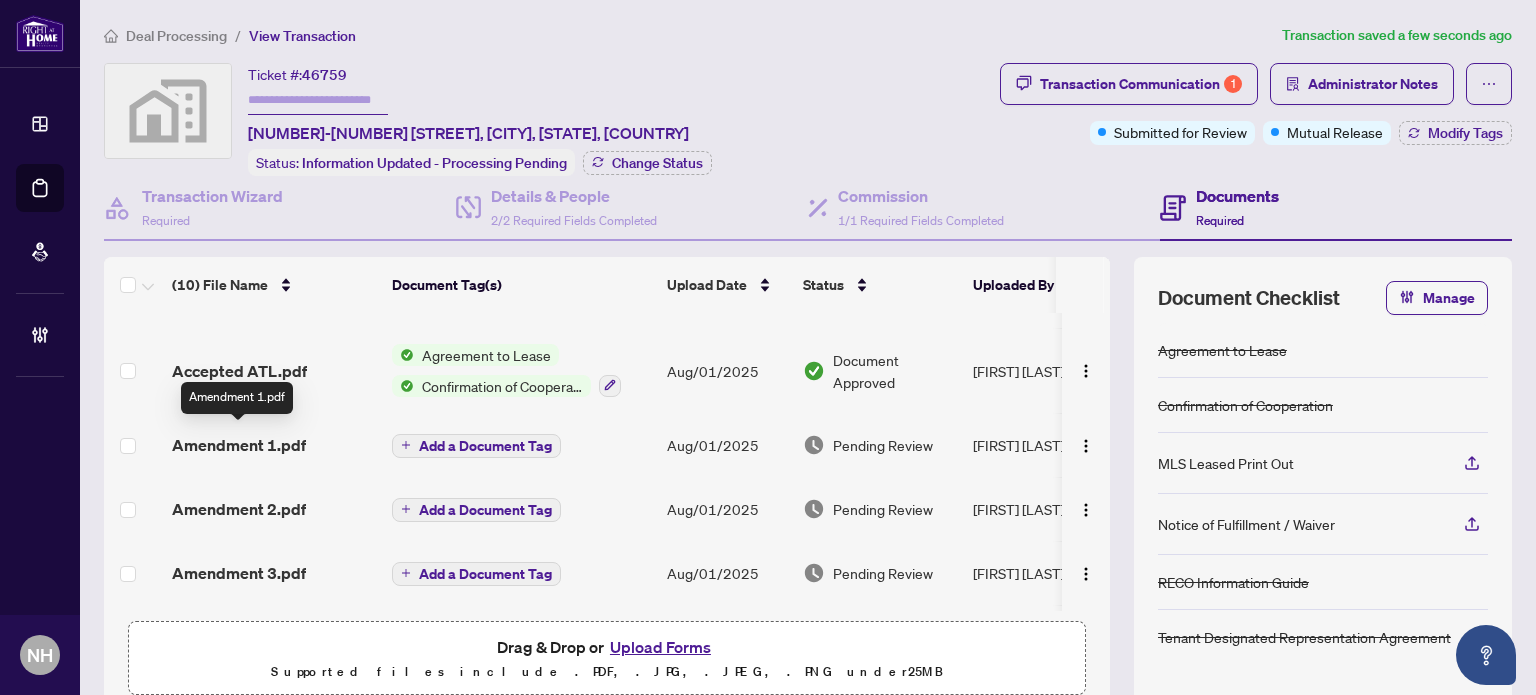 click on "Amendment 1.pdf" at bounding box center [239, 445] 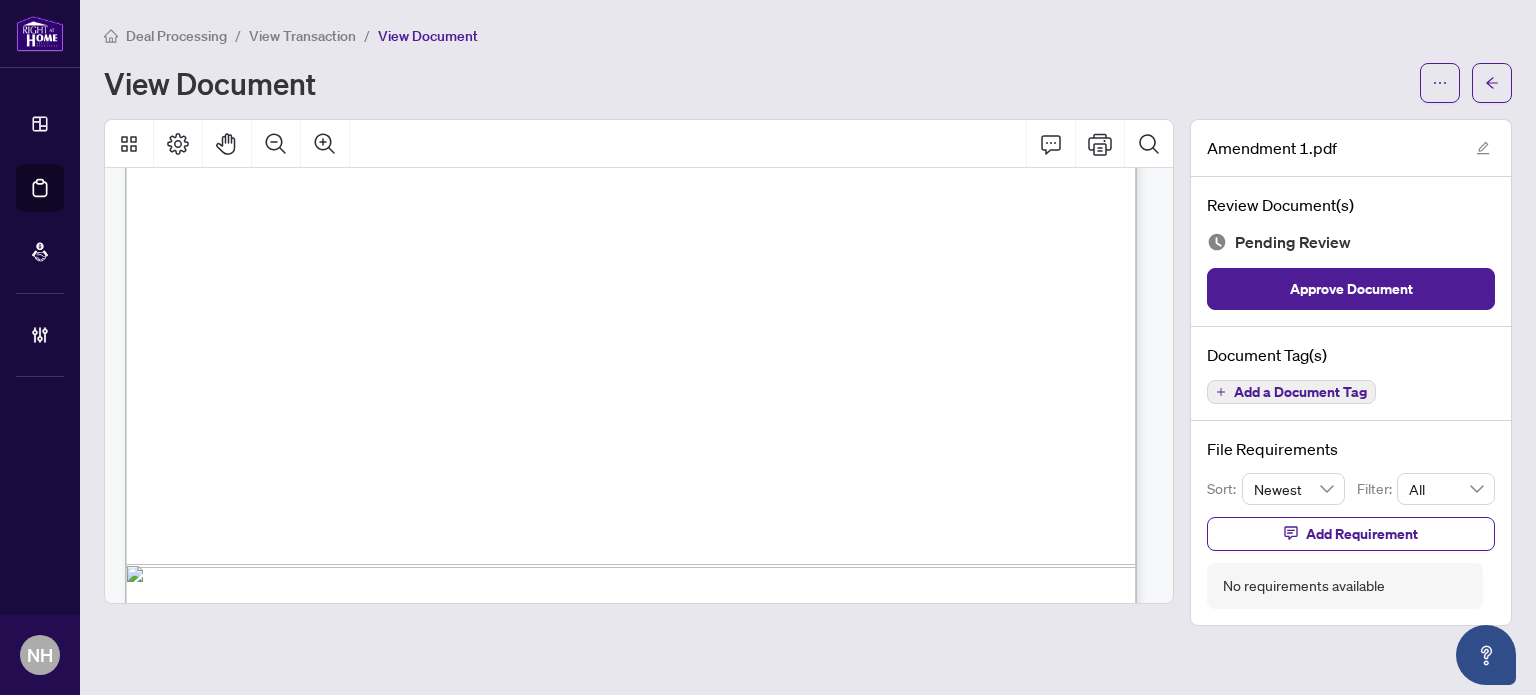scroll, scrollTop: 2256, scrollLeft: 0, axis: vertical 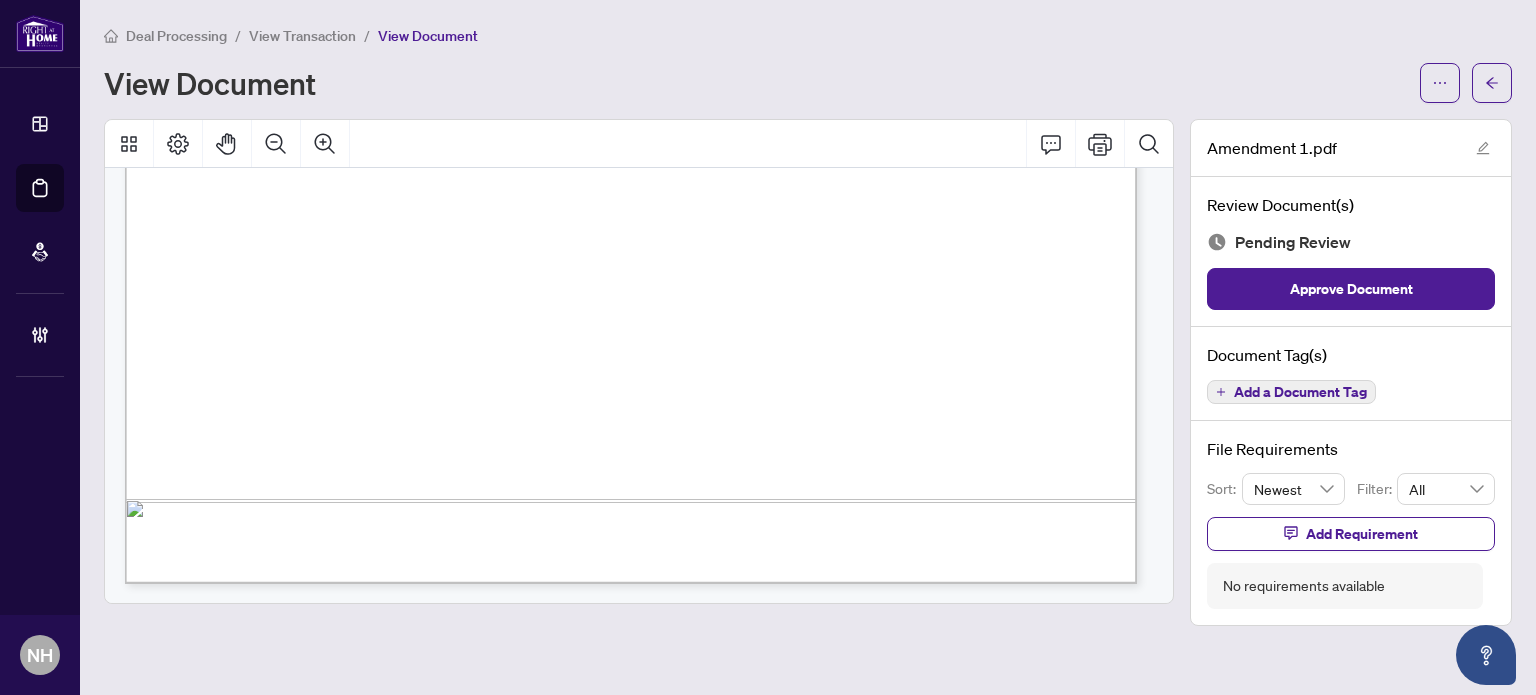 click on "Add a Document Tag" at bounding box center (1300, 392) 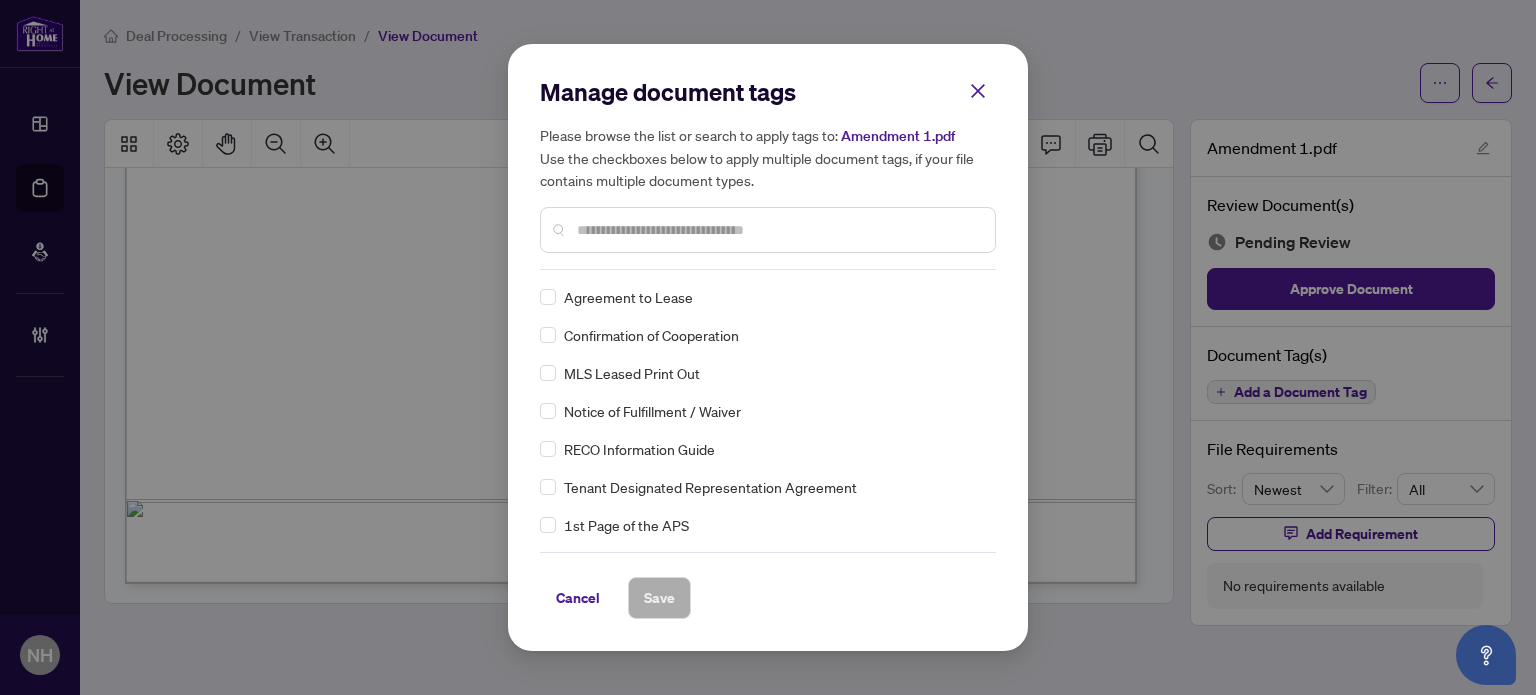 click at bounding box center (778, 230) 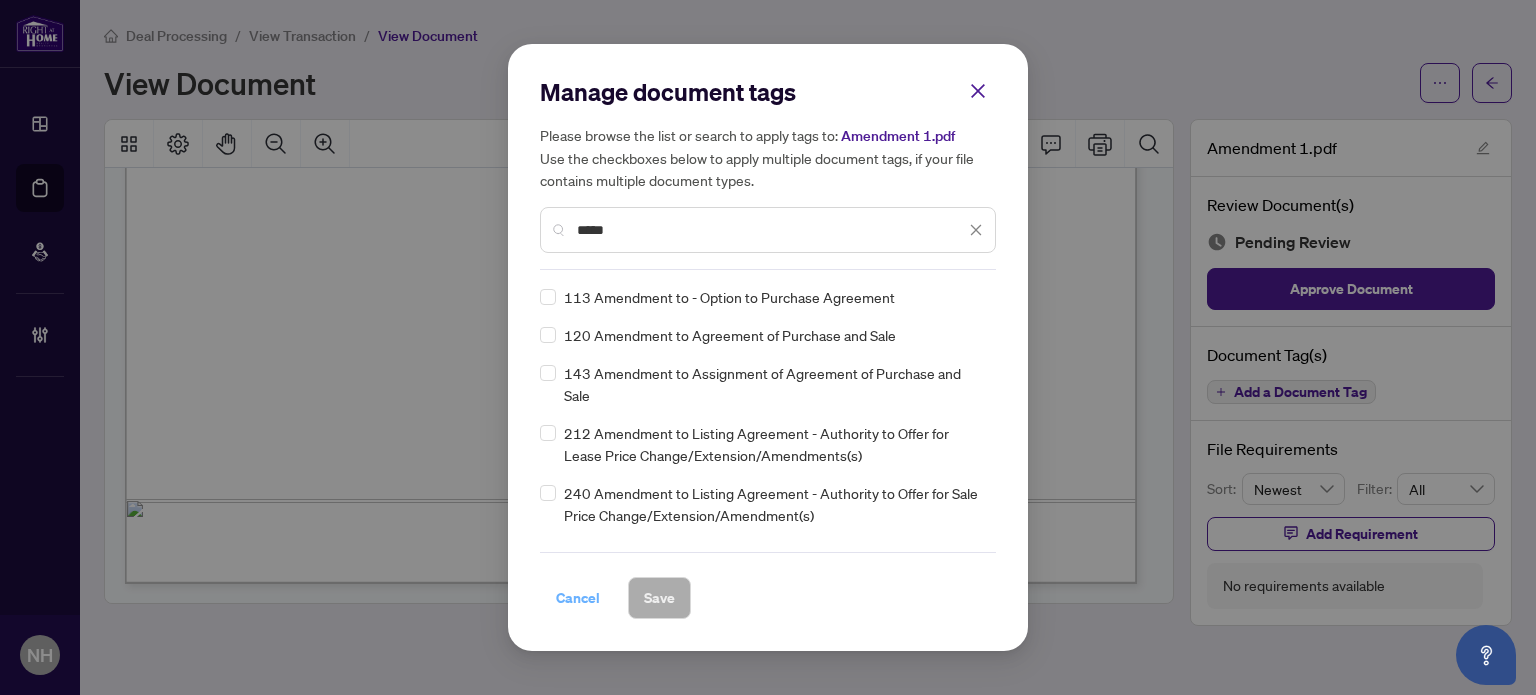 type on "*****" 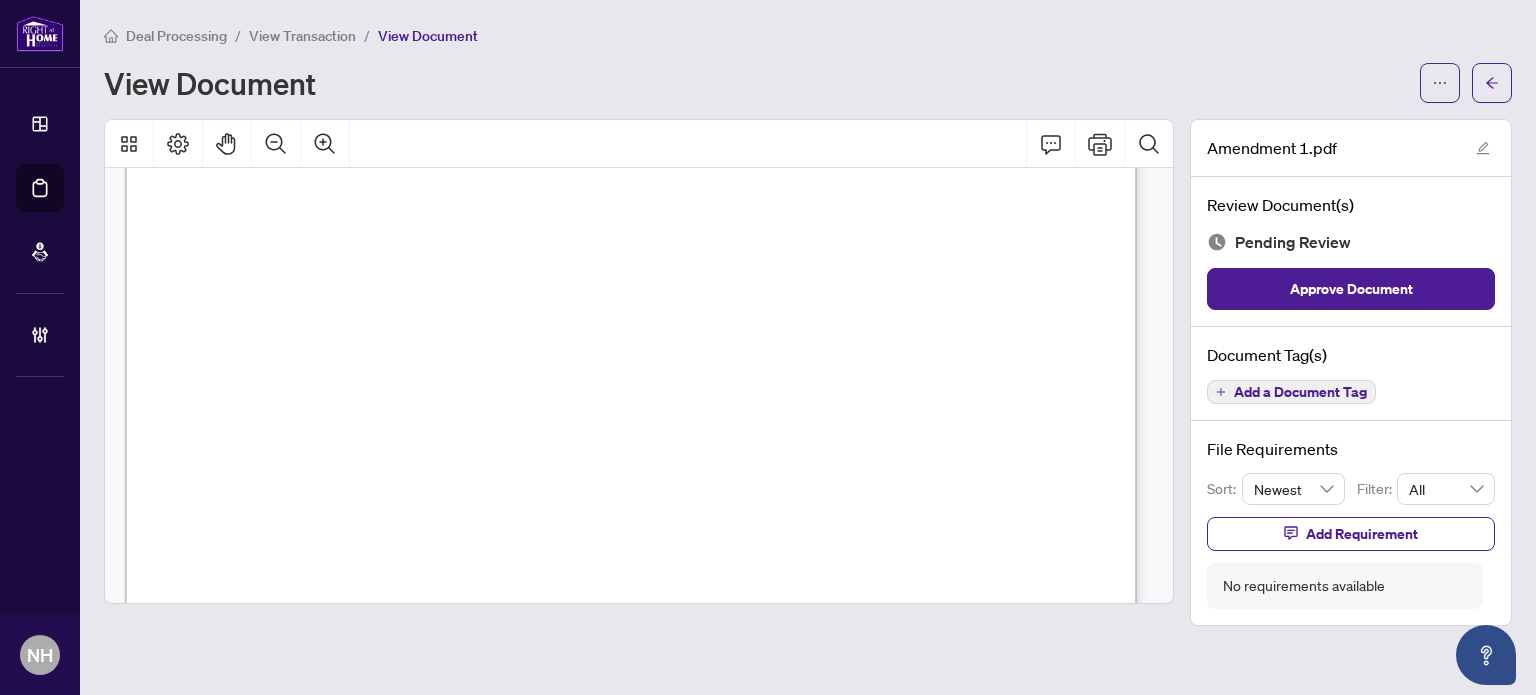 scroll, scrollTop: 0, scrollLeft: 0, axis: both 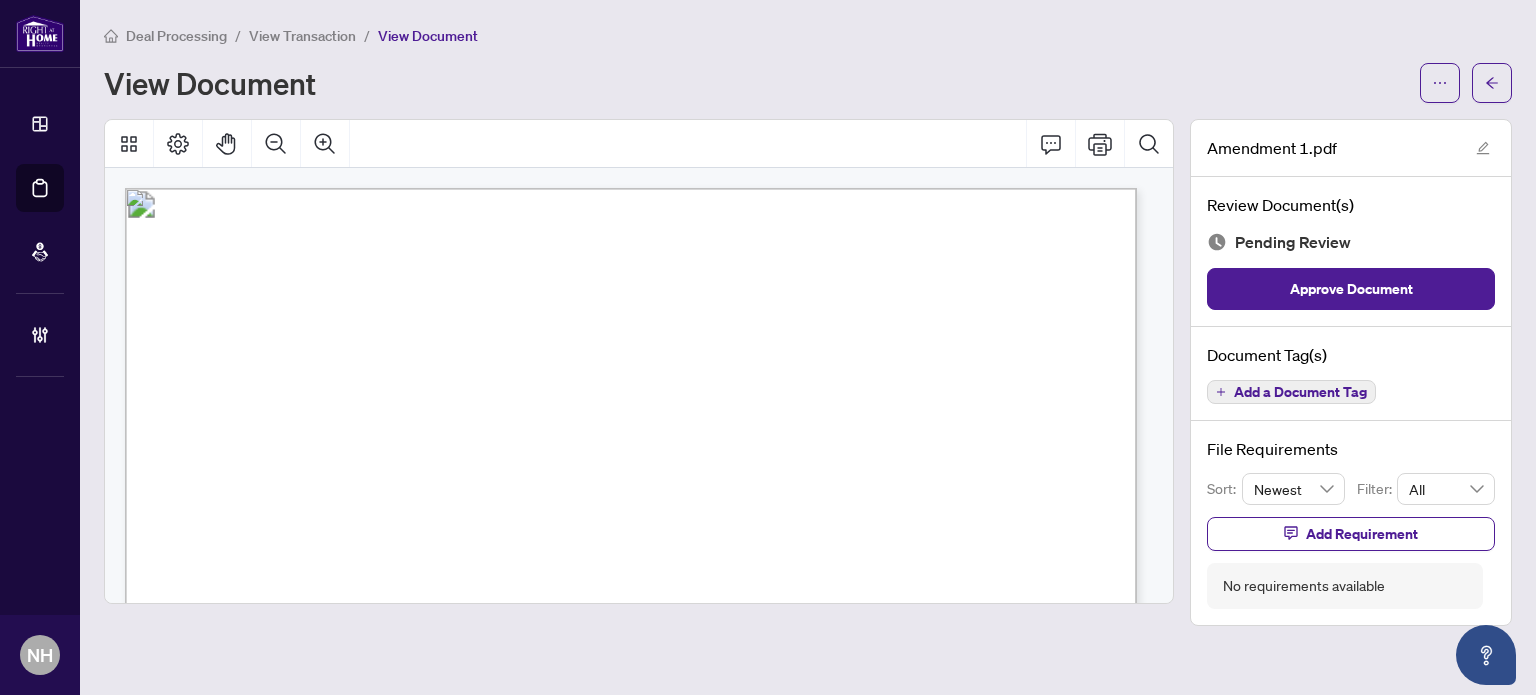click on "Add a Document Tag" at bounding box center [1300, 392] 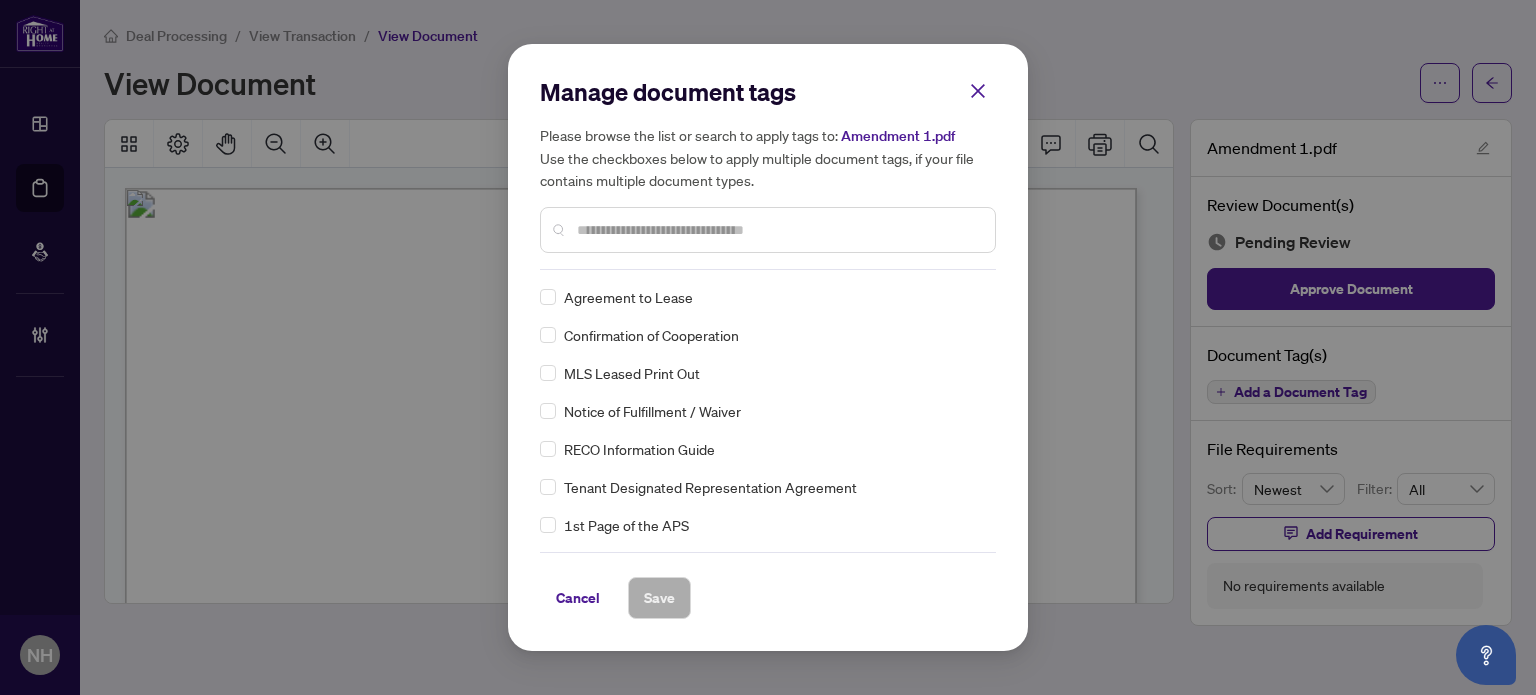 click at bounding box center (768, 230) 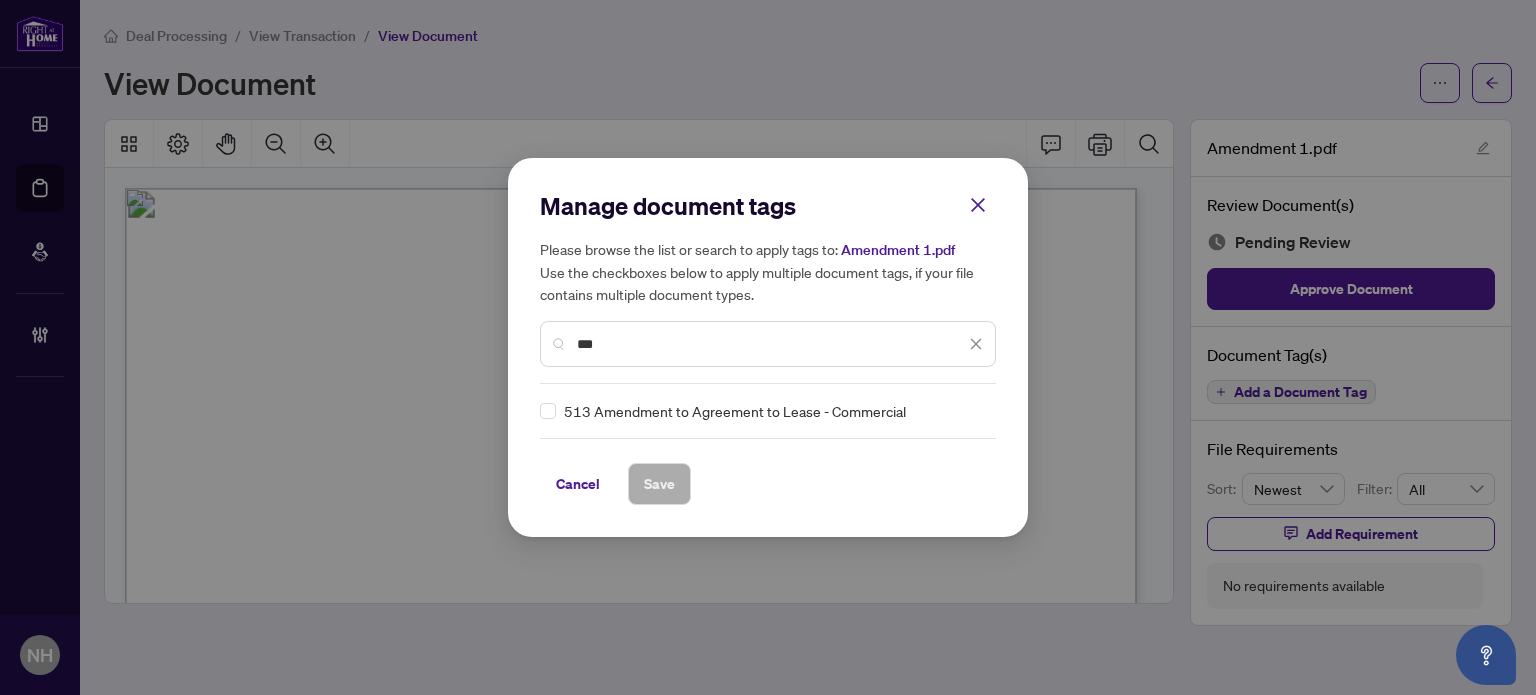 type on "***" 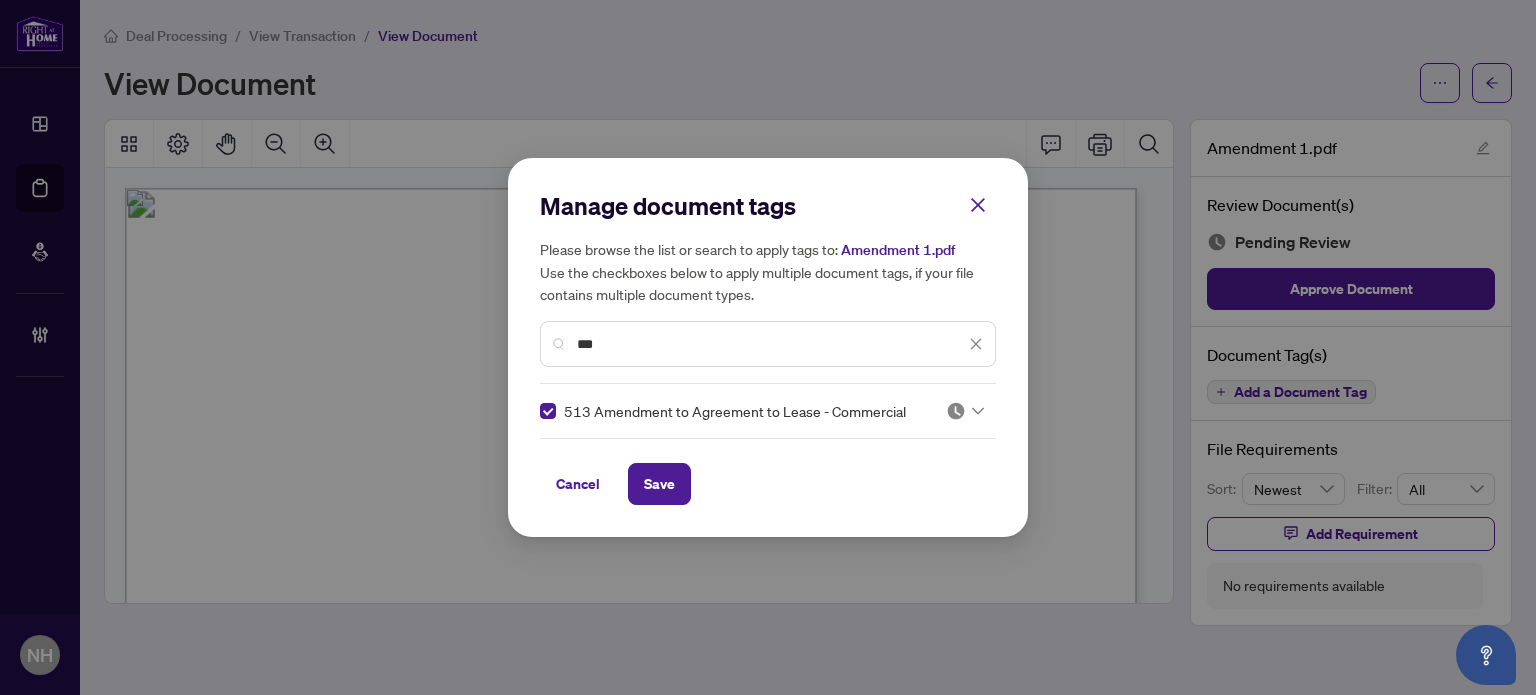 click at bounding box center [956, 411] 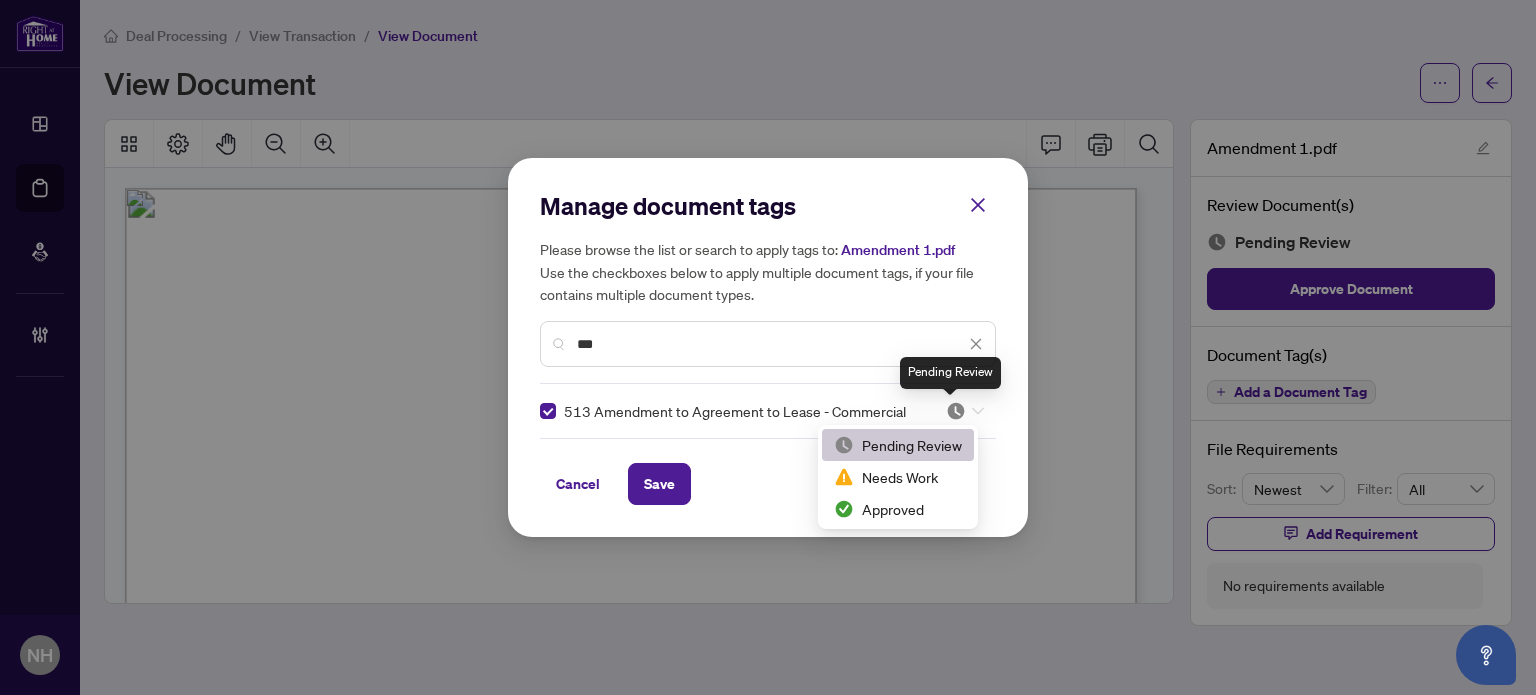 scroll, scrollTop: 3, scrollLeft: 0, axis: vertical 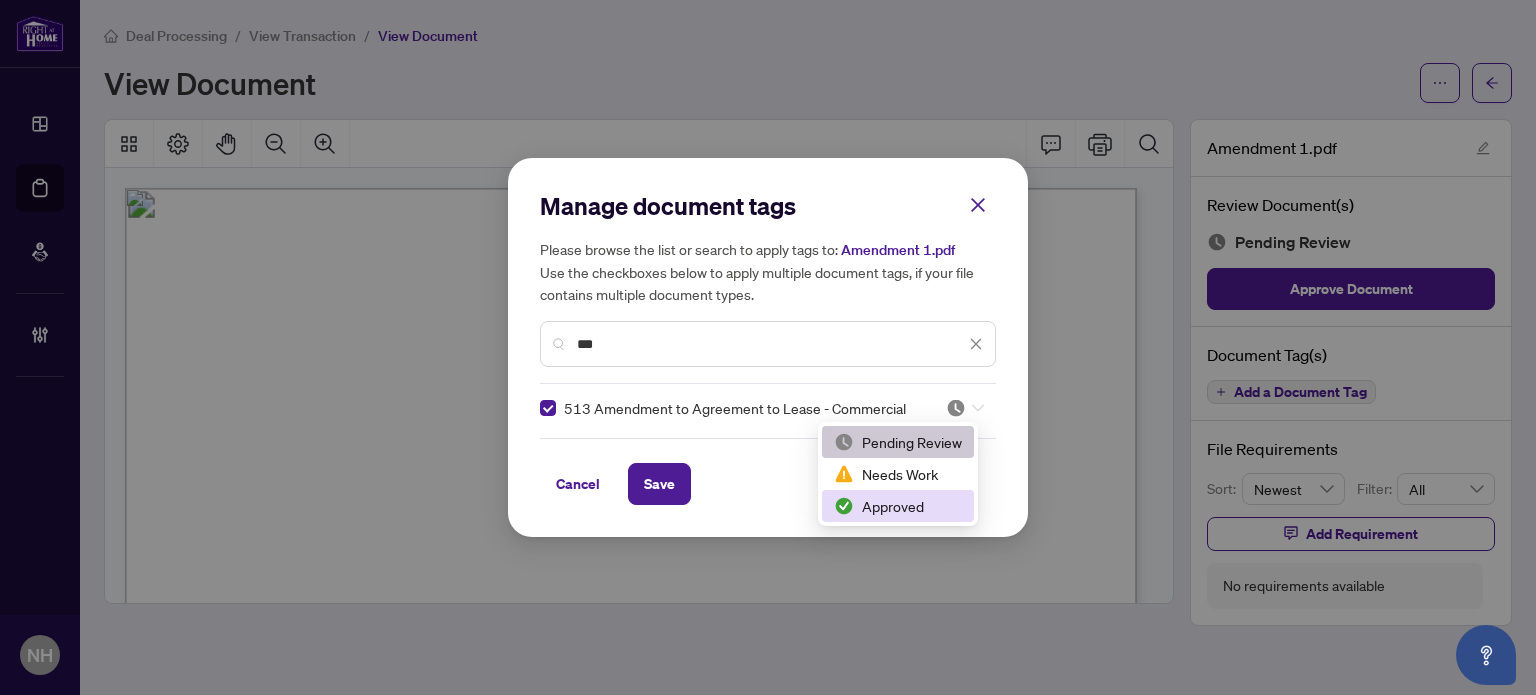 click on "Approved" at bounding box center (898, 506) 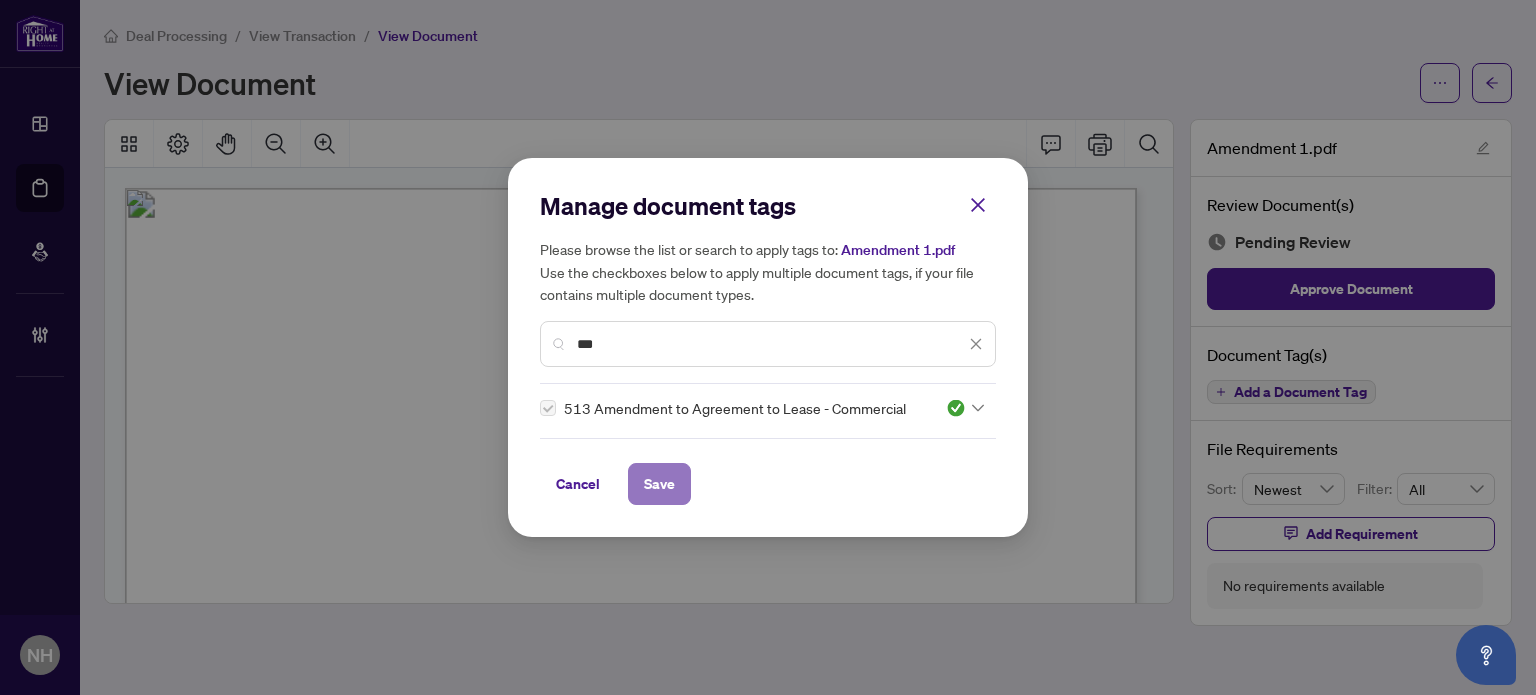 click on "Save" at bounding box center (659, 484) 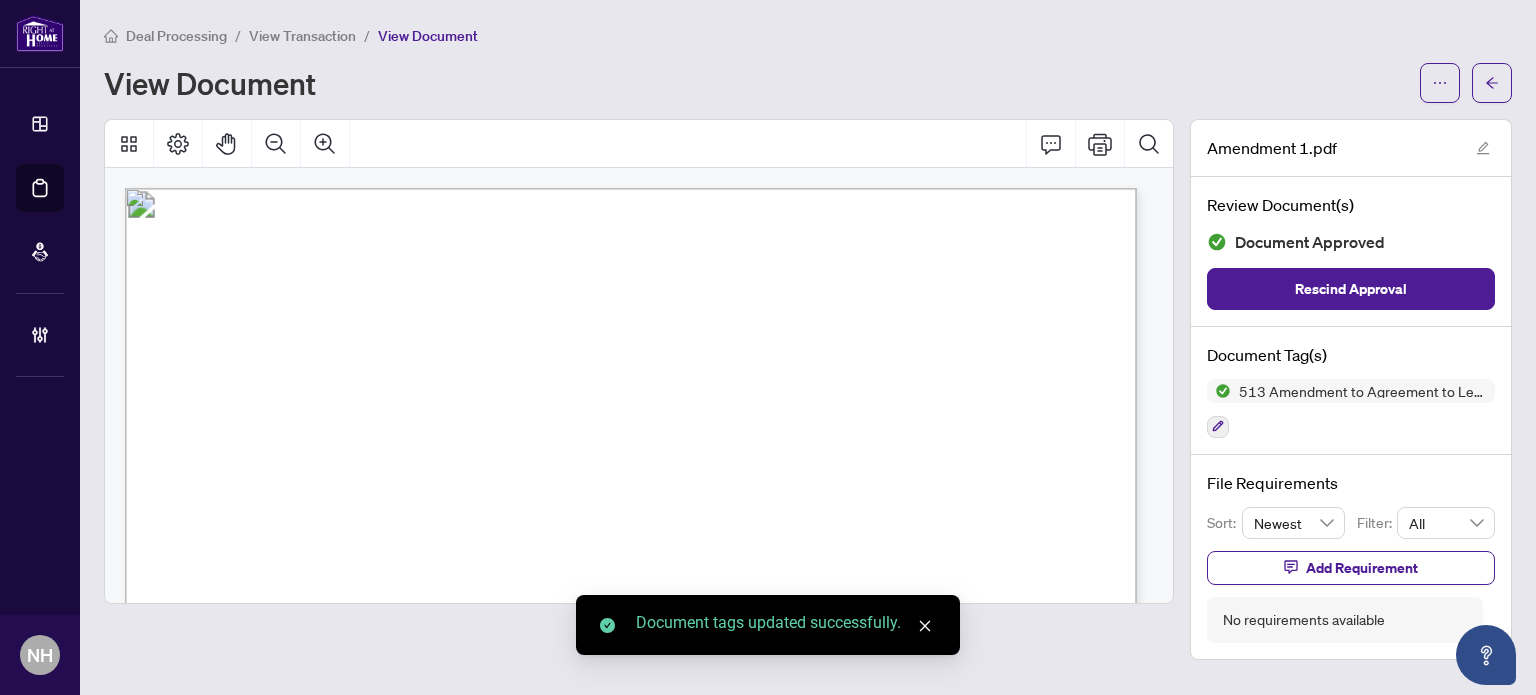 click on "View Transaction" at bounding box center (302, 36) 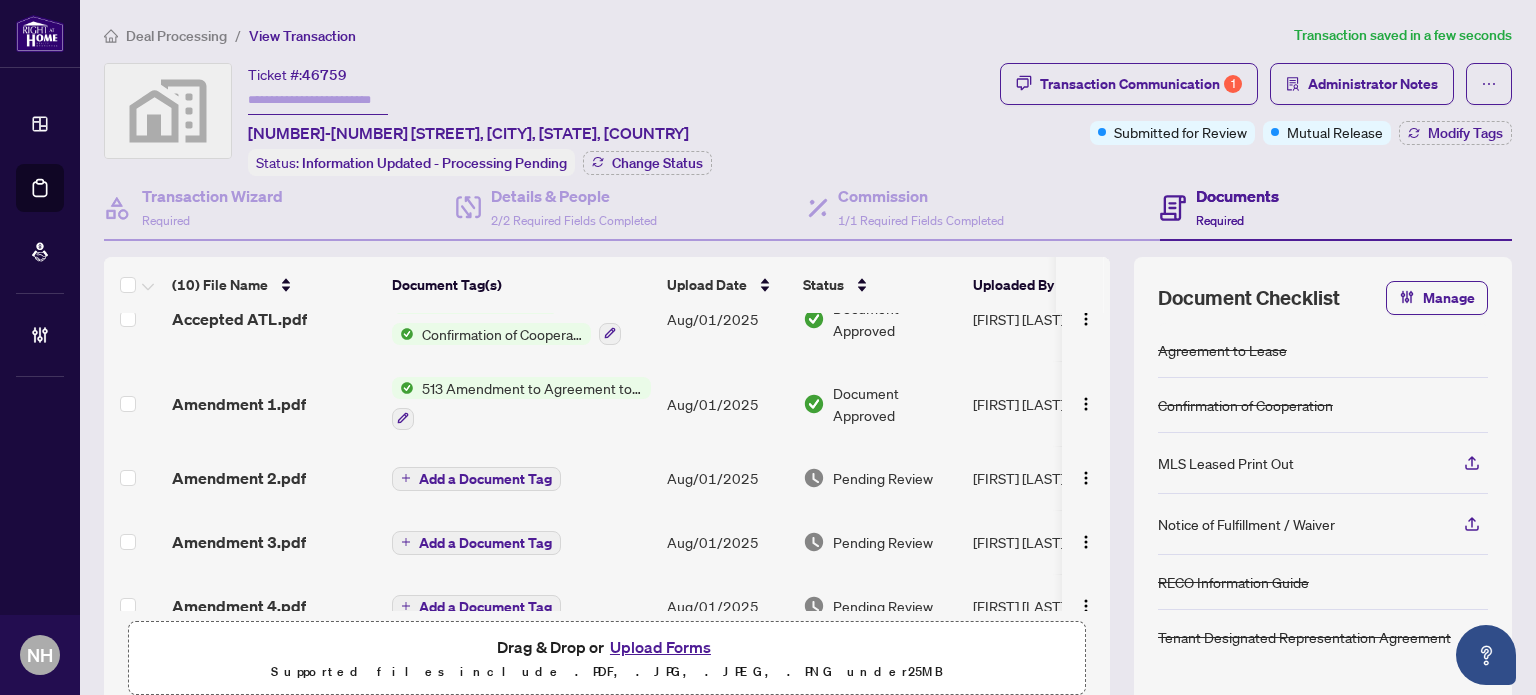 scroll, scrollTop: 482, scrollLeft: 0, axis: vertical 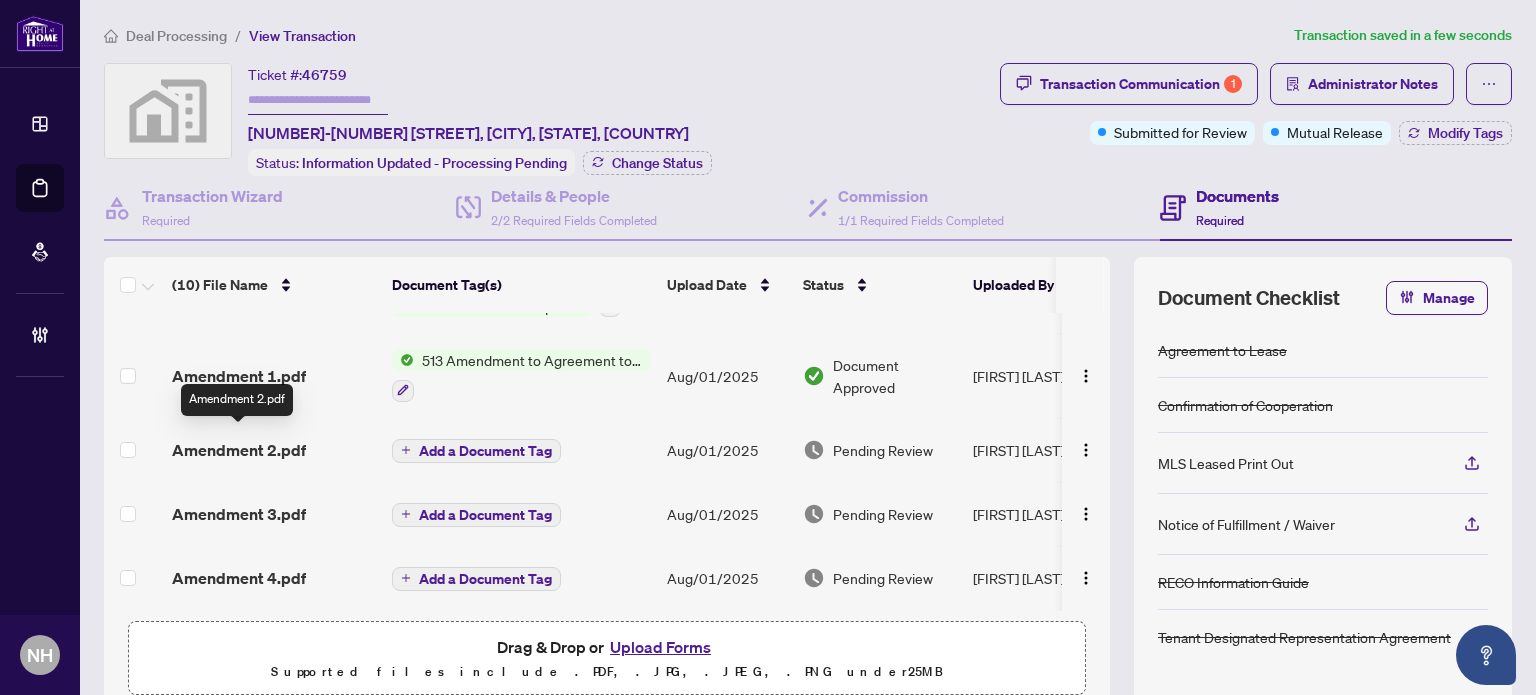 click on "Amendment 2.pdf" at bounding box center (239, 450) 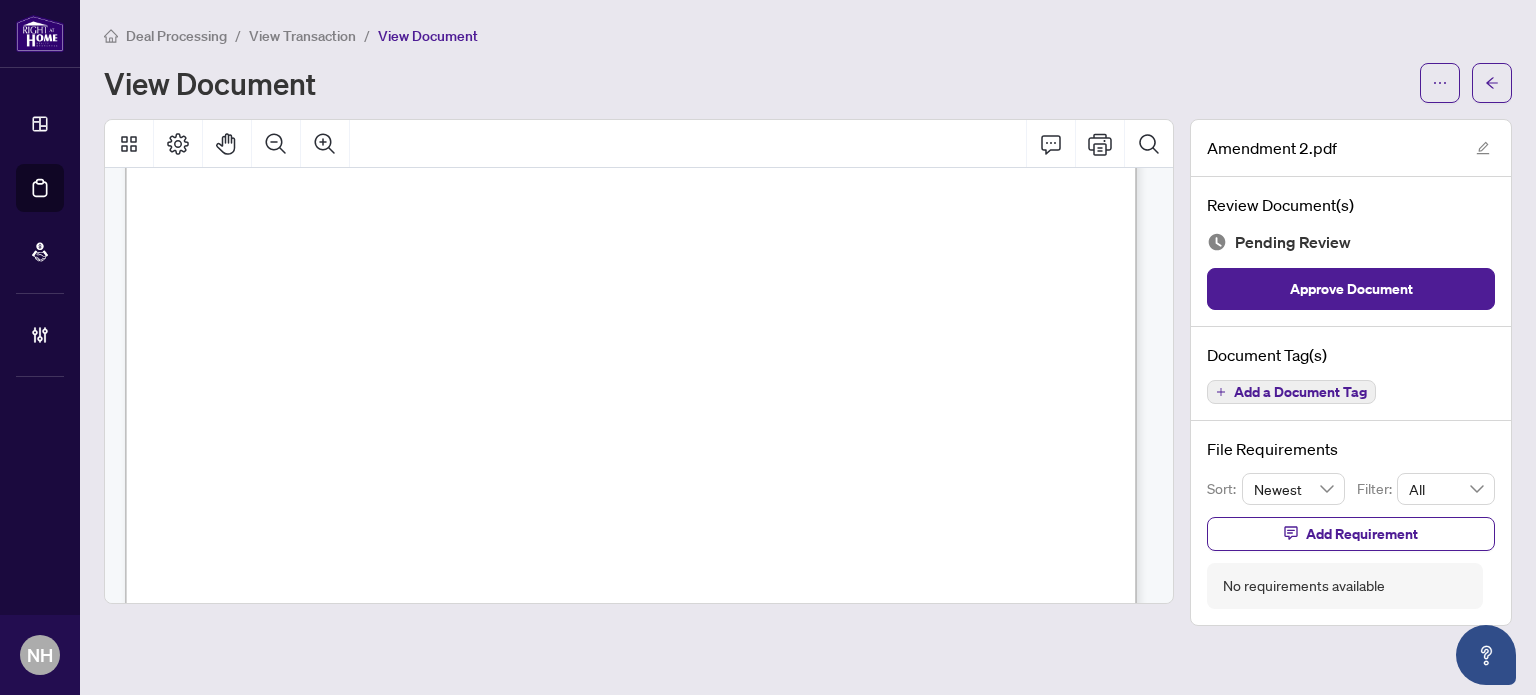 scroll, scrollTop: 2200, scrollLeft: 0, axis: vertical 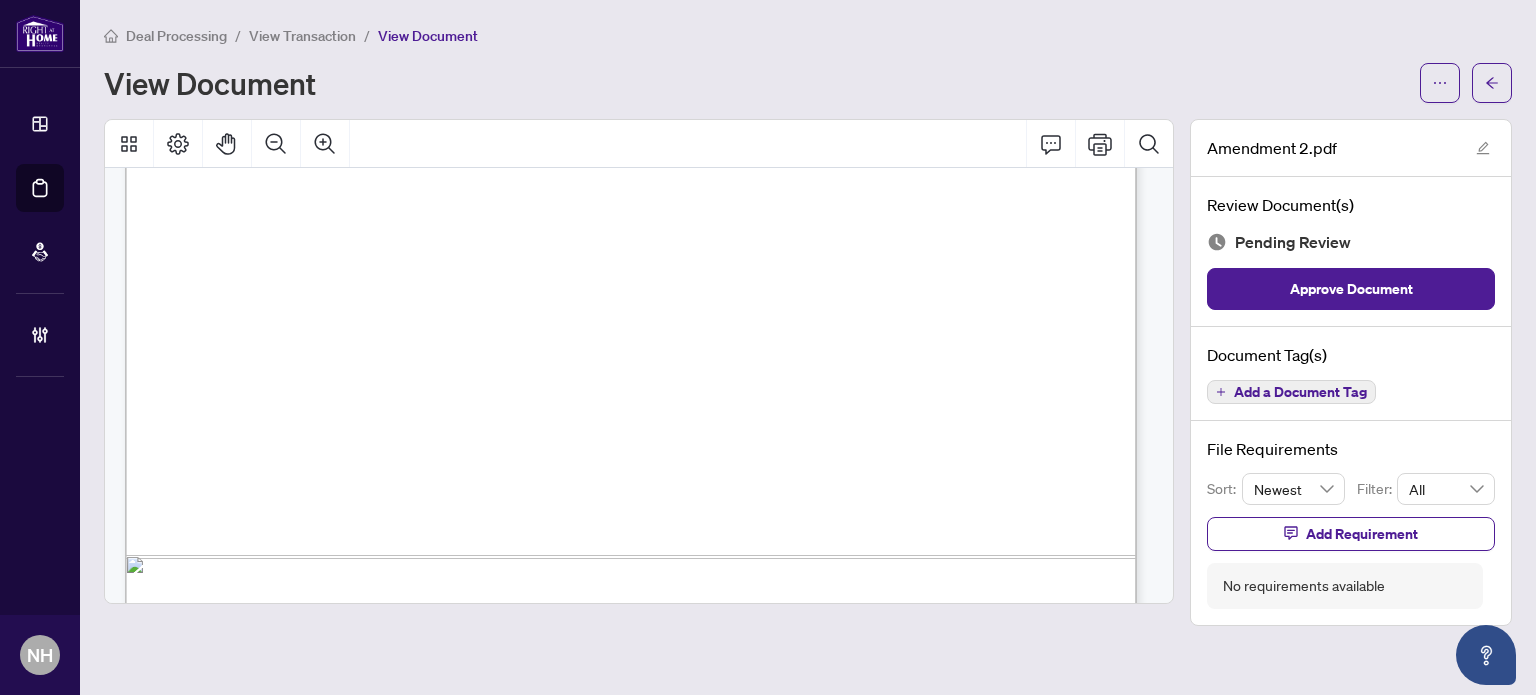 click on "Add a Document Tag" at bounding box center (1300, 392) 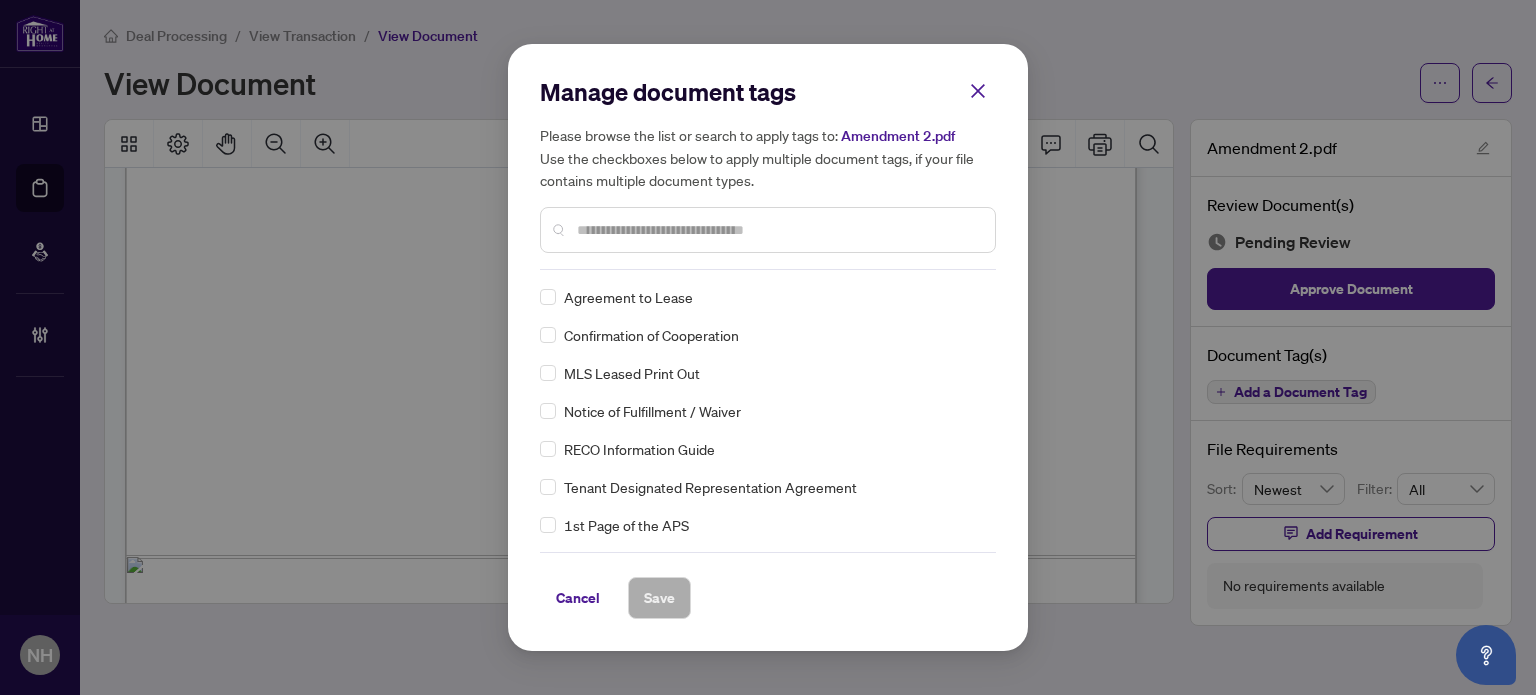 click at bounding box center (778, 230) 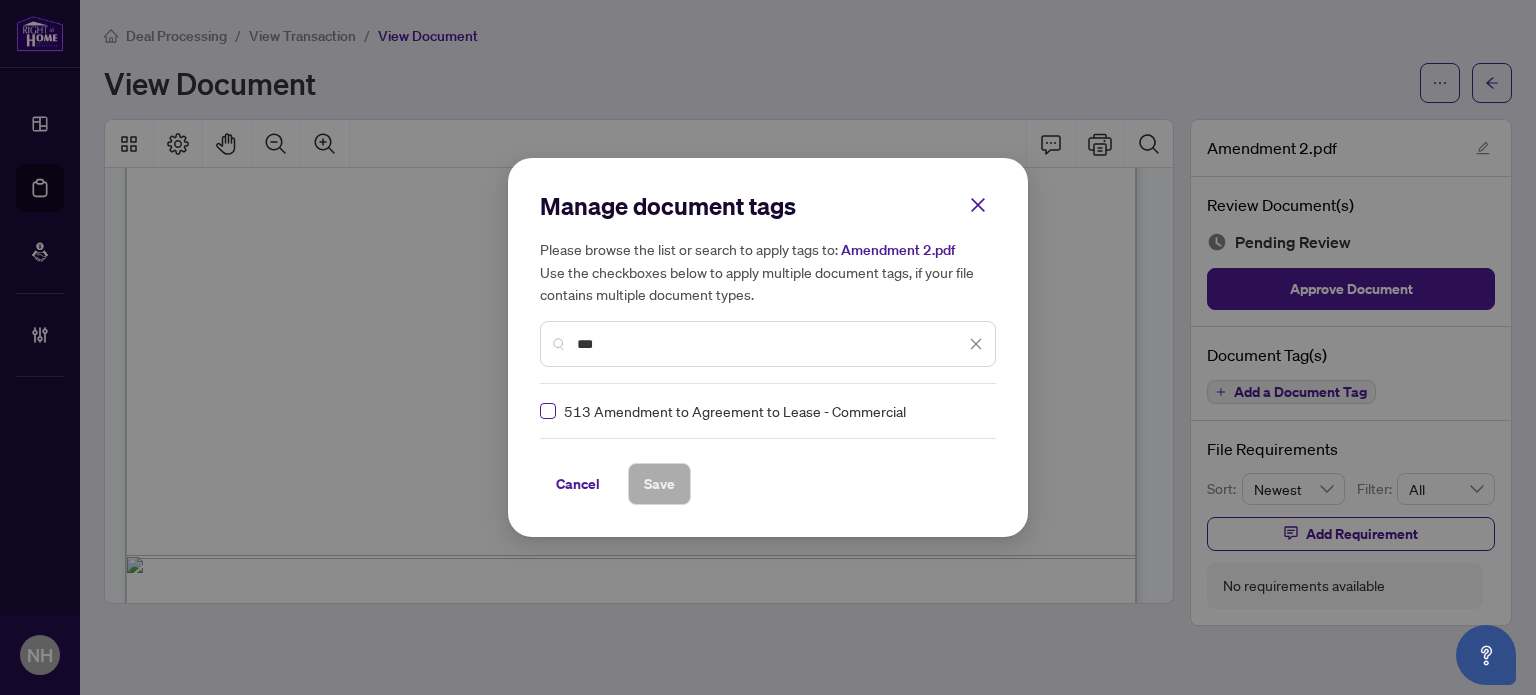 type on "***" 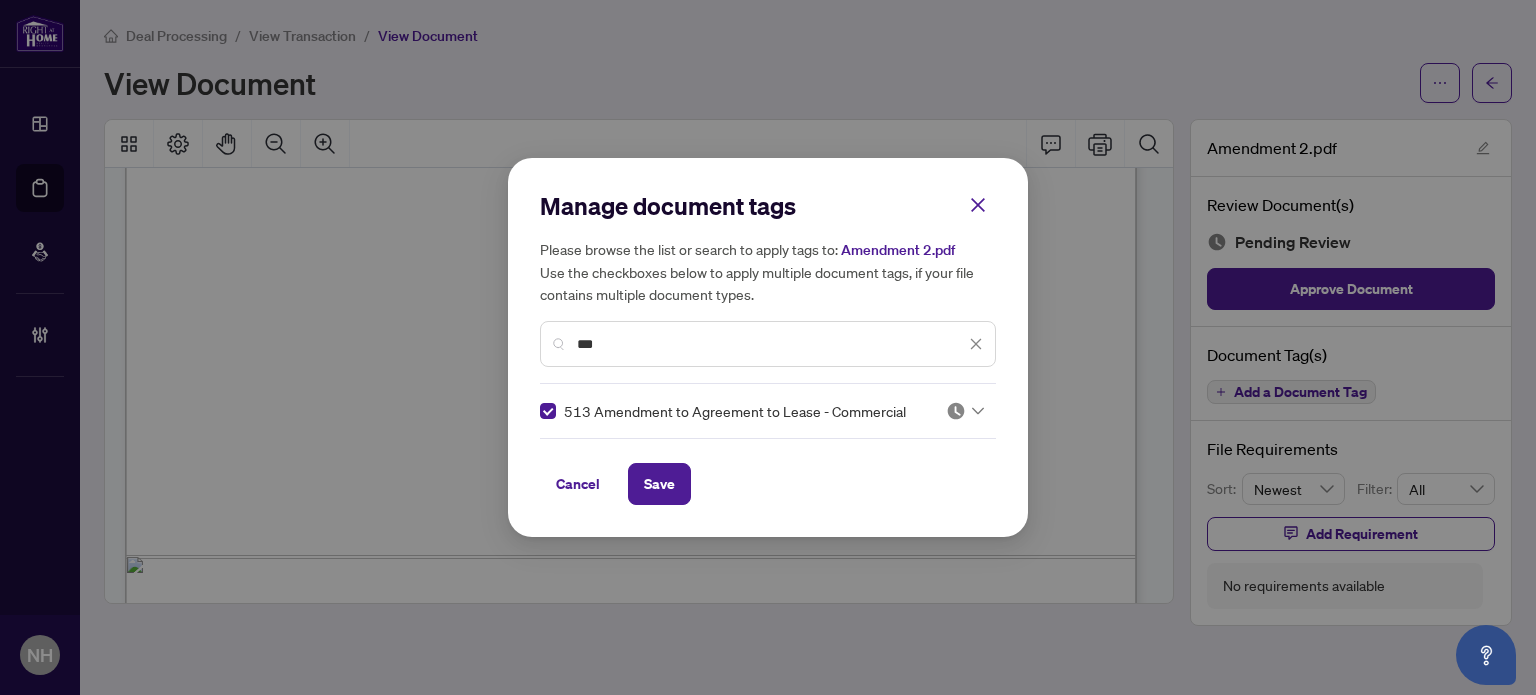 click at bounding box center [965, 411] 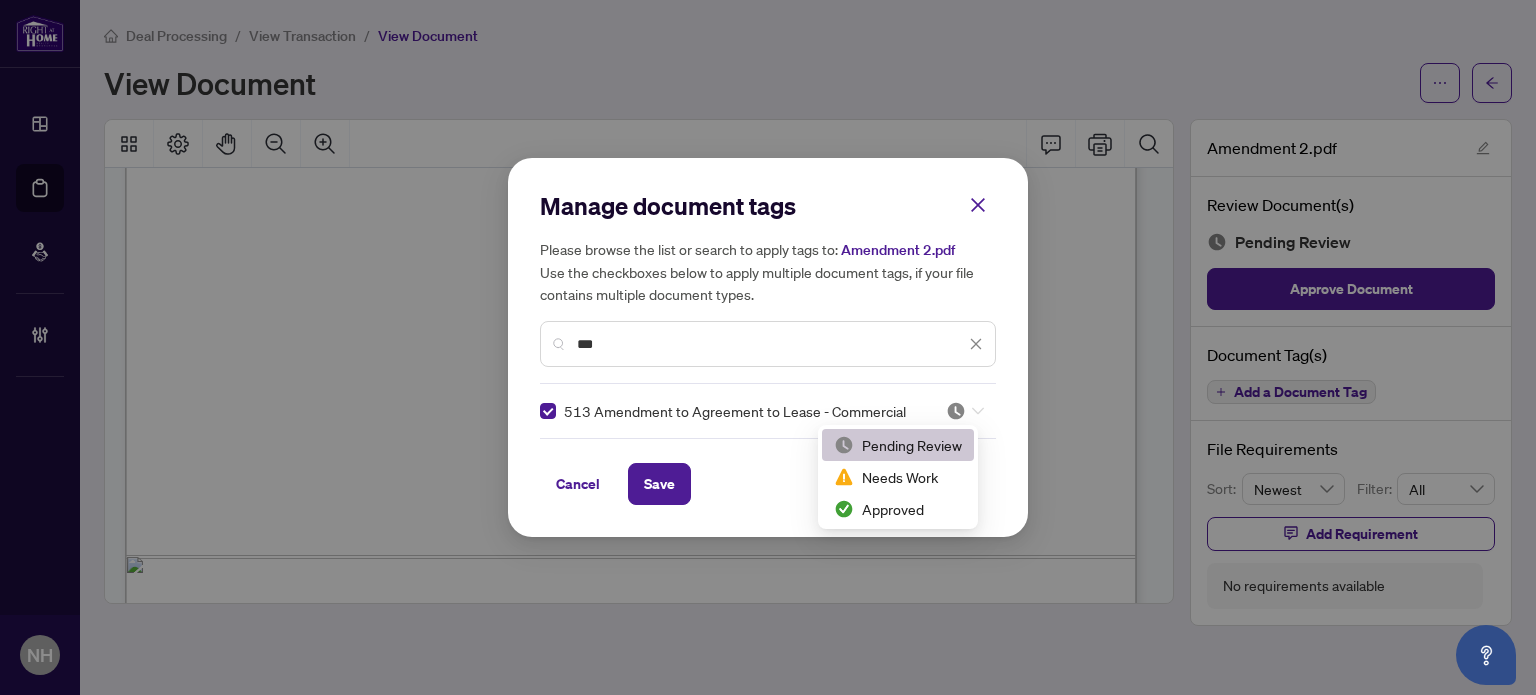 scroll, scrollTop: 3, scrollLeft: 0, axis: vertical 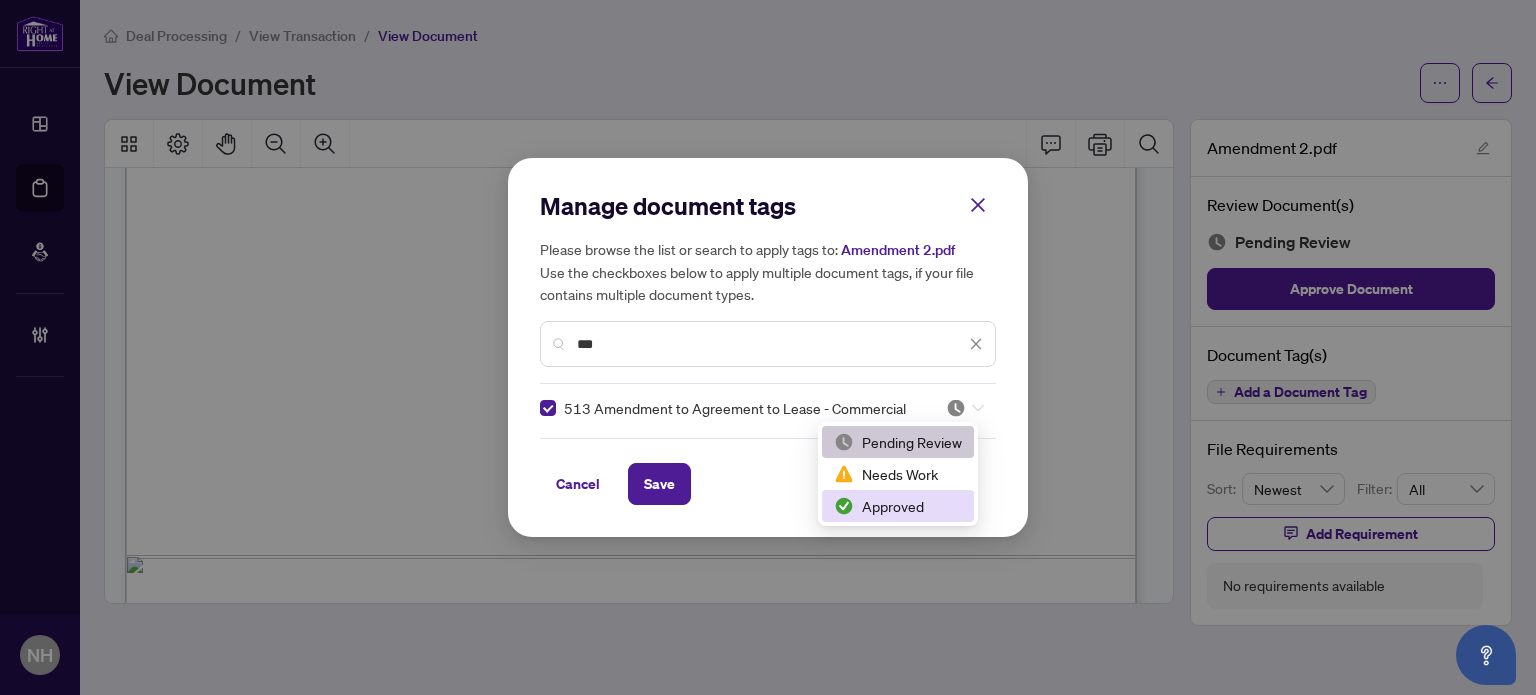 click on "Approved" at bounding box center [898, 506] 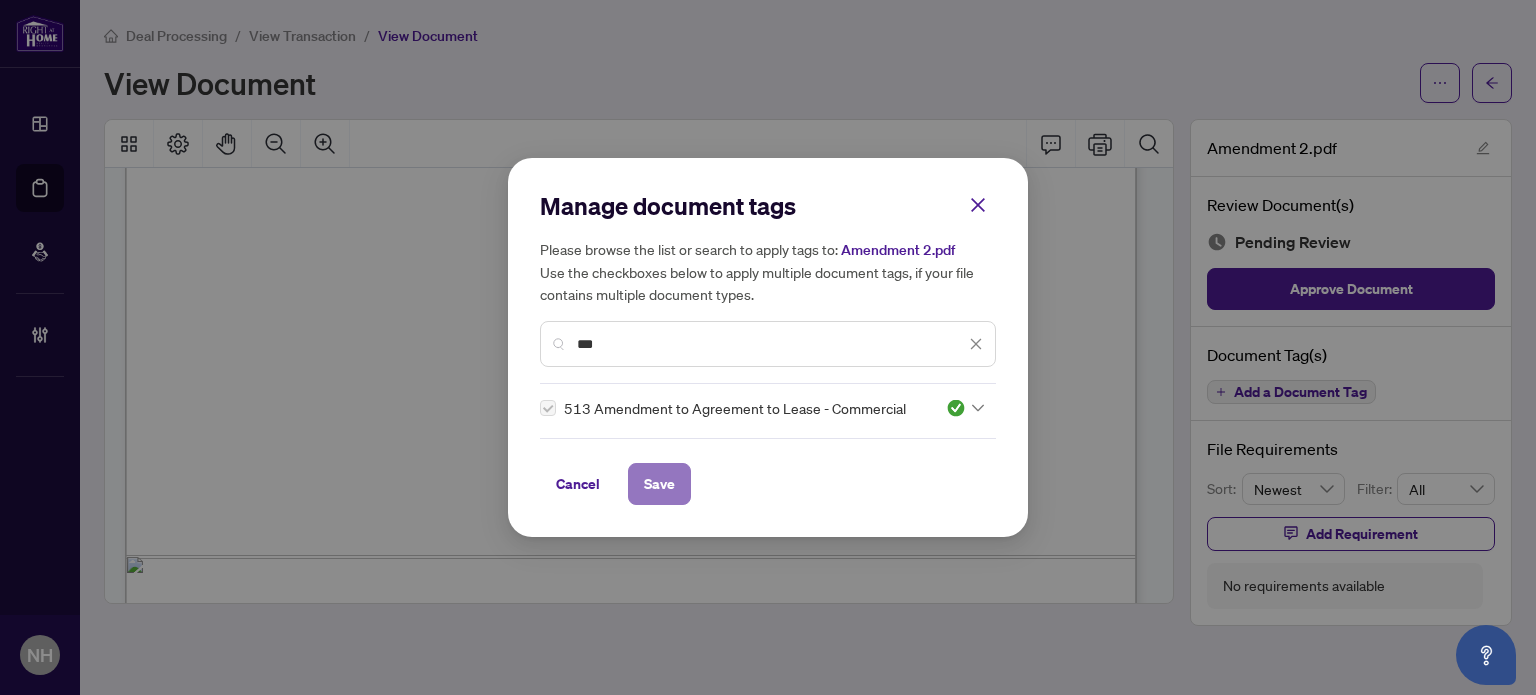 click on "Save" at bounding box center [659, 484] 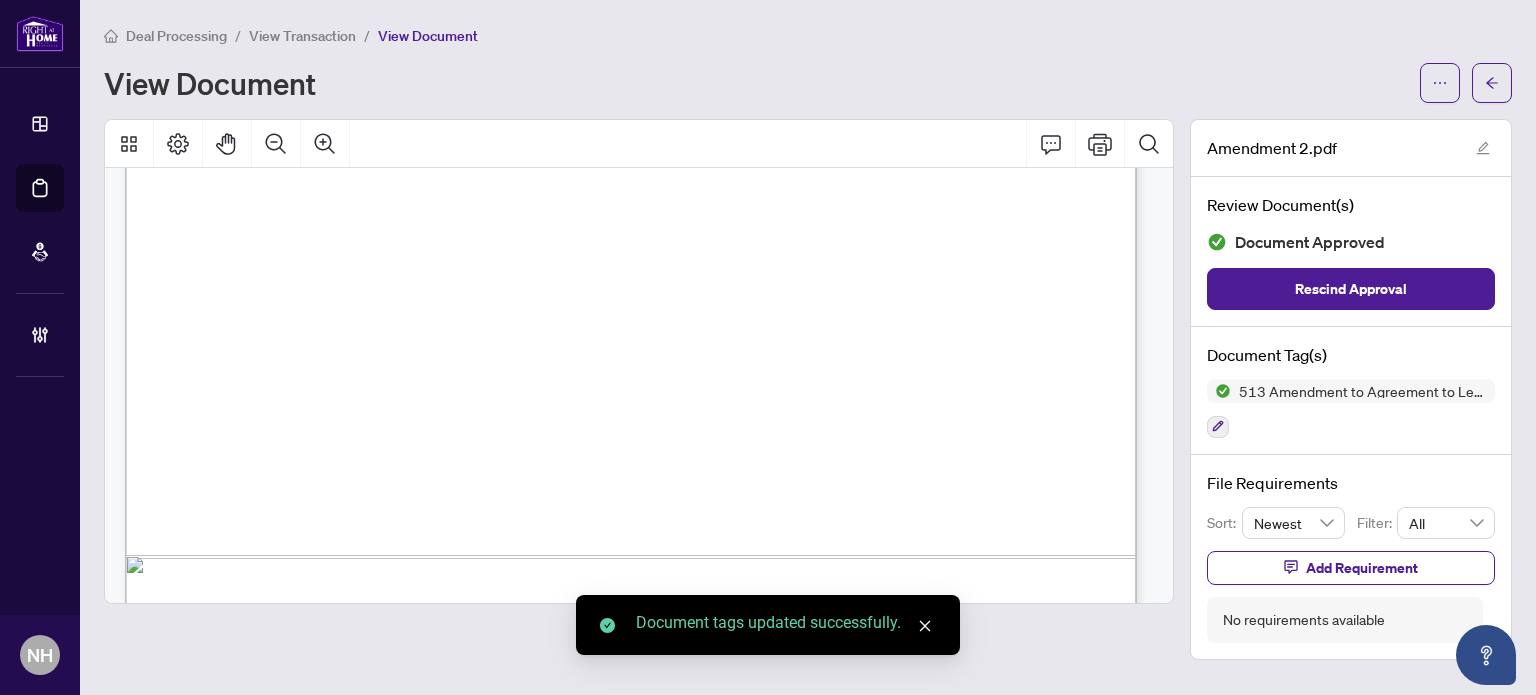 click on "View Transaction" at bounding box center [302, 36] 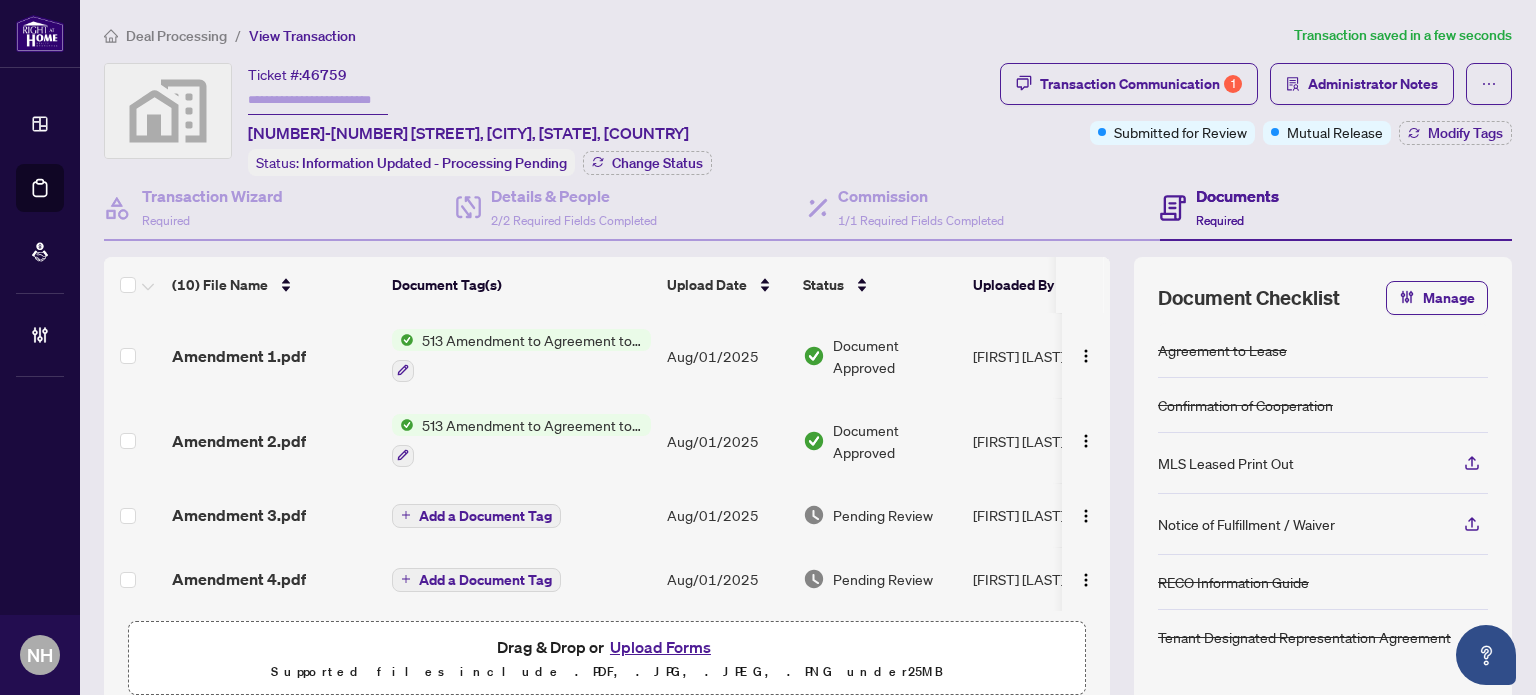 scroll, scrollTop: 502, scrollLeft: 0, axis: vertical 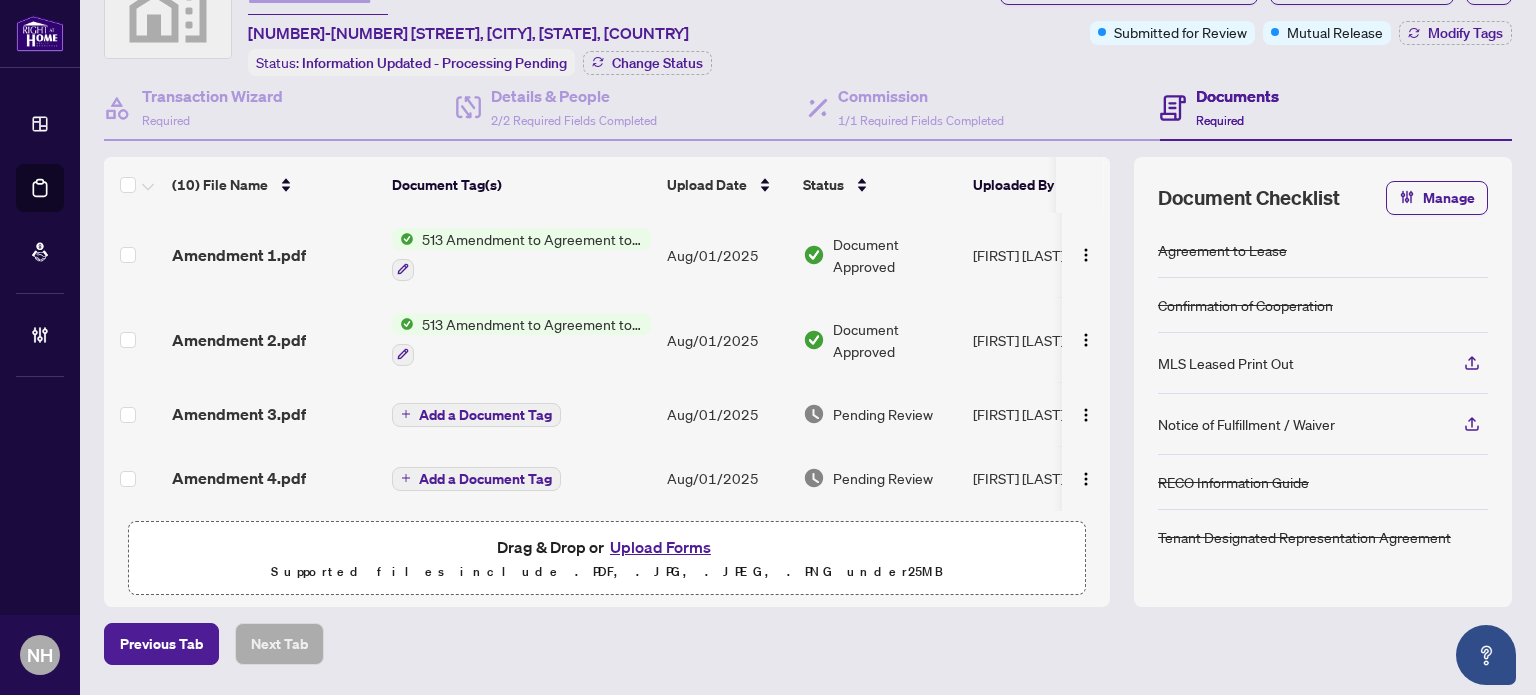 click on "Amendment 3.pdf" at bounding box center [239, 414] 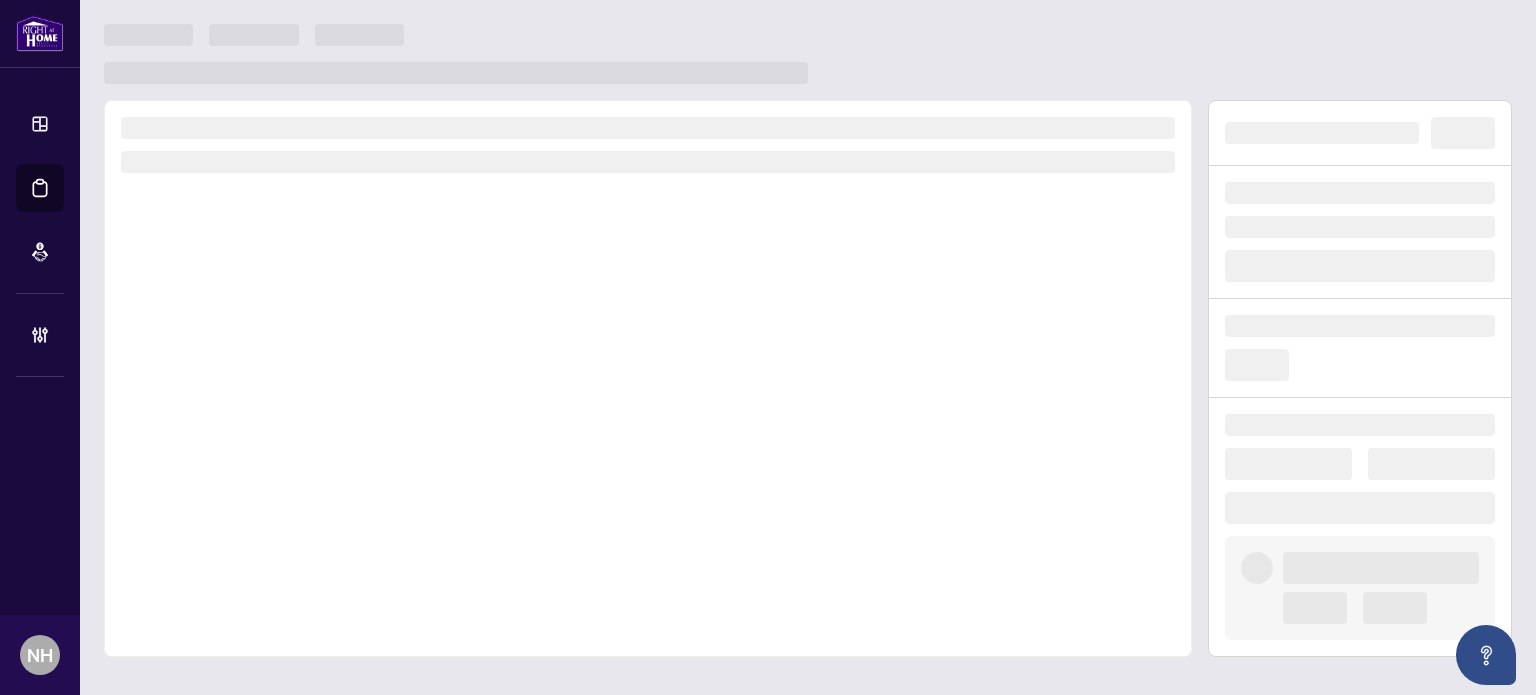 scroll, scrollTop: 0, scrollLeft: 0, axis: both 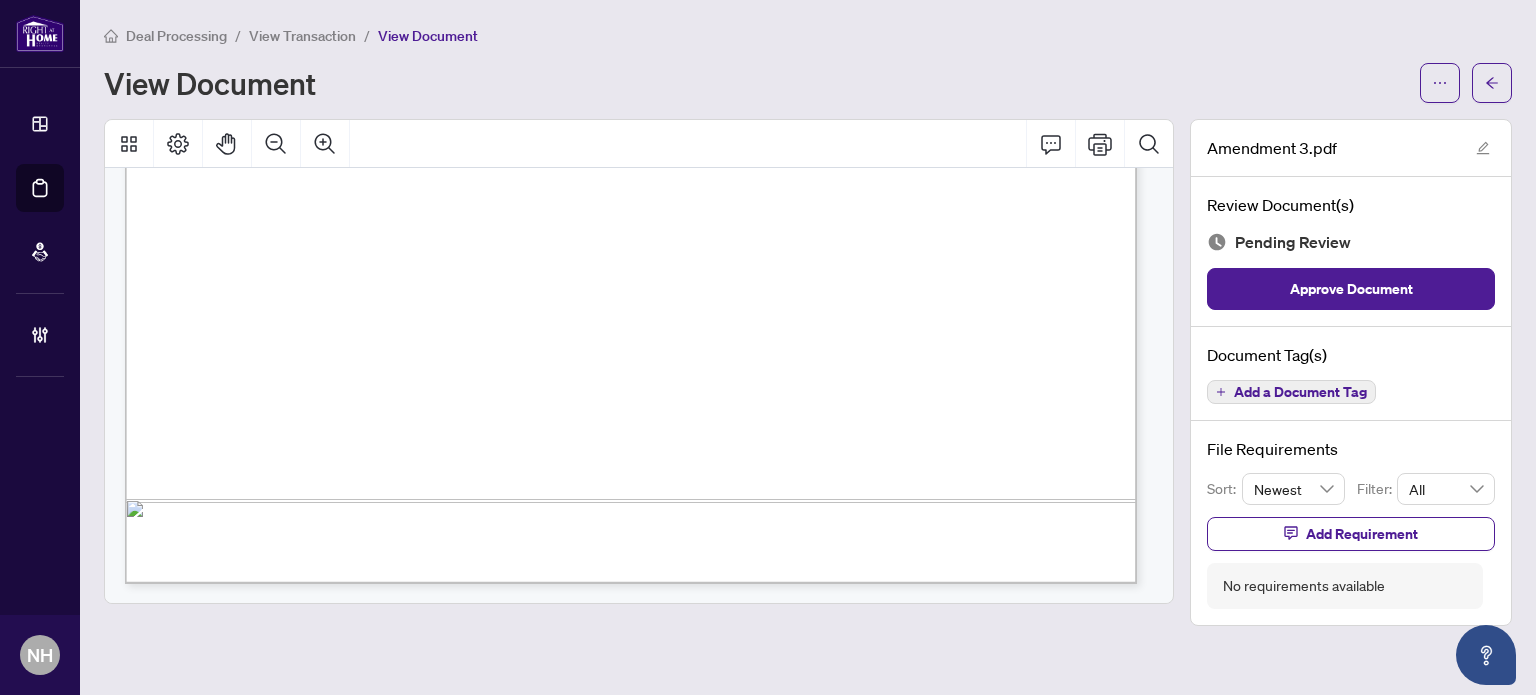 click on "Add a Document Tag" at bounding box center (1300, 392) 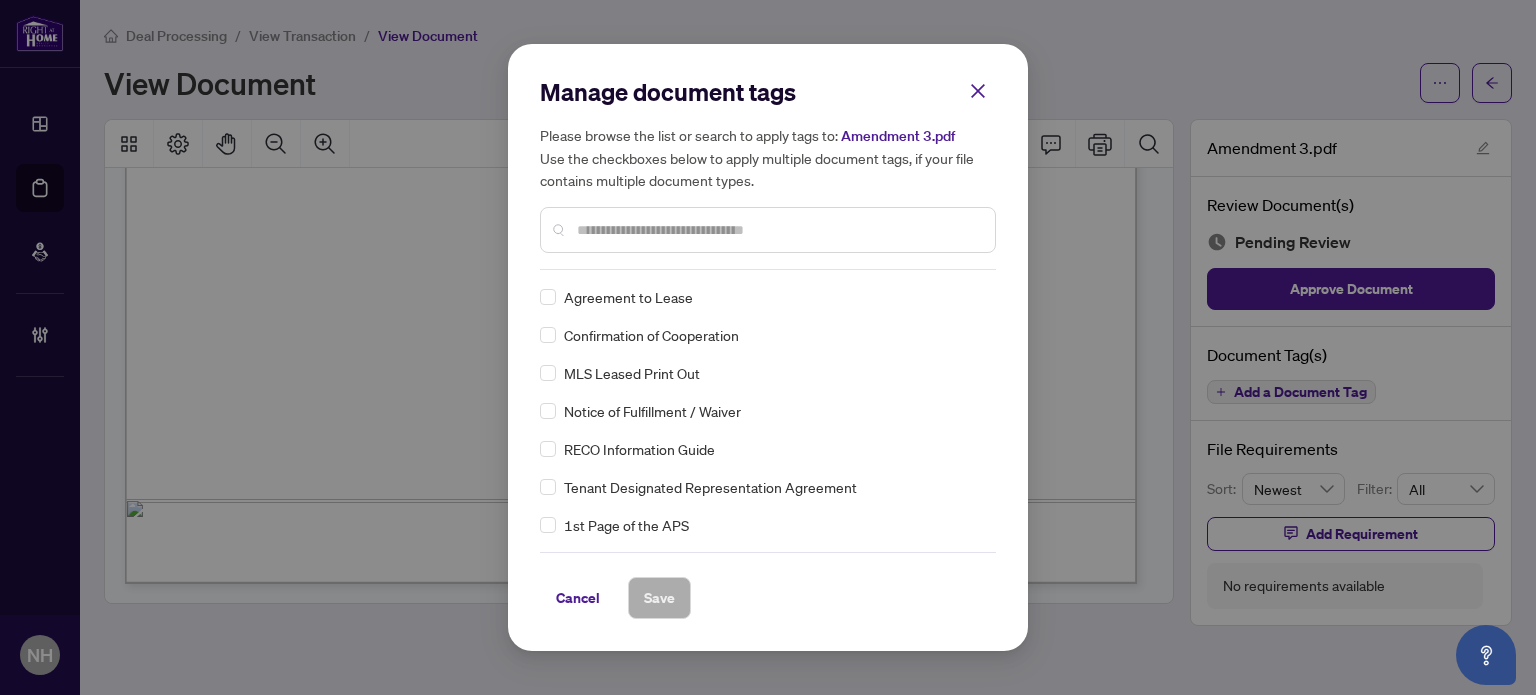 click on "Please browse the list or search to apply tags to:   Amendment 3.pdf   Use the checkboxes below to apply multiple document tags, if your file contains multiple document types." at bounding box center (768, 188) 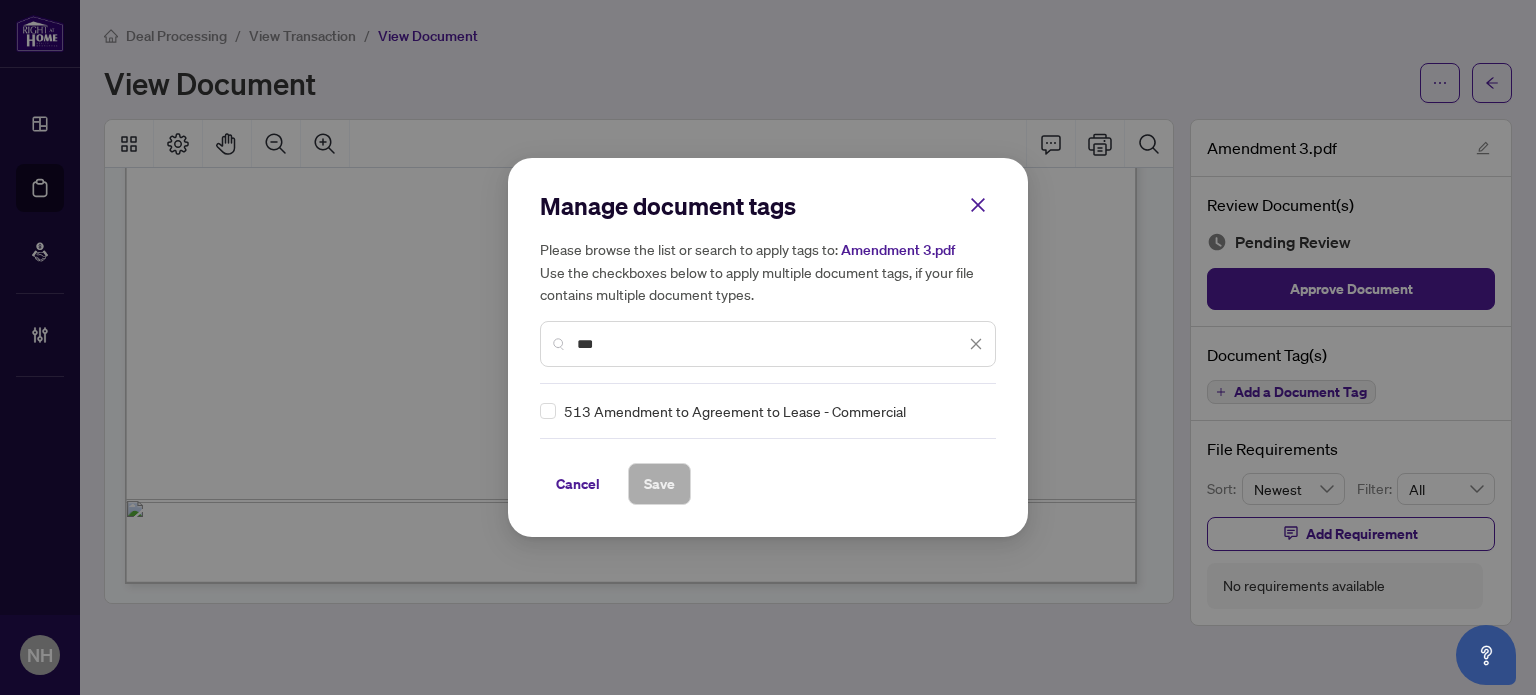 type on "***" 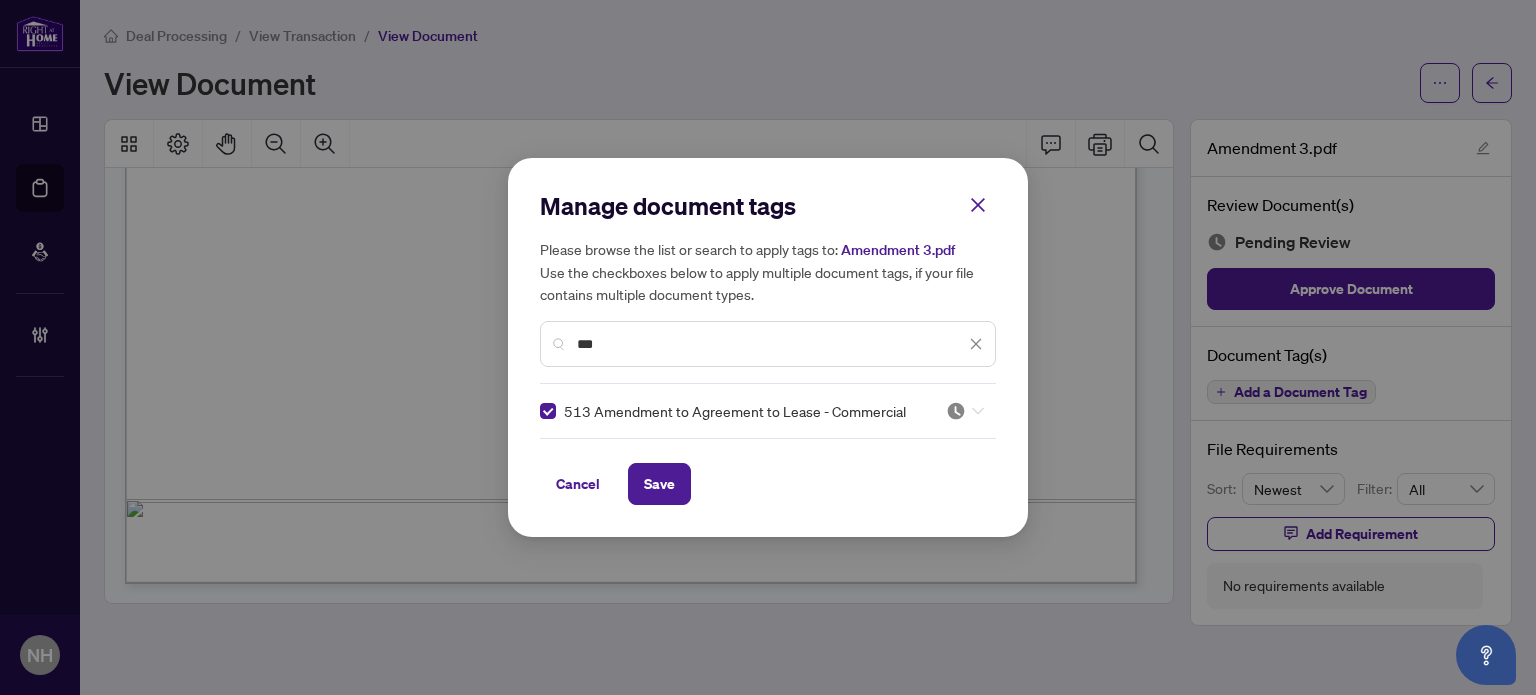 click at bounding box center (956, 411) 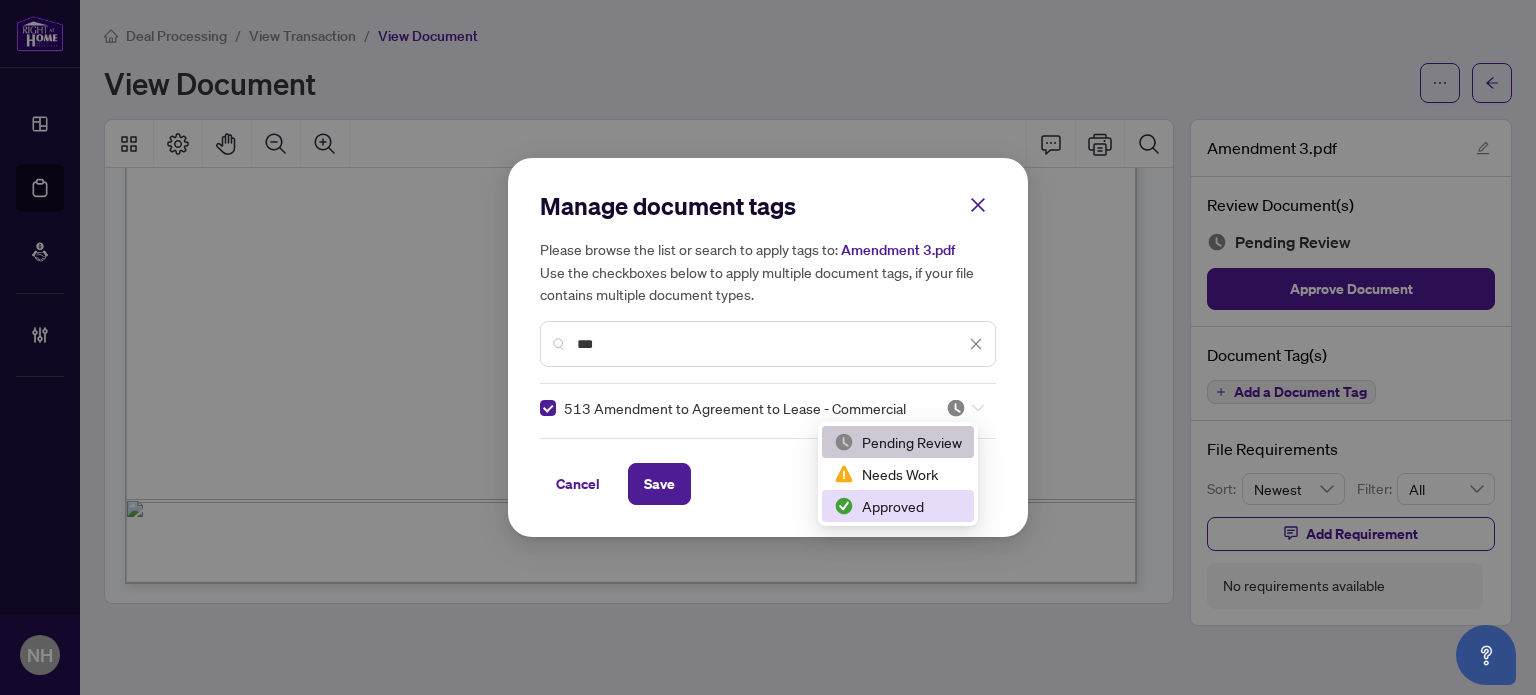 click on "Approved" at bounding box center (898, 506) 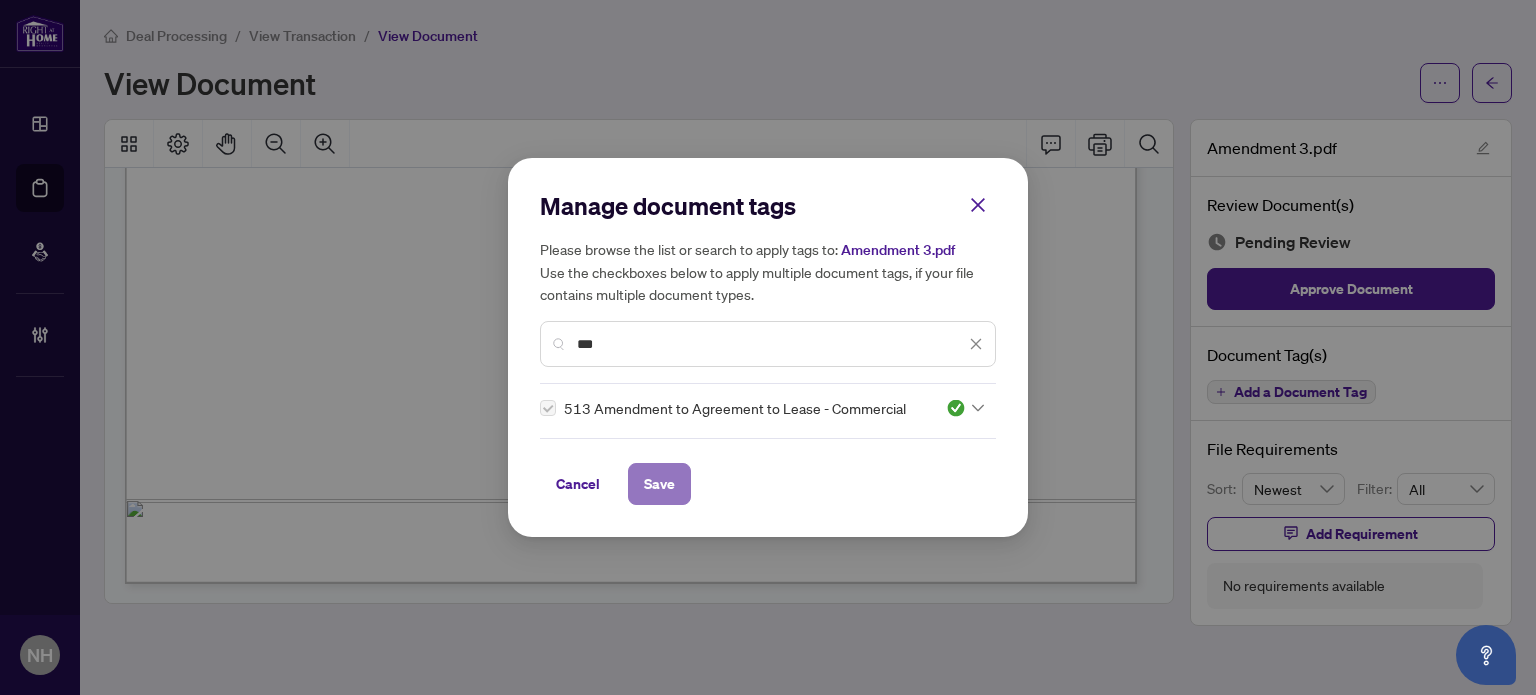 click on "Save" at bounding box center [659, 484] 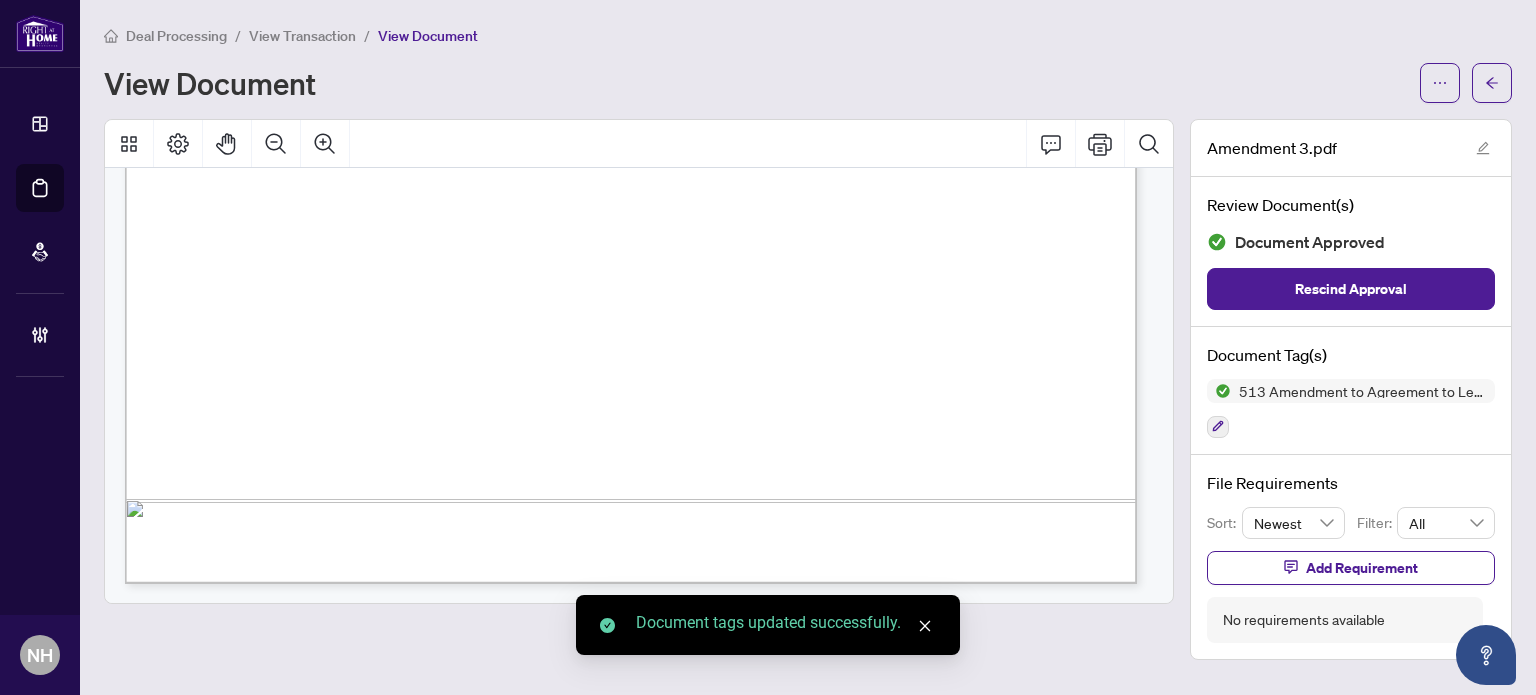 click on "View Transaction" at bounding box center [302, 36] 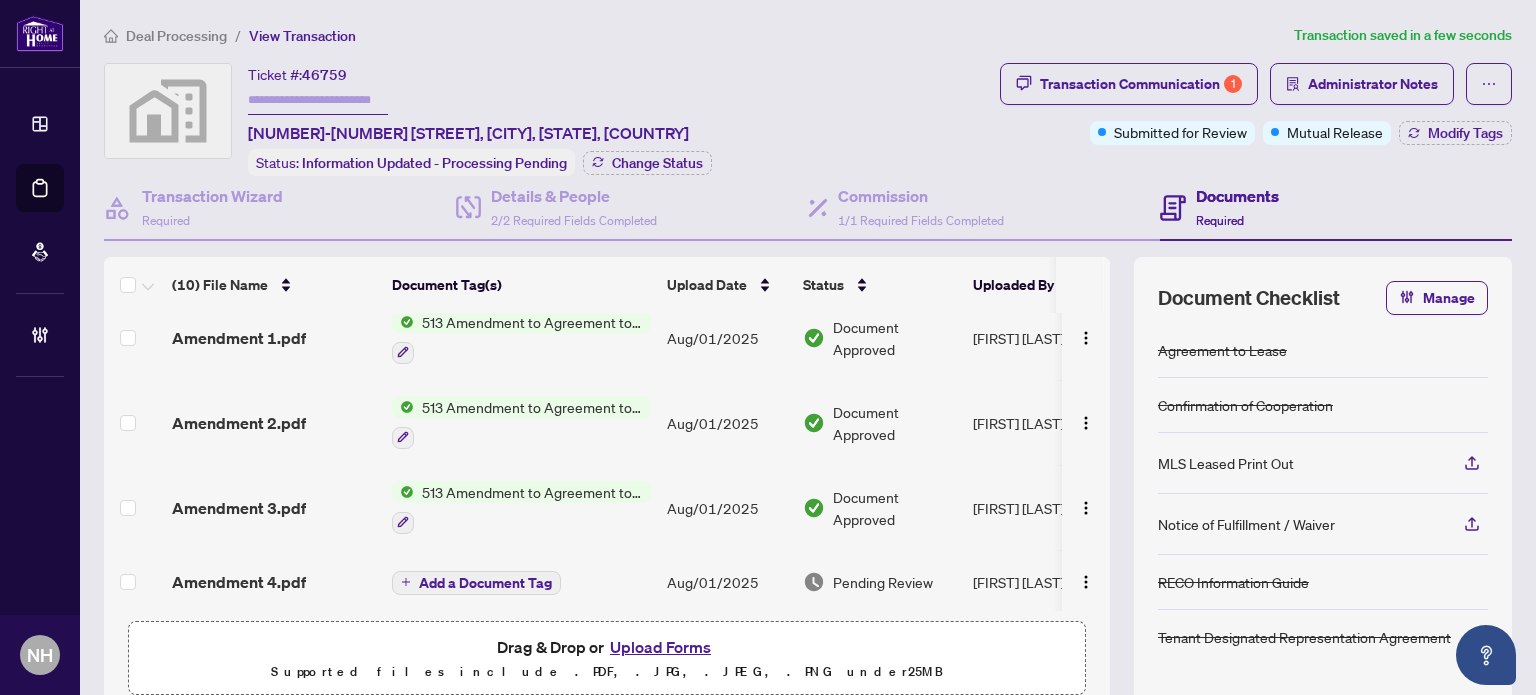 scroll, scrollTop: 523, scrollLeft: 0, axis: vertical 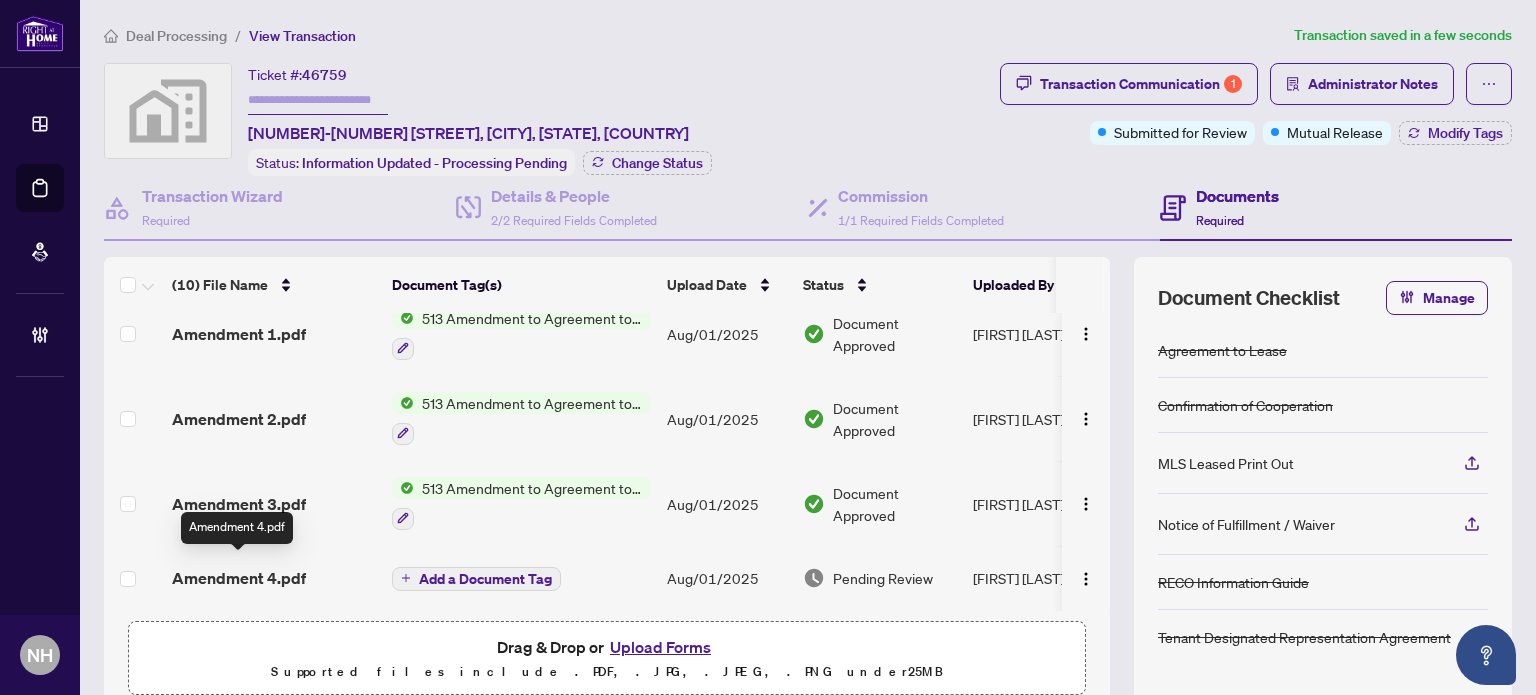 click on "Amendment 4.pdf" at bounding box center [239, 578] 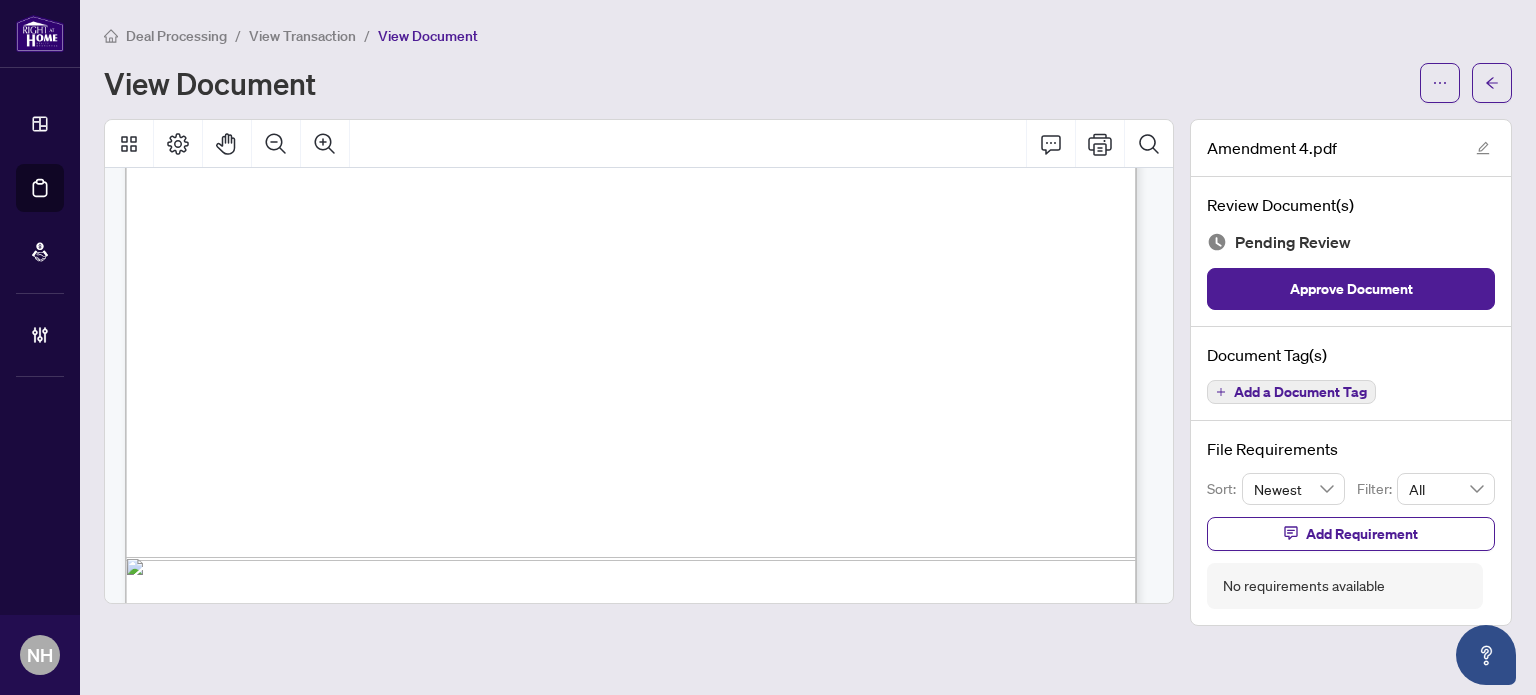 scroll, scrollTop: 2256, scrollLeft: 0, axis: vertical 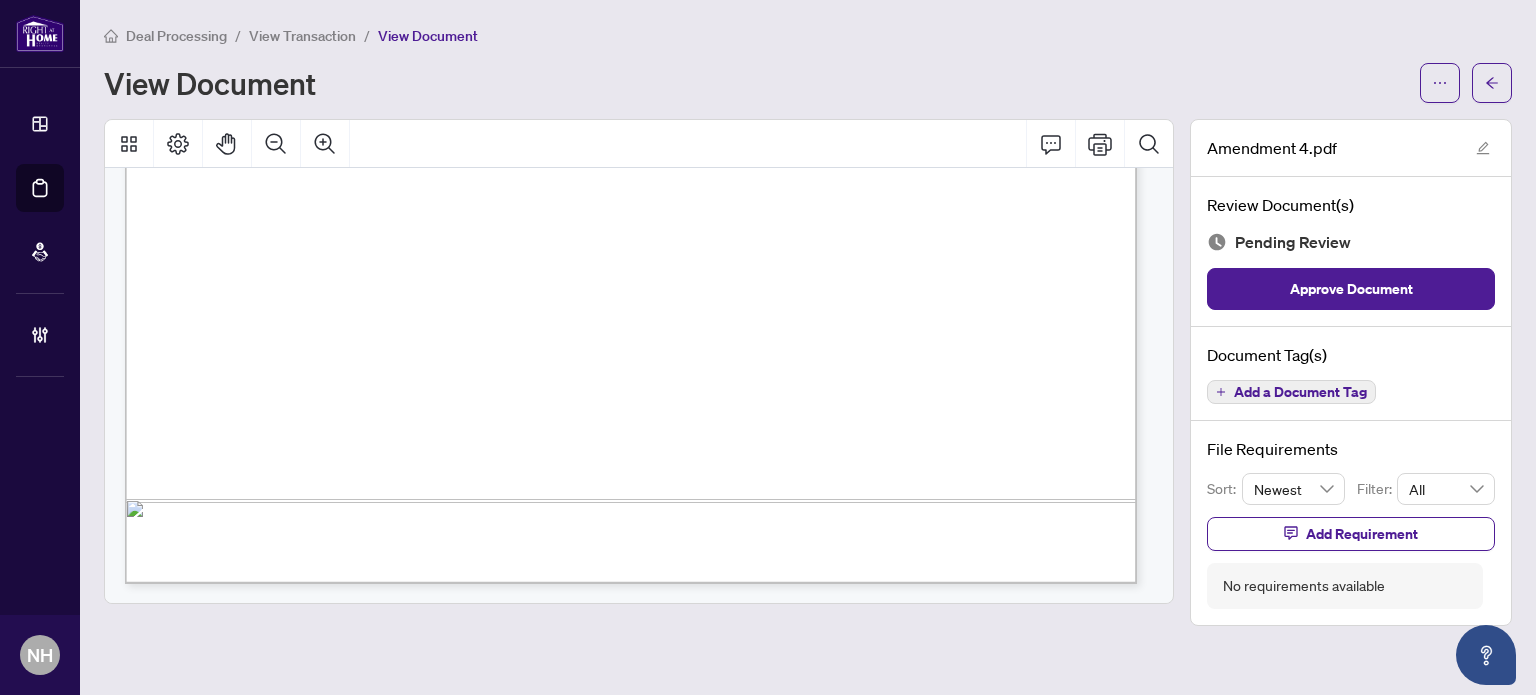 click on "Add a Document Tag" at bounding box center (1300, 392) 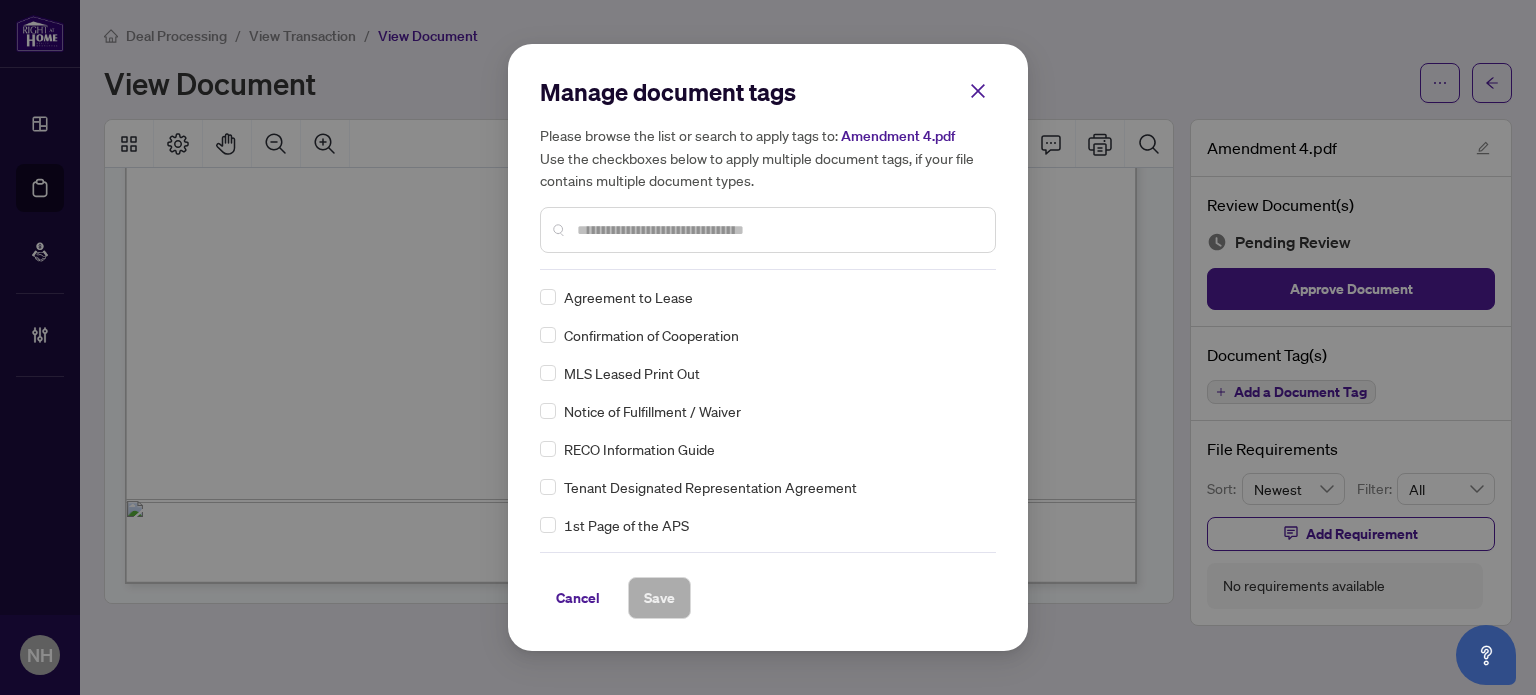 click at bounding box center (778, 230) 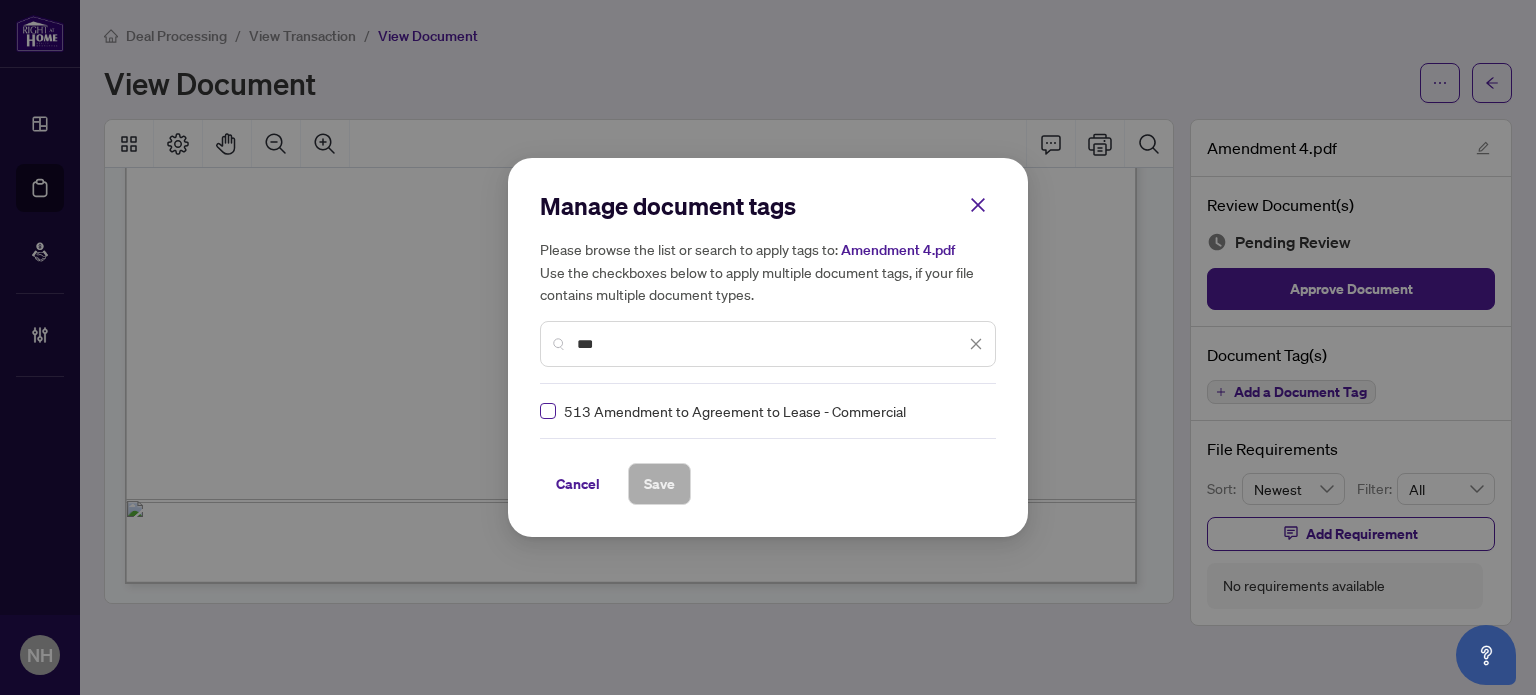 type on "***" 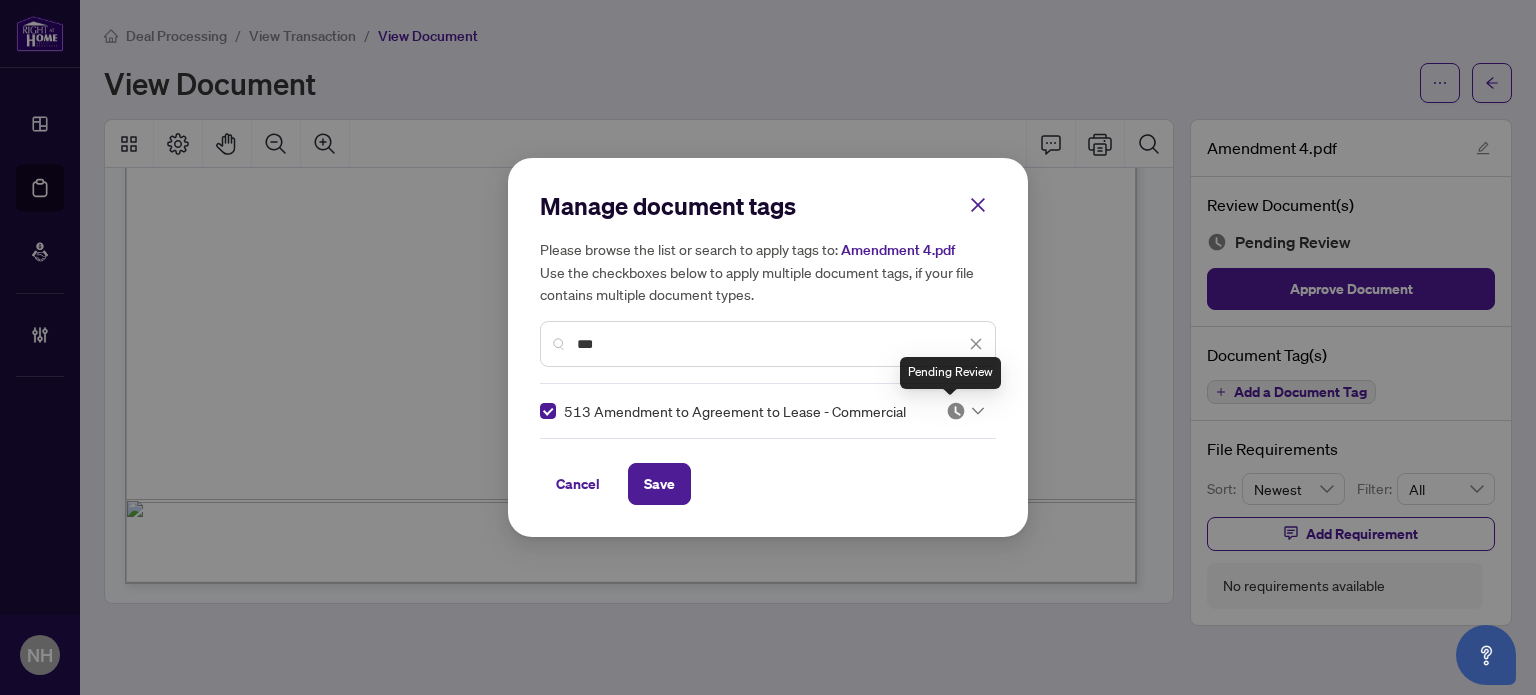 click at bounding box center (956, 411) 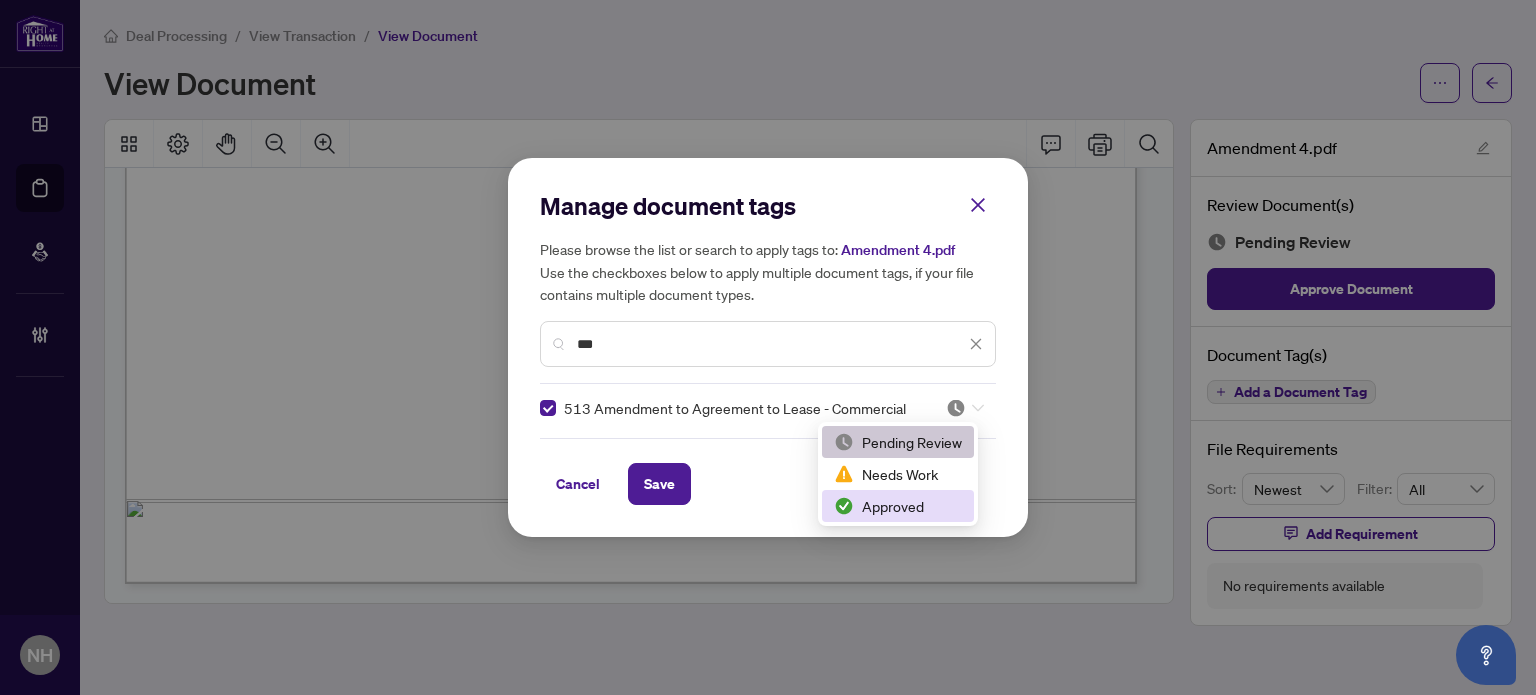 click on "Approved" at bounding box center [898, 506] 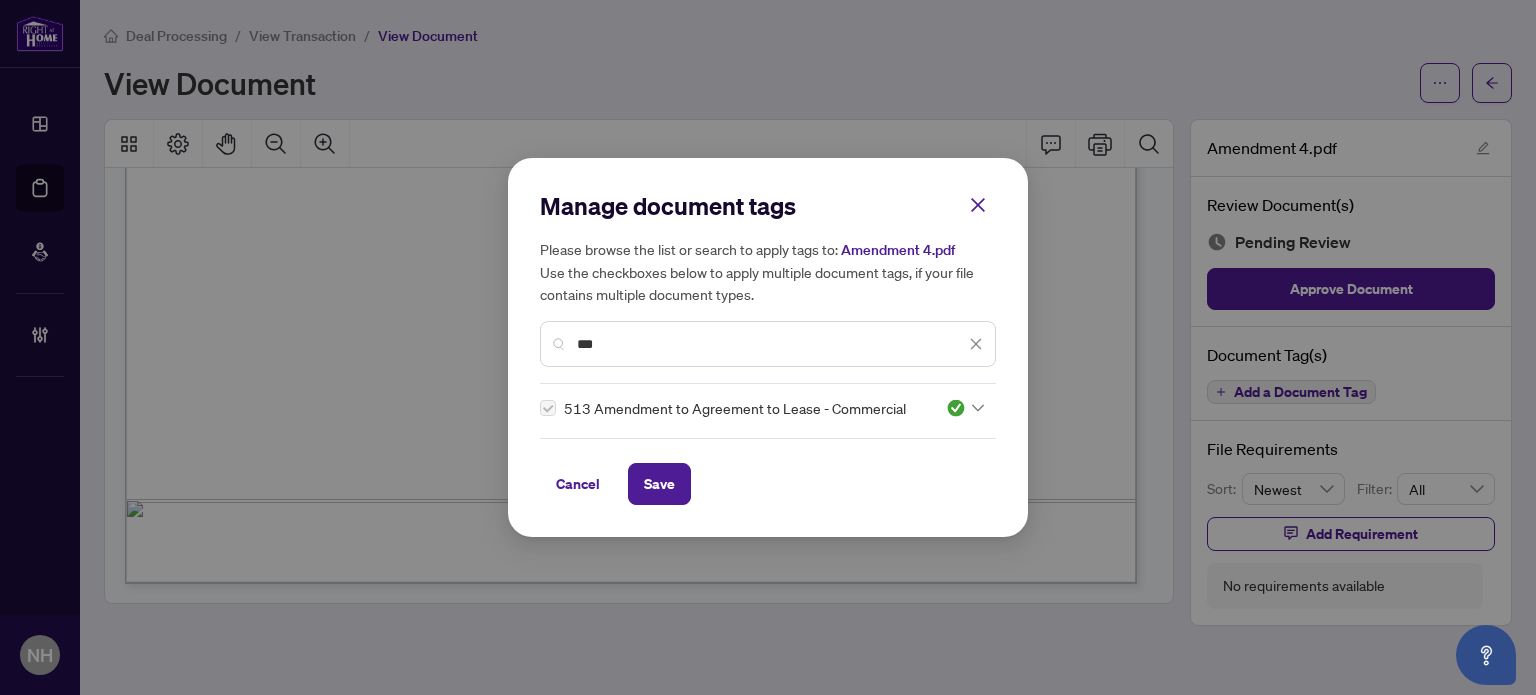 click on "Cancel Save" at bounding box center (768, 484) 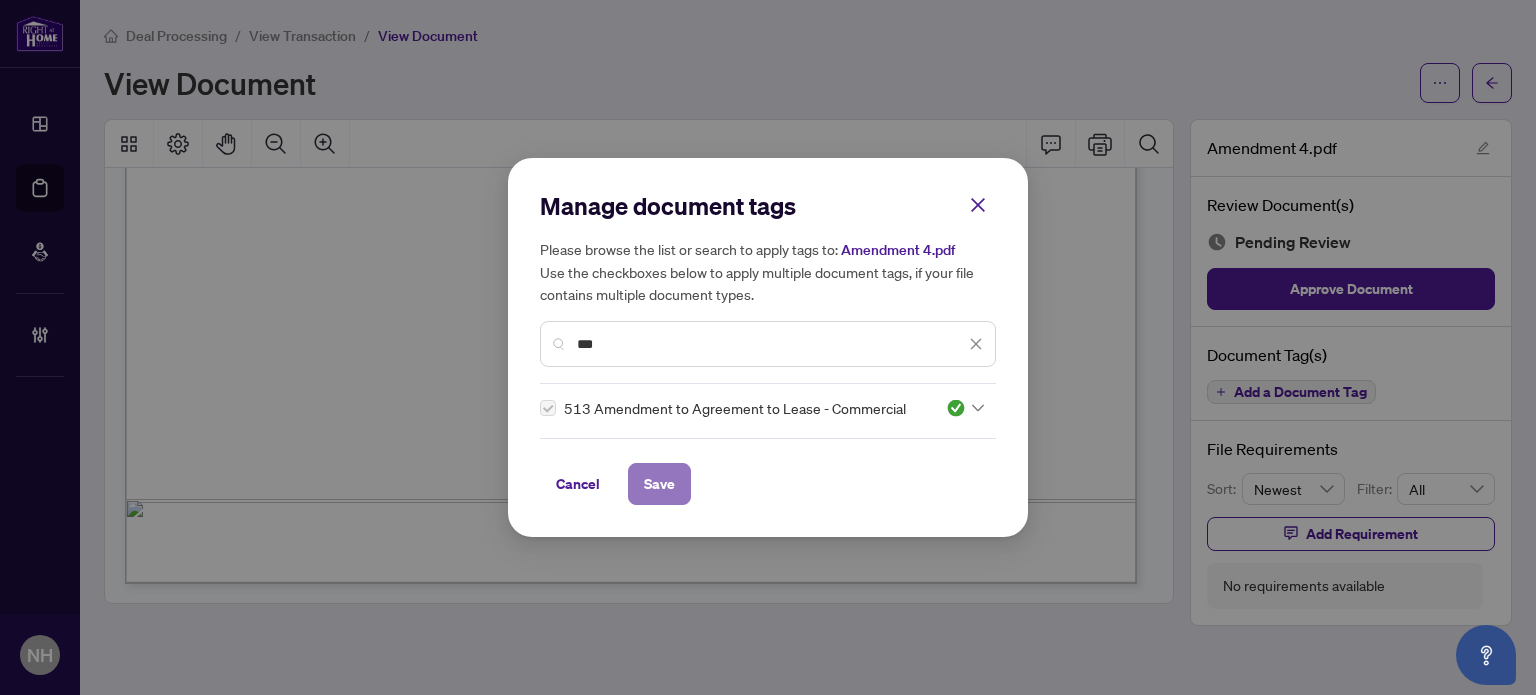 click on "Save" at bounding box center (659, 484) 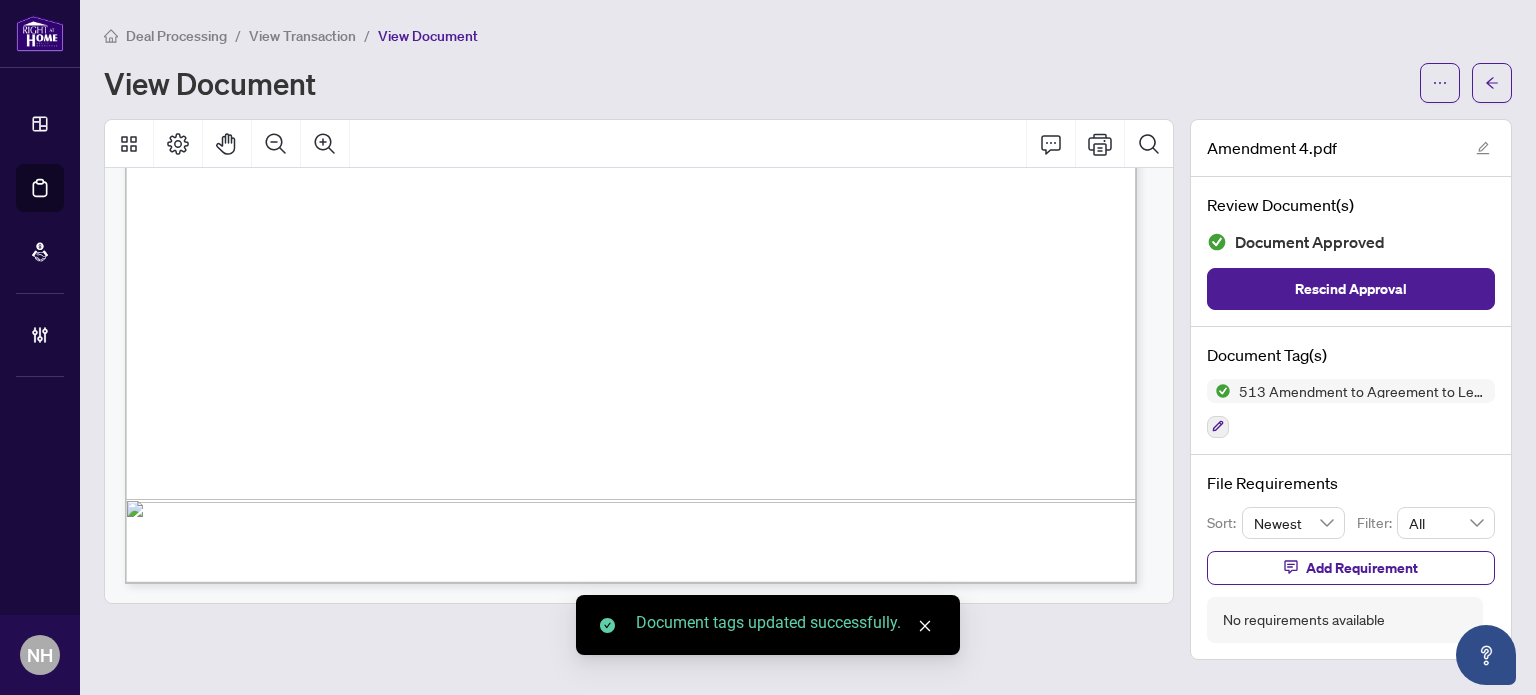 click on "View Transaction" at bounding box center (302, 36) 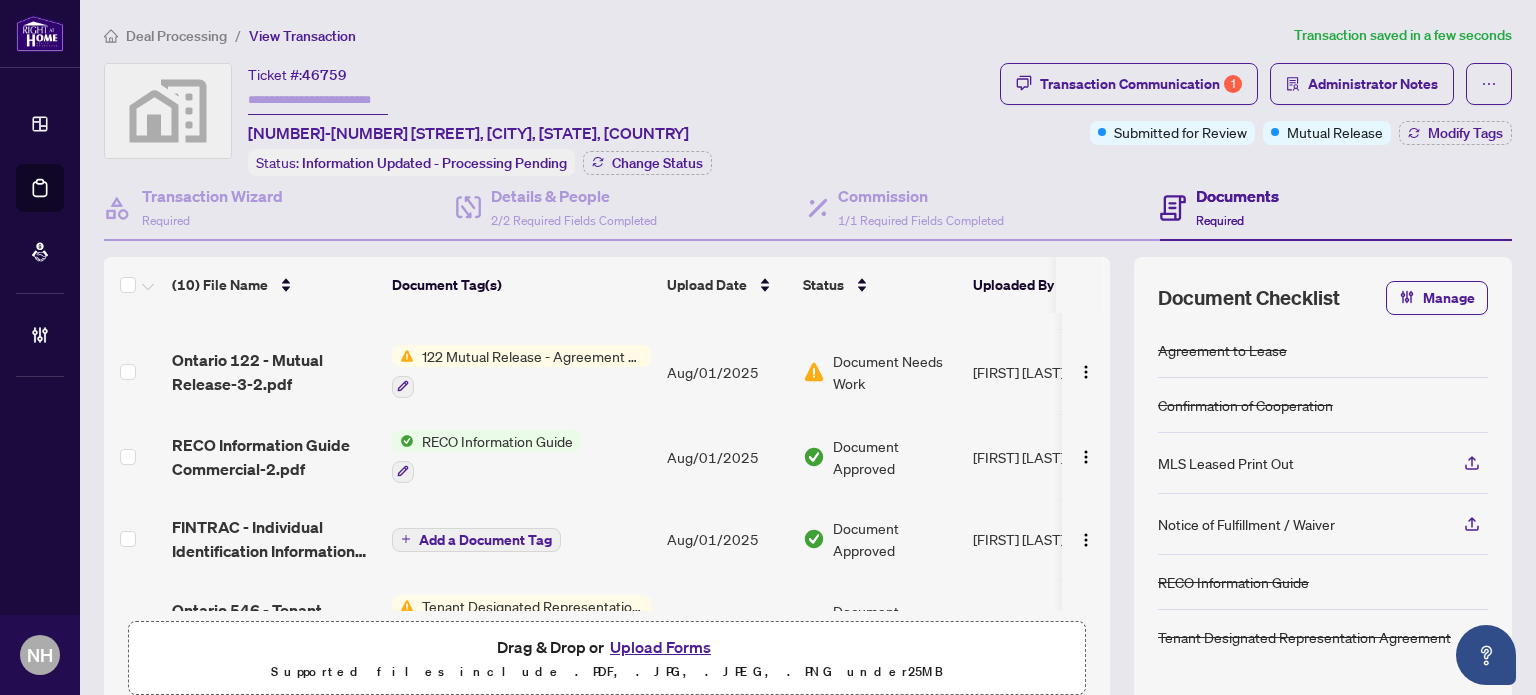 scroll, scrollTop: 0, scrollLeft: 0, axis: both 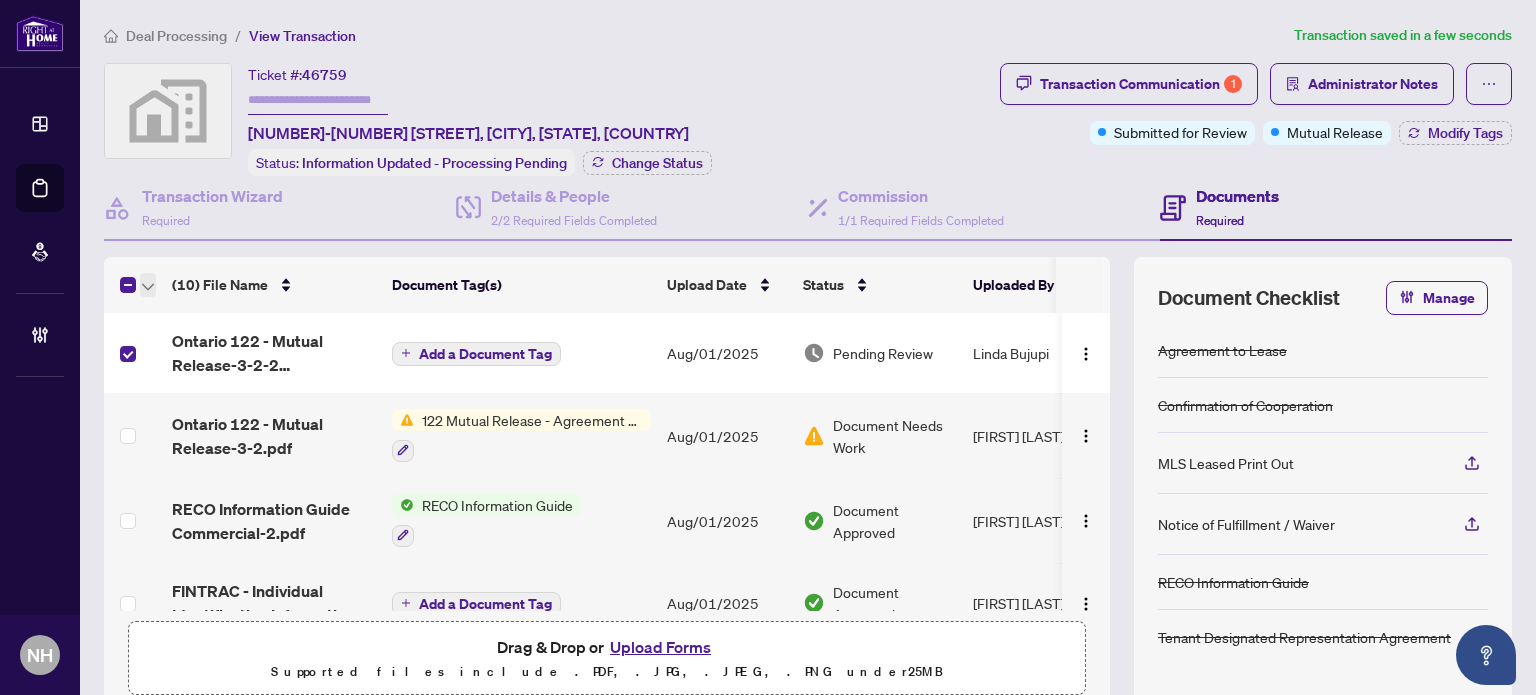 click 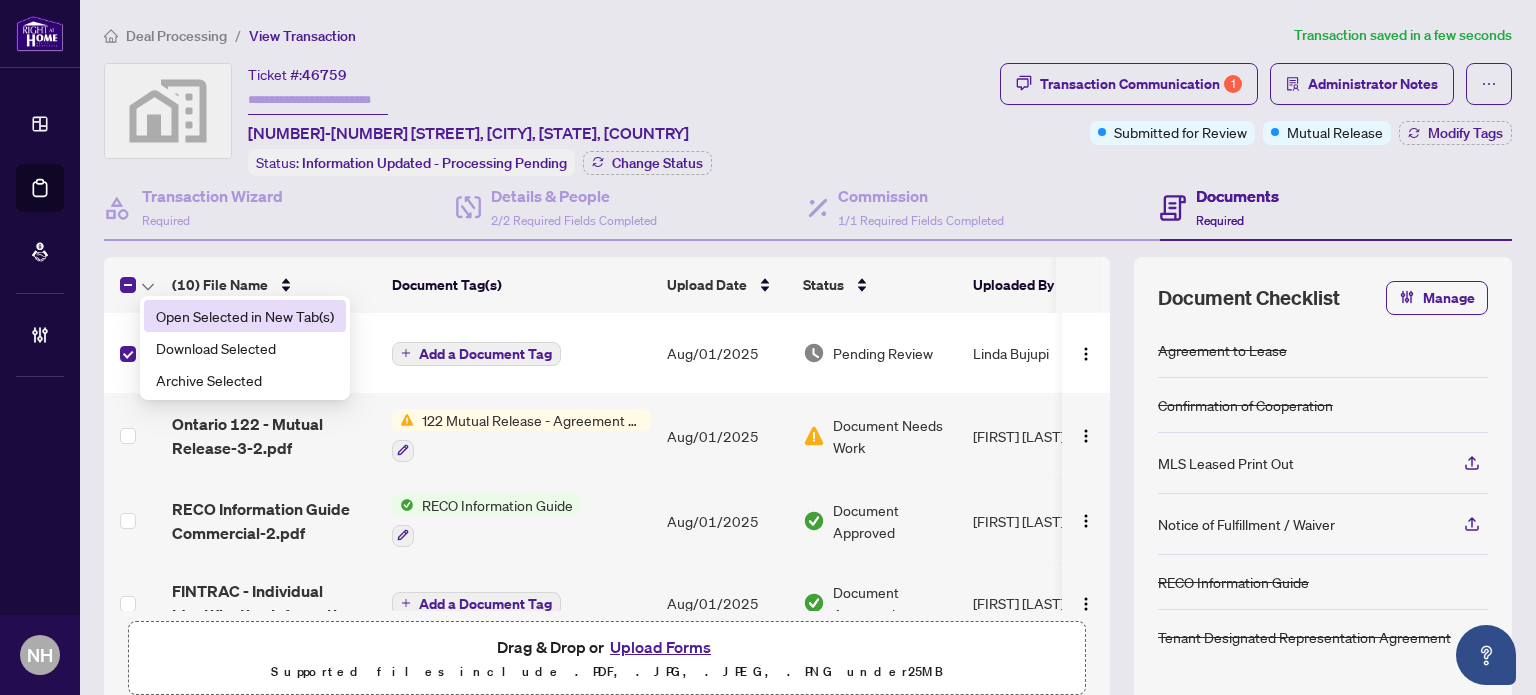 click on "Open Selected in New Tab(s)" at bounding box center [245, 316] 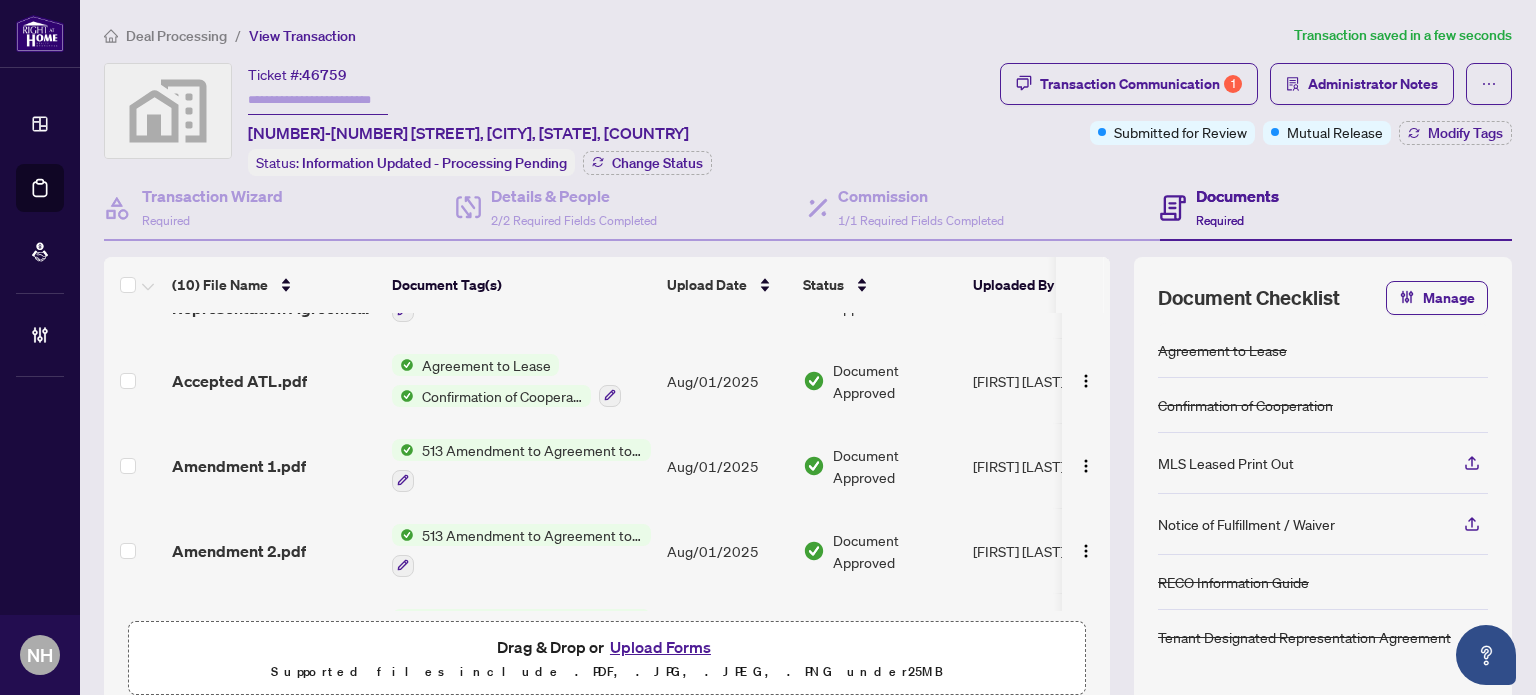 scroll, scrollTop: 400, scrollLeft: 0, axis: vertical 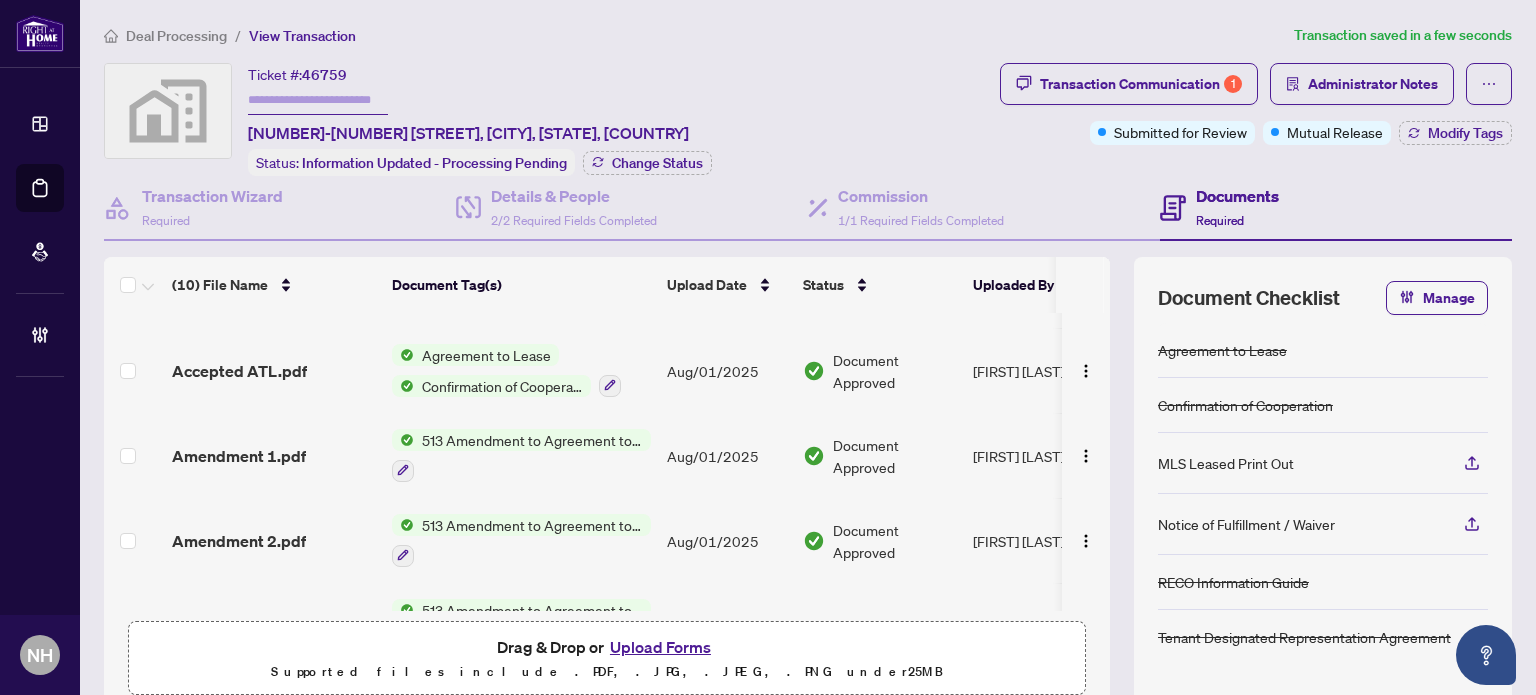 click on "Accepted ATL.pdf" at bounding box center [274, 370] 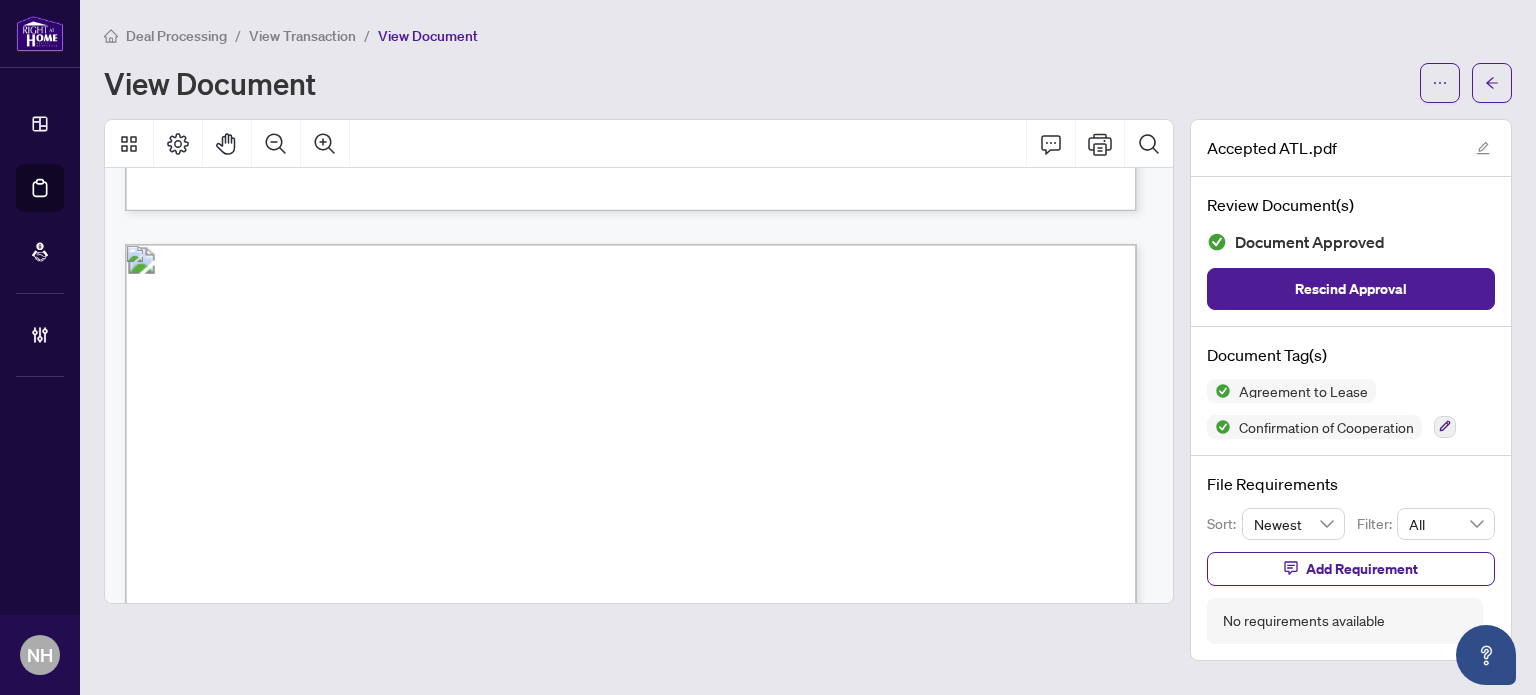 scroll, scrollTop: 1200, scrollLeft: 0, axis: vertical 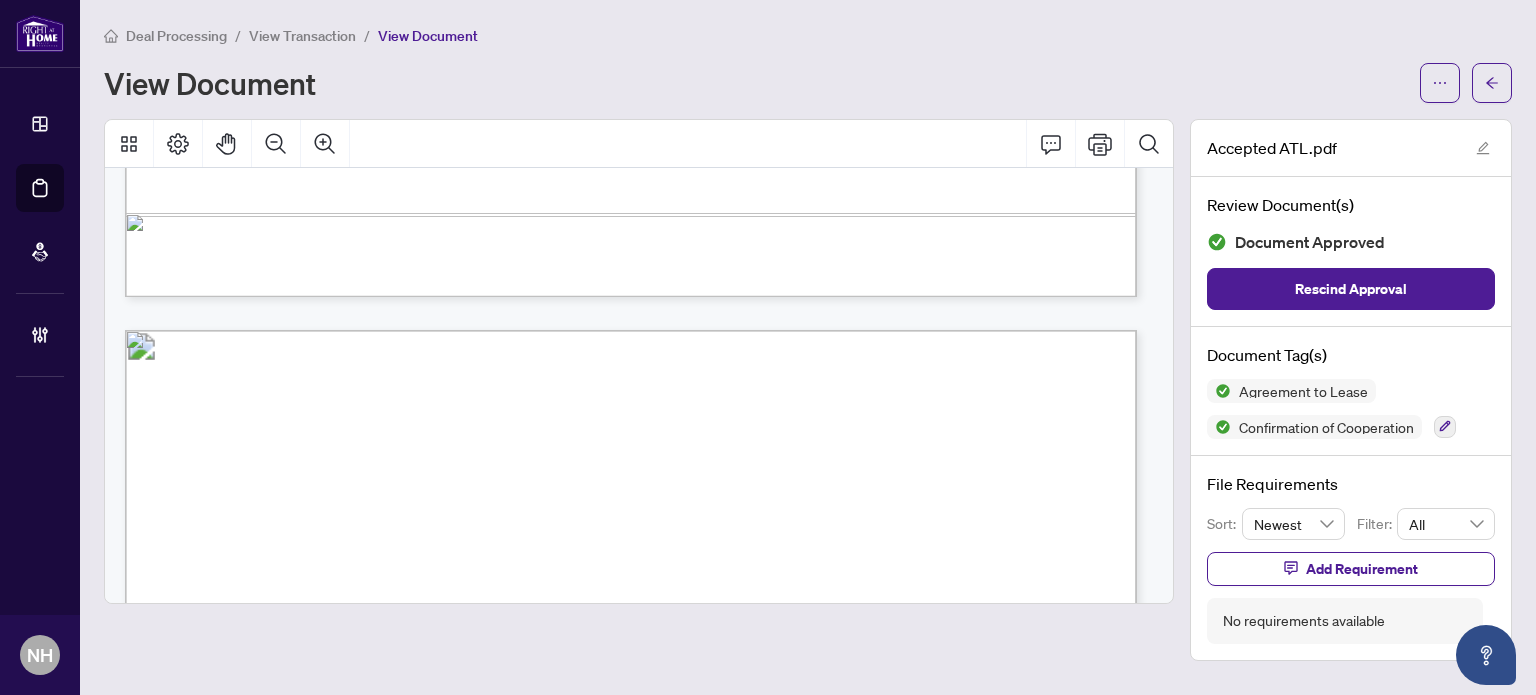 click on "View Transaction" at bounding box center (302, 36) 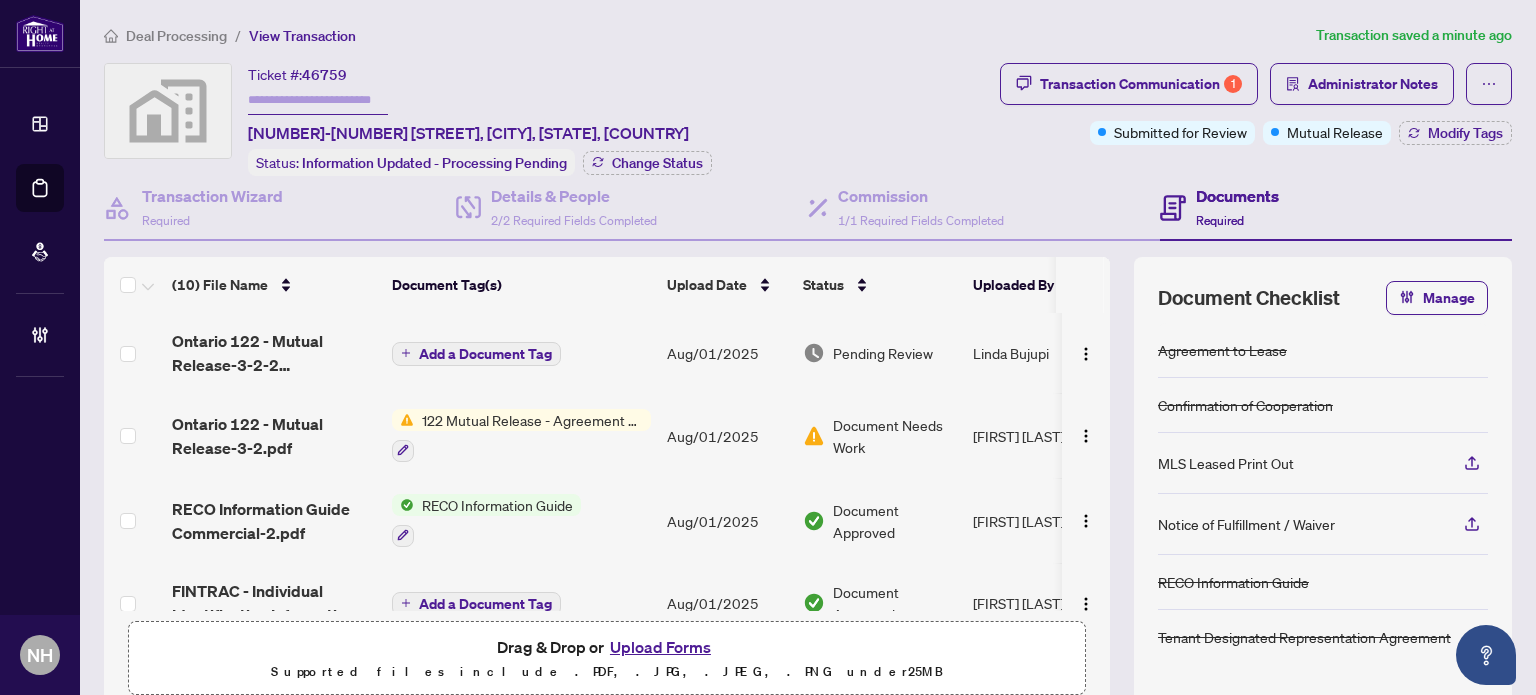 click on "122 Mutual Release - Agreement of Purchase and Sale" at bounding box center [532, 420] 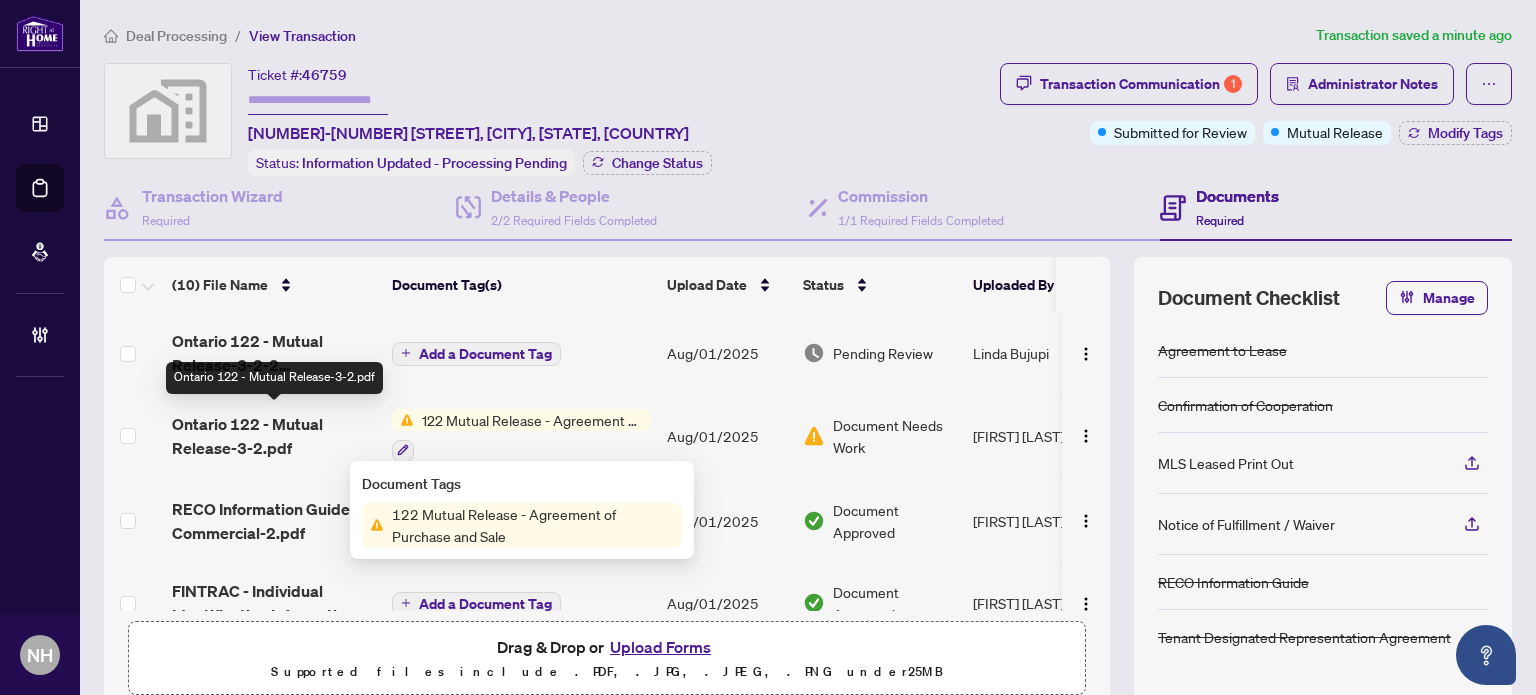 click on "Ontario 122 - Mutual Release-3-2.pdf" at bounding box center [274, 436] 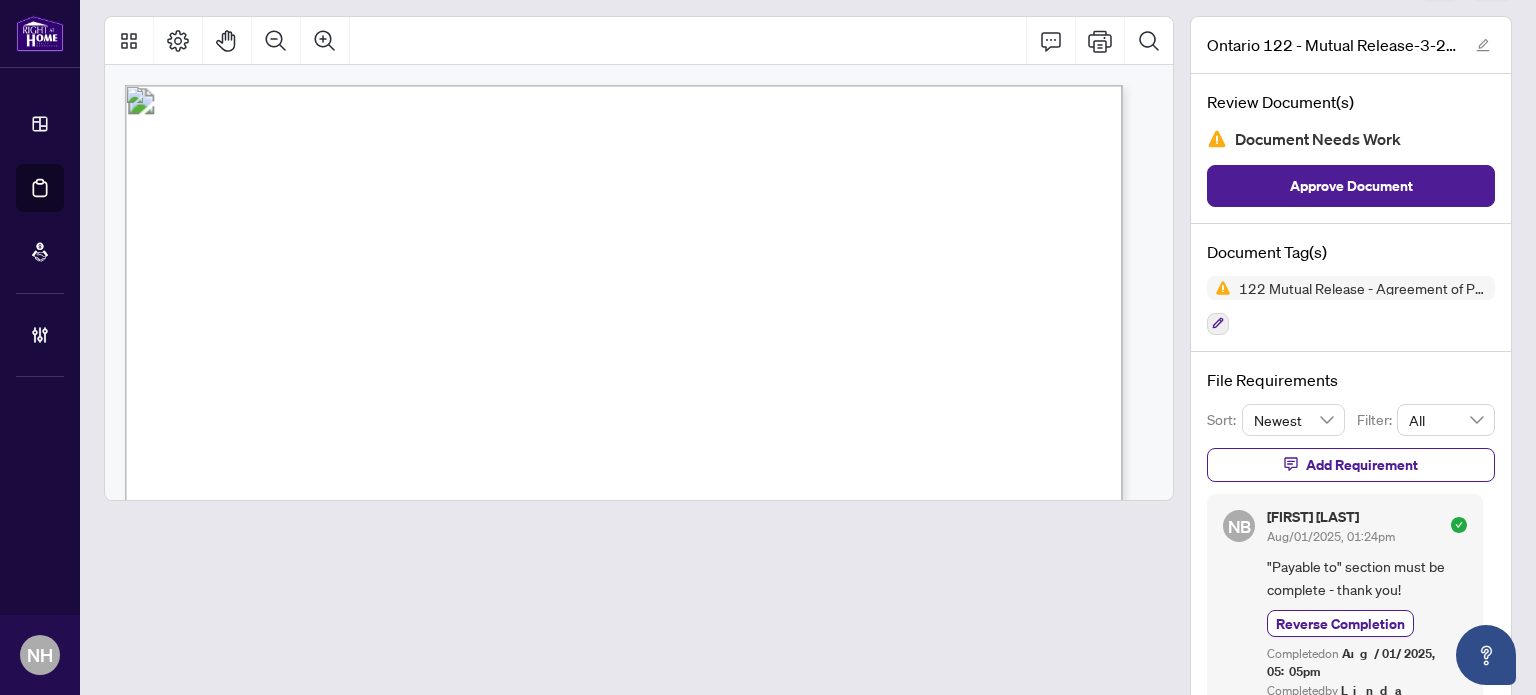 scroll, scrollTop: 160, scrollLeft: 0, axis: vertical 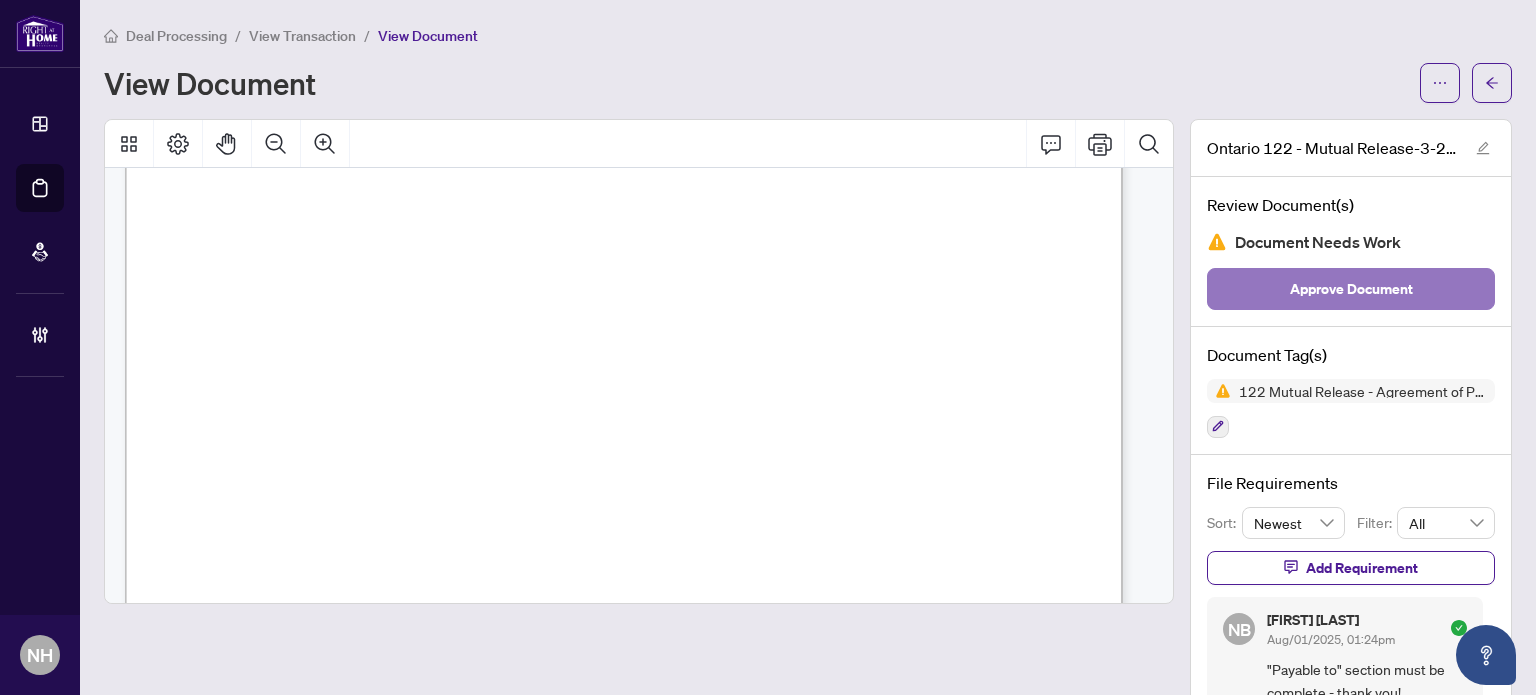 click on "Approve Document" at bounding box center (1351, 289) 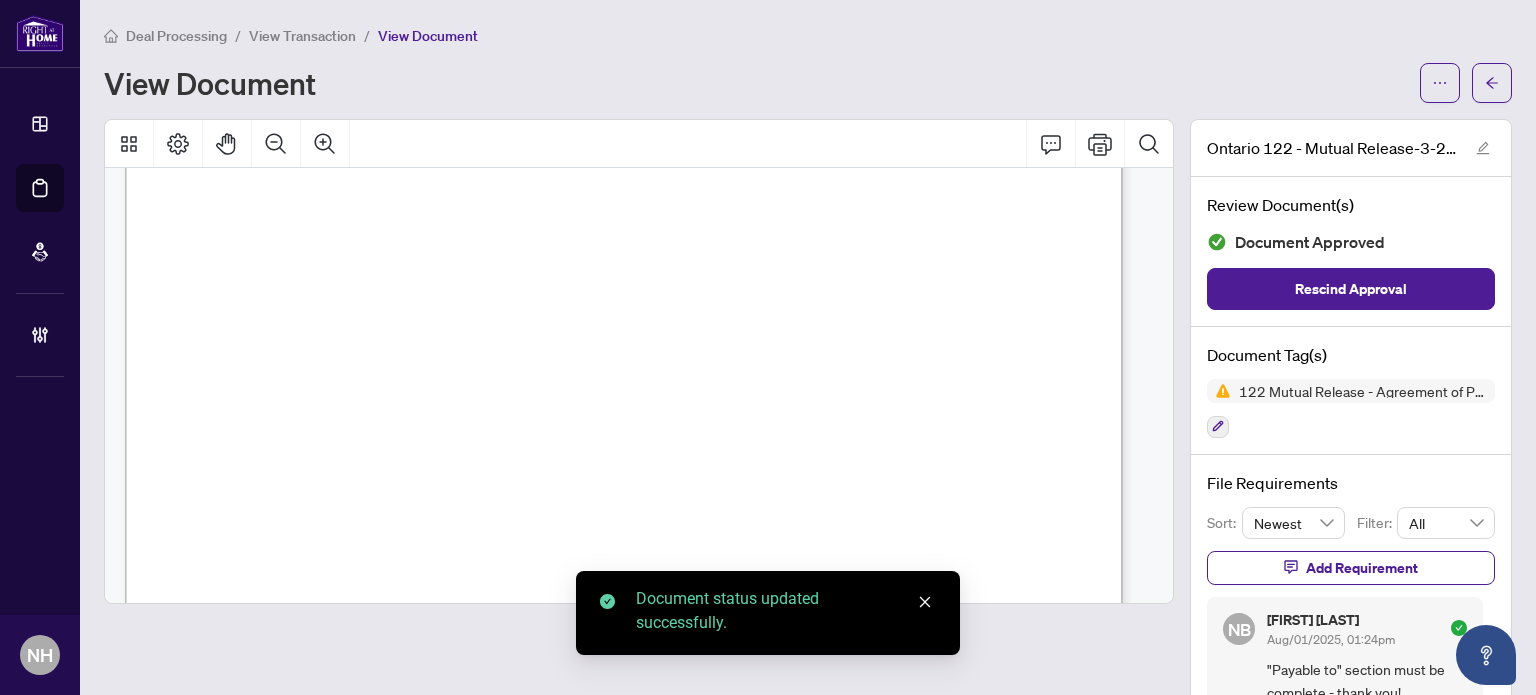 click on "View Transaction" at bounding box center [302, 36] 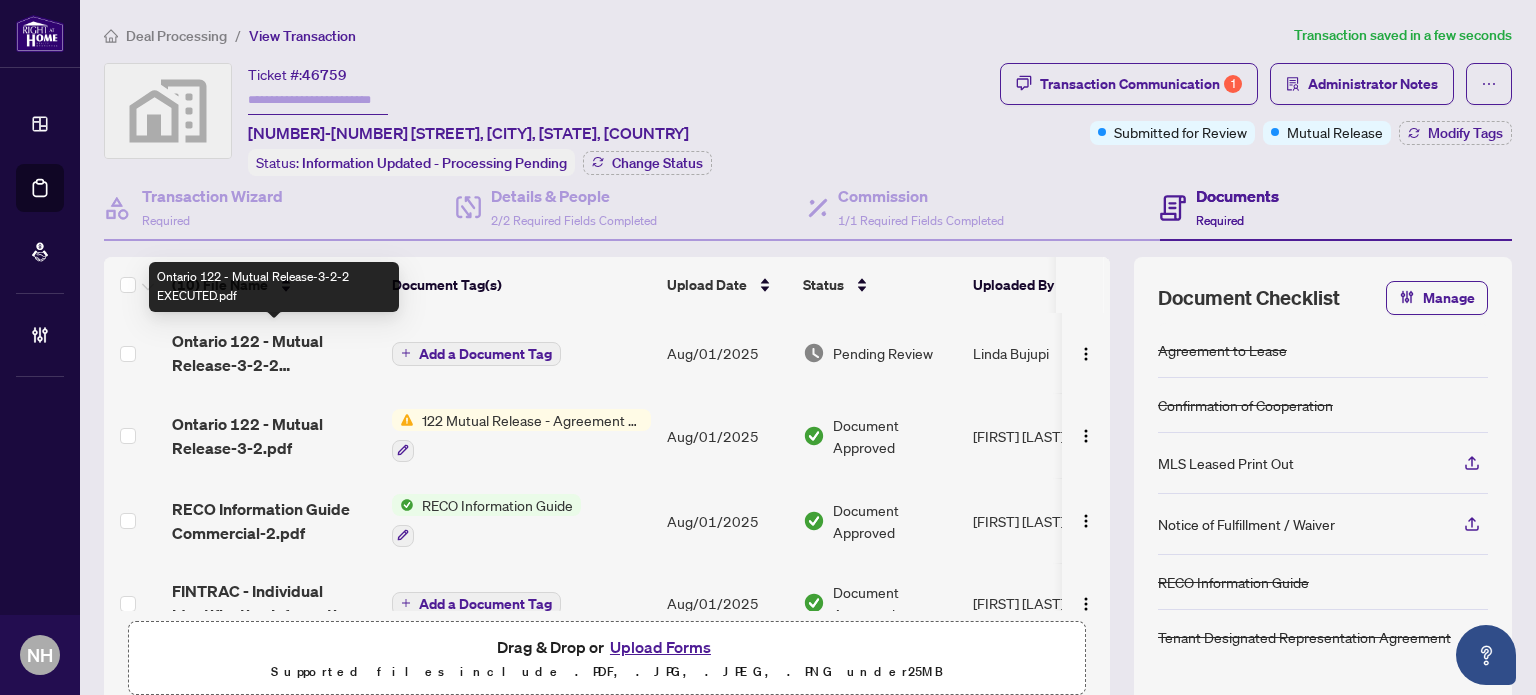 click on "Ontario 122 - Mutual Release-3-2-2 EXECUTED.pdf" at bounding box center (274, 353) 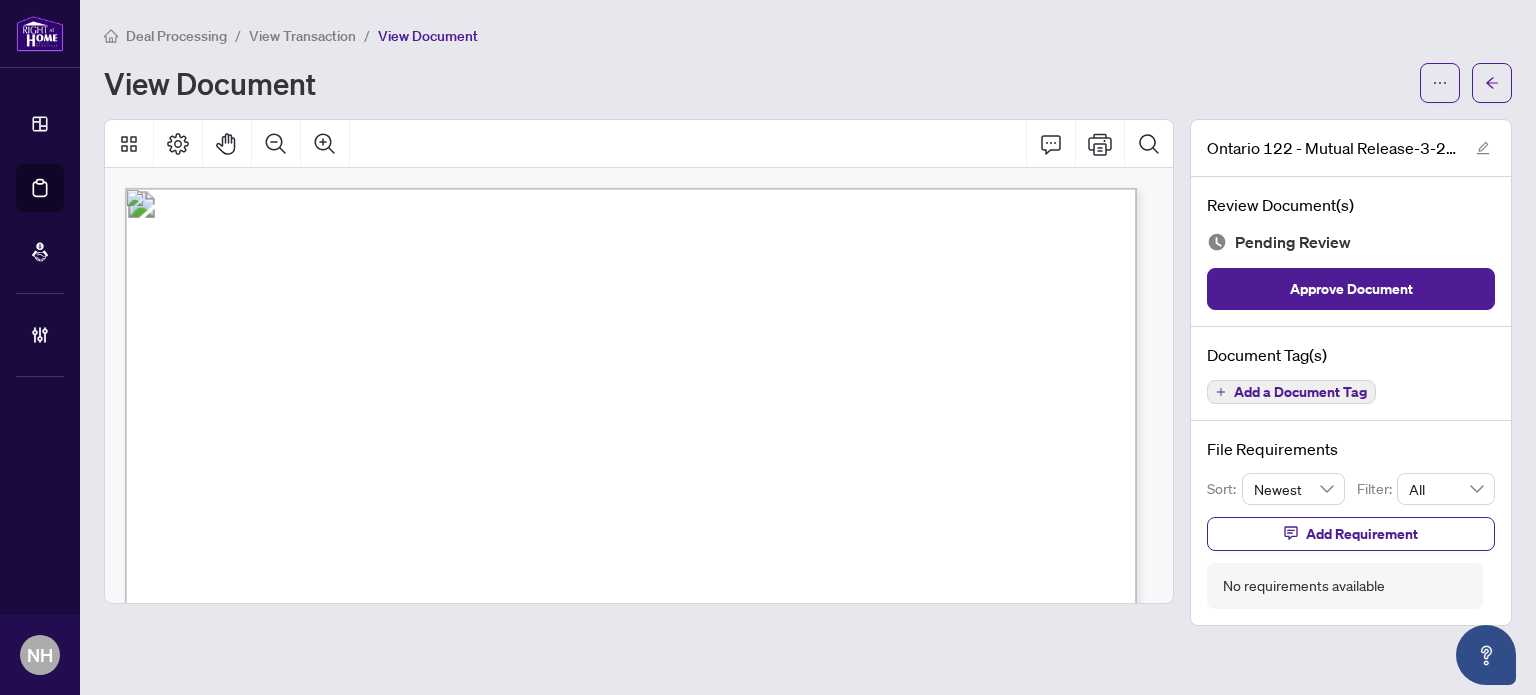 click on "Add a Document Tag" at bounding box center (1300, 392) 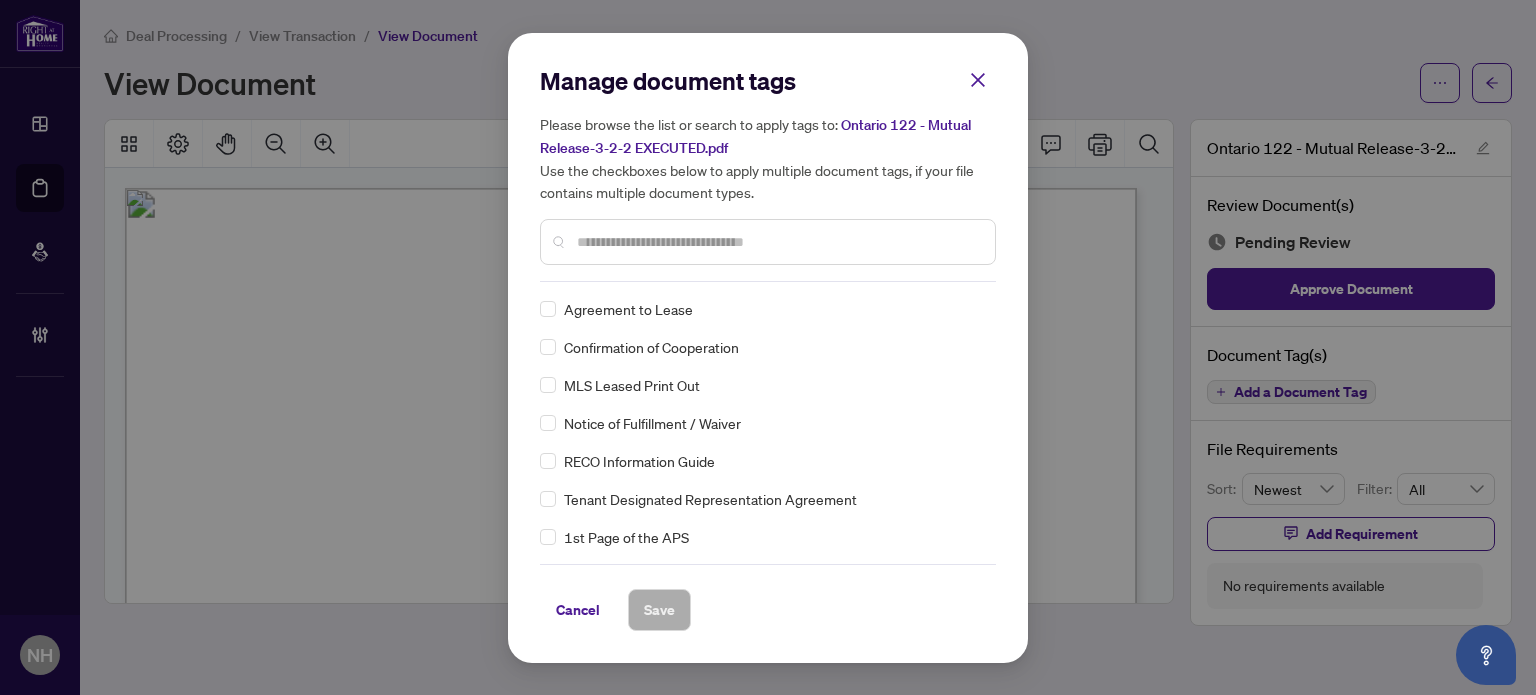 click at bounding box center (778, 242) 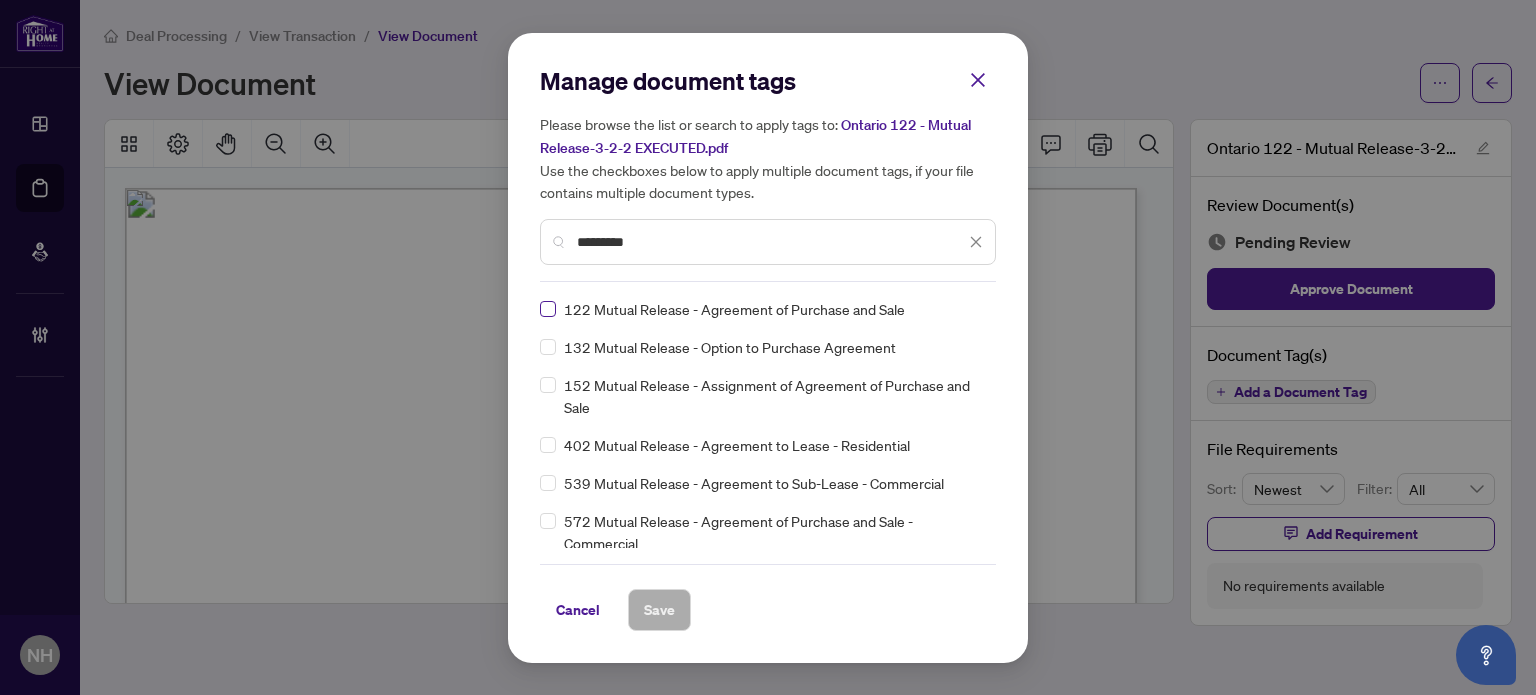 type on "*********" 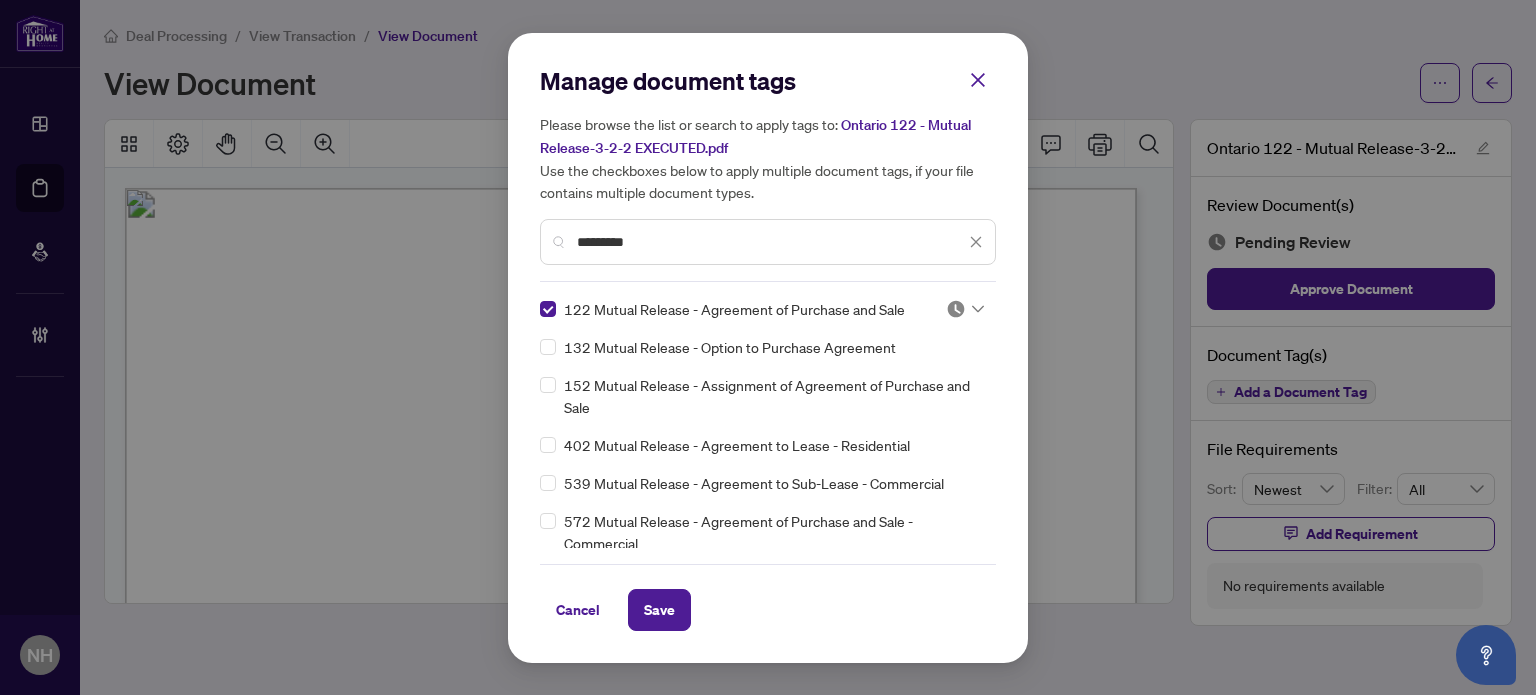 click at bounding box center [965, 309] 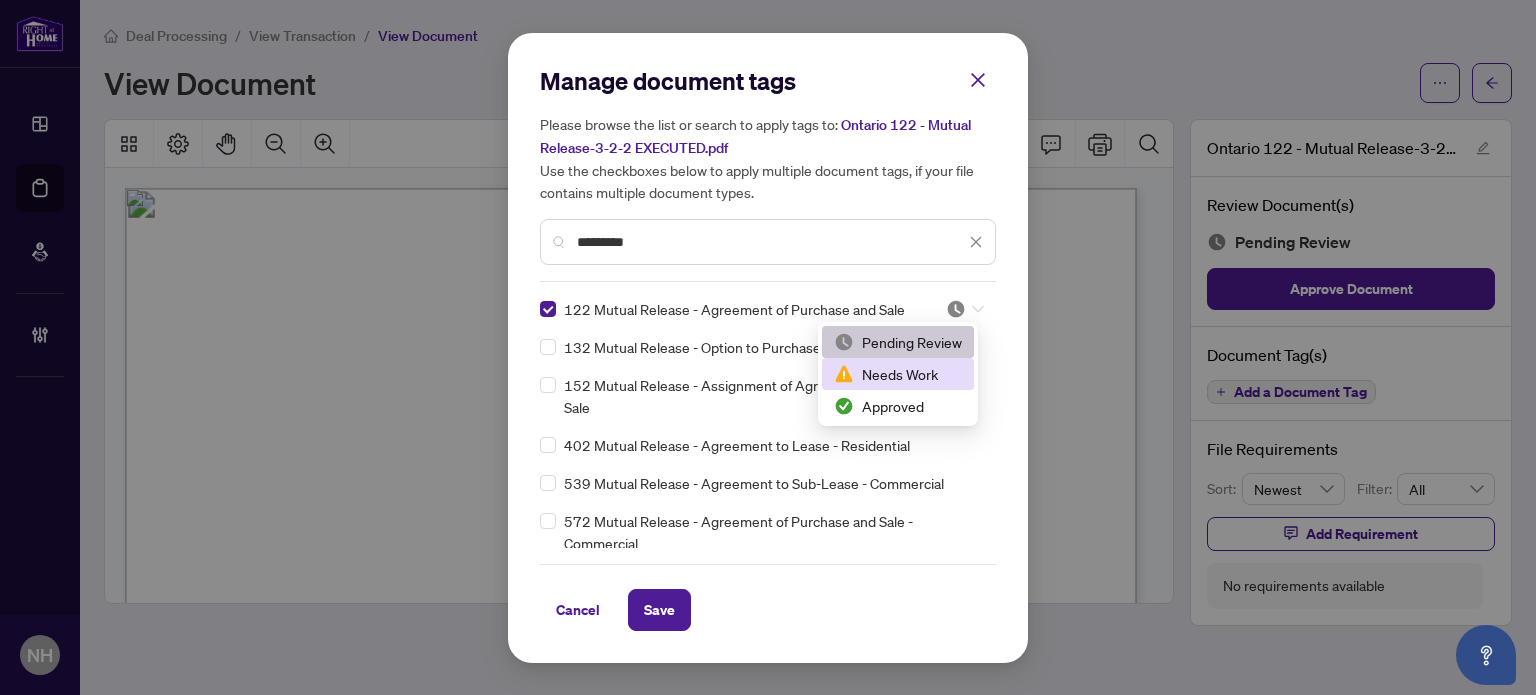 click on "Needs Work" at bounding box center [898, 374] 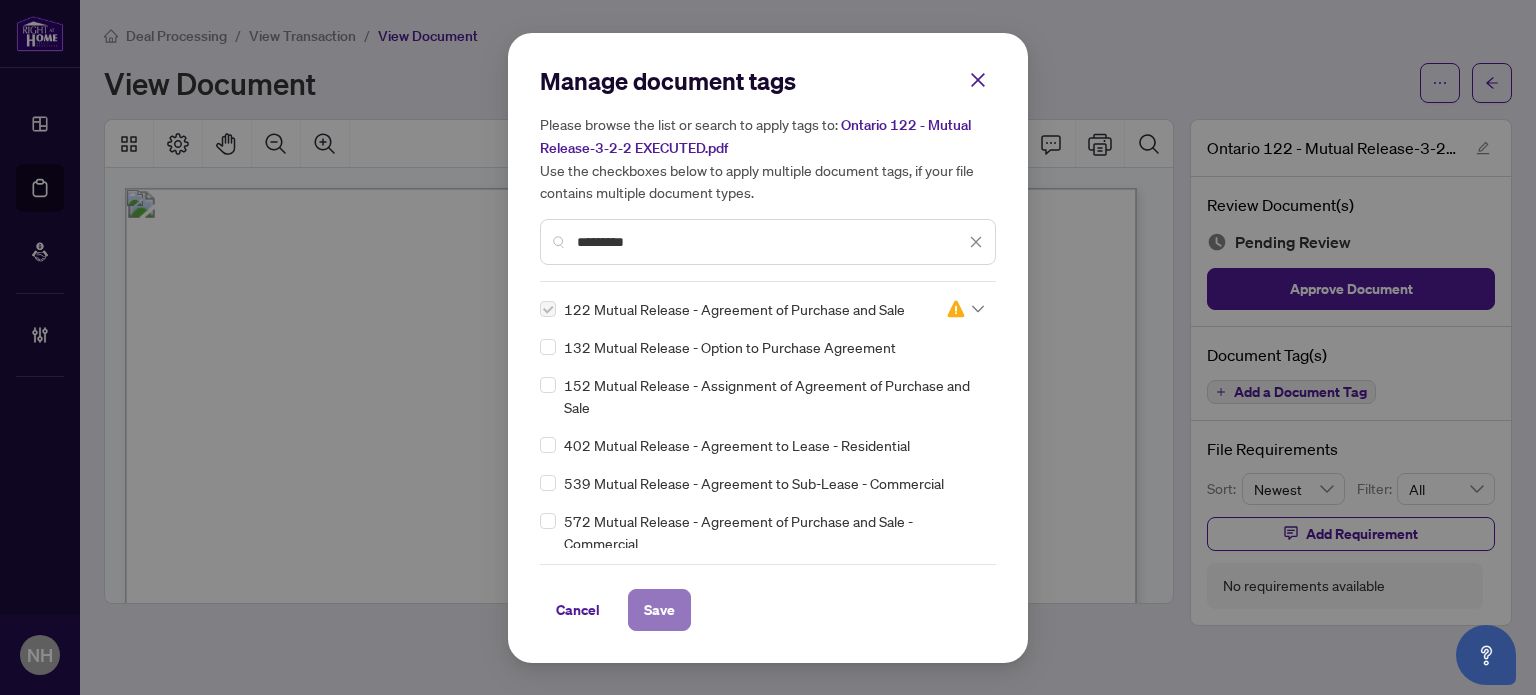 click on "Save" at bounding box center (659, 610) 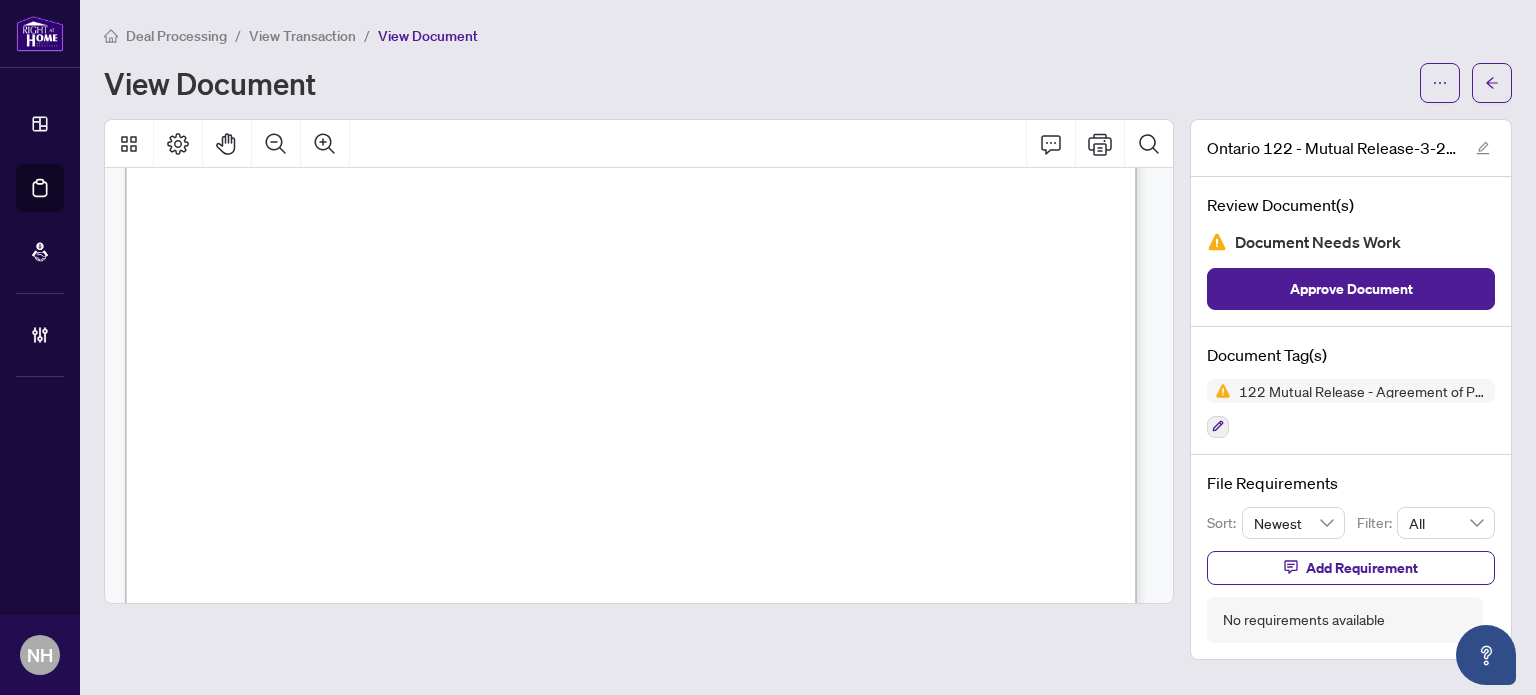 scroll, scrollTop: 0, scrollLeft: 0, axis: both 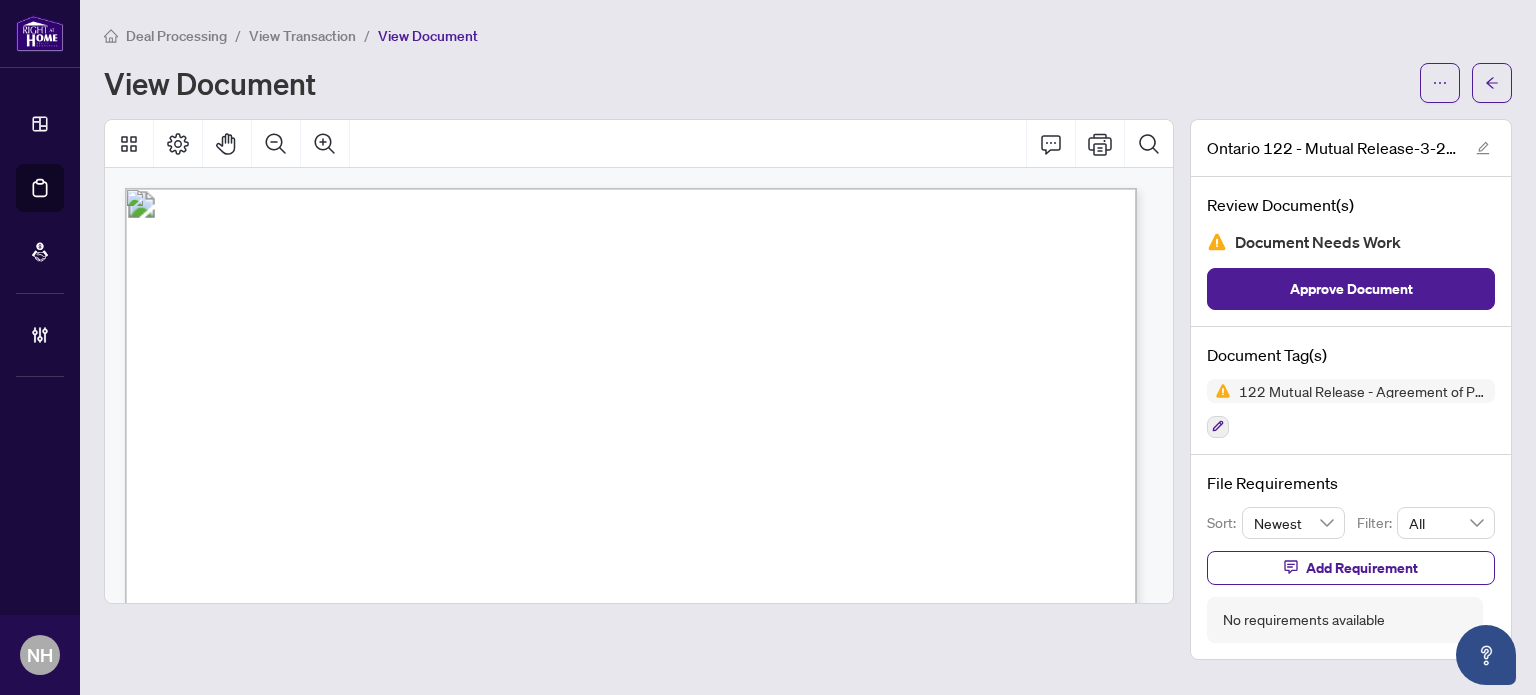 click on "View Transaction" at bounding box center (302, 36) 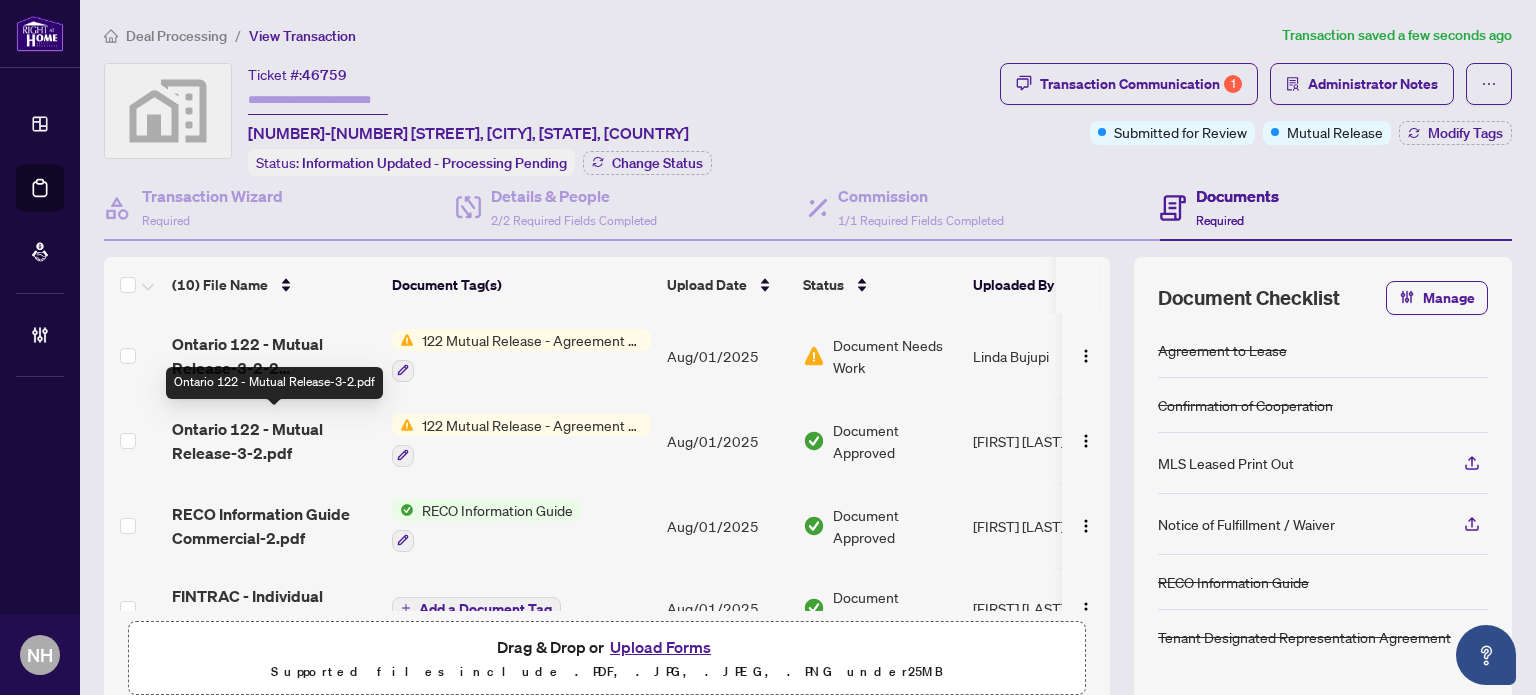 click on "Ontario 122 - Mutual Release-3-2.pdf" at bounding box center [274, 441] 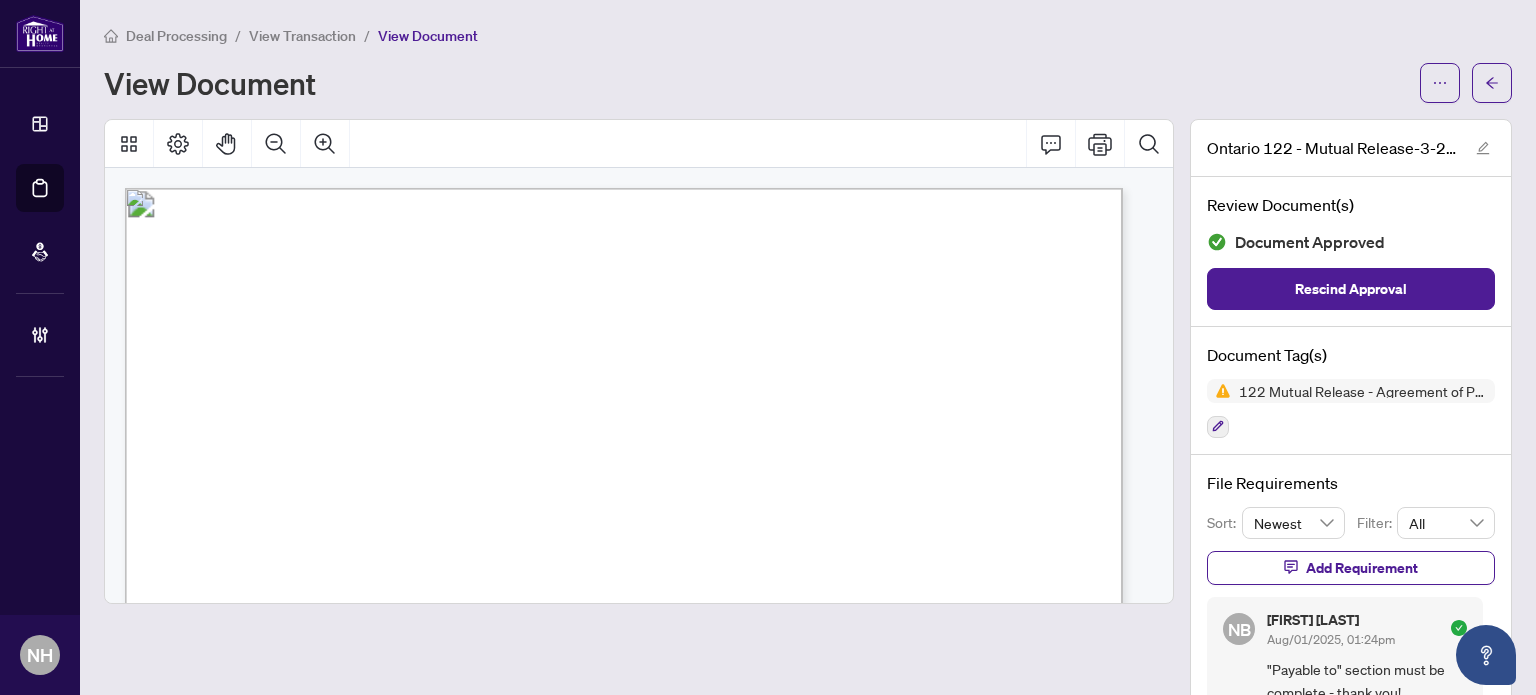 click on "View Transaction" at bounding box center (302, 36) 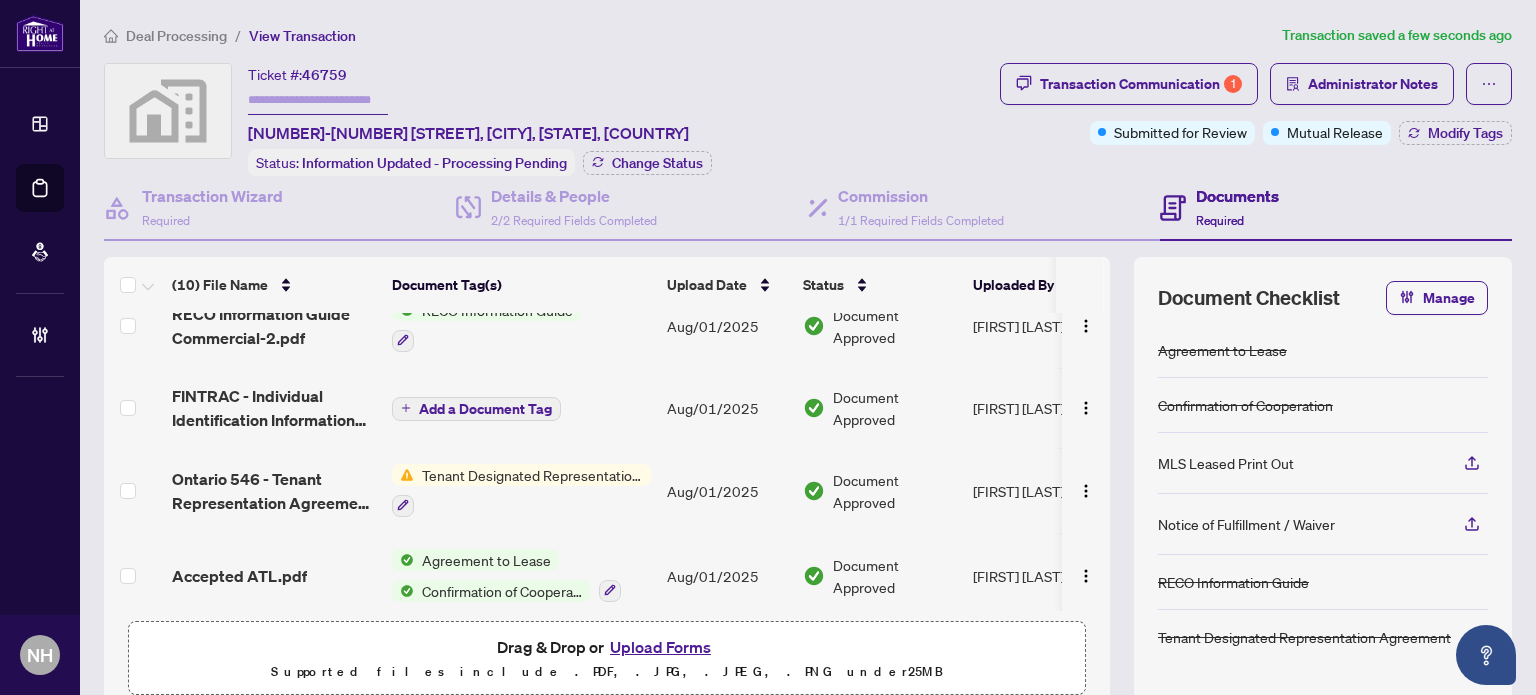 scroll, scrollTop: 300, scrollLeft: 0, axis: vertical 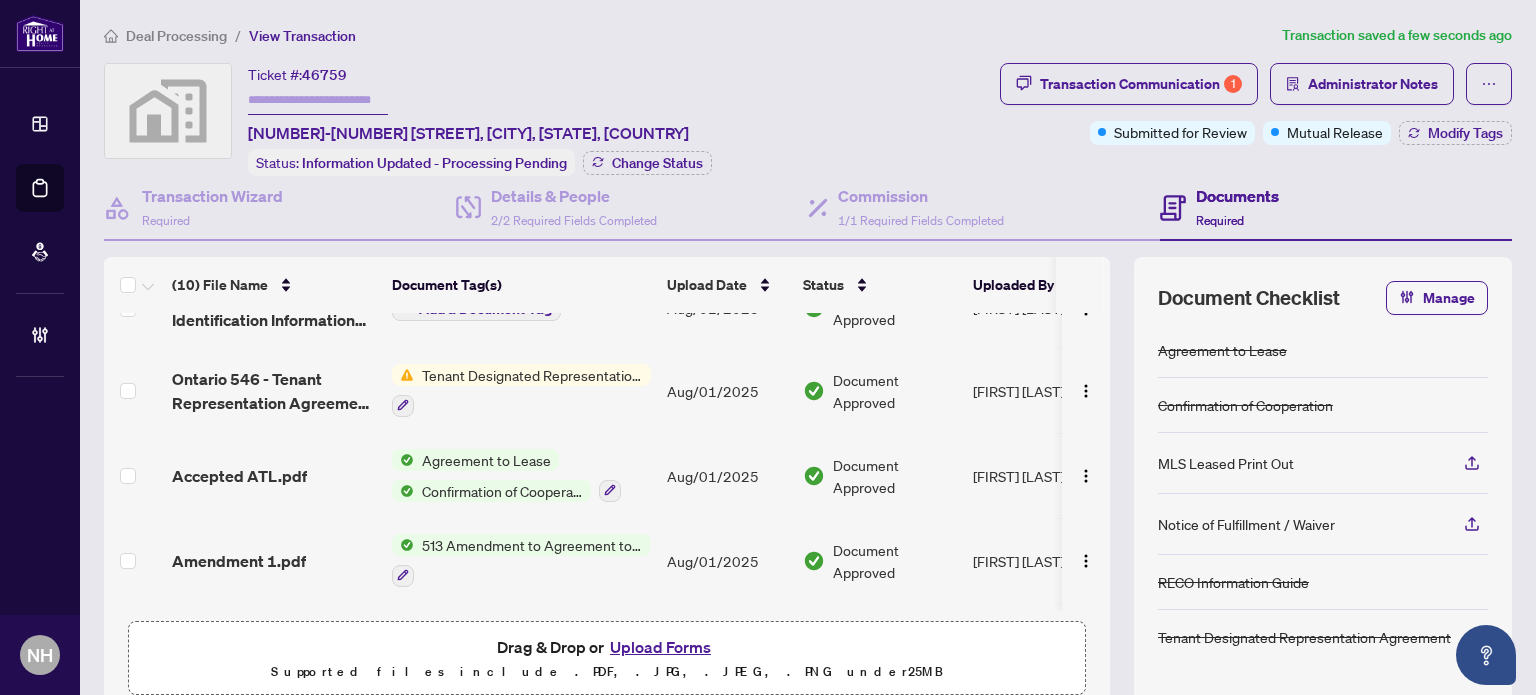 click on "Accepted ATL.pdf" at bounding box center [239, 476] 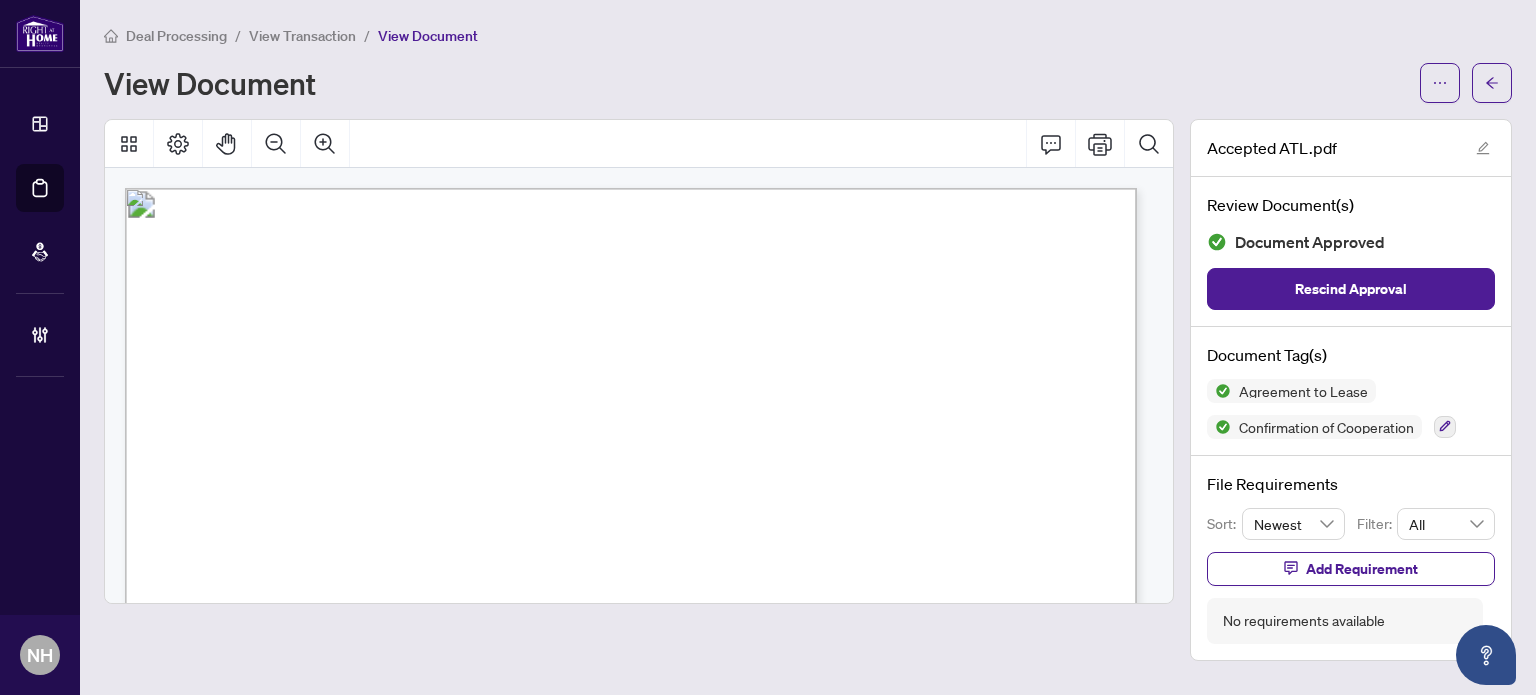 click on "View Transaction" at bounding box center (302, 36) 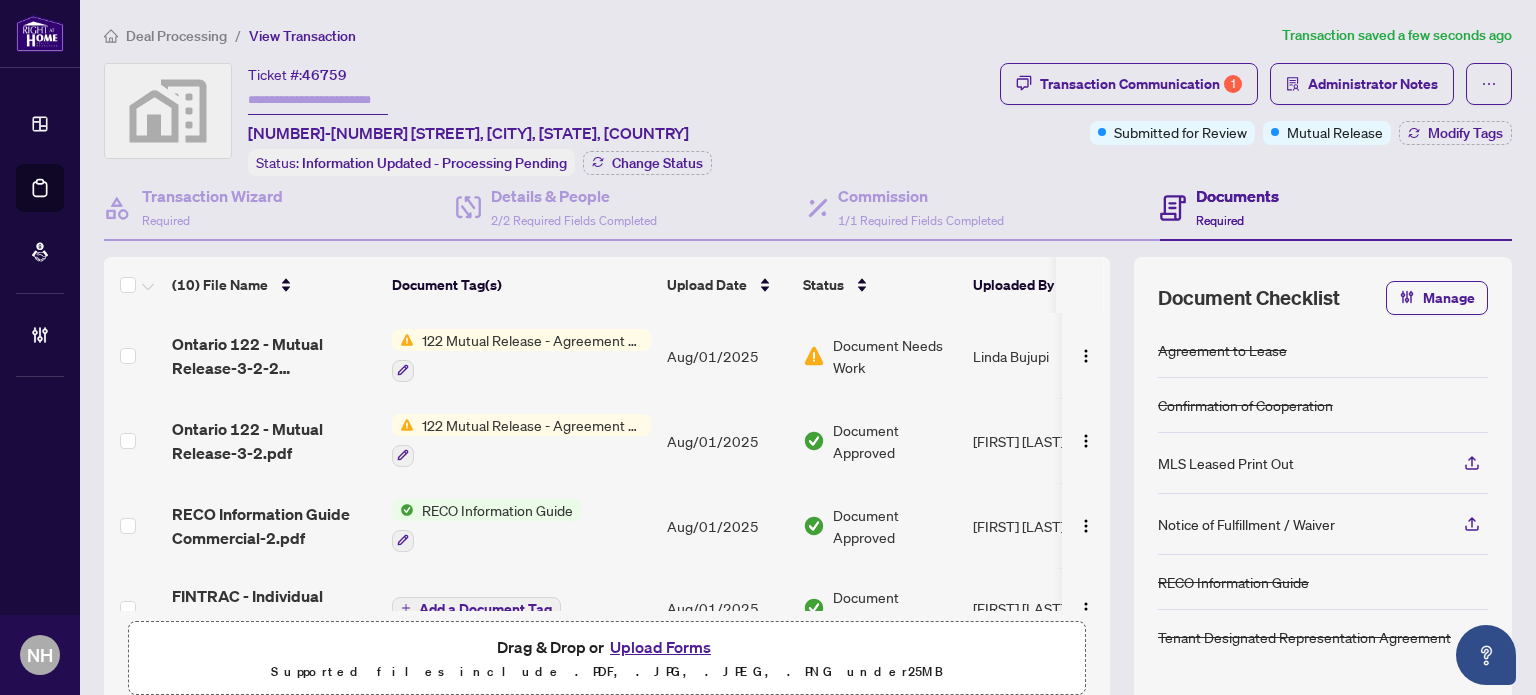click on "122 Mutual Release - Agreement of Purchase and Sale" at bounding box center (532, 340) 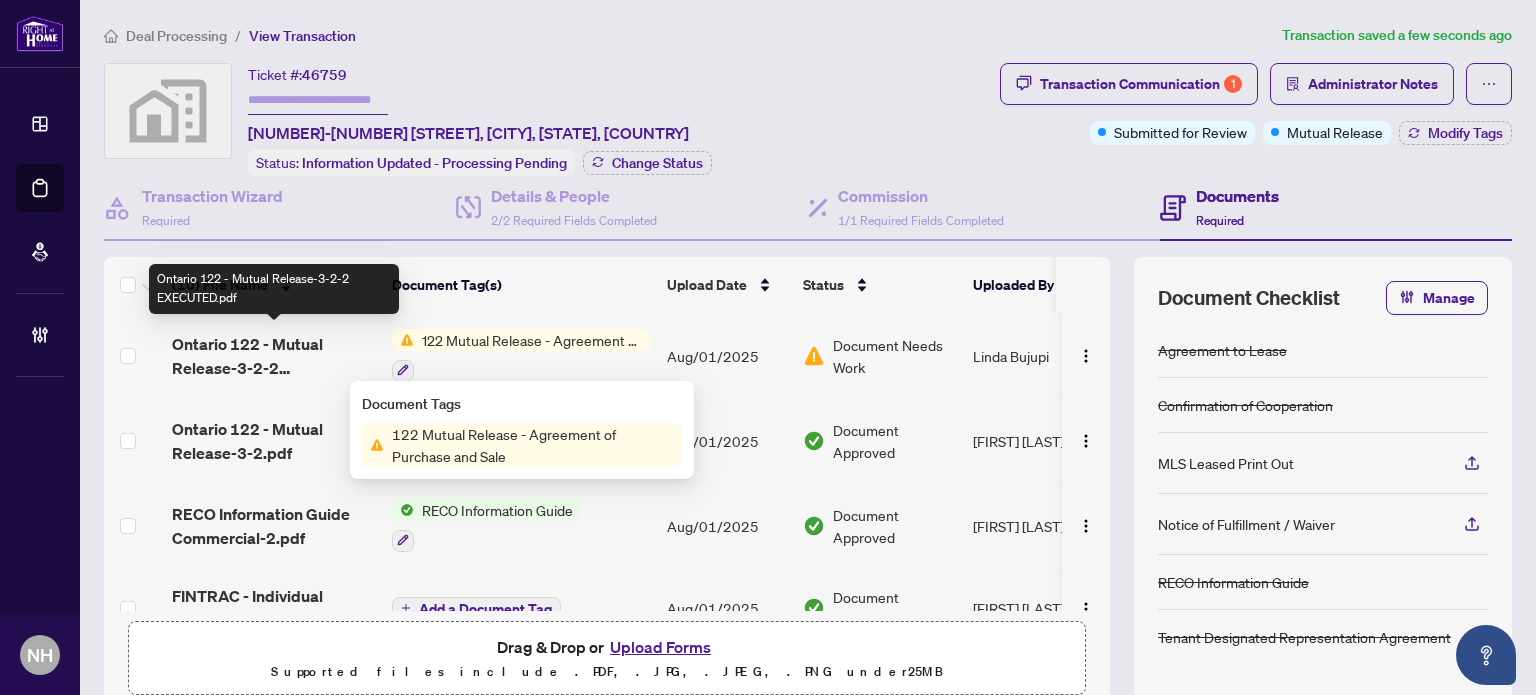 click on "Ontario 122 - Mutual Release-3-2-2 EXECUTED.pdf" at bounding box center [274, 356] 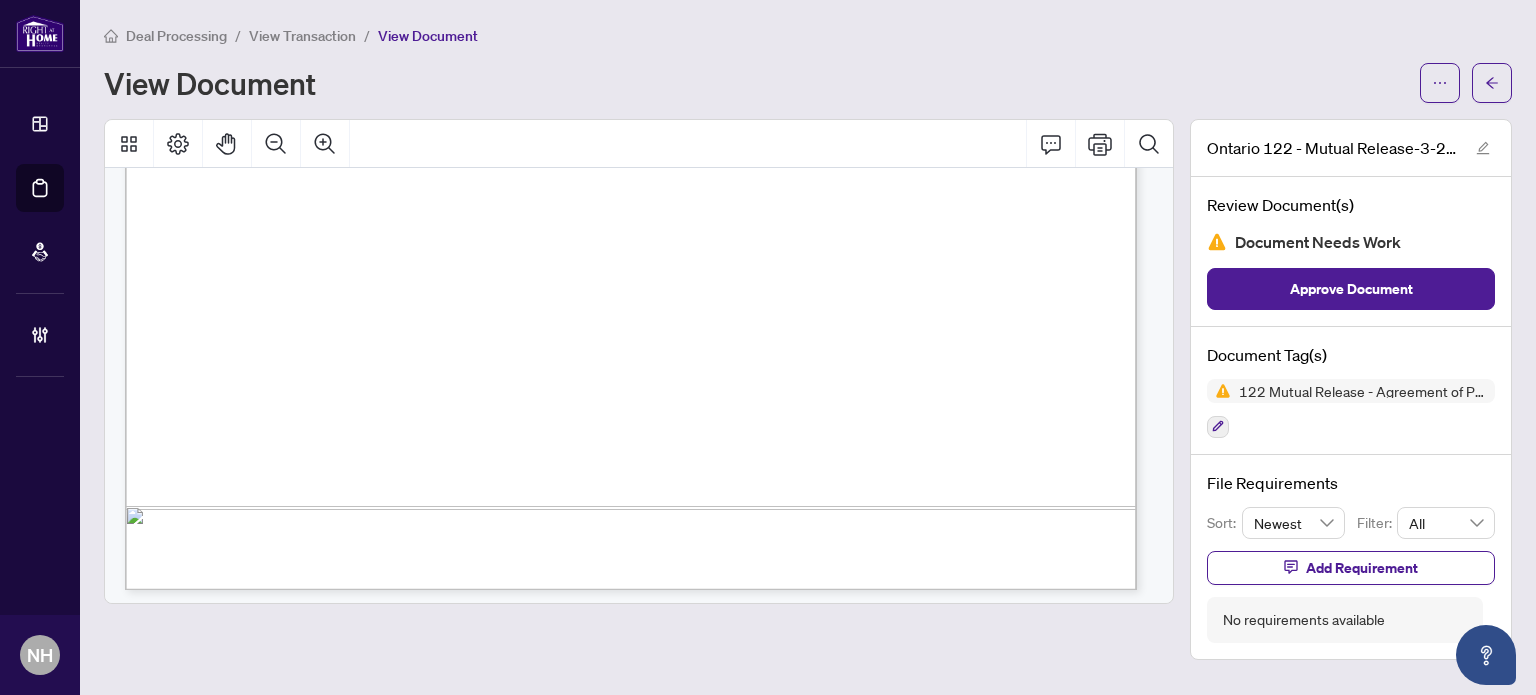 scroll, scrollTop: 913, scrollLeft: 0, axis: vertical 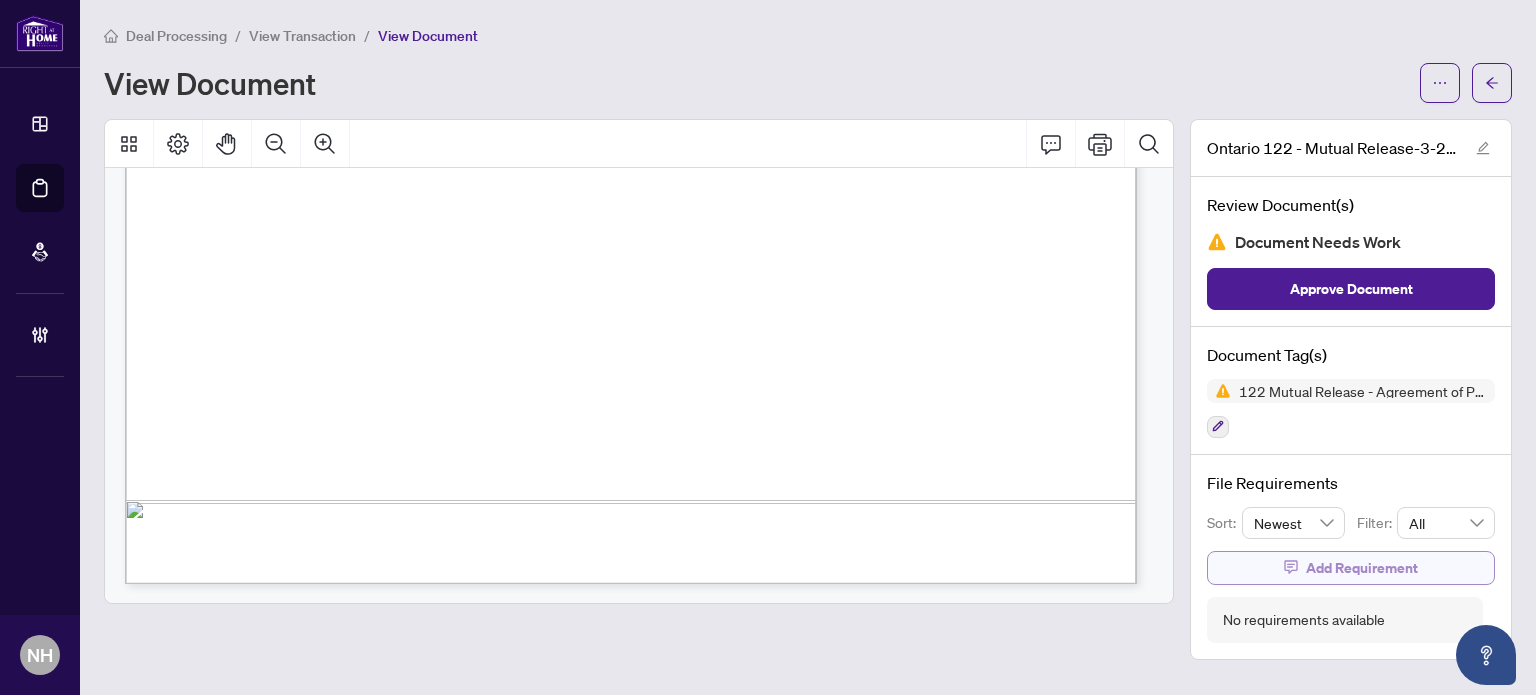 click on "Add Requirement" at bounding box center [1362, 568] 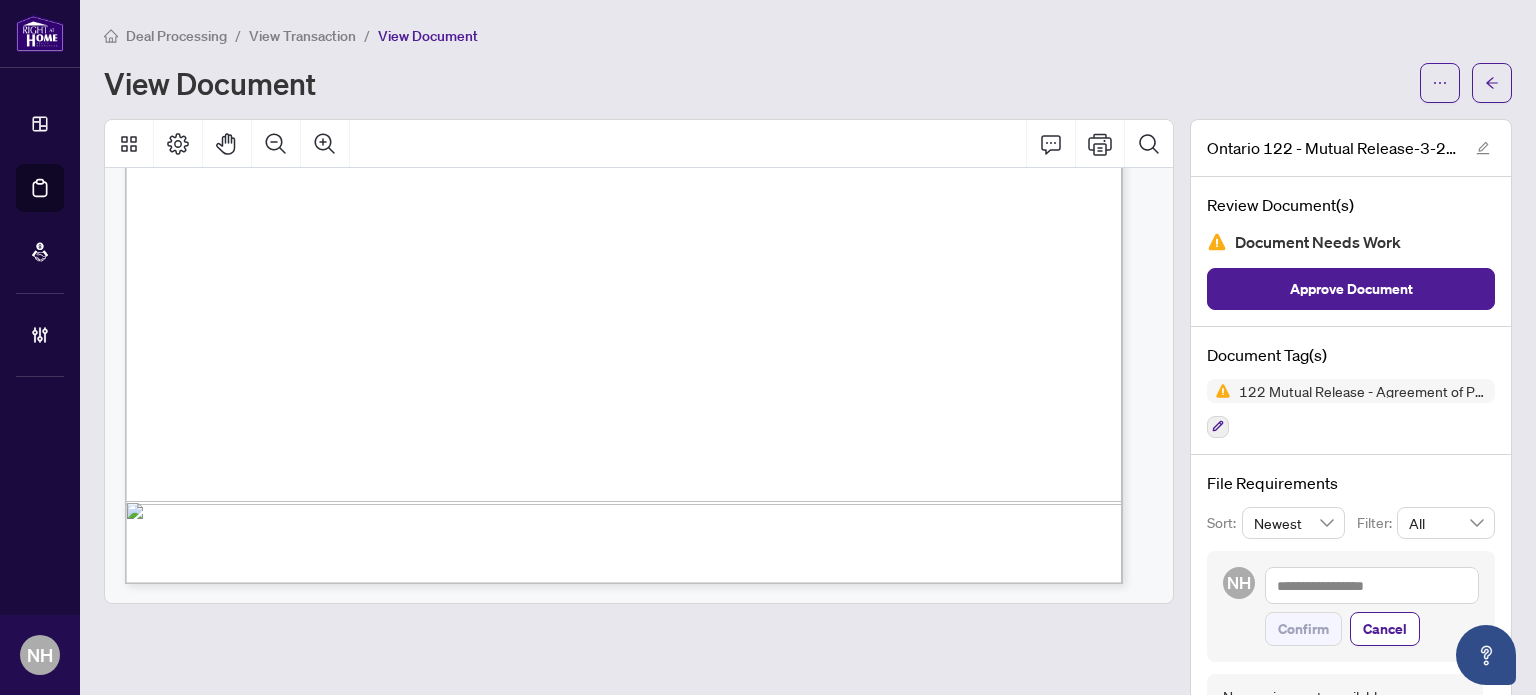 scroll, scrollTop: 895, scrollLeft: 0, axis: vertical 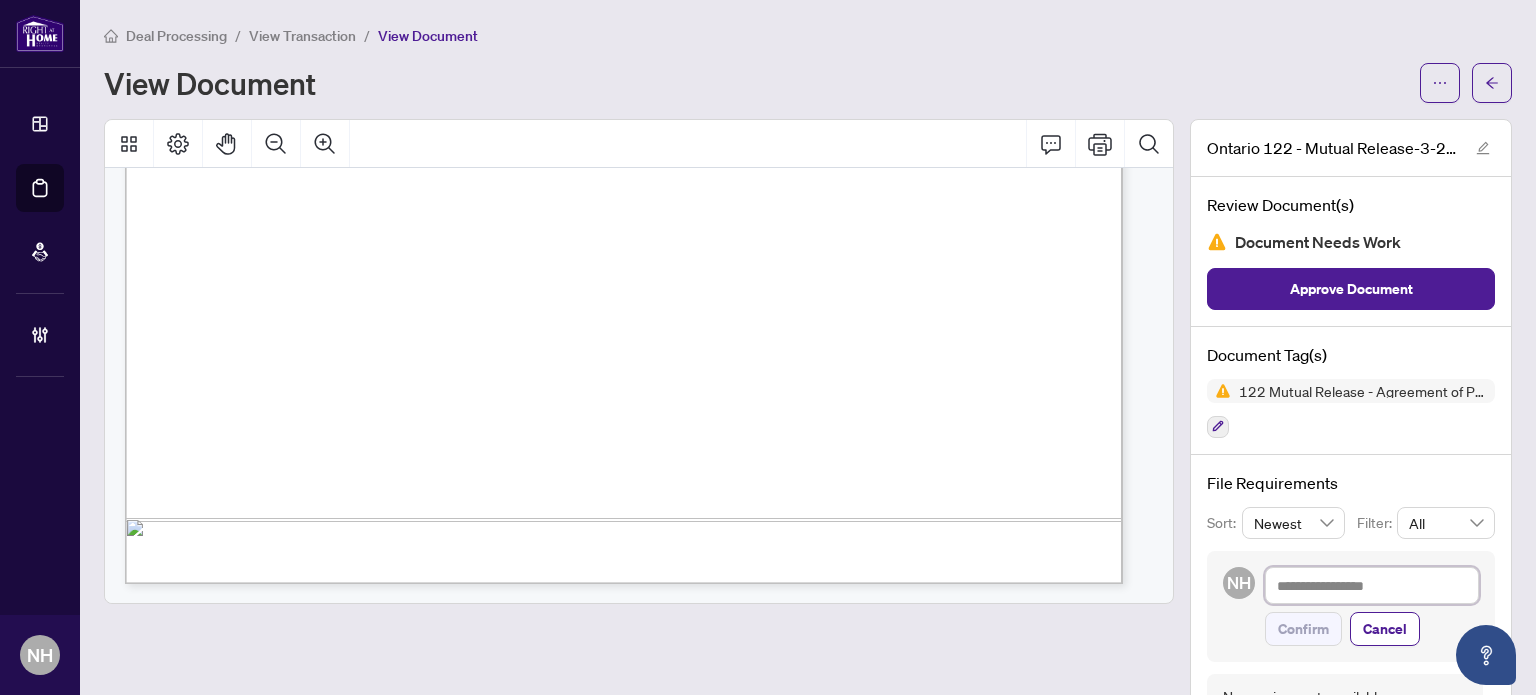 click at bounding box center (1372, 586) 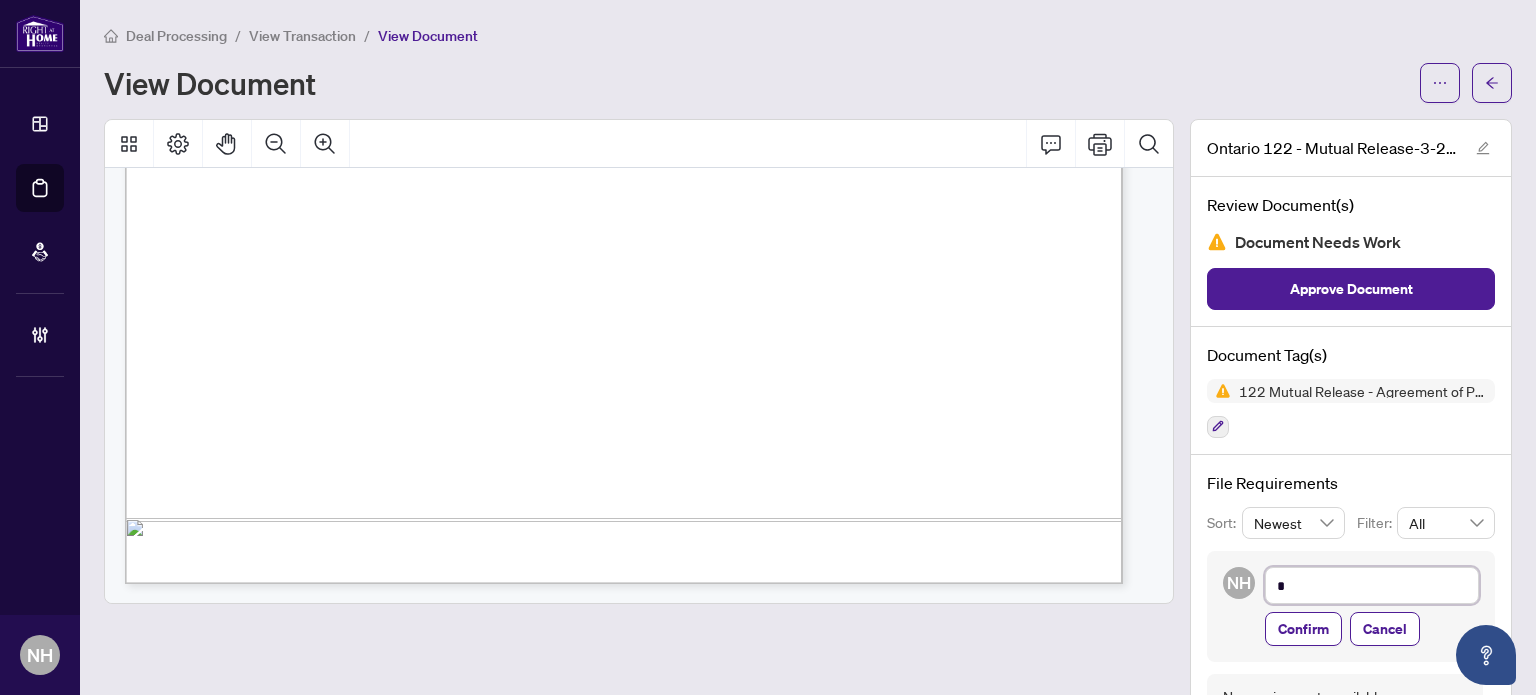 type on "**" 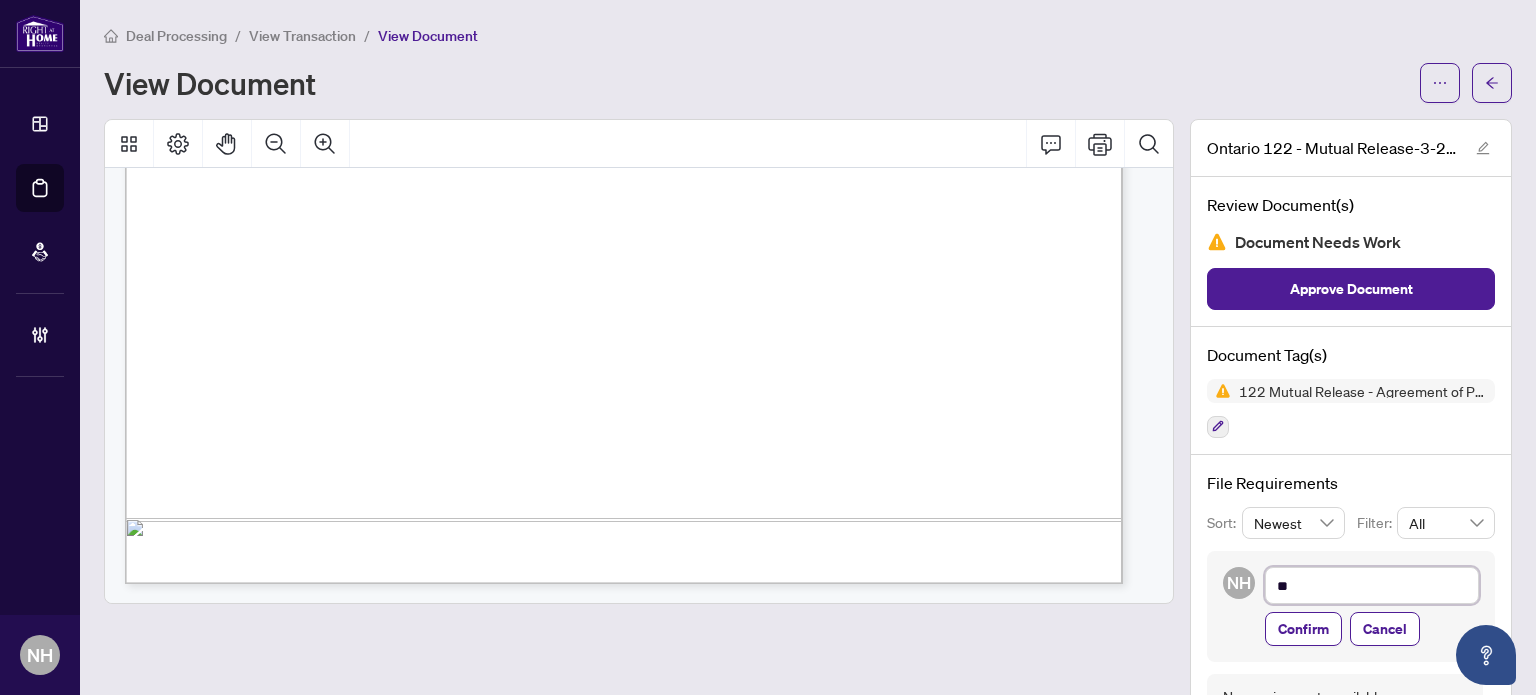 type on "***" 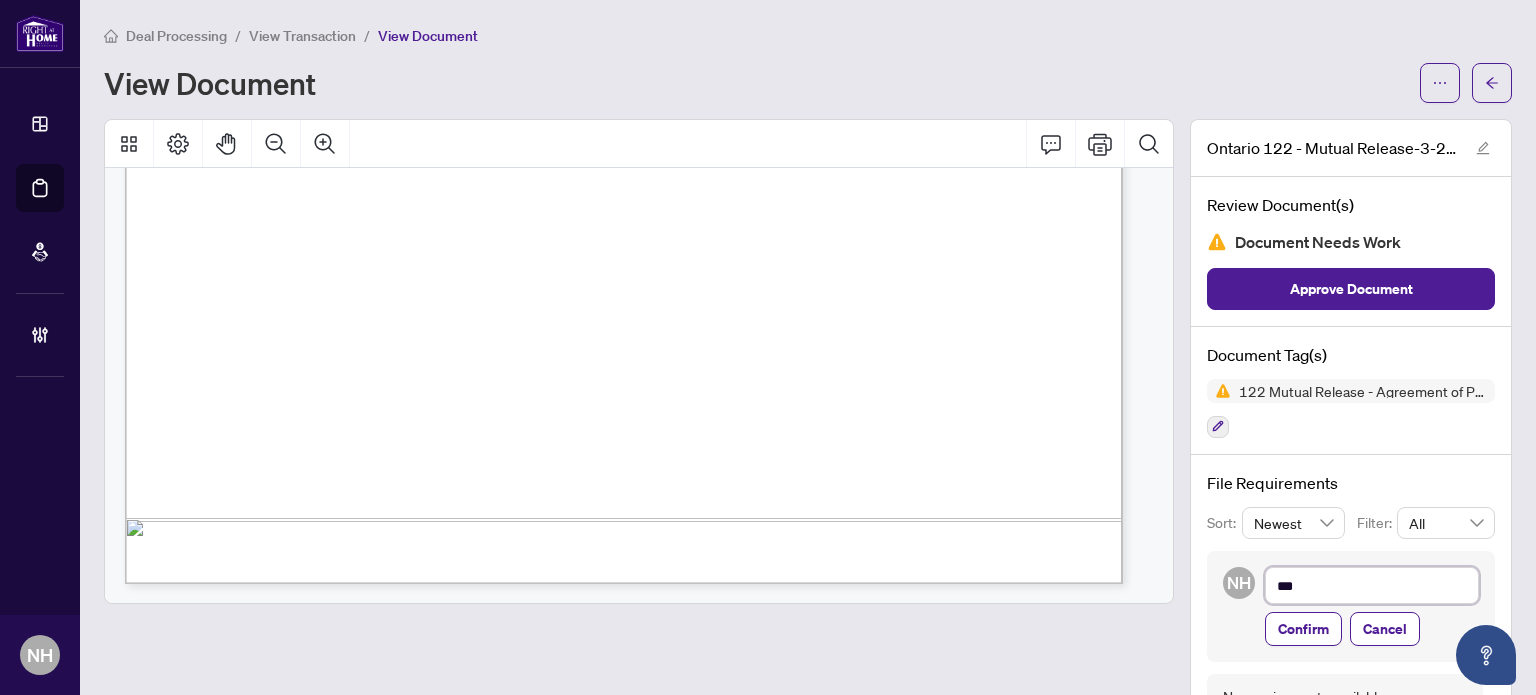 type on "****" 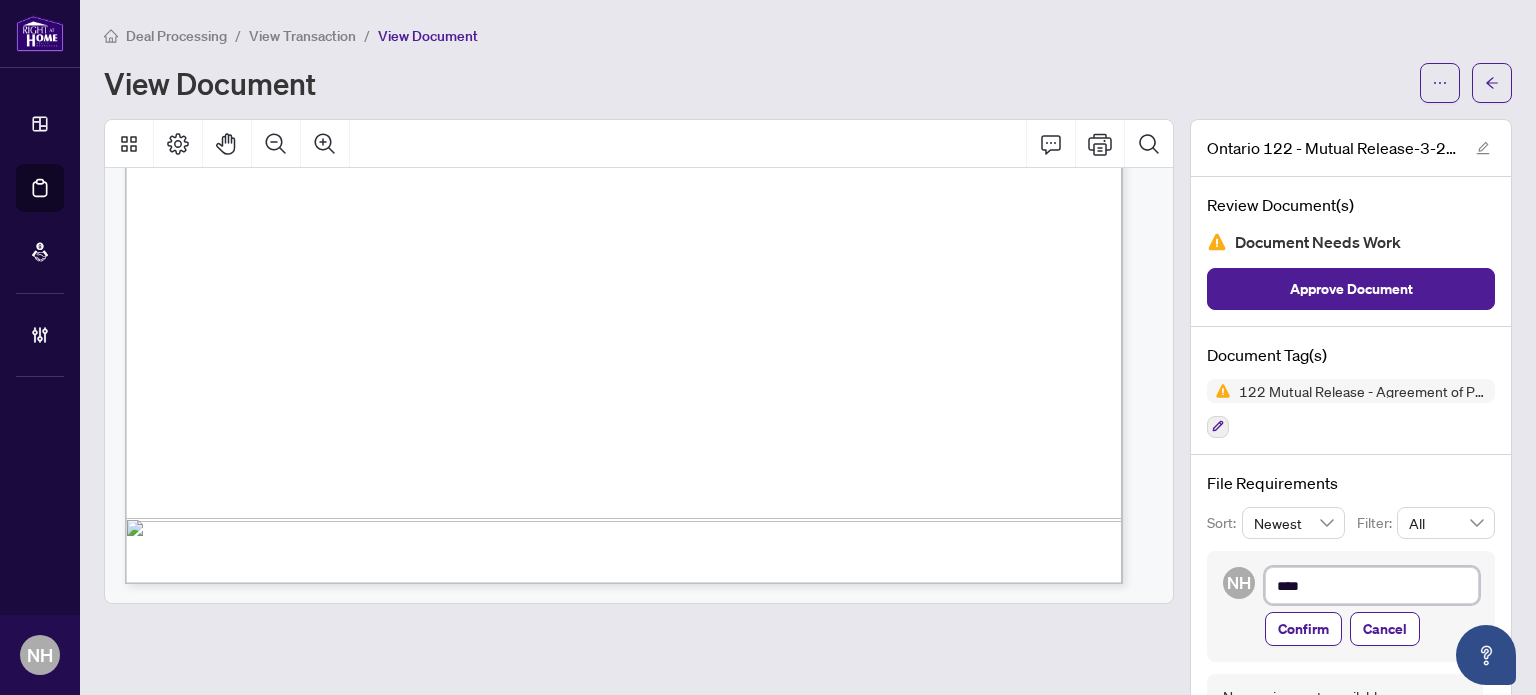 type on "*****" 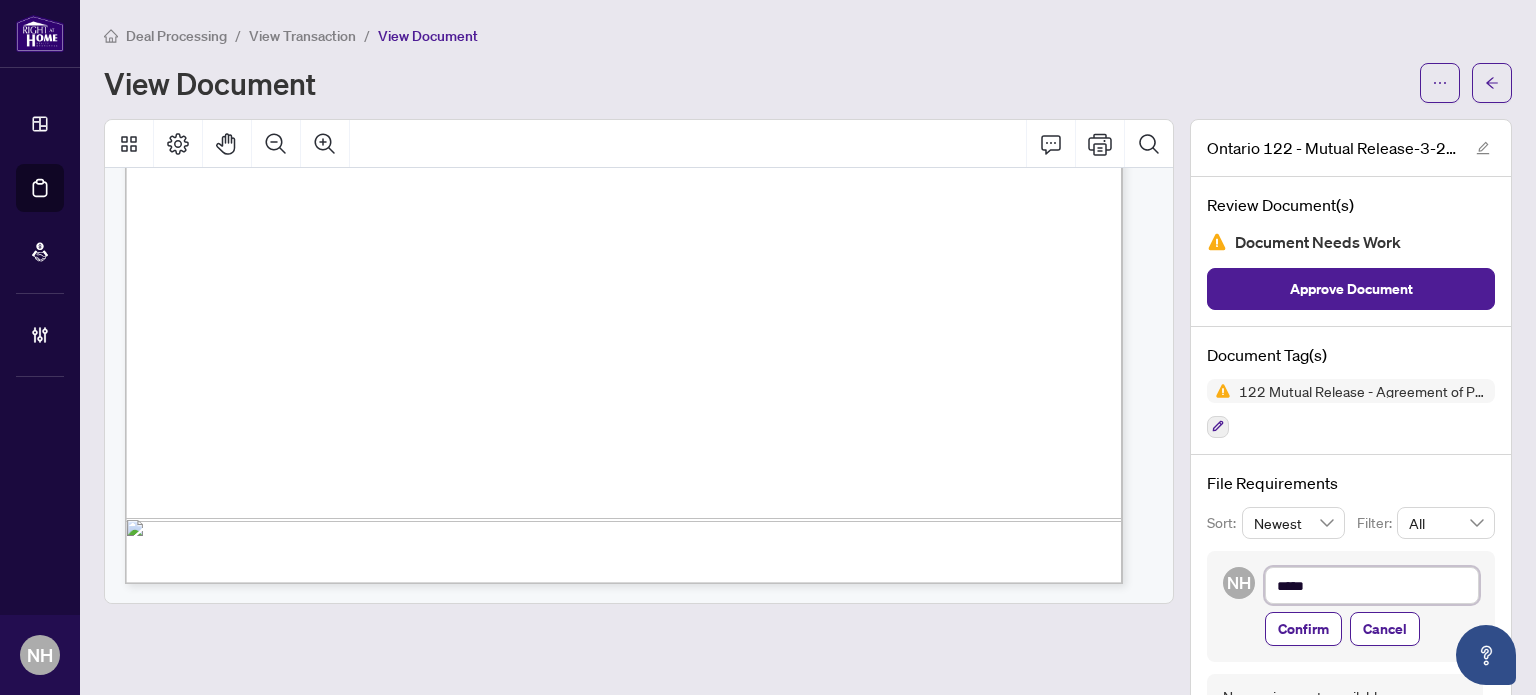 type on "******" 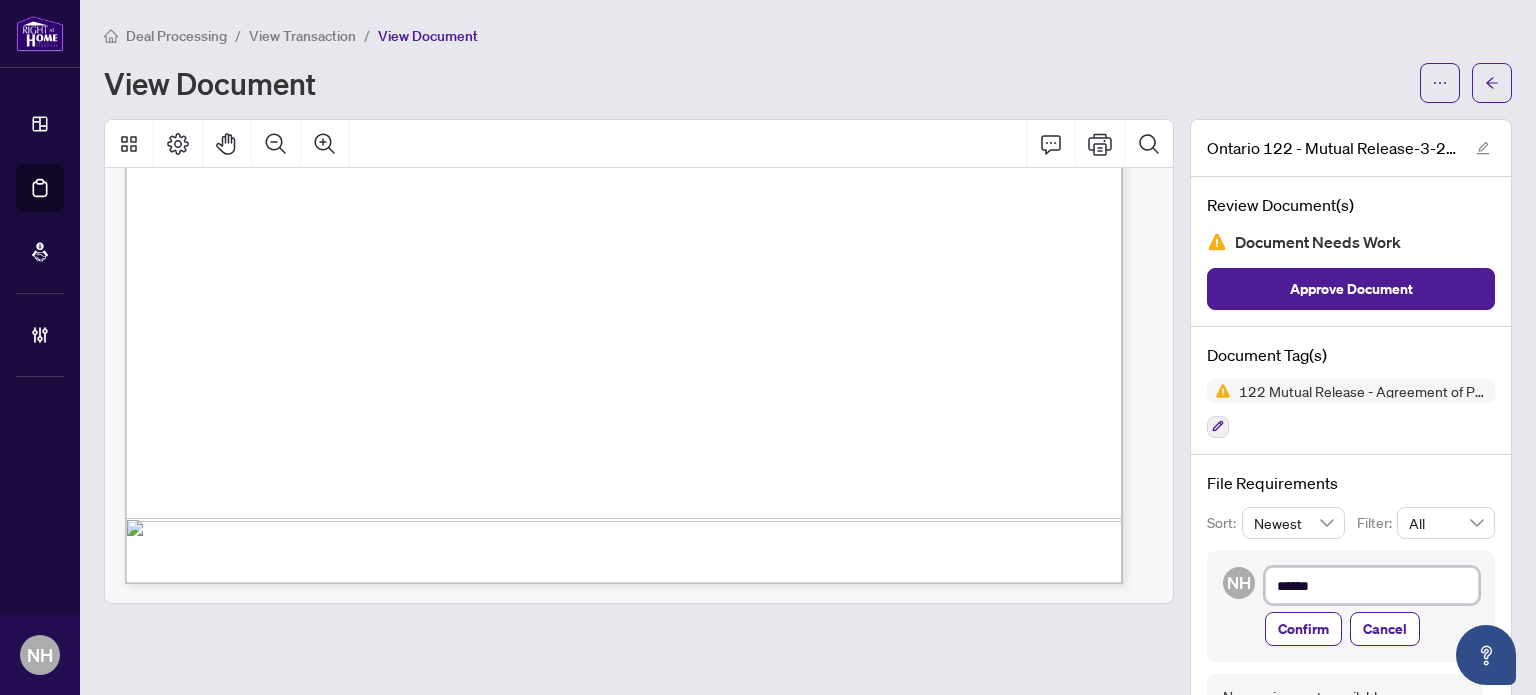 type on "******" 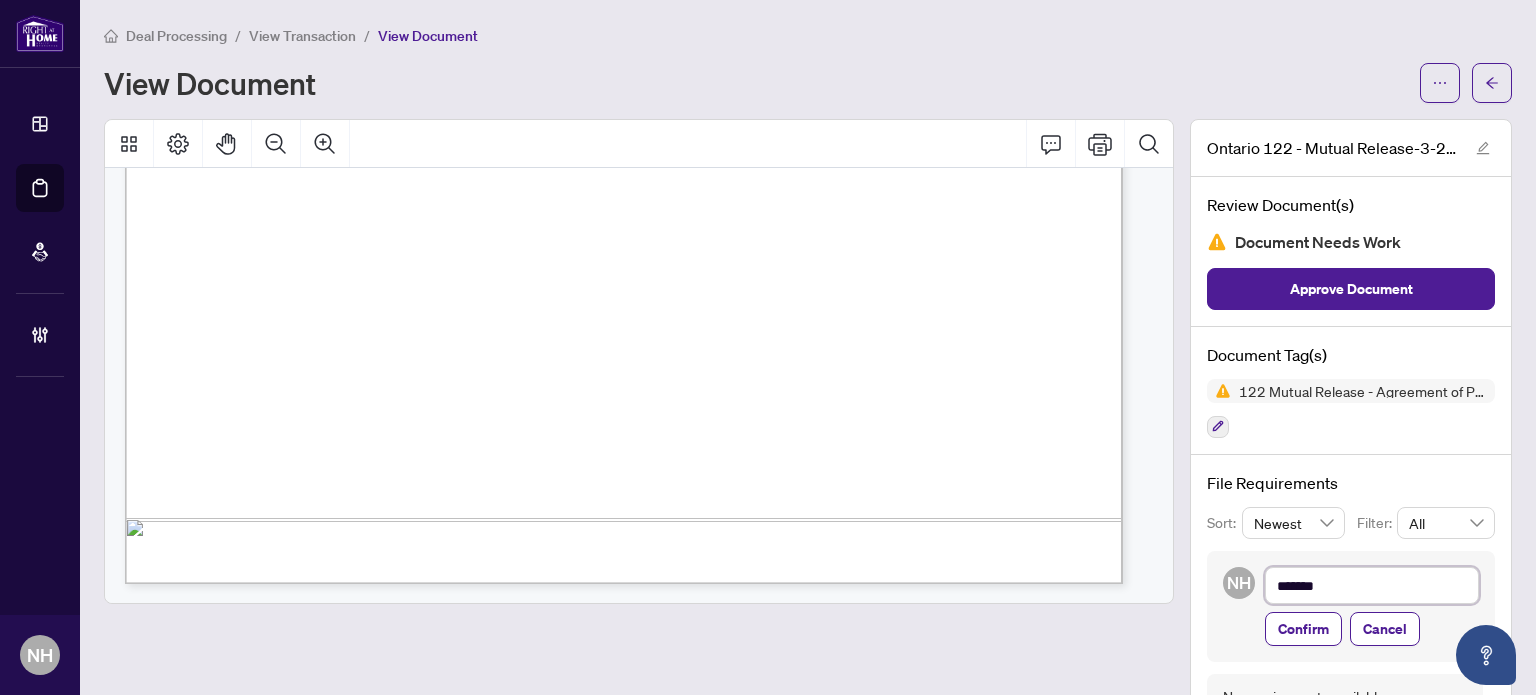 type on "********" 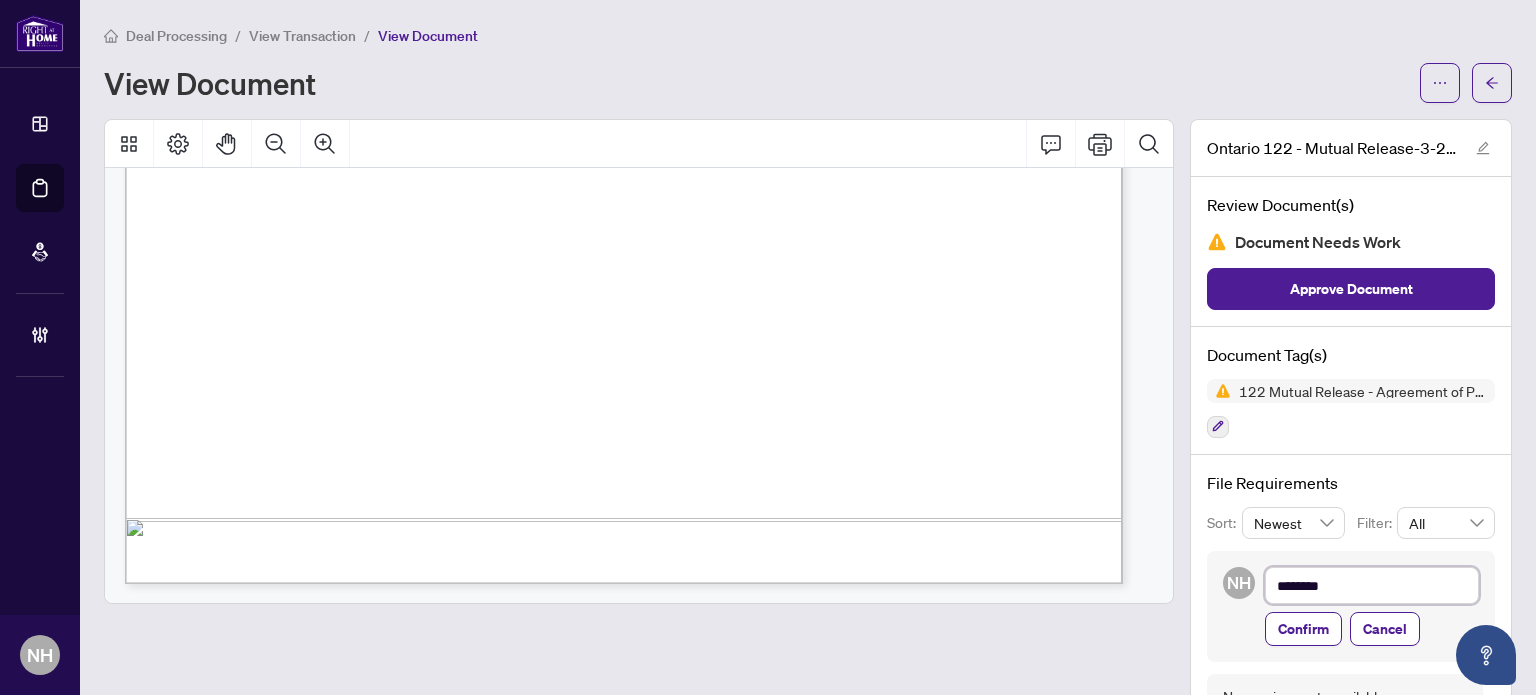 type on "*********" 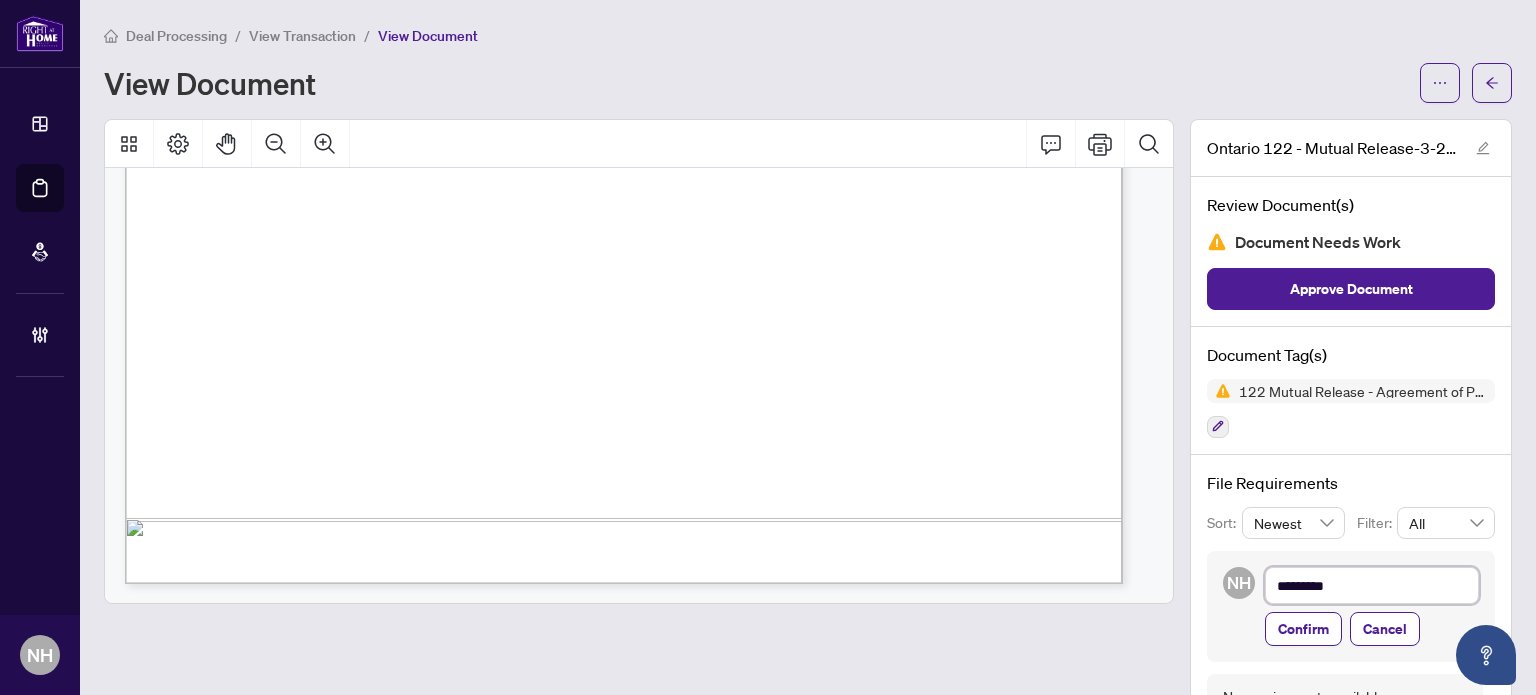 type on "**********" 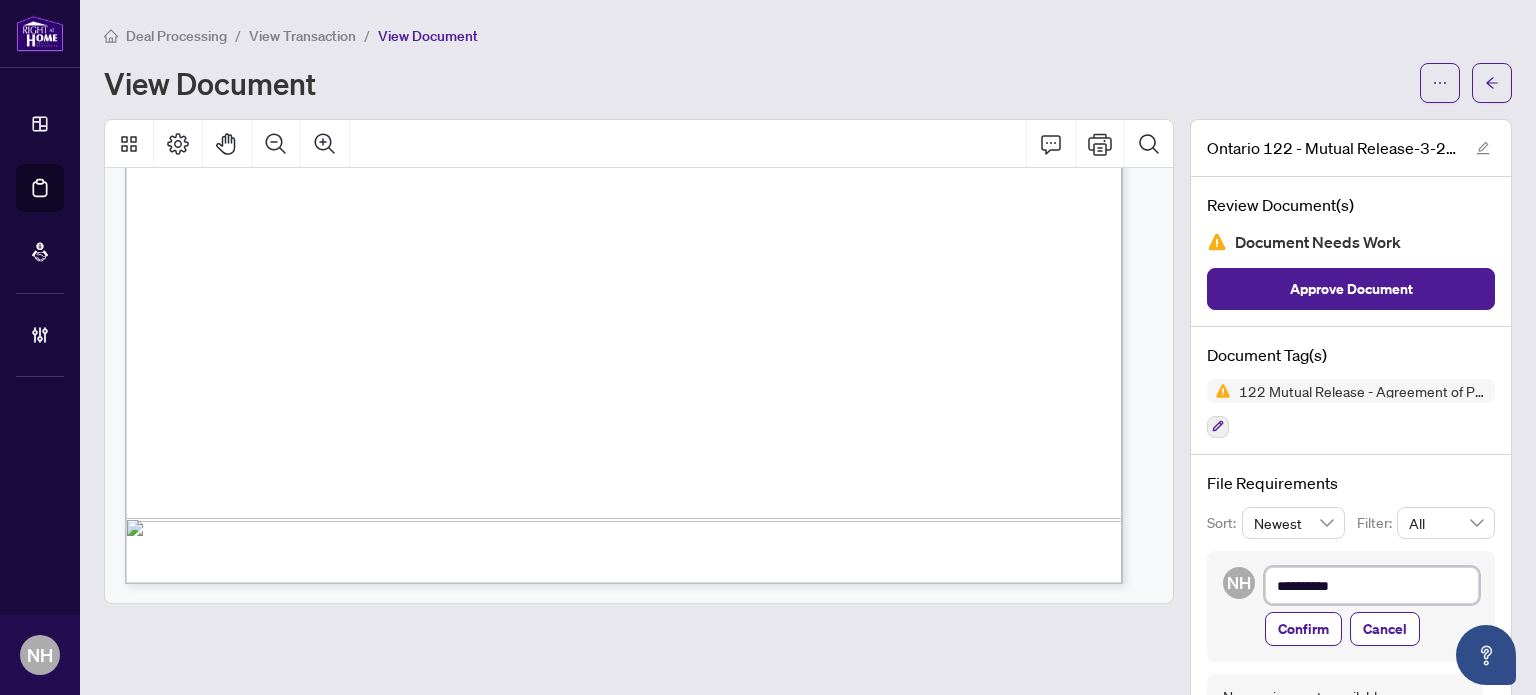 type on "**********" 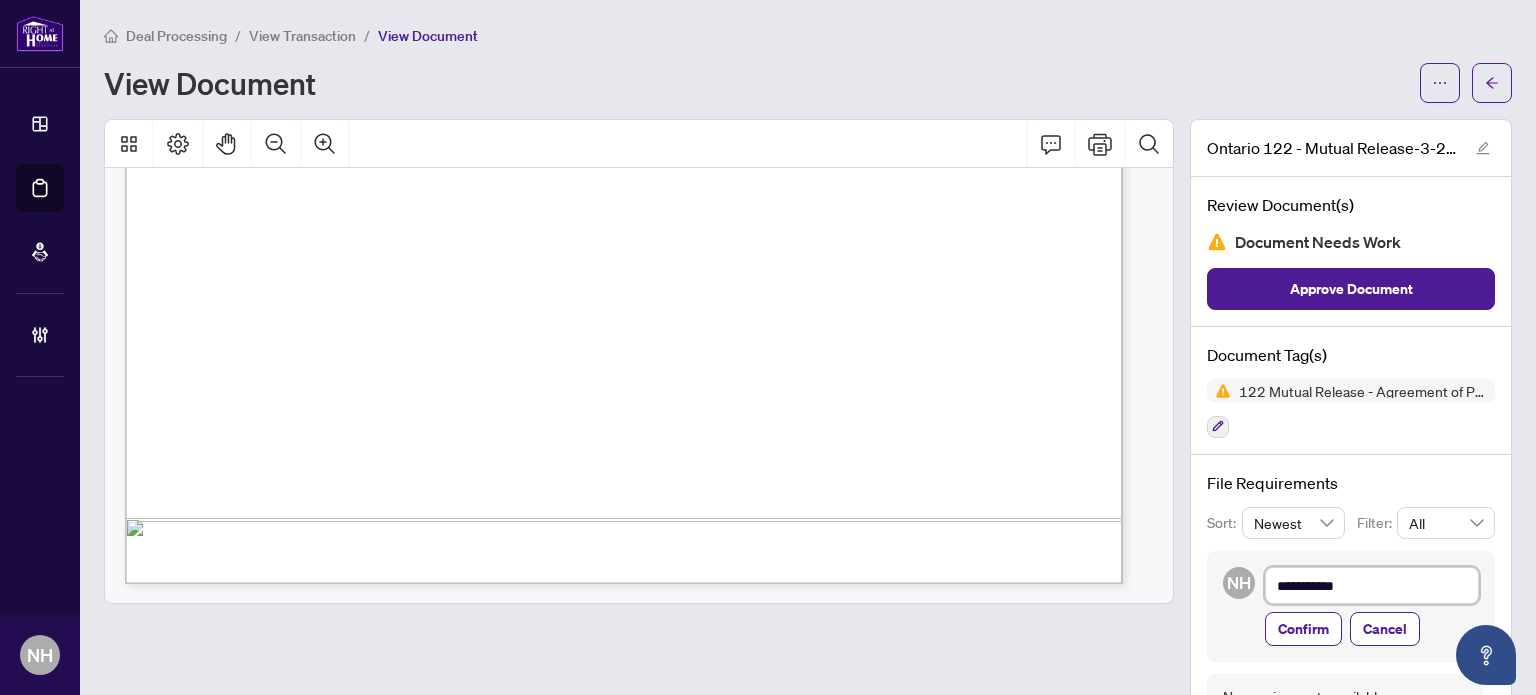 type on "**********" 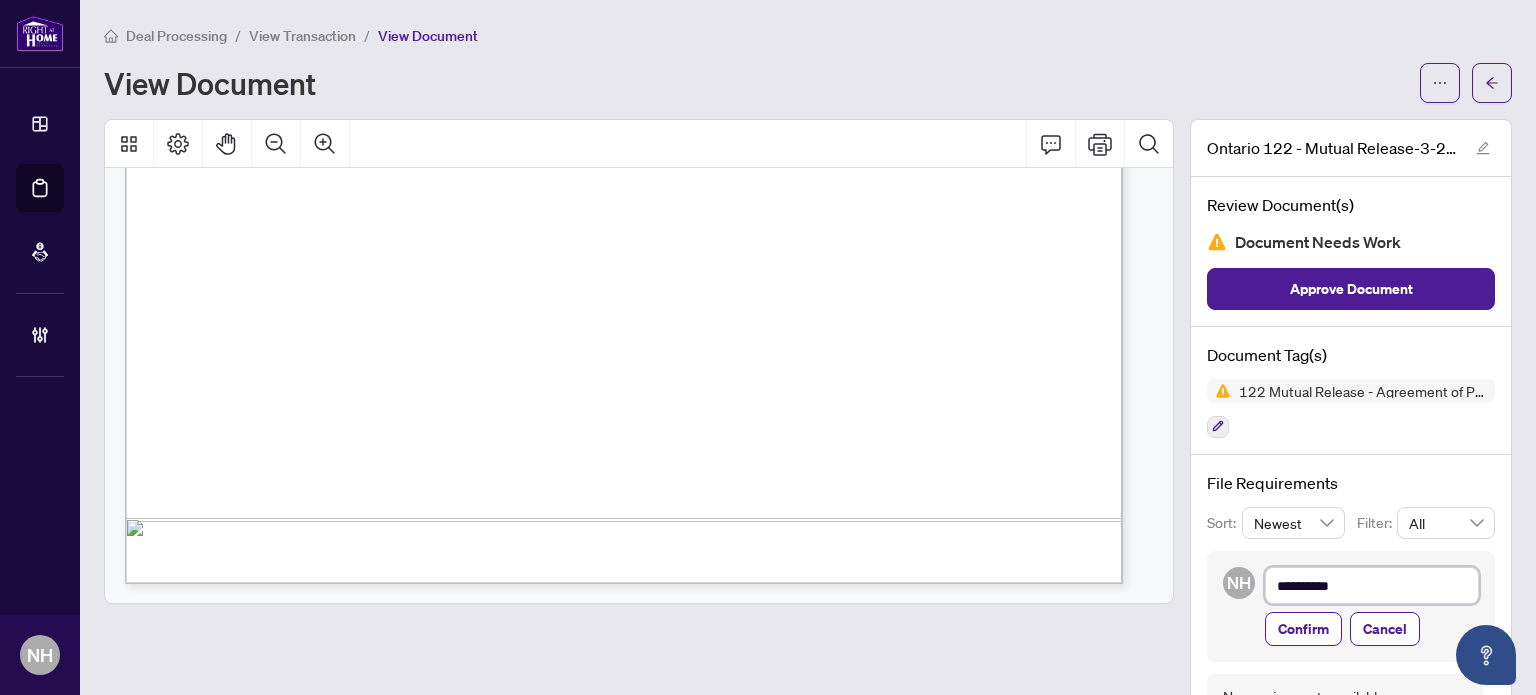 type on "*********" 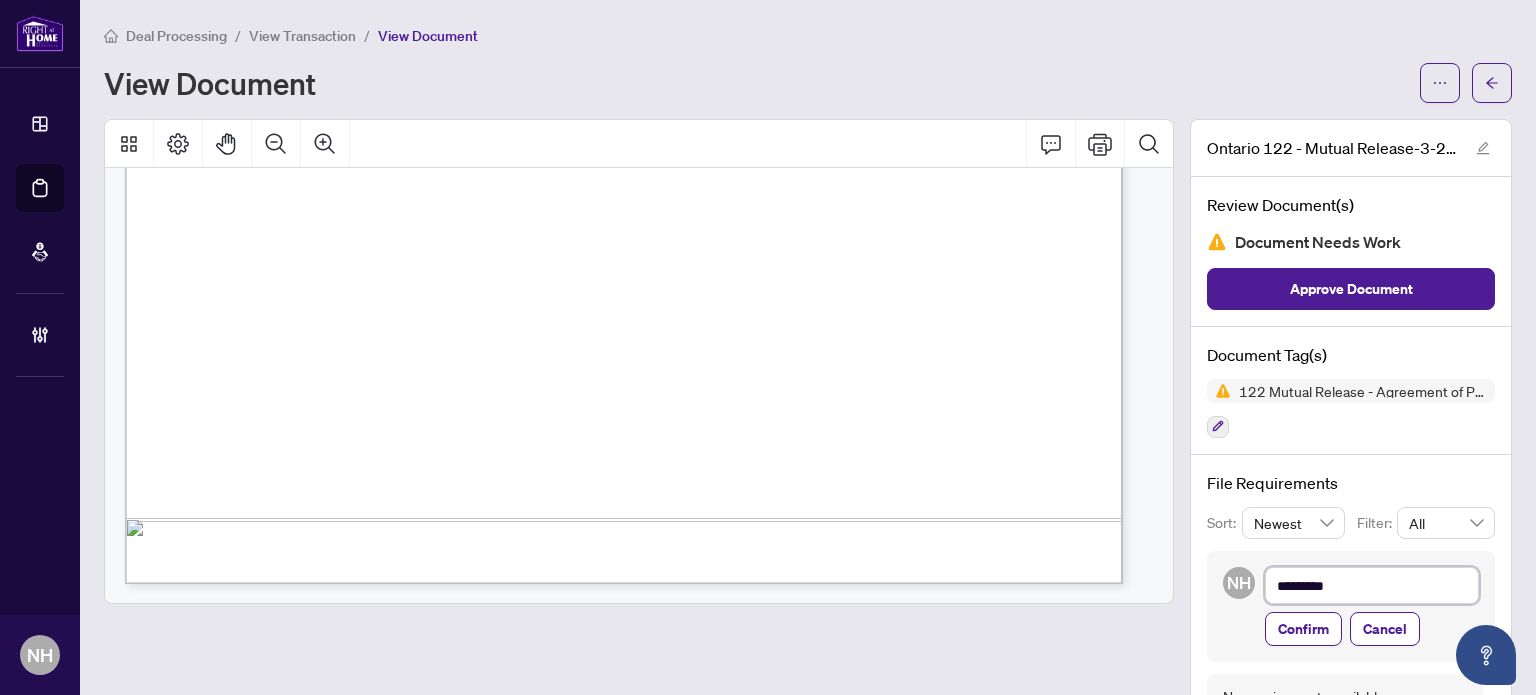 type on "**********" 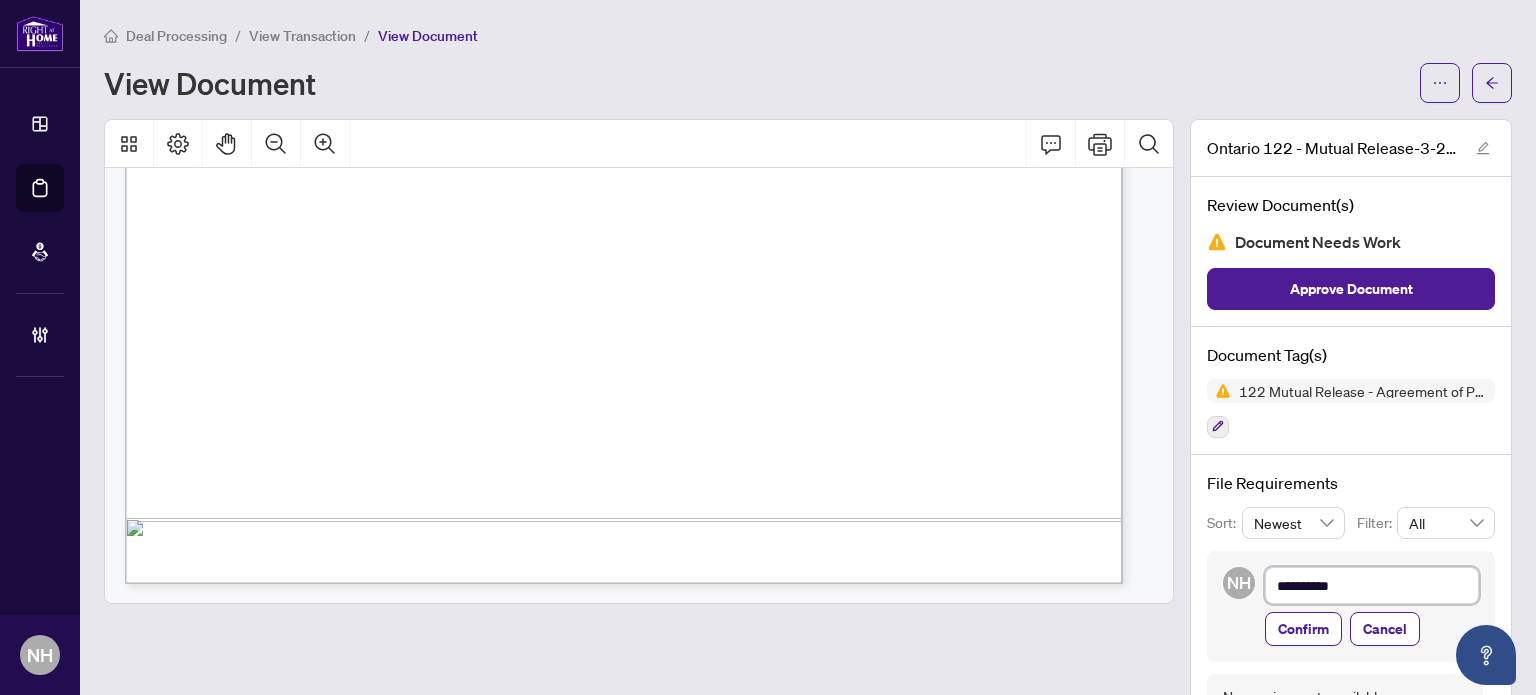 type on "**********" 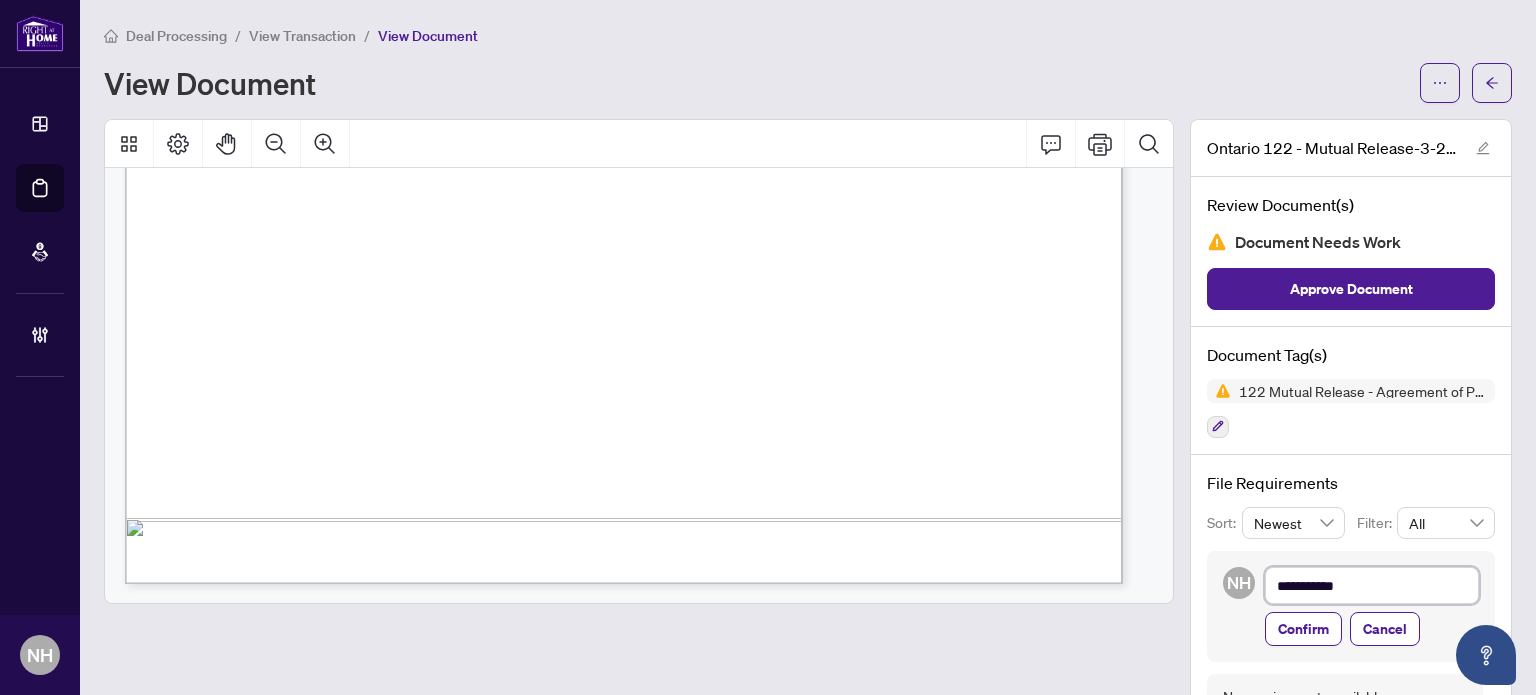 type on "**********" 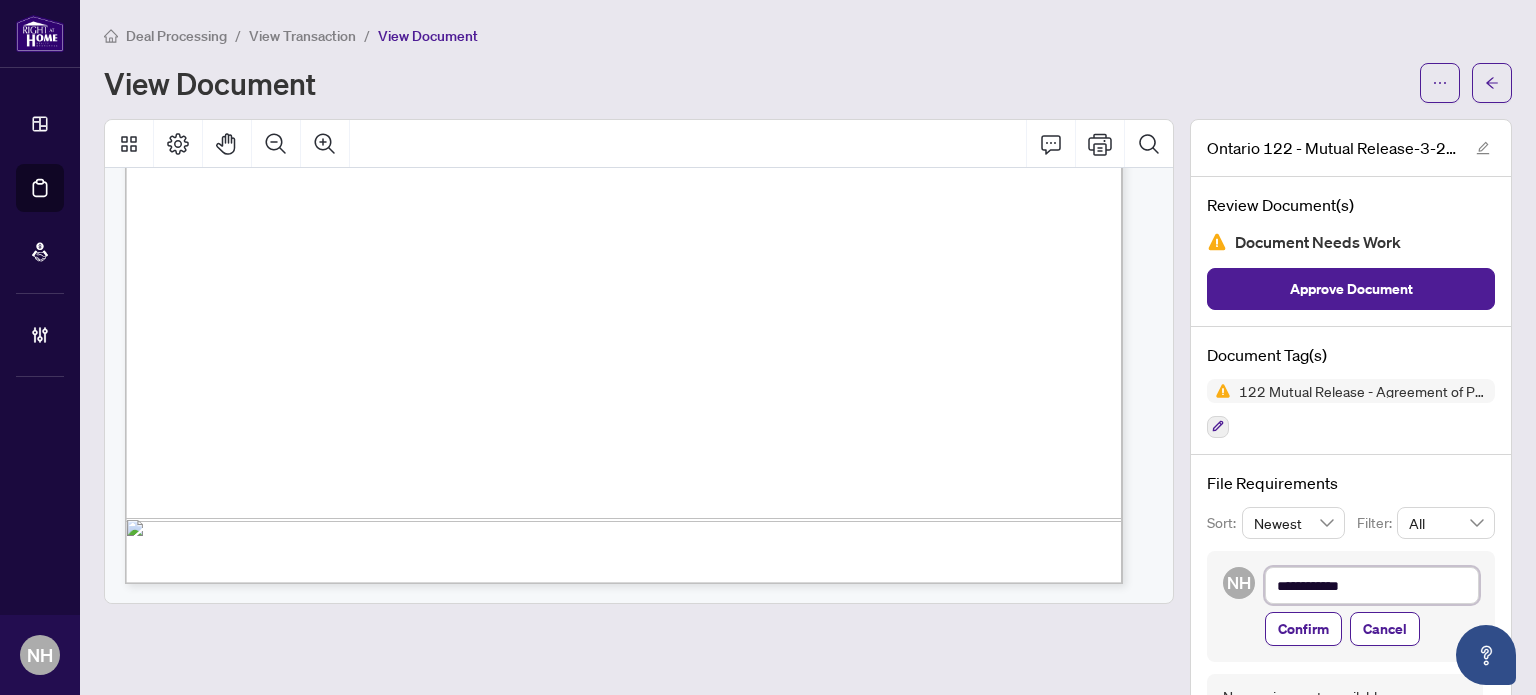 type on "**********" 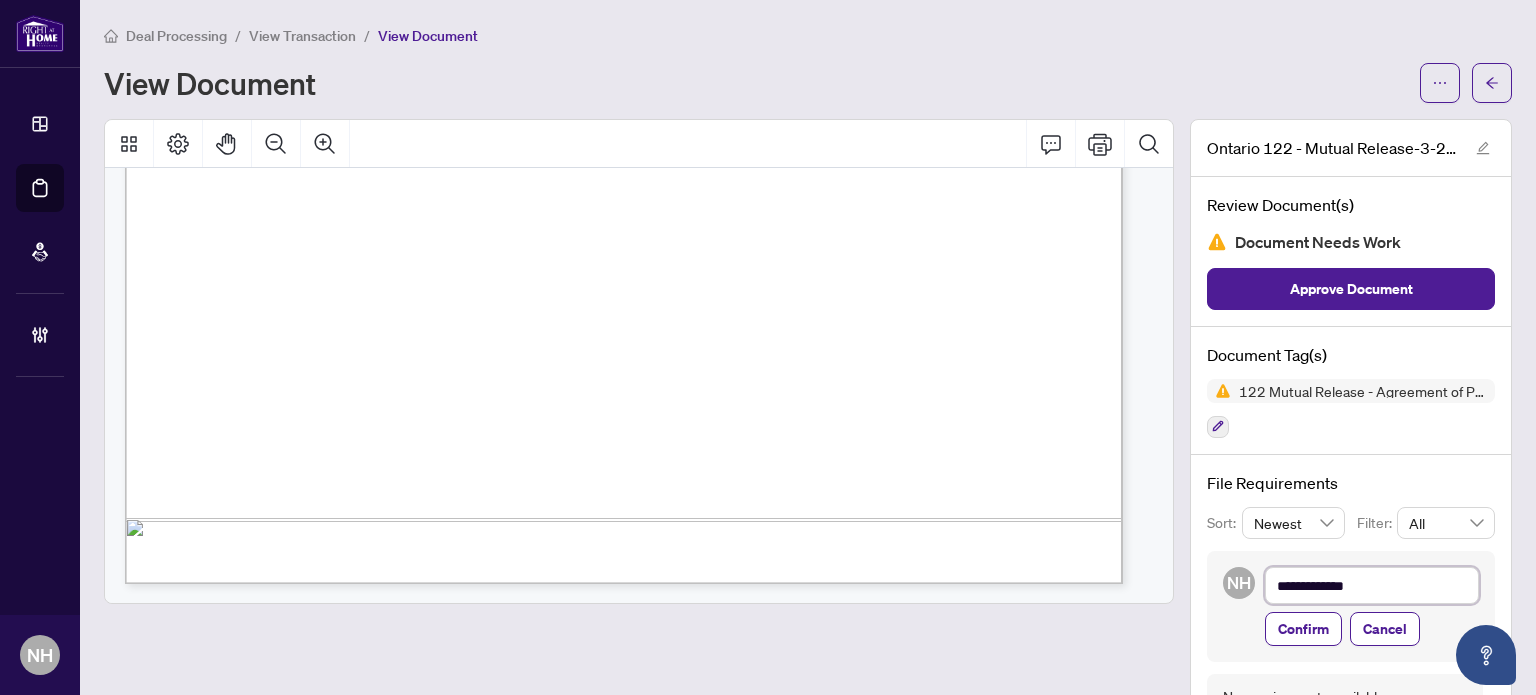 type on "**********" 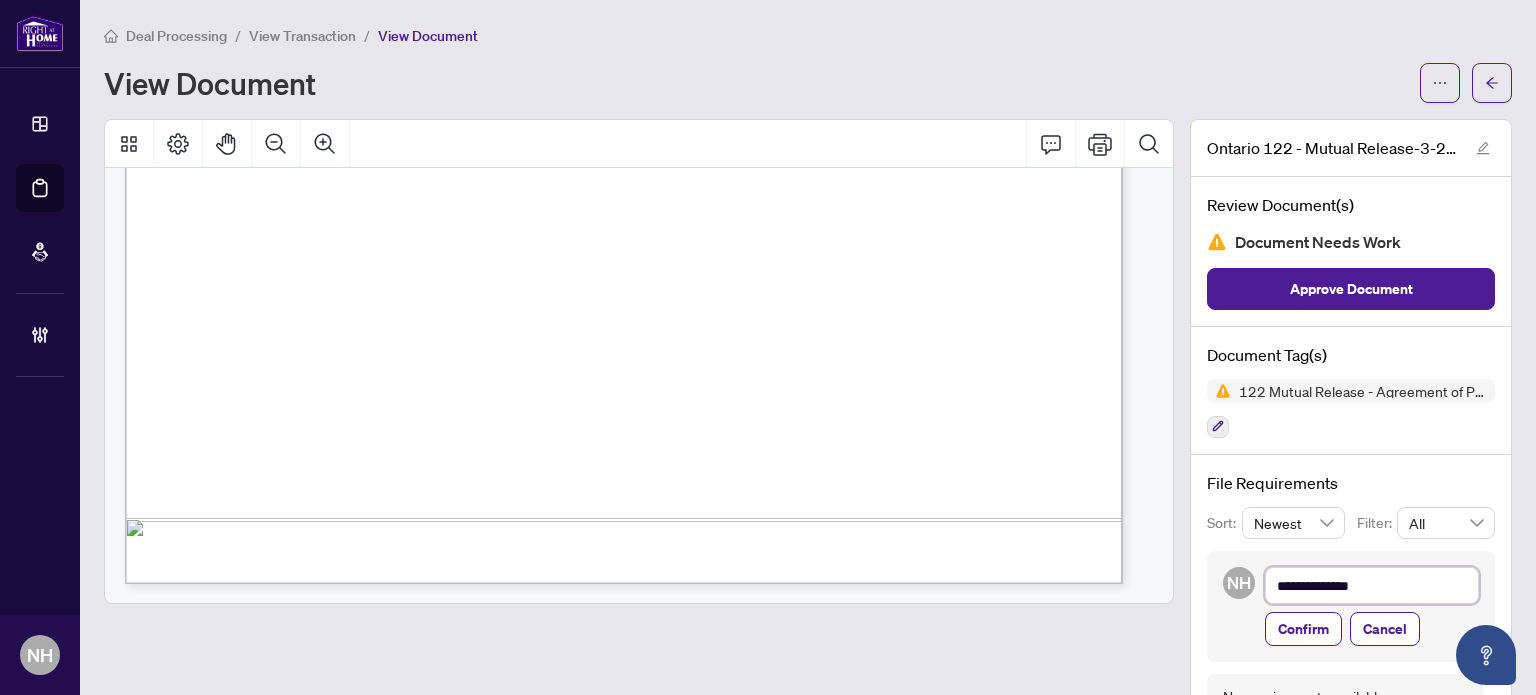 type on "**********" 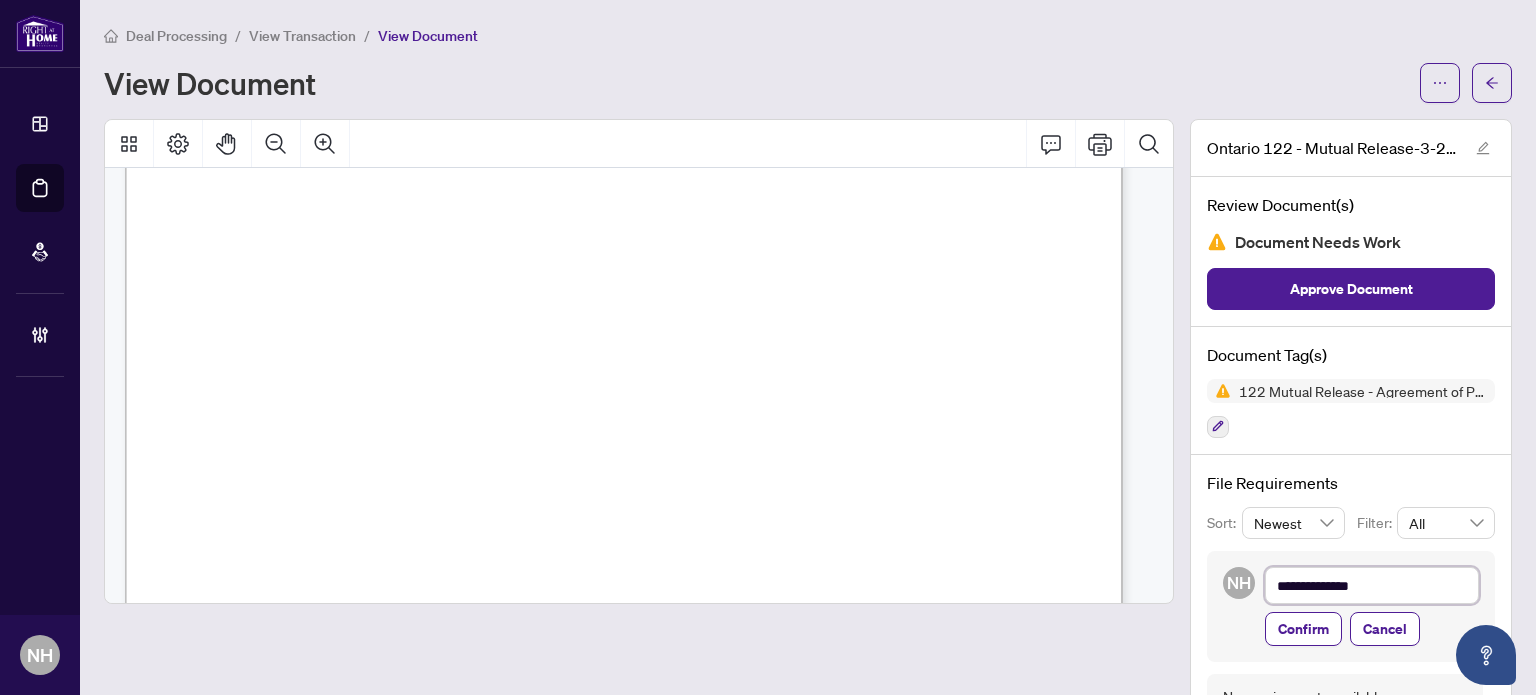 scroll, scrollTop: 0, scrollLeft: 0, axis: both 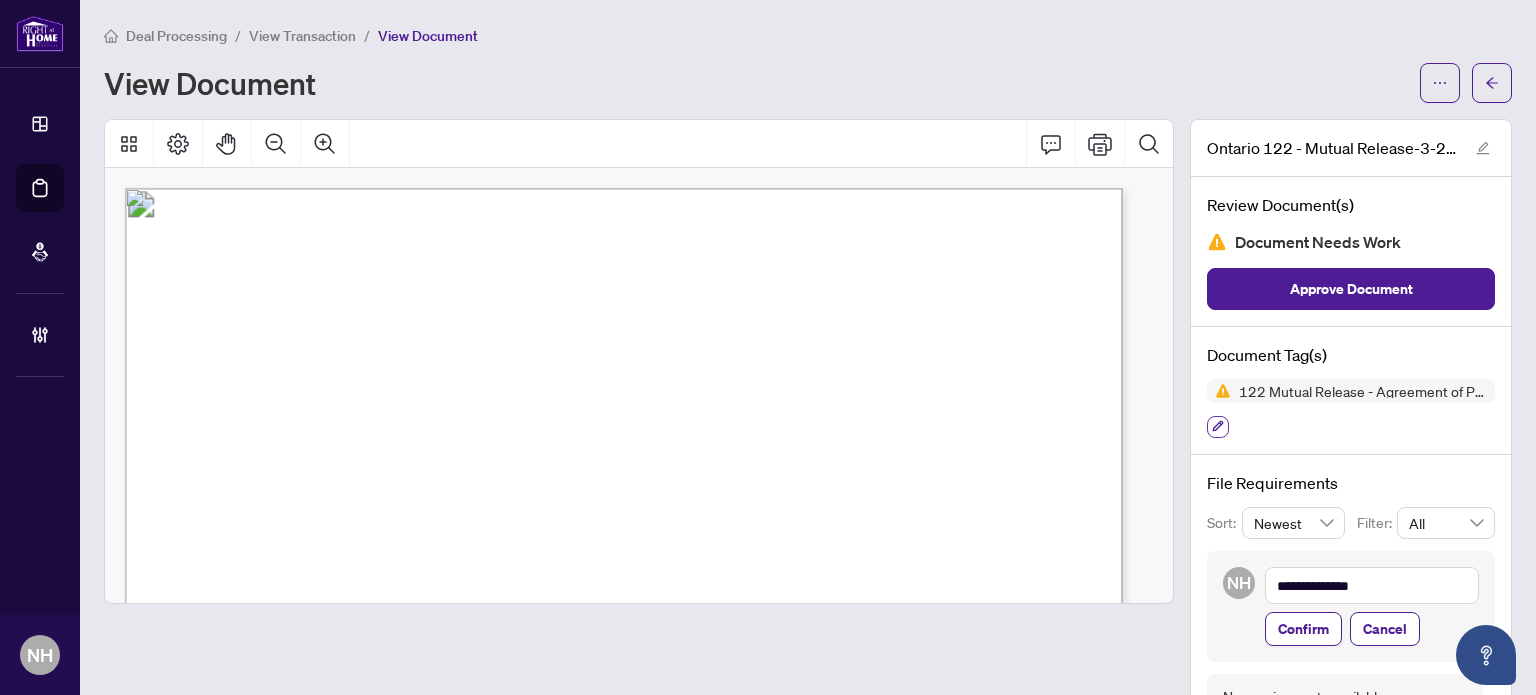 click 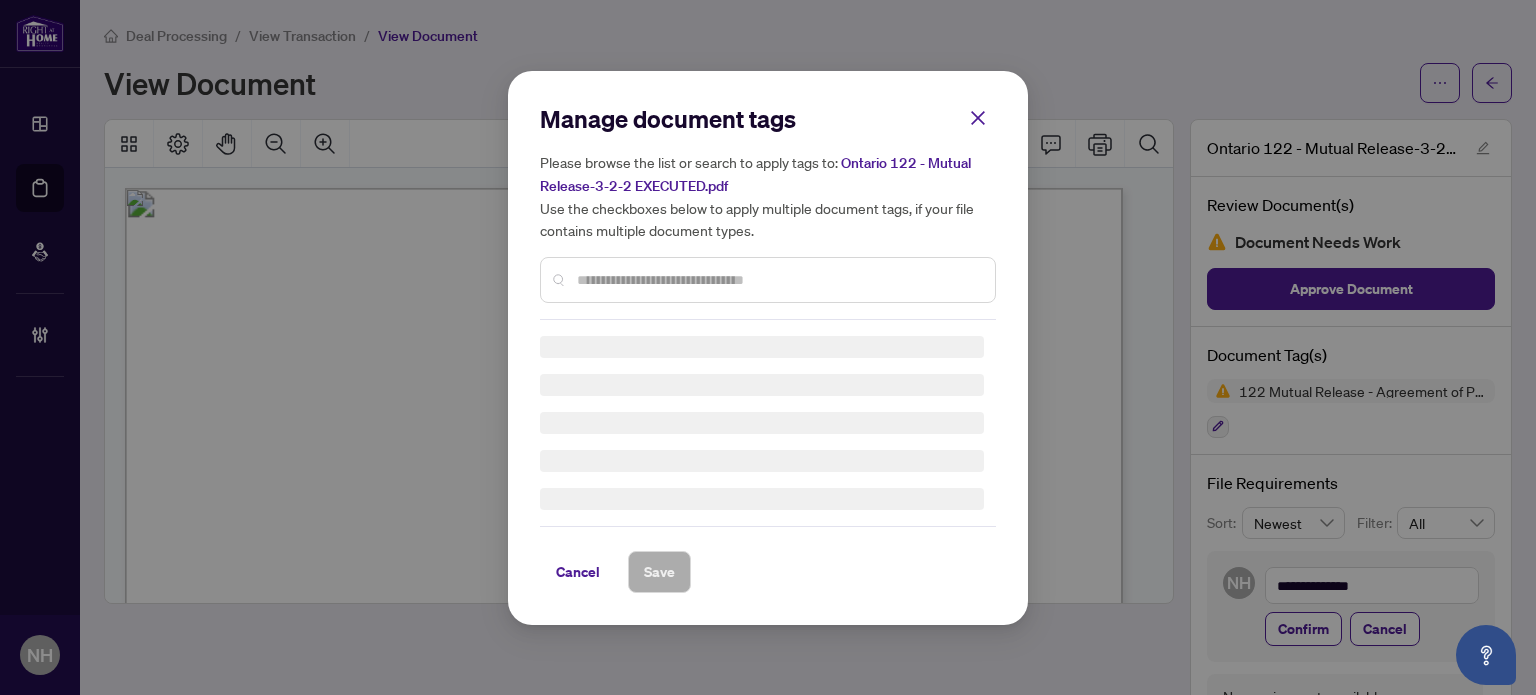 click at bounding box center [778, 280] 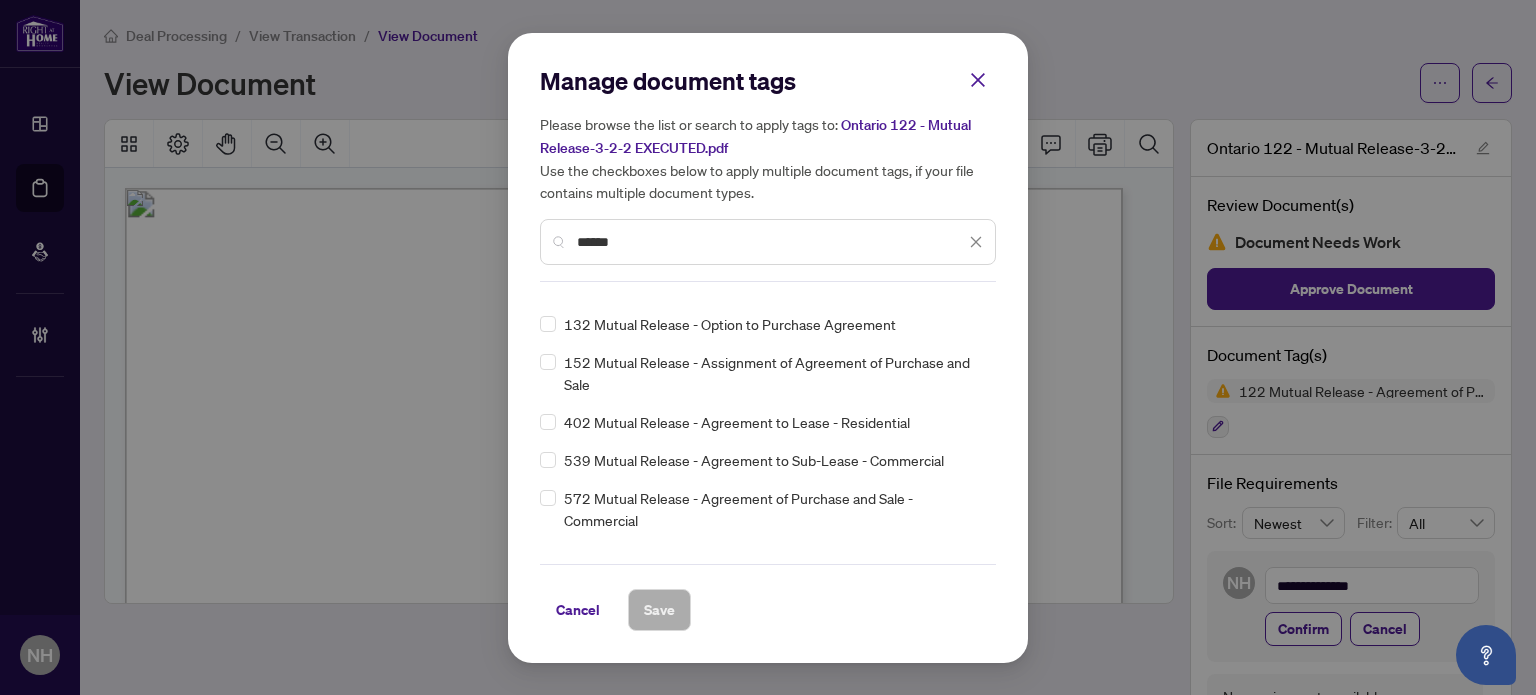 scroll, scrollTop: 44, scrollLeft: 0, axis: vertical 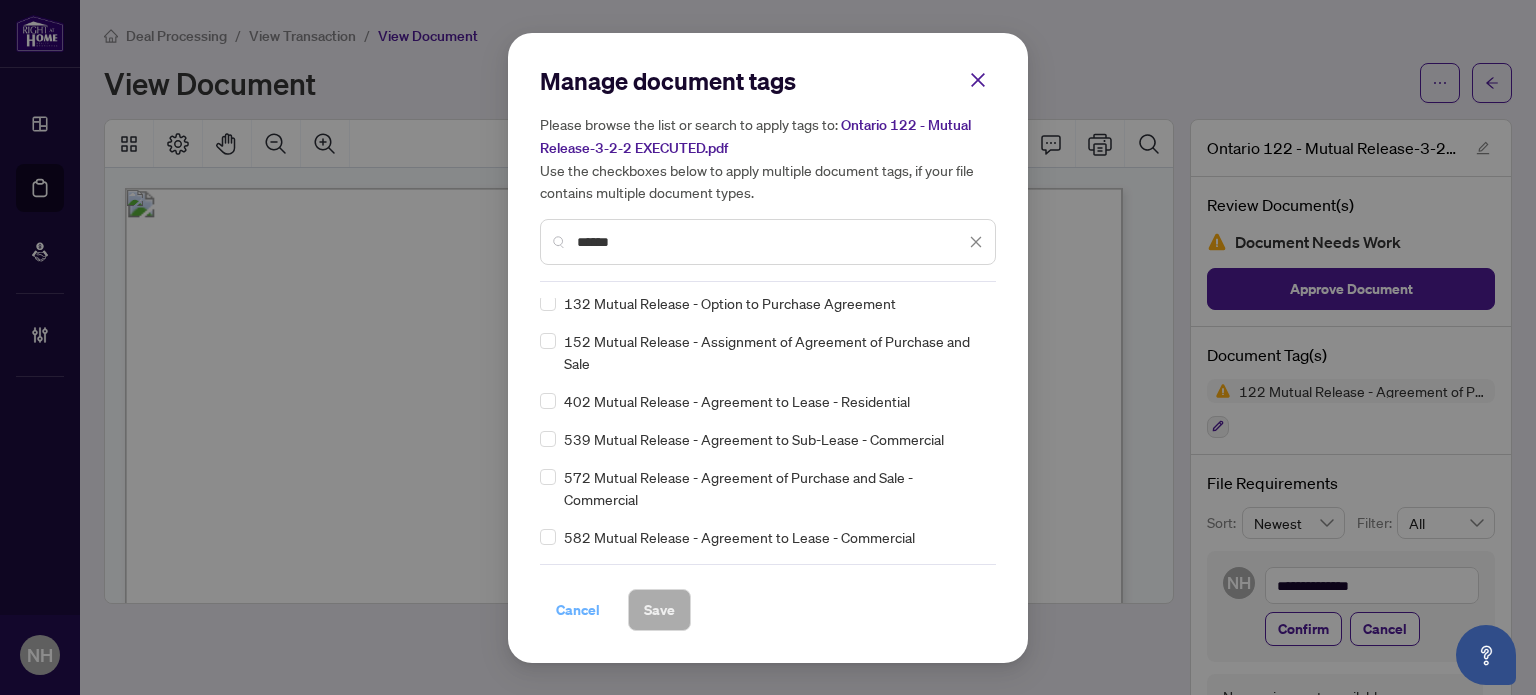 type on "******" 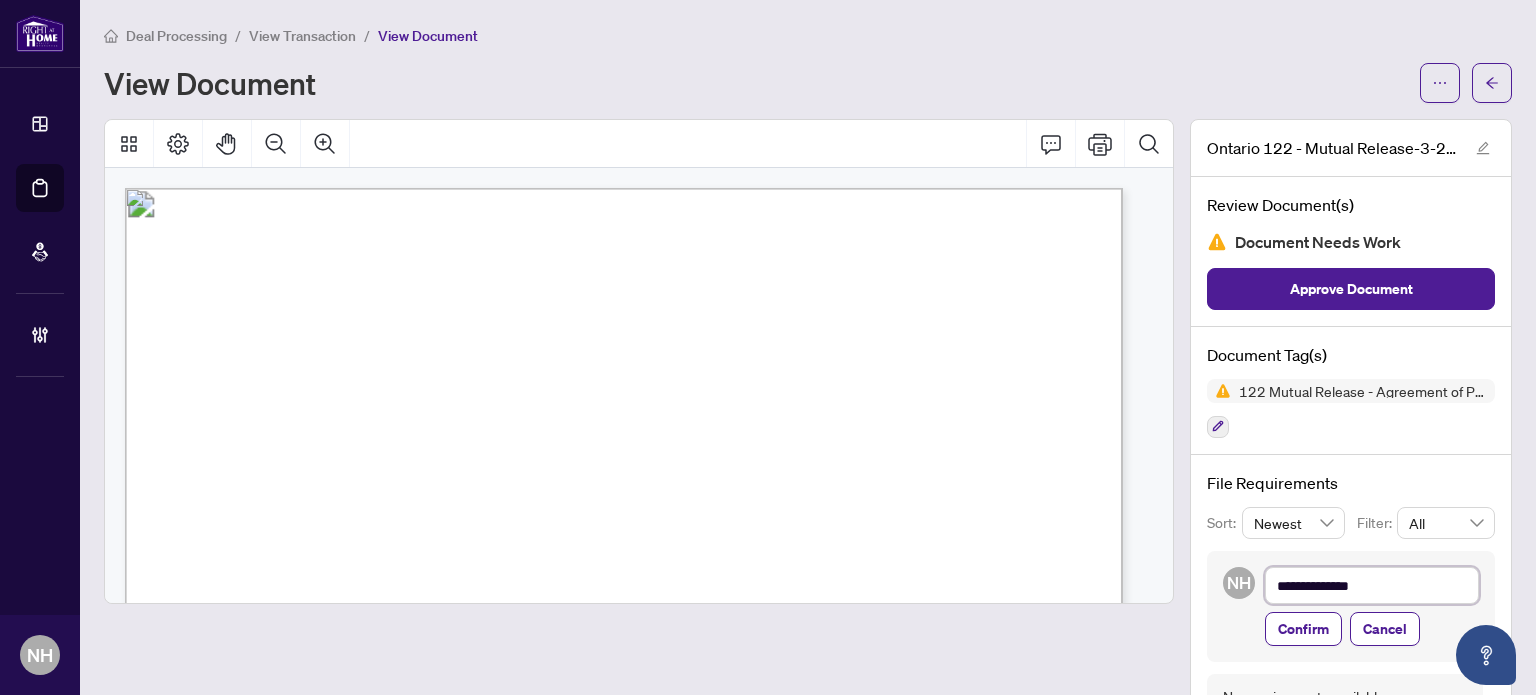 click on "**********" at bounding box center [1372, 586] 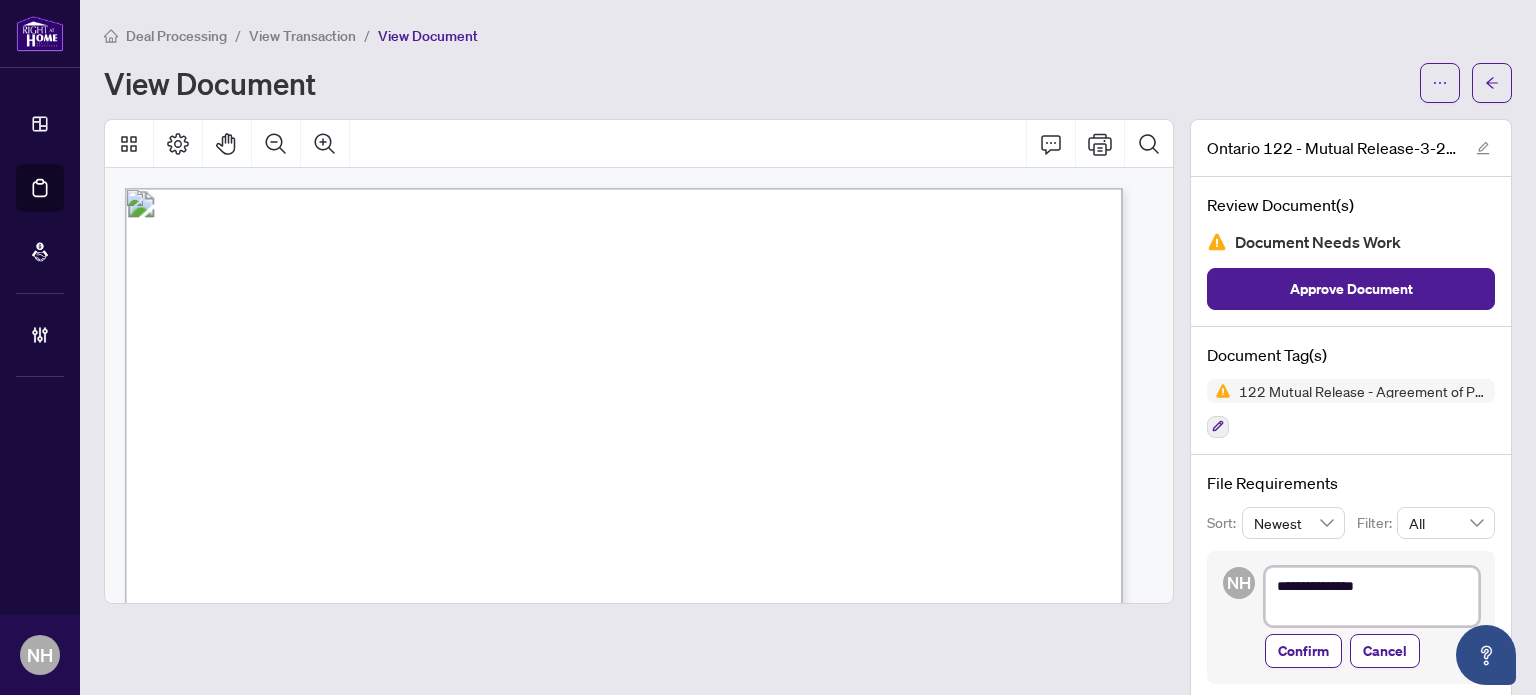 type on "**********" 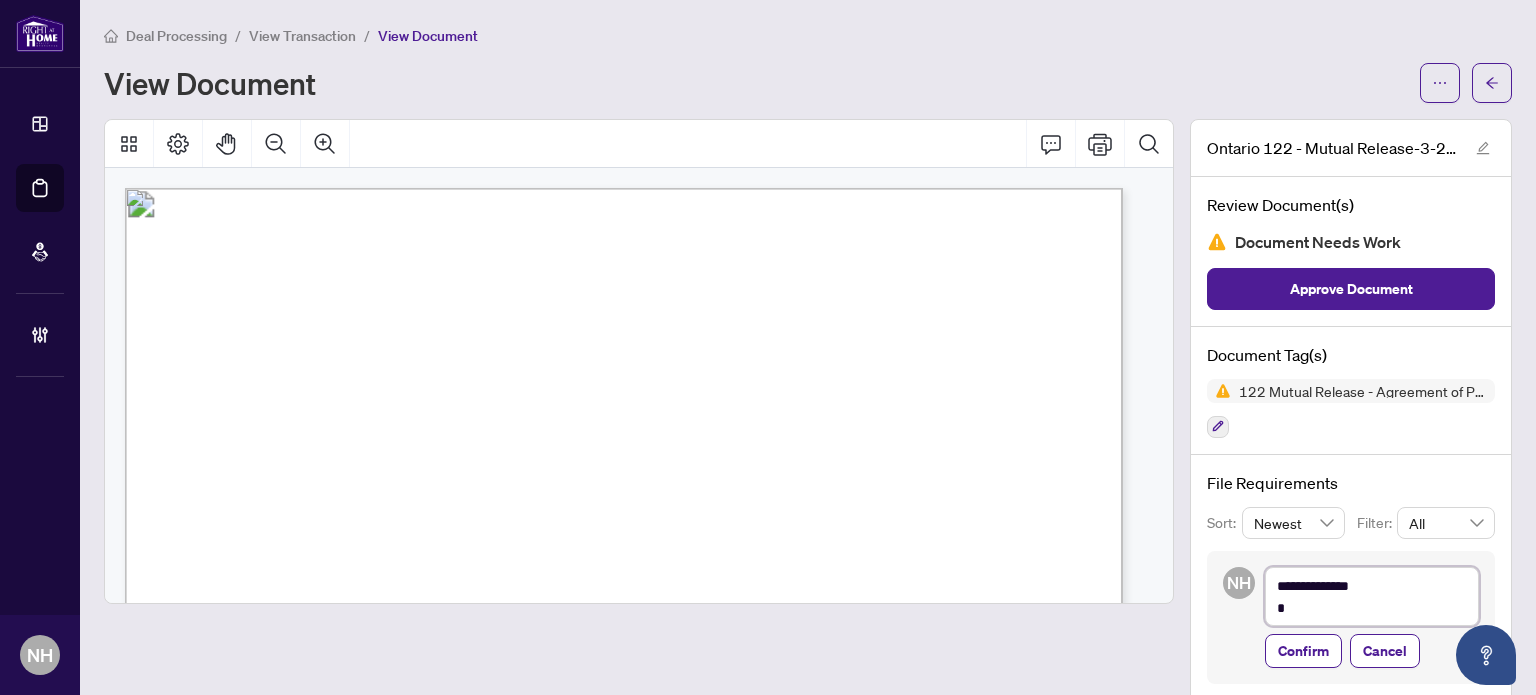 type on "**********" 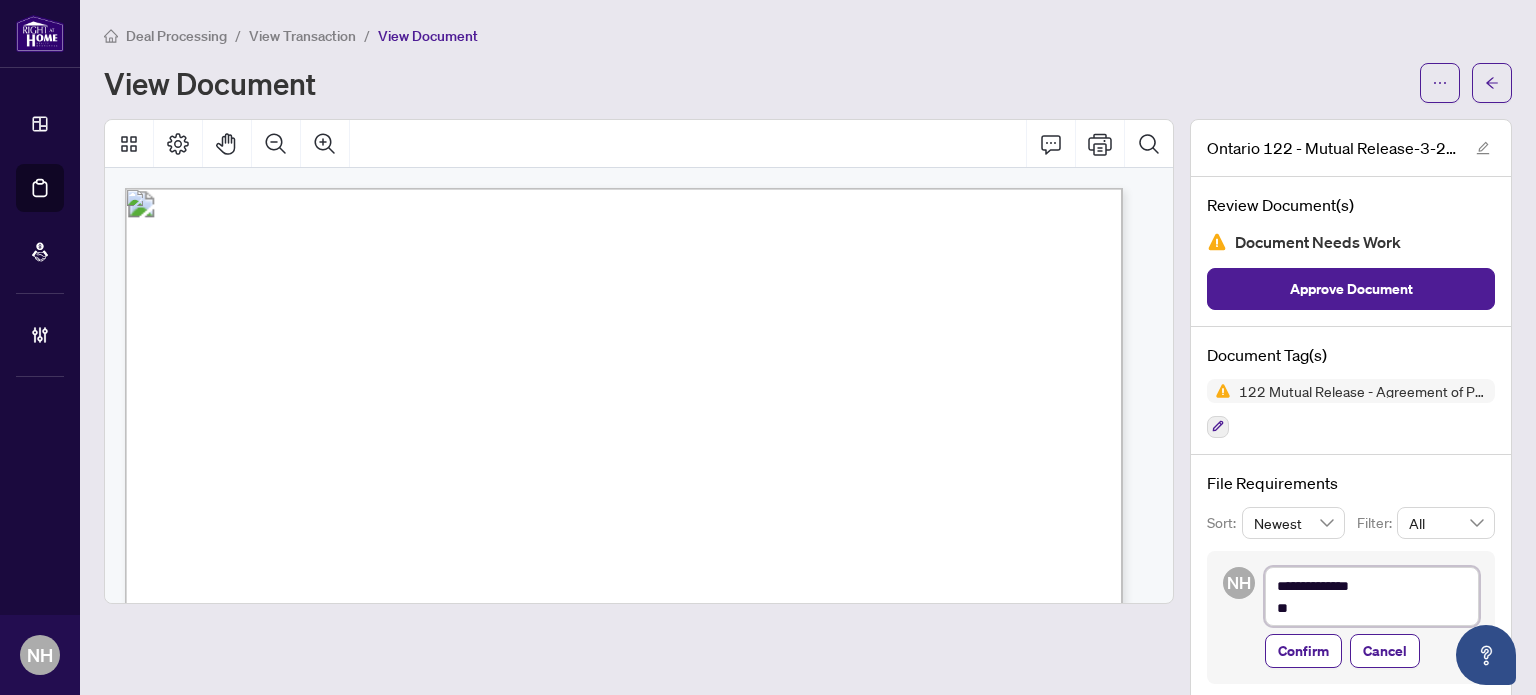 type on "**********" 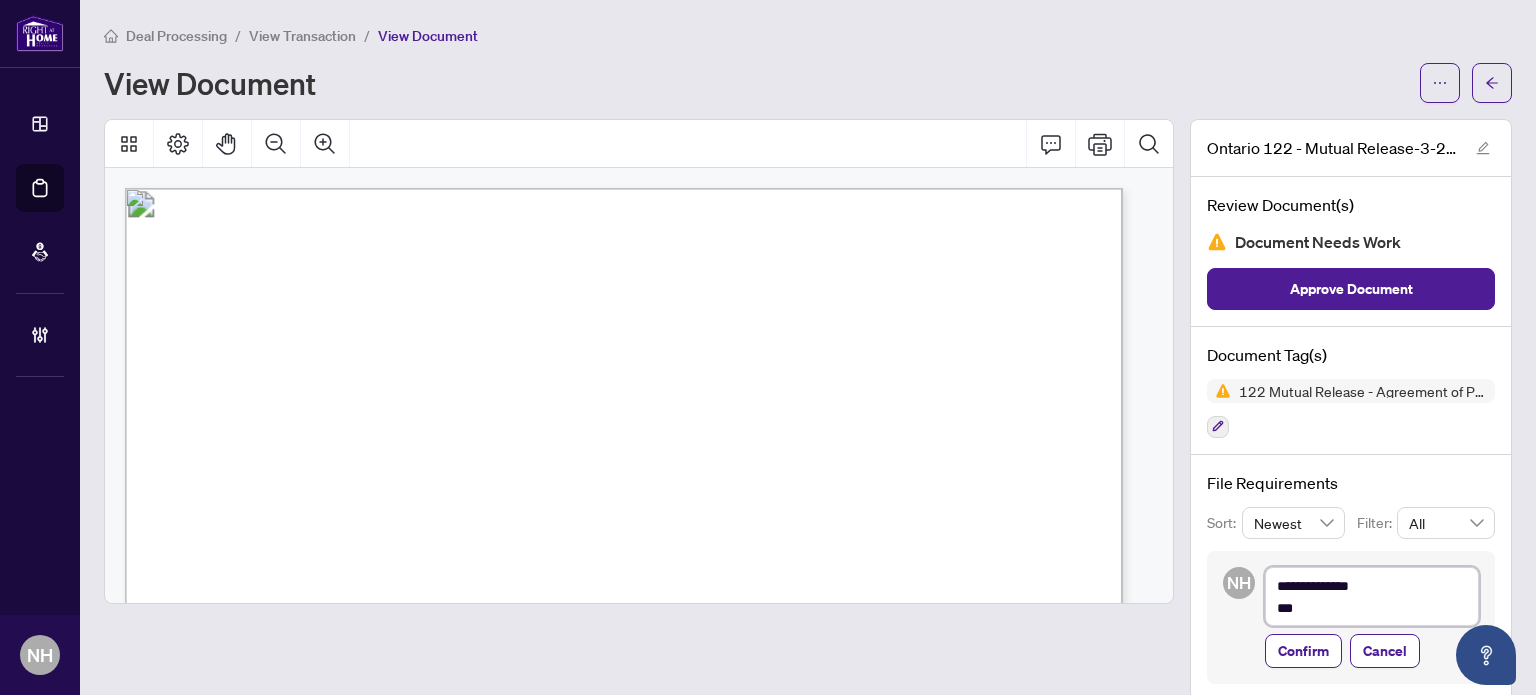 type on "**********" 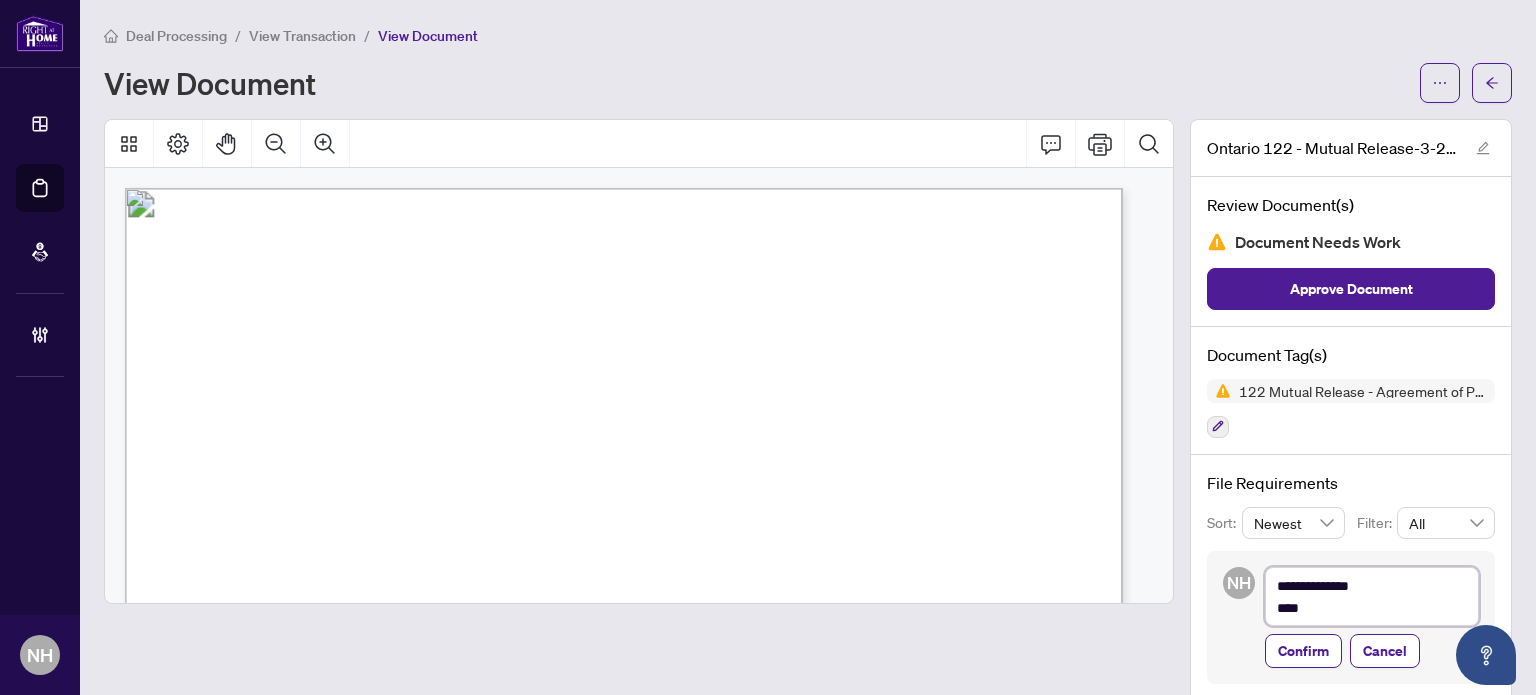 type on "**********" 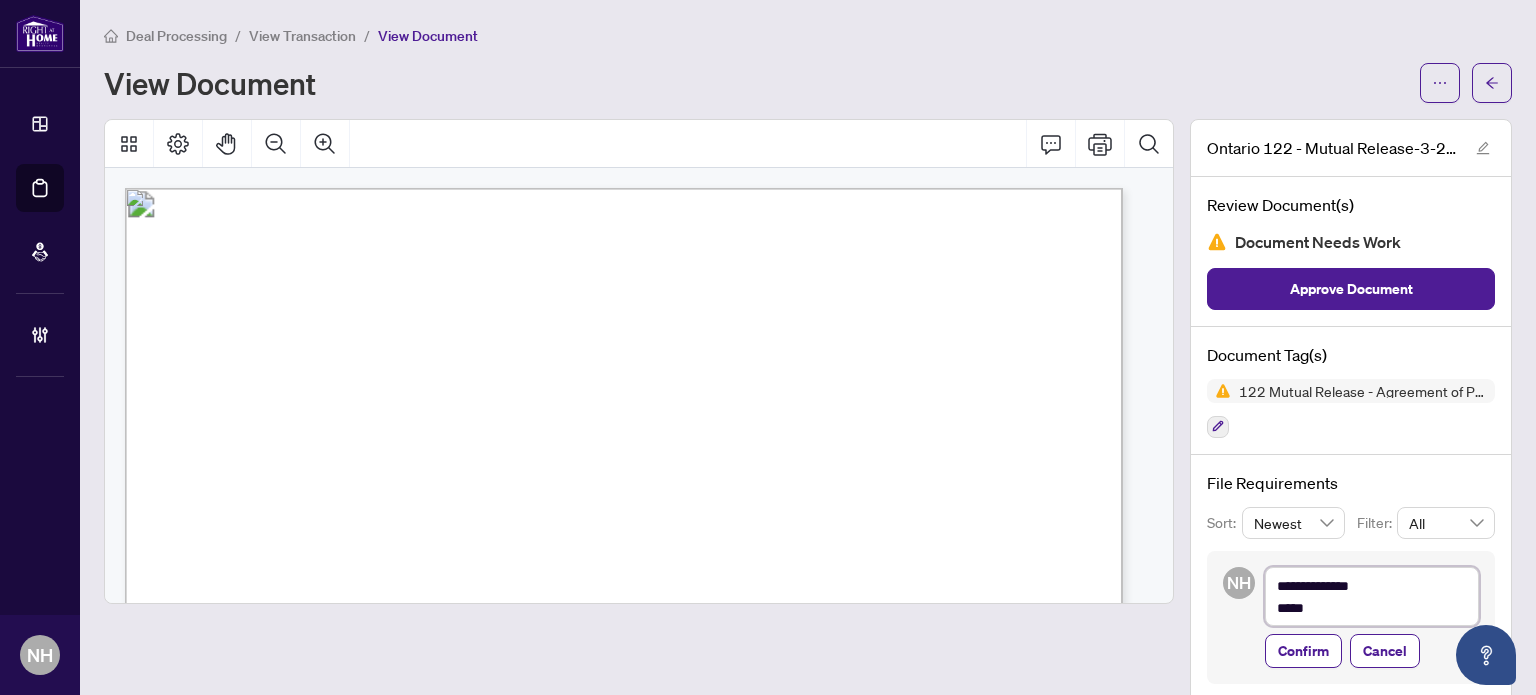 type on "**********" 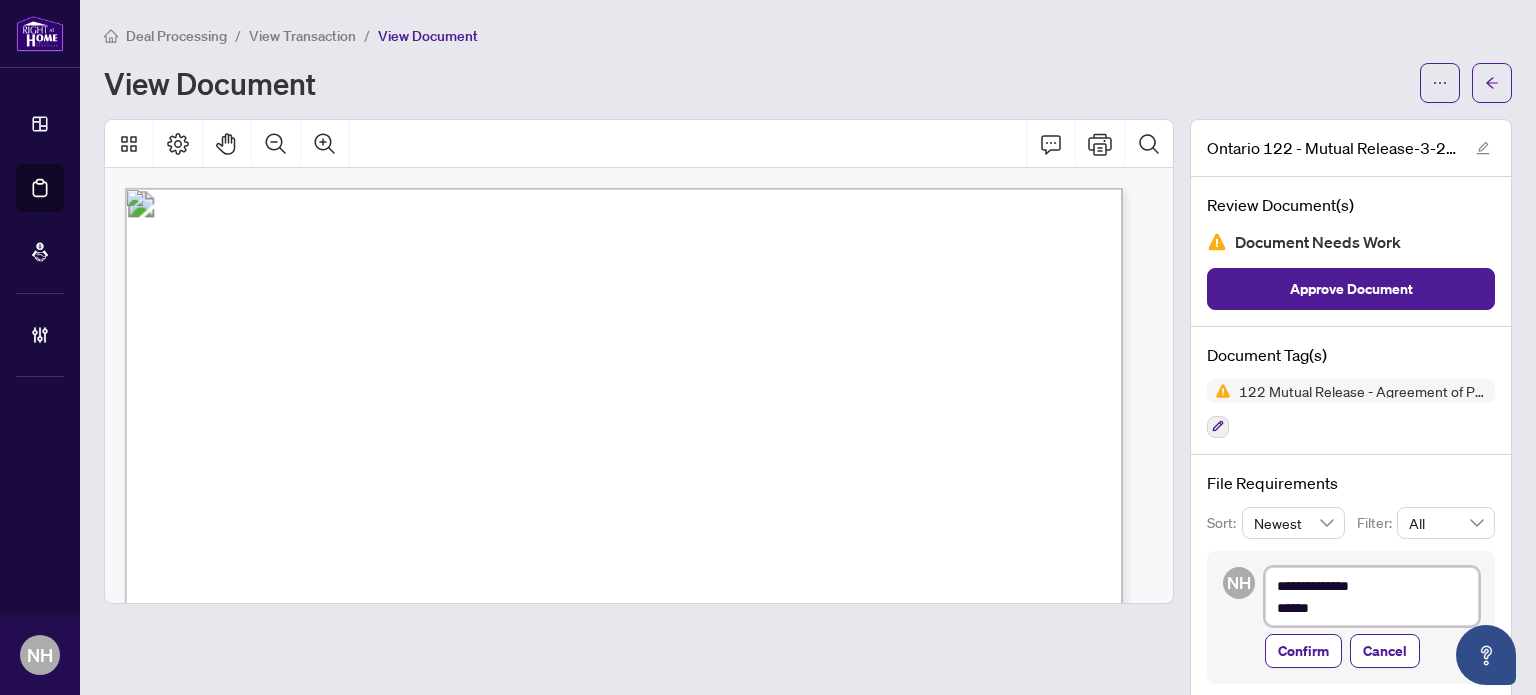 type on "**********" 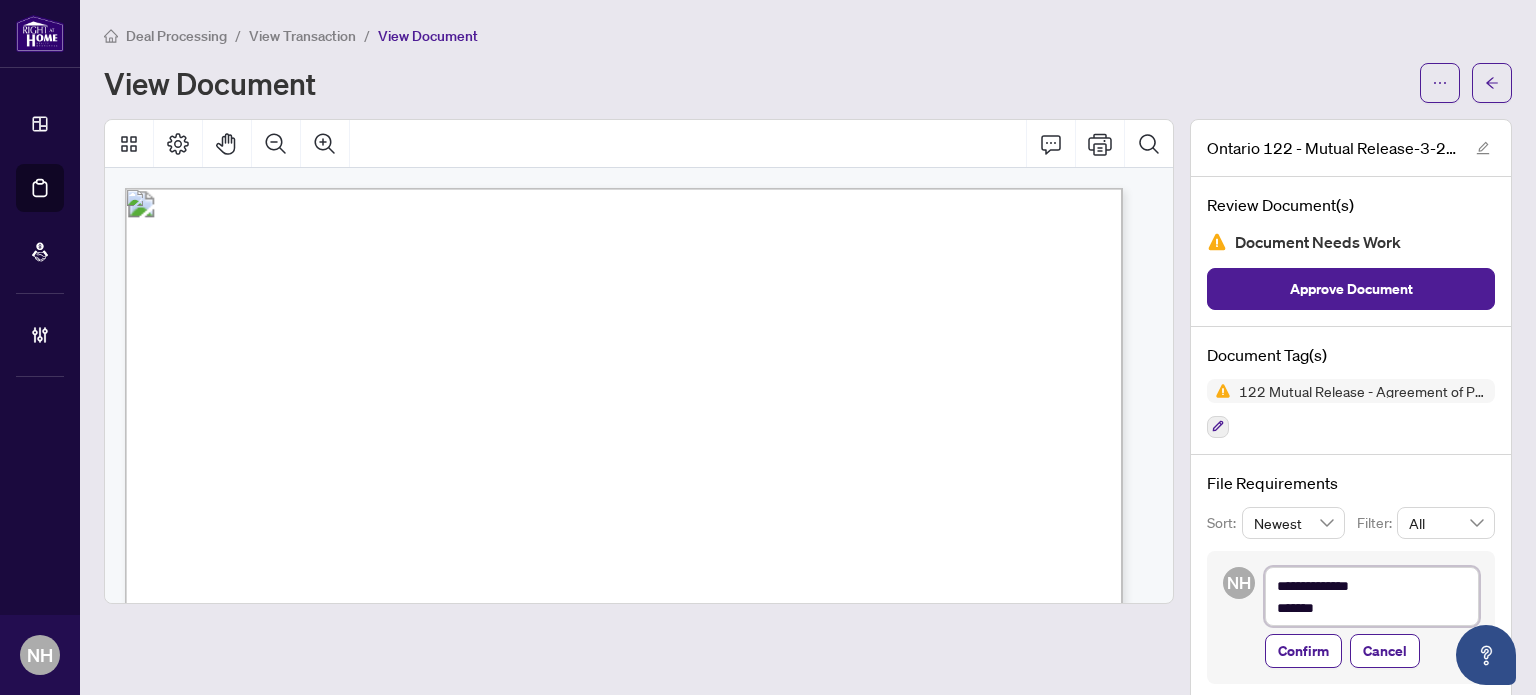 type on "**********" 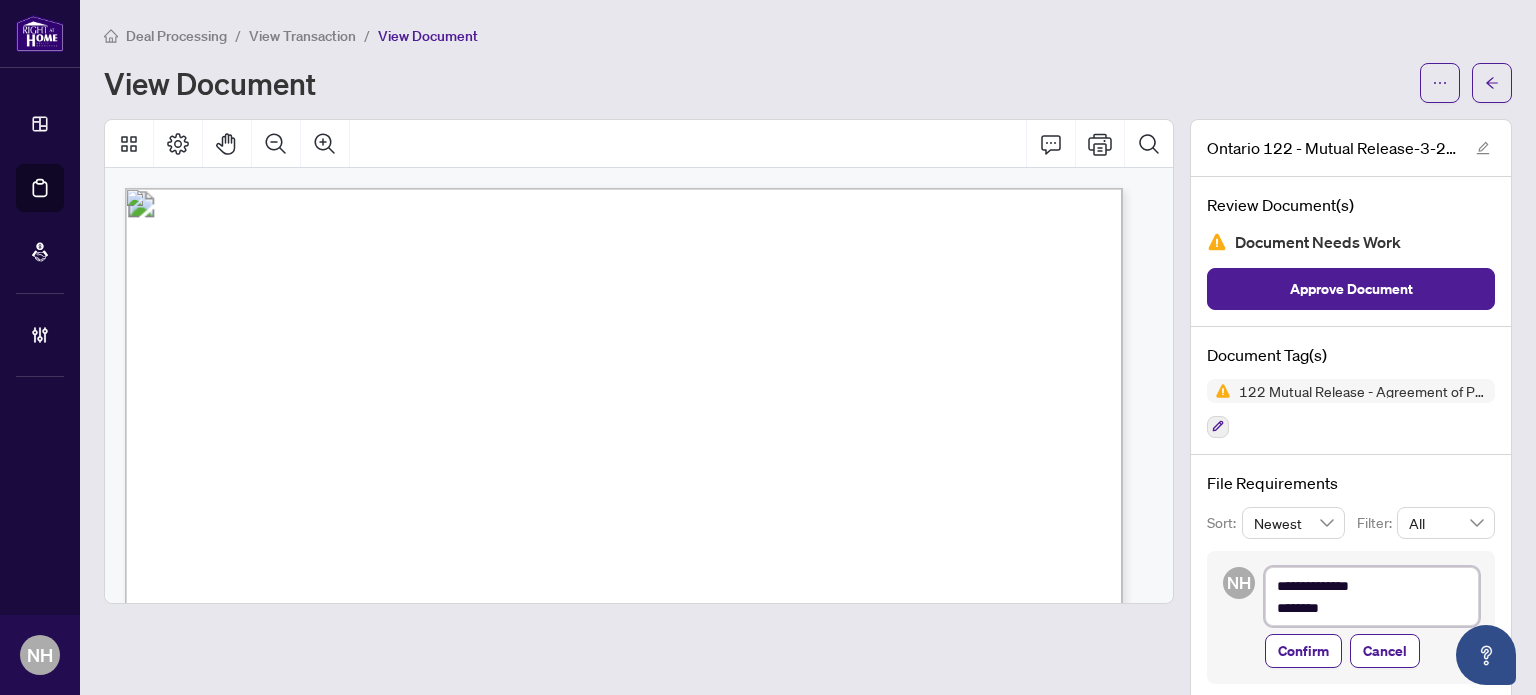 type on "**********" 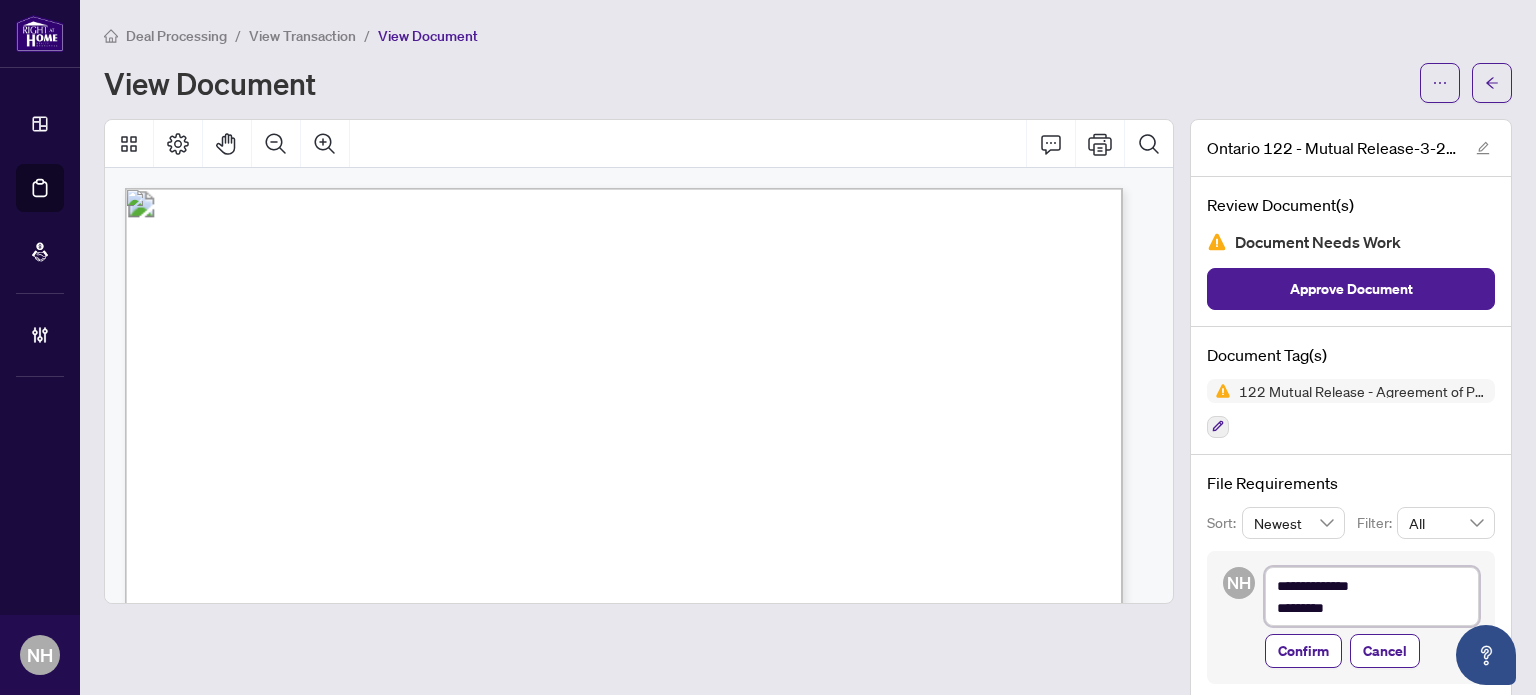 type on "**********" 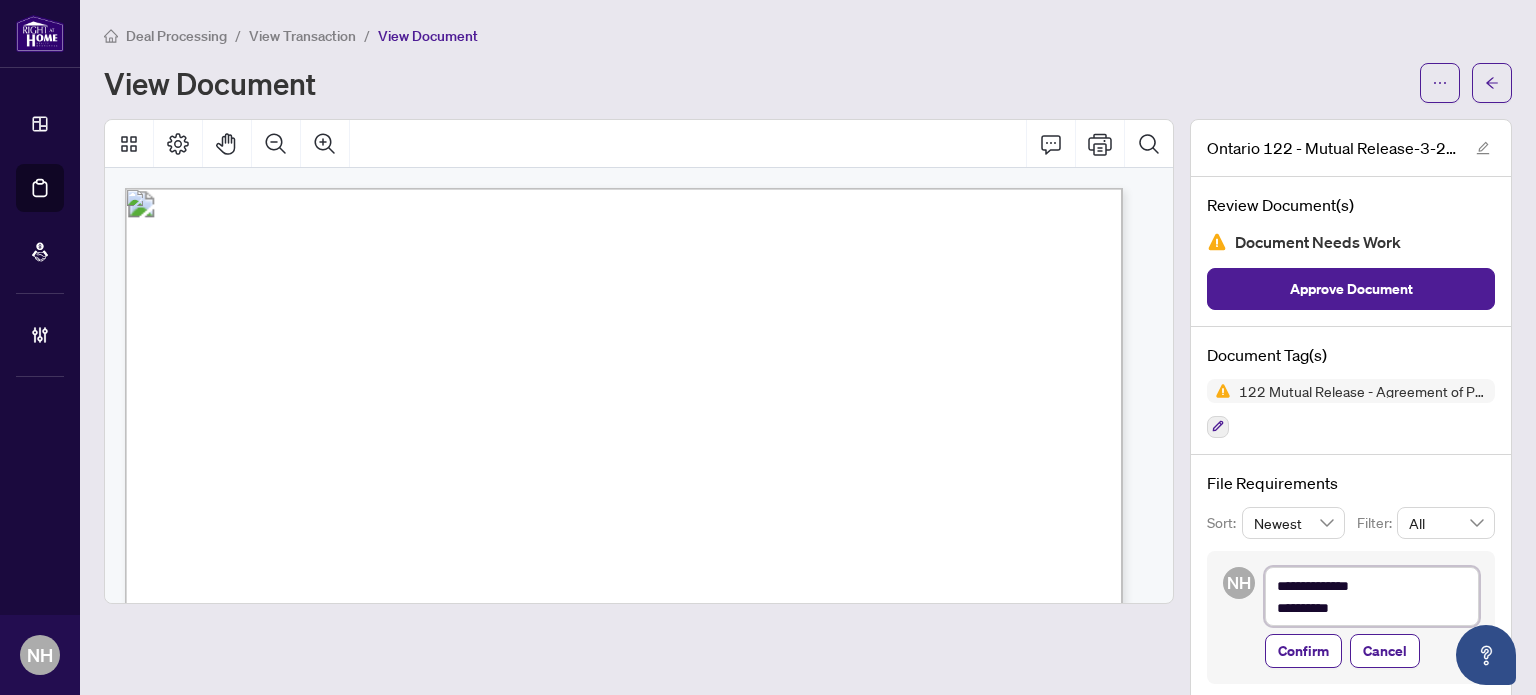 type on "**********" 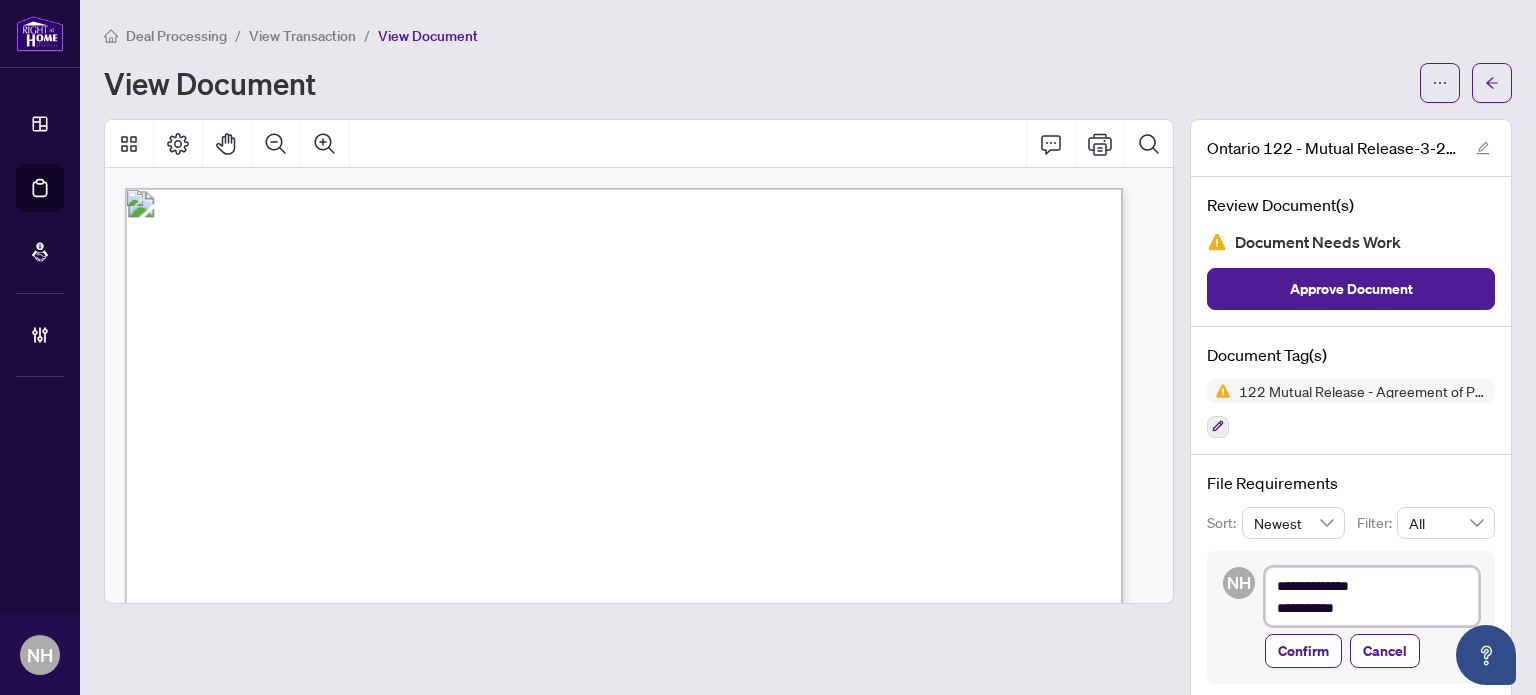 type on "**********" 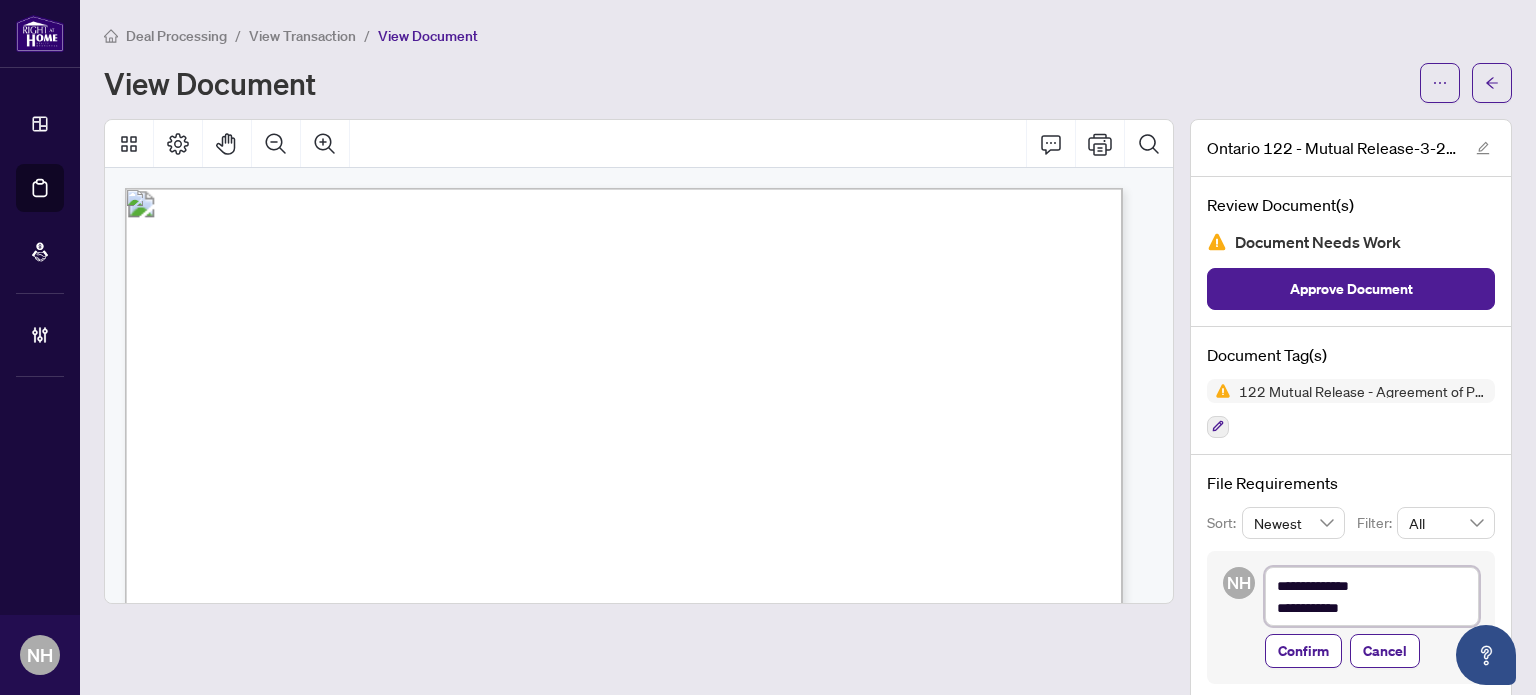 type on "**********" 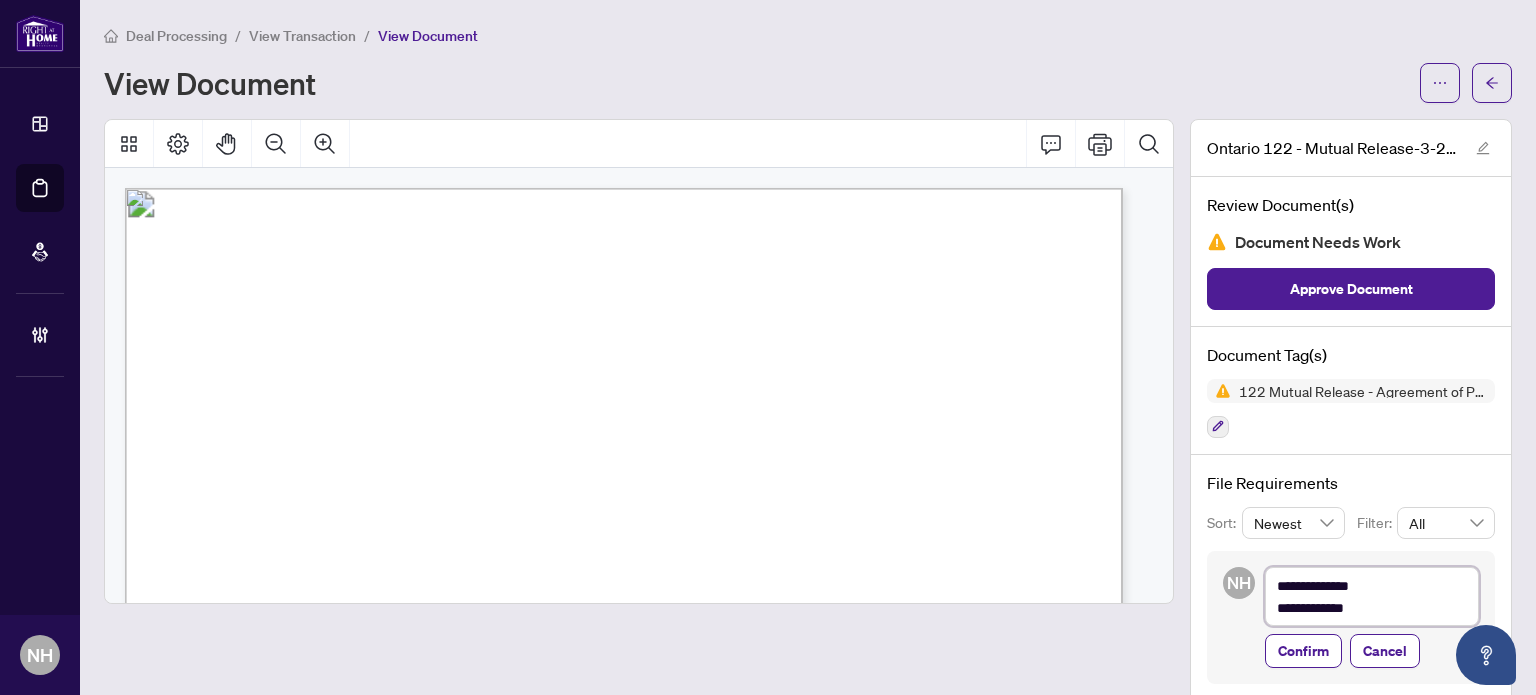 type on "**********" 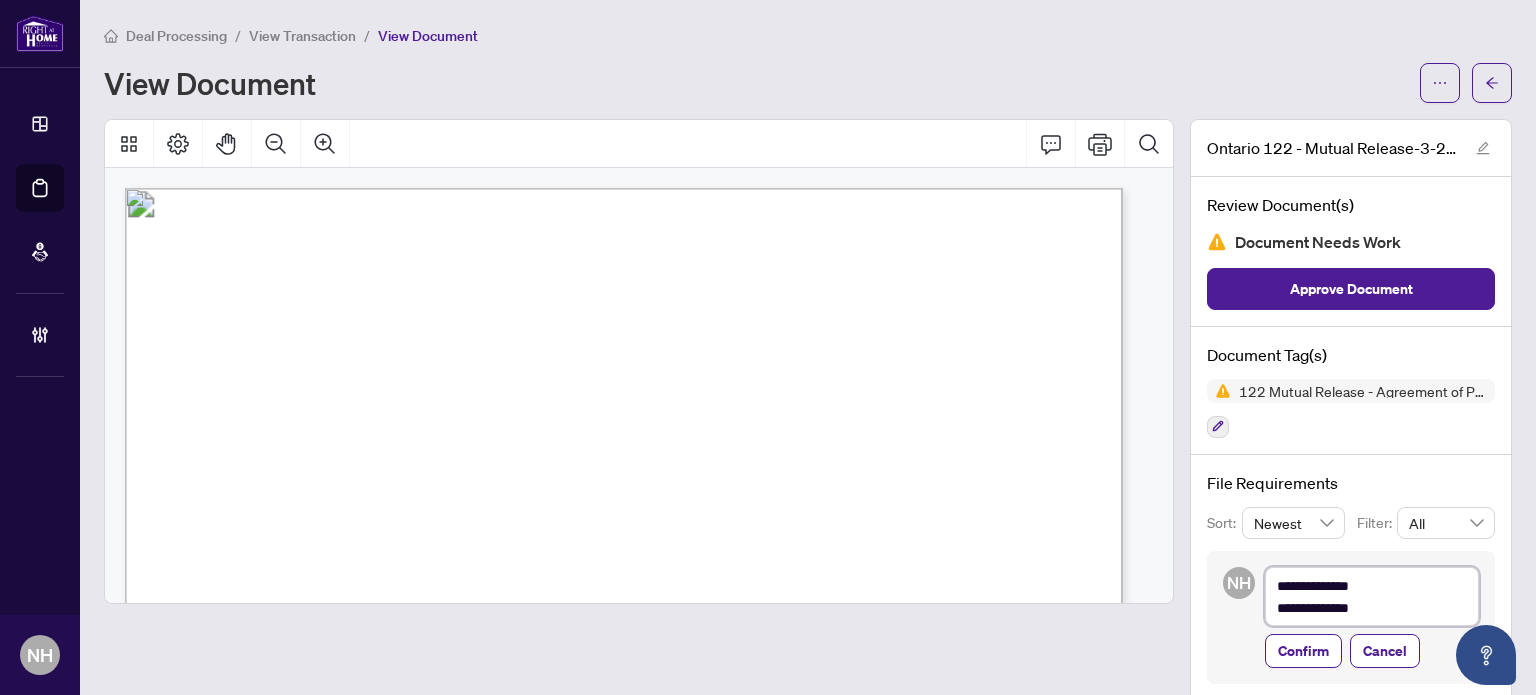 type on "**********" 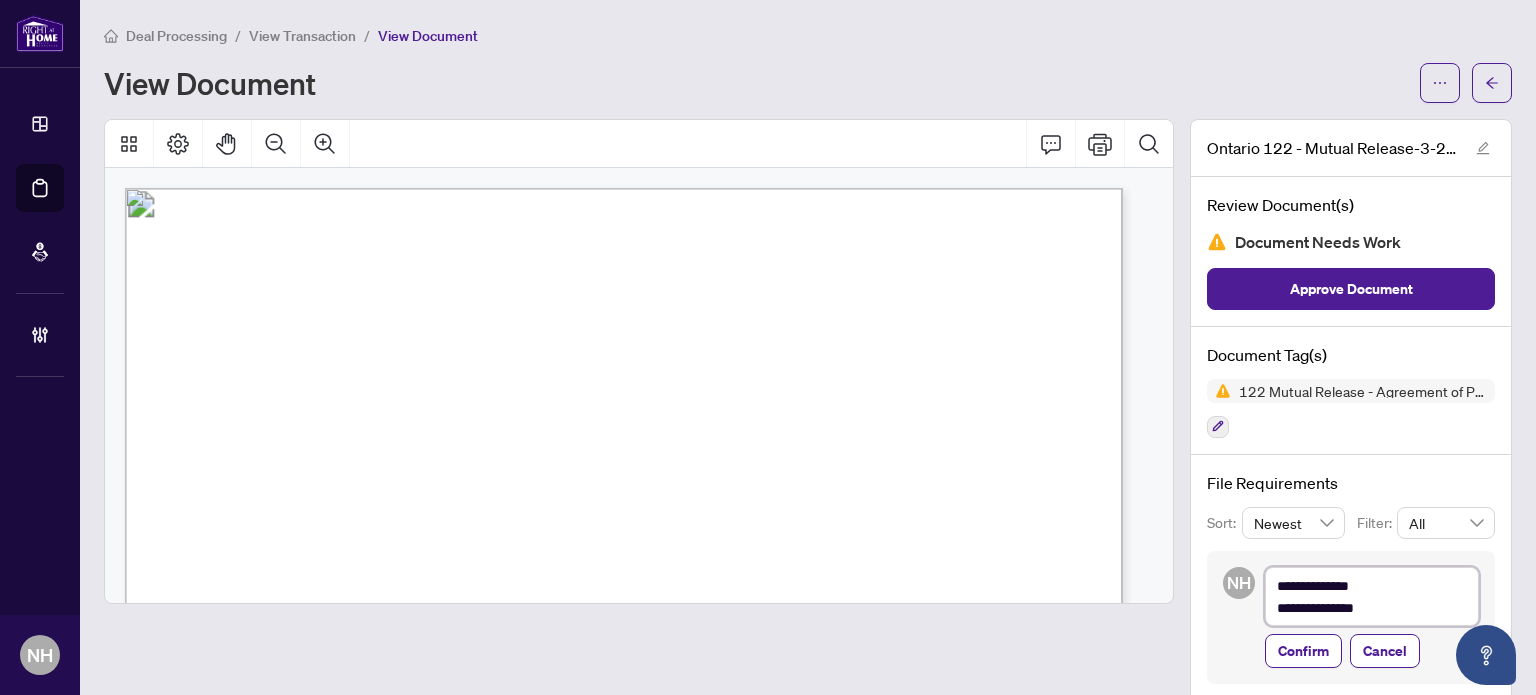 type on "**********" 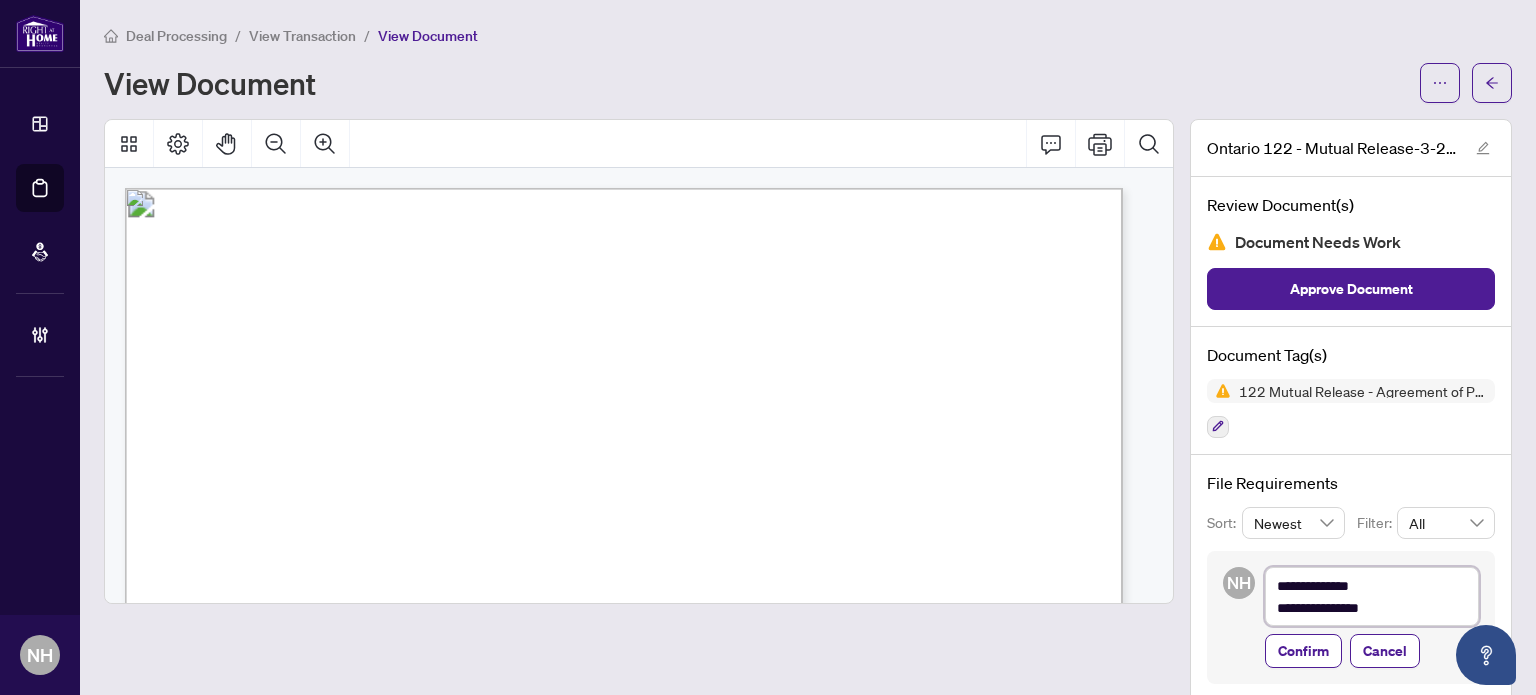 type on "**********" 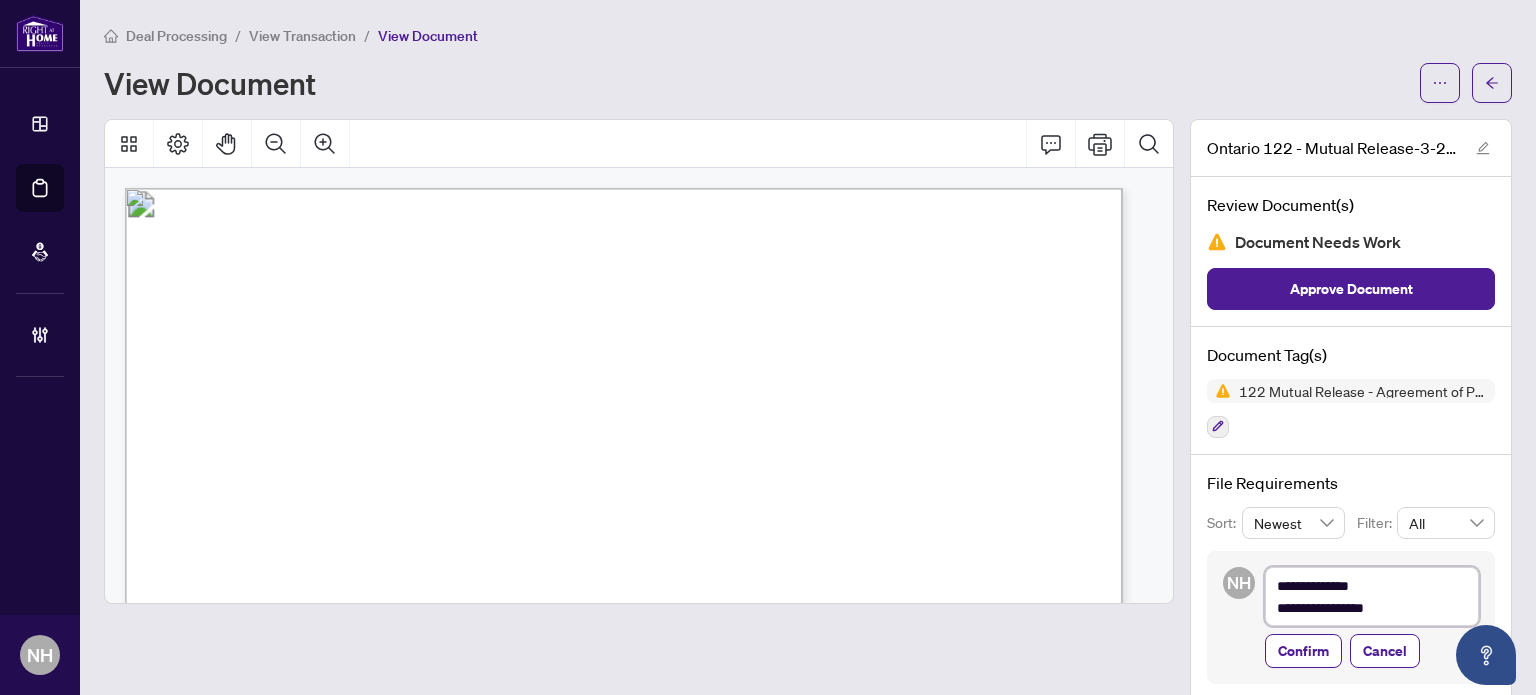 type on "**********" 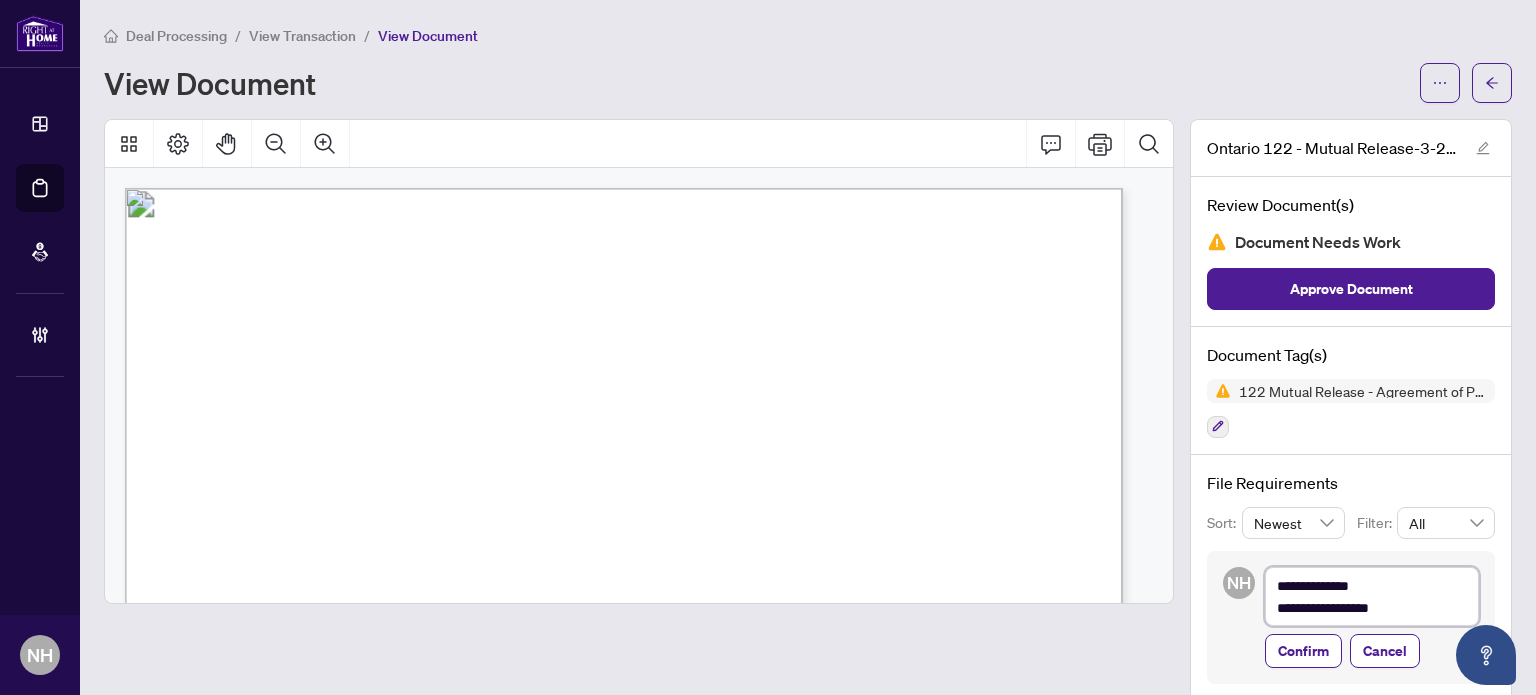 type on "**********" 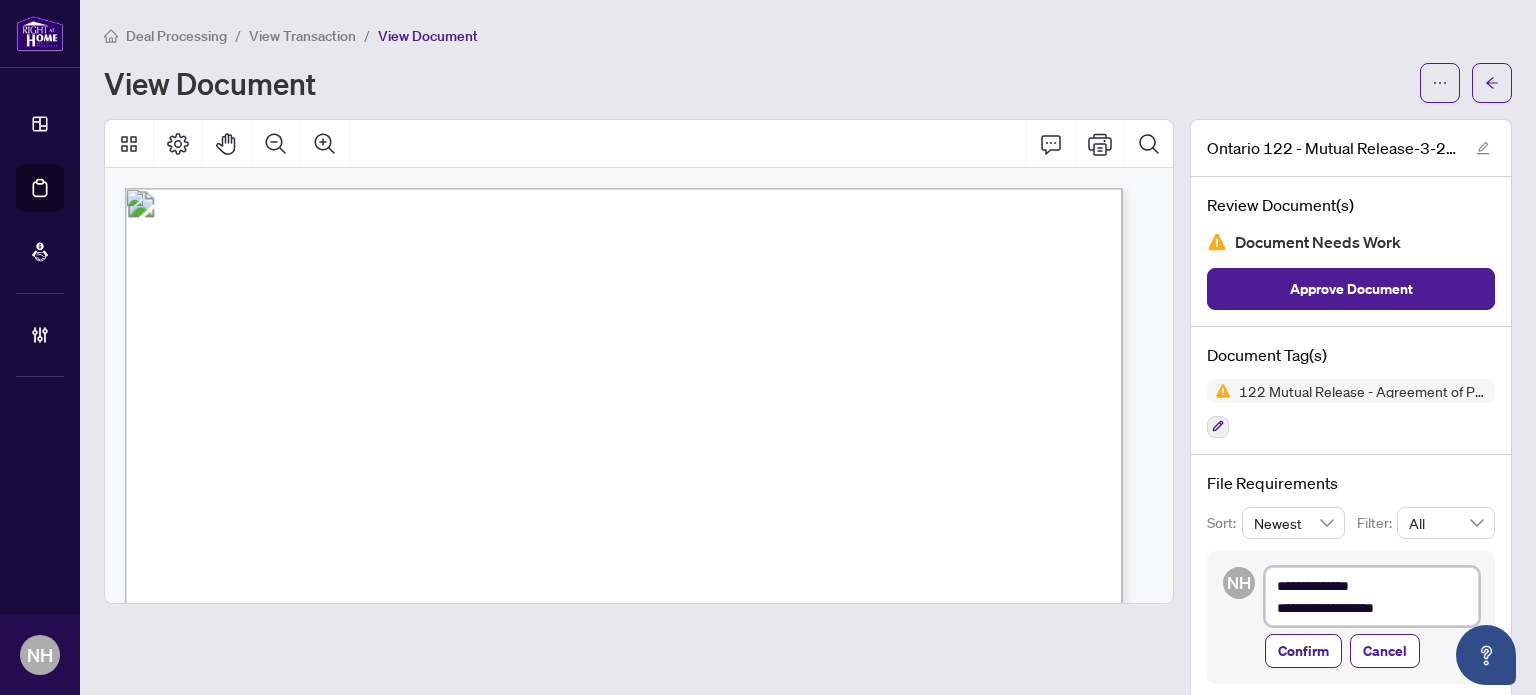 type on "**********" 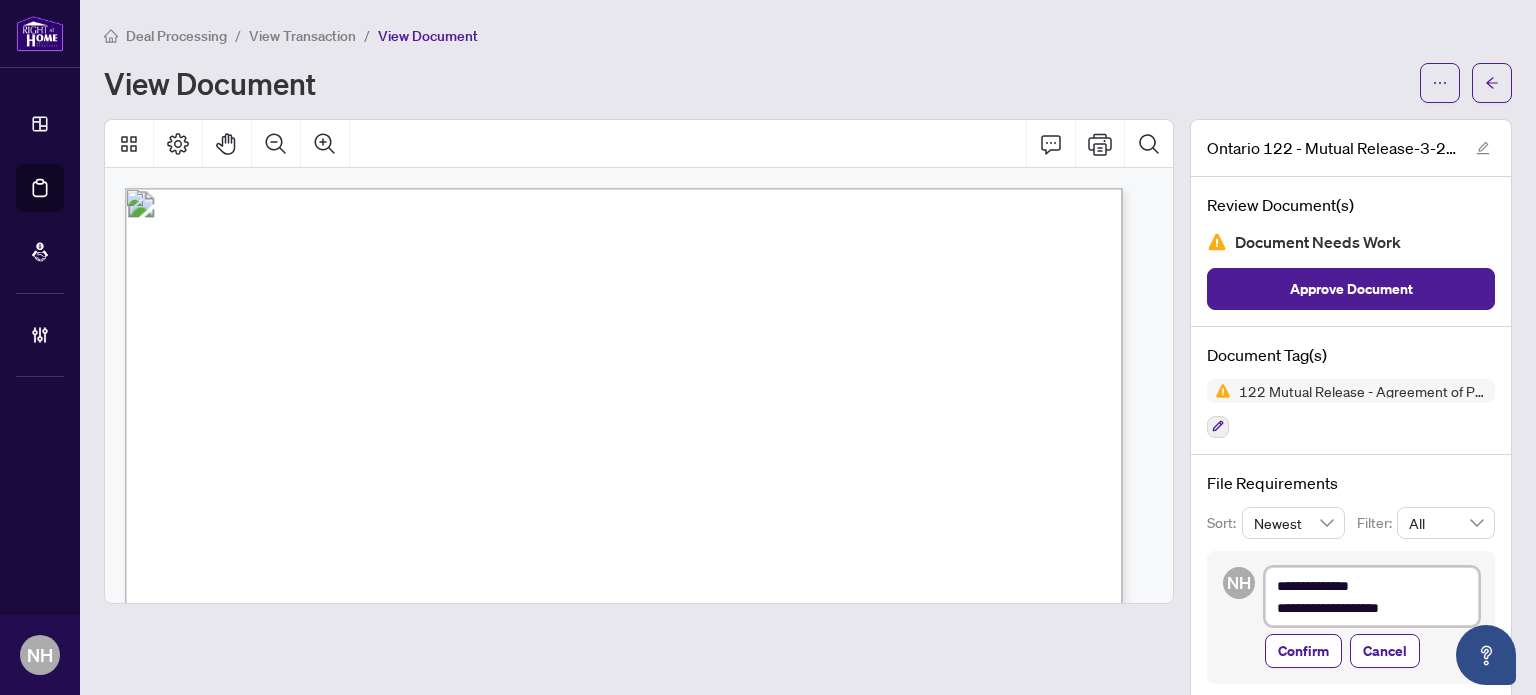 type on "**********" 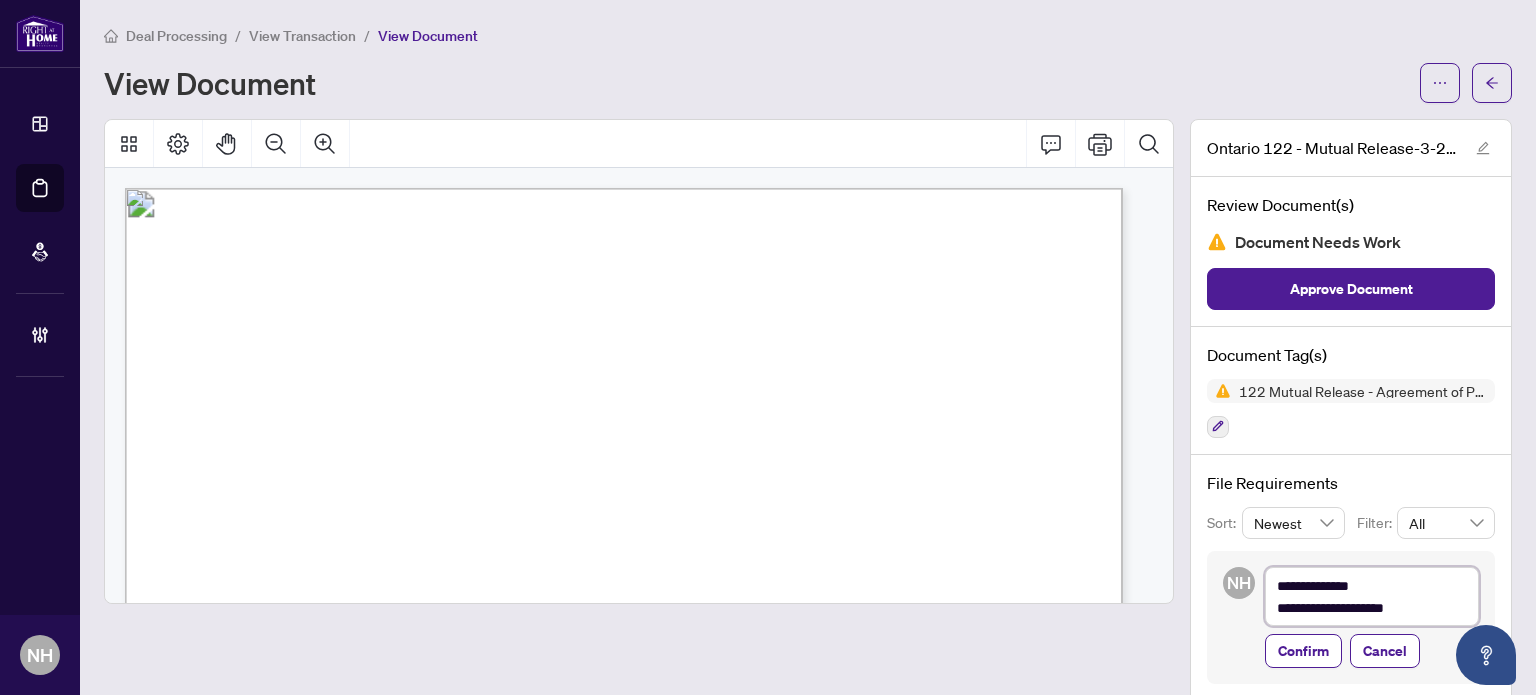 type on "**********" 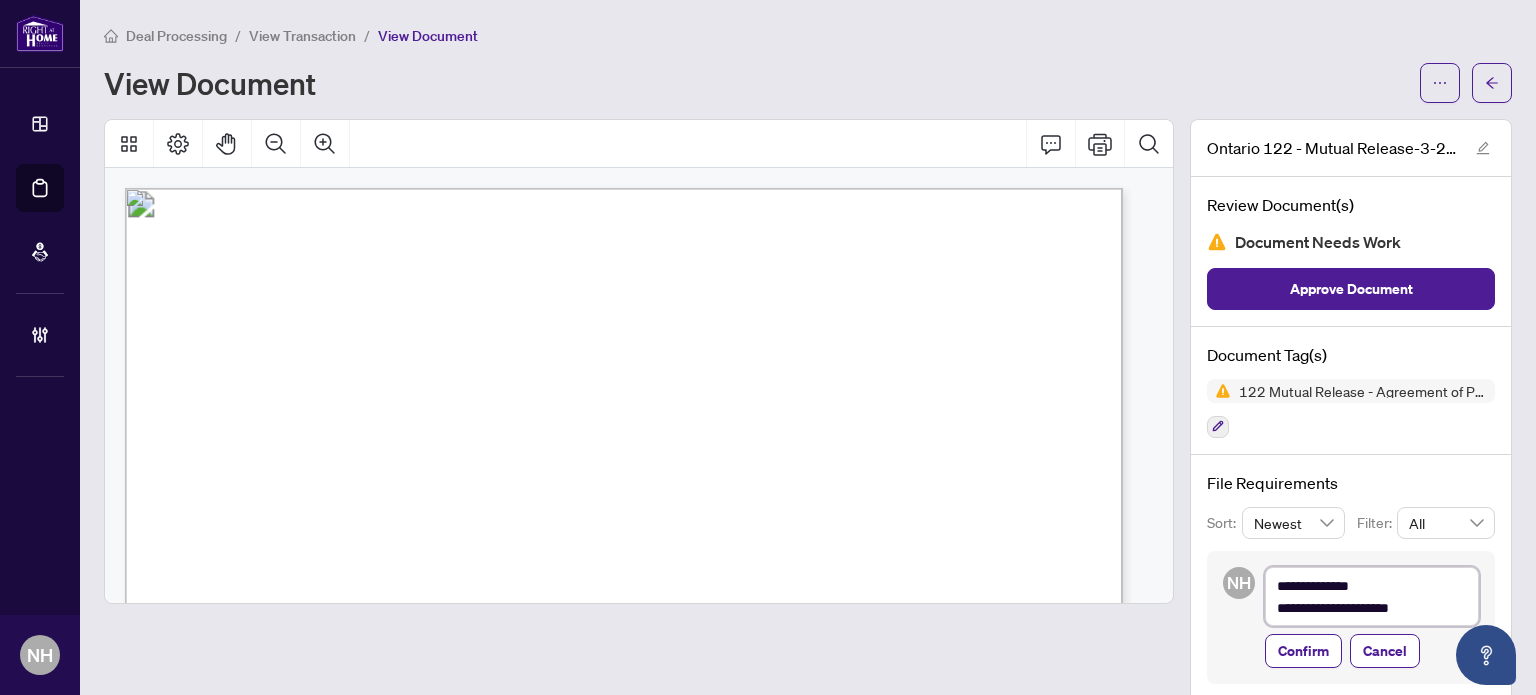 type on "**********" 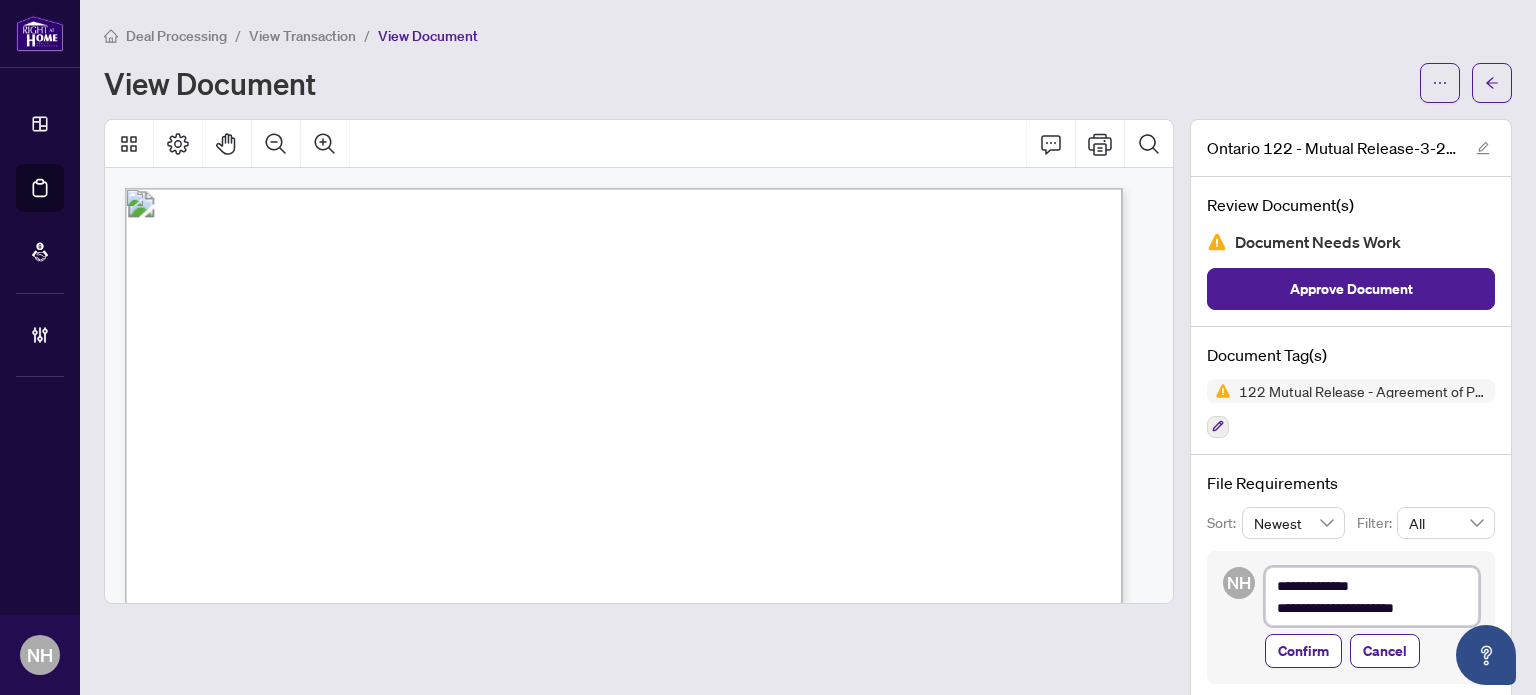 type on "**********" 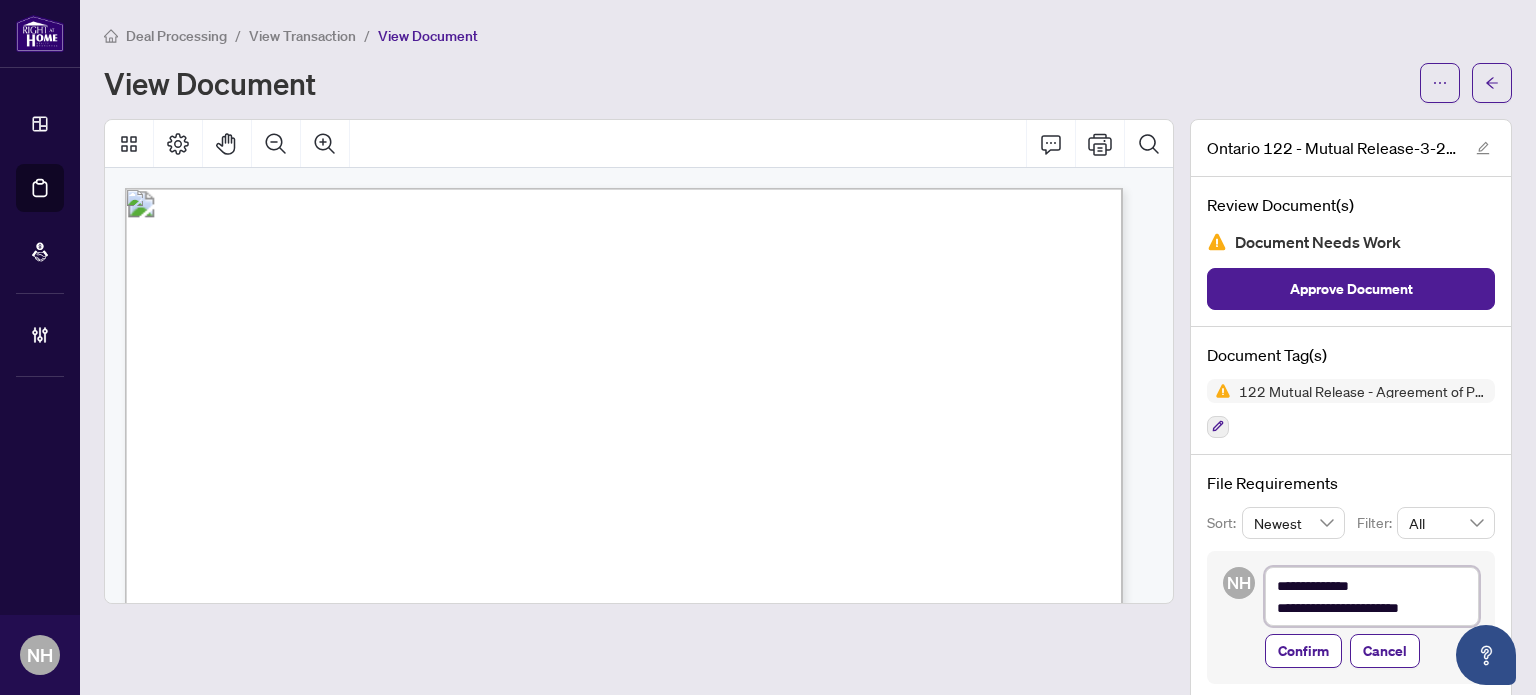 type on "**********" 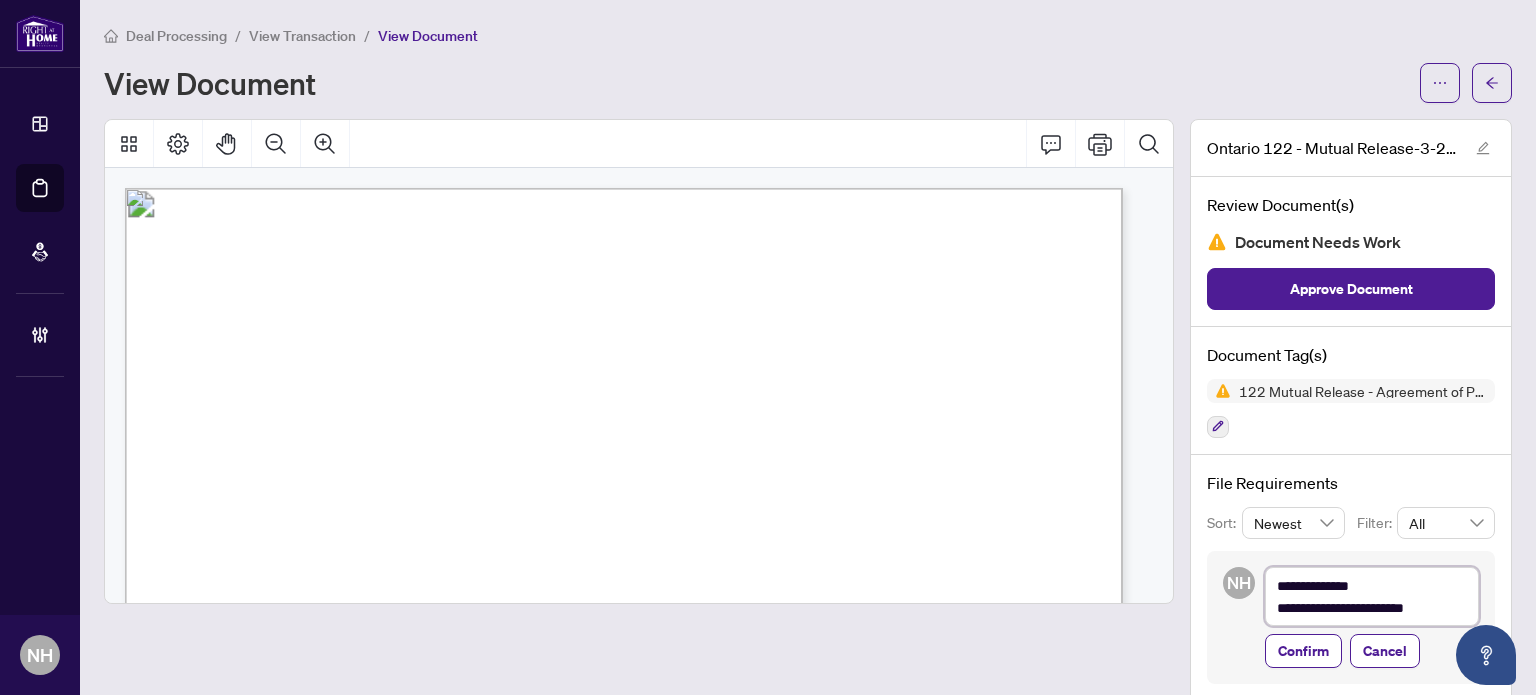 type on "**********" 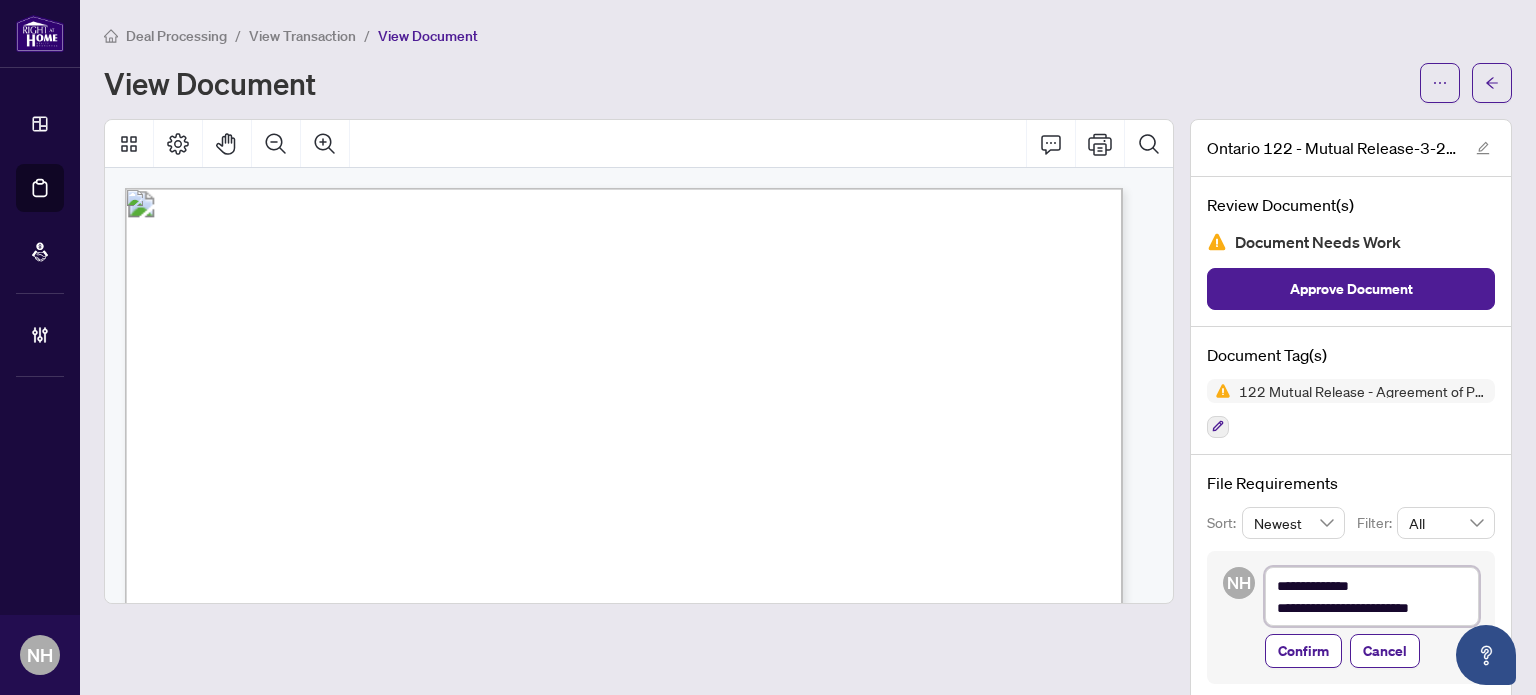 type on "**********" 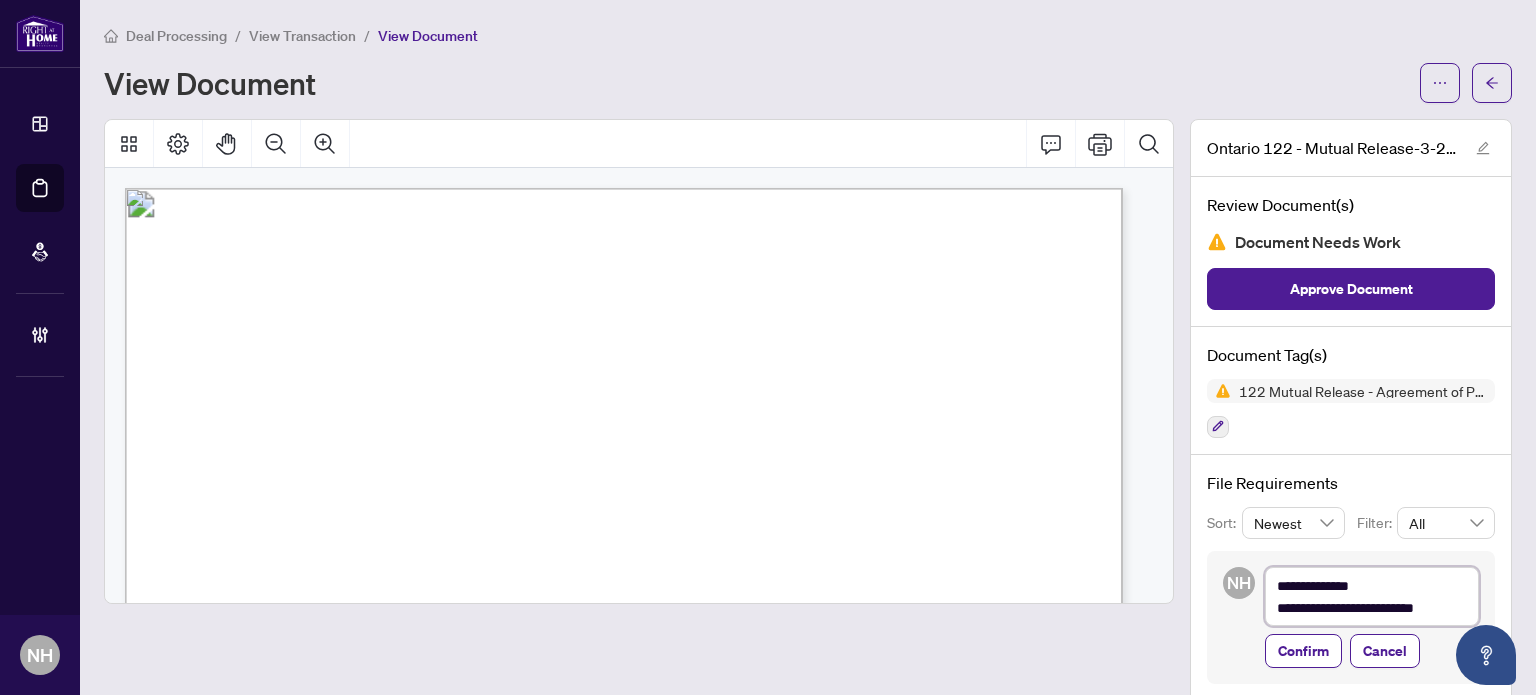 type on "**********" 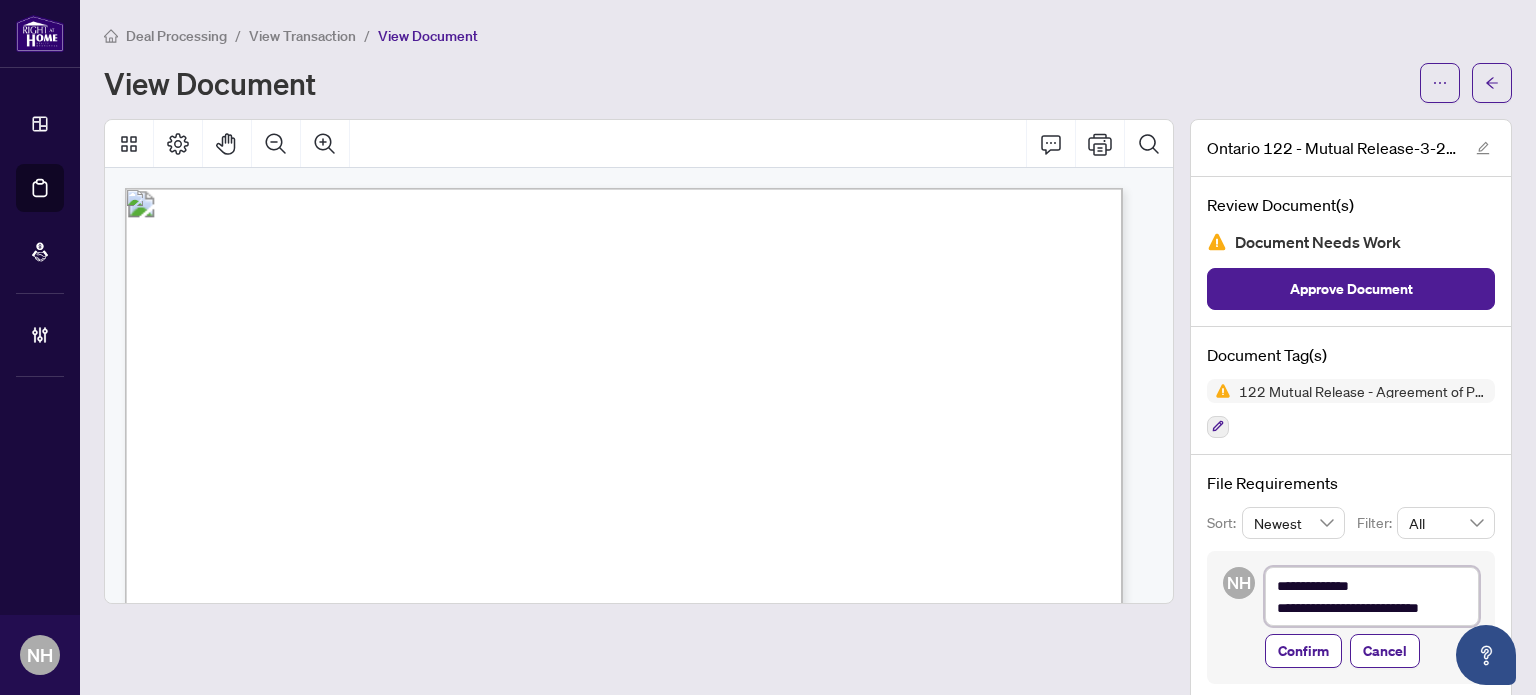 type on "**********" 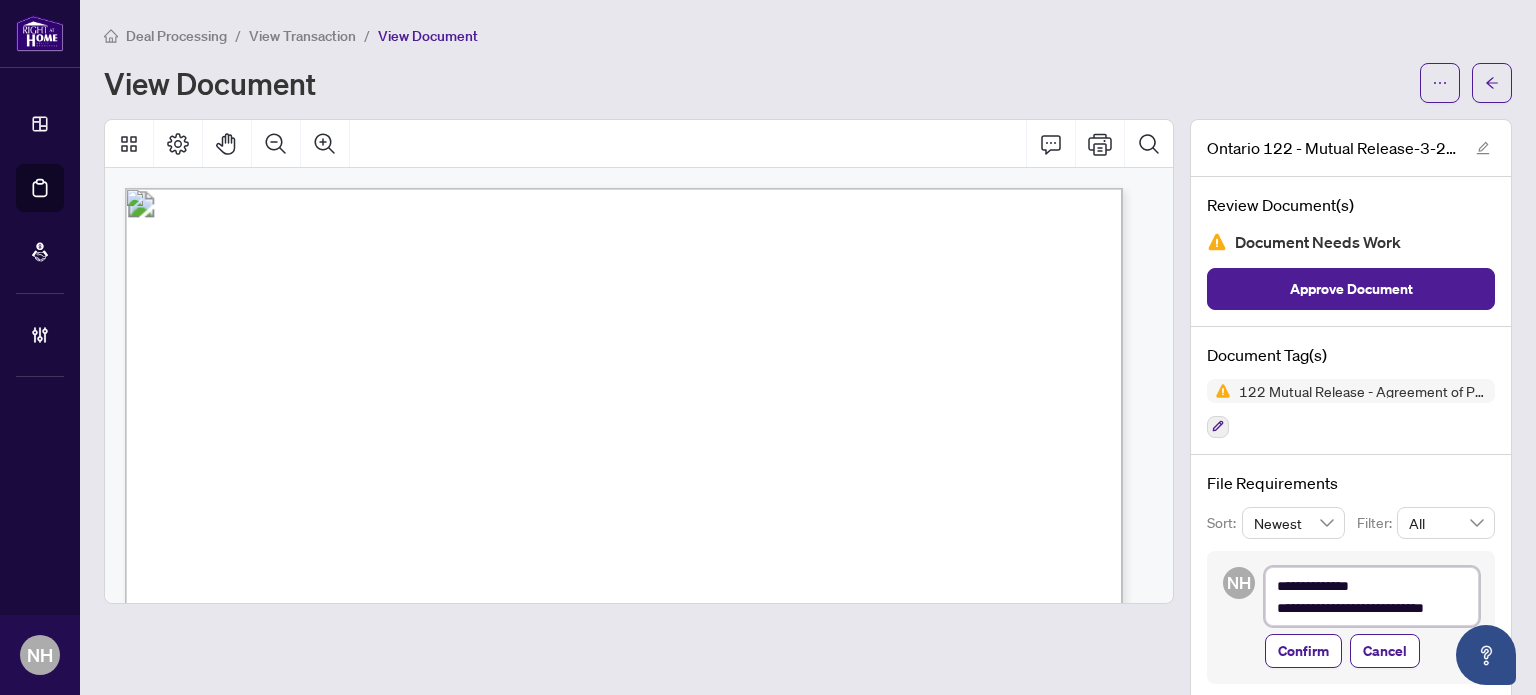 type on "**********" 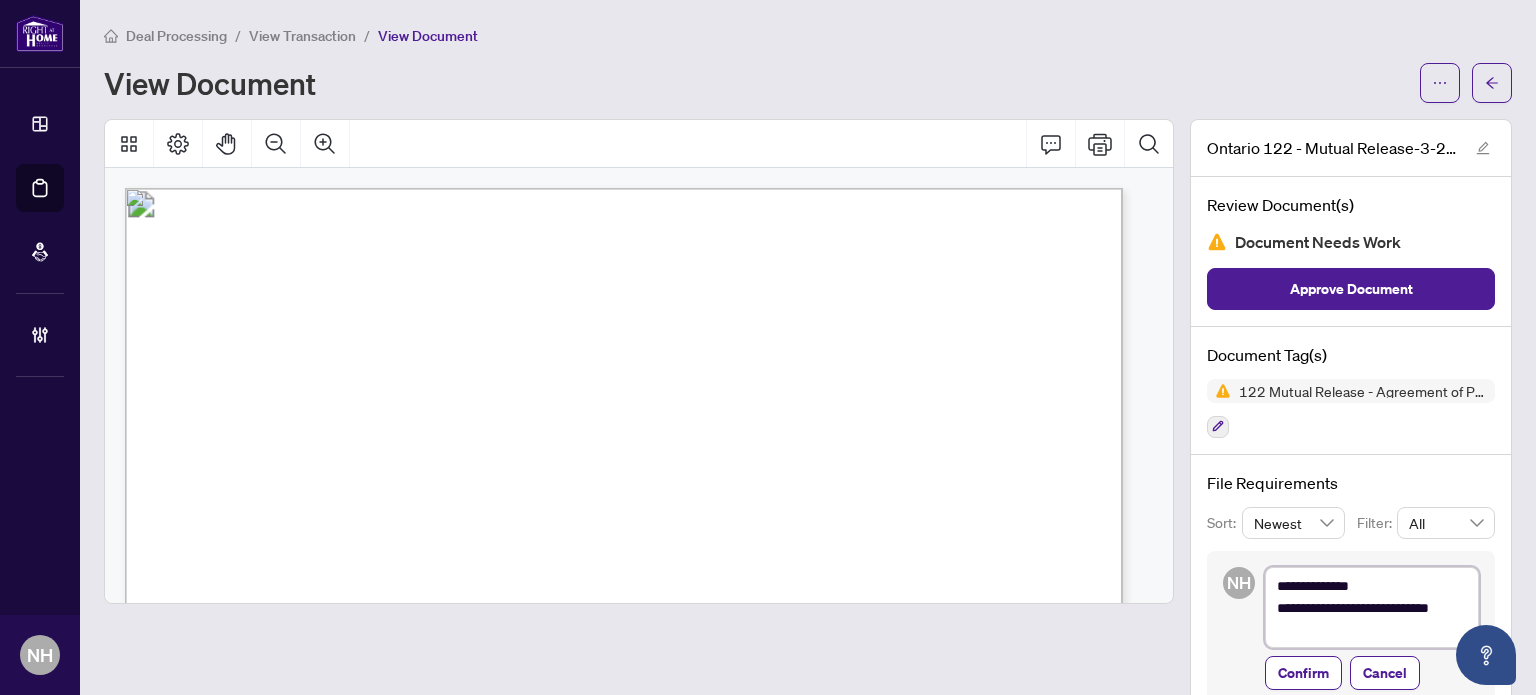 type on "**********" 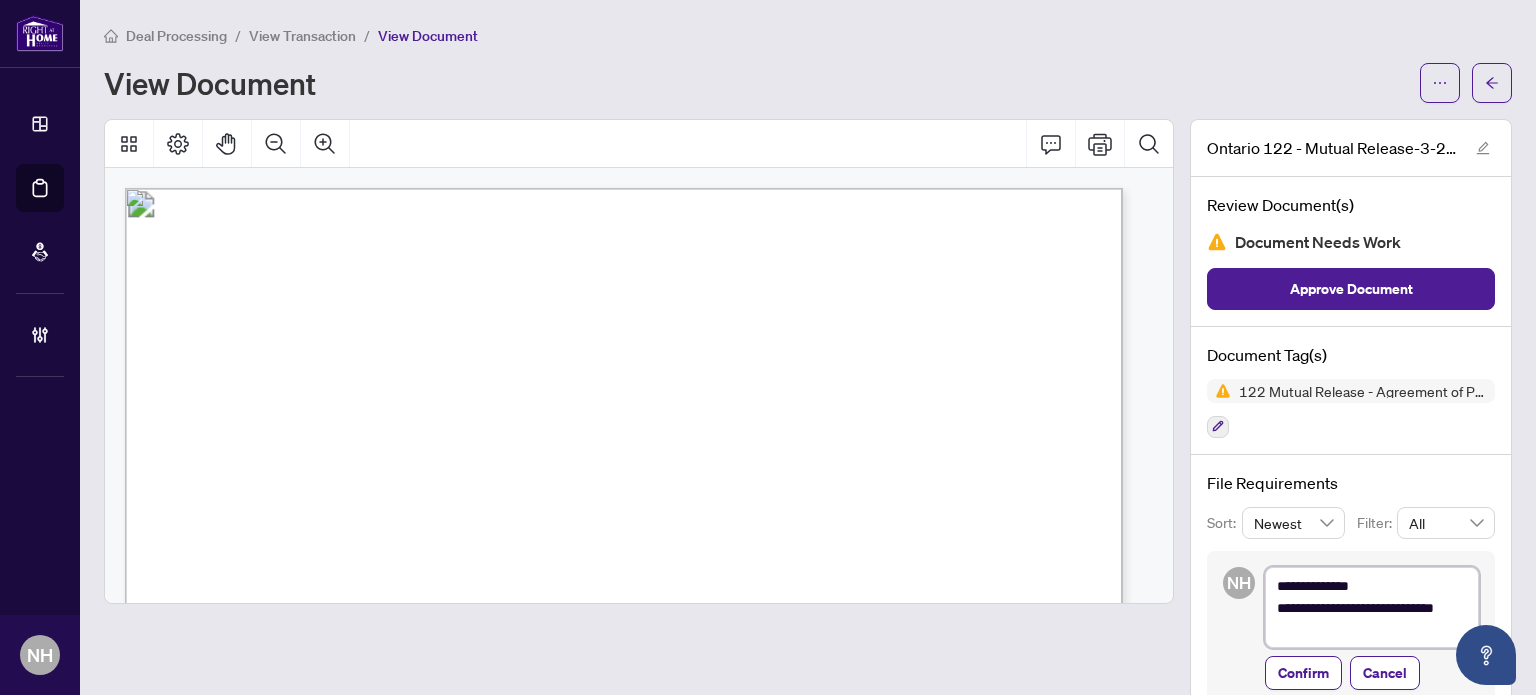 type on "**********" 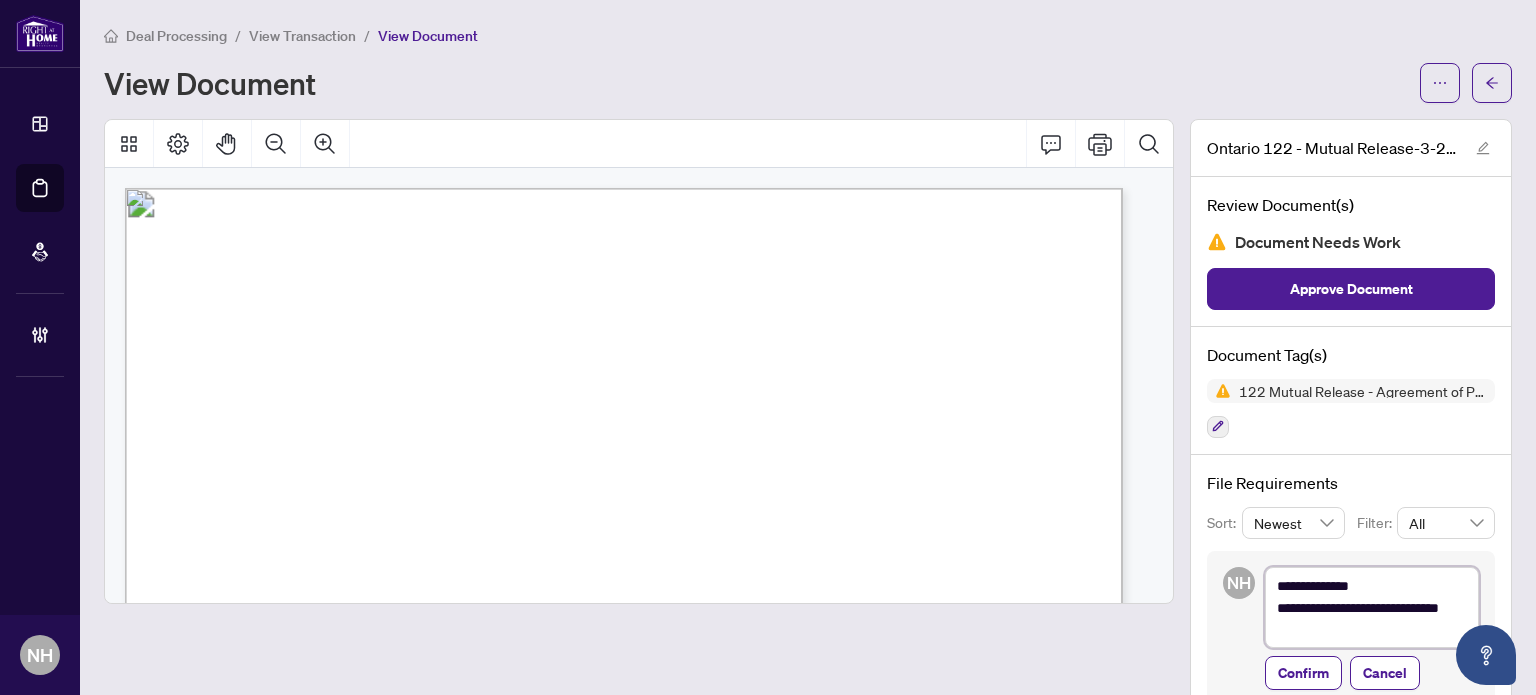 type on "**********" 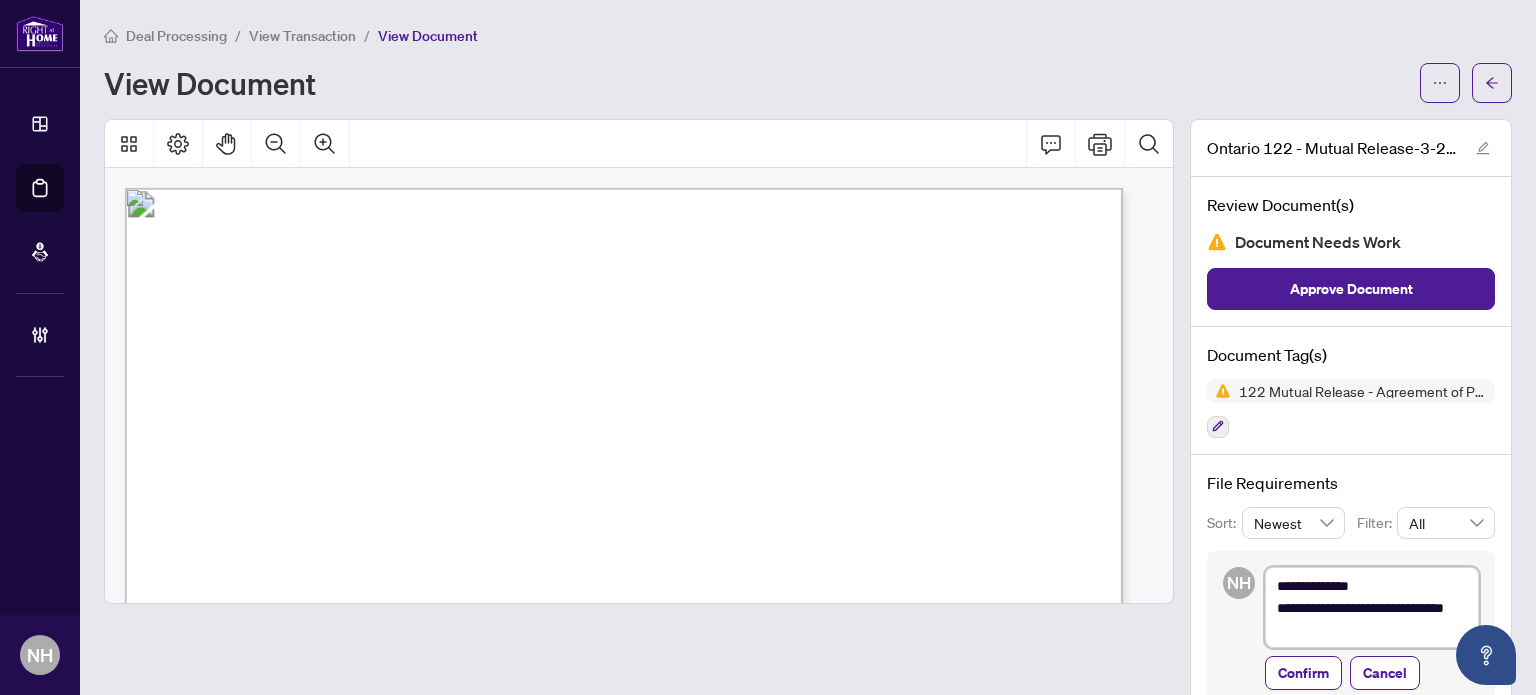 type on "**********" 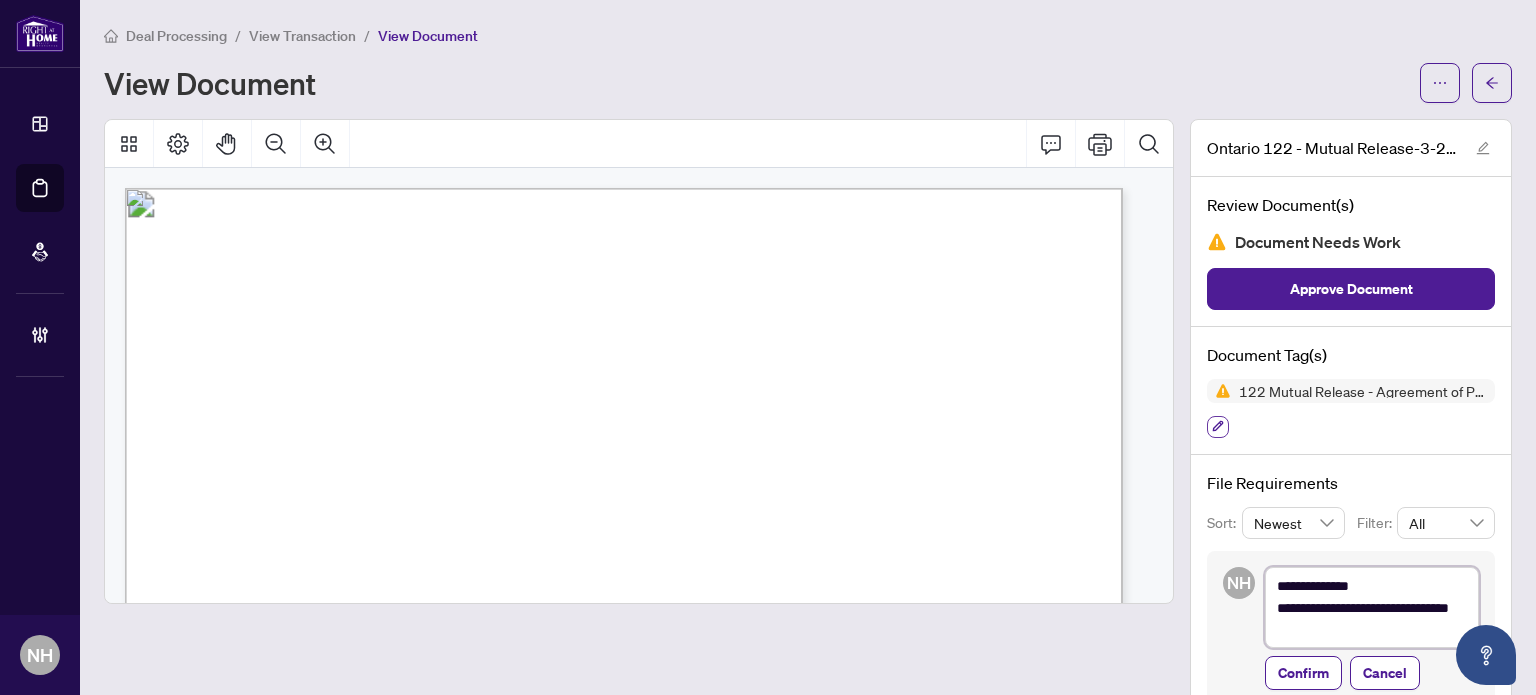 type on "**********" 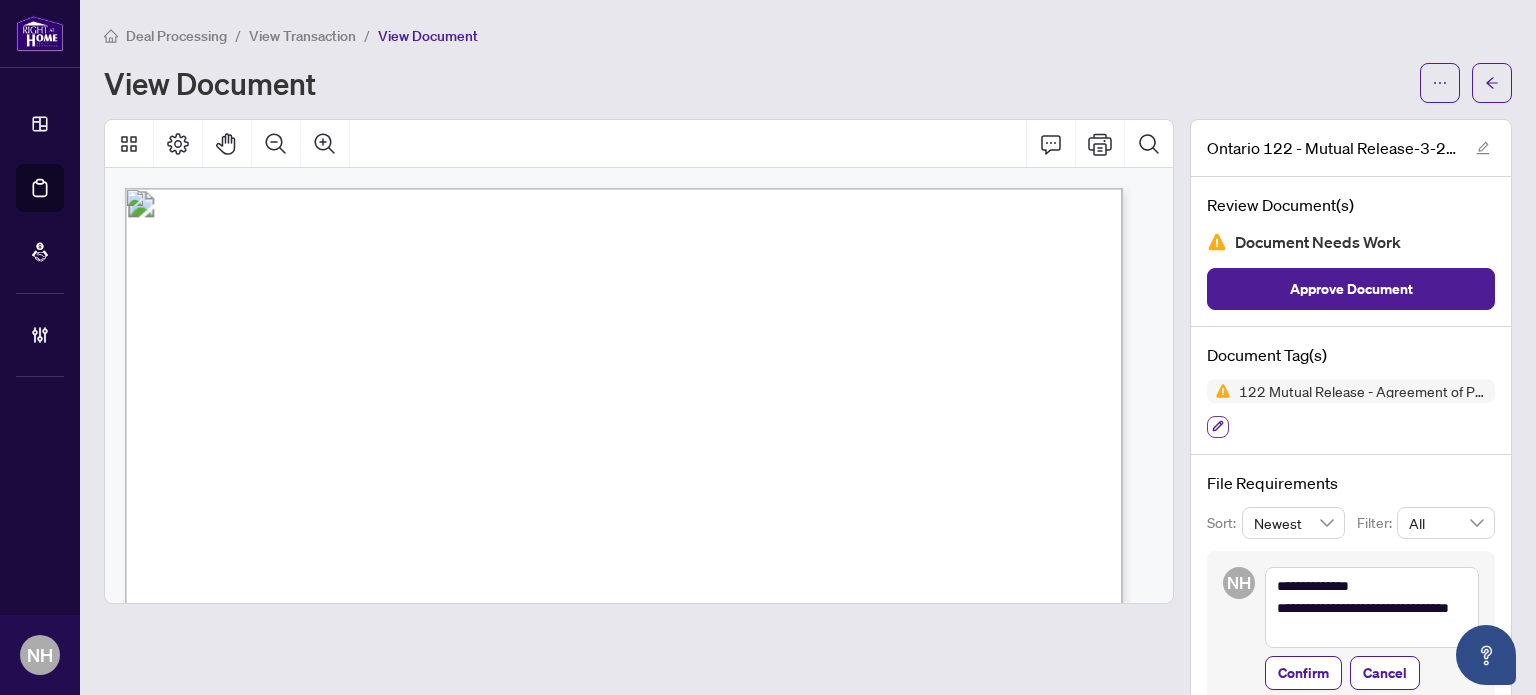 click 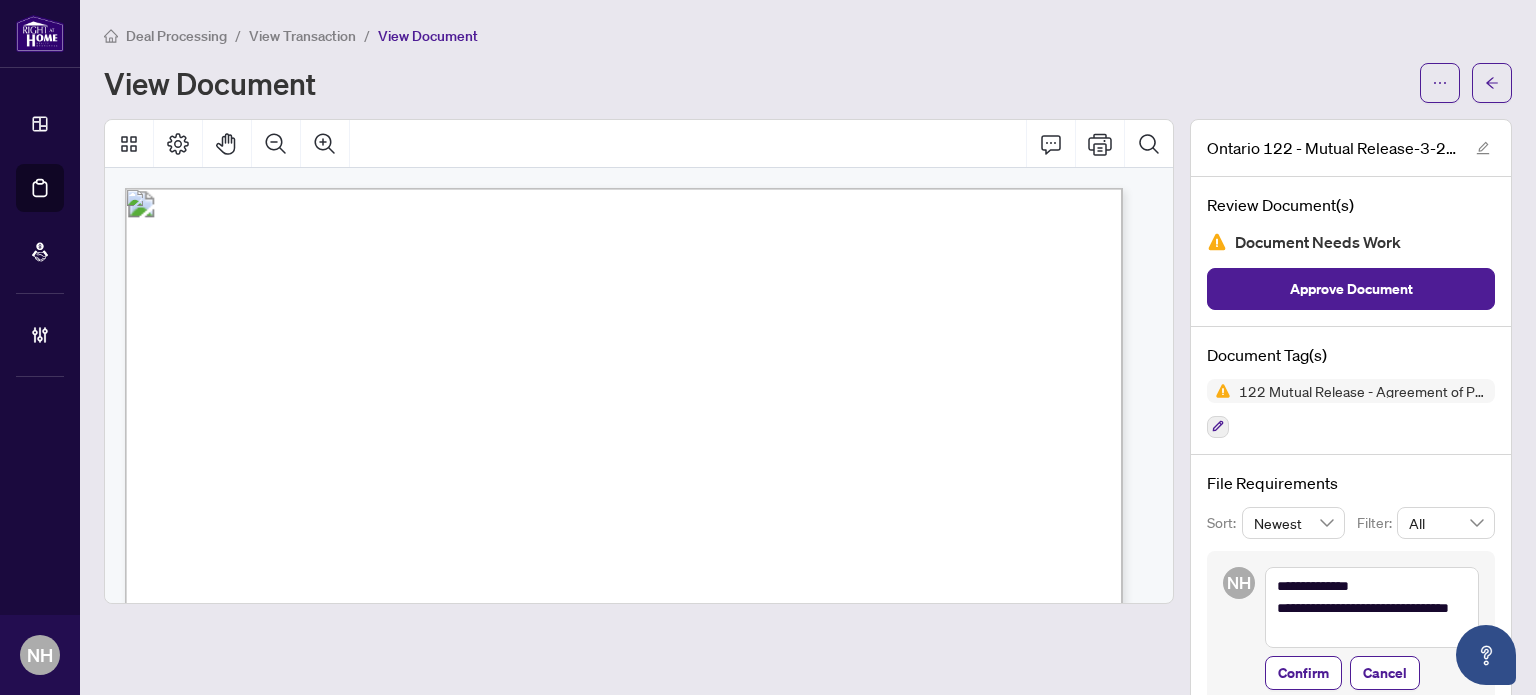 scroll, scrollTop: 0, scrollLeft: 0, axis: both 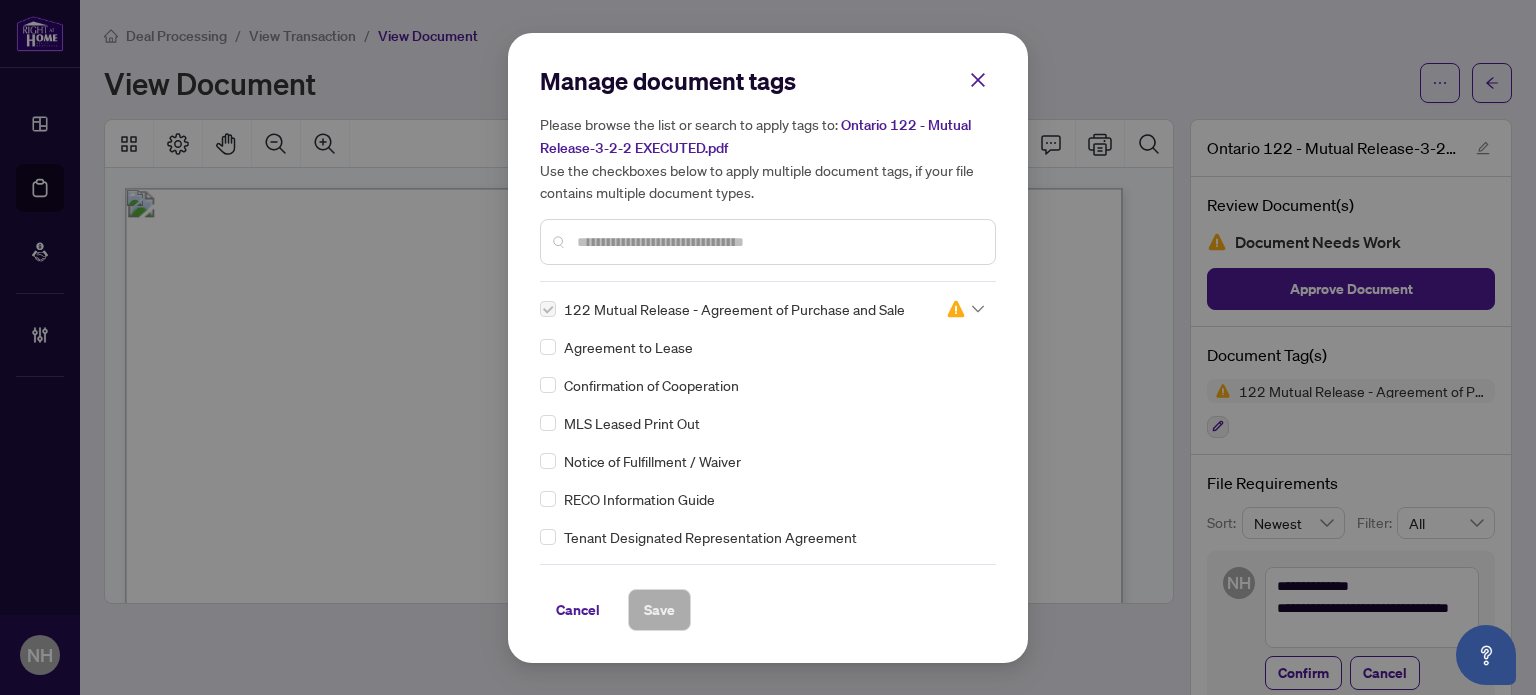click at bounding box center [778, 242] 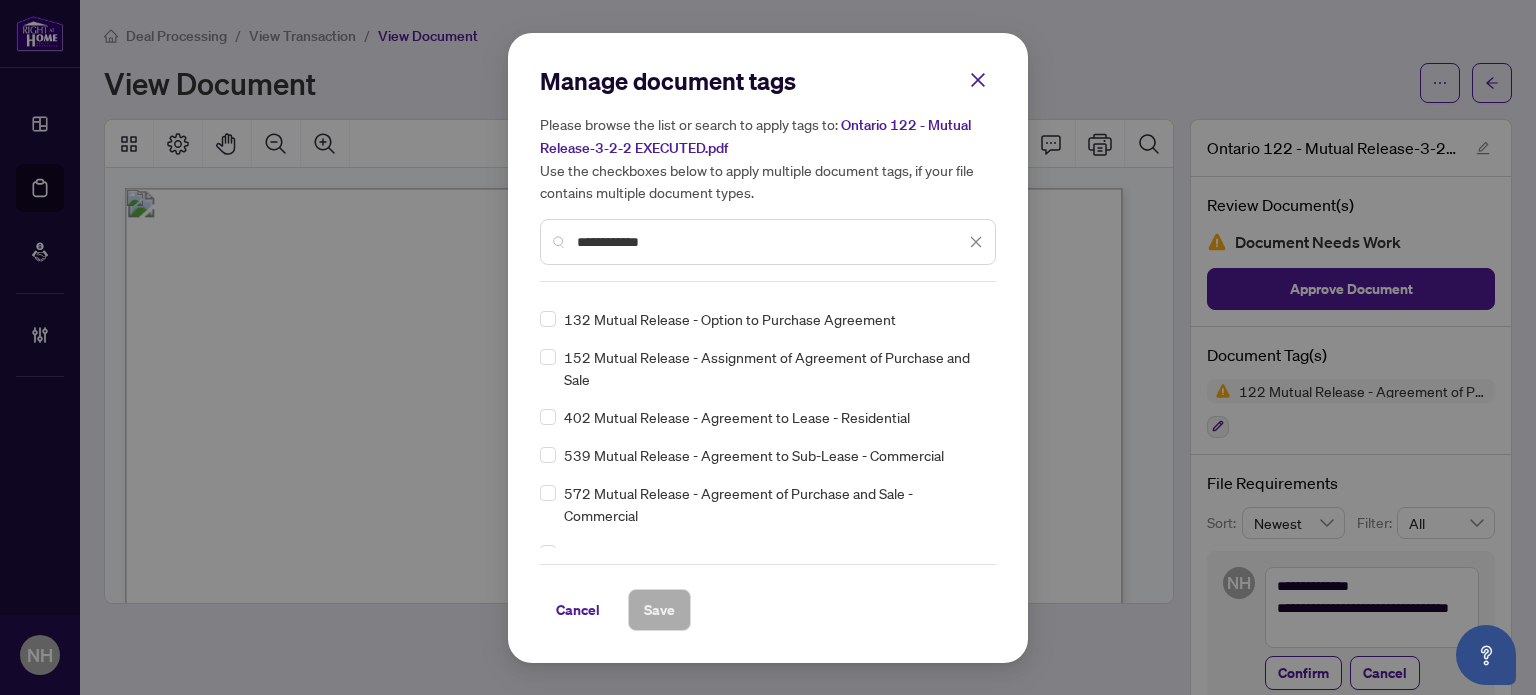 scroll, scrollTop: 44, scrollLeft: 0, axis: vertical 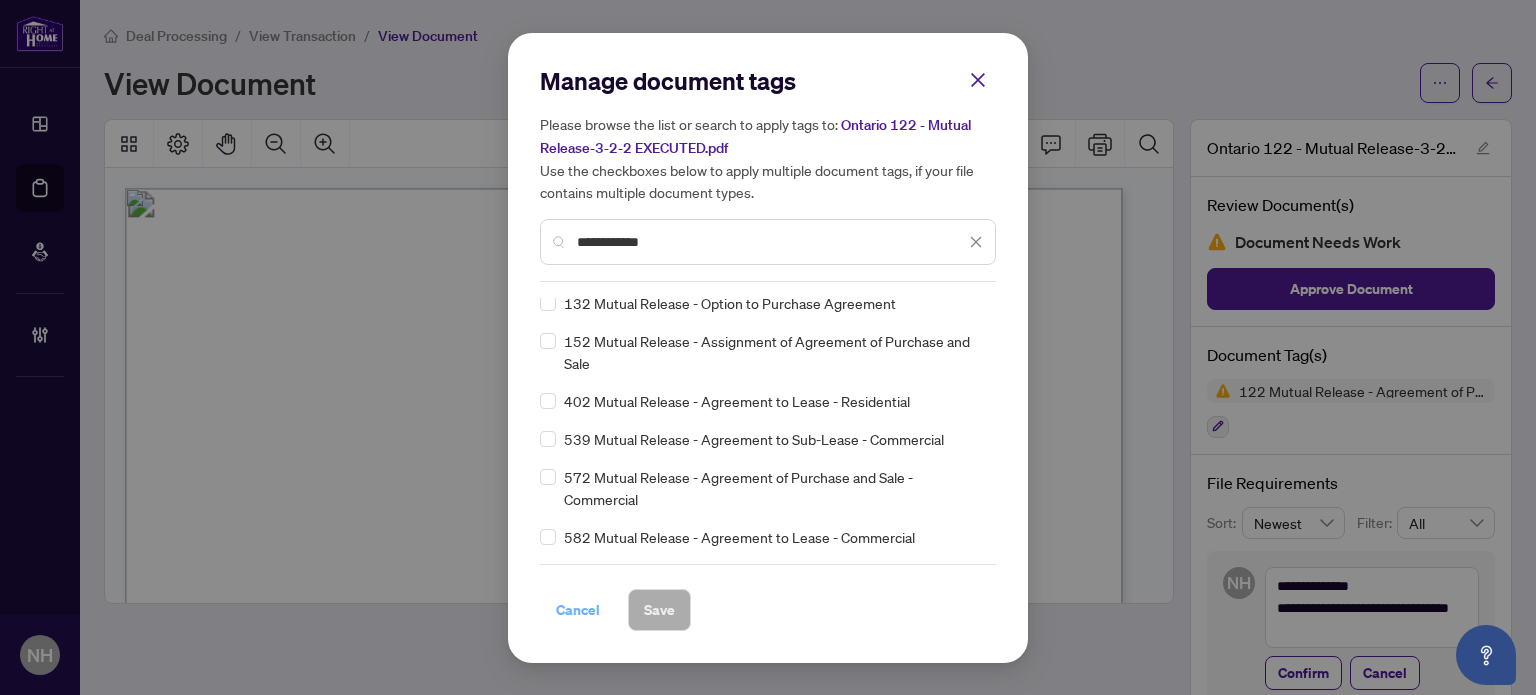 type on "**********" 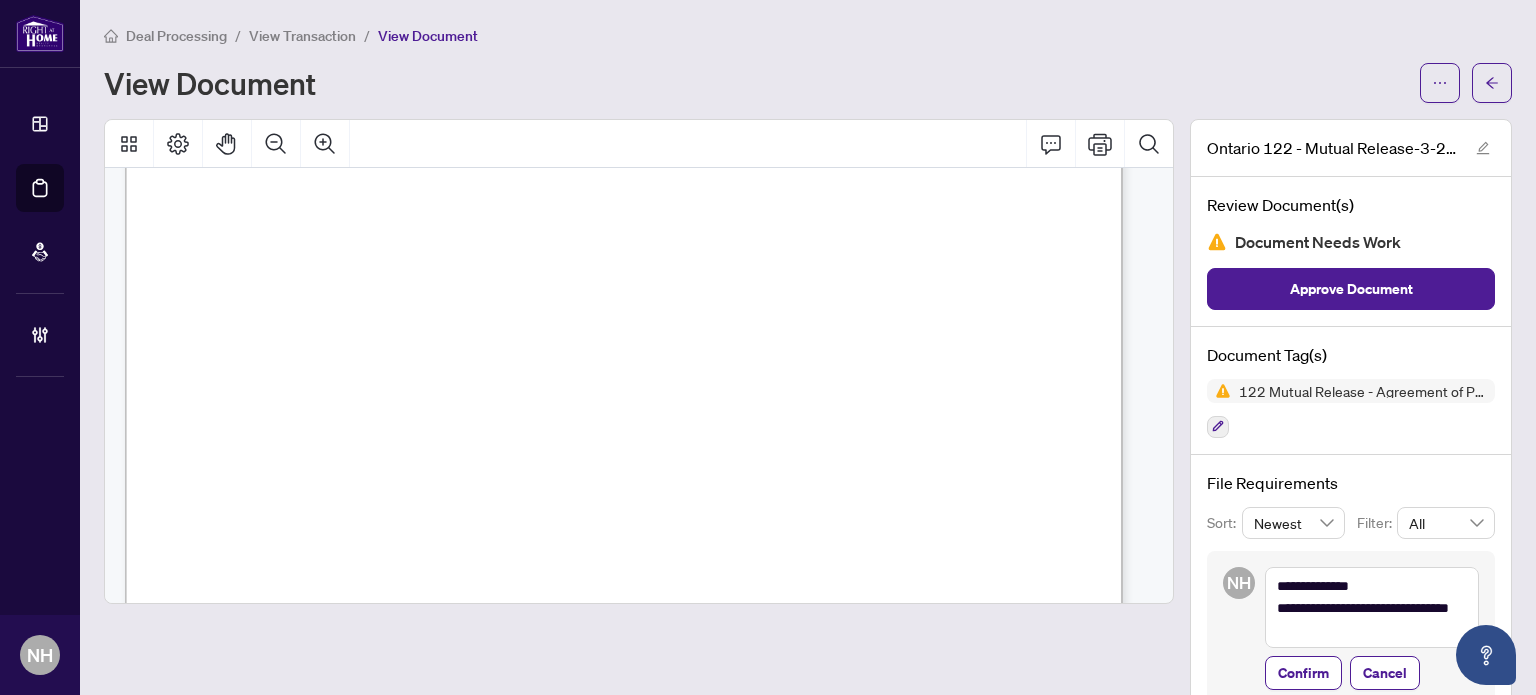 scroll, scrollTop: 895, scrollLeft: 0, axis: vertical 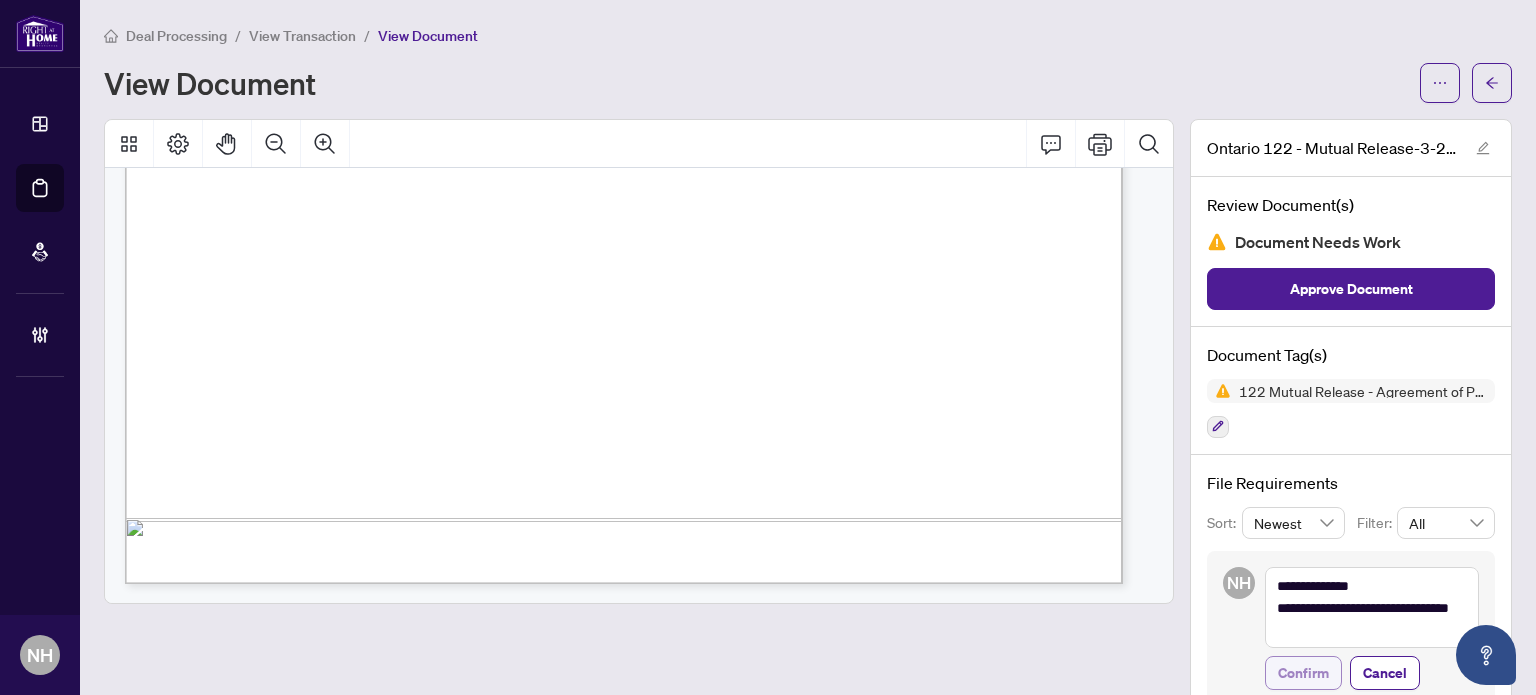 click on "Confirm" at bounding box center (1303, 673) 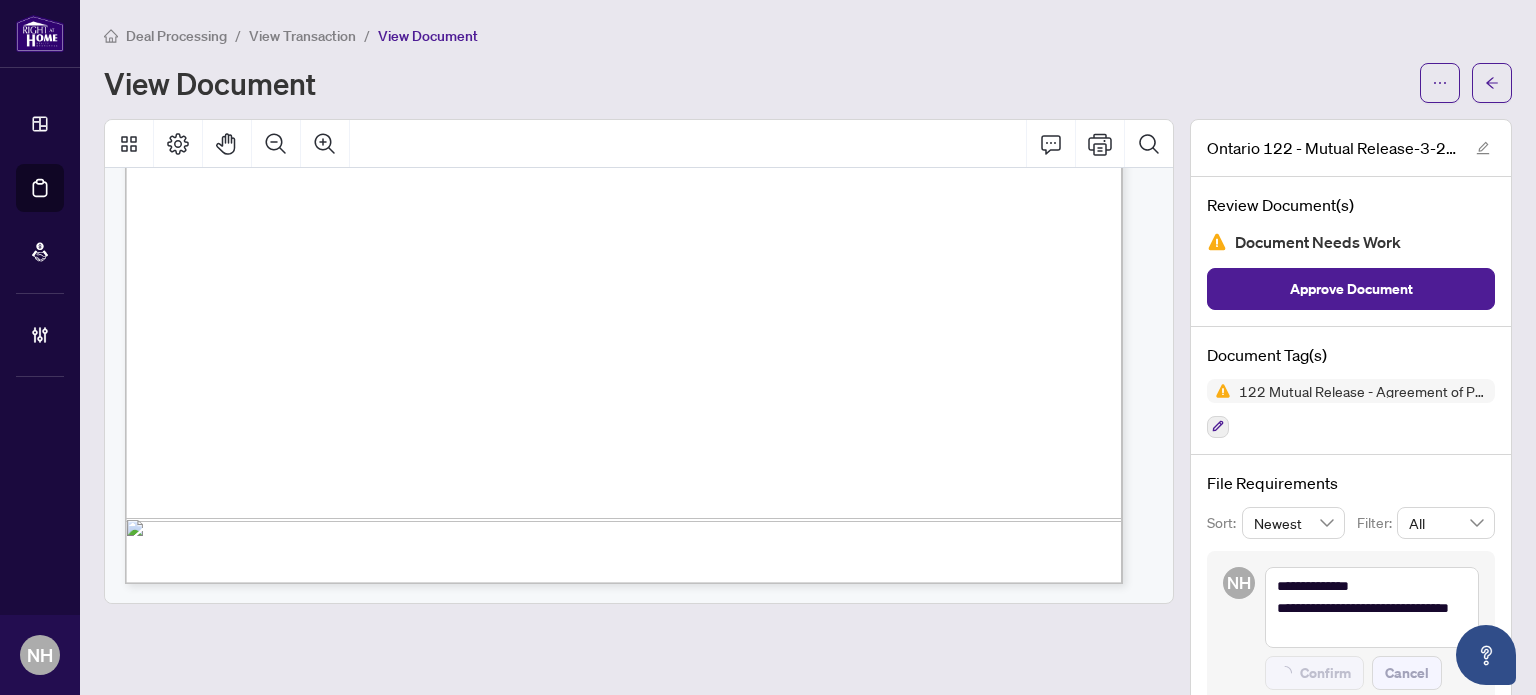 type on "**********" 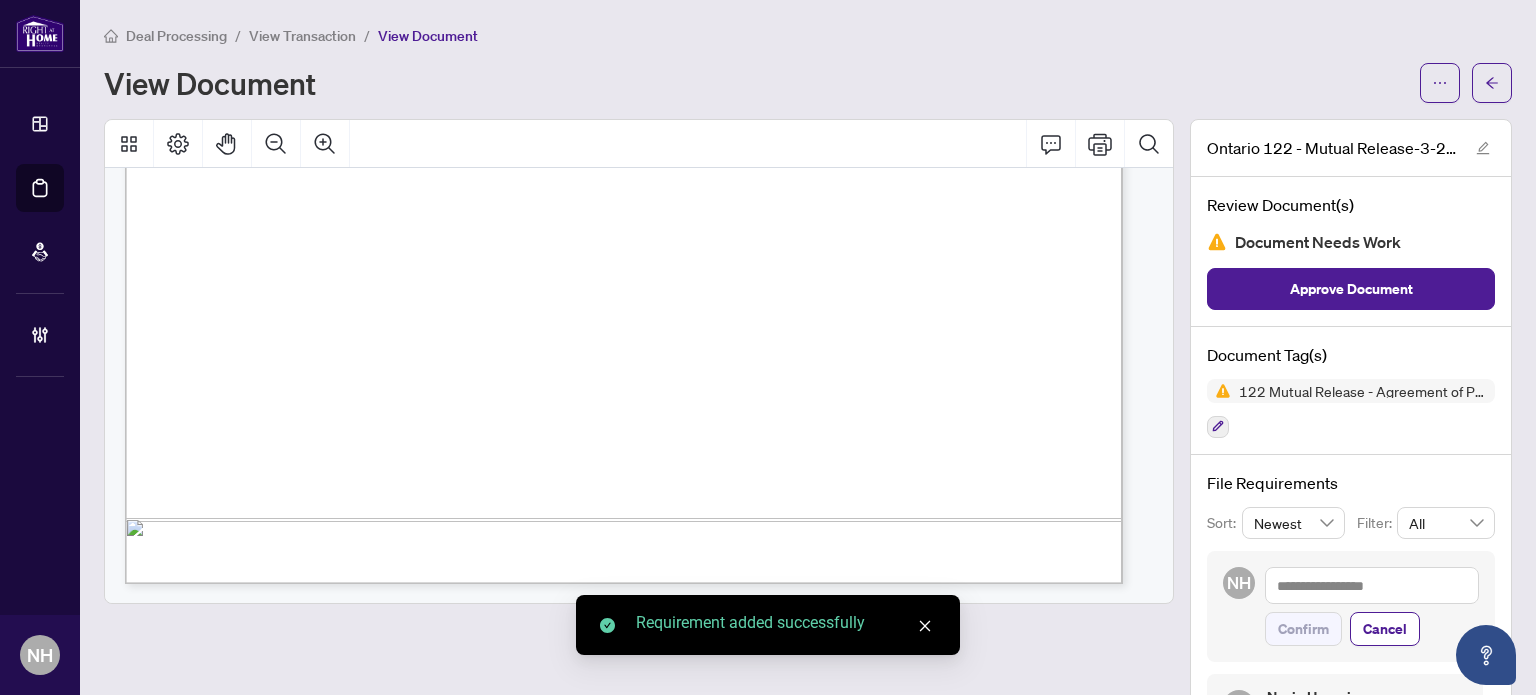 click on "View Transaction" at bounding box center [302, 36] 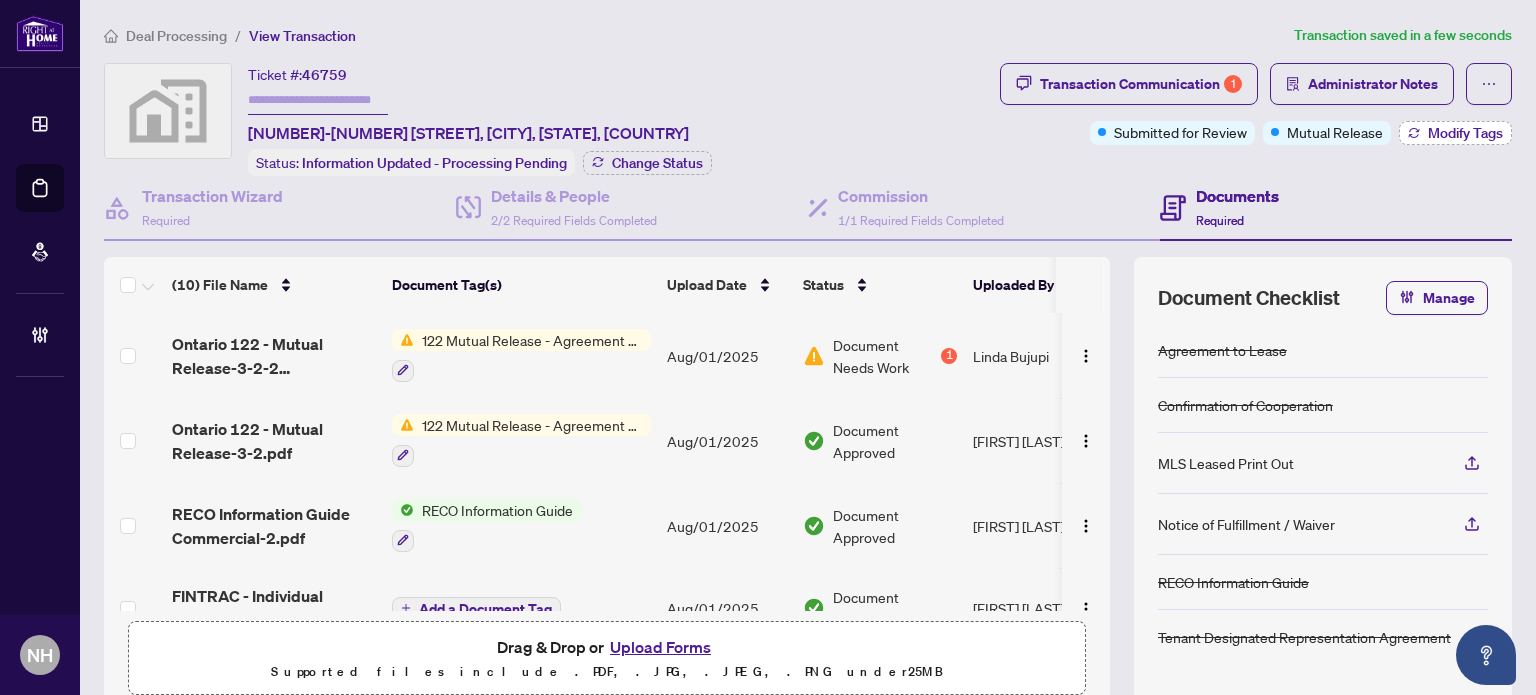 click on "Modify Tags" at bounding box center (1465, 133) 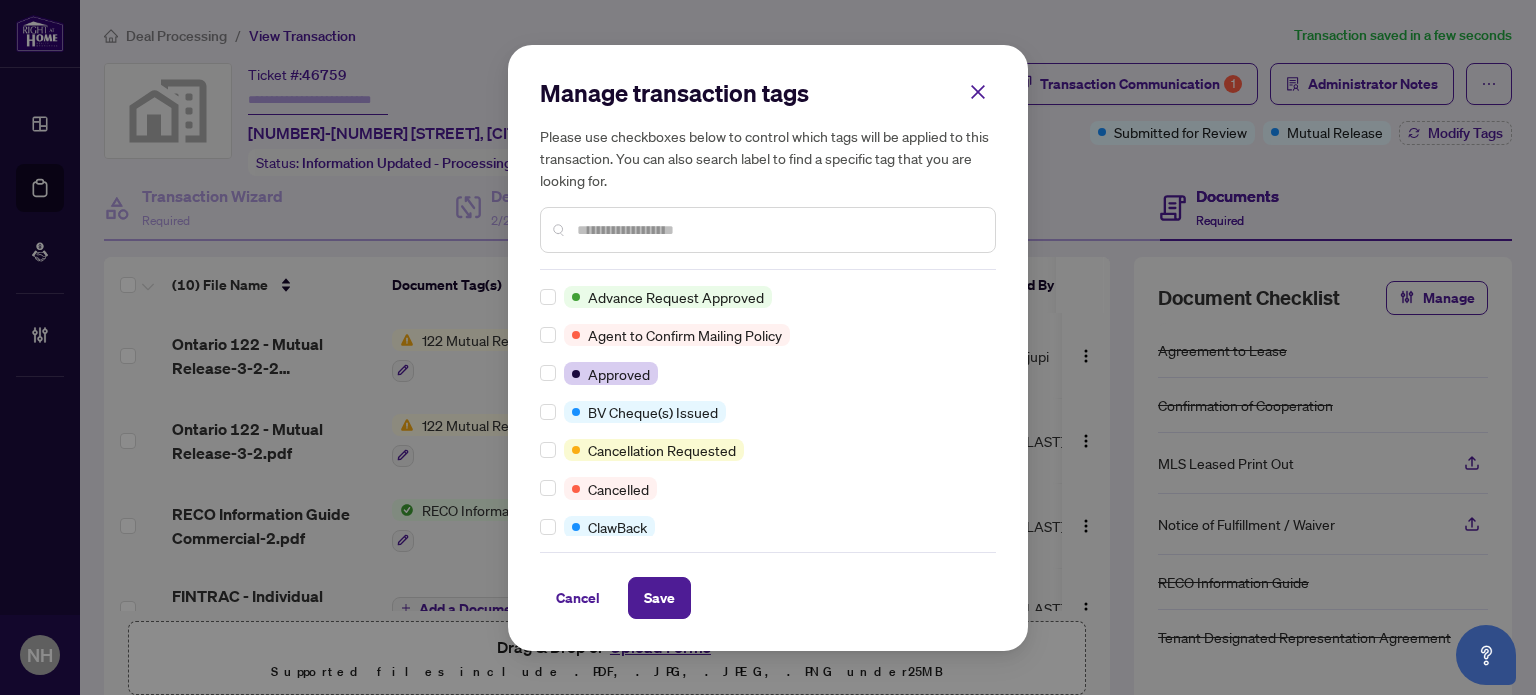 scroll, scrollTop: 0, scrollLeft: 0, axis: both 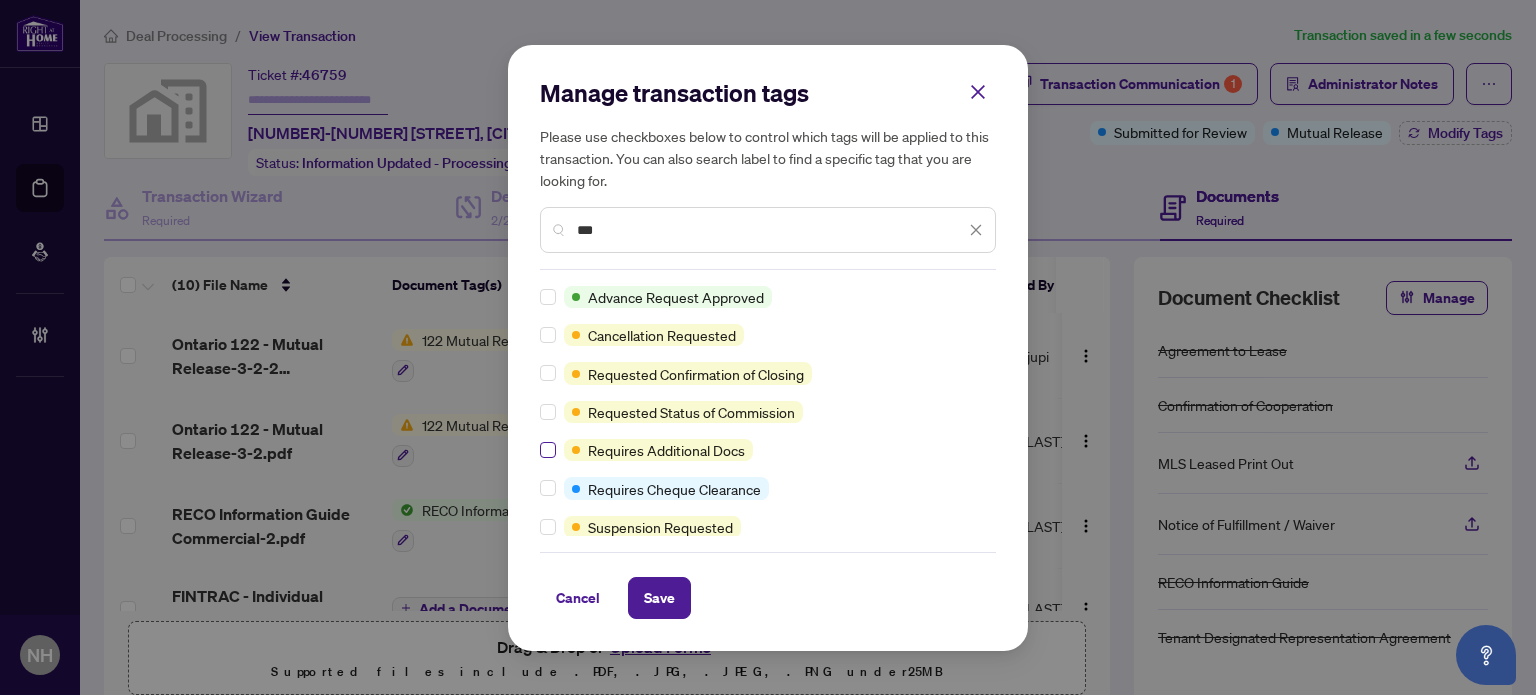 type on "***" 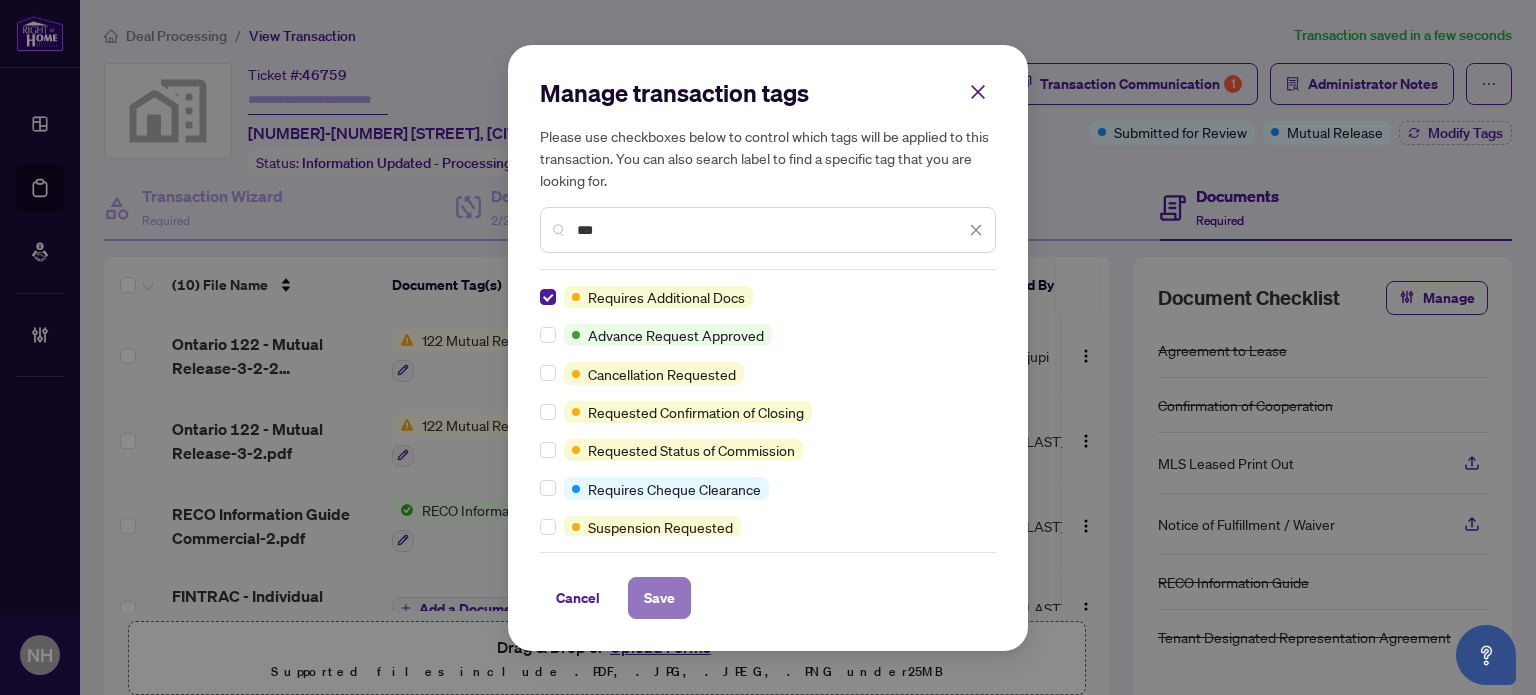 click on "Save" at bounding box center (659, 598) 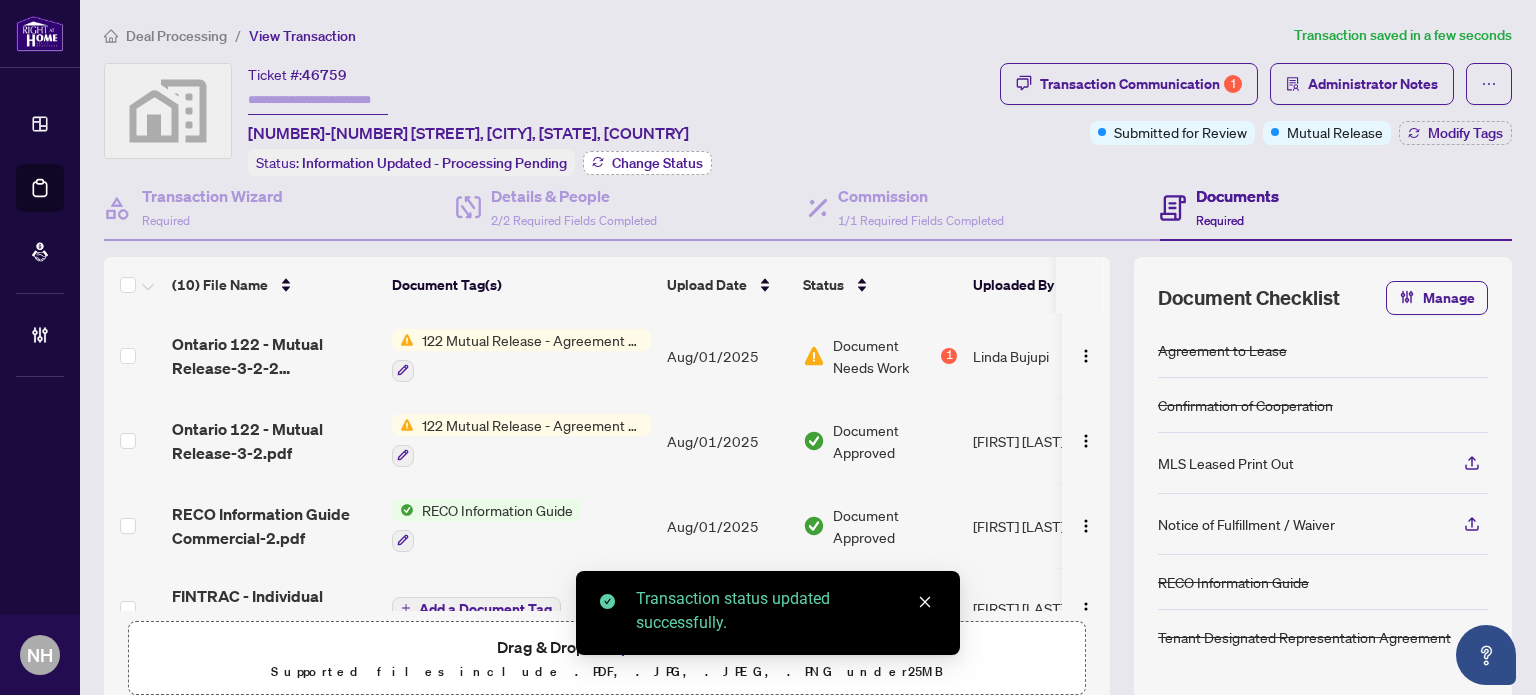 click on "Change Status" at bounding box center [657, 163] 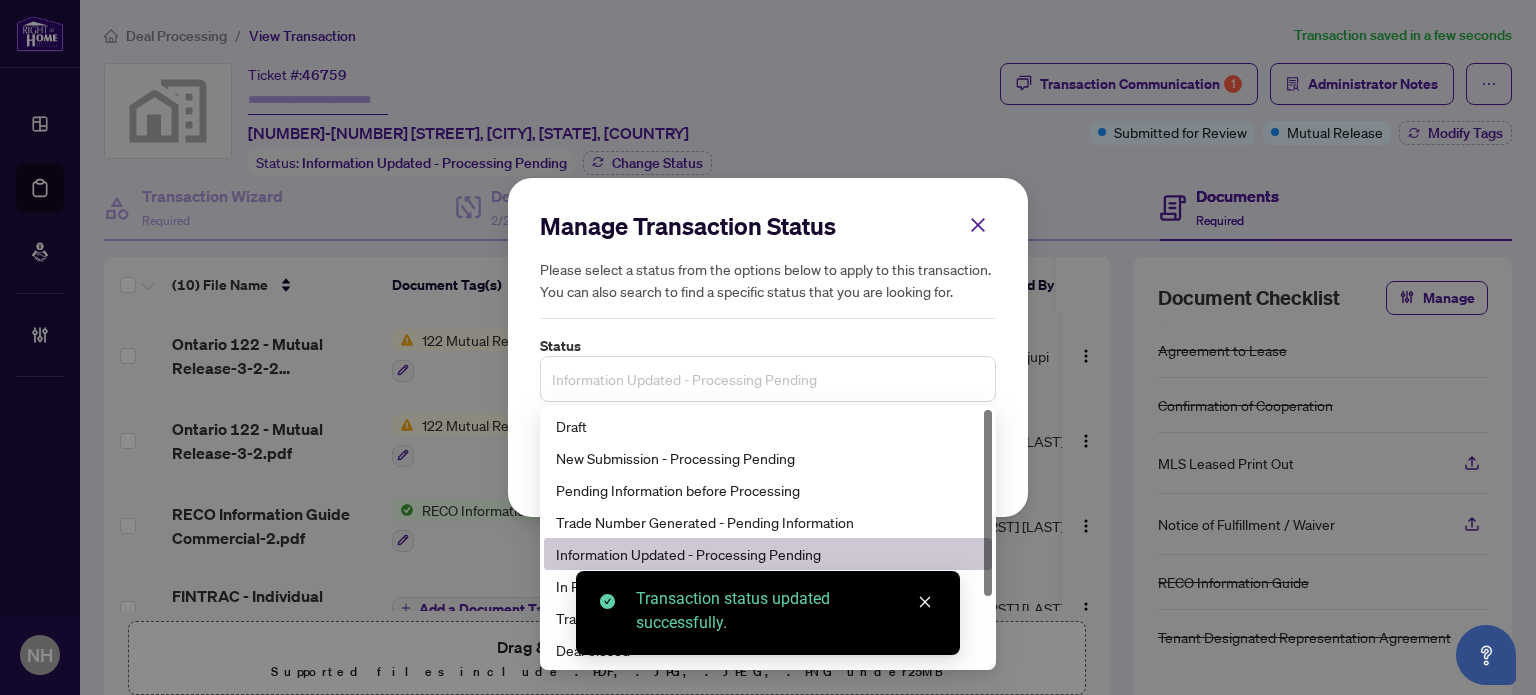 click on "Information Updated - Processing Pending" at bounding box center (768, 379) 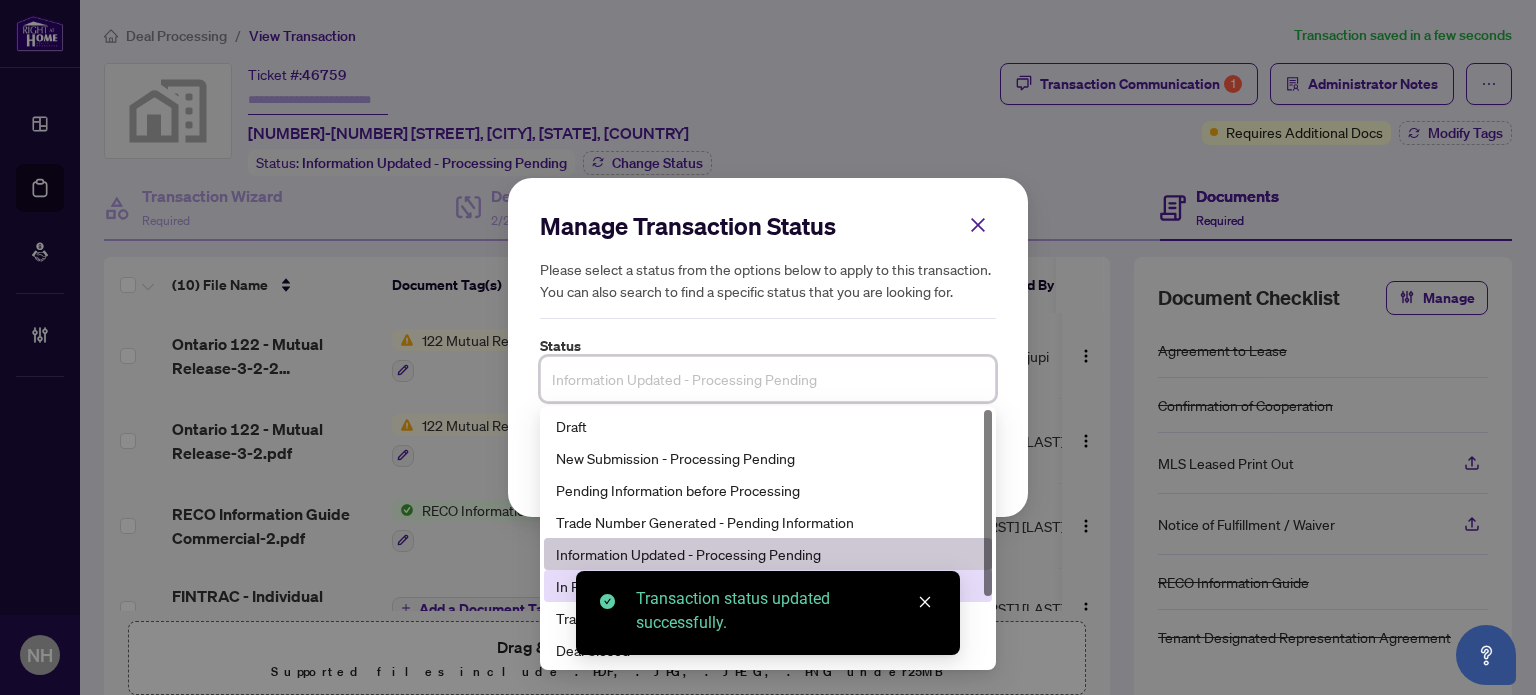click on "In Progress - Pending Information" at bounding box center [768, 586] 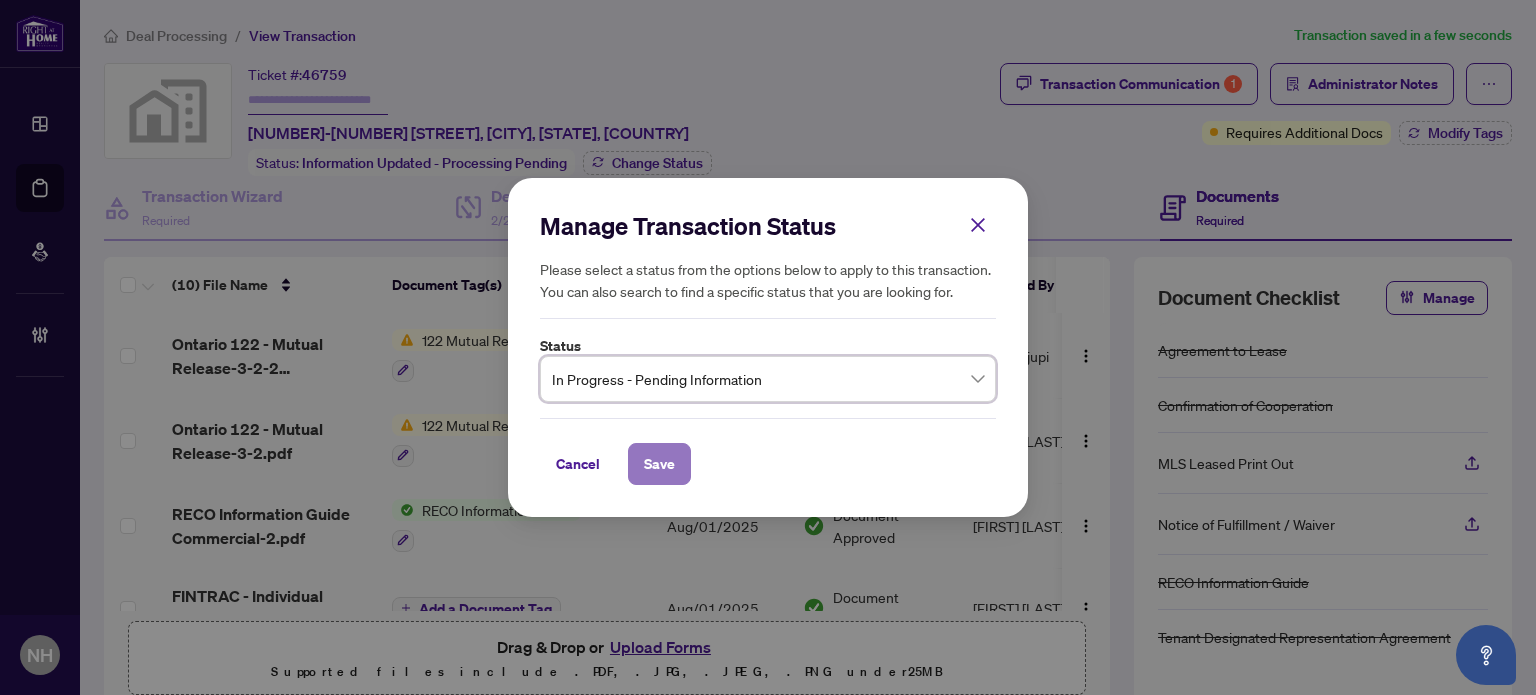 click on "Save" at bounding box center (659, 464) 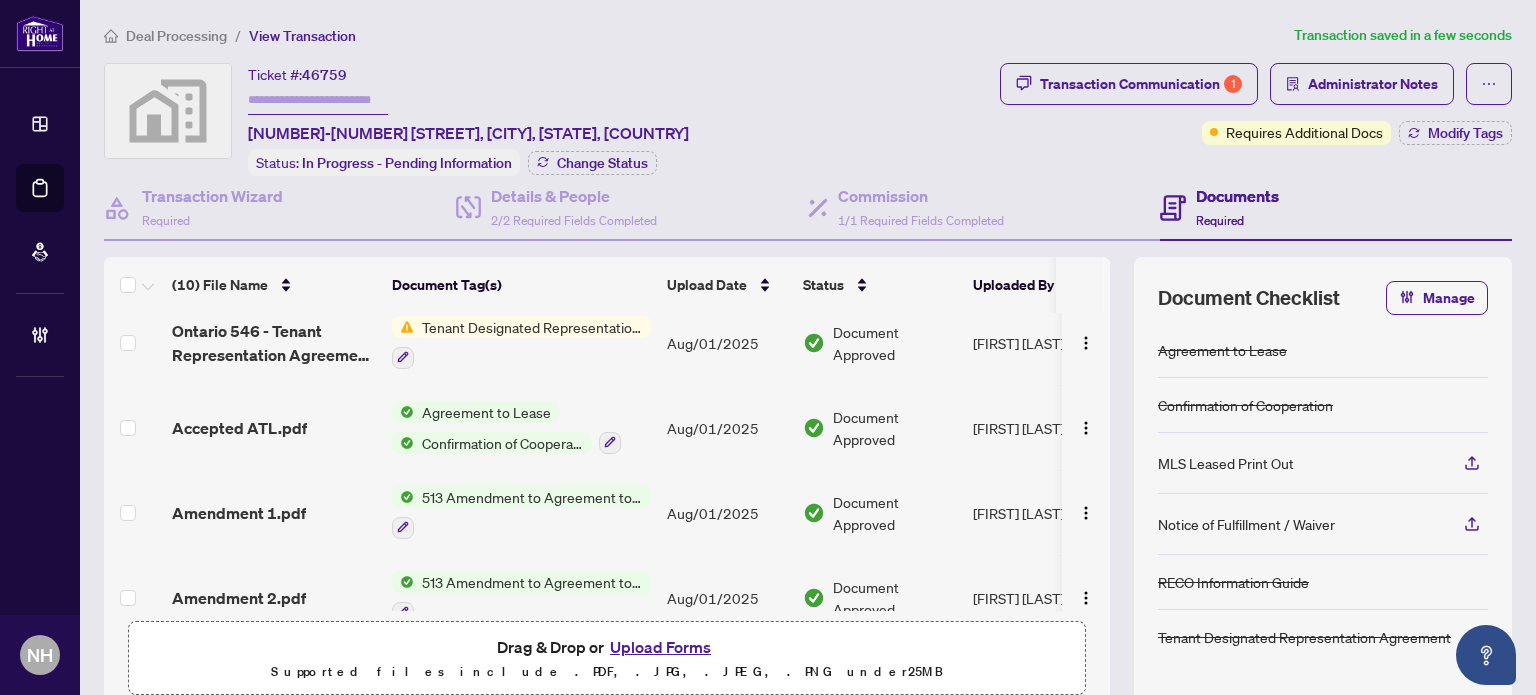 scroll, scrollTop: 248, scrollLeft: 0, axis: vertical 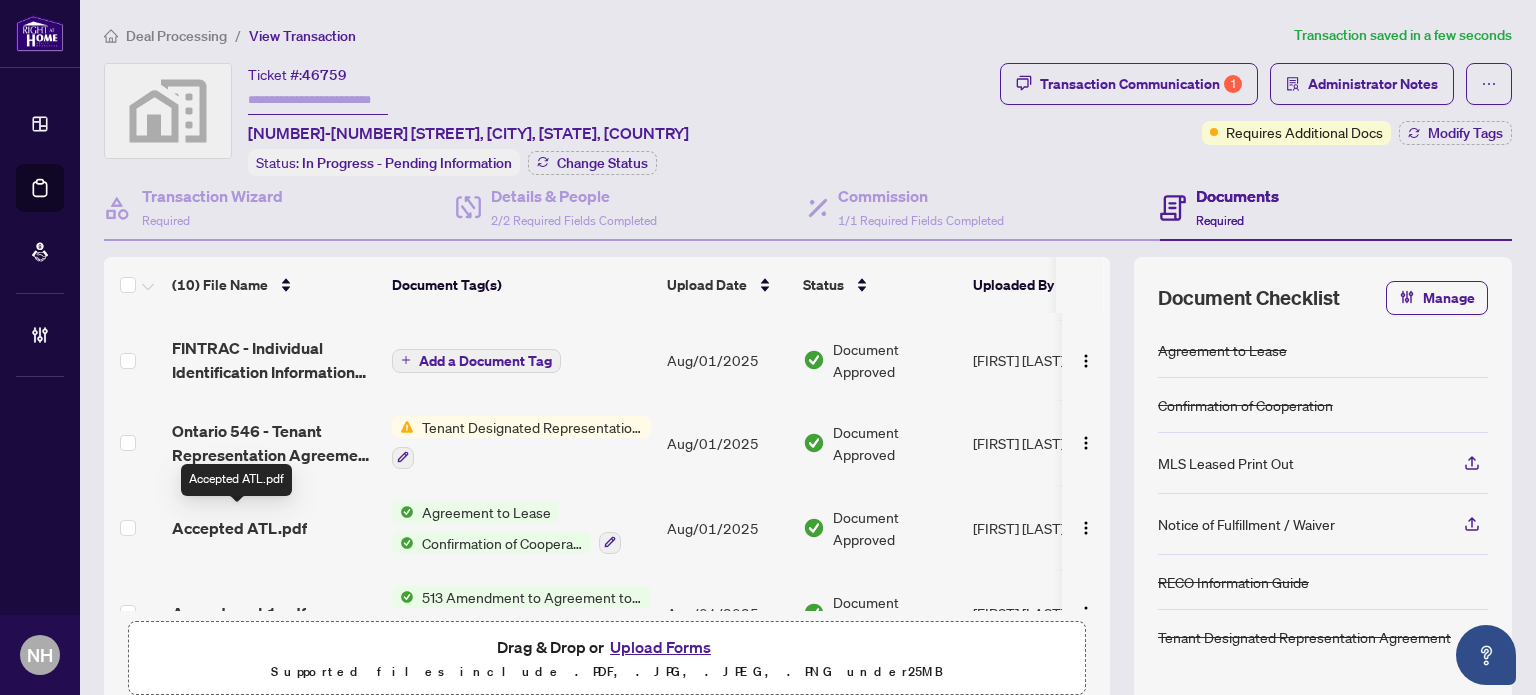 click on "Accepted ATL.pdf" at bounding box center (239, 528) 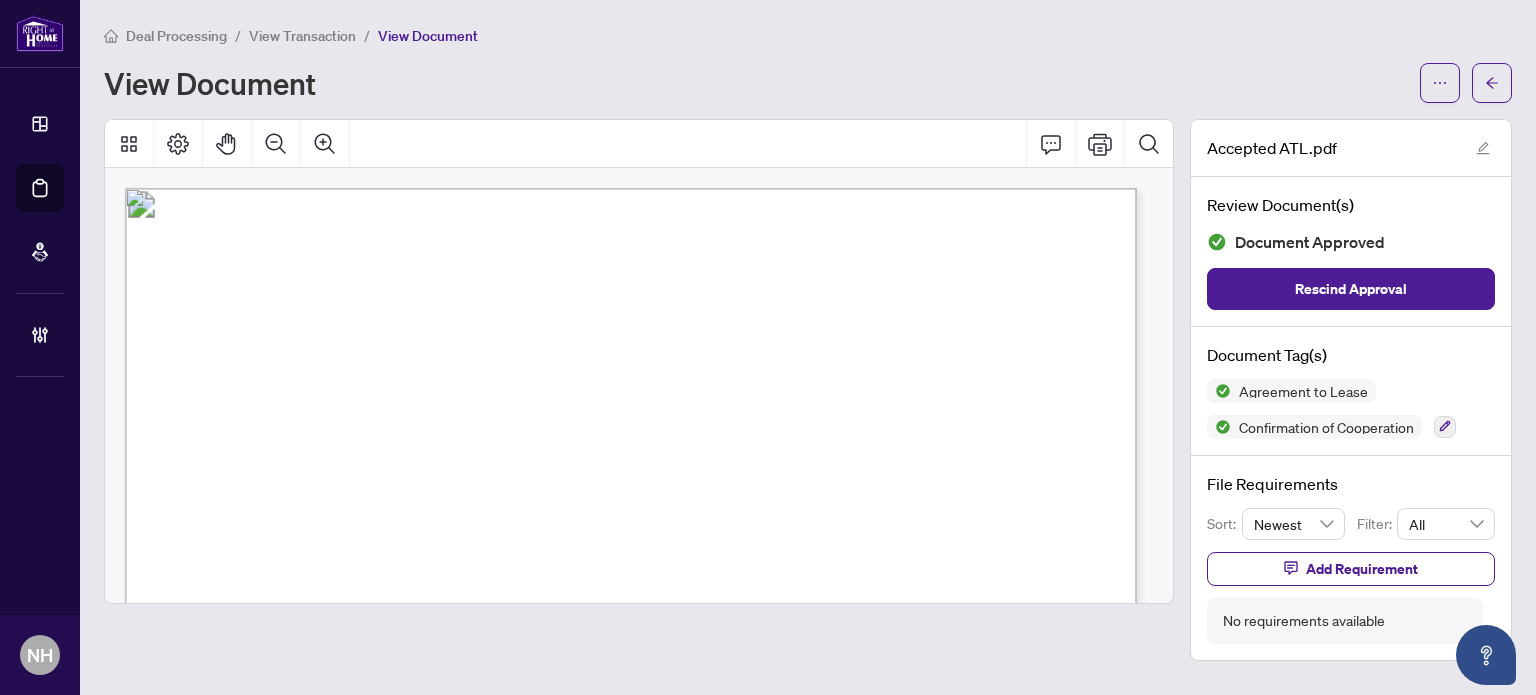 scroll, scrollTop: 300, scrollLeft: 0, axis: vertical 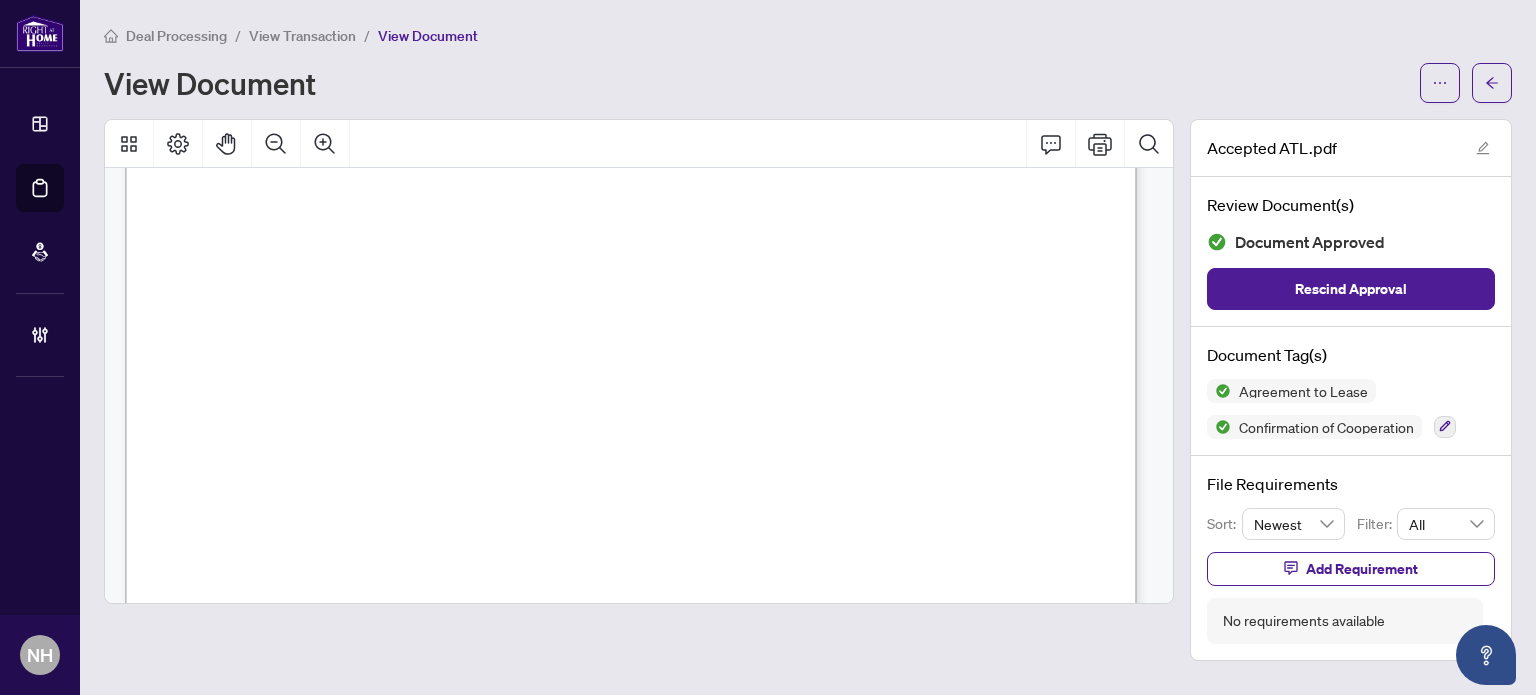 click on "View Transaction" at bounding box center (302, 35) 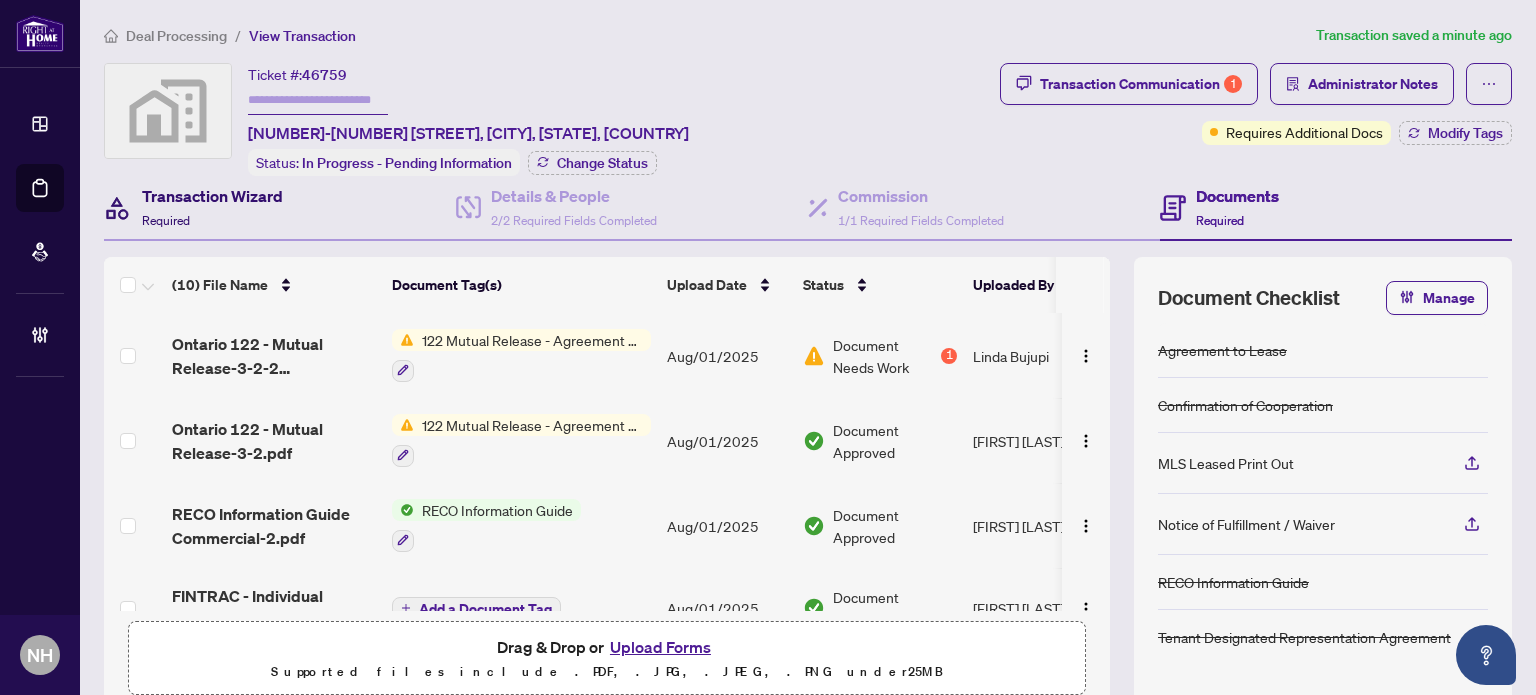 click on "Transaction Wizard" at bounding box center (212, 196) 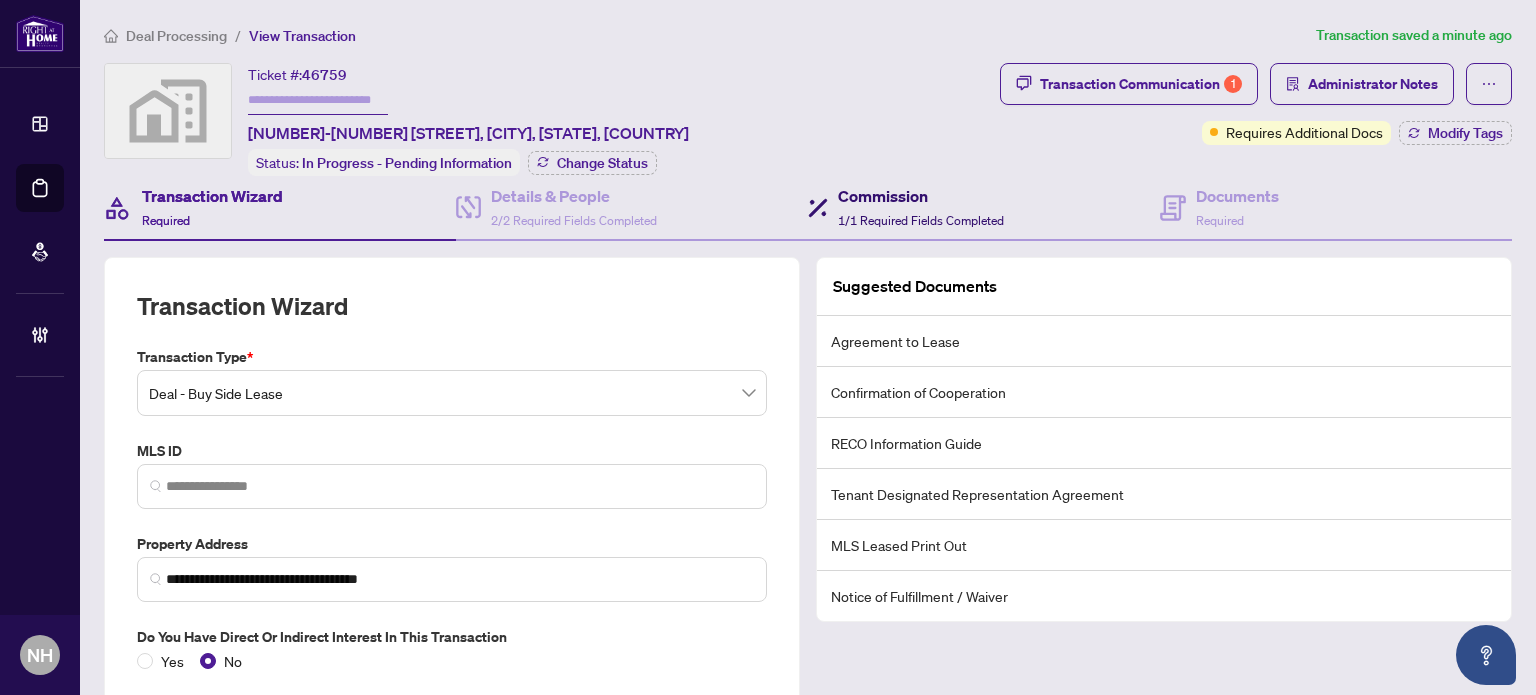 click on "Commission" at bounding box center (921, 196) 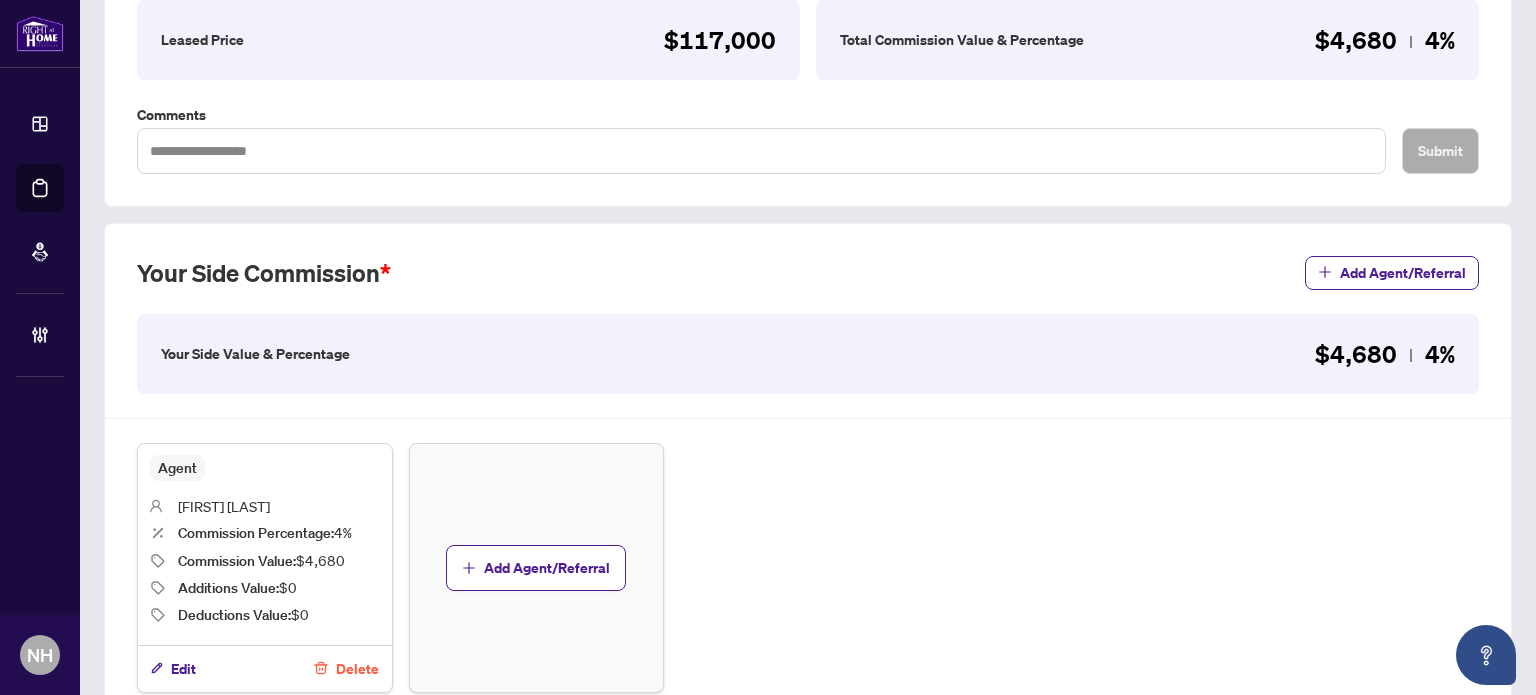 scroll, scrollTop: 500, scrollLeft: 0, axis: vertical 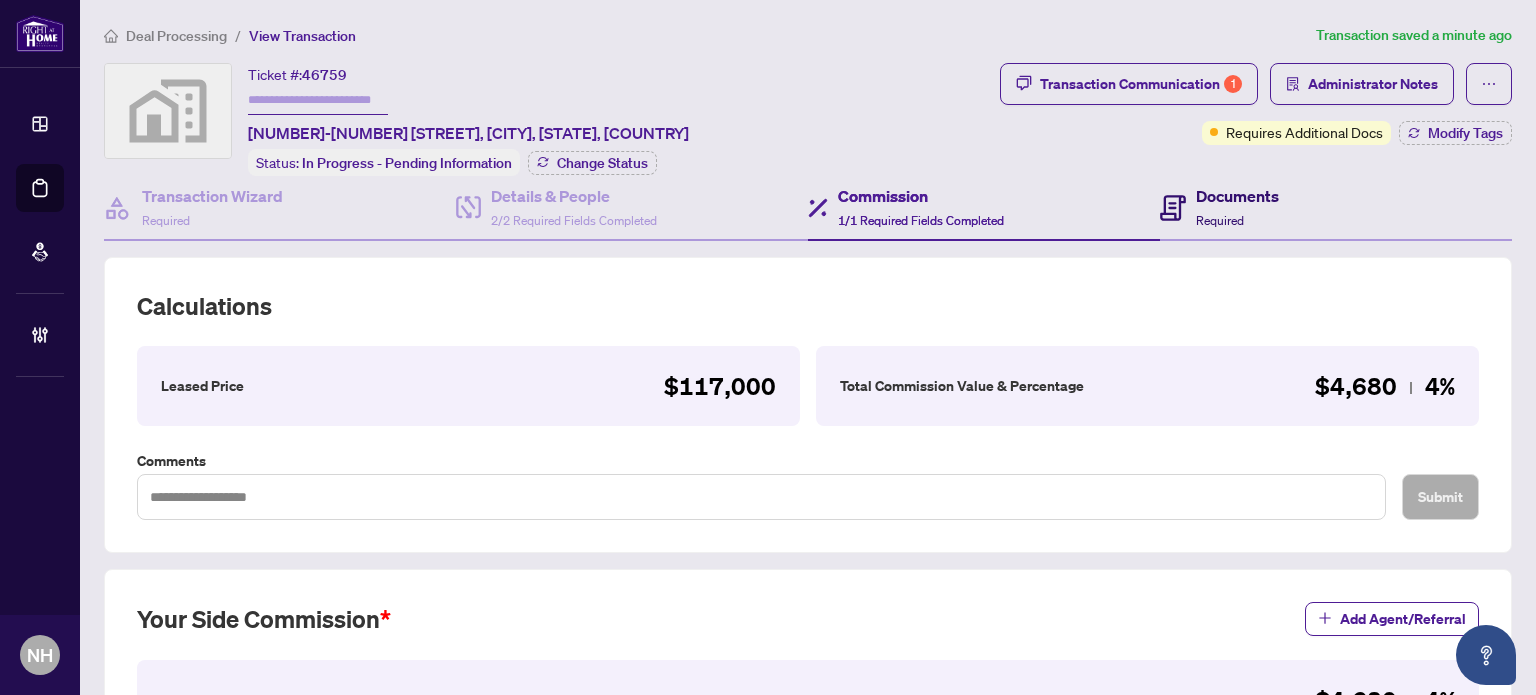 click on "Documents" at bounding box center (1237, 196) 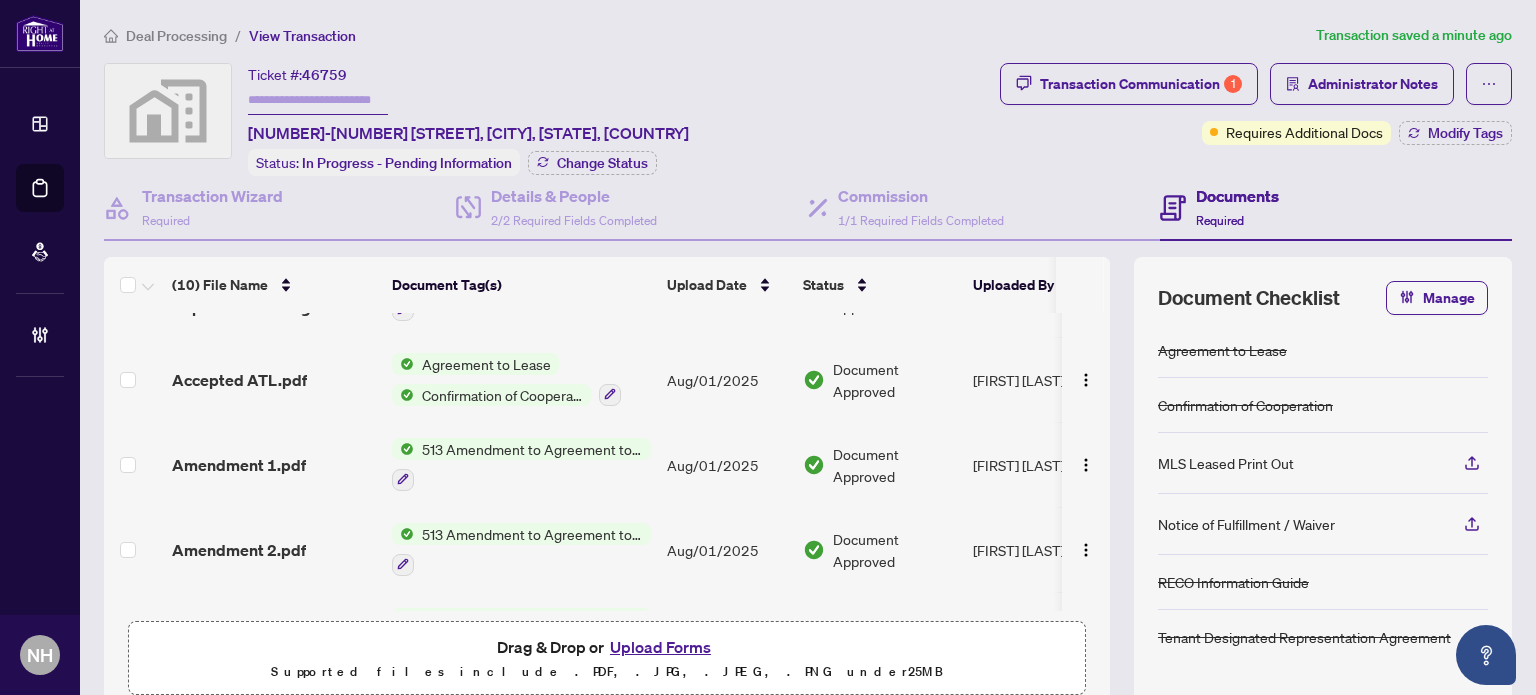 scroll, scrollTop: 400, scrollLeft: 0, axis: vertical 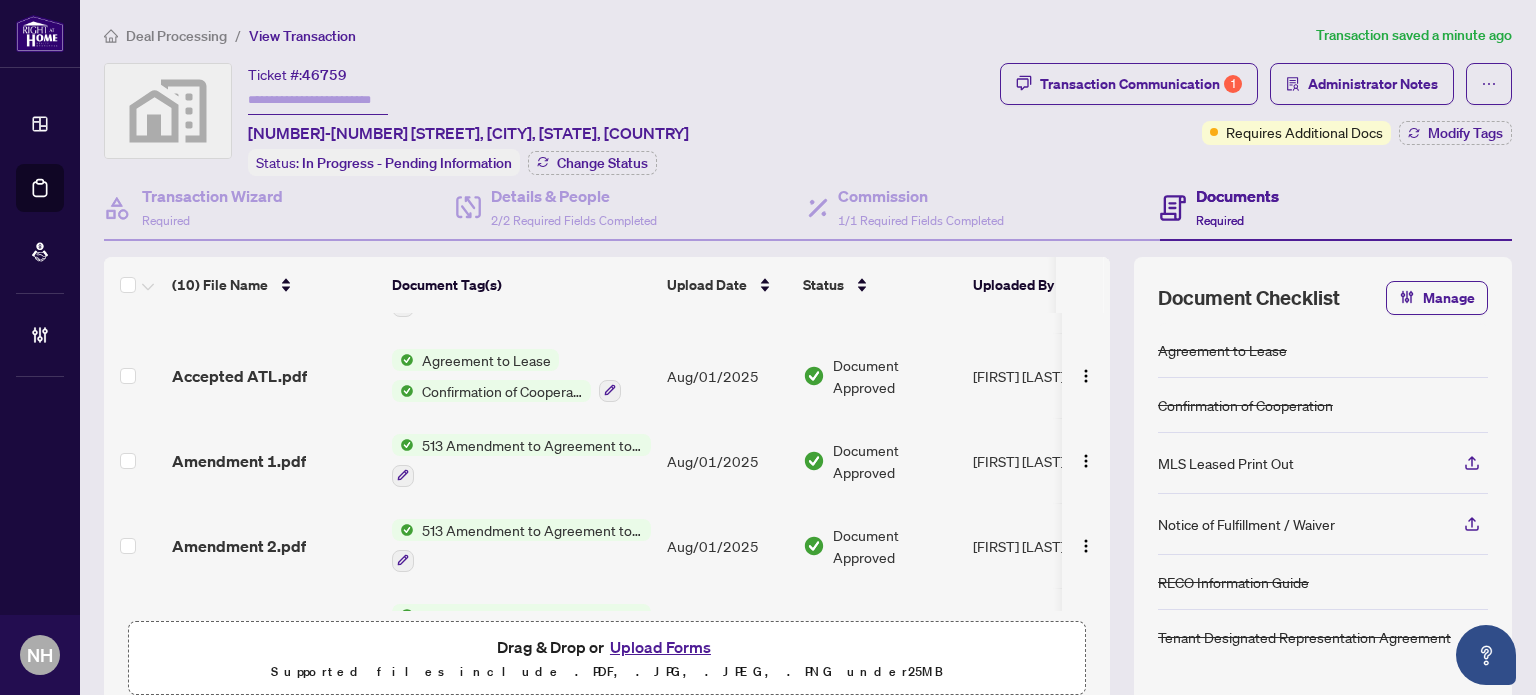 click on "Accepted ATL.pdf" at bounding box center [239, 376] 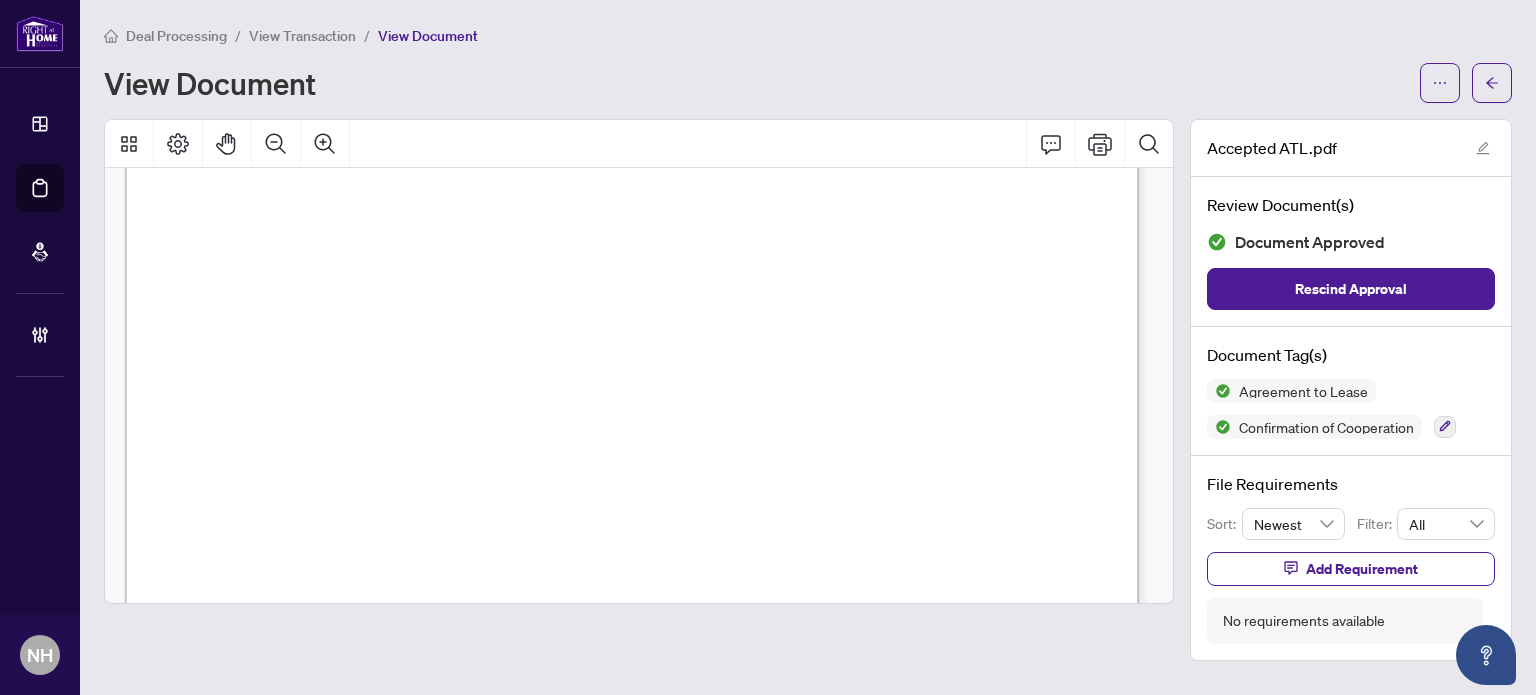 scroll, scrollTop: 12300, scrollLeft: 0, axis: vertical 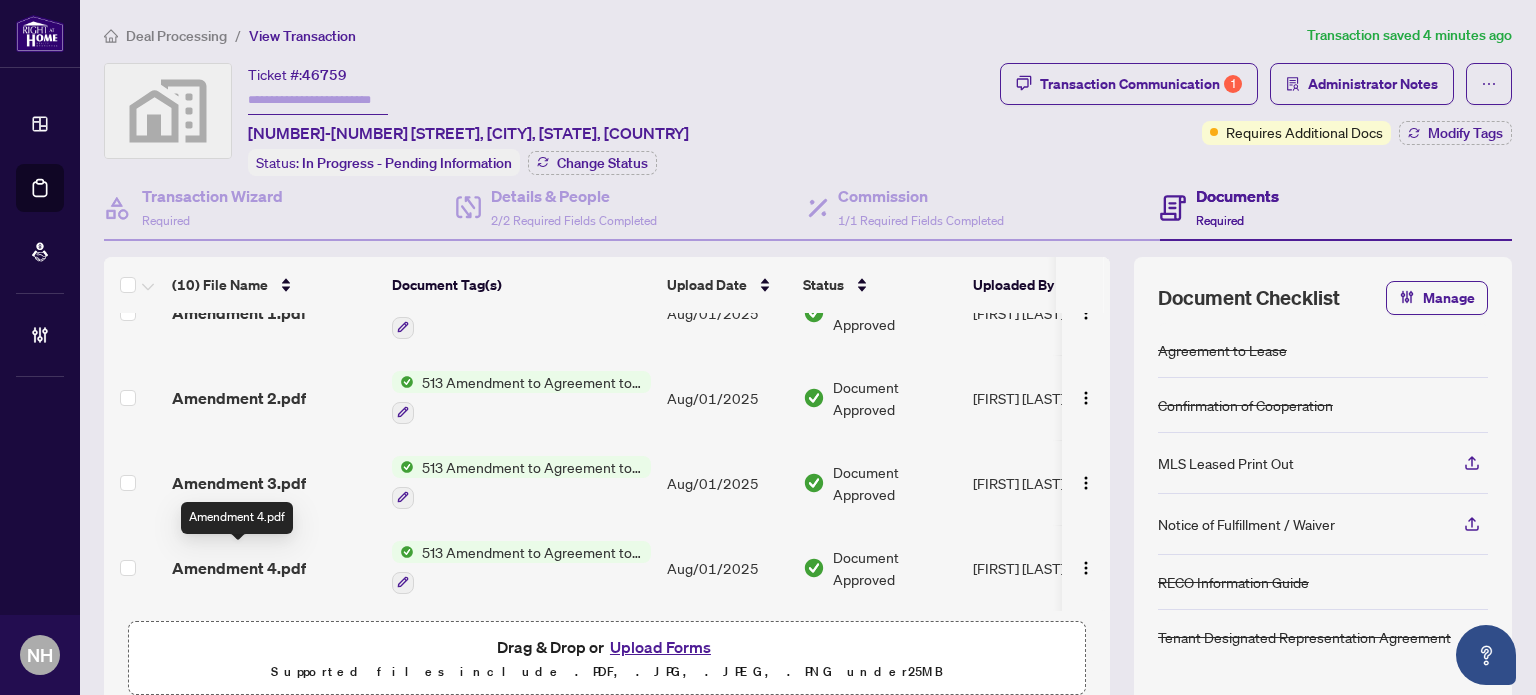 click on "Amendment 4.pdf" at bounding box center [239, 568] 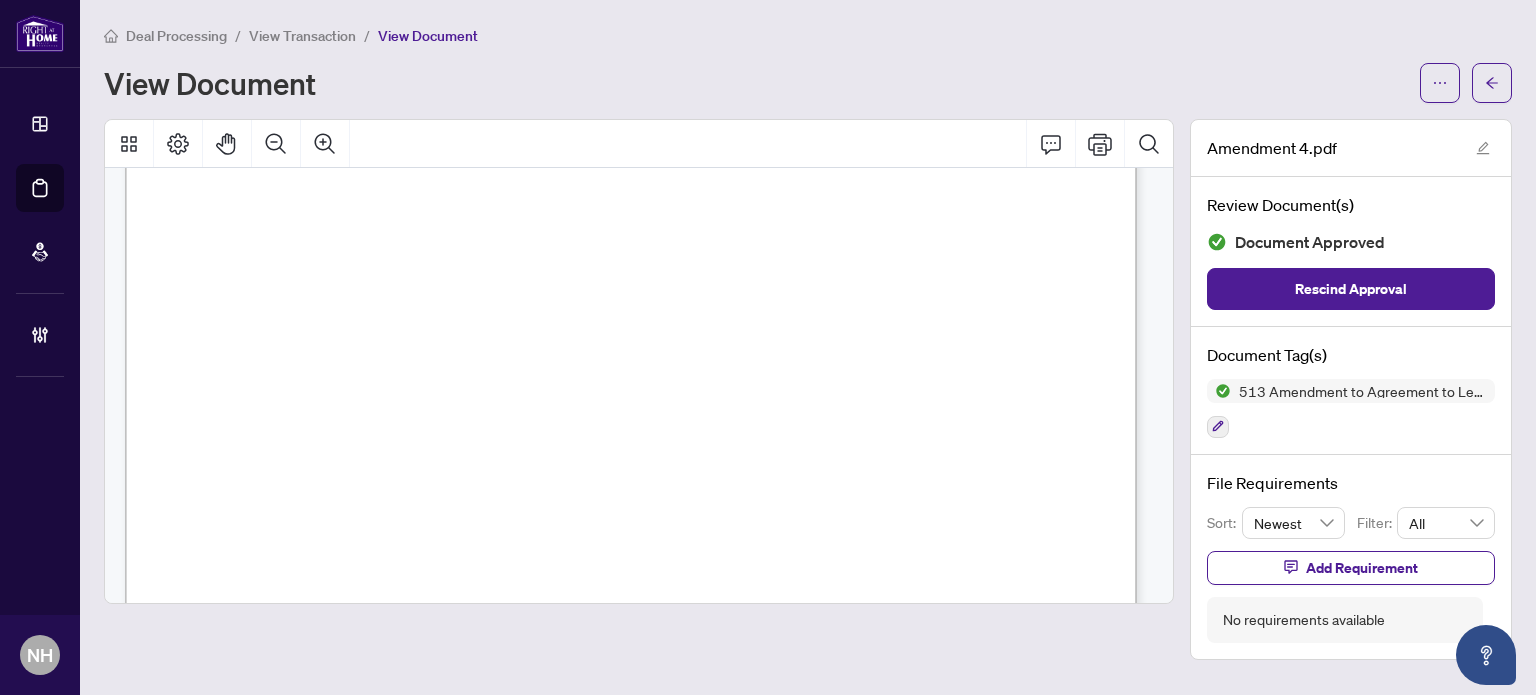 scroll, scrollTop: 400, scrollLeft: 0, axis: vertical 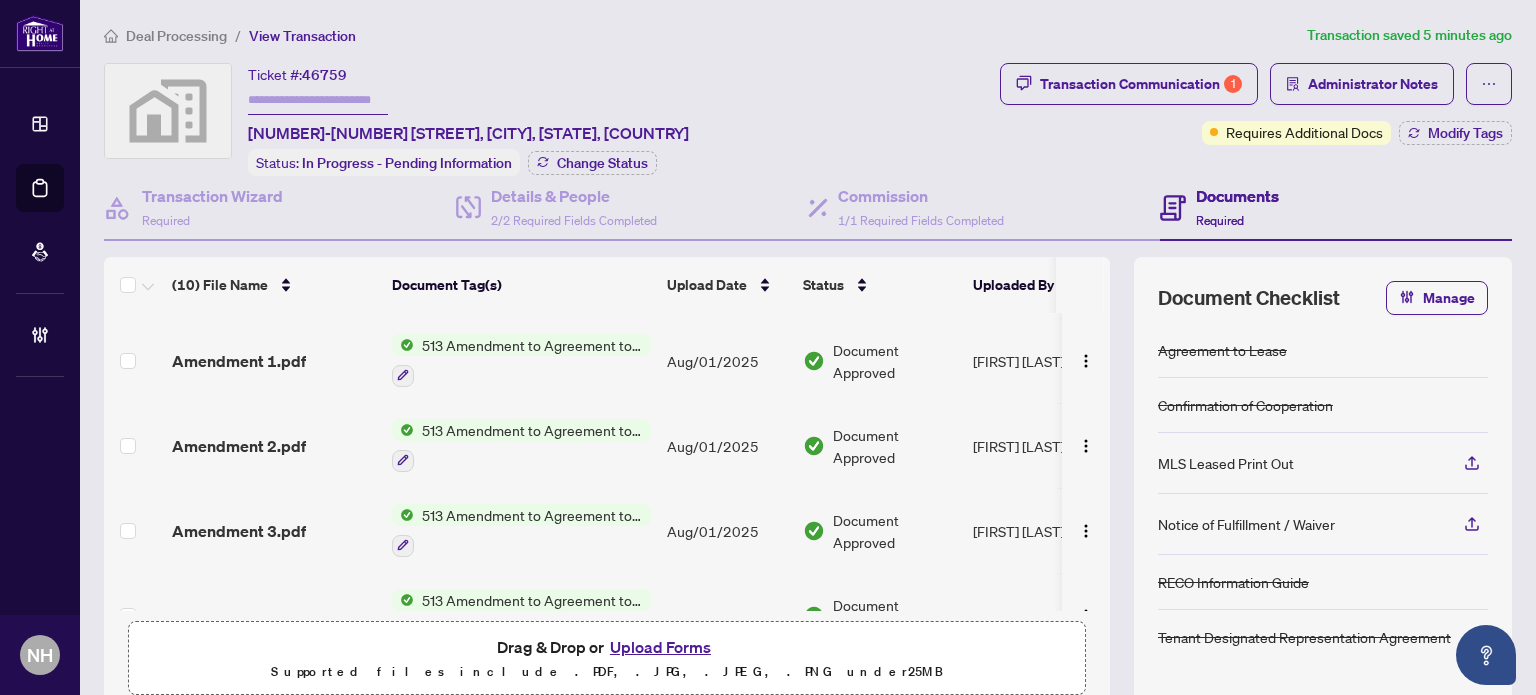 click on "Amendment 2.pdf" at bounding box center (274, 445) 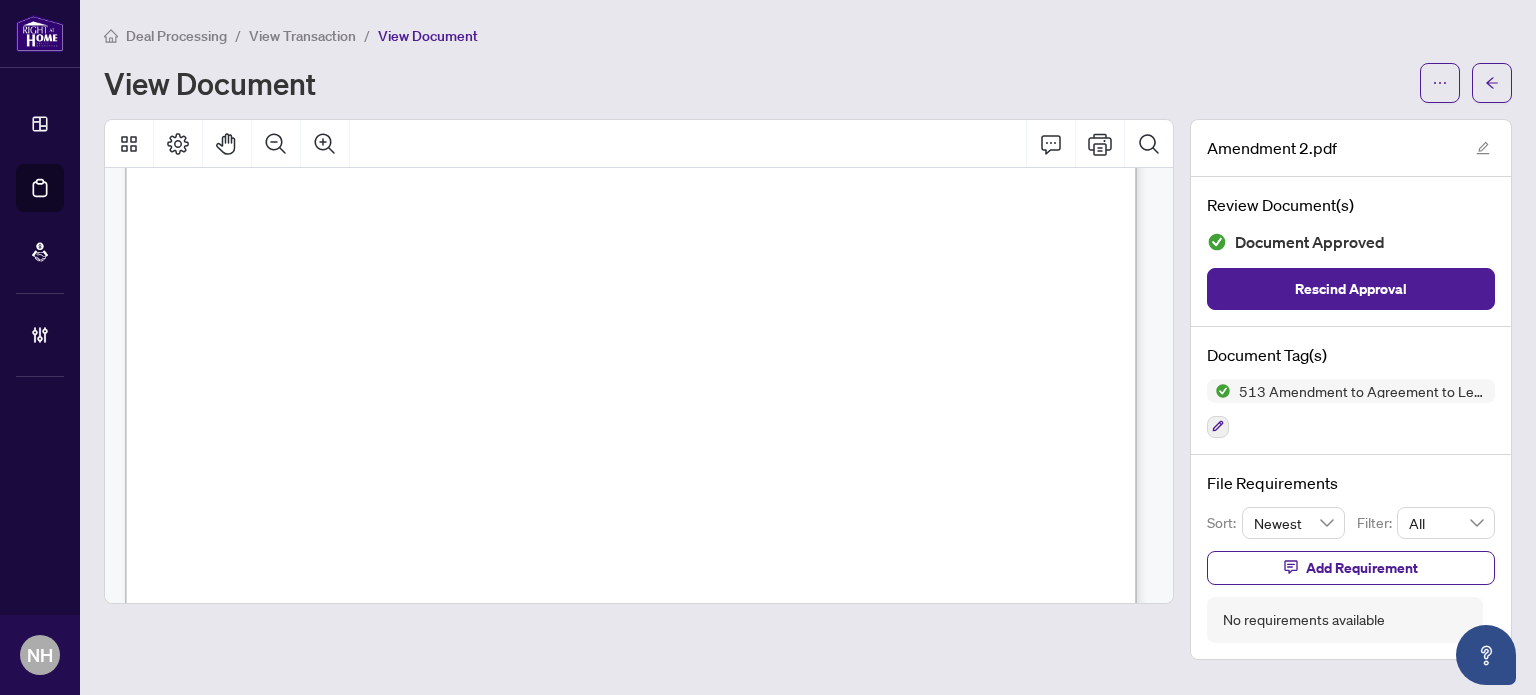 scroll, scrollTop: 700, scrollLeft: 0, axis: vertical 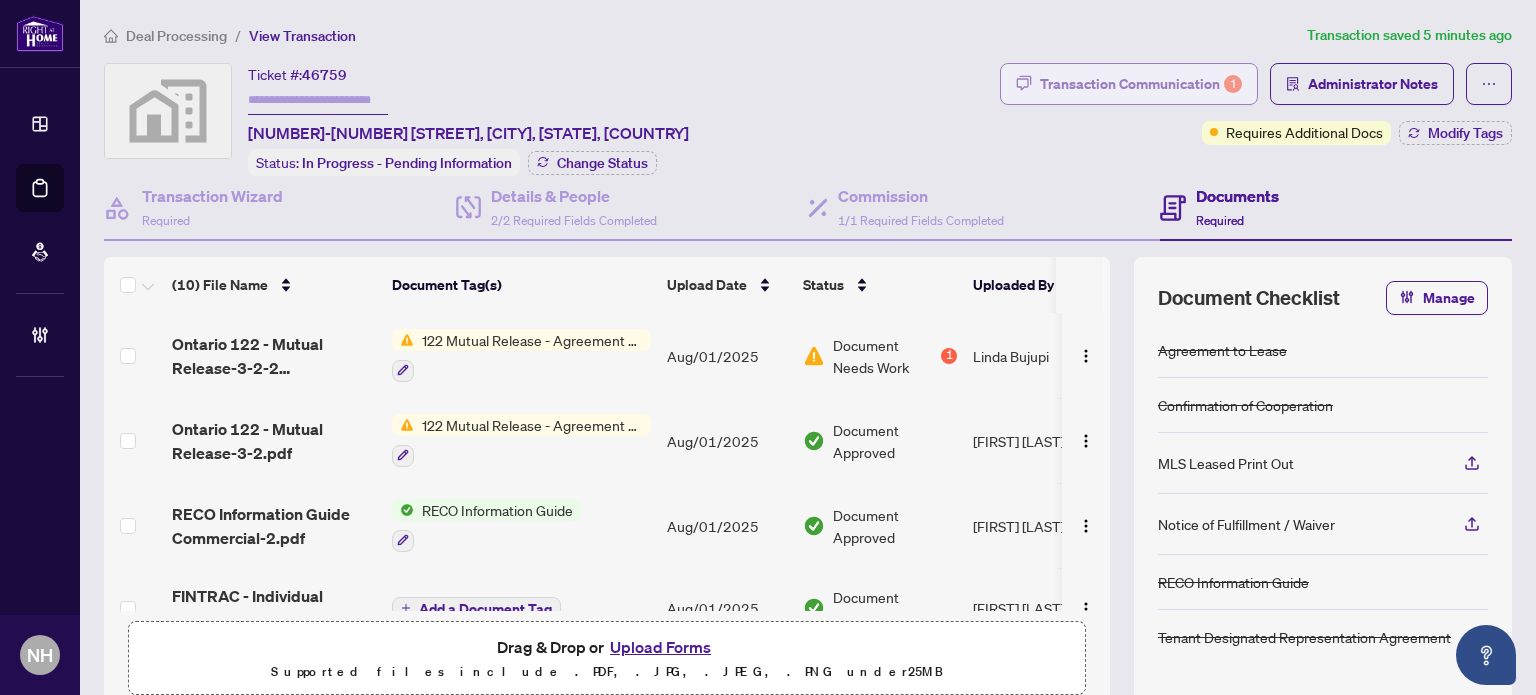 click on "Transaction Communication 1" at bounding box center (1141, 84) 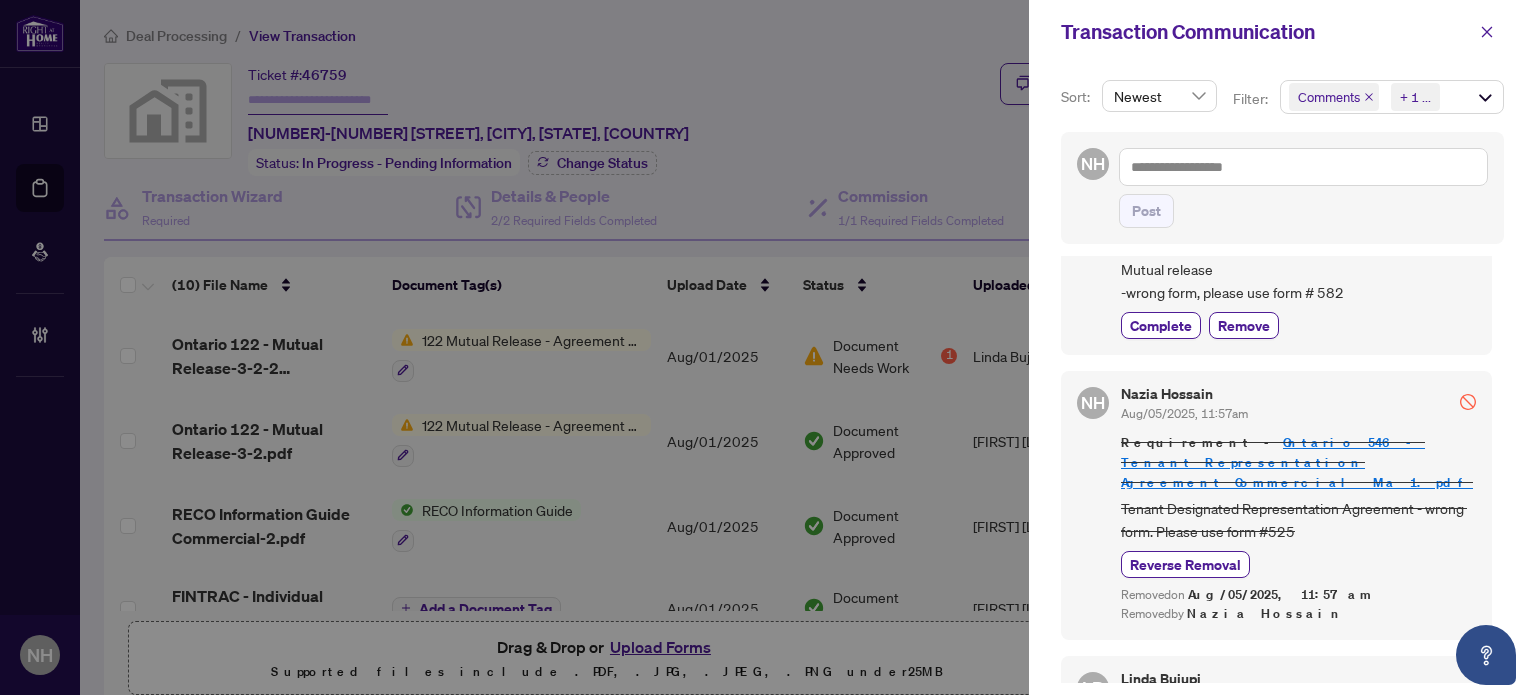 scroll, scrollTop: 0, scrollLeft: 0, axis: both 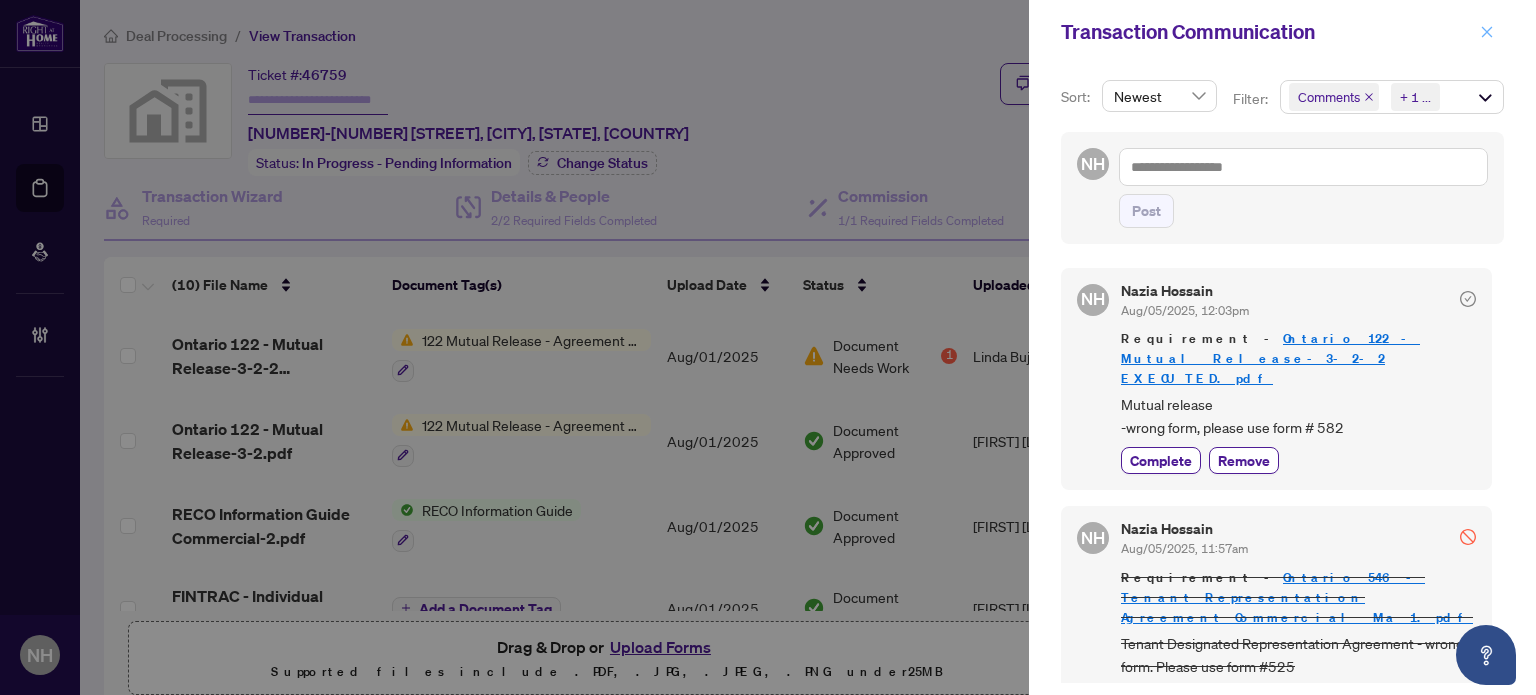 click 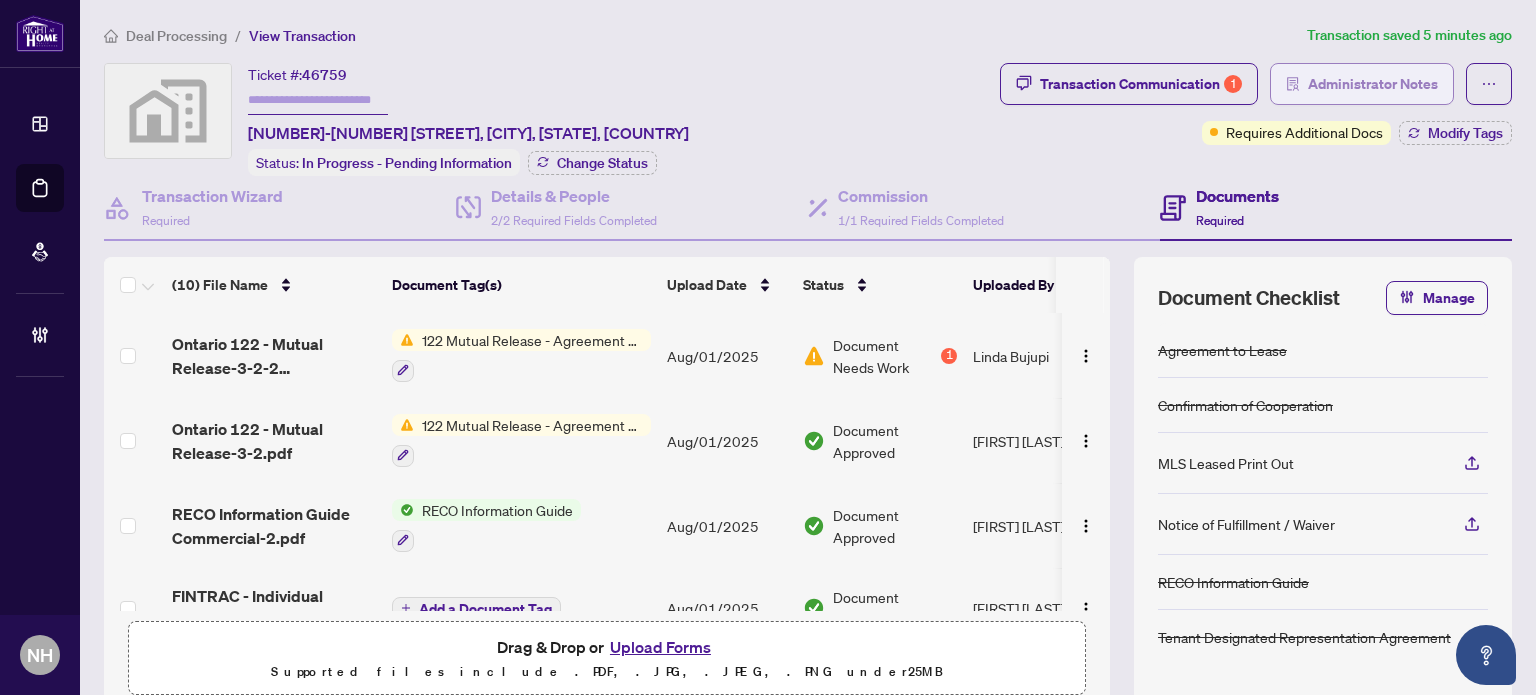 click on "Administrator Notes" at bounding box center (1373, 84) 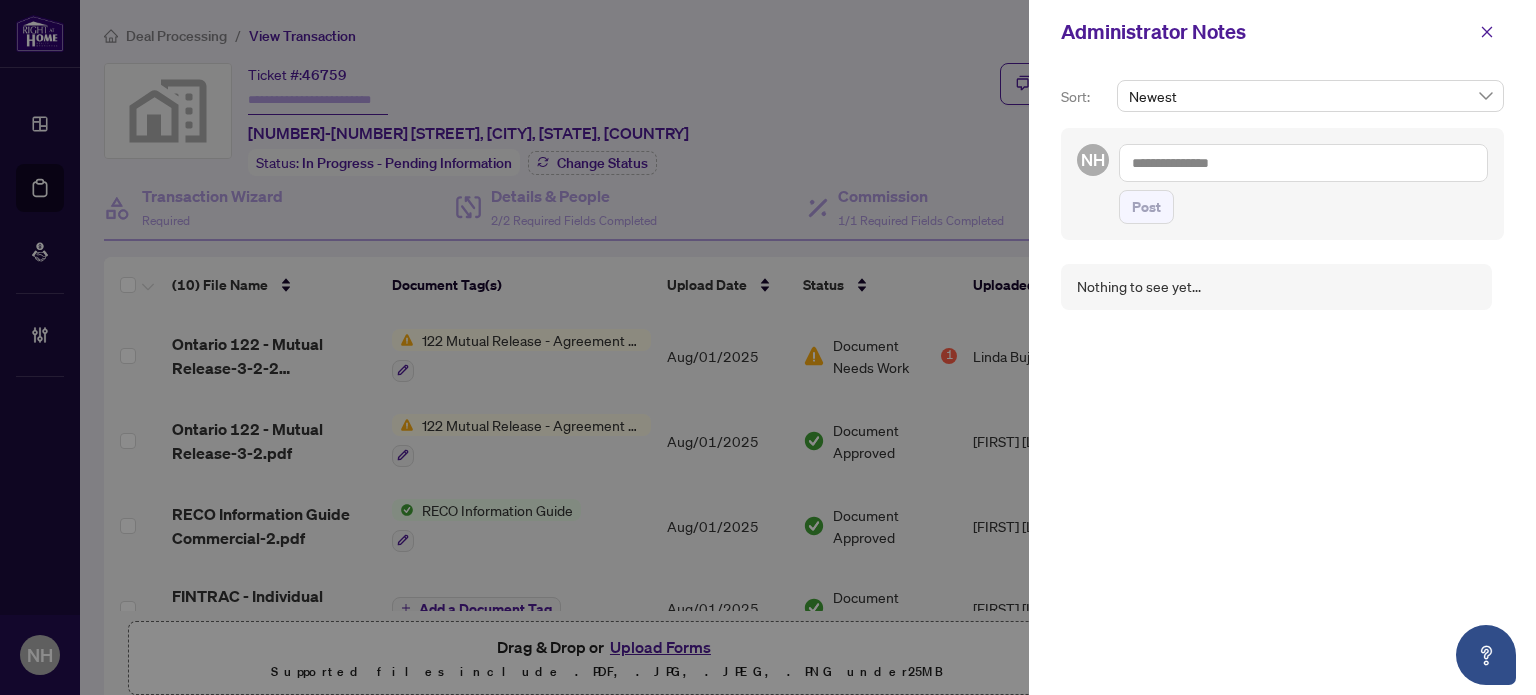 click at bounding box center [1303, 163] 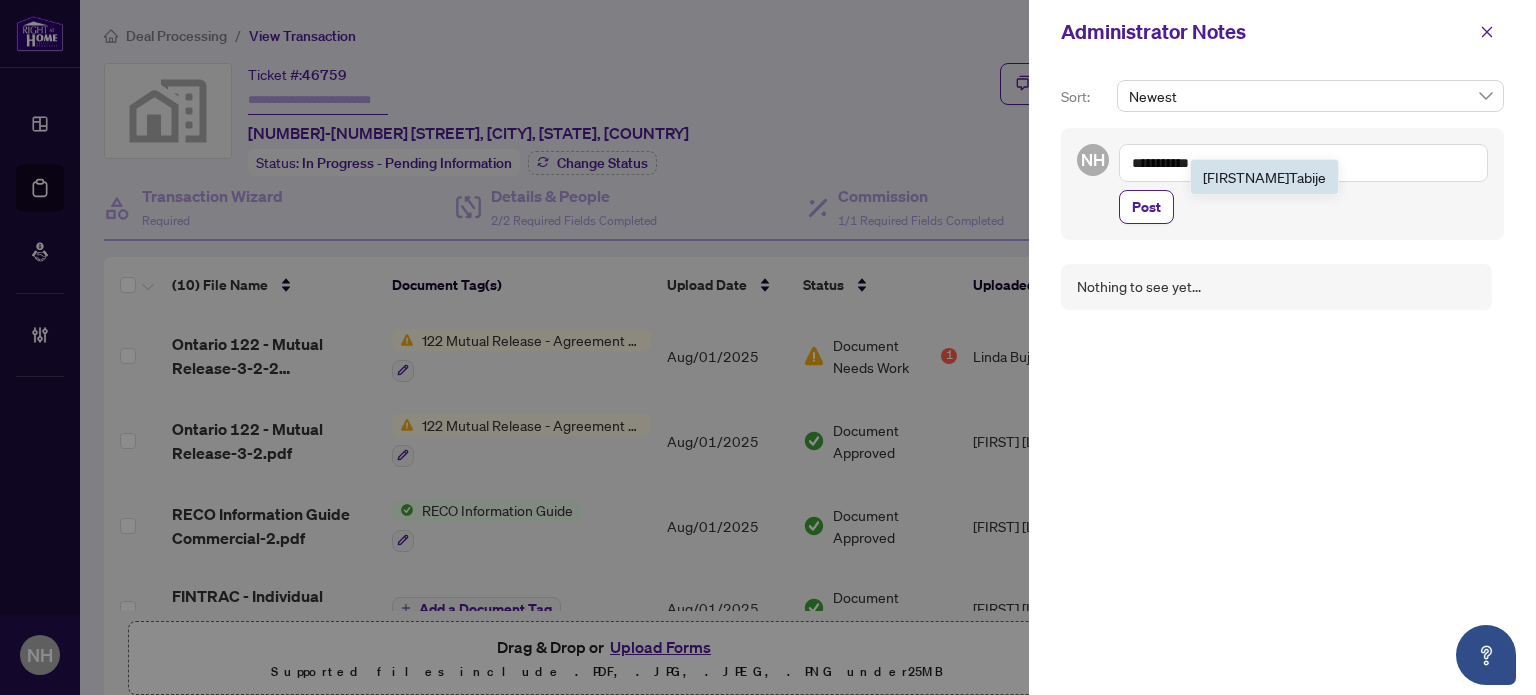 click on "Florabelle" at bounding box center (1246, 177) 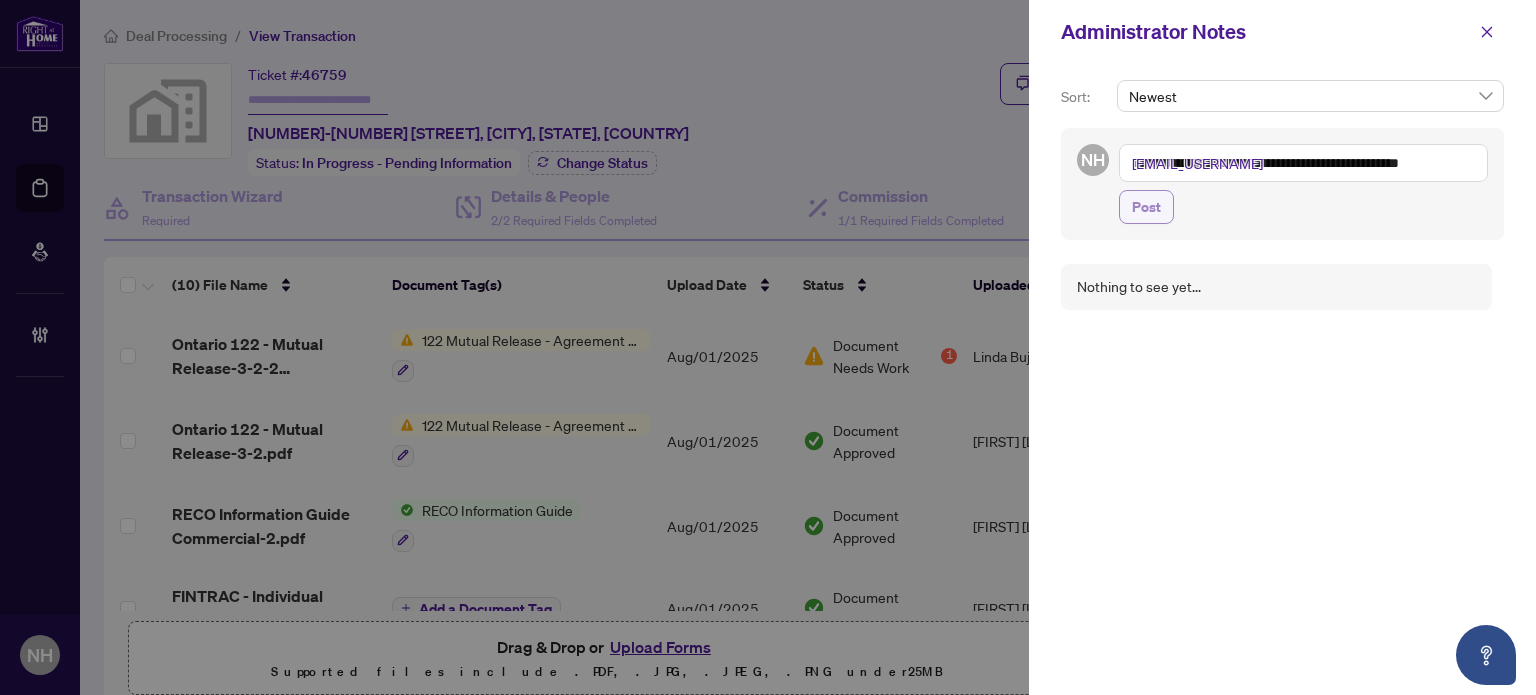 type on "**********" 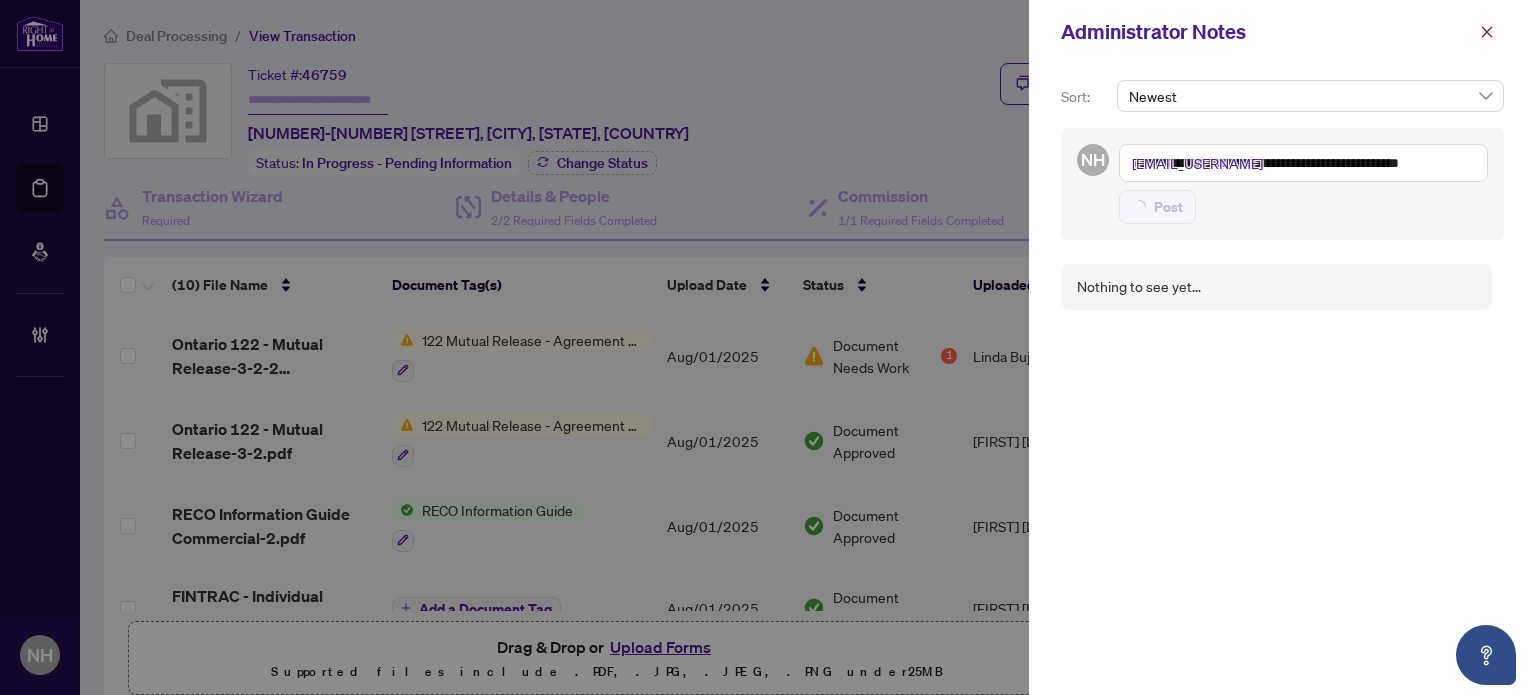 type 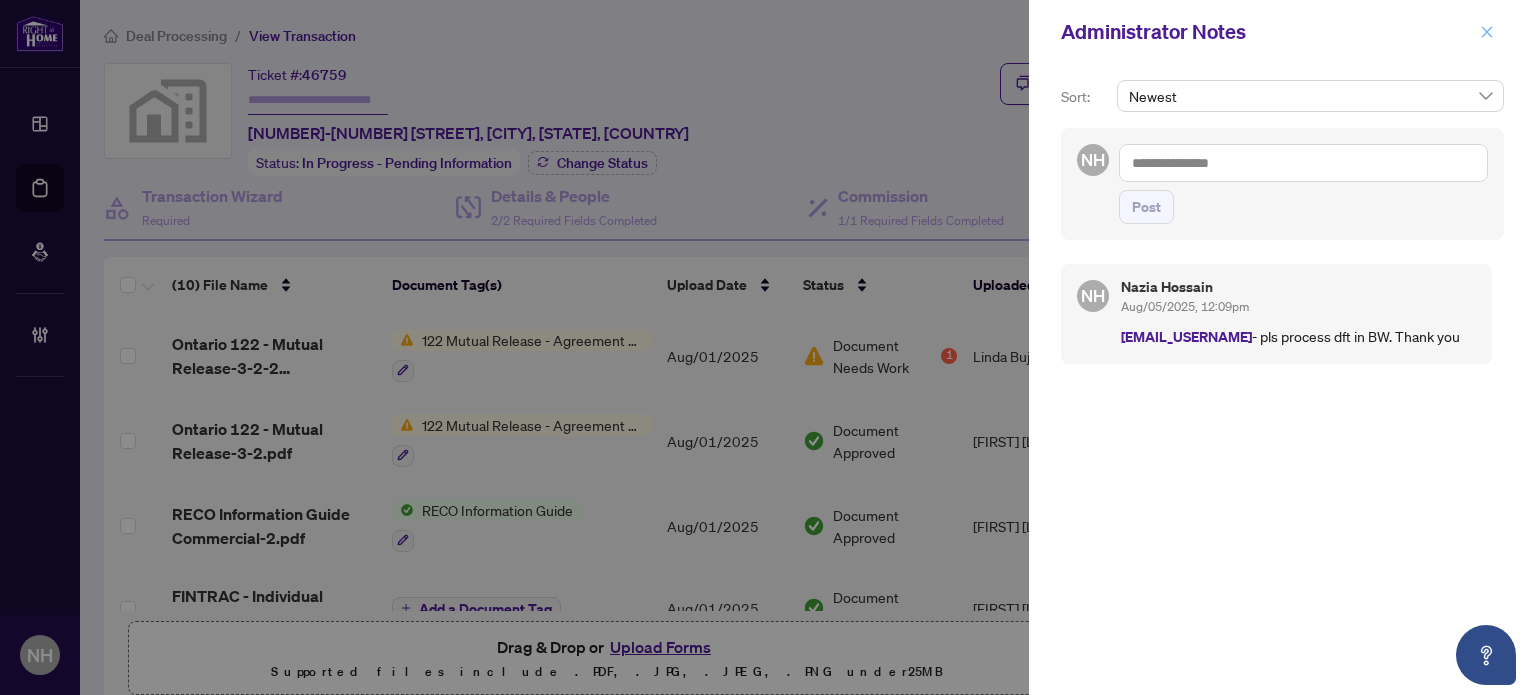 click 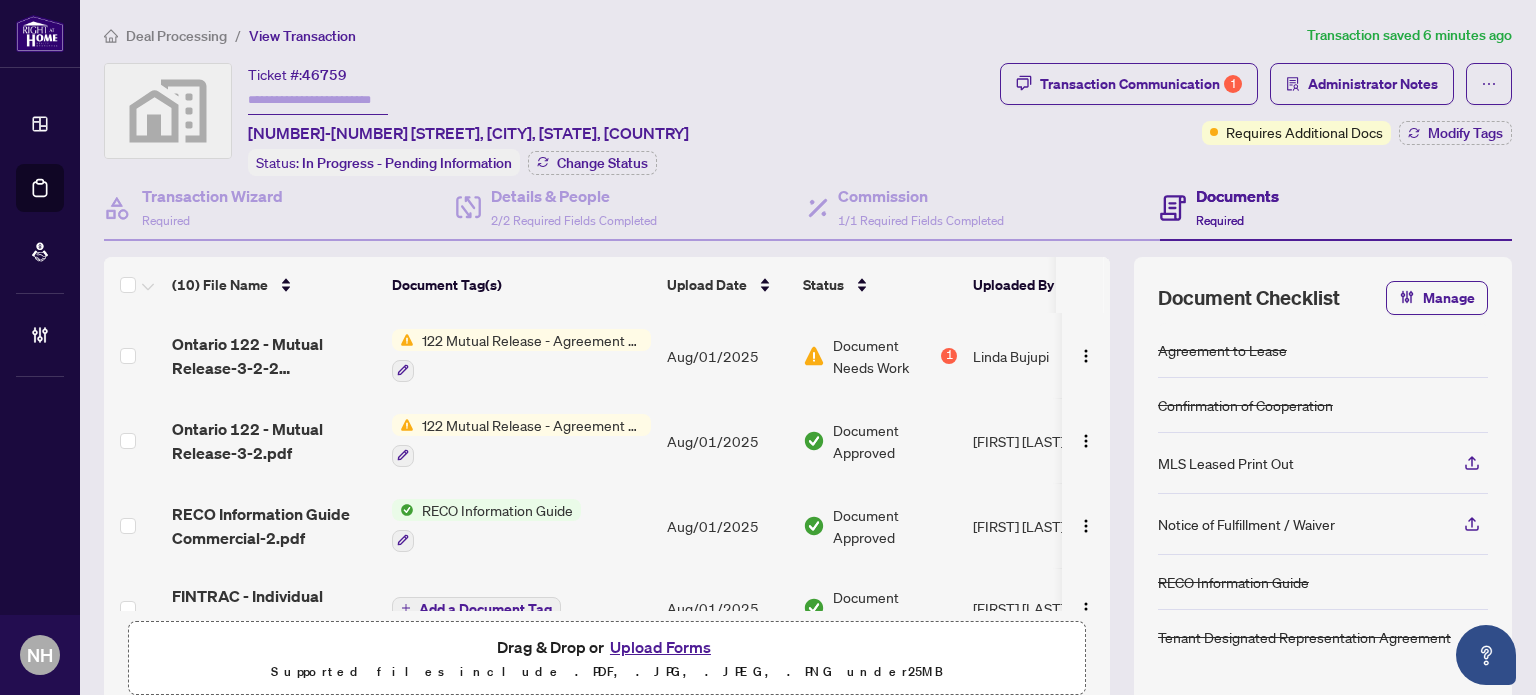 click at bounding box center (318, 100) 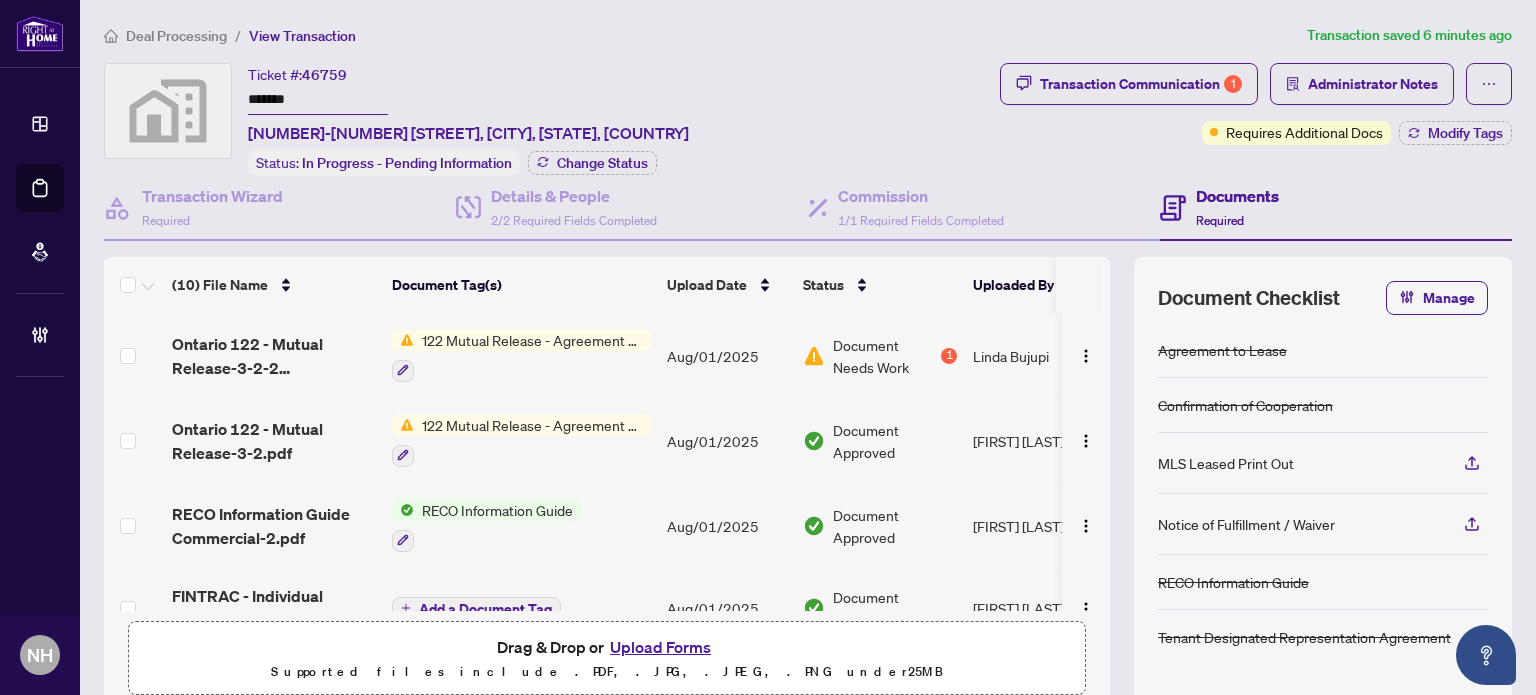 type on "*******" 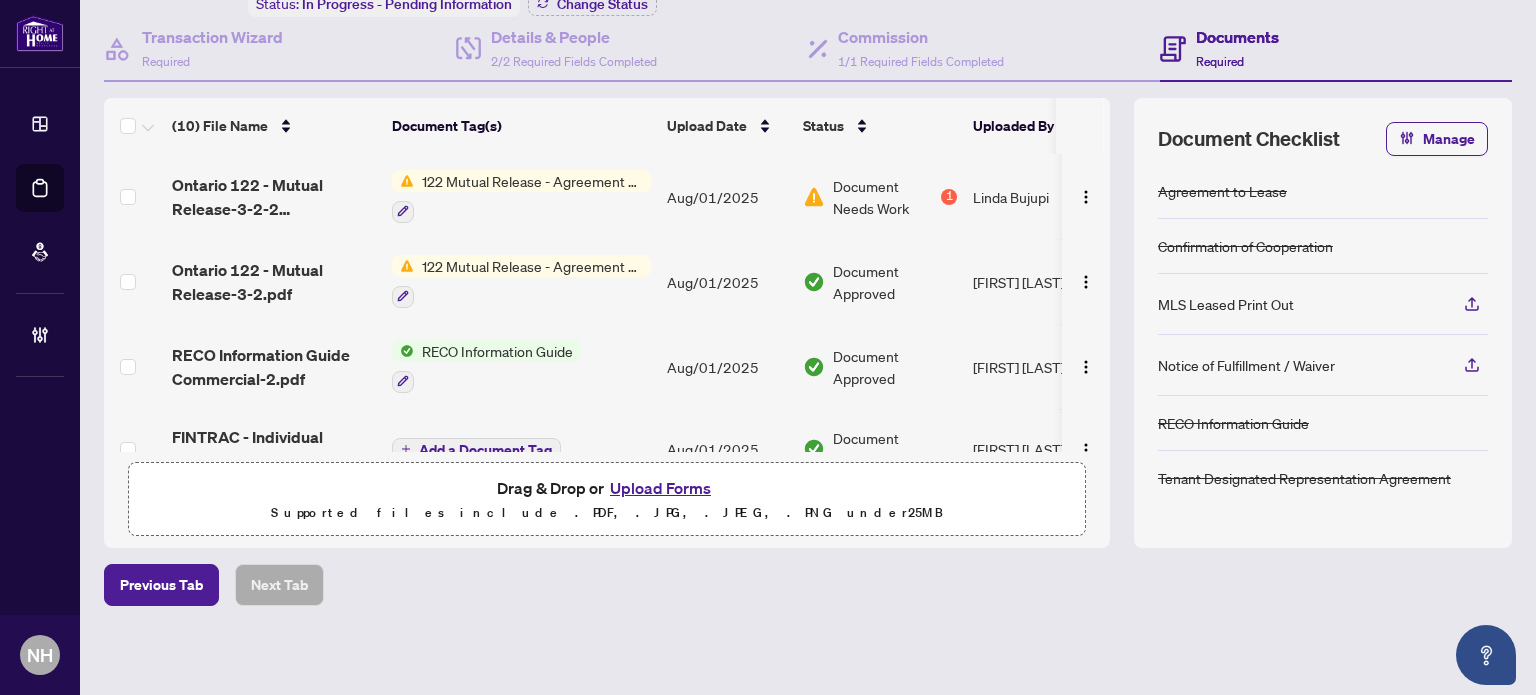 scroll, scrollTop: 0, scrollLeft: 0, axis: both 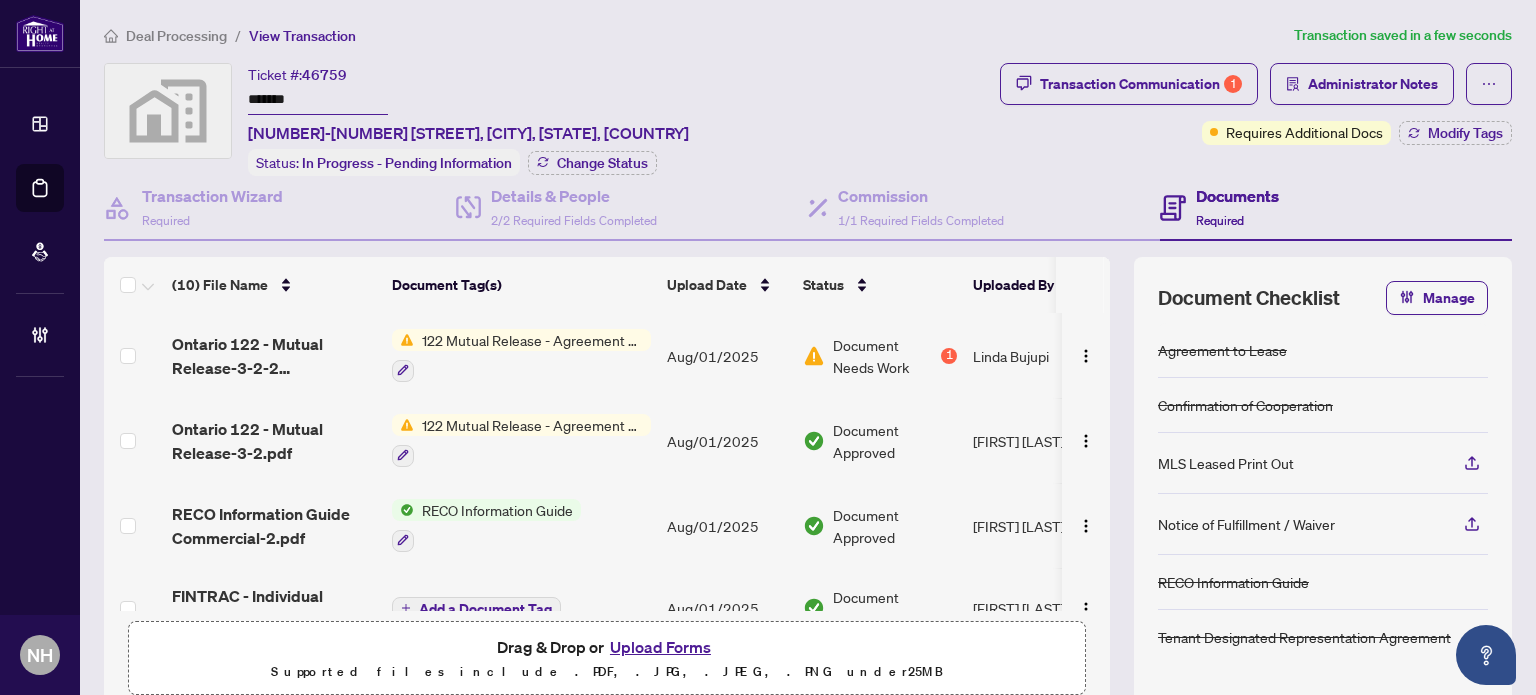 click on "Deal Processing" at bounding box center [176, 36] 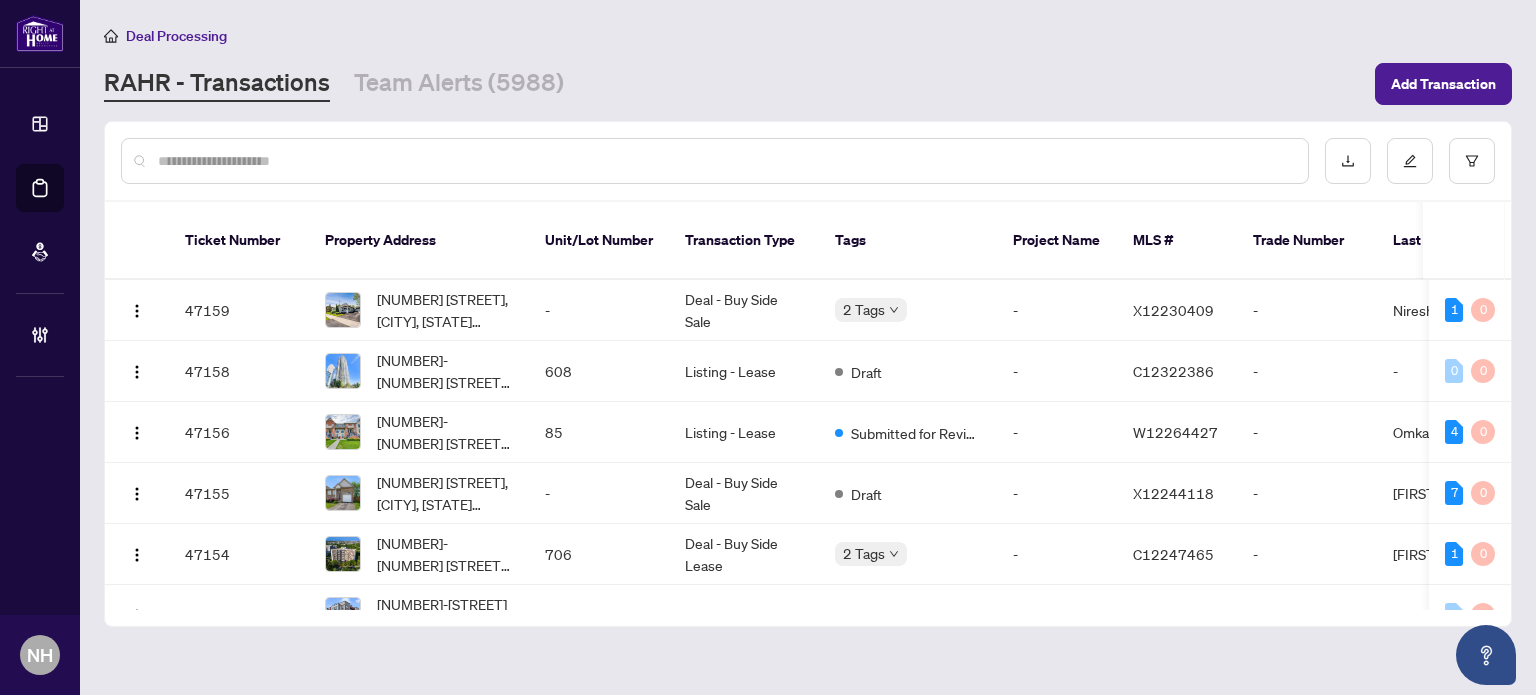 click at bounding box center [725, 161] 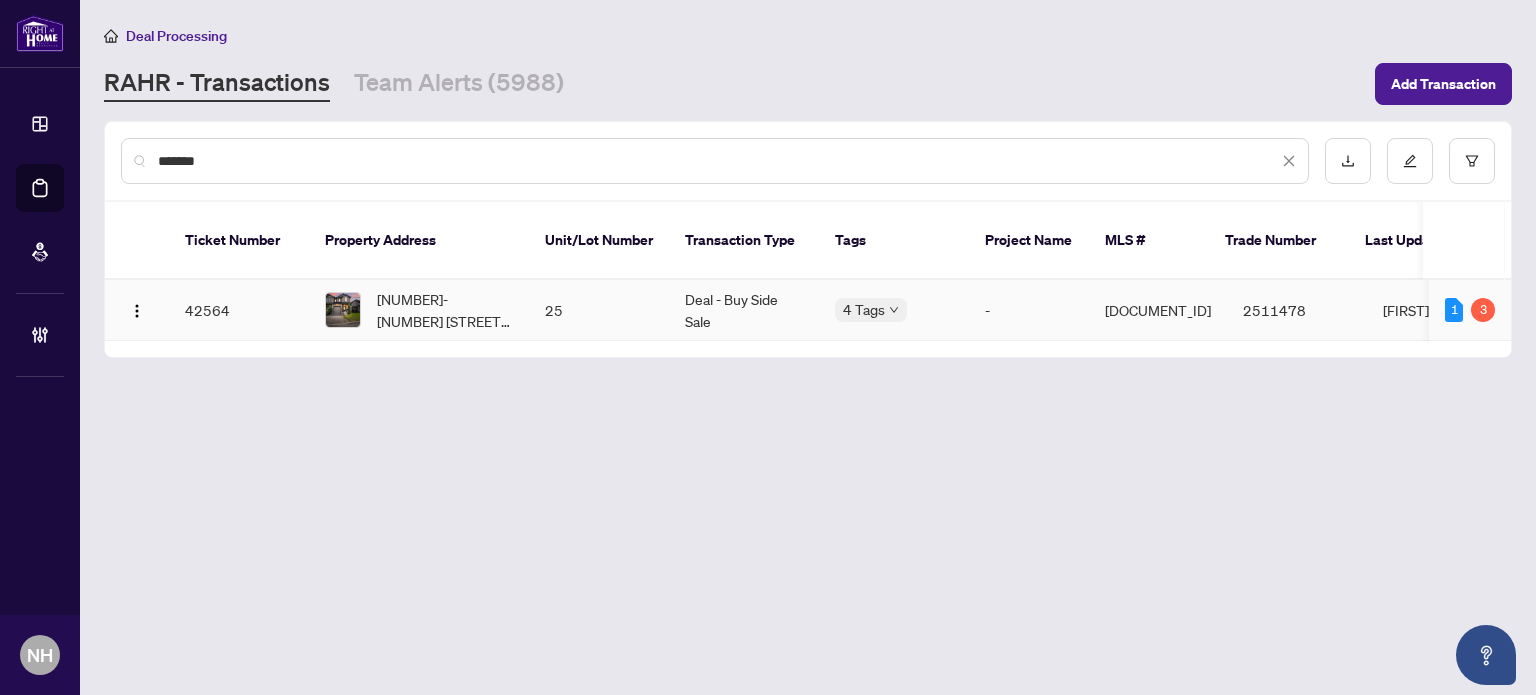 type on "*******" 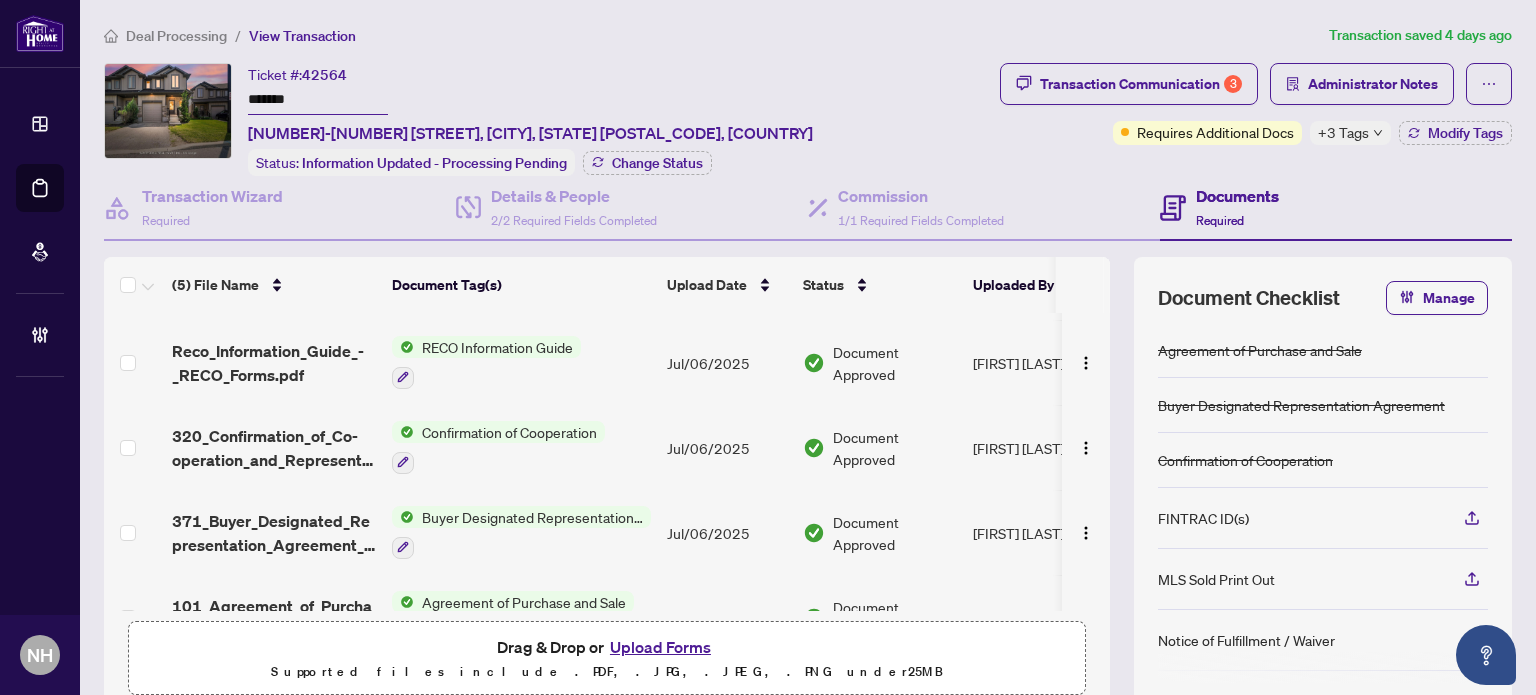 scroll, scrollTop: 130, scrollLeft: 0, axis: vertical 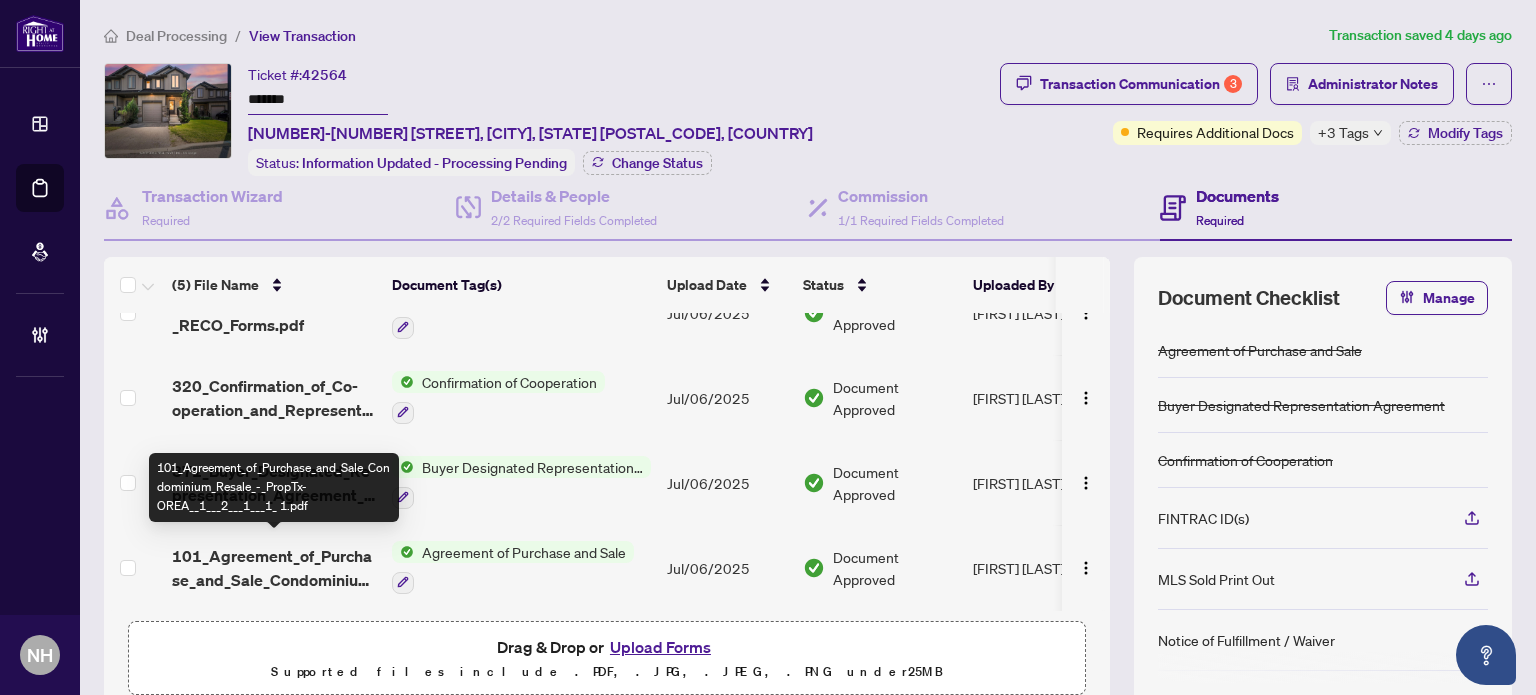 click on "101_Agreement_of_Purchase_and_Sale_Condominium_Resale_-_PropTx-OREA__1___2___1___1_ 1.pdf" at bounding box center [274, 568] 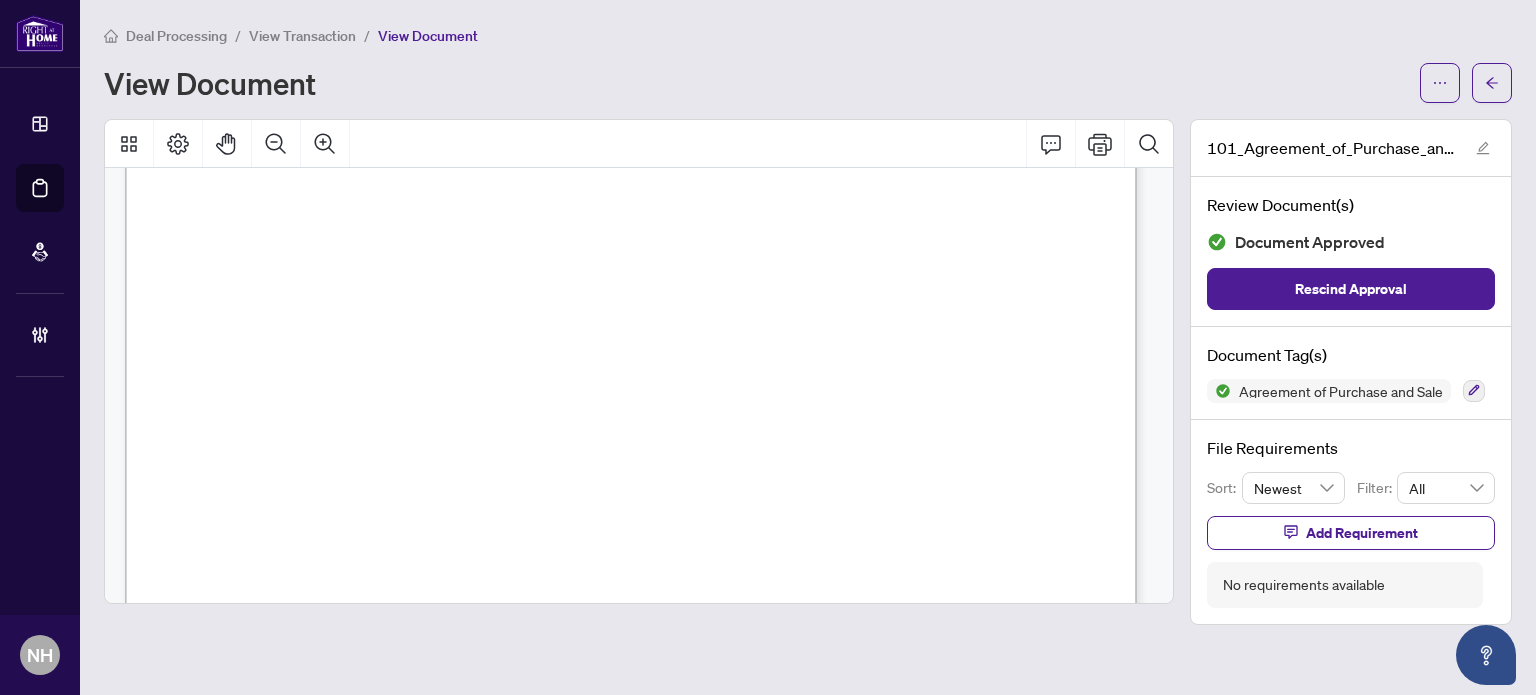 scroll, scrollTop: 5400, scrollLeft: 0, axis: vertical 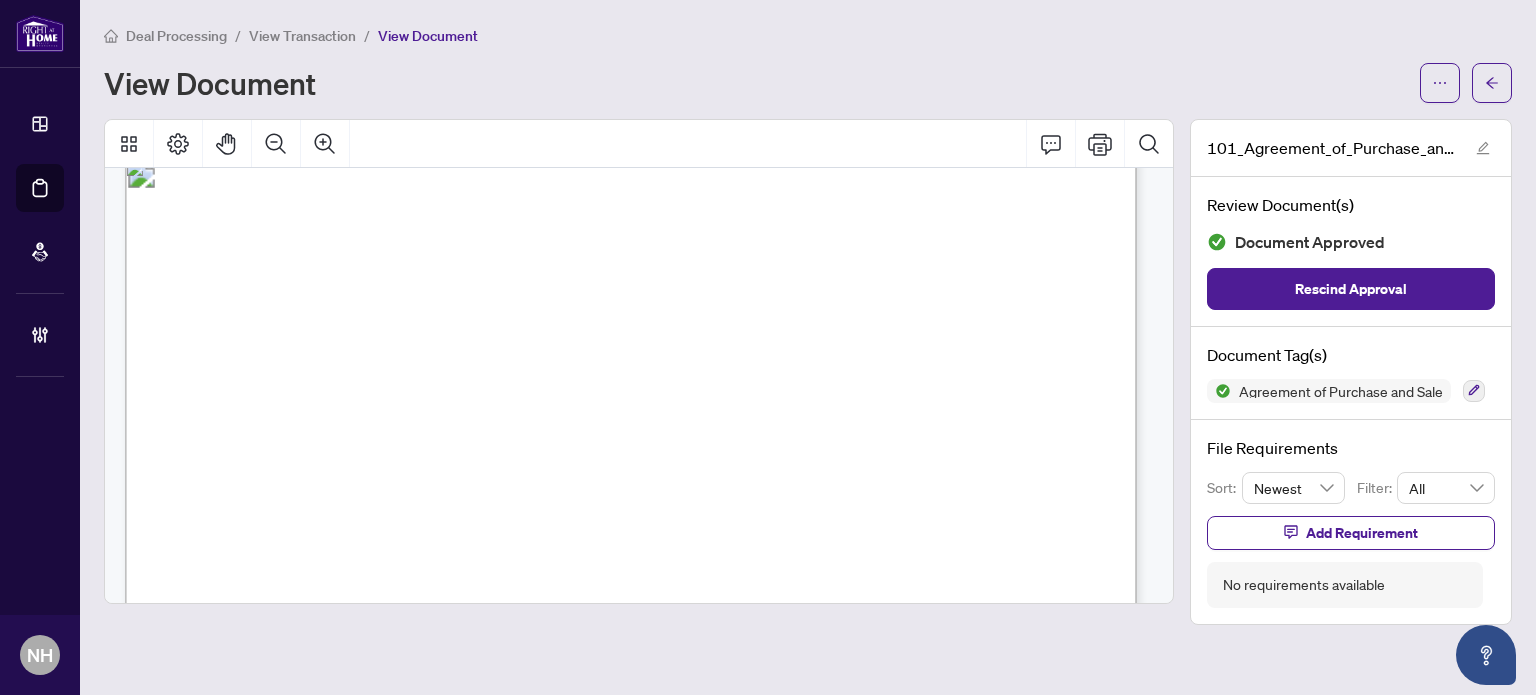 click on "Deal Processing" at bounding box center (176, 36) 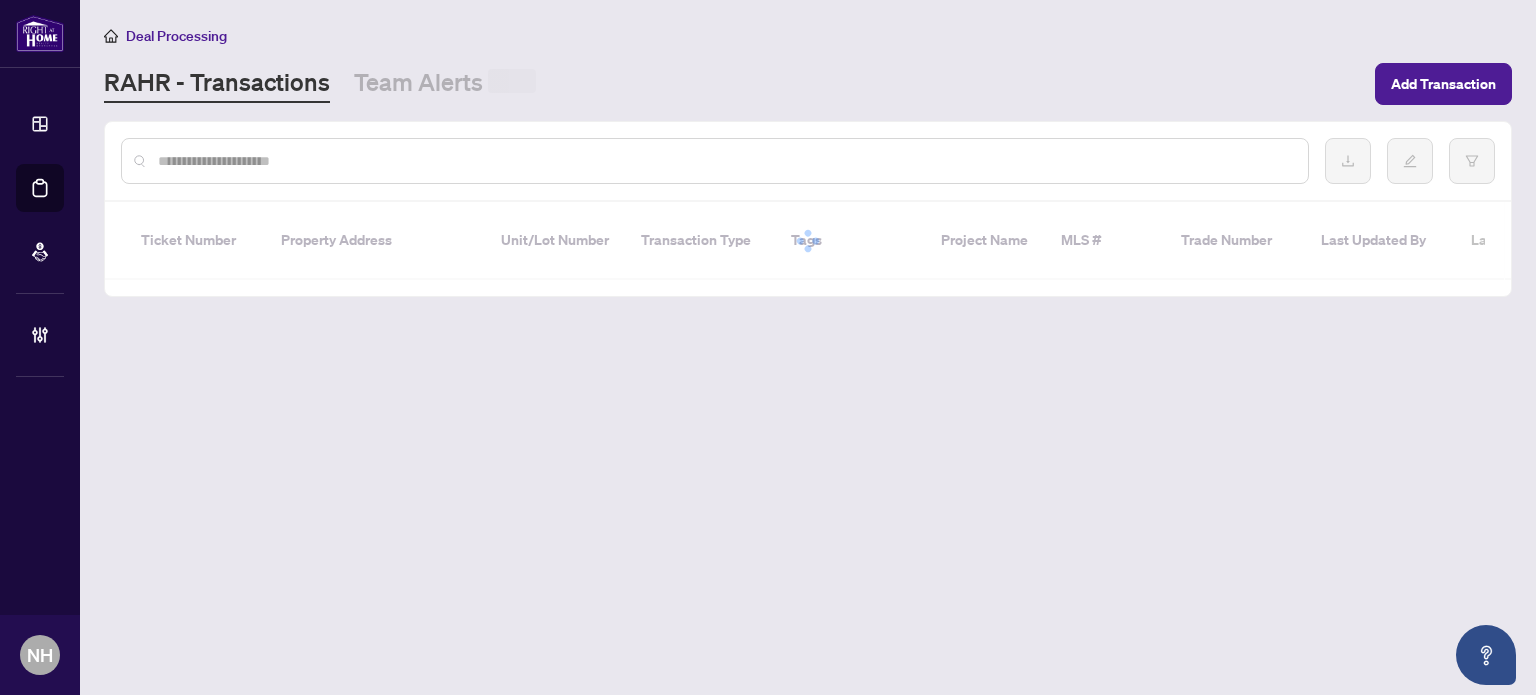 click at bounding box center [725, 161] 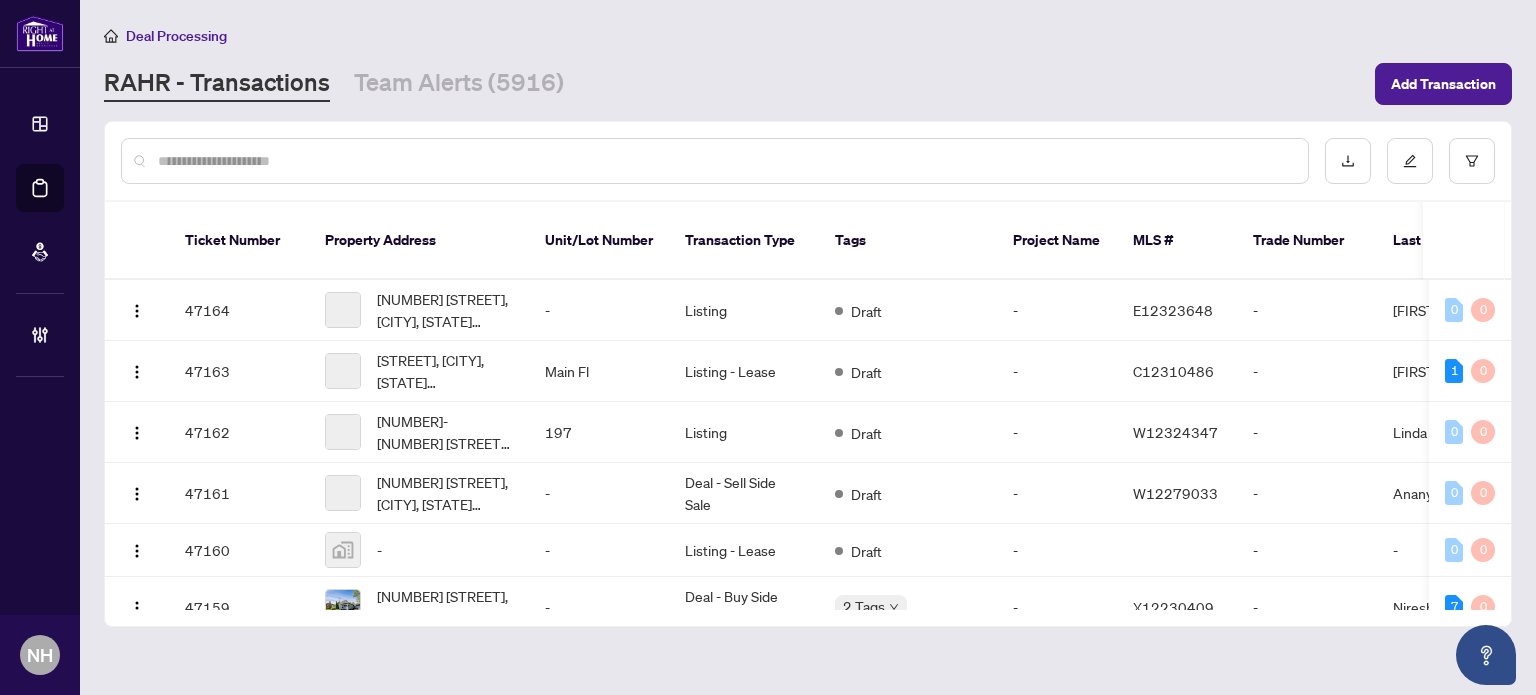 paste on "*******" 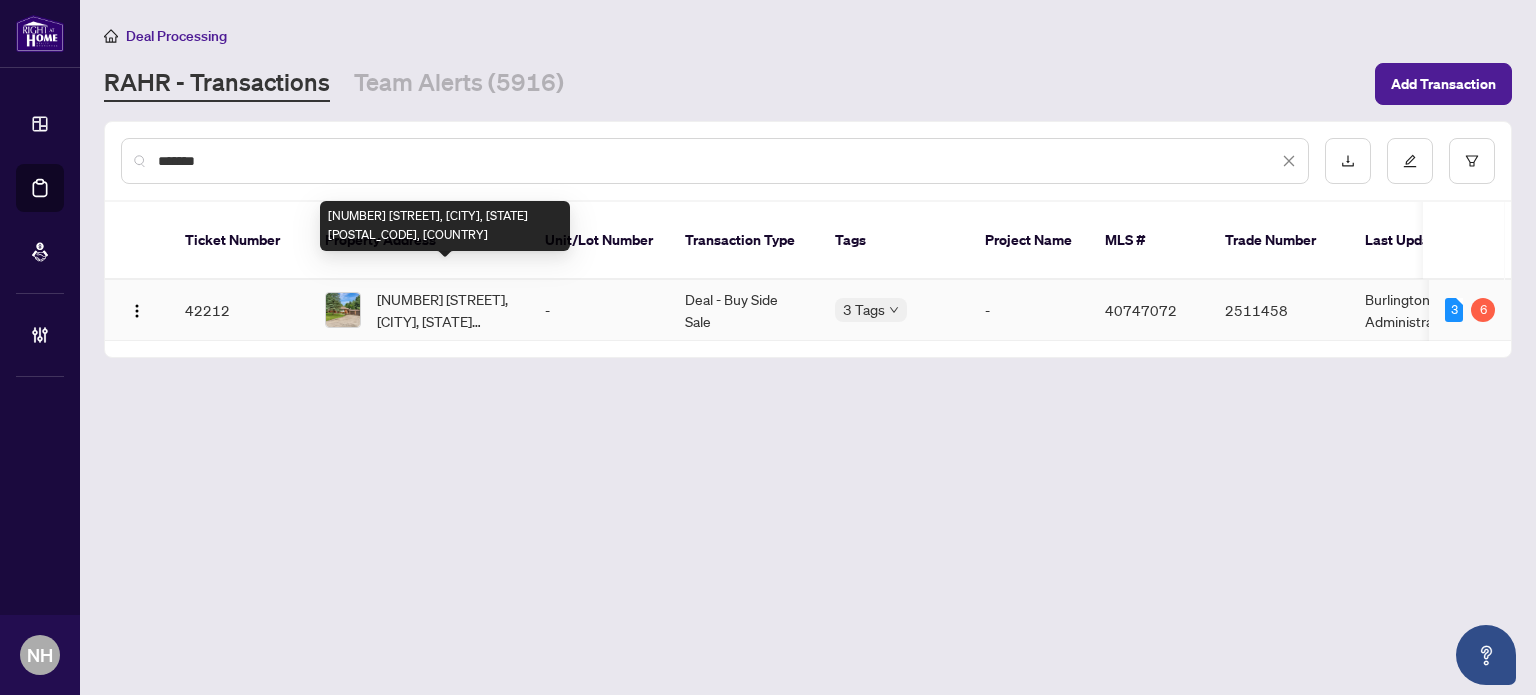 type on "*******" 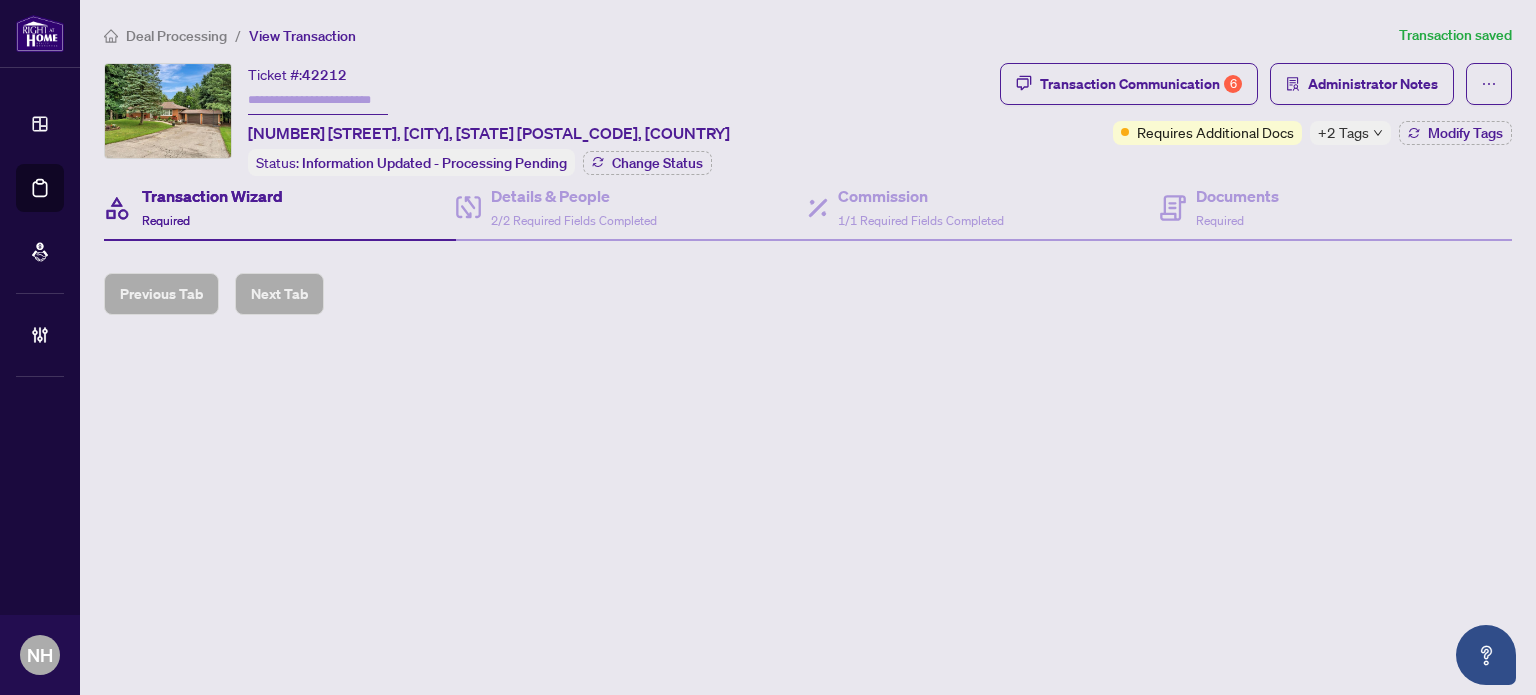type on "*******" 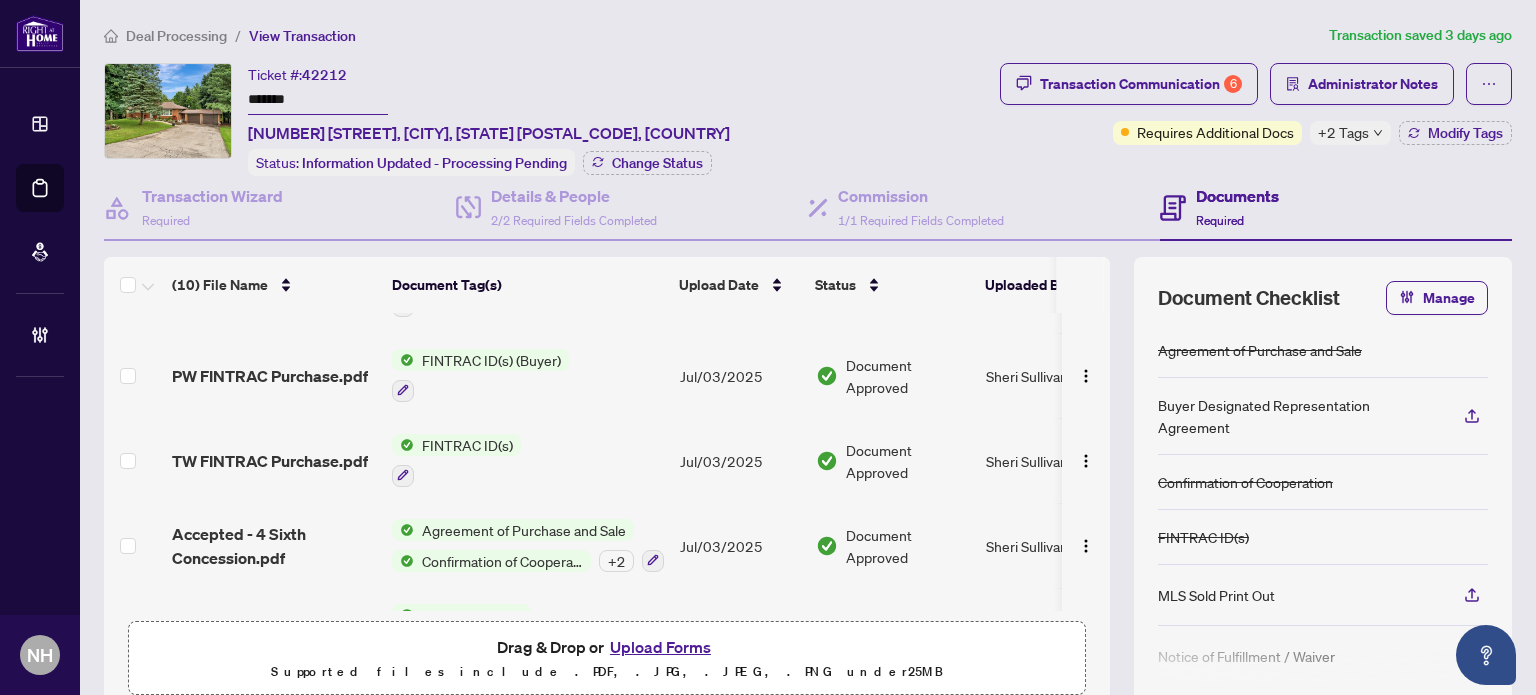 scroll, scrollTop: 548, scrollLeft: 0, axis: vertical 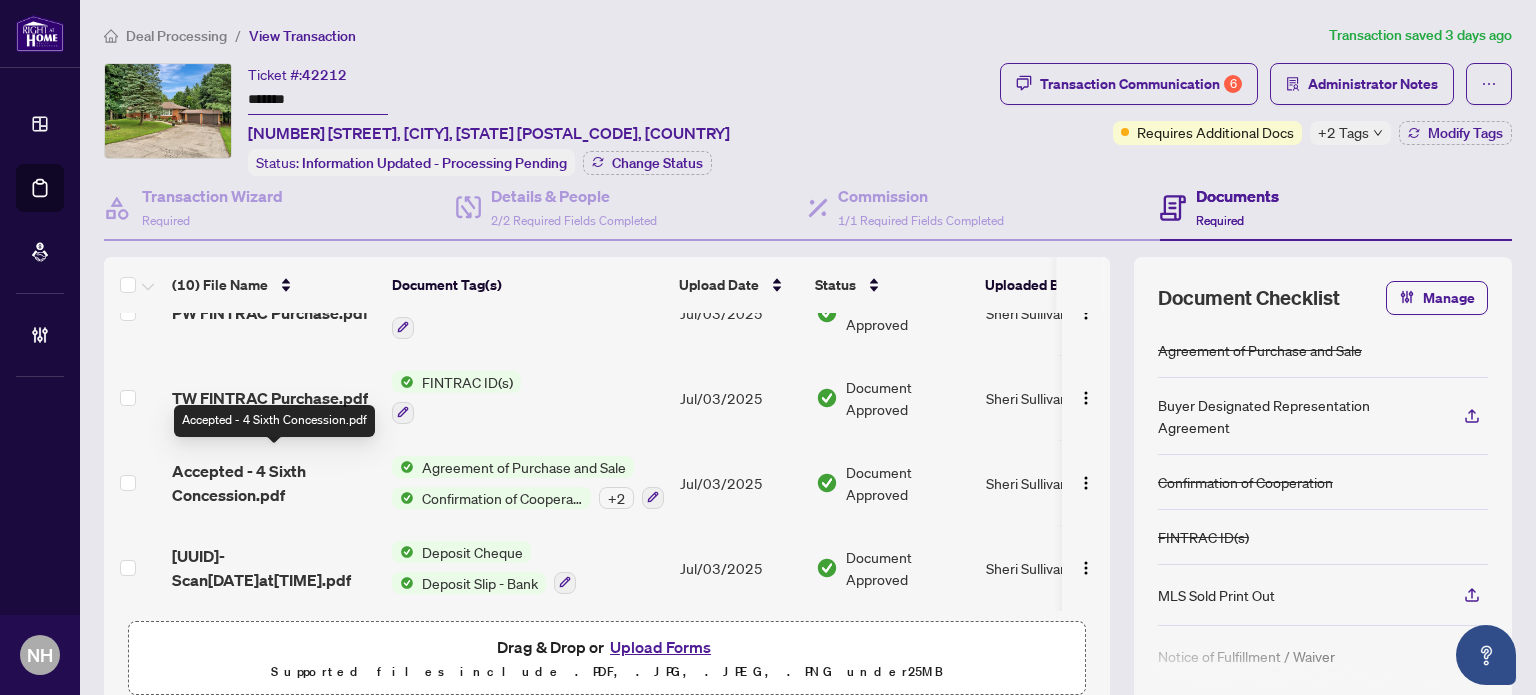 click on "Accepted - 4 Sixth Concession.pdf" at bounding box center [274, 483] 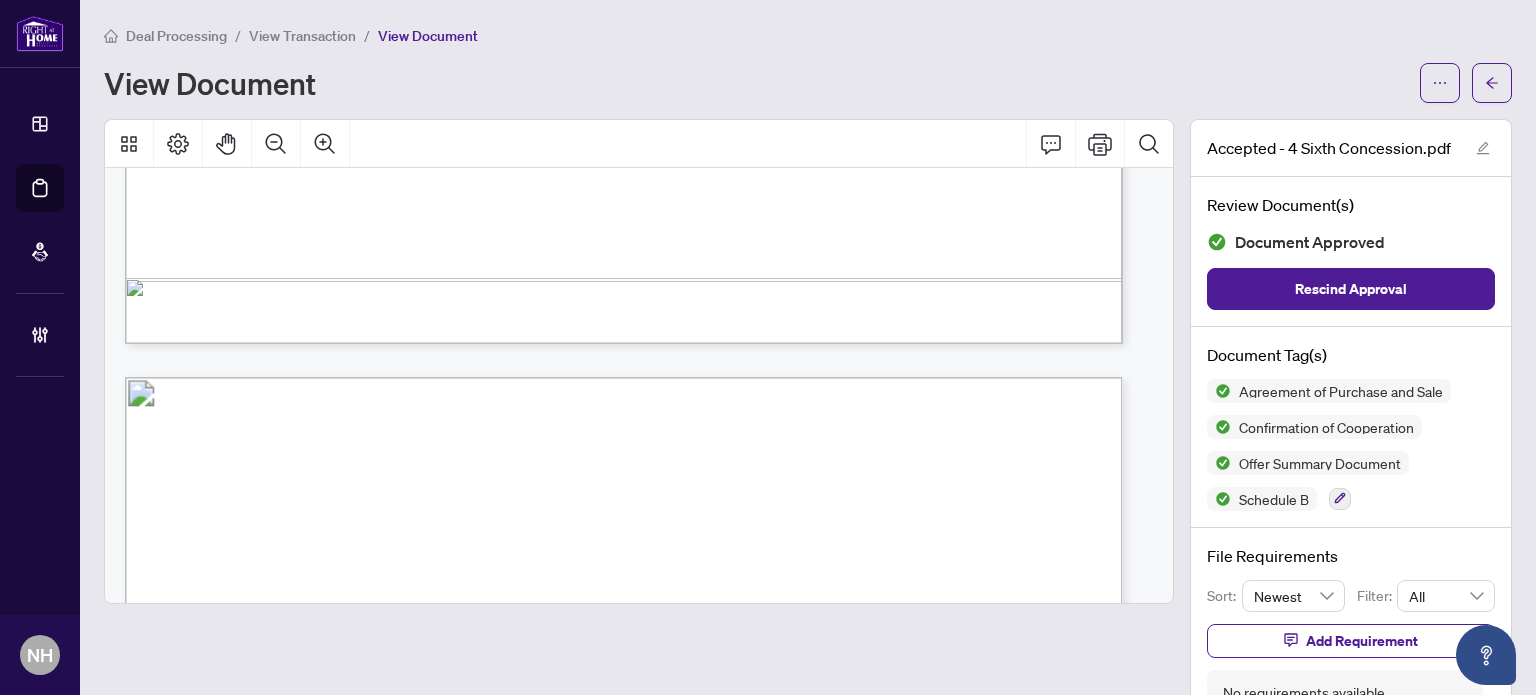scroll, scrollTop: 10600, scrollLeft: 0, axis: vertical 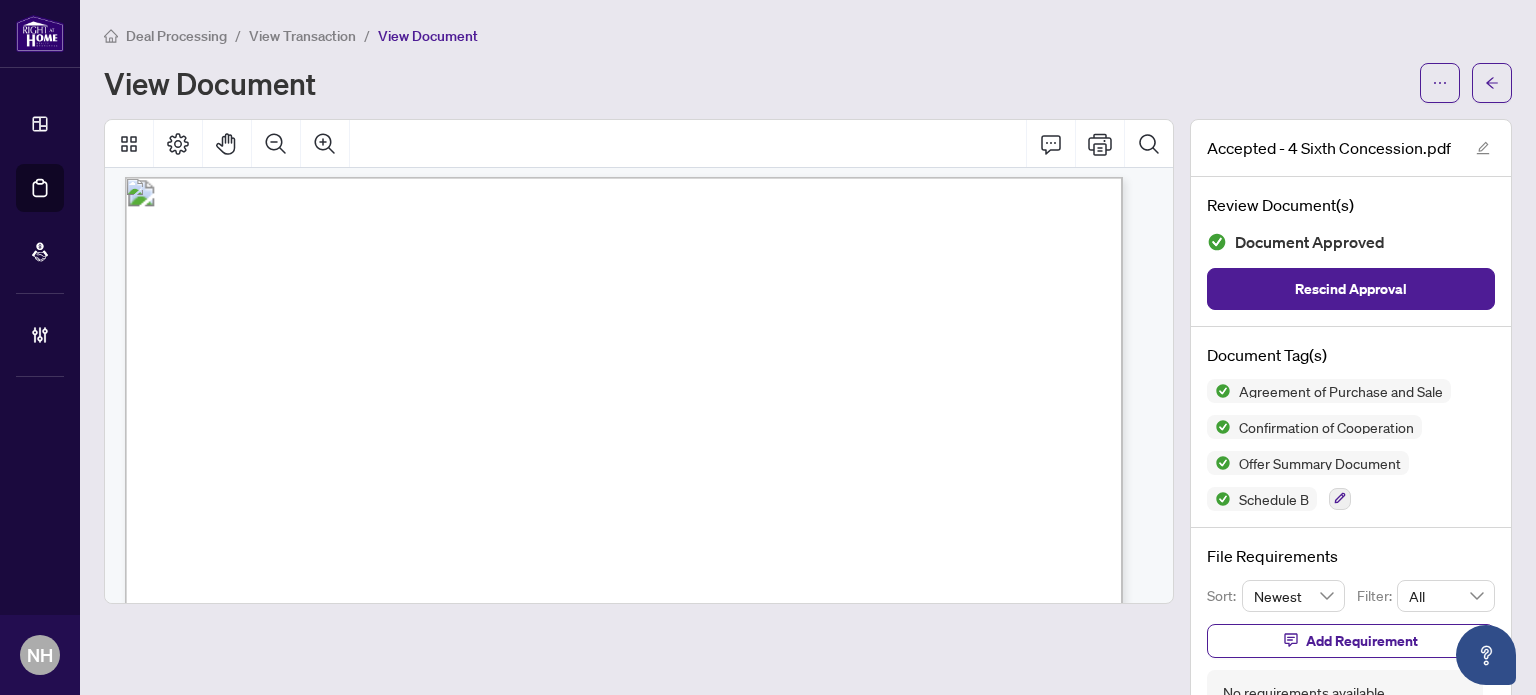 click on "Deal Processing" at bounding box center [176, 36] 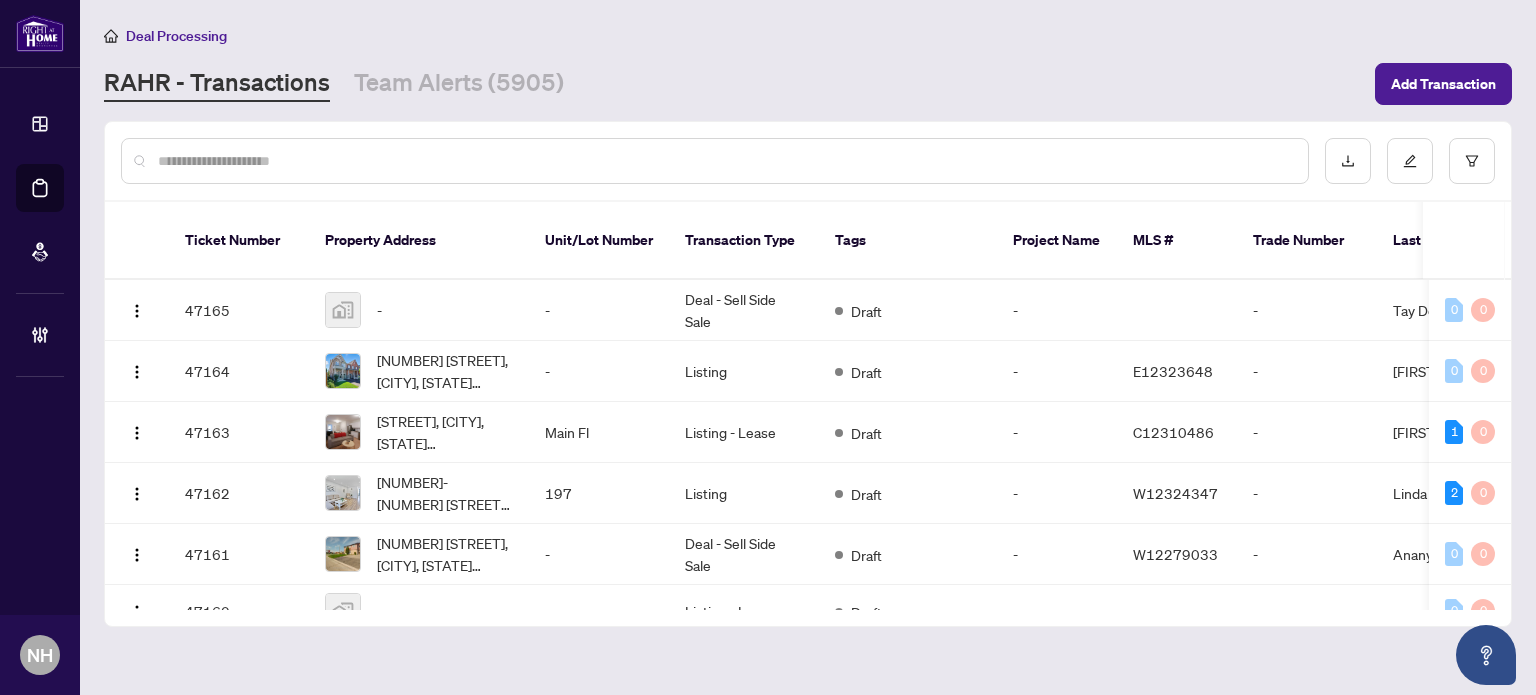 click at bounding box center (725, 161) 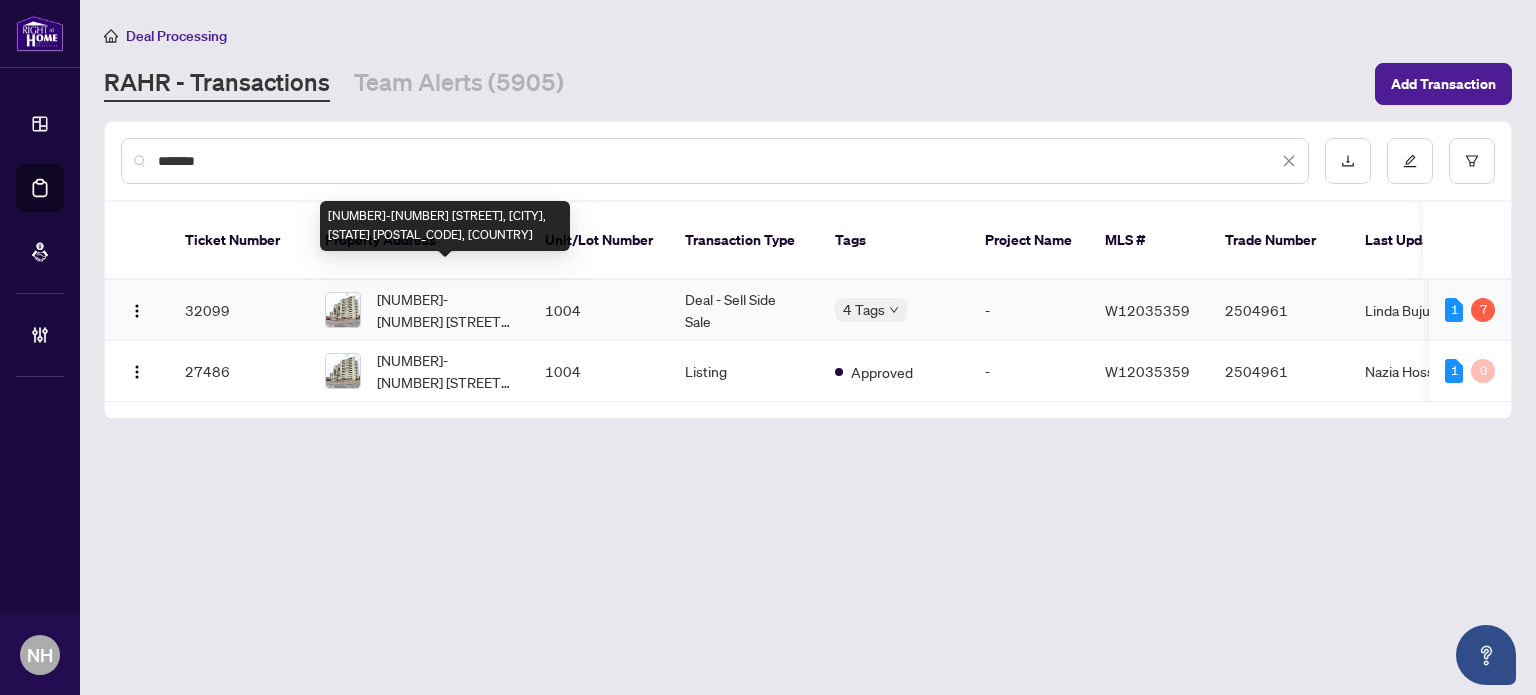 type on "*******" 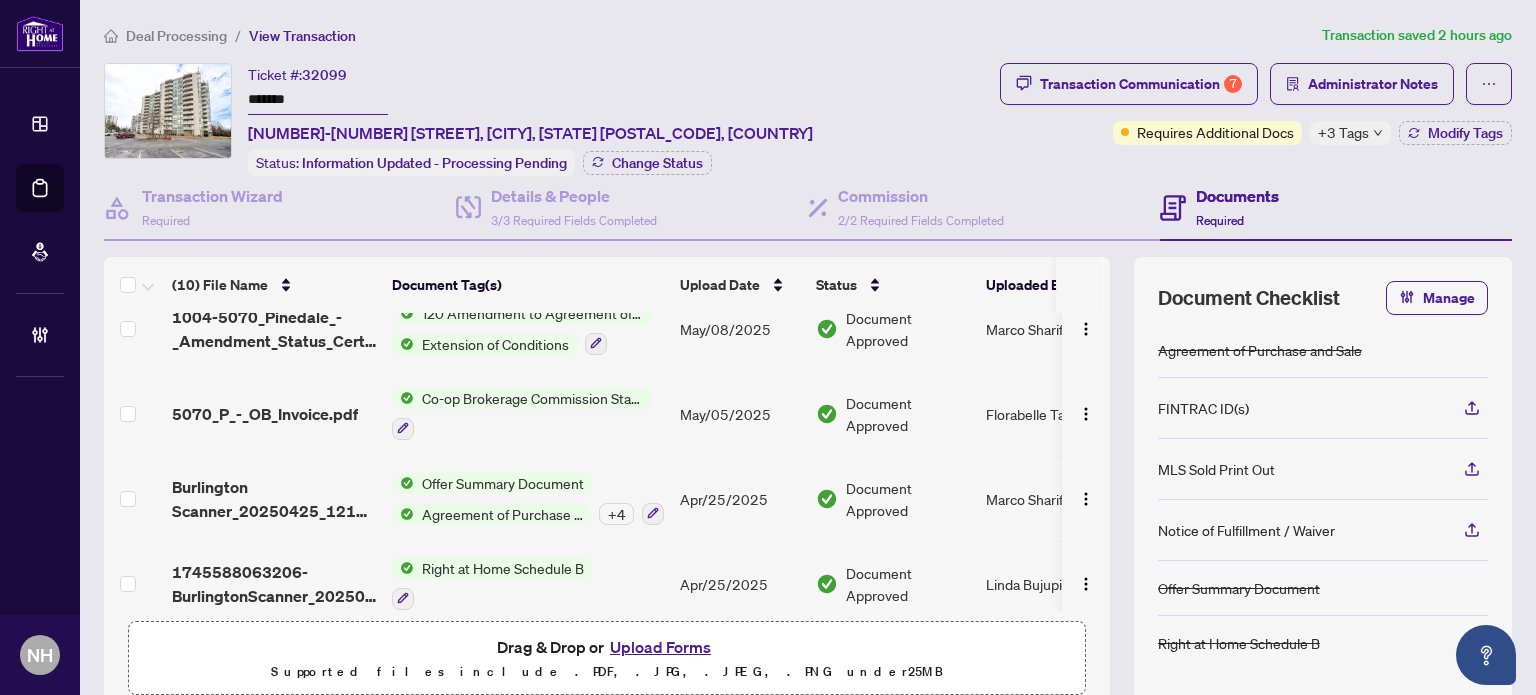 scroll, scrollTop: 552, scrollLeft: 0, axis: vertical 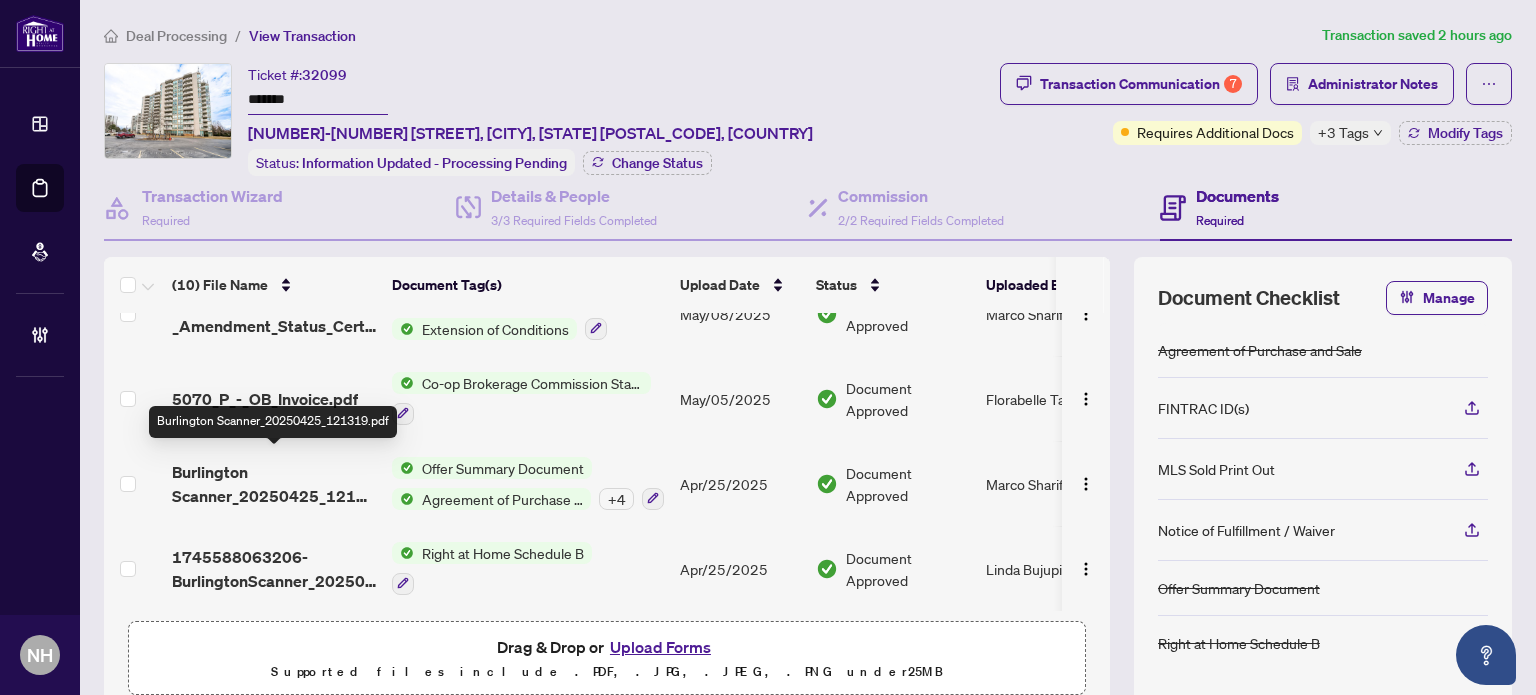 click on "Burlington Scanner_20250425_121319.pdf" at bounding box center (274, 484) 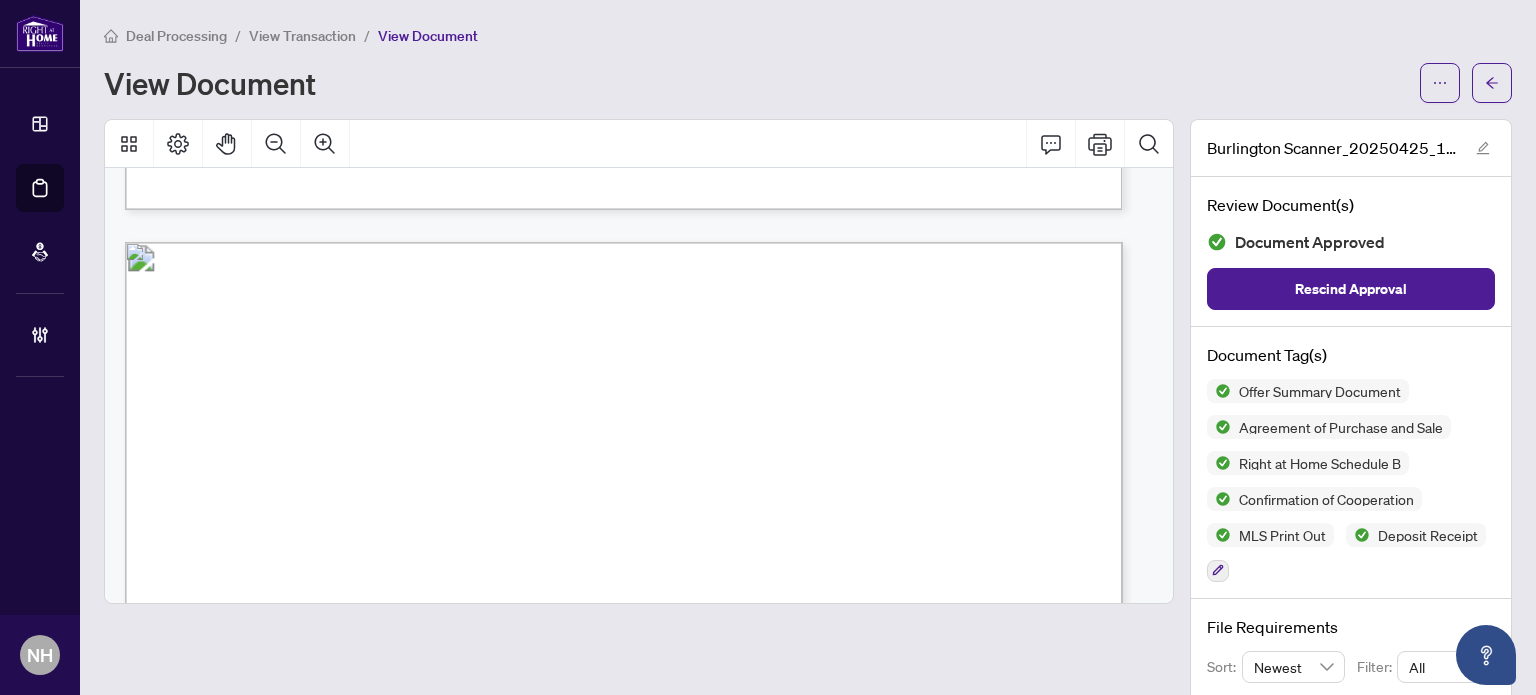 scroll, scrollTop: 9200, scrollLeft: 0, axis: vertical 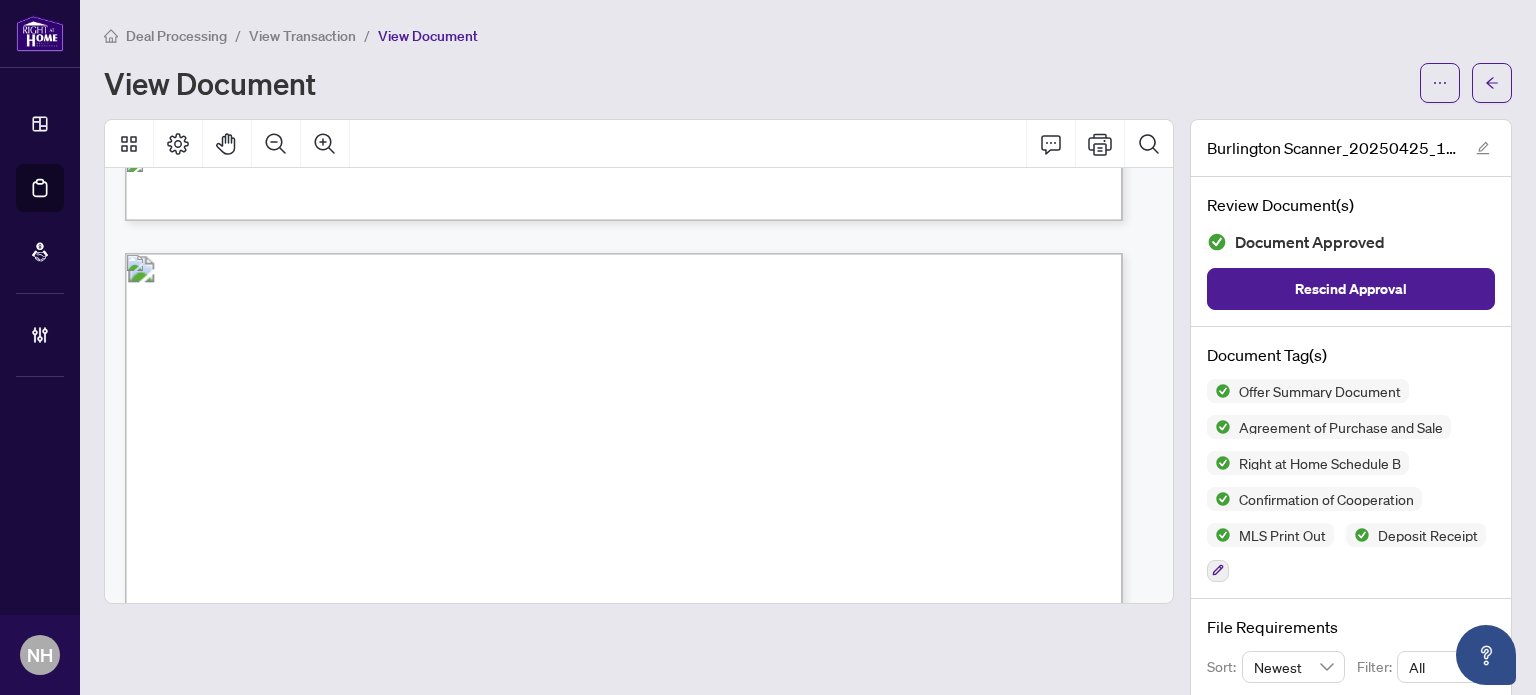 click on "View Transaction" at bounding box center [302, 36] 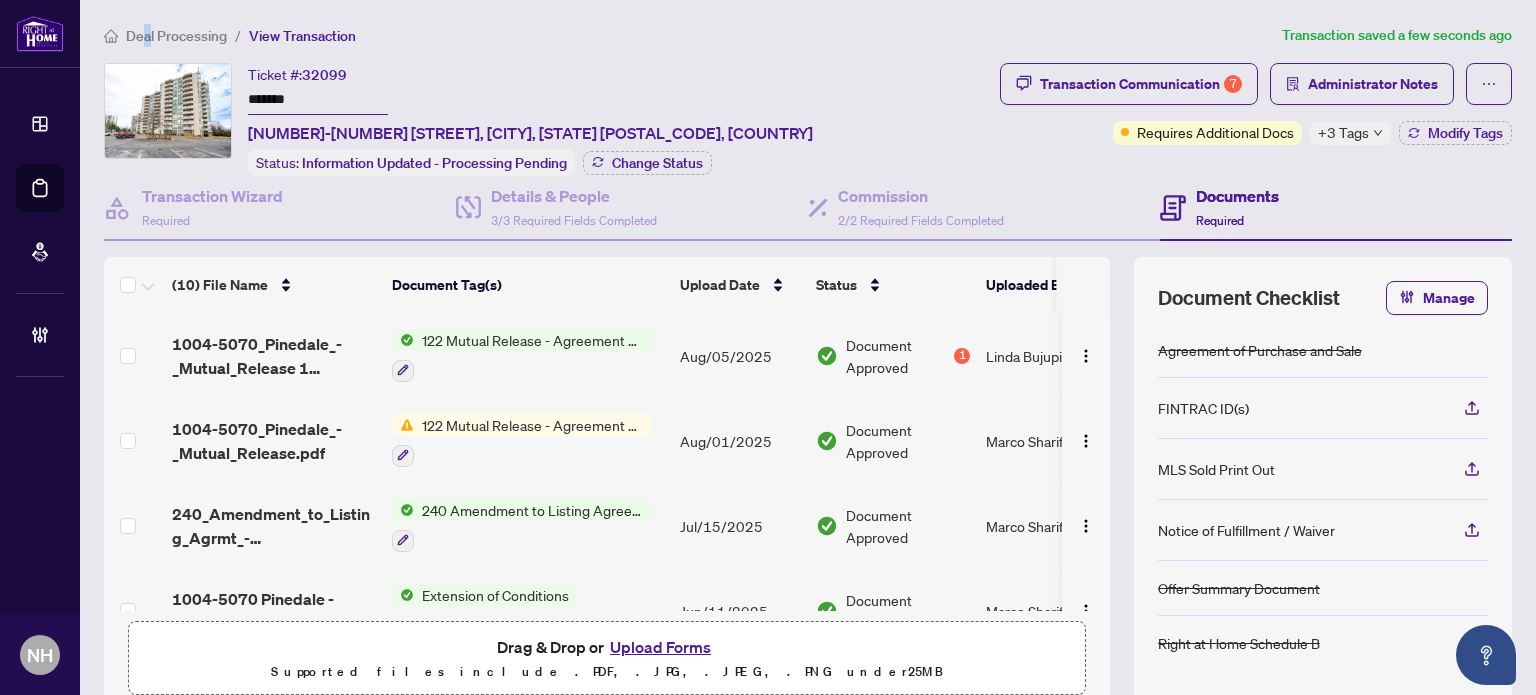 click on "Deal Processing" at bounding box center [176, 36] 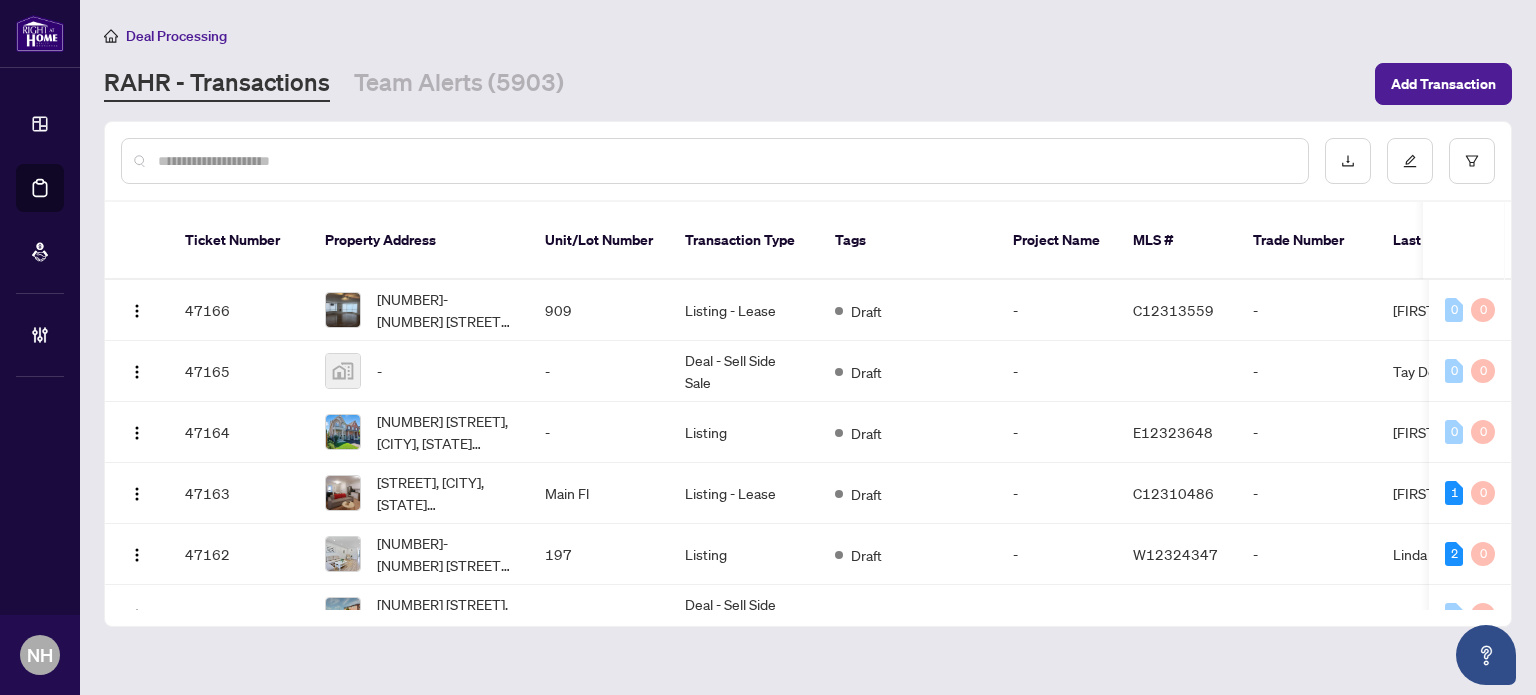 click at bounding box center (725, 161) 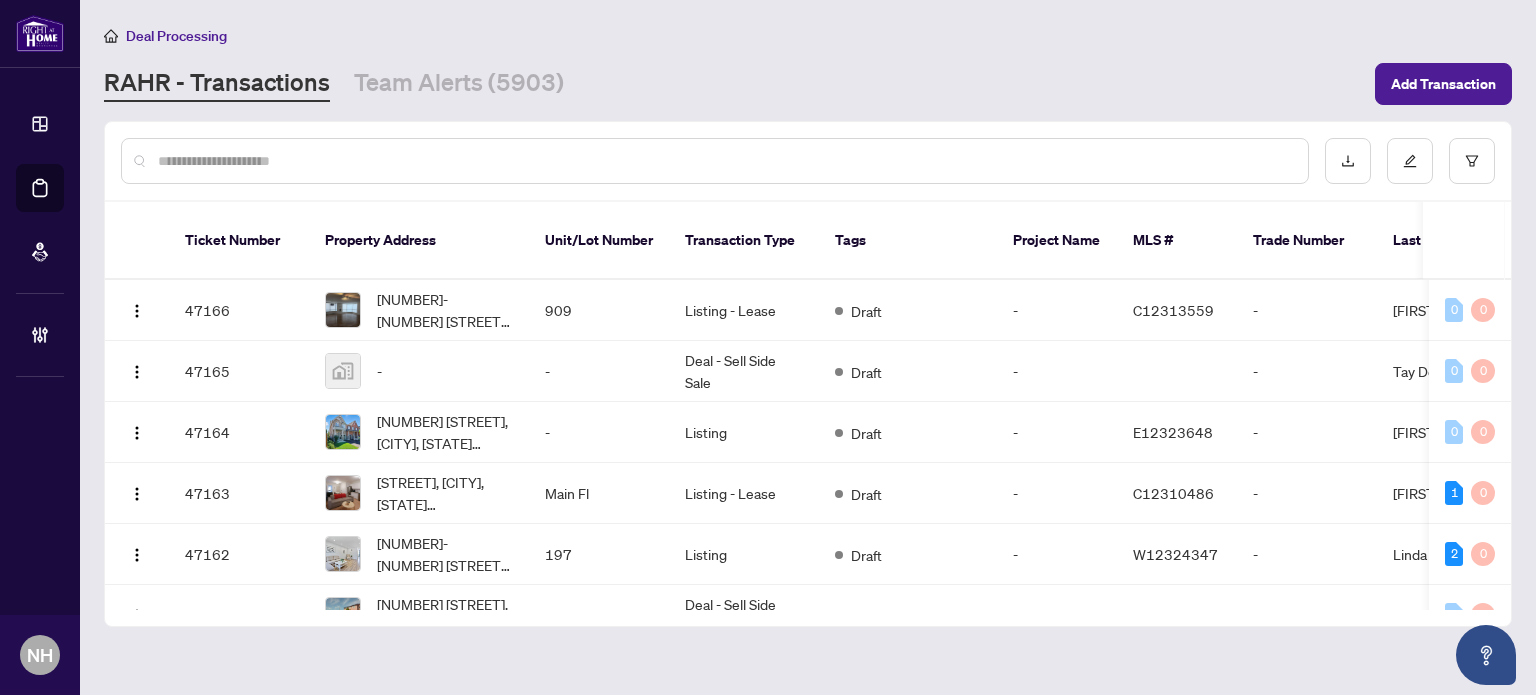 click at bounding box center [715, 161] 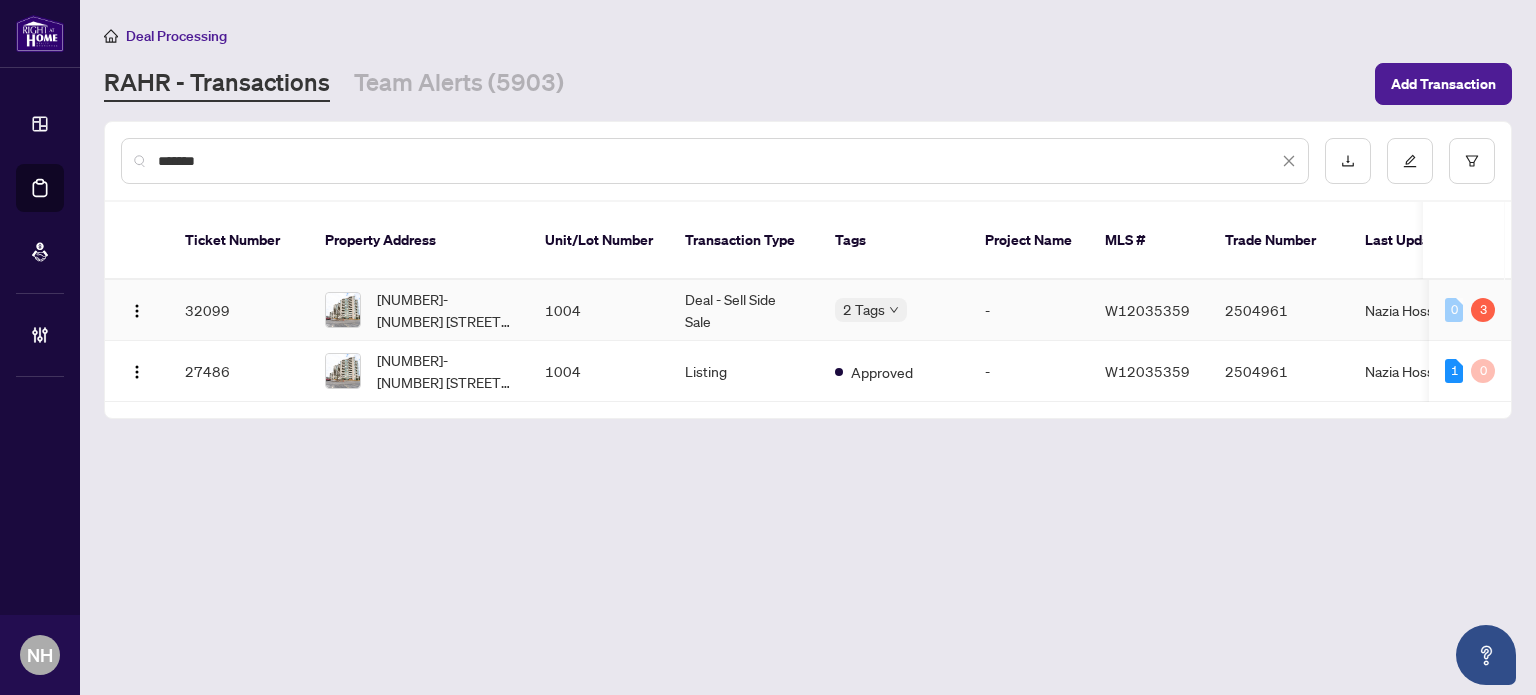 type on "*******" 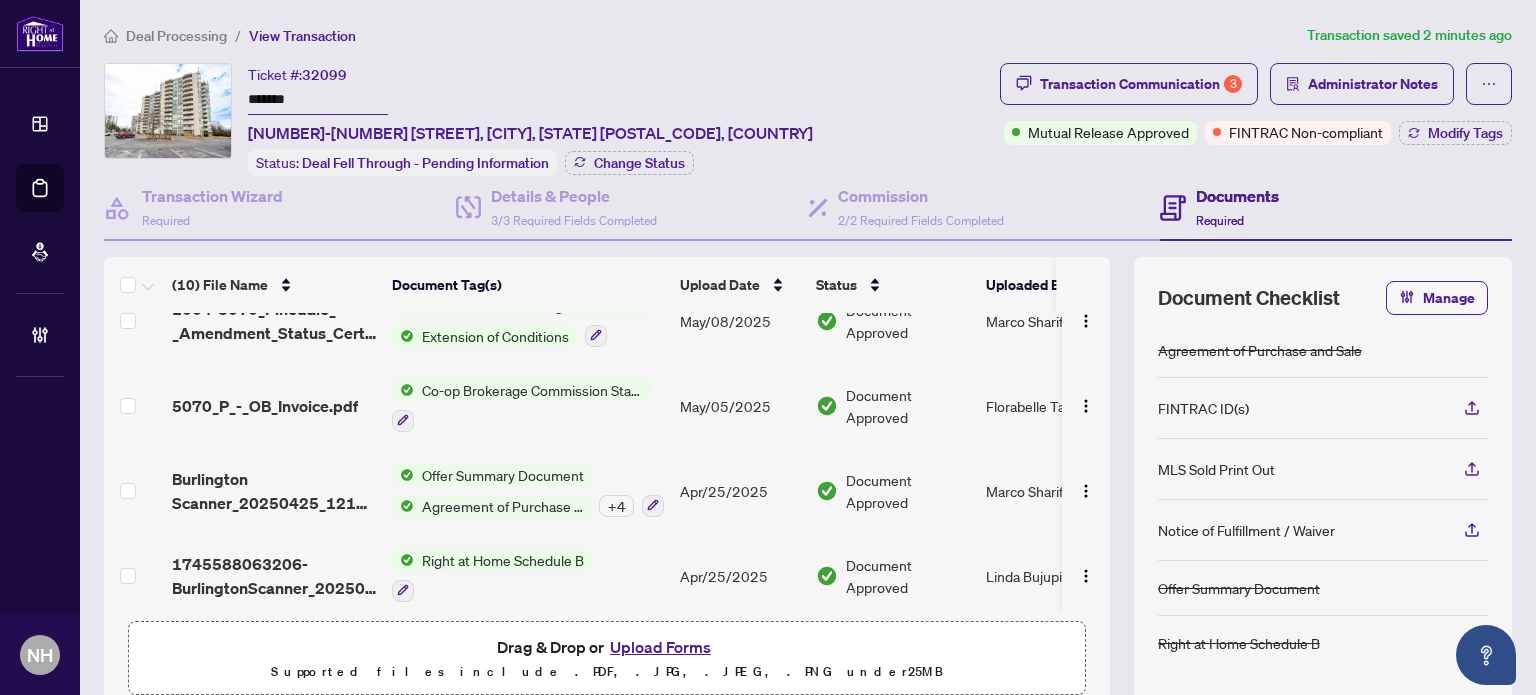 scroll, scrollTop: 552, scrollLeft: 0, axis: vertical 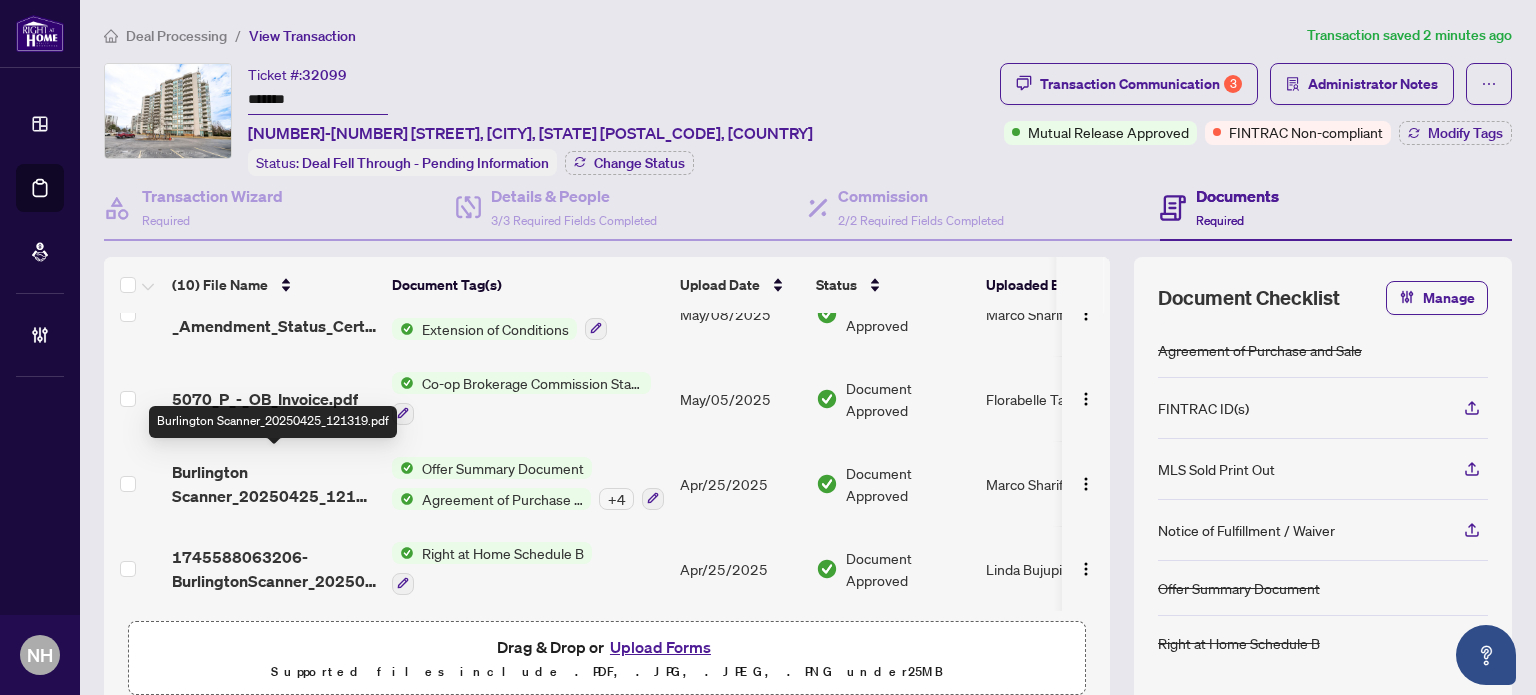click on "Burlington Scanner_20250425_121319.pdf" at bounding box center (274, 484) 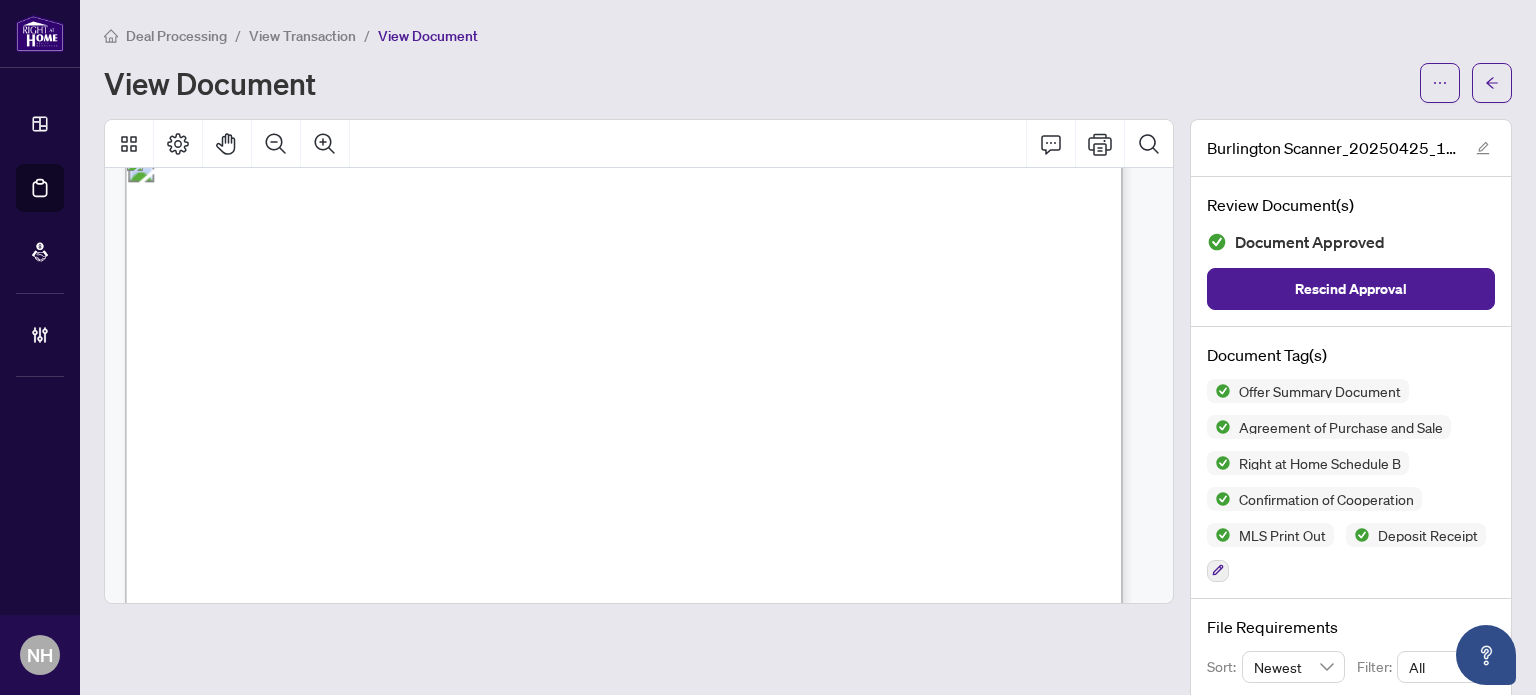 scroll, scrollTop: 9000, scrollLeft: 0, axis: vertical 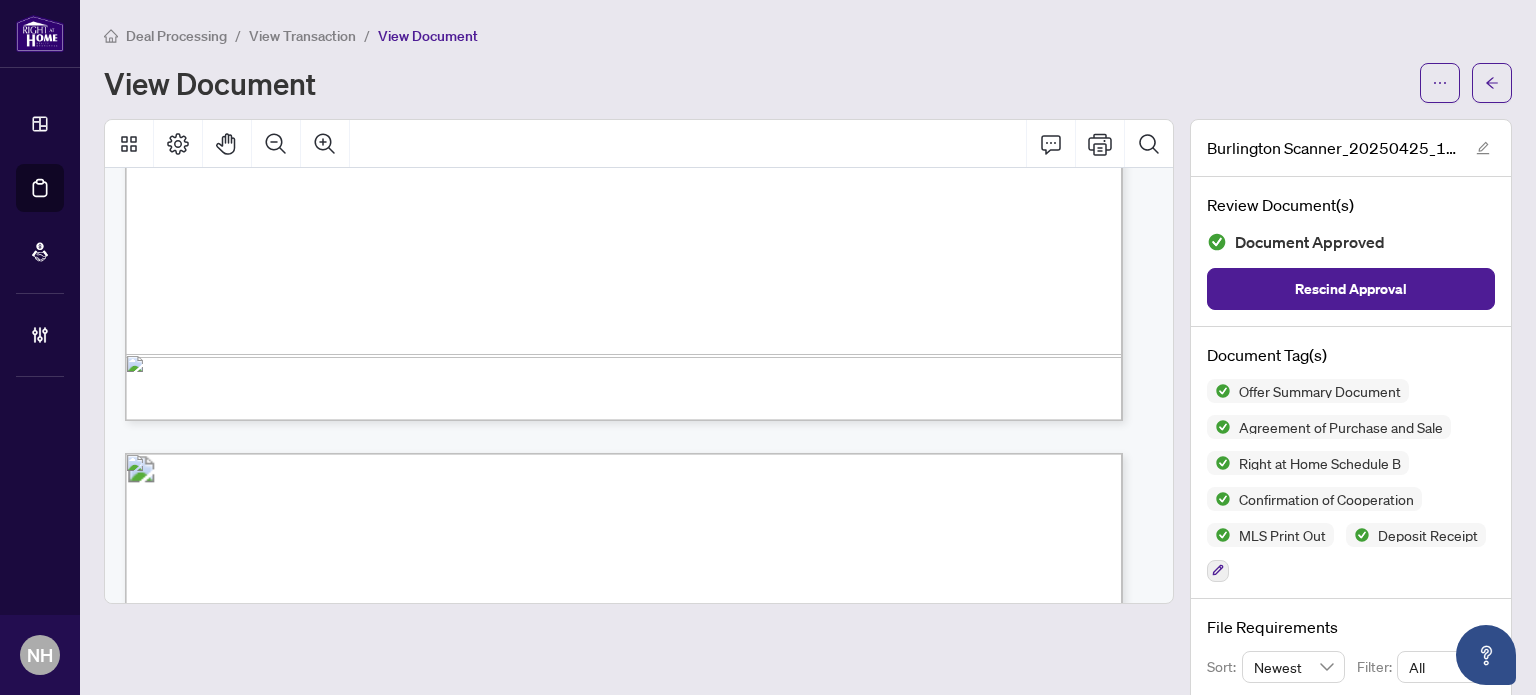 click on "View Transaction" at bounding box center [302, 36] 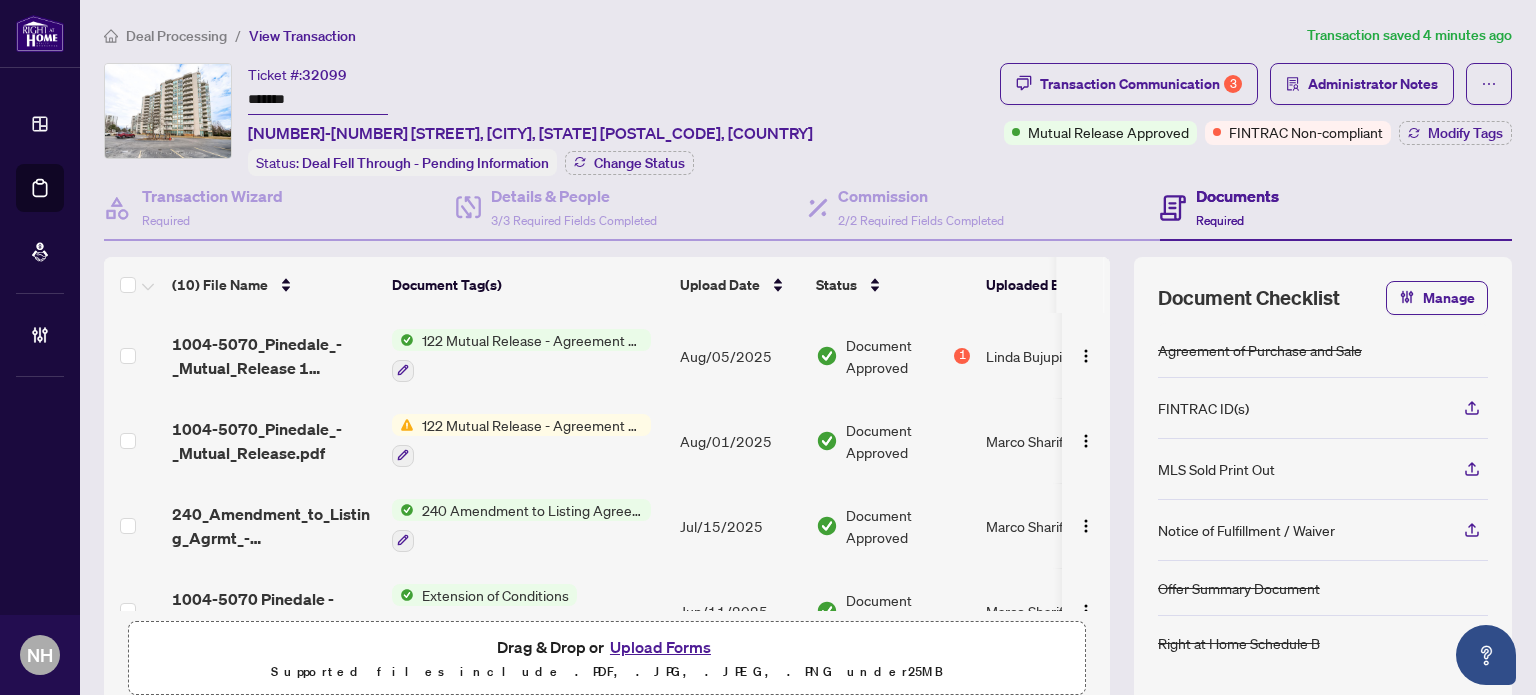 click on "Deal Processing" at bounding box center (176, 36) 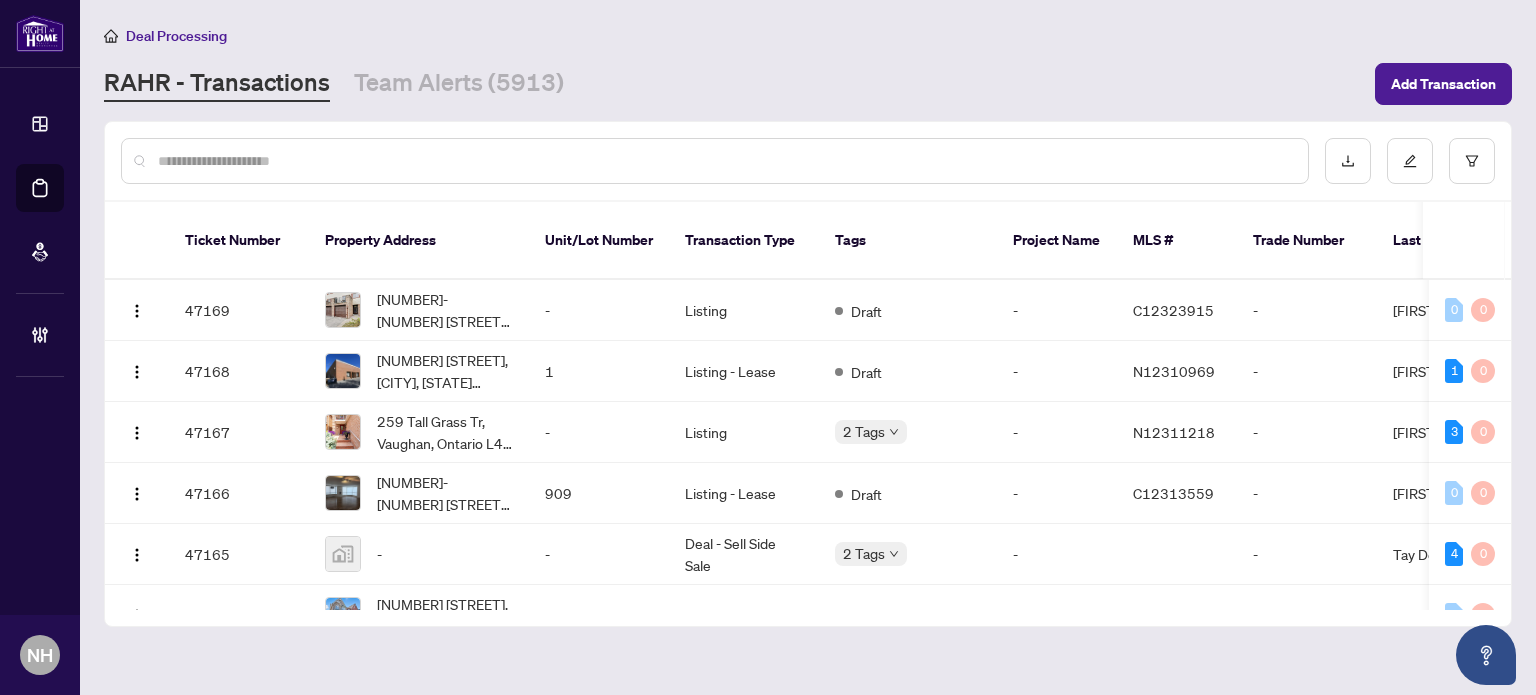 click at bounding box center (725, 161) 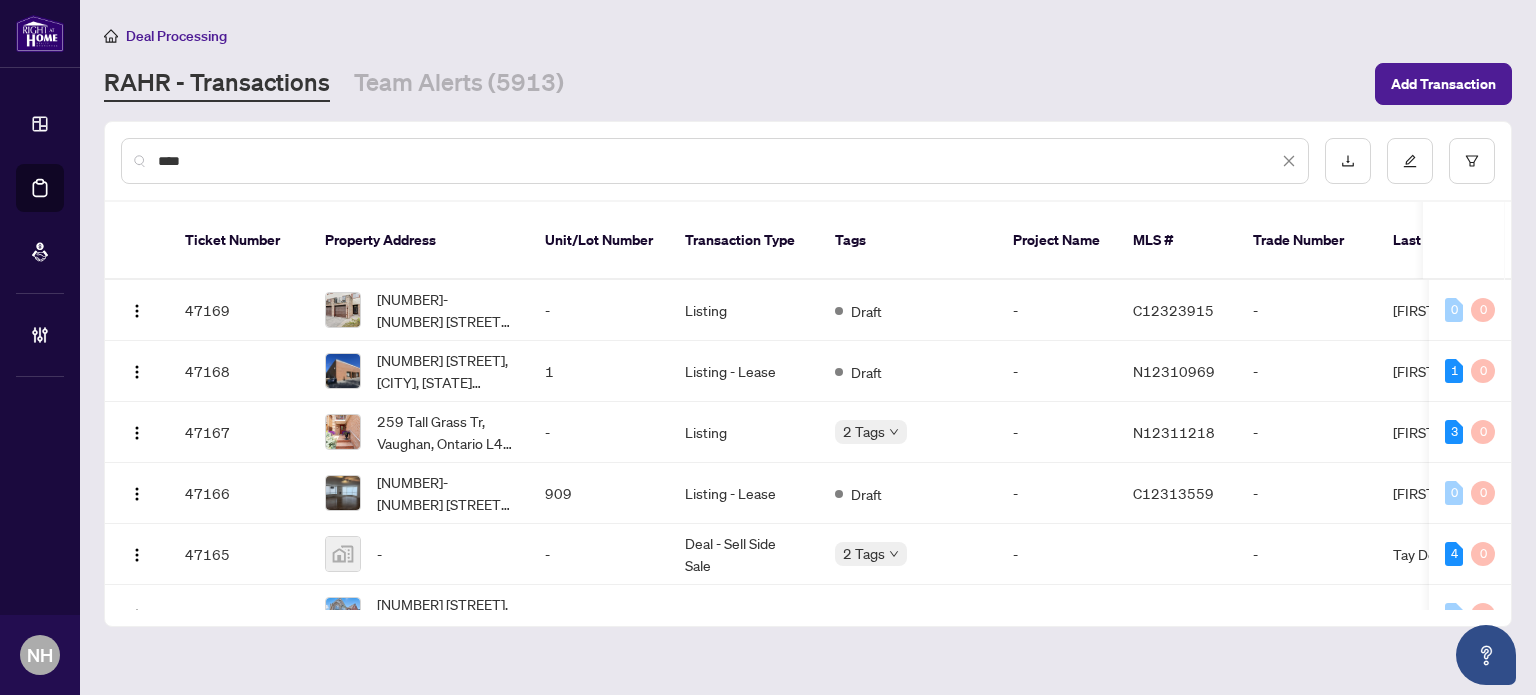 click on "****" at bounding box center (718, 161) 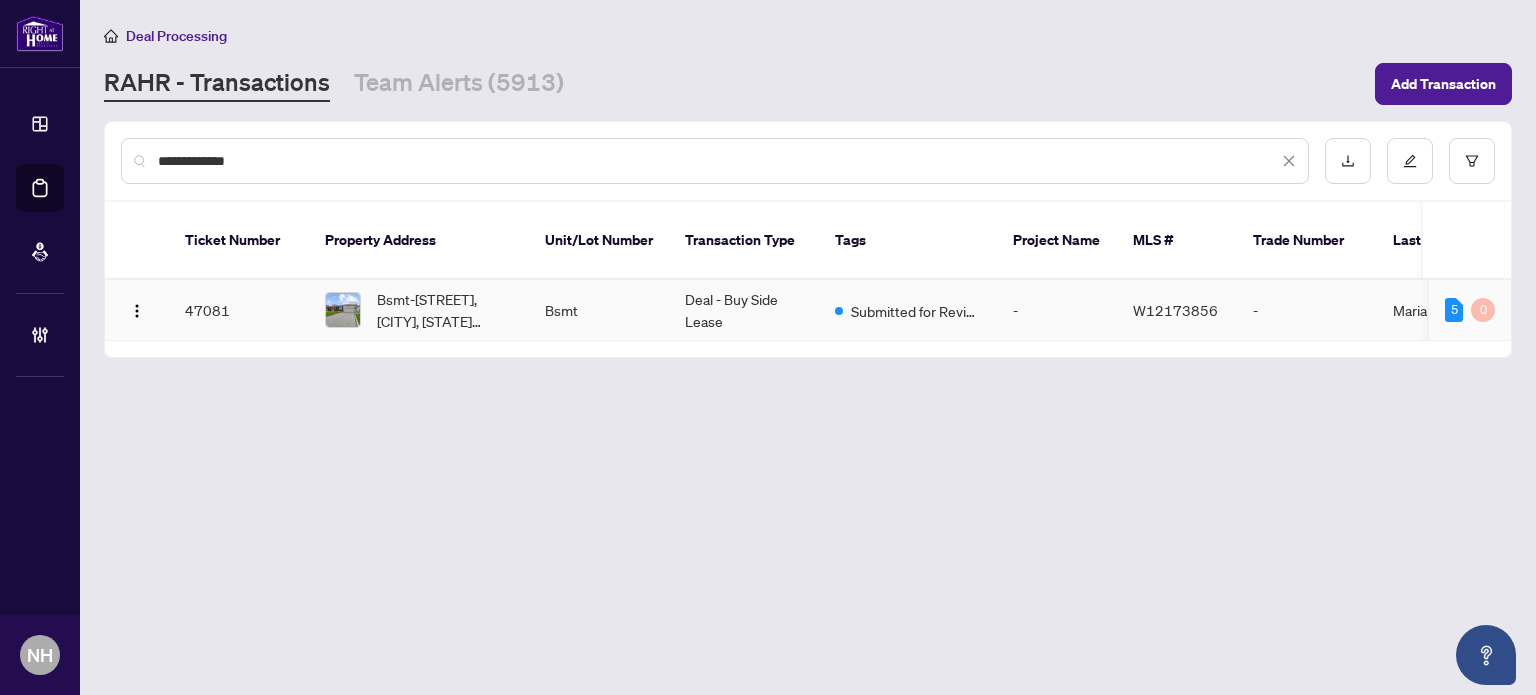 type on "**********" 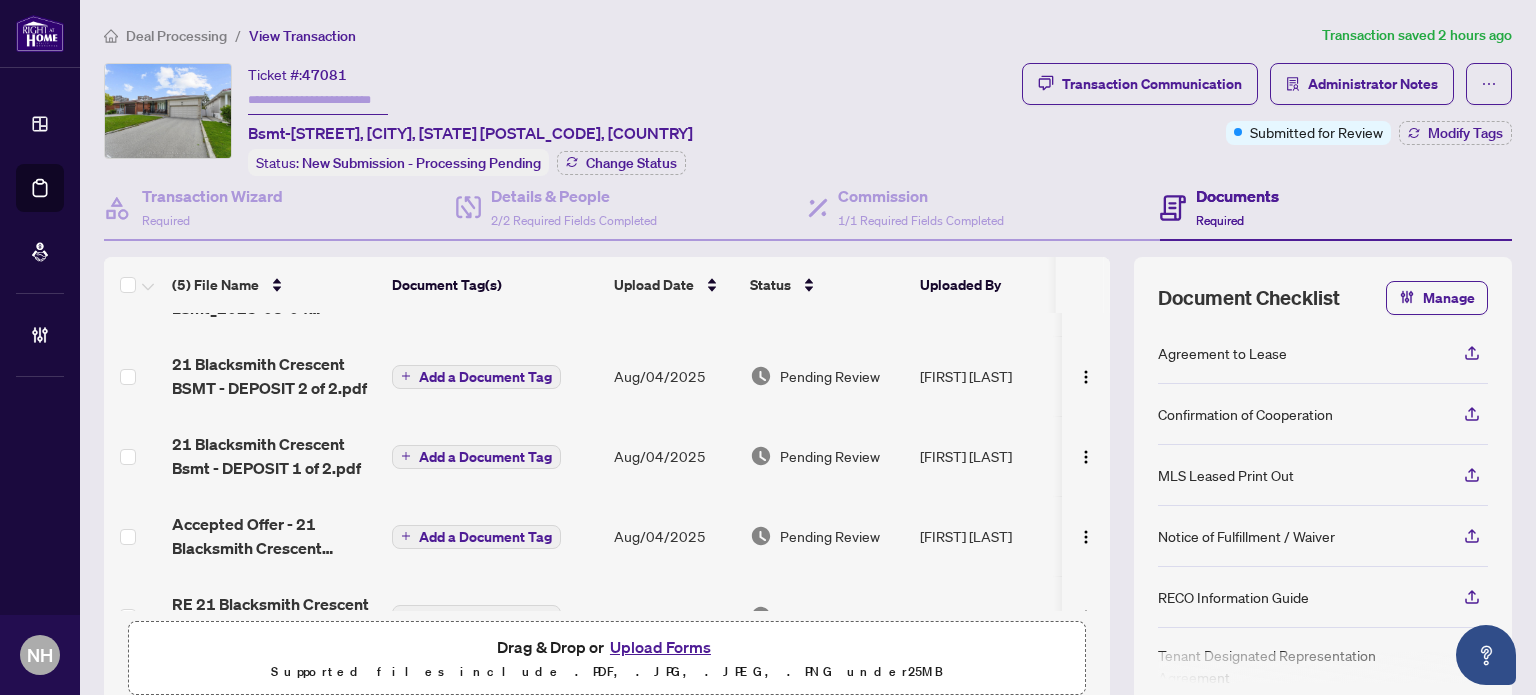 scroll, scrollTop: 108, scrollLeft: 0, axis: vertical 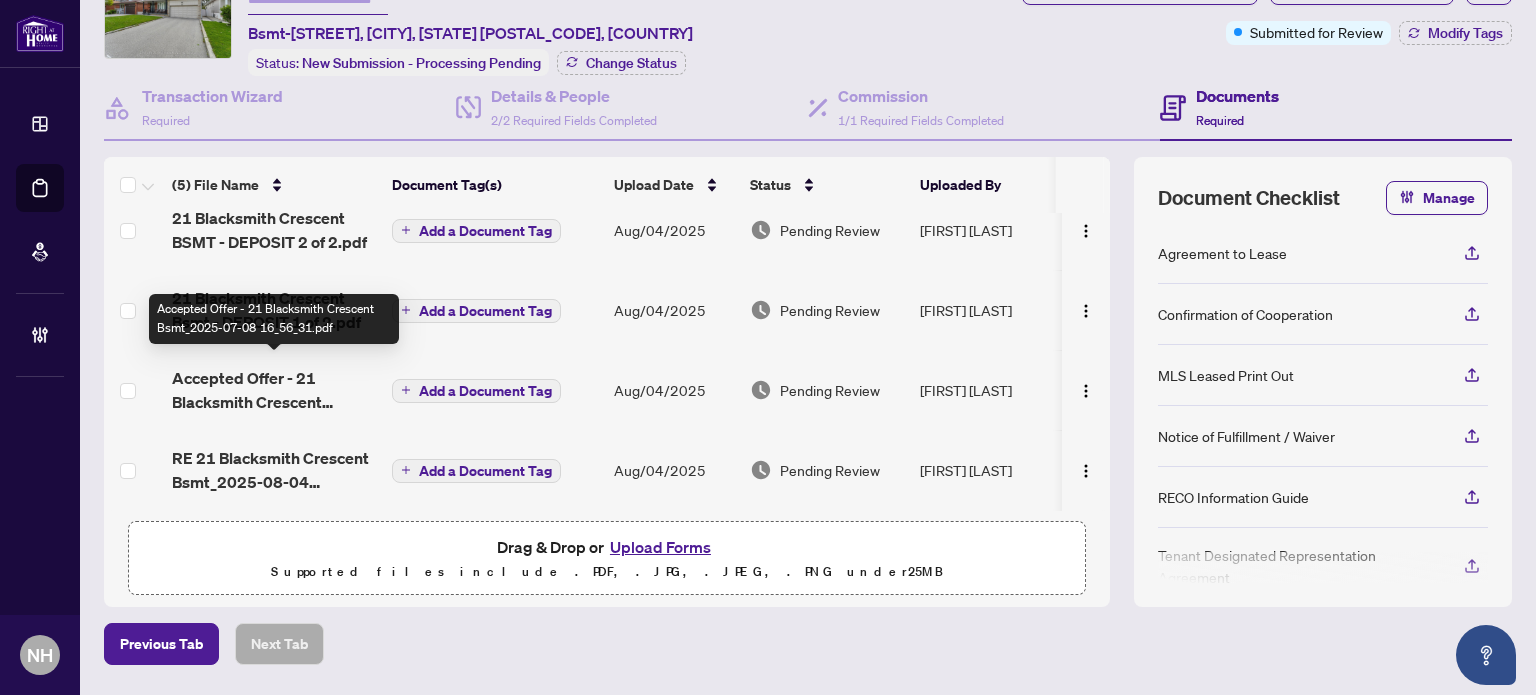 click on "Accepted Offer - 21 Blacksmith Crescent Bsmt_2025-07-08 16_56_31.pdf" at bounding box center [274, 390] 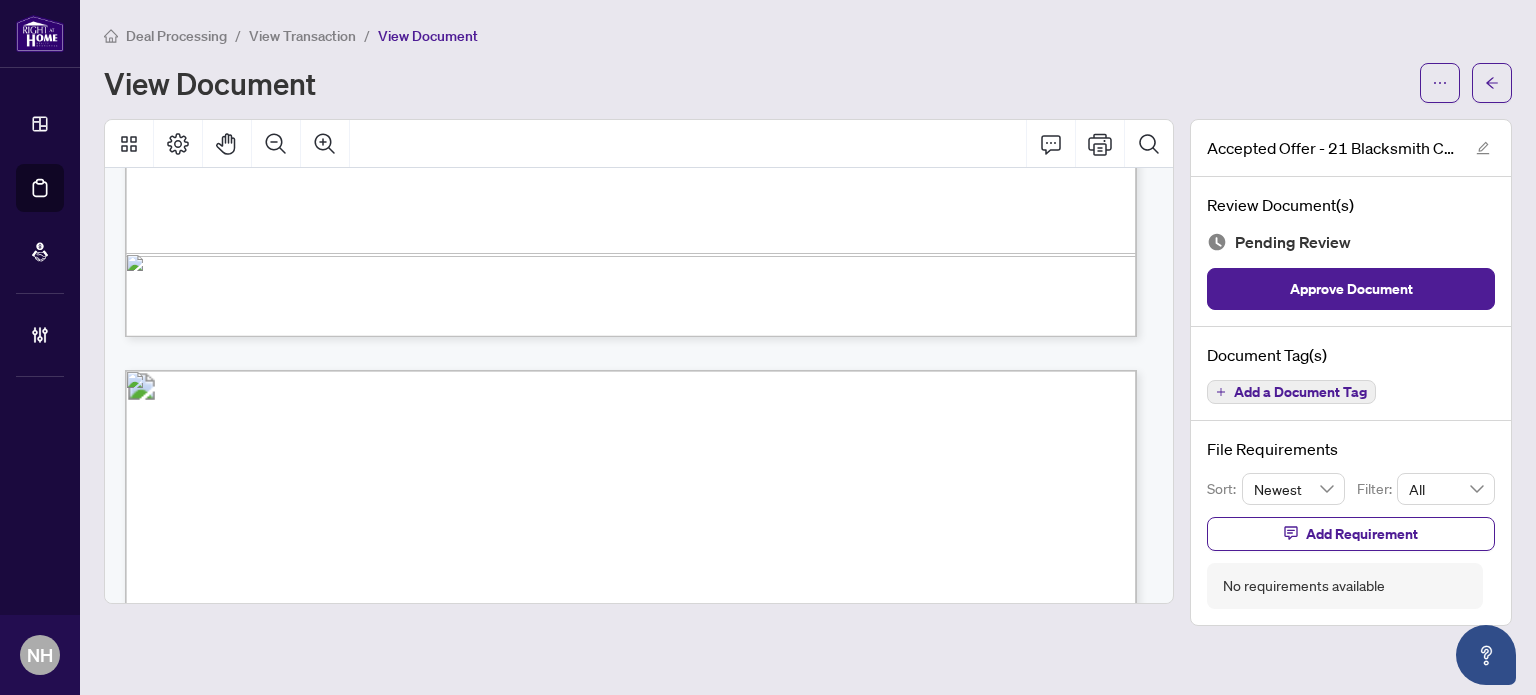 scroll, scrollTop: 1200, scrollLeft: 0, axis: vertical 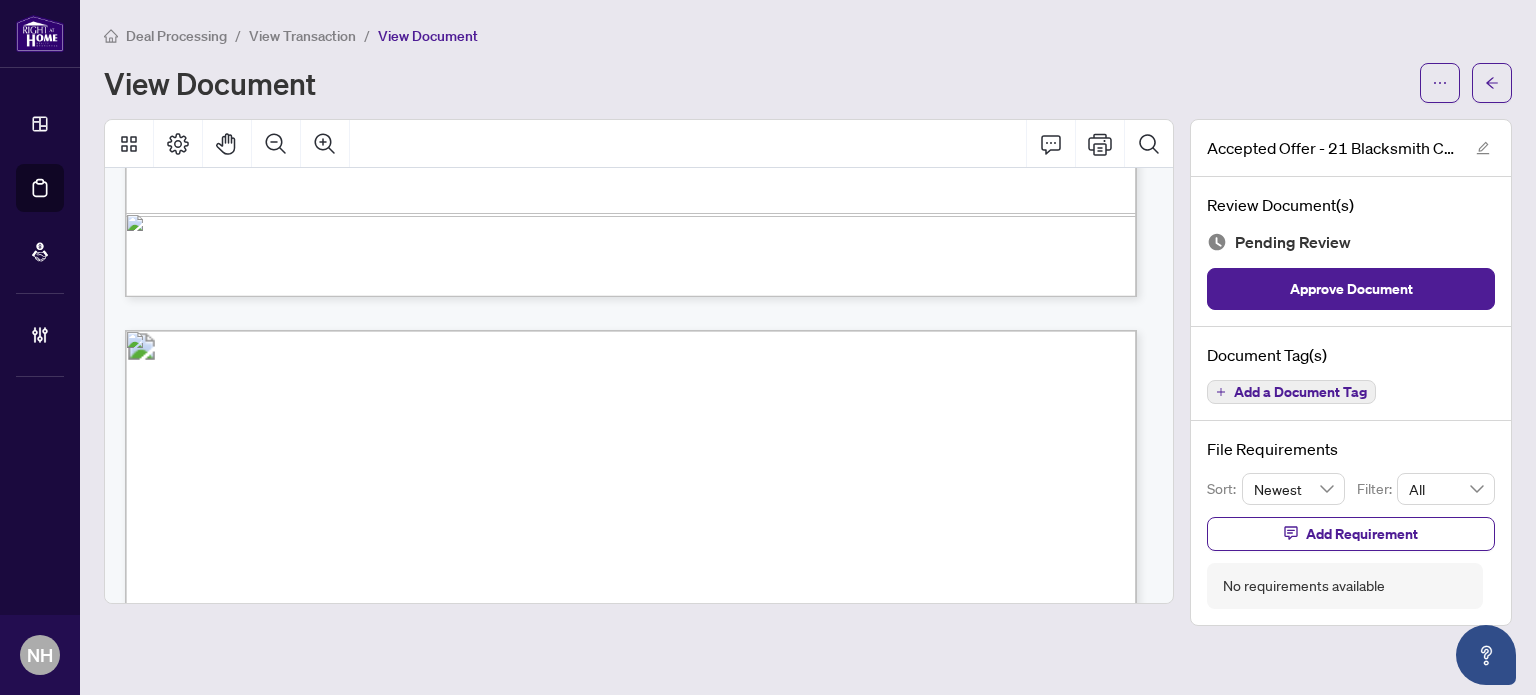 click on "Add a Document Tag" at bounding box center (1300, 392) 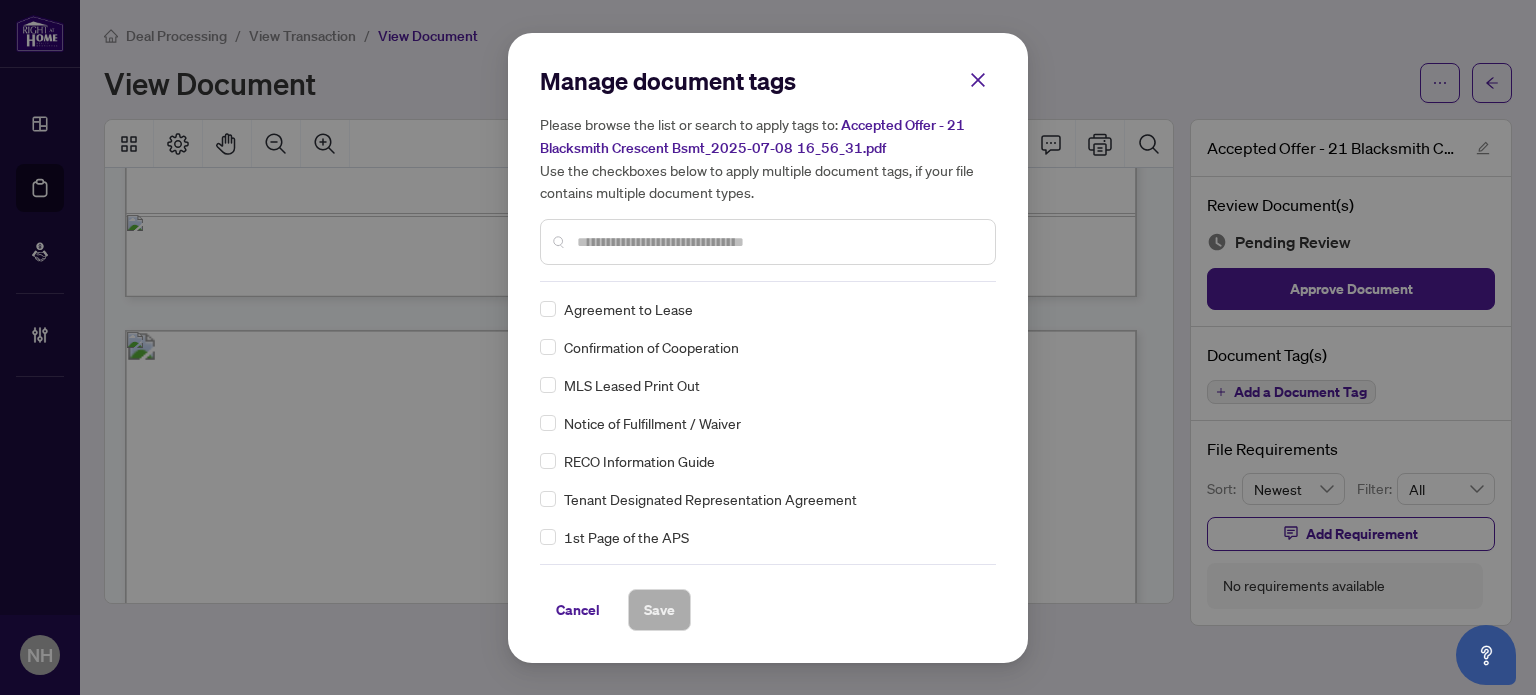 click at bounding box center (778, 242) 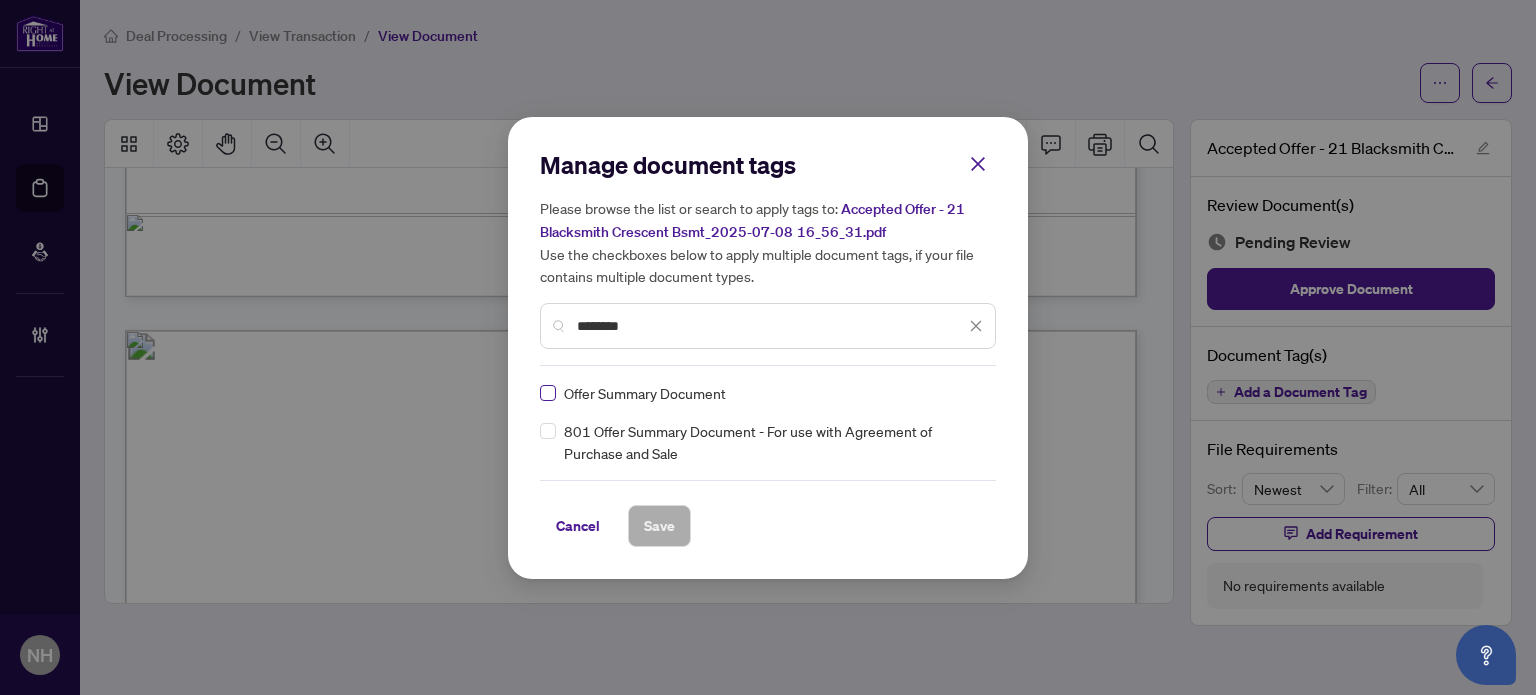 type on "********" 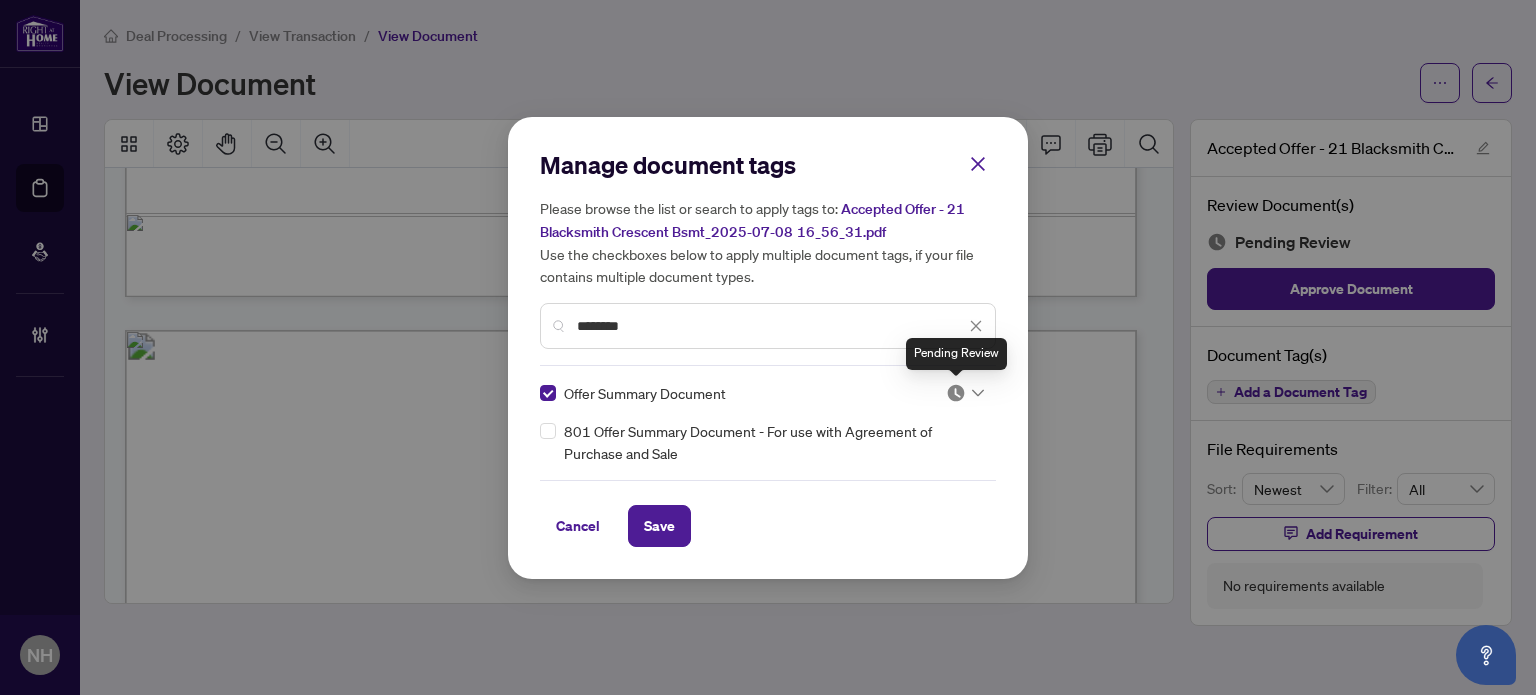 click at bounding box center (956, 393) 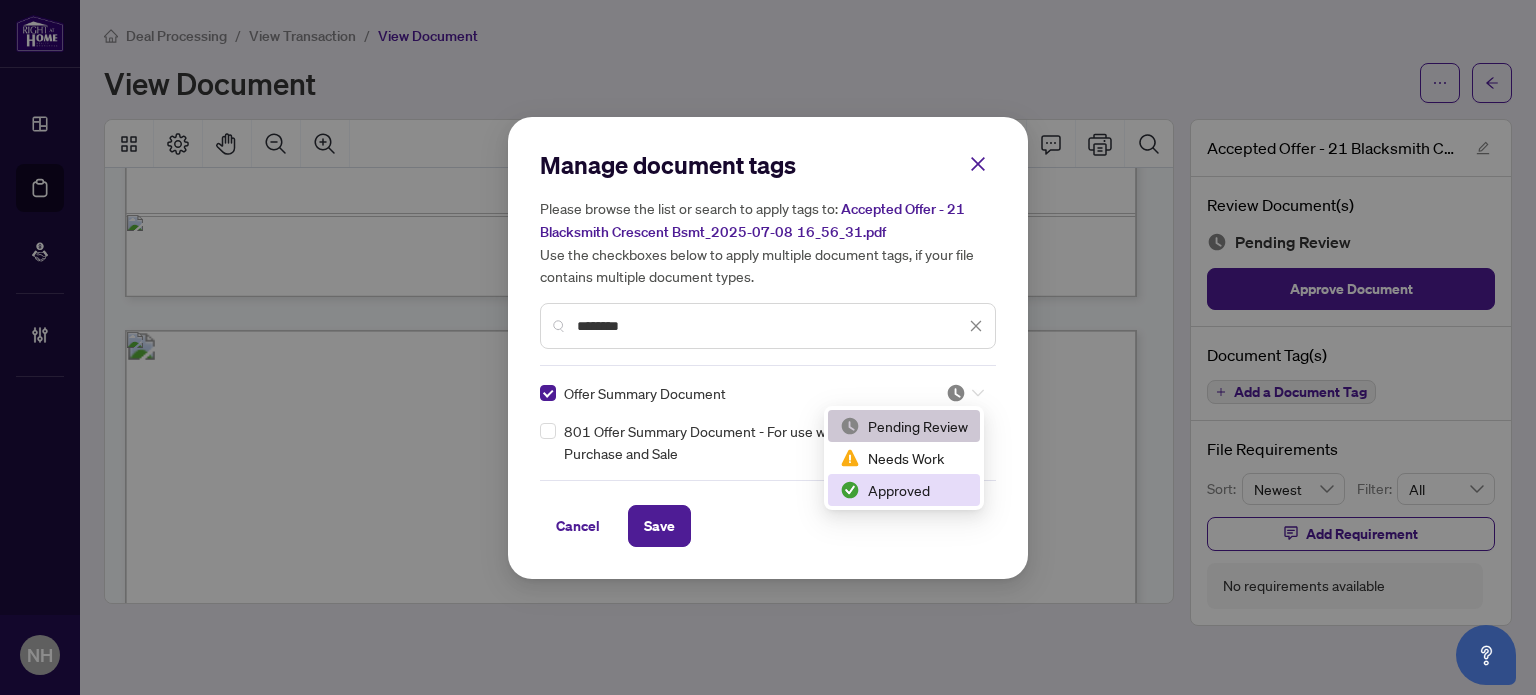 click on "Approved" at bounding box center (904, 490) 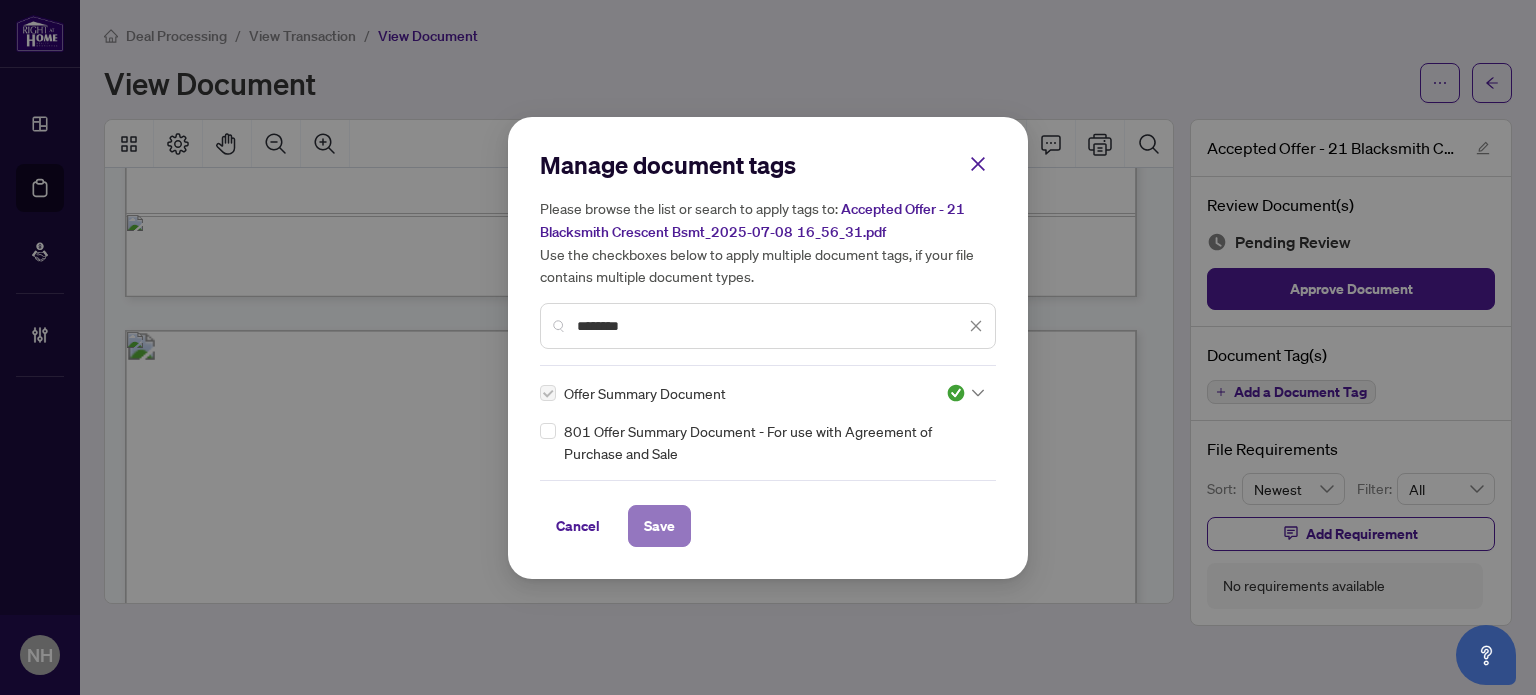 click on "Save" at bounding box center (659, 526) 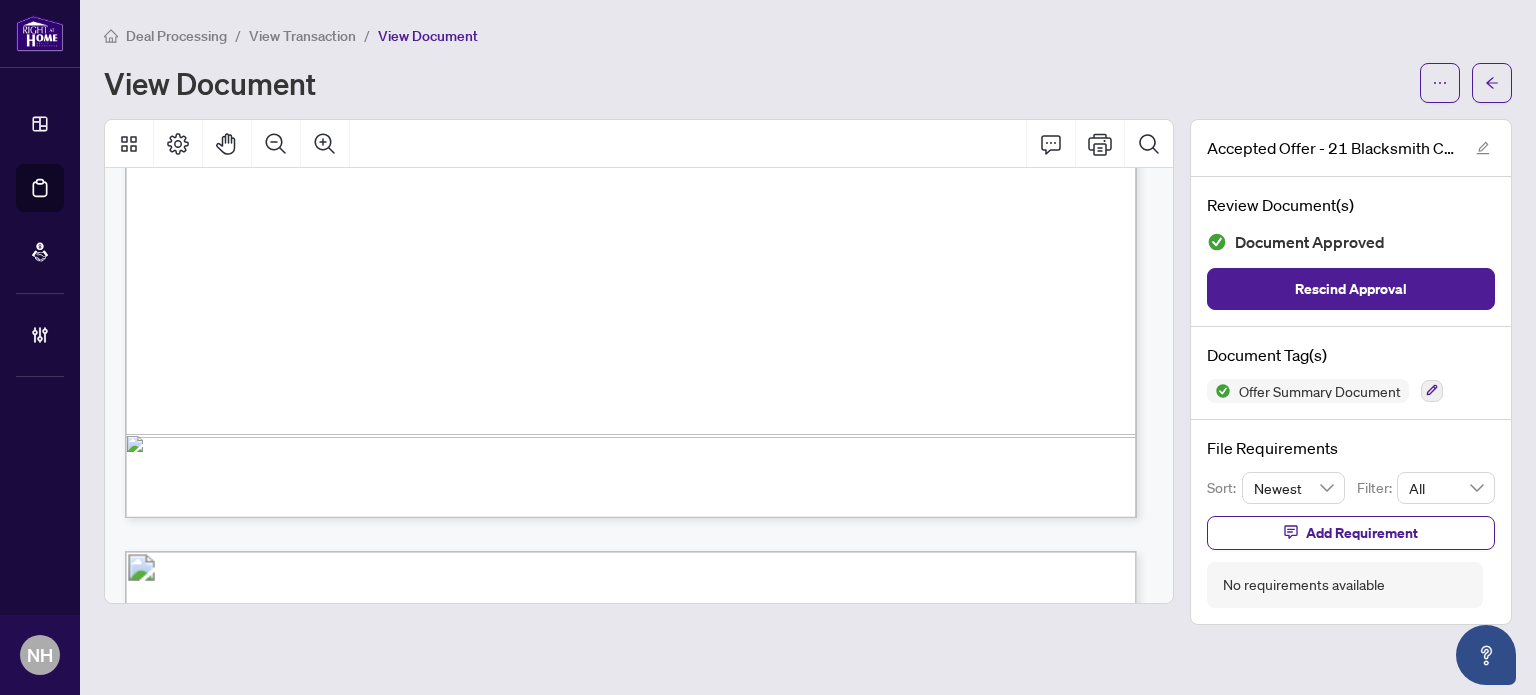 scroll, scrollTop: 3700, scrollLeft: 0, axis: vertical 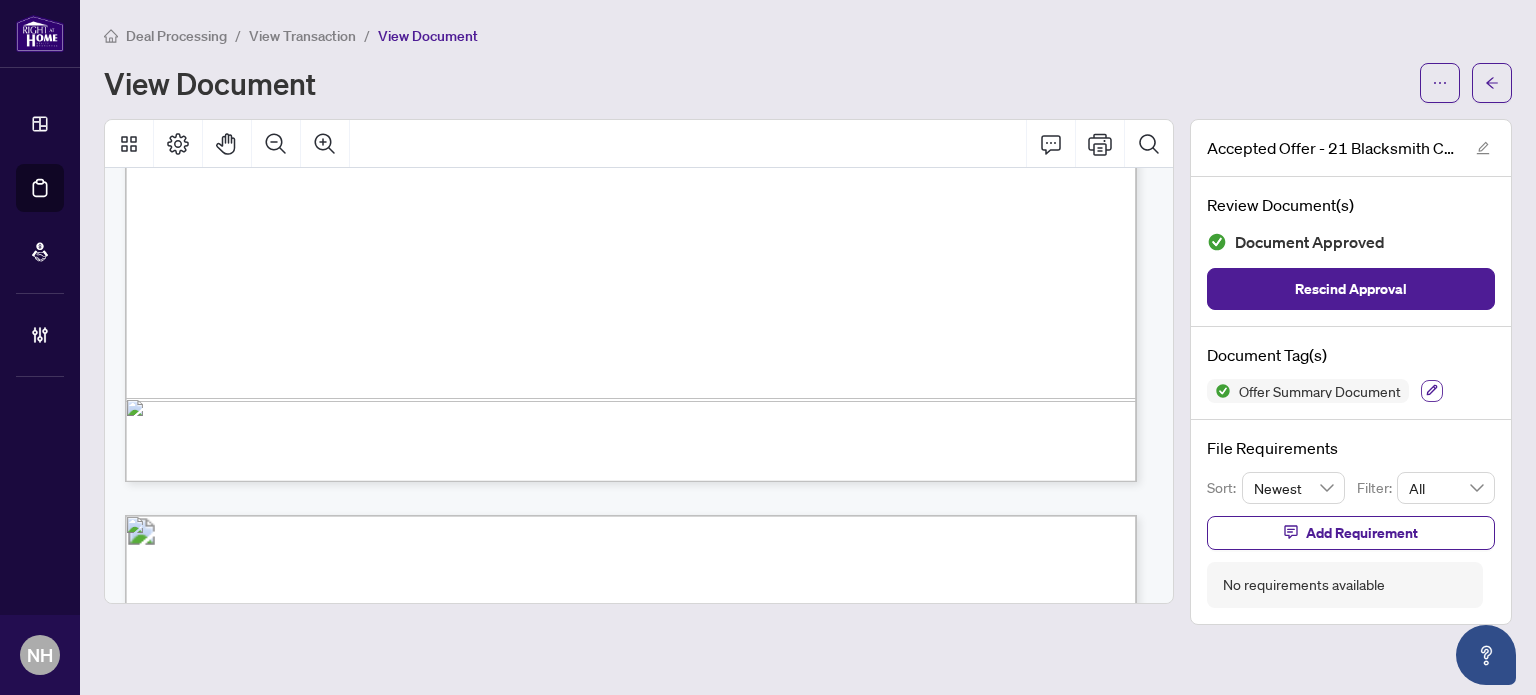 click 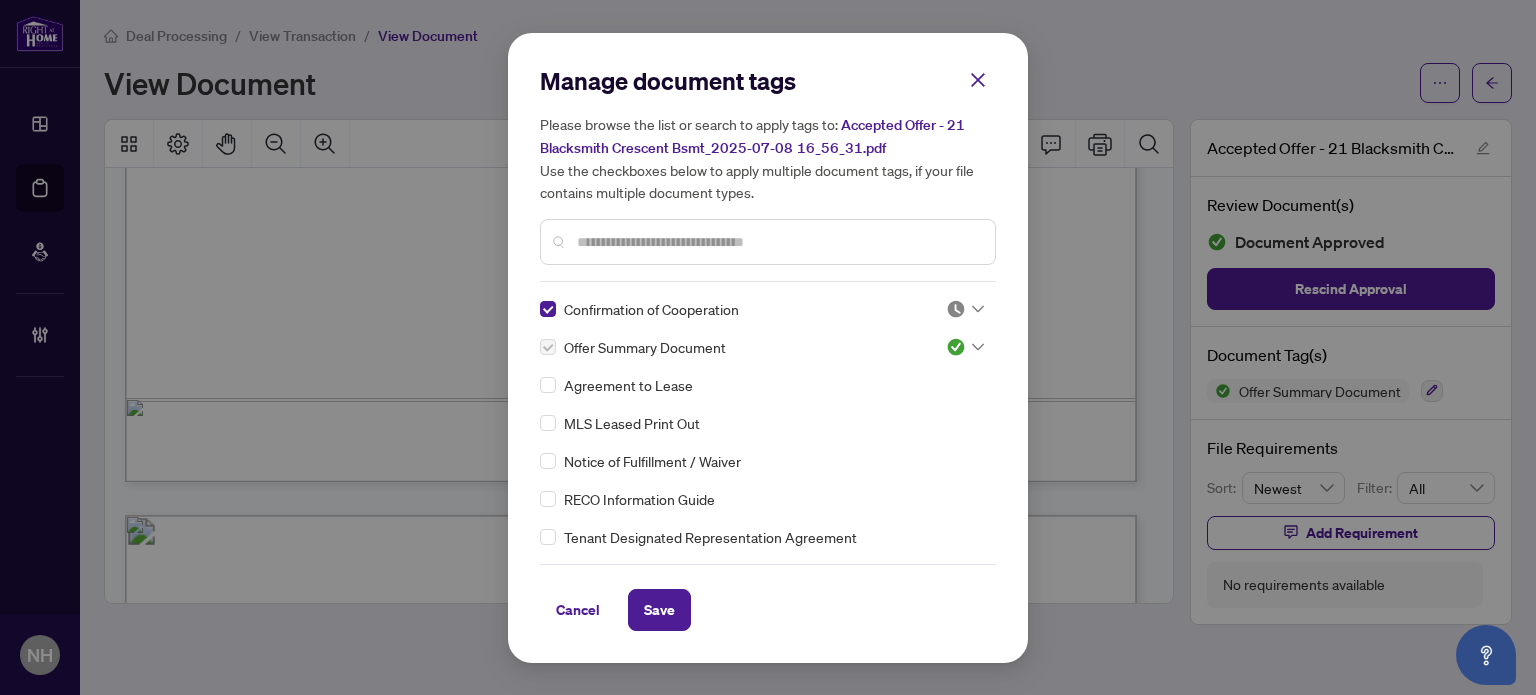 click 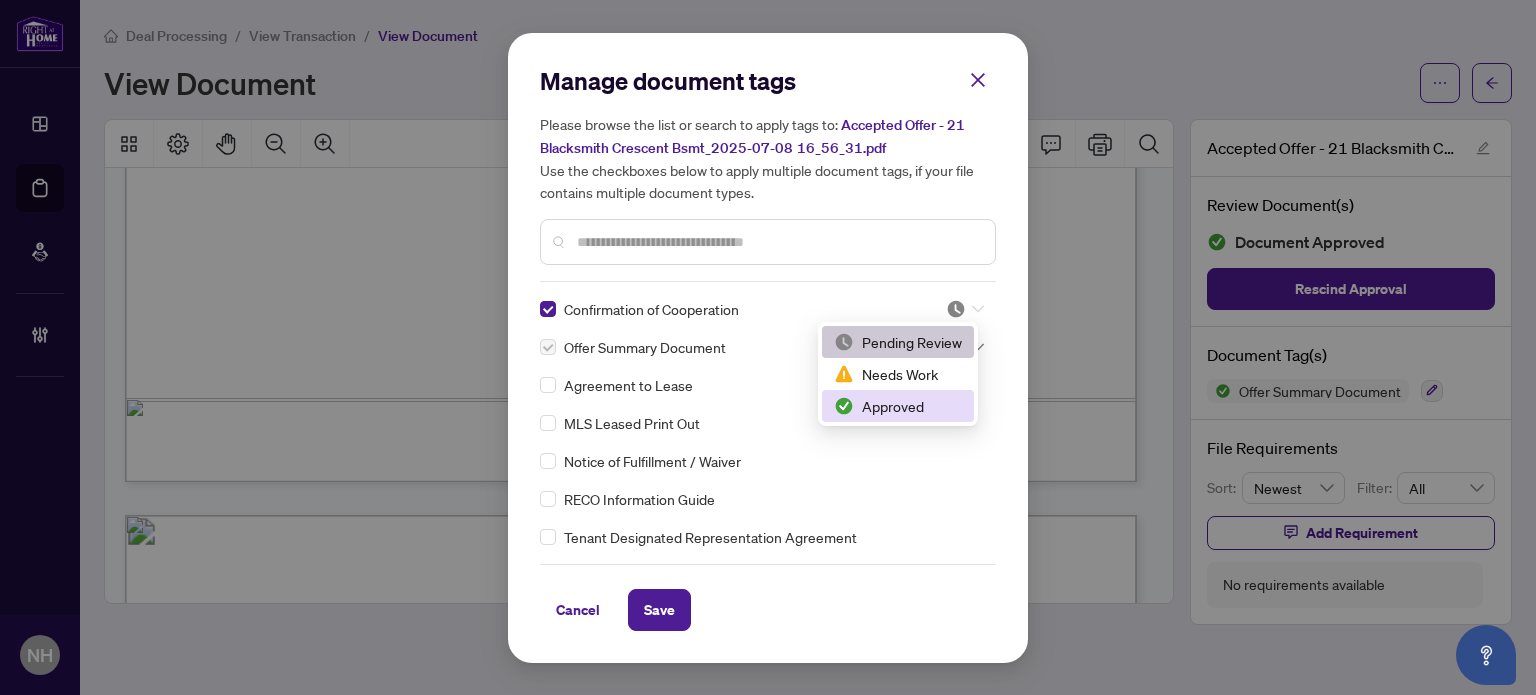 click on "Approved" at bounding box center [898, 406] 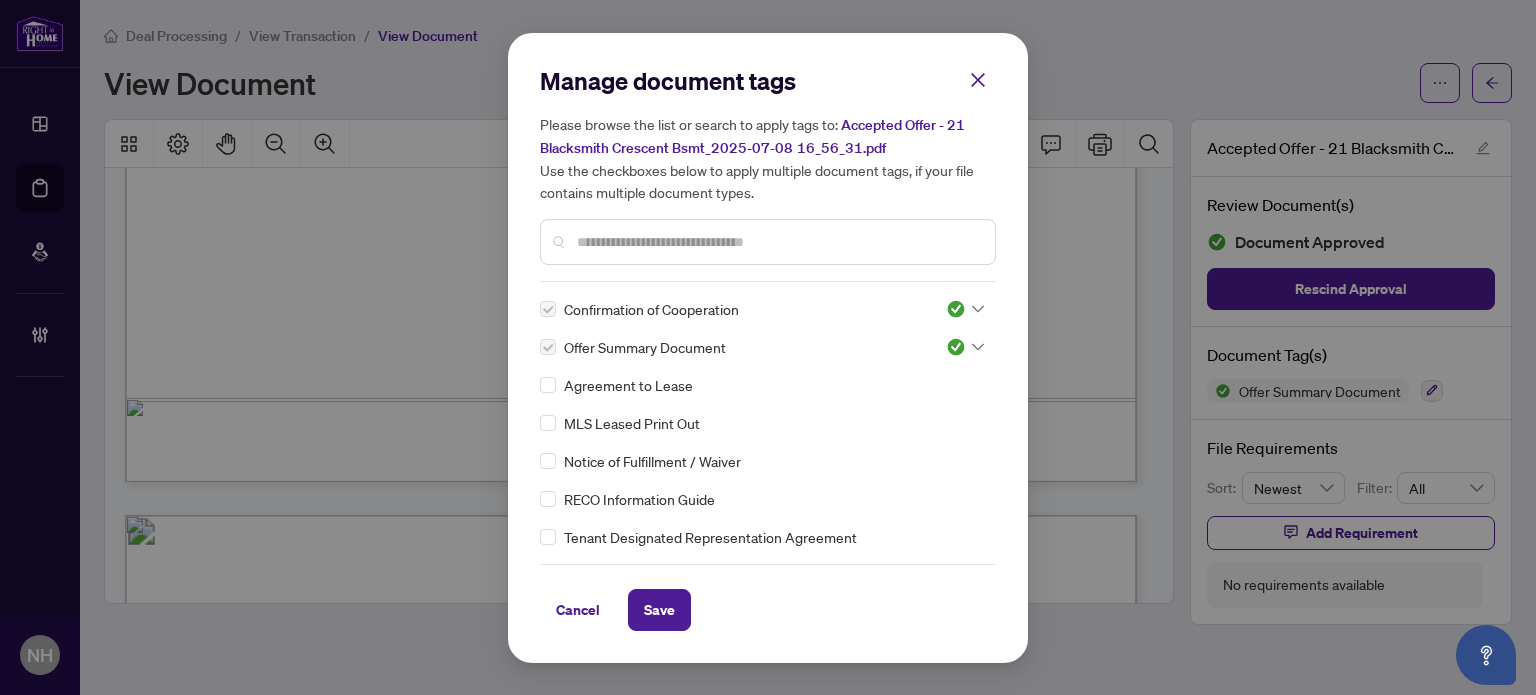 click on "Cancel Save" at bounding box center [768, 610] 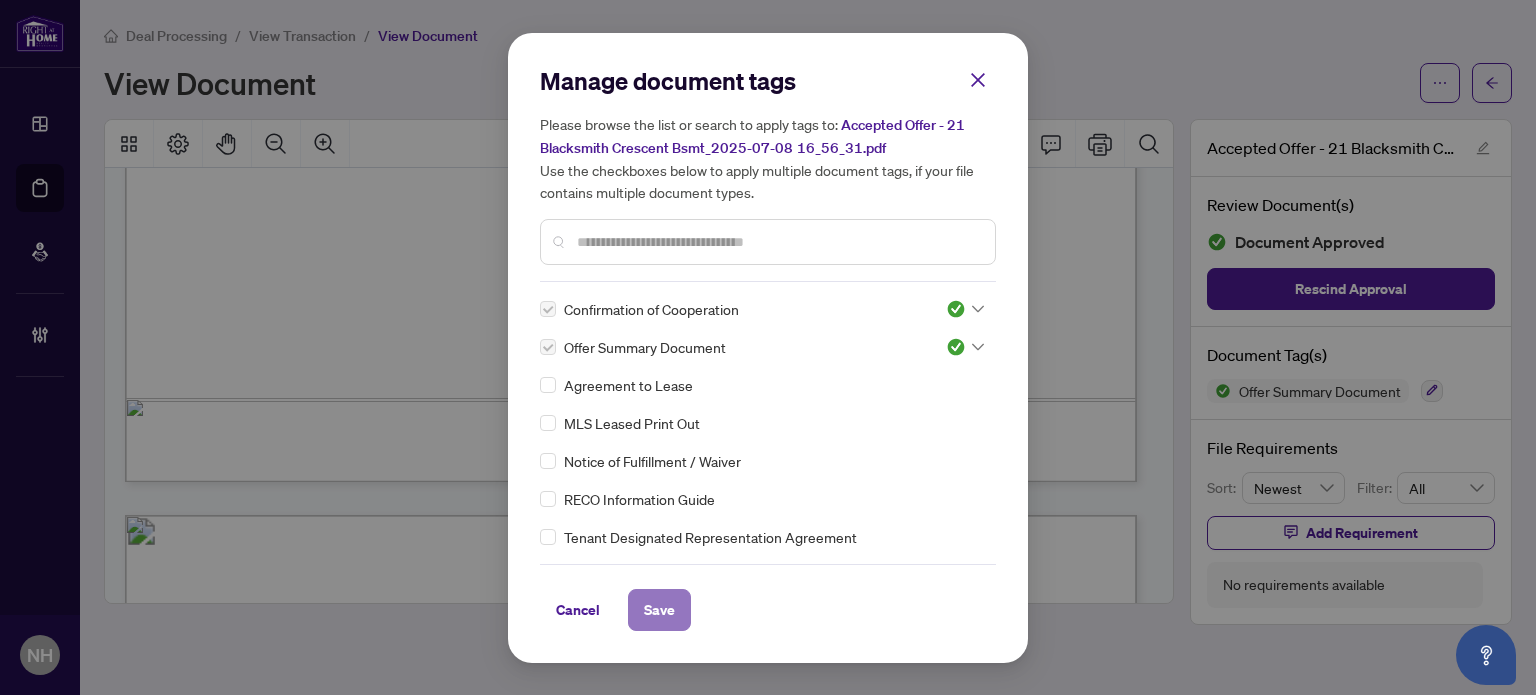 click on "Save" at bounding box center [659, 610] 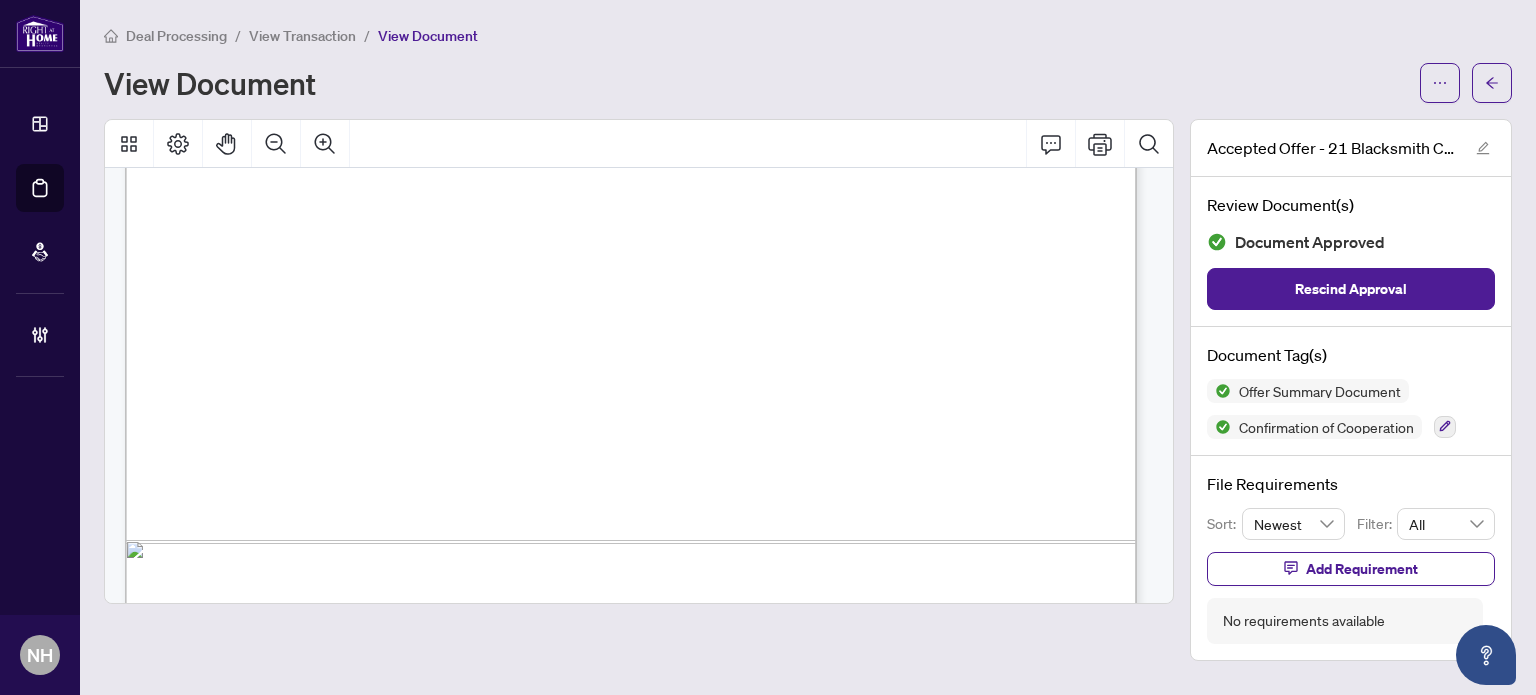 scroll, scrollTop: 5100, scrollLeft: 0, axis: vertical 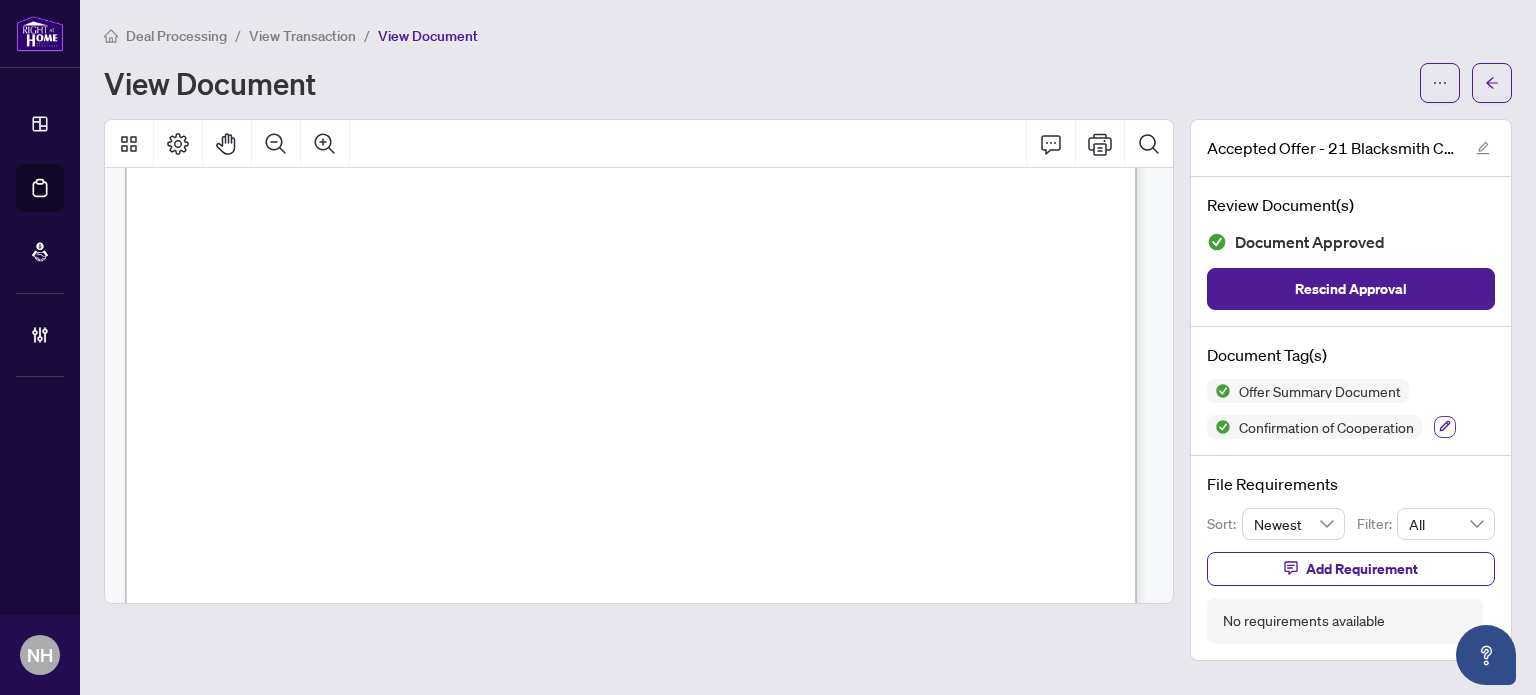 click at bounding box center [1445, 427] 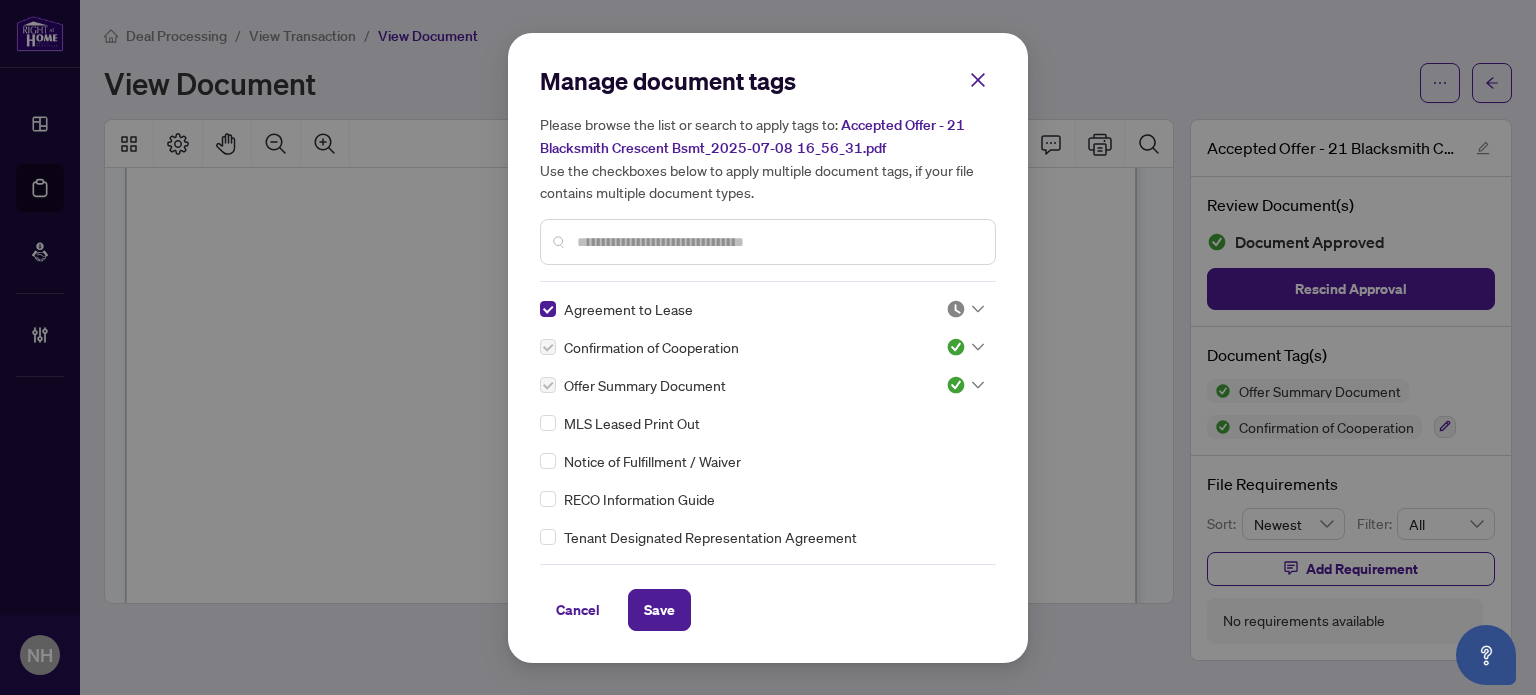 click at bounding box center (965, 309) 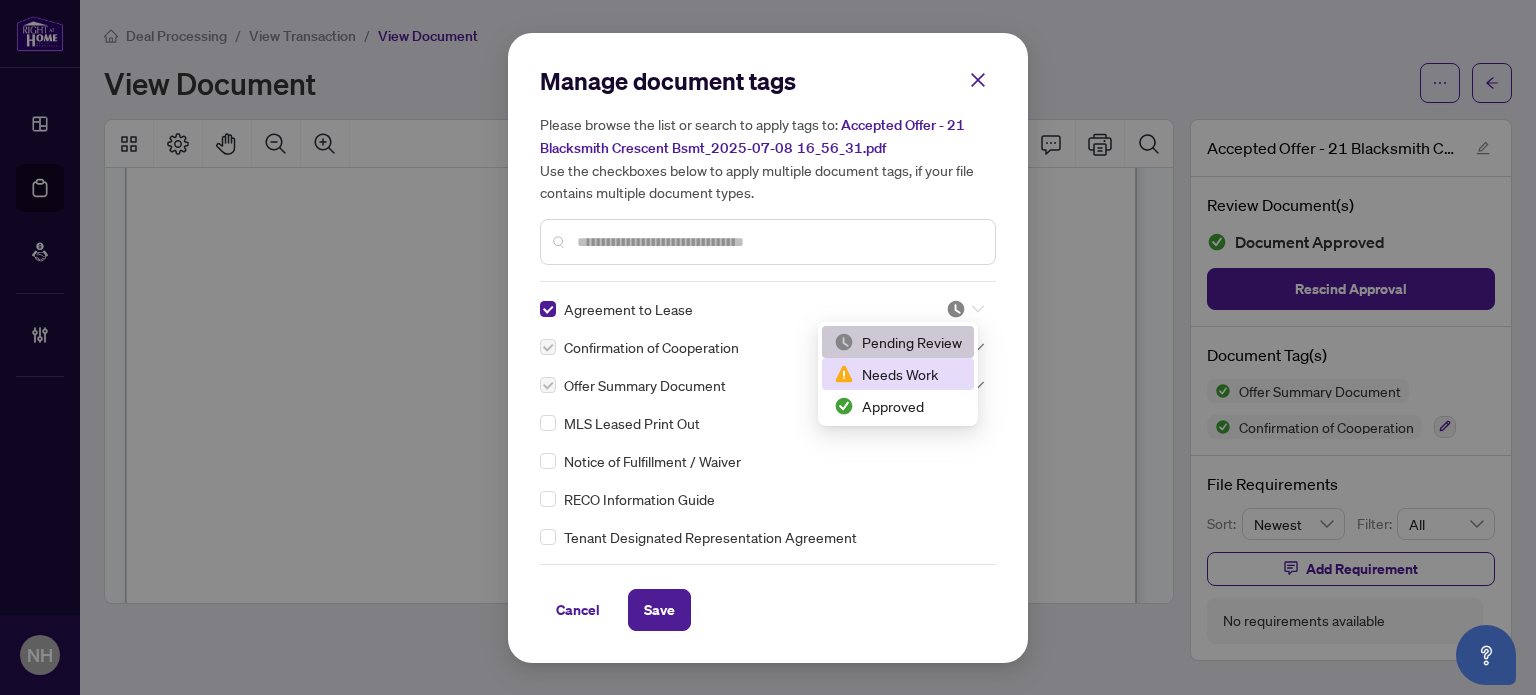 click on "Needs Work" at bounding box center (898, 374) 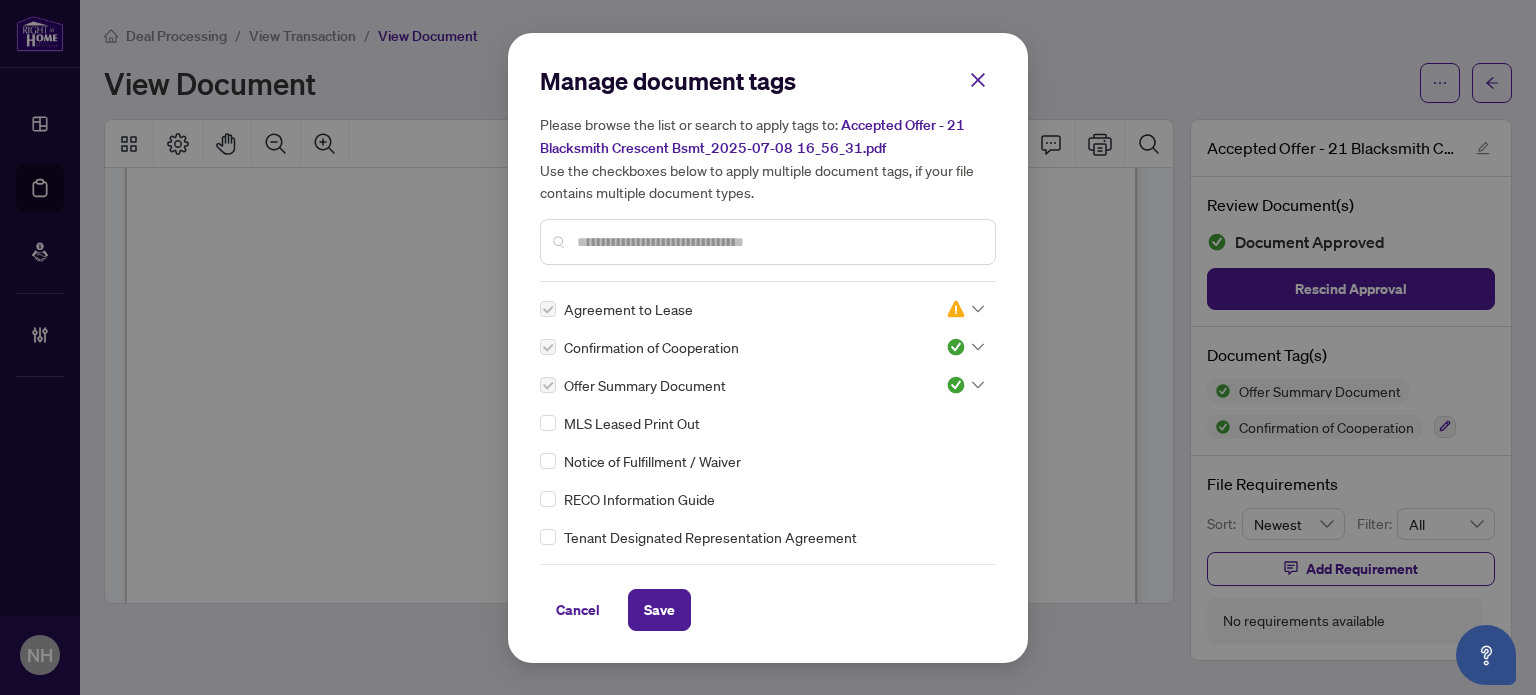 drag, startPoint x: 656, startPoint y: 601, endPoint x: 1038, endPoint y: 585, distance: 382.33493 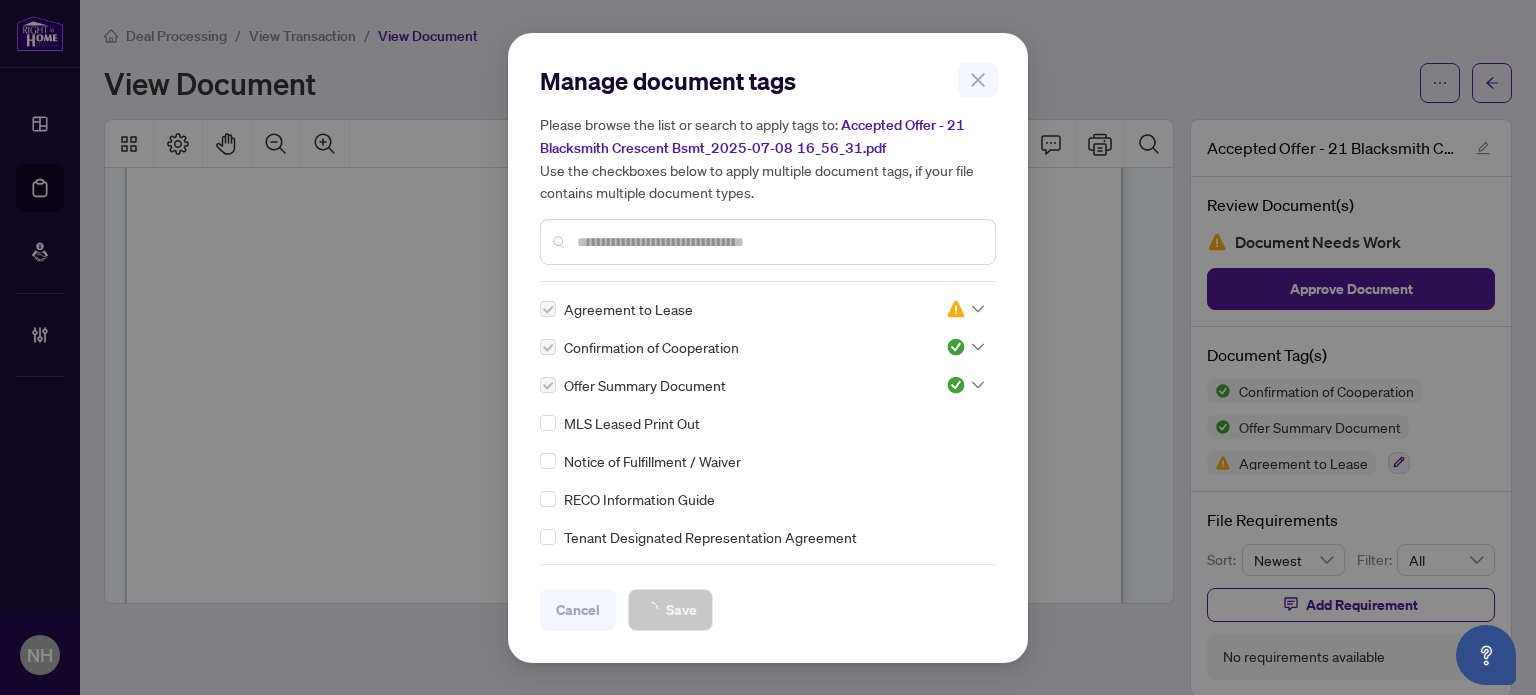 scroll, scrollTop: 7198, scrollLeft: 0, axis: vertical 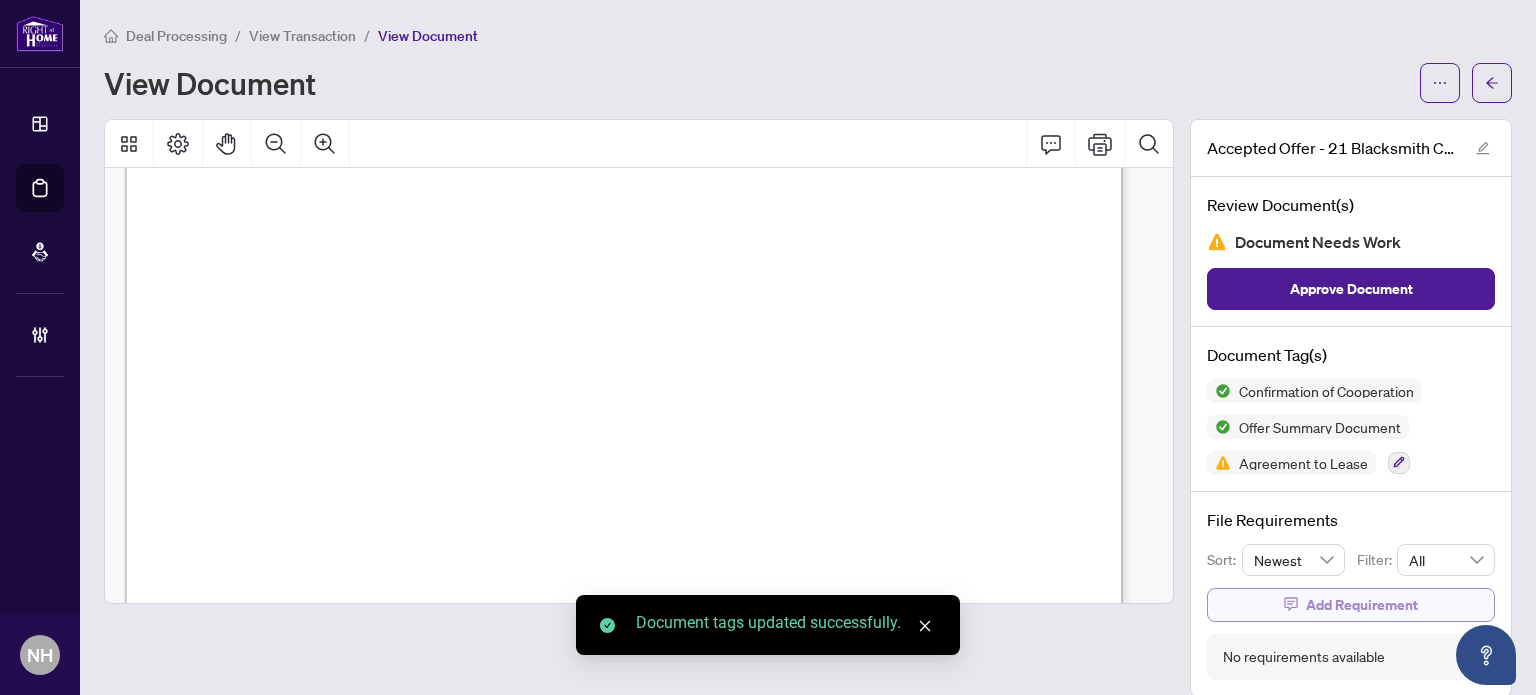 click on "Add Requirement" at bounding box center (1362, 605) 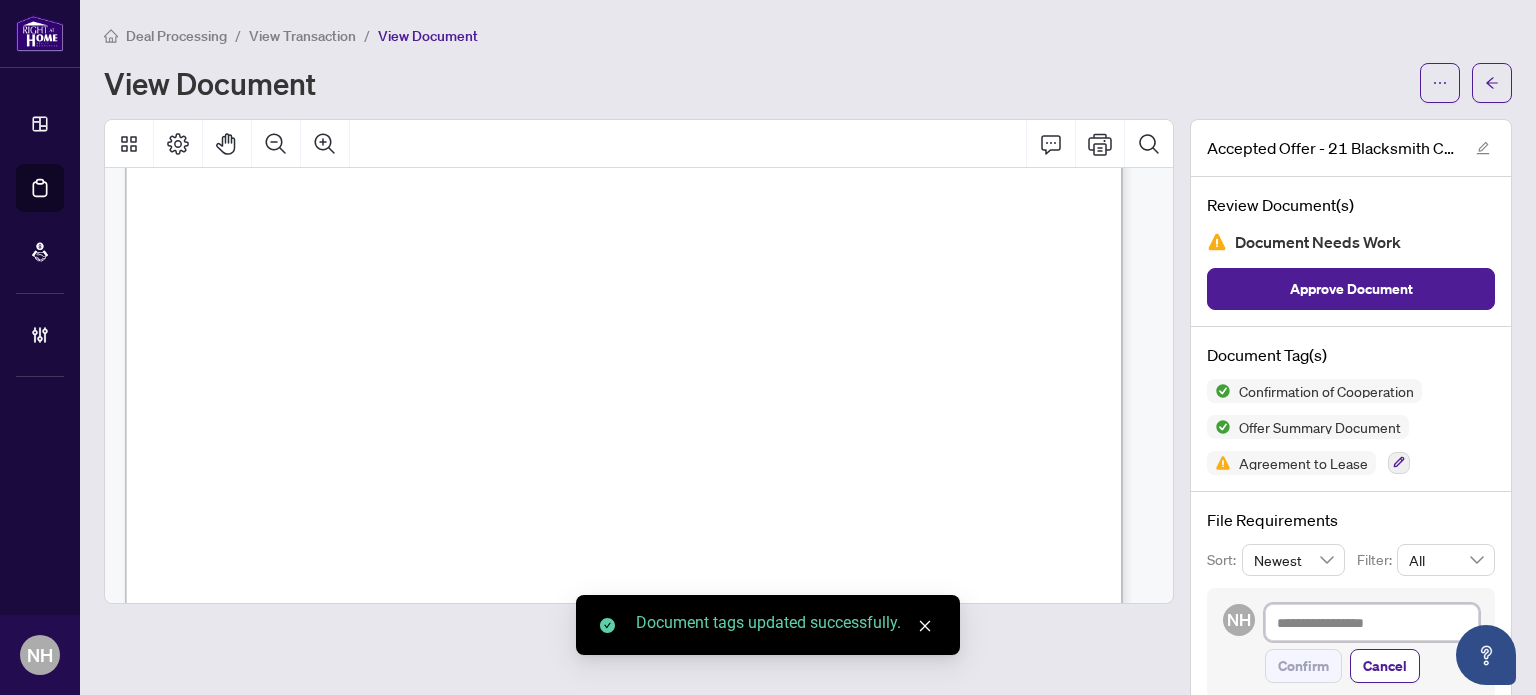 click at bounding box center (1372, 623) 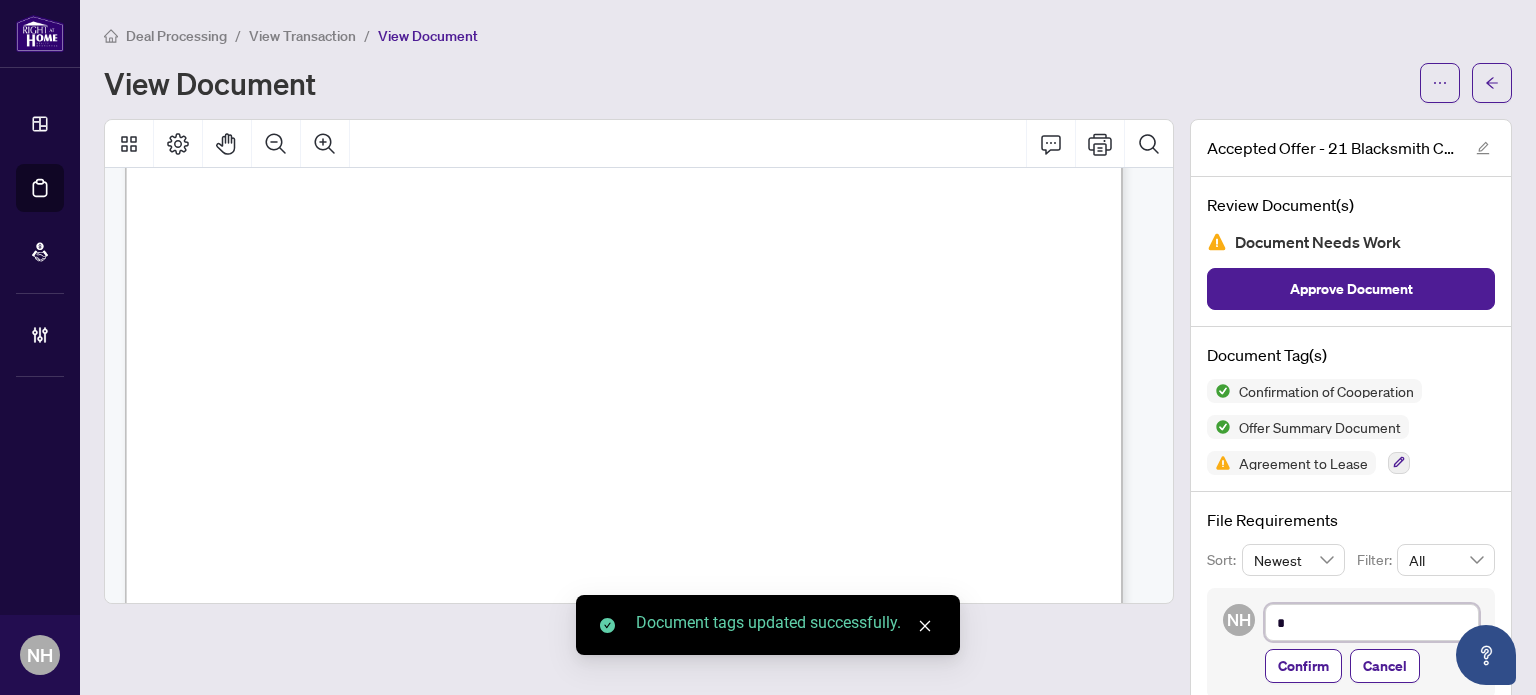 type on "**" 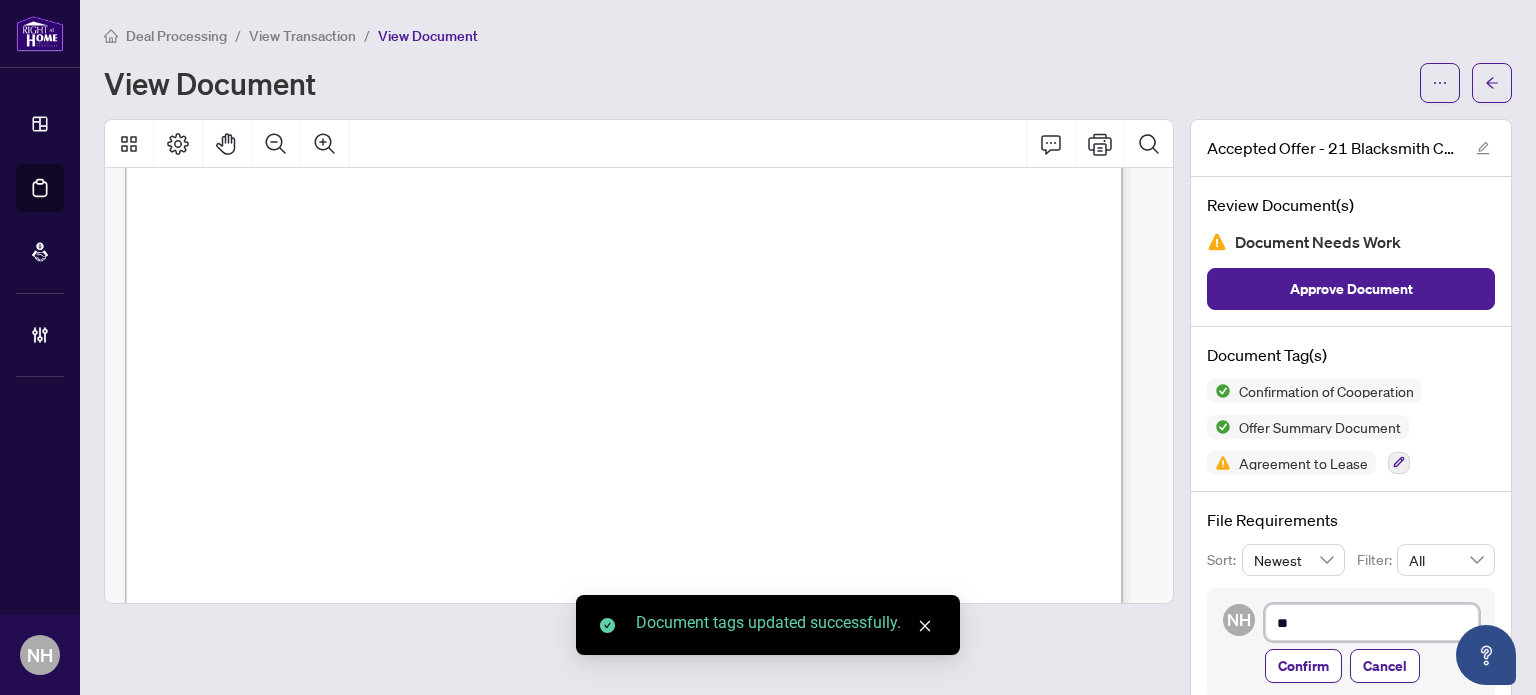 type 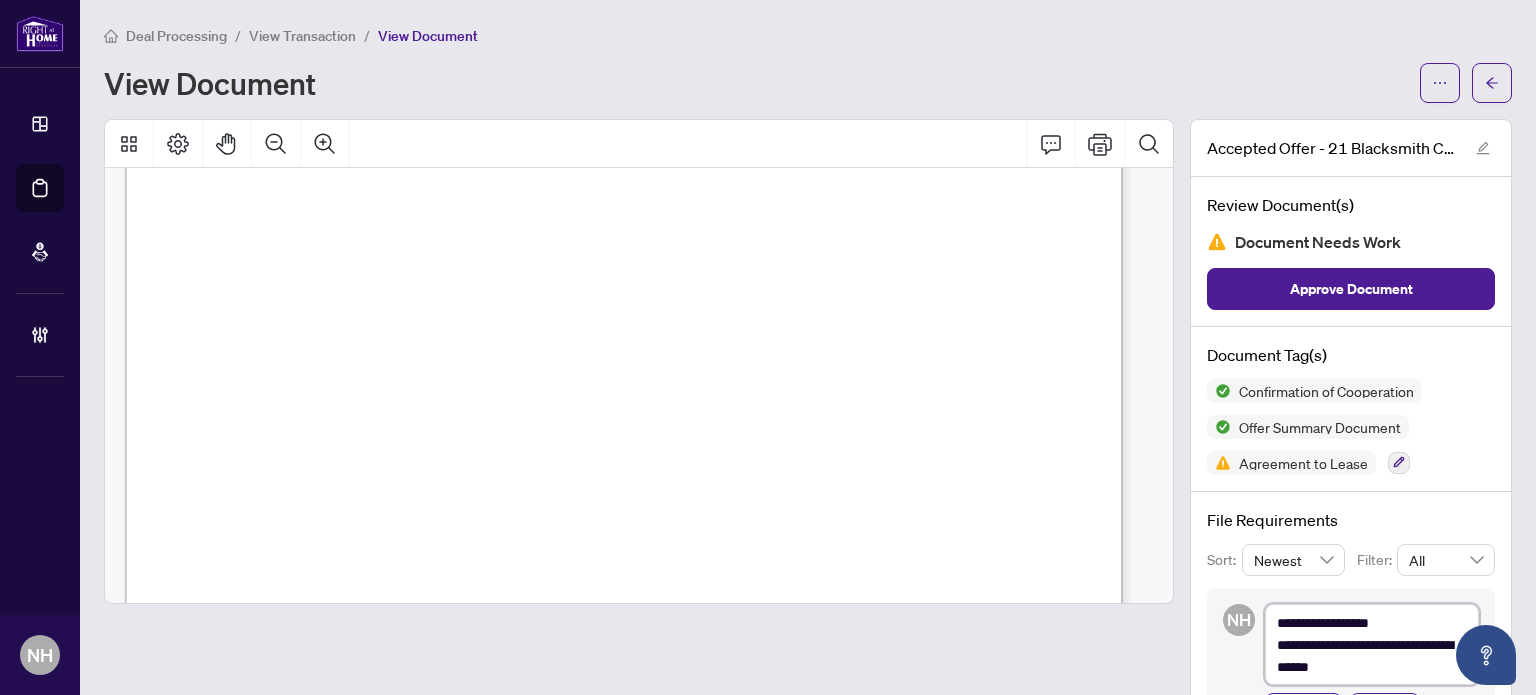scroll, scrollTop: 10698, scrollLeft: 0, axis: vertical 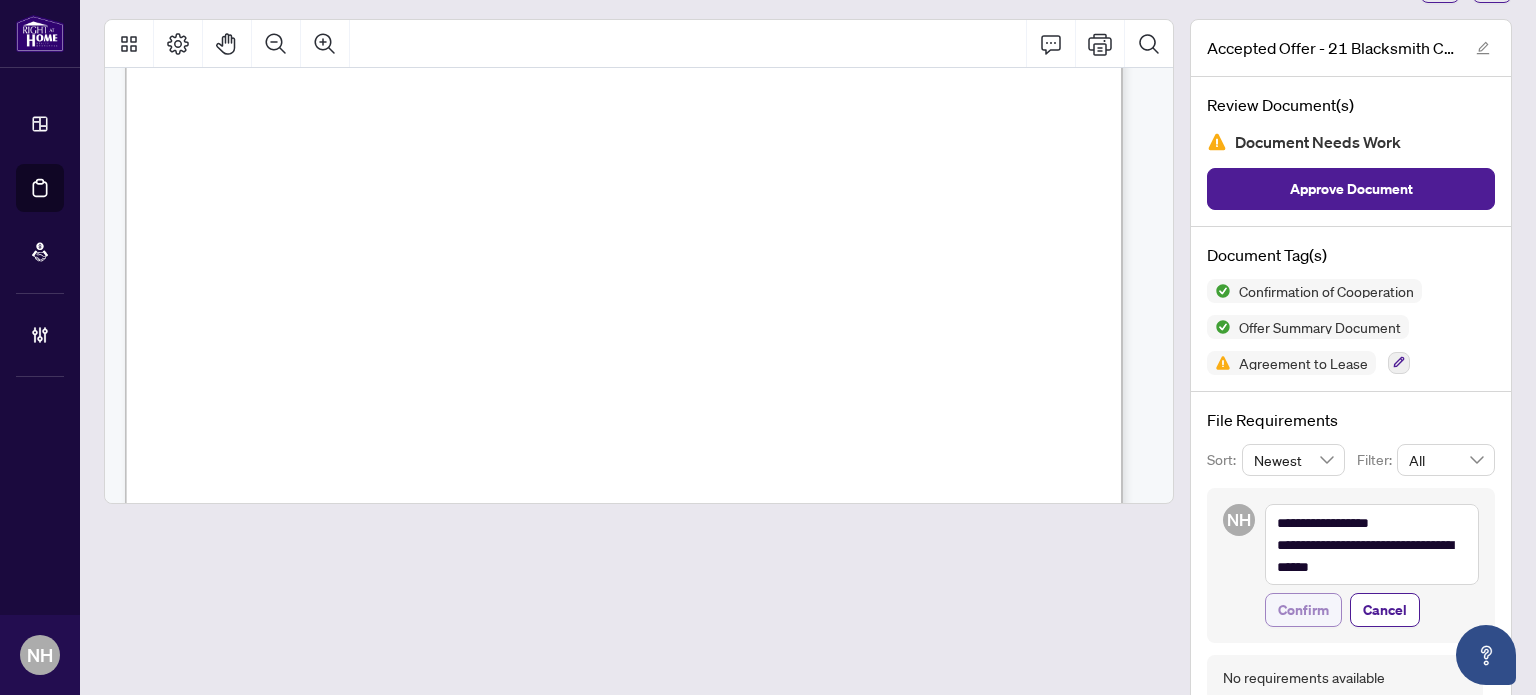 click on "Confirm" at bounding box center [1303, 610] 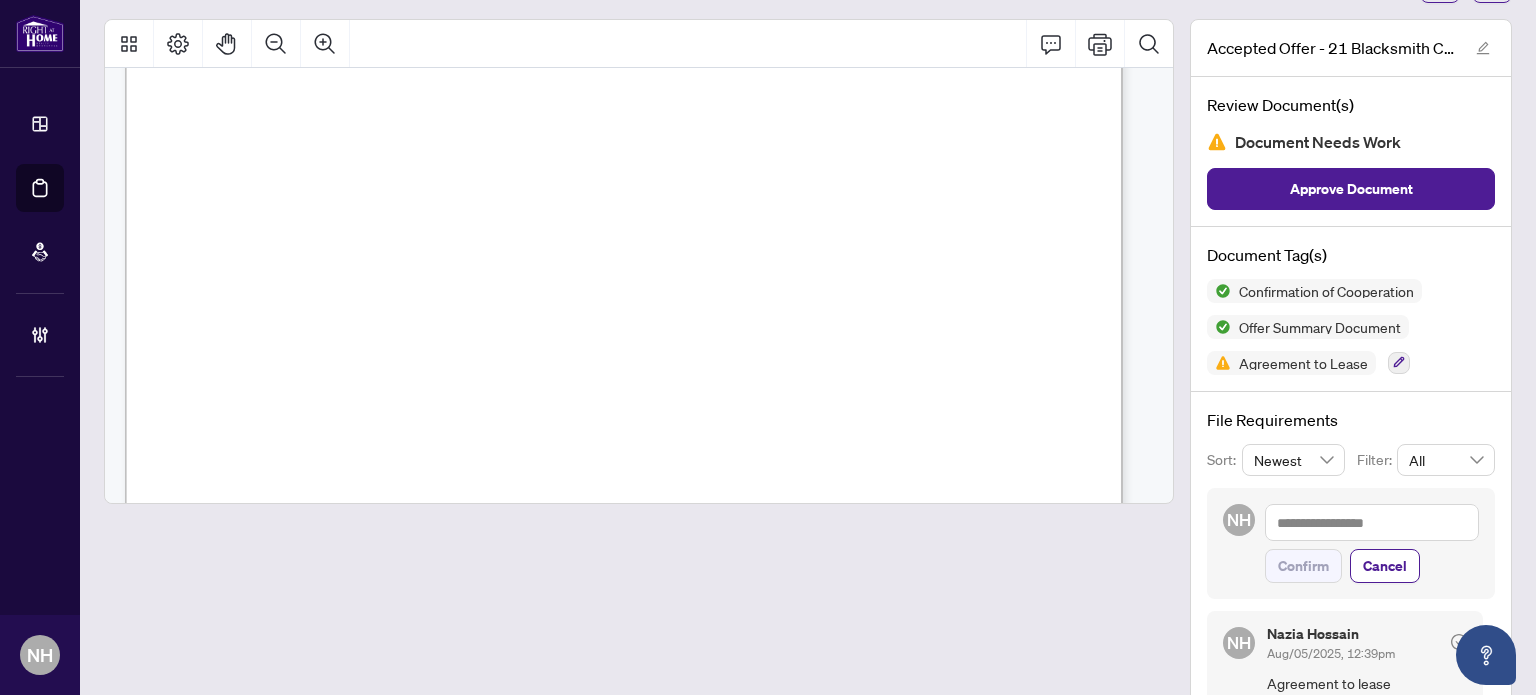 scroll, scrollTop: 15178, scrollLeft: 0, axis: vertical 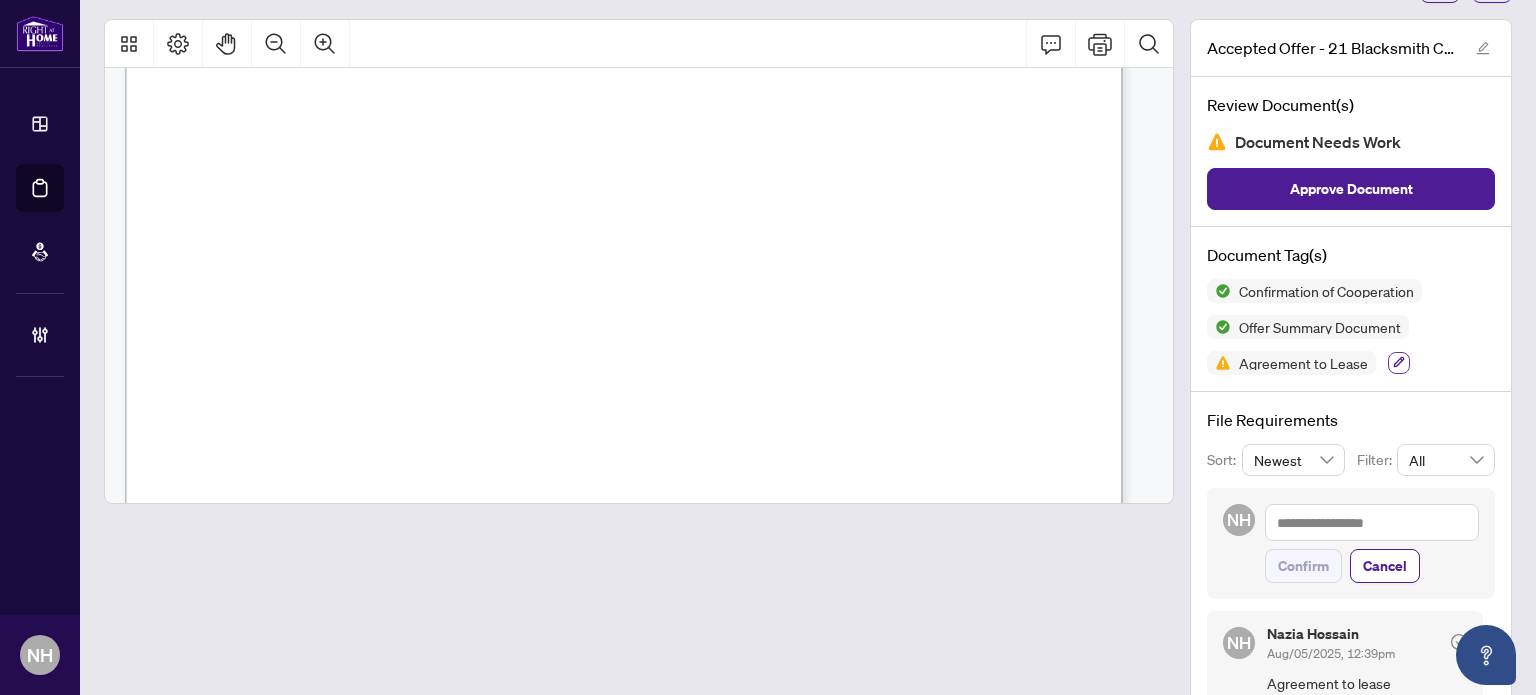click 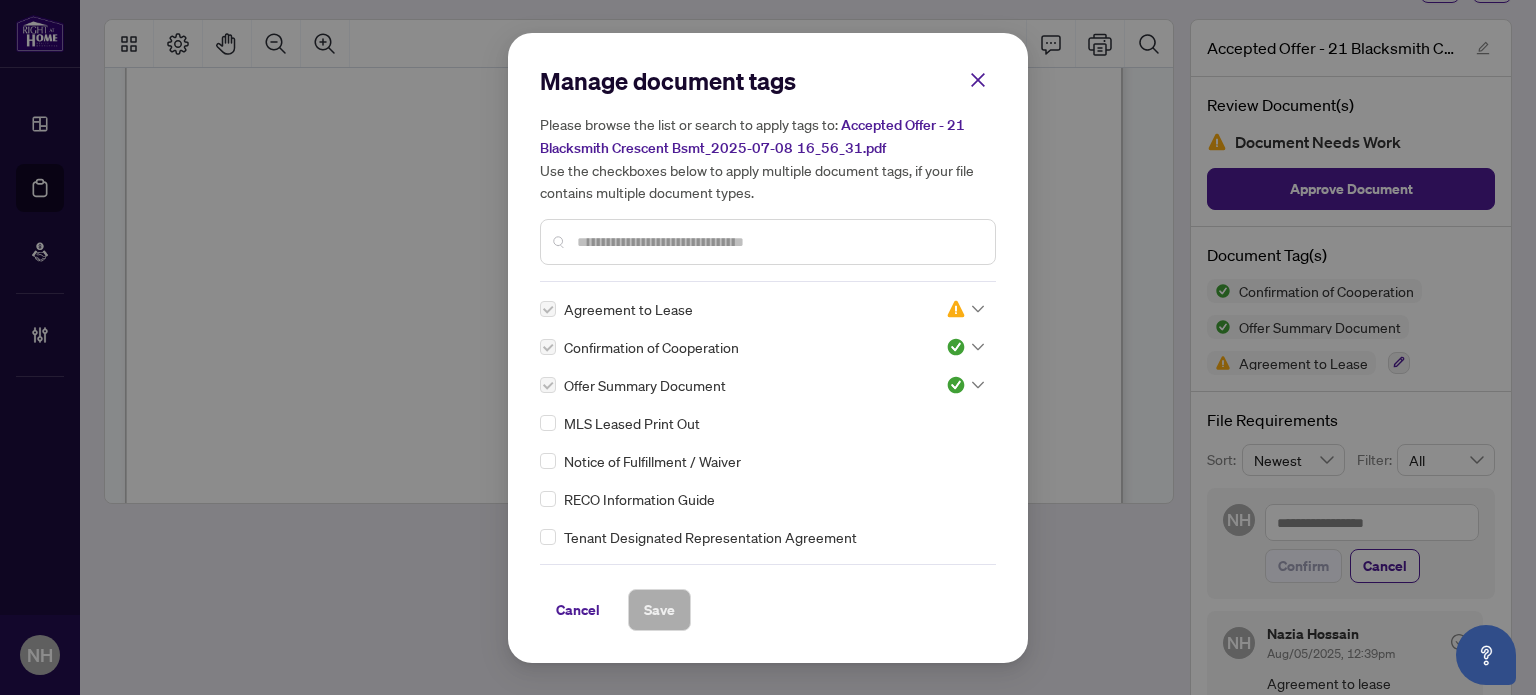 click at bounding box center [778, 242] 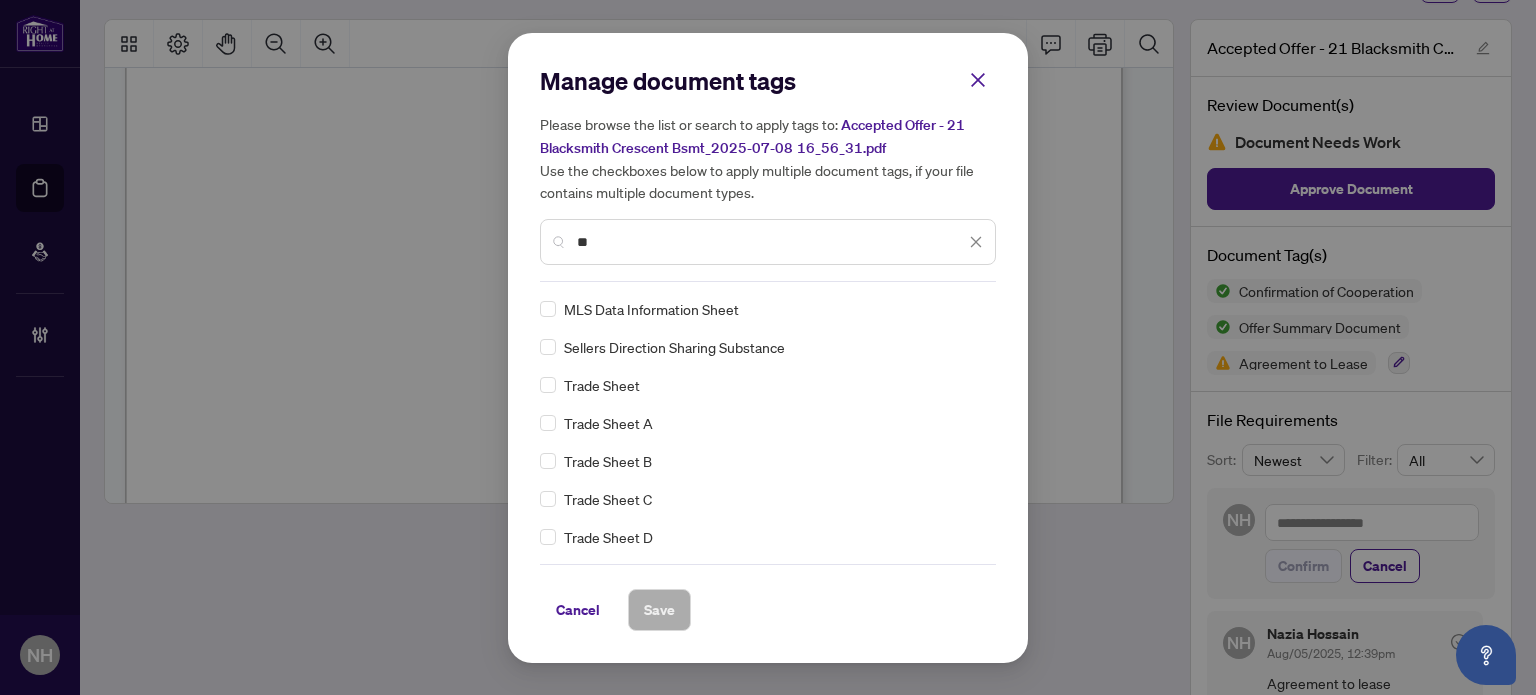 click on "**" at bounding box center [768, 242] 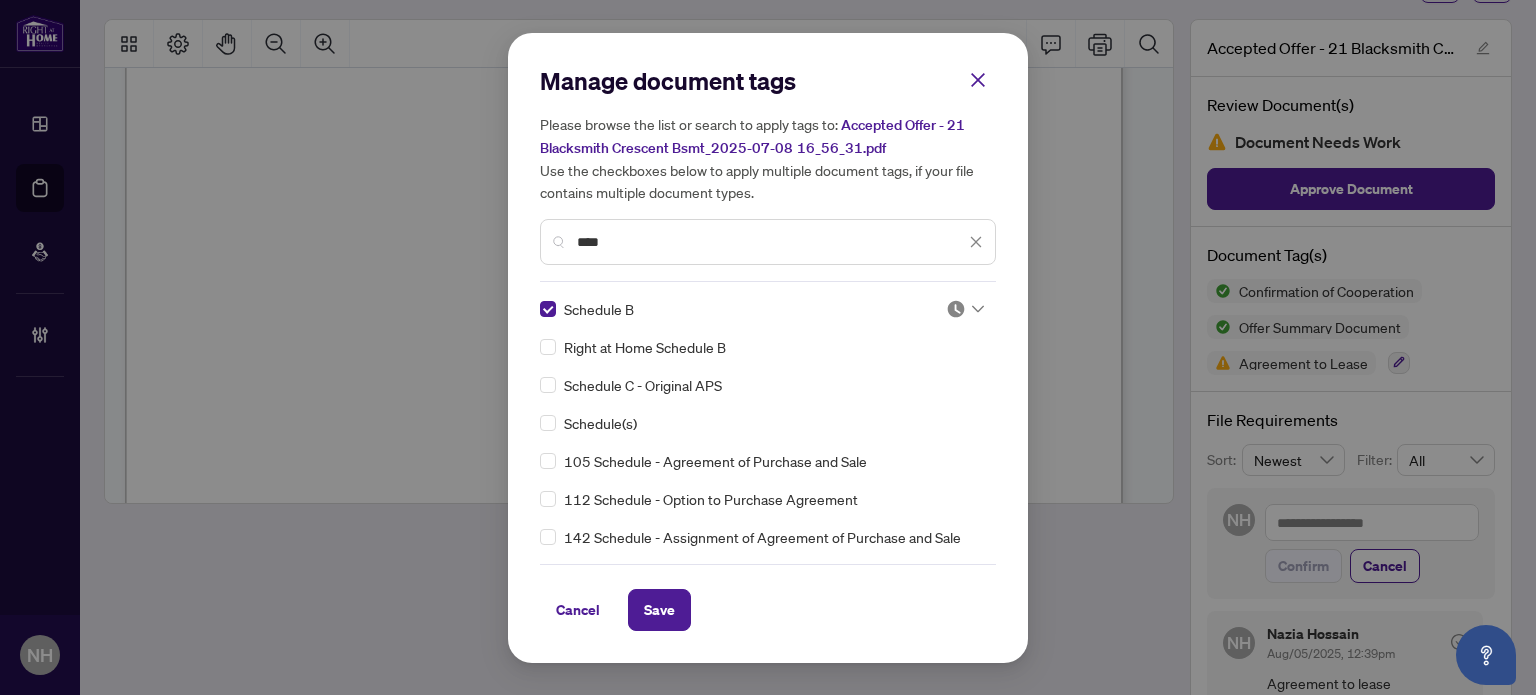 click at bounding box center [956, 309] 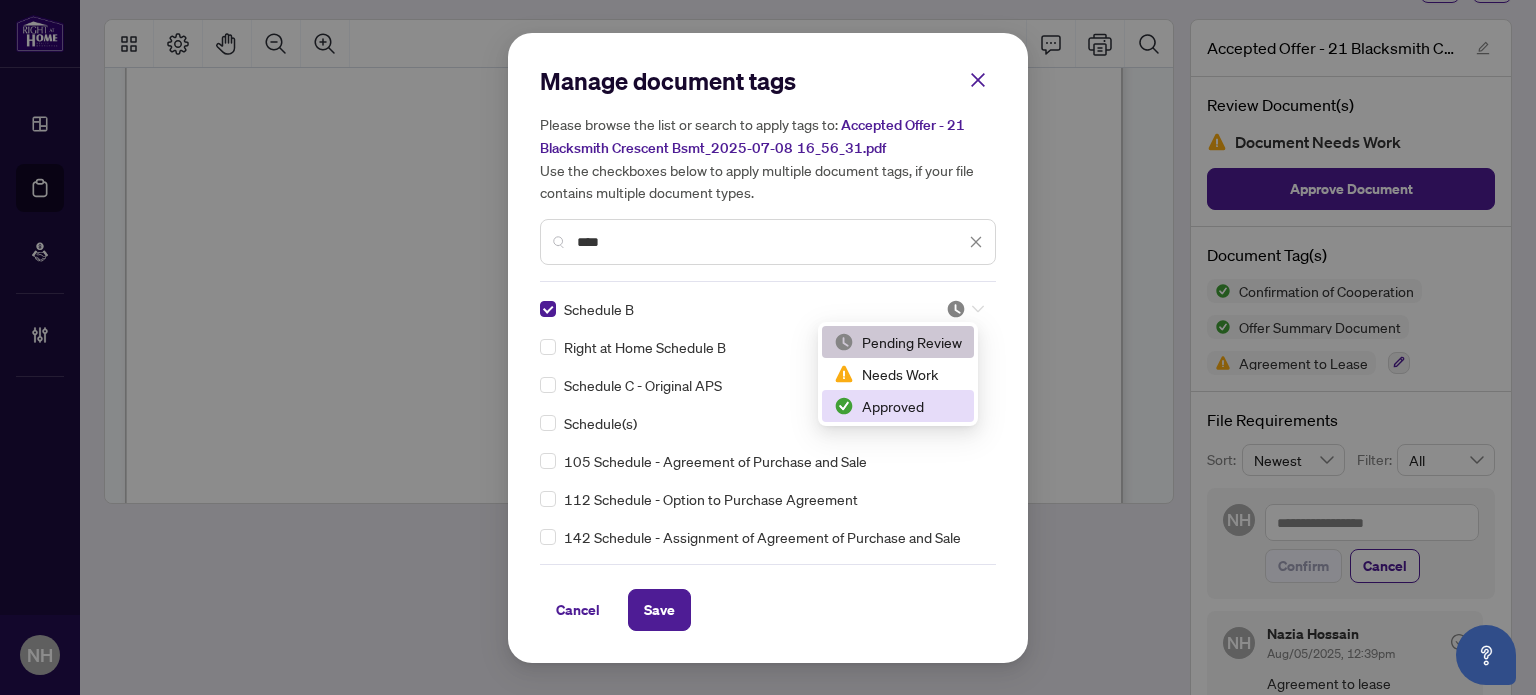 click on "Approved" at bounding box center [898, 406] 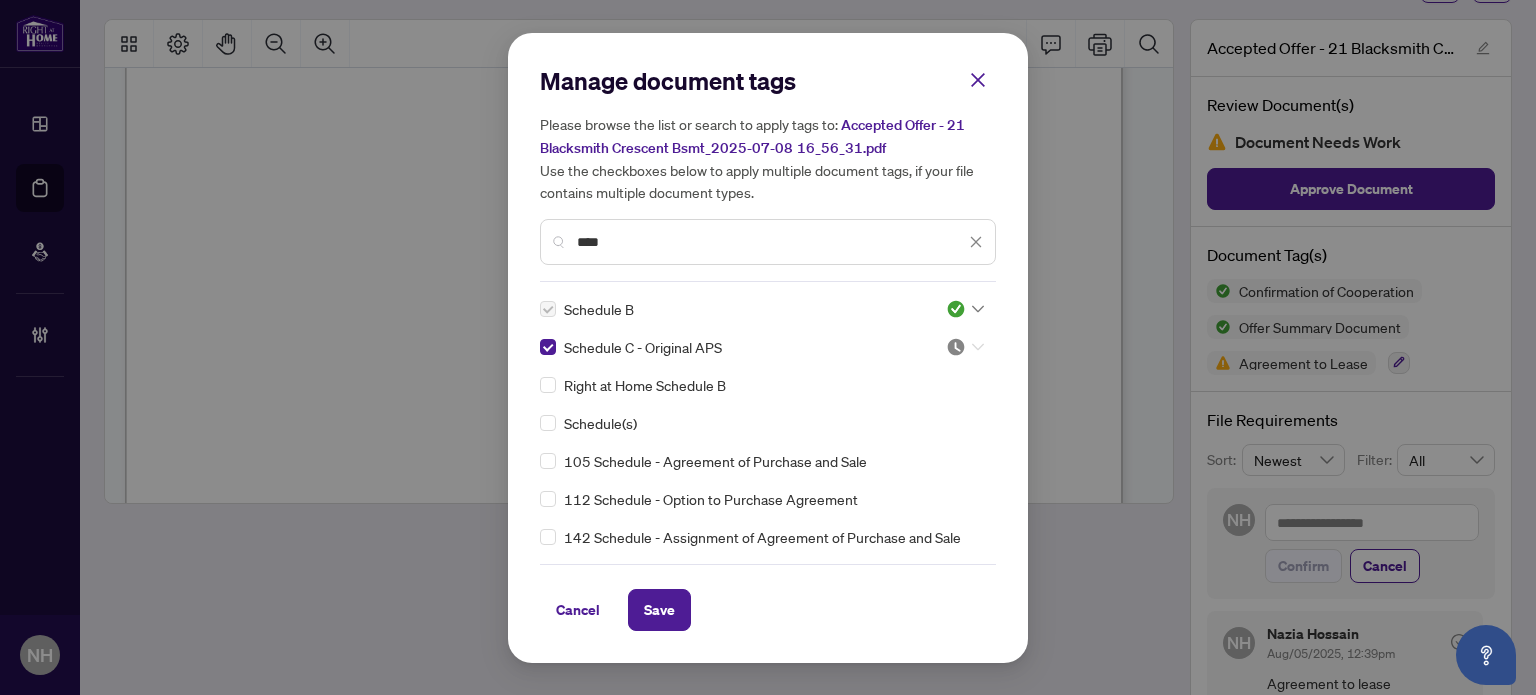 click at bounding box center (965, 347) 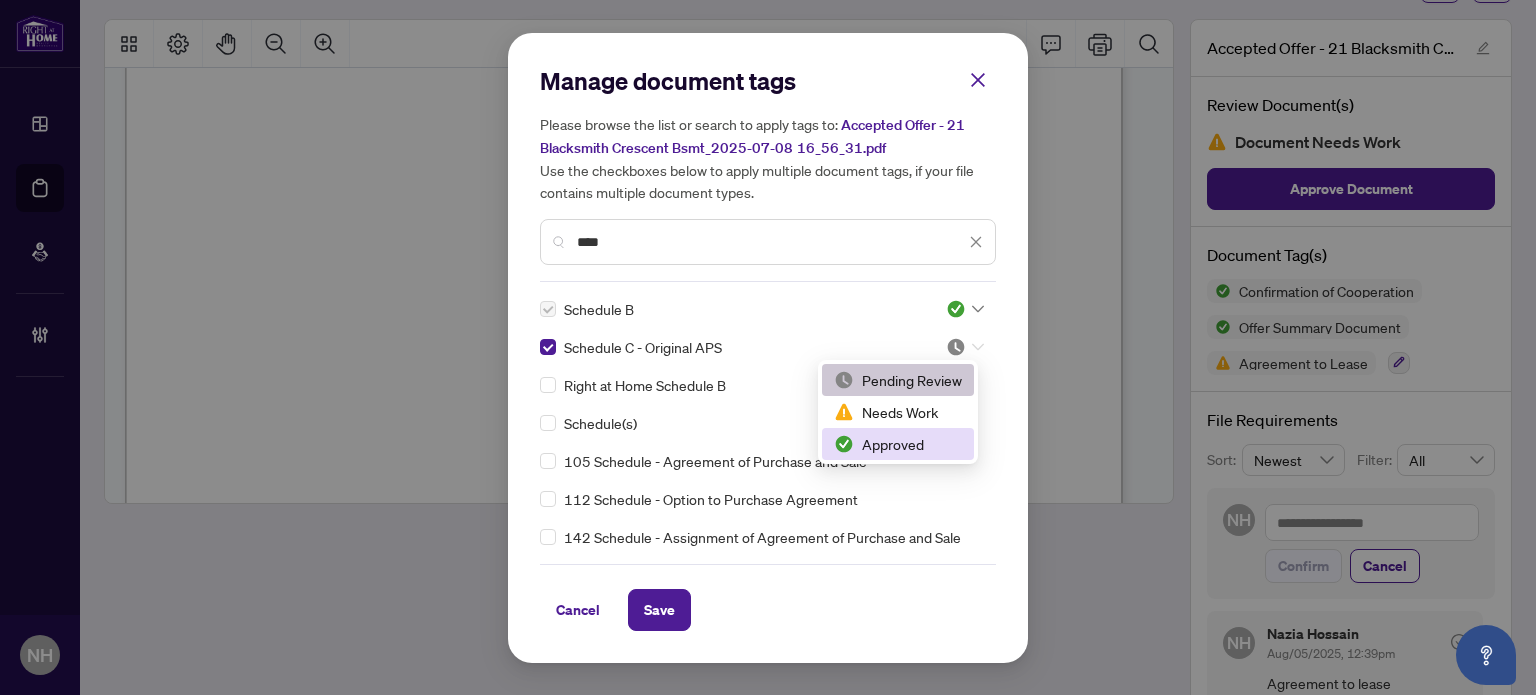 click on "Approved" at bounding box center [898, 444] 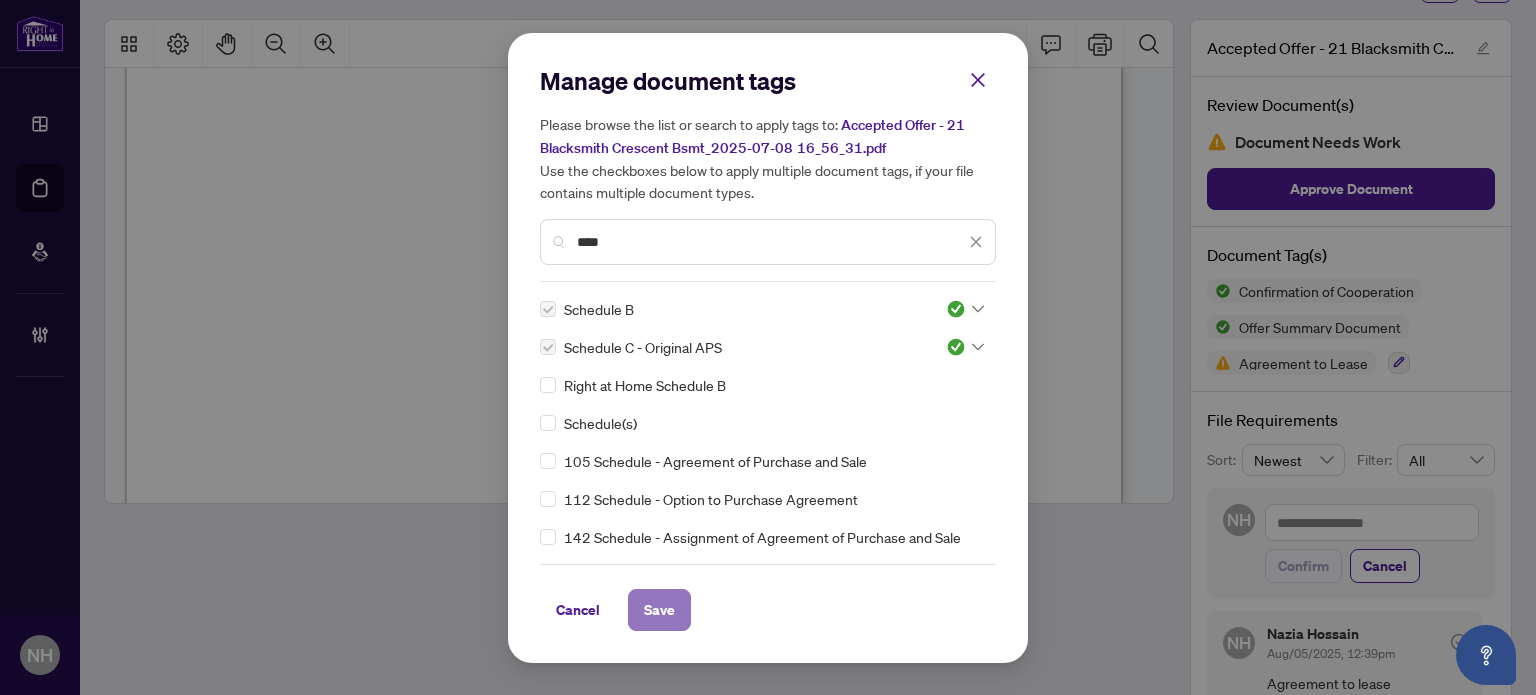 click on "Save" at bounding box center [659, 610] 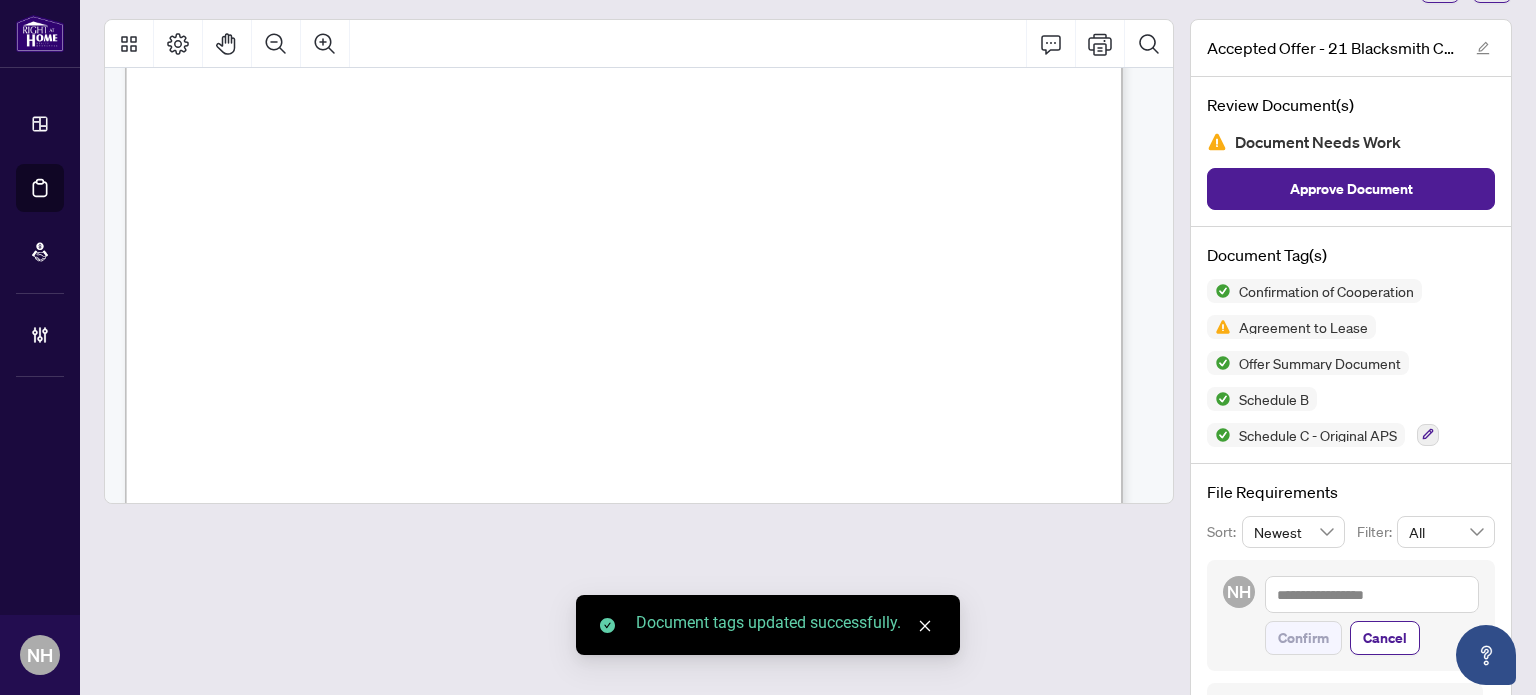scroll, scrollTop: 14878, scrollLeft: 0, axis: vertical 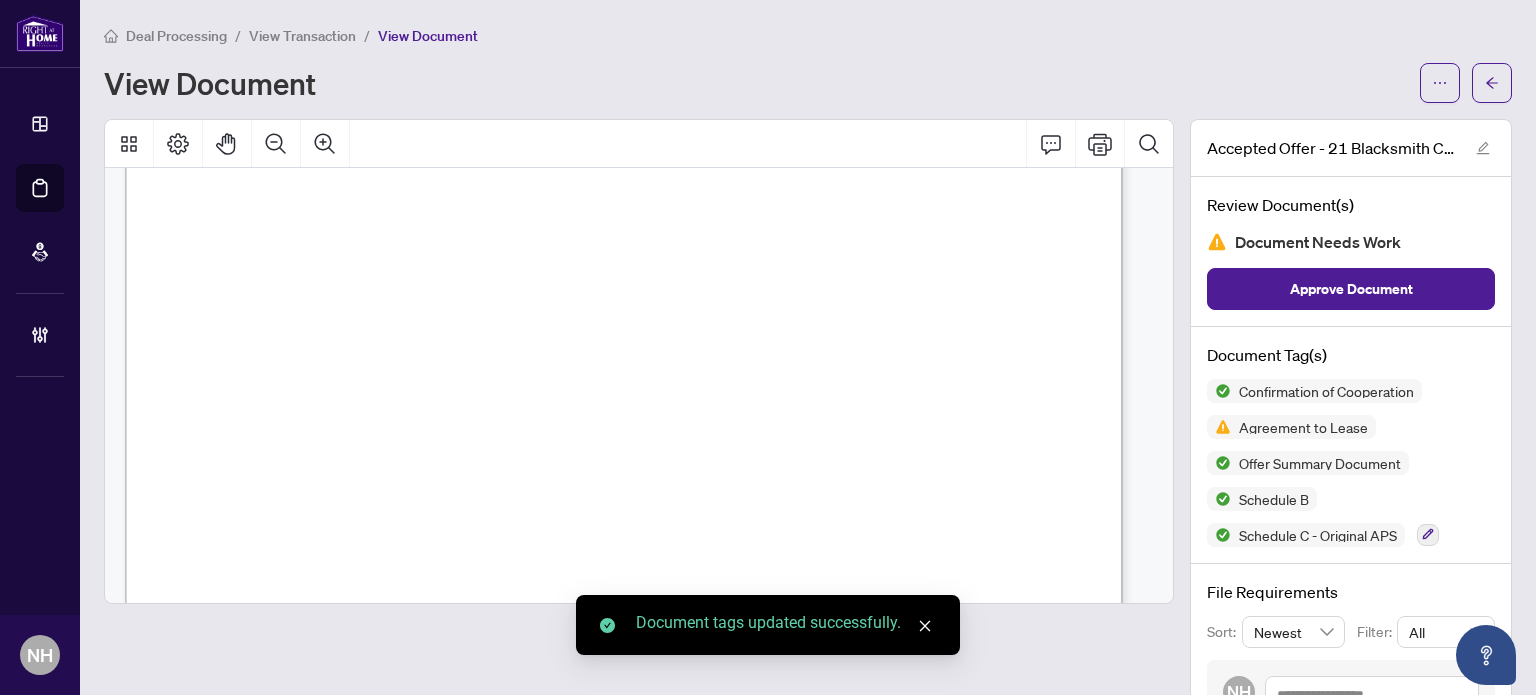 click on "View Transaction" at bounding box center (302, 36) 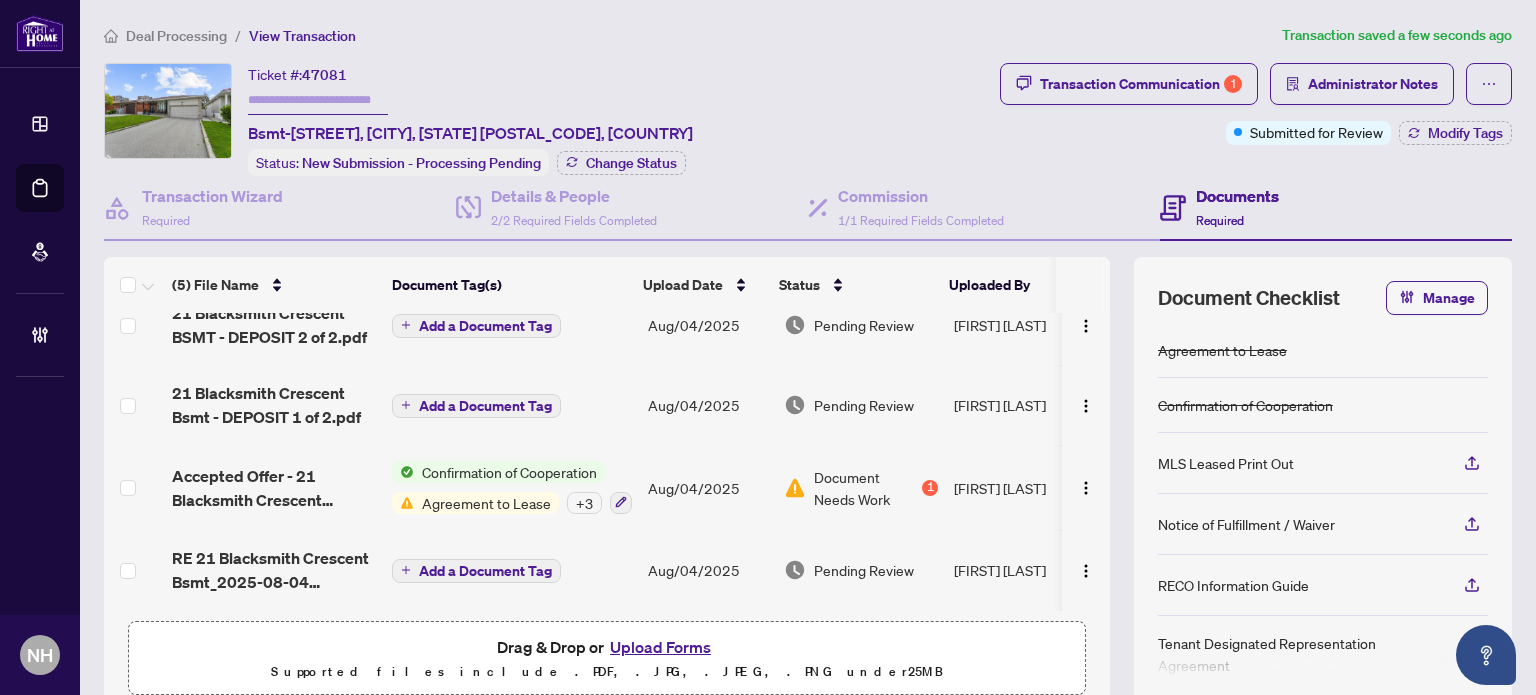 scroll, scrollTop: 112, scrollLeft: 0, axis: vertical 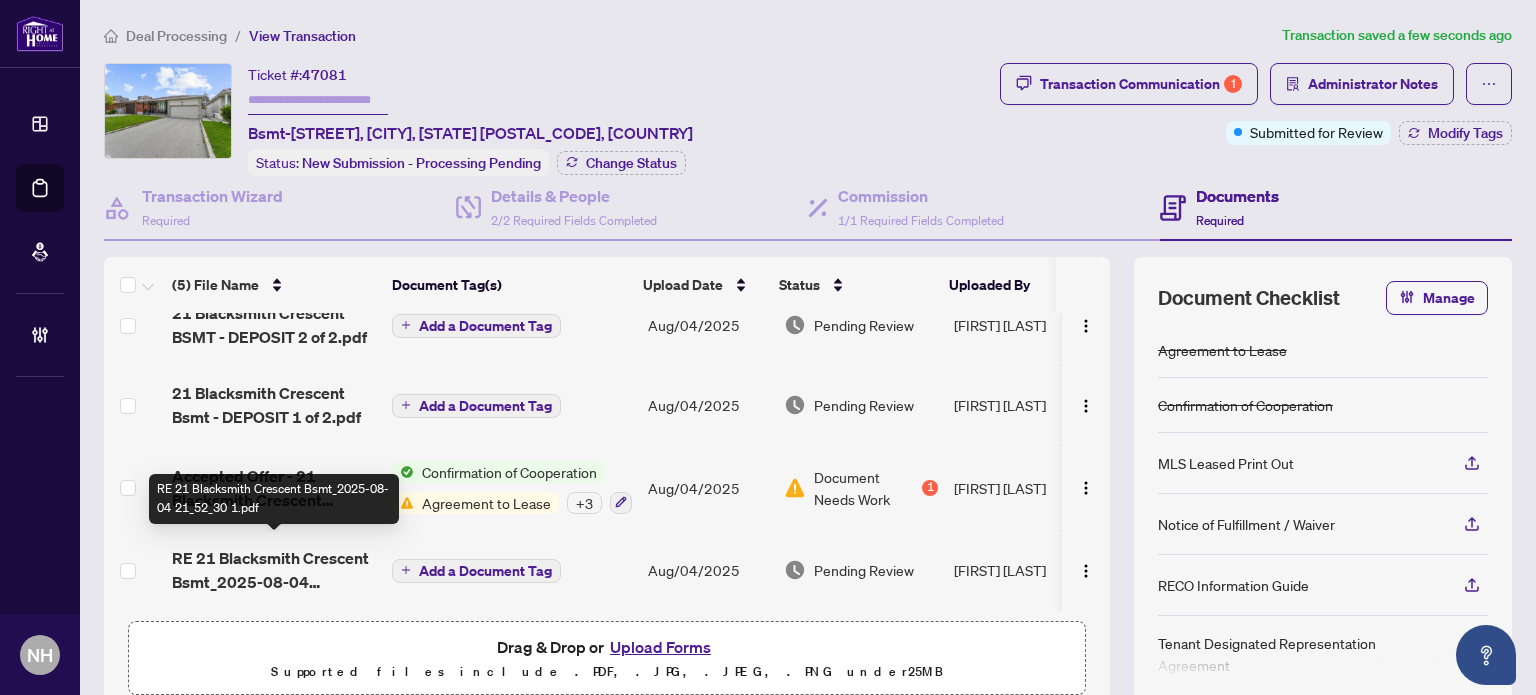 click on "RE 21 Blacksmith Crescent Bsmt_2025-08-04 21_52_30 1.pdf" at bounding box center (274, 570) 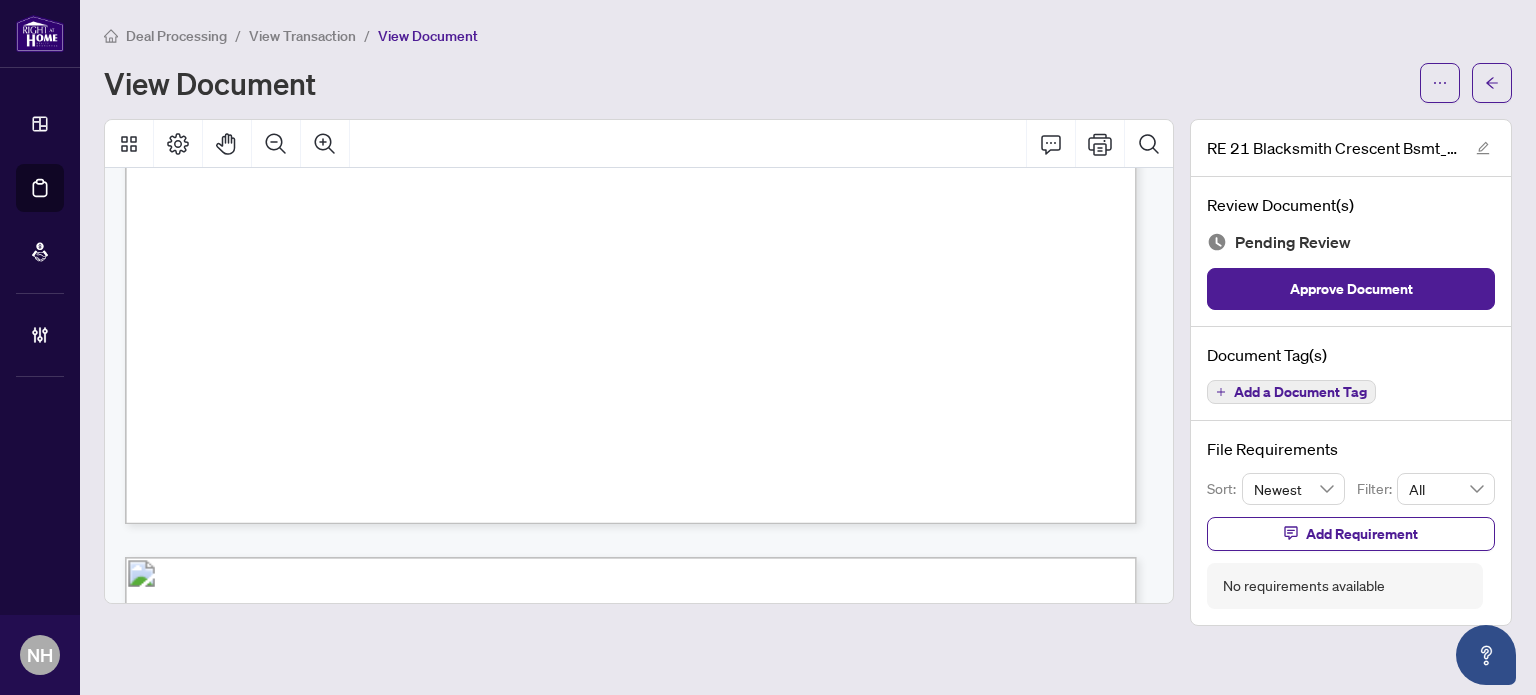 scroll, scrollTop: 1000, scrollLeft: 0, axis: vertical 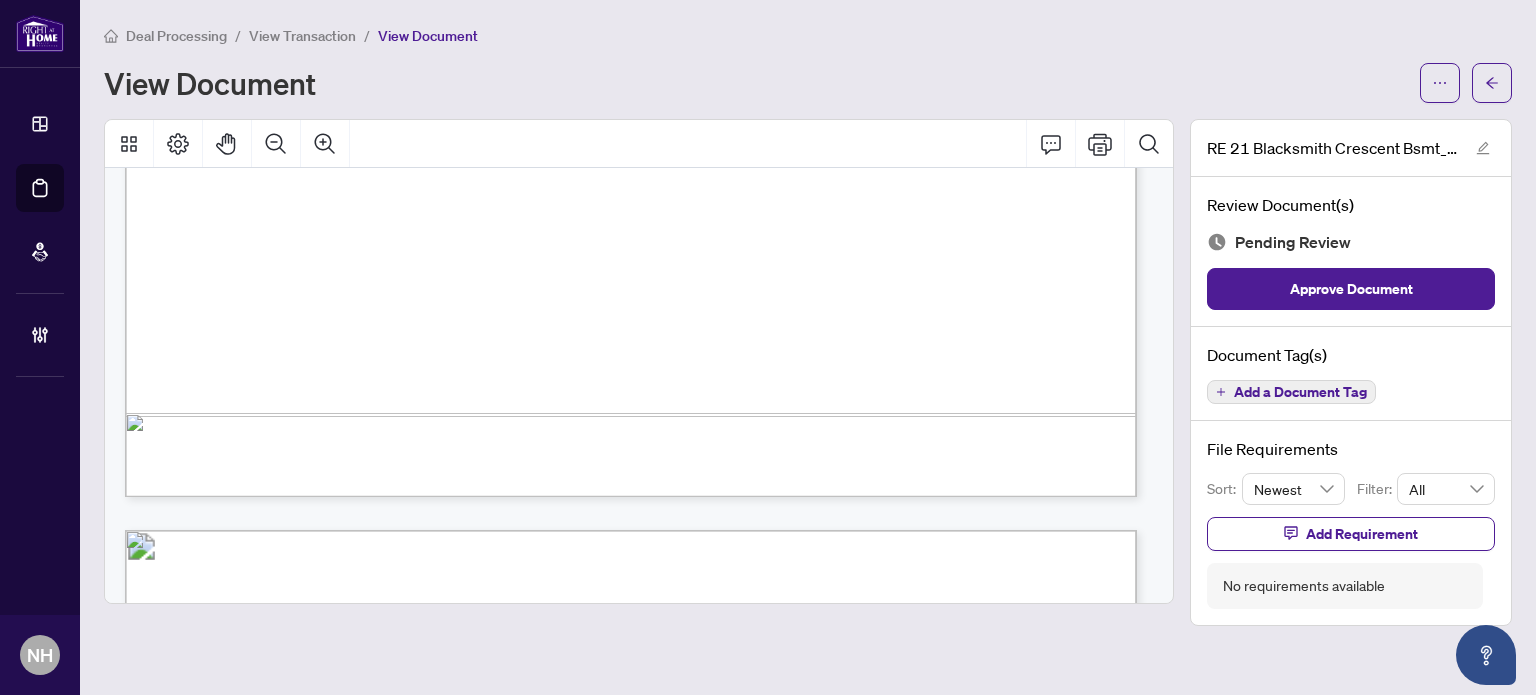 click on "View Transaction" at bounding box center (302, 36) 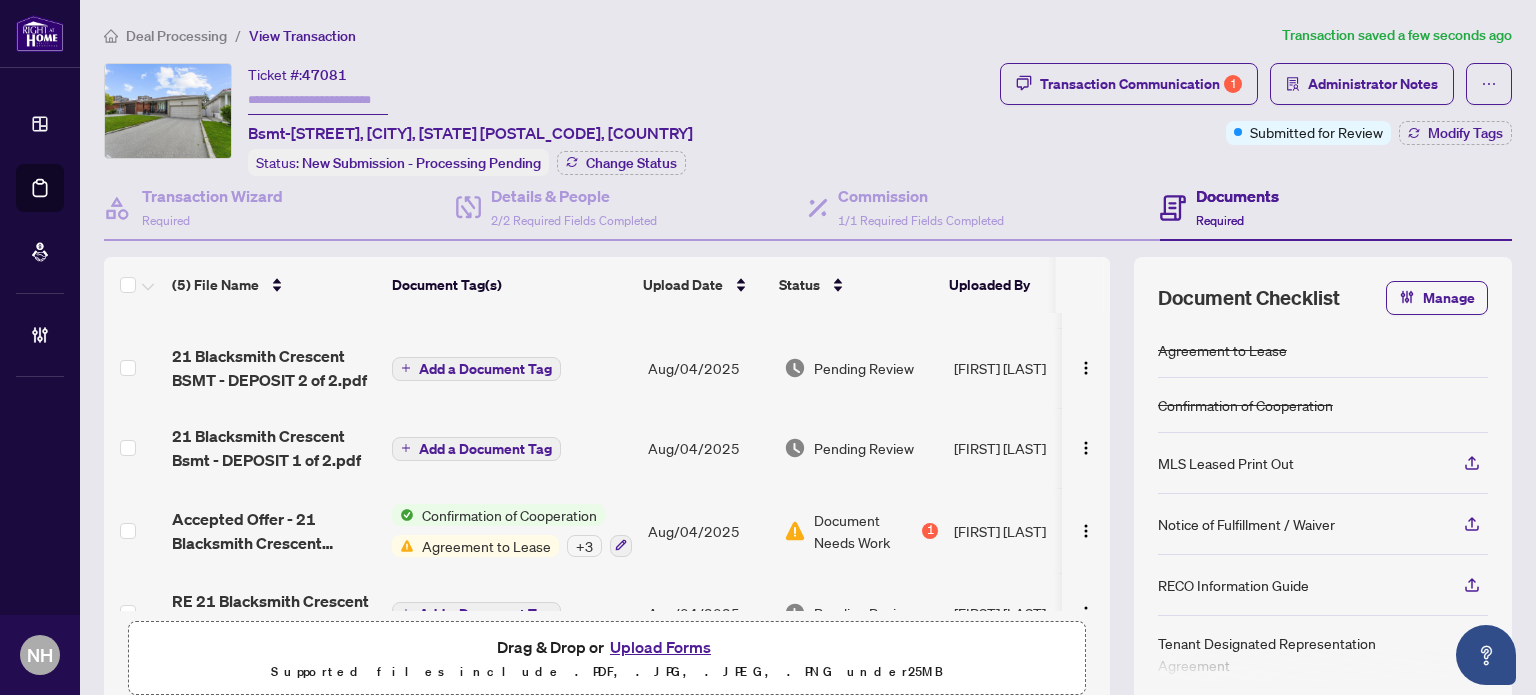 scroll, scrollTop: 112, scrollLeft: 0, axis: vertical 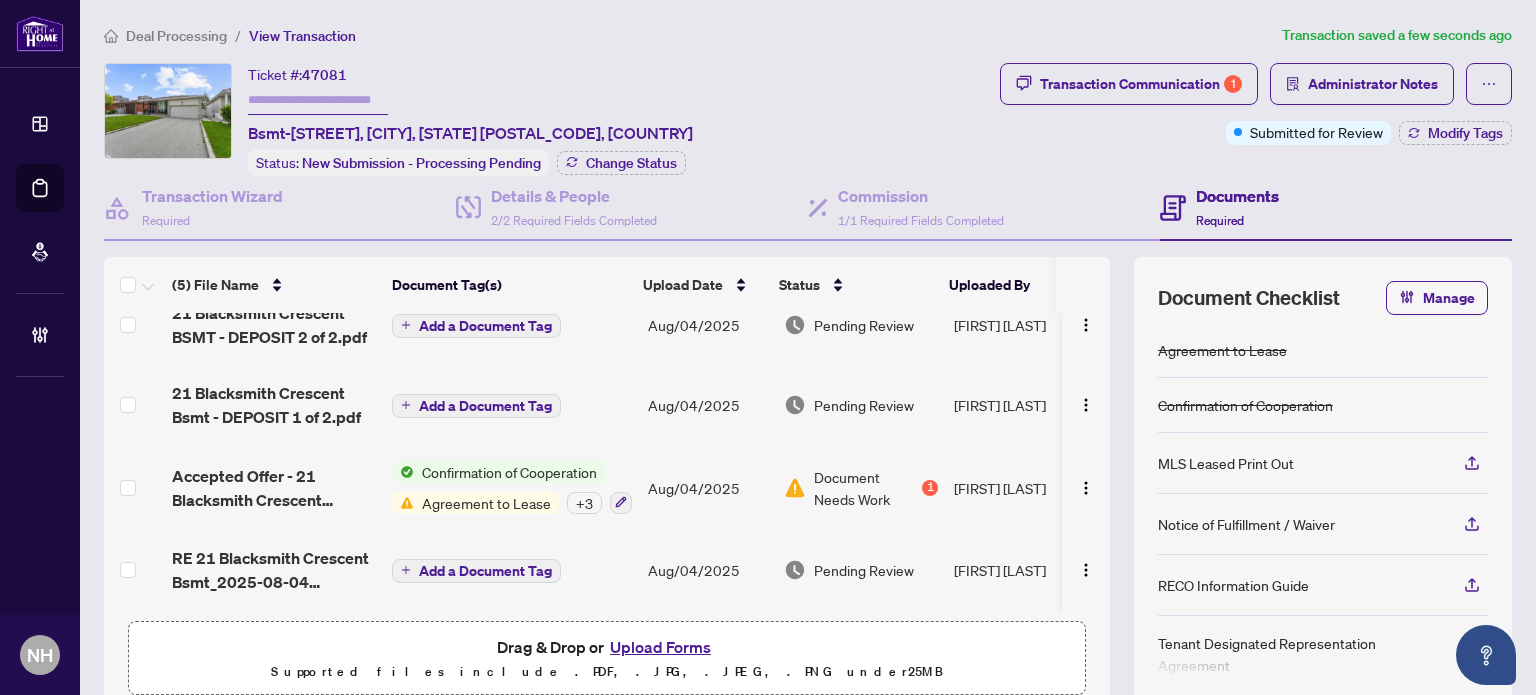 click on "Accepted Offer - 21 Blacksmith Crescent Bsmt_2025-07-08 16_56_31.pdf" at bounding box center (274, 488) 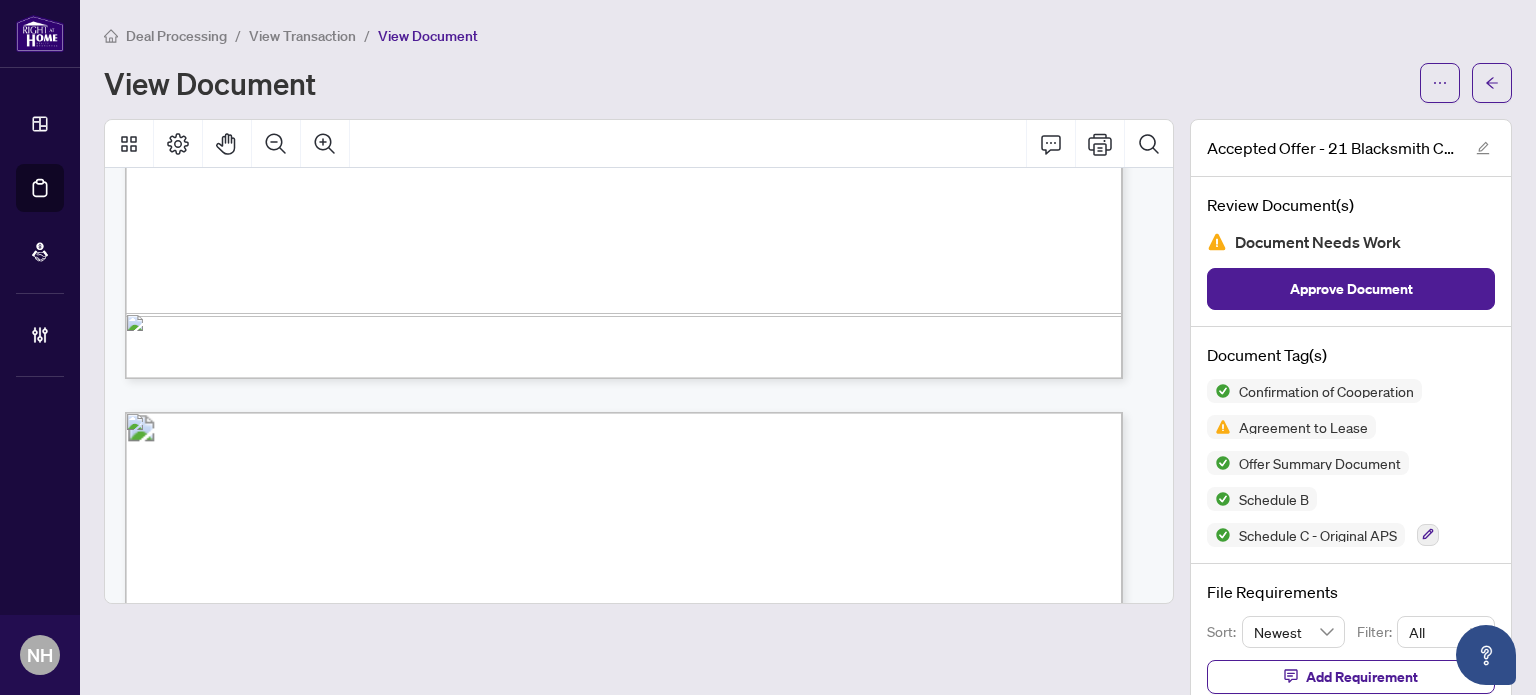 scroll, scrollTop: 1500, scrollLeft: 0, axis: vertical 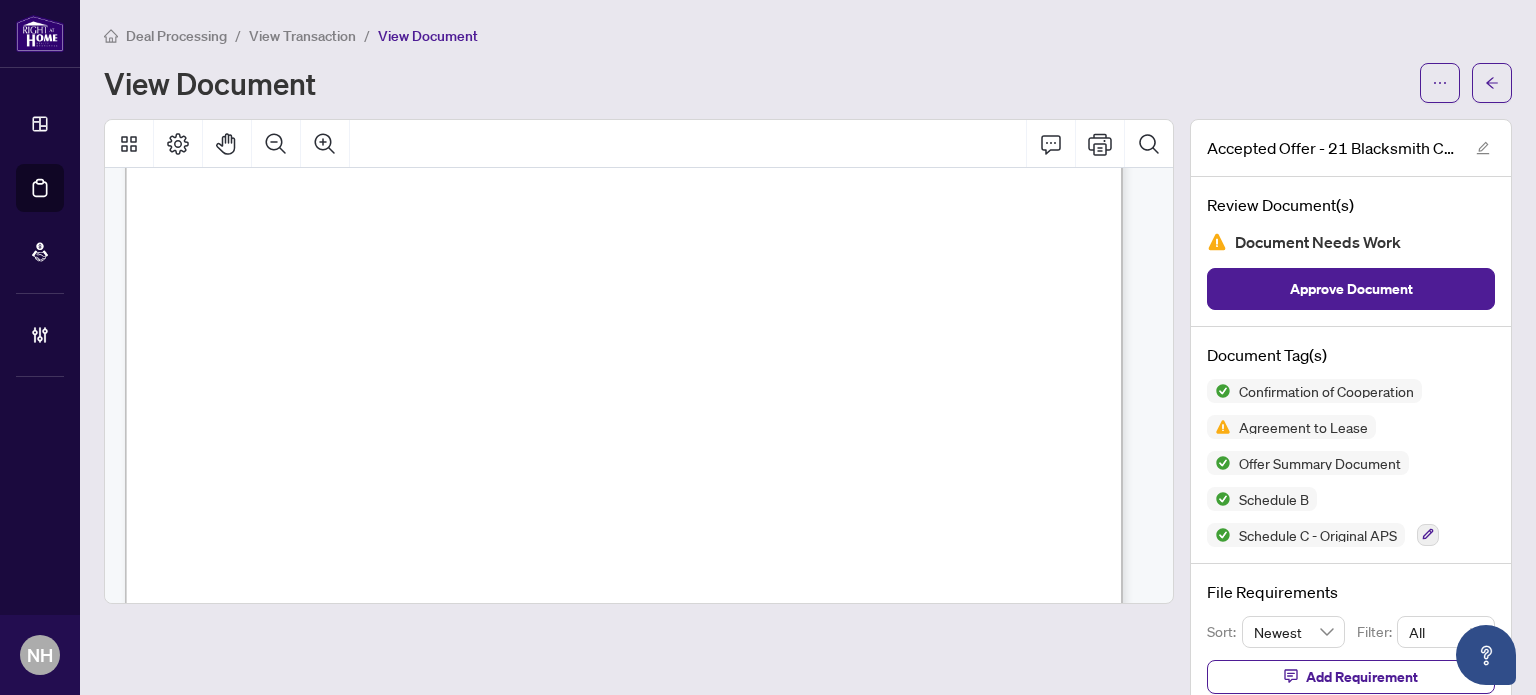 click on "View Transaction" at bounding box center [302, 36] 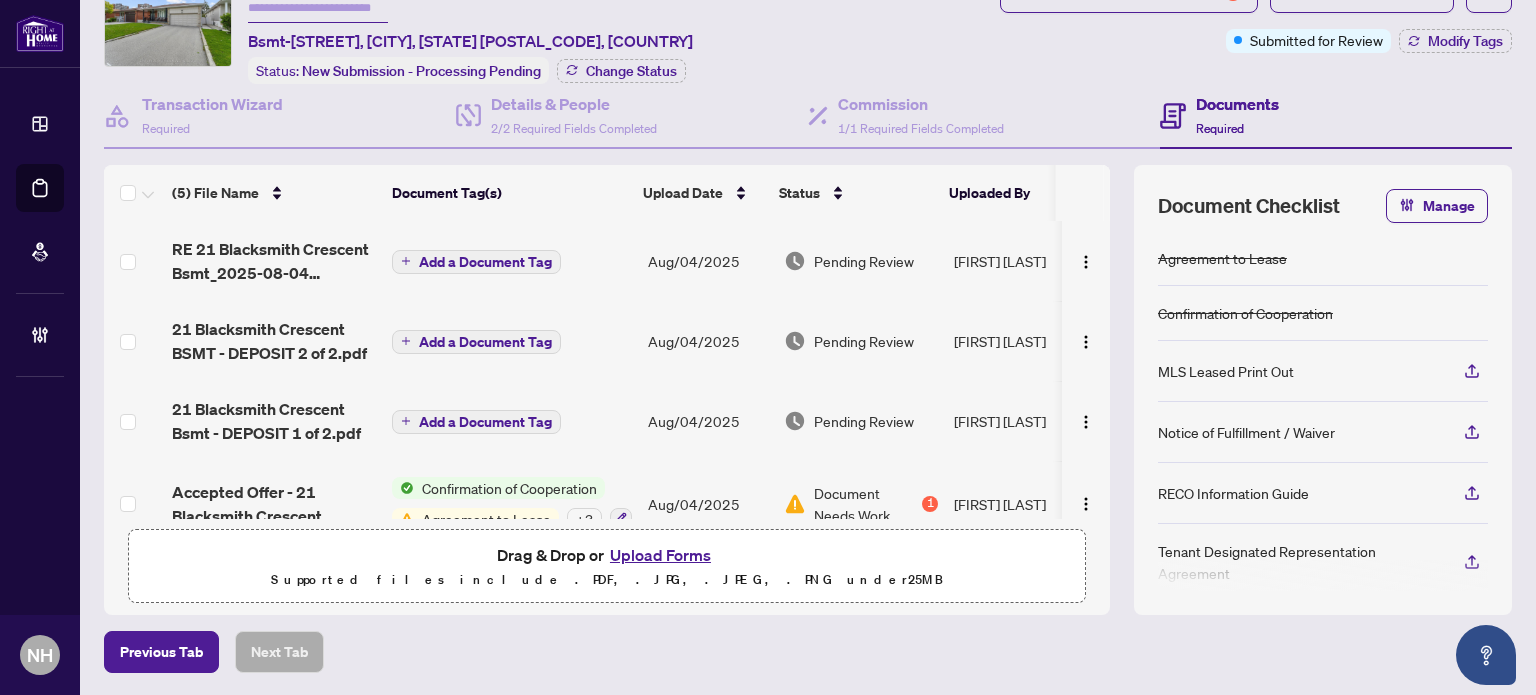 scroll, scrollTop: 159, scrollLeft: 0, axis: vertical 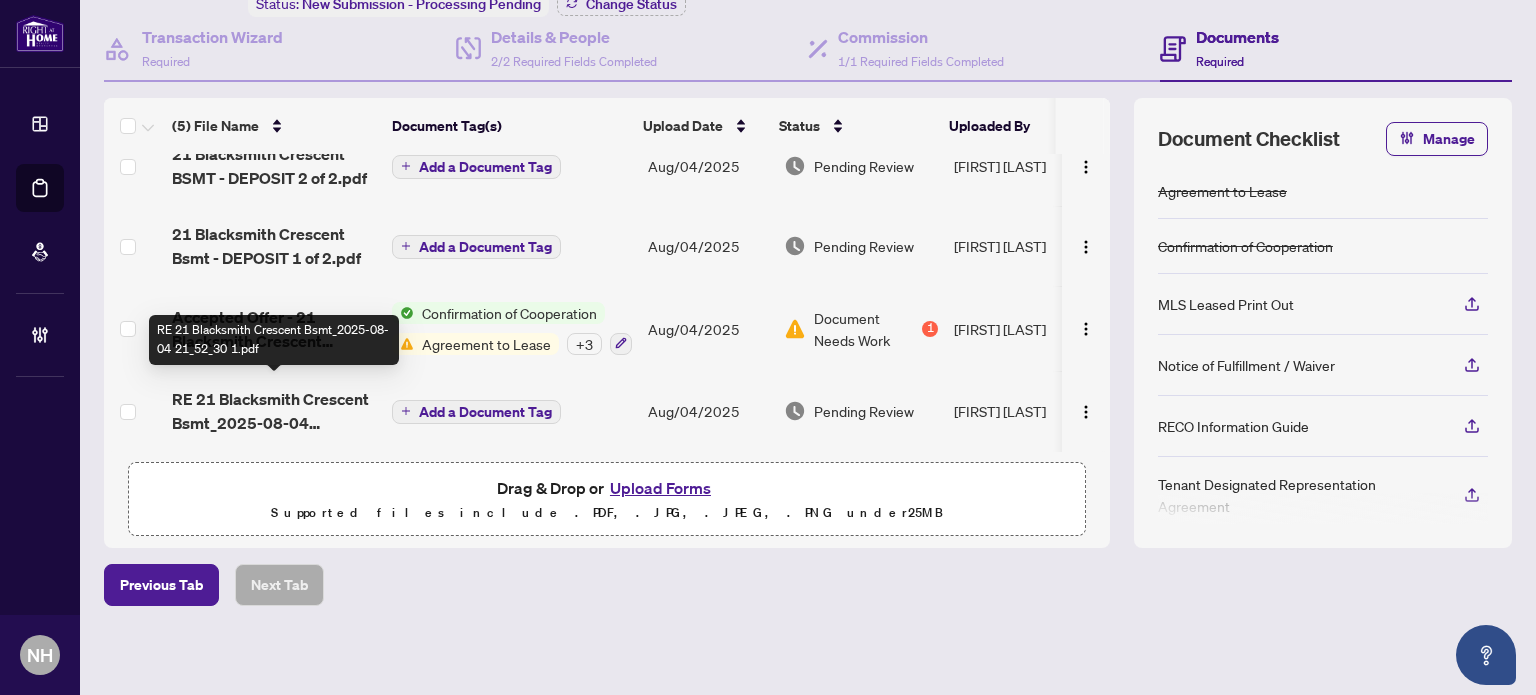 click on "RE 21 Blacksmith Crescent Bsmt_2025-08-04 21_52_30 1.pdf" at bounding box center [274, 411] 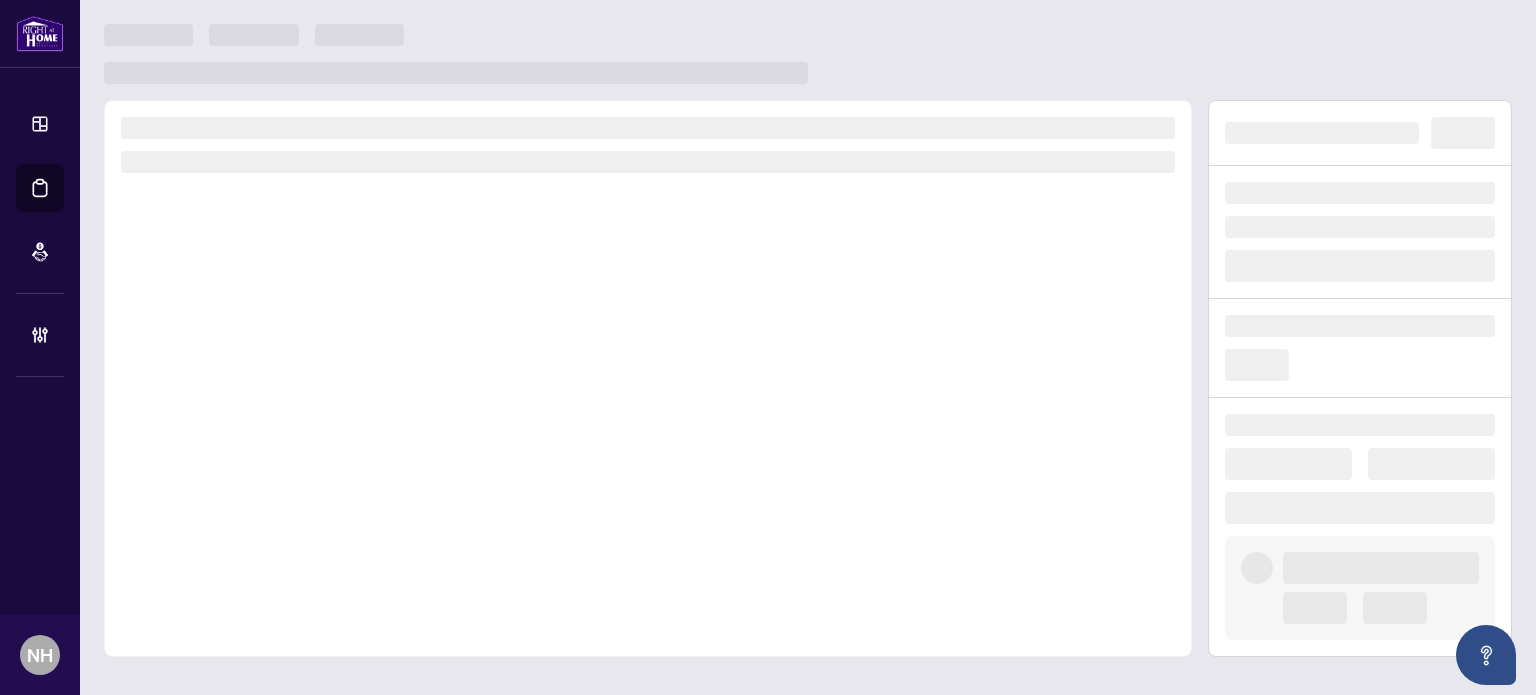 scroll, scrollTop: 0, scrollLeft: 0, axis: both 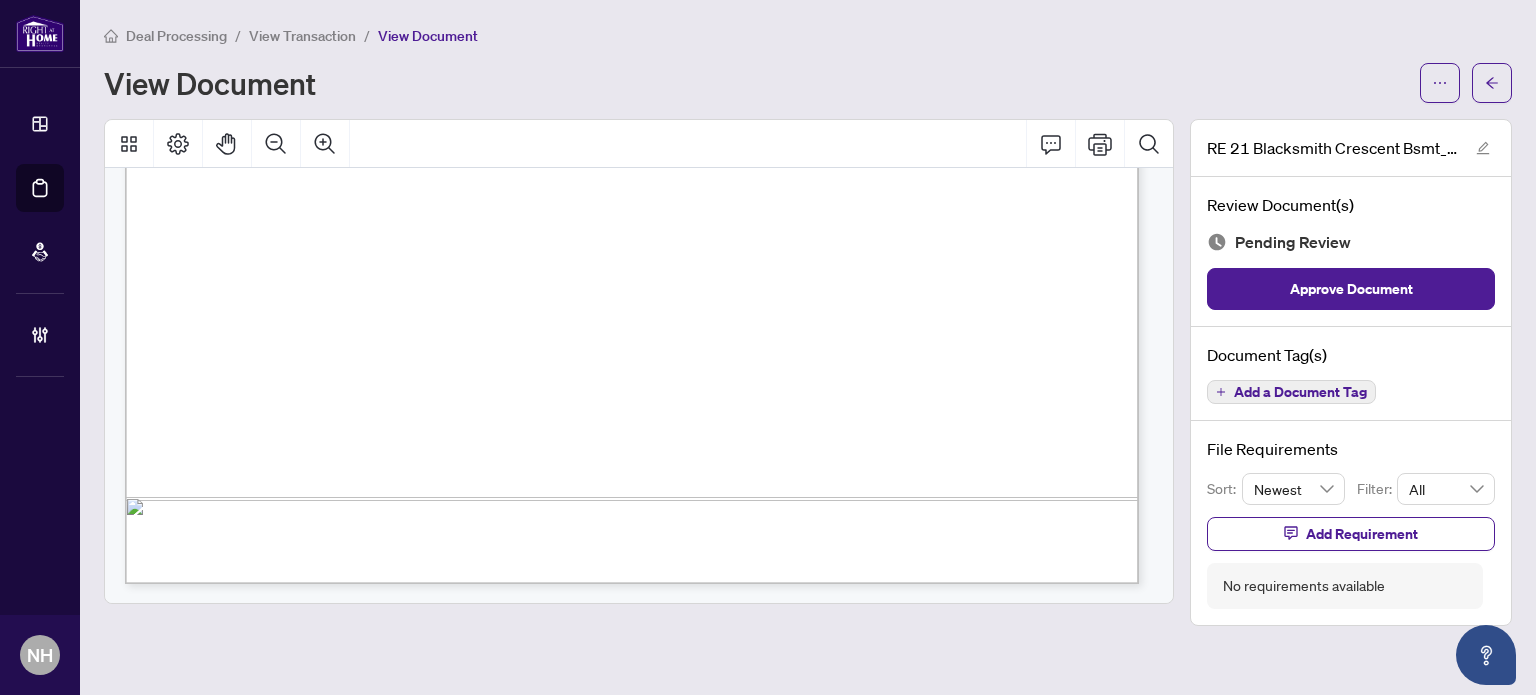 click on "Add a Document Tag" at bounding box center [1300, 392] 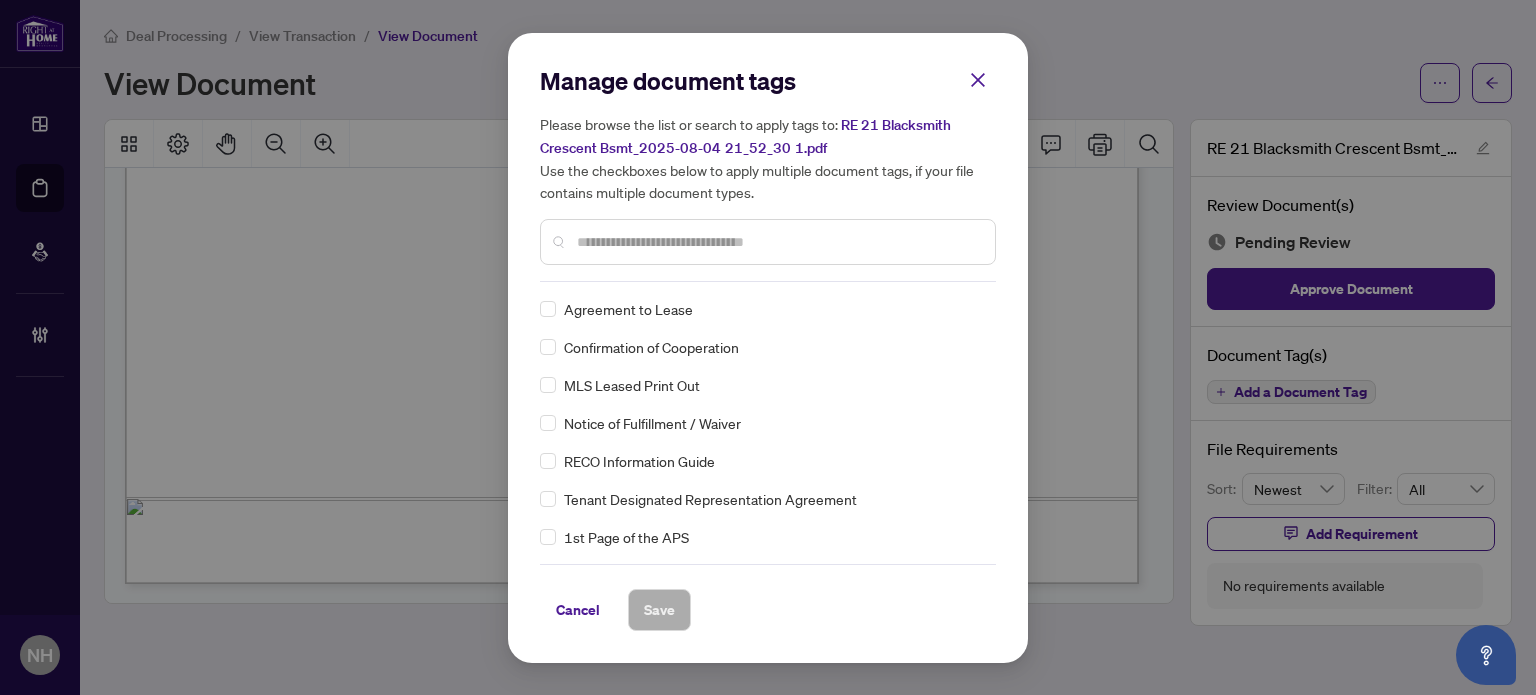 click at bounding box center (778, 242) 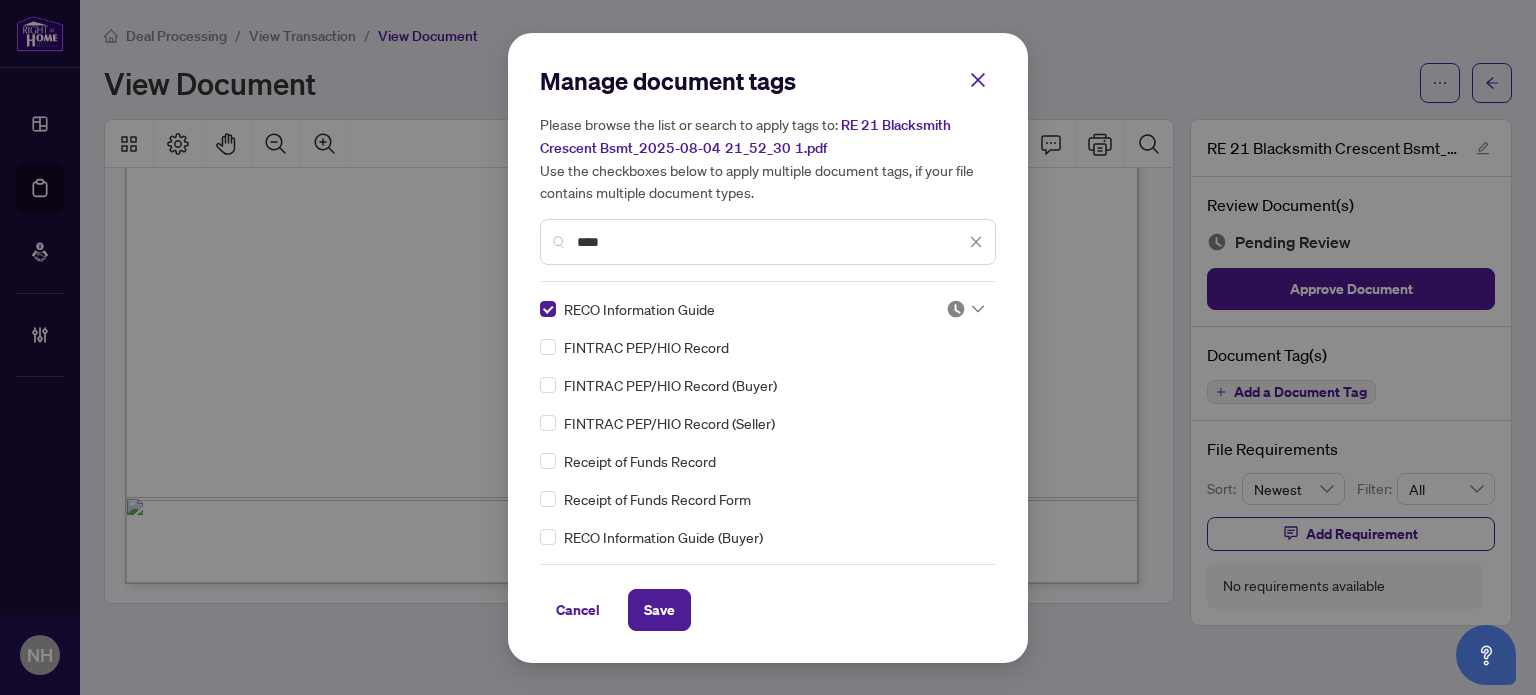 click at bounding box center (956, 309) 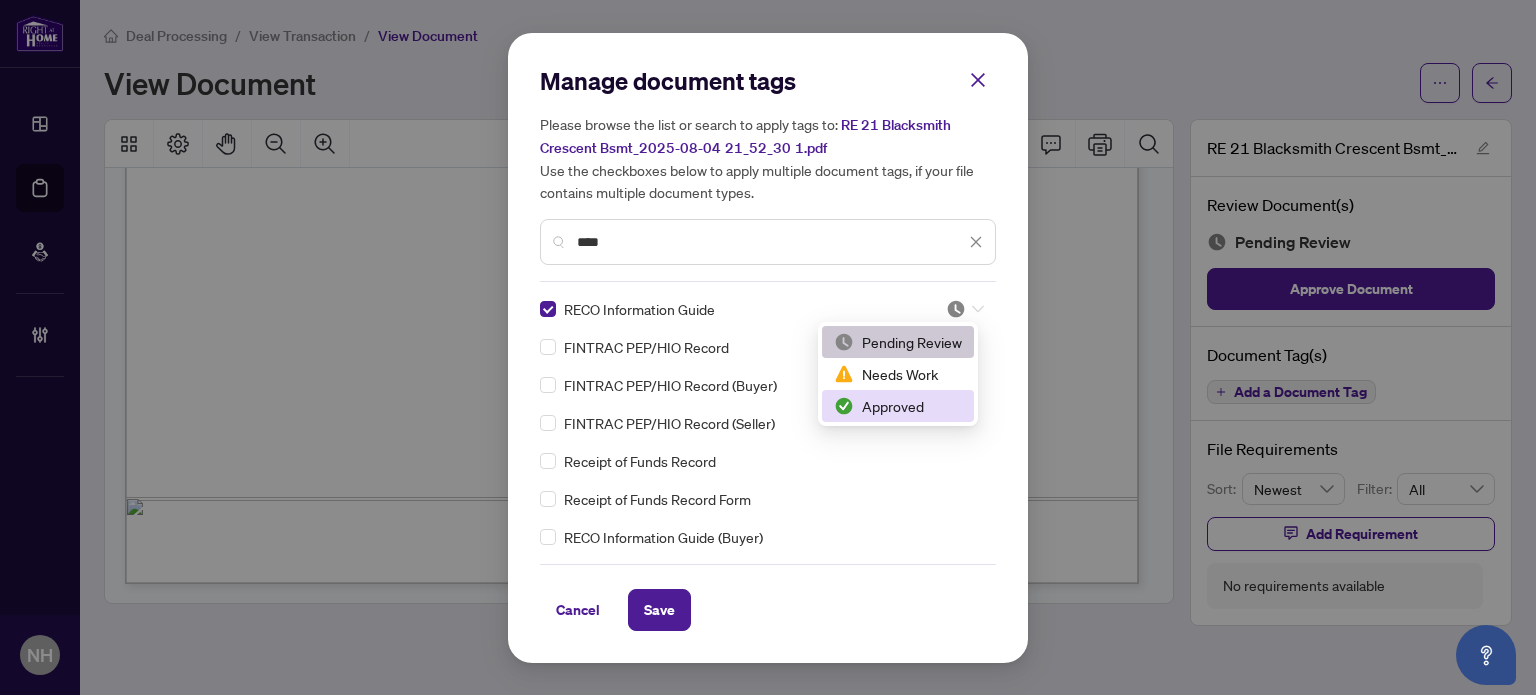 click on "Approved" at bounding box center (898, 406) 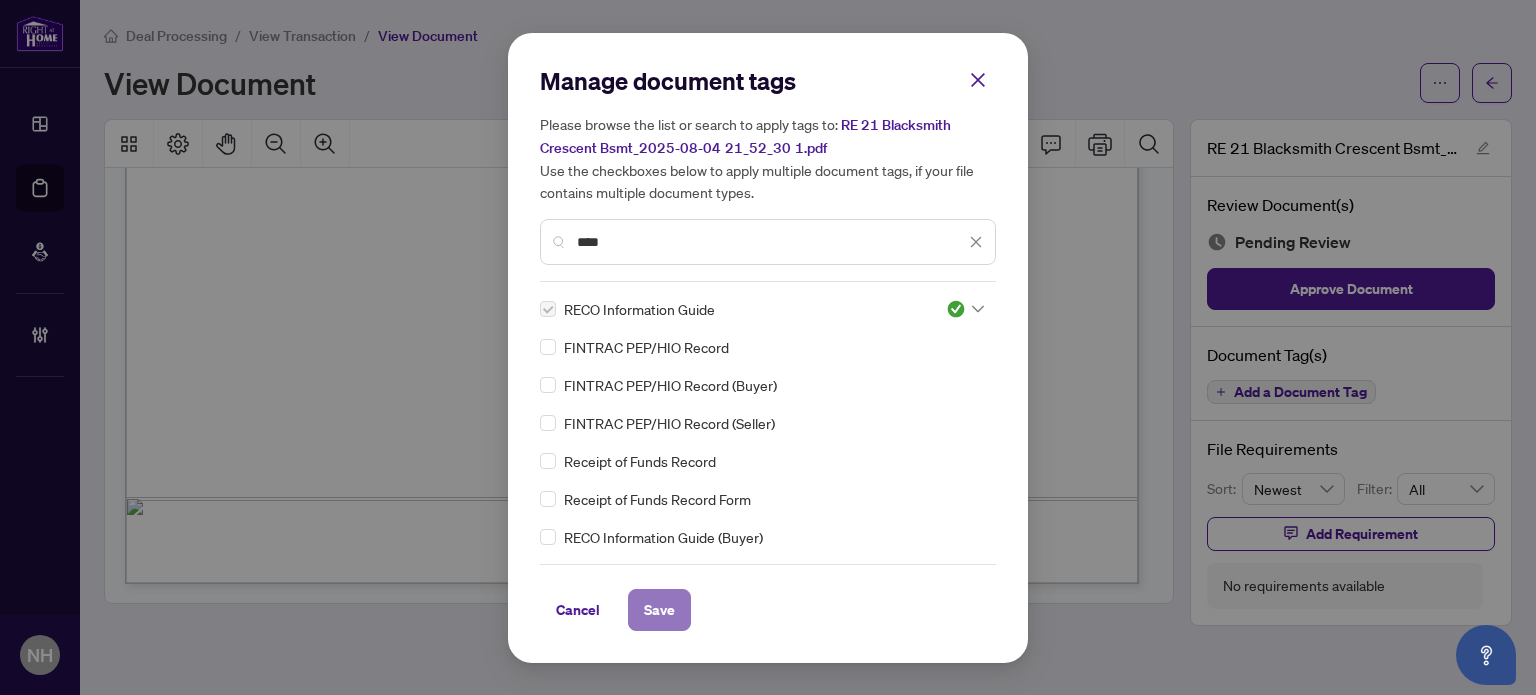 click on "Save" at bounding box center [659, 610] 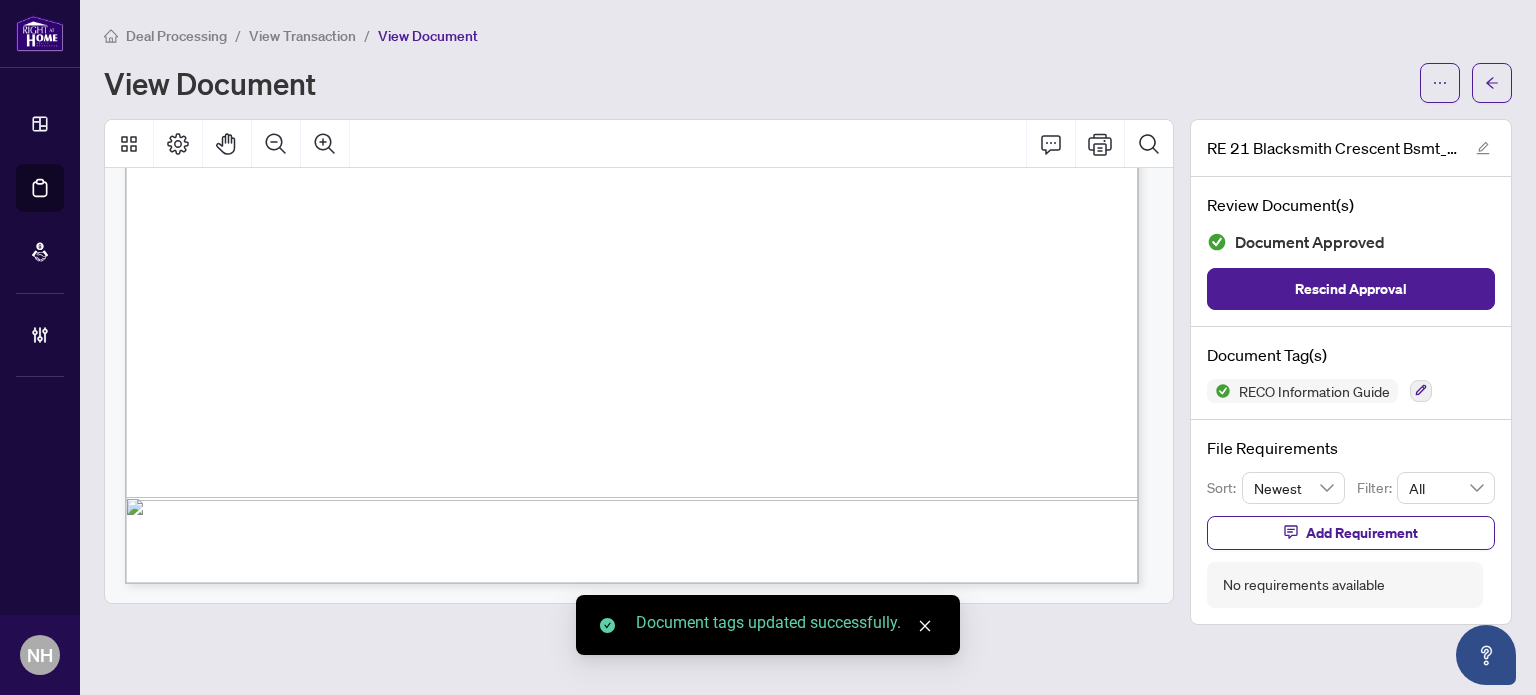 click on "View Transaction" at bounding box center (302, 36) 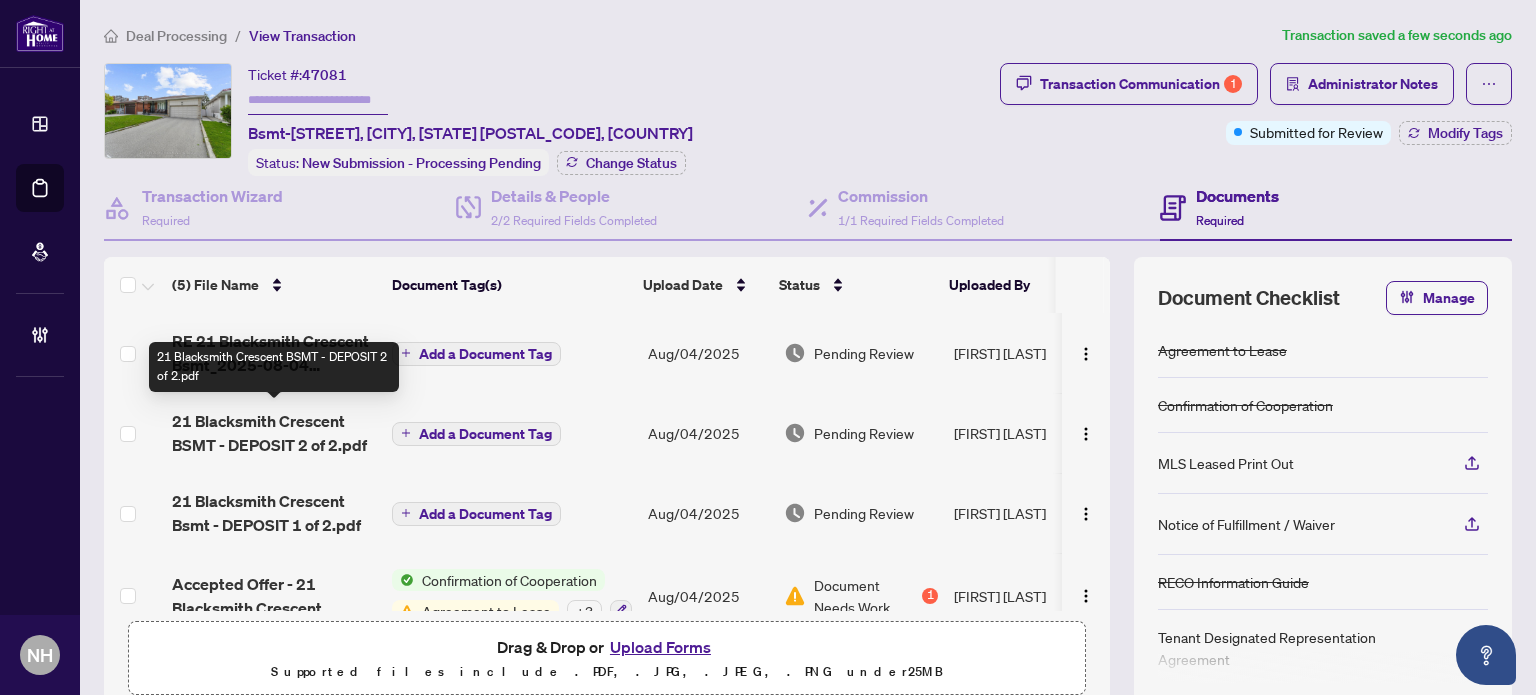 click on "21 Blacksmith Crescent BSMT - DEPOSIT 2 of 2.pdf" at bounding box center (274, 433) 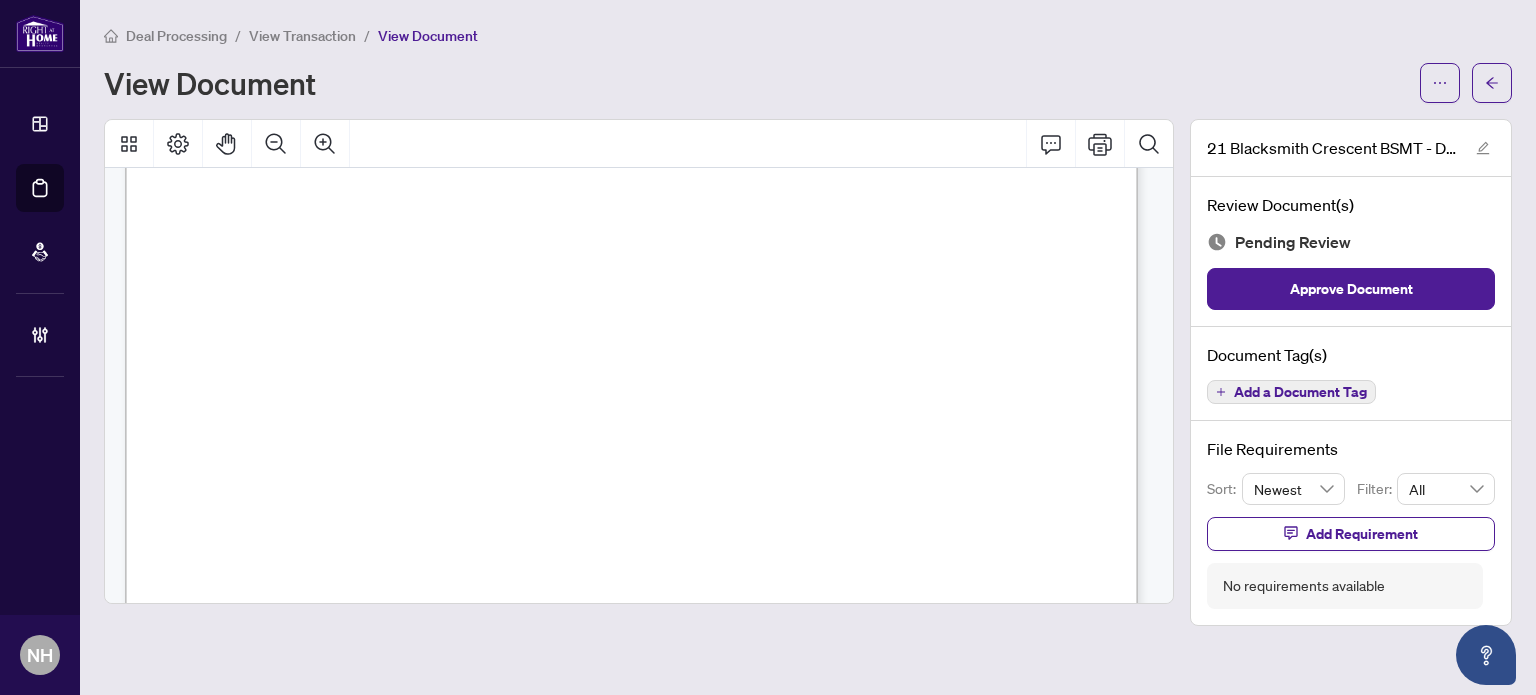 scroll, scrollTop: 100, scrollLeft: 0, axis: vertical 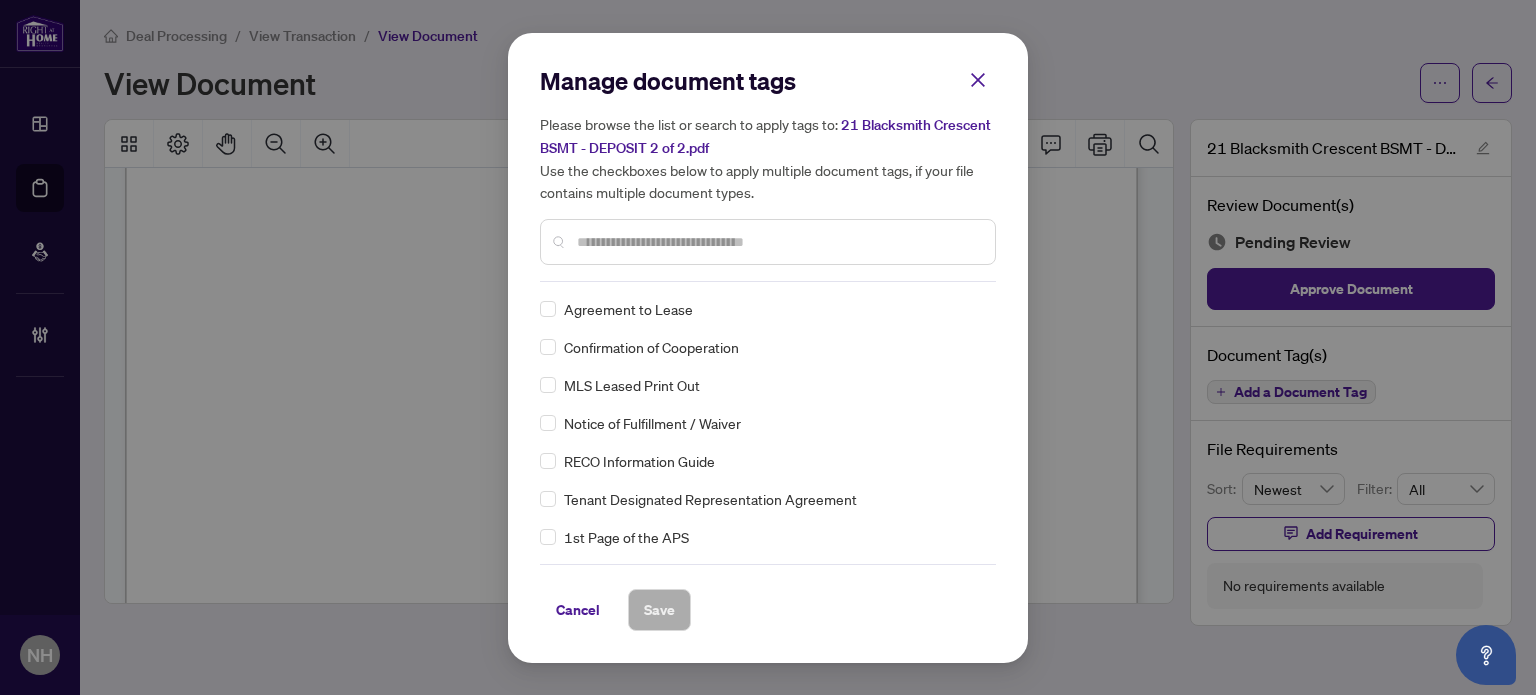 click at bounding box center [778, 242] 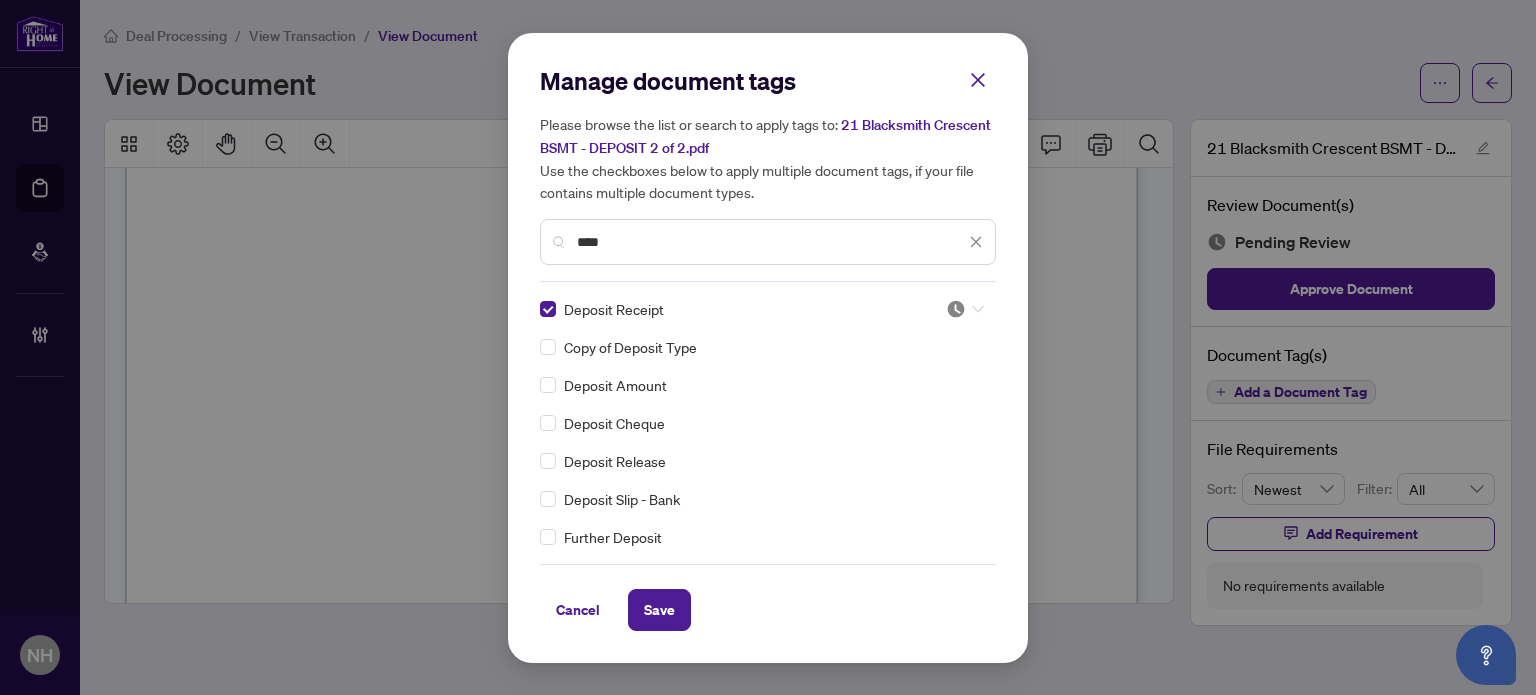 click 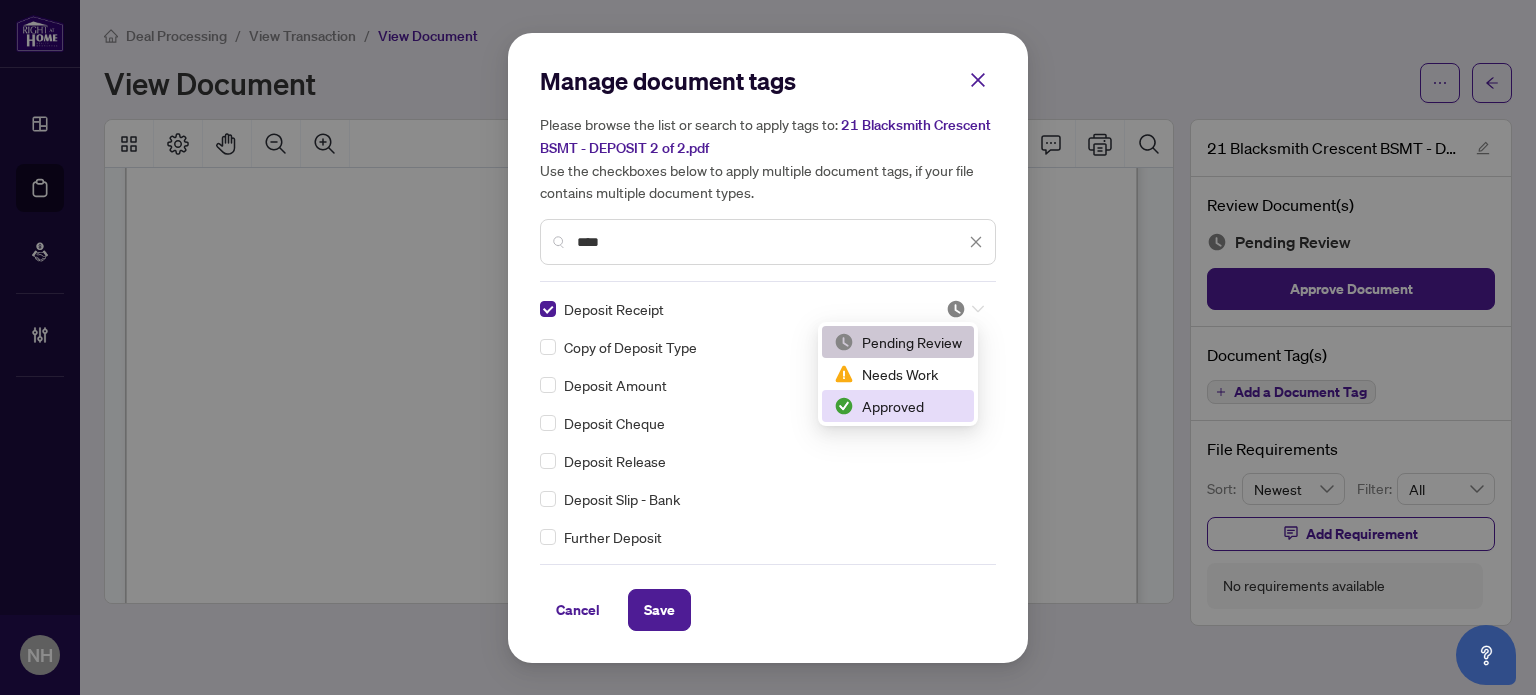 click on "Approved" at bounding box center (898, 406) 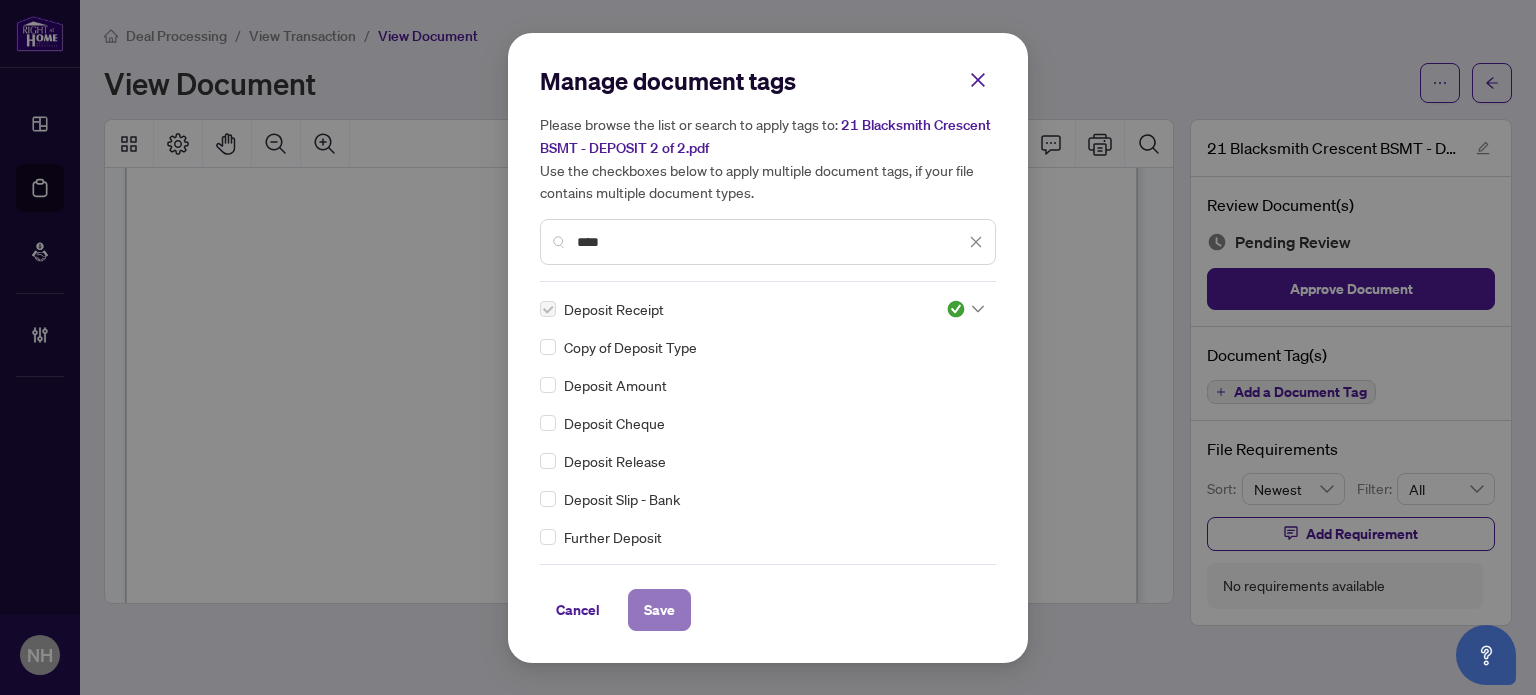 click on "Save" at bounding box center (659, 610) 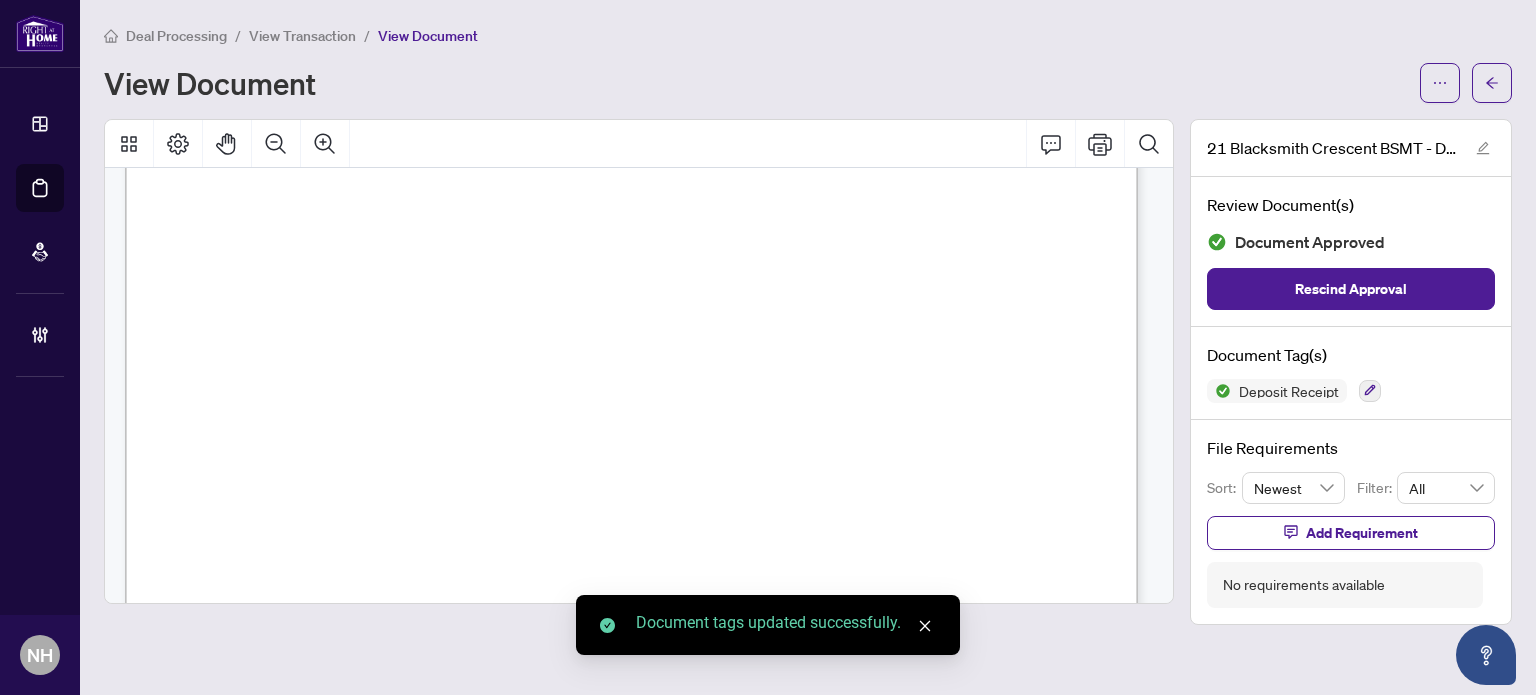 click on "View Transaction" at bounding box center (302, 36) 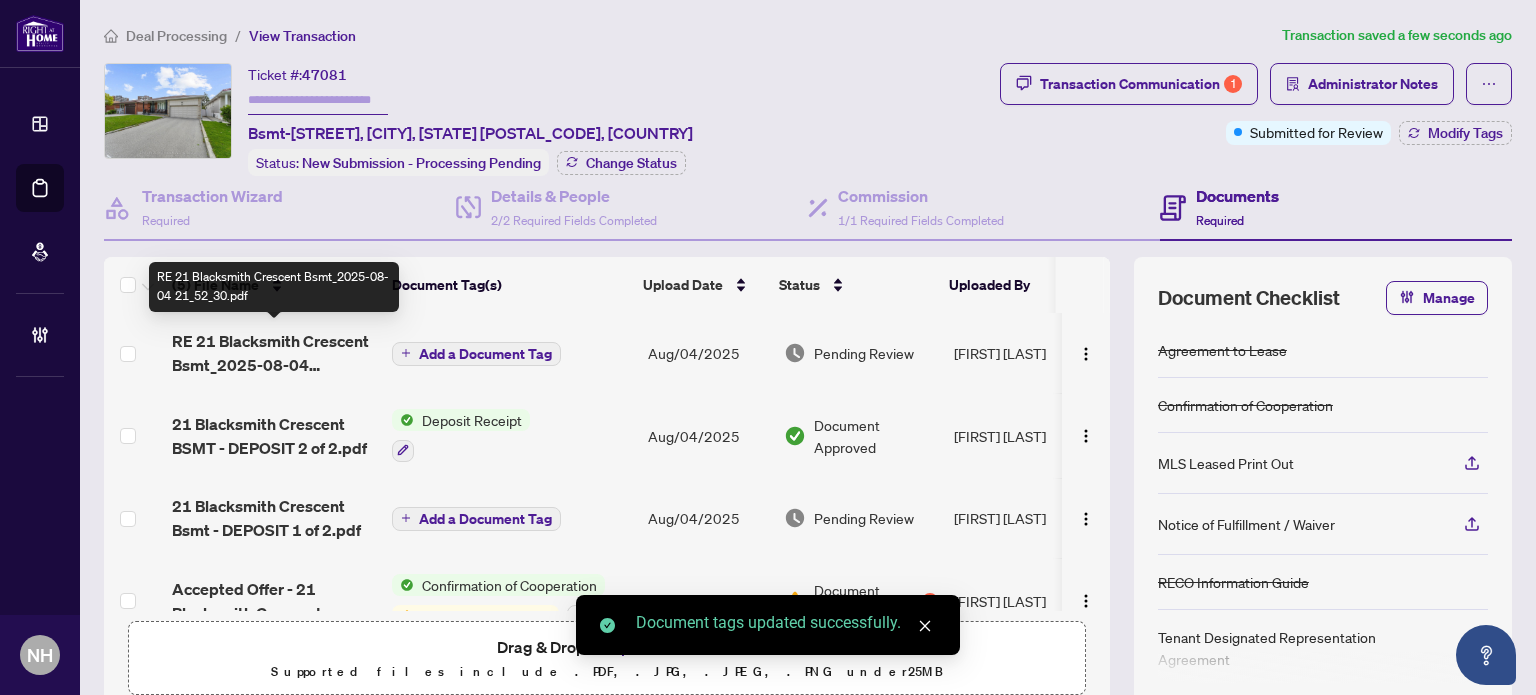 click on "RE 21 Blacksmith Crescent Bsmt_2025-08-04 21_52_30.pdf" at bounding box center [274, 353] 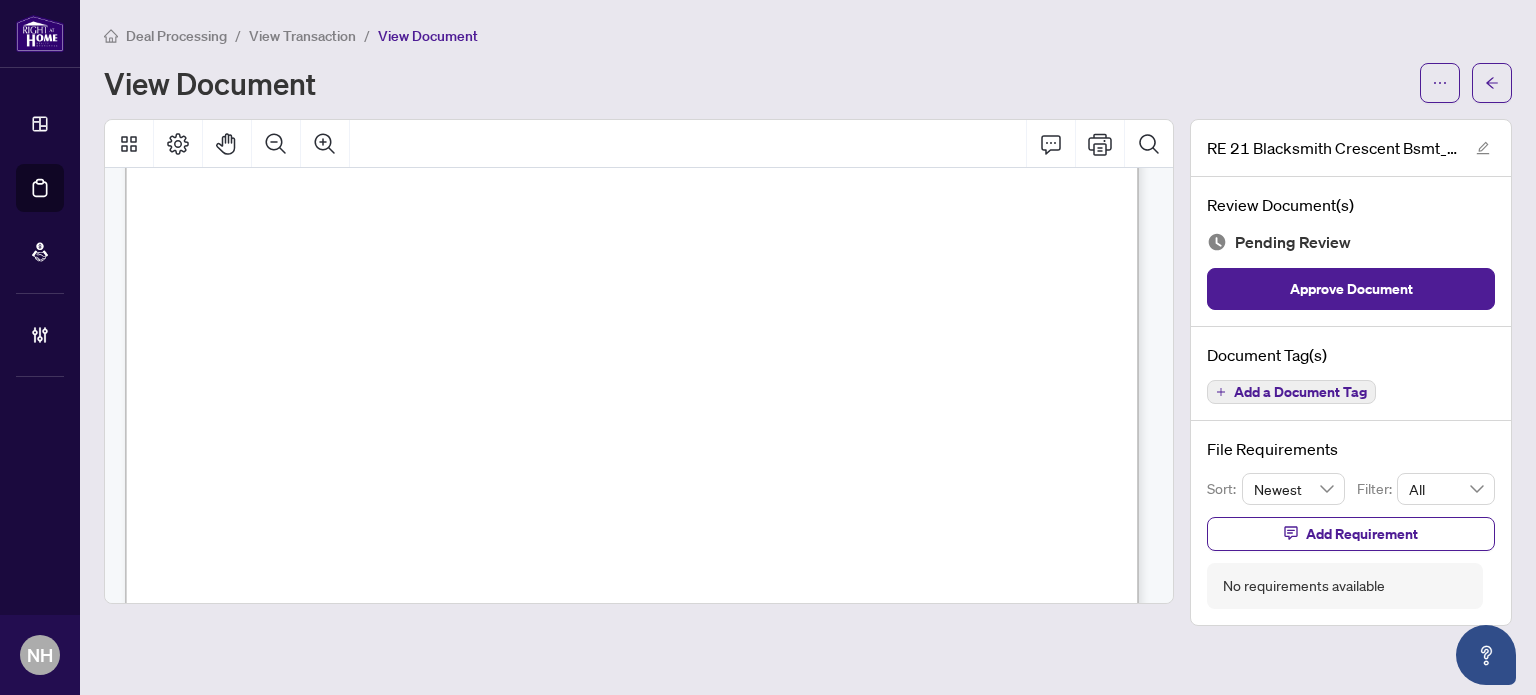 scroll, scrollTop: 16783, scrollLeft: 0, axis: vertical 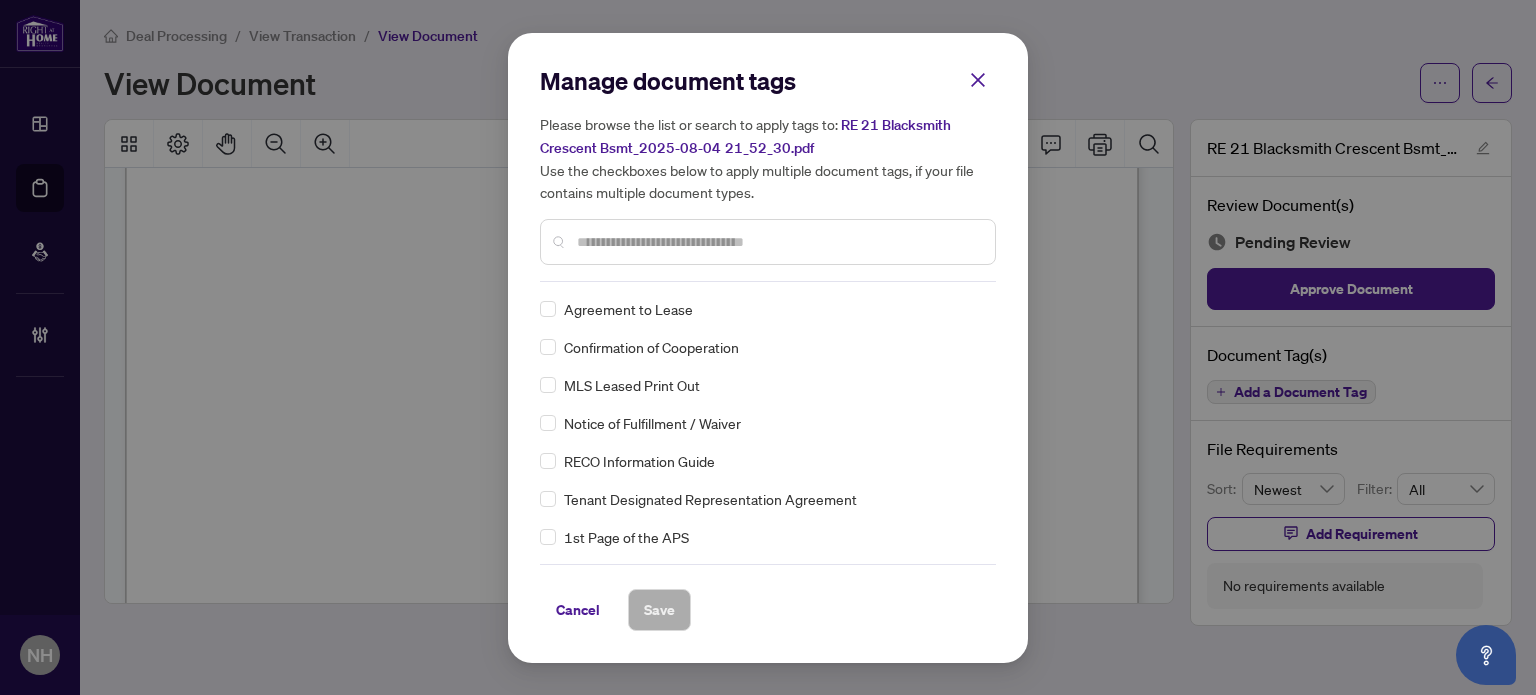 click at bounding box center [778, 242] 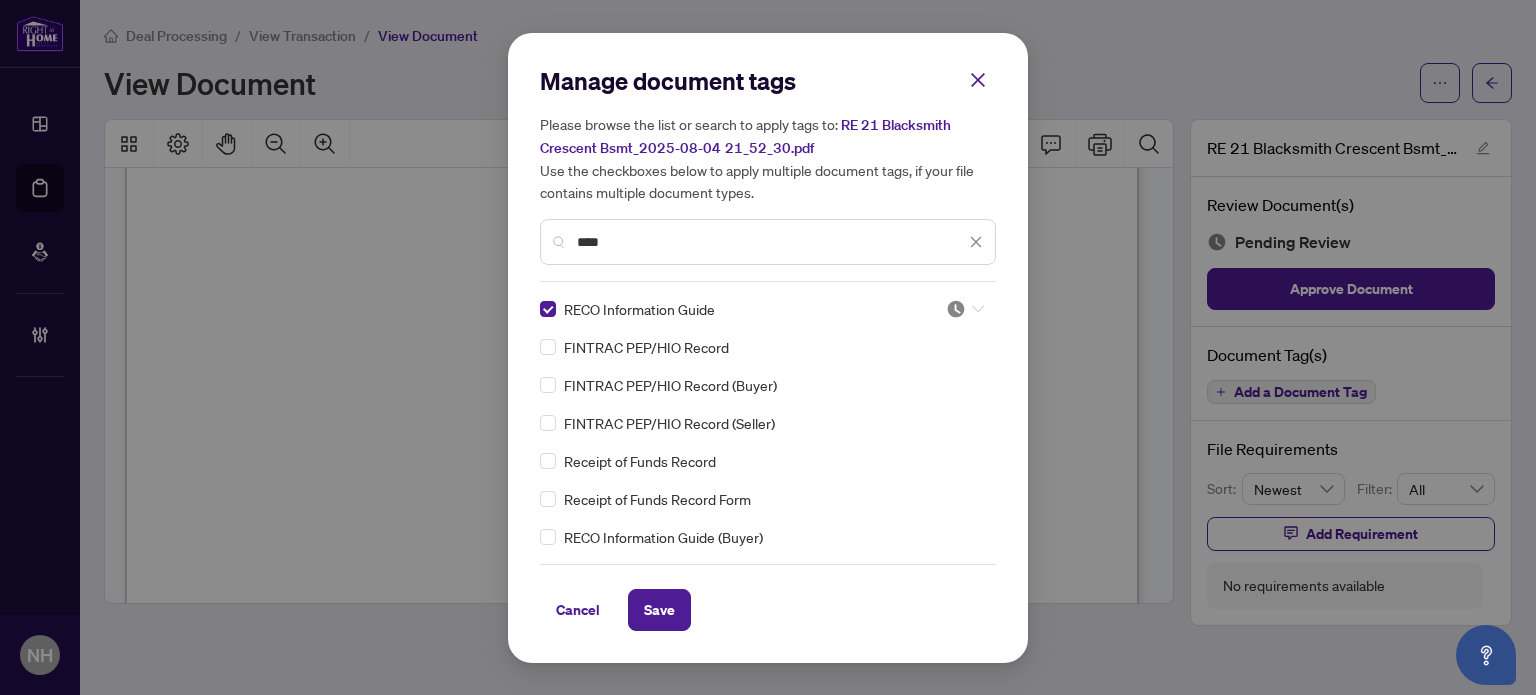 click at bounding box center [965, 309] 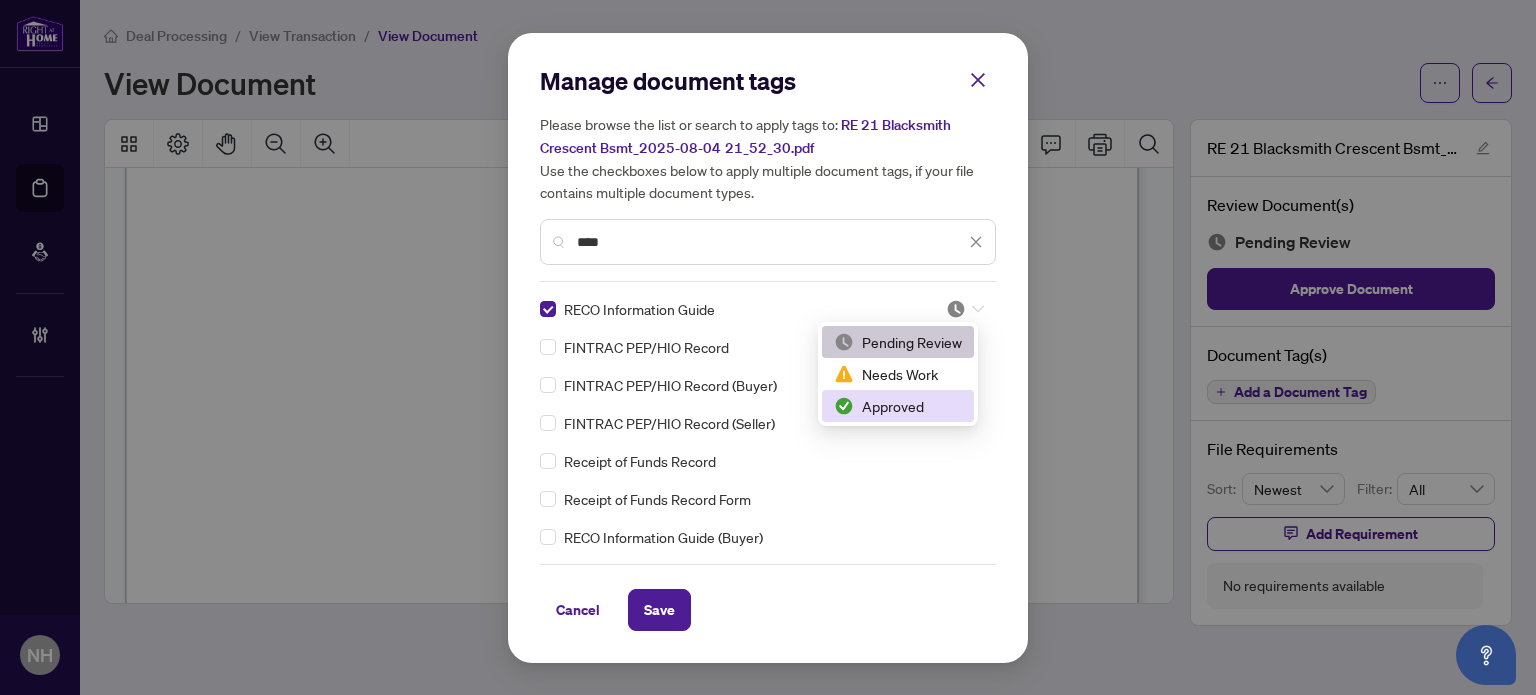 click on "Approved" at bounding box center (898, 406) 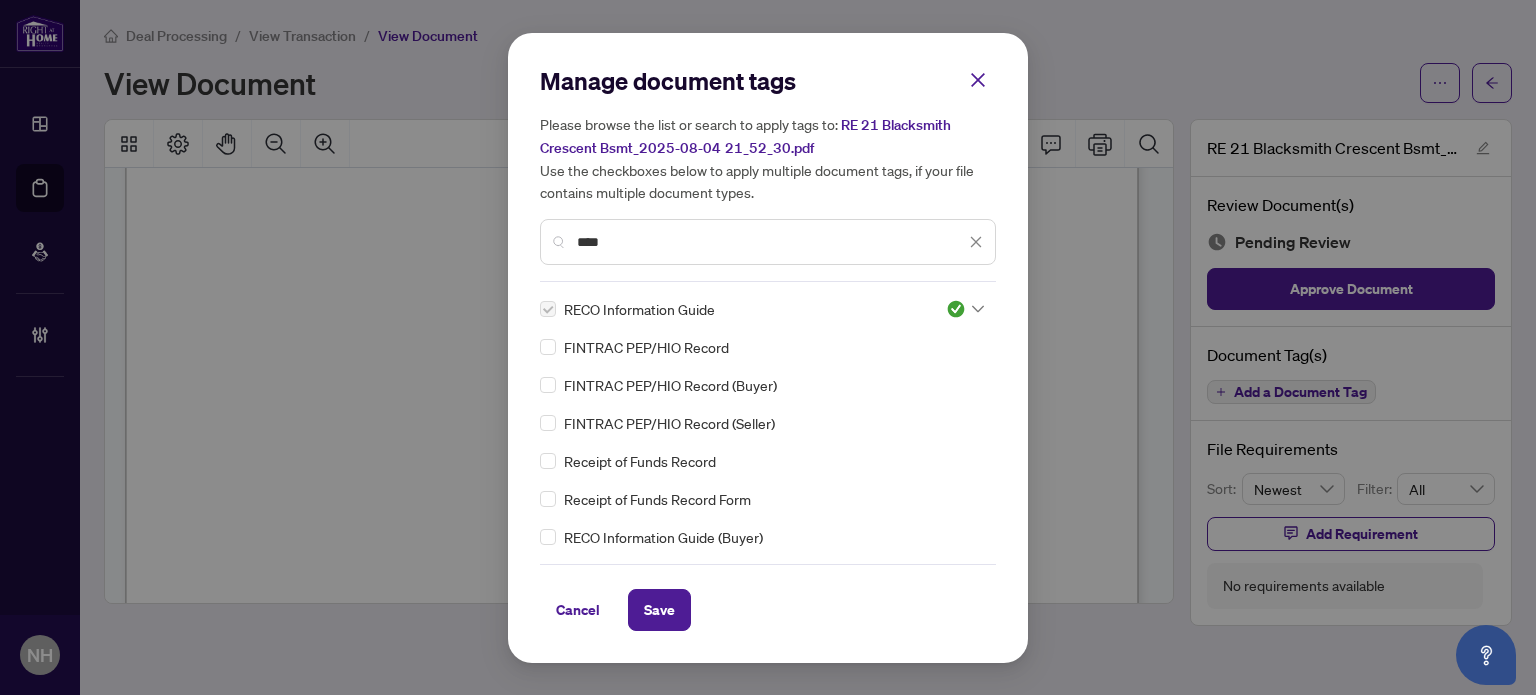 drag, startPoint x: 624, startPoint y: 243, endPoint x: 464, endPoint y: 229, distance: 160.61133 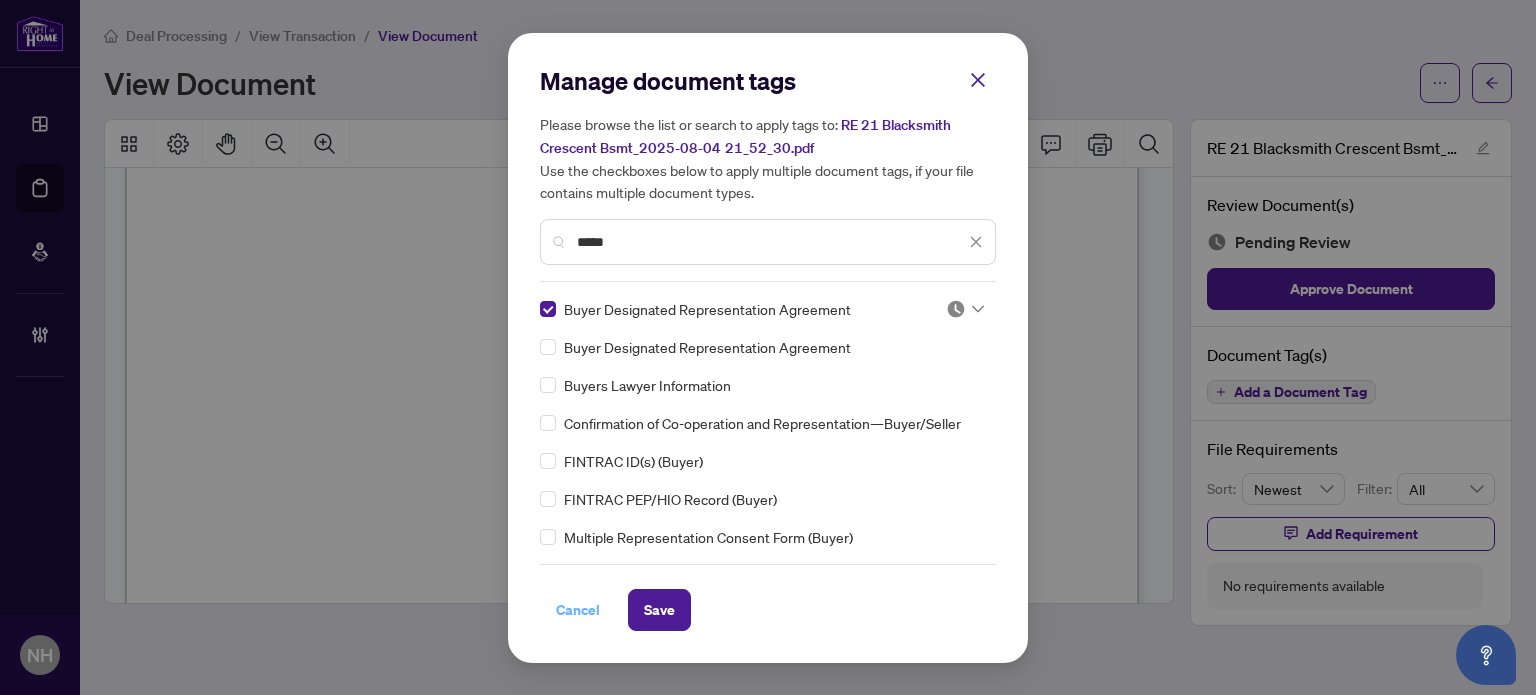 click on "Cancel" at bounding box center (578, 610) 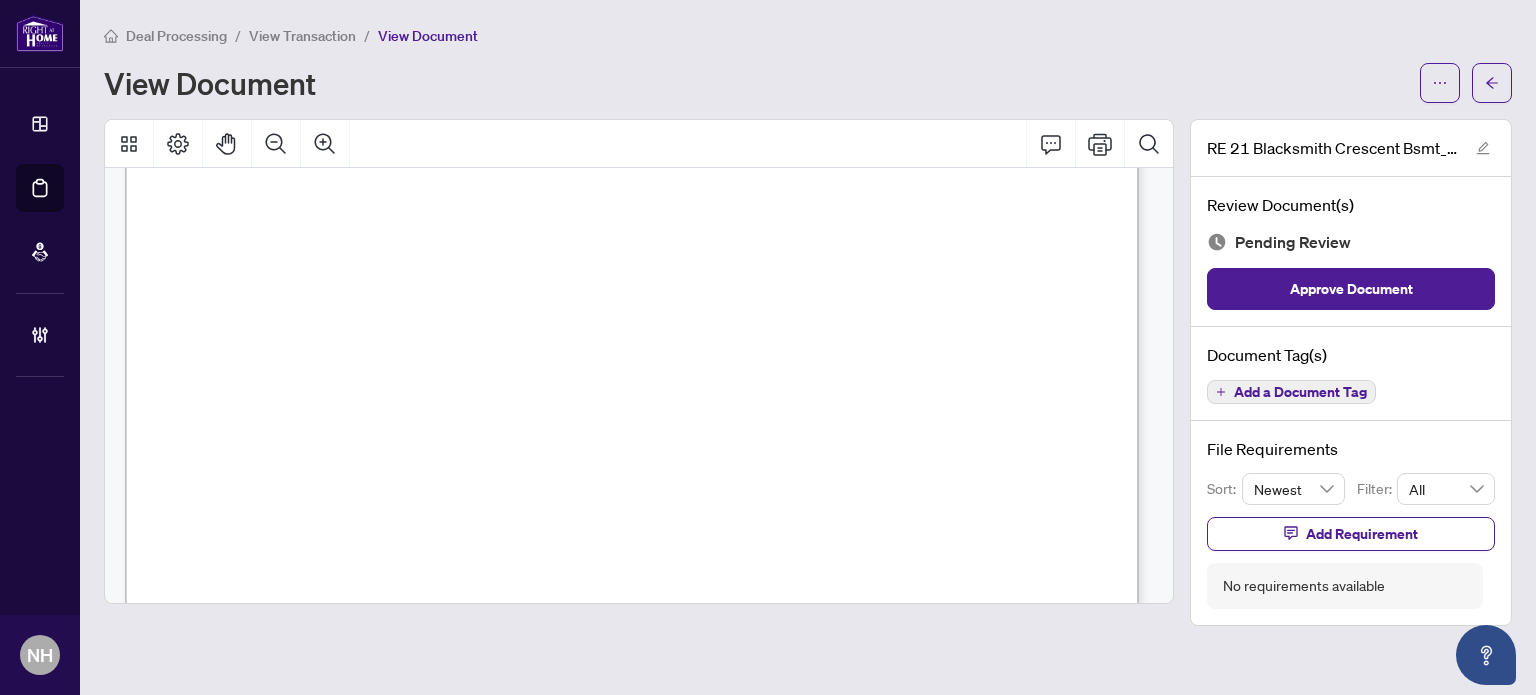 scroll, scrollTop: 17683, scrollLeft: 0, axis: vertical 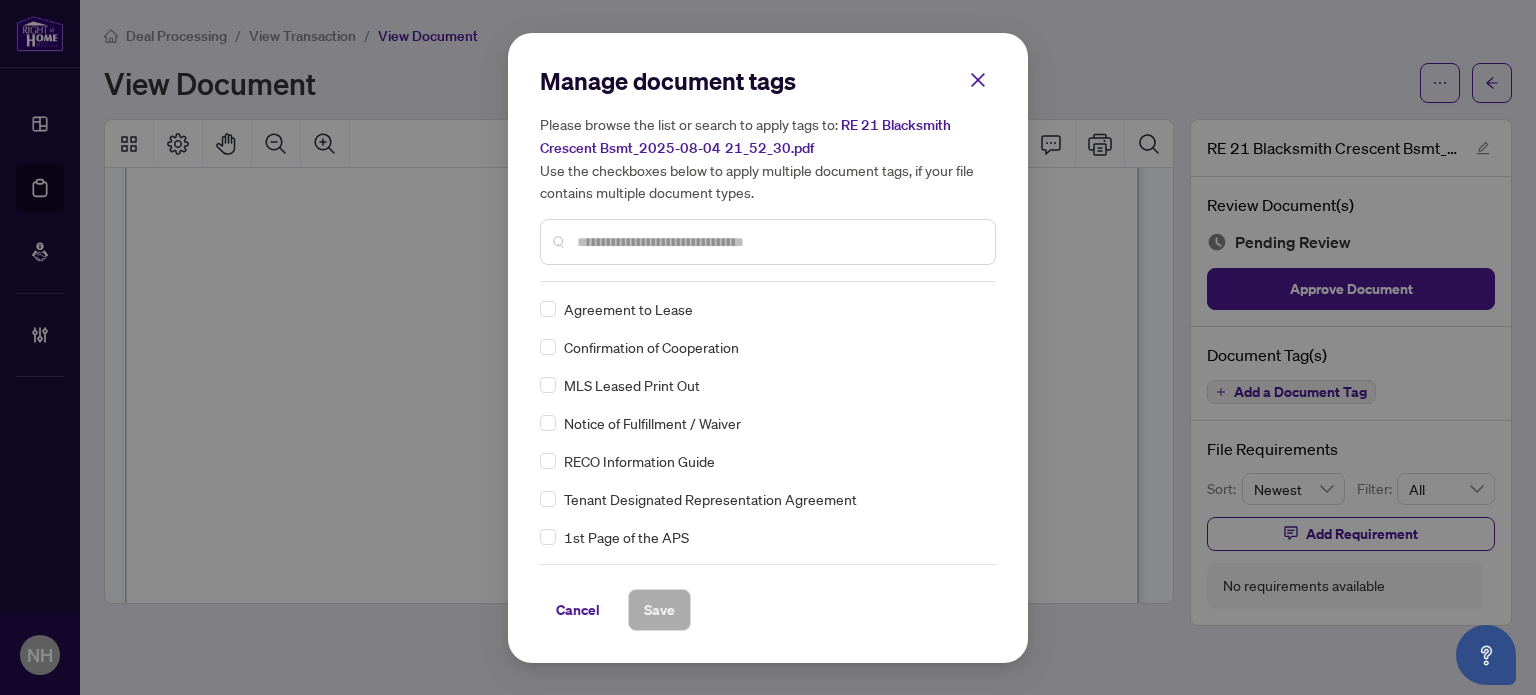 click at bounding box center (778, 242) 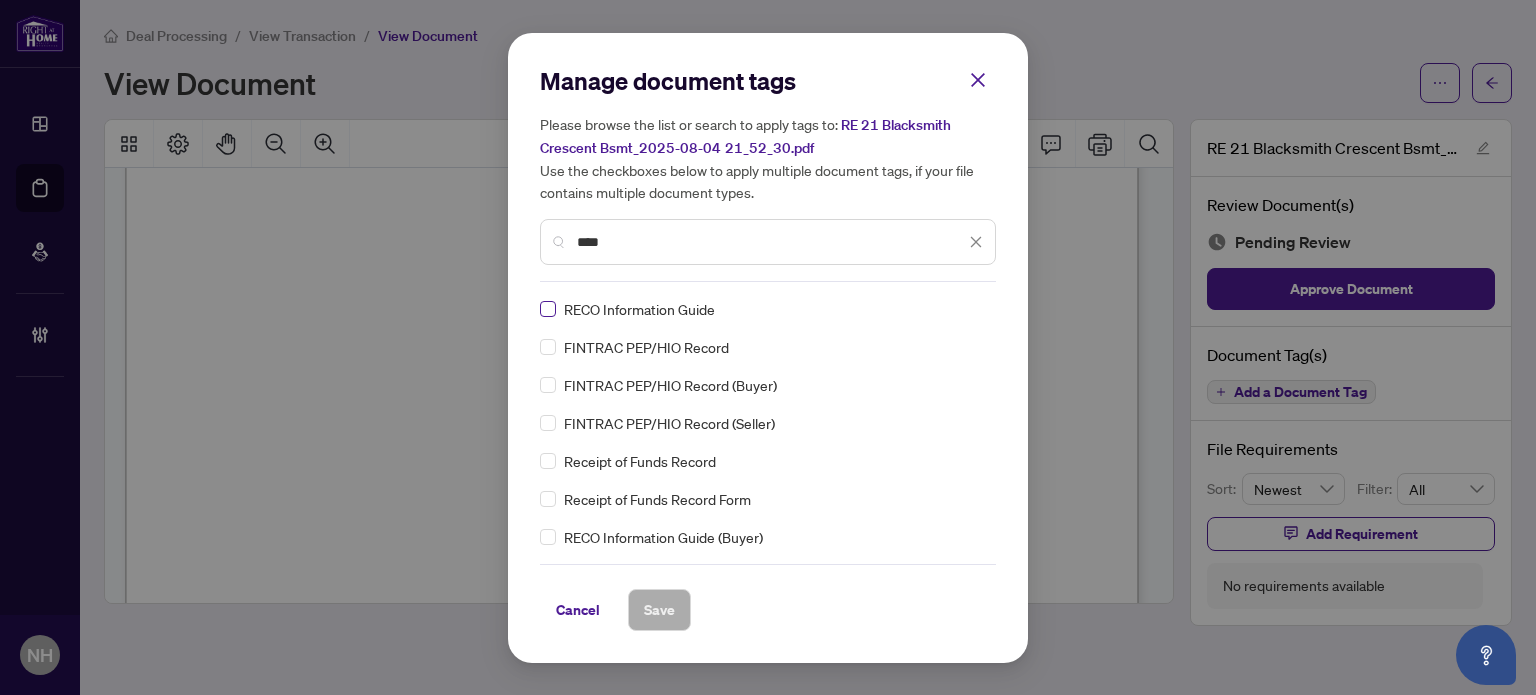 click at bounding box center (548, 309) 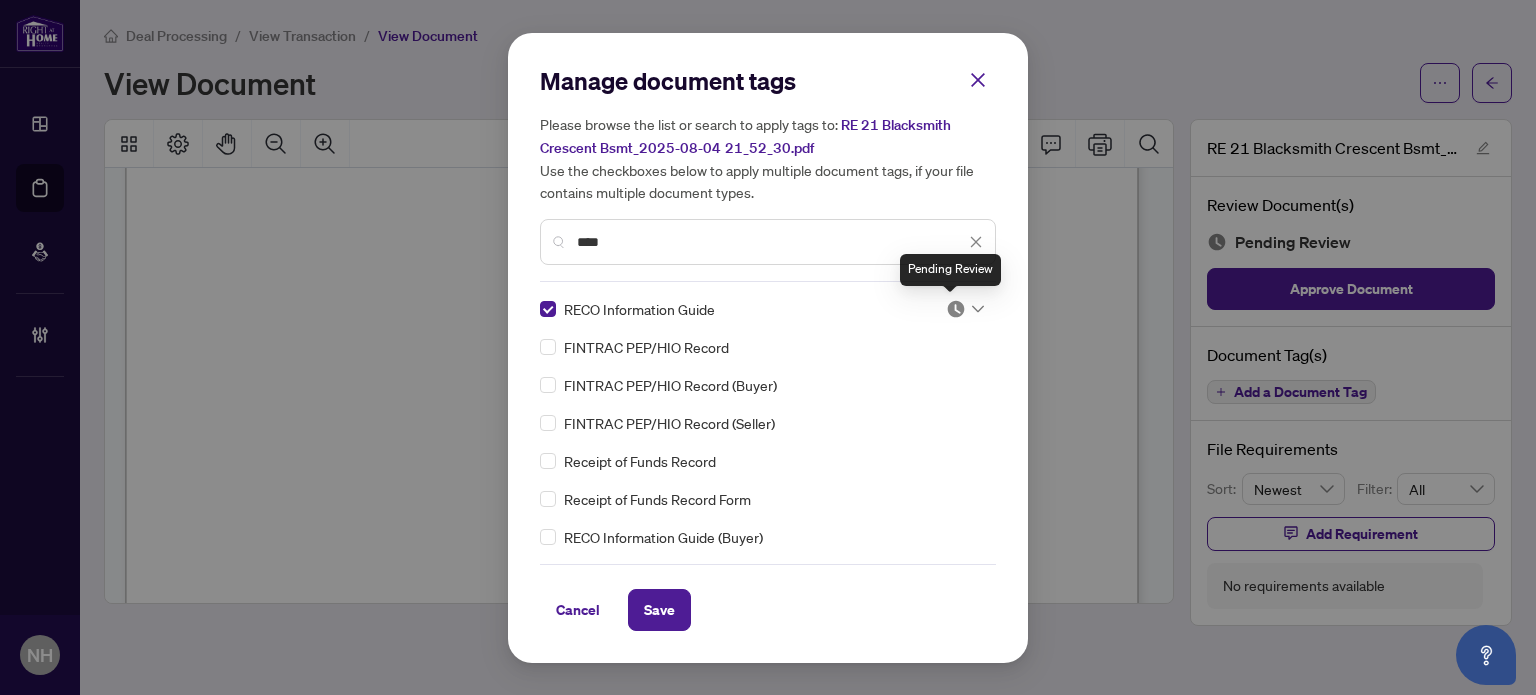 click at bounding box center (956, 309) 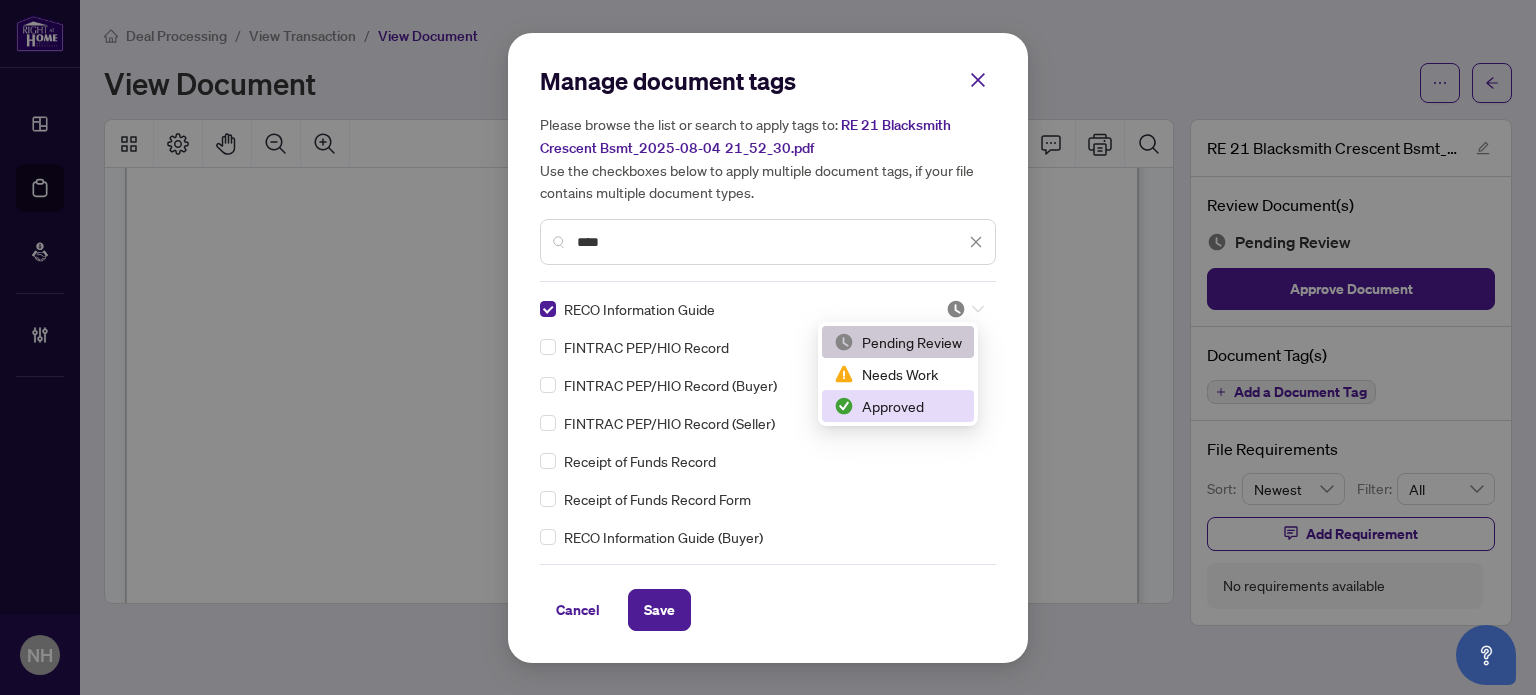 click on "Approved" at bounding box center (898, 406) 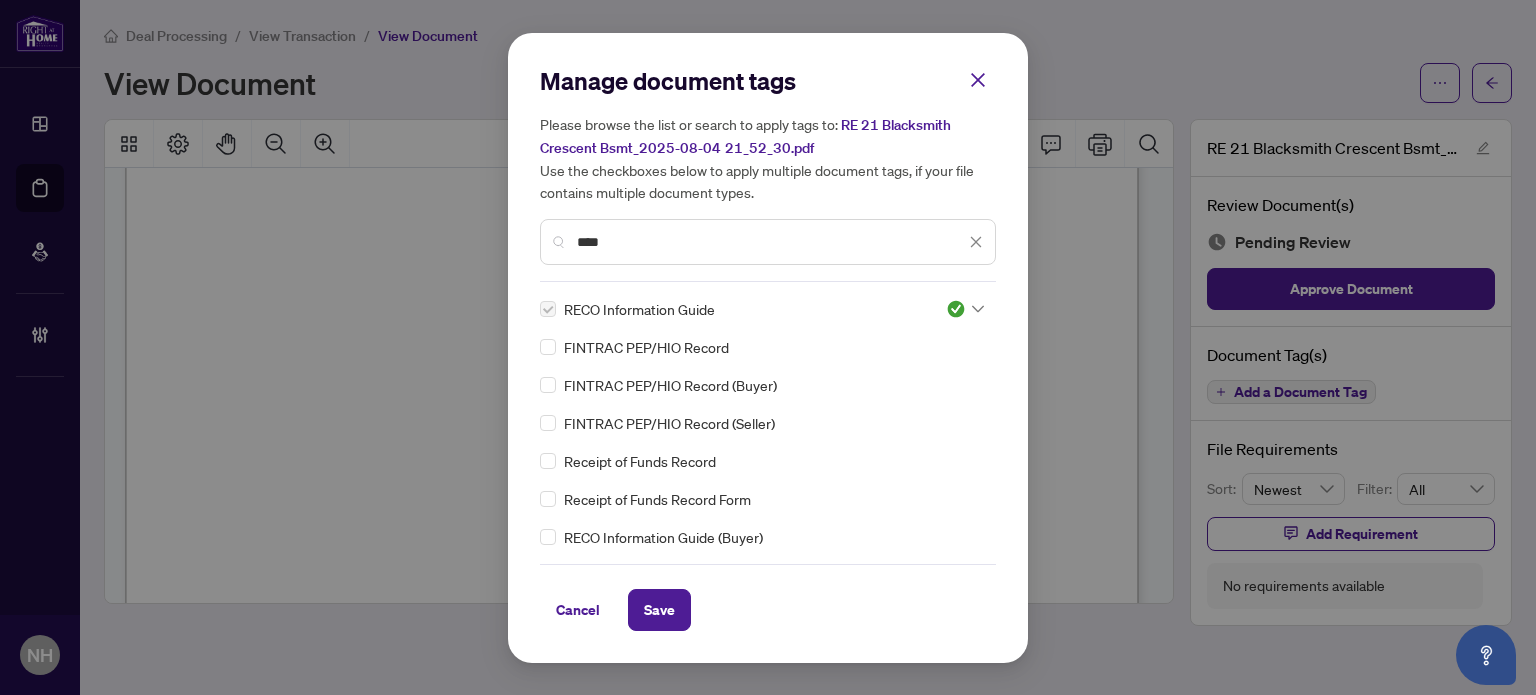 drag, startPoint x: 668, startPoint y: 251, endPoint x: 374, endPoint y: 154, distance: 309.58844 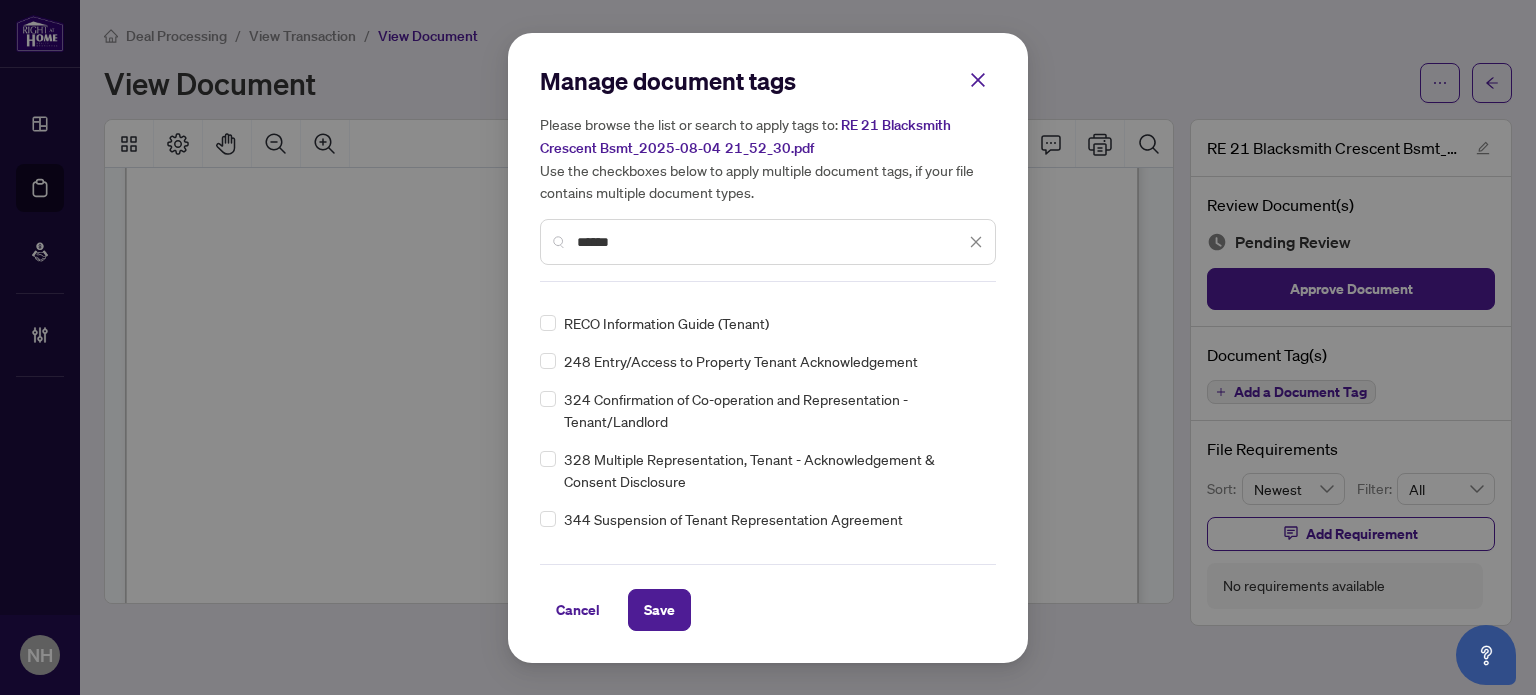 scroll, scrollTop: 0, scrollLeft: 0, axis: both 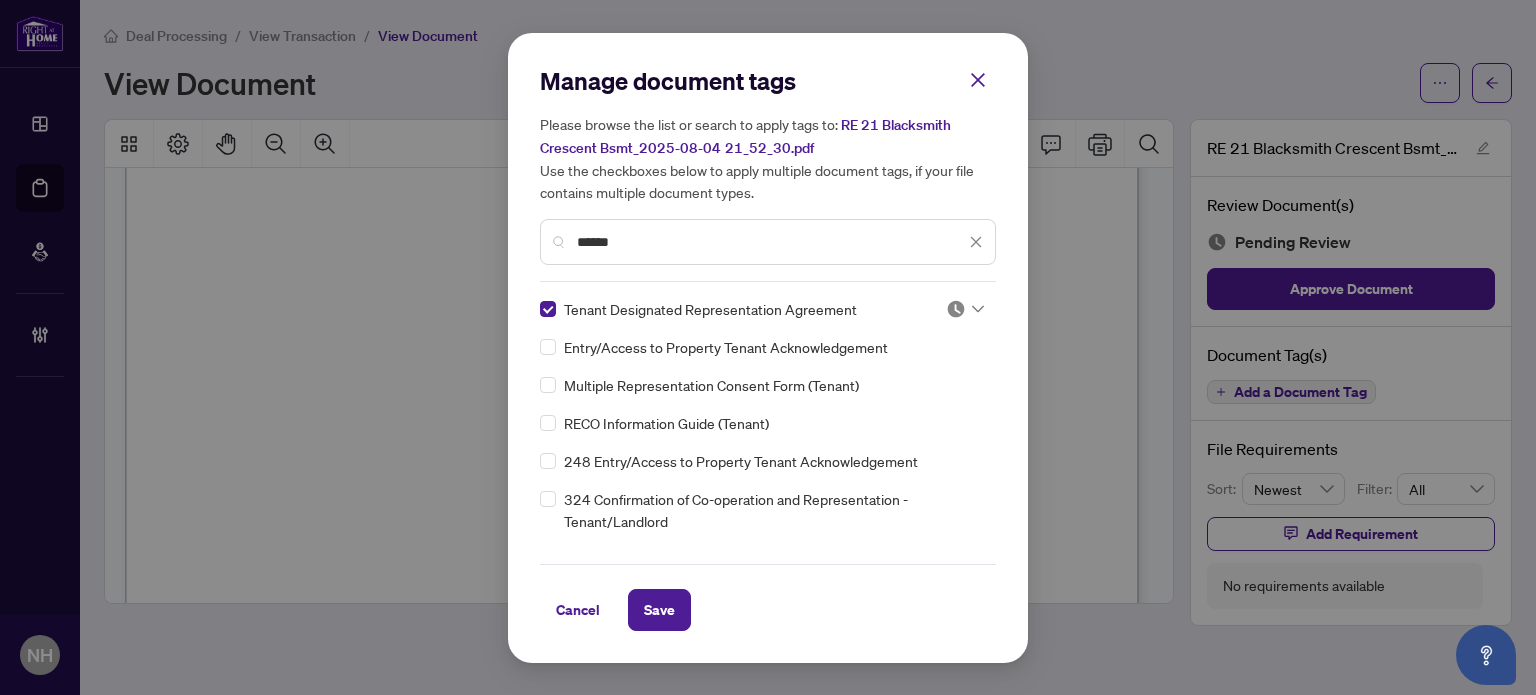 click at bounding box center [956, 309] 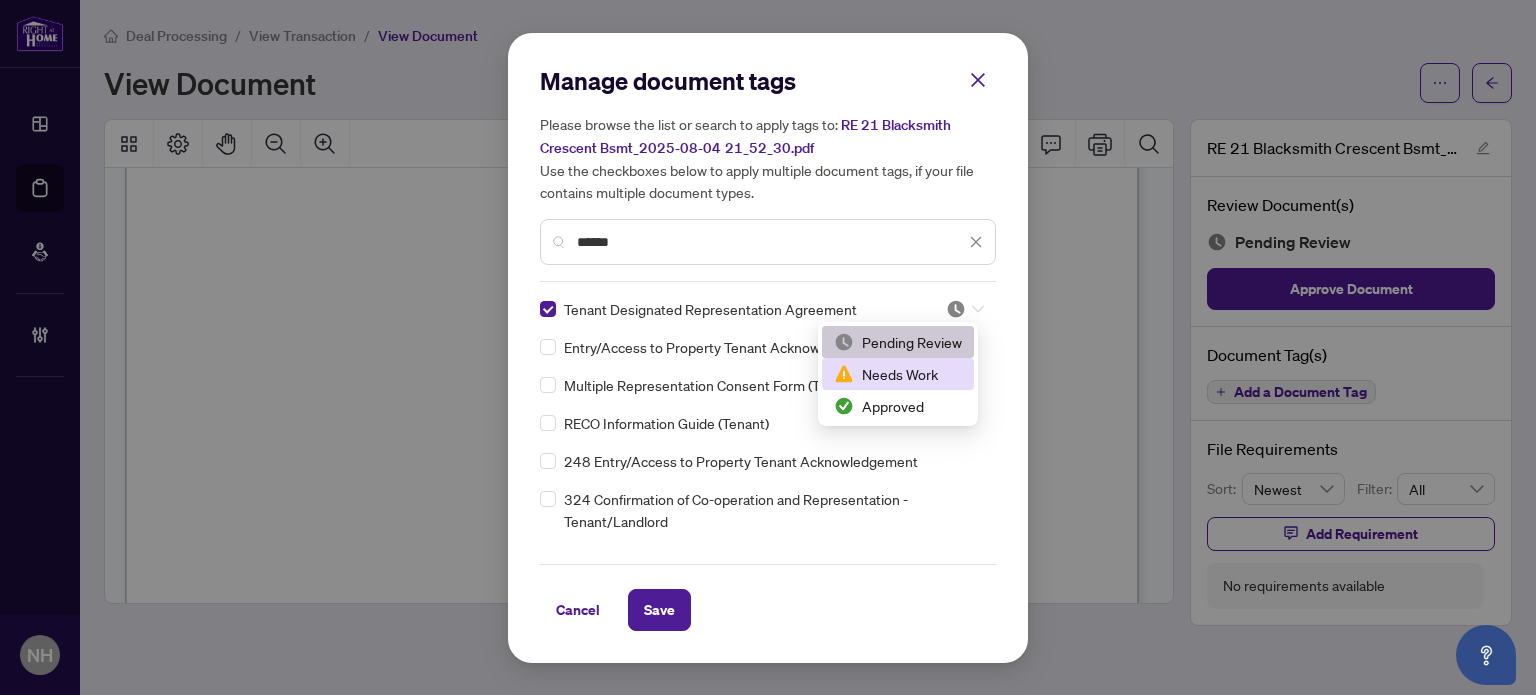 click on "Needs Work" at bounding box center [898, 374] 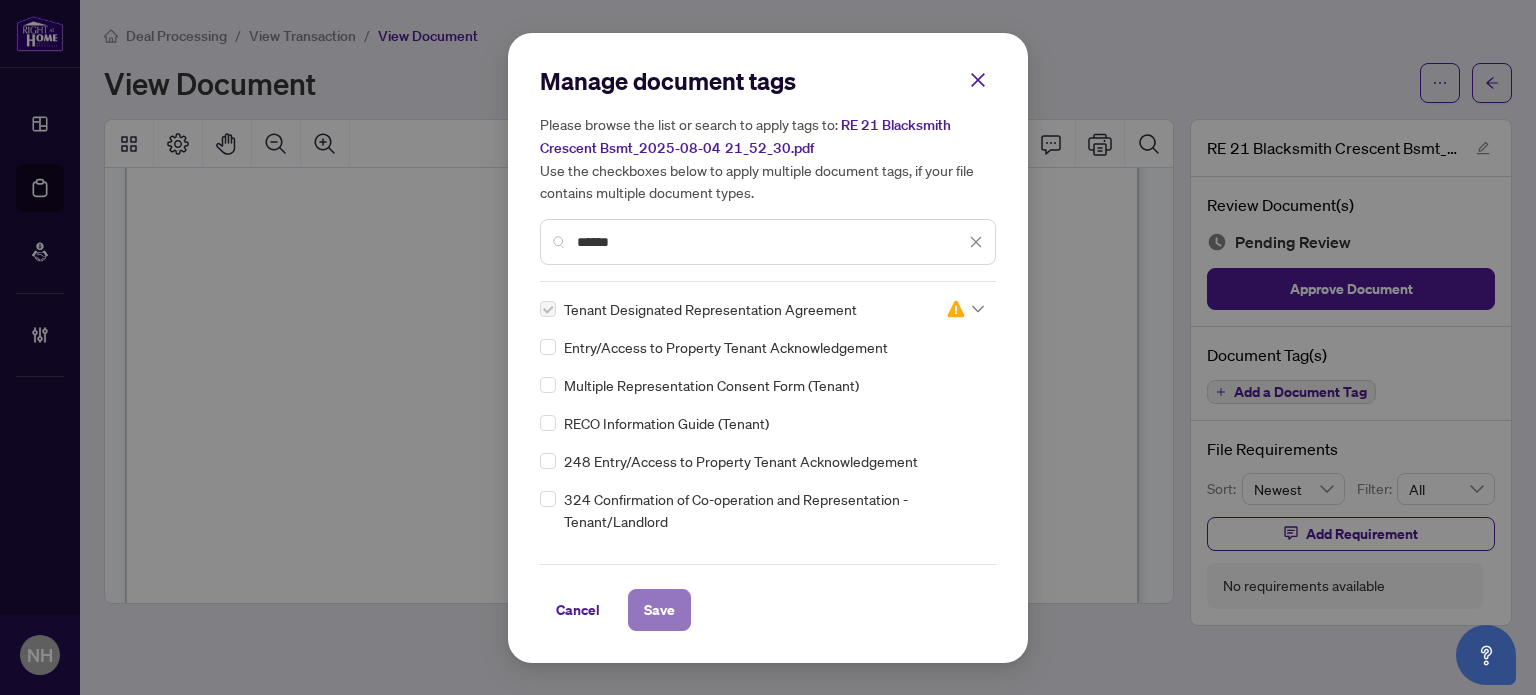 click on "Save" at bounding box center [659, 610] 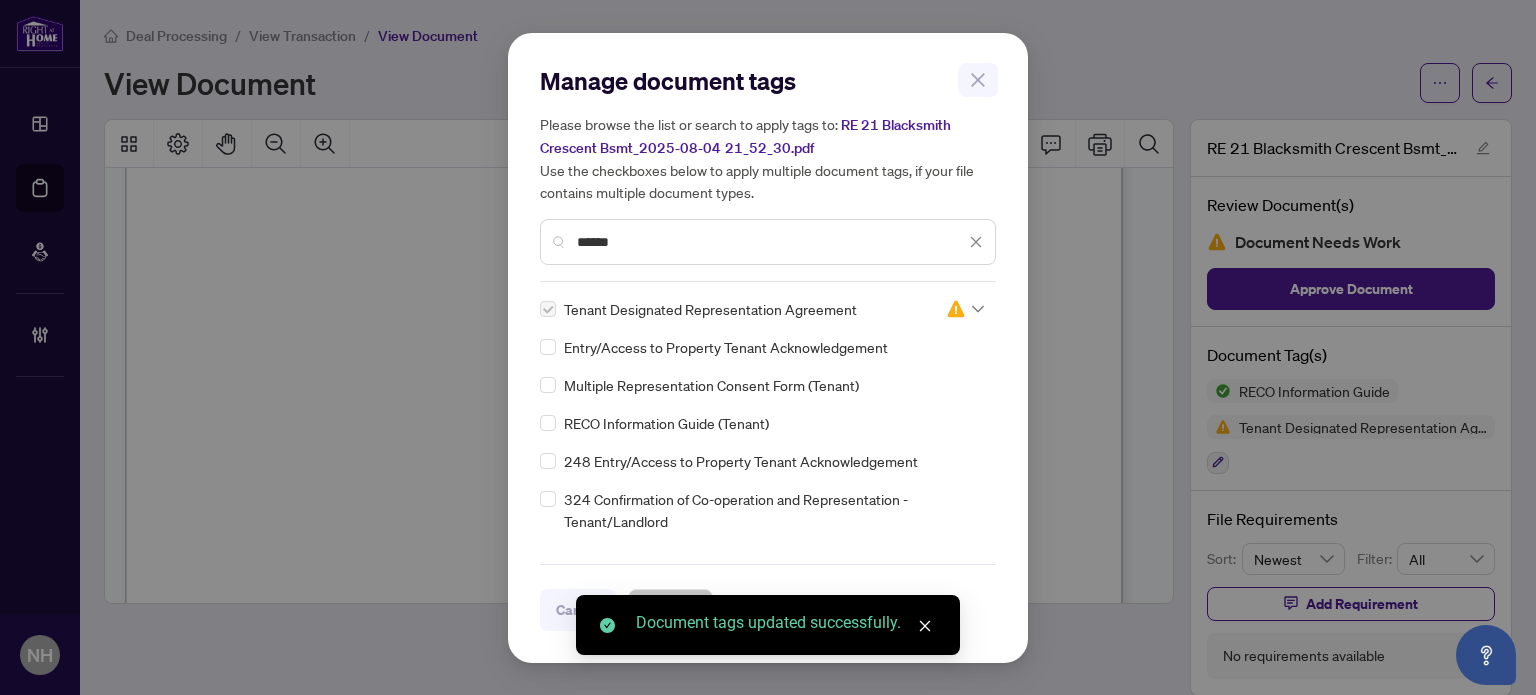 scroll, scrollTop: 17400, scrollLeft: 0, axis: vertical 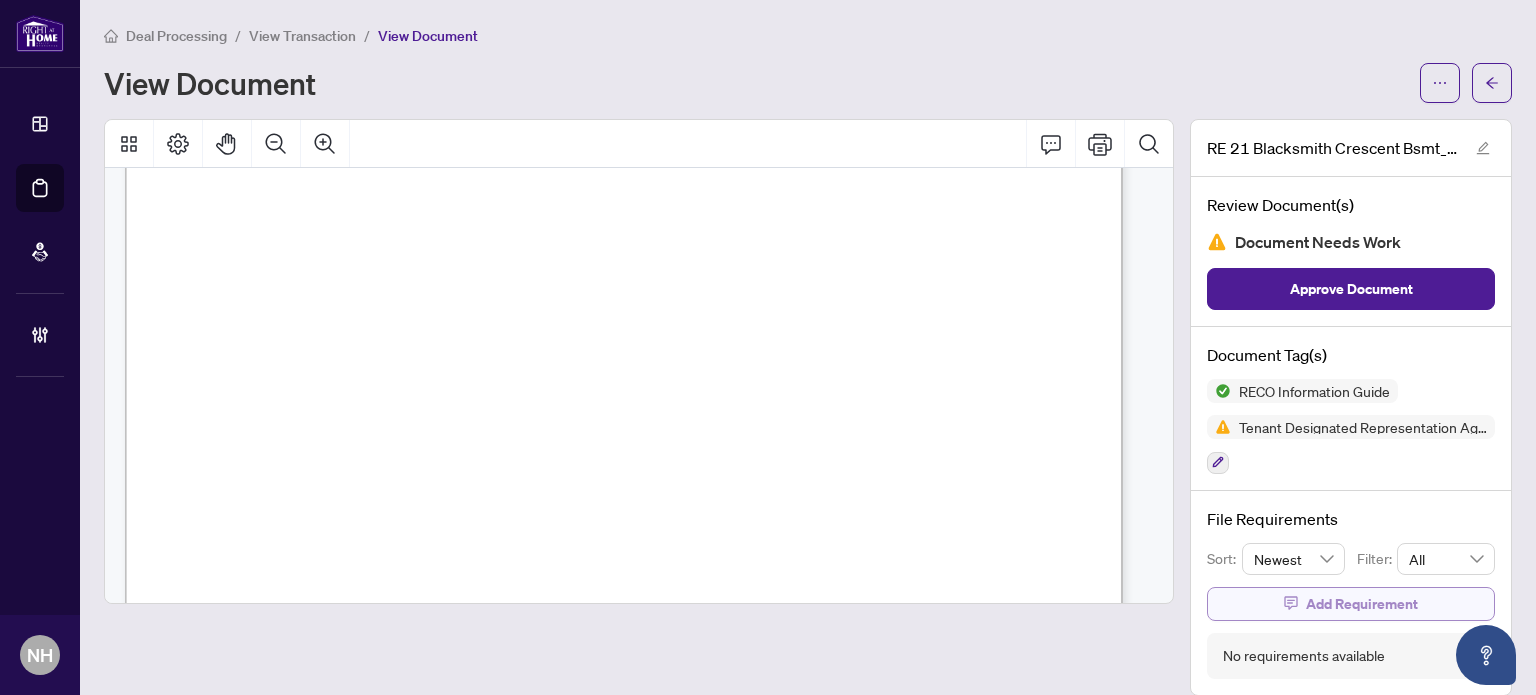 click on "Add Requirement" at bounding box center [1362, 604] 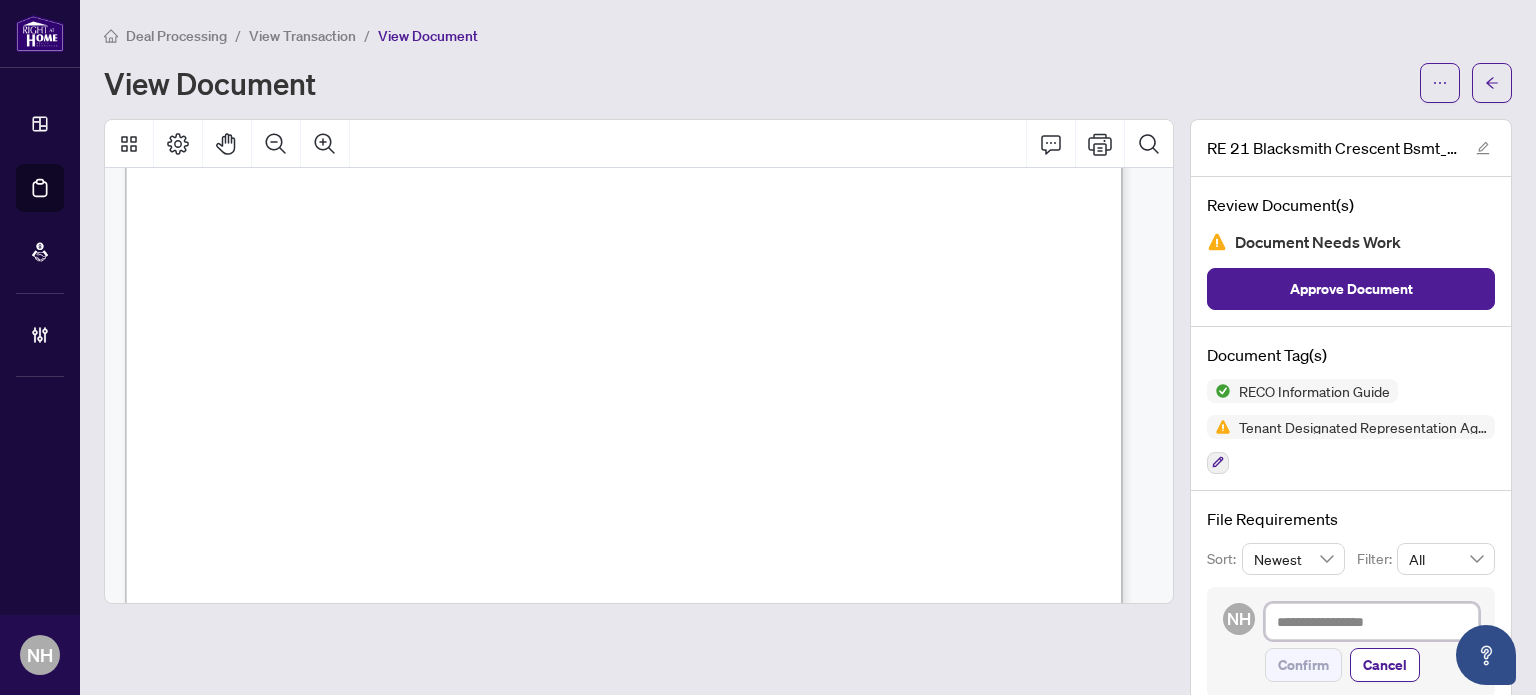 click at bounding box center [1372, 622] 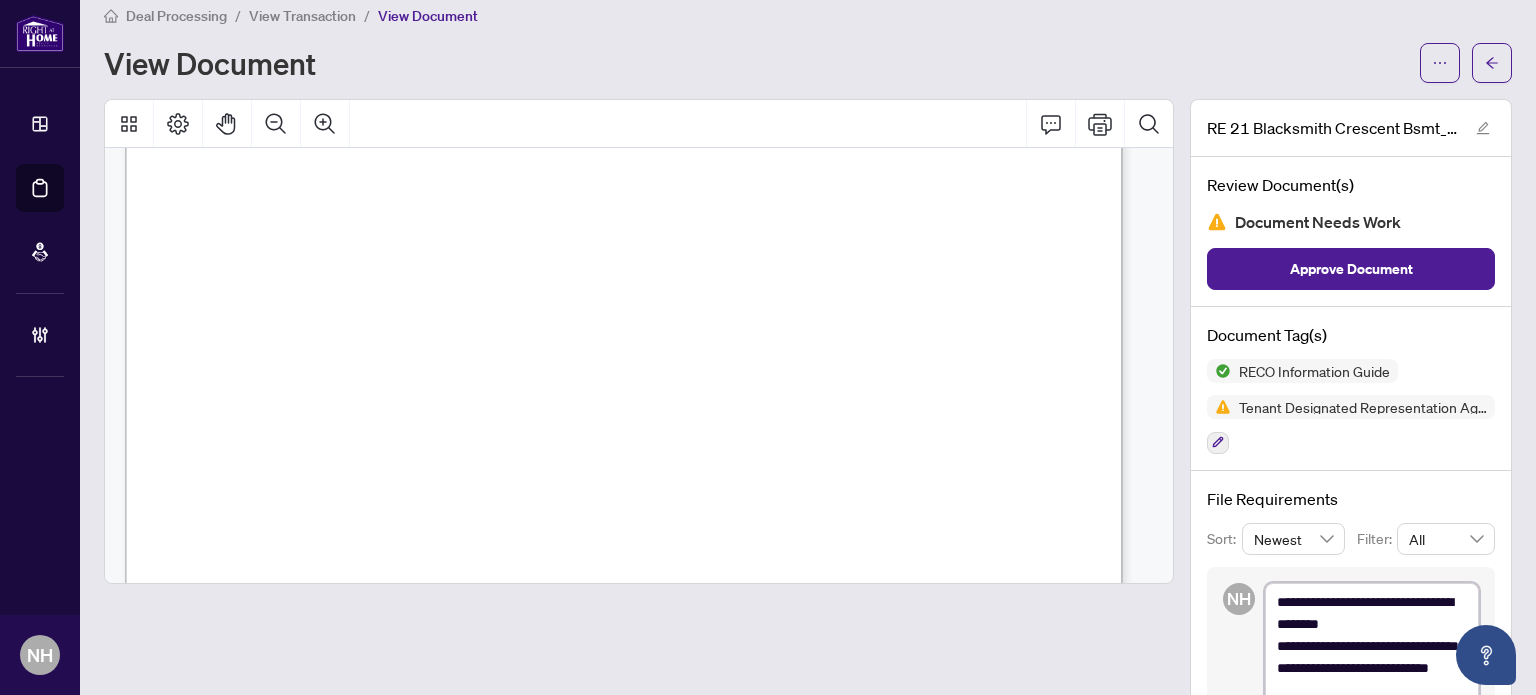 scroll, scrollTop: 41, scrollLeft: 0, axis: vertical 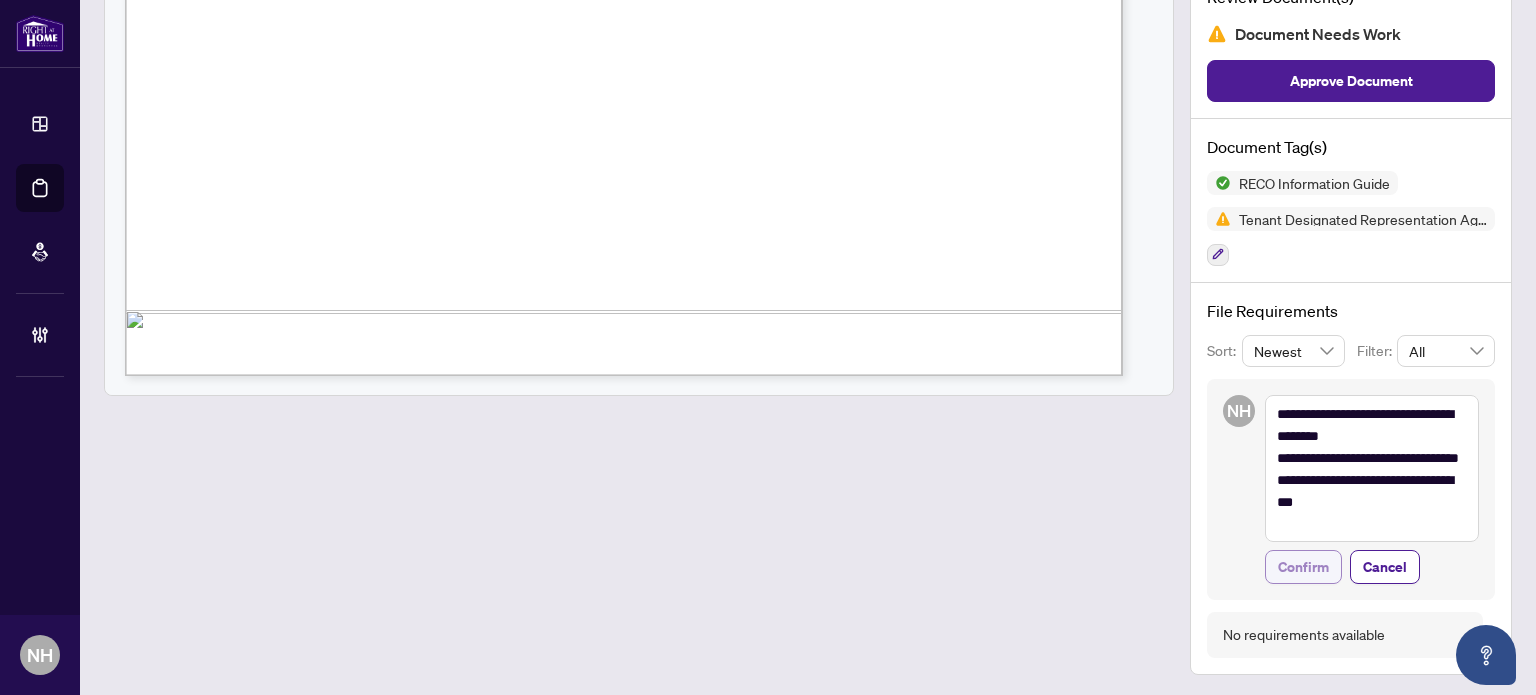 click on "Confirm" at bounding box center (1303, 567) 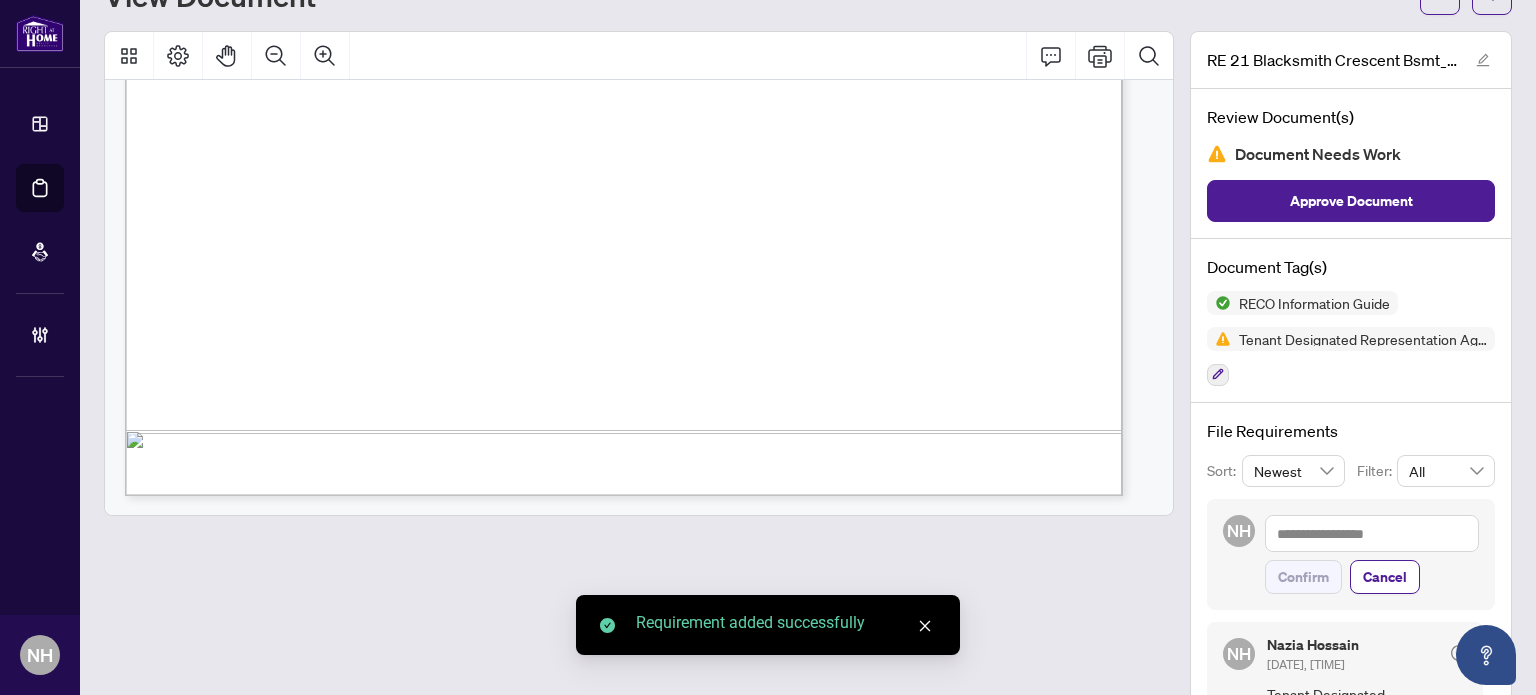 scroll, scrollTop: 0, scrollLeft: 0, axis: both 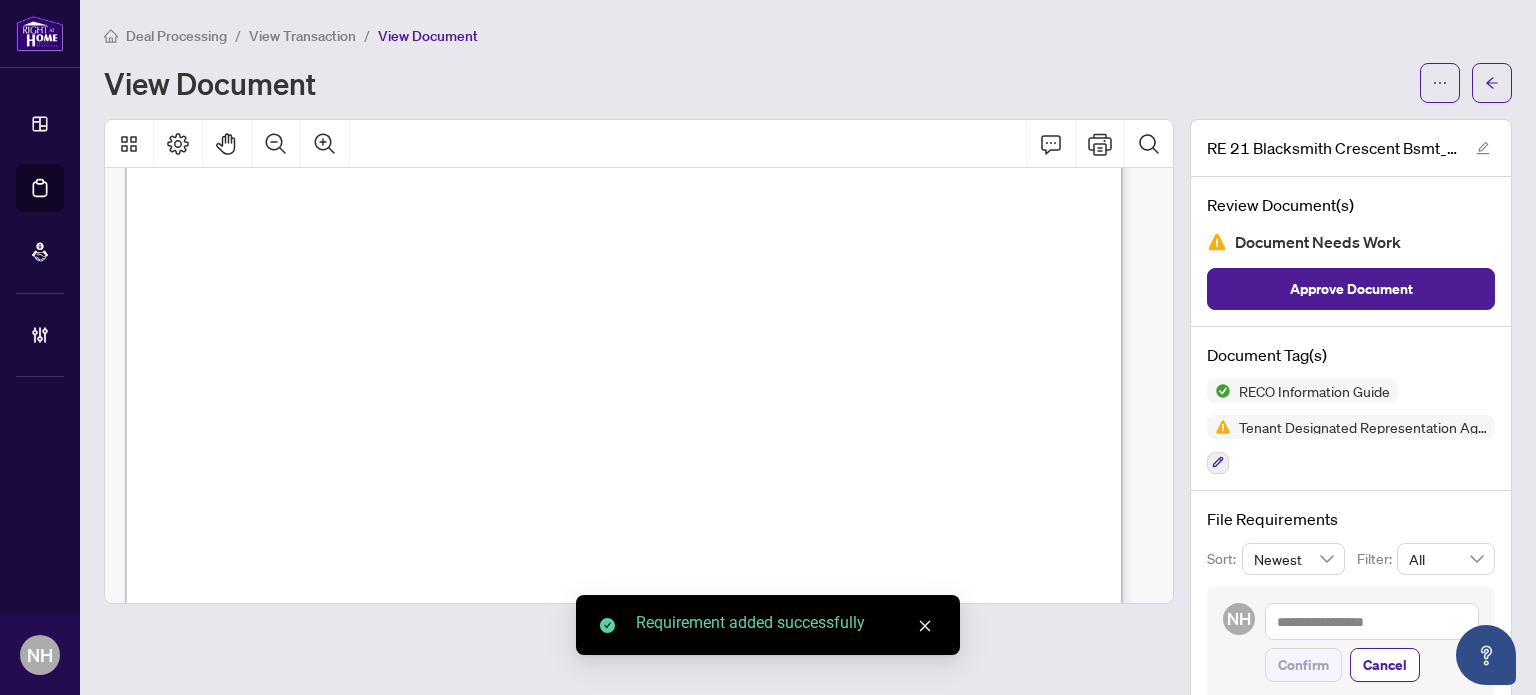 click on "View Transaction" at bounding box center [302, 36] 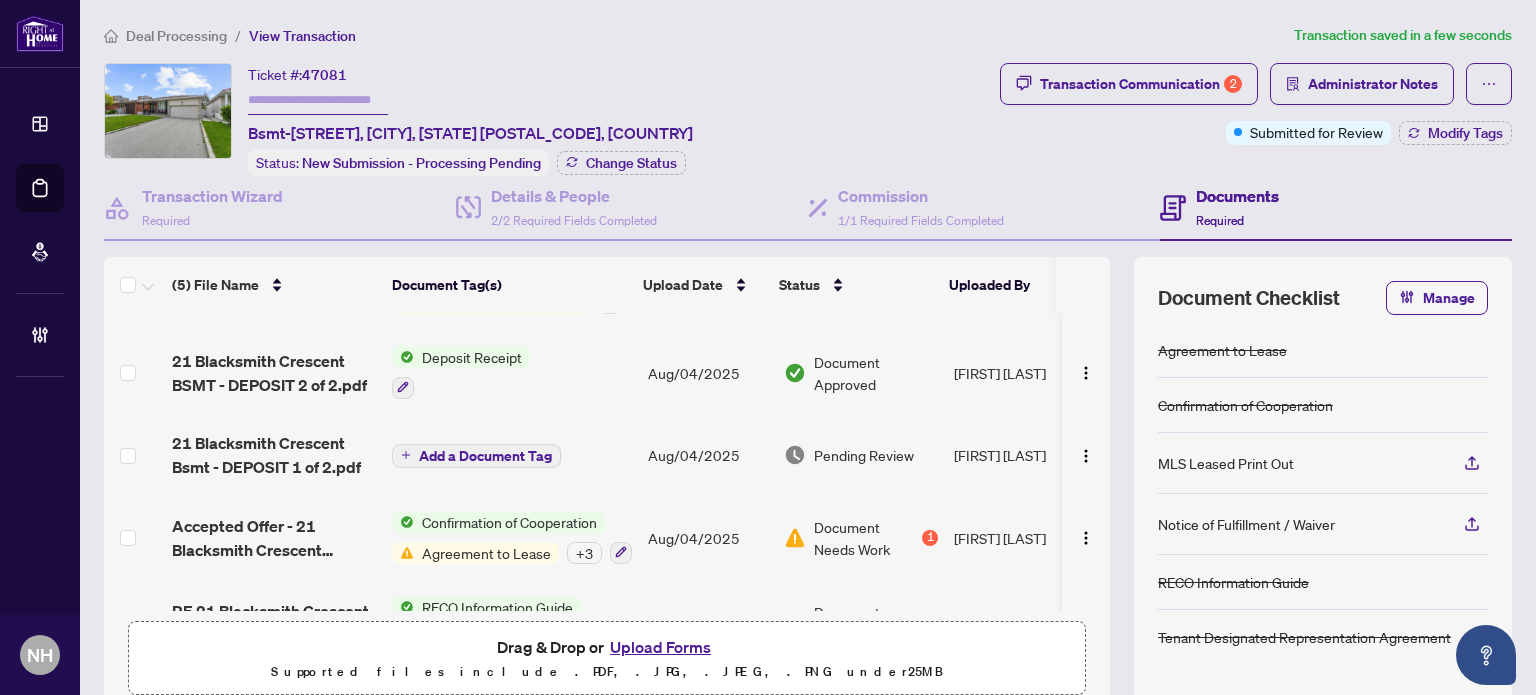 scroll, scrollTop: 125, scrollLeft: 0, axis: vertical 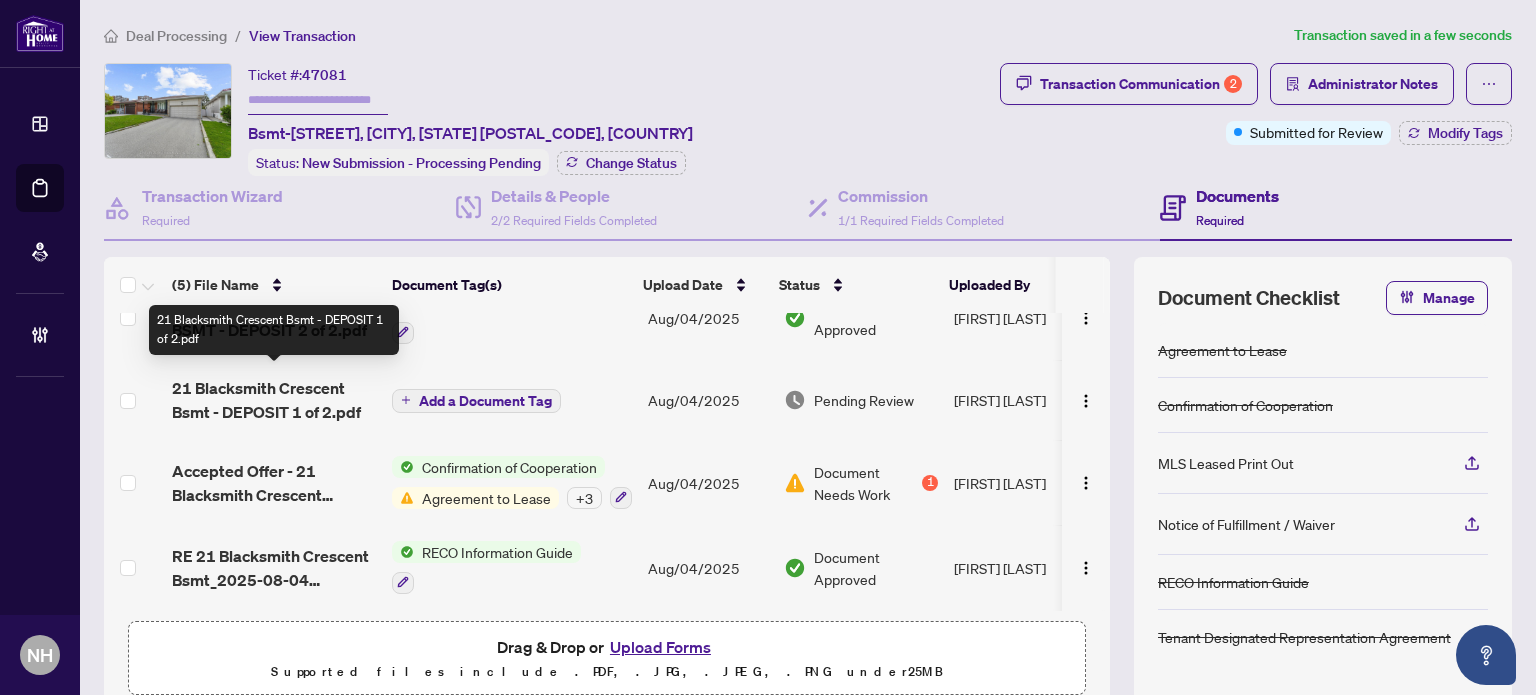 click on "21 Blacksmith Crescent Bsmt - DEPOSIT 1 of 2.pdf" at bounding box center (274, 400) 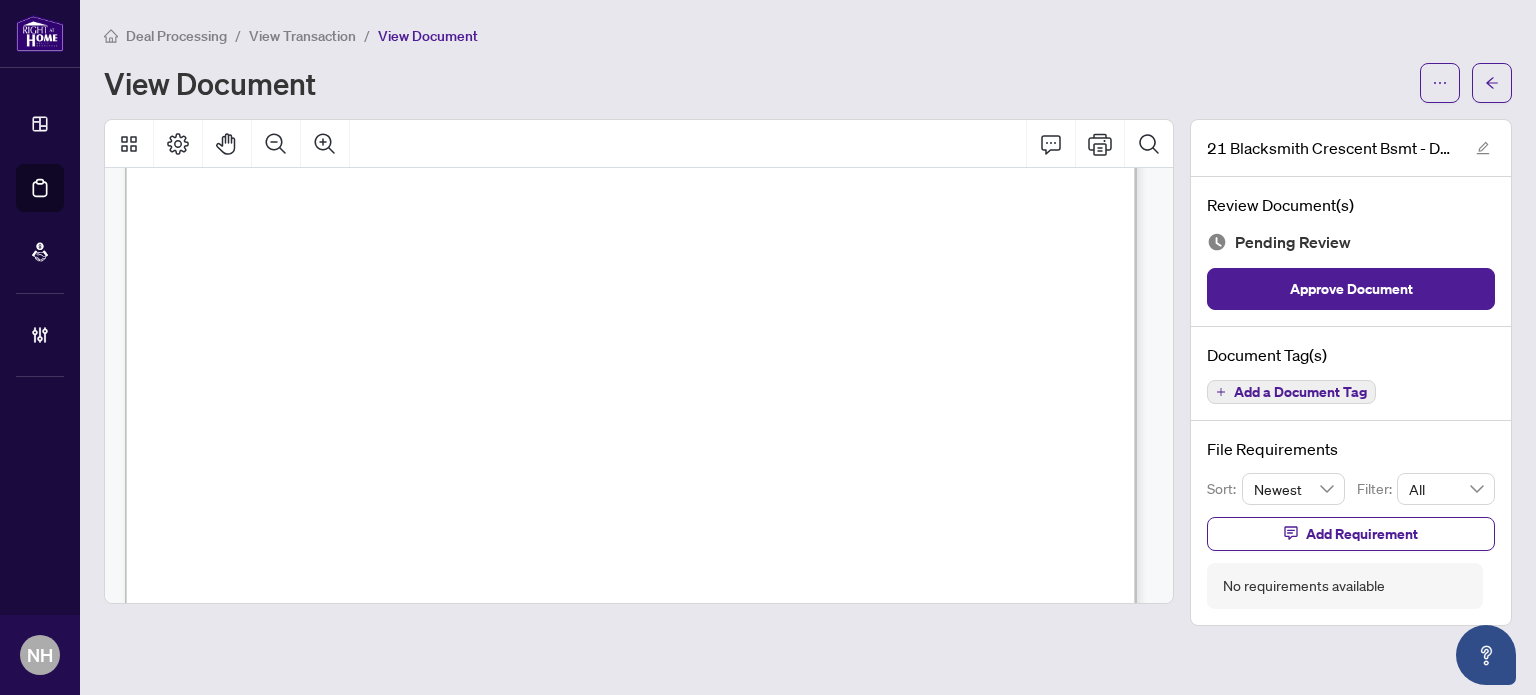 scroll, scrollTop: 5900, scrollLeft: 0, axis: vertical 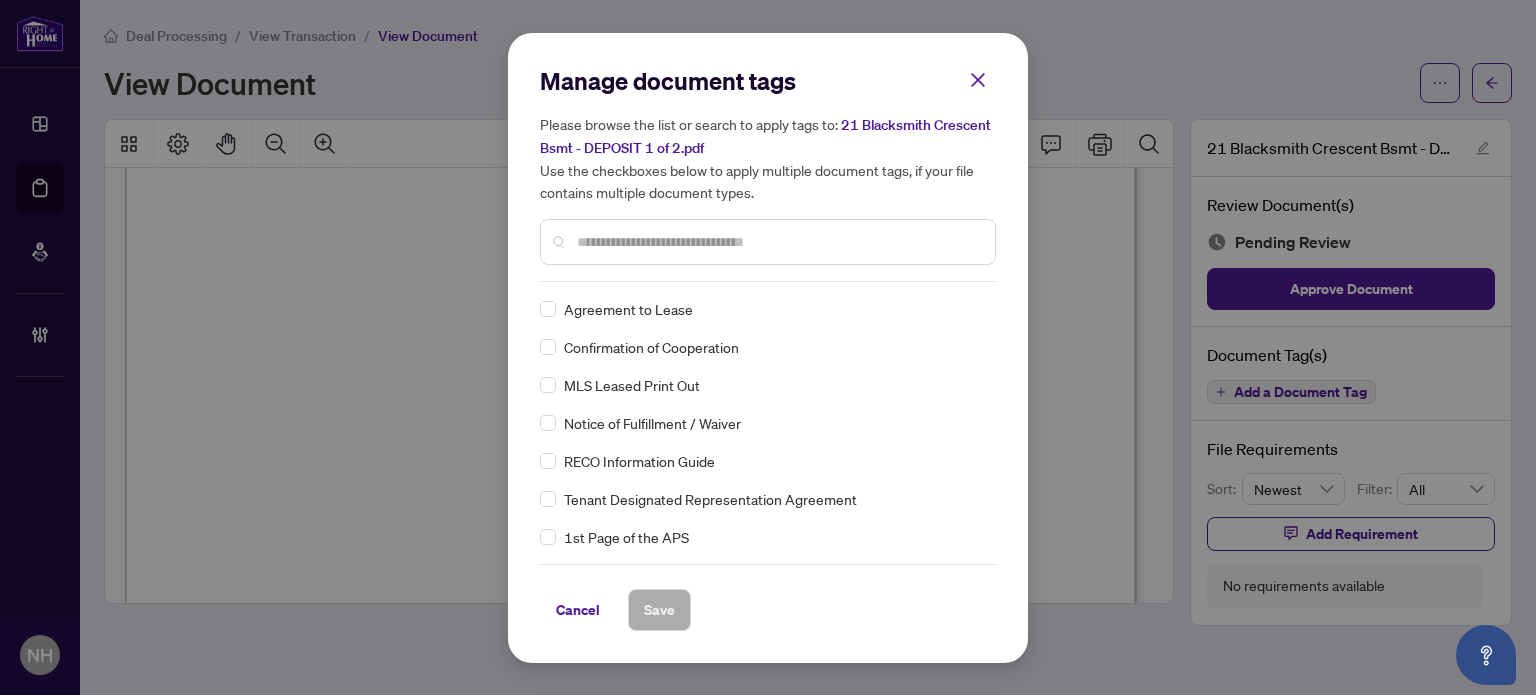 click at bounding box center (778, 242) 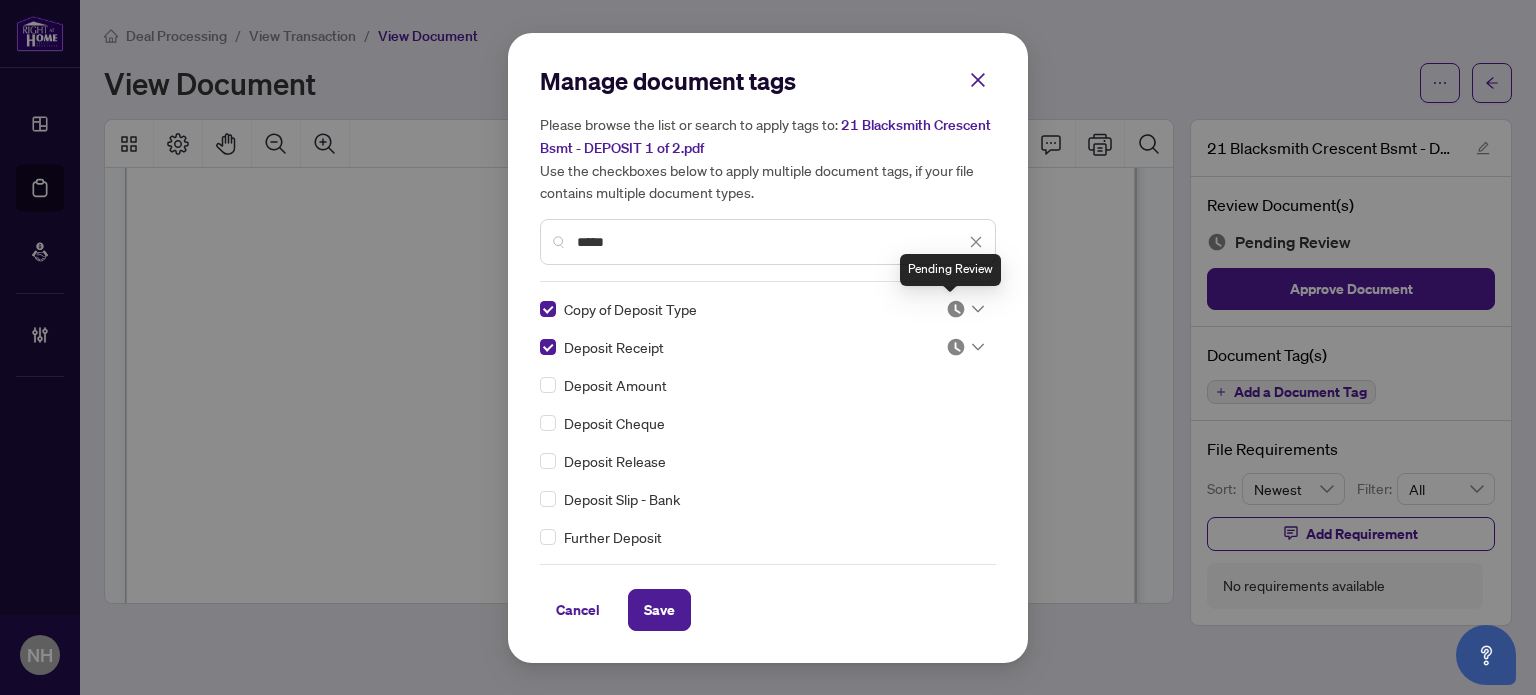 click at bounding box center [956, 309] 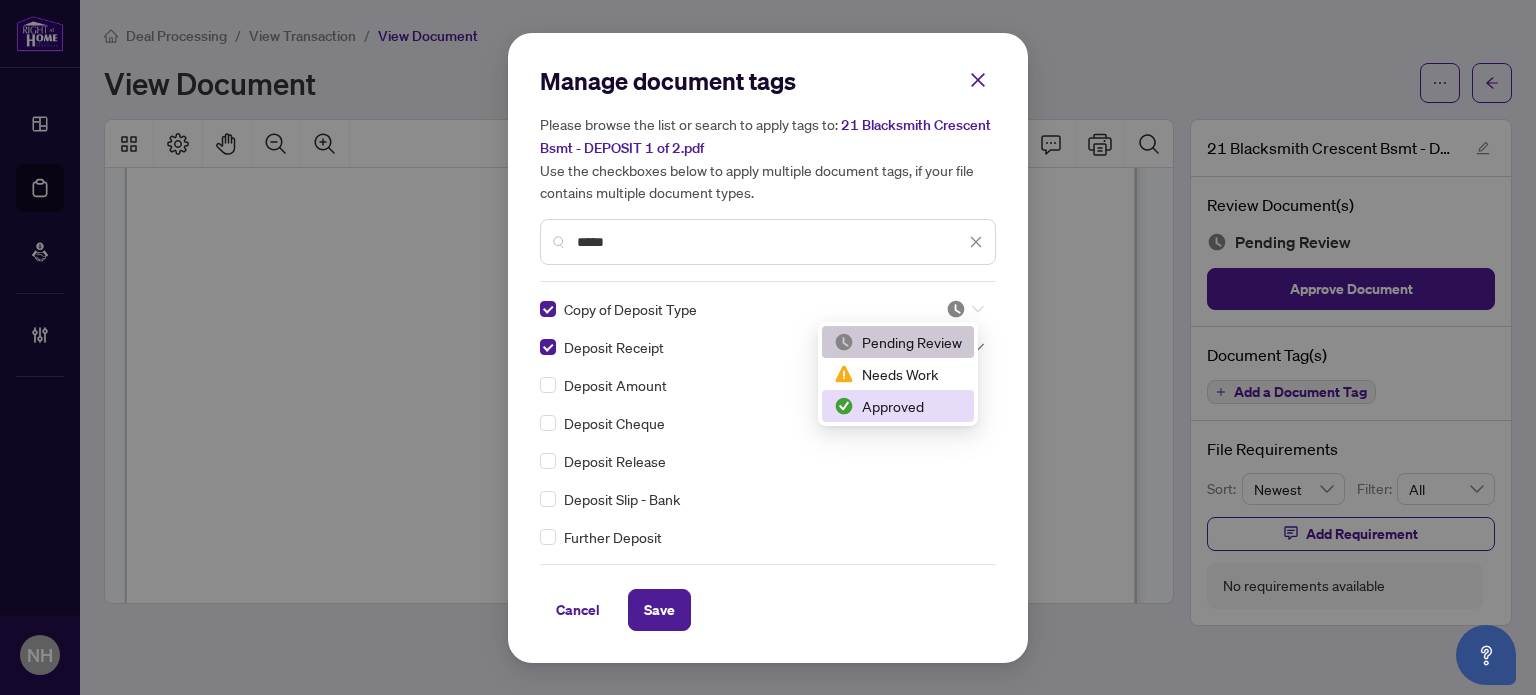 click on "Approved" at bounding box center [898, 406] 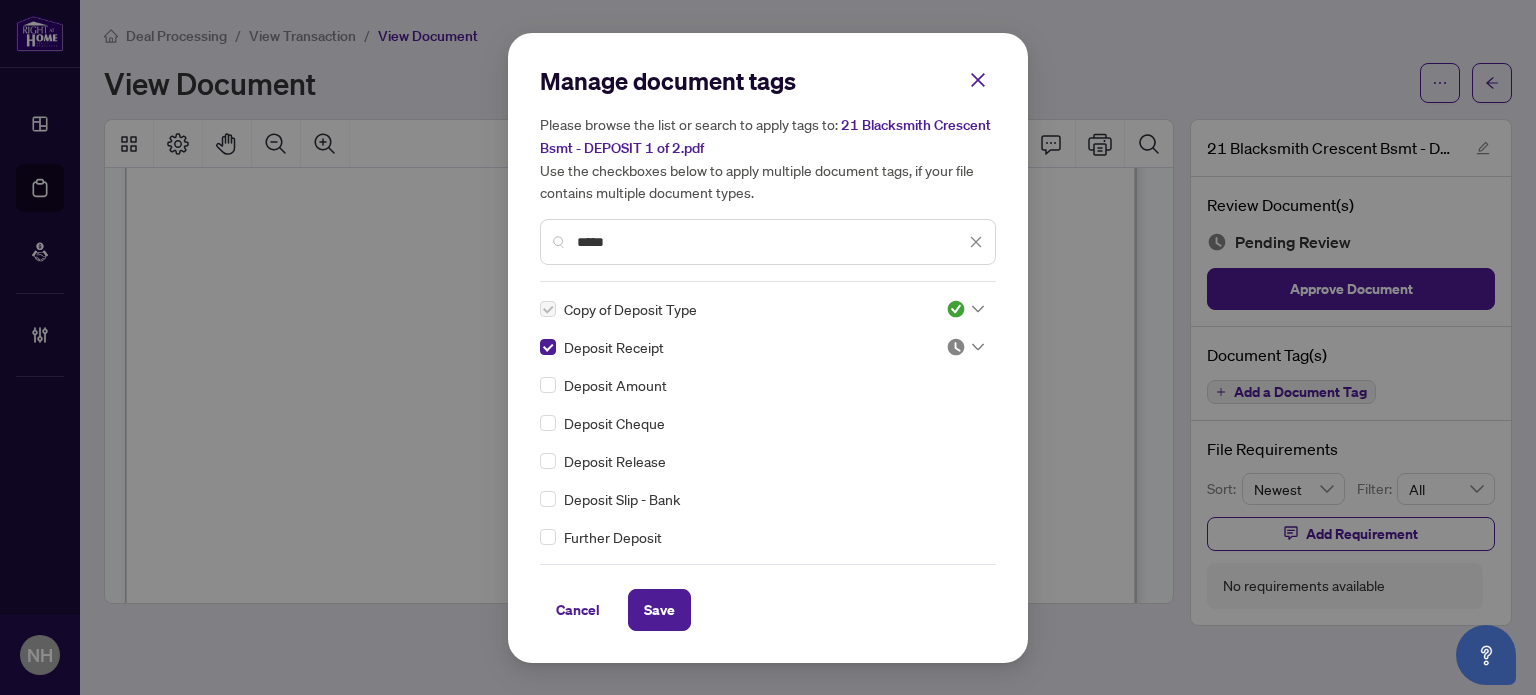 click on "Copy of Deposit Type 3 Deposit Receipt Deposit Amount Deposit Cheque Deposit Release Deposit Slip - Bank Further Deposit Interest on Deposit Overpayment of Deposit Right at Home Deposit Receipt" at bounding box center [768, 423] 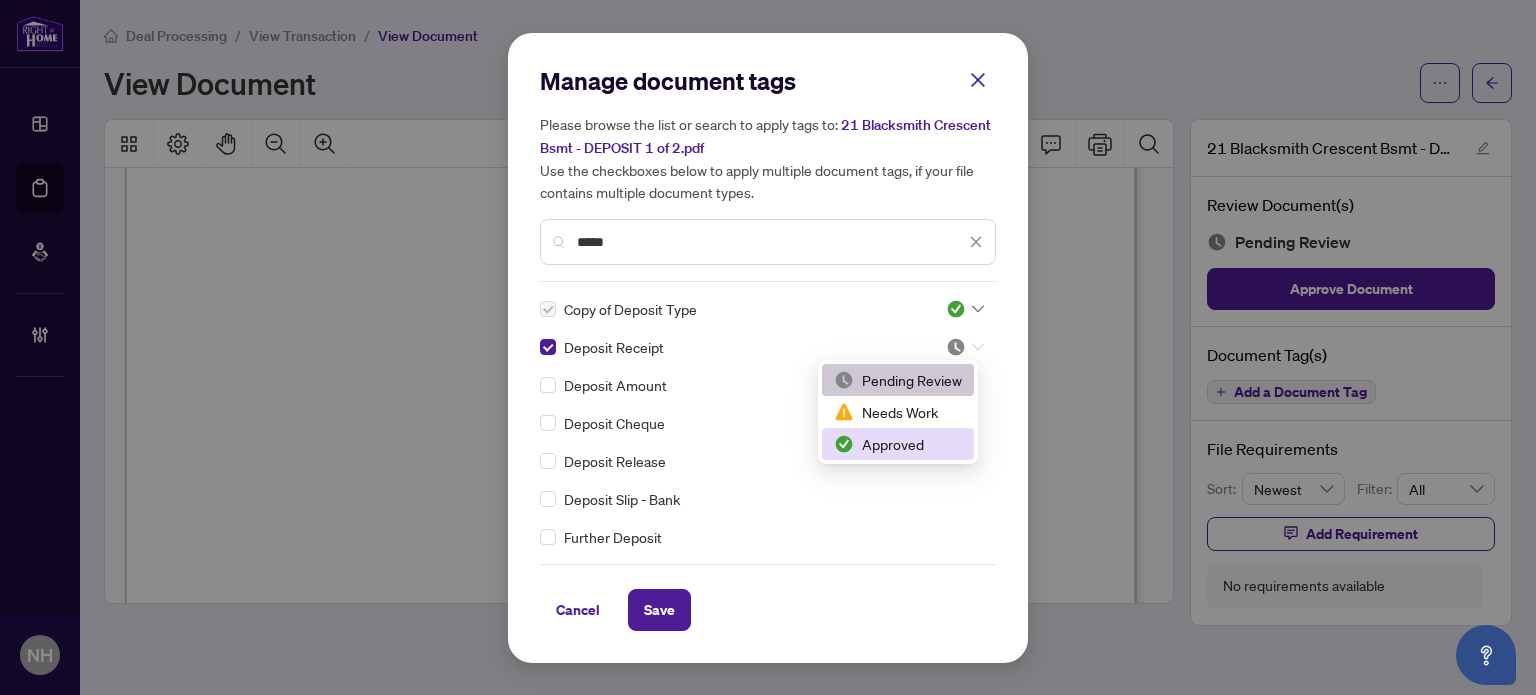 click on "Approved" at bounding box center (898, 444) 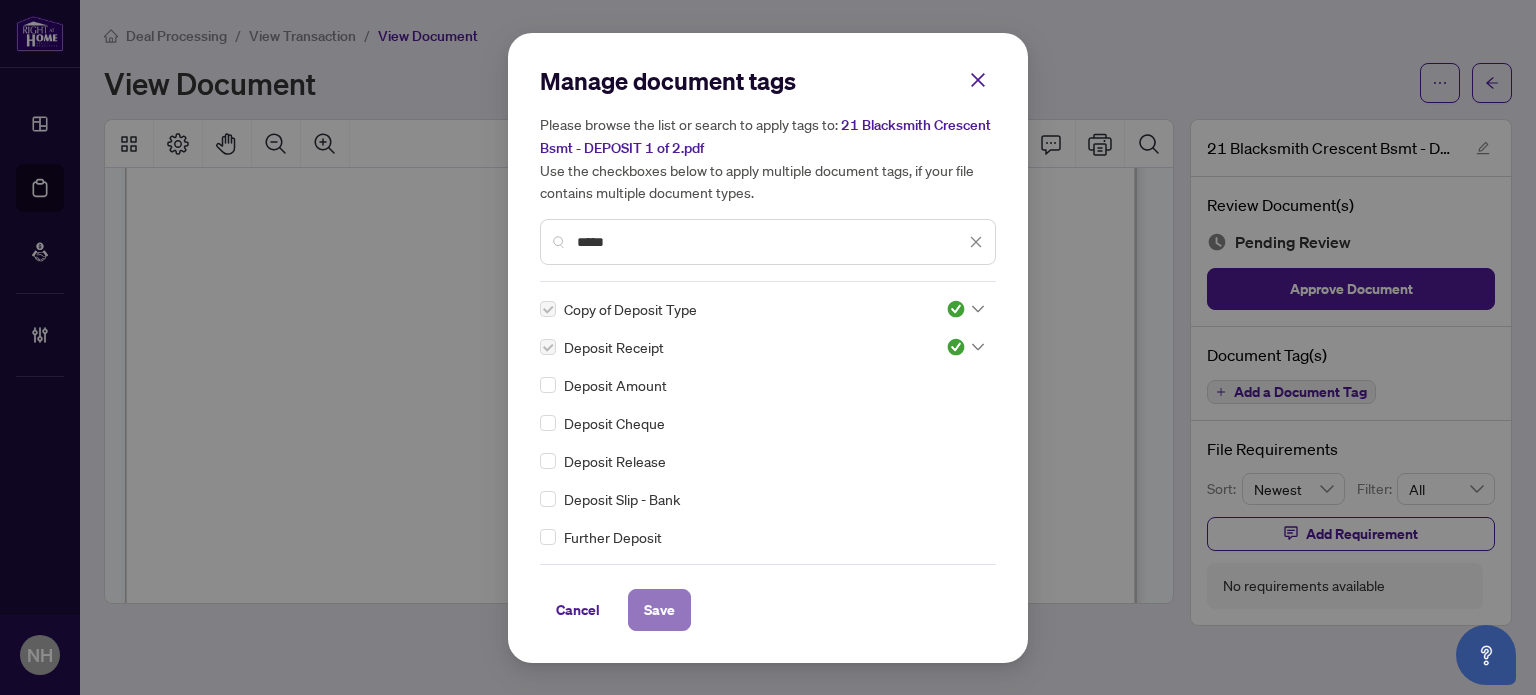 click on "Save" at bounding box center [659, 610] 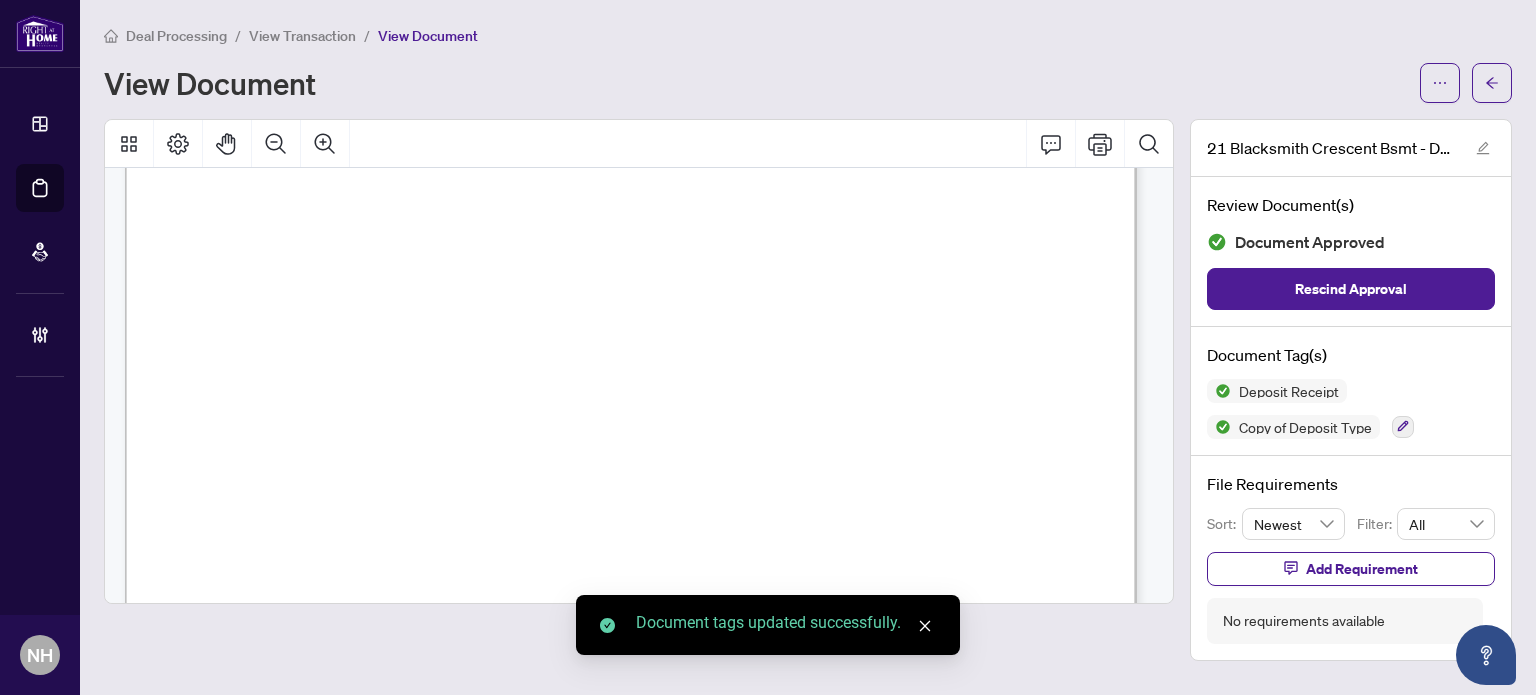 click on "View Transaction" at bounding box center (302, 36) 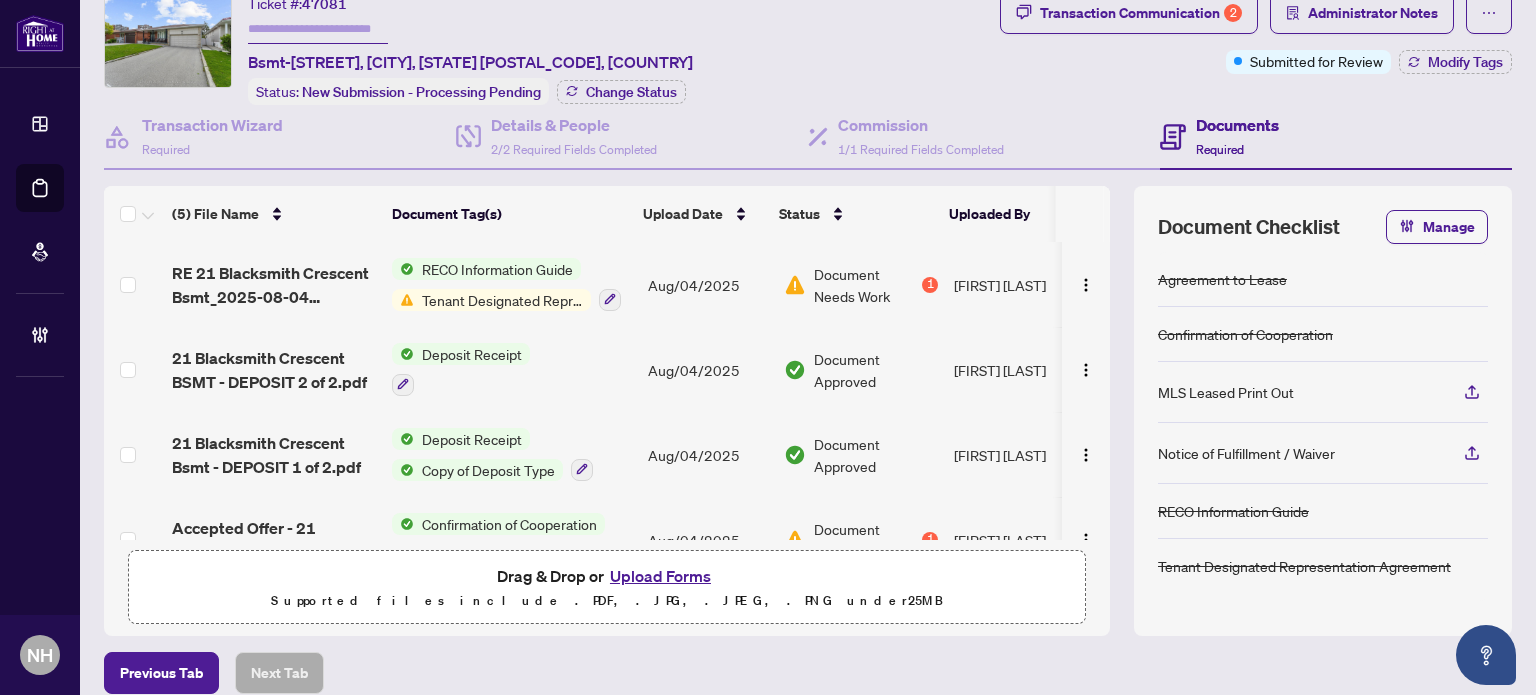 scroll, scrollTop: 100, scrollLeft: 0, axis: vertical 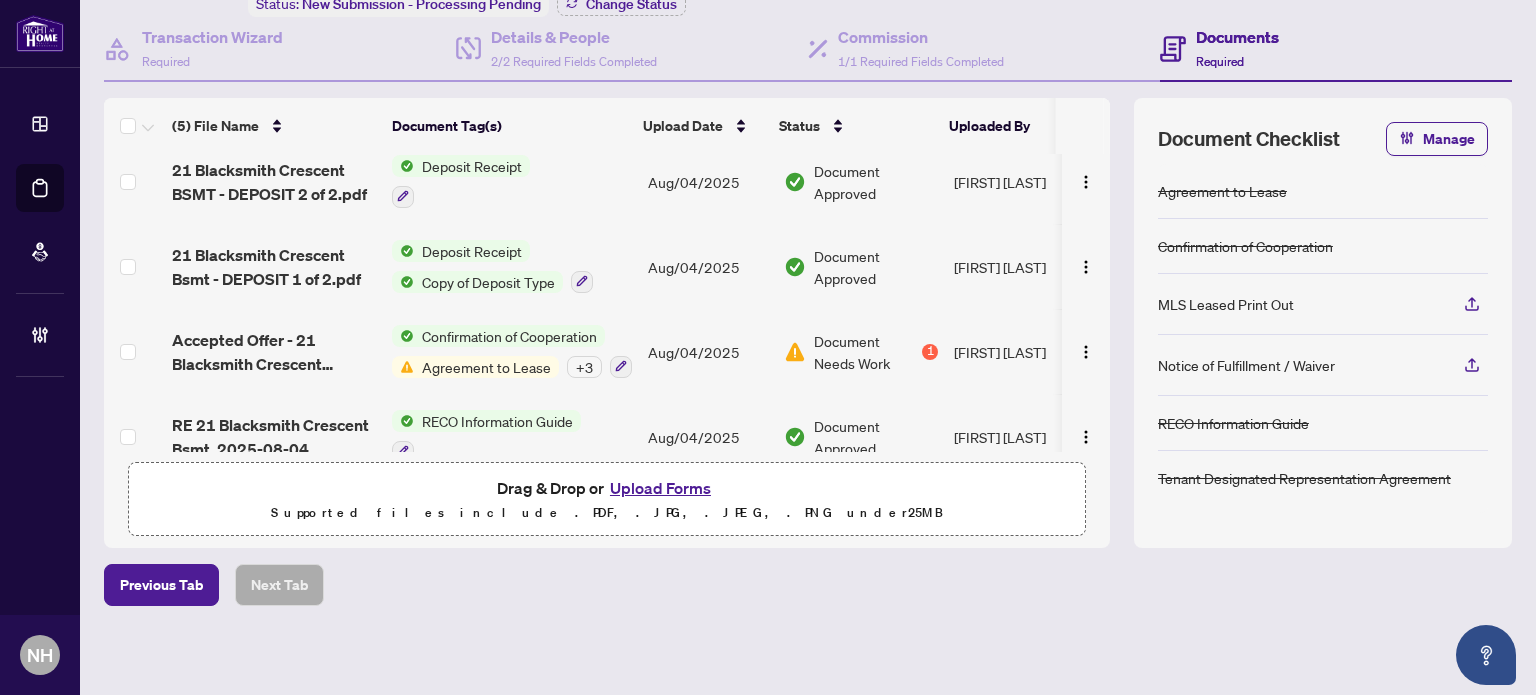 click on "Accepted Offer - 21 Blacksmith Crescent Bsmt_2025-07-08 16_56_31.pdf" at bounding box center [274, 351] 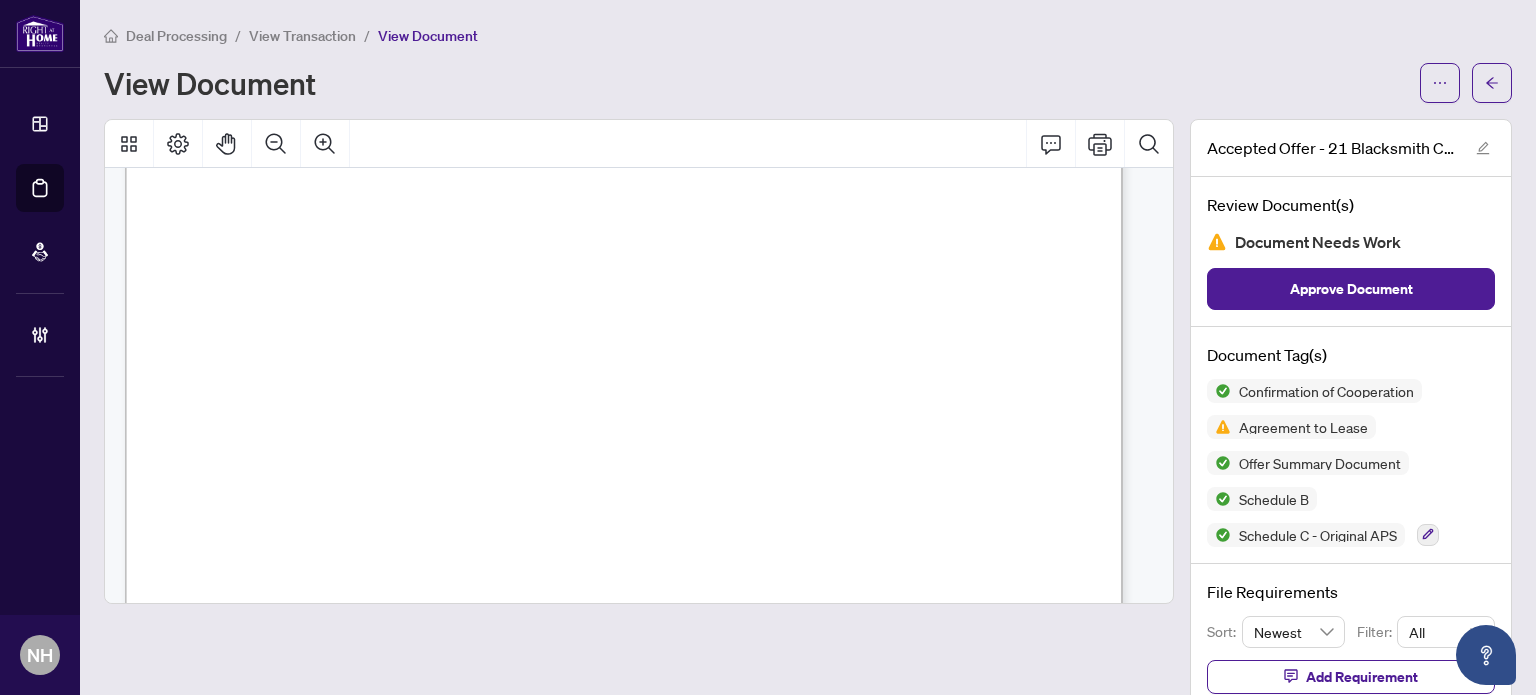 scroll, scrollTop: 4200, scrollLeft: 0, axis: vertical 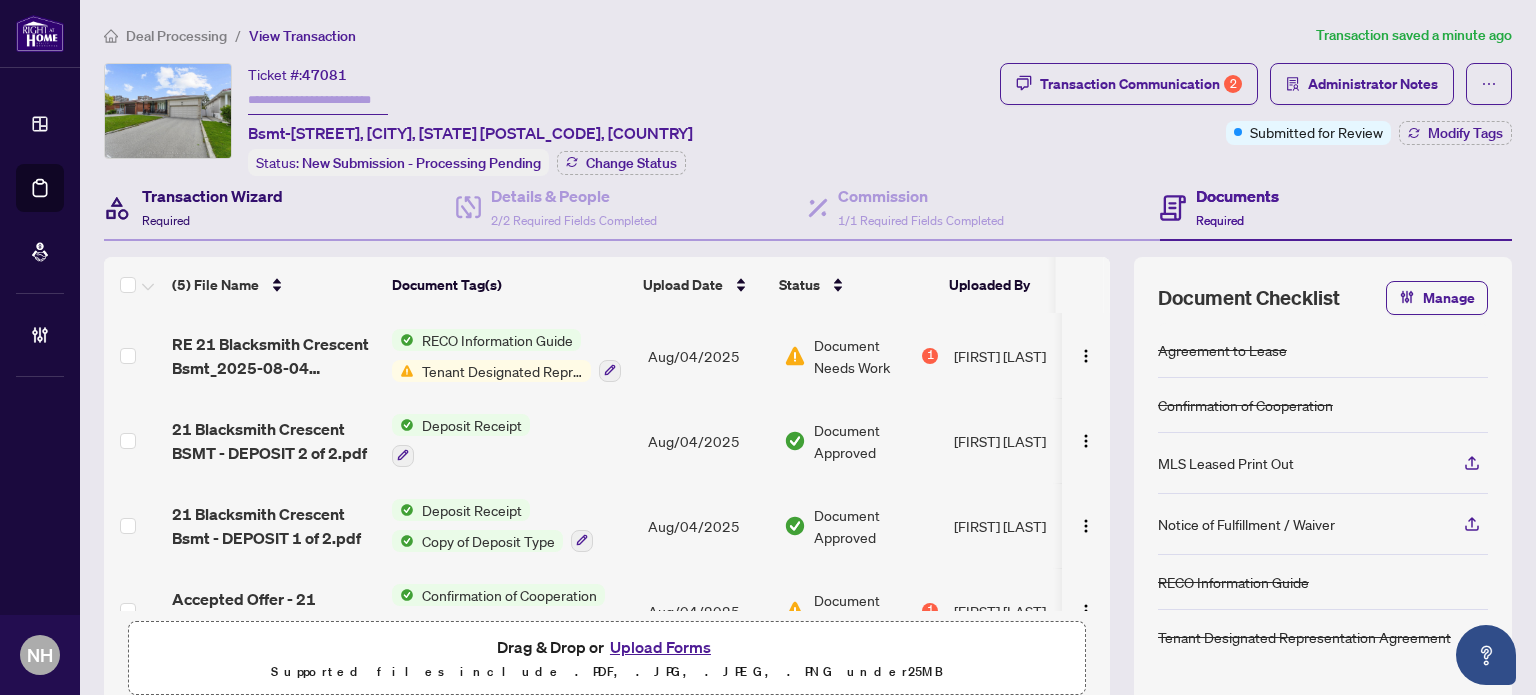 click on "Transaction Wizard Required" at bounding box center [212, 207] 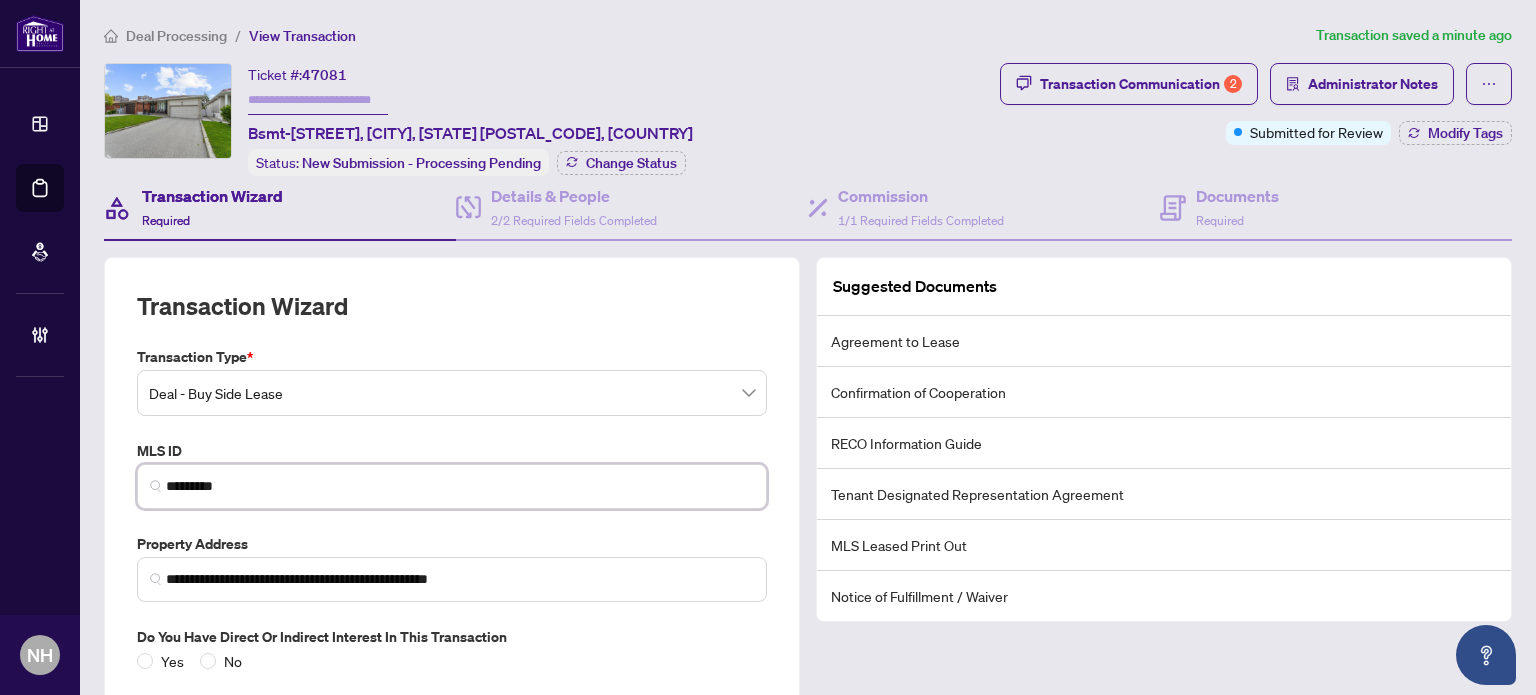 drag, startPoint x: 268, startPoint y: 485, endPoint x: 62, endPoint y: 428, distance: 213.7405 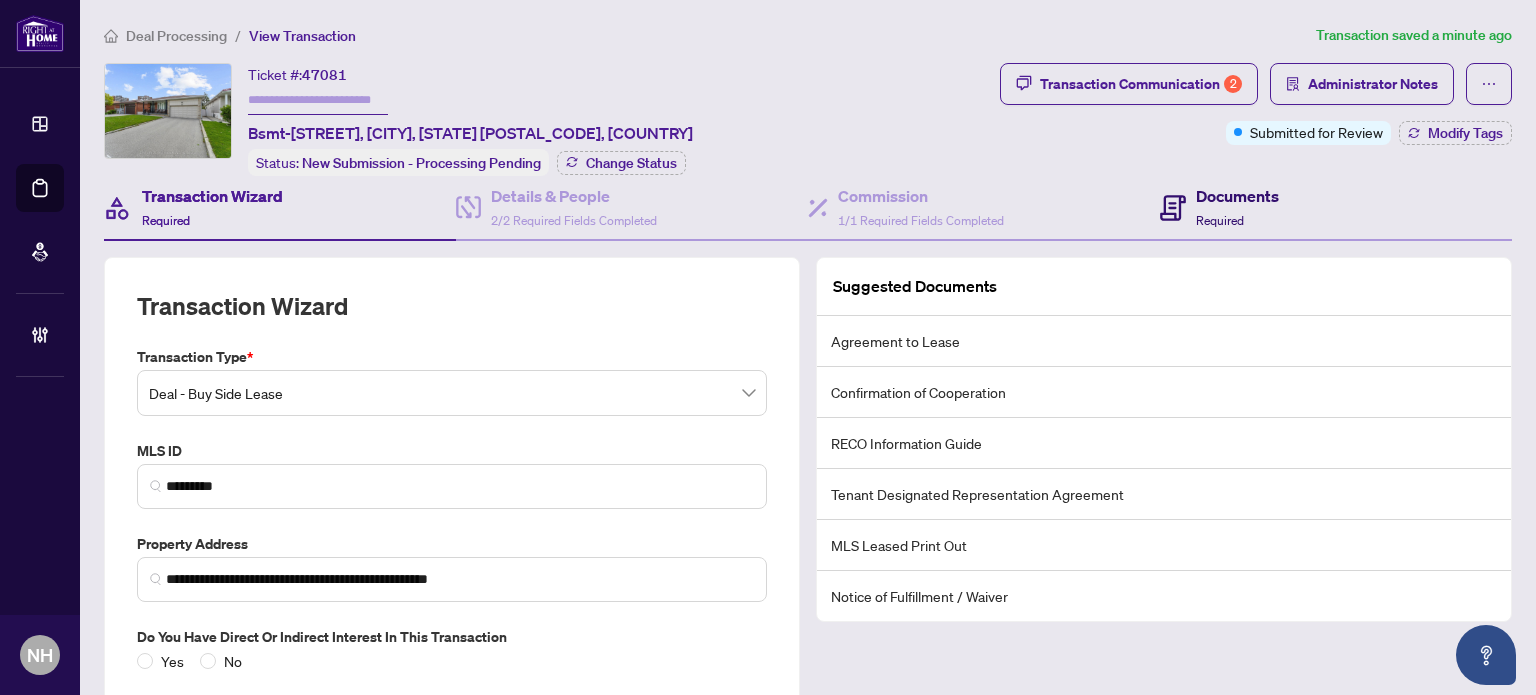 click on "Documents" at bounding box center [1237, 196] 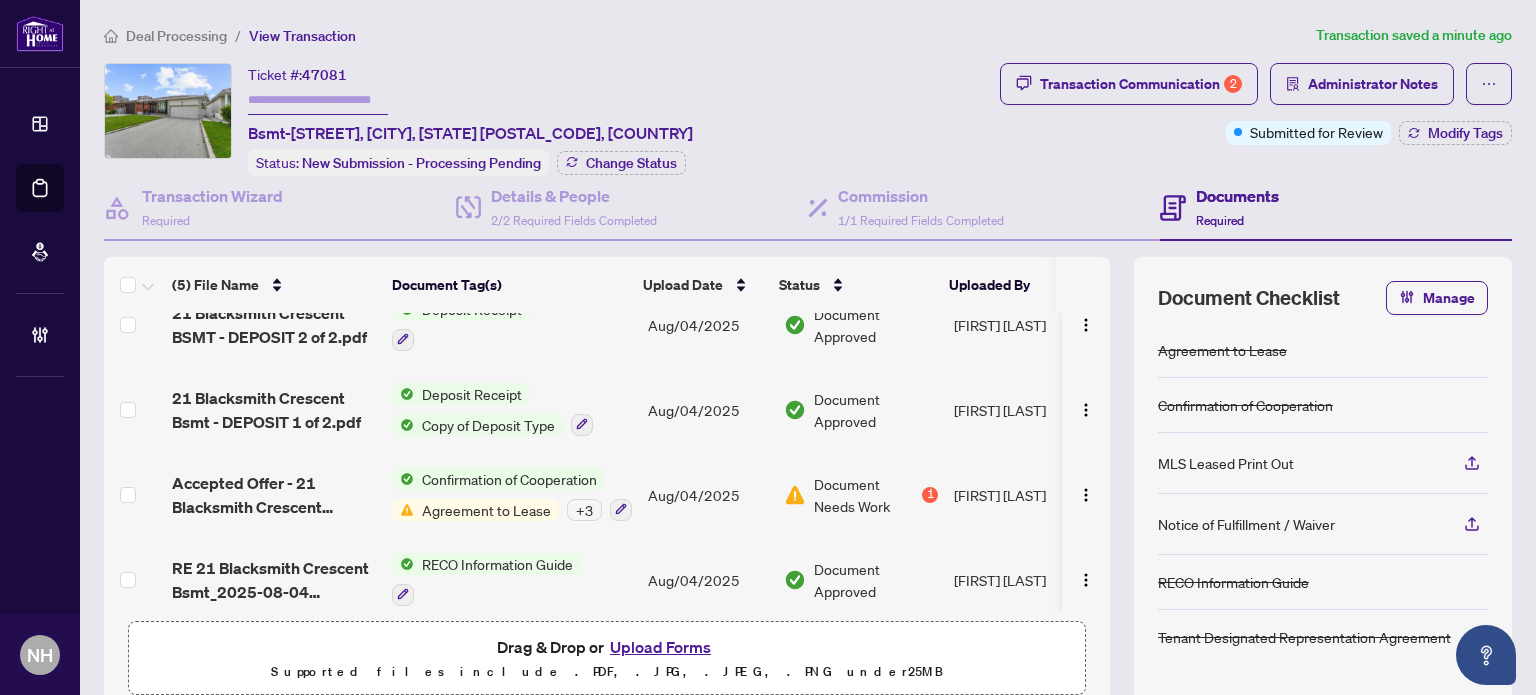 scroll, scrollTop: 130, scrollLeft: 0, axis: vertical 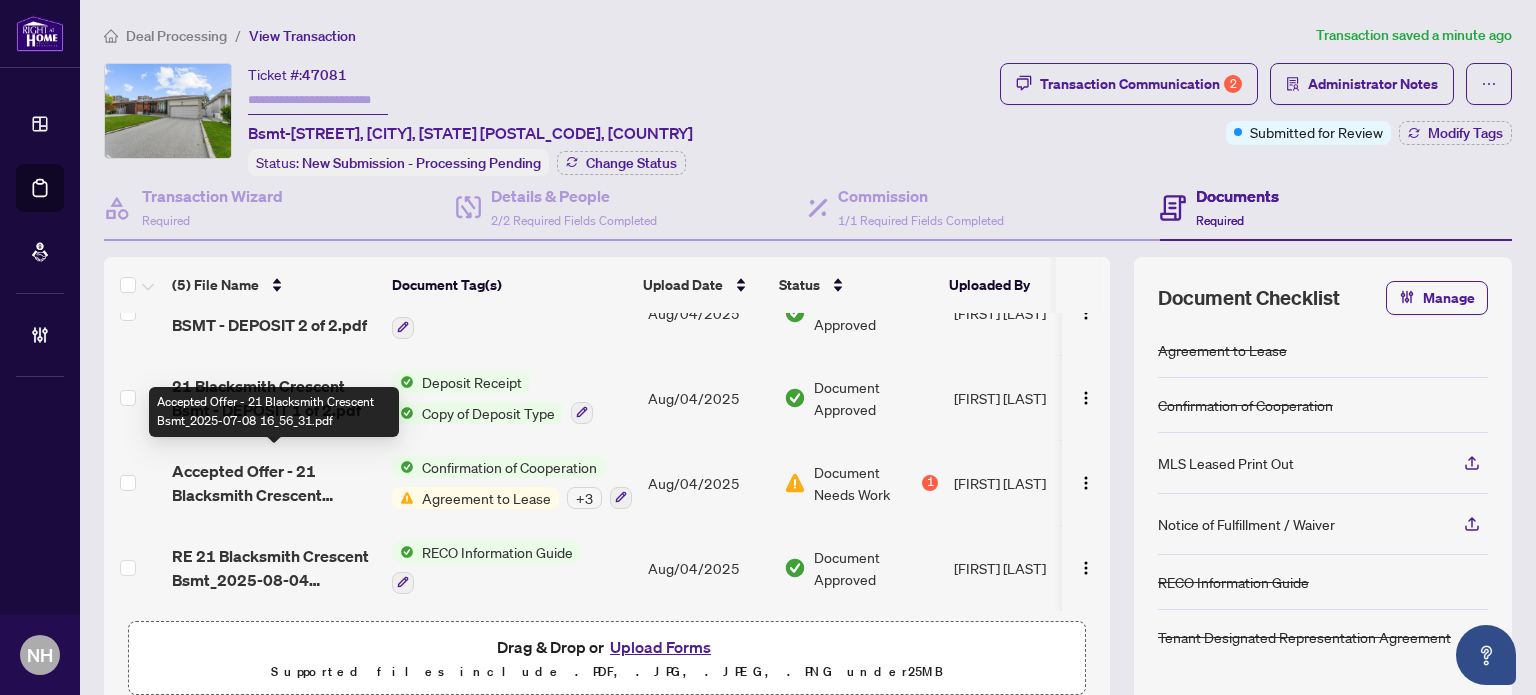click on "Accepted Offer - 21 Blacksmith Crescent Bsmt_2025-07-08 16_56_31.pdf" at bounding box center [274, 483] 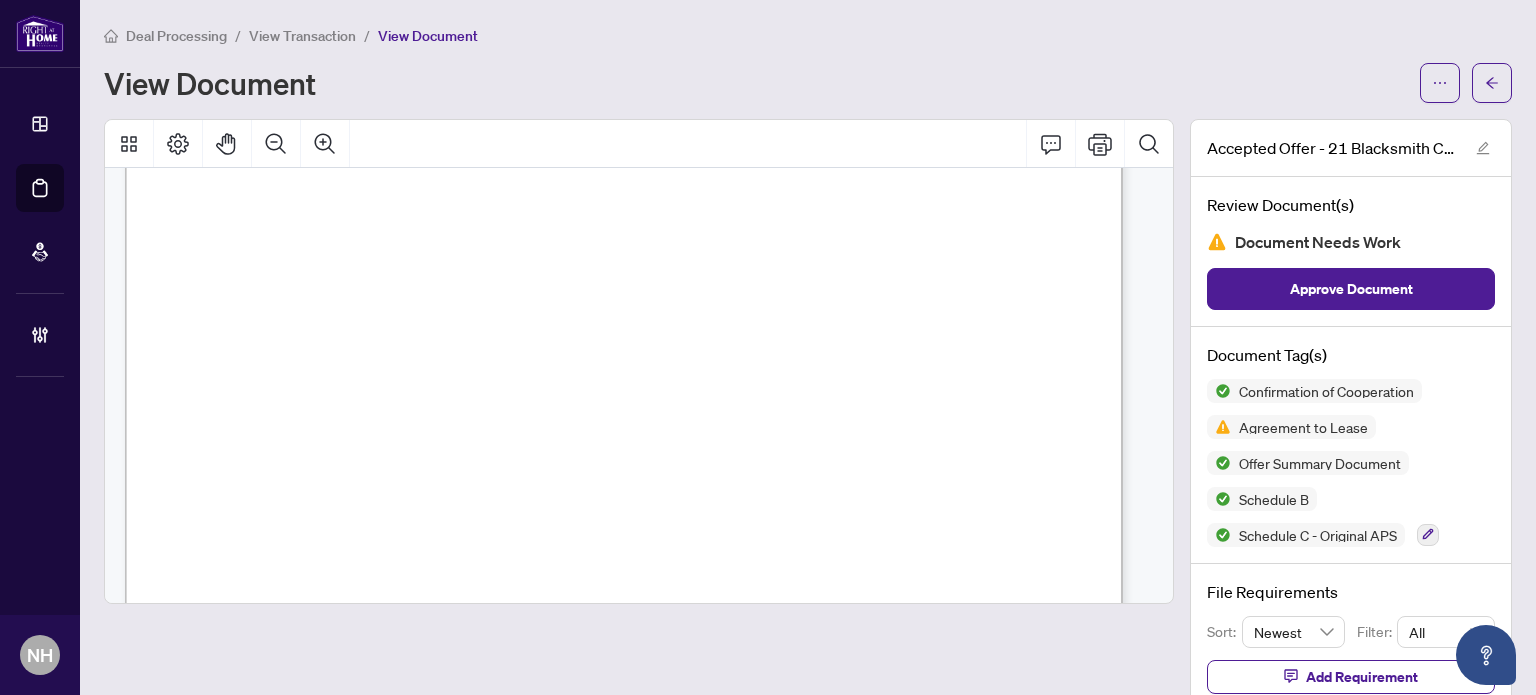scroll, scrollTop: 2800, scrollLeft: 0, axis: vertical 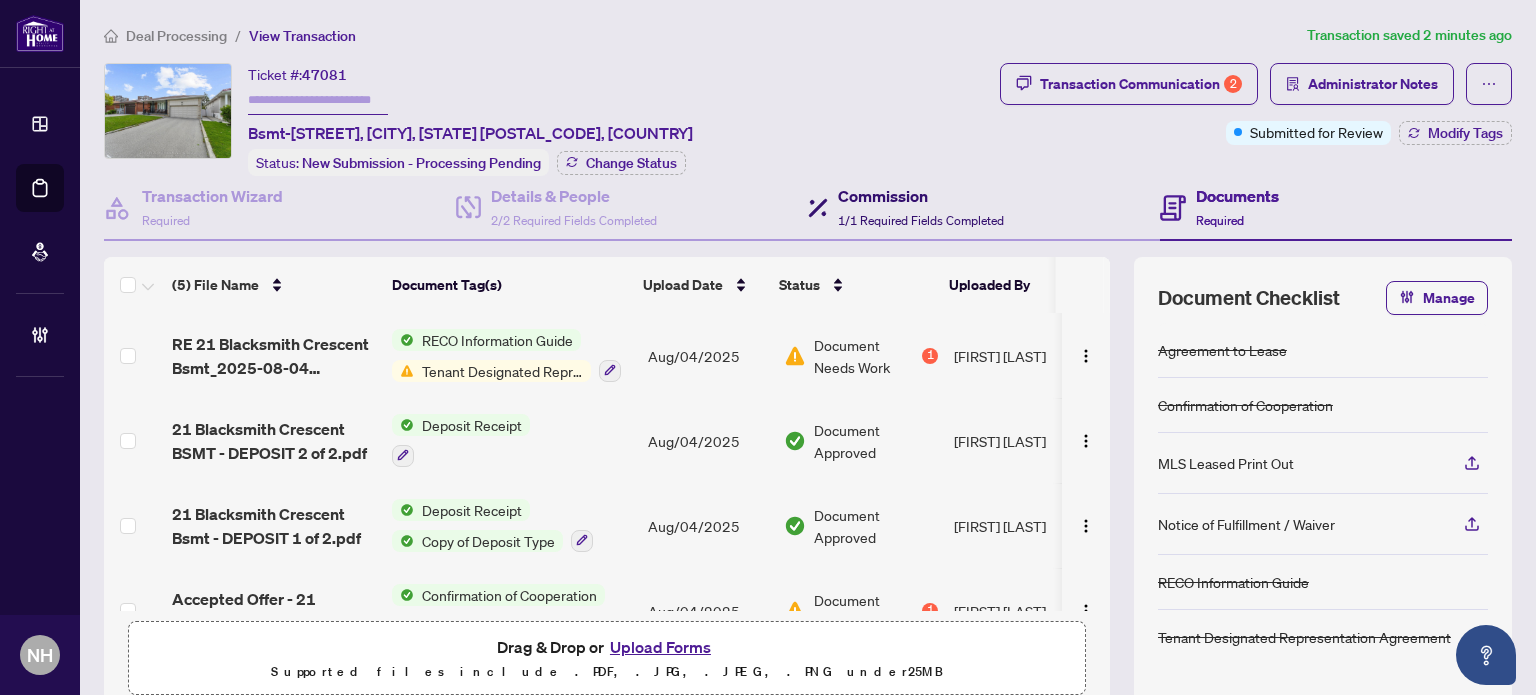 click on "Commission 1/1 Required Fields Completed" at bounding box center [921, 207] 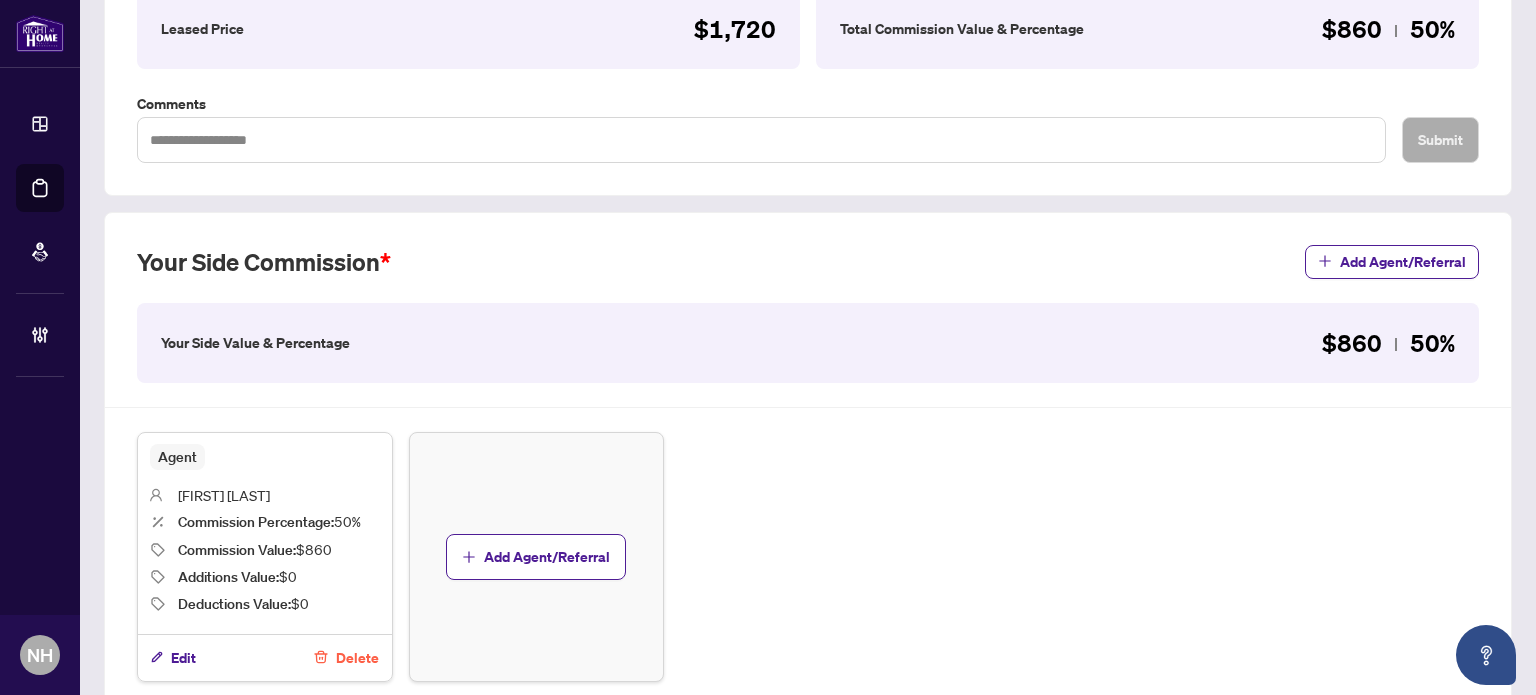 scroll, scrollTop: 400, scrollLeft: 0, axis: vertical 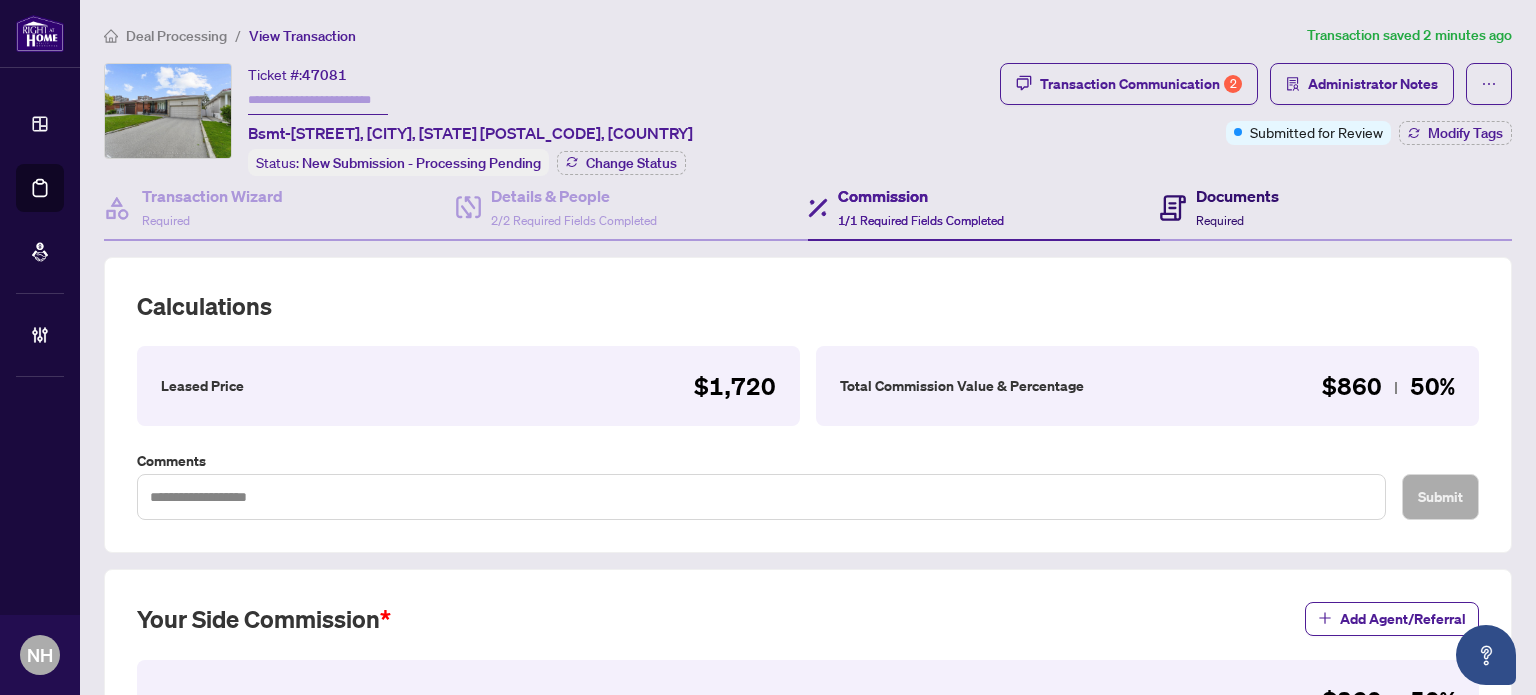 click on "Documents" at bounding box center [1237, 196] 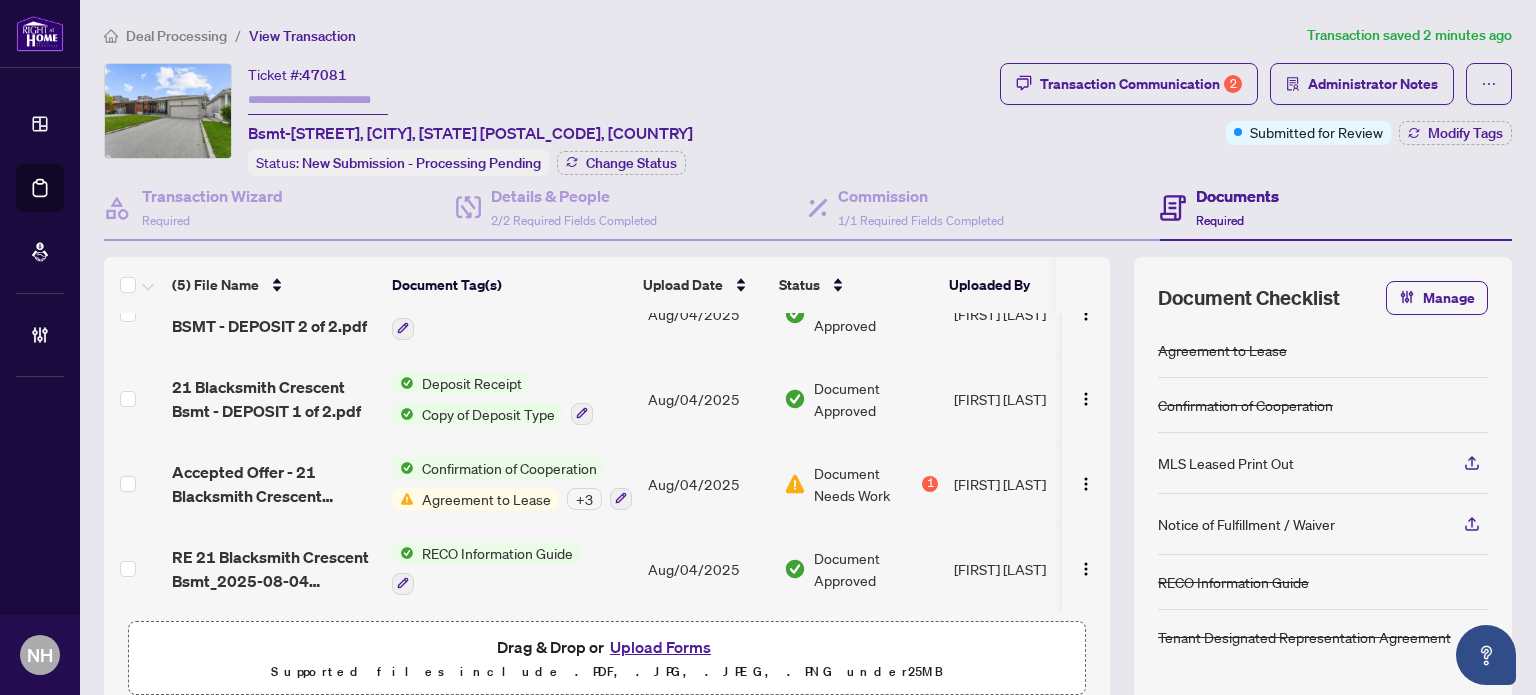 scroll, scrollTop: 130, scrollLeft: 0, axis: vertical 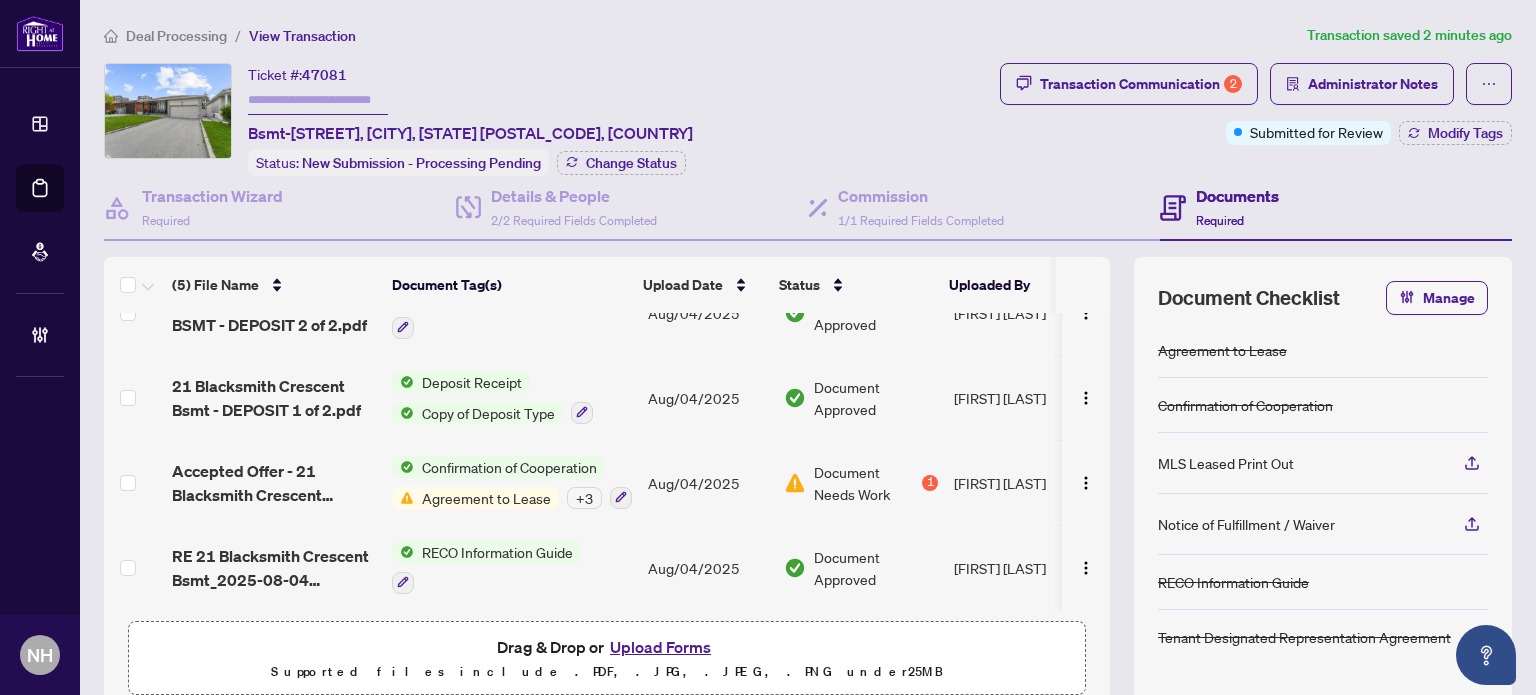 click on "Accepted Offer - 21 Blacksmith Crescent Bsmt_2025-07-08 16_56_31.pdf" at bounding box center (274, 483) 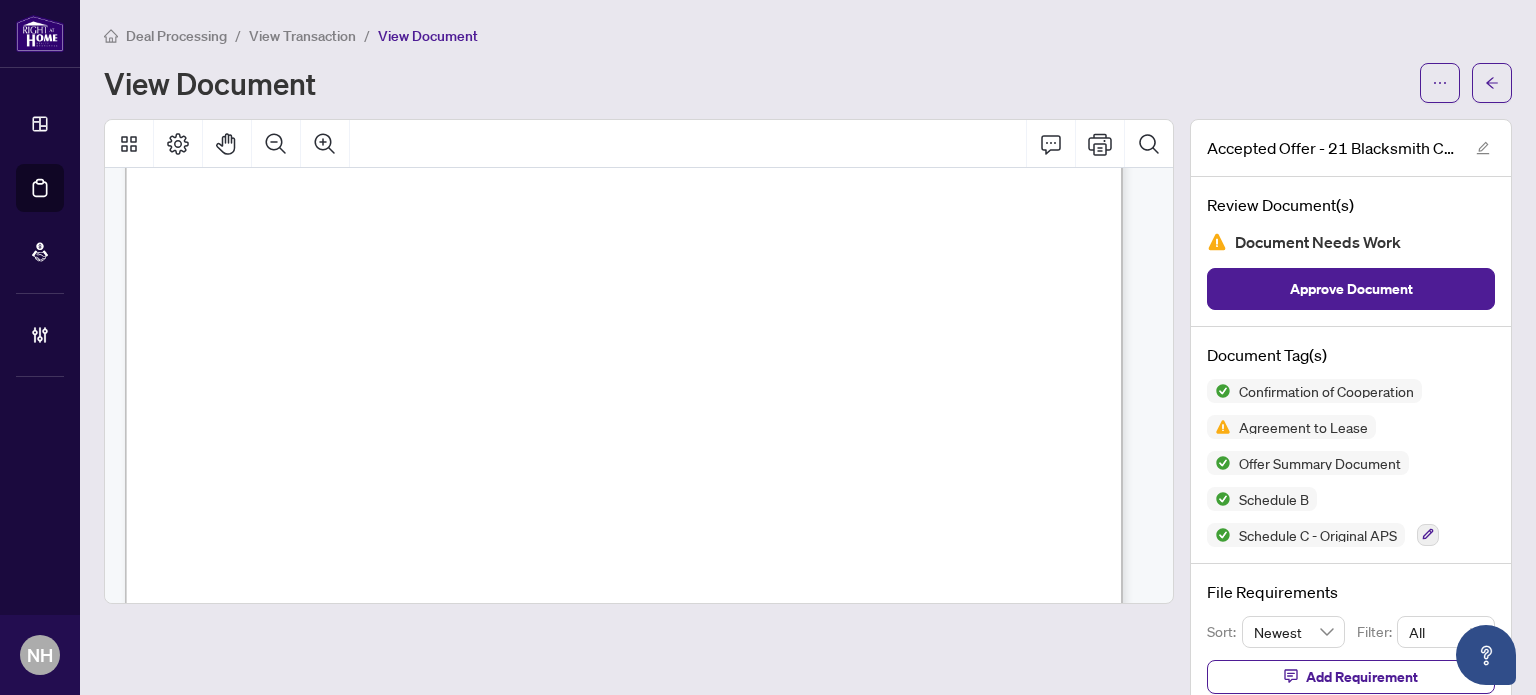 scroll, scrollTop: 2800, scrollLeft: 0, axis: vertical 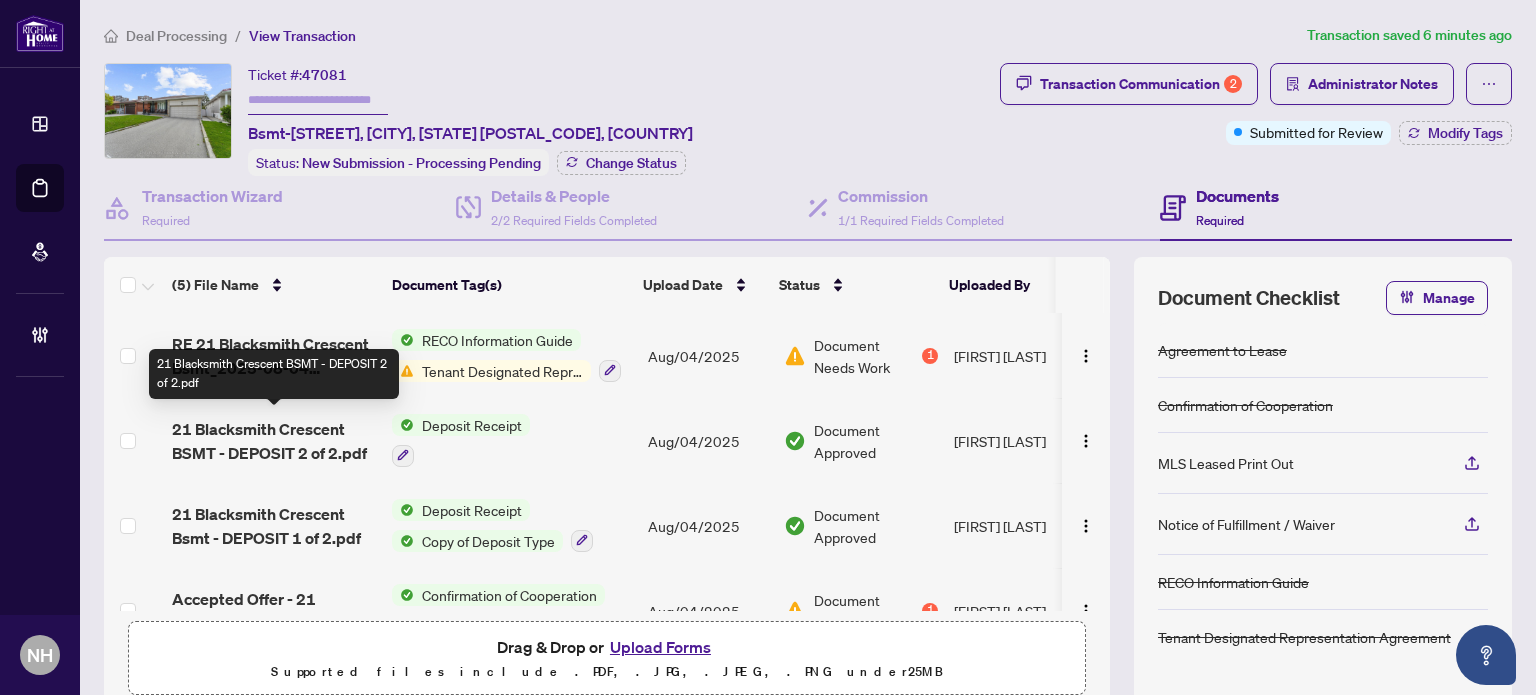 click on "21 Blacksmith Crescent BSMT - DEPOSIT 2 of 2.pdf" at bounding box center (274, 441) 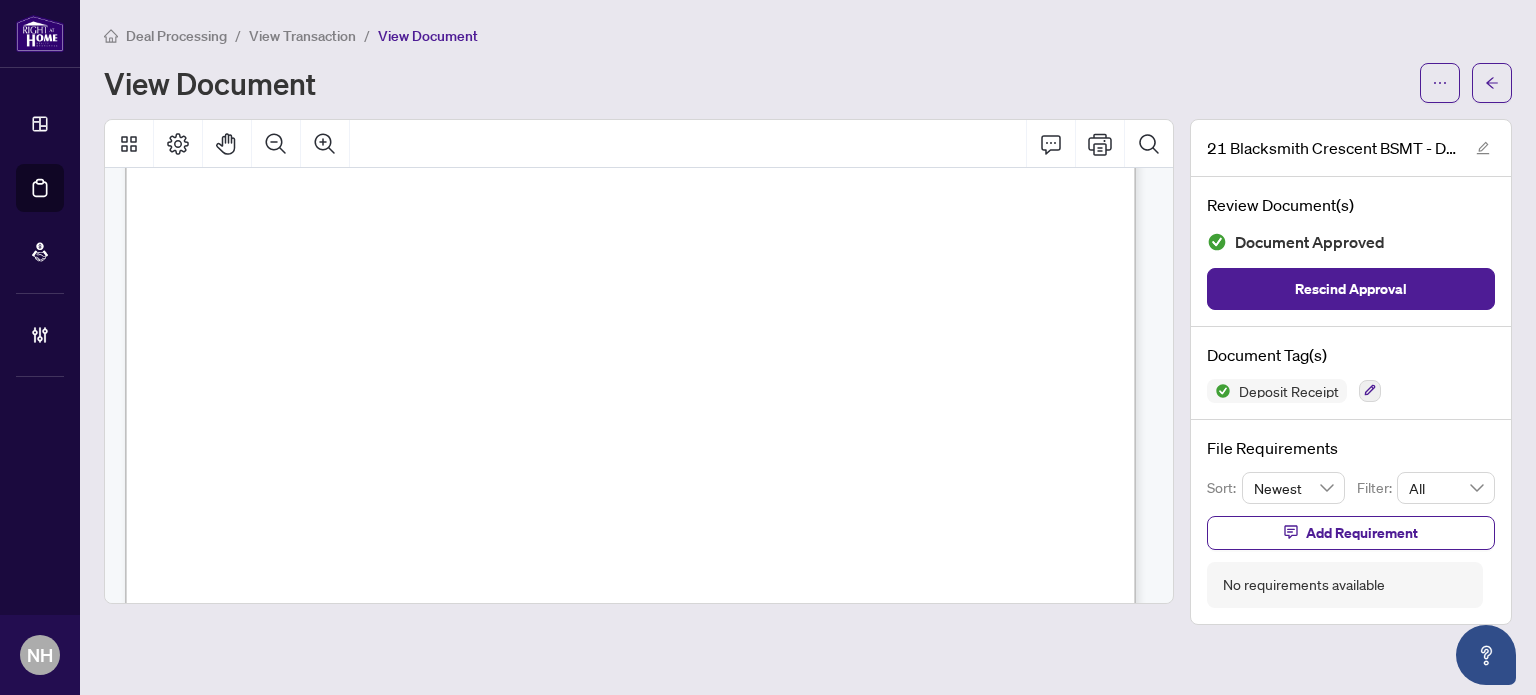 scroll, scrollTop: 100, scrollLeft: 0, axis: vertical 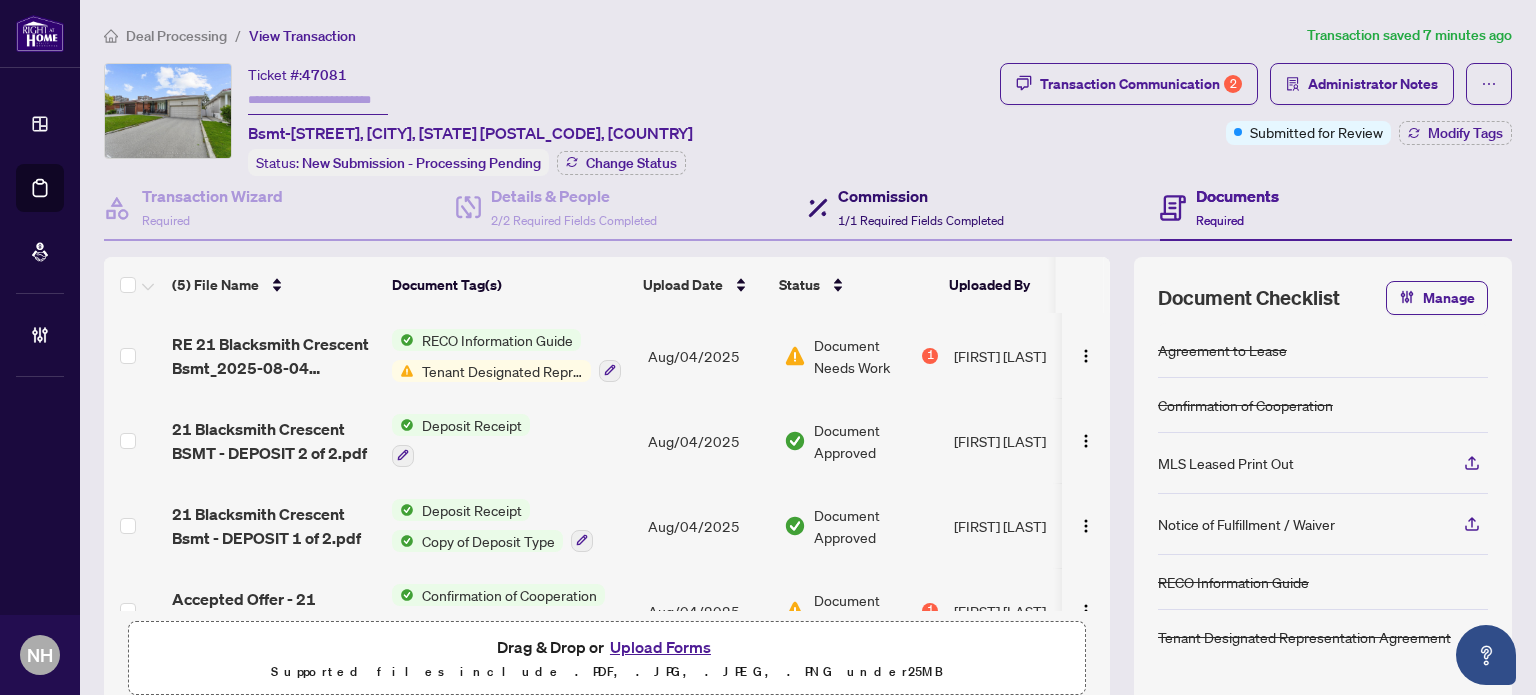 click on "1/1 Required Fields Completed" at bounding box center (921, 220) 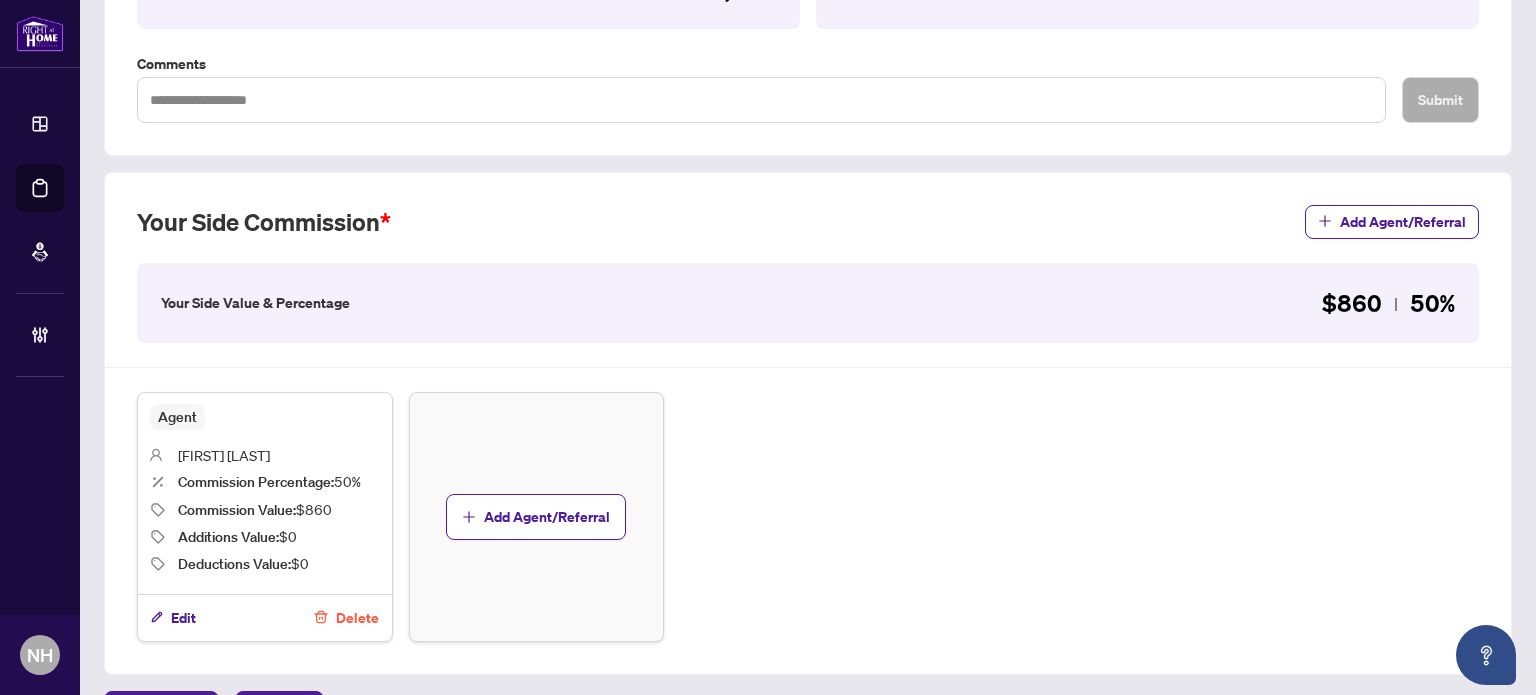 scroll, scrollTop: 400, scrollLeft: 0, axis: vertical 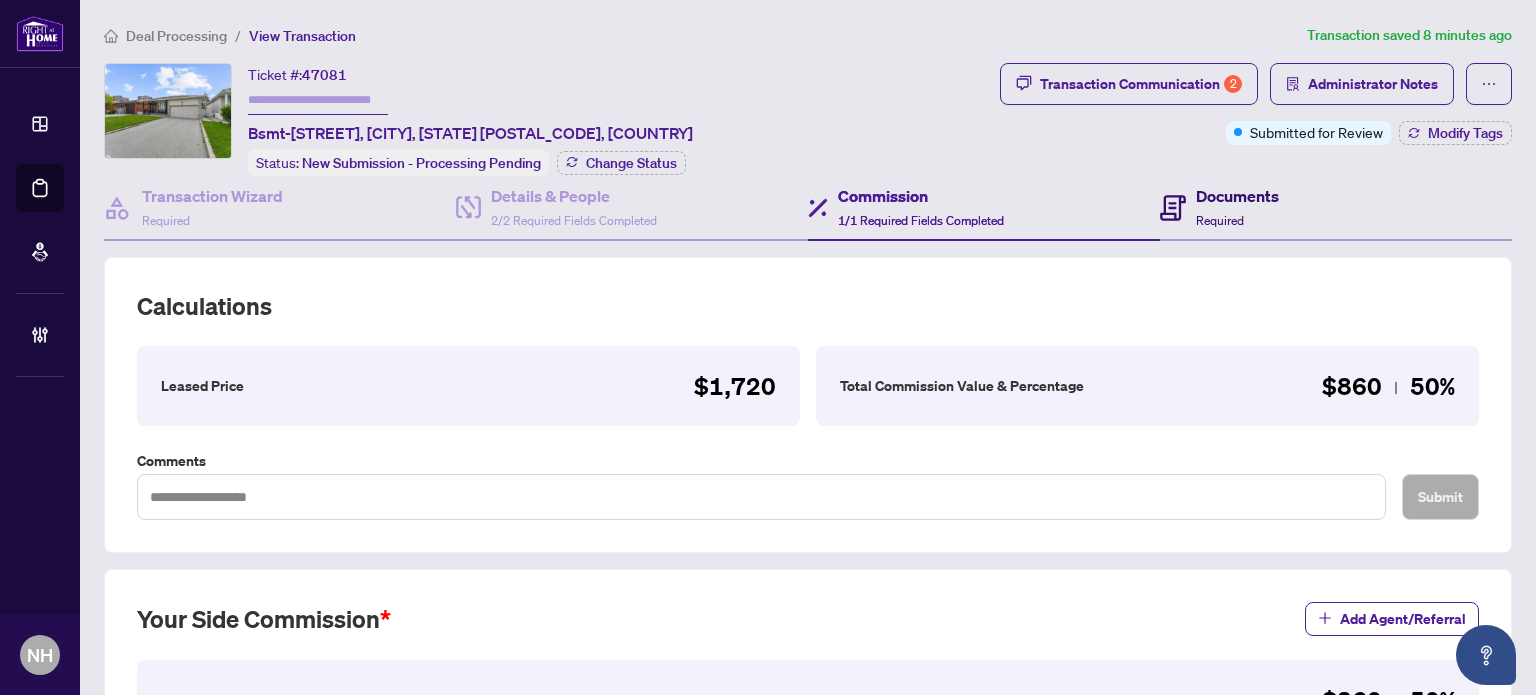 click on "Documents" at bounding box center (1237, 196) 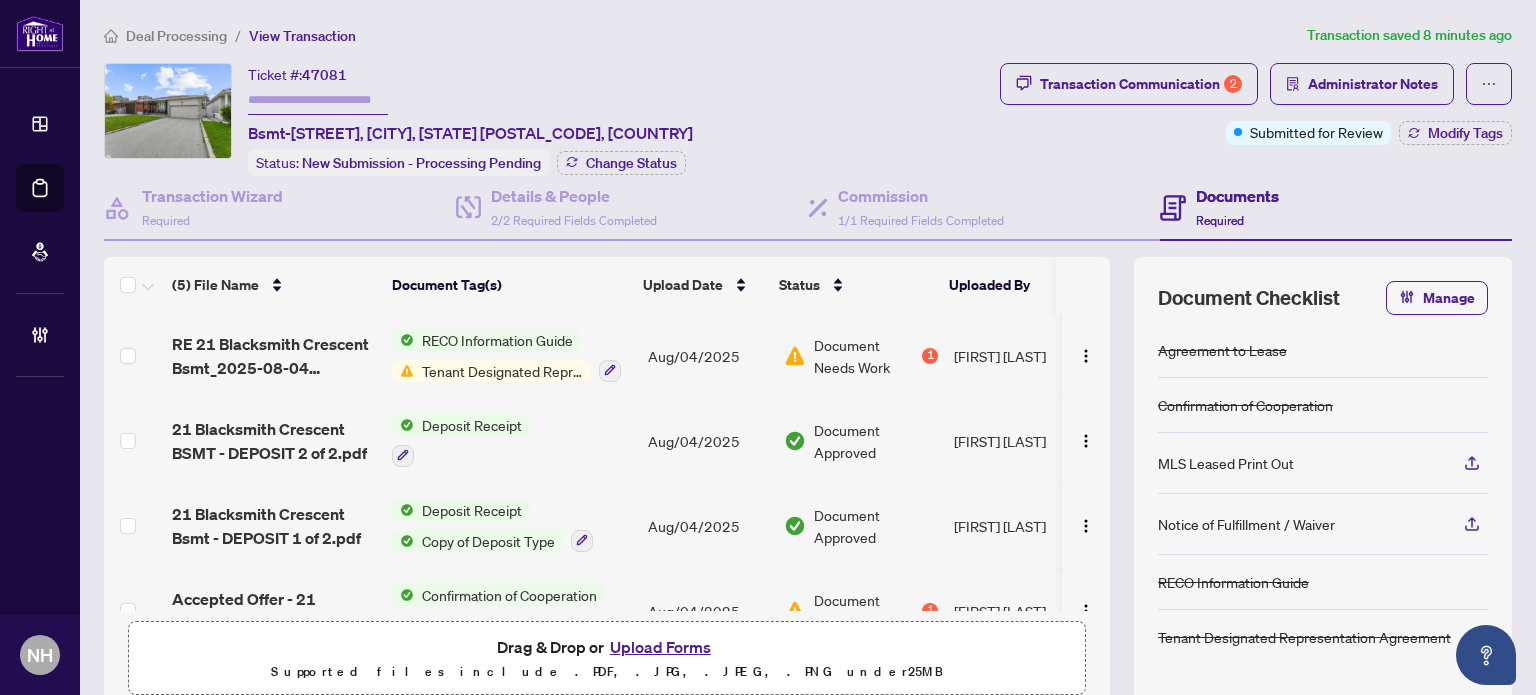 click on "Upload Forms" at bounding box center (660, 647) 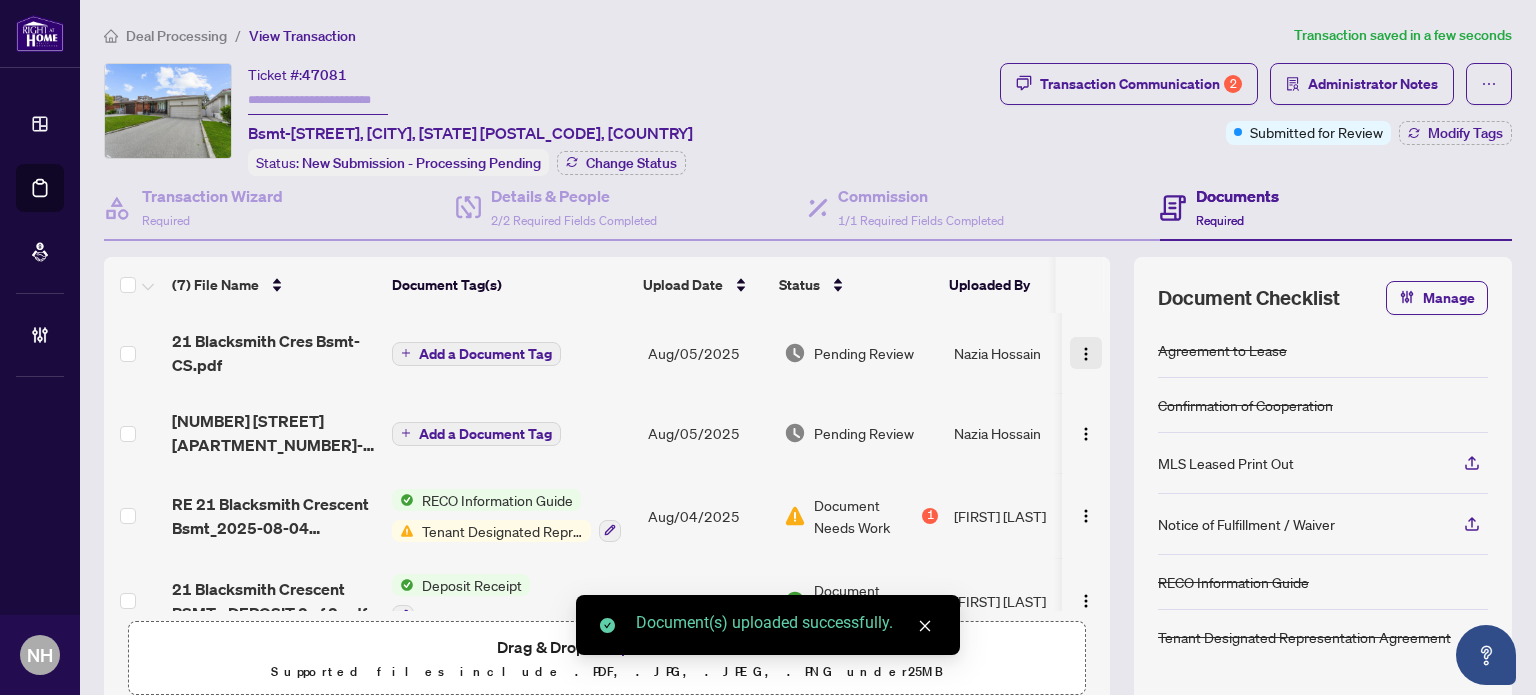 click at bounding box center (1086, 354) 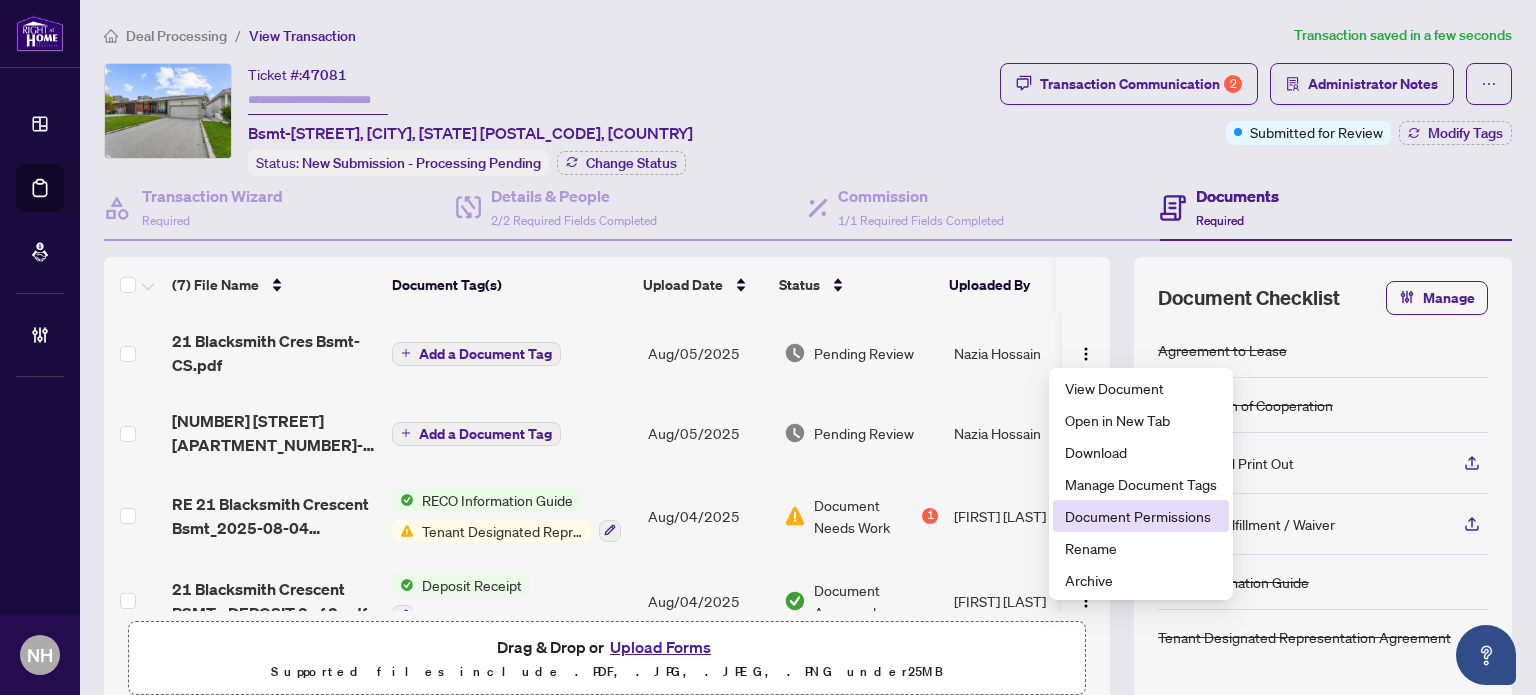 click on "Document Permissions" at bounding box center [1141, 516] 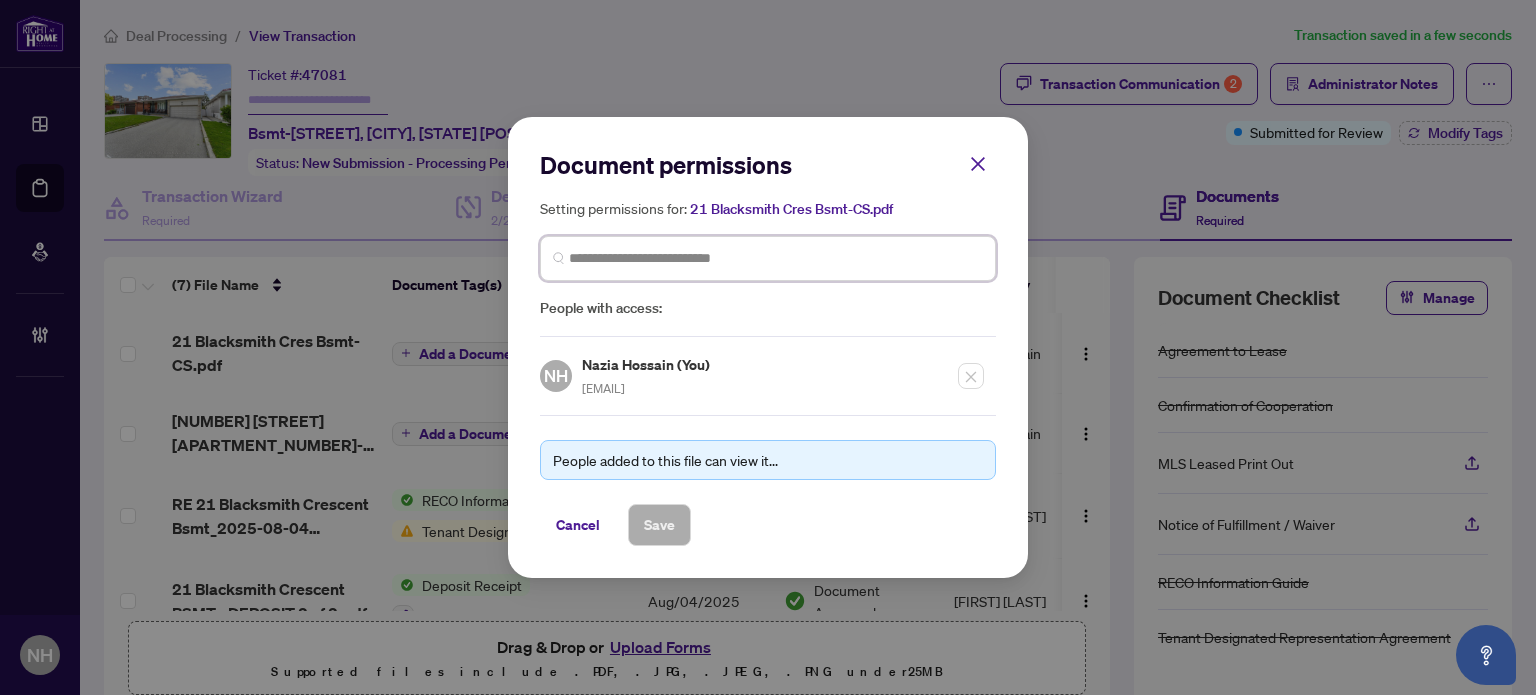click at bounding box center [776, 258] 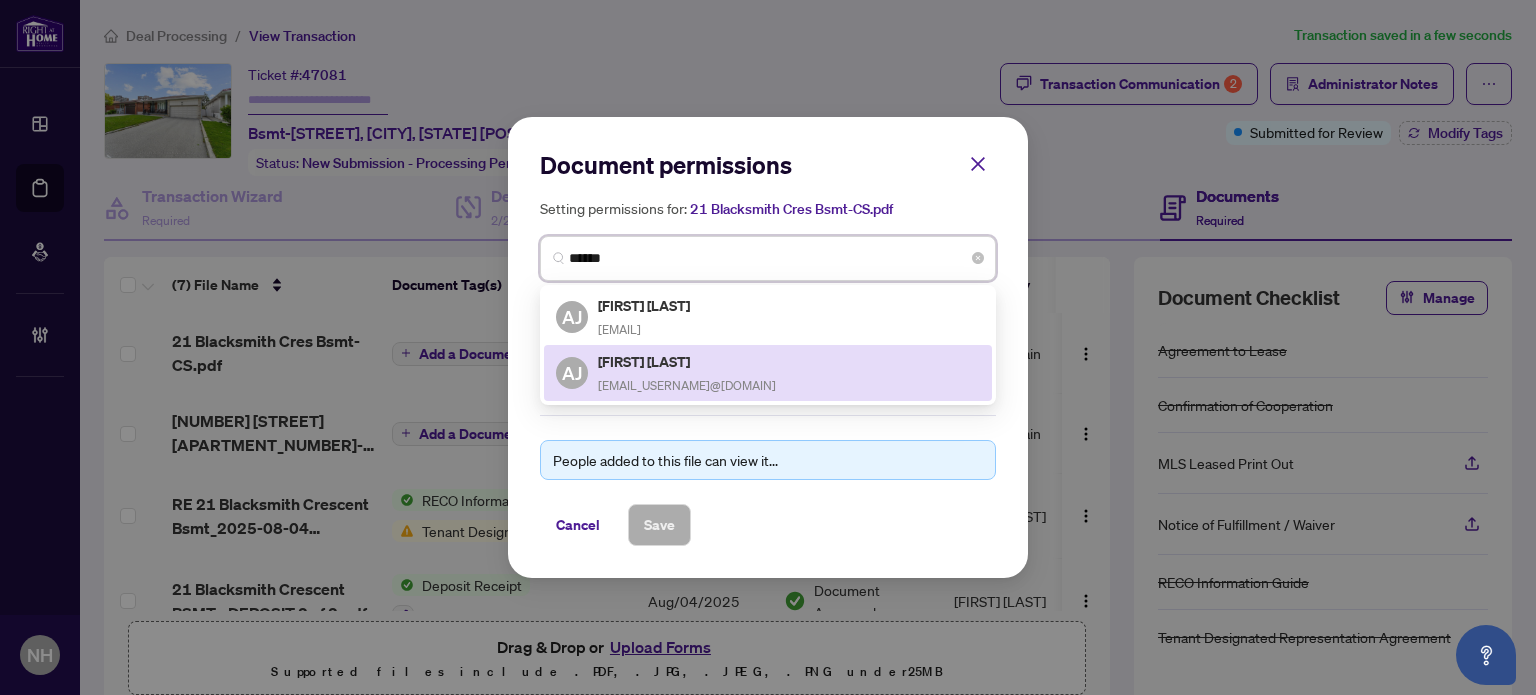 click on "Ajay Joseph" at bounding box center [687, 361] 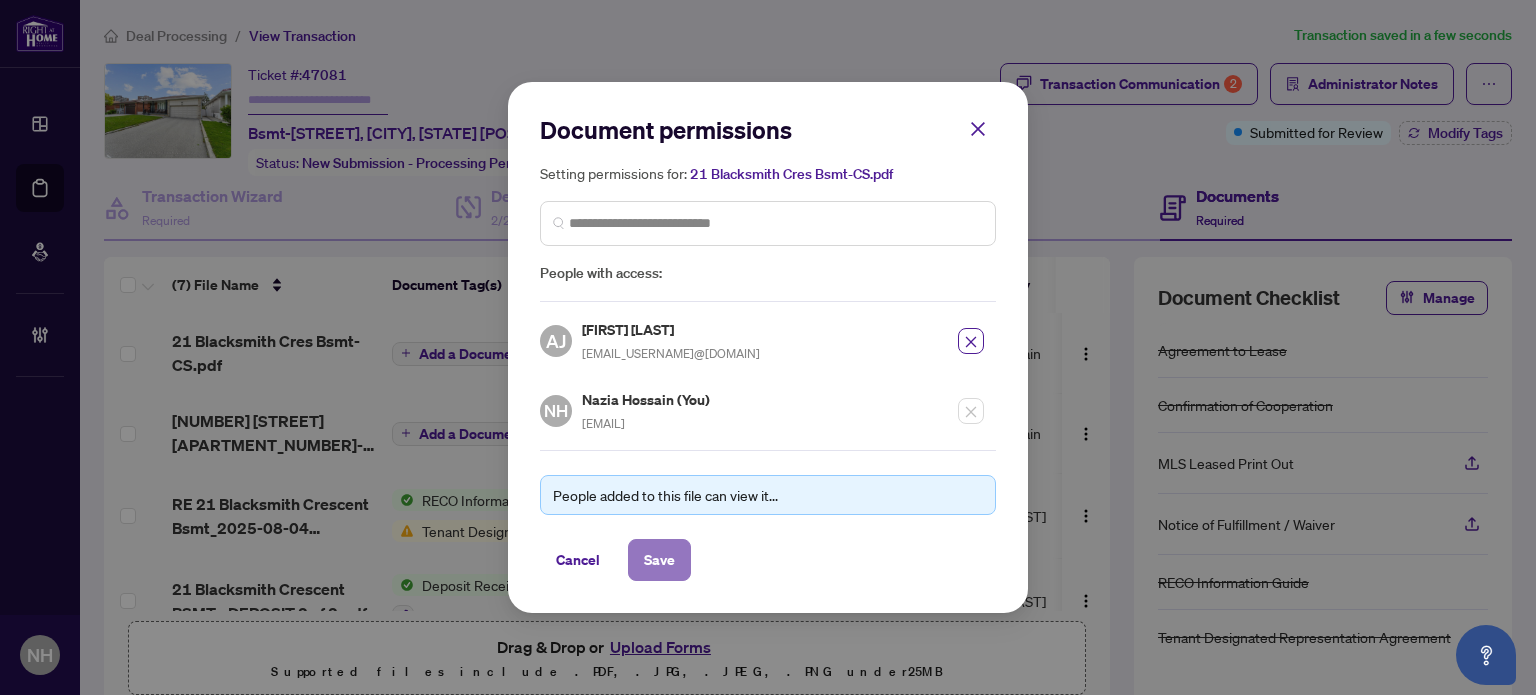 click on "Save" at bounding box center (659, 560) 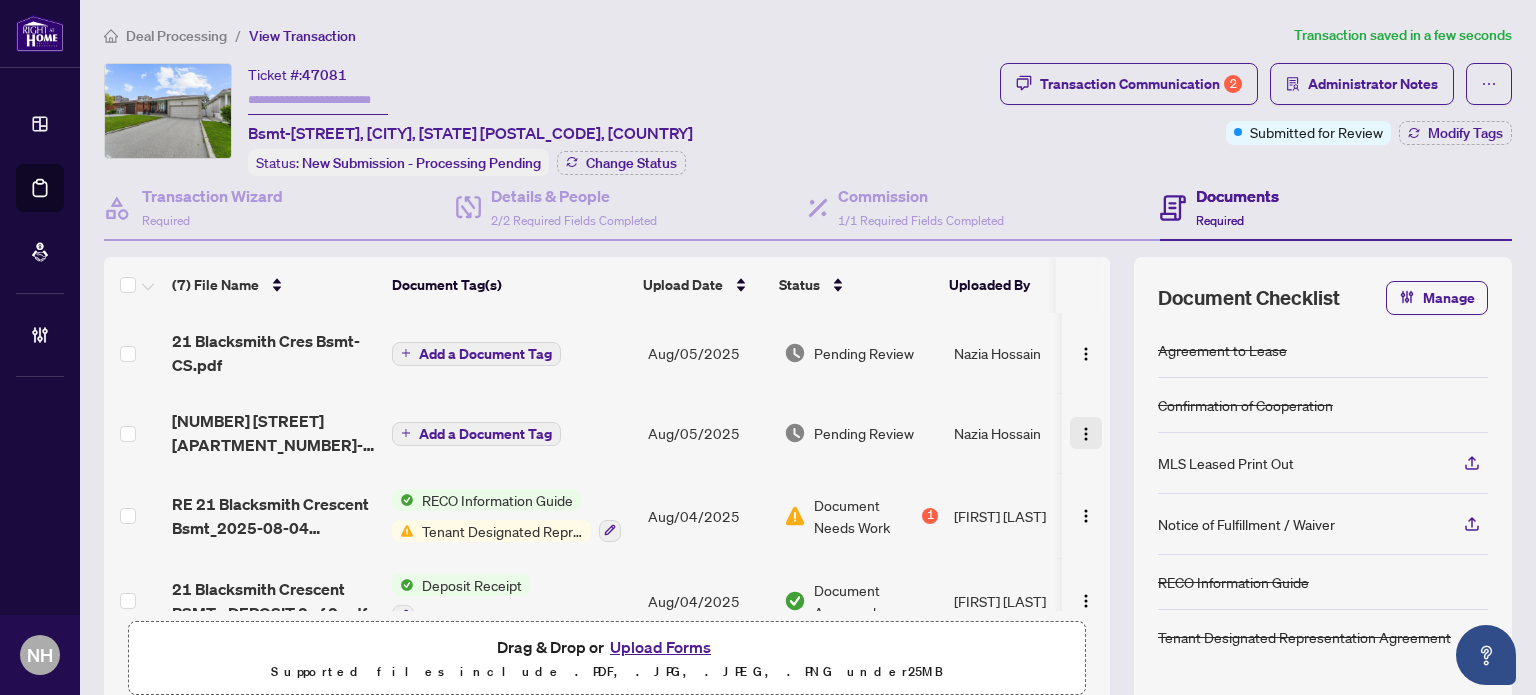 click at bounding box center [1086, 433] 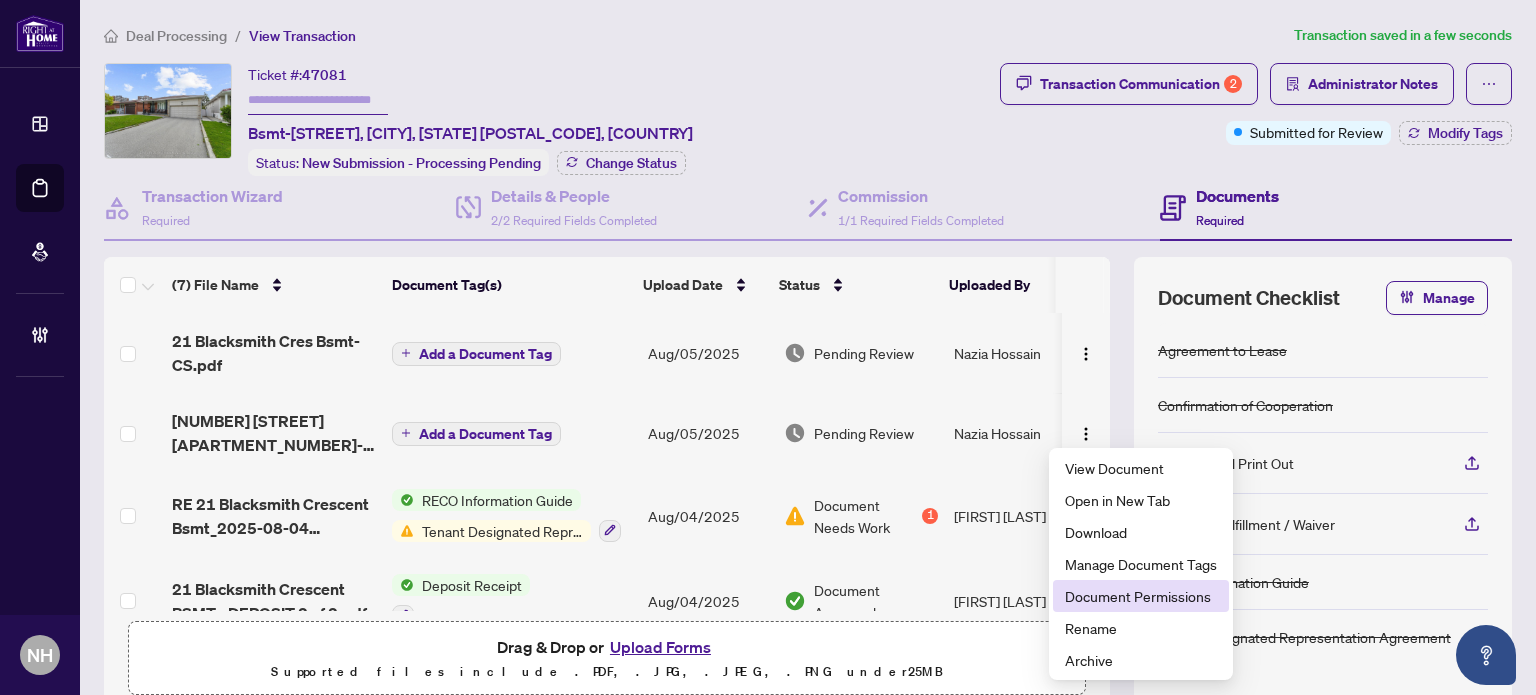 click on "Document Permissions" at bounding box center [1141, 596] 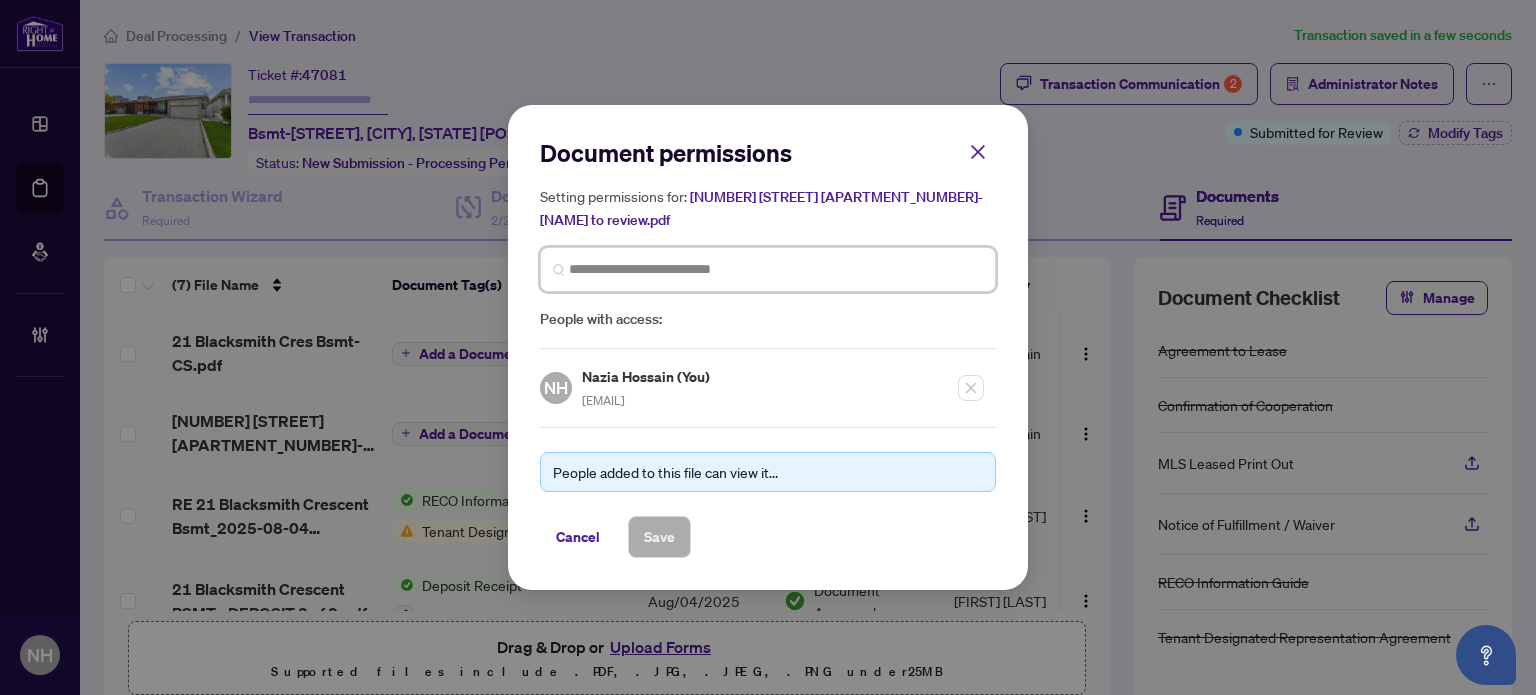 click at bounding box center [0, 0] 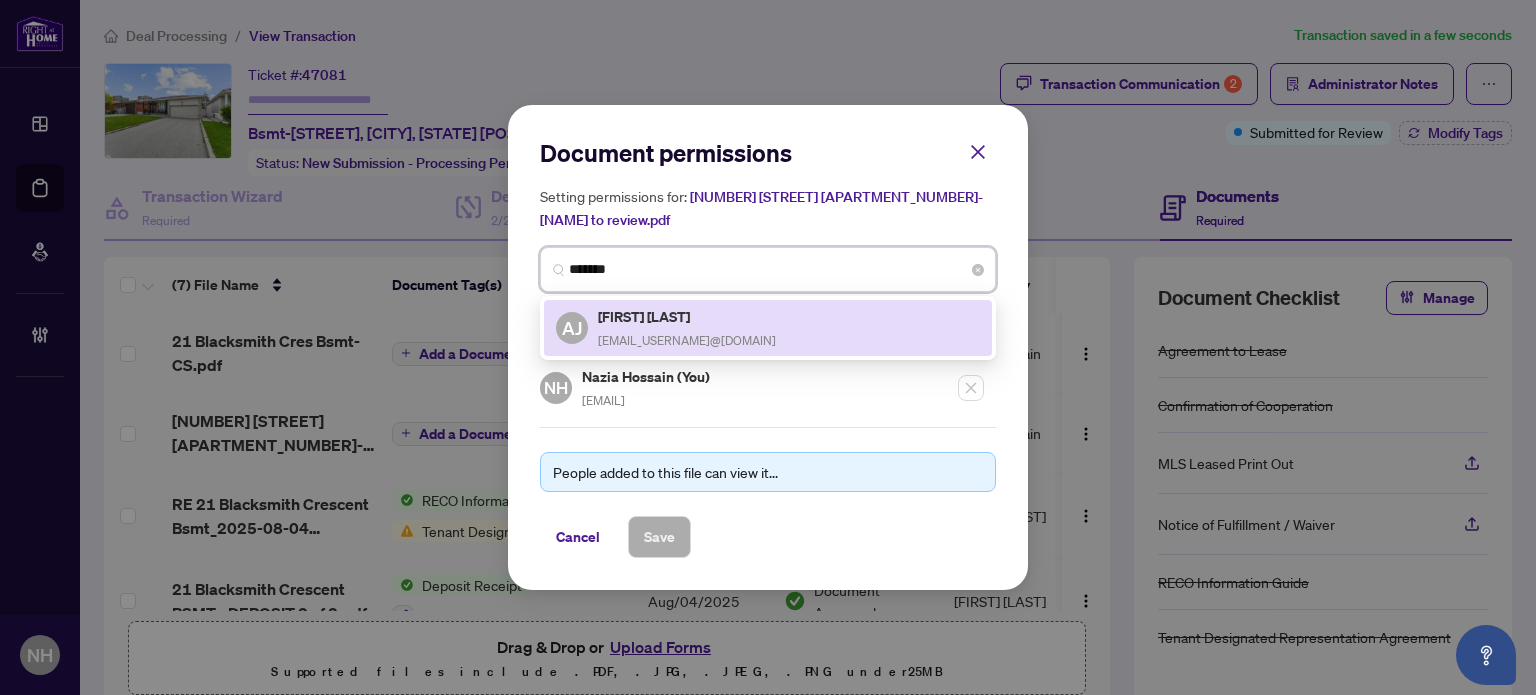click on "ajay@teama.ca" at bounding box center [687, 340] 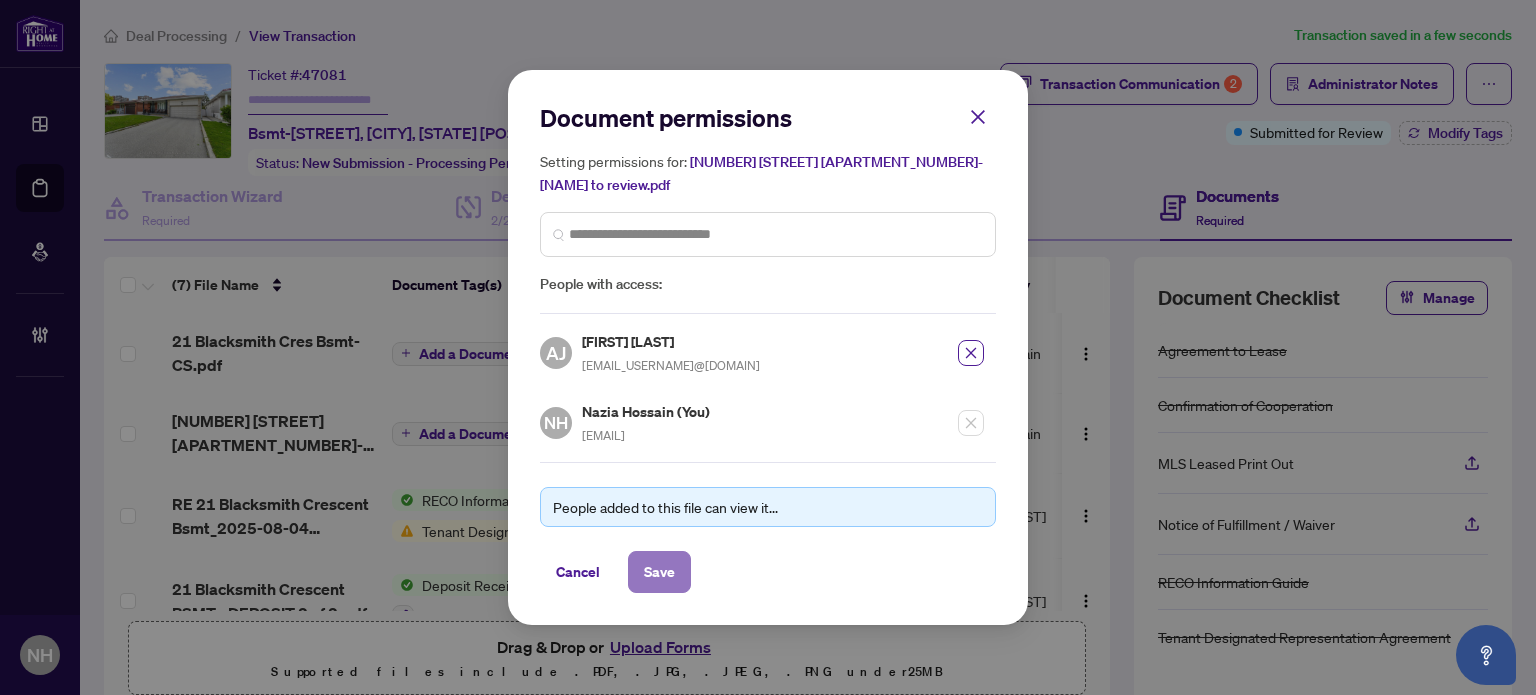 click on "Save" at bounding box center [659, 572] 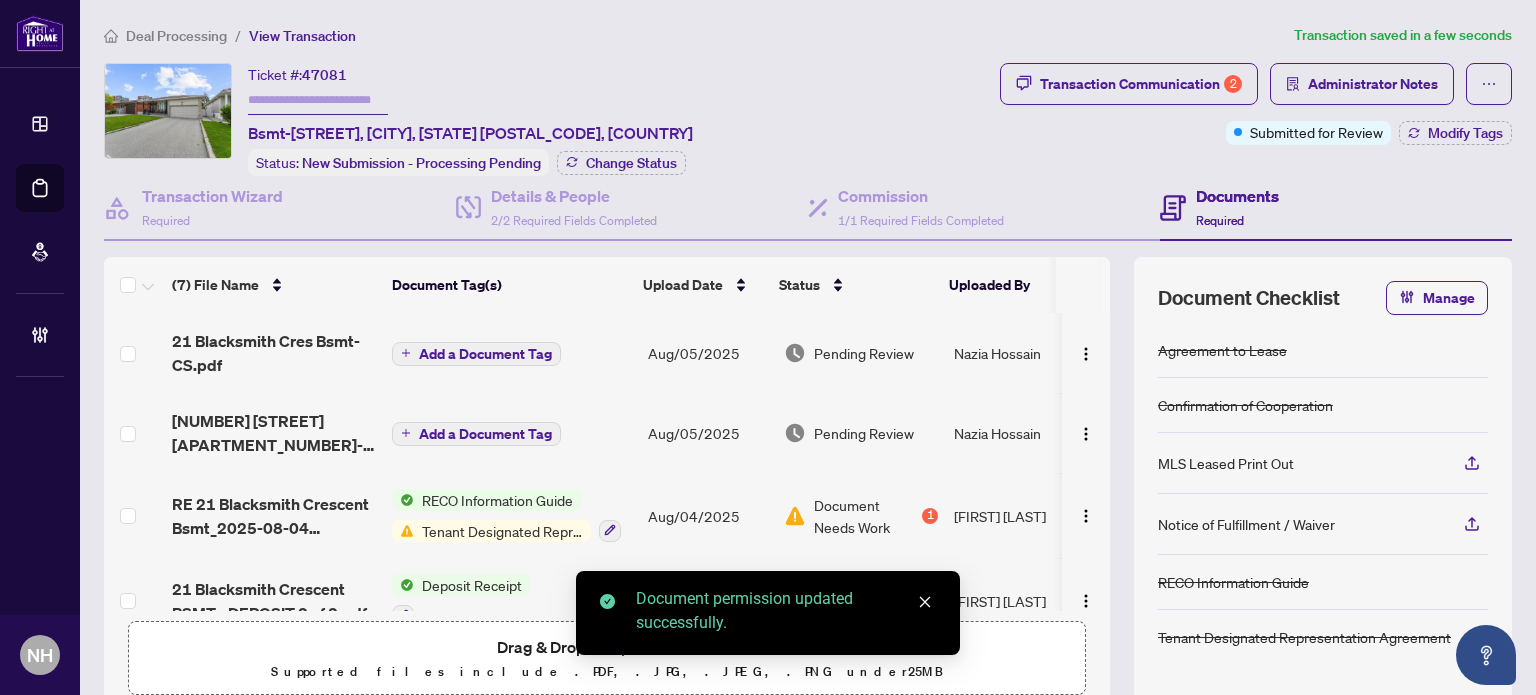 click on "Add a Document Tag" at bounding box center [485, 354] 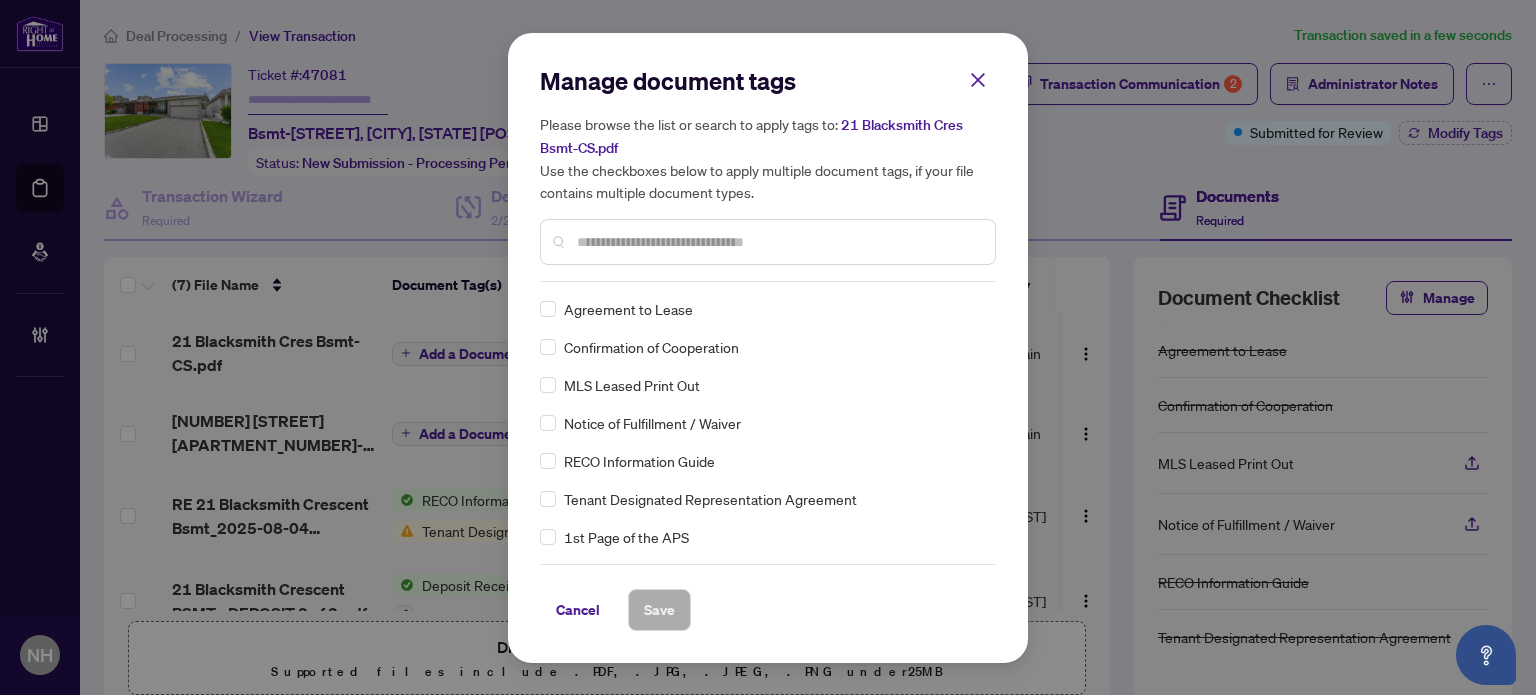 click at bounding box center [778, 242] 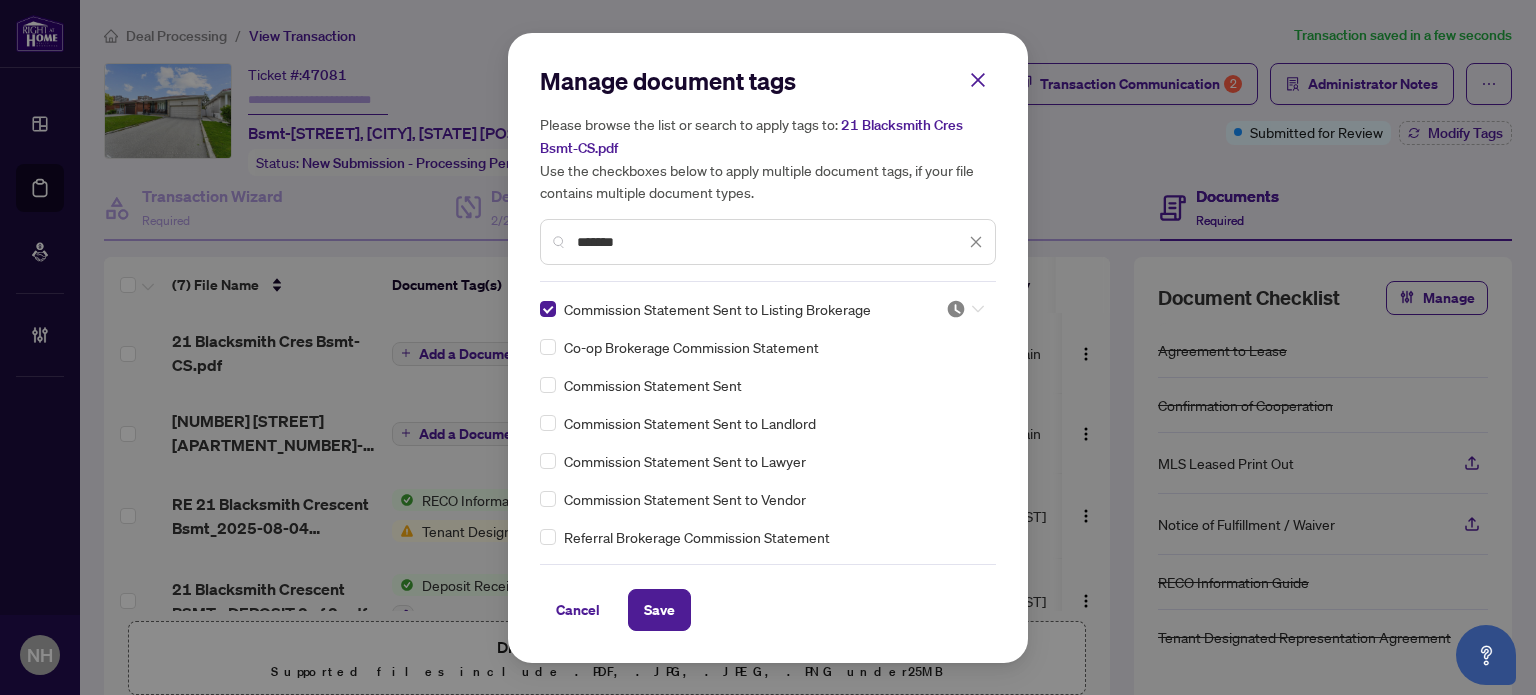 click at bounding box center [959, 314] 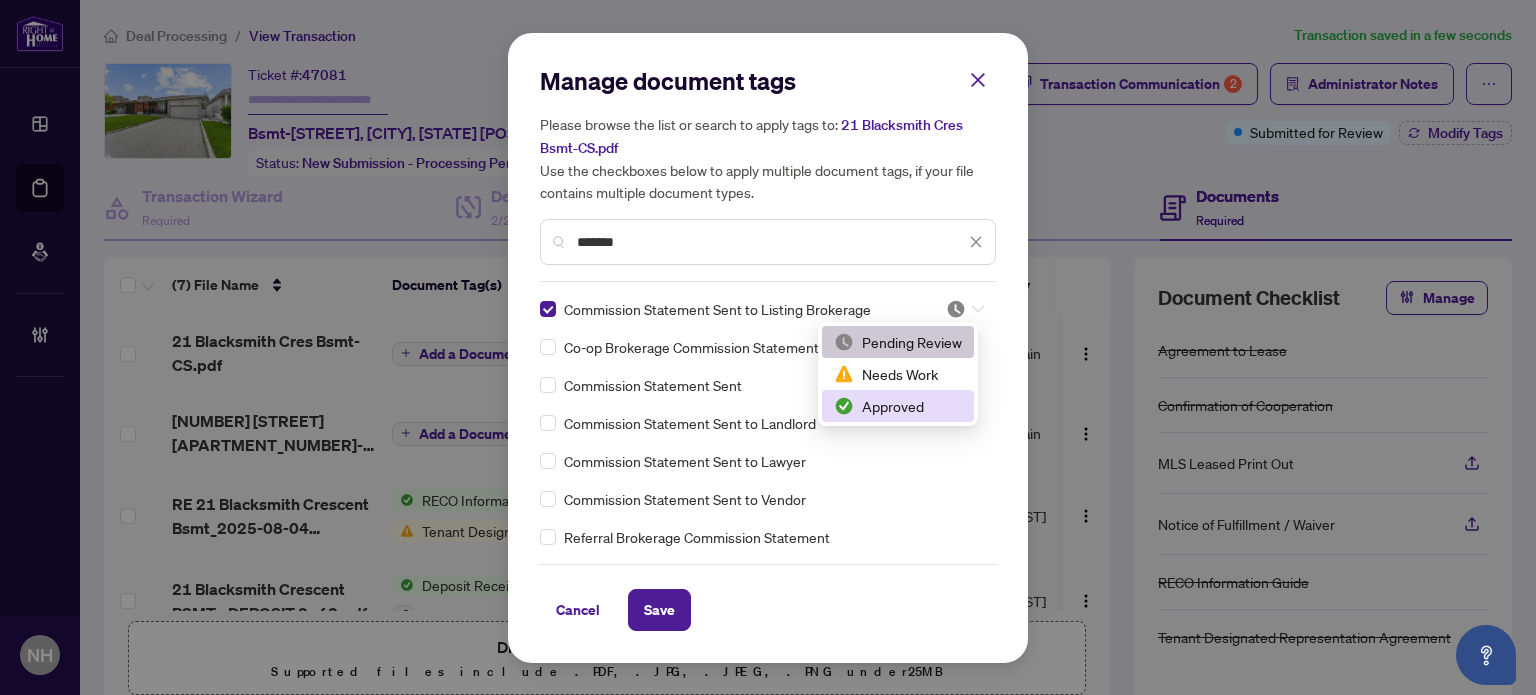 click on "Approved" at bounding box center [898, 406] 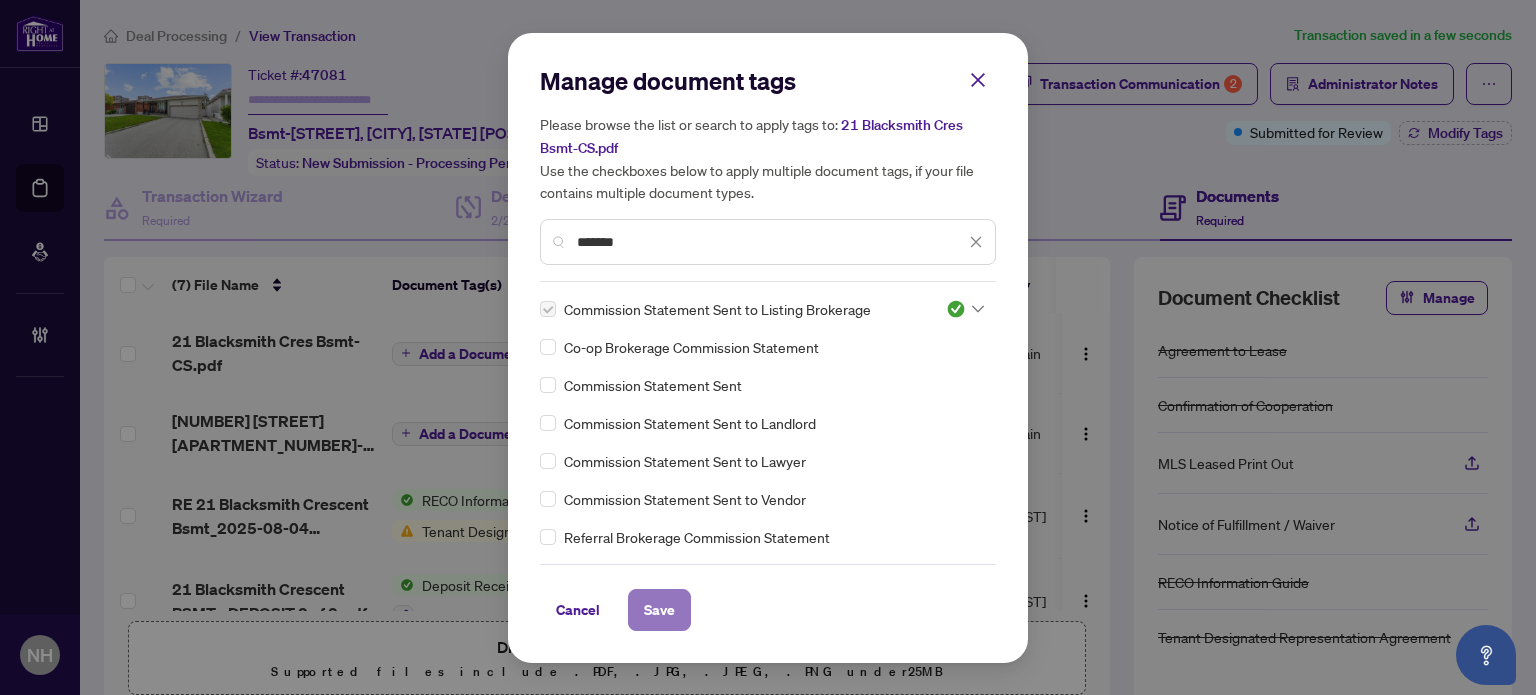 click on "Save" at bounding box center (659, 610) 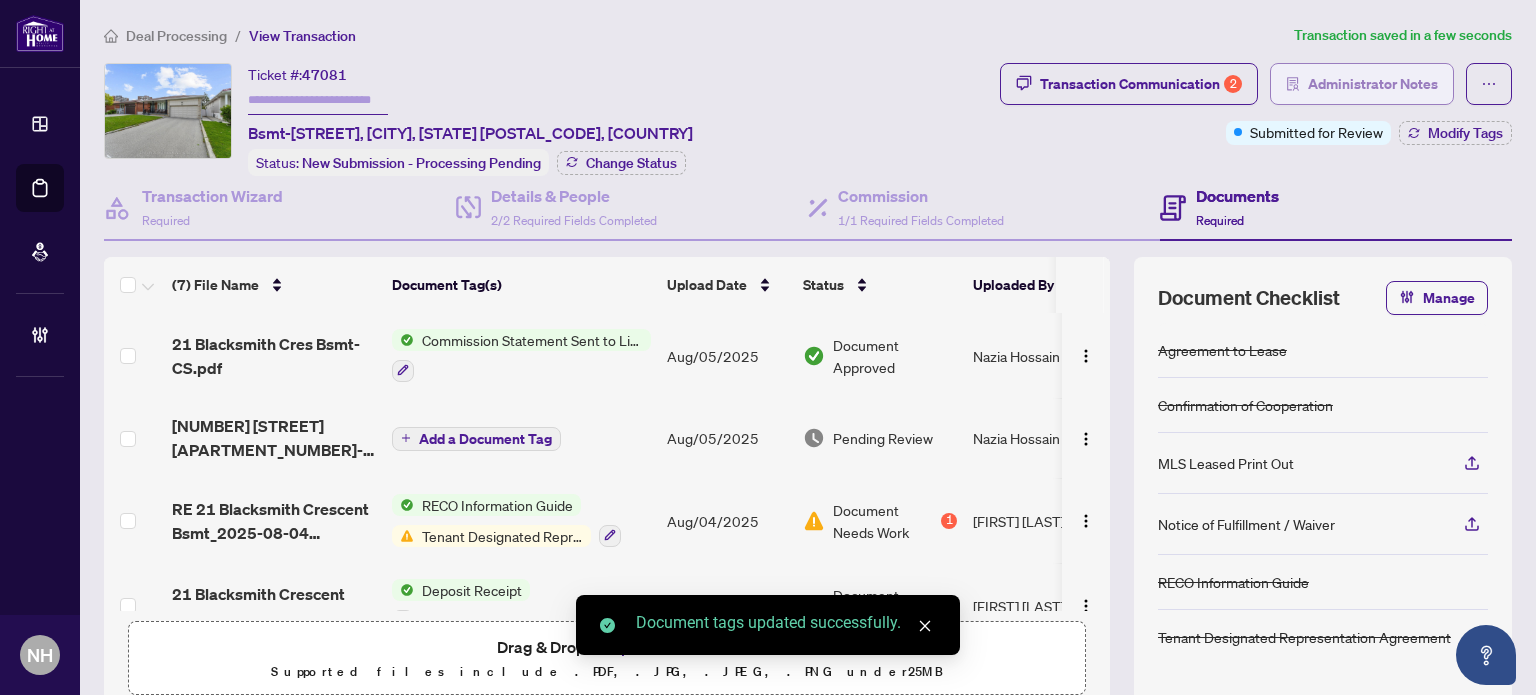 click on "Administrator Notes" at bounding box center [1373, 84] 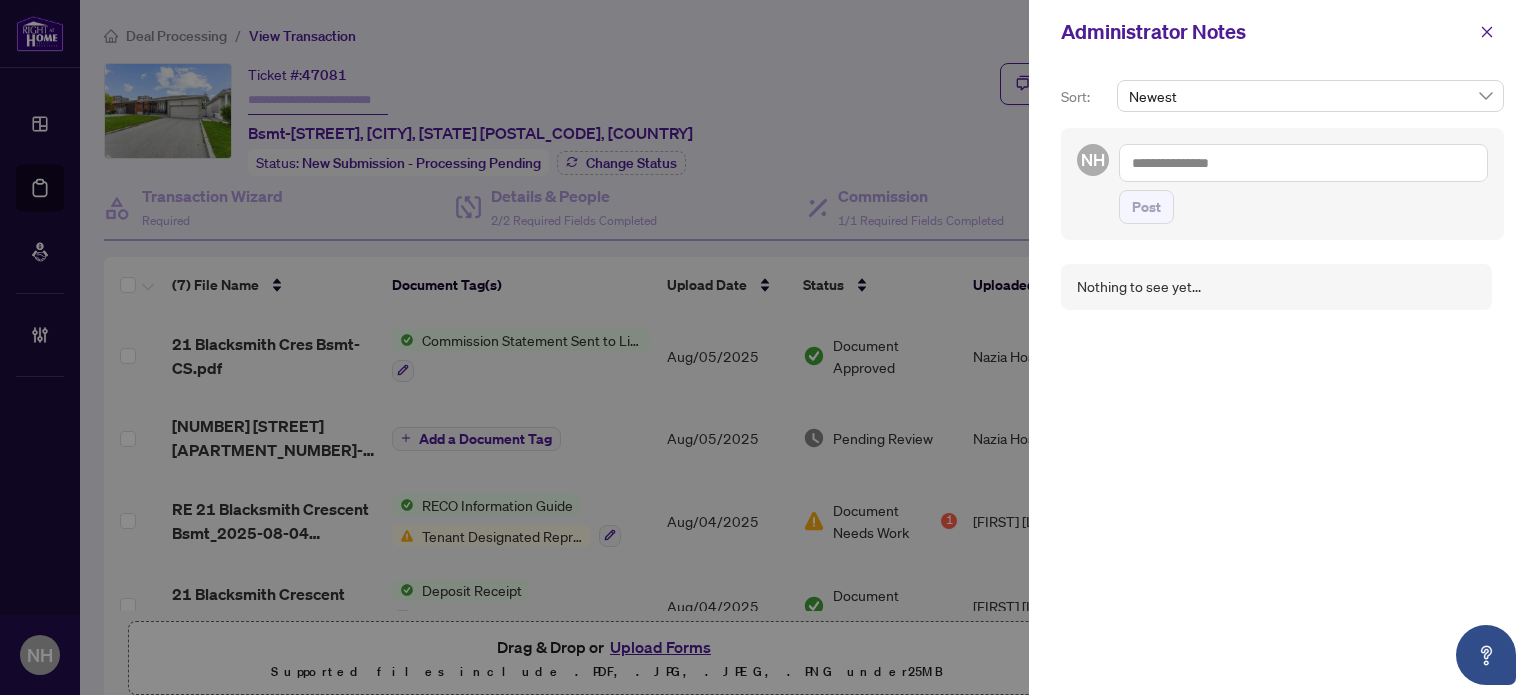 click at bounding box center [1303, 163] 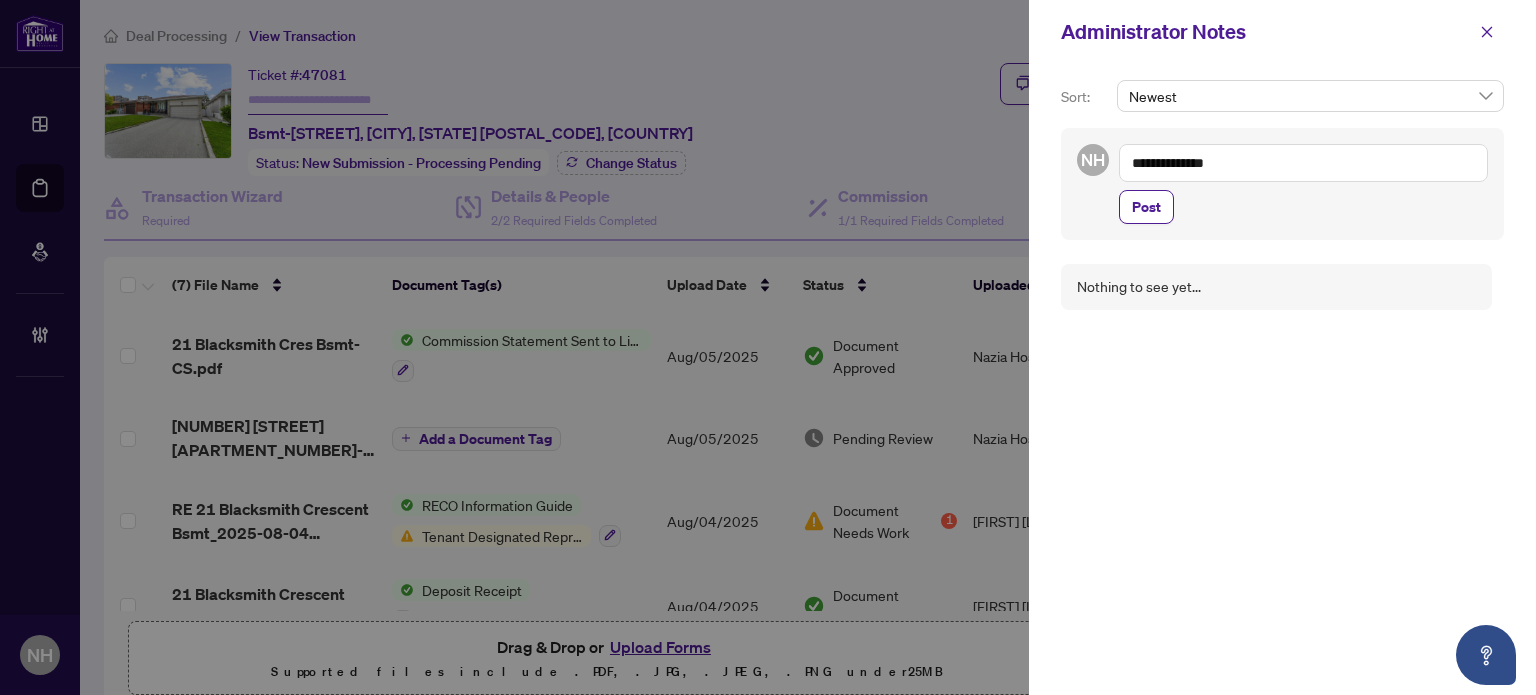 paste on "**********" 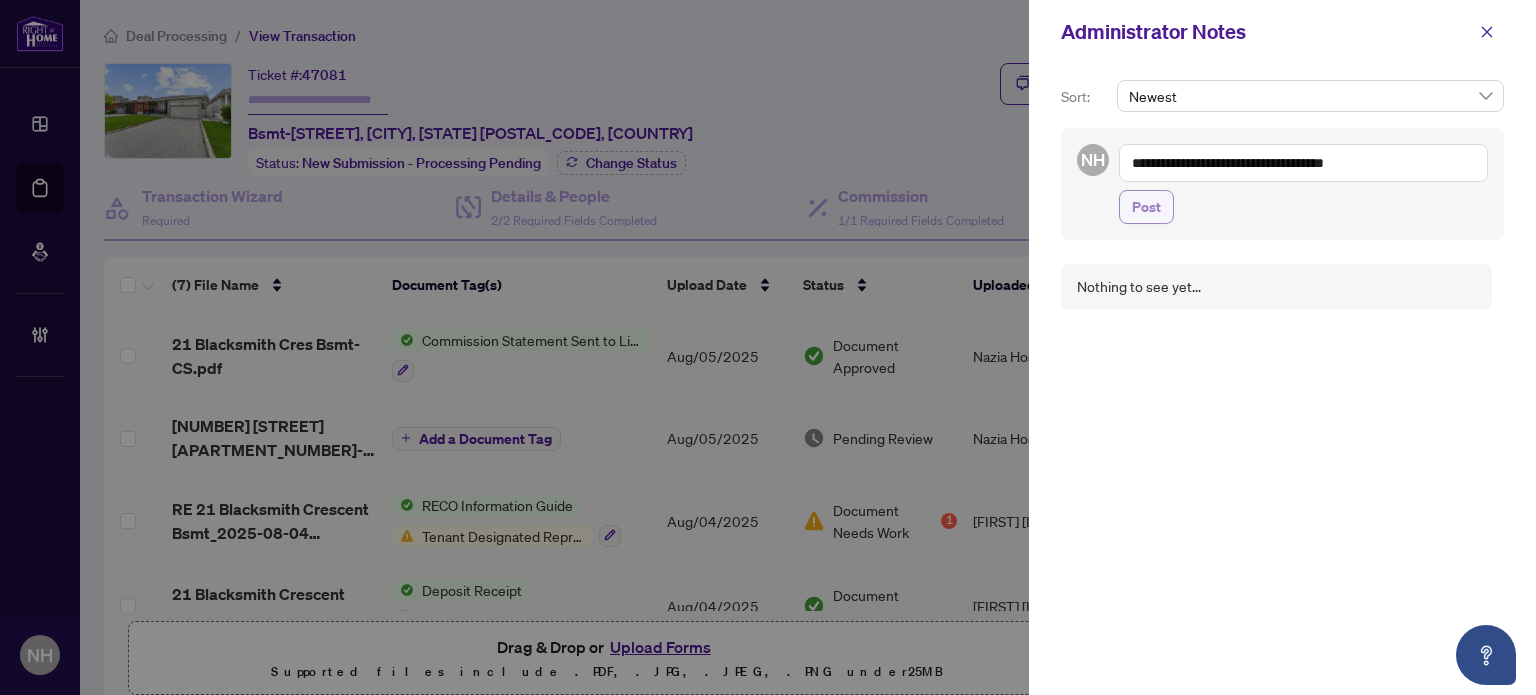 click on "Post" at bounding box center (1146, 207) 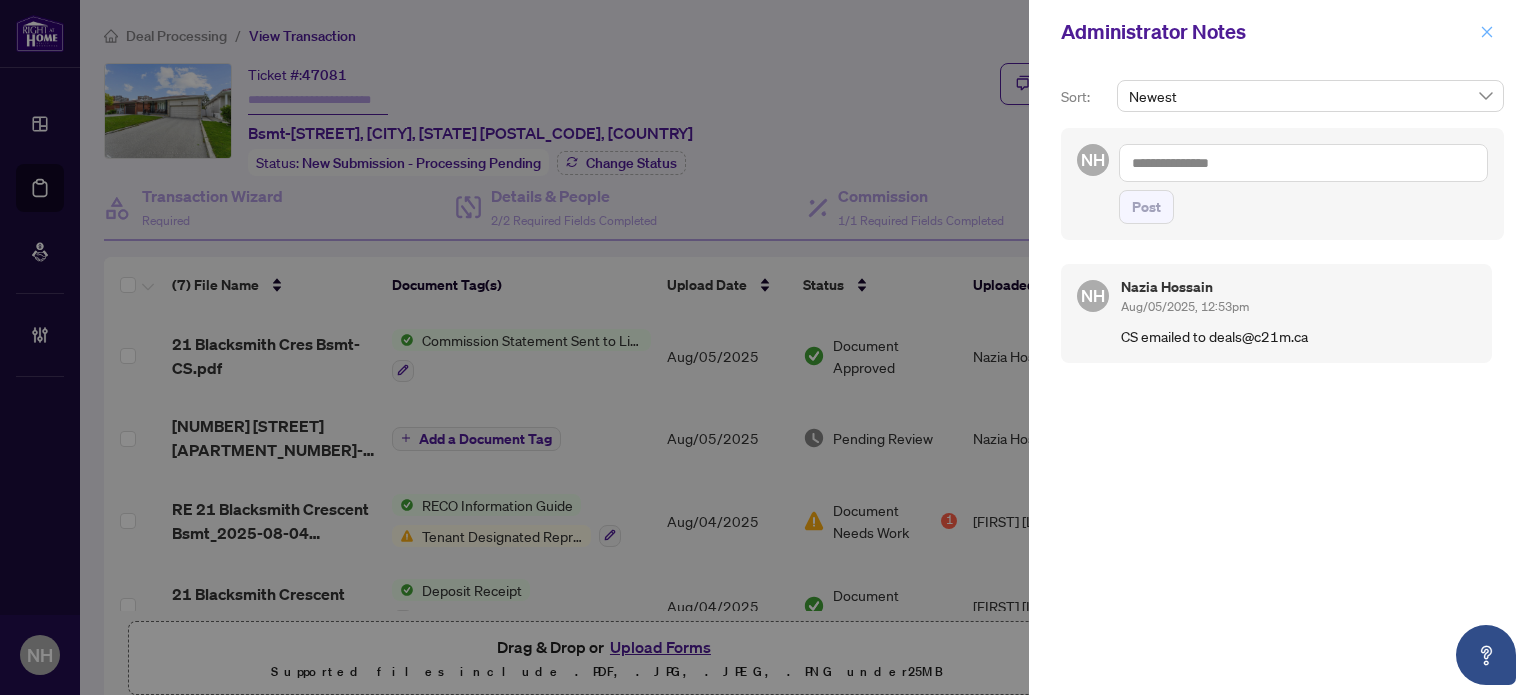 click at bounding box center (1487, 32) 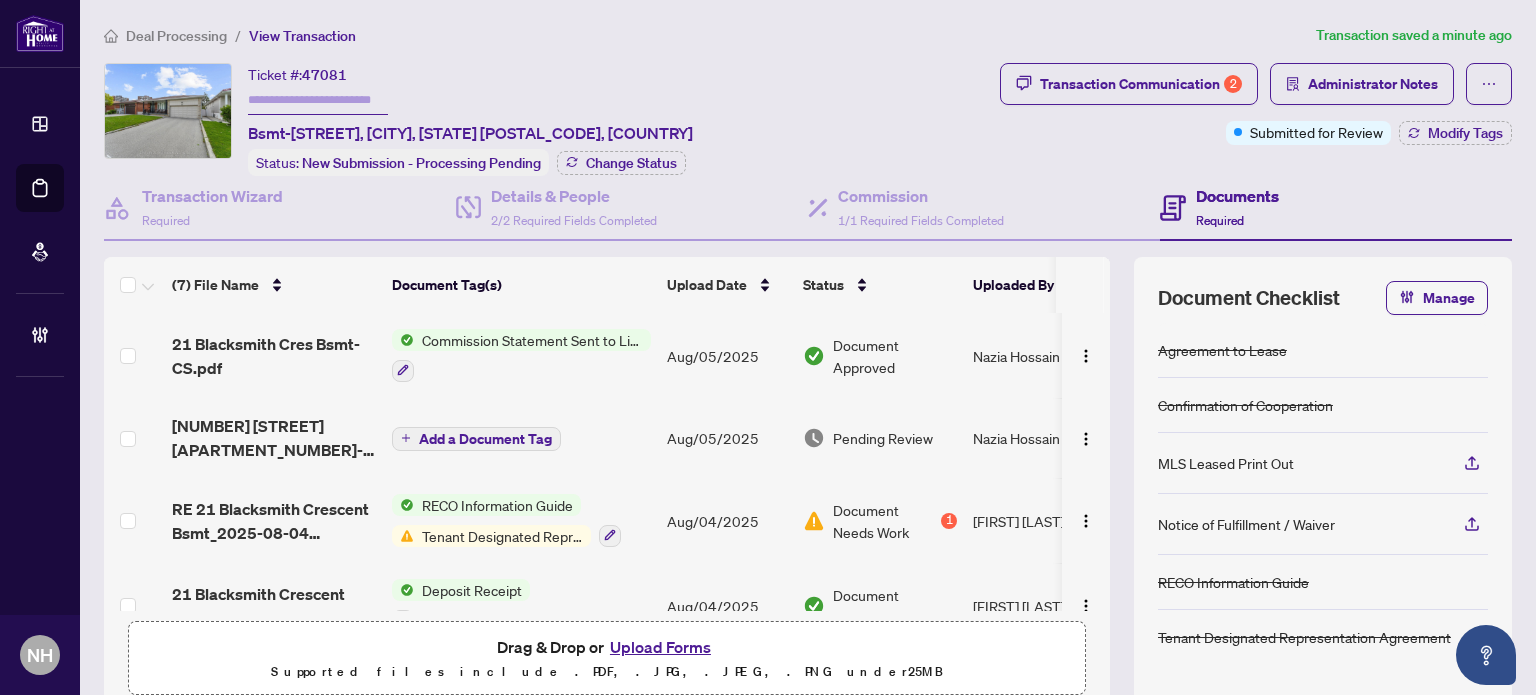 click at bounding box center [318, 100] 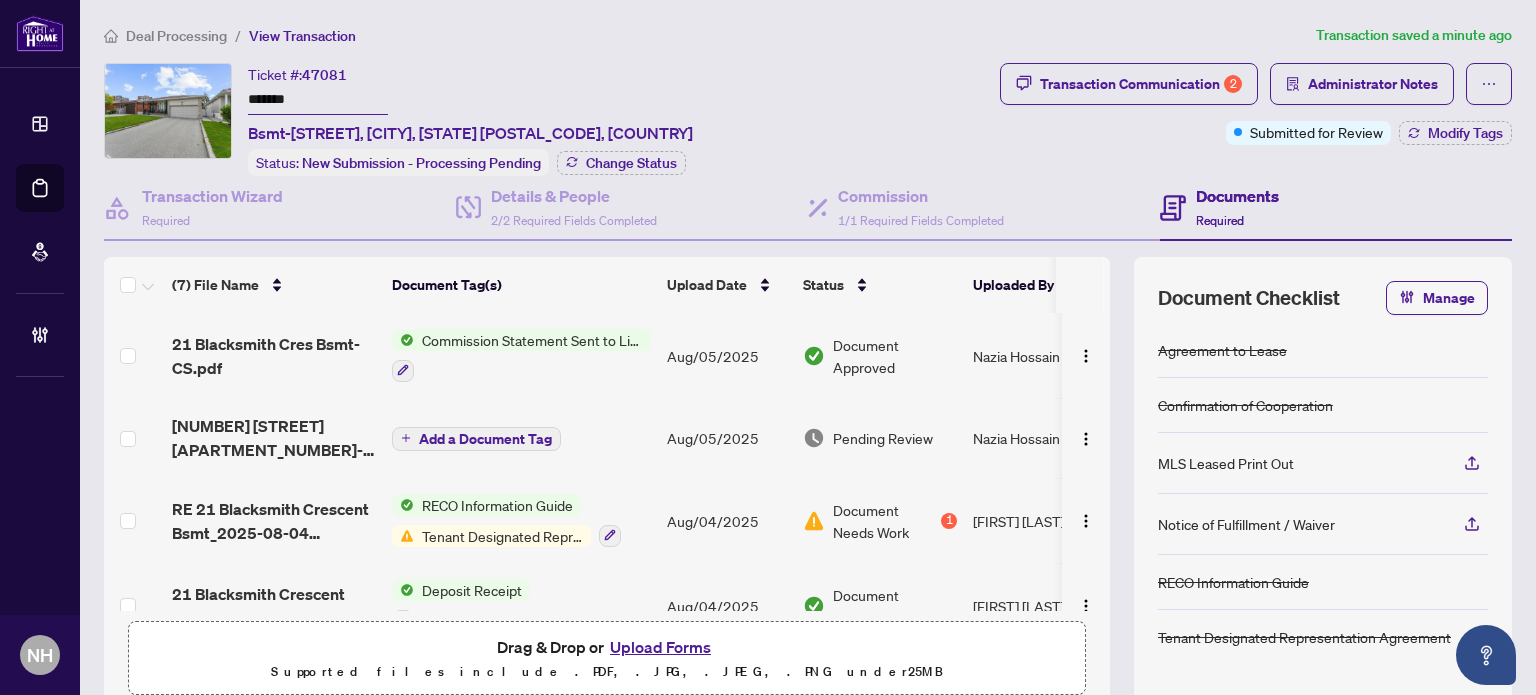 click on "Ticket #:  47081 ******* Bsmt-21 Blacksmith Cres, Toronto, Ontario M3N 1V5, Canada Status:   New Submission - Processing Pending Change Status" at bounding box center [548, 119] 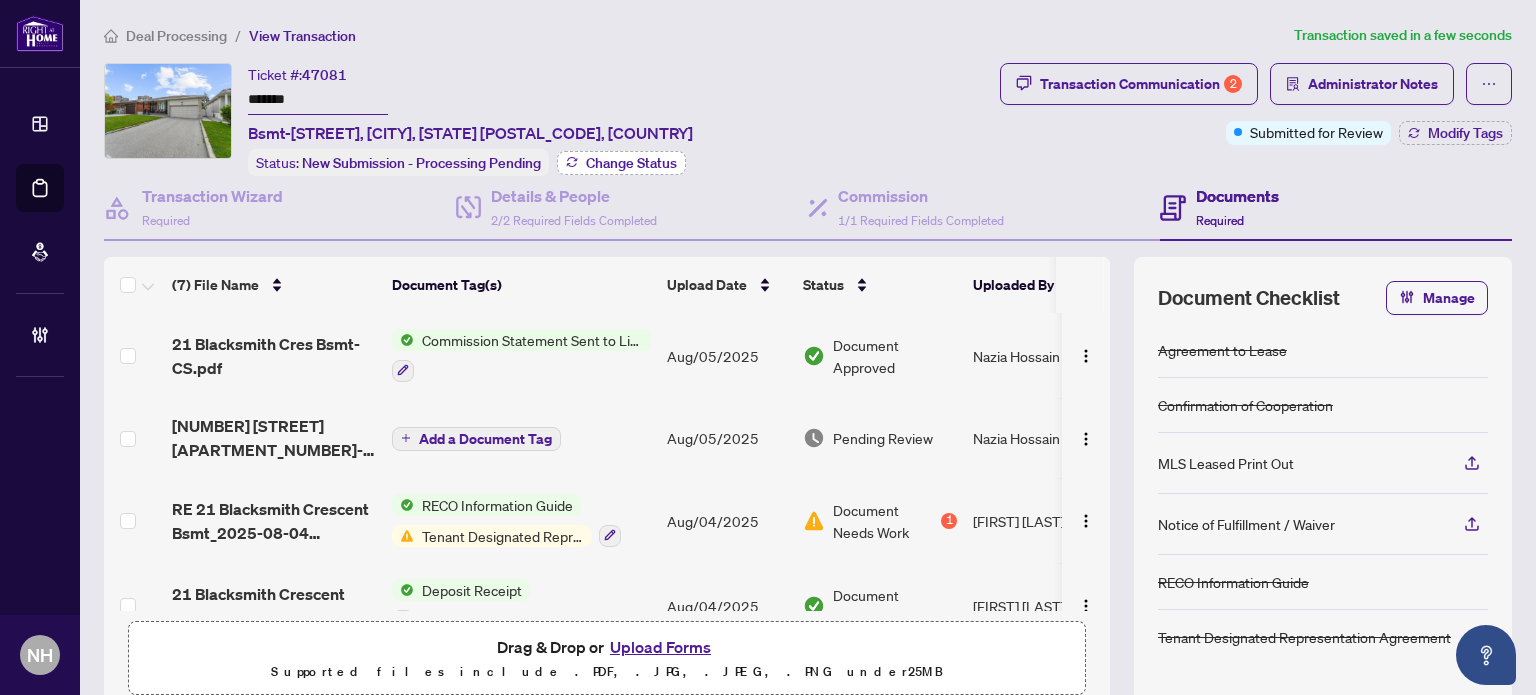 click on "Change Status" at bounding box center (631, 163) 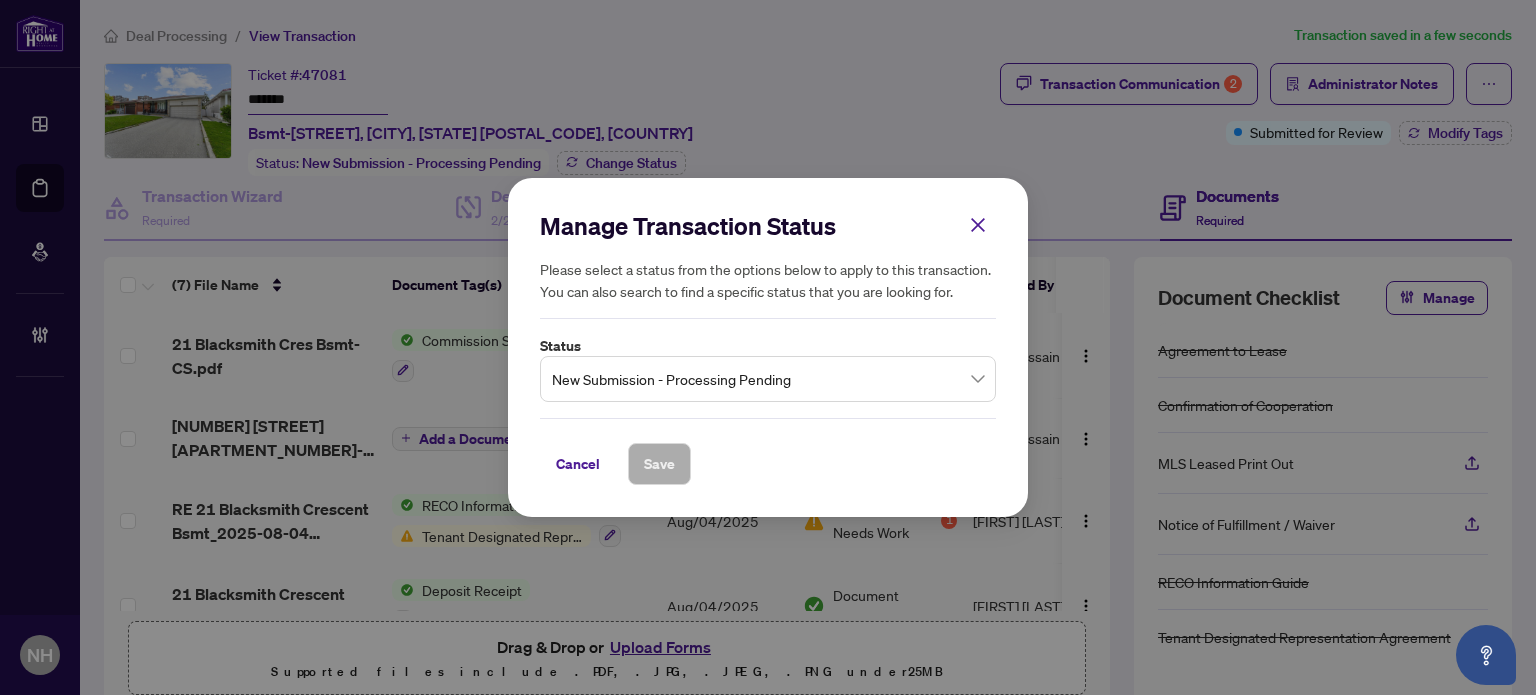 click on "New Submission - Processing Pending" at bounding box center (768, 379) 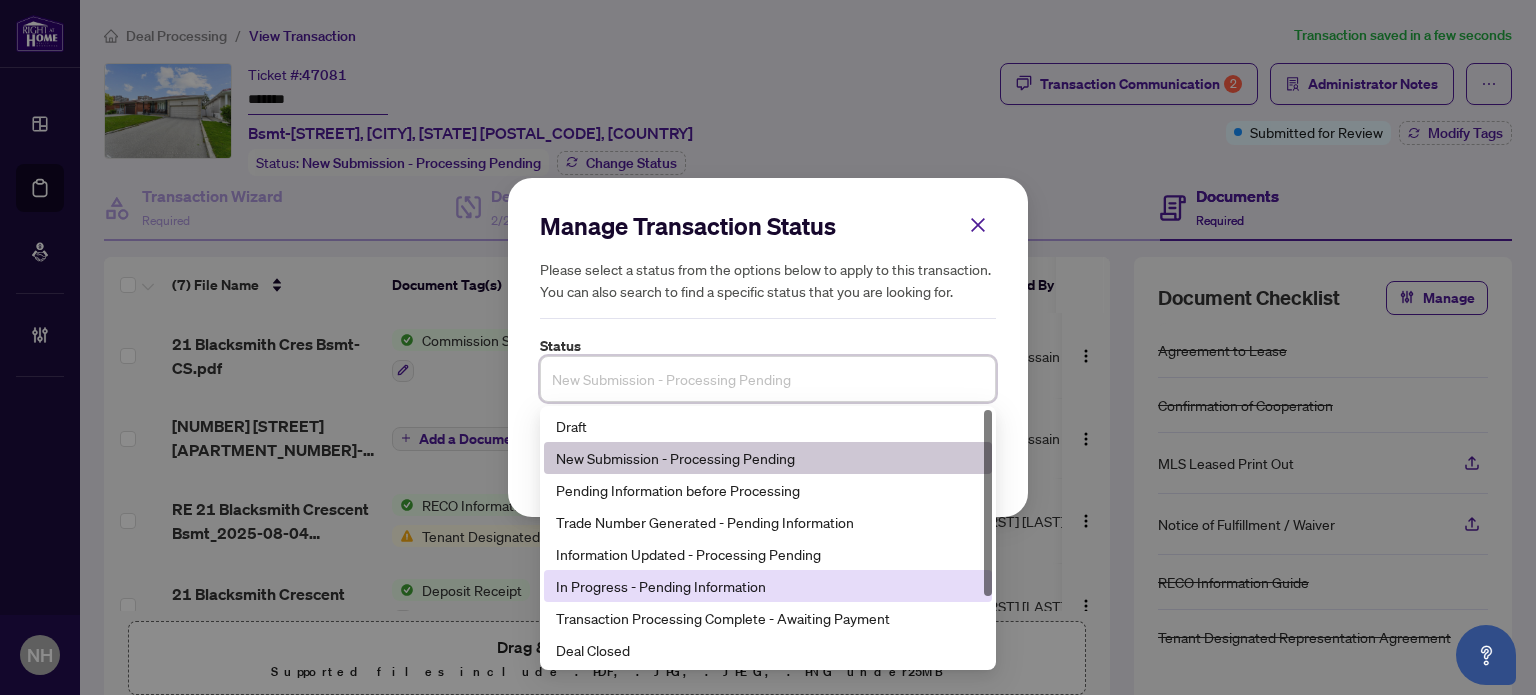 click on "In Progress - Pending Information" at bounding box center [768, 586] 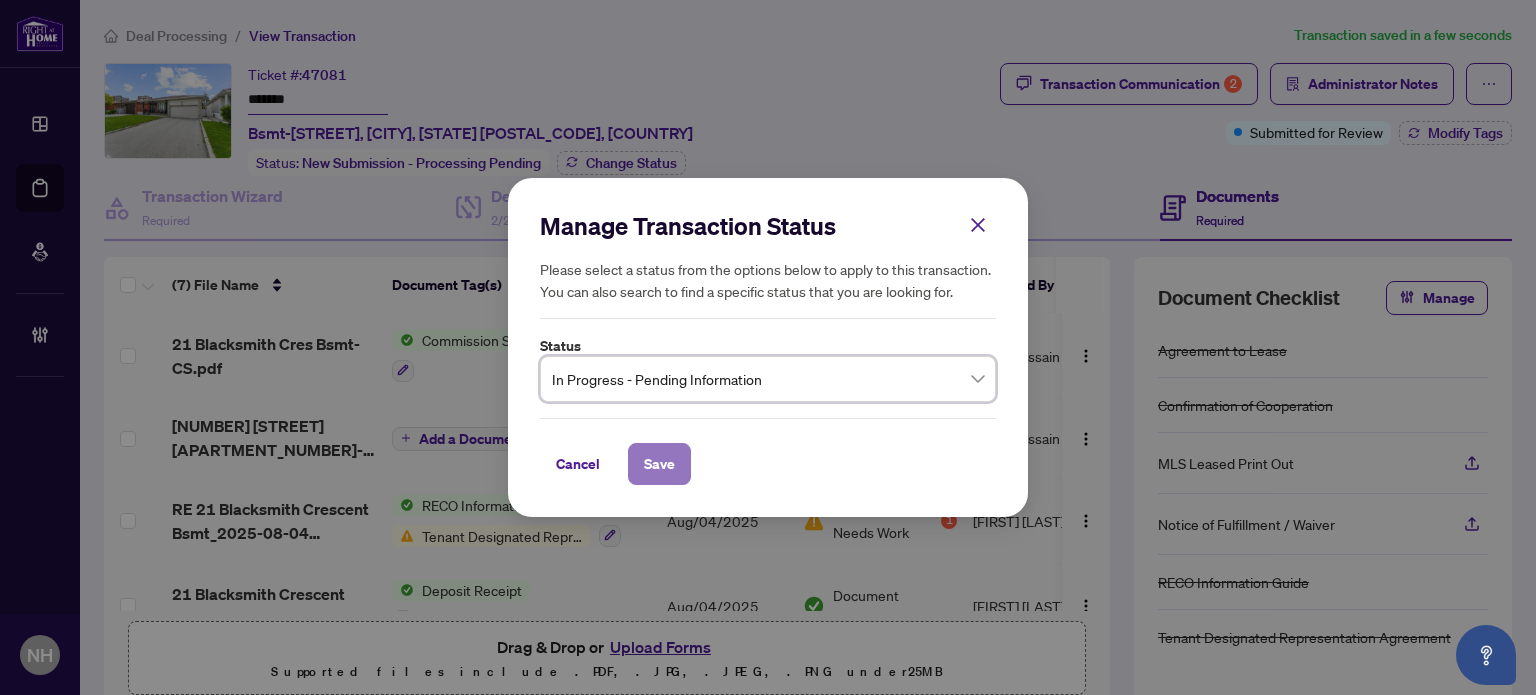 click on "Save" at bounding box center [659, 464] 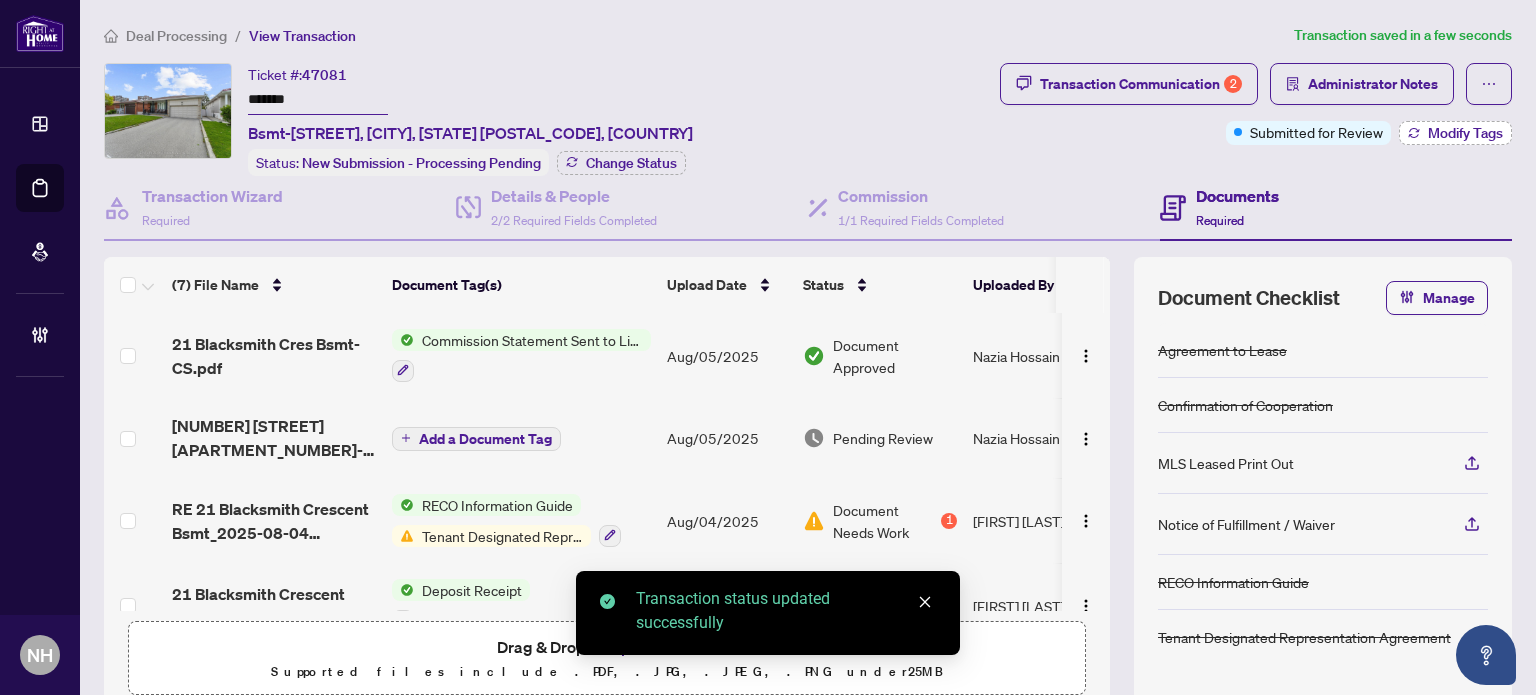 click on "Modify Tags" at bounding box center (1465, 133) 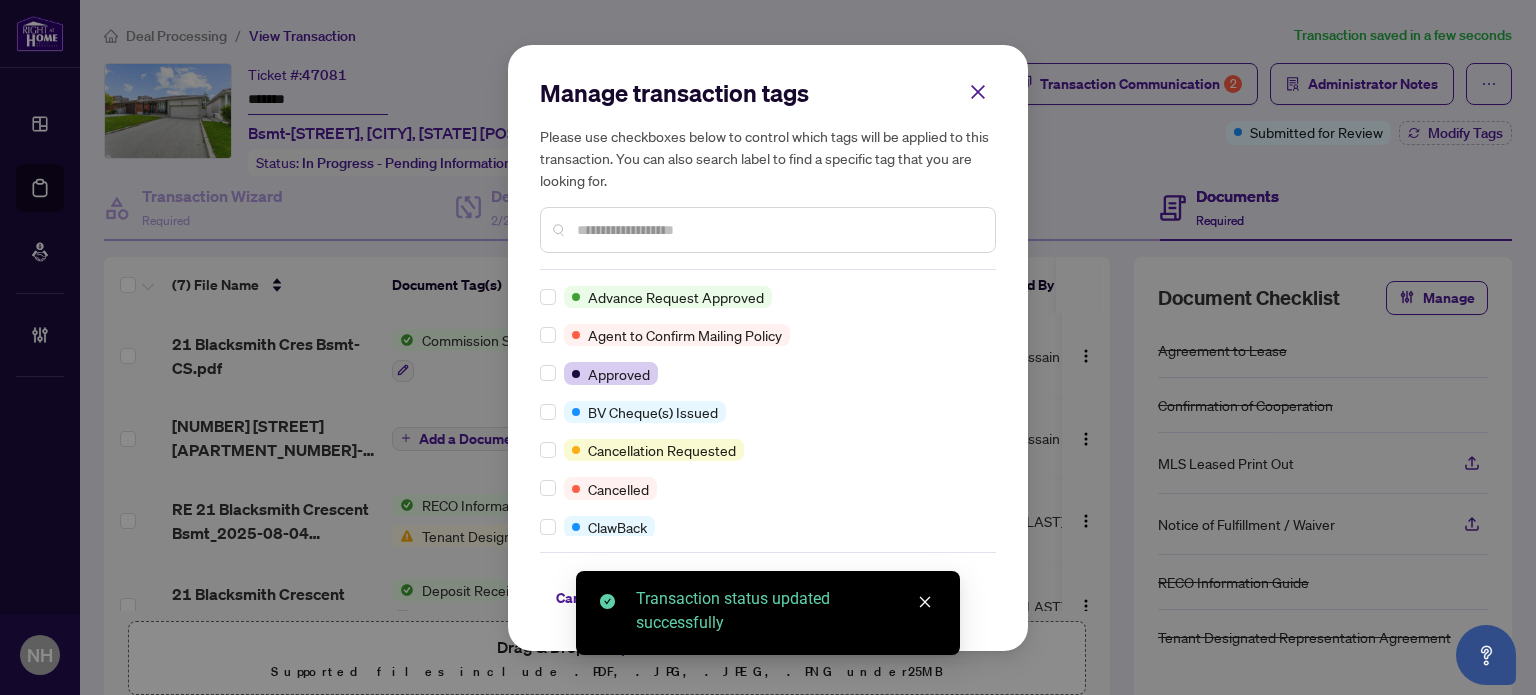 scroll, scrollTop: 0, scrollLeft: 0, axis: both 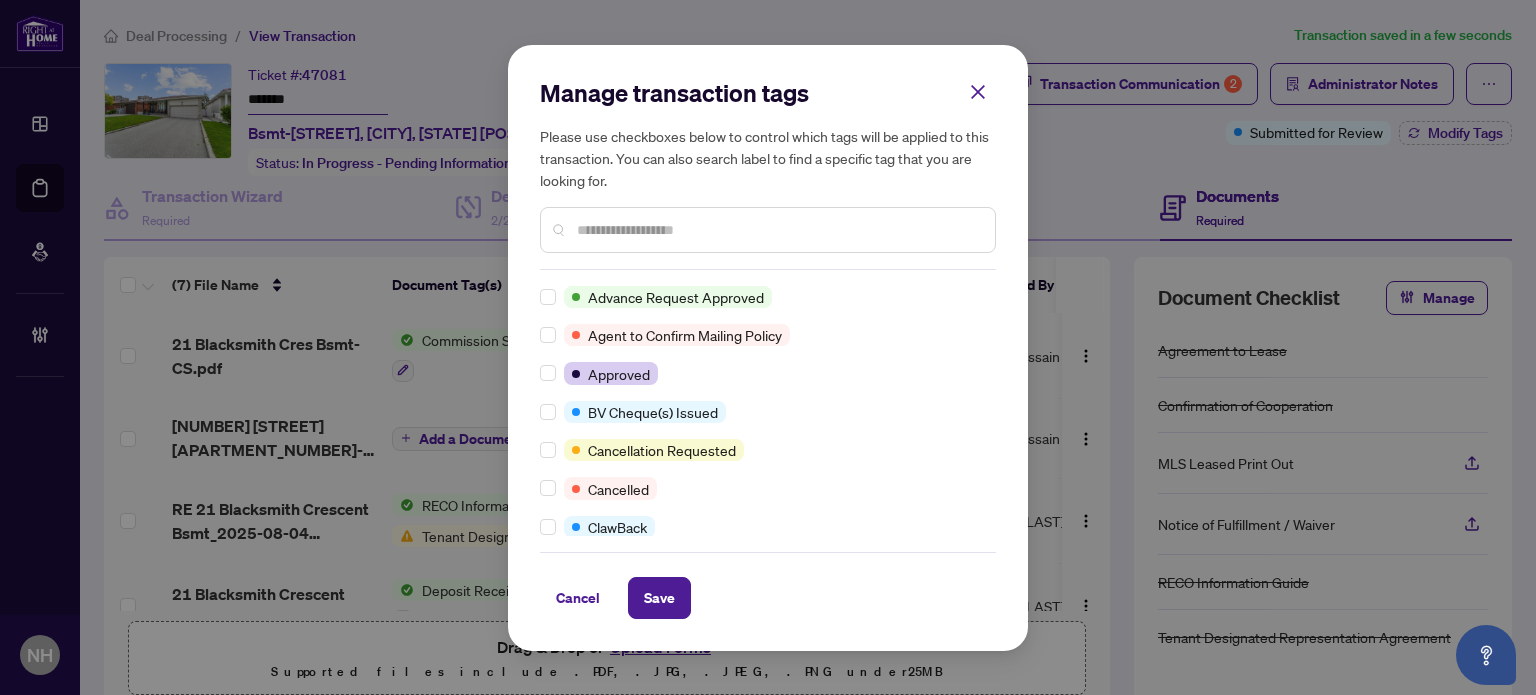 click at bounding box center [778, 230] 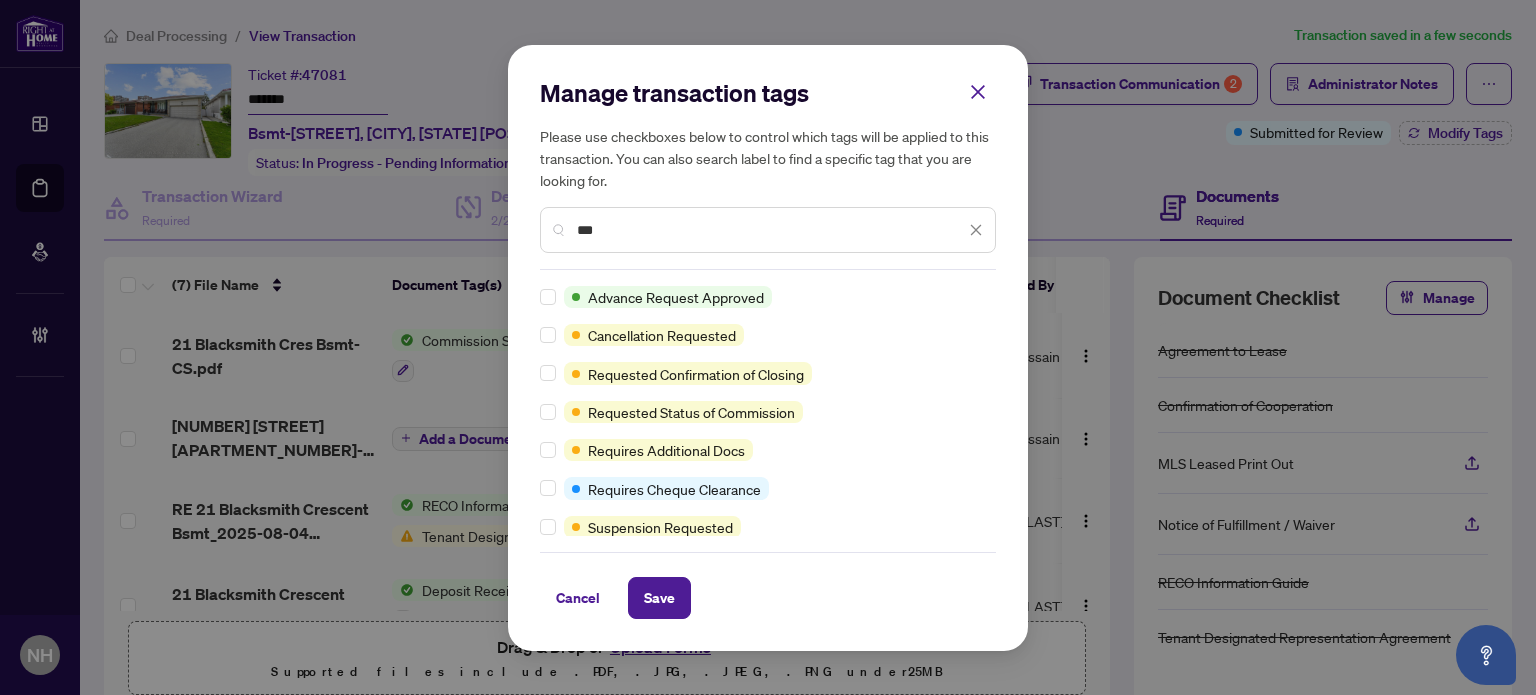 click on "Manage transaction tags Please use checkboxes below to control which tags will be
applied to this transaction. You can also search label to find a
specific tag that you are looking for.   *** Advance Request Approved Cancellation Requested Requested Confirmation of Closing Requested Status of Commission Requires Additional Docs Requires Cheque Clearance Suspension Requested Cancel Save Cancel OK" at bounding box center (768, 348) 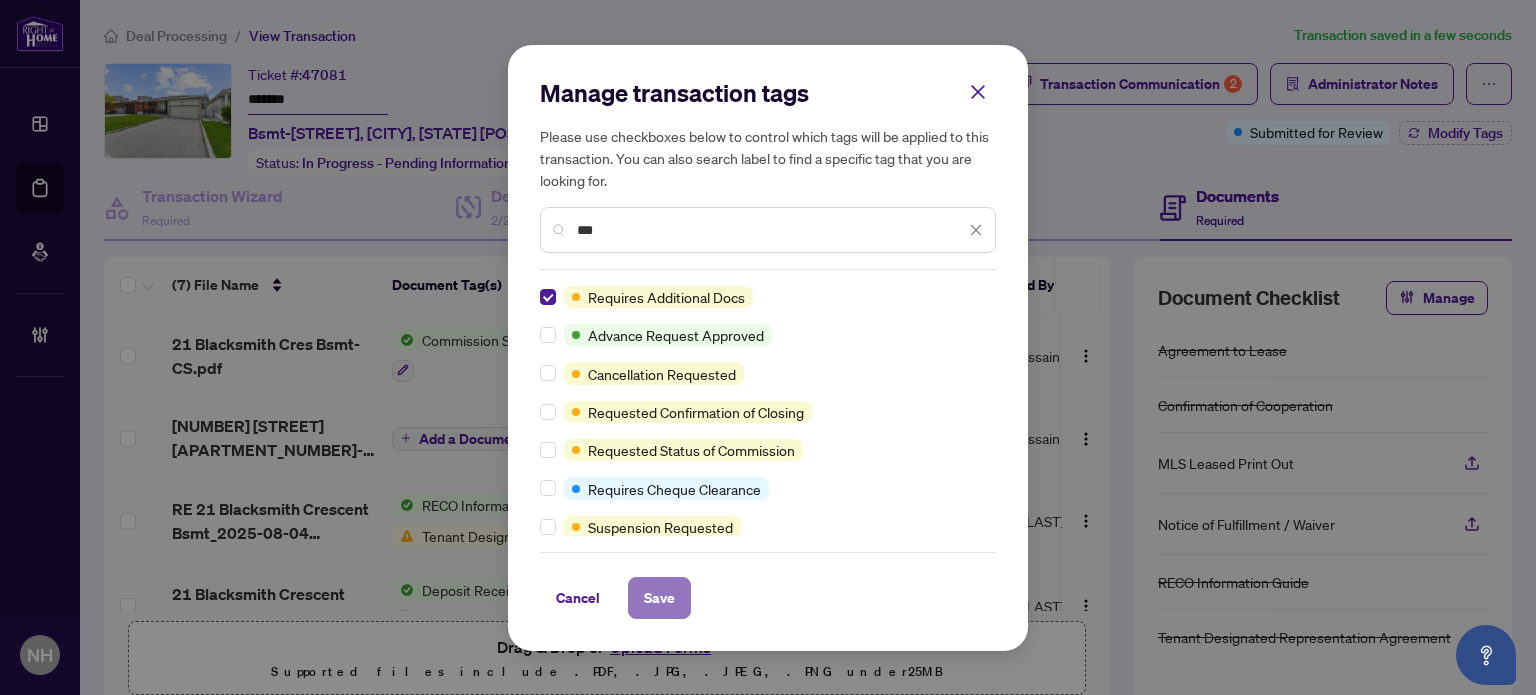 click on "Save" at bounding box center [659, 598] 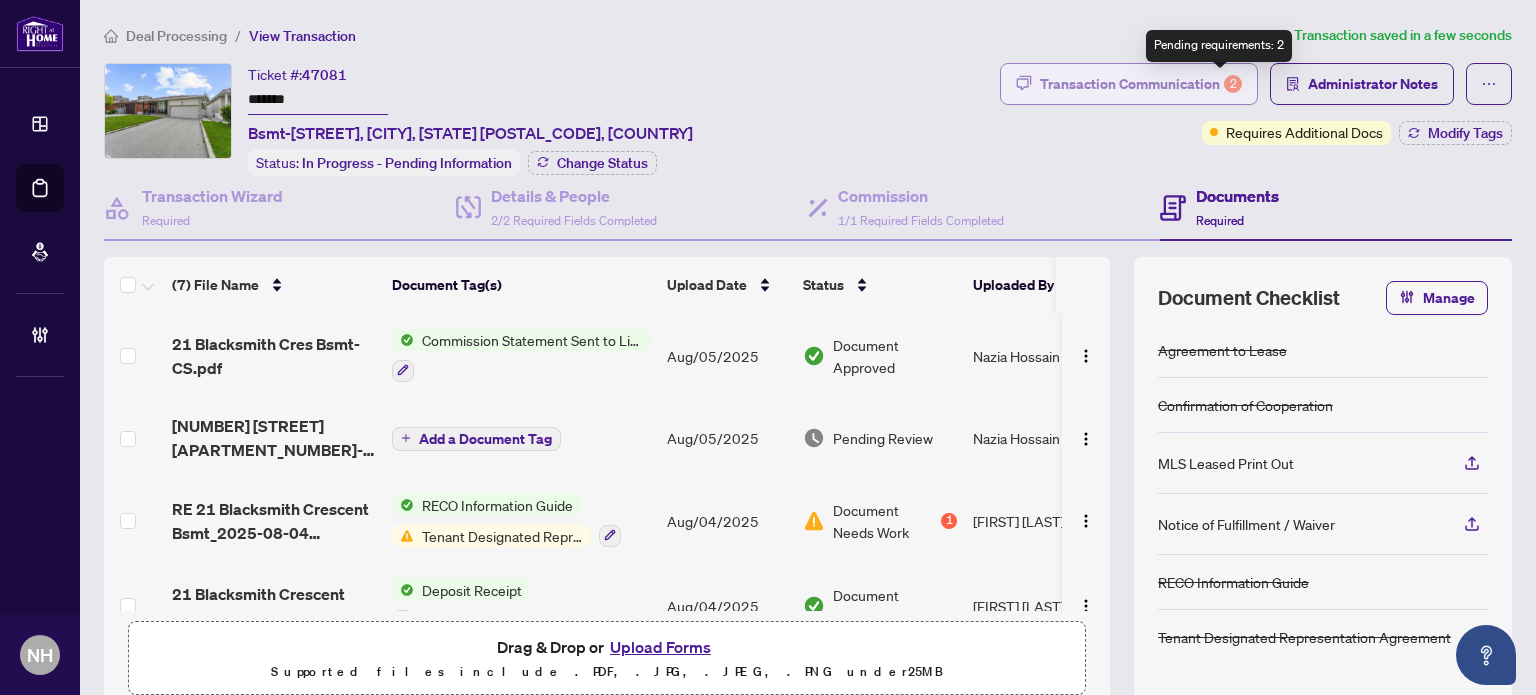 click on "Transaction Communication 2" at bounding box center [1141, 84] 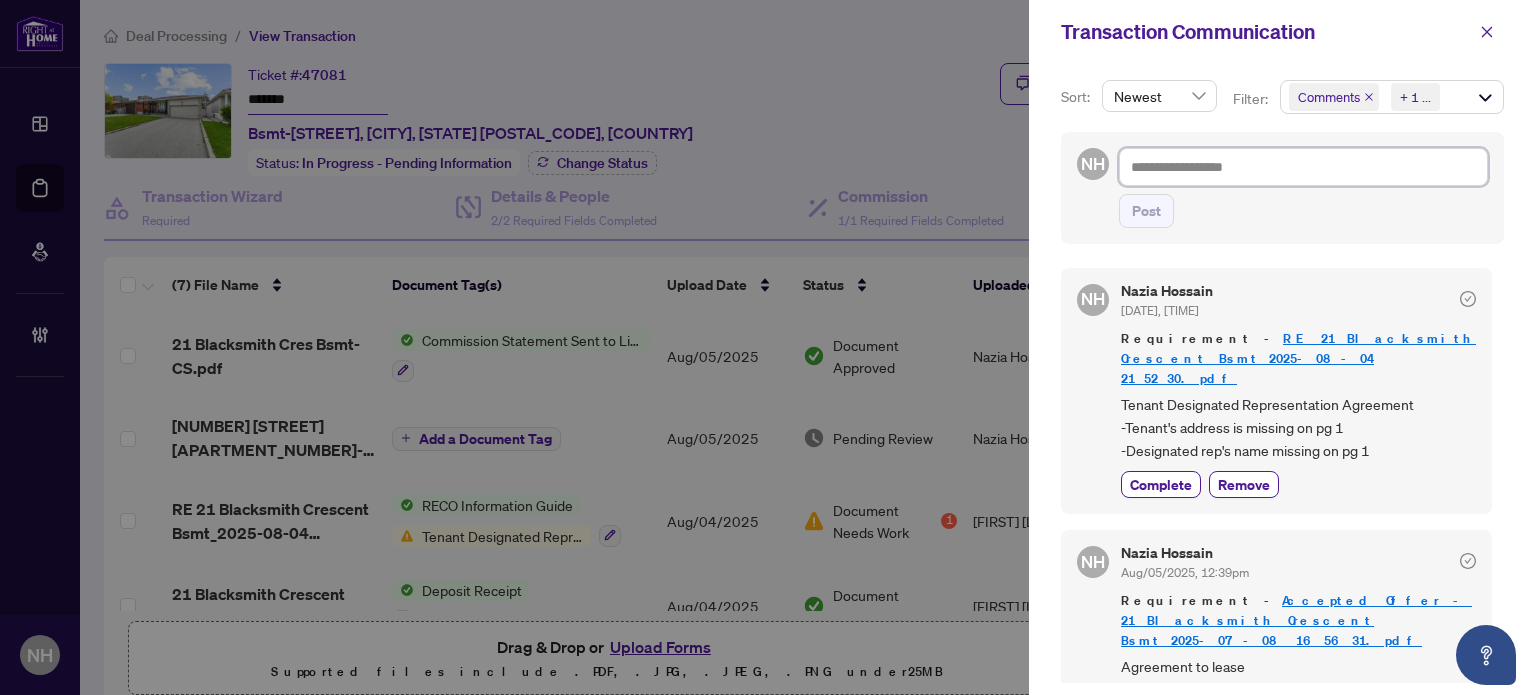 click at bounding box center [1303, 167] 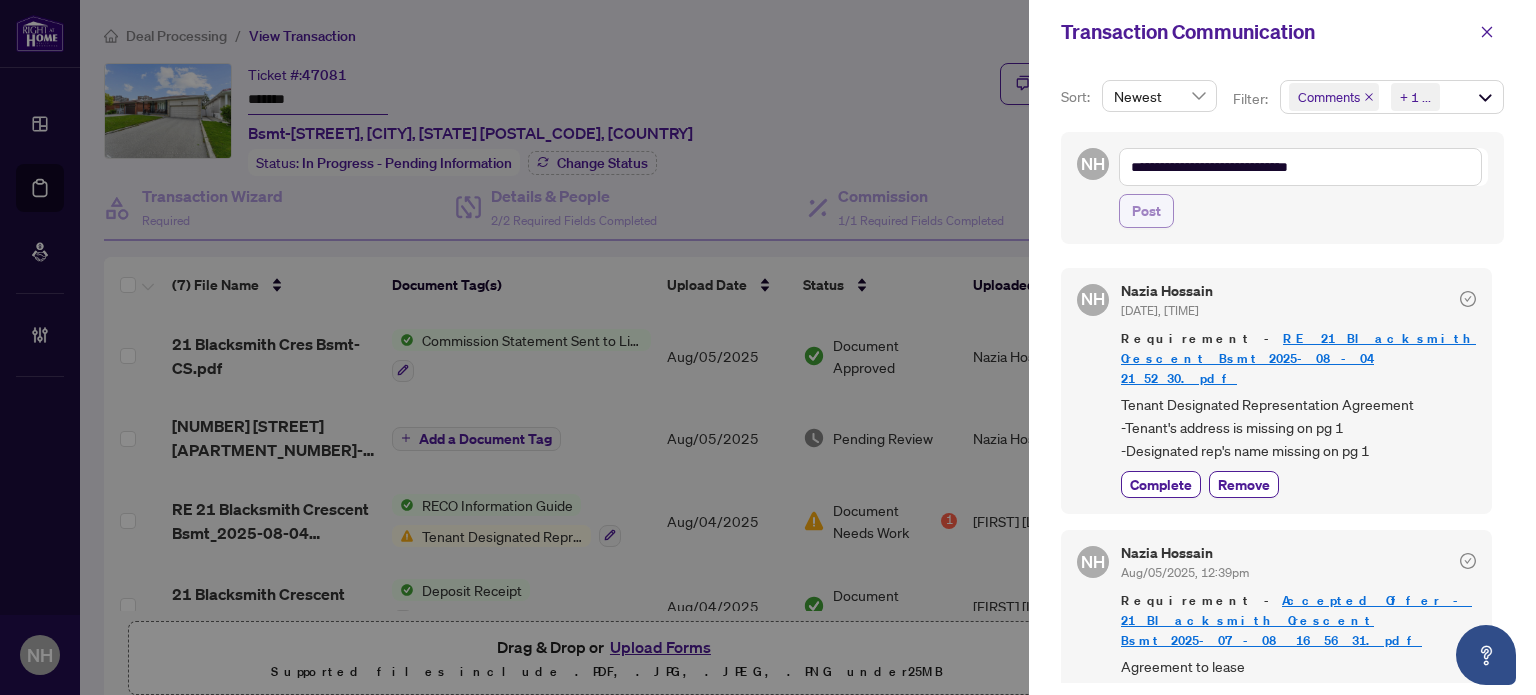 click on "Post" at bounding box center [1146, 211] 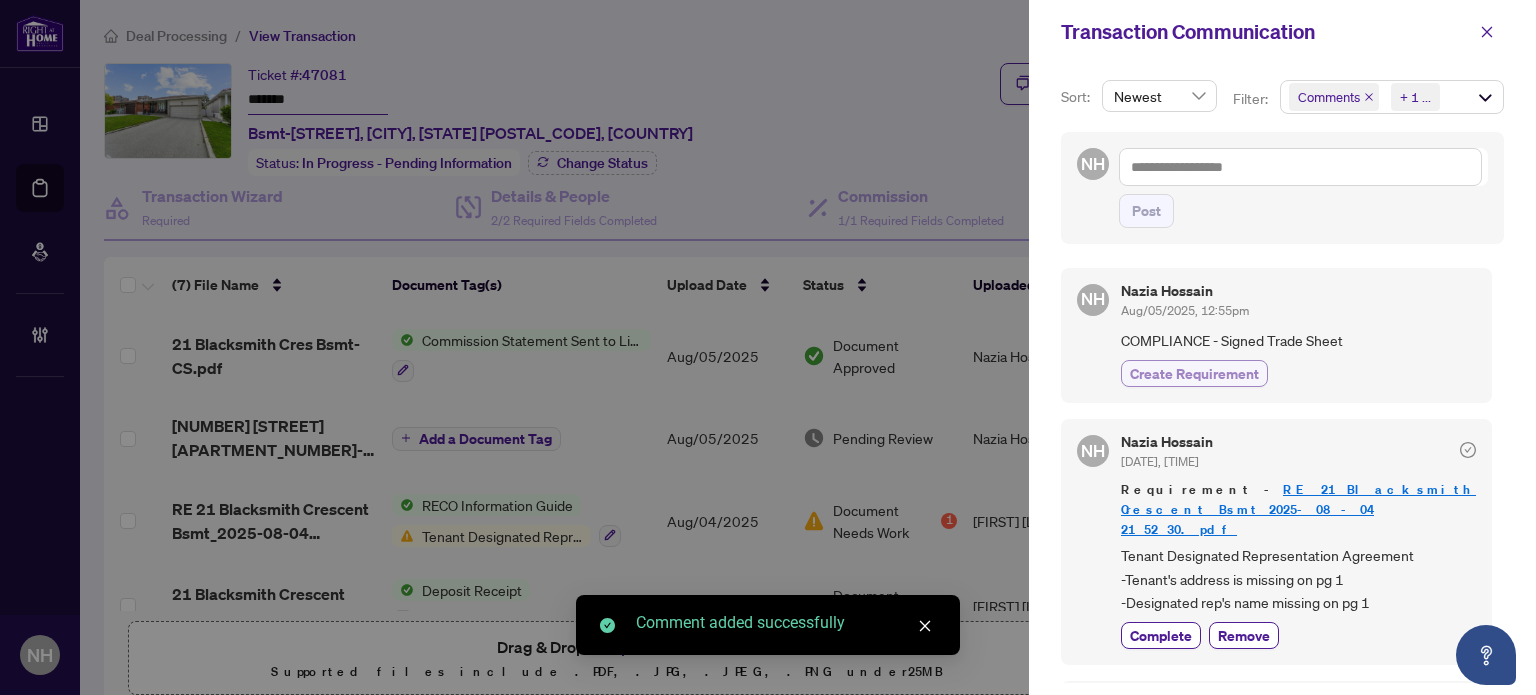 click on "Create Requirement" at bounding box center (1194, 373) 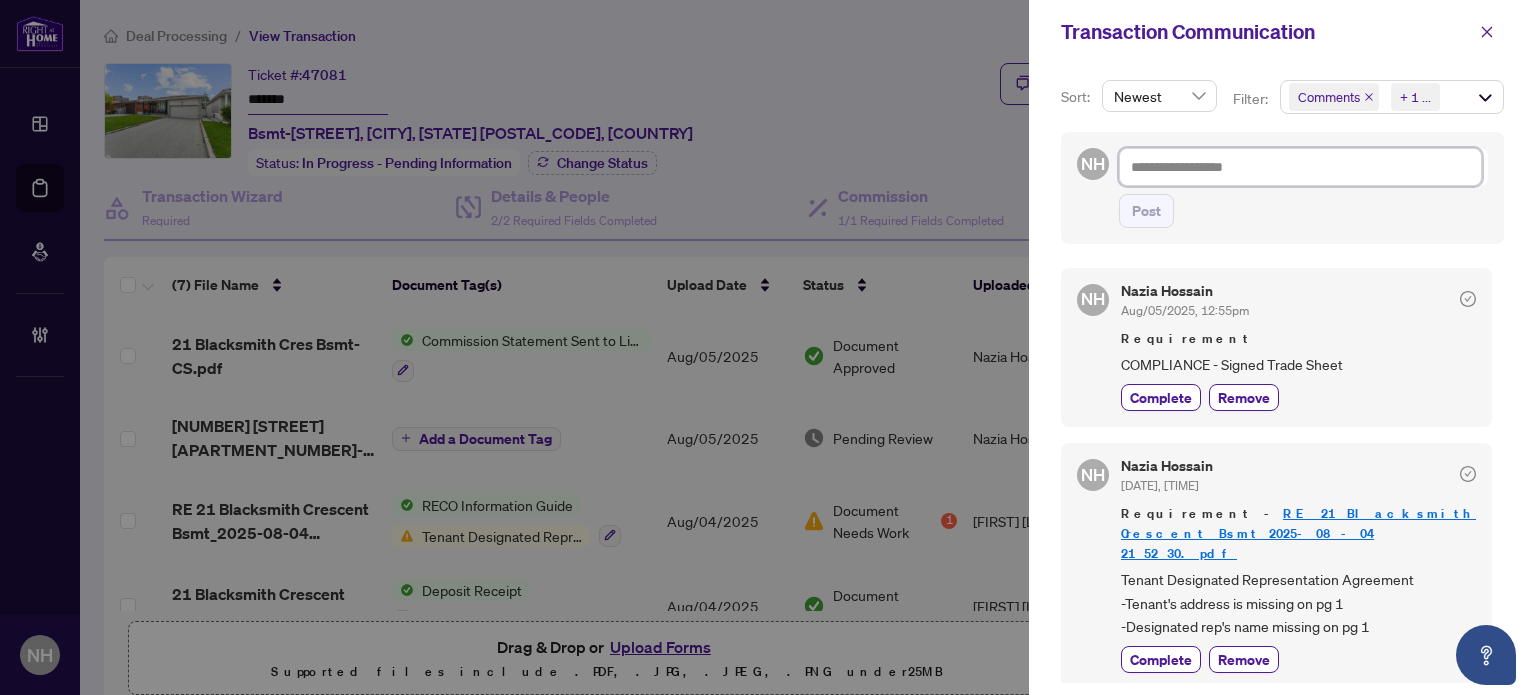 click at bounding box center (1300, 167) 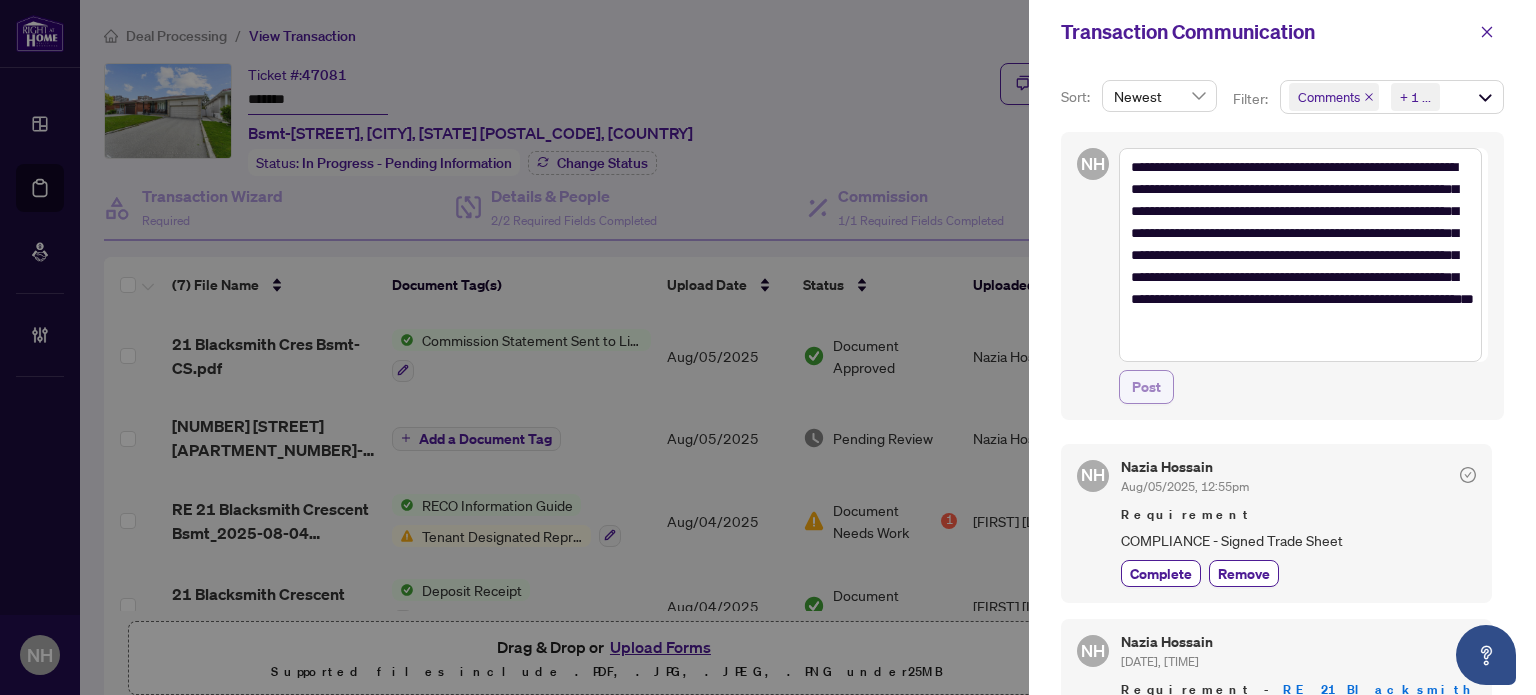 click on "Post" at bounding box center [1146, 387] 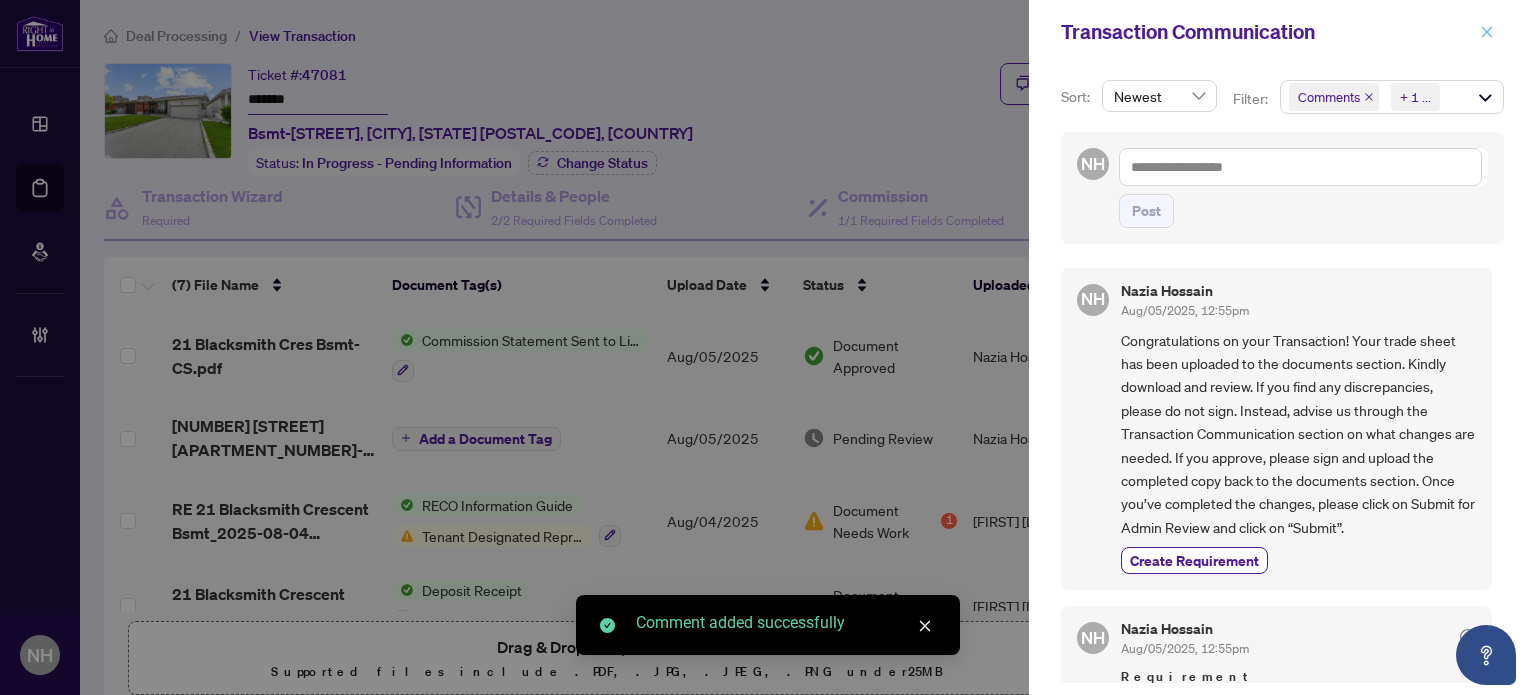 click 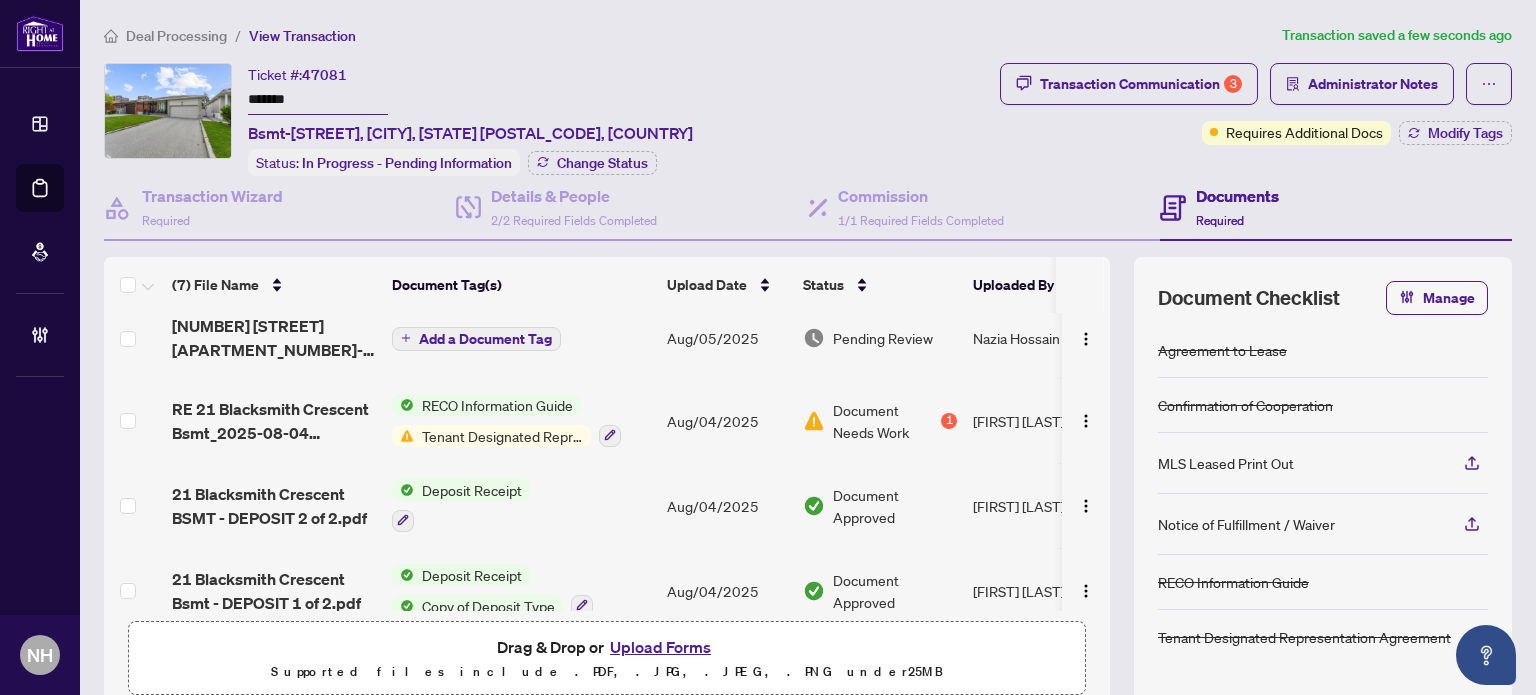 scroll, scrollTop: 294, scrollLeft: 0, axis: vertical 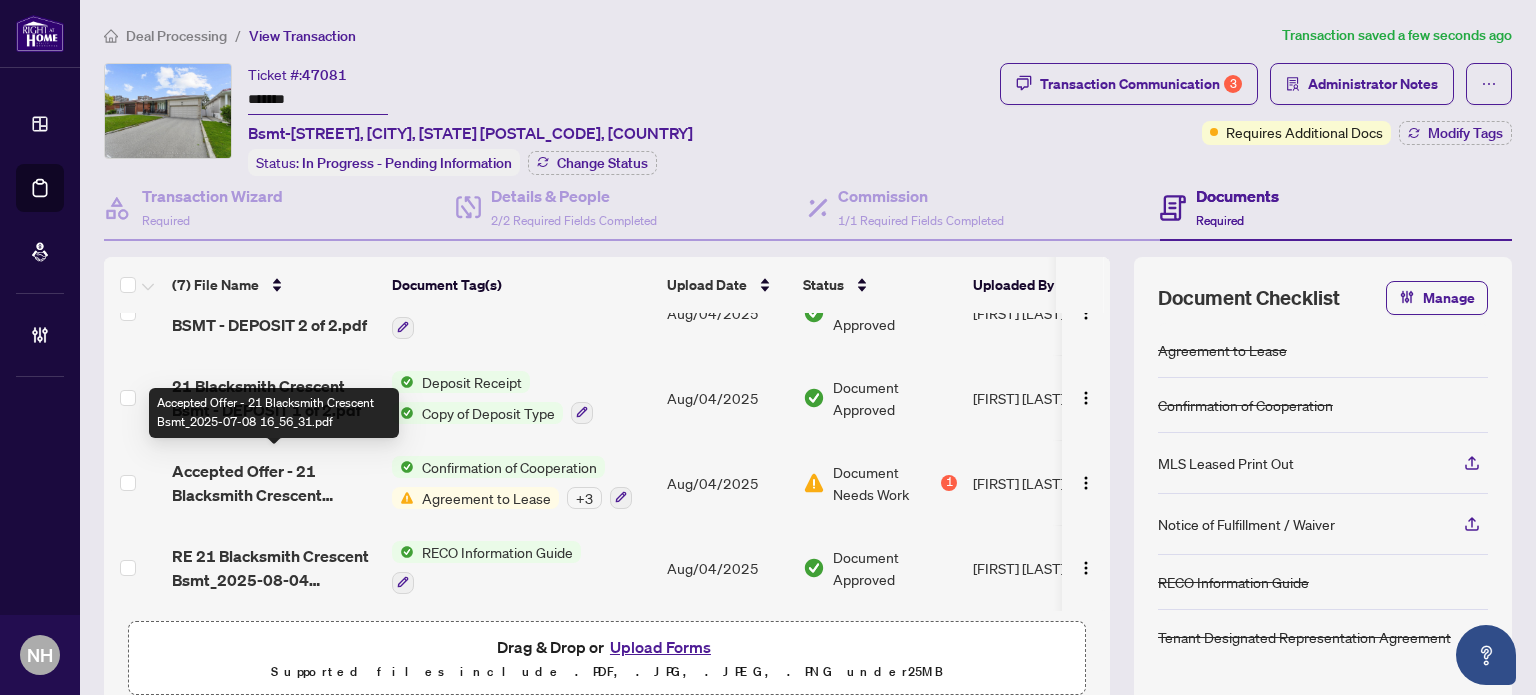 click on "Accepted Offer - 21 Blacksmith Crescent Bsmt_2025-07-08 16_56_31.pdf" at bounding box center (274, 483) 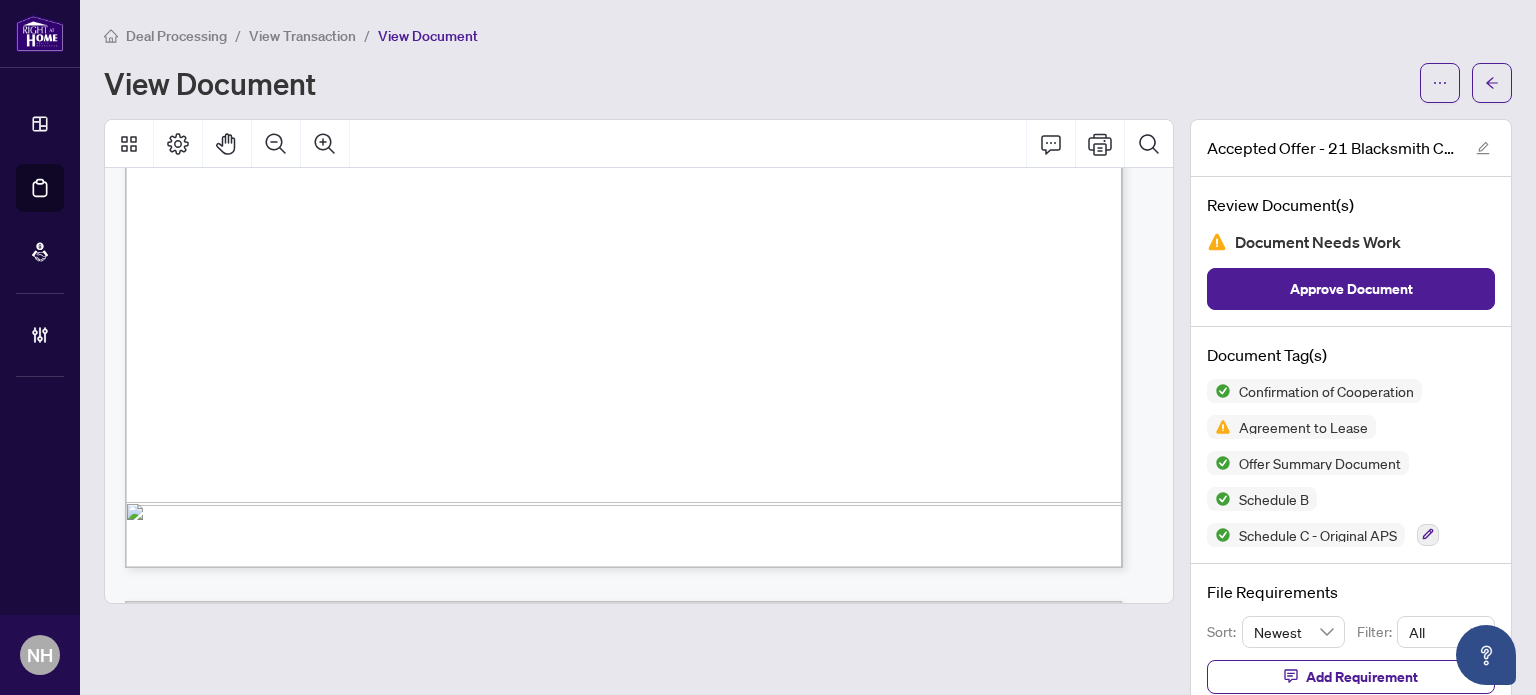 scroll, scrollTop: 11700, scrollLeft: 0, axis: vertical 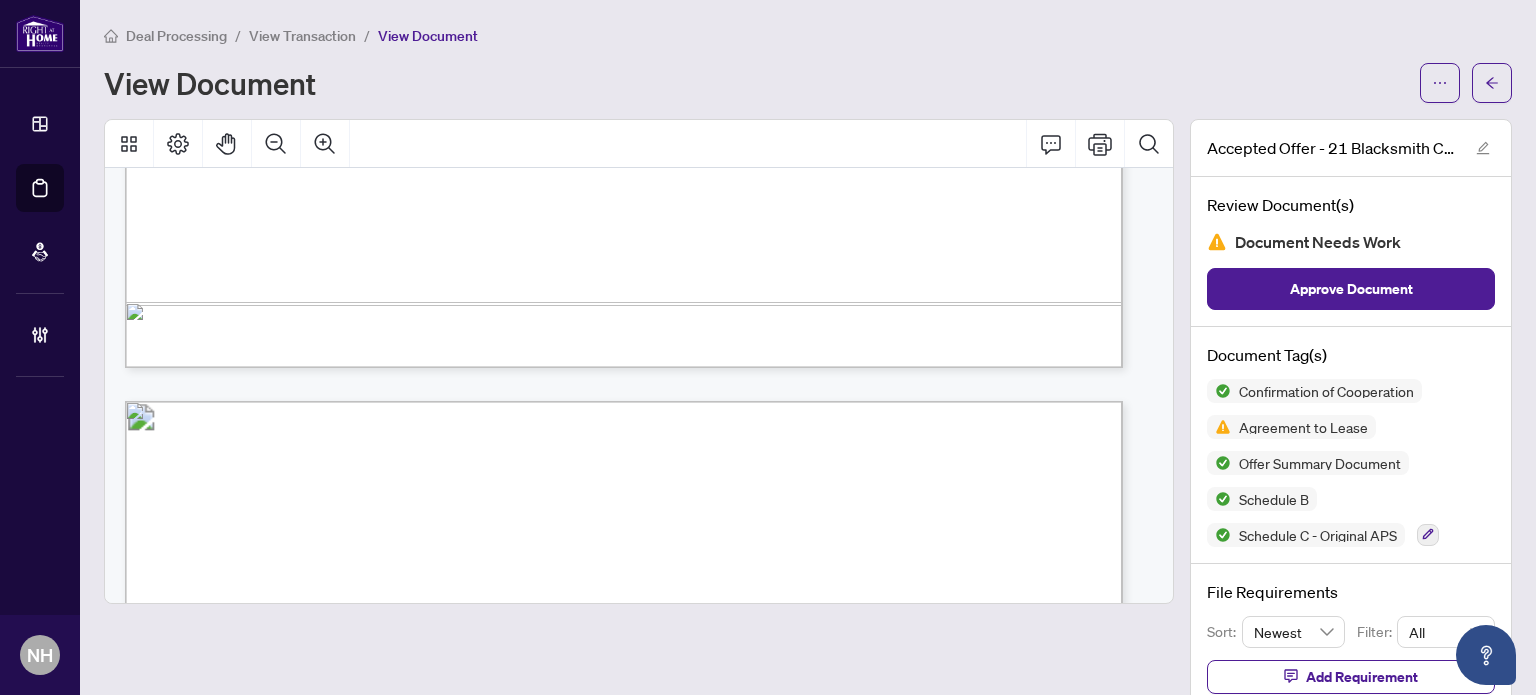 click on "View Transaction" at bounding box center (302, 36) 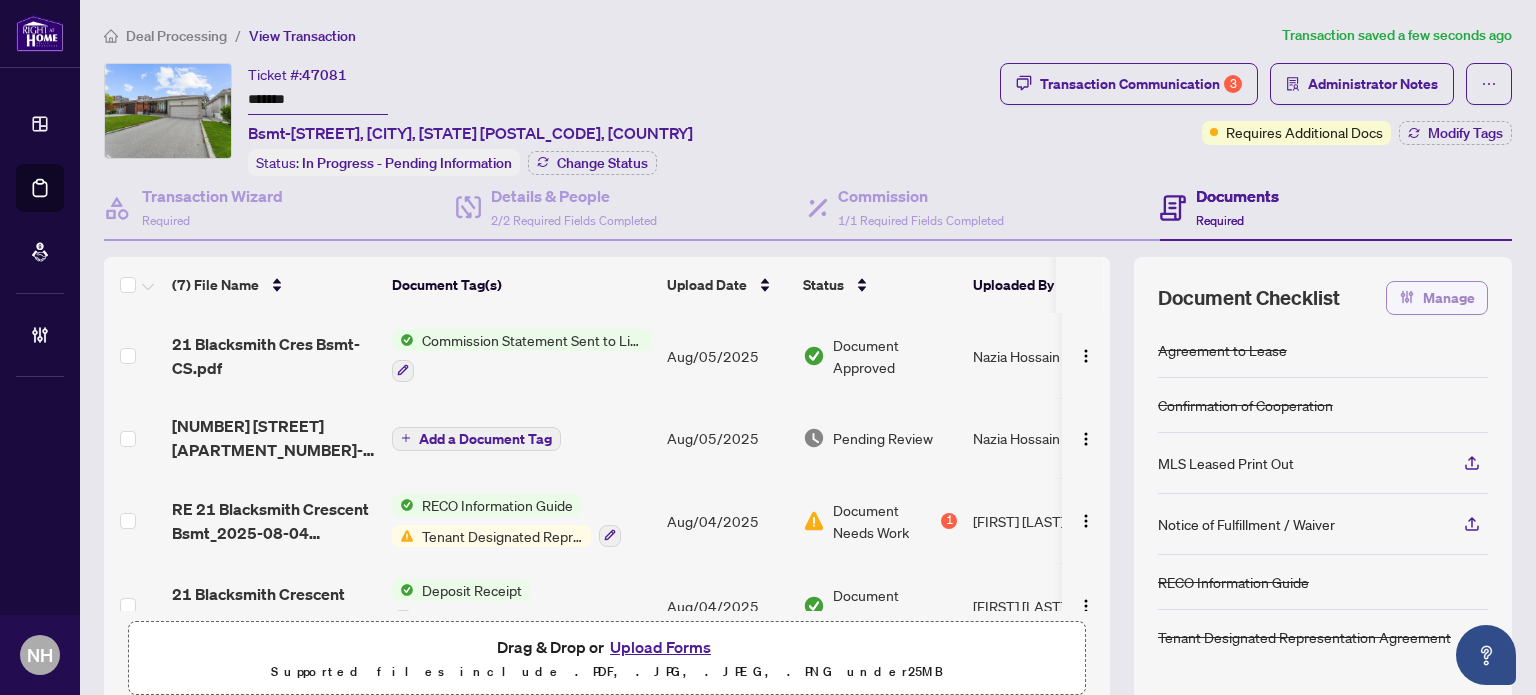 click on "Manage" at bounding box center (1449, 298) 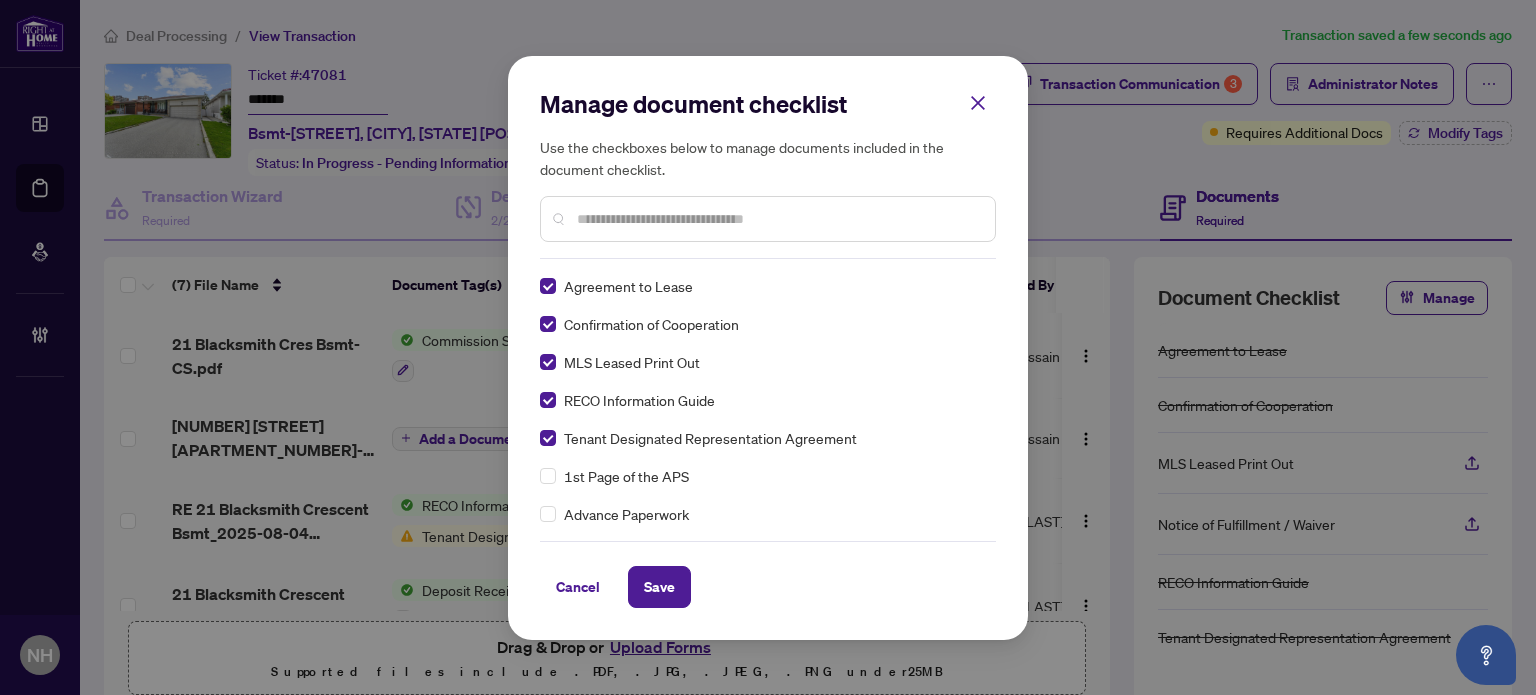 scroll, scrollTop: 0, scrollLeft: 0, axis: both 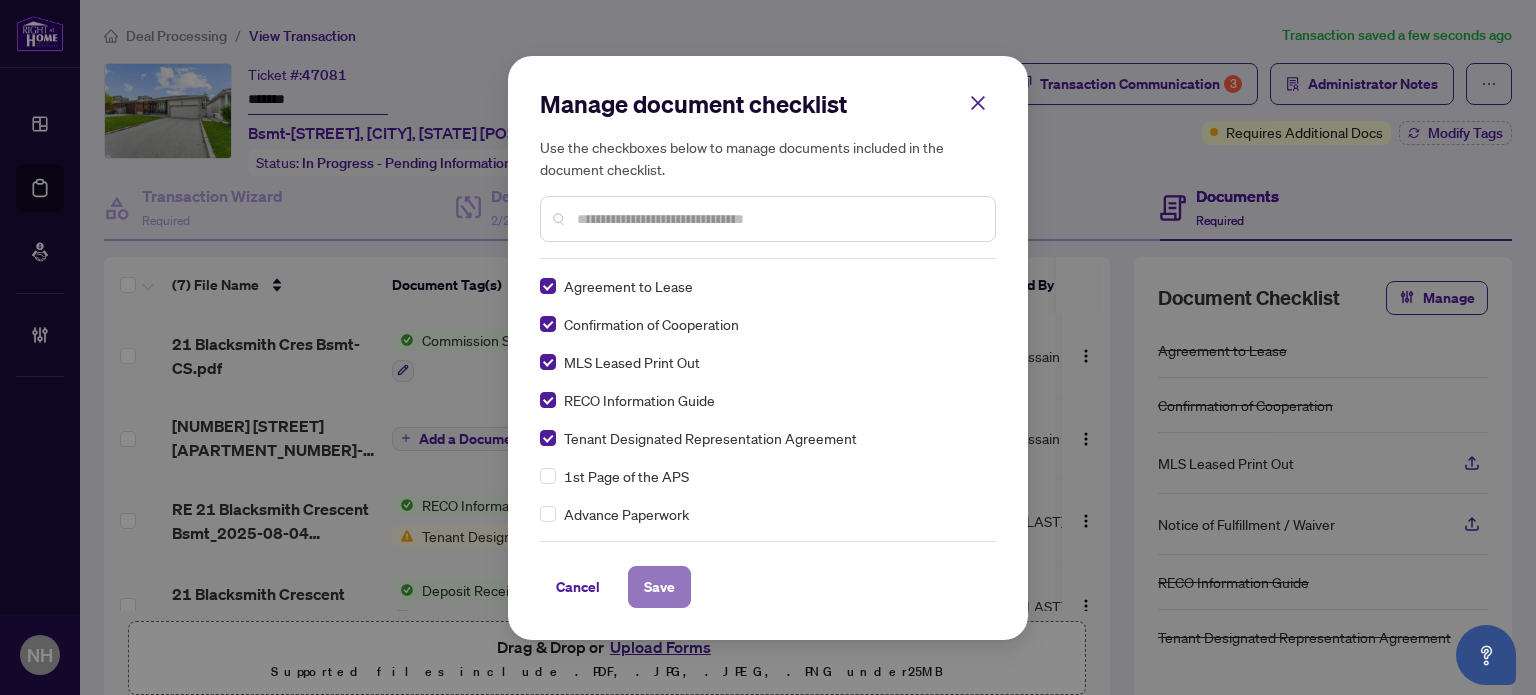 click on "Save" at bounding box center (659, 587) 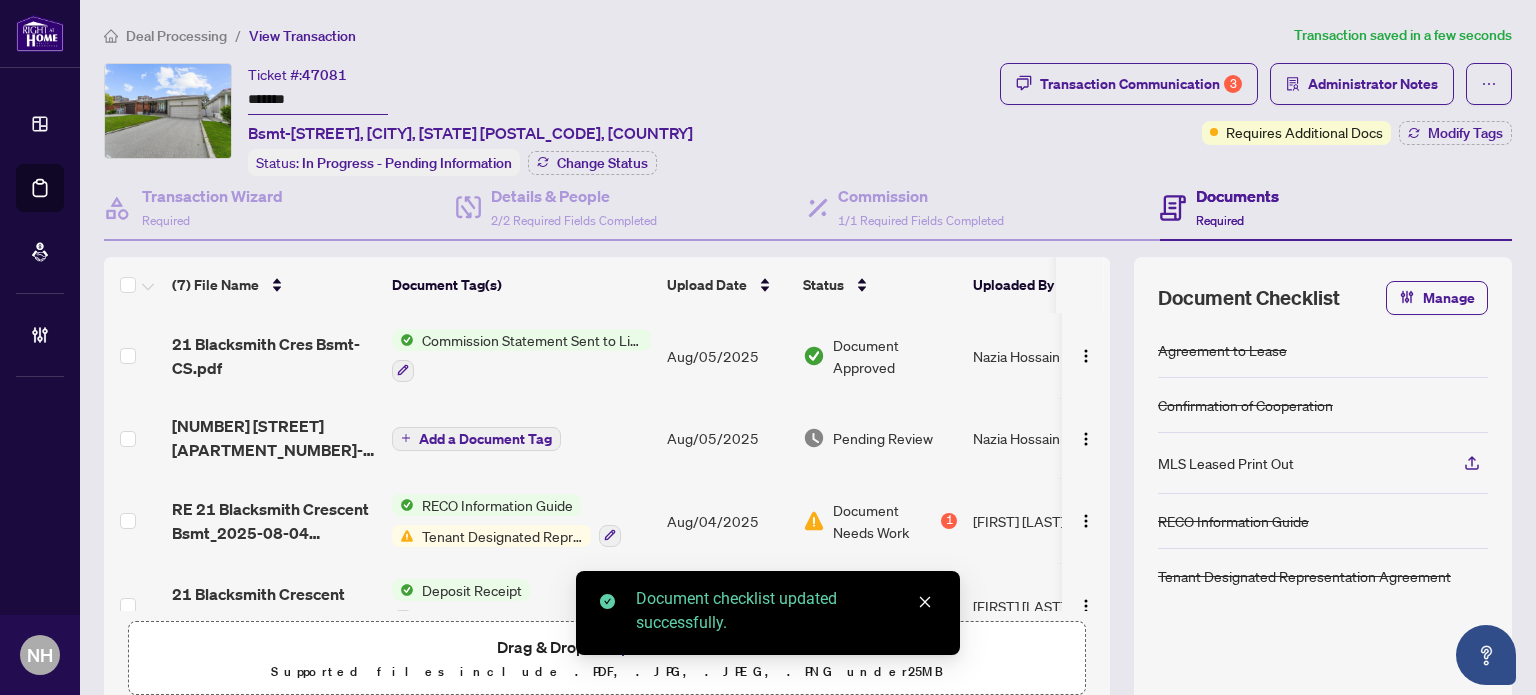 drag, startPoint x: 294, startPoint y: 83, endPoint x: 64, endPoint y: 19, distance: 238.73836 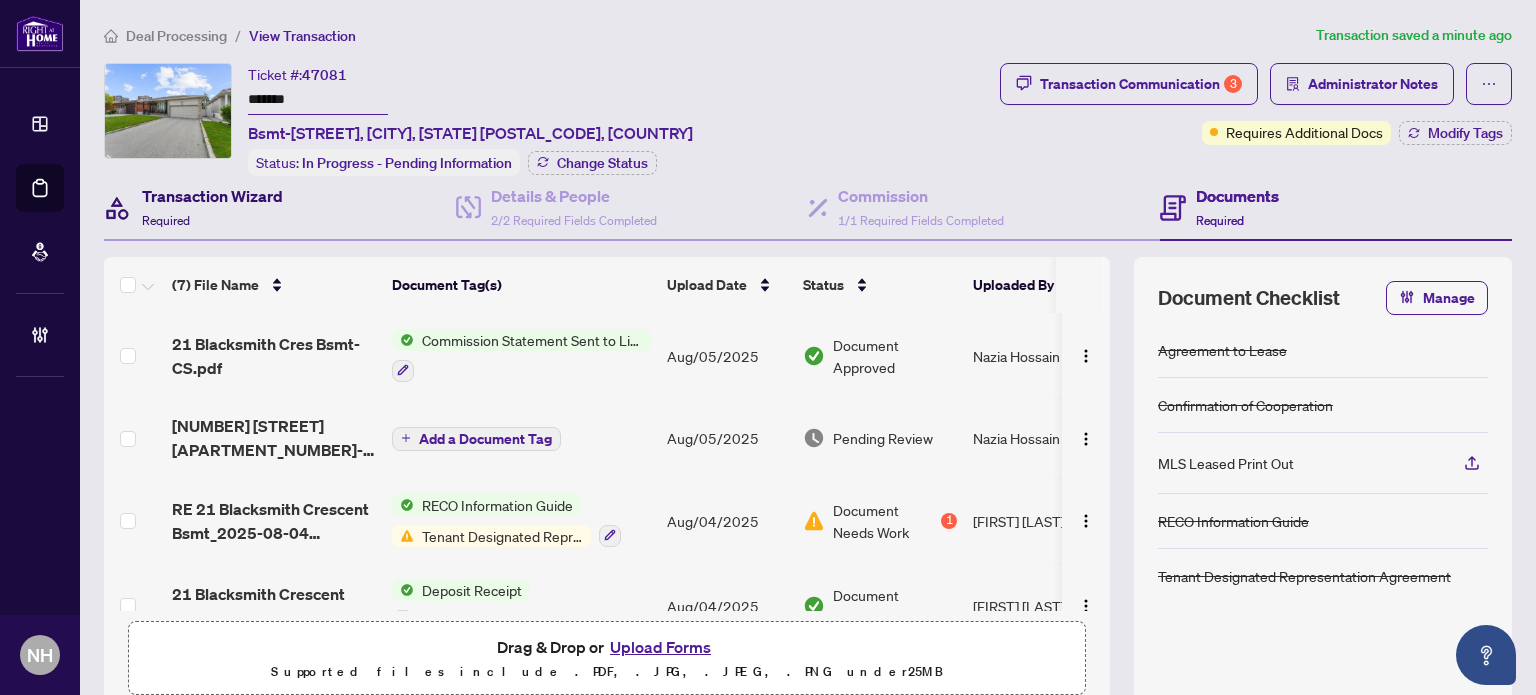click on "Transaction Wizard Required" at bounding box center (212, 207) 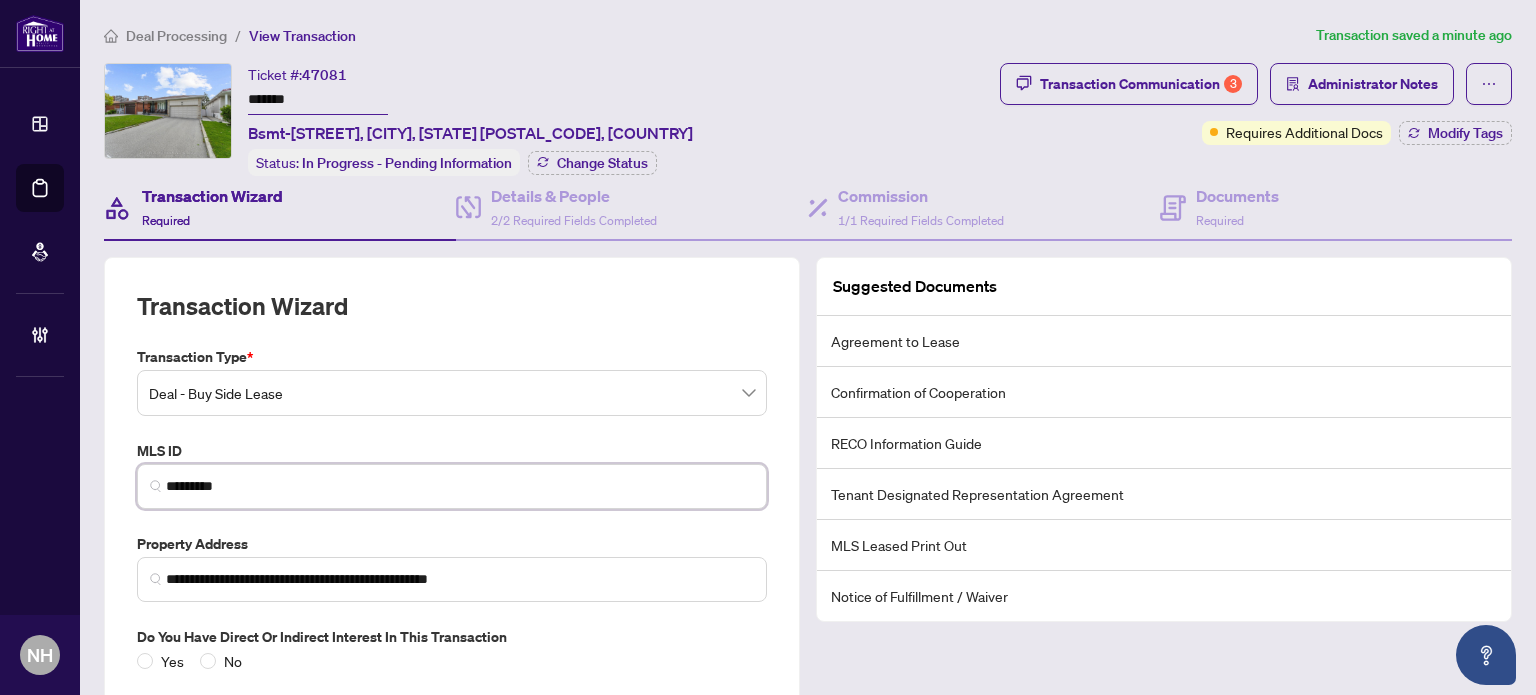 drag, startPoint x: 148, startPoint y: 432, endPoint x: 80, endPoint y: 410, distance: 71.470276 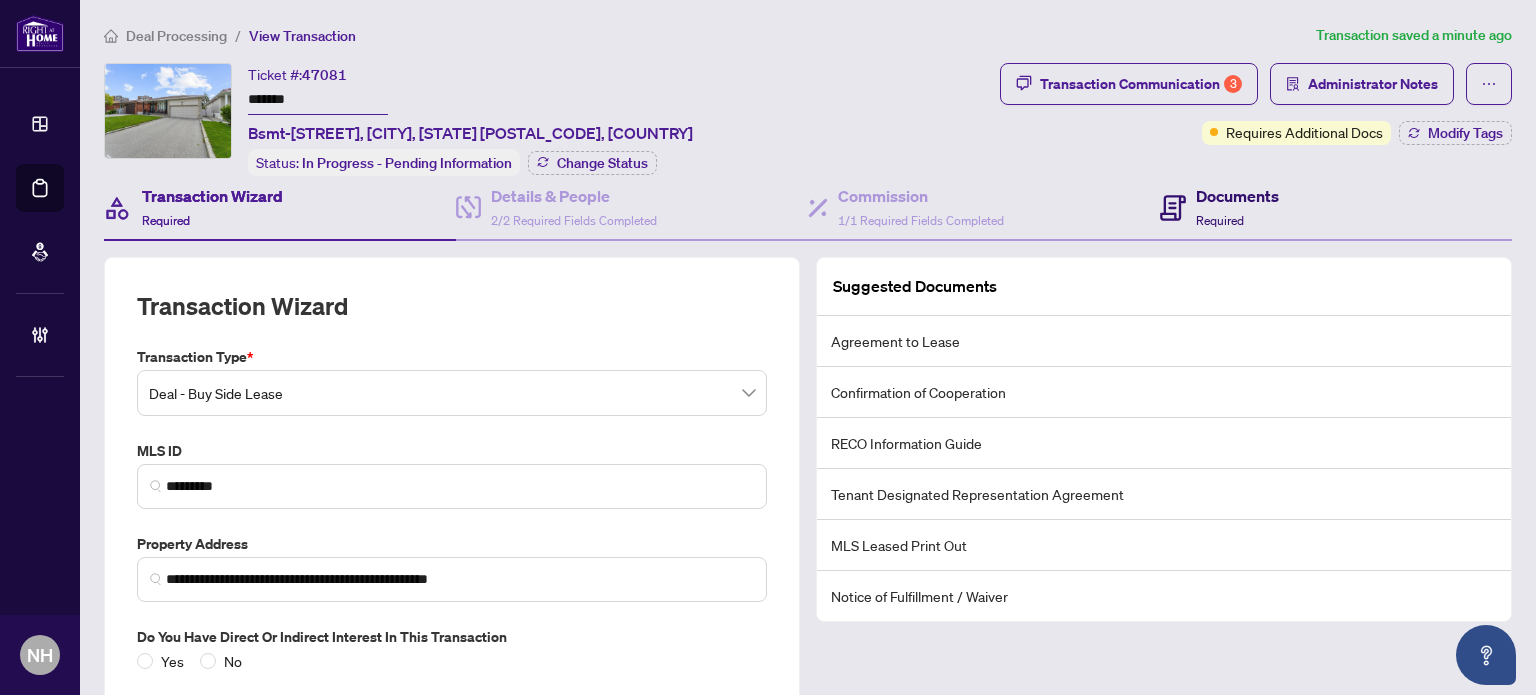 click on "Documents Required" at bounding box center [1219, 207] 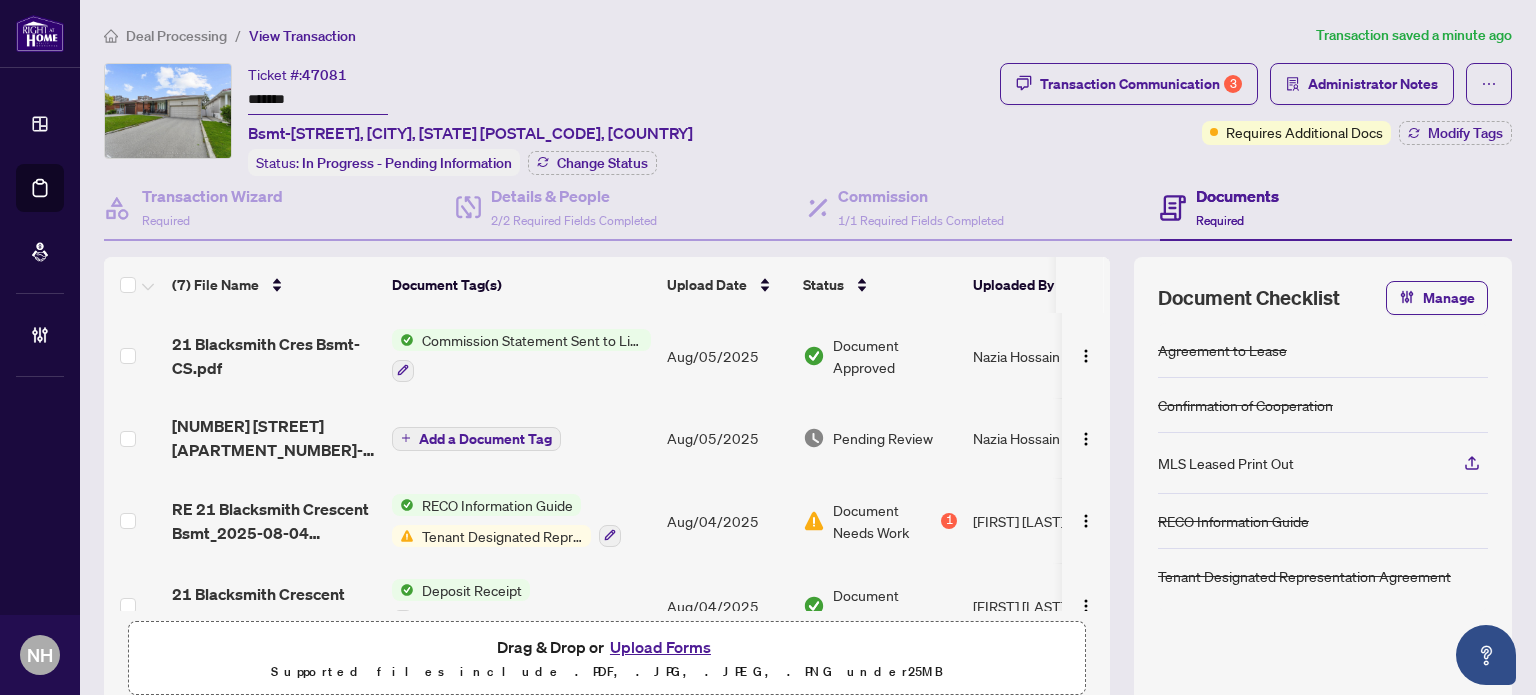 click on "Upload Forms" at bounding box center (660, 647) 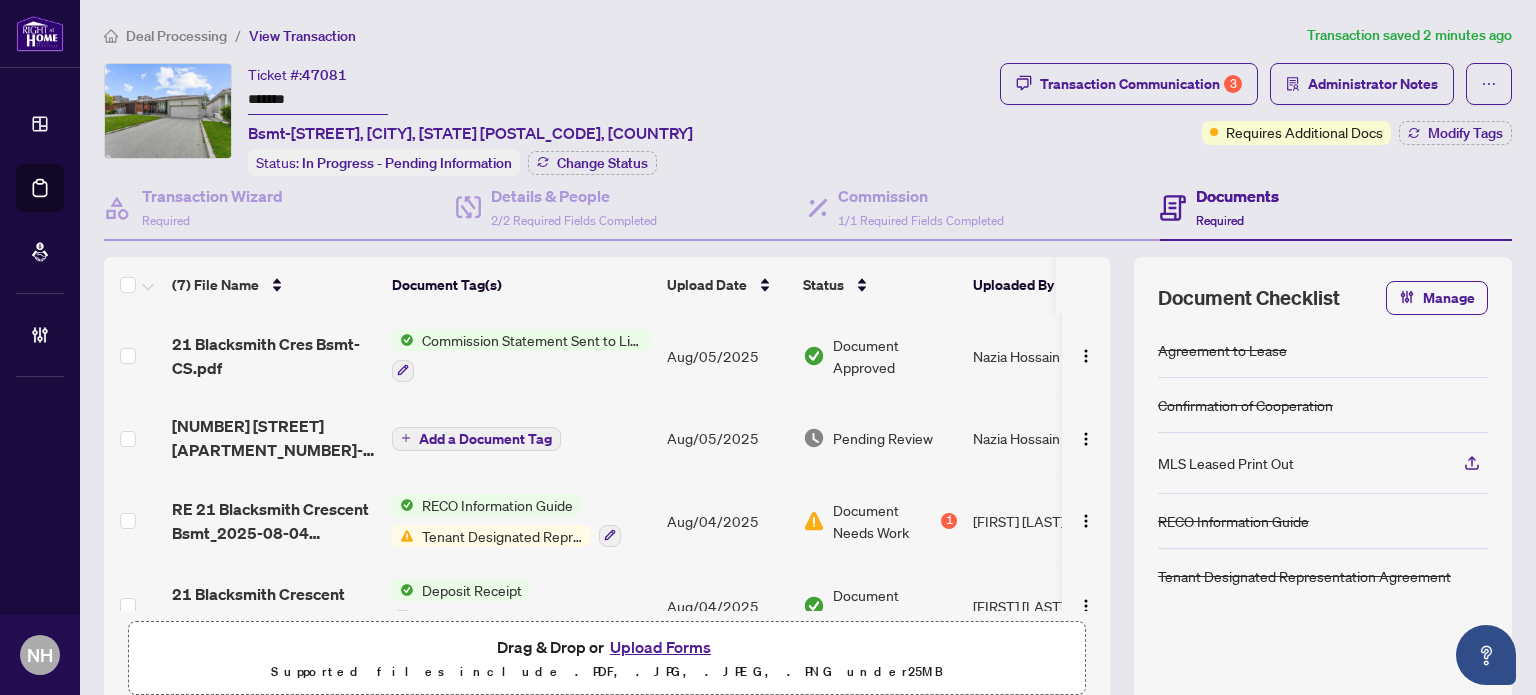 click on "Upload Forms" at bounding box center (660, 647) 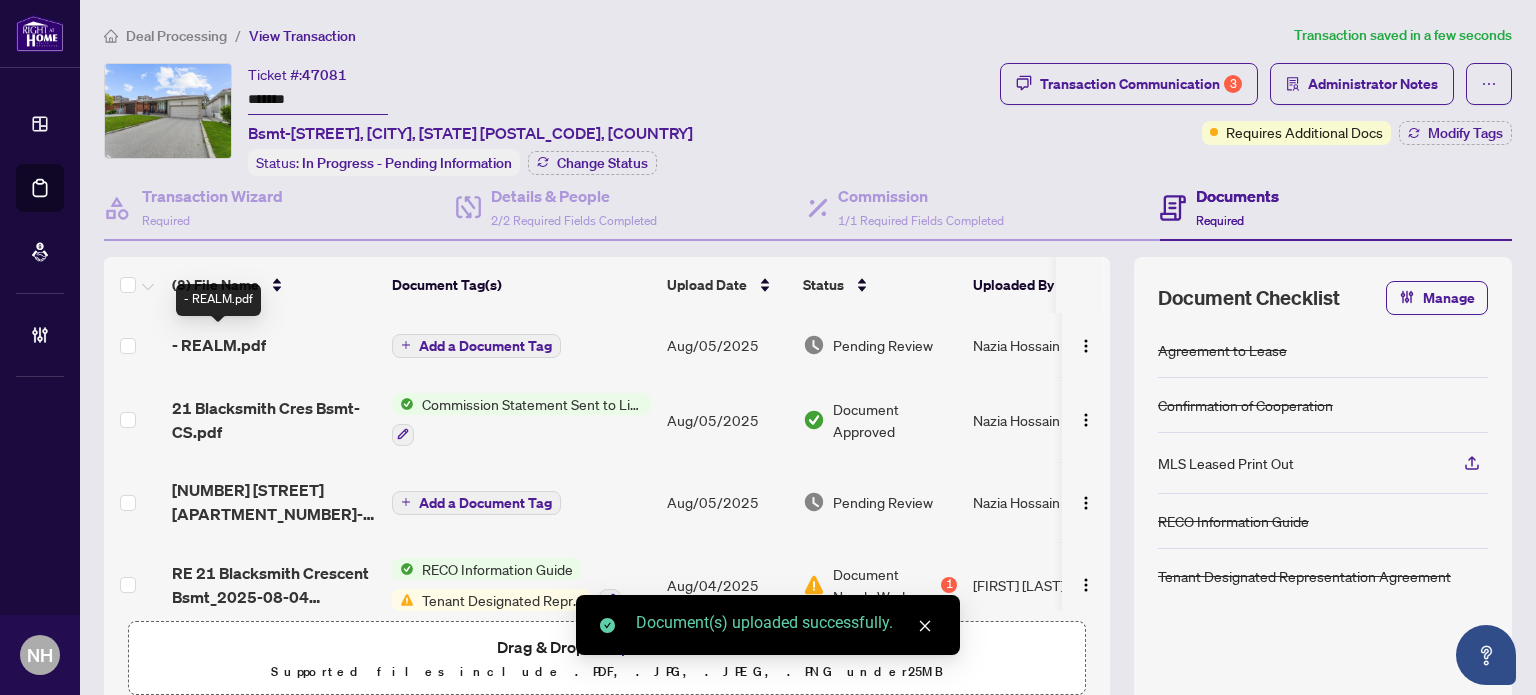 click on "- REALM.pdf" at bounding box center (219, 345) 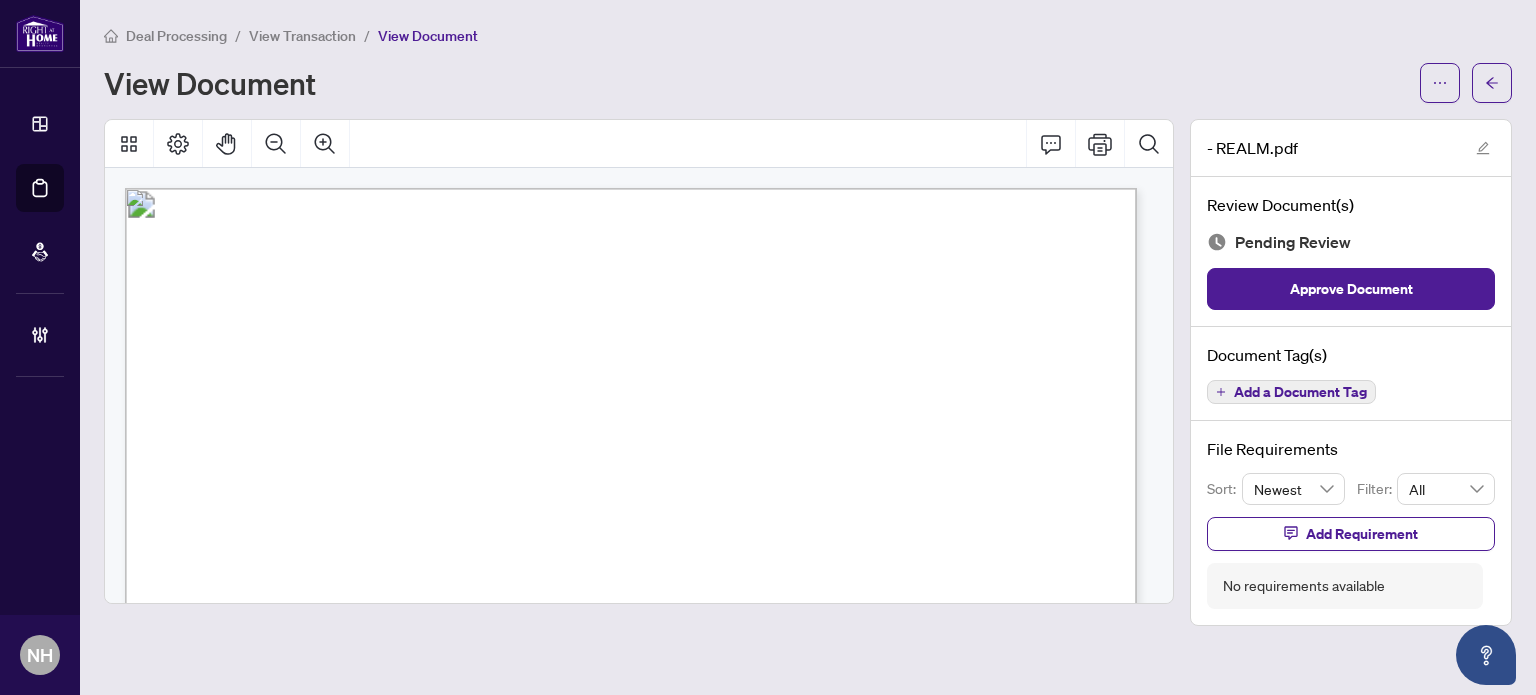 click on "Add a Document Tag" at bounding box center [1300, 392] 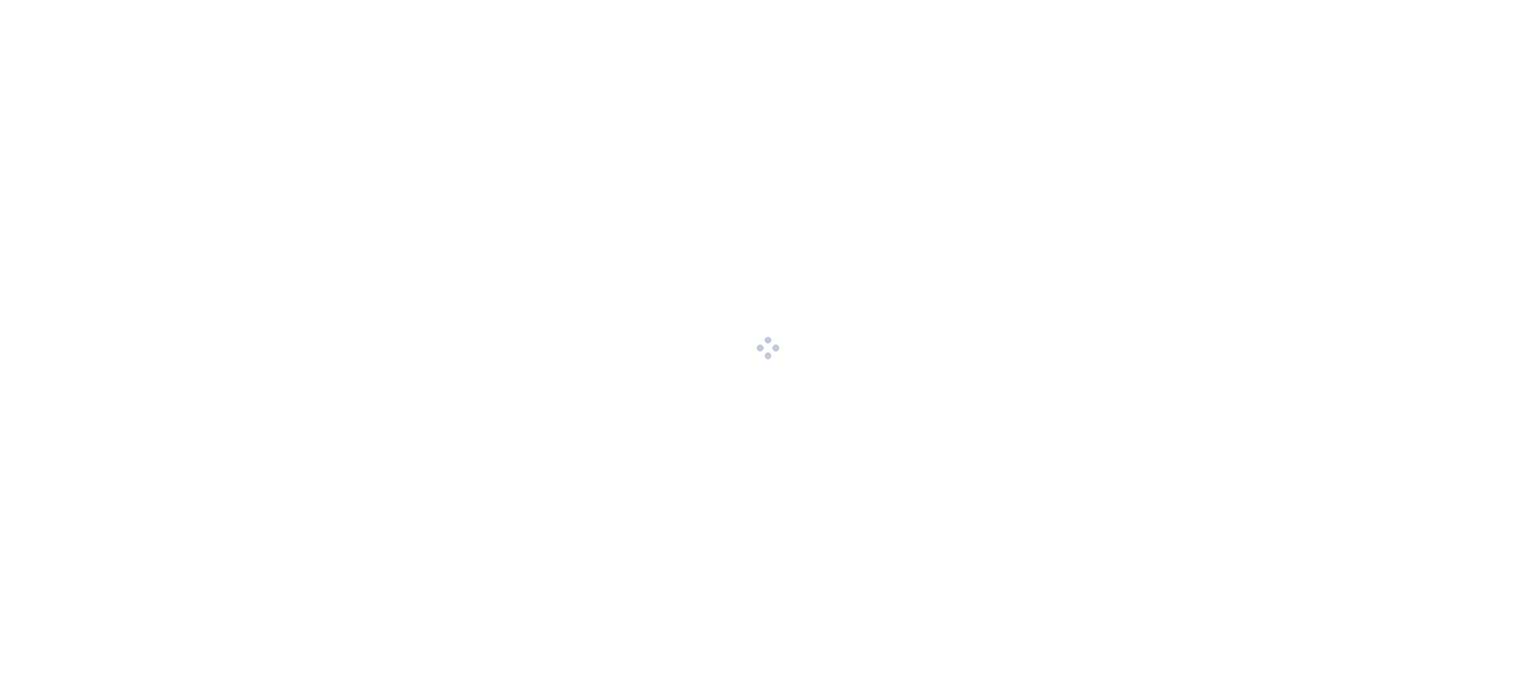 scroll, scrollTop: 0, scrollLeft: 0, axis: both 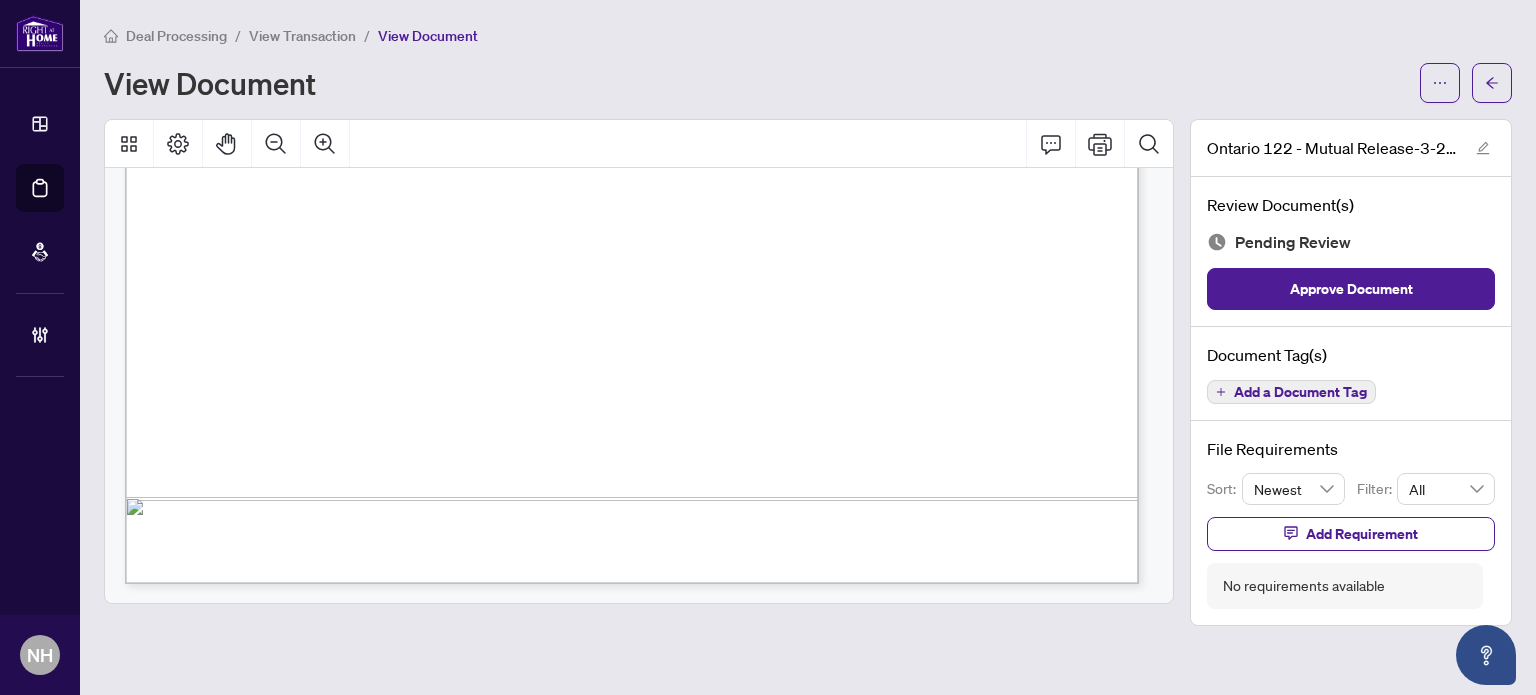 click on "Add a Document Tag" at bounding box center (1300, 392) 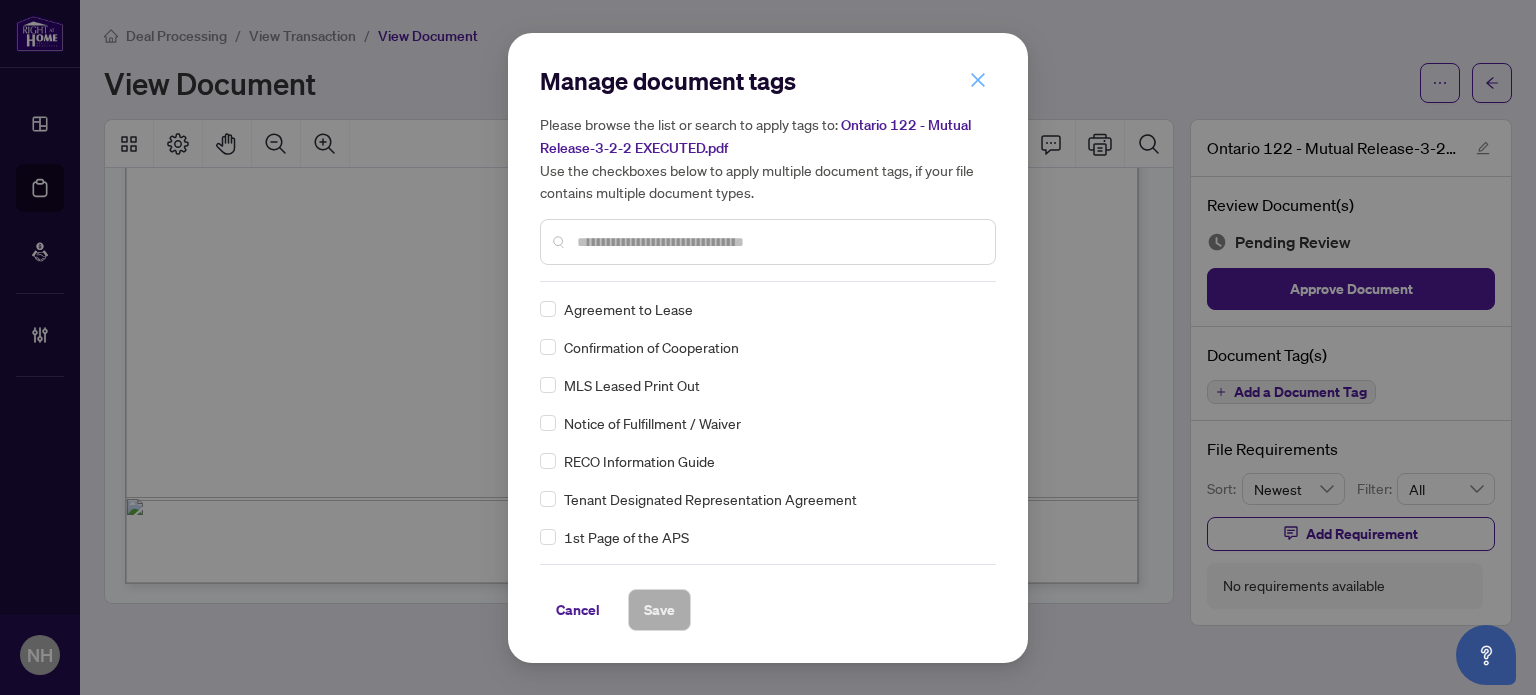 click 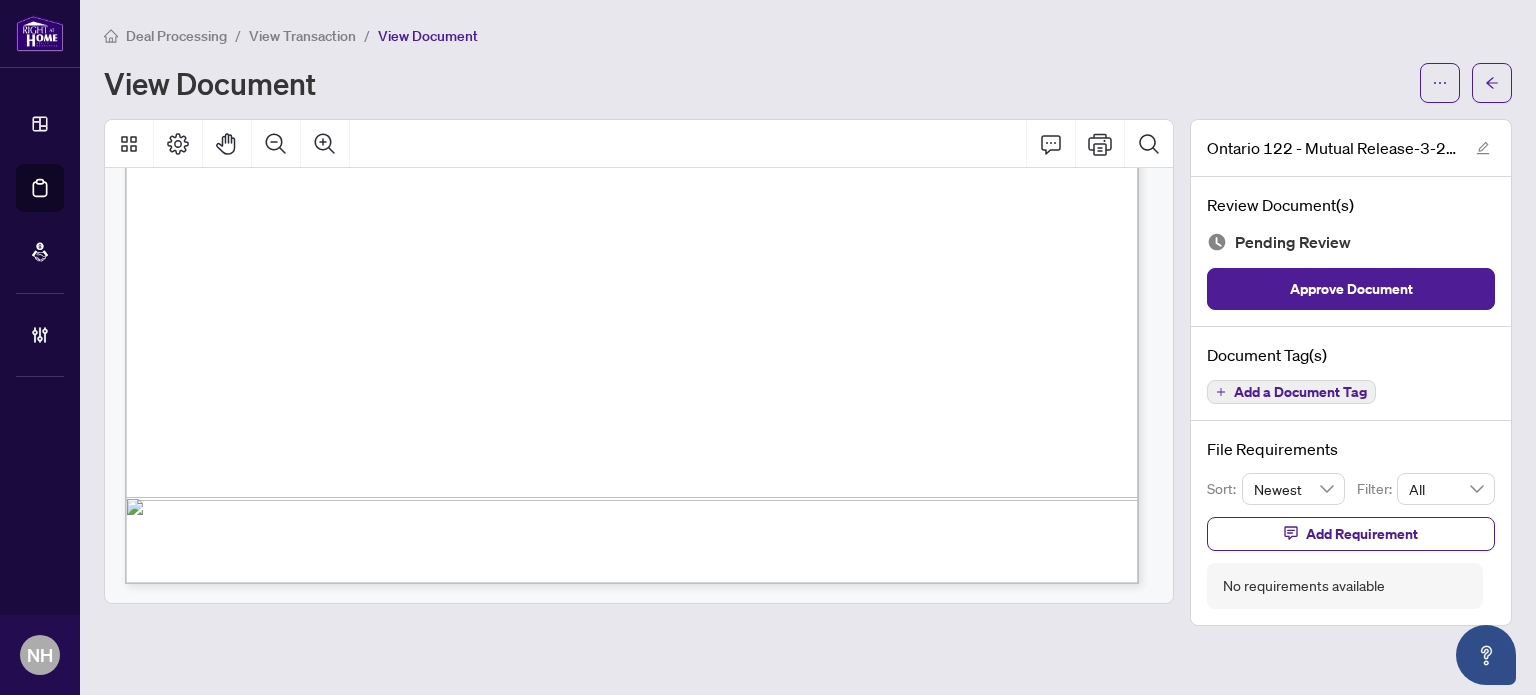 click on "Deal Processing / View Transaction / View Document" at bounding box center (291, 35) 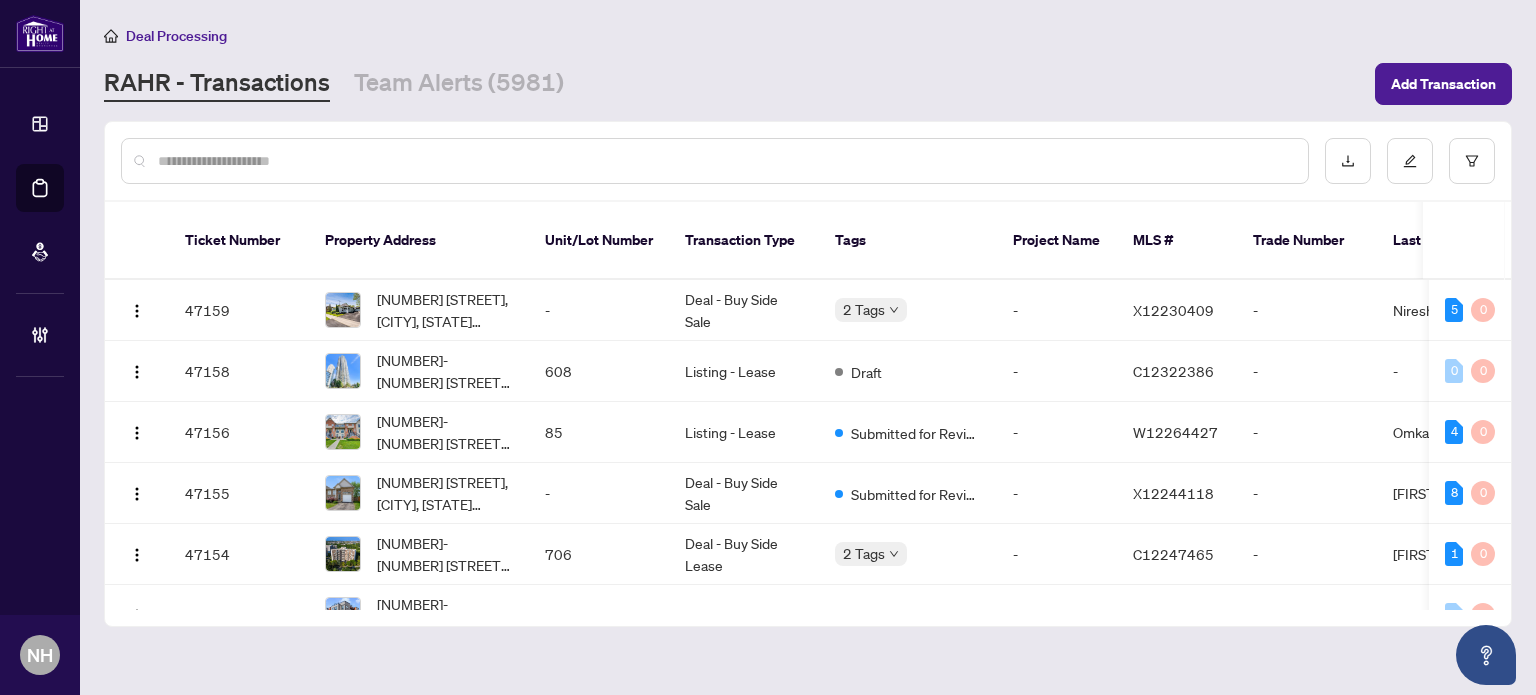 click at bounding box center [725, 161] 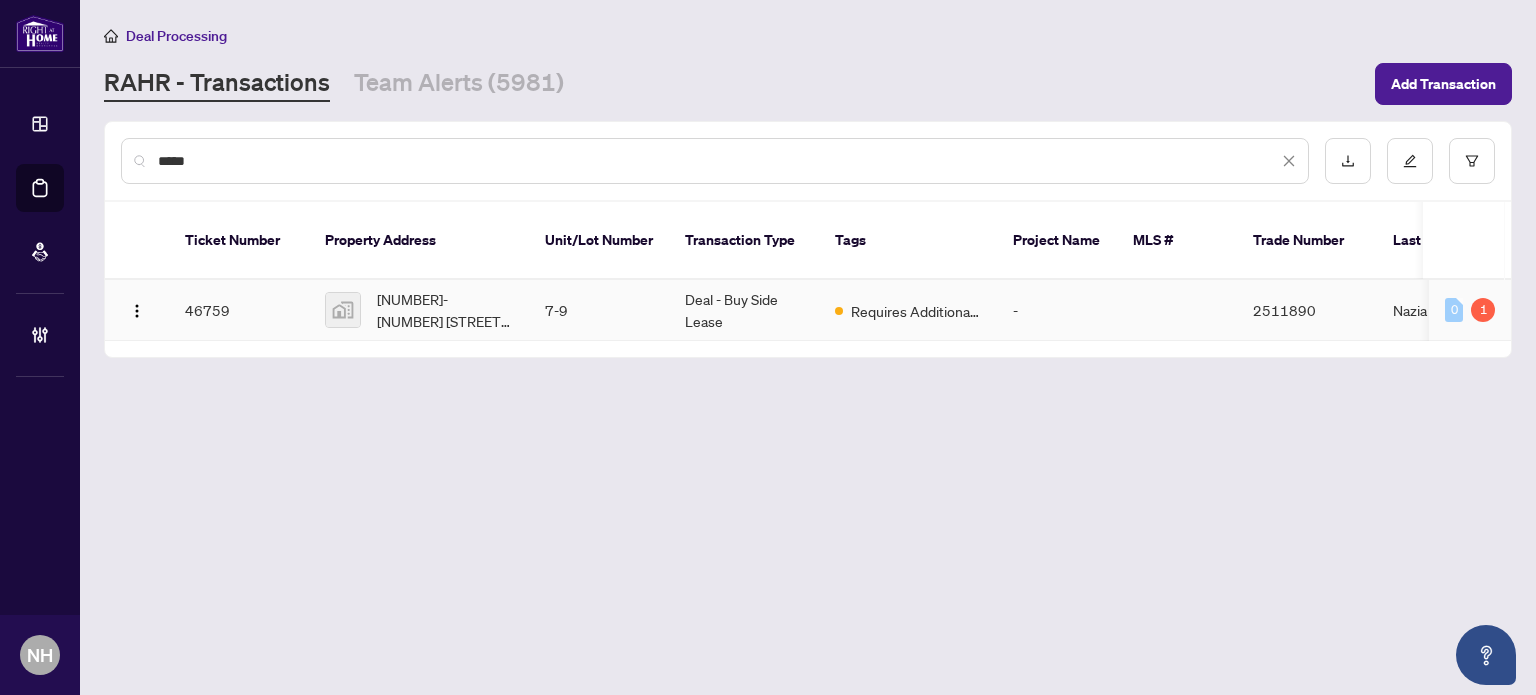 type on "*****" 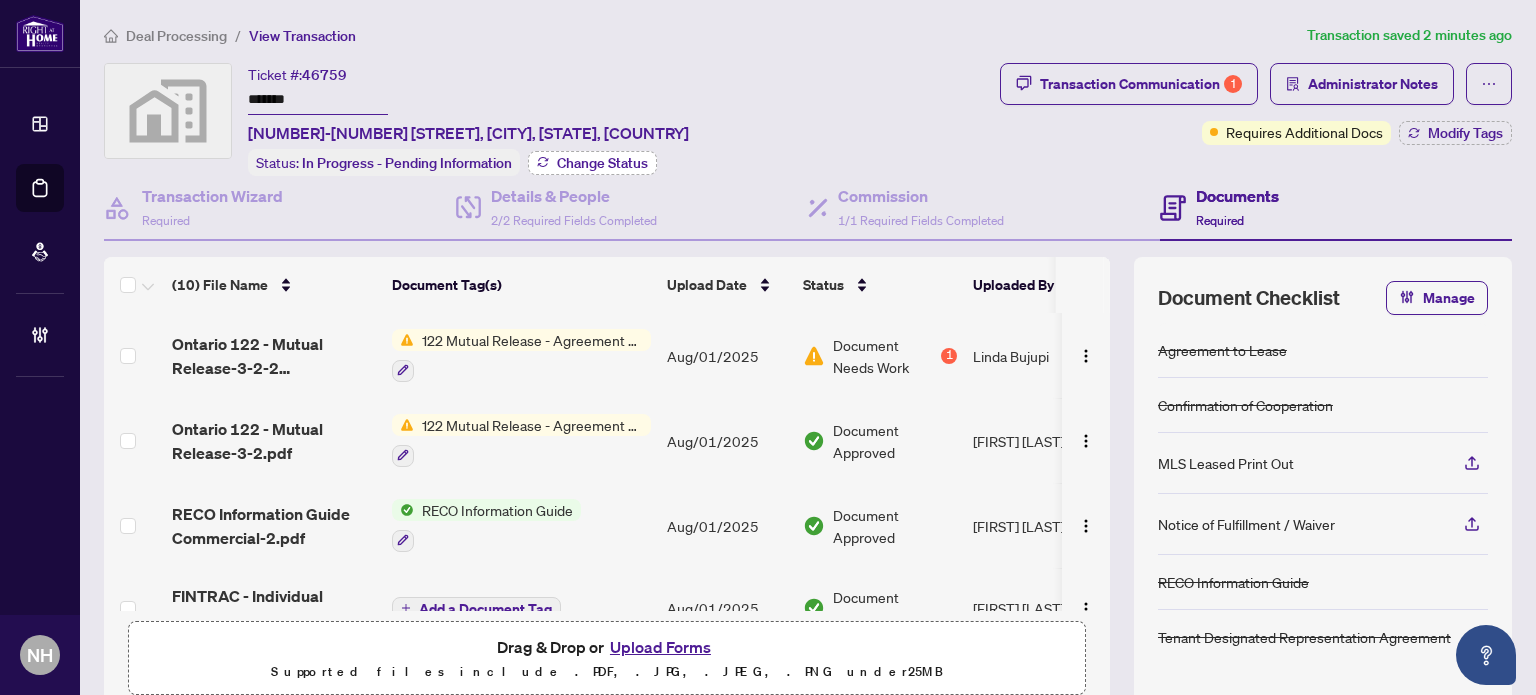 click on "Change Status" at bounding box center (602, 163) 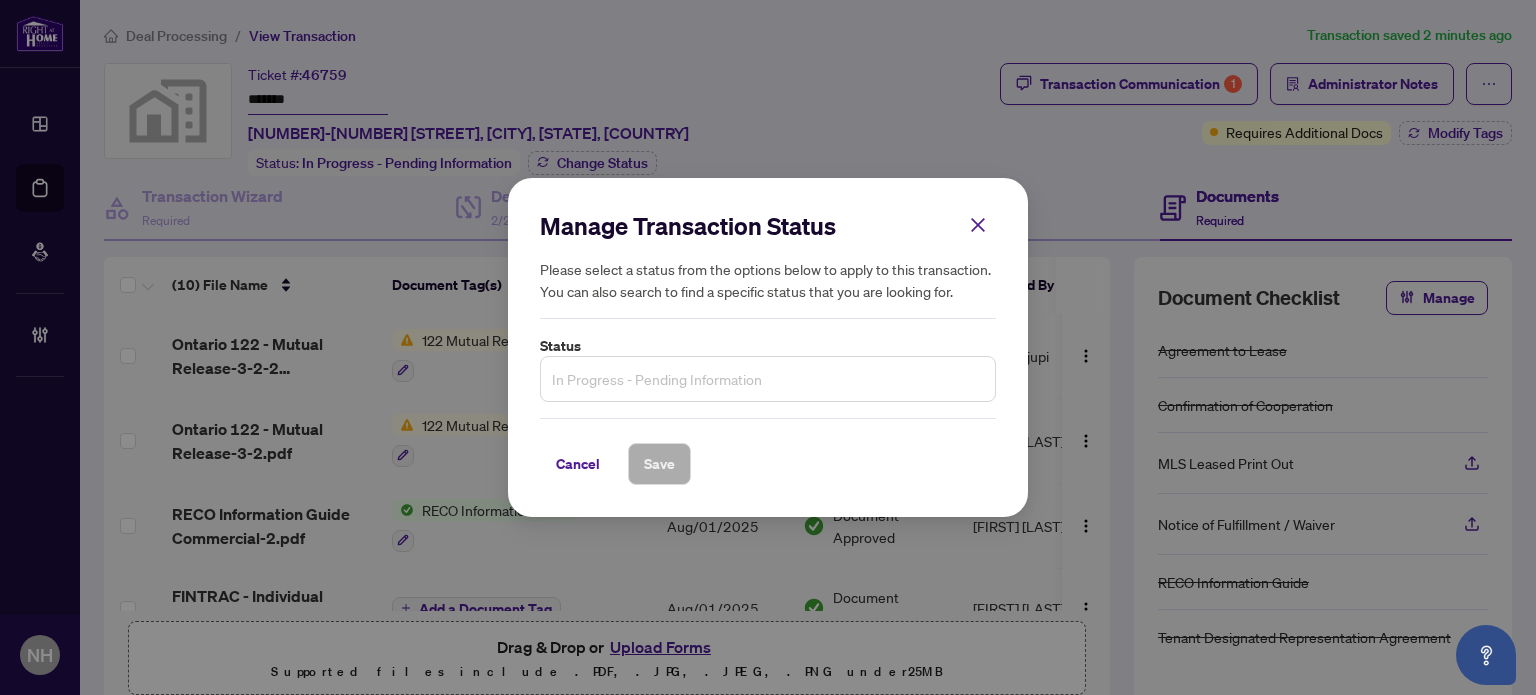 click on "In Progress - Pending Information" at bounding box center [768, 379] 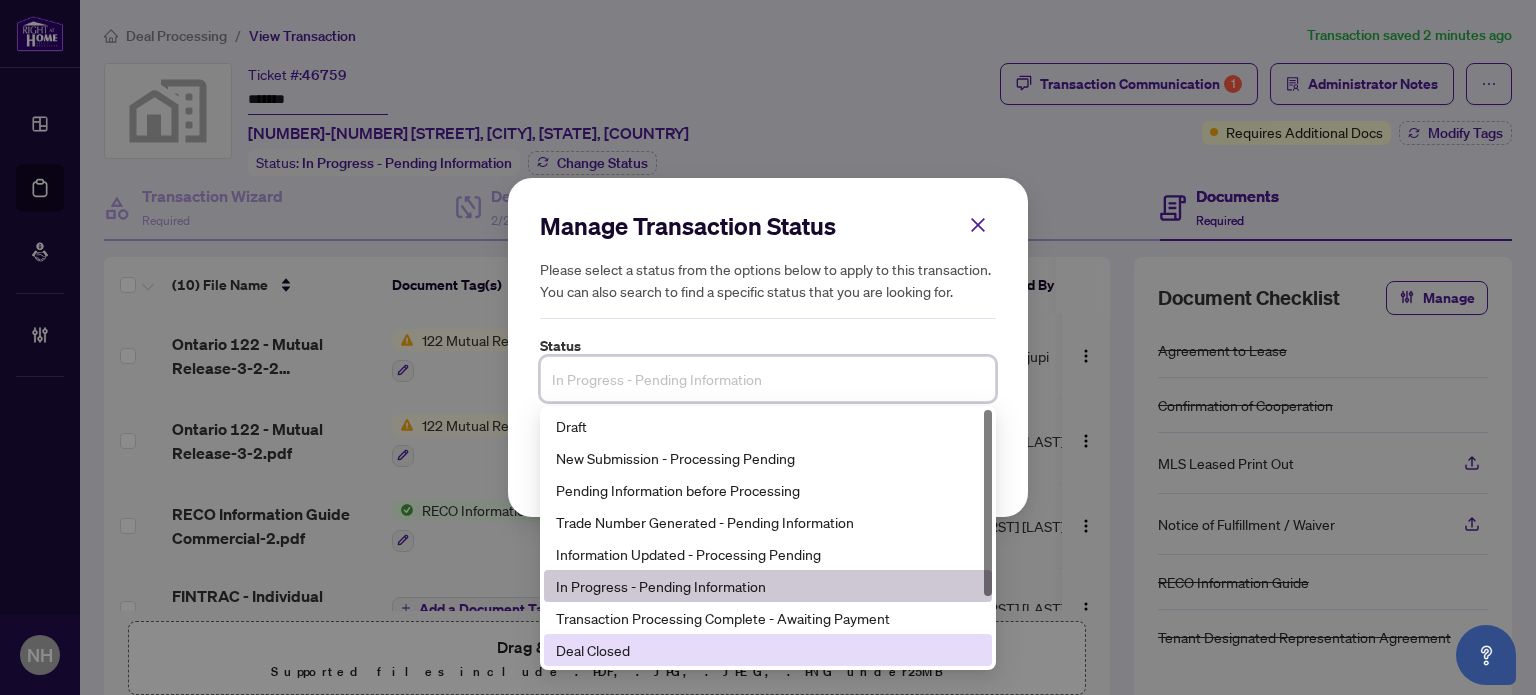 scroll, scrollTop: 96, scrollLeft: 0, axis: vertical 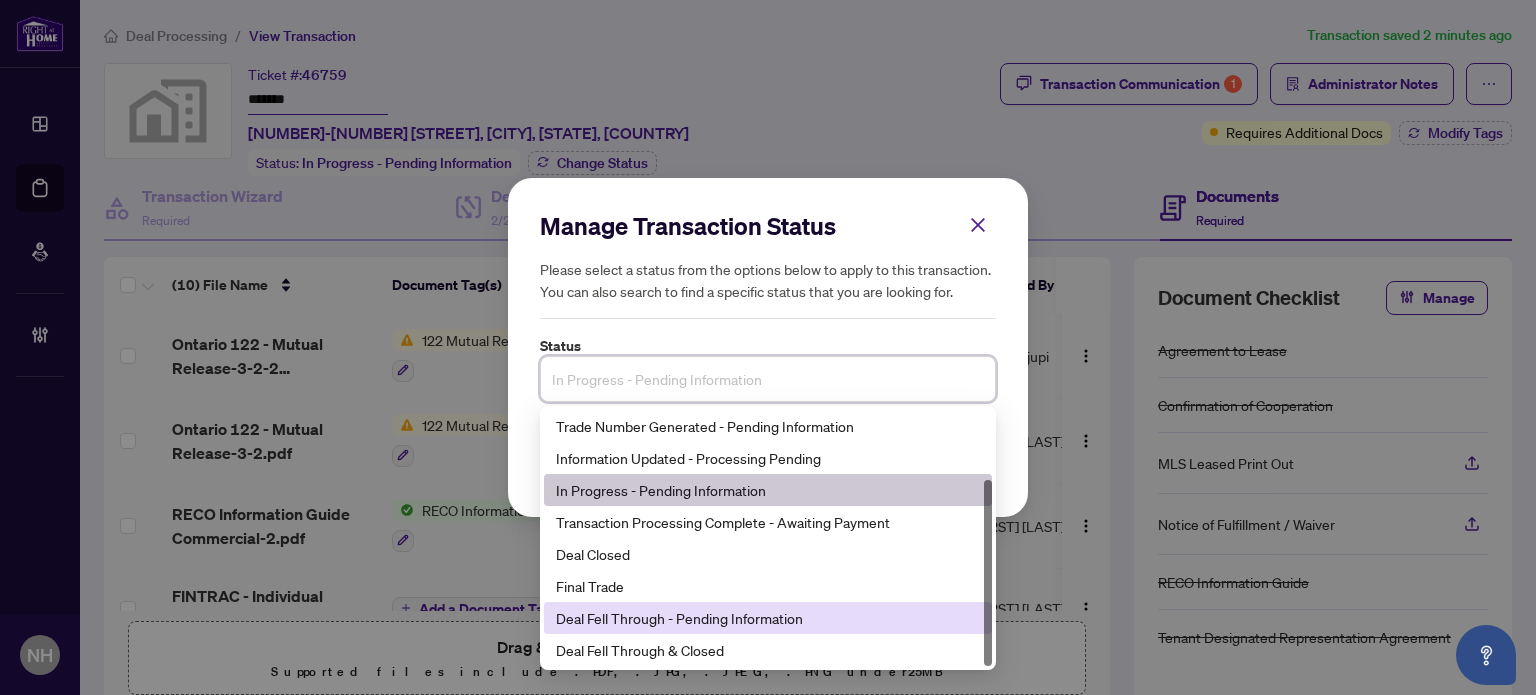 click on "Deal Fell Through - Pending Information" at bounding box center [768, 618] 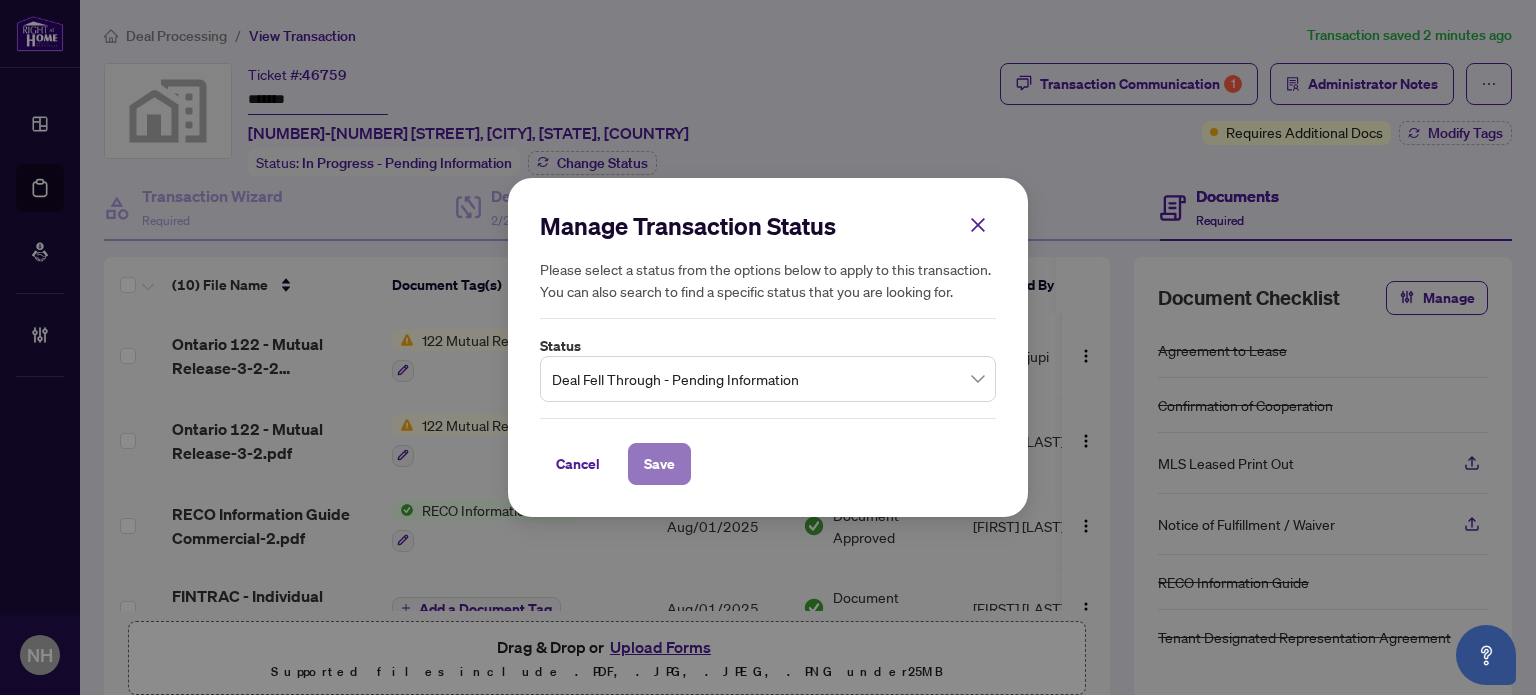 click on "Save" at bounding box center (659, 464) 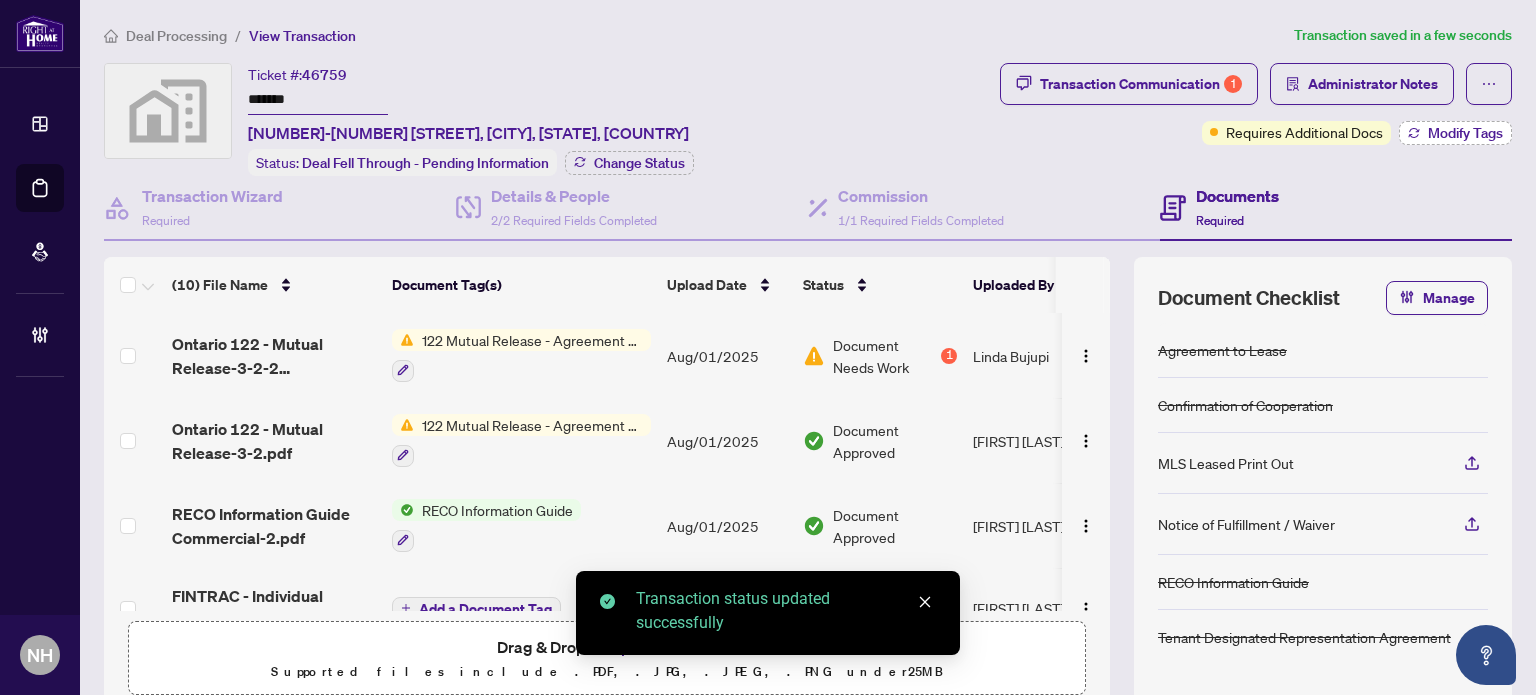 click on "Modify Tags" at bounding box center (1455, 133) 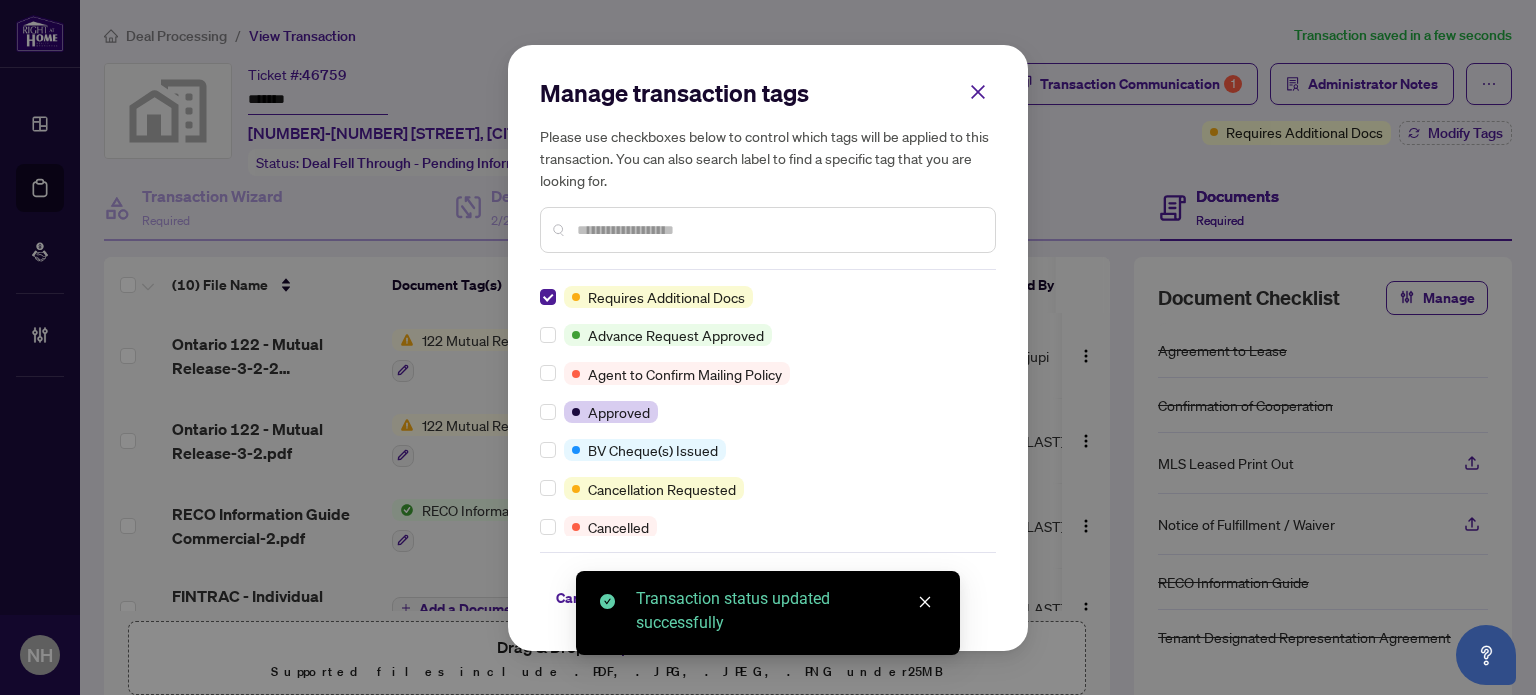 click at bounding box center [778, 230] 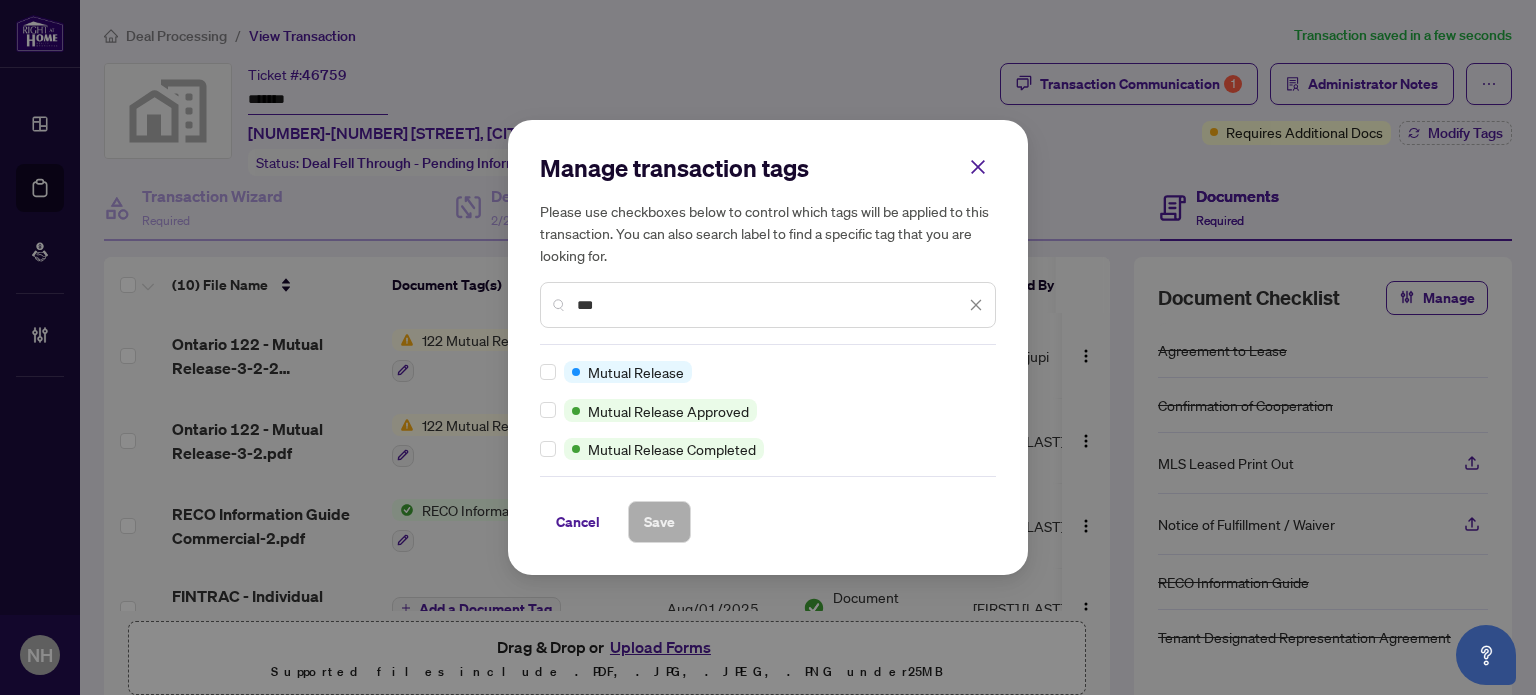 type on "***" 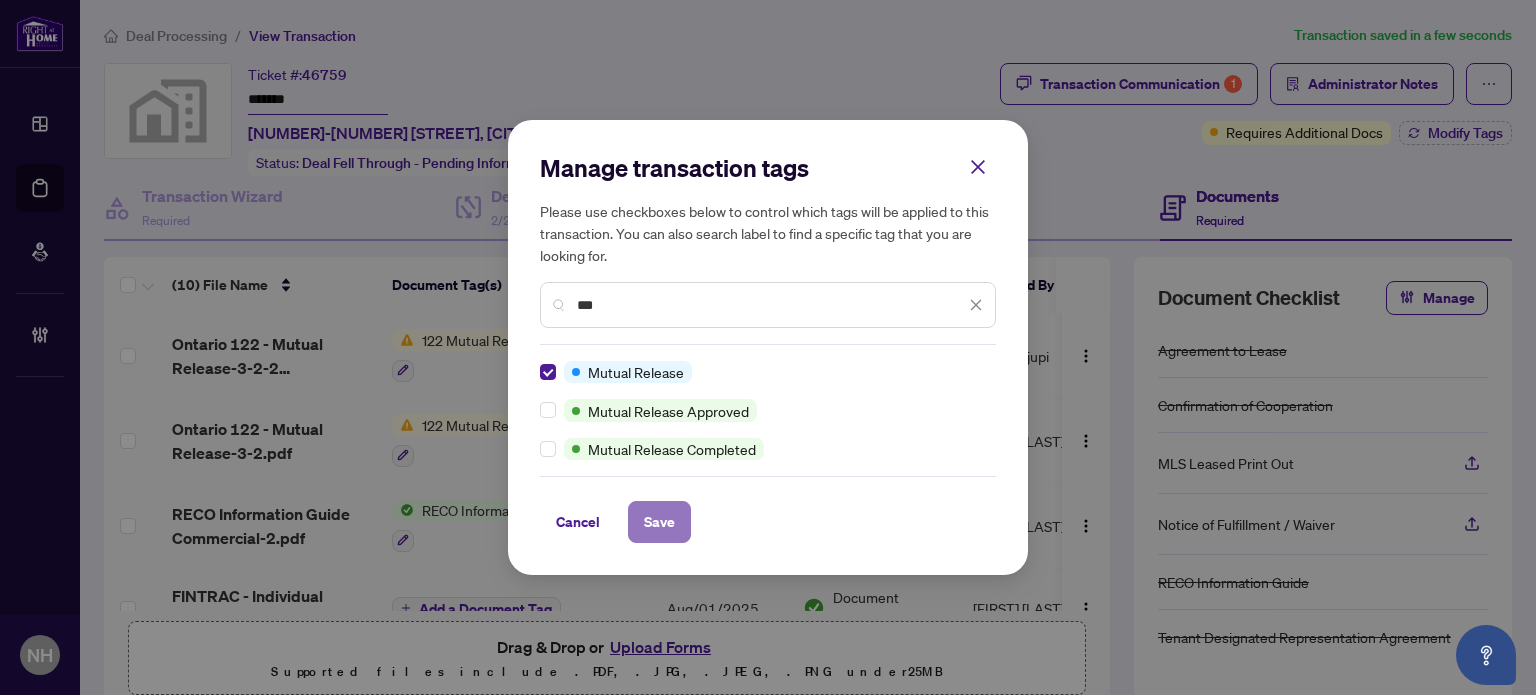 click on "Save" at bounding box center (659, 522) 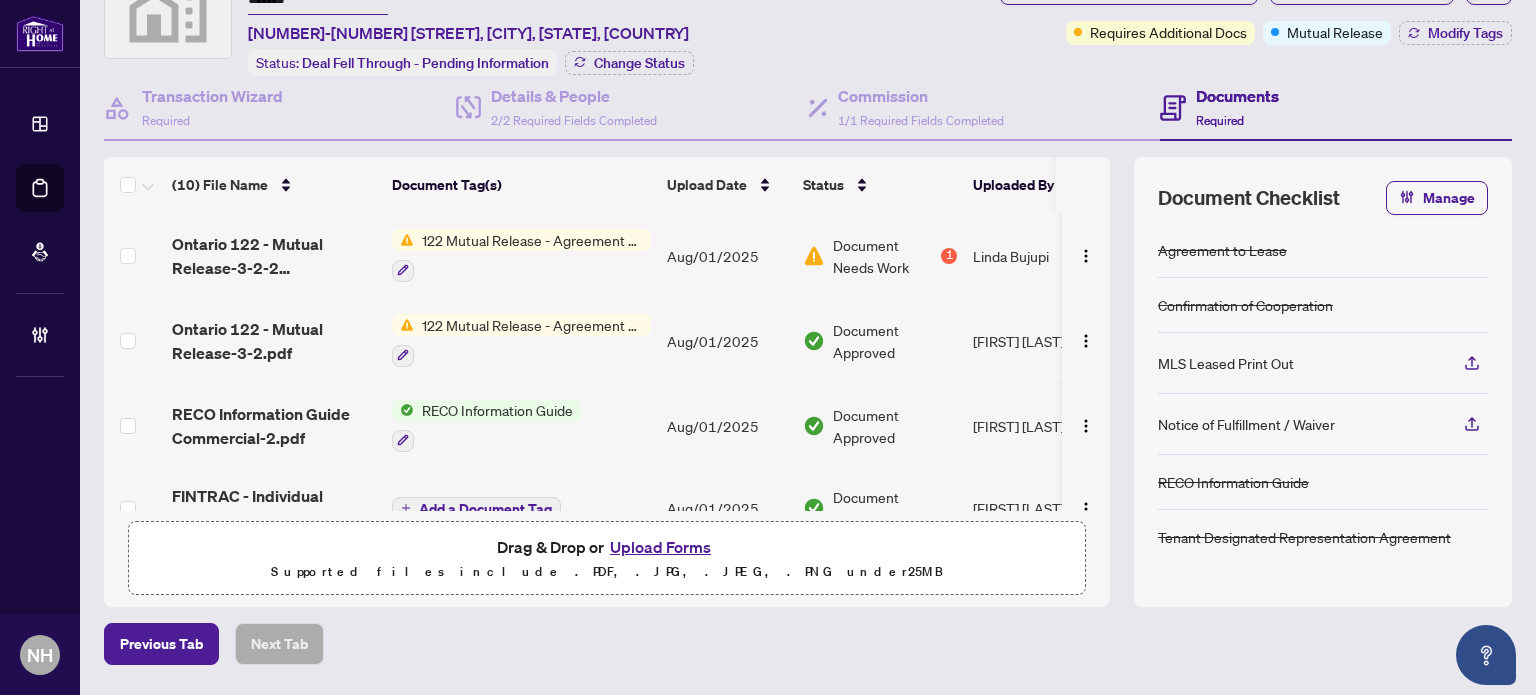 scroll, scrollTop: 0, scrollLeft: 0, axis: both 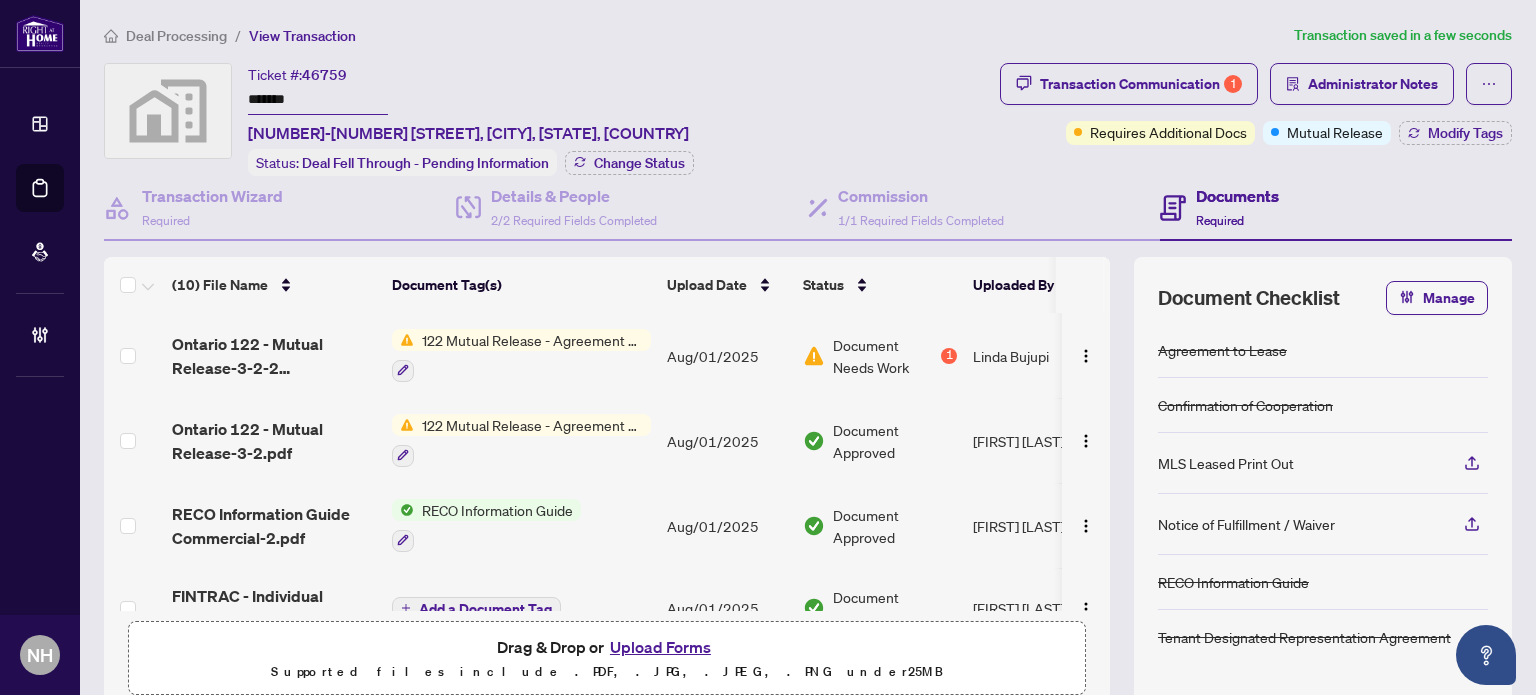 click on "Deal Processing" at bounding box center (176, 36) 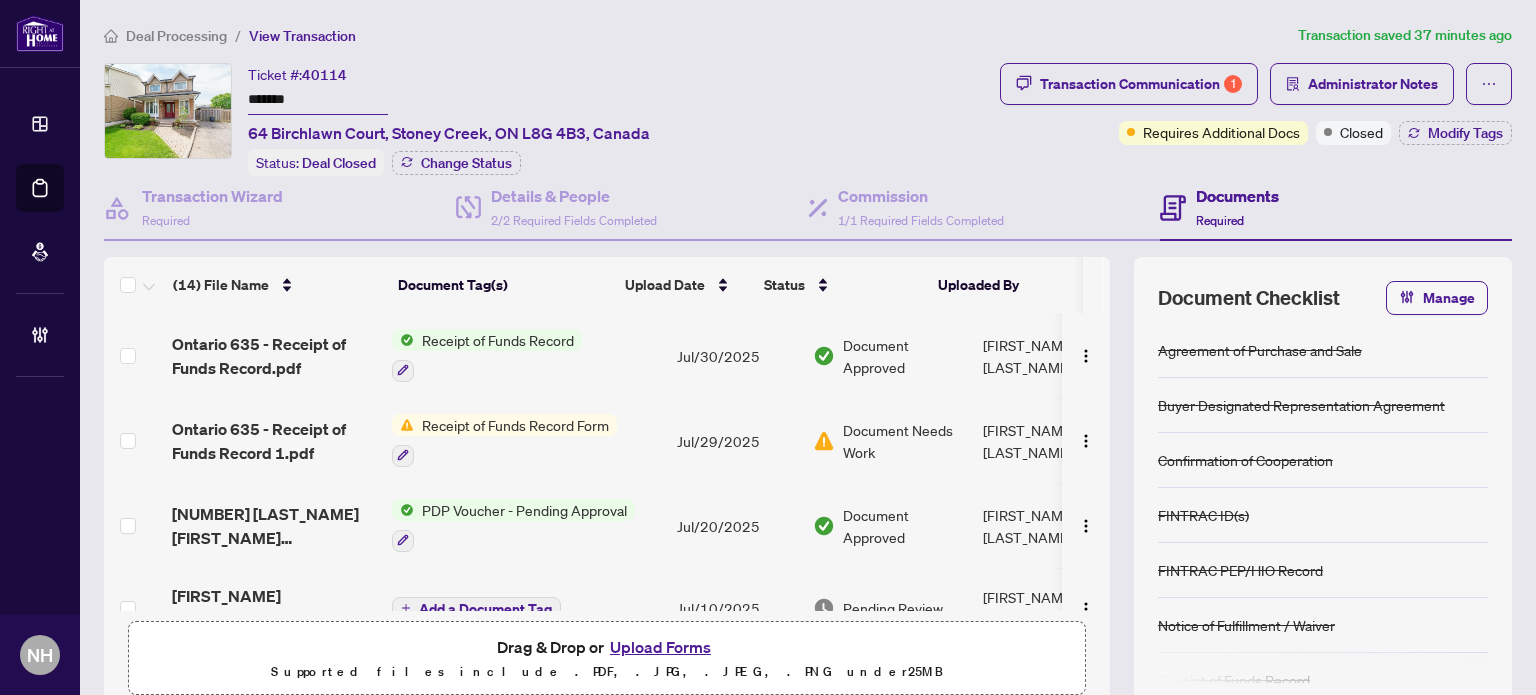 scroll, scrollTop: 0, scrollLeft: 0, axis: both 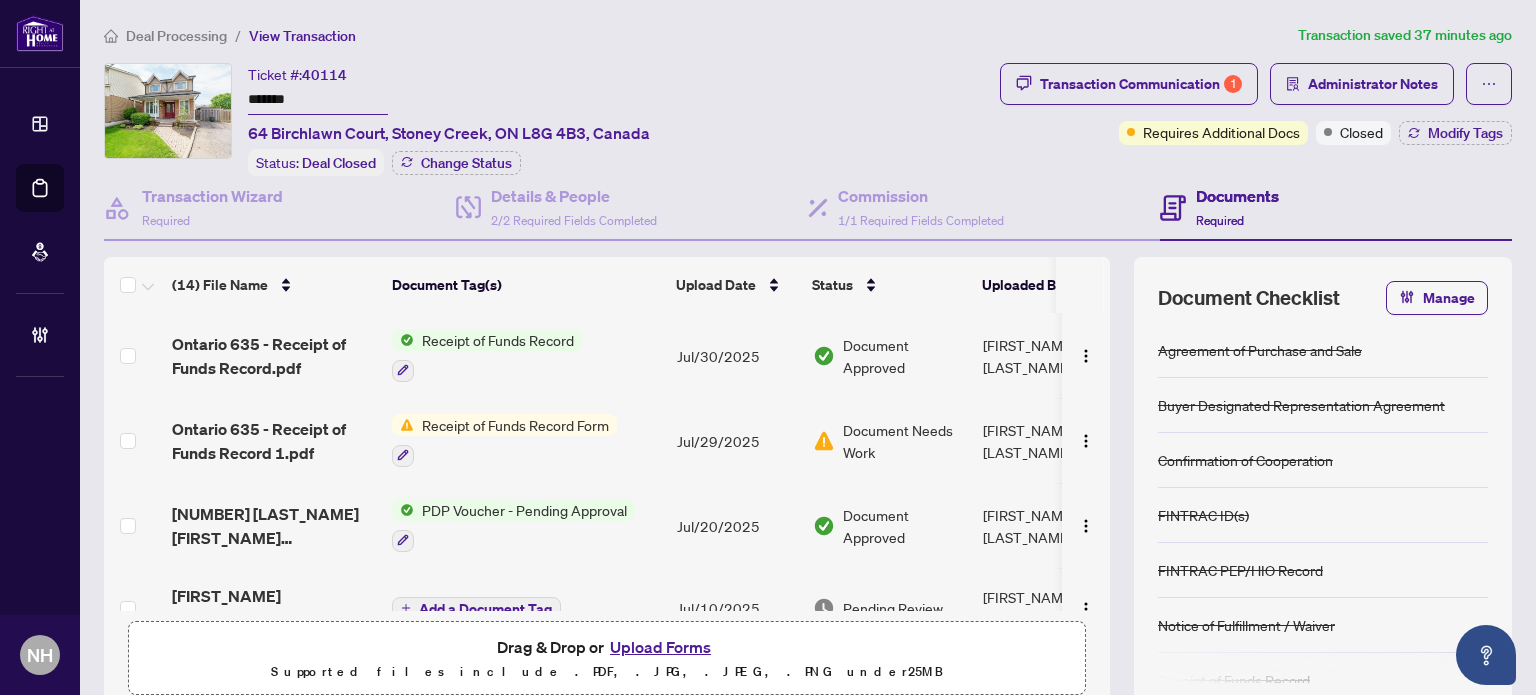 drag, startPoint x: 338, startPoint y: 91, endPoint x: 194, endPoint y: 51, distance: 149.45233 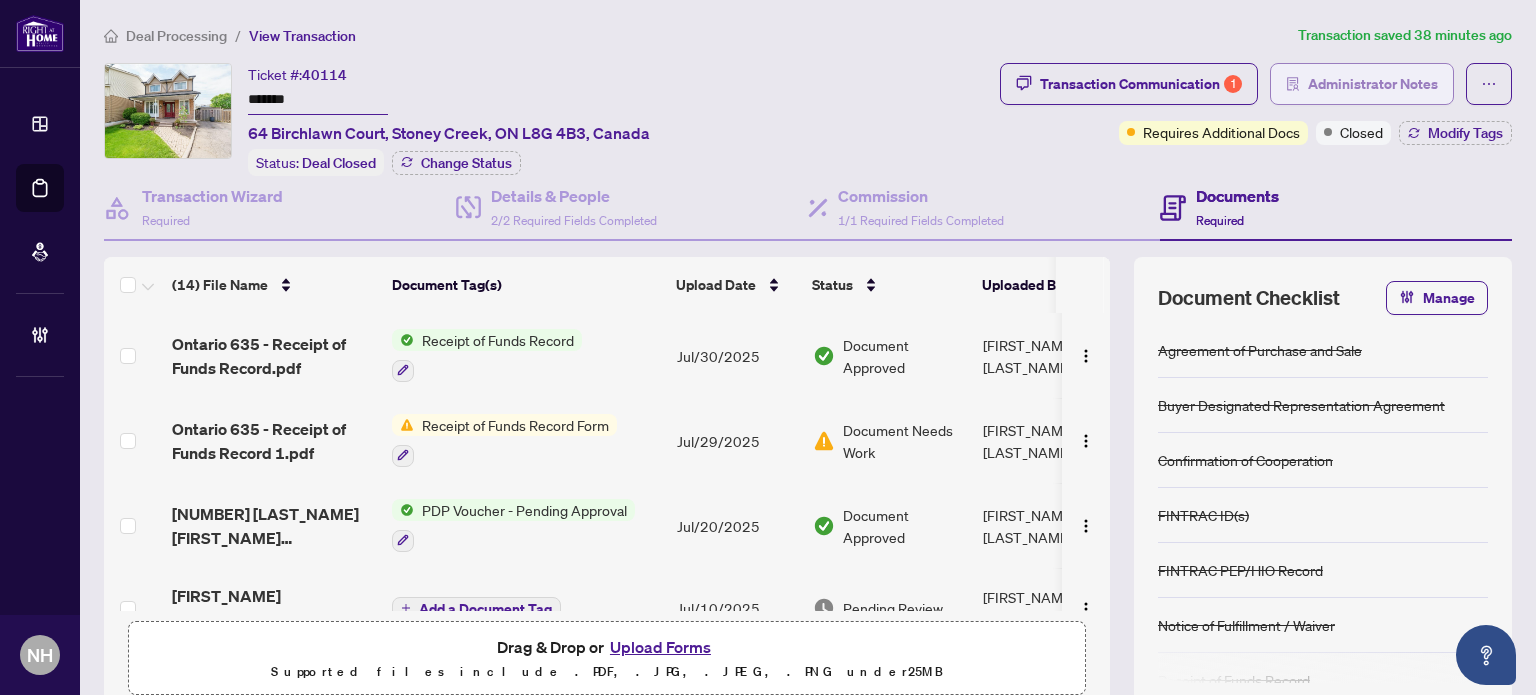 click on "Administrator Notes" at bounding box center [1373, 84] 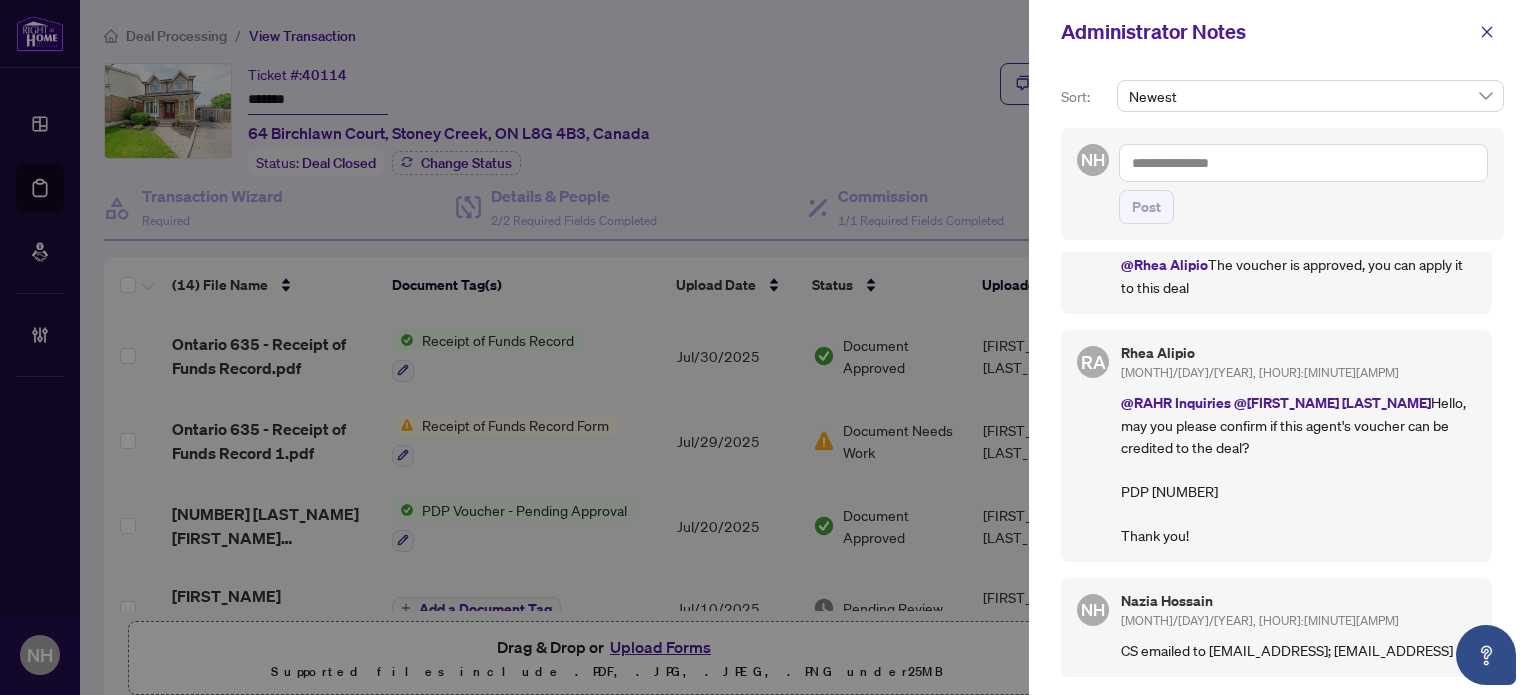 scroll, scrollTop: 426, scrollLeft: 0, axis: vertical 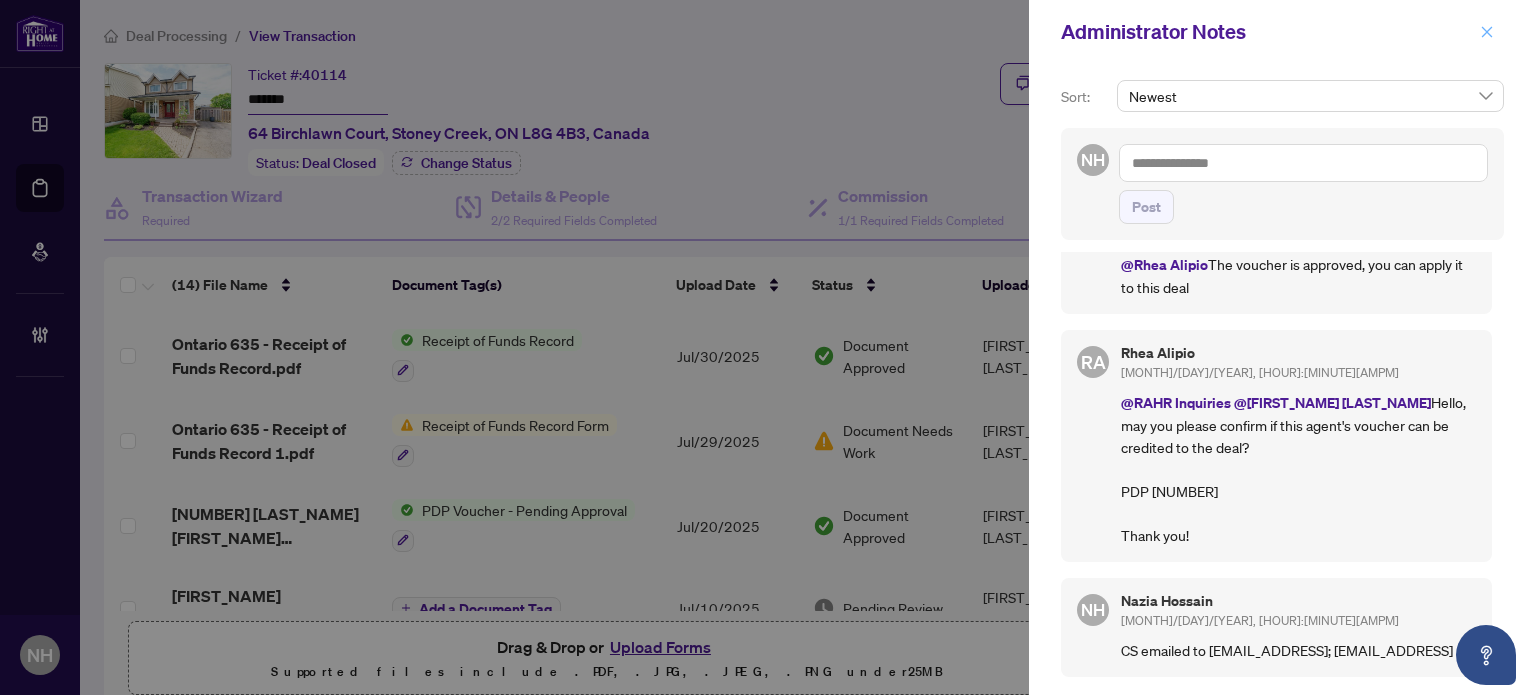 click 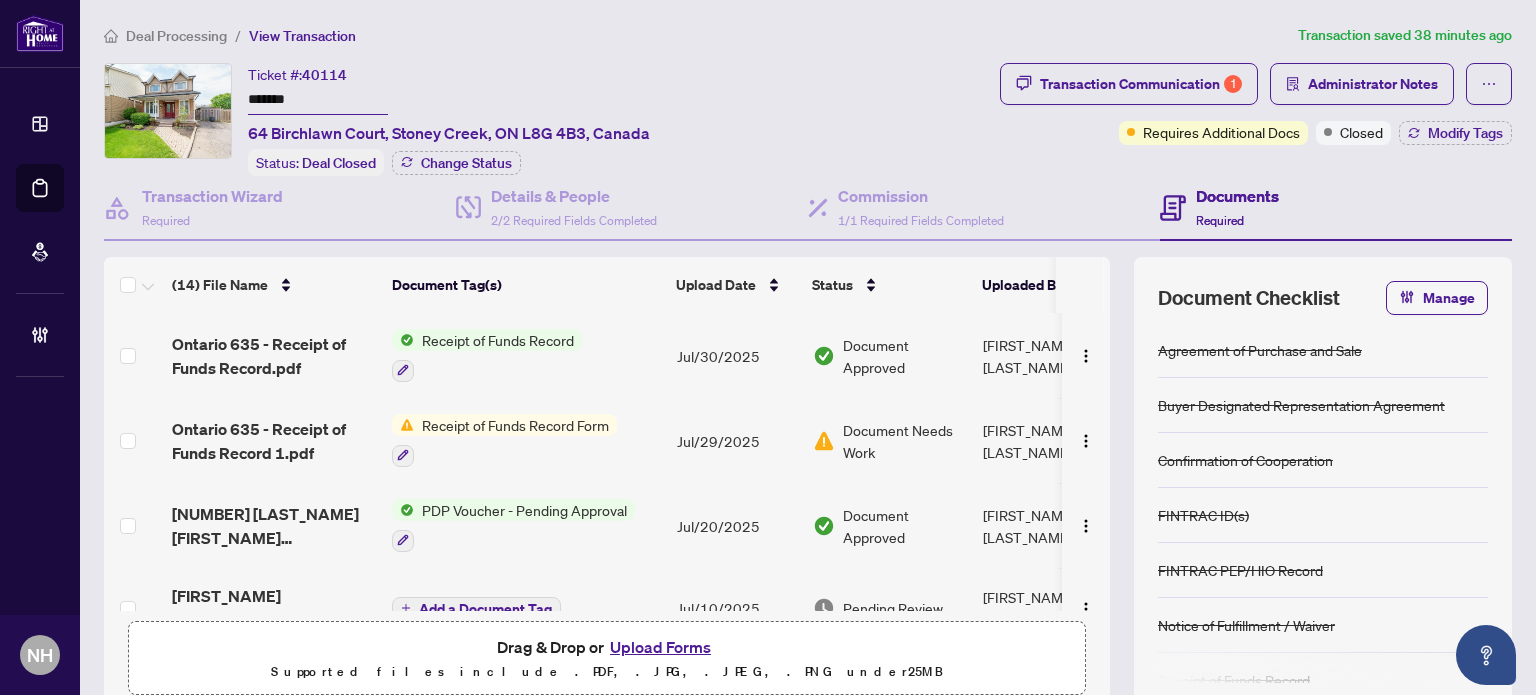 scroll, scrollTop: 100, scrollLeft: 0, axis: vertical 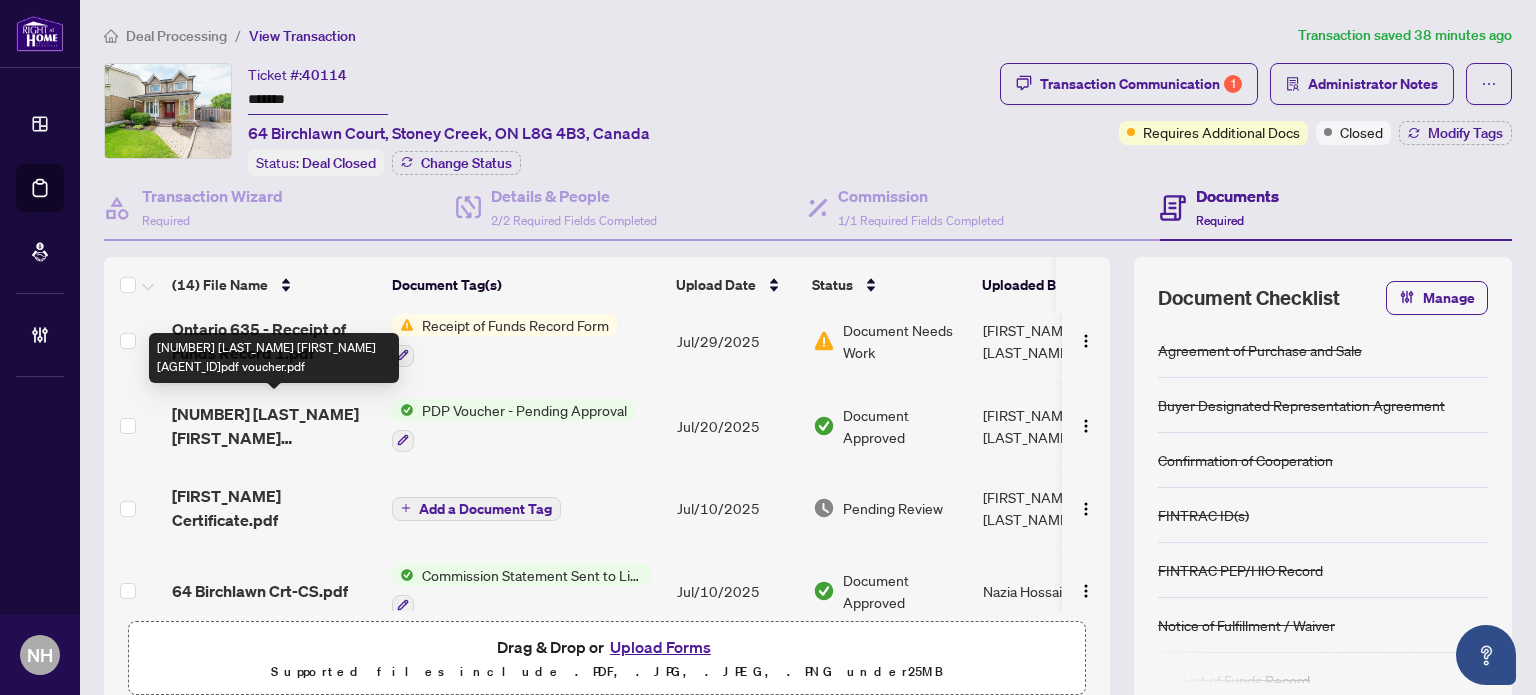 click on "[NUMBER] [LAST_NAME] [FIRST_NAME] [AGENT_ID]pdf voucher.pdf" at bounding box center (274, 426) 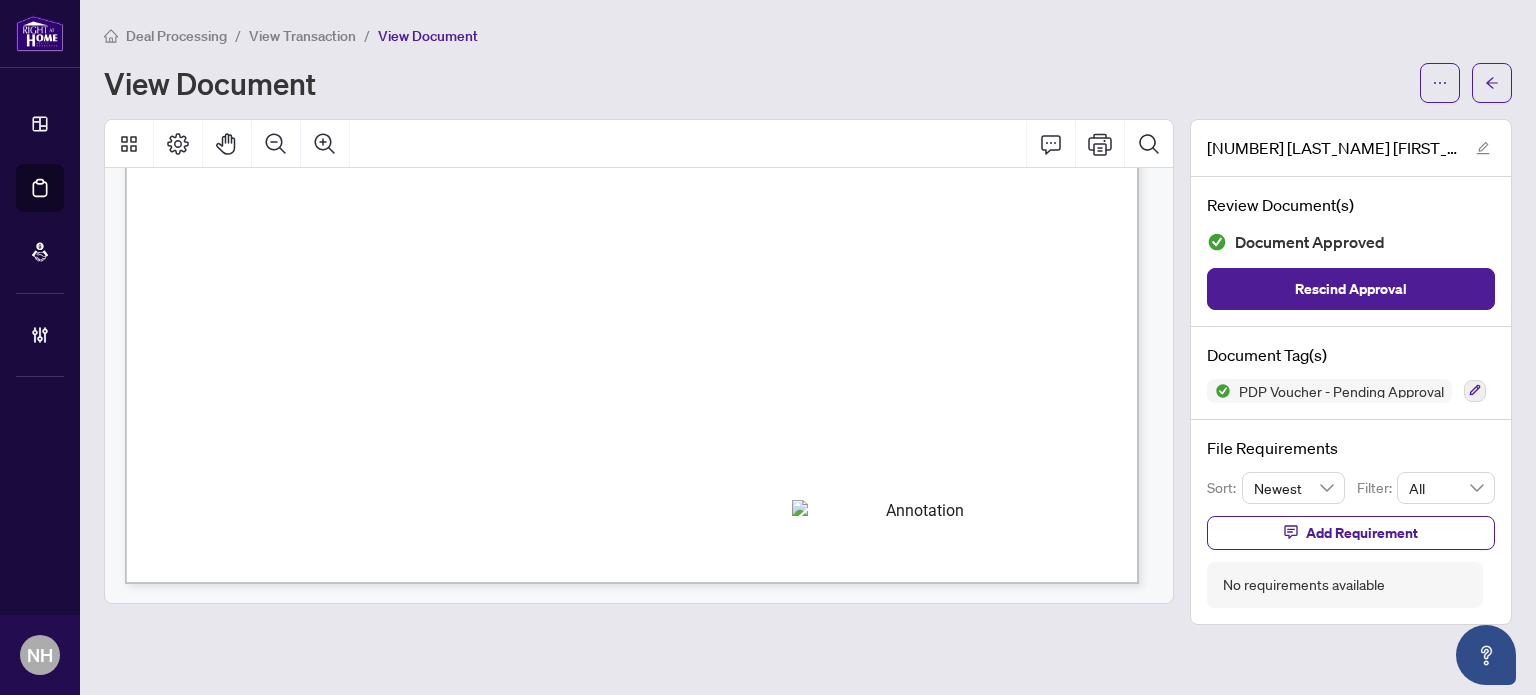scroll, scrollTop: 0, scrollLeft: 0, axis: both 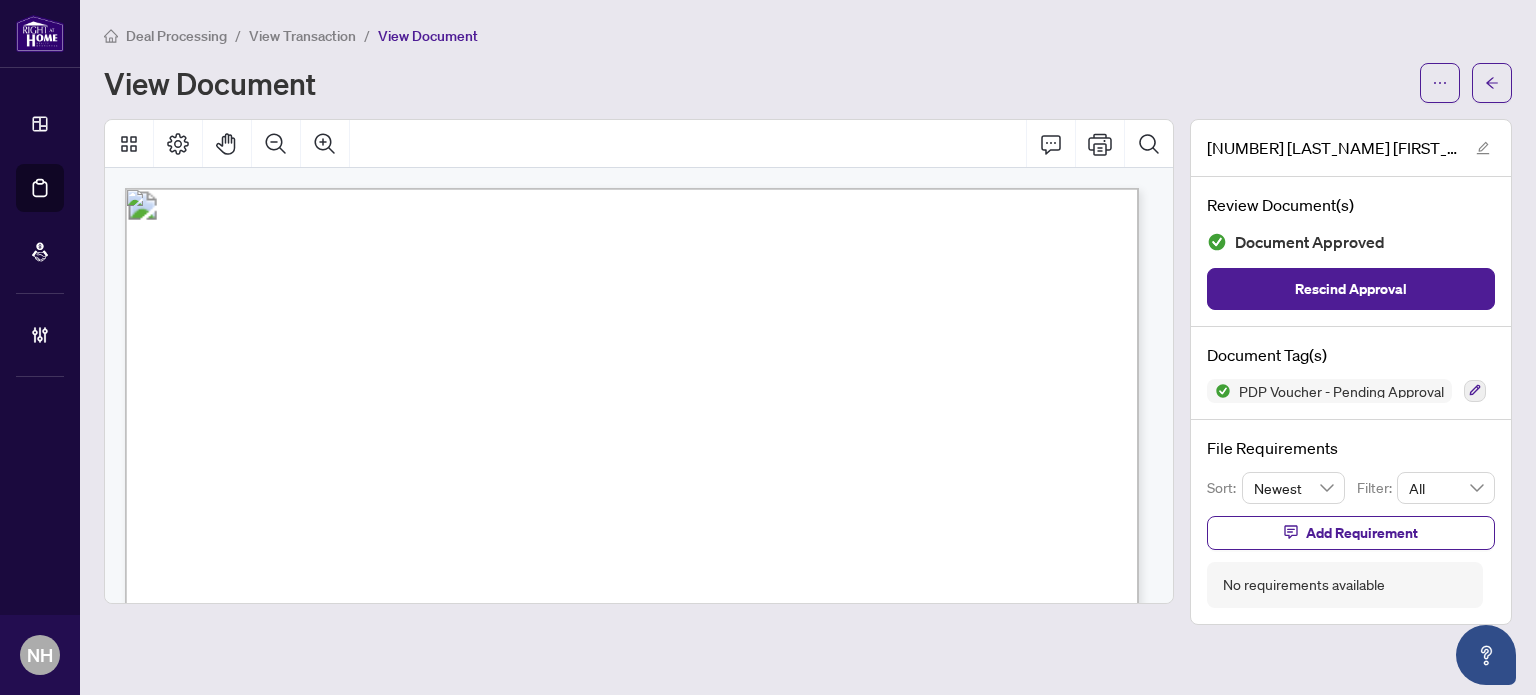 click on "View Transaction" at bounding box center [302, 36] 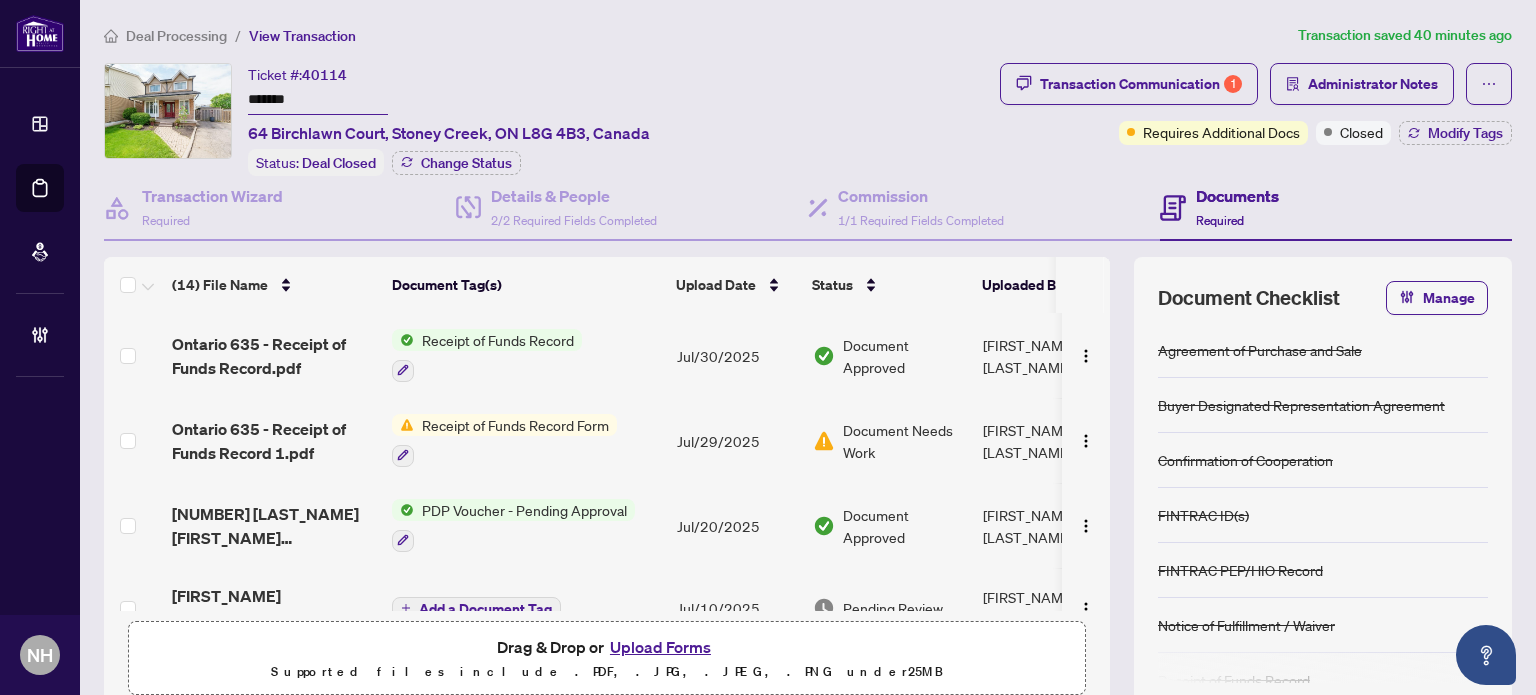 click on "Upload Forms" at bounding box center [660, 647] 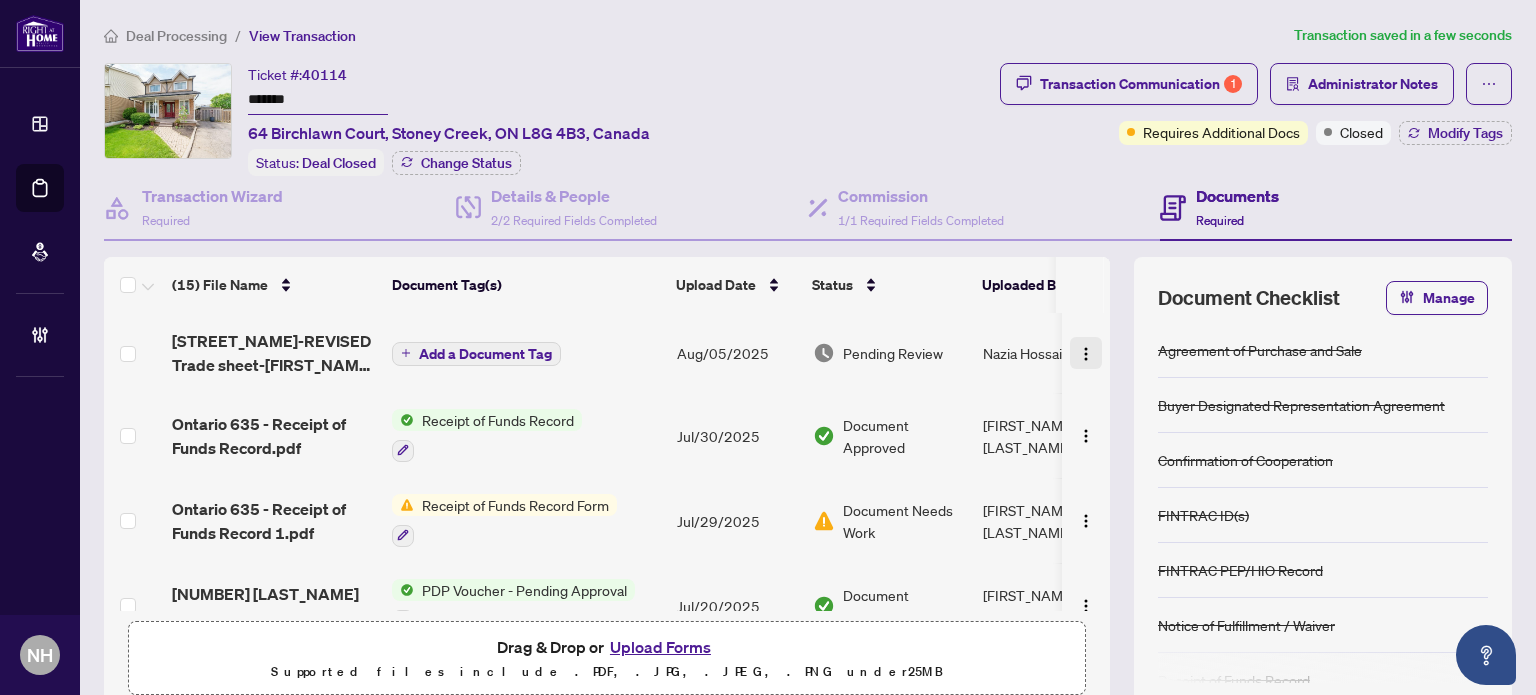 click at bounding box center [1086, 354] 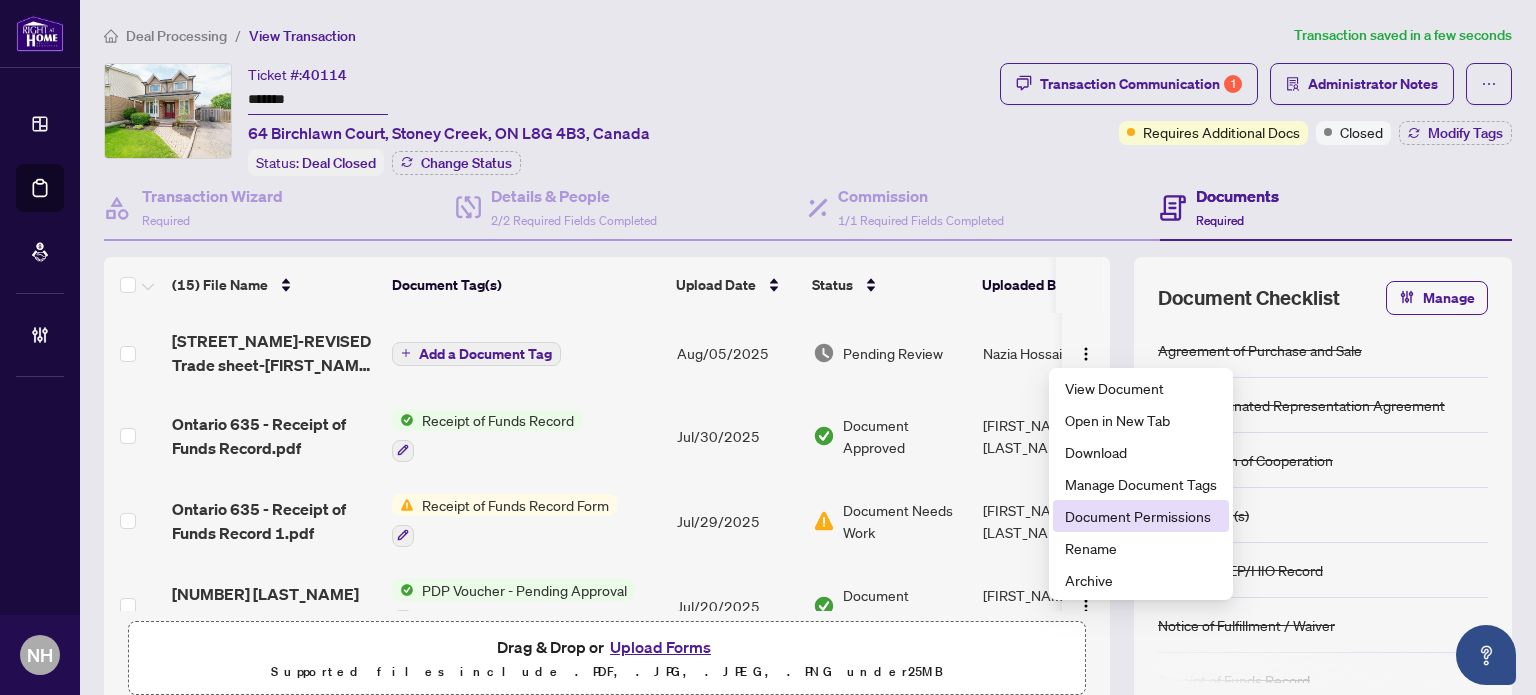 click on "Document Permissions" at bounding box center (1141, 516) 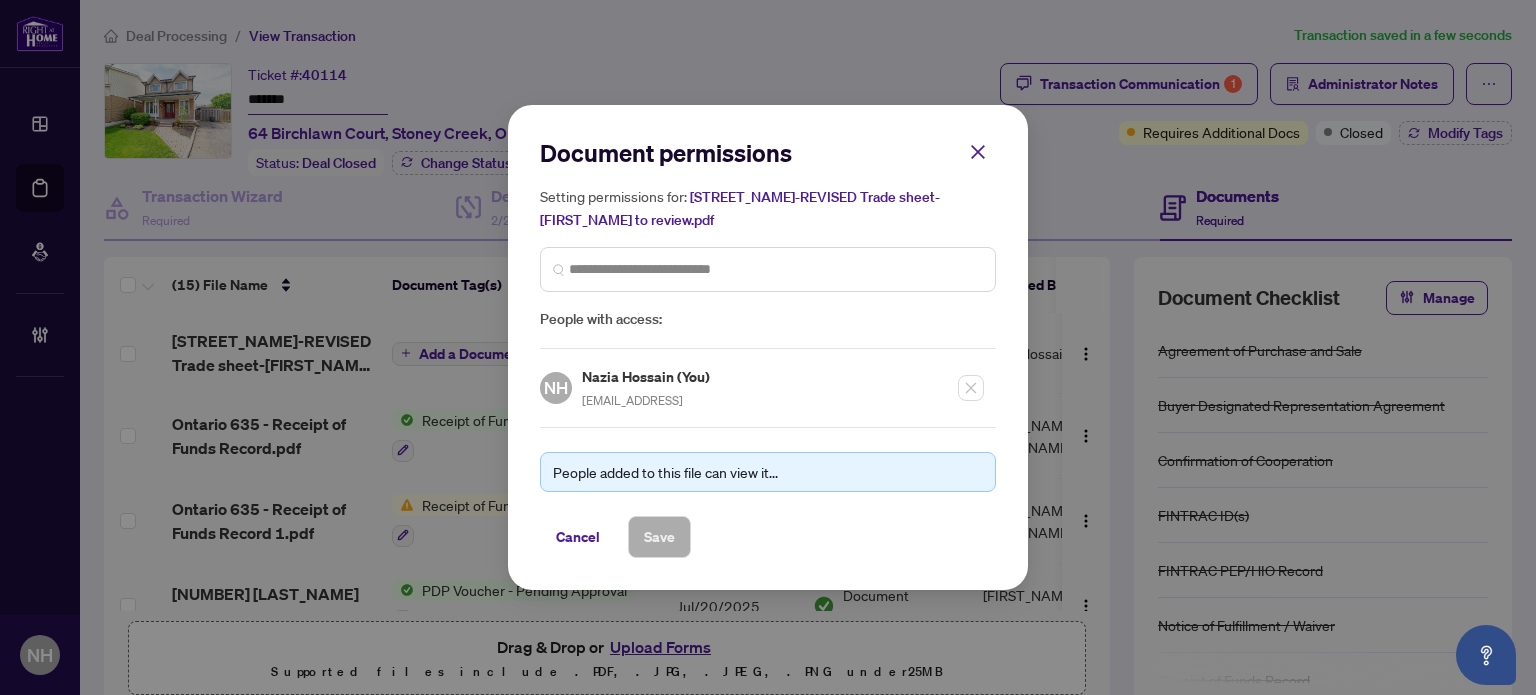 click at bounding box center (768, 269) 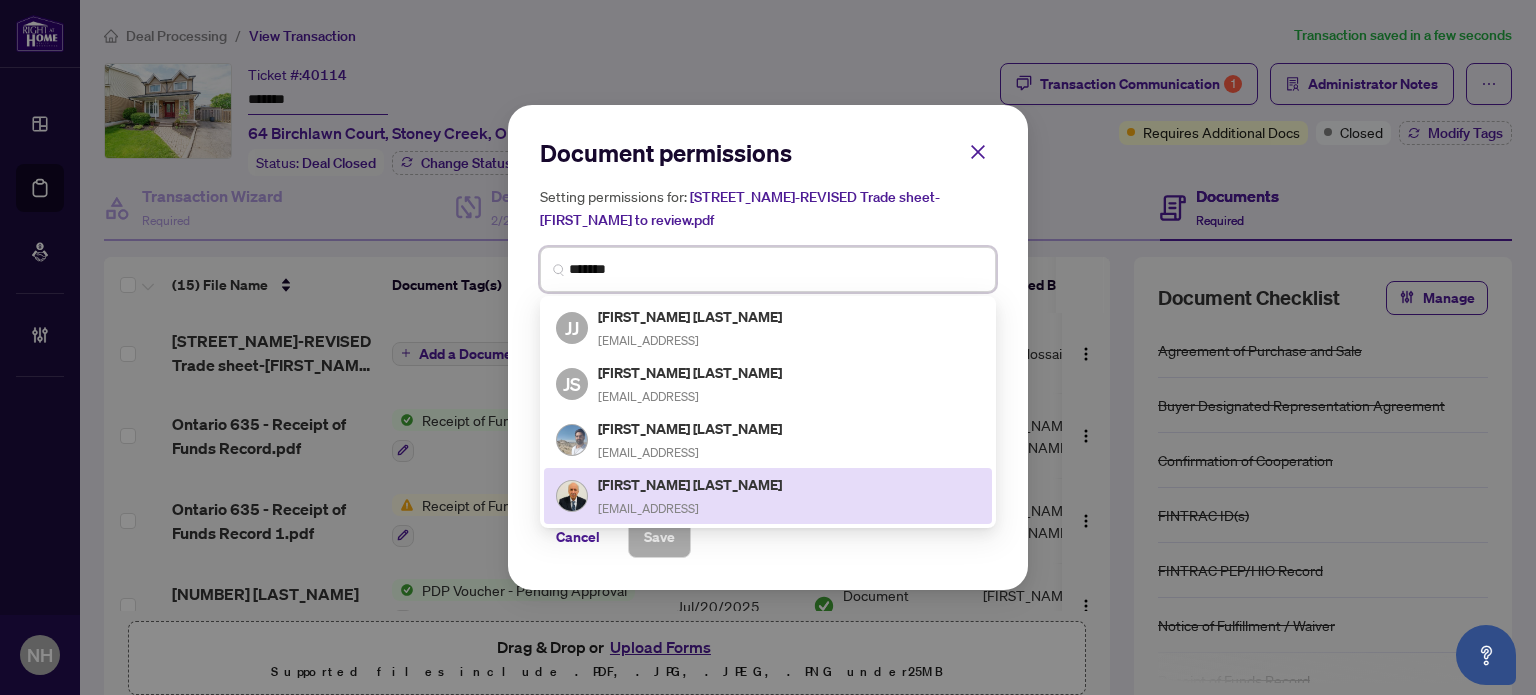 type on "*******" 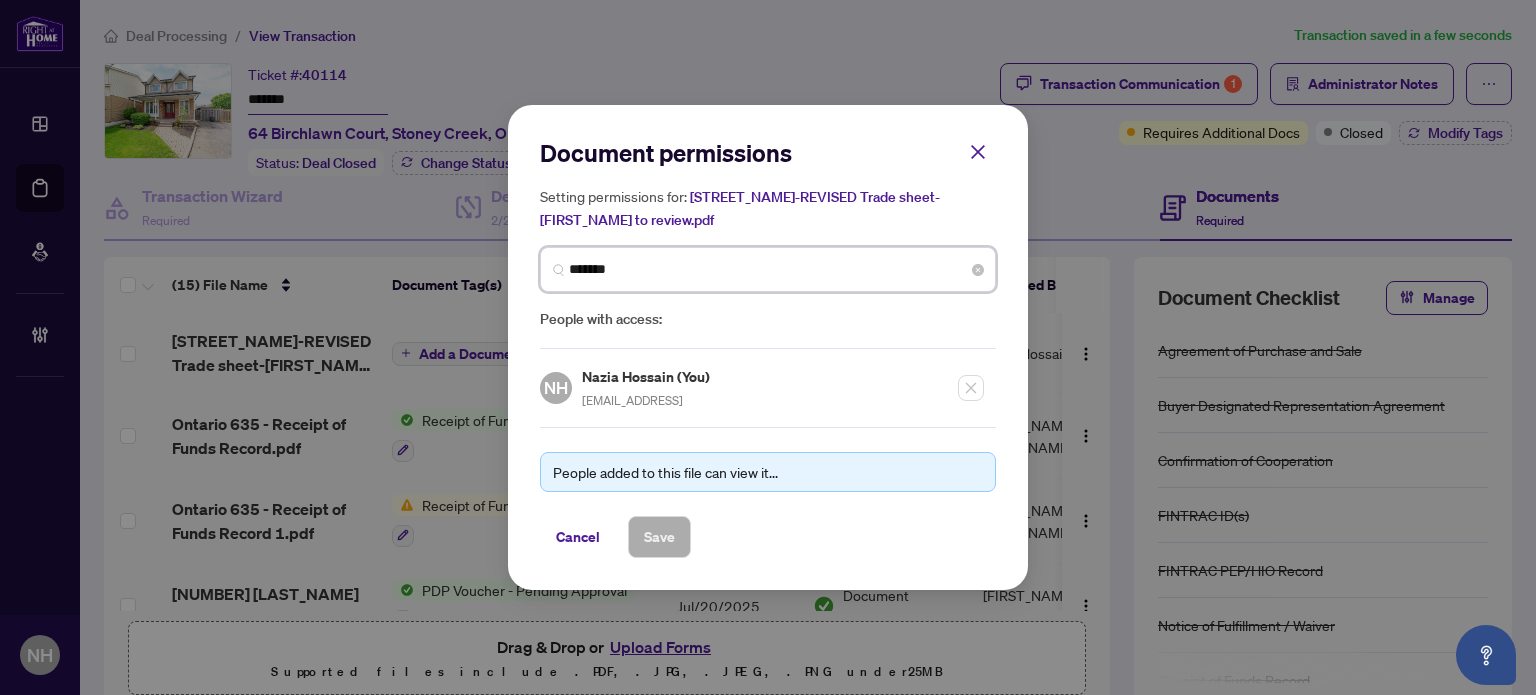 click on "*******" at bounding box center (776, 269) 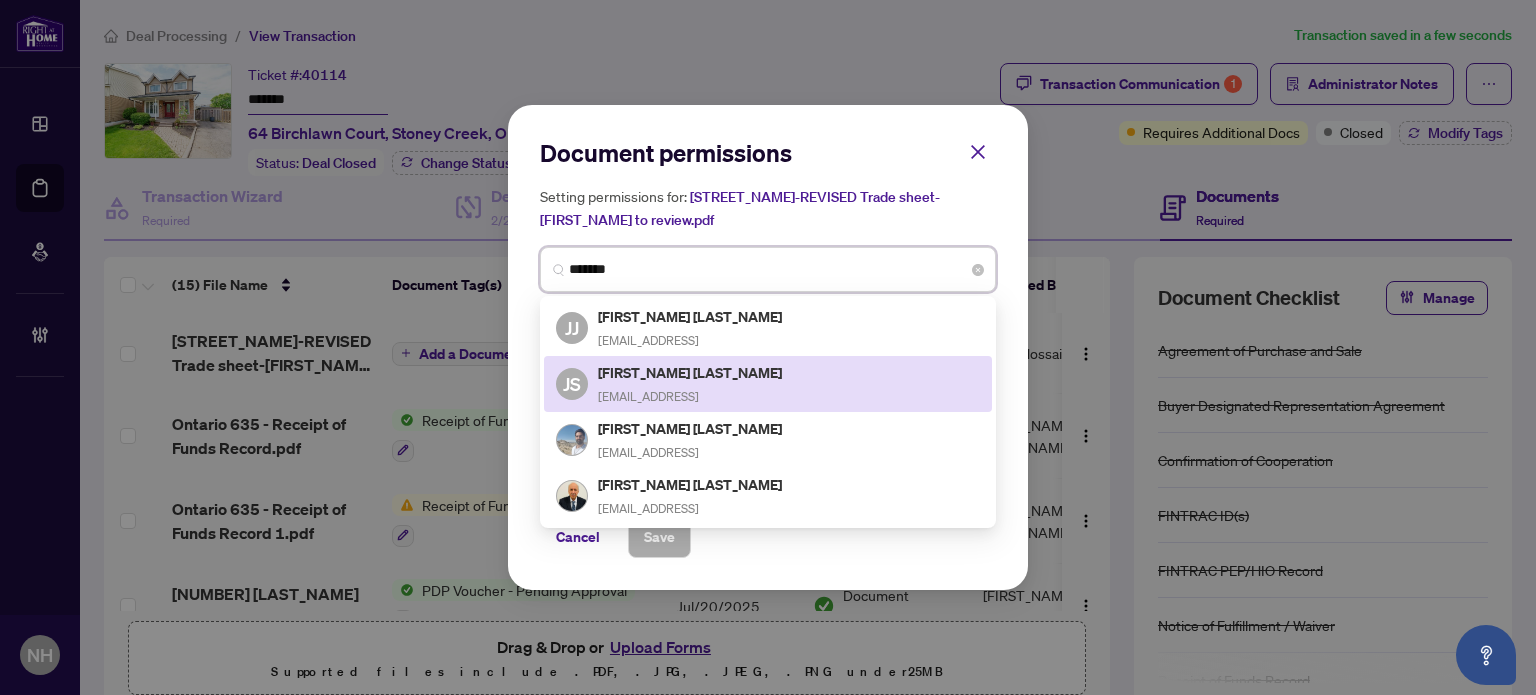click on "[FIRST_NAME] [LAST_NAME]" at bounding box center (691, 372) 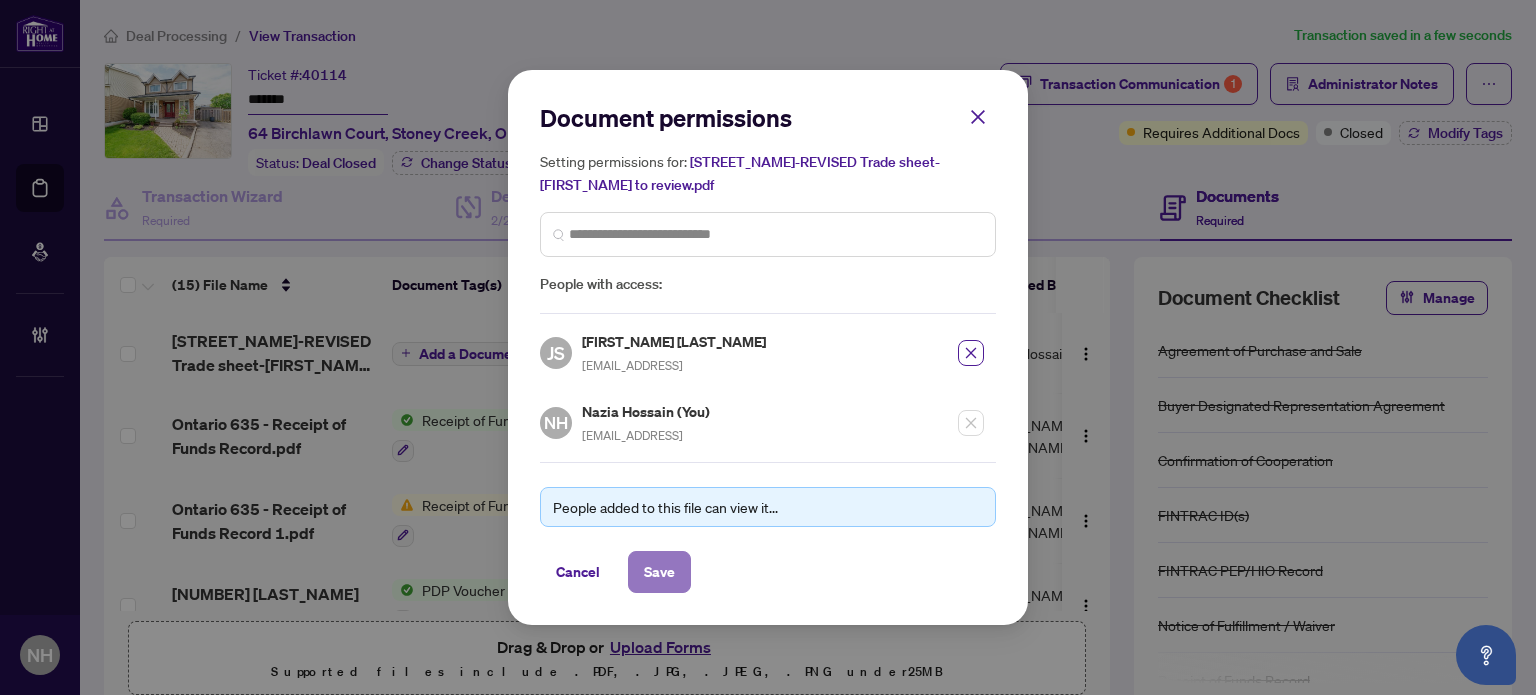 click on "Save" at bounding box center (659, 572) 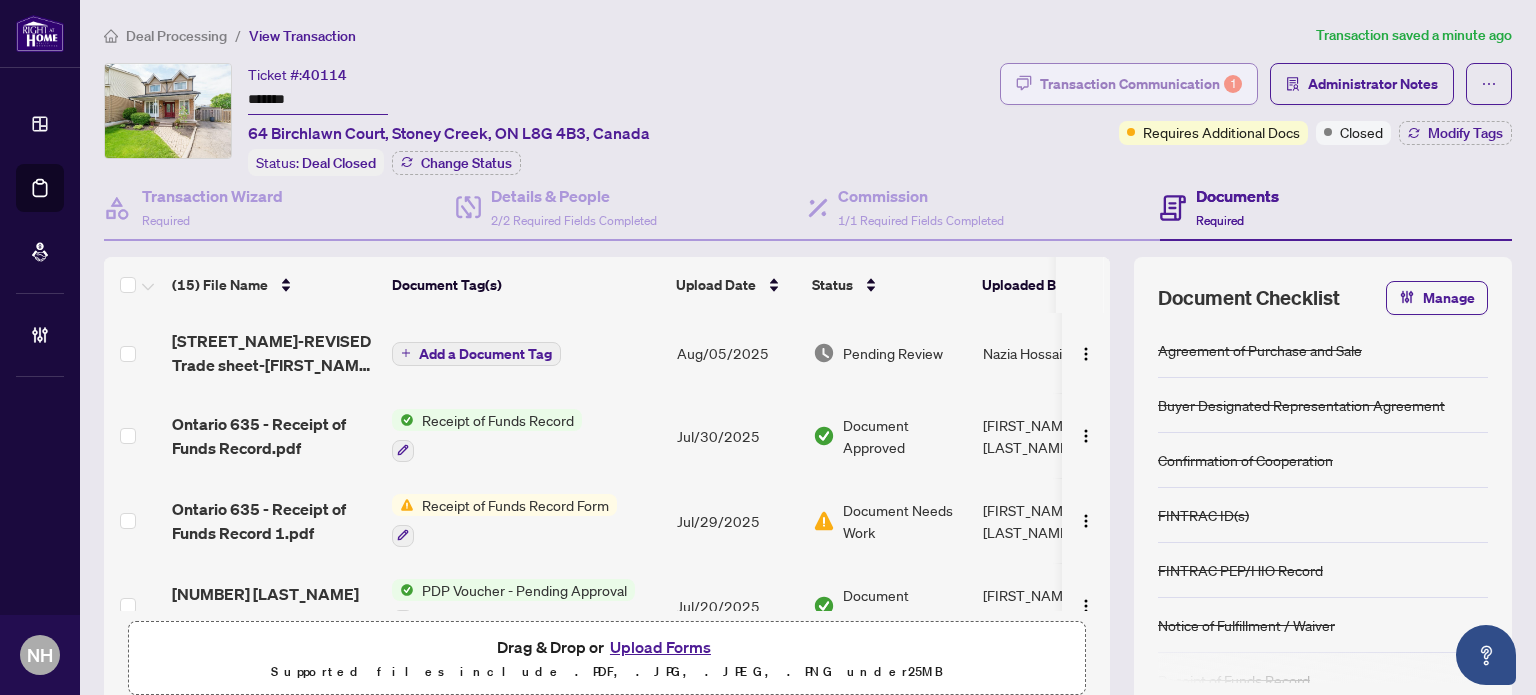 click on "Transaction Communication 1" at bounding box center (1141, 84) 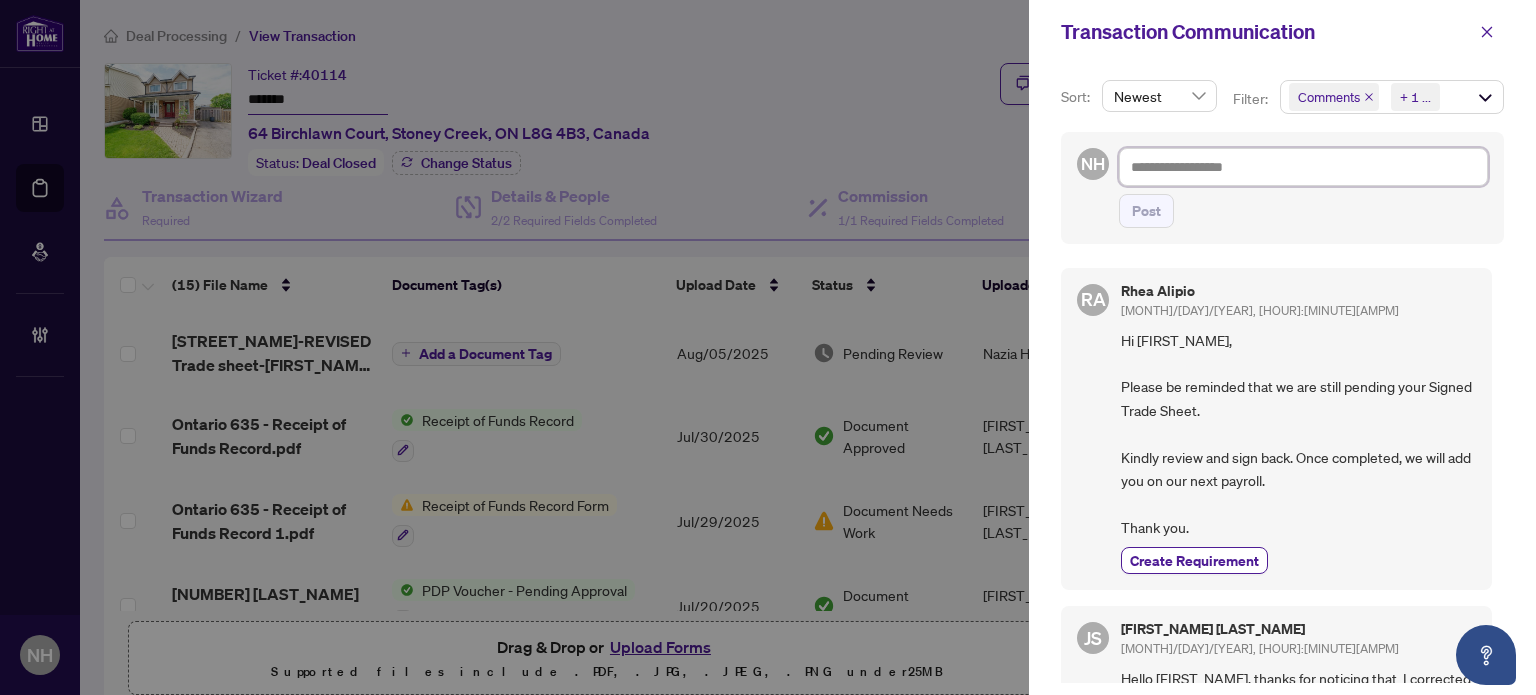 click at bounding box center [1303, 167] 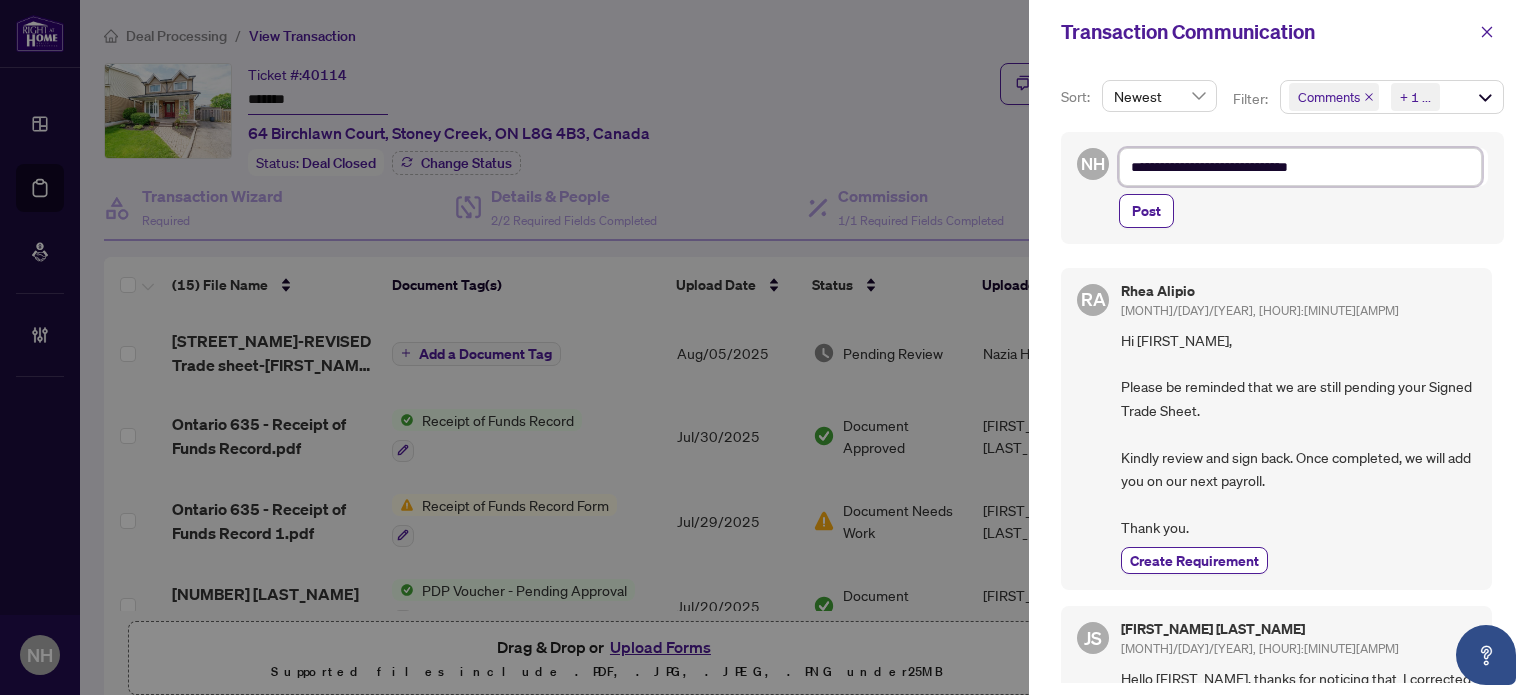 click on "**********" at bounding box center (1300, 167) 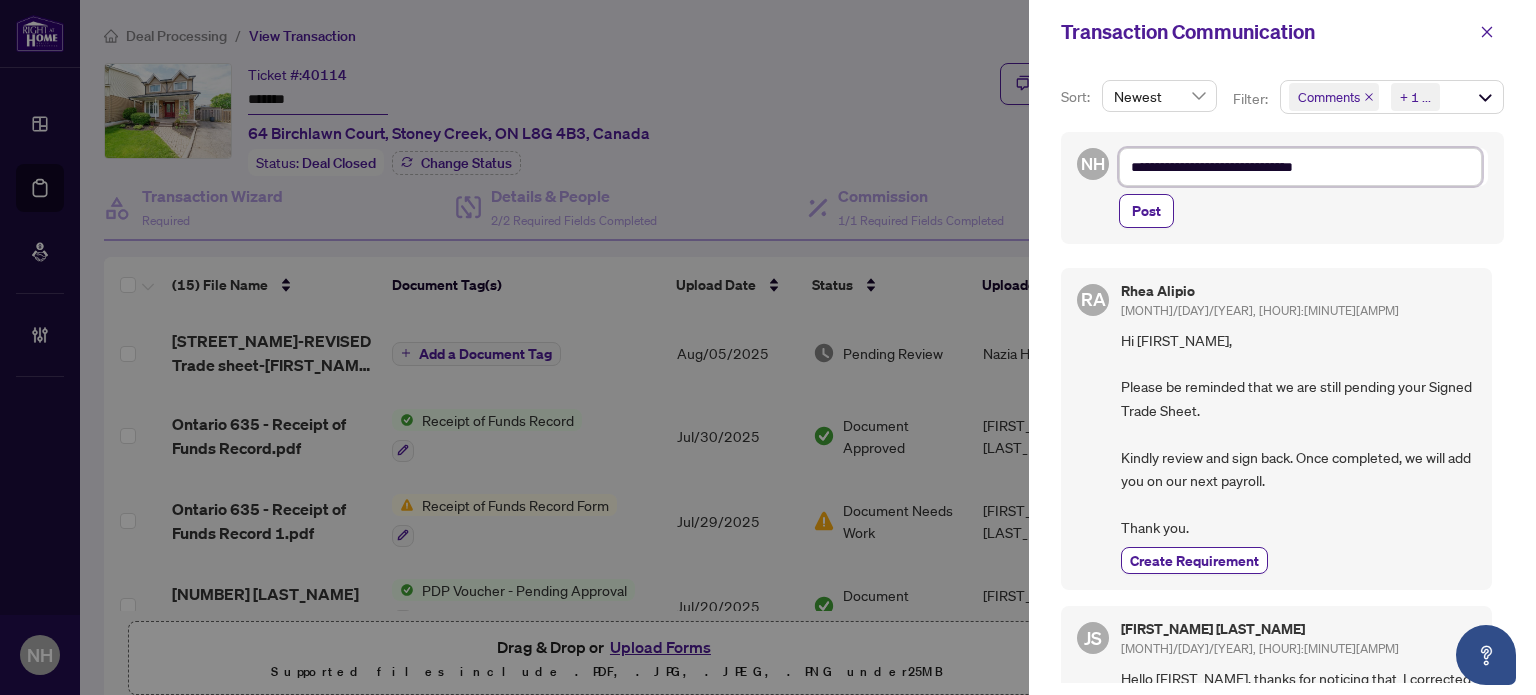 type on "**********" 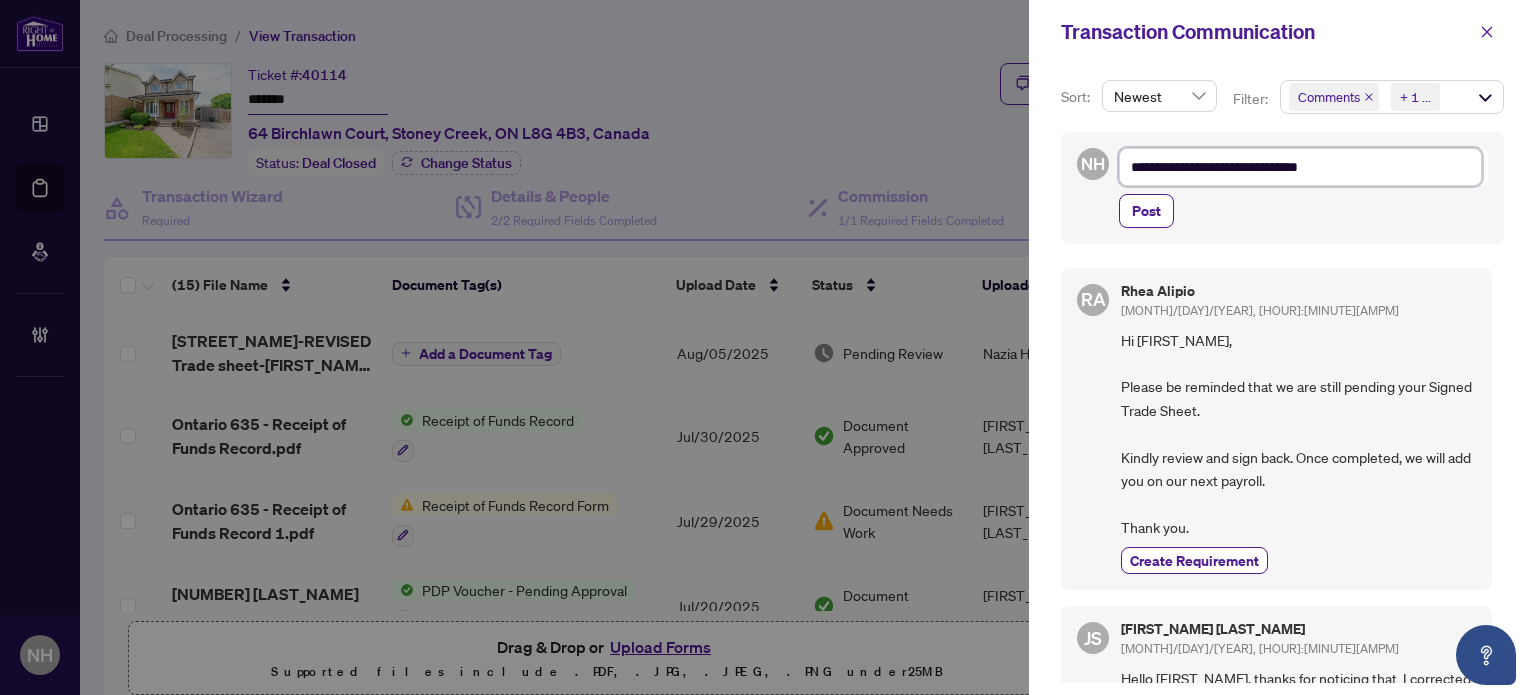 type on "**********" 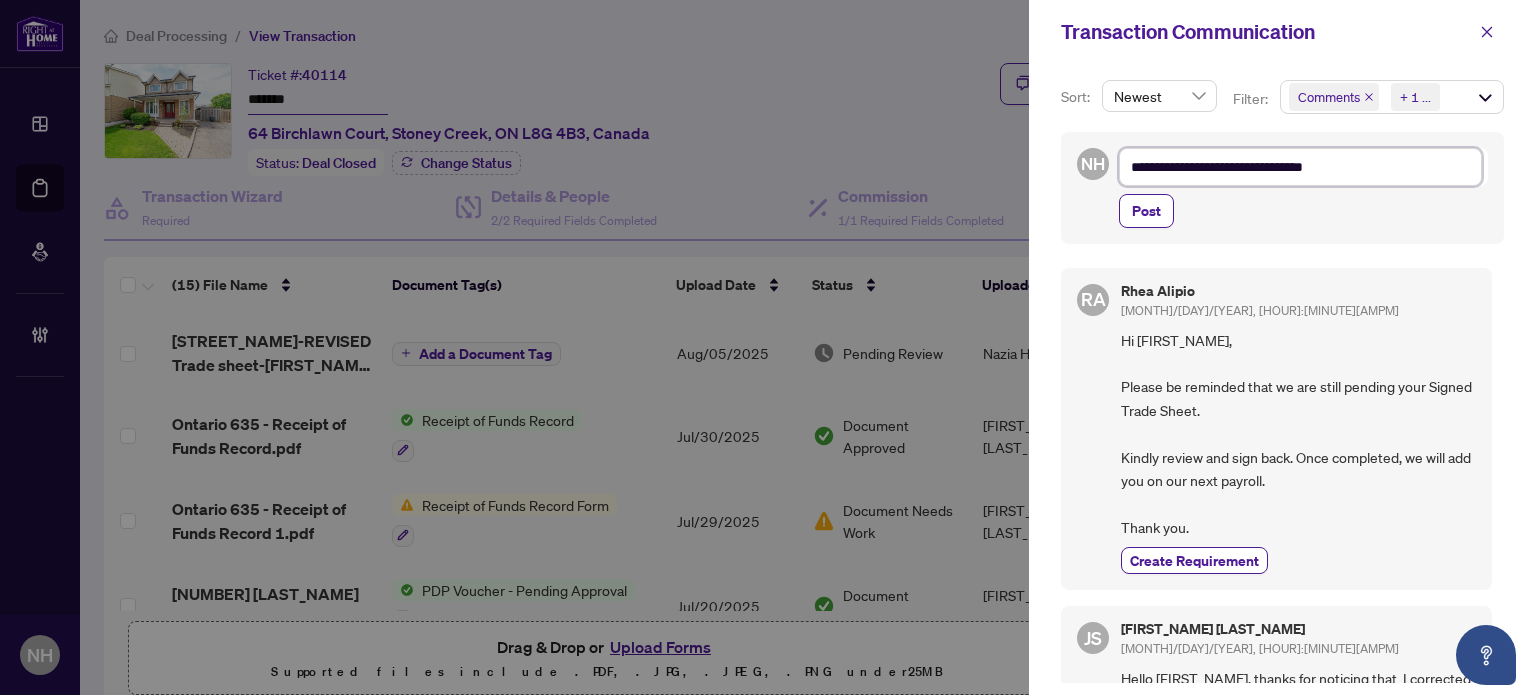 type on "**********" 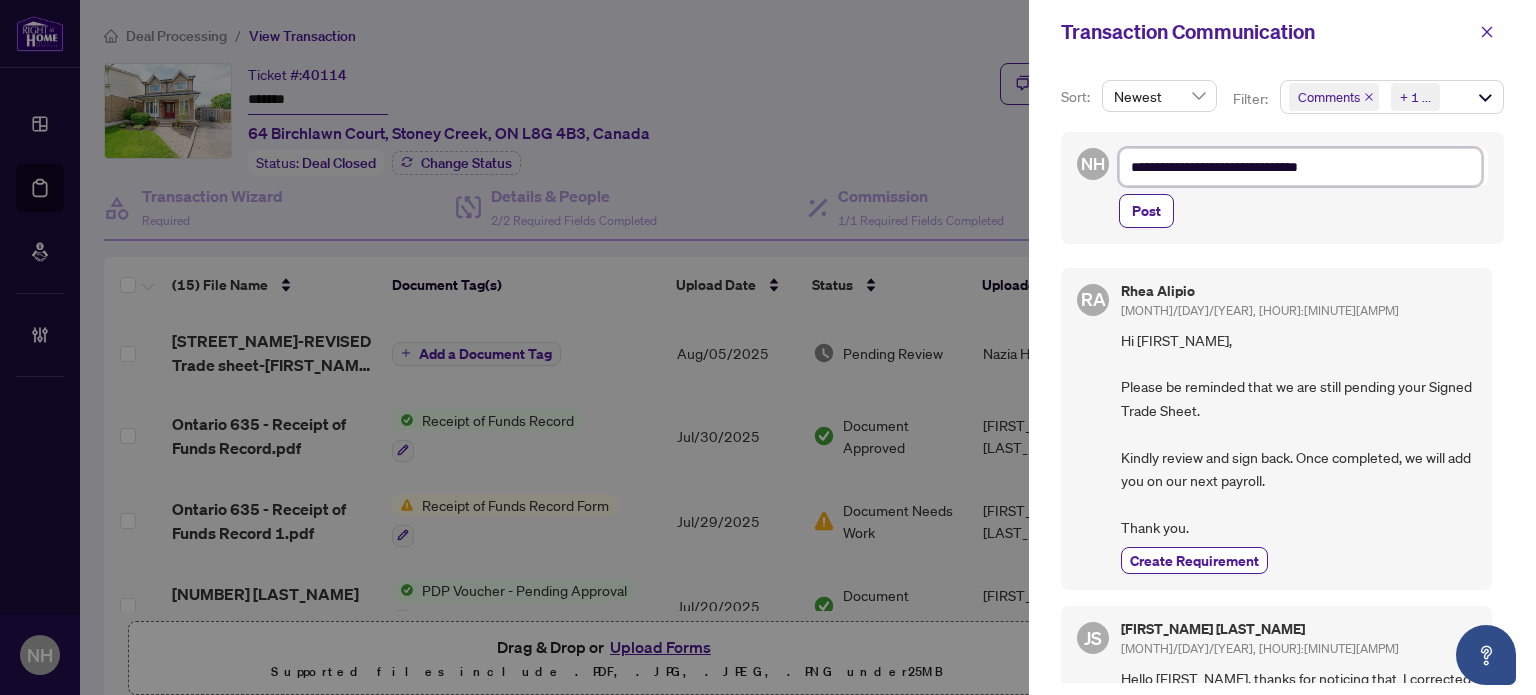type on "**********" 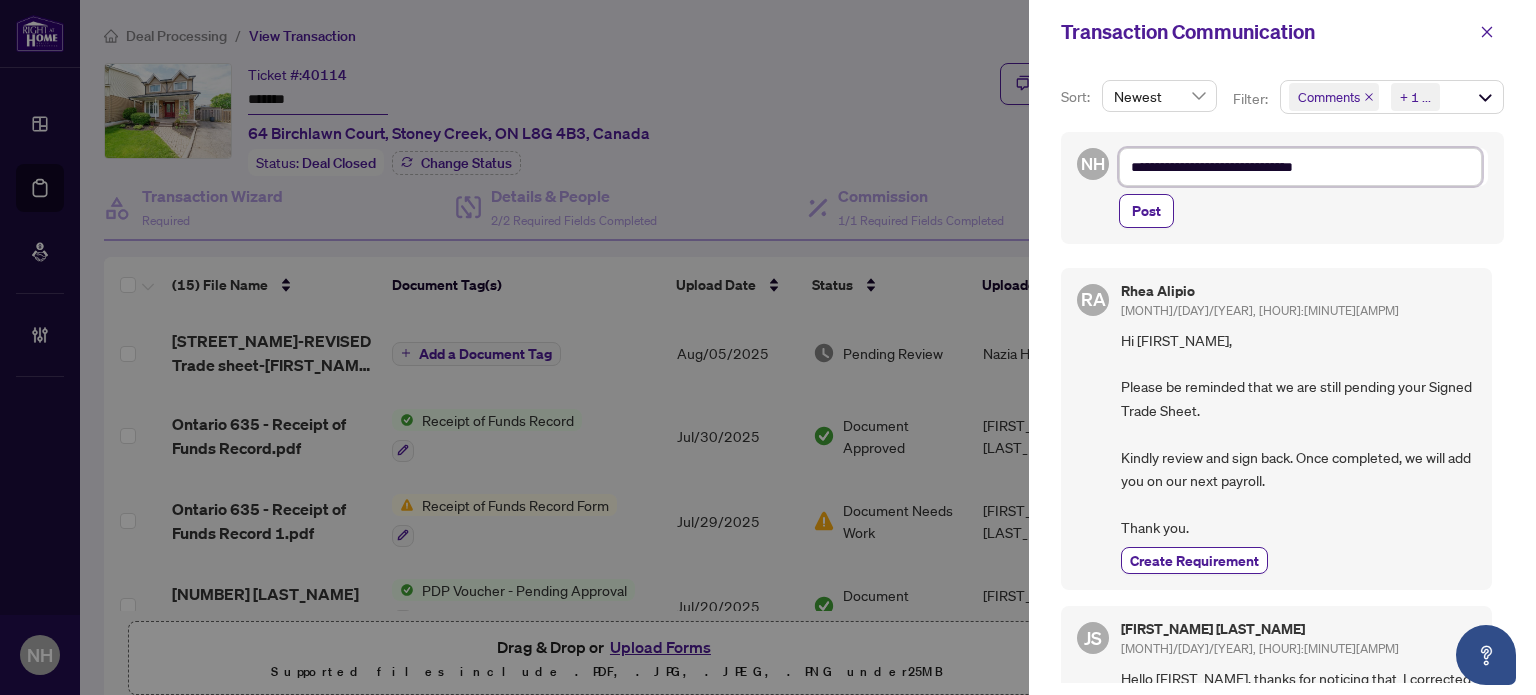 type on "**********" 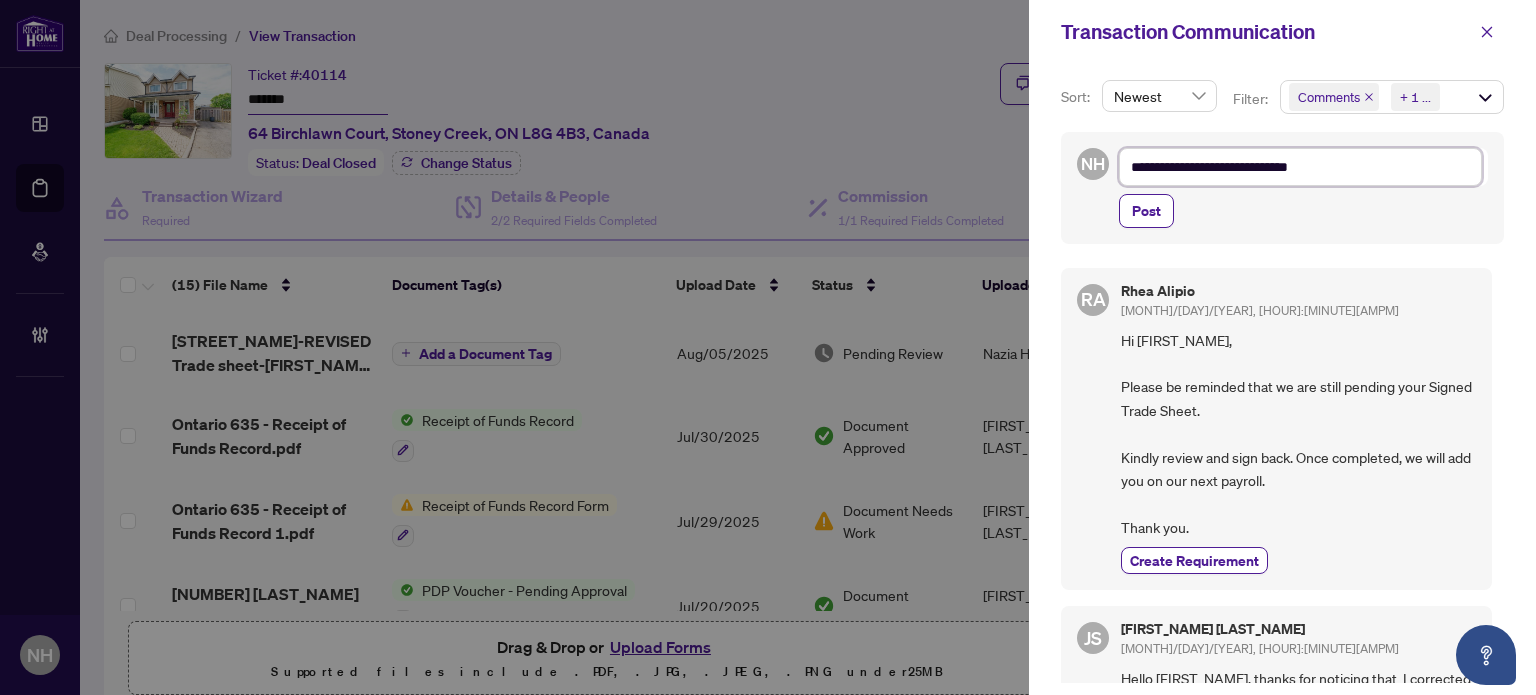 type on "**********" 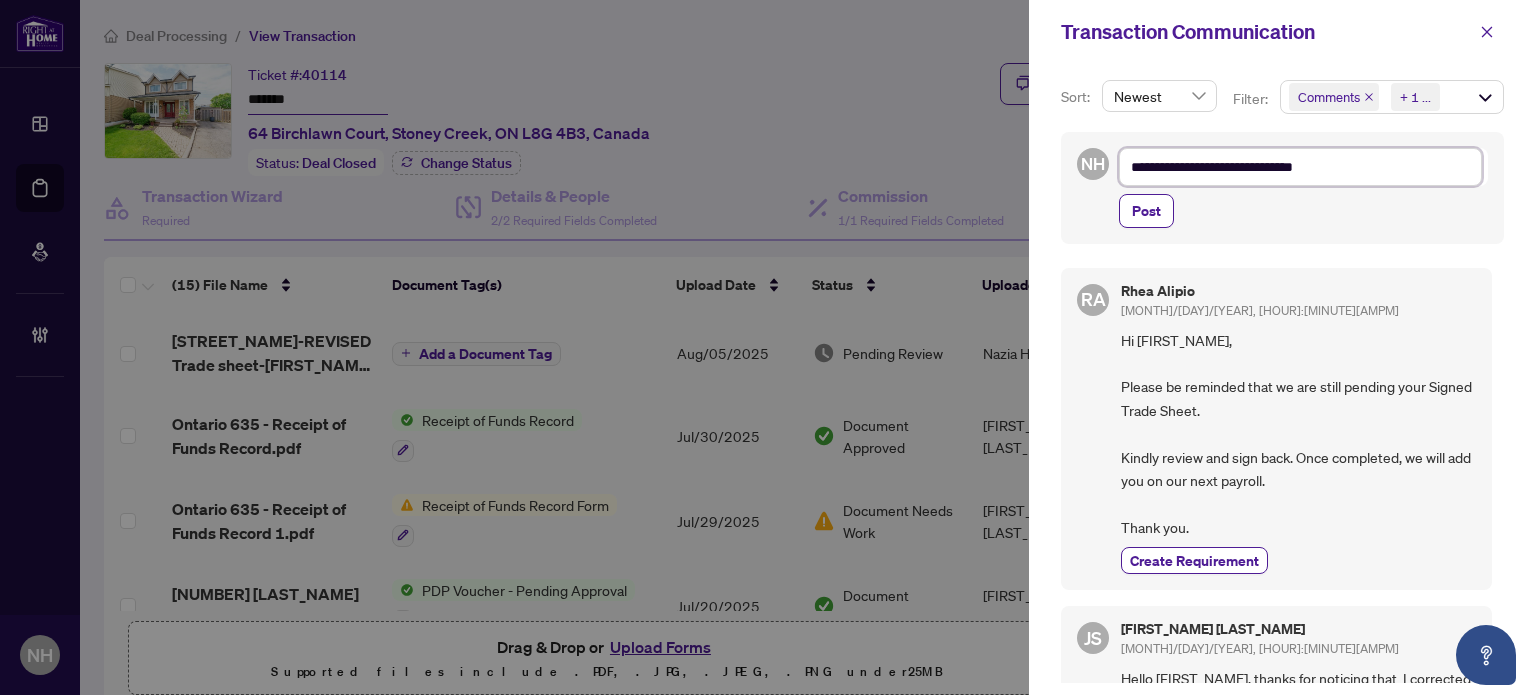 type on "**********" 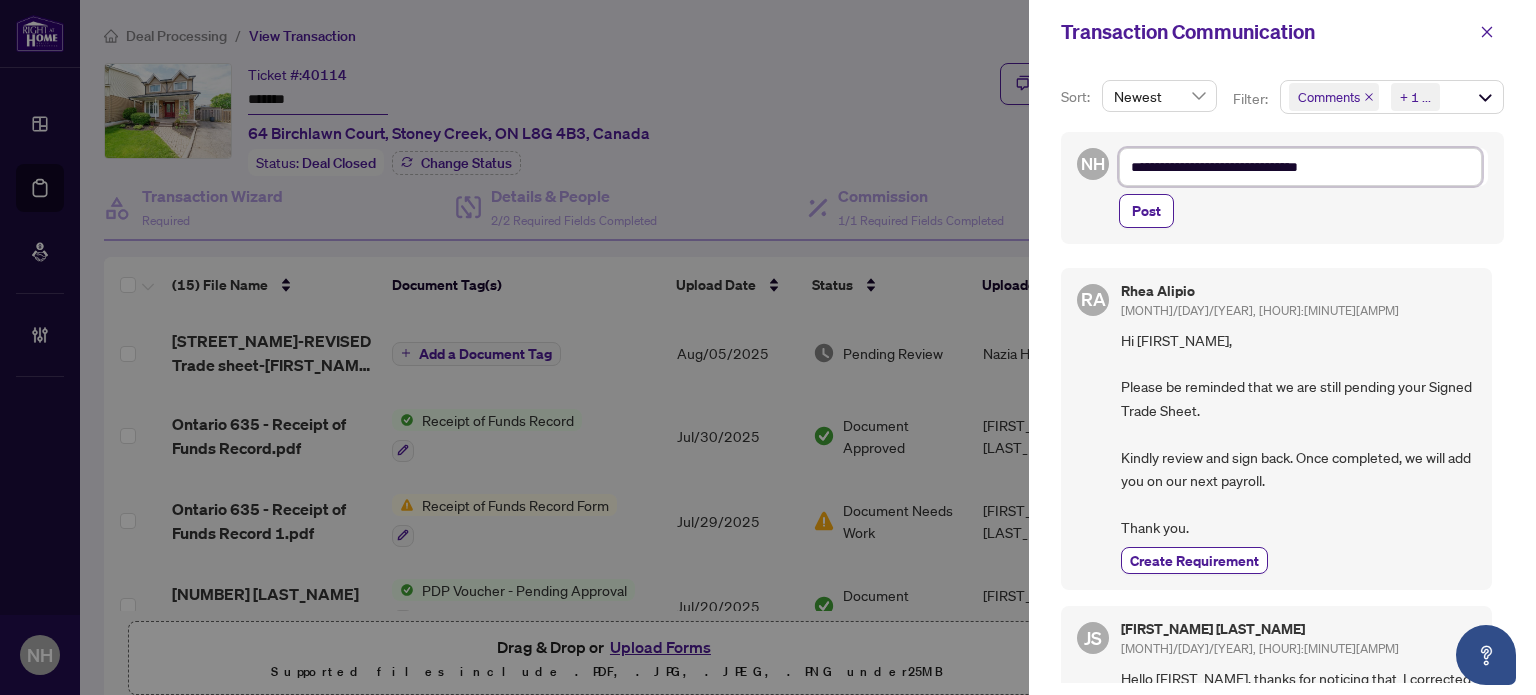 type on "**********" 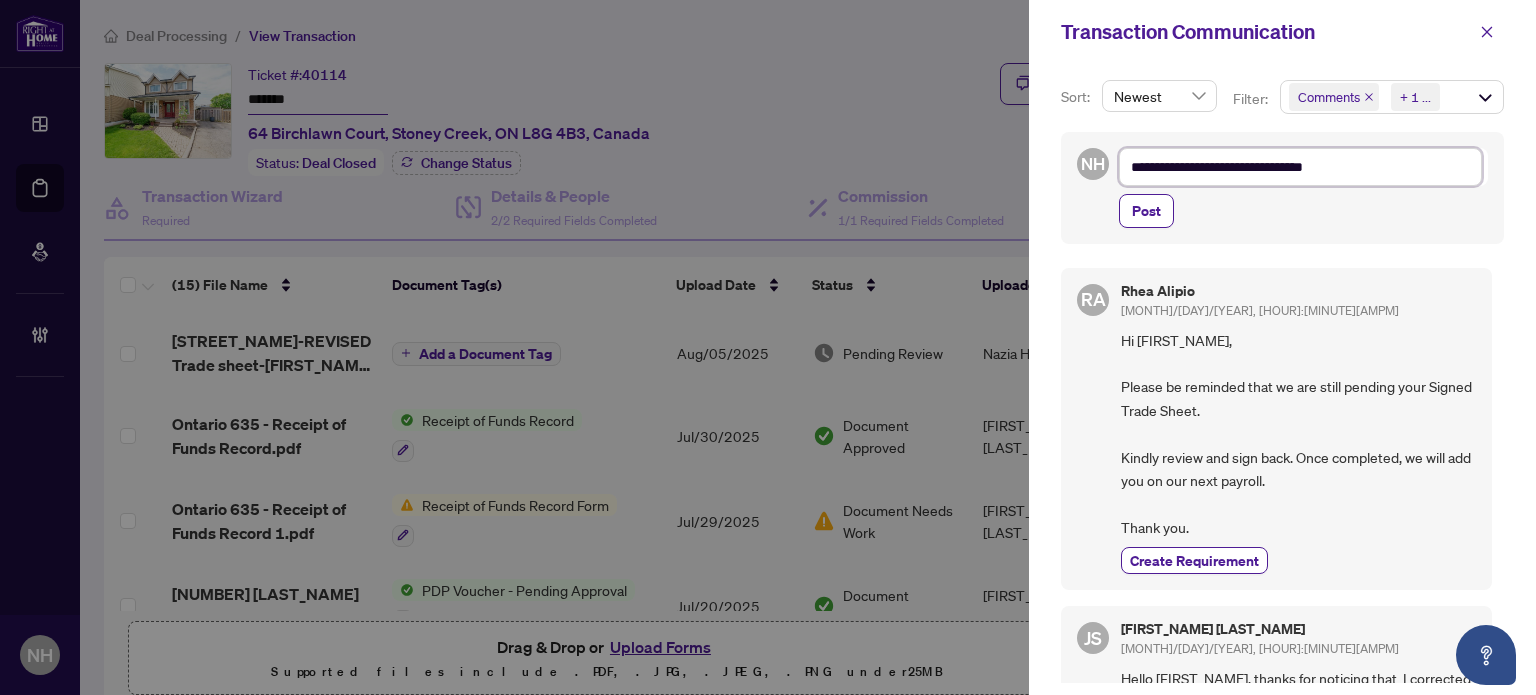type on "**********" 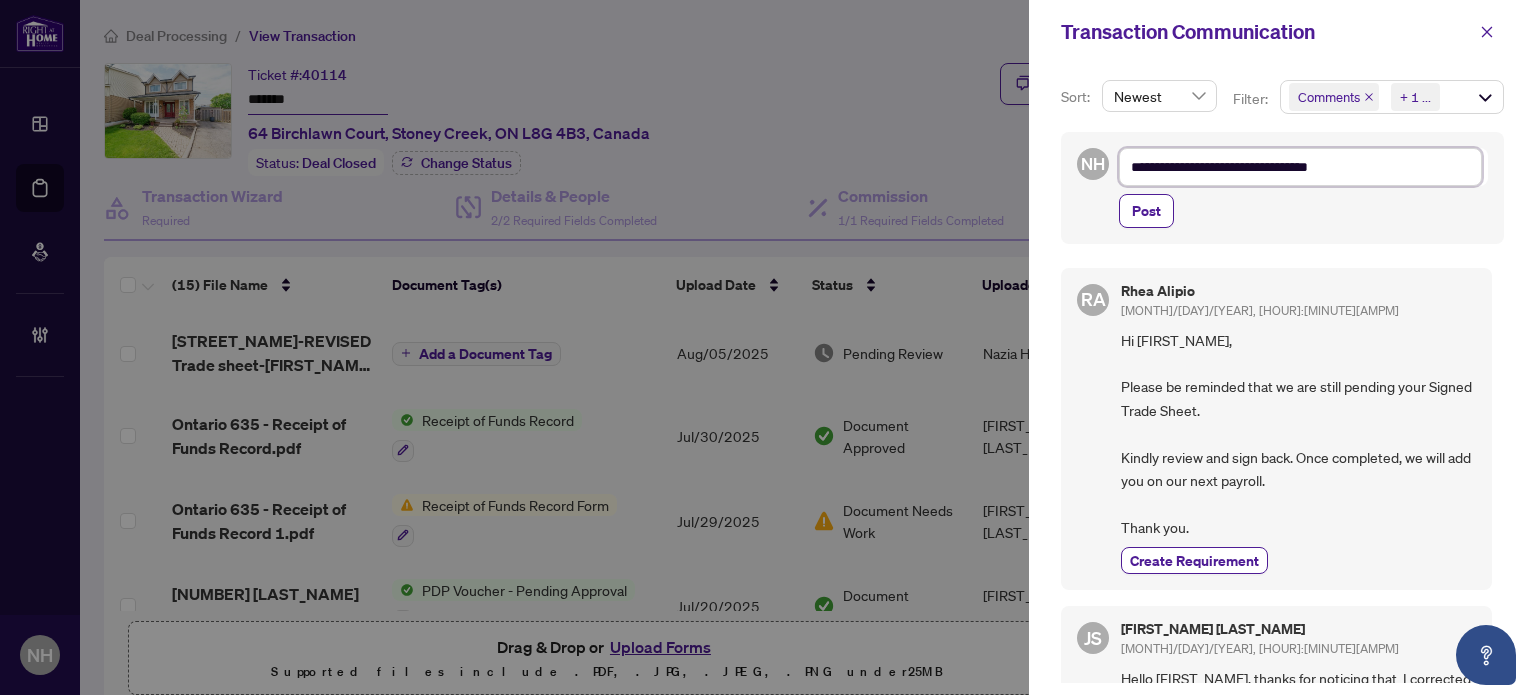 type on "**********" 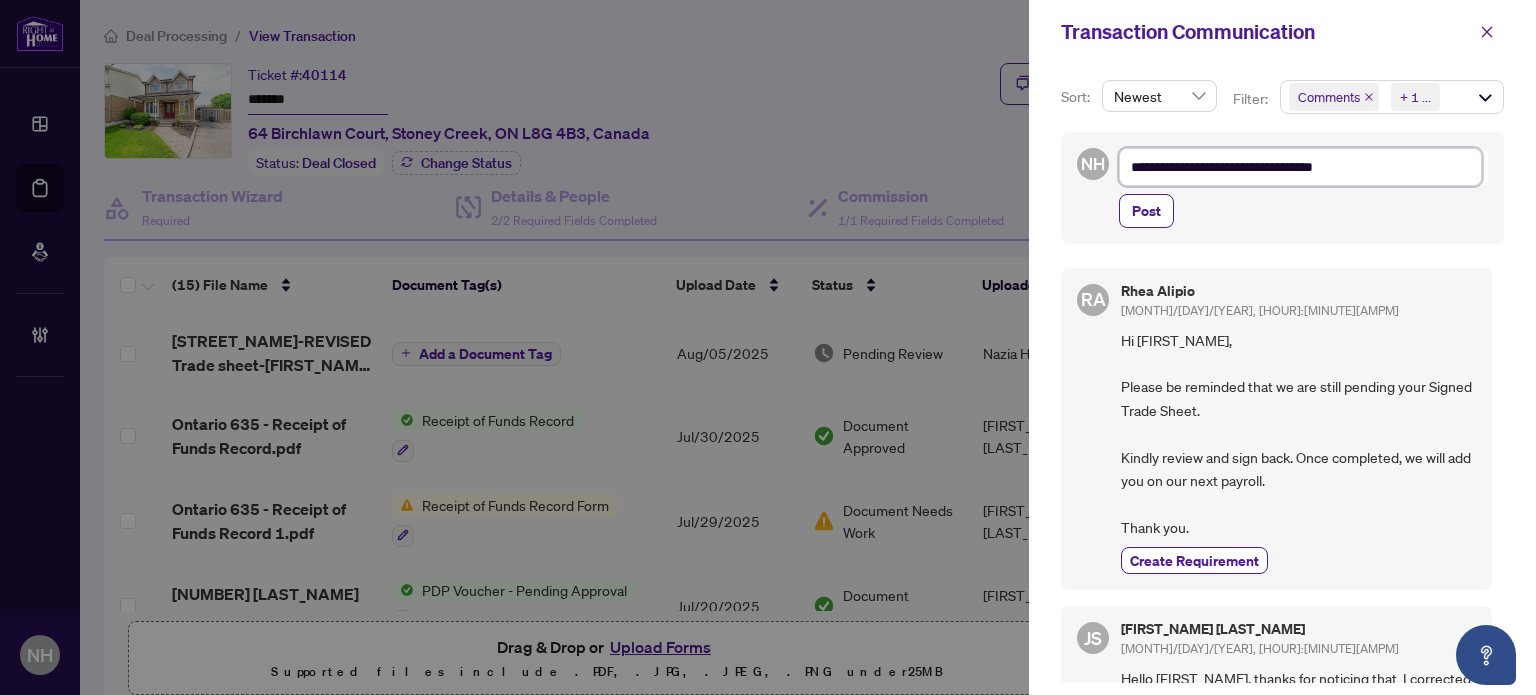 type on "**********" 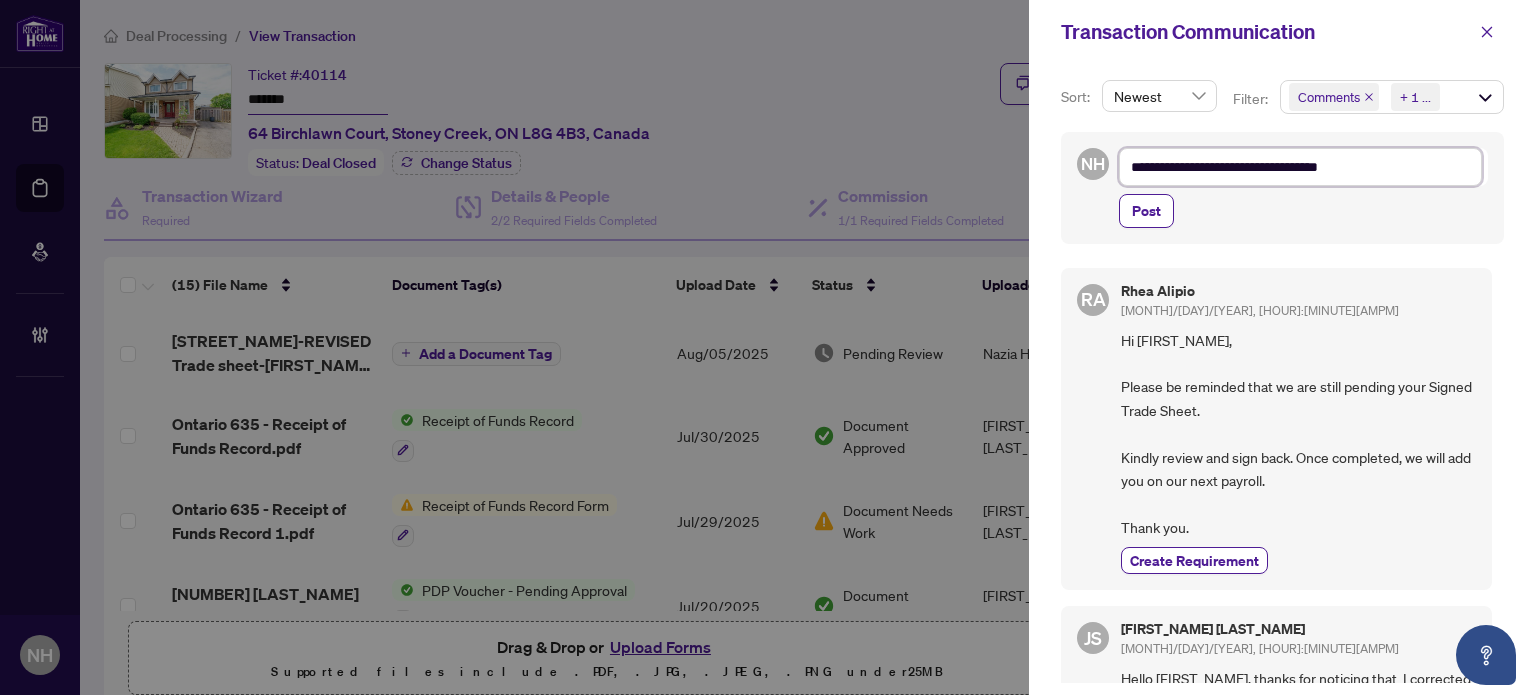 type on "**********" 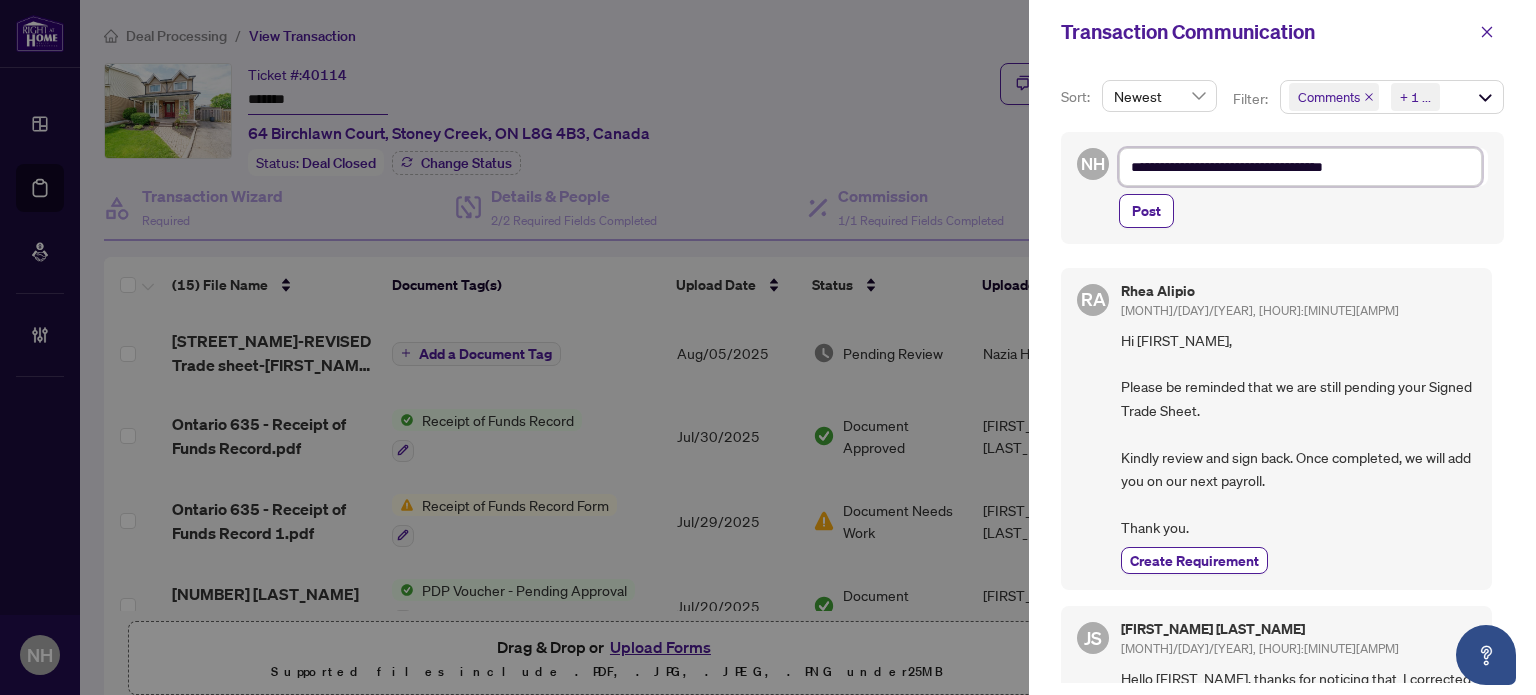 type on "**********" 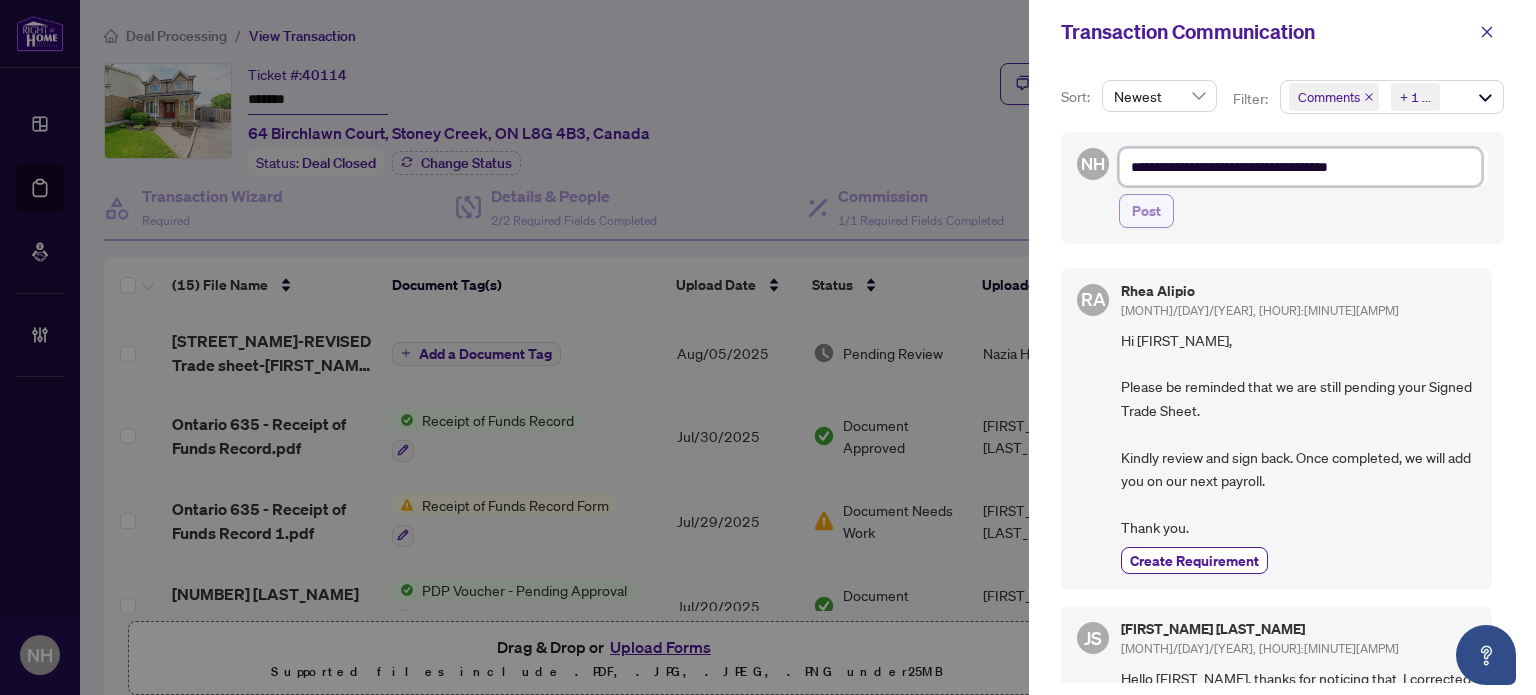 type on "**********" 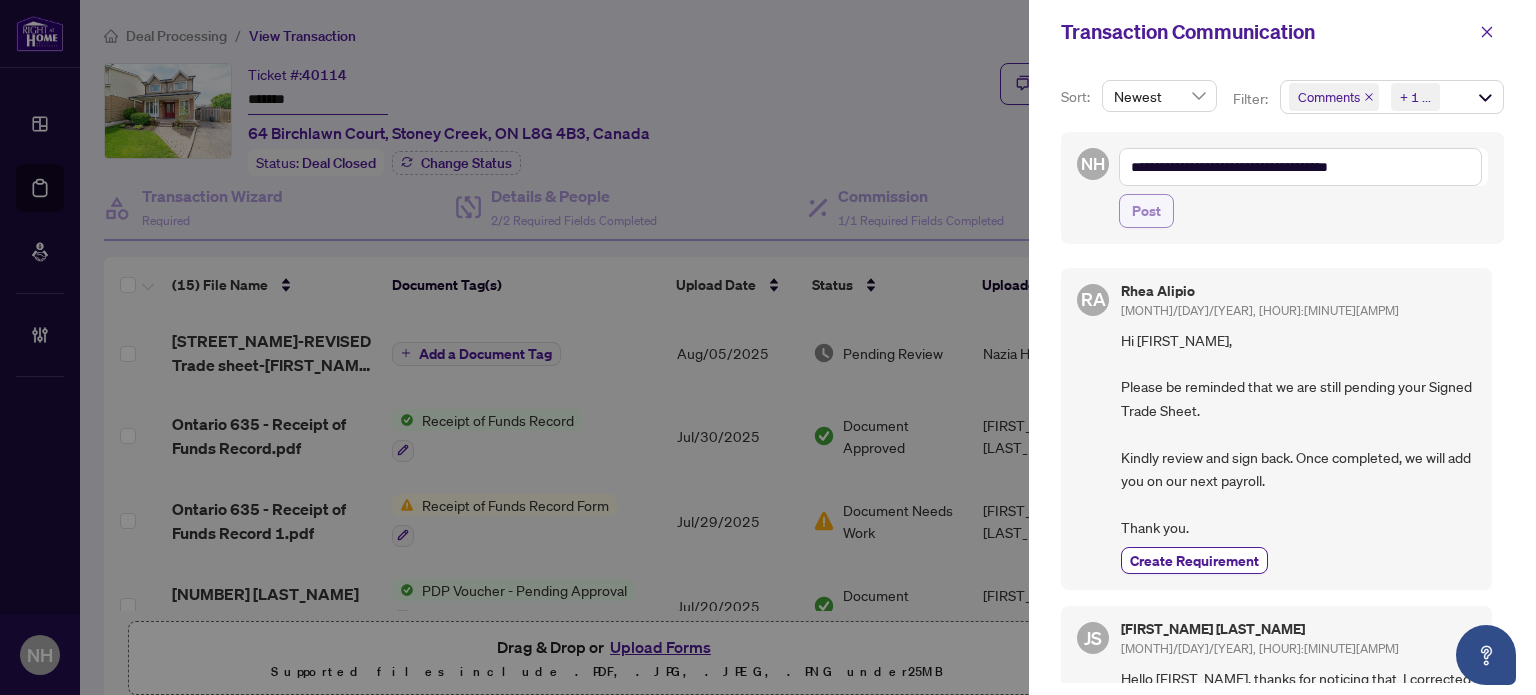 click on "Post" at bounding box center [1146, 211] 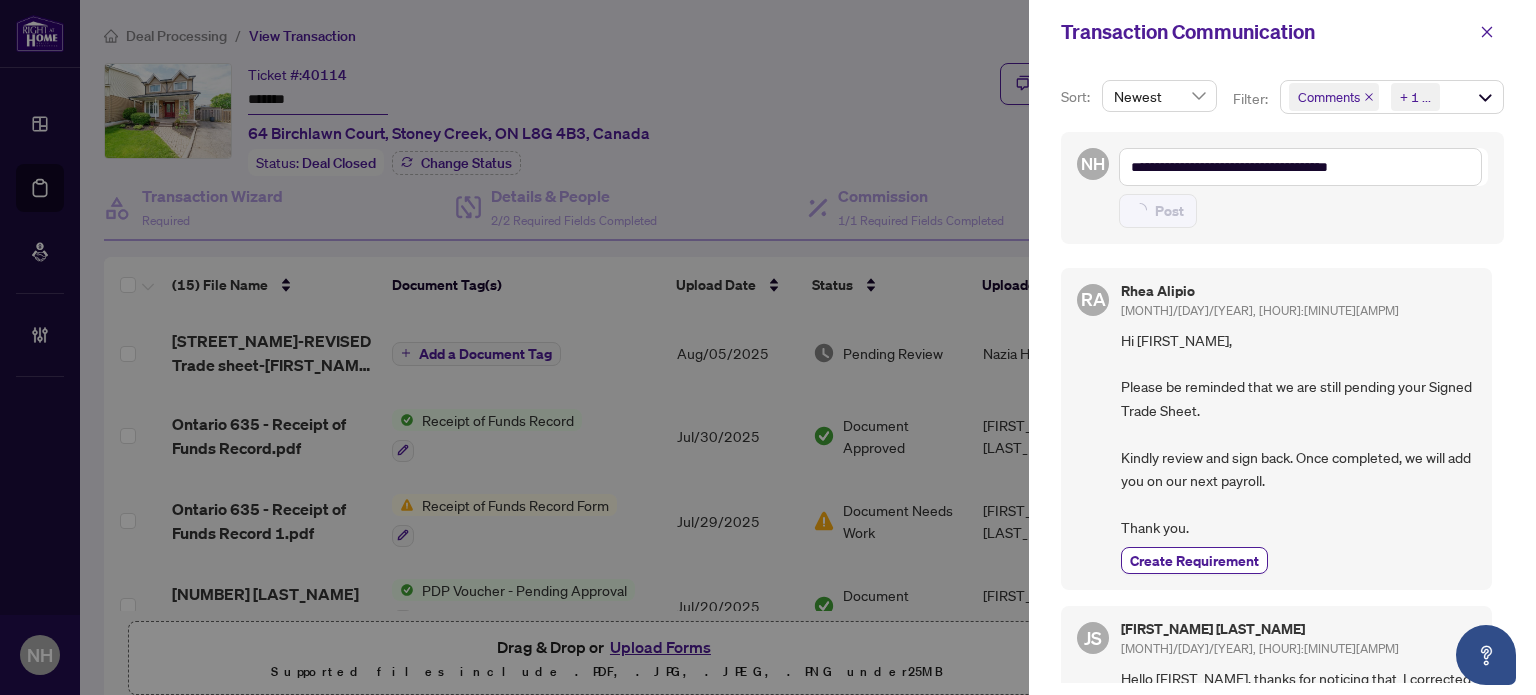 type 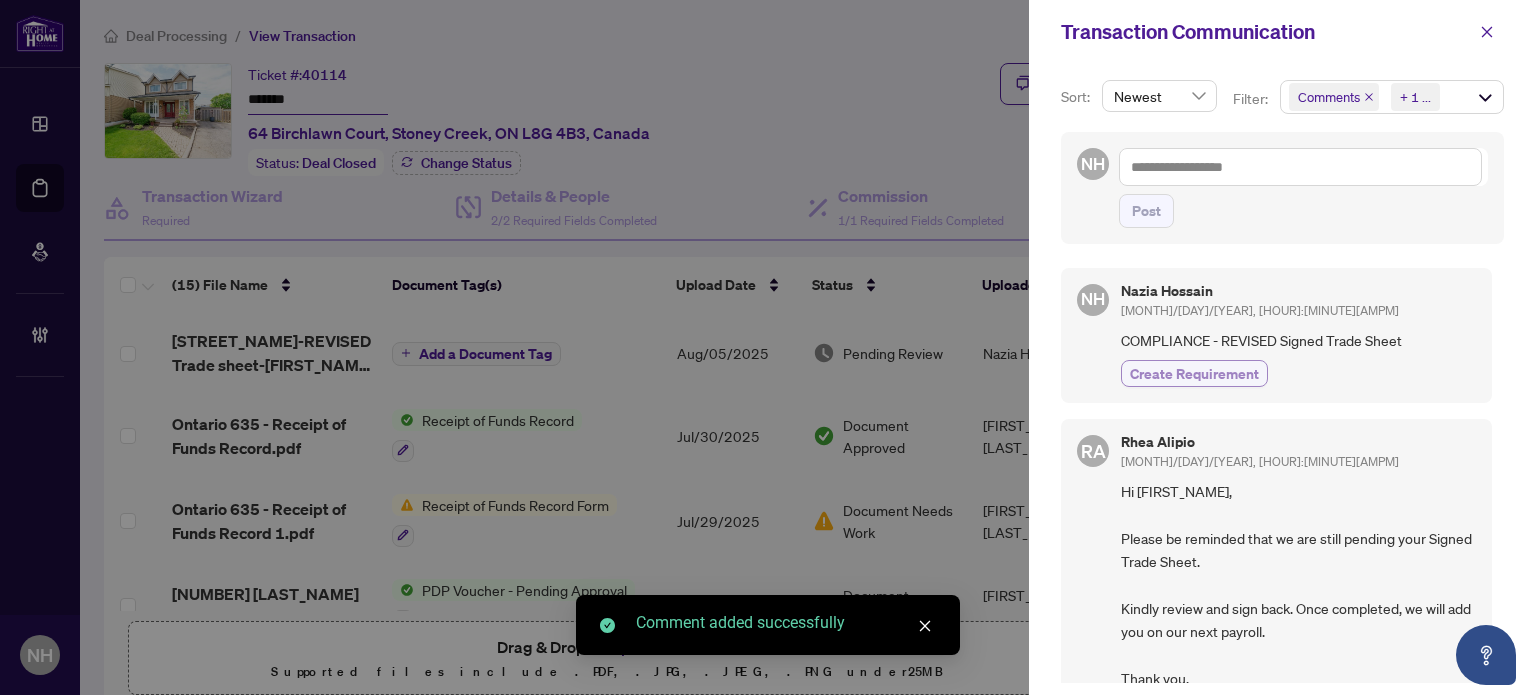 click on "Create Requirement" at bounding box center [1194, 373] 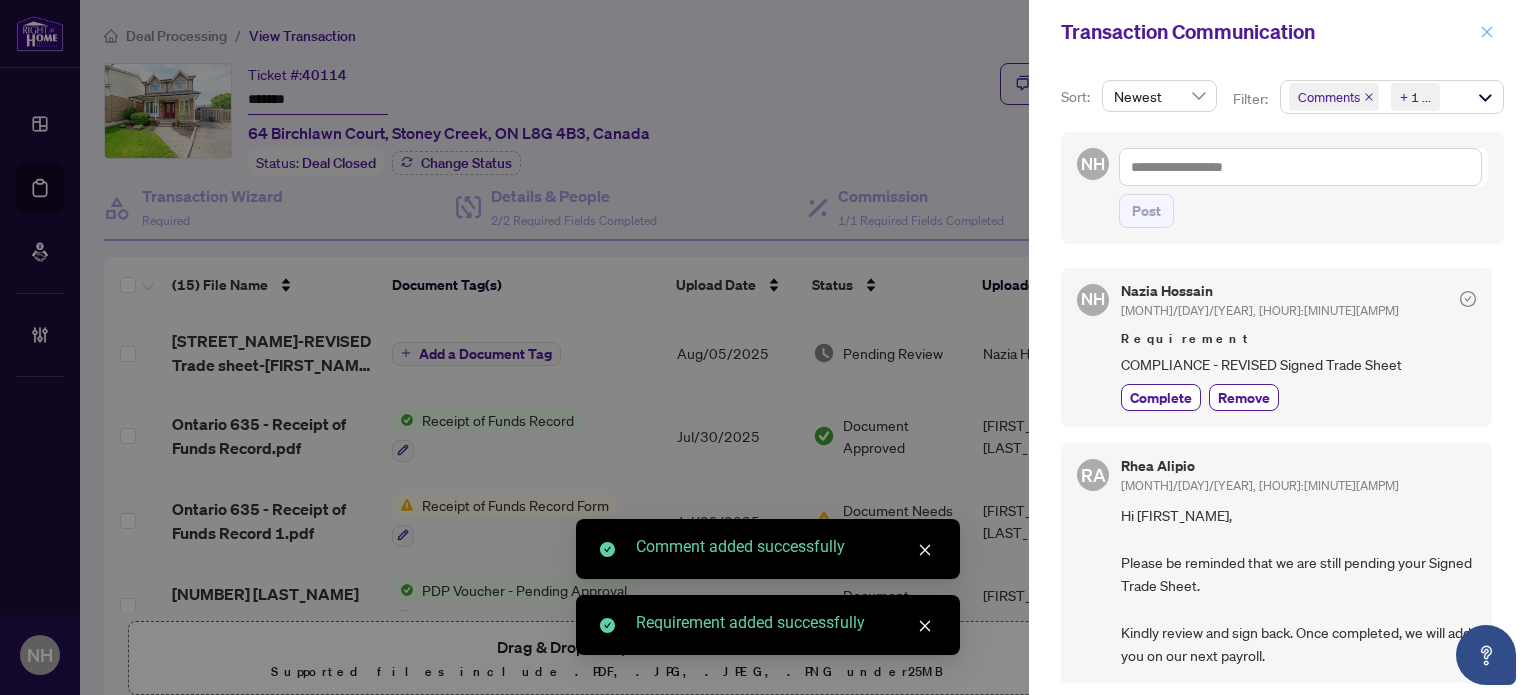 click 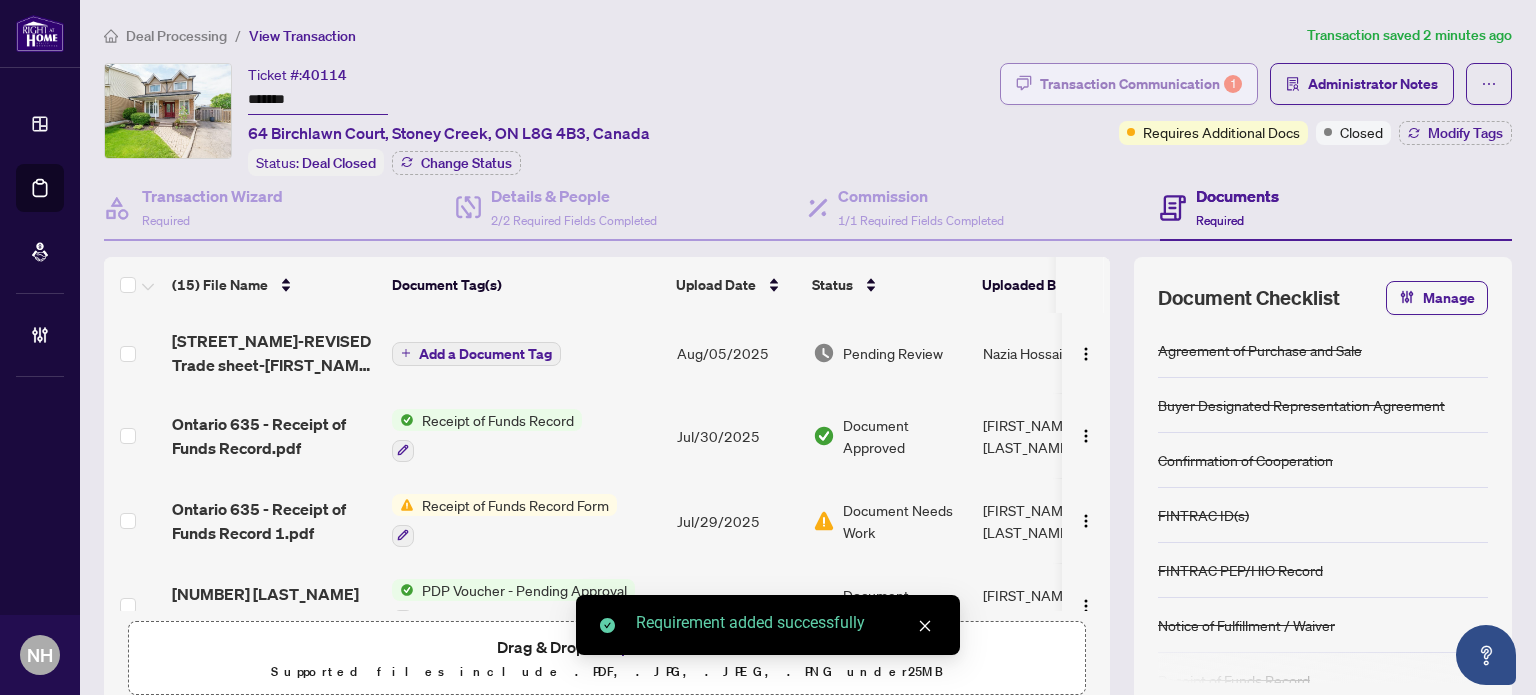 click on "Transaction Communication 1" at bounding box center (1141, 84) 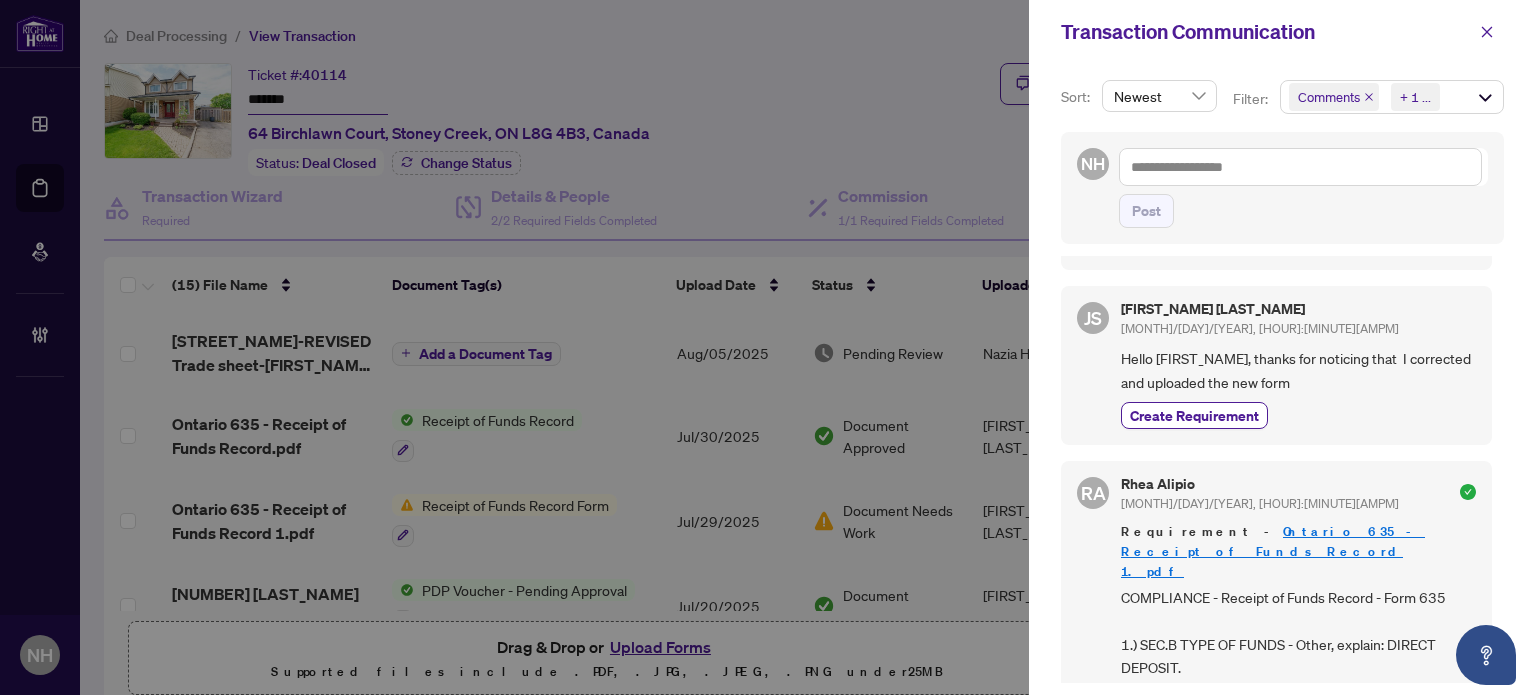scroll, scrollTop: 600, scrollLeft: 0, axis: vertical 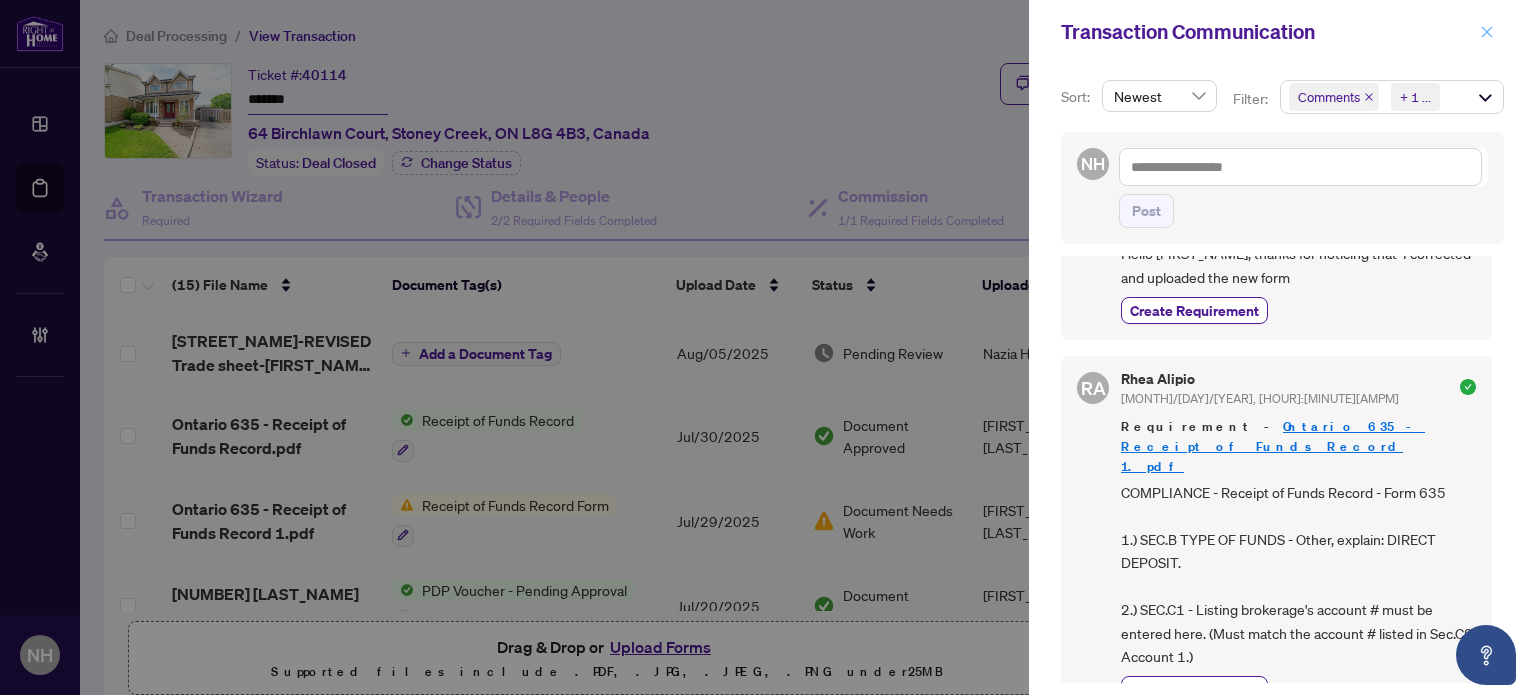 click 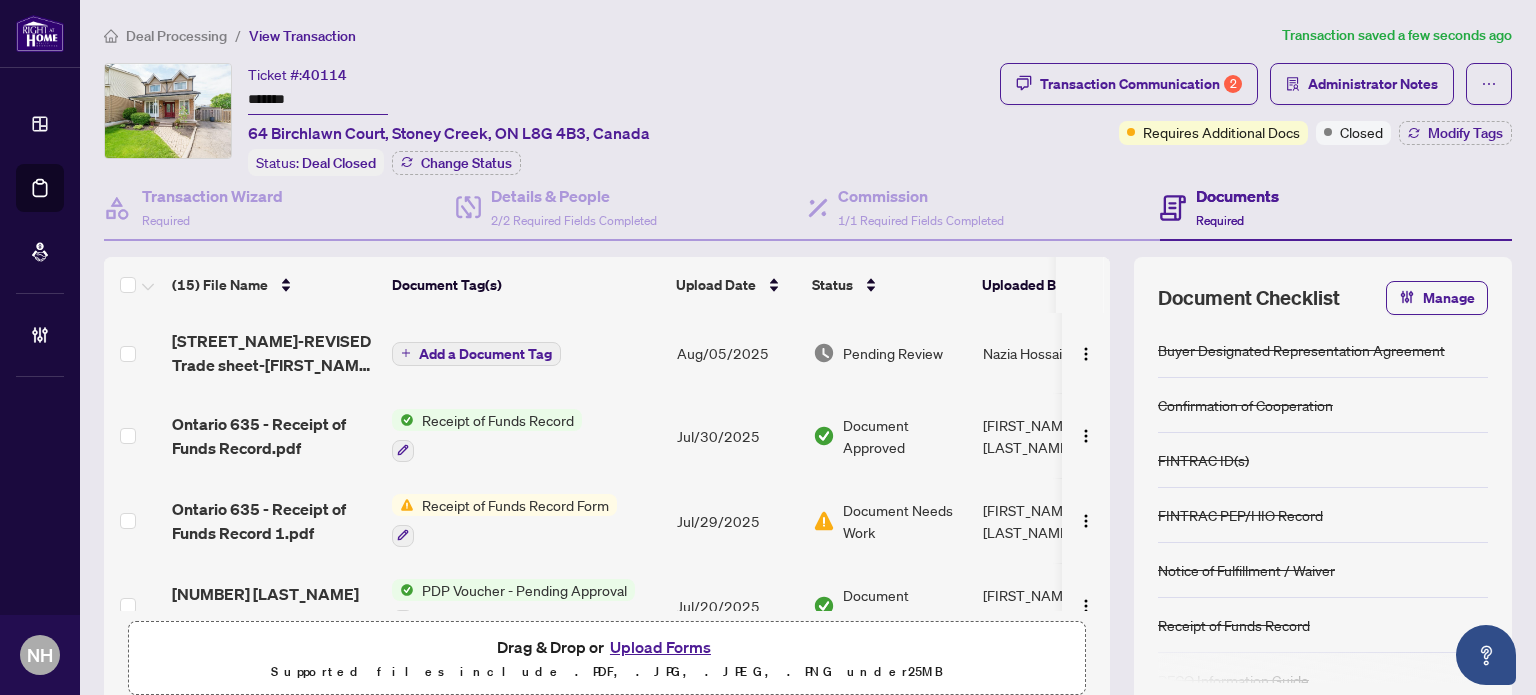 scroll, scrollTop: 84, scrollLeft: 0, axis: vertical 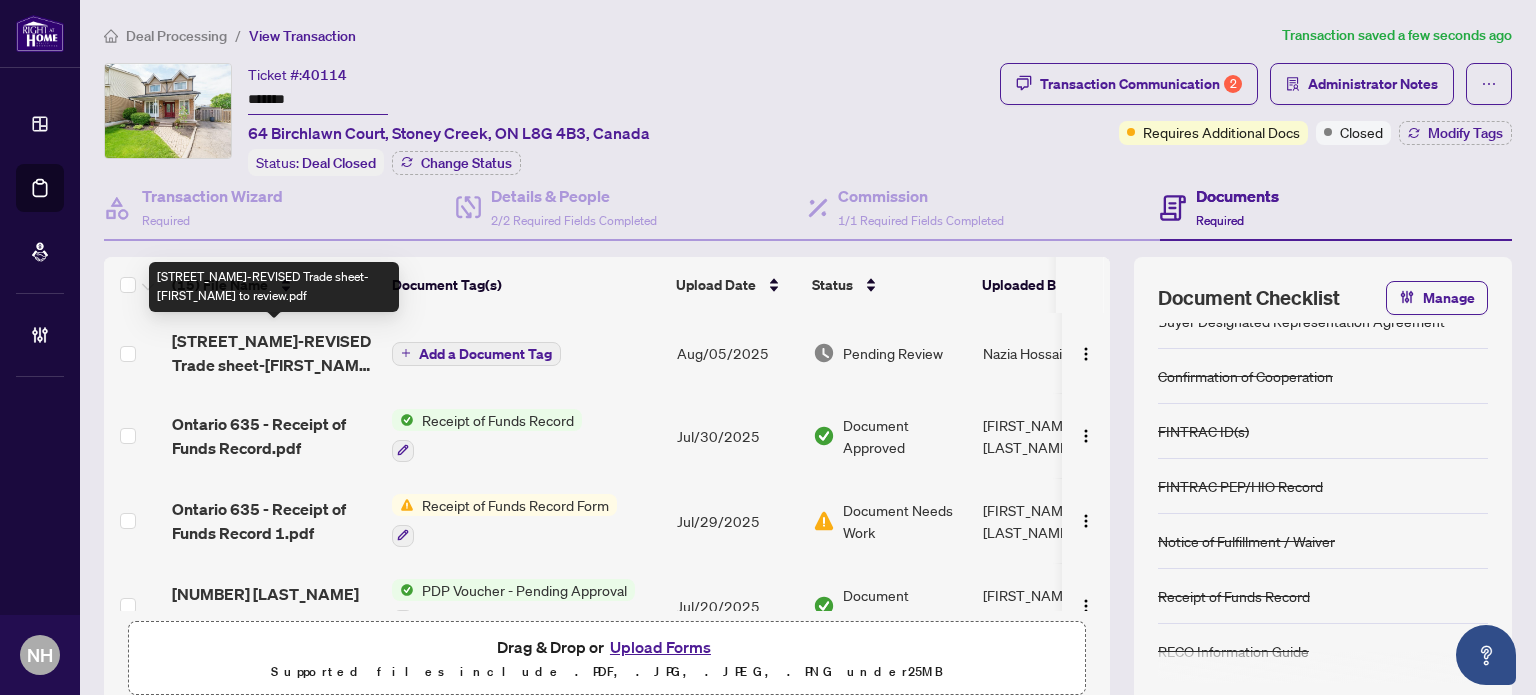 click on "64 Birchlawn Crt-REVISED Trade sheet-Jamshid to review.pdf" at bounding box center (274, 353) 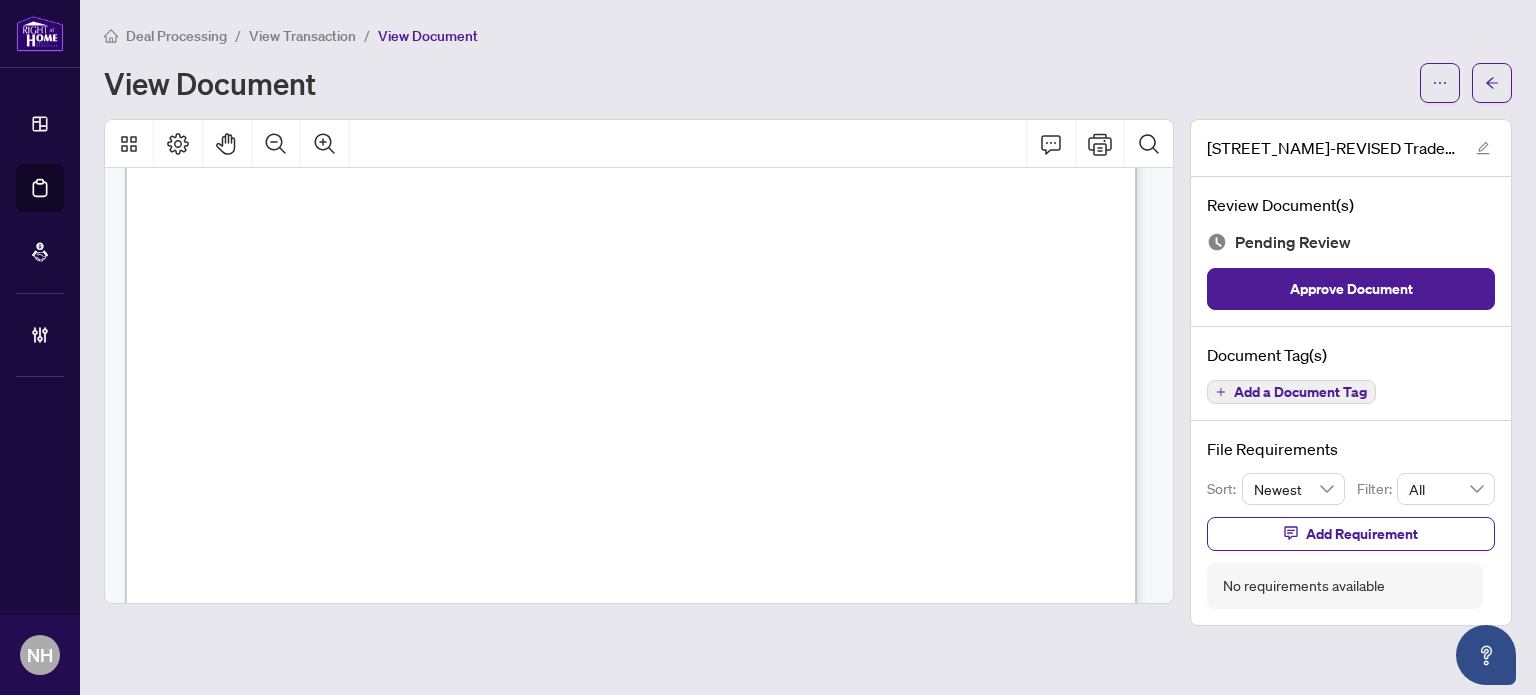 scroll, scrollTop: 400, scrollLeft: 0, axis: vertical 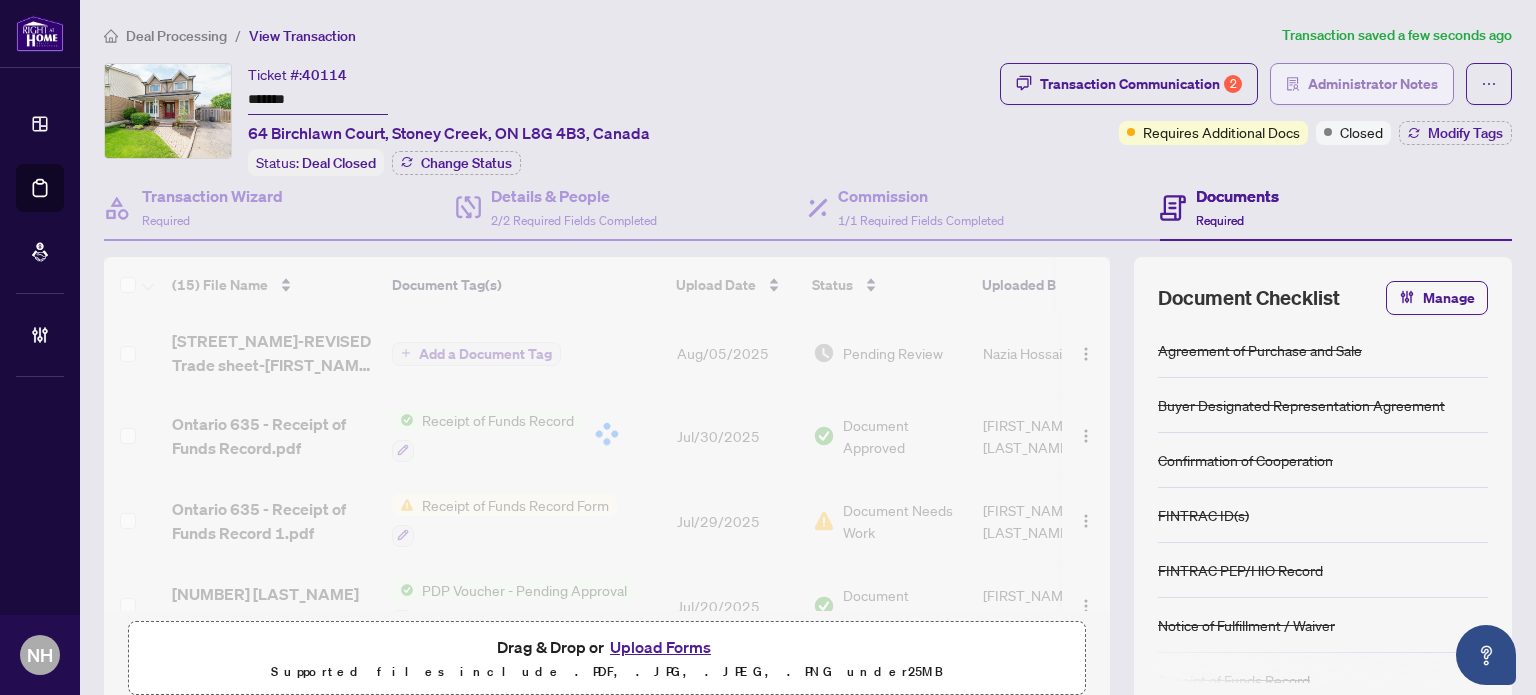 click on "Administrator Notes" at bounding box center (1373, 84) 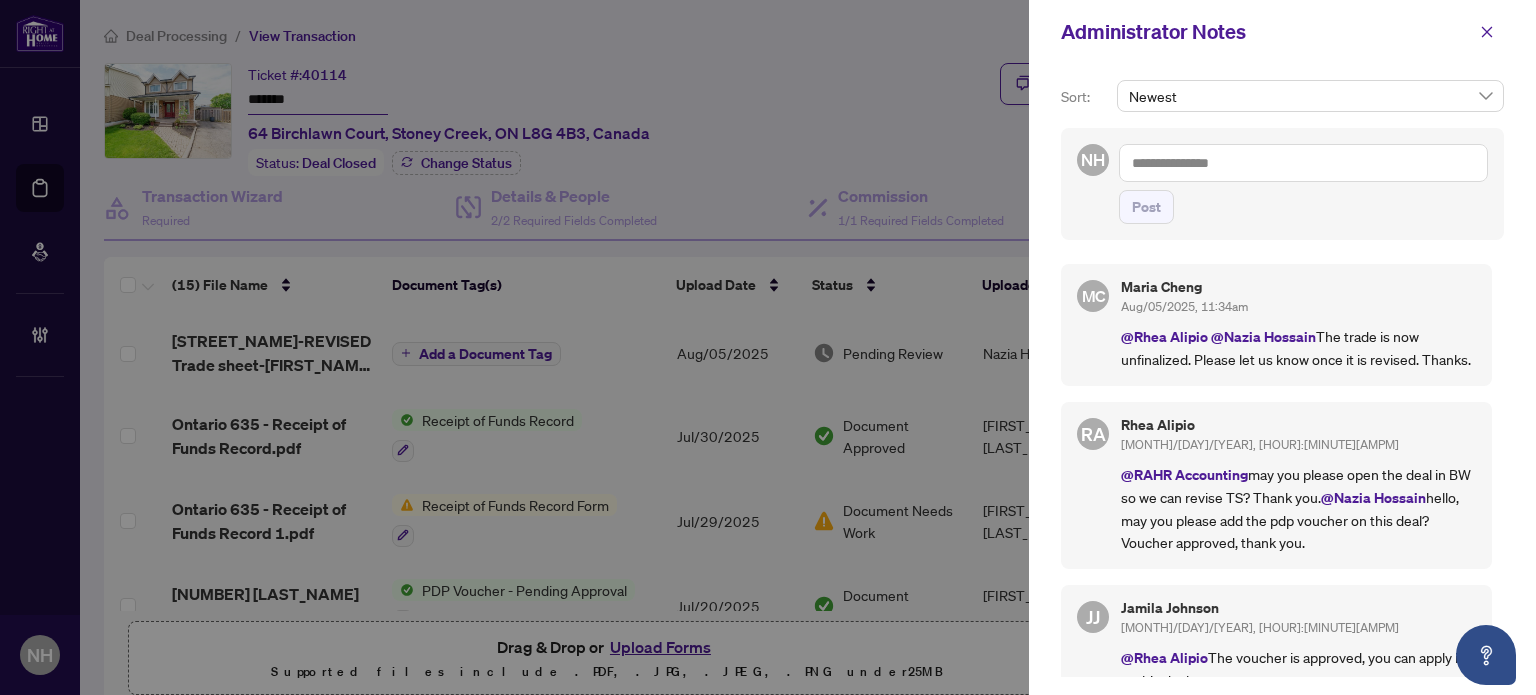 click at bounding box center (1303, 163) 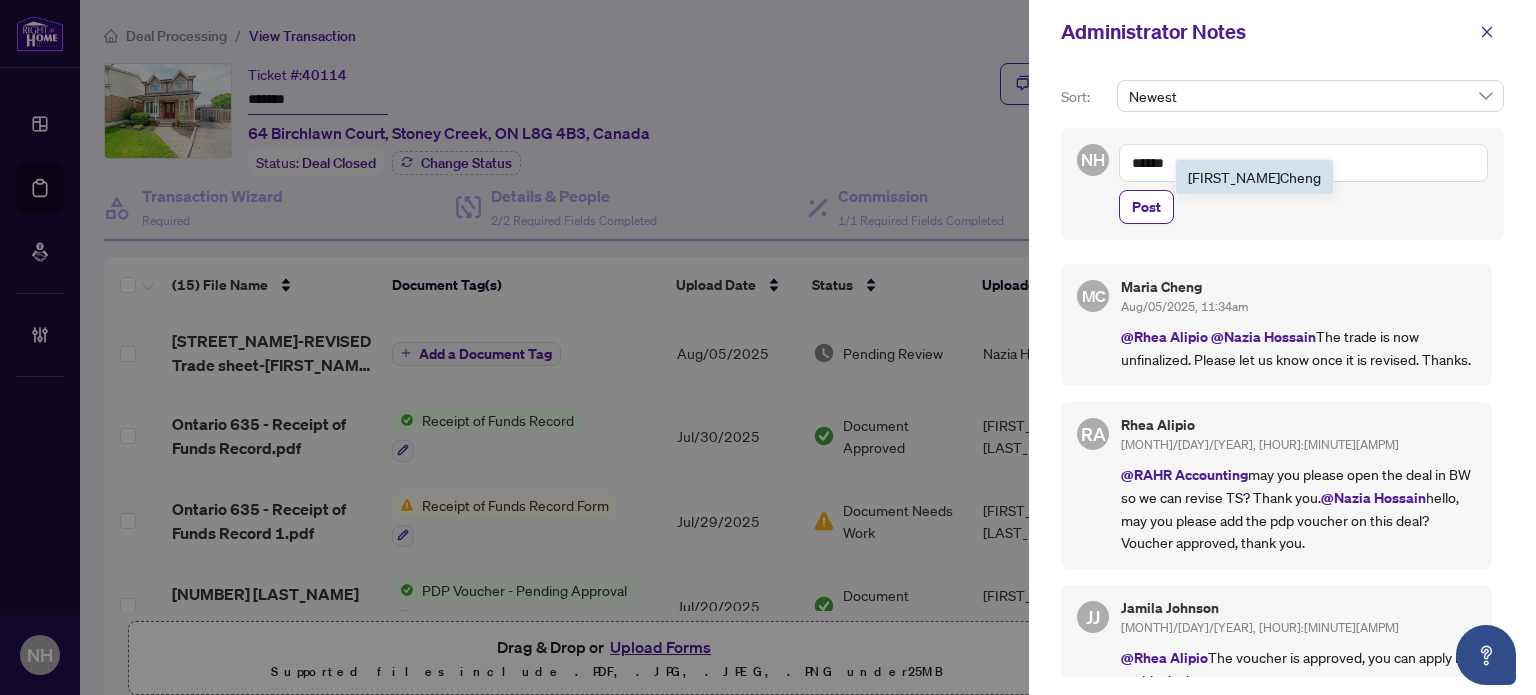 click on "Maria" at bounding box center [1234, 177] 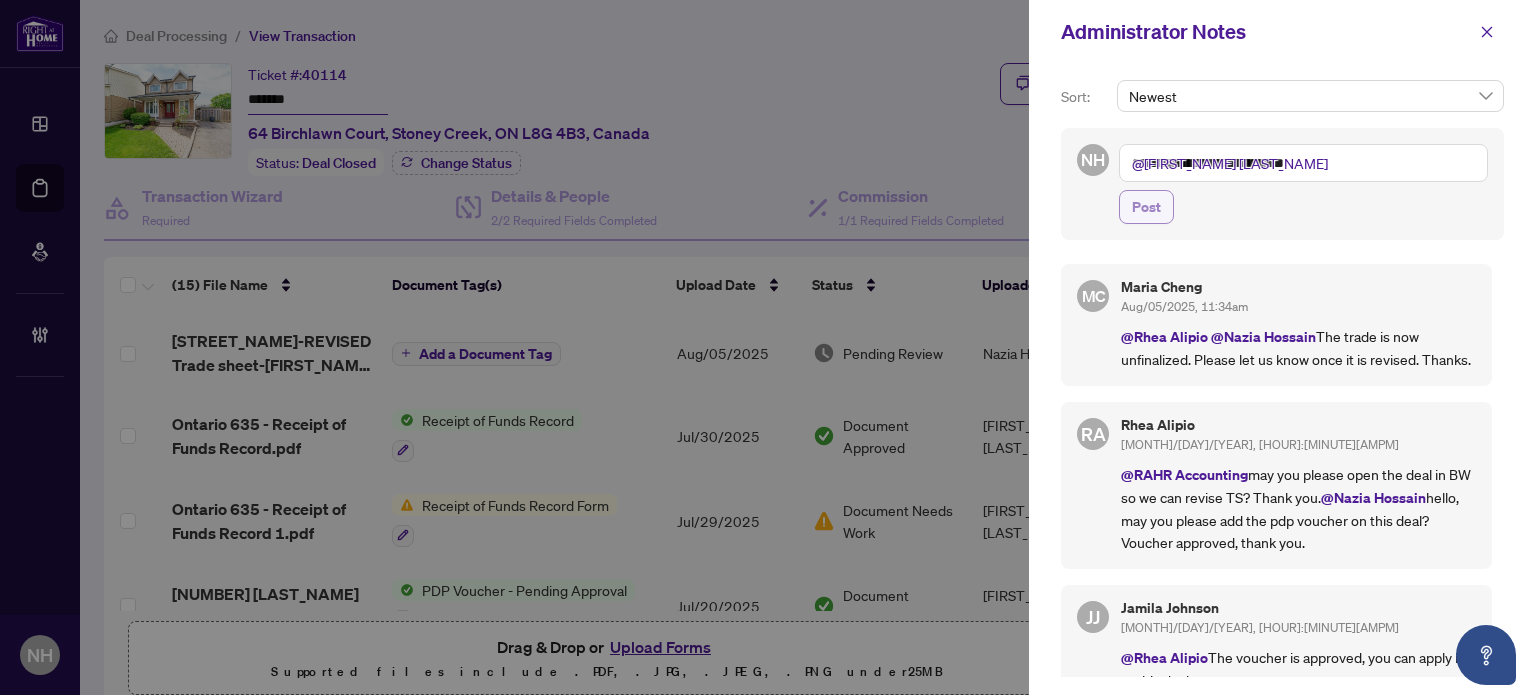 type on "**********" 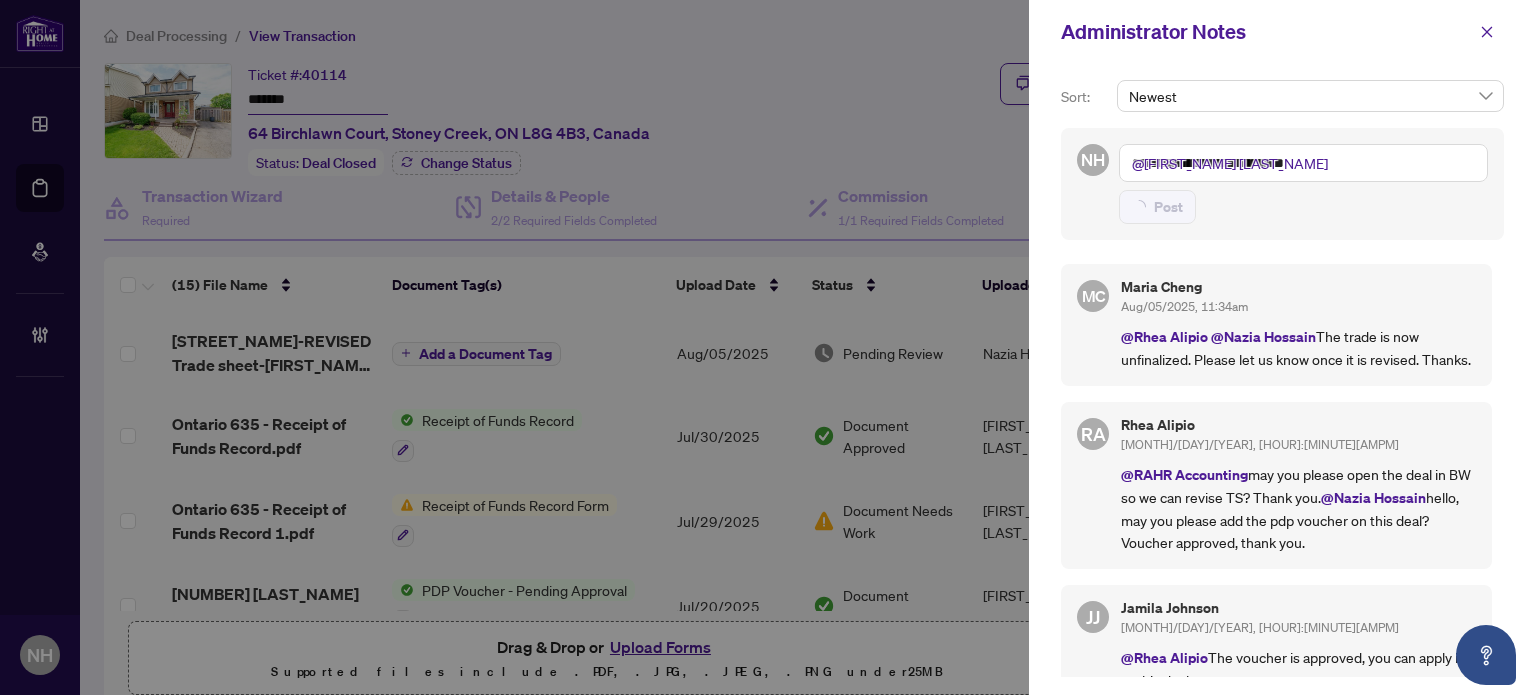 type 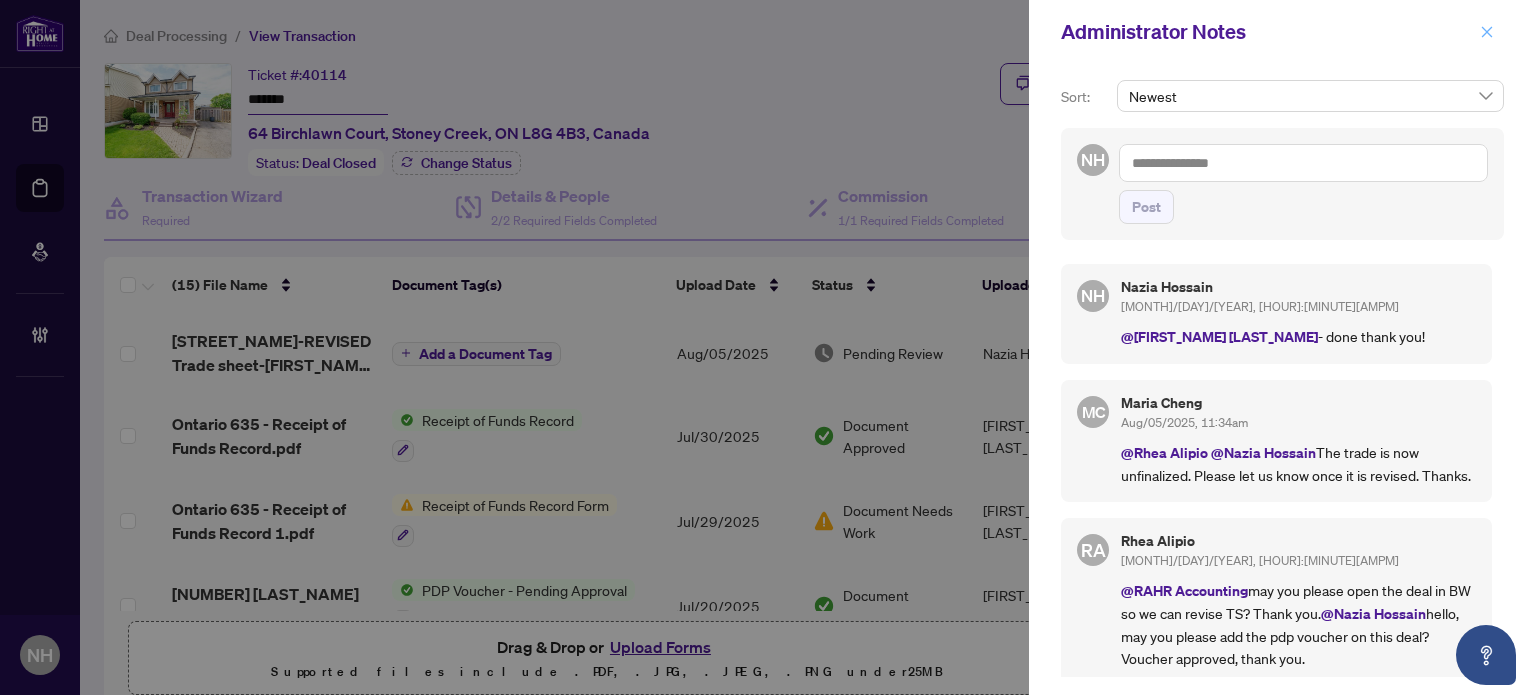 click at bounding box center [1487, 32] 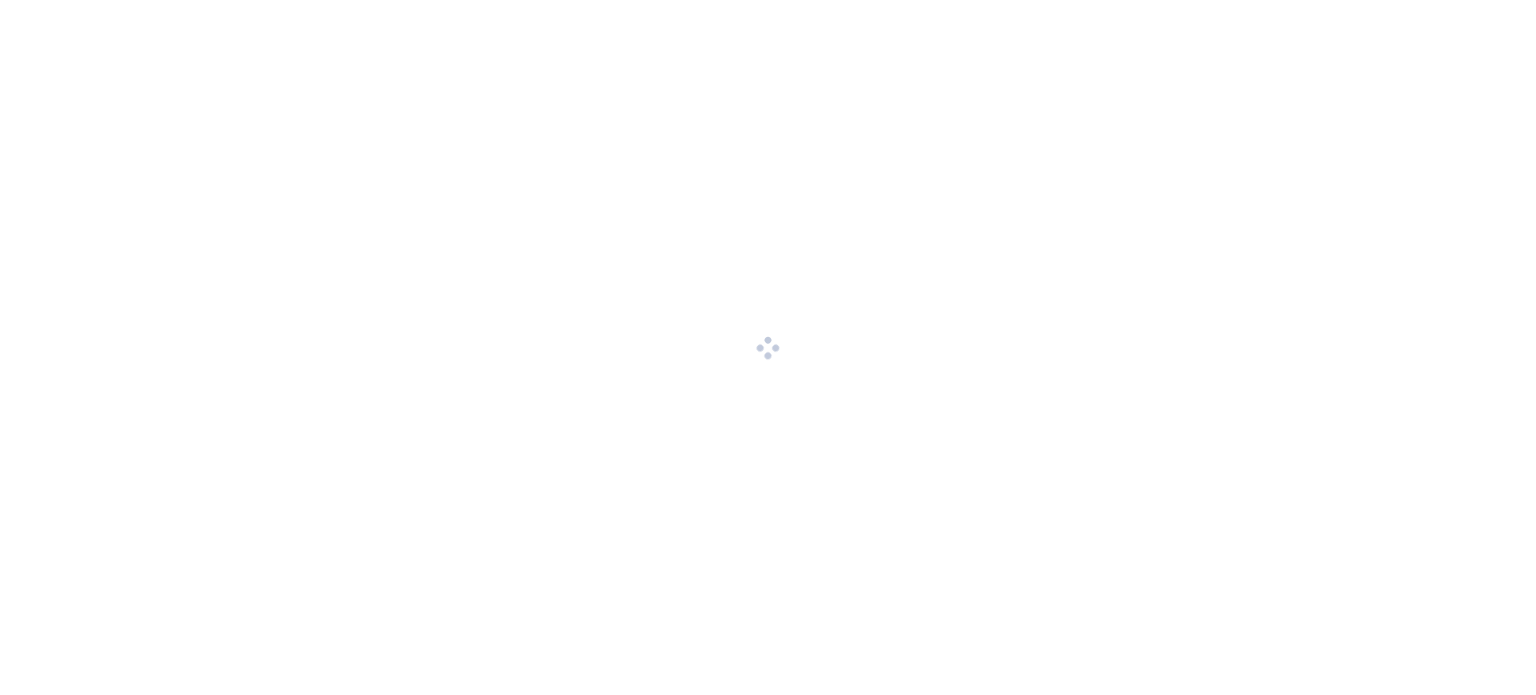 scroll, scrollTop: 0, scrollLeft: 0, axis: both 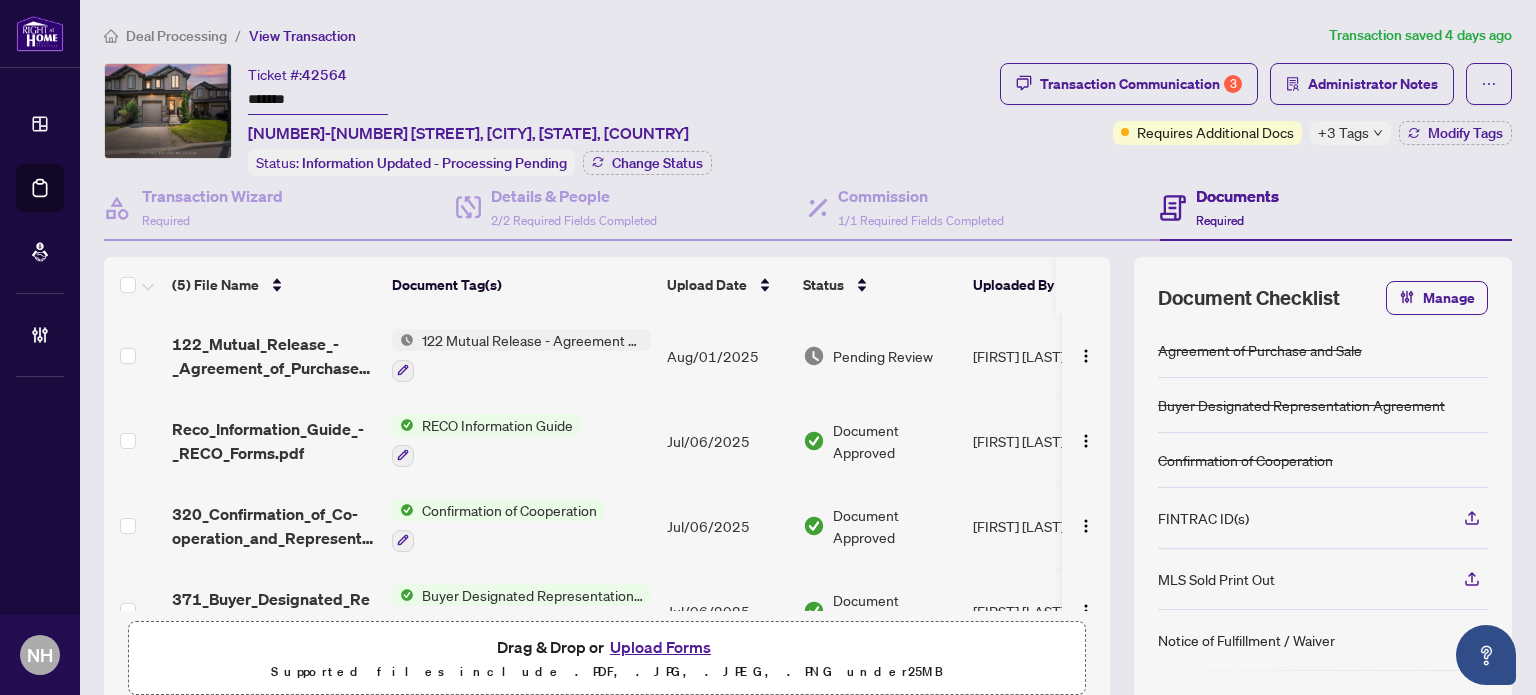 drag, startPoint x: 308, startPoint y: 98, endPoint x: 140, endPoint y: 97, distance: 168.00298 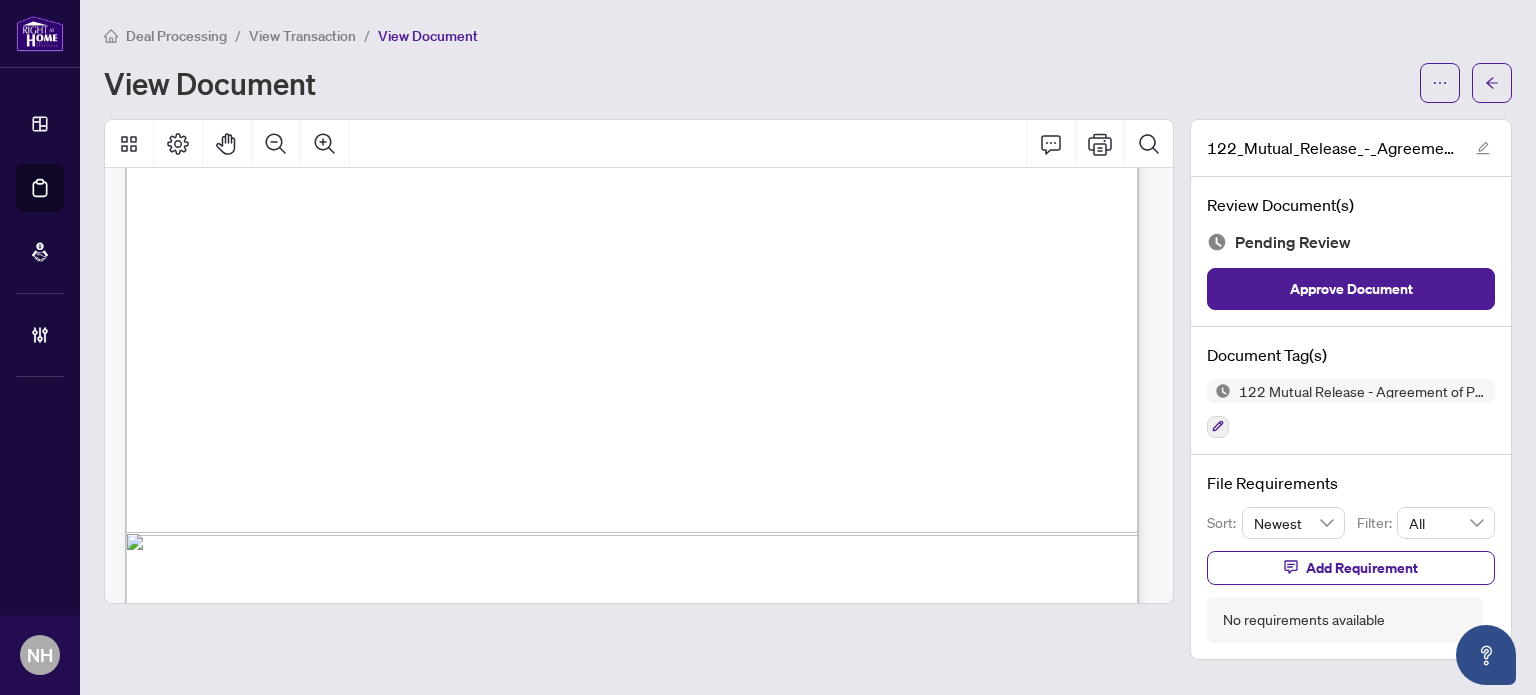 scroll, scrollTop: 916, scrollLeft: 0, axis: vertical 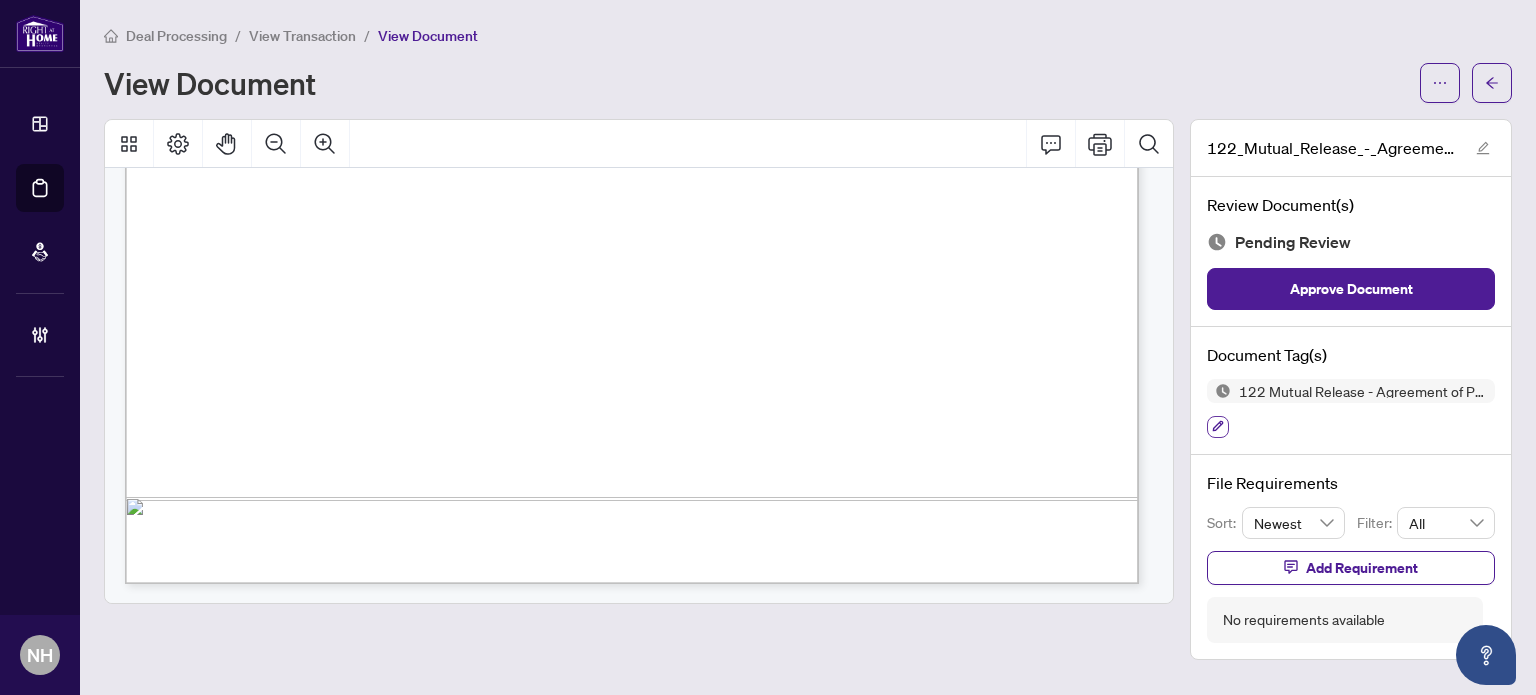 click 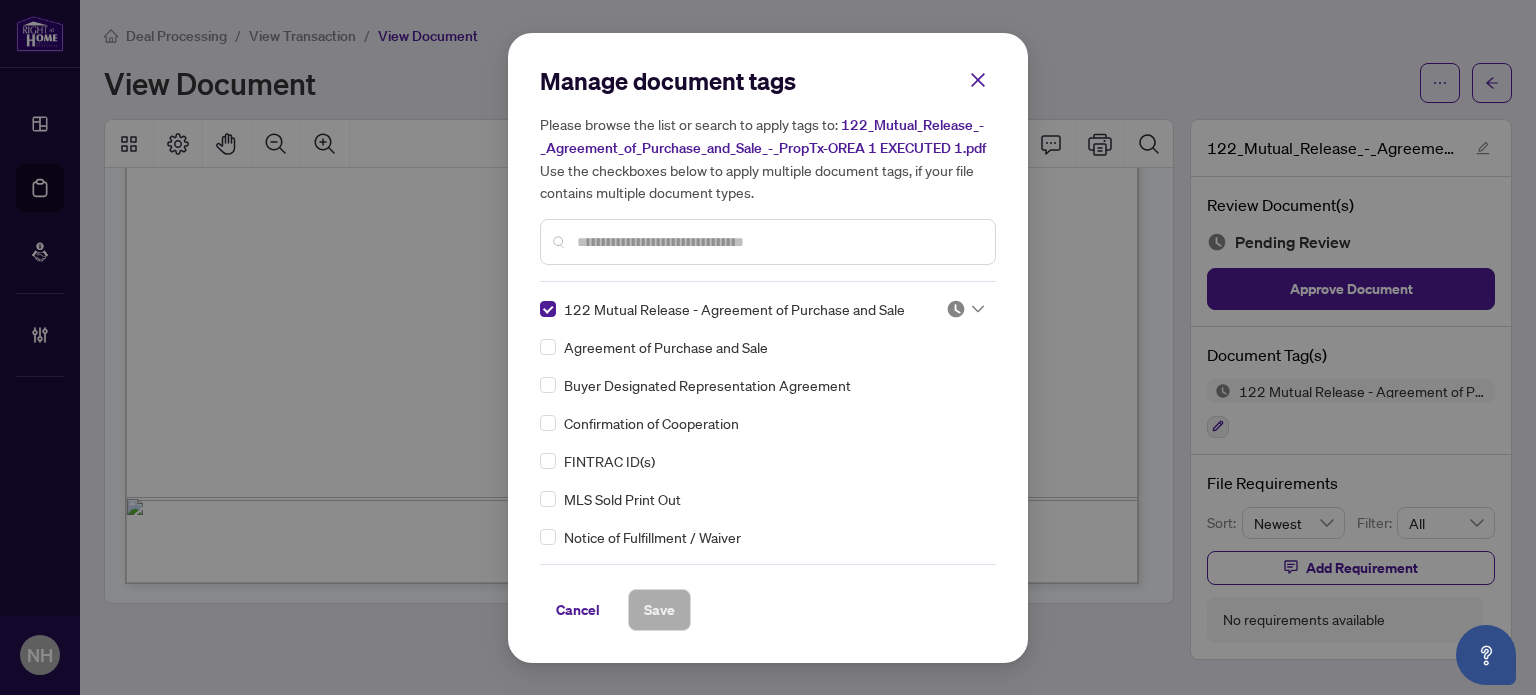 click at bounding box center (956, 309) 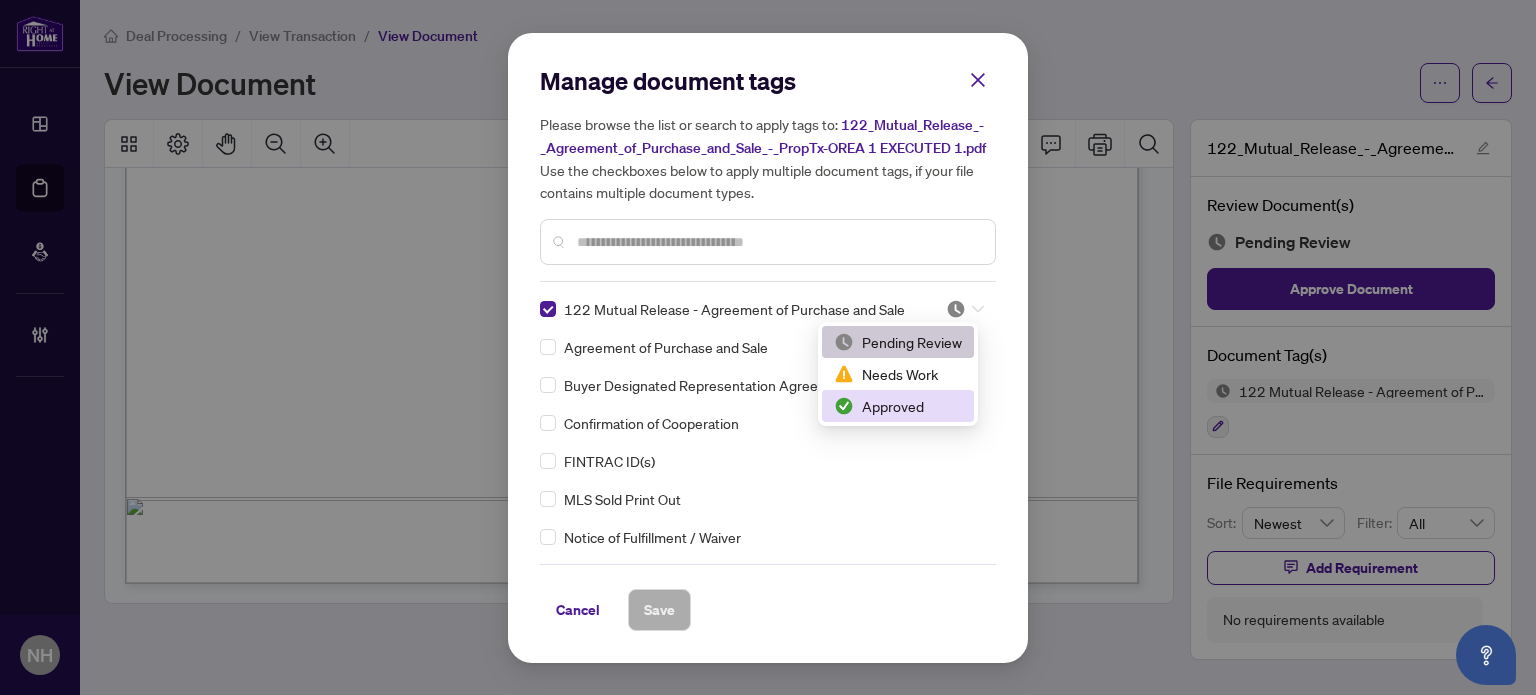 click on "Approved" at bounding box center (898, 406) 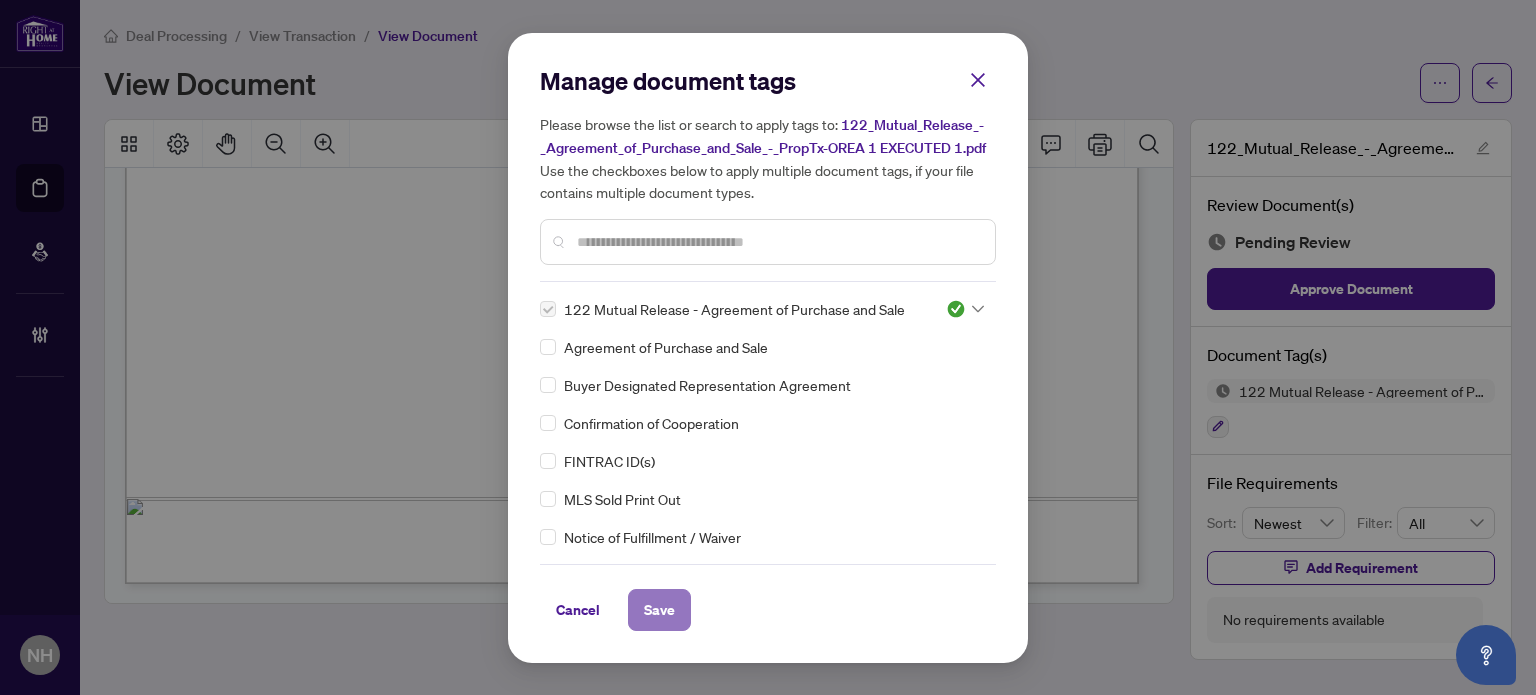 click on "Save" at bounding box center (659, 610) 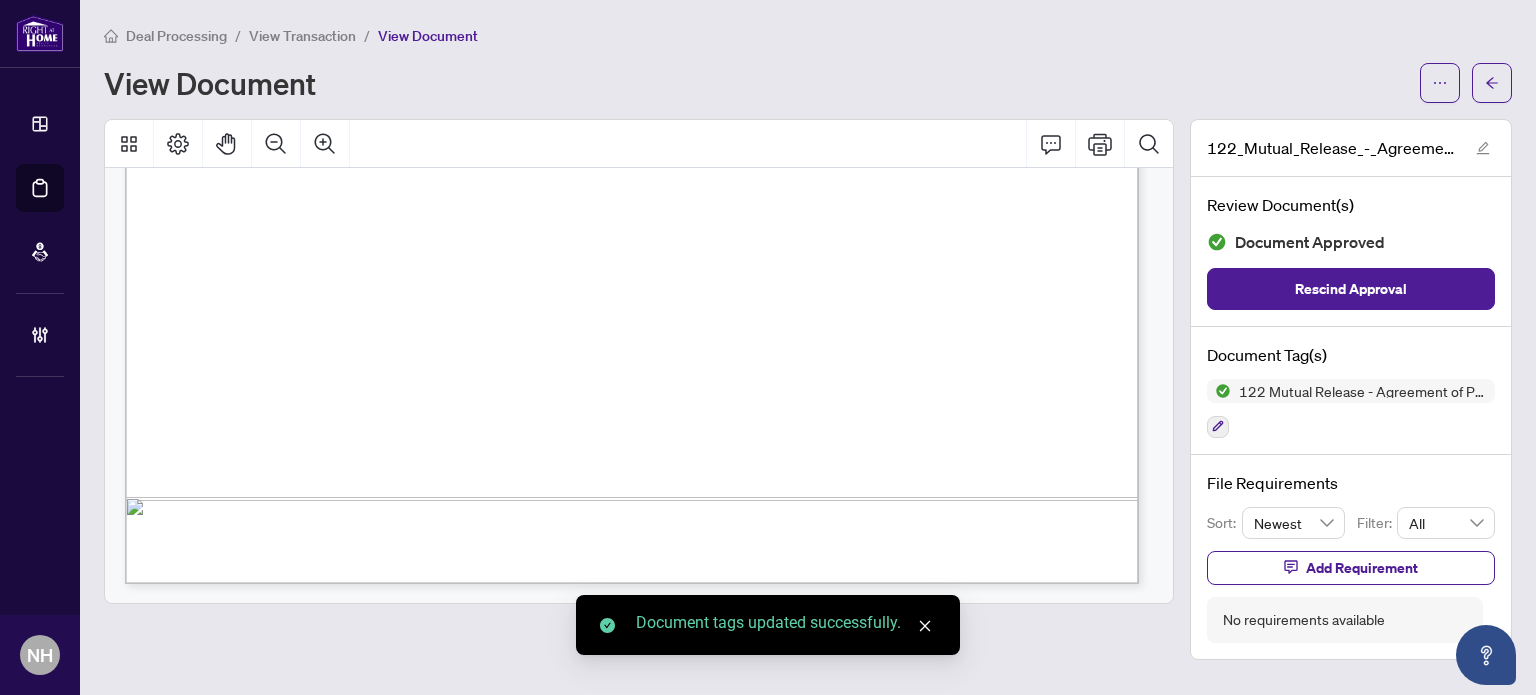 click on "Deal Processing / View Transaction / View Document View Document" at bounding box center (808, 63) 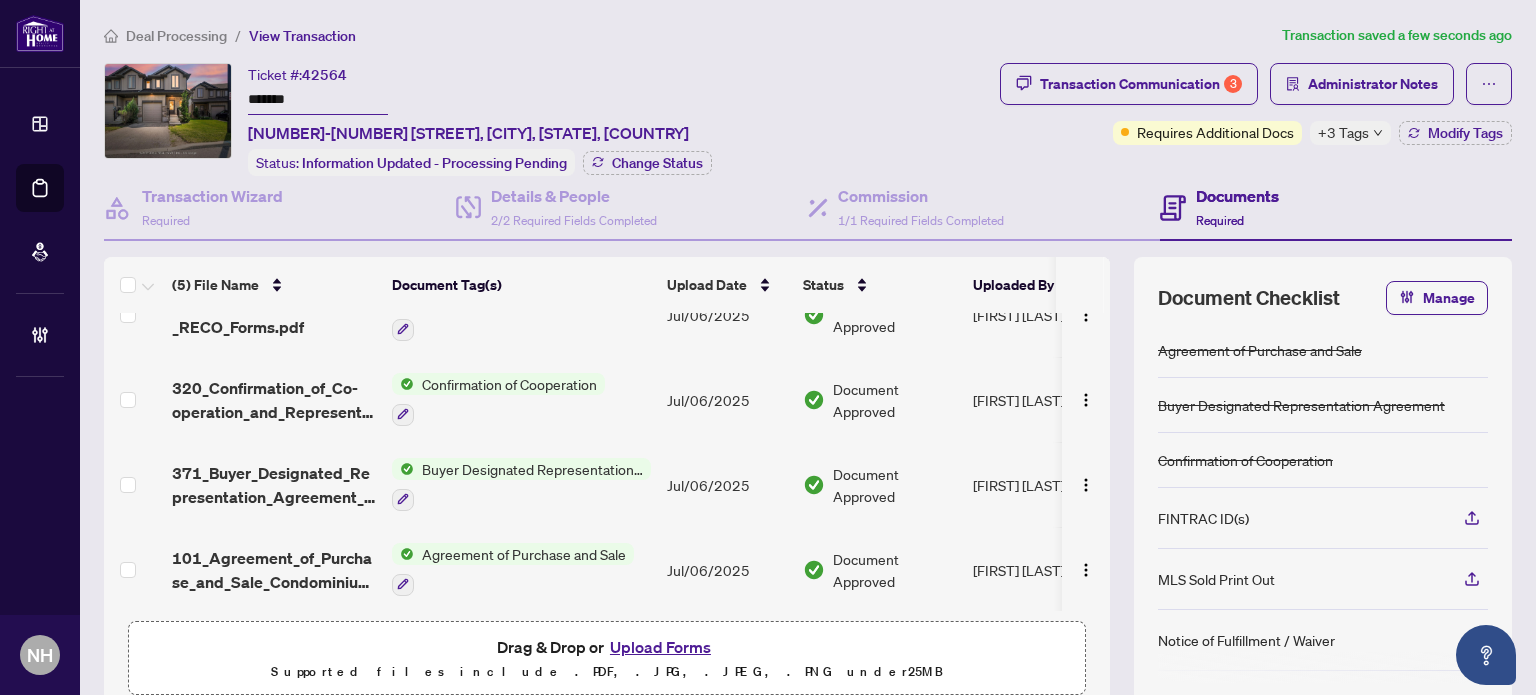 scroll, scrollTop: 130, scrollLeft: 0, axis: vertical 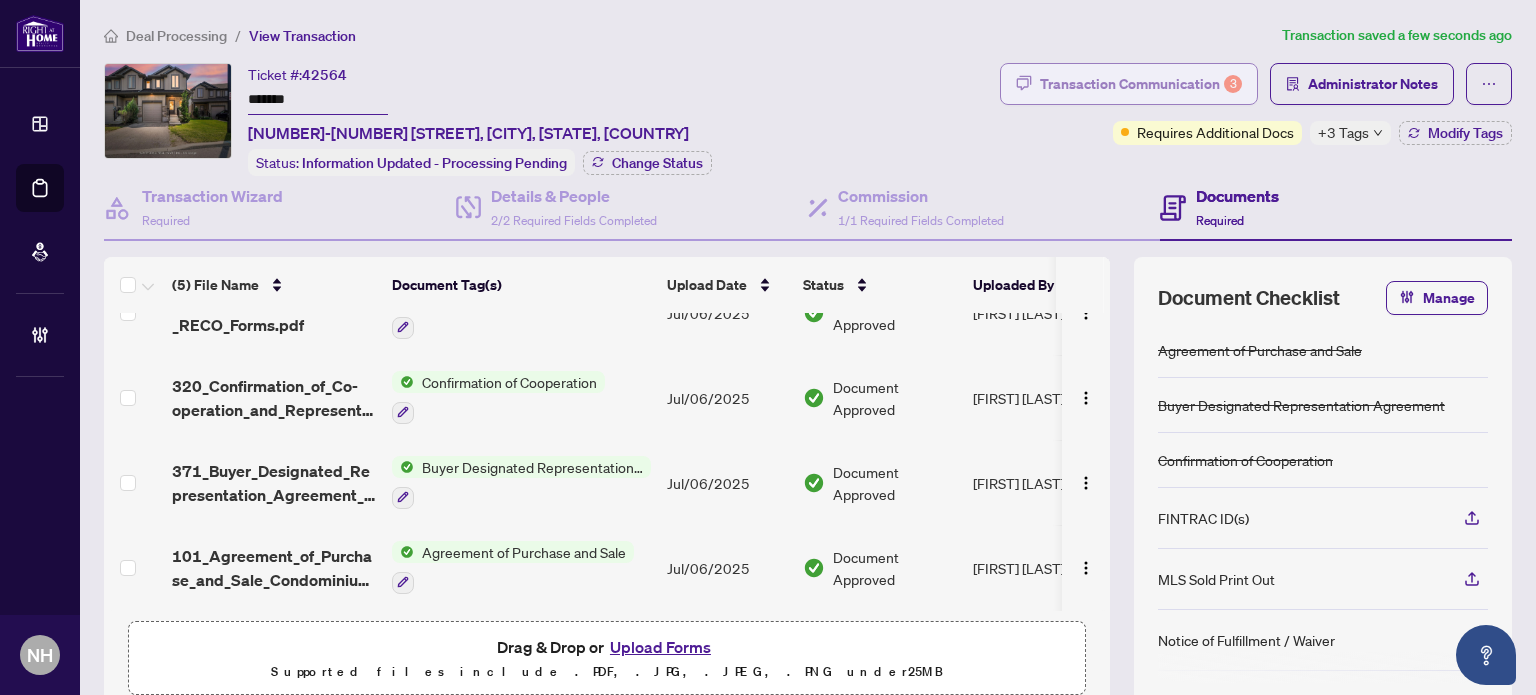 click on "Transaction Communication 3" at bounding box center (1141, 84) 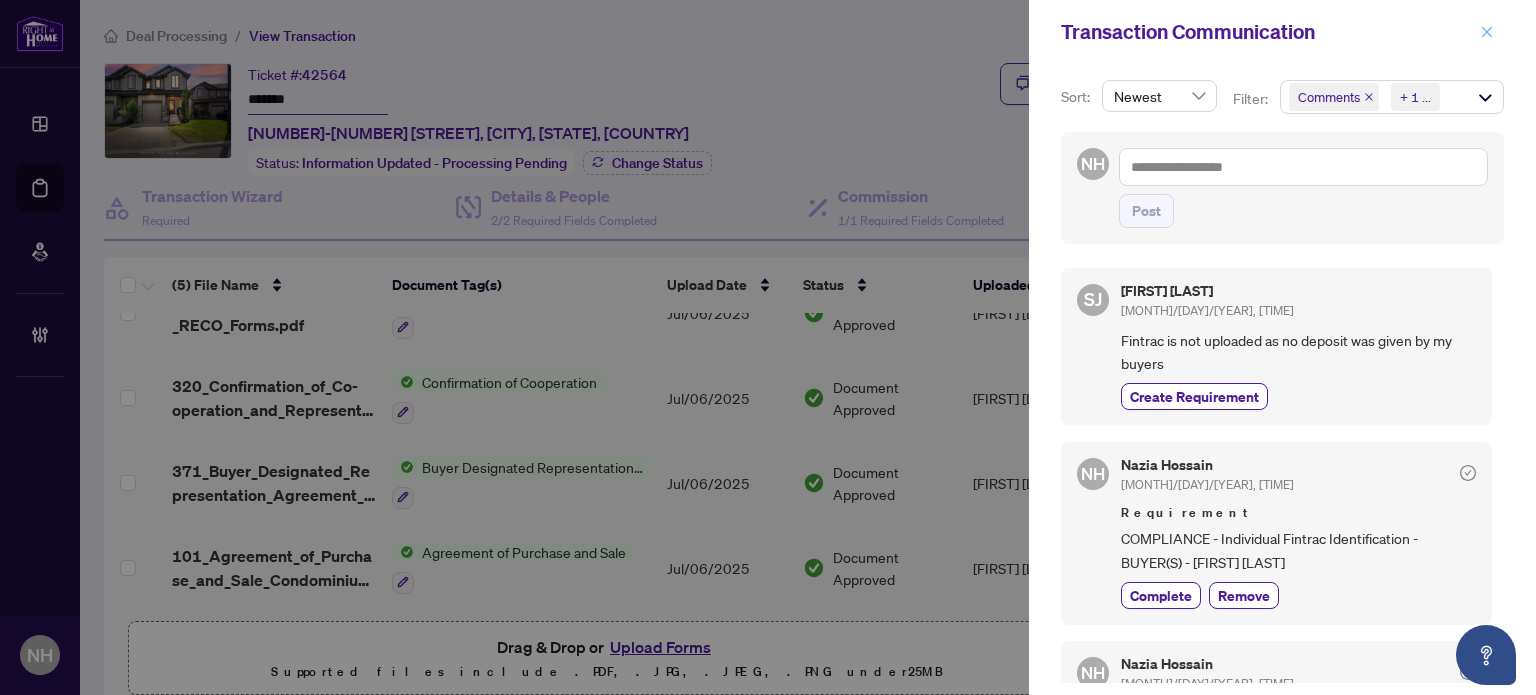 click 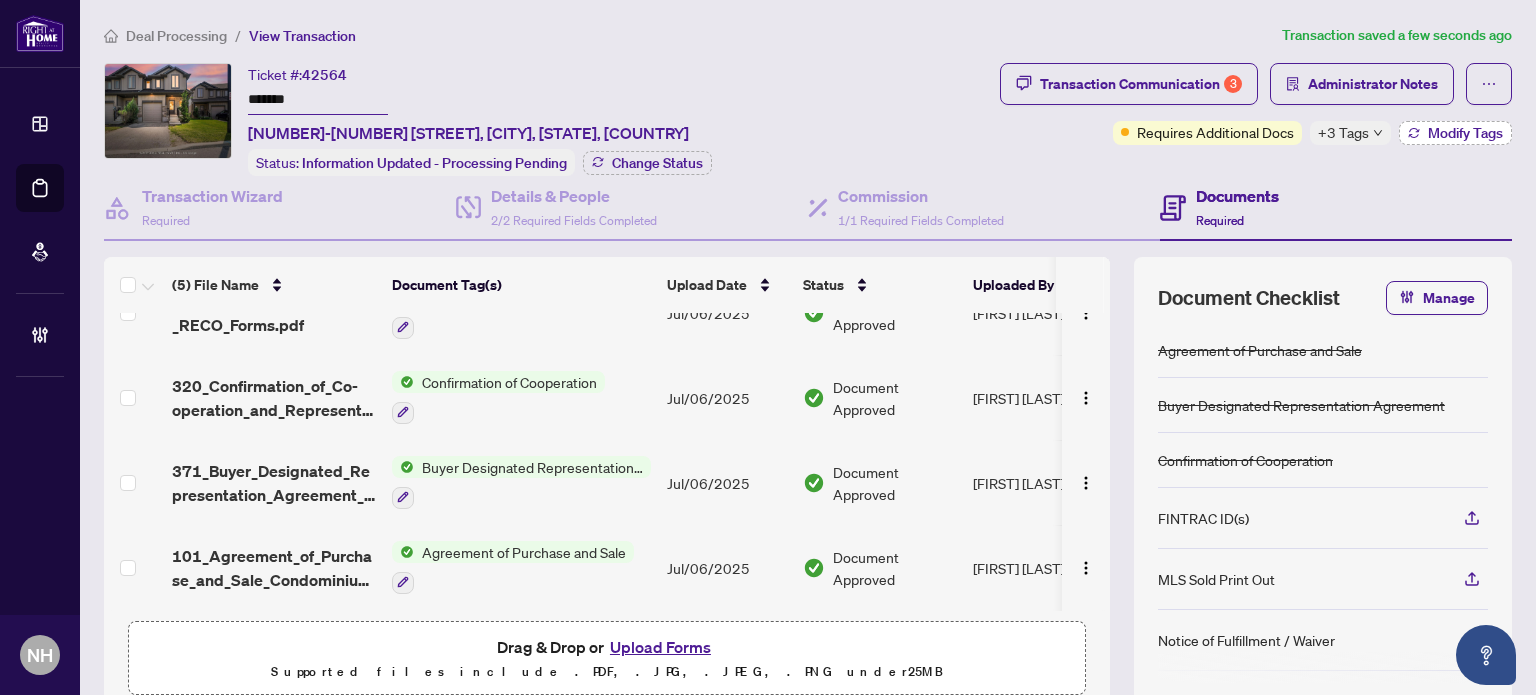 click on "Modify Tags" at bounding box center (1465, 133) 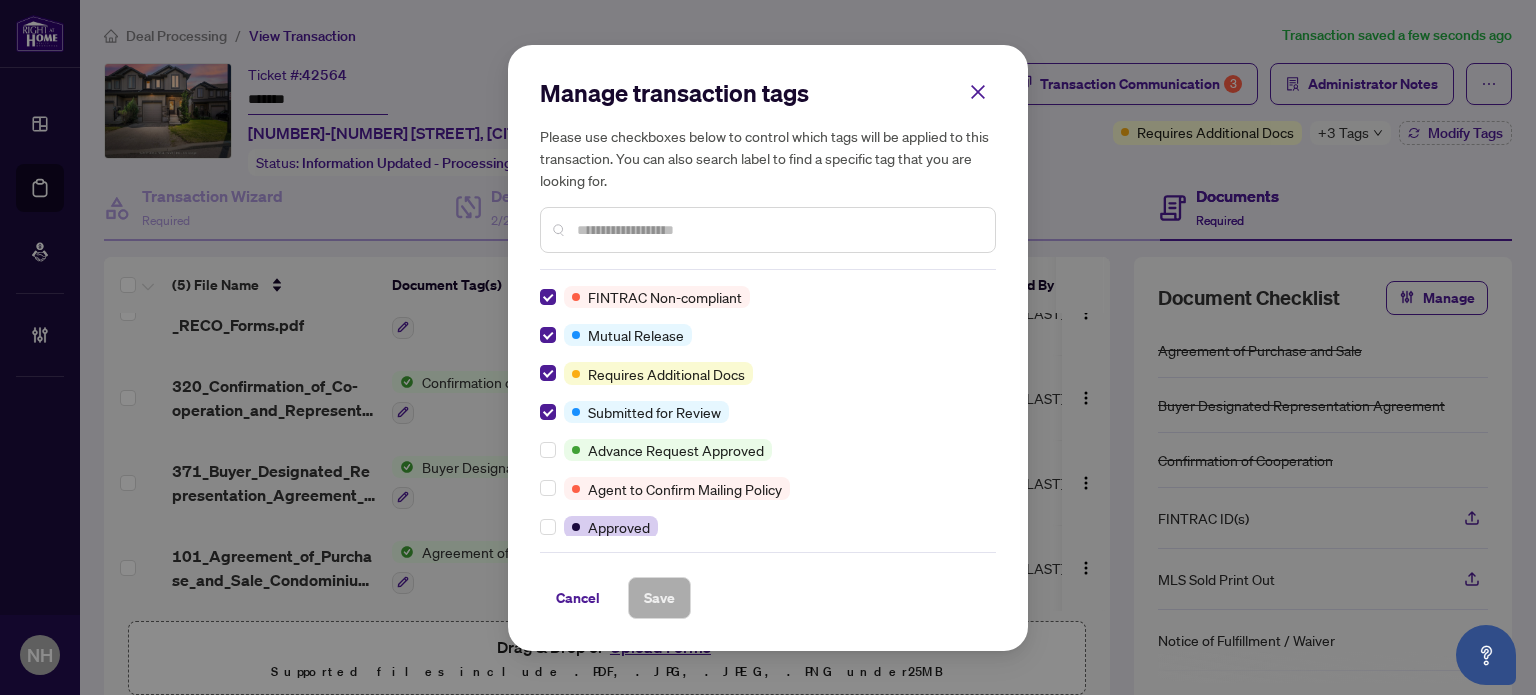 scroll, scrollTop: 0, scrollLeft: 0, axis: both 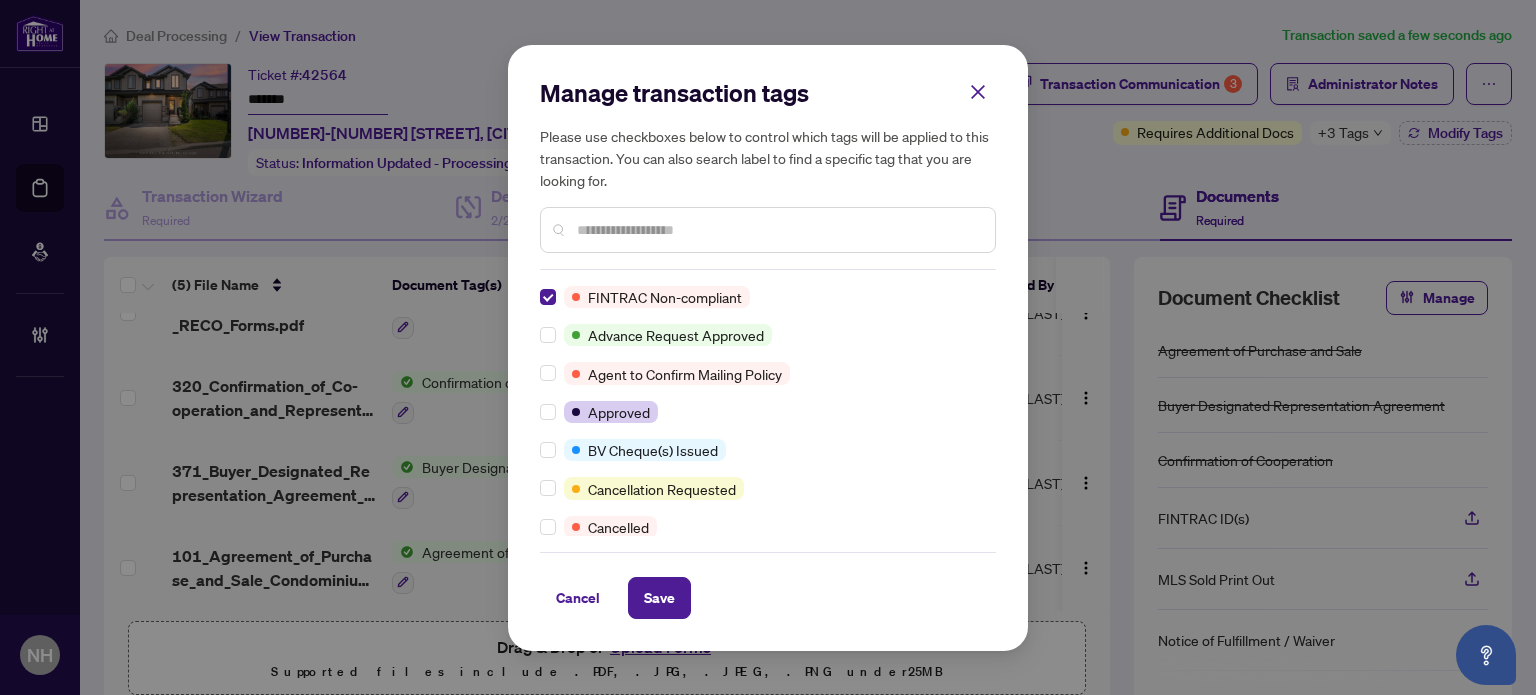 click at bounding box center [778, 230] 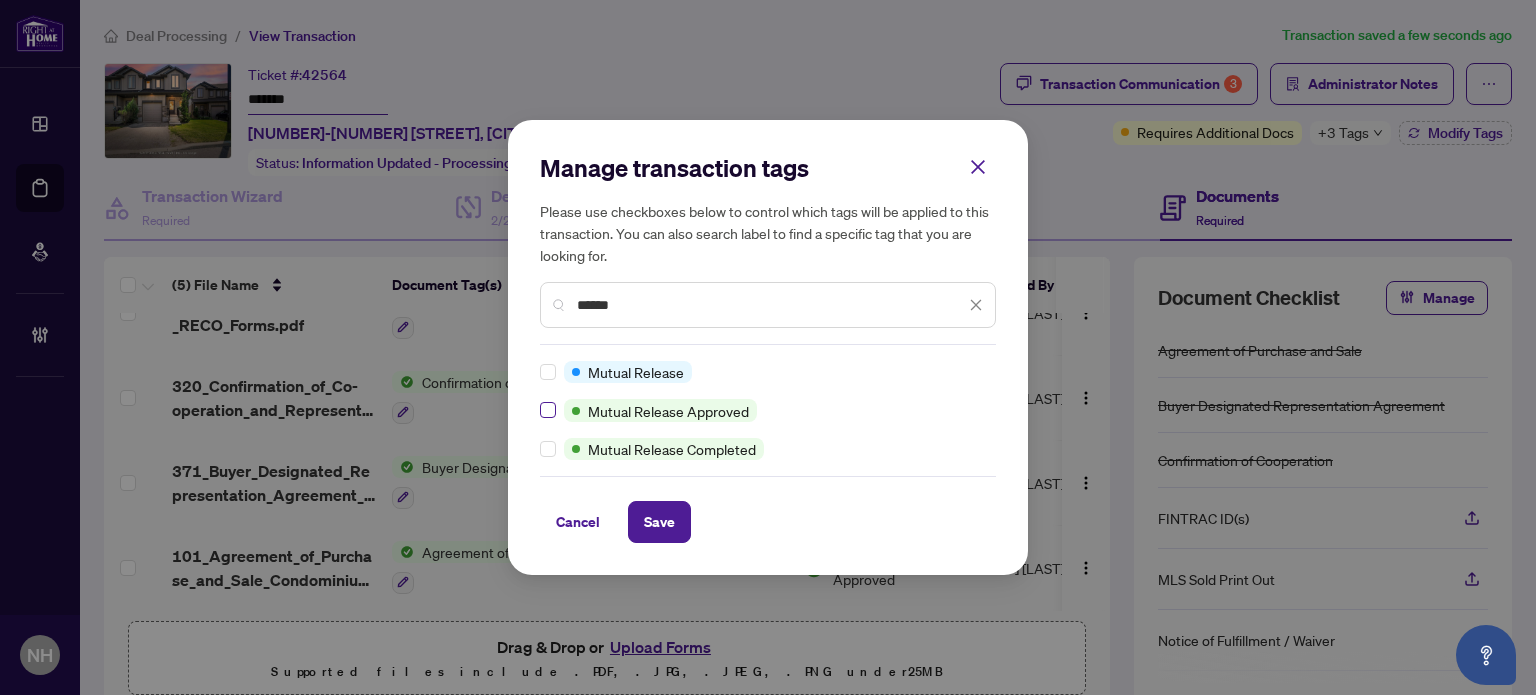 type on "******" 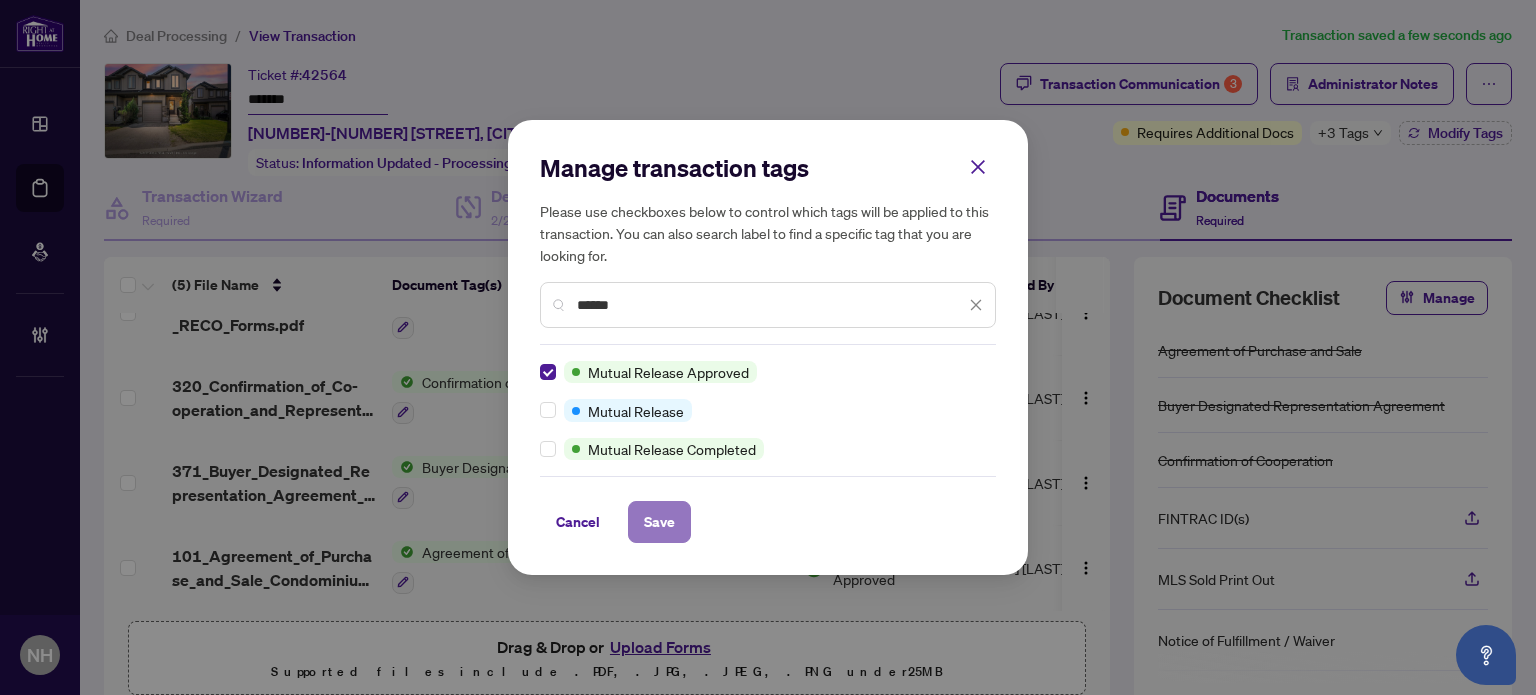 click on "Save" at bounding box center [659, 522] 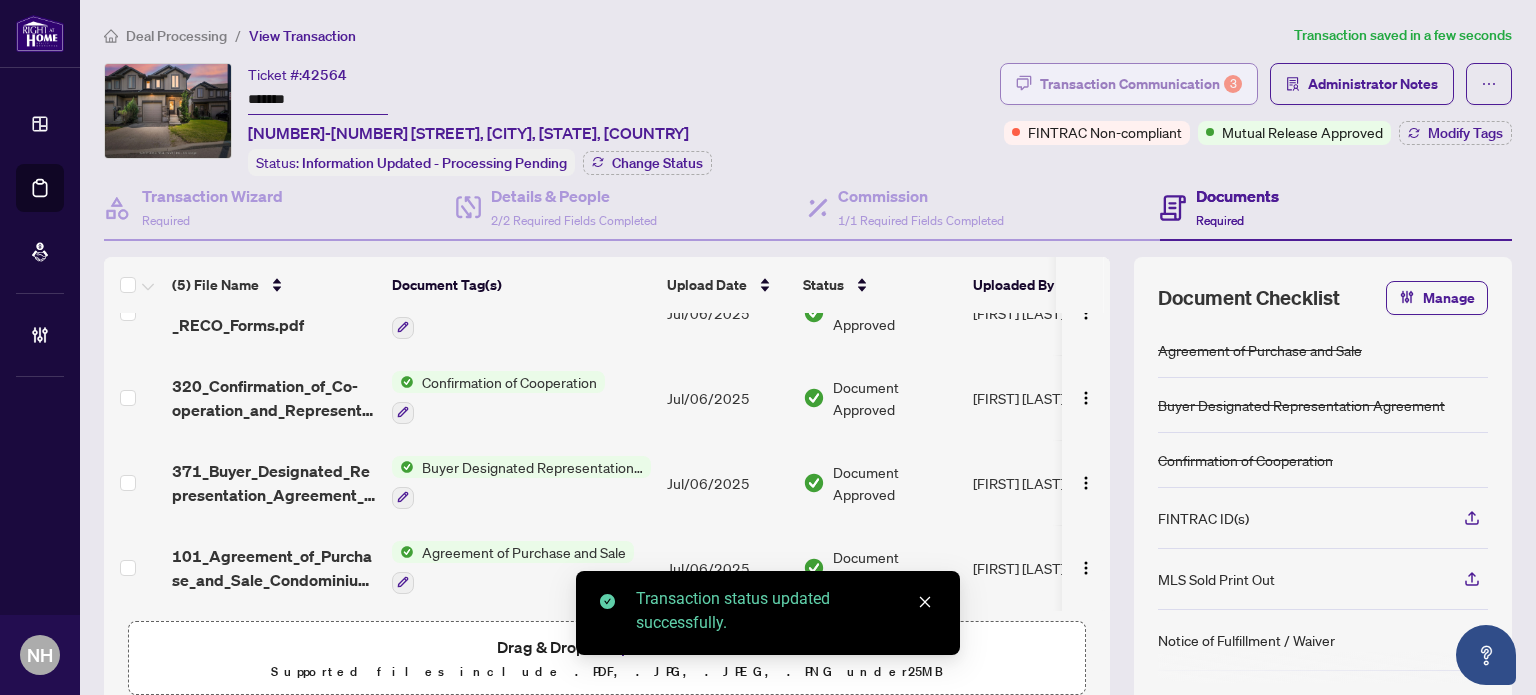 click on "Transaction Communication 3" at bounding box center (1141, 84) 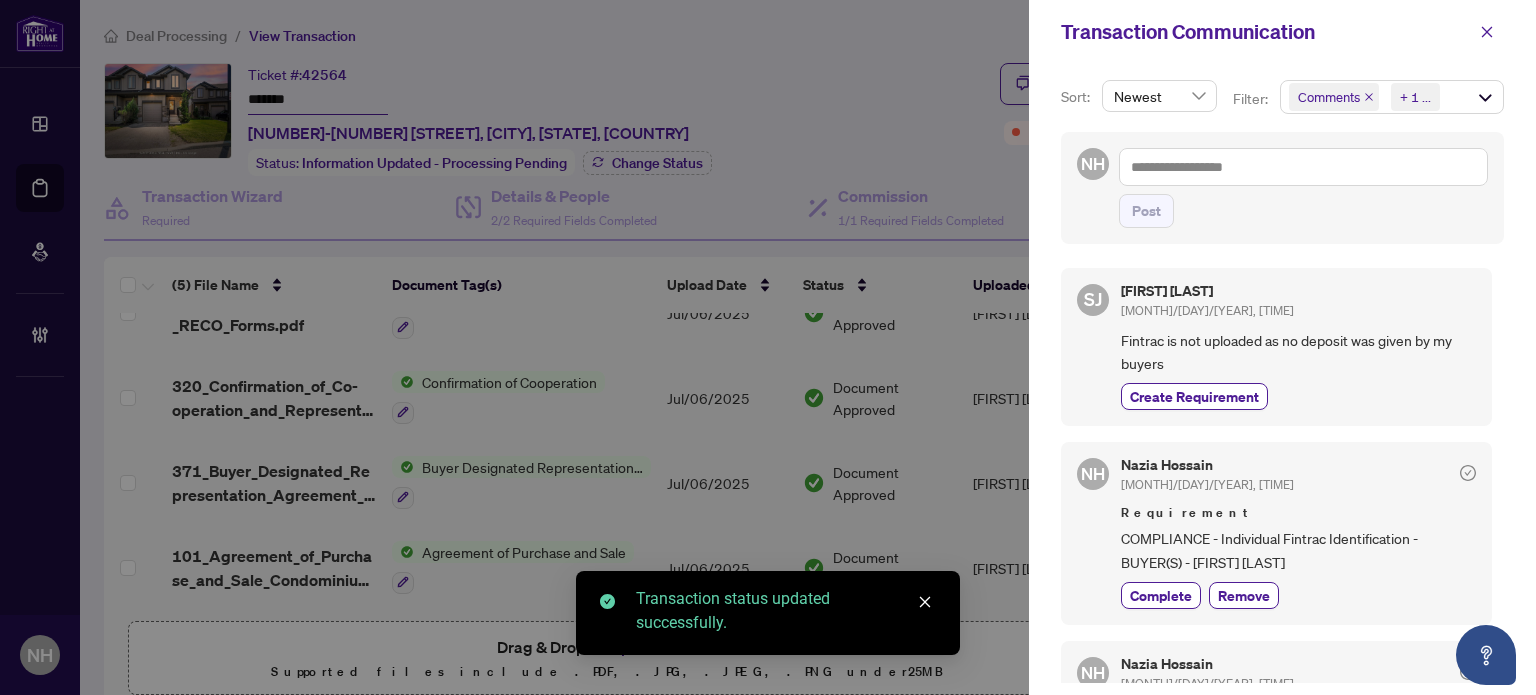 click on "+ 1 ..." at bounding box center [1413, 97] 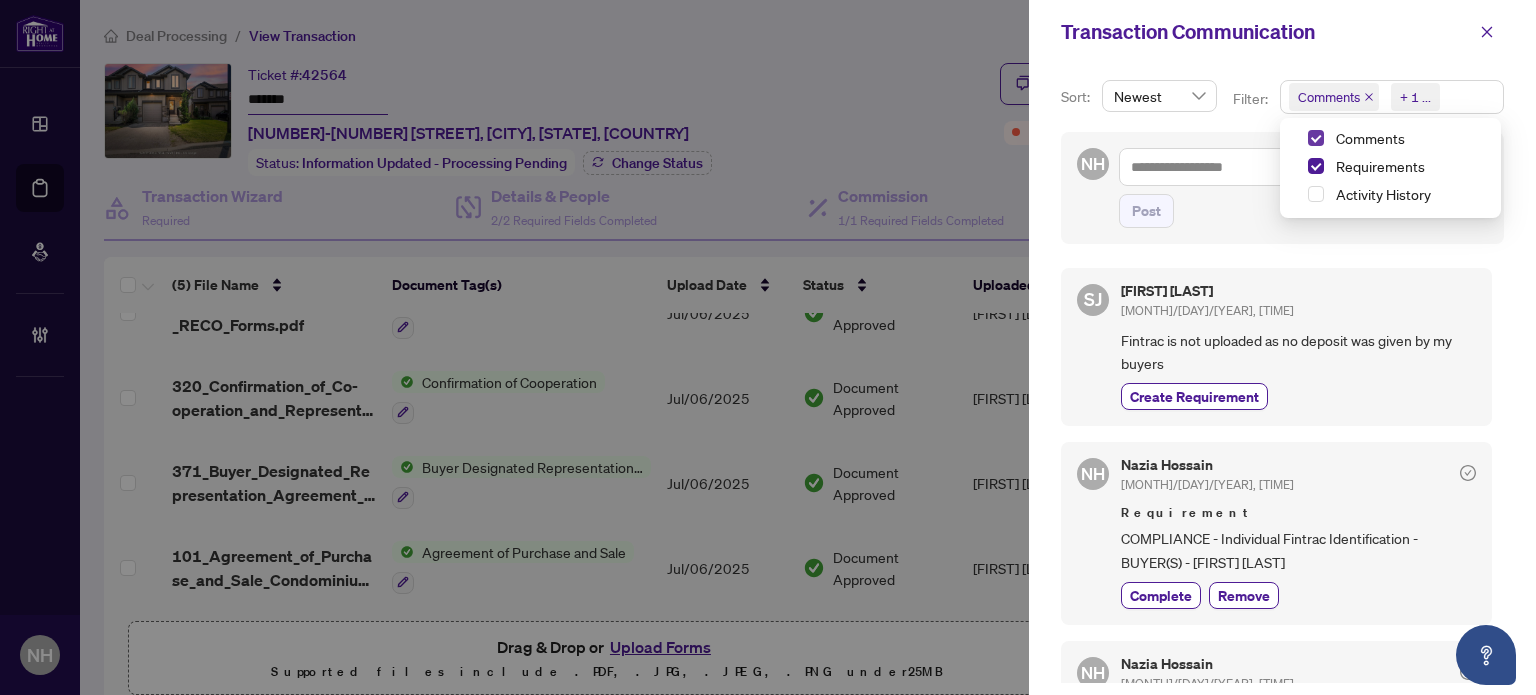 click at bounding box center [1316, 138] 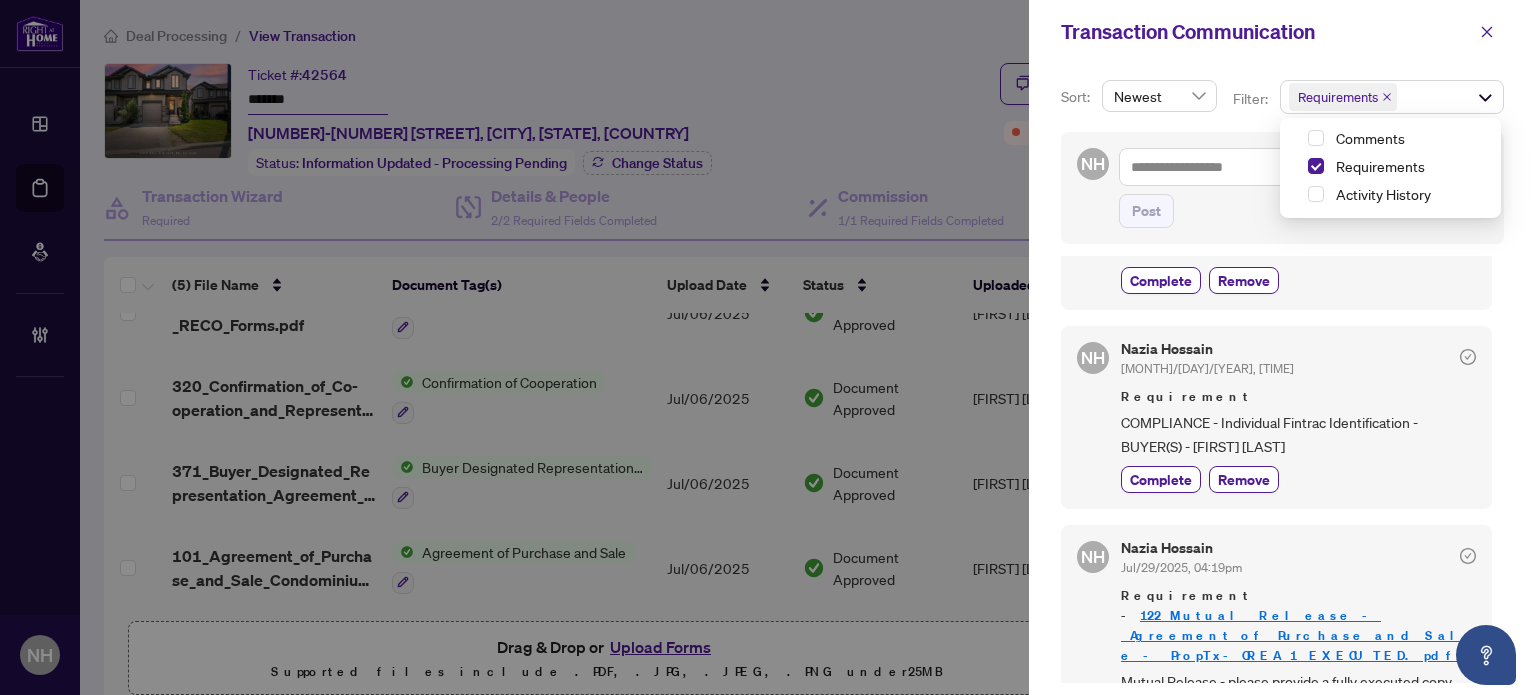 scroll, scrollTop: 177, scrollLeft: 0, axis: vertical 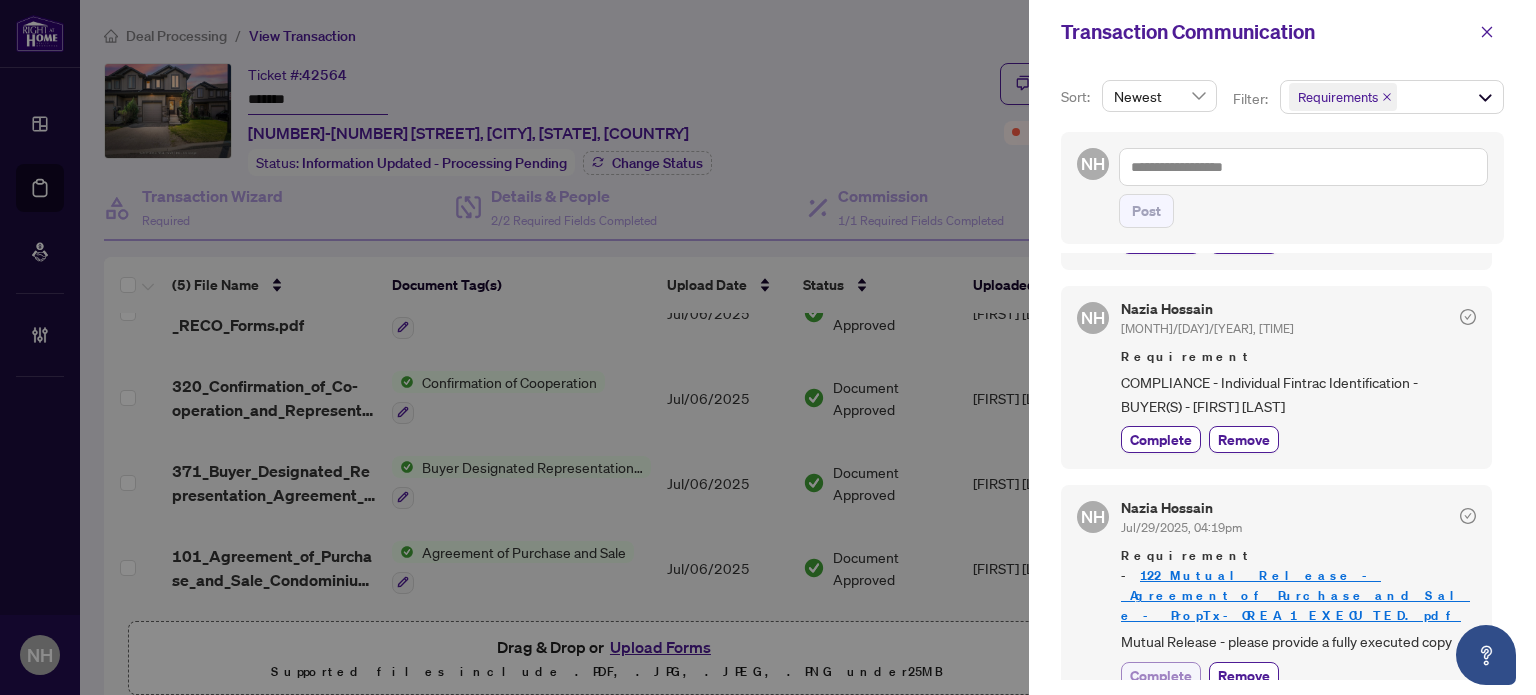 click on "Complete" at bounding box center (1161, 675) 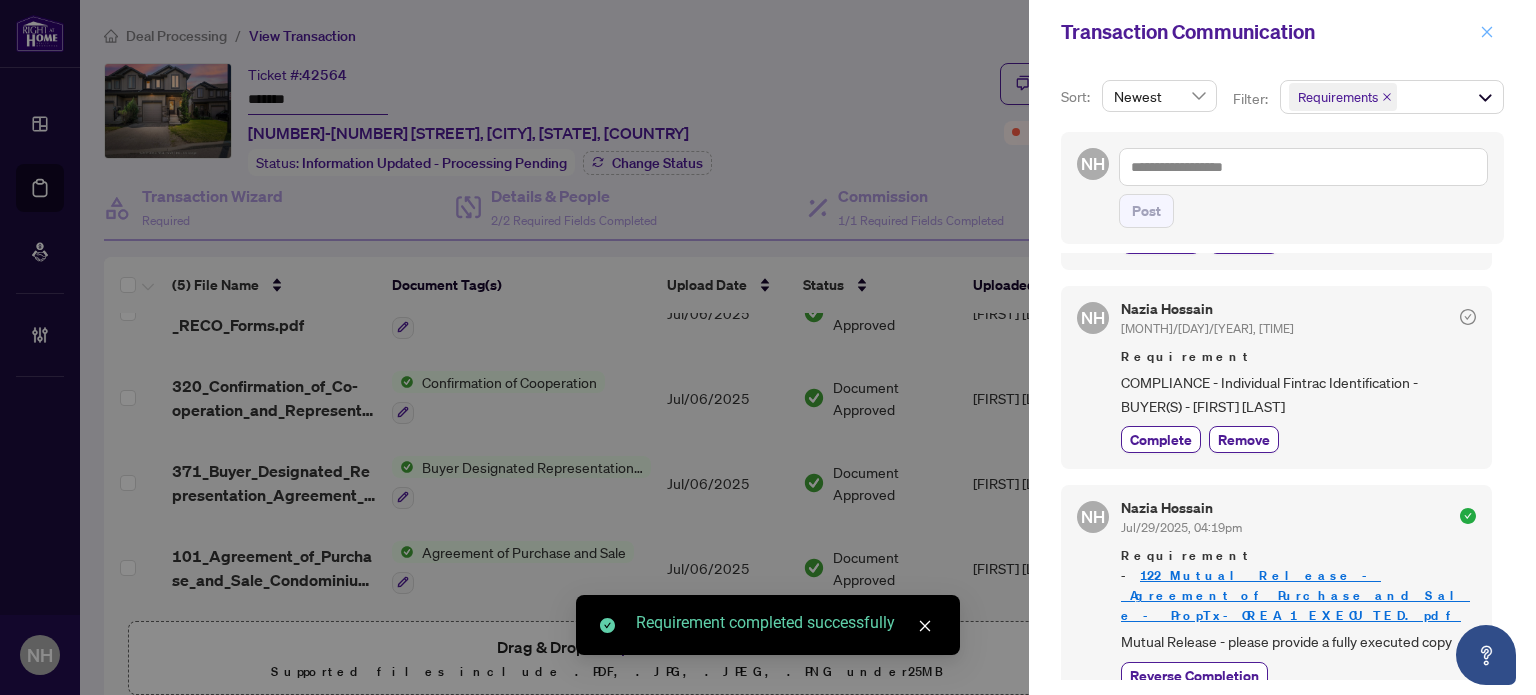 click 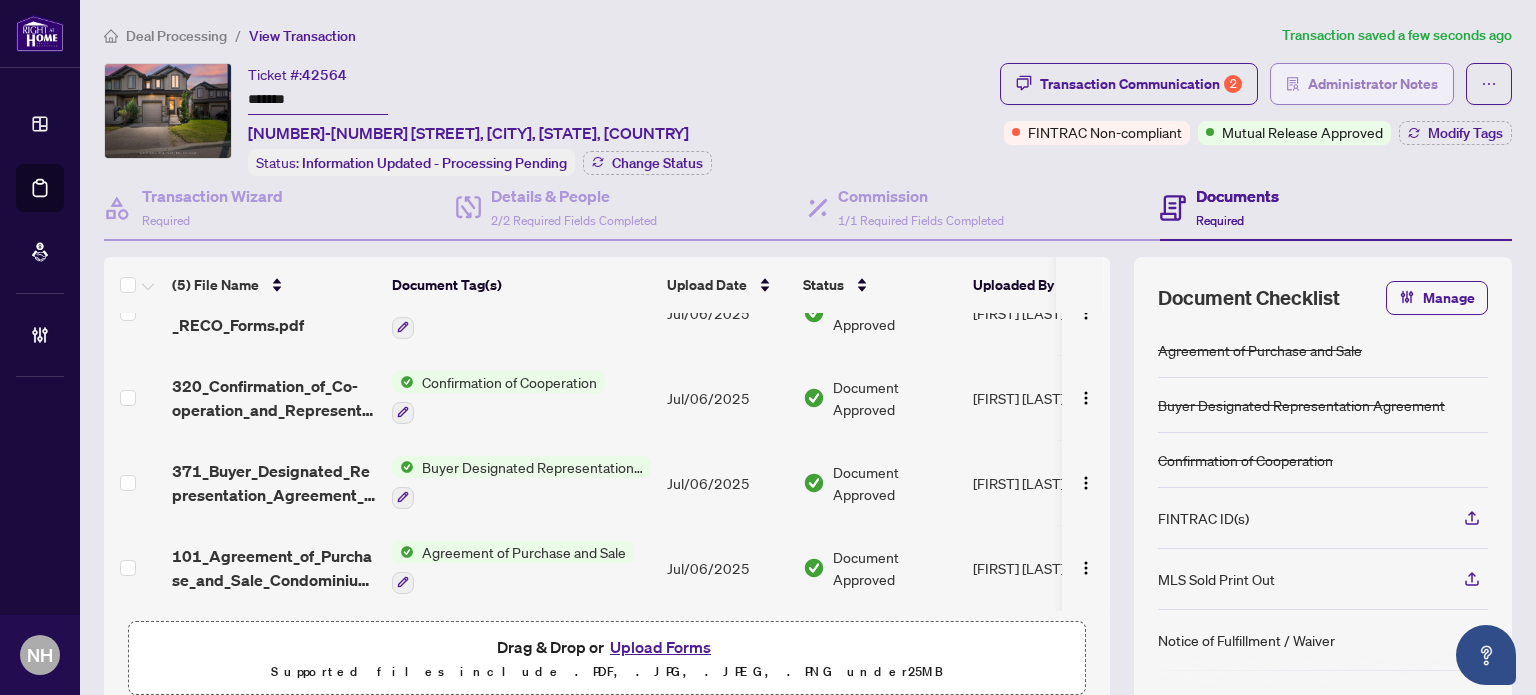 click on "Administrator Notes" at bounding box center (1373, 84) 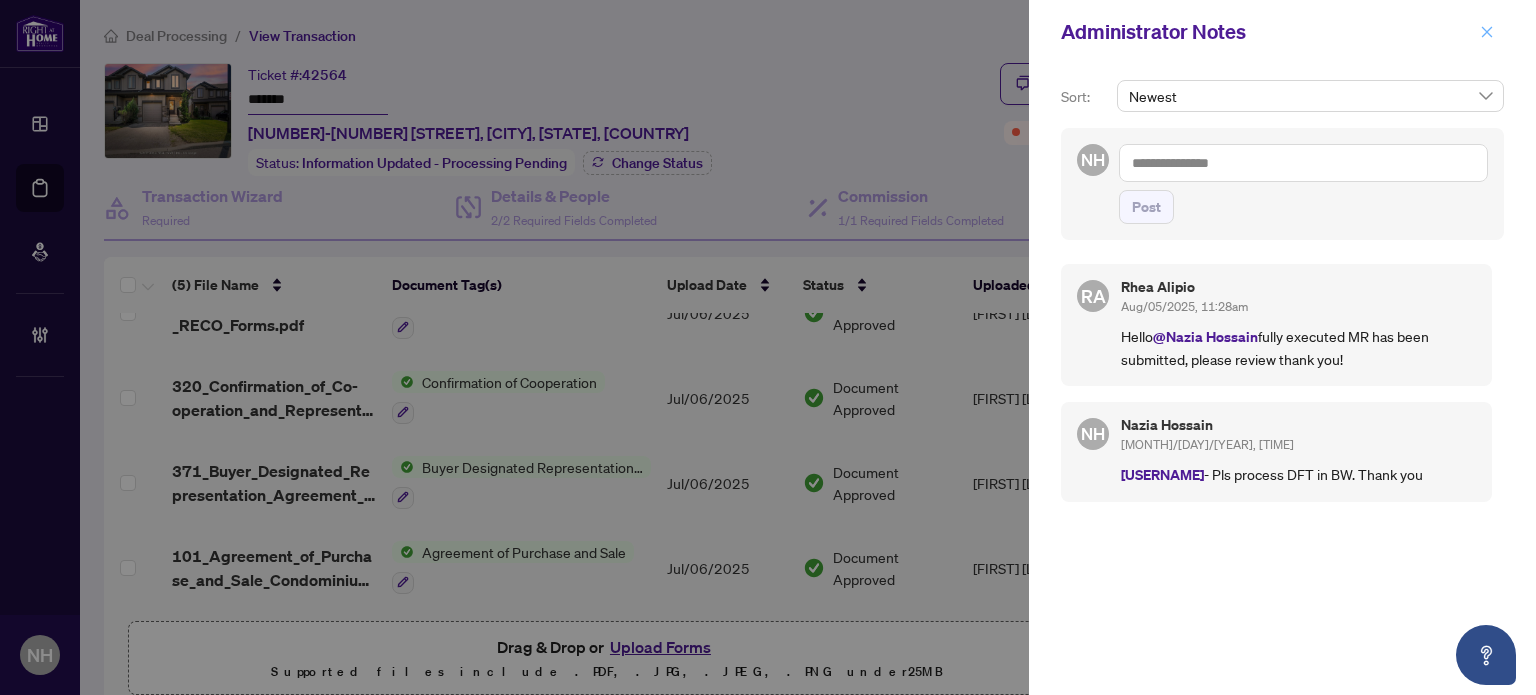 click 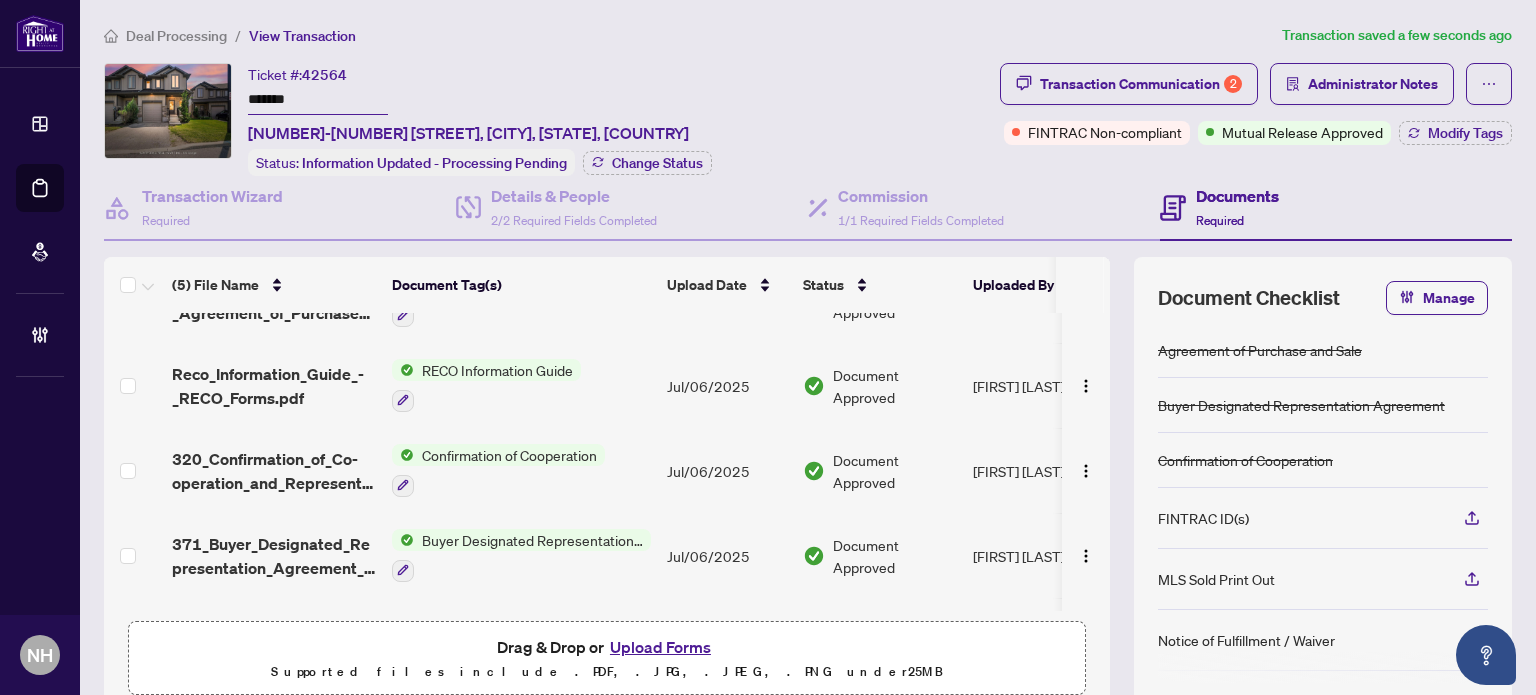 scroll, scrollTop: 0, scrollLeft: 0, axis: both 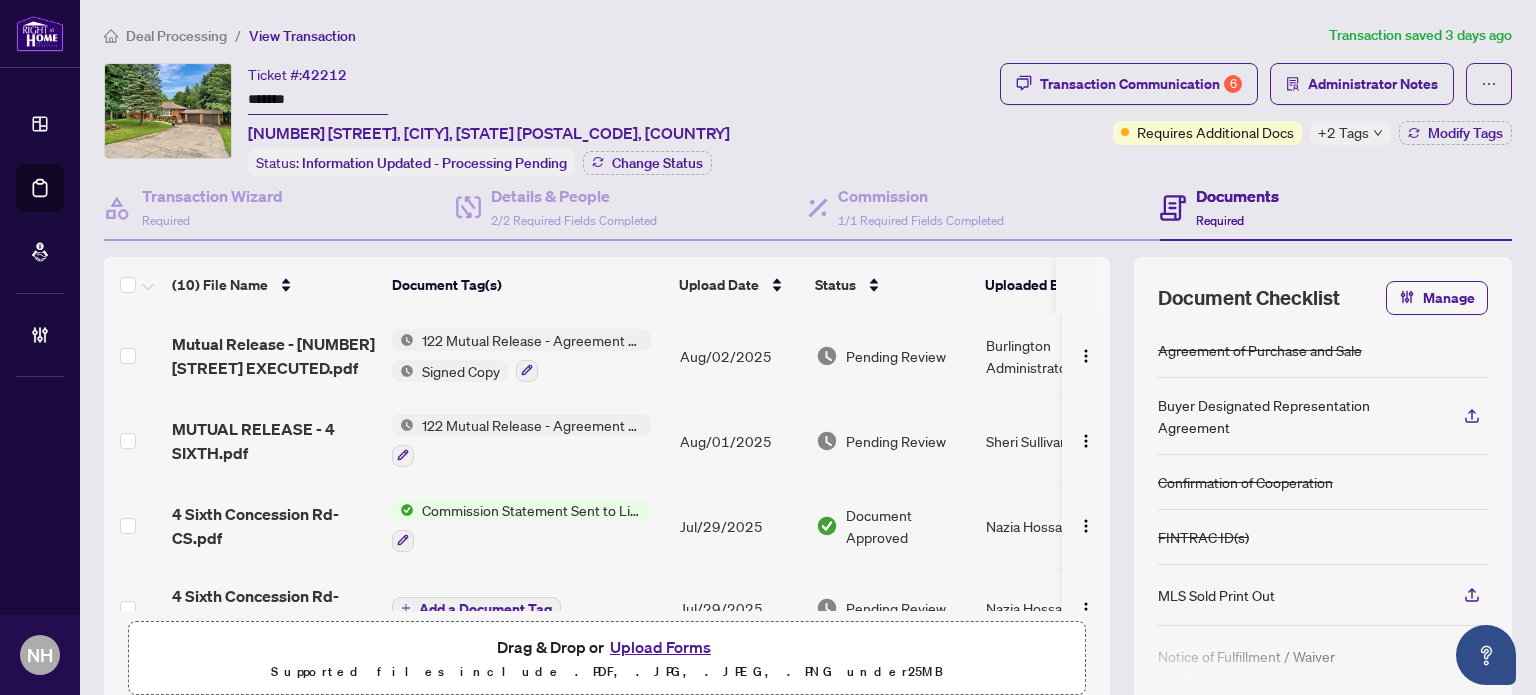 drag, startPoint x: 309, startPoint y: 95, endPoint x: 171, endPoint y: 63, distance: 141.66158 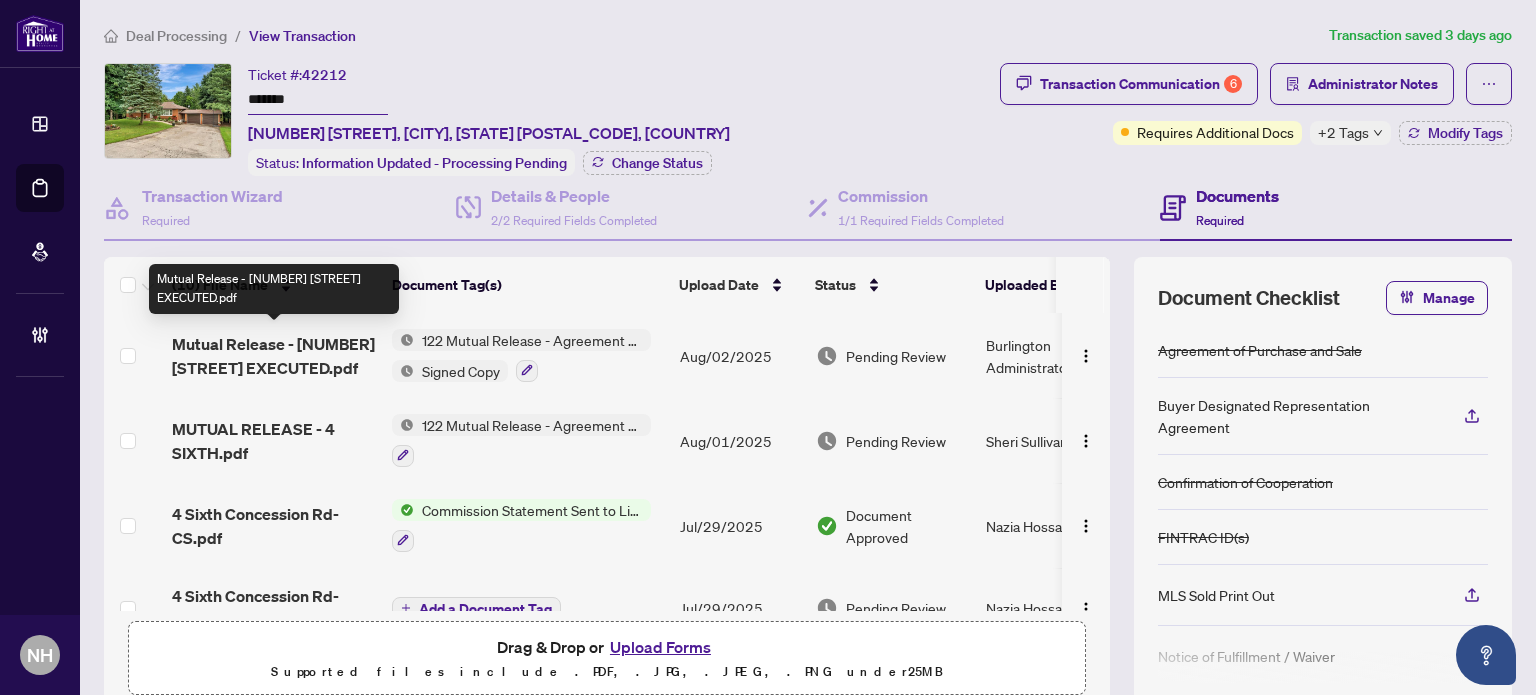 click on "Mutual Release - 4 Sixth Concession Rd EXECUTED.pdf" at bounding box center [274, 356] 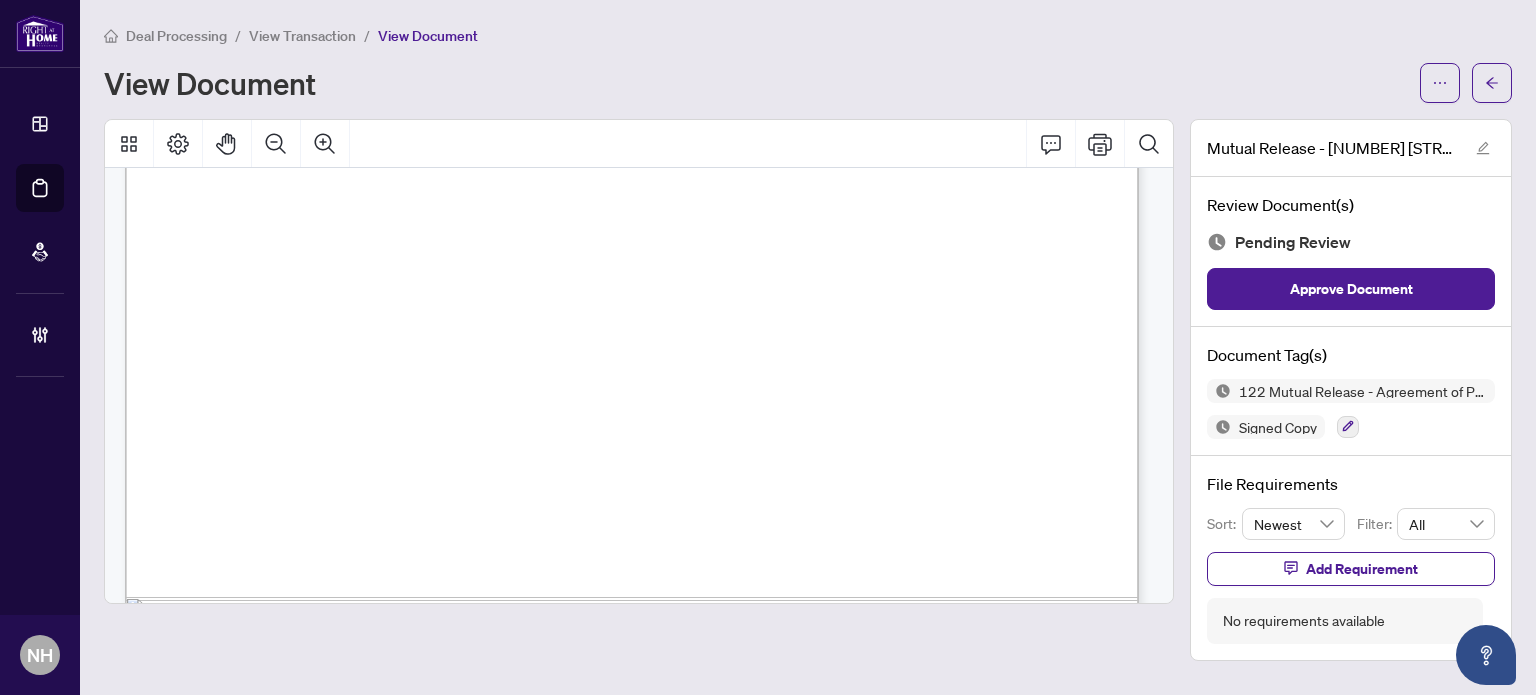 scroll, scrollTop: 716, scrollLeft: 0, axis: vertical 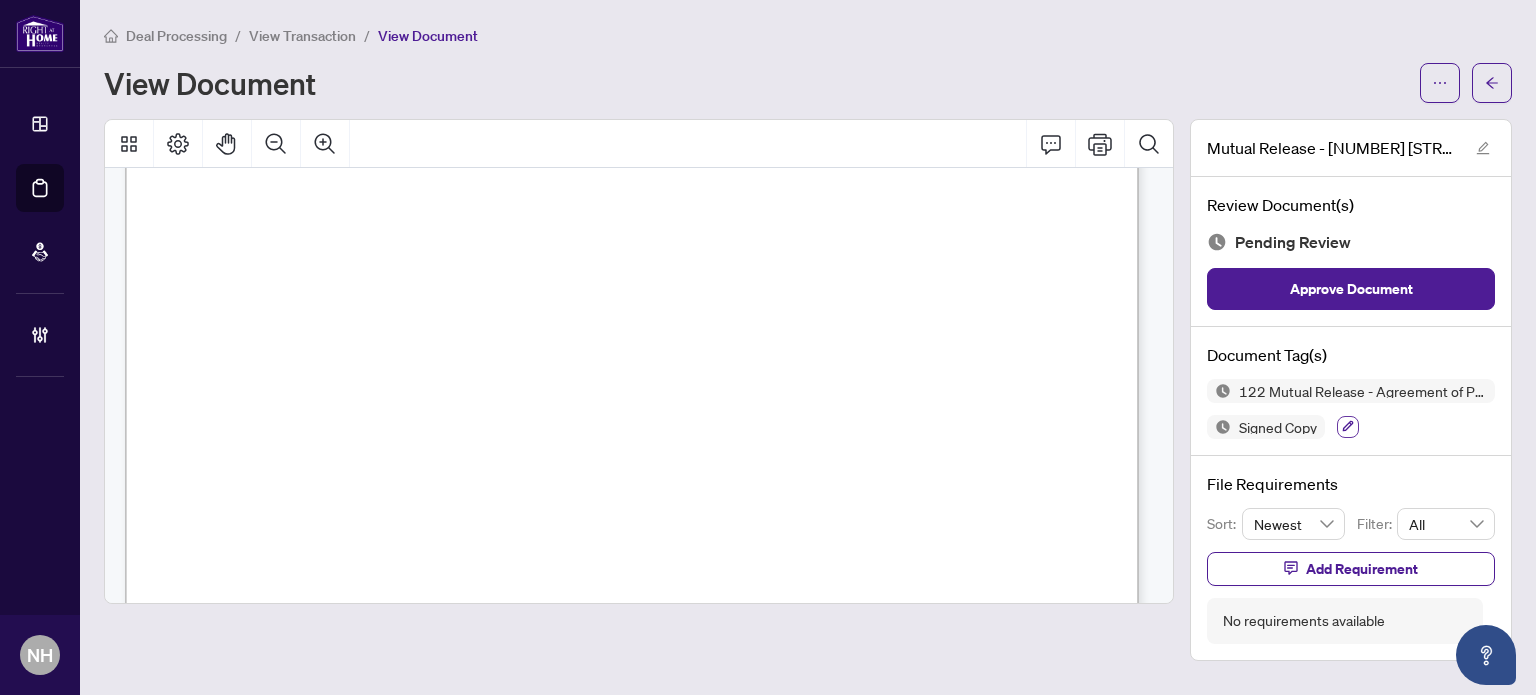 click 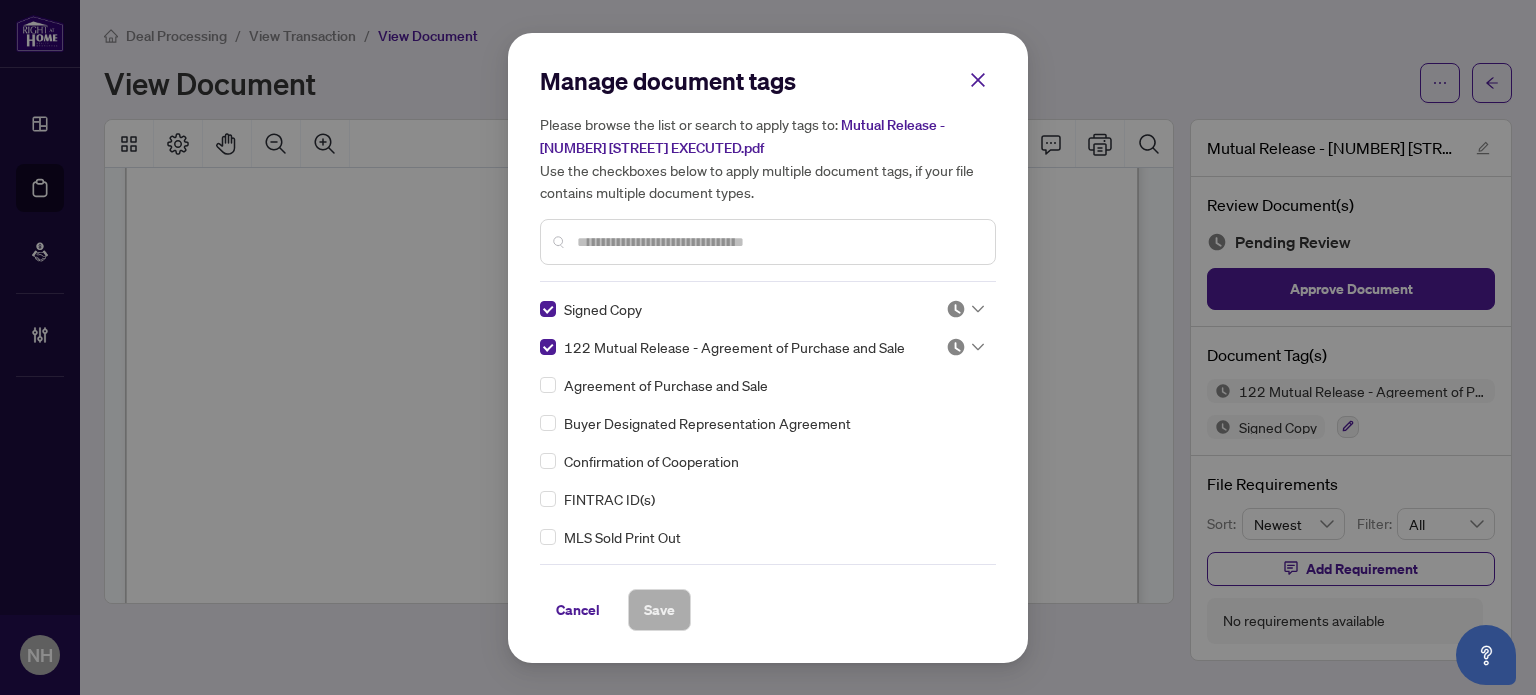 click 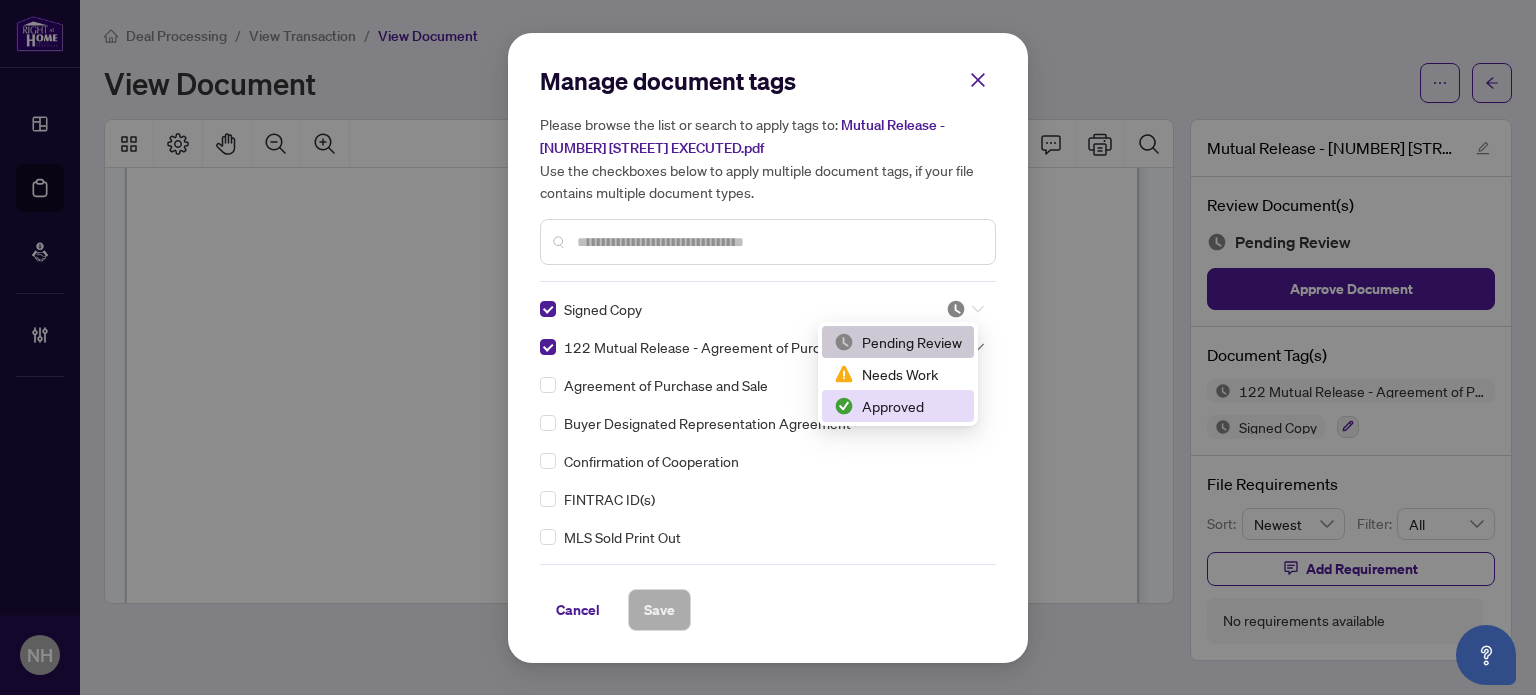 click on "Approved" at bounding box center [898, 406] 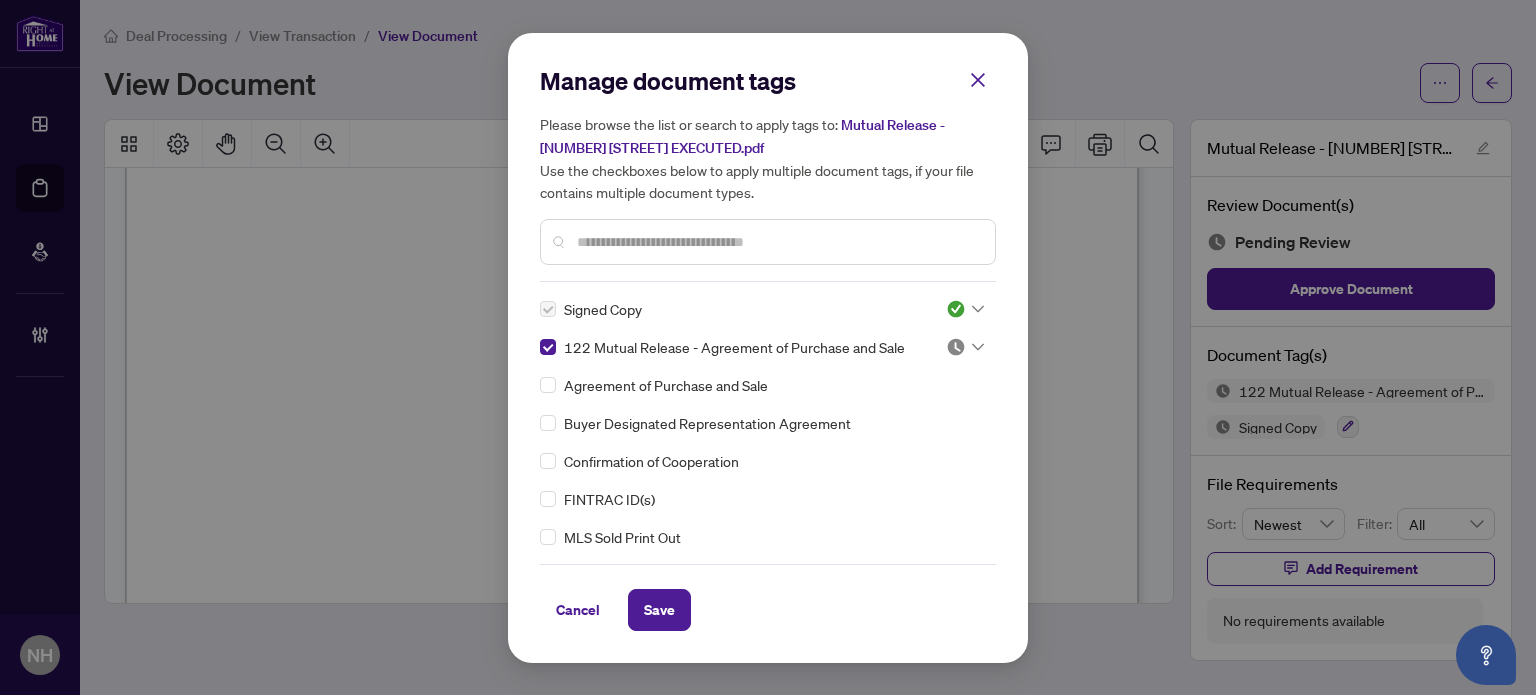 click at bounding box center [956, 347] 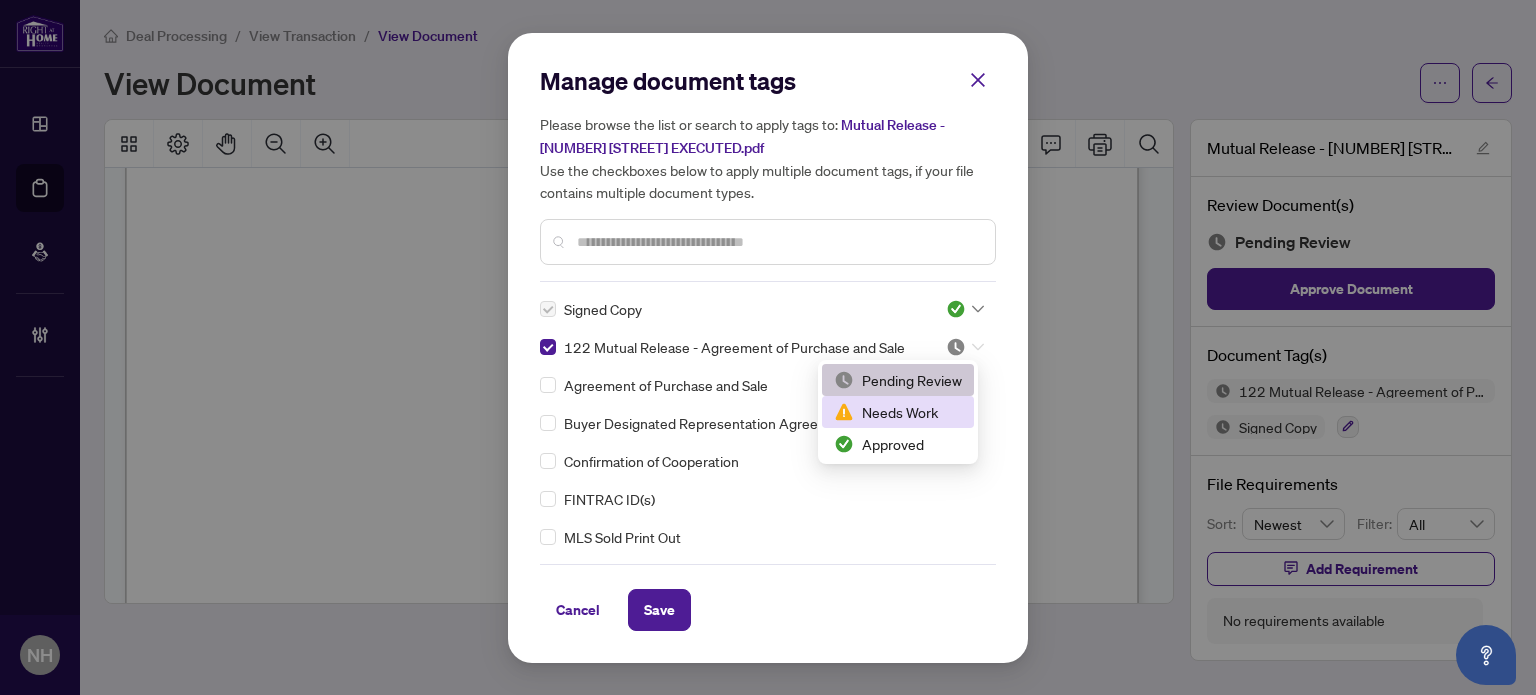 click on "Approved" at bounding box center (898, 444) 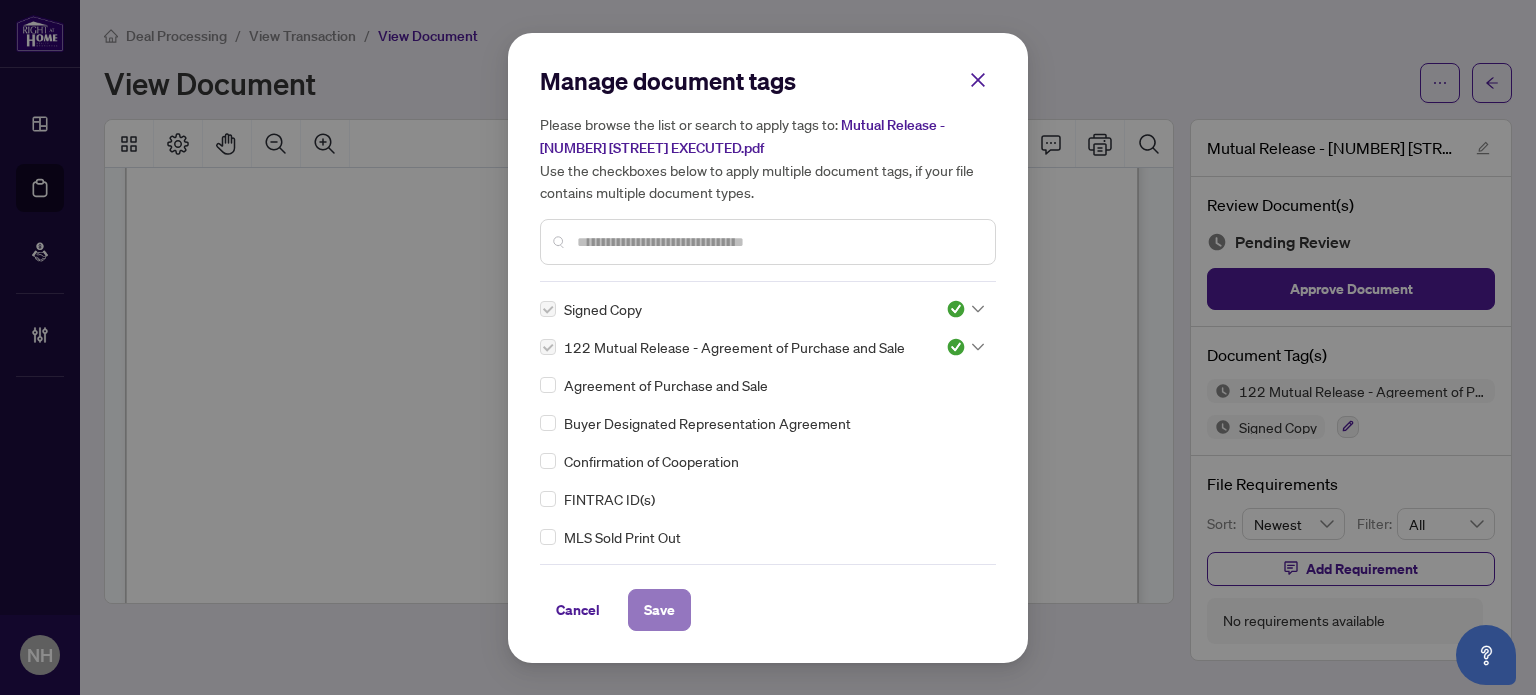 click on "Save" at bounding box center [659, 610] 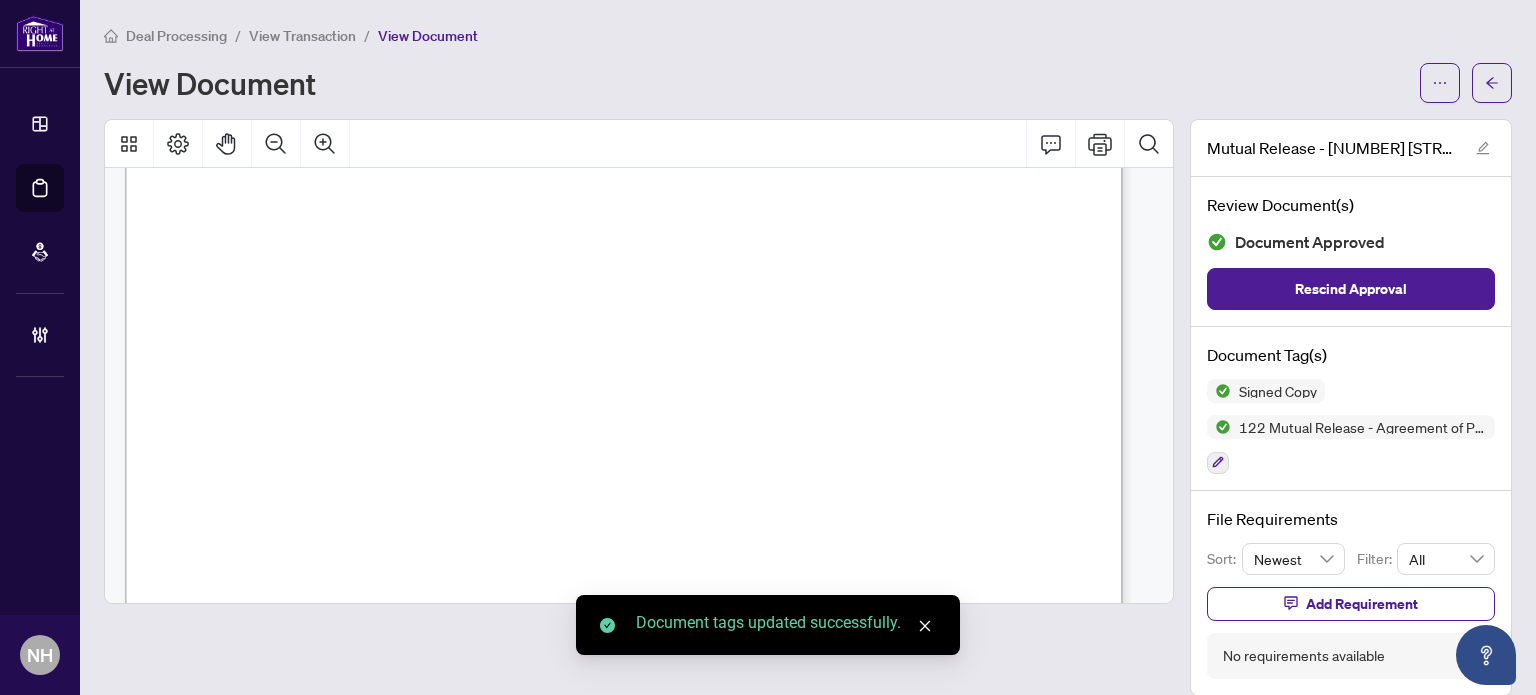scroll, scrollTop: 704, scrollLeft: 0, axis: vertical 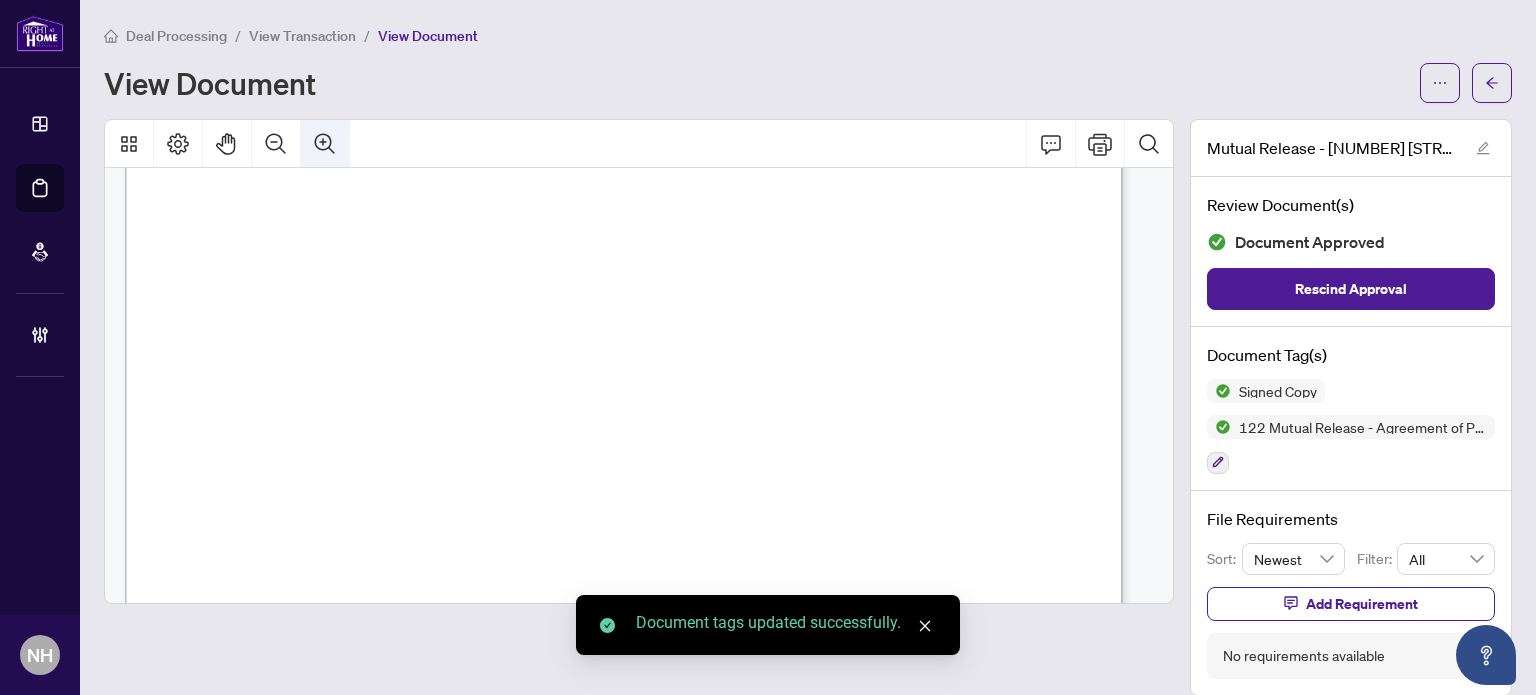 click 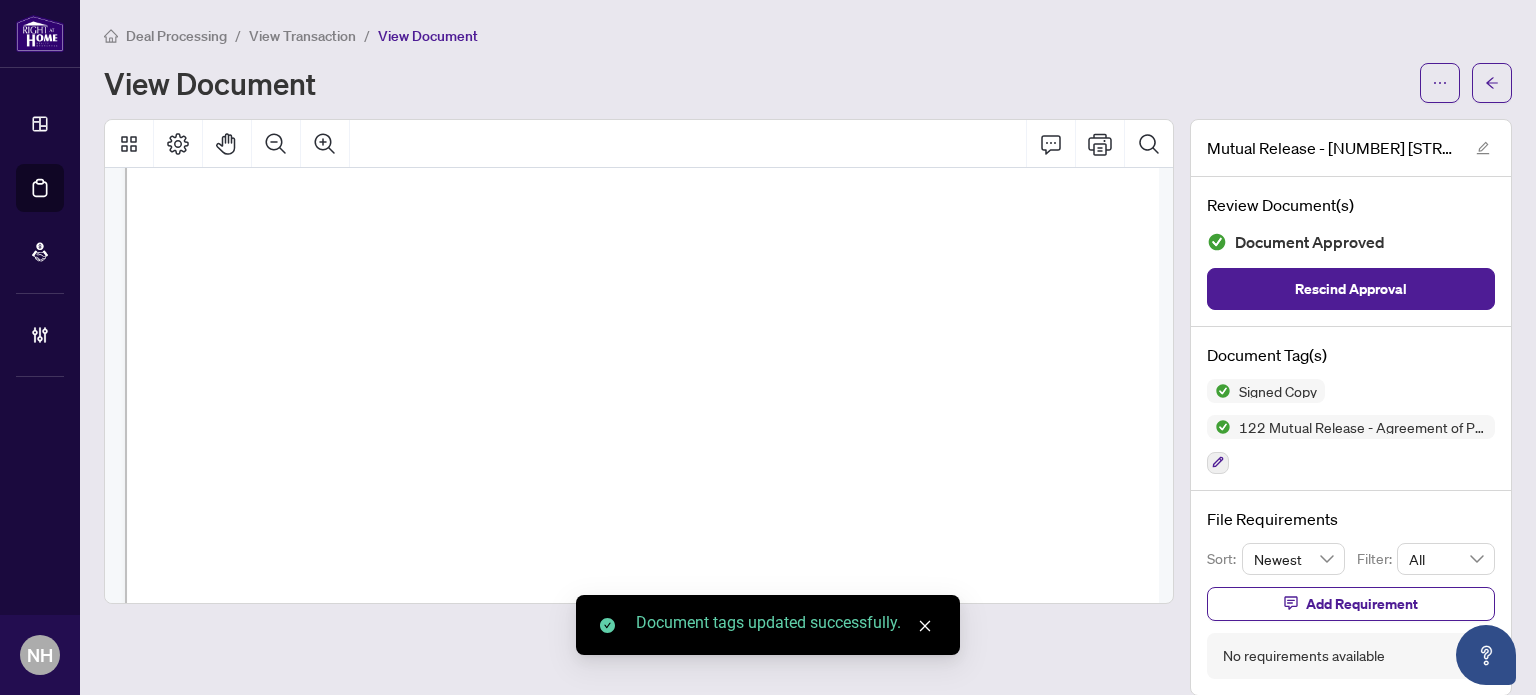 scroll, scrollTop: 887, scrollLeft: 124, axis: both 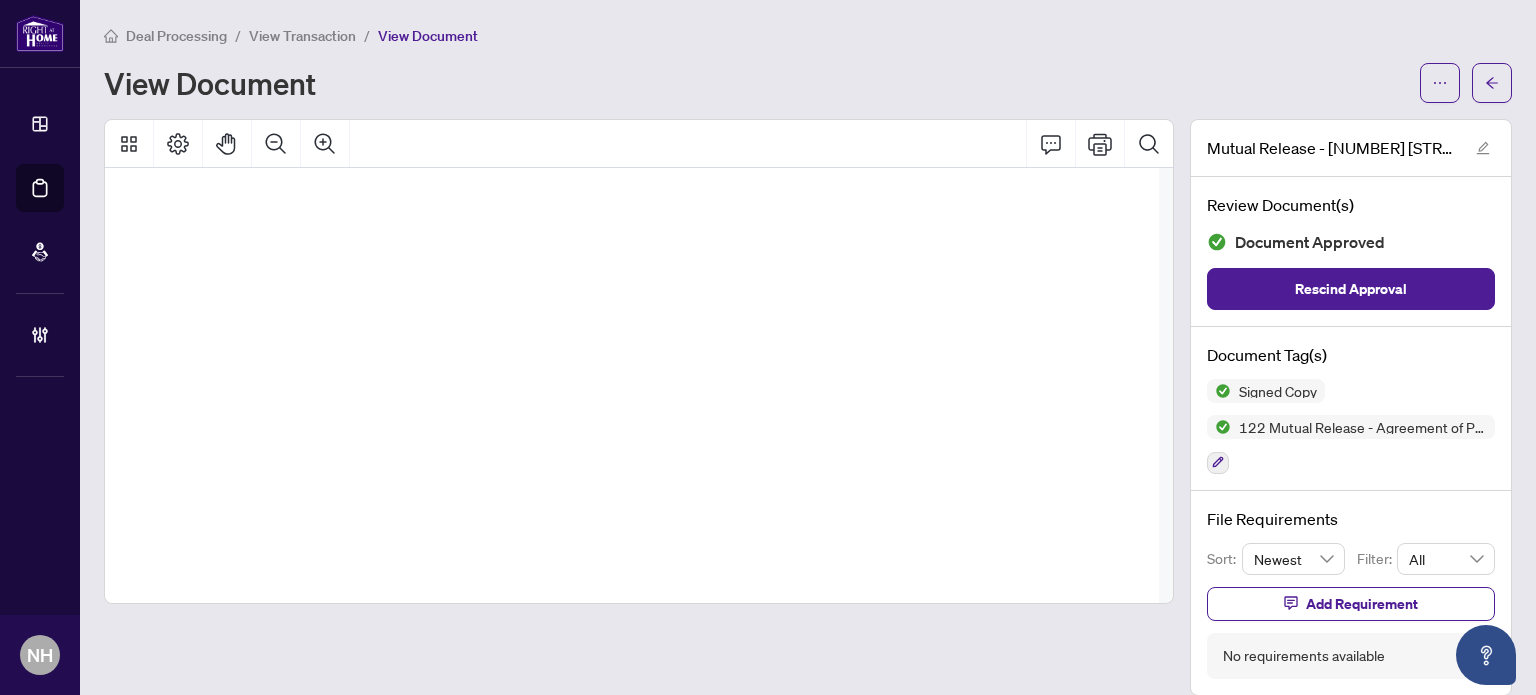 click on "View Transaction" at bounding box center [302, 36] 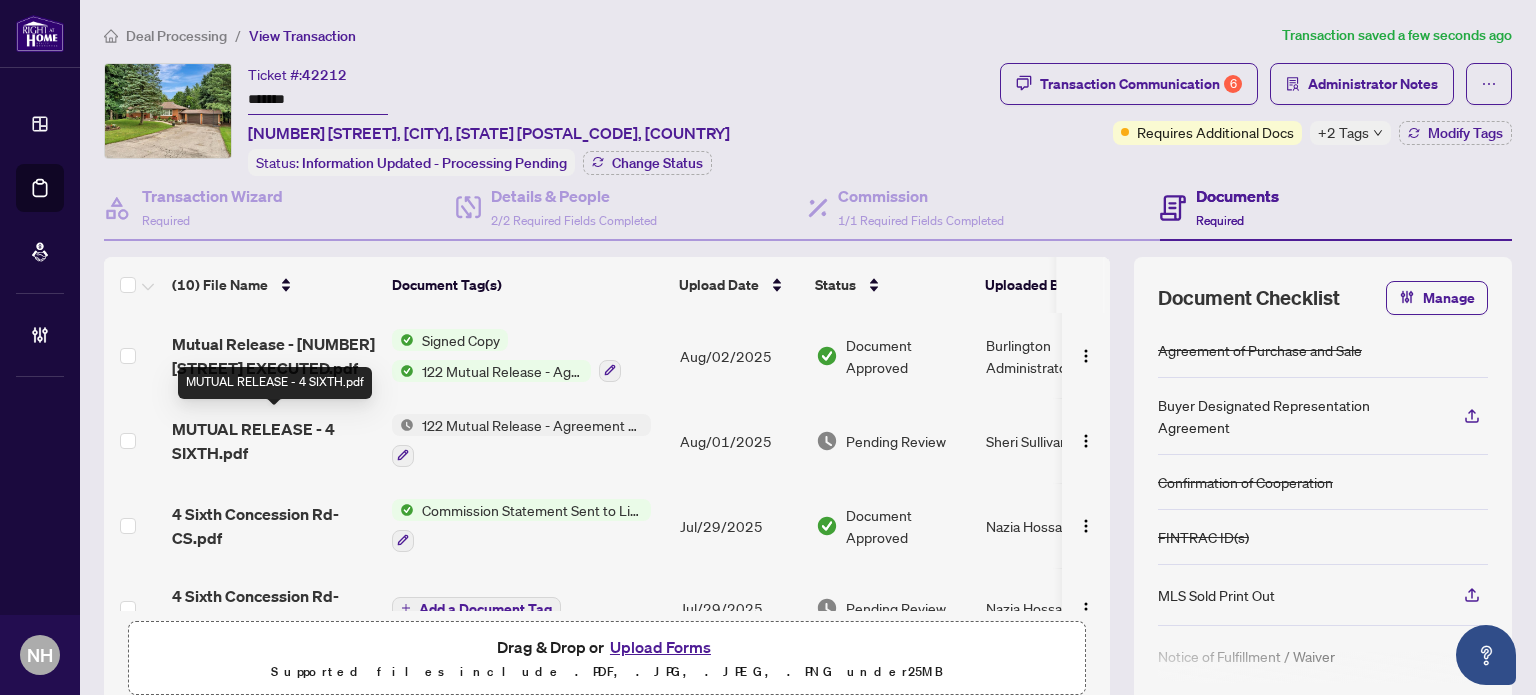 click on "MUTUAL RELEASE - 4 SIXTH.pdf" at bounding box center [274, 441] 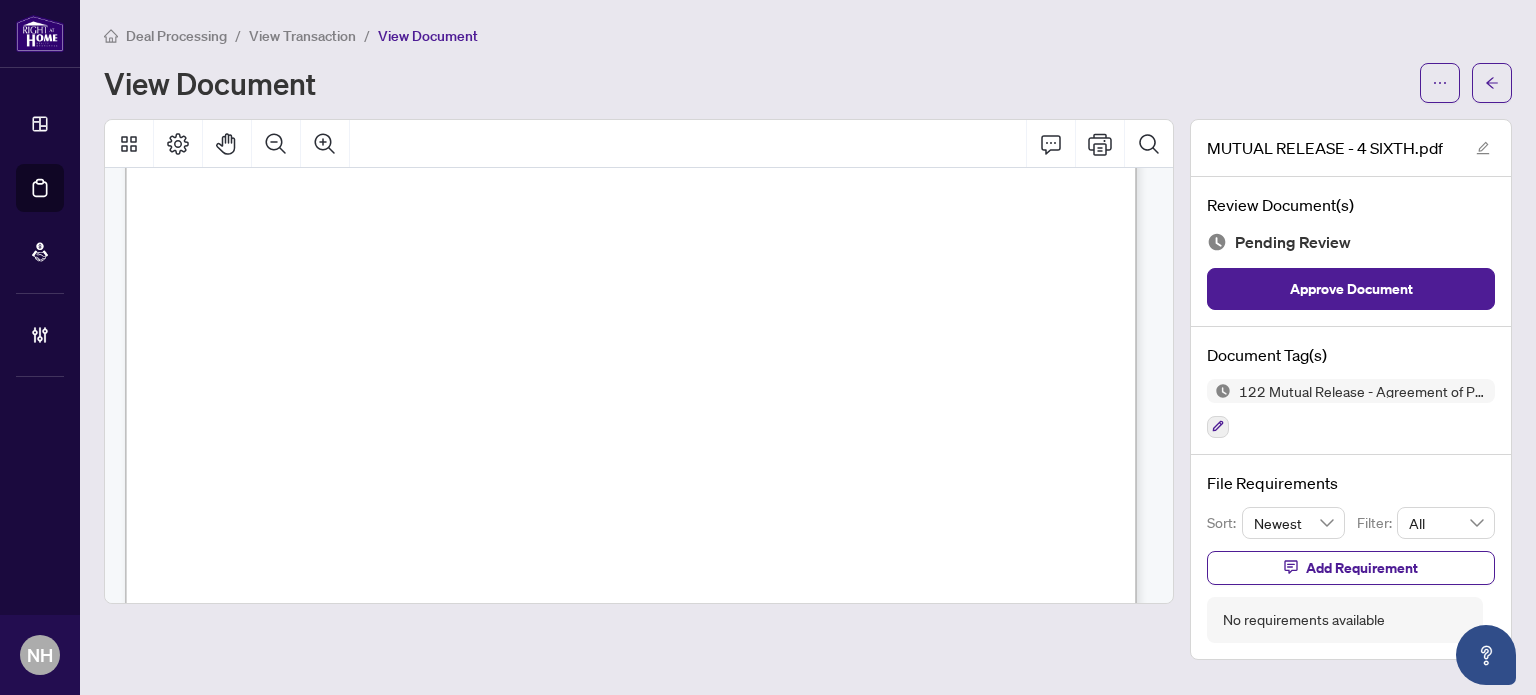 scroll, scrollTop: 300, scrollLeft: 0, axis: vertical 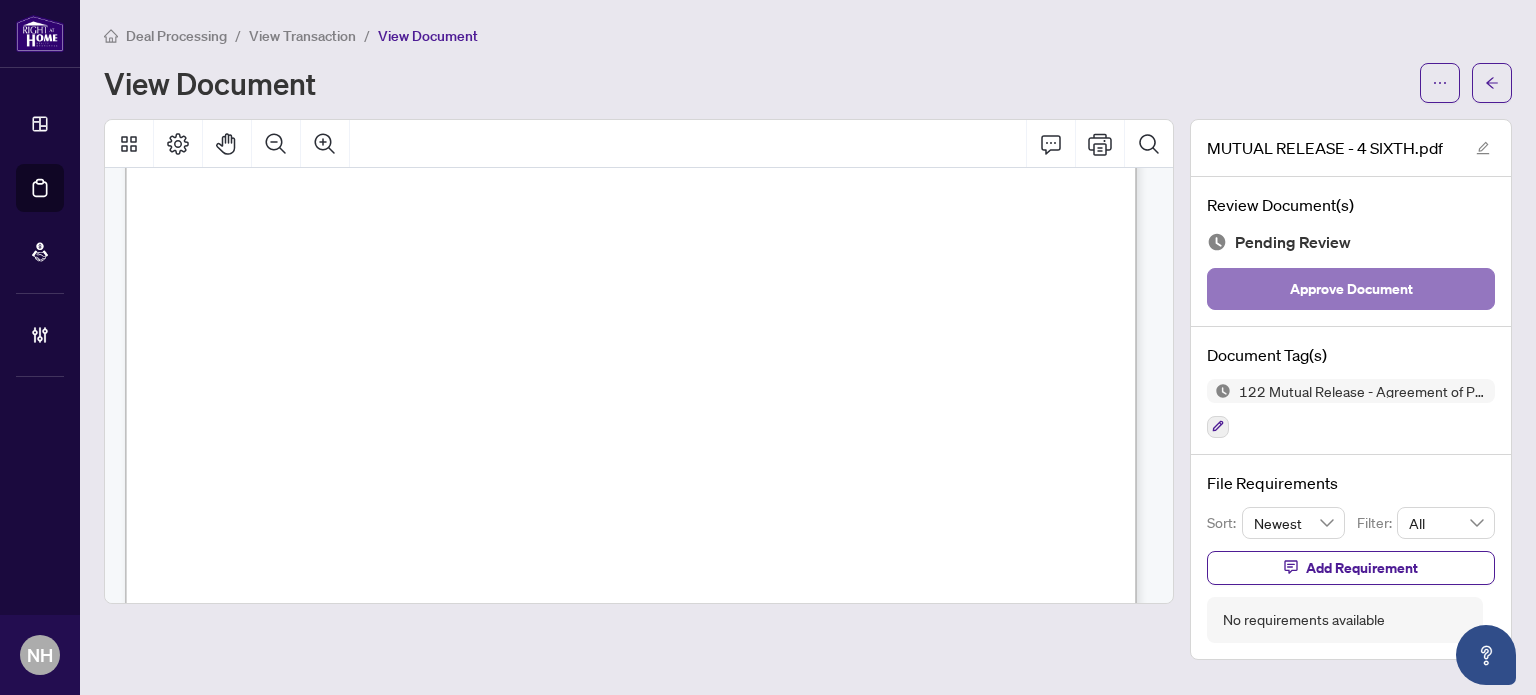 click on "Approve Document" at bounding box center [1351, 289] 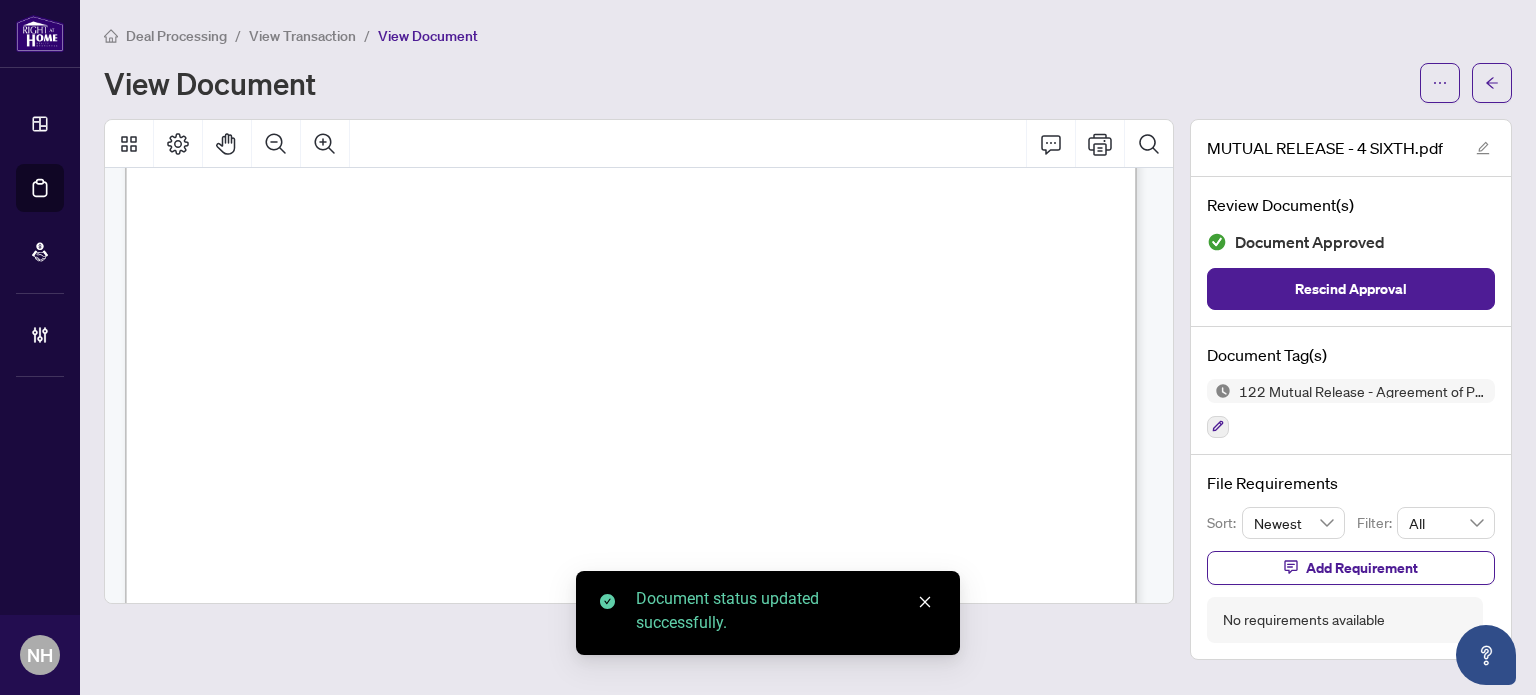 click on "View Transaction" at bounding box center [302, 36] 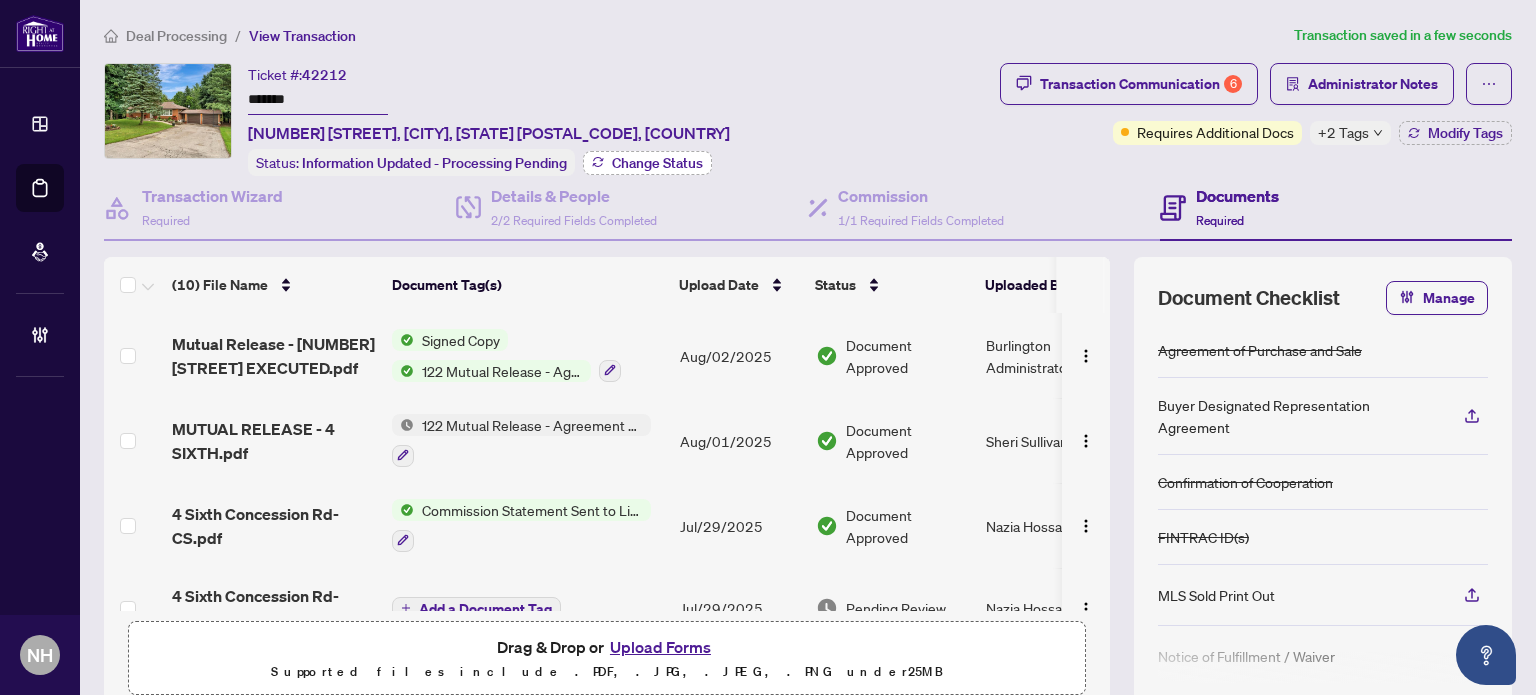 click on "Change Status" at bounding box center [657, 163] 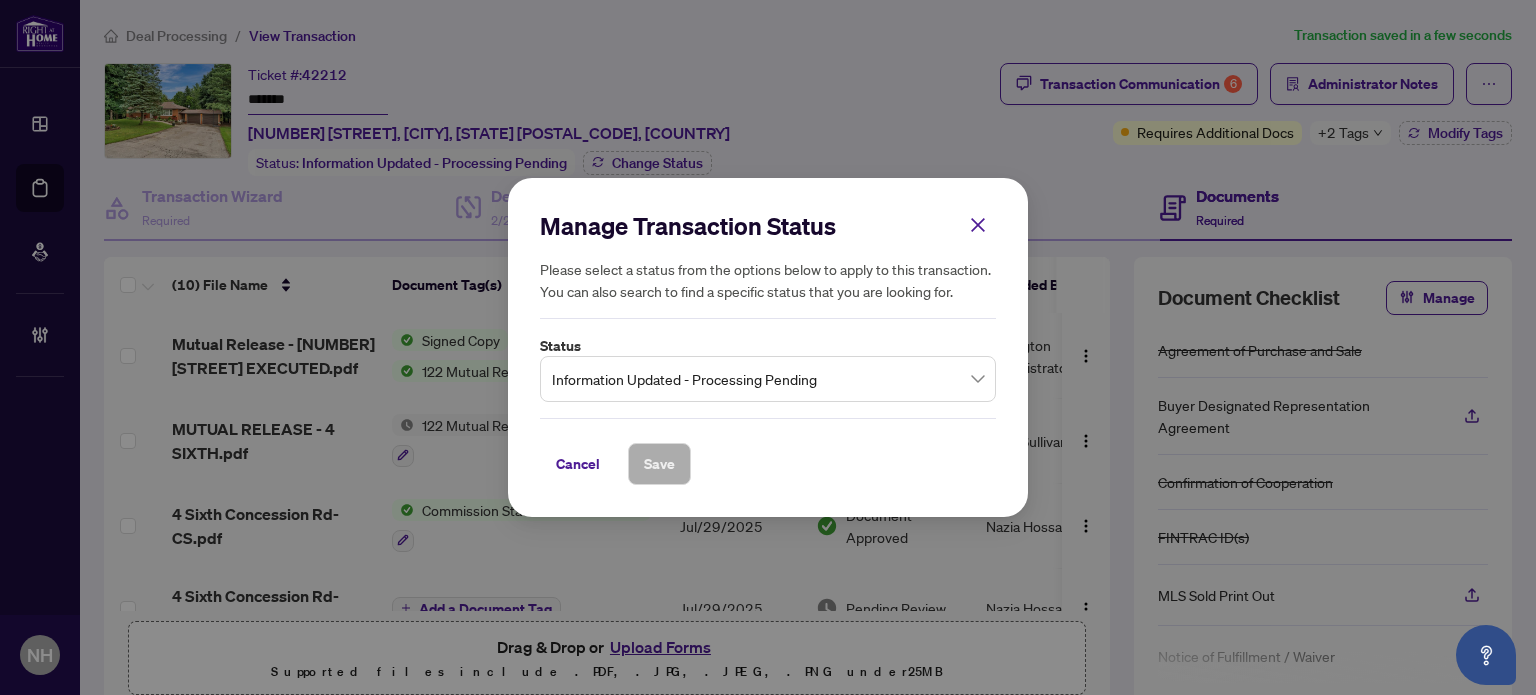 click on "Information Updated - Processing Pending" at bounding box center (768, 379) 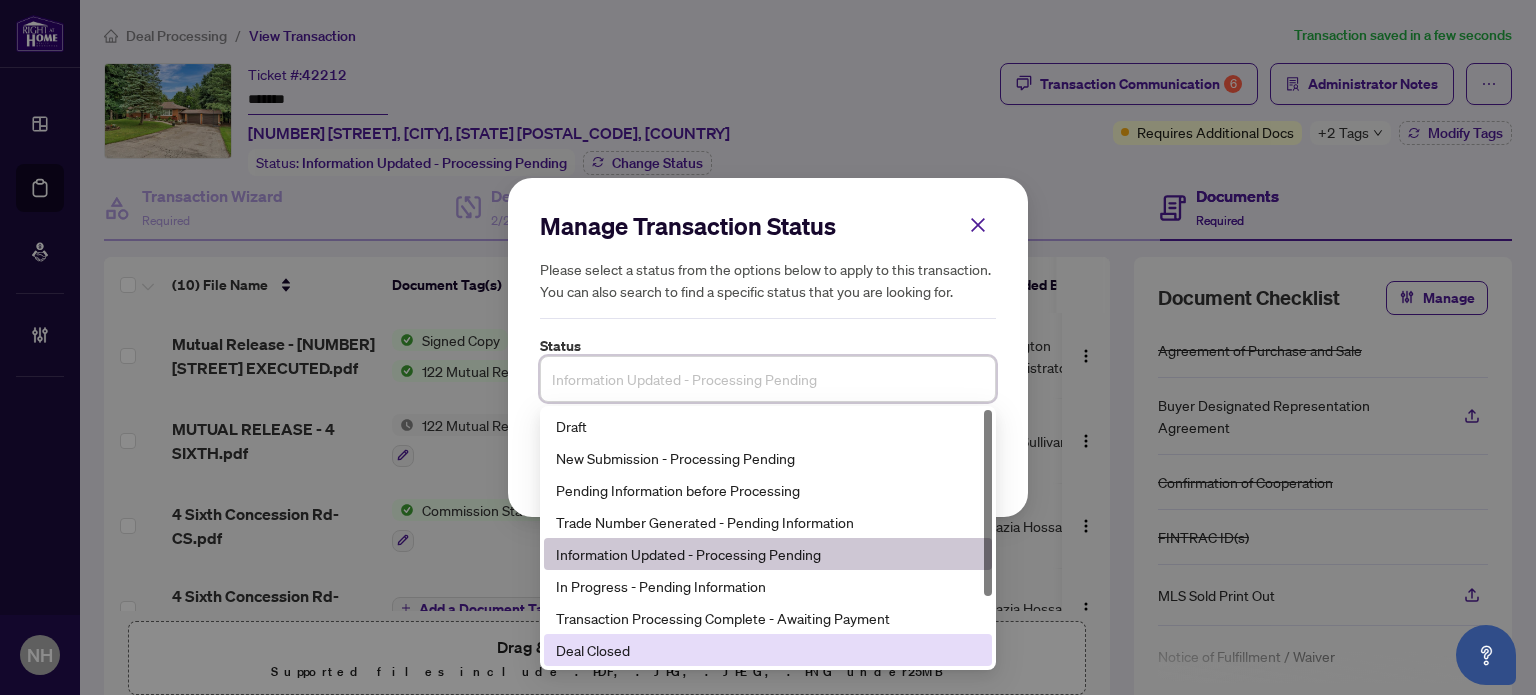 scroll, scrollTop: 96, scrollLeft: 0, axis: vertical 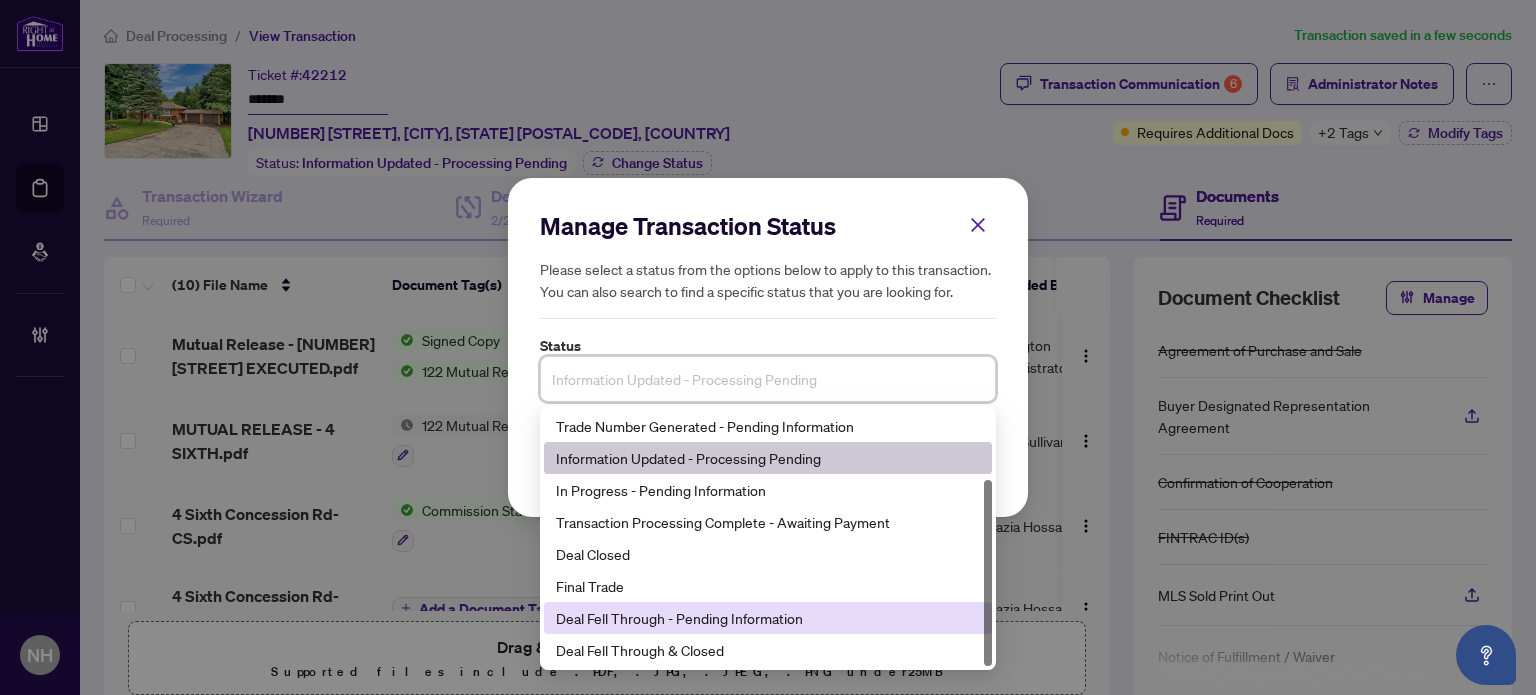 click on "Deal Fell Through - Pending Information" at bounding box center (768, 618) 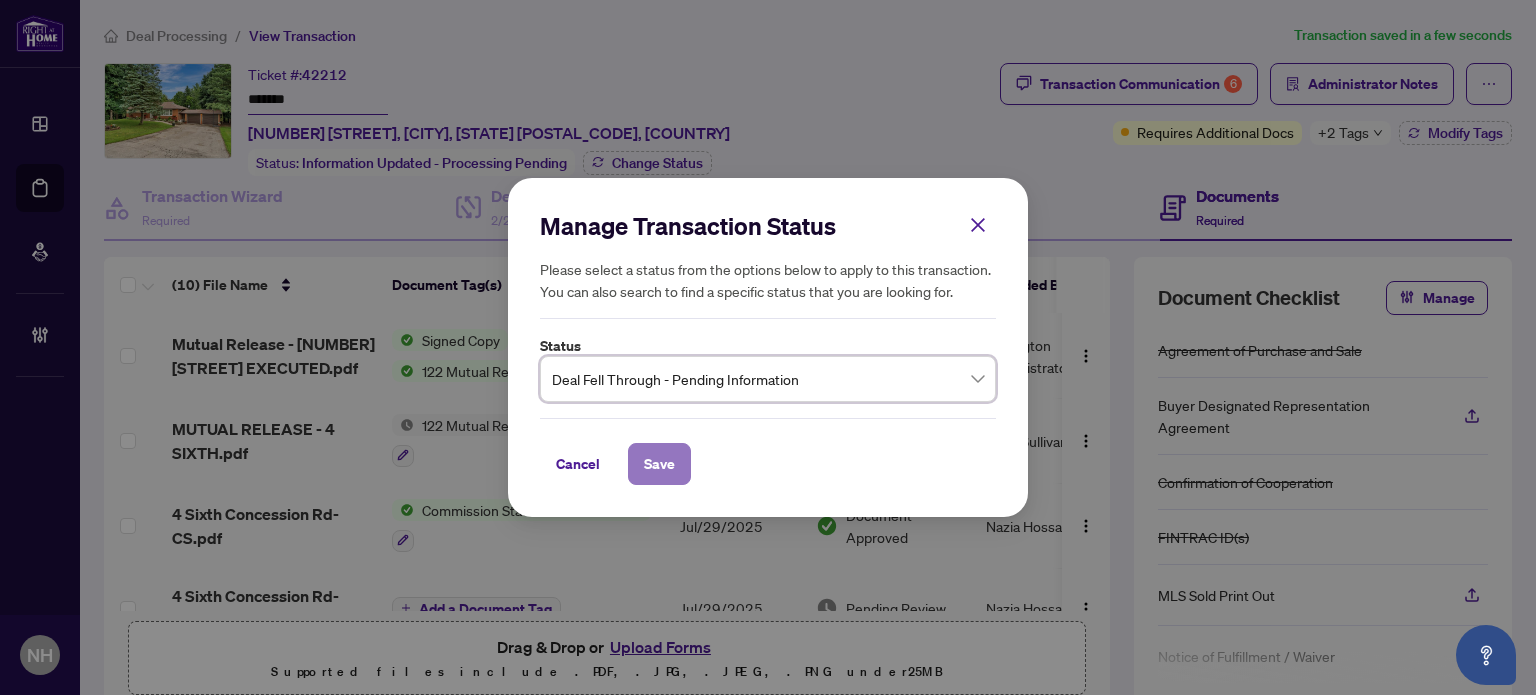 click on "Save" at bounding box center (659, 464) 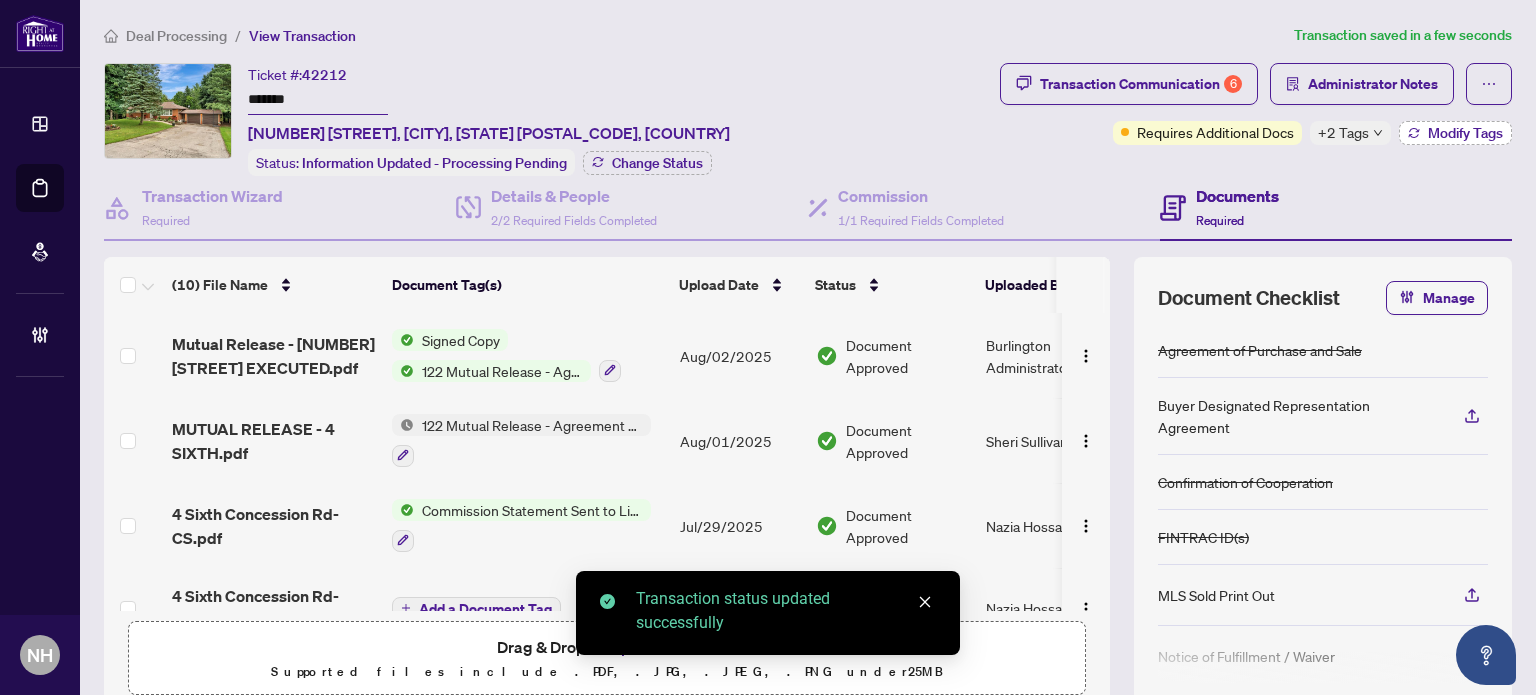 click on "Modify Tags" at bounding box center [1465, 133] 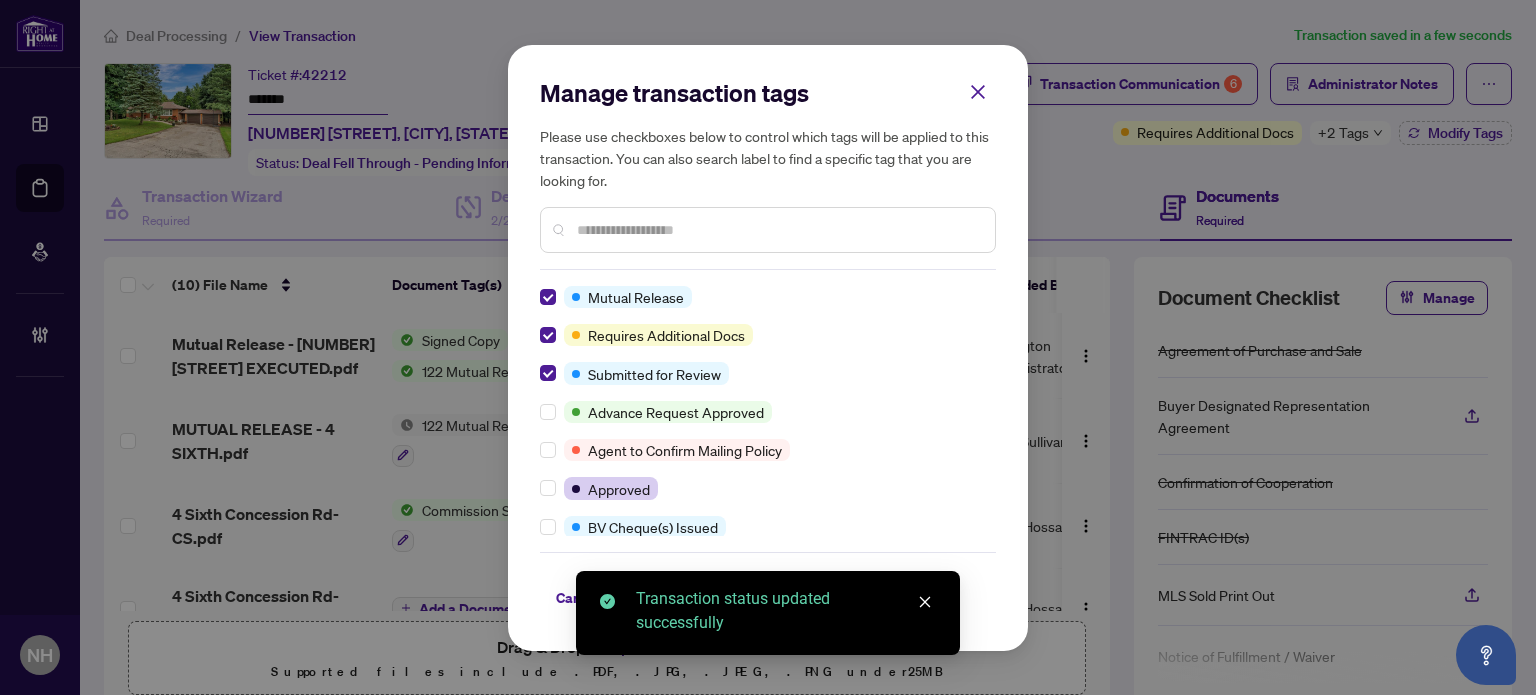 scroll, scrollTop: 0, scrollLeft: 0, axis: both 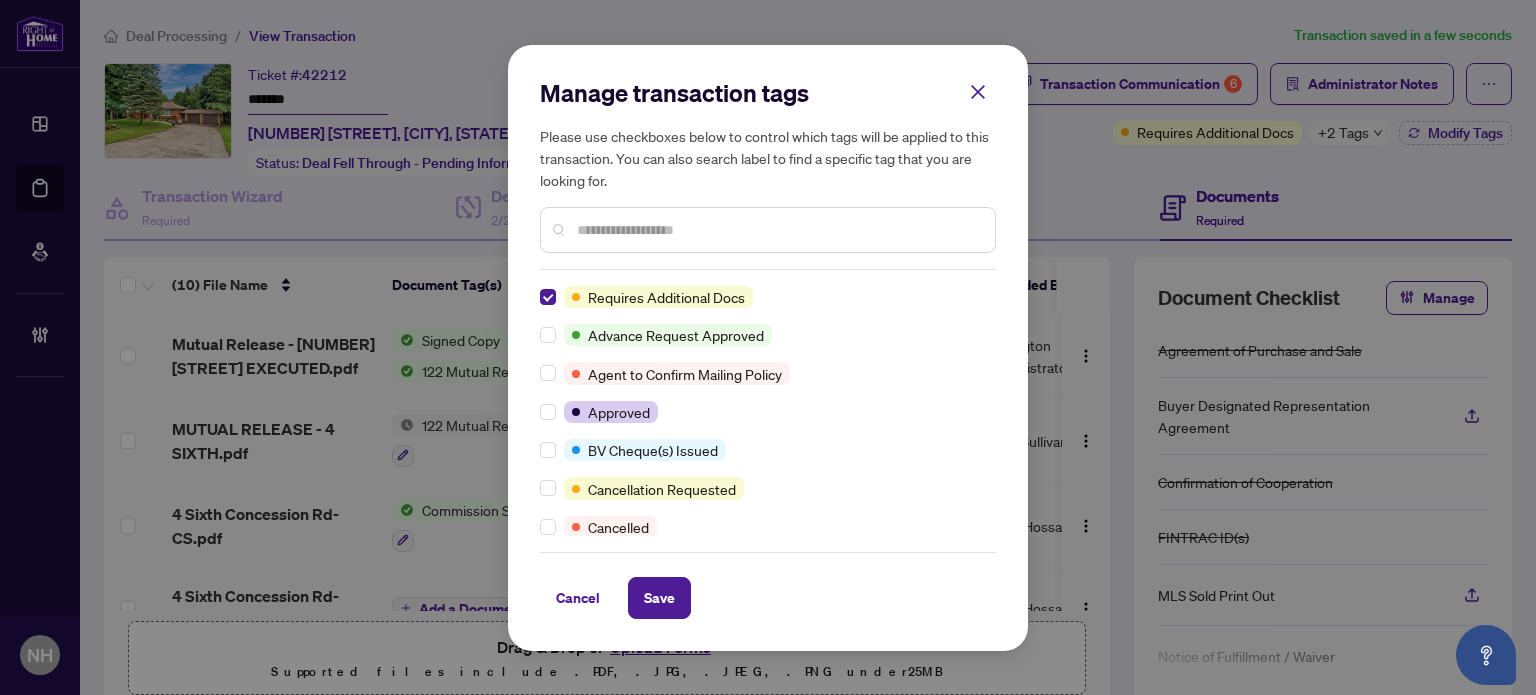 click at bounding box center (778, 230) 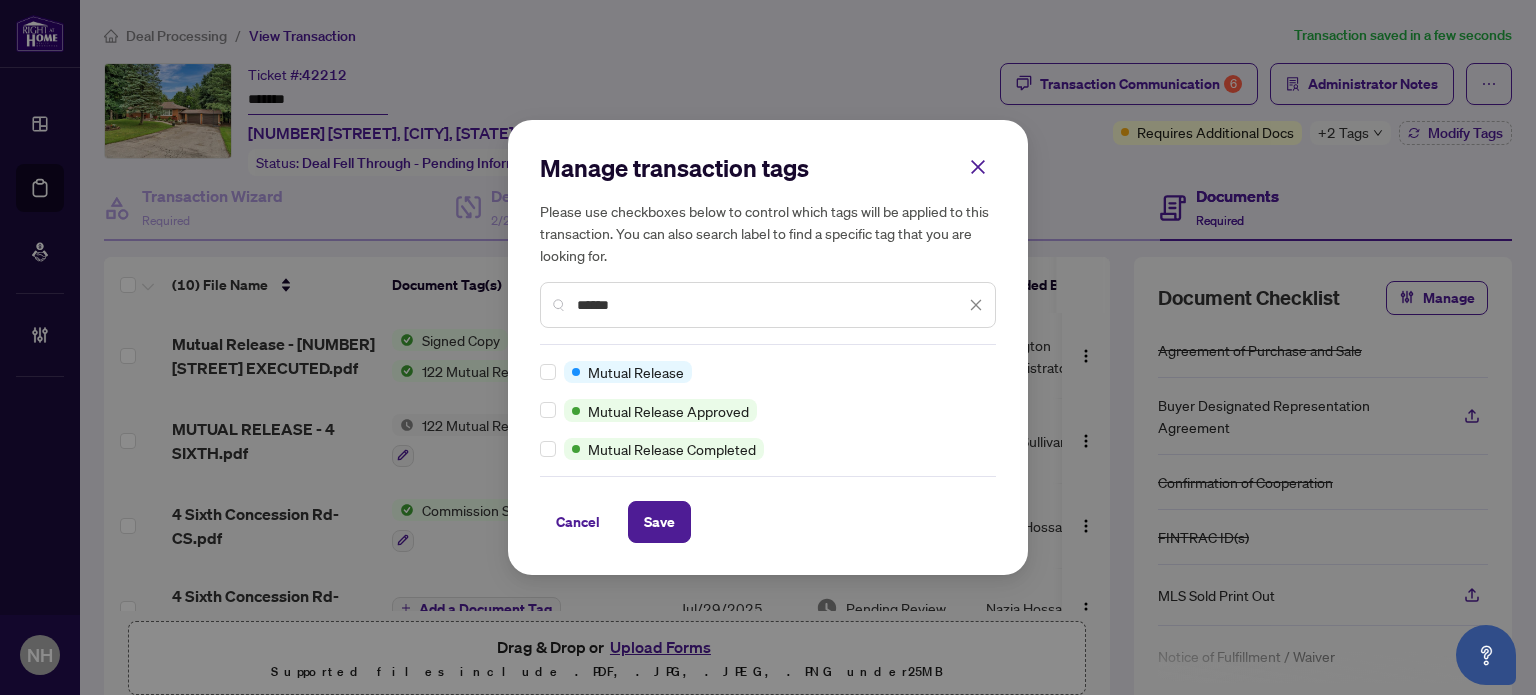 type on "******" 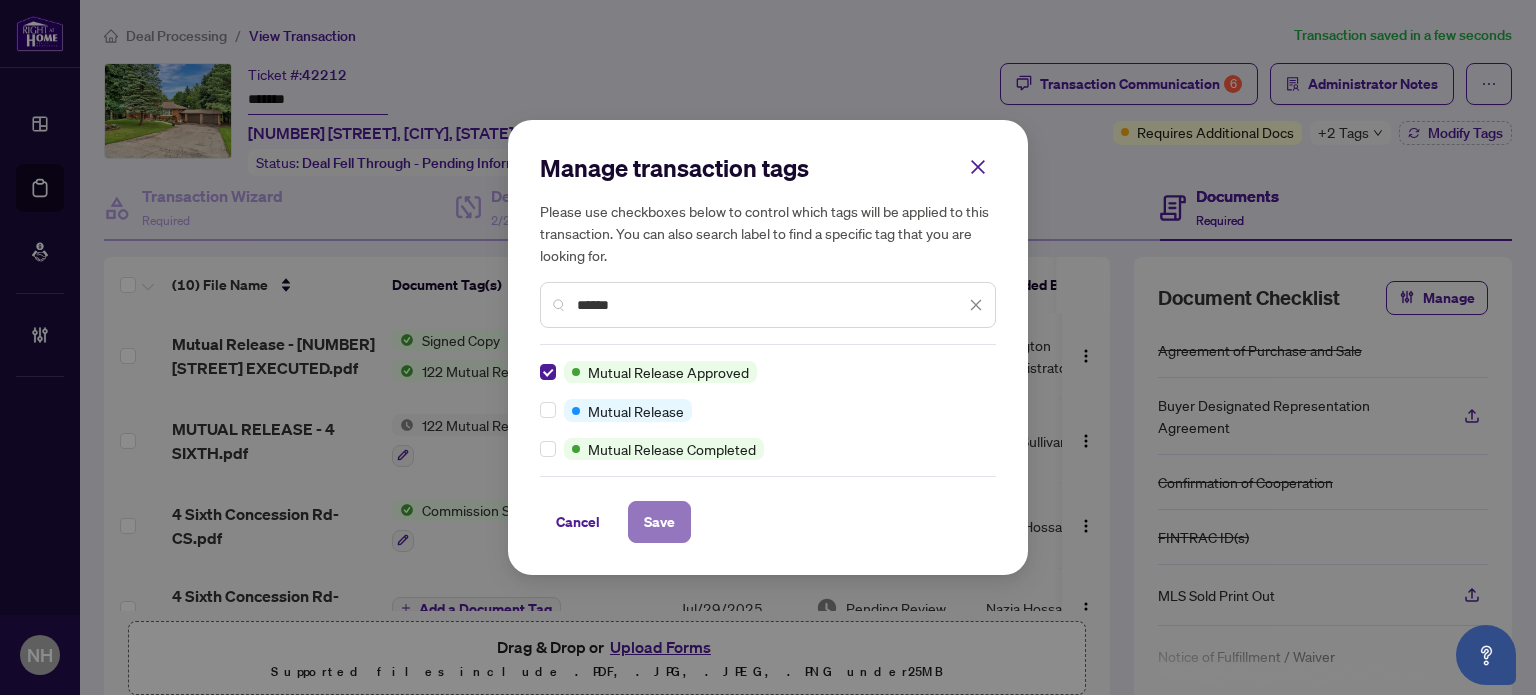 click on "Save" at bounding box center [659, 522] 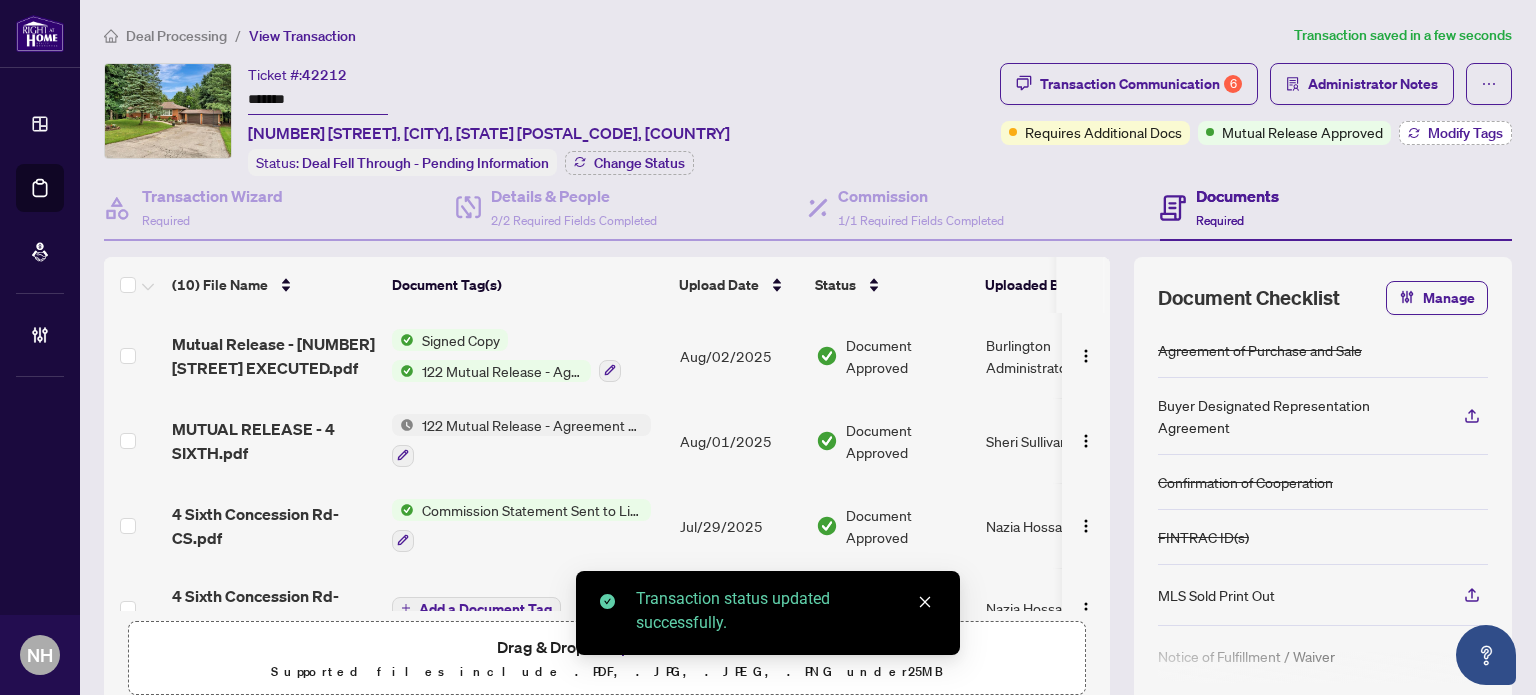 click on "Modify Tags" at bounding box center [1465, 133] 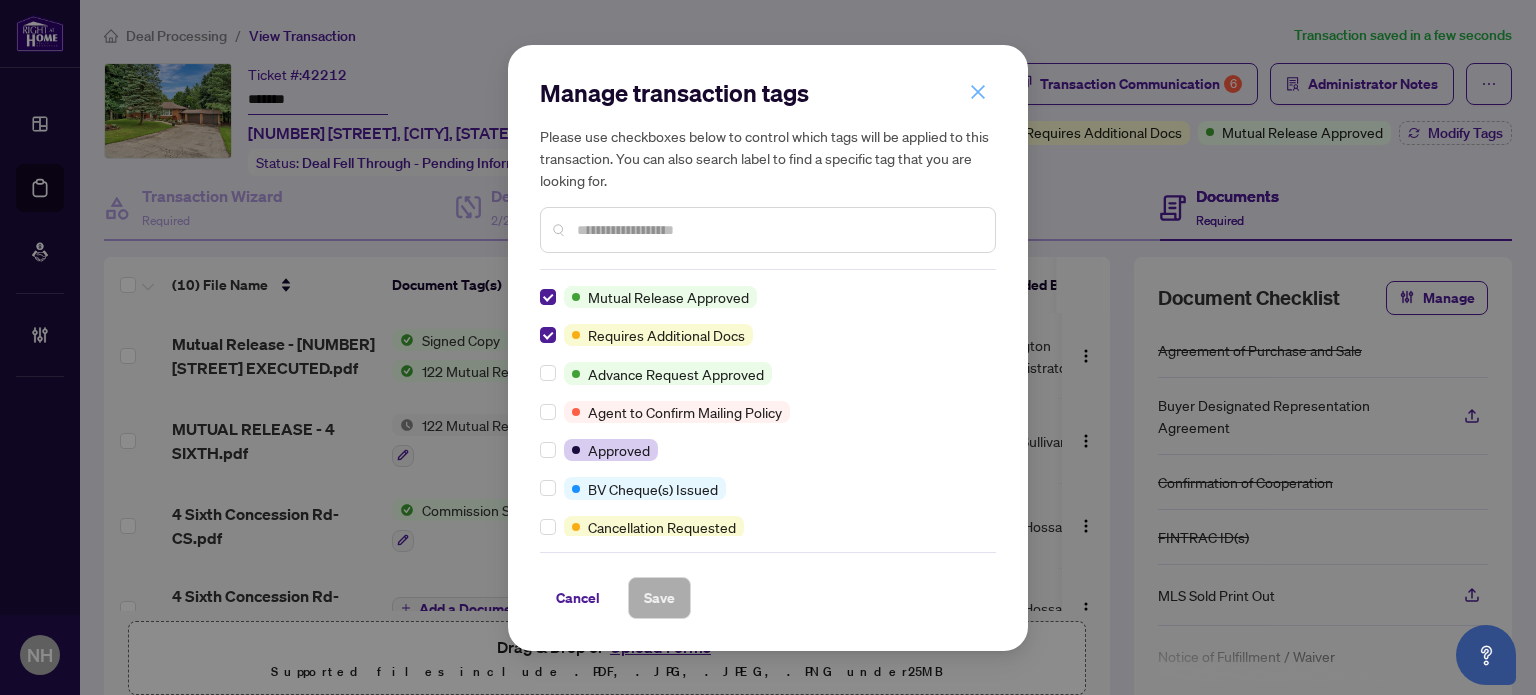 click 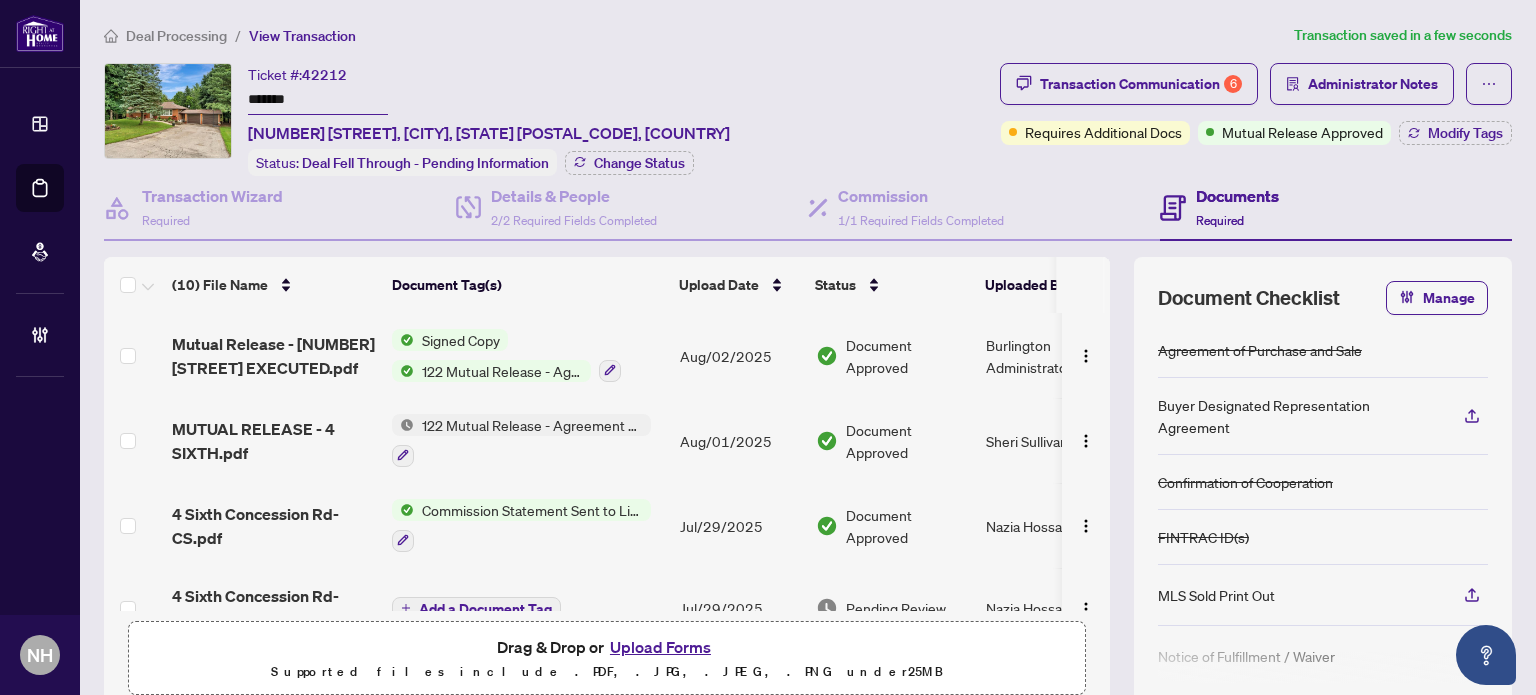 click on "Transaction Communication 6" at bounding box center (1141, 84) 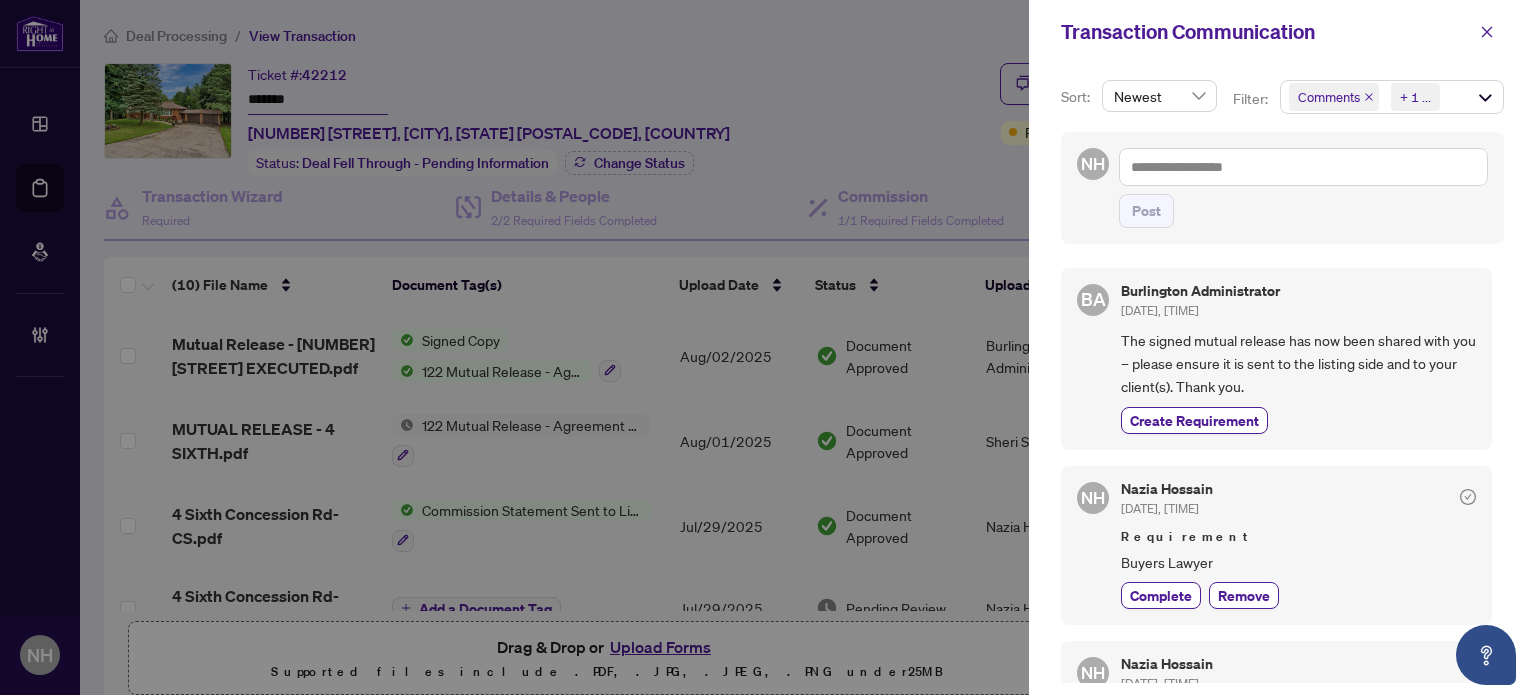 click on "Comments" at bounding box center (1329, 97) 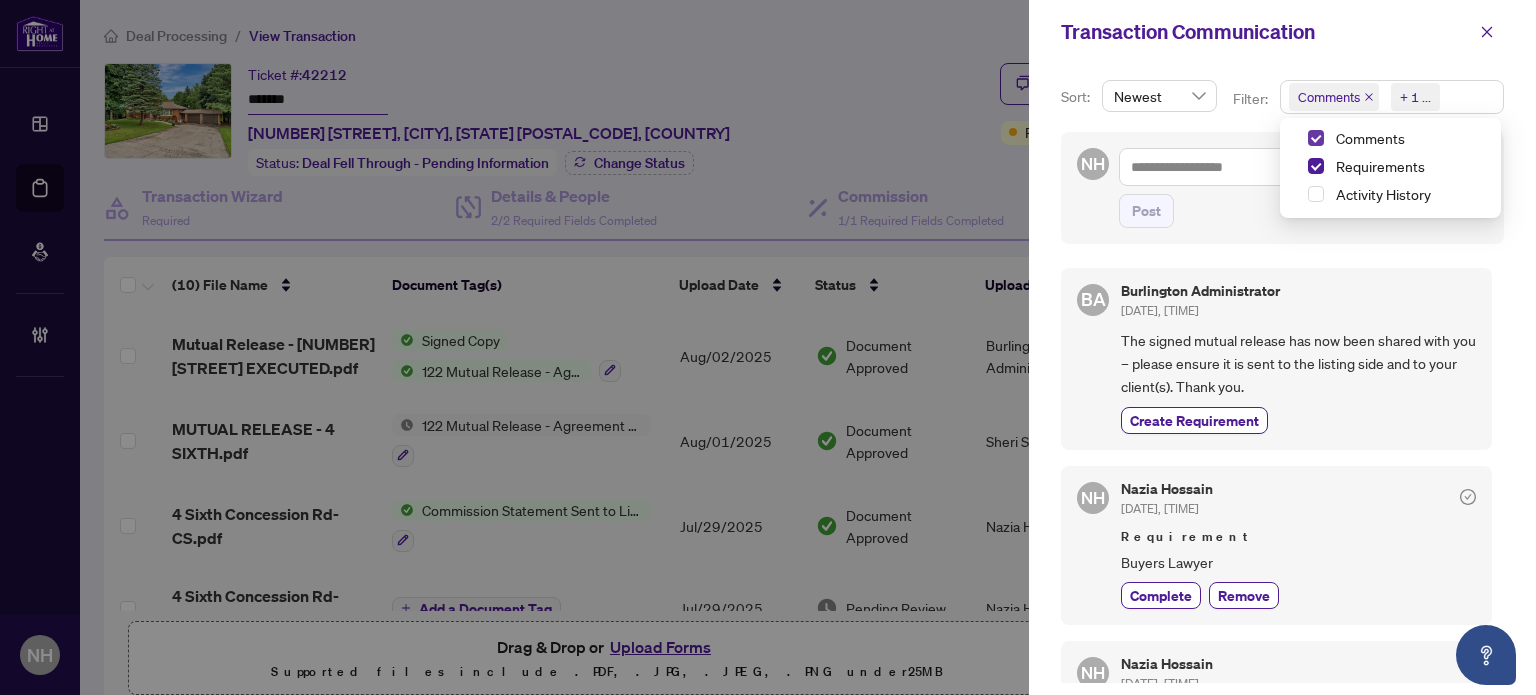 click at bounding box center [1316, 138] 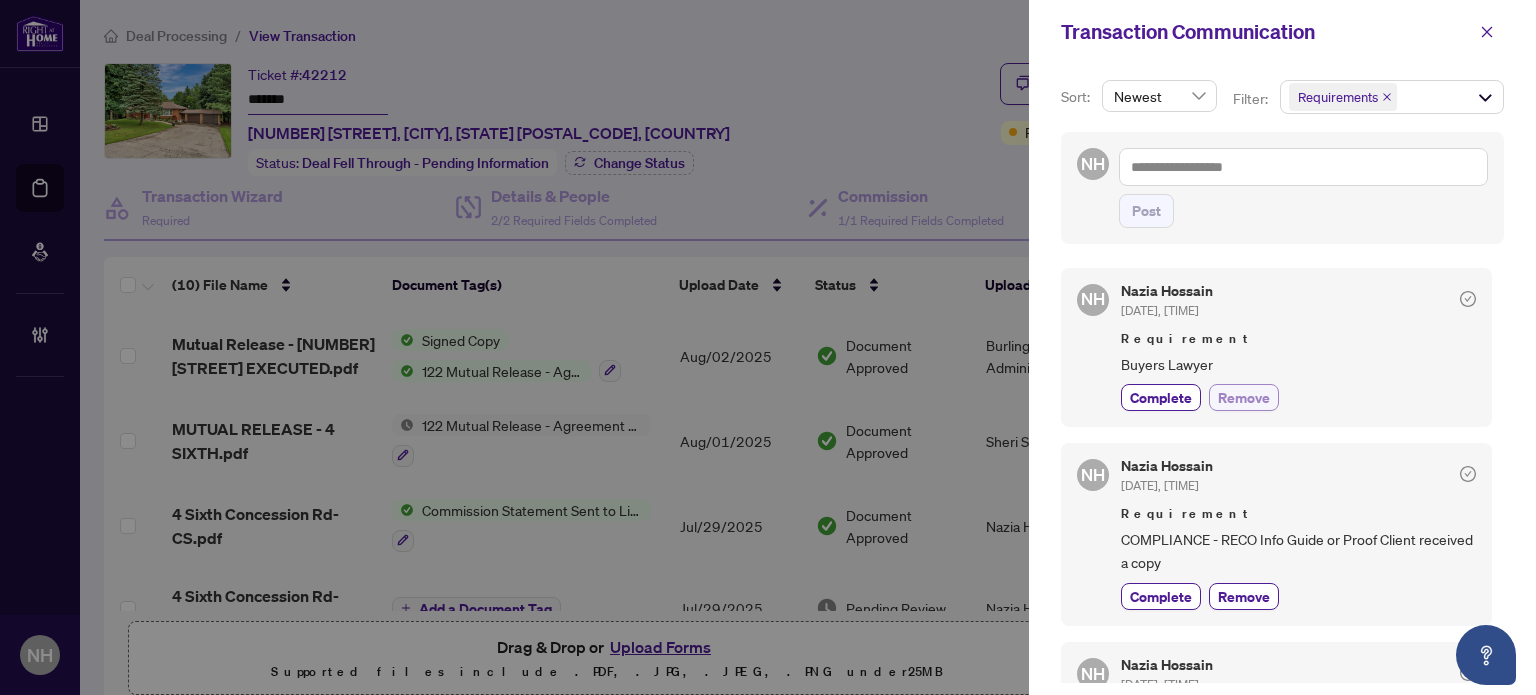 click on "Remove" at bounding box center (1244, 397) 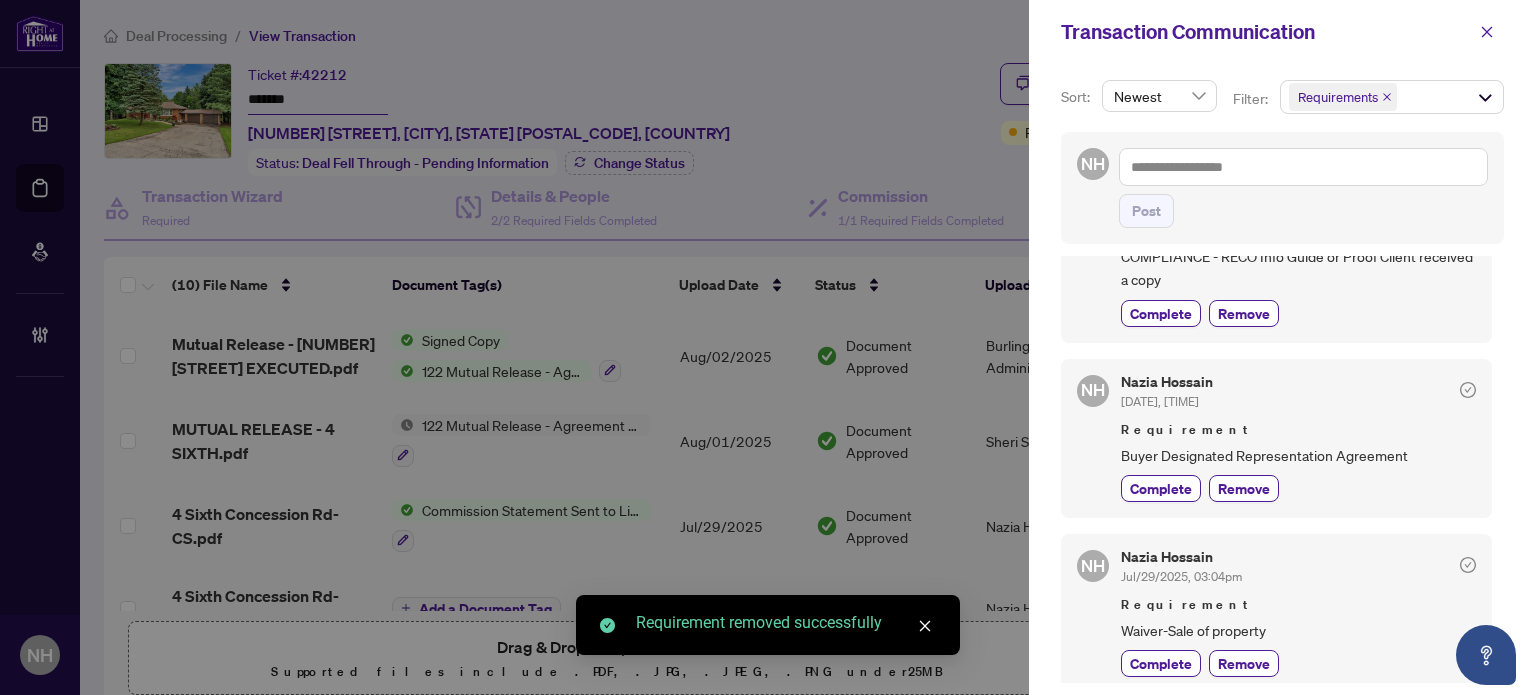 scroll, scrollTop: 400, scrollLeft: 0, axis: vertical 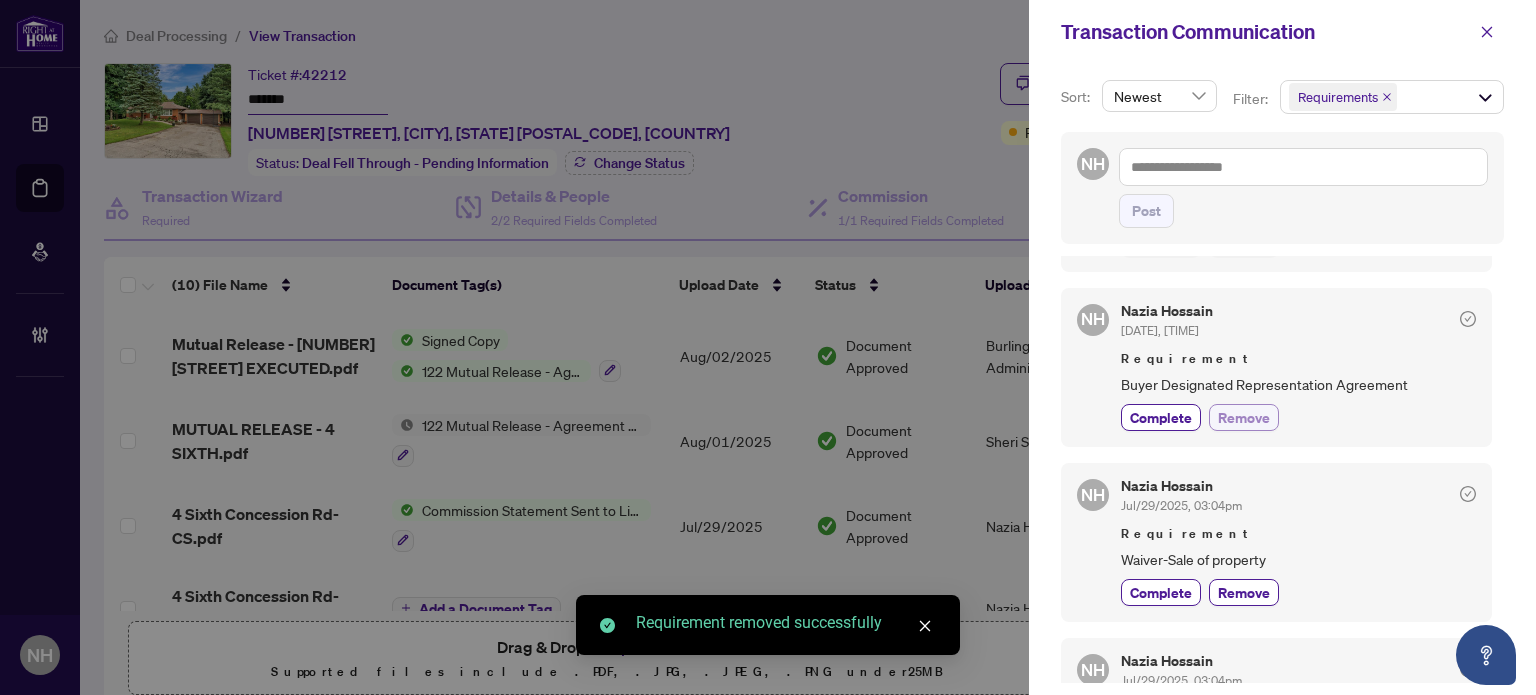 click on "Remove" at bounding box center (1244, 417) 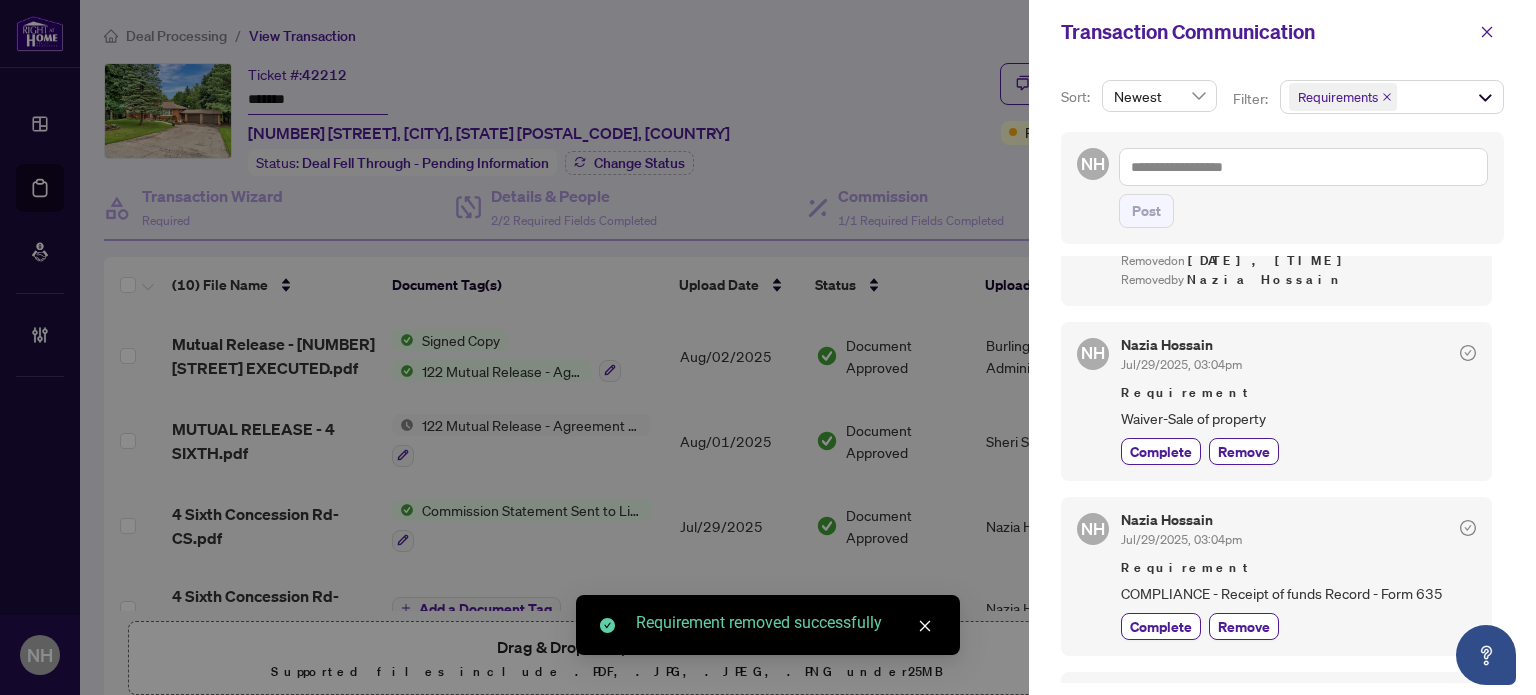 scroll, scrollTop: 600, scrollLeft: 0, axis: vertical 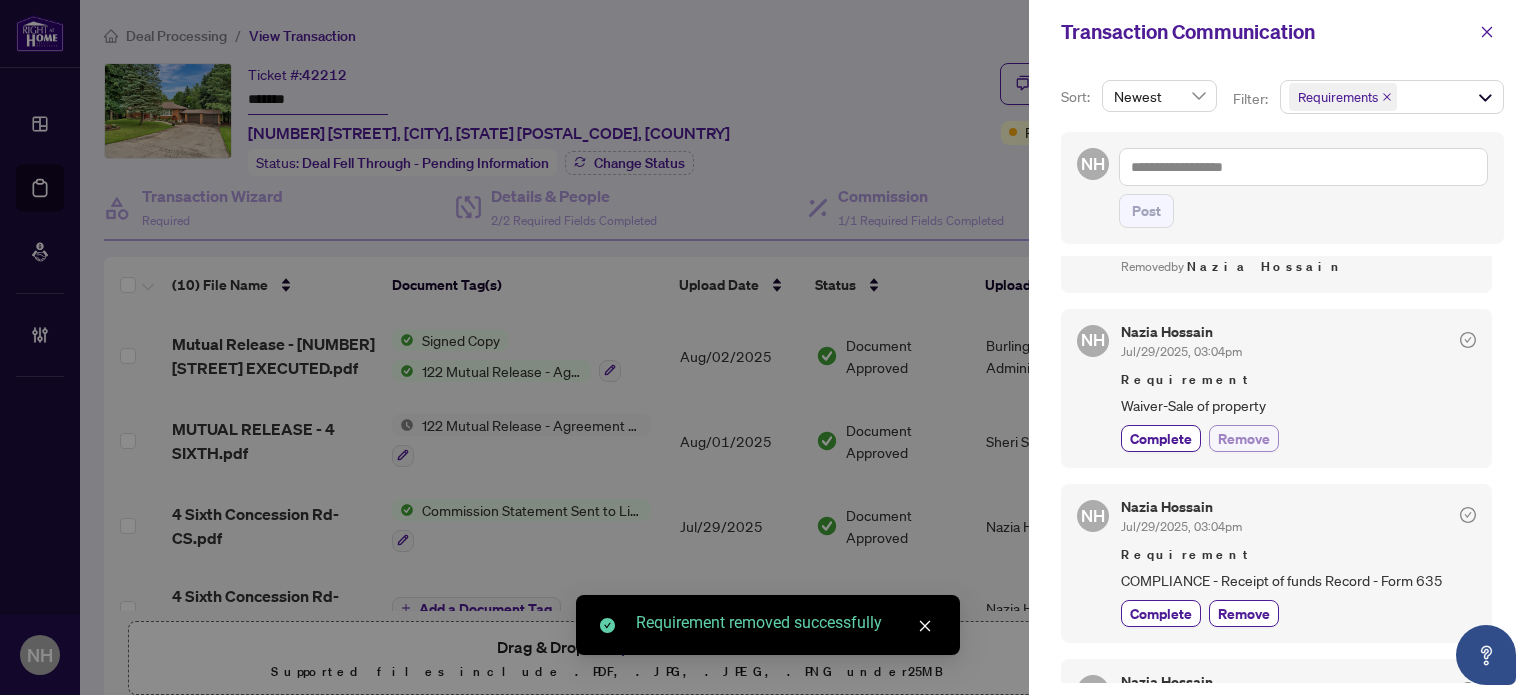click on "Remove" at bounding box center [1244, 438] 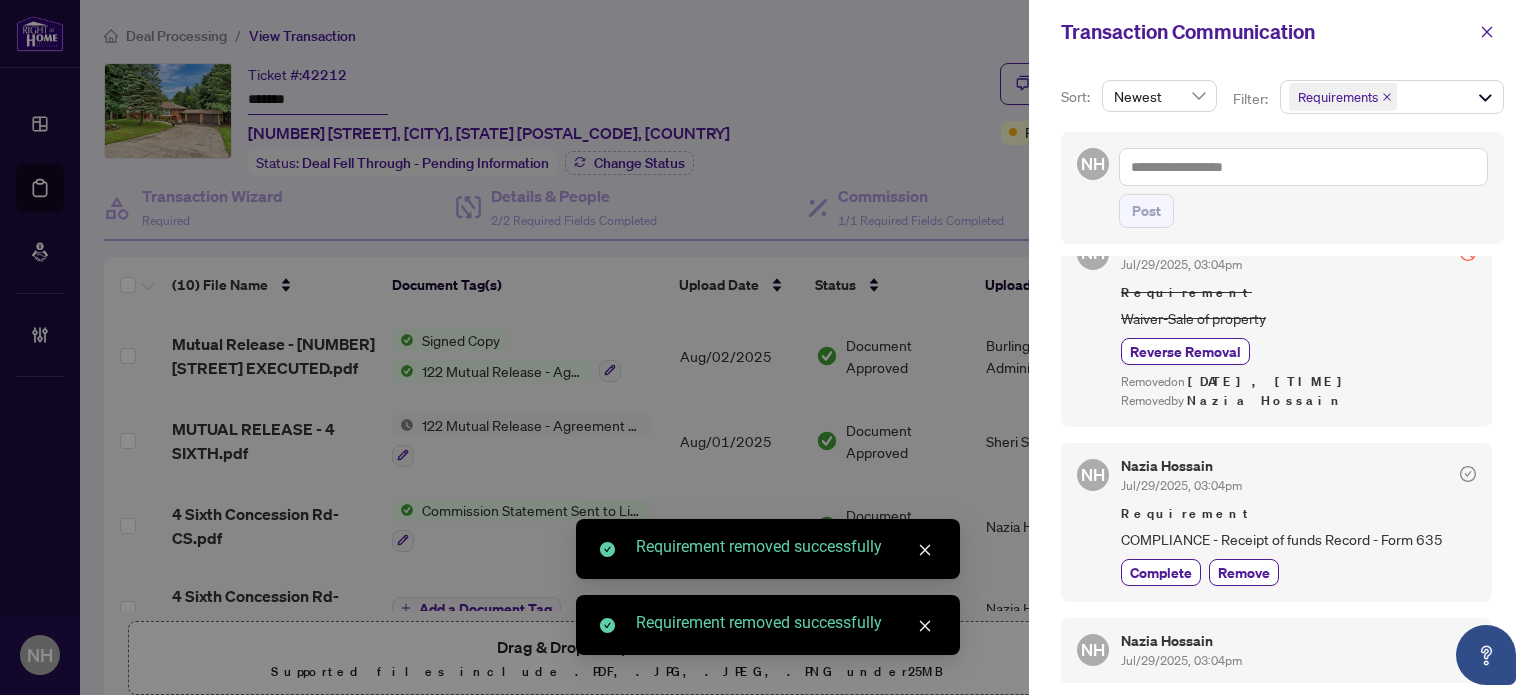 scroll, scrollTop: 772, scrollLeft: 0, axis: vertical 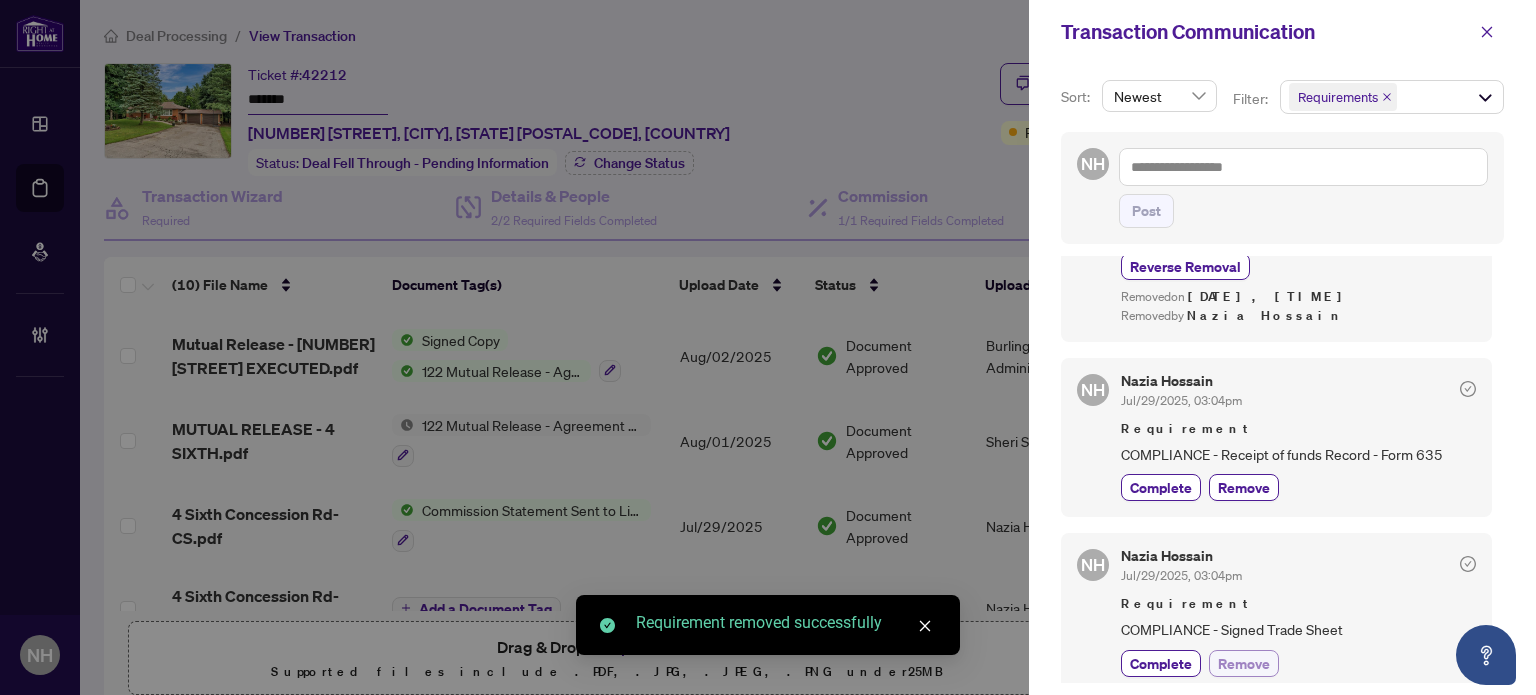 click on "Remove" at bounding box center (1244, 663) 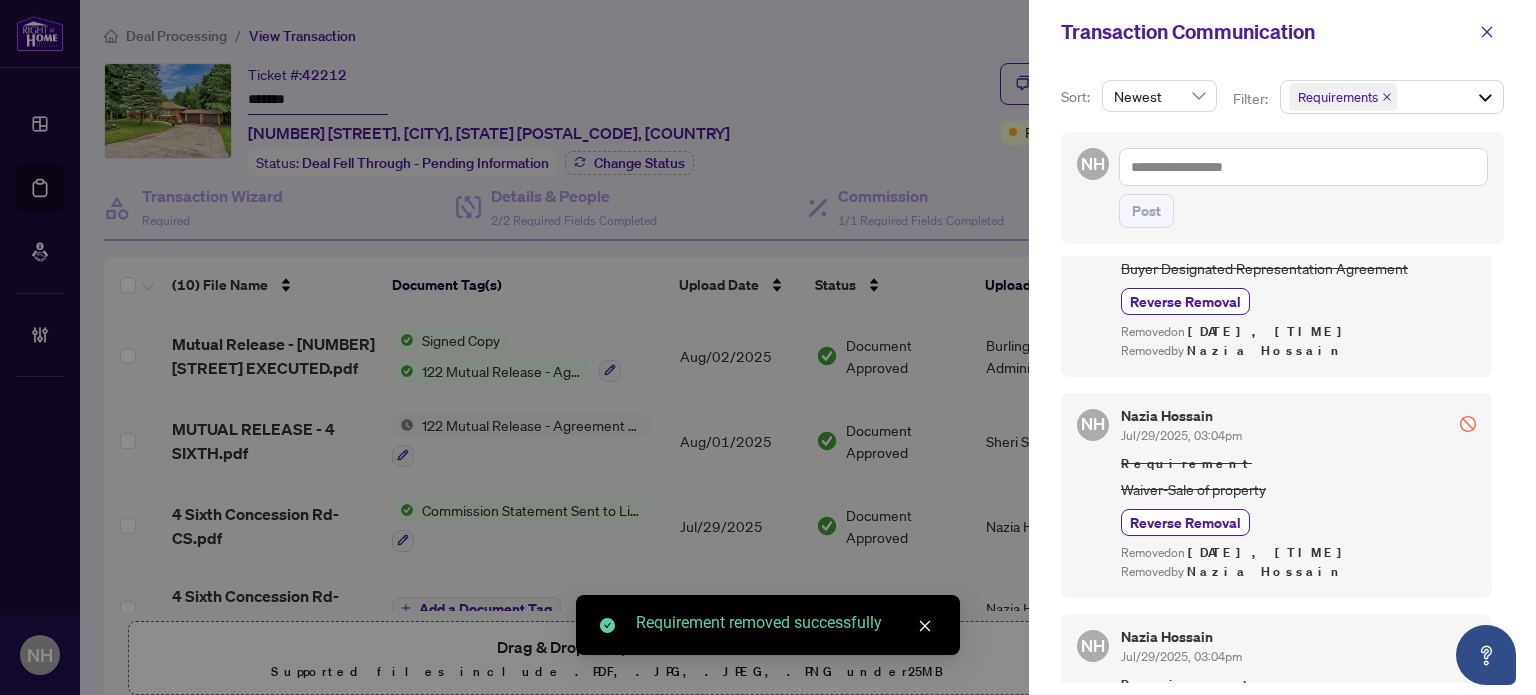 scroll, scrollTop: 372, scrollLeft: 0, axis: vertical 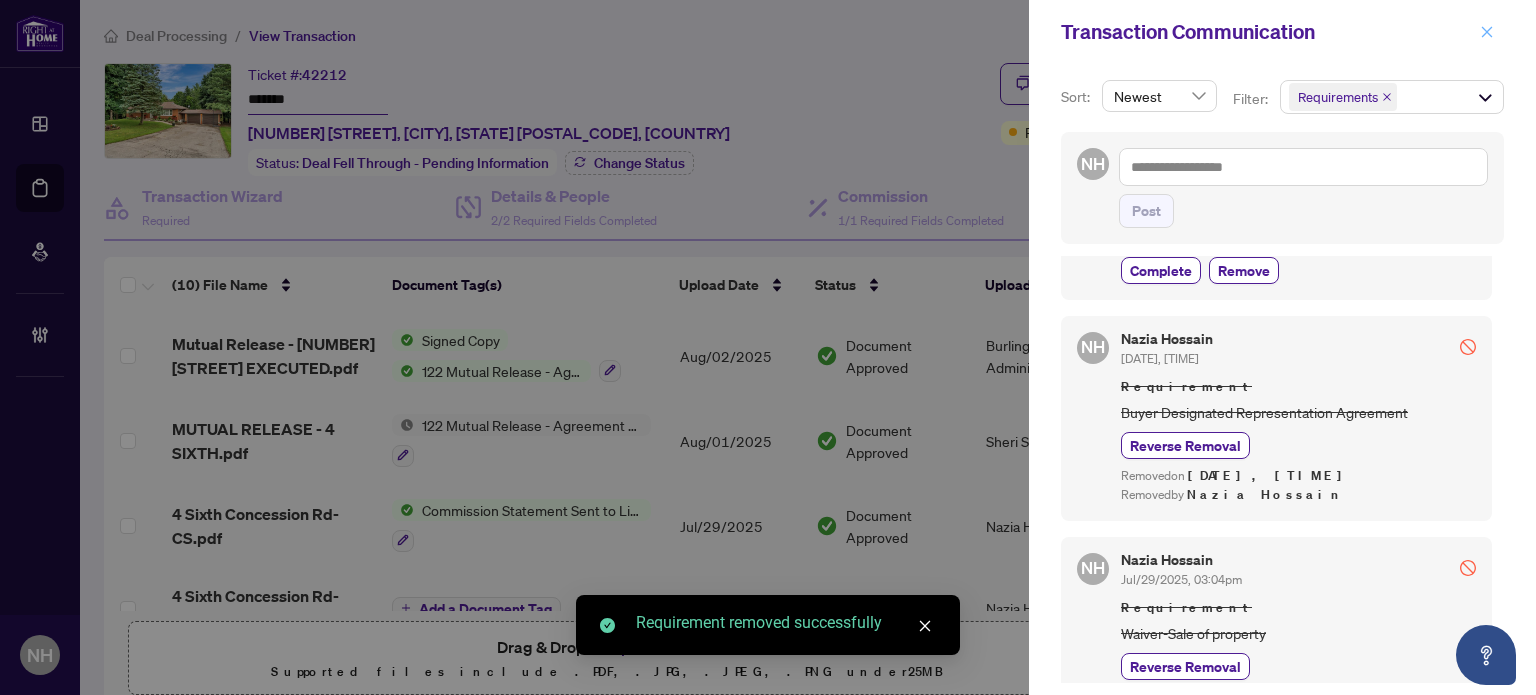 click 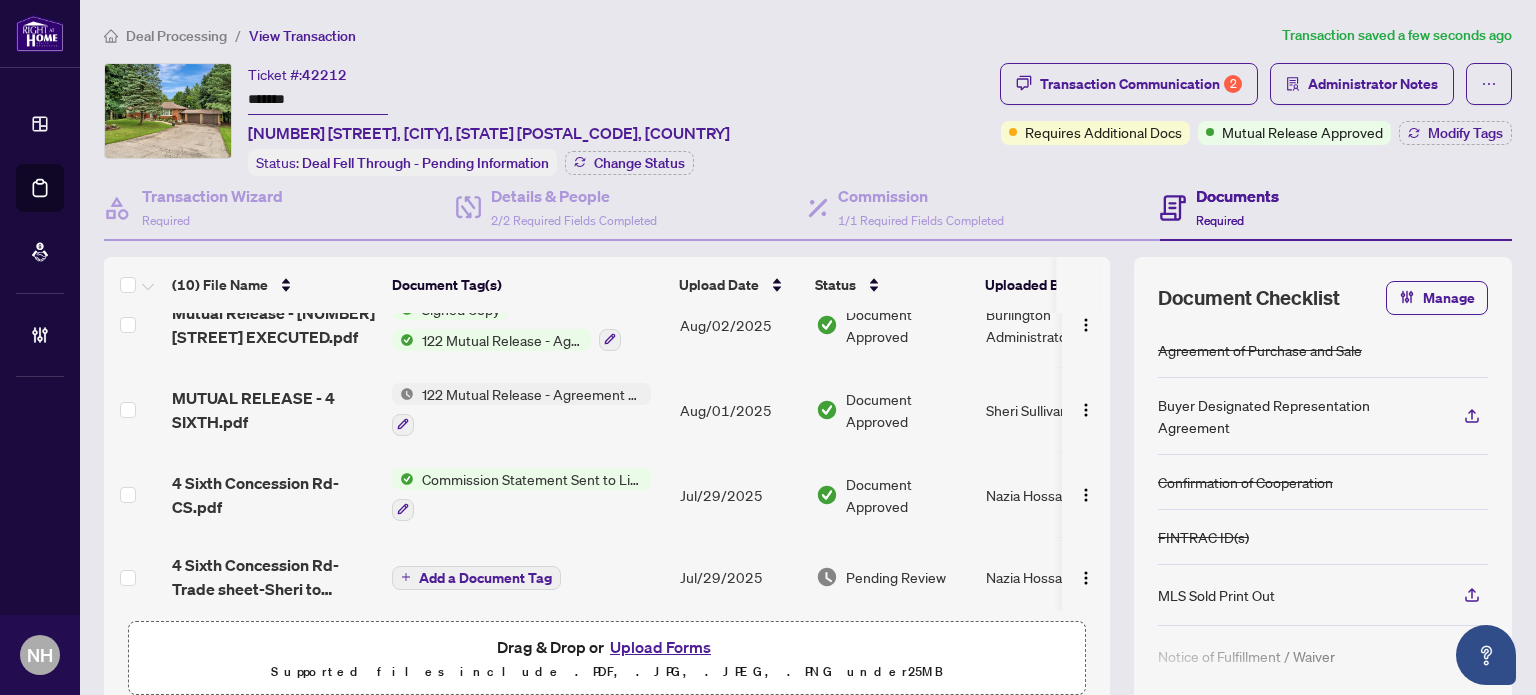 scroll, scrollTop: 0, scrollLeft: 0, axis: both 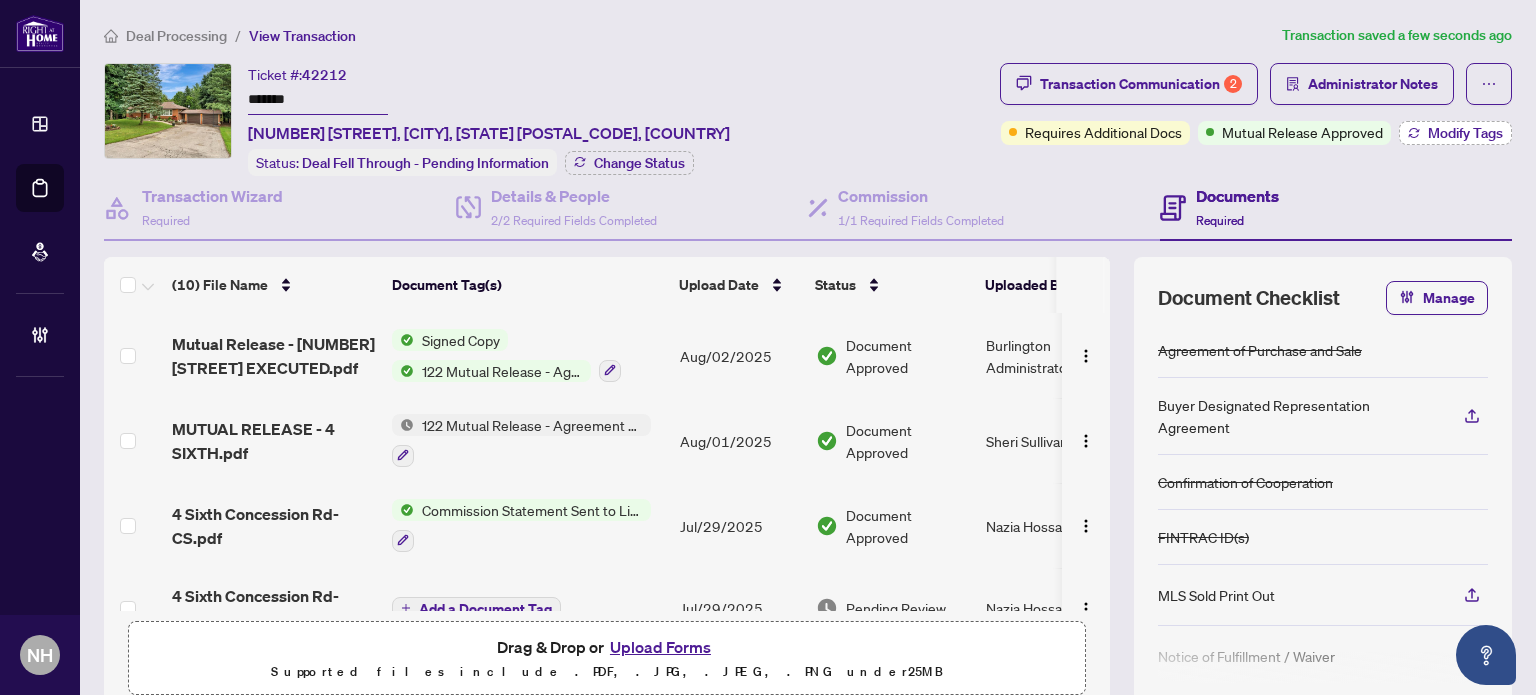 click on "Modify Tags" at bounding box center (1465, 133) 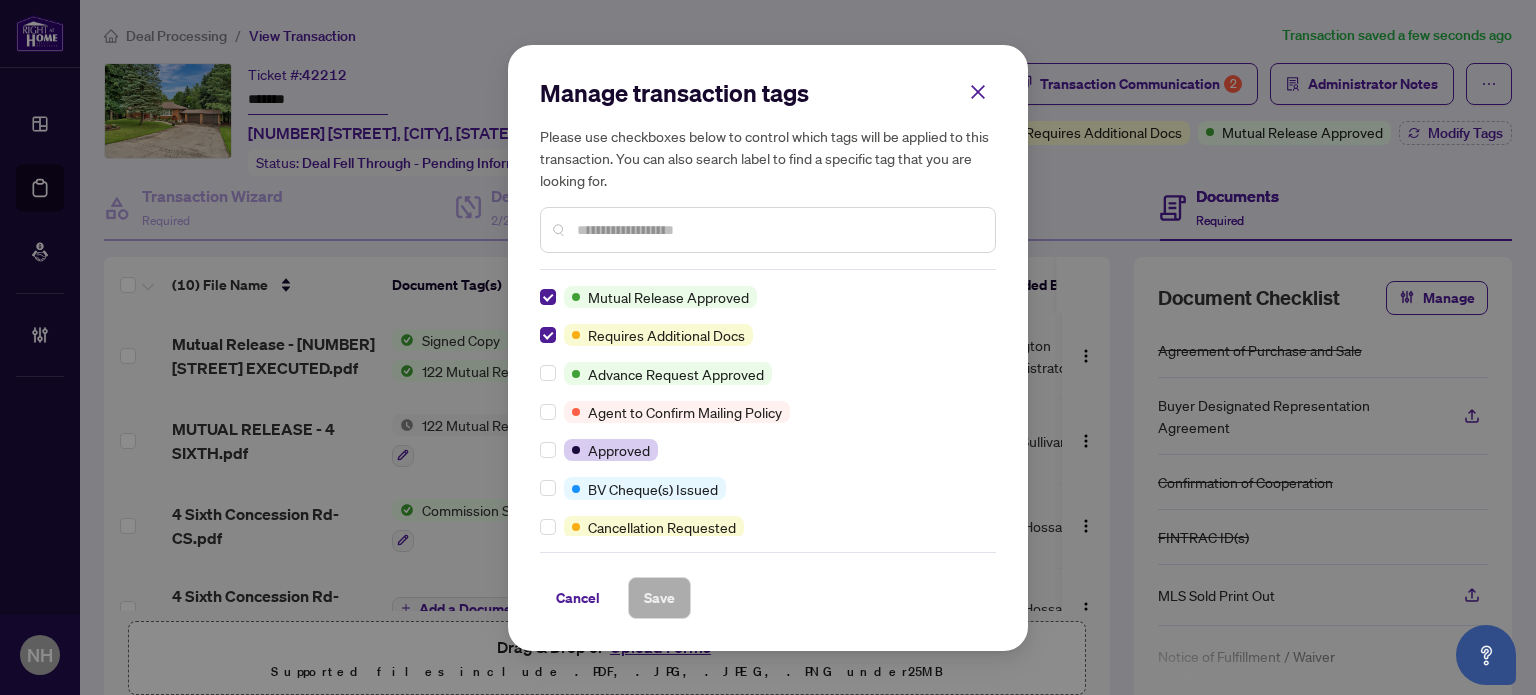 click at bounding box center [778, 230] 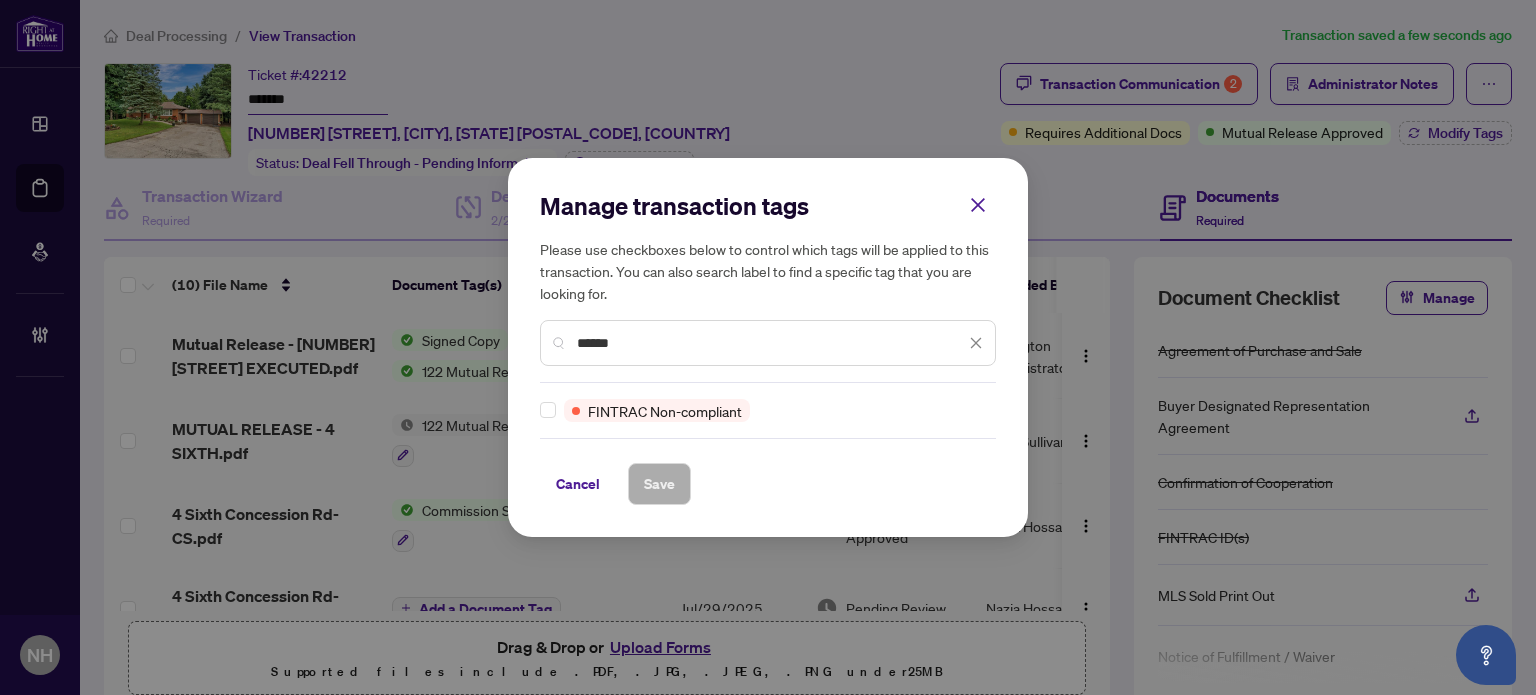 type on "******" 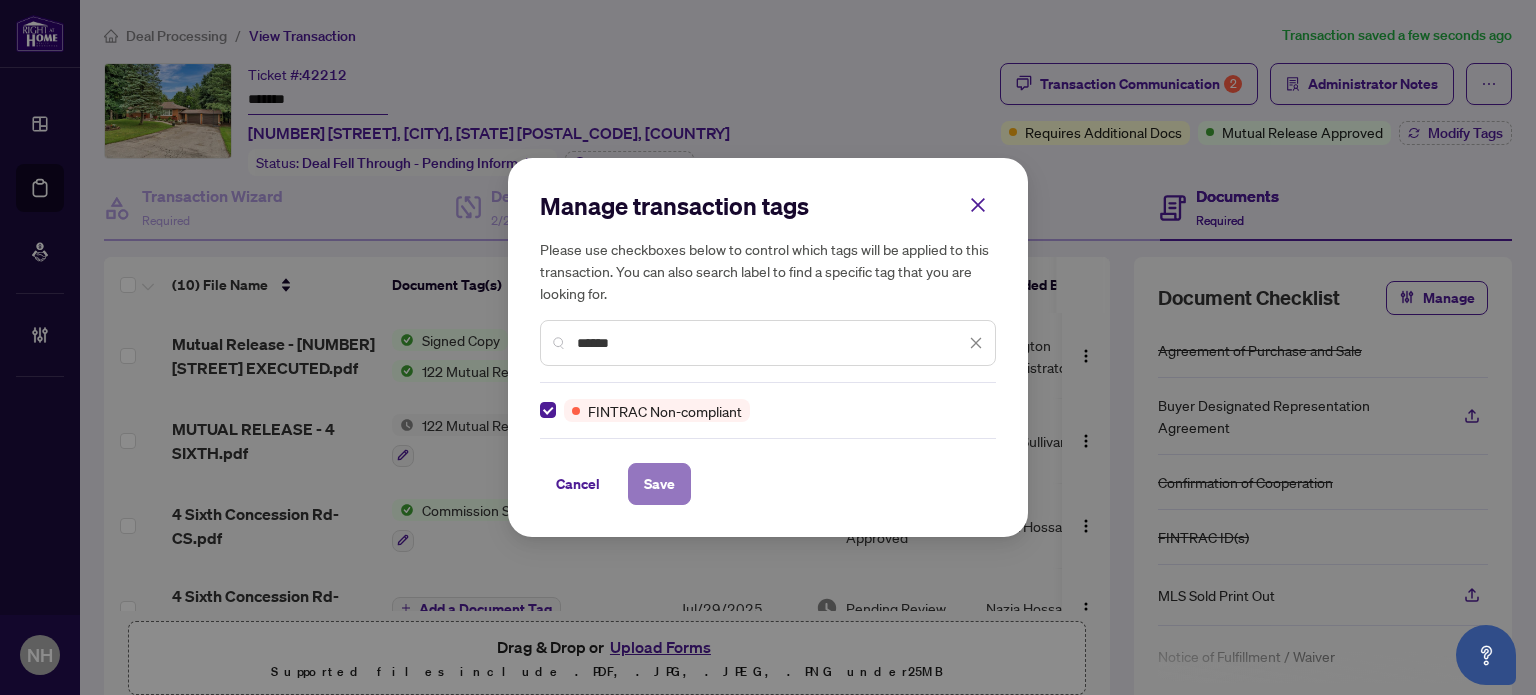 click on "Save" at bounding box center [659, 484] 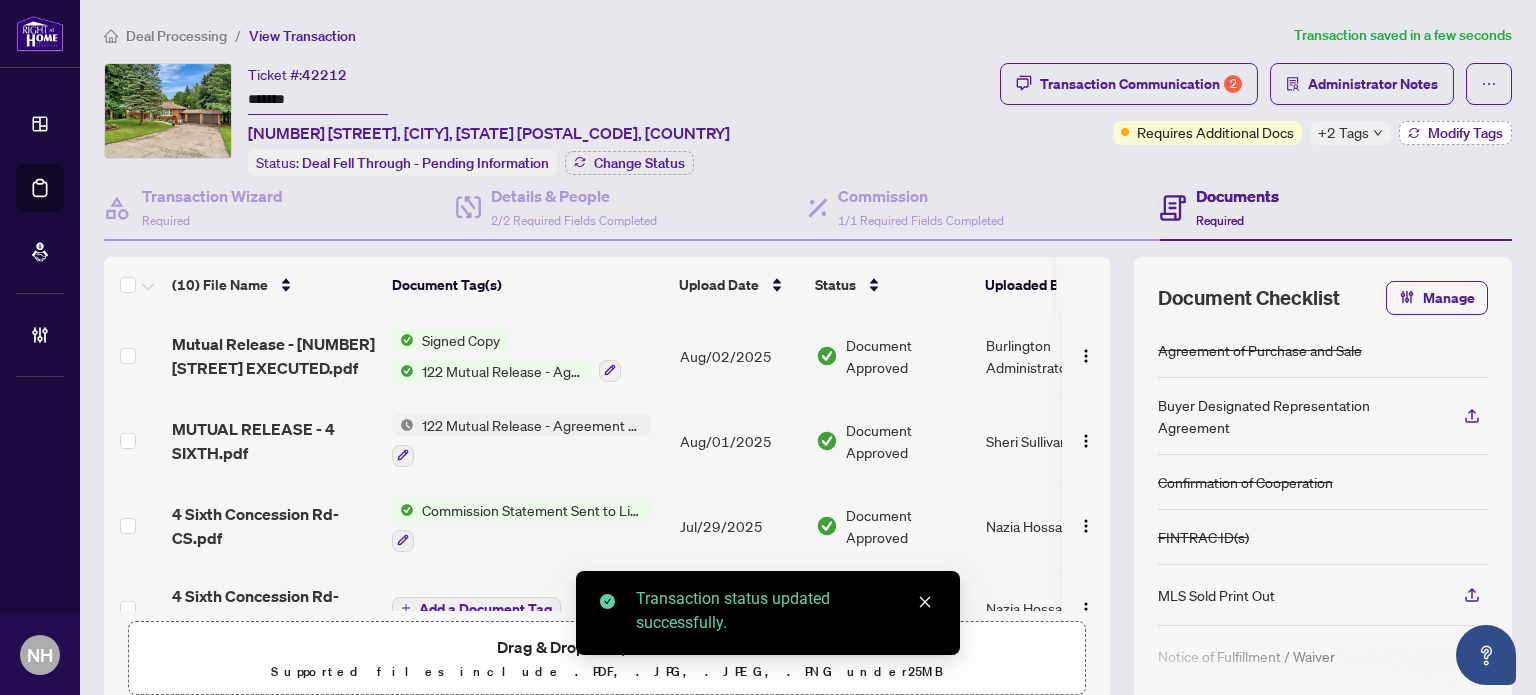 click on "Modify Tags" at bounding box center (1465, 133) 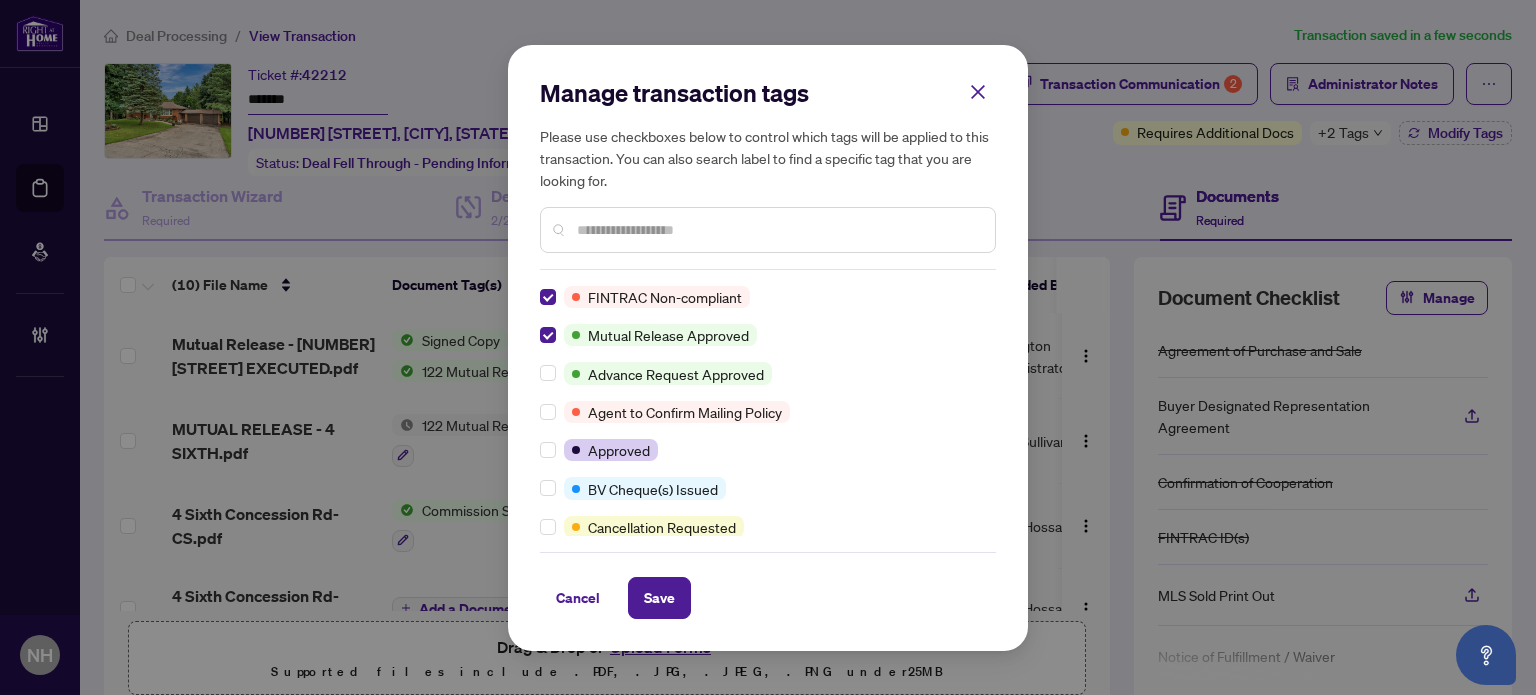 scroll, scrollTop: 0, scrollLeft: 0, axis: both 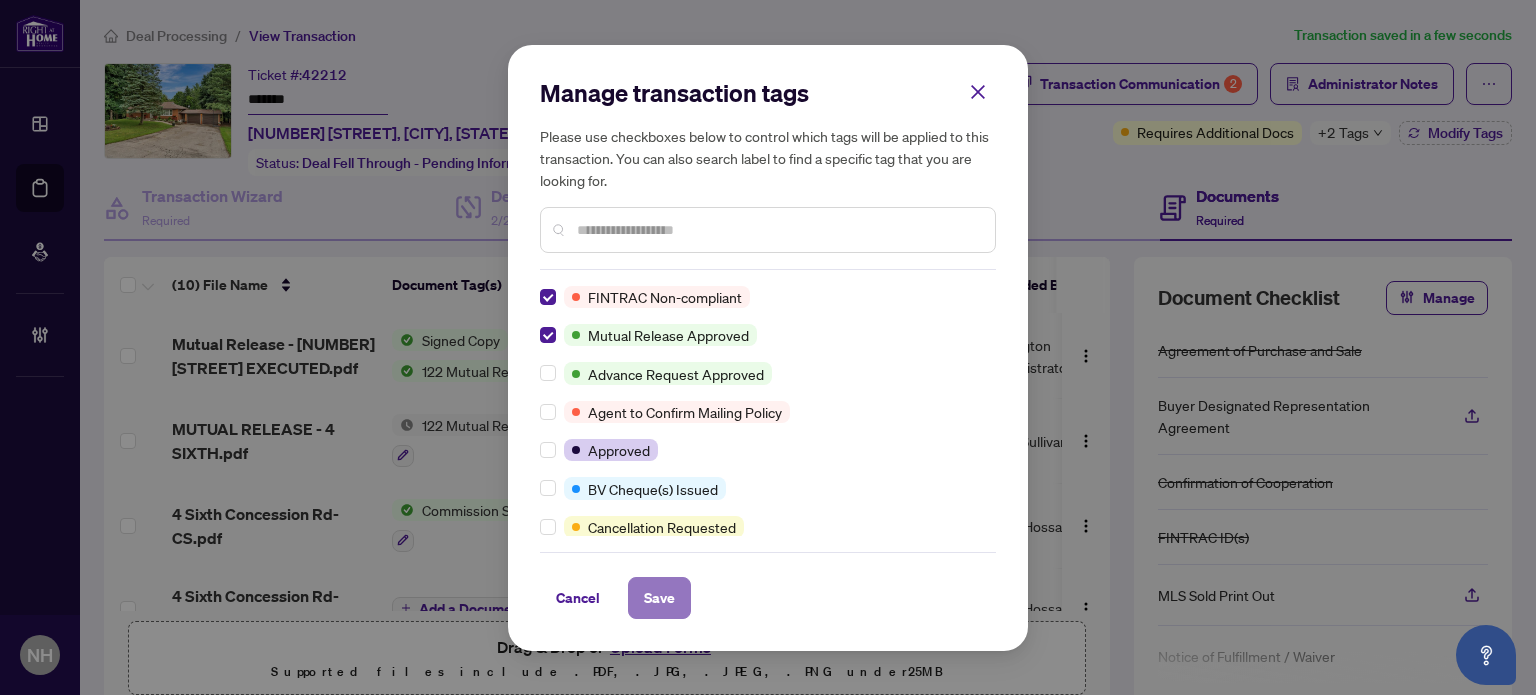 click on "Save" at bounding box center (659, 598) 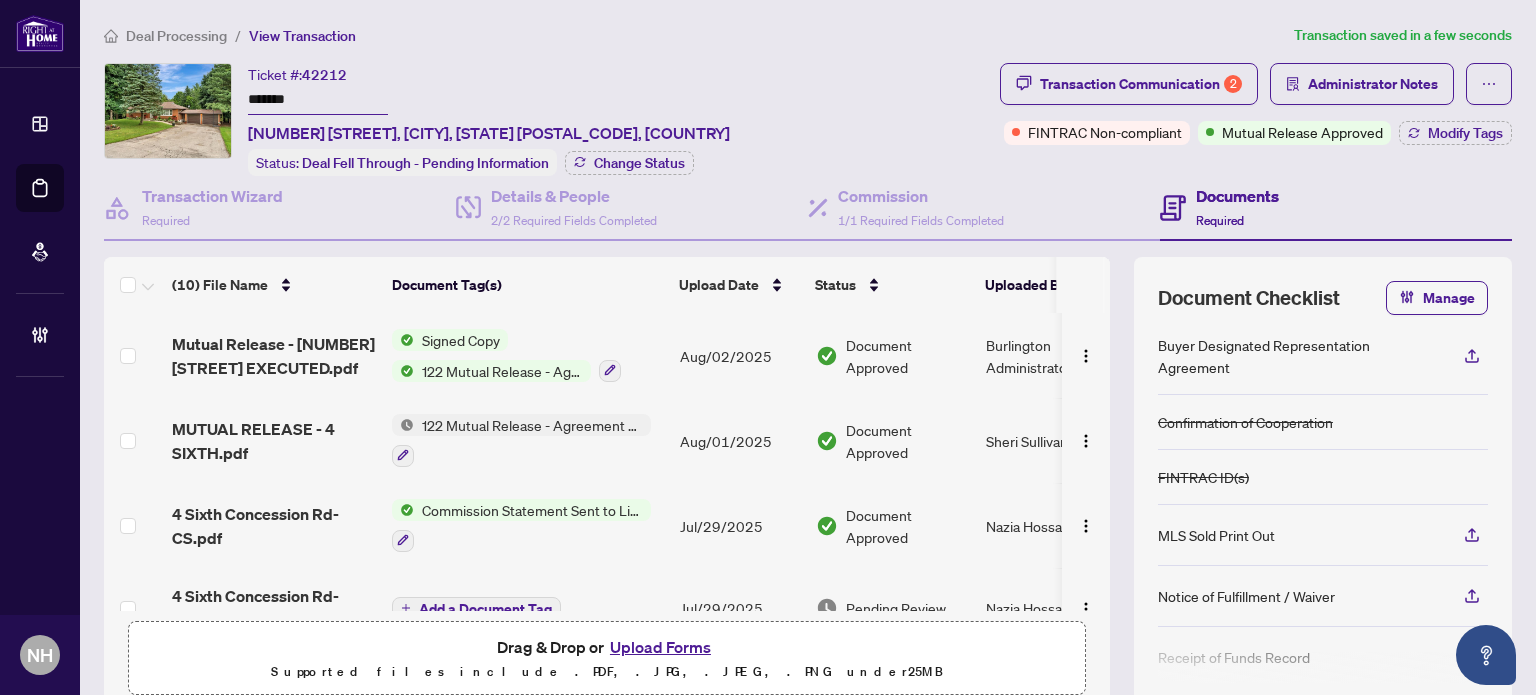 scroll, scrollTop: 129, scrollLeft: 0, axis: vertical 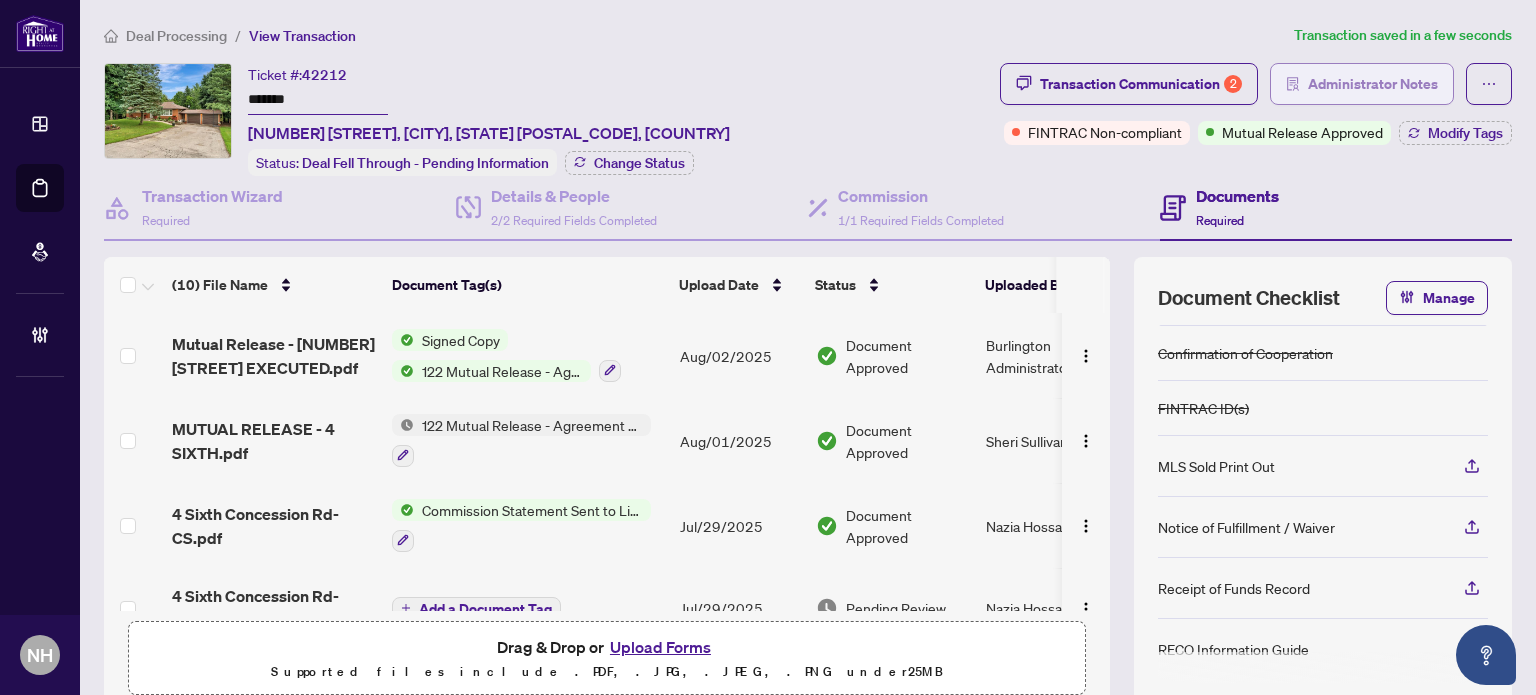 click on "Administrator Notes" at bounding box center [1373, 84] 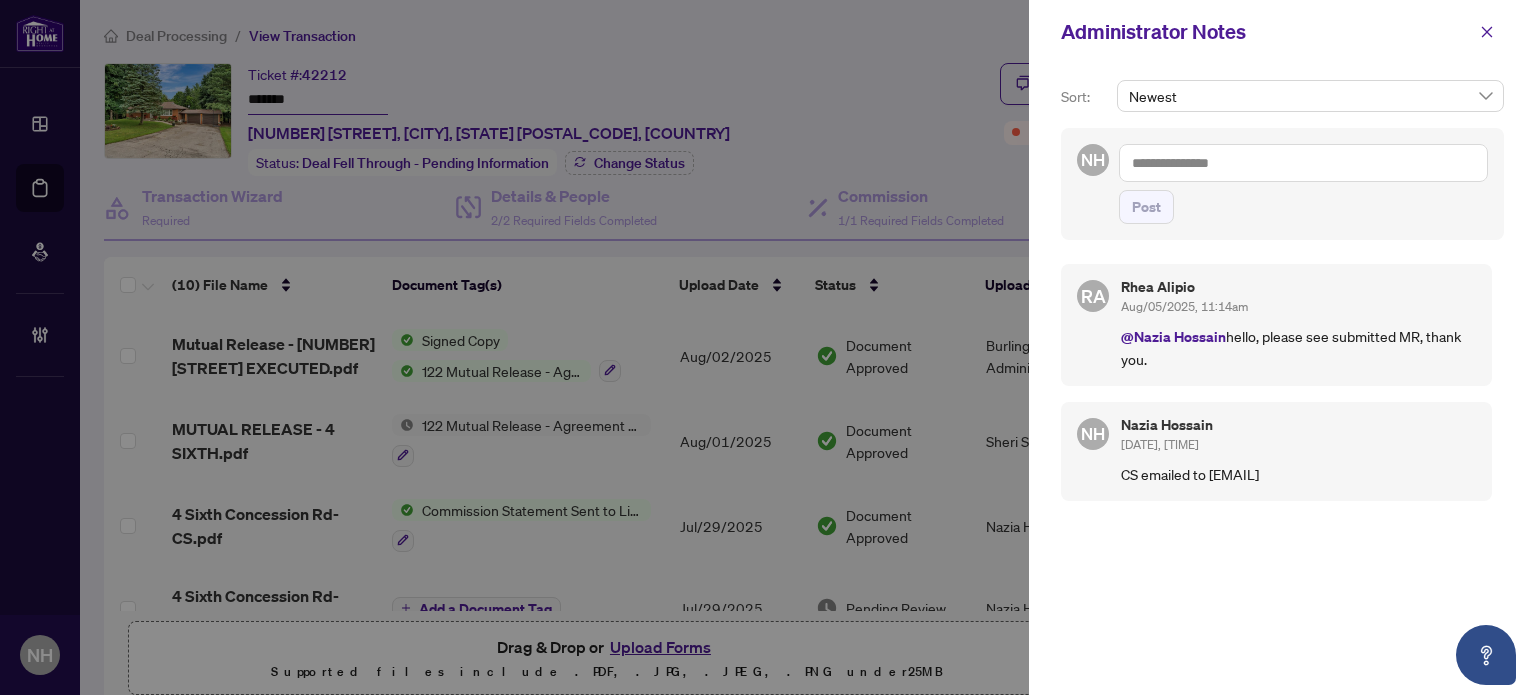 click at bounding box center [1303, 163] 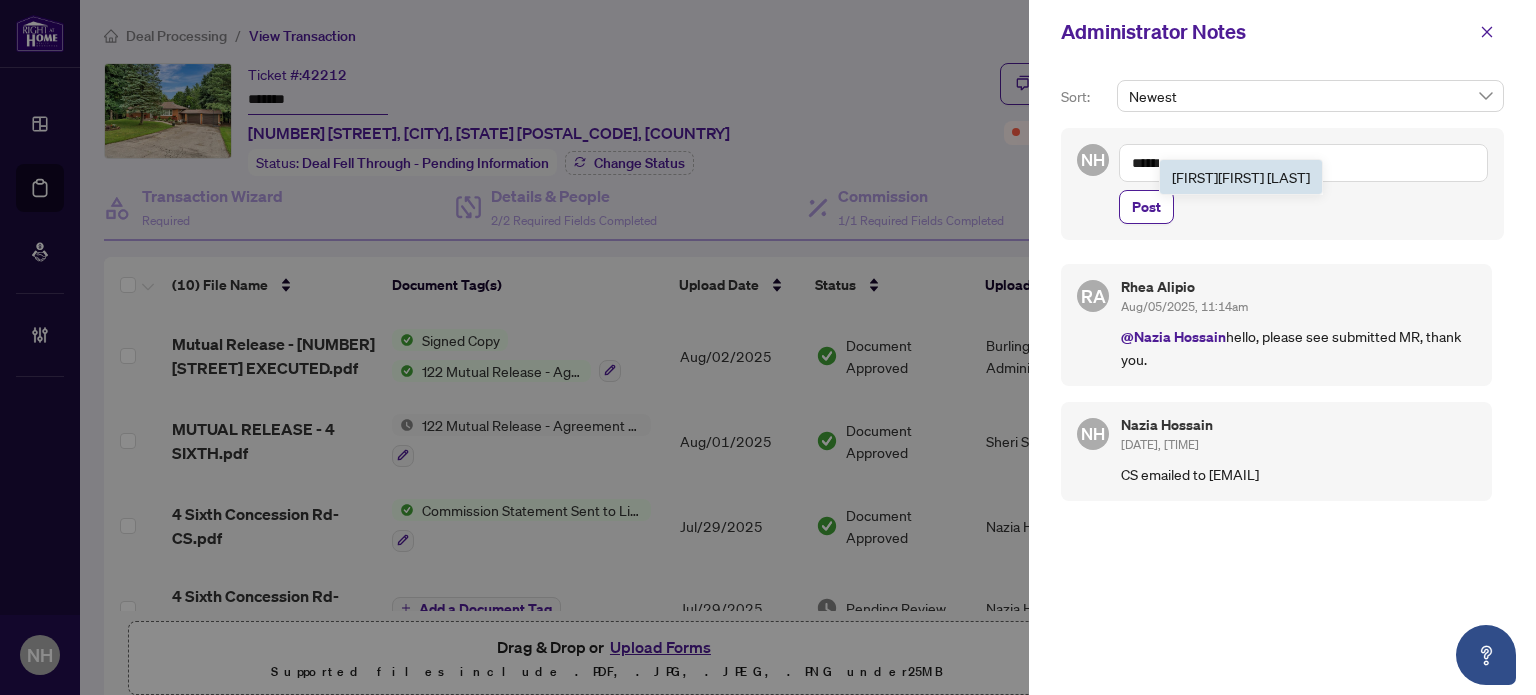 click on "Flora belle Tabije" at bounding box center [1241, 177] 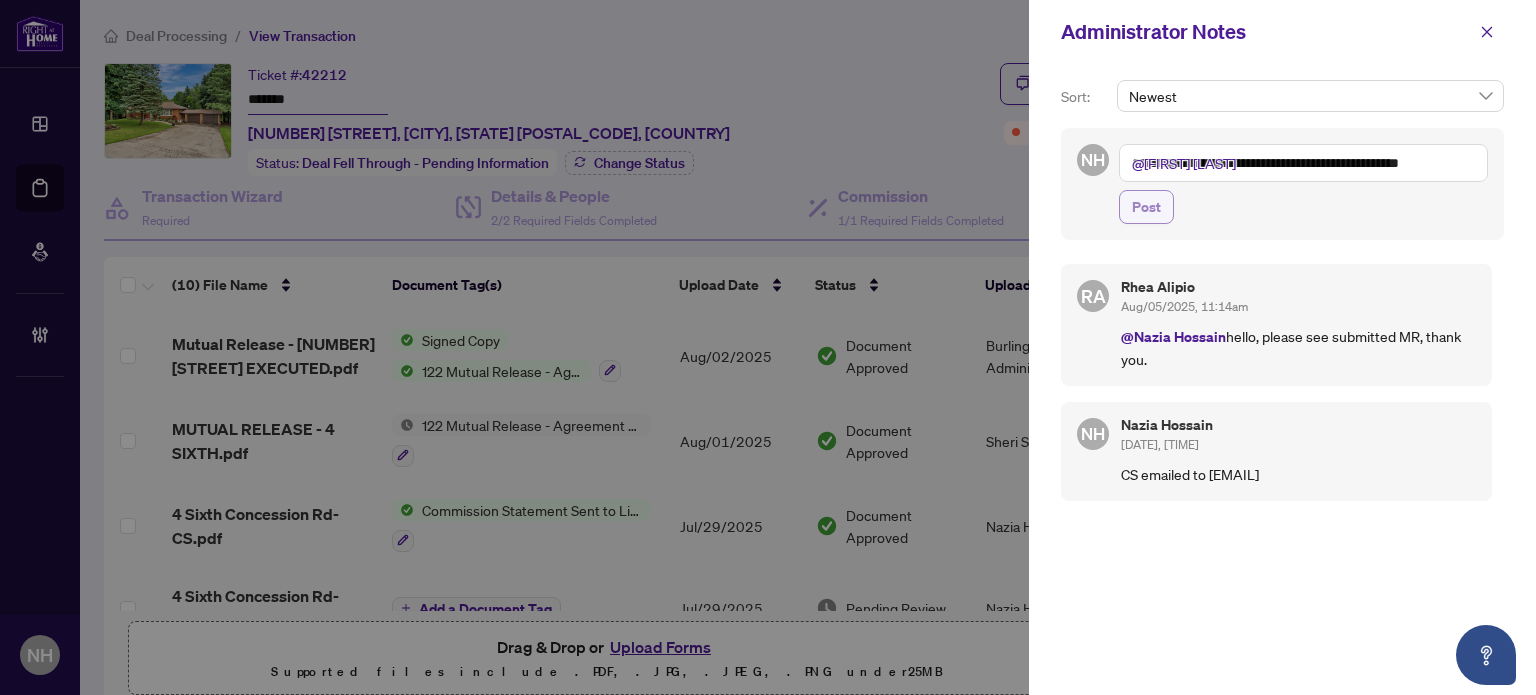 type on "**********" 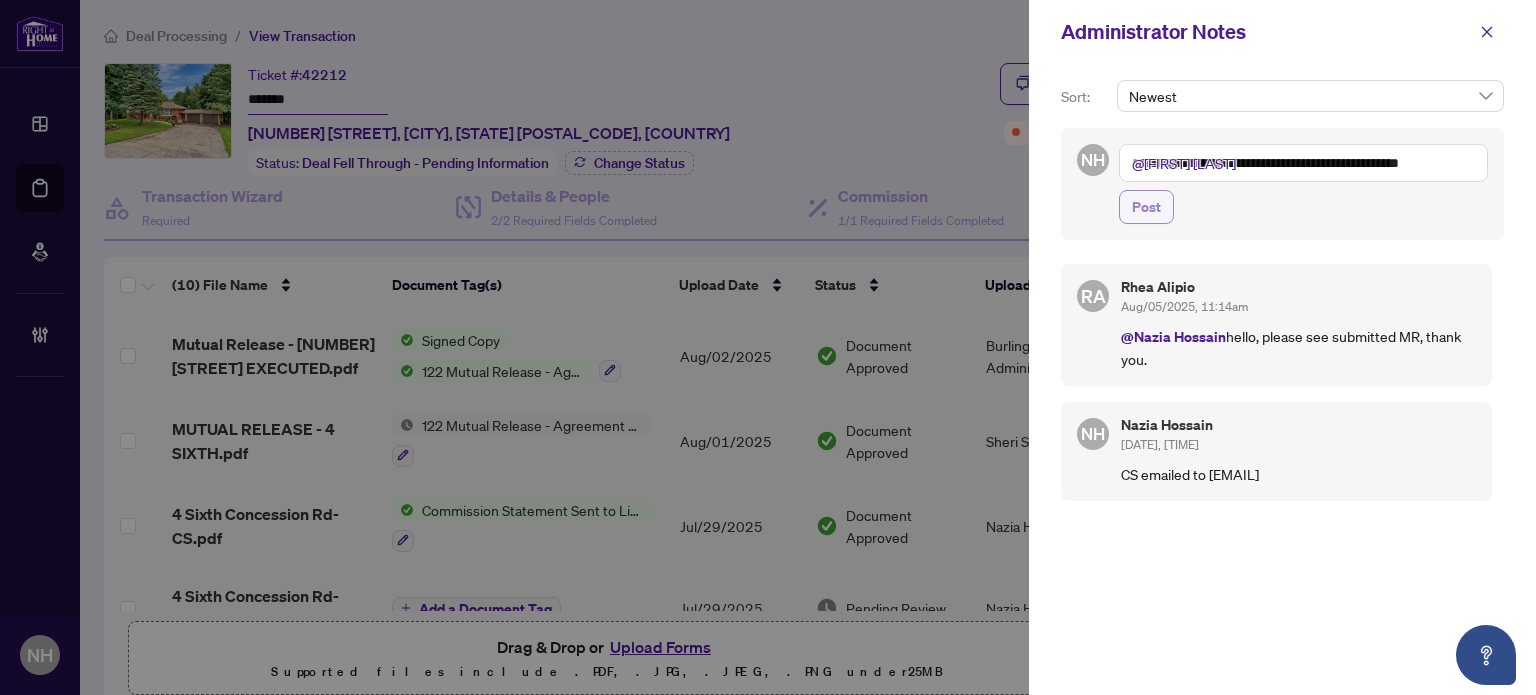 click on "Post" at bounding box center [1146, 207] 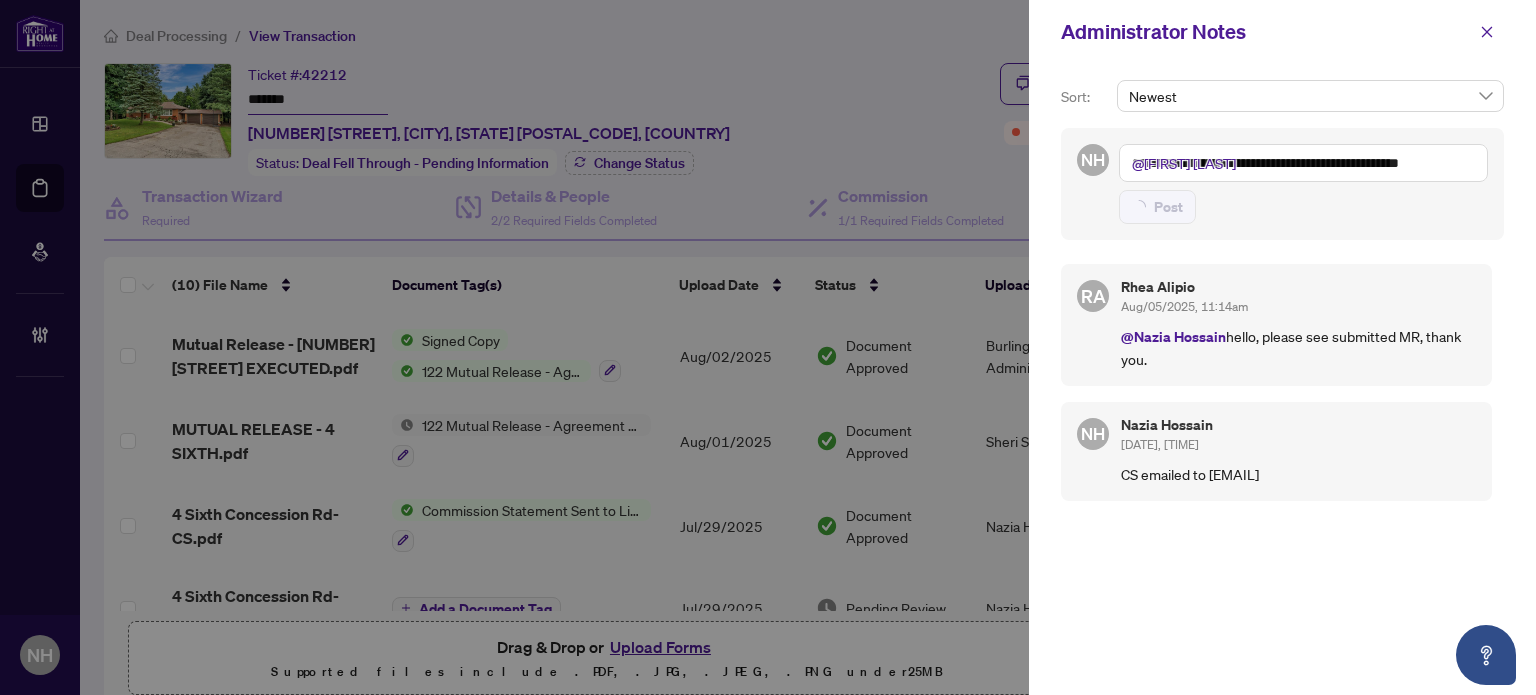 type 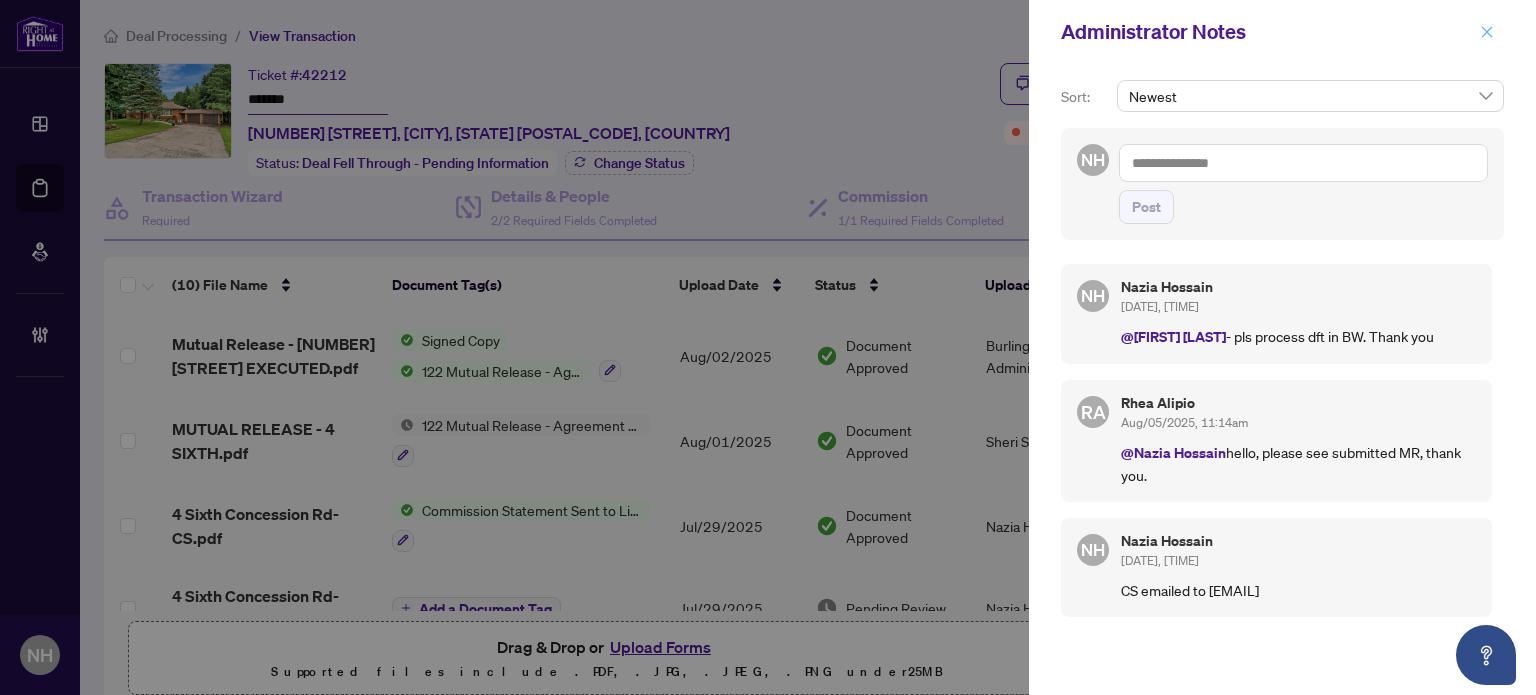 click 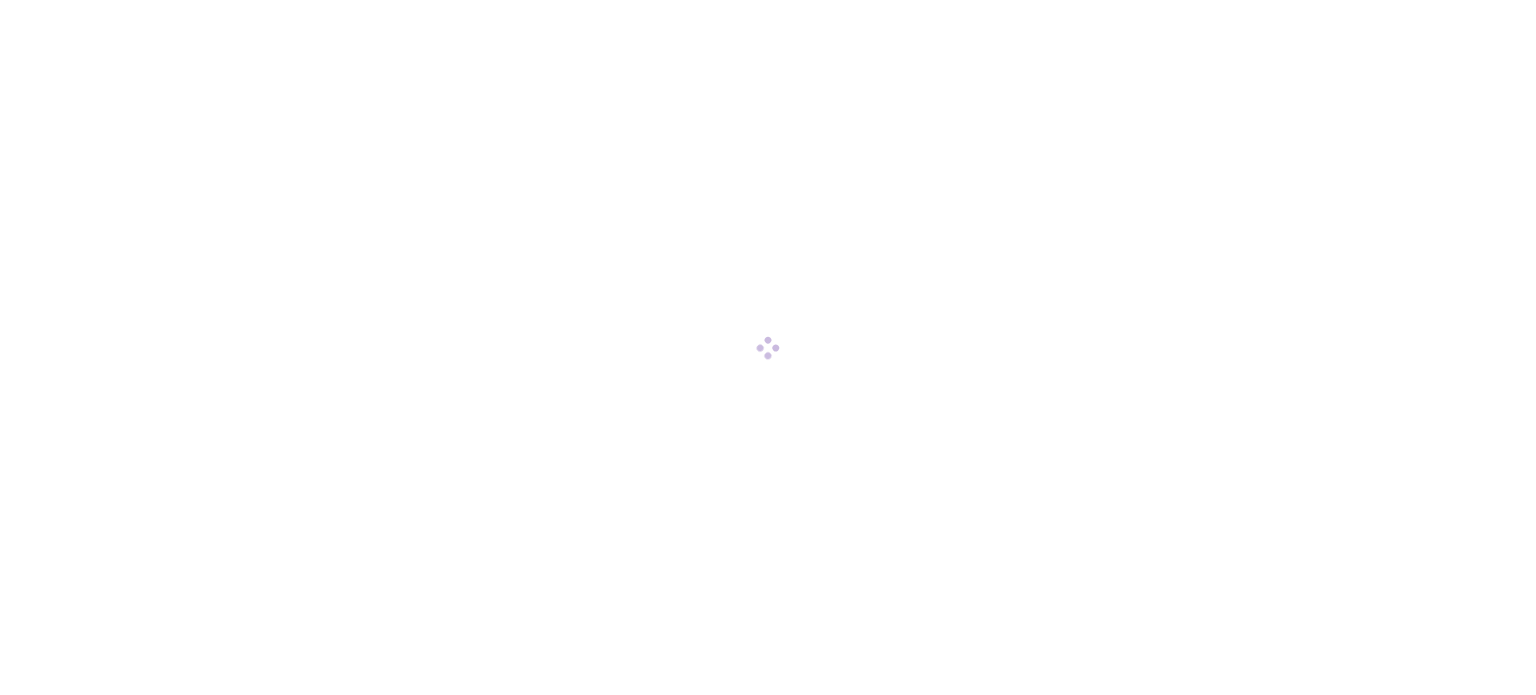 scroll, scrollTop: 0, scrollLeft: 0, axis: both 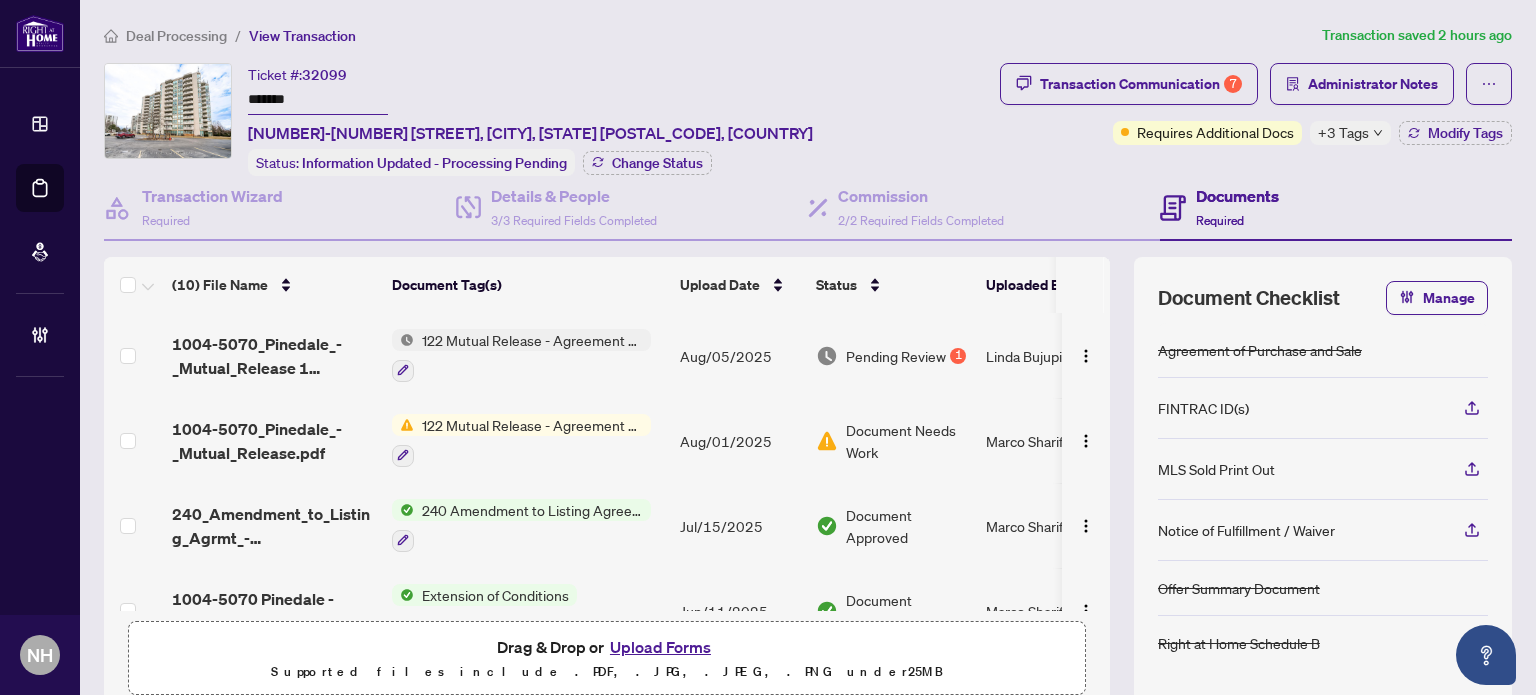drag, startPoint x: 324, startPoint y: 103, endPoint x: 151, endPoint y: 50, distance: 180.93645 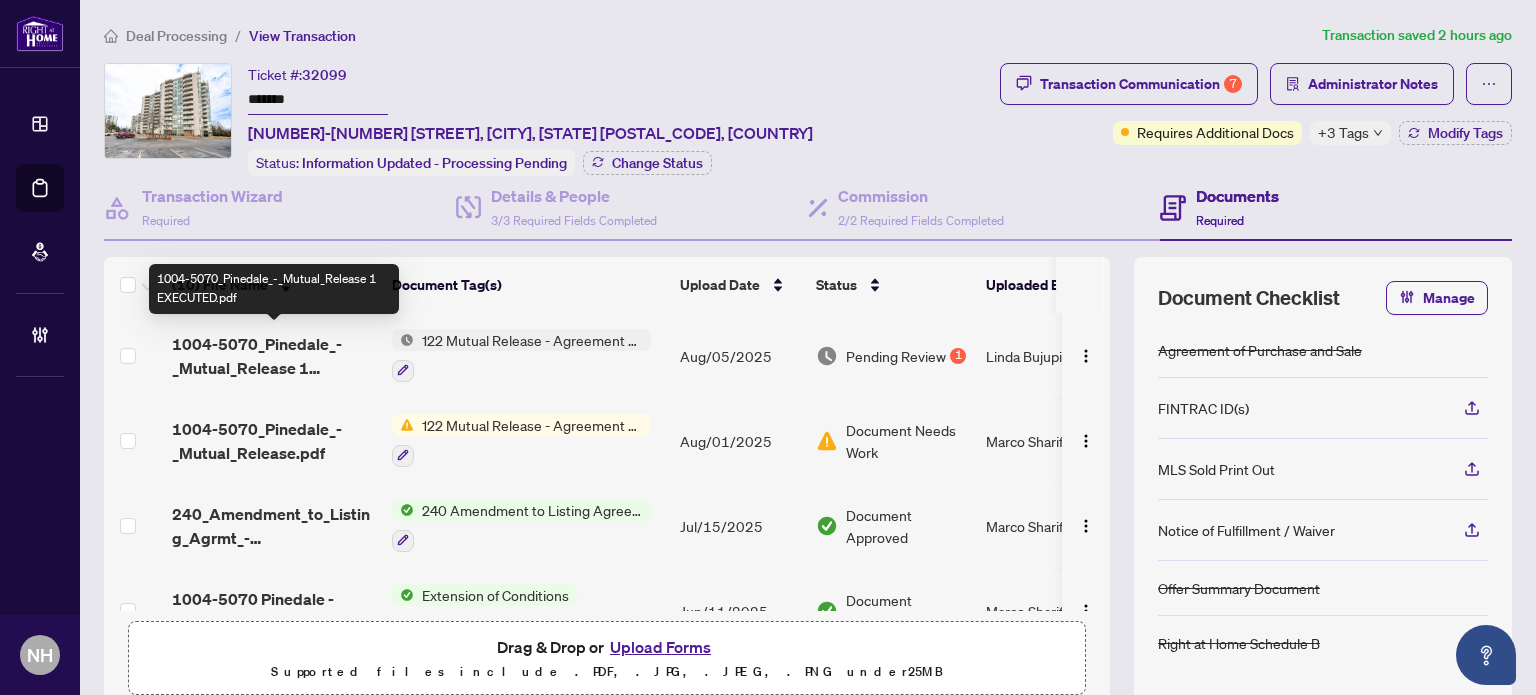 click on "1004-5070_Pinedale_-_Mutual_Release 1 EXECUTED.pdf" at bounding box center [274, 356] 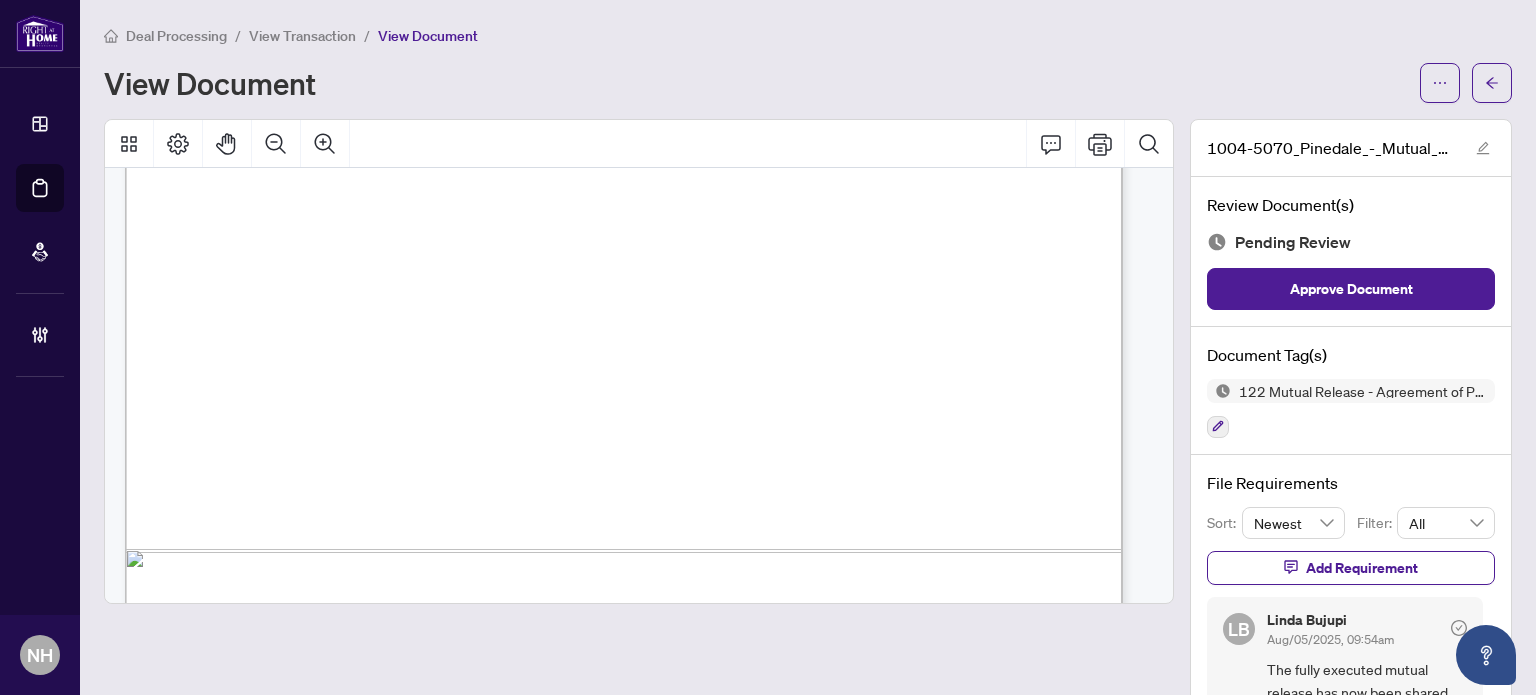 scroll, scrollTop: 895, scrollLeft: 0, axis: vertical 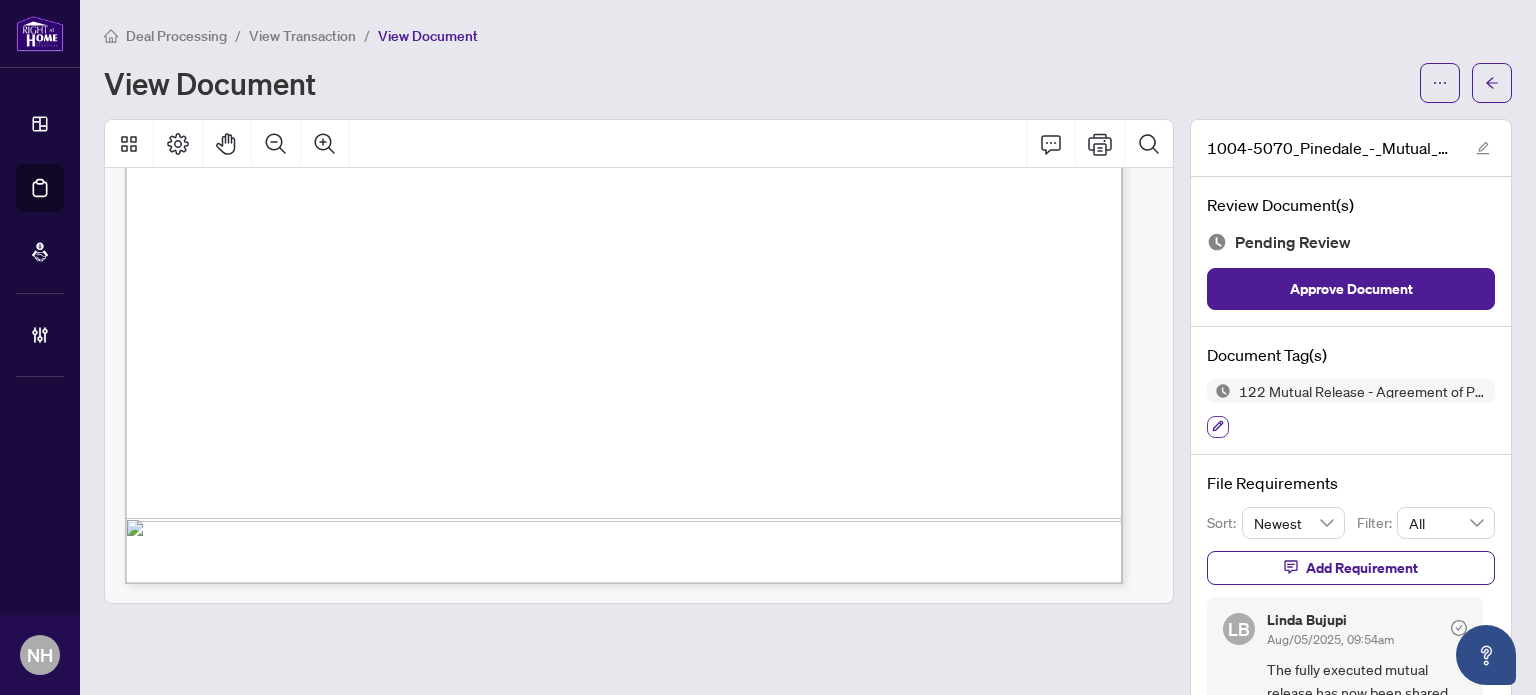 click 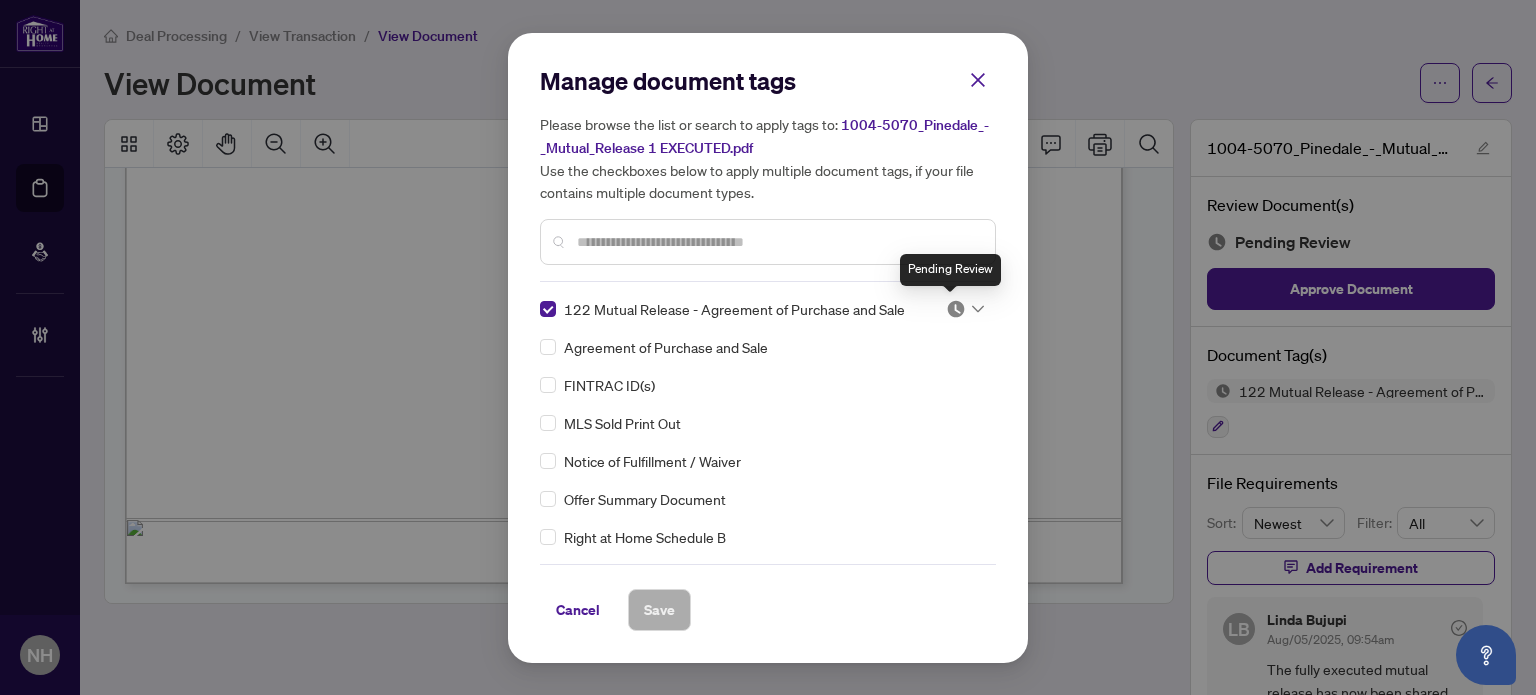 click at bounding box center (956, 309) 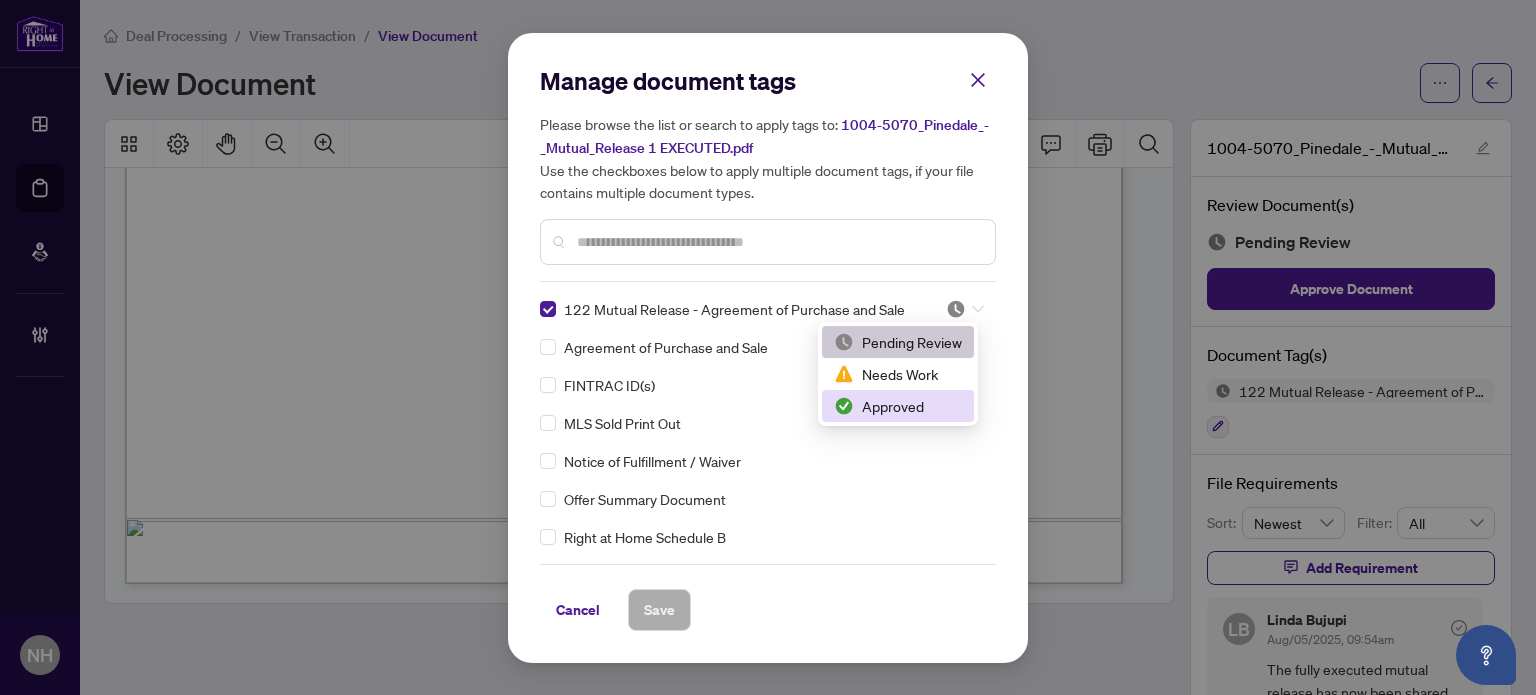 click on "Approved" at bounding box center [898, 406] 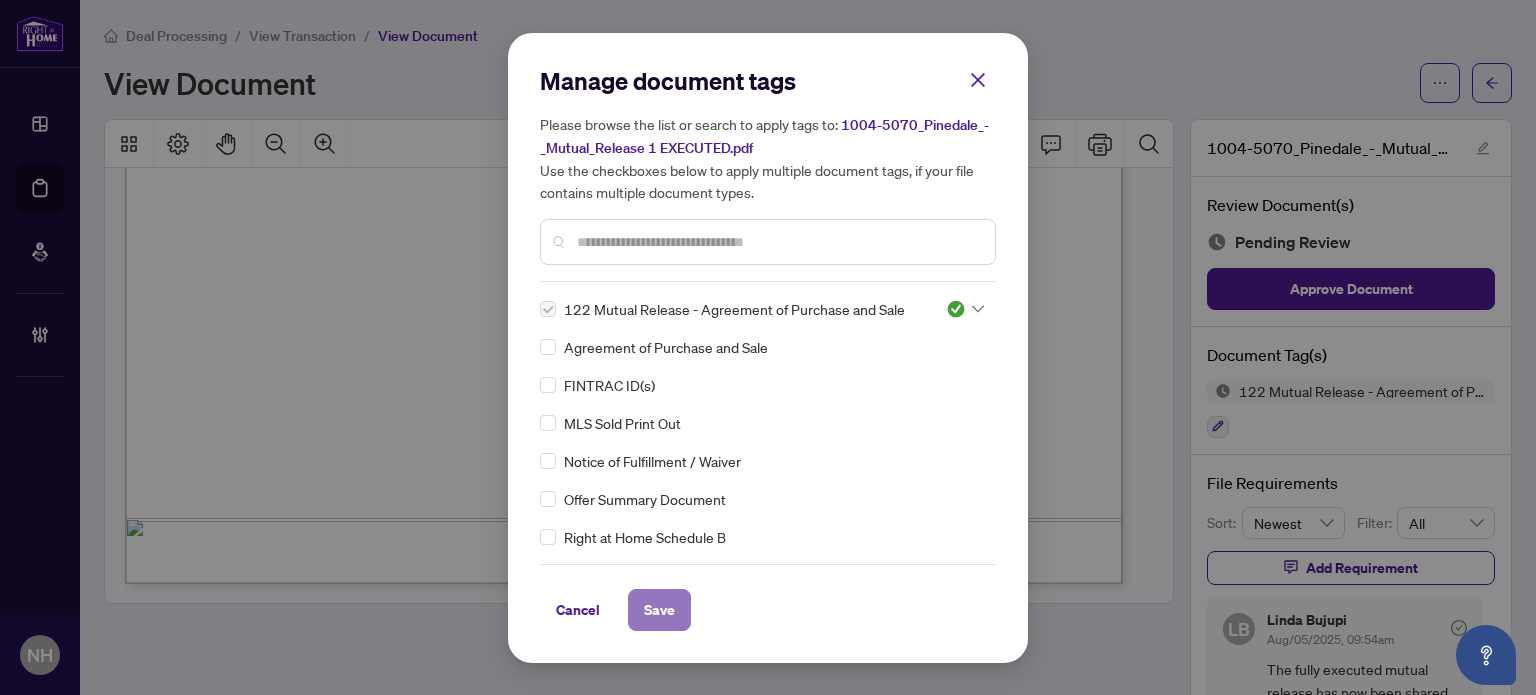 click on "Save" at bounding box center (659, 610) 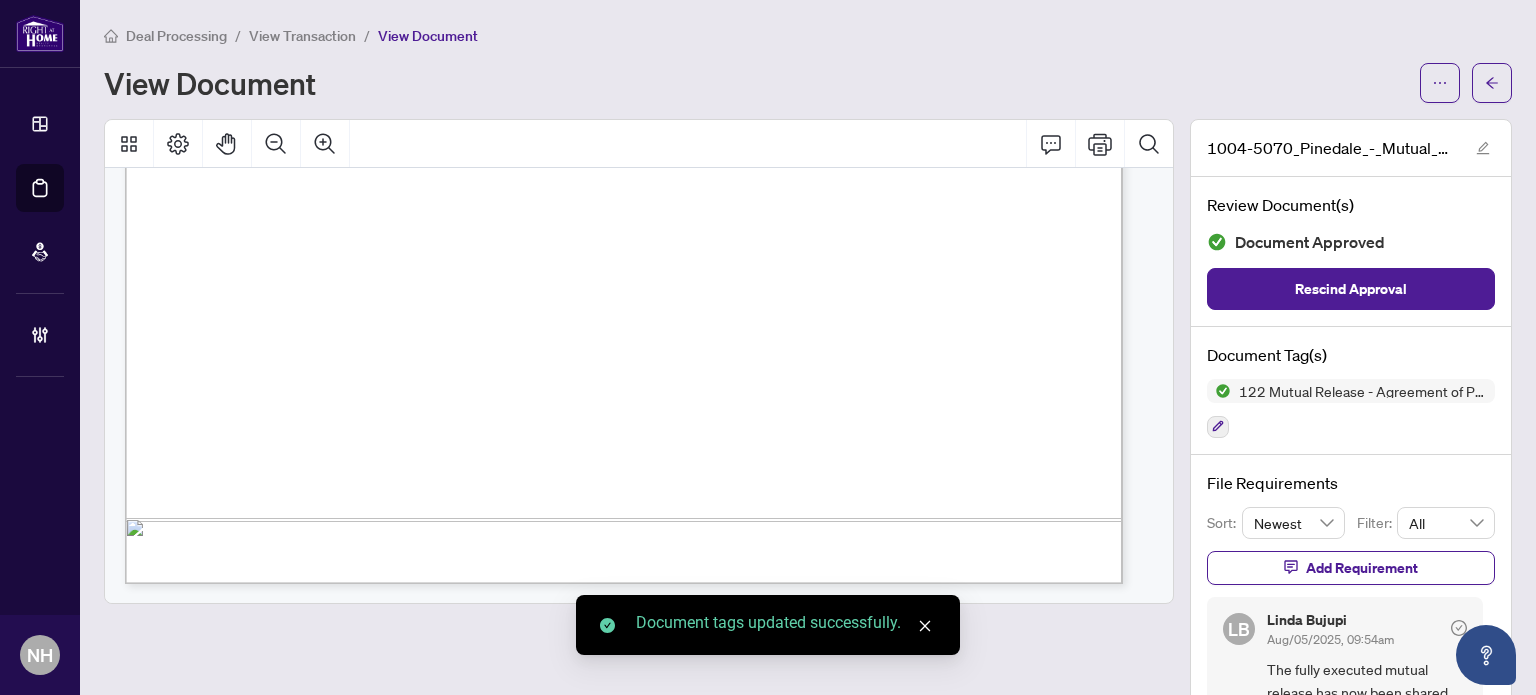 click on "View Transaction" at bounding box center [302, 36] 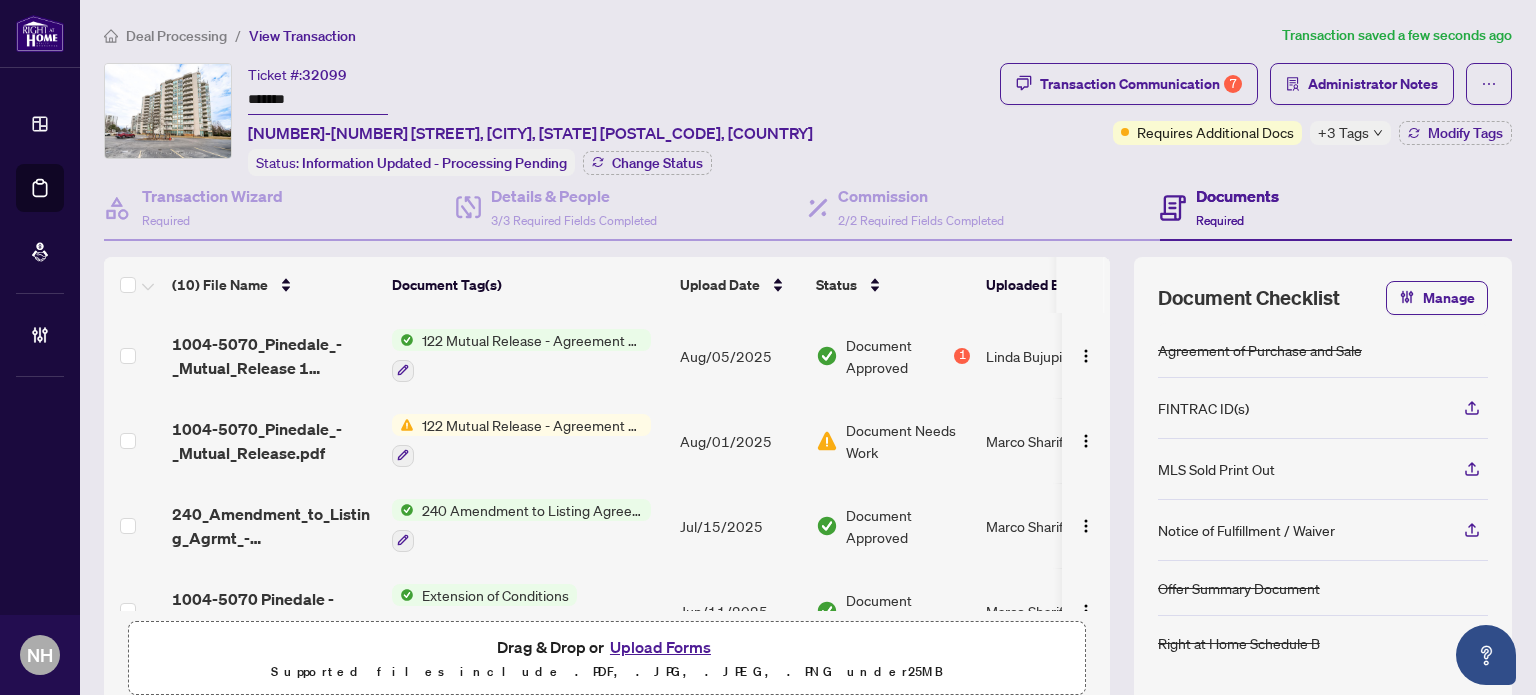 click on "122 Mutual Release - Agreement of Purchase and Sale" at bounding box center (532, 425) 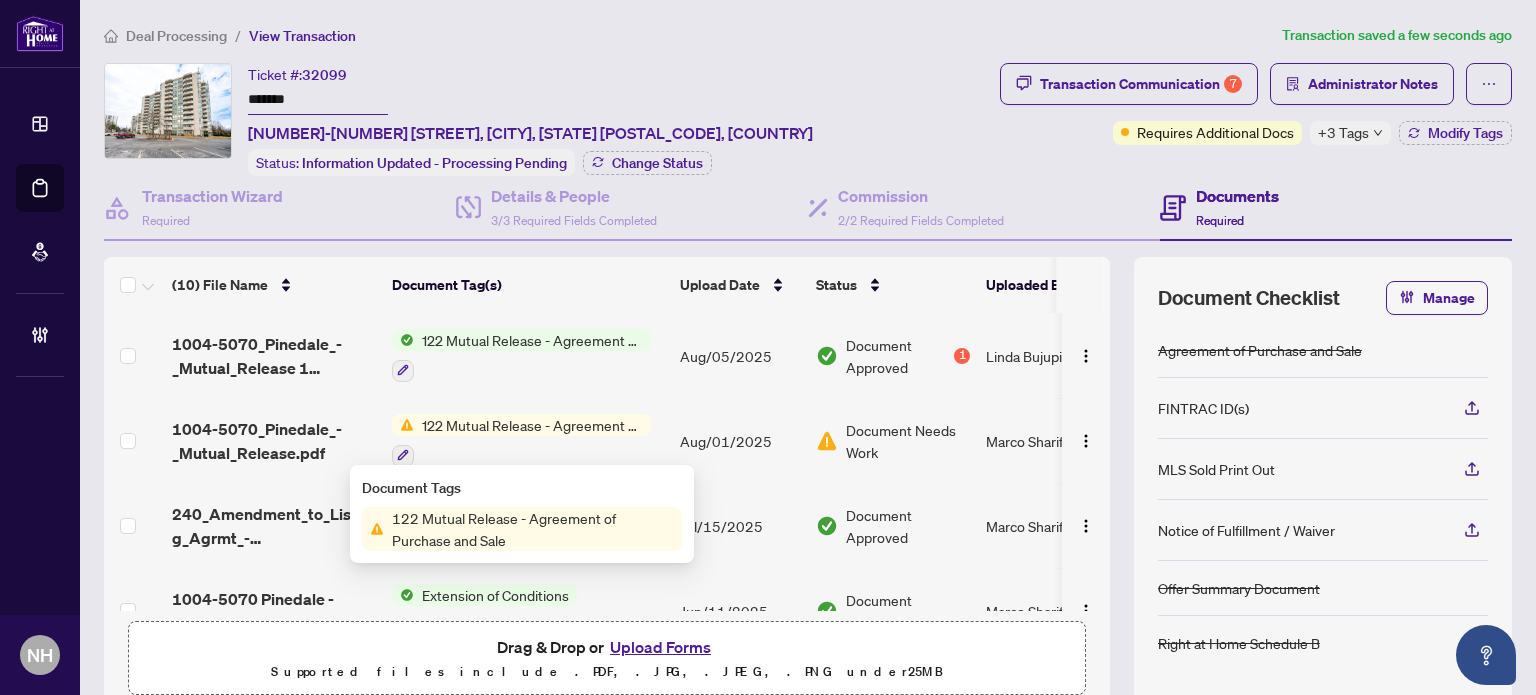 click on "1004-5070_Pinedale_-_Mutual_Release.pdf" at bounding box center [274, 441] 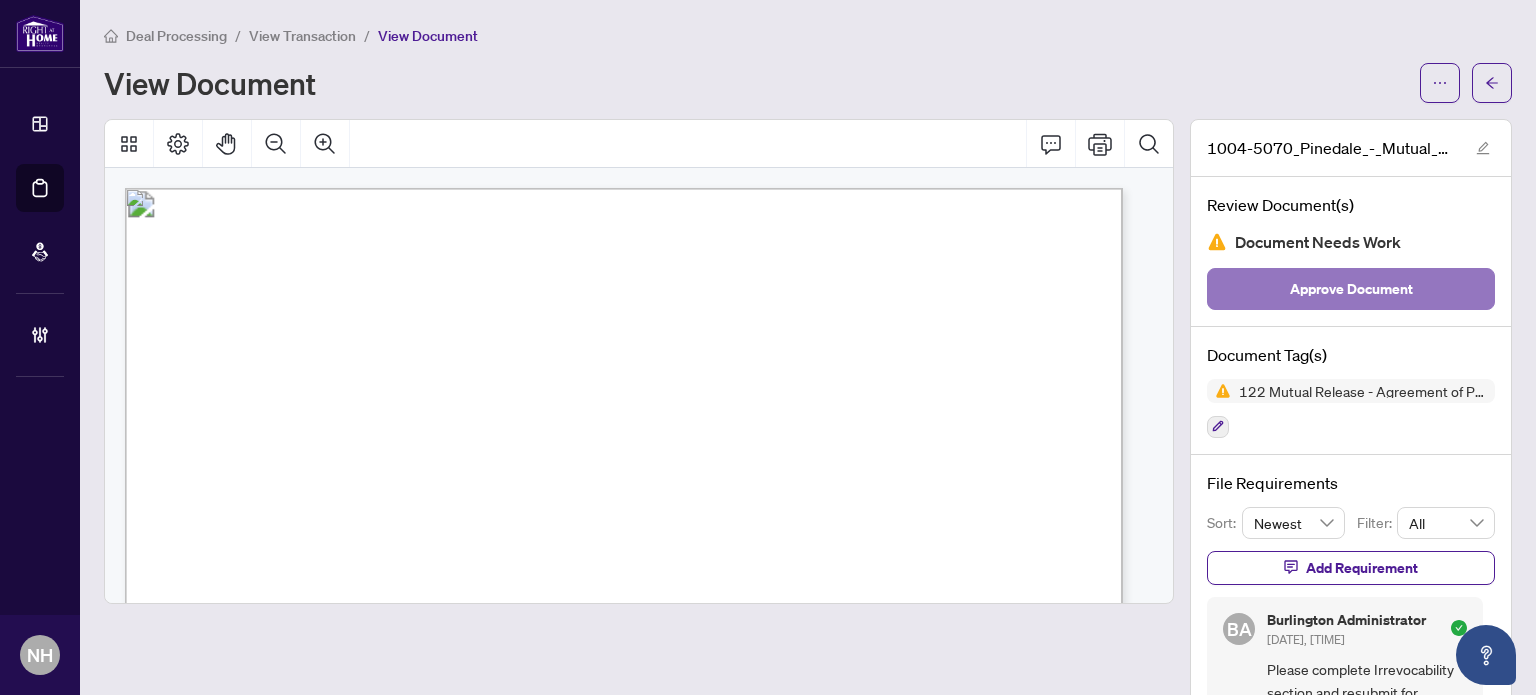 click on "Approve Document" at bounding box center (1351, 289) 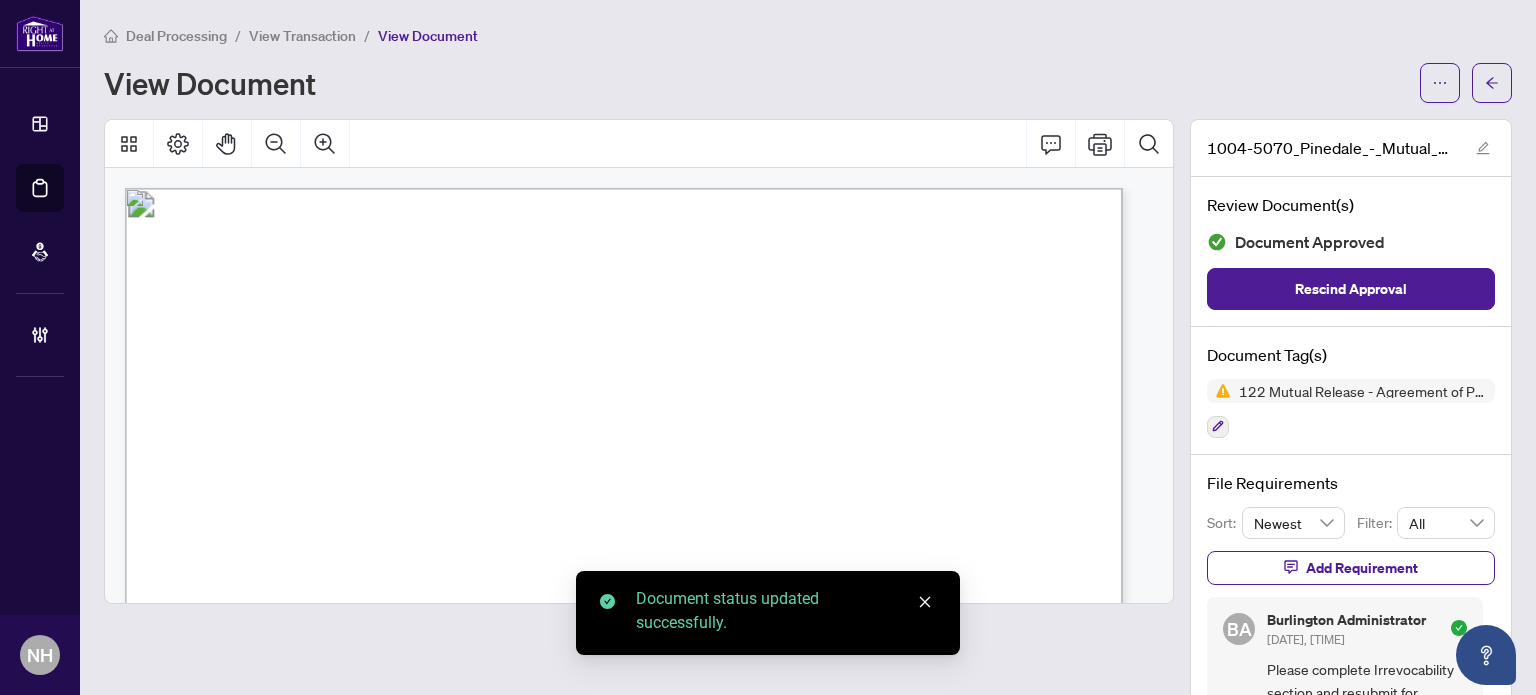 click on "View Transaction" at bounding box center (302, 36) 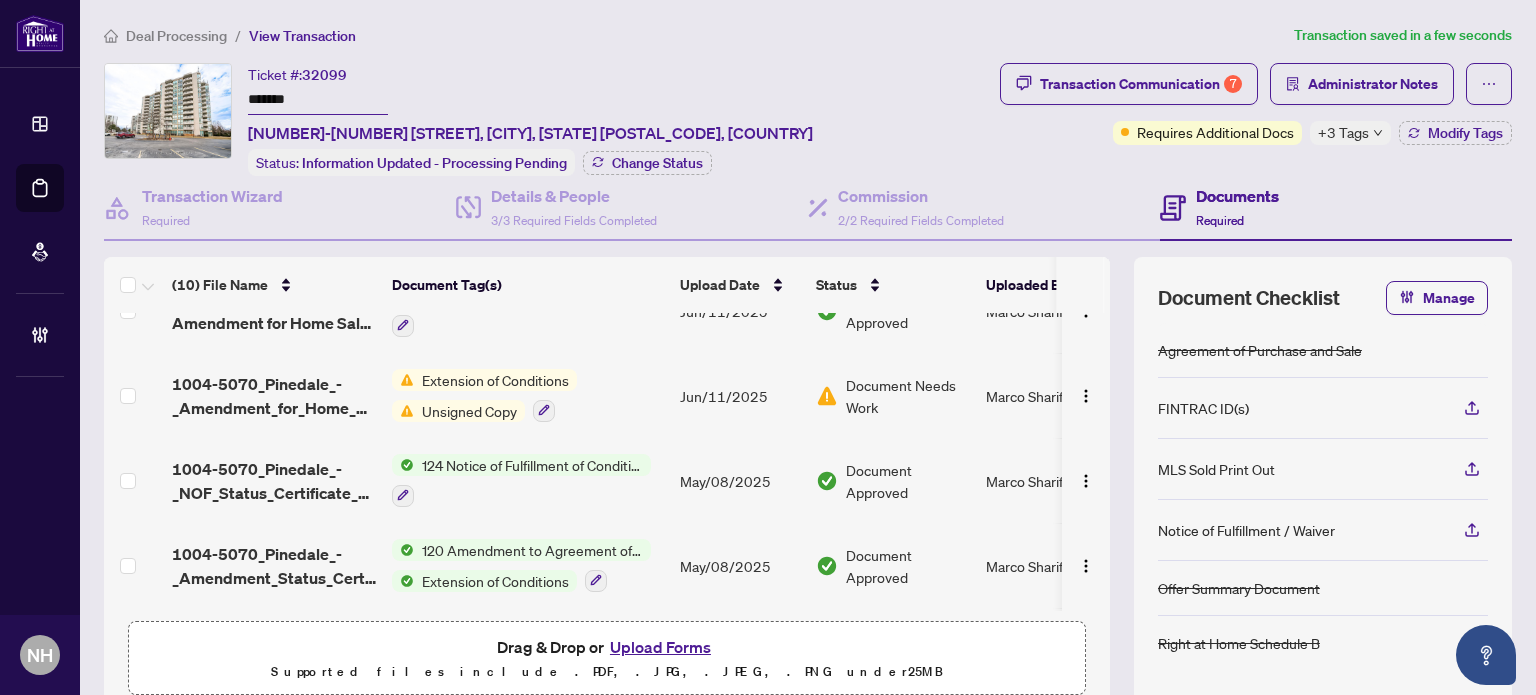 scroll, scrollTop: 500, scrollLeft: 0, axis: vertical 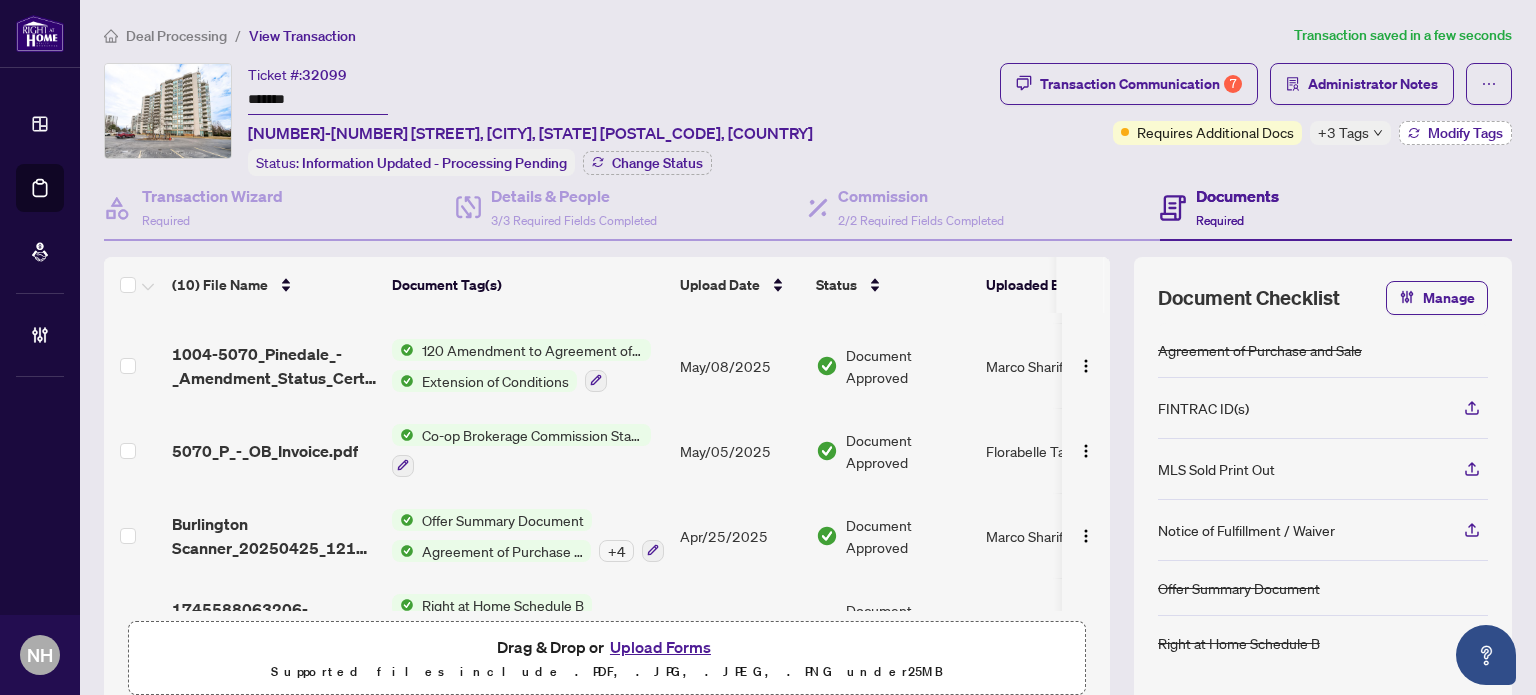 click on "Modify Tags" at bounding box center [1465, 133] 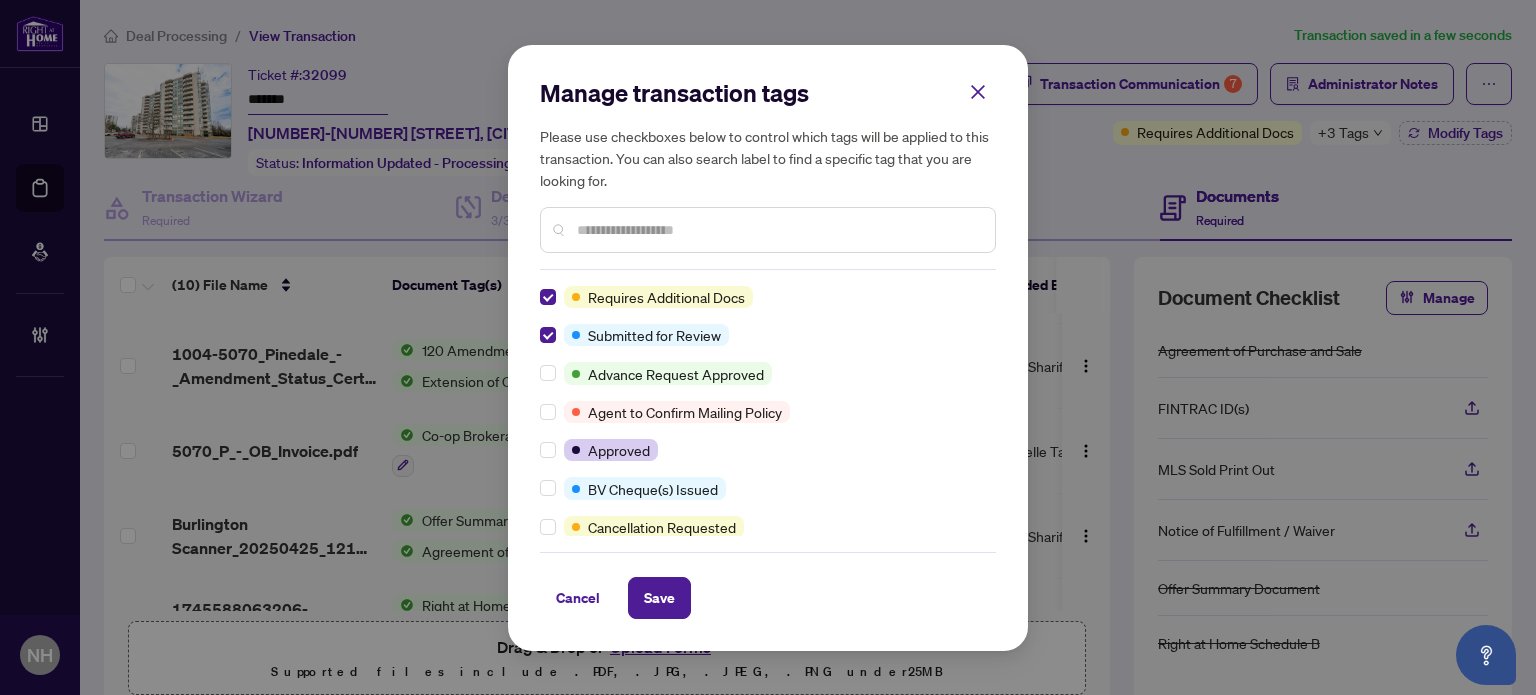 scroll, scrollTop: 0, scrollLeft: 0, axis: both 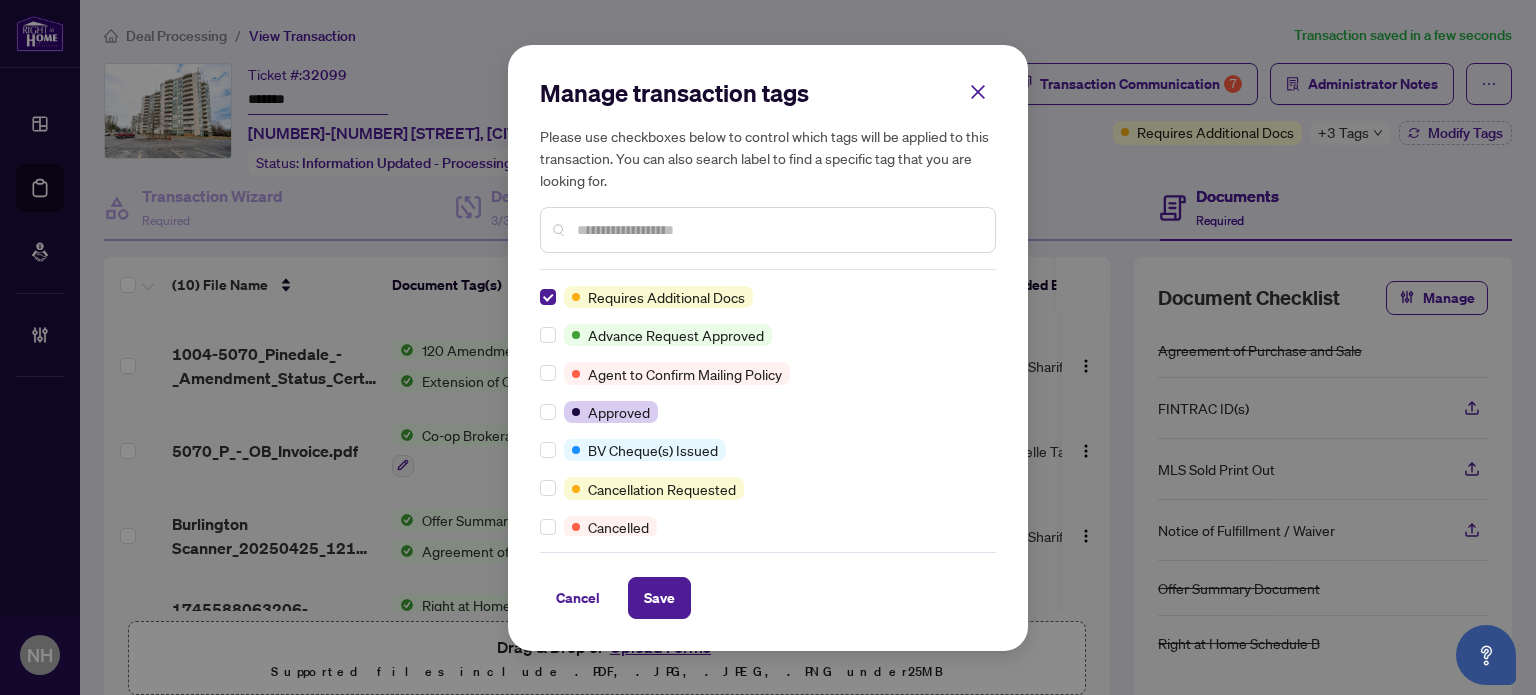 click on "Manage transaction tags Please use checkboxes below to control which tags will be
applied to this transaction. You can also search label to find a
specific tag that you are looking for.   Requires Additional Docs Advance Request Approved Agent to Confirm Mailing Policy Approved BV Cheque(s) Issued Cancellation Requested Cancelled ClawBack Closed Concierge Transaction Deposit Submitted Draft Duplicate Transaction Final Trade Final Trade - Completed FINTRAC Non-compliant Manager Review Mutual Release Mutual Release Approved Mutual Release Completed Non-compliant Partial Payment Received Partially Paid Payment Received Pending Confirmation of Closing Pending Deposit Pending Further Deposit Pending Lawyer Info Pending Payment Pending to Invoice Pending Trade to be sent Problem Transaction Received Confirmation of Closing Received Mailing Policy Confirmation Requested Confirmation of Closing Requested Status of Commission Requires Cheque Clearance RTD Cheque(s) Issued Submitted for Review" at bounding box center (768, 348) 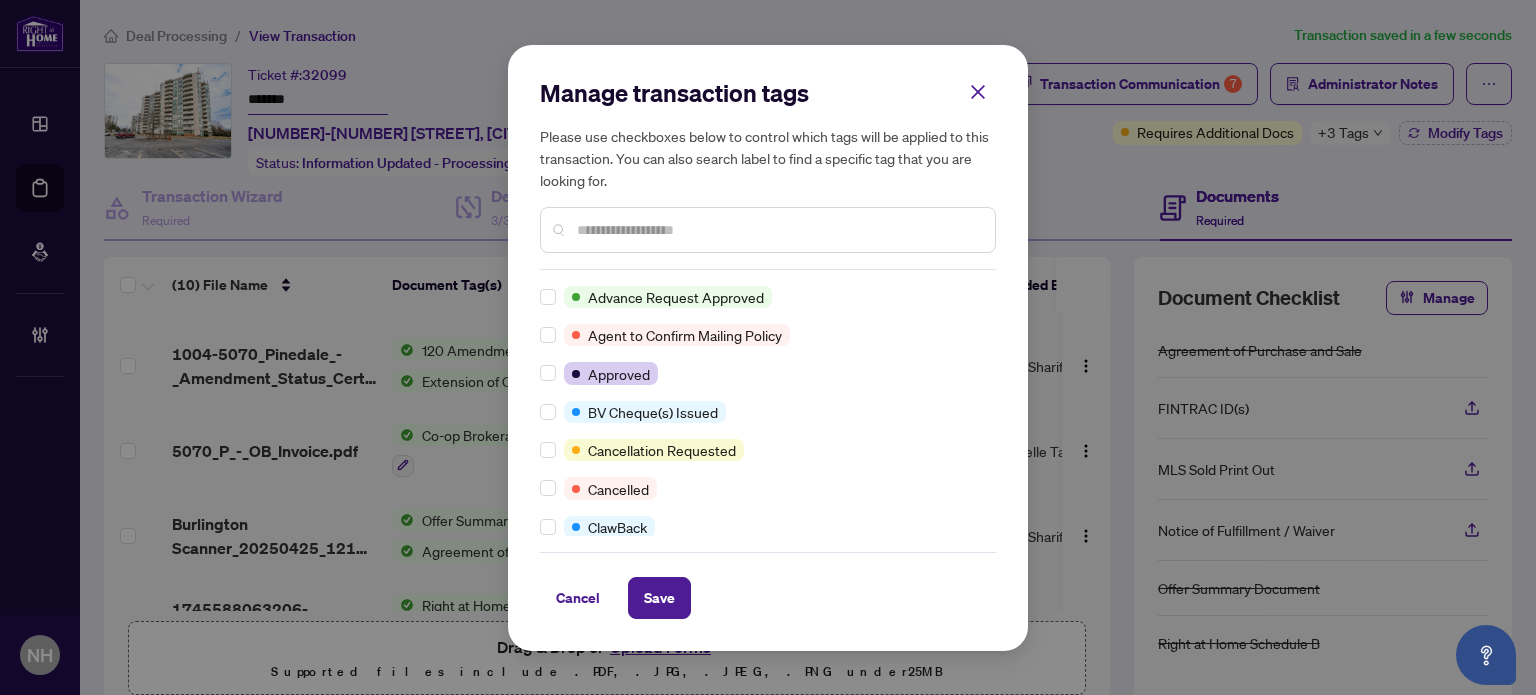 click at bounding box center (768, 230) 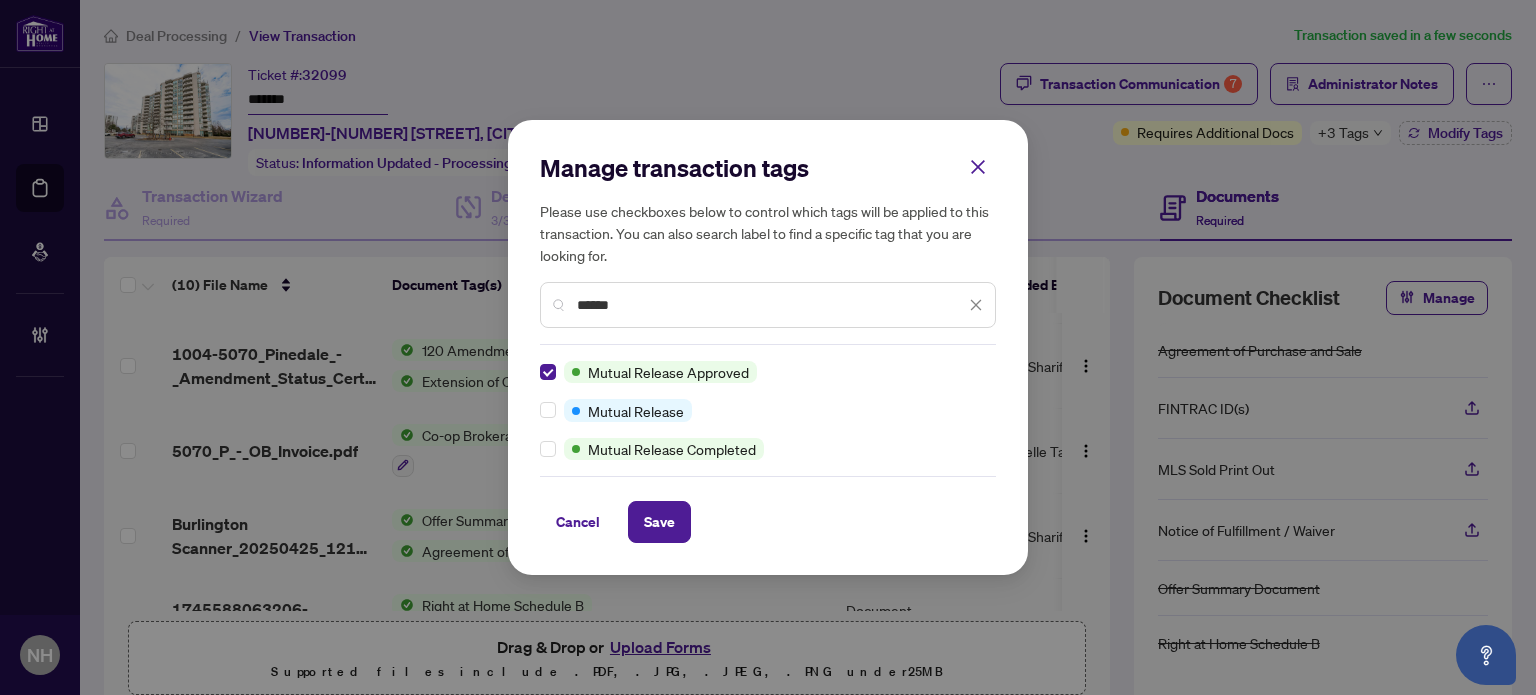drag, startPoint x: 644, startPoint y: 309, endPoint x: 556, endPoint y: 287, distance: 90.70832 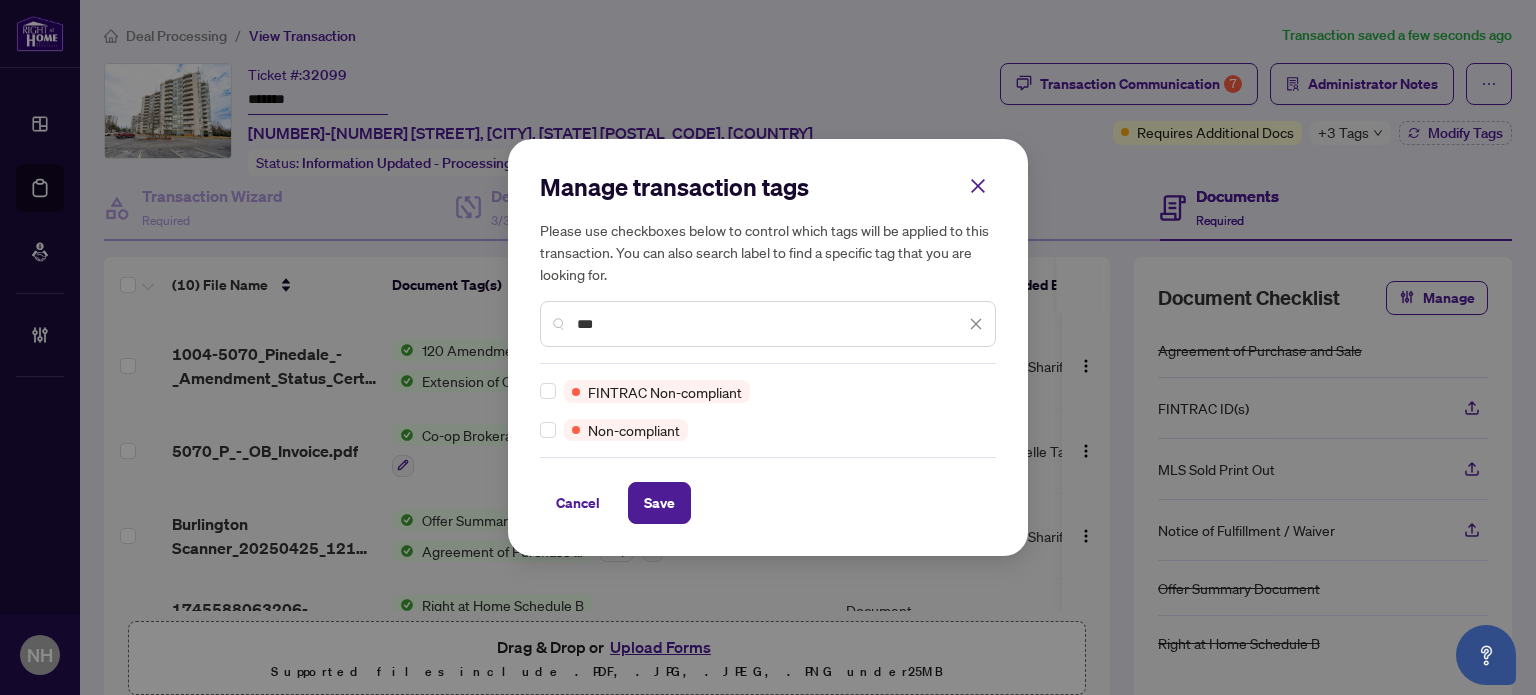 type on "***" 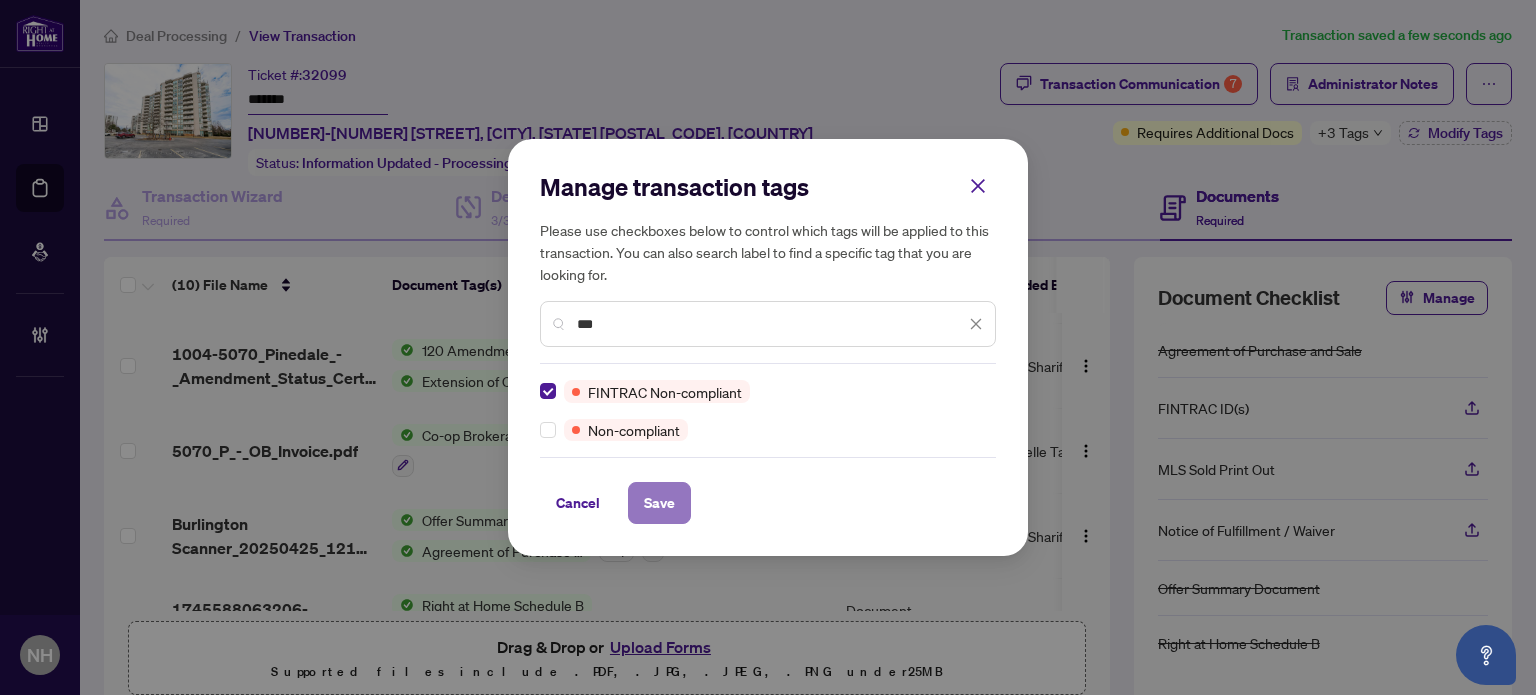 click on "Save" at bounding box center (659, 503) 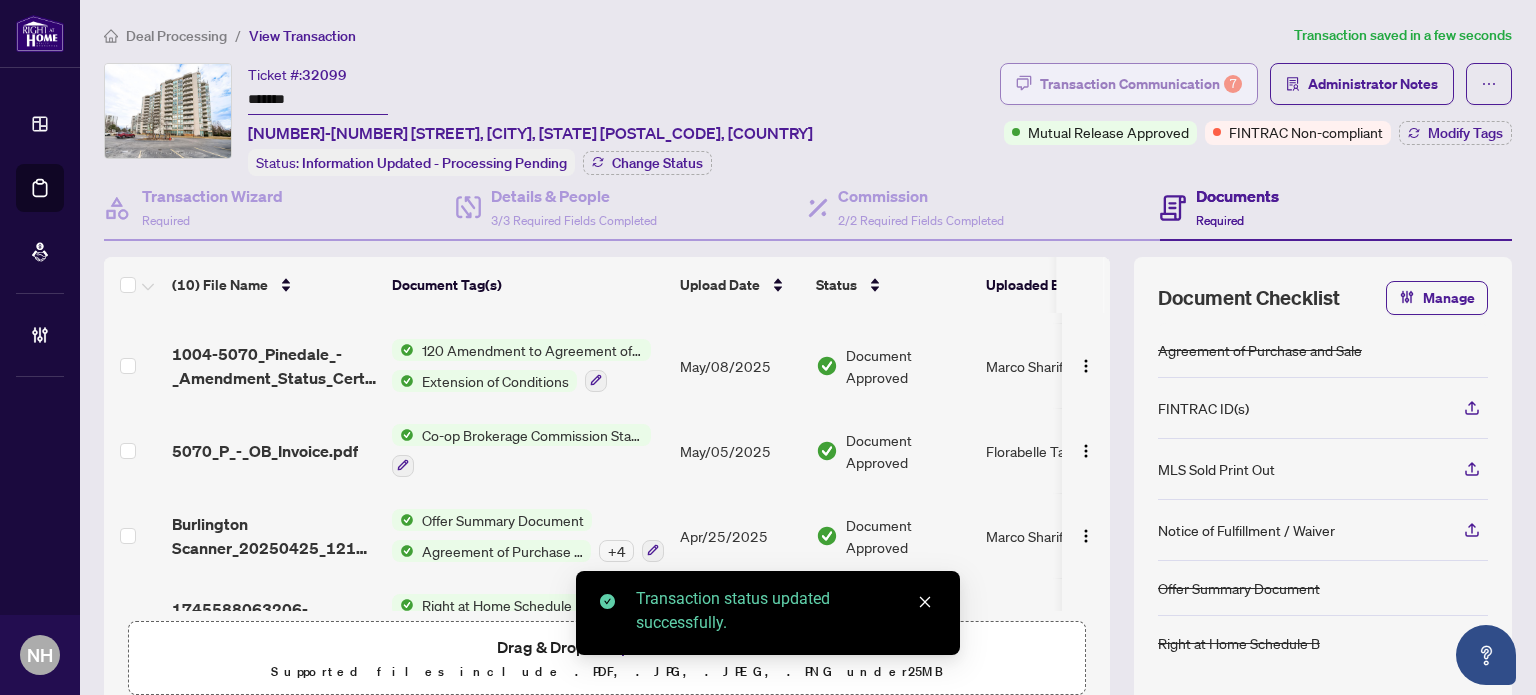 click on "Transaction Communication 7" at bounding box center [1141, 84] 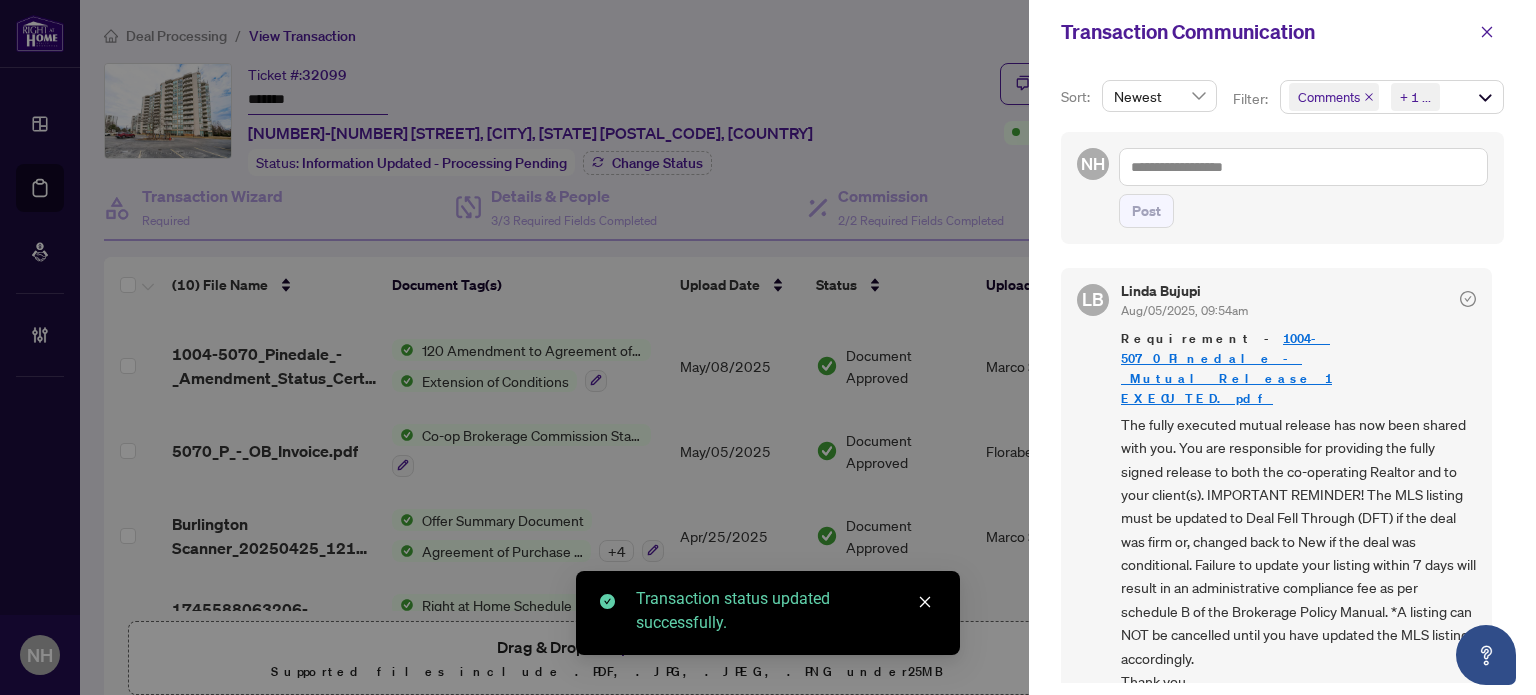 click on "Comments Requirements + 1 ..." at bounding box center [1392, 97] 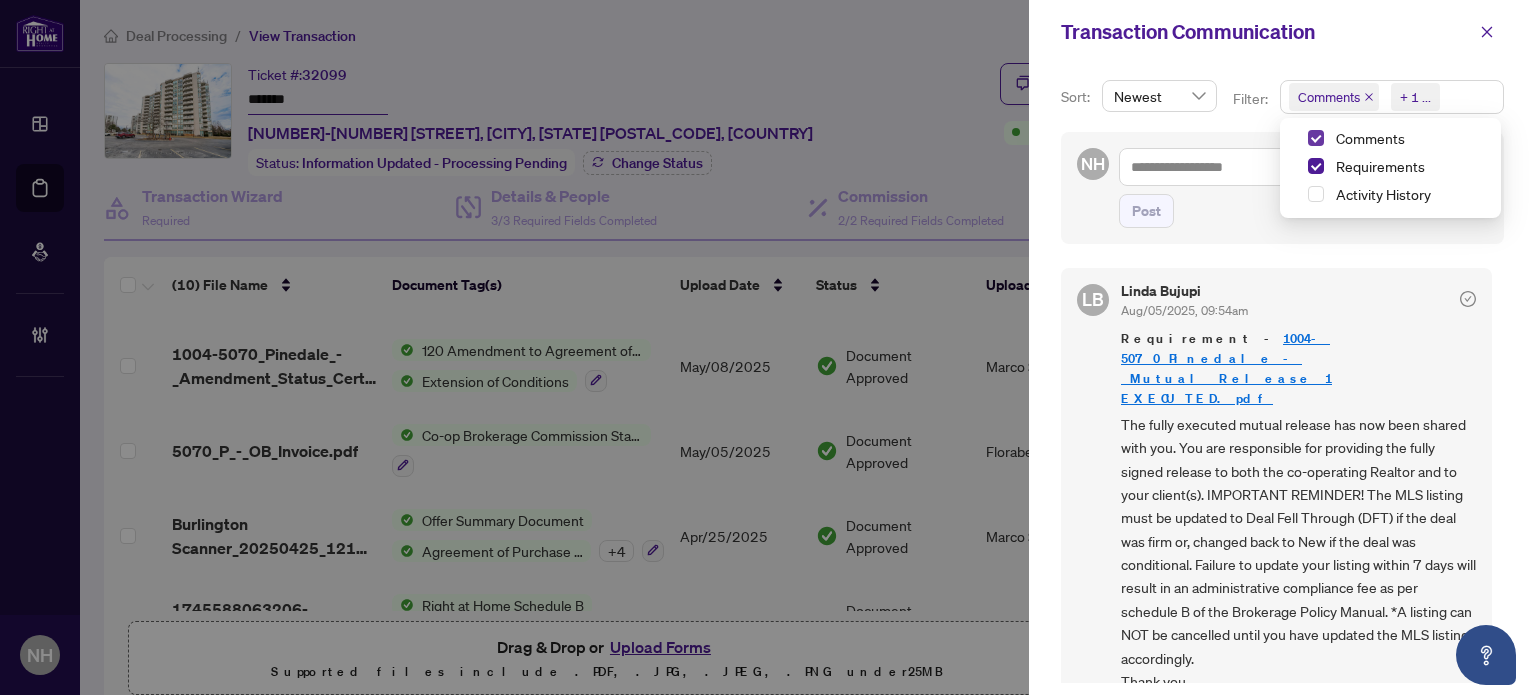 click at bounding box center (1316, 138) 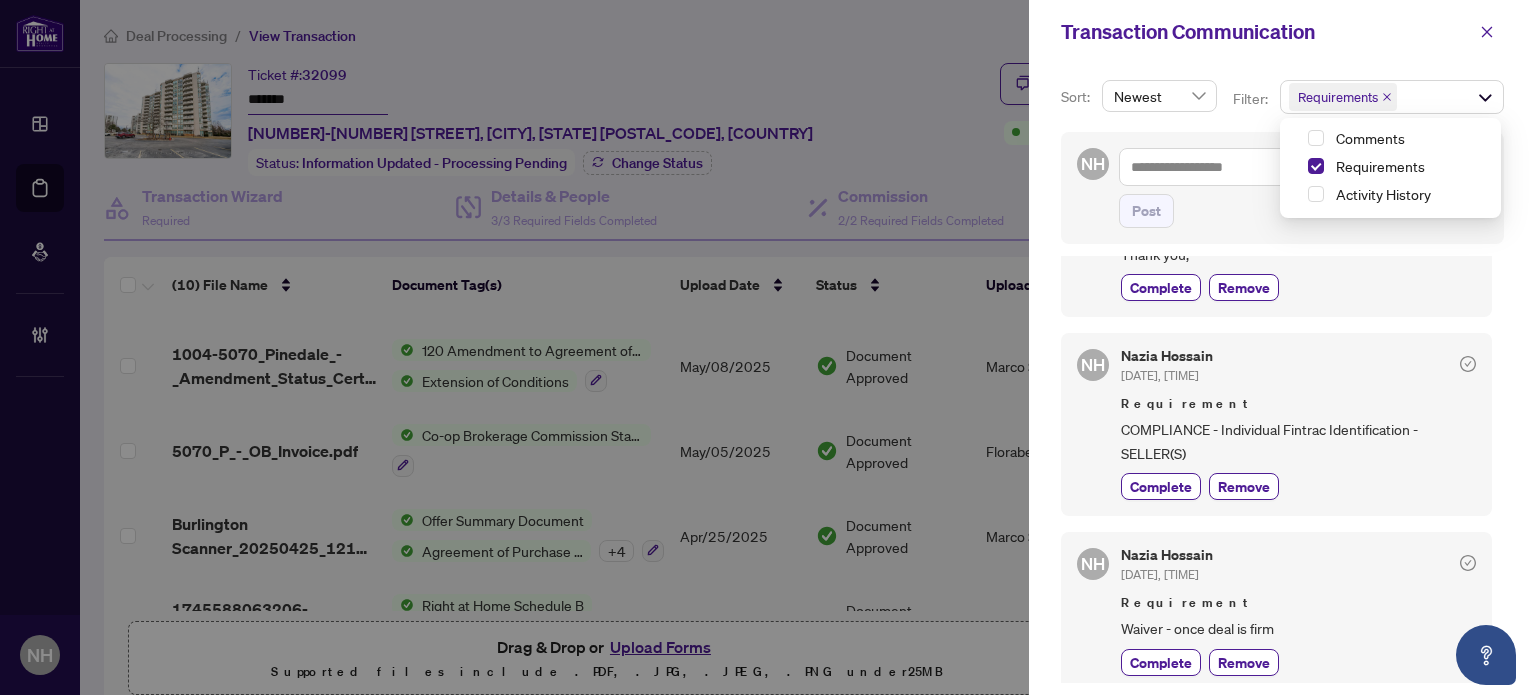 scroll, scrollTop: 500, scrollLeft: 0, axis: vertical 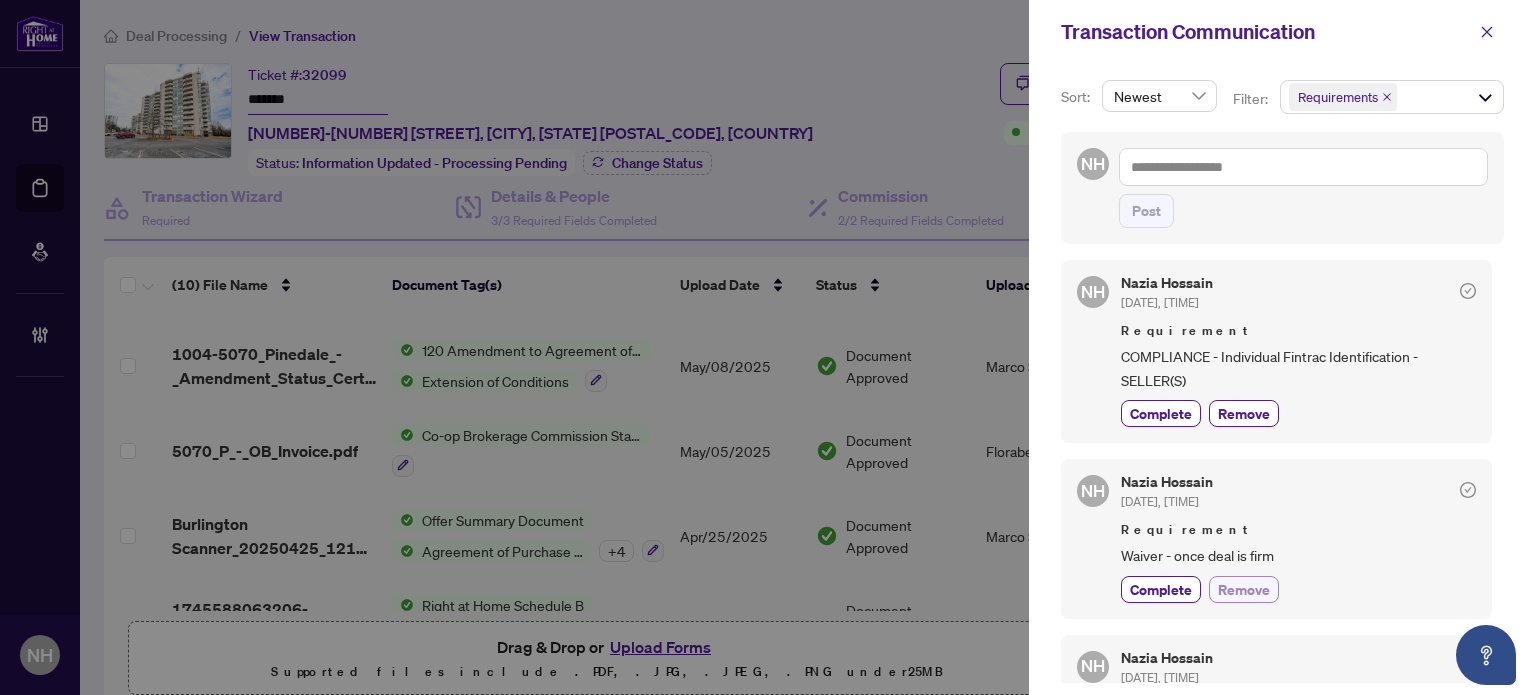 click on "Remove" at bounding box center [1244, 589] 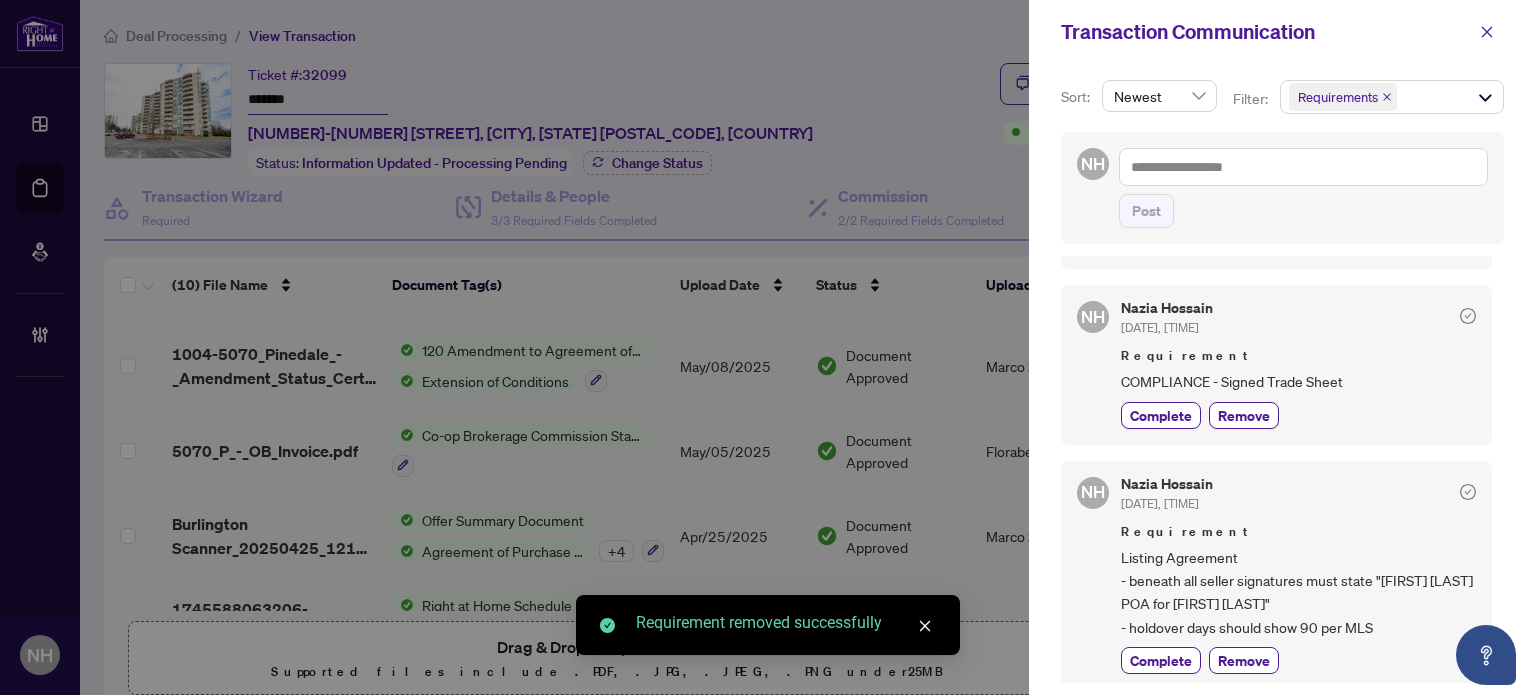 scroll, scrollTop: 900, scrollLeft: 0, axis: vertical 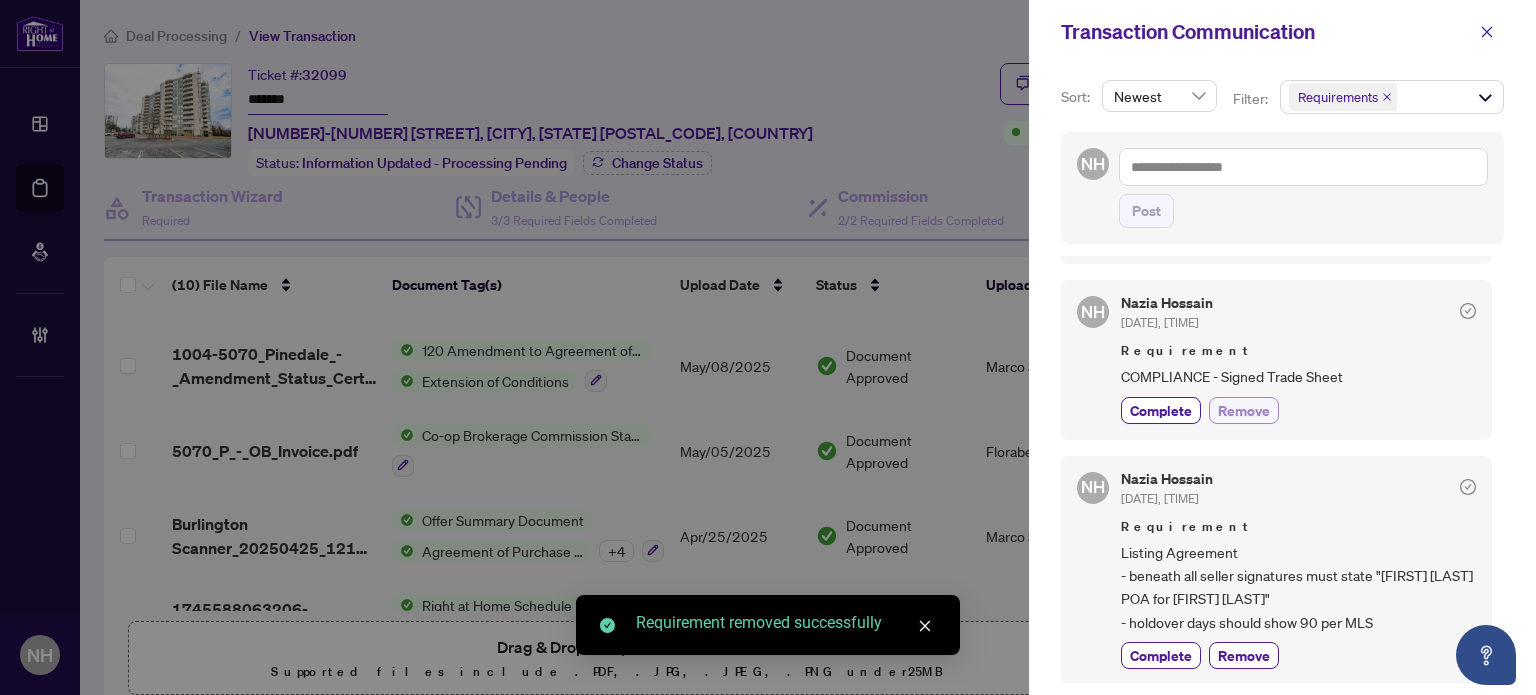 click on "Remove" at bounding box center (1244, 410) 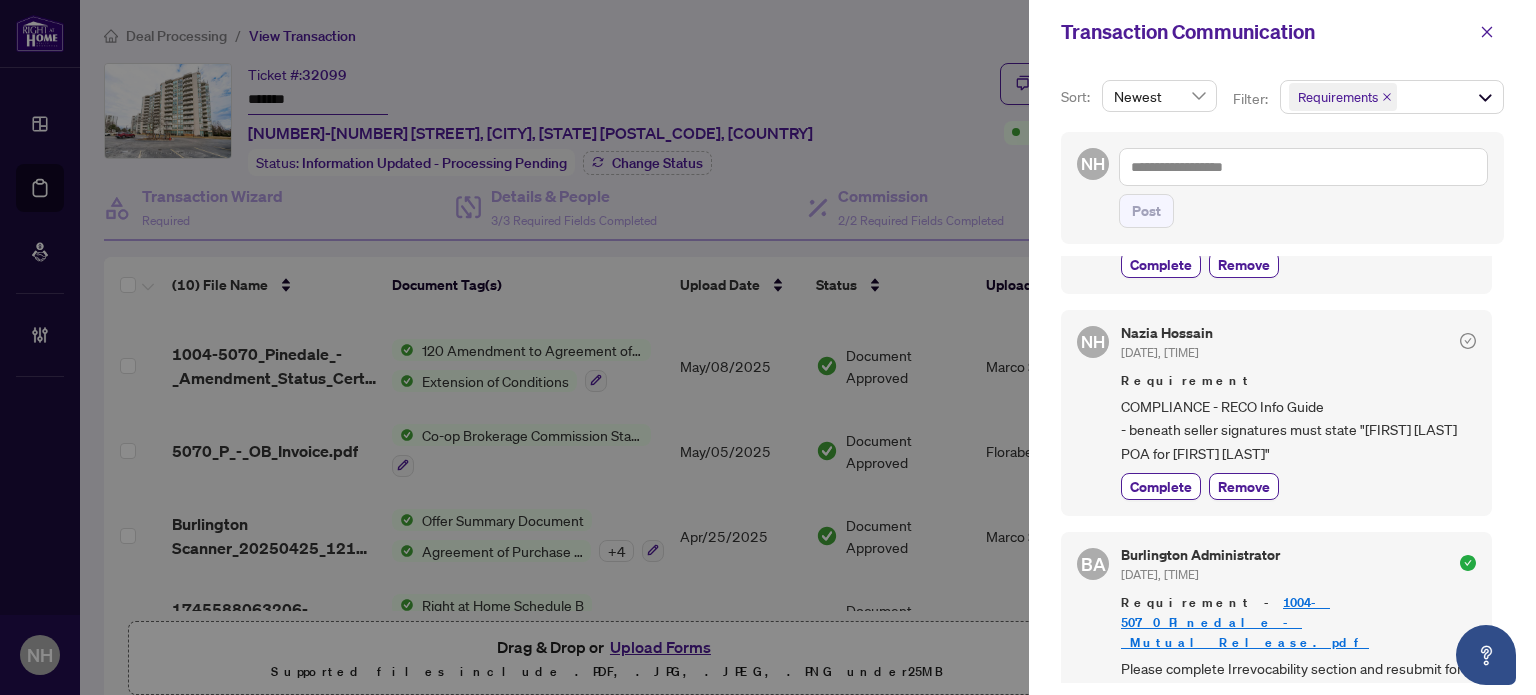 scroll, scrollTop: 1584, scrollLeft: 0, axis: vertical 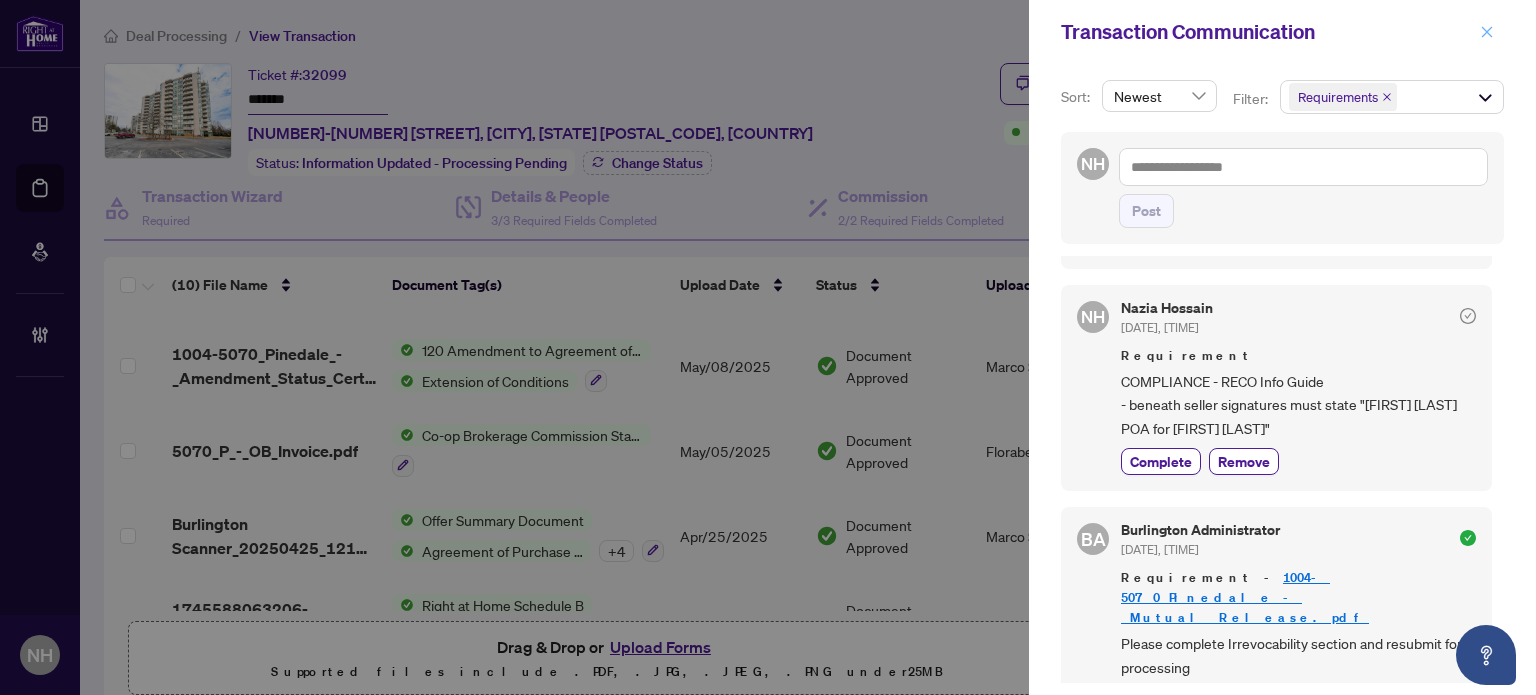 click 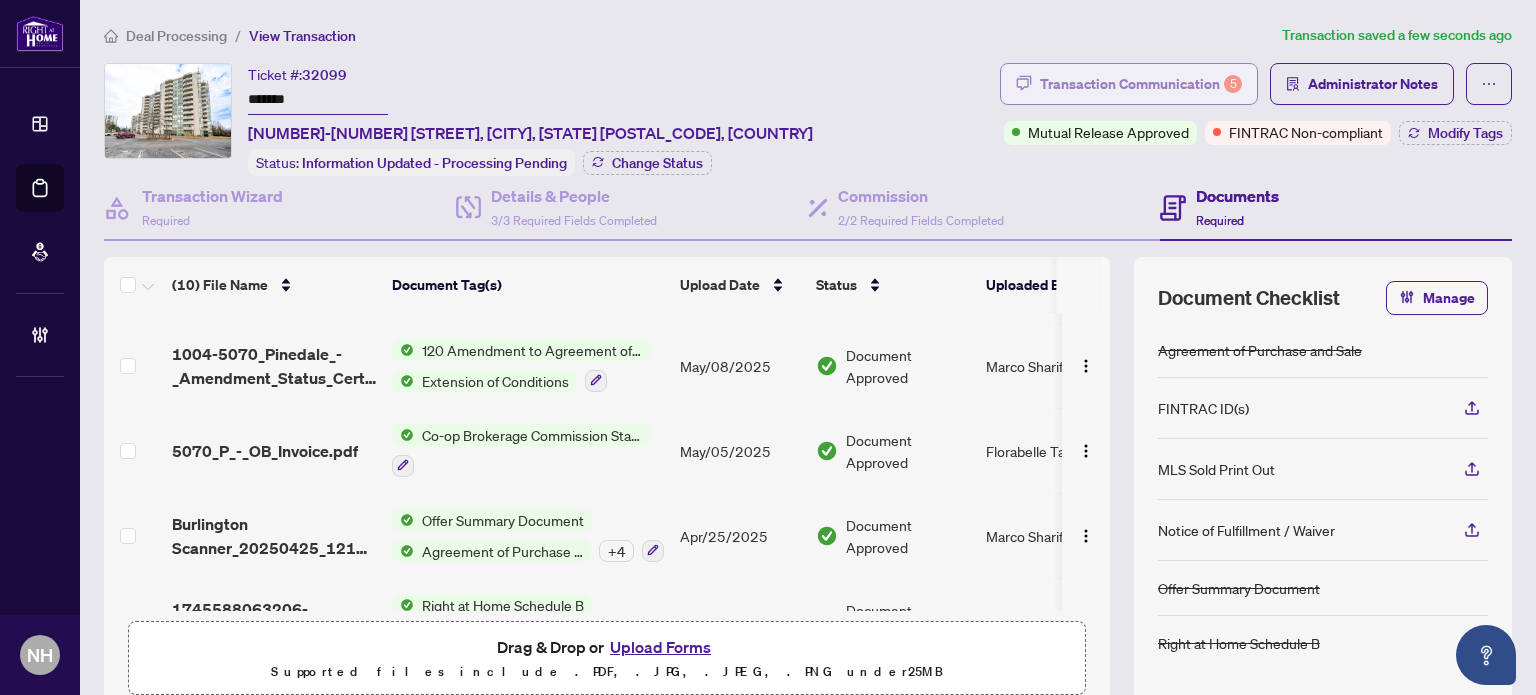 click on "Transaction Communication 5" at bounding box center (1141, 84) 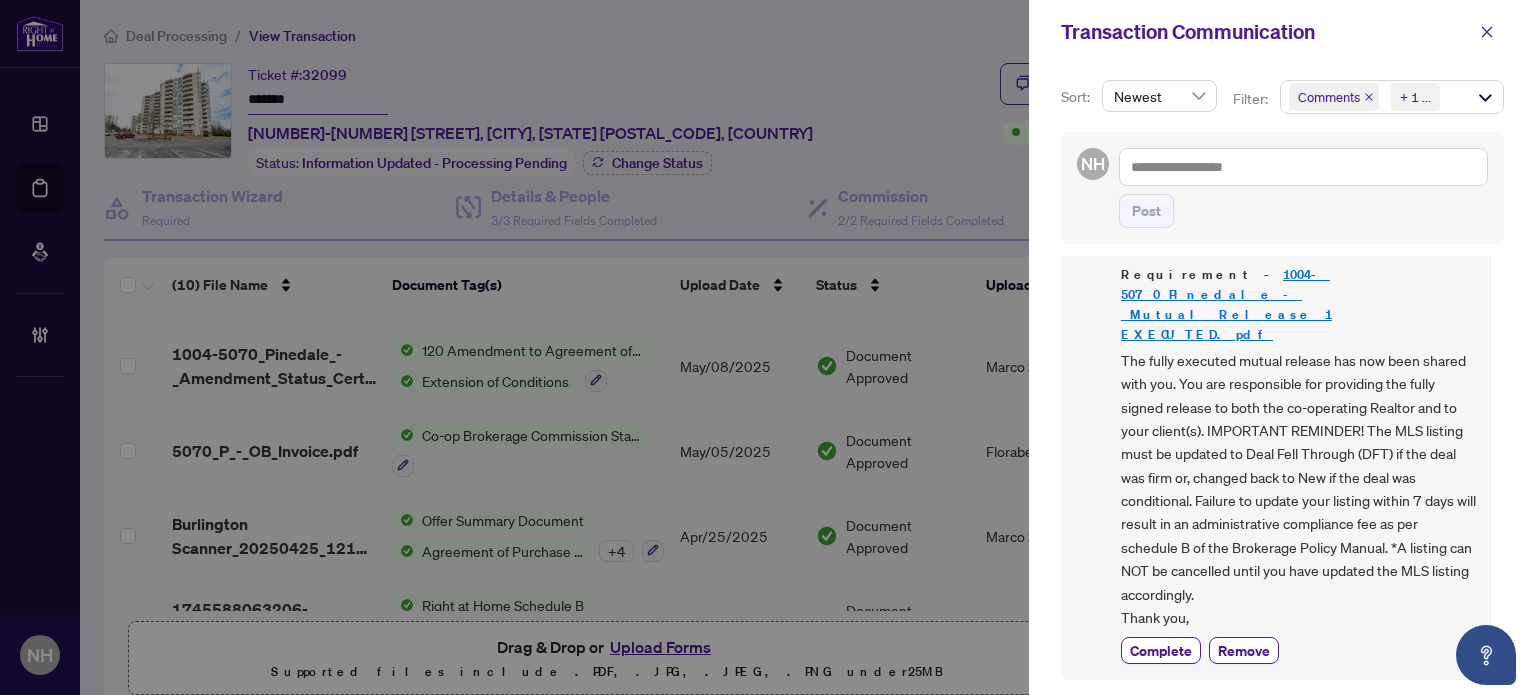 scroll, scrollTop: 0, scrollLeft: 0, axis: both 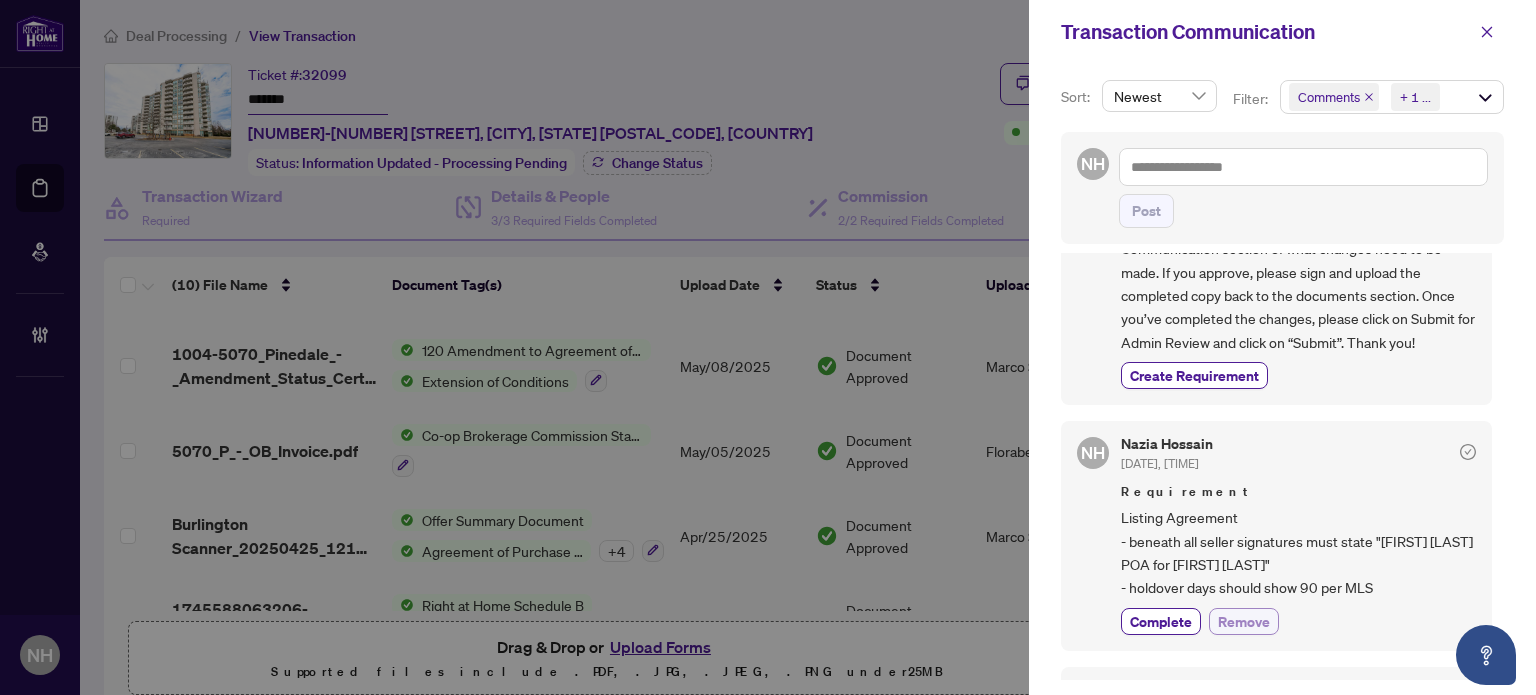 click on "Remove" at bounding box center [1244, 621] 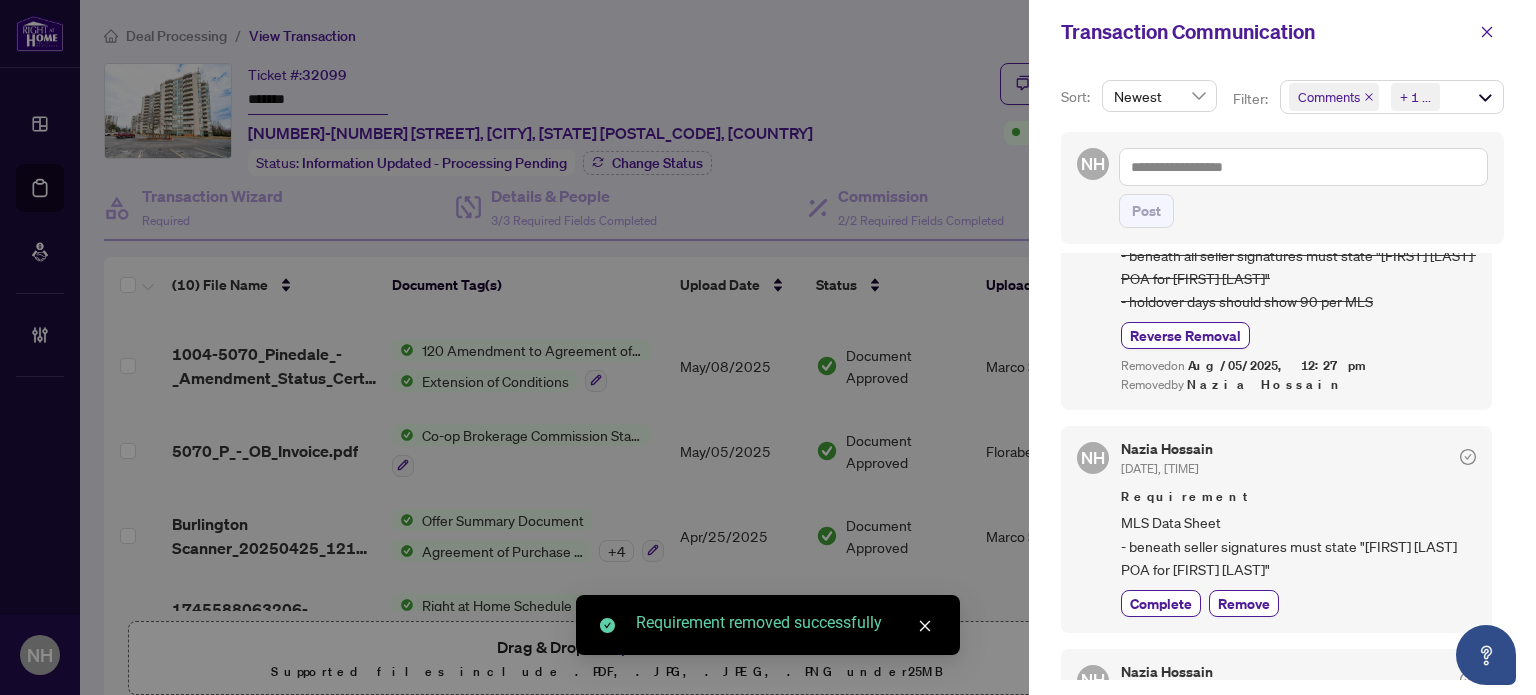 scroll, scrollTop: 1900, scrollLeft: 0, axis: vertical 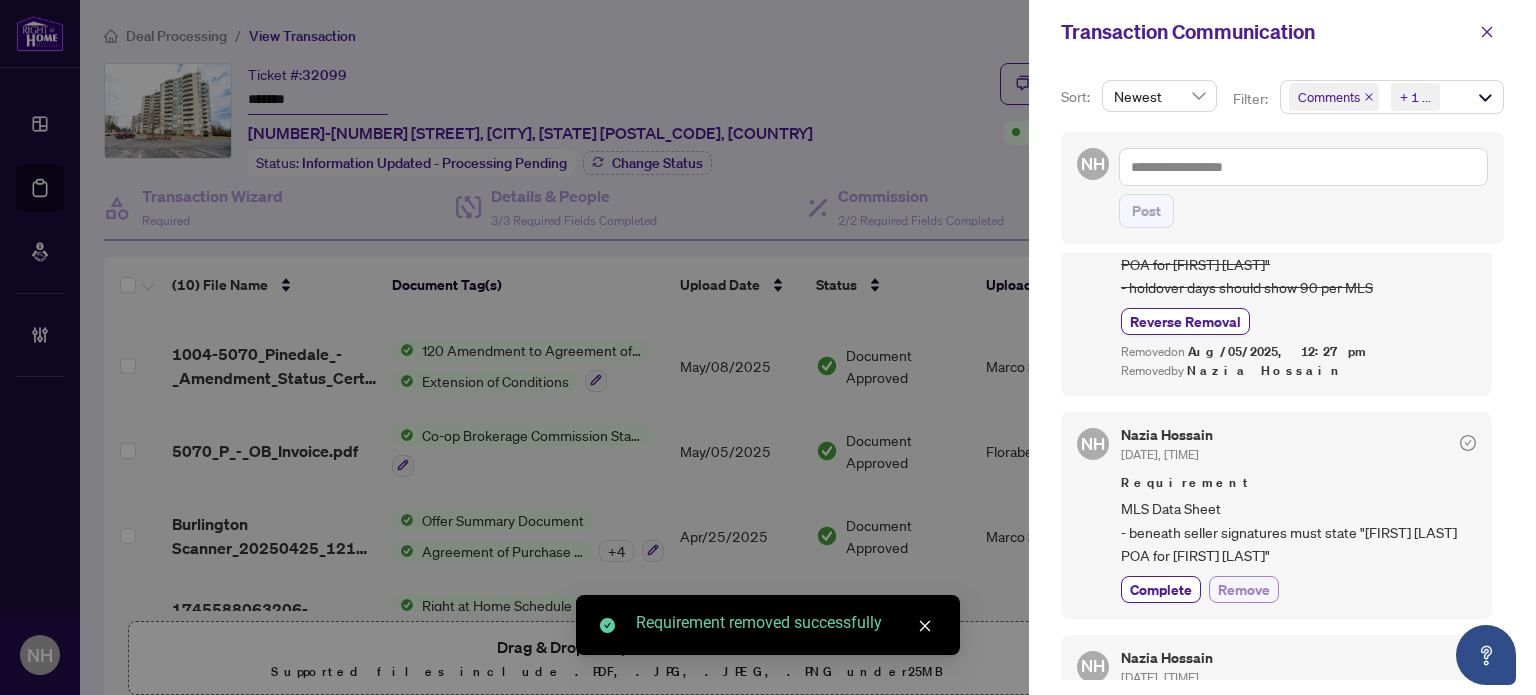 click on "Remove" at bounding box center [1244, 589] 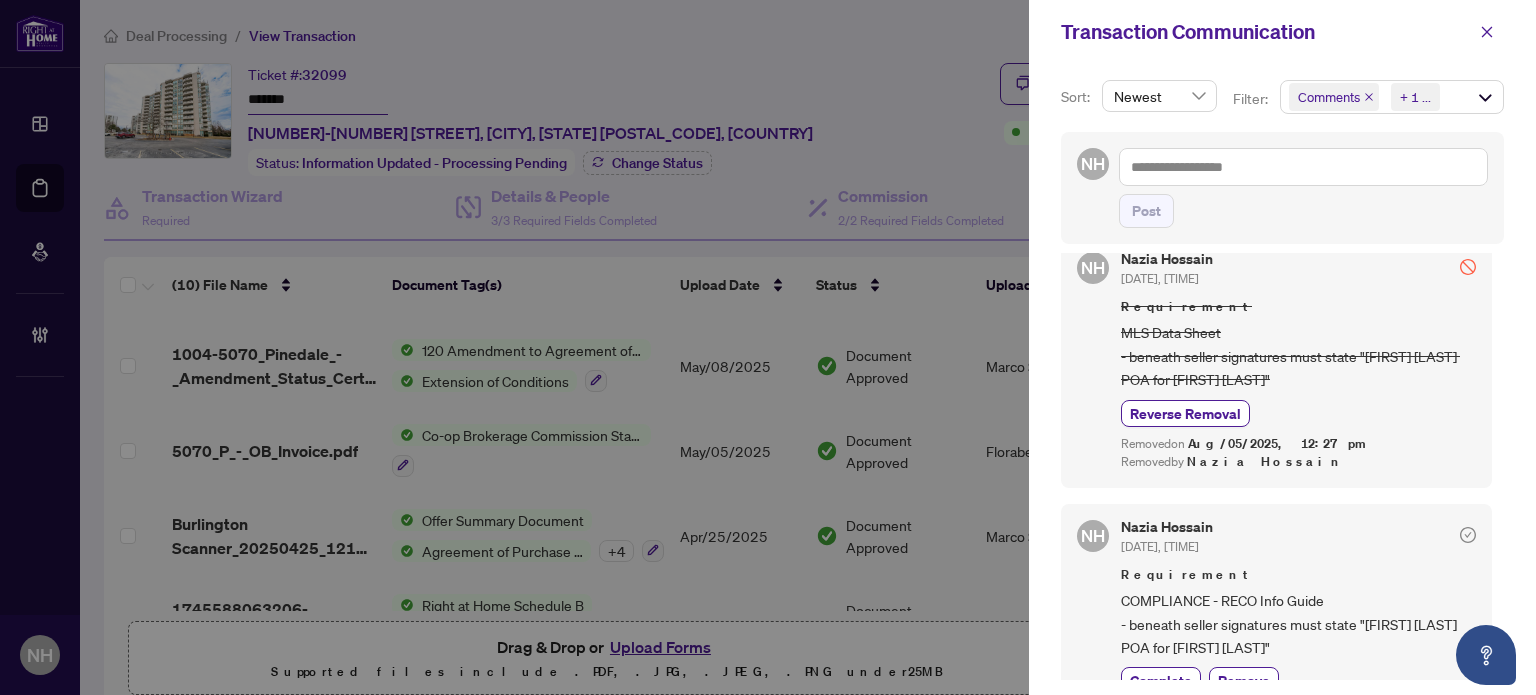 scroll, scrollTop: 1996, scrollLeft: 0, axis: vertical 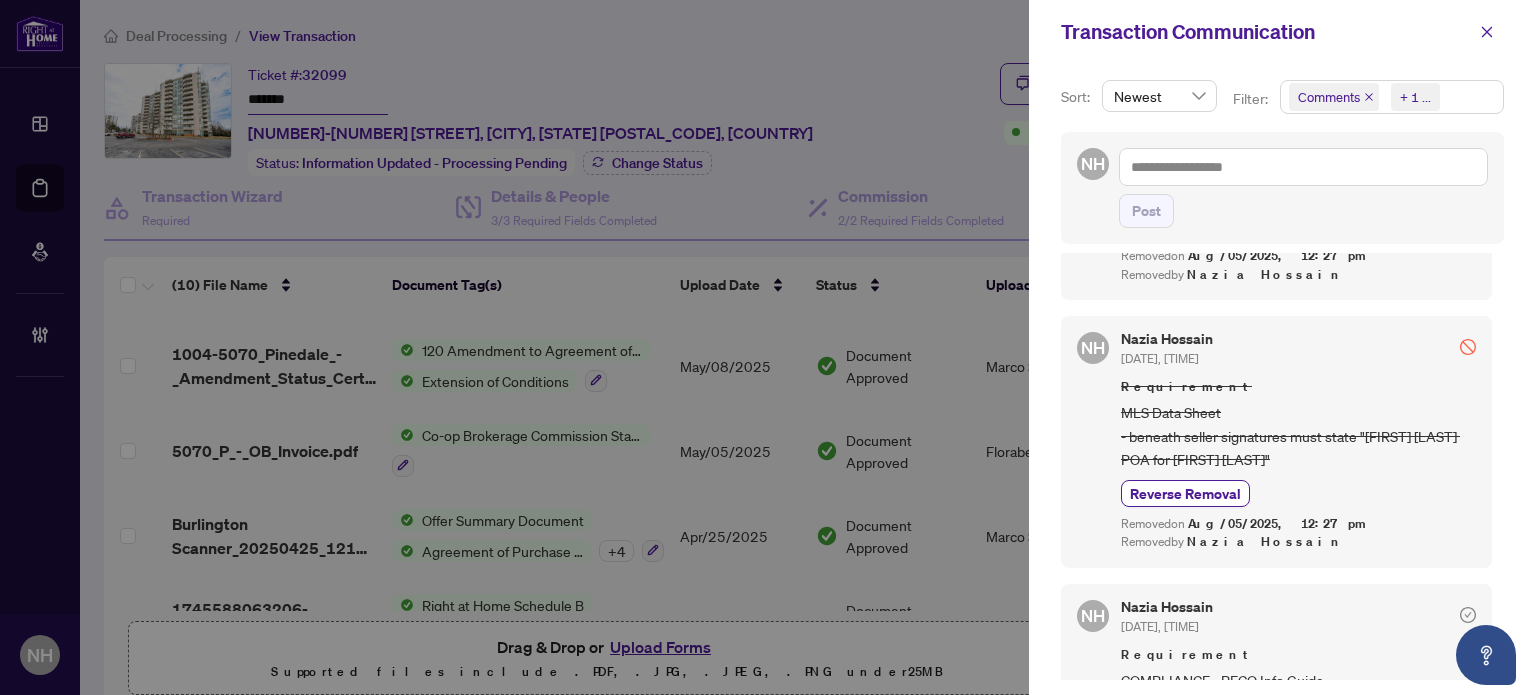 click on "Comments Requirements + 1 ..." at bounding box center (1392, 97) 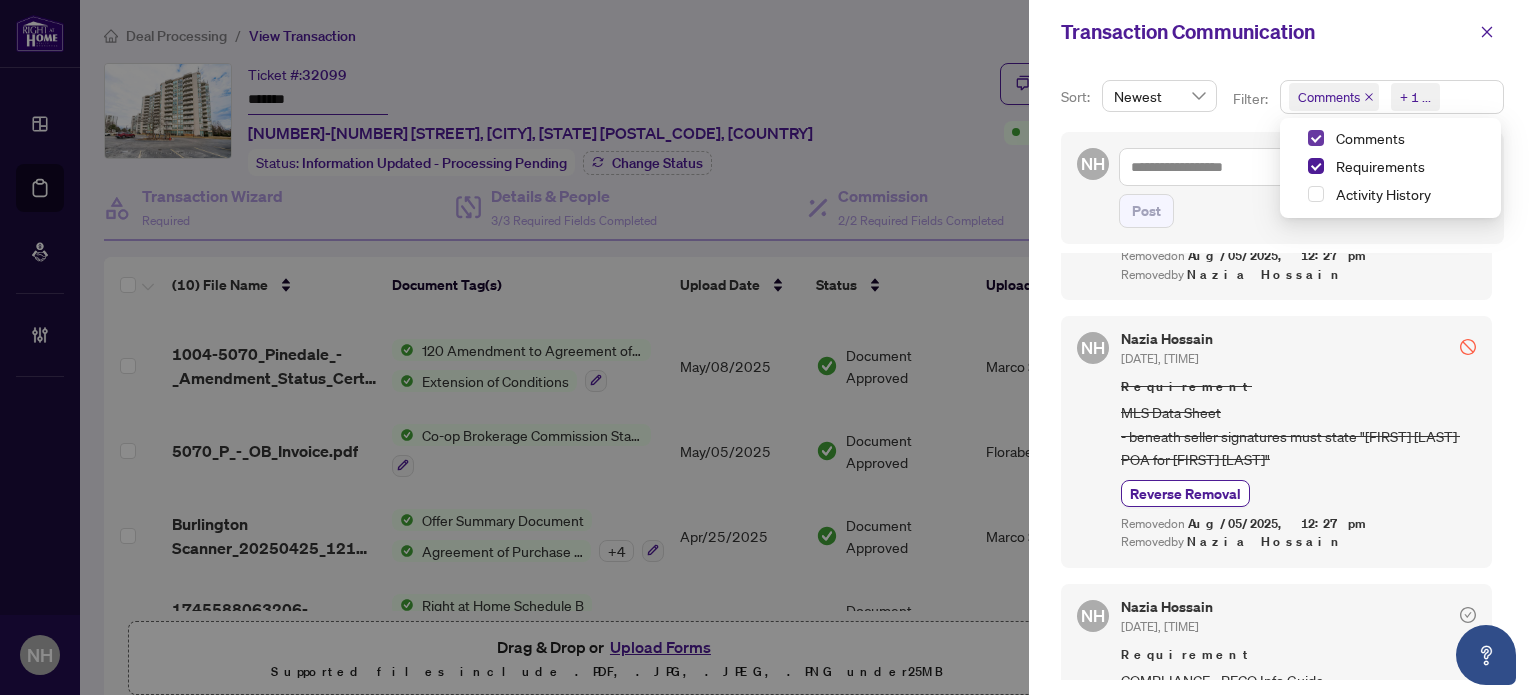 click at bounding box center [1316, 138] 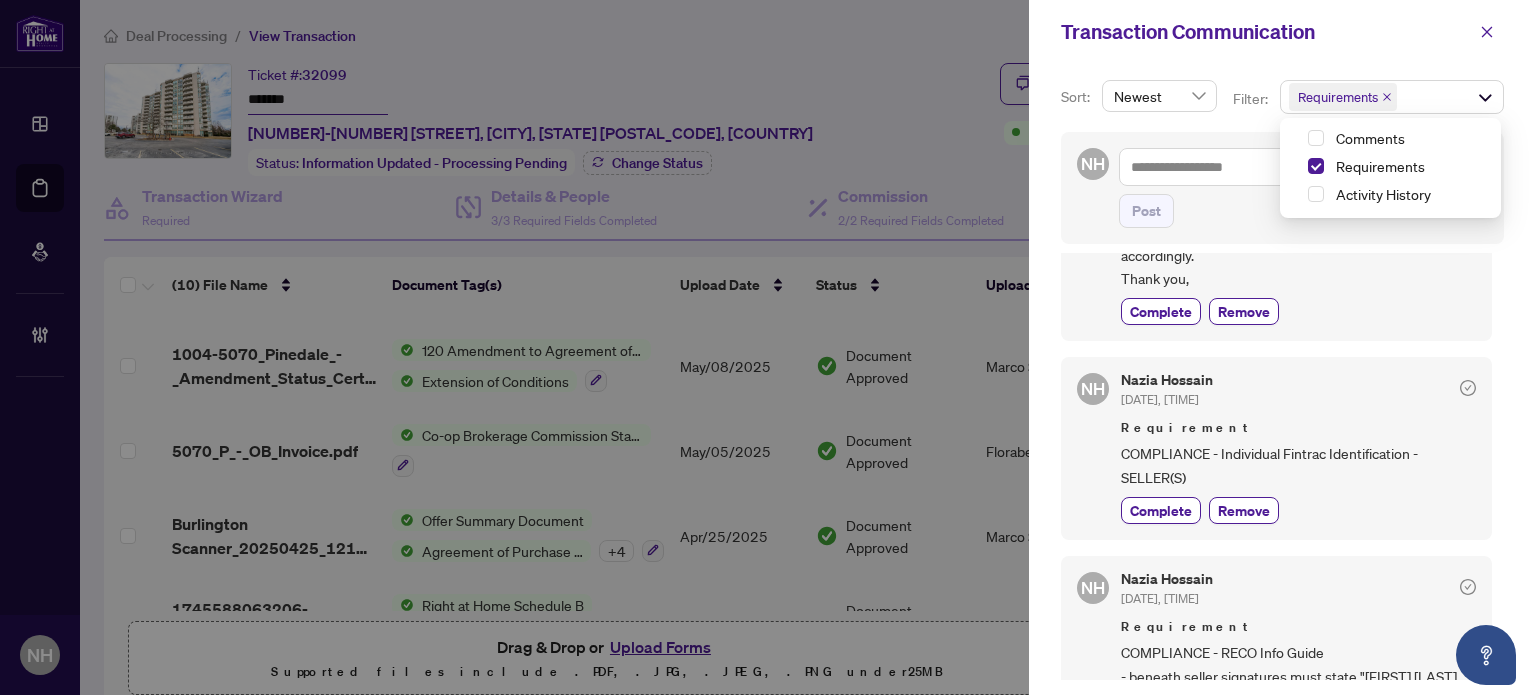 scroll, scrollTop: 800, scrollLeft: 0, axis: vertical 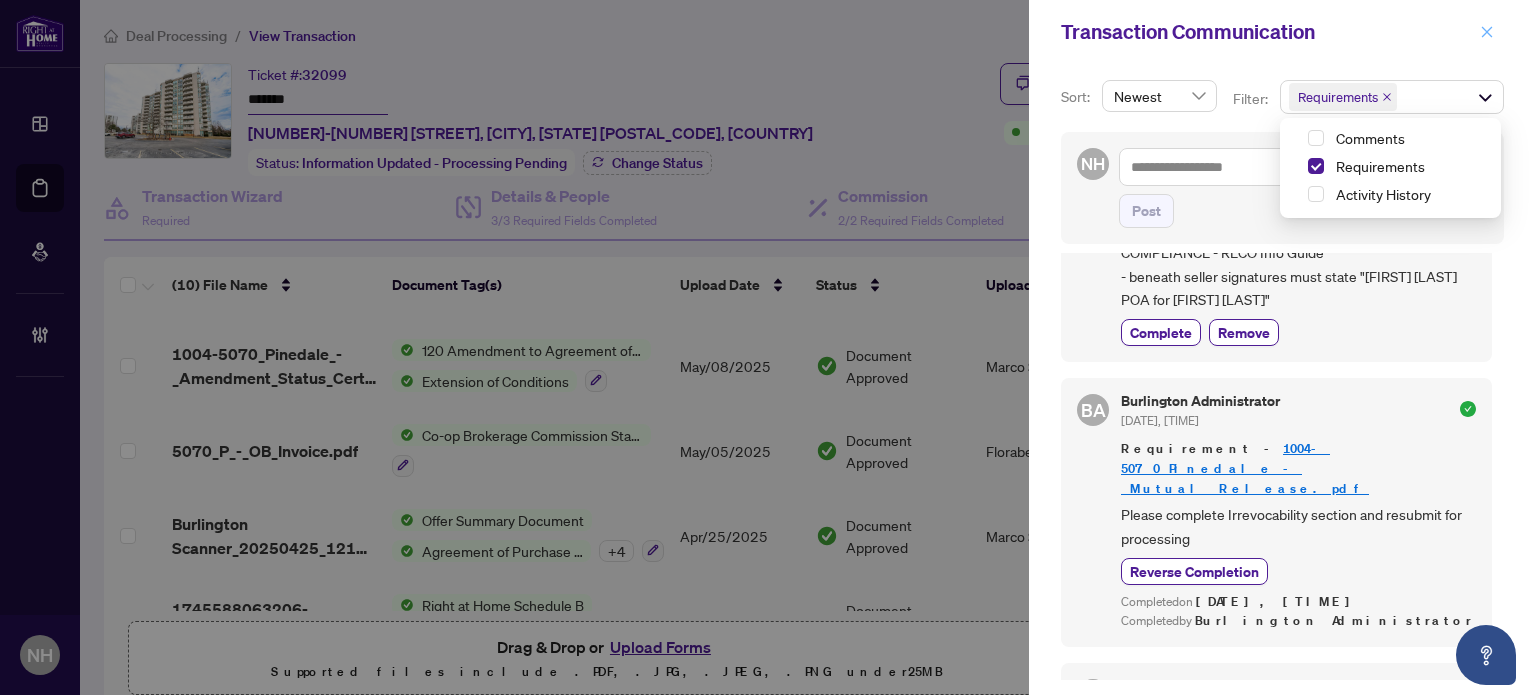 click 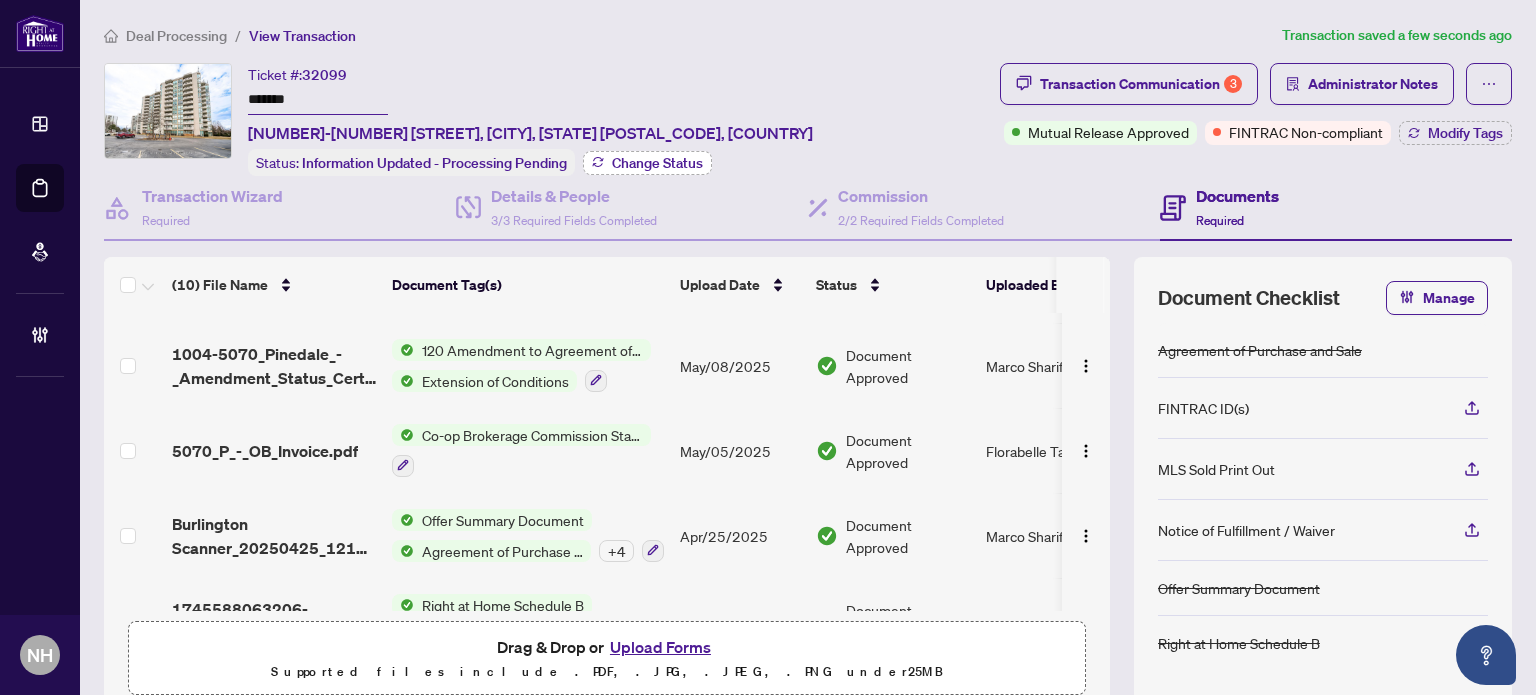 click on "Change Status" at bounding box center [647, 163] 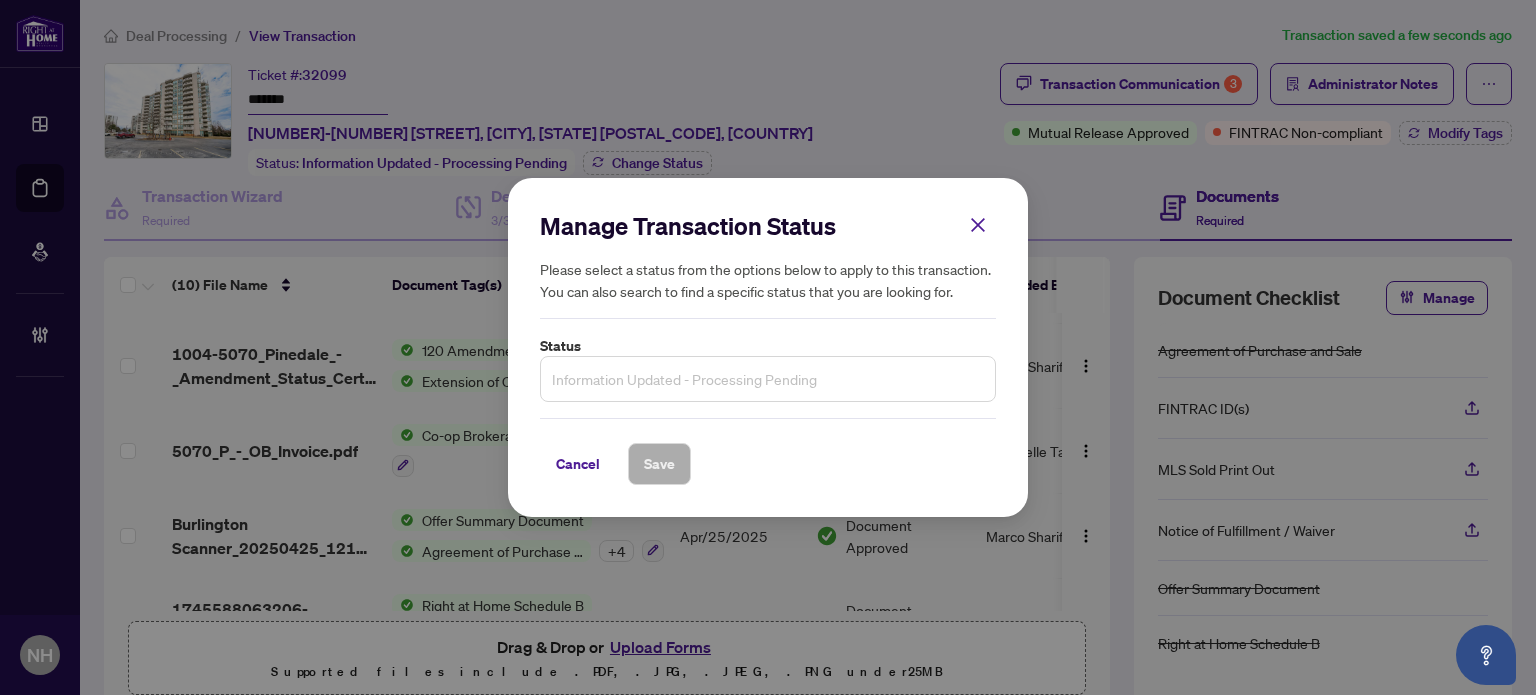 click on "Information Updated - Processing Pending" at bounding box center [768, 379] 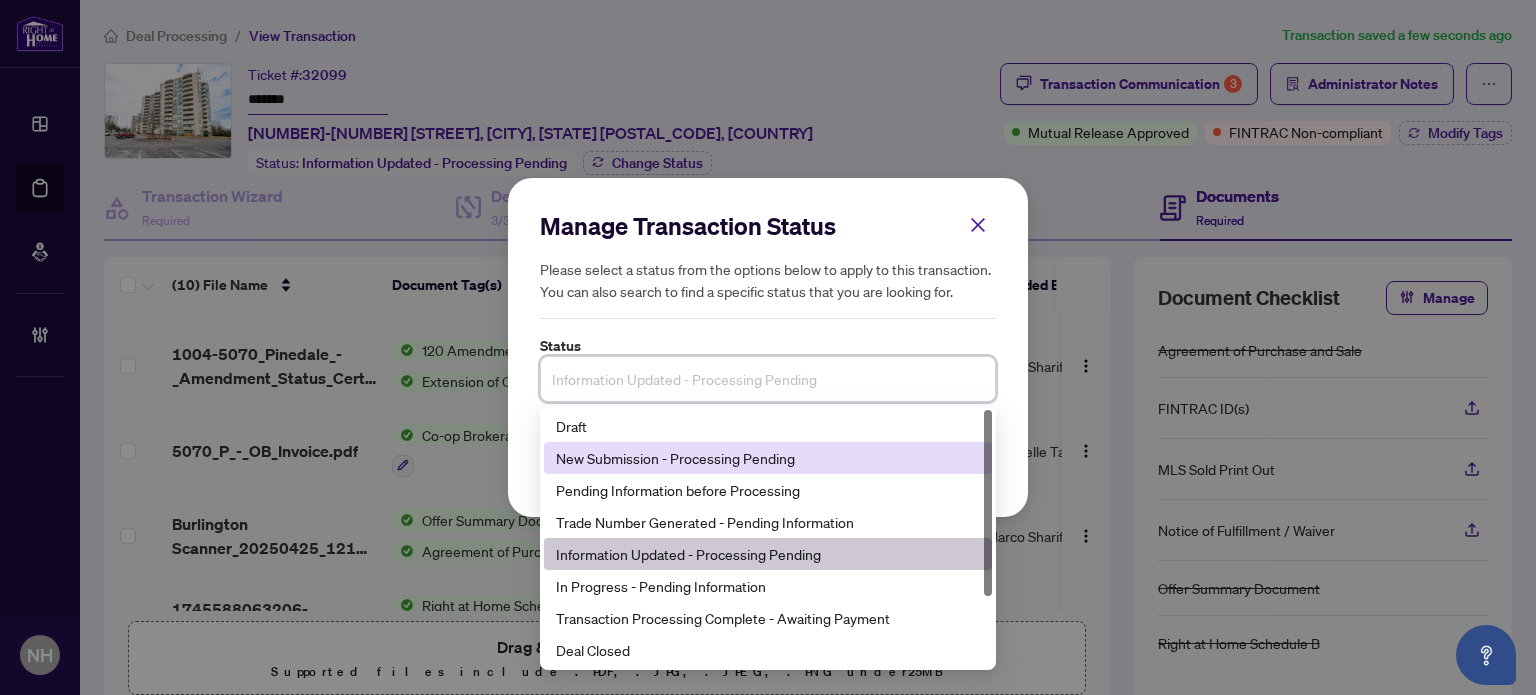 scroll, scrollTop: 96, scrollLeft: 0, axis: vertical 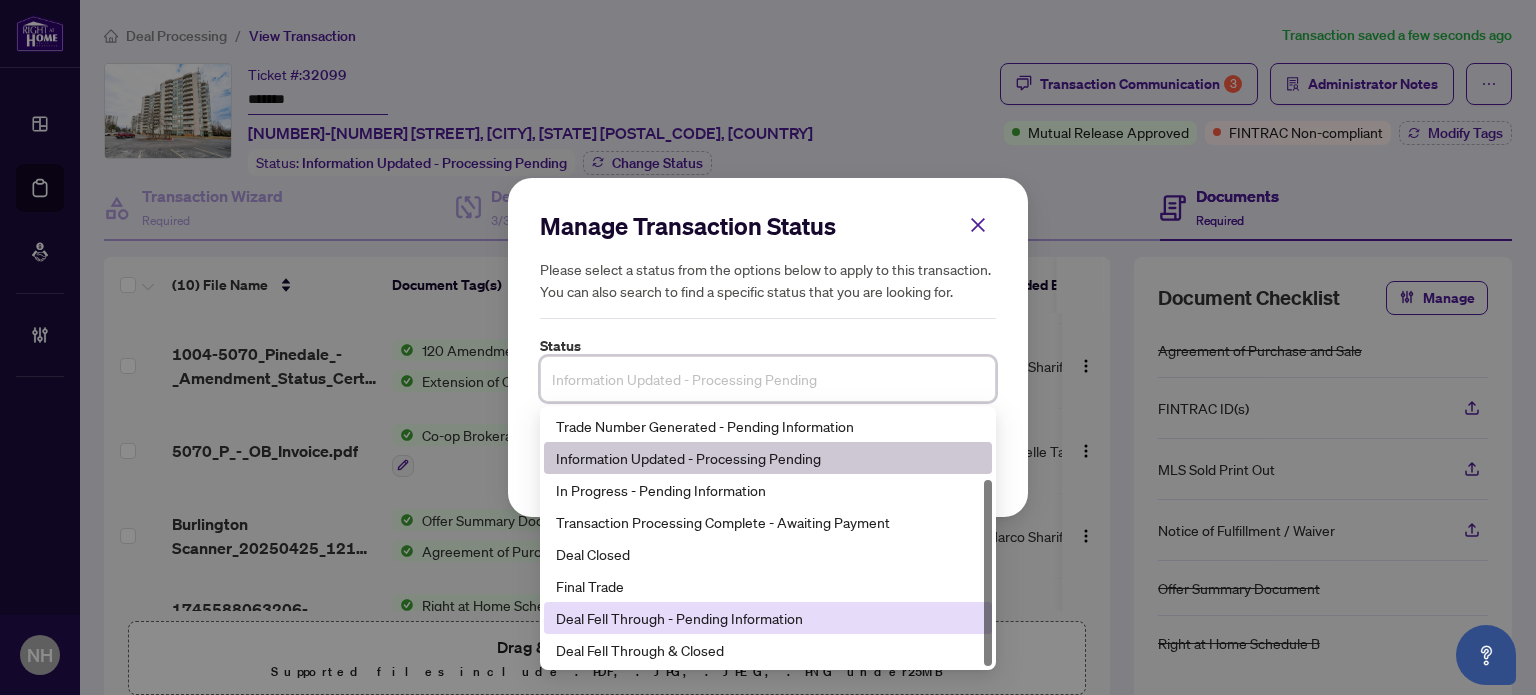 click on "Deal Fell Through - Pending Information" at bounding box center [768, 618] 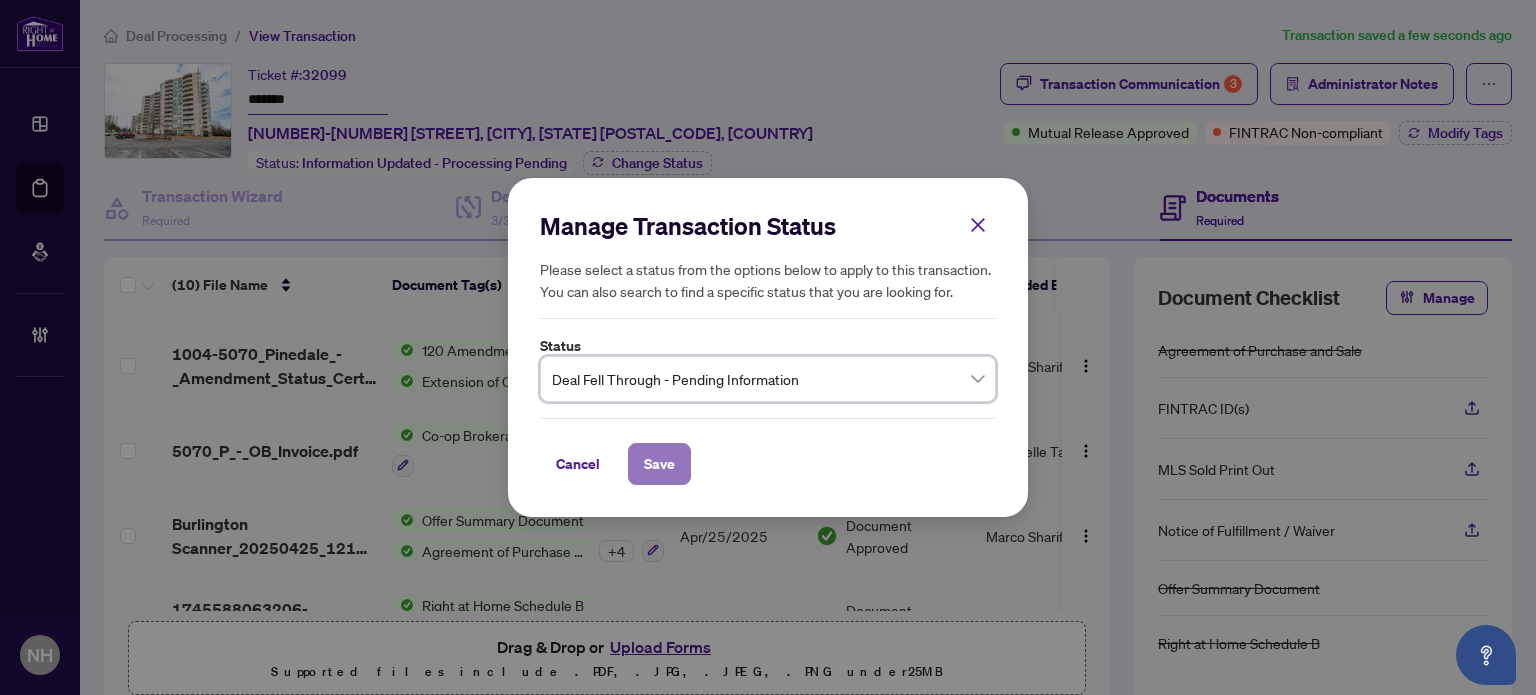 click on "Save" at bounding box center (659, 464) 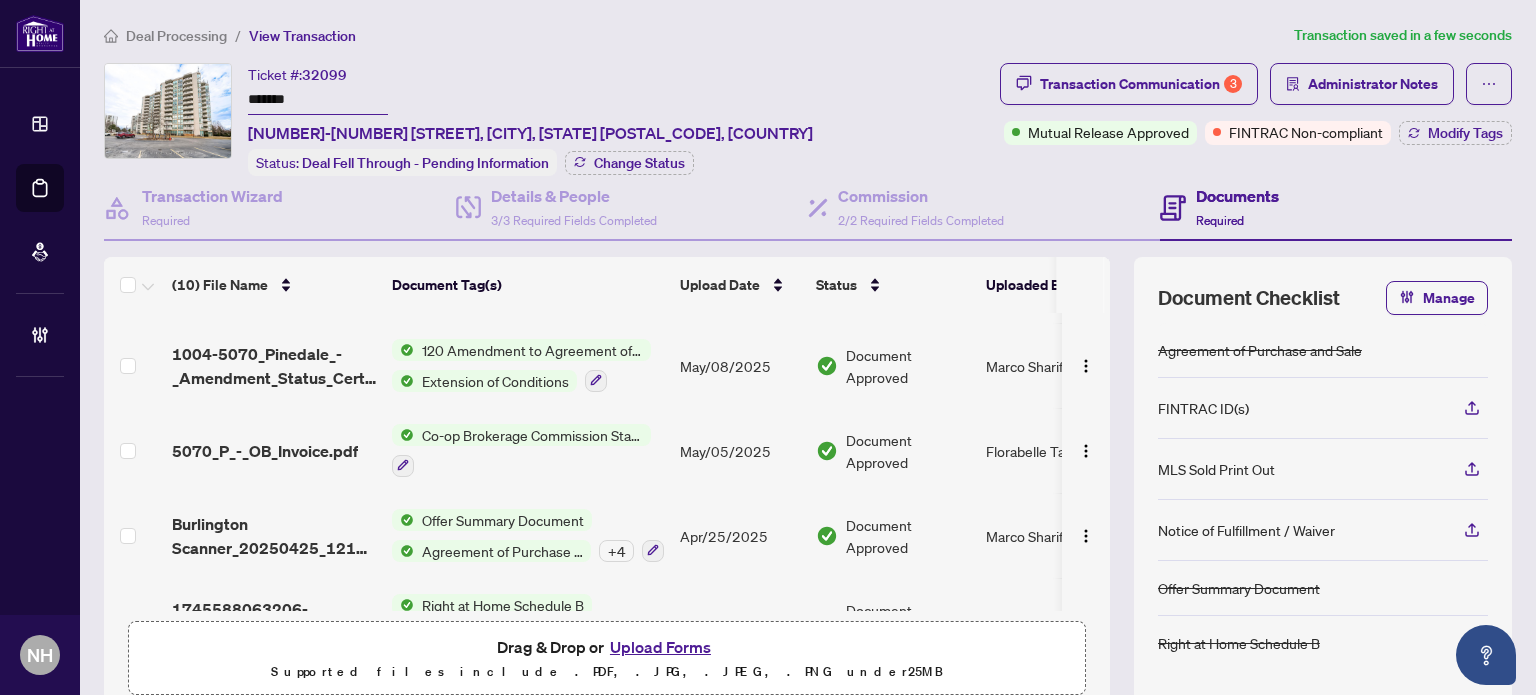 drag, startPoint x: 320, startPoint y: 96, endPoint x: 118, endPoint y: 31, distance: 212.20038 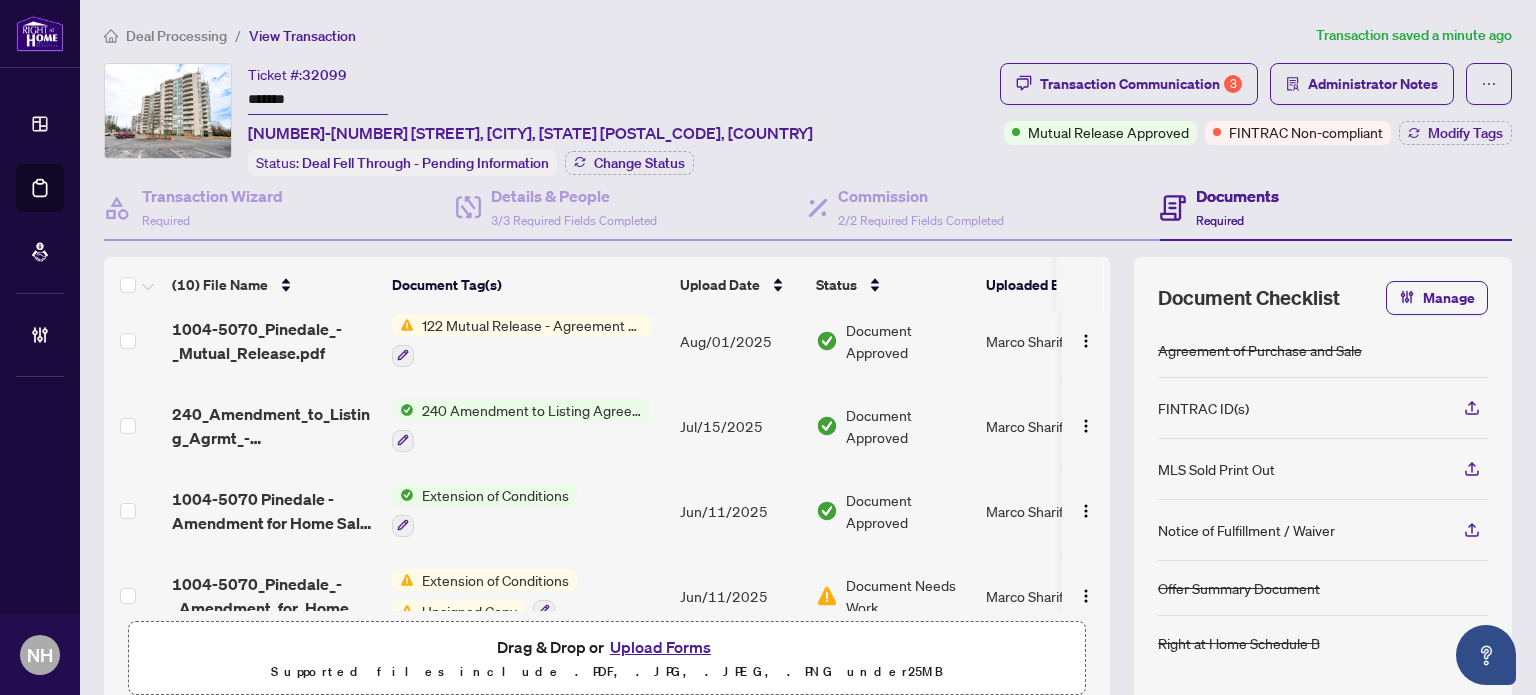 scroll, scrollTop: 0, scrollLeft: 0, axis: both 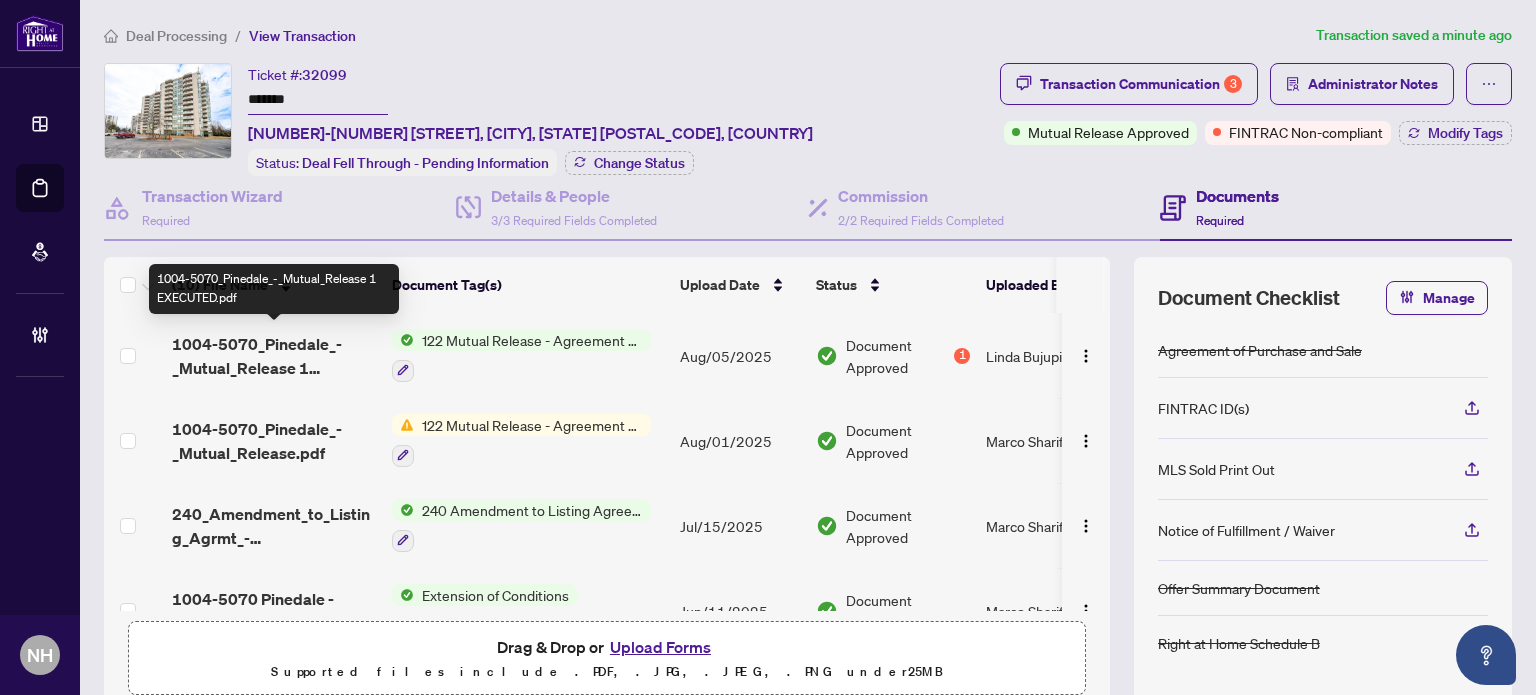 click on "1004-5070_Pinedale_-_Mutual_Release 1 EXECUTED.pdf" at bounding box center [274, 356] 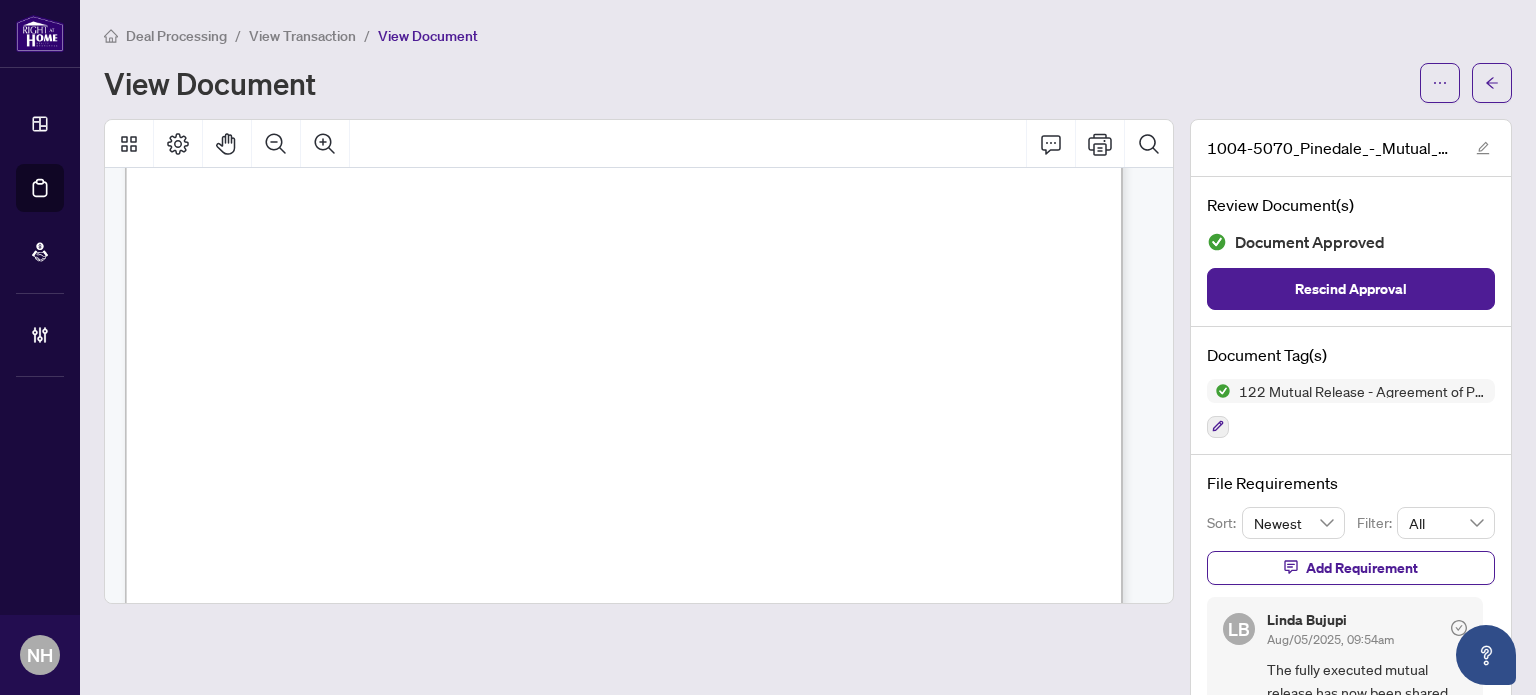 scroll, scrollTop: 0, scrollLeft: 0, axis: both 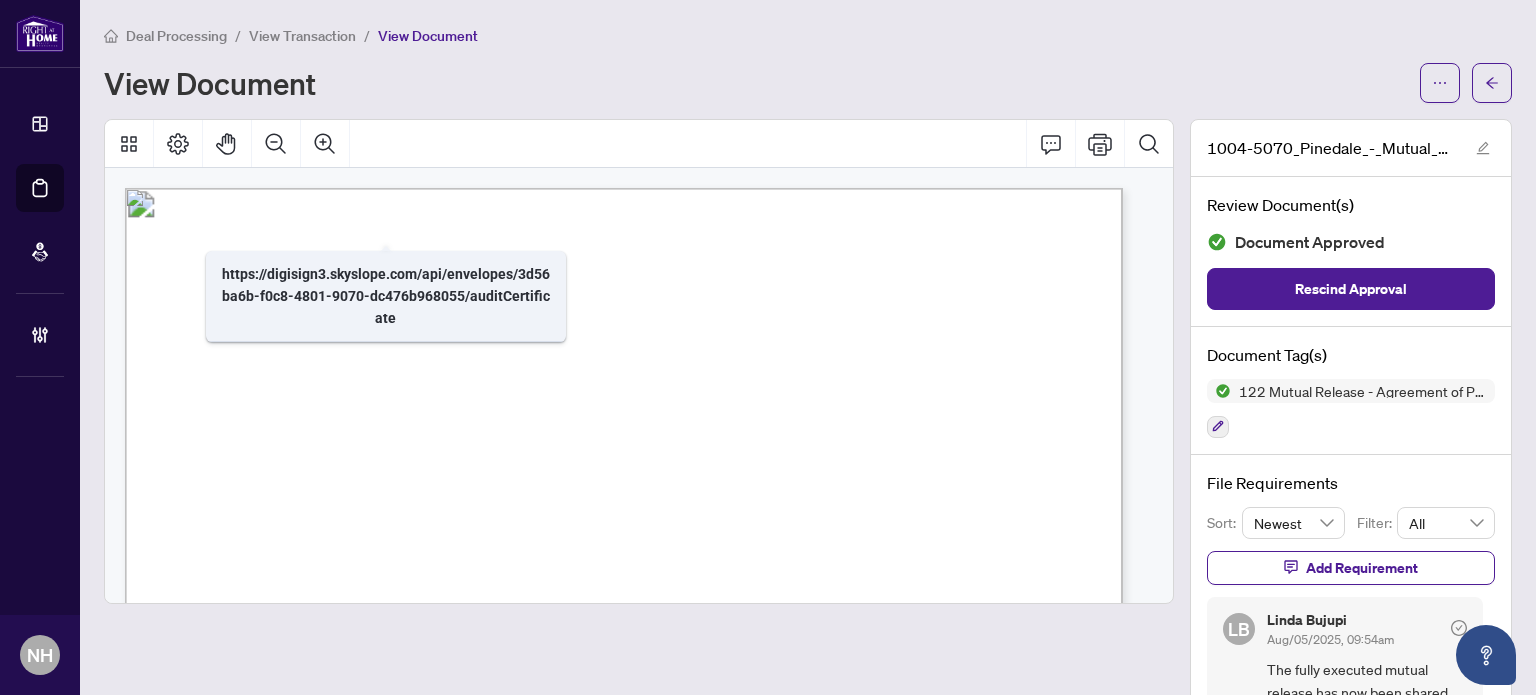 click on "View Transaction" at bounding box center (302, 36) 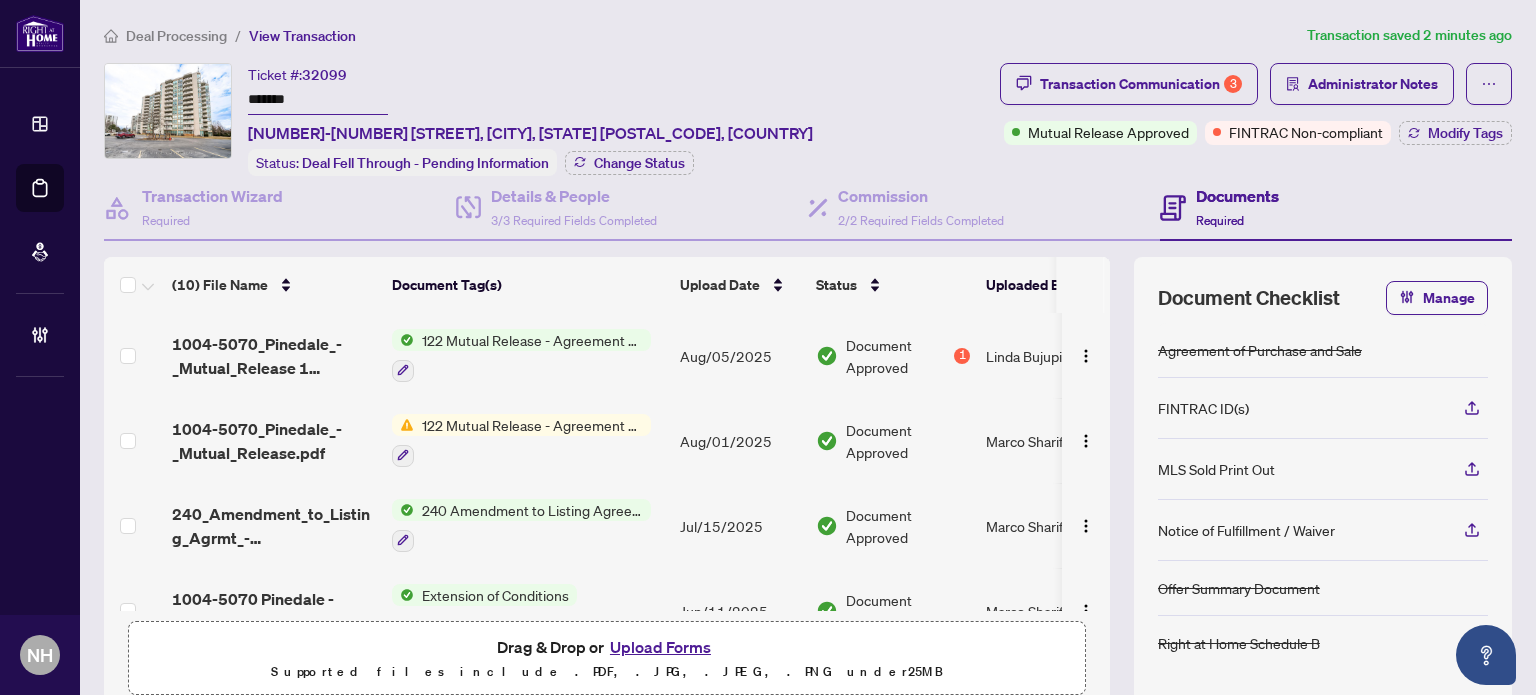 drag, startPoint x: 330, startPoint y: 96, endPoint x: 46, endPoint y: 34, distance: 290.68884 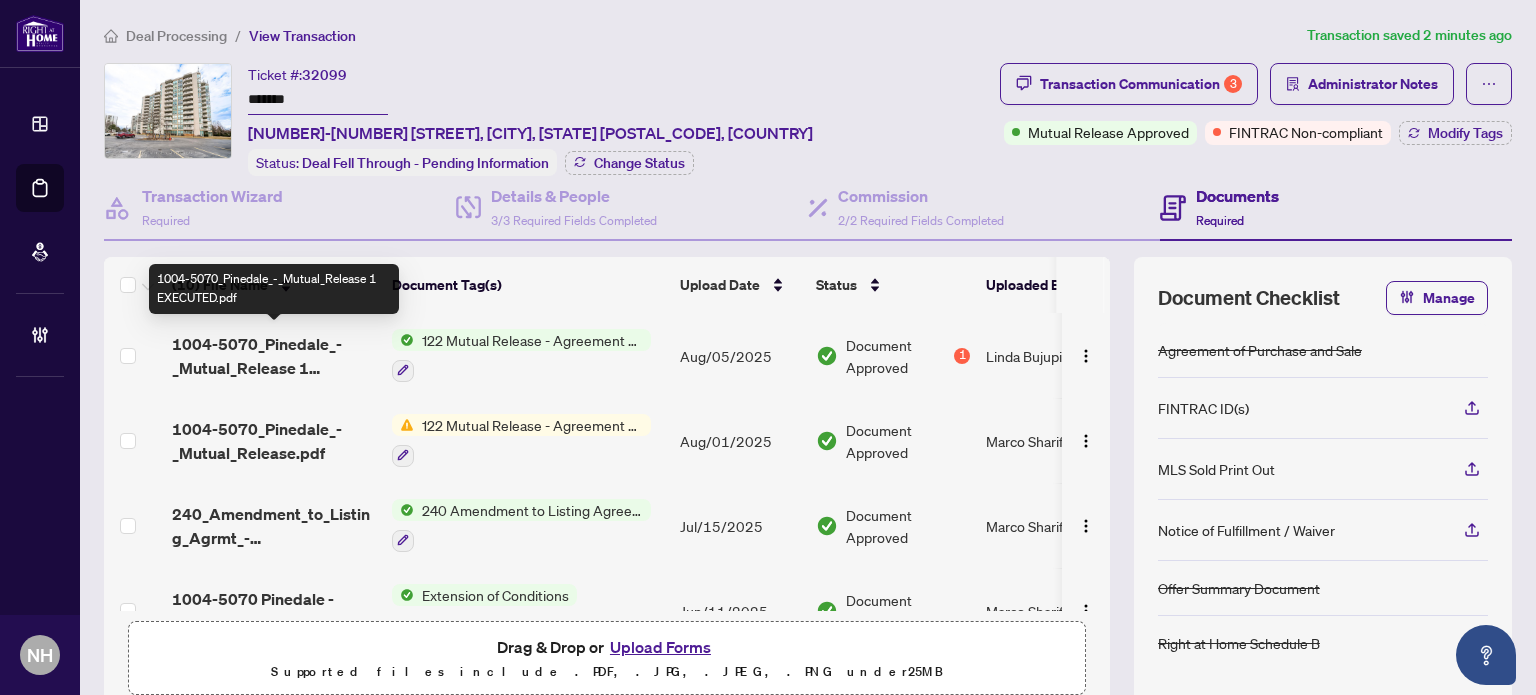click on "1004-5070_Pinedale_-_Mutual_Release 1 EXECUTED.pdf" at bounding box center (274, 356) 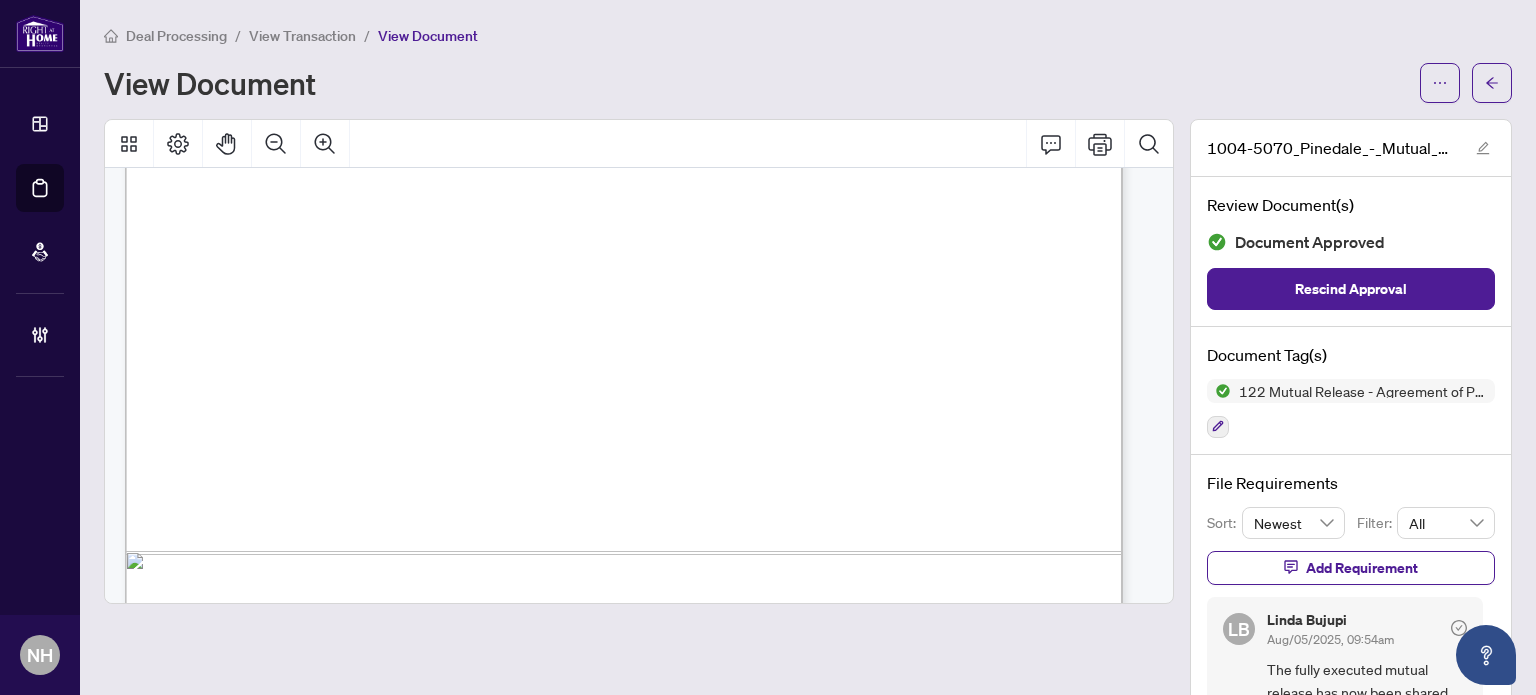 scroll, scrollTop: 895, scrollLeft: 0, axis: vertical 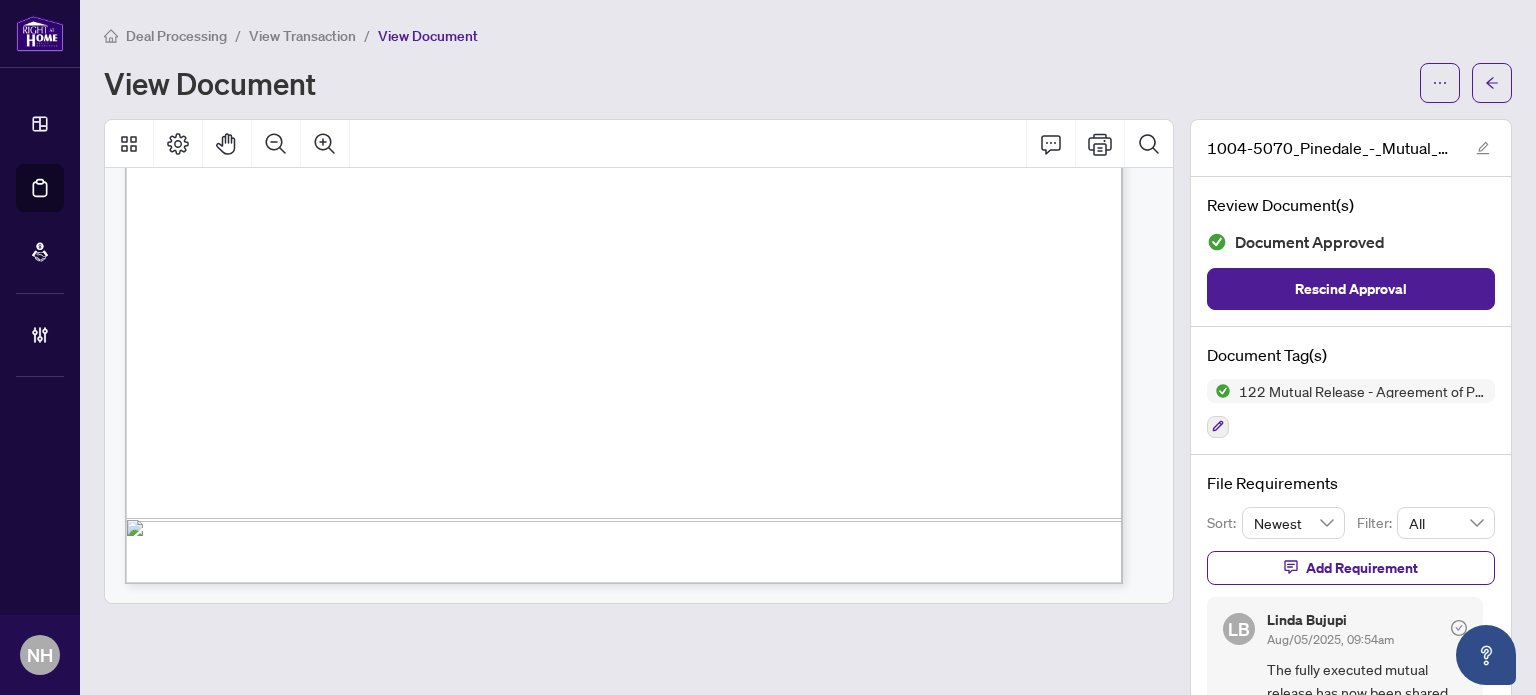 click on "View Transaction" at bounding box center (302, 36) 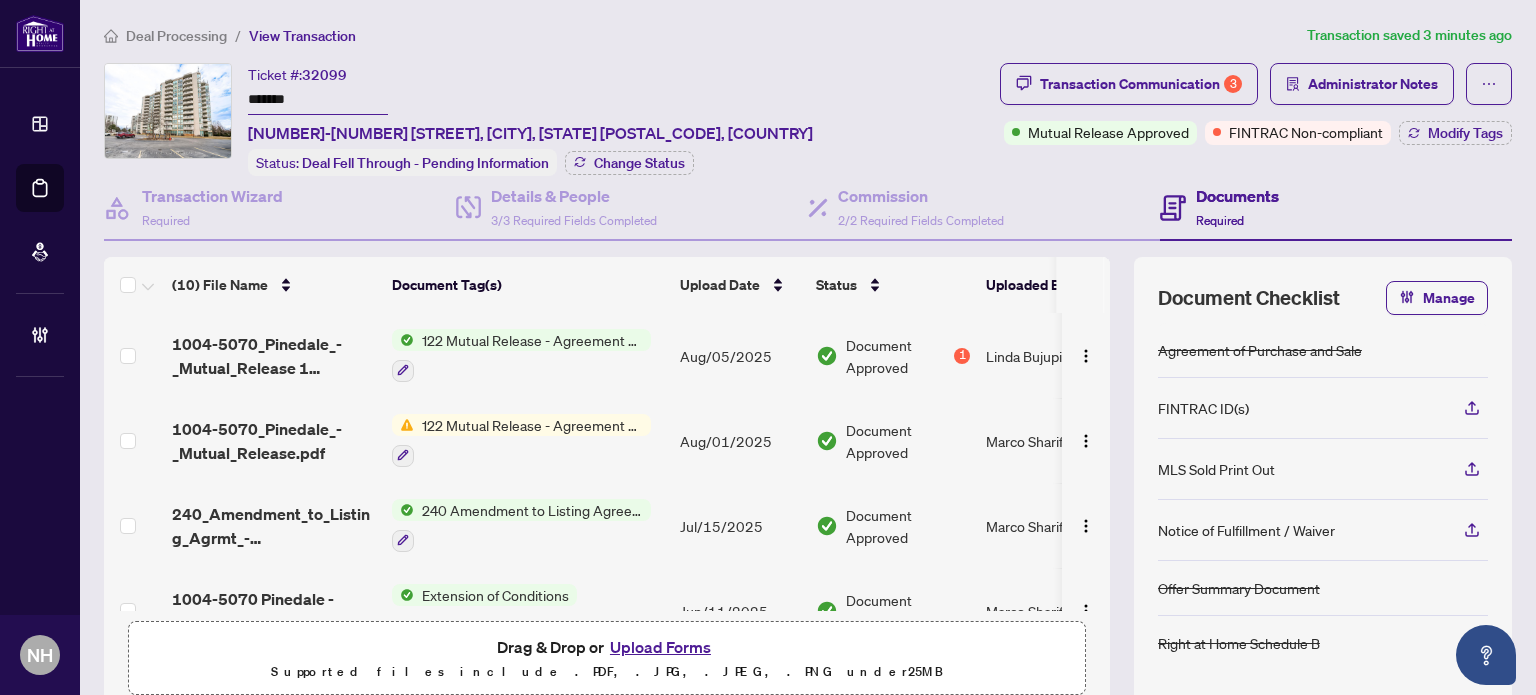 click on "Deal Processing" at bounding box center (176, 36) 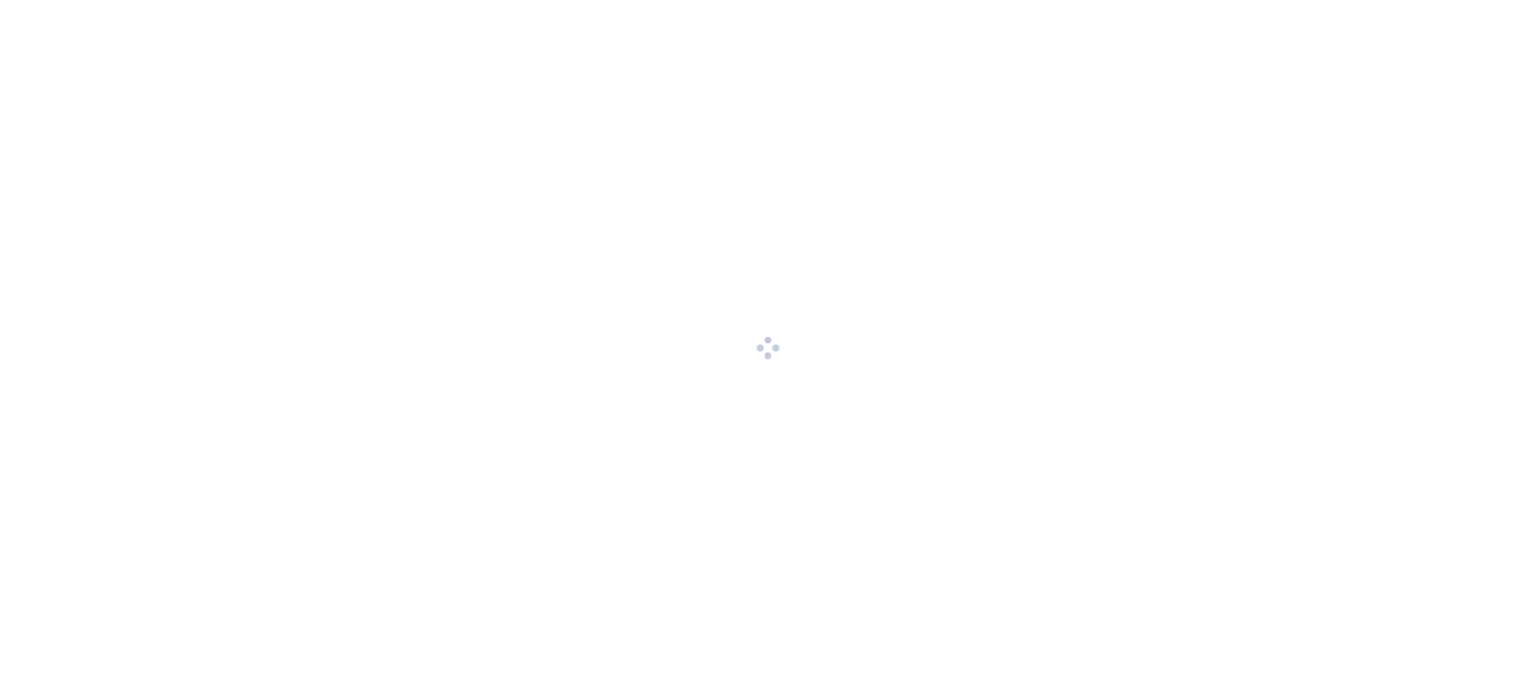 scroll, scrollTop: 0, scrollLeft: 0, axis: both 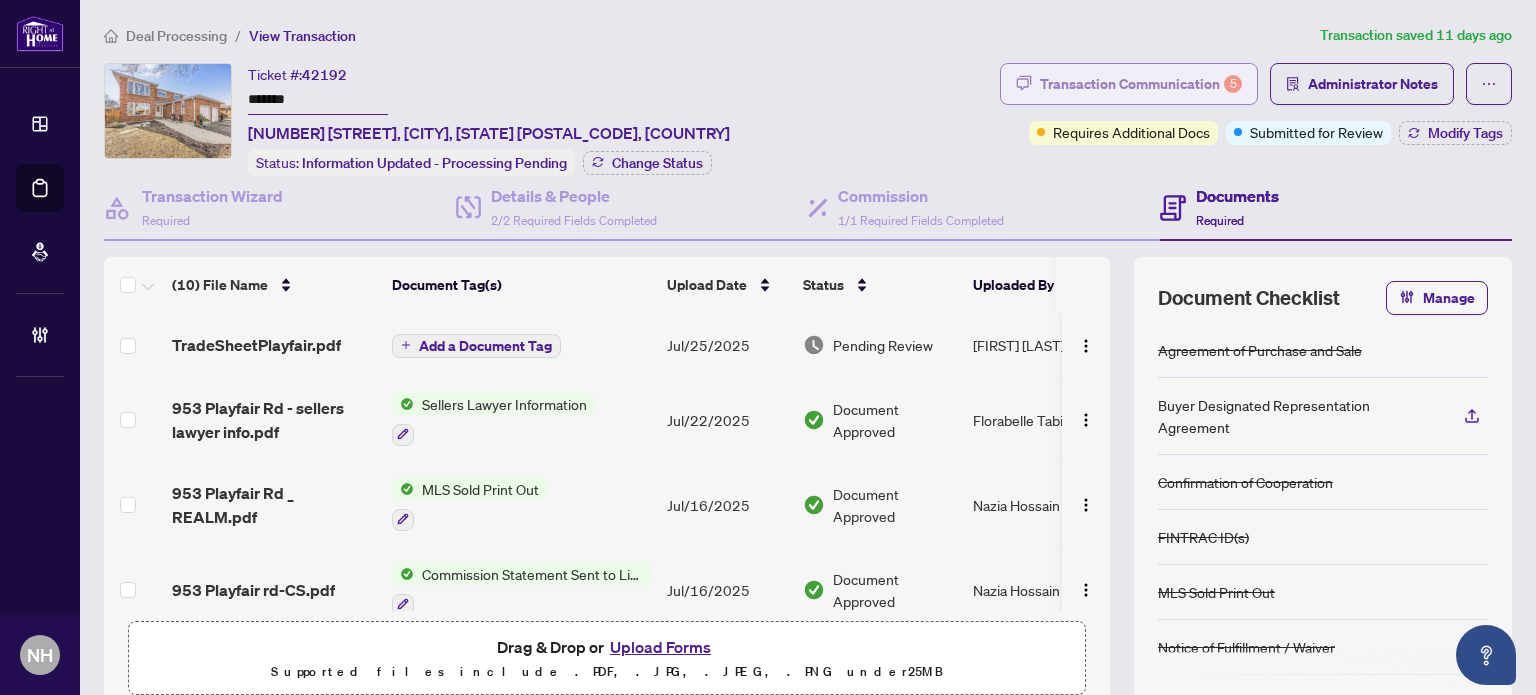 click on "Transaction Communication 5" at bounding box center [1141, 84] 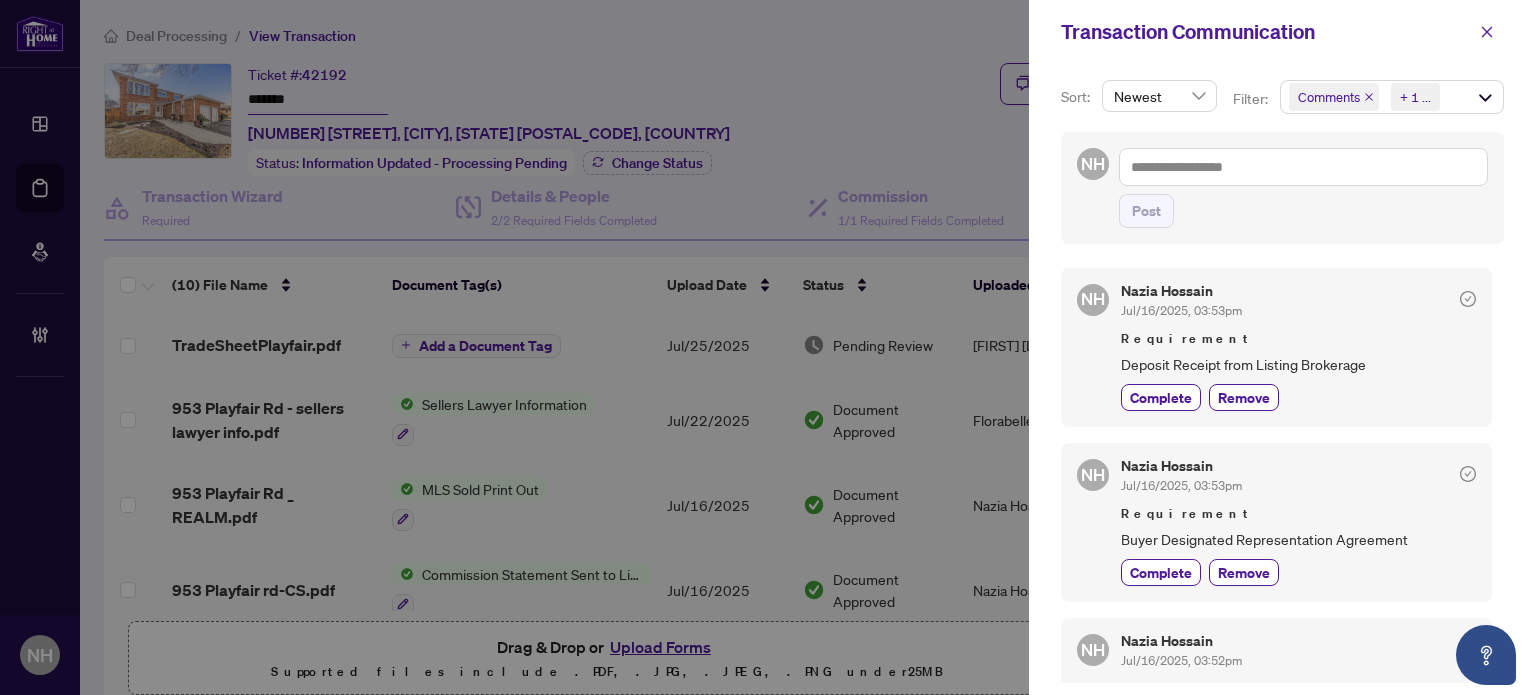 click at bounding box center [768, 347] 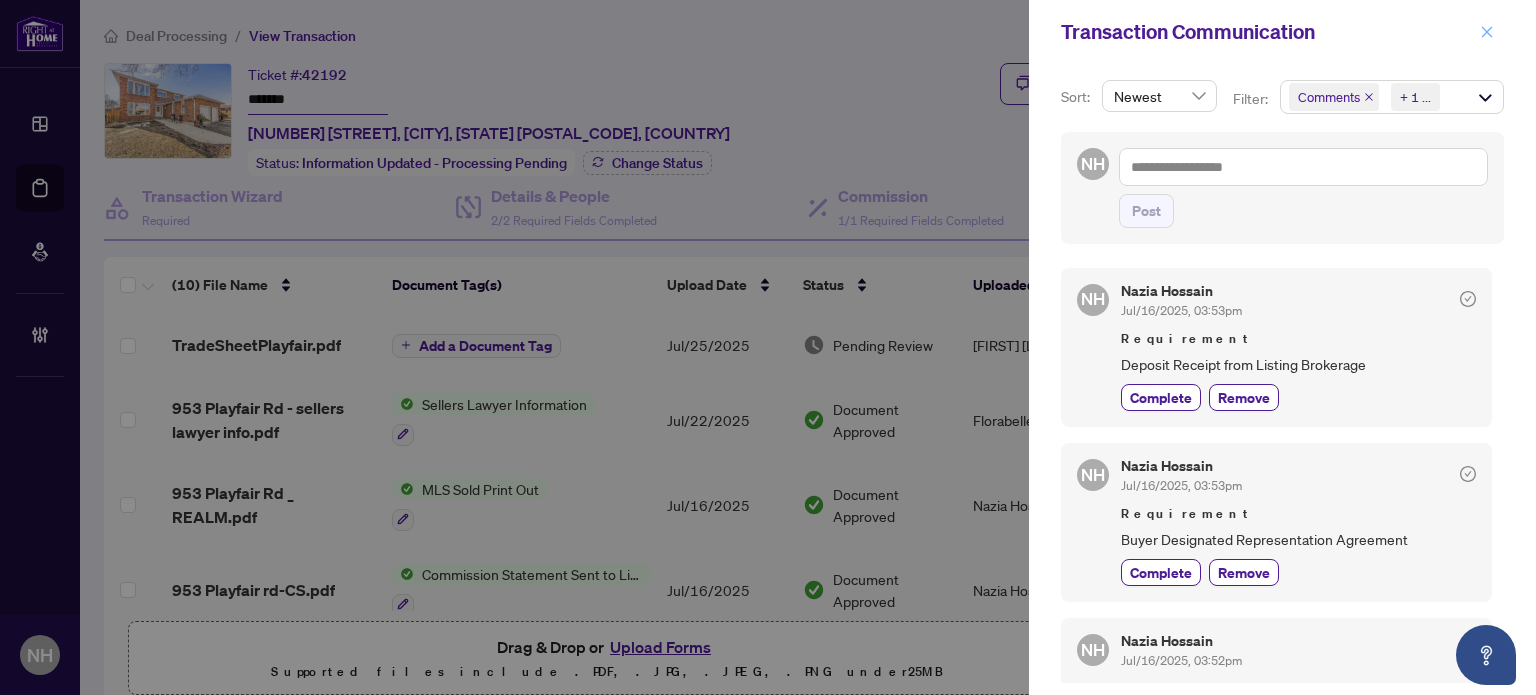 click 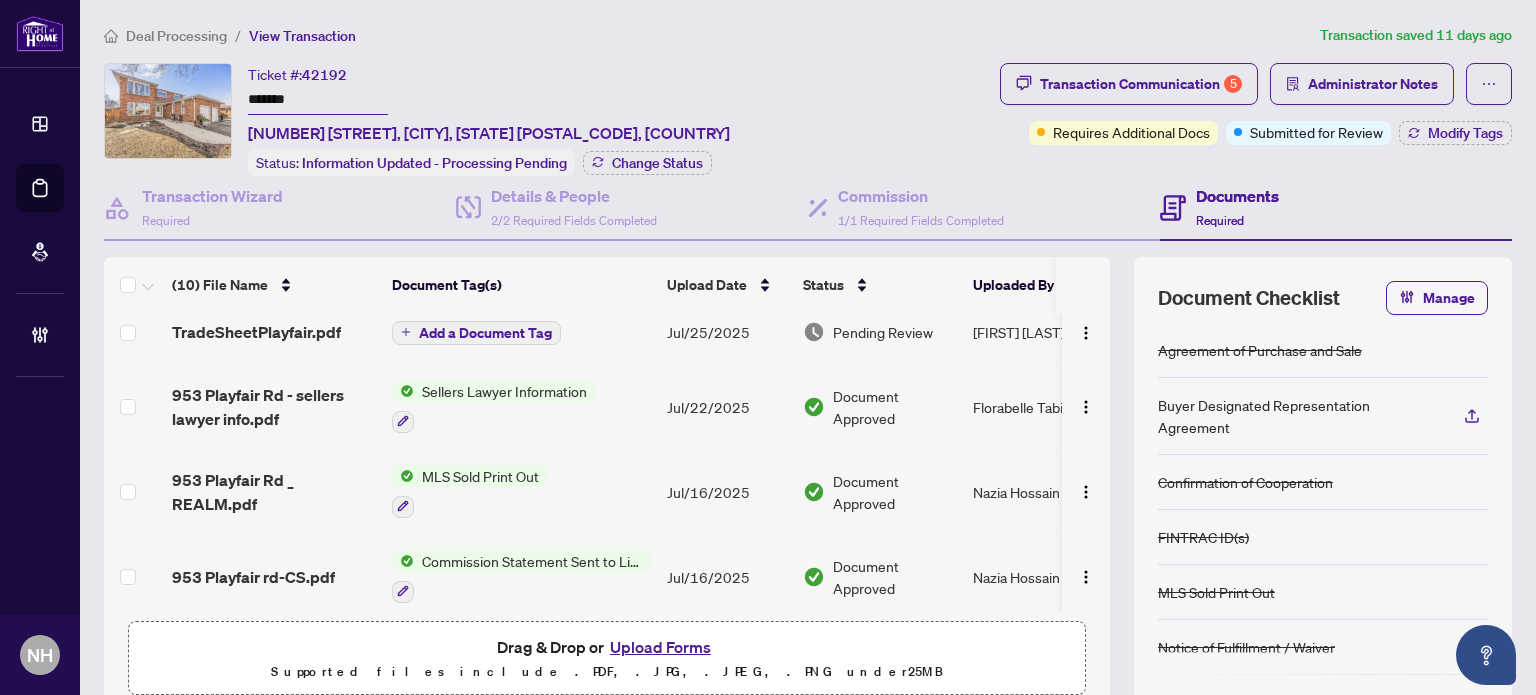 scroll, scrollTop: 0, scrollLeft: 0, axis: both 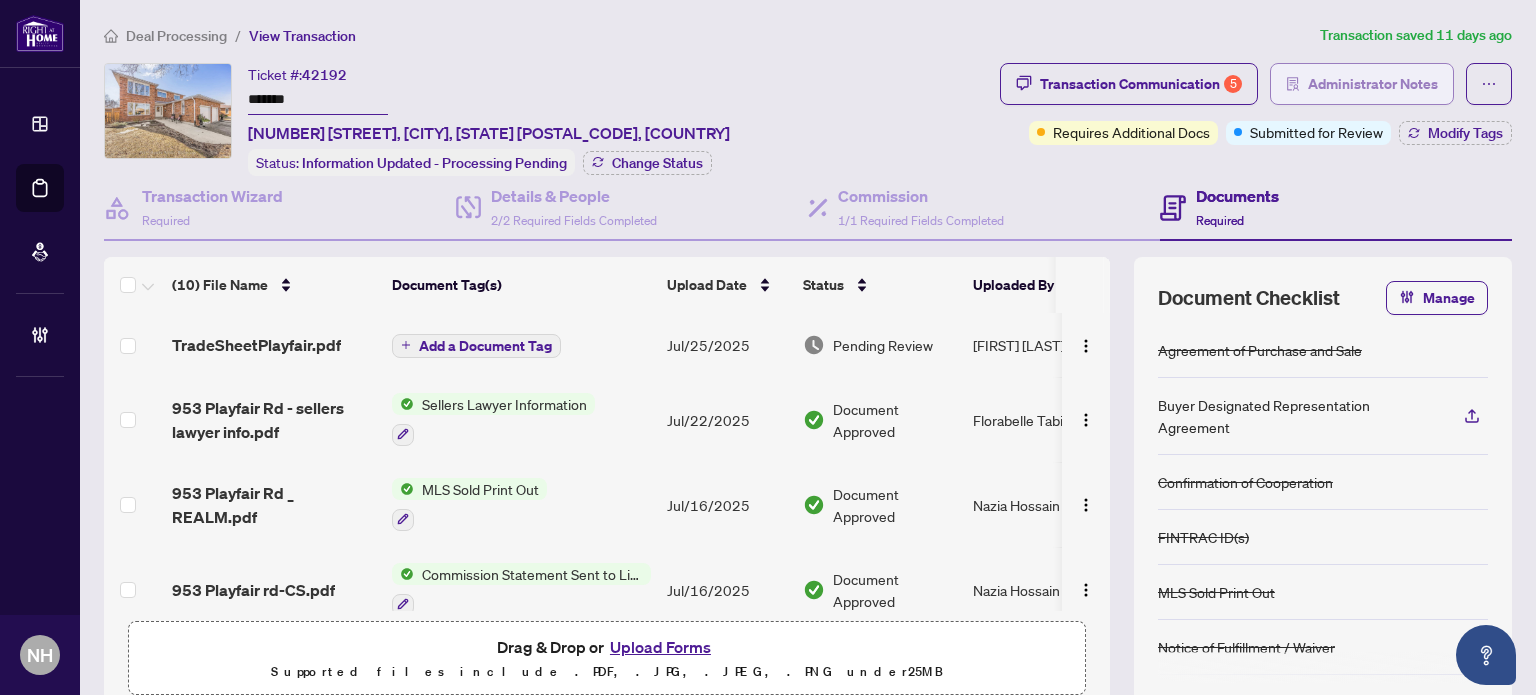 click on "Administrator Notes" at bounding box center [1373, 84] 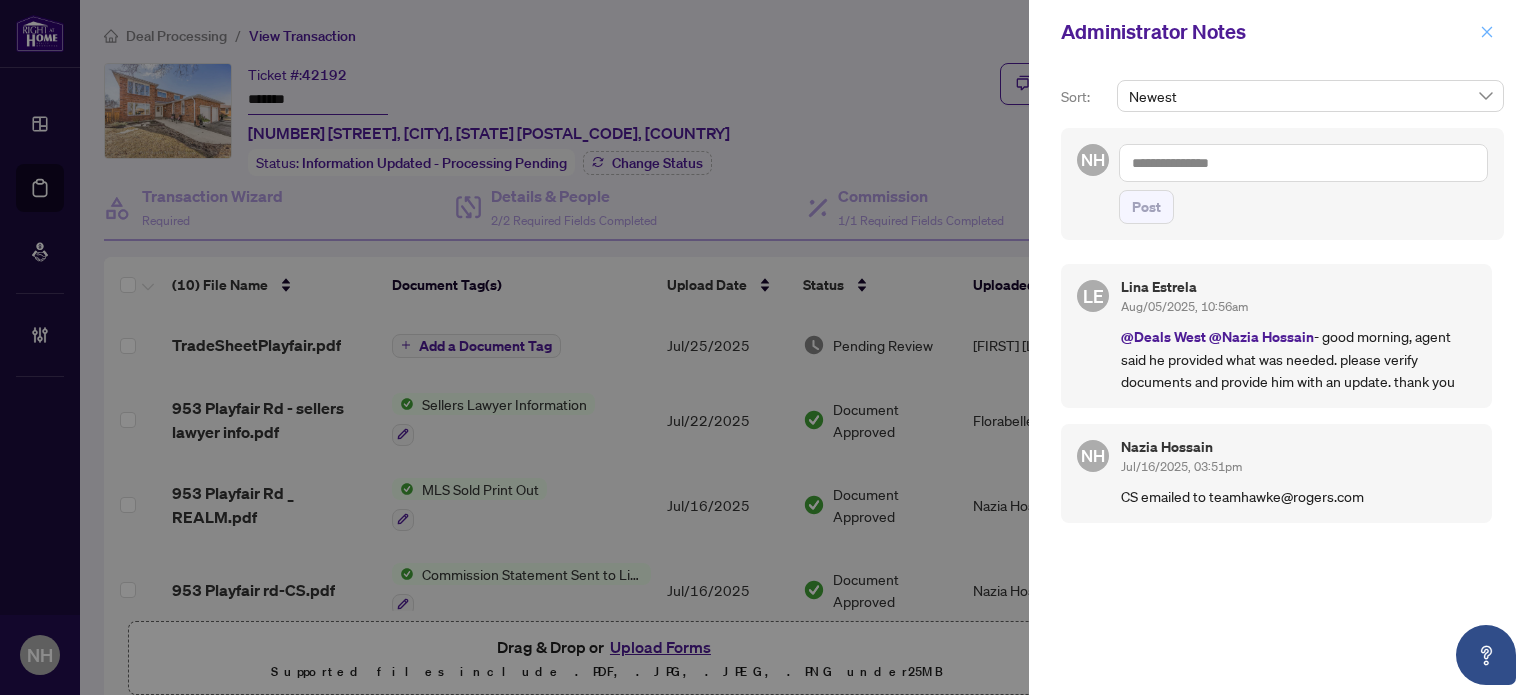 click 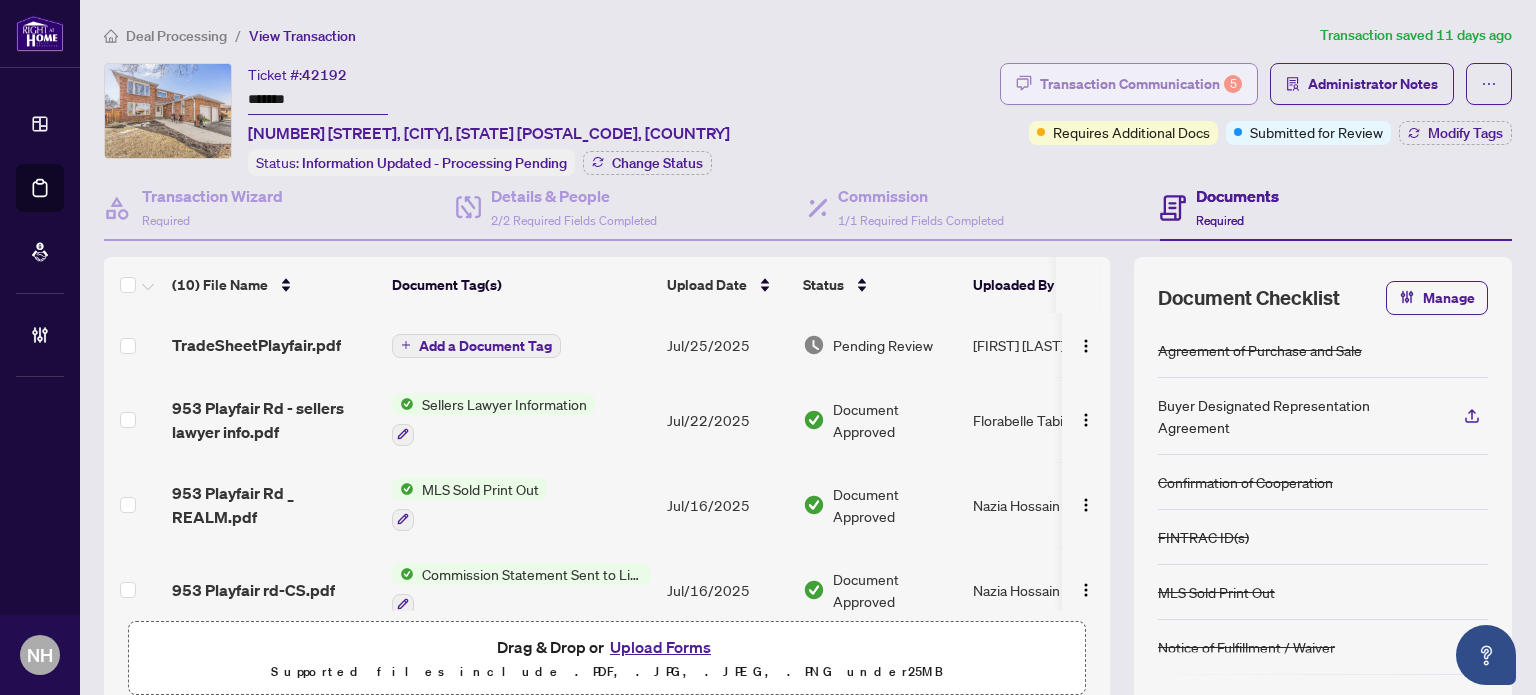 click on "Transaction Communication 5" at bounding box center [1141, 84] 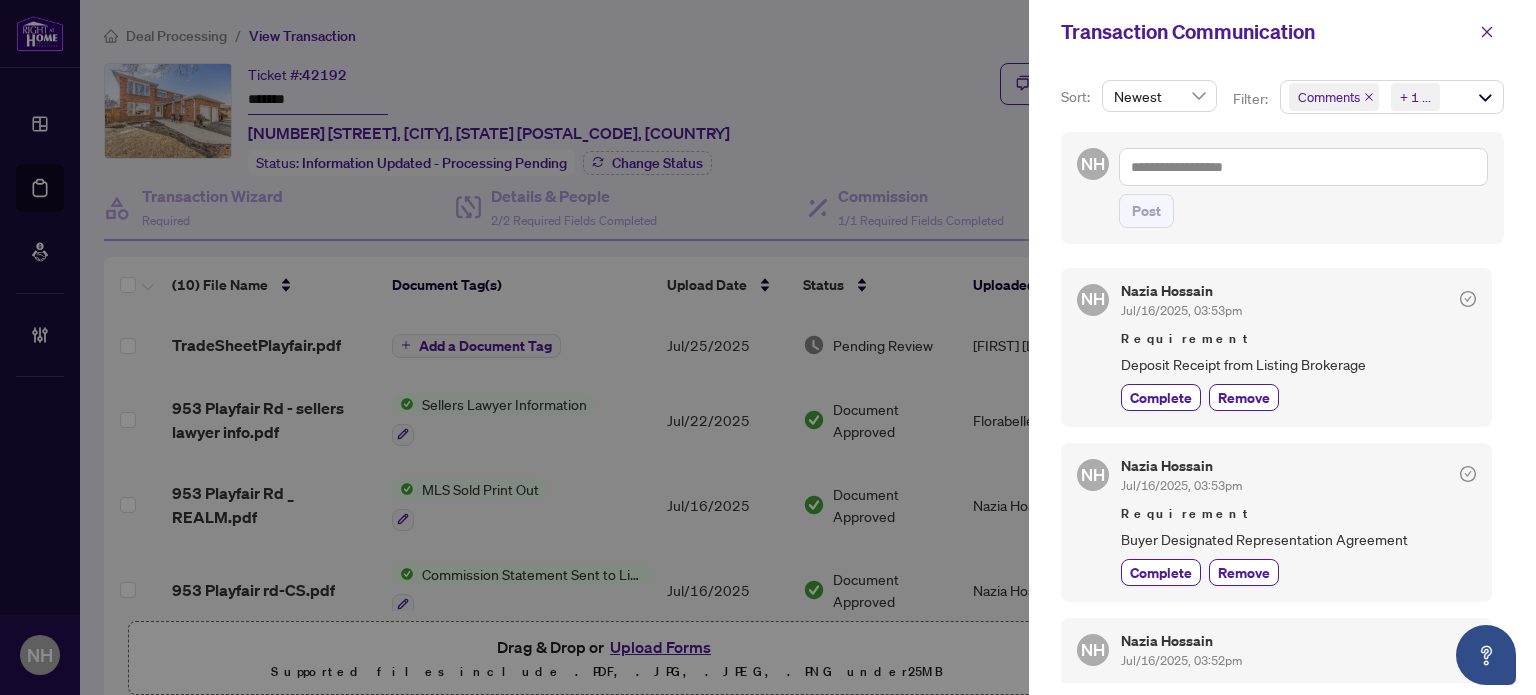 click on "Comments Requirements + 1 ..." at bounding box center (1392, 97) 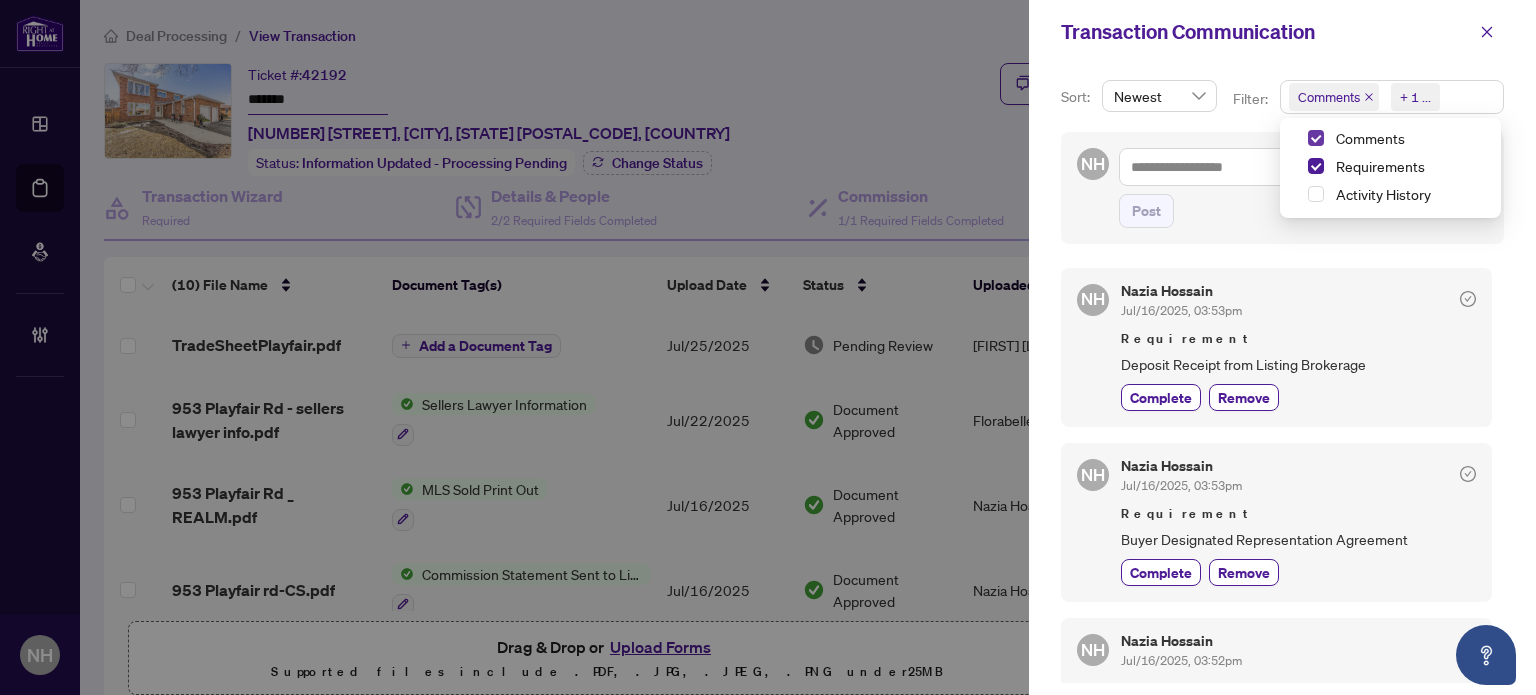 click at bounding box center (1316, 138) 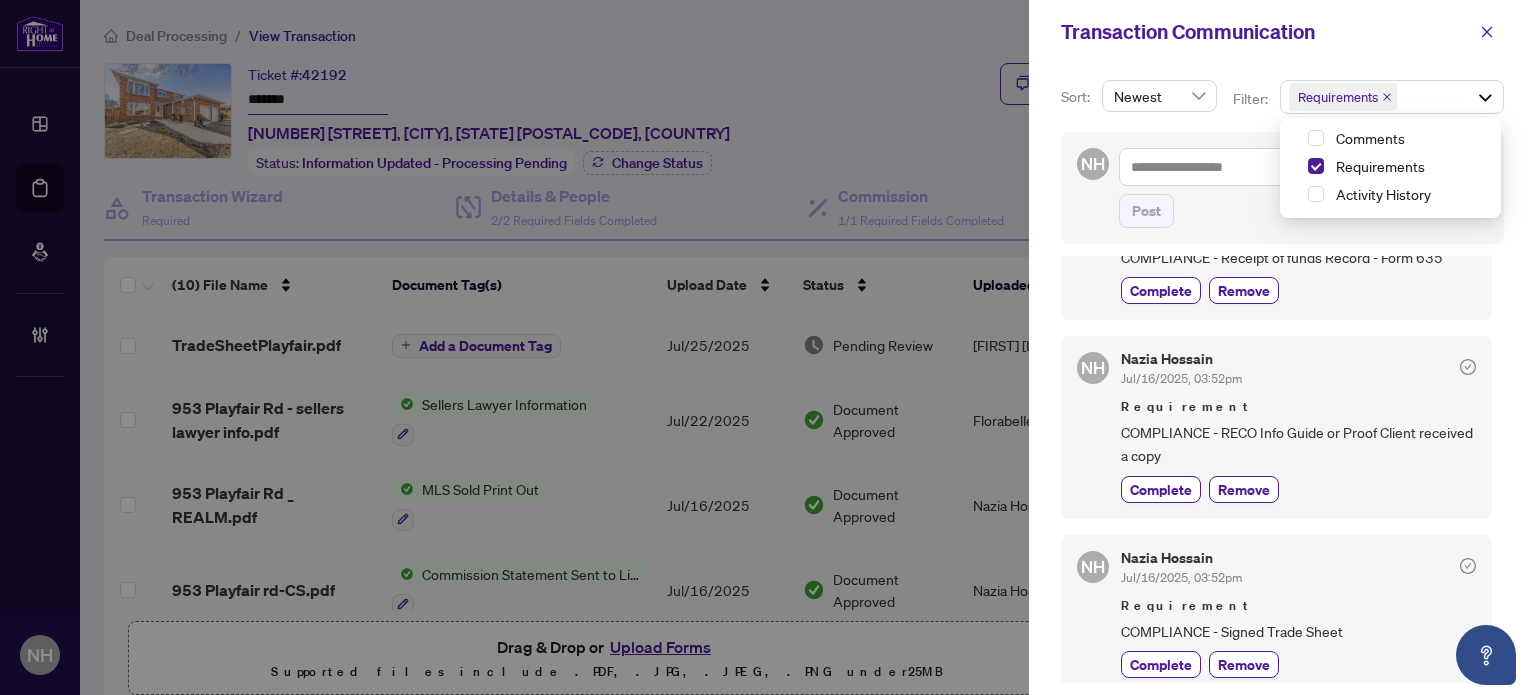 scroll, scrollTop: 461, scrollLeft: 0, axis: vertical 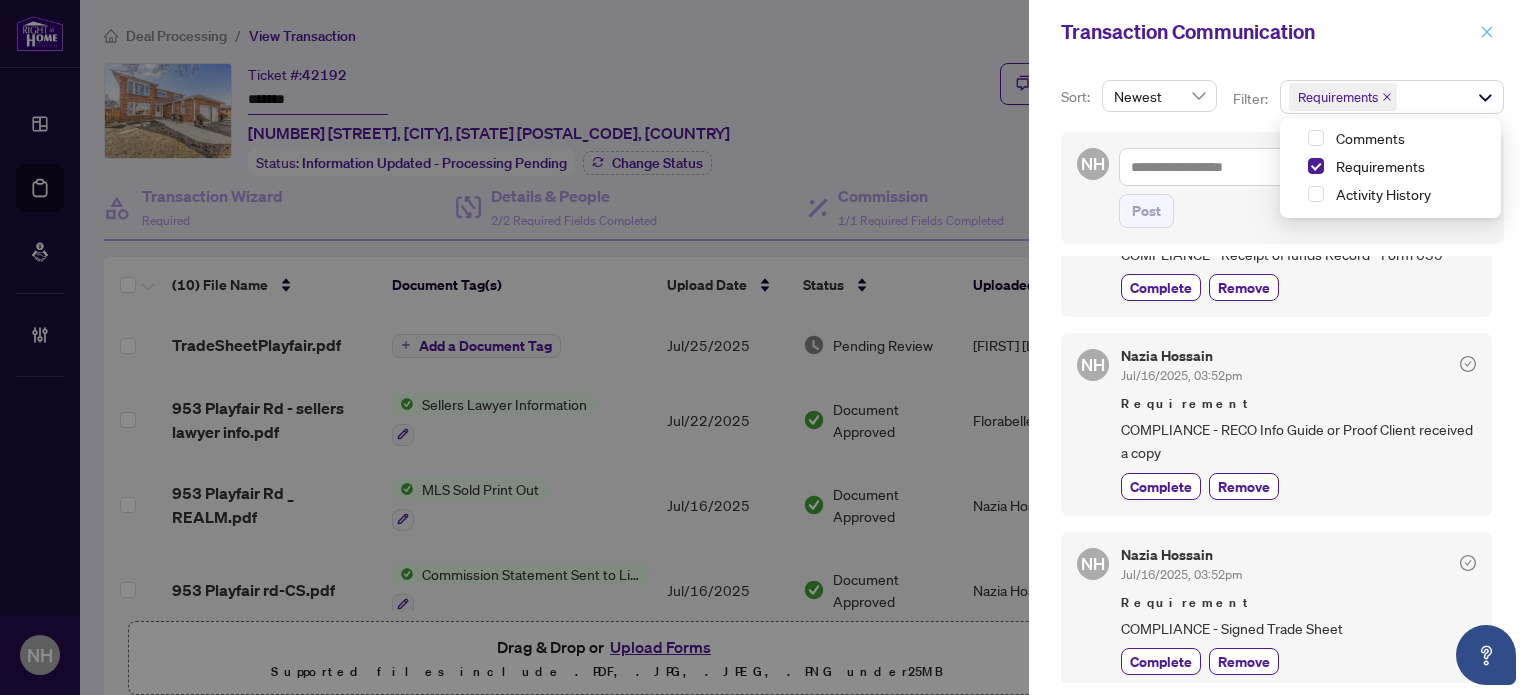 click 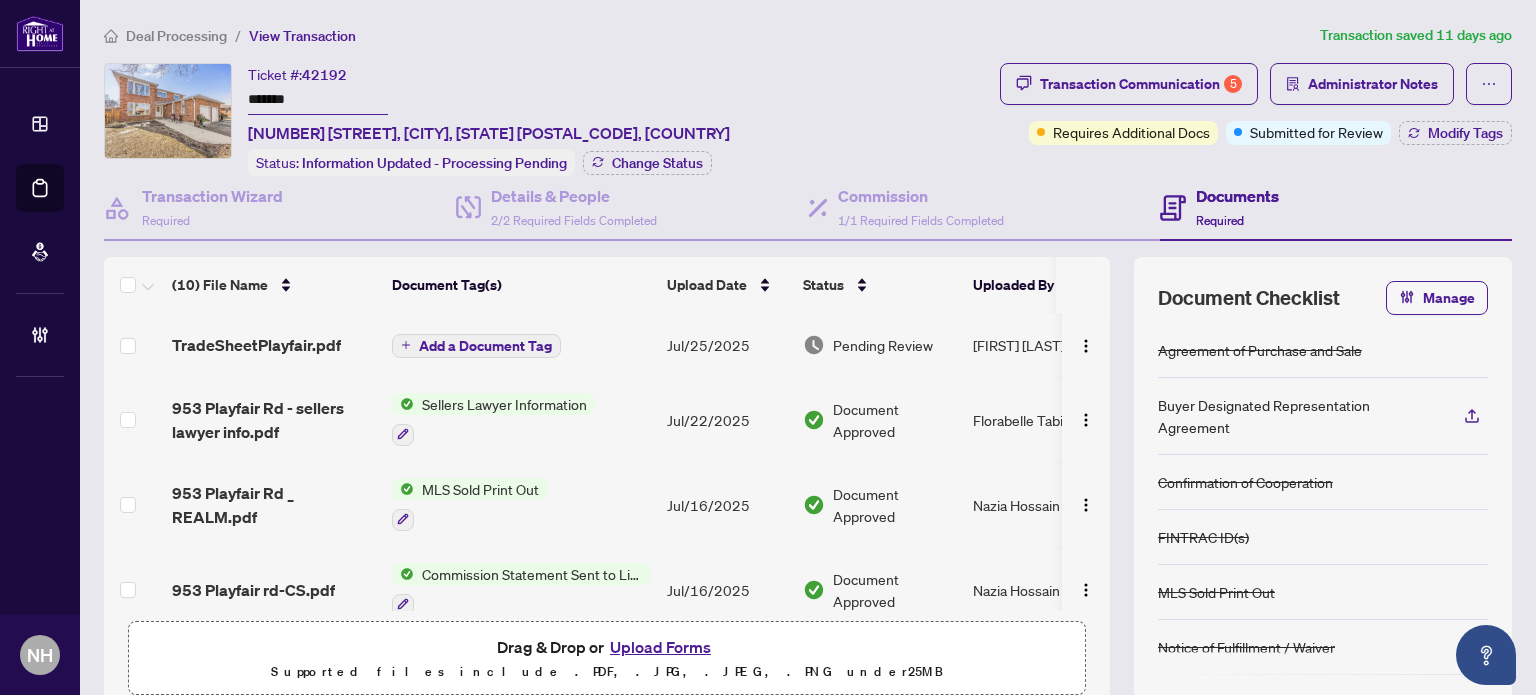 click on "TradeSheetPlayfair.pdf" at bounding box center [256, 345] 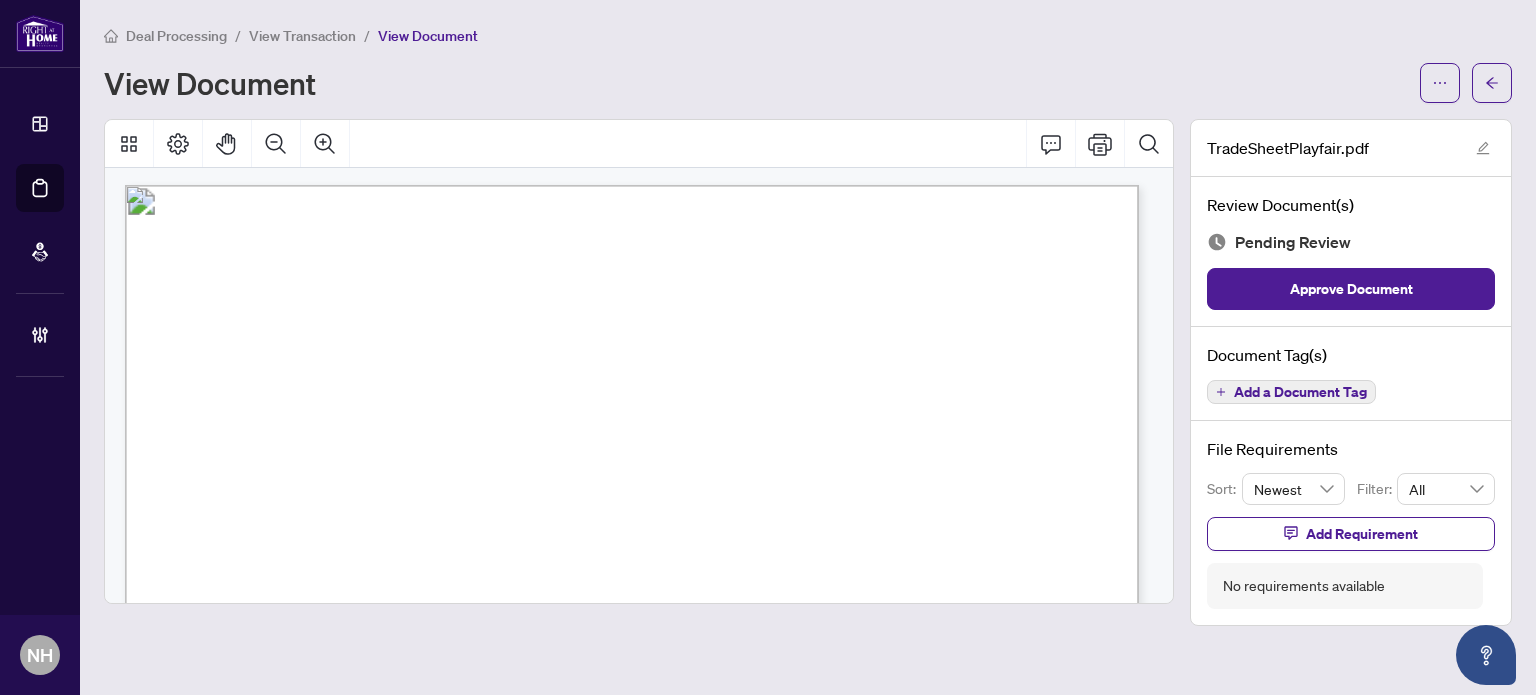 scroll, scrollTop: 0, scrollLeft: 0, axis: both 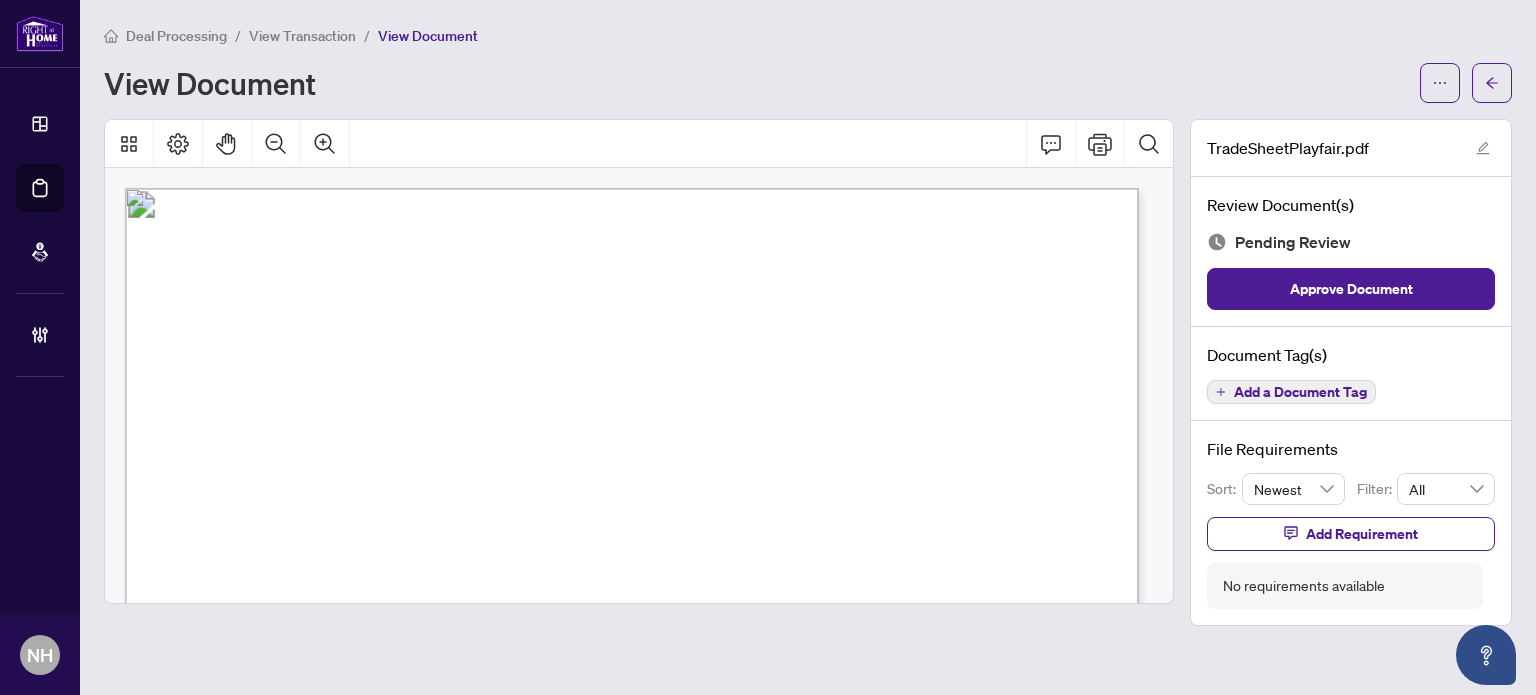 click on "View Transaction" at bounding box center (302, 36) 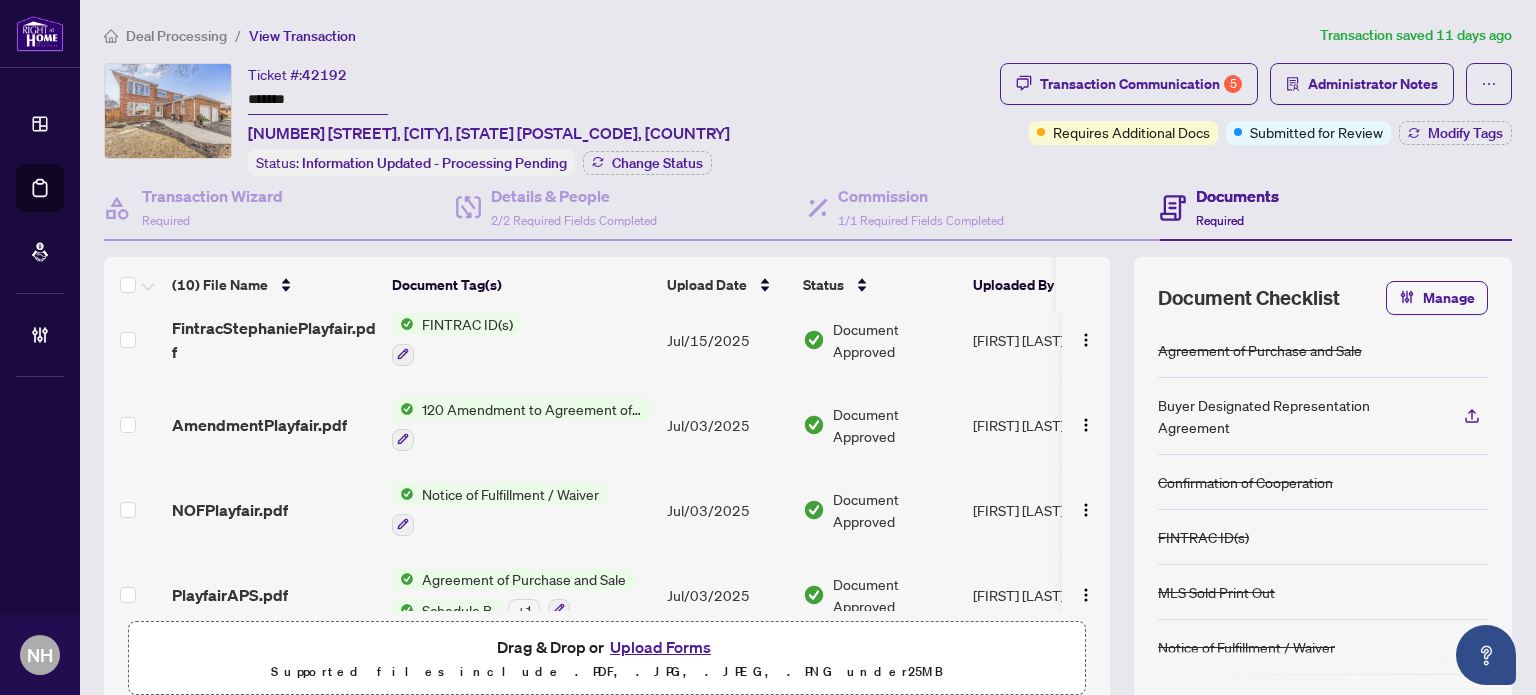 scroll, scrollTop: 527, scrollLeft: 0, axis: vertical 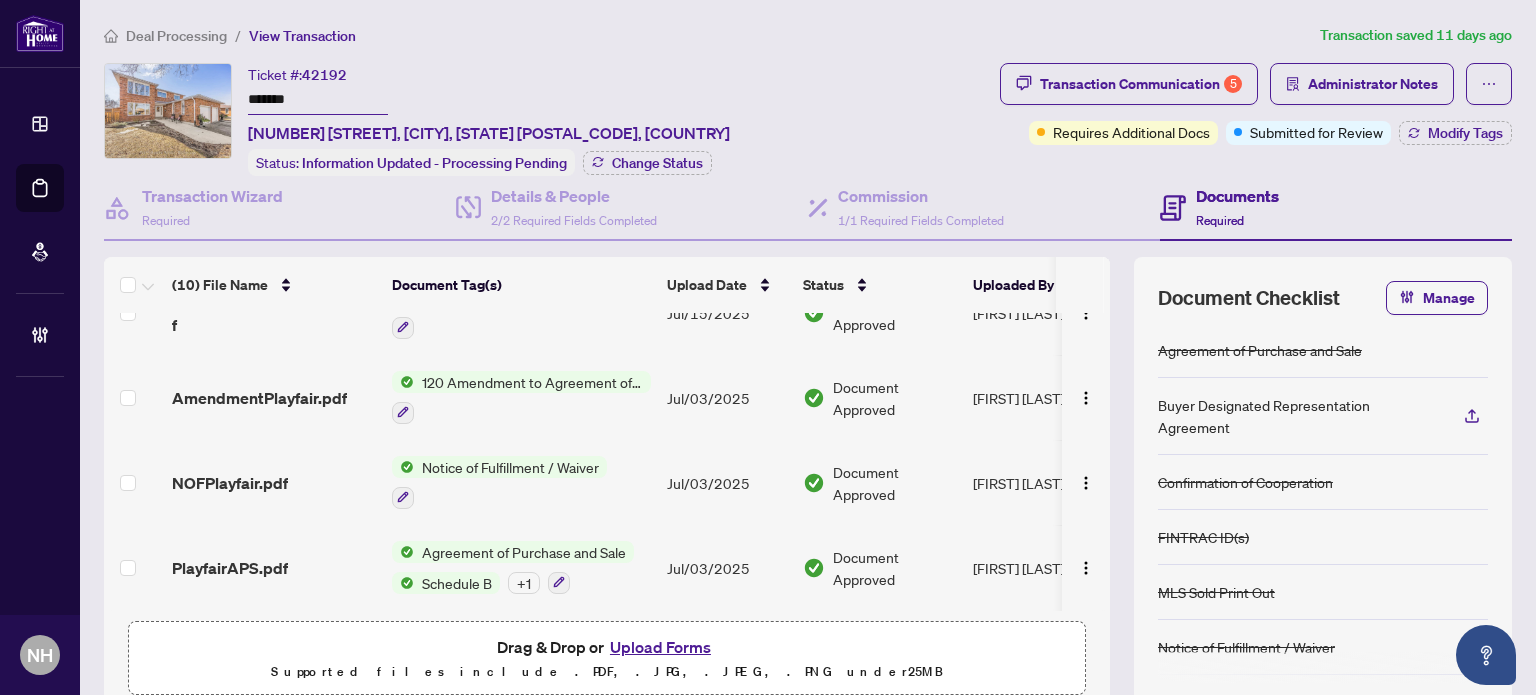 click on "Deal Processing" at bounding box center (176, 36) 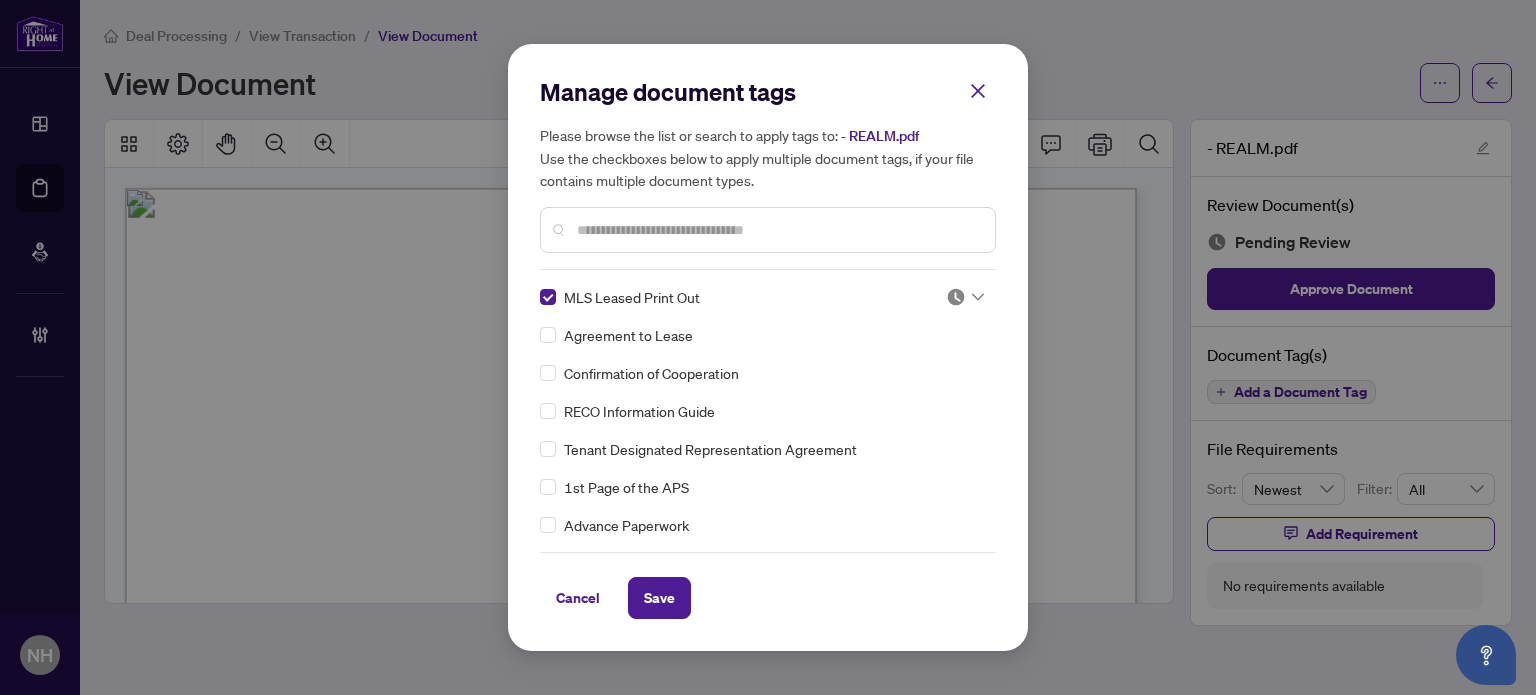 scroll, scrollTop: 0, scrollLeft: 0, axis: both 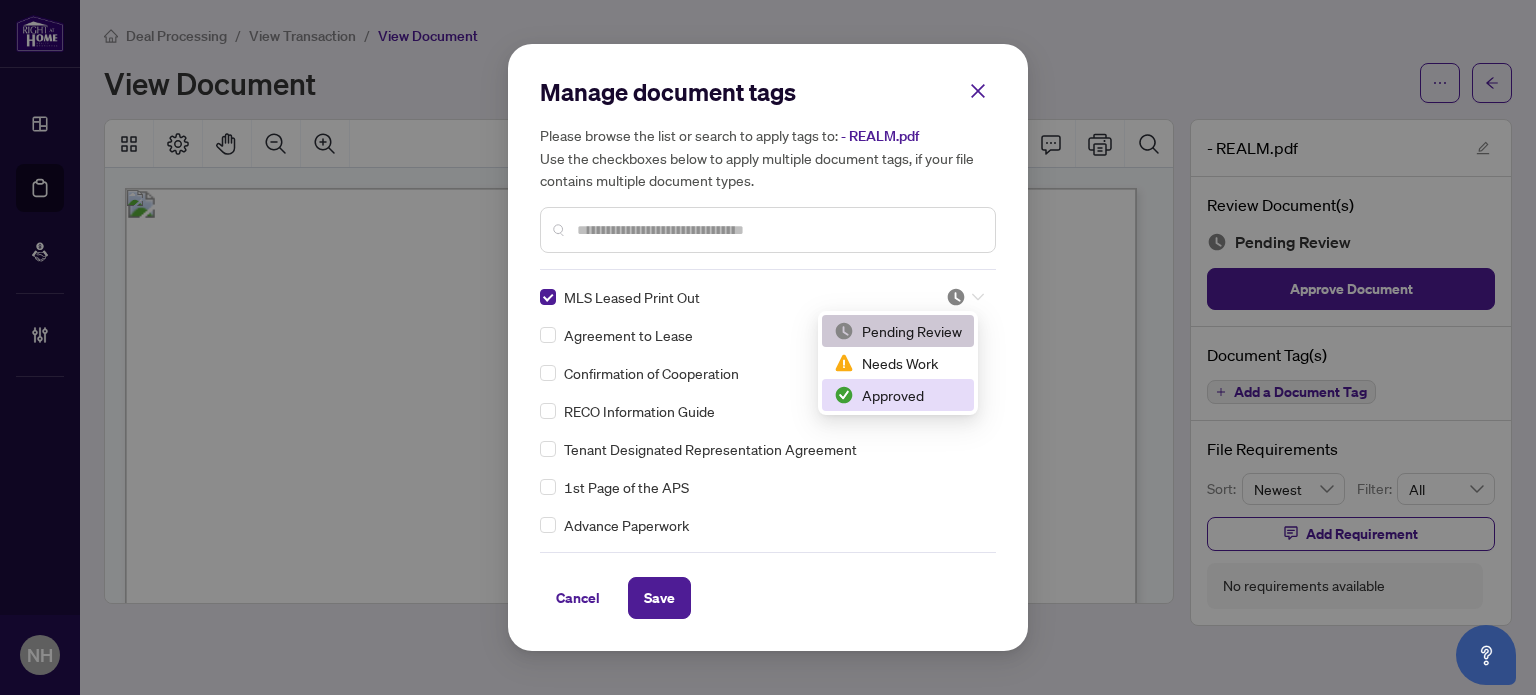 click on "Approved" at bounding box center (898, 395) 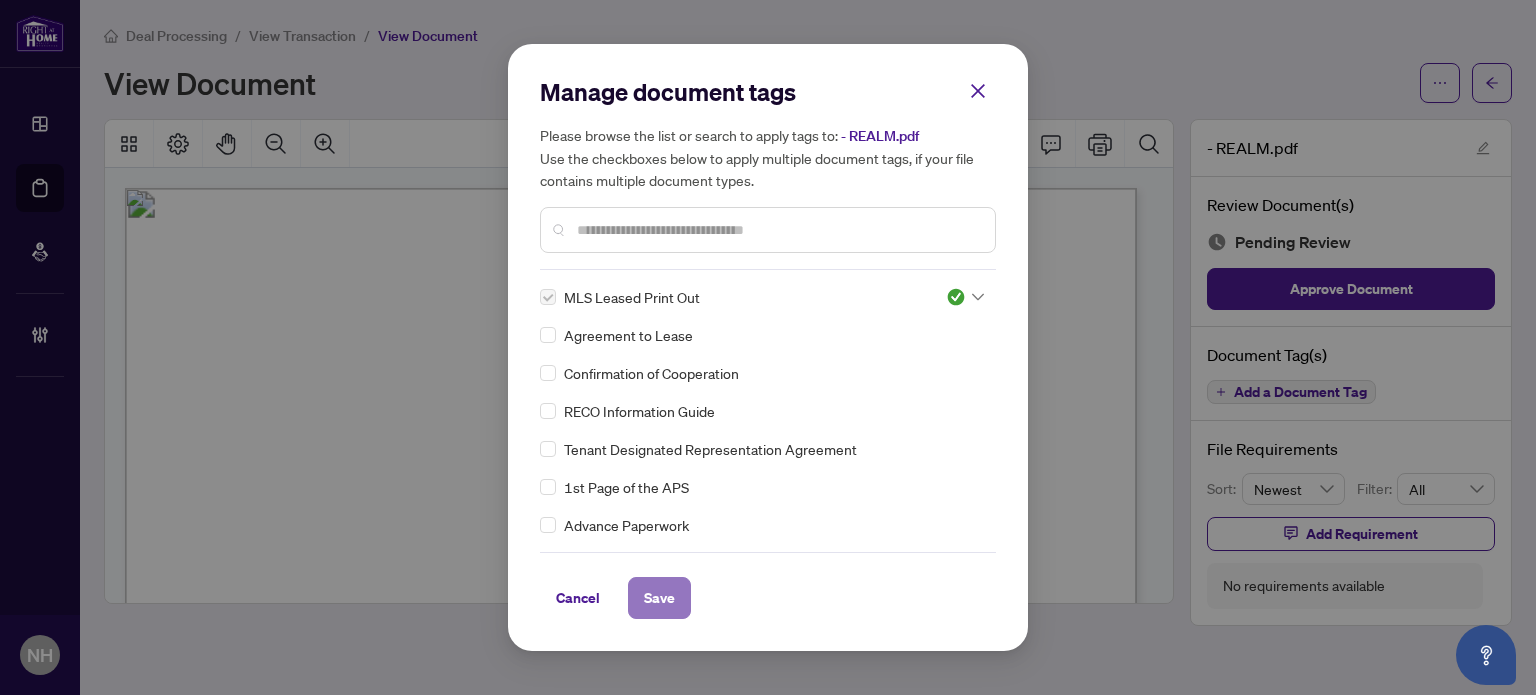 click on "Save" at bounding box center [659, 598] 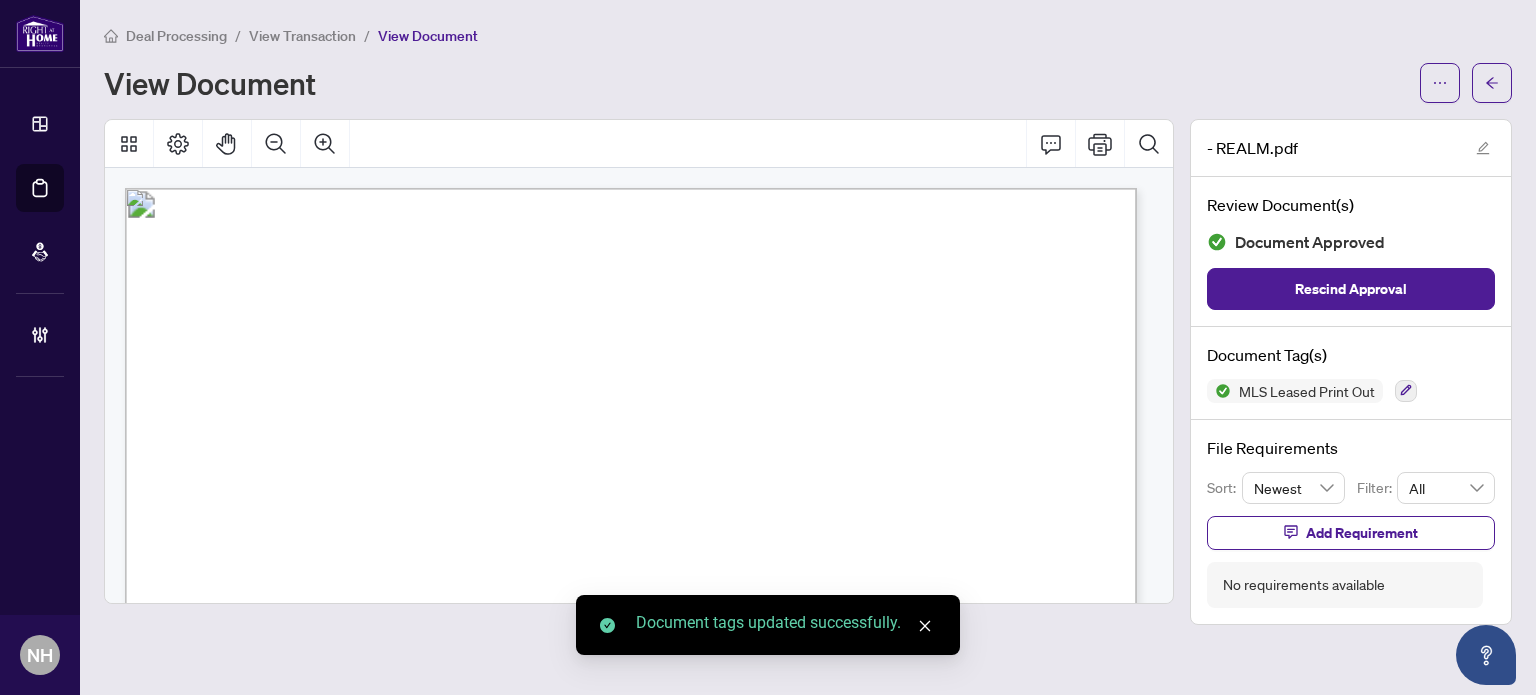 click on "View Transaction" at bounding box center [302, 36] 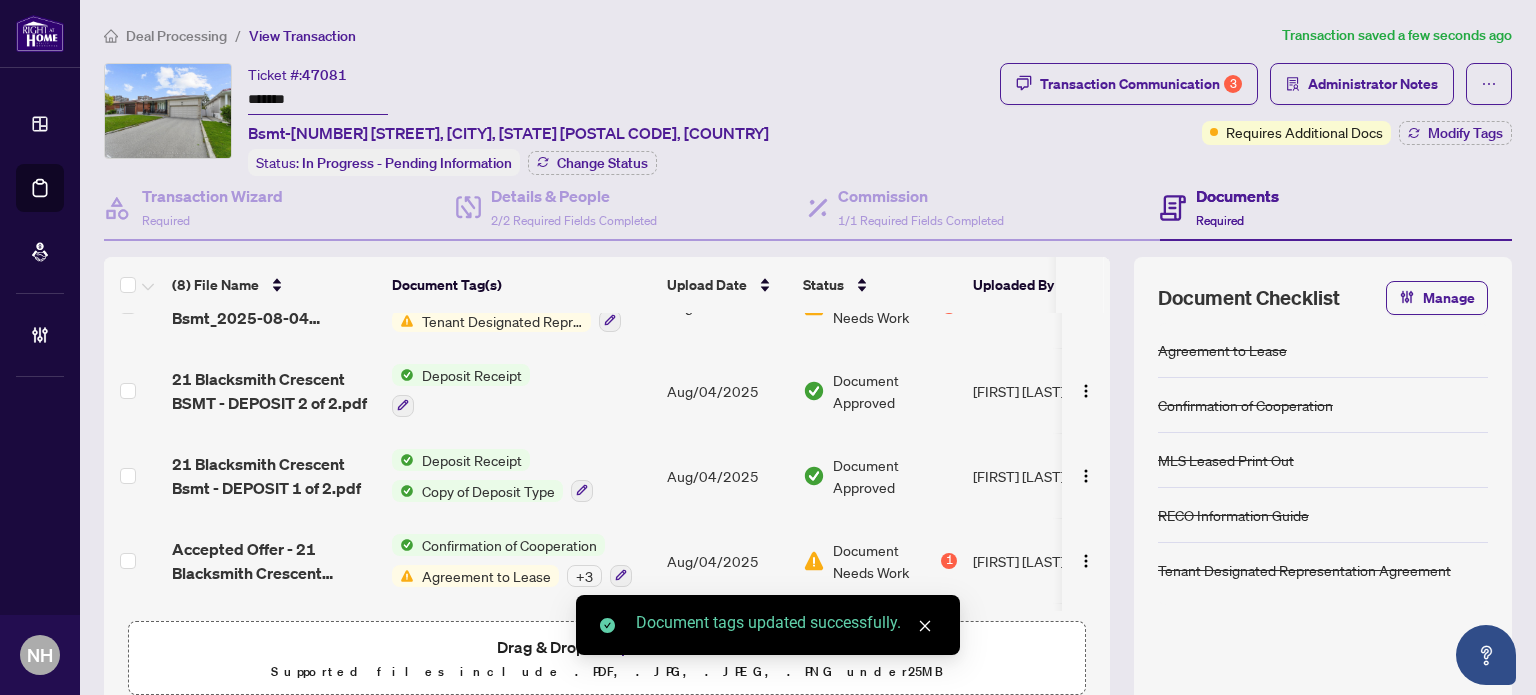 scroll, scrollTop: 379, scrollLeft: 0, axis: vertical 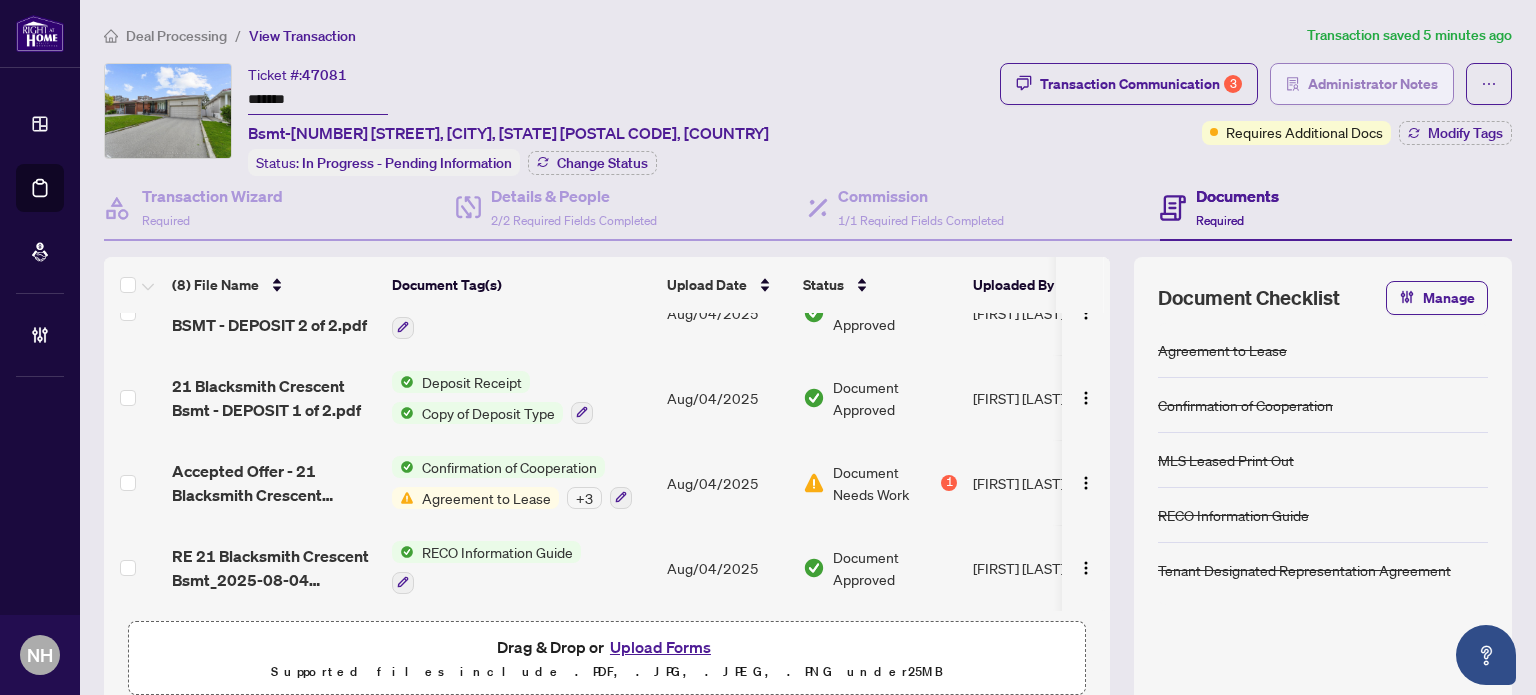 click on "Administrator Notes" at bounding box center (1373, 84) 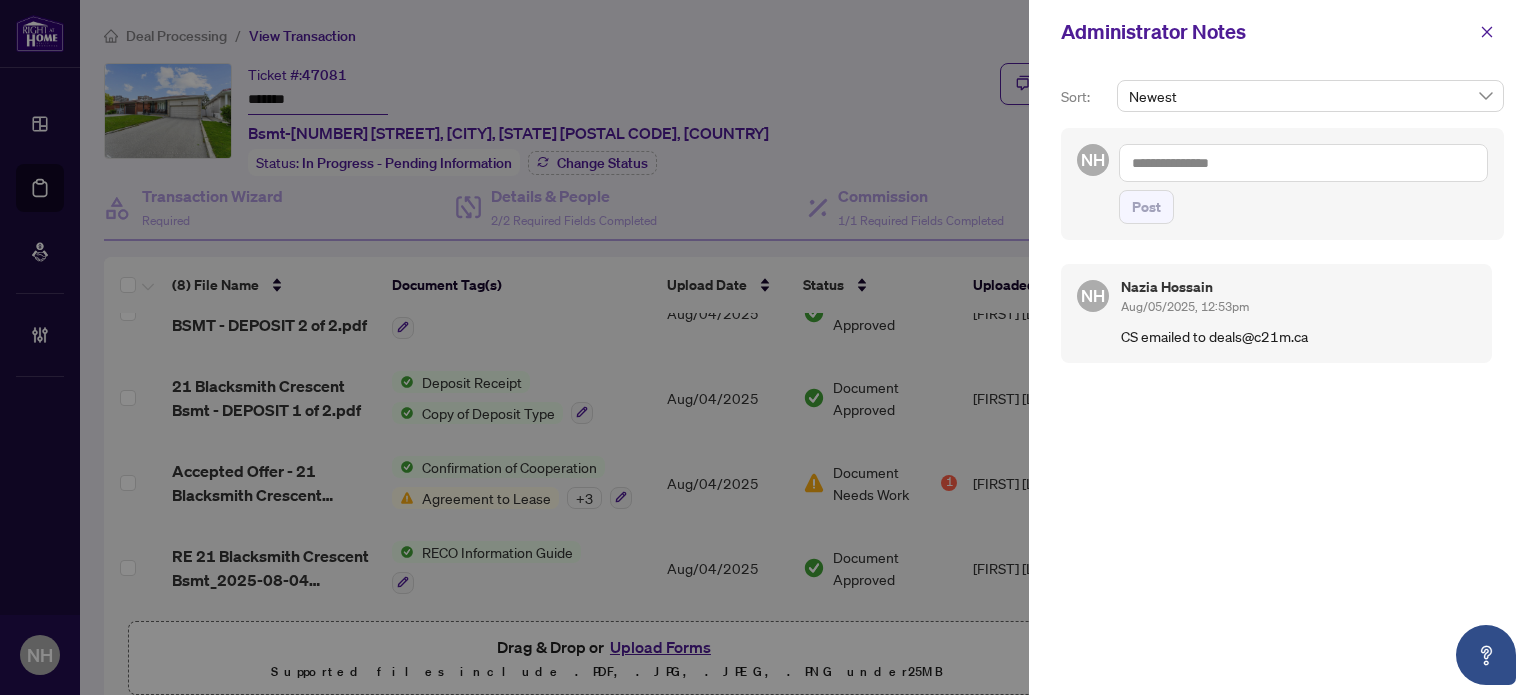 click at bounding box center [1303, 163] 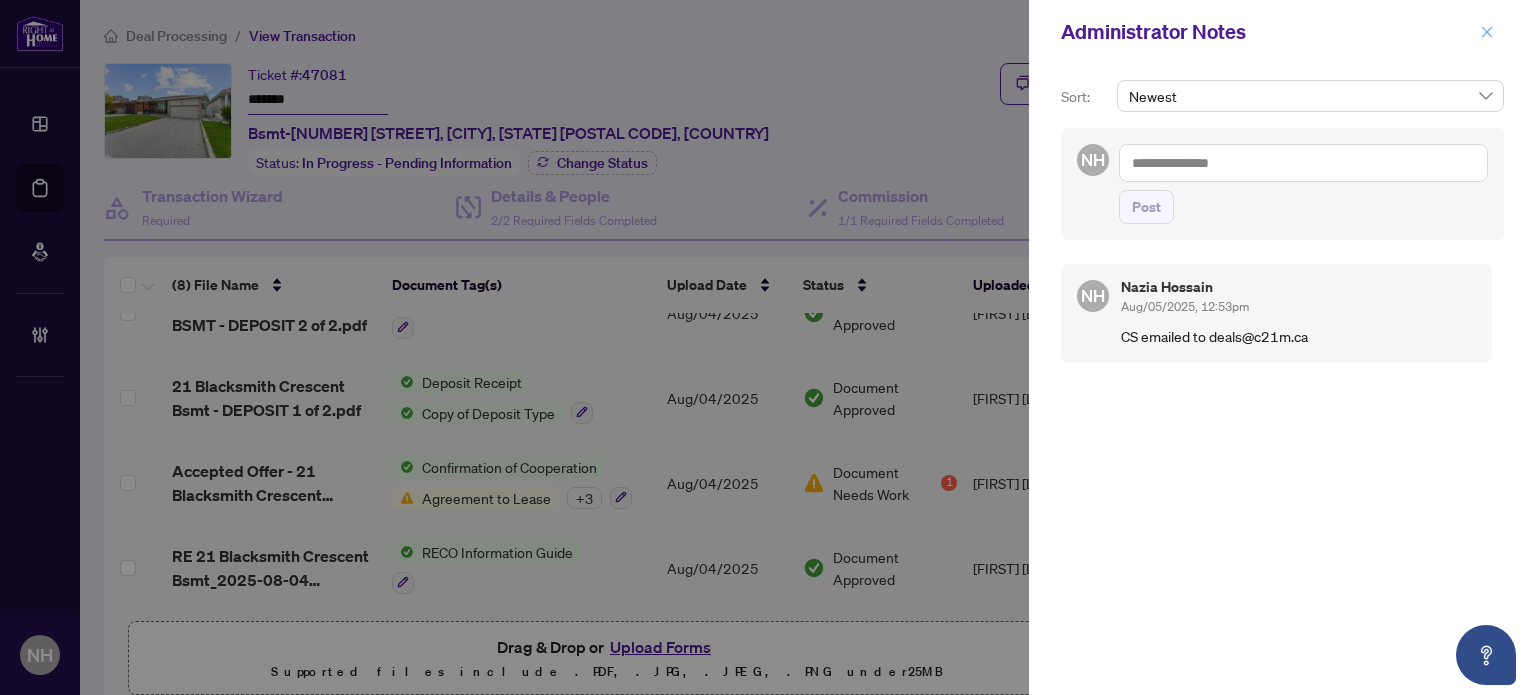 click at bounding box center [1487, 32] 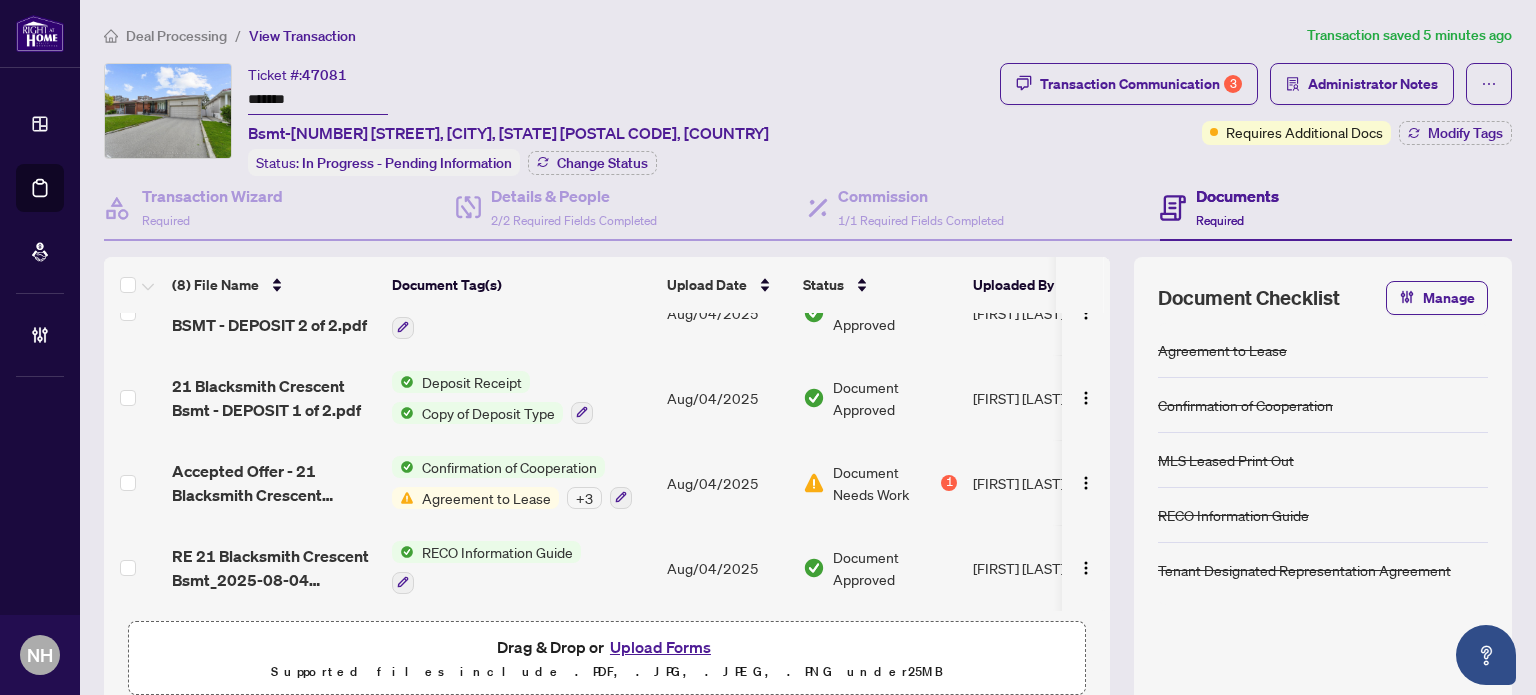 click on "Deal Processing" at bounding box center (176, 36) 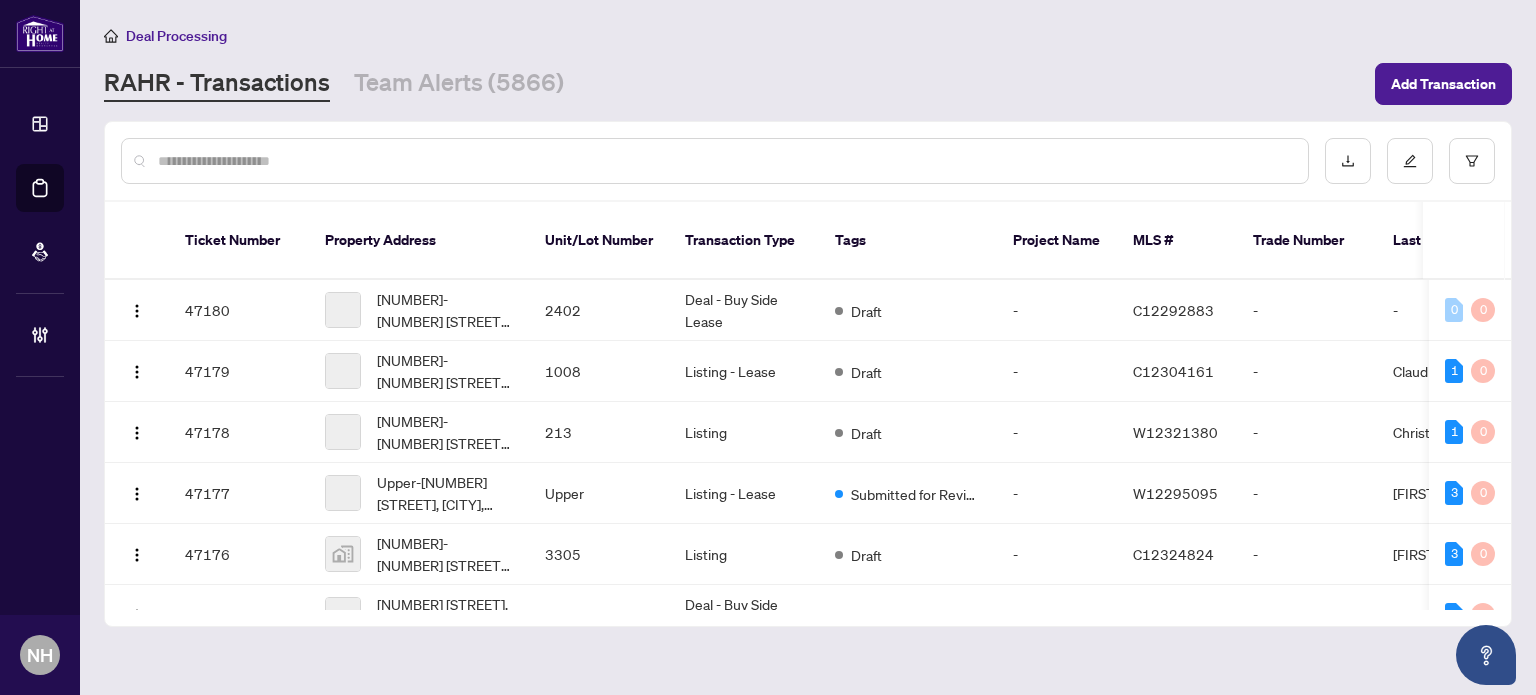click at bounding box center [725, 161] 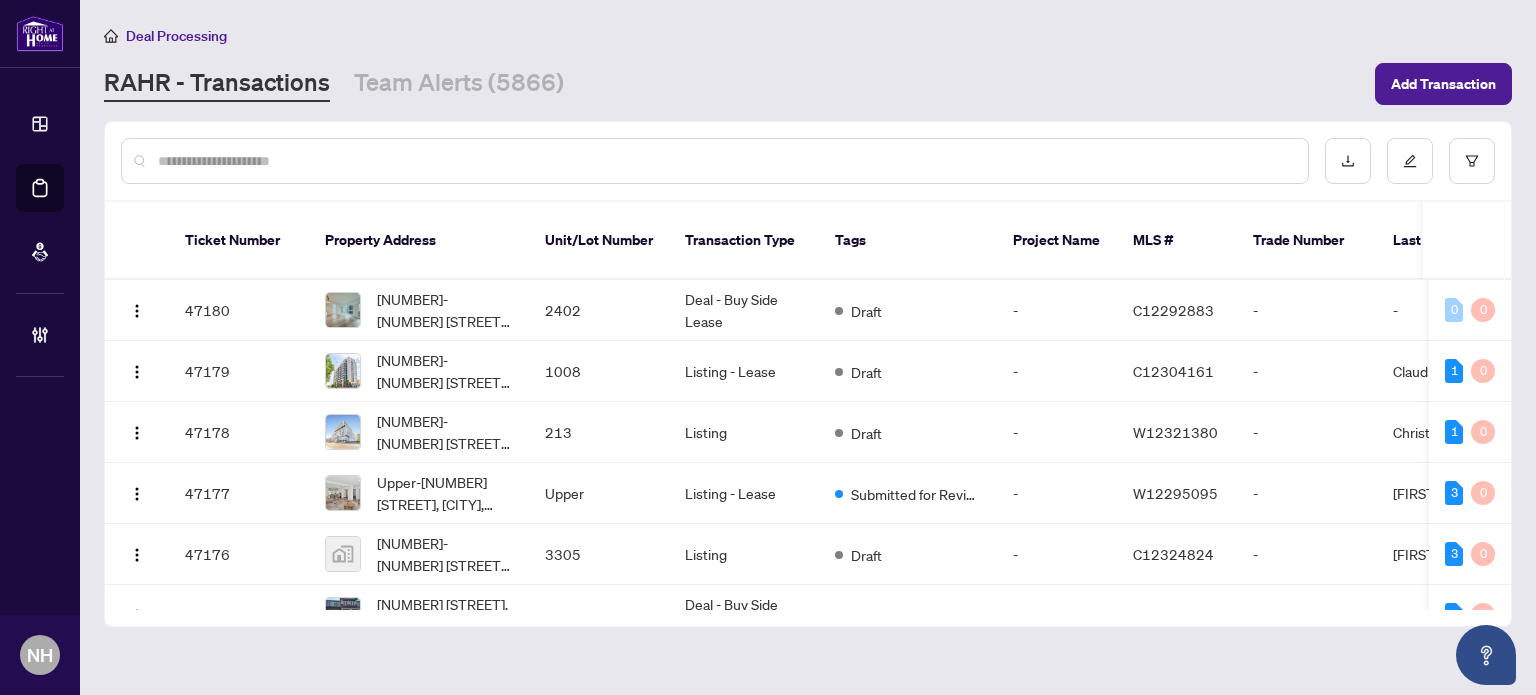 paste on "**********" 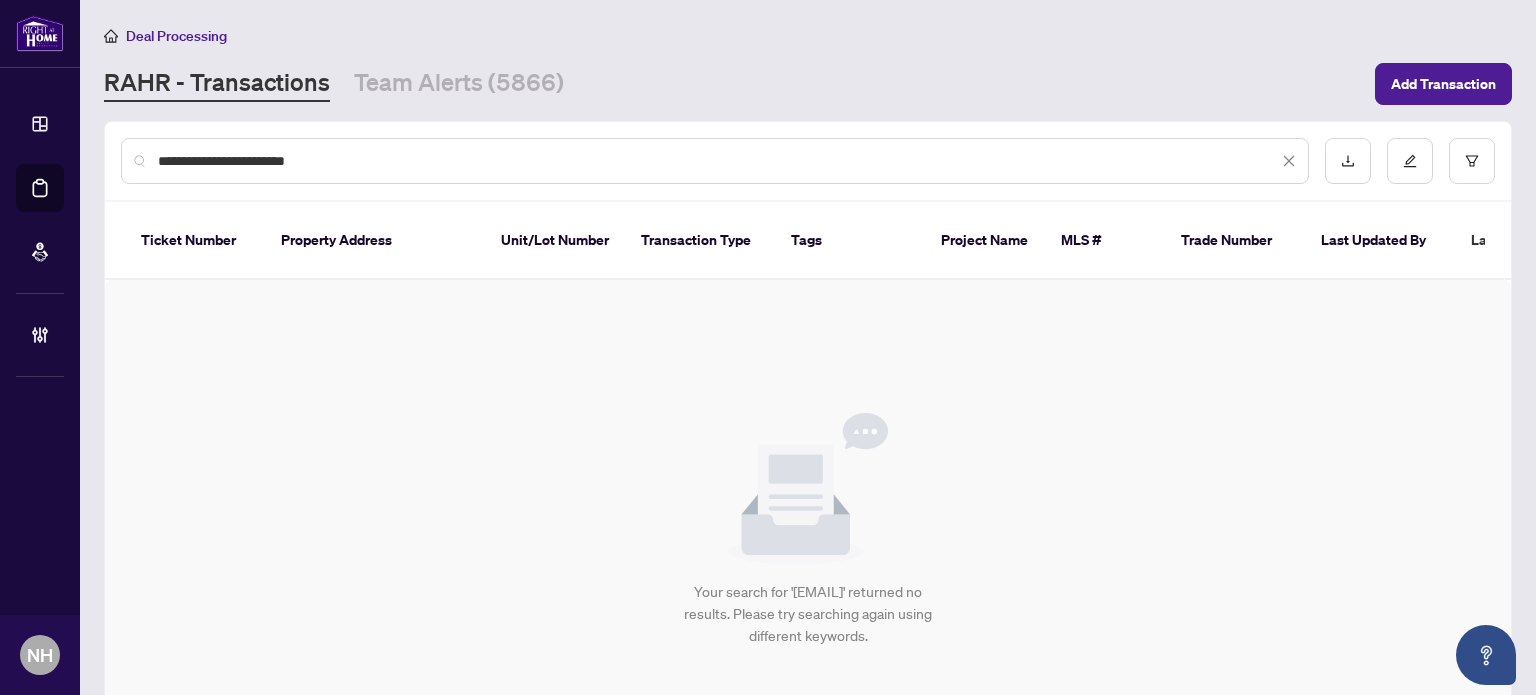 drag, startPoint x: 379, startPoint y: 160, endPoint x: 0, endPoint y: 54, distance: 393.54416 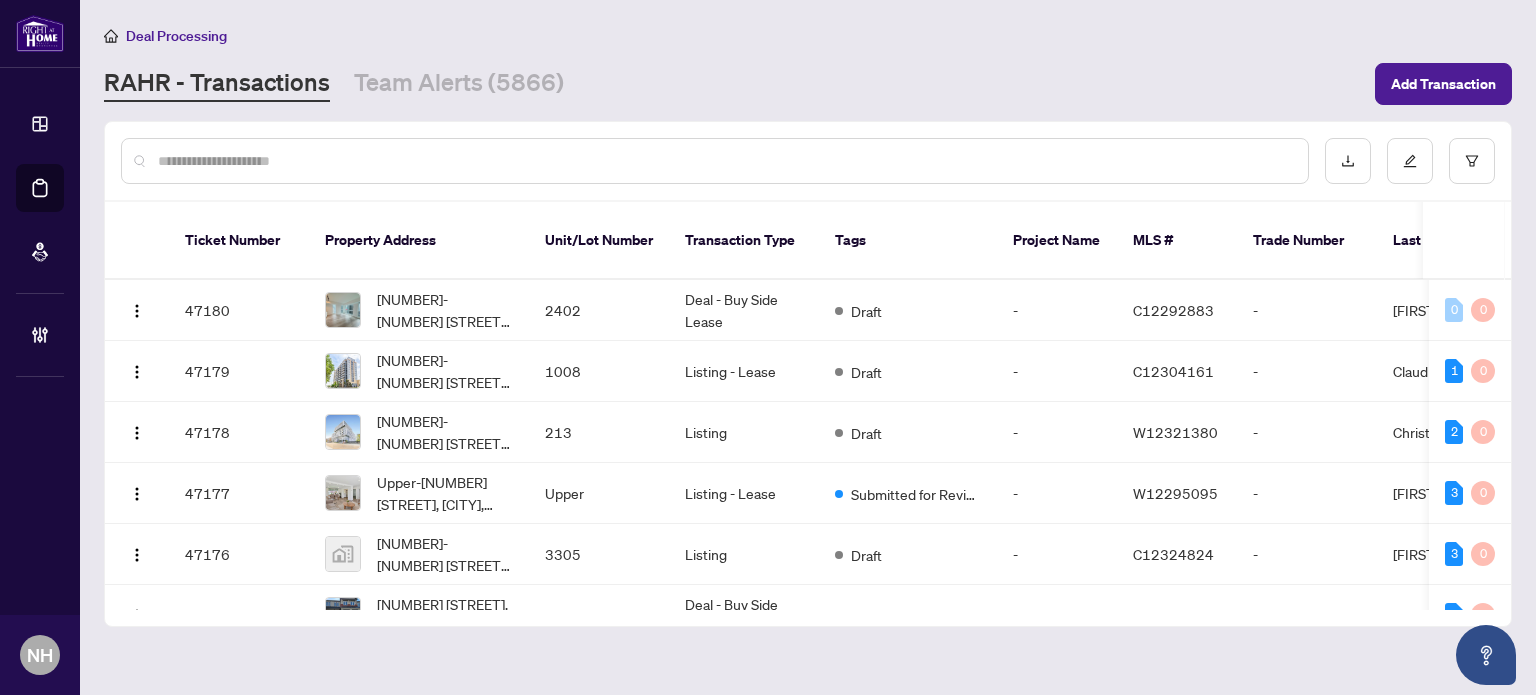 click at bounding box center (725, 161) 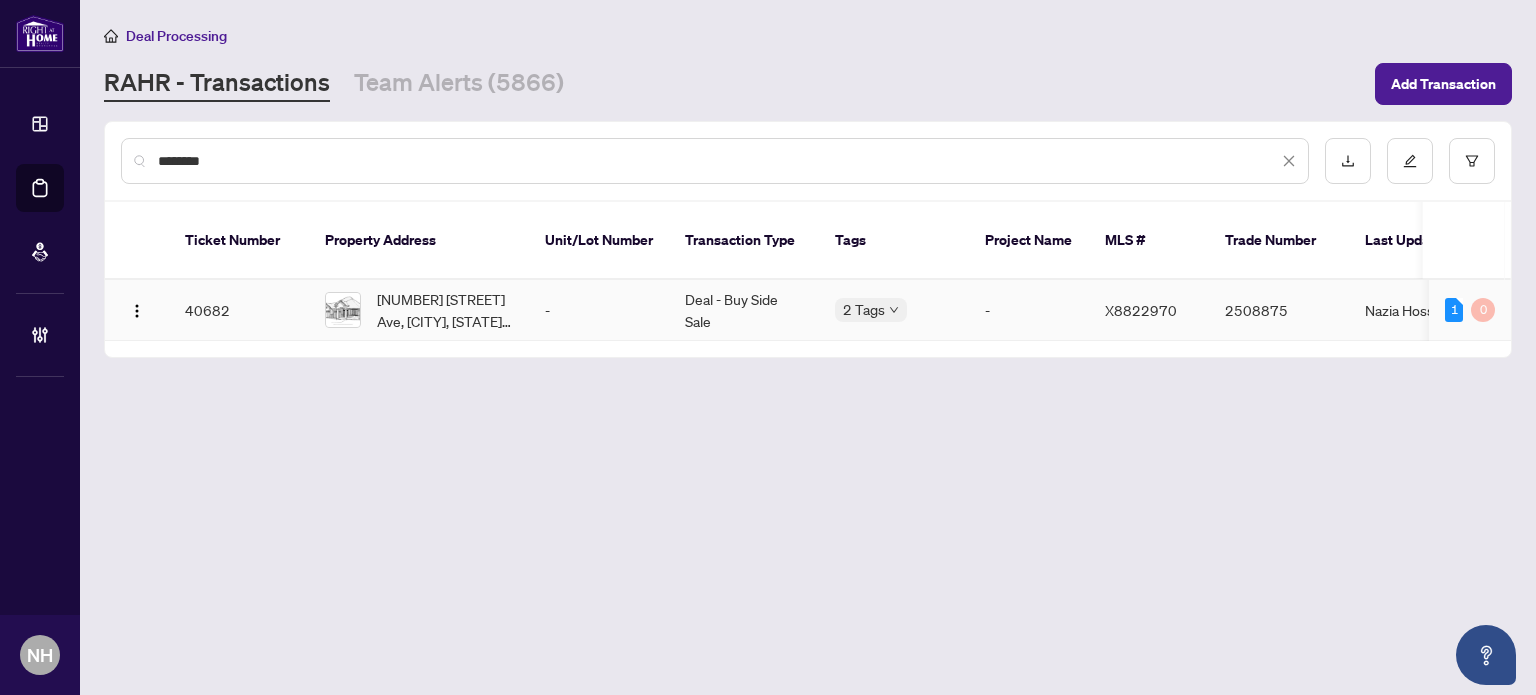type on "********" 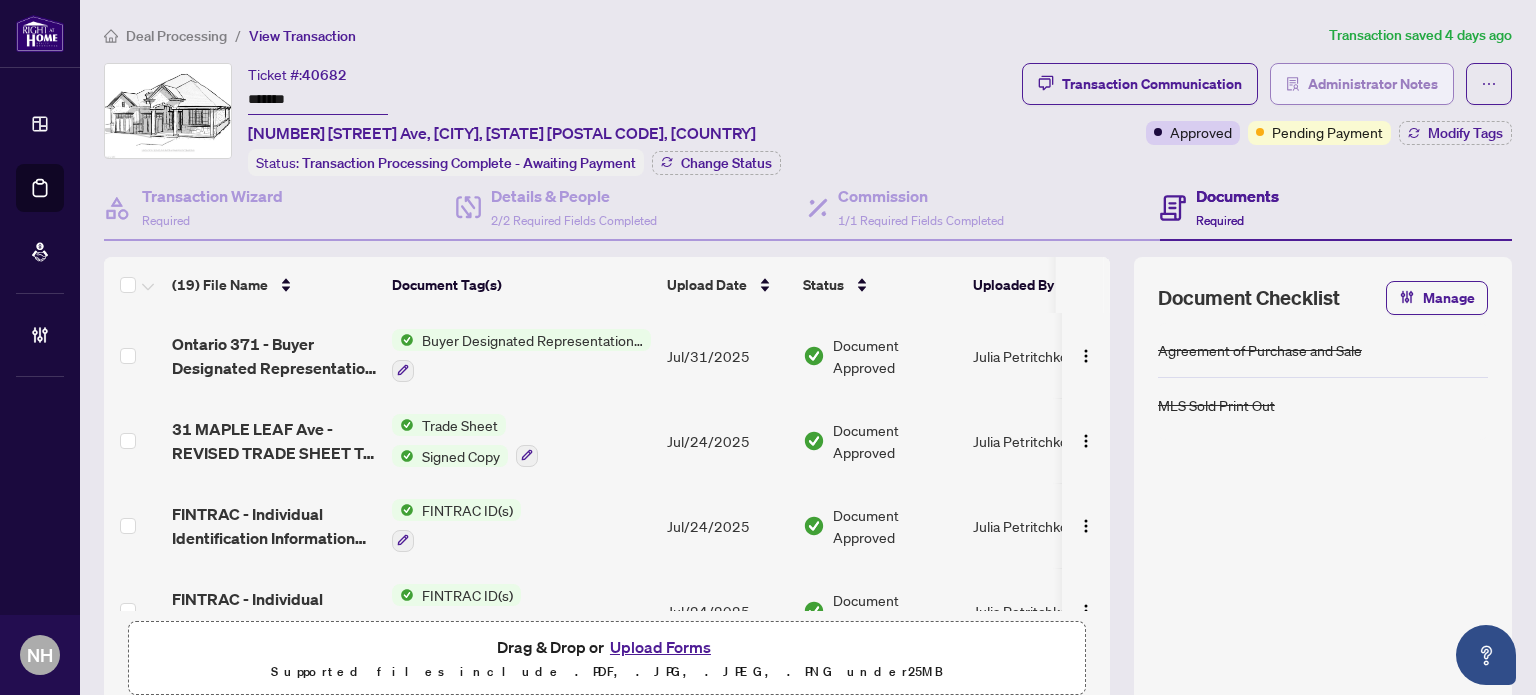click on "Administrator Notes" at bounding box center (1373, 84) 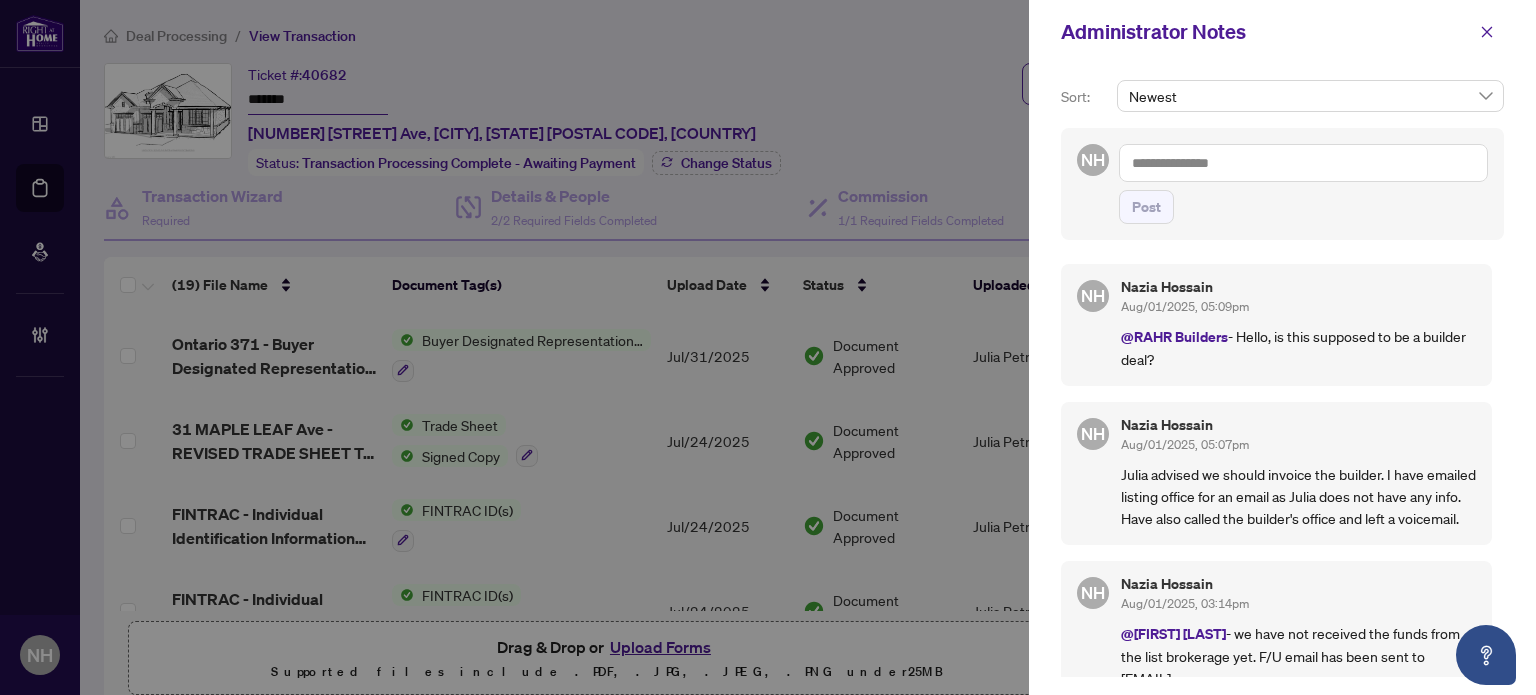 click at bounding box center (1303, 163) 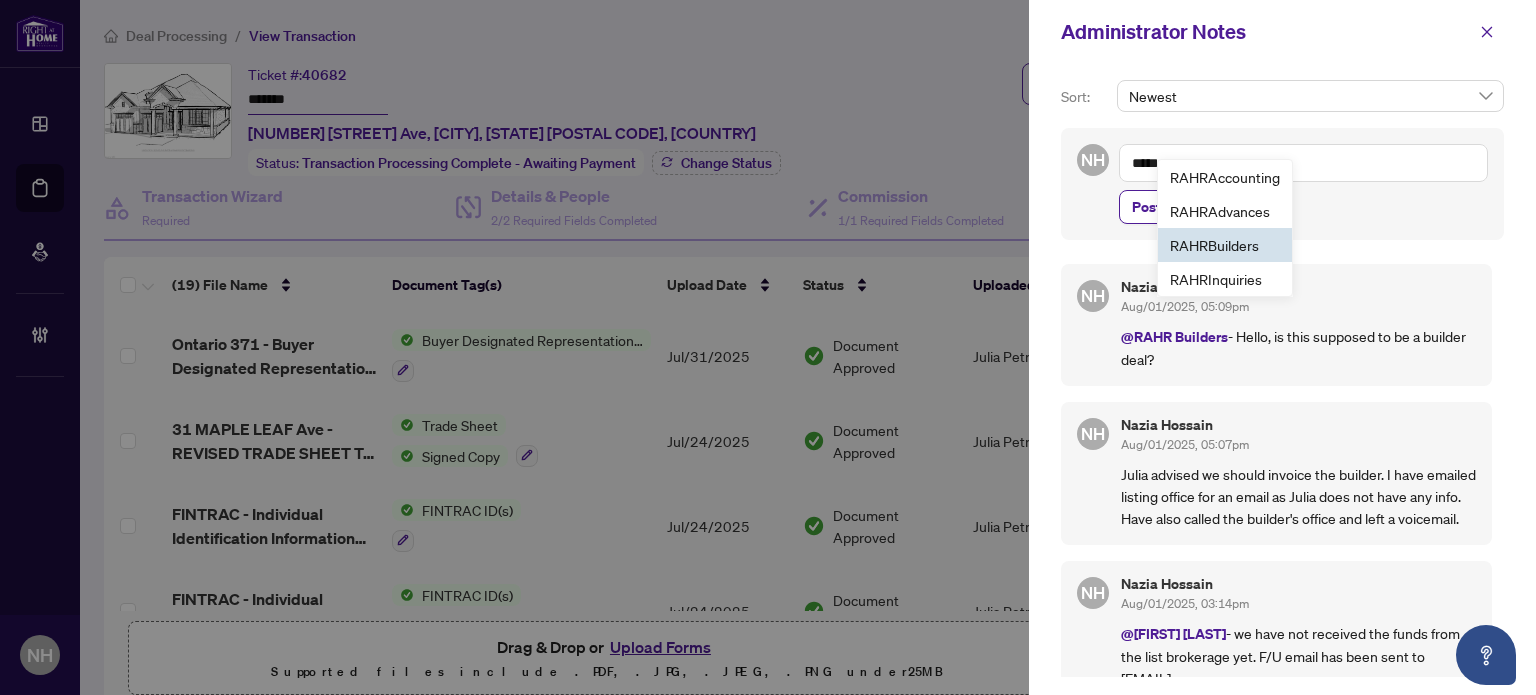 click on "RAHR  Builders" at bounding box center (1214, 245) 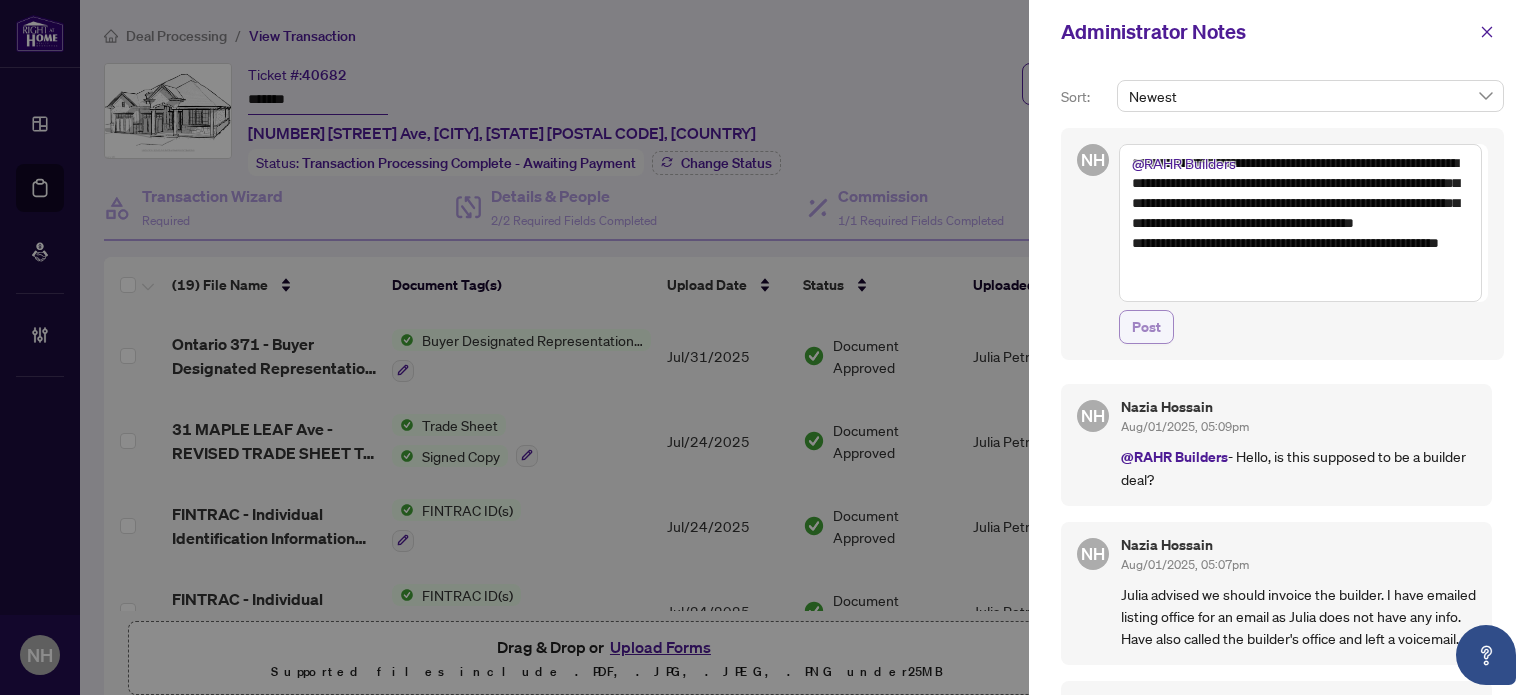 type on "**********" 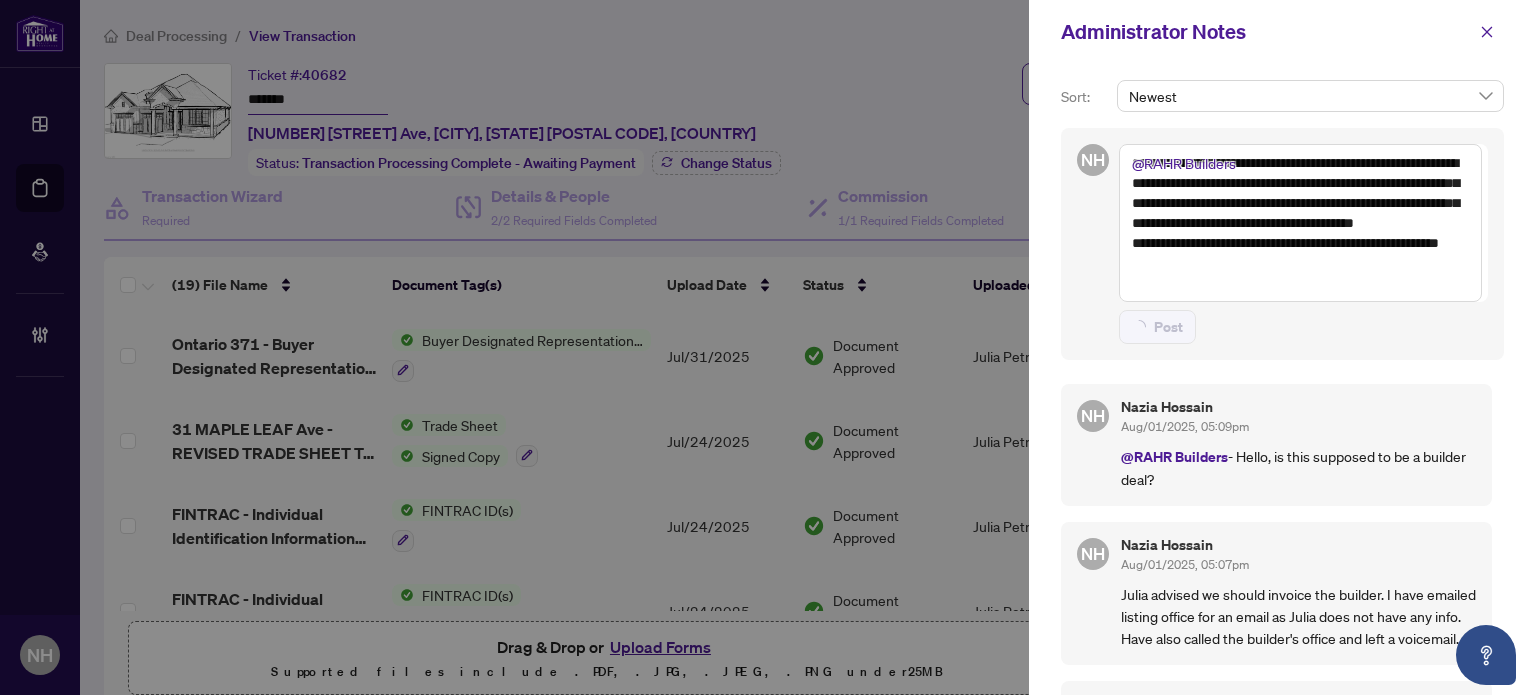 type 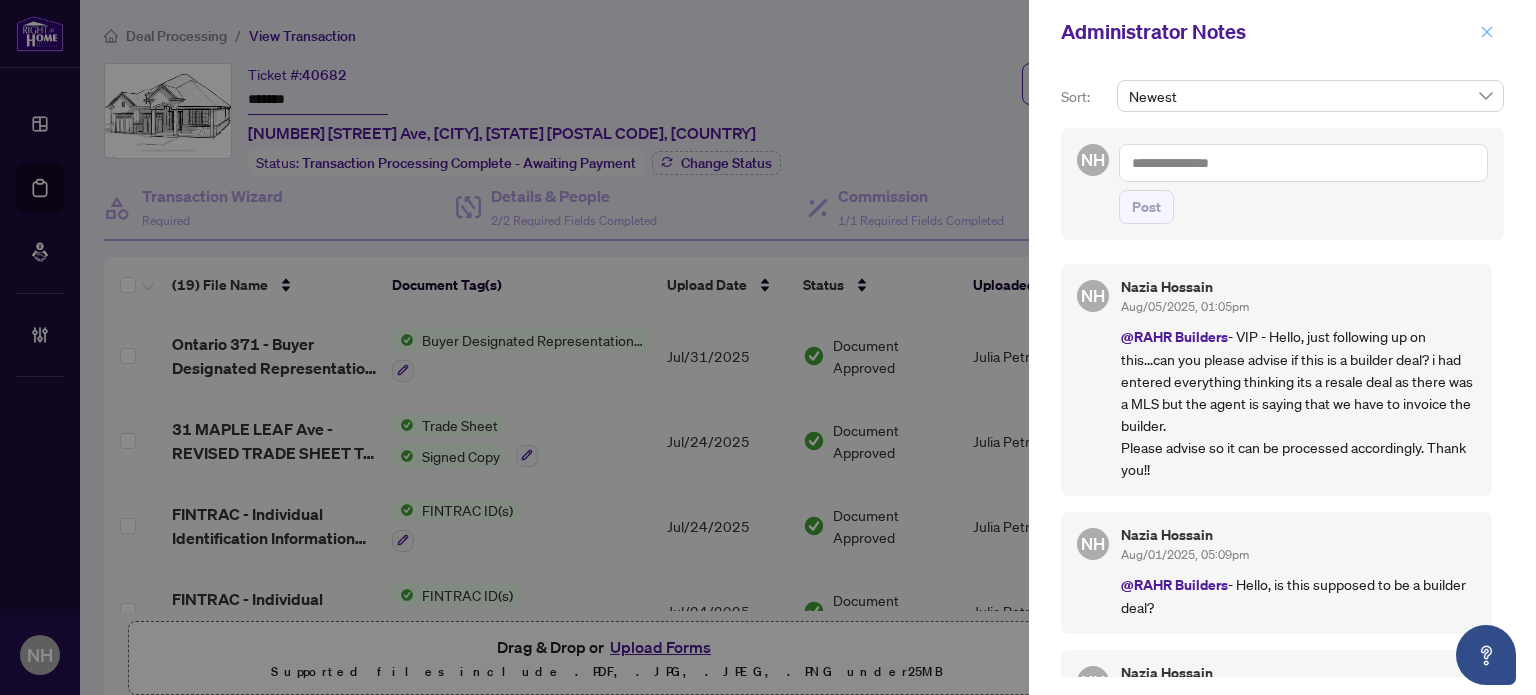 click 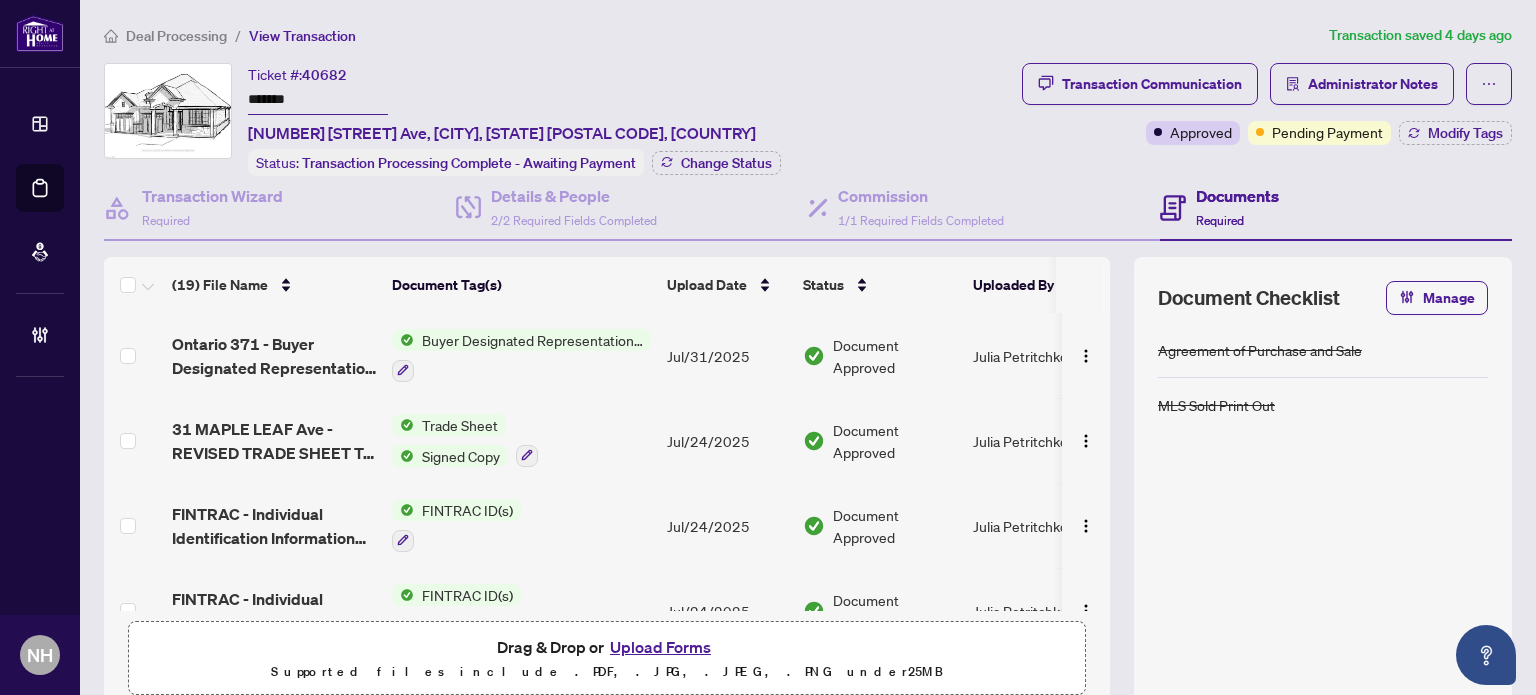click on "Deal Processing" at bounding box center (176, 36) 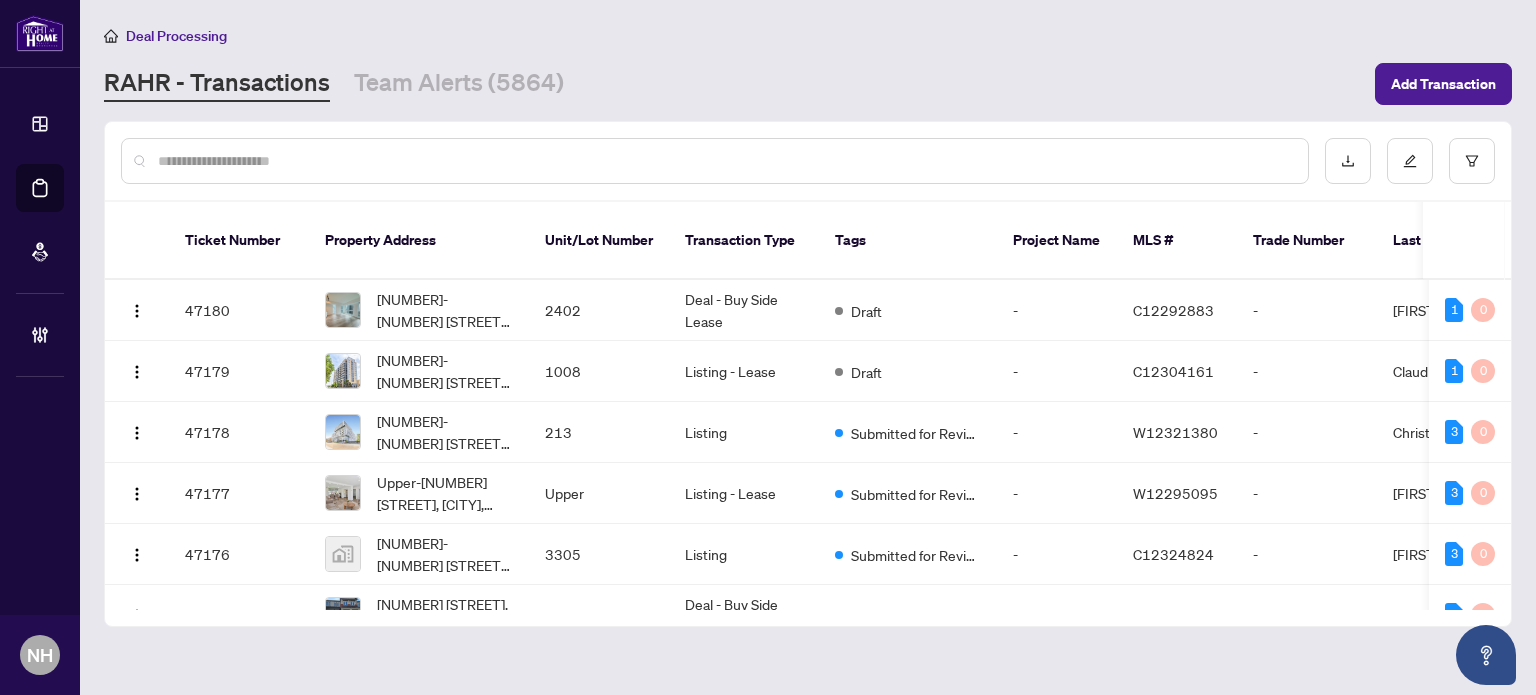 click at bounding box center [725, 161] 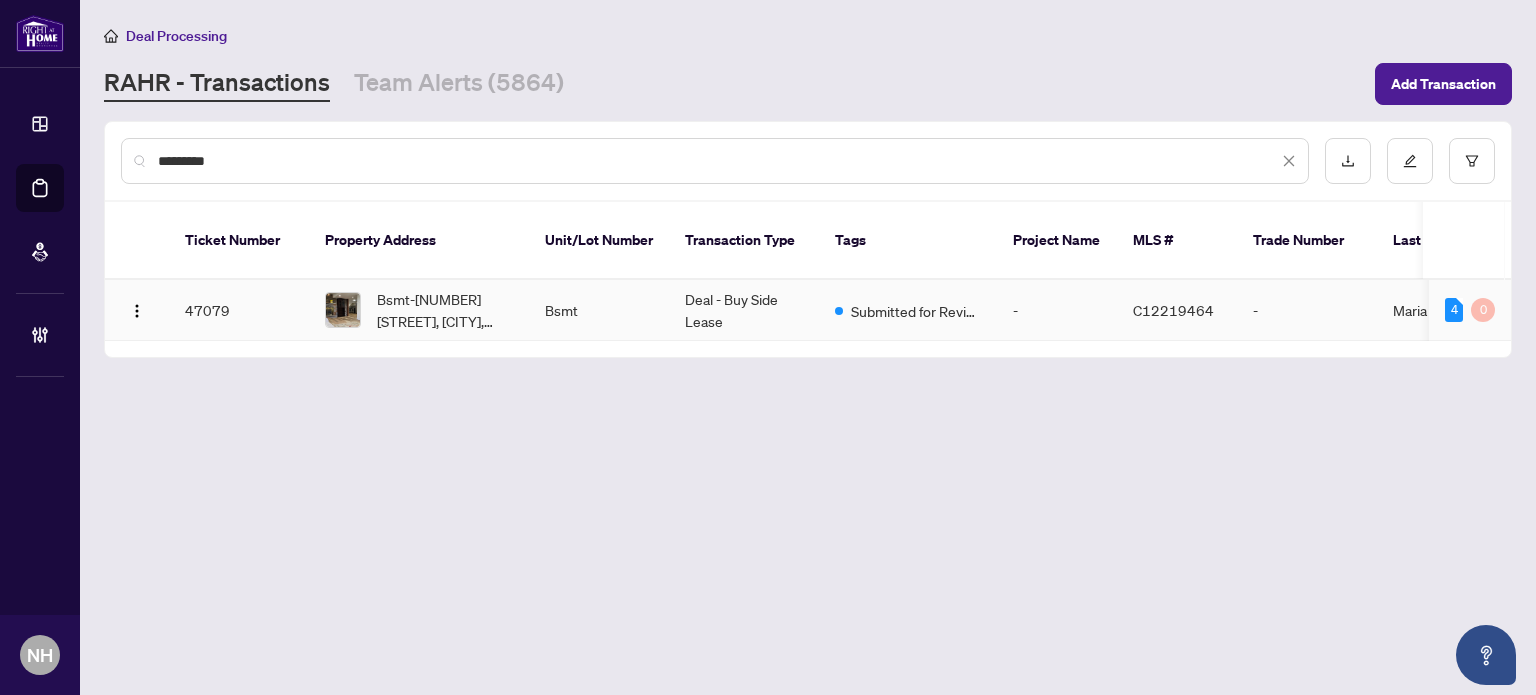 type on "*********" 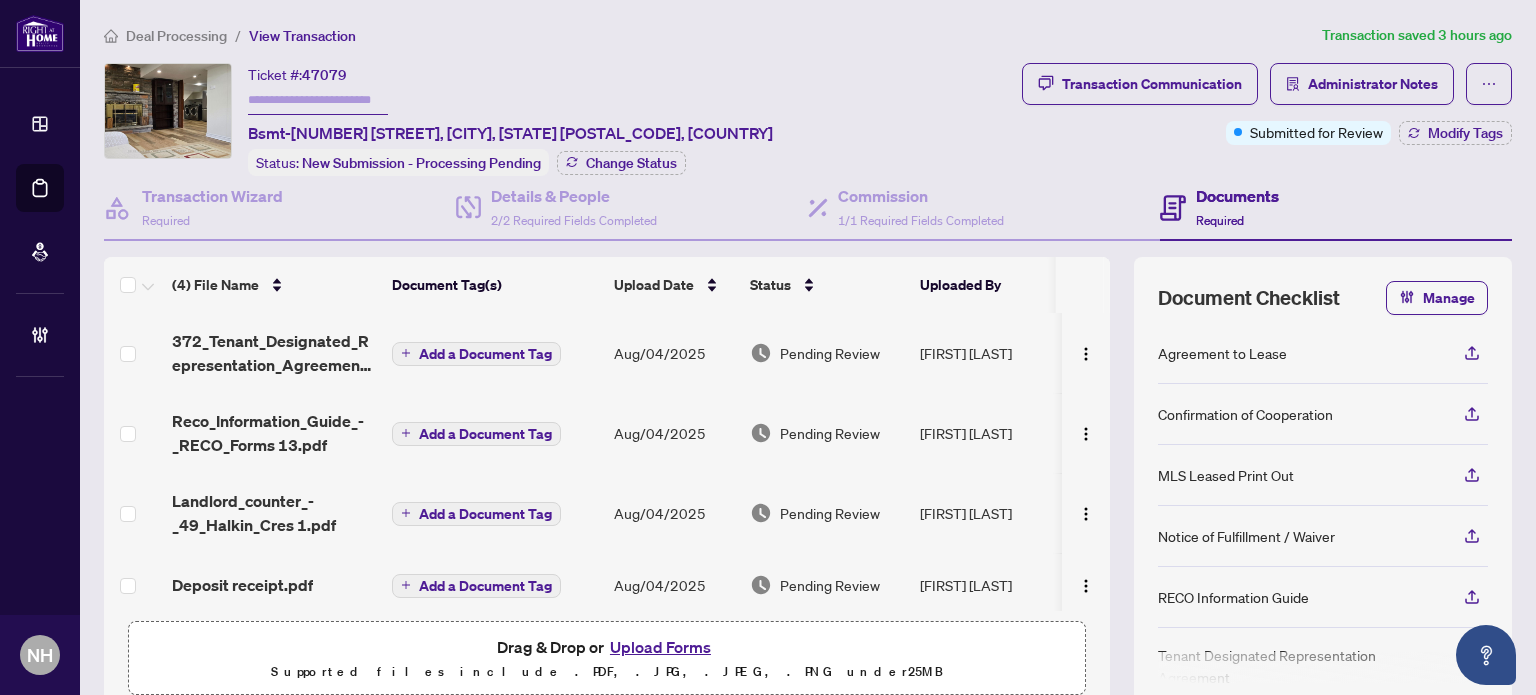 scroll, scrollTop: 12, scrollLeft: 0, axis: vertical 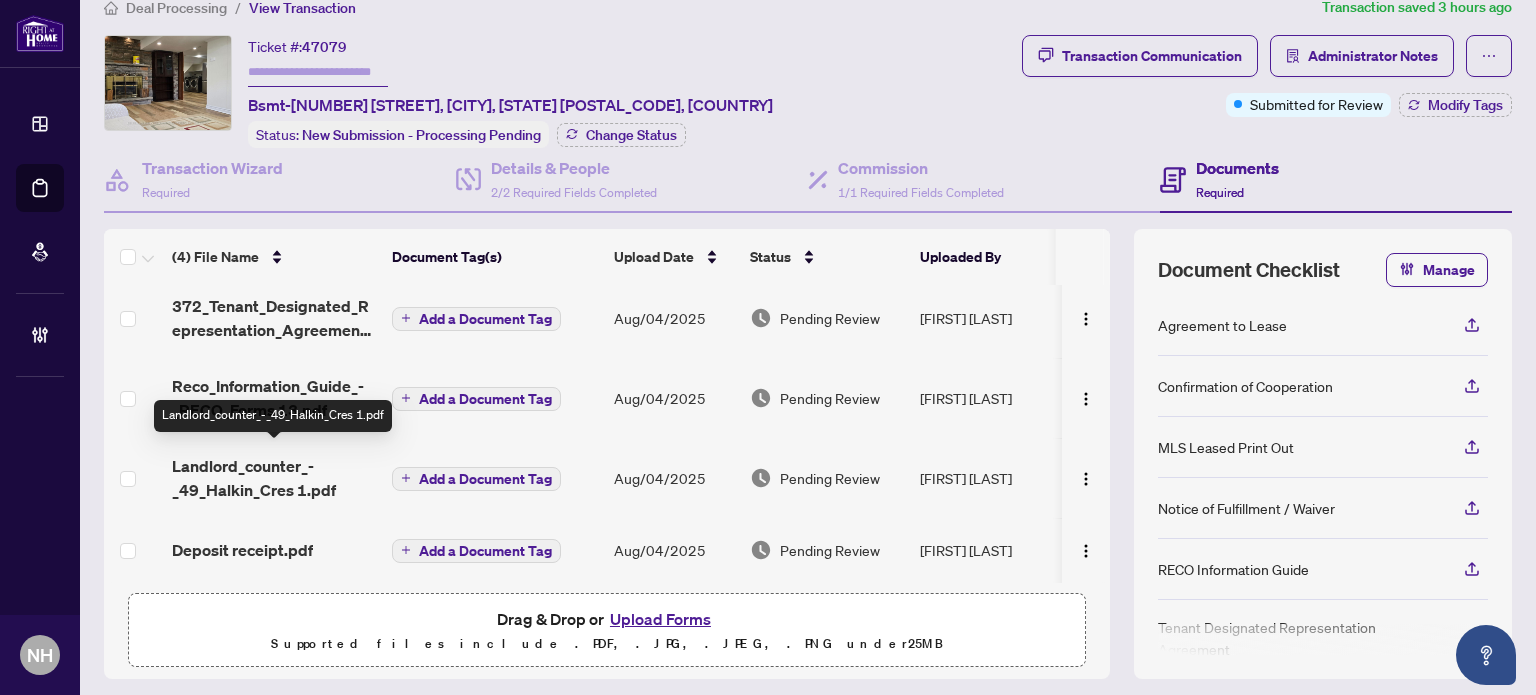 click on "Landlord_counter_-_49_Halkin_Cres 1.pdf" at bounding box center [274, 478] 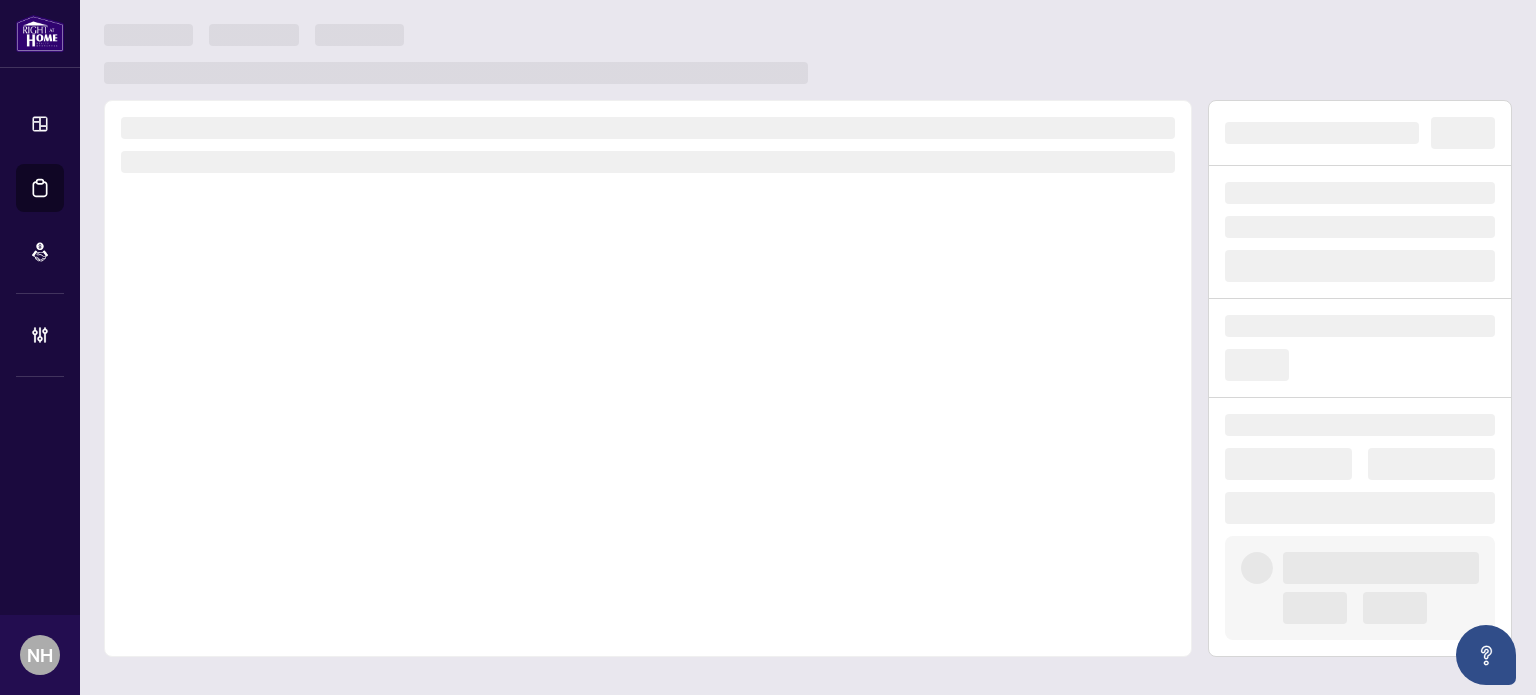 scroll, scrollTop: 0, scrollLeft: 0, axis: both 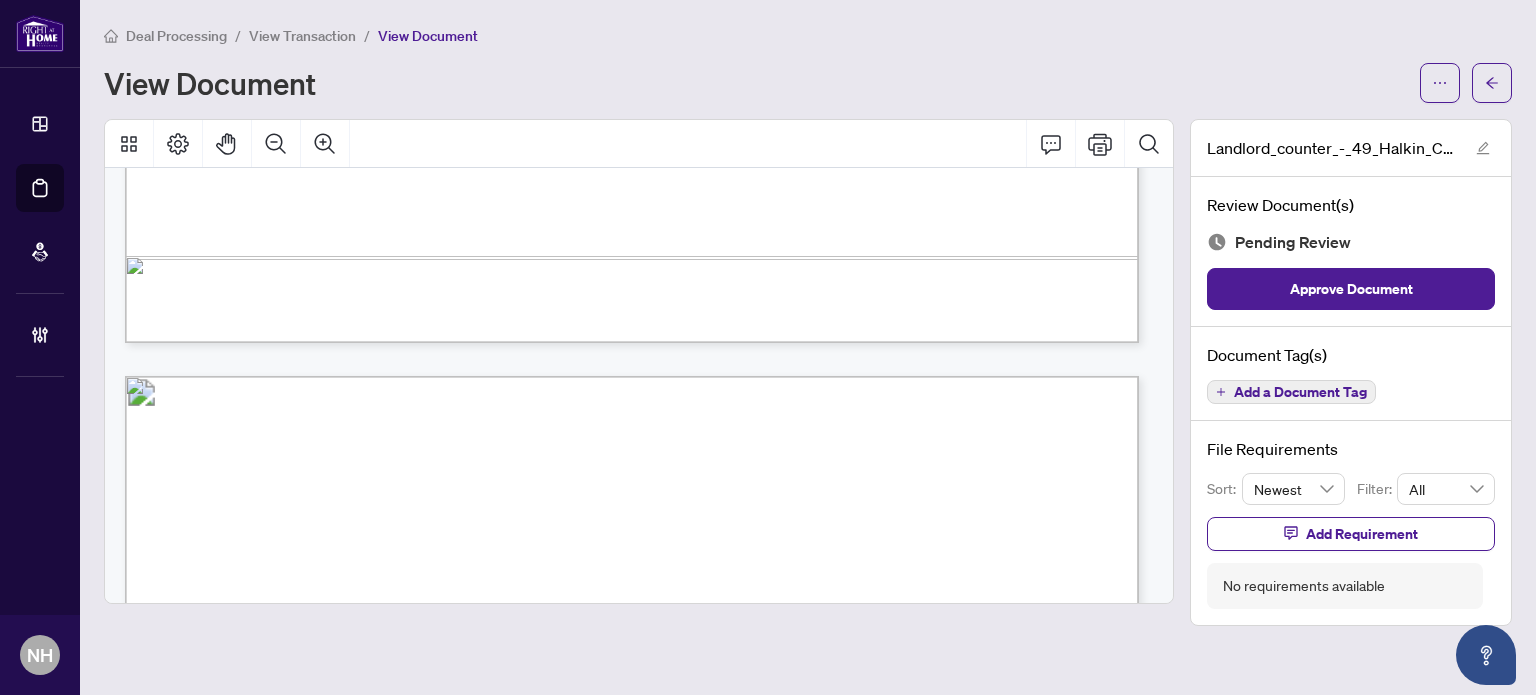 click on "Add a Document Tag" at bounding box center (1300, 392) 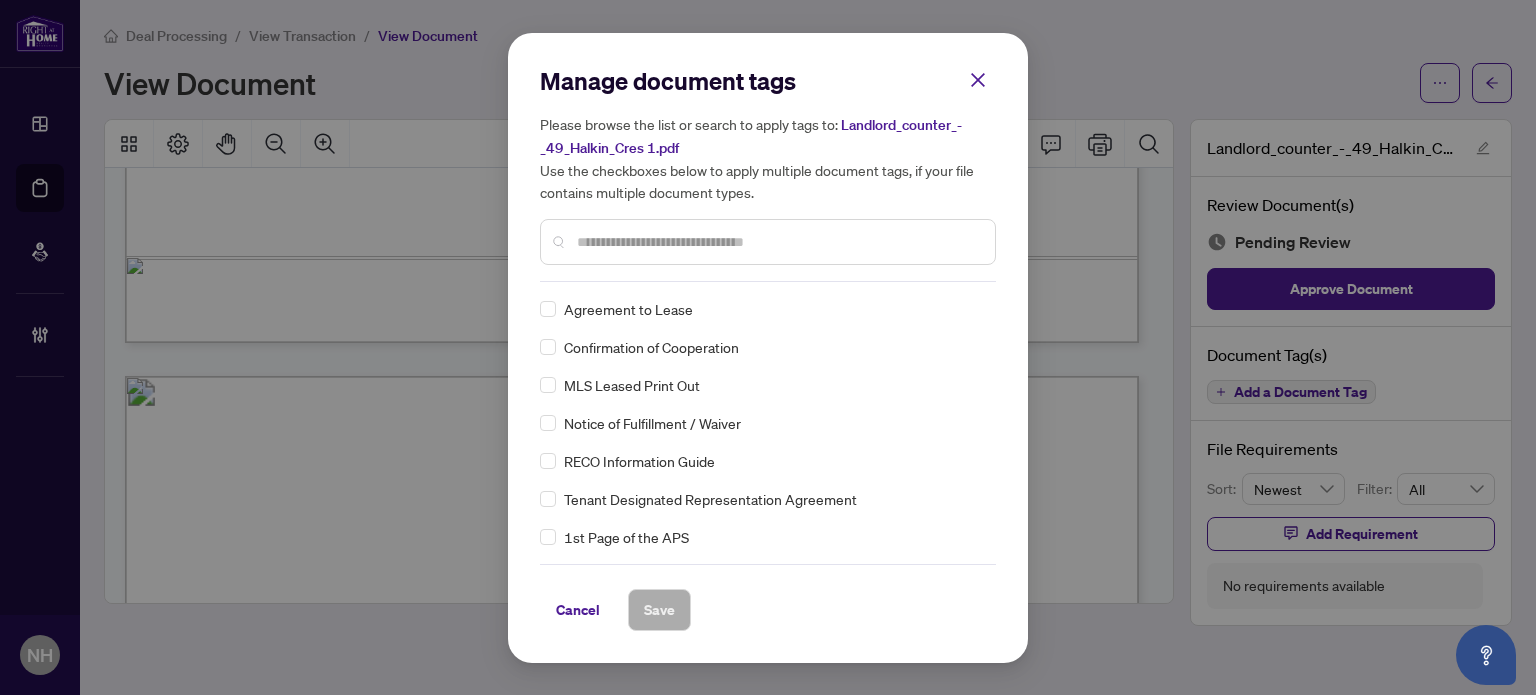 click at bounding box center [778, 242] 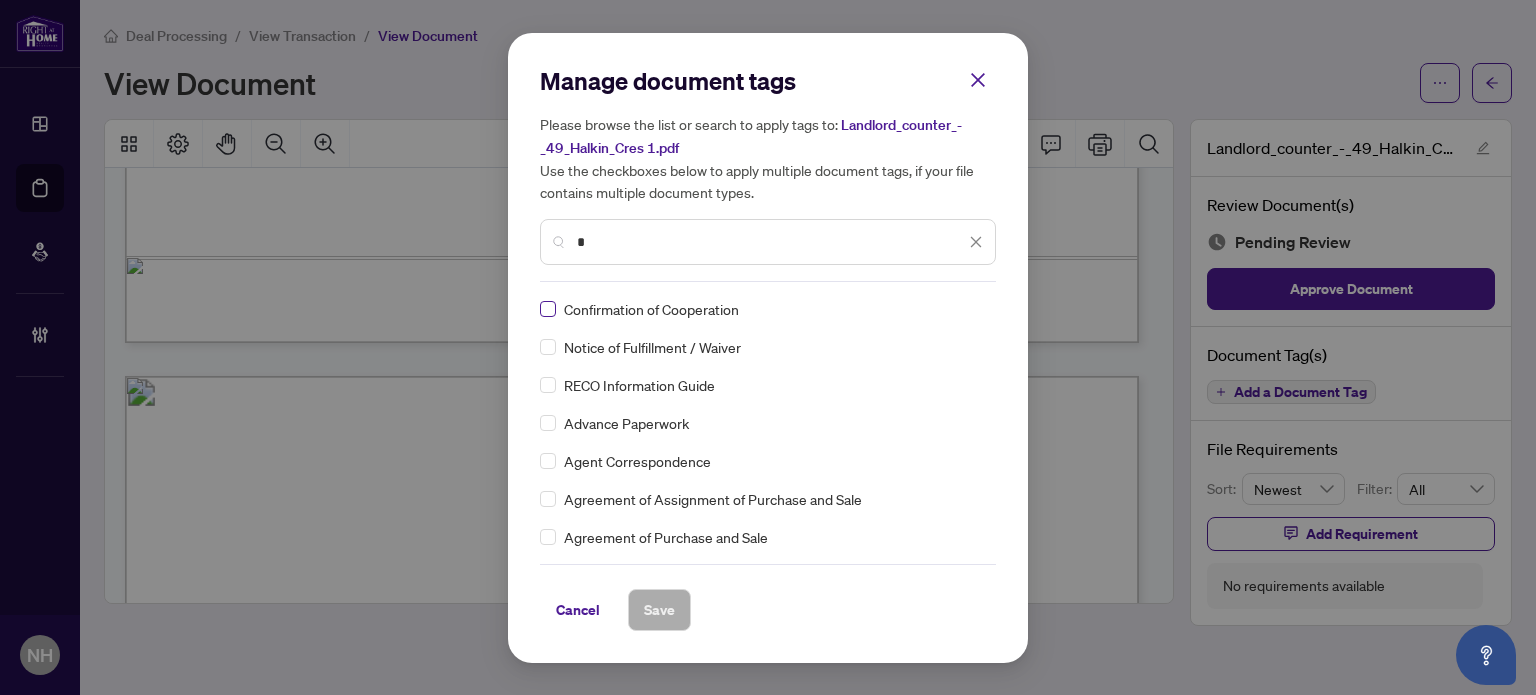 type on "*" 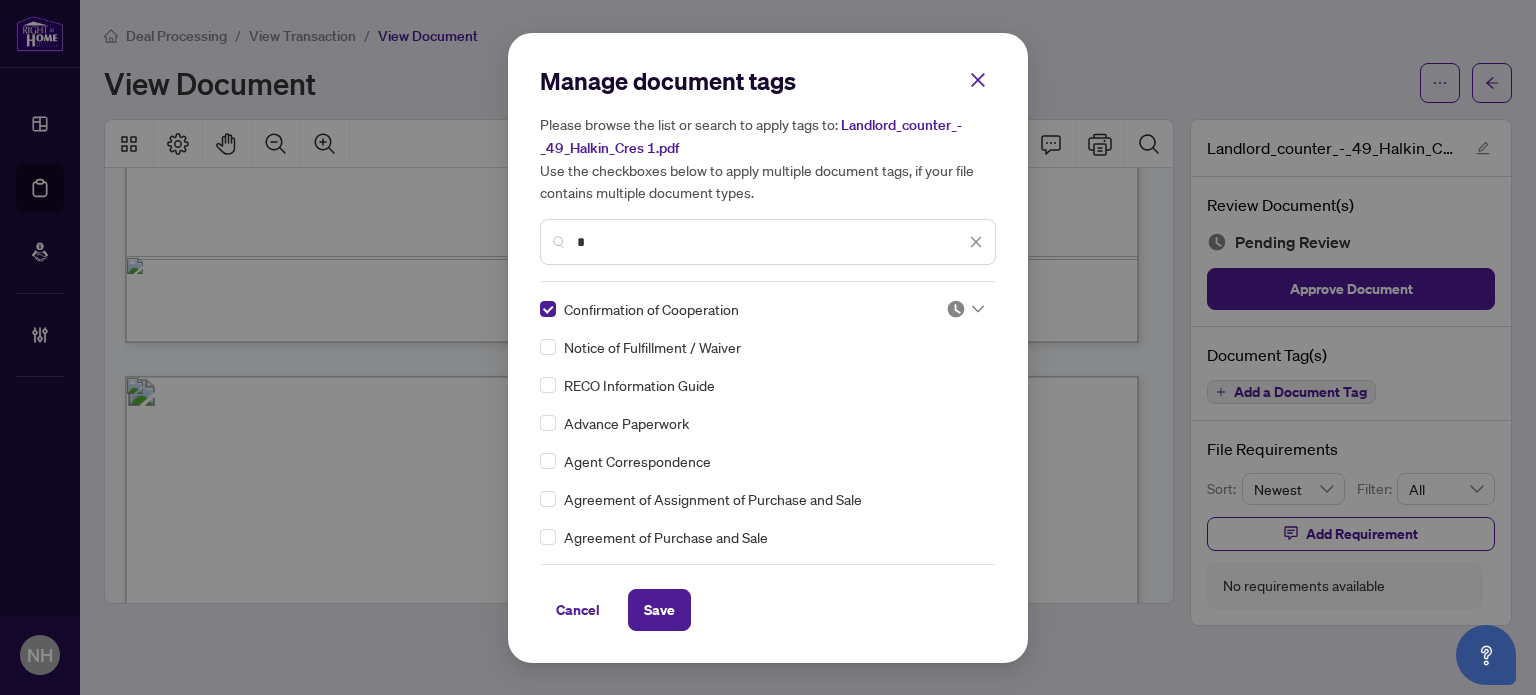 click at bounding box center [956, 309] 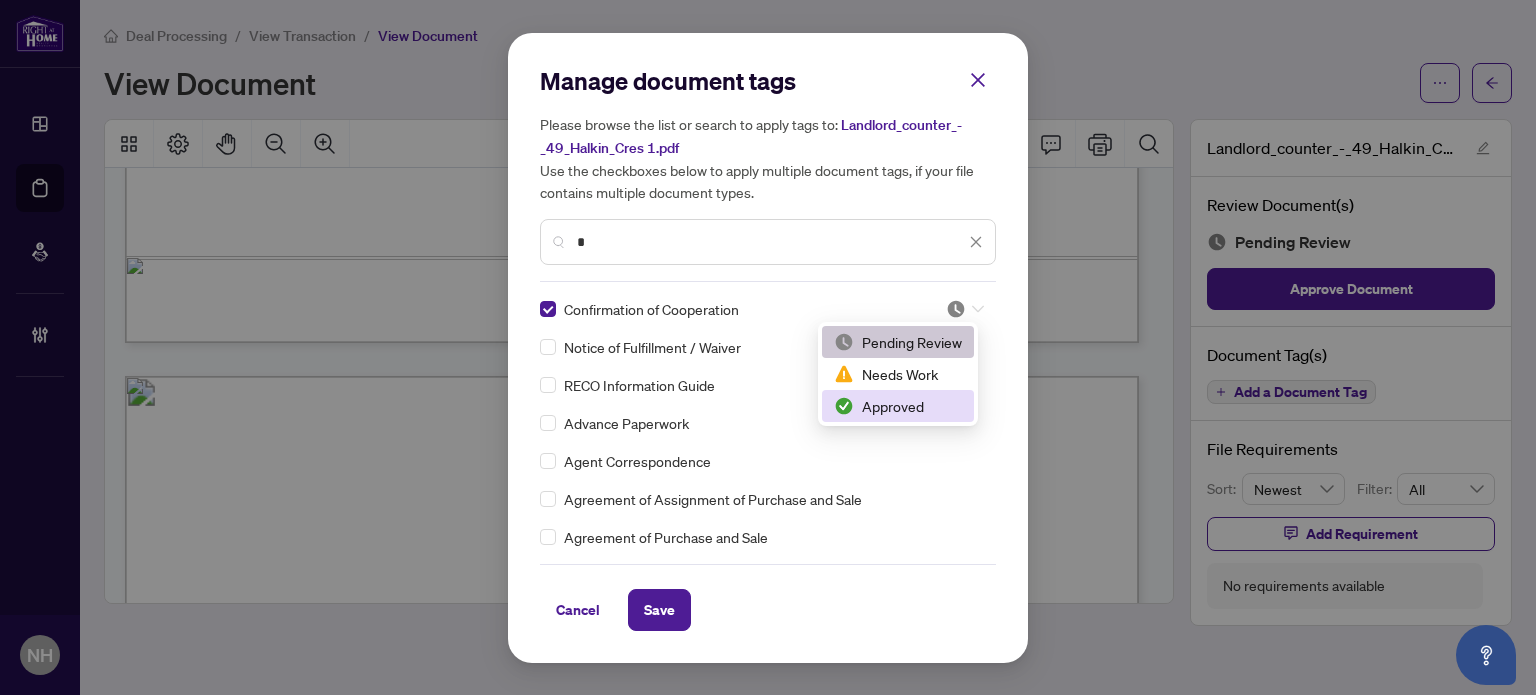 click on "Approved" at bounding box center [898, 406] 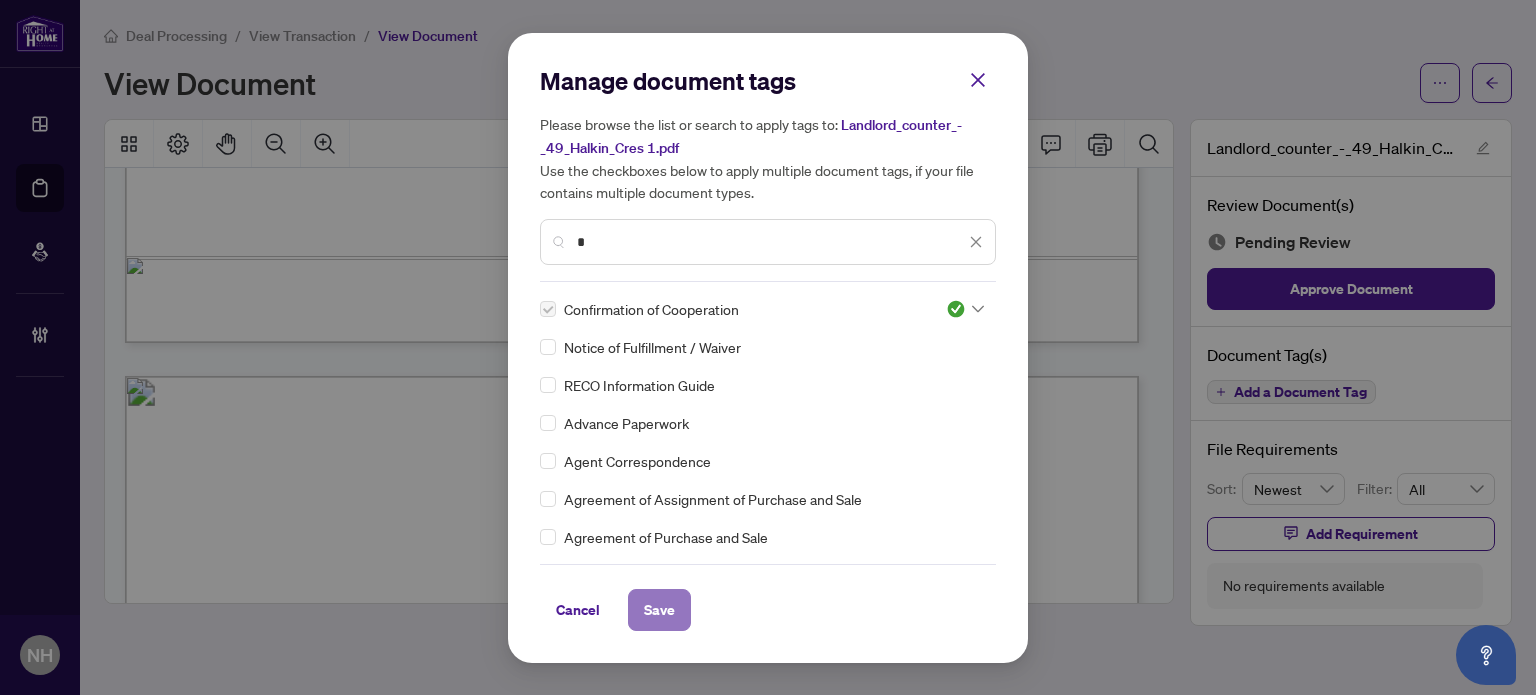 click on "Save" at bounding box center (659, 610) 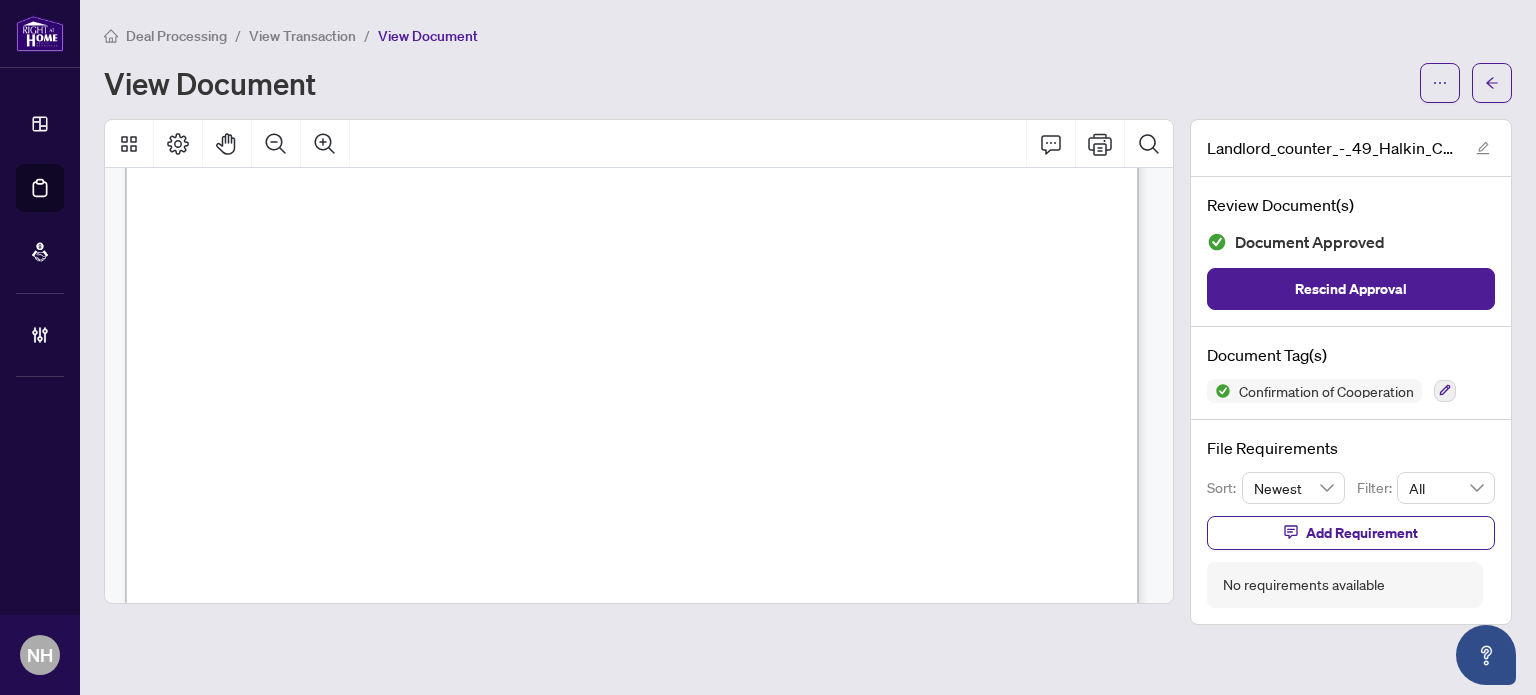 scroll, scrollTop: 5984, scrollLeft: 0, axis: vertical 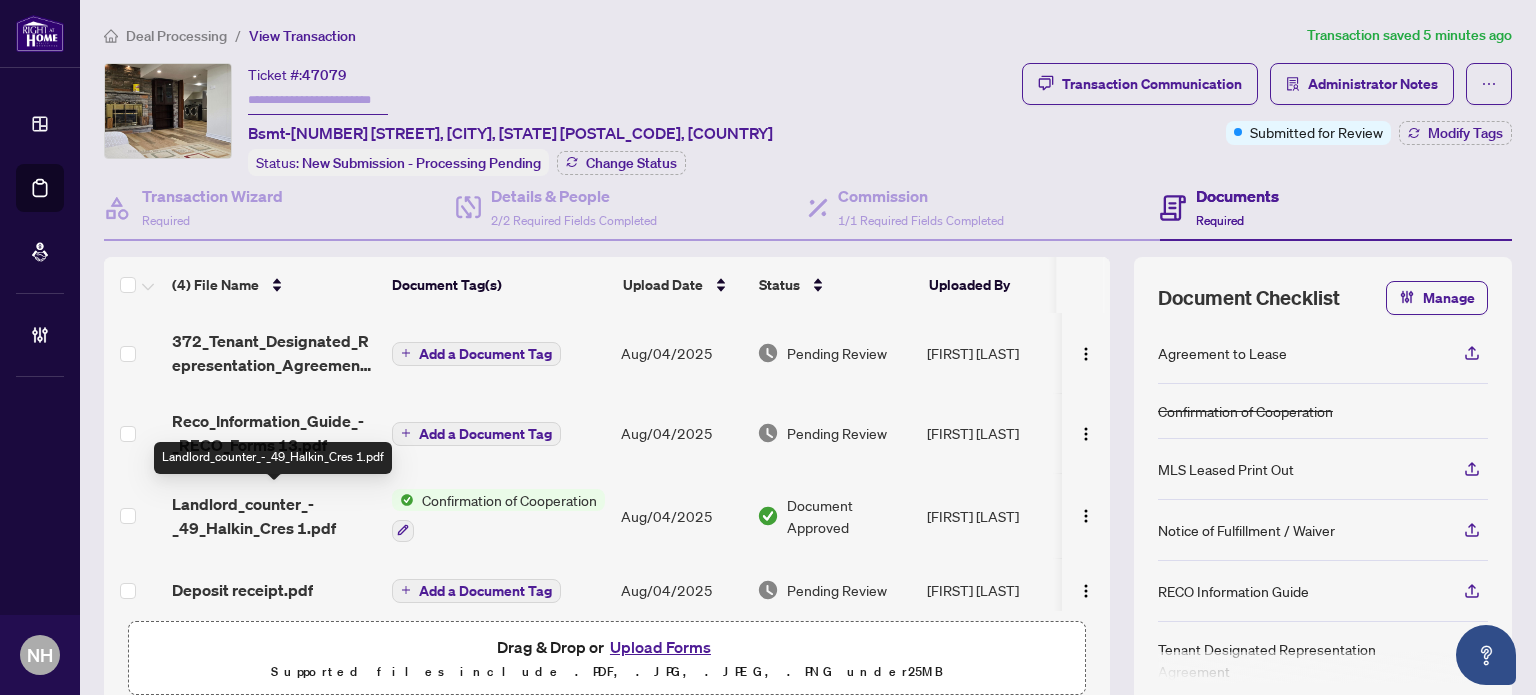 click on "Landlord_counter_-_49_Halkin_Cres 1.pdf" at bounding box center (274, 516) 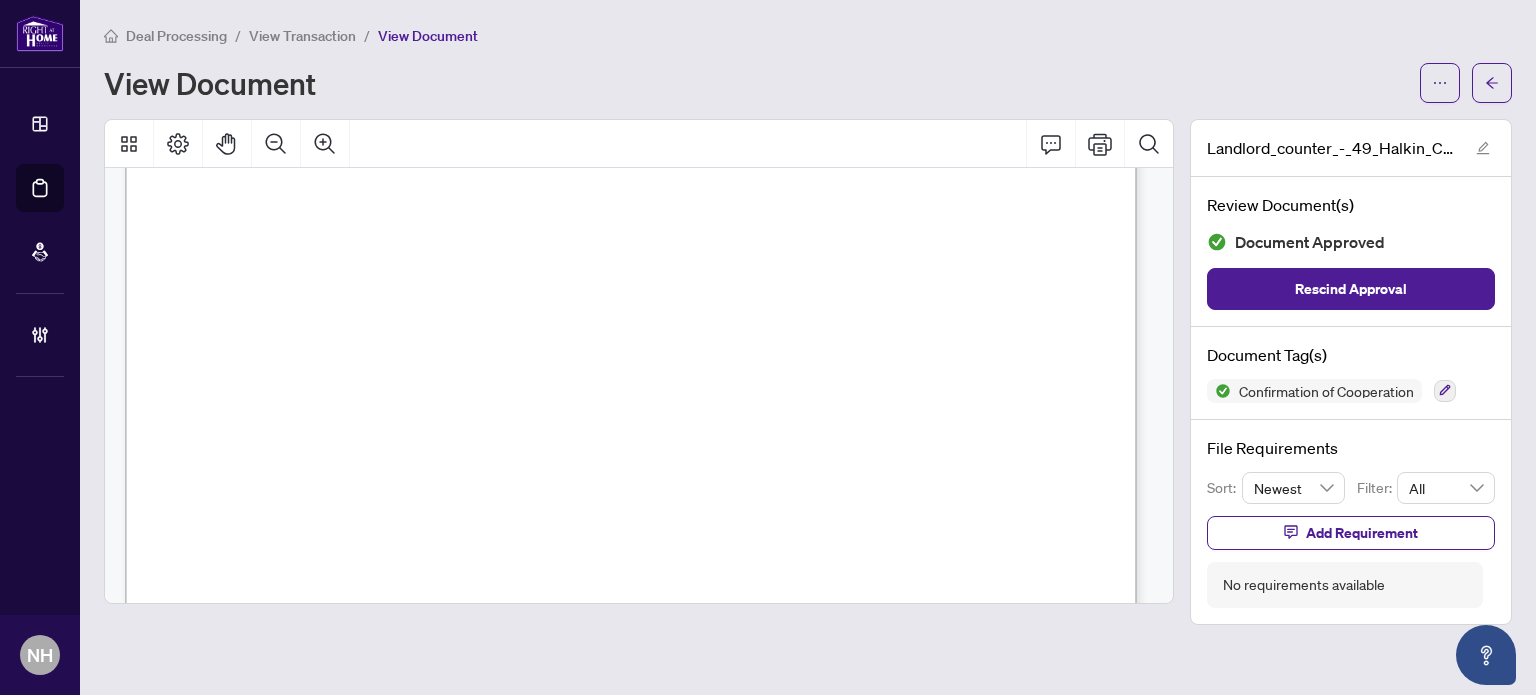 scroll, scrollTop: 6100, scrollLeft: 0, axis: vertical 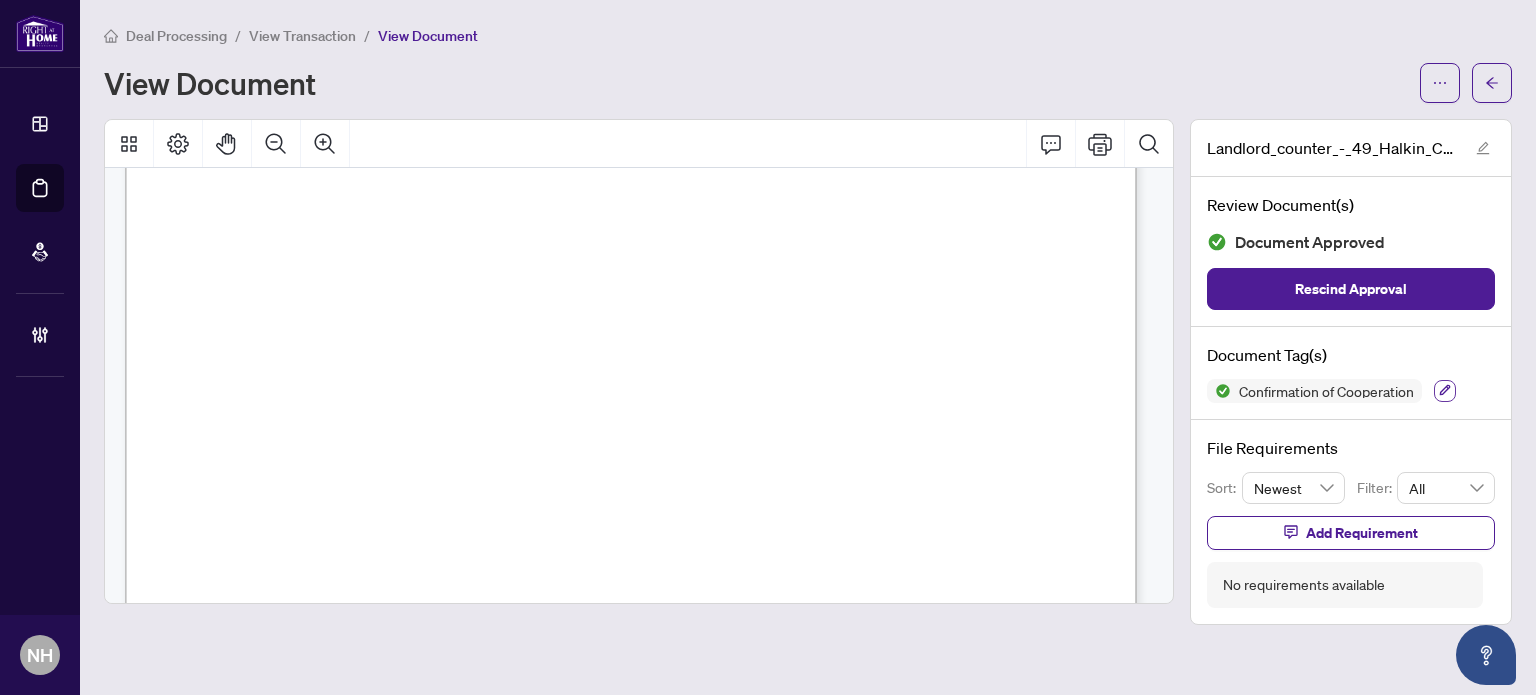 click 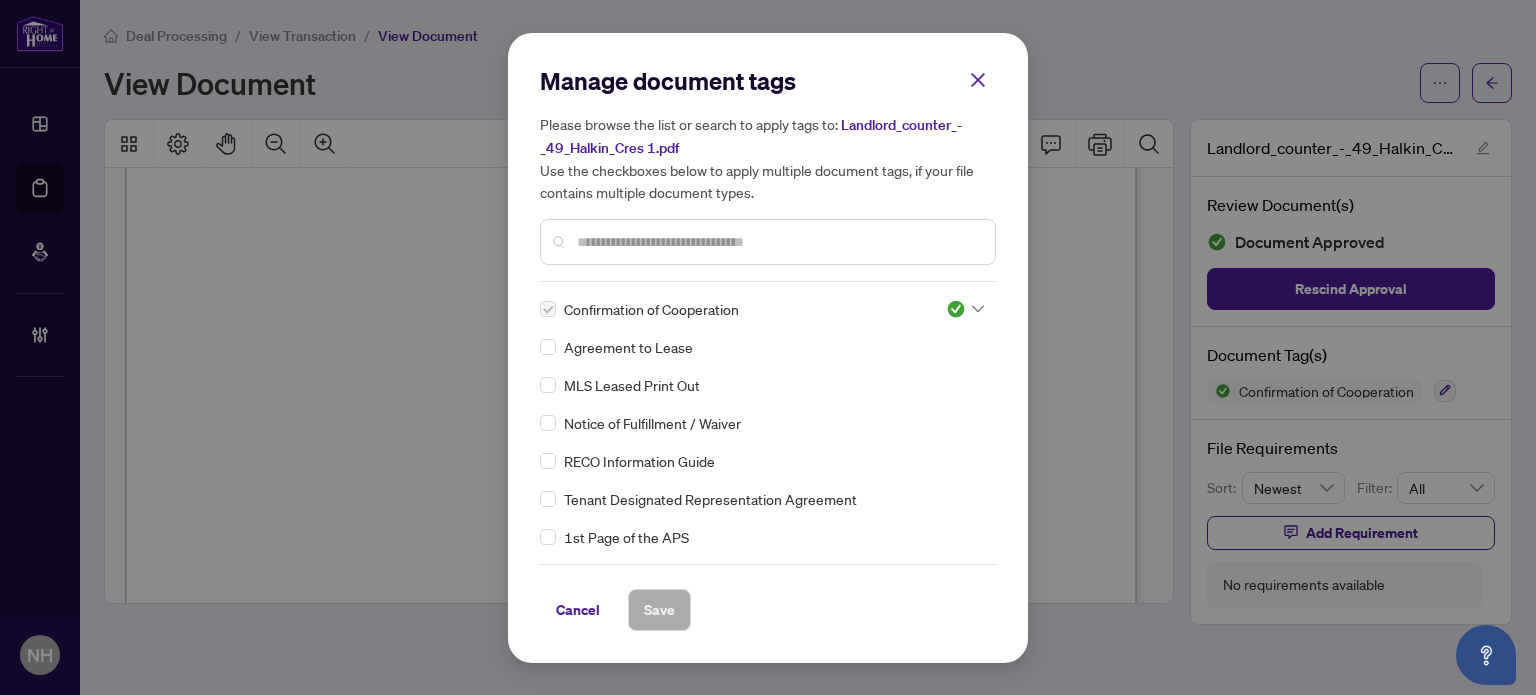 click at bounding box center (778, 242) 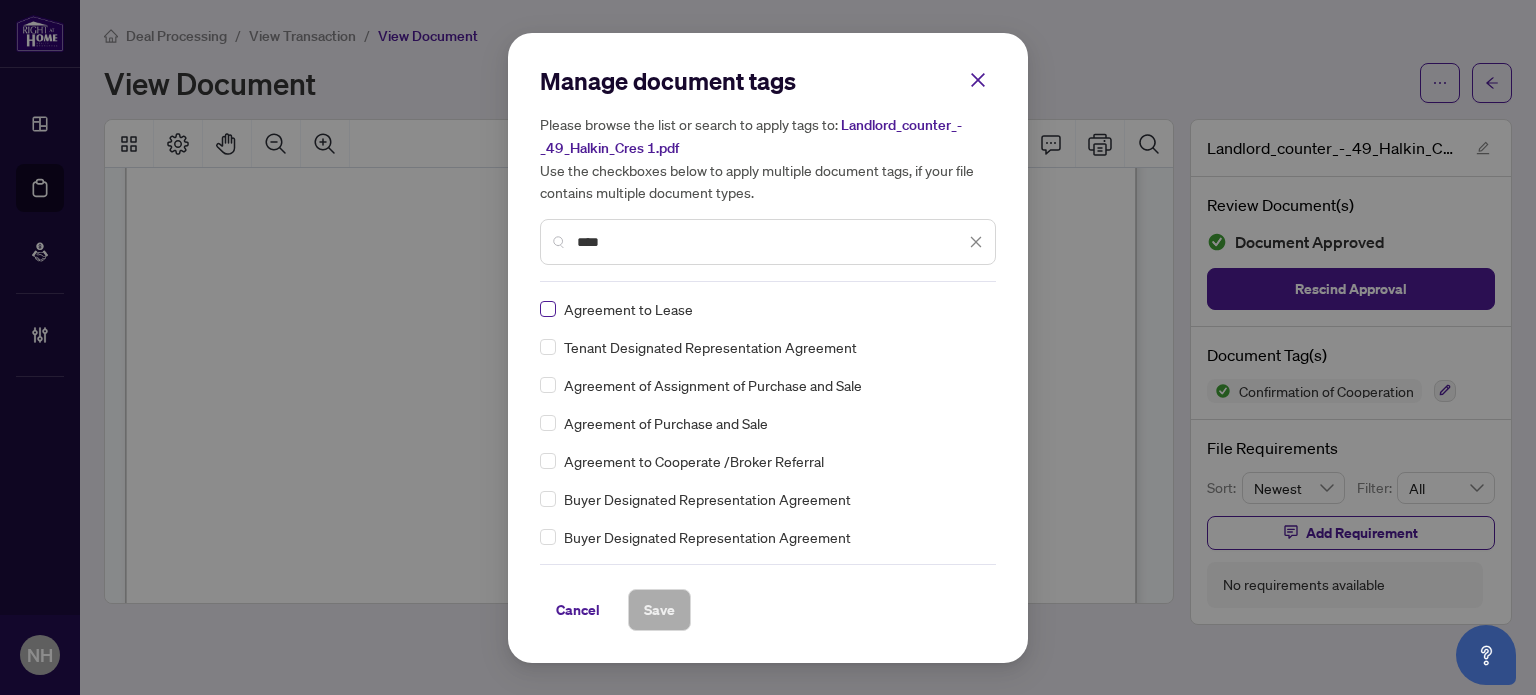 type on "****" 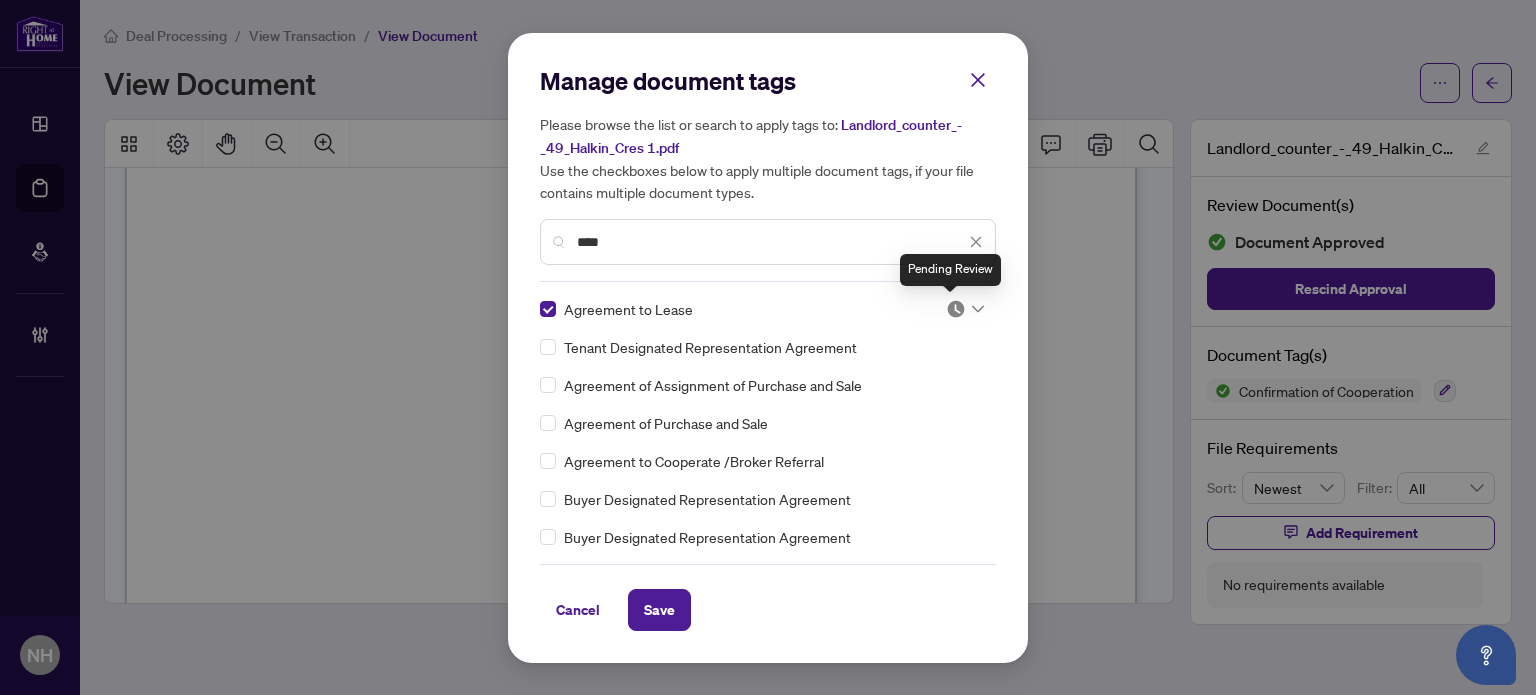drag, startPoint x: 952, startPoint y: 307, endPoint x: 946, endPoint y: 320, distance: 14.3178215 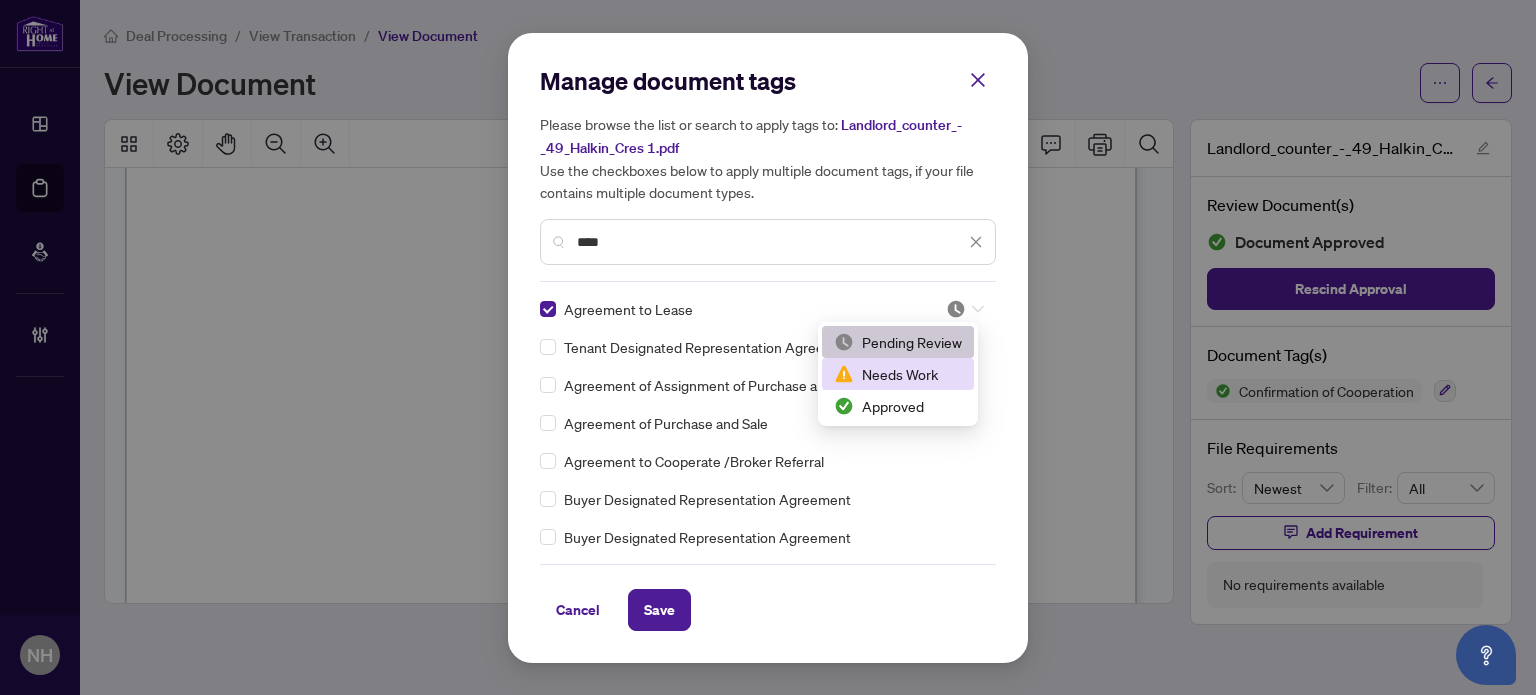 click on "Needs Work" at bounding box center [898, 374] 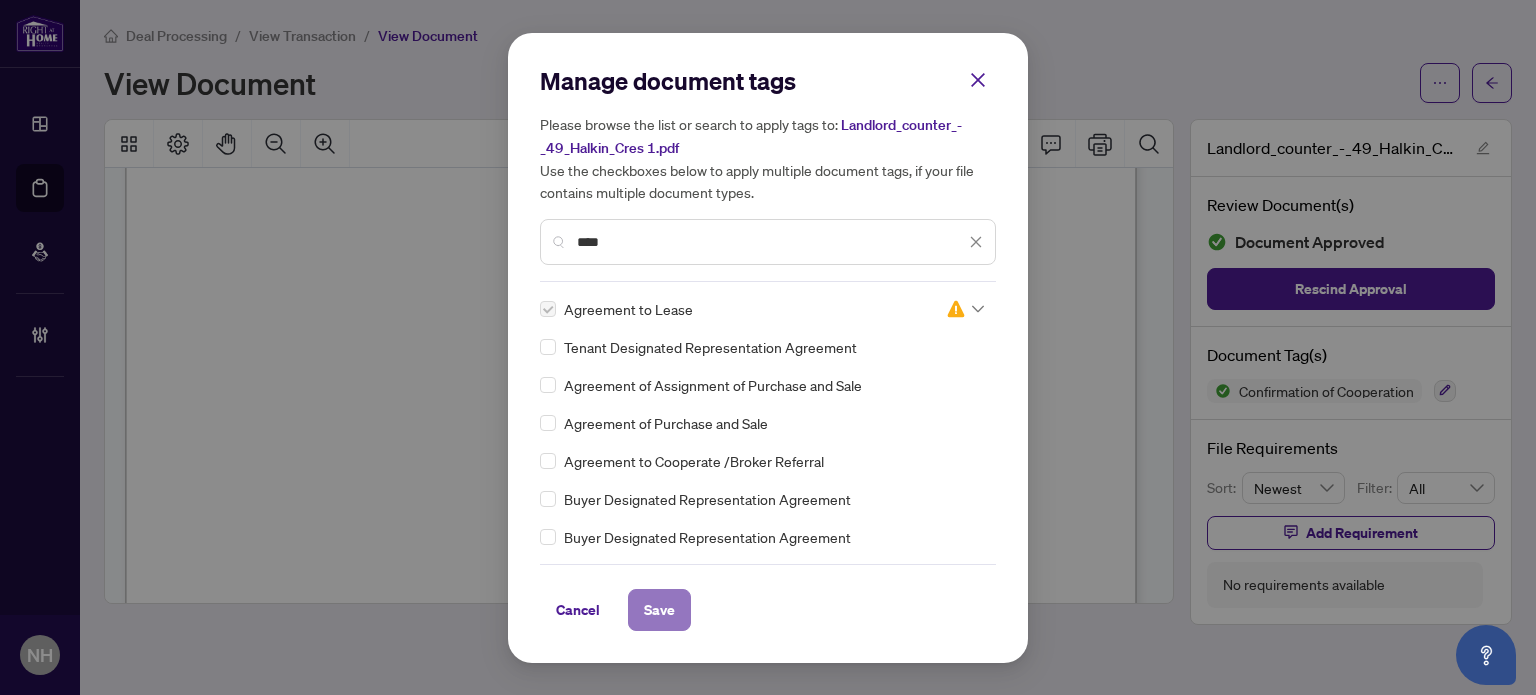 click on "Save" at bounding box center (659, 610) 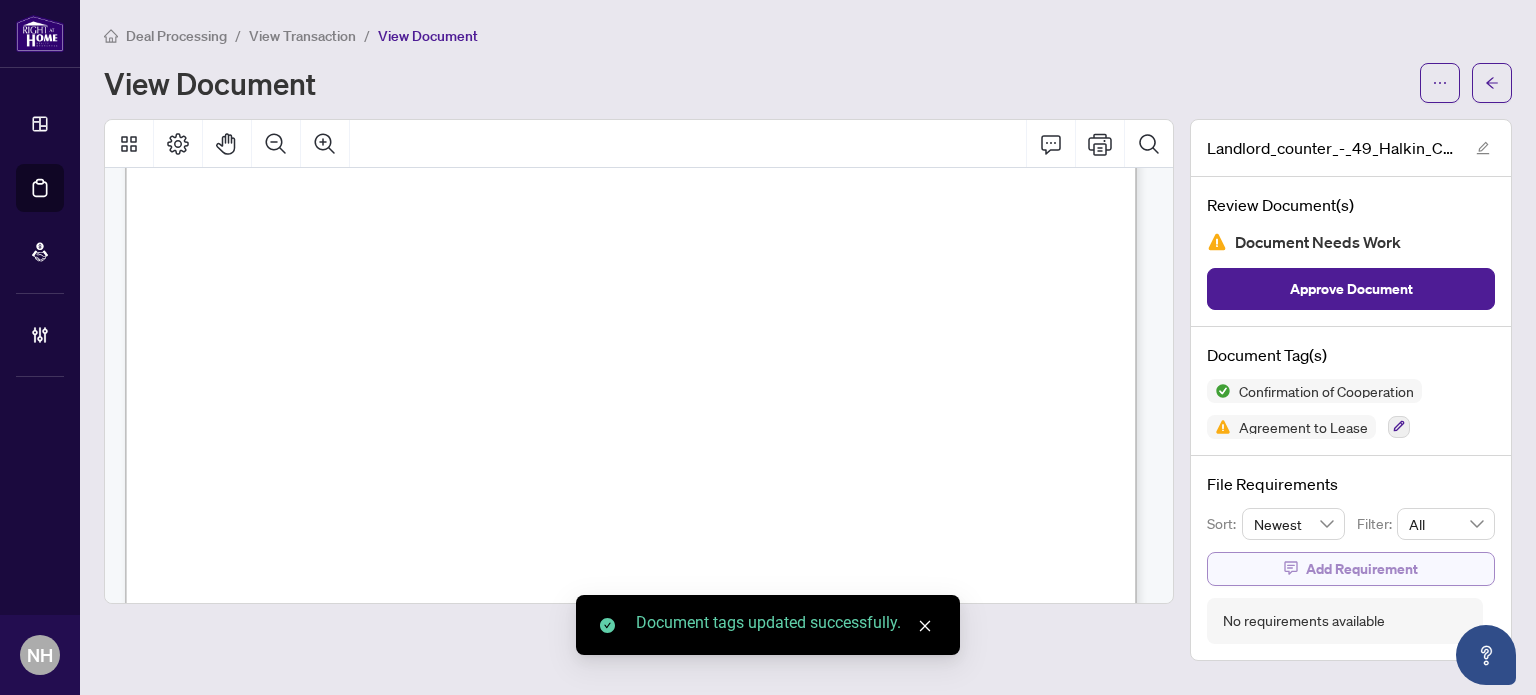 click 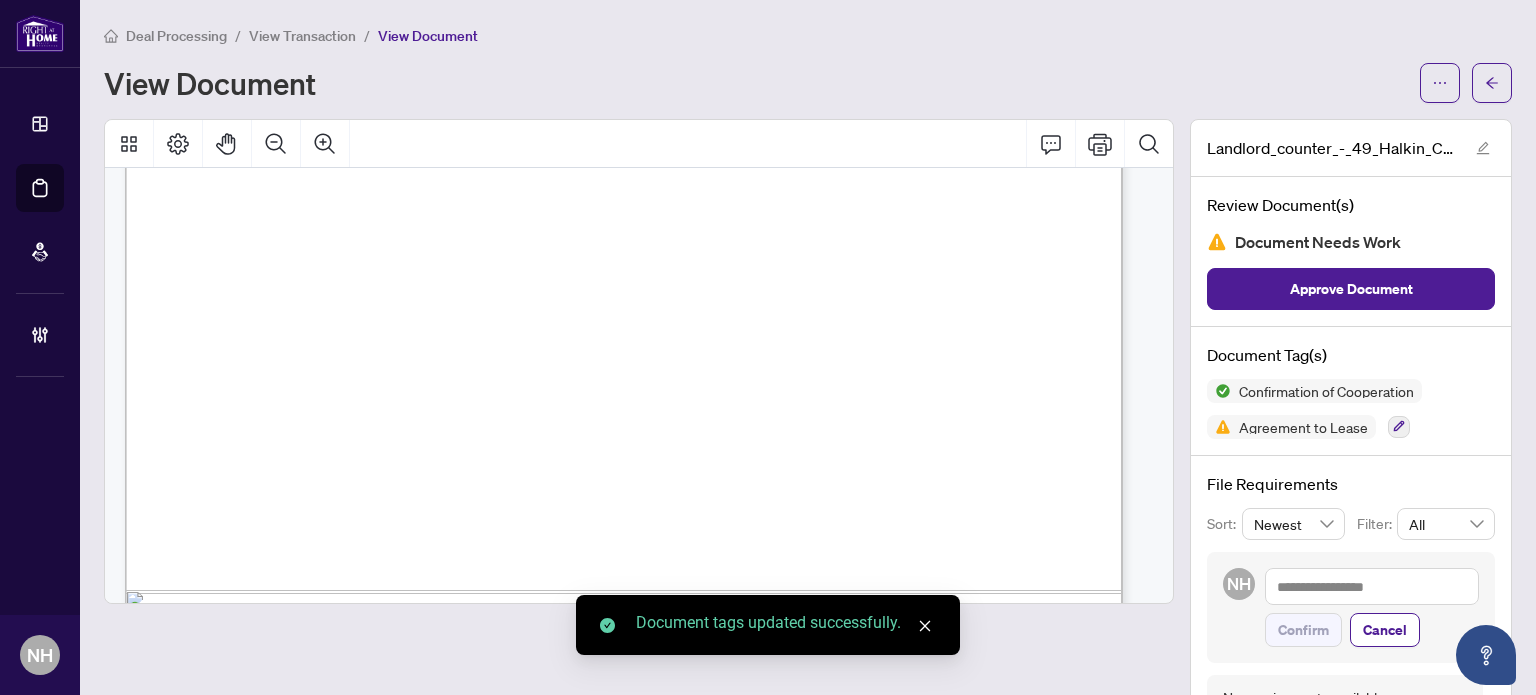 scroll, scrollTop: 6014, scrollLeft: 0, axis: vertical 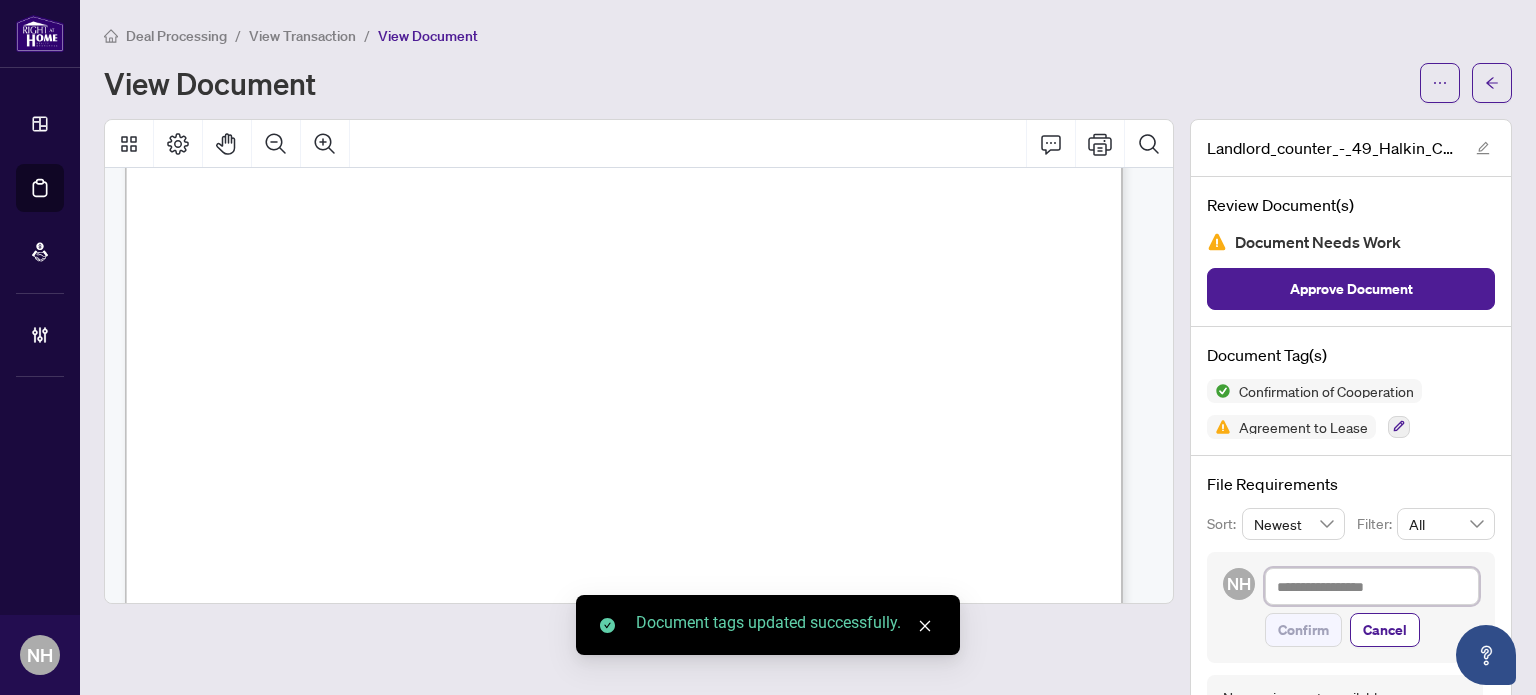 click at bounding box center [1372, 587] 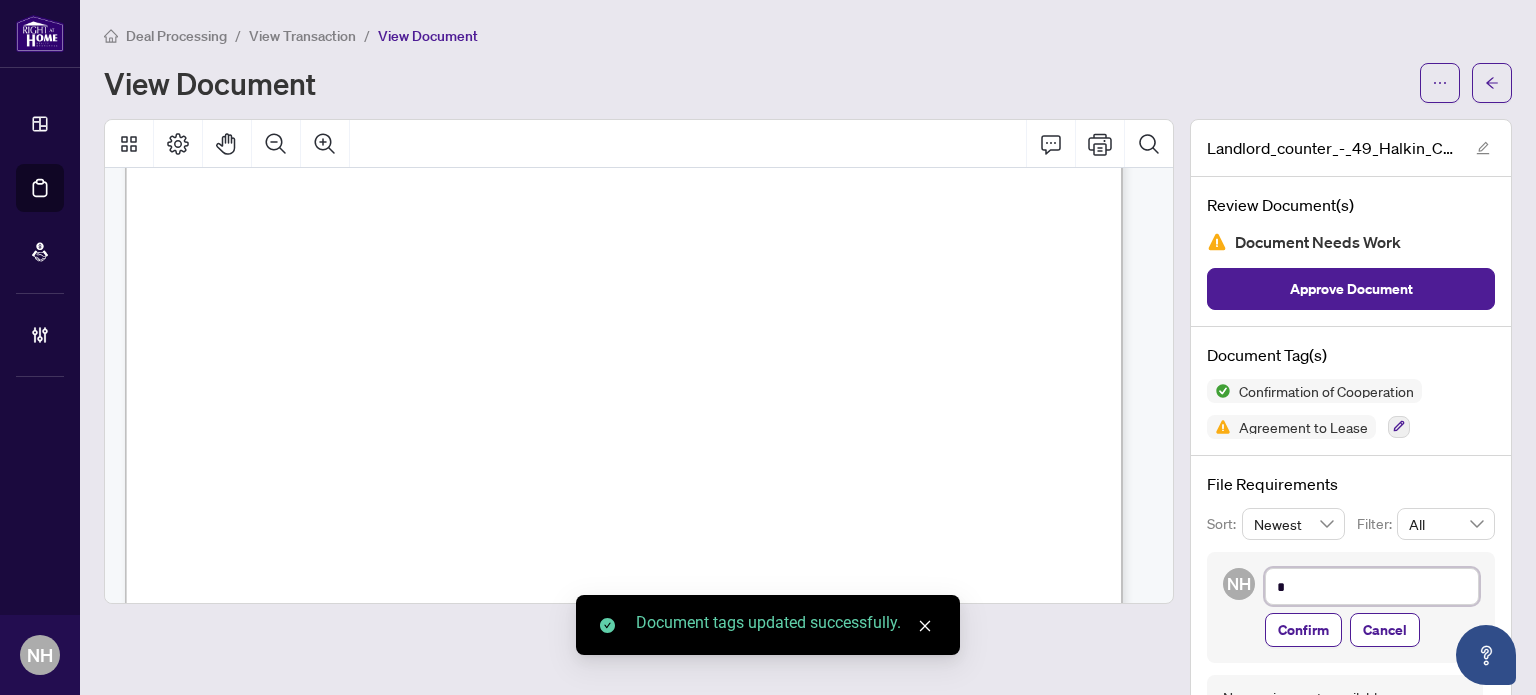 type on "**" 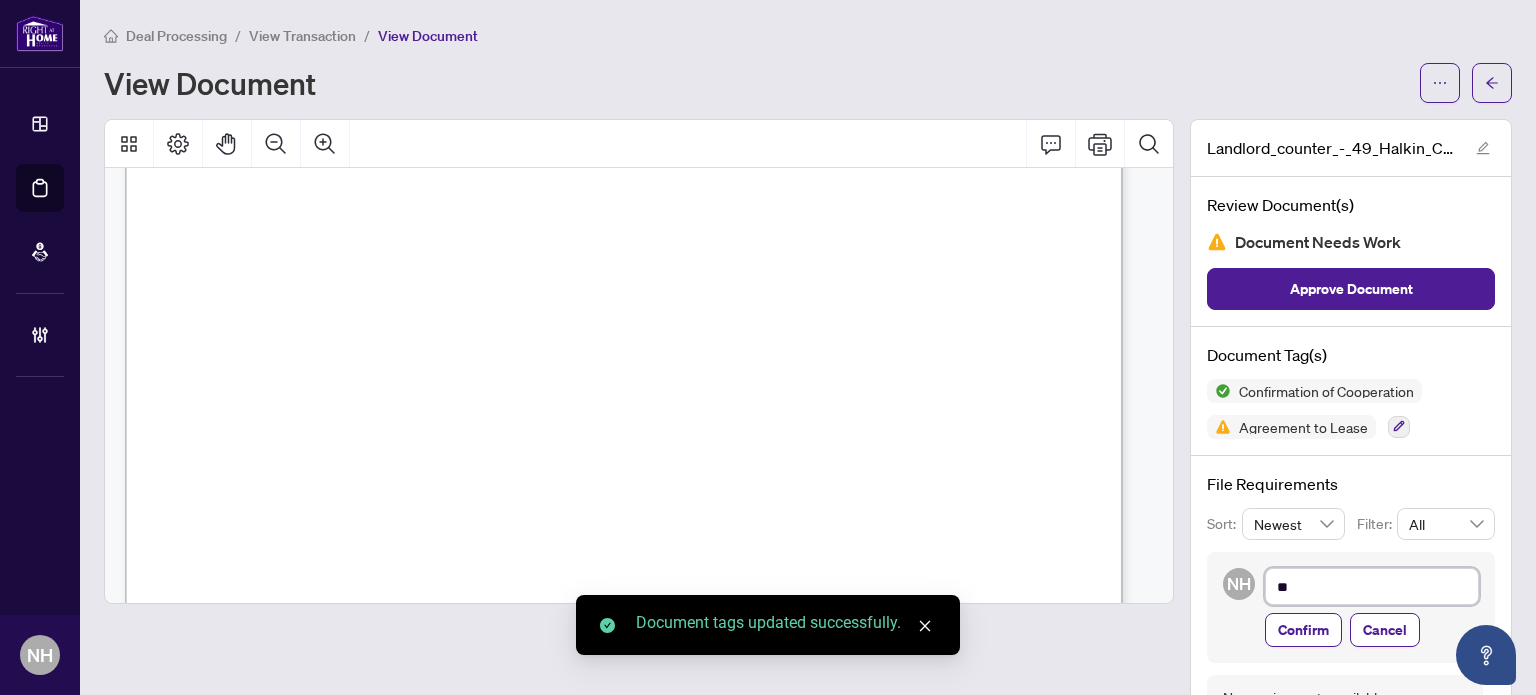 type on "***" 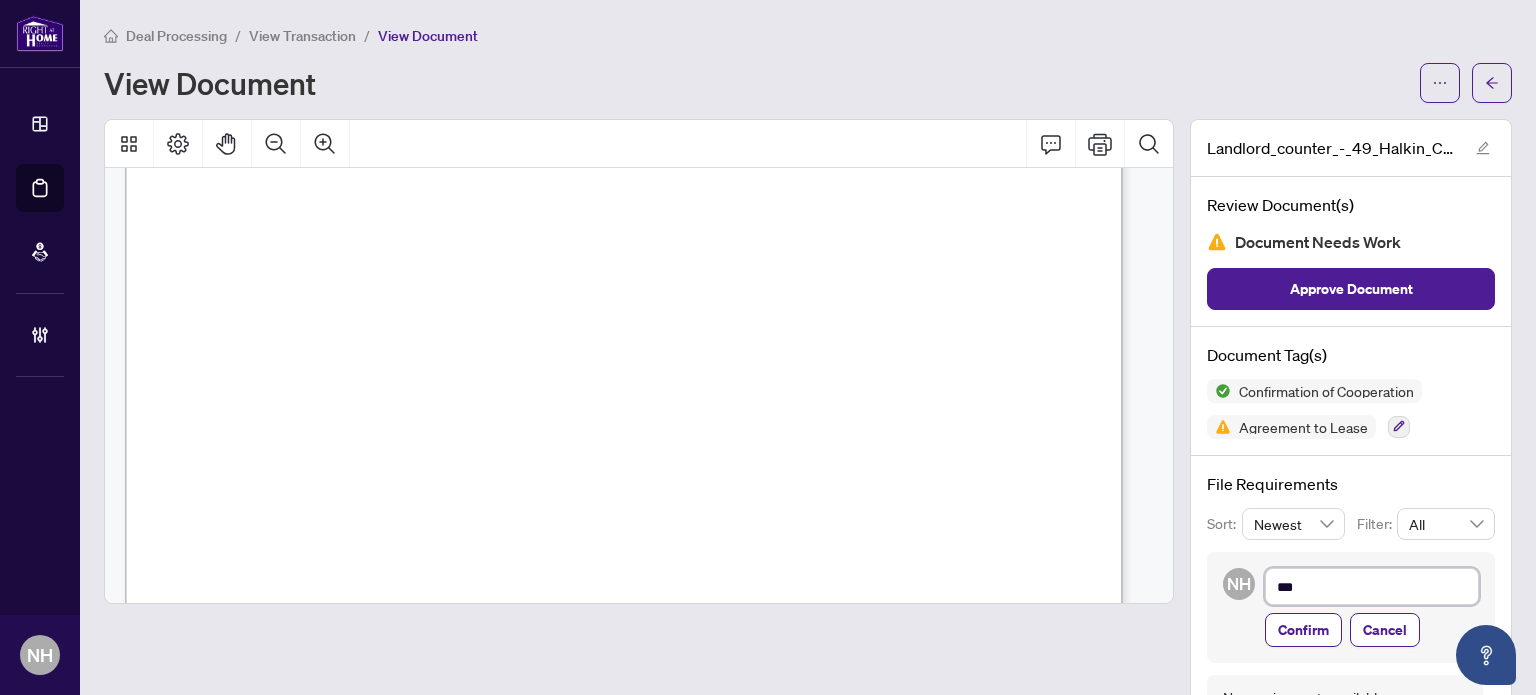 type on "****" 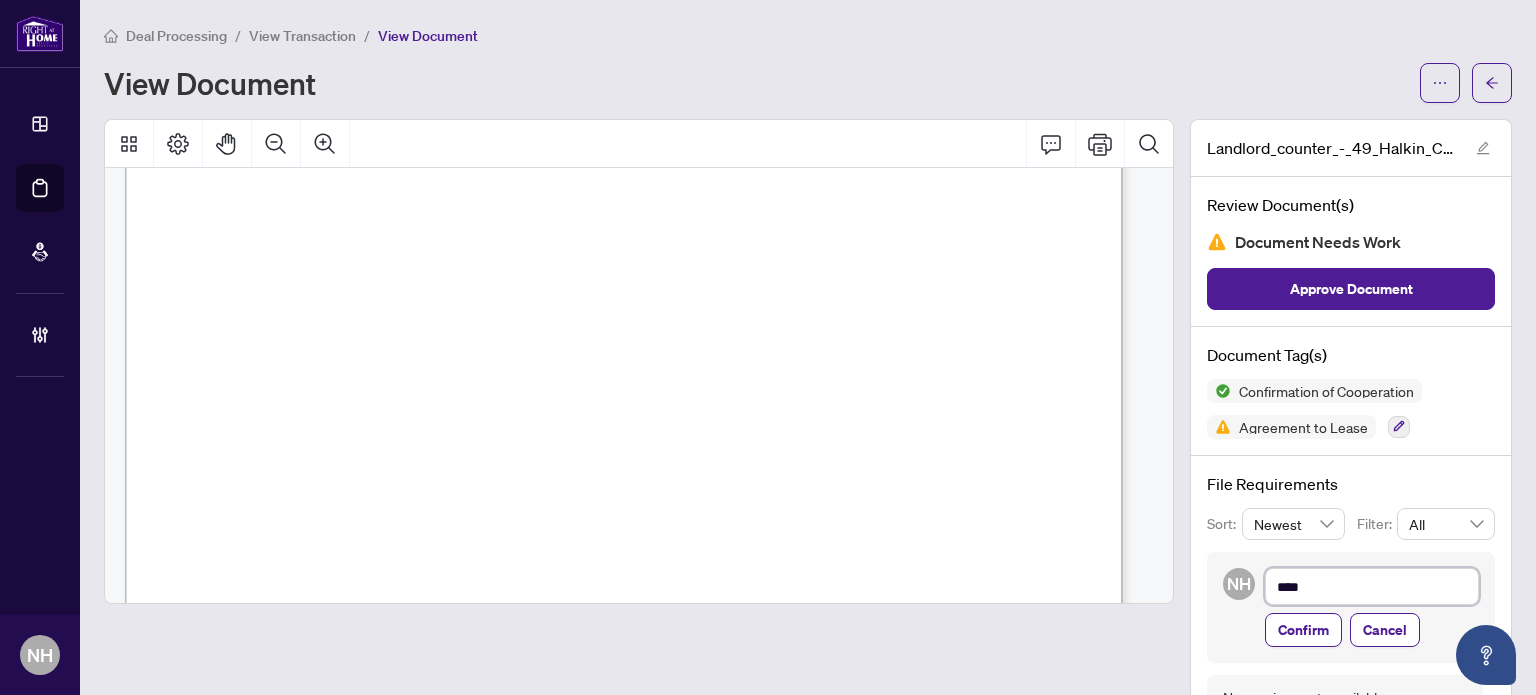 type on "*****" 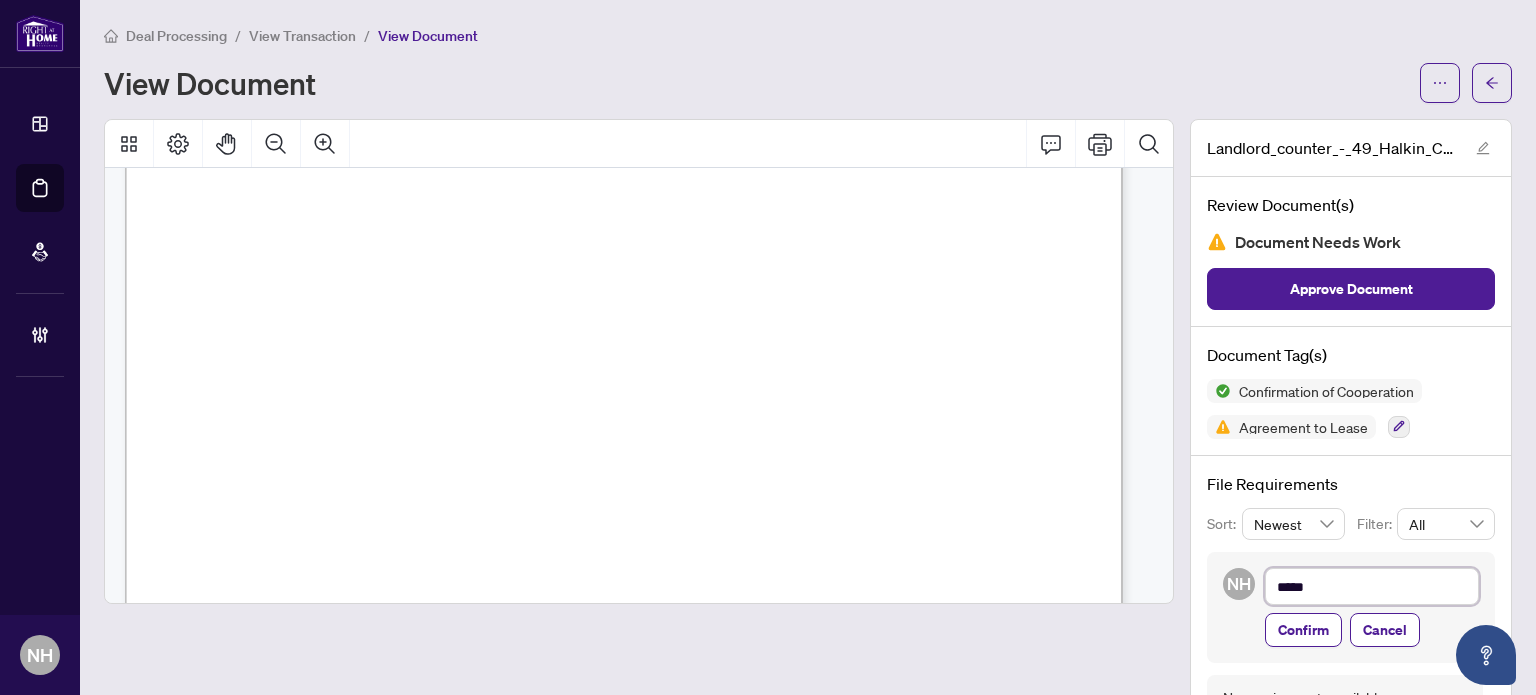 type on "****" 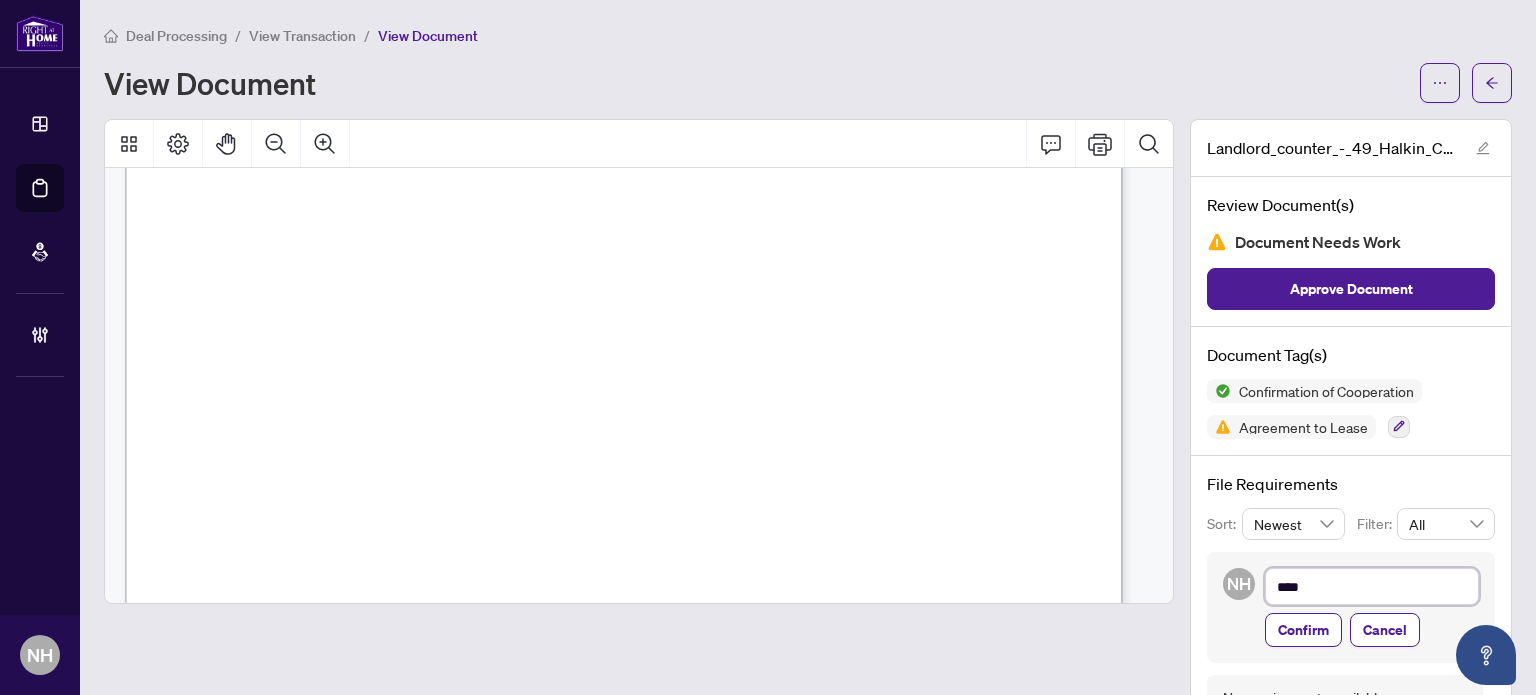 type on "***" 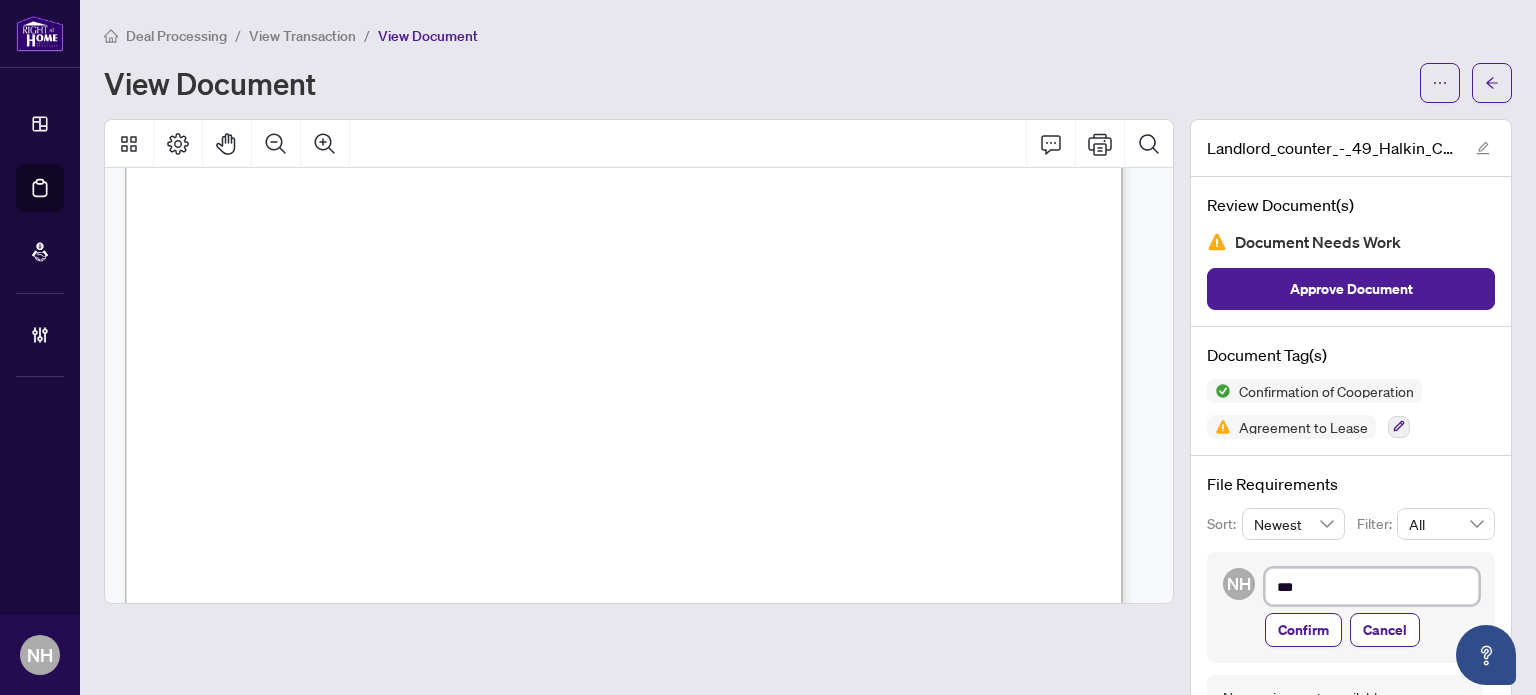 type on "**" 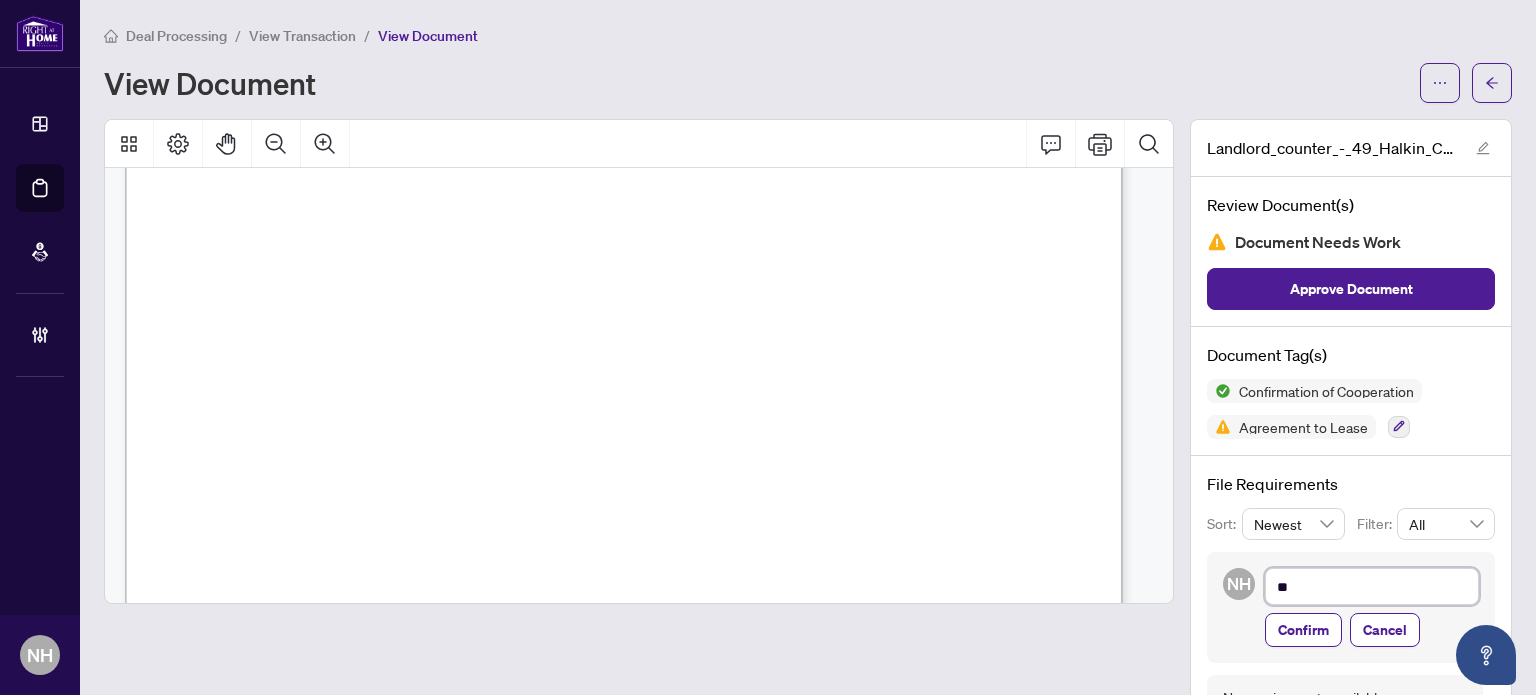 type on "*" 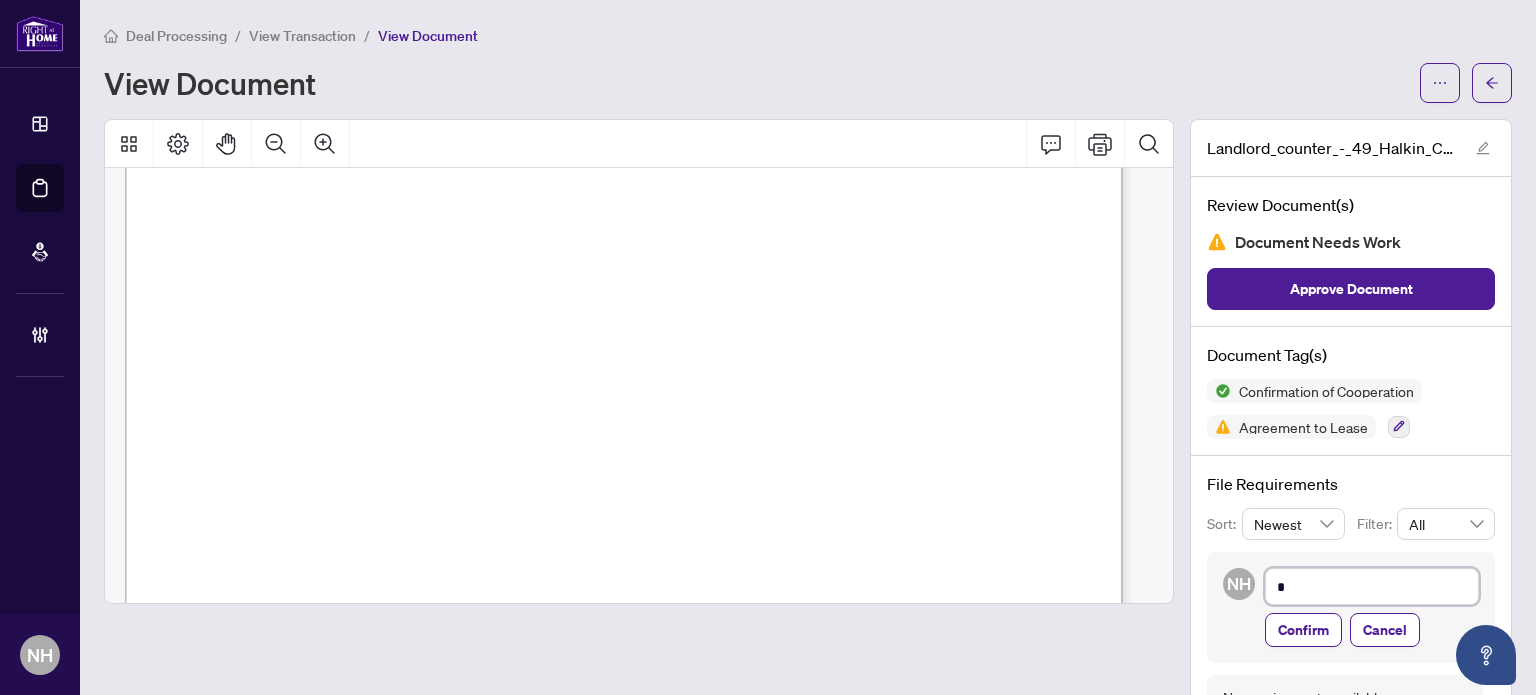 type on "**" 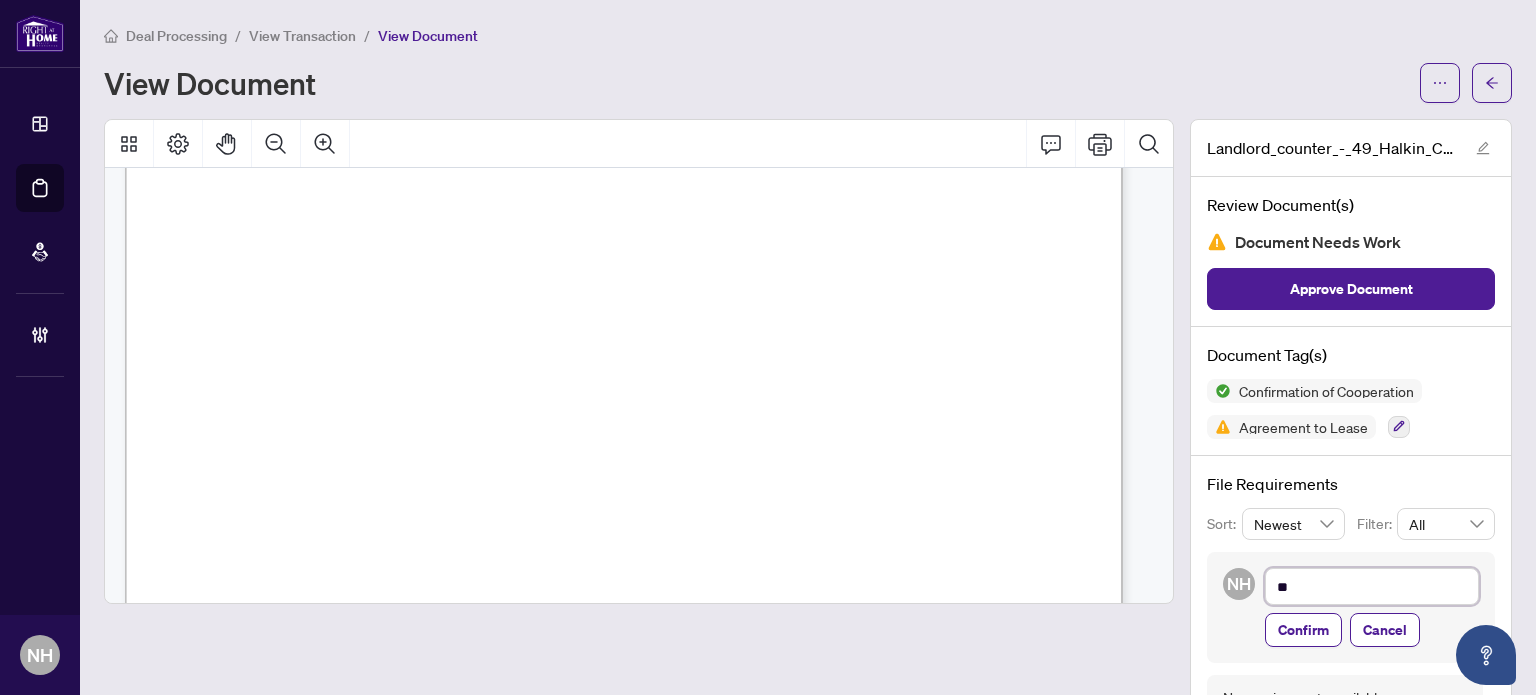 type on "***" 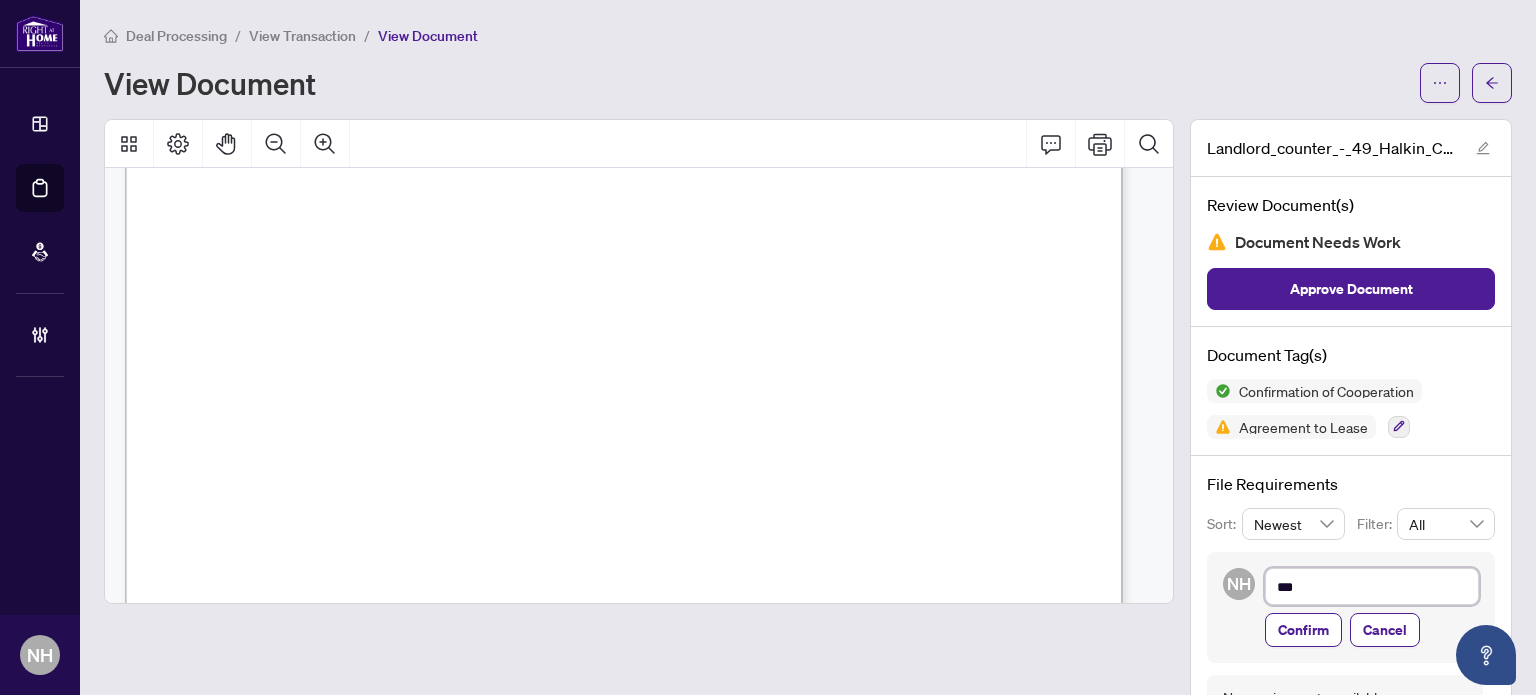type on "****" 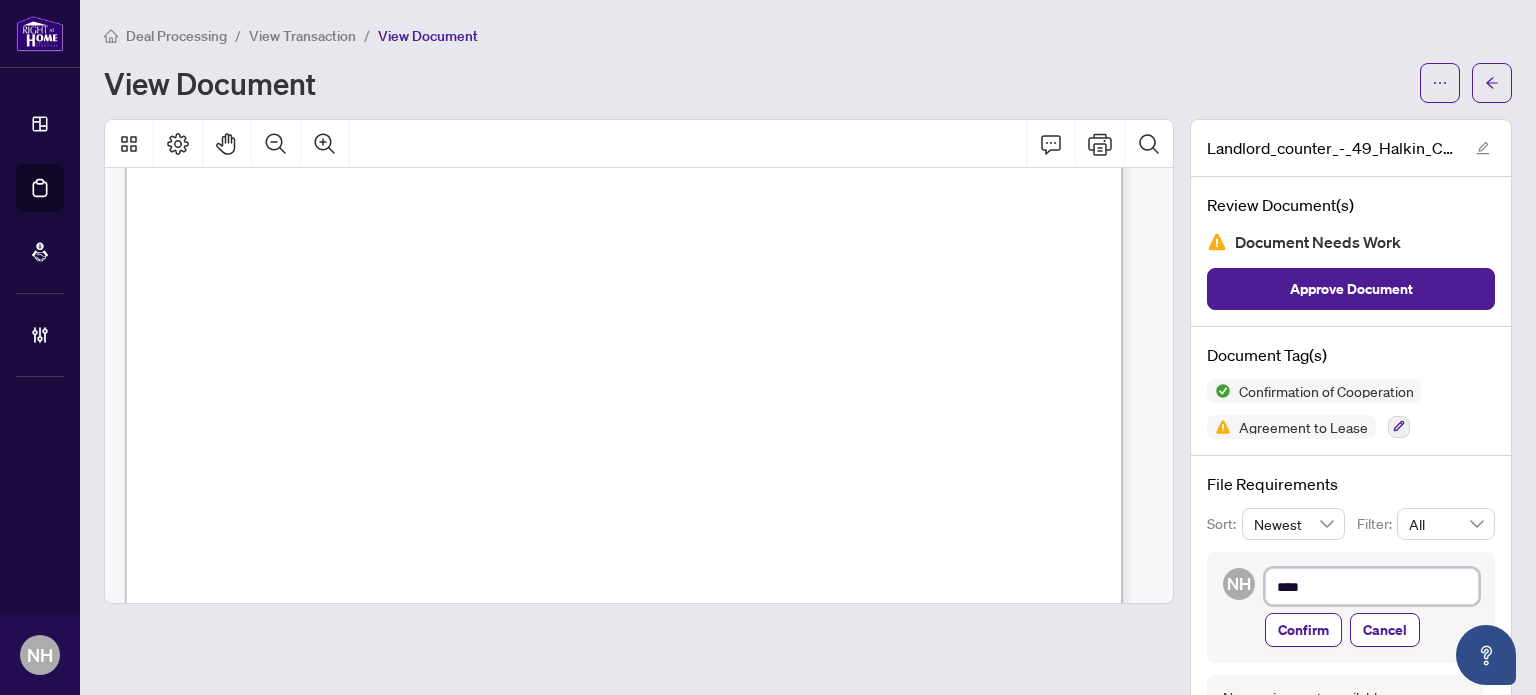 type on "*****" 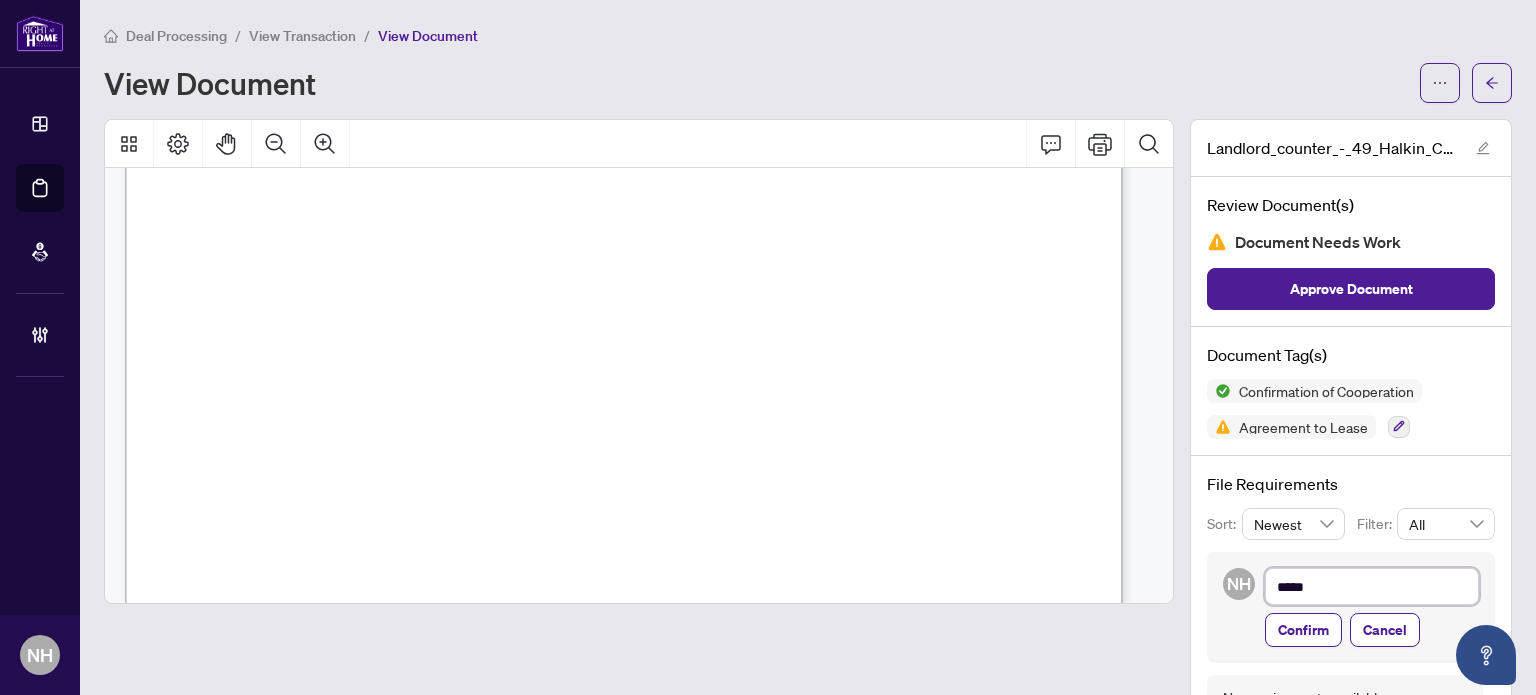 type on "******" 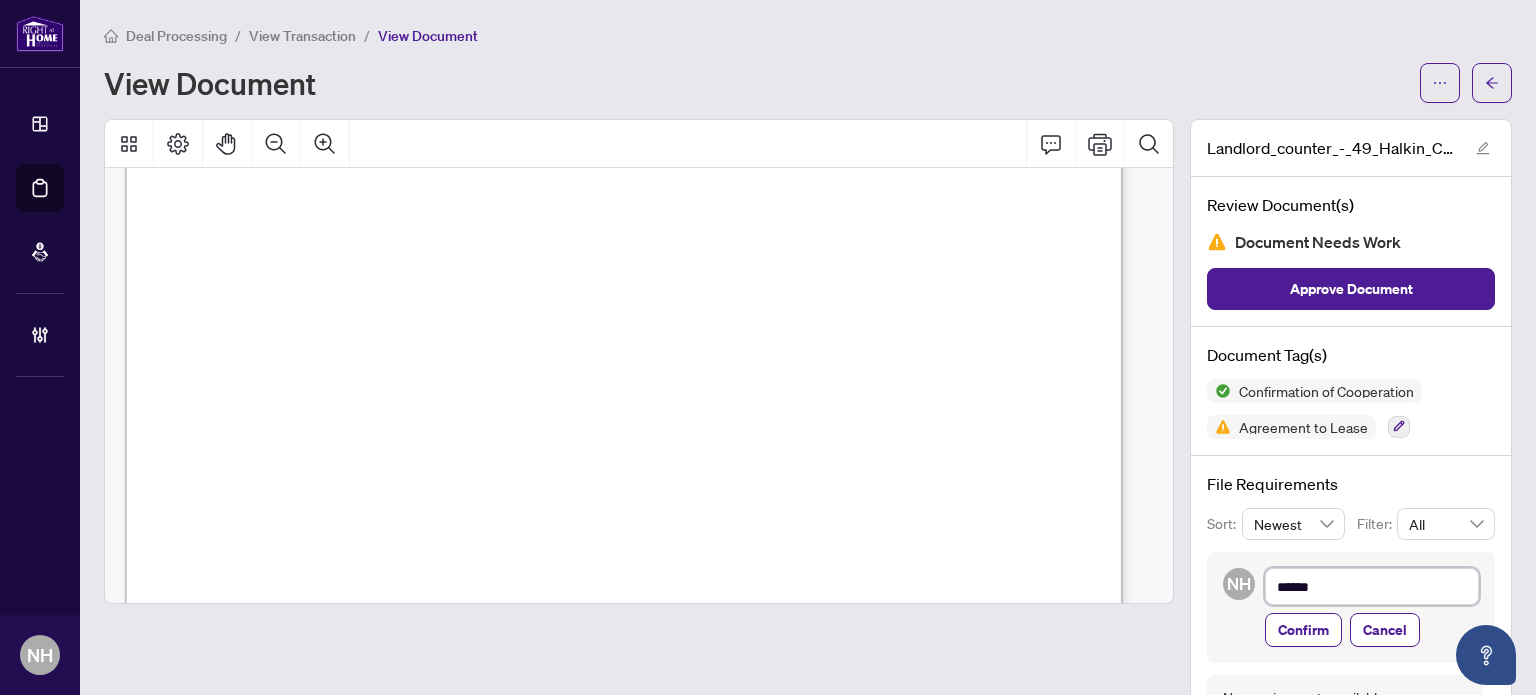 type on "*******" 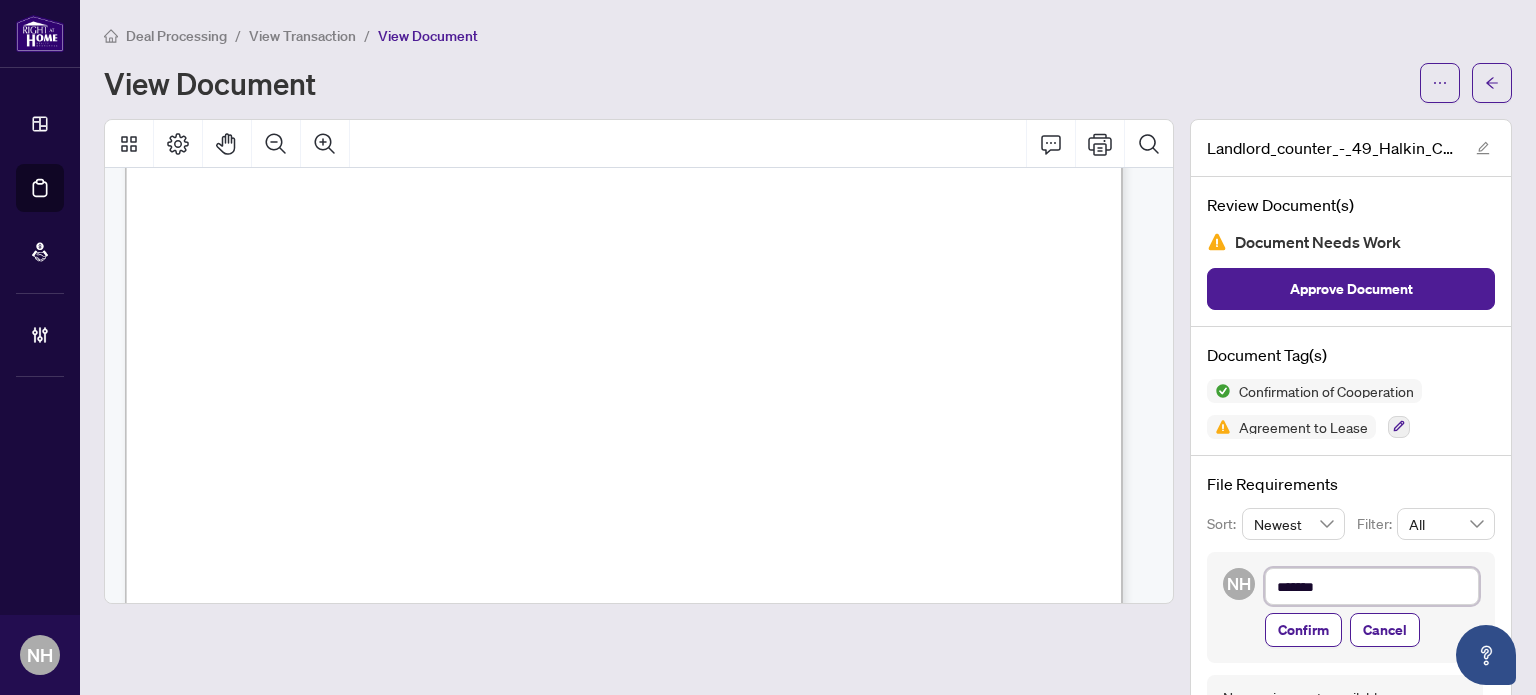 type on "*******" 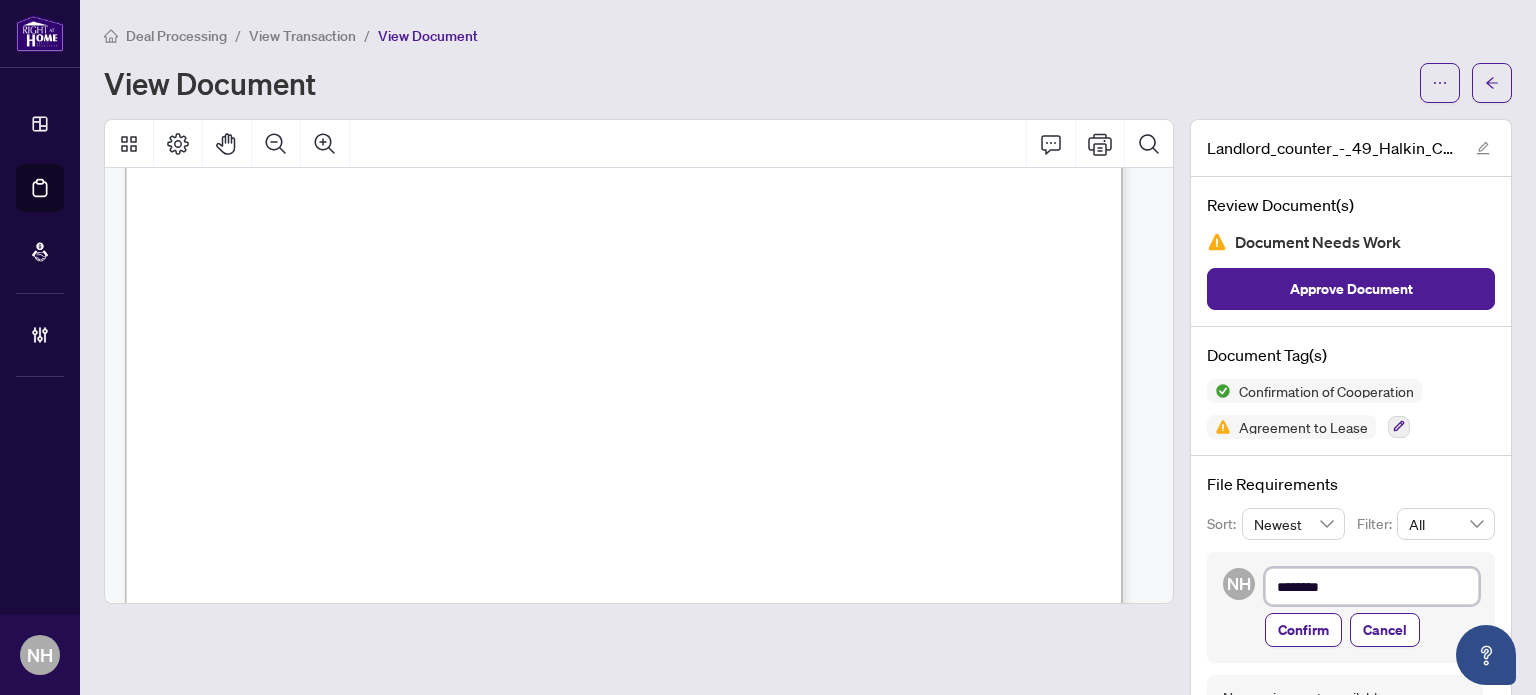 type on "*********" 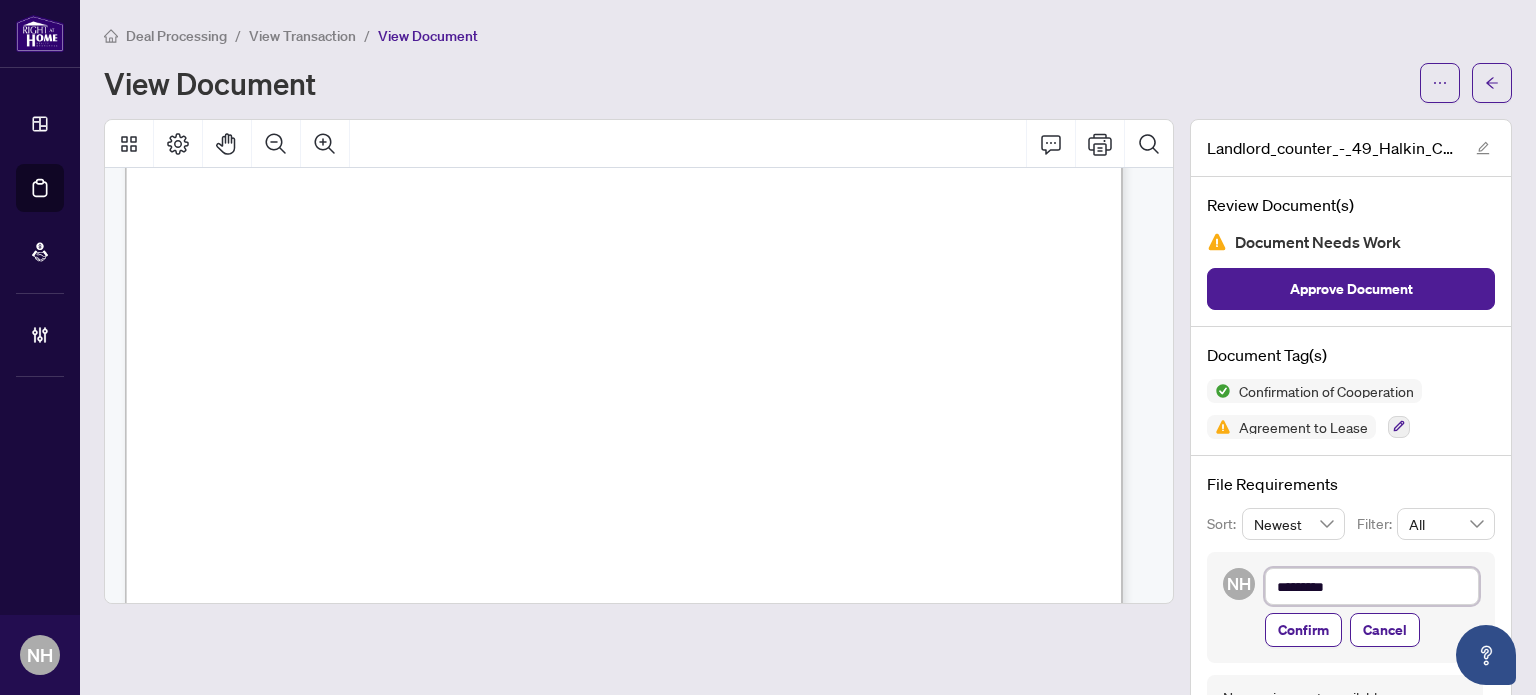 type on "*********" 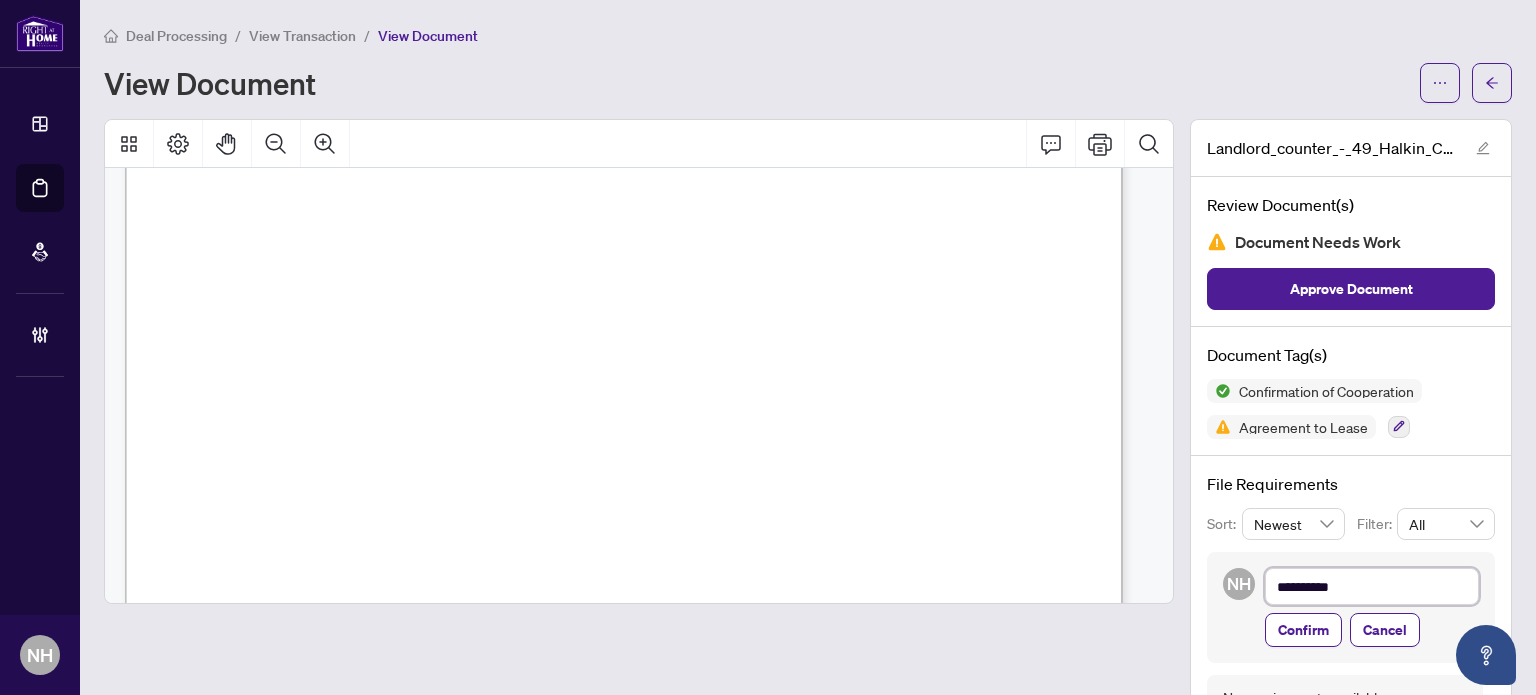 type on "*********" 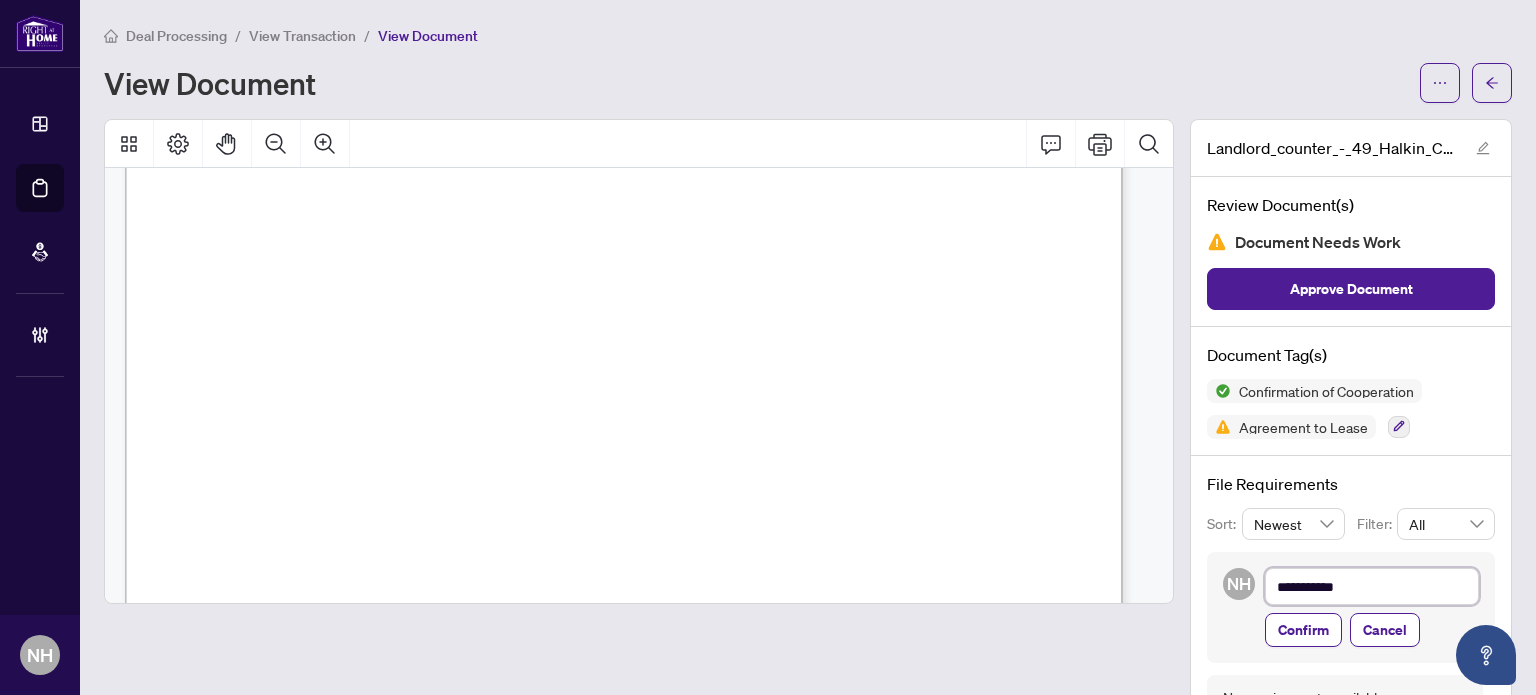 type on "*********" 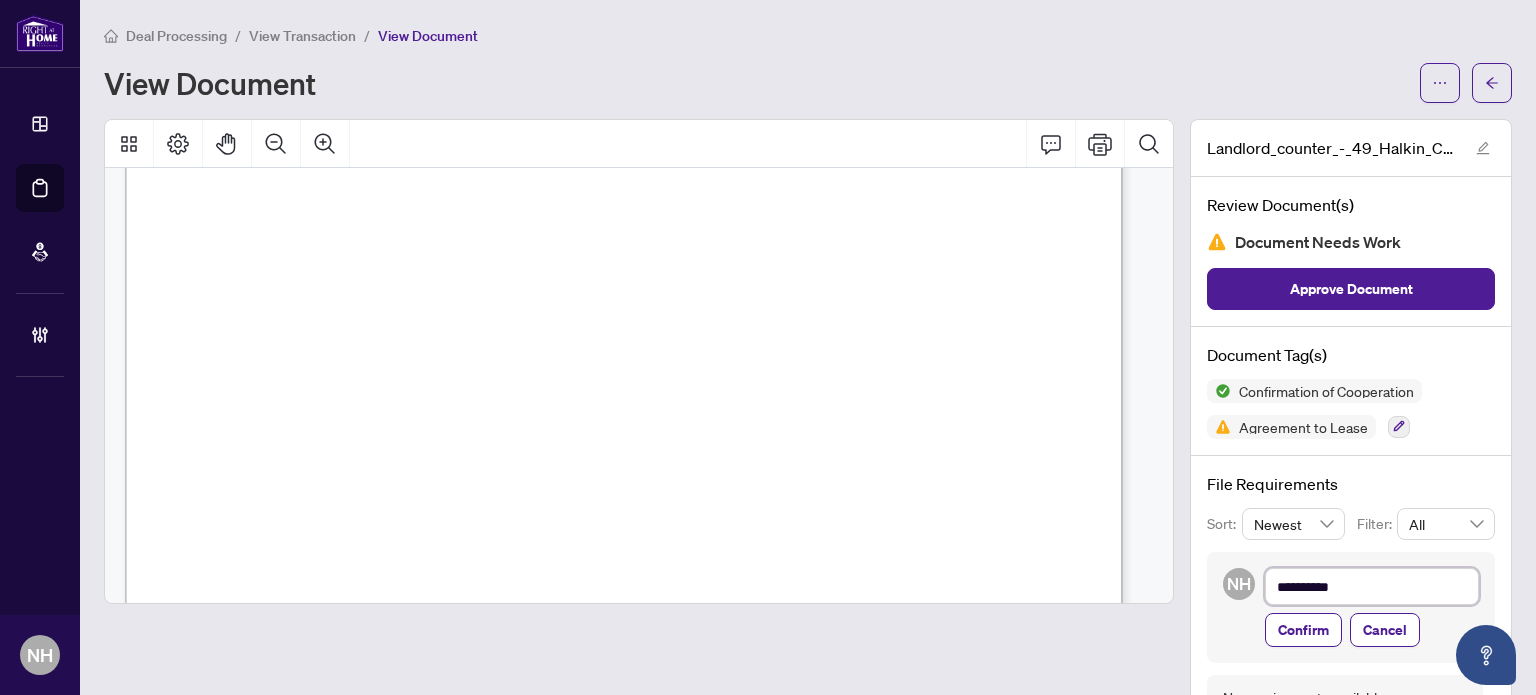 type on "**********" 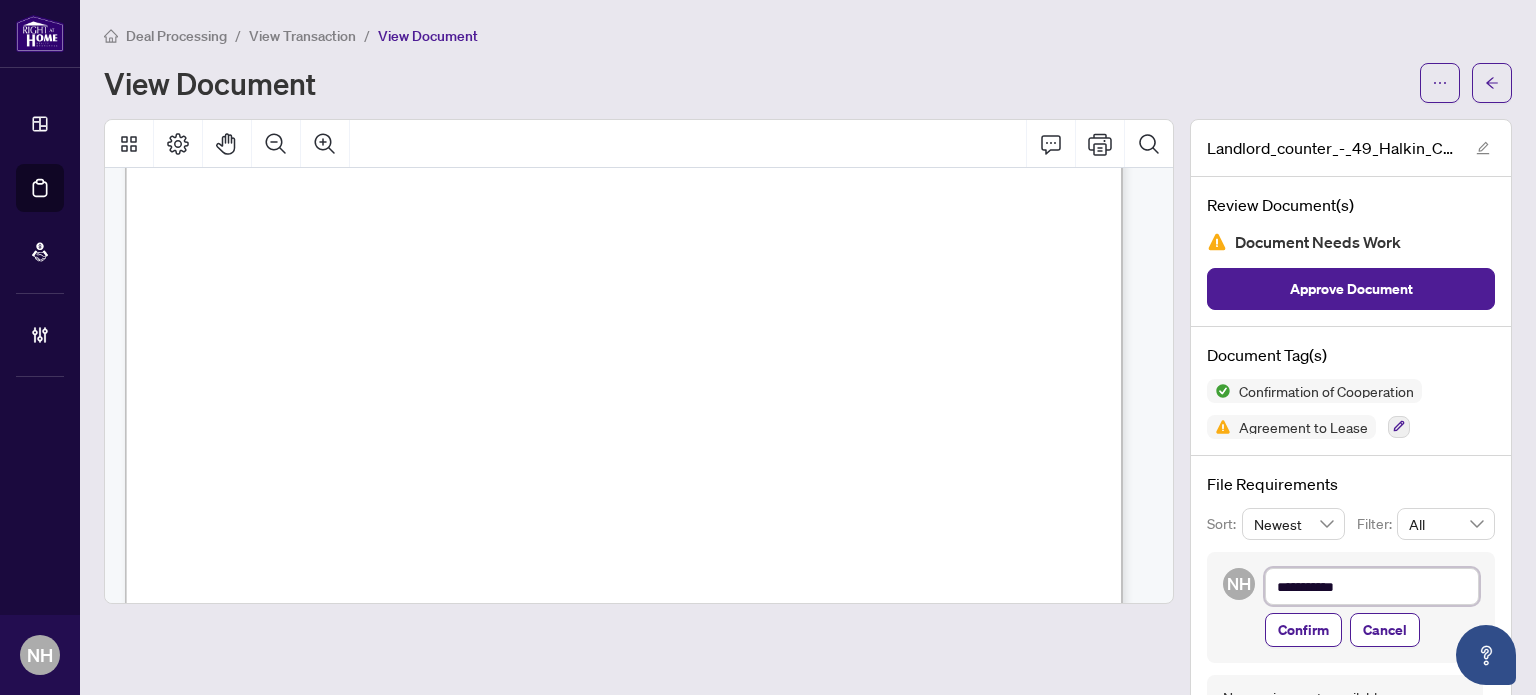 type on "**********" 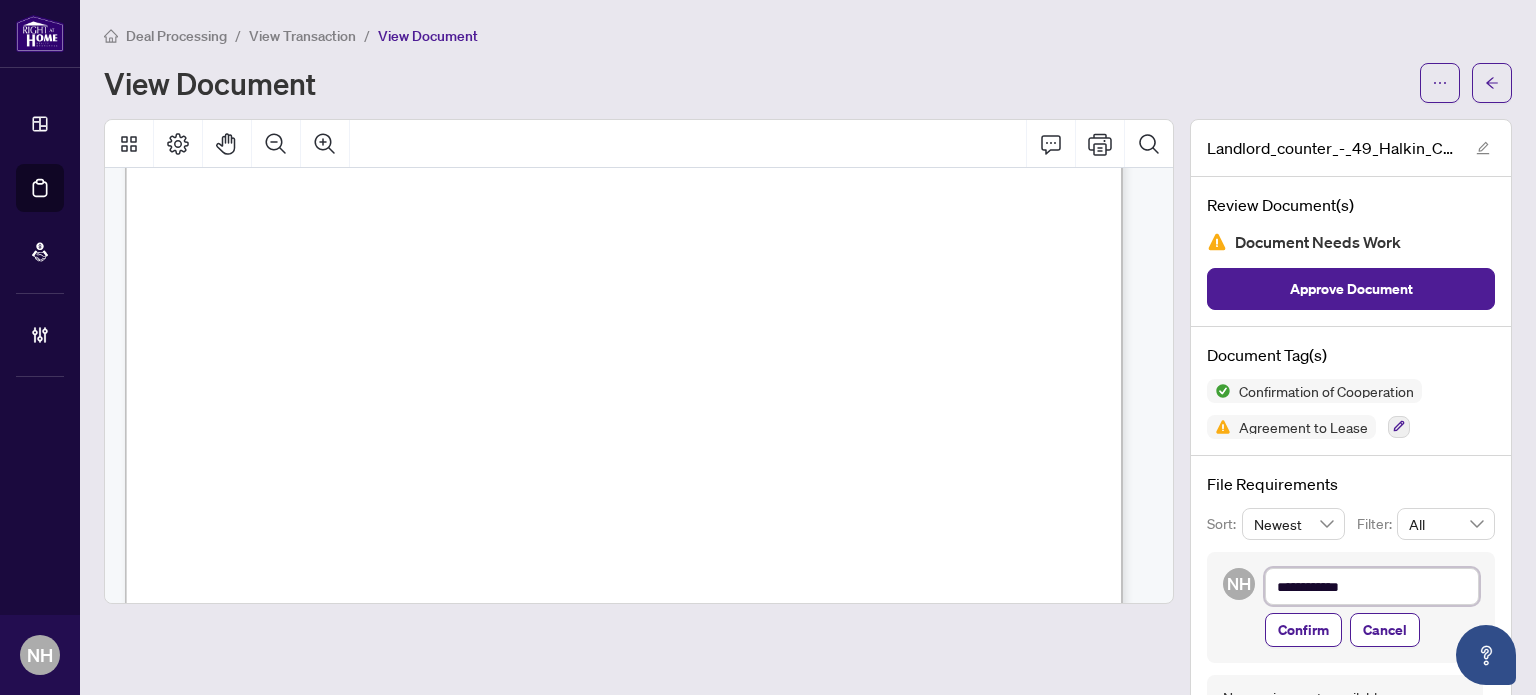 type on "**********" 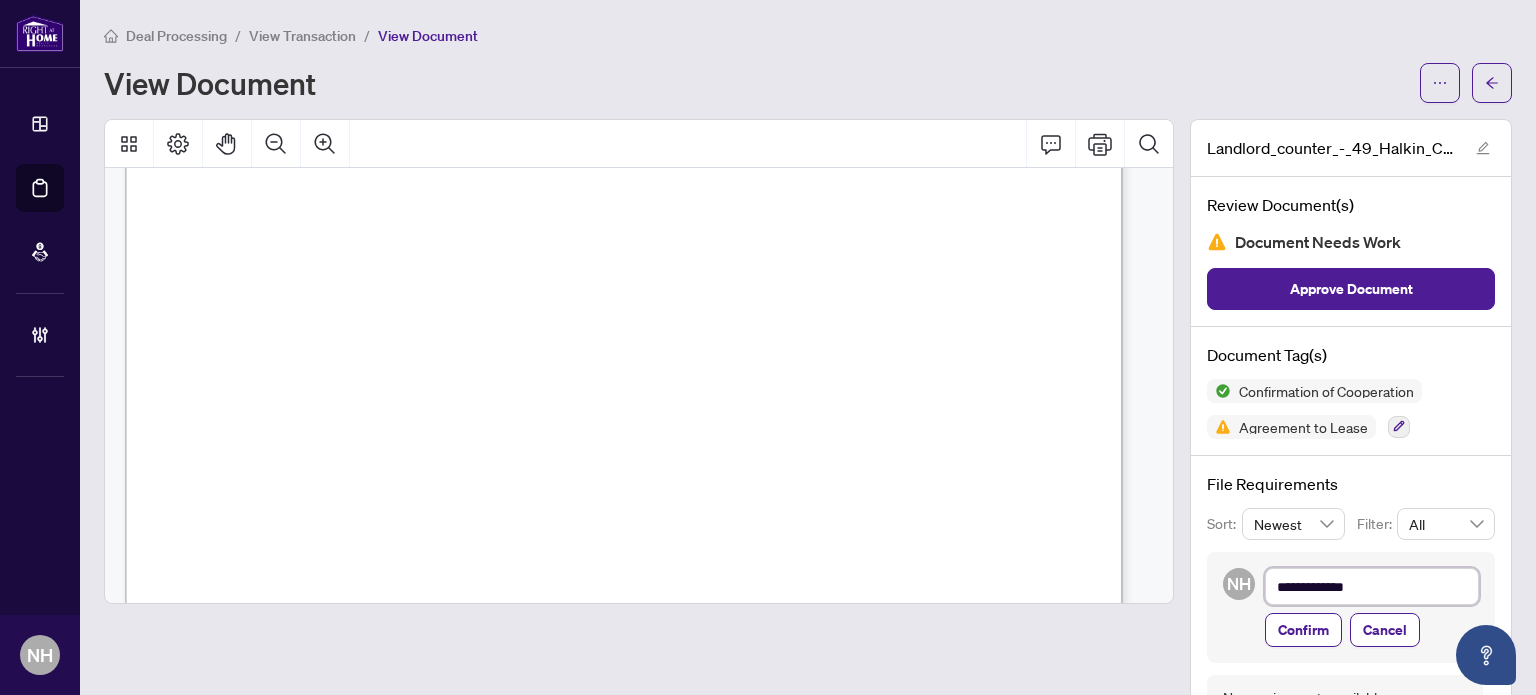 type on "**********" 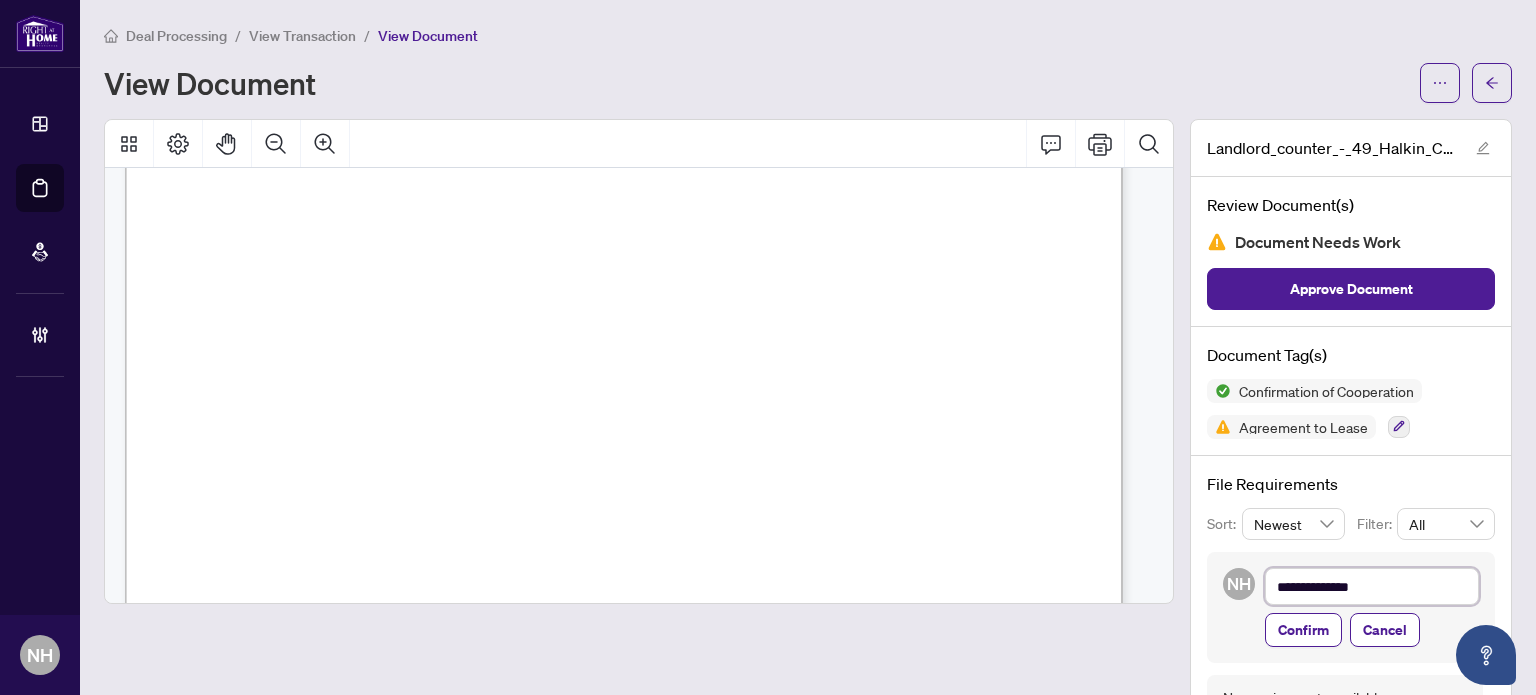 type on "**********" 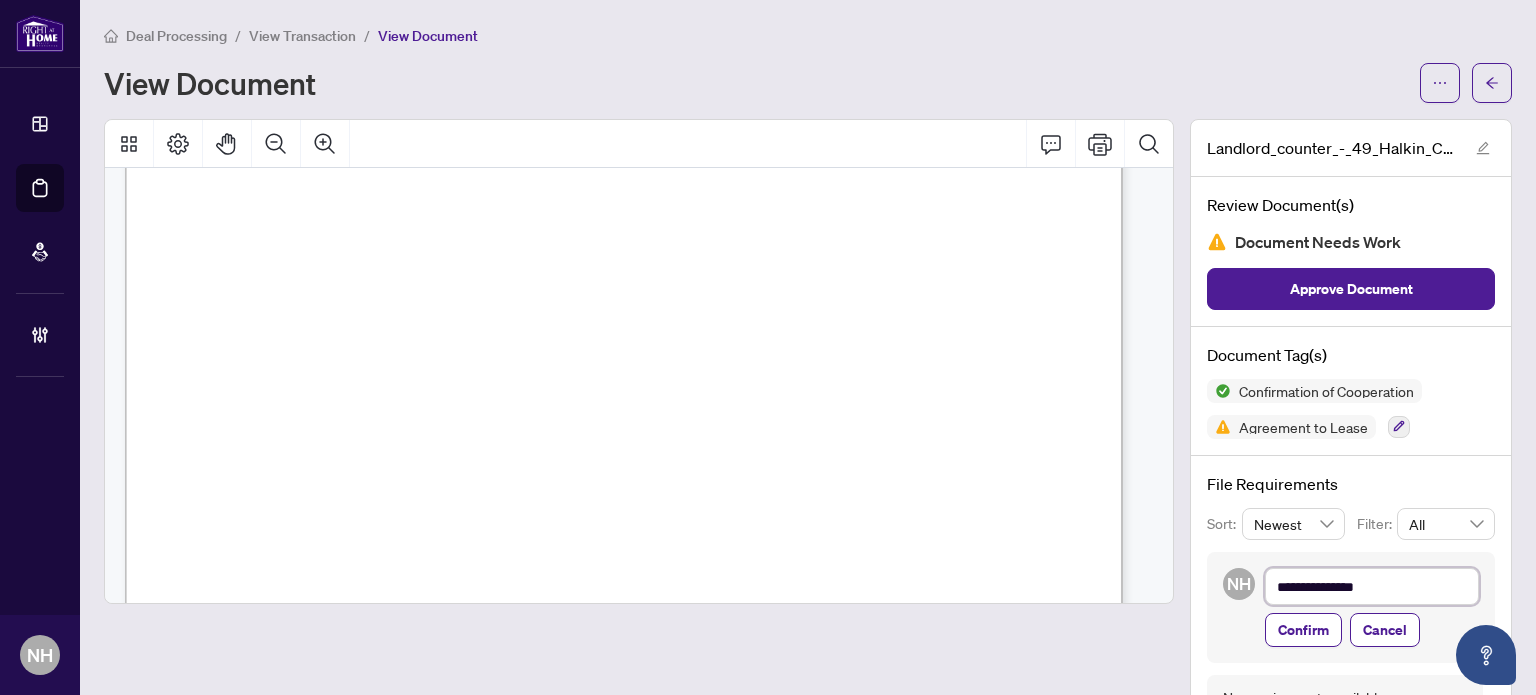 type on "**********" 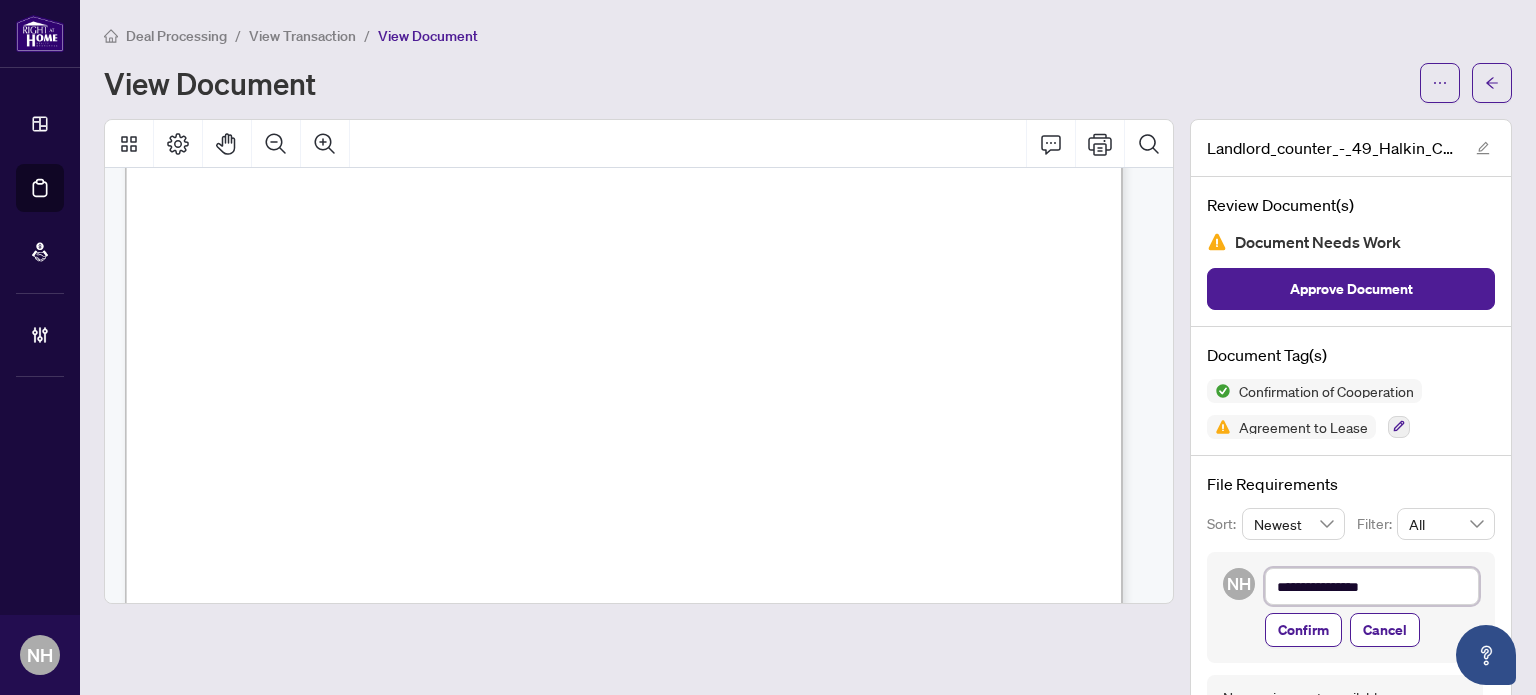 type on "**********" 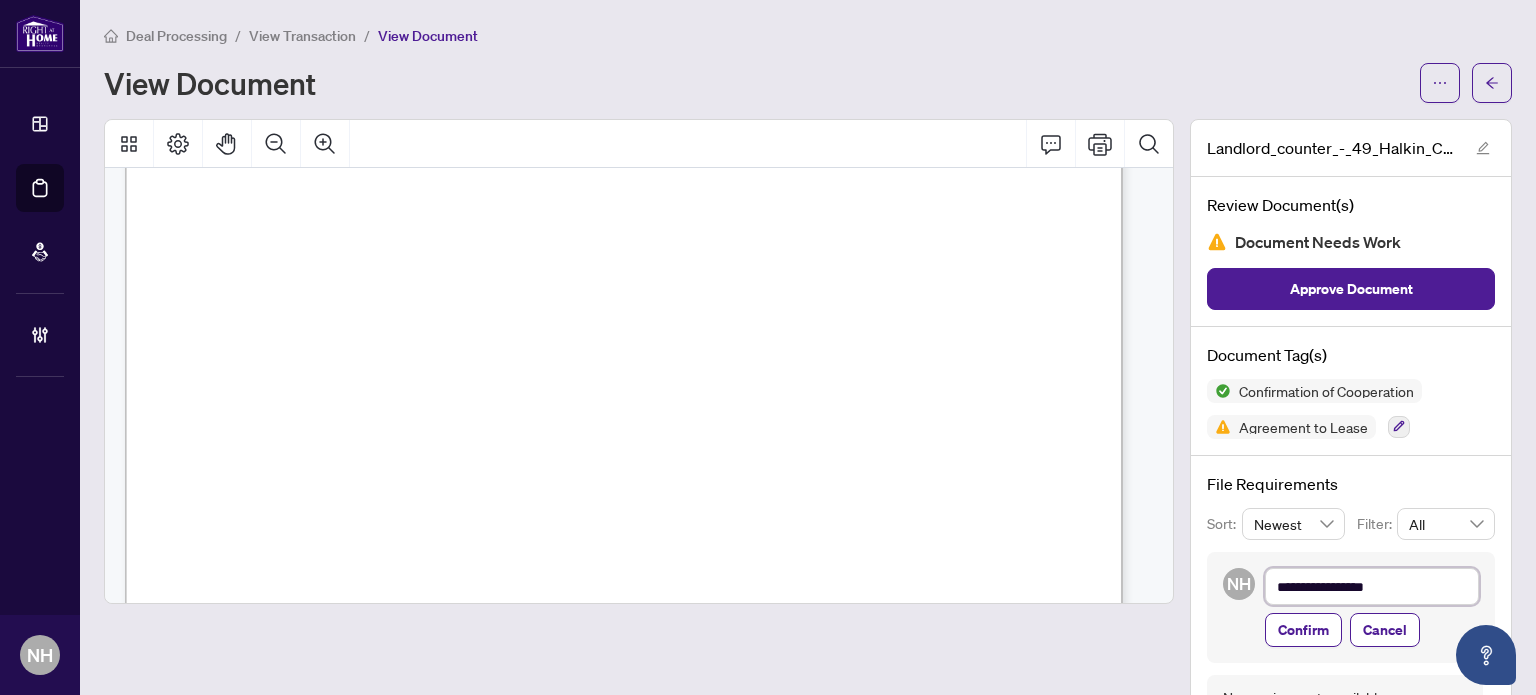 type on "**********" 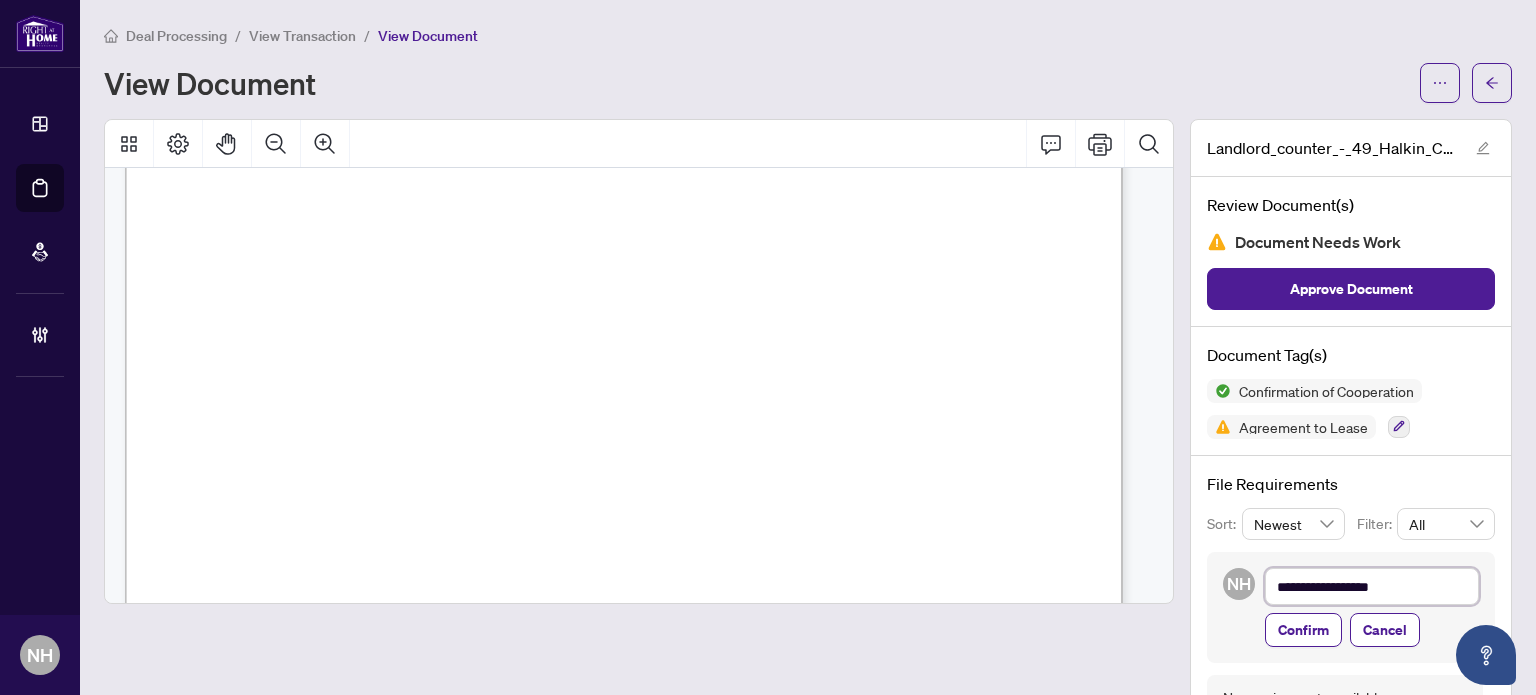 type on "**********" 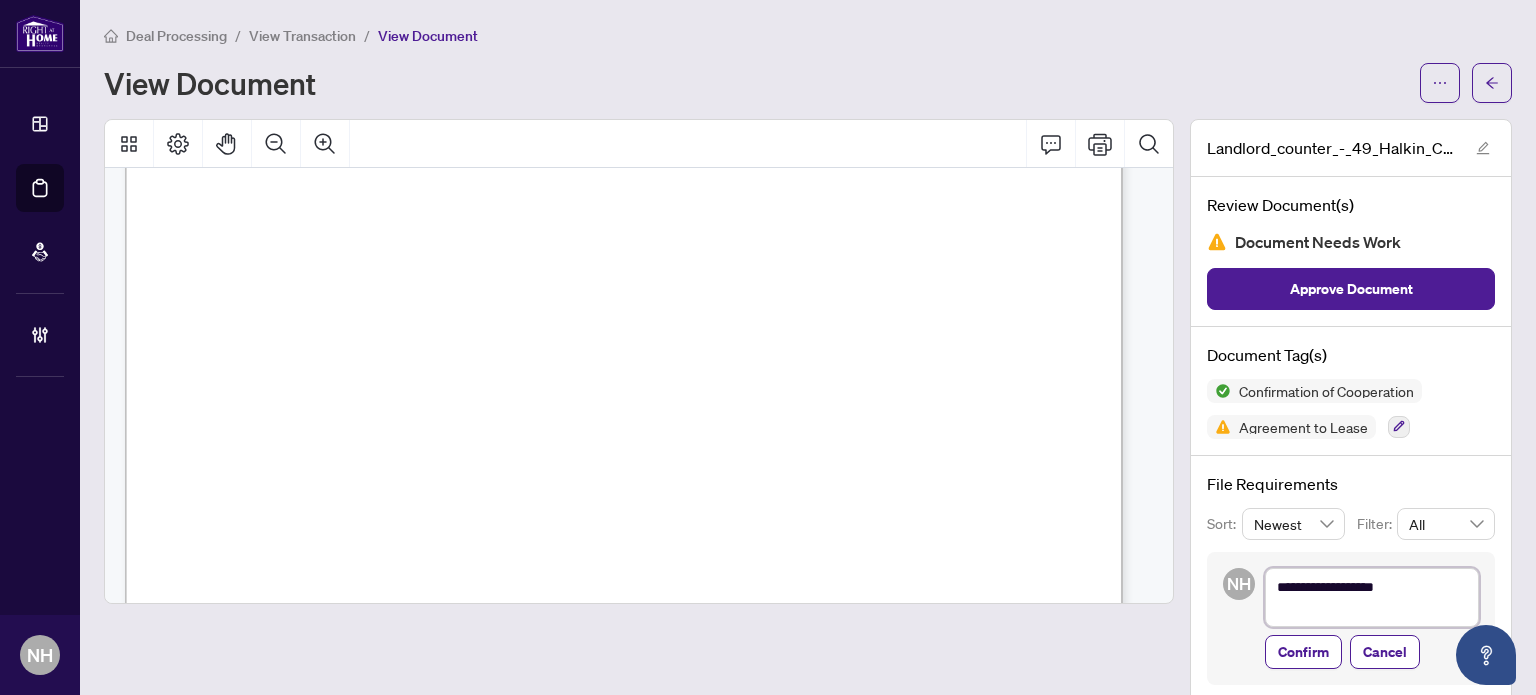 type on "**********" 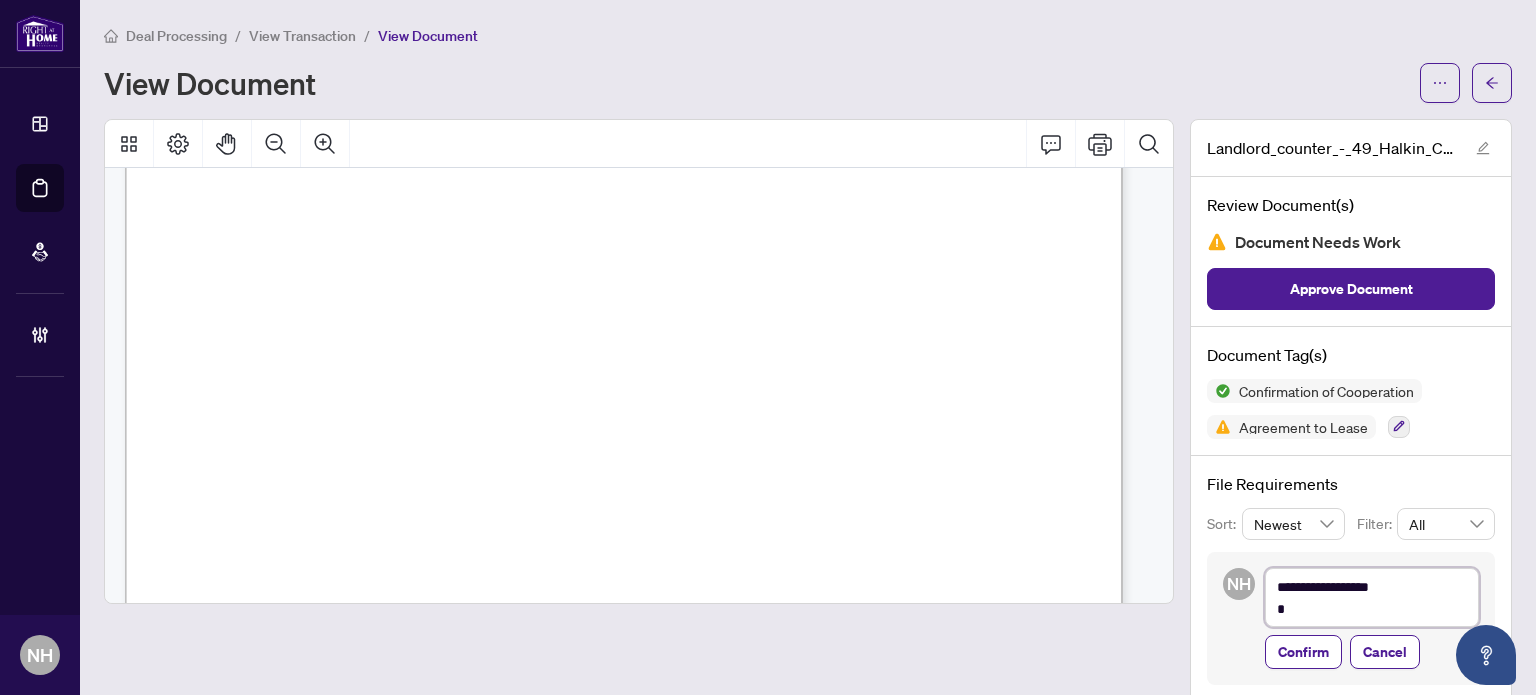 type on "**********" 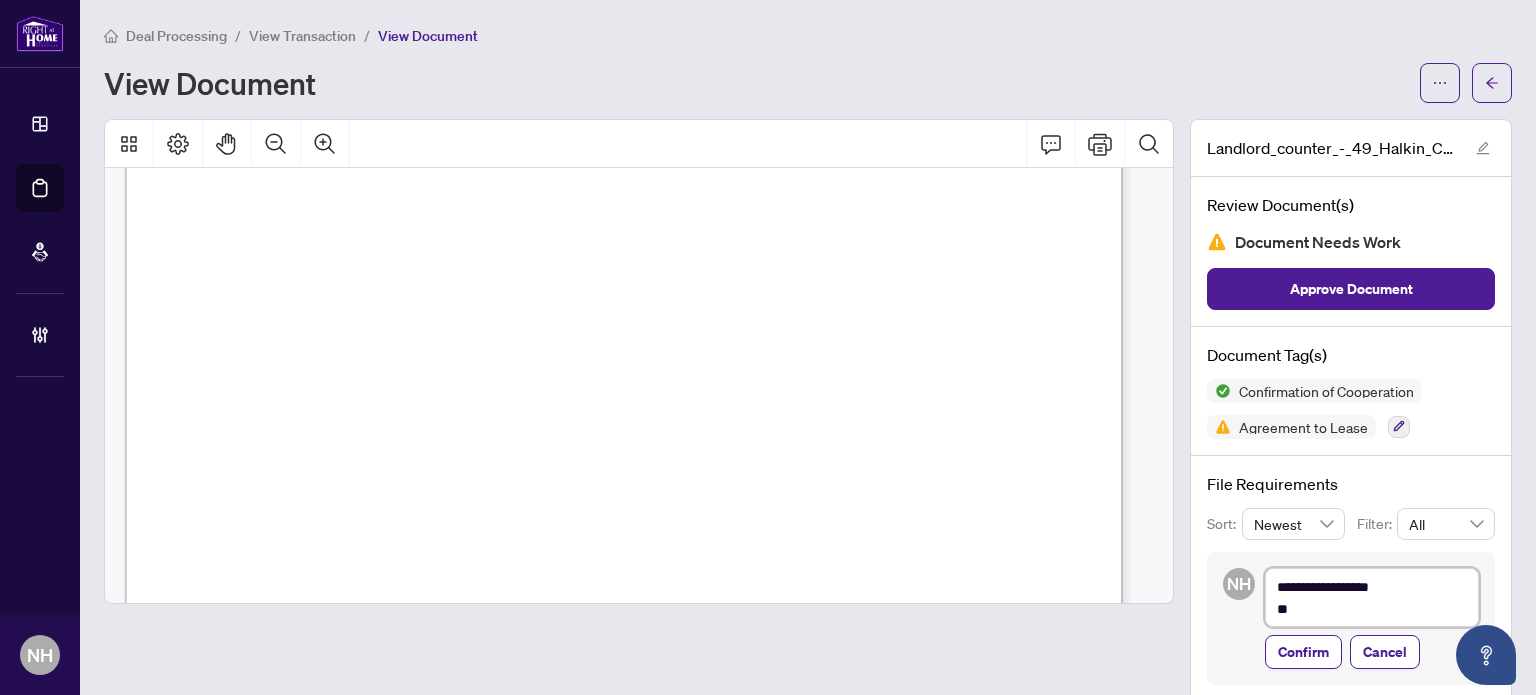 type on "**********" 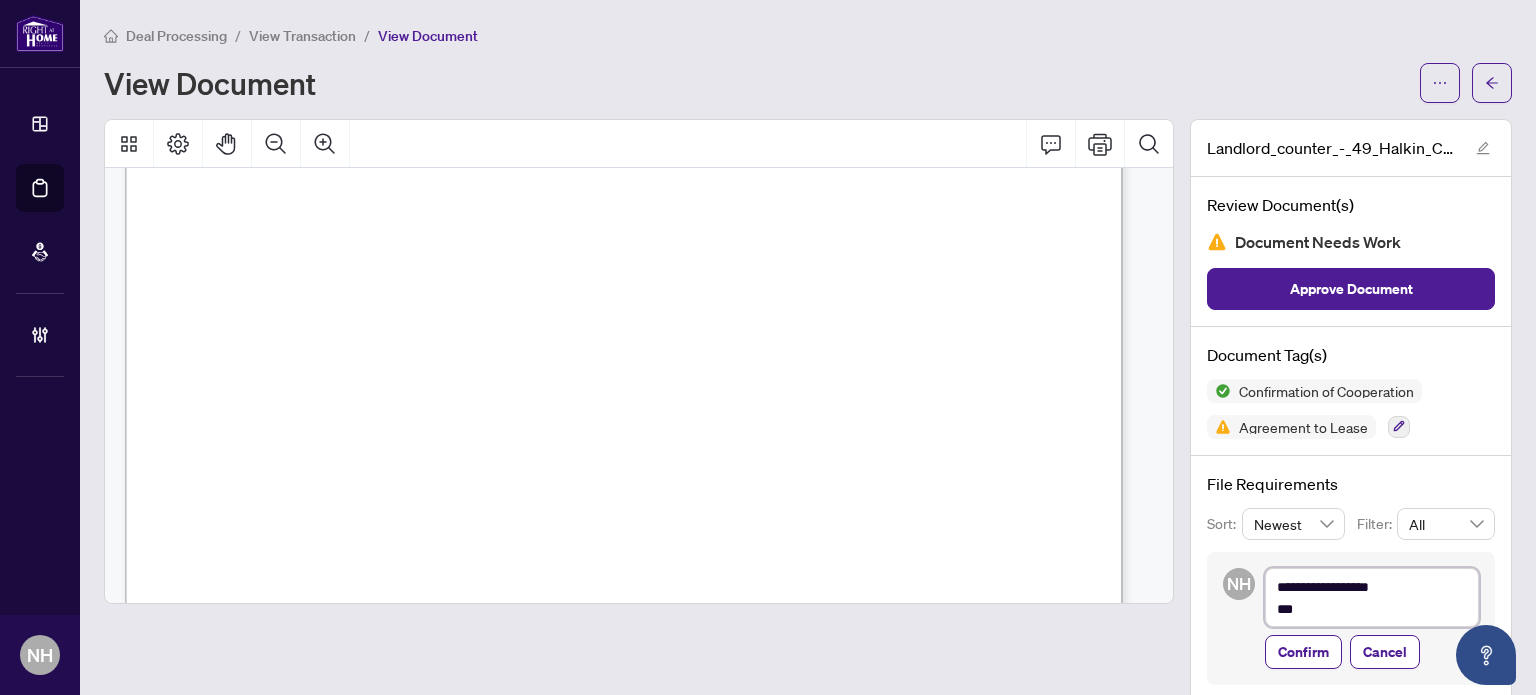 type on "**********" 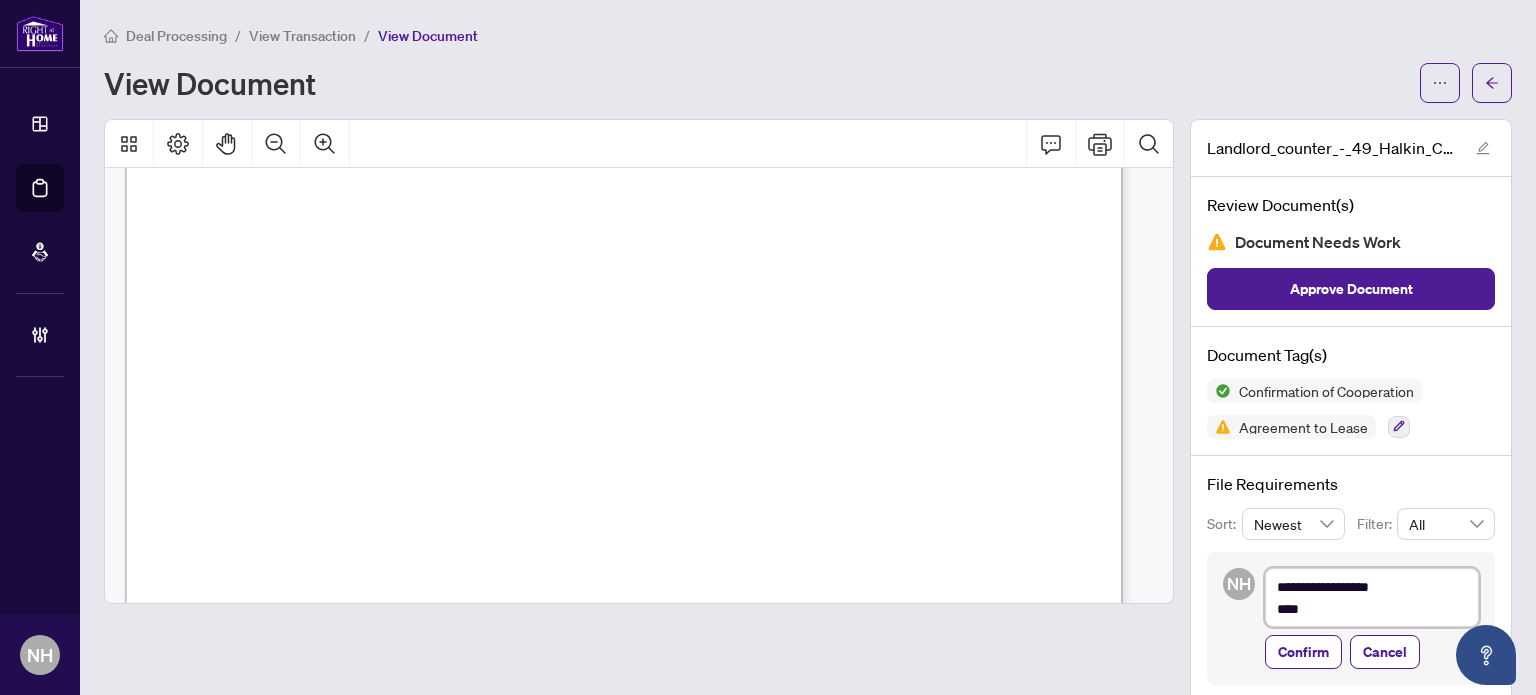 type on "**********" 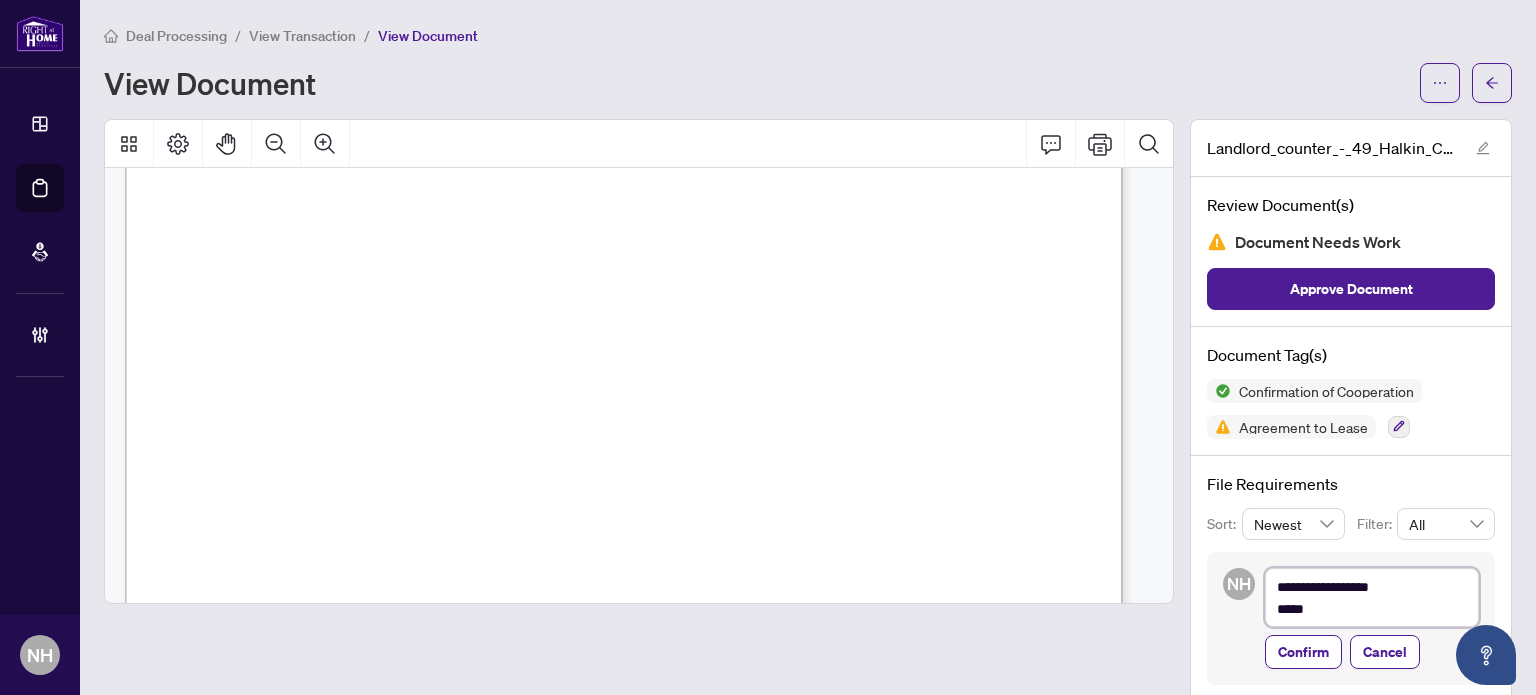 type on "**********" 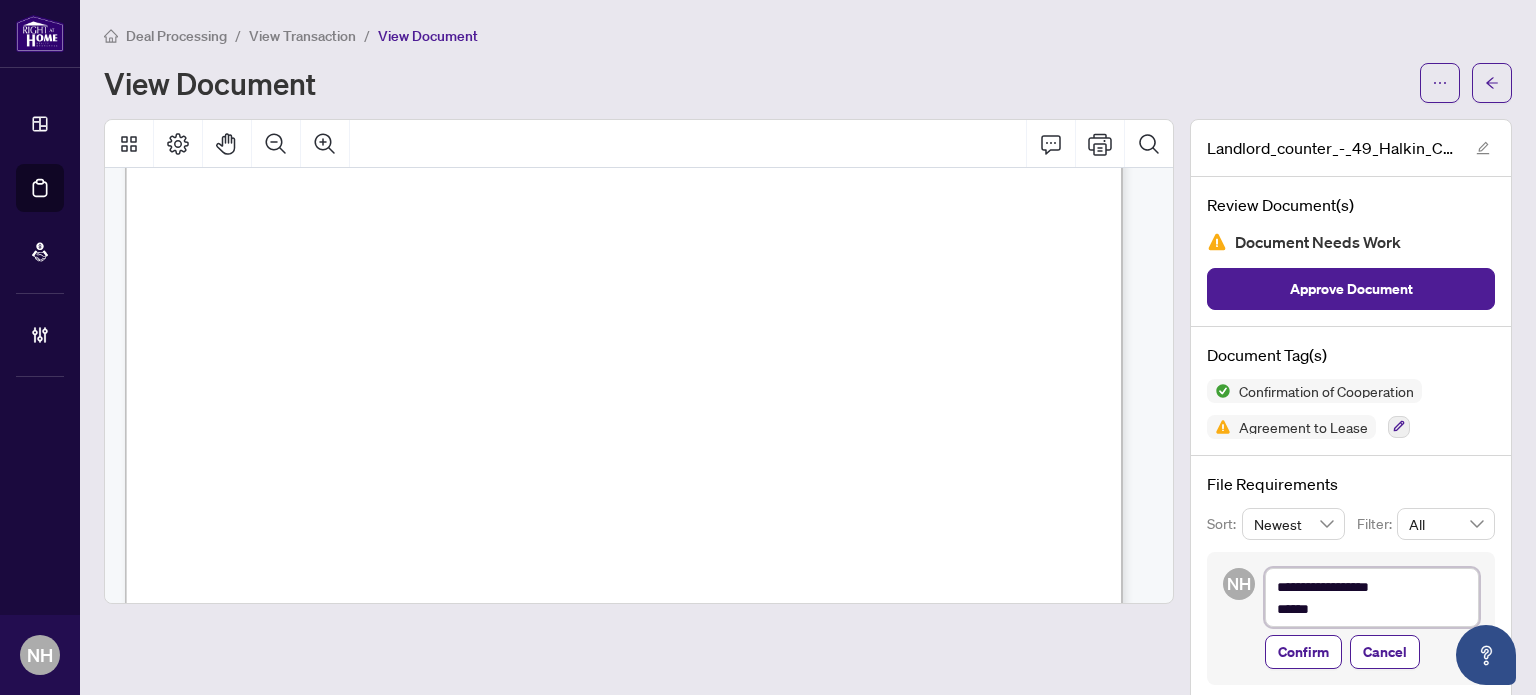 type on "**********" 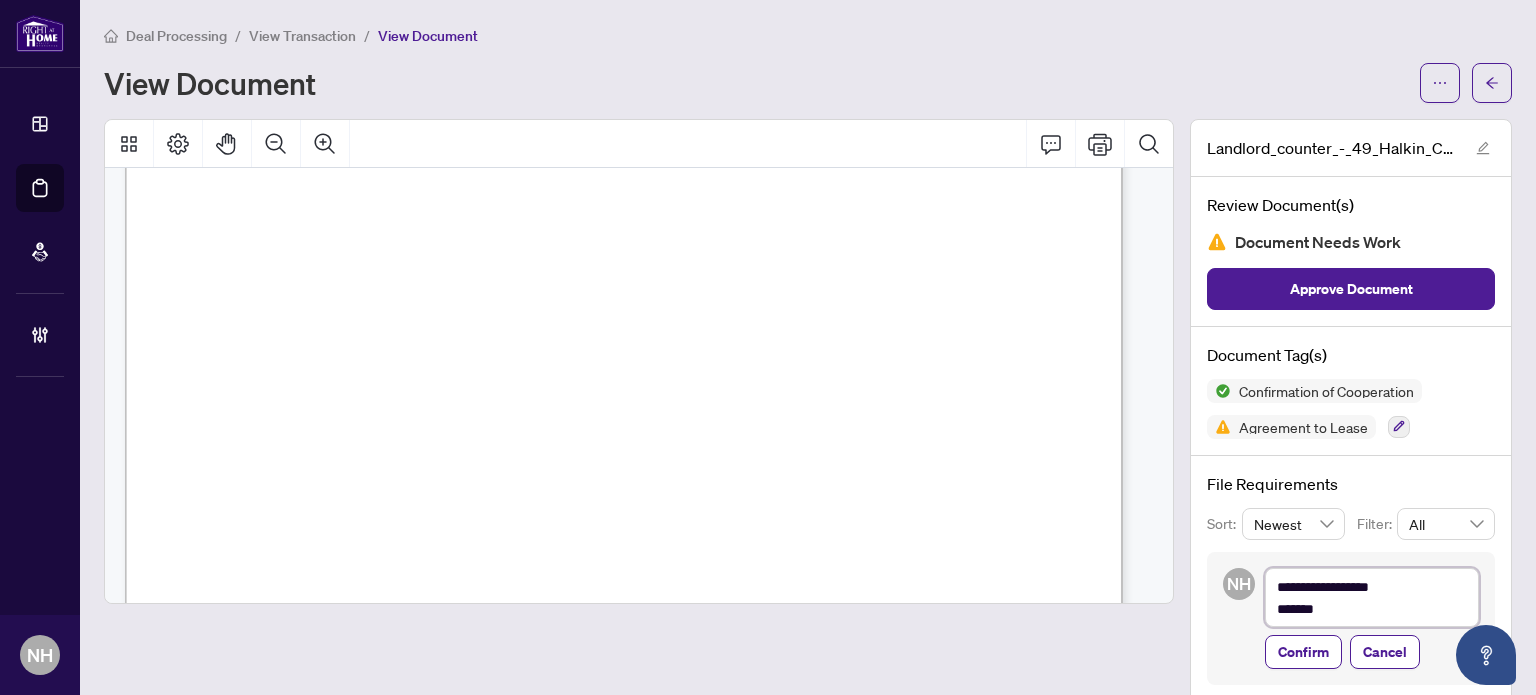 type on "**********" 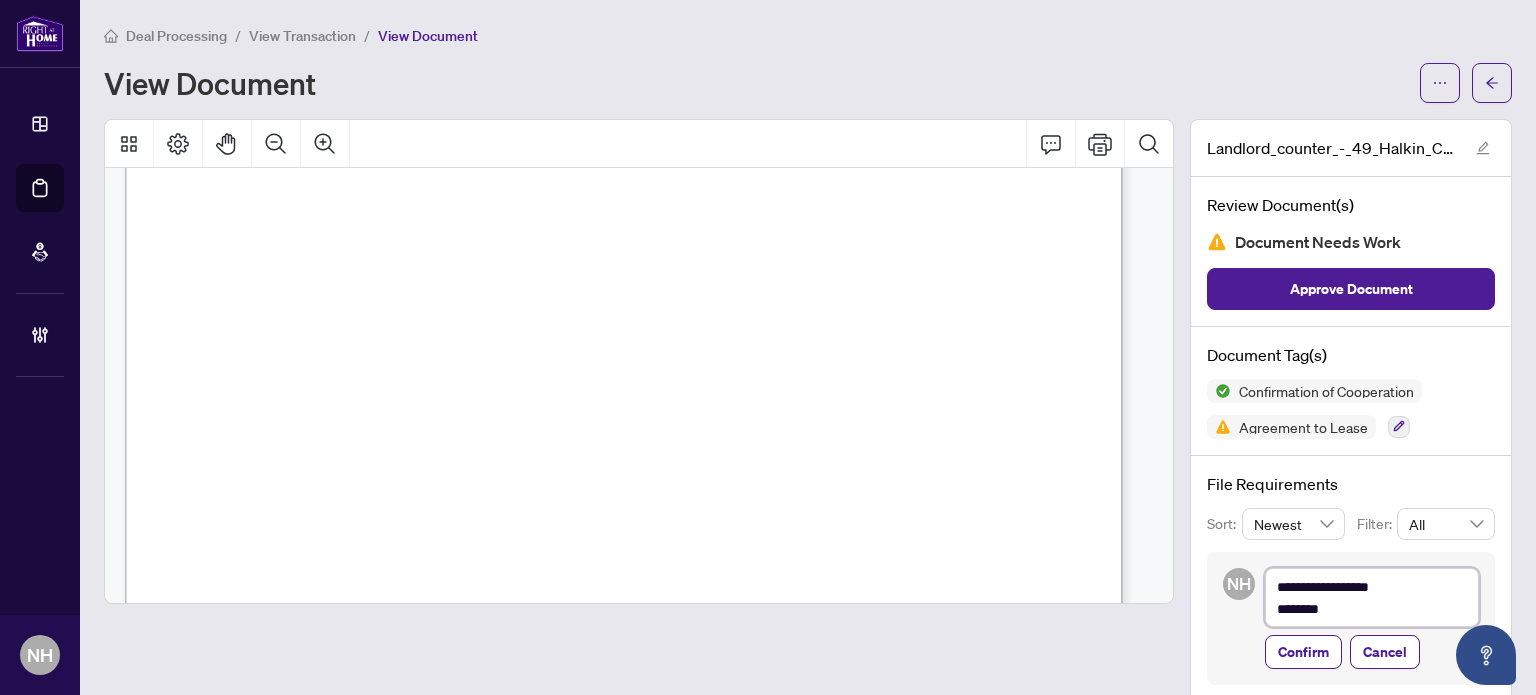 type on "**********" 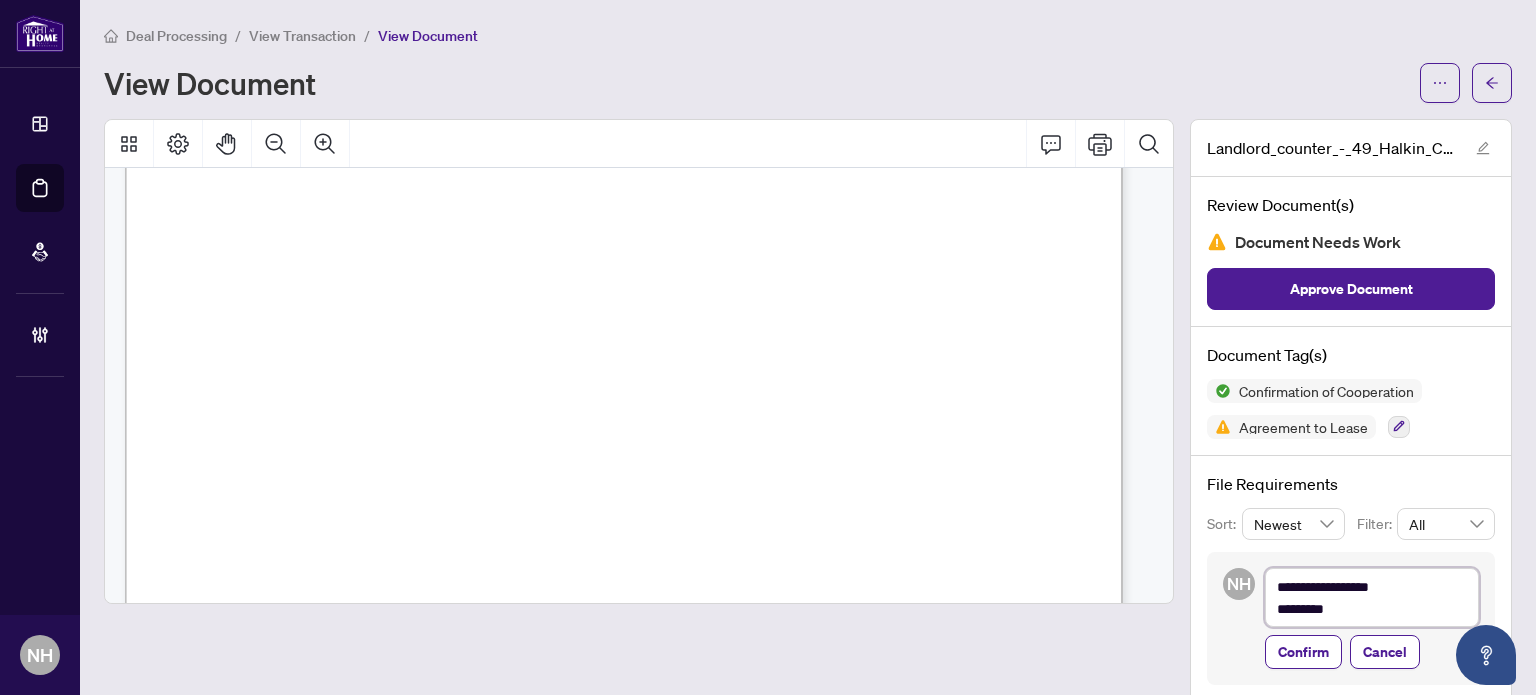 type on "**********" 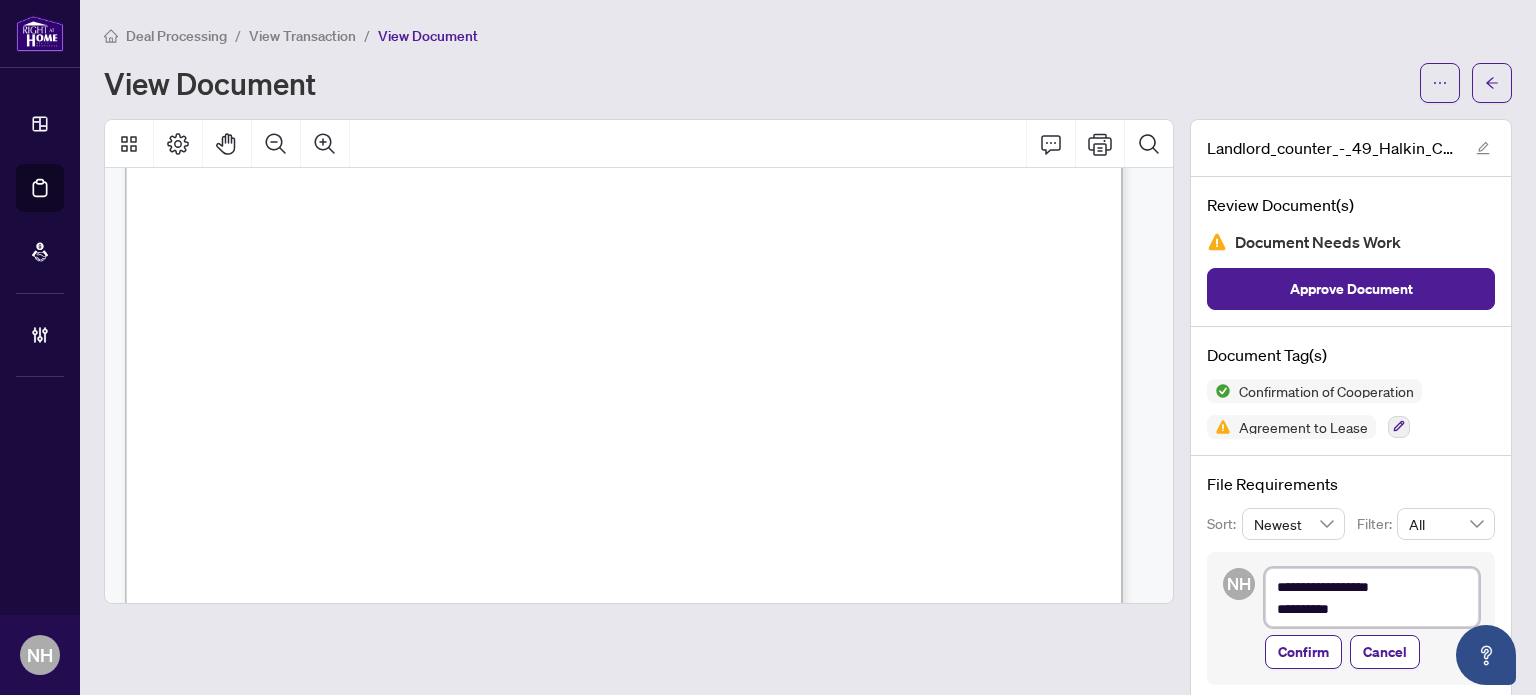 type on "**********" 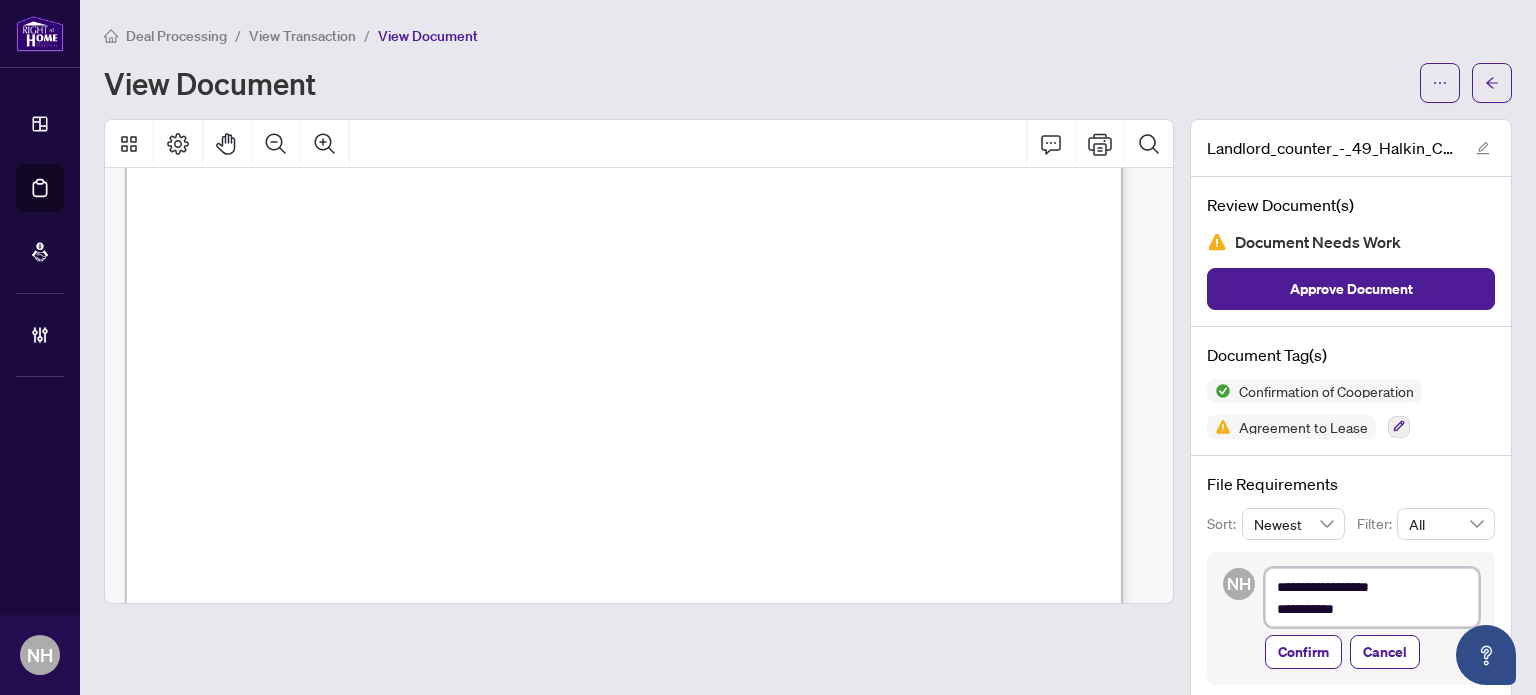 type on "**********" 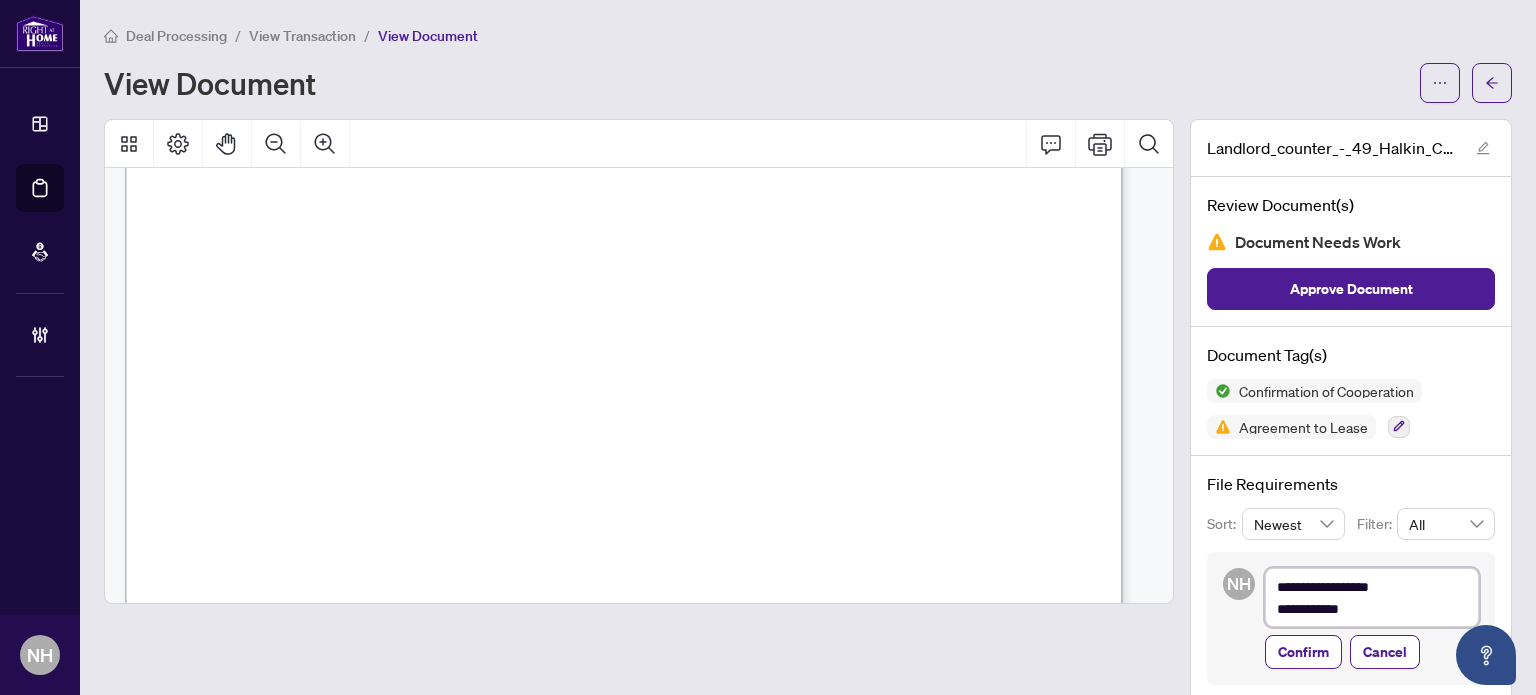 type on "**********" 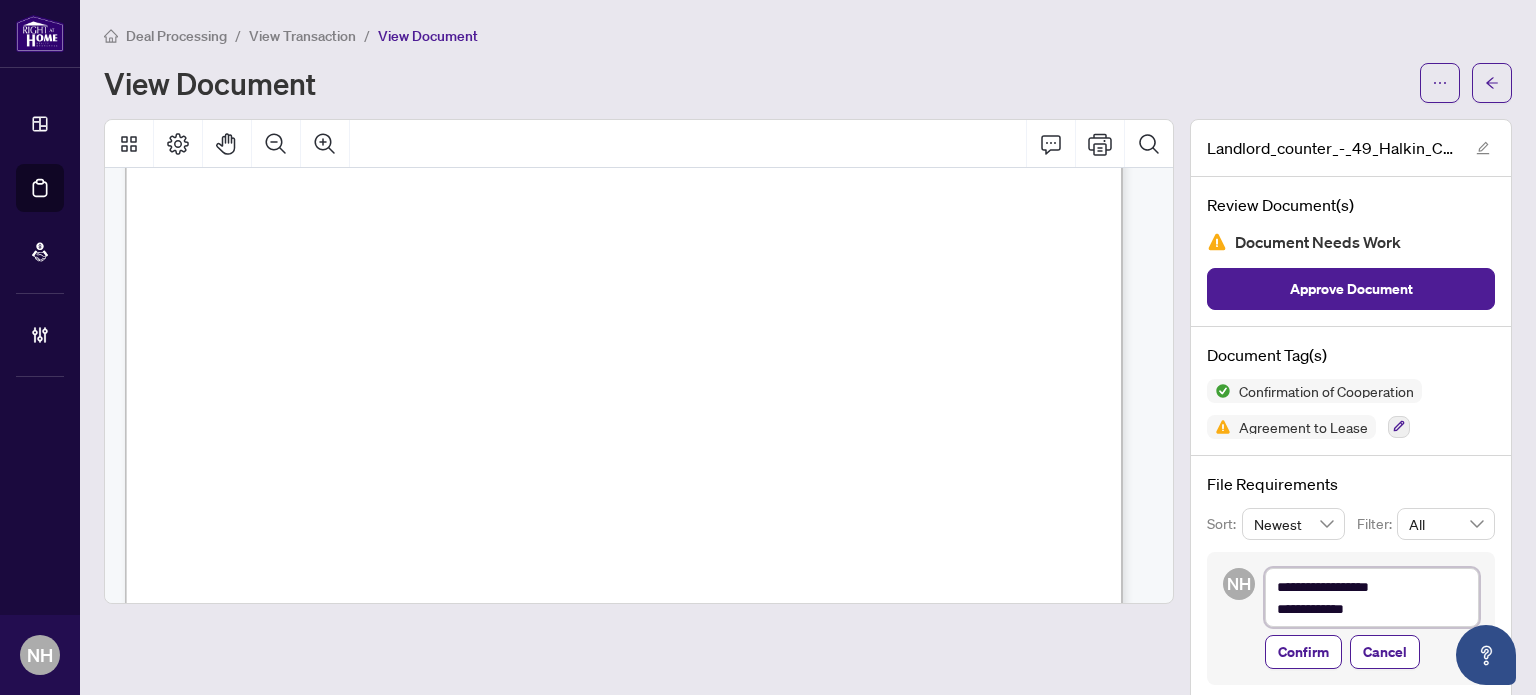 type on "**********" 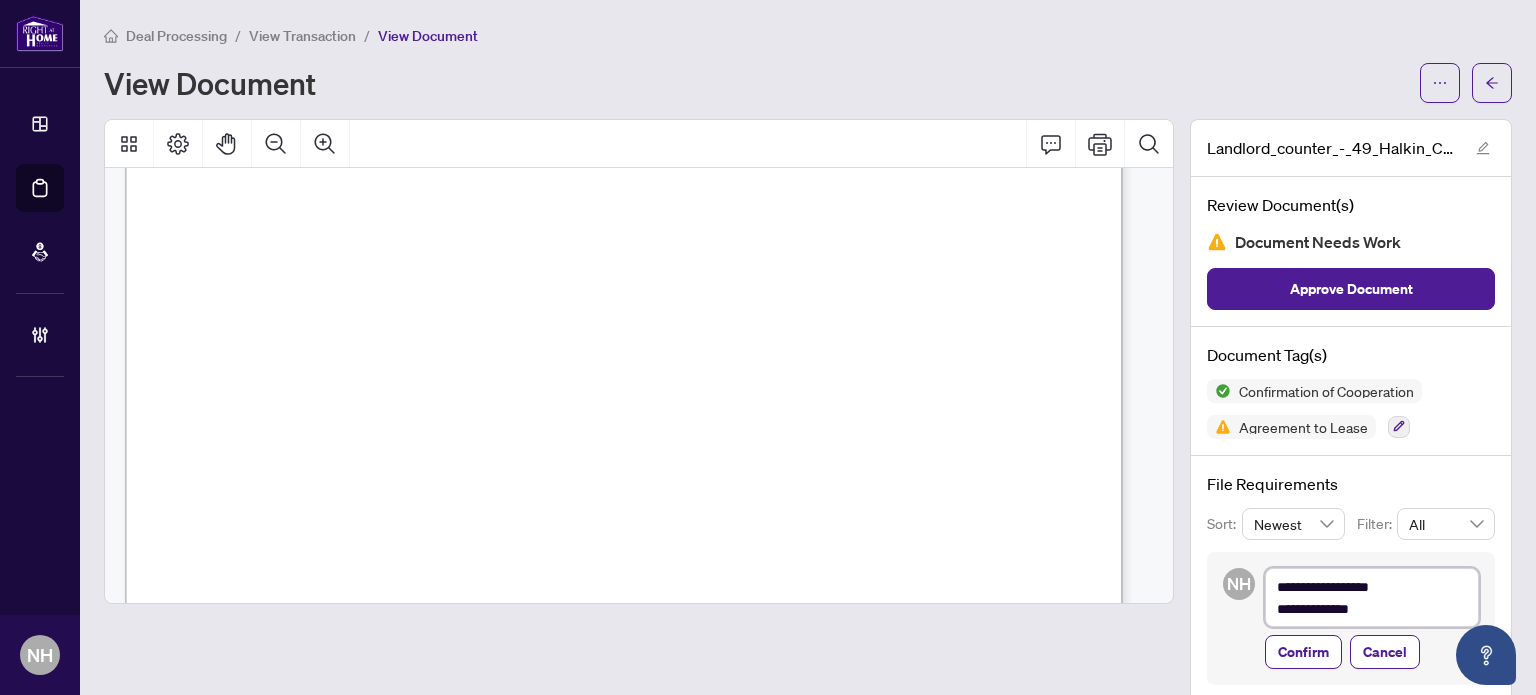 type on "**********" 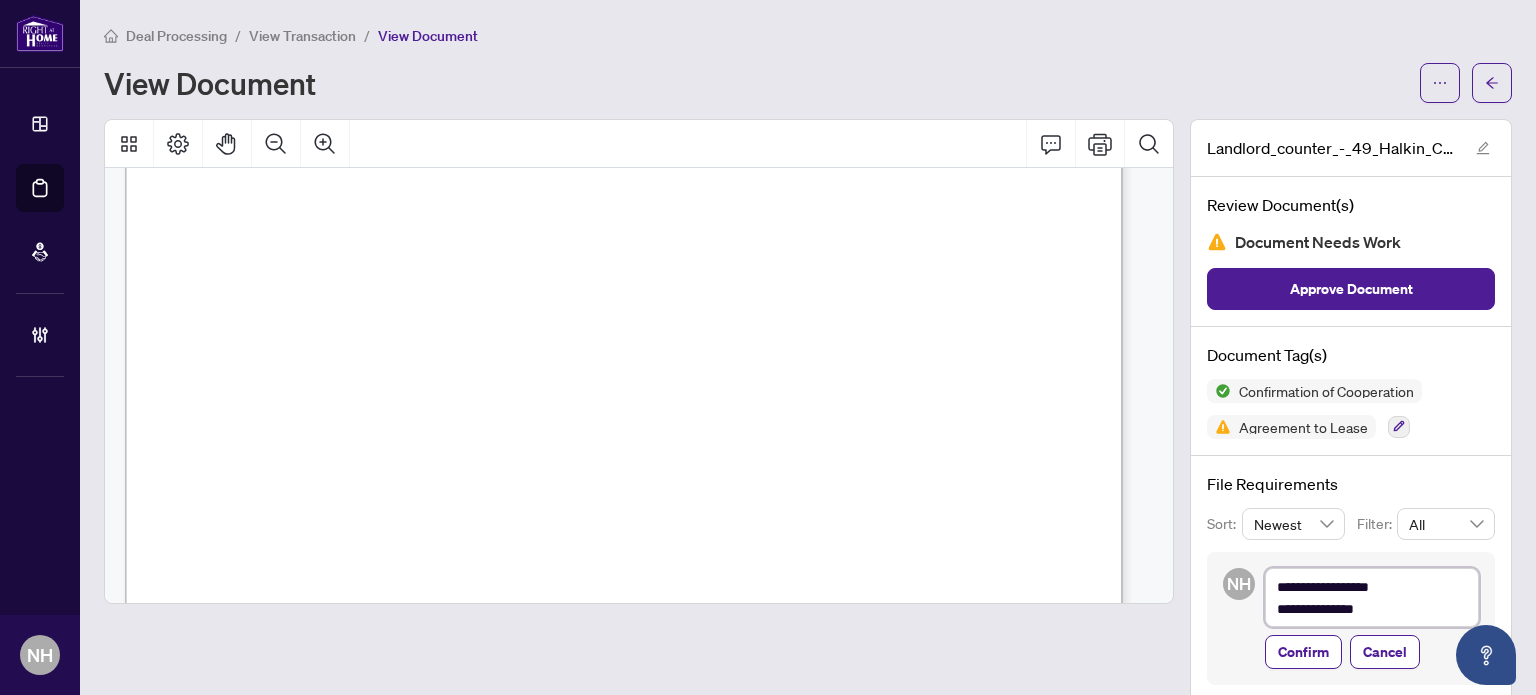 type on "**********" 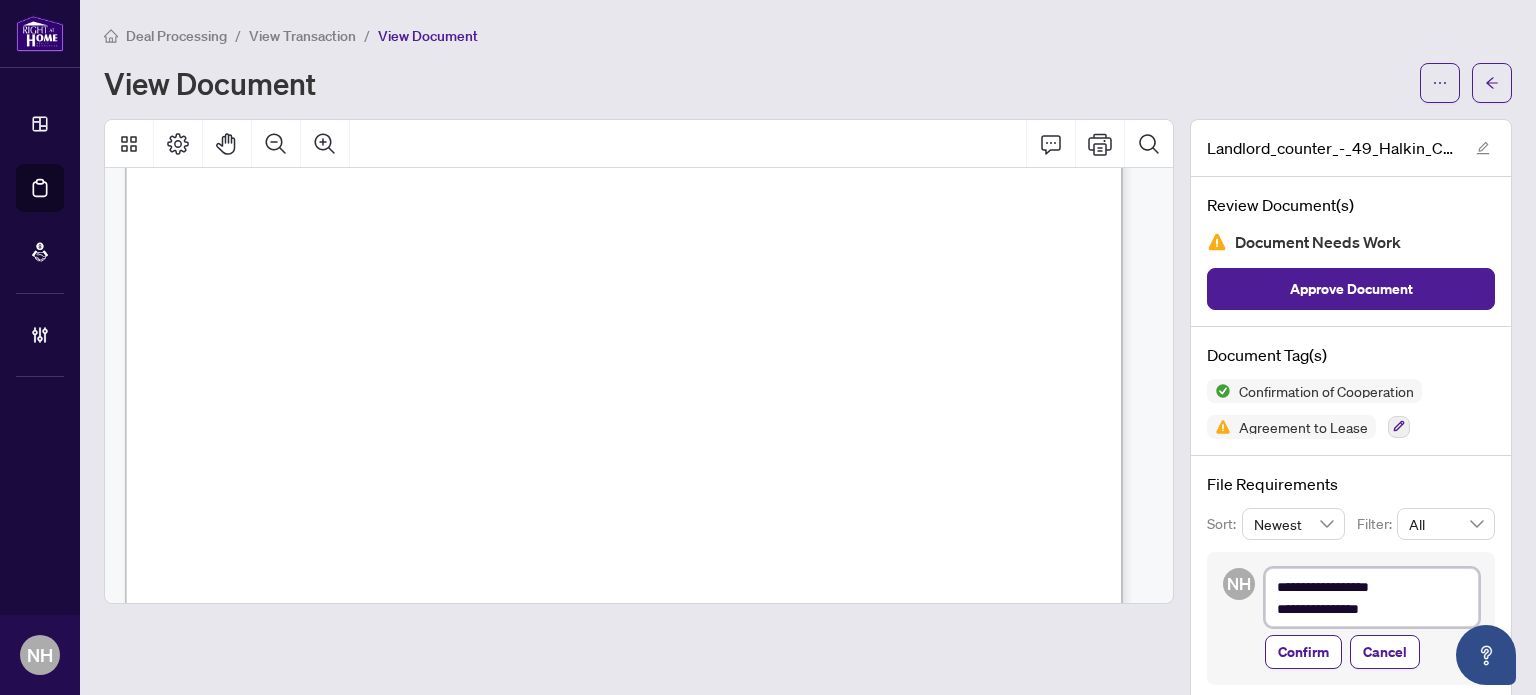 type on "**********" 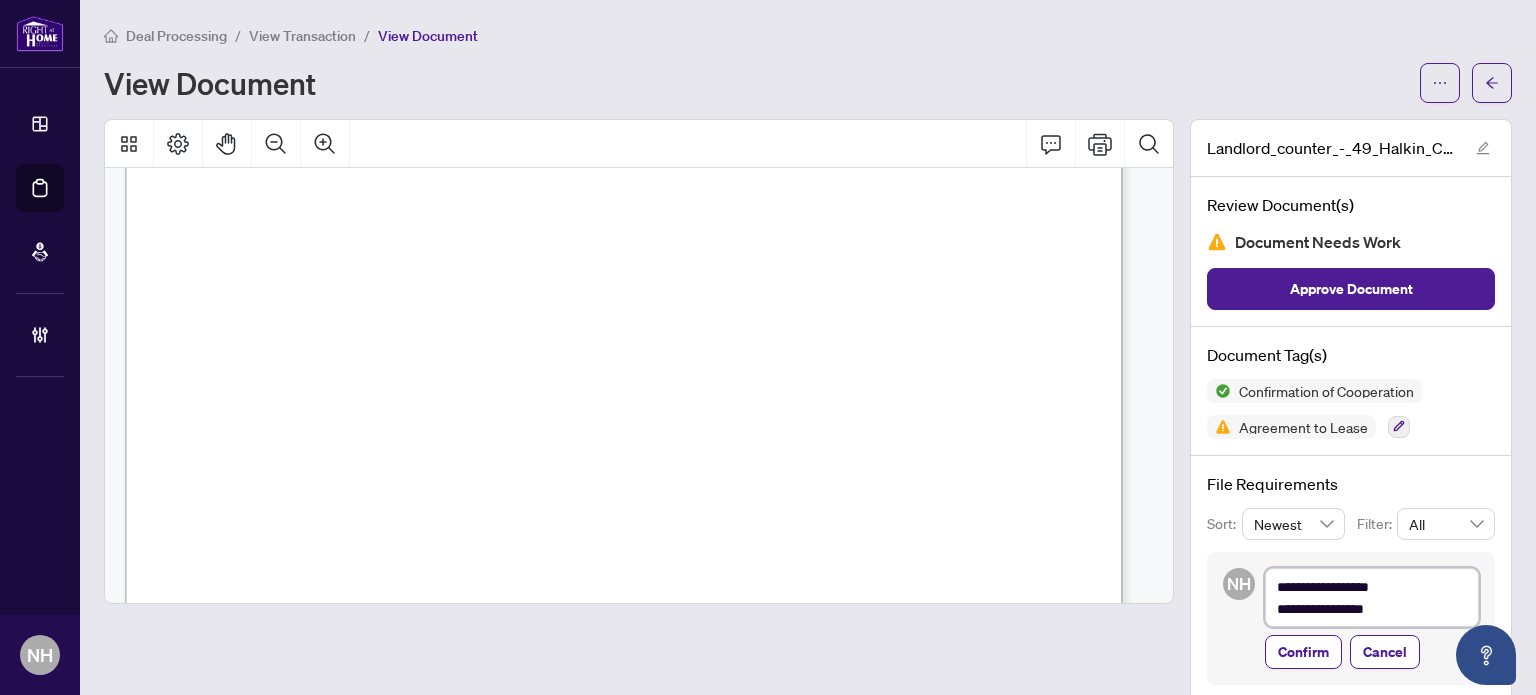 type on "**********" 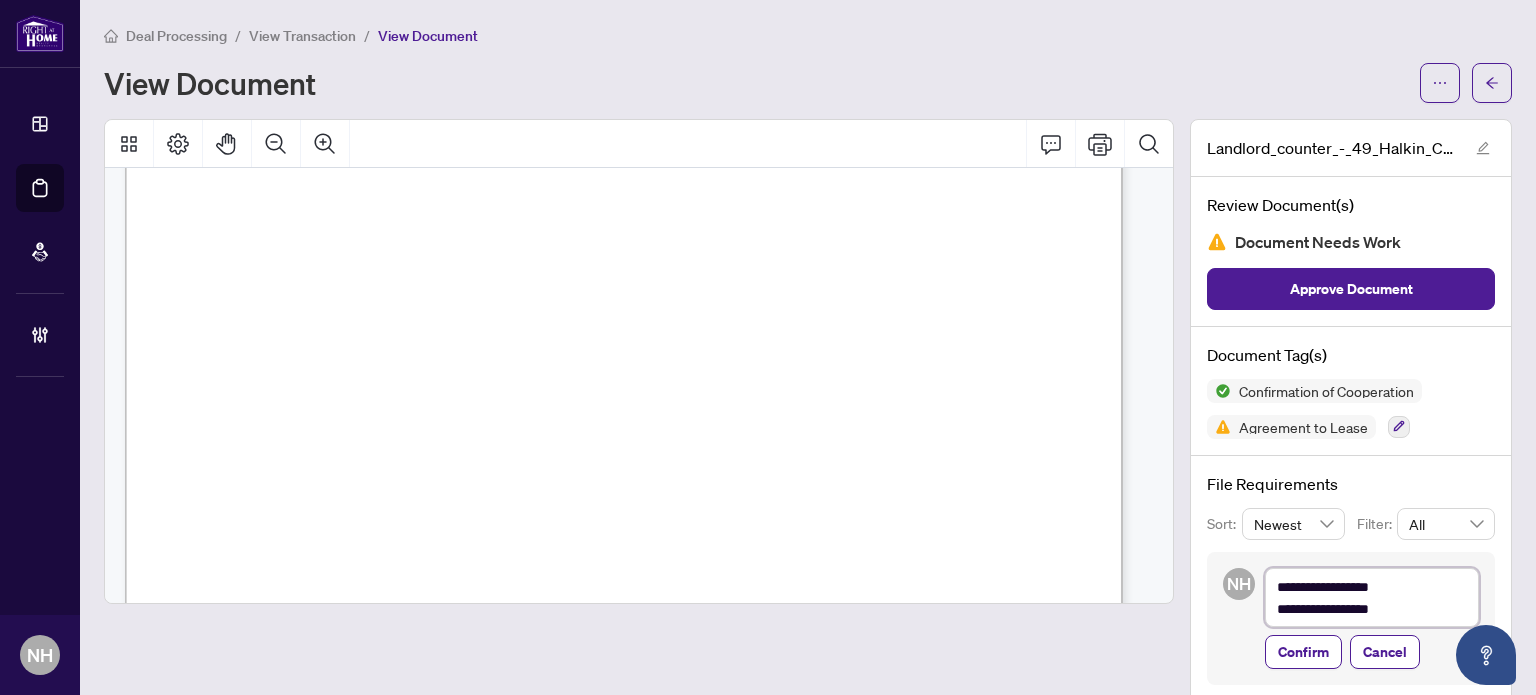 type on "**********" 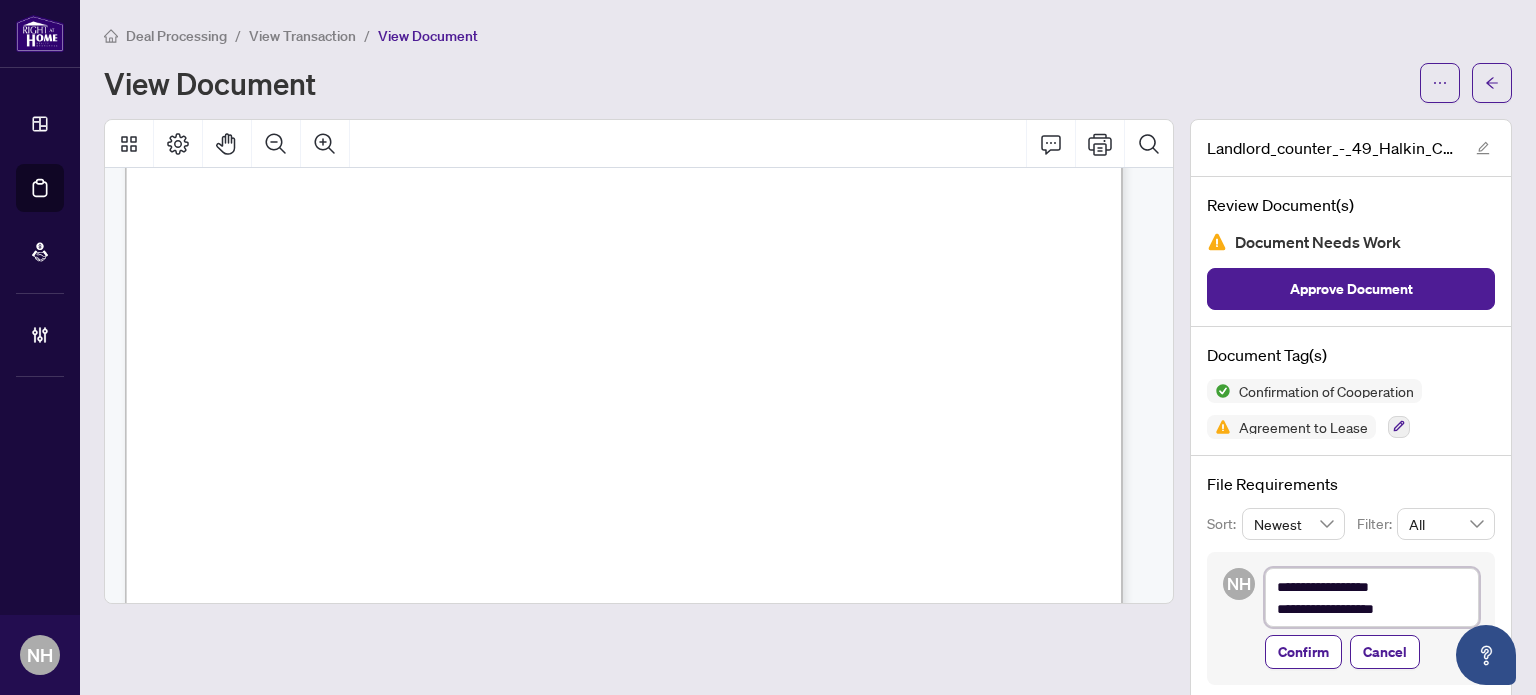 type on "**********" 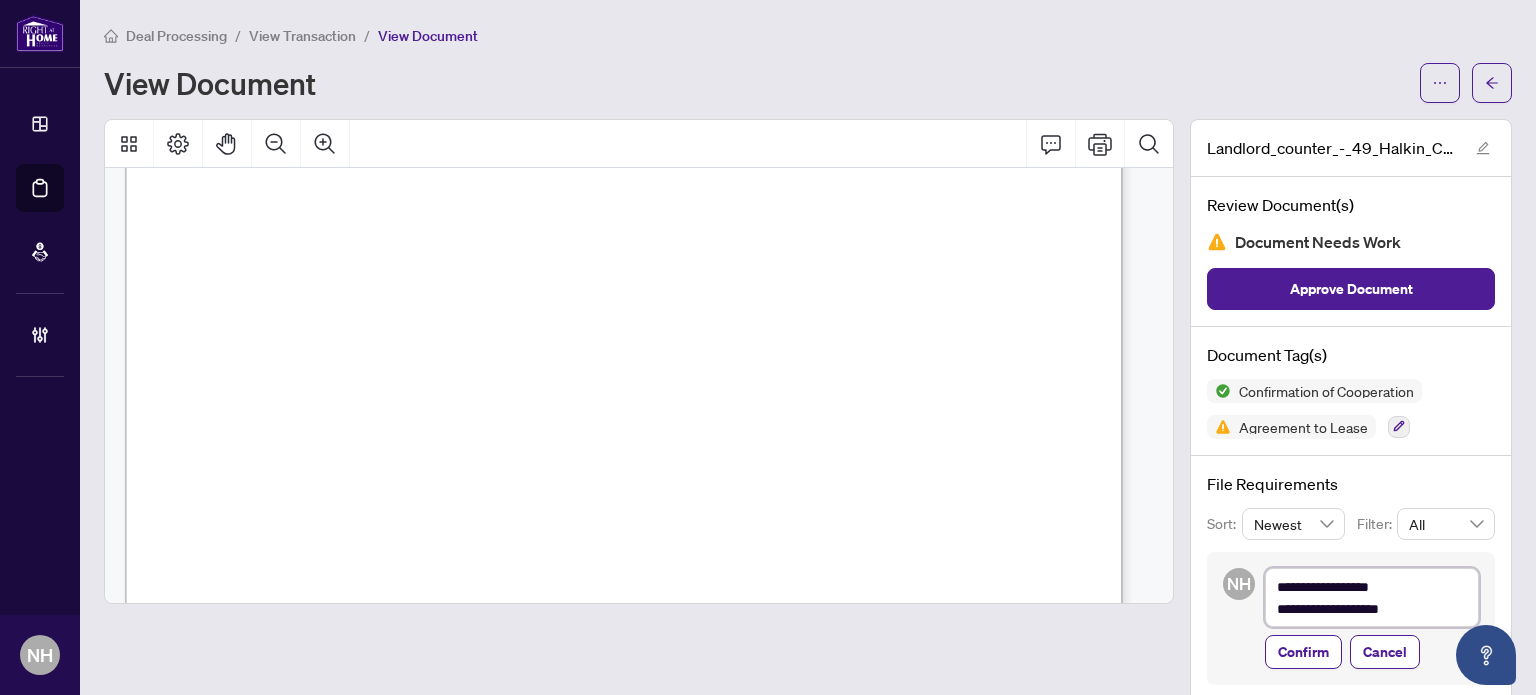 type on "**********" 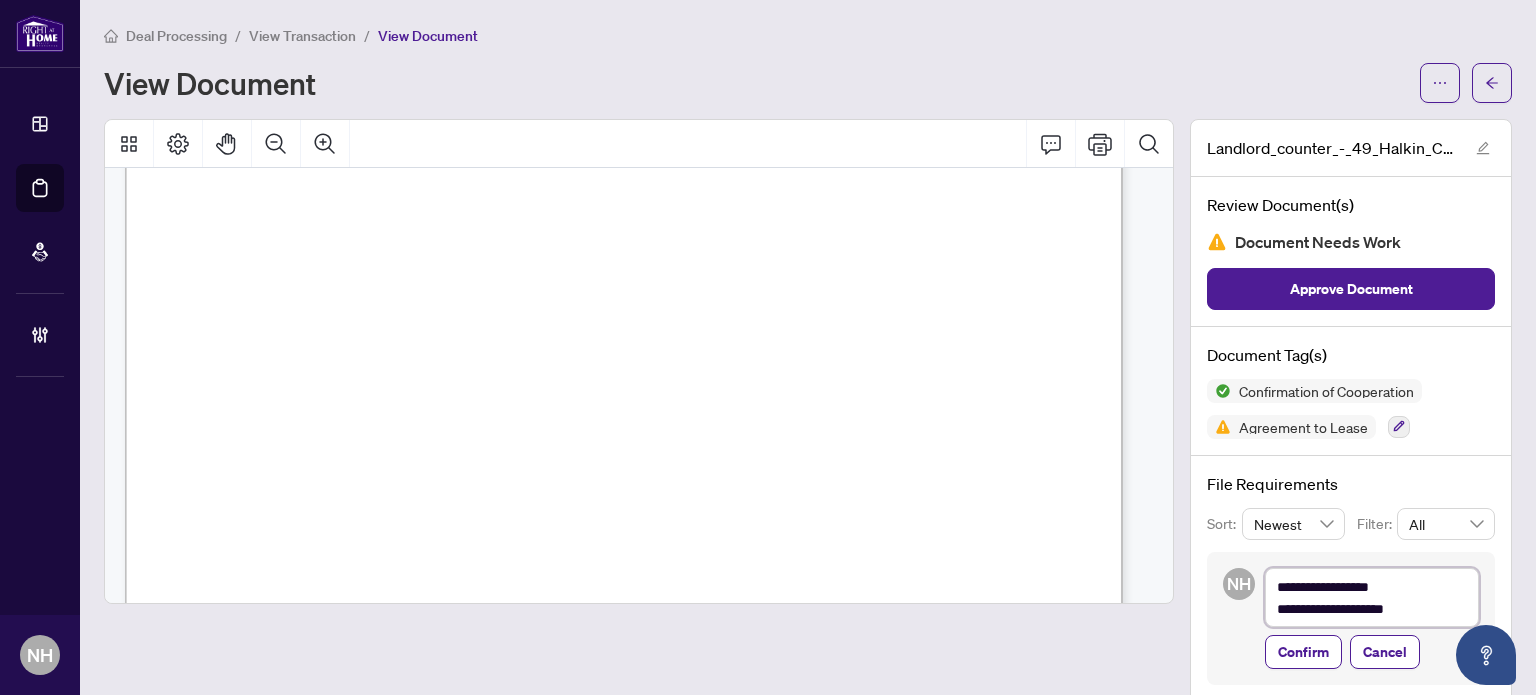 type on "**********" 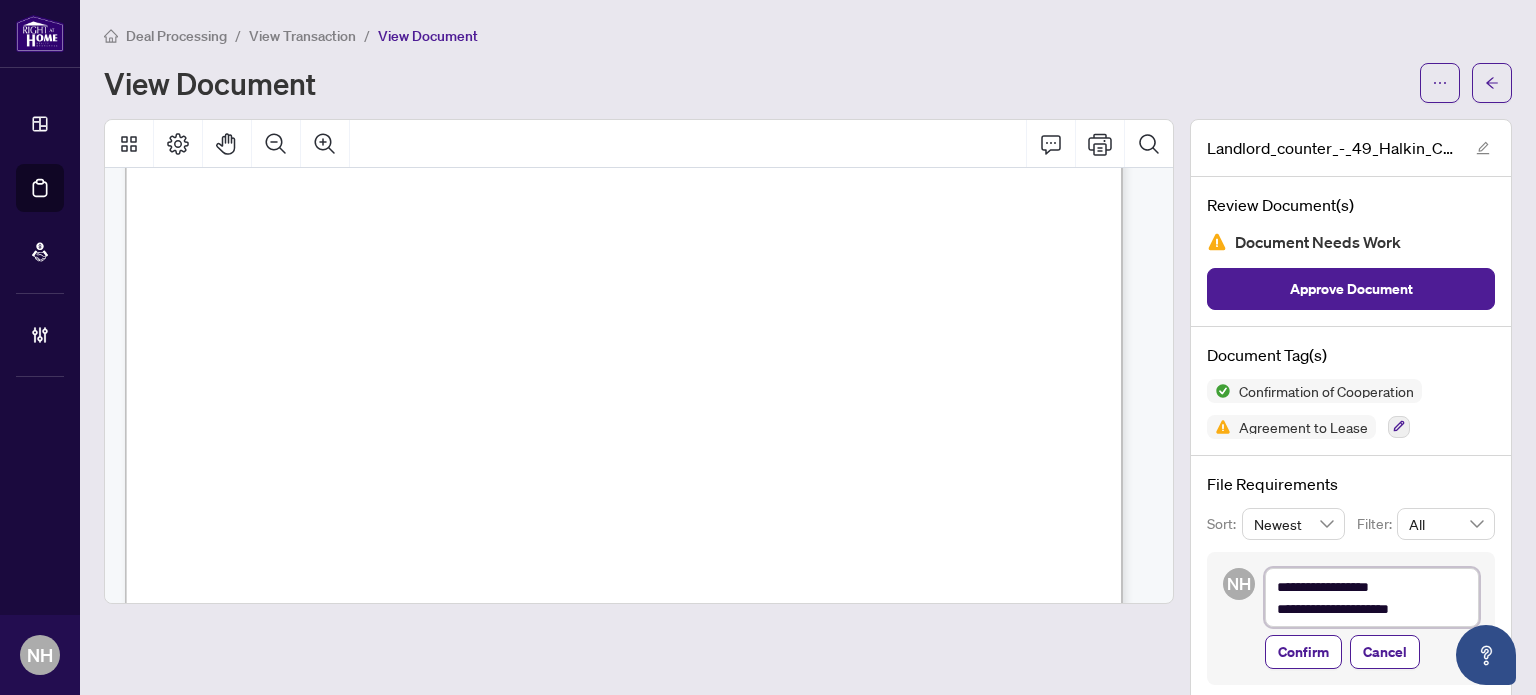 type on "**********" 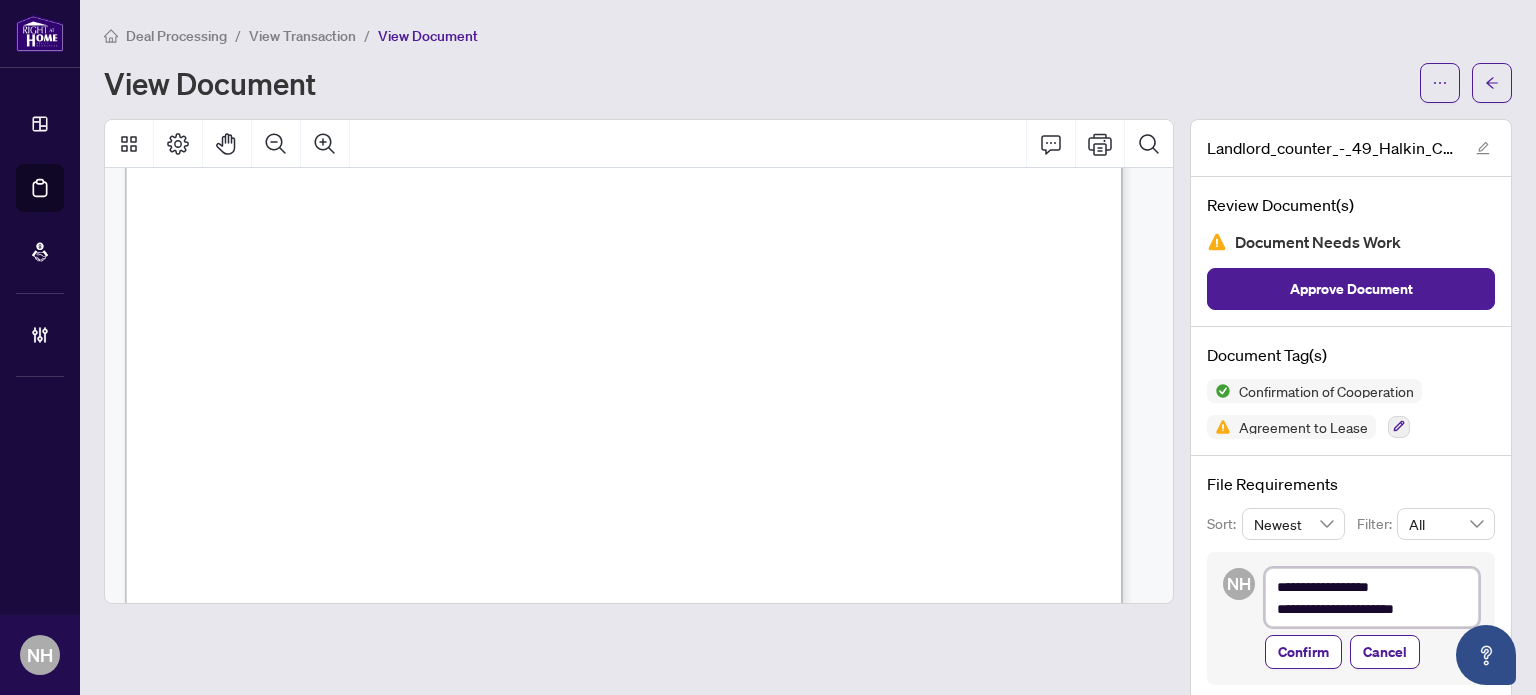 type on "**********" 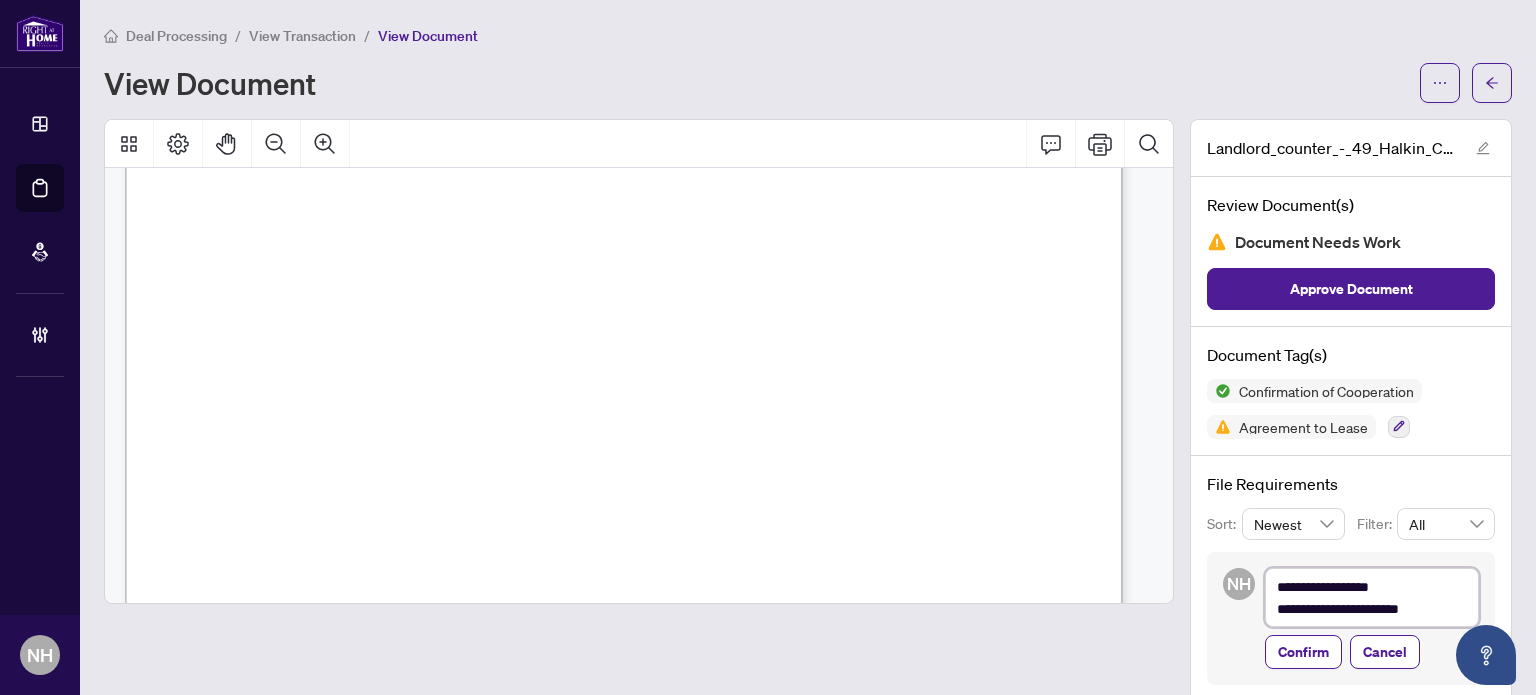type on "**********" 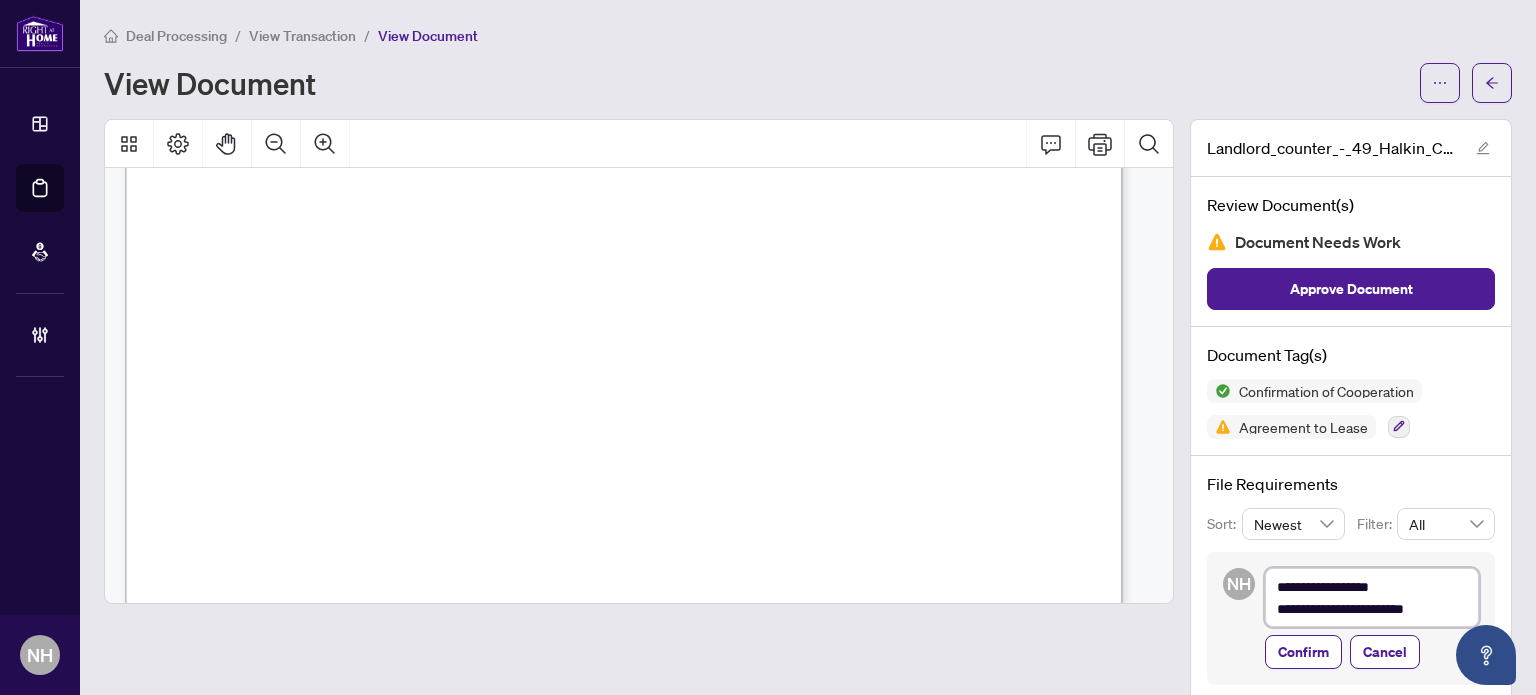 type on "**********" 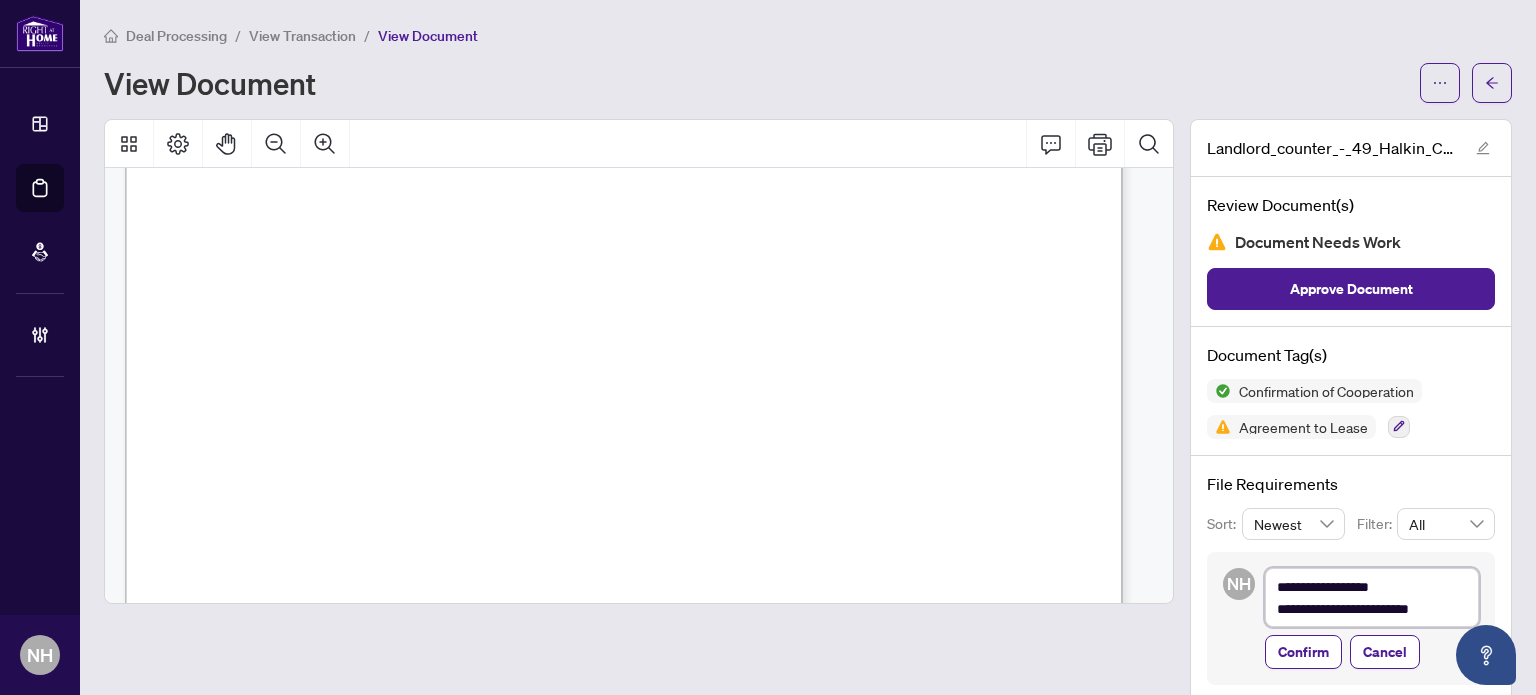 type on "**********" 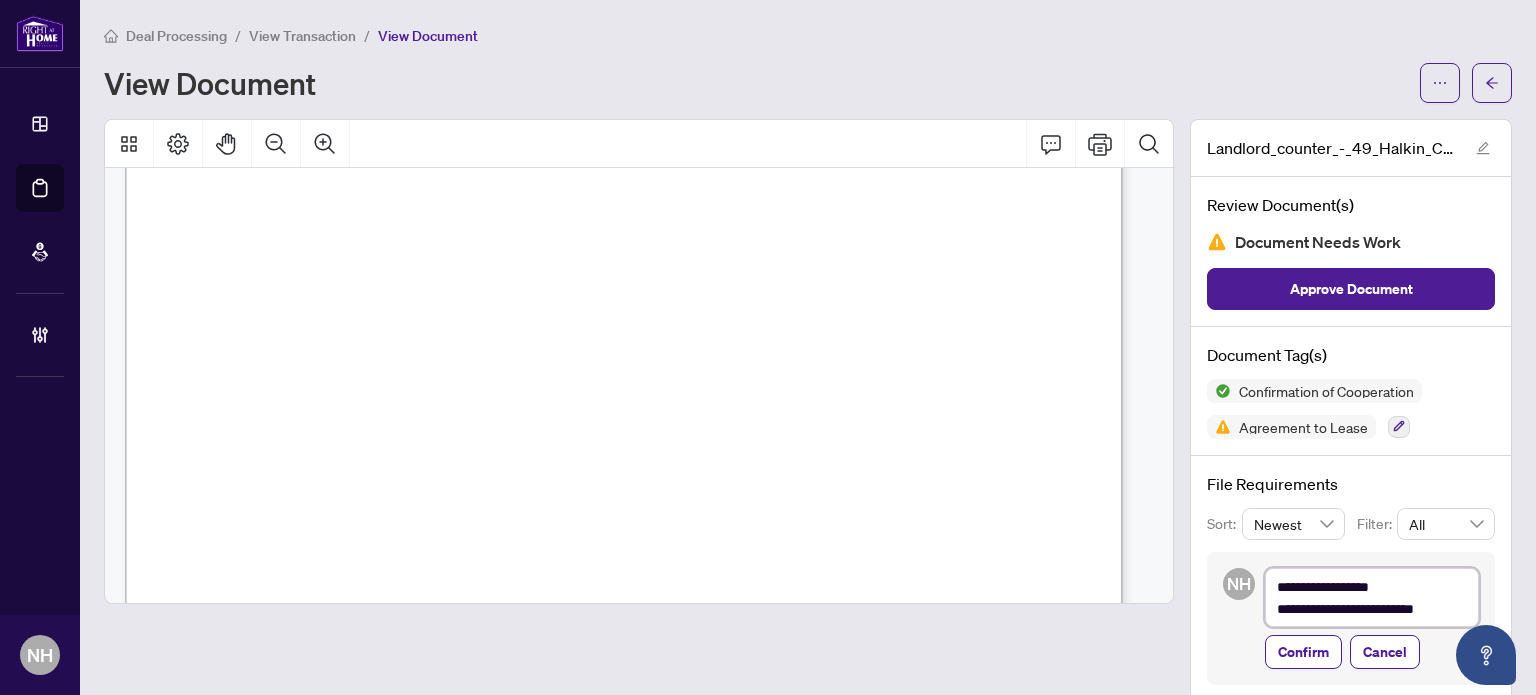 type on "**********" 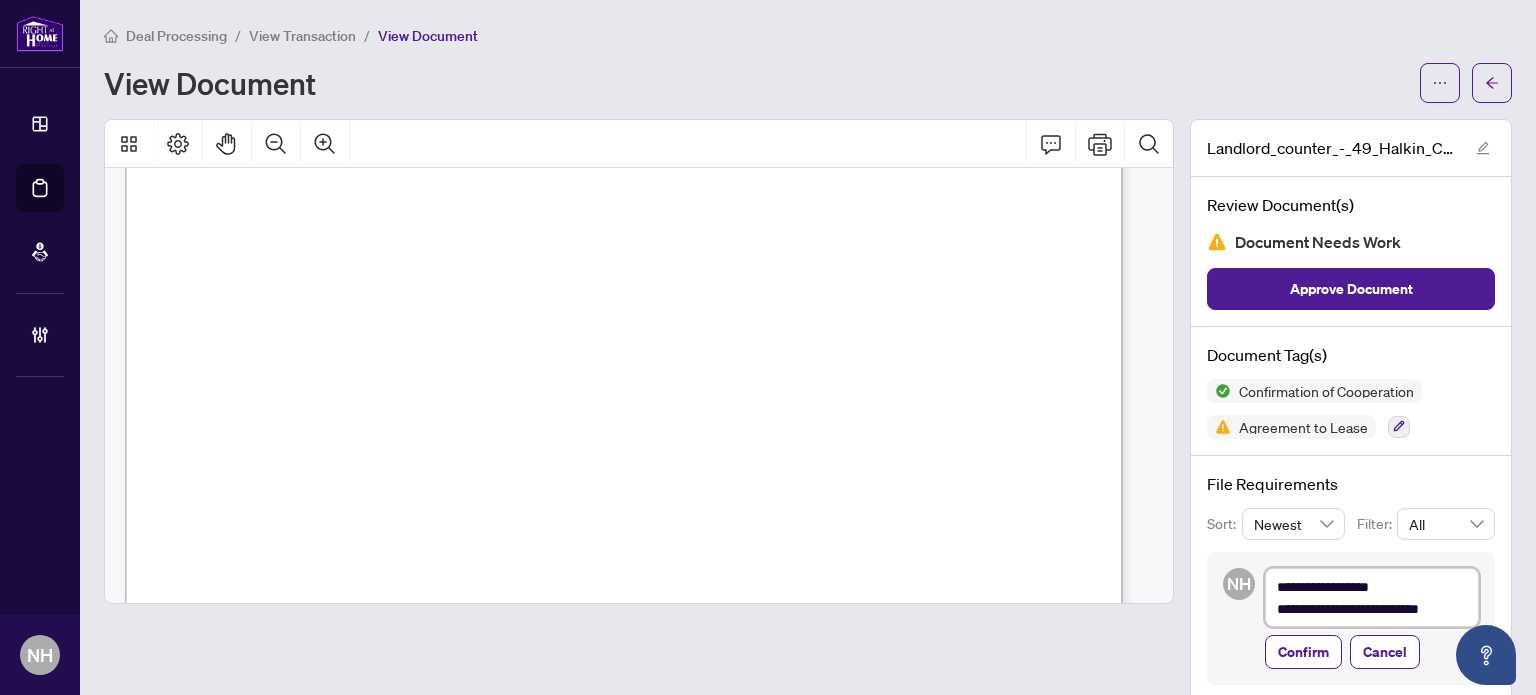type on "**********" 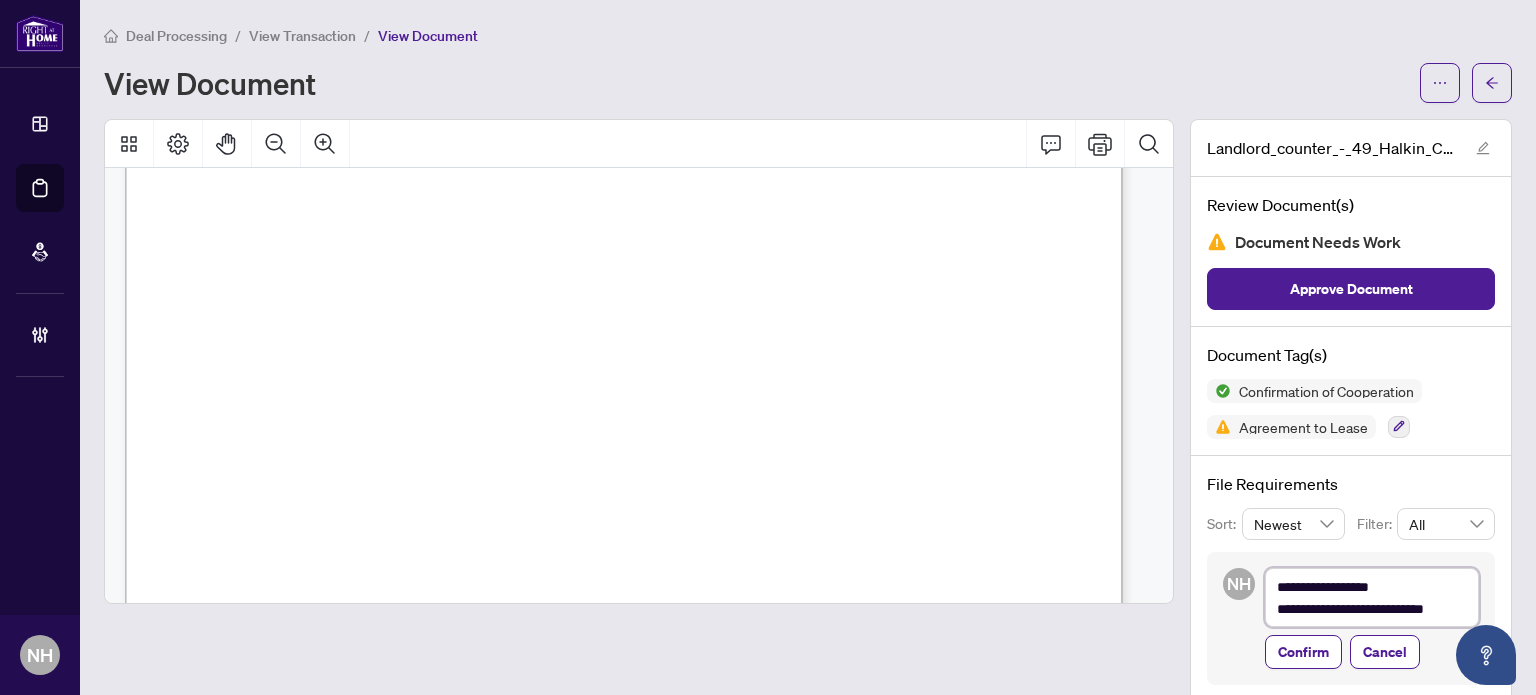 type on "**********" 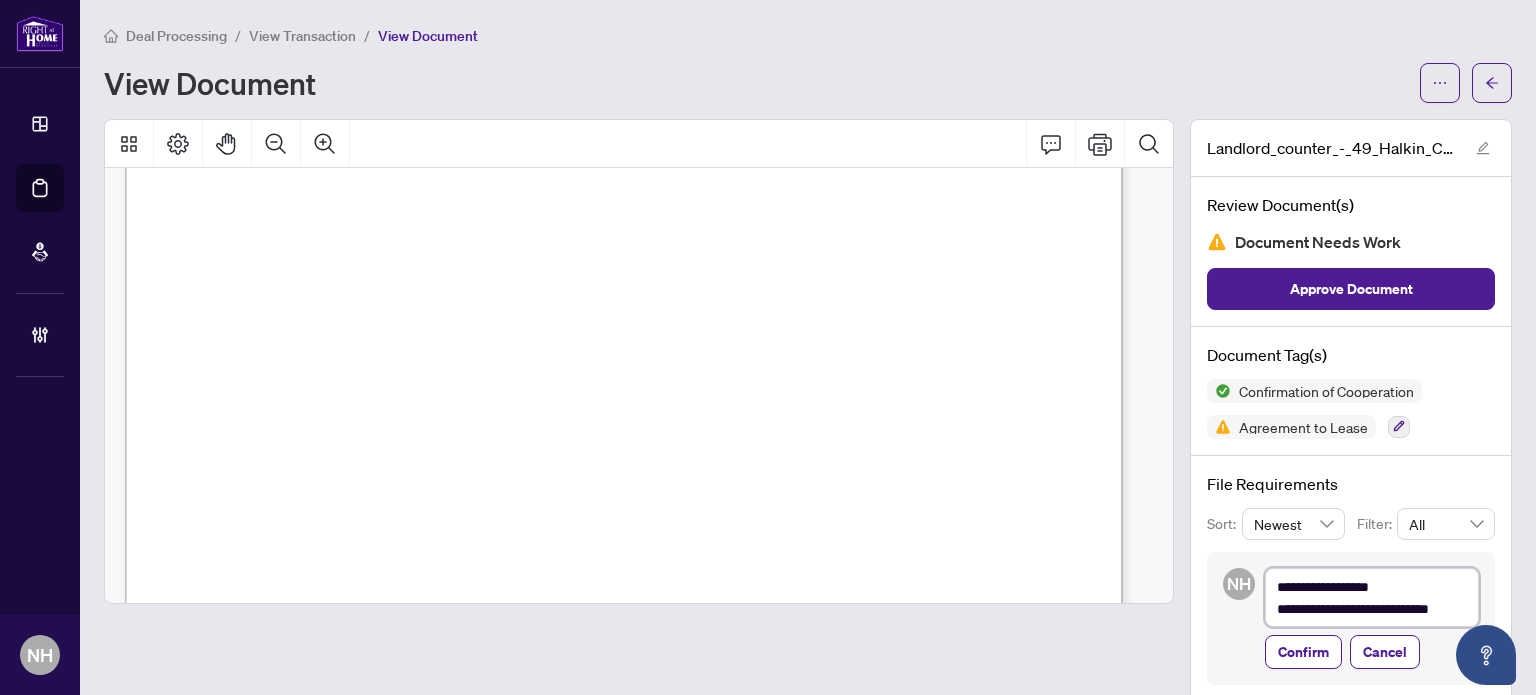 type on "**********" 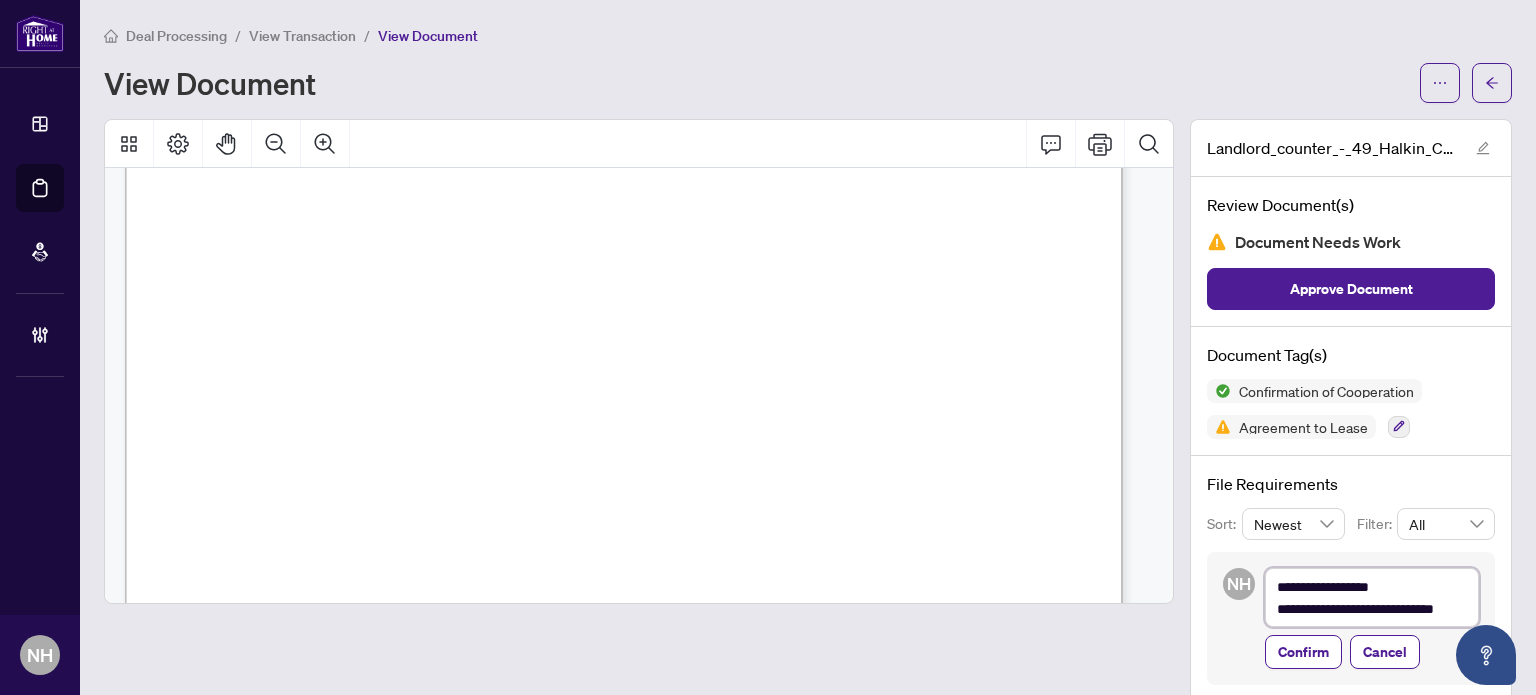 type on "**********" 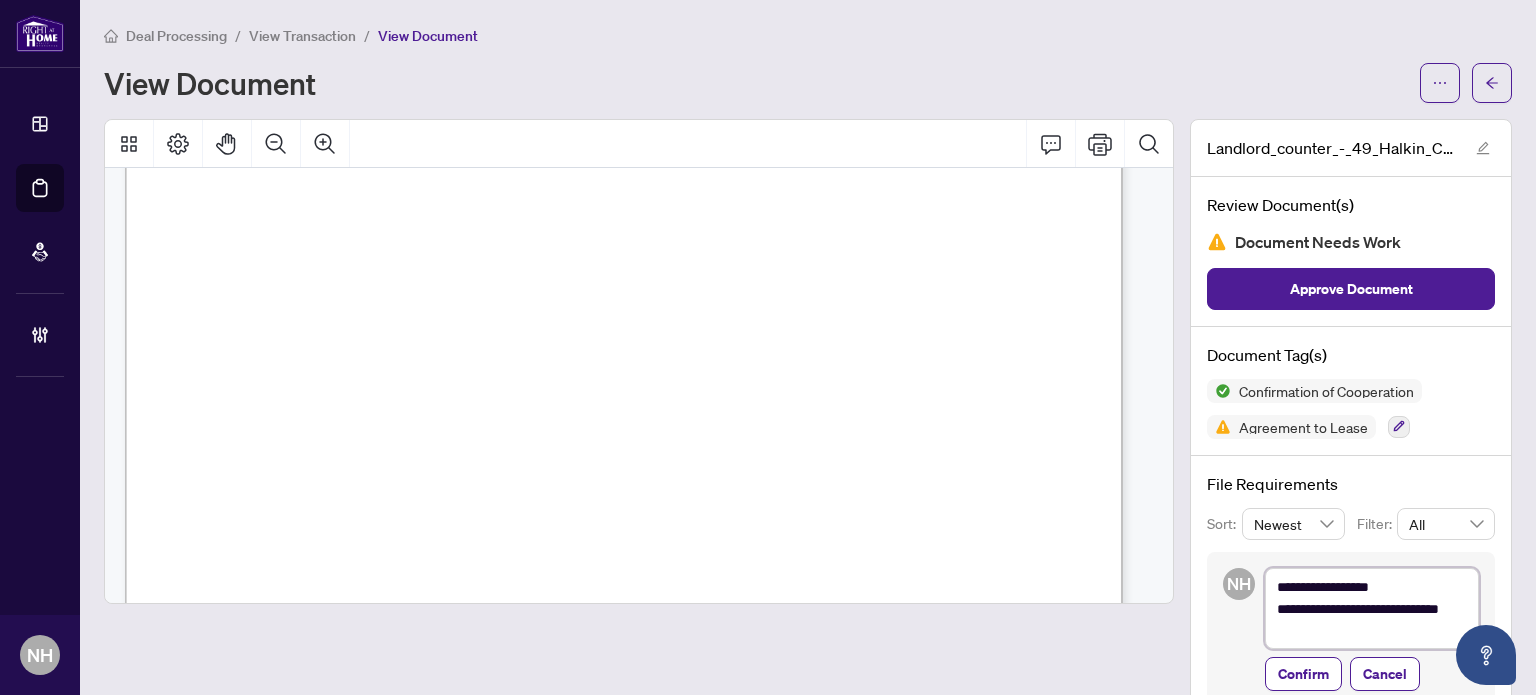 type on "**********" 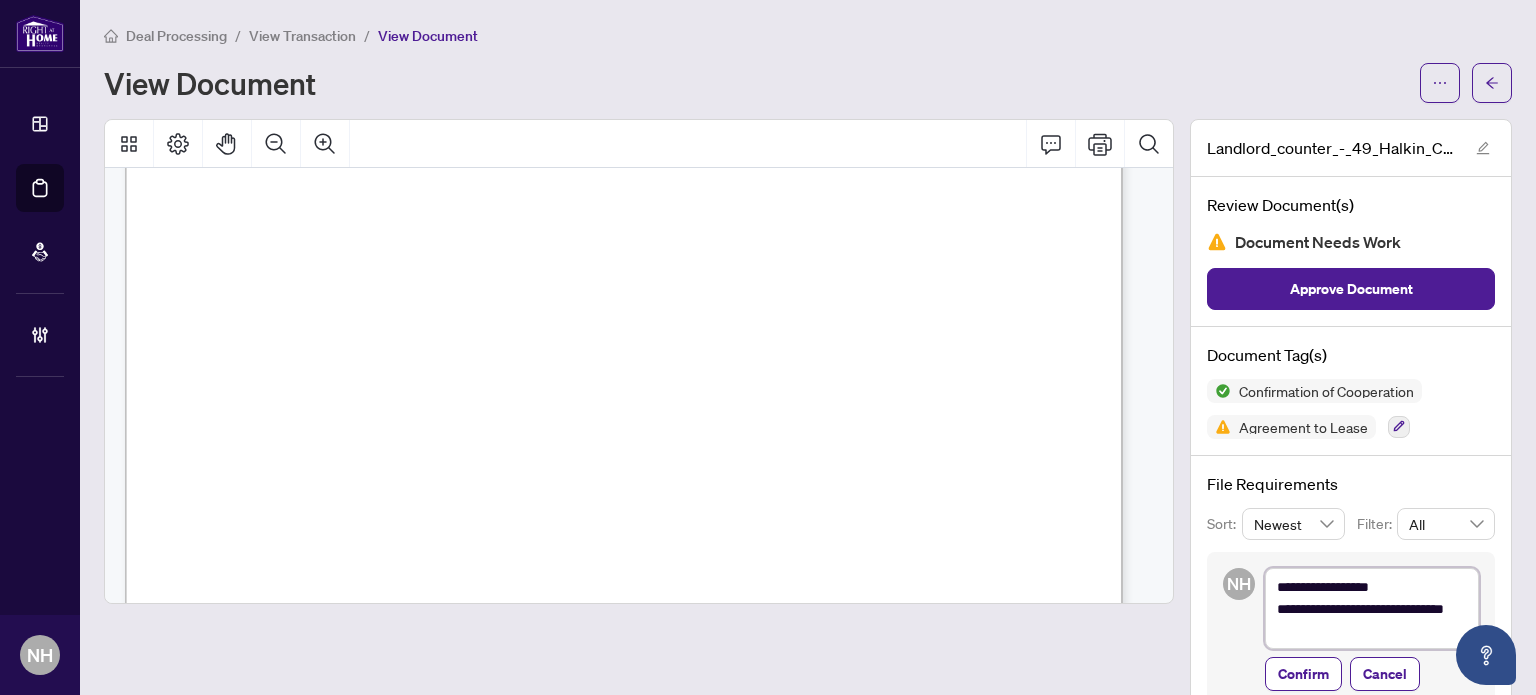type on "**********" 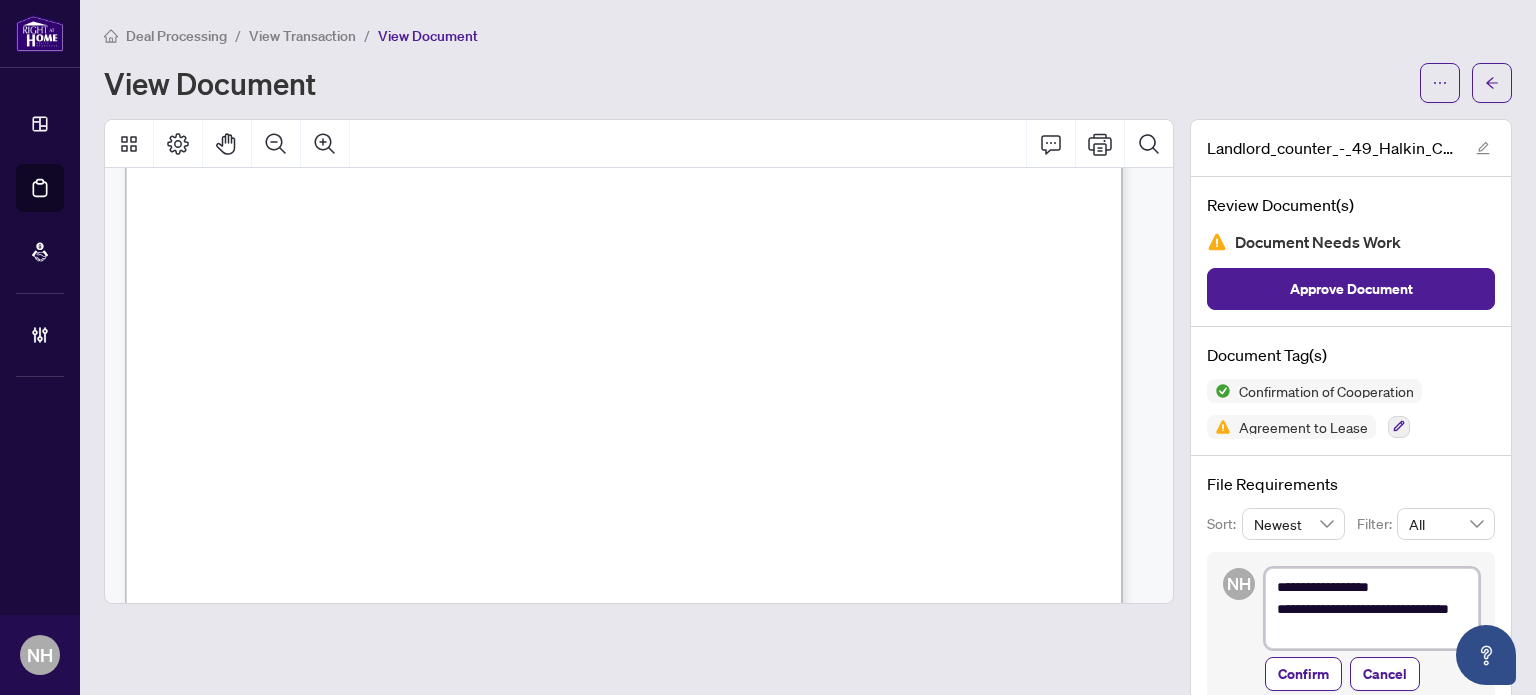 type on "**********" 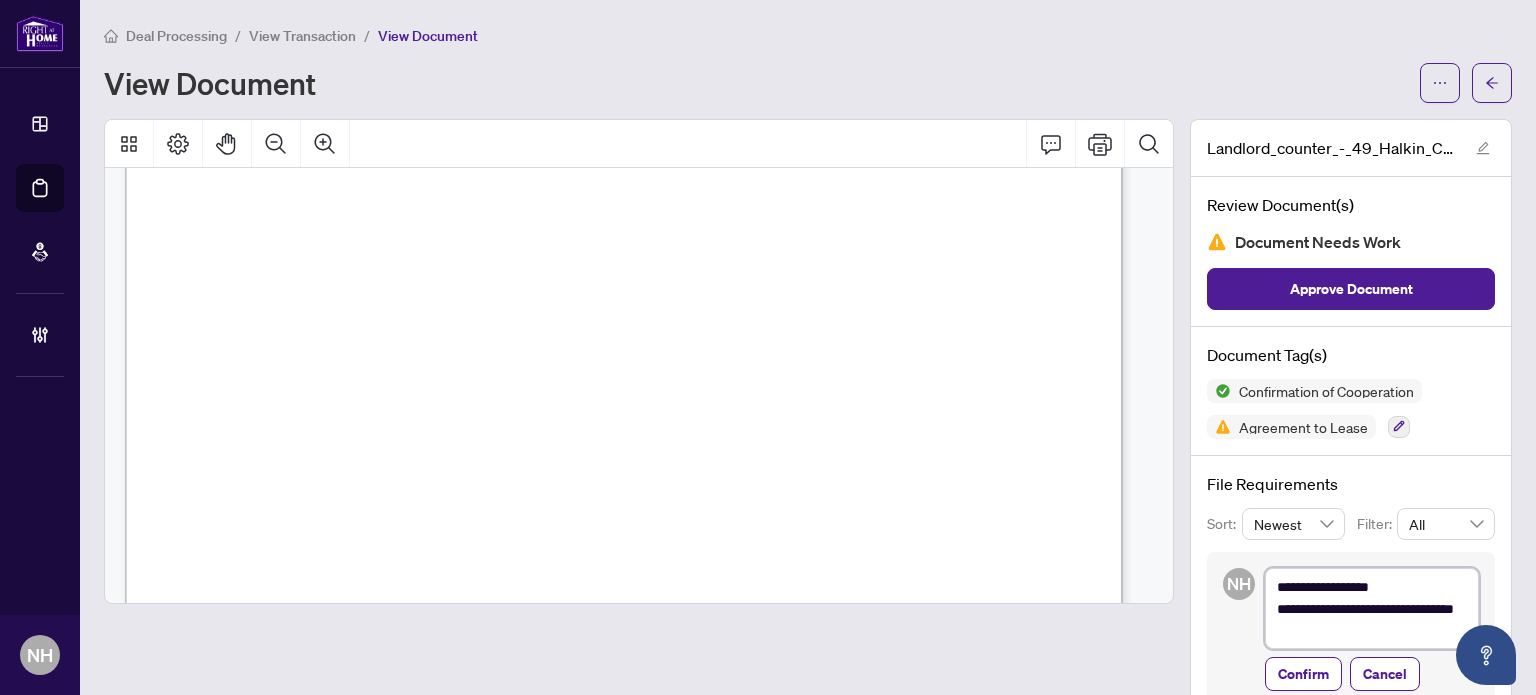 type on "**********" 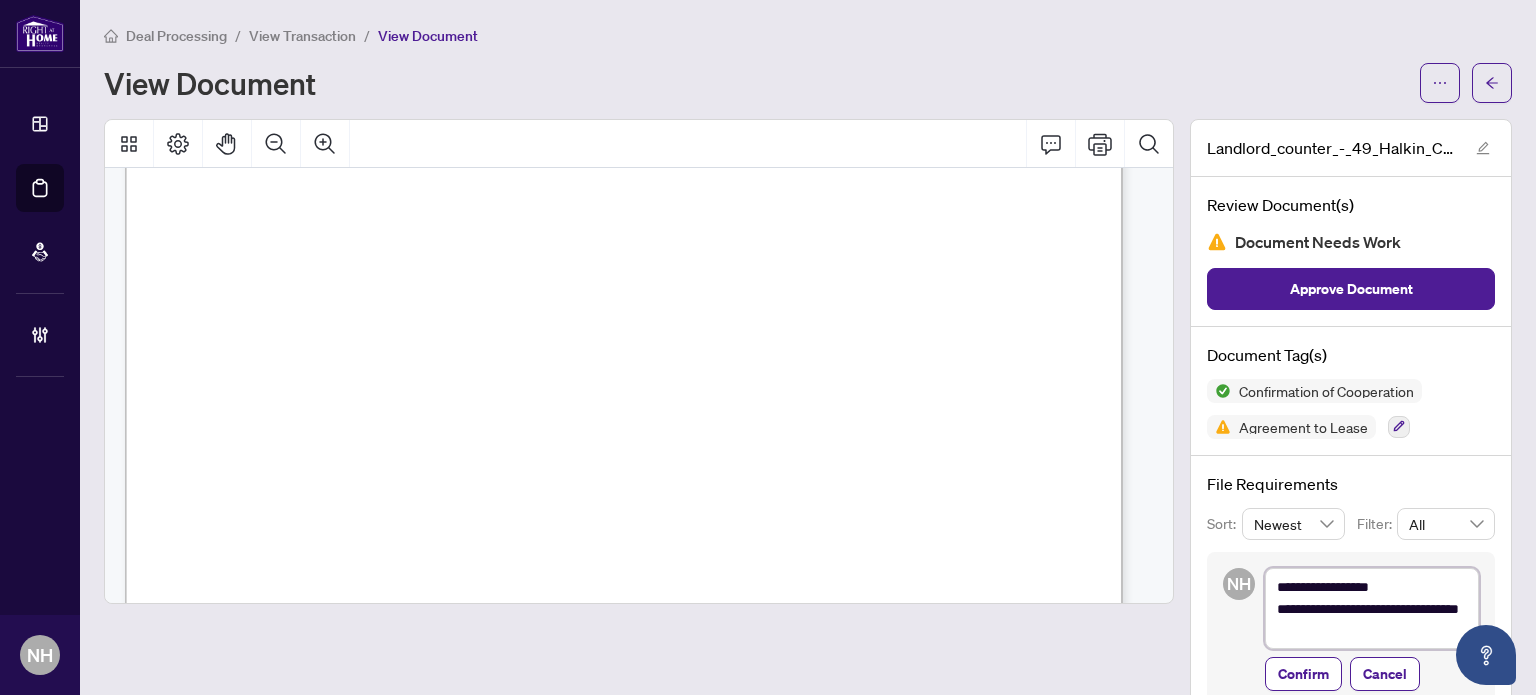 type on "**********" 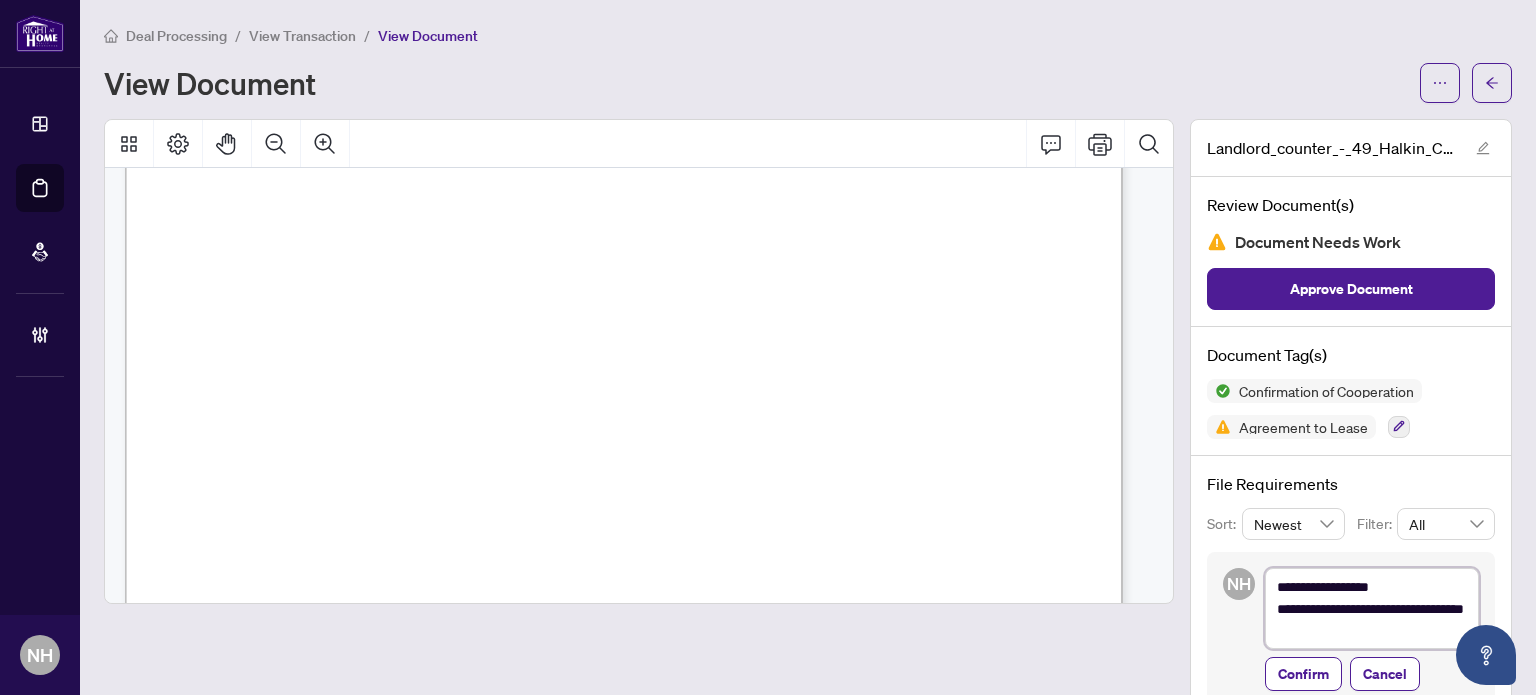 type on "**********" 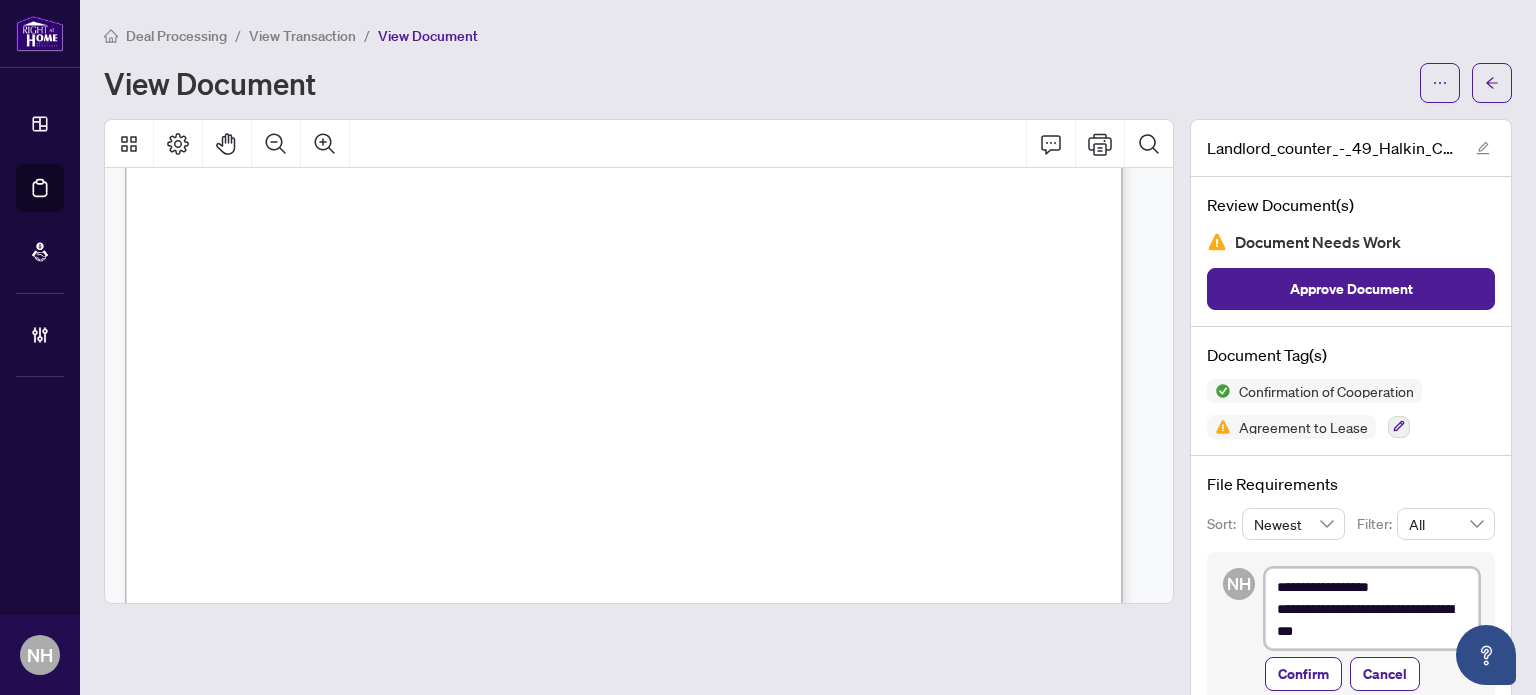type on "**********" 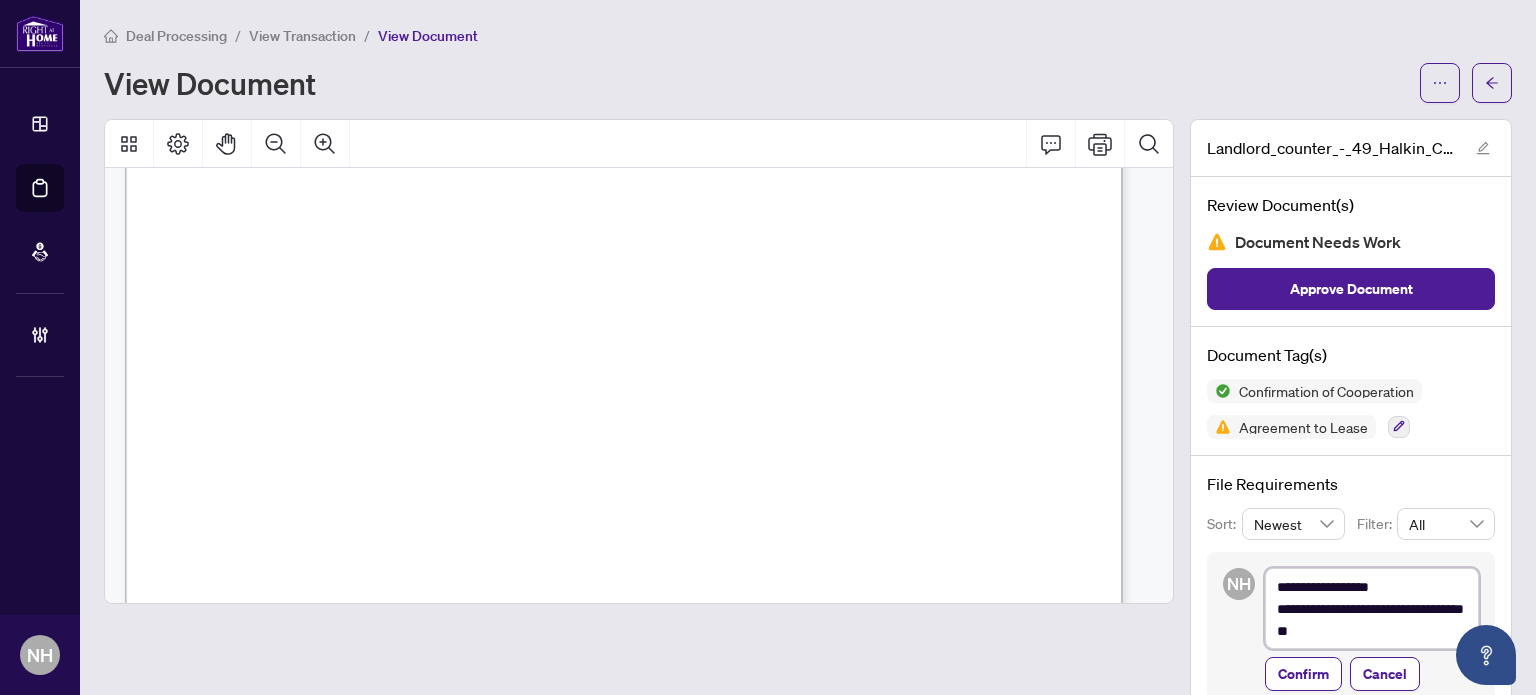 type on "**********" 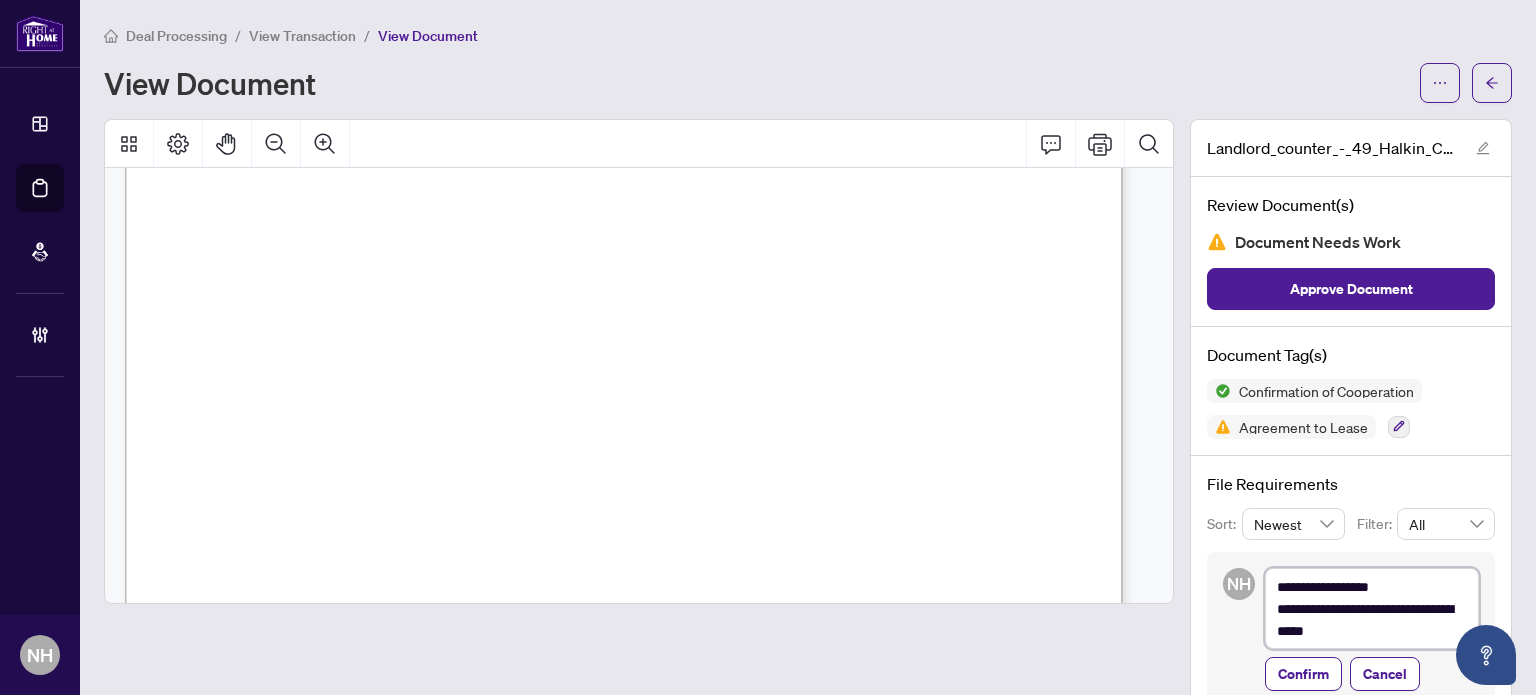 type on "**********" 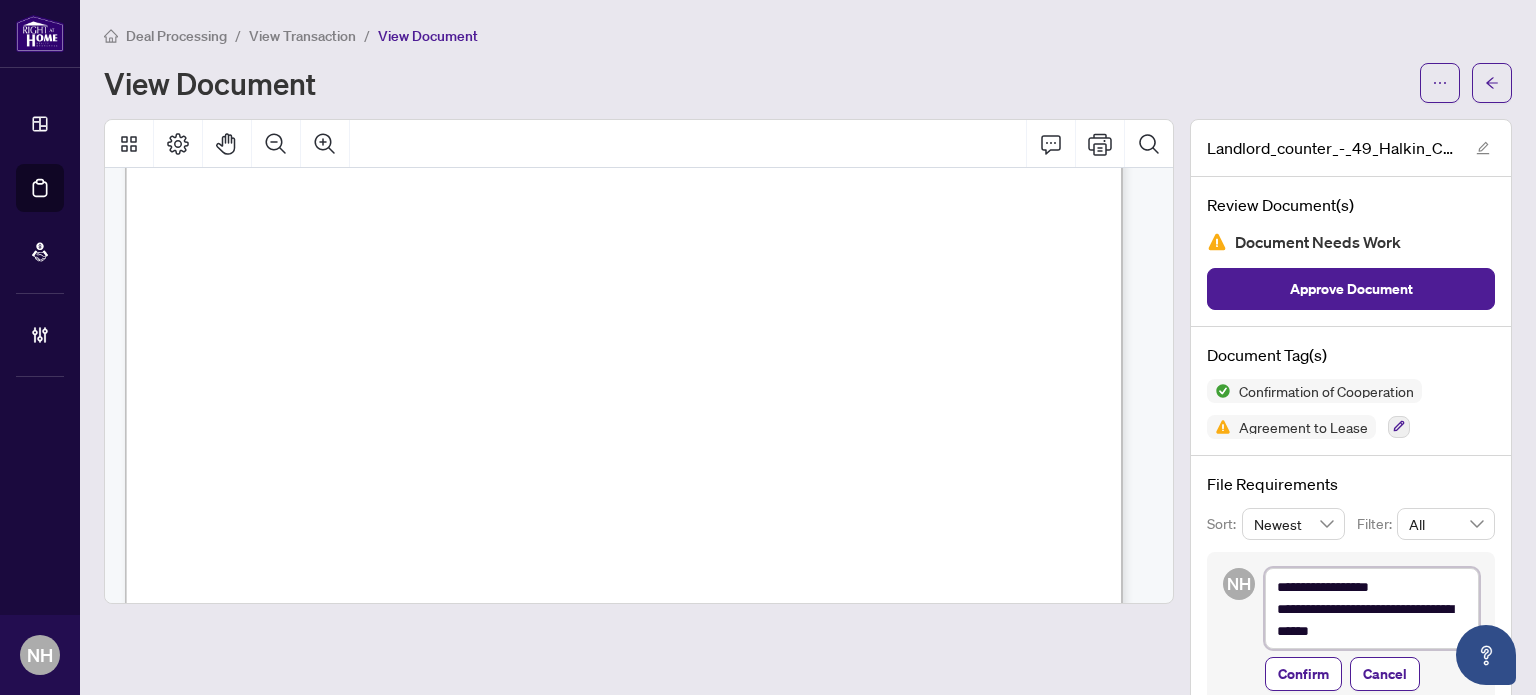 type on "**********" 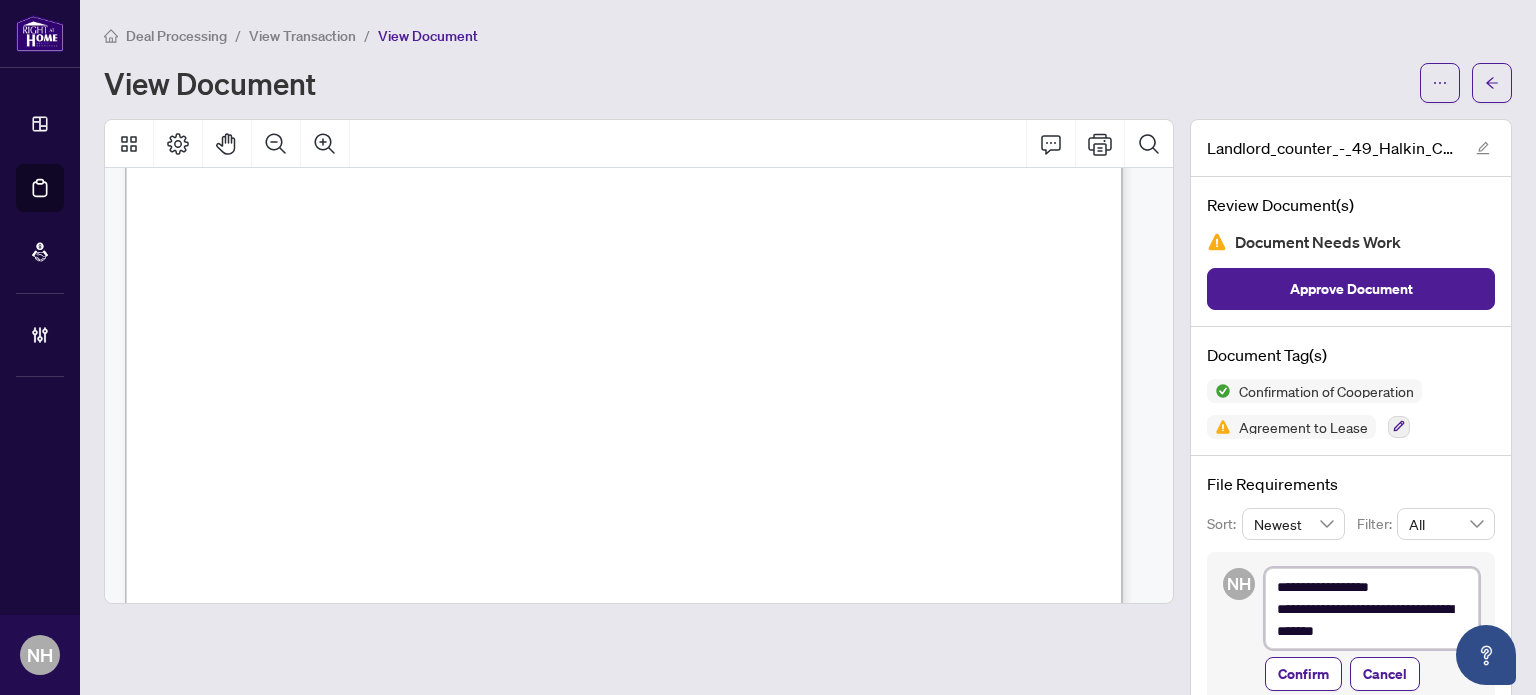 type on "**********" 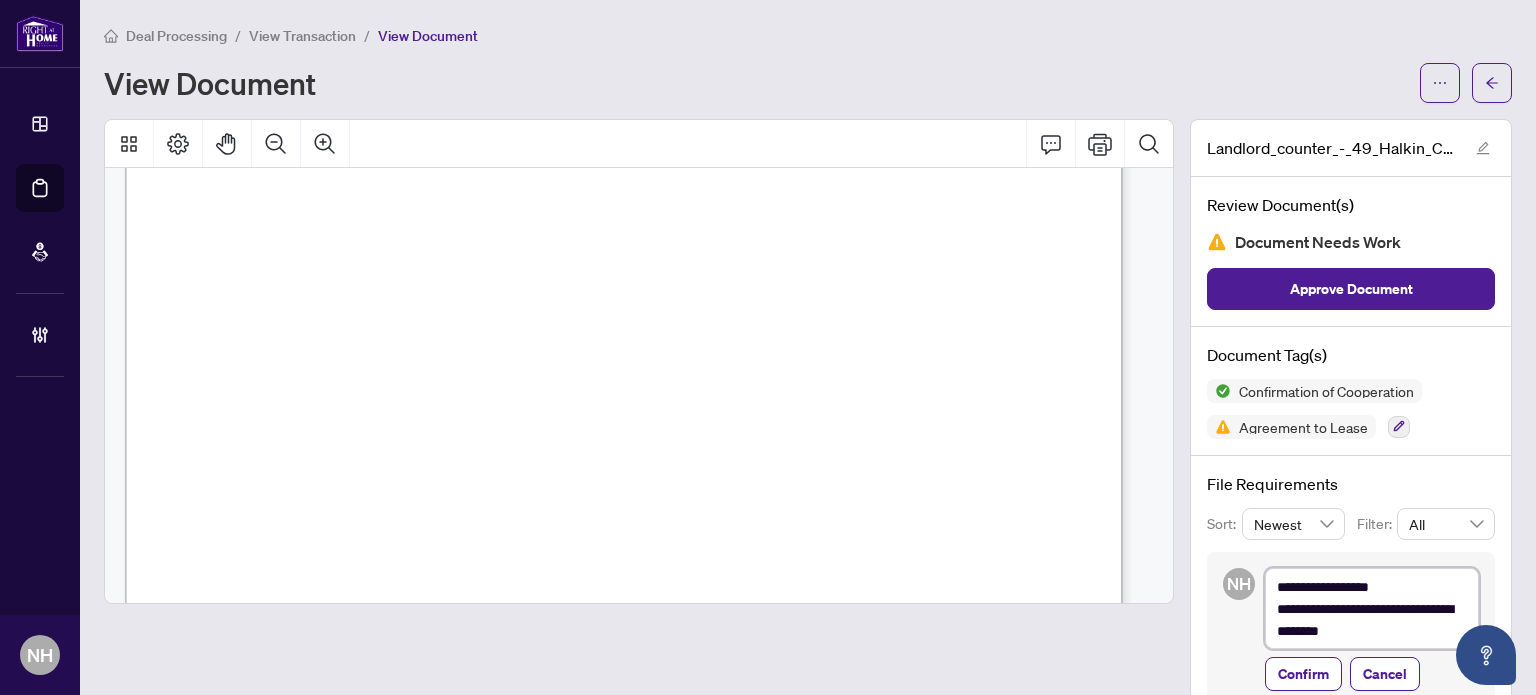 type on "**********" 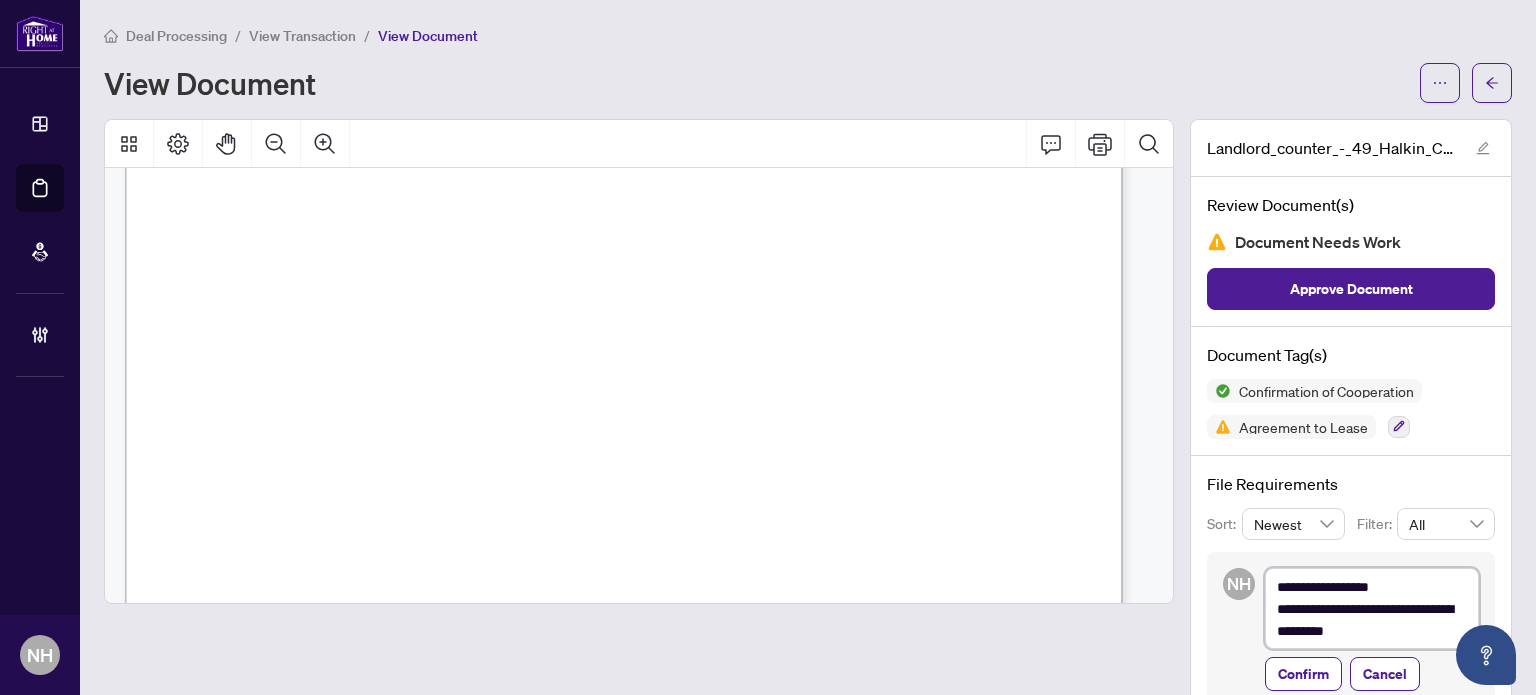 type on "**********" 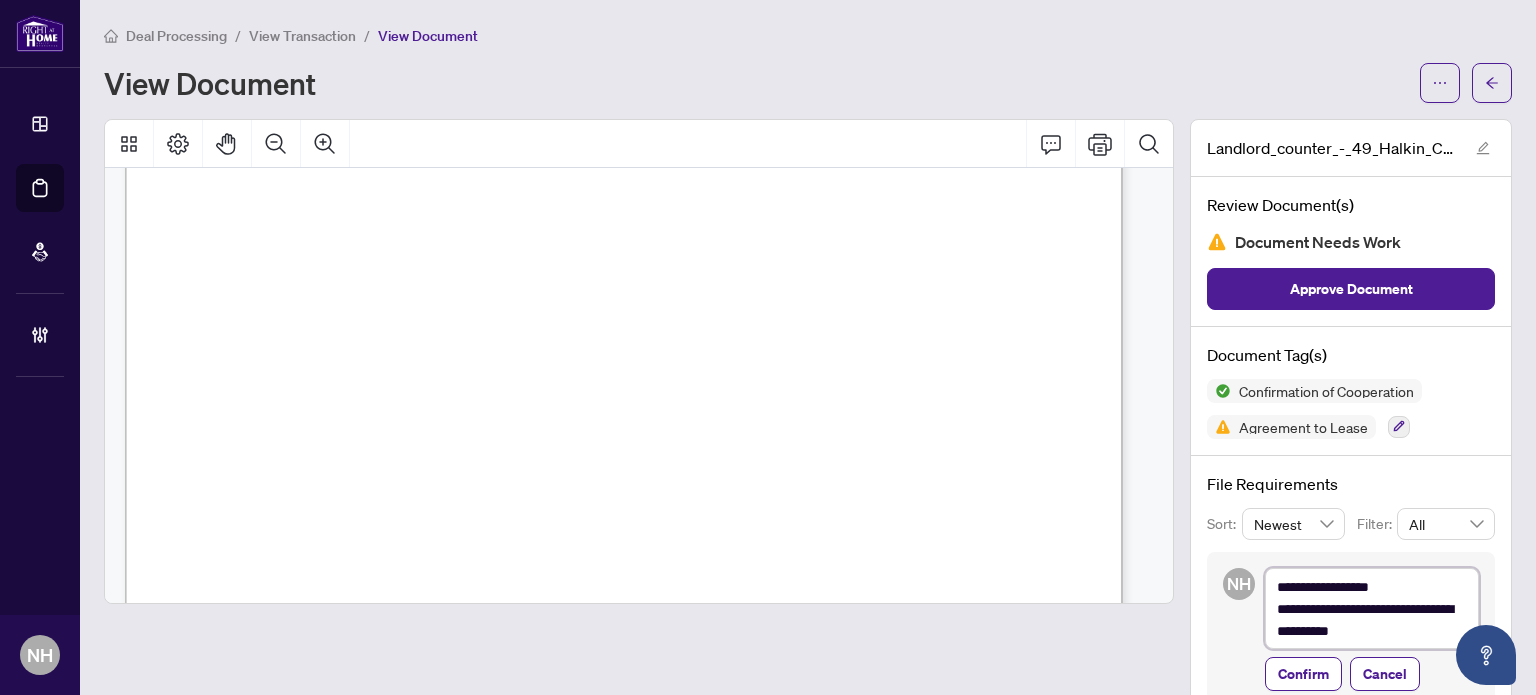 type on "**********" 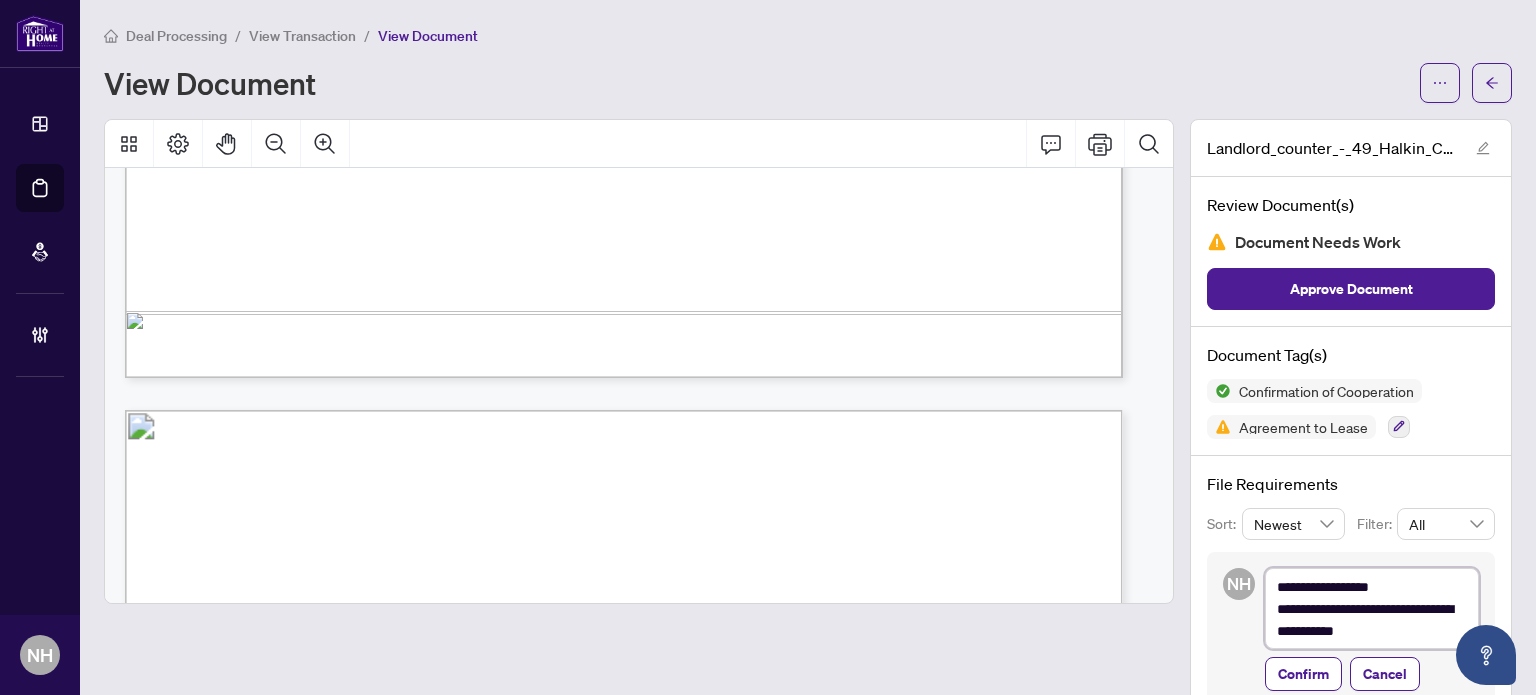 scroll, scrollTop: 13314, scrollLeft: 0, axis: vertical 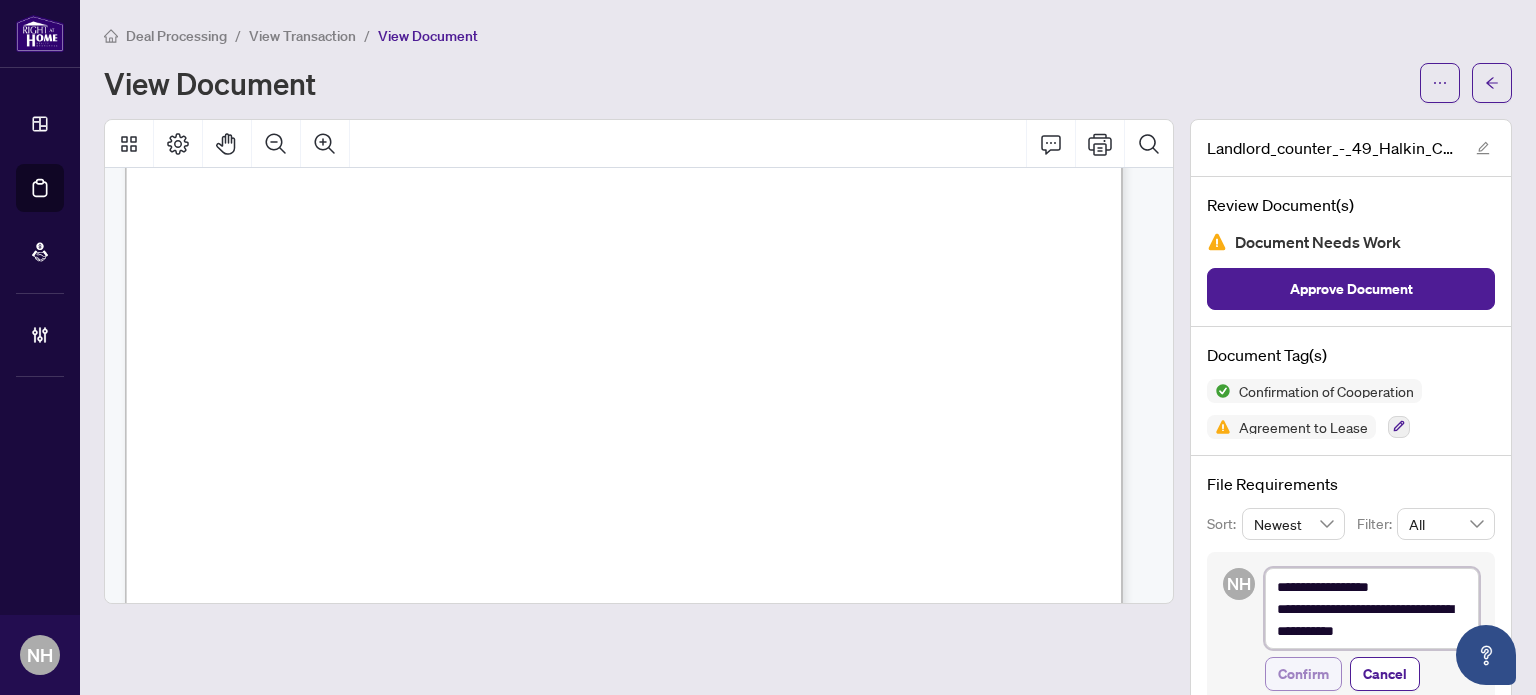 type on "**********" 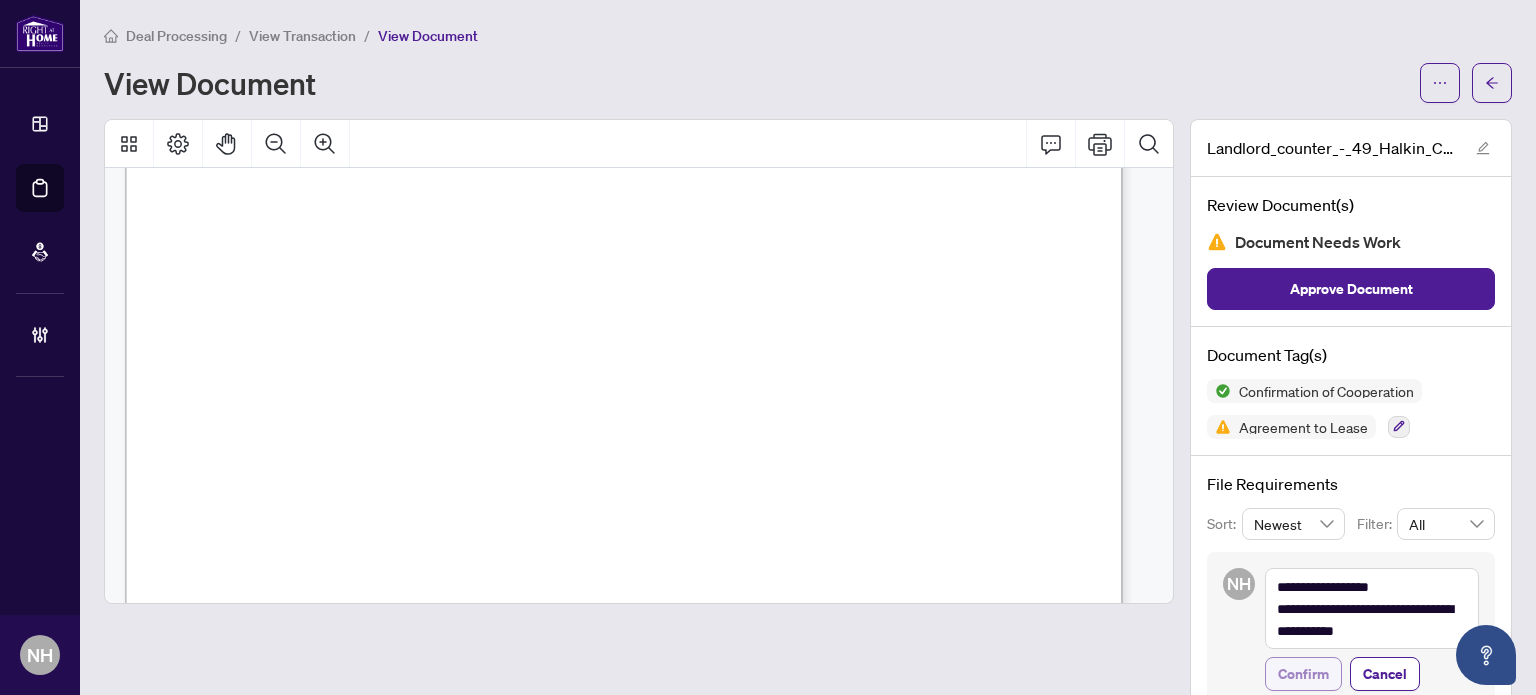 click on "Confirm" at bounding box center (1303, 674) 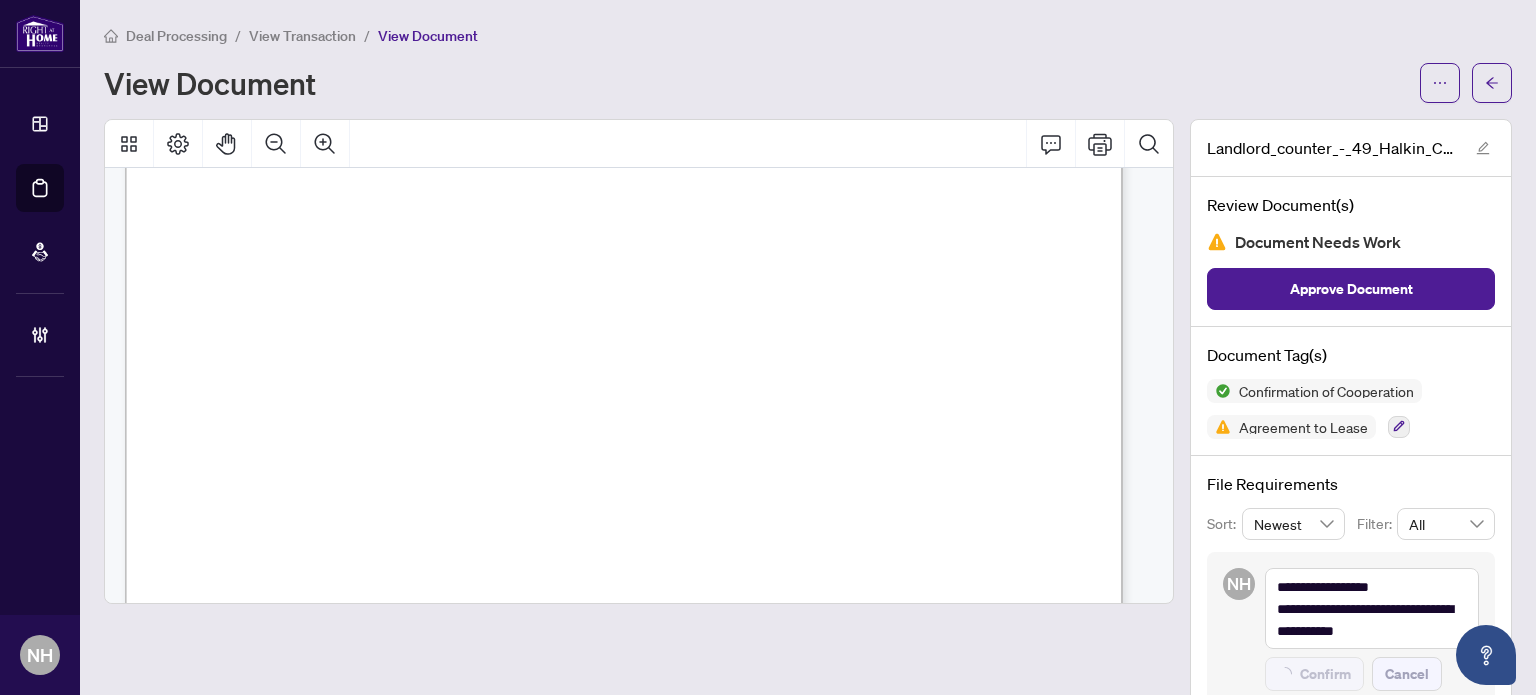 type on "**********" 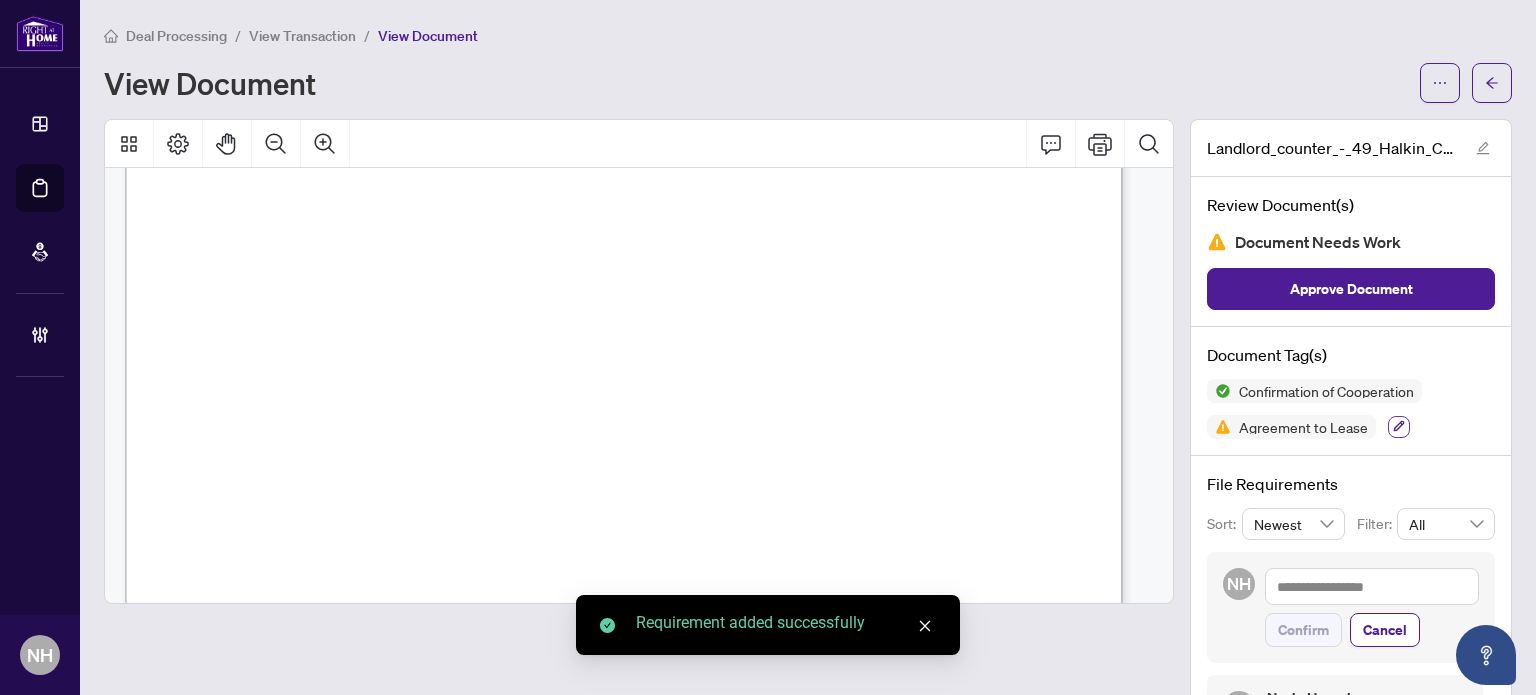 click at bounding box center [1399, 427] 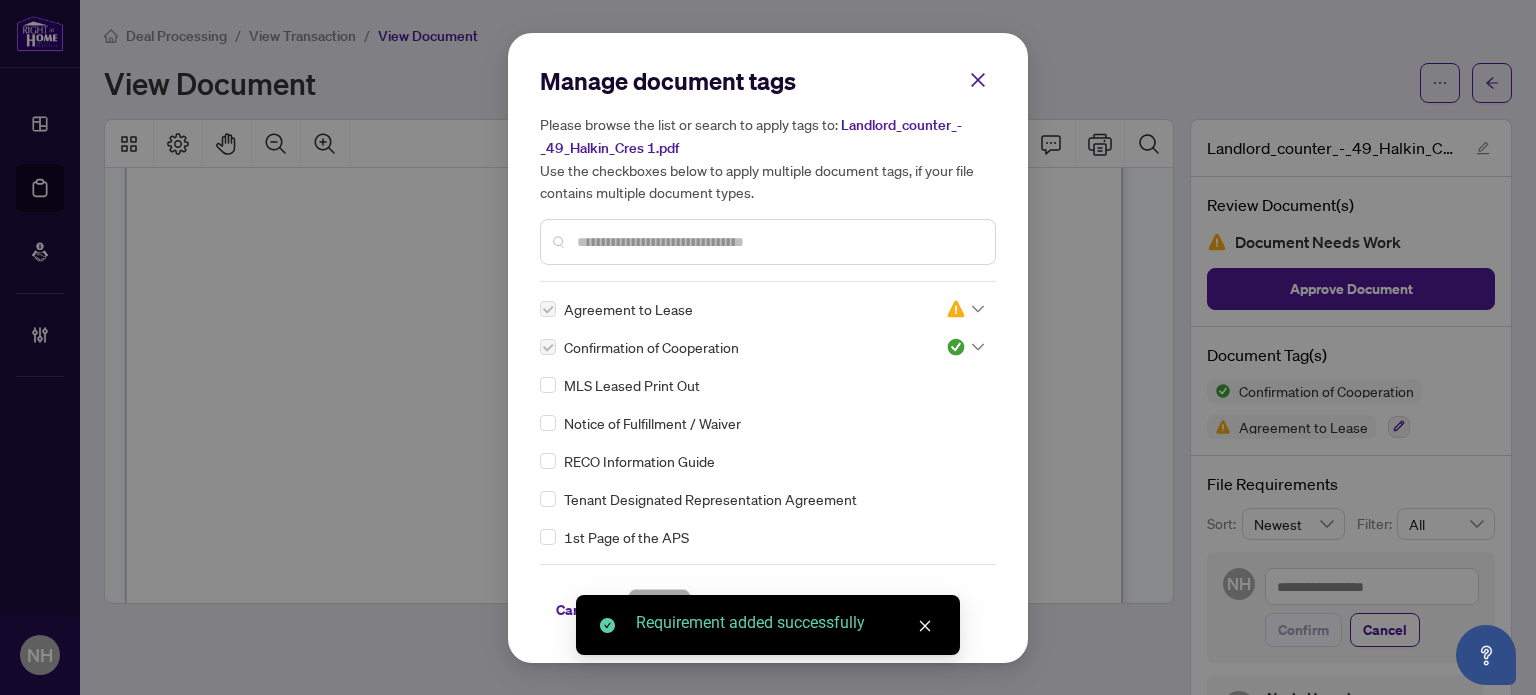 click at bounding box center (778, 242) 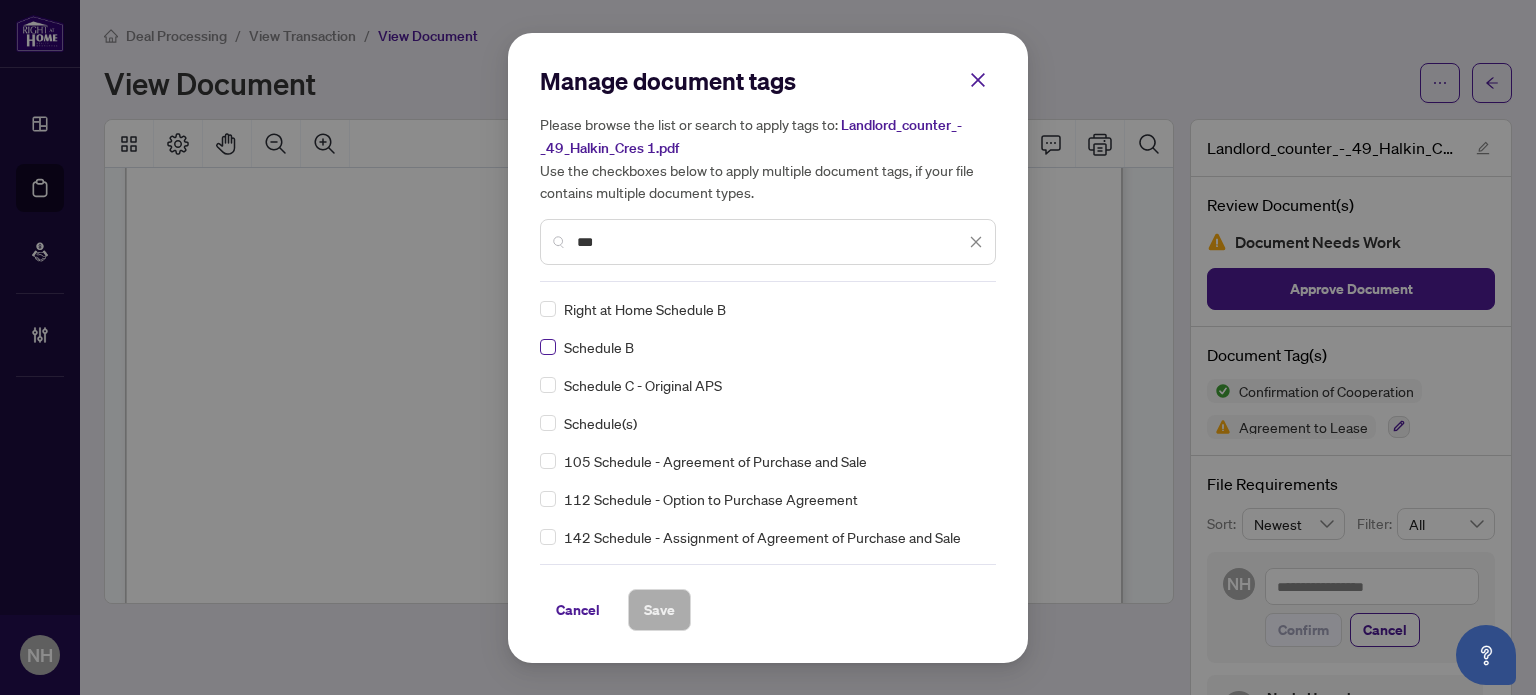 type on "***" 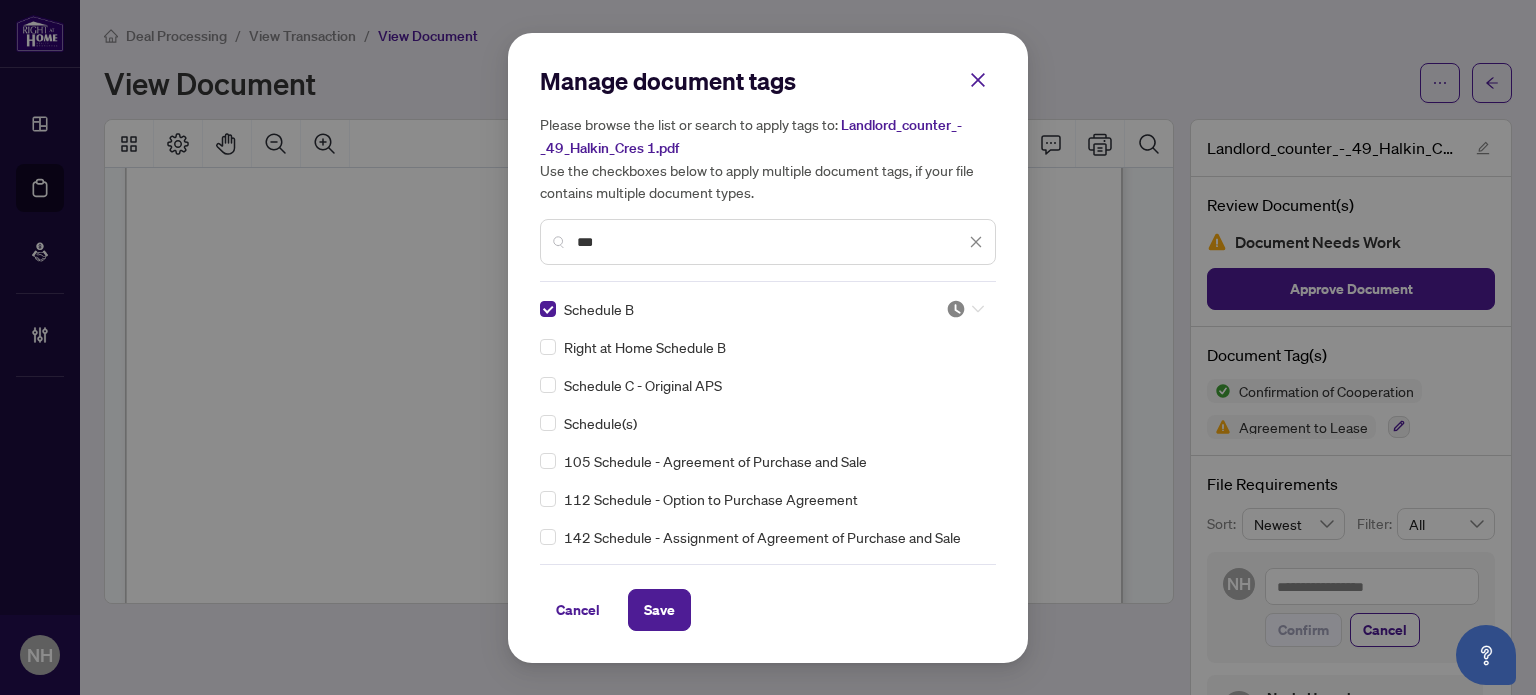 click 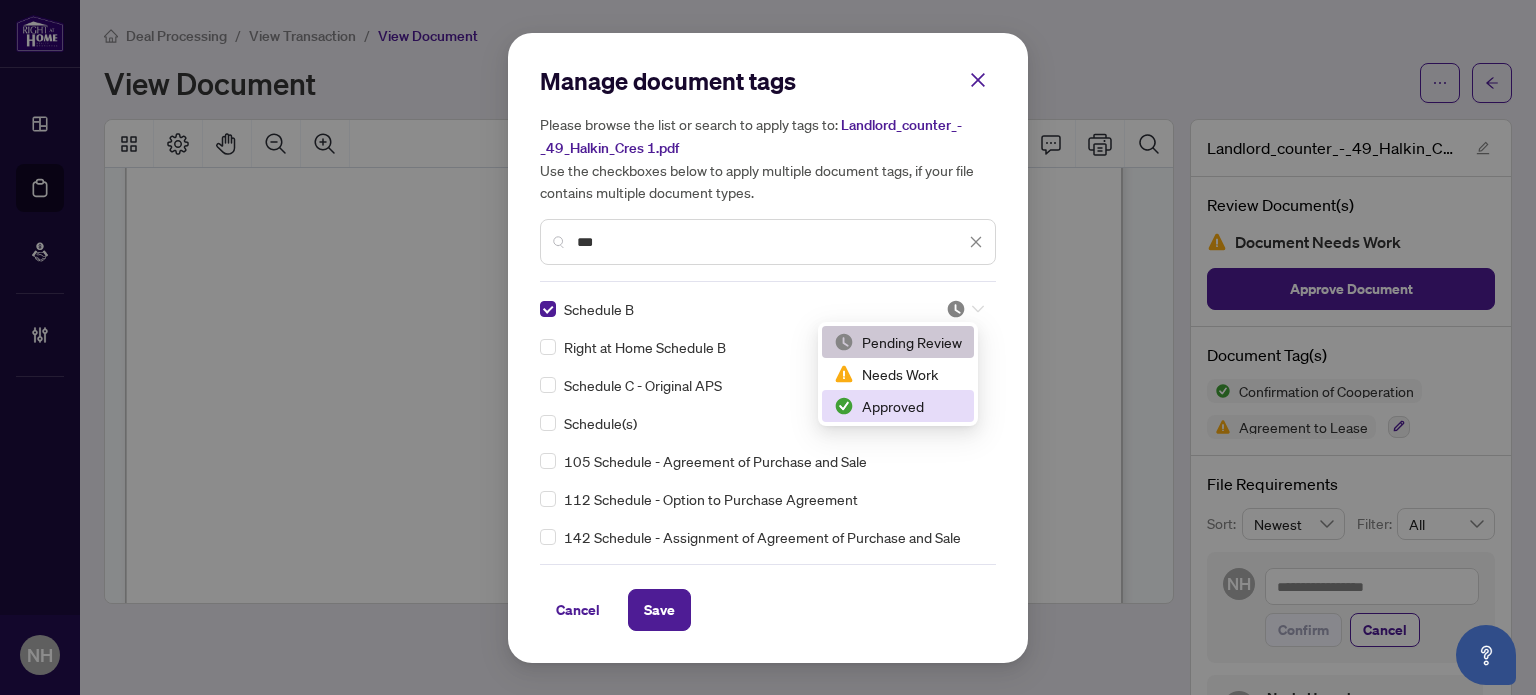 click on "Approved" at bounding box center [898, 406] 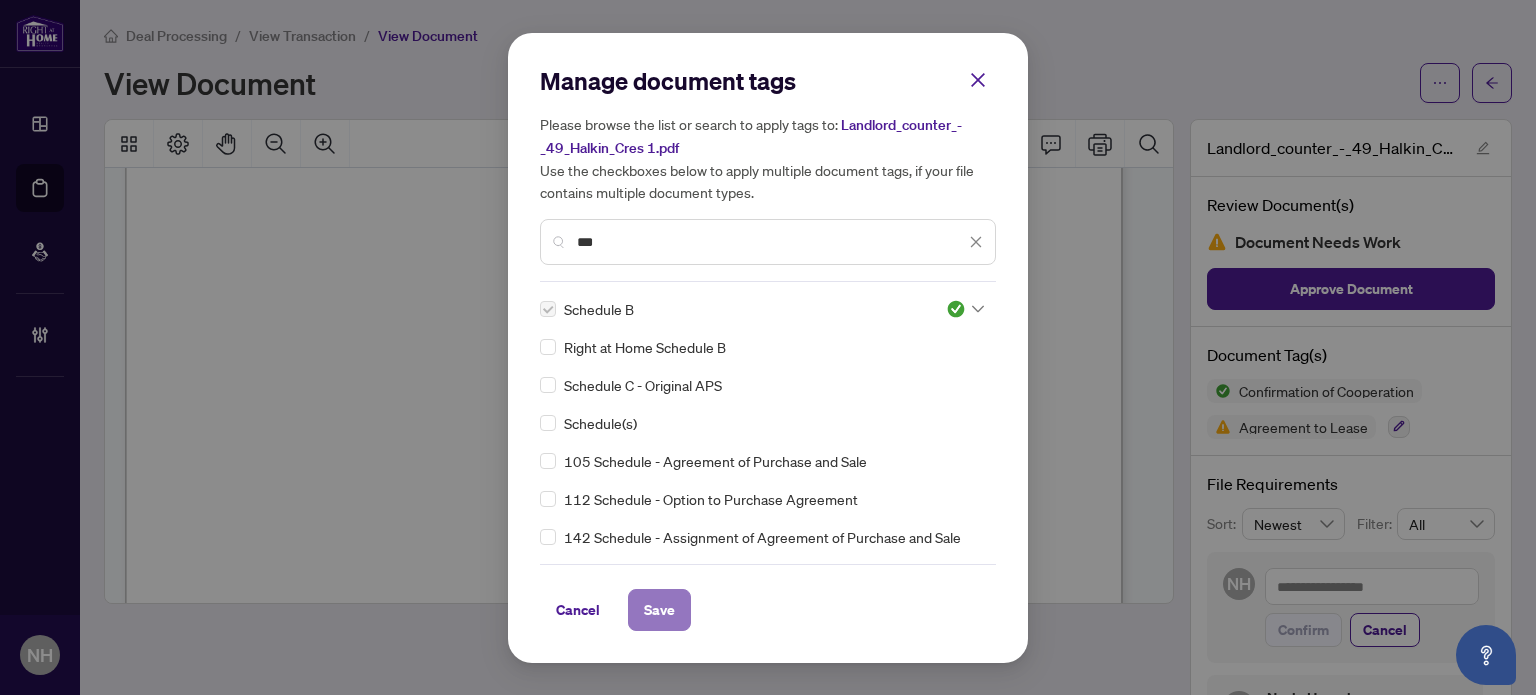 click on "Save" at bounding box center (659, 610) 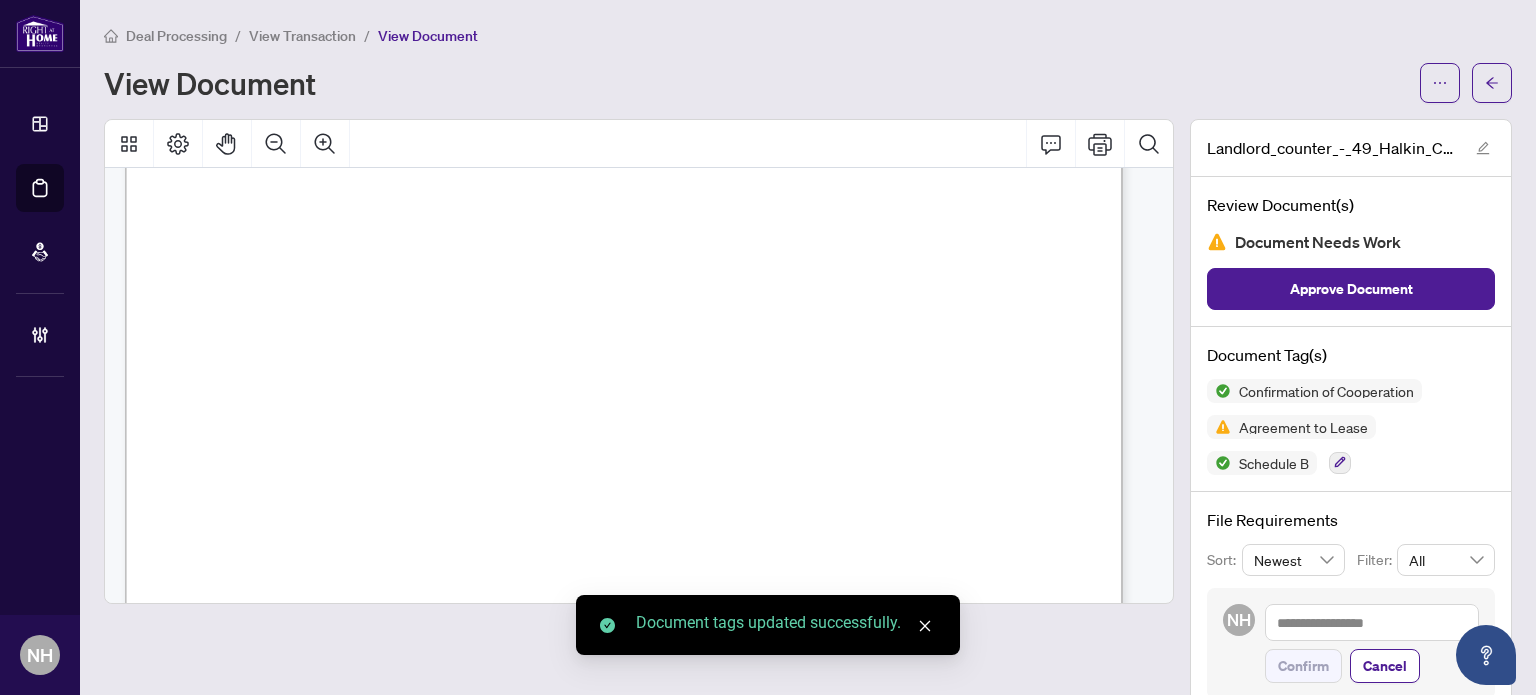 scroll, scrollTop: 15454, scrollLeft: 0, axis: vertical 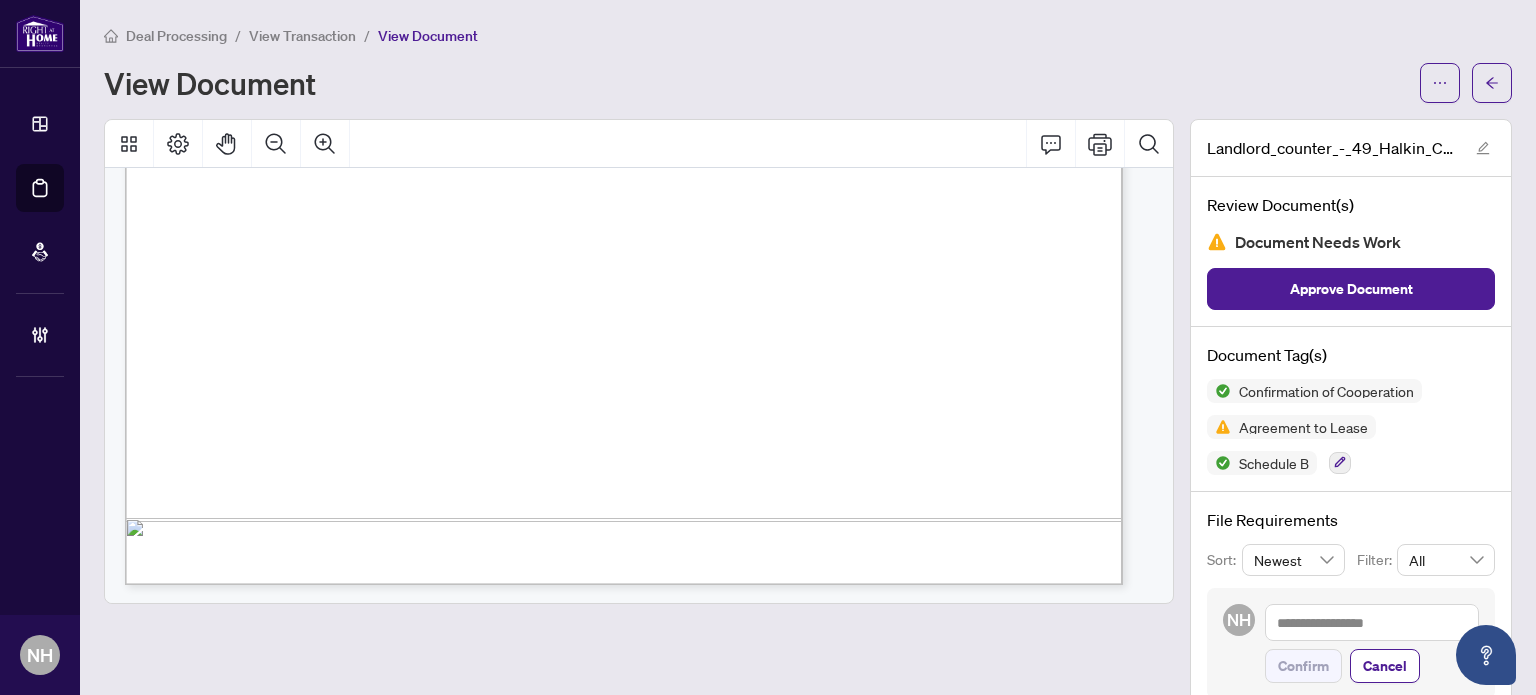 click at bounding box center [1340, 463] 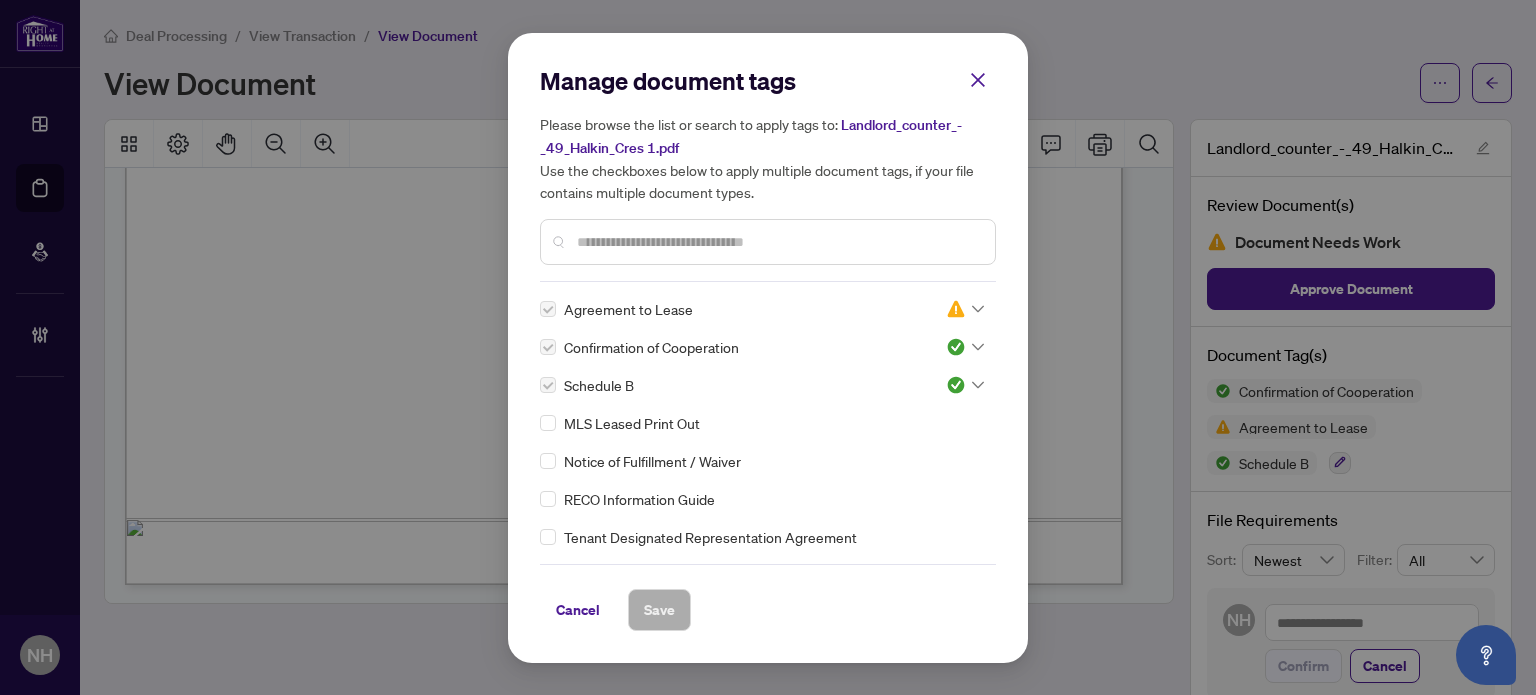 click at bounding box center [778, 242] 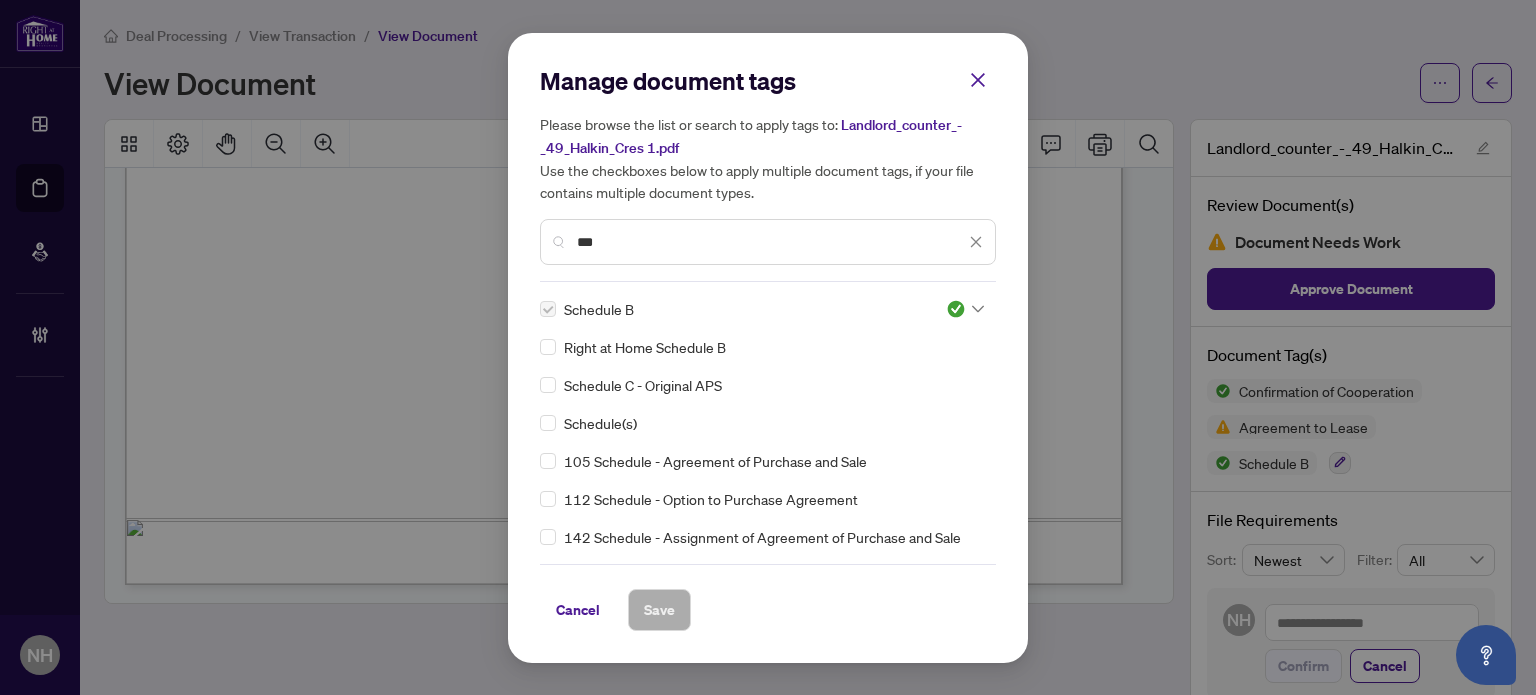 type on "***" 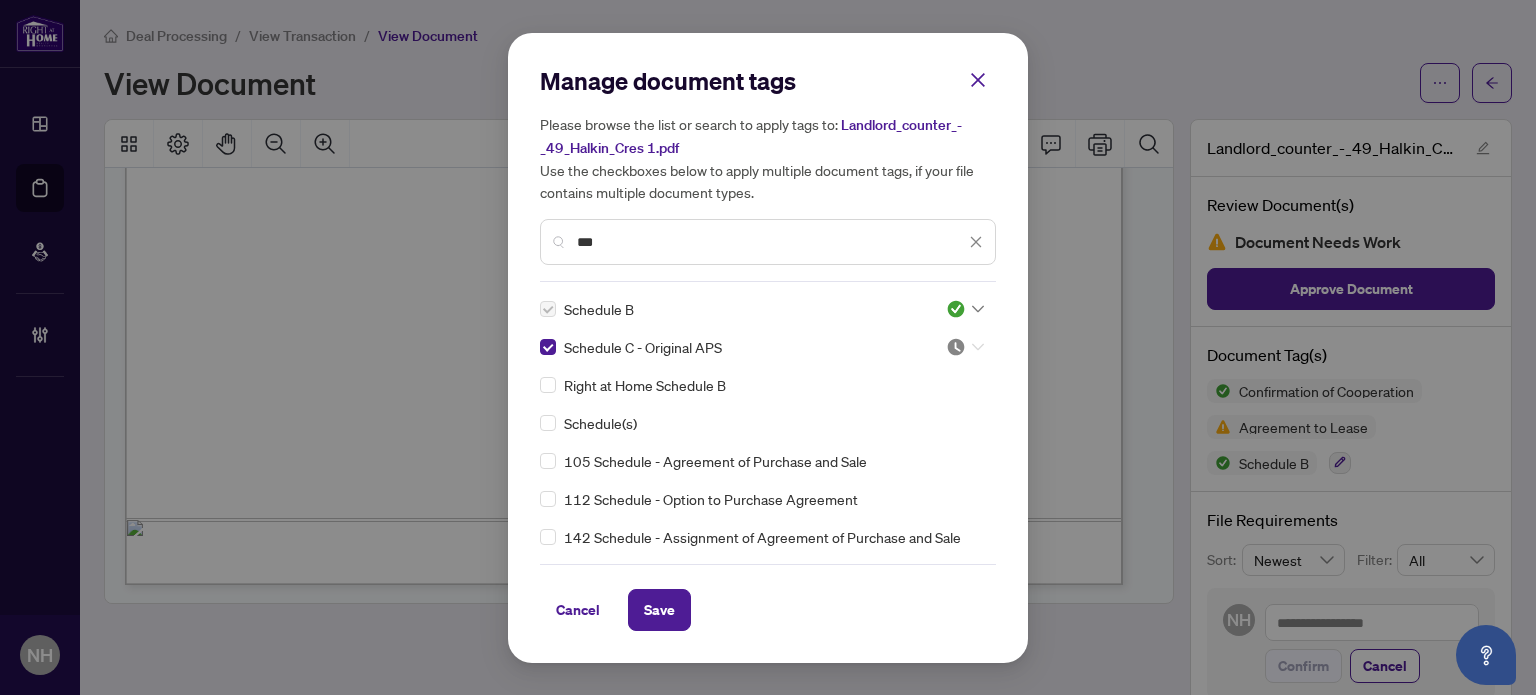 click at bounding box center (956, 347) 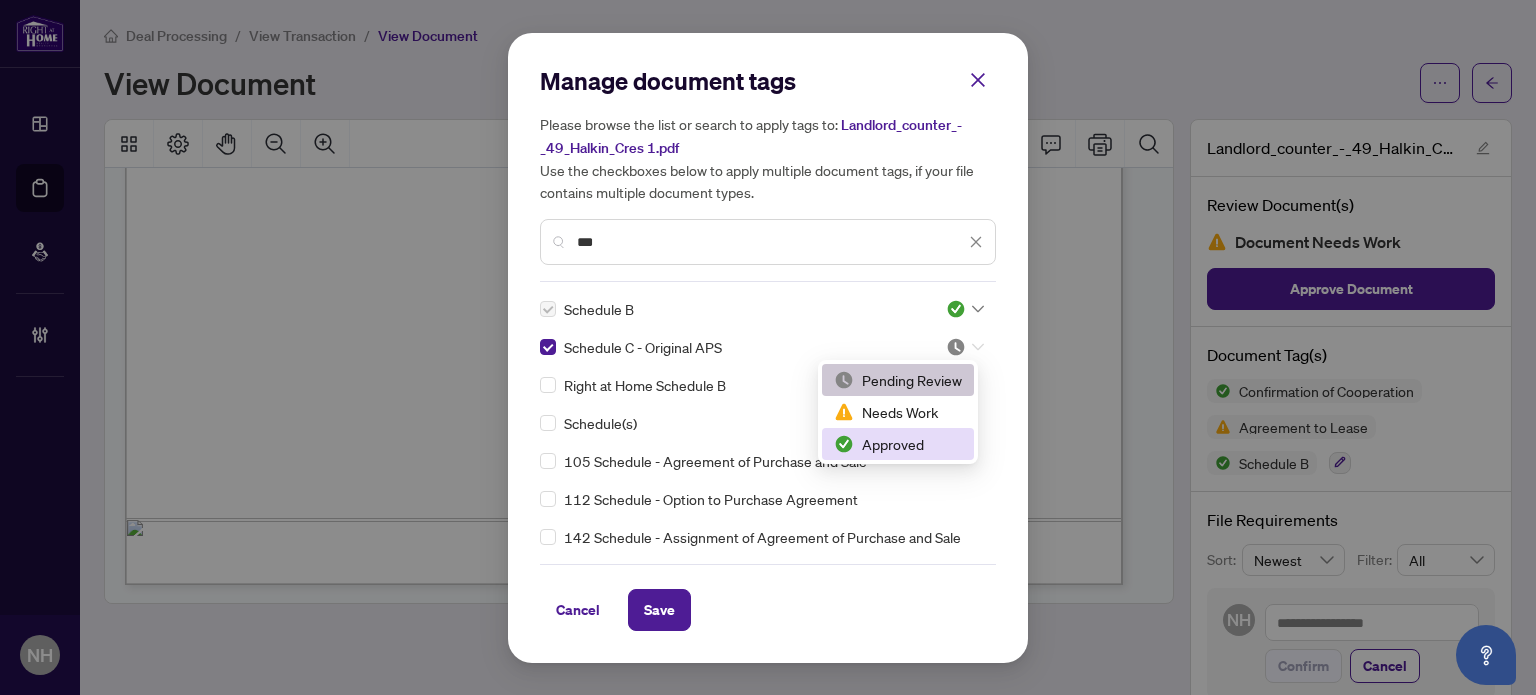 click on "Approved" at bounding box center (898, 444) 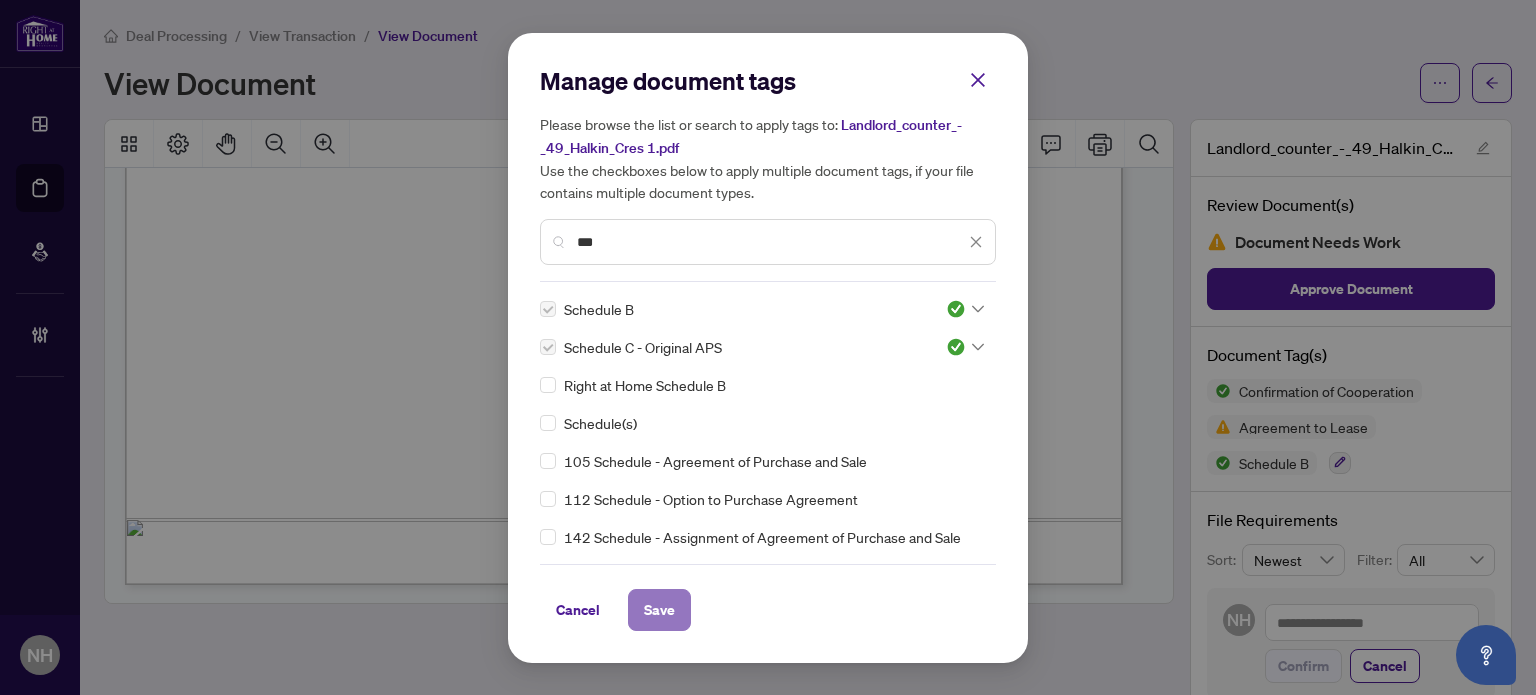 click on "Save" at bounding box center [659, 610] 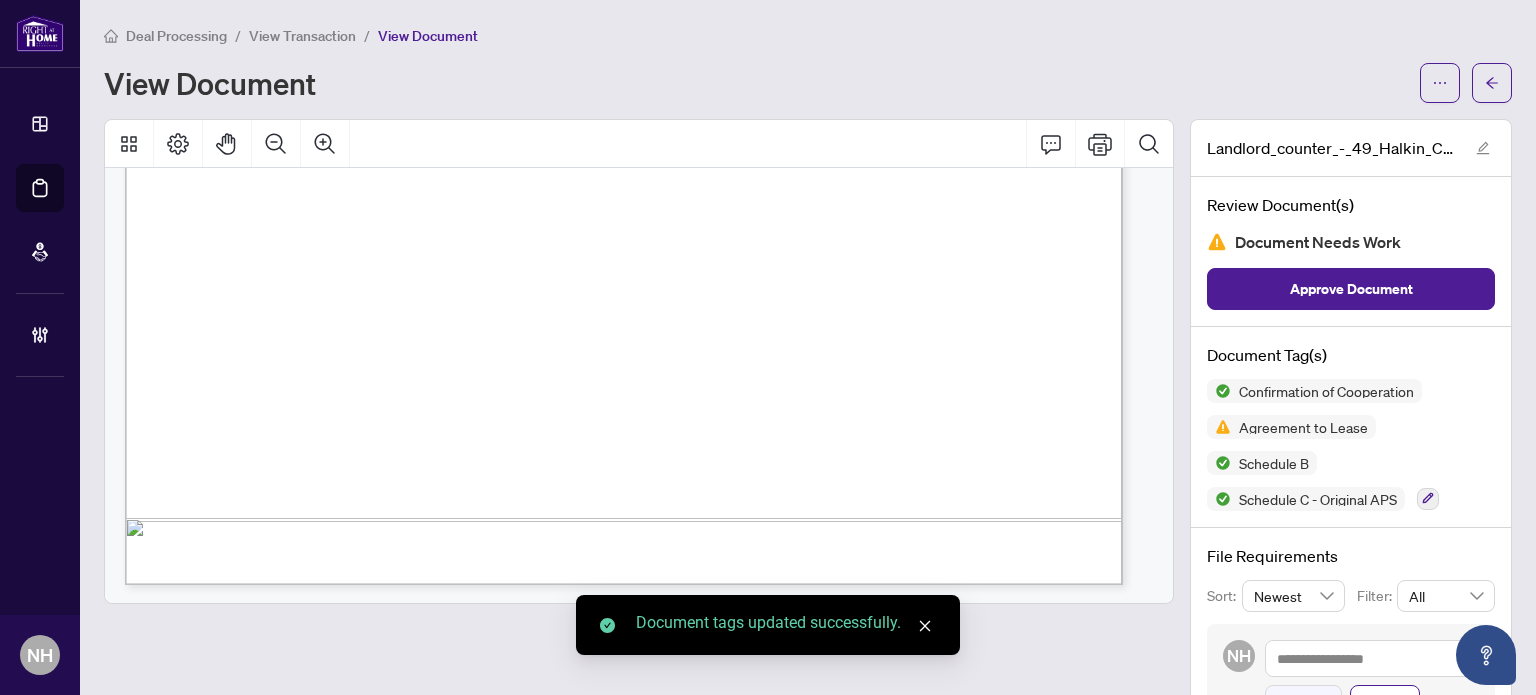 click on "View Transaction" at bounding box center [302, 36] 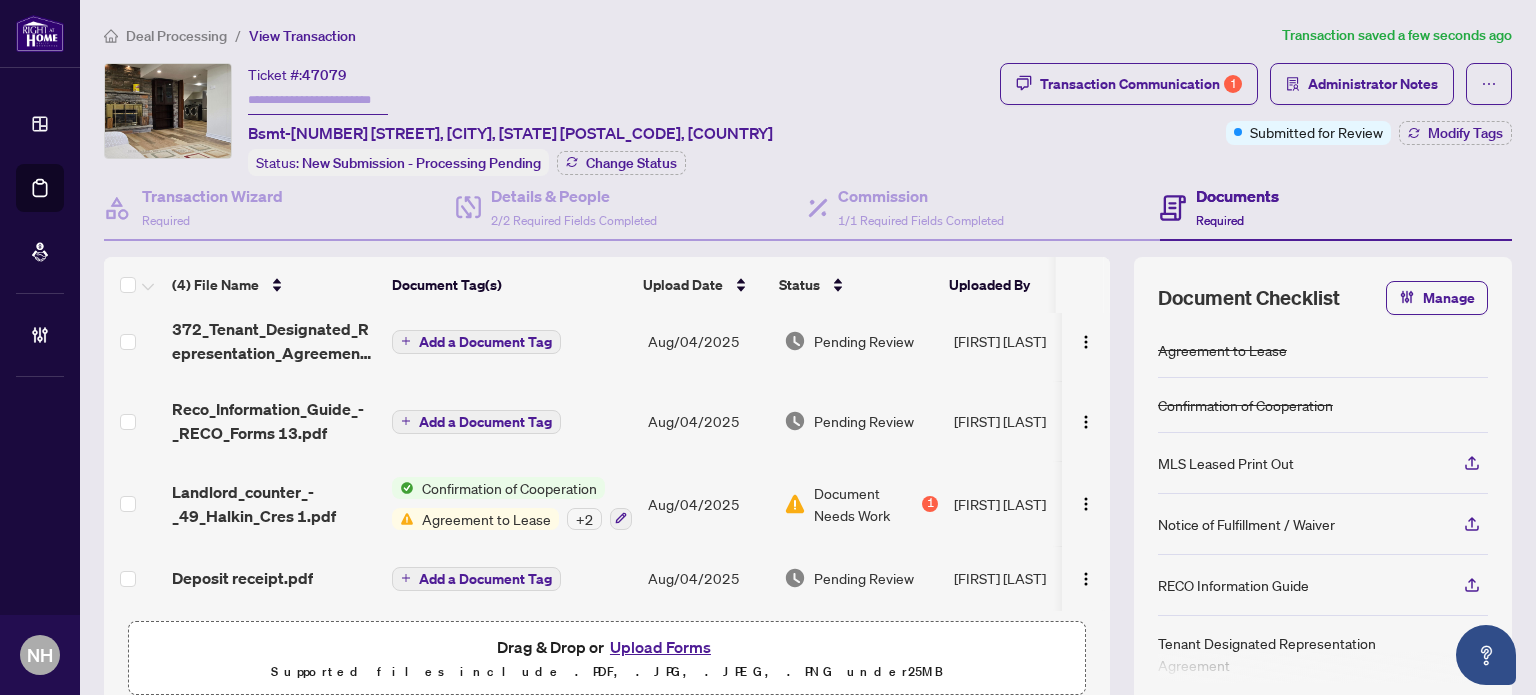 scroll, scrollTop: 16, scrollLeft: 0, axis: vertical 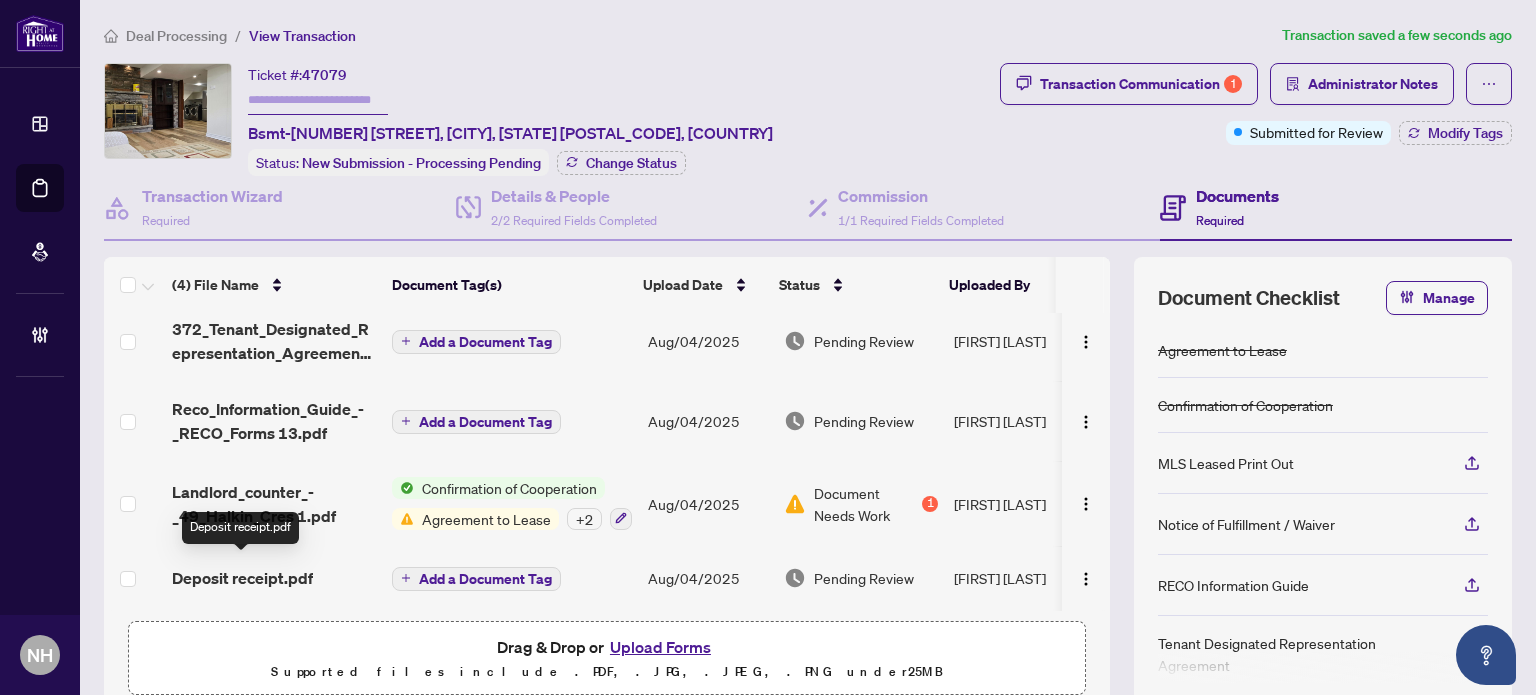 click on "Deposit receipt.pdf" at bounding box center [242, 578] 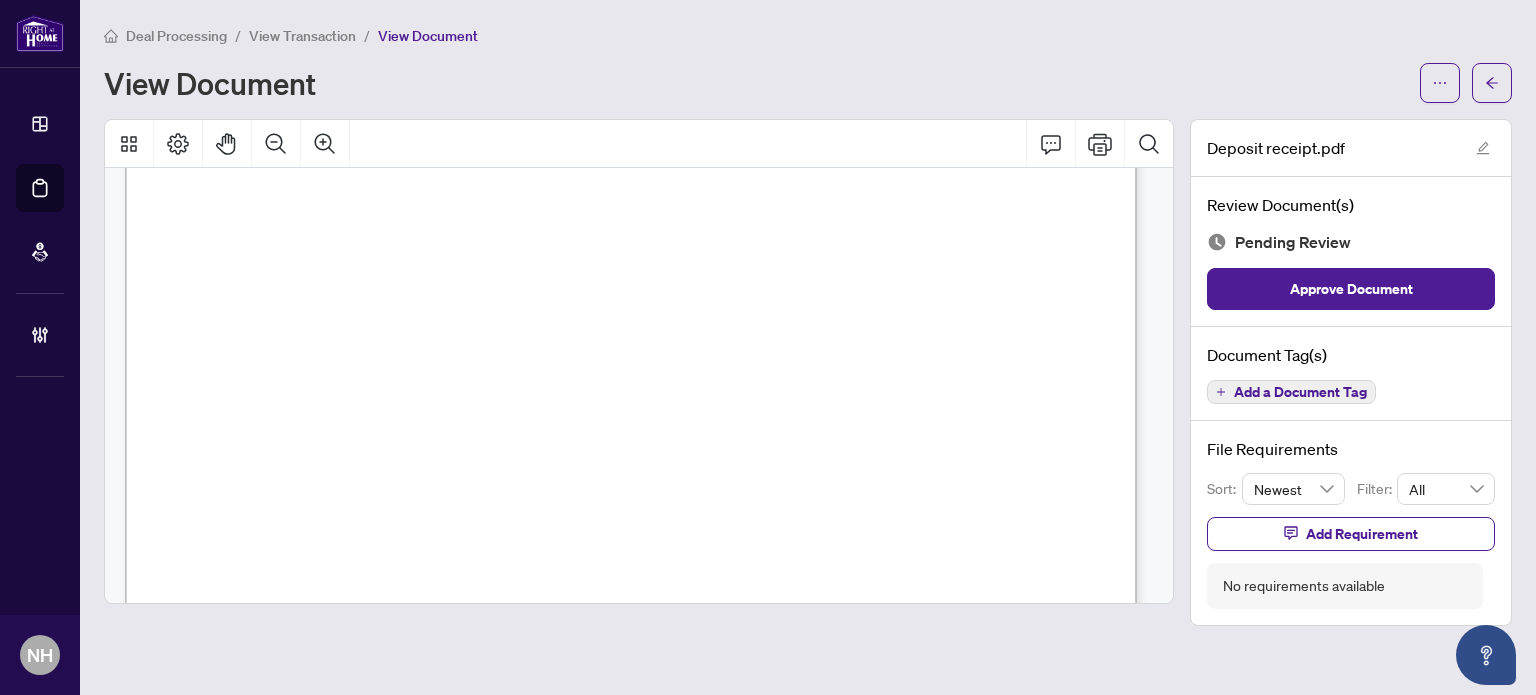 scroll, scrollTop: 0, scrollLeft: 0, axis: both 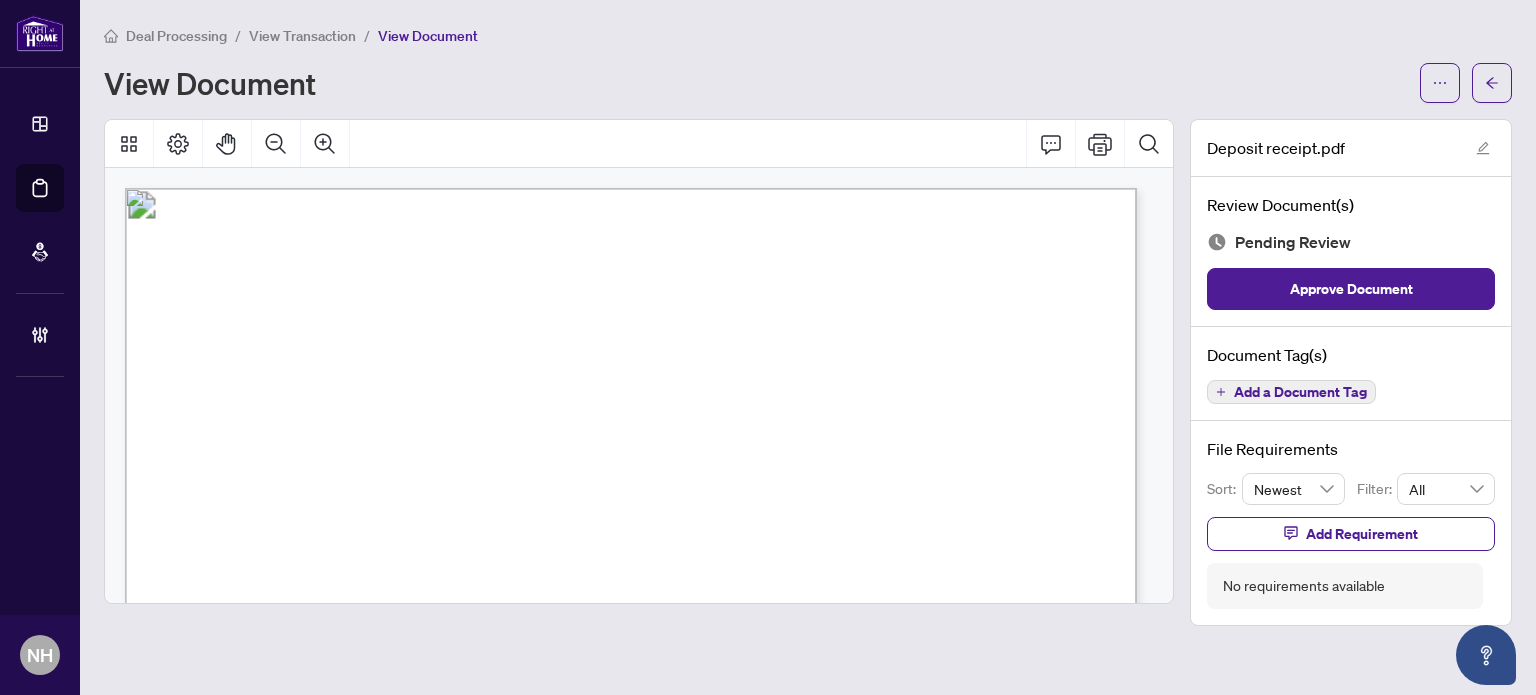 click on "Add a Document Tag" at bounding box center [1300, 392] 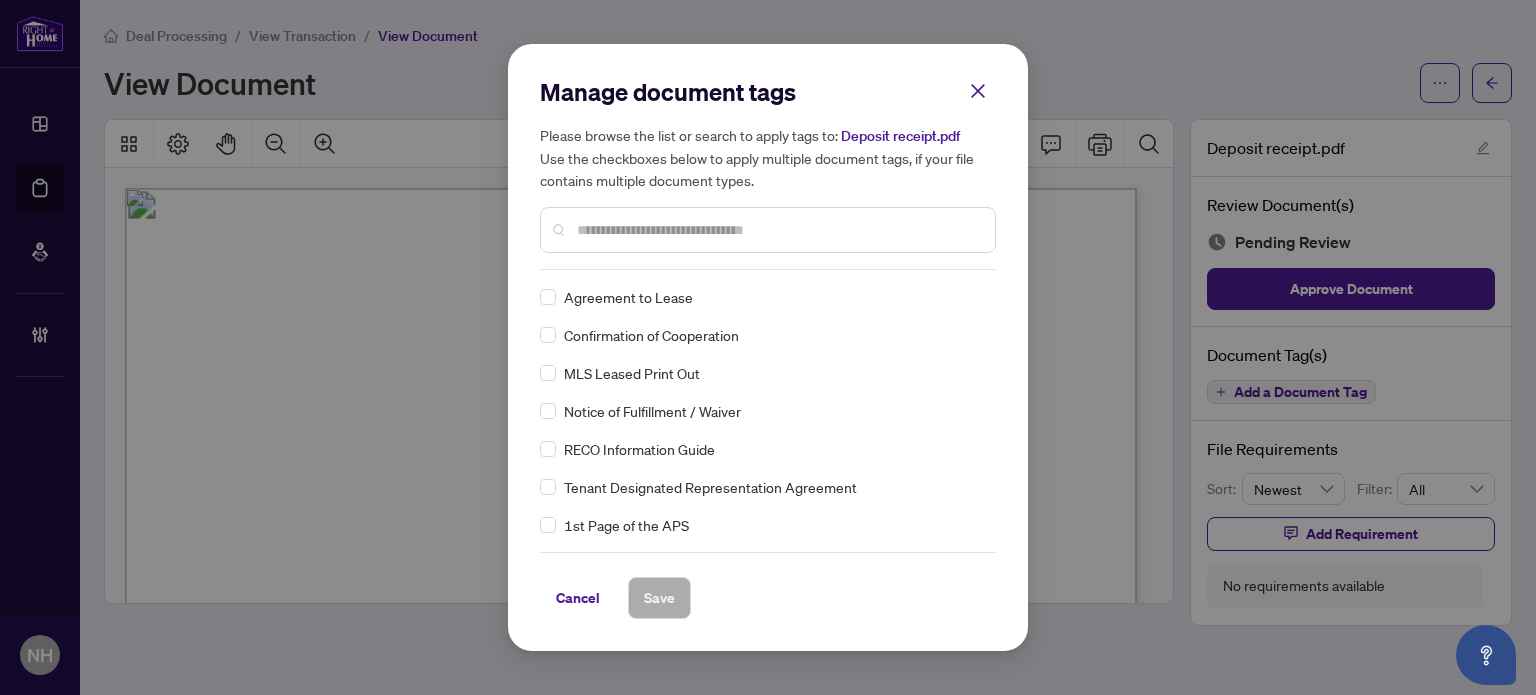 click at bounding box center [778, 230] 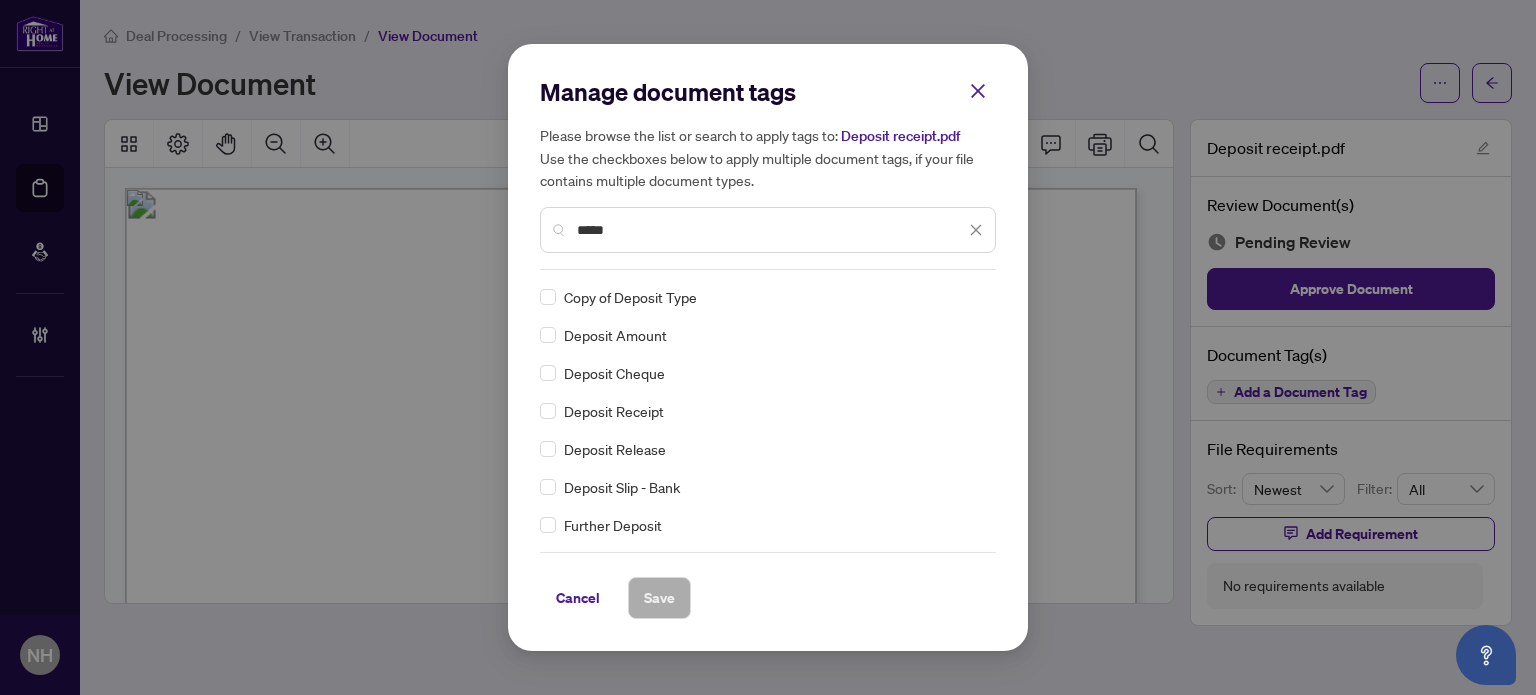 type on "*****" 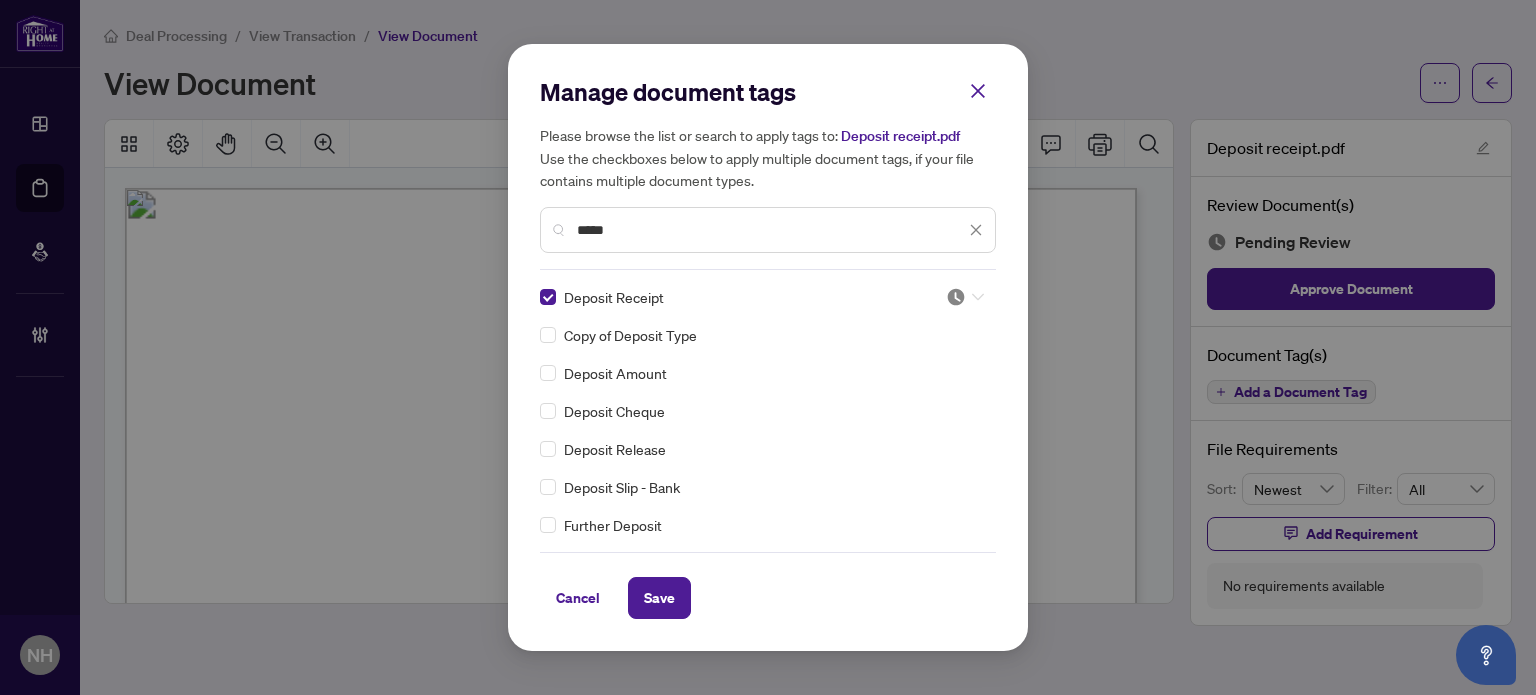 click at bounding box center [965, 297] 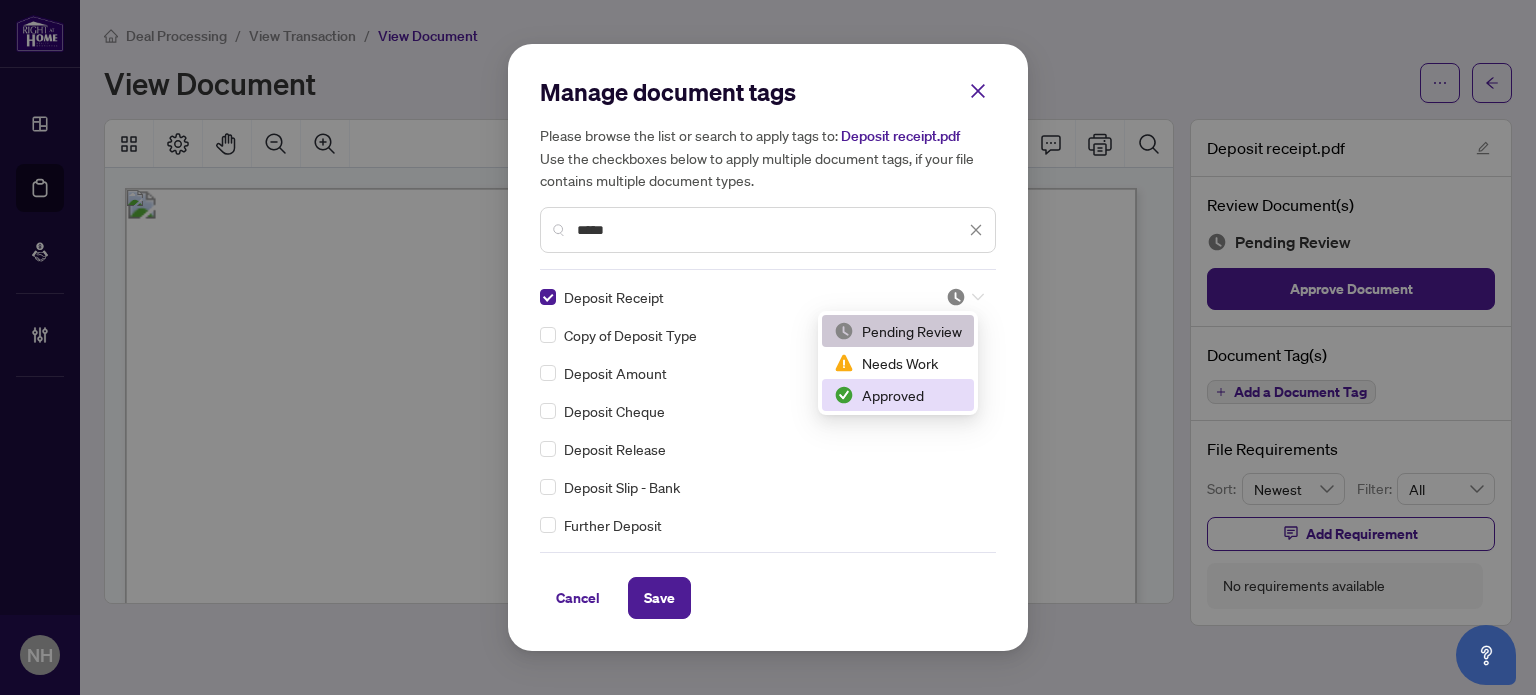 click on "Approved" at bounding box center (898, 395) 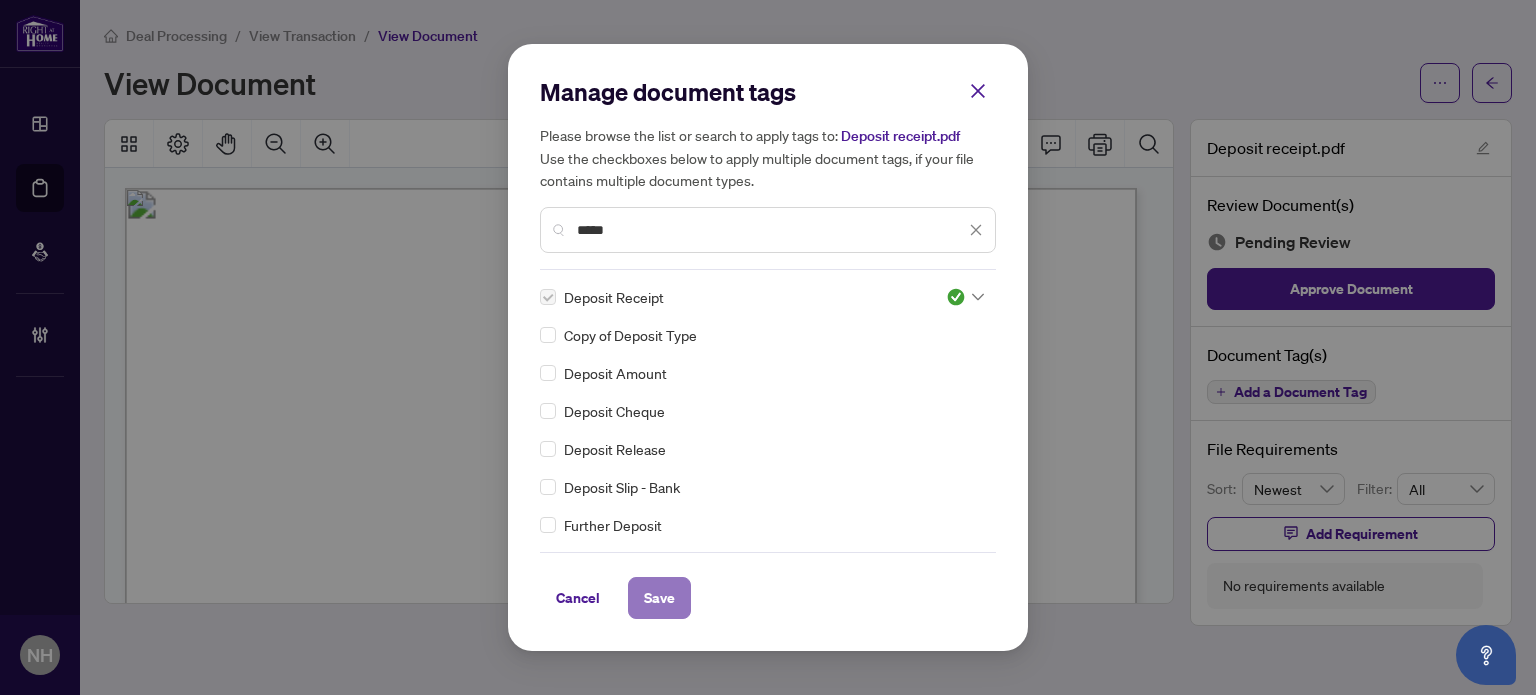 click on "Save" at bounding box center [659, 598] 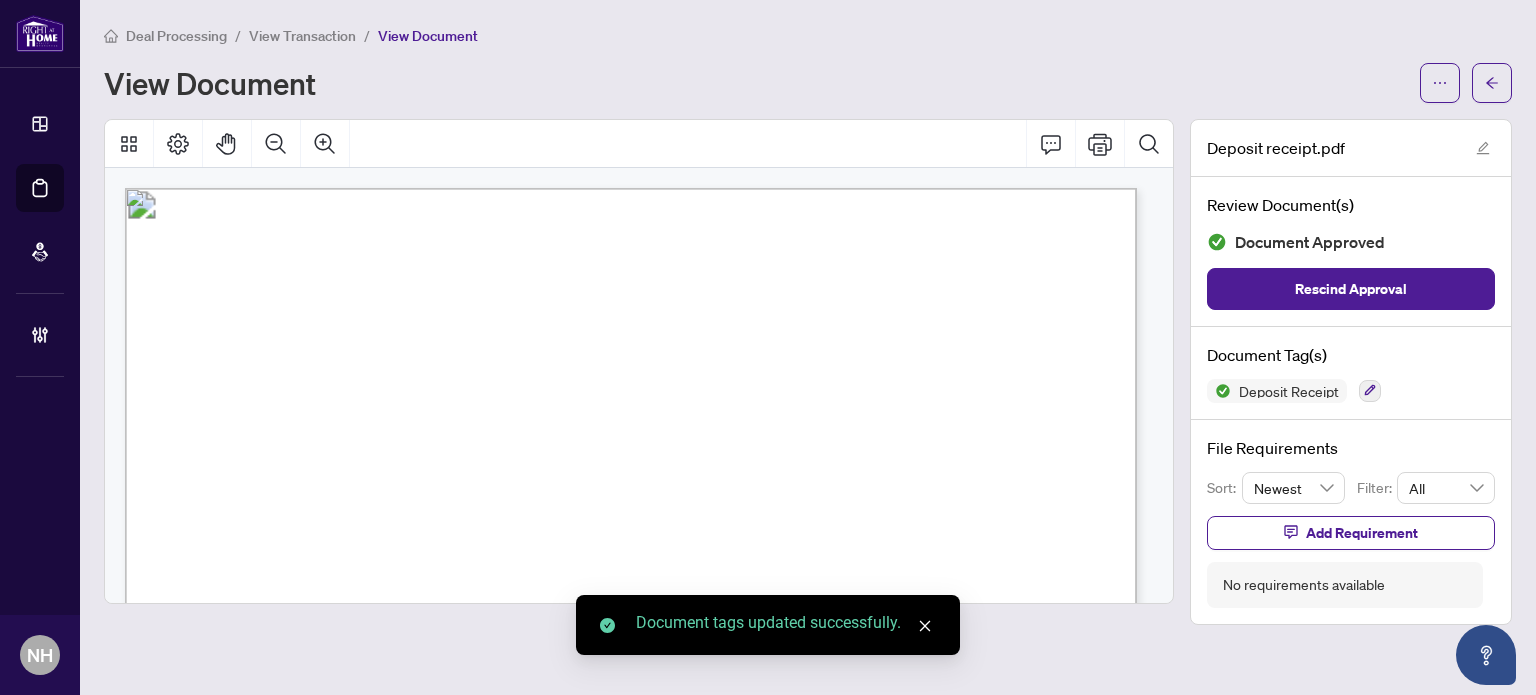 click on "View Transaction" at bounding box center (302, 36) 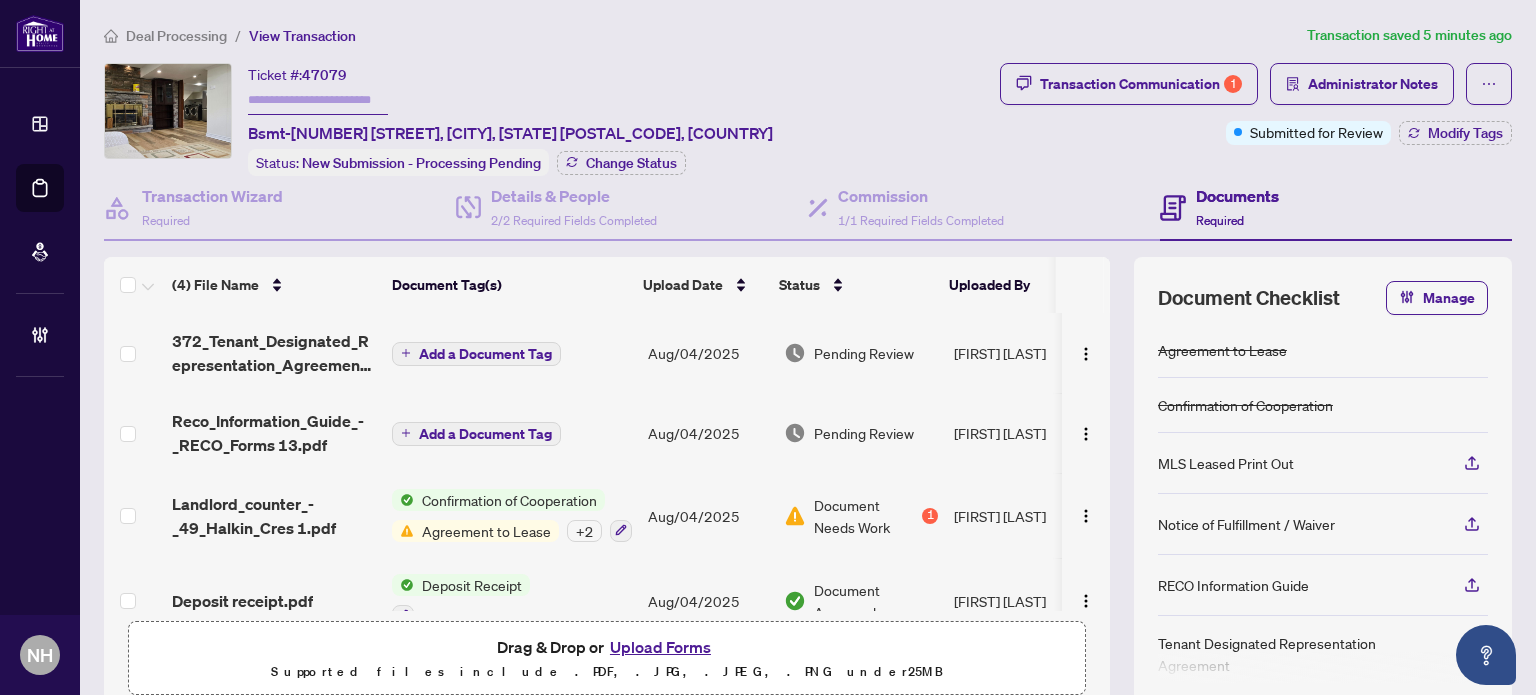 click on "Landlord_counter_-_49_Halkin_Cres 1.pdf" at bounding box center (274, 516) 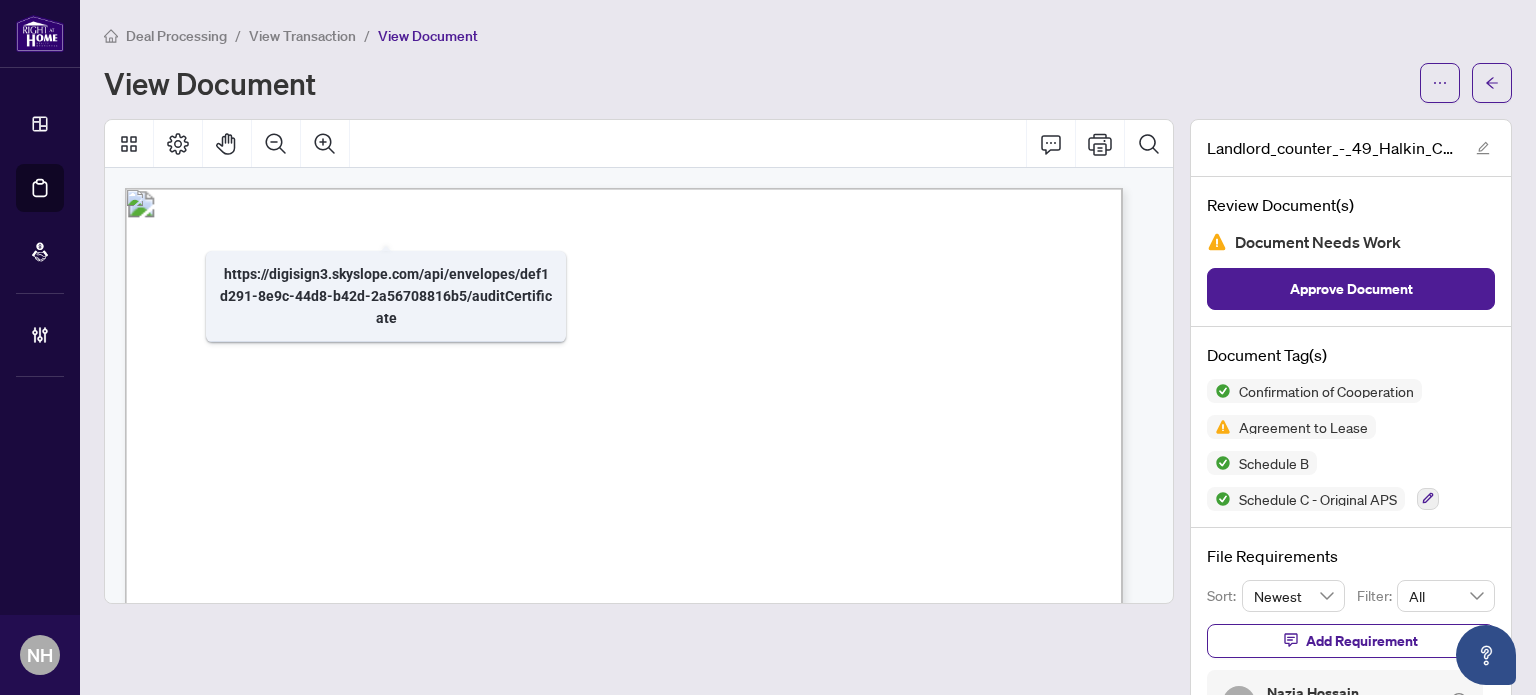 click on "View Transaction" at bounding box center (302, 36) 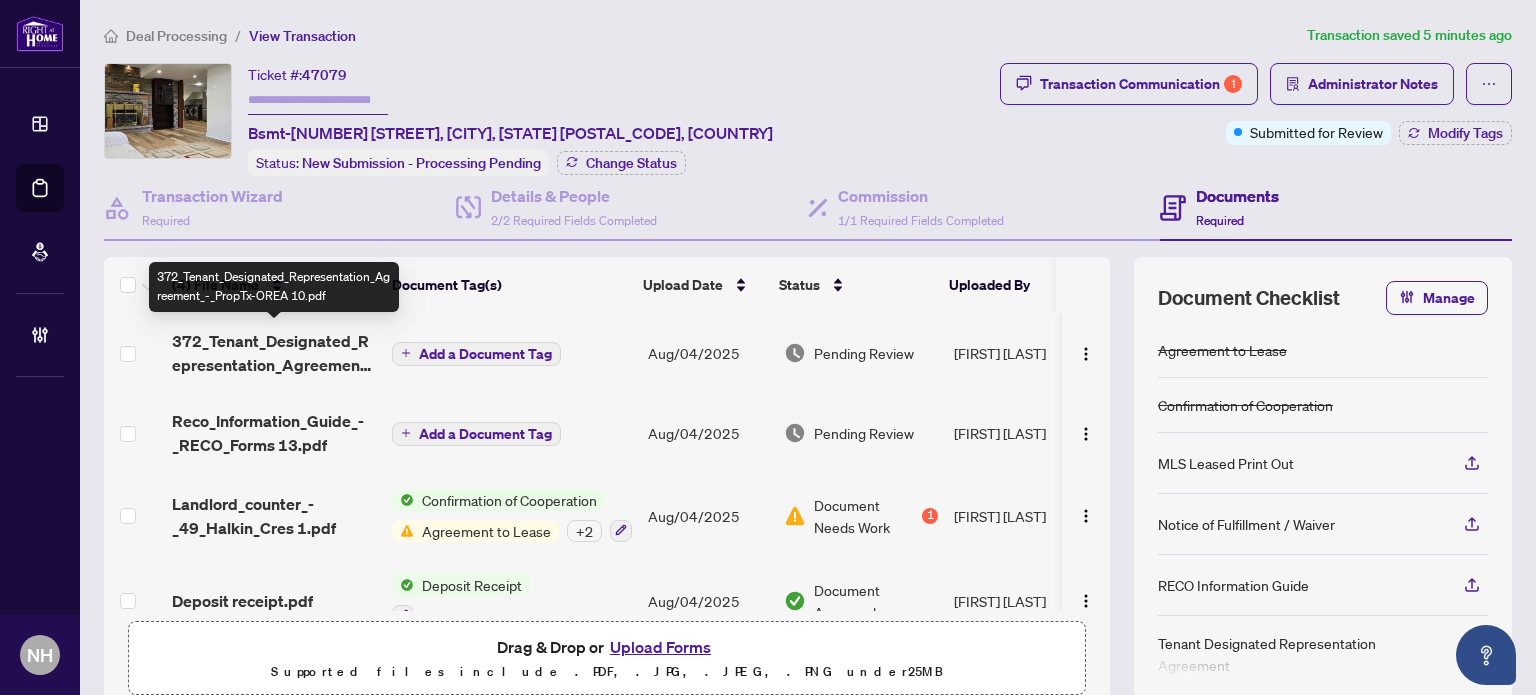 click on "372_Tenant_Designated_Representation_Agreement_-_PropTx-OREA 10.pdf" at bounding box center (274, 353) 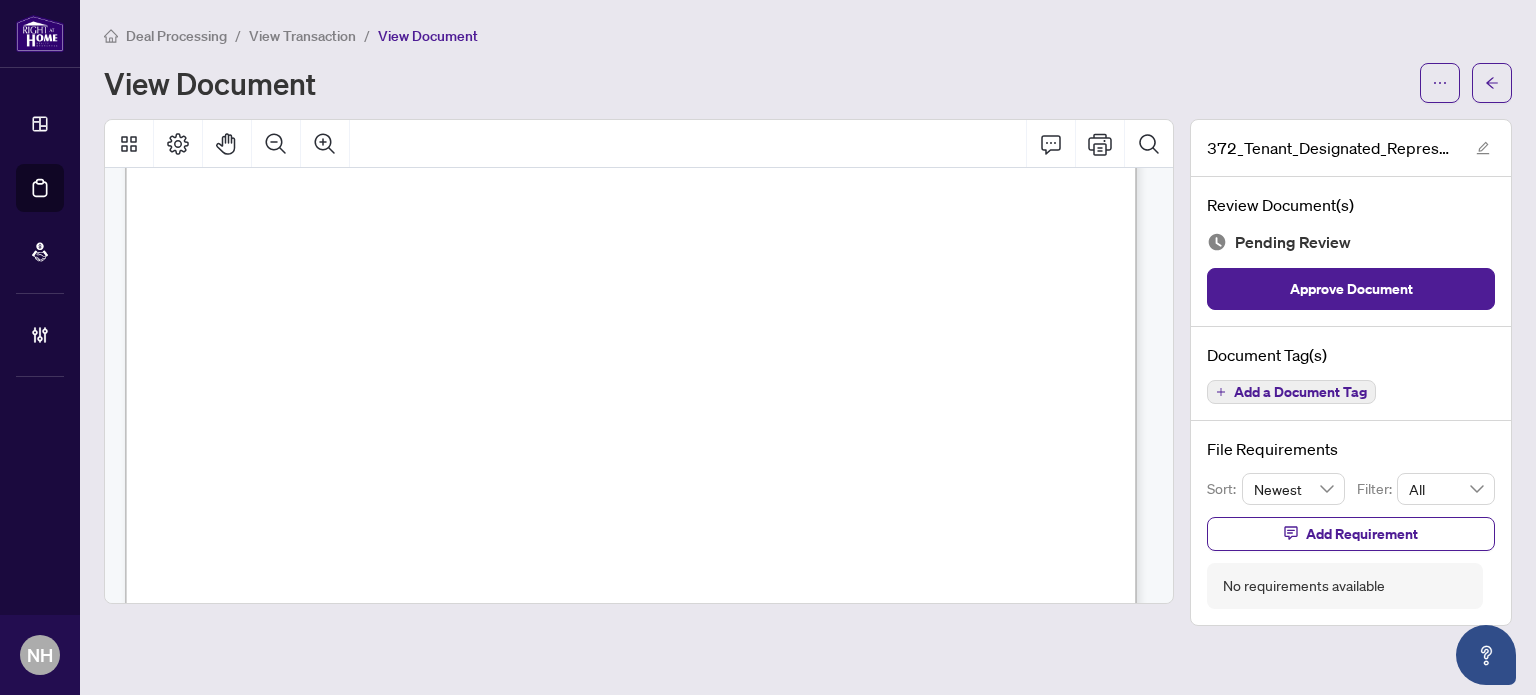scroll, scrollTop: 6283, scrollLeft: 0, axis: vertical 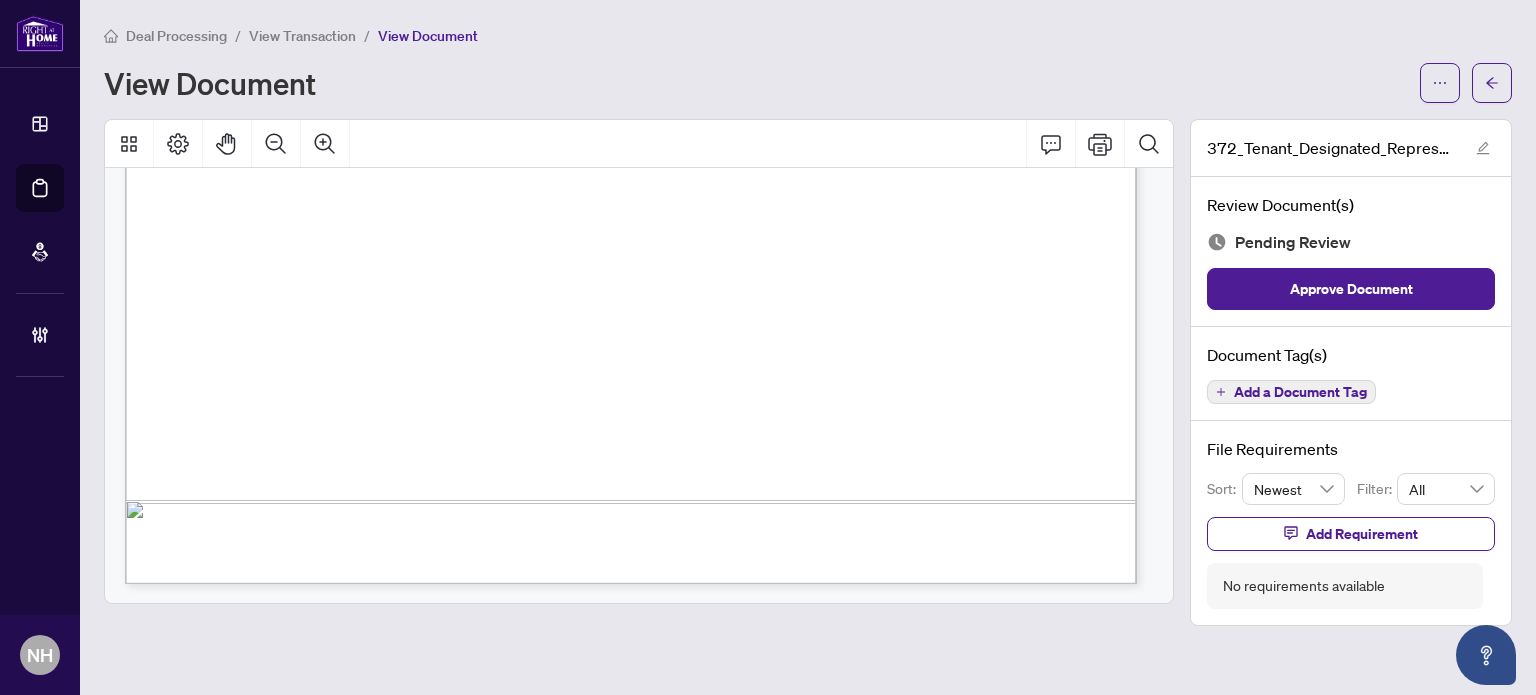 click on "Add a Document Tag" at bounding box center (1300, 392) 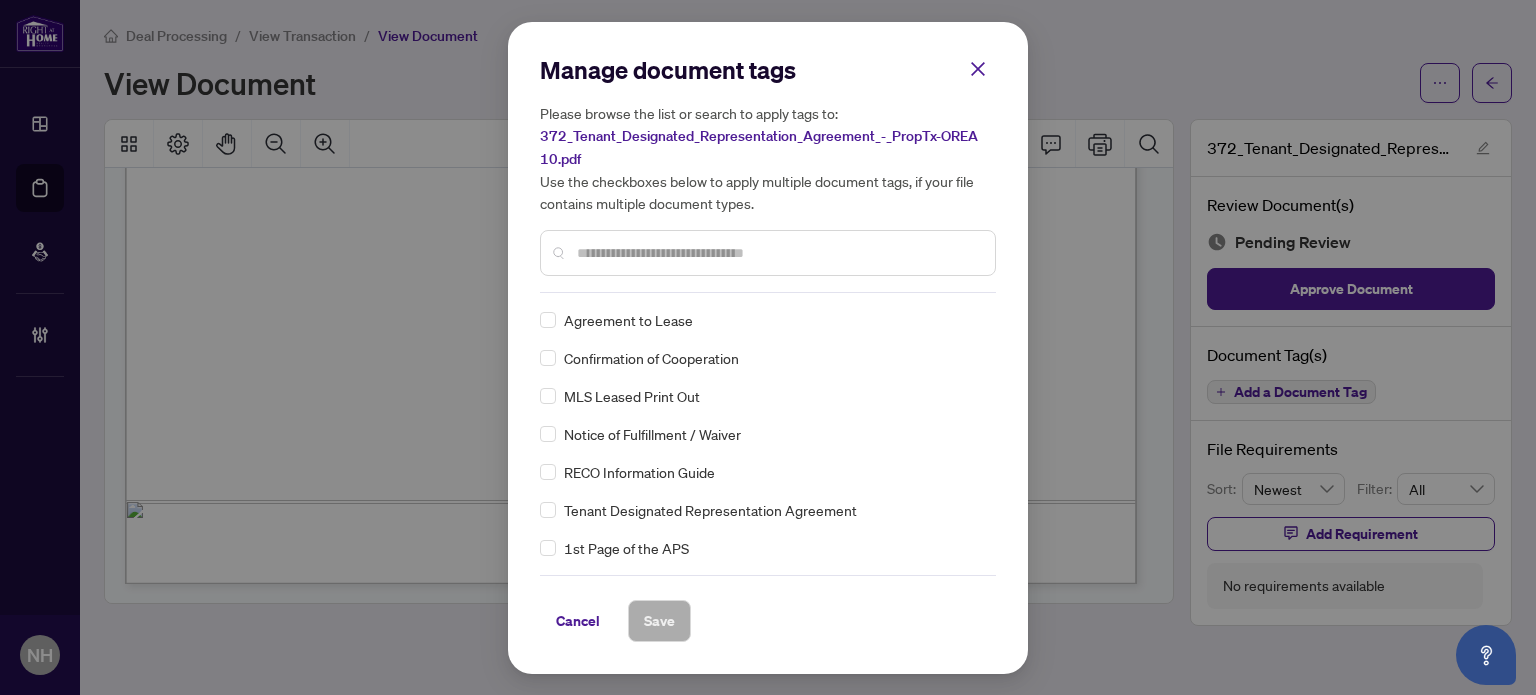click at bounding box center [778, 253] 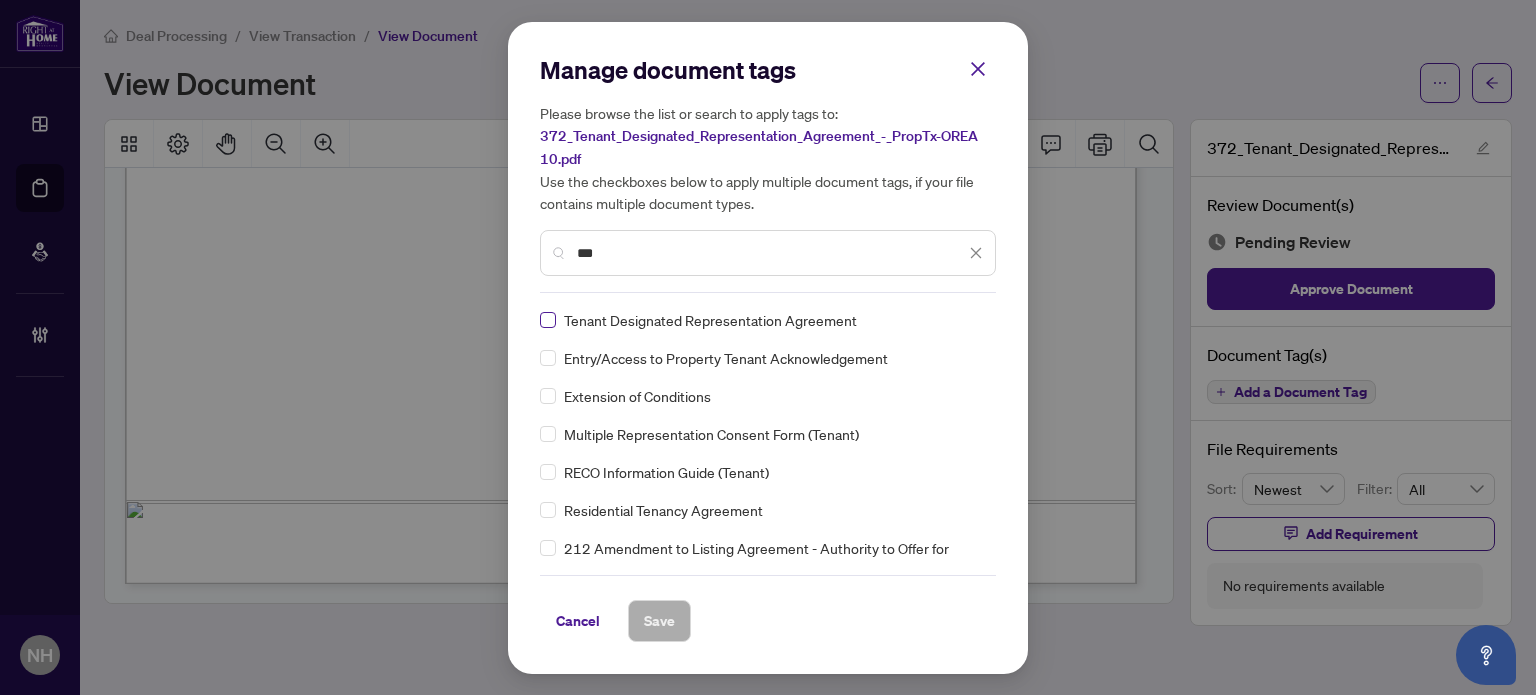 type on "***" 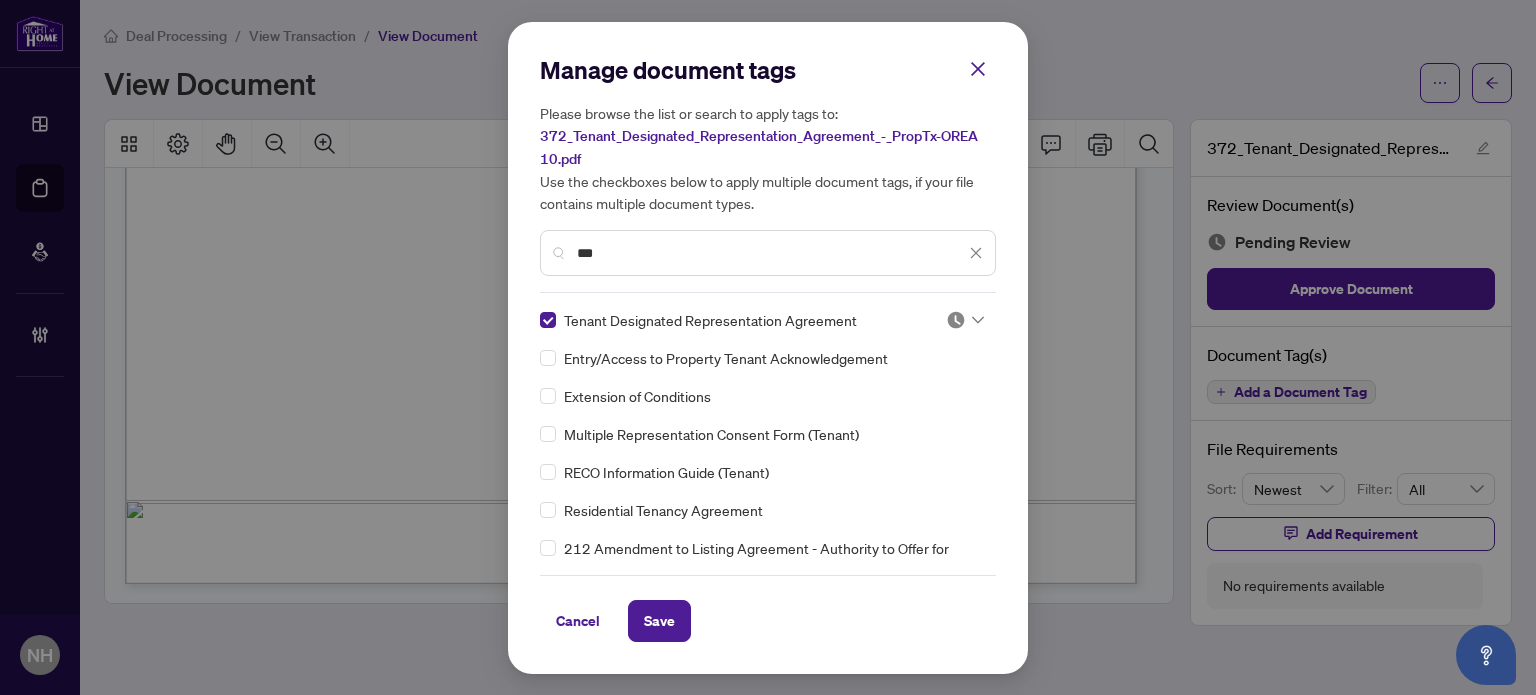click at bounding box center (965, 320) 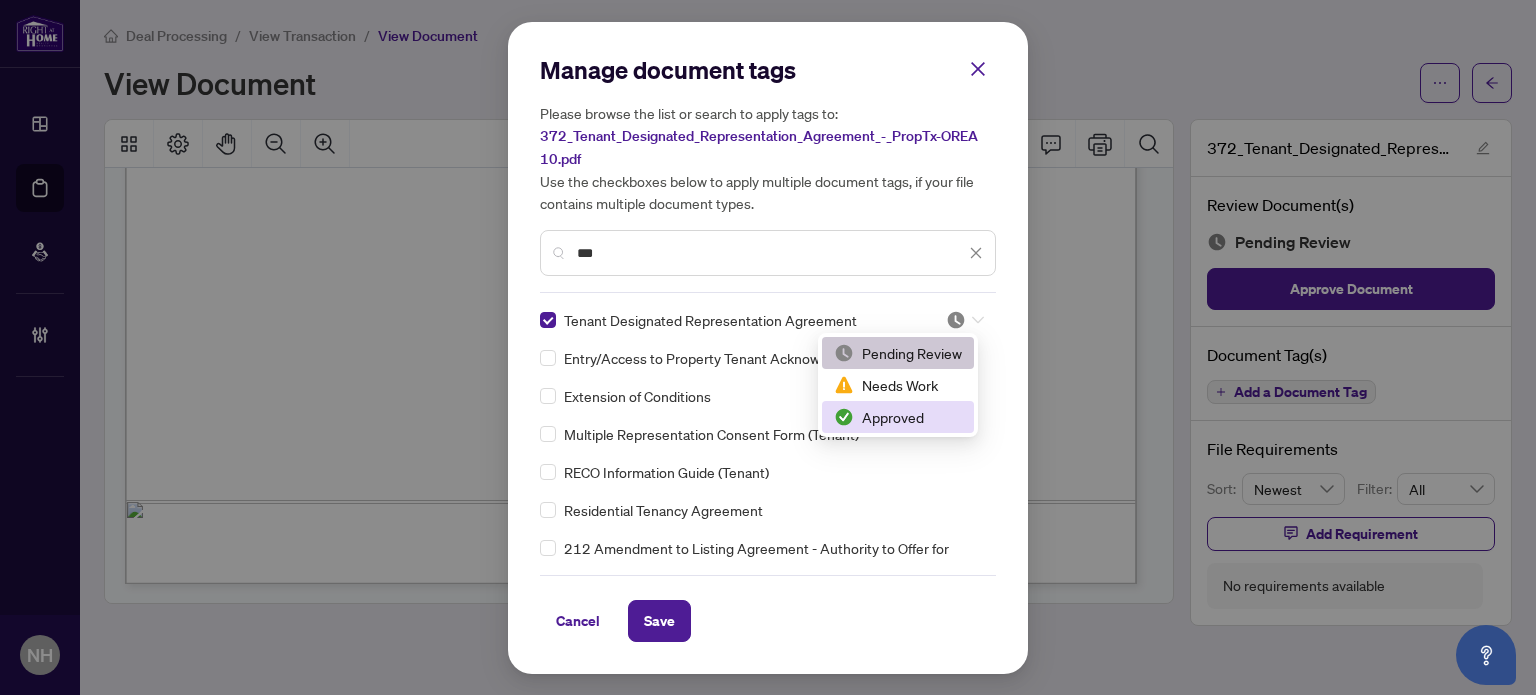 click on "Approved" at bounding box center (898, 417) 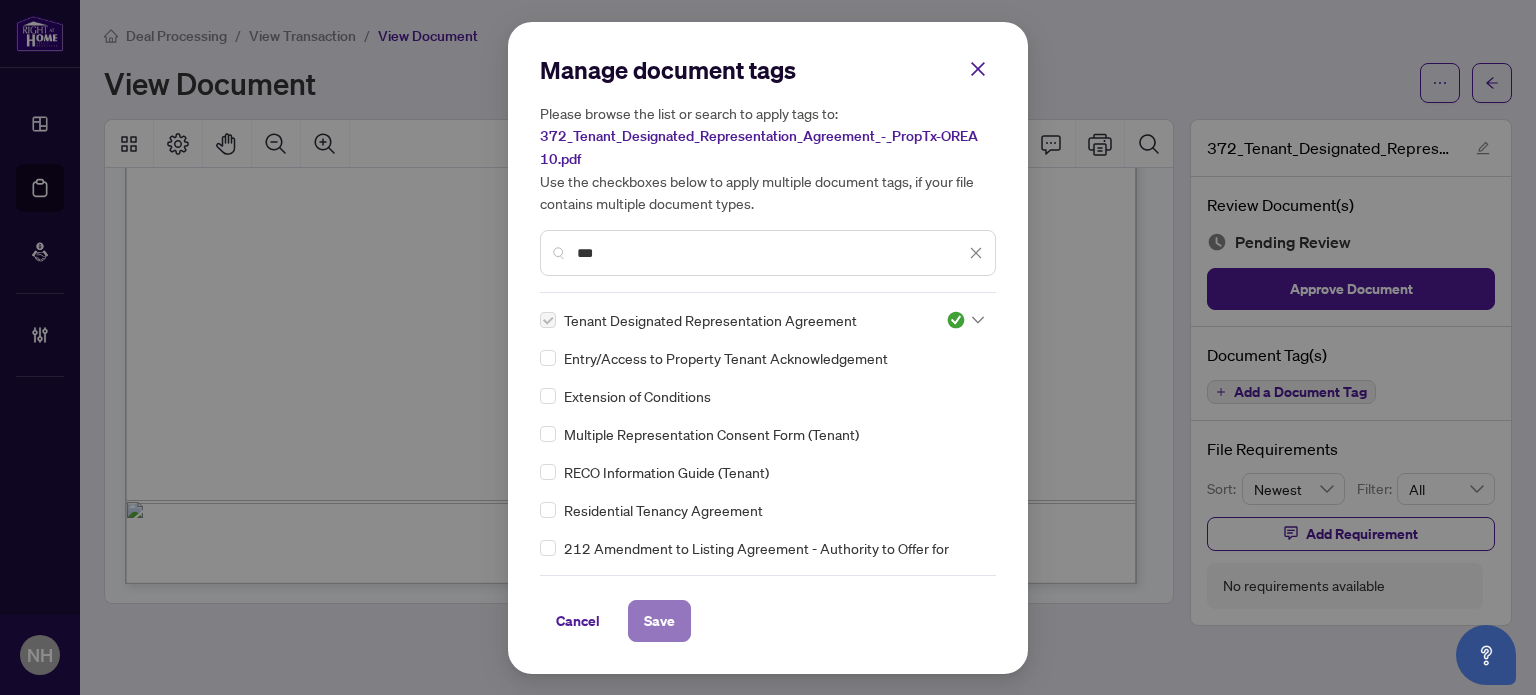 click on "Save" at bounding box center [659, 621] 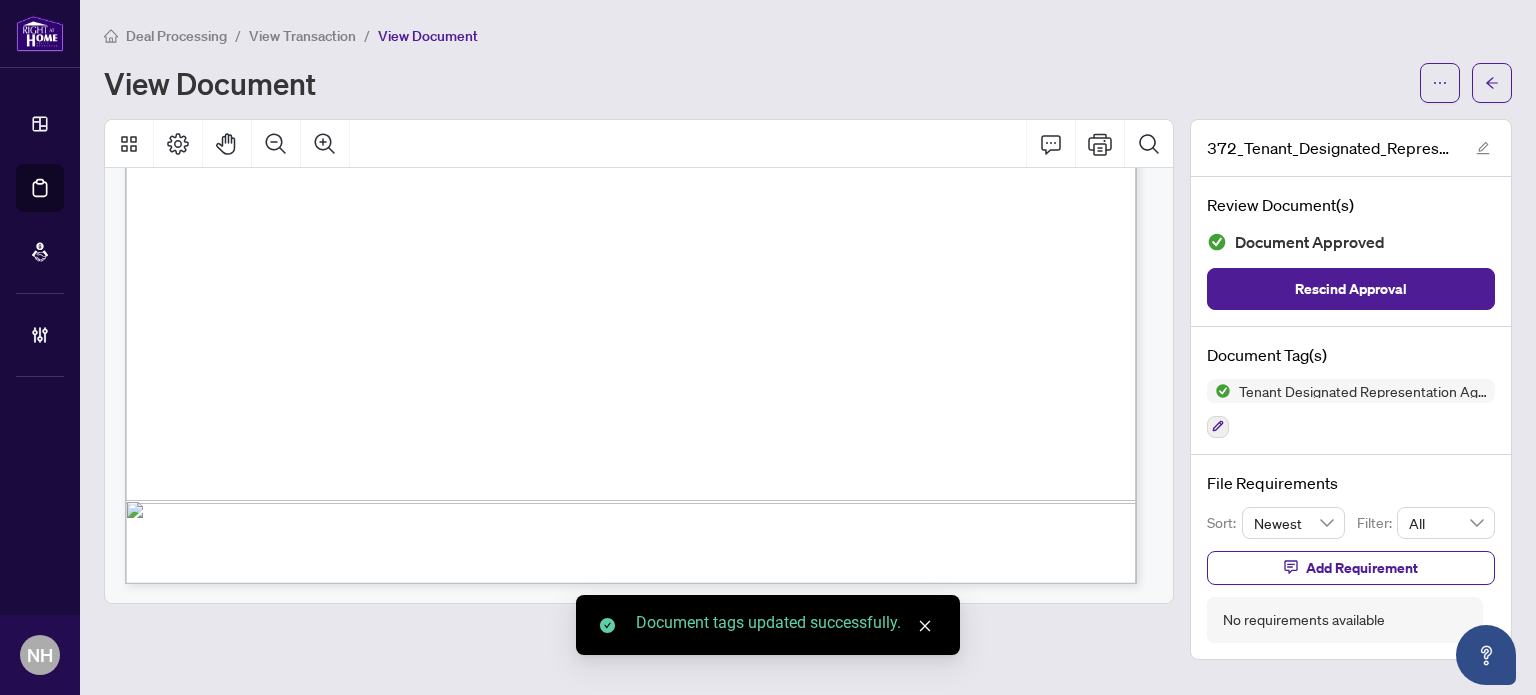 click on "View Transaction" at bounding box center [302, 36] 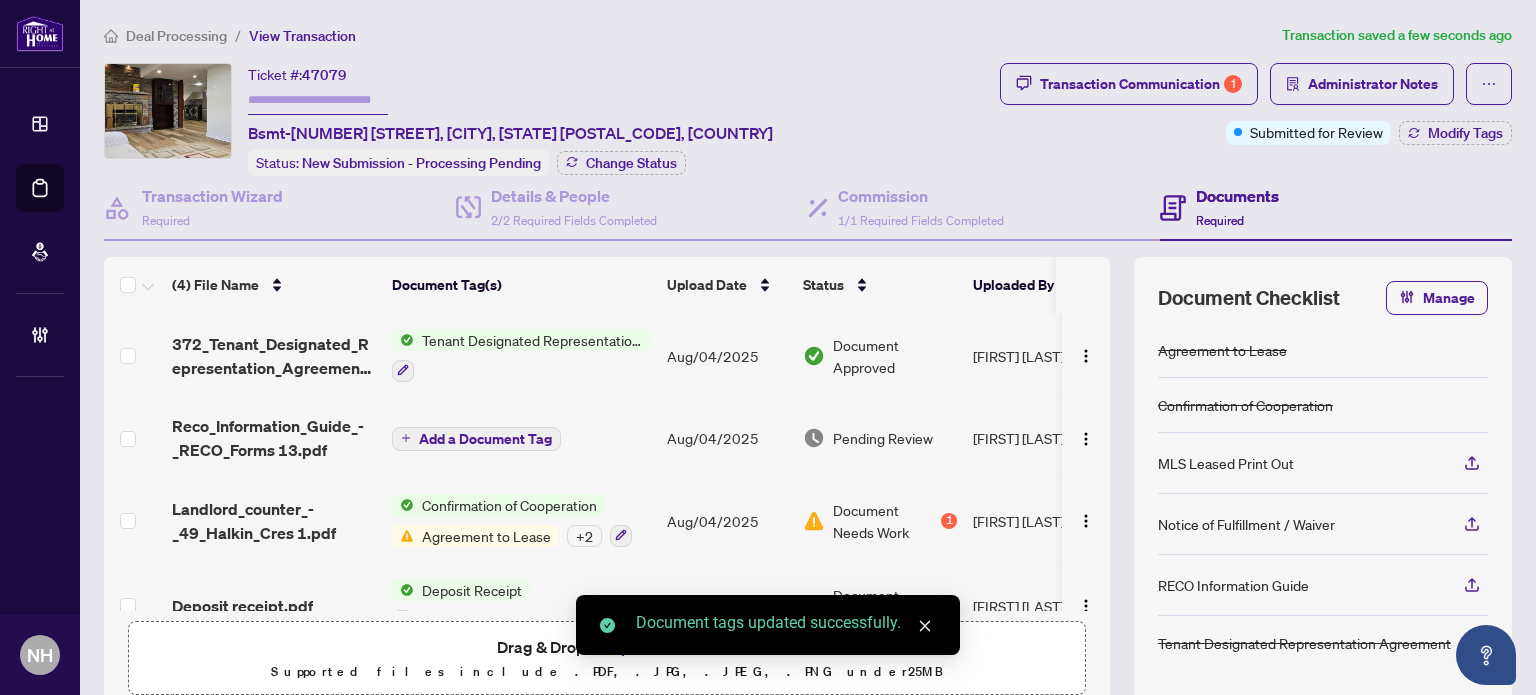 click on "Reco_Information_Guide_-_RECO_Forms 13.pdf" at bounding box center (274, 438) 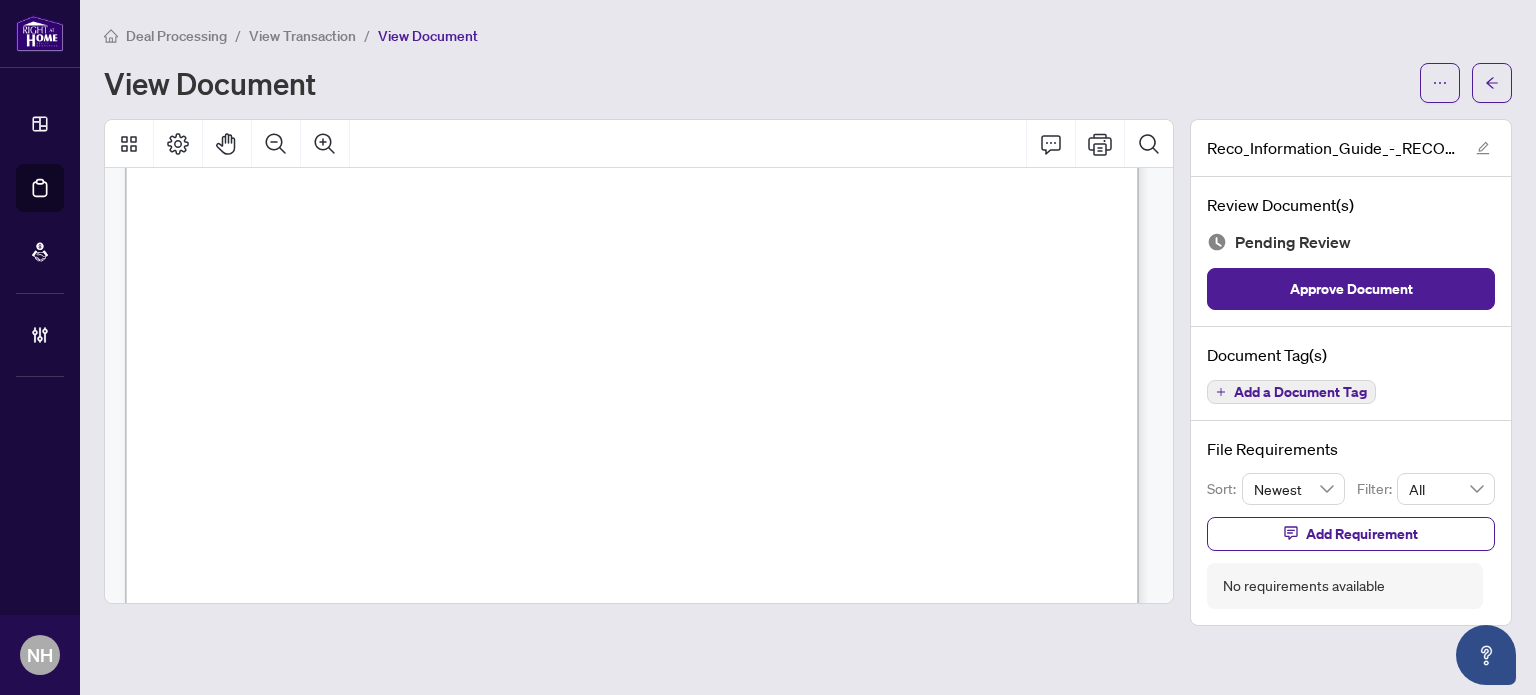 scroll, scrollTop: 16257, scrollLeft: 0, axis: vertical 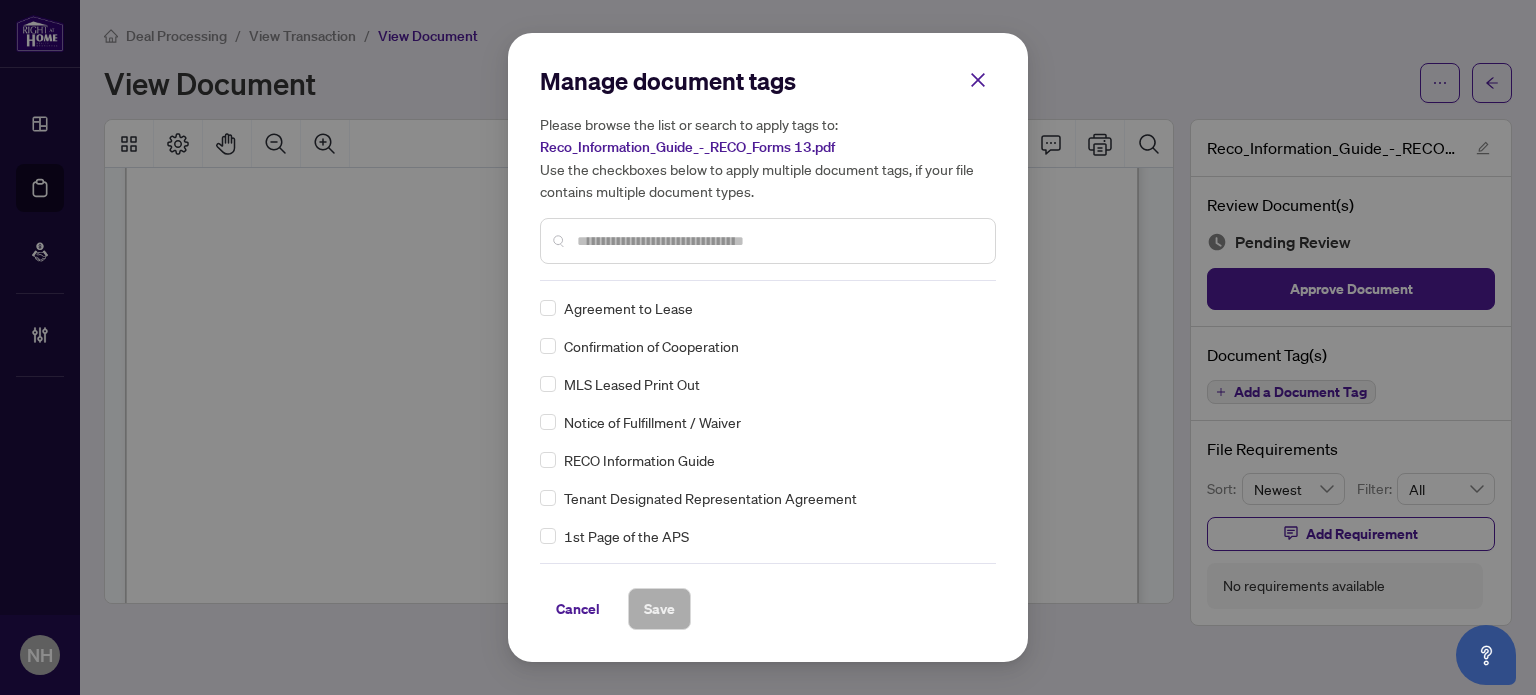 click at bounding box center [778, 241] 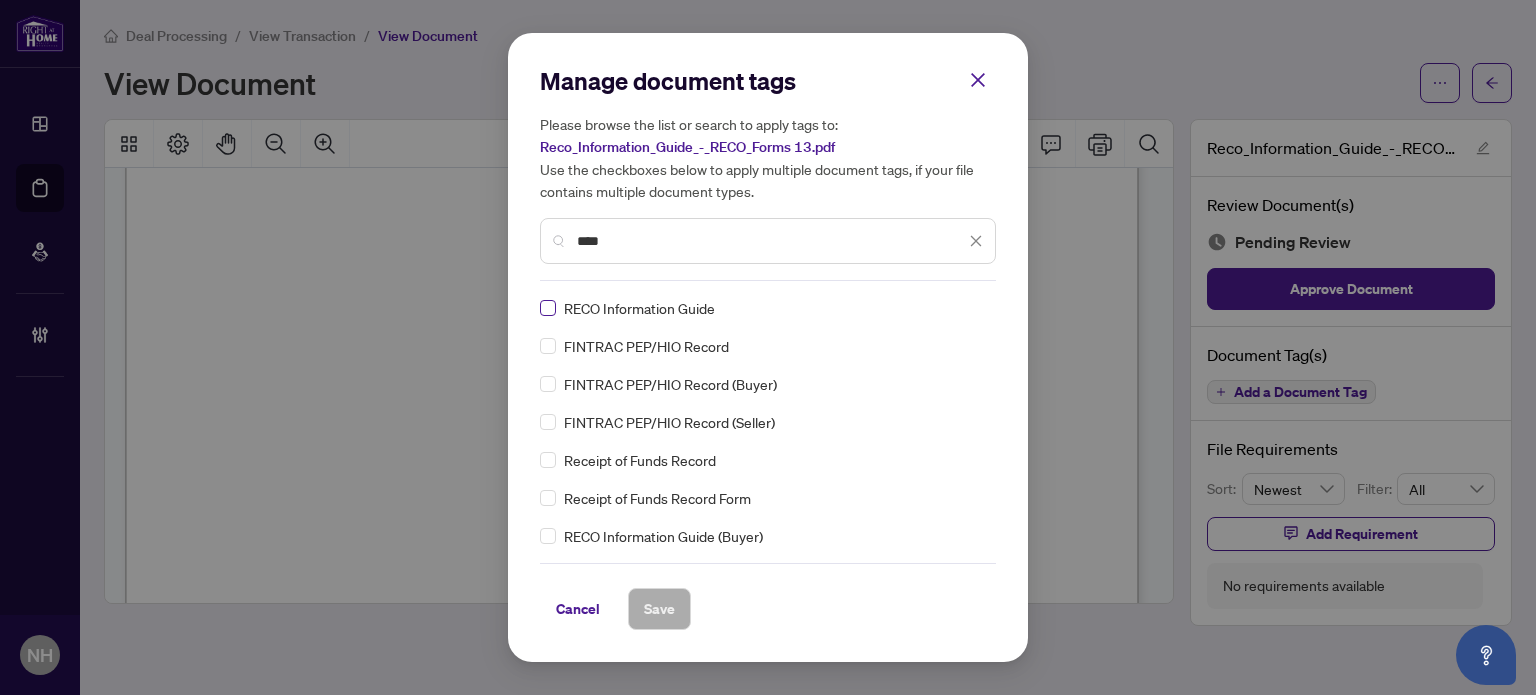 type on "****" 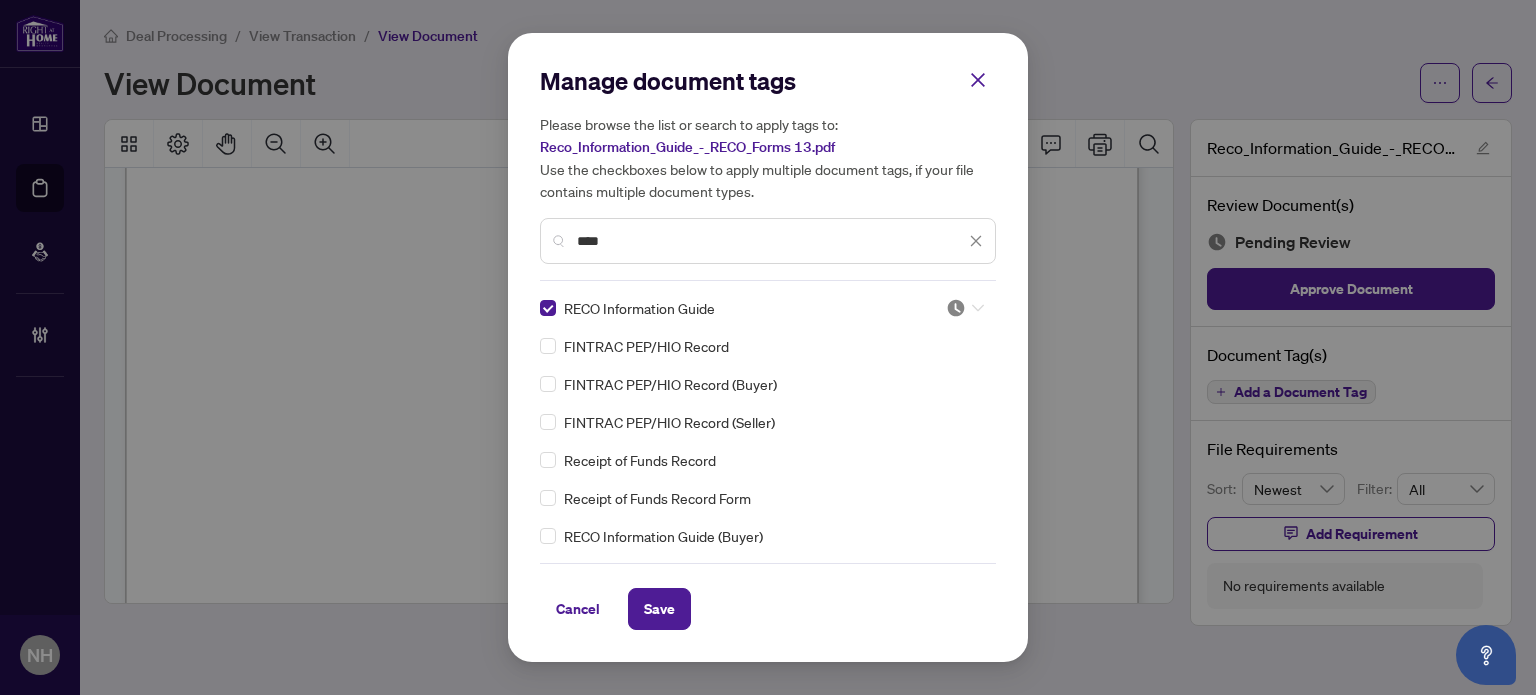 click 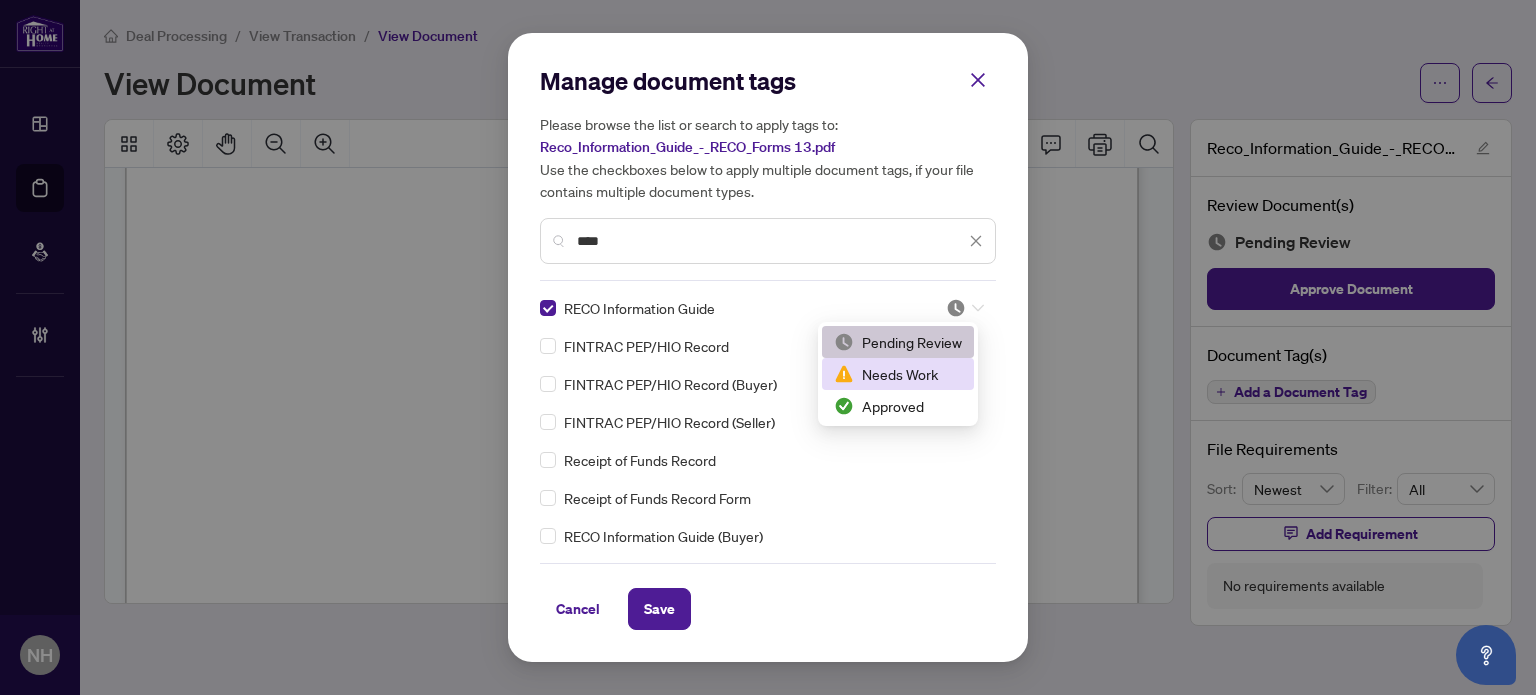 click on "Needs Work" at bounding box center (898, 374) 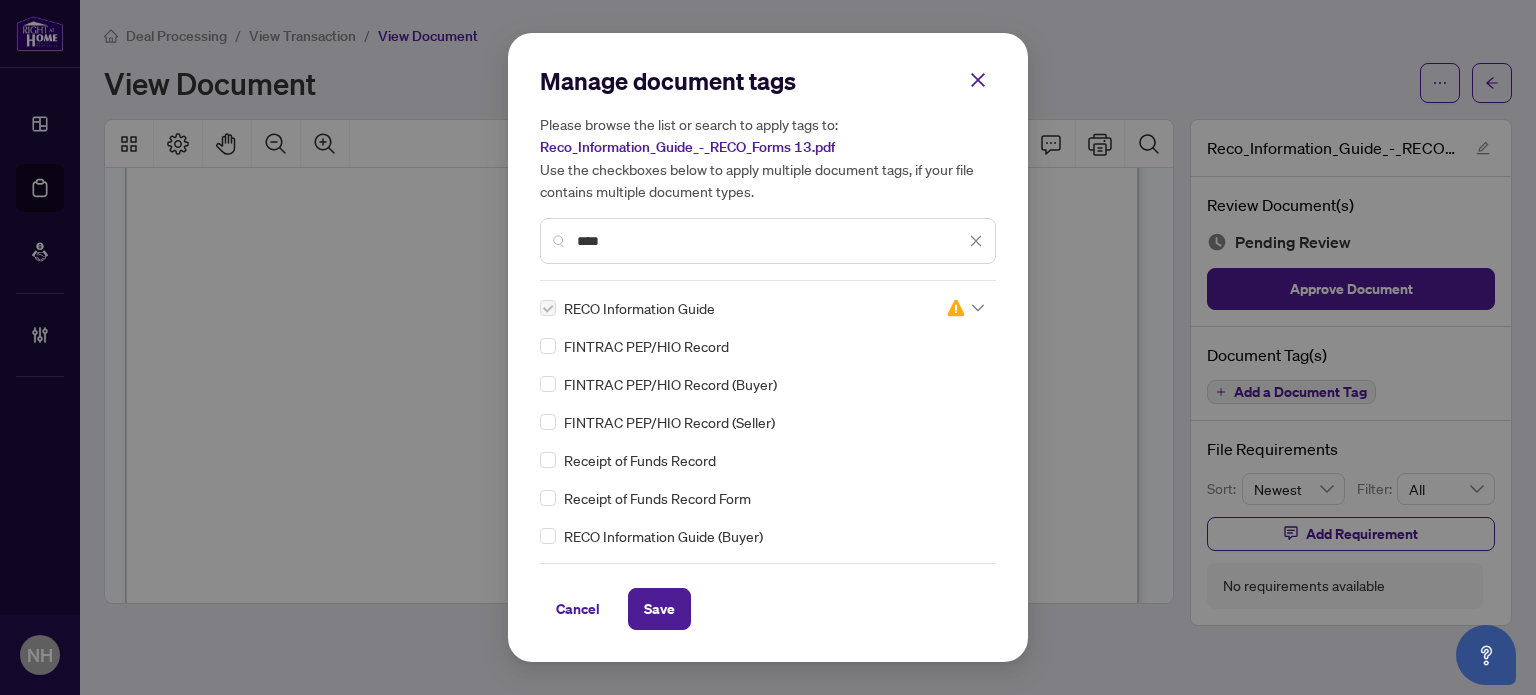 click on "Save" at bounding box center [659, 609] 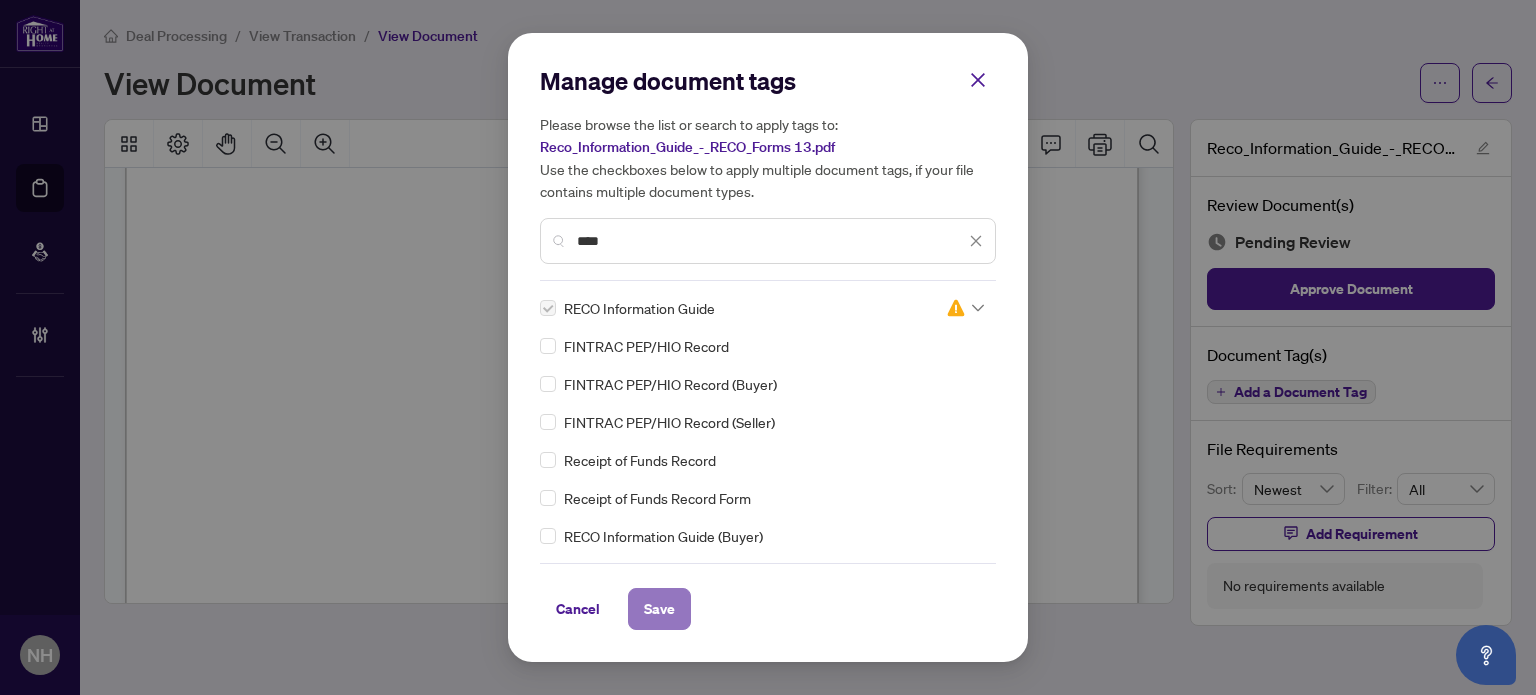 click on "Save" at bounding box center [659, 609] 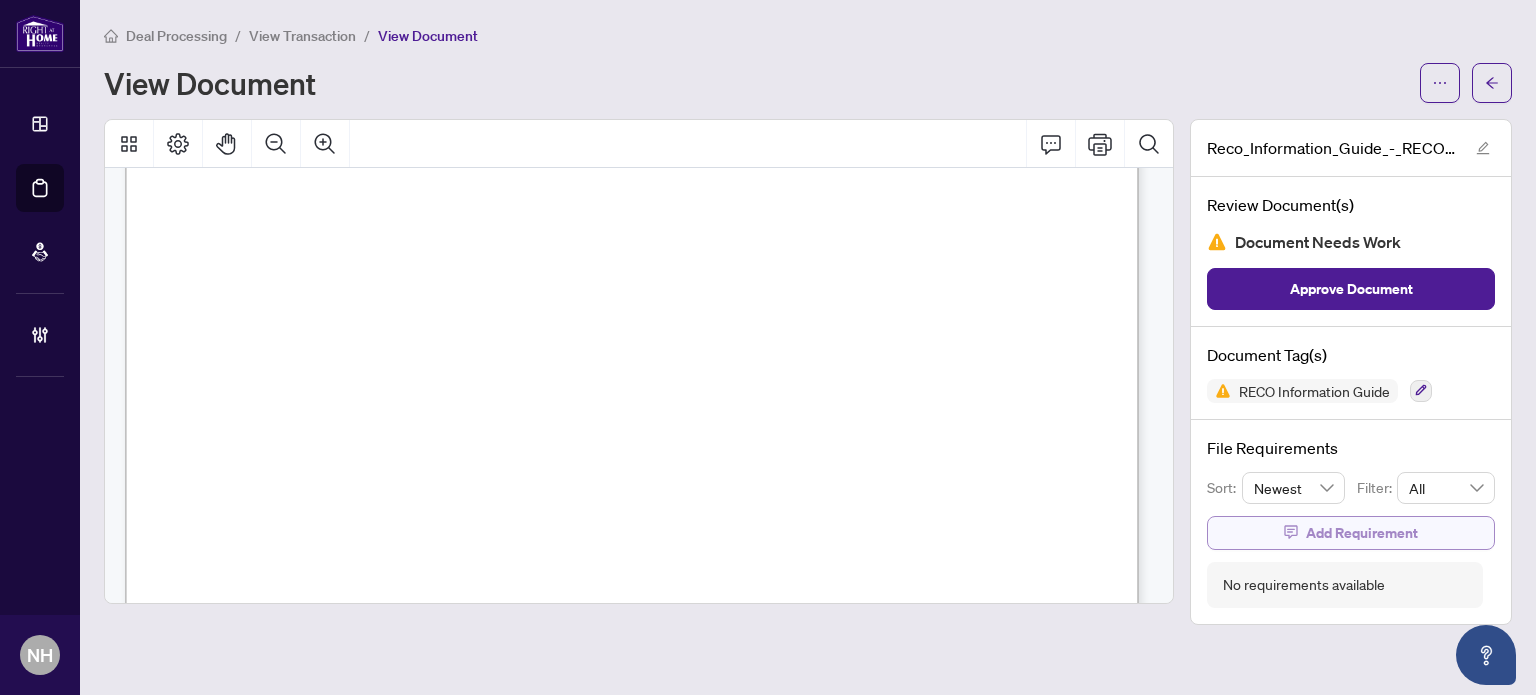 click on "Add Requirement" at bounding box center (1351, 533) 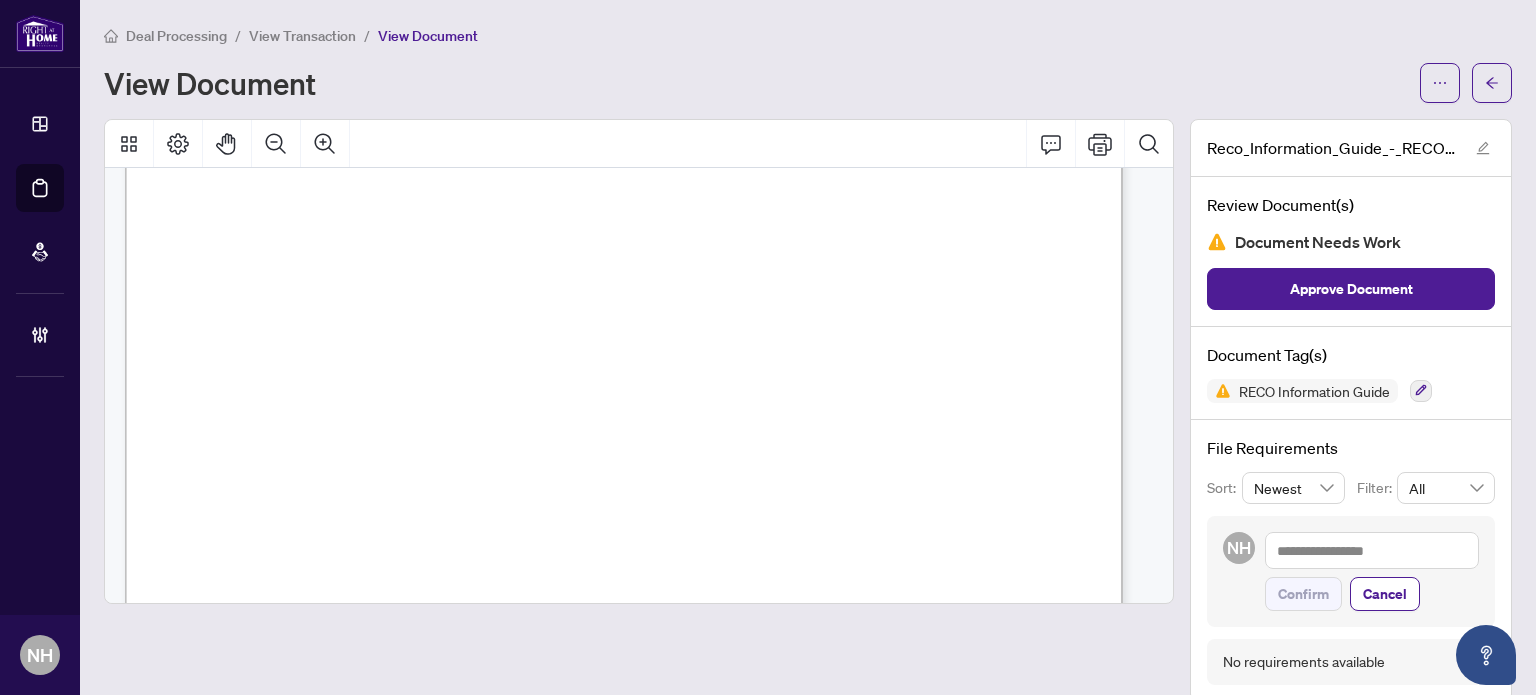 scroll, scrollTop: 15998, scrollLeft: 0, axis: vertical 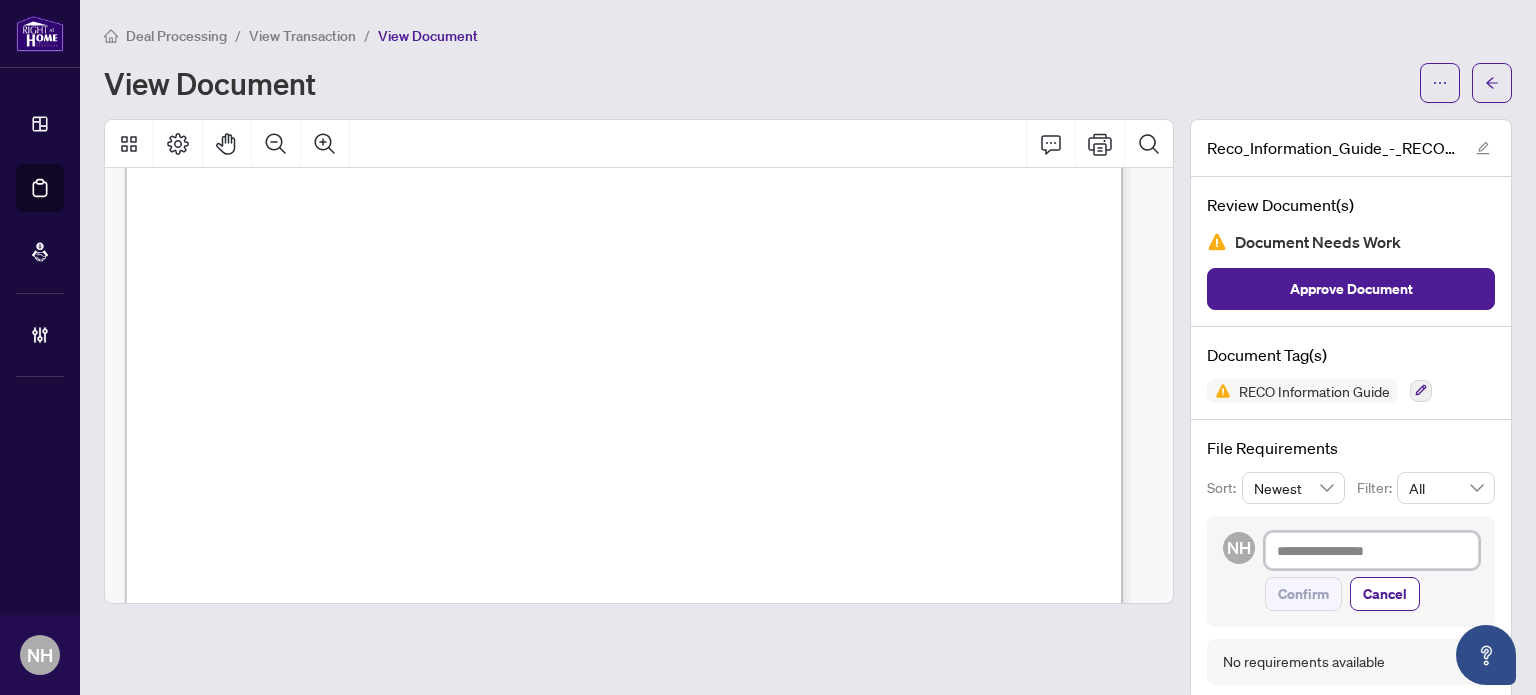 click at bounding box center [1372, 551] 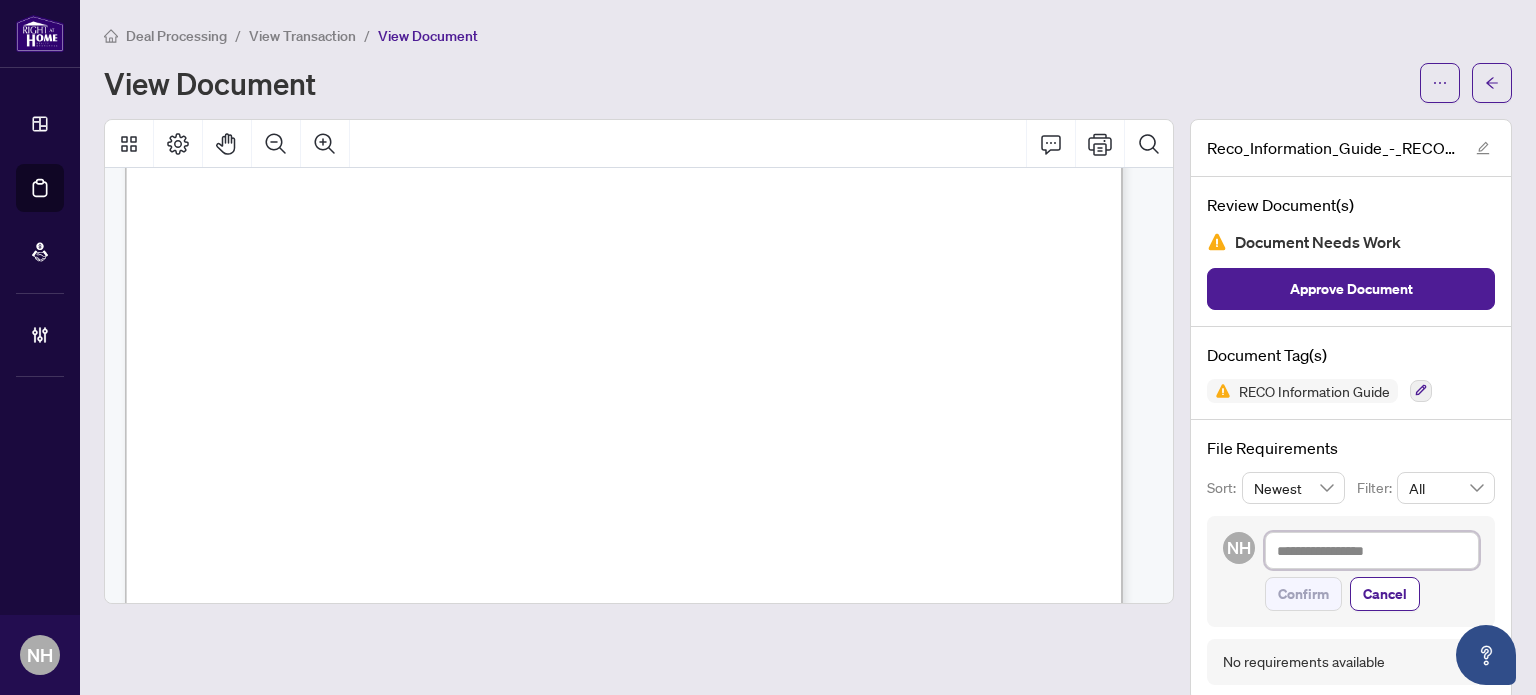 paste on "**********" 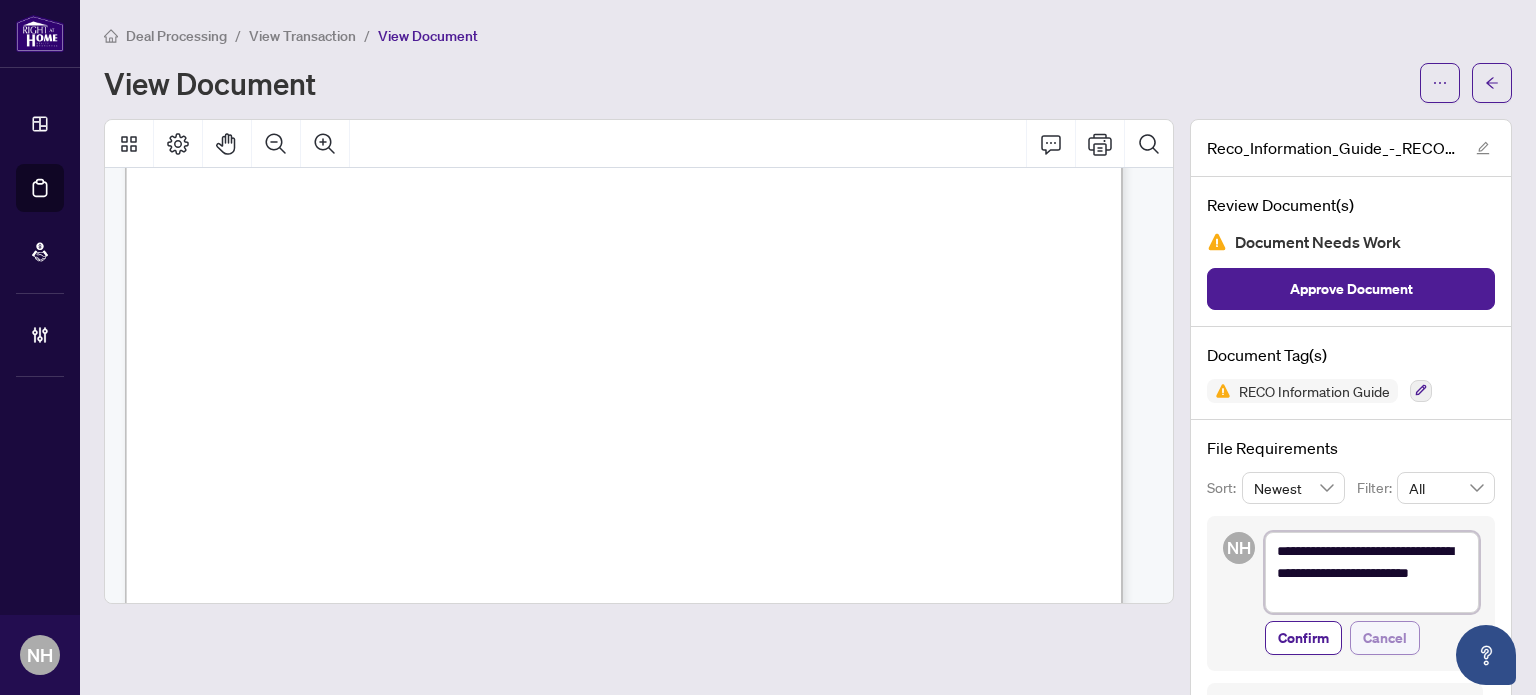 drag, startPoint x: 1308, startPoint y: 574, endPoint x: 1376, endPoint y: 633, distance: 90.02777 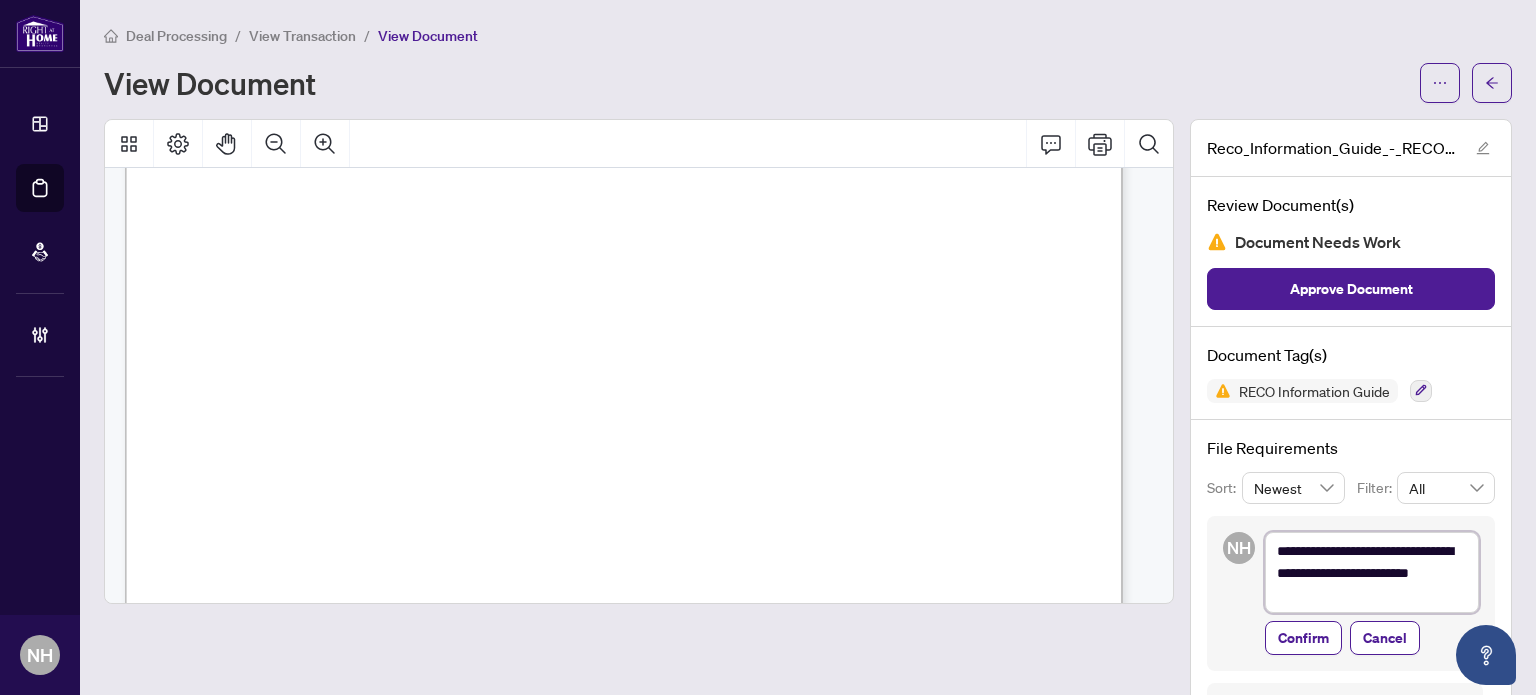 type on "**********" 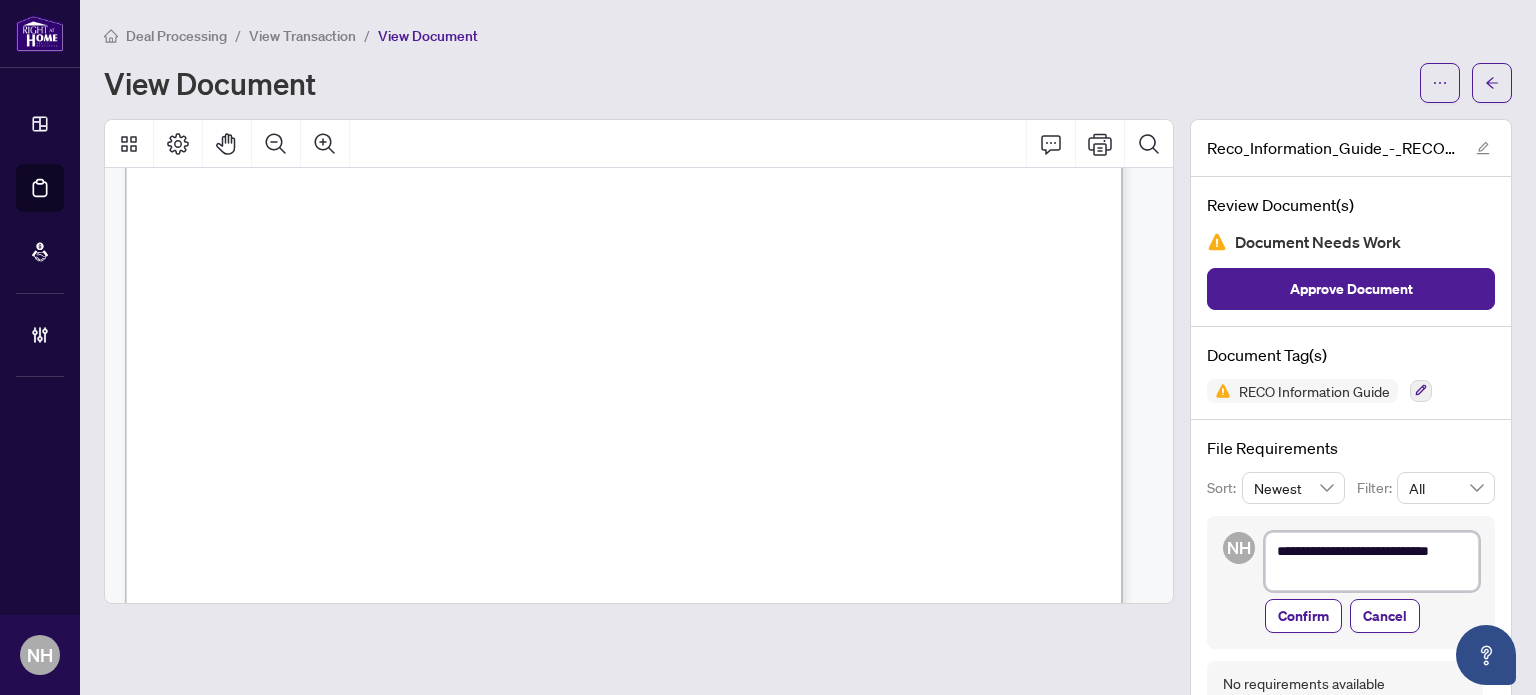 type on "**********" 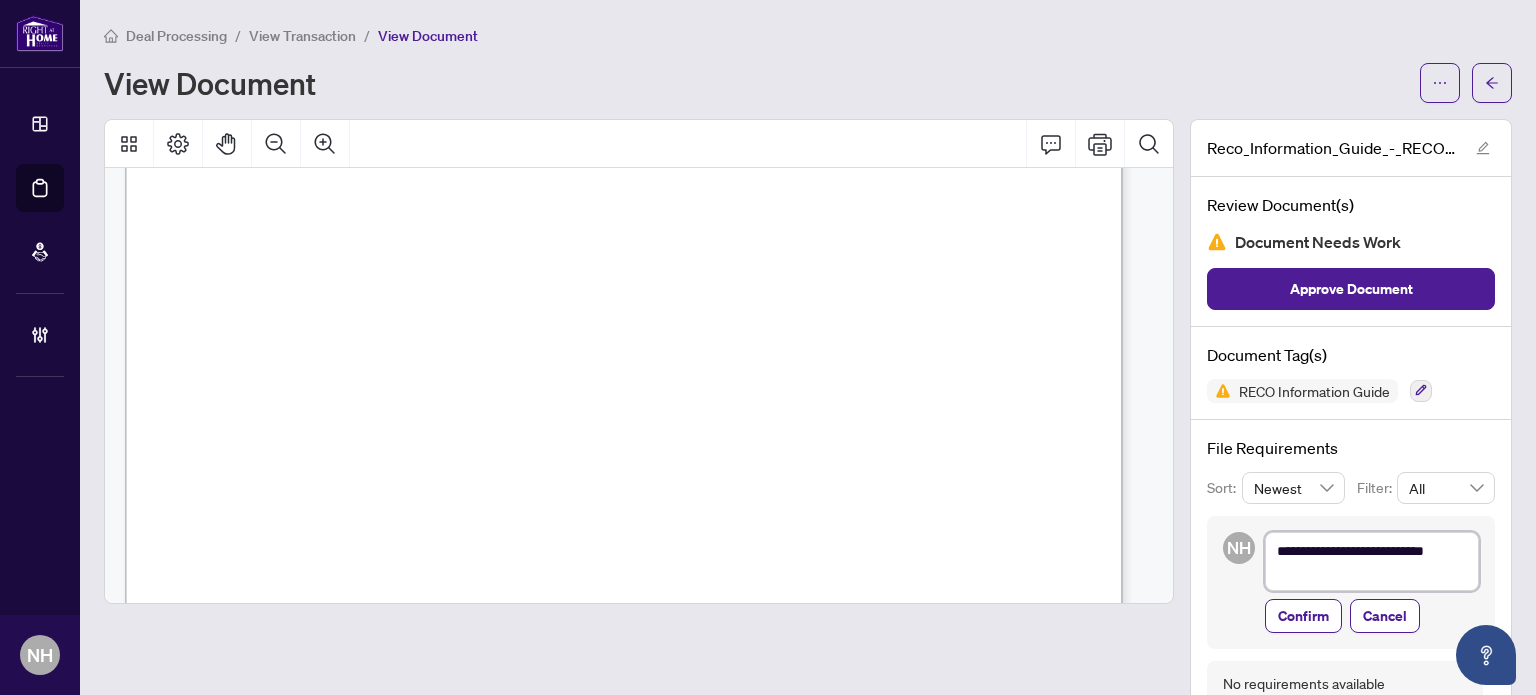 type on "**********" 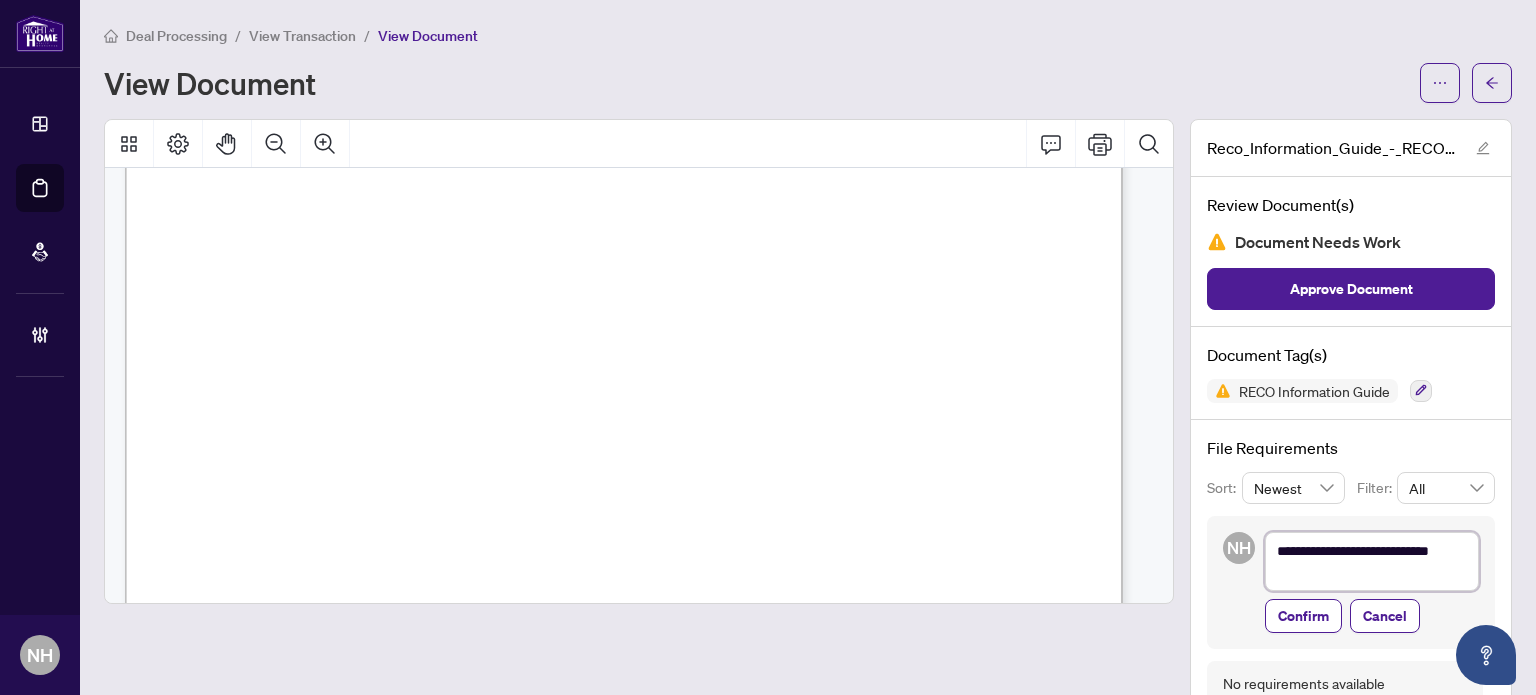 type on "**********" 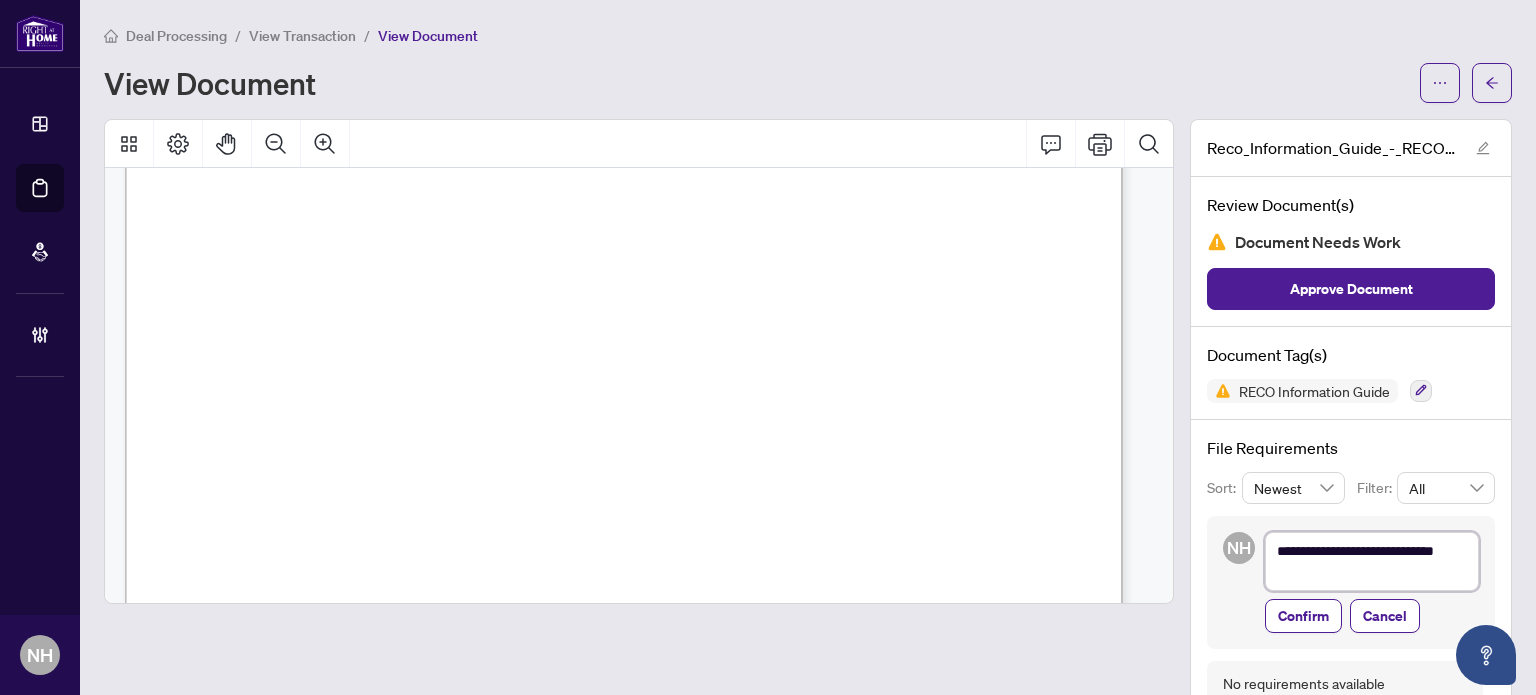 type on "**********" 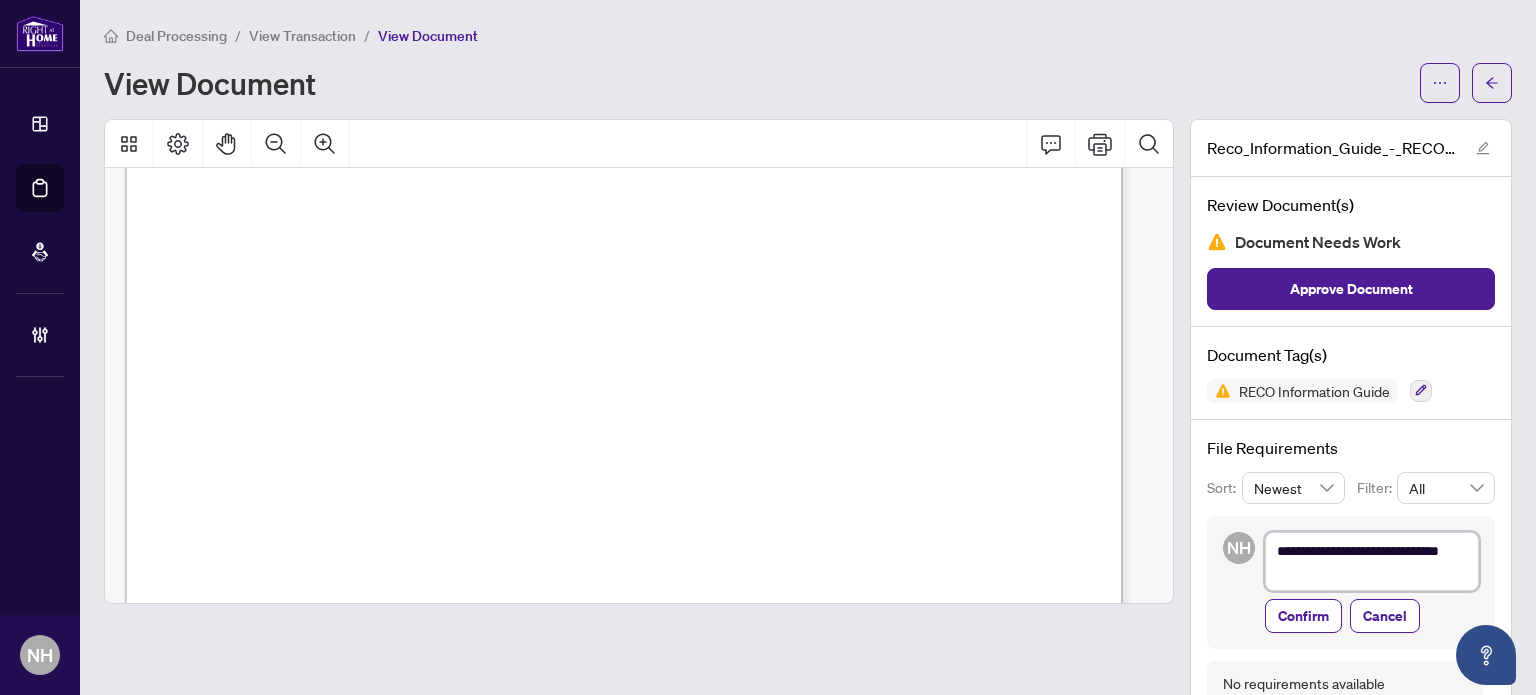type on "**********" 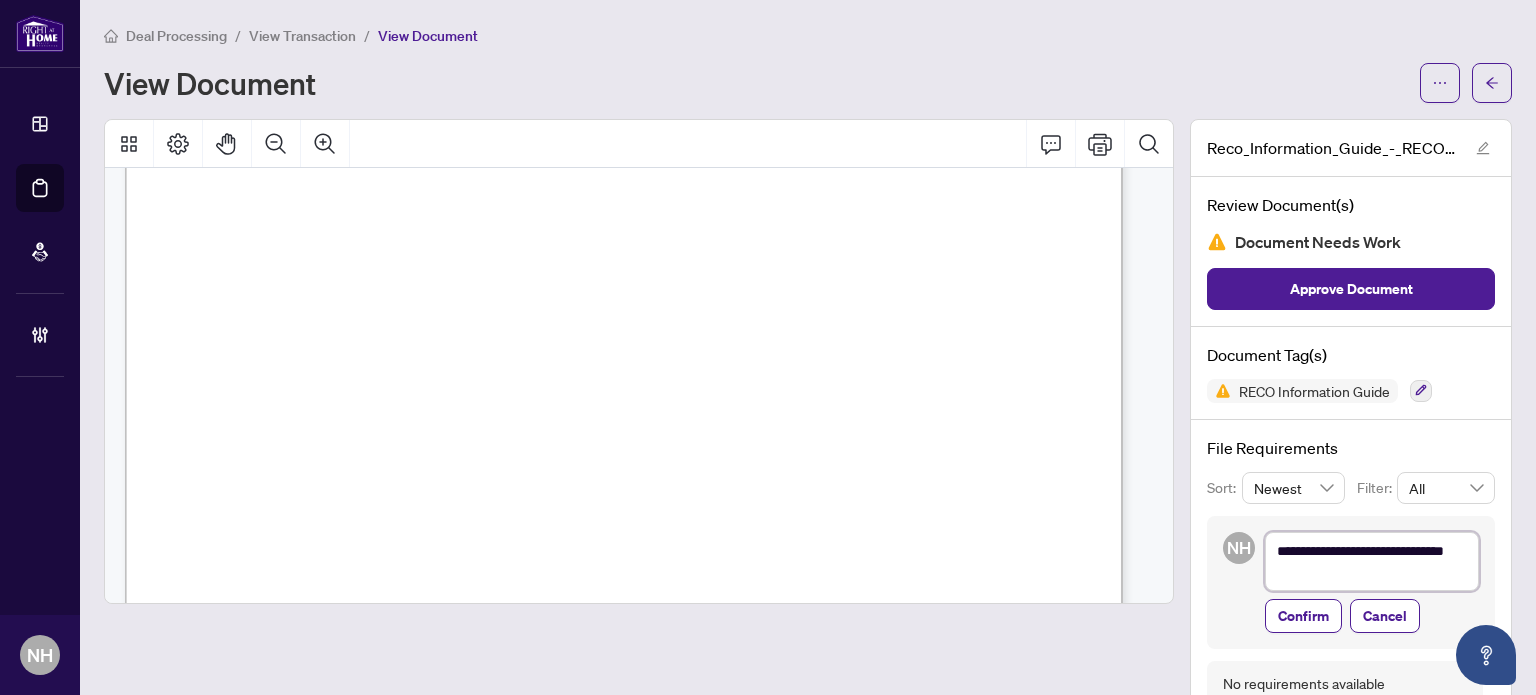 type on "**********" 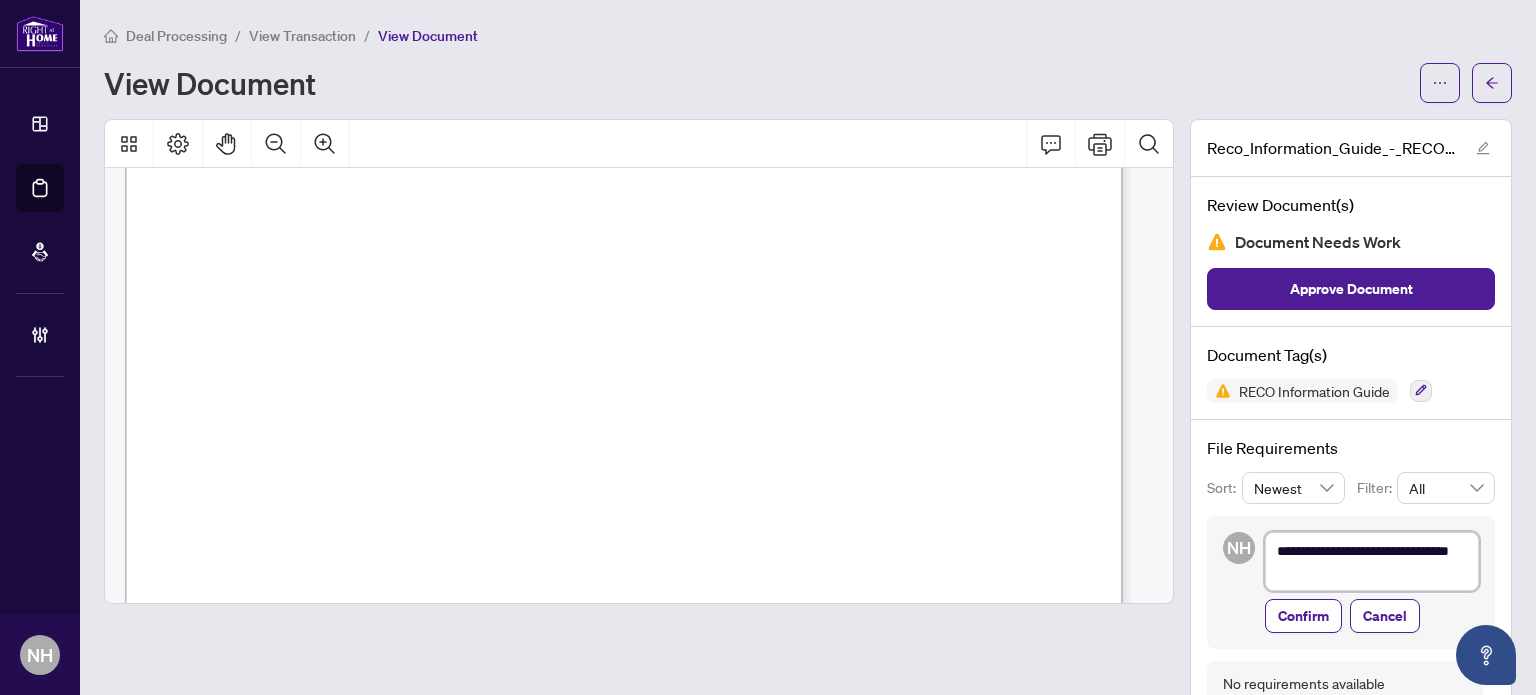 type on "**********" 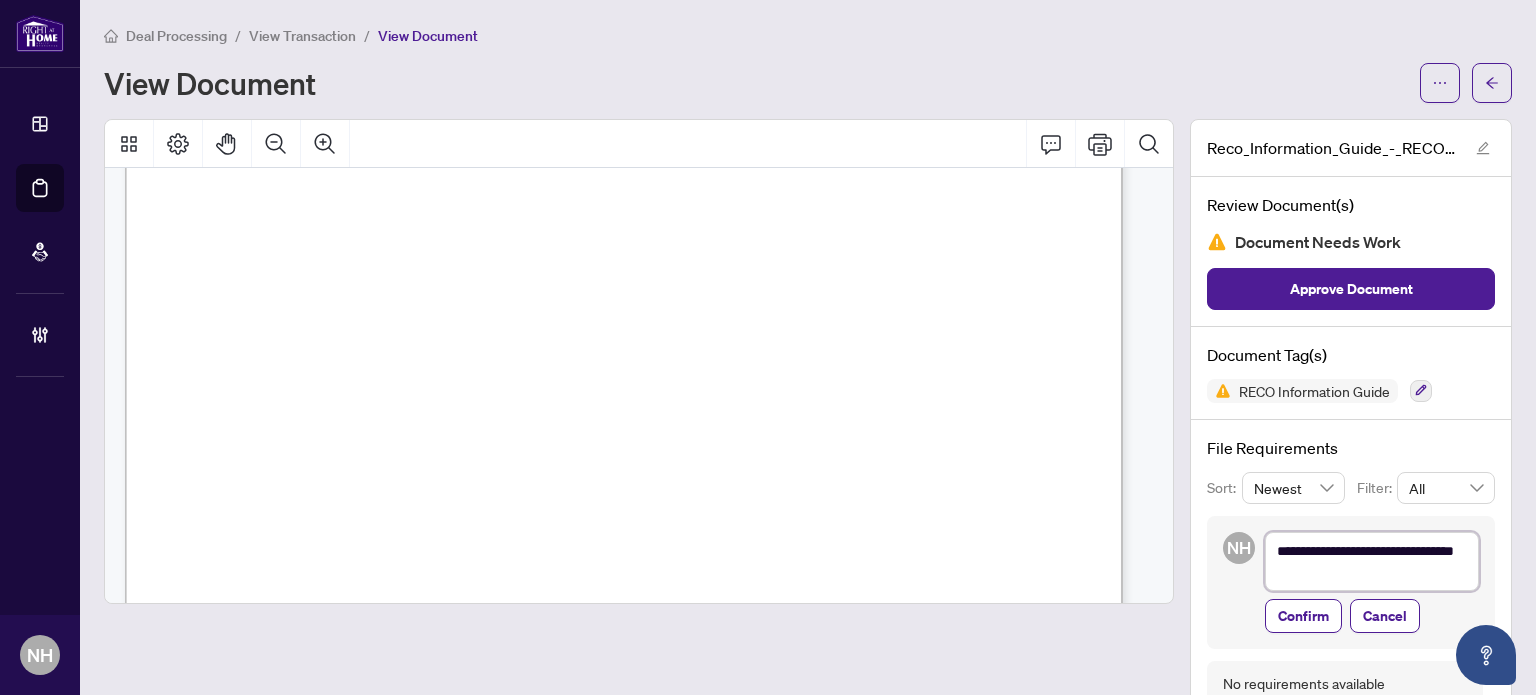 type on "**********" 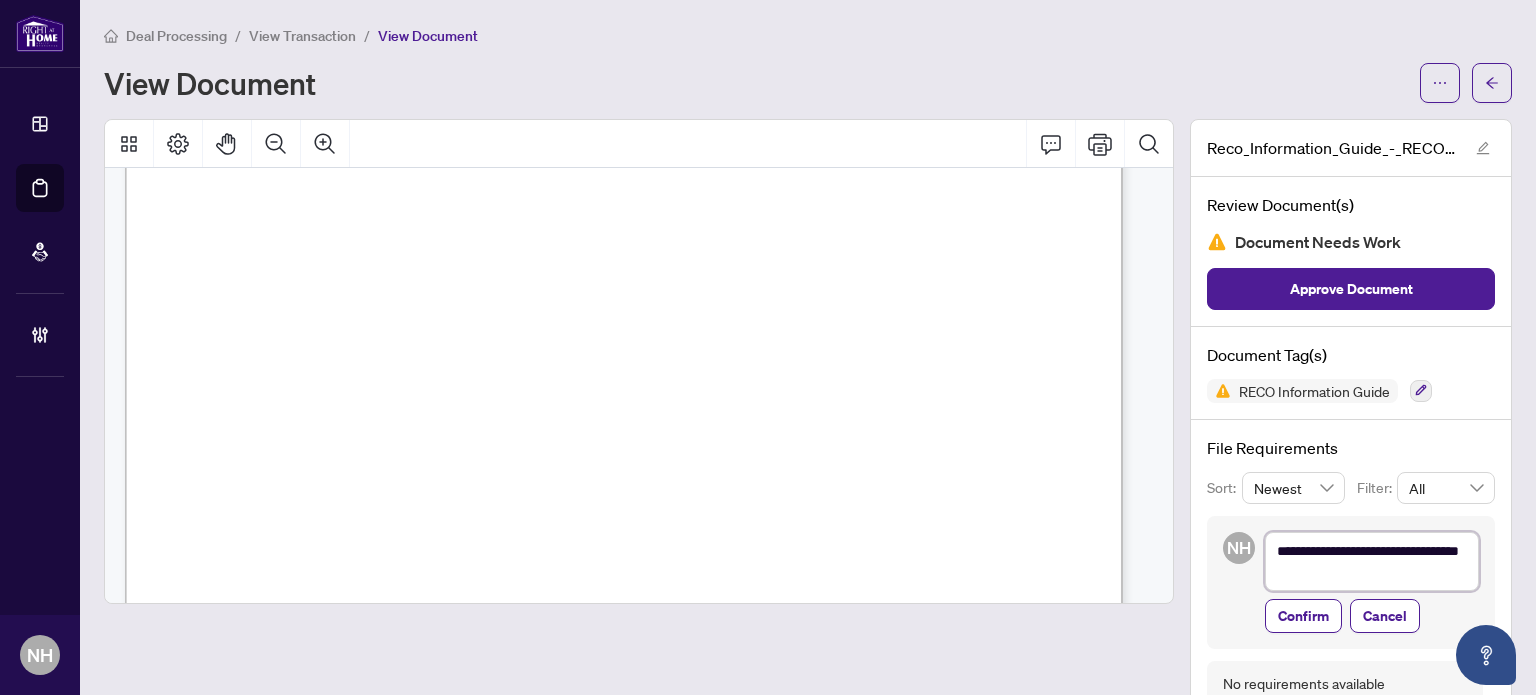 type on "**********" 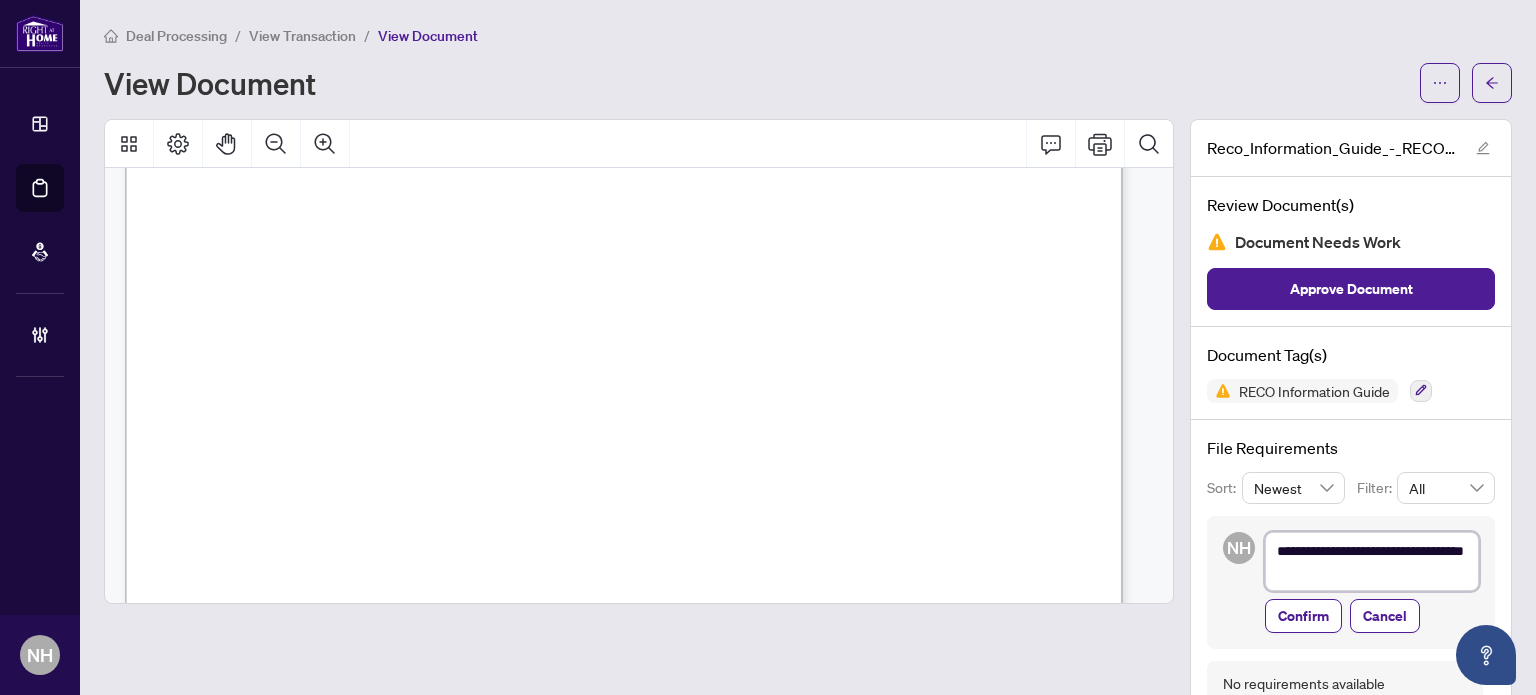 type on "**********" 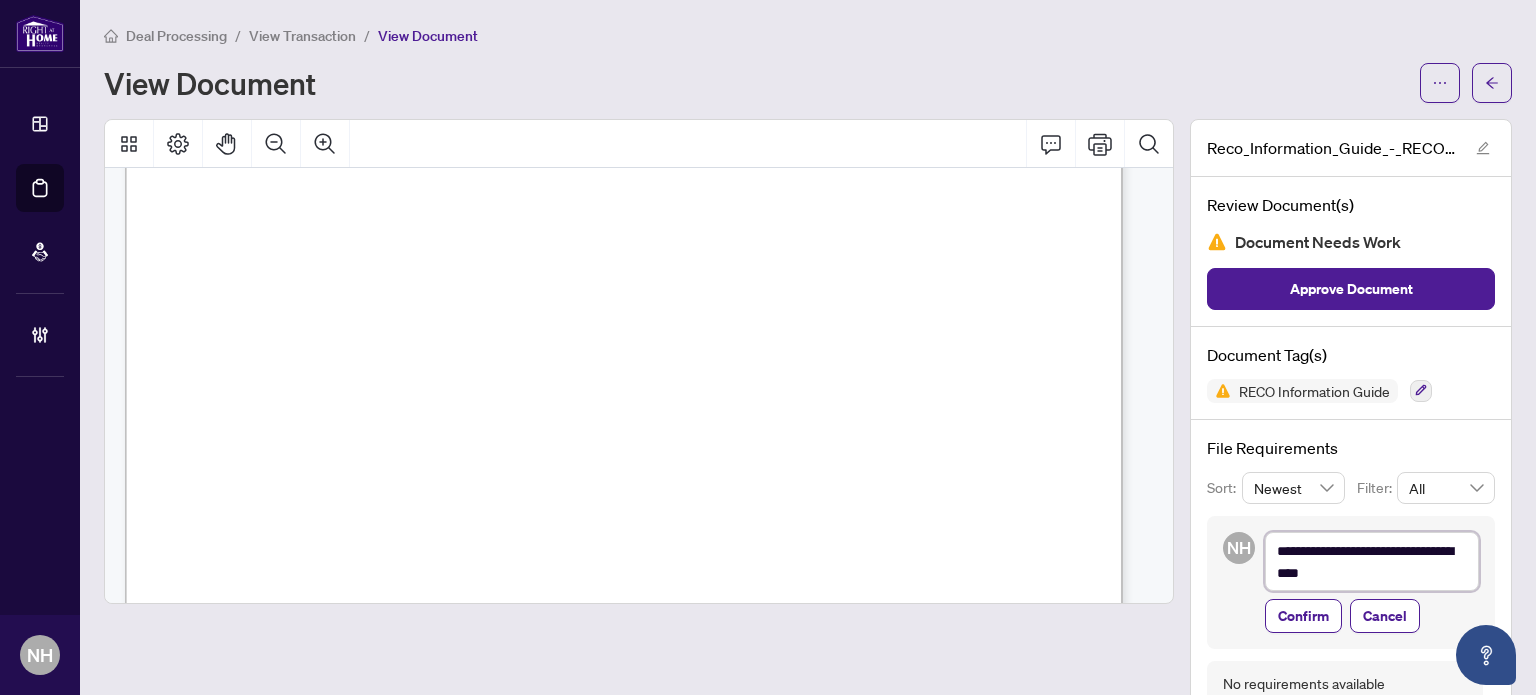 type on "**********" 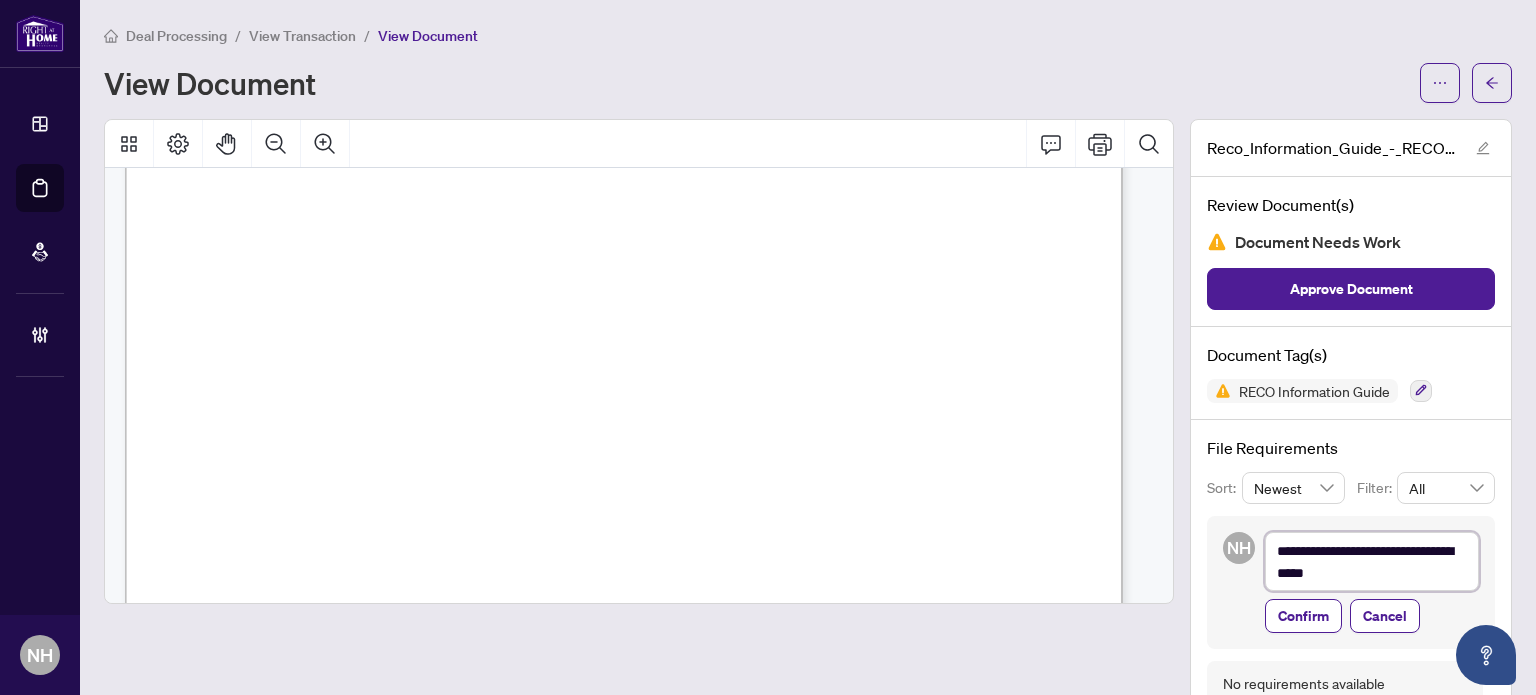 type on "**********" 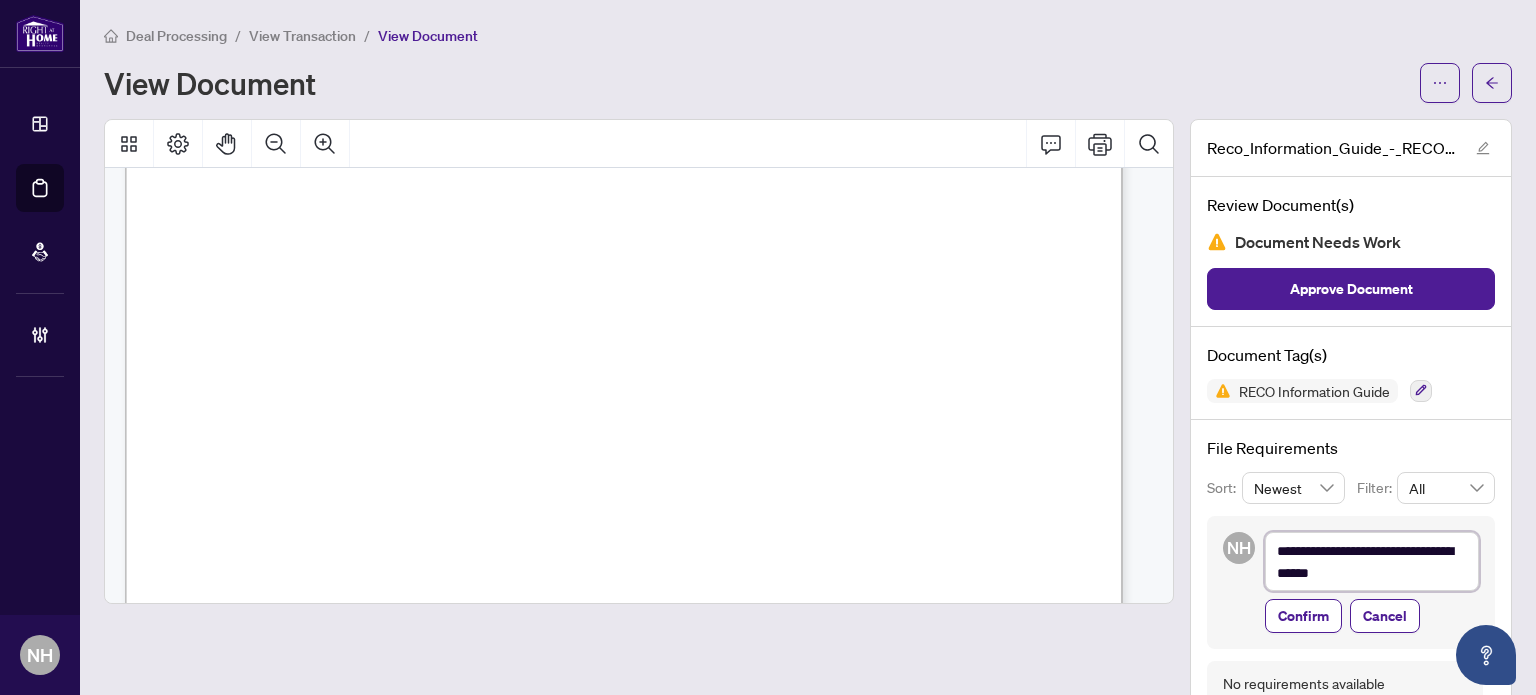 type on "**********" 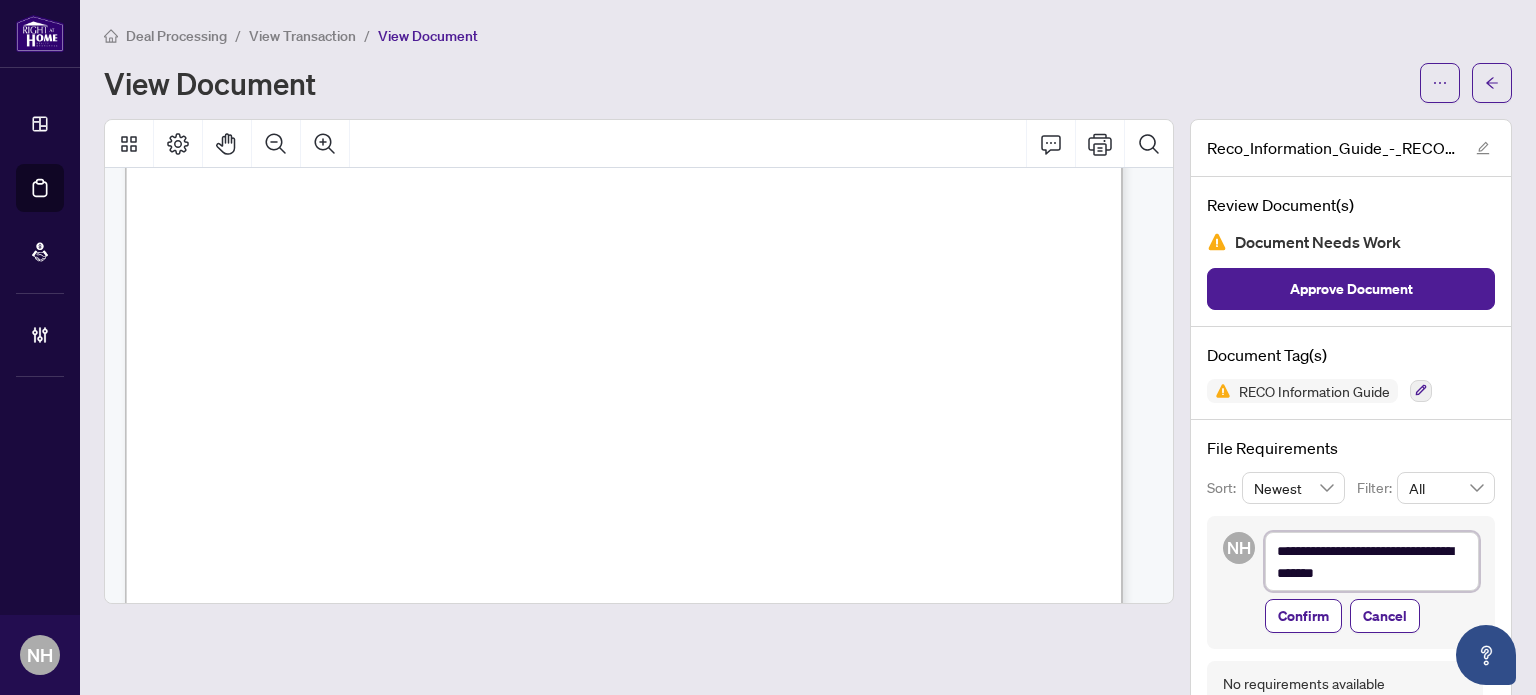 type on "**********" 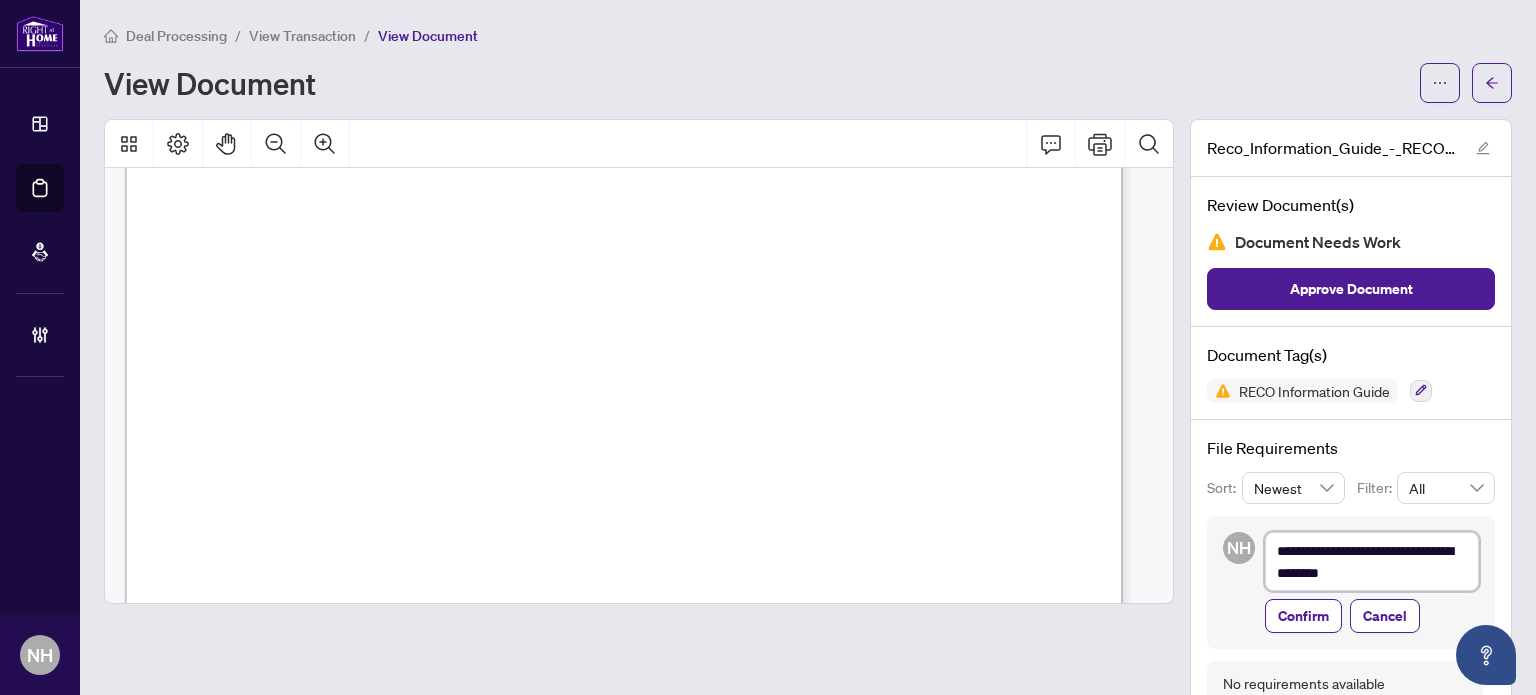 type on "**********" 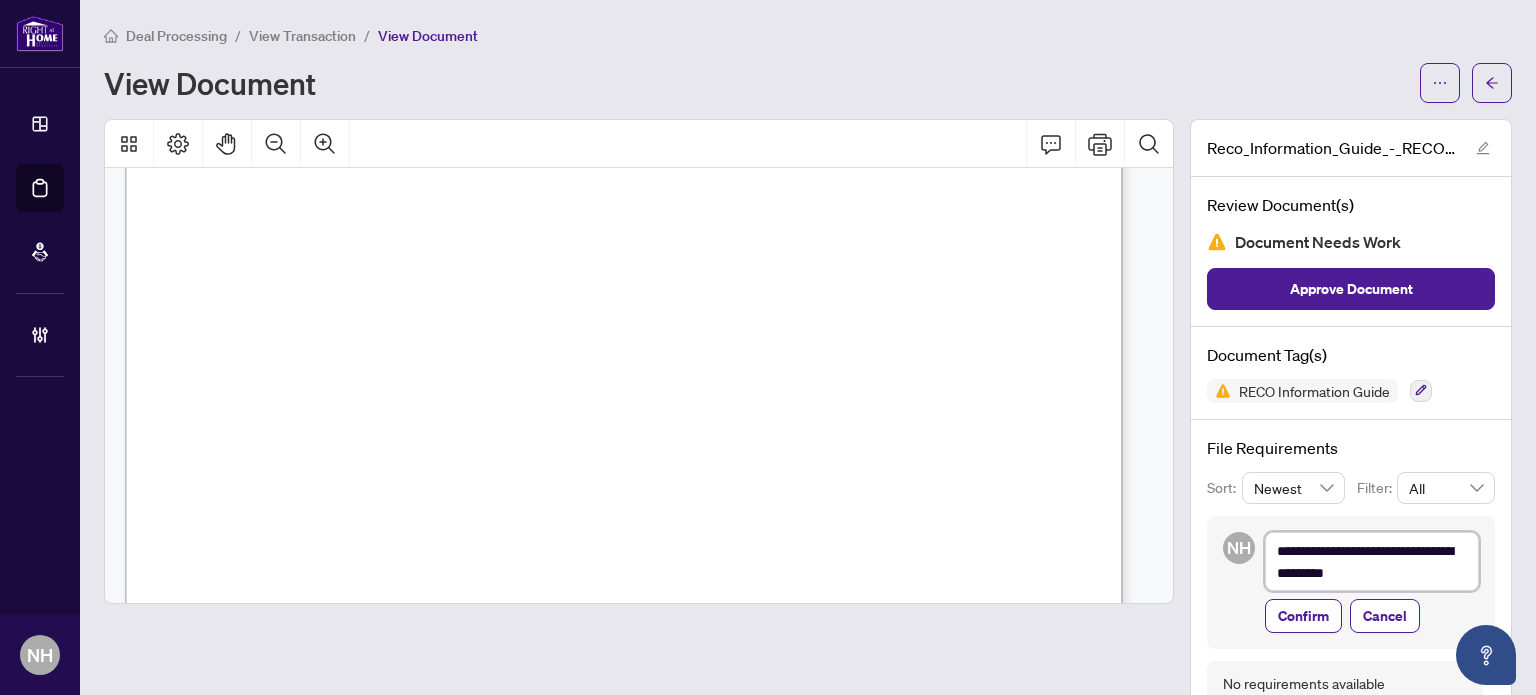 type on "**********" 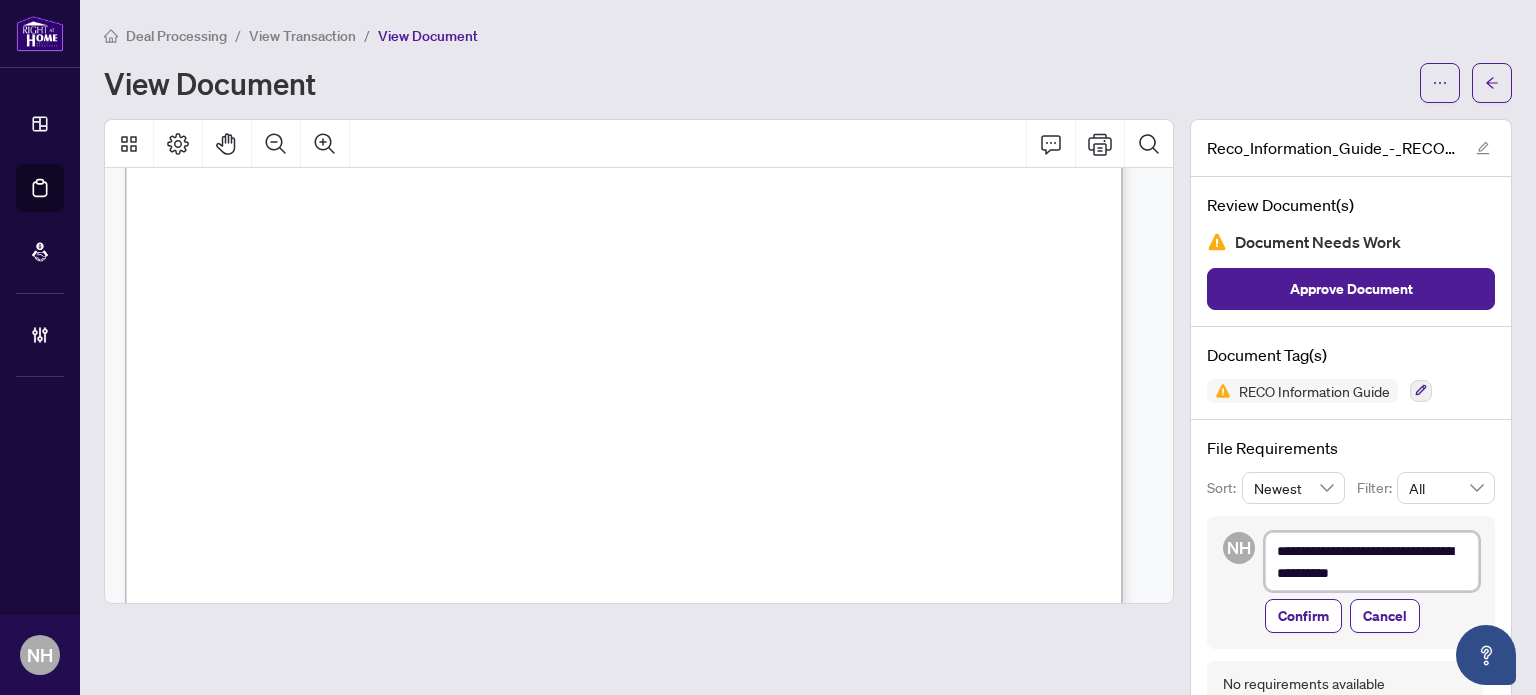 type on "**********" 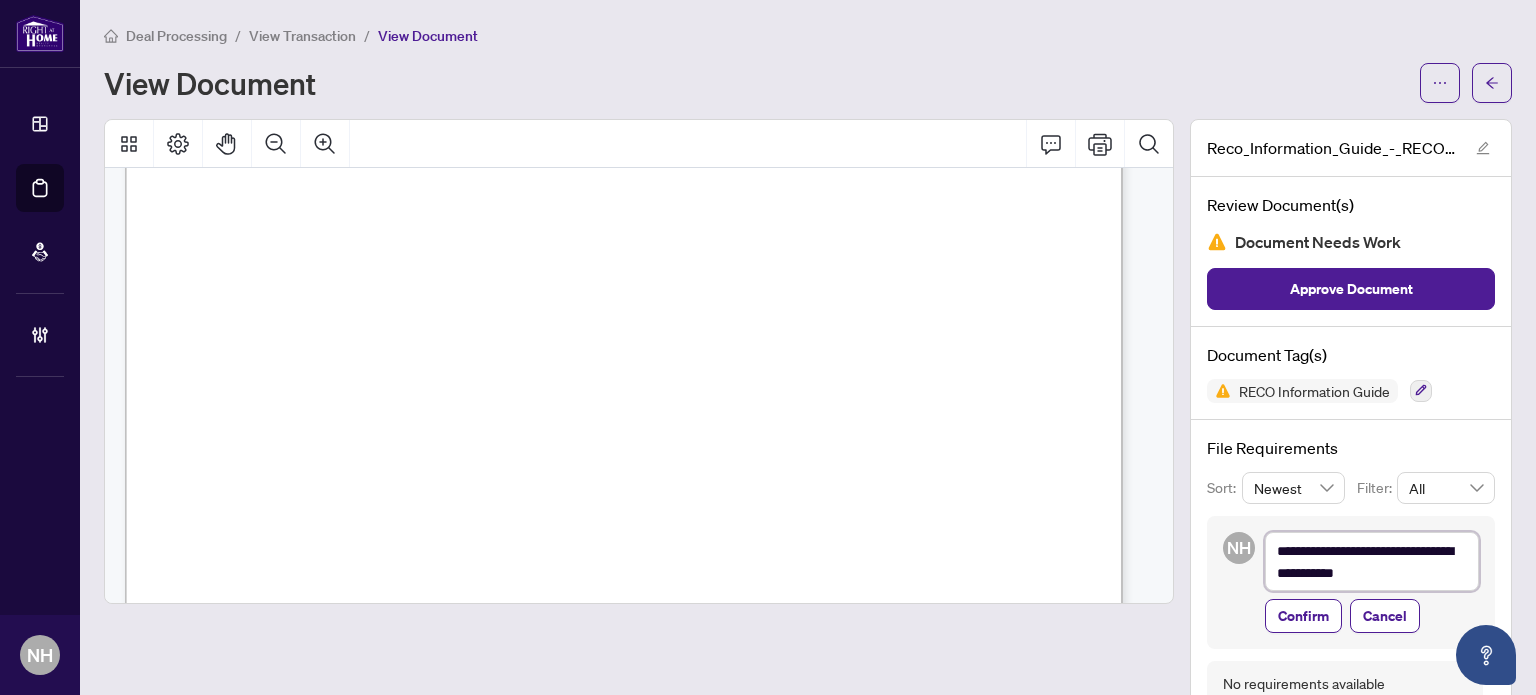type on "**********" 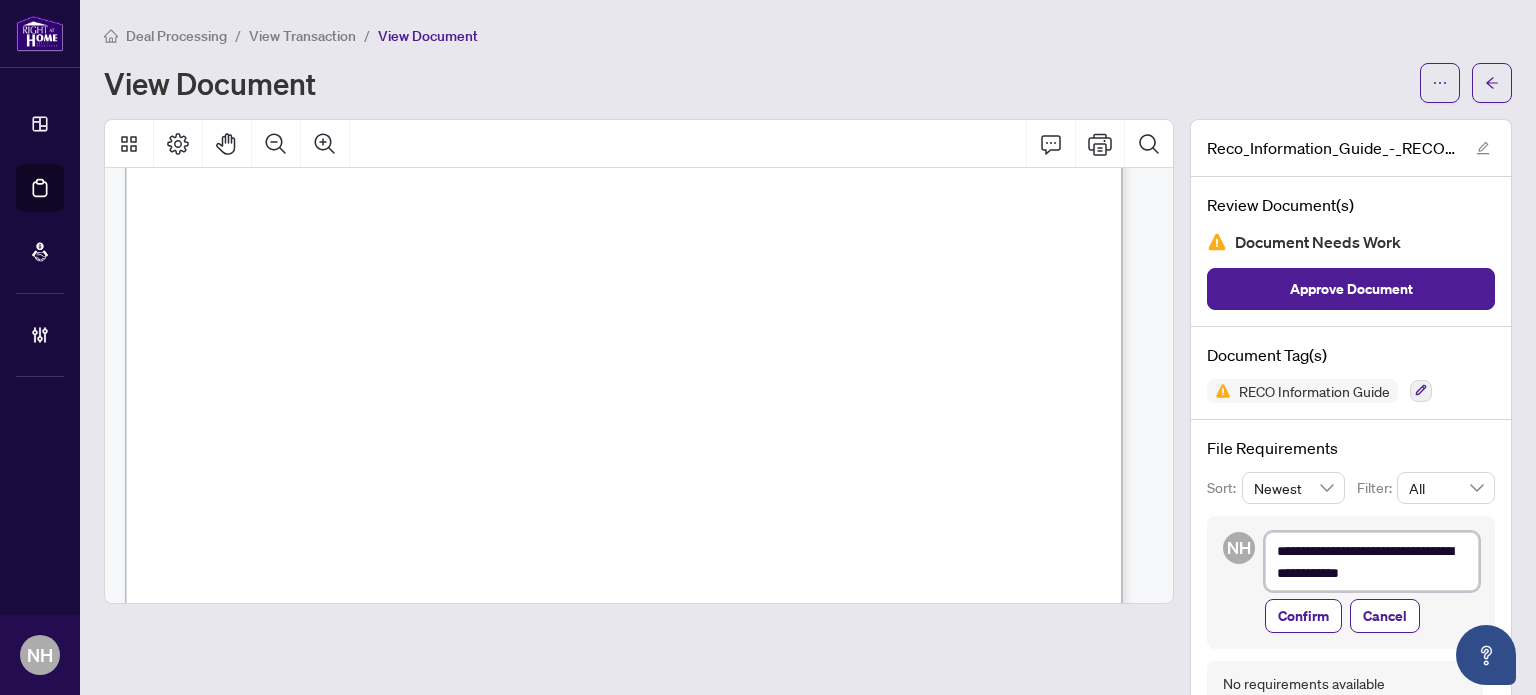 type on "**********" 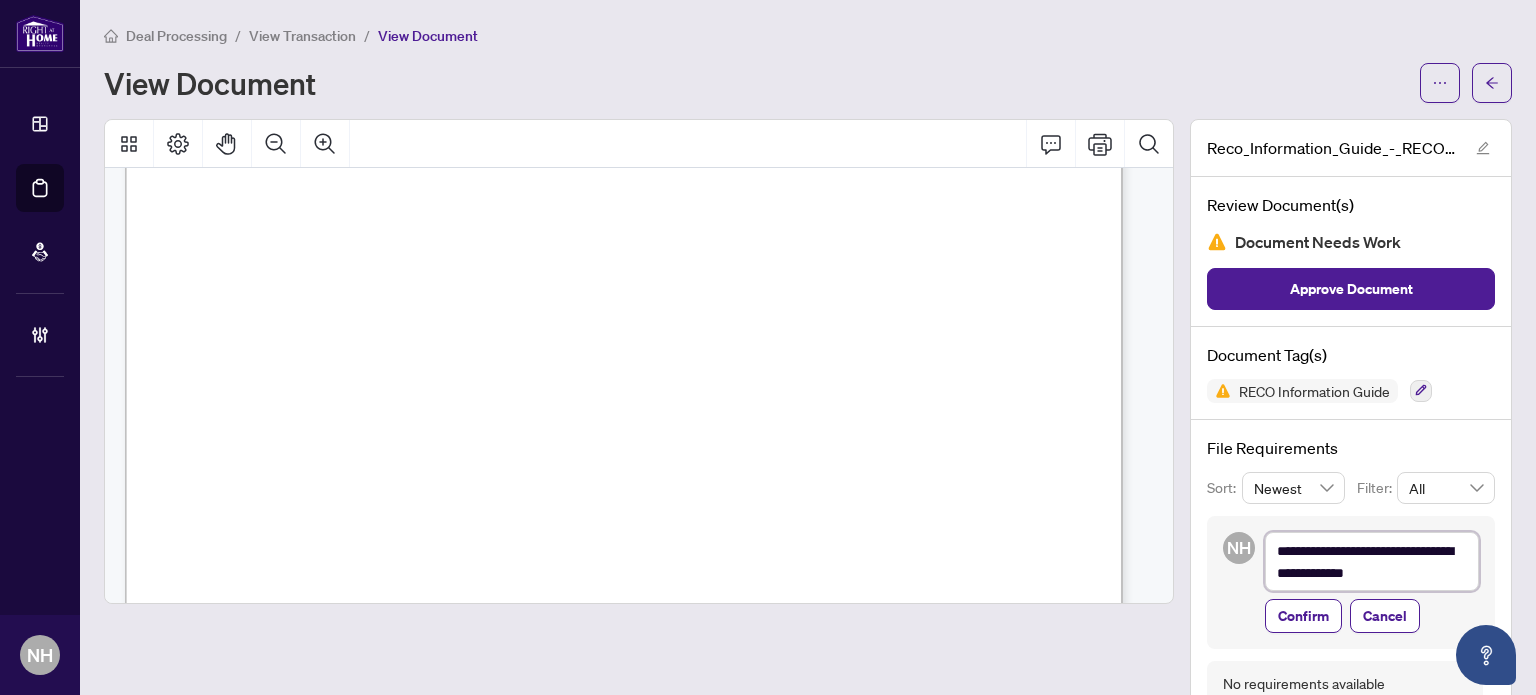 type on "**********" 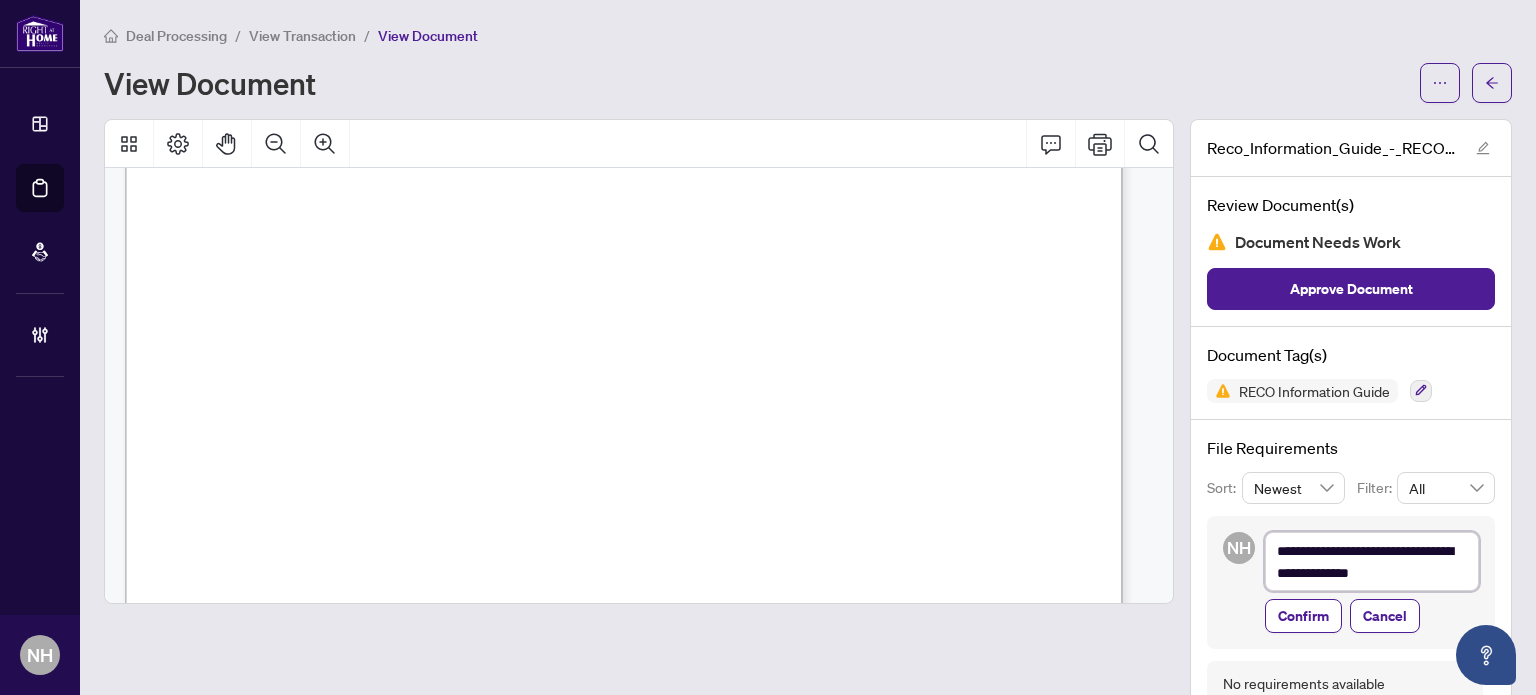 type on "**********" 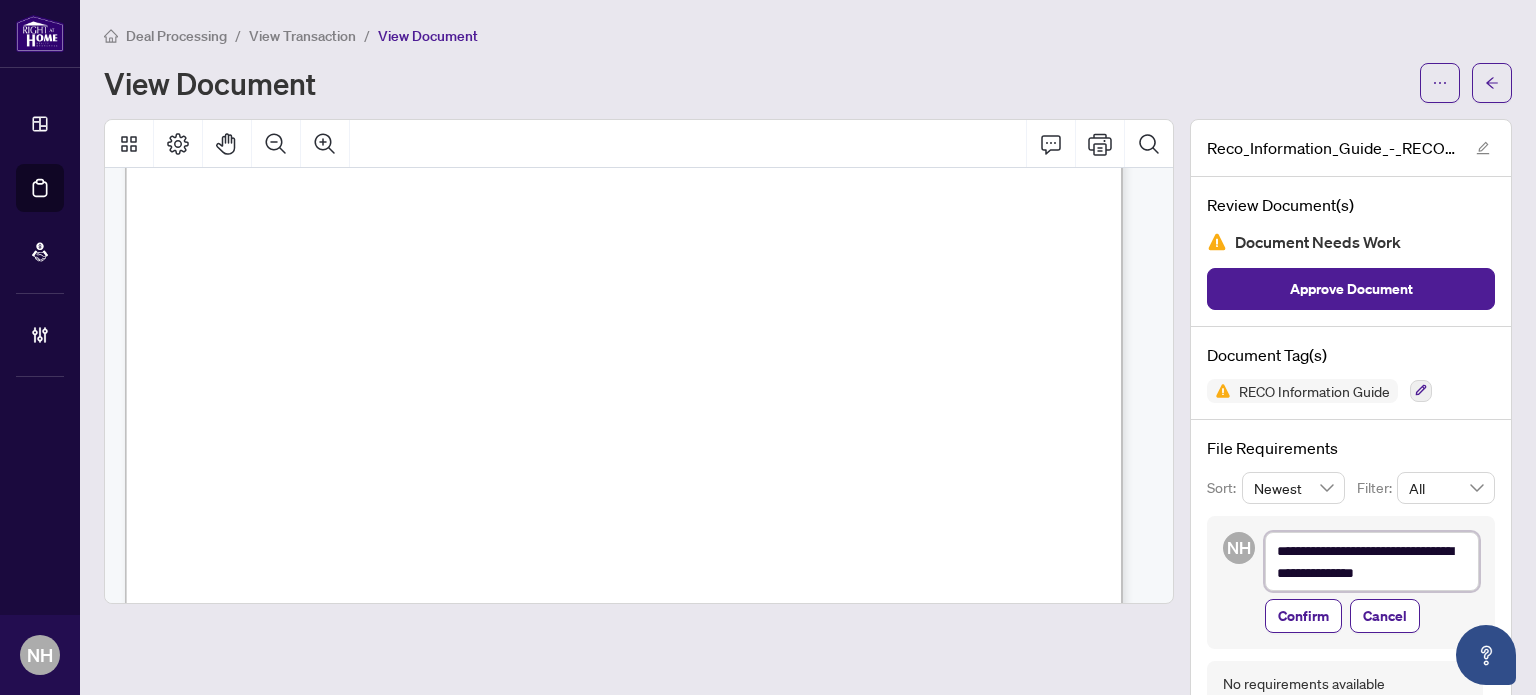 type on "**********" 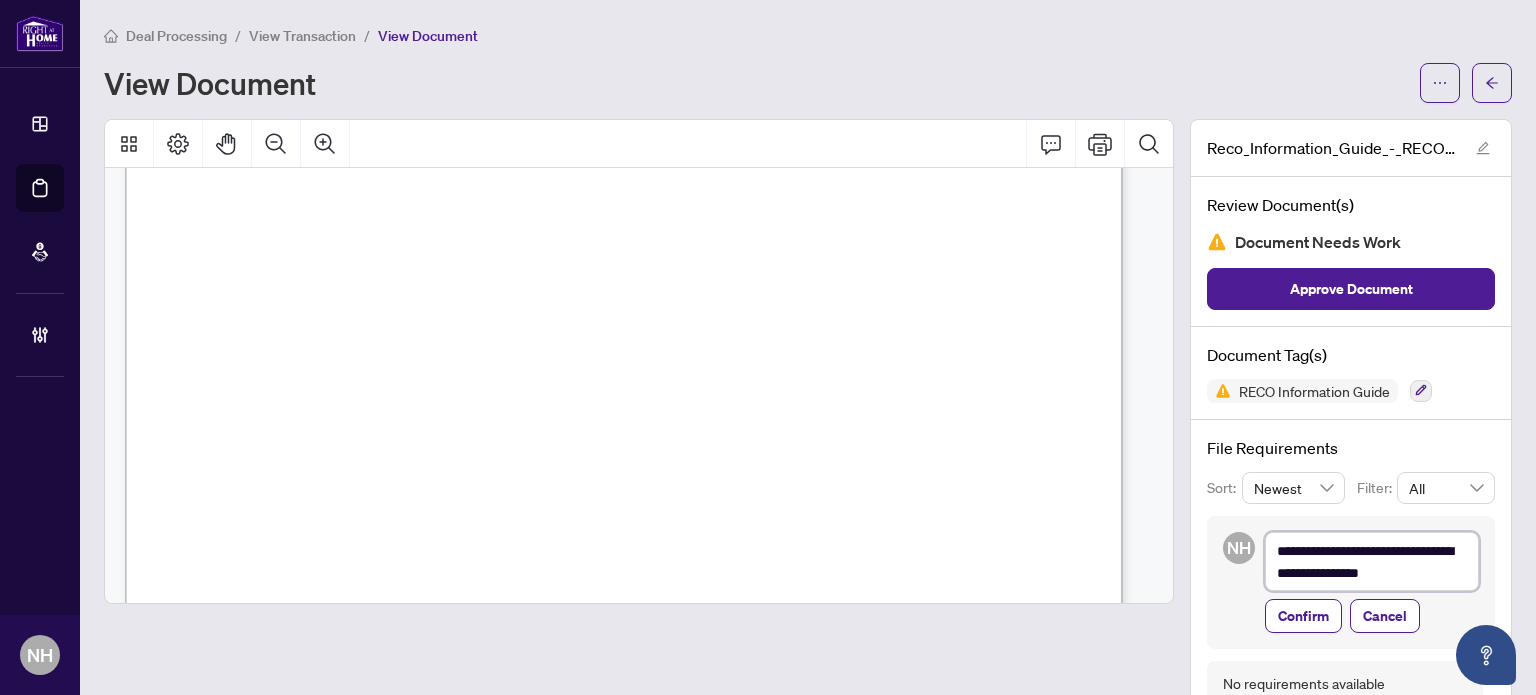 type on "**********" 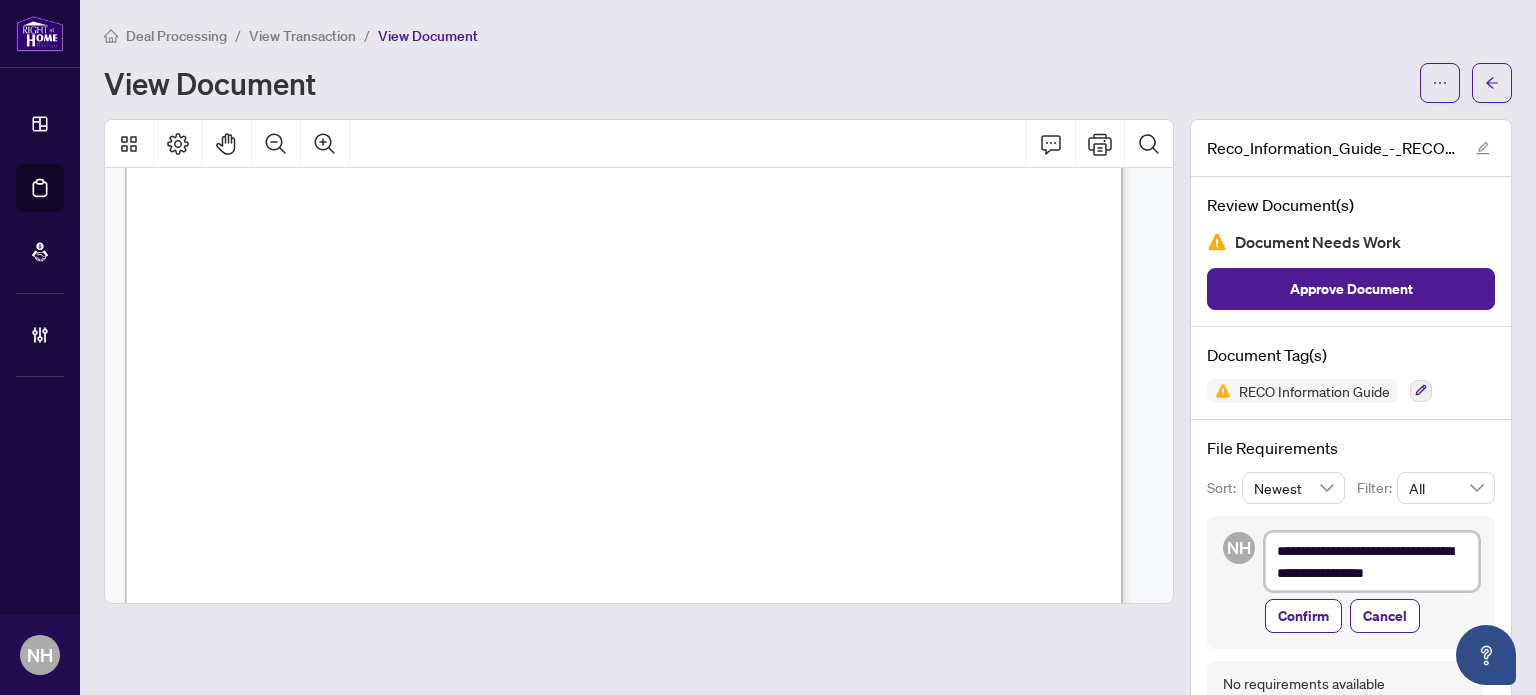 type on "**********" 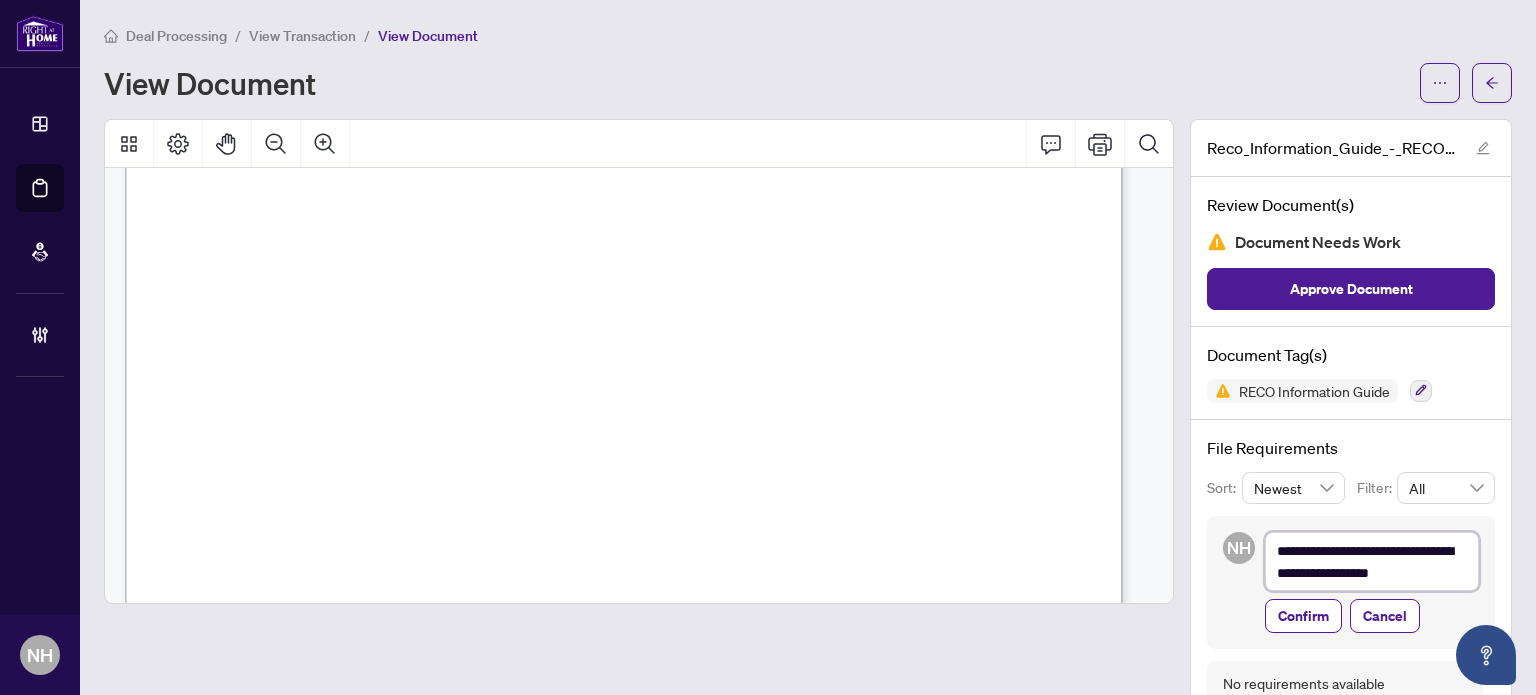 type on "**********" 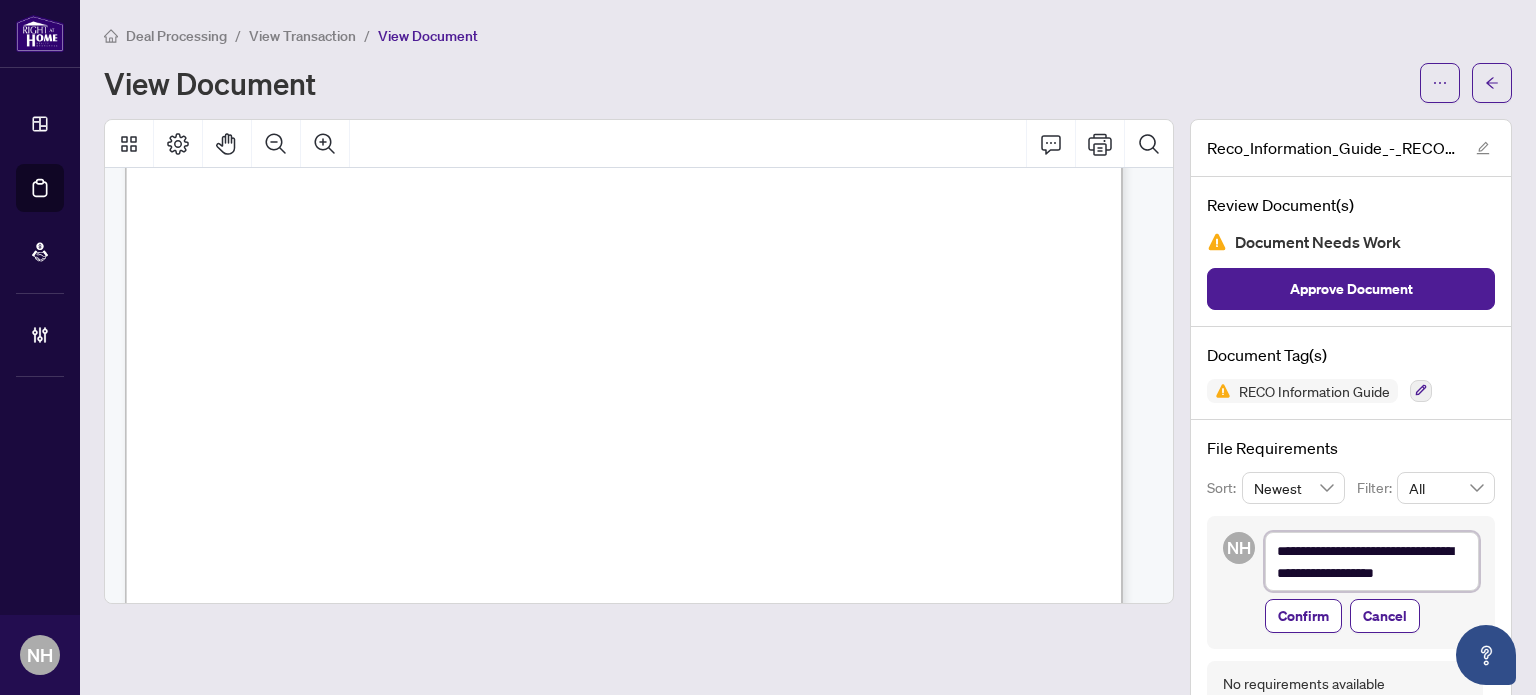 type on "**********" 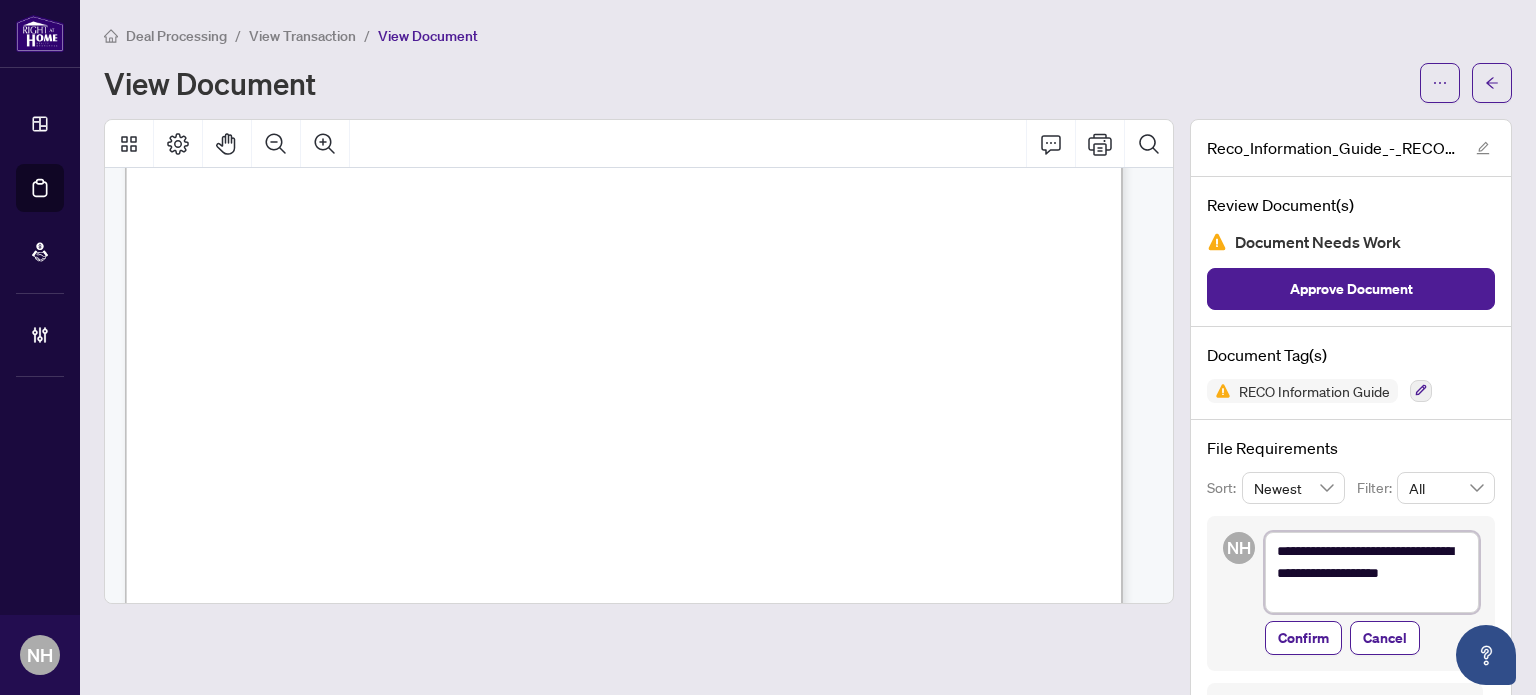scroll, scrollTop: 16598, scrollLeft: 0, axis: vertical 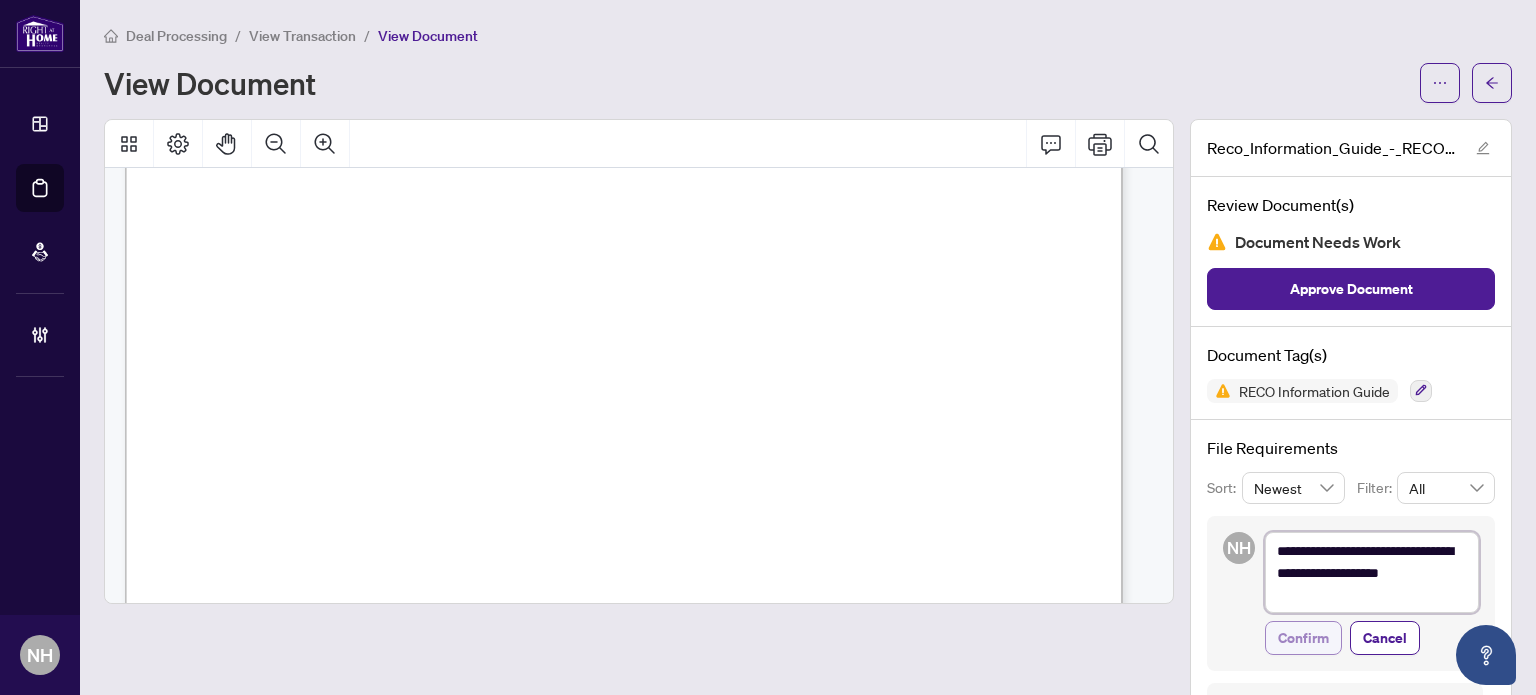 type on "**********" 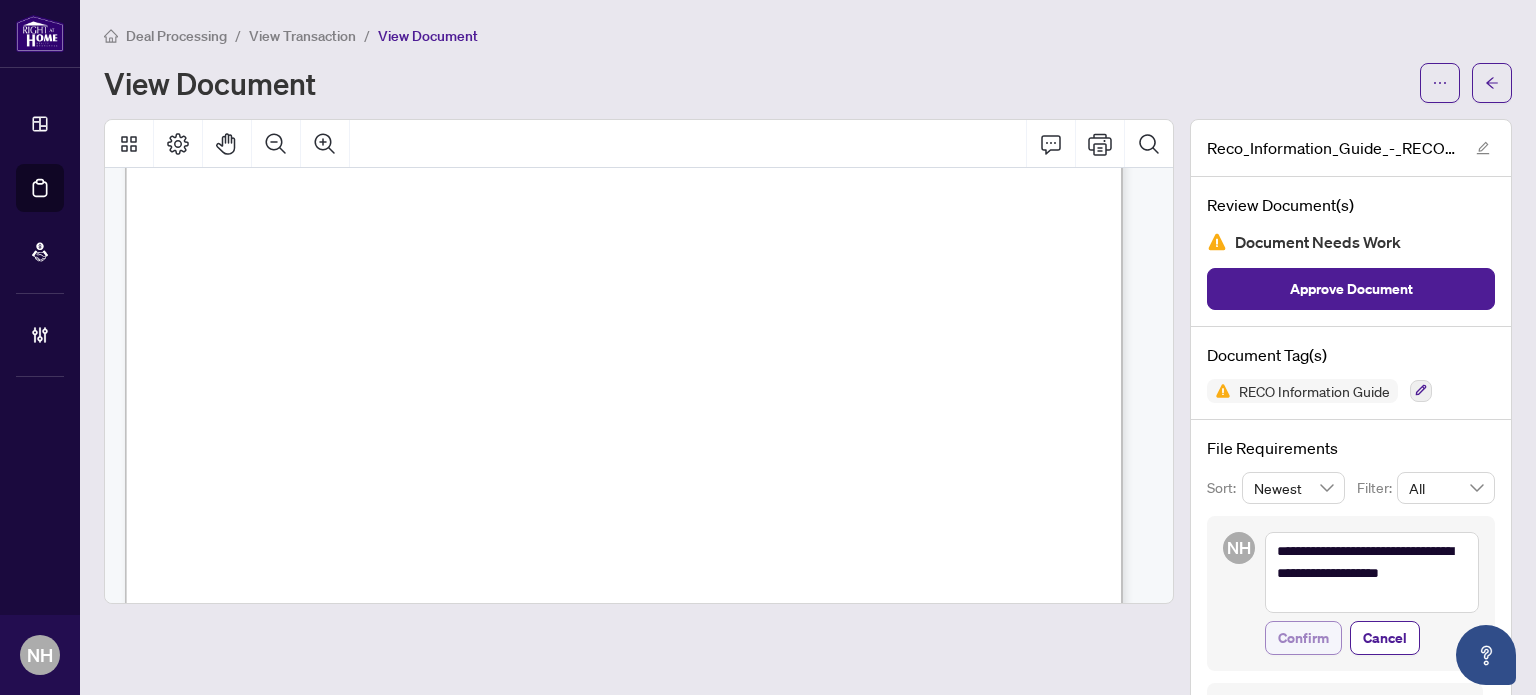 click on "Confirm" at bounding box center [1303, 638] 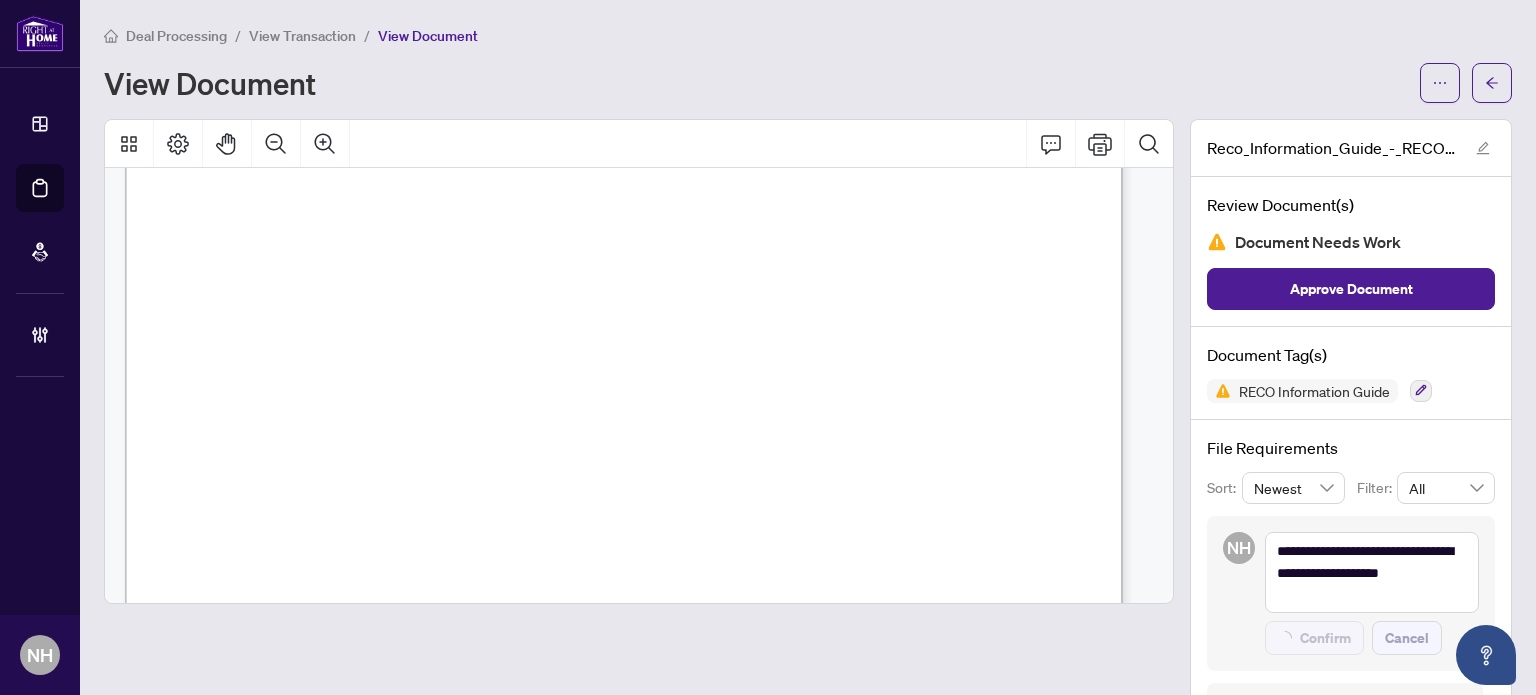 type on "**********" 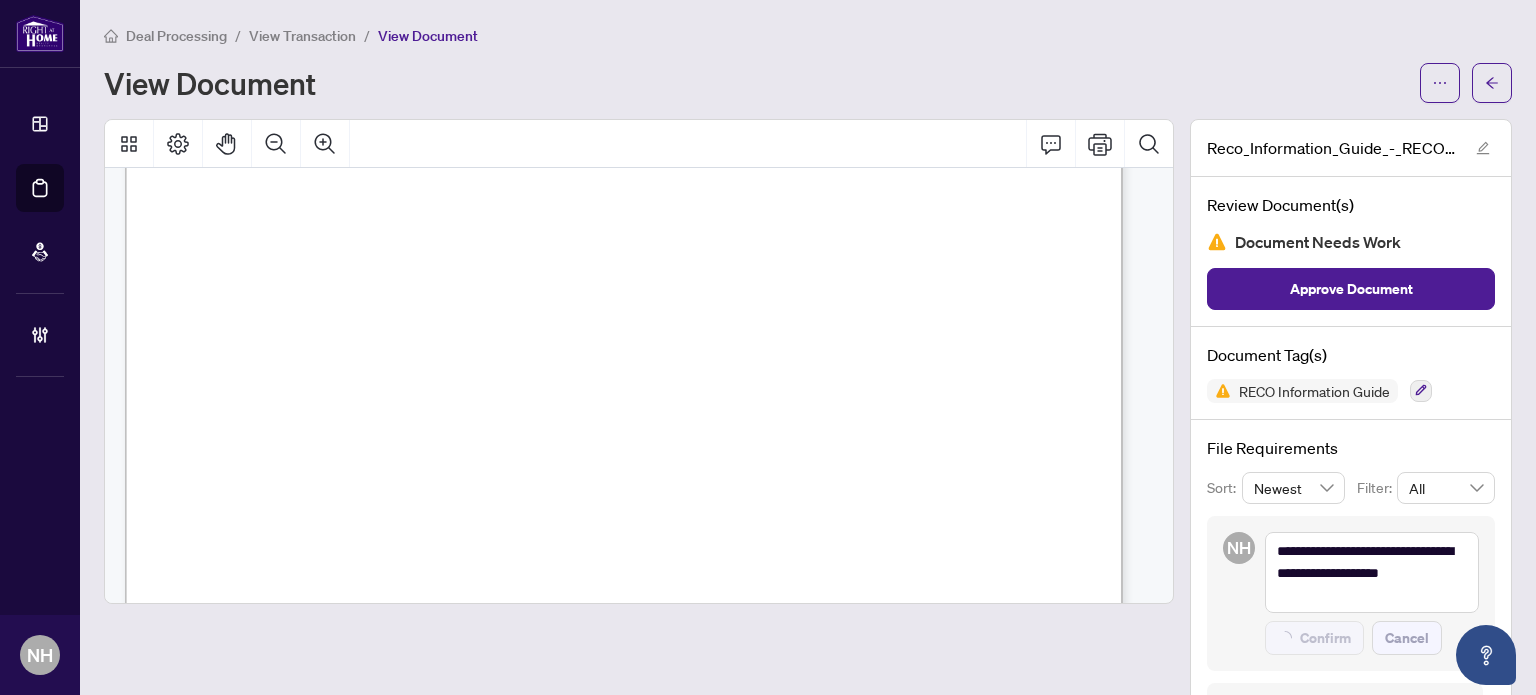 type 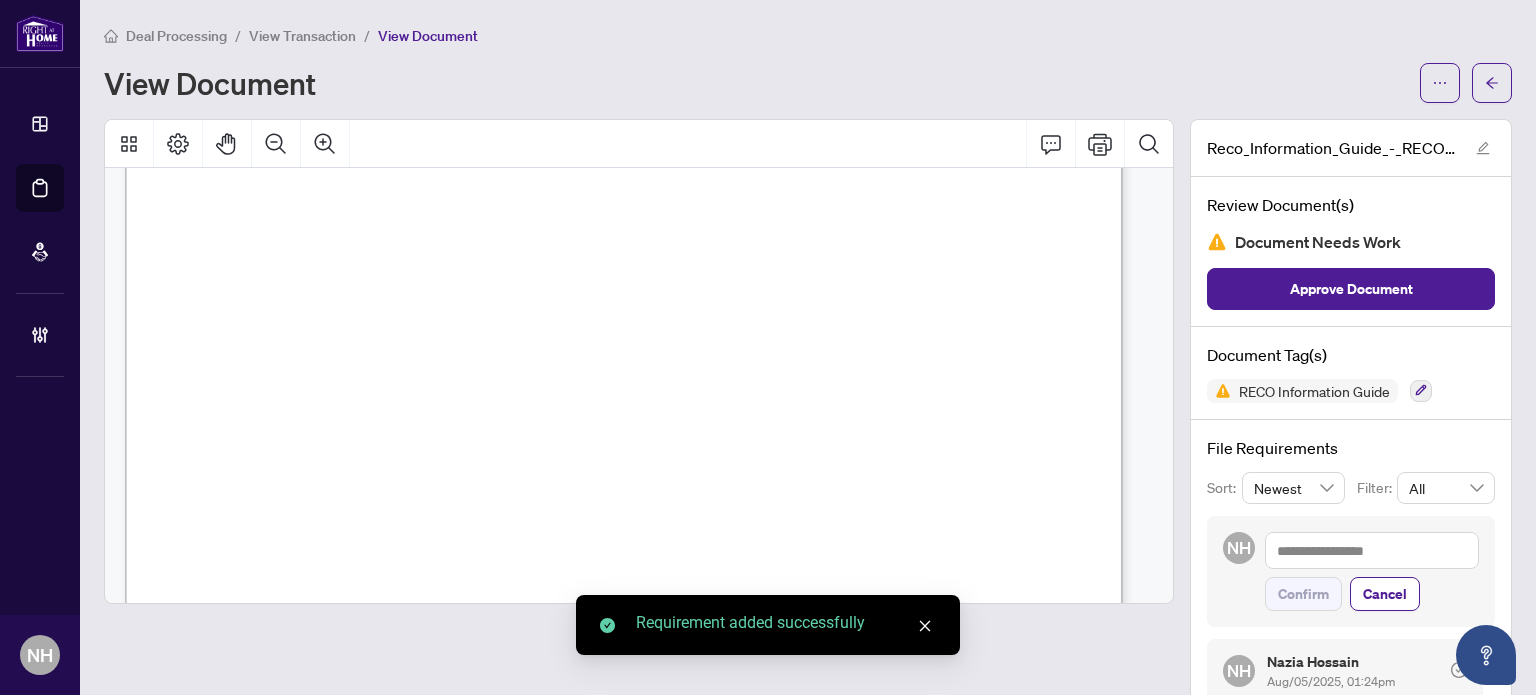 click on "View Transaction" at bounding box center [302, 35] 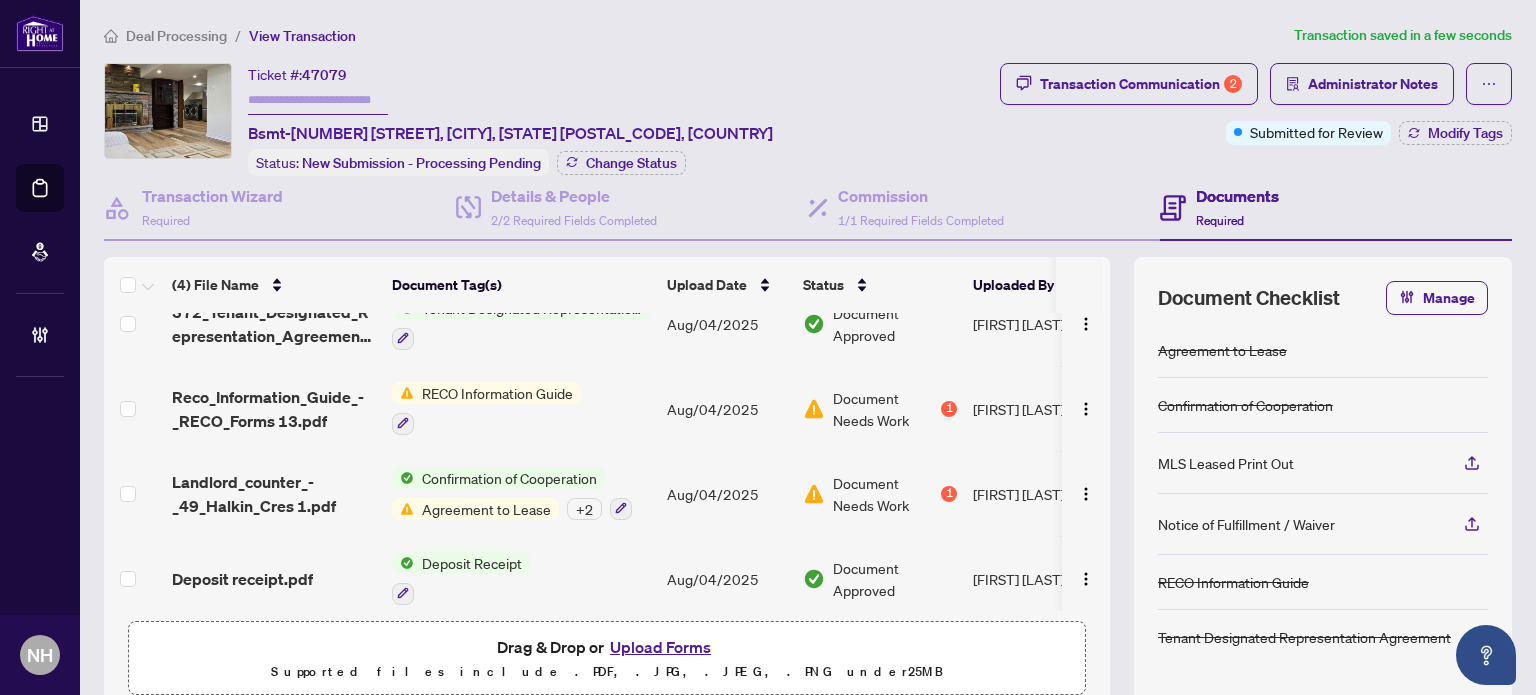 scroll, scrollTop: 45, scrollLeft: 0, axis: vertical 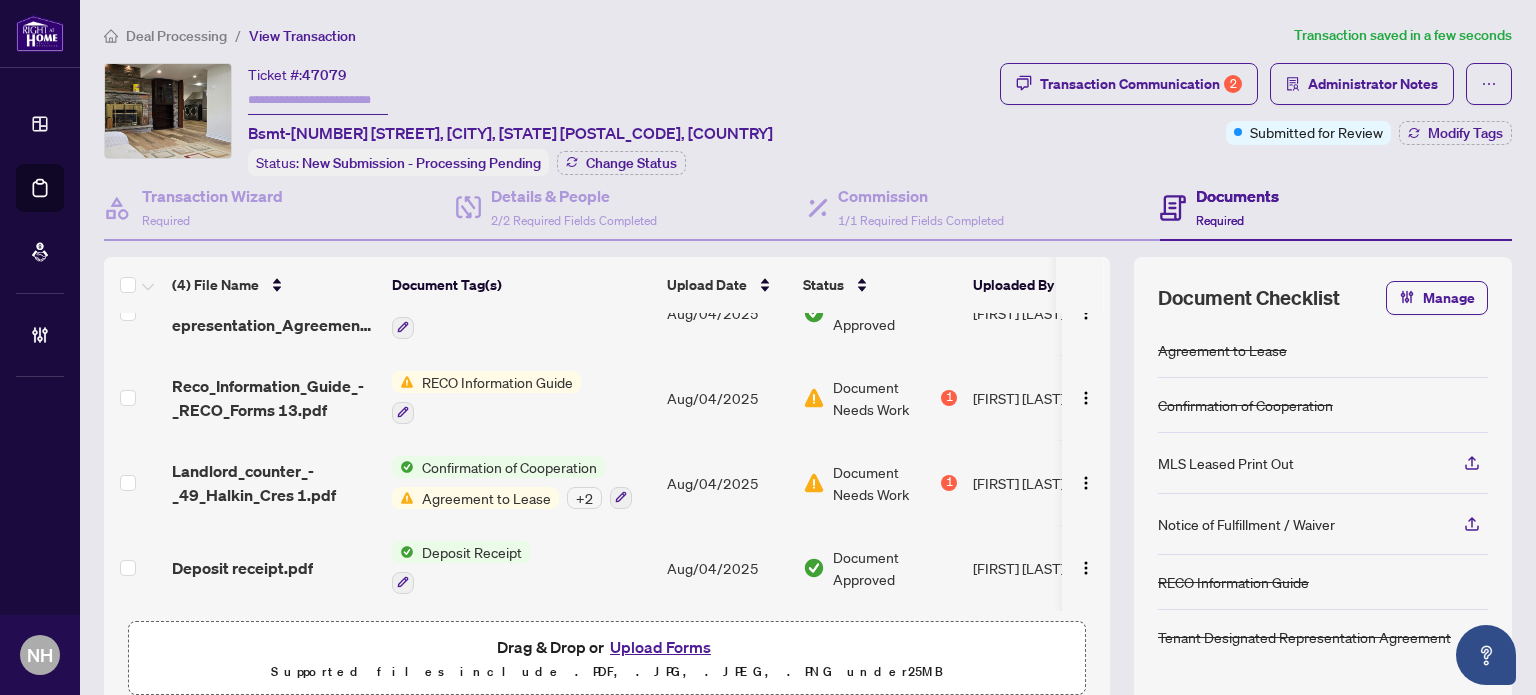 click on "Landlord_counter_-_49_Halkin_Cres 1.pdf" at bounding box center [274, 483] 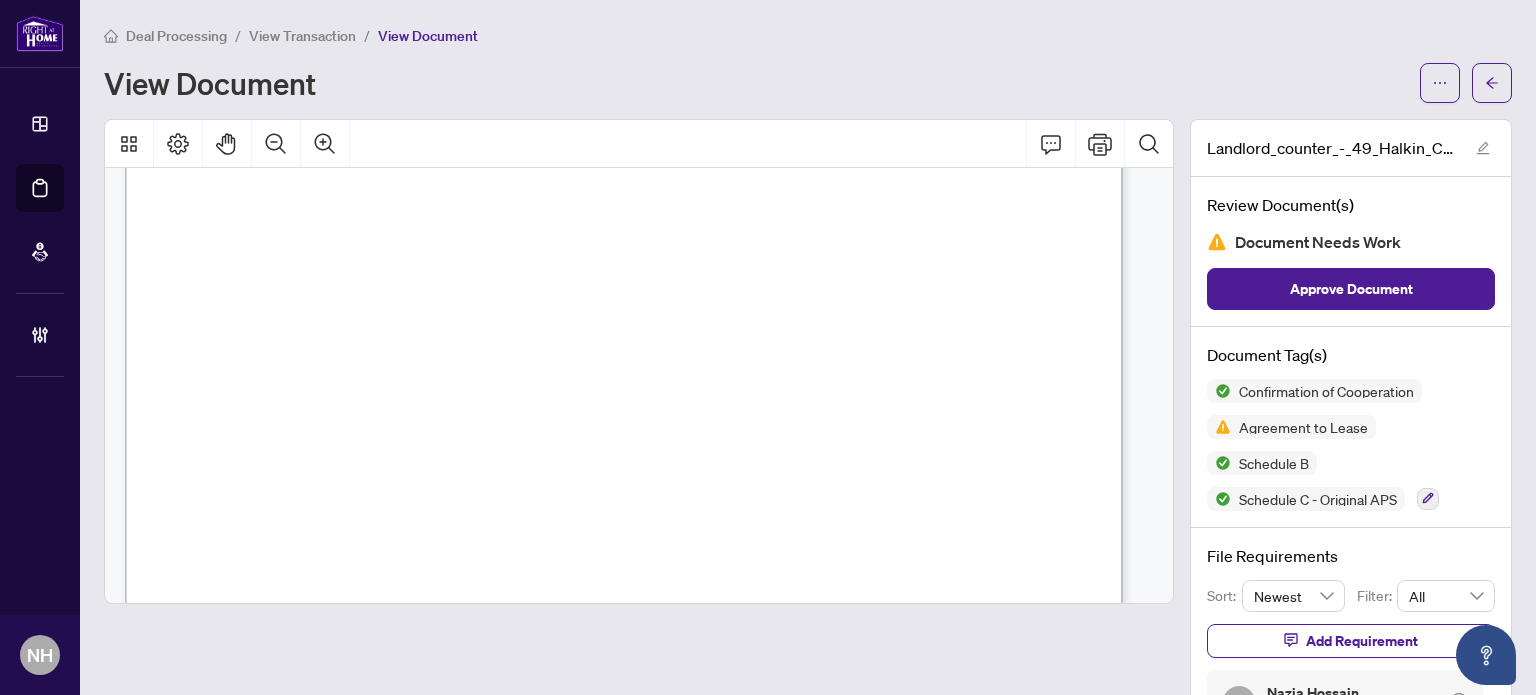 scroll, scrollTop: 2800, scrollLeft: 0, axis: vertical 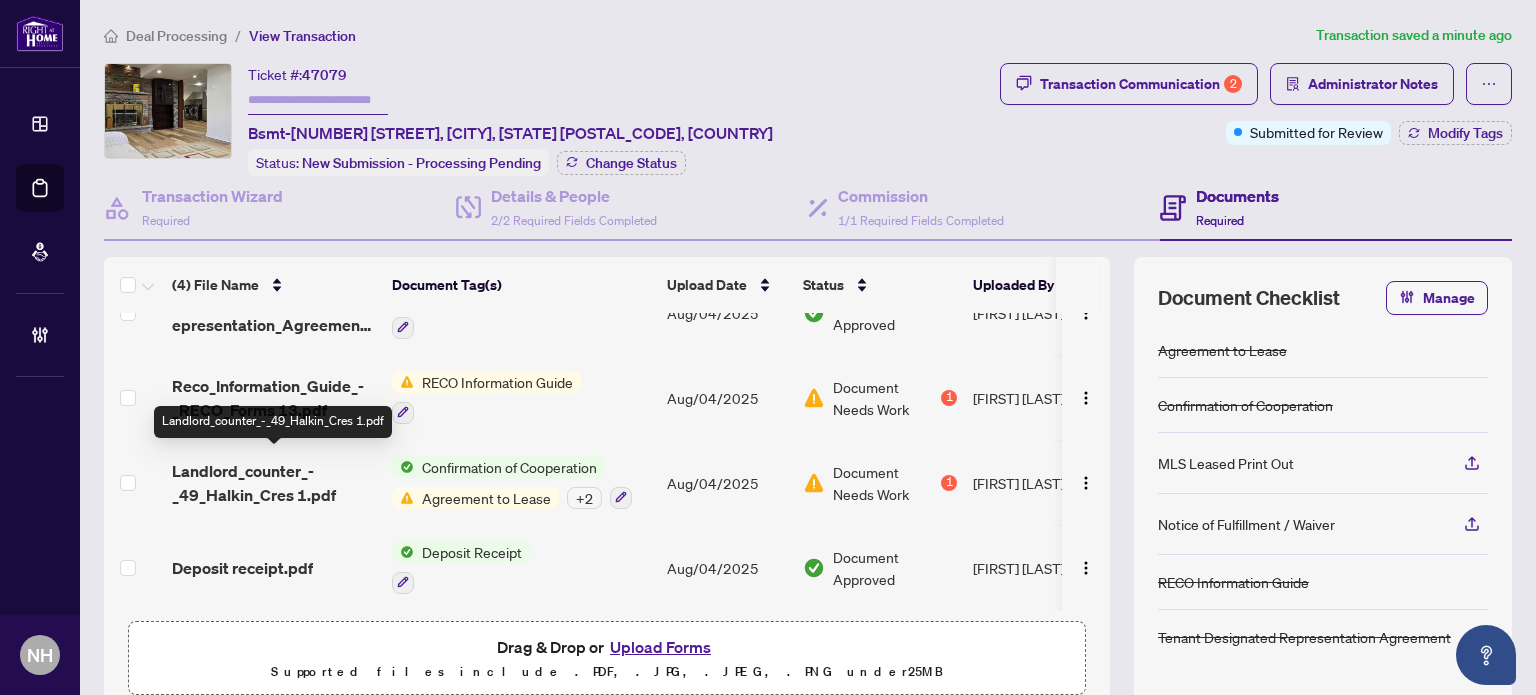 click on "Landlord_counter_-_49_Halkin_Cres 1.pdf" at bounding box center (274, 483) 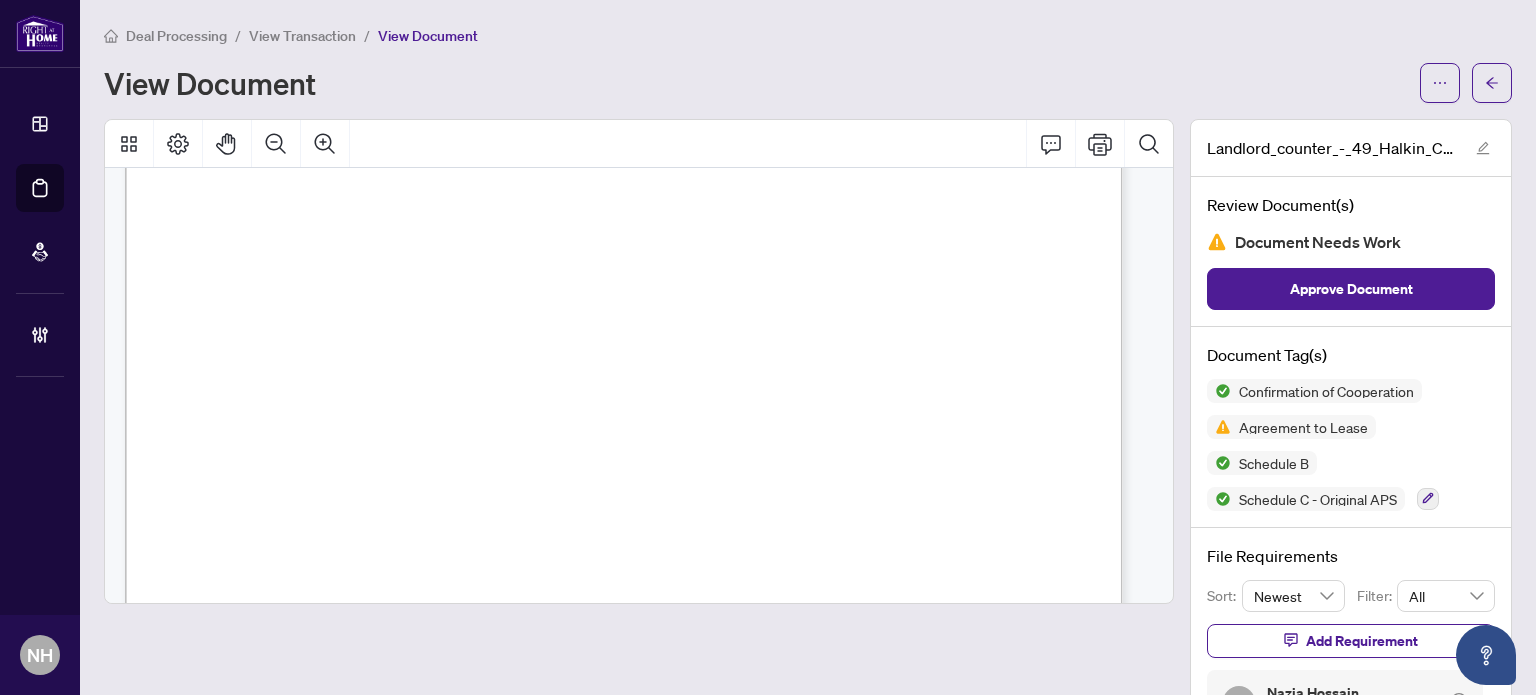 scroll, scrollTop: 1600, scrollLeft: 0, axis: vertical 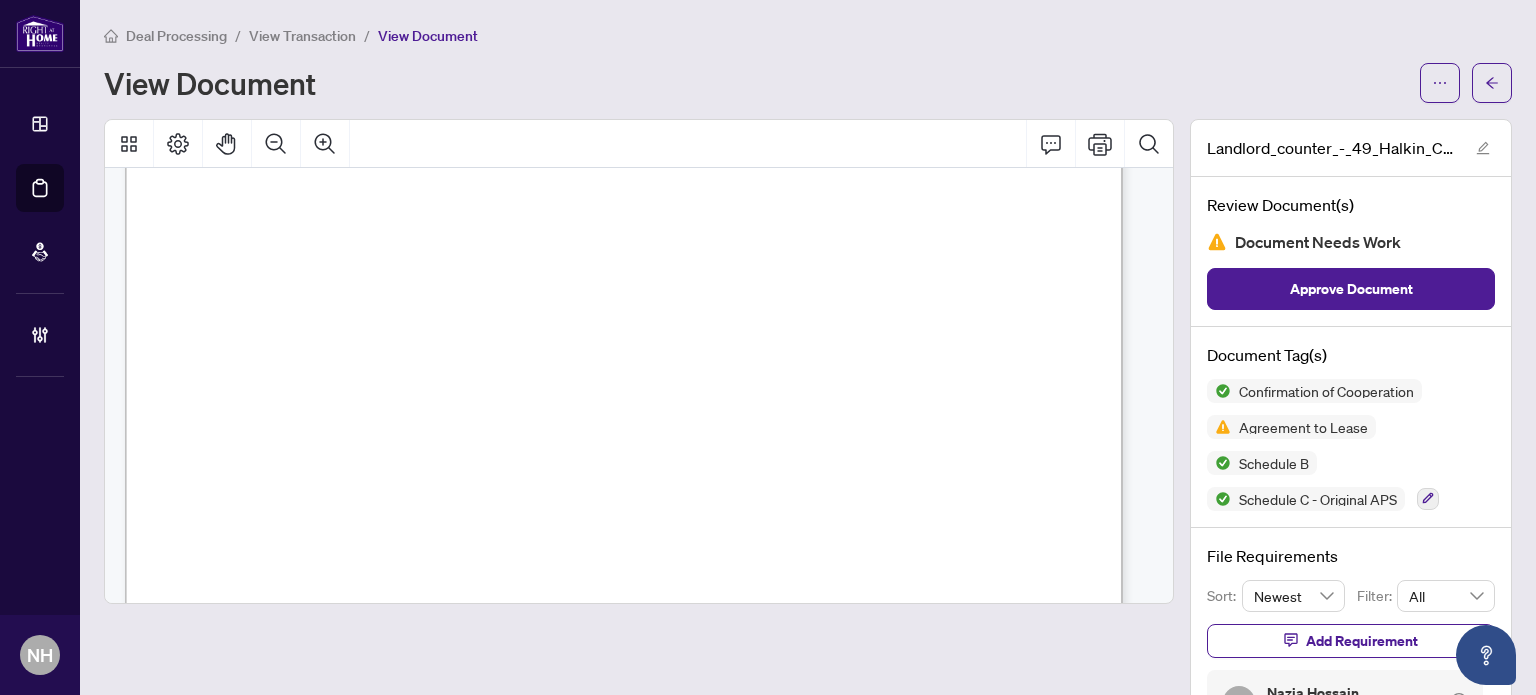 click on "View Transaction" at bounding box center (302, 36) 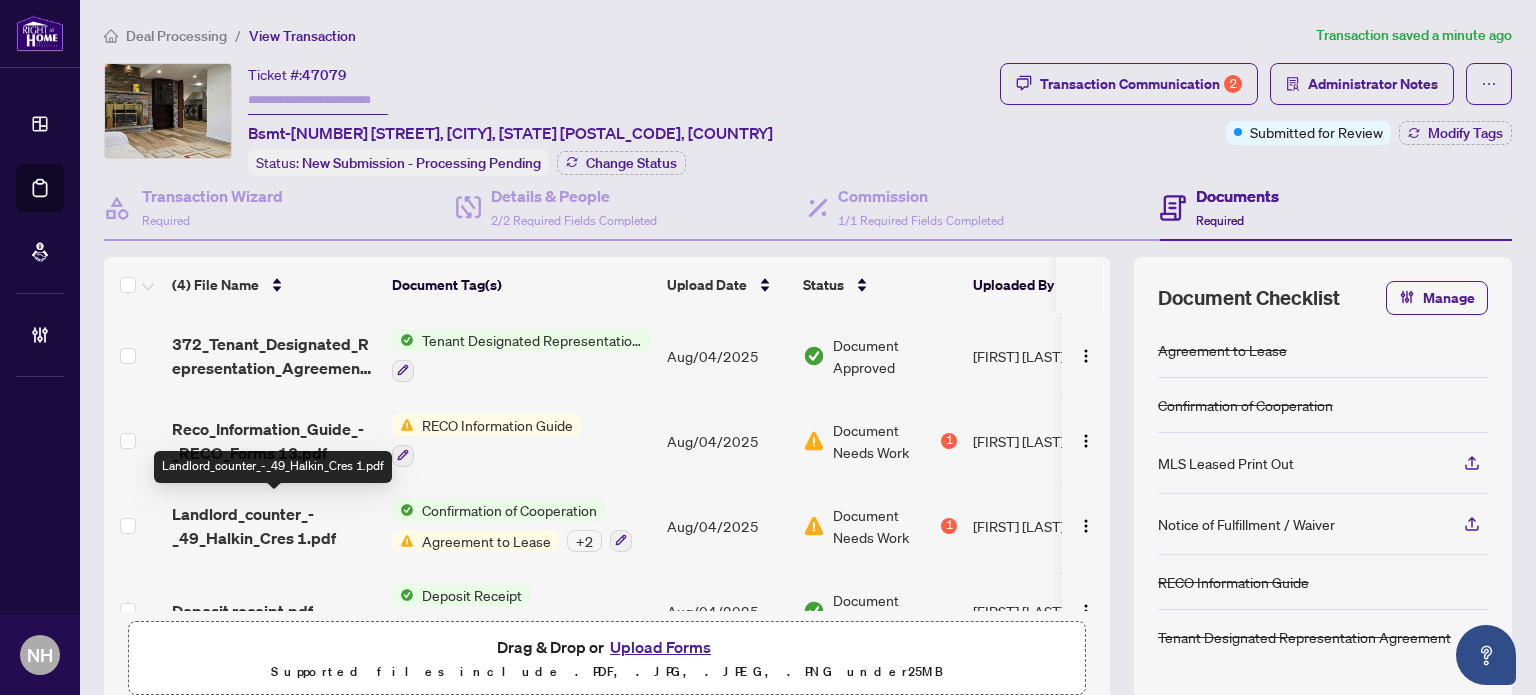 click on "Landlord_counter_-_49_Halkin_Cres 1.pdf" at bounding box center (274, 526) 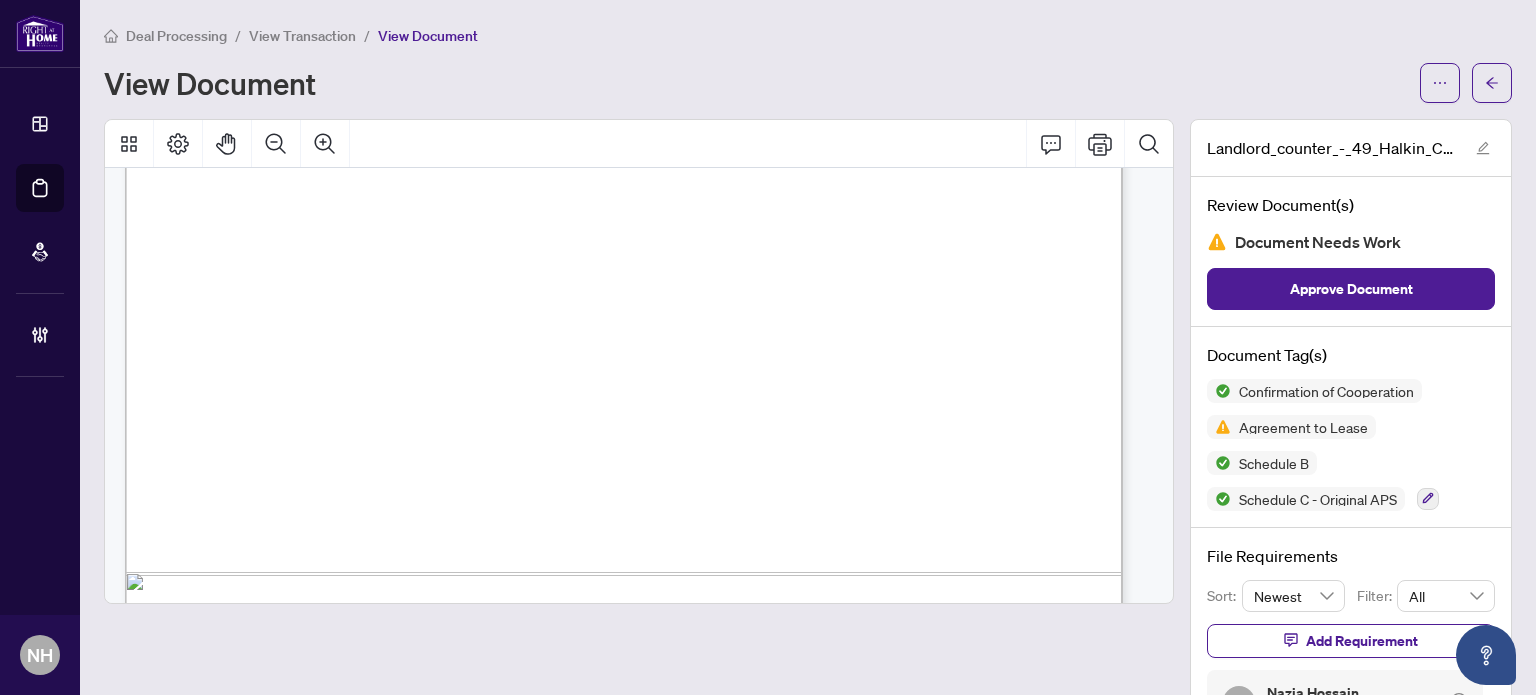 scroll, scrollTop: 15454, scrollLeft: 0, axis: vertical 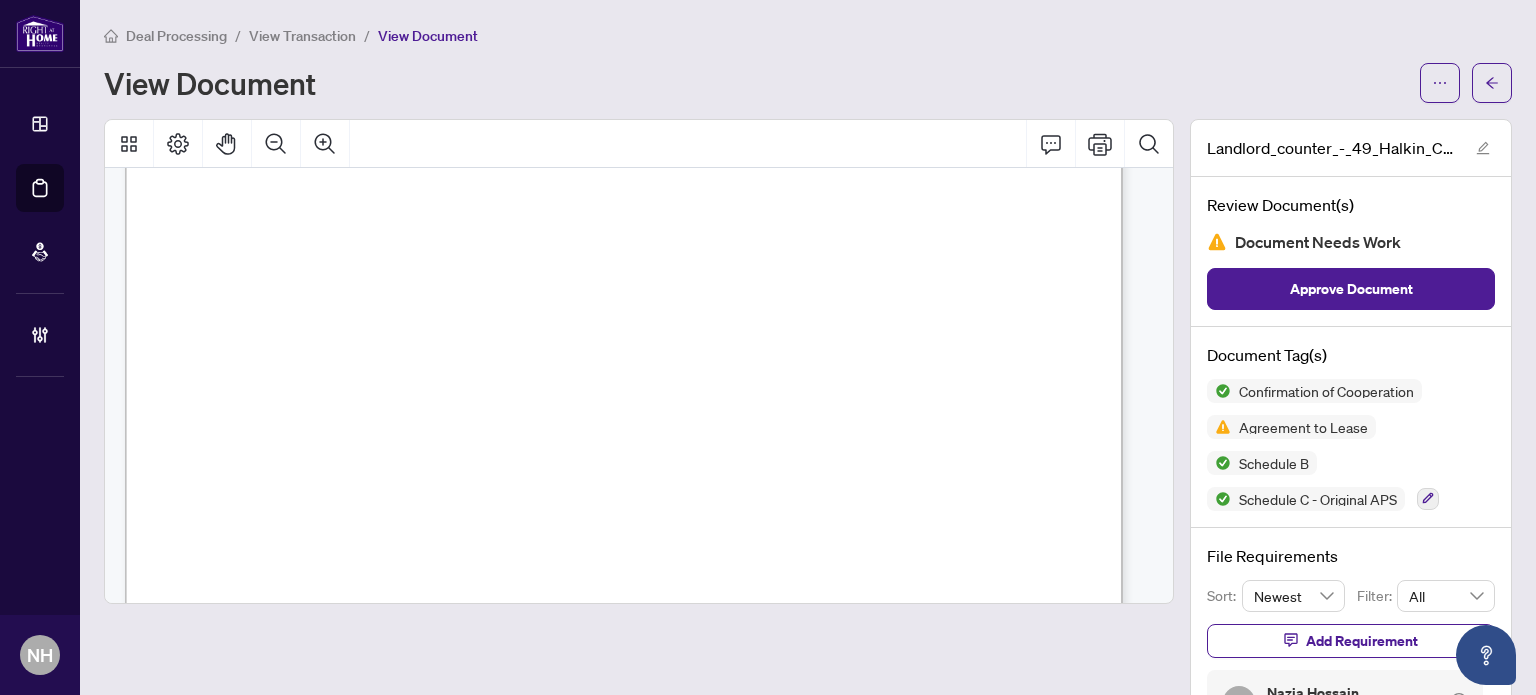 click on "View Transaction" at bounding box center [302, 36] 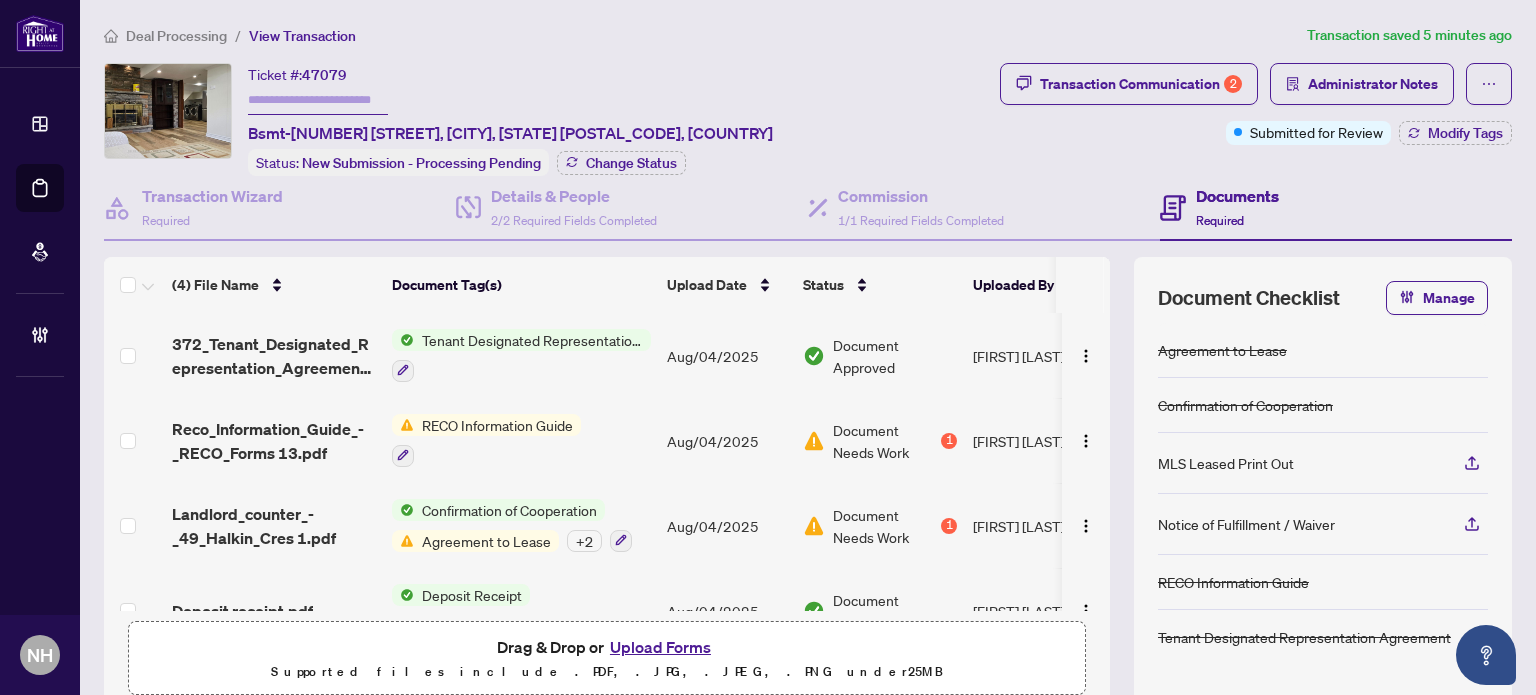 scroll, scrollTop: 45, scrollLeft: 0, axis: vertical 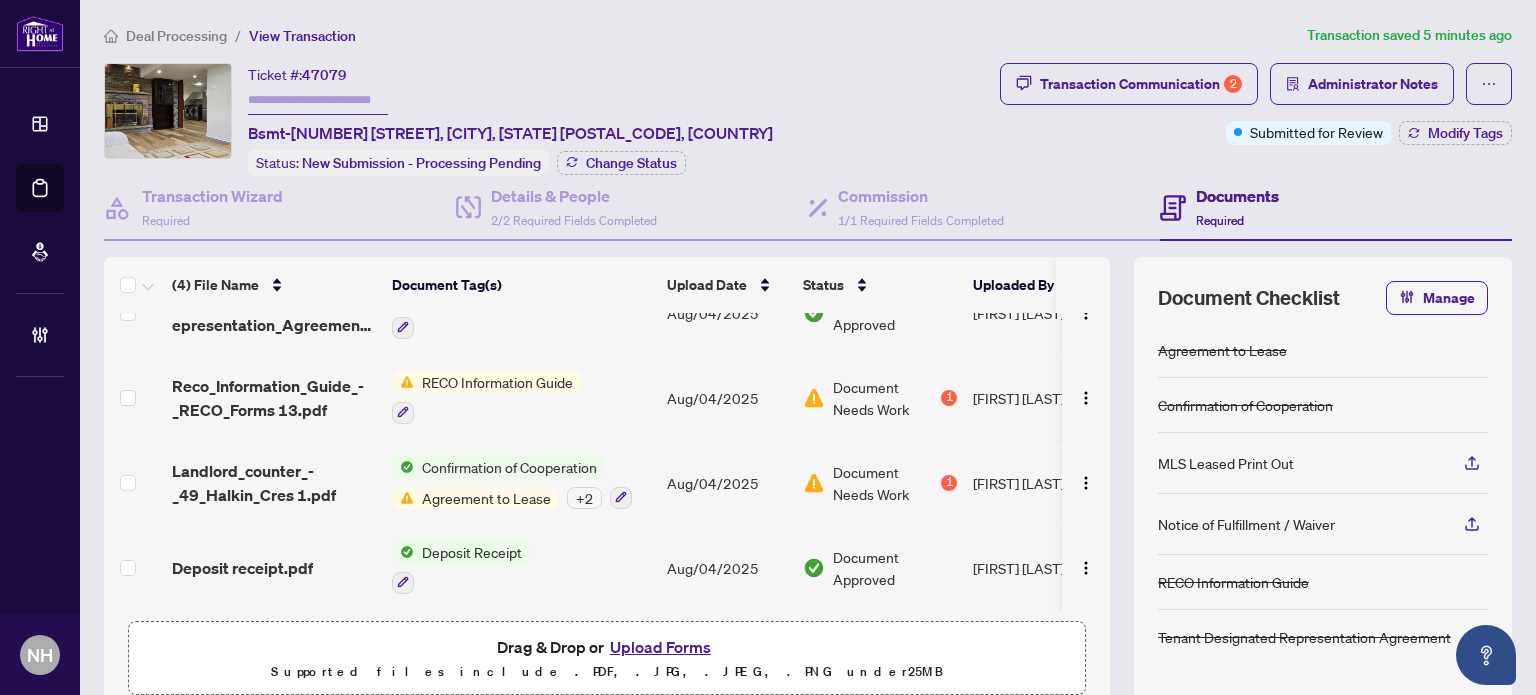 click on "Deposit receipt.pdf" at bounding box center [242, 568] 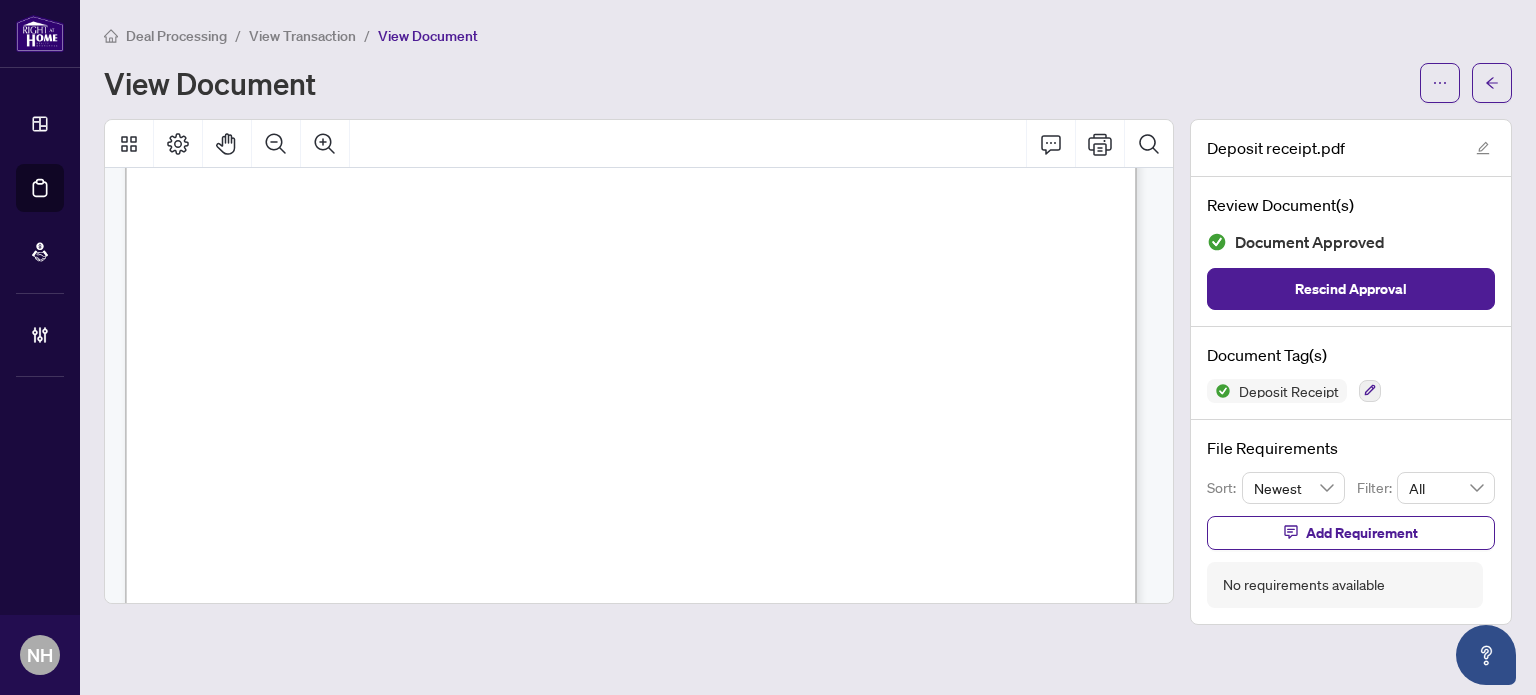 scroll, scrollTop: 200, scrollLeft: 0, axis: vertical 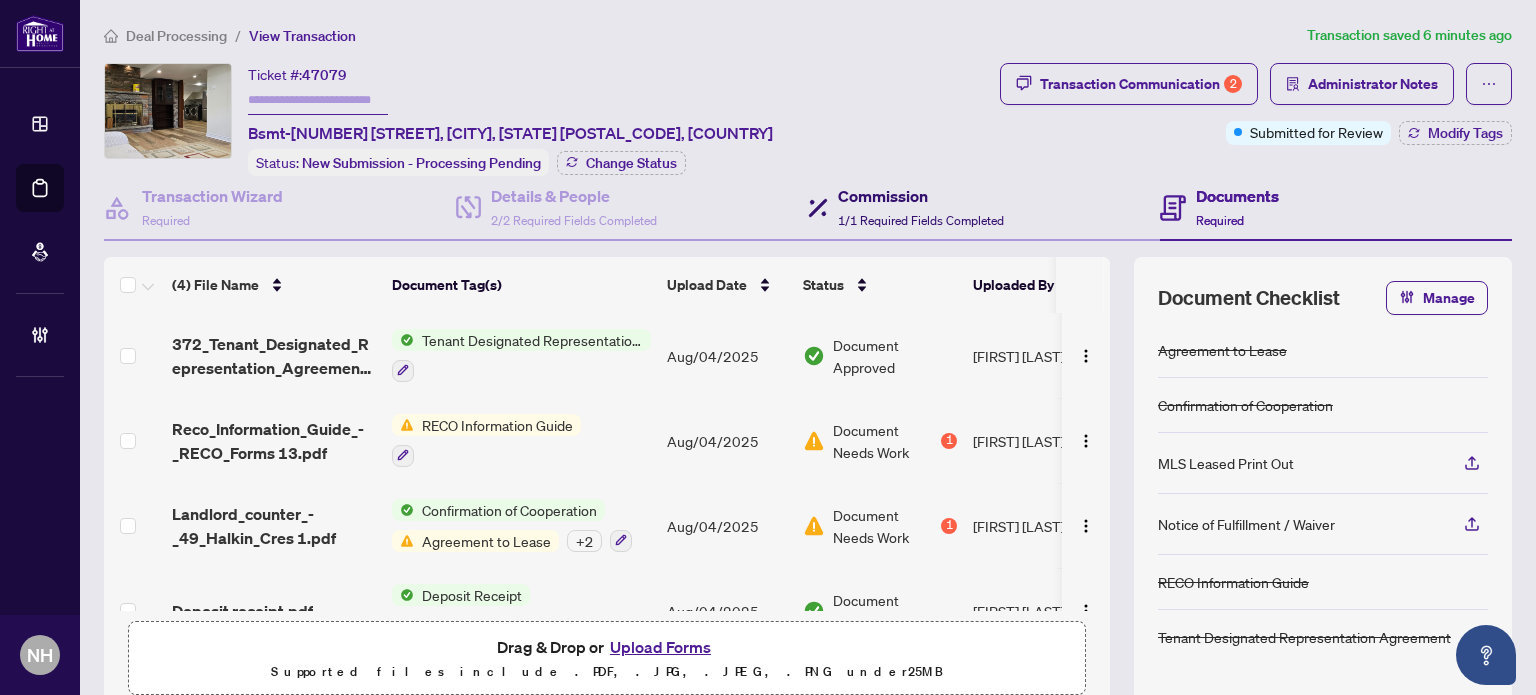 click on "Commission" at bounding box center (921, 196) 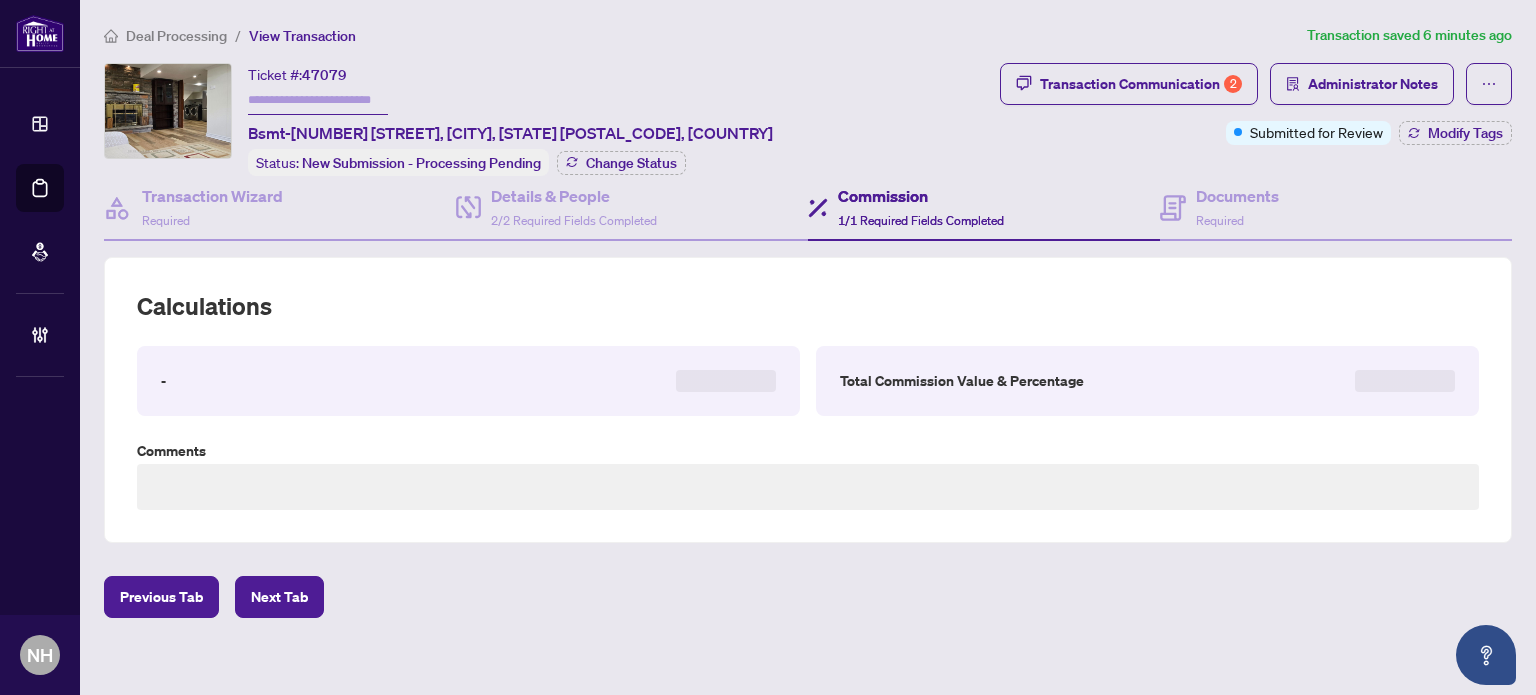 type on "**********" 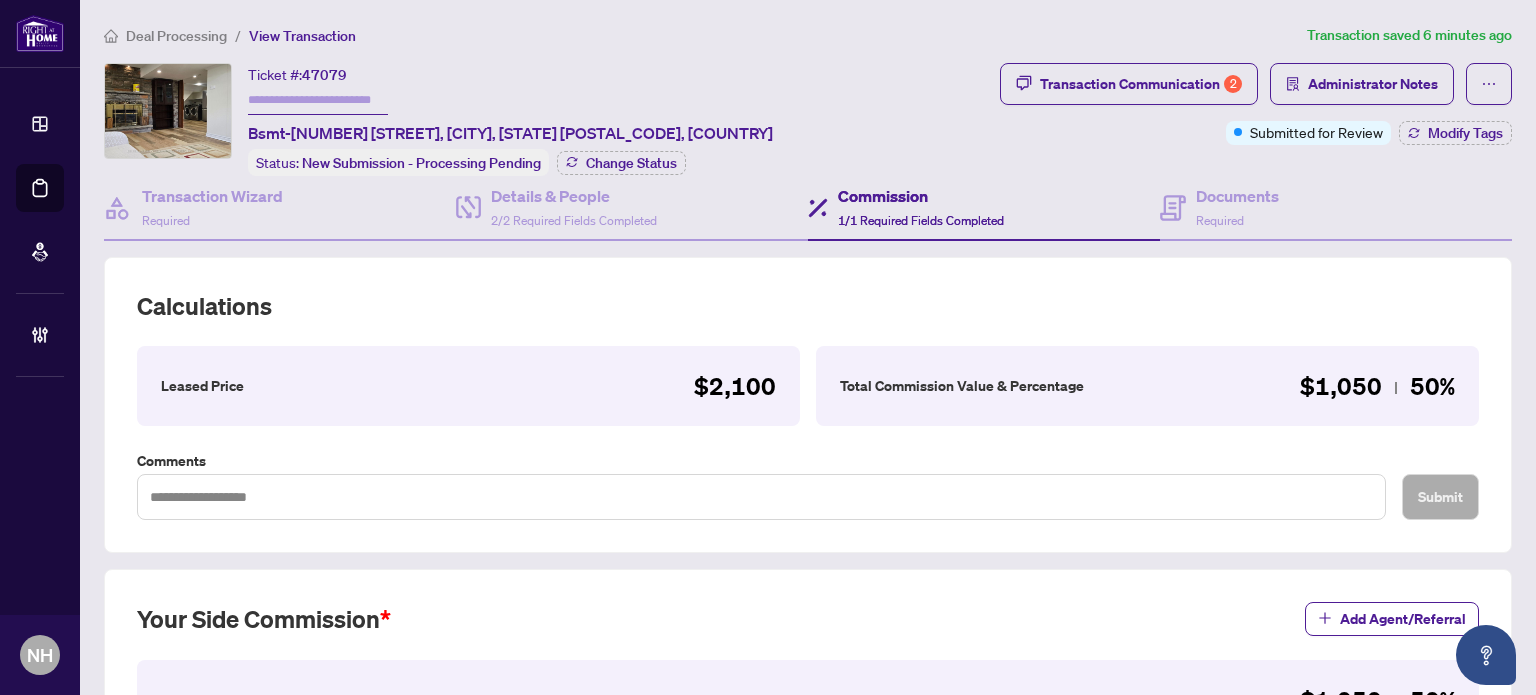 scroll, scrollTop: 400, scrollLeft: 0, axis: vertical 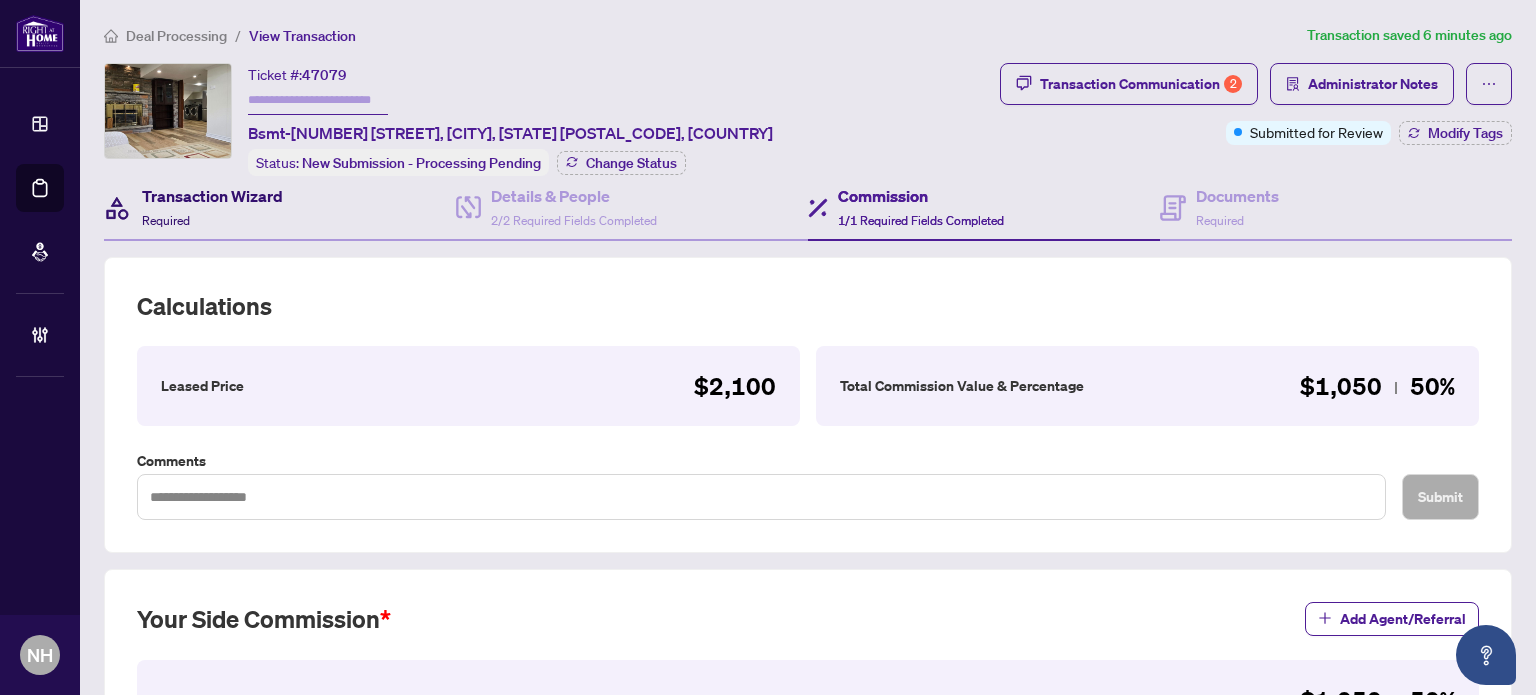 click on "Transaction Wizard Required" at bounding box center (212, 207) 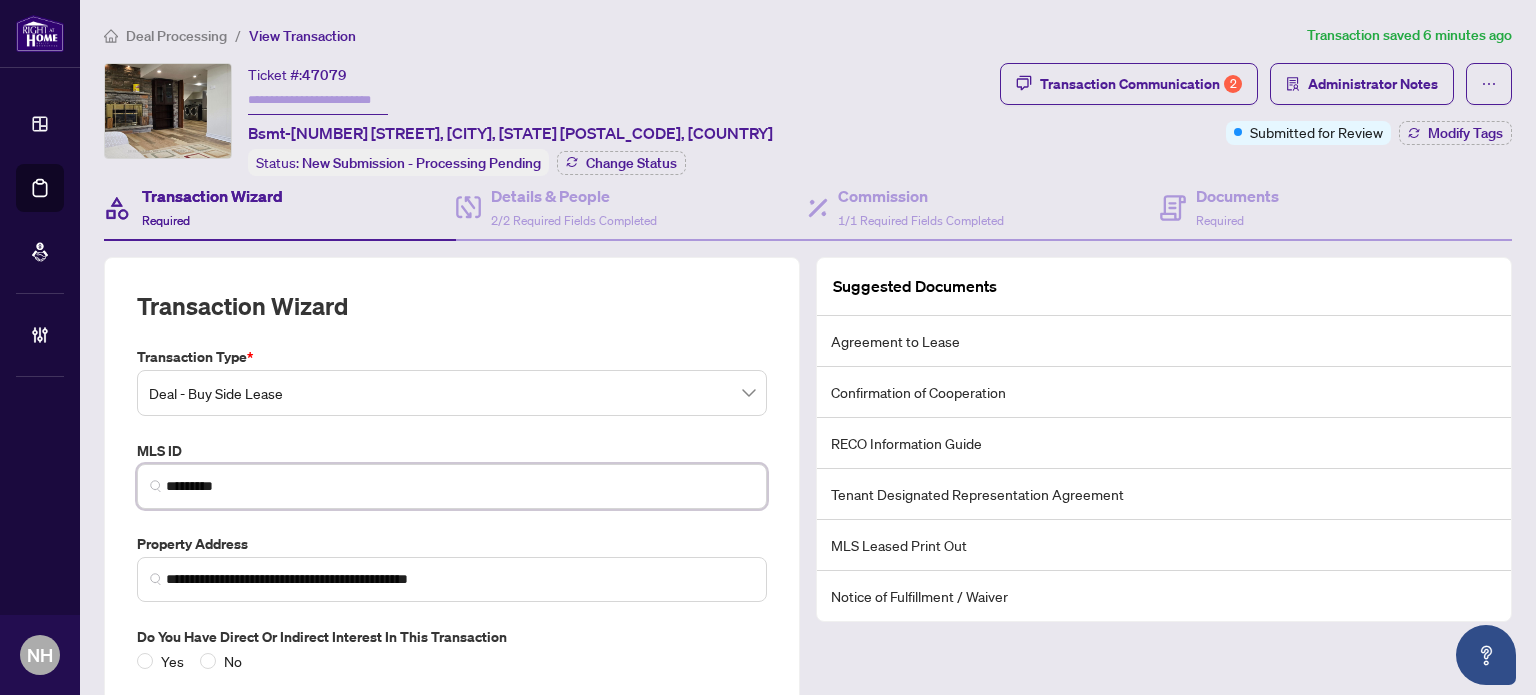 drag, startPoint x: 256, startPoint y: 482, endPoint x: 116, endPoint y: 473, distance: 140.28899 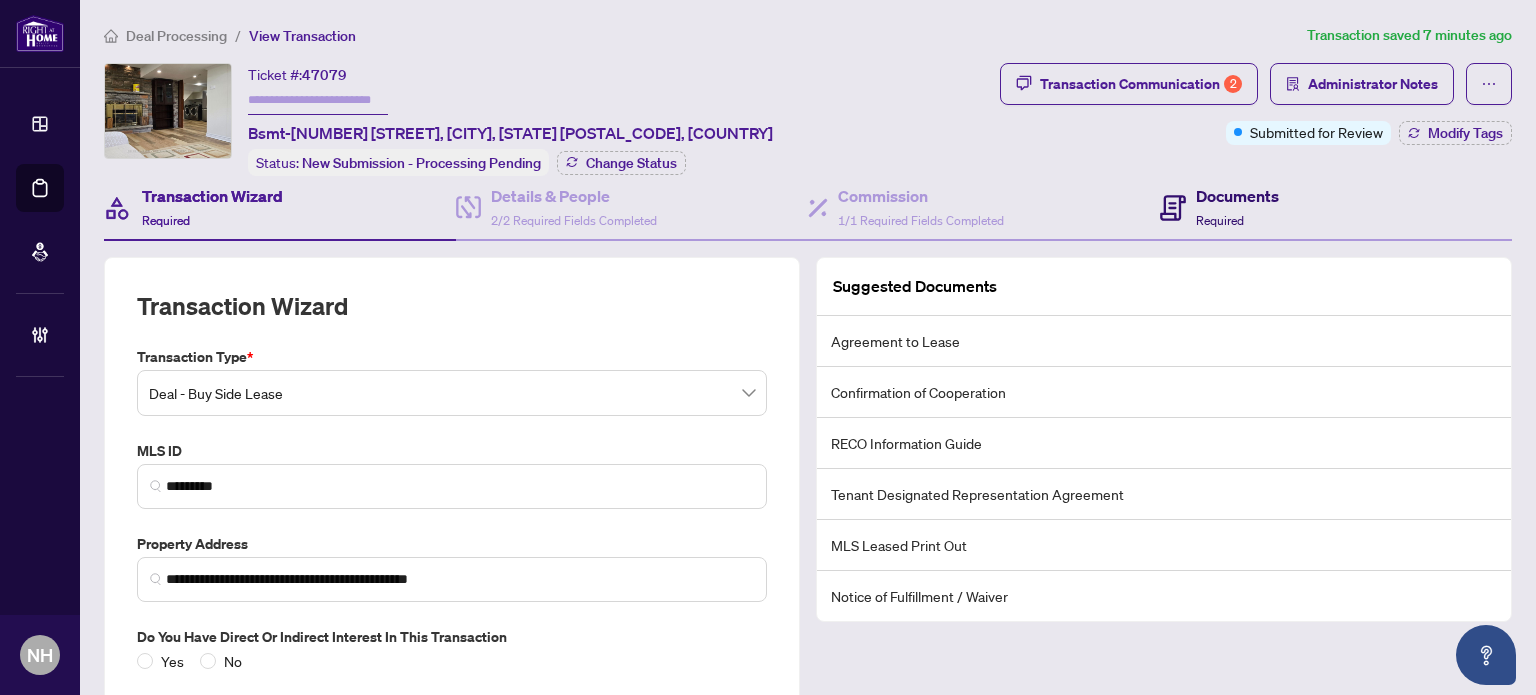 drag, startPoint x: 1198, startPoint y: 195, endPoint x: 1164, endPoint y: 236, distance: 53.263496 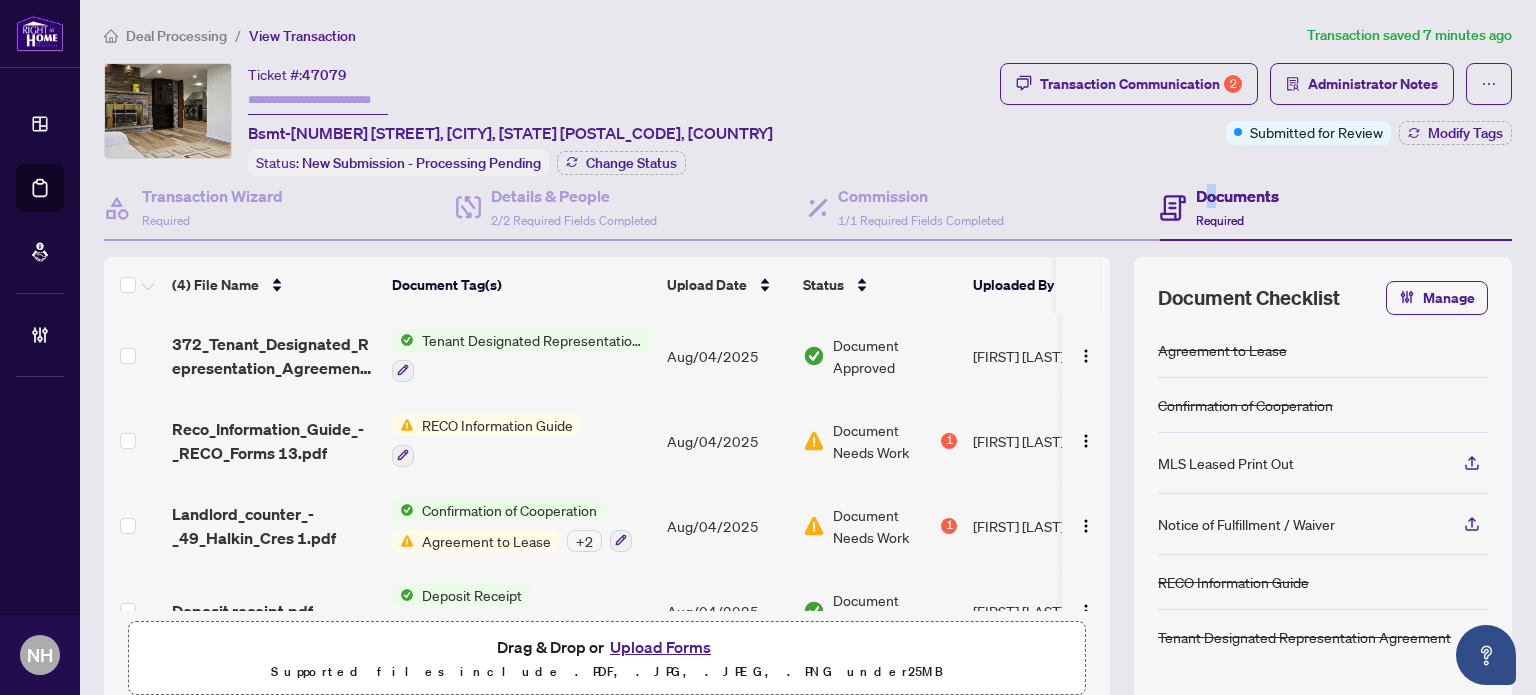 click on "Upload Forms" at bounding box center (660, 647) 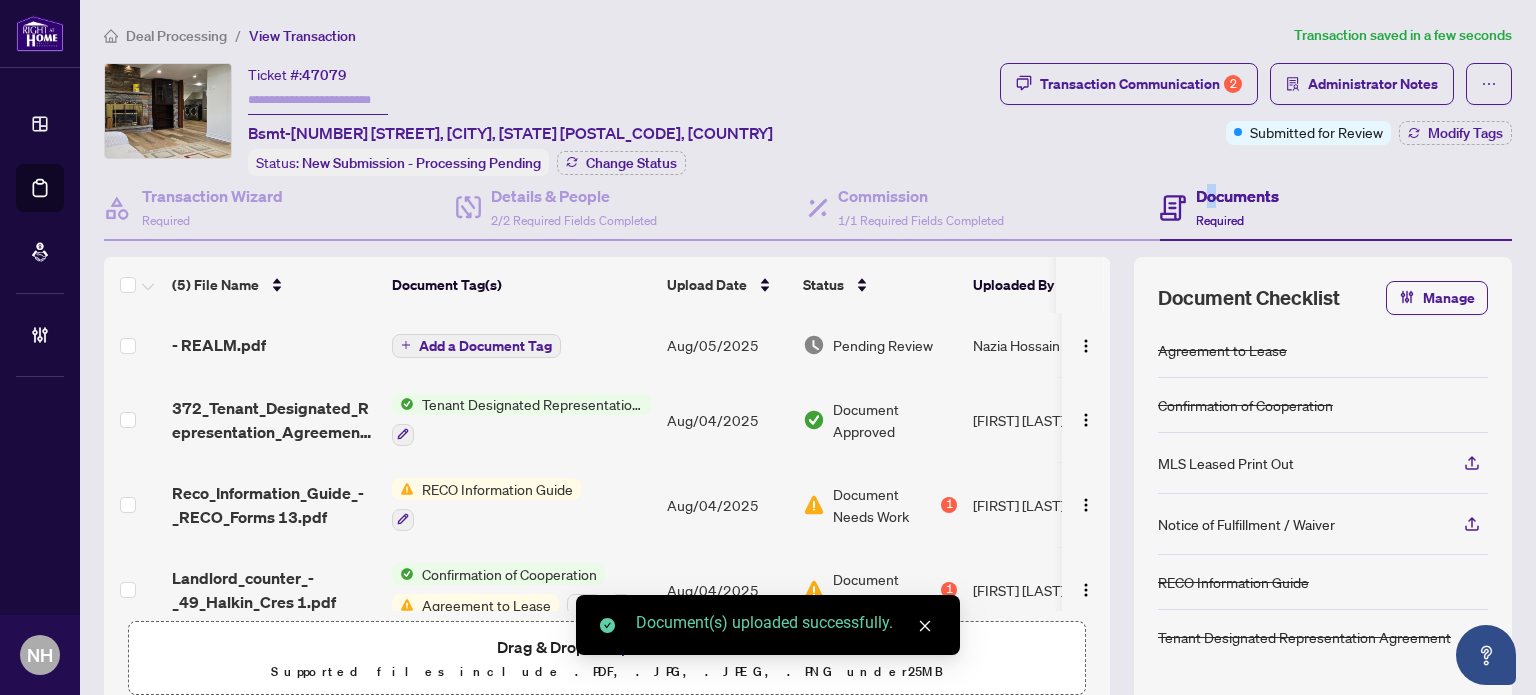click on "Add a Document Tag" at bounding box center [485, 346] 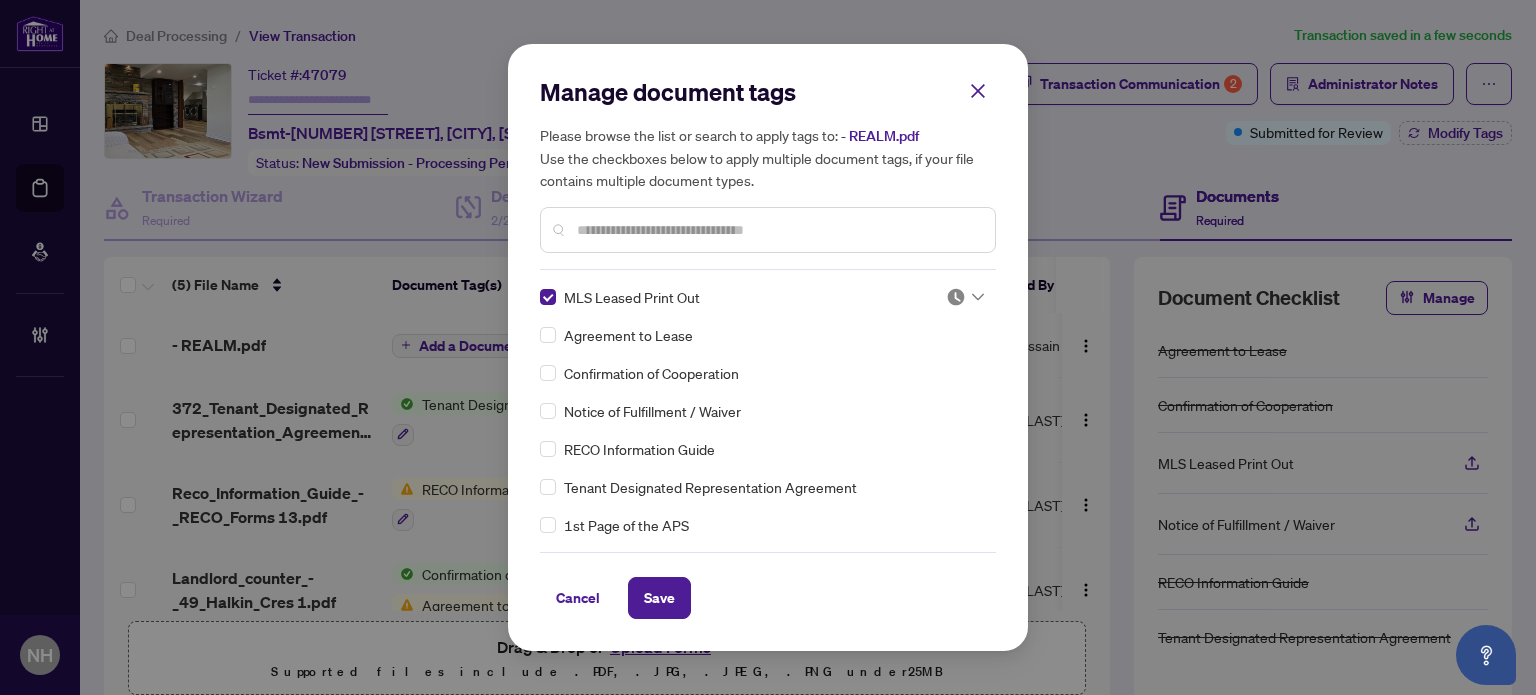 click at bounding box center [959, 302] 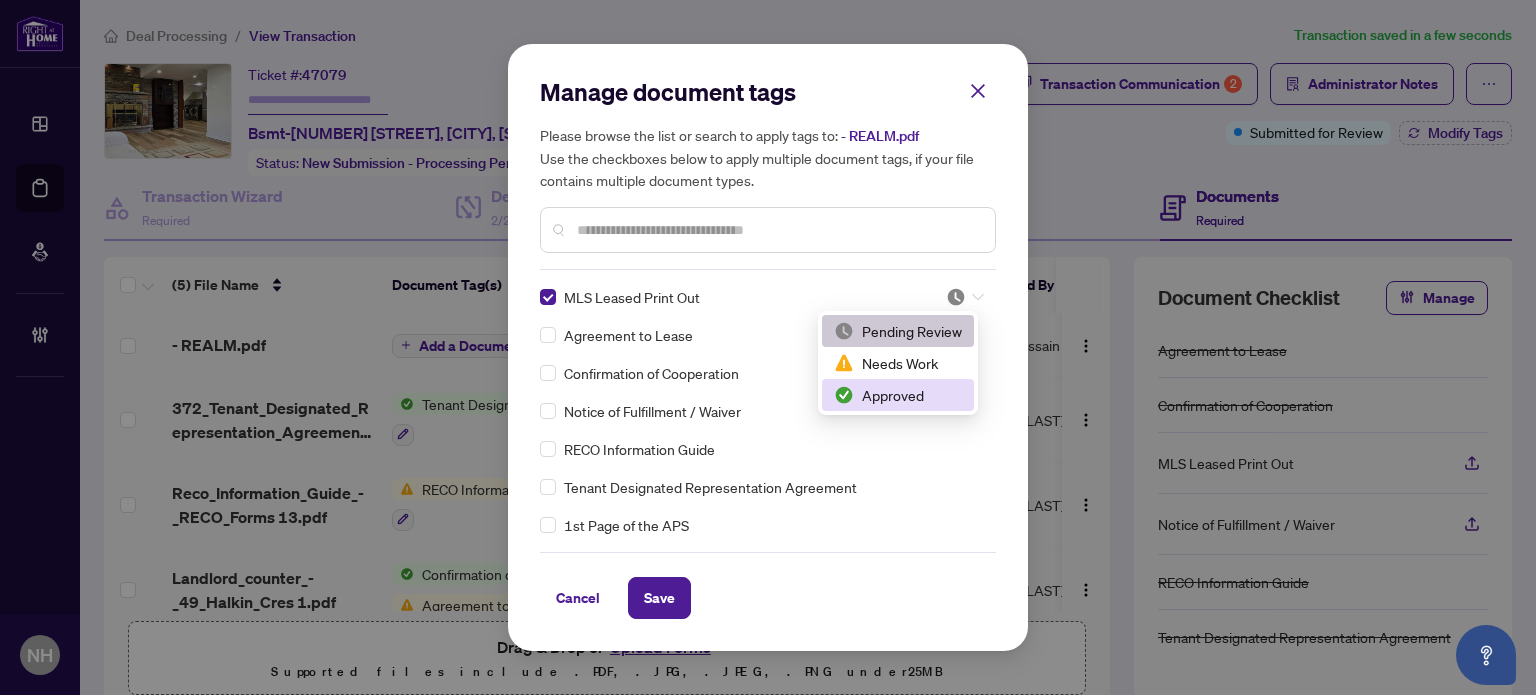 drag, startPoint x: 914, startPoint y: 388, endPoint x: 804, endPoint y: 446, distance: 124.35433 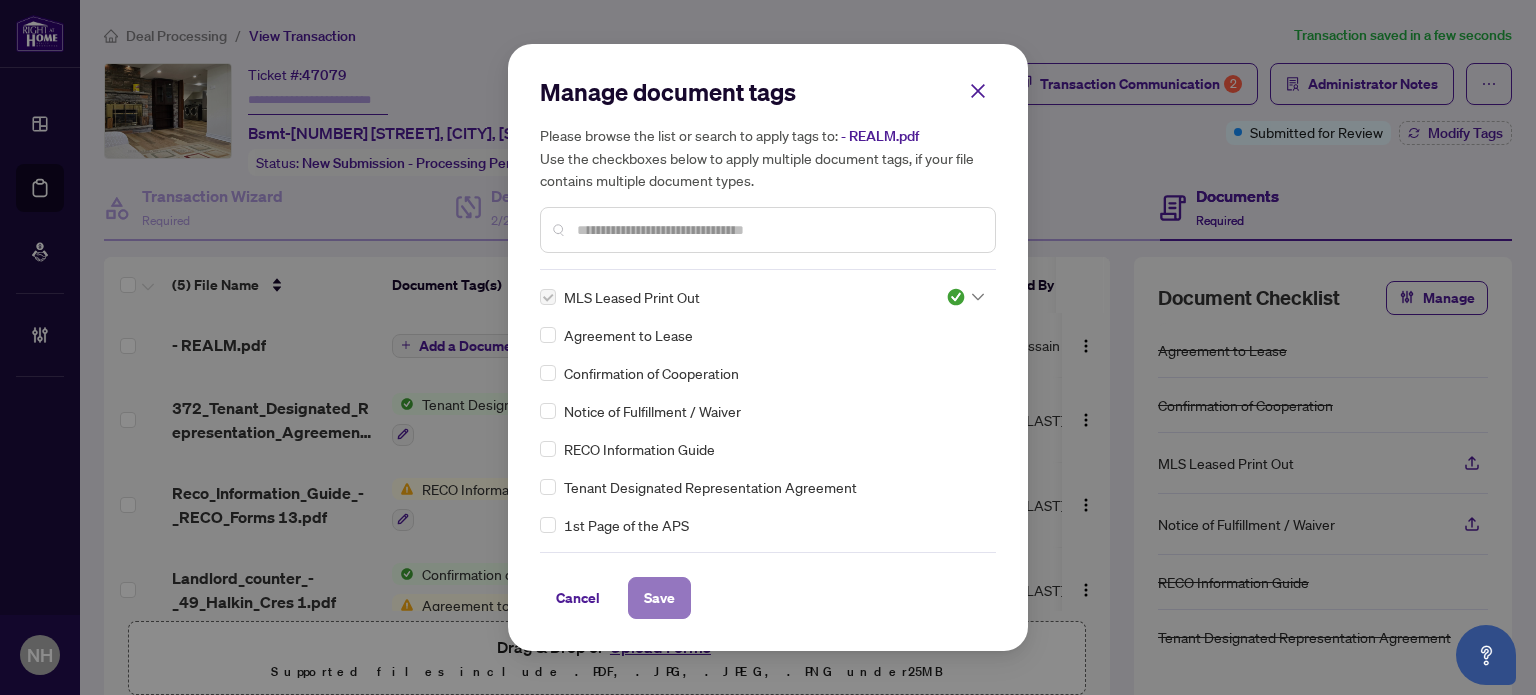 click on "Save" at bounding box center [659, 598] 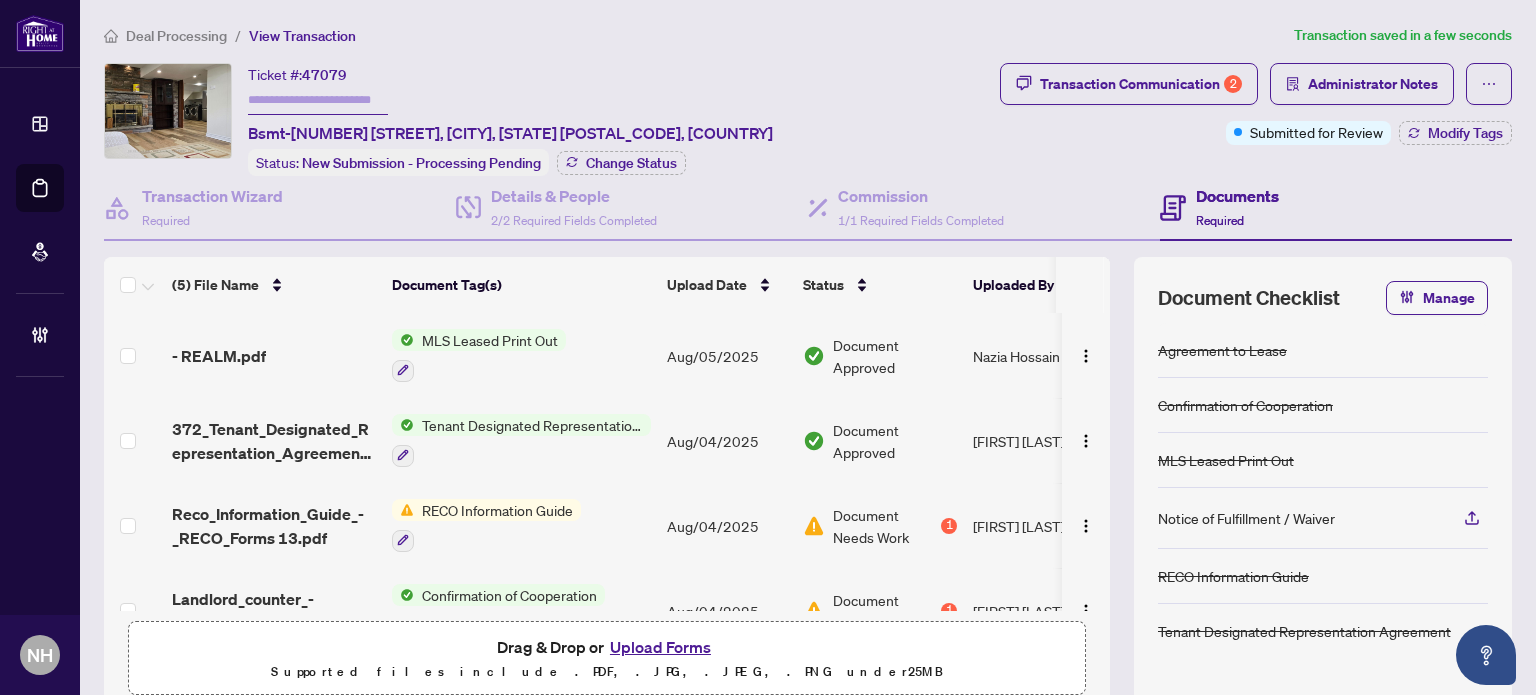 click on "- REALM.pdf" at bounding box center [219, 356] 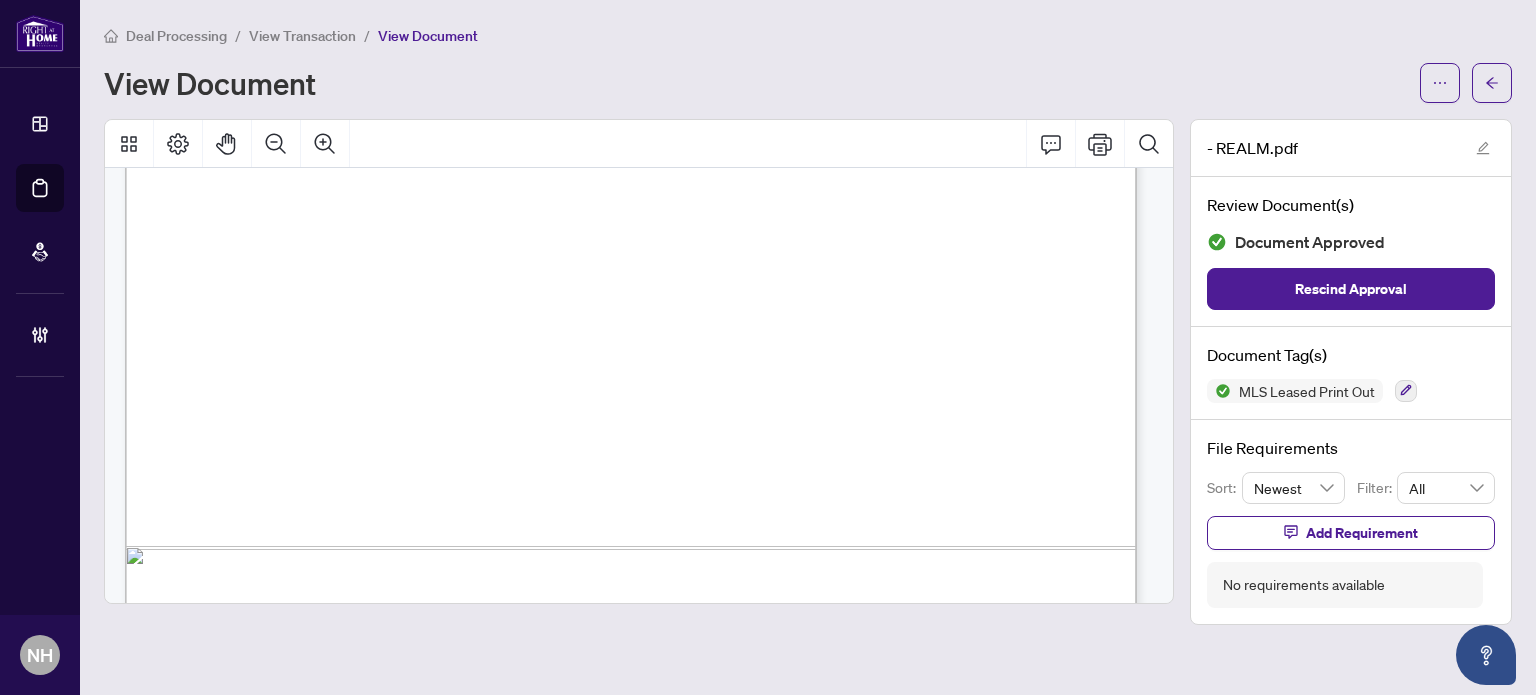 scroll, scrollTop: 900, scrollLeft: 0, axis: vertical 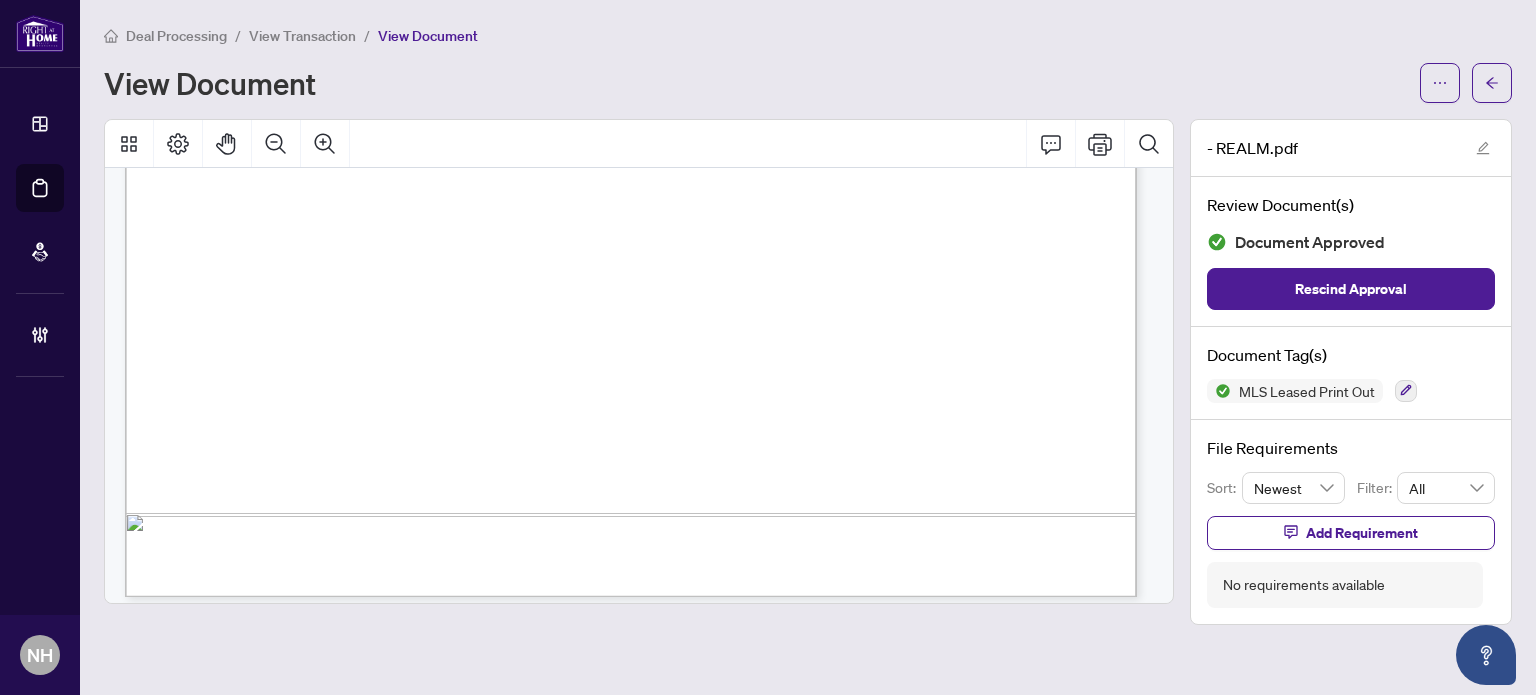 click on "View Transaction" at bounding box center (302, 36) 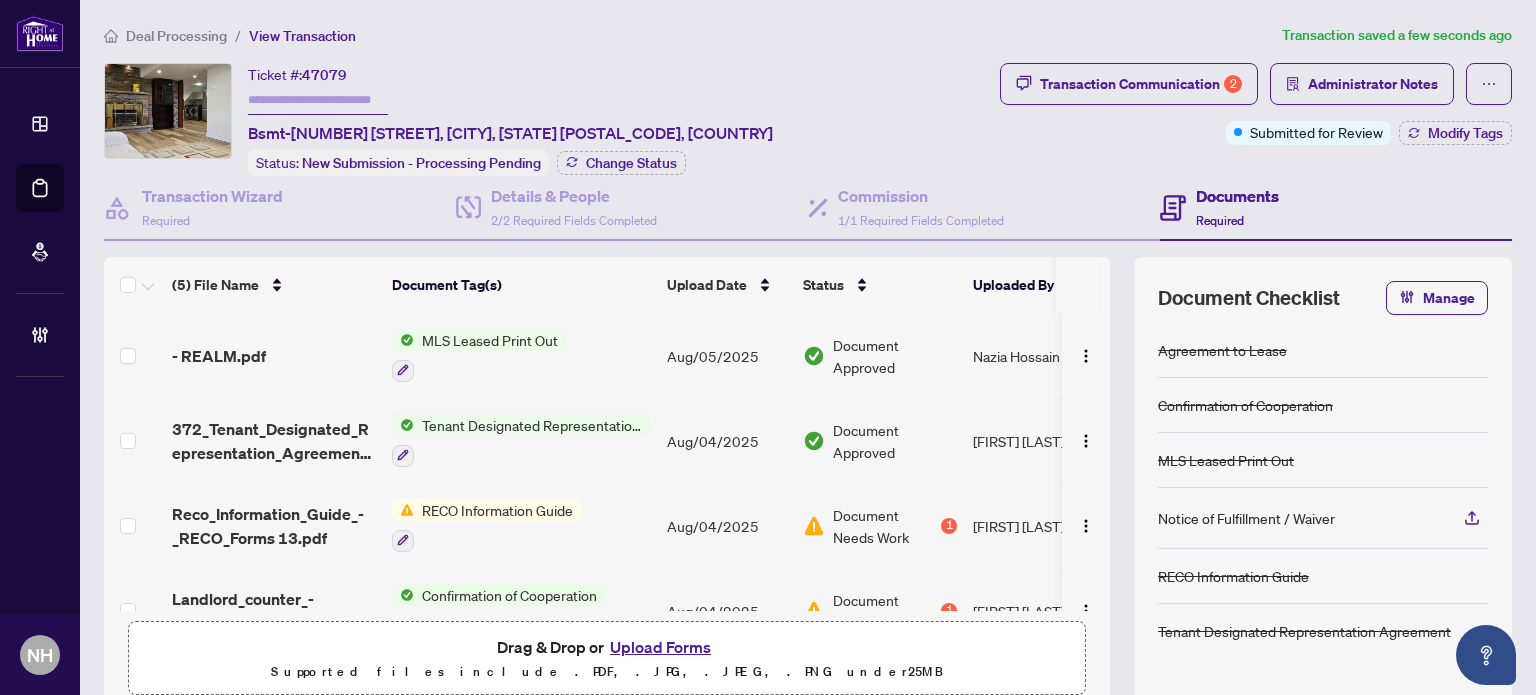 click on "Upload Forms" at bounding box center [660, 647] 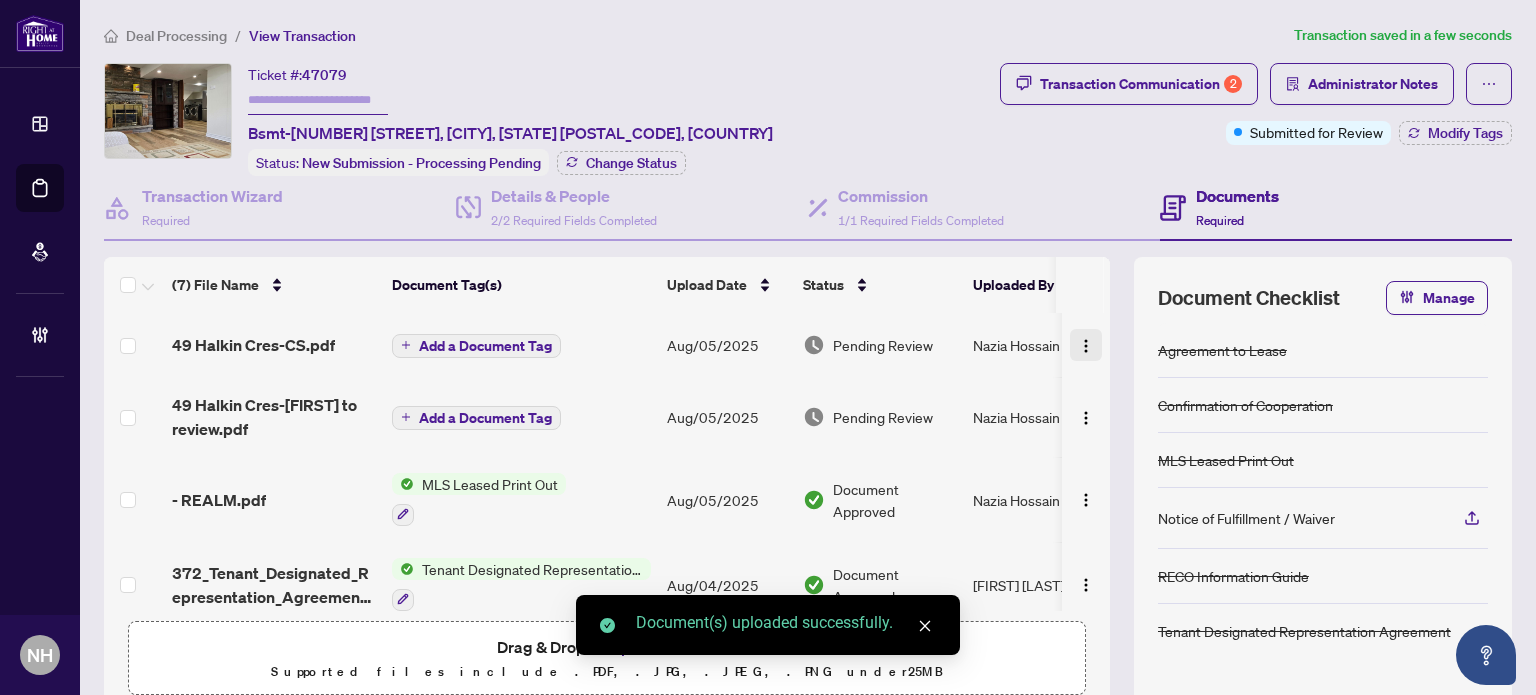 click at bounding box center [1086, 346] 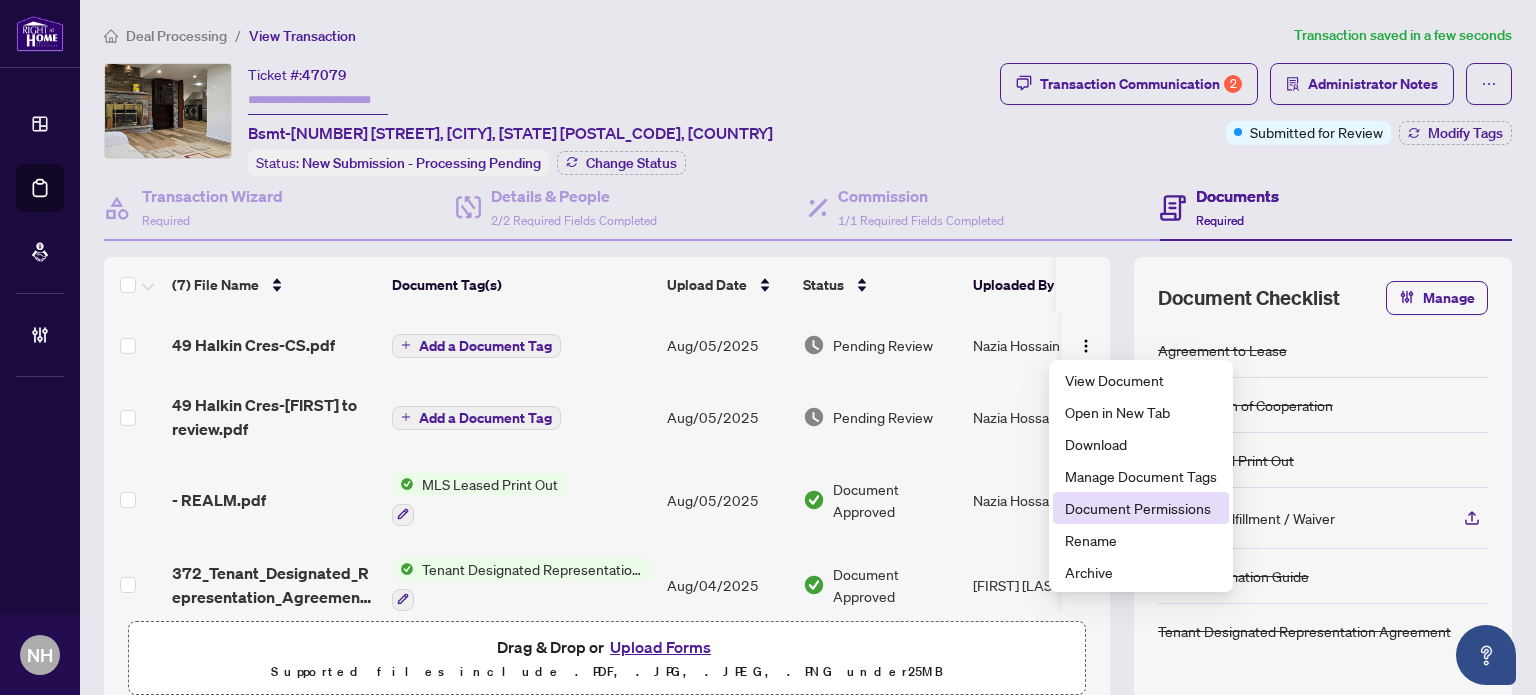 click on "Document Permissions" at bounding box center (1141, 508) 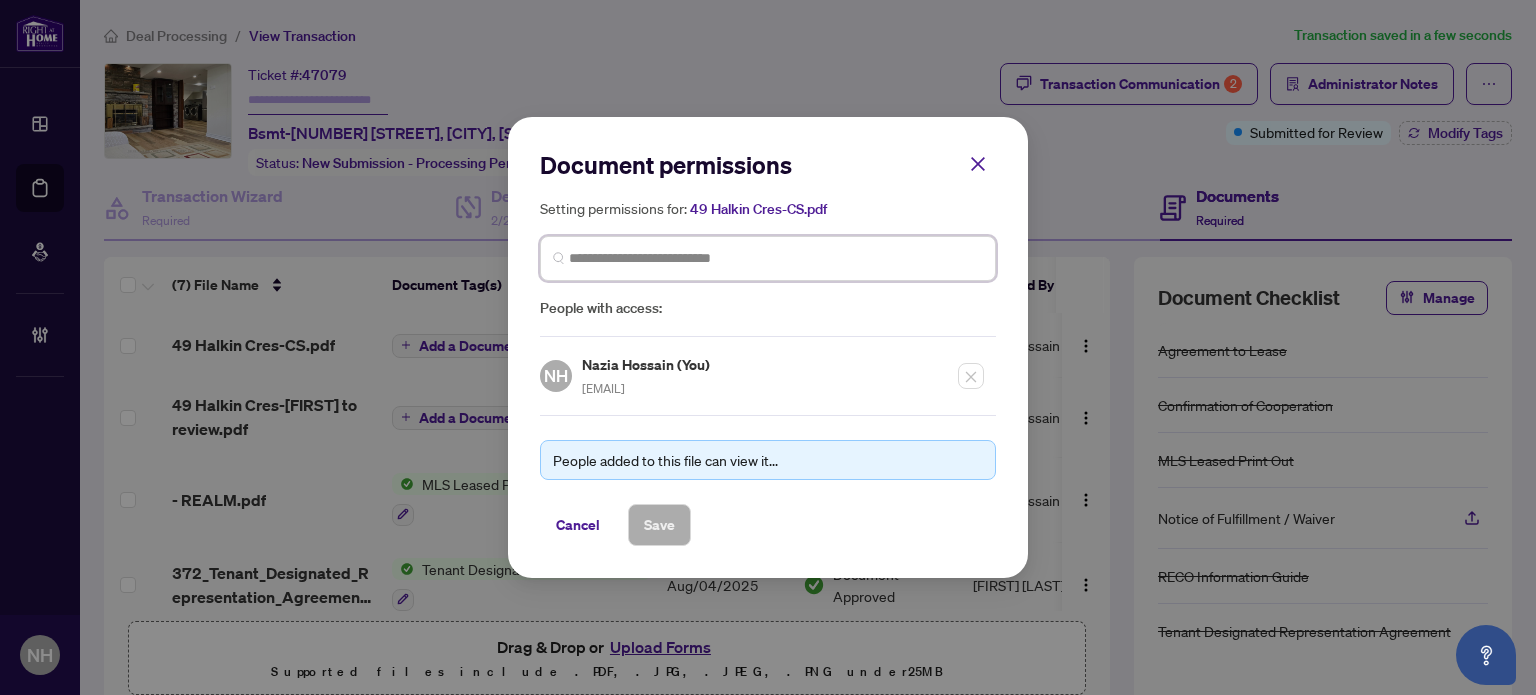 drag, startPoint x: 611, startPoint y: 267, endPoint x: 577, endPoint y: 275, distance: 34.928497 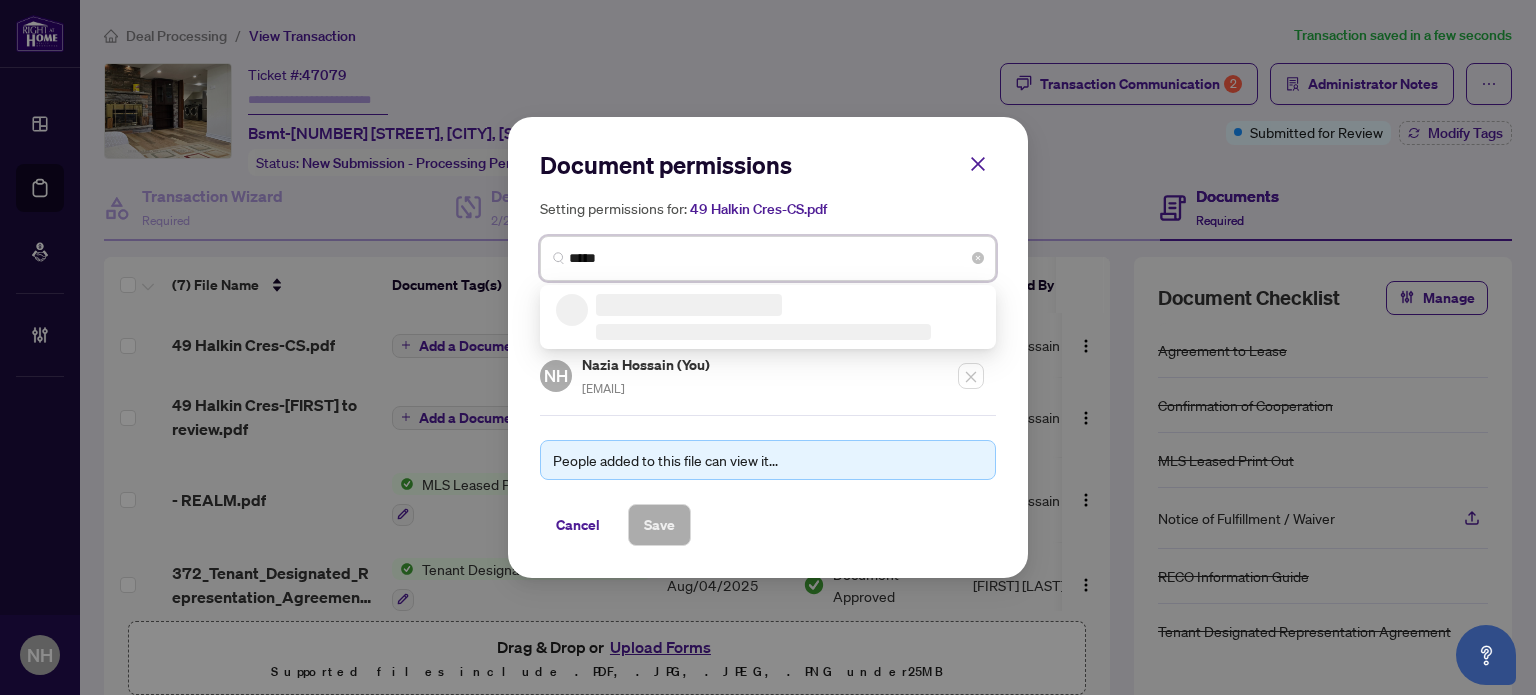type on "******" 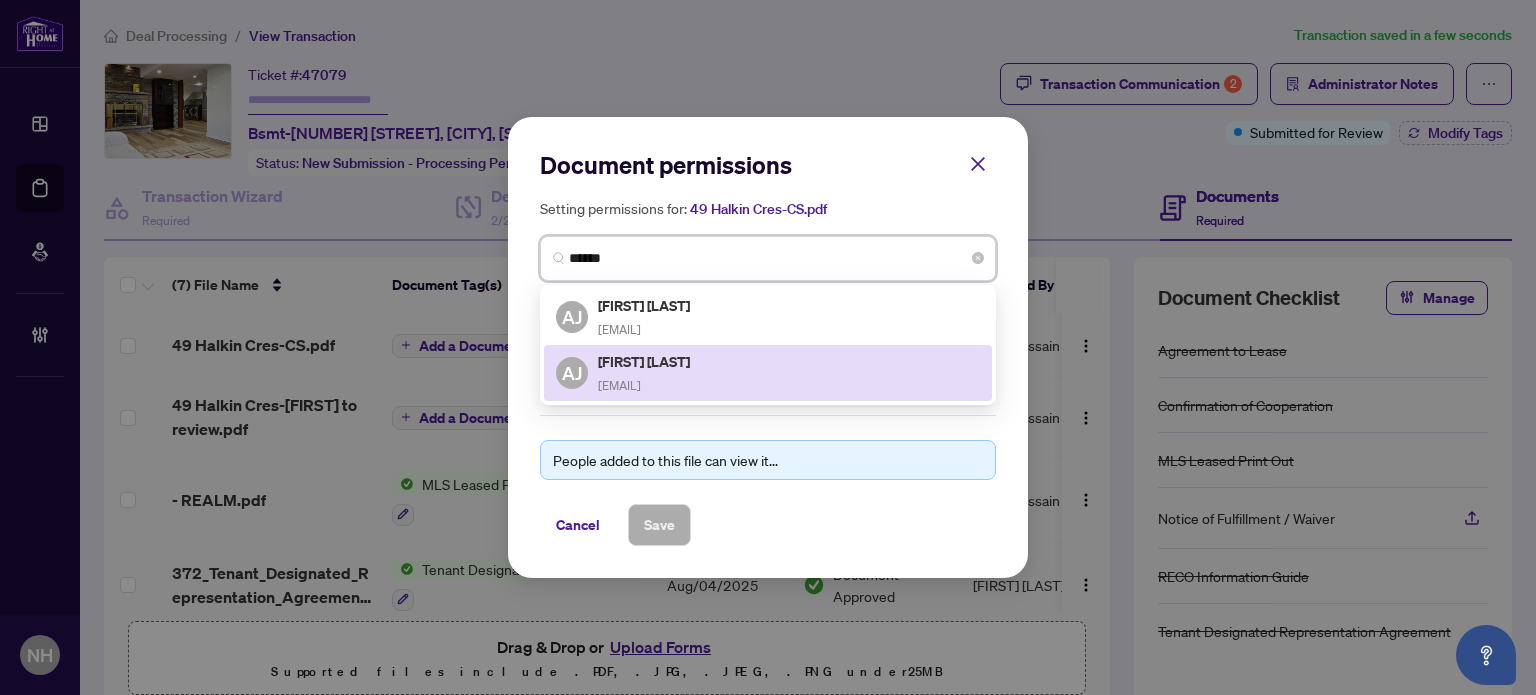 click on "Ajay Joseph" at bounding box center [645, 361] 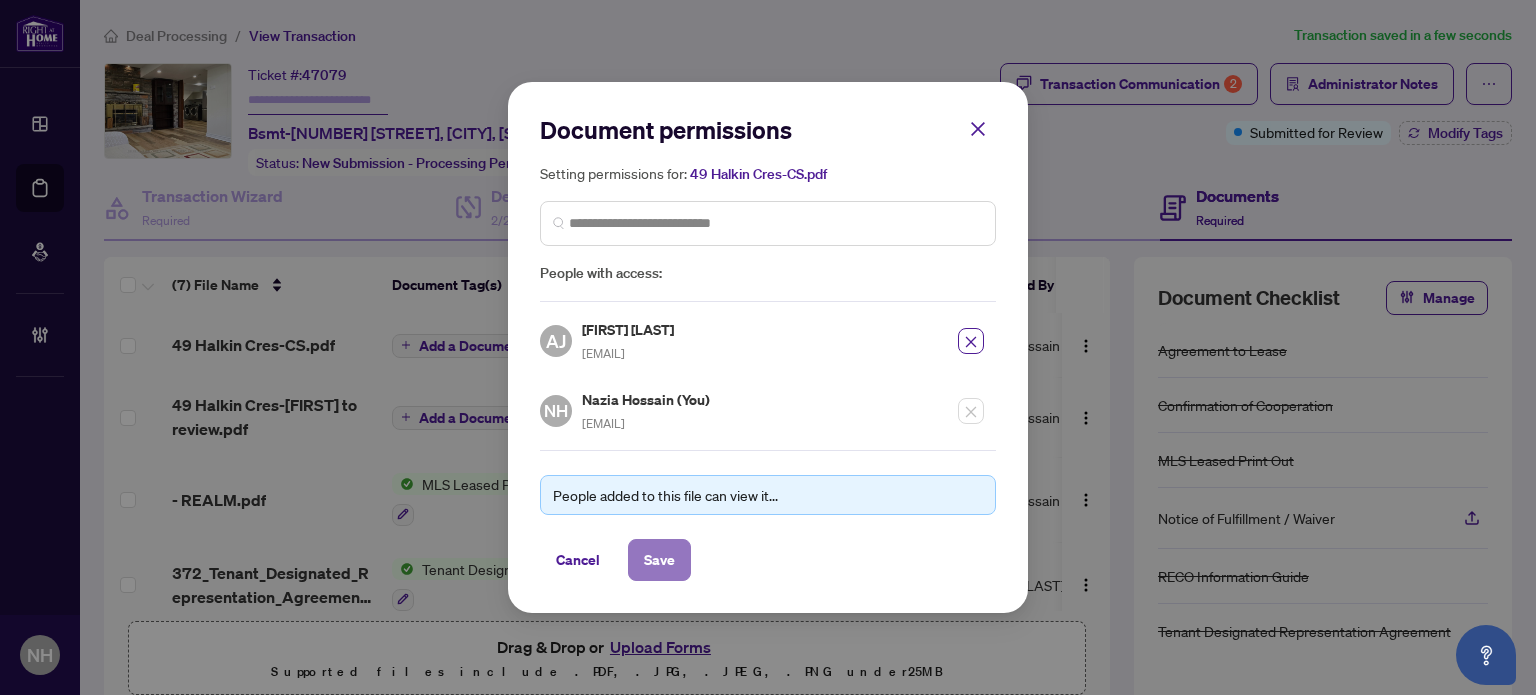 click on "Save" at bounding box center [659, 560] 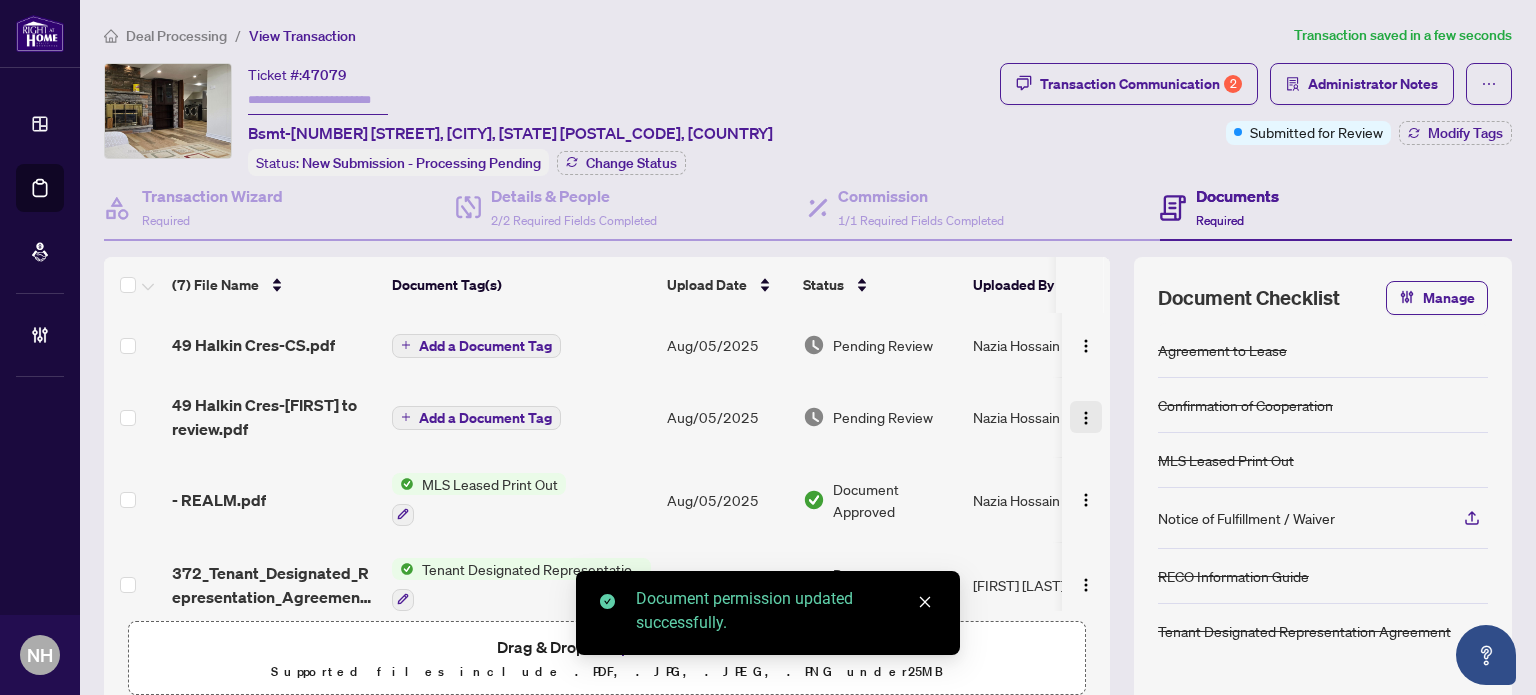 click at bounding box center (1086, 418) 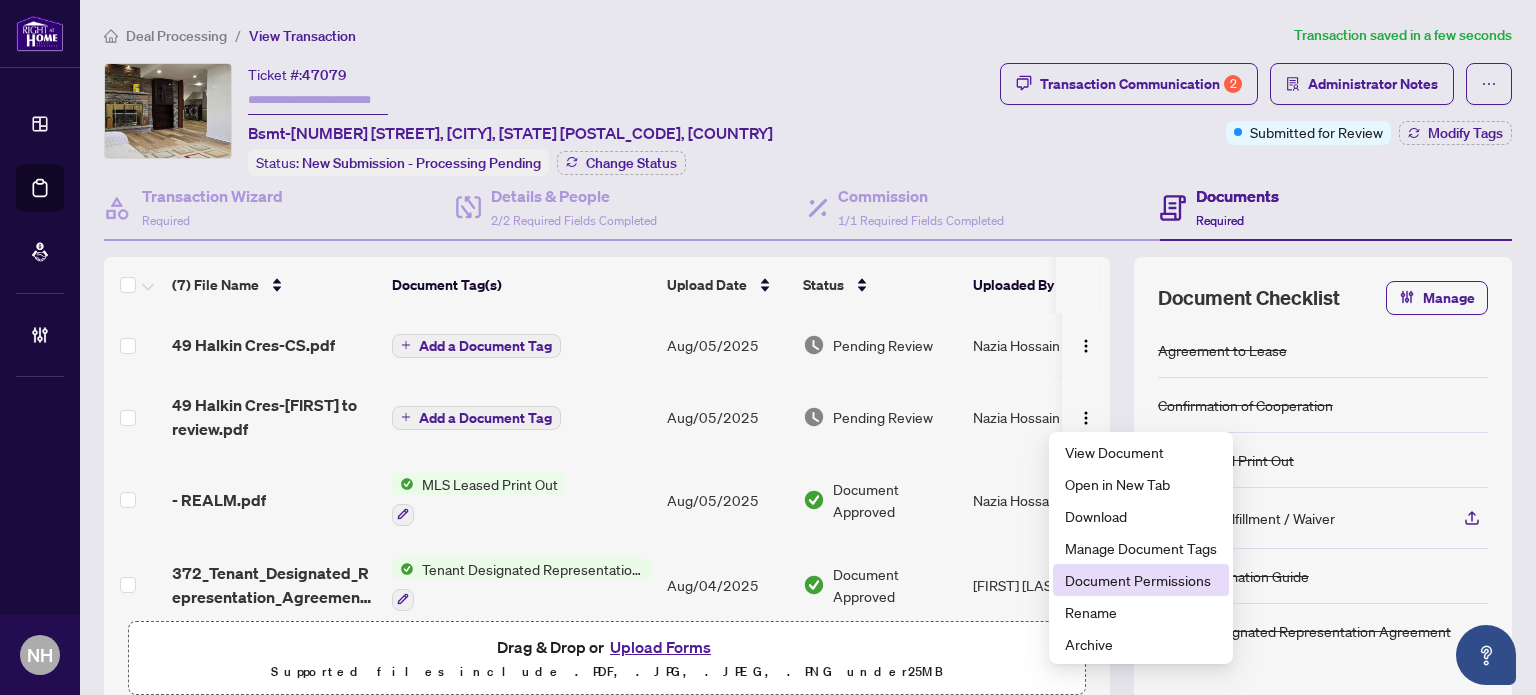 click on "Document Permissions" at bounding box center (1141, 580) 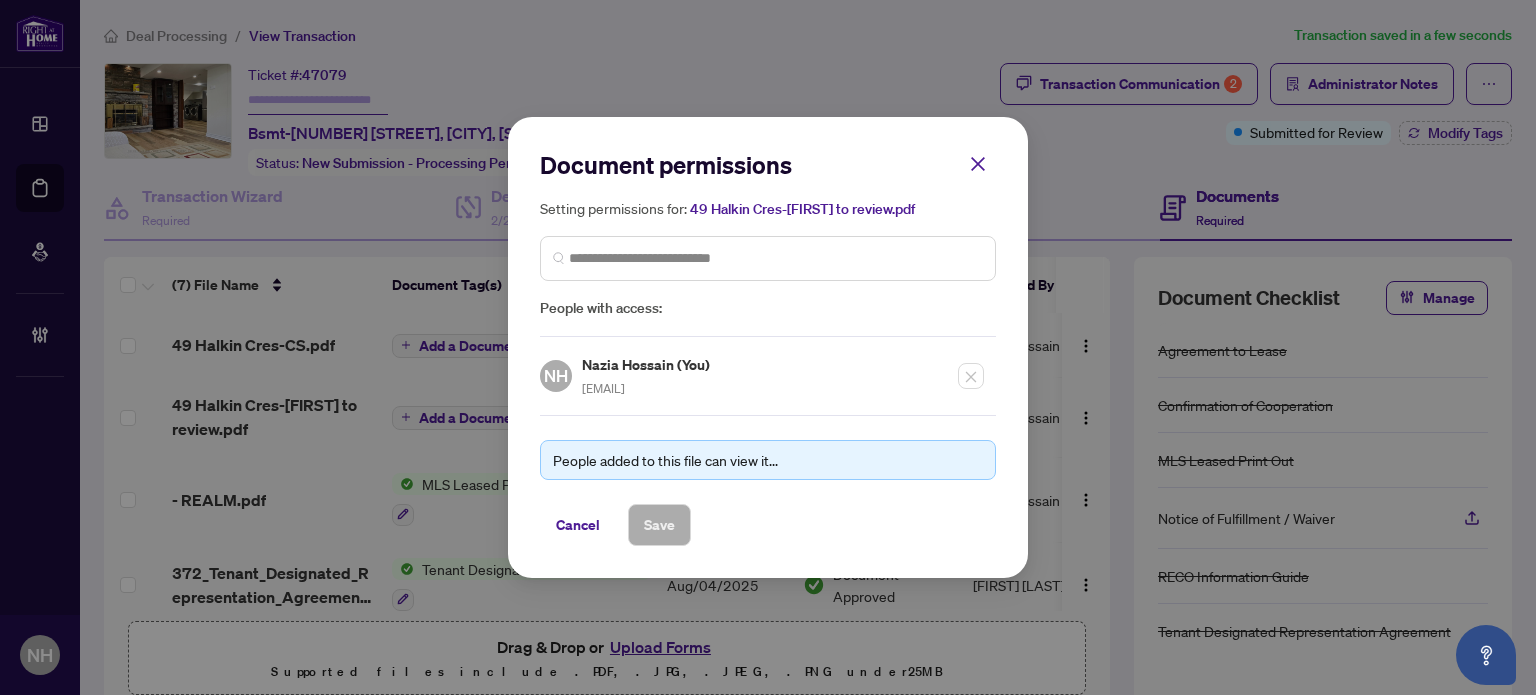 click at bounding box center (768, 258) 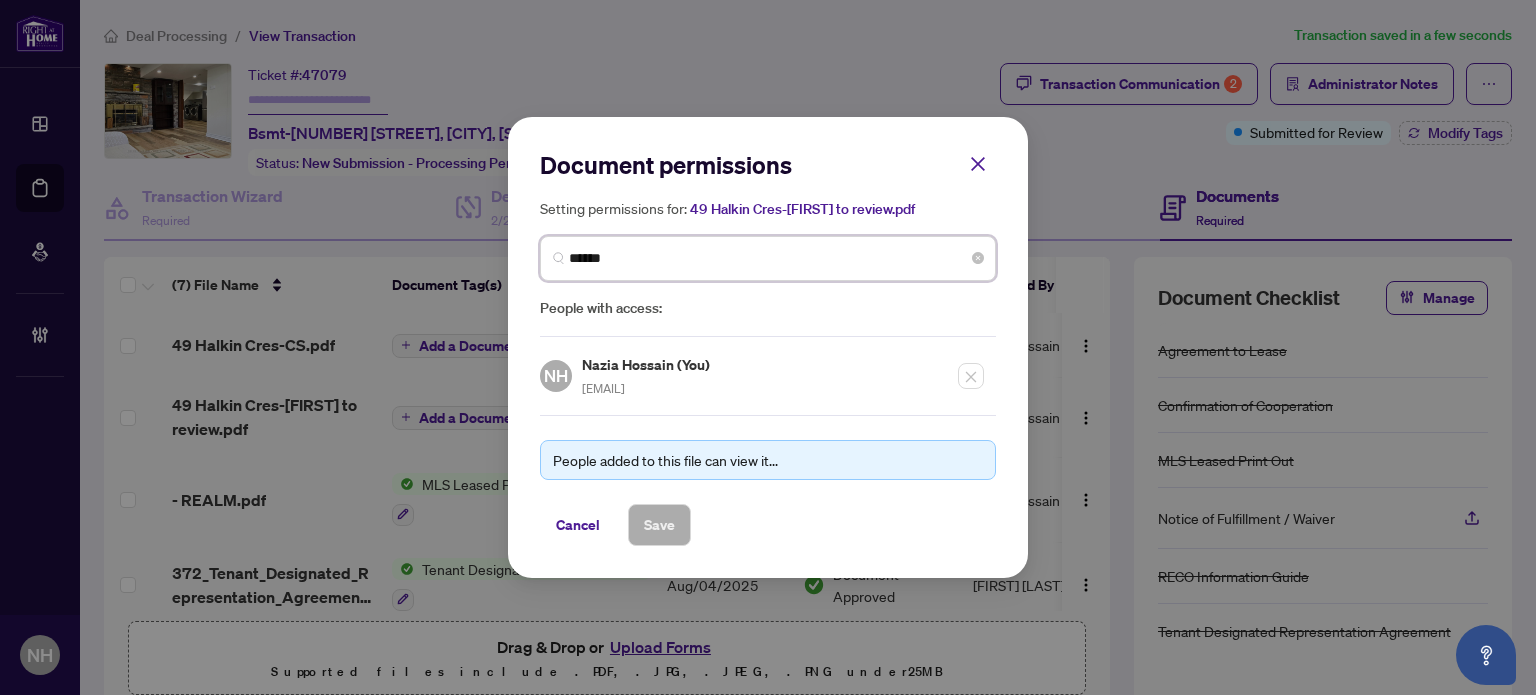 type on "*******" 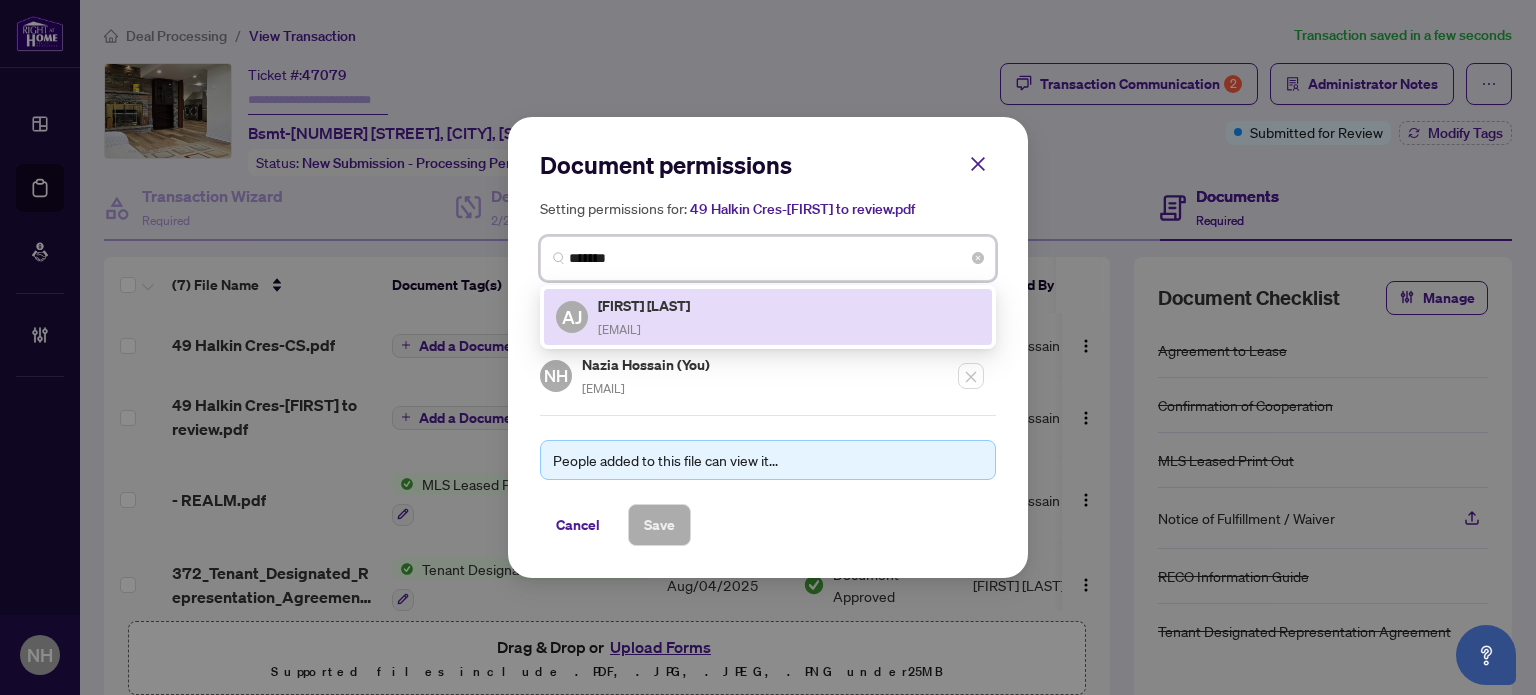 click on "ajay@teama.ca" at bounding box center [619, 329] 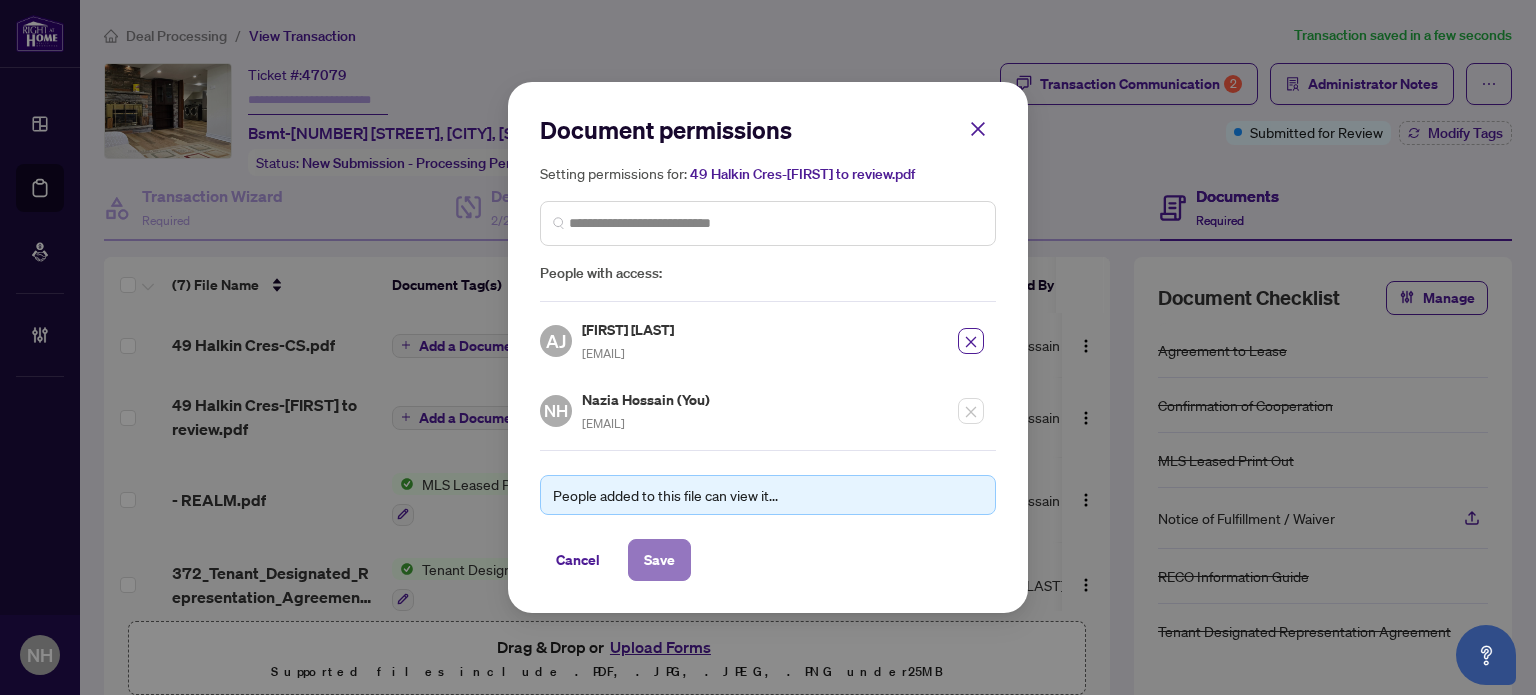 click on "Save" at bounding box center (659, 560) 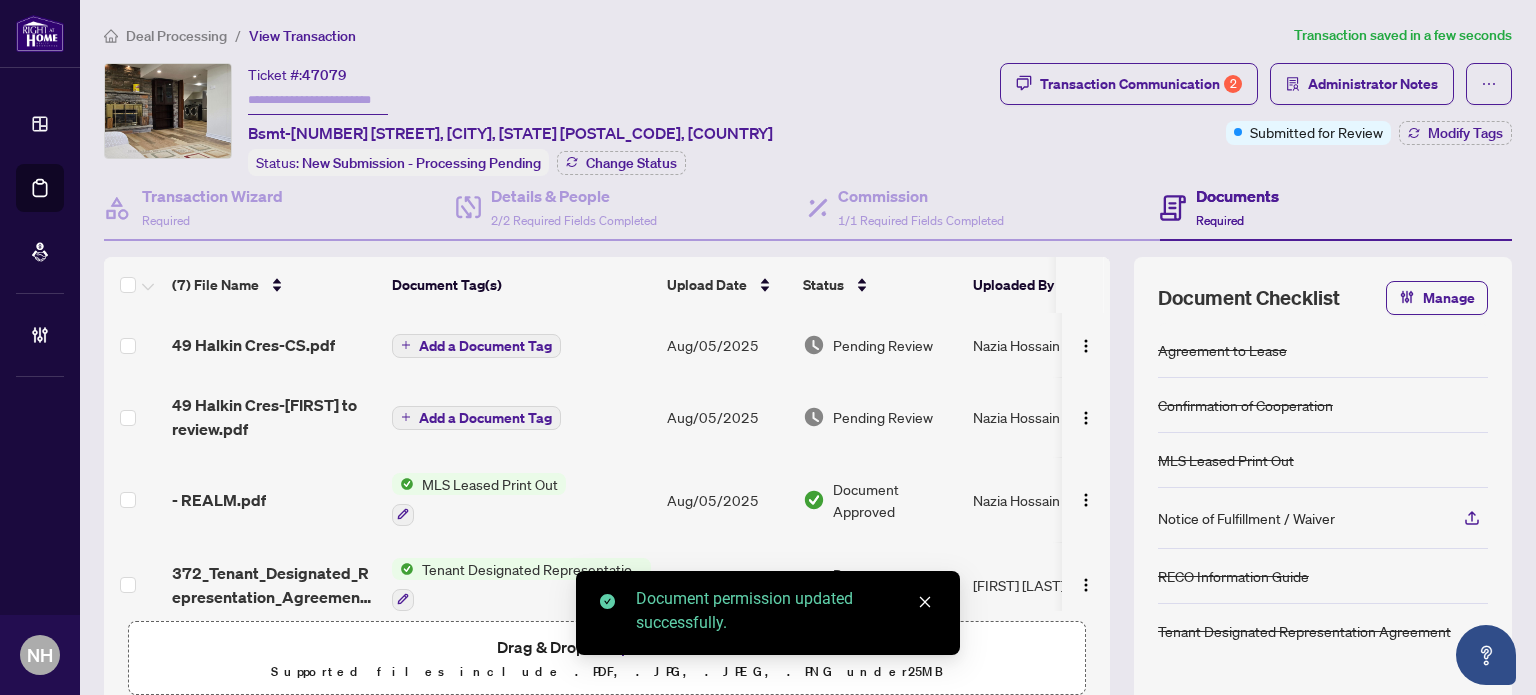 click on "Add a Document Tag" at bounding box center [476, 346] 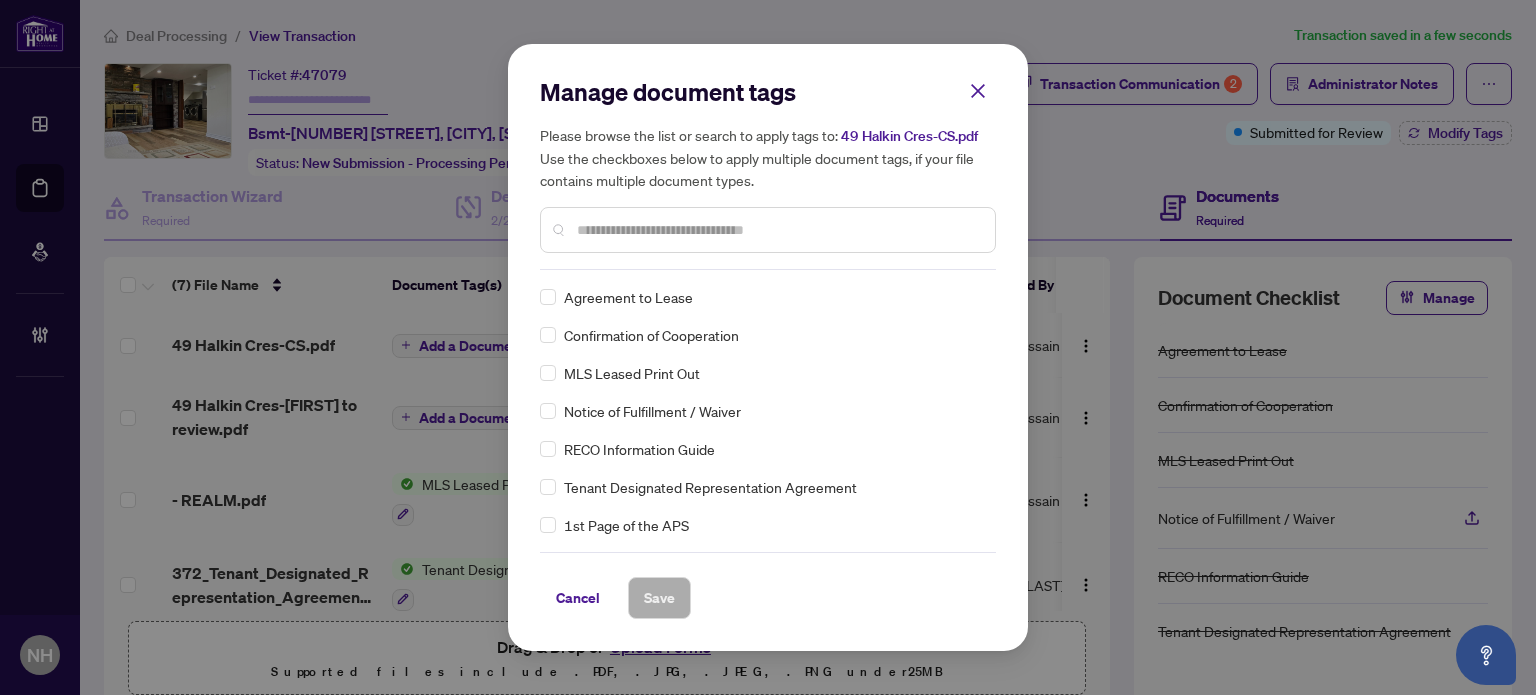 click at bounding box center [778, 230] 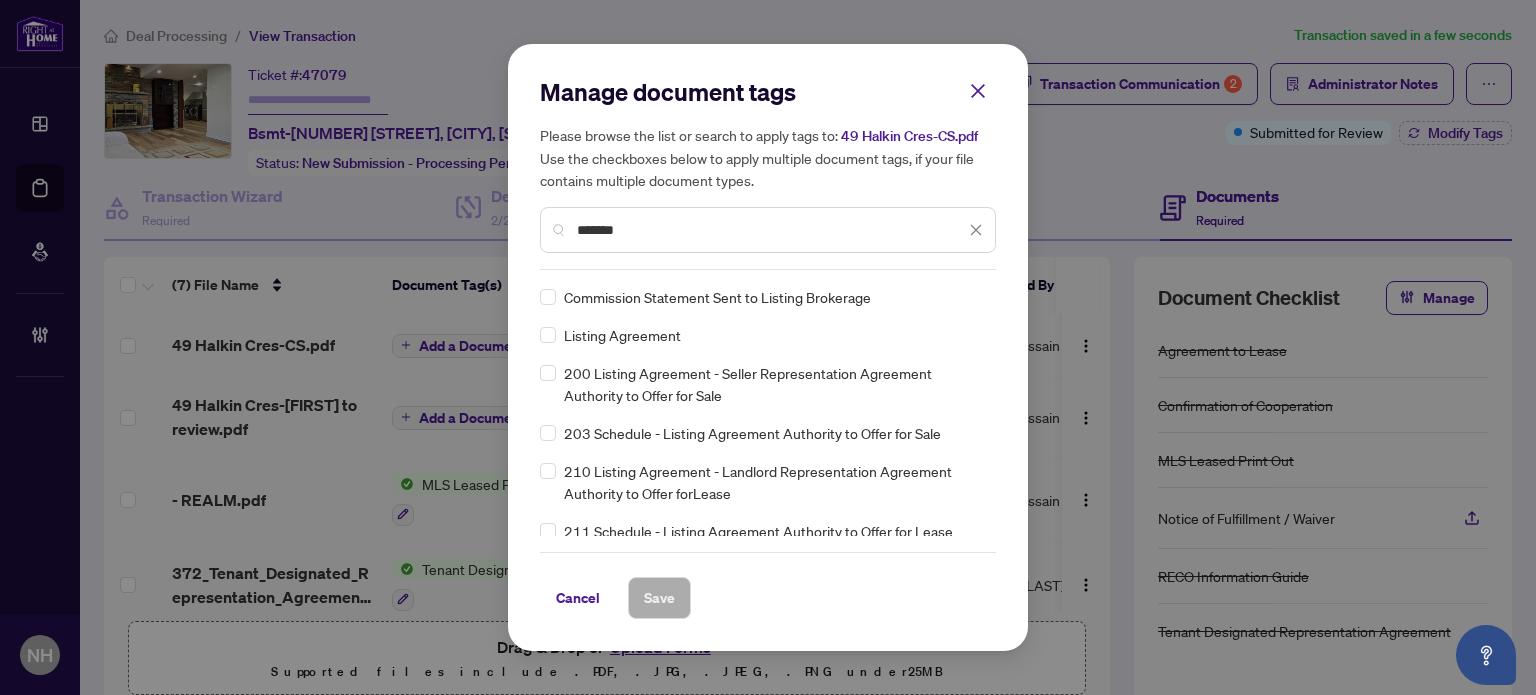 type on "*******" 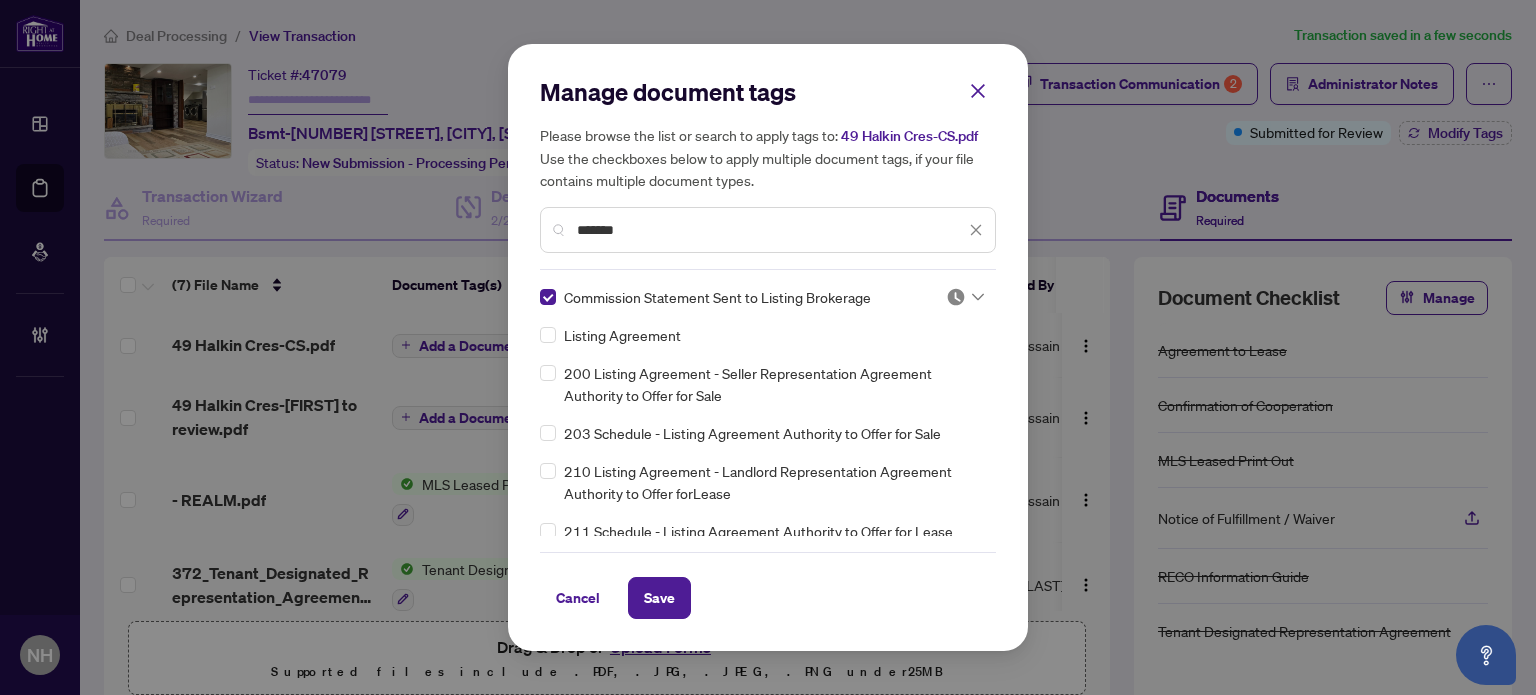 click on "Commission Statement Sent to Listing Brokerage Listing Agreement 200 Listing Agreement - Seller Representation Agreement Authority to Offer for Sale 203 Schedule - Listing Agreement Authority to Offer for Sale 210 Listing Agreement - Landlord Representation Agreement Authority to Offer forLease 211 Schedule - Listing Agreement Authority to Offer for Lease 212 Amendment to Listing Agreement - Authority to Offer for Lease
Price Change/Extension/Amendments(s) 213 Suspension of Listing Agreement - Authority to Offer for Lease 214 Cancellation of Listing Agreement - Authority to Offer for Lease 215 Assignment of Listing Agreement - Authority to Offer for Lease 240 Amendment to Listing Agreement - Authority to Offer for Sale
Price Change/Extension/Amendment(s) 241 Suspension of Listing Agreement - Authority to Offer for Sale 242 Cancellation of Listing Agreement - Authority to Offer for Sale 243 Assignment of Listing Agreement - Authority to Offer for Sale" at bounding box center (768, 411) 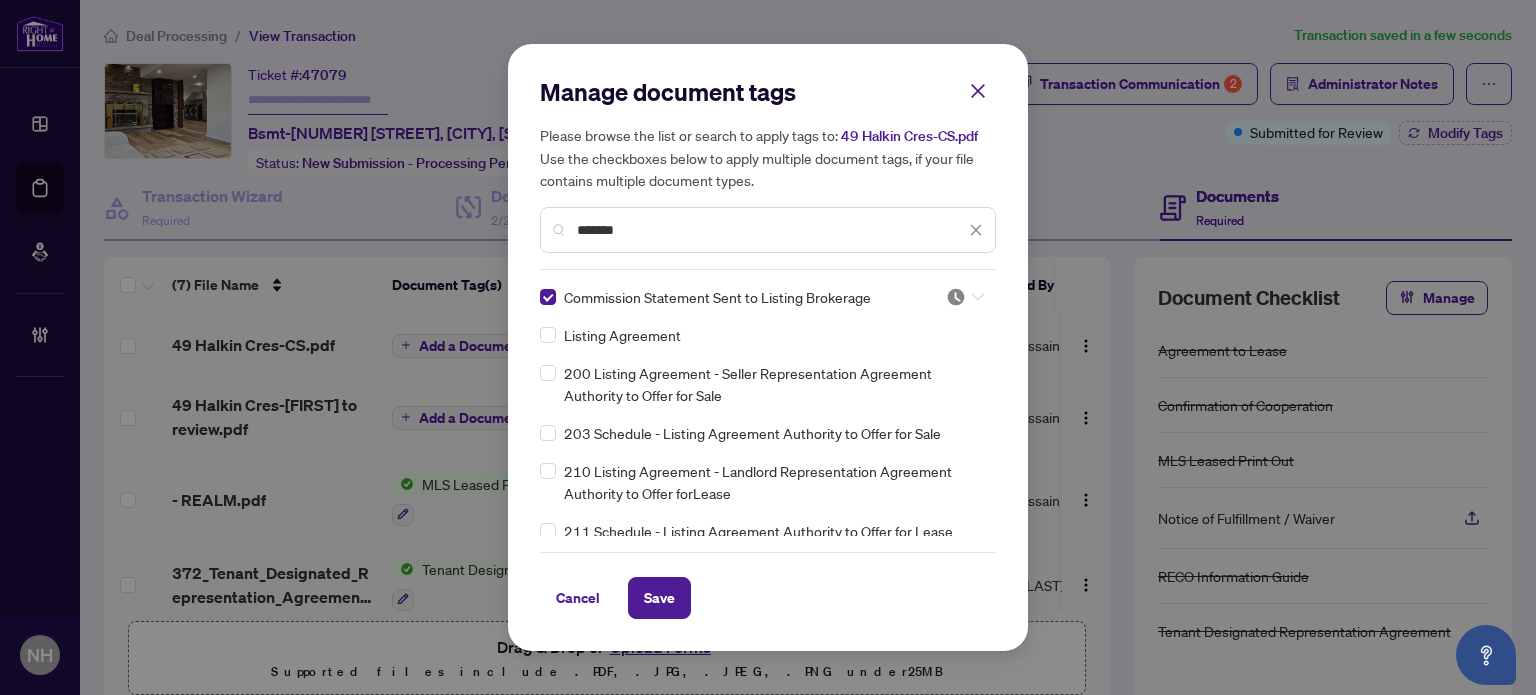 click at bounding box center (965, 297) 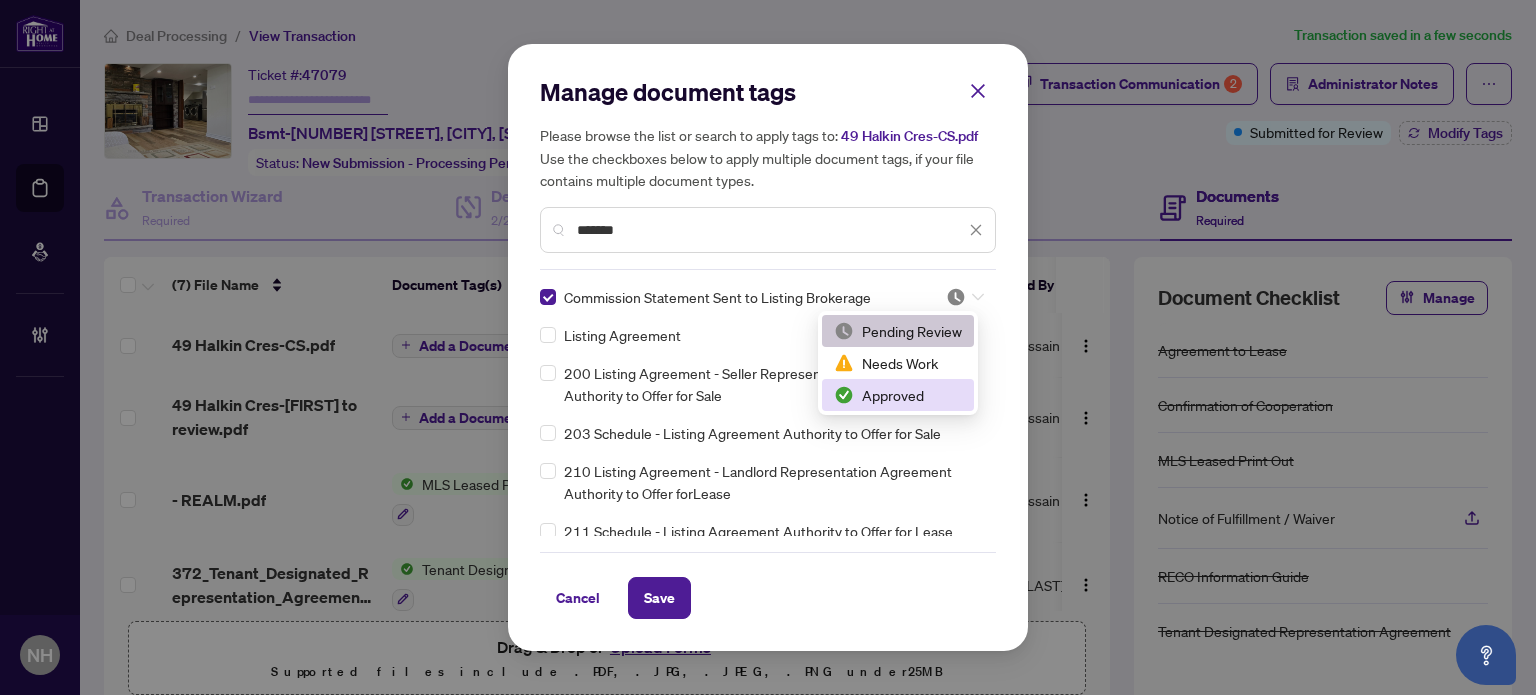 click on "Approved" at bounding box center [898, 395] 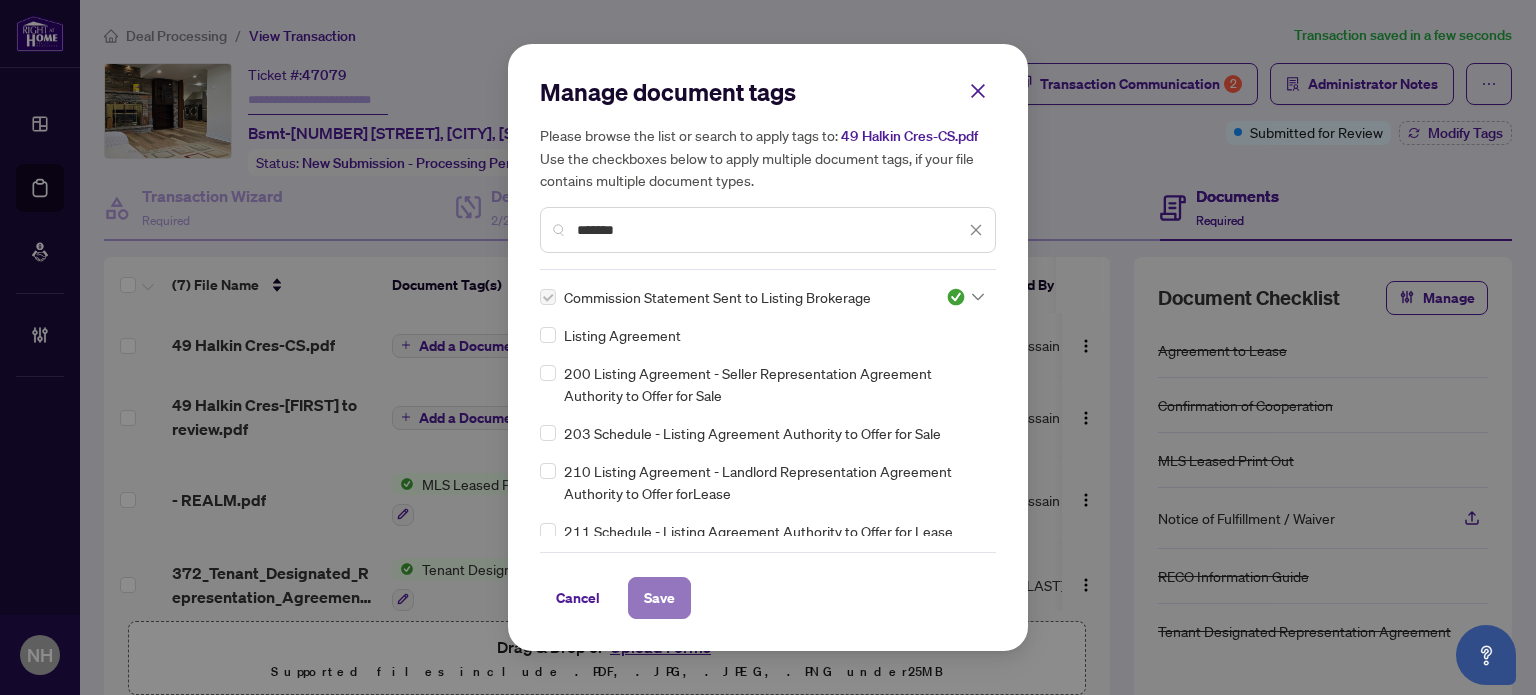 click on "Save" at bounding box center (659, 598) 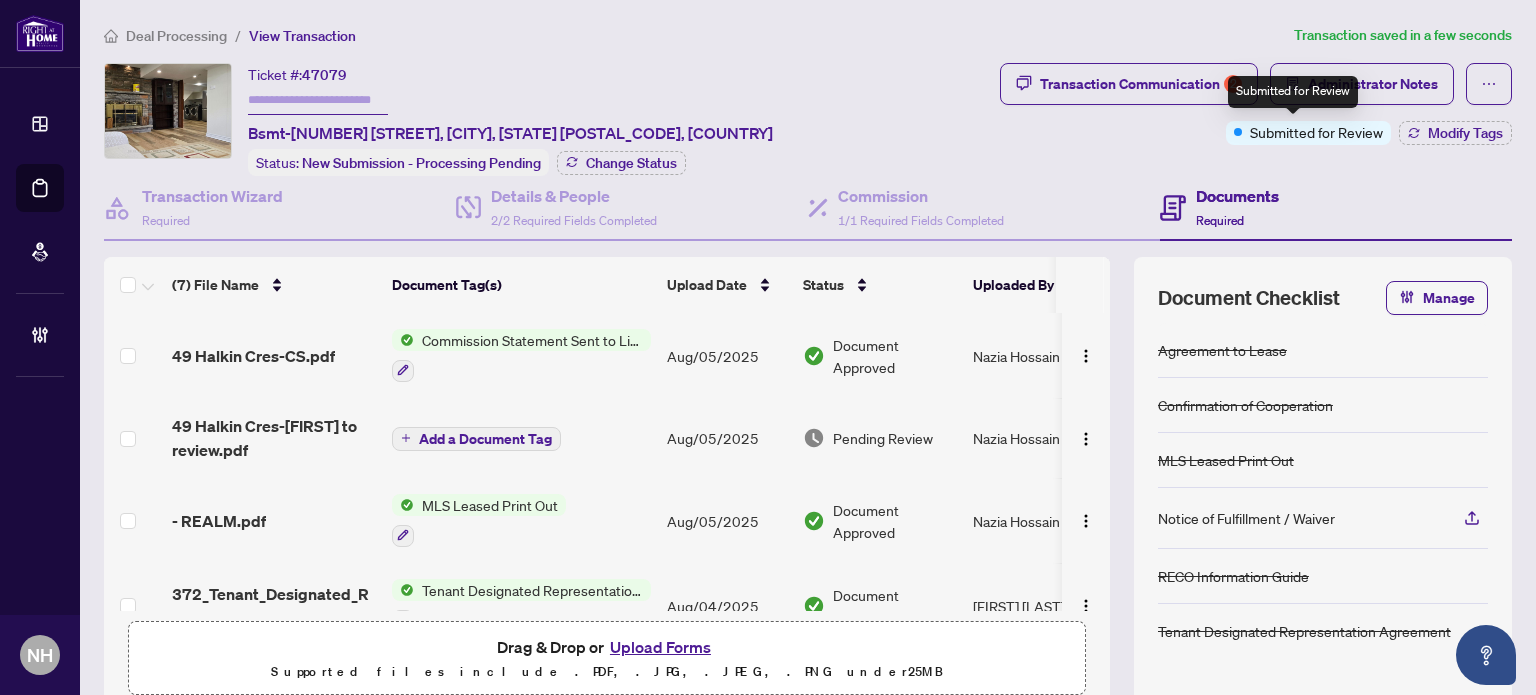click on "Submitted for Review" at bounding box center [1293, 92] 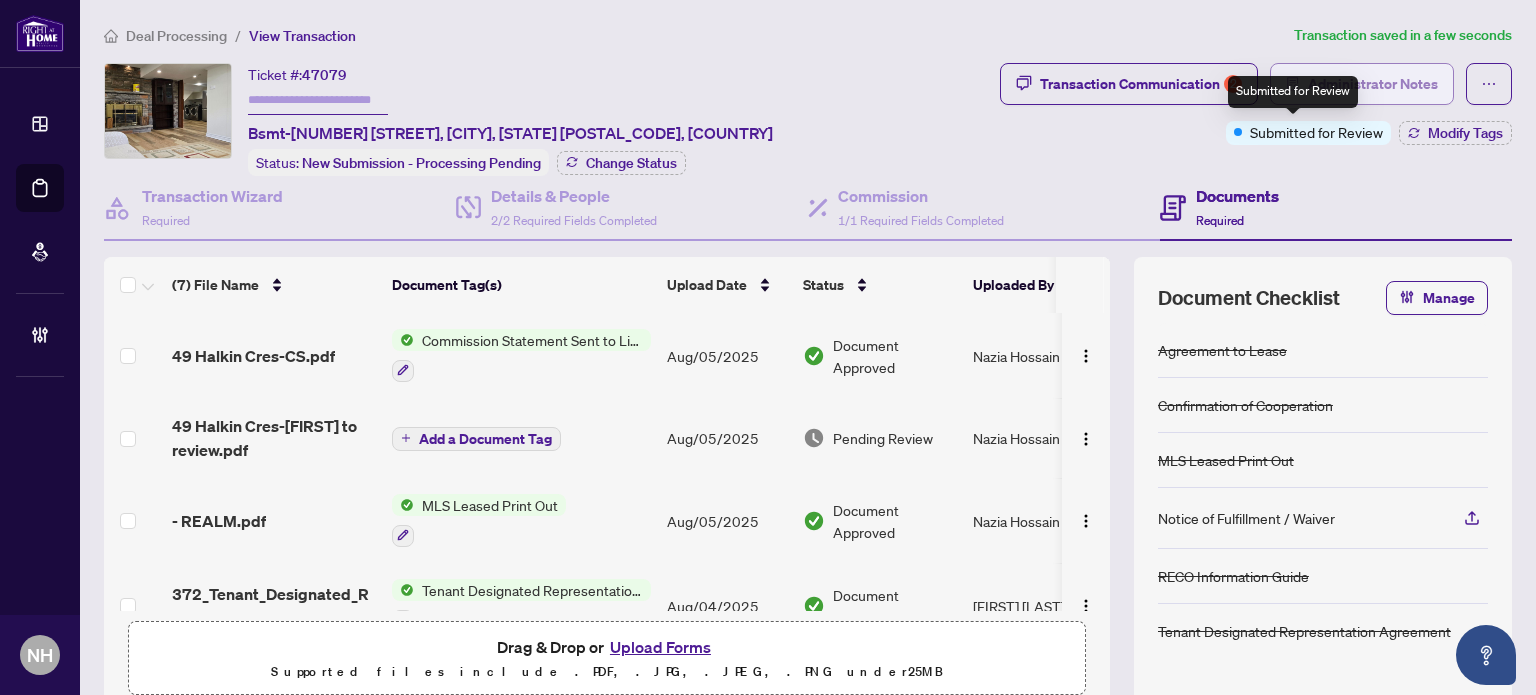 click on "Administrator Notes" at bounding box center (1373, 84) 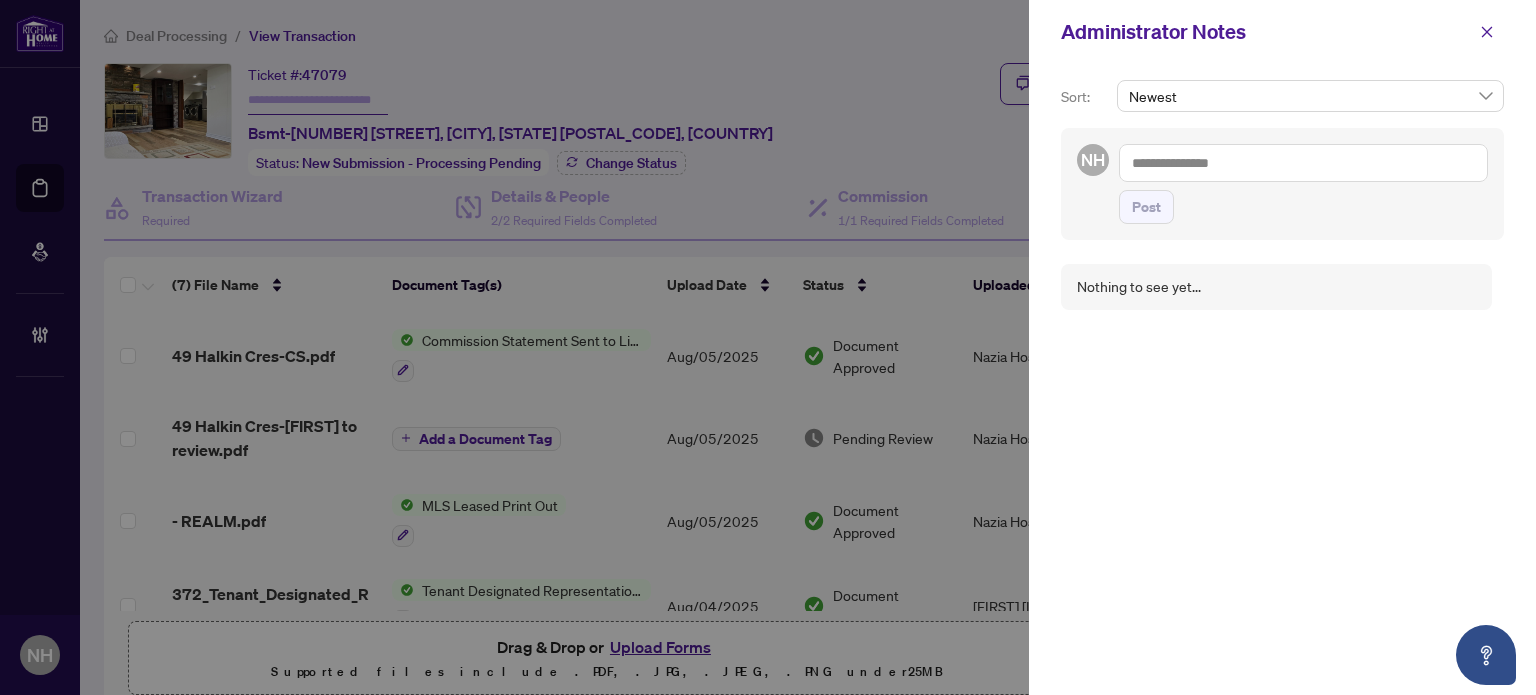 click at bounding box center (1303, 163) 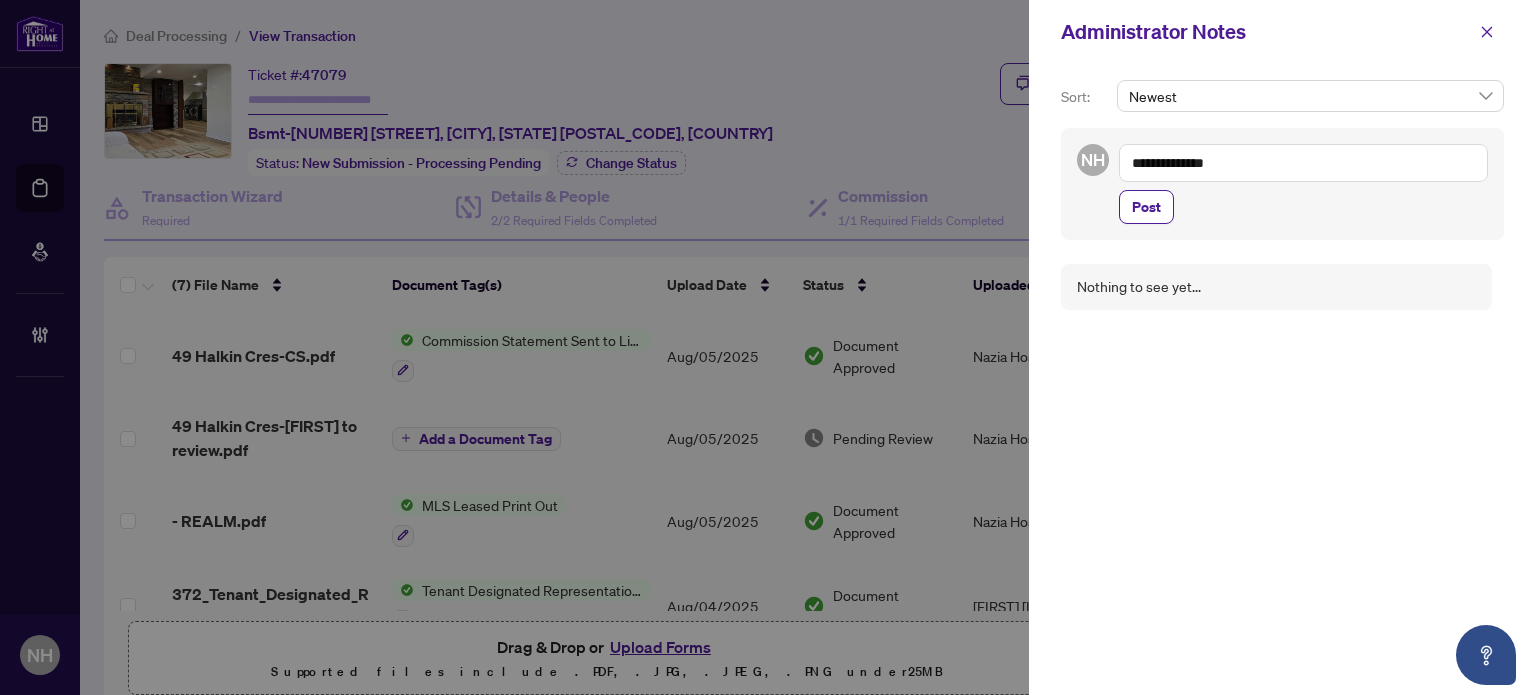 paste on "**********" 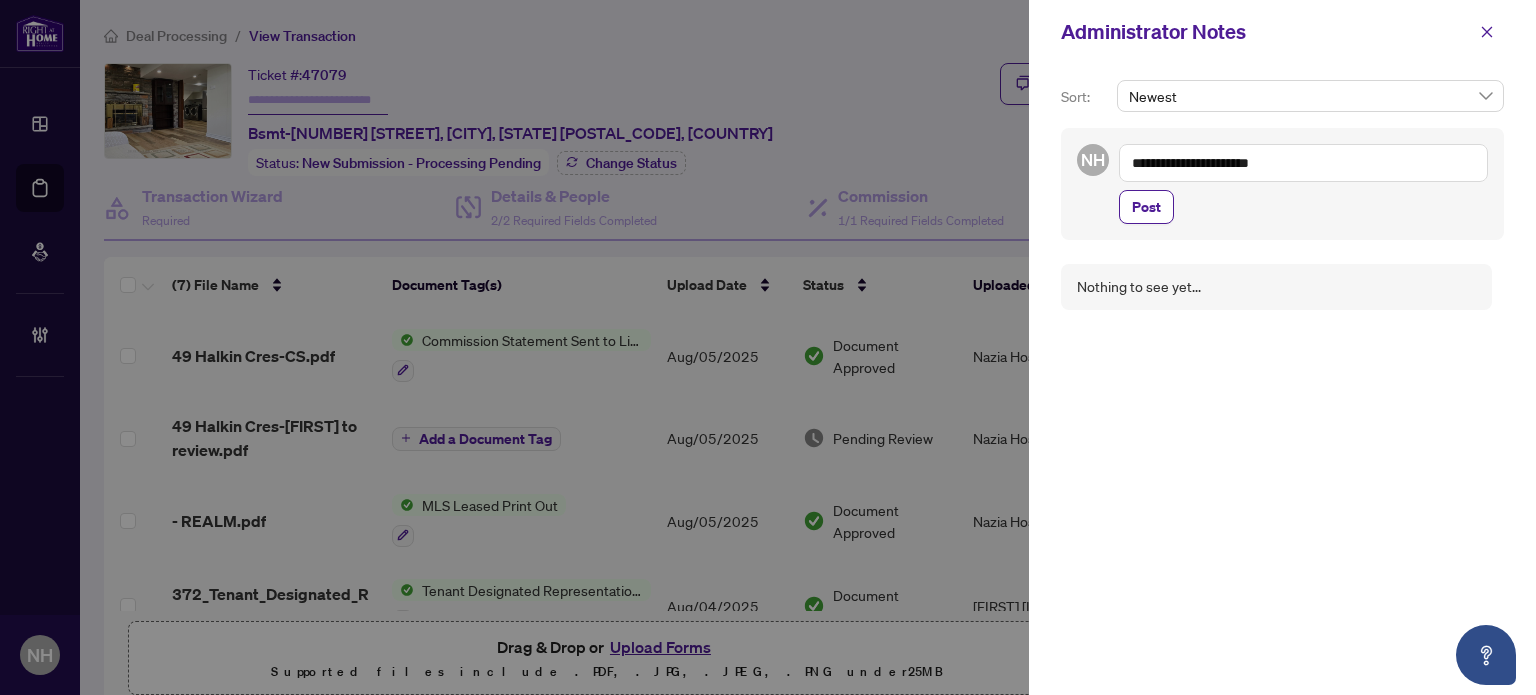 drag, startPoint x: 1218, startPoint y: 168, endPoint x: 1334, endPoint y: 171, distance: 116.03879 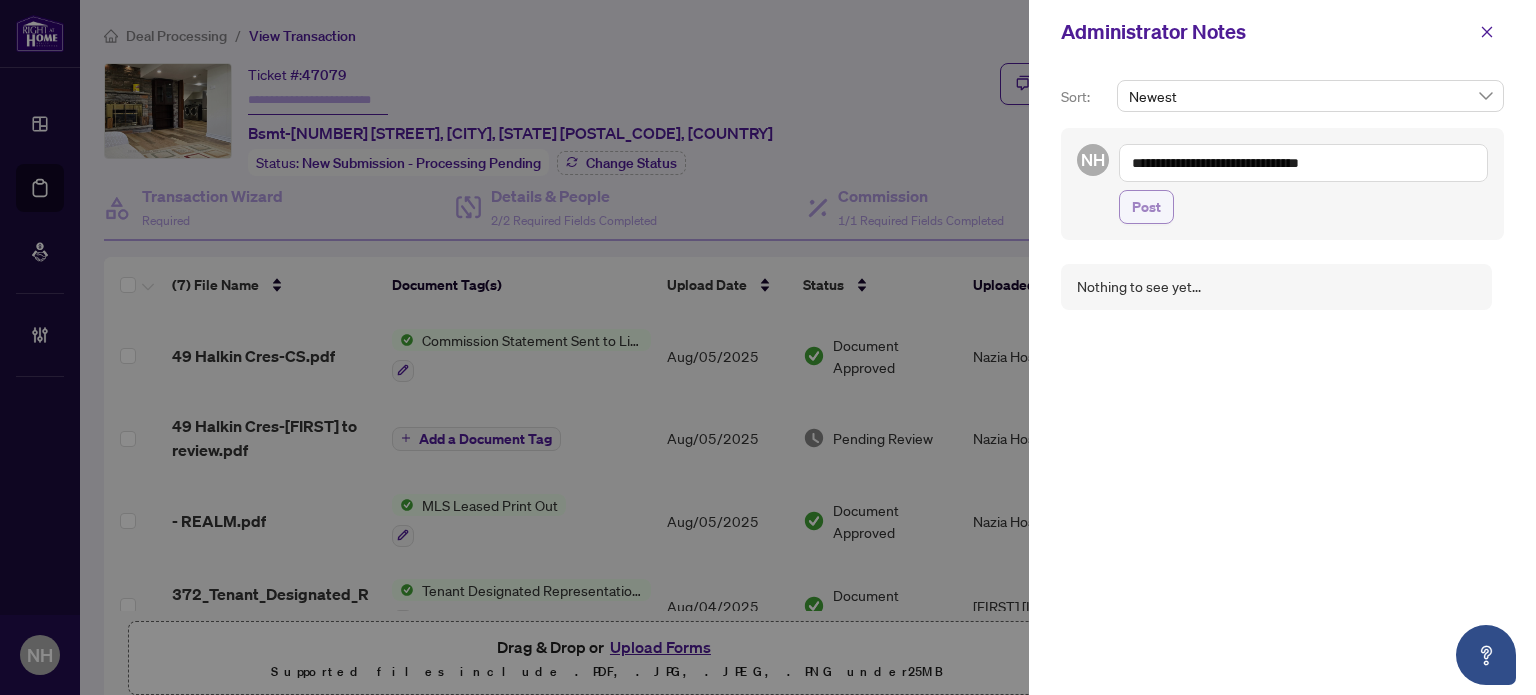 click on "Post" at bounding box center (1146, 207) 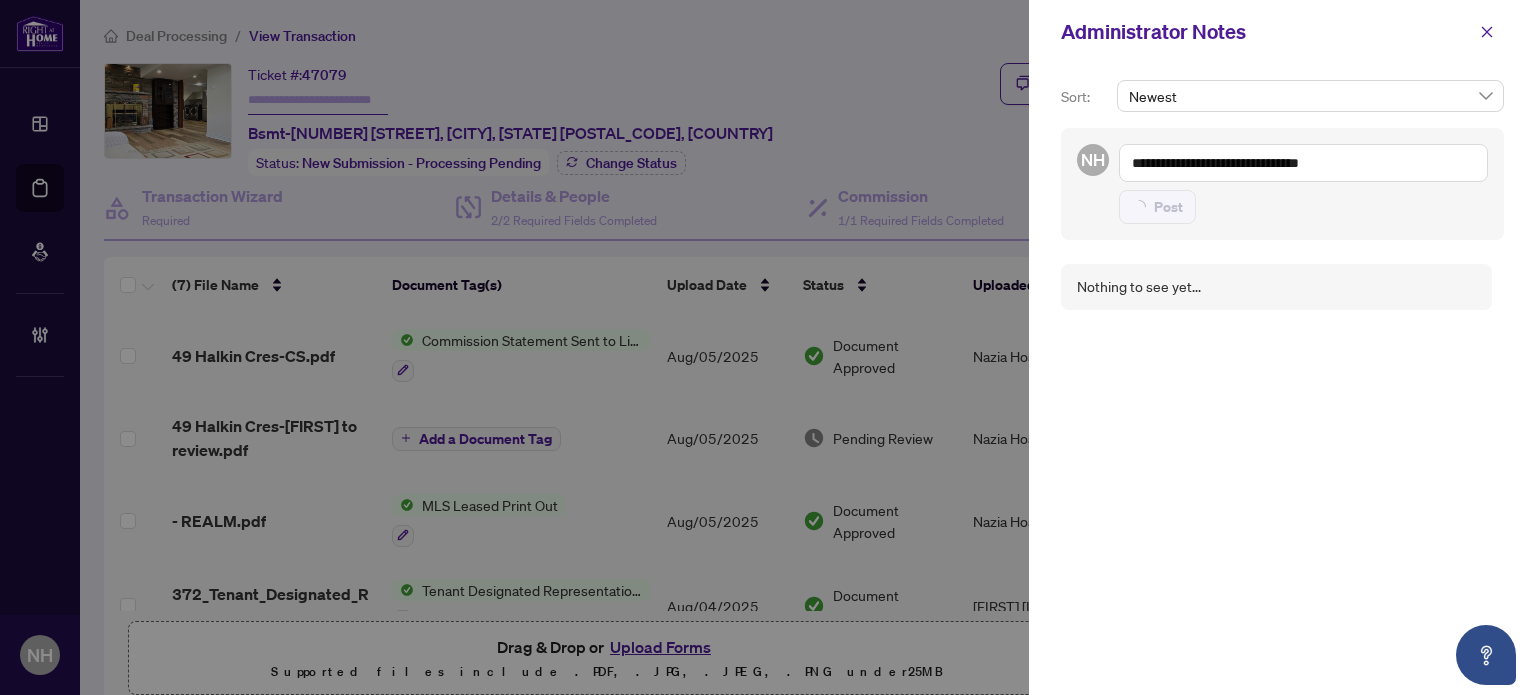 type 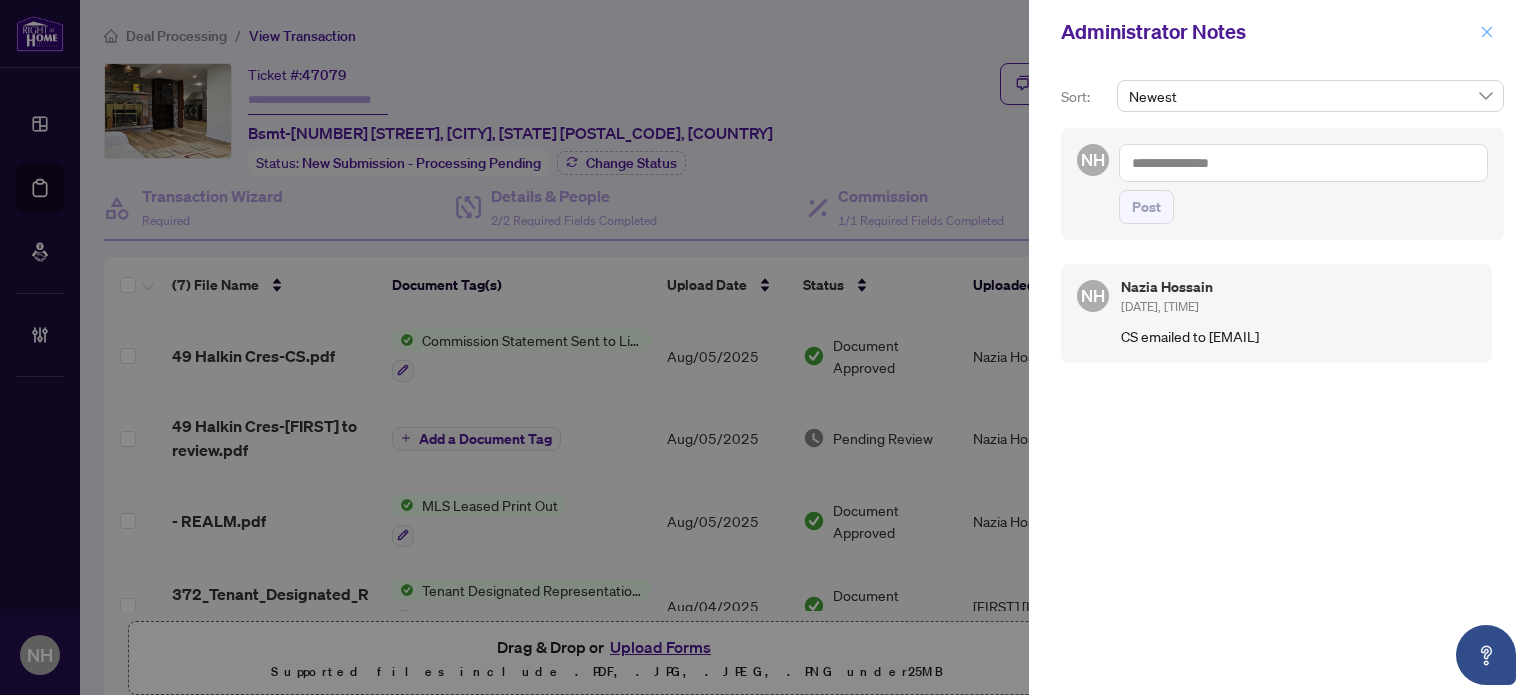click at bounding box center (1487, 32) 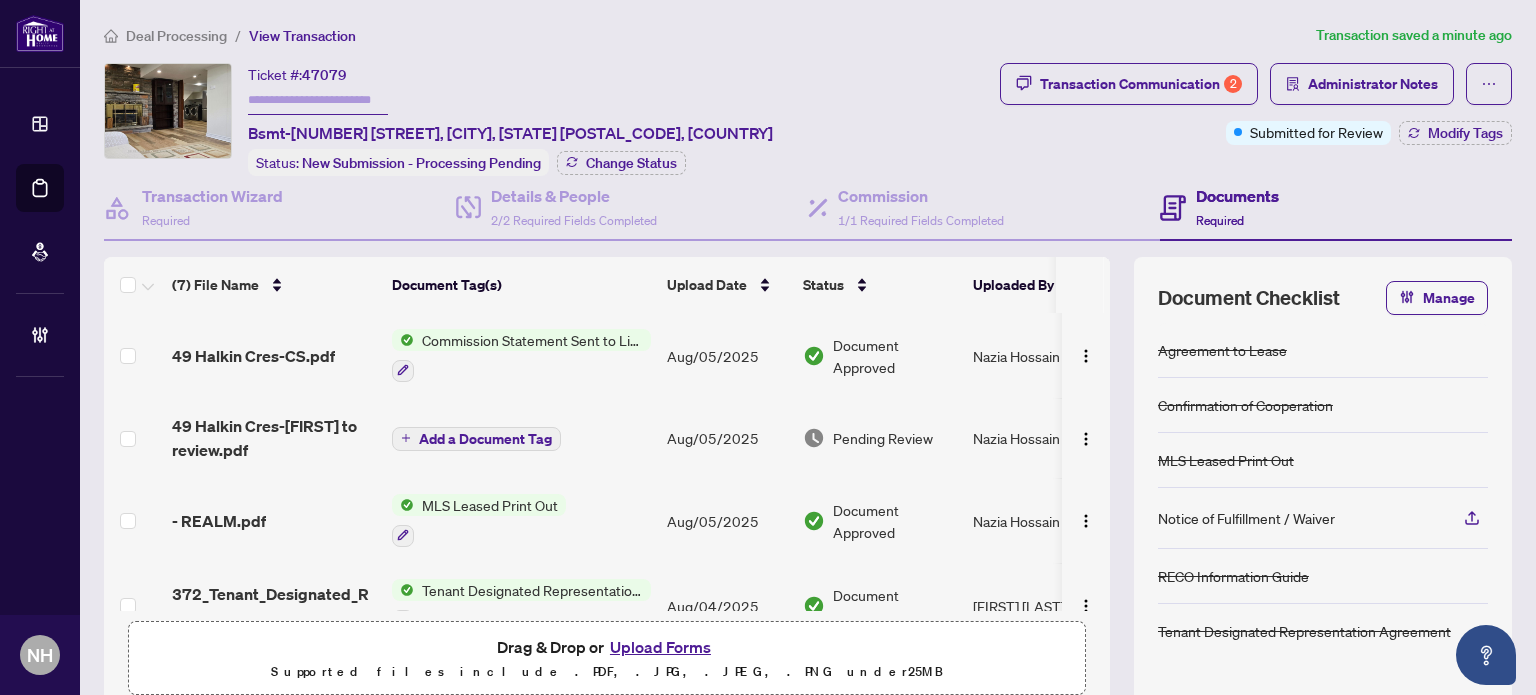 click at bounding box center [318, 100] 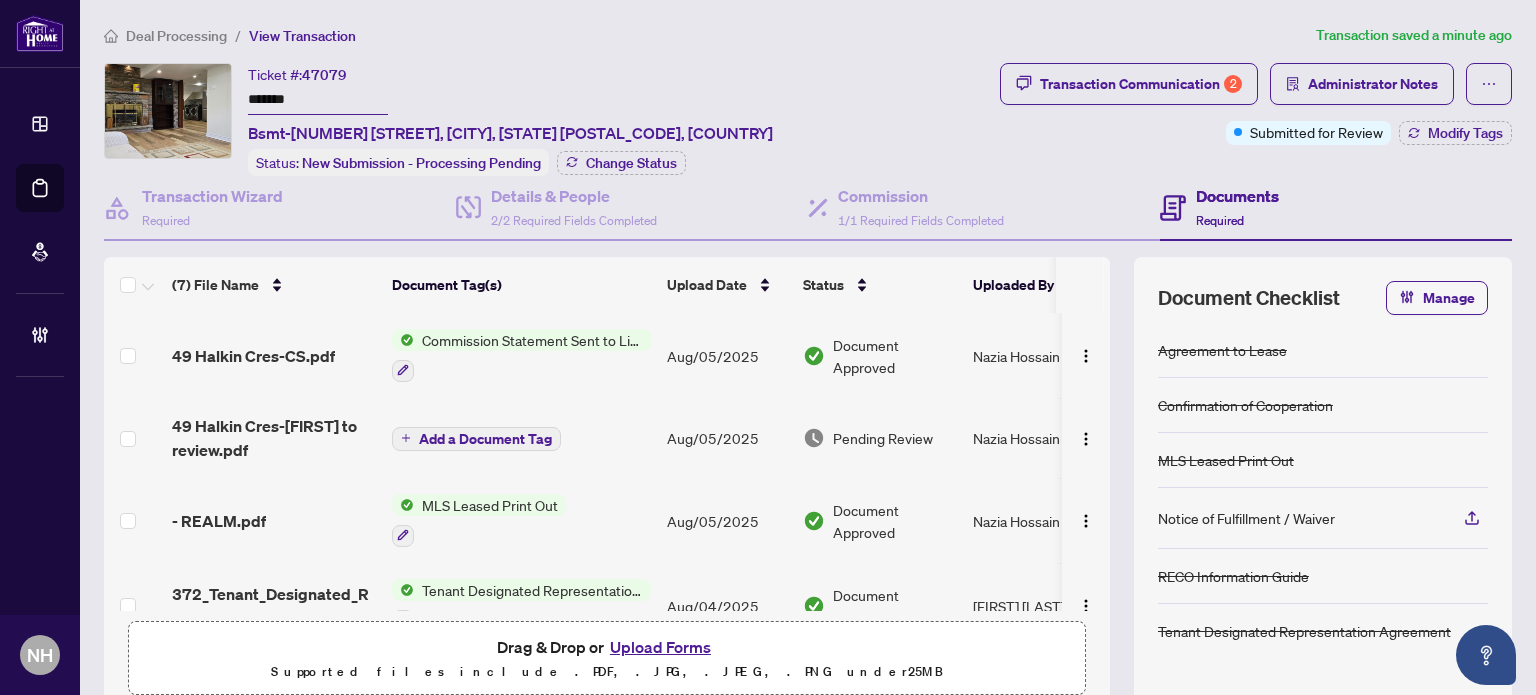 type on "*******" 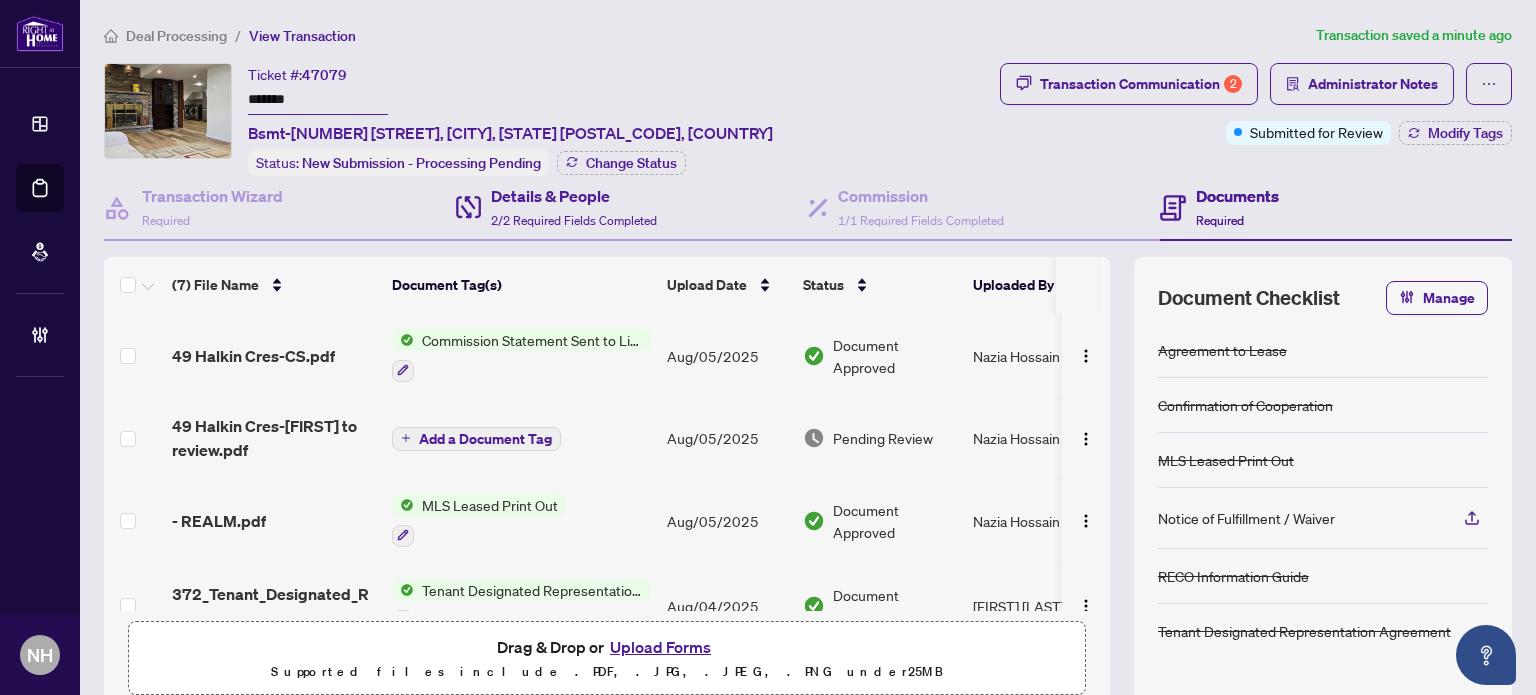 click on "Details & People 2/2 Required Fields Completed" at bounding box center [632, 208] 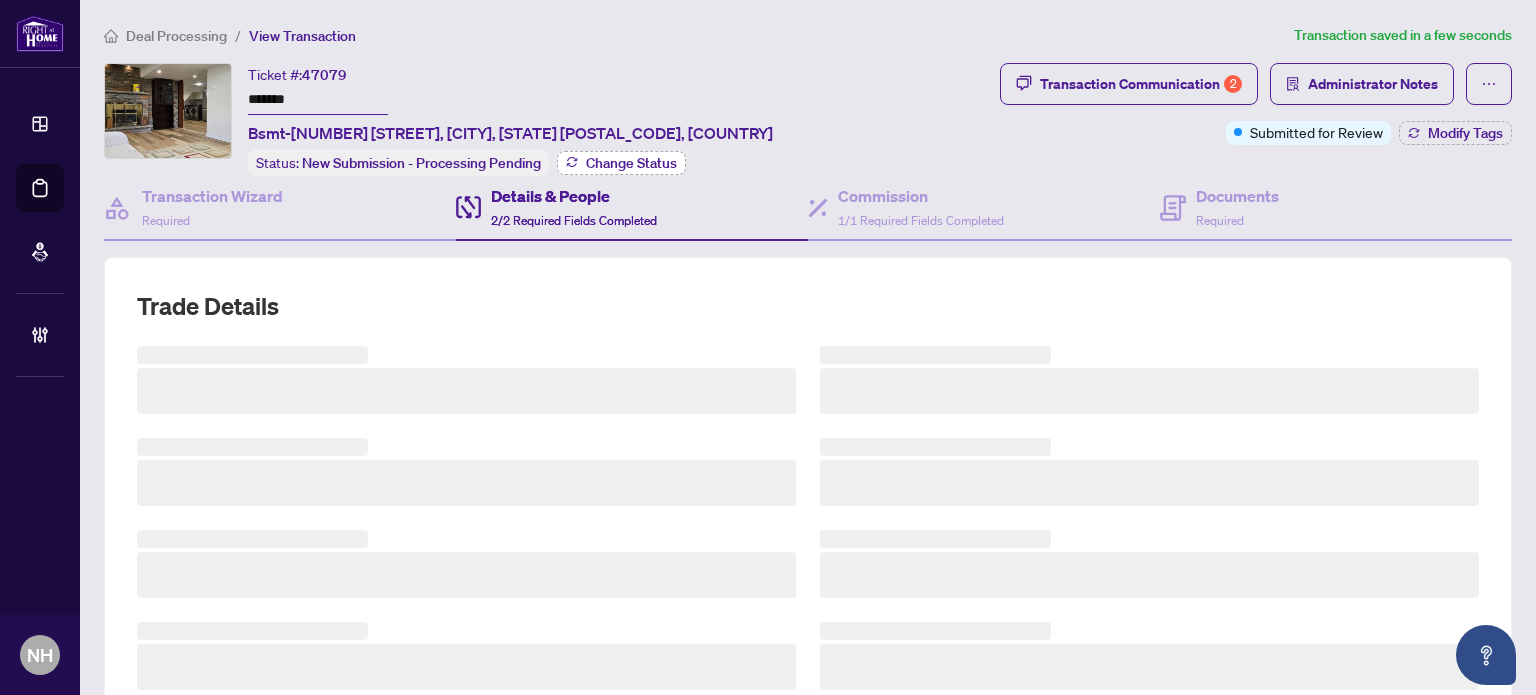 click on "Change Status" at bounding box center [631, 163] 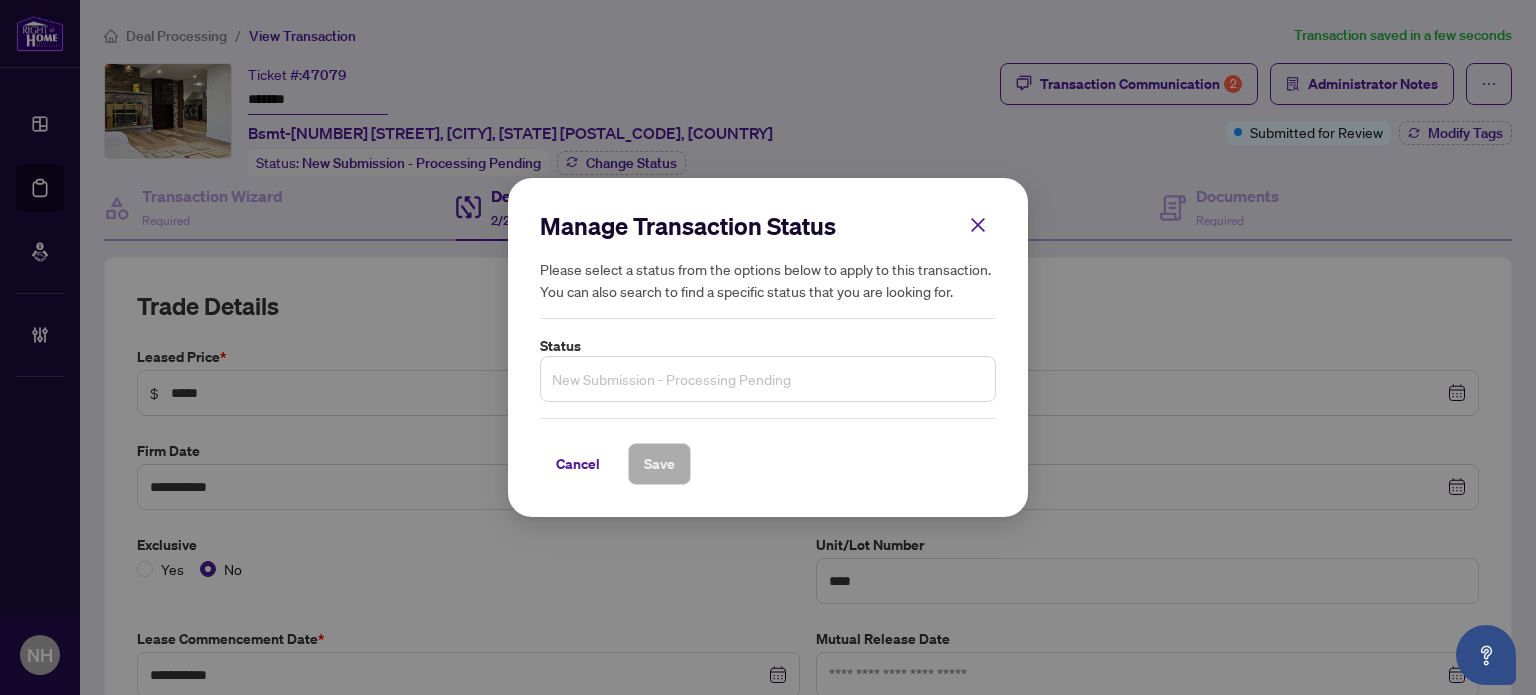 click on "New Submission - Processing Pending" at bounding box center [768, 379] 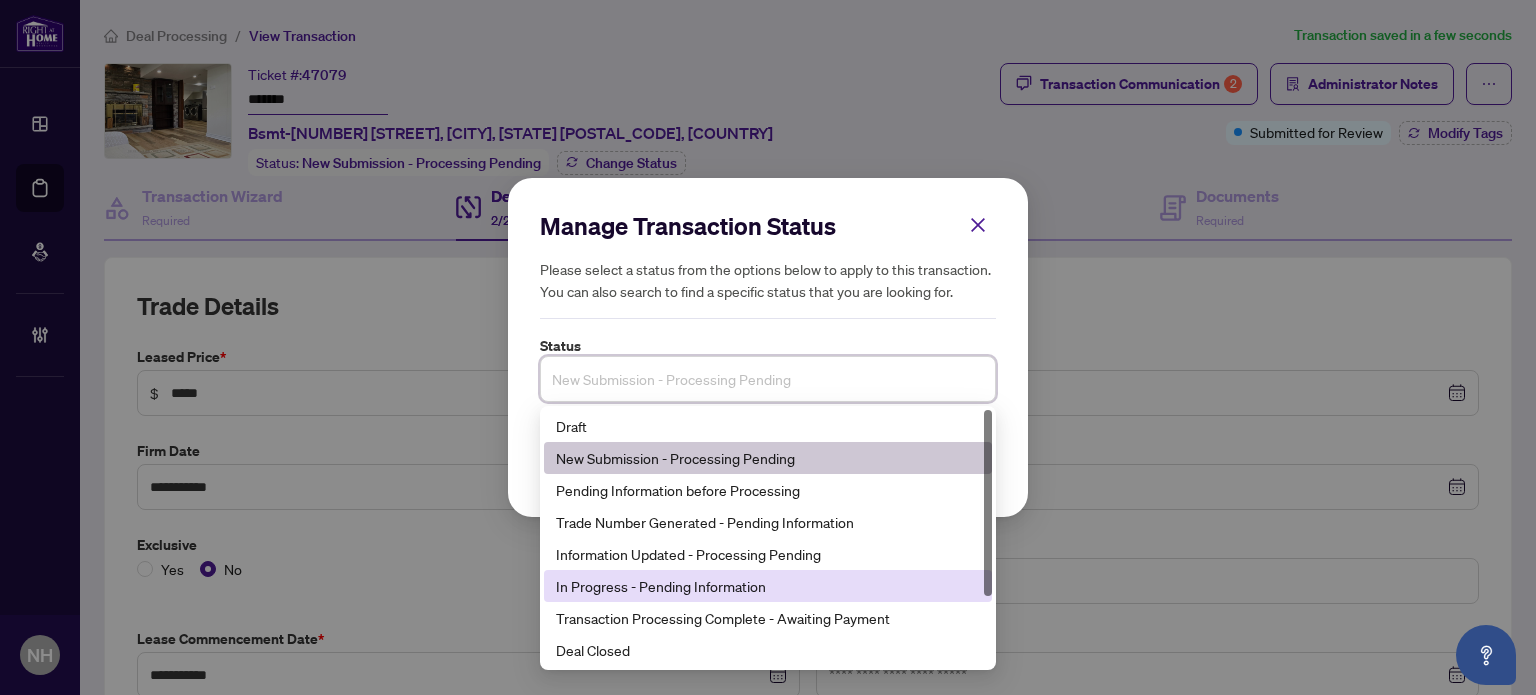 click on "In Progress - Pending Information" at bounding box center (768, 586) 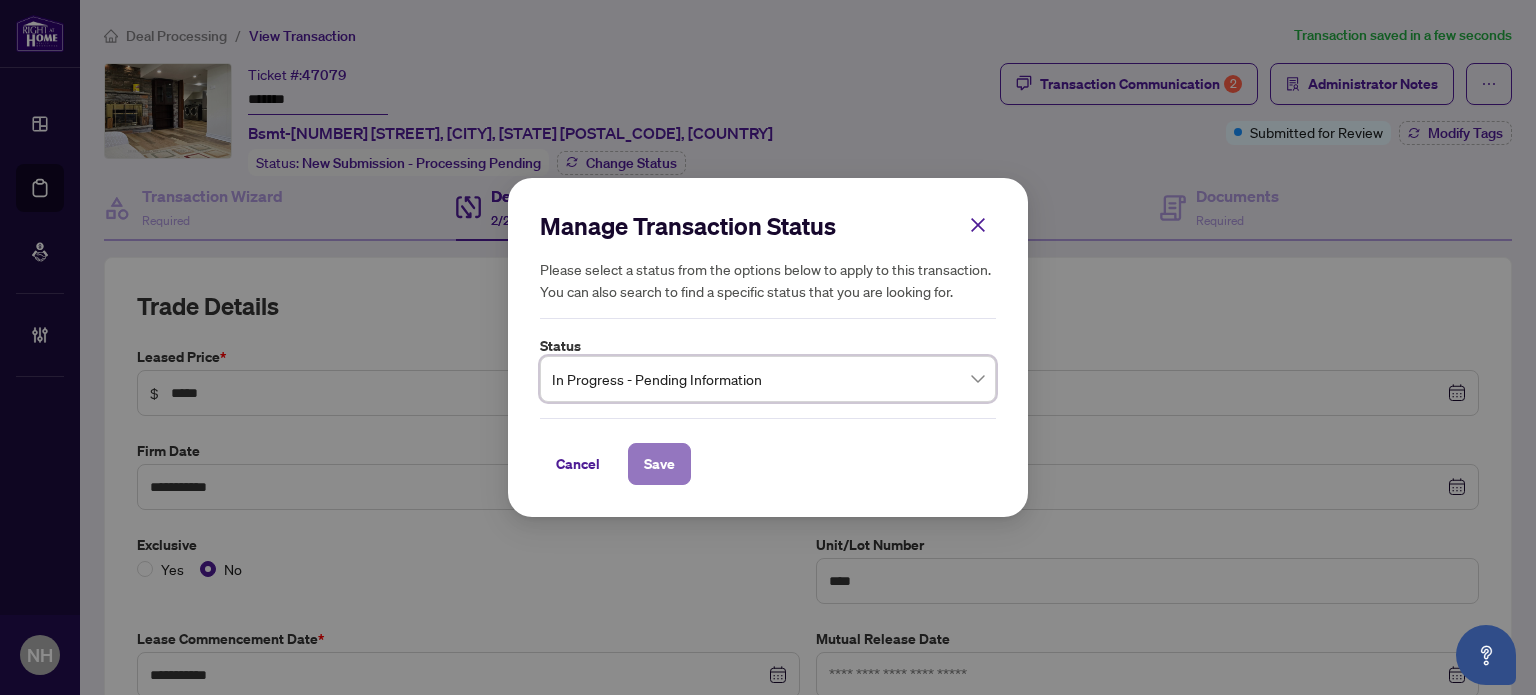 click on "Save" at bounding box center (659, 464) 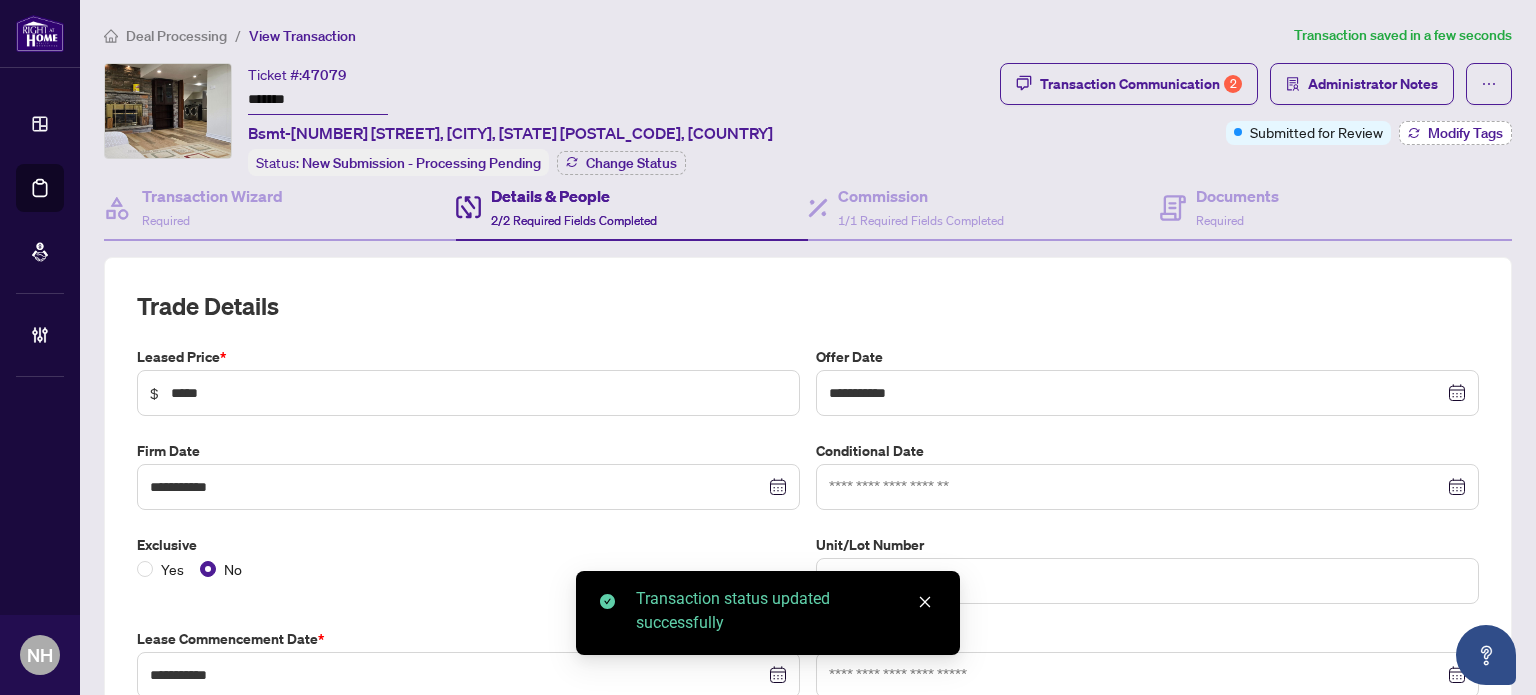 click on "Modify Tags" at bounding box center [1465, 133] 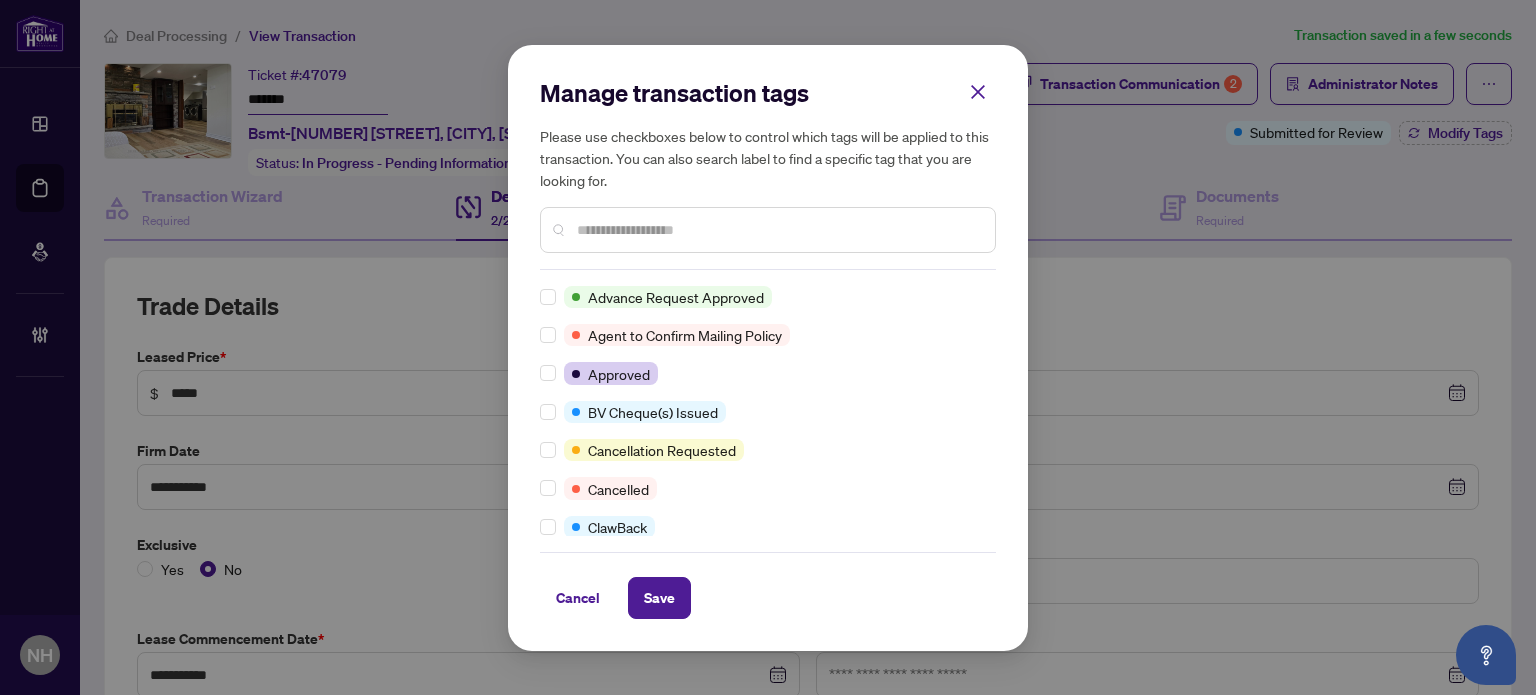 scroll, scrollTop: 0, scrollLeft: 0, axis: both 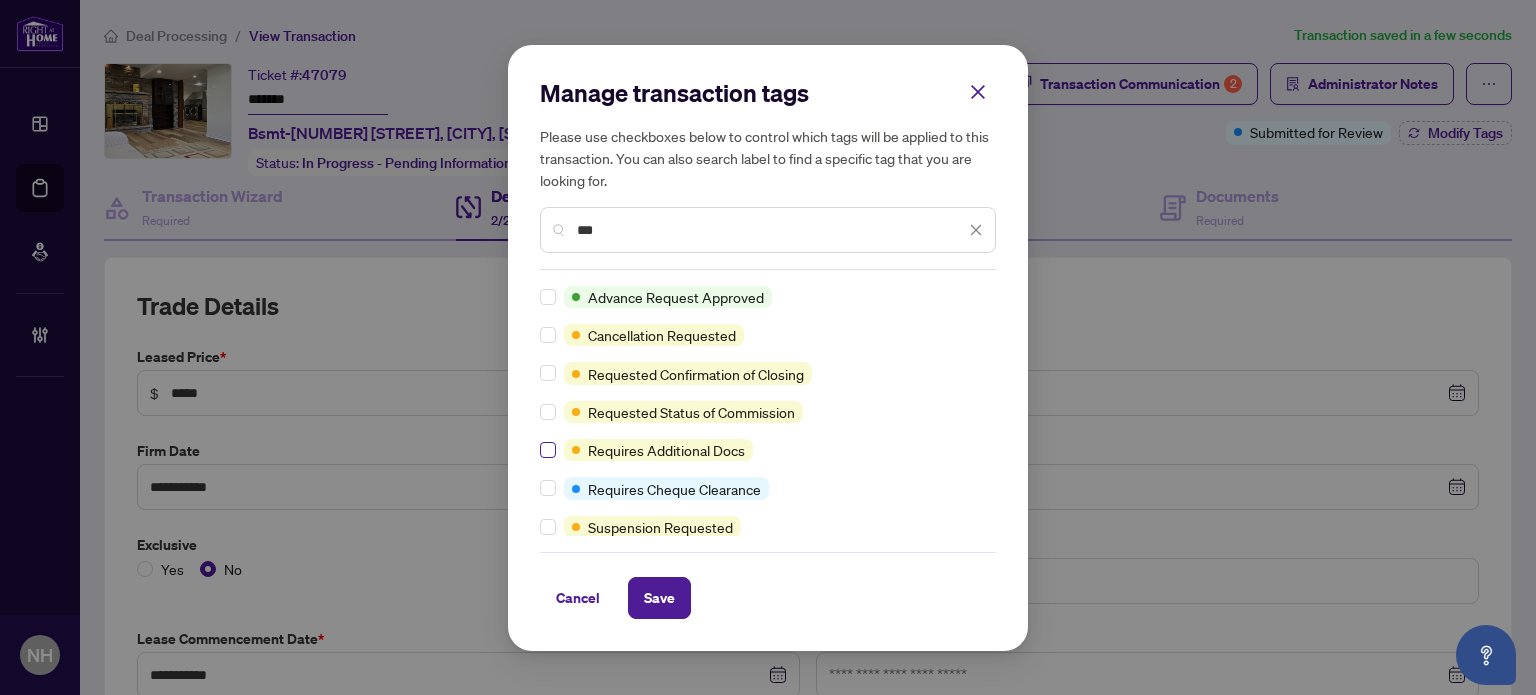 type on "***" 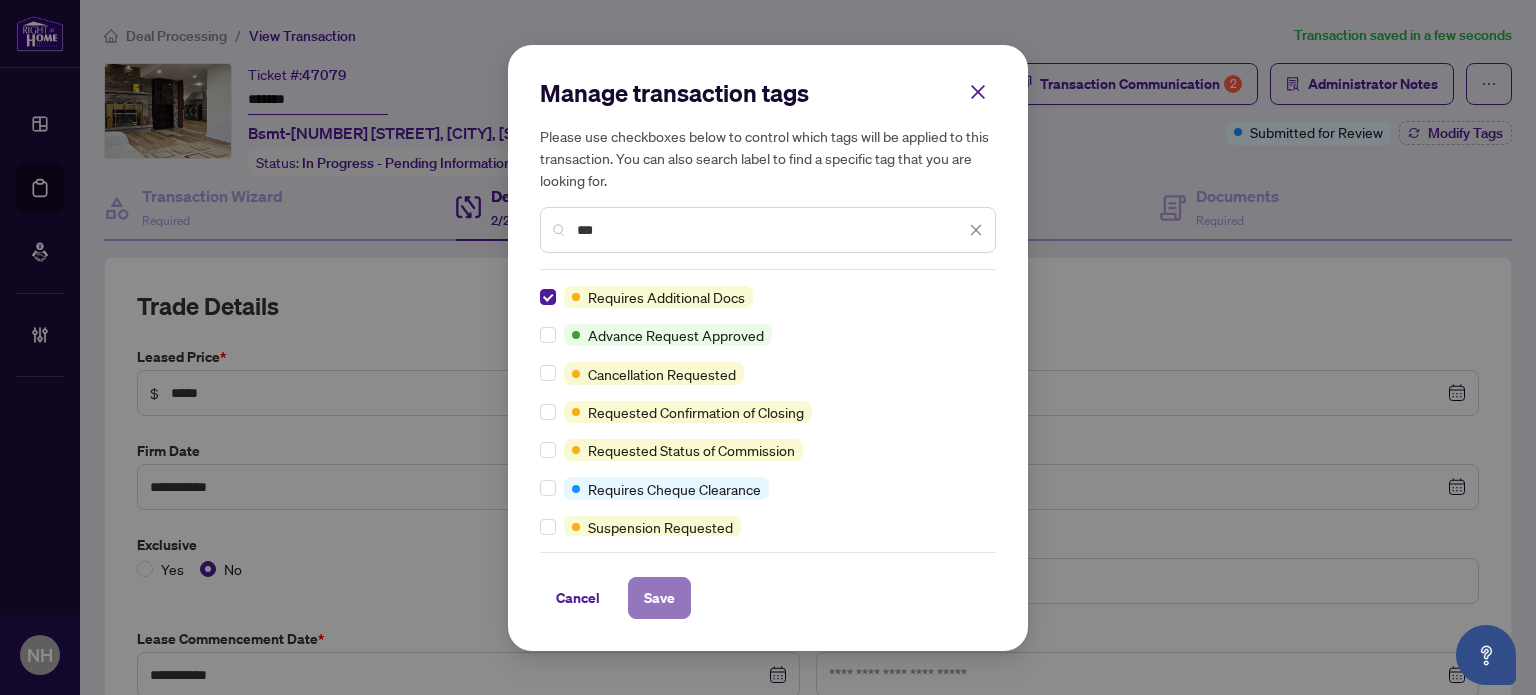 click on "Save" at bounding box center (659, 598) 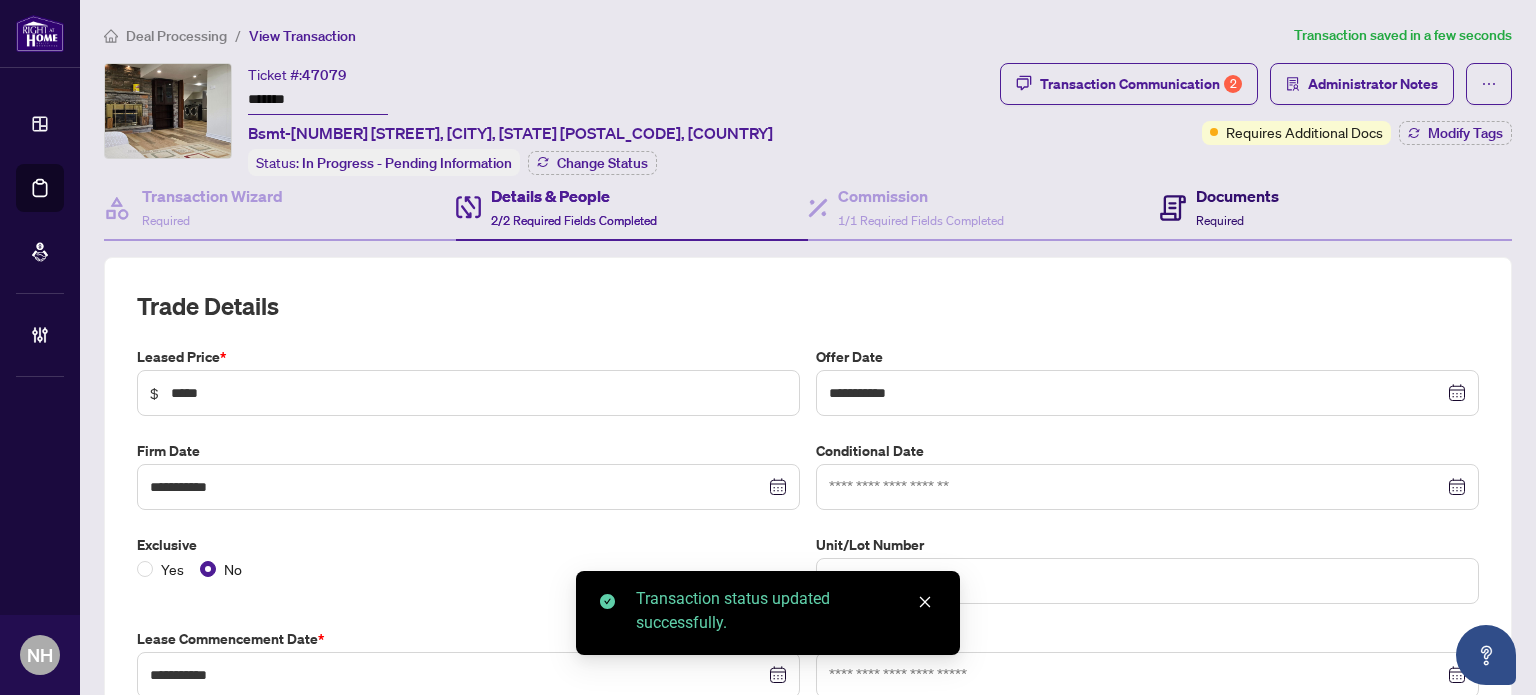click on "Documents" at bounding box center [1237, 196] 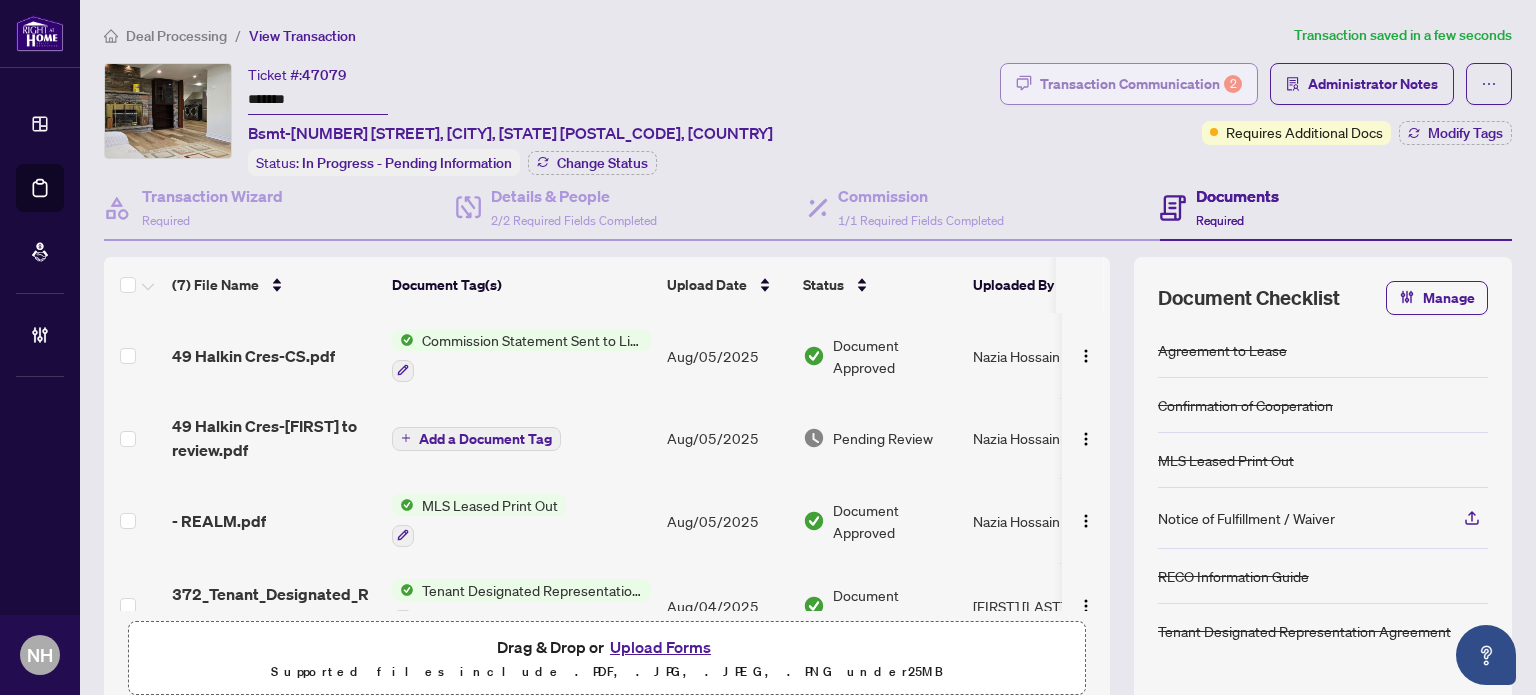 click on "Transaction Communication 2" at bounding box center [1141, 84] 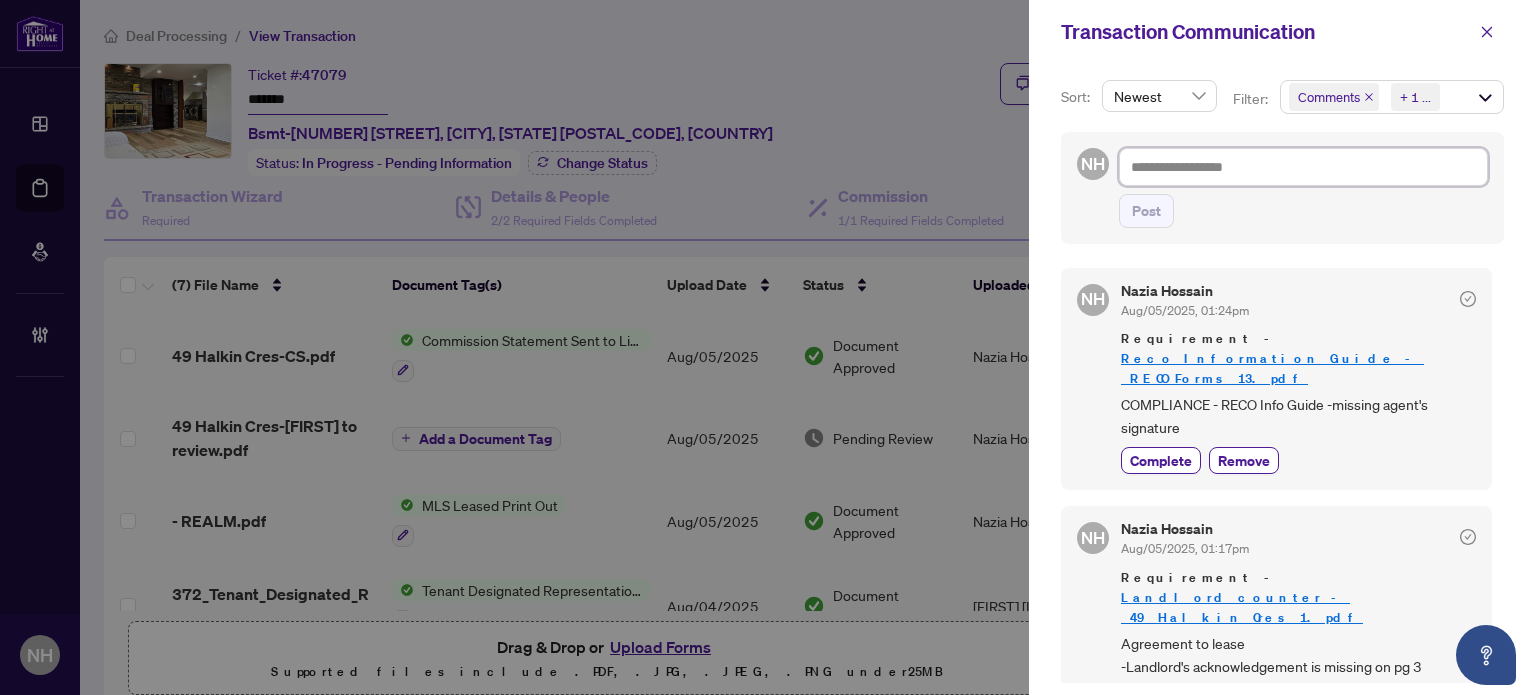 click at bounding box center (1303, 167) 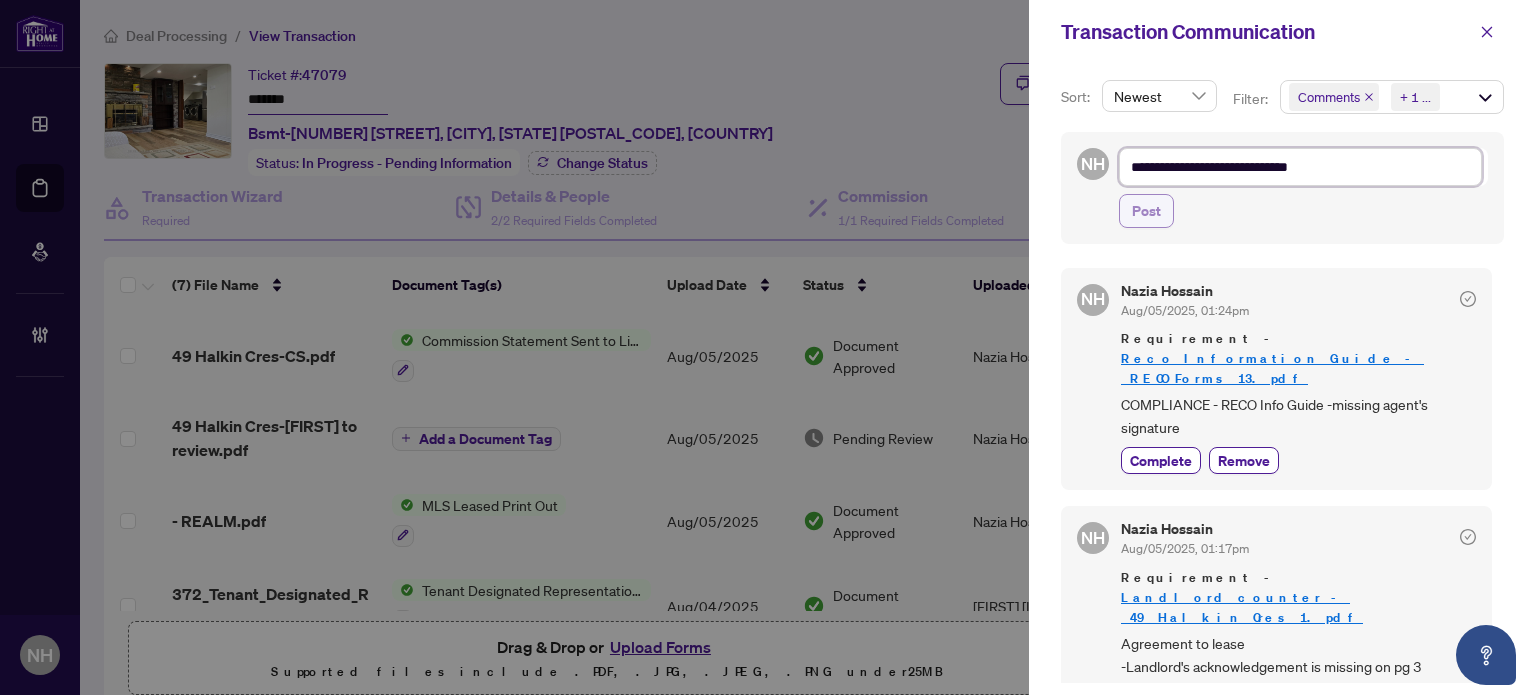 type on "**********" 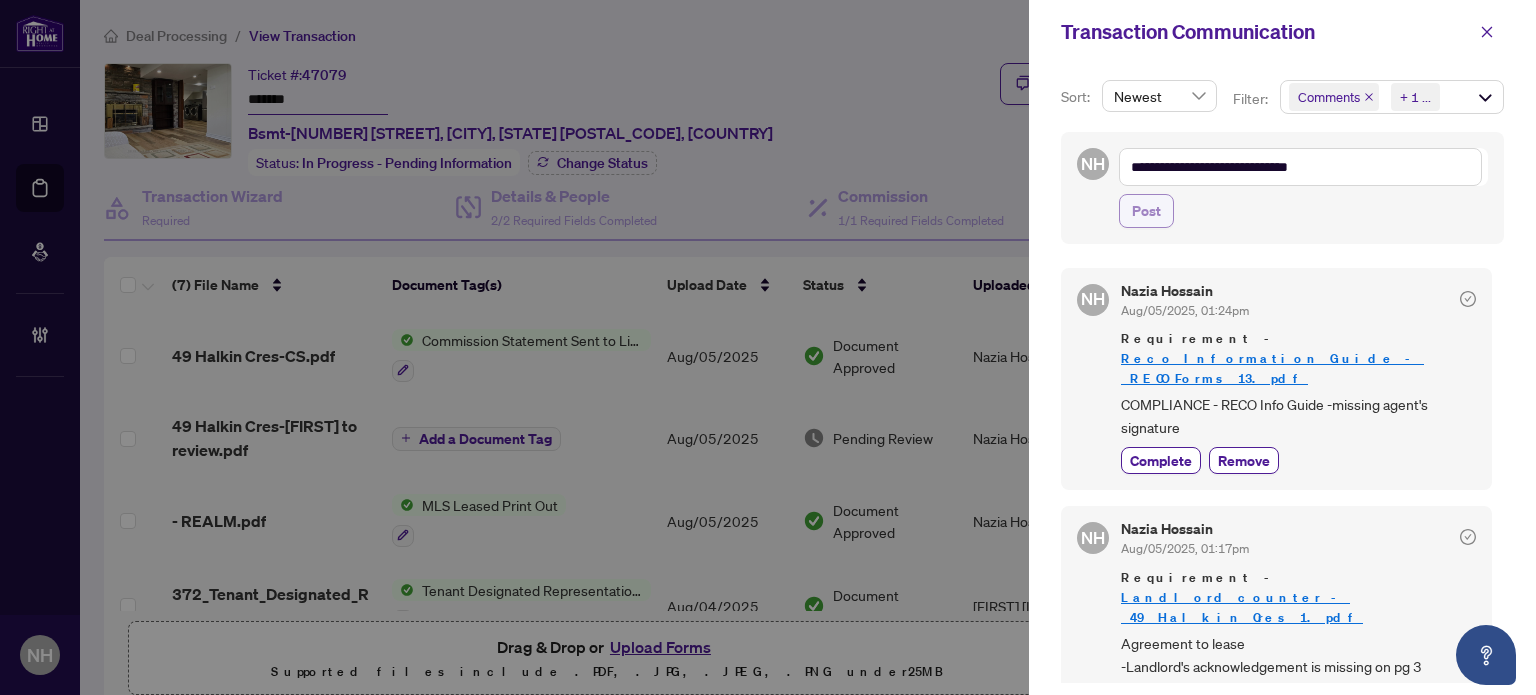 click on "Post" at bounding box center (1146, 211) 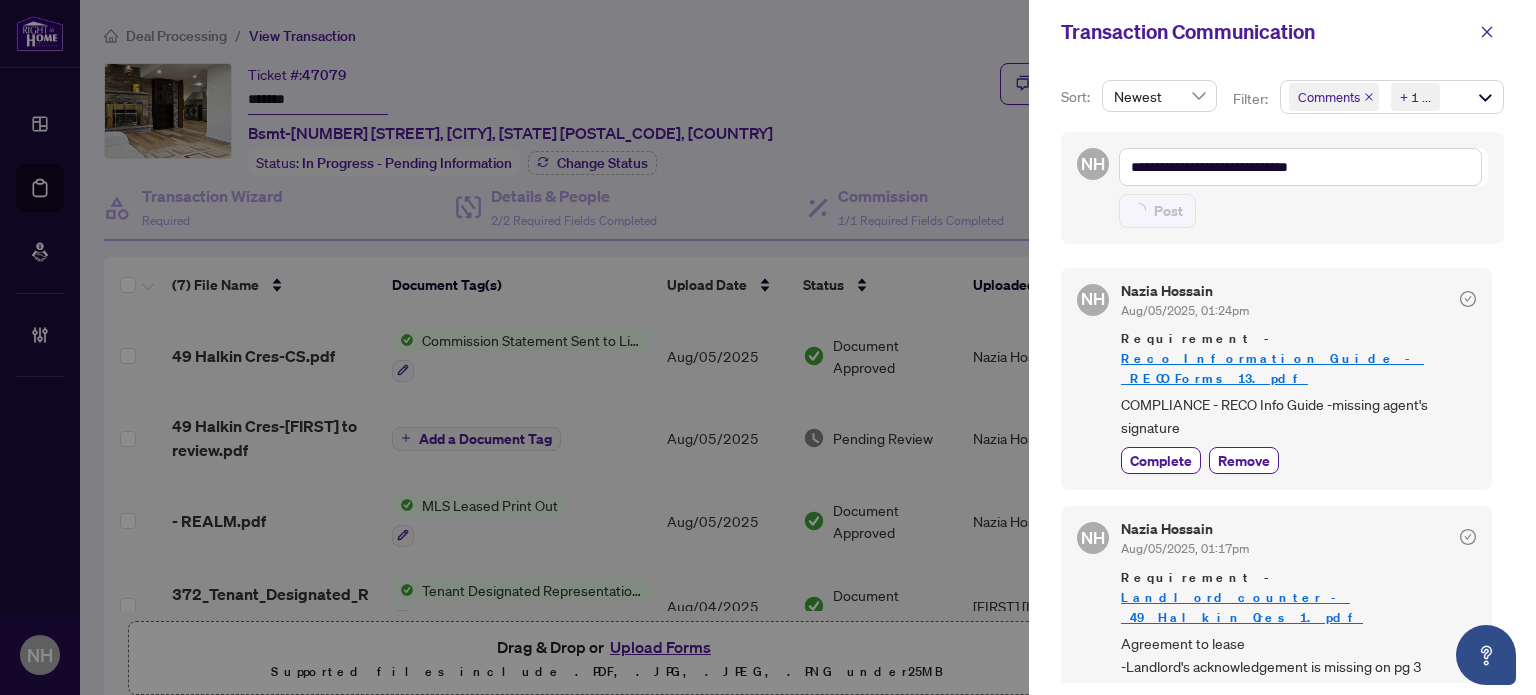 type on "**********" 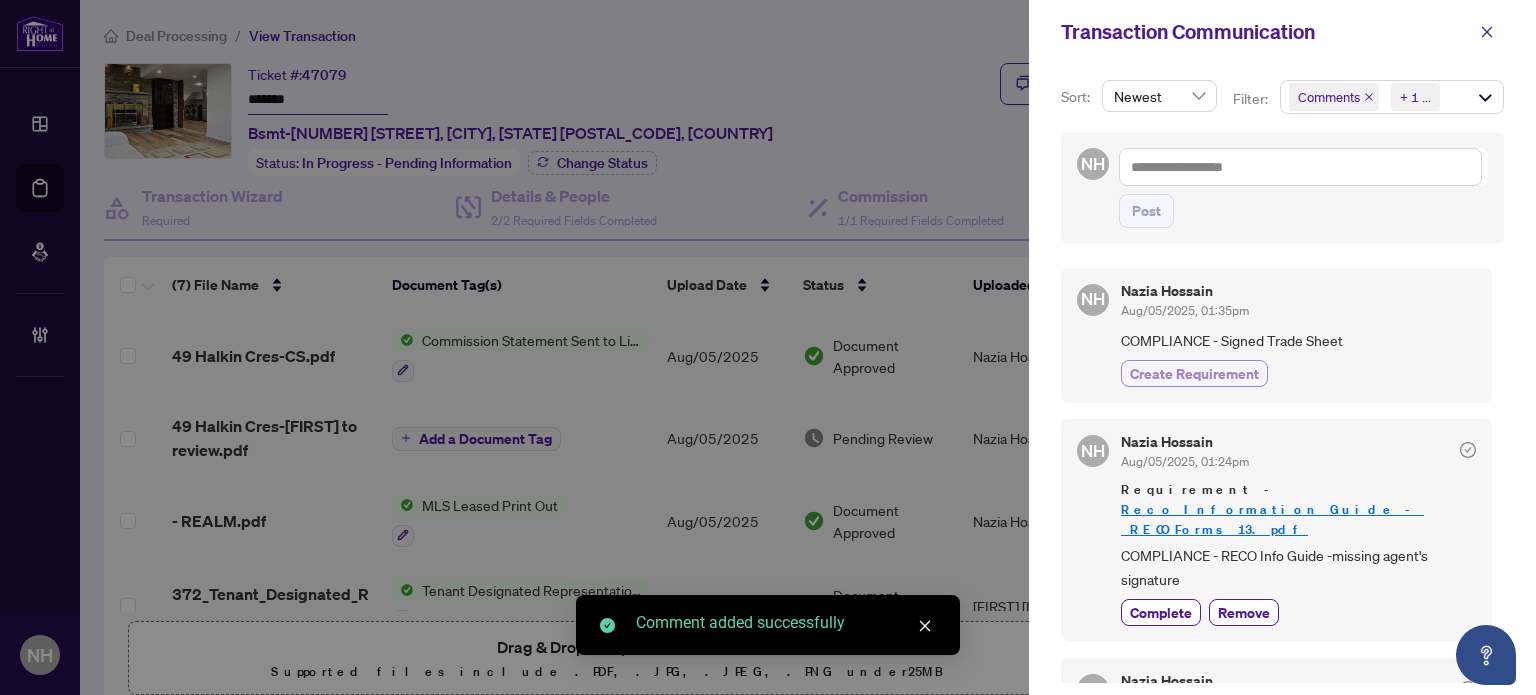 click on "Create Requirement" at bounding box center (1194, 373) 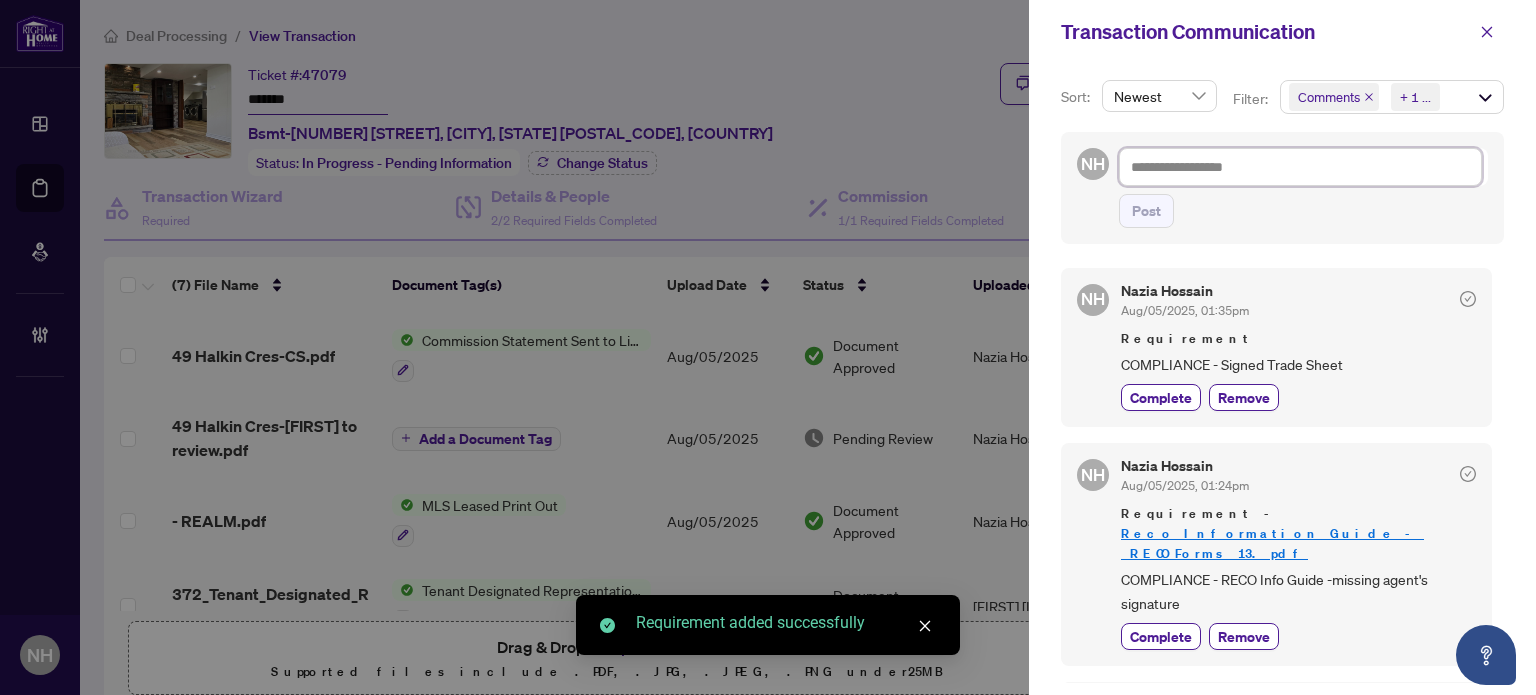 click at bounding box center (1300, 167) 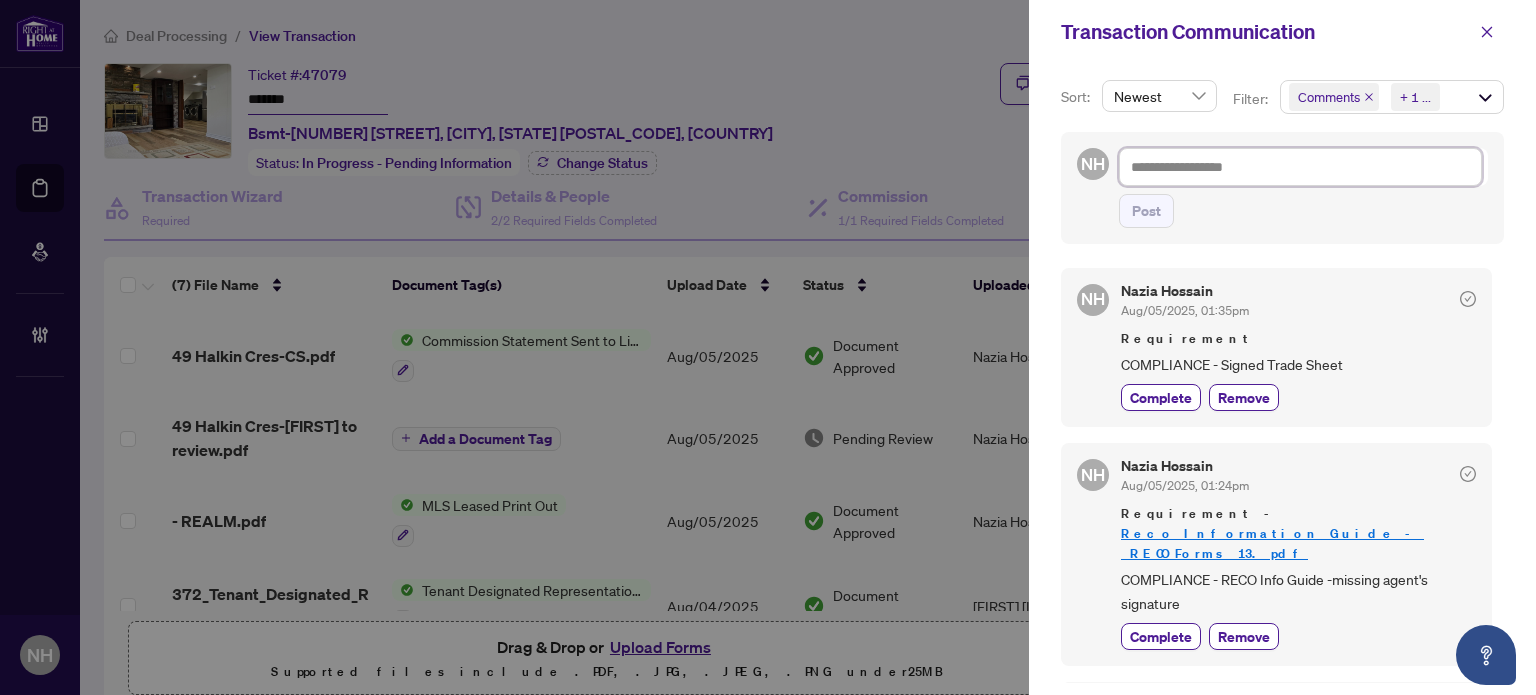 paste on "**********" 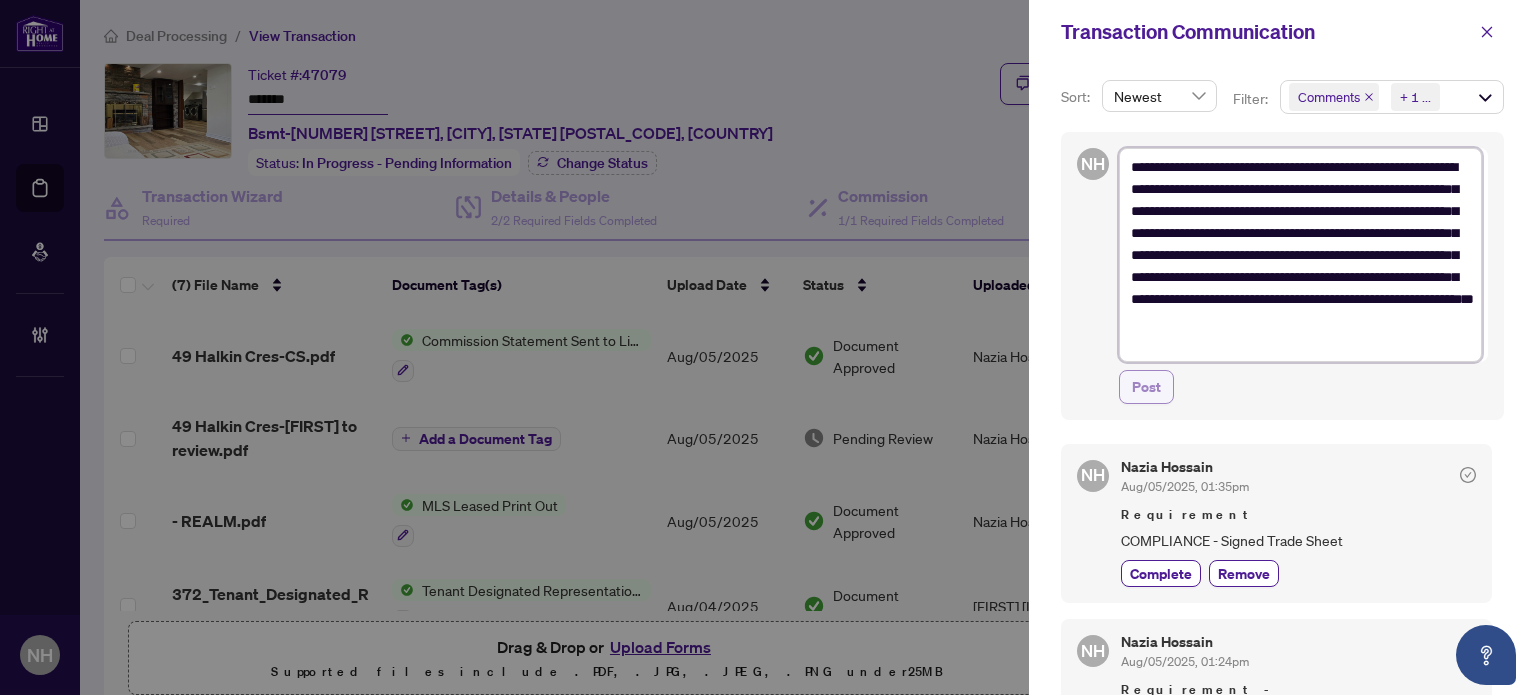 type on "**********" 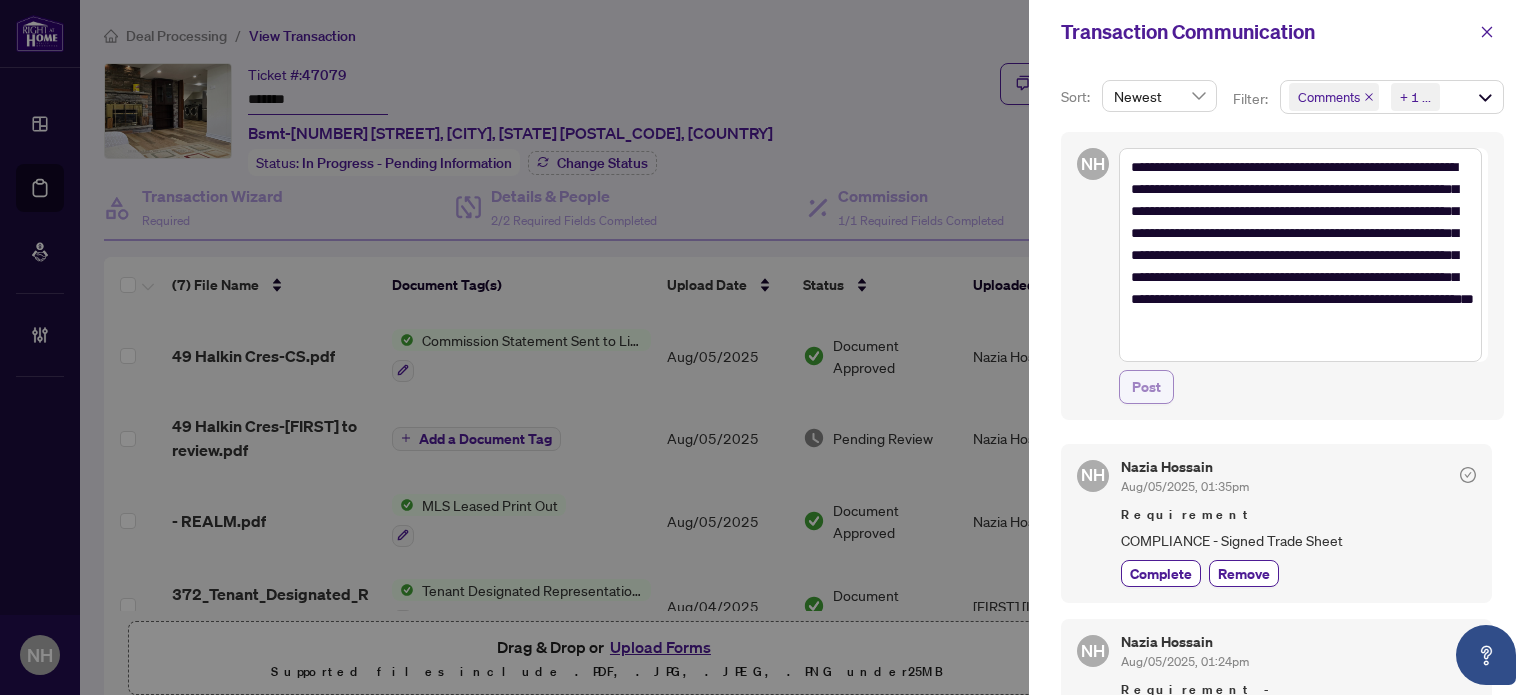 click on "Post" at bounding box center (1146, 387) 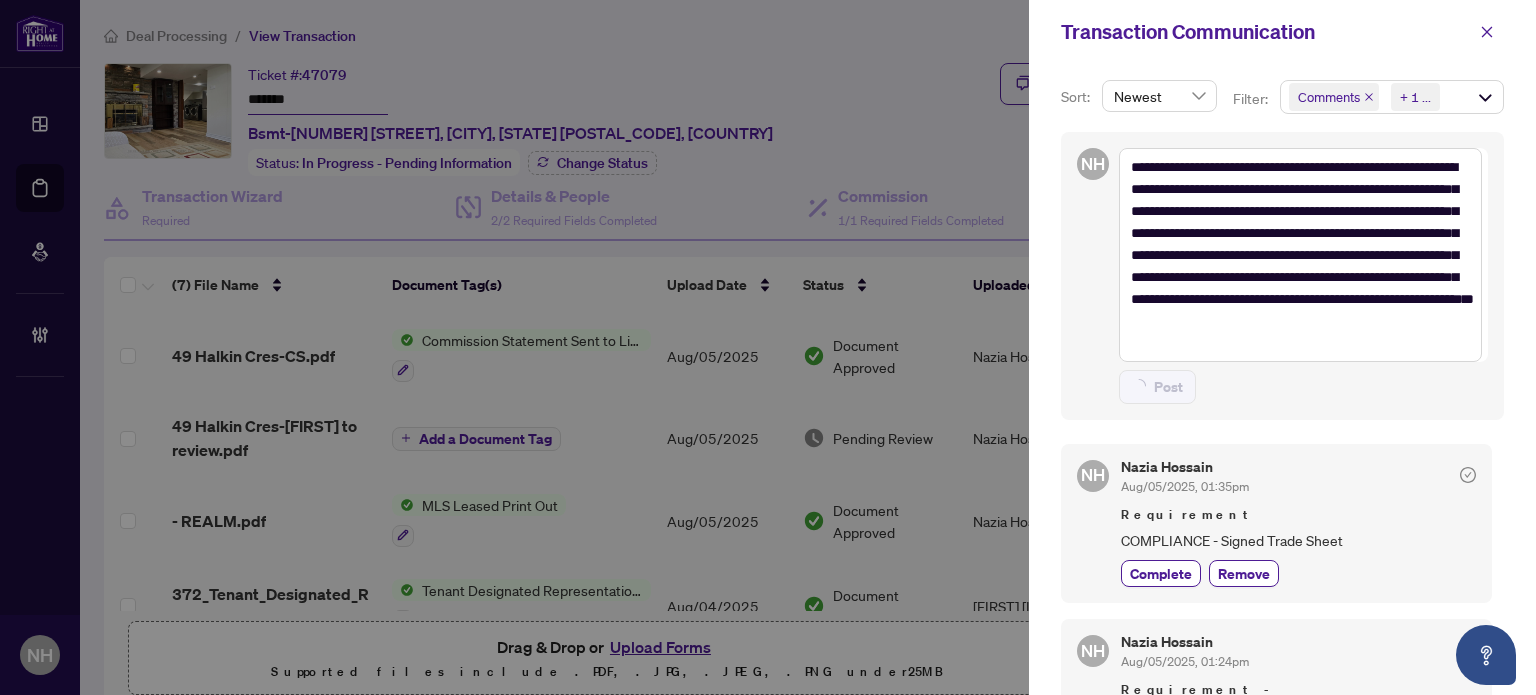 type on "**********" 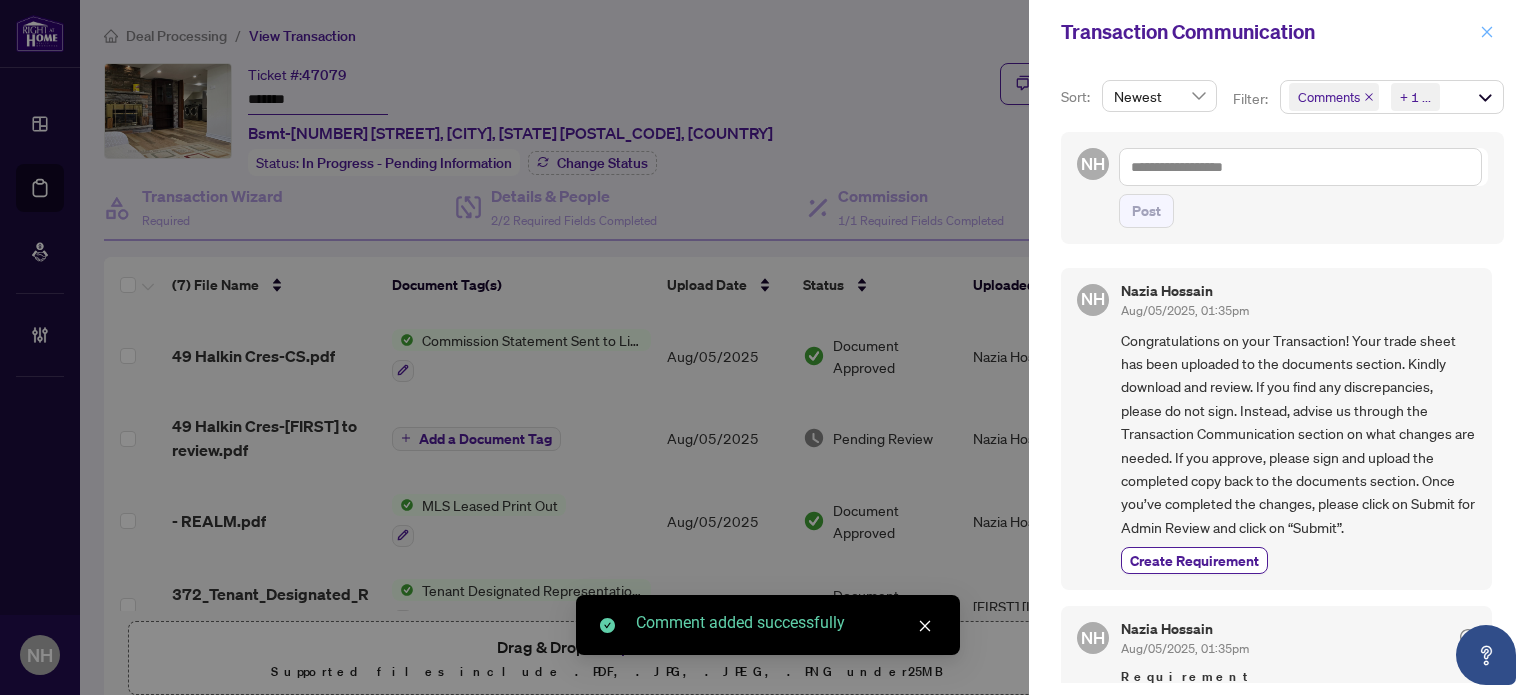 click 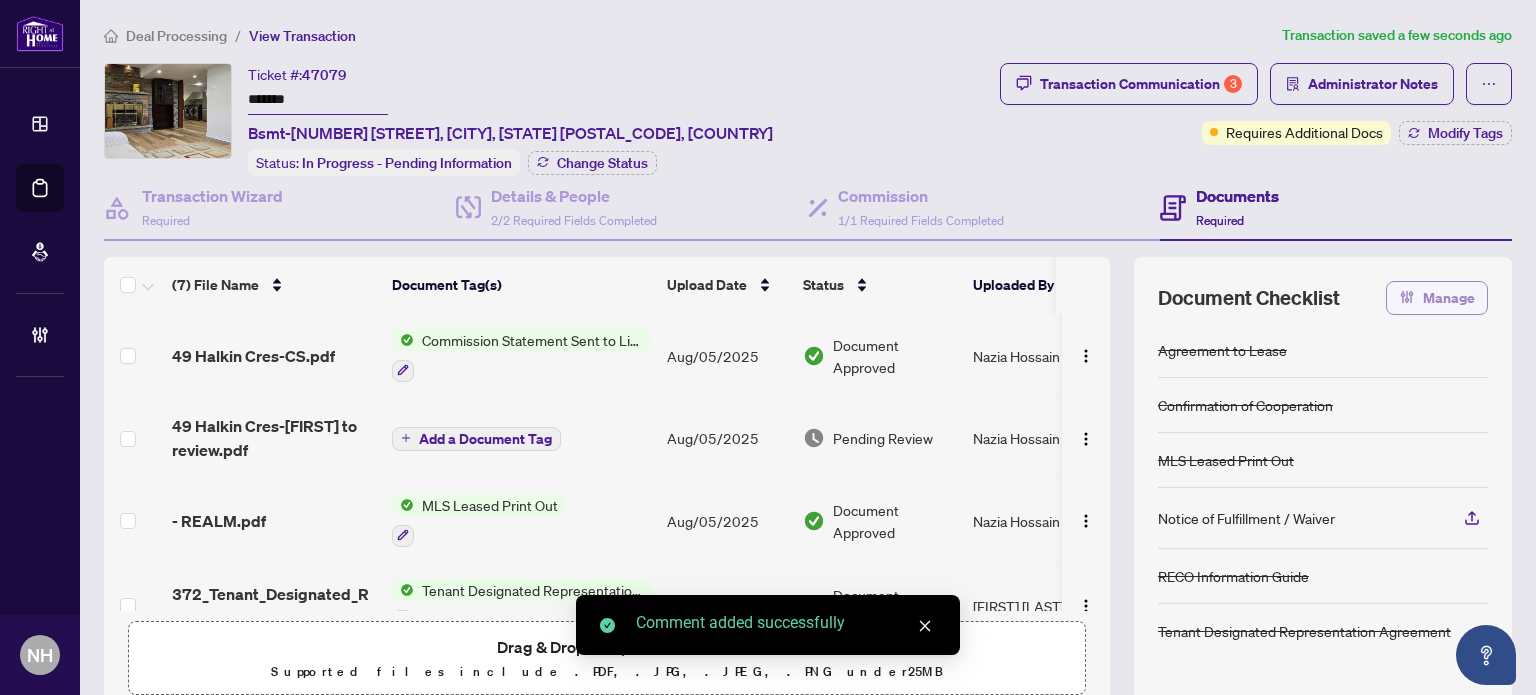 click at bounding box center (1407, 298) 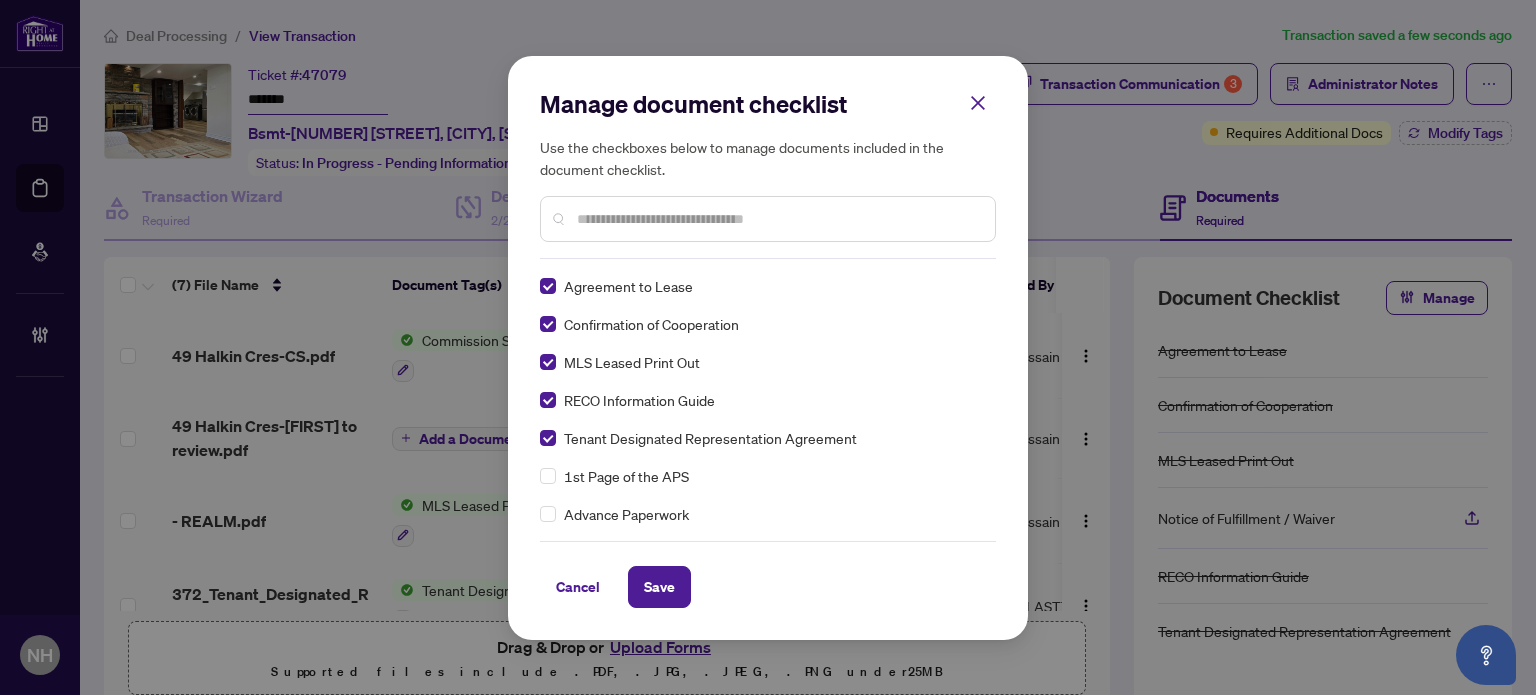 scroll, scrollTop: 0, scrollLeft: 0, axis: both 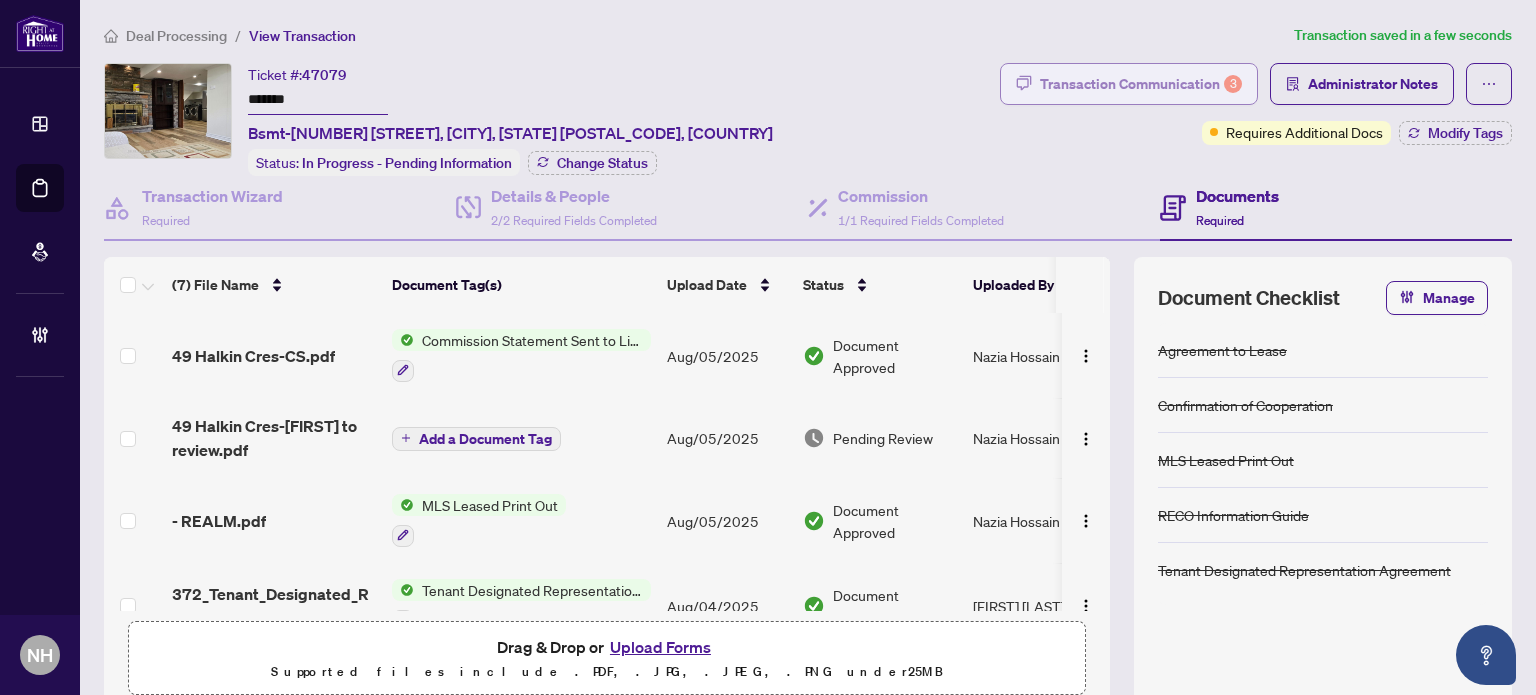 click on "Transaction Communication 3" at bounding box center (1141, 84) 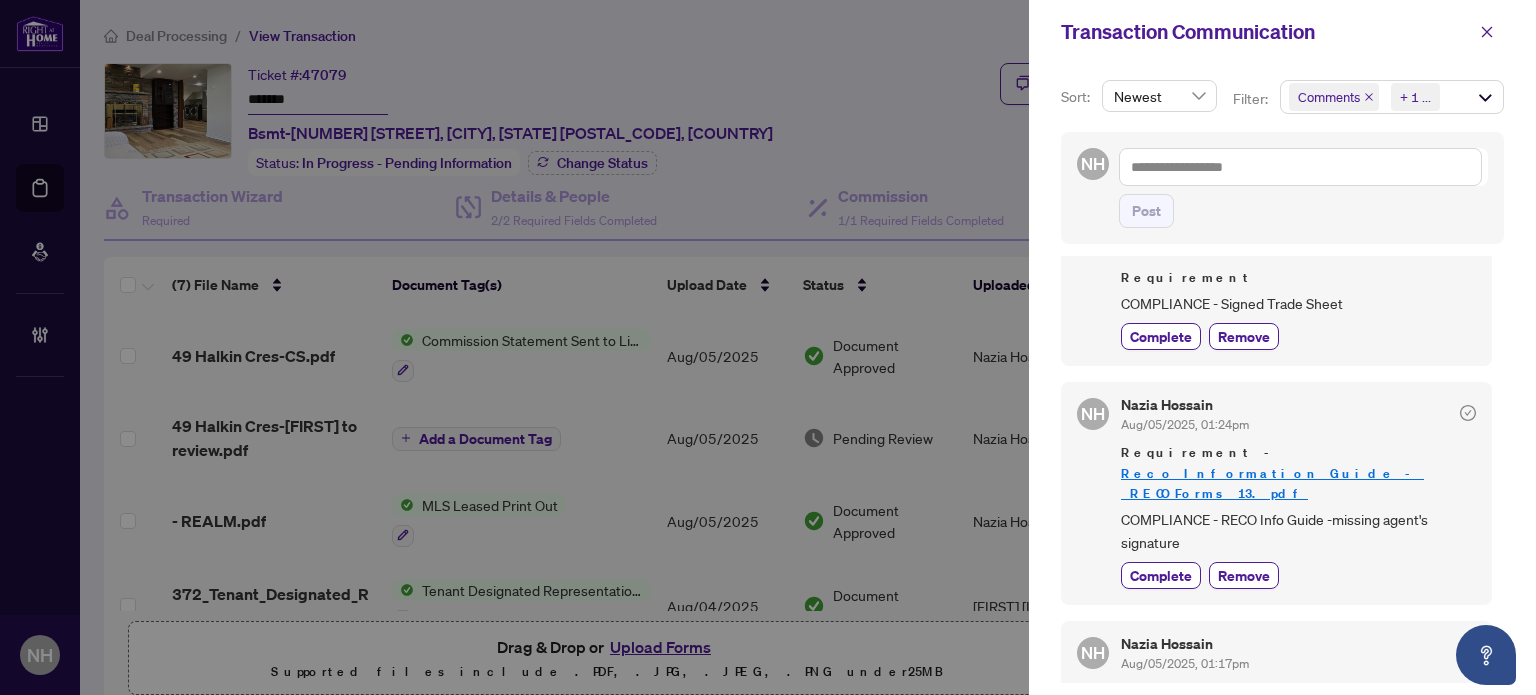 scroll, scrollTop: 474, scrollLeft: 0, axis: vertical 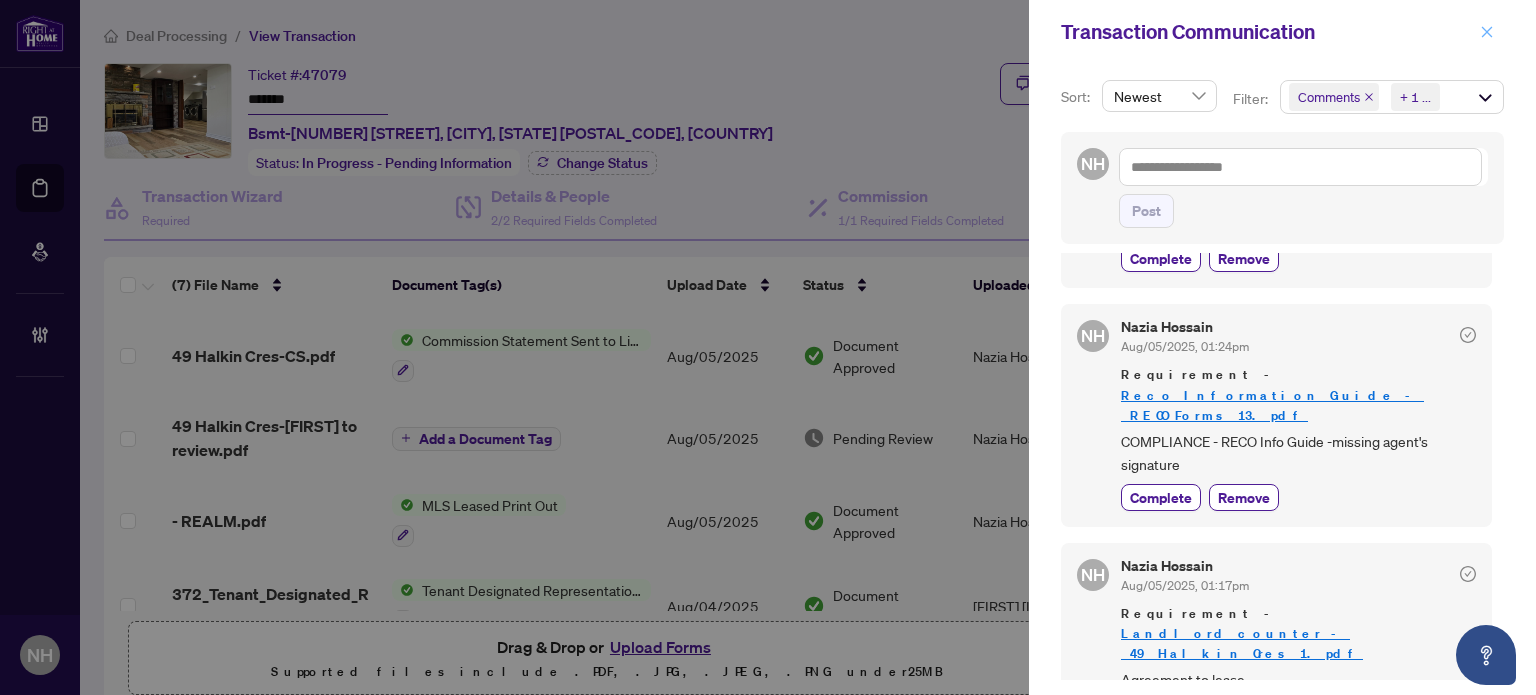 click at bounding box center [1487, 32] 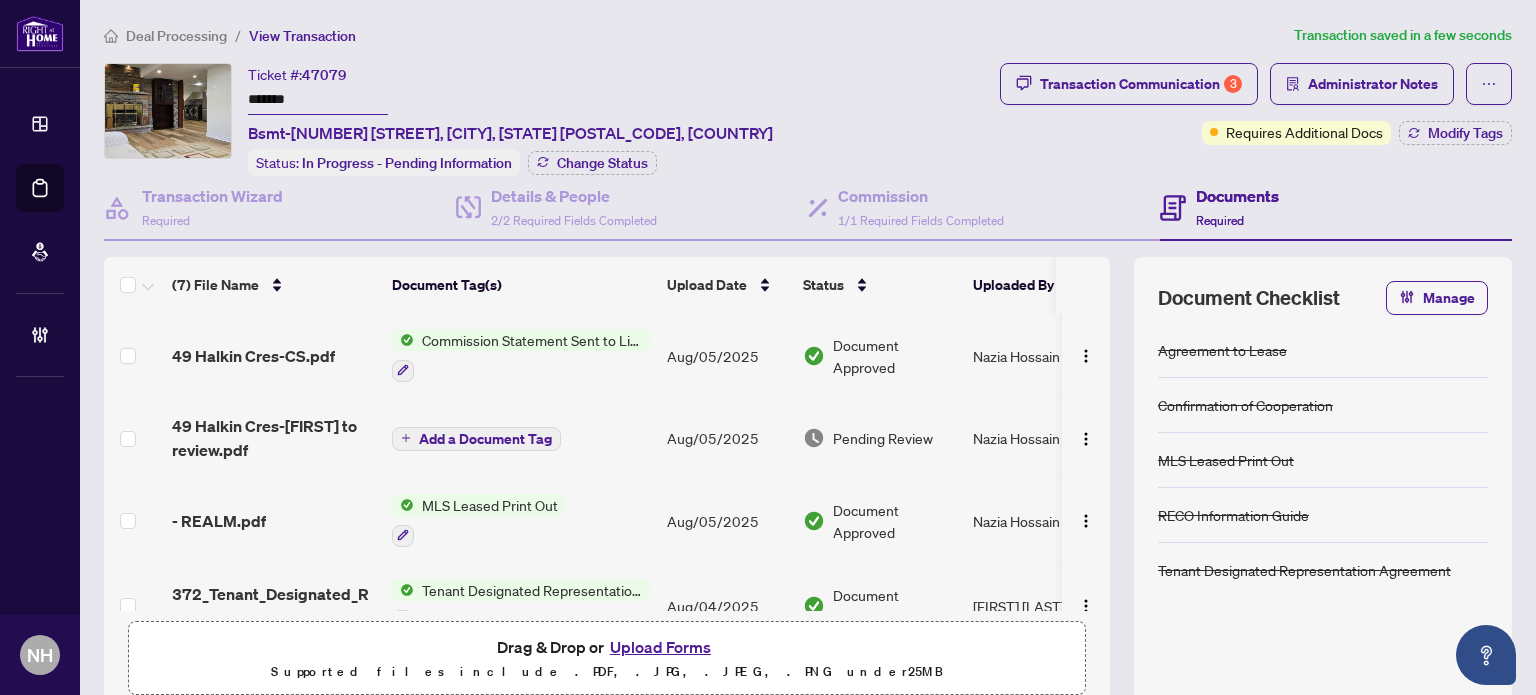 drag, startPoint x: 316, startPoint y: 97, endPoint x: 147, endPoint y: 87, distance: 169.2956 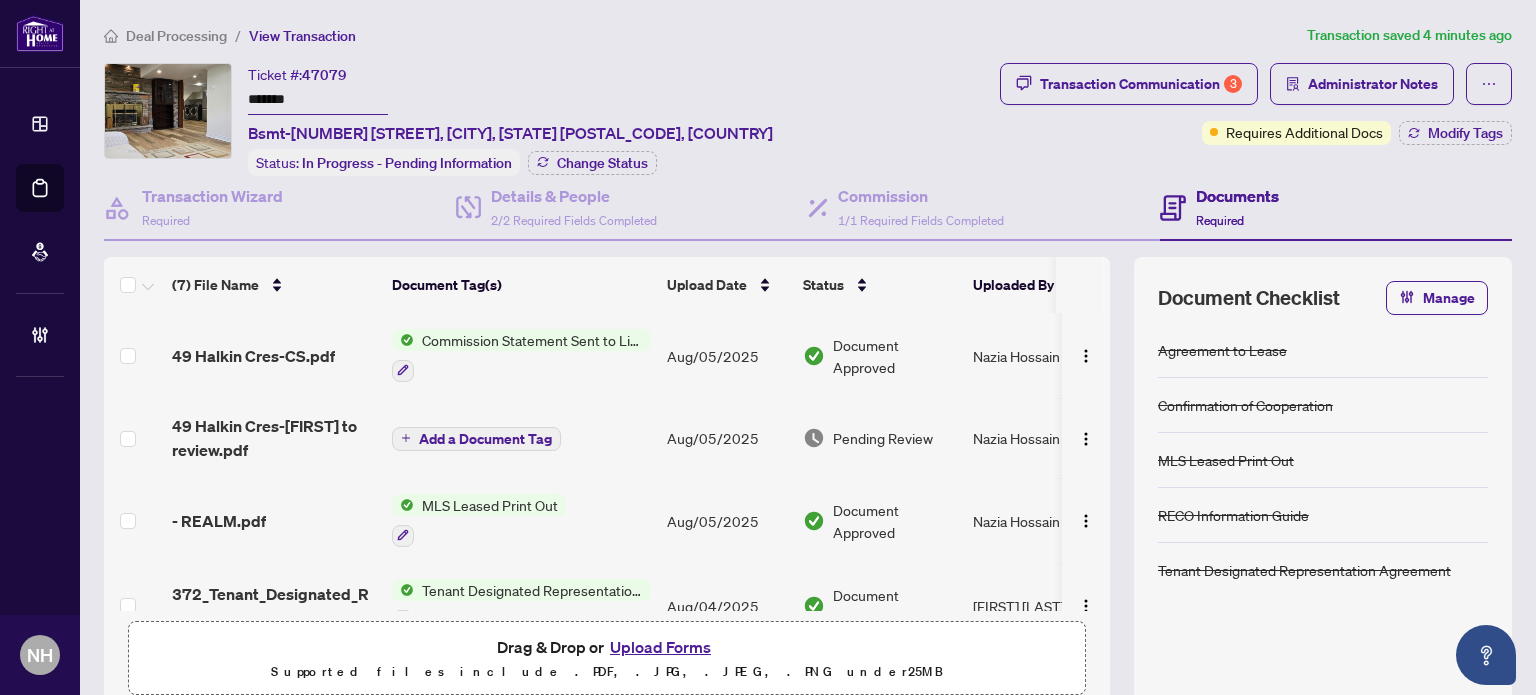 click on "Deal Processing" at bounding box center (176, 36) 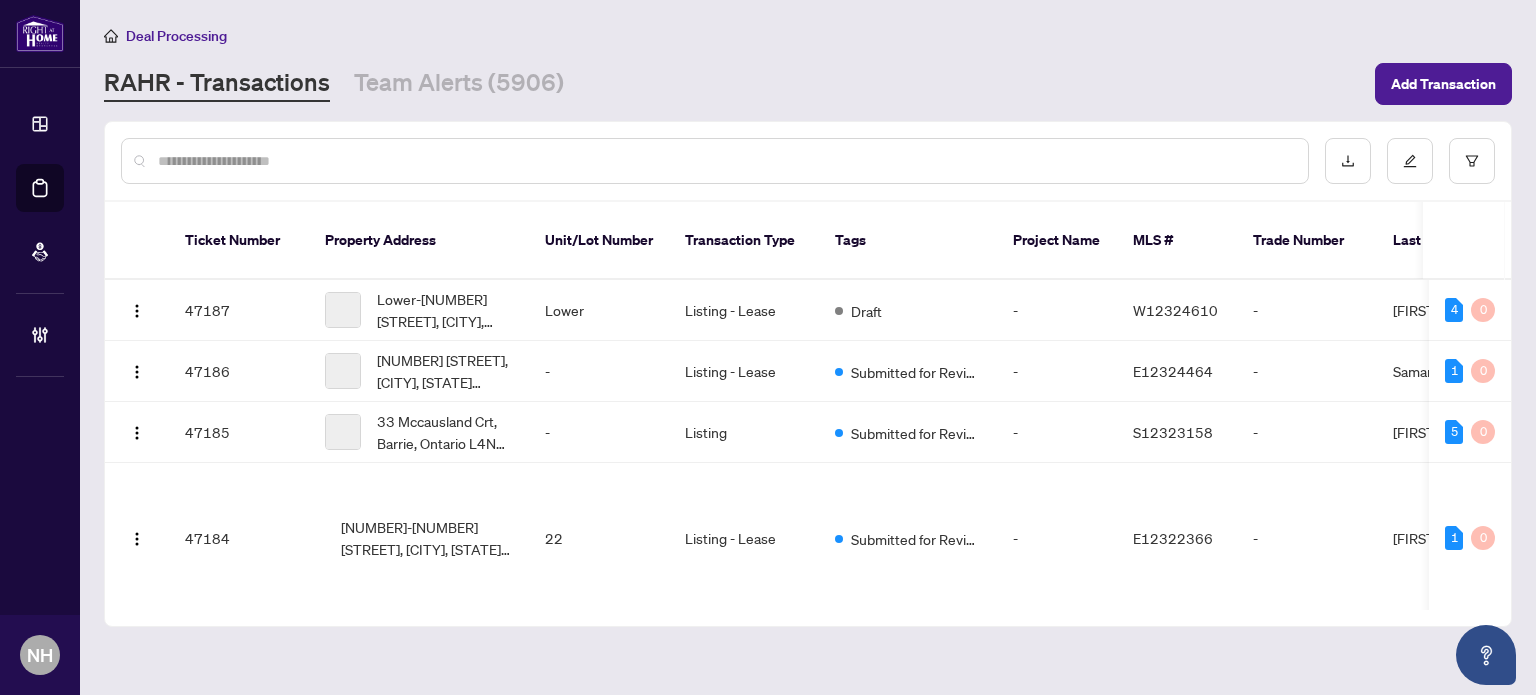 click at bounding box center (725, 161) 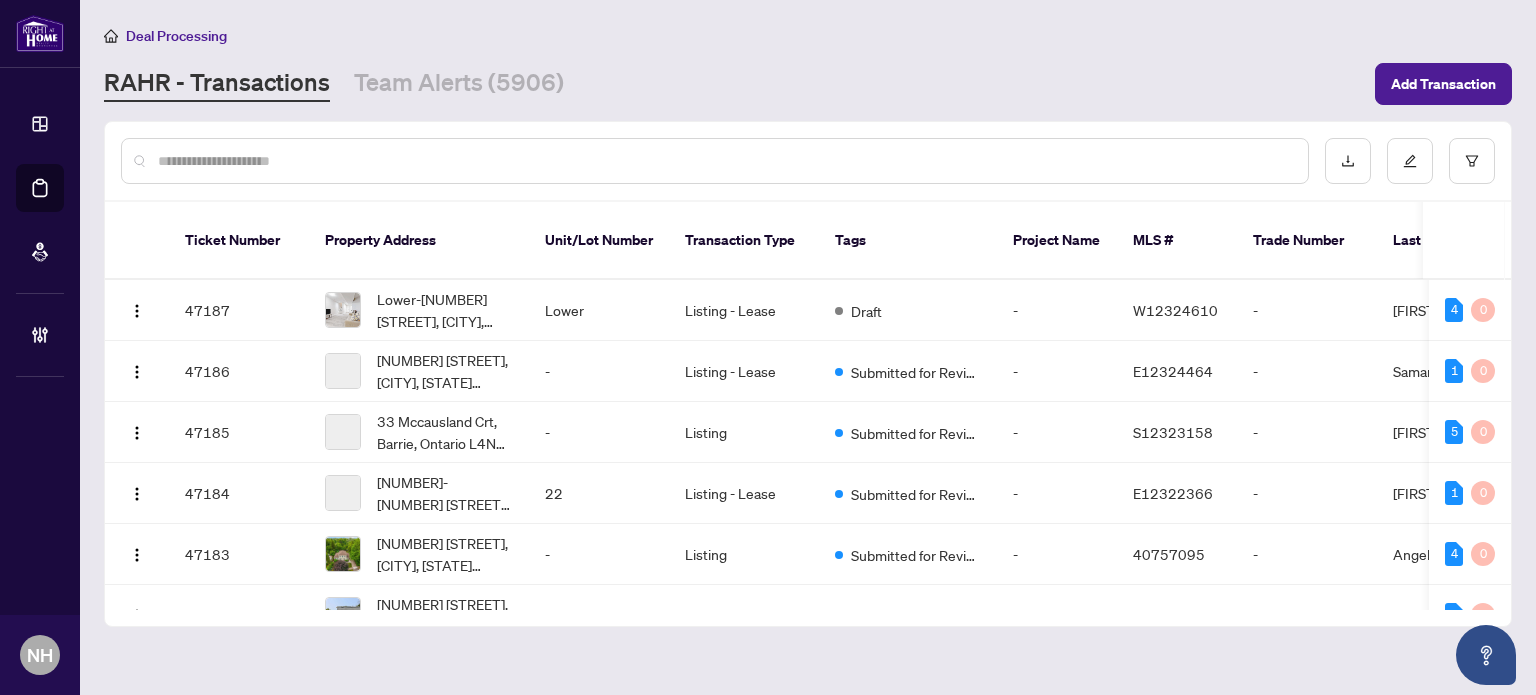 paste on "*******" 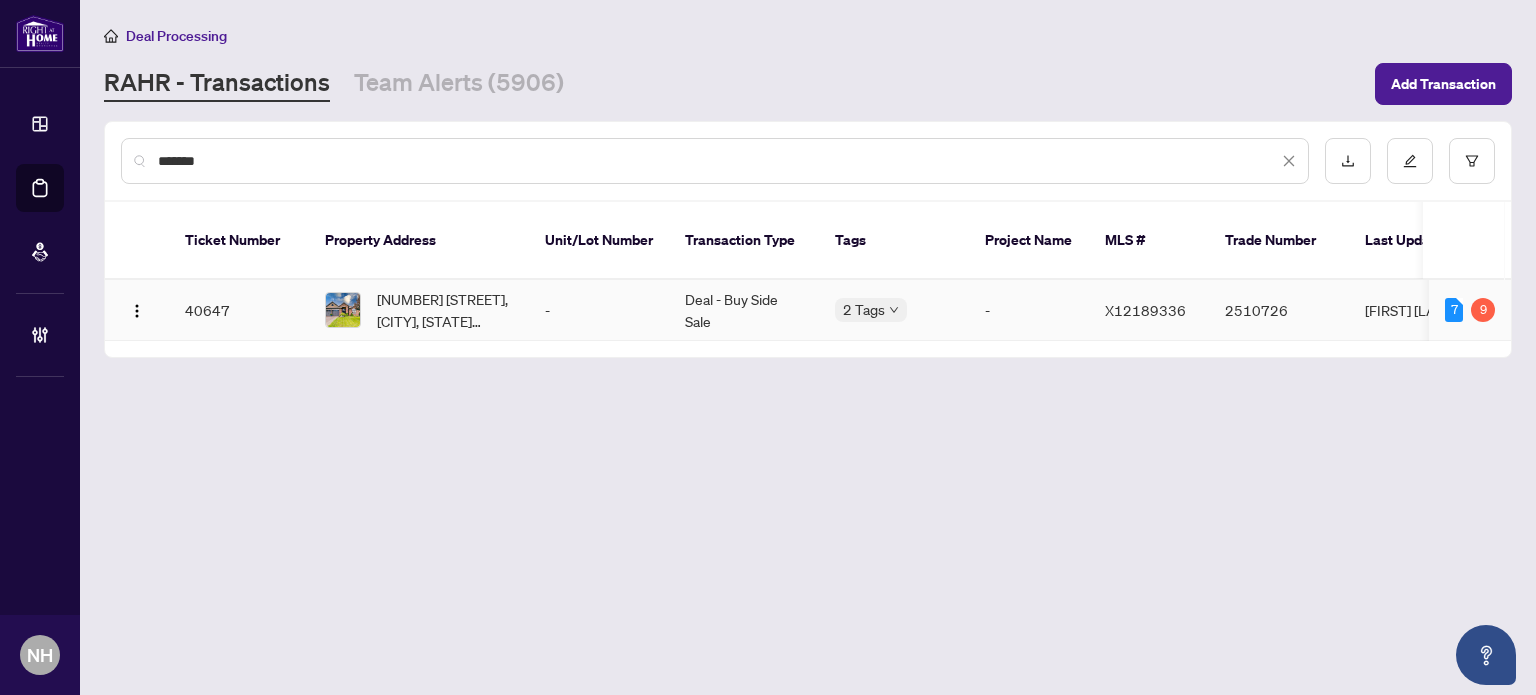 type on "*******" 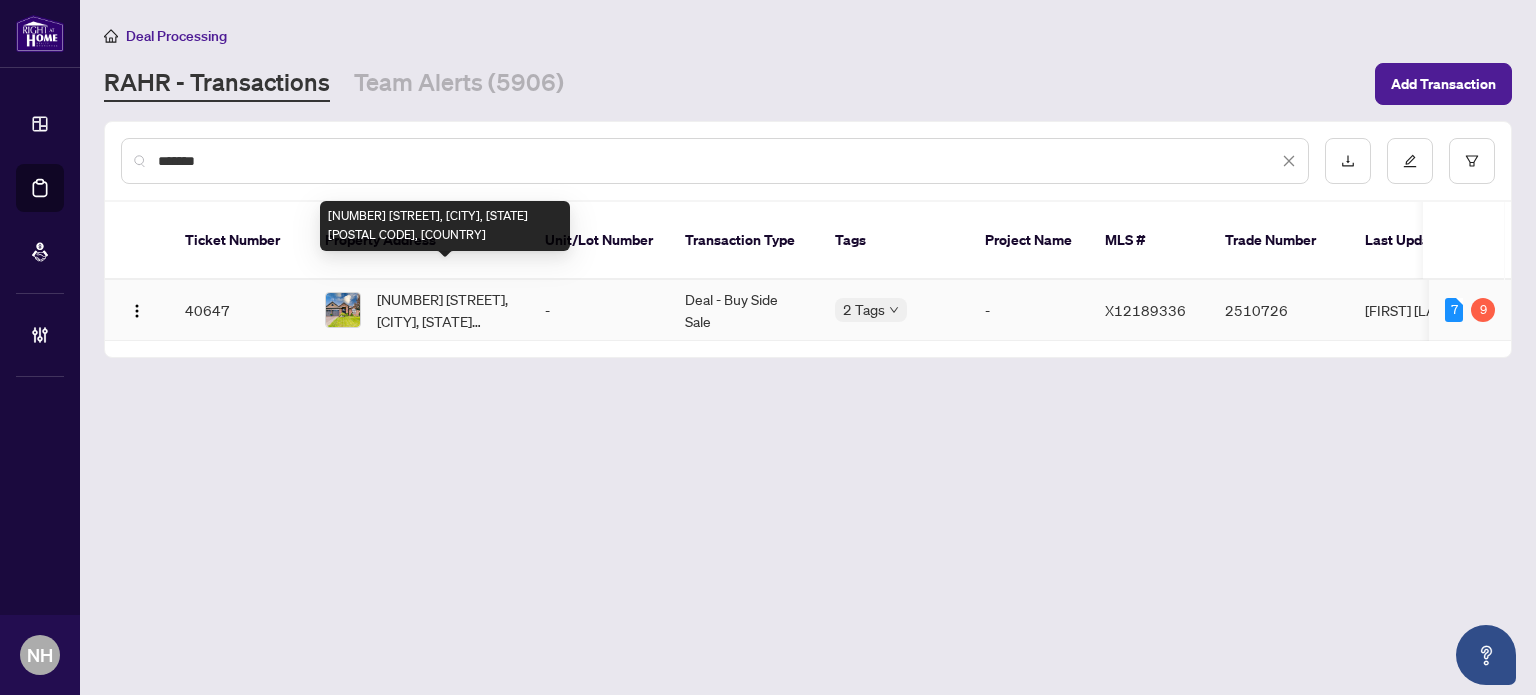 click on "9 Castle Rdge, Brighton, Ontario K0K 1H0, Canada" at bounding box center (445, 310) 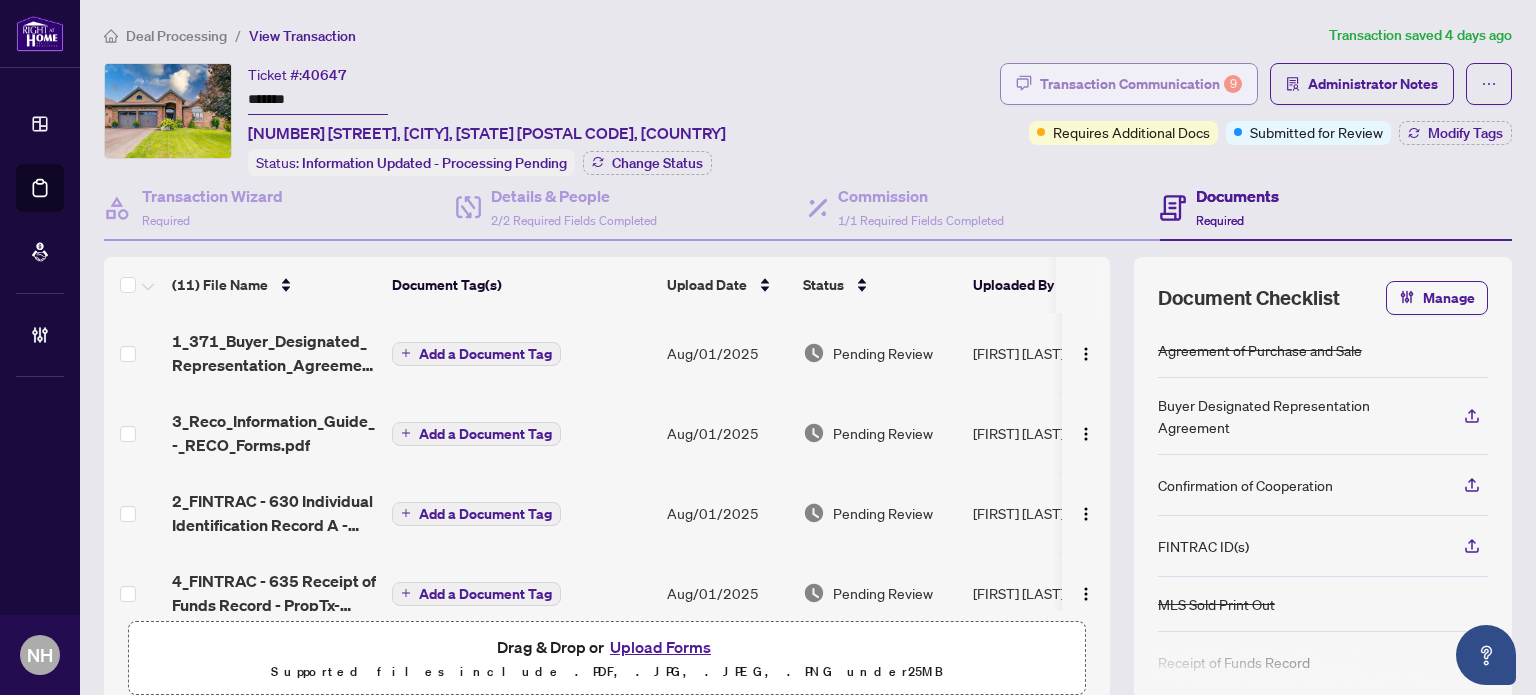 click on "Transaction Communication 9" at bounding box center (1141, 84) 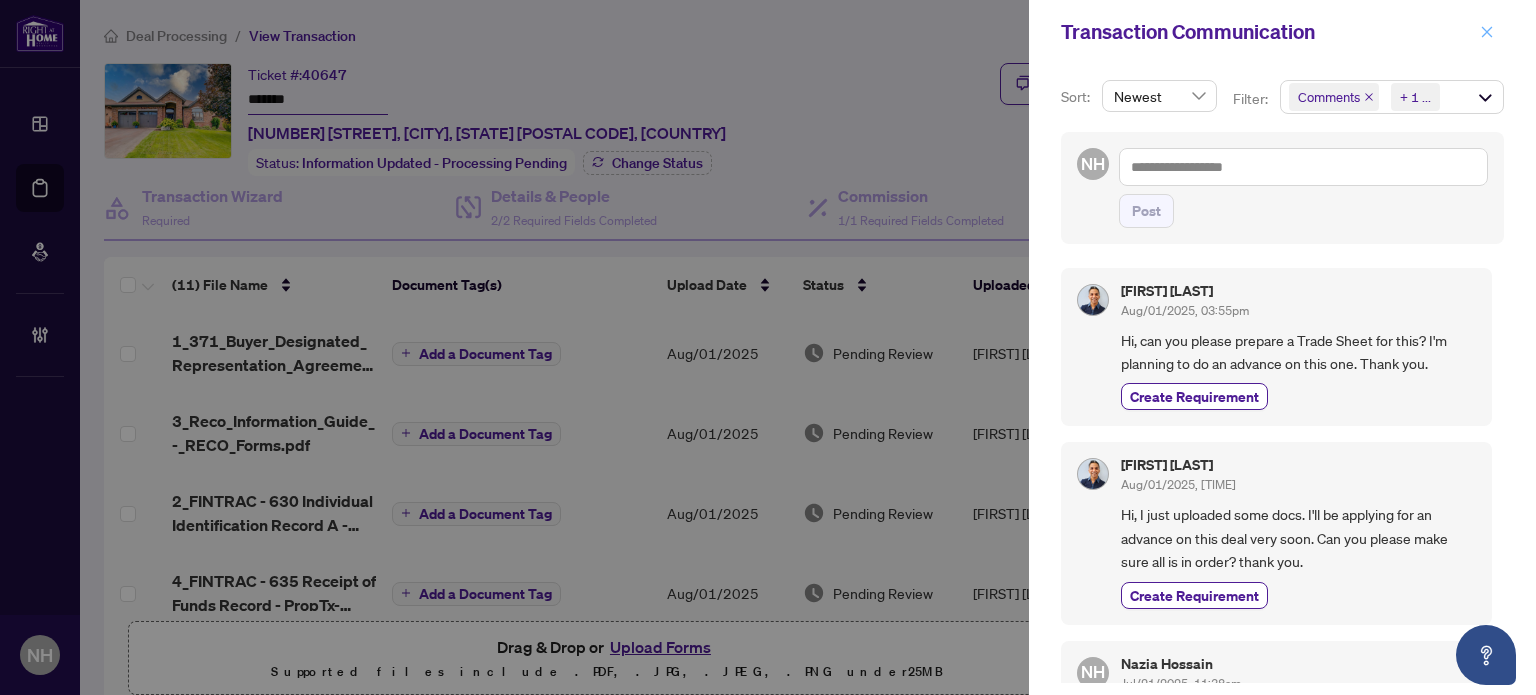 click 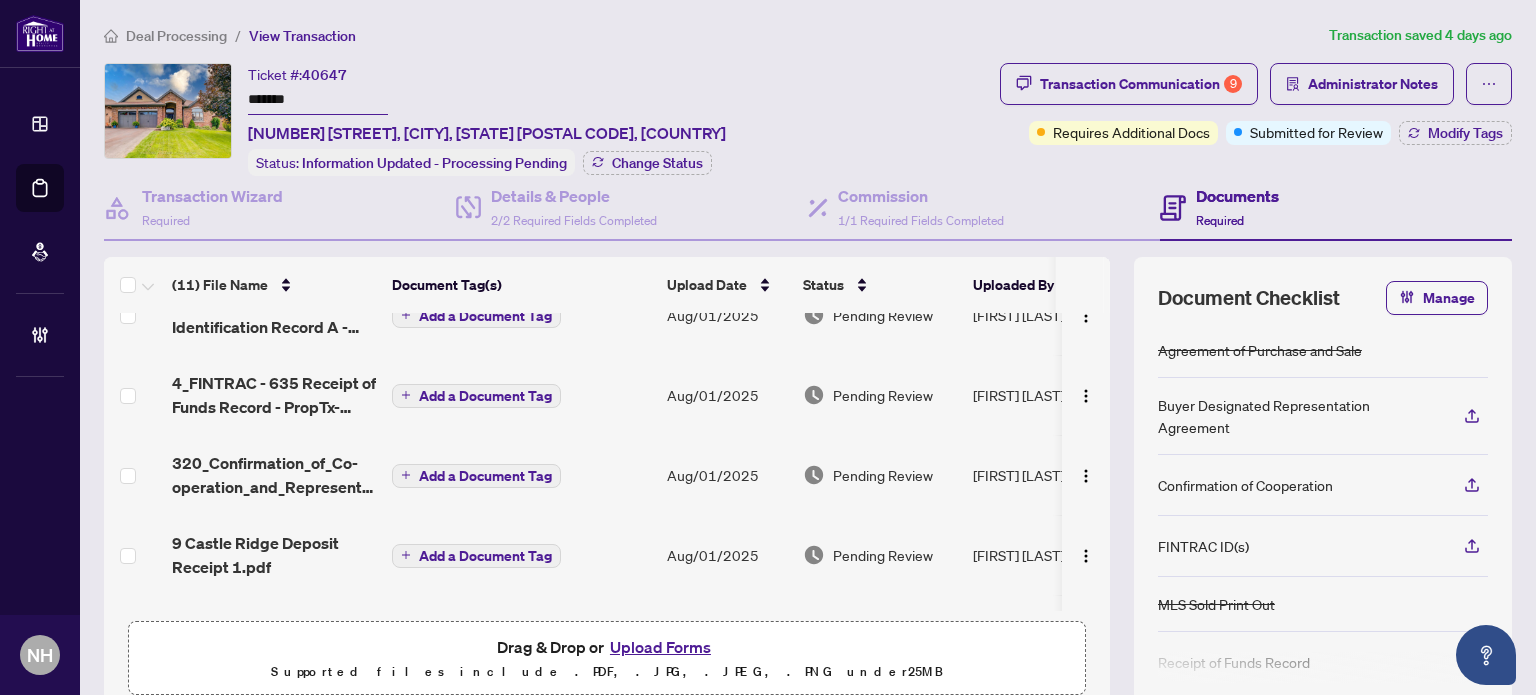 scroll, scrollTop: 200, scrollLeft: 0, axis: vertical 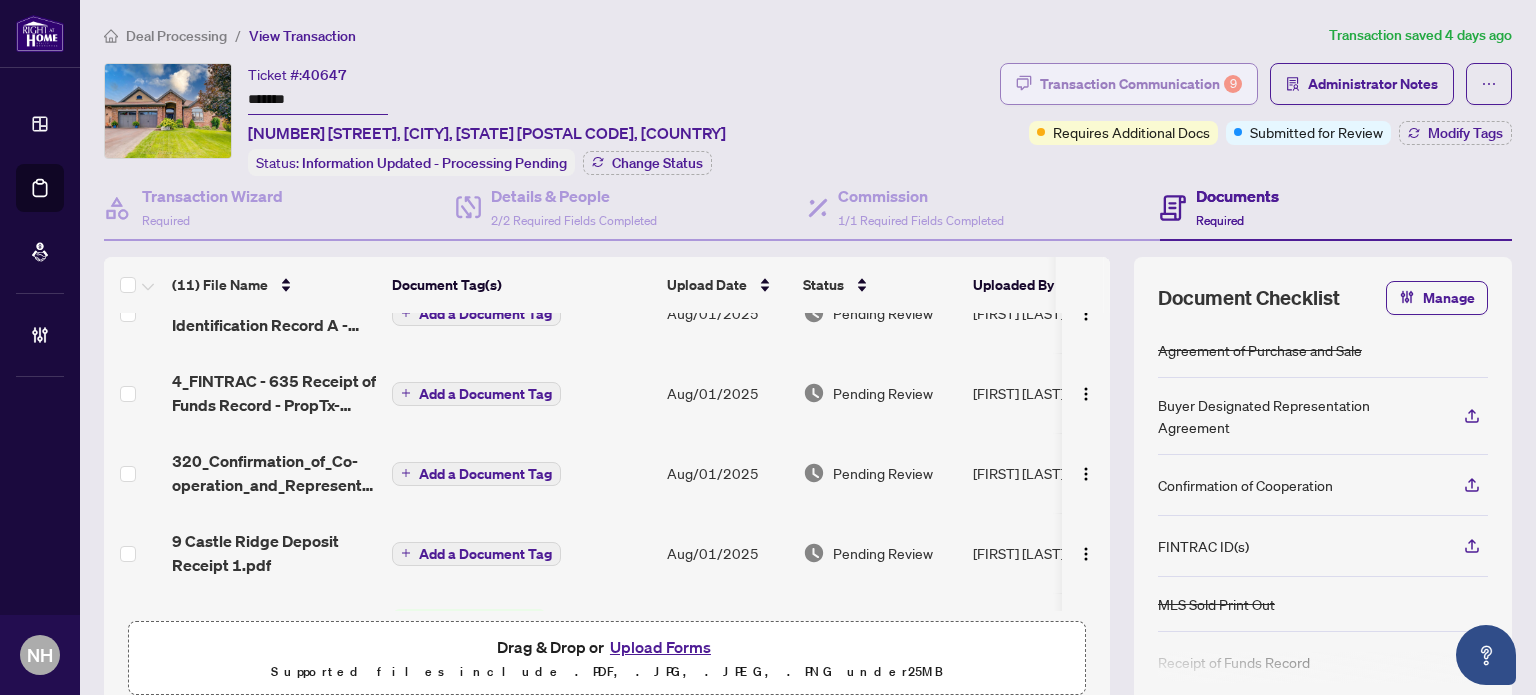 click on "Transaction Communication 9" at bounding box center (1141, 84) 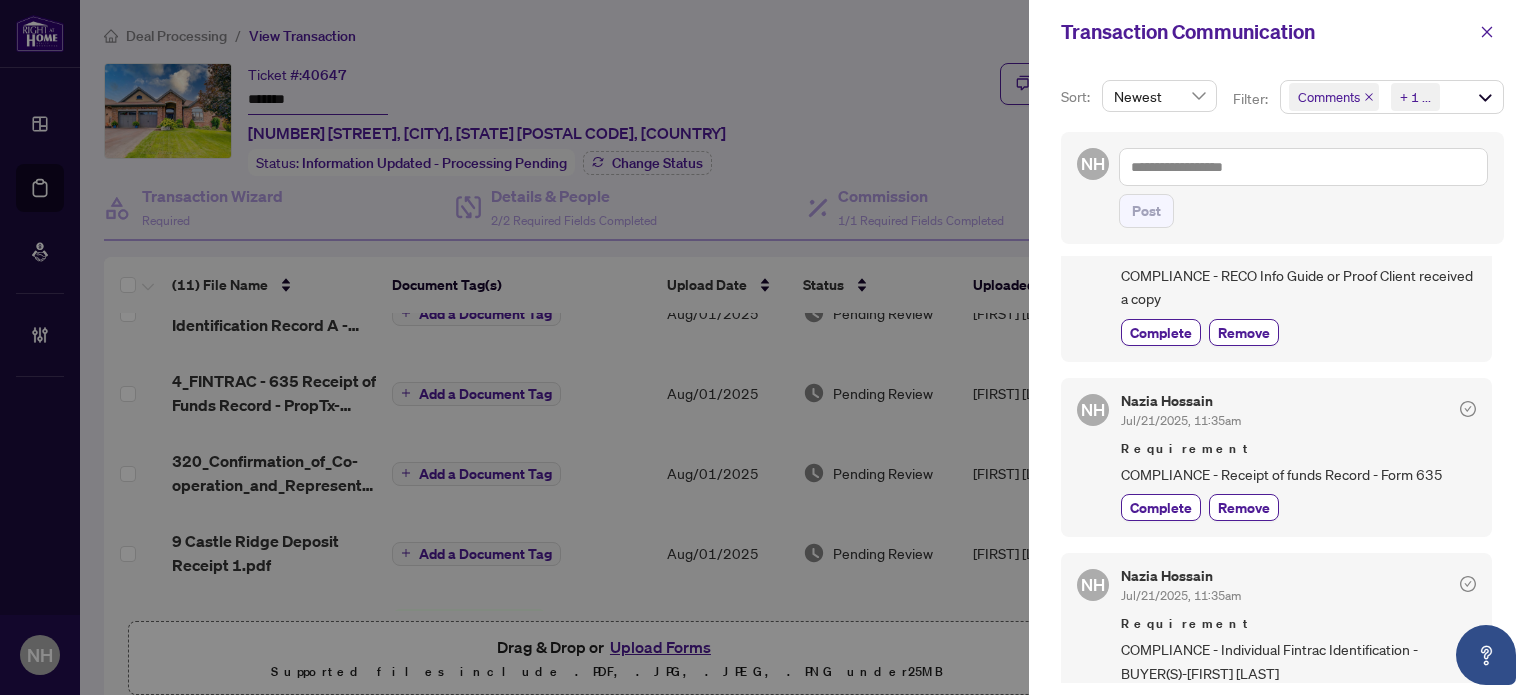 scroll, scrollTop: 1900, scrollLeft: 0, axis: vertical 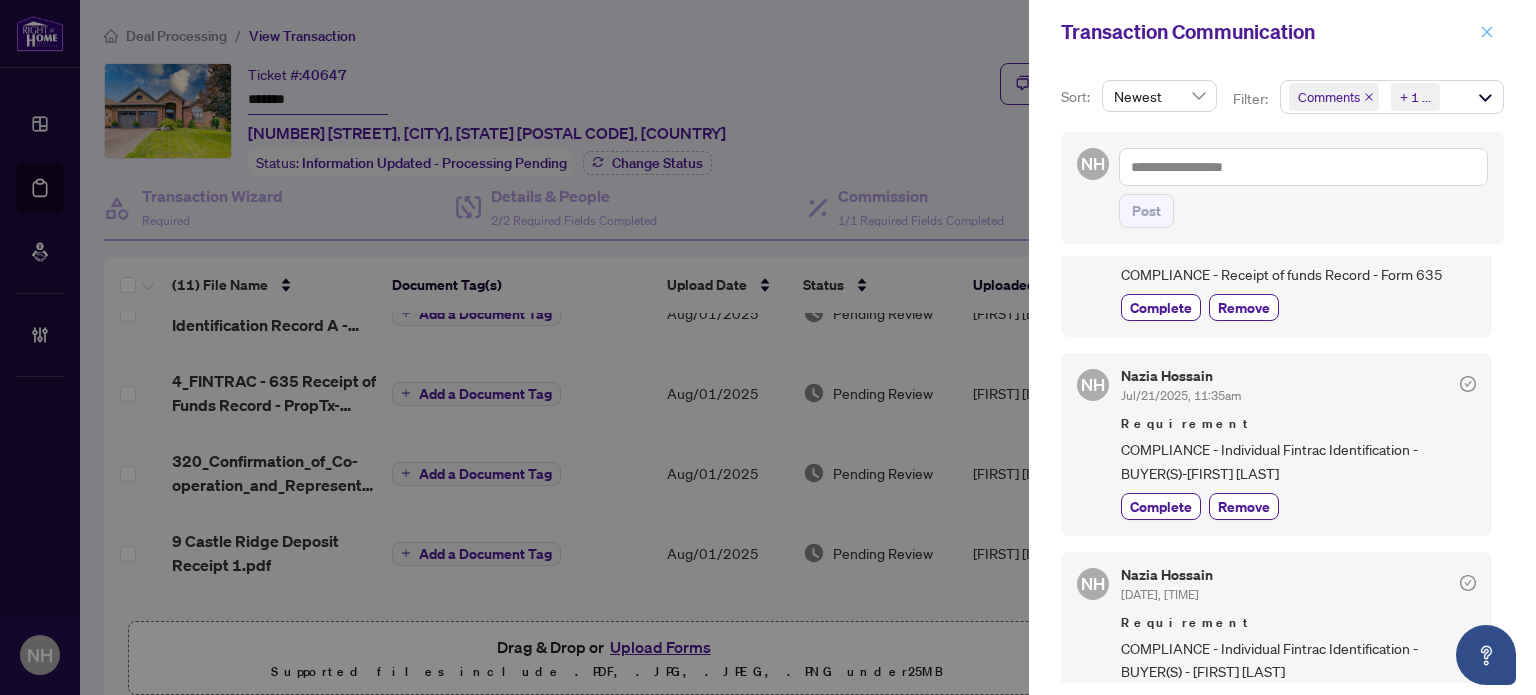 click at bounding box center [1487, 32] 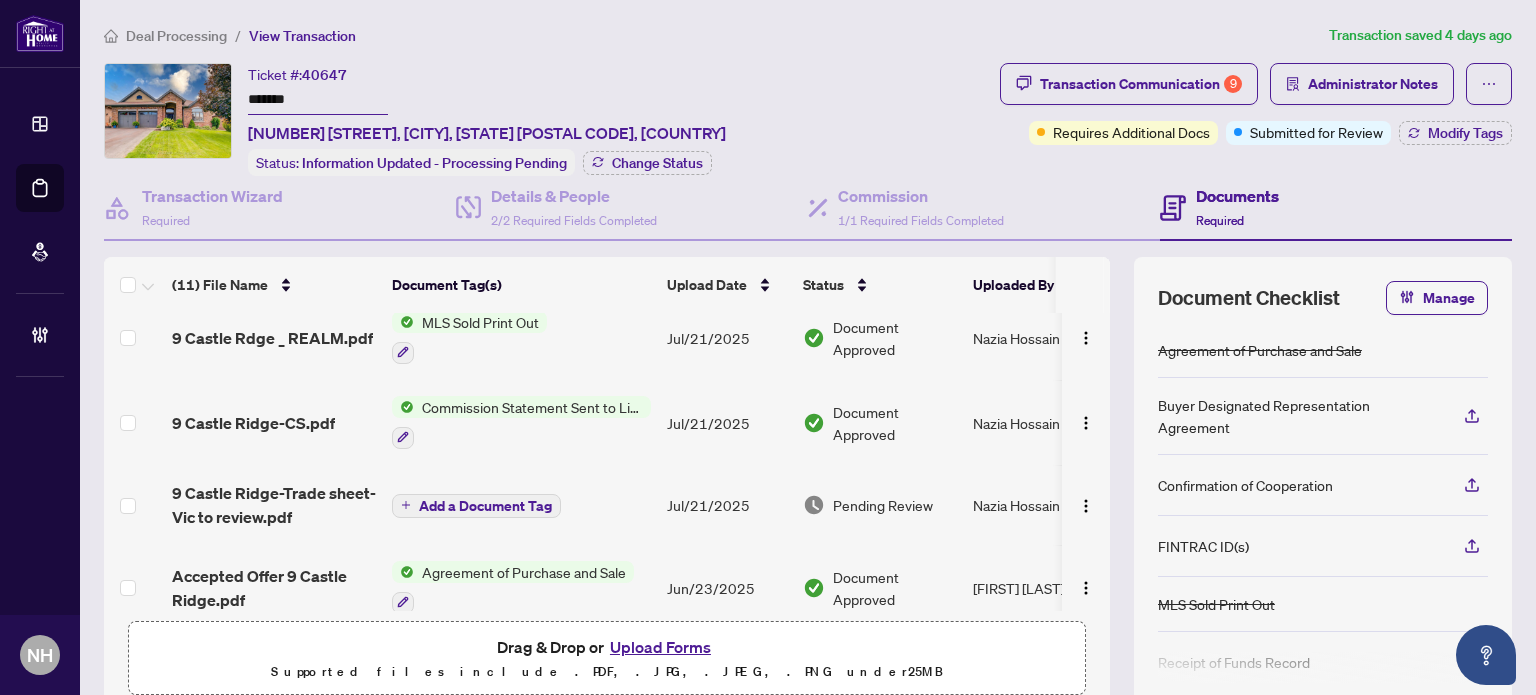 scroll, scrollTop: 500, scrollLeft: 0, axis: vertical 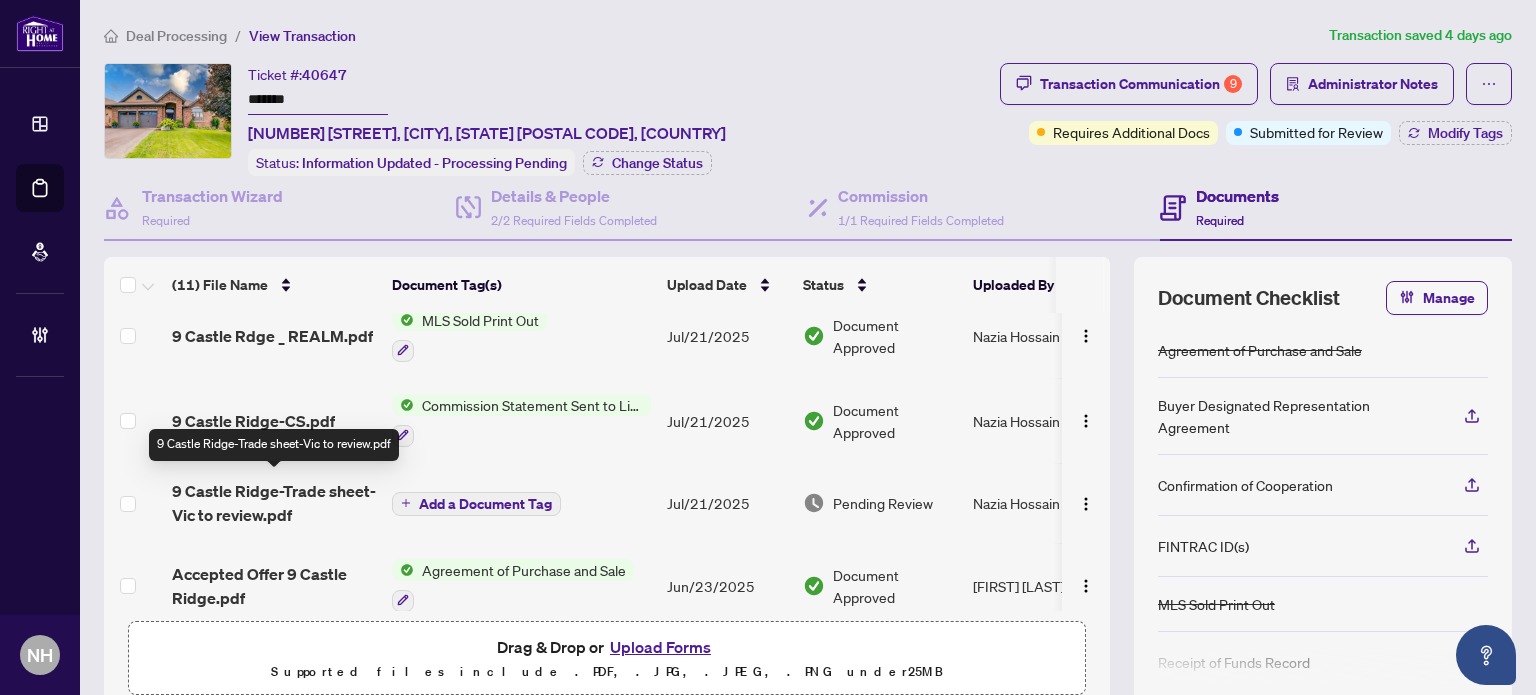 click on "9 Castle Ridge-Trade sheet-Vic to review.pdf" at bounding box center [274, 503] 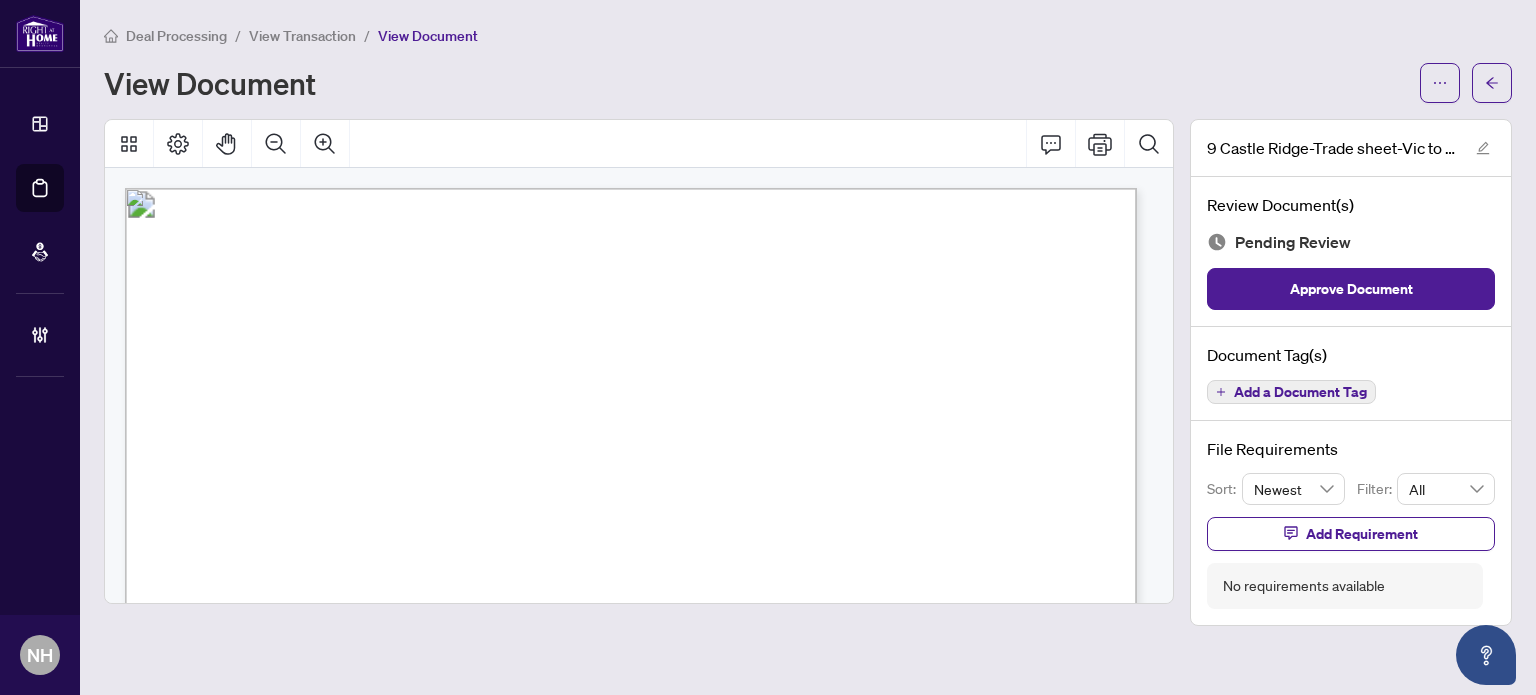 click on "View Transaction" at bounding box center (302, 36) 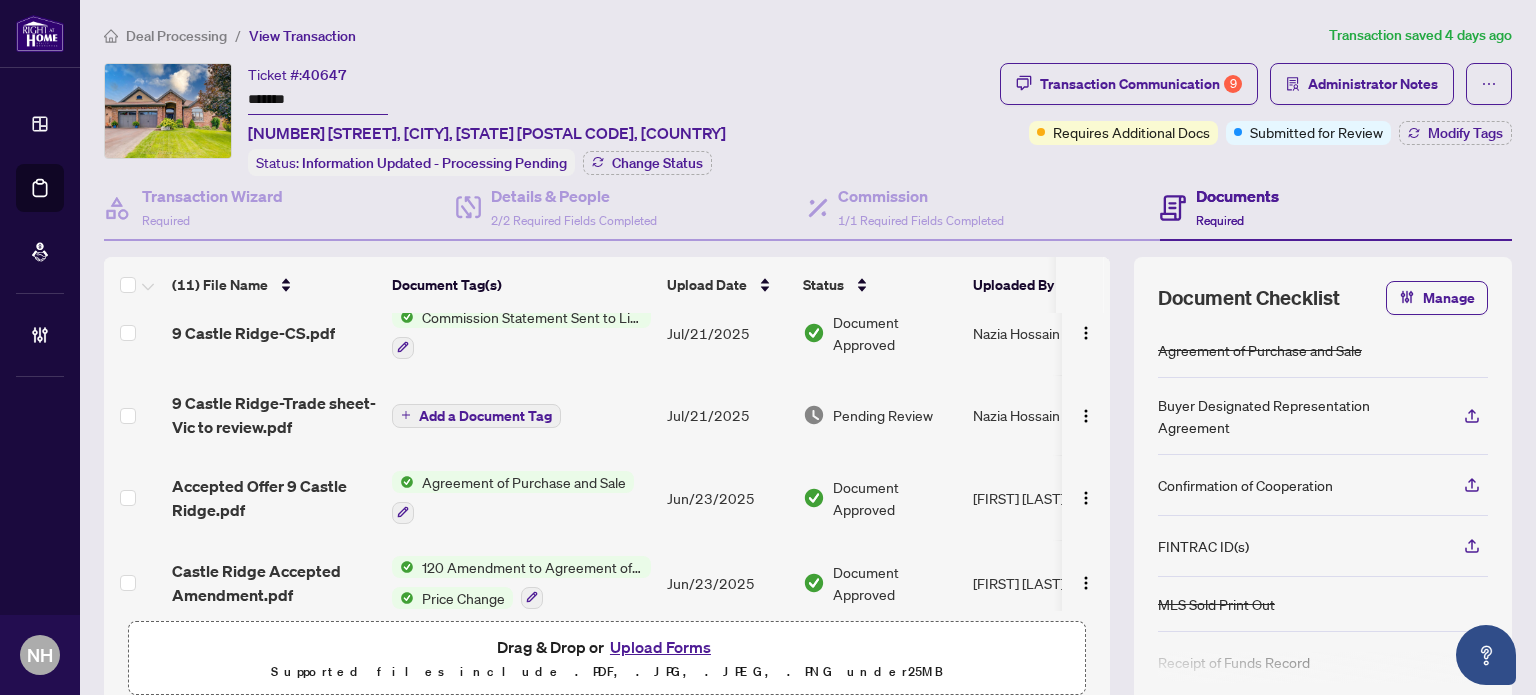 scroll, scrollTop: 600, scrollLeft: 0, axis: vertical 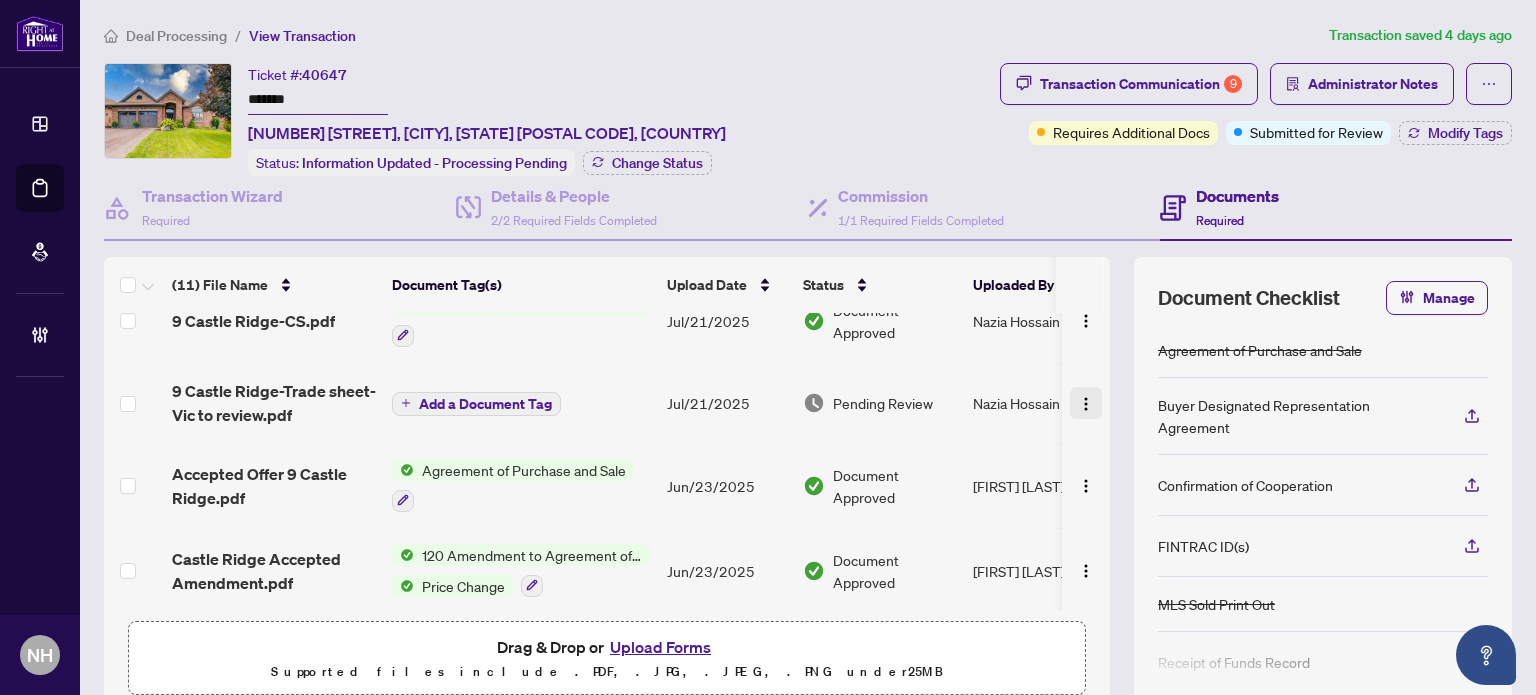 click at bounding box center [1086, 404] 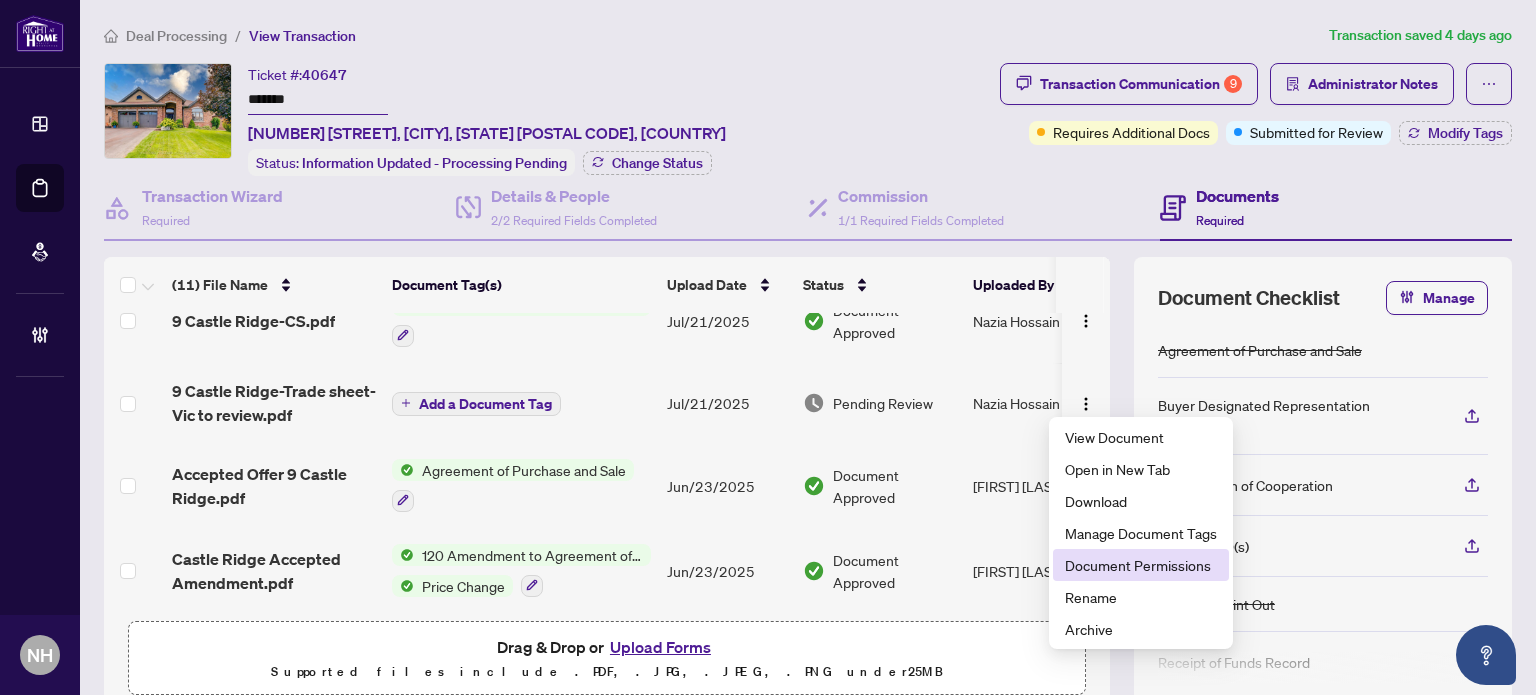 click on "Document Permissions" at bounding box center [1141, 565] 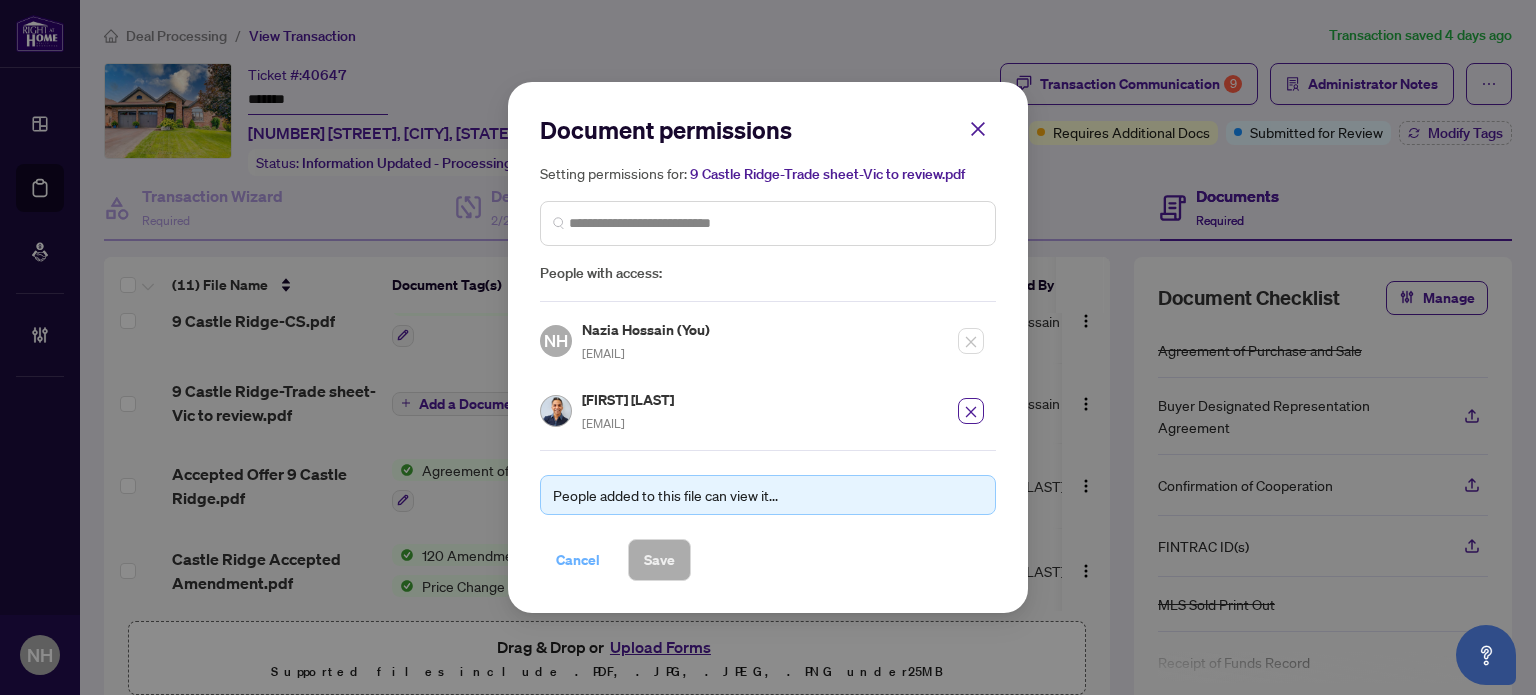 click on "Cancel" at bounding box center [578, 560] 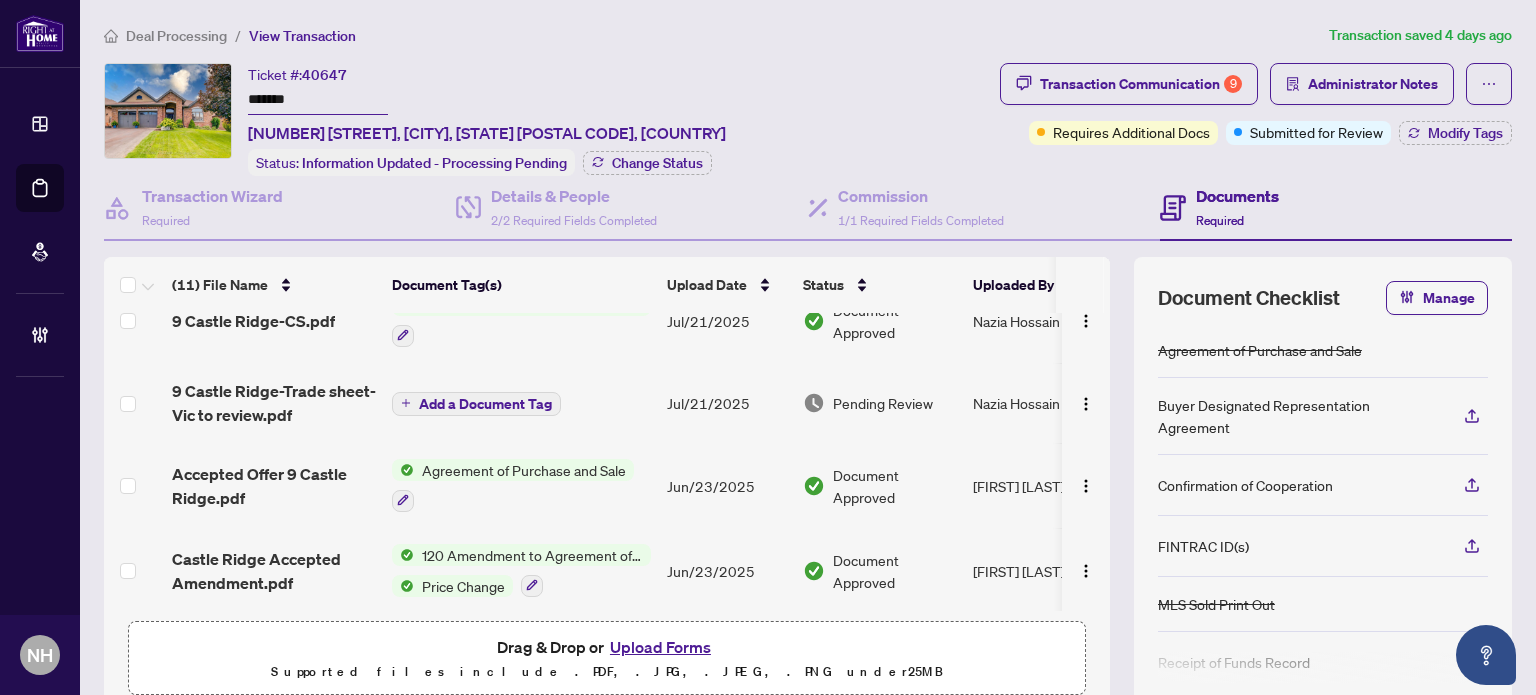 scroll, scrollTop: 605, scrollLeft: 0, axis: vertical 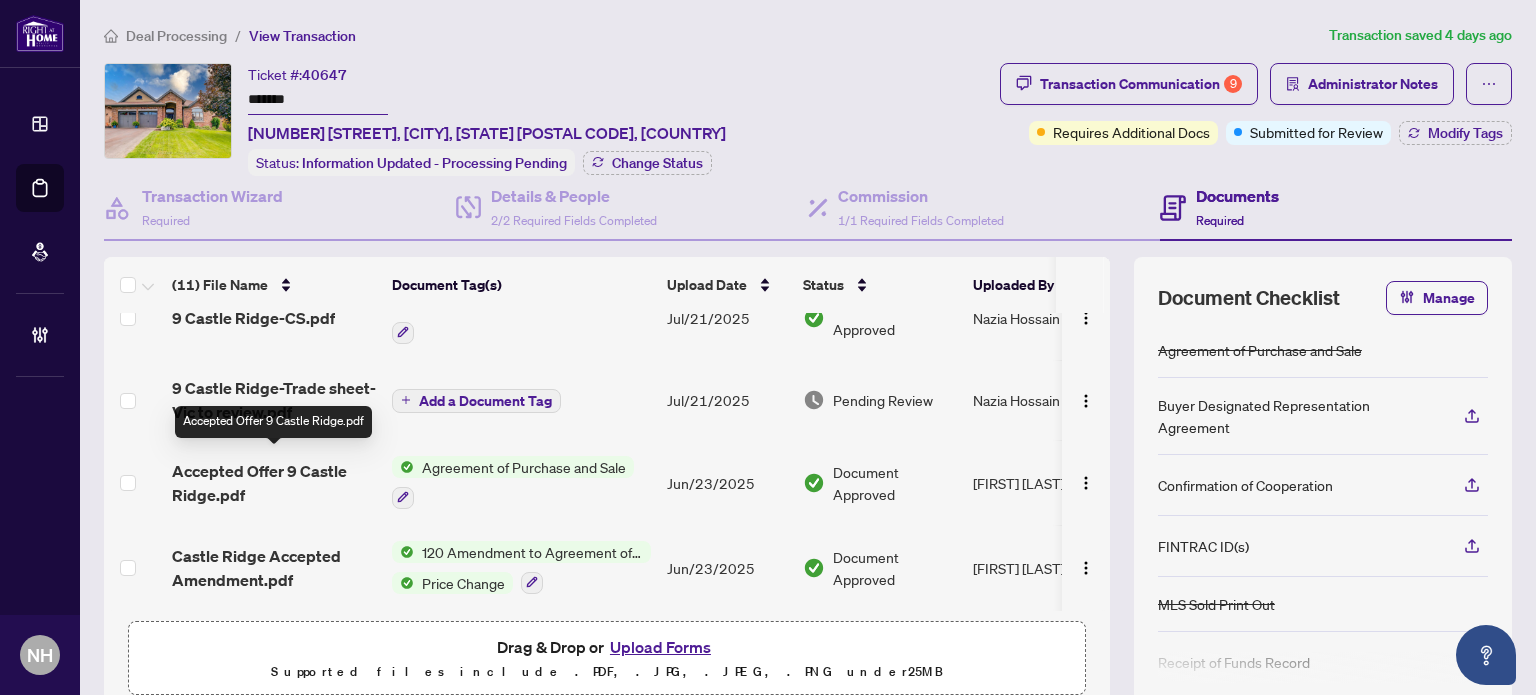click on "Accepted Offer 9 Castle Ridge.pdf" at bounding box center [274, 483] 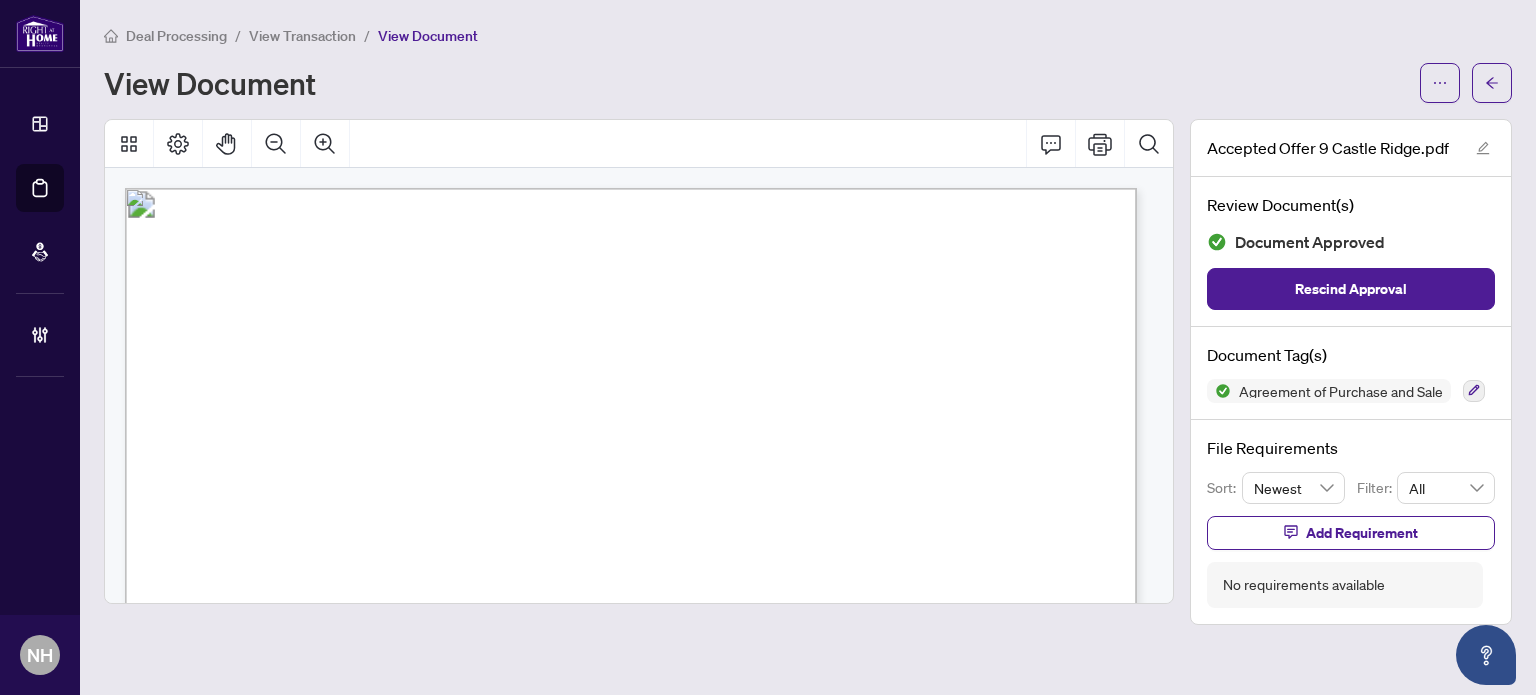 click on "View Transaction" at bounding box center [302, 36] 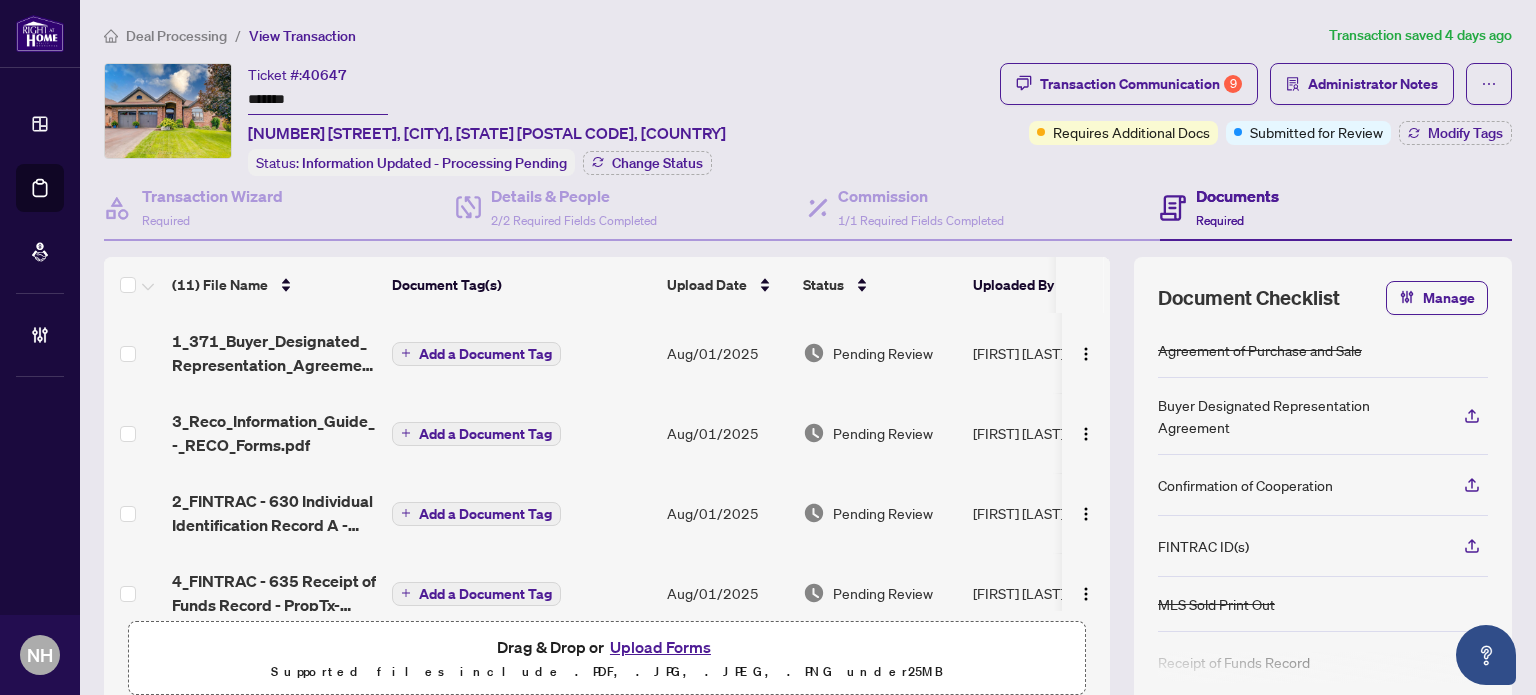 click on "1_371_Buyer_Designated_Representation_Agreement_-_PropTx-OREA 1.pdf" at bounding box center [274, 353] 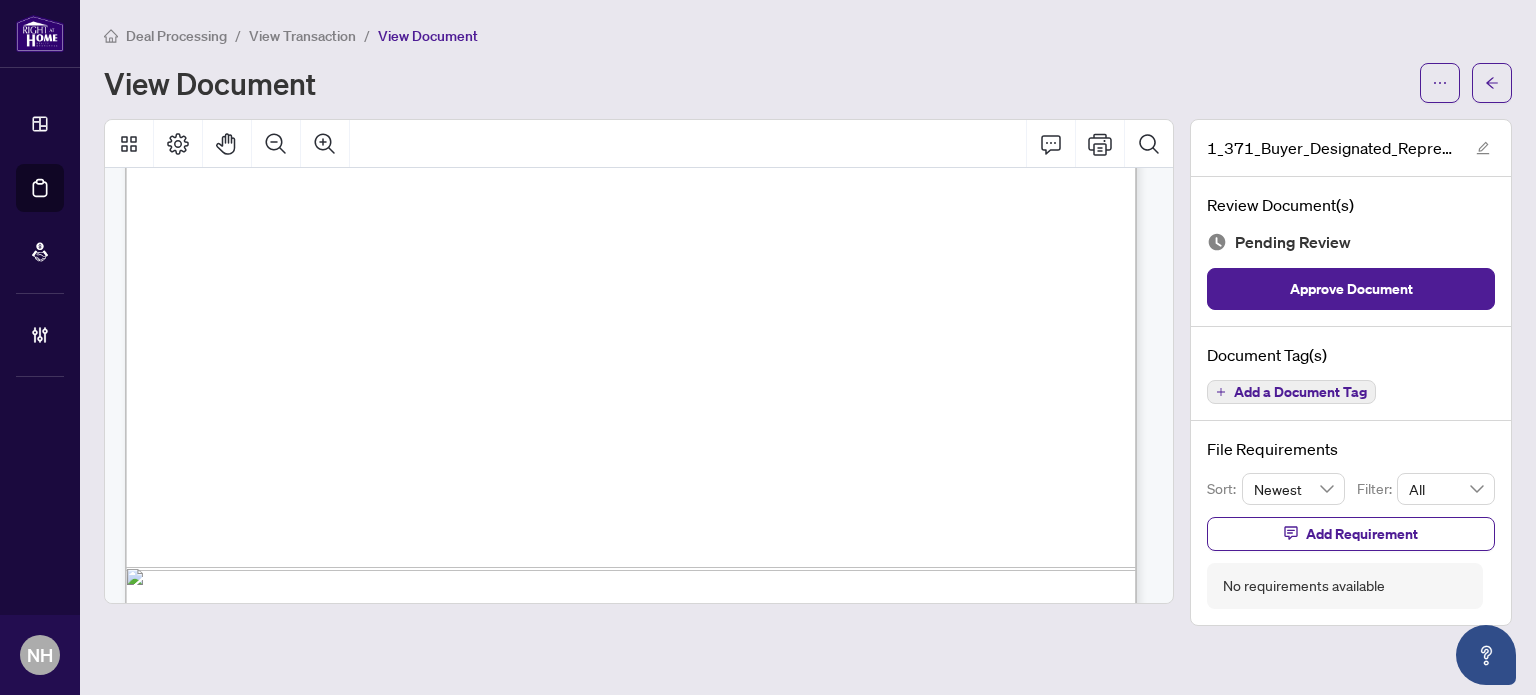 scroll, scrollTop: 6283, scrollLeft: 0, axis: vertical 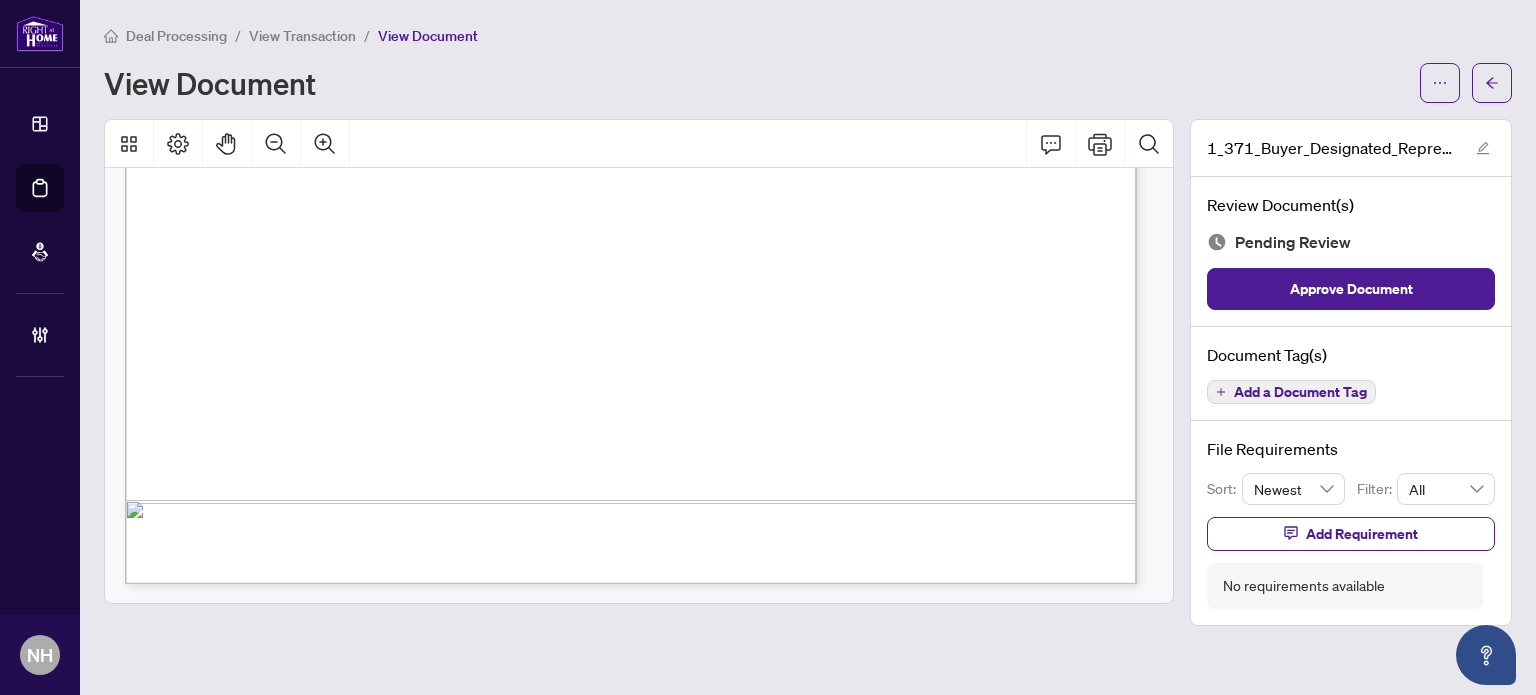 click on "Add a Document Tag" at bounding box center (1291, 392) 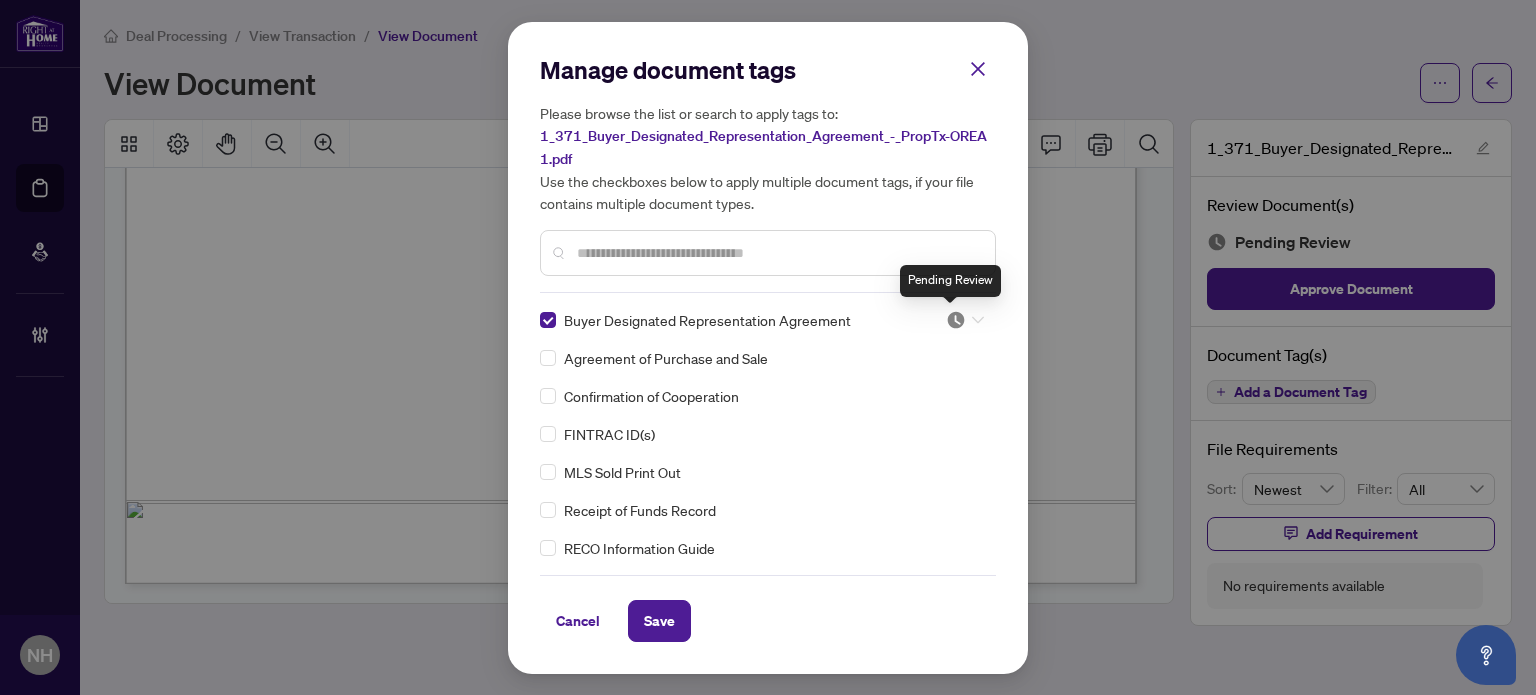 drag, startPoint x: 951, startPoint y: 314, endPoint x: 912, endPoint y: 358, distance: 58.796257 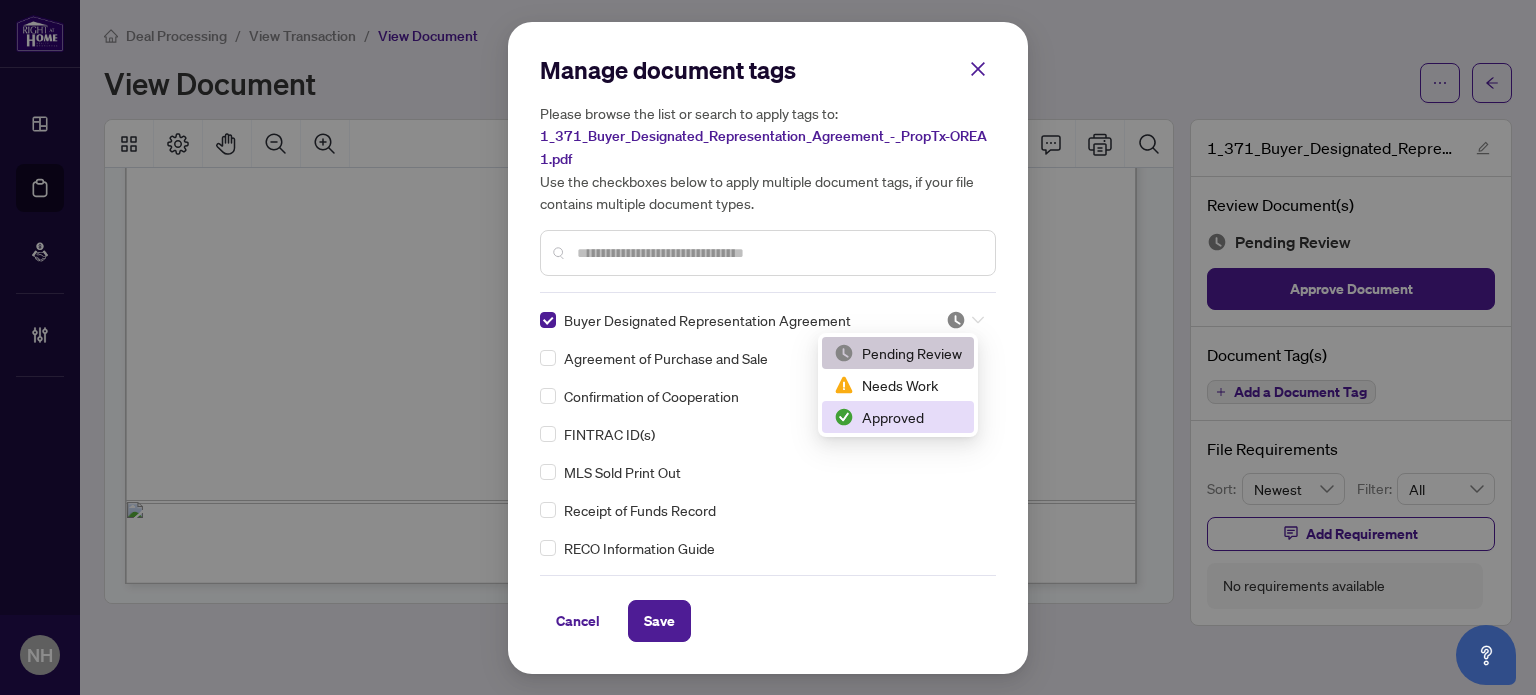 click on "Approved" at bounding box center [898, 417] 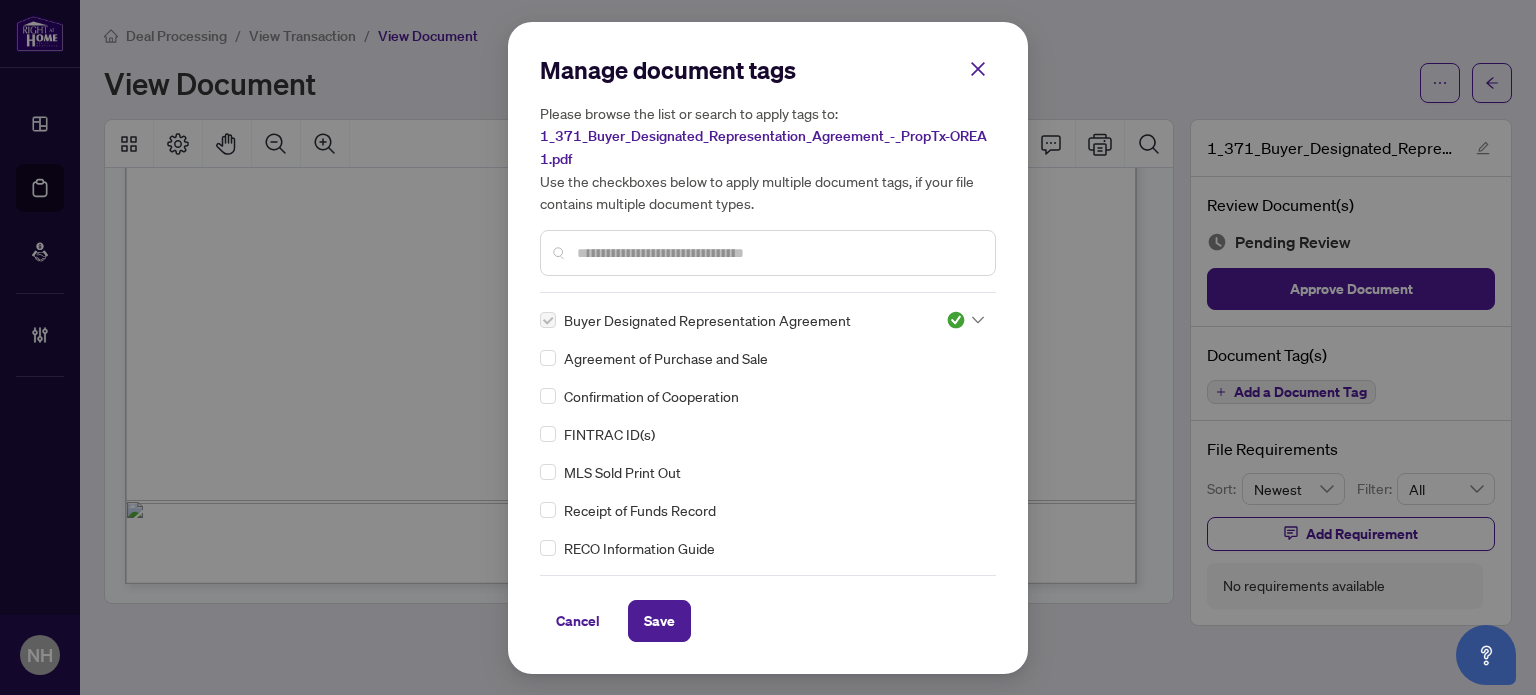 drag, startPoint x: 672, startPoint y: 607, endPoint x: 628, endPoint y: 505, distance: 111.085556 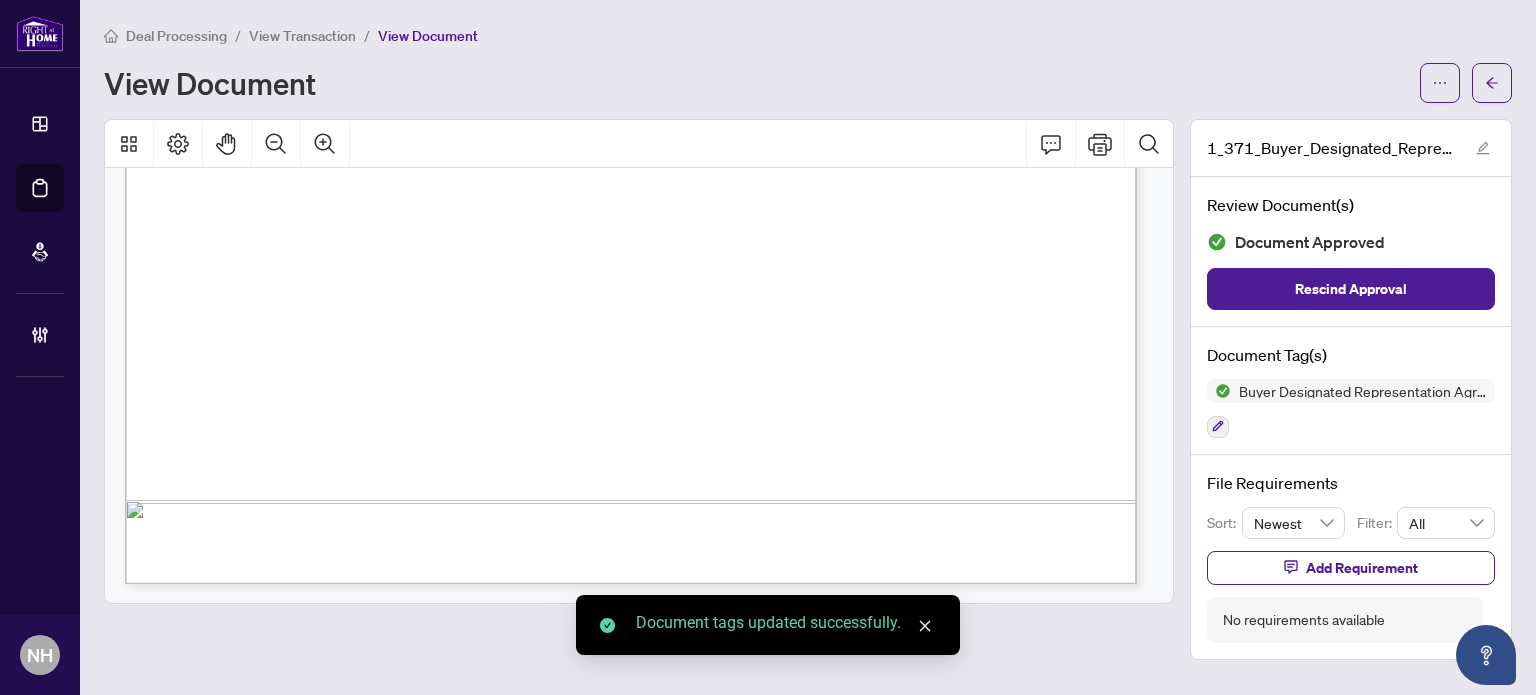 click on "View Transaction" at bounding box center [302, 36] 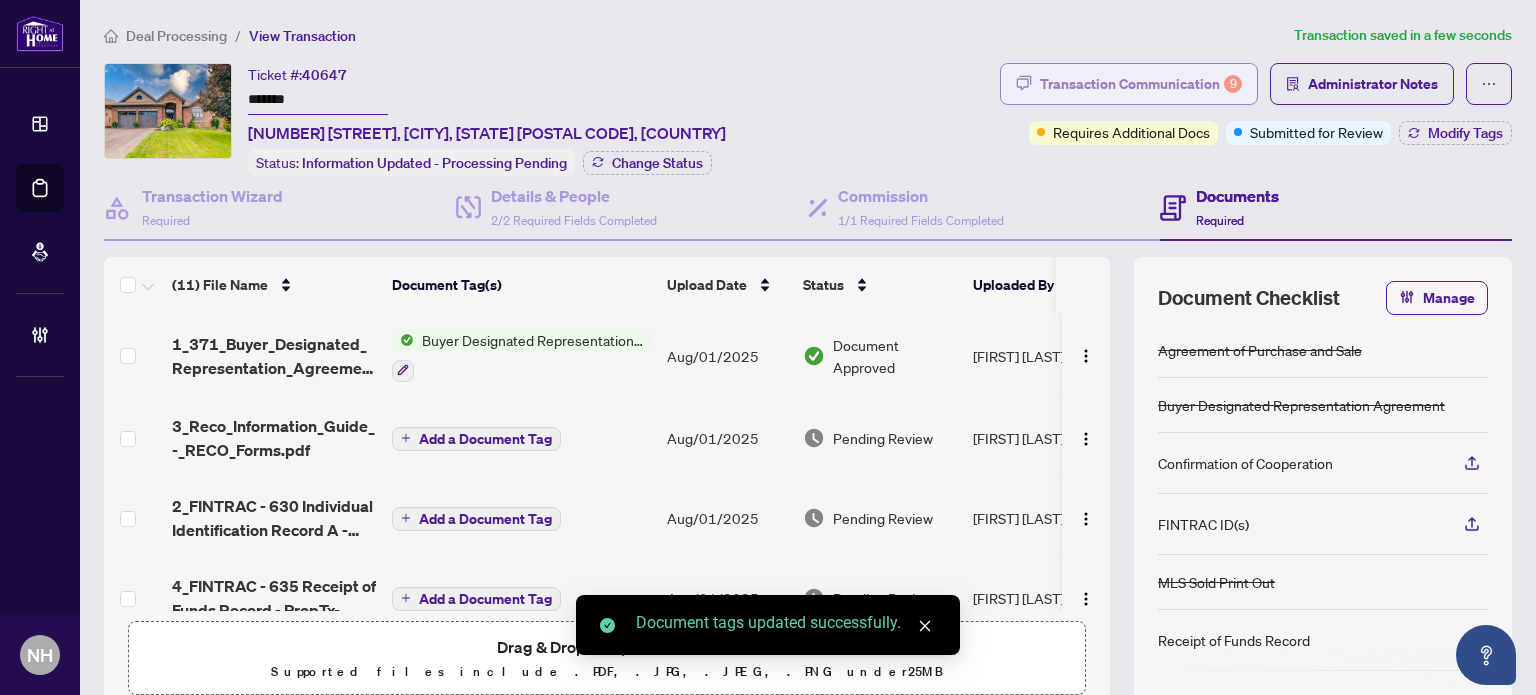 click on "Transaction Communication 9" at bounding box center (1129, 84) 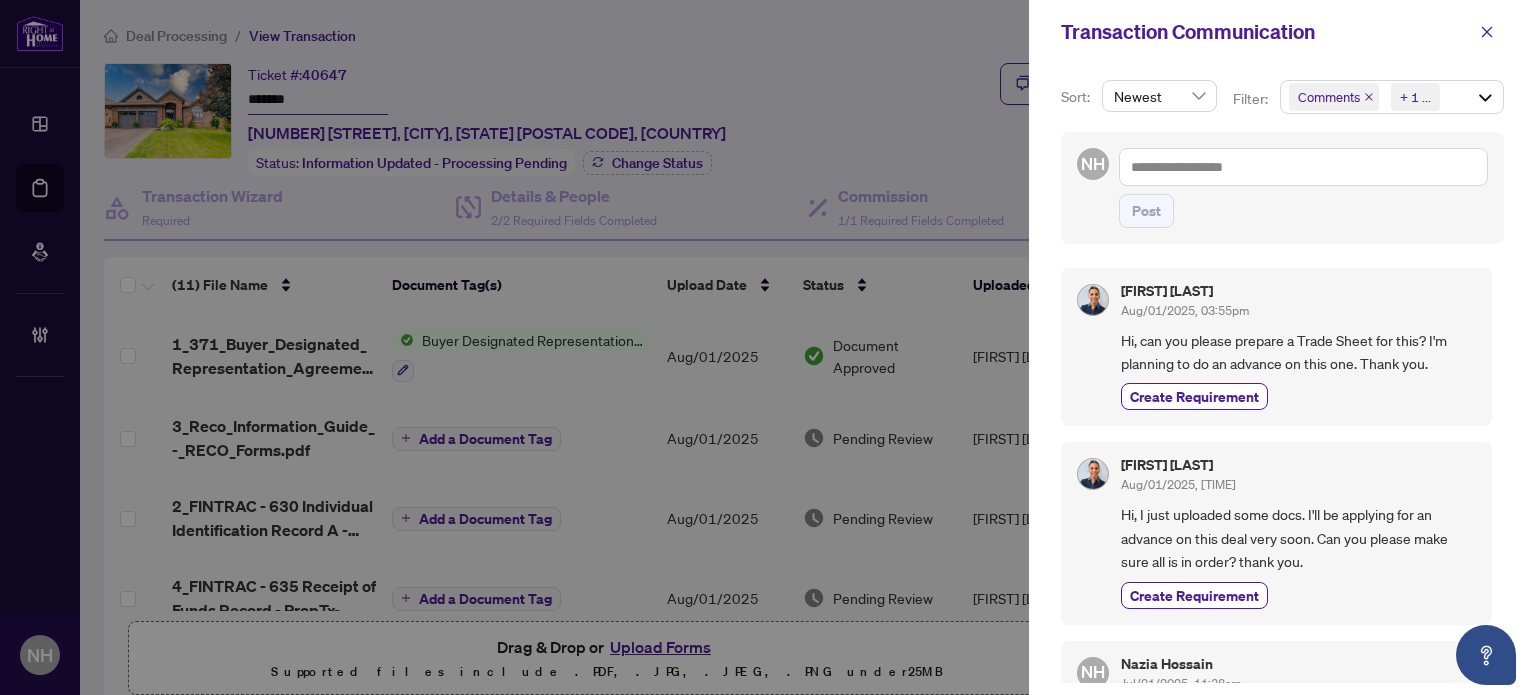 drag, startPoint x: 1460, startPoint y: 107, endPoint x: 1424, endPoint y: 115, distance: 36.878178 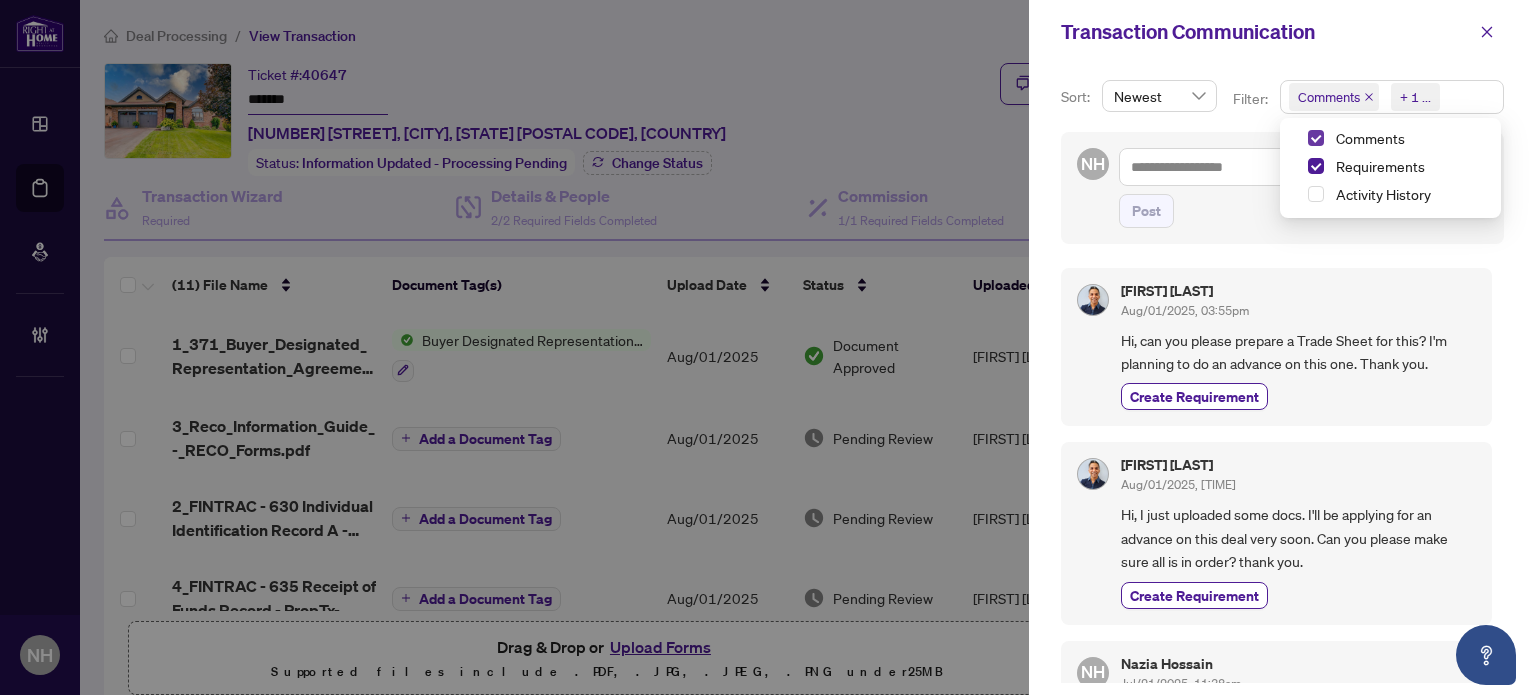 click at bounding box center (1316, 138) 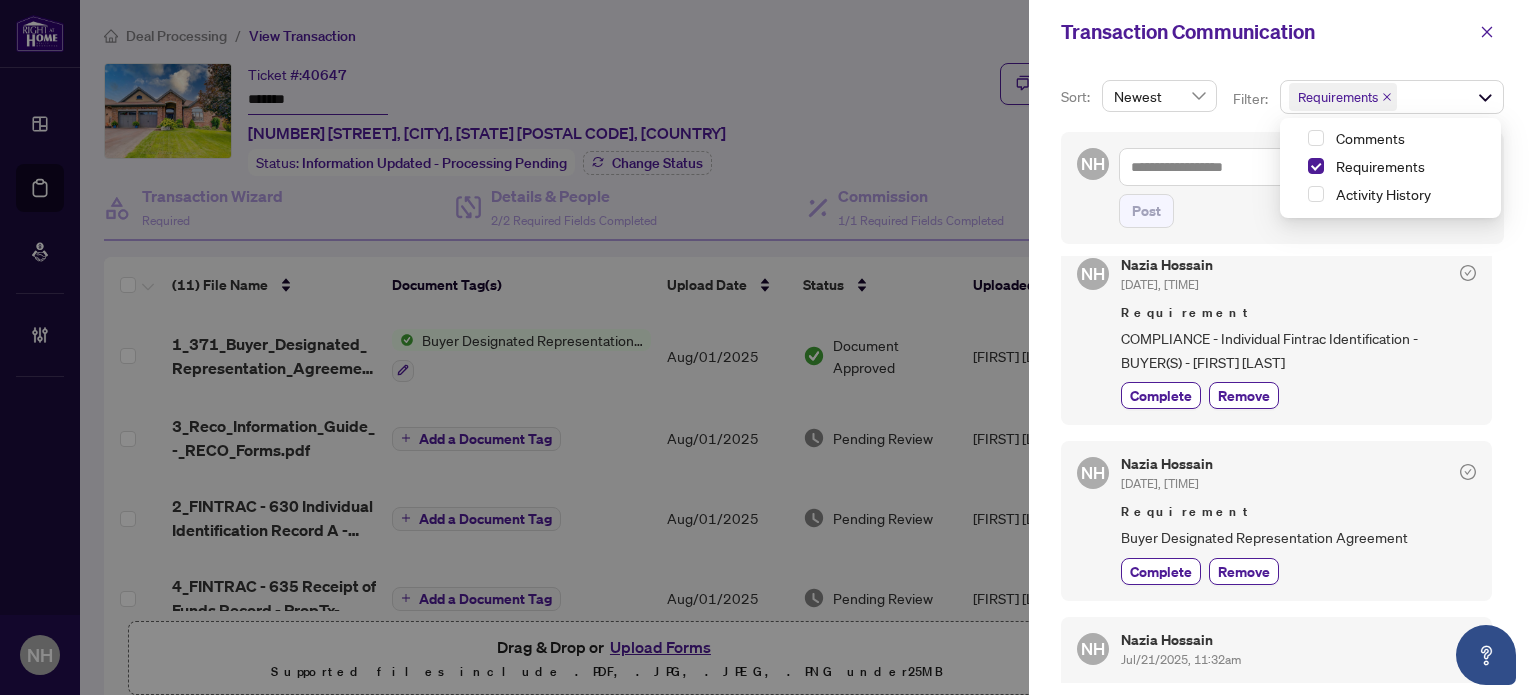 scroll, scrollTop: 1400, scrollLeft: 0, axis: vertical 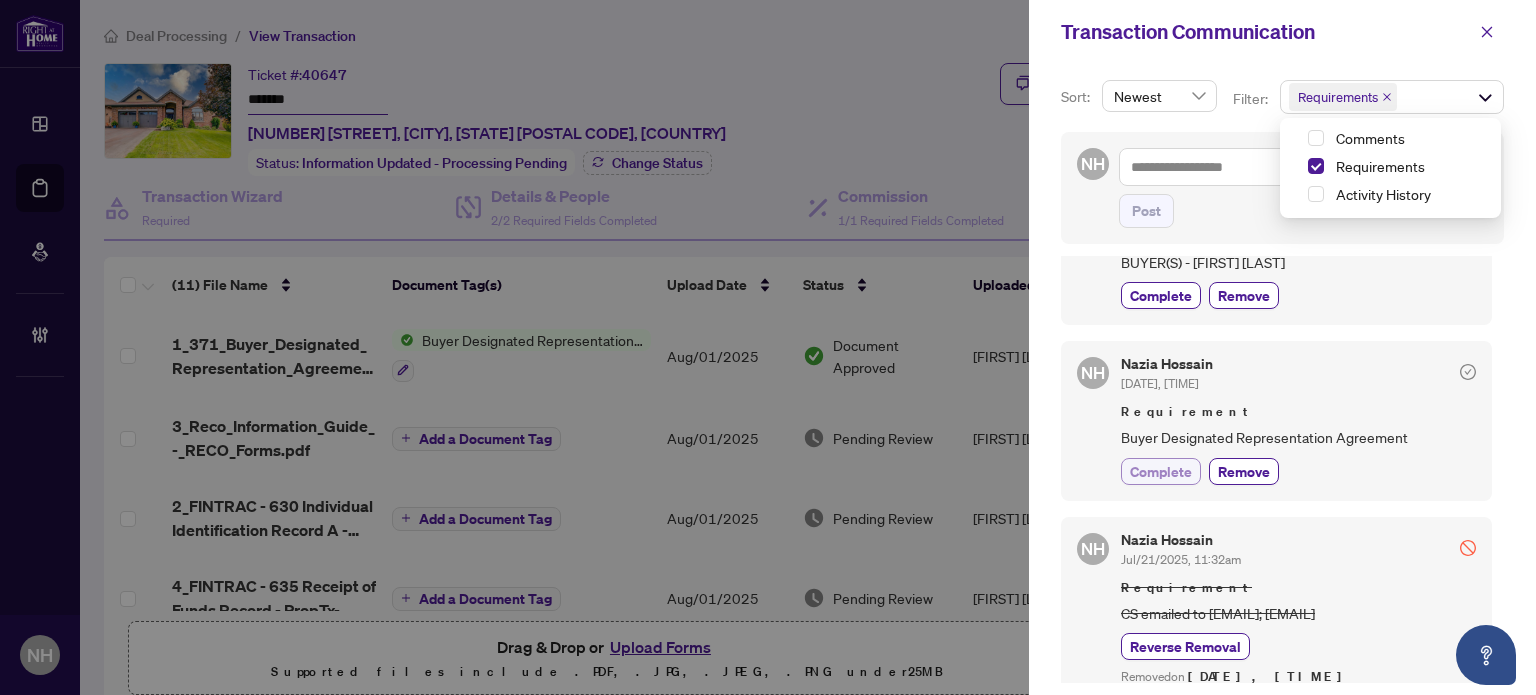 click on "Complete" at bounding box center [1161, 471] 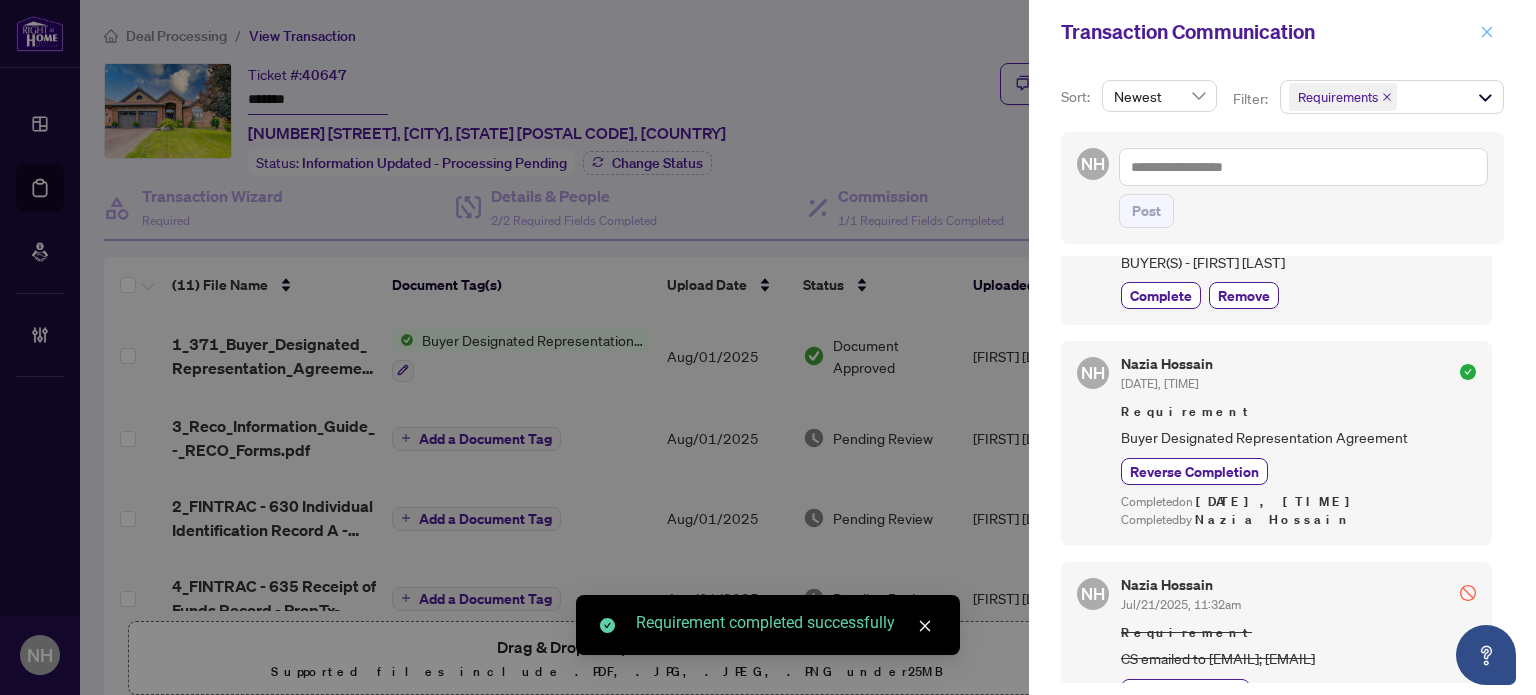 click 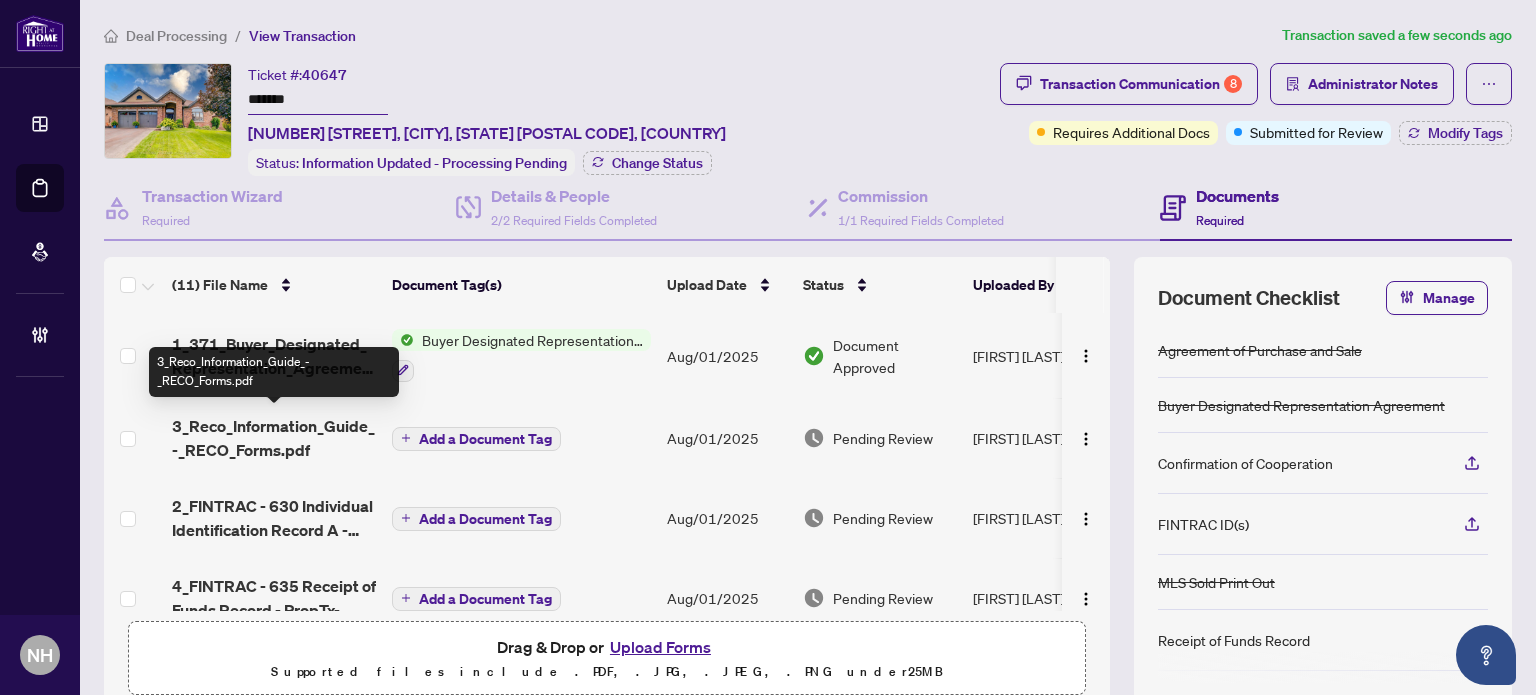 click on "3_Reco_Information_Guide_-_RECO_Forms.pdf" at bounding box center (274, 438) 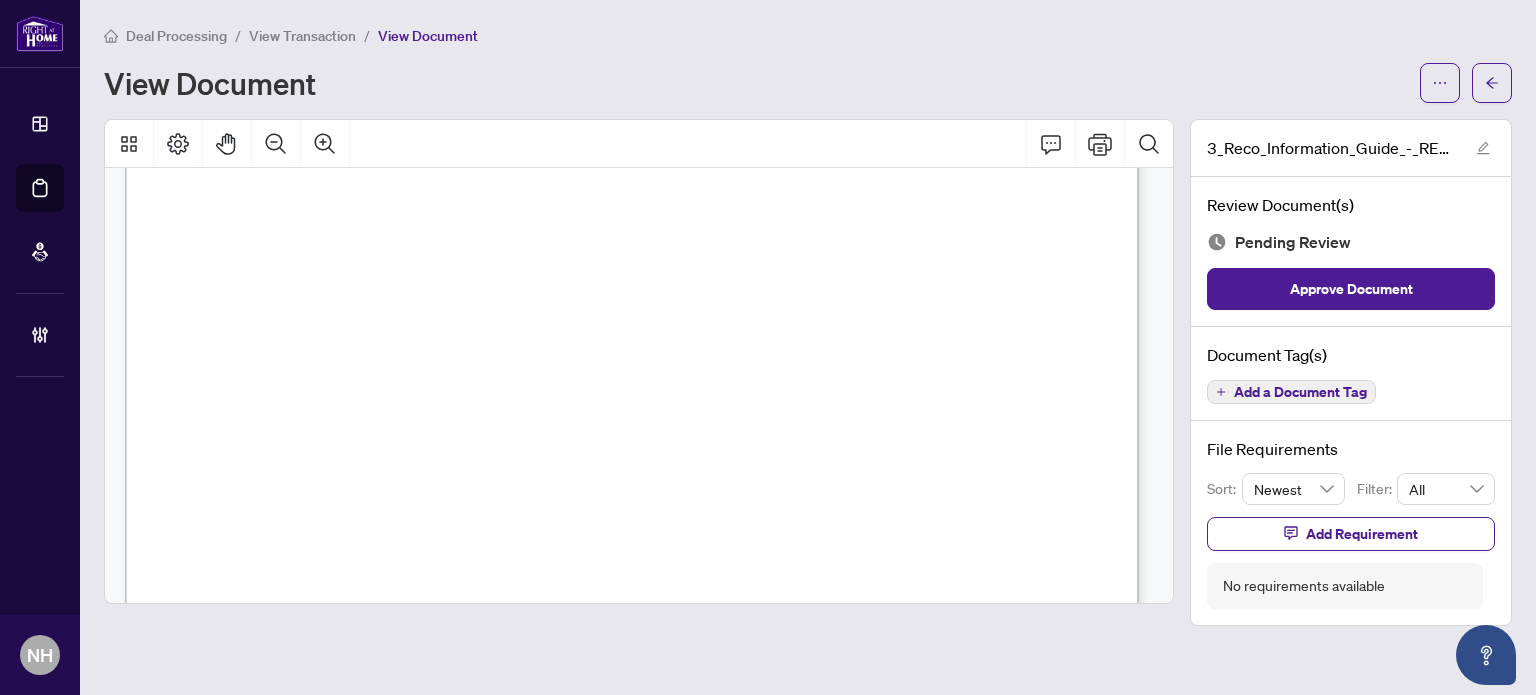 scroll, scrollTop: 16357, scrollLeft: 0, axis: vertical 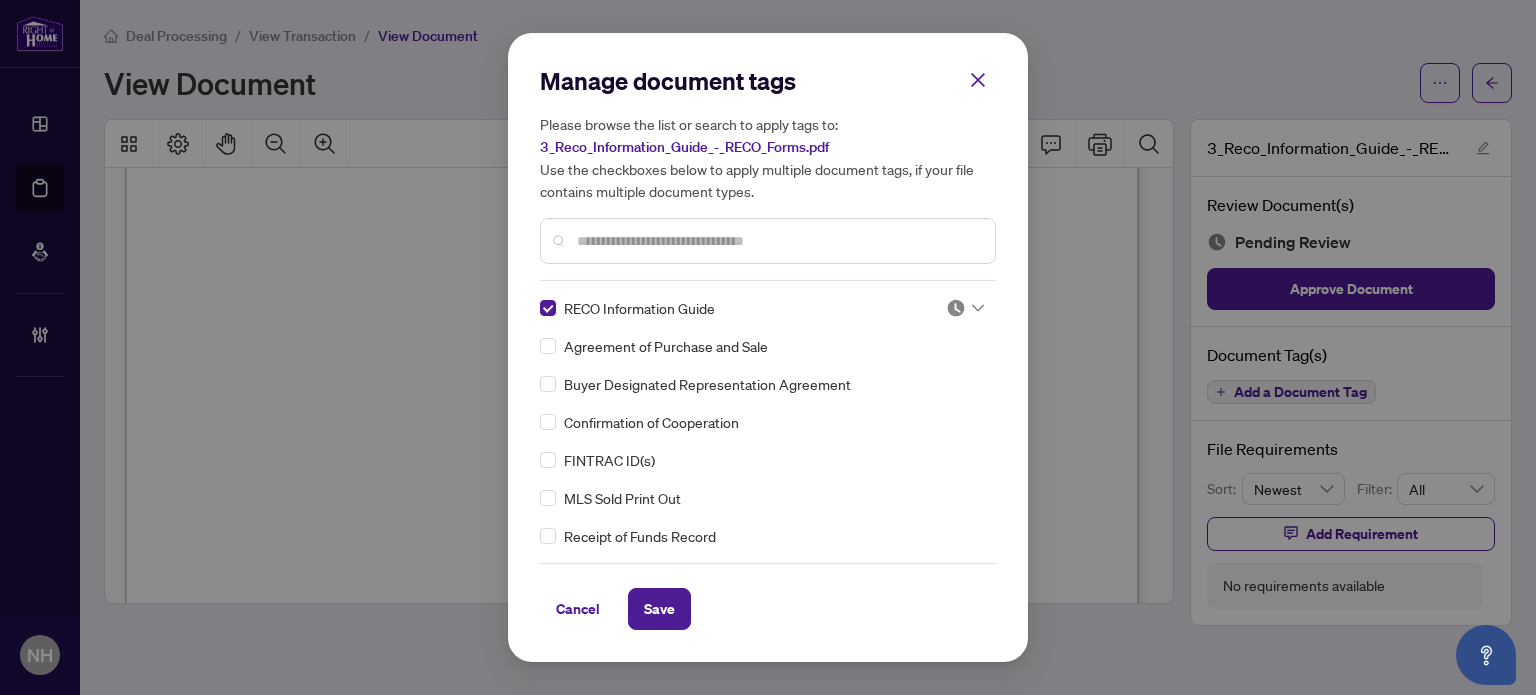 click at bounding box center (956, 308) 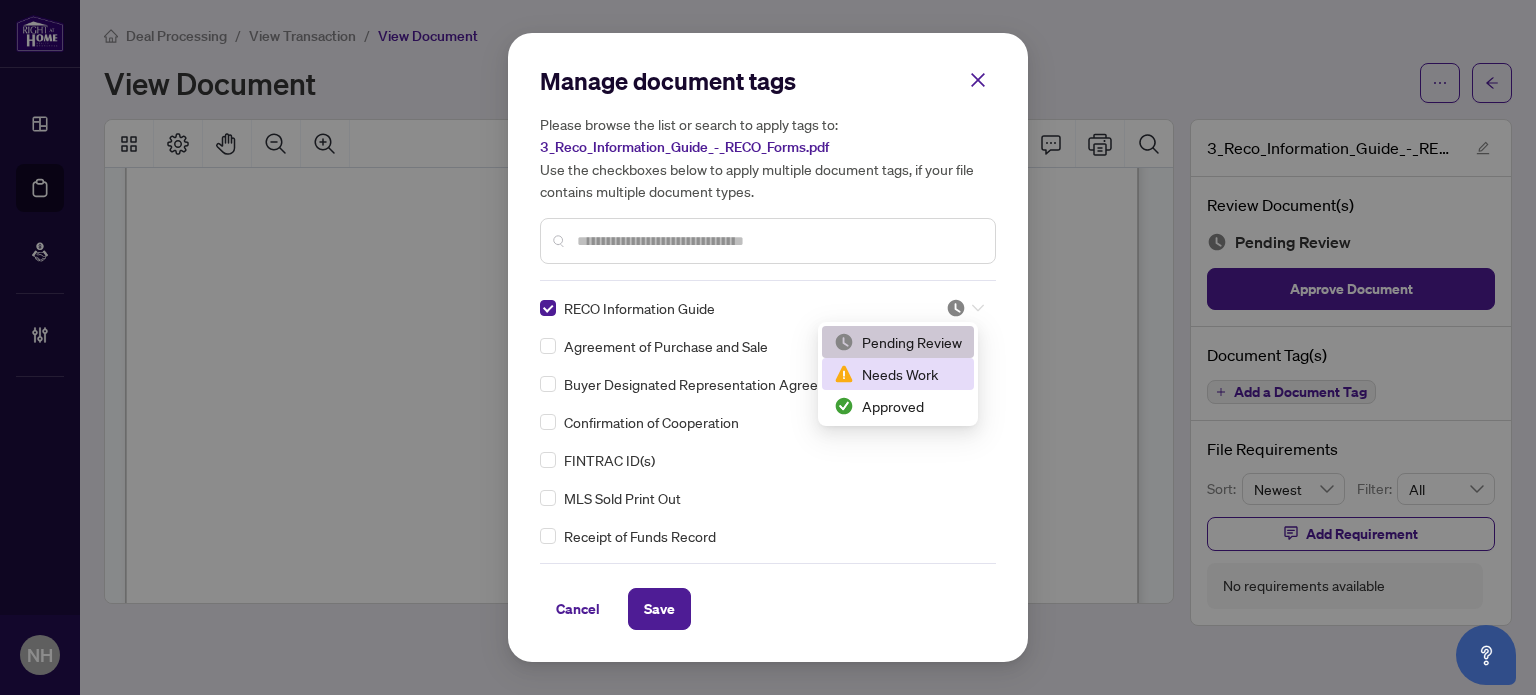 click on "Needs Work" at bounding box center (898, 374) 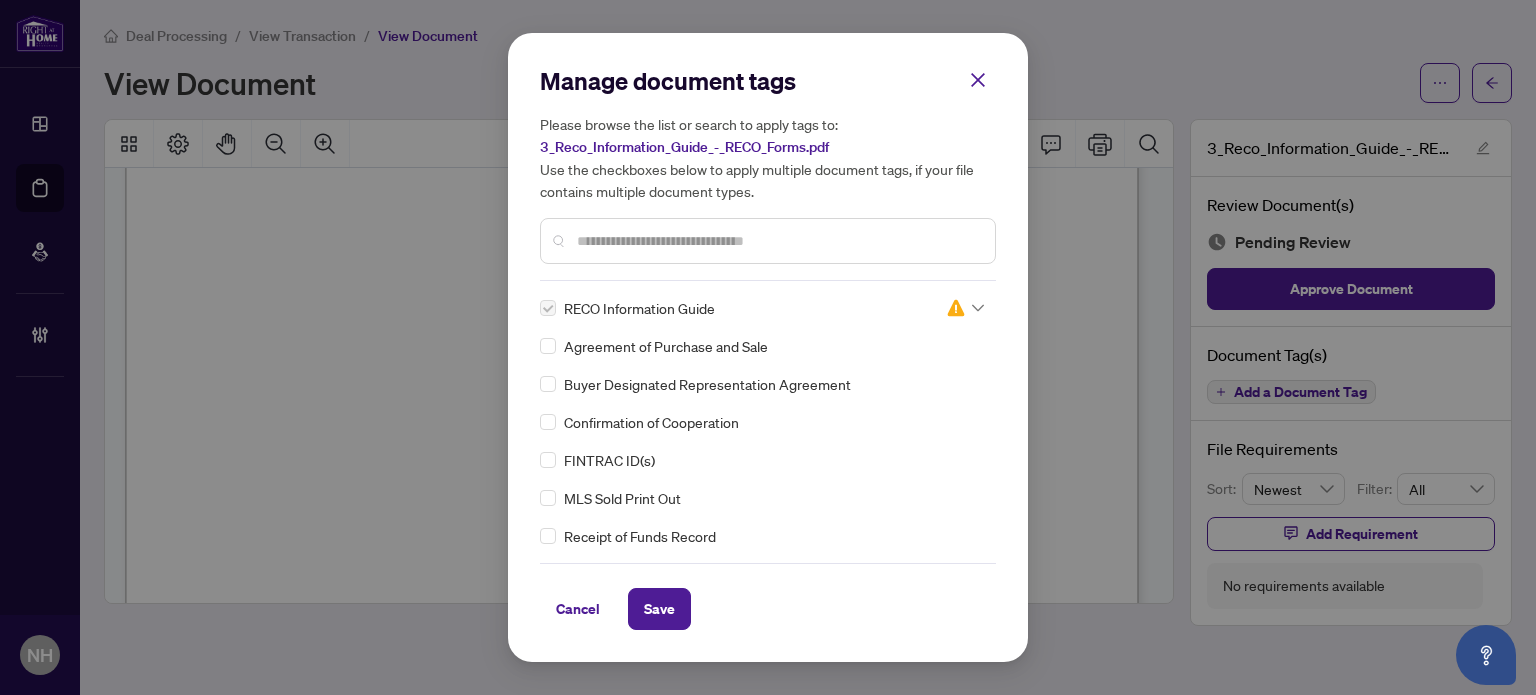 drag, startPoint x: 652, startPoint y: 610, endPoint x: 724, endPoint y: 462, distance: 164.58432 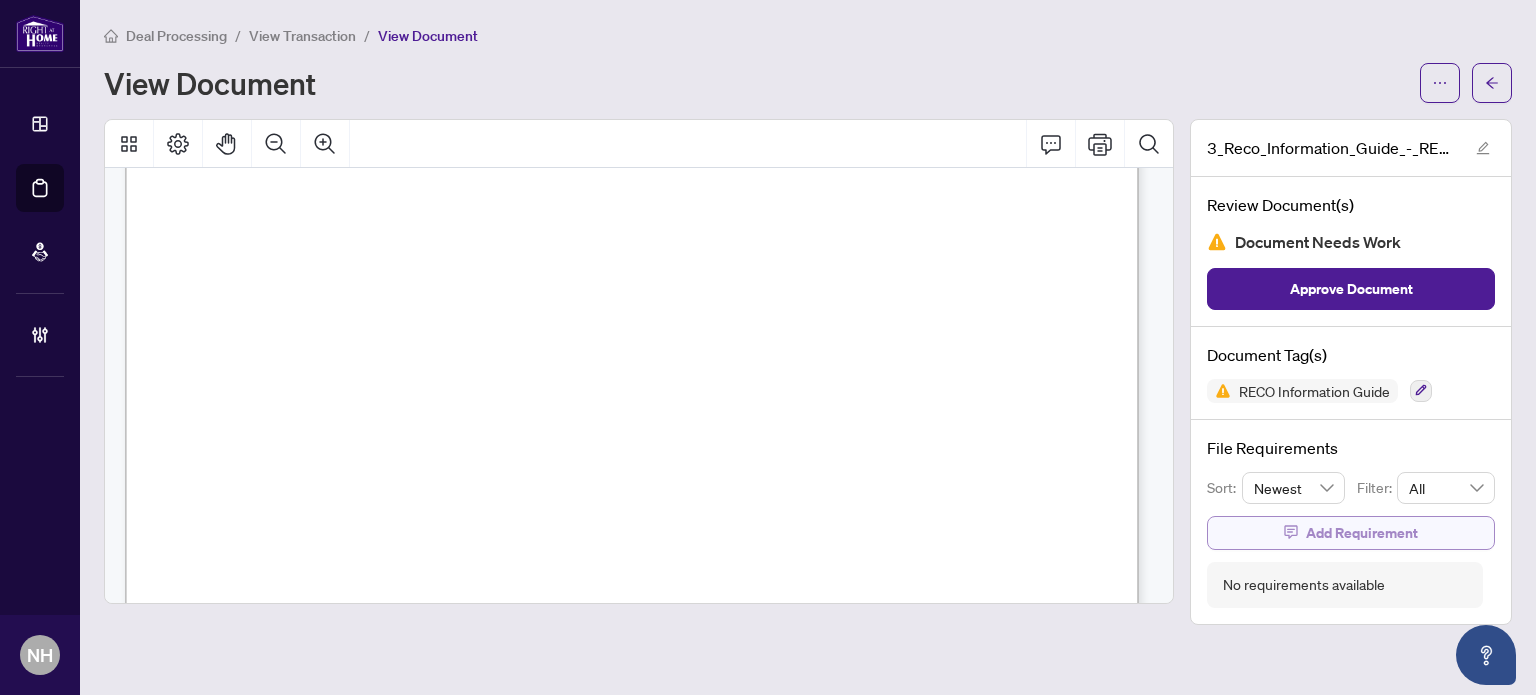 click on "Add Requirement" at bounding box center [1362, 533] 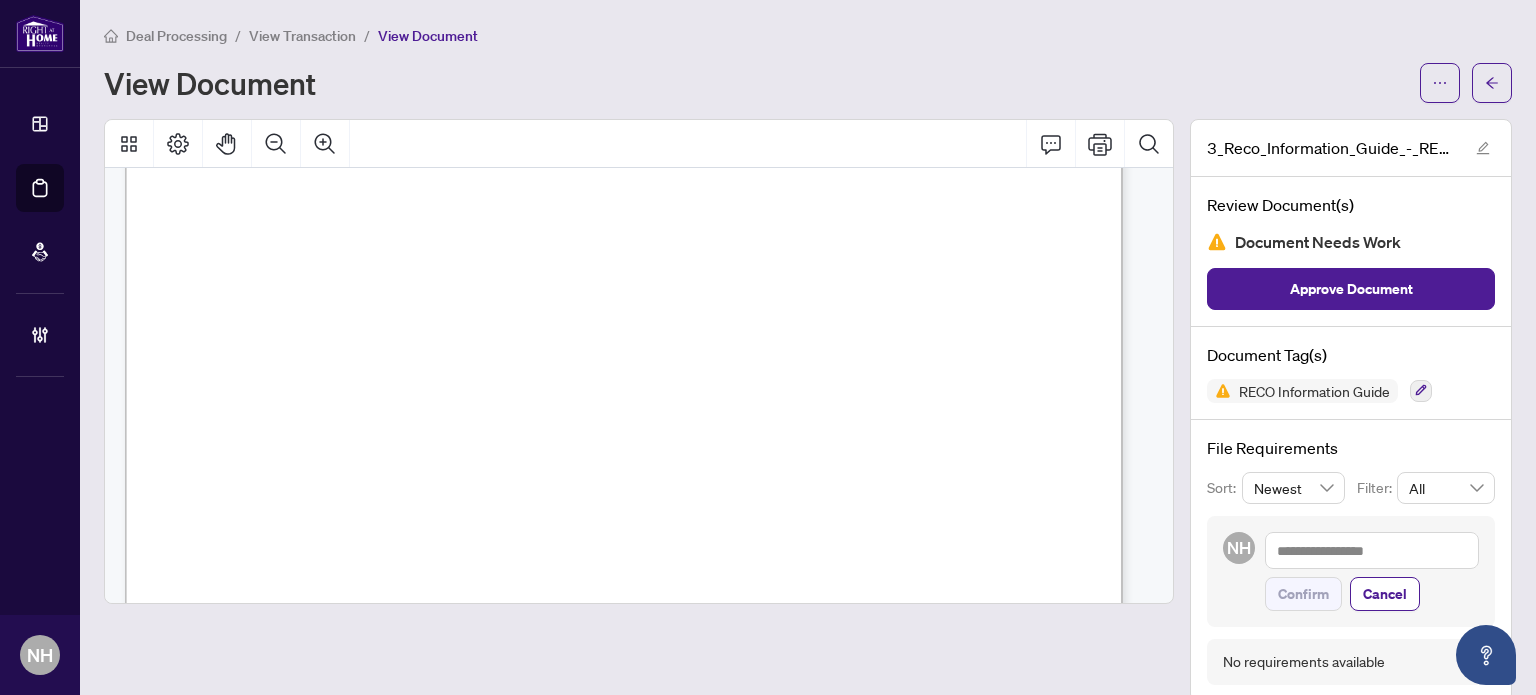 scroll, scrollTop: 16096, scrollLeft: 0, axis: vertical 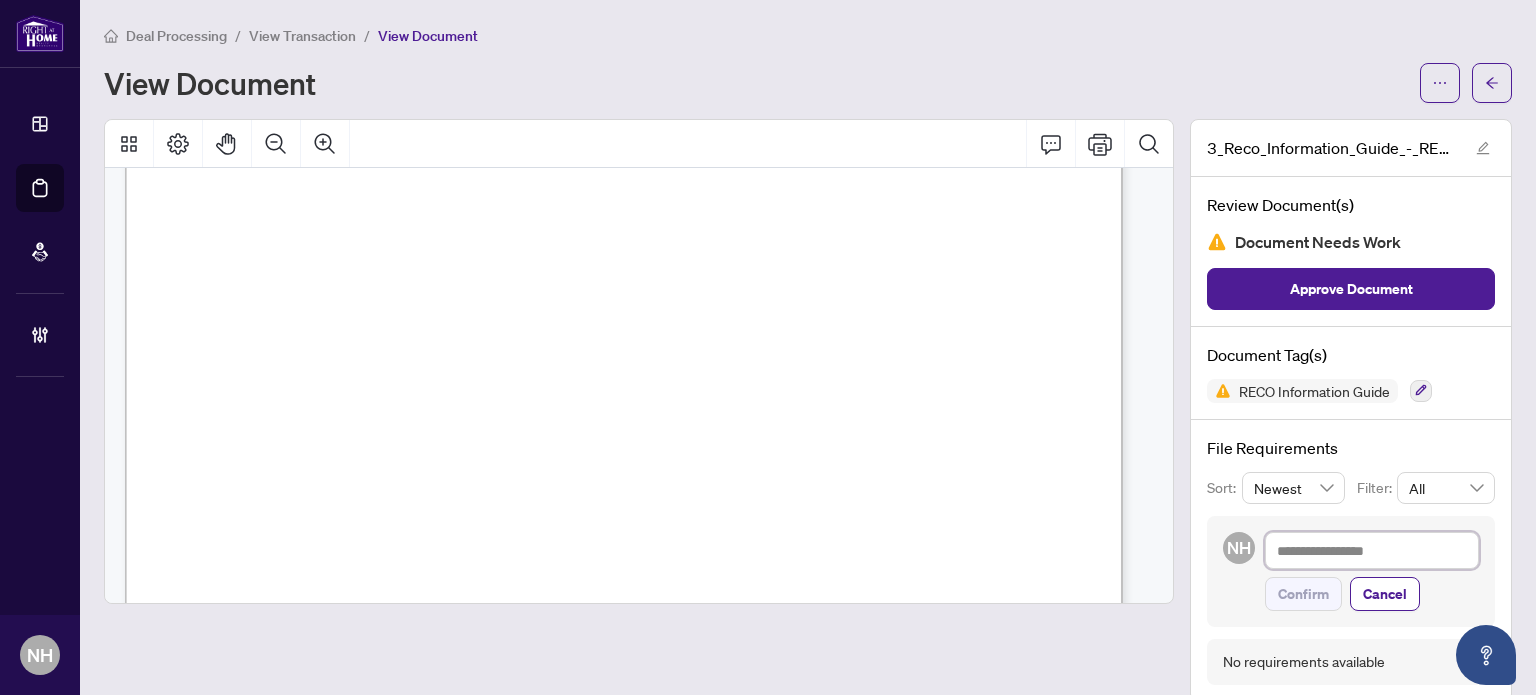 click at bounding box center [1372, 551] 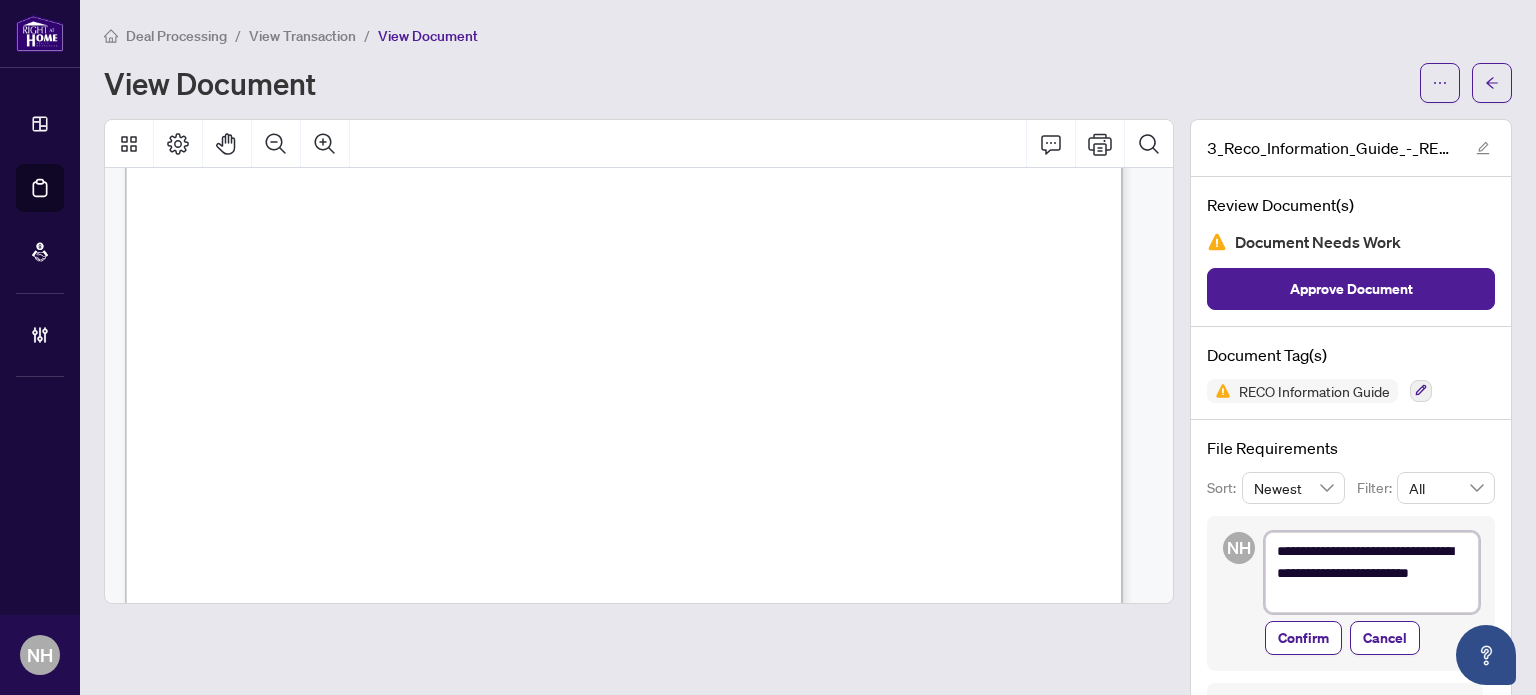 drag, startPoint x: 1308, startPoint y: 565, endPoint x: 1449, endPoint y: 631, distance: 155.68237 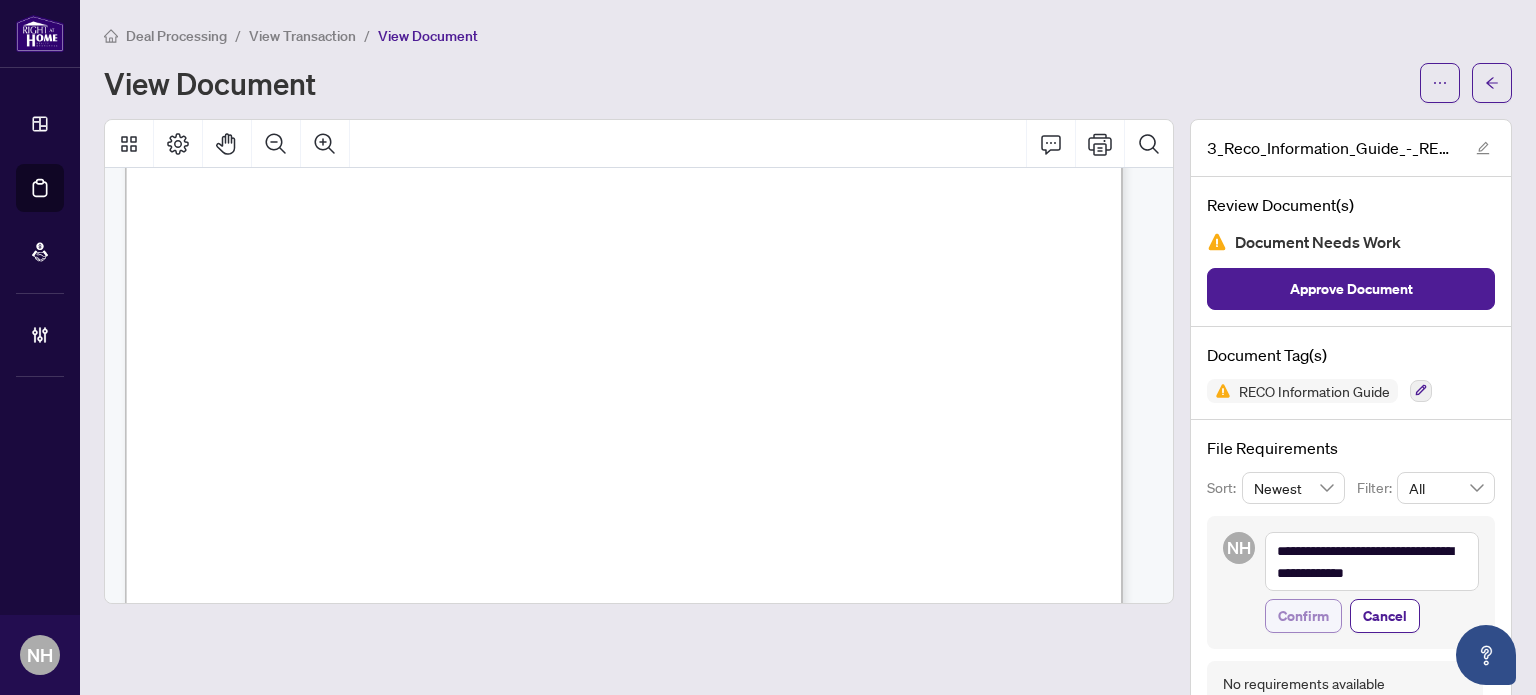click on "Confirm" at bounding box center (1303, 616) 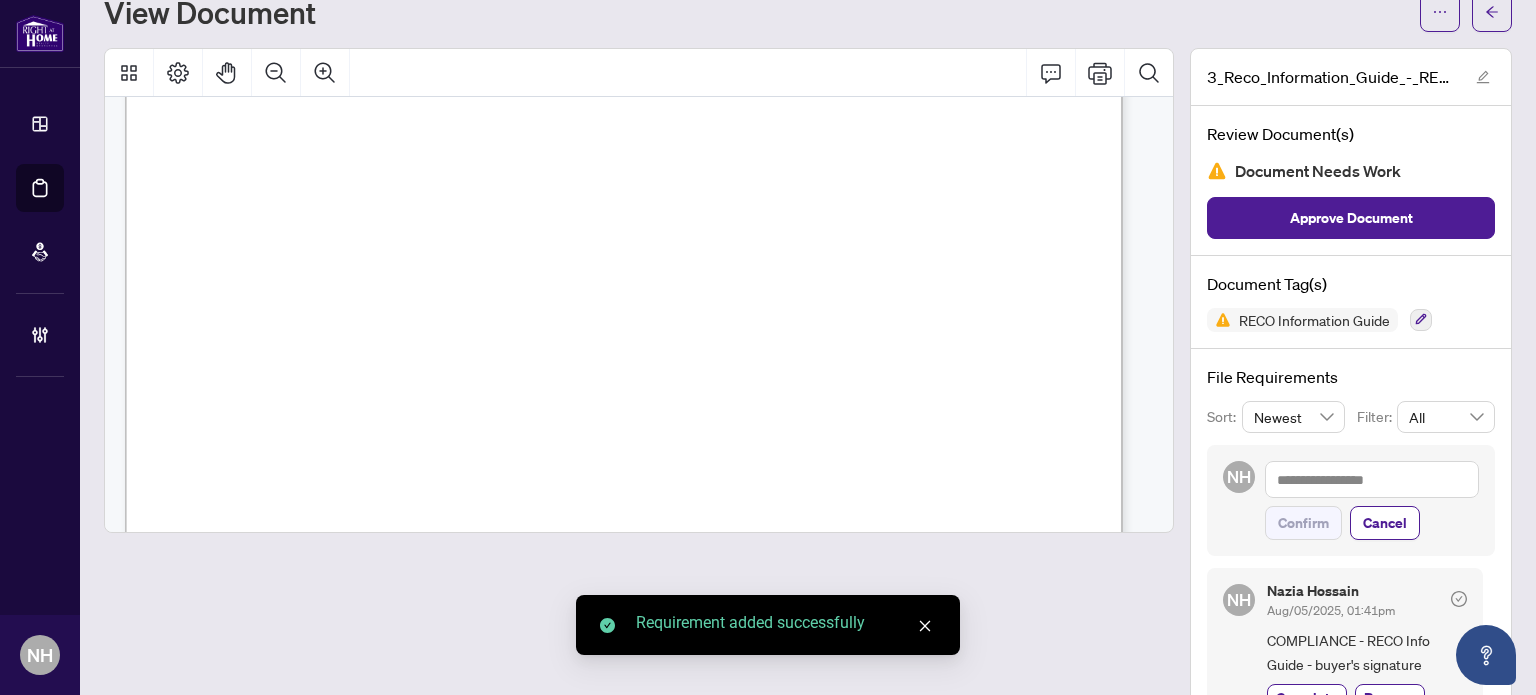 scroll, scrollTop: 139, scrollLeft: 0, axis: vertical 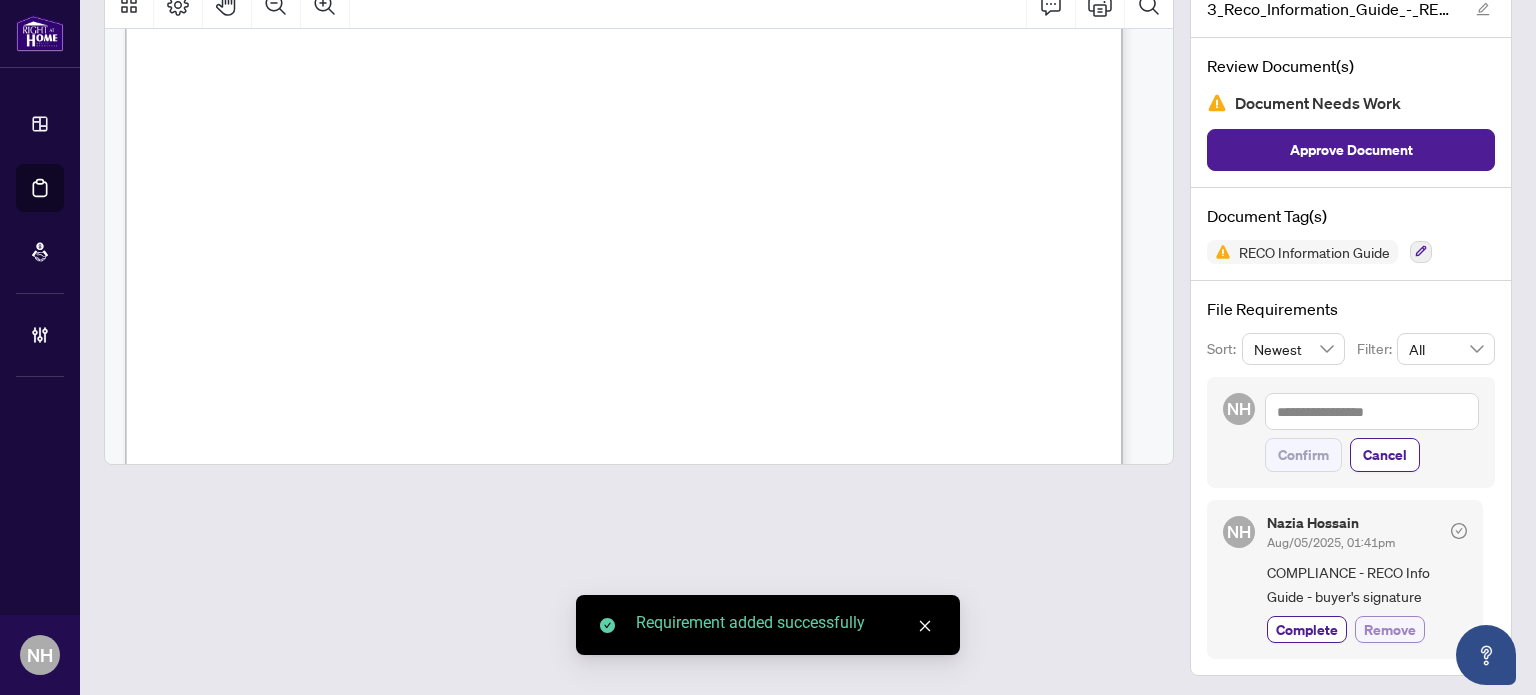 click on "Remove" at bounding box center (1390, 629) 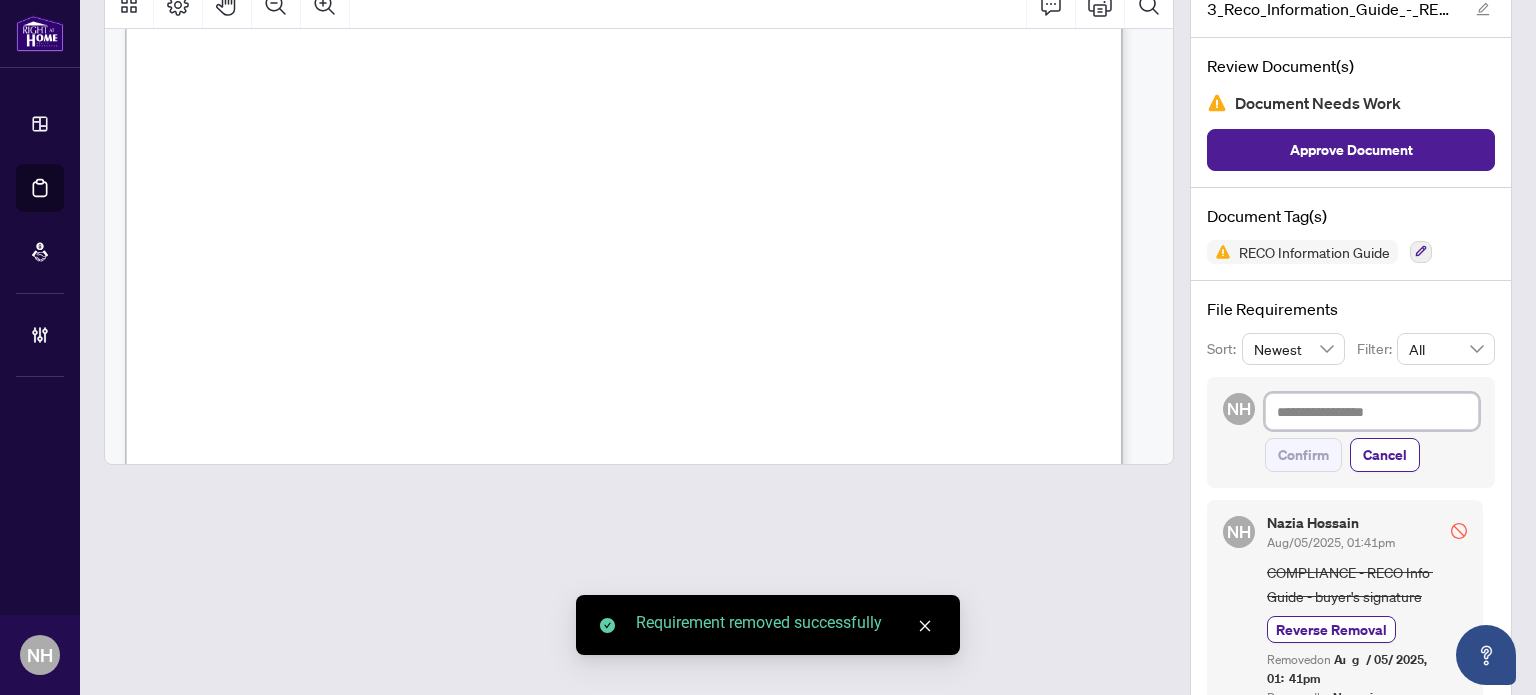 click at bounding box center [1372, 412] 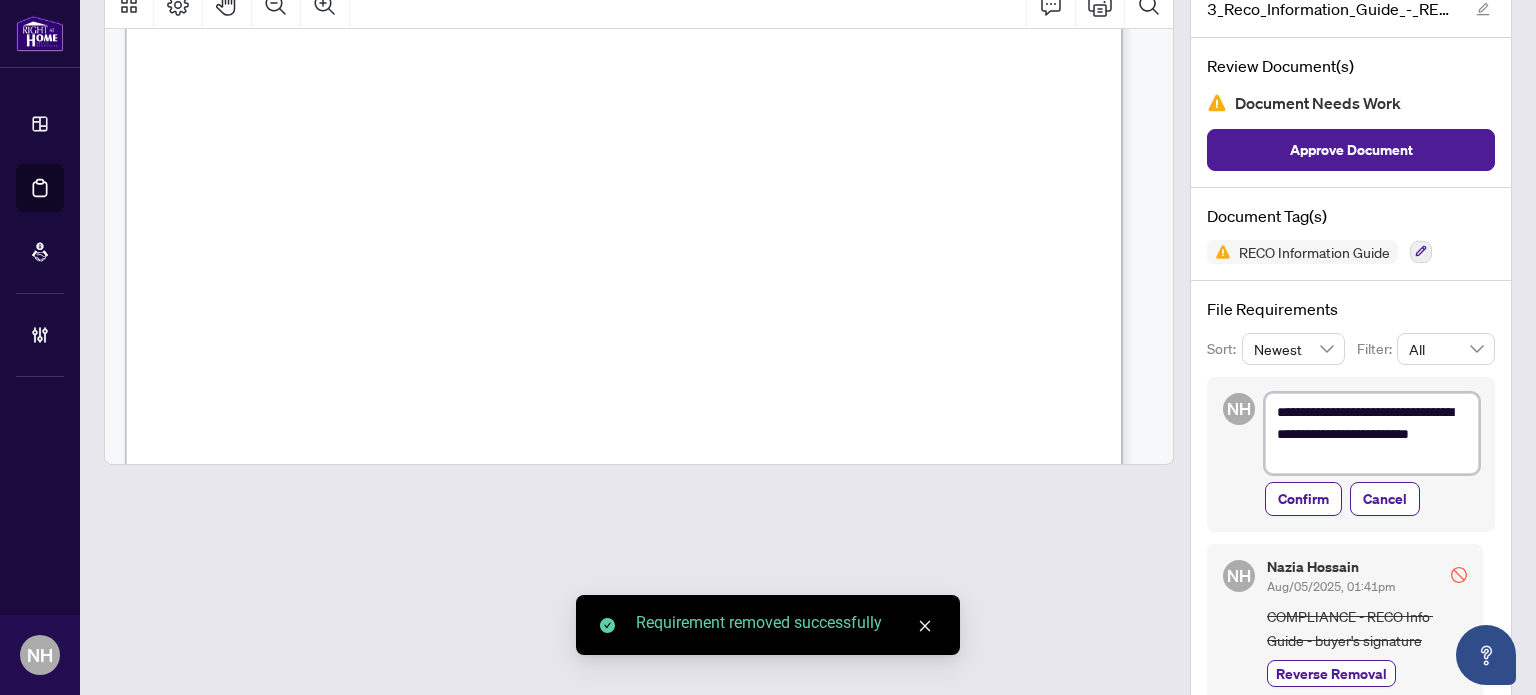 drag, startPoint x: 1300, startPoint y: 433, endPoint x: 1450, endPoint y: 475, distance: 155.76906 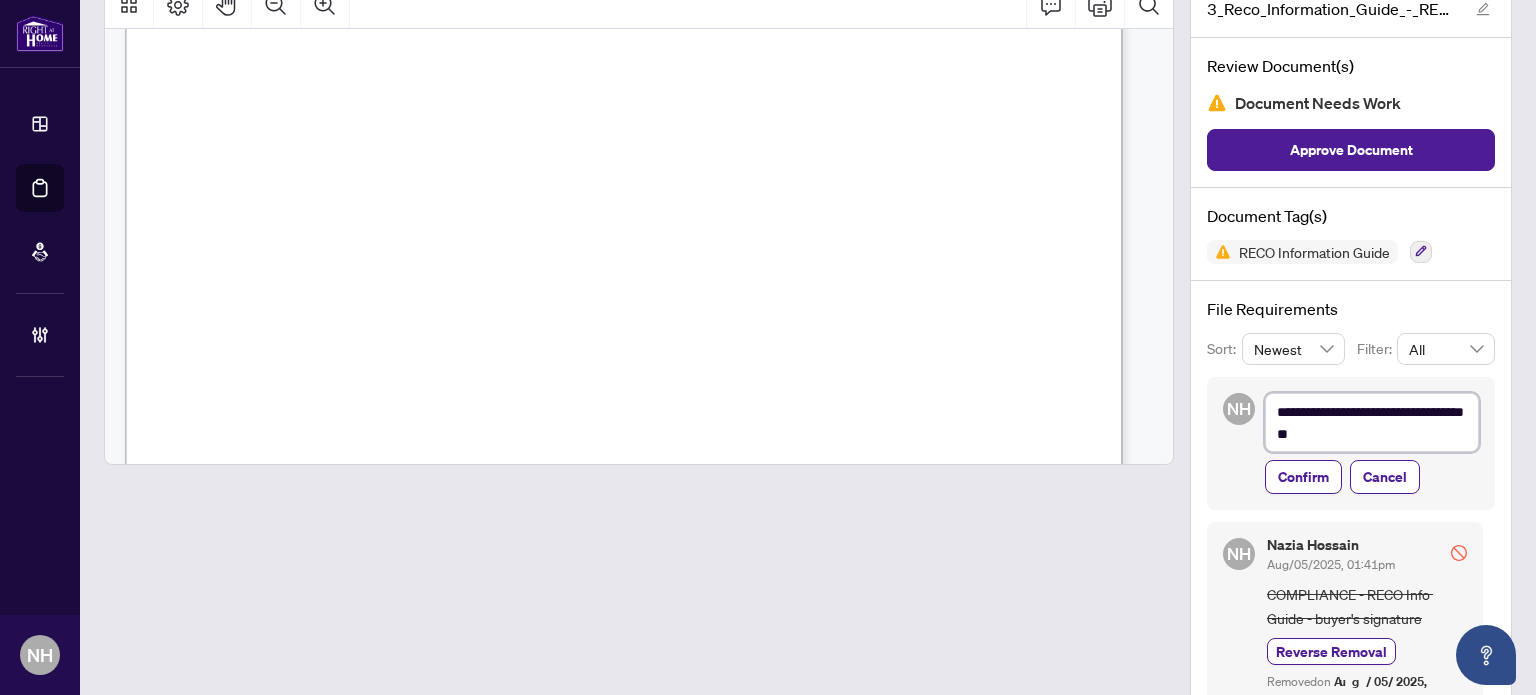 scroll, scrollTop: 16296, scrollLeft: 0, axis: vertical 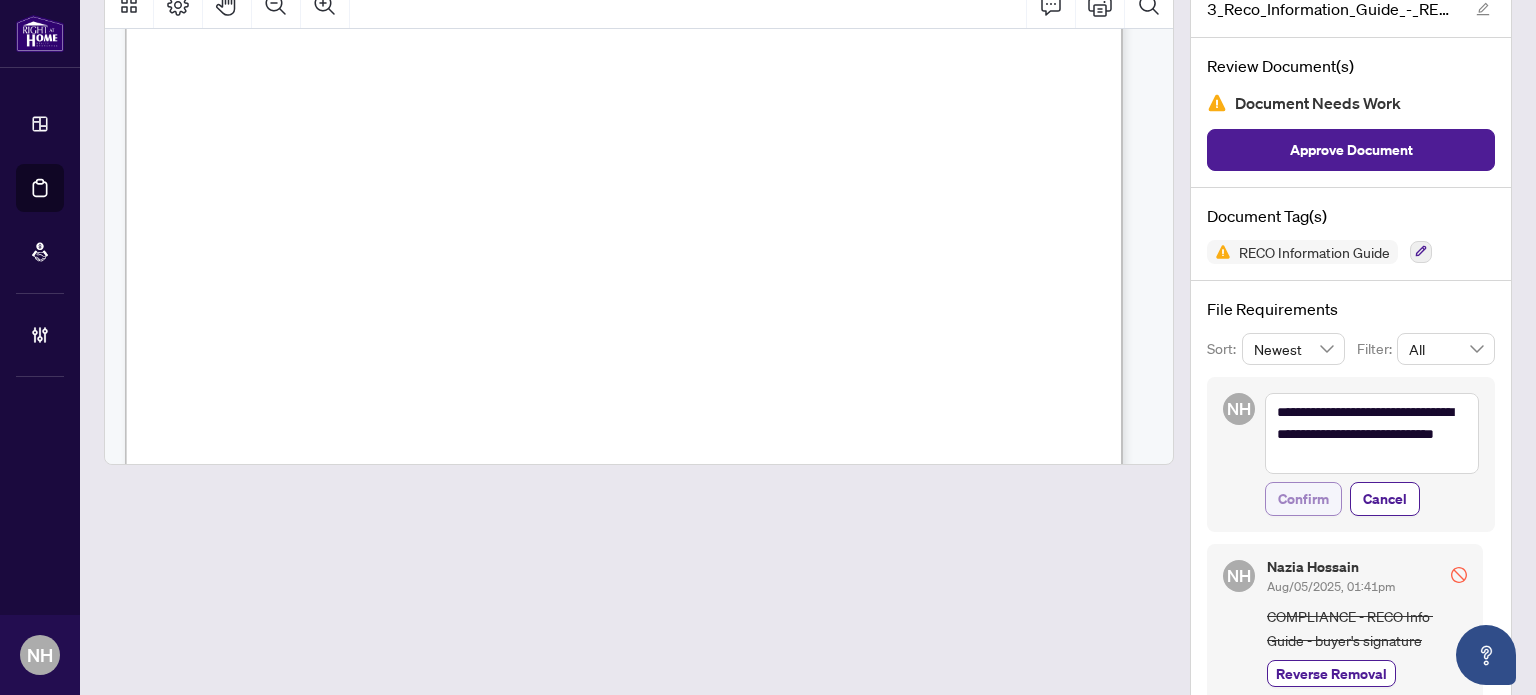 click on "Confirm" at bounding box center [1303, 499] 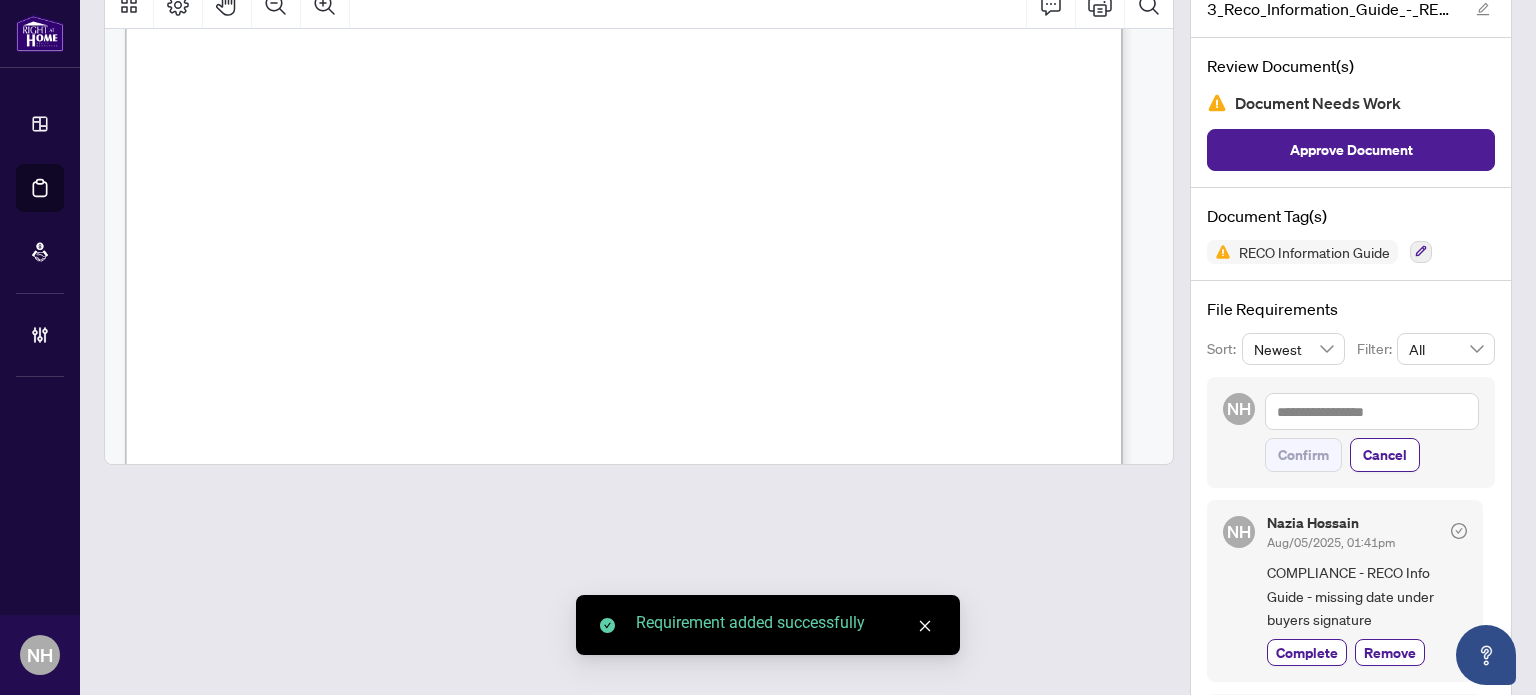 scroll, scrollTop: 0, scrollLeft: 0, axis: both 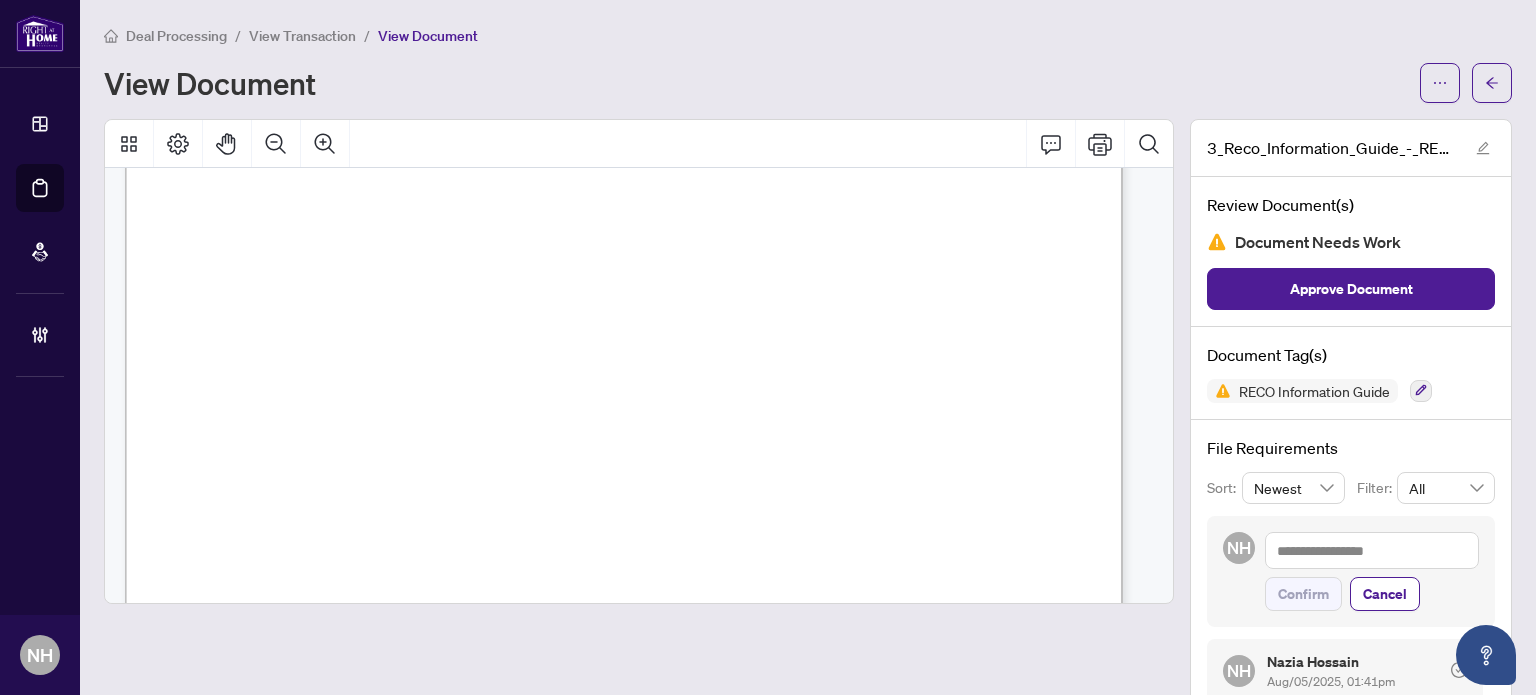 click on "View Transaction" at bounding box center [302, 36] 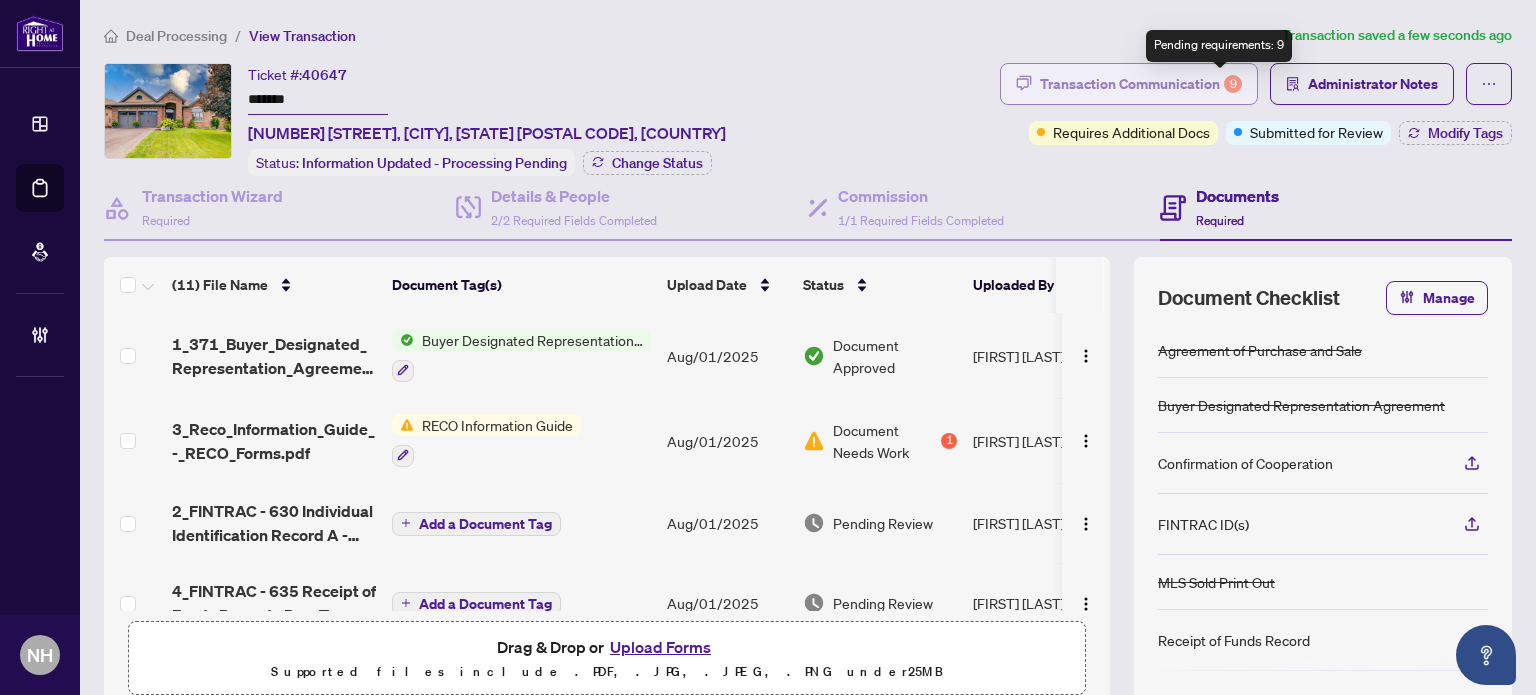 click on "Transaction Communication 9" at bounding box center (1141, 84) 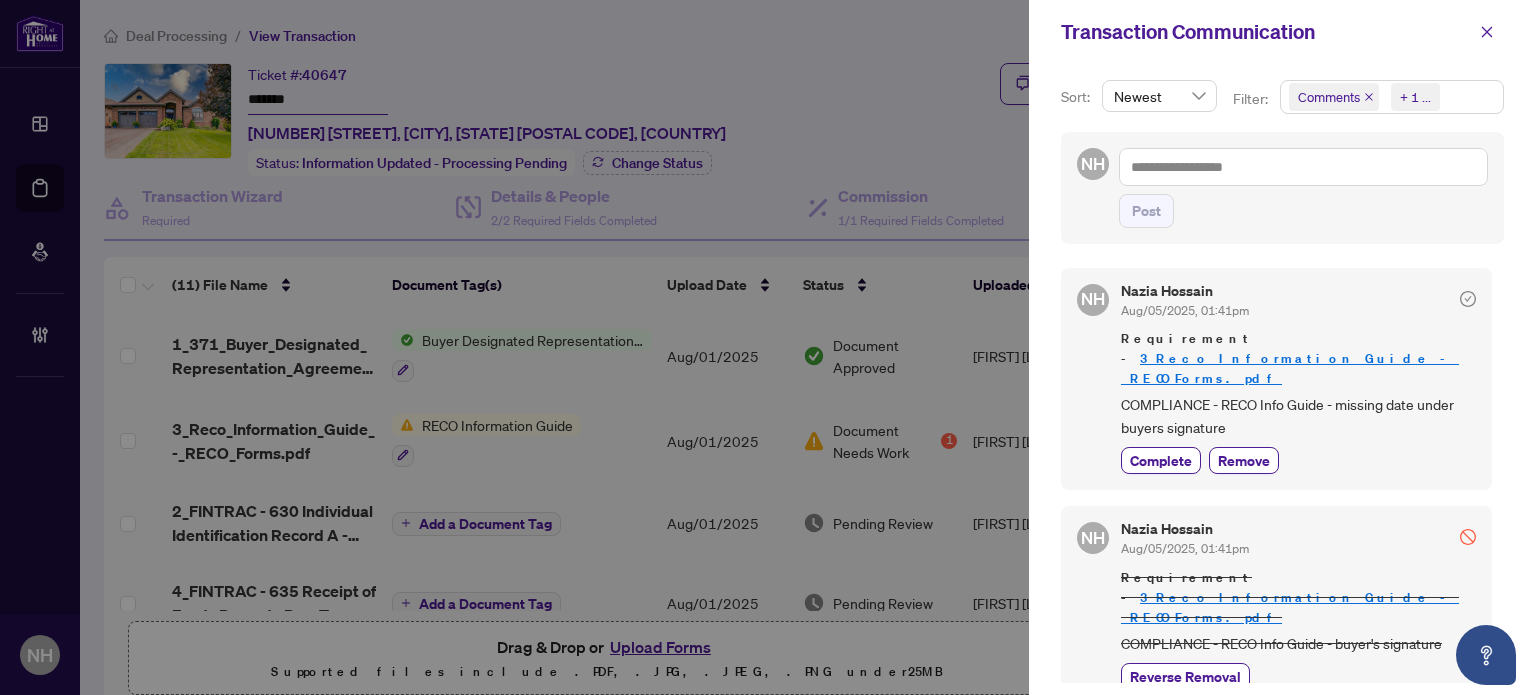 drag, startPoint x: 1453, startPoint y: 102, endPoint x: 1383, endPoint y: 138, distance: 78.714676 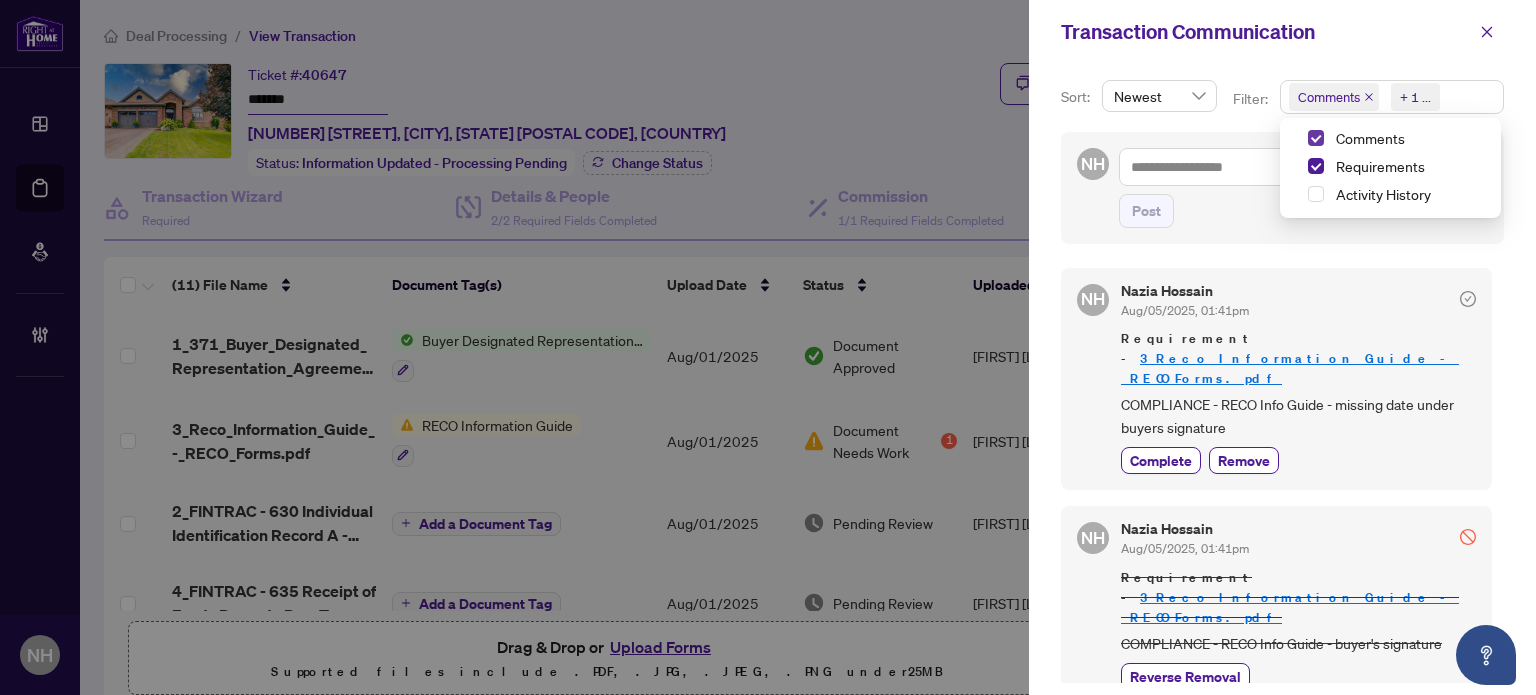 click at bounding box center (1316, 138) 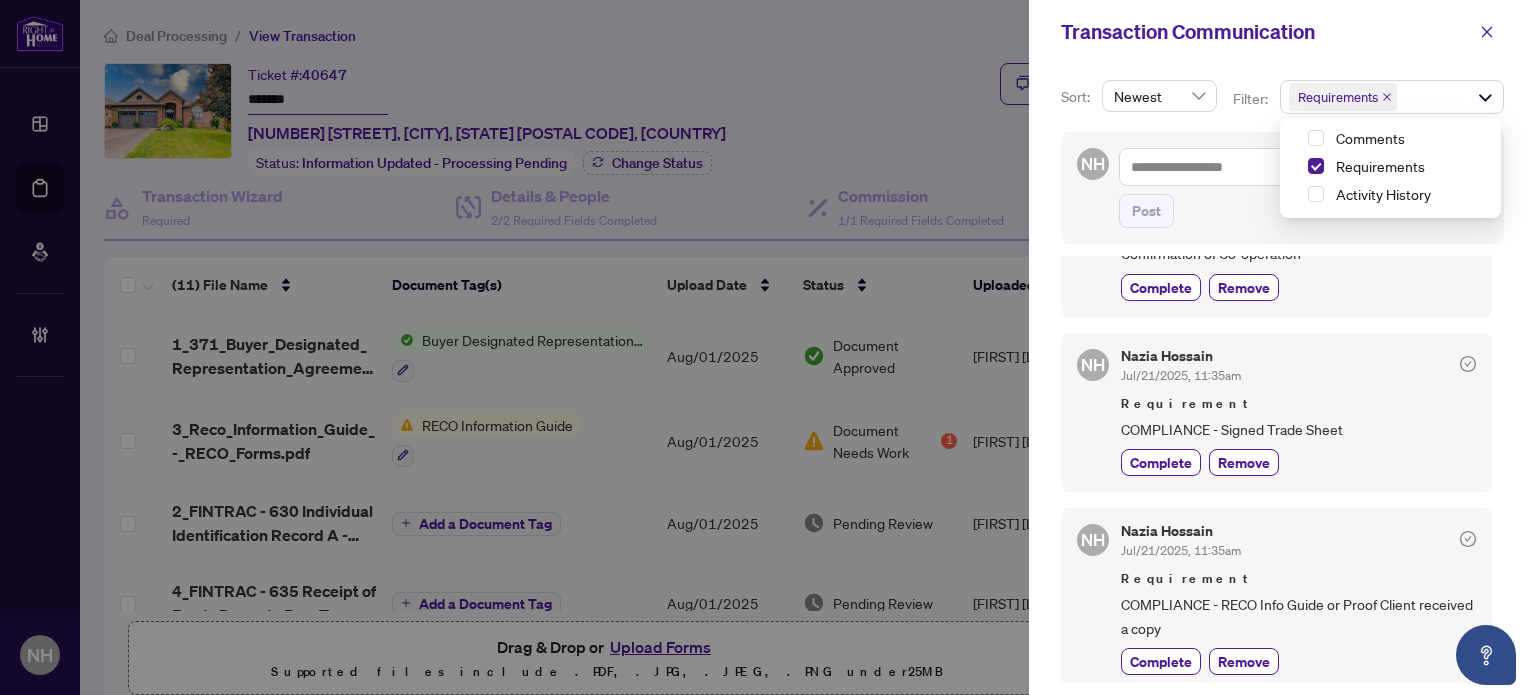 scroll, scrollTop: 800, scrollLeft: 0, axis: vertical 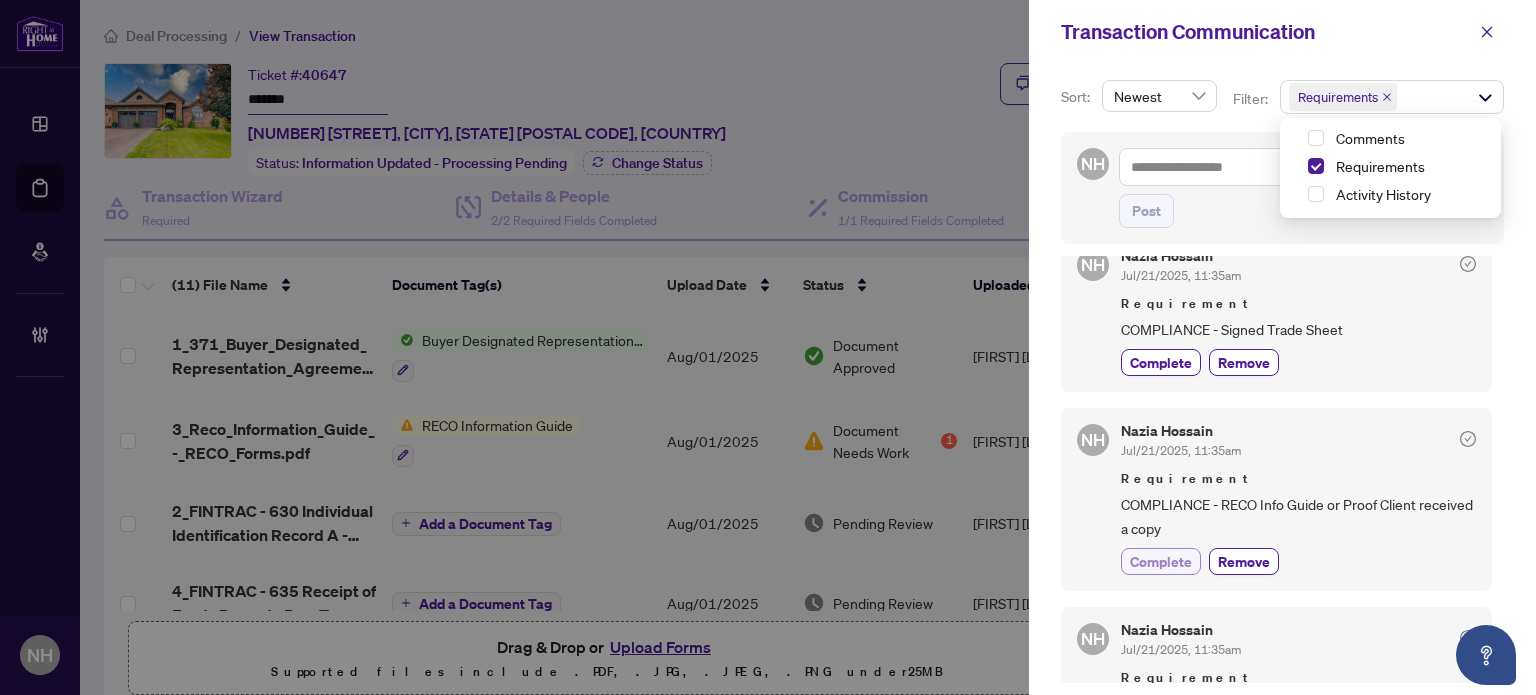 click on "Complete" at bounding box center [1161, 561] 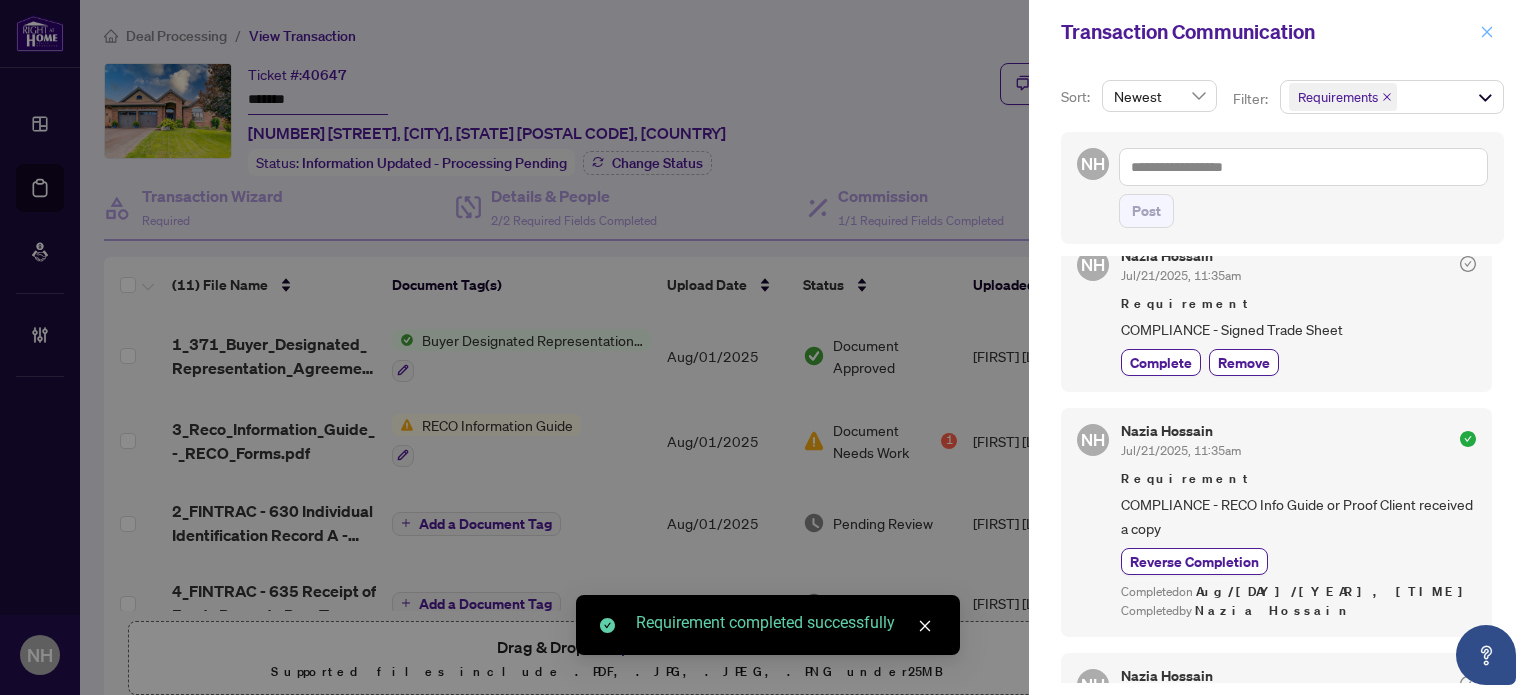 click 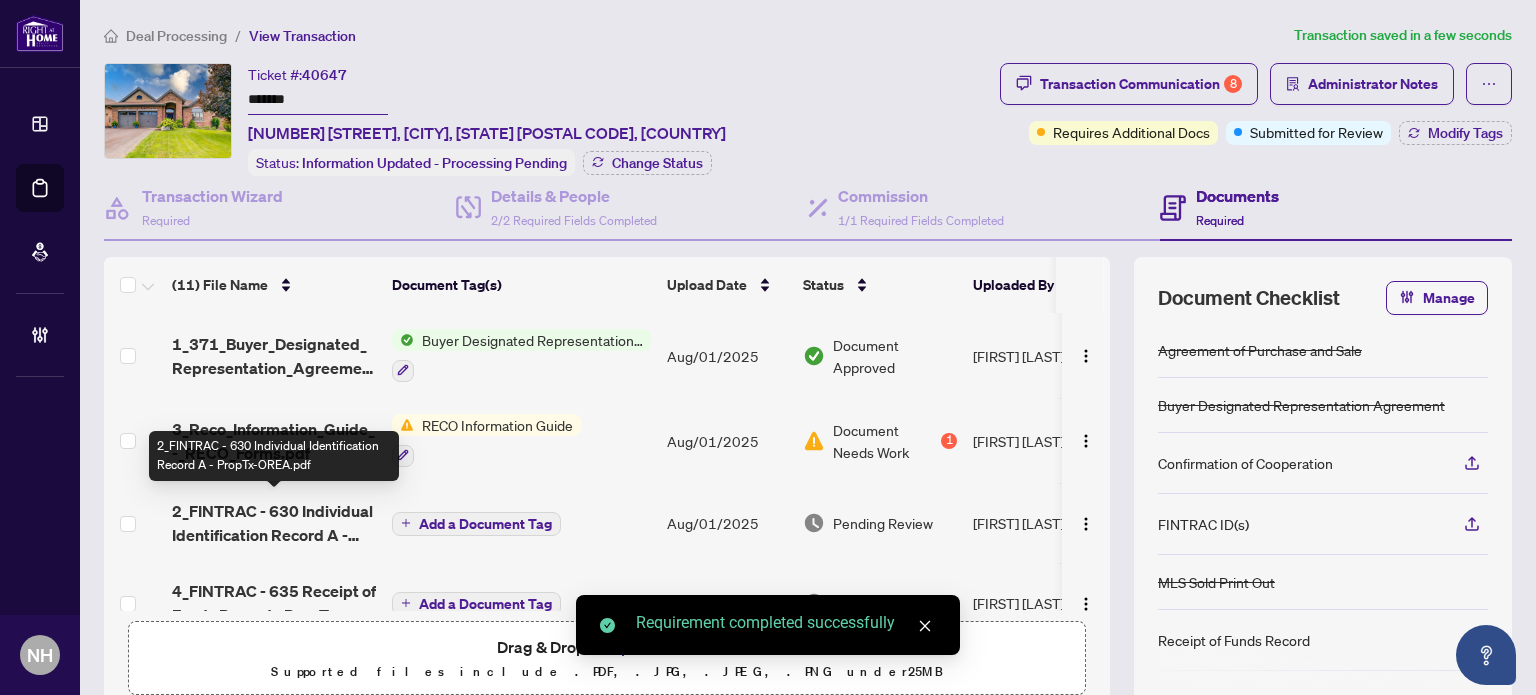 click on "2_FINTRAC - 630 Individual Identification Record A - PropTx-OREA.pdf" at bounding box center (274, 523) 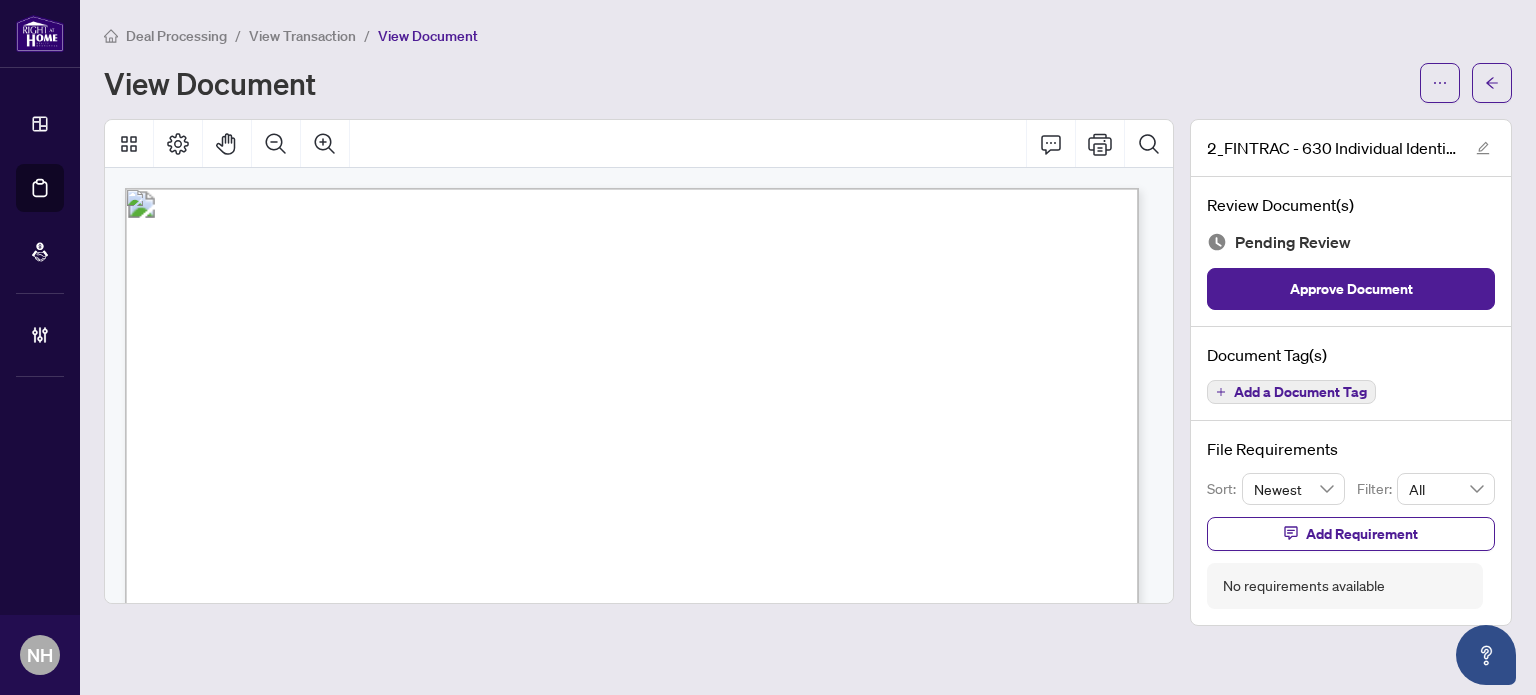 click on "Add a Document Tag" at bounding box center (1300, 392) 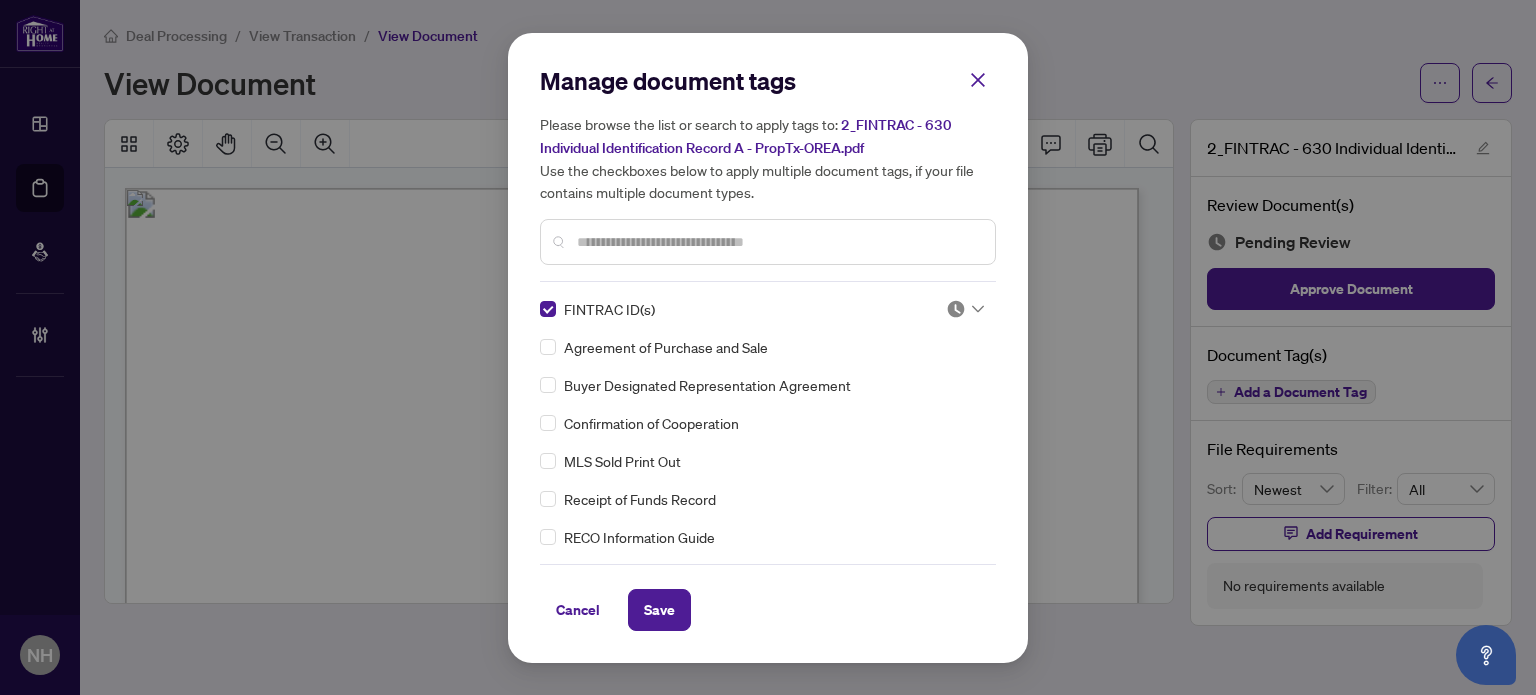 click at bounding box center [956, 309] 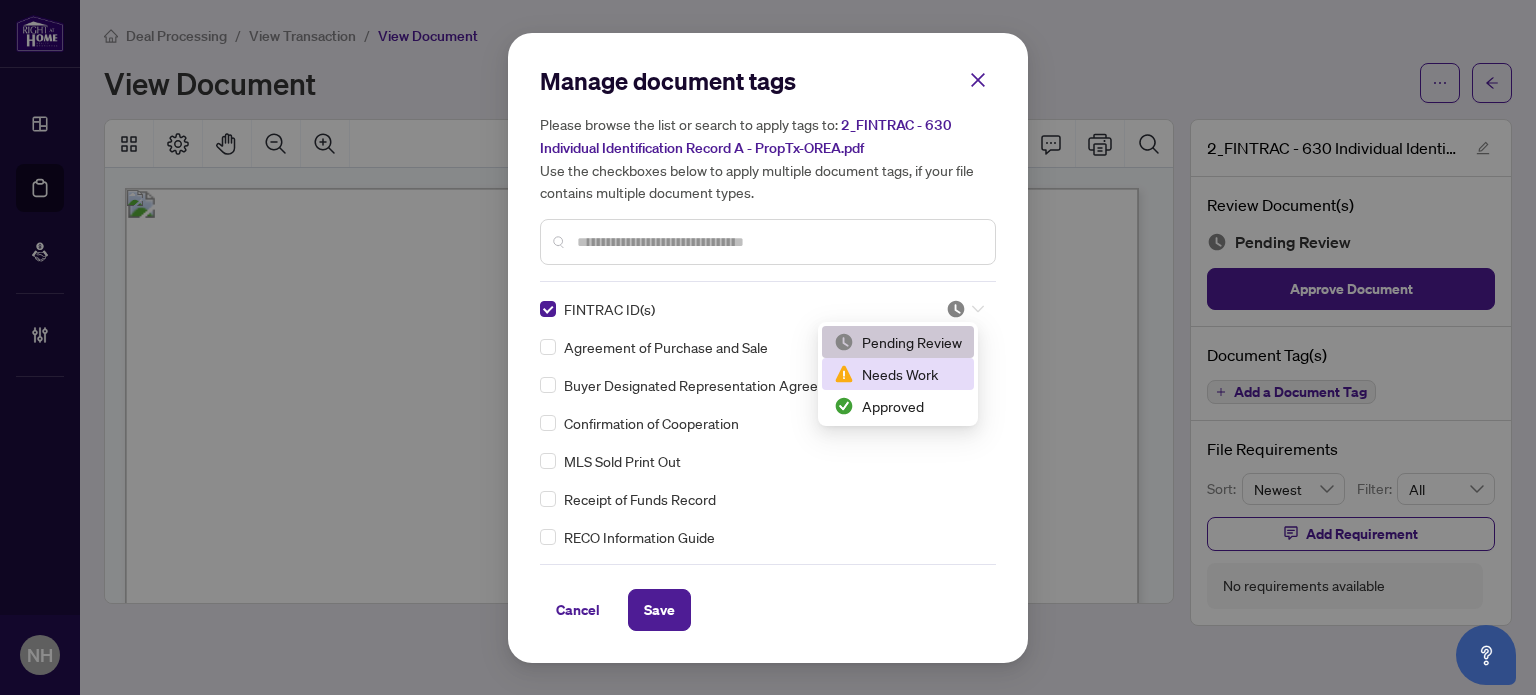 click on "Needs Work" at bounding box center [898, 374] 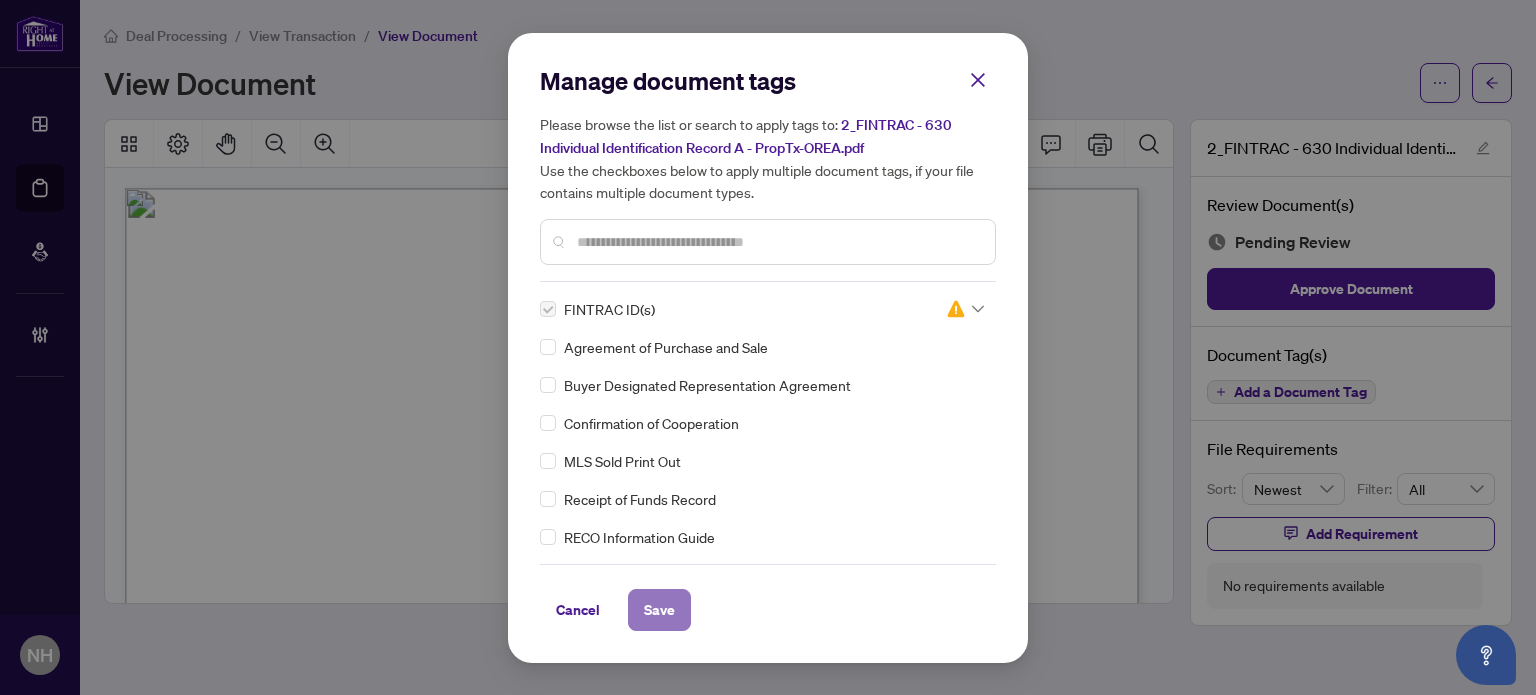 click on "Save" at bounding box center [659, 610] 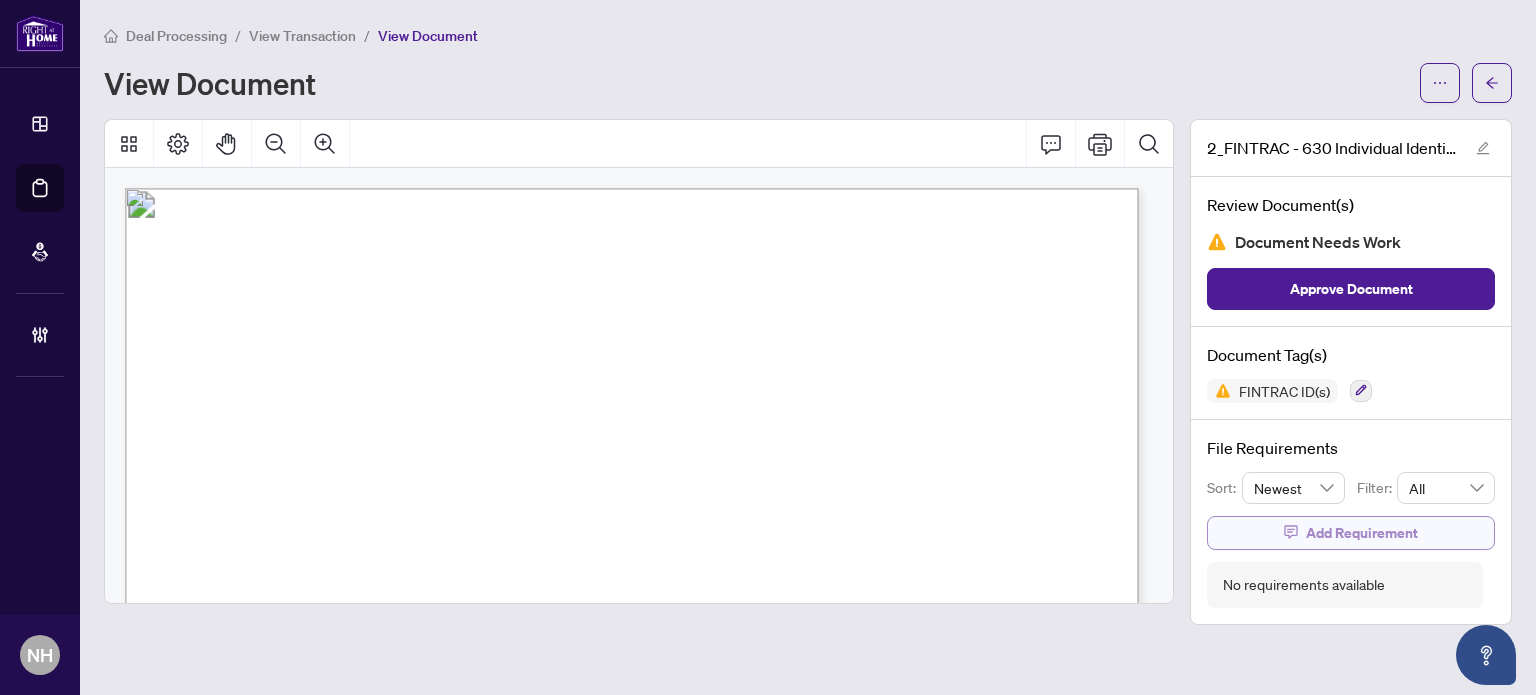 click on "Add Requirement" at bounding box center (1351, 533) 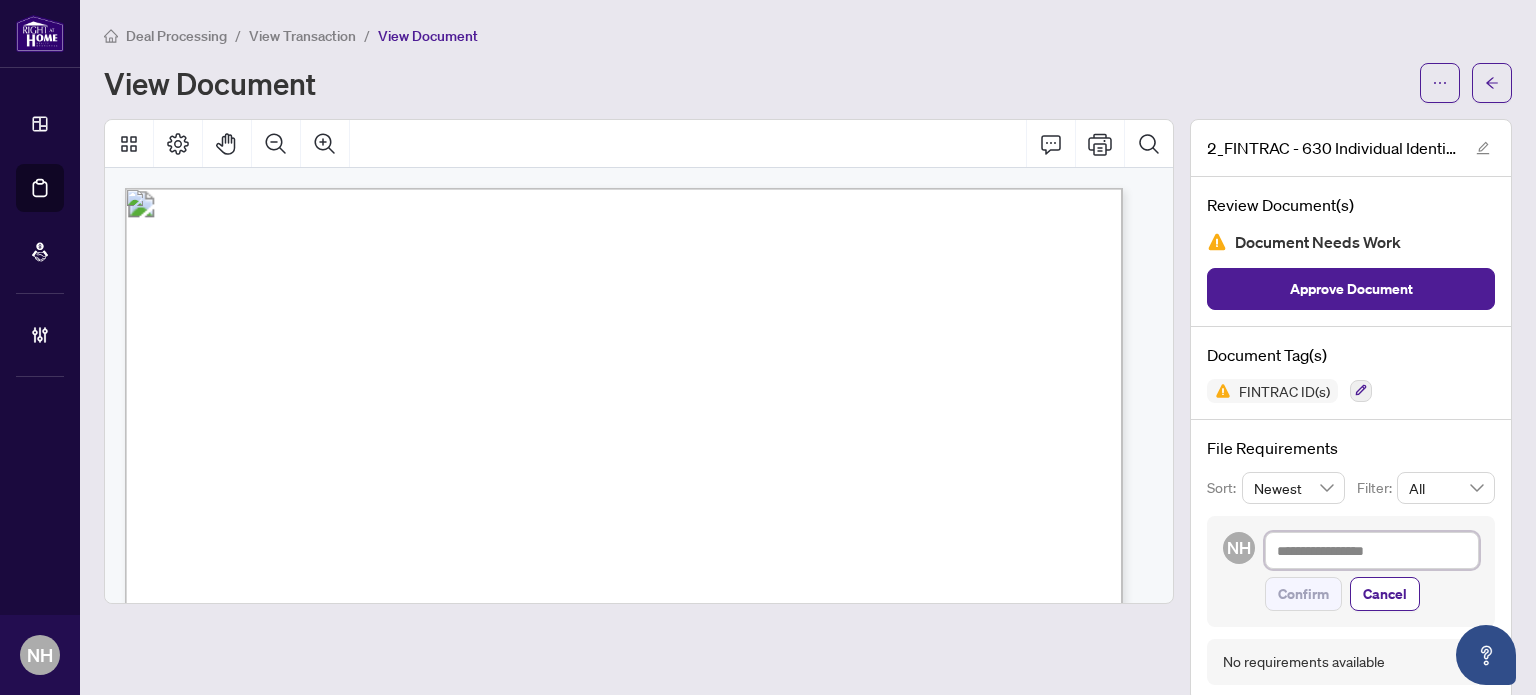 click at bounding box center (1372, 551) 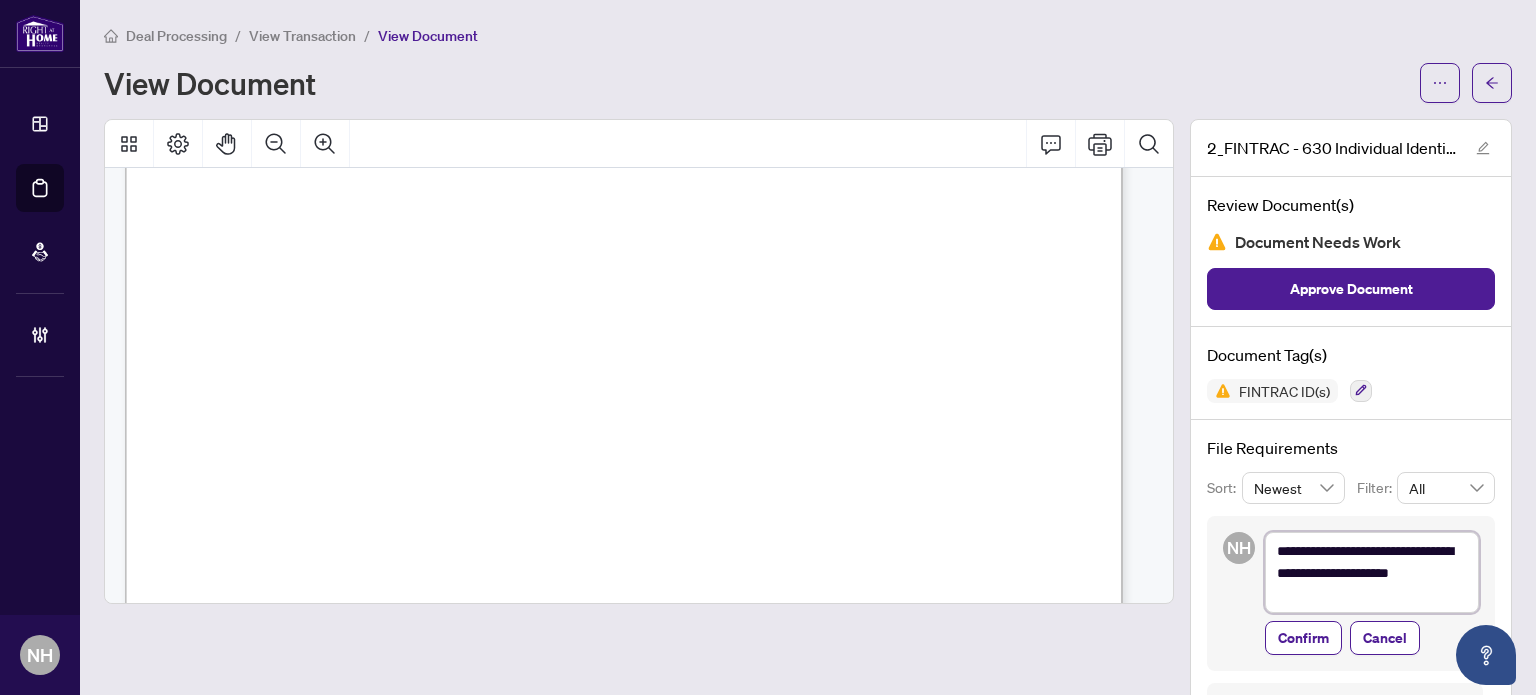 scroll, scrollTop: 200, scrollLeft: 0, axis: vertical 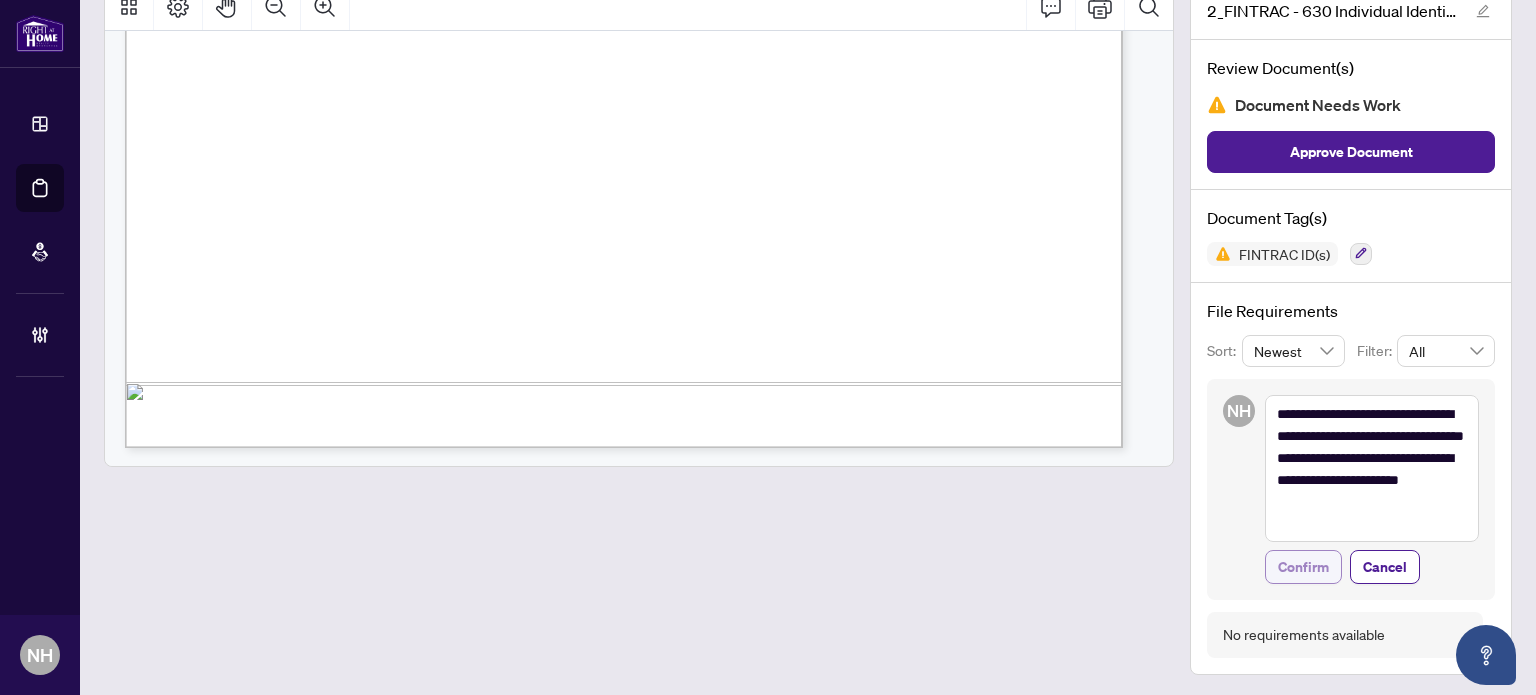 click on "Confirm" at bounding box center (1303, 567) 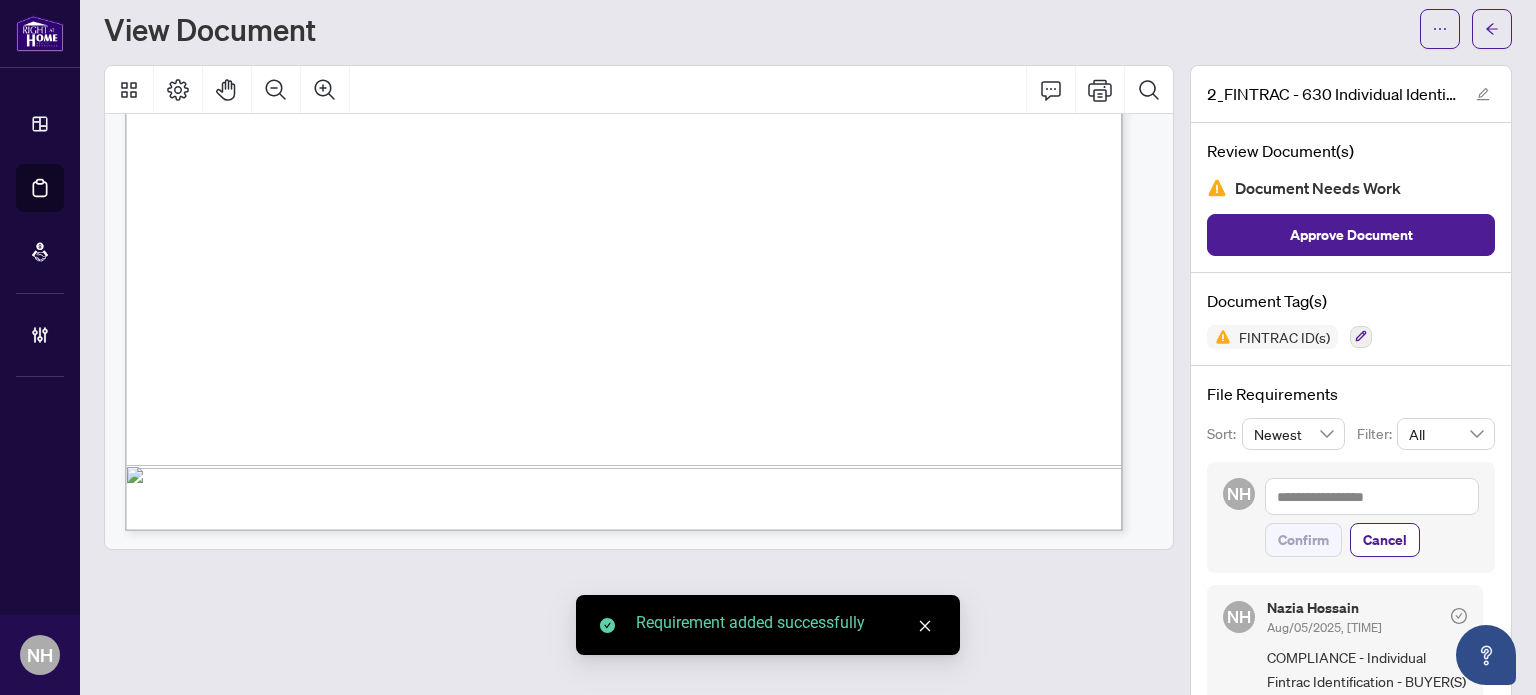 scroll, scrollTop: 0, scrollLeft: 0, axis: both 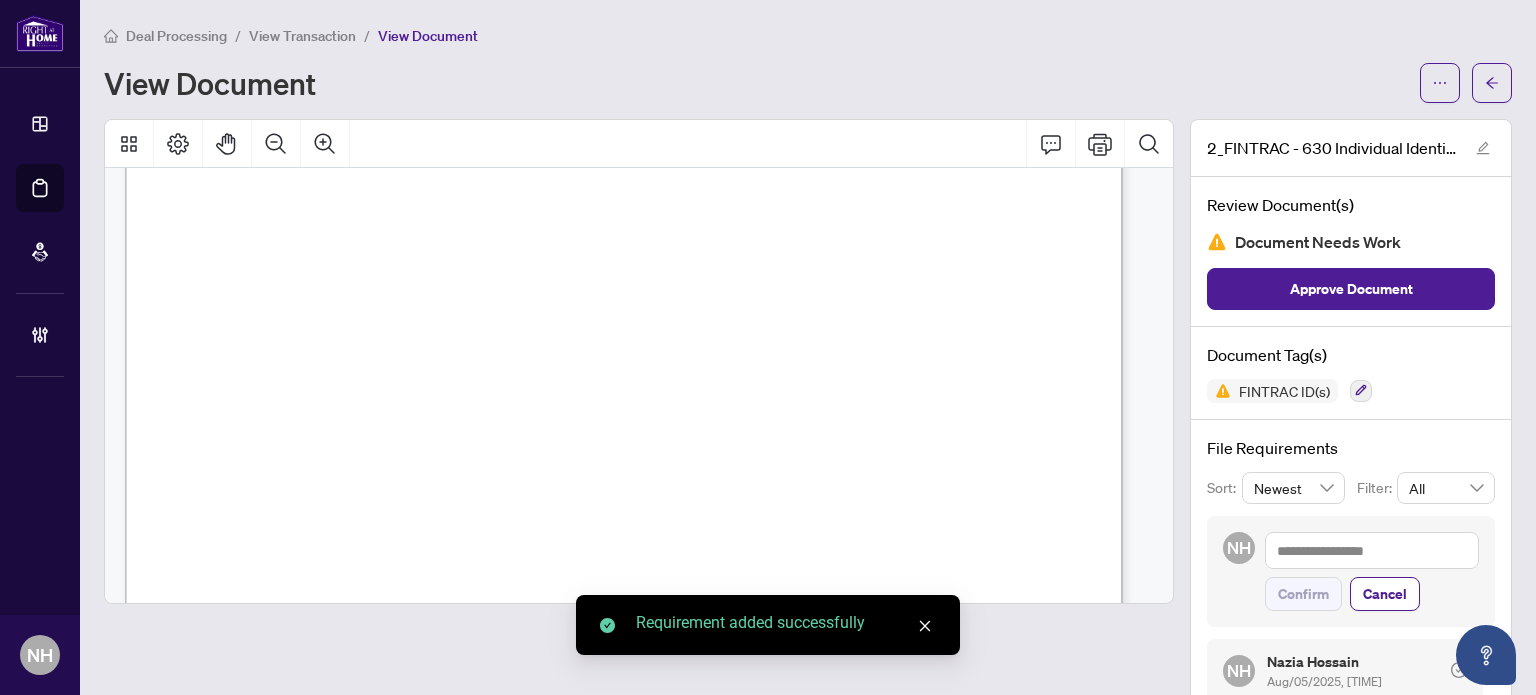 click on "View Transaction" at bounding box center (302, 36) 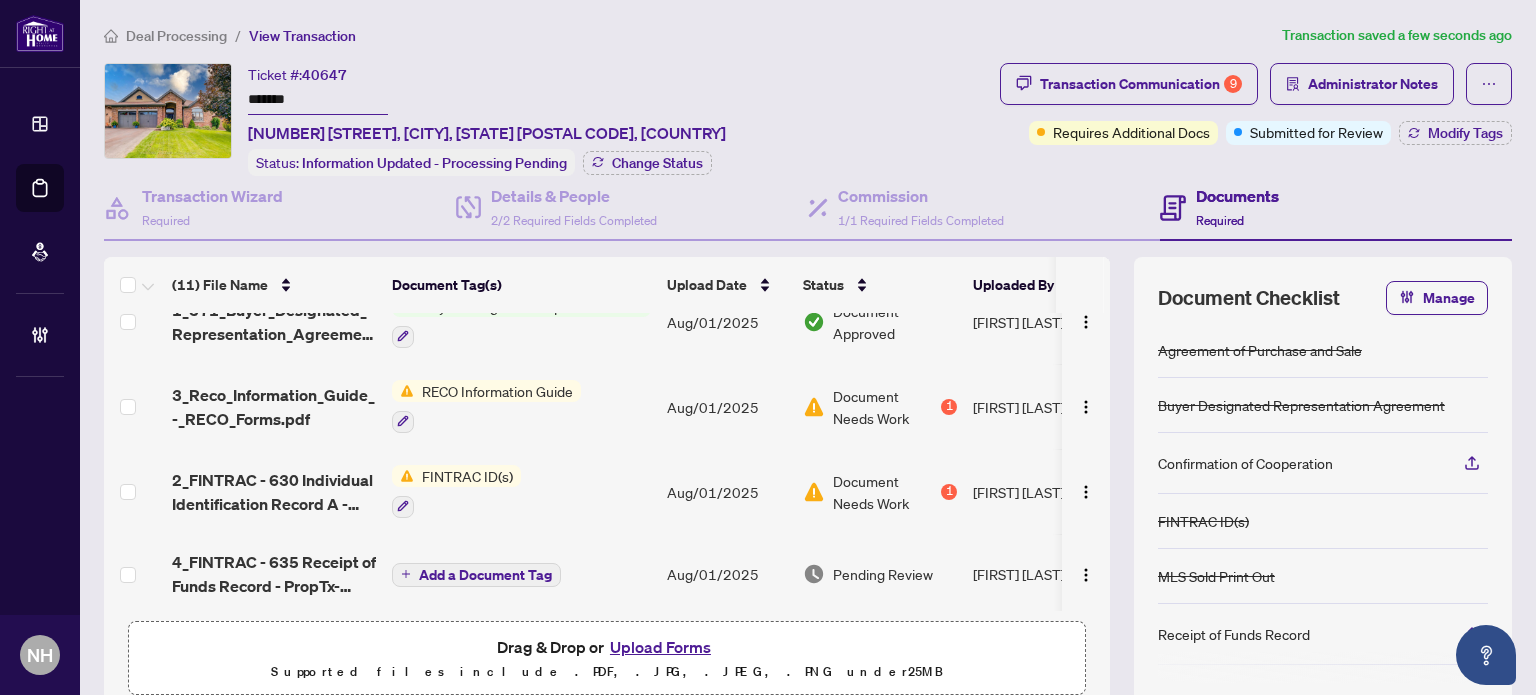 scroll, scrollTop: 0, scrollLeft: 0, axis: both 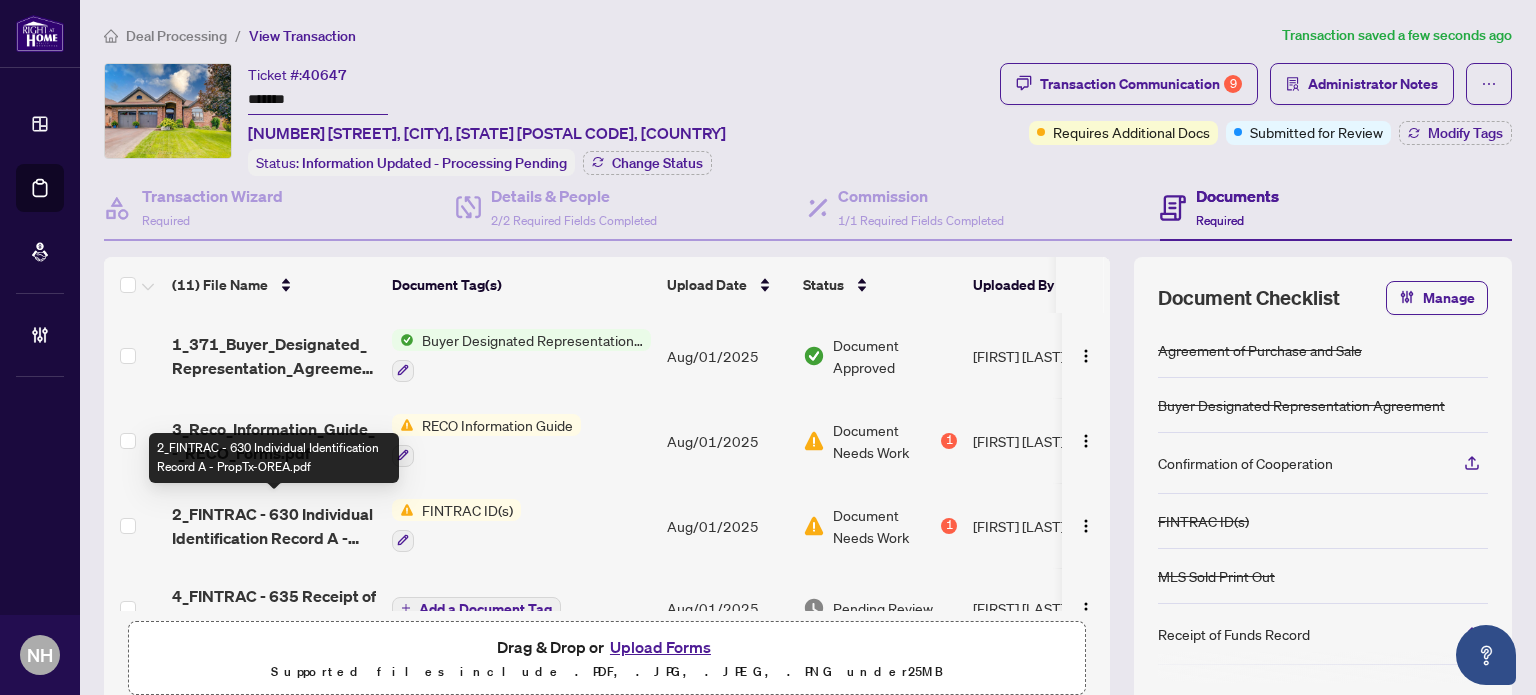click on "2_FINTRAC - 630 Individual Identification Record A - PropTx-OREA.pdf" at bounding box center (274, 526) 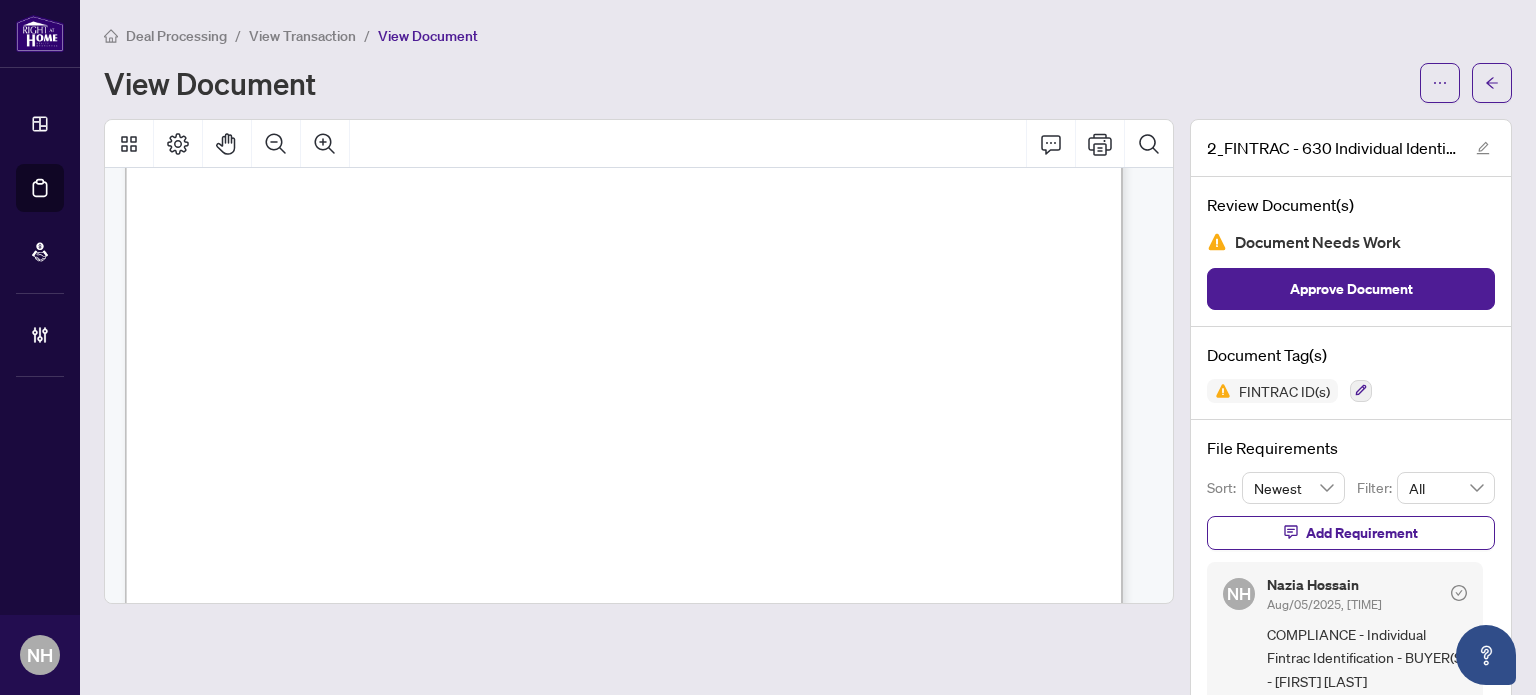 scroll, scrollTop: 4865, scrollLeft: 0, axis: vertical 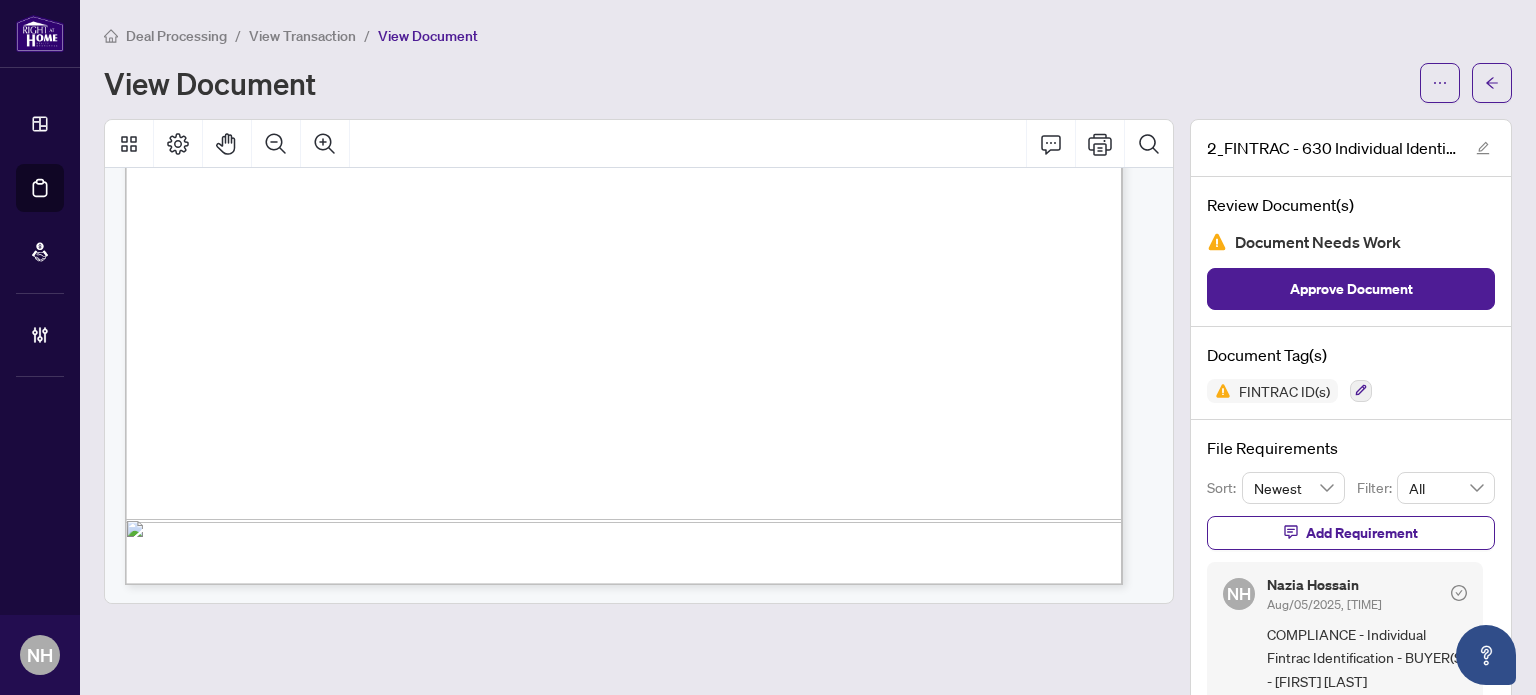 click on "View Transaction" at bounding box center [302, 36] 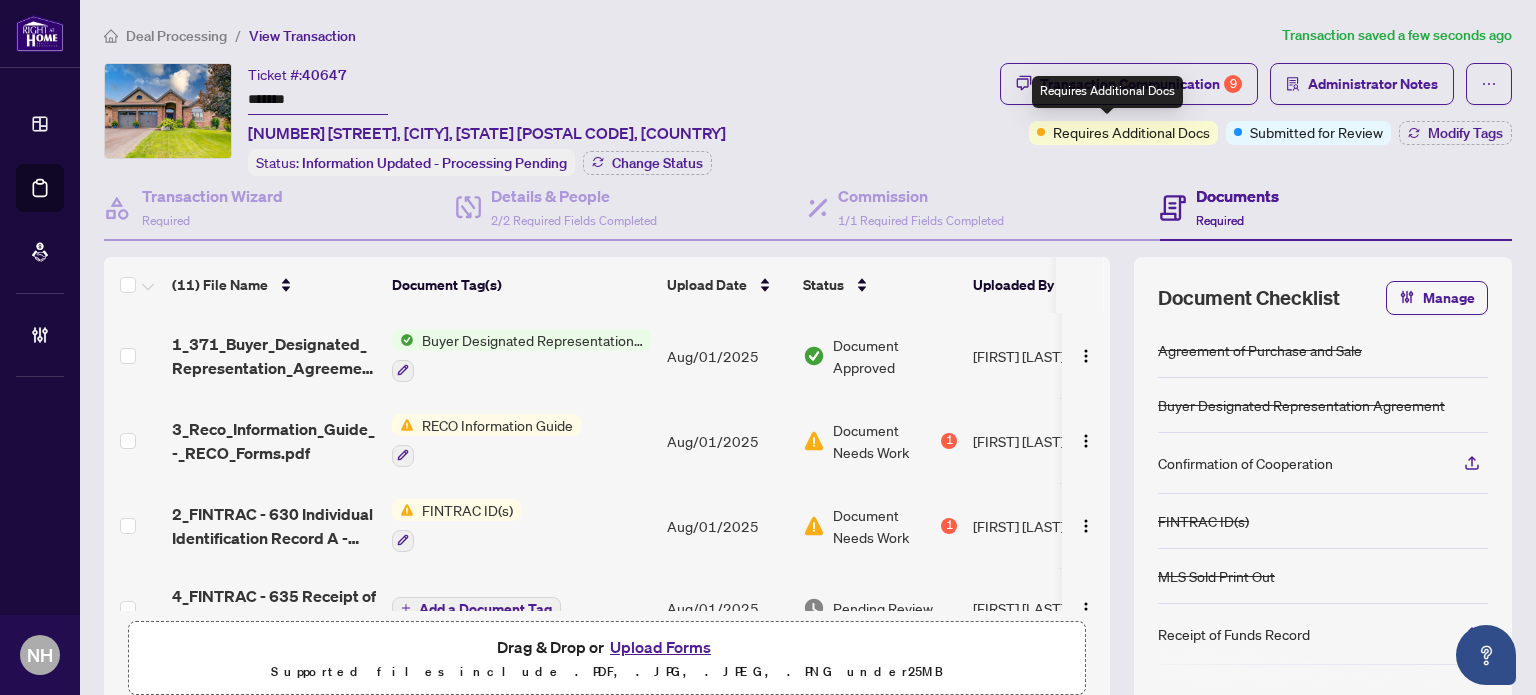 click on "Requires Additional Docs" at bounding box center [1107, 92] 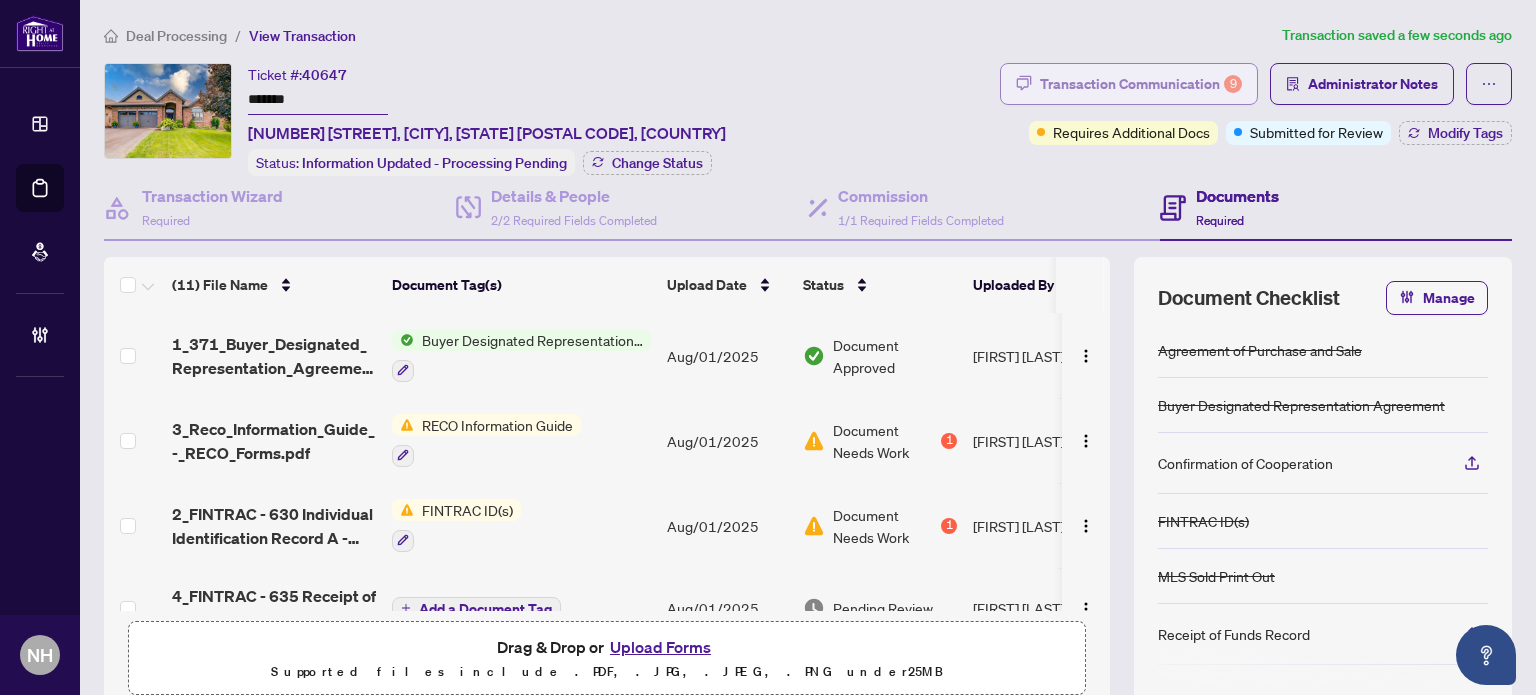 click on "Transaction Communication 9" at bounding box center [1141, 84] 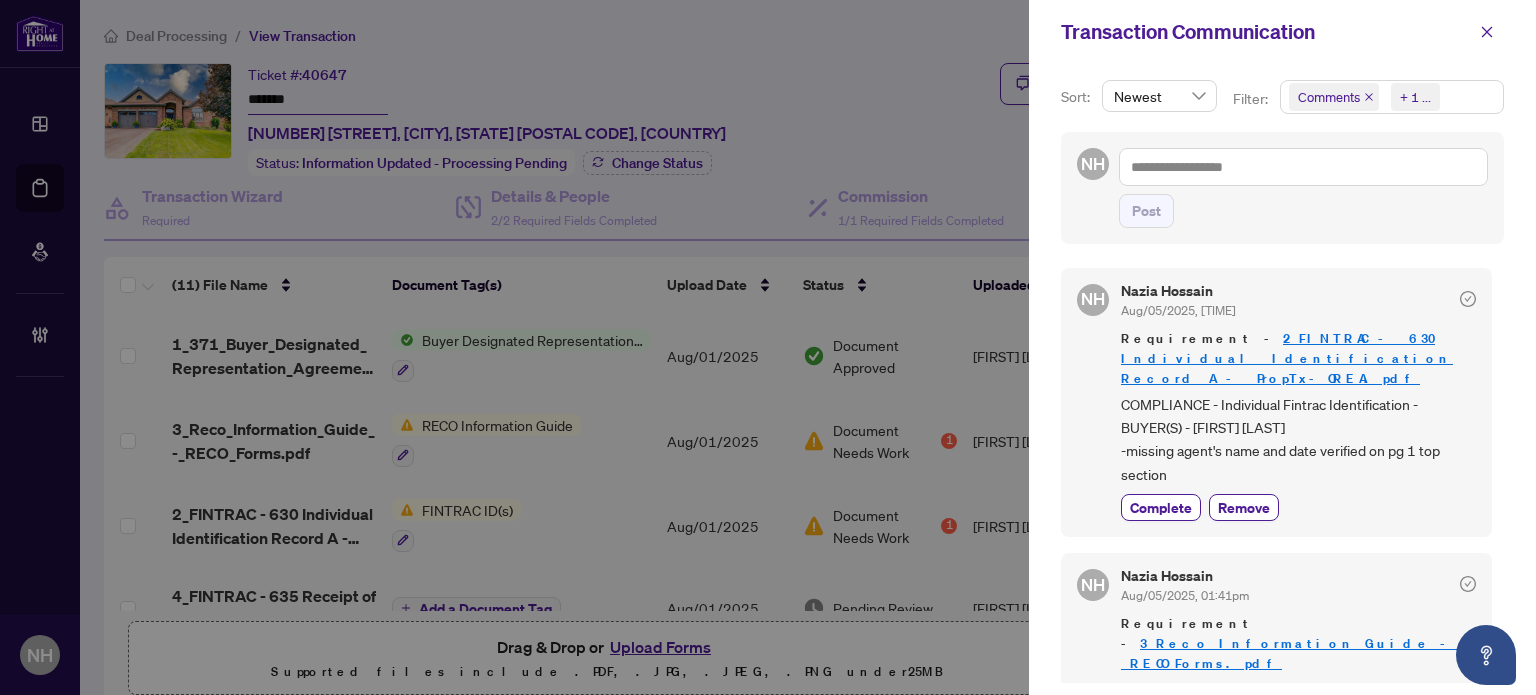 click on "Comments" at bounding box center (1329, 97) 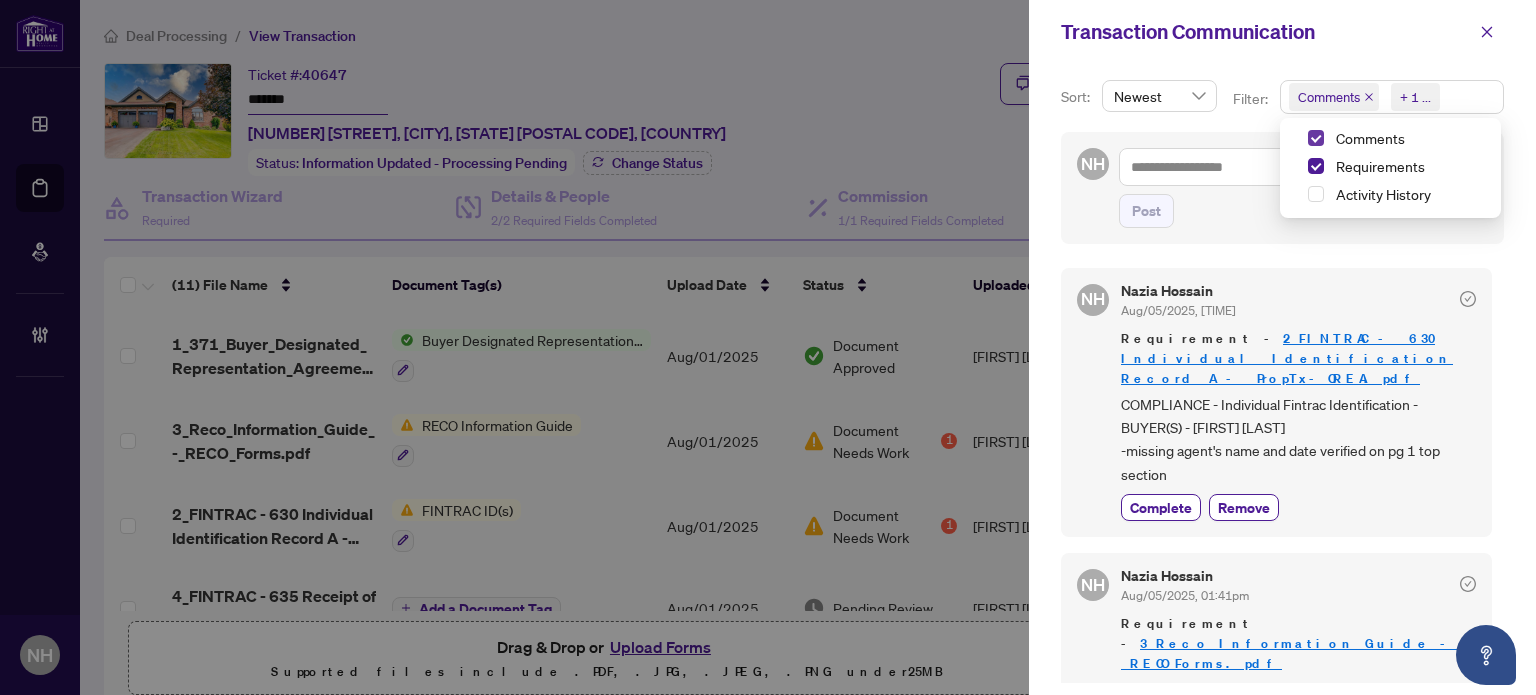 click at bounding box center [1316, 138] 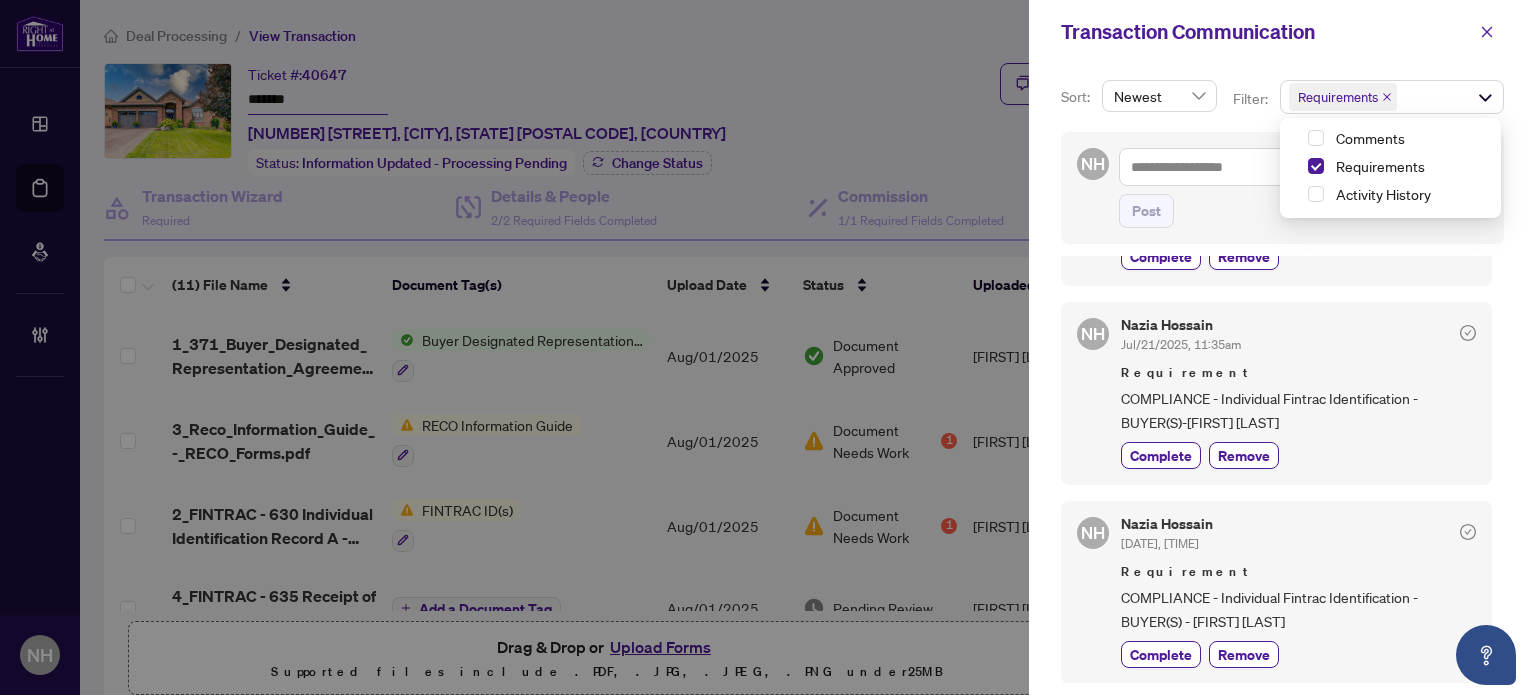 scroll, scrollTop: 1400, scrollLeft: 0, axis: vertical 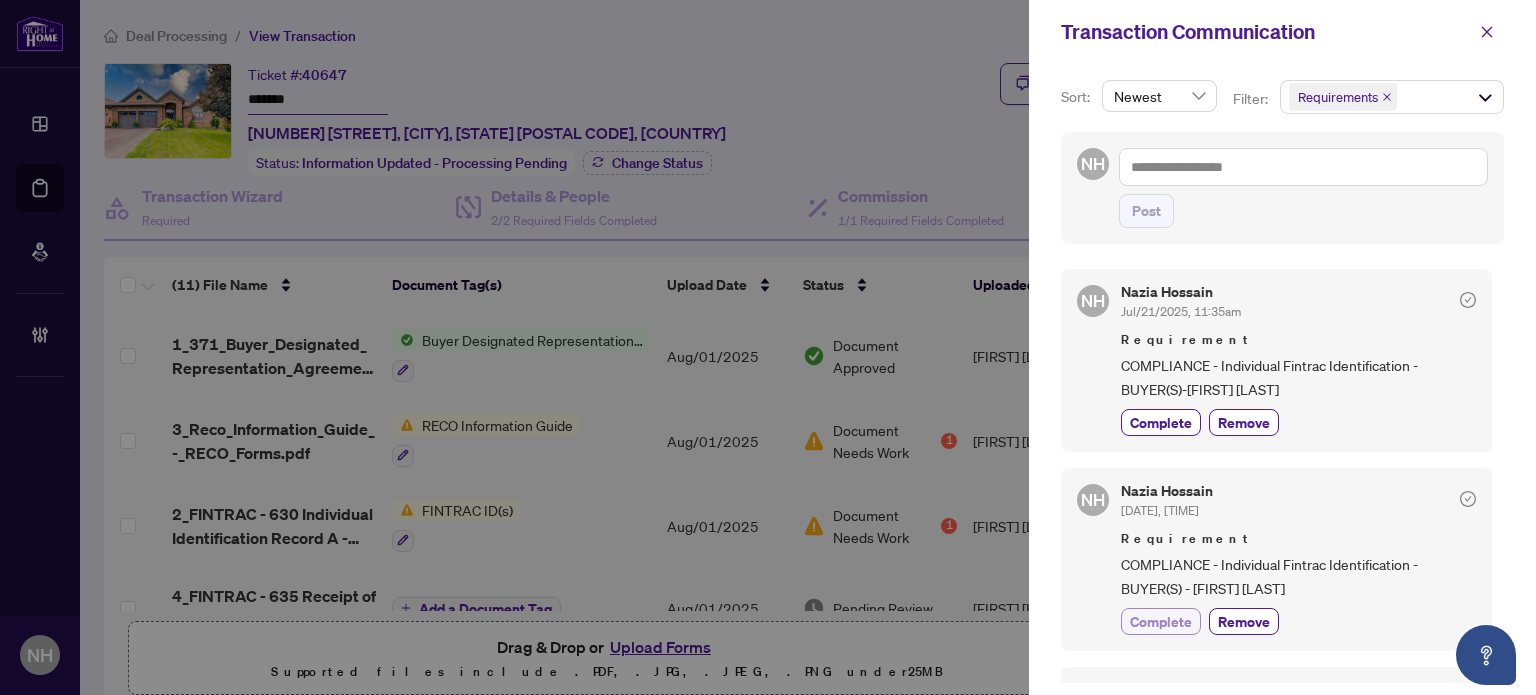 click on "Complete" at bounding box center [1161, 621] 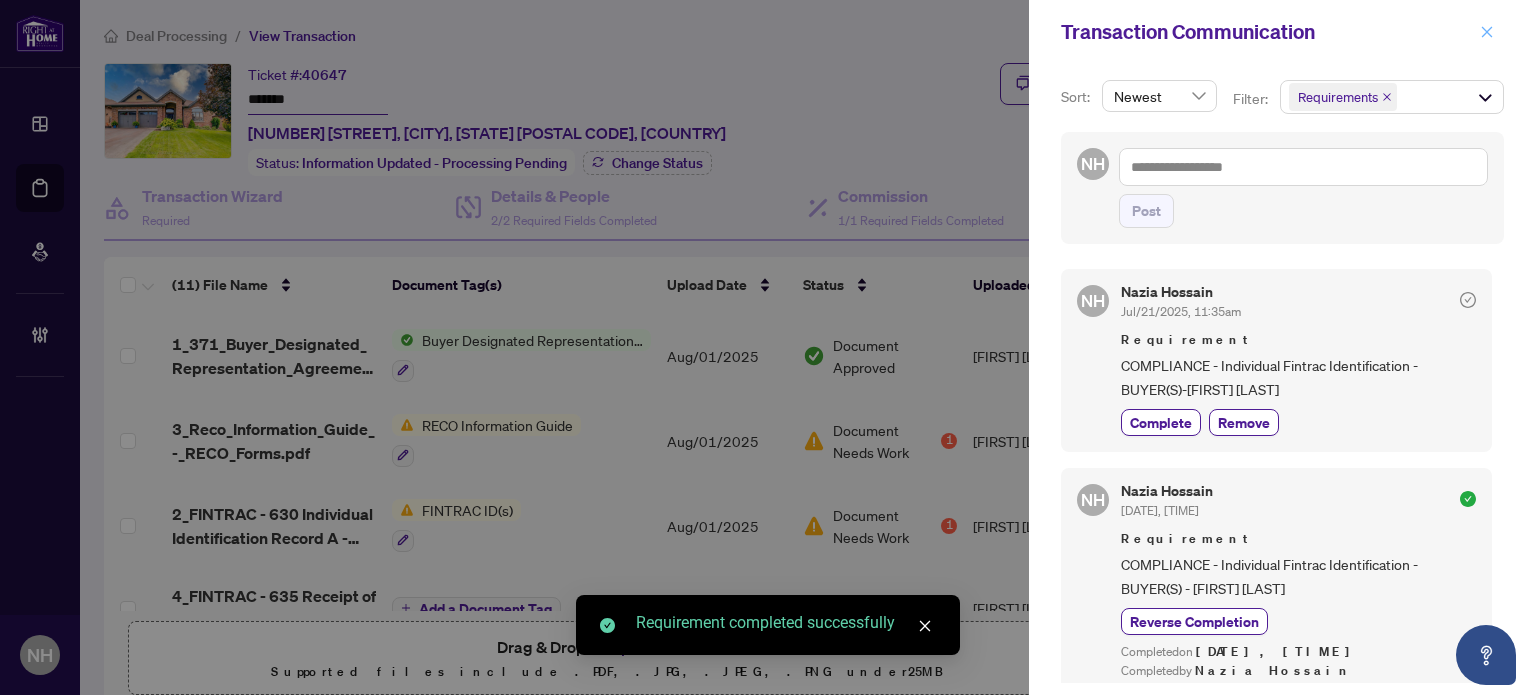 click 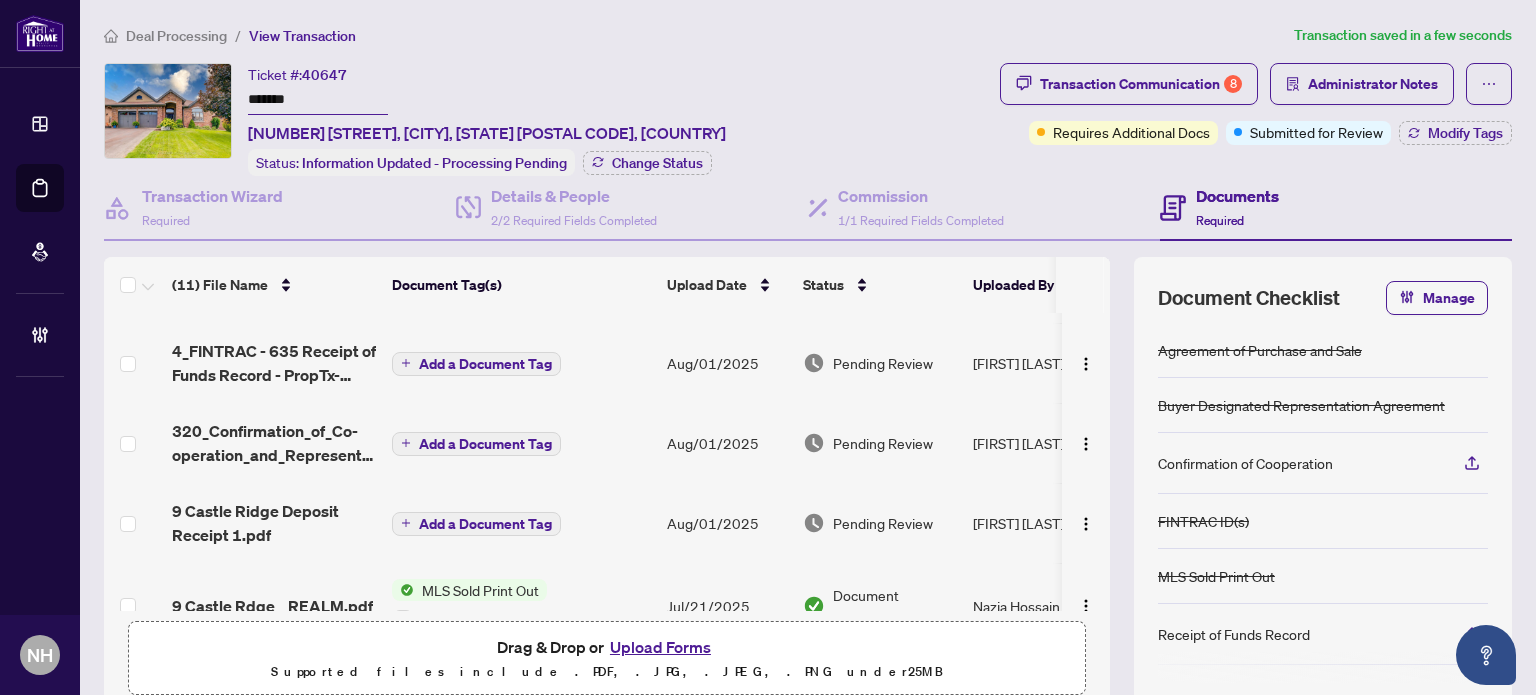 scroll, scrollTop: 200, scrollLeft: 0, axis: vertical 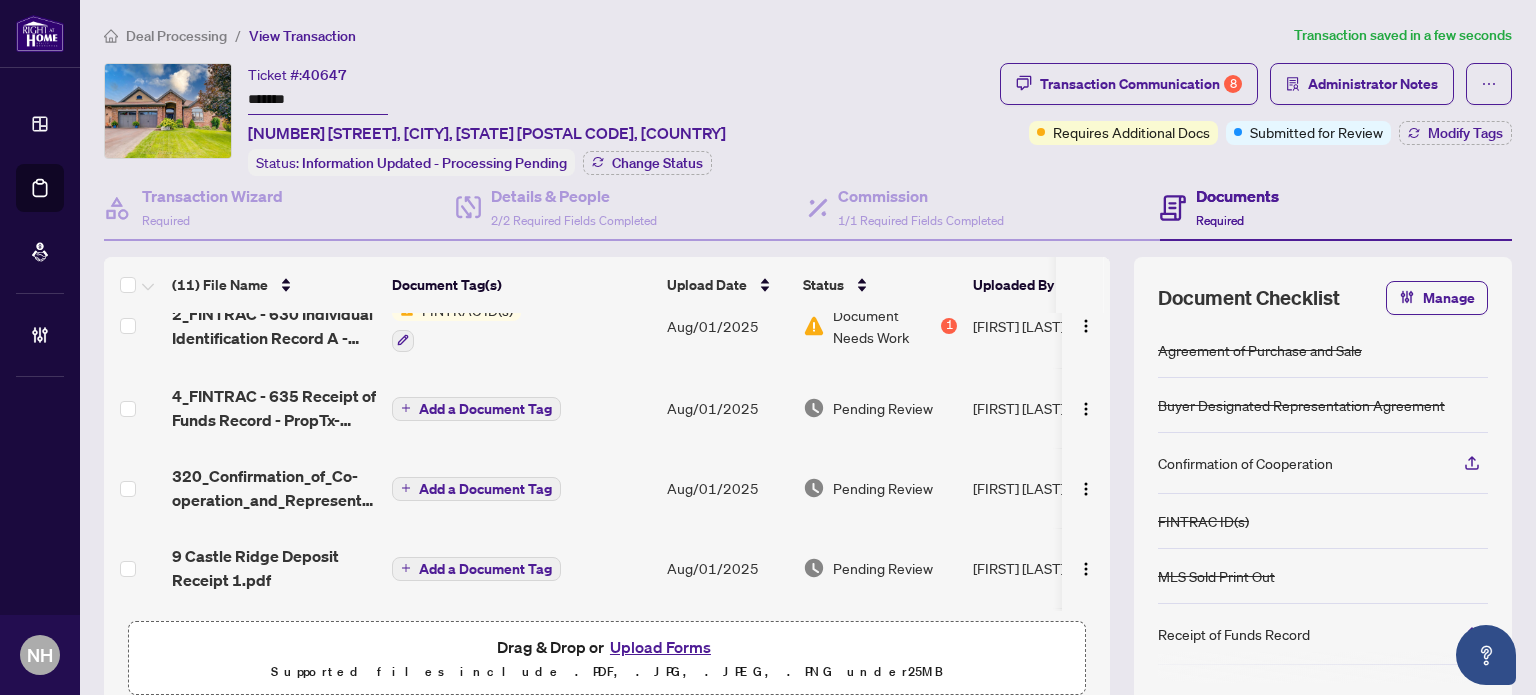 click on "320_Confirmation_of_Co-operation_and_Representation_-_Buyer_Seller_-_PropTx-OREA 2.pdf" at bounding box center (274, 488) 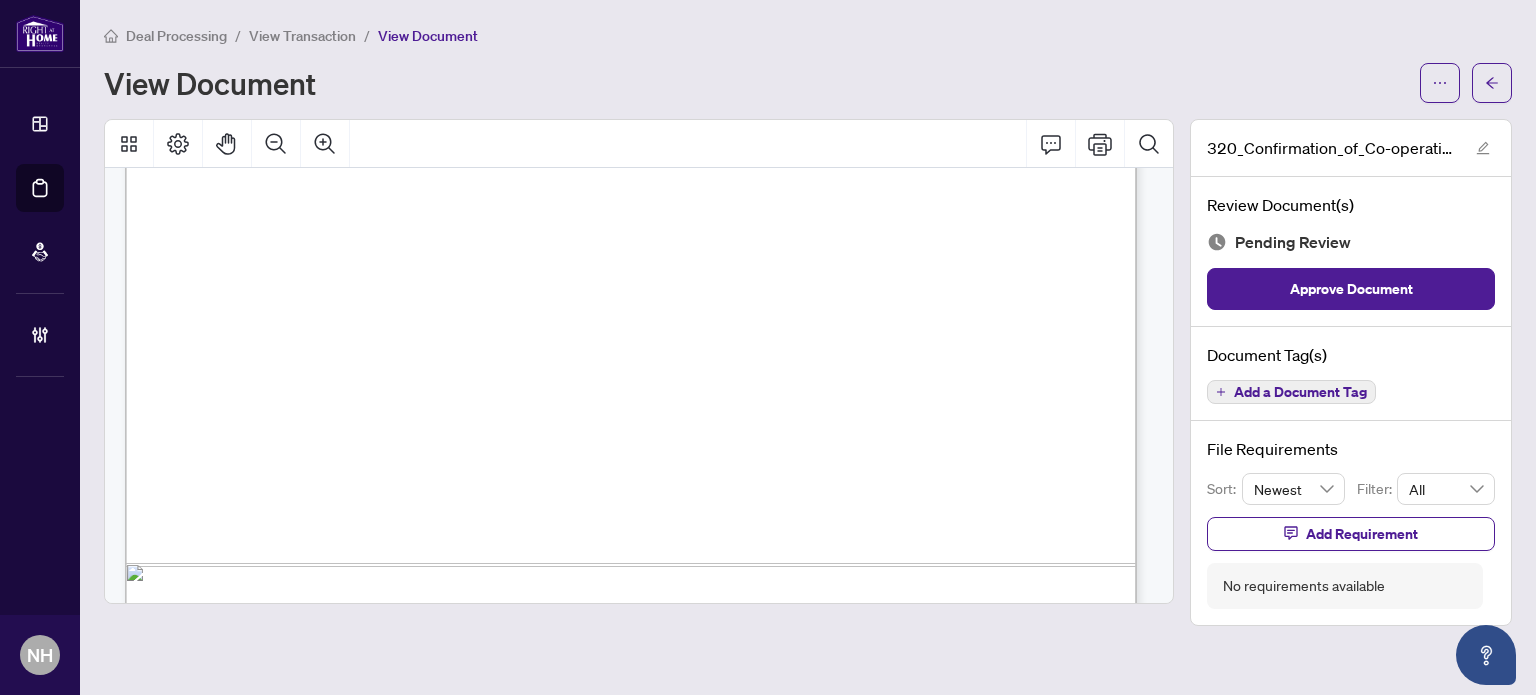 scroll, scrollTop: 2256, scrollLeft: 0, axis: vertical 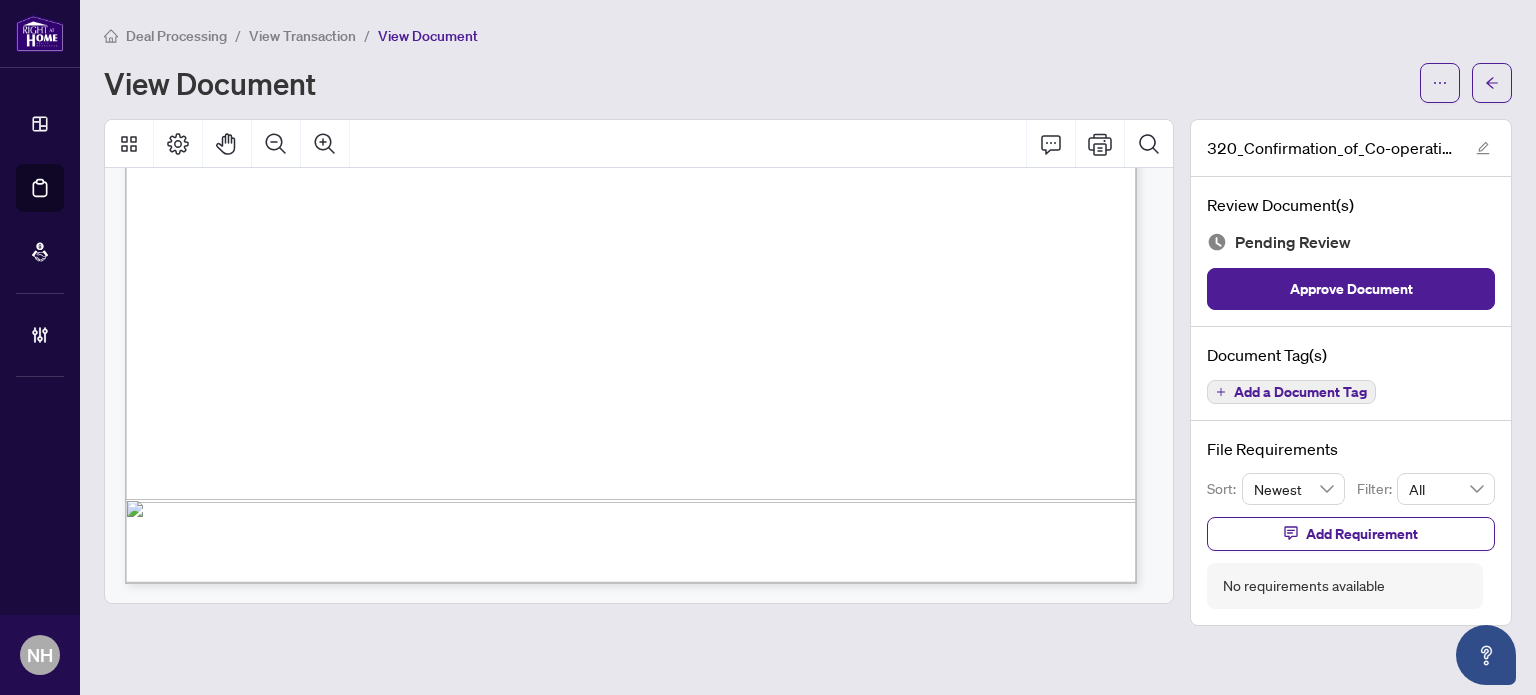 click on "Add a Document Tag" at bounding box center [1300, 392] 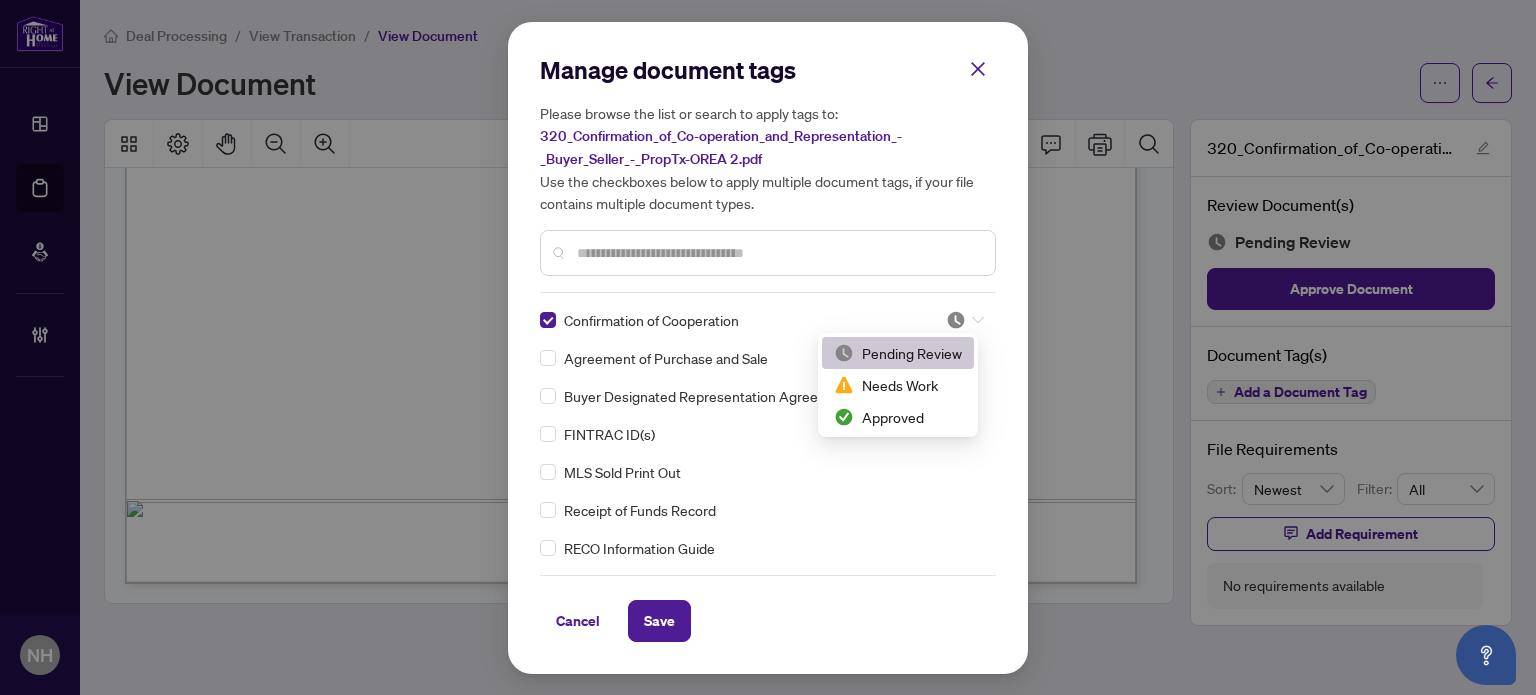 click at bounding box center [956, 320] 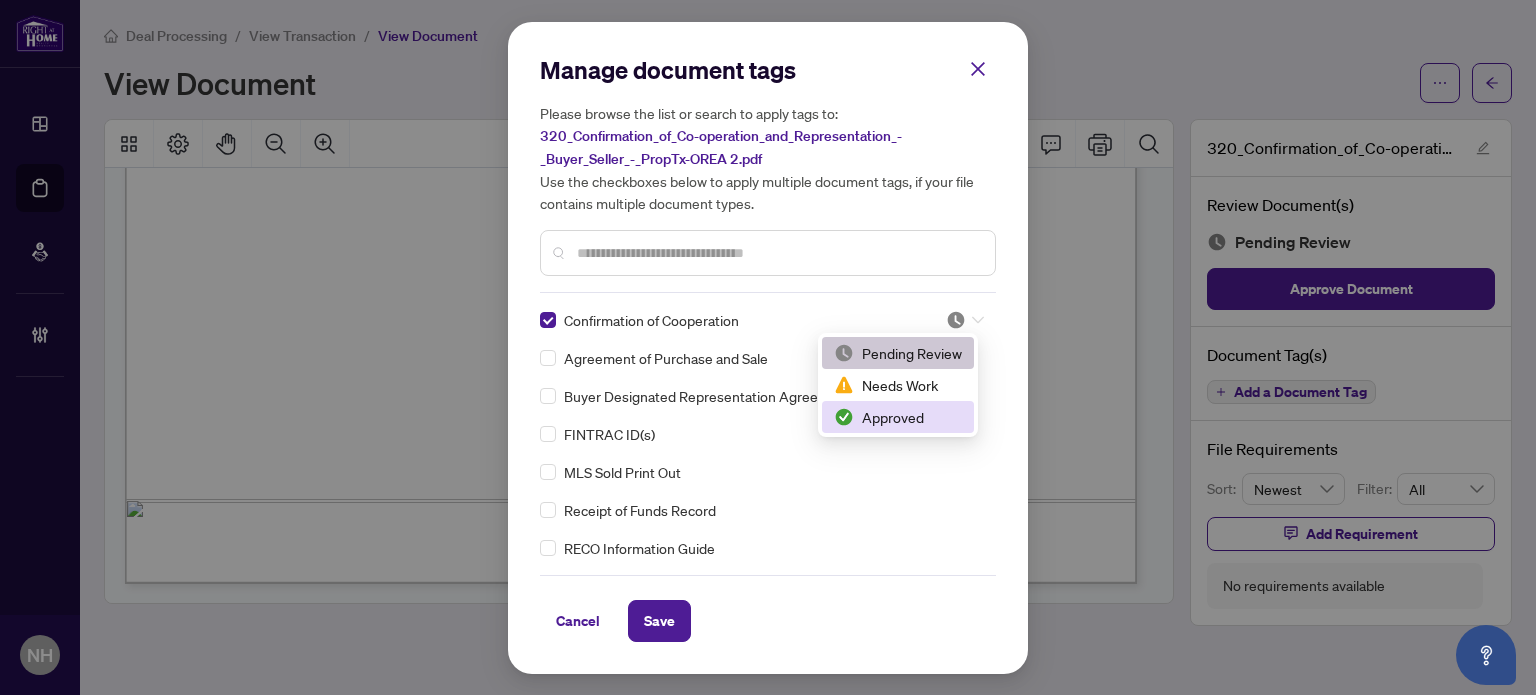 click on "Approved" at bounding box center [898, 417] 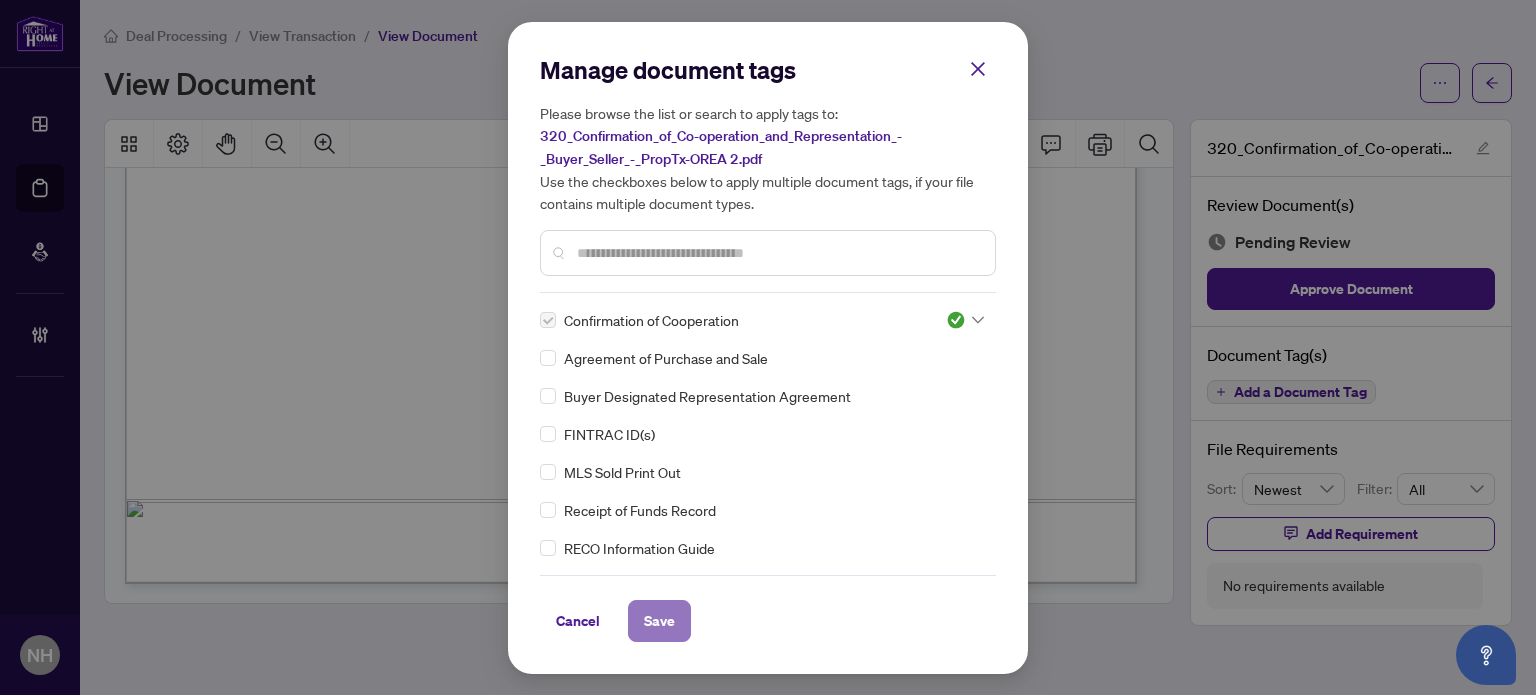 click on "Save" at bounding box center (659, 621) 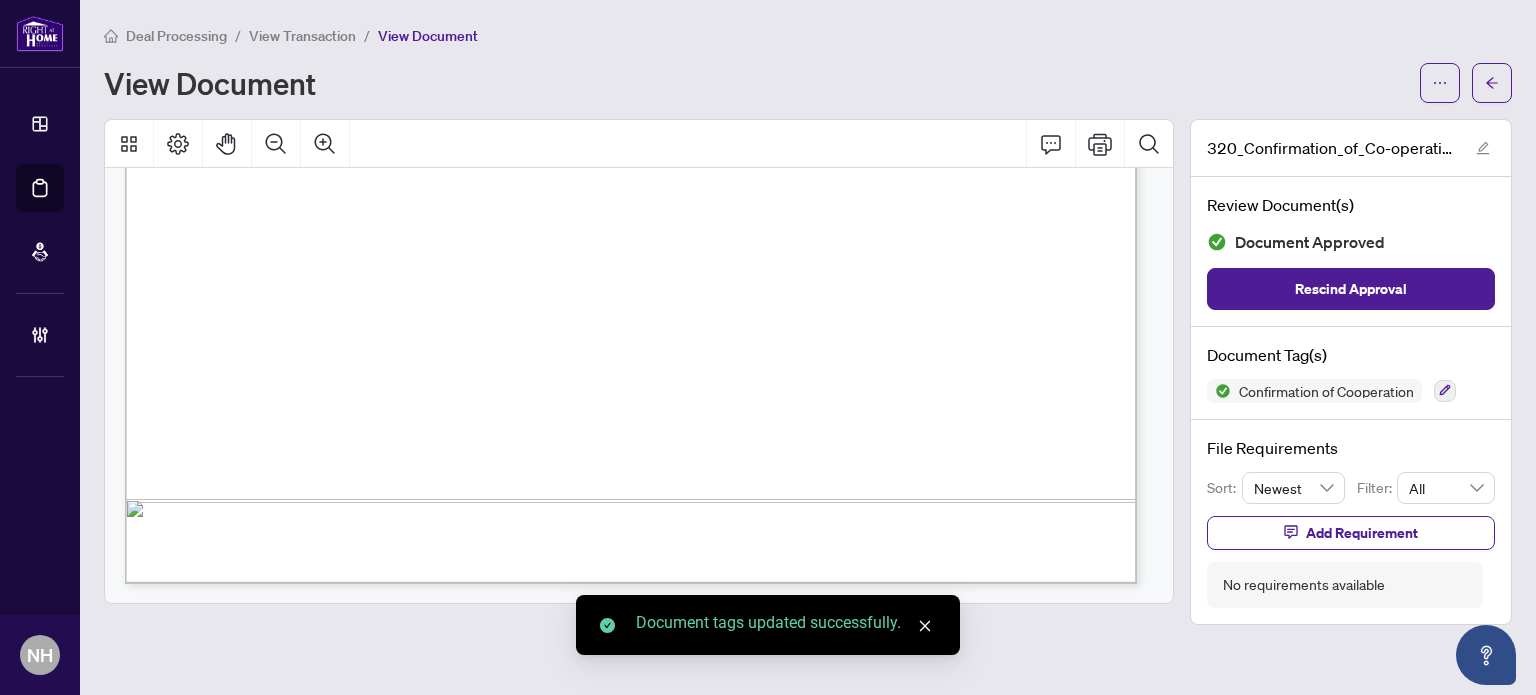 click on "View Transaction" at bounding box center [302, 36] 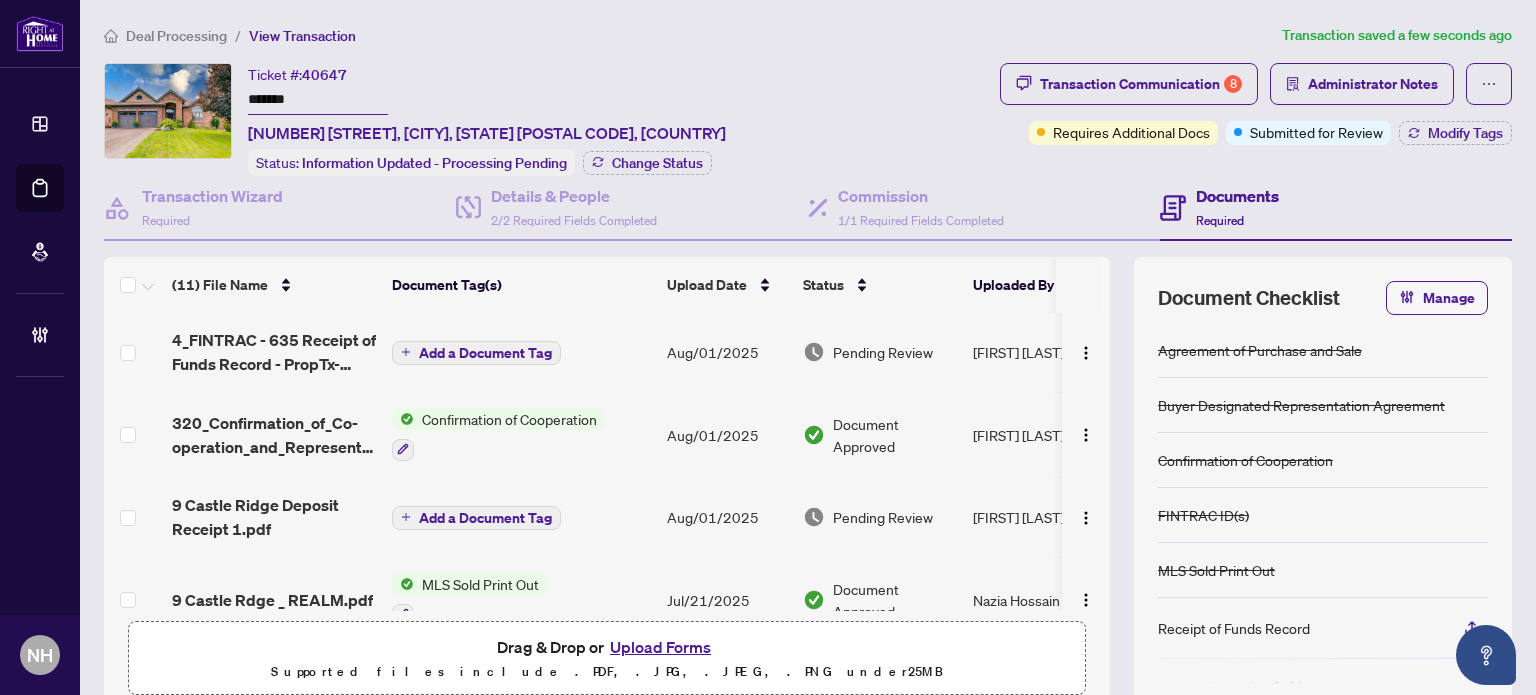 scroll, scrollTop: 300, scrollLeft: 0, axis: vertical 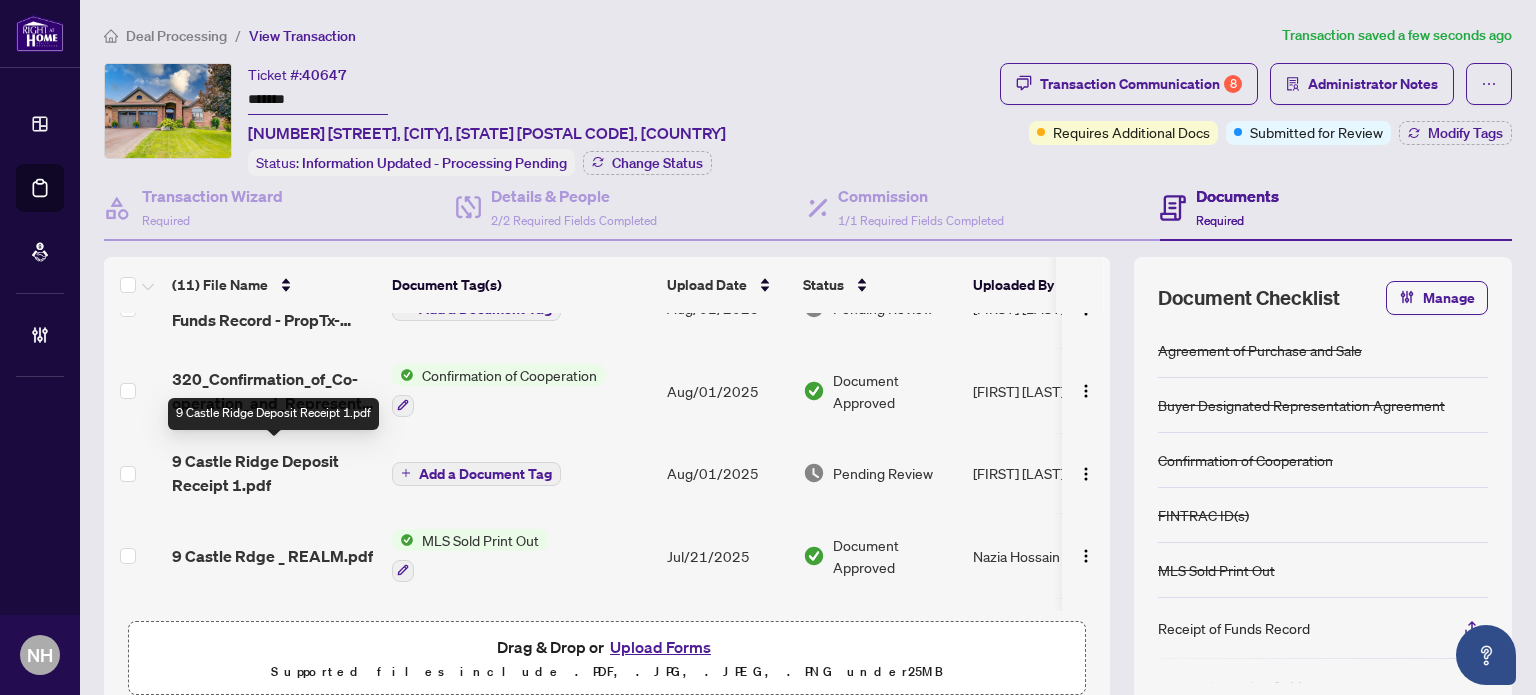 click on "9 Castle Ridge Deposit Receipt 1.pdf" at bounding box center (274, 473) 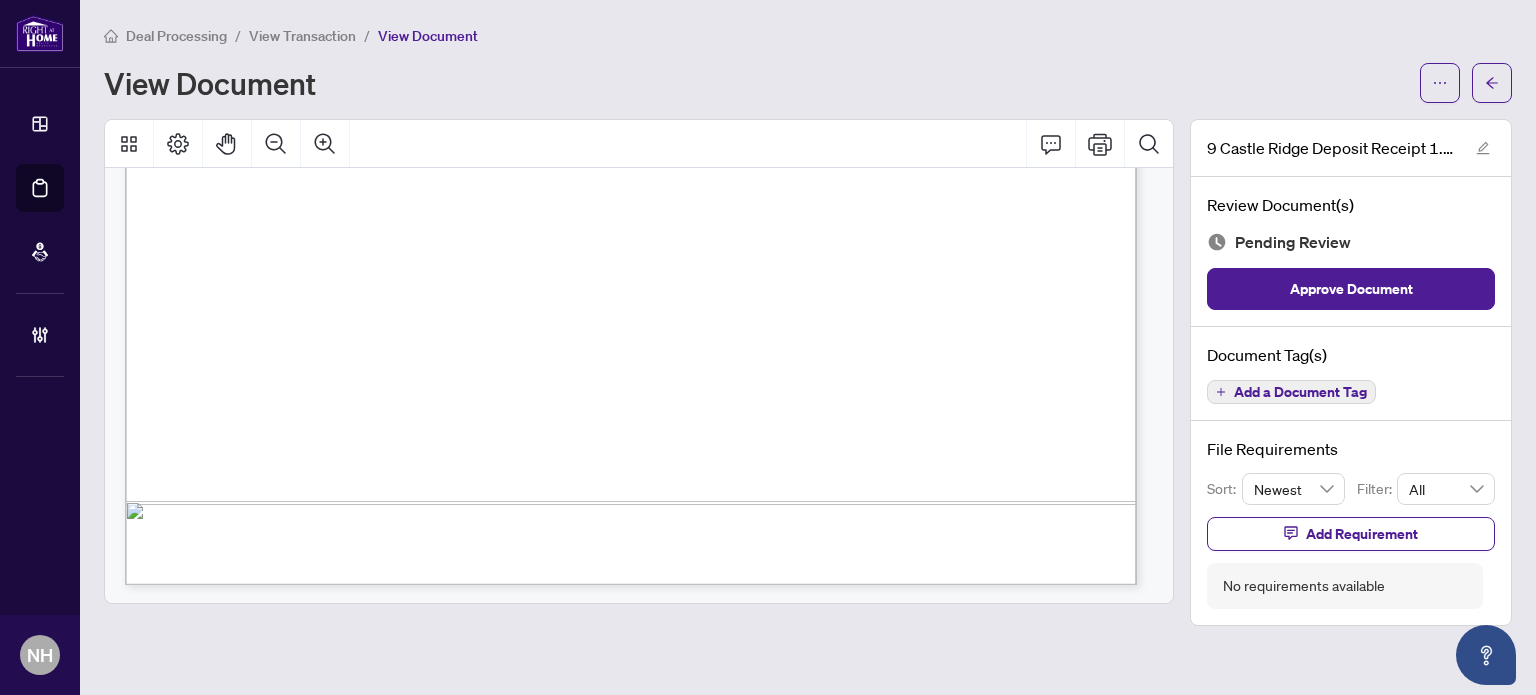 scroll, scrollTop: 913, scrollLeft: 0, axis: vertical 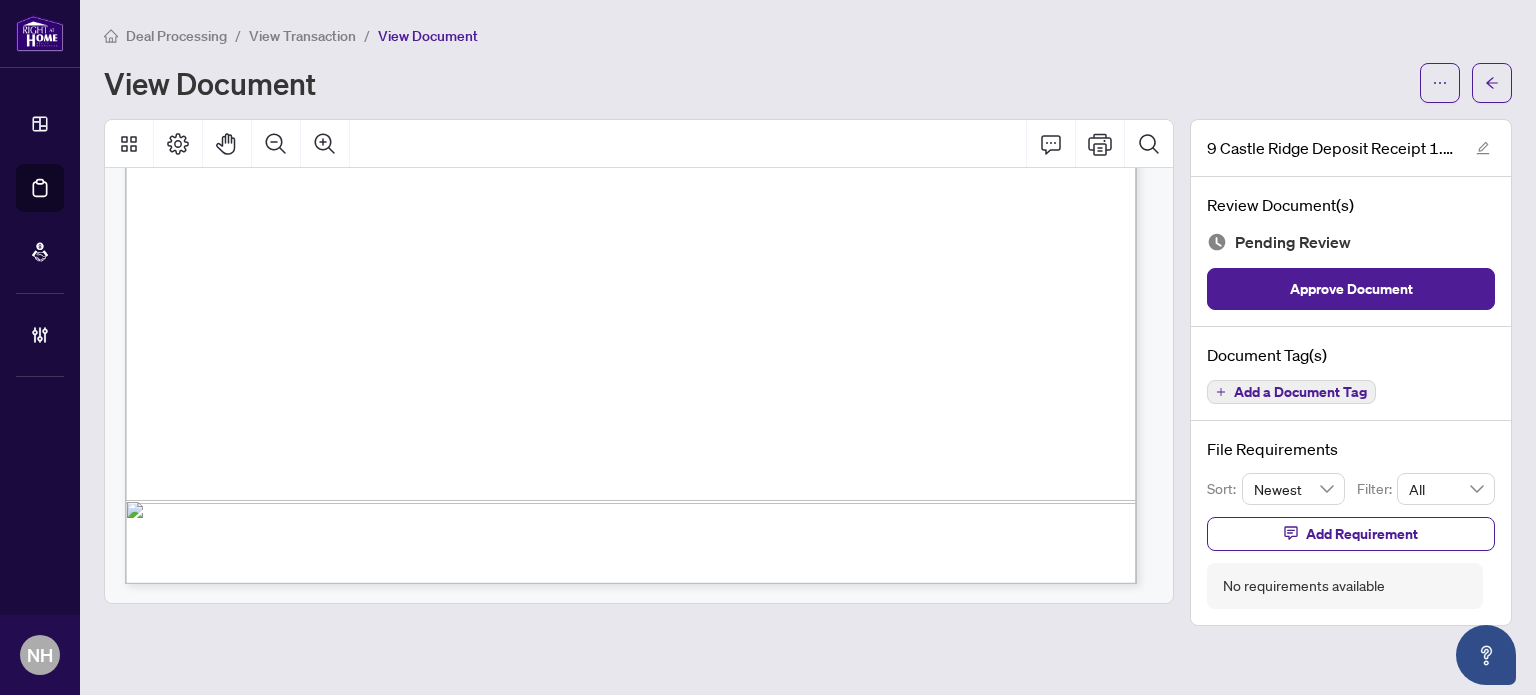 click on "Add a Document Tag" at bounding box center [1291, 392] 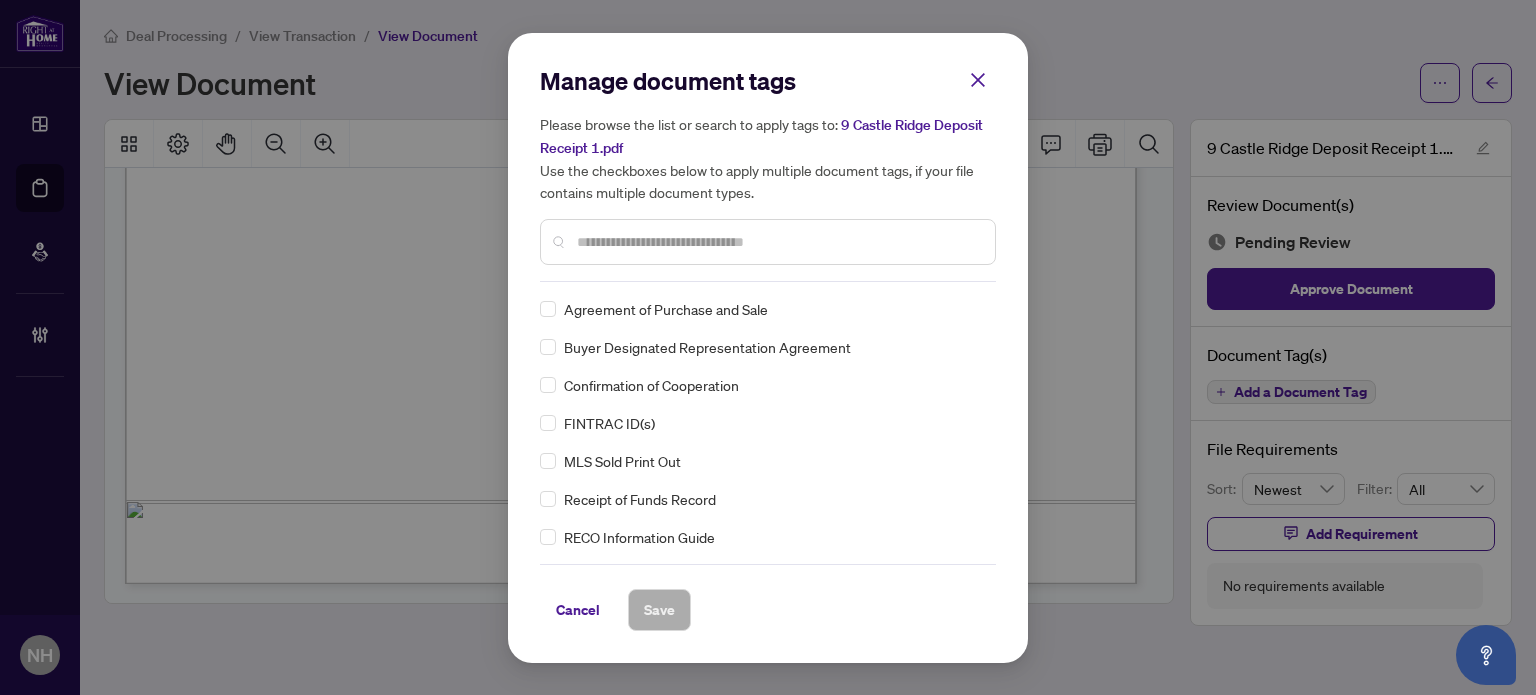 click at bounding box center (778, 242) 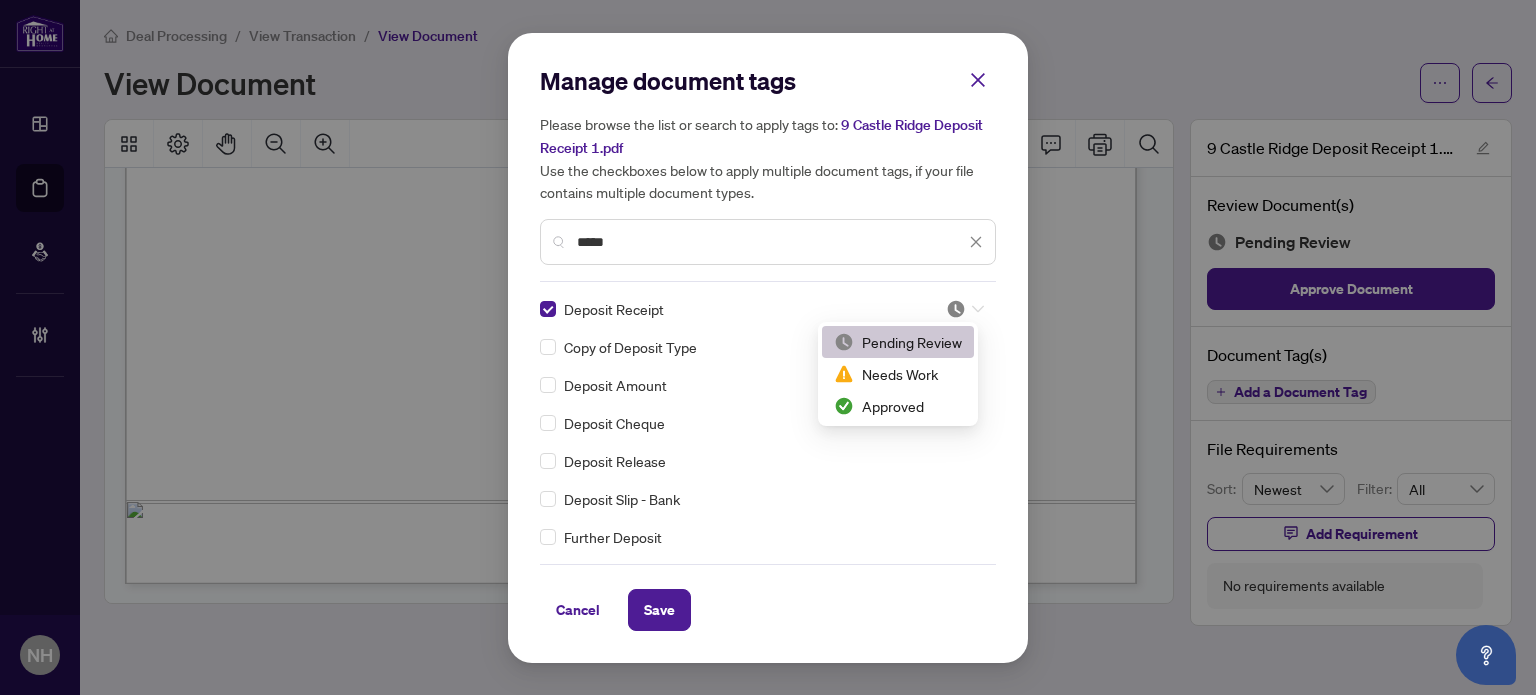 click at bounding box center (959, 309) 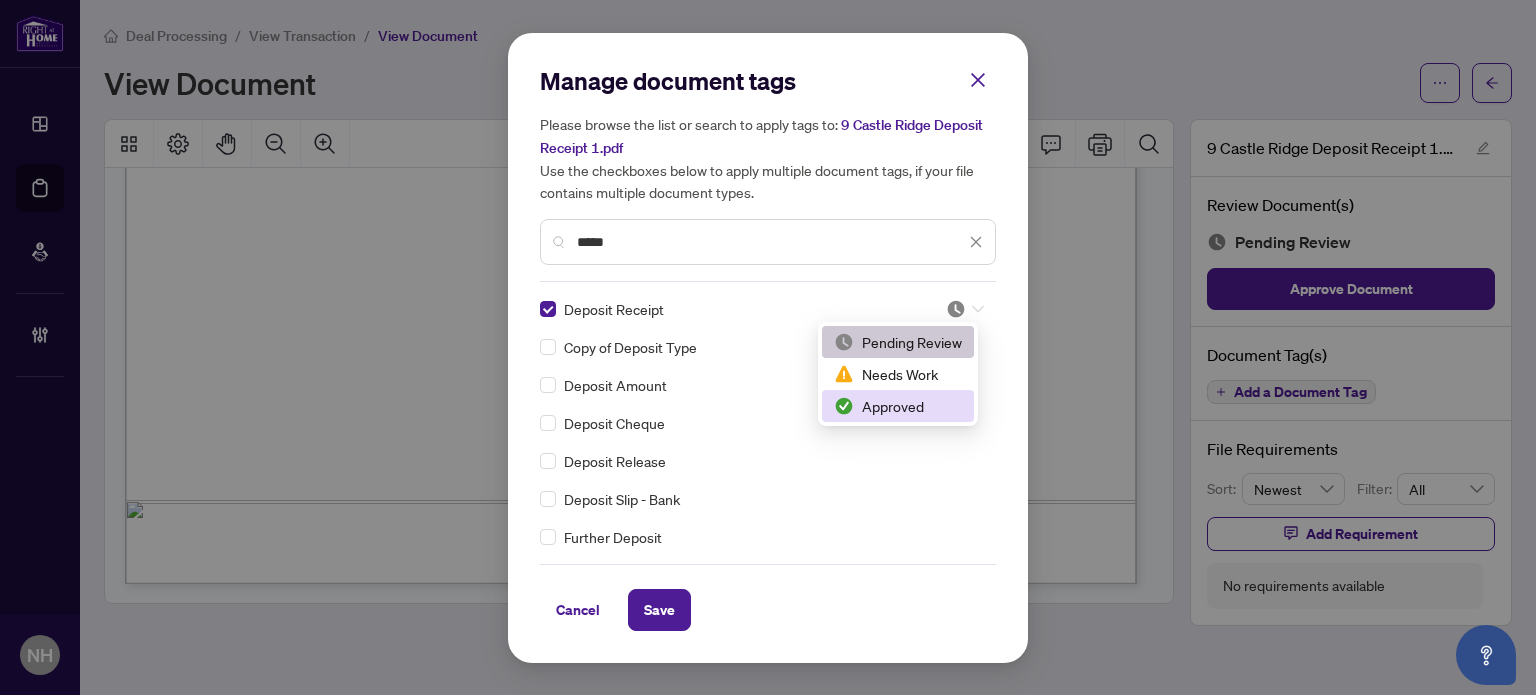 click on "Approved" at bounding box center [898, 406] 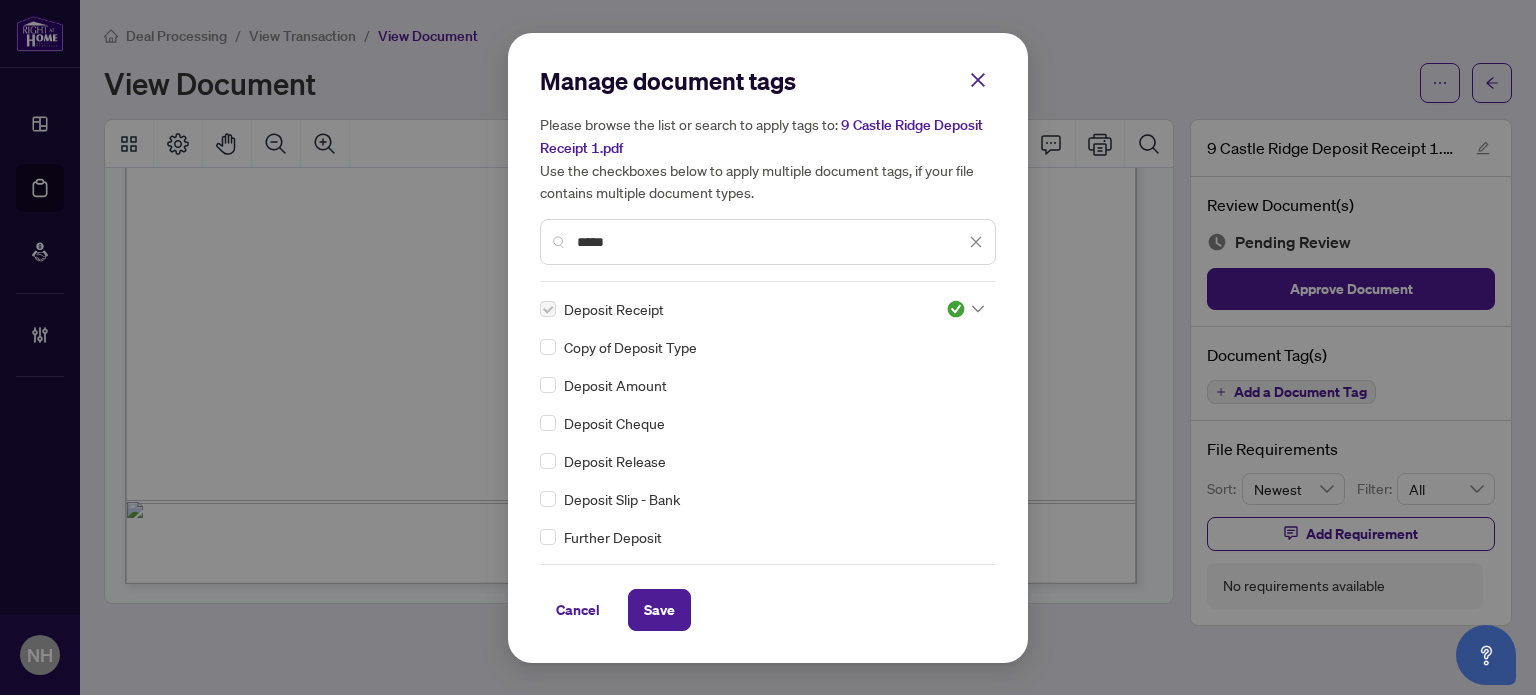 click on "Manage document tags Please browse the list or search to apply tags to:   9 Castle Ridge Deposit Receipt 1.pdf   Use the checkboxes below to apply multiple document tags, if your file contains multiple document types.   ***** Deposit Receipt Copy of Deposit Type Deposit Amount Deposit Cheque Deposit Release Deposit Slip - Bank Further Deposit Interest on Deposit Overpayment of Deposit Right at Home Deposit Receipt Cancel Save Cancel OK" at bounding box center [768, 348] 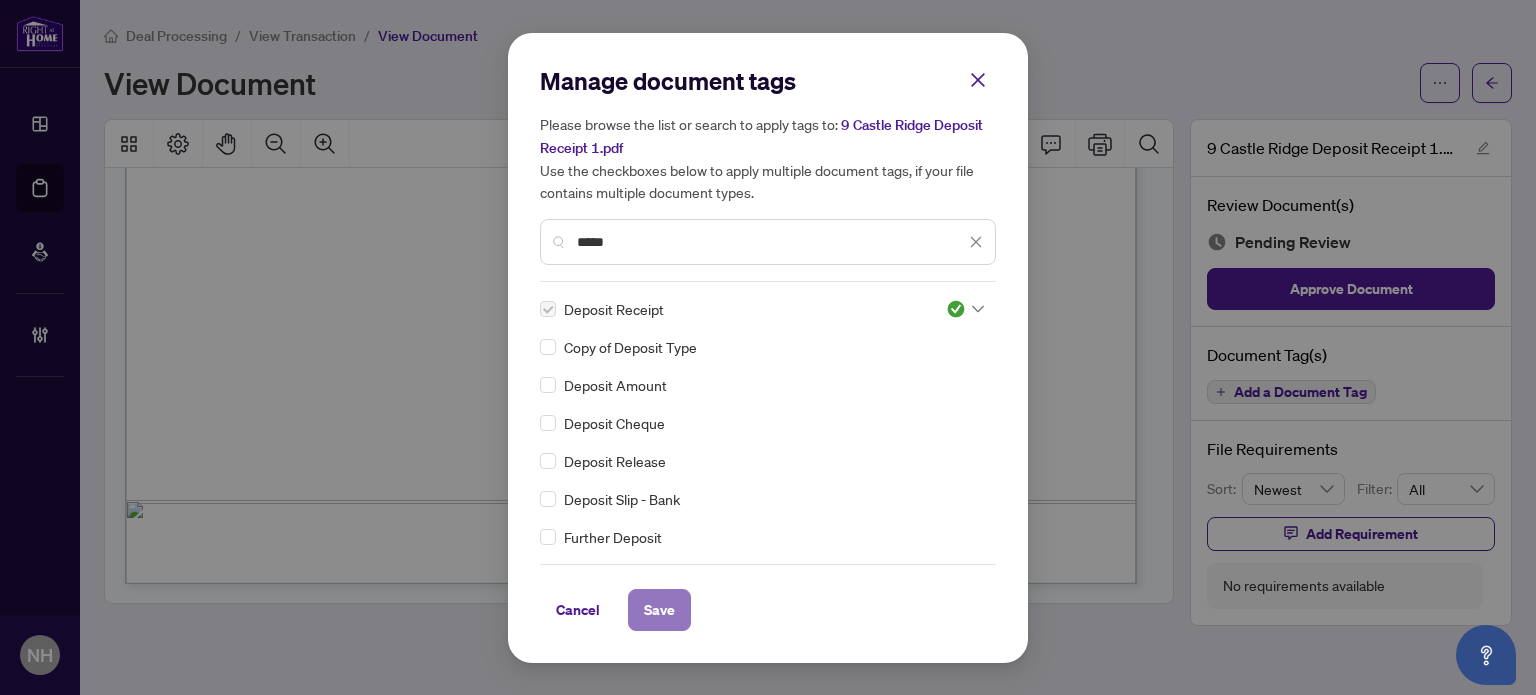 click on "Save" at bounding box center [659, 610] 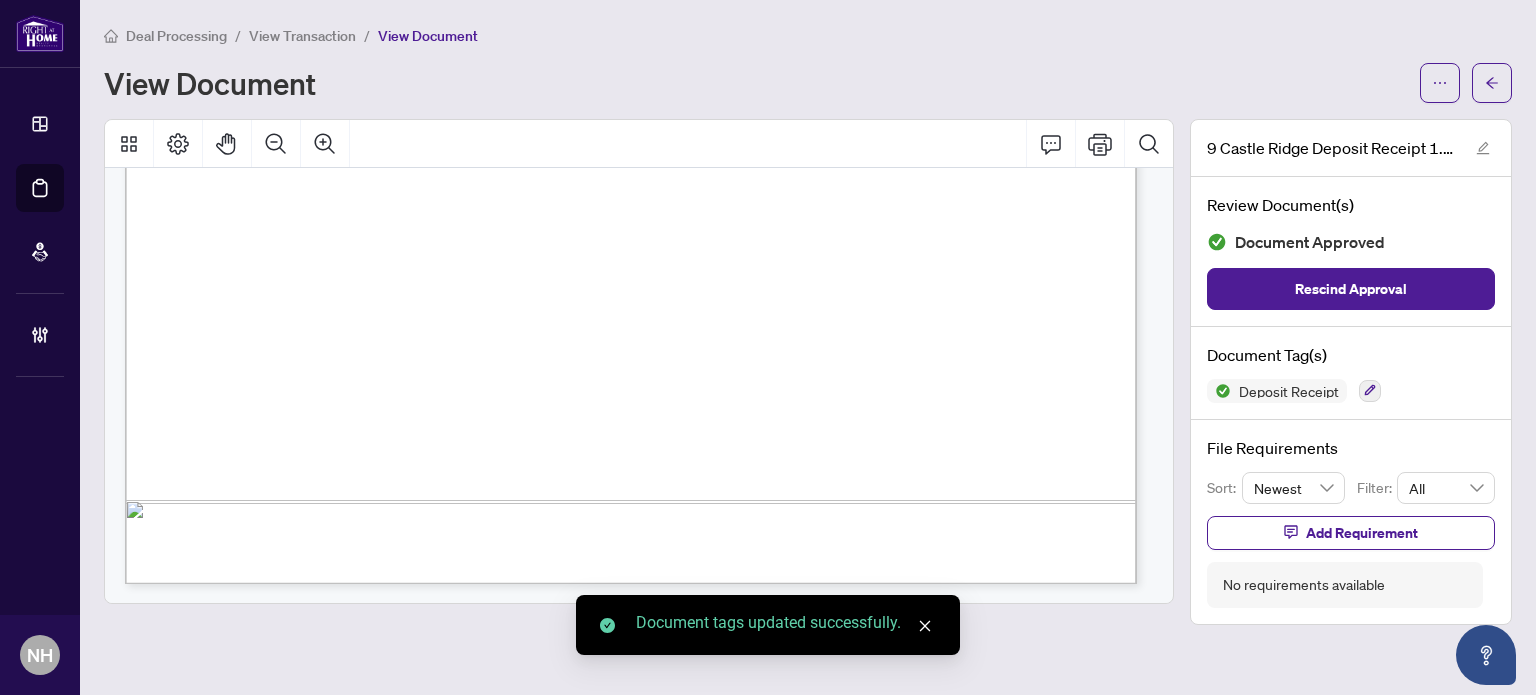 click on "View Transaction" at bounding box center [302, 36] 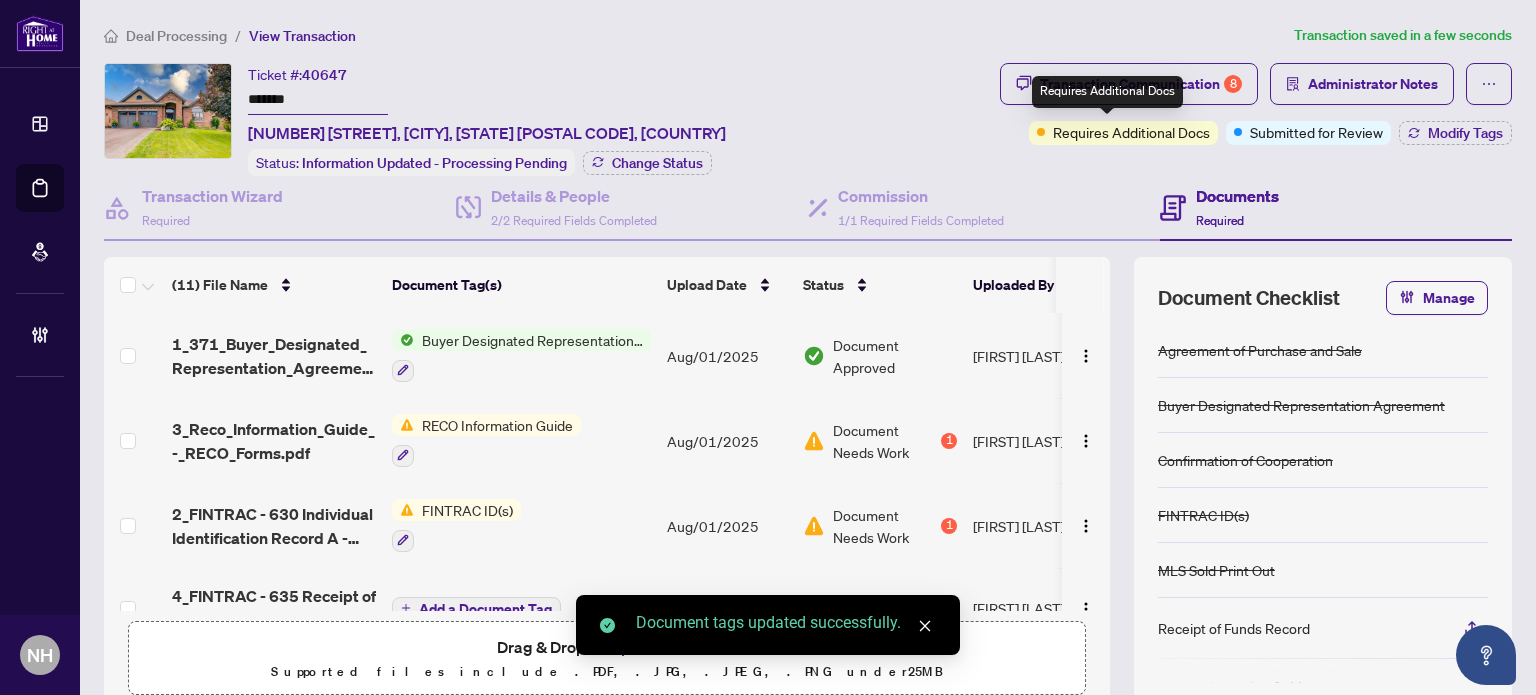 click on "Requires Additional Docs" at bounding box center (1107, 92) 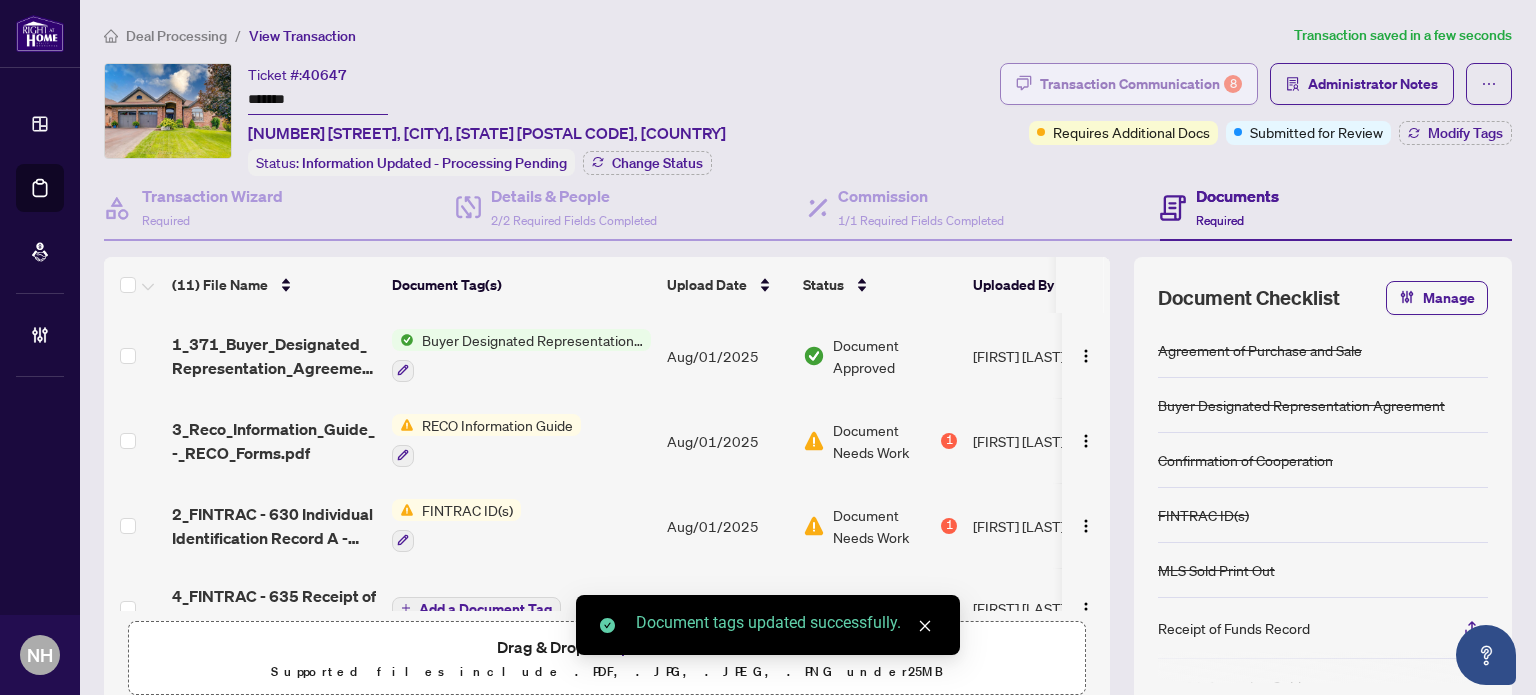 click on "Transaction Communication 8" at bounding box center (1141, 84) 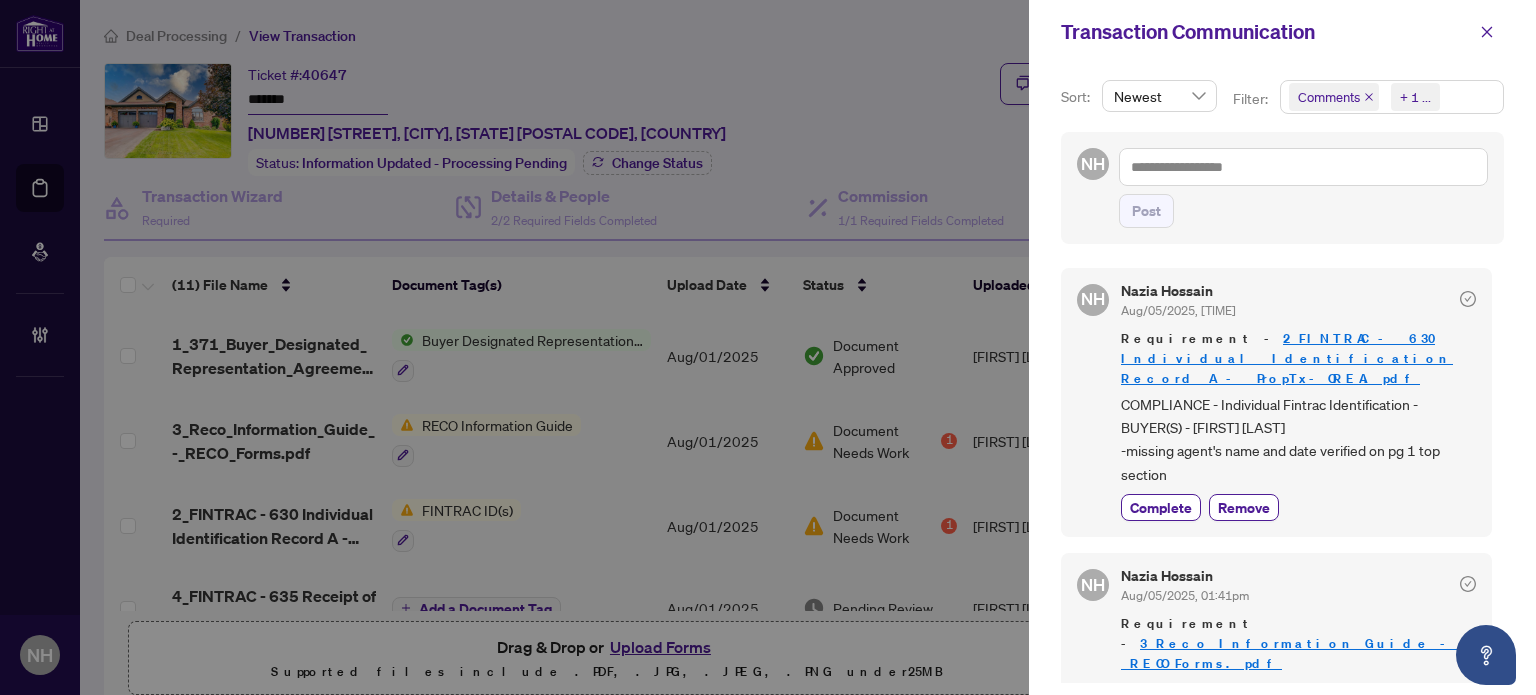 drag, startPoint x: 1385, startPoint y: 99, endPoint x: 1340, endPoint y: 126, distance: 52.478565 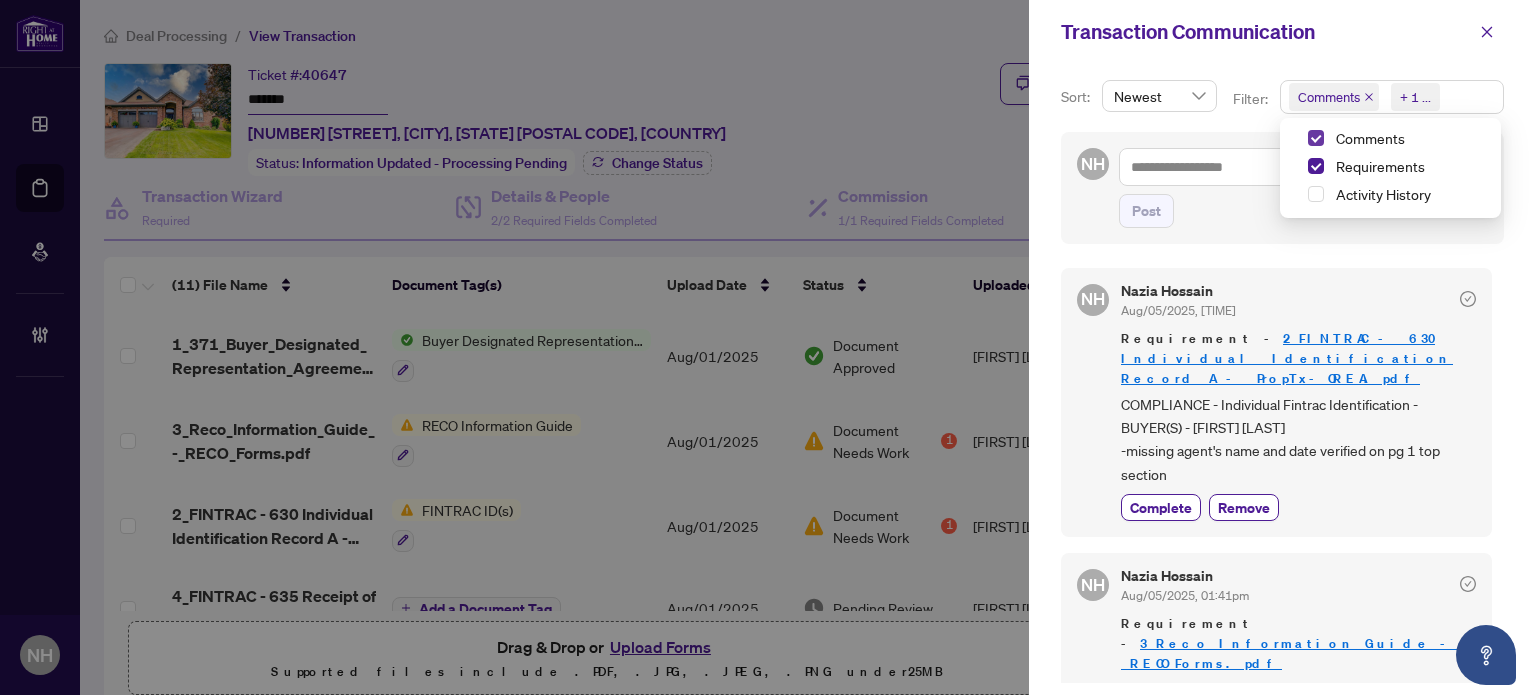 click at bounding box center (1316, 138) 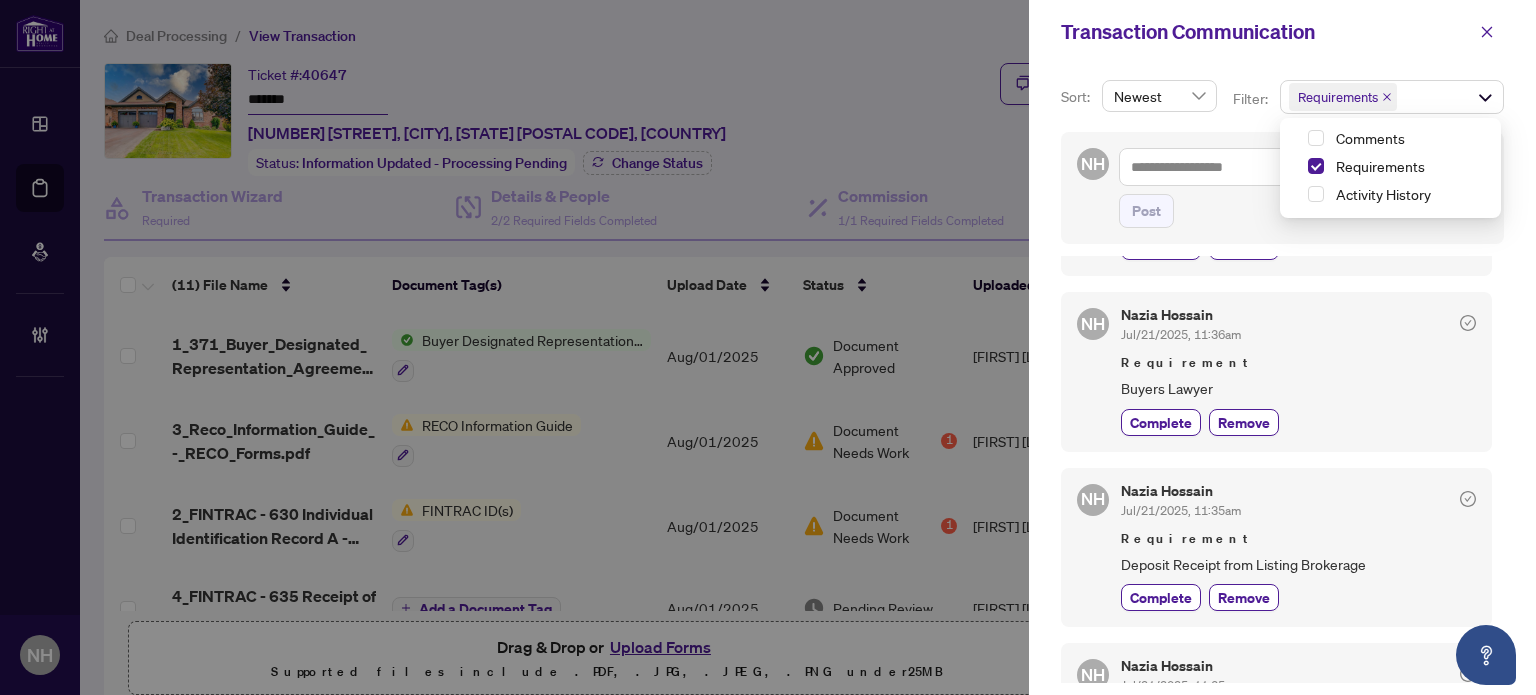 scroll, scrollTop: 600, scrollLeft: 0, axis: vertical 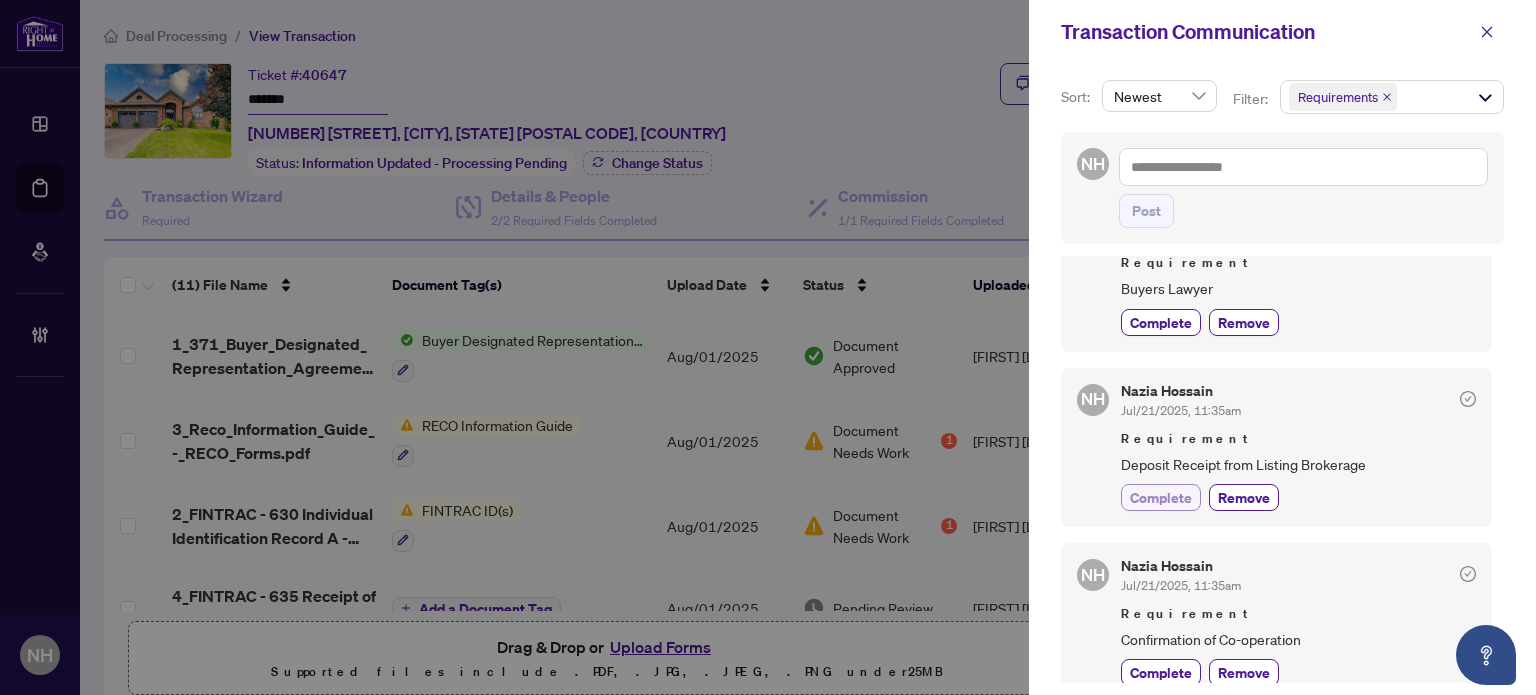 click on "Complete" at bounding box center [1161, 497] 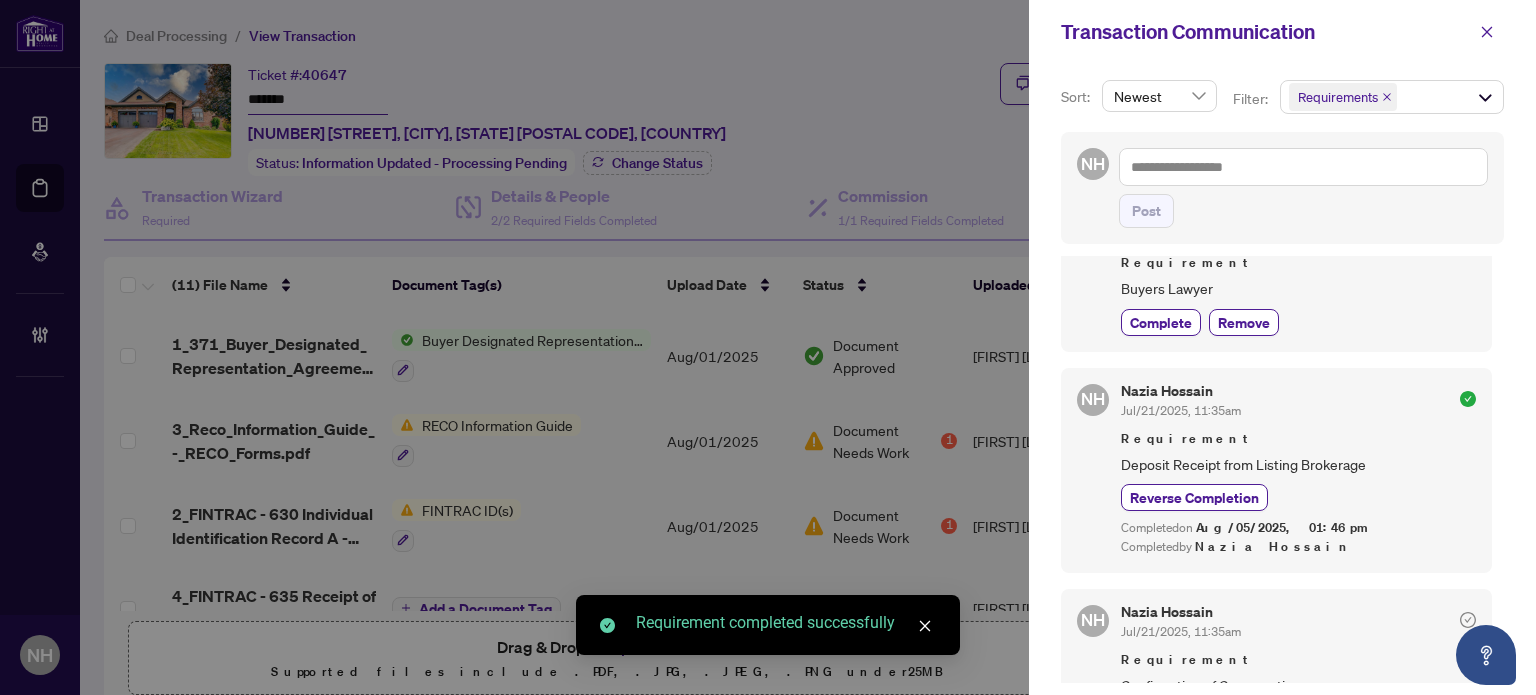 click on "Complete" at bounding box center [1161, 718] 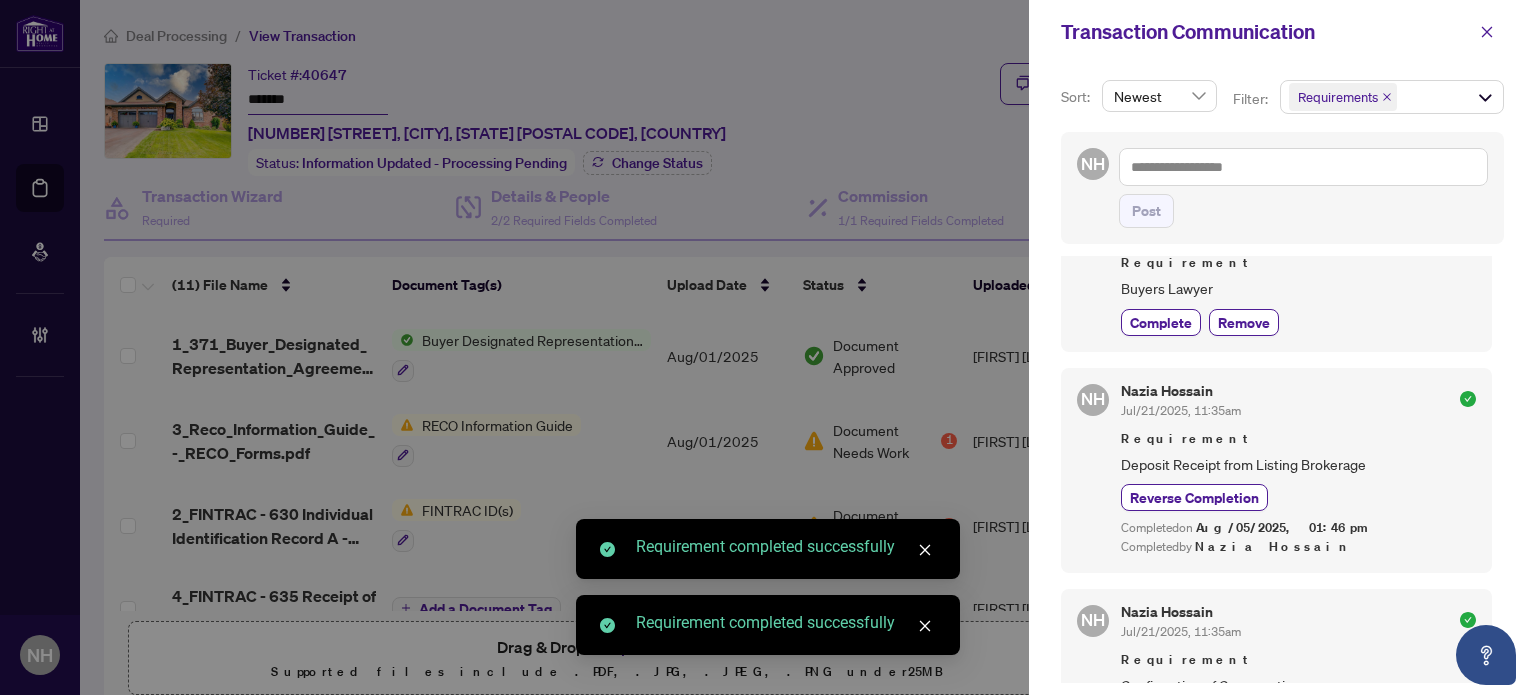 scroll, scrollTop: 1000, scrollLeft: 0, axis: vertical 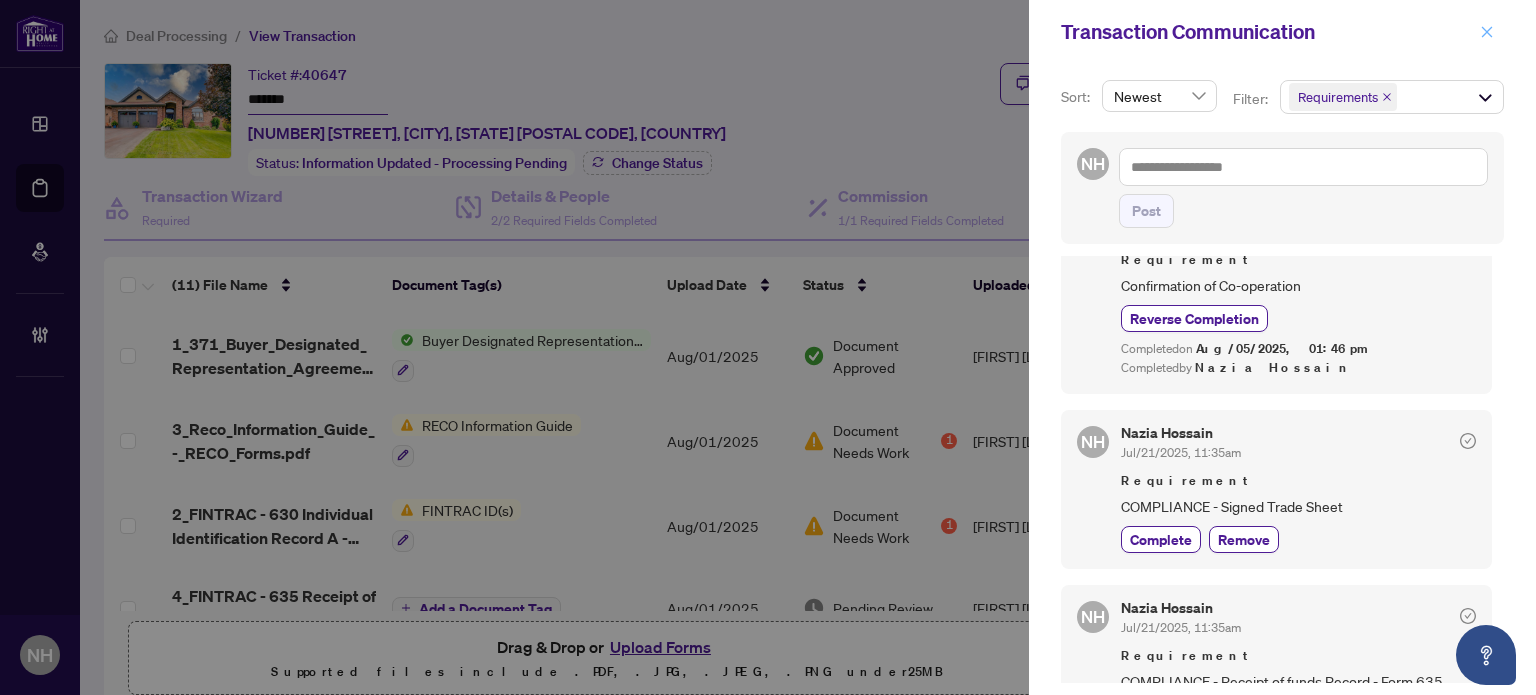 click 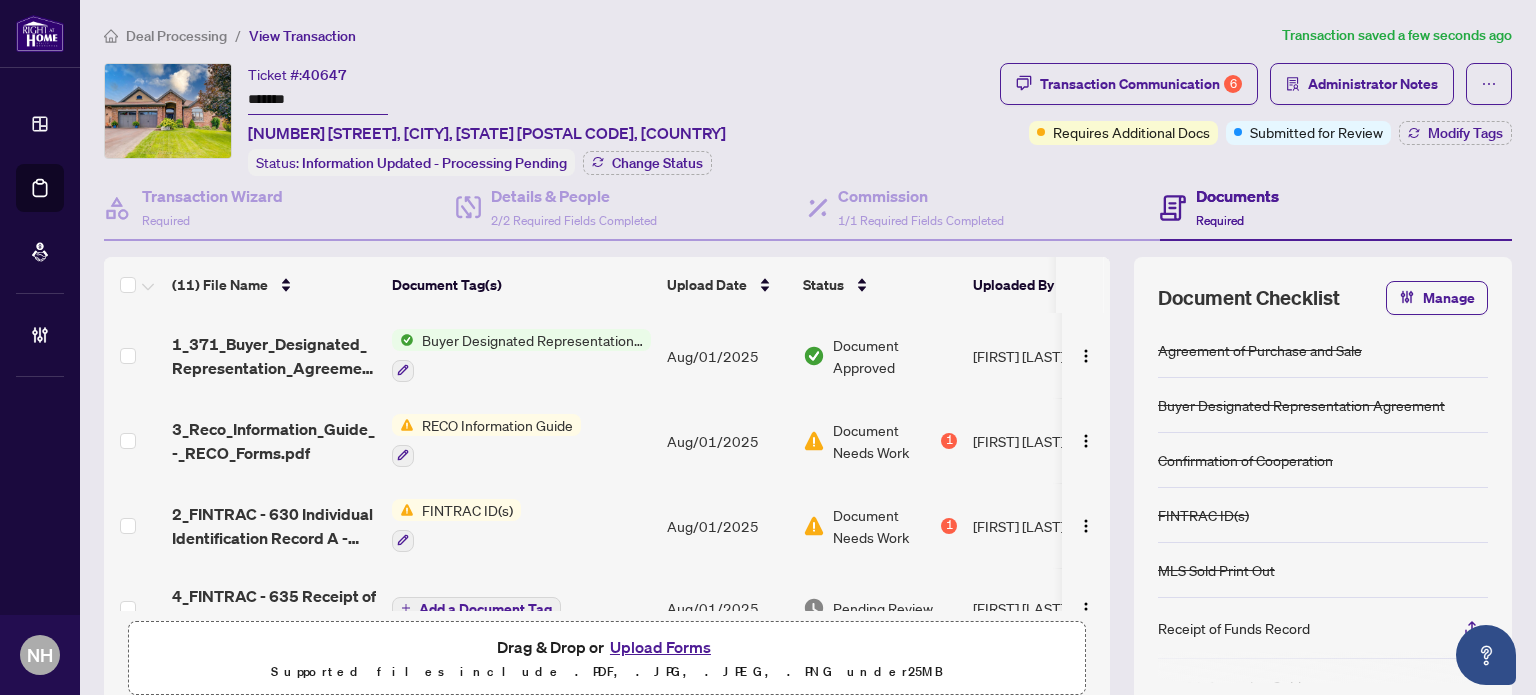 drag, startPoint x: 328, startPoint y: 103, endPoint x: 78, endPoint y: 79, distance: 251.14935 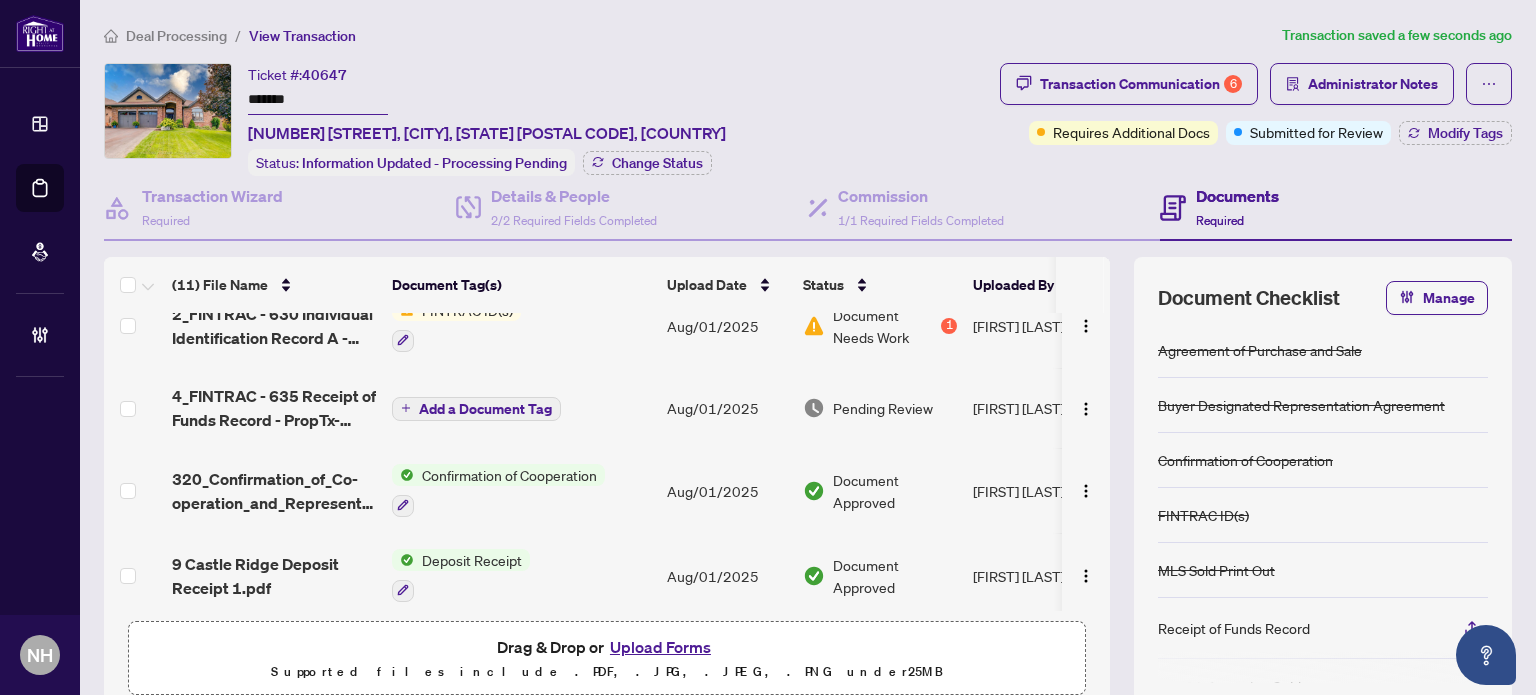 click on "4_FINTRAC - 635 Receipt of Funds Record - PropTx-OREA.pdf" at bounding box center [274, 408] 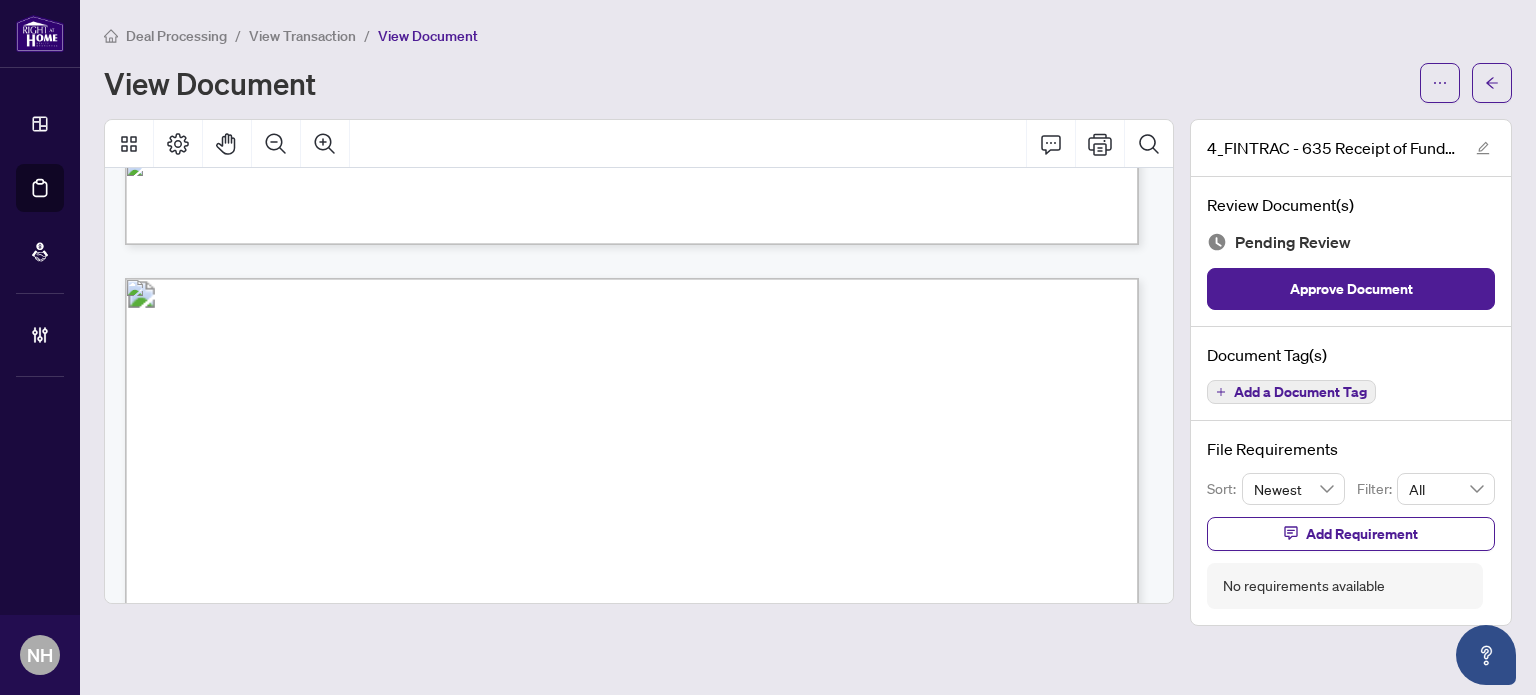 scroll, scrollTop: 1300, scrollLeft: 0, axis: vertical 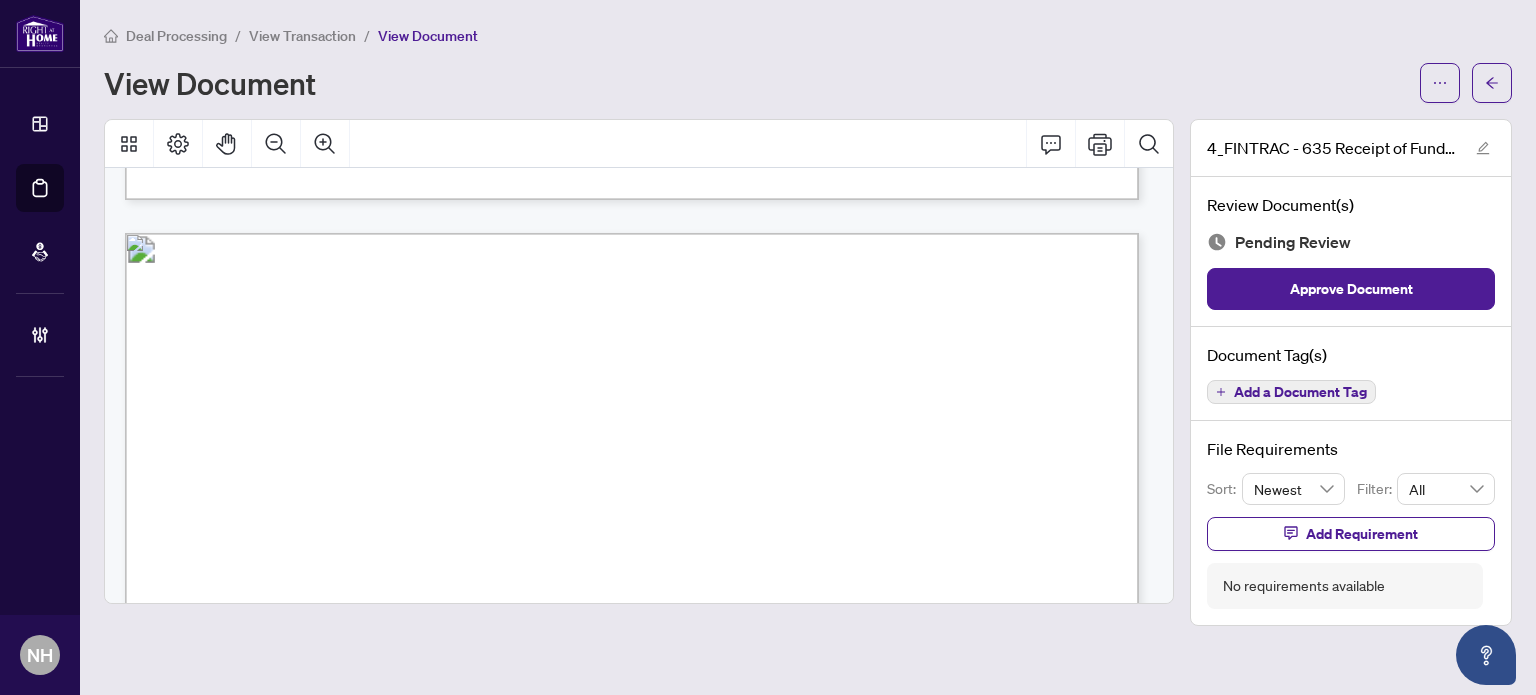 click on "Add a Document Tag" at bounding box center [1291, 392] 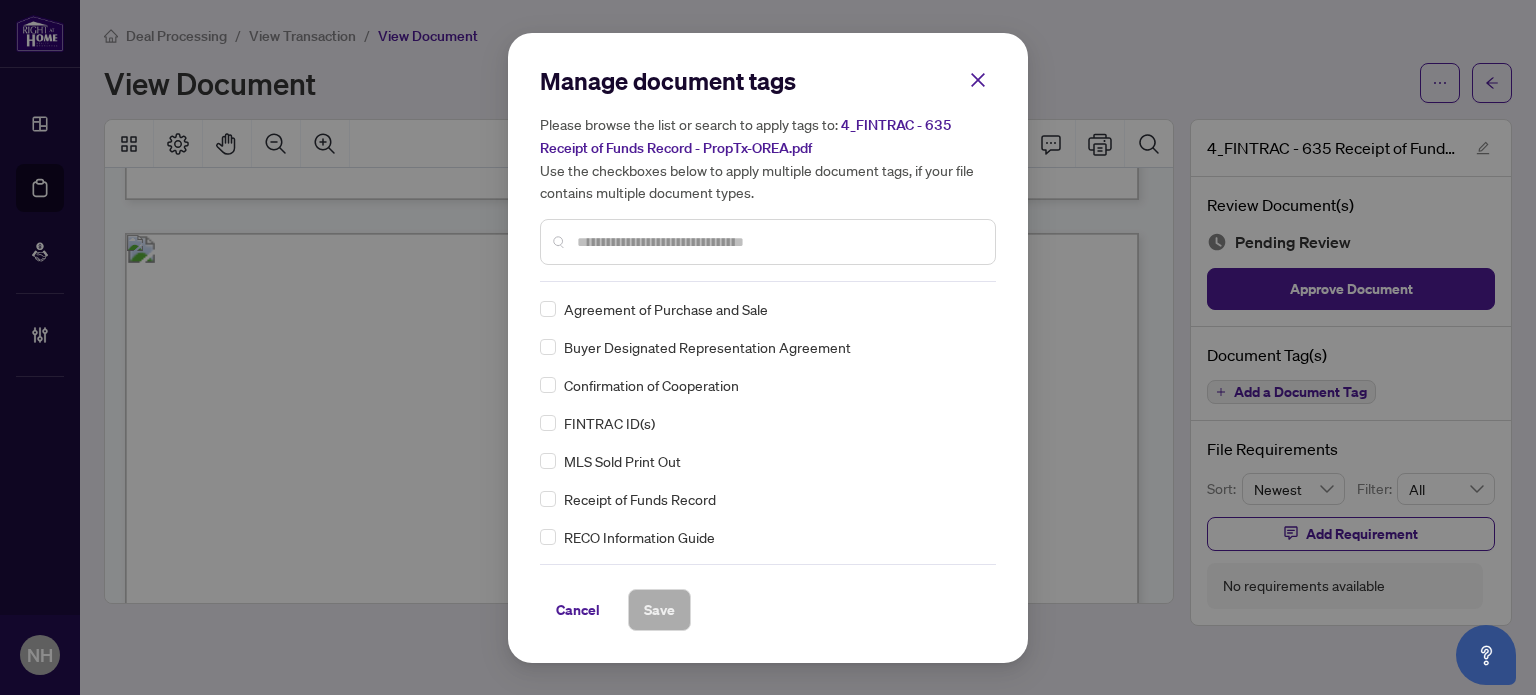 click at bounding box center [778, 242] 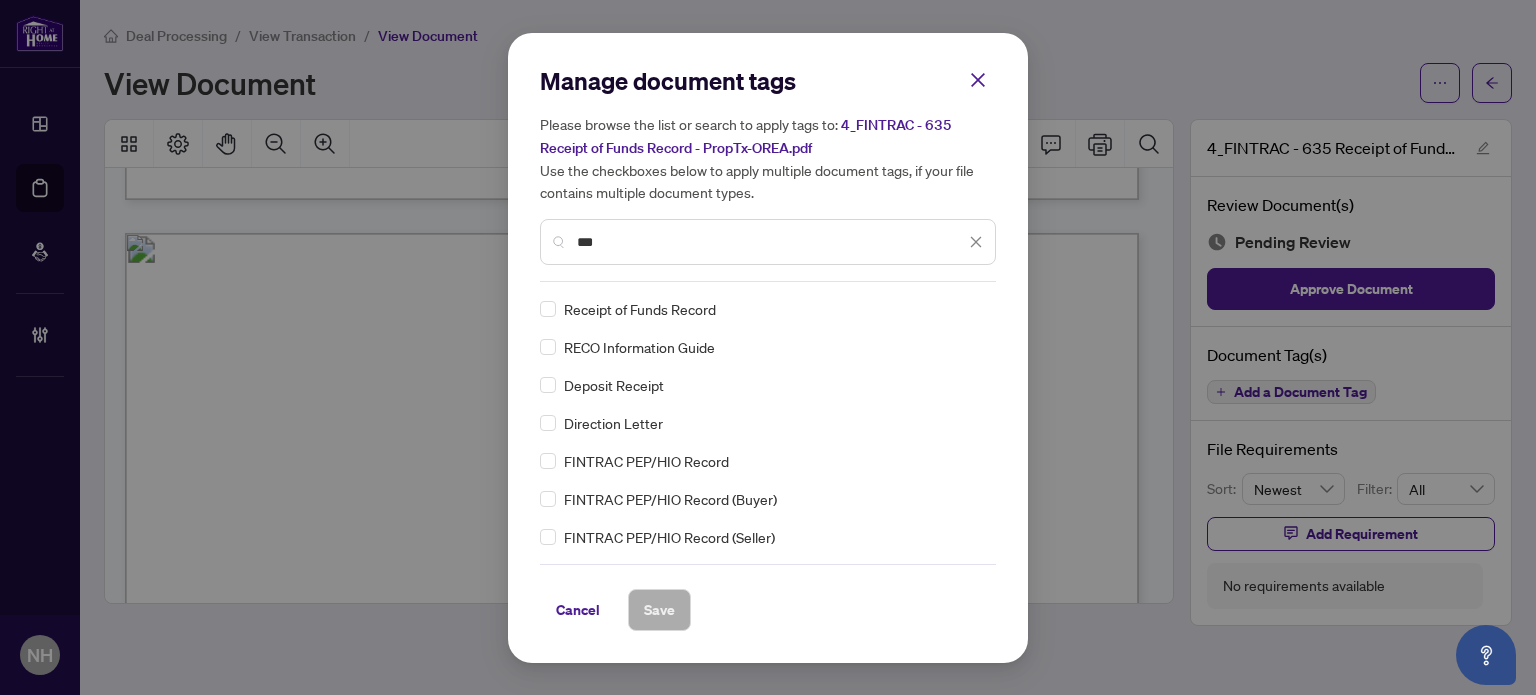 click on "Receipt of Funds Record" at bounding box center (762, 309) 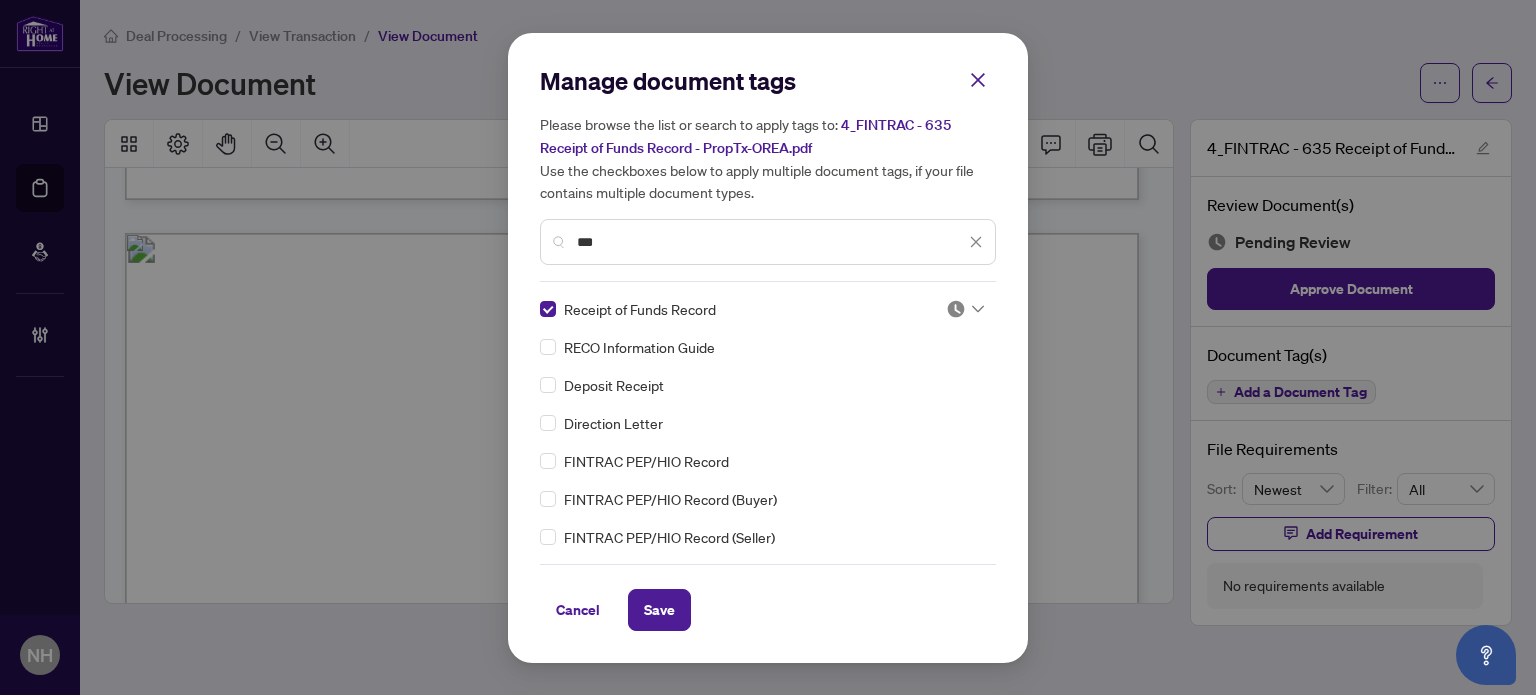 click at bounding box center [956, 309] 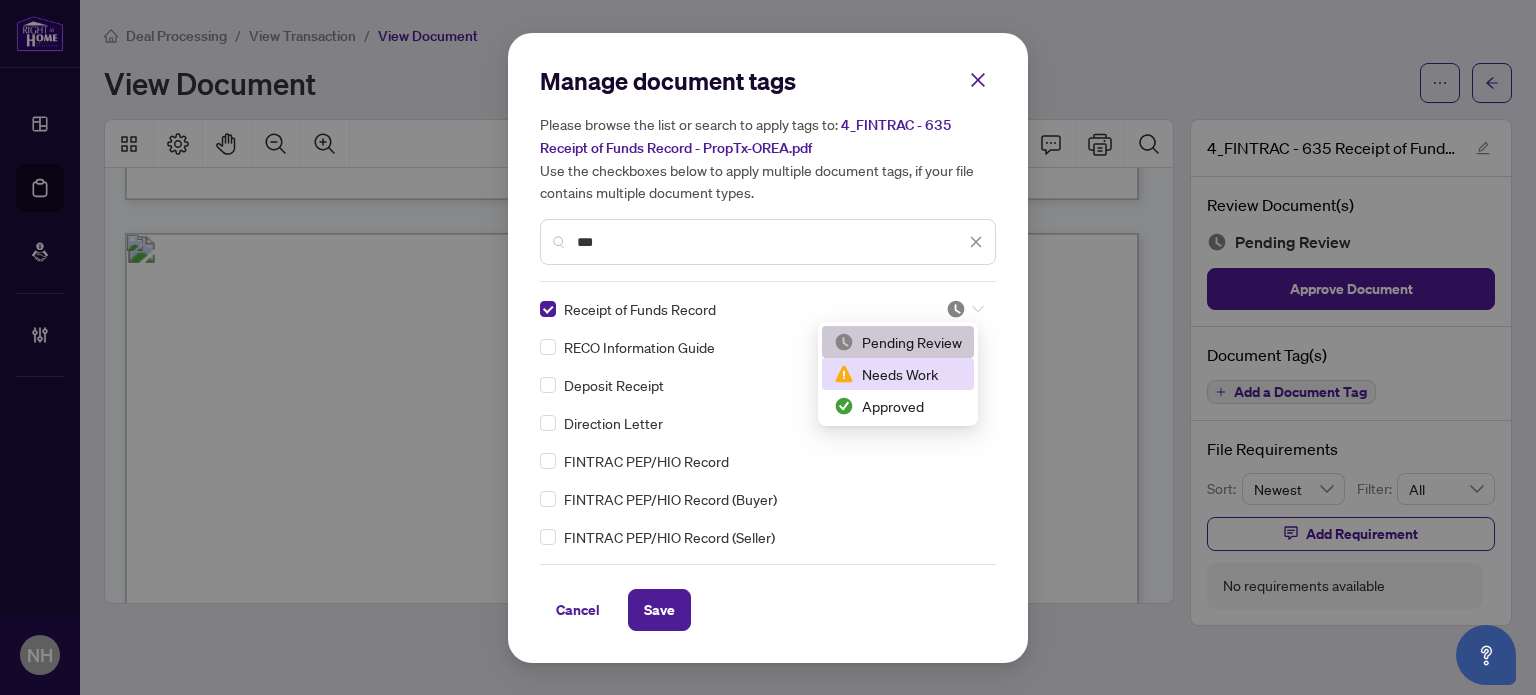 click on "Needs Work" at bounding box center (898, 374) 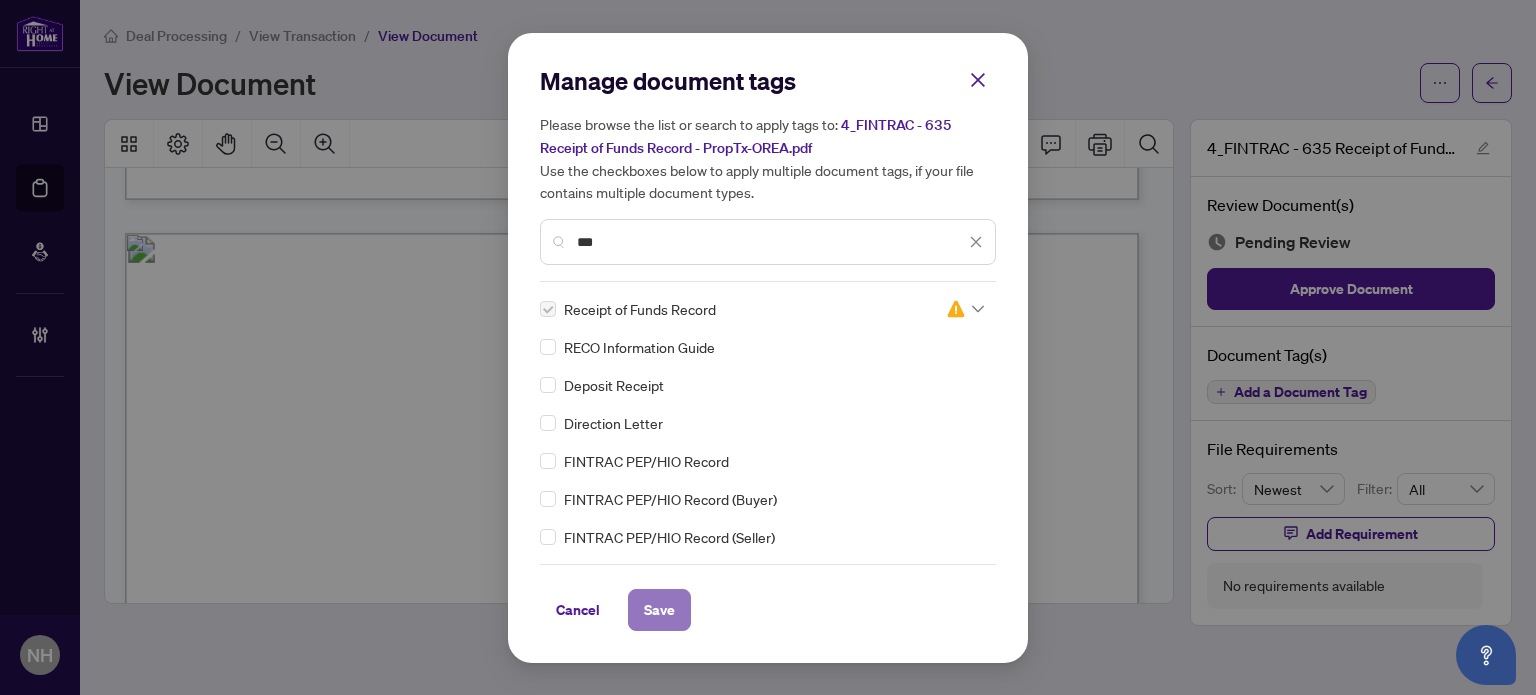 click on "Save" at bounding box center [659, 610] 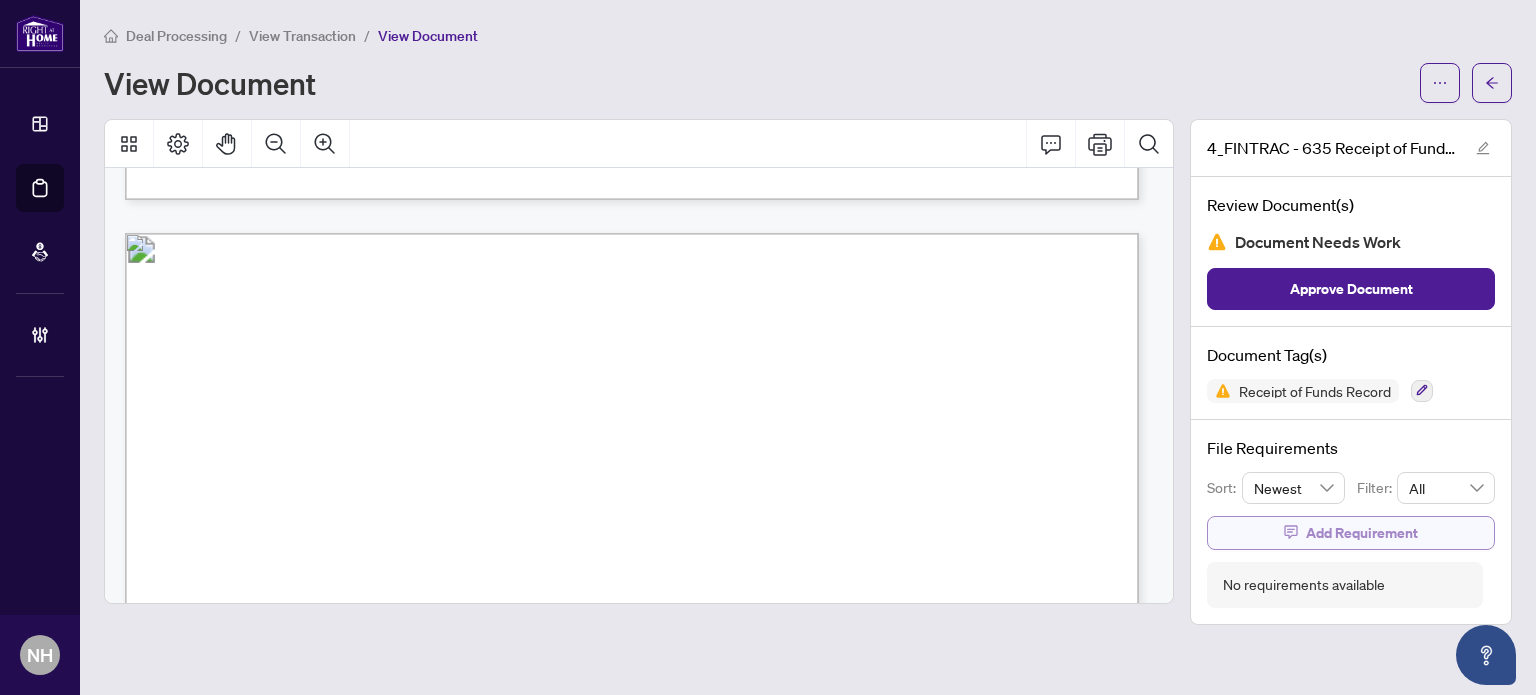 click on "Add Requirement" at bounding box center [1362, 533] 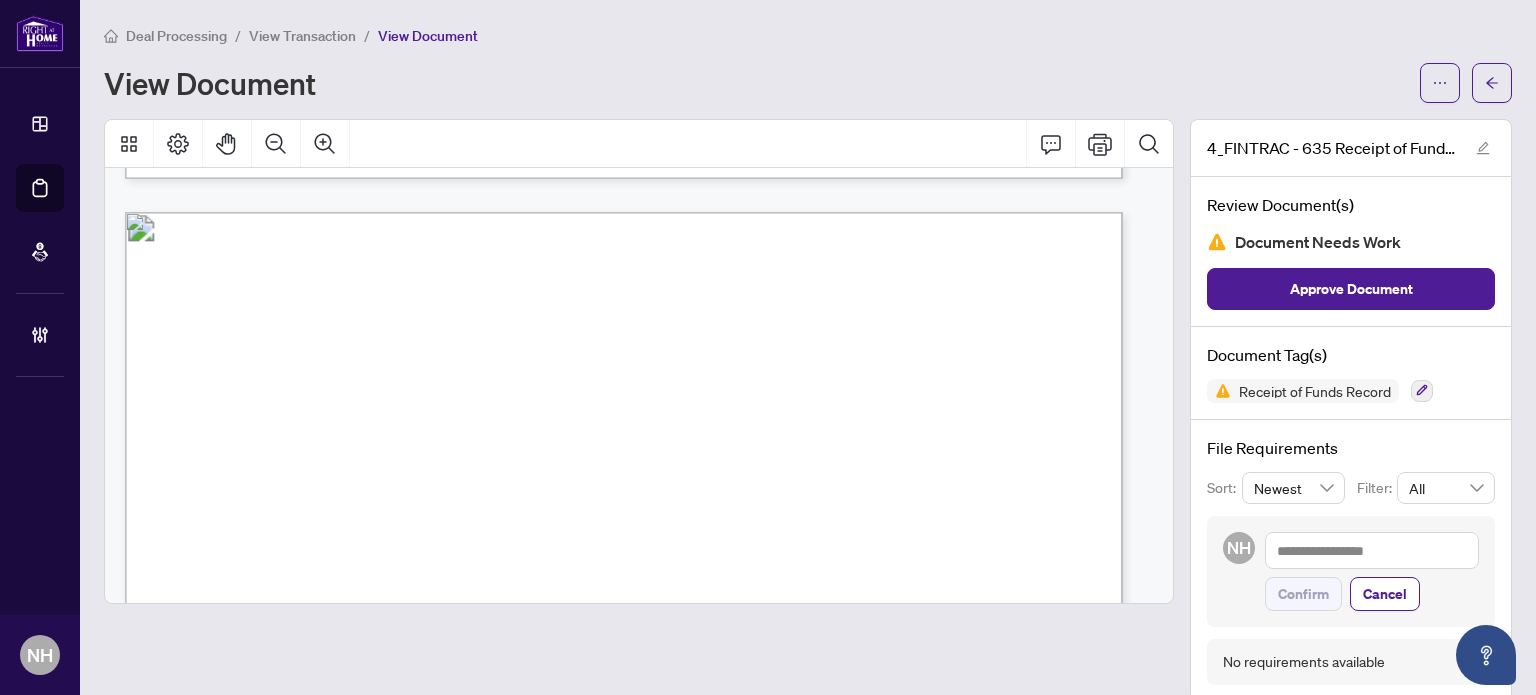 scroll, scrollTop: 1279, scrollLeft: 0, axis: vertical 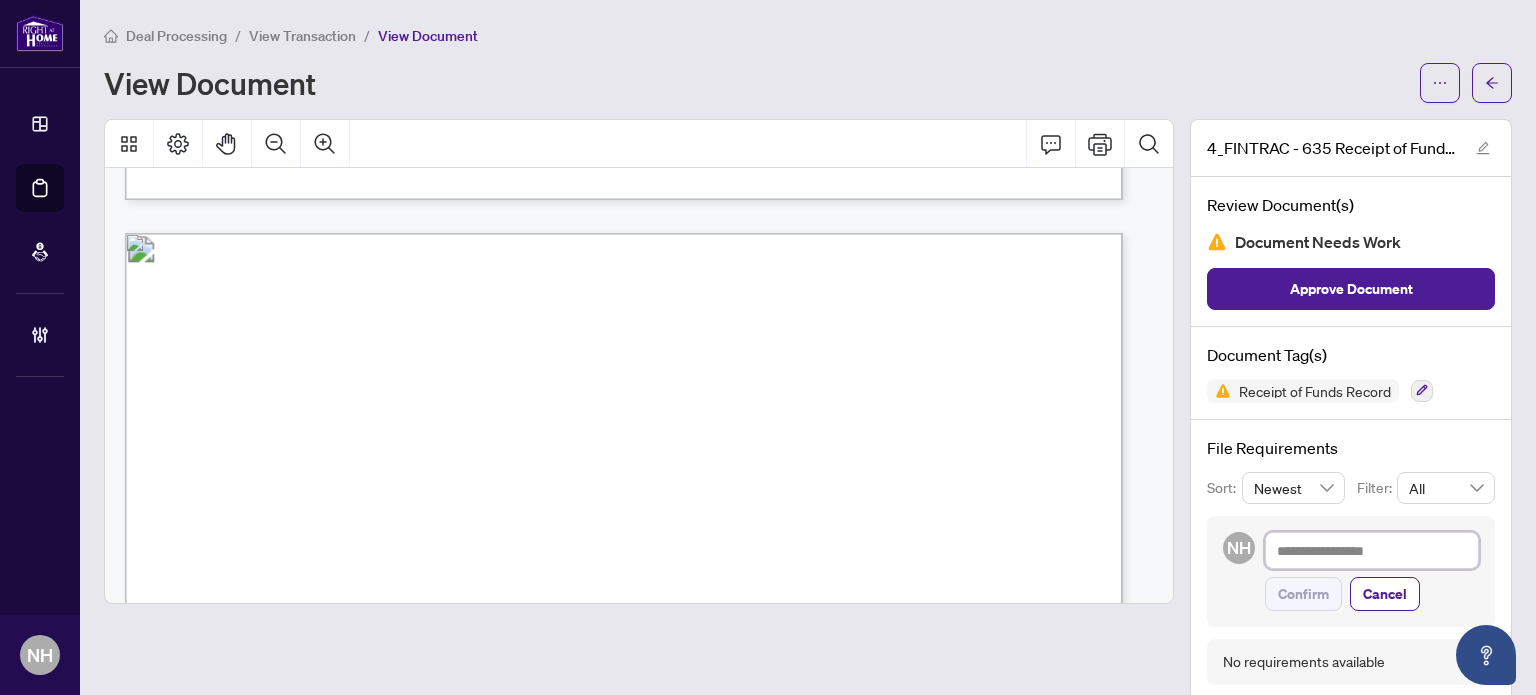 click at bounding box center (1372, 551) 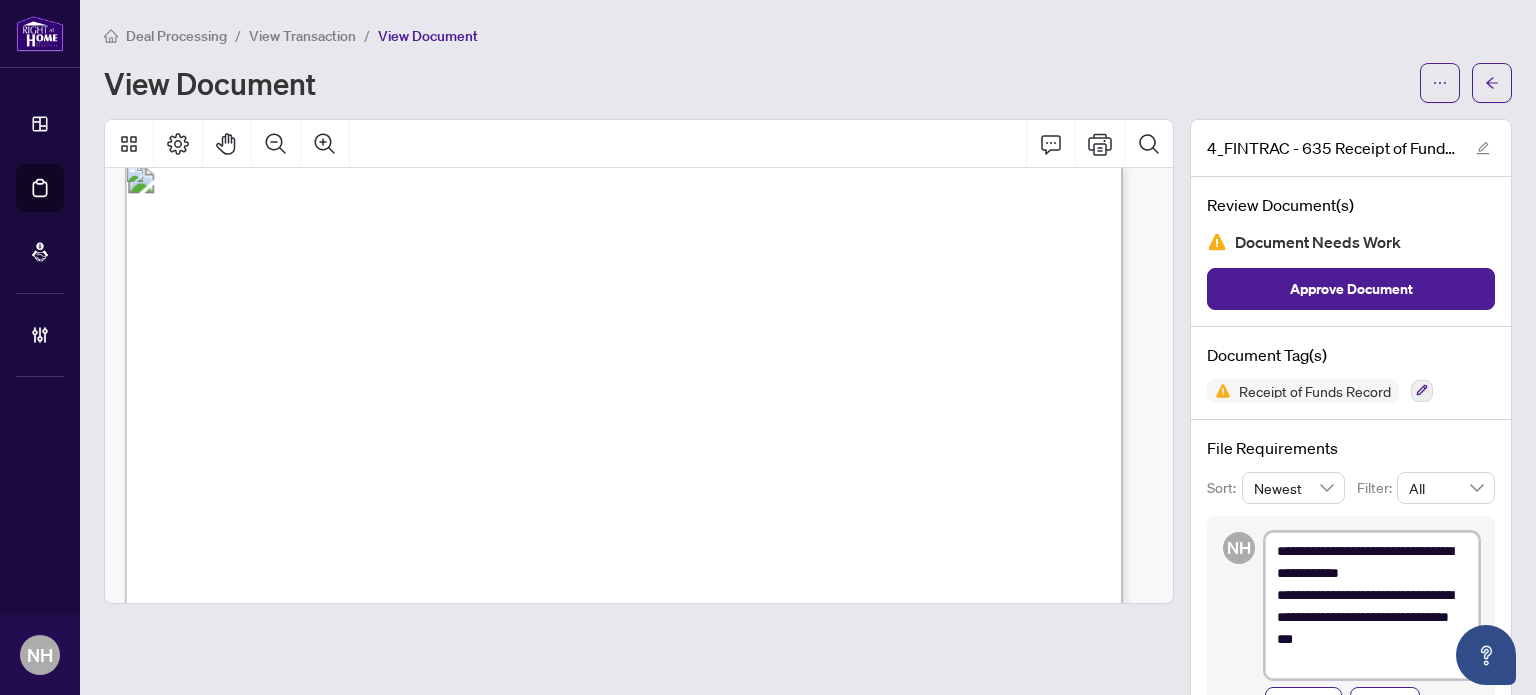 scroll, scrollTop: 1379, scrollLeft: 0, axis: vertical 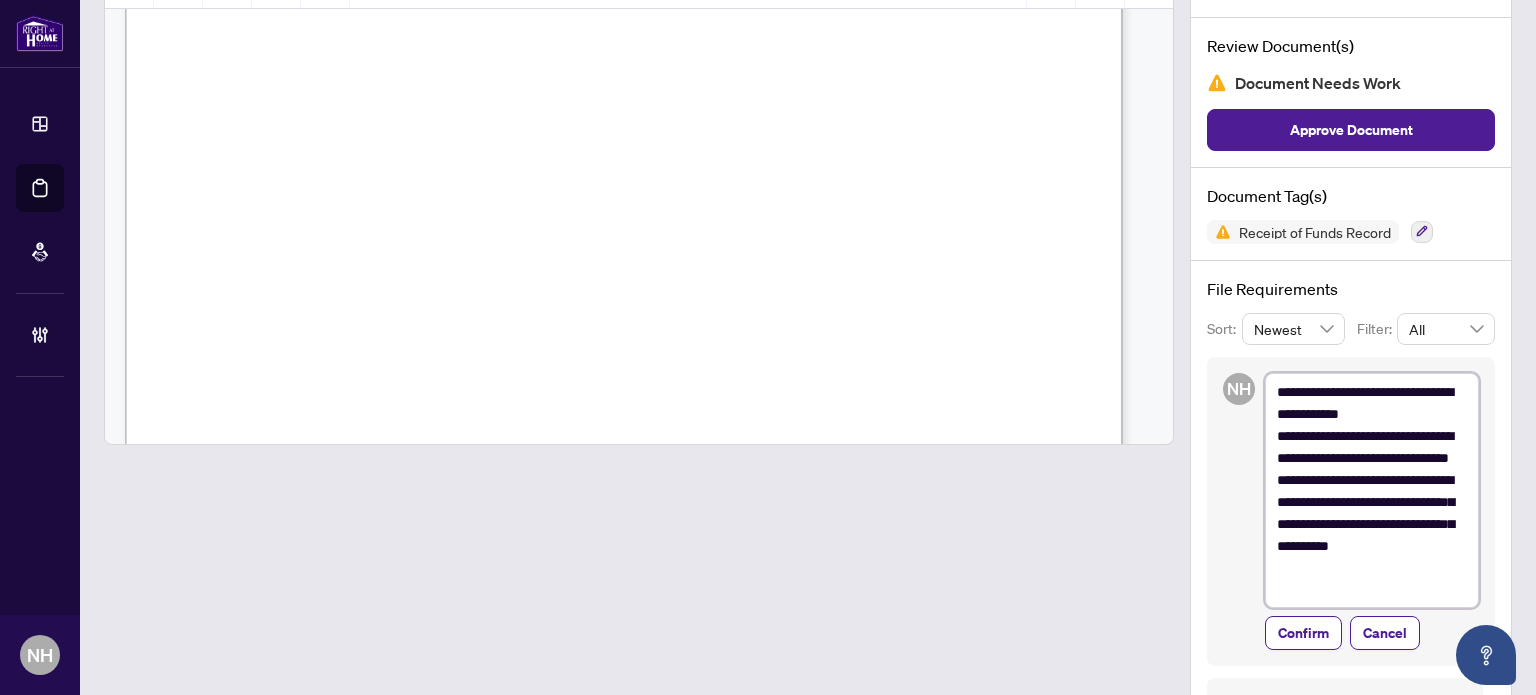 click on "**********" at bounding box center [1372, 491] 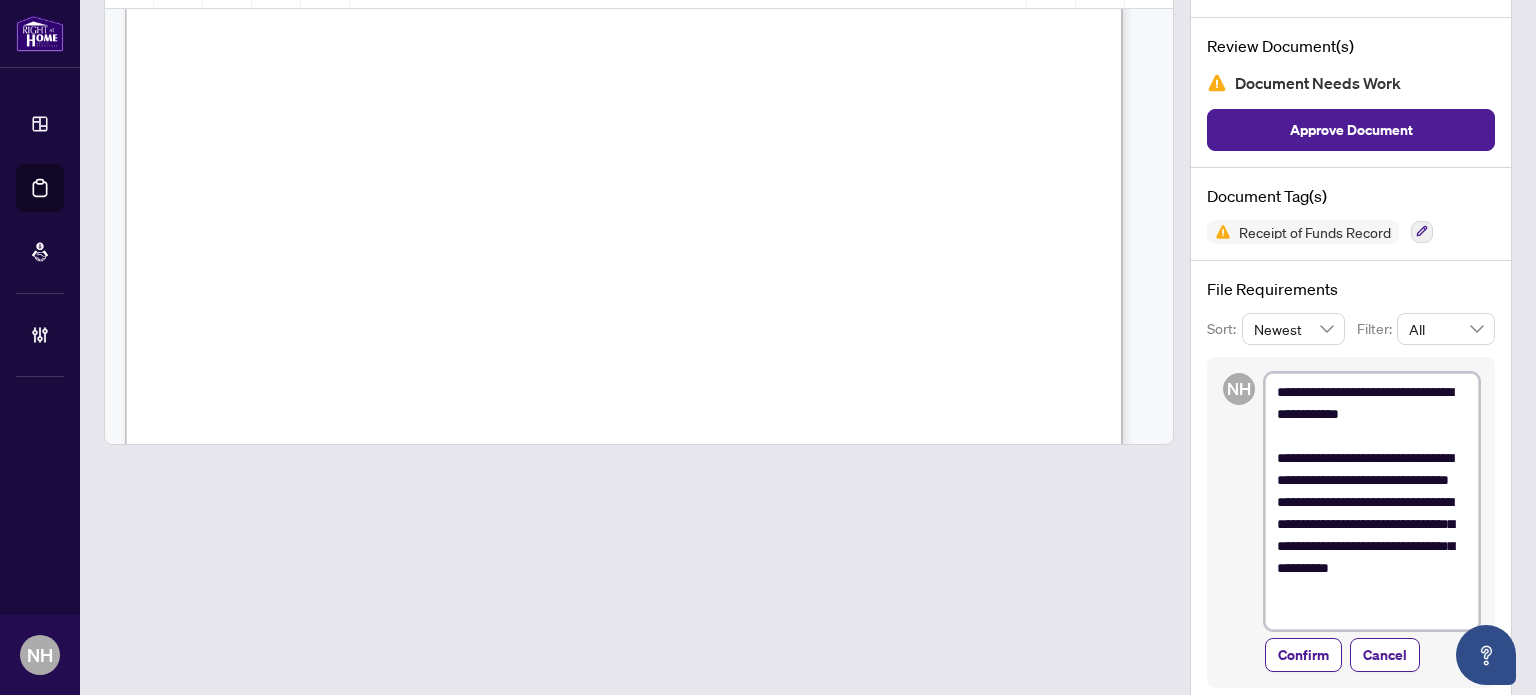 click on "**********" at bounding box center [1372, 502] 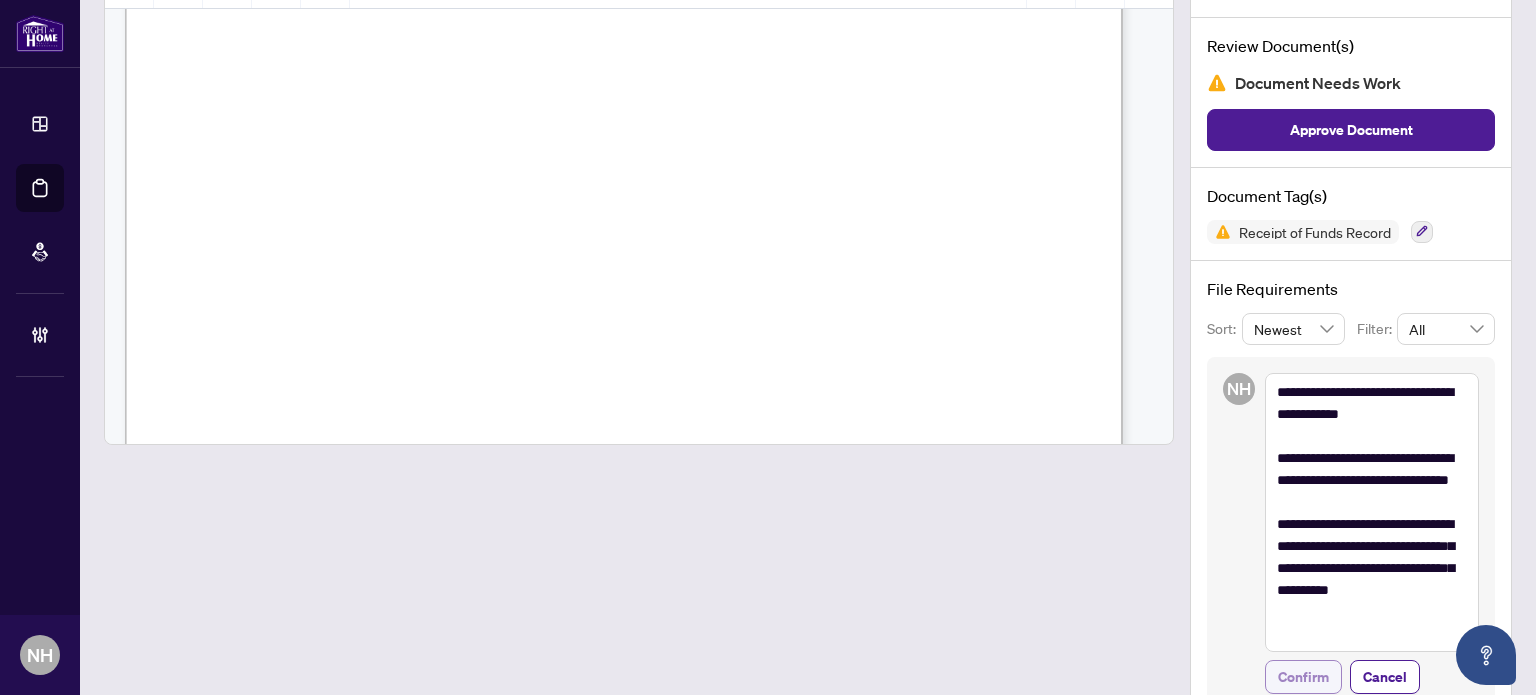 click on "Confirm" at bounding box center (1303, 677) 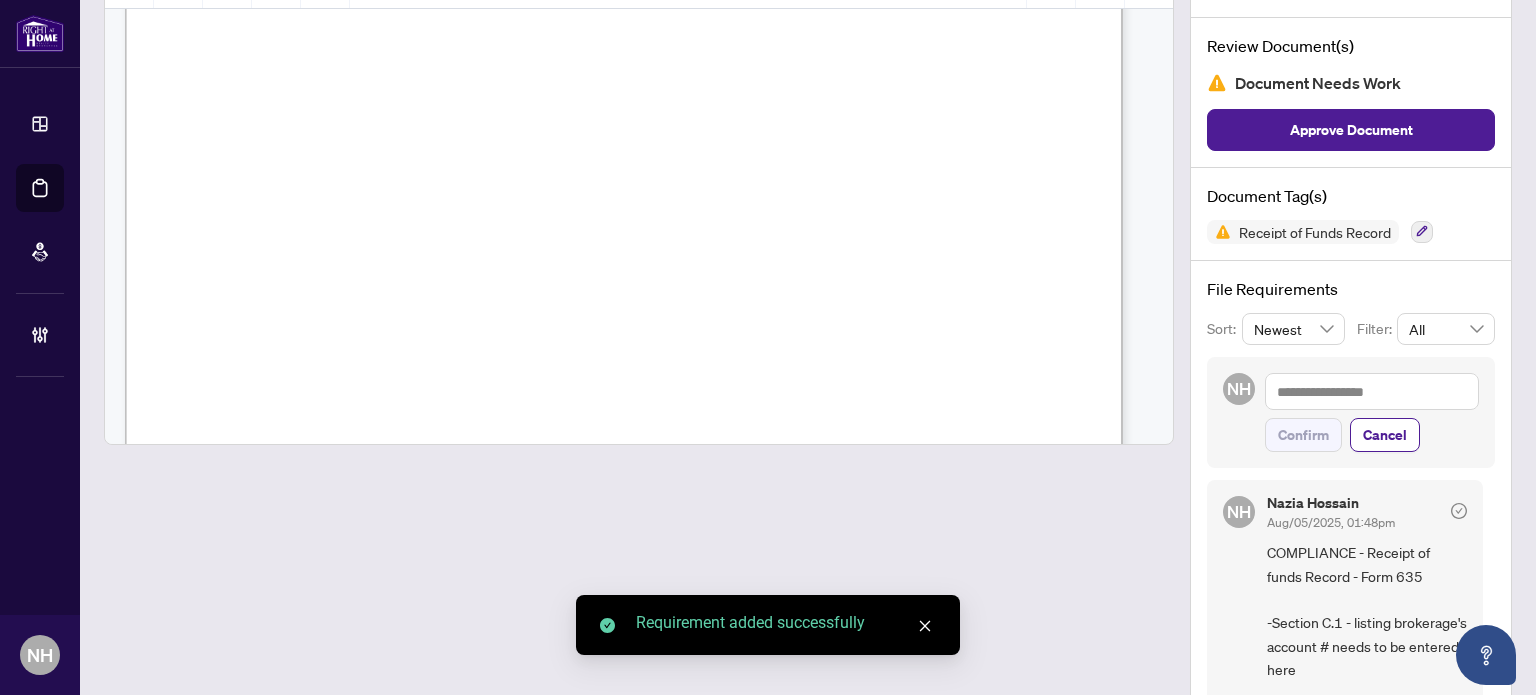 scroll, scrollTop: 0, scrollLeft: 0, axis: both 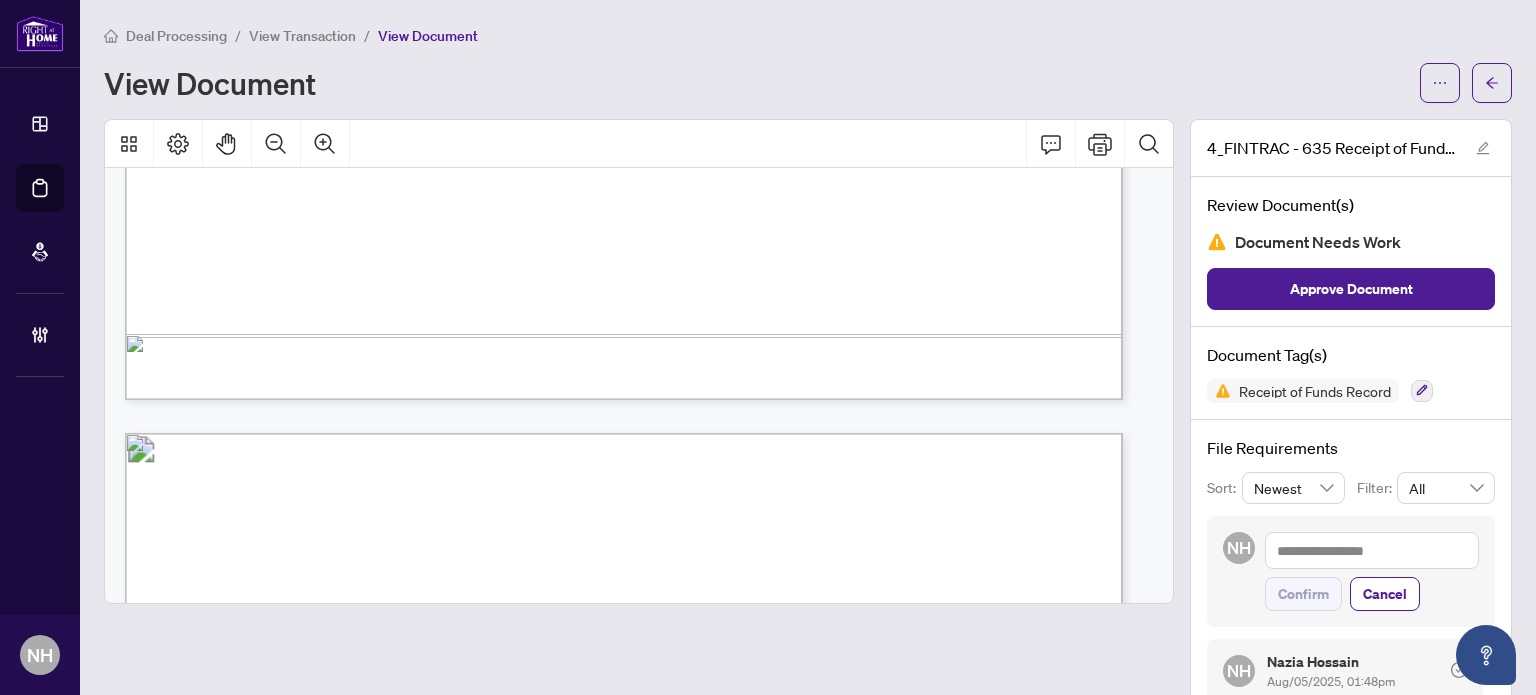 click on "View Transaction" at bounding box center (302, 36) 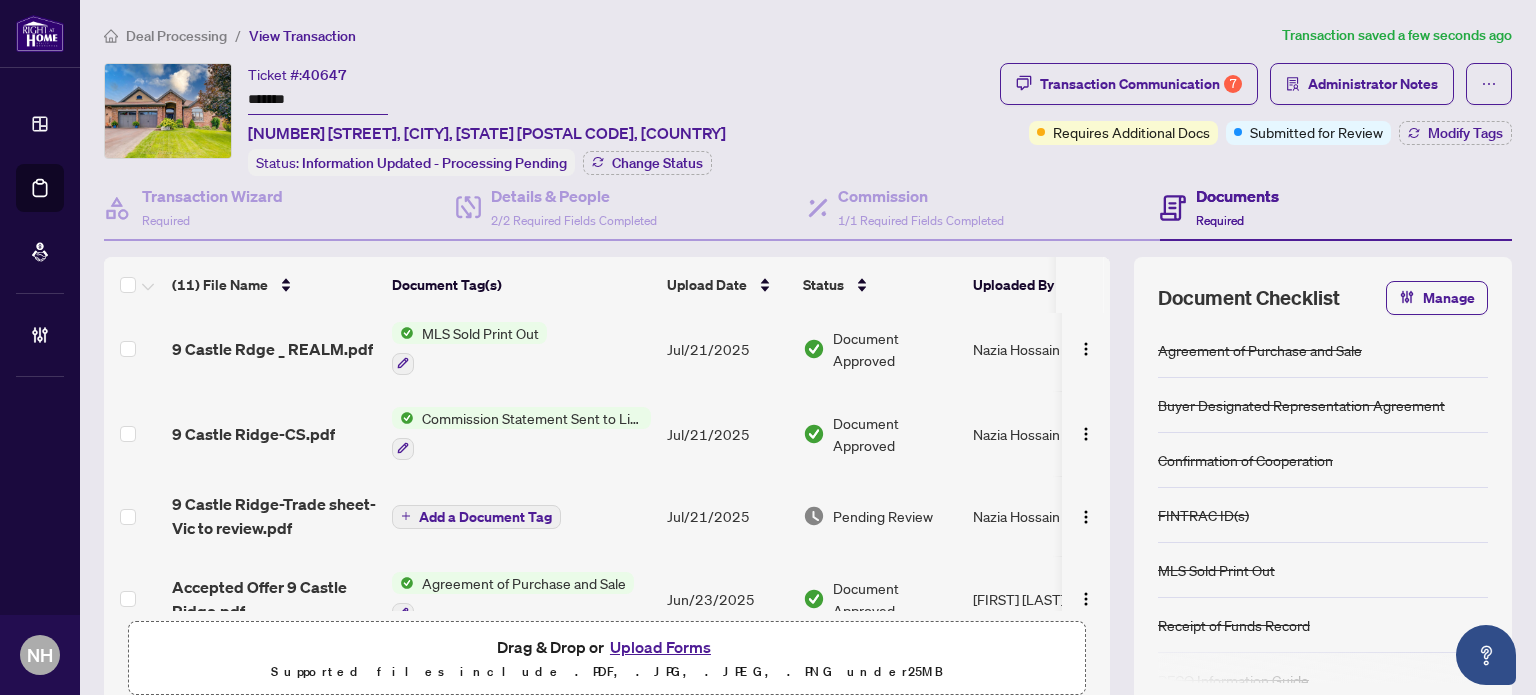 scroll, scrollTop: 432, scrollLeft: 0, axis: vertical 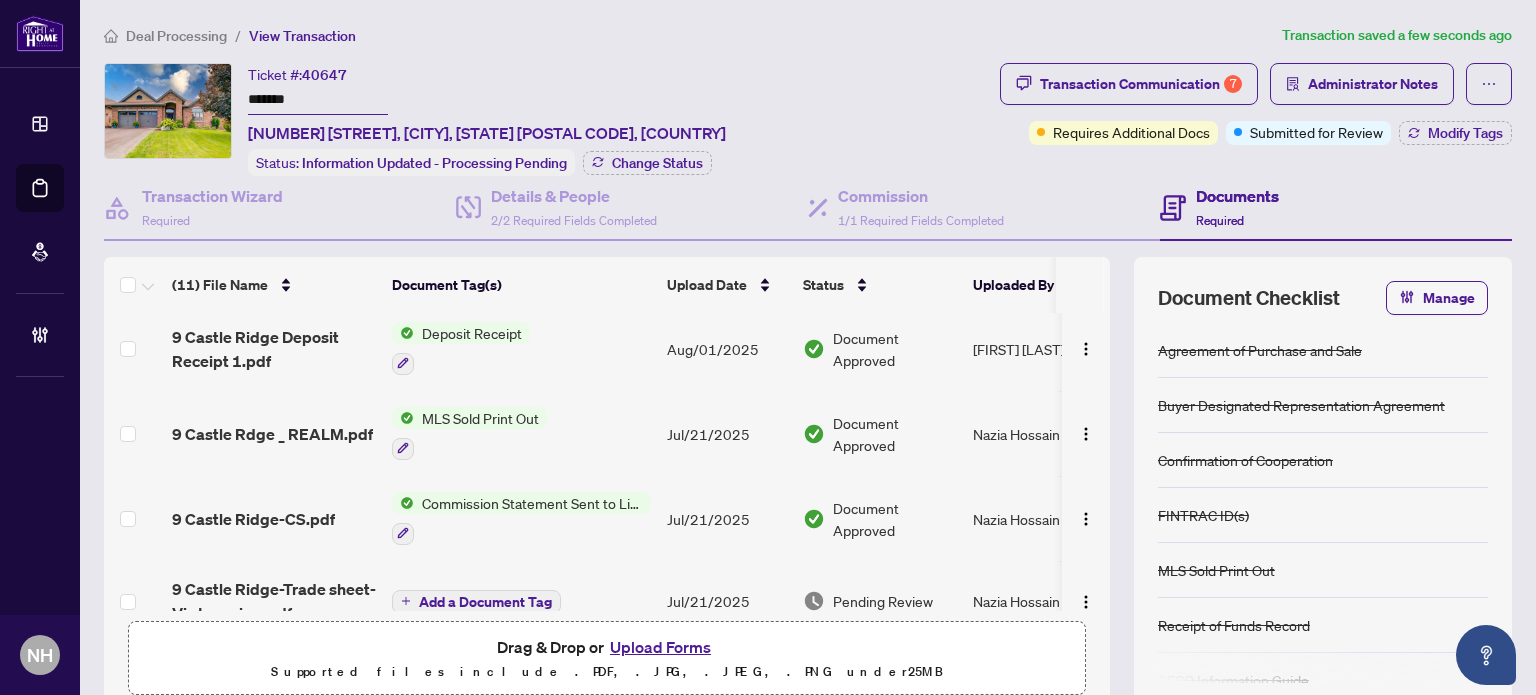 click on "Deal Processing / View Transaction Transaction saved   a few seconds ago Ticket #:  40647 ******* 9 Castle Rdge, Brighton, Ontario K0K 1H0, Canada Status:   Information Updated - Processing Pending Change Status Transaction Communication 7 Administrator Notes Requires Additional Docs Submitted for Review Modify Tags Transaction Wizard Required Details & People 2/2 Required Fields Completed Commission 1/1 Required Fields Completed Documents Required (11) File Name Document Tag(s) Upload Date Status Uploaded By               1_371_Buyer_Designated_Representation_Agreement_-_PropTx-OREA 1.pdf Buyer Designated Representation Agreement Aug/01/2025 Document Approved Vic Singh 3_Reco_Information_Guide_-_RECO_Forms.pdf RECO Information Guide Aug/01/2025 Document Needs Work 1 Vic Singh 2_FINTRAC - 630 Individual Identification Record A - PropTx-OREA.pdf FINTRAC ID(s) Aug/01/2025 Document Needs Work 1 Vic Singh 4_FINTRAC - 635 Receipt of Funds Record - PropTx-OREA.pdf Receipt of Funds Record Aug/01/2025 1     25" at bounding box center (808, 429) 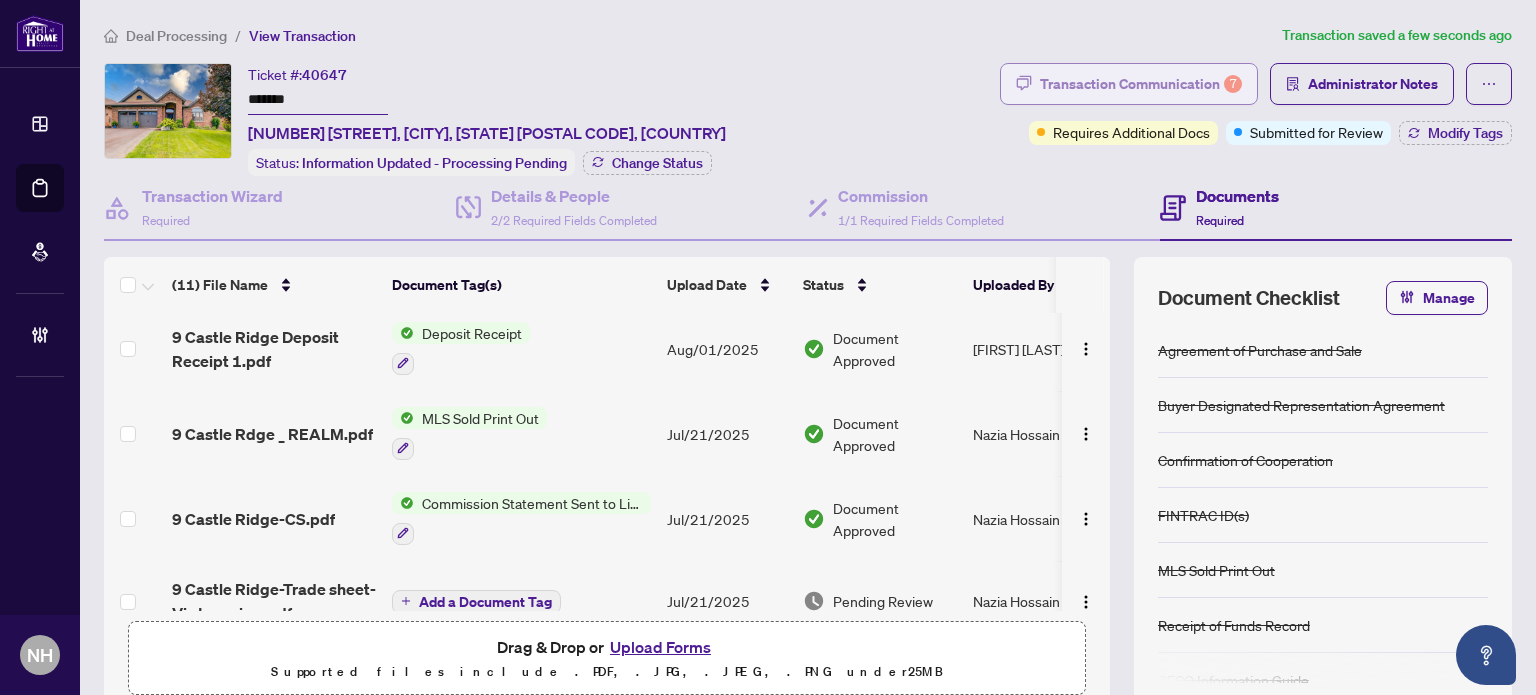 click on "Transaction Communication 7" at bounding box center [1141, 84] 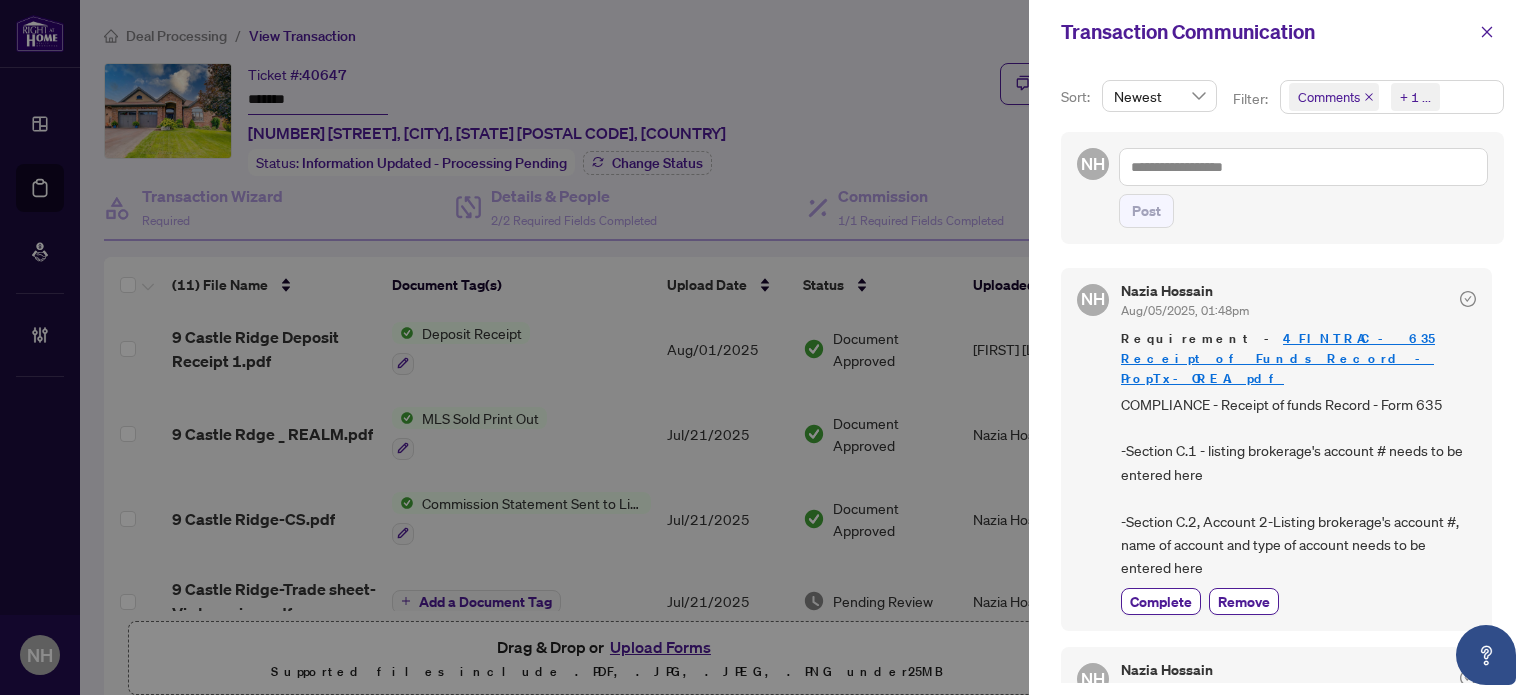 drag, startPoint x: 1477, startPoint y: 103, endPoint x: 1463, endPoint y: 103, distance: 14 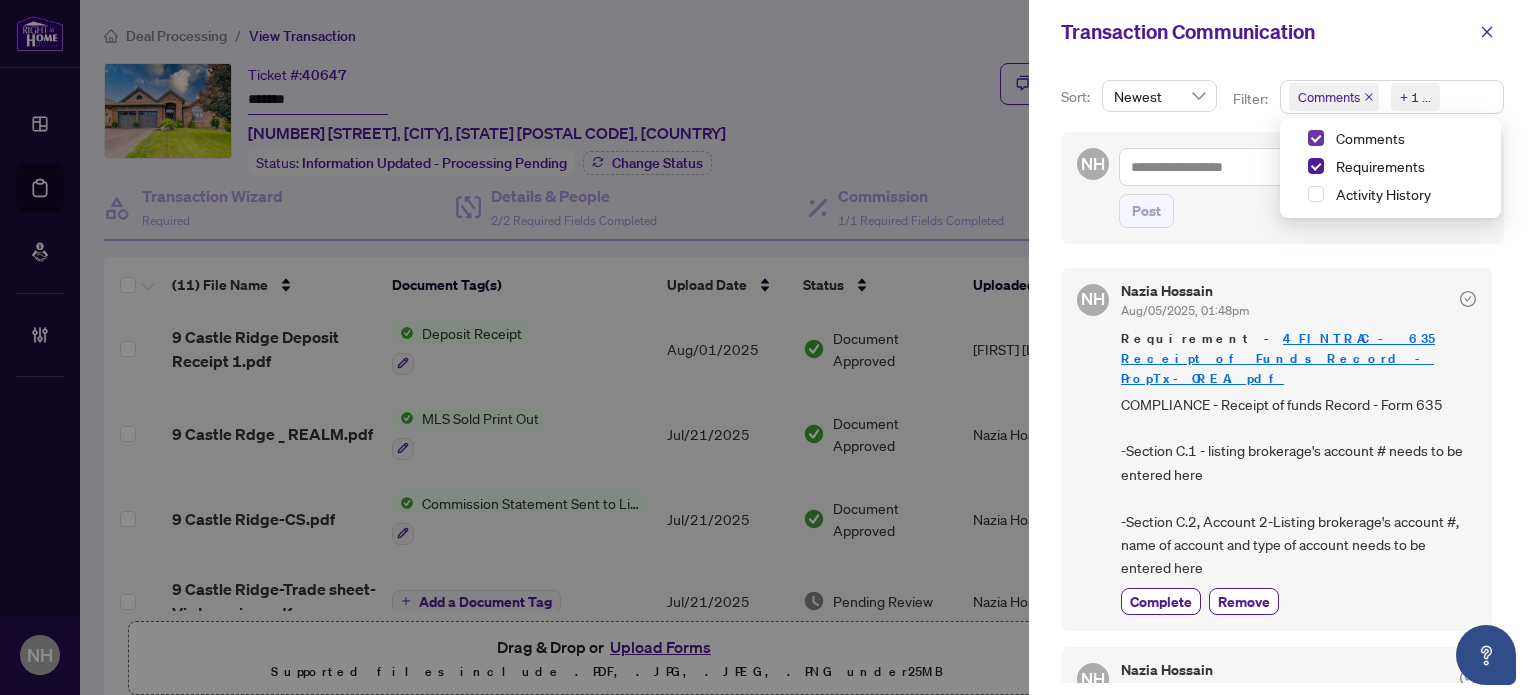 click at bounding box center (1316, 138) 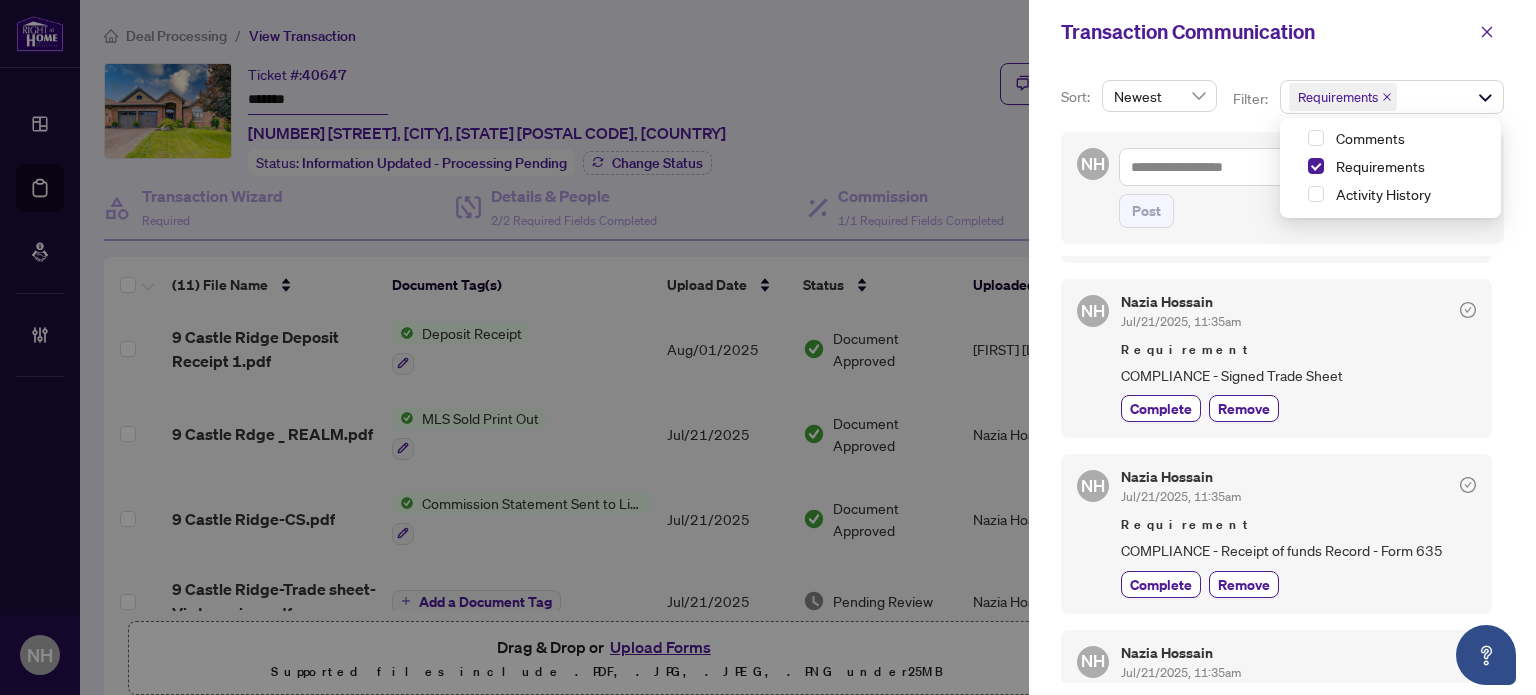 scroll, scrollTop: 1100, scrollLeft: 0, axis: vertical 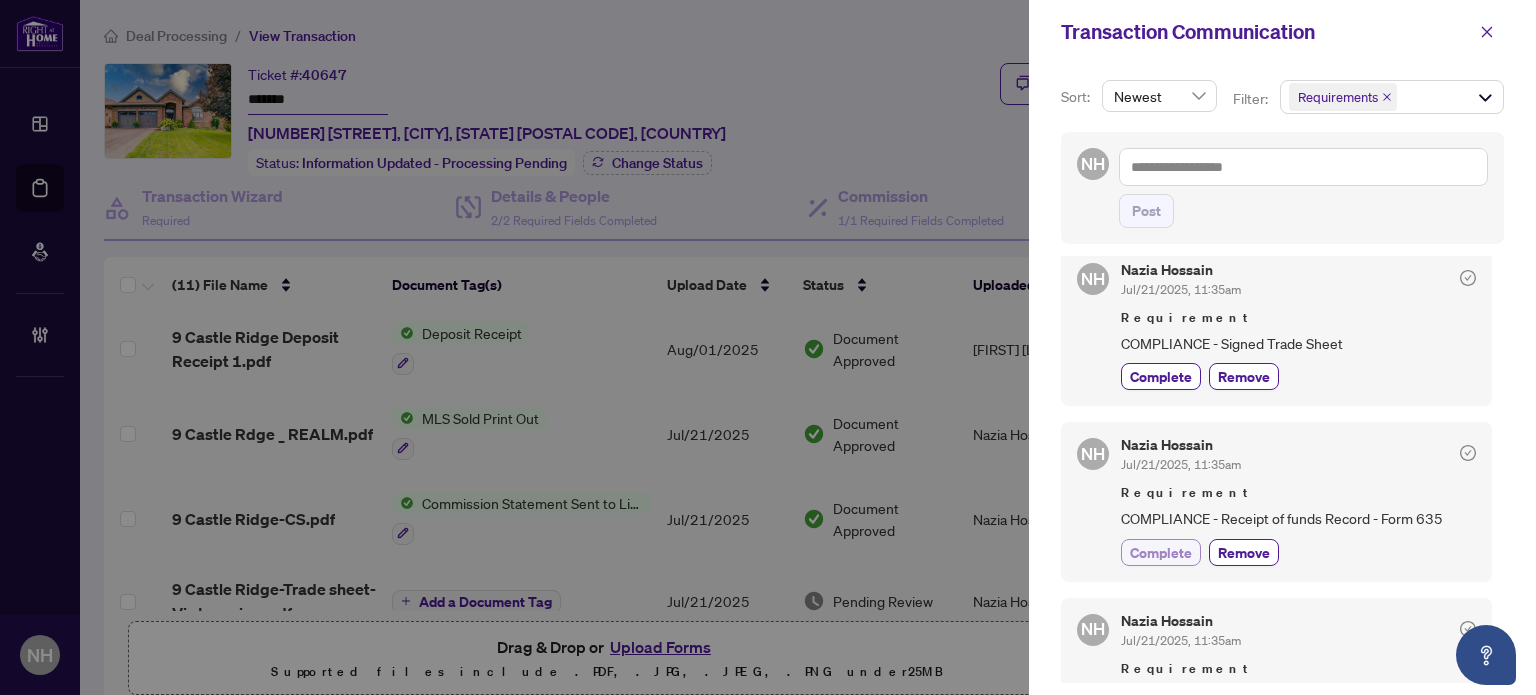 click on "Complete" at bounding box center (1161, 552) 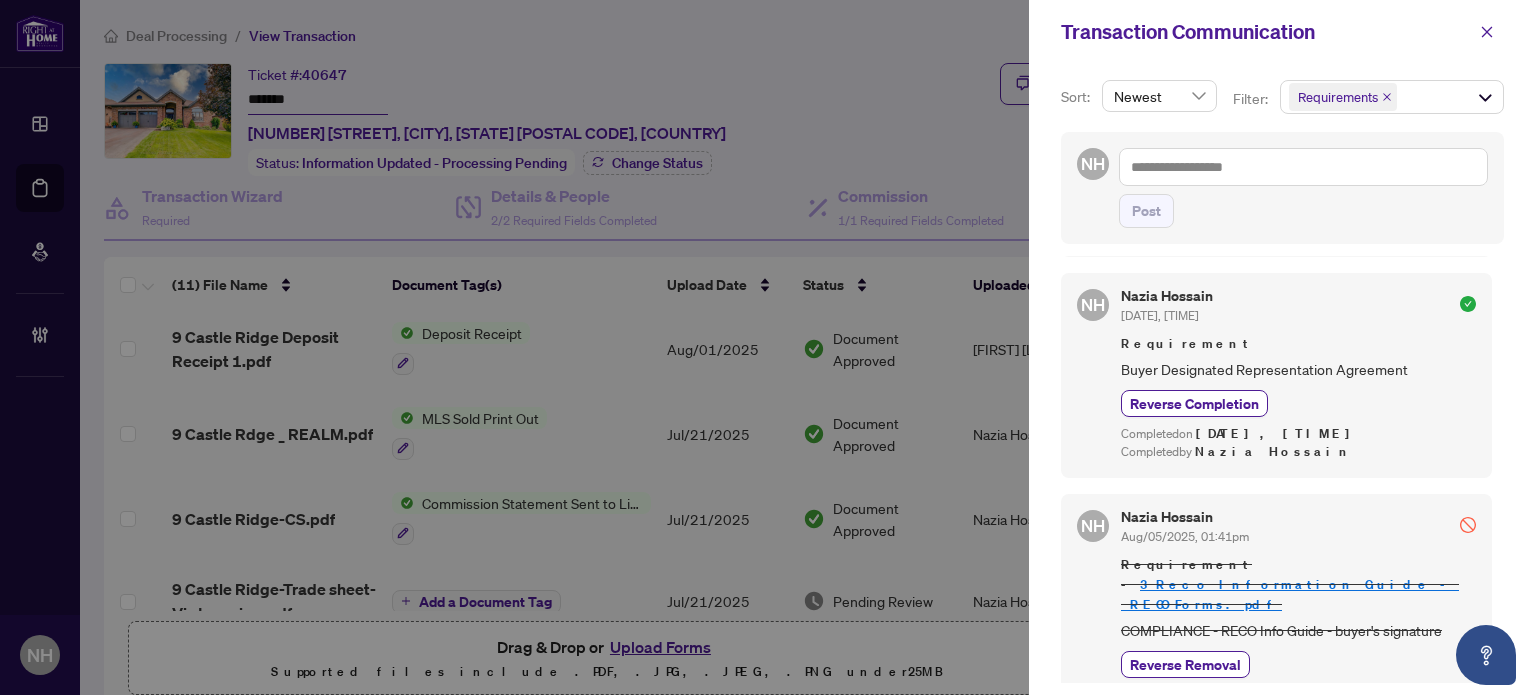 scroll, scrollTop: 2700, scrollLeft: 0, axis: vertical 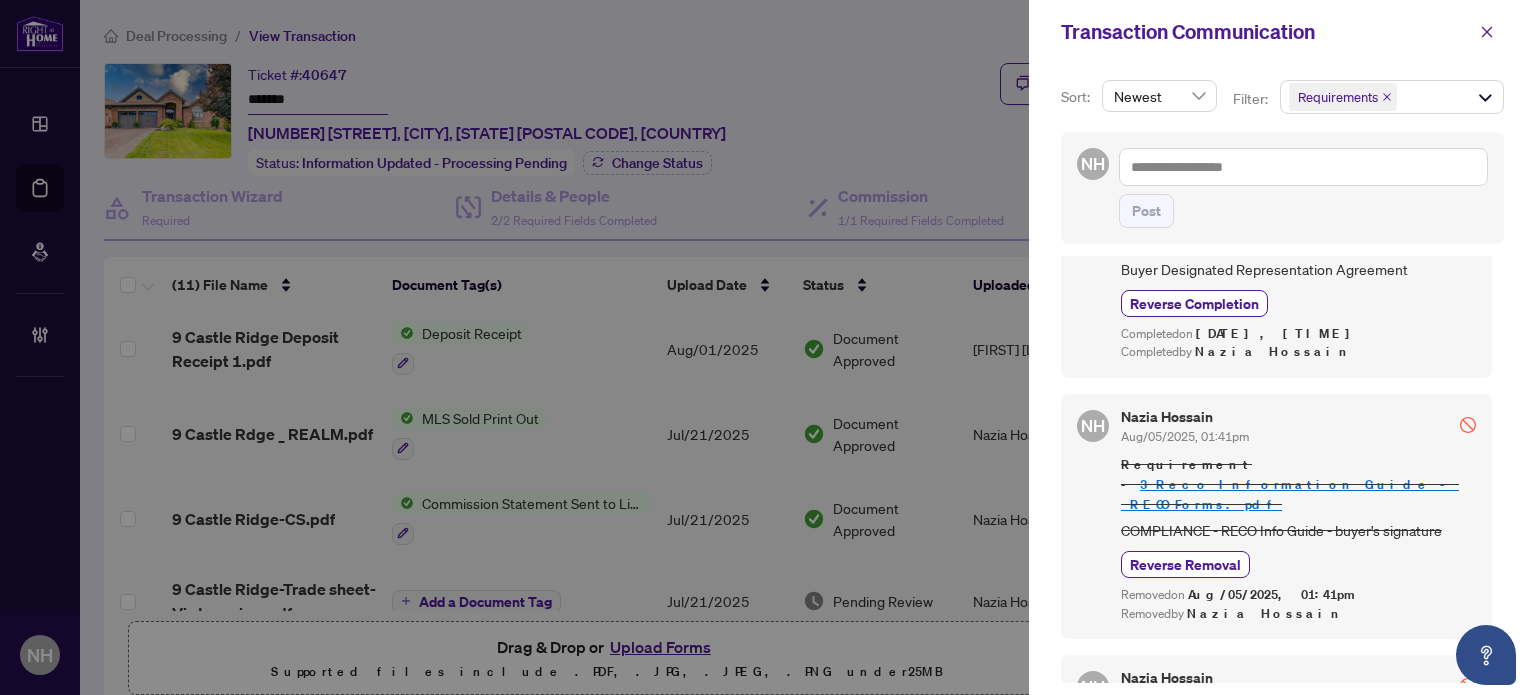 drag, startPoint x: 1490, startPoint y: 22, endPoint x: 1440, endPoint y: 56, distance: 60.464867 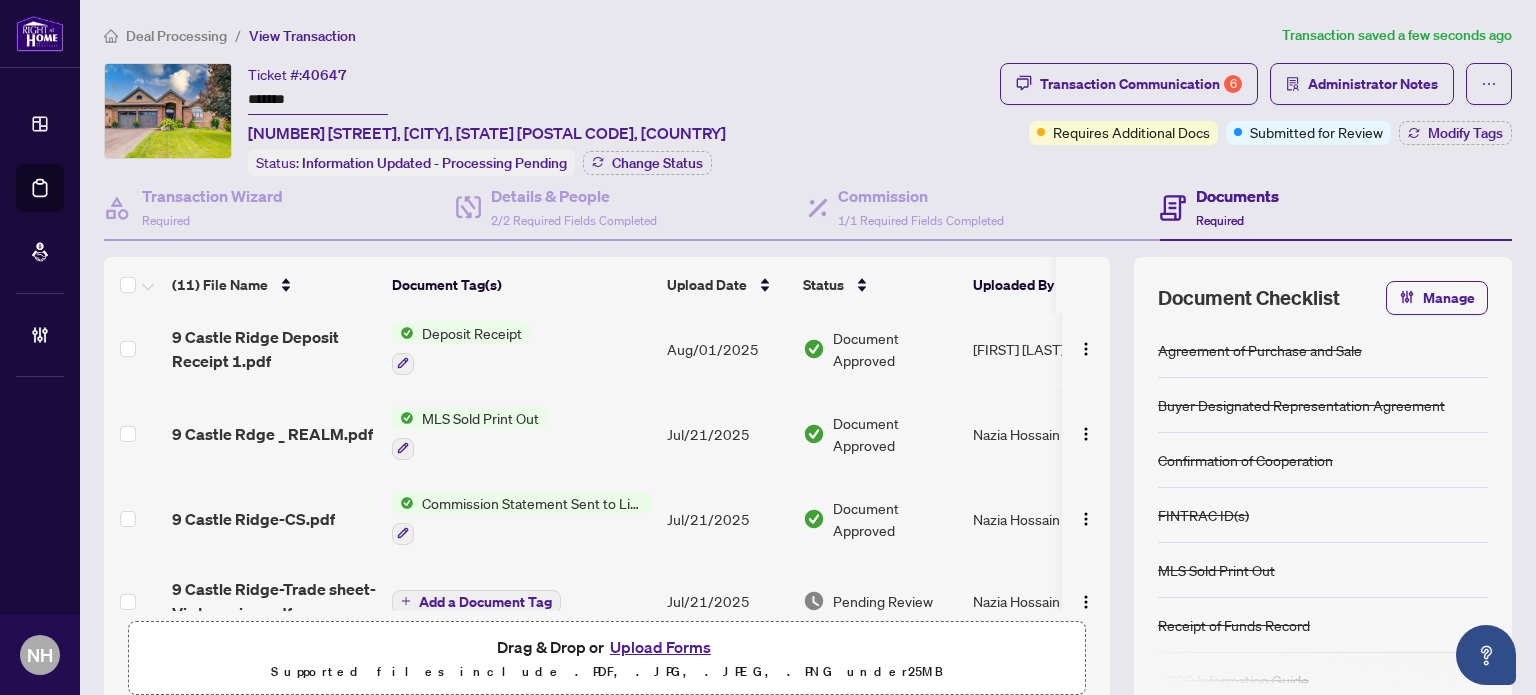 click on "Upload Forms" at bounding box center [660, 647] 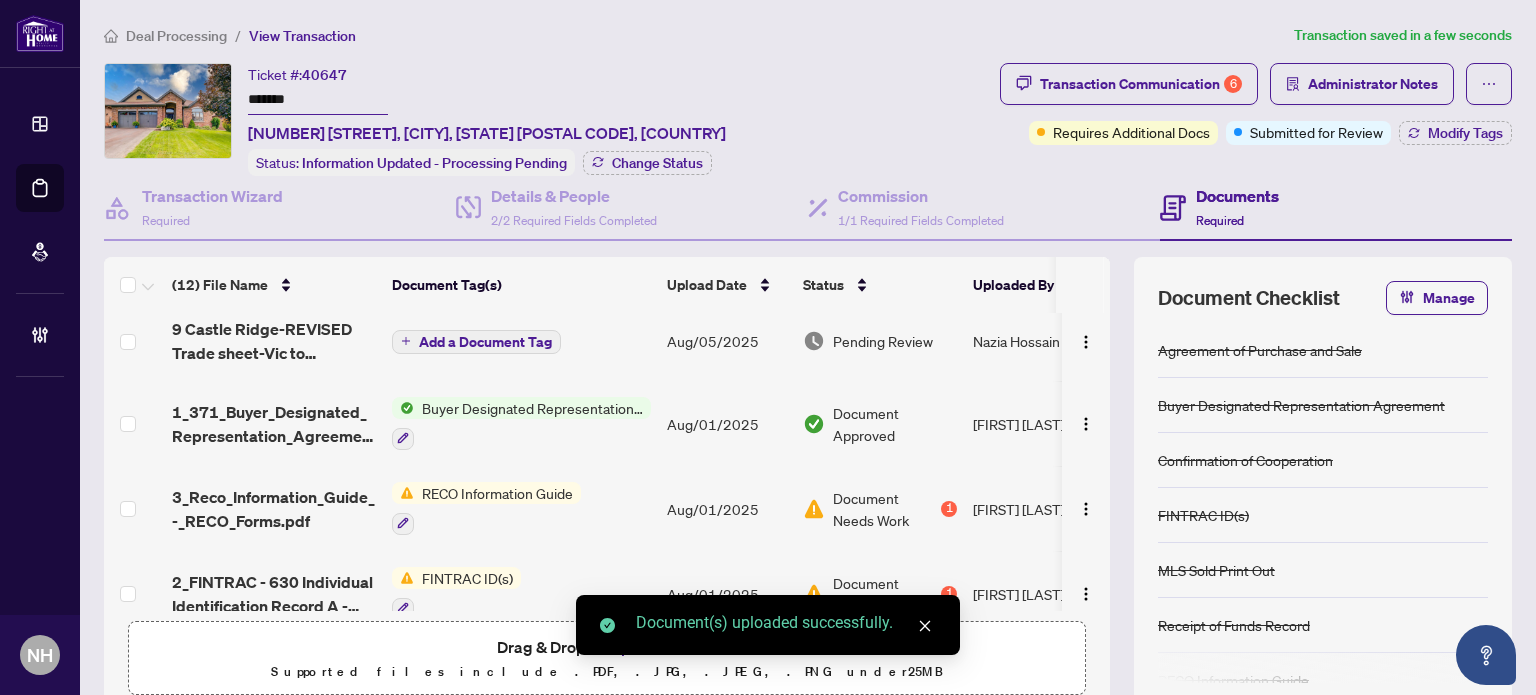 scroll, scrollTop: 0, scrollLeft: 0, axis: both 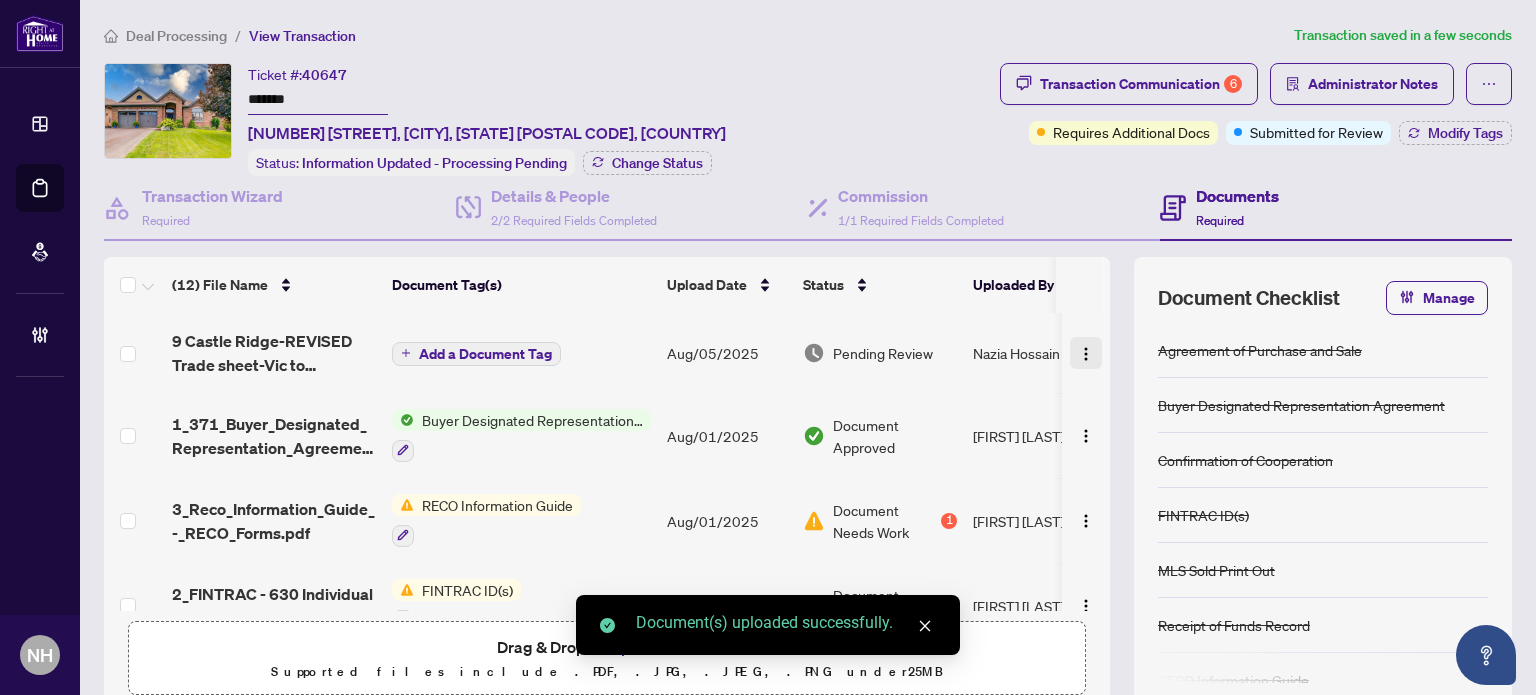 click at bounding box center (1086, 354) 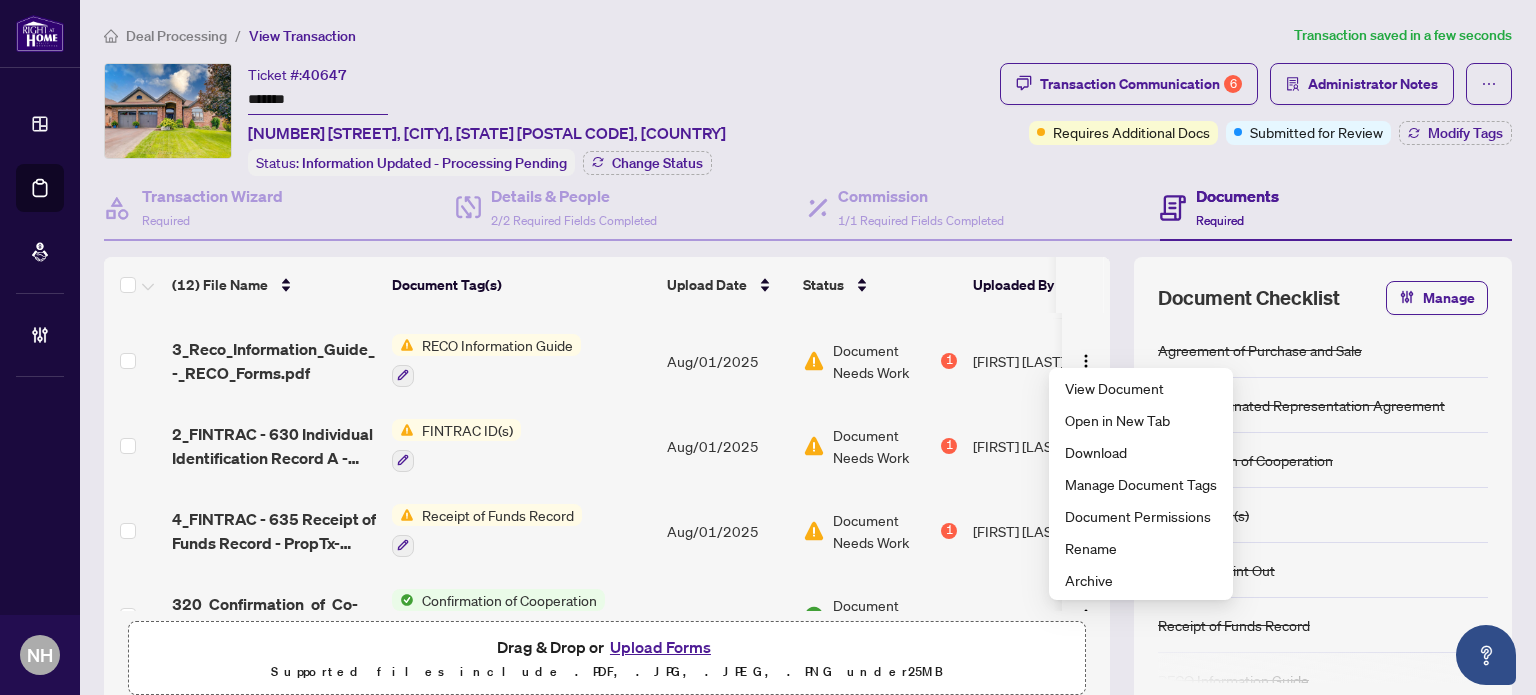 scroll, scrollTop: 0, scrollLeft: 0, axis: both 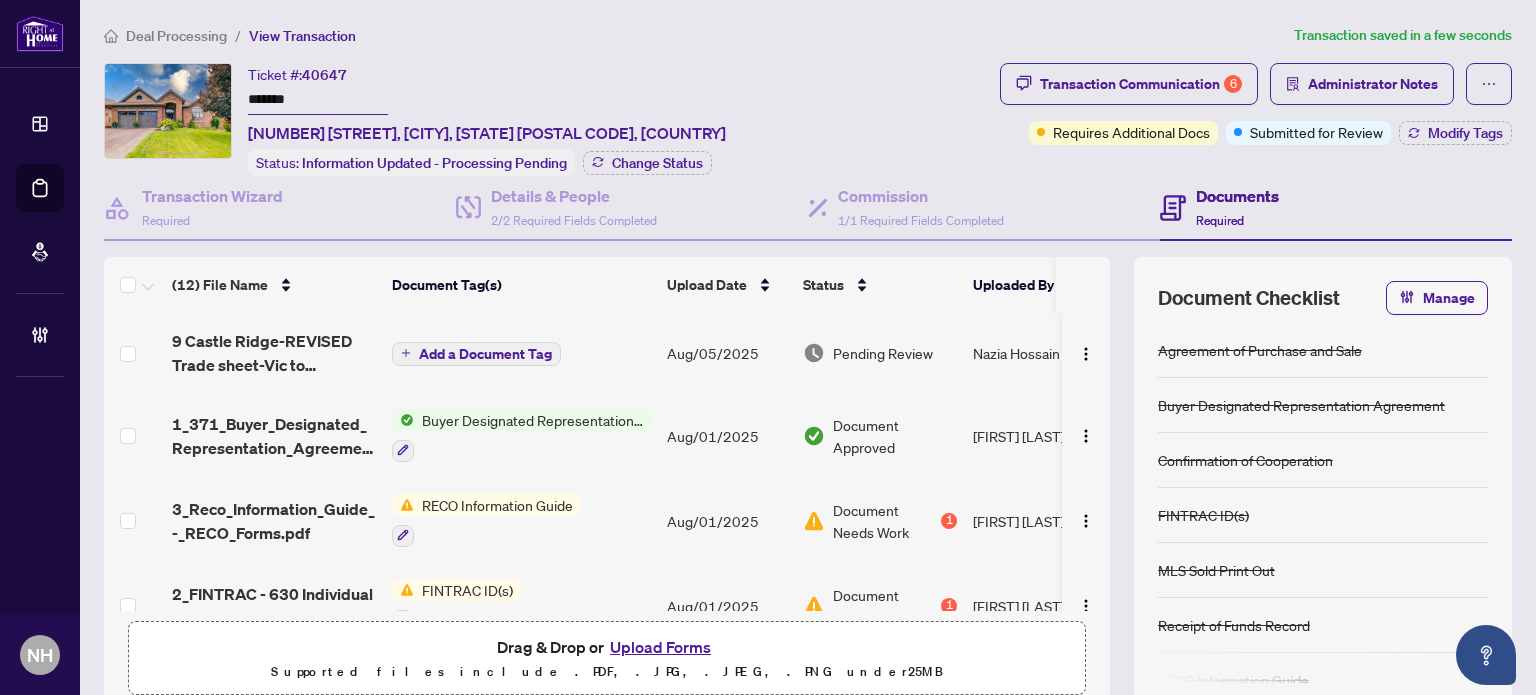 click on "[FIRST] [LAST]" at bounding box center [1040, 520] 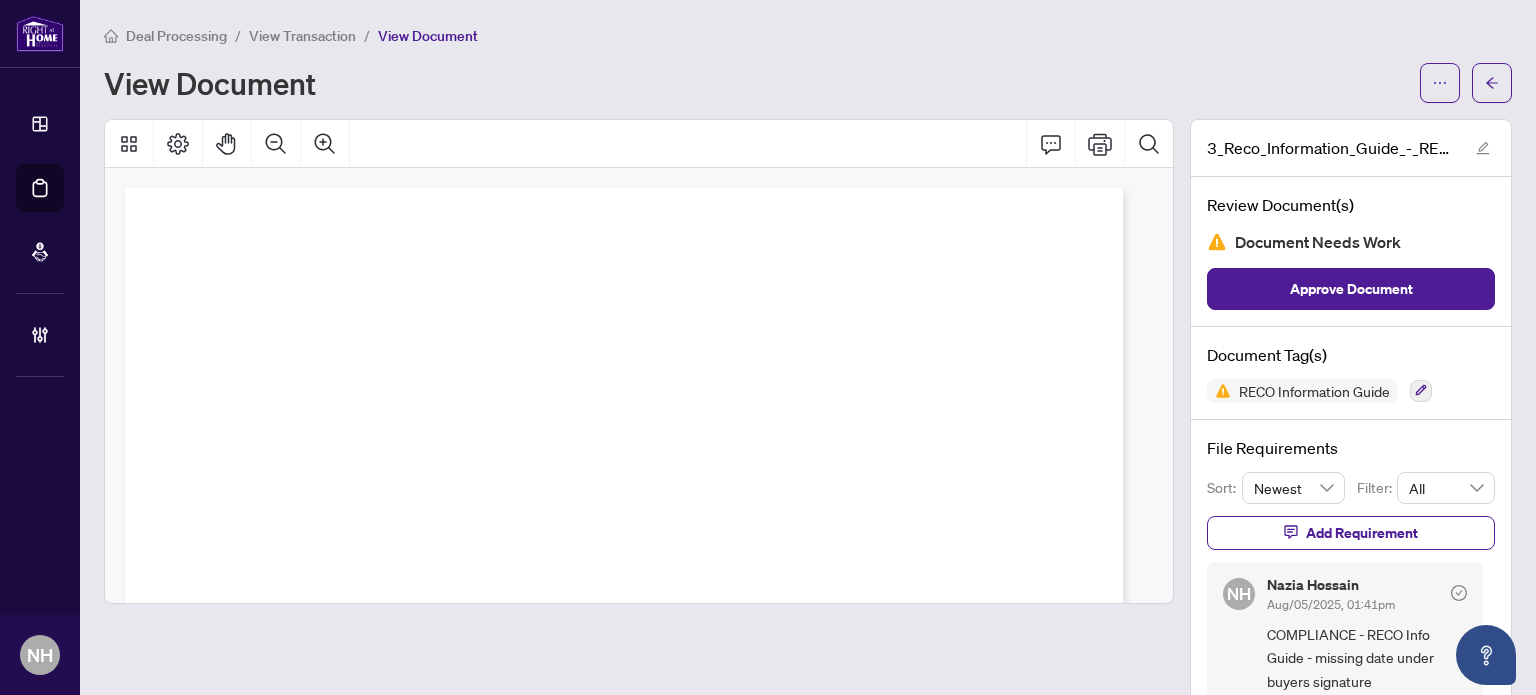 click on "View Transaction" at bounding box center [302, 36] 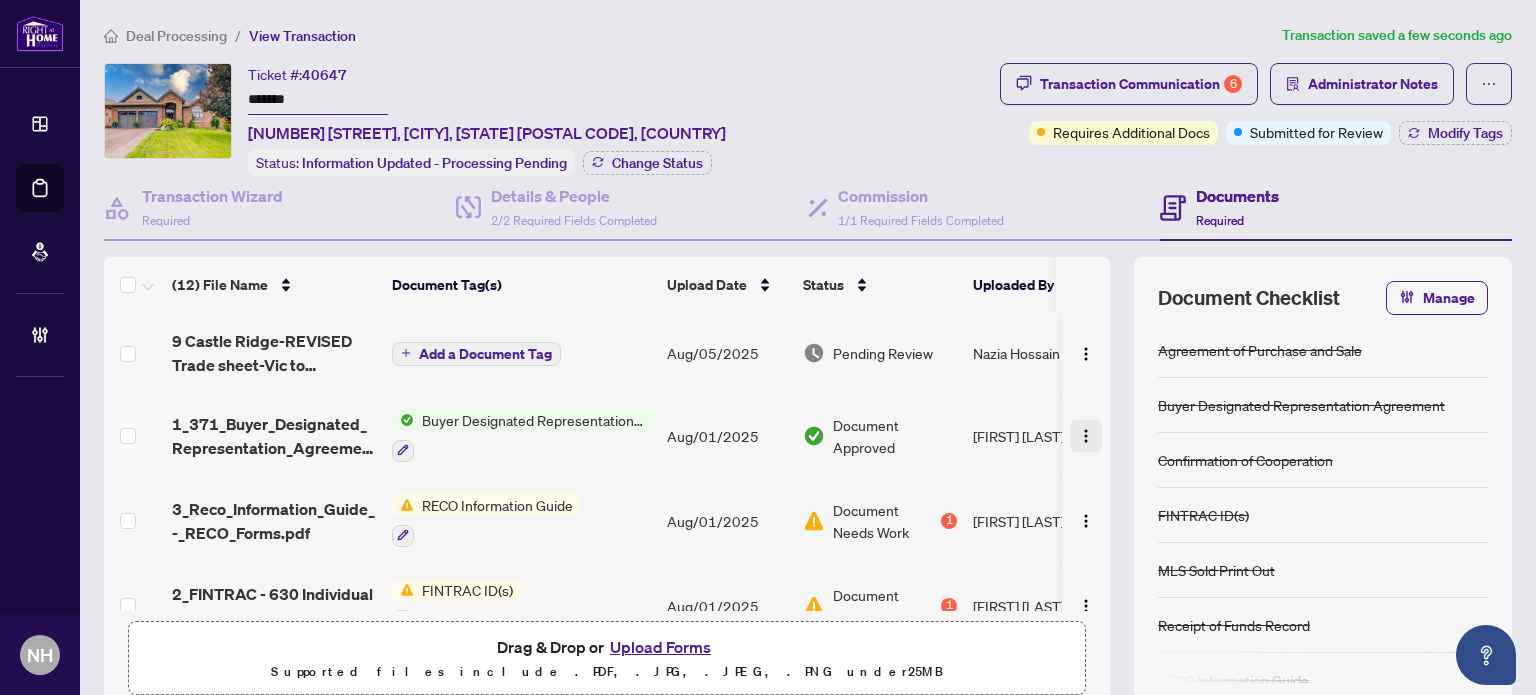 click at bounding box center (1086, 436) 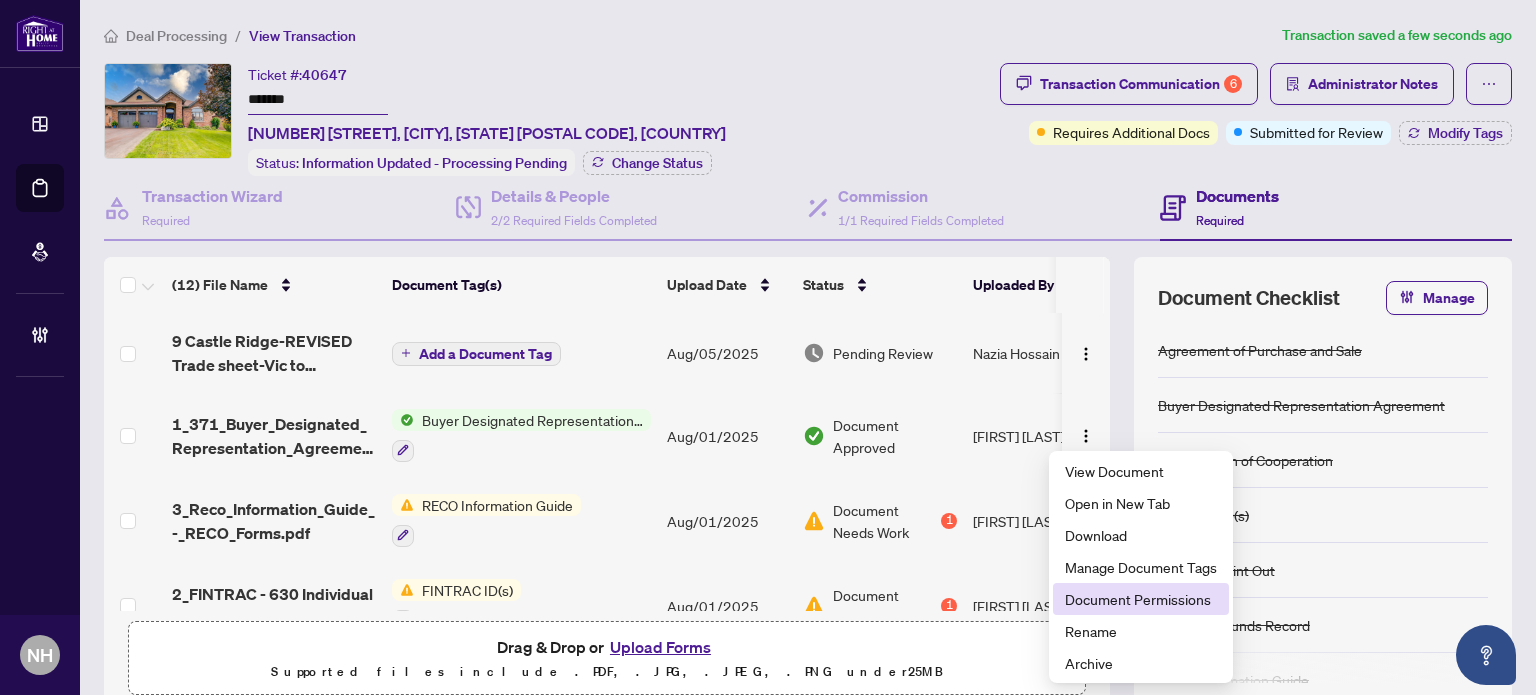 click on "Document Permissions" at bounding box center [1141, 599] 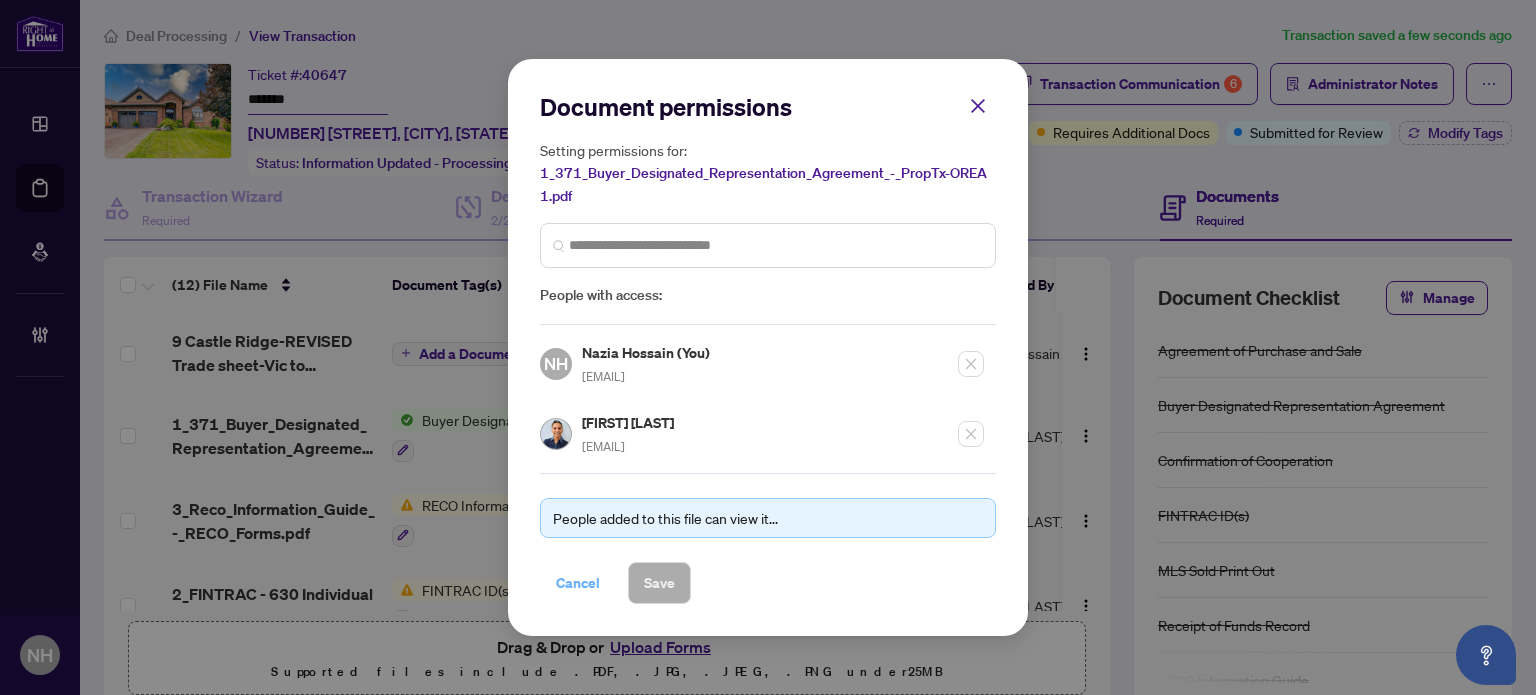 click on "Cancel" at bounding box center [578, 583] 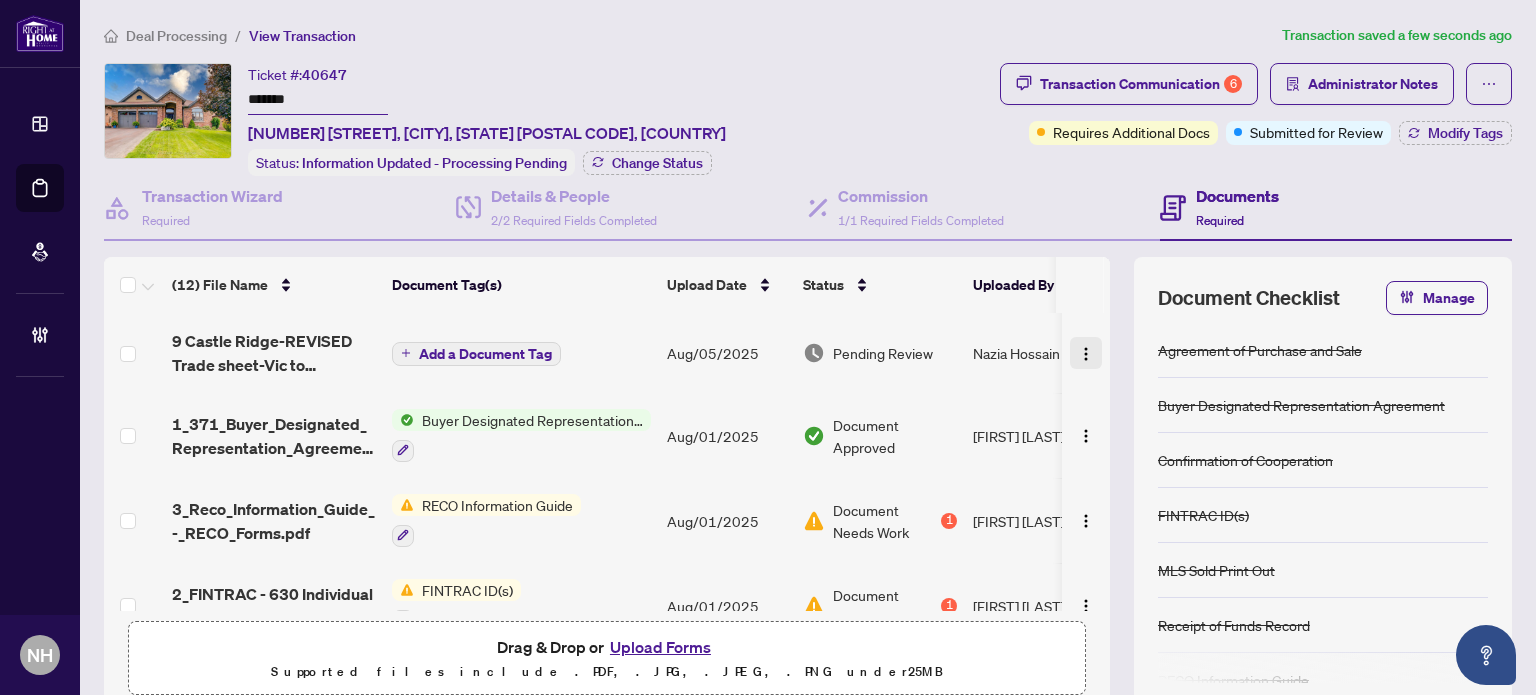 click at bounding box center [1086, 354] 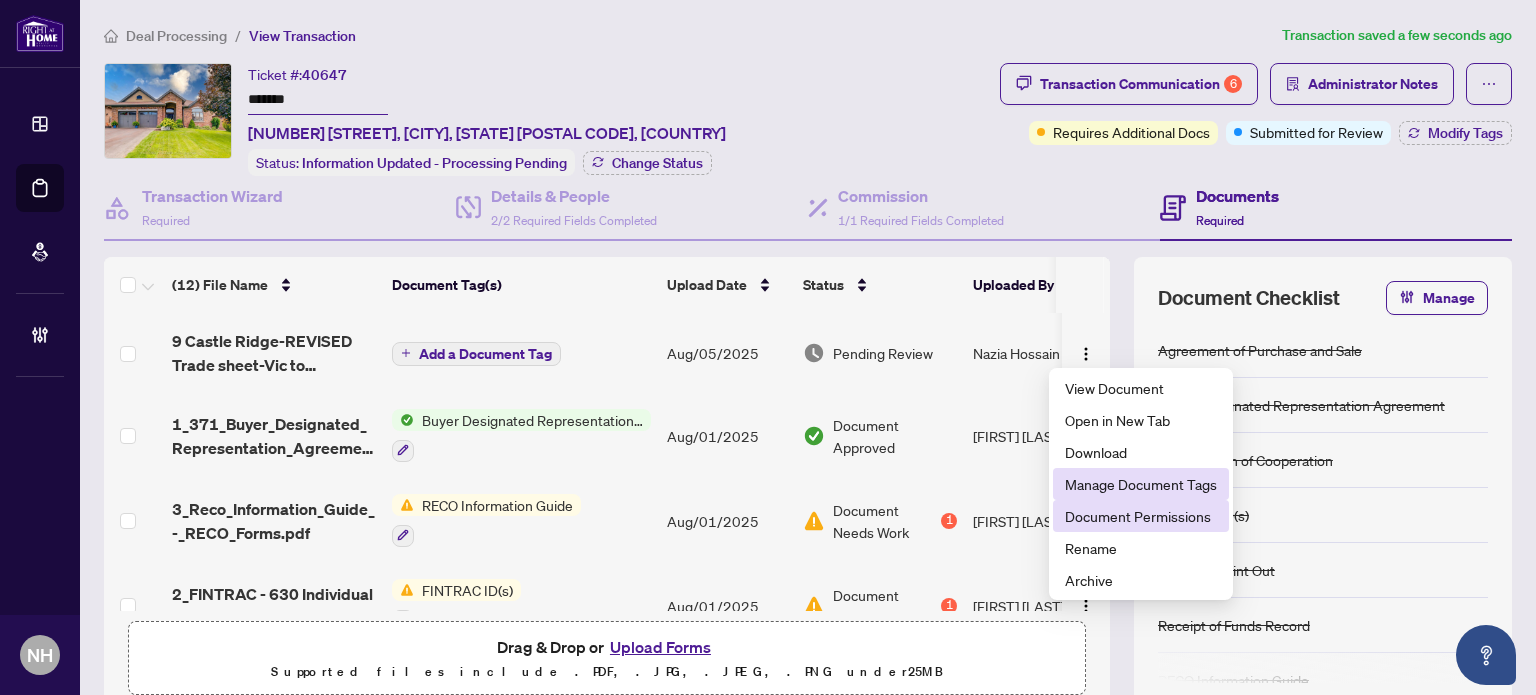 click on "Document Permissions" at bounding box center (1141, 516) 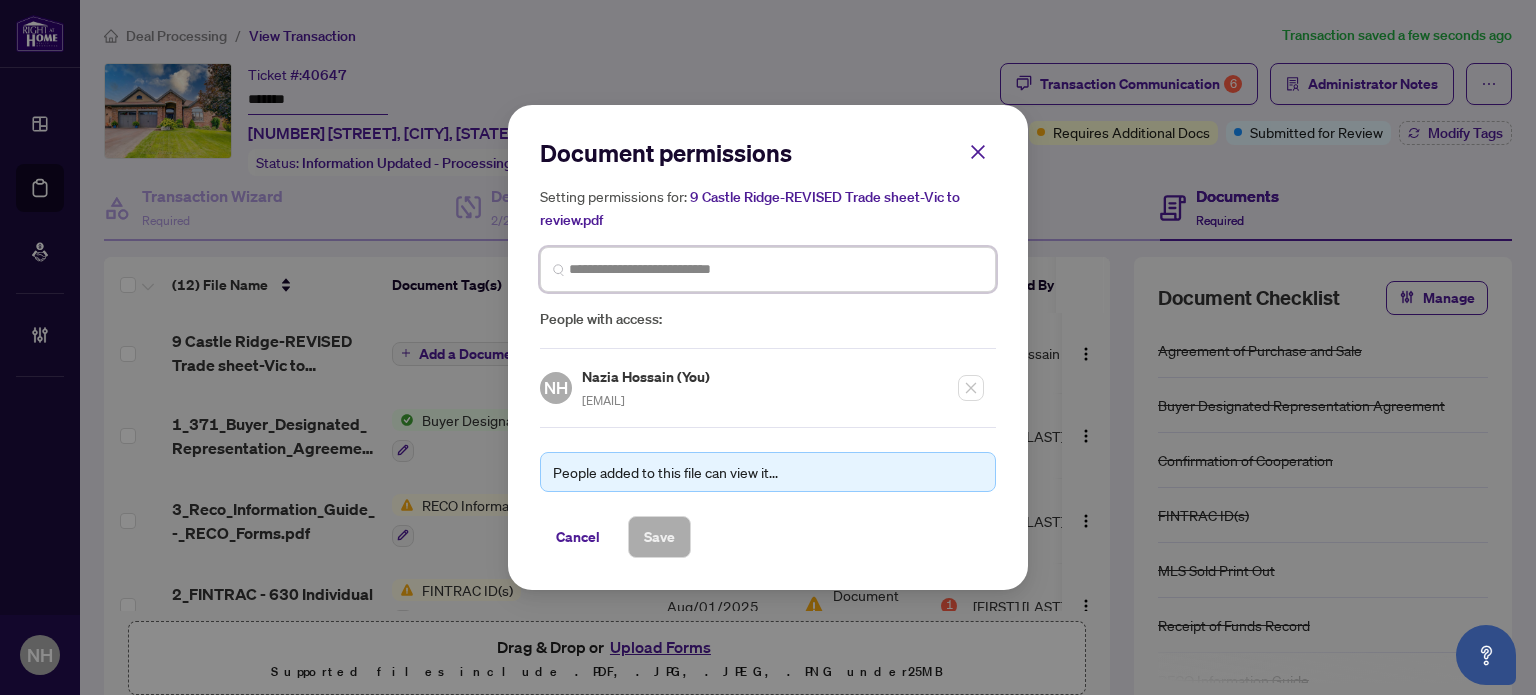 click at bounding box center [0, 0] 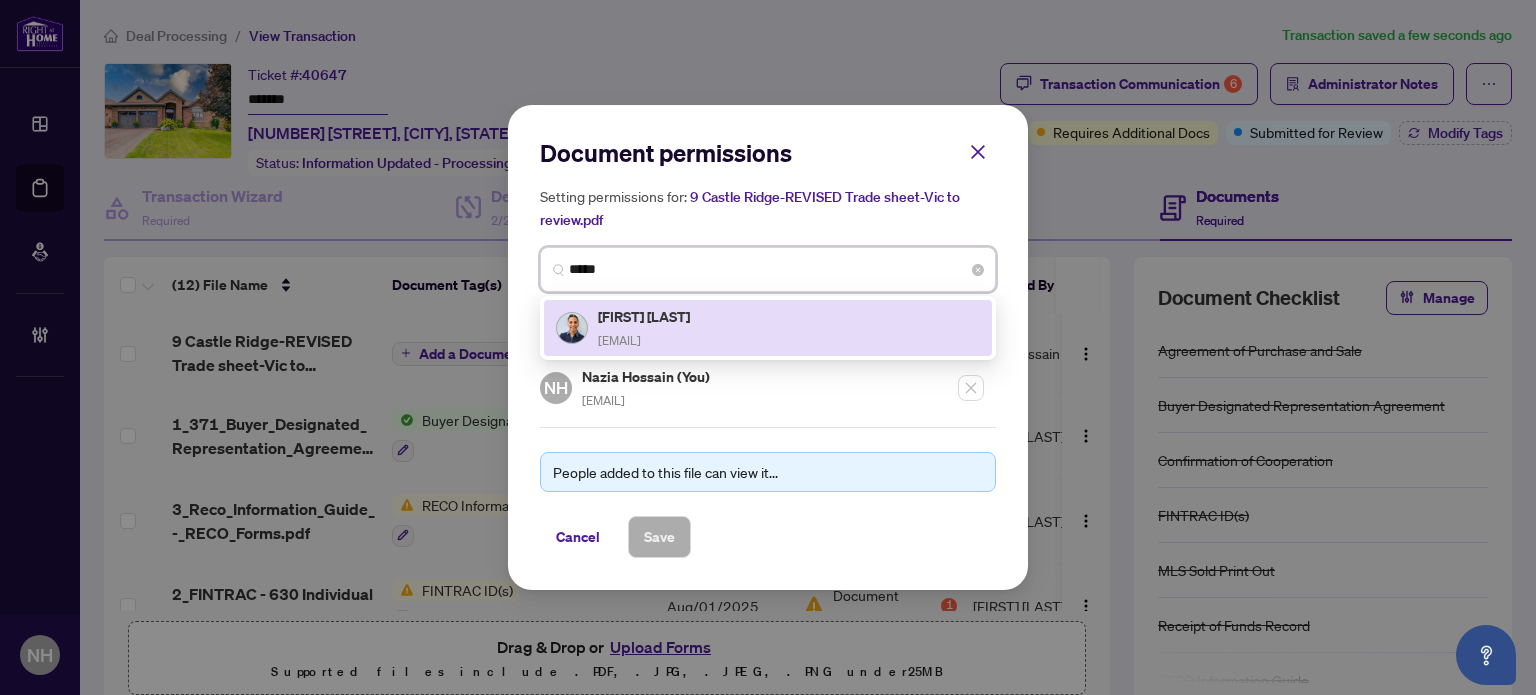click on "[FIRST] [LAST]" at bounding box center (645, 316) 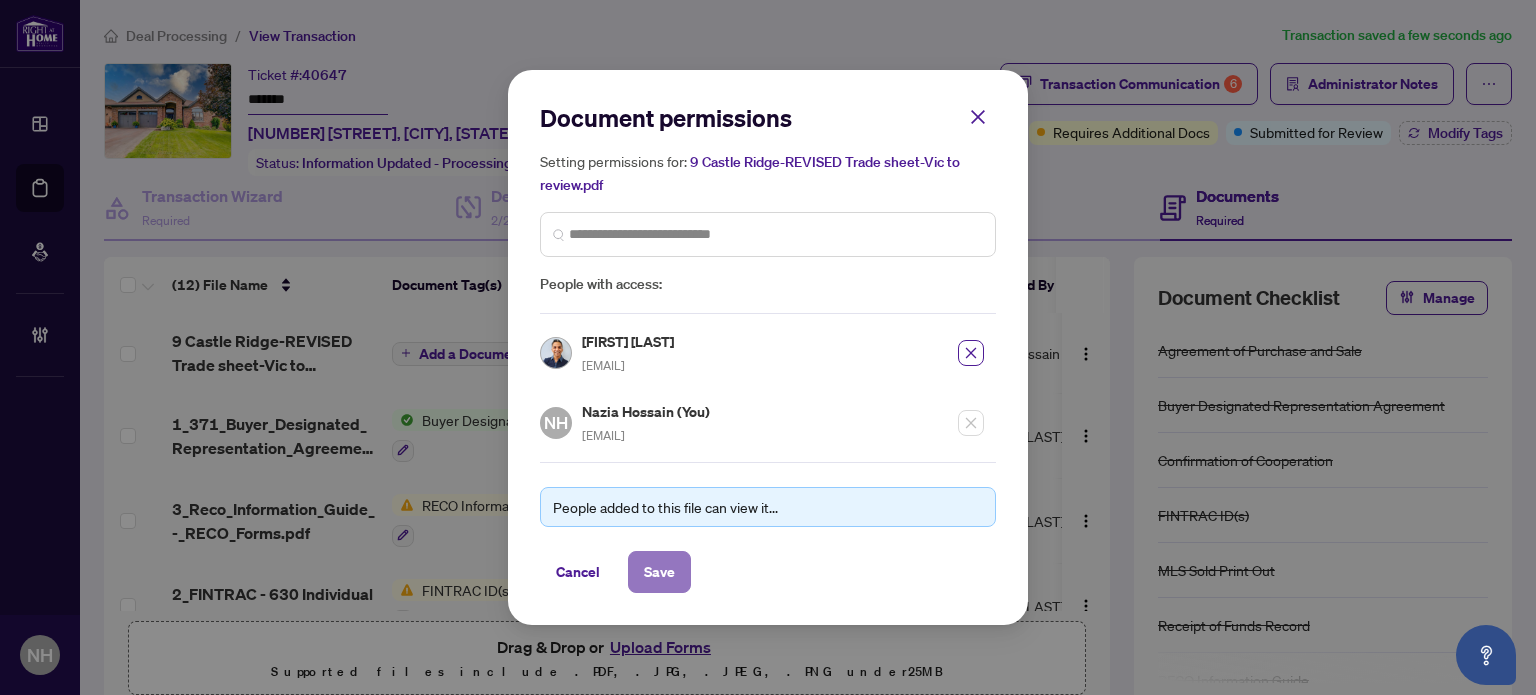 click on "Save" at bounding box center (659, 572) 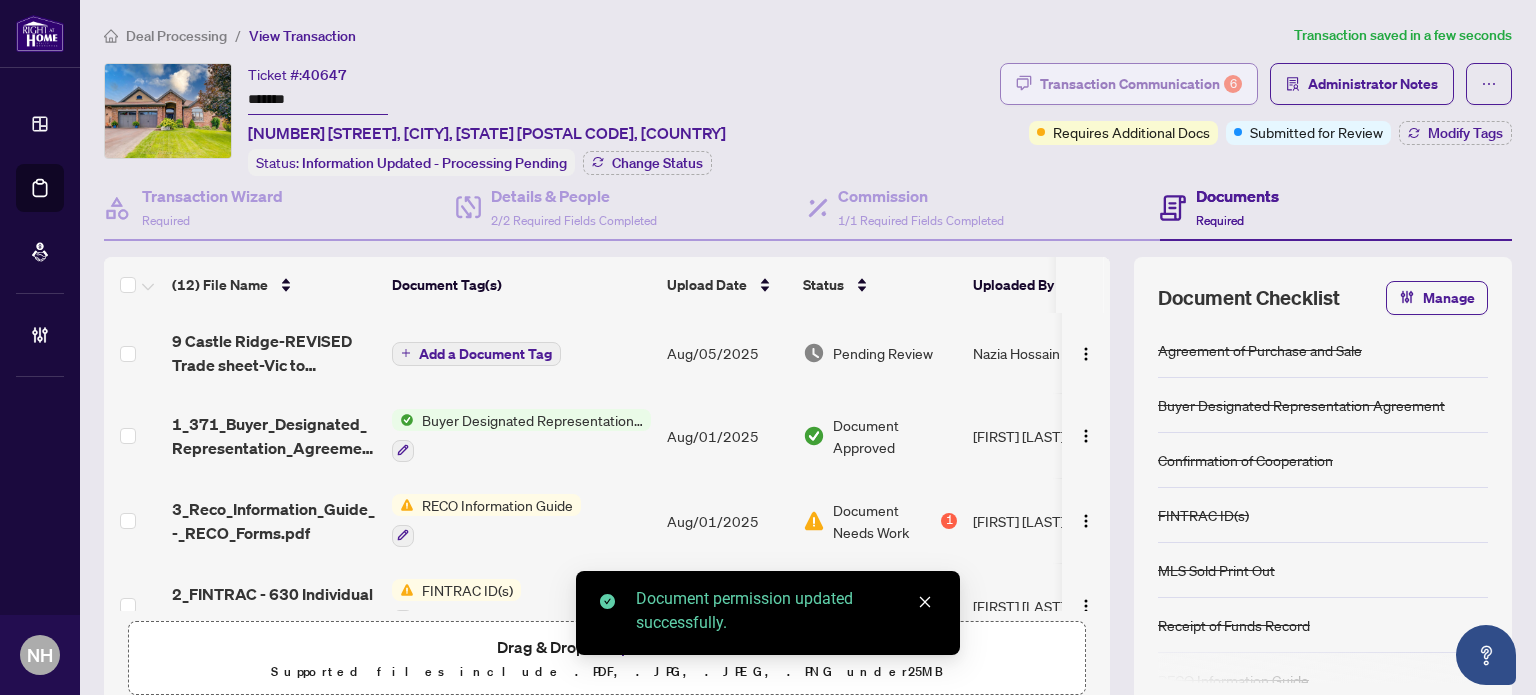 click on "Transaction Communication 6" at bounding box center (1141, 84) 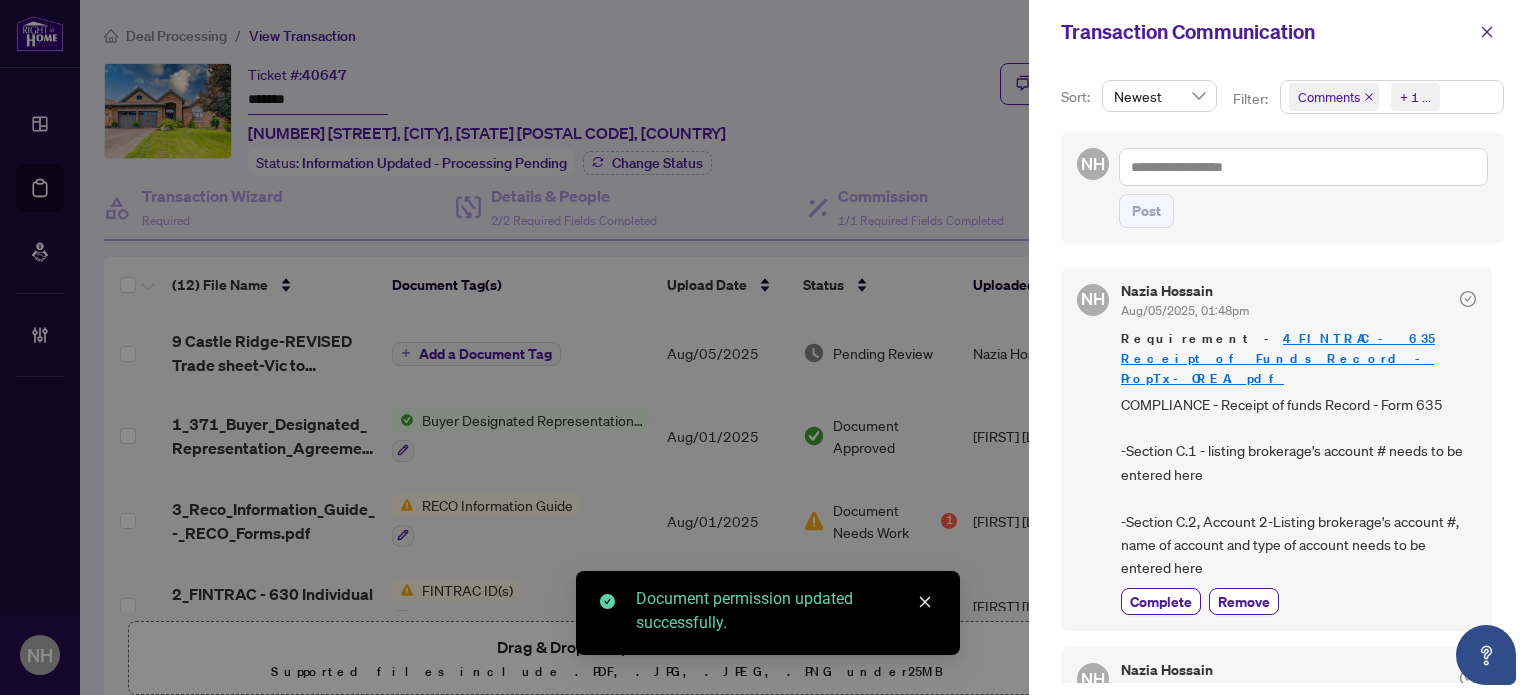 click on "Comments" at bounding box center (1329, 97) 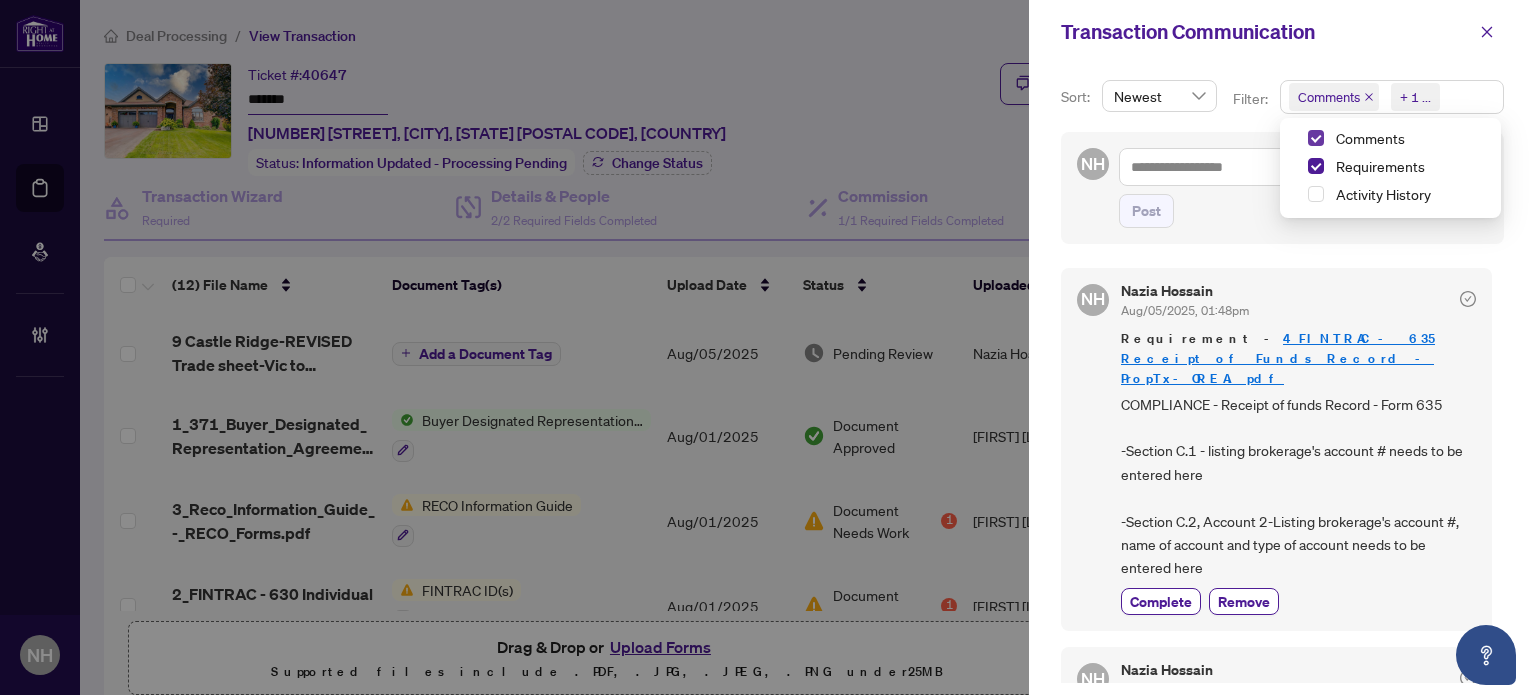 click at bounding box center [1316, 138] 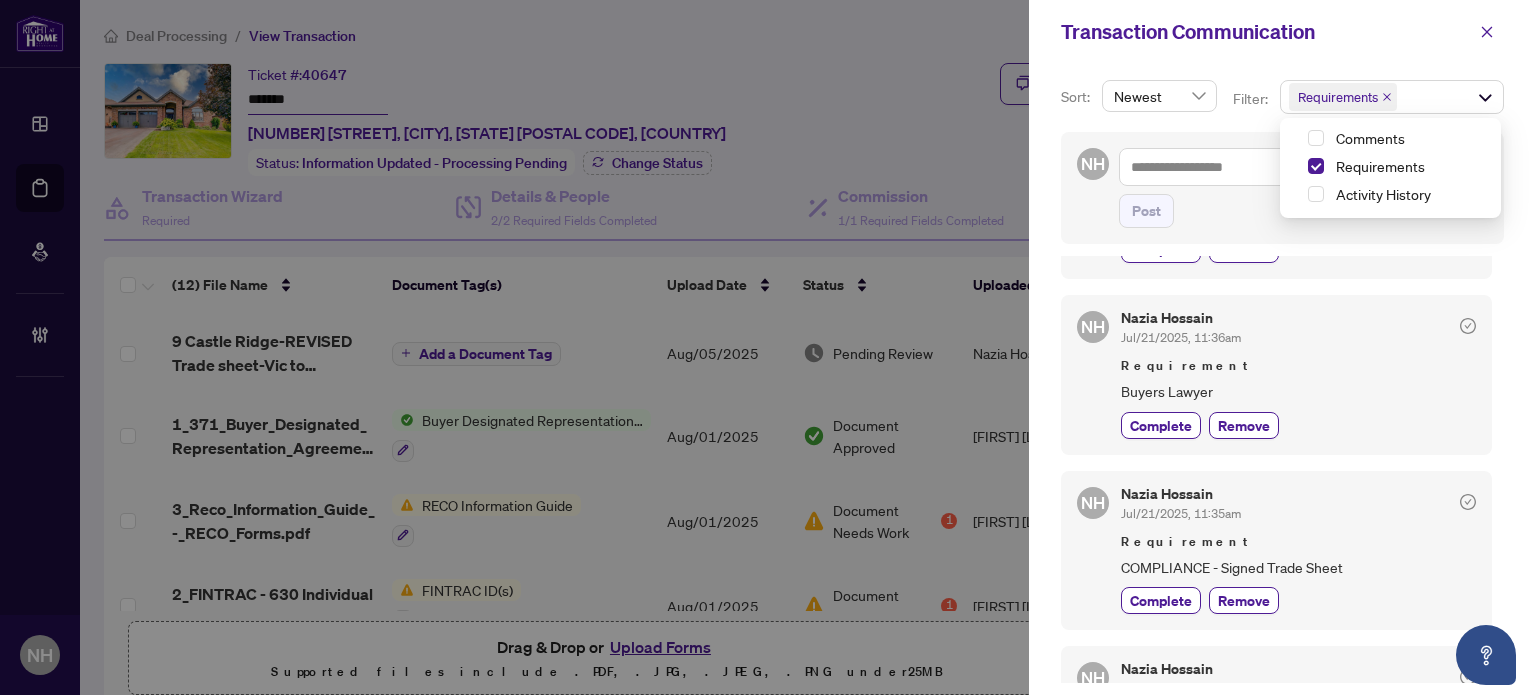 scroll, scrollTop: 1000, scrollLeft: 0, axis: vertical 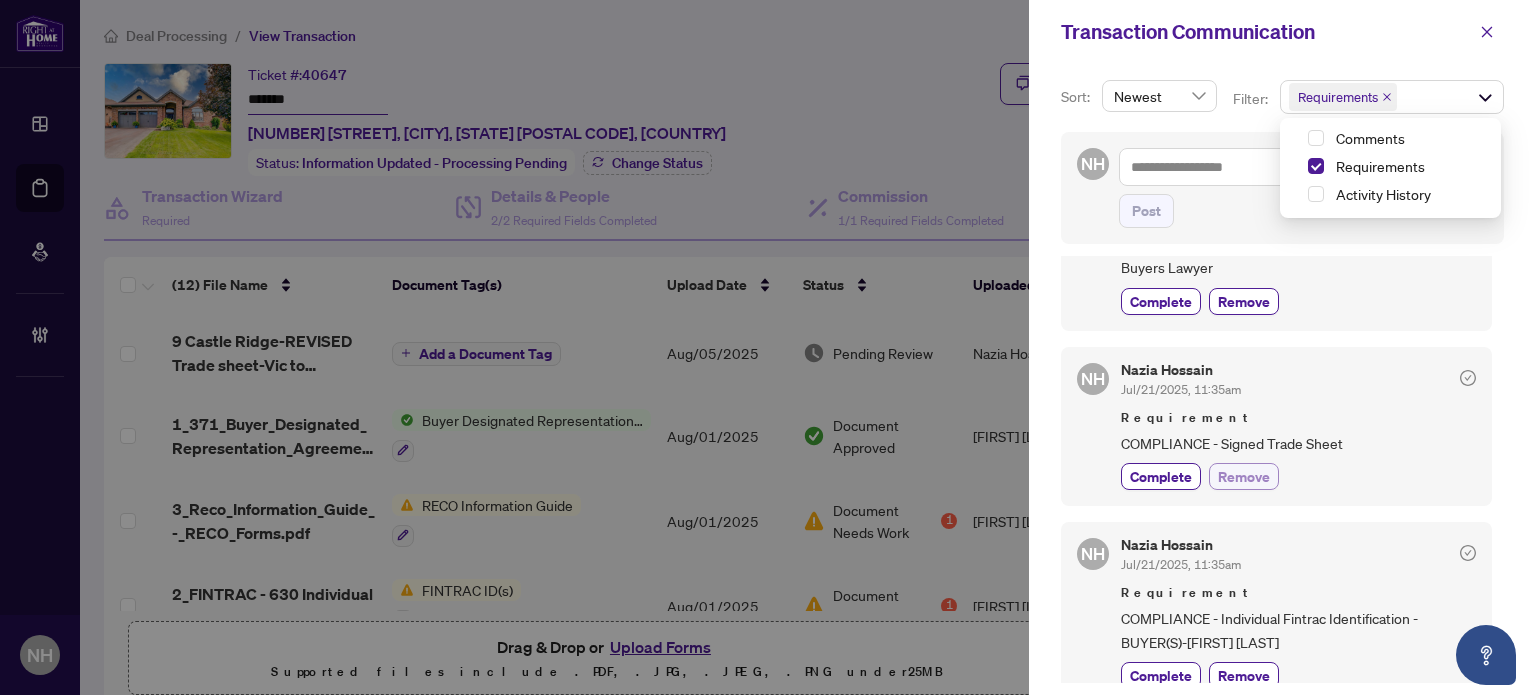 click on "Remove" at bounding box center [1244, 476] 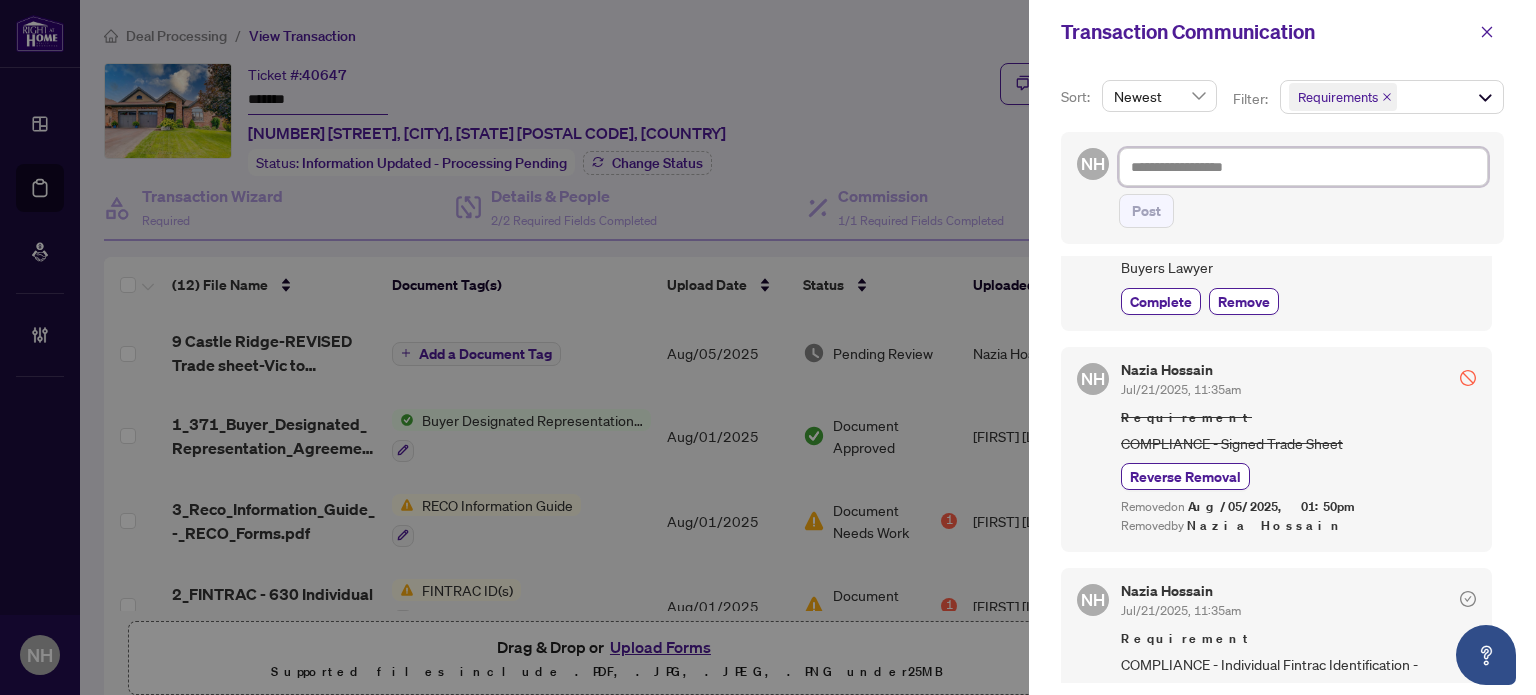 click at bounding box center (1303, 167) 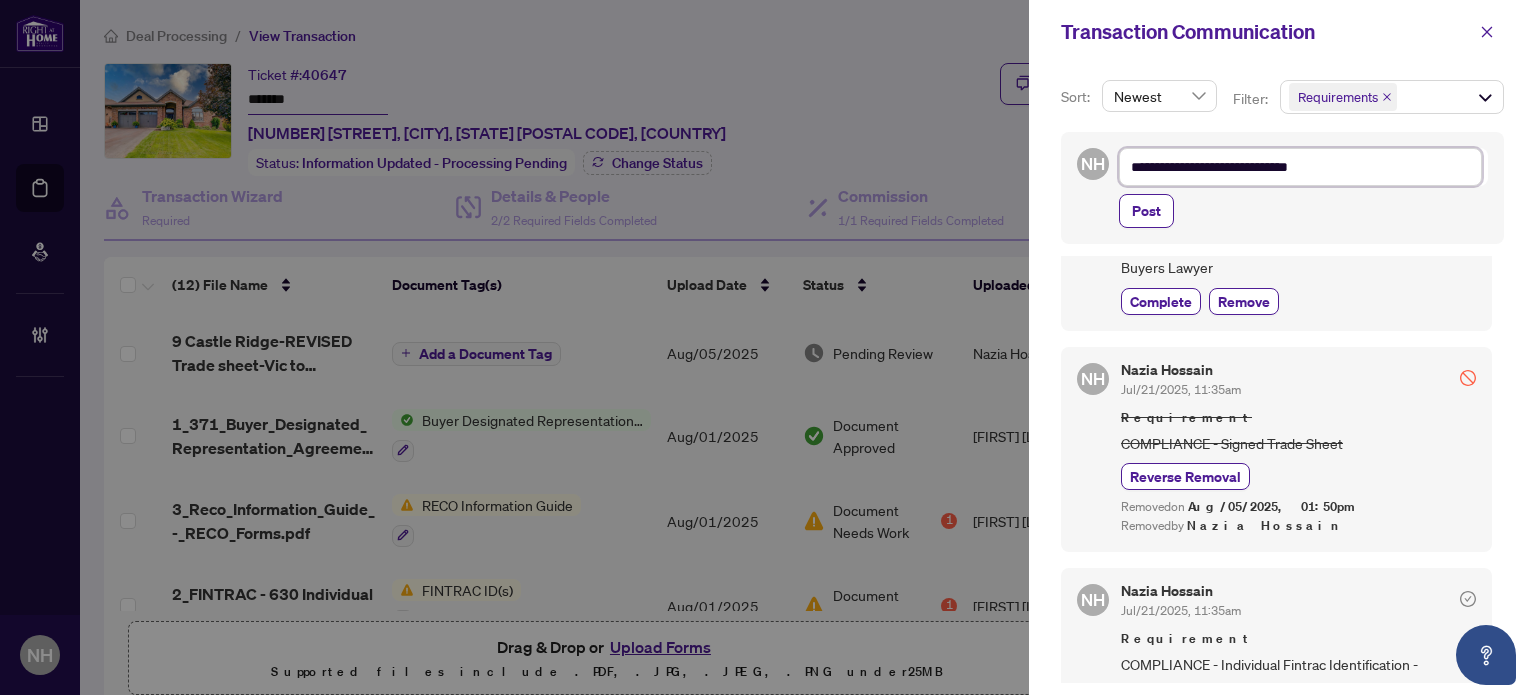 click on "**********" at bounding box center (1300, 167) 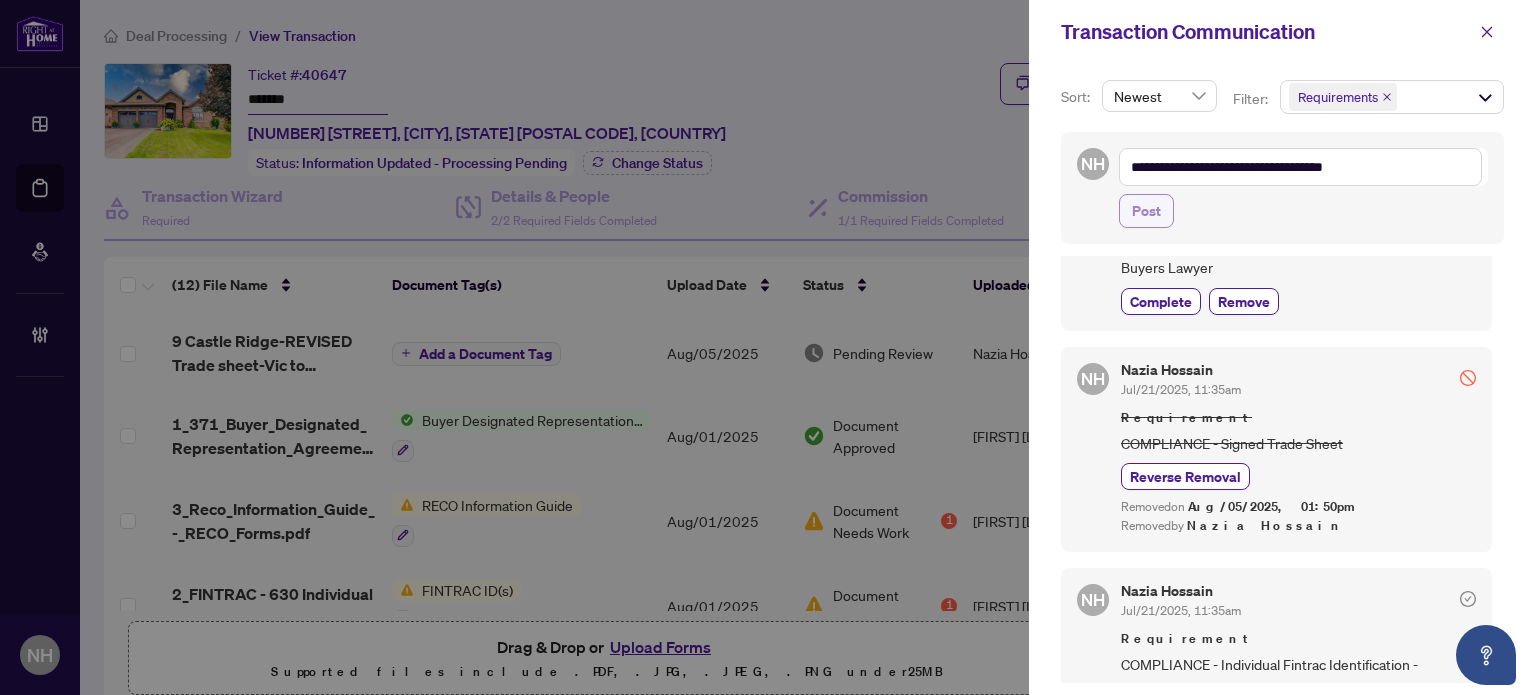 click on "Post" at bounding box center (1146, 211) 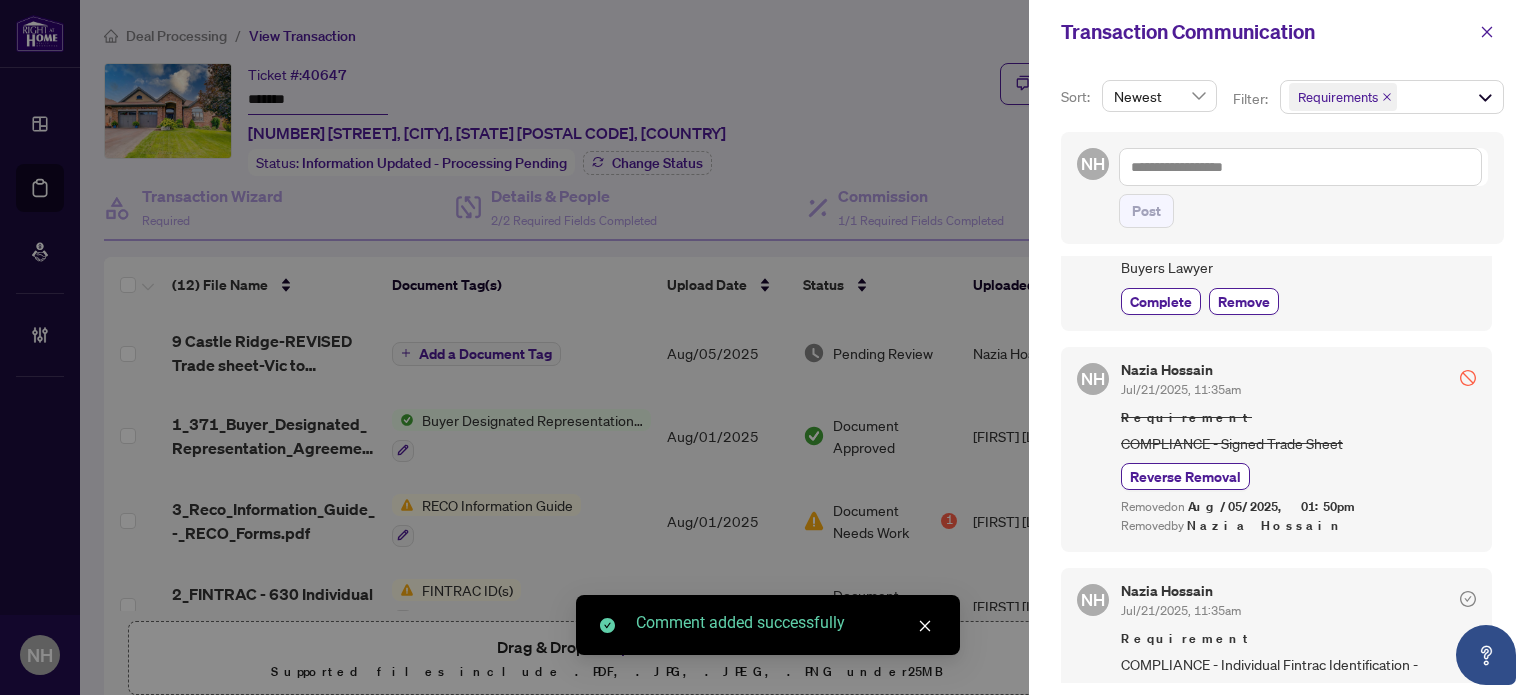 click 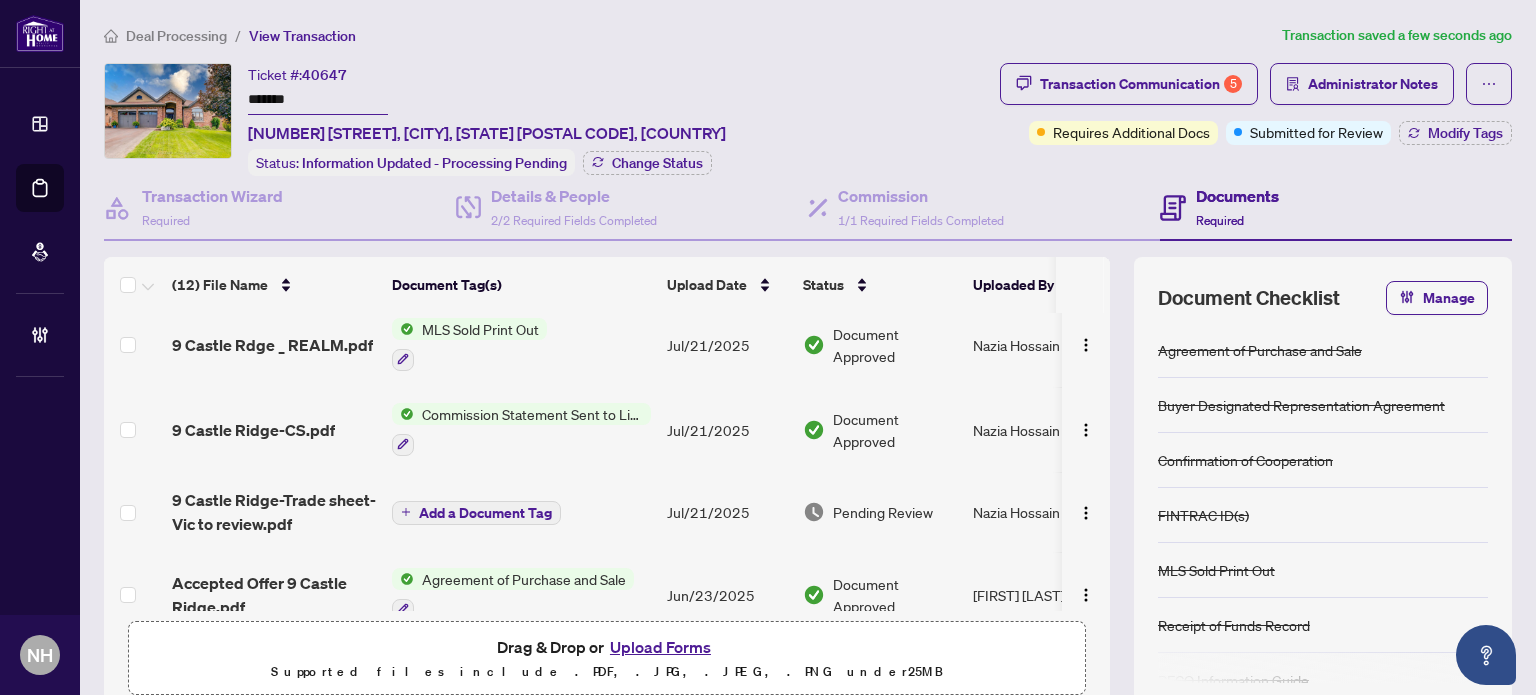 scroll, scrollTop: 700, scrollLeft: 0, axis: vertical 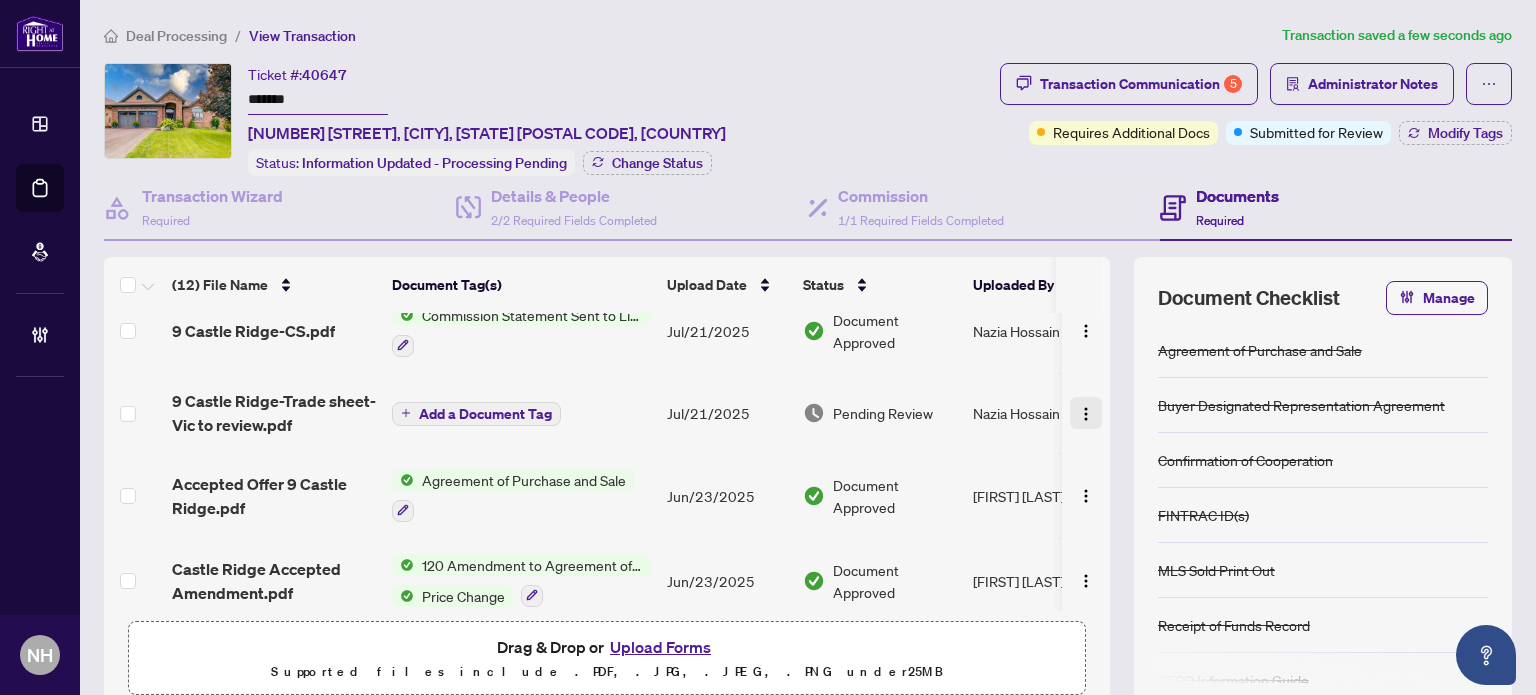 click at bounding box center [1086, 414] 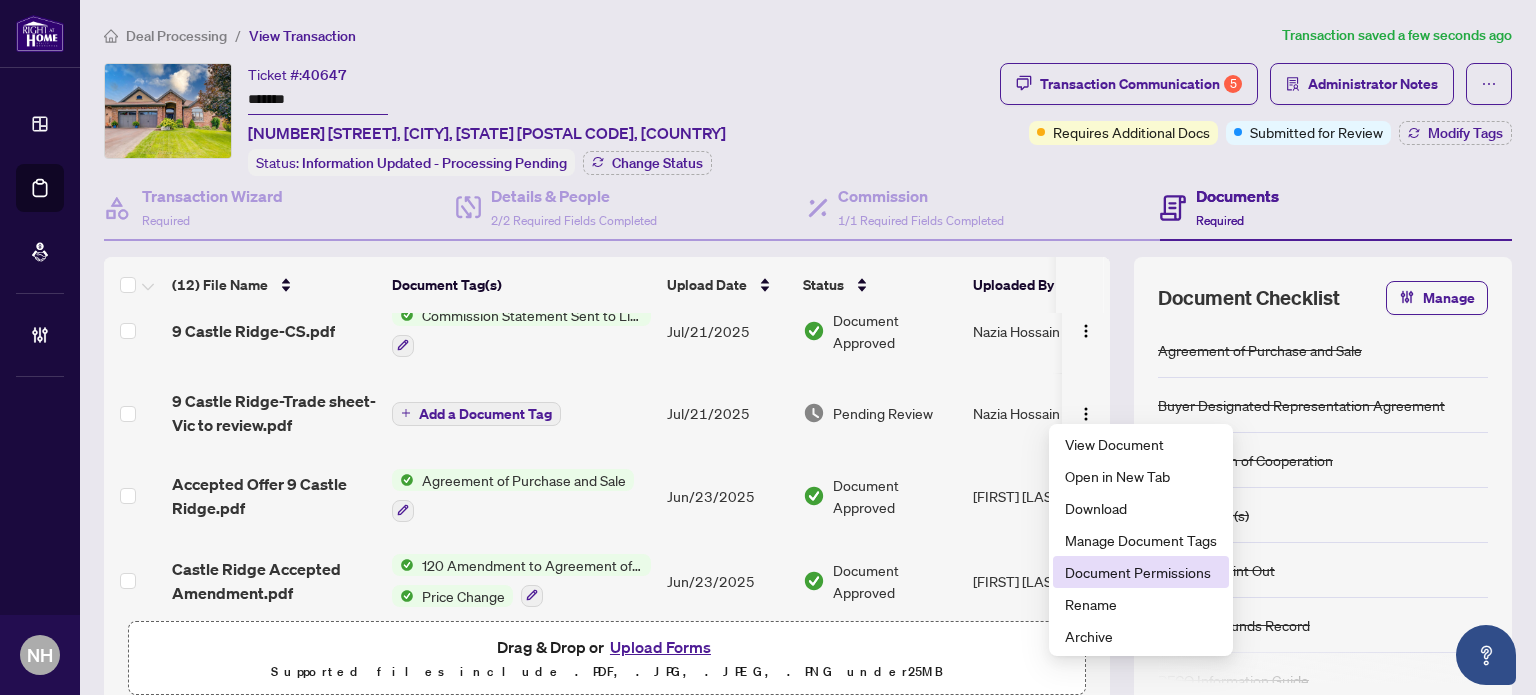 click on "Document Permissions" at bounding box center (1141, 572) 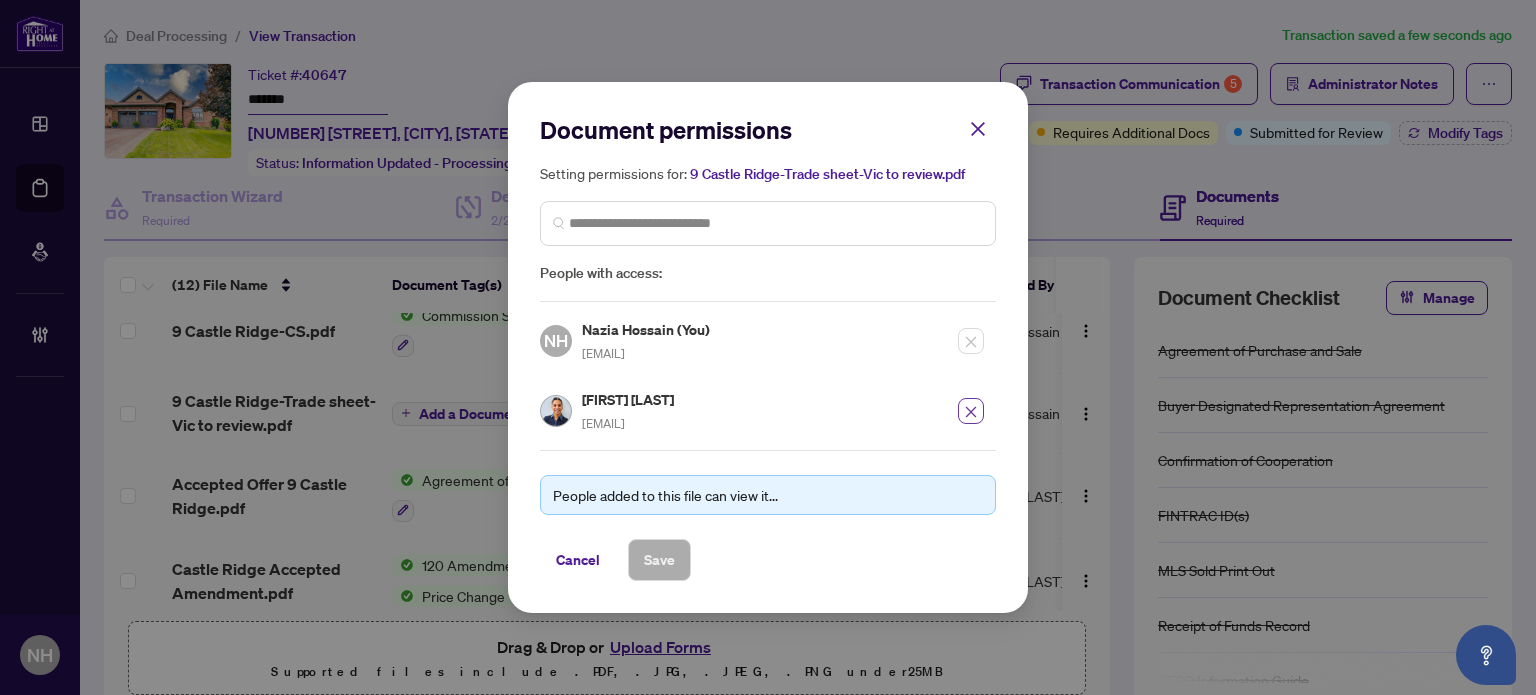 click 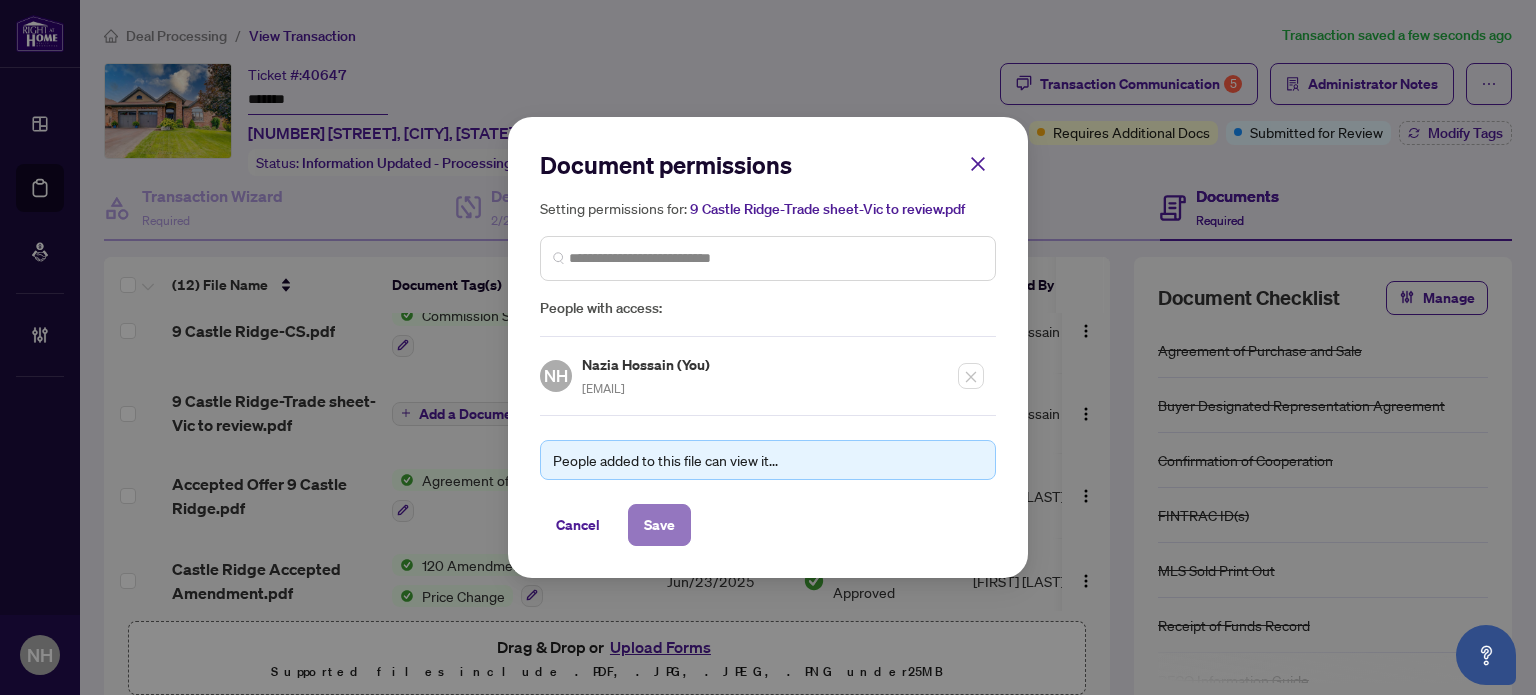 click on "Save" at bounding box center [659, 525] 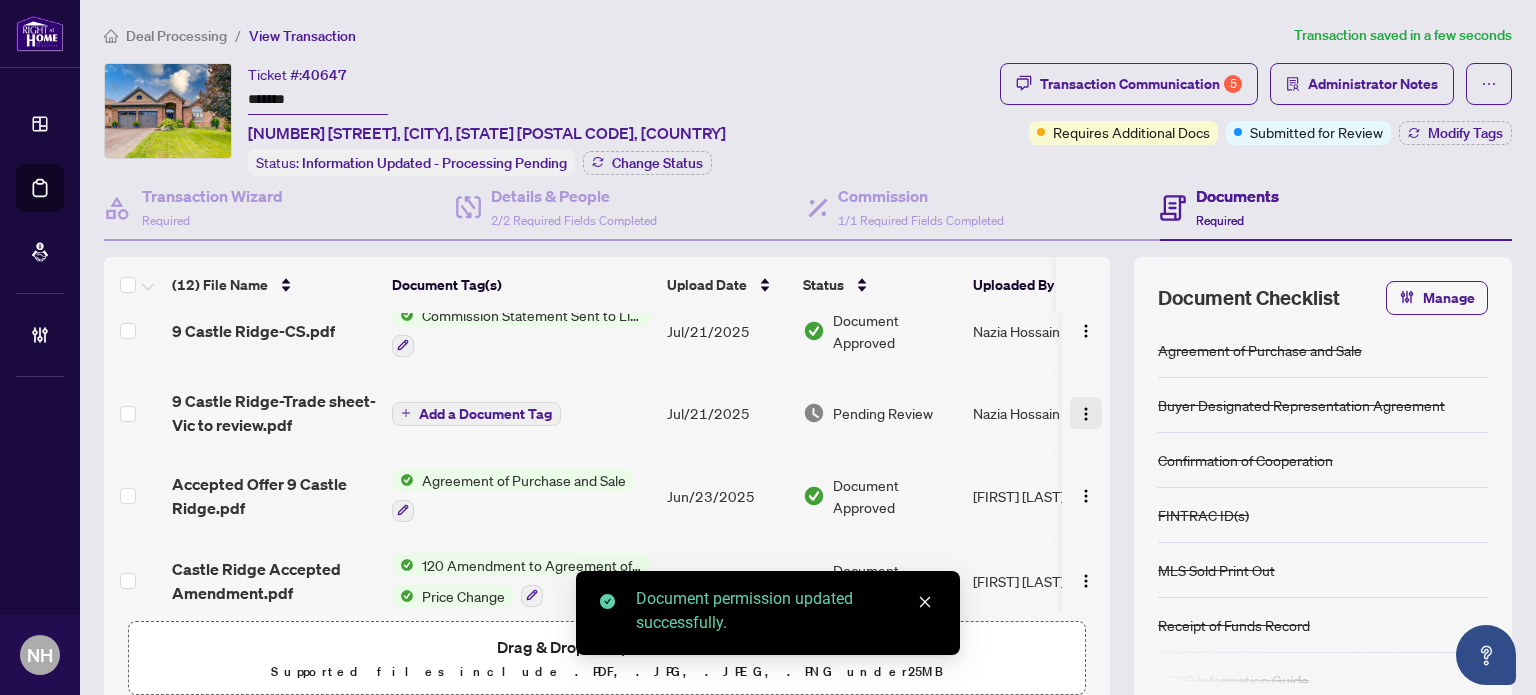 click at bounding box center [1086, 414] 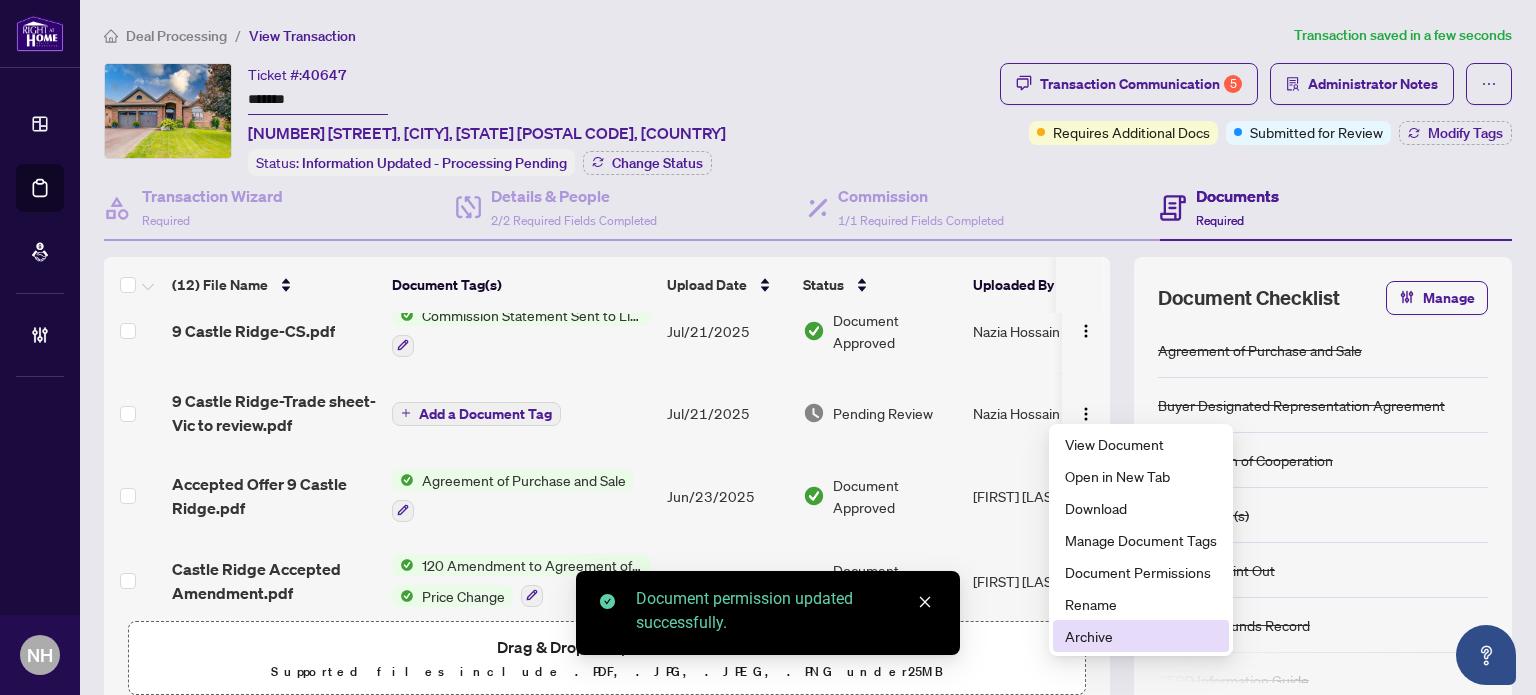 click on "Archive" at bounding box center [1141, 636] 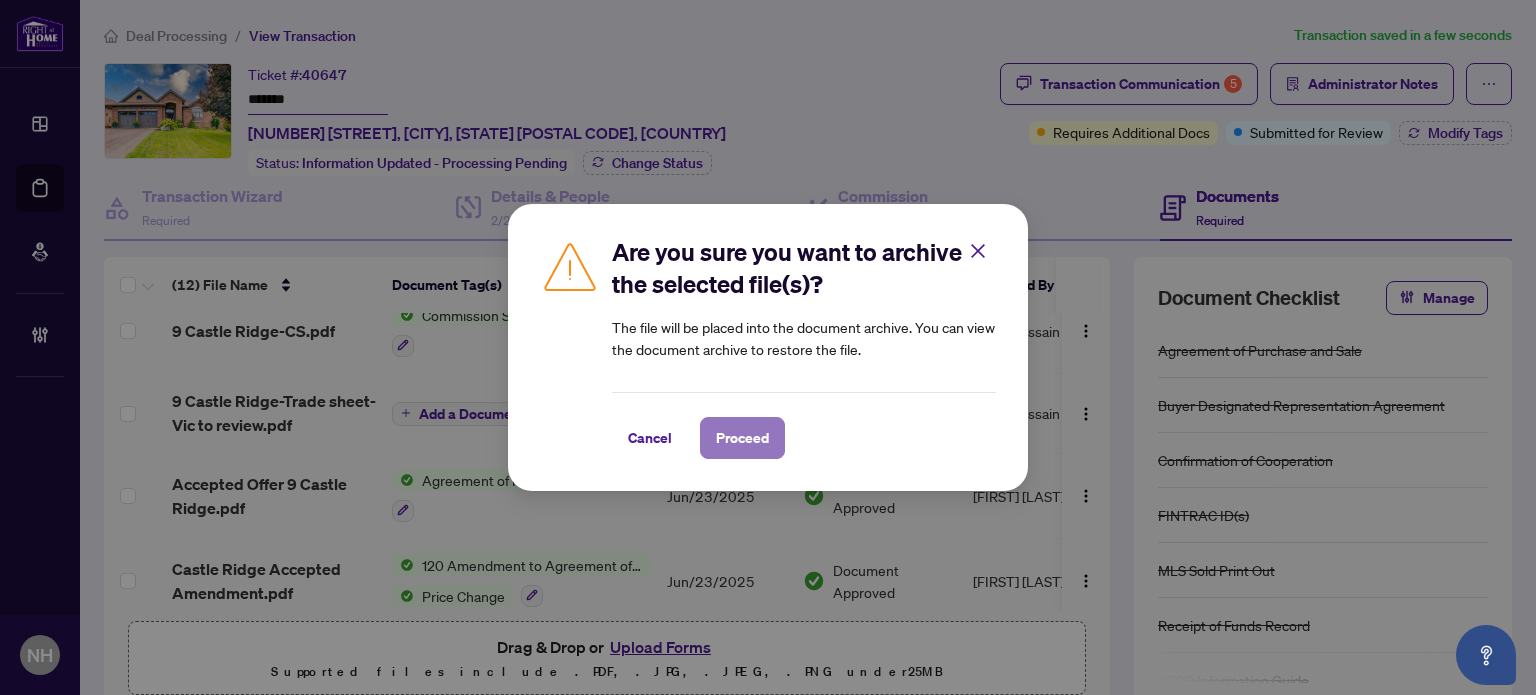 click on "Proceed" at bounding box center [742, 438] 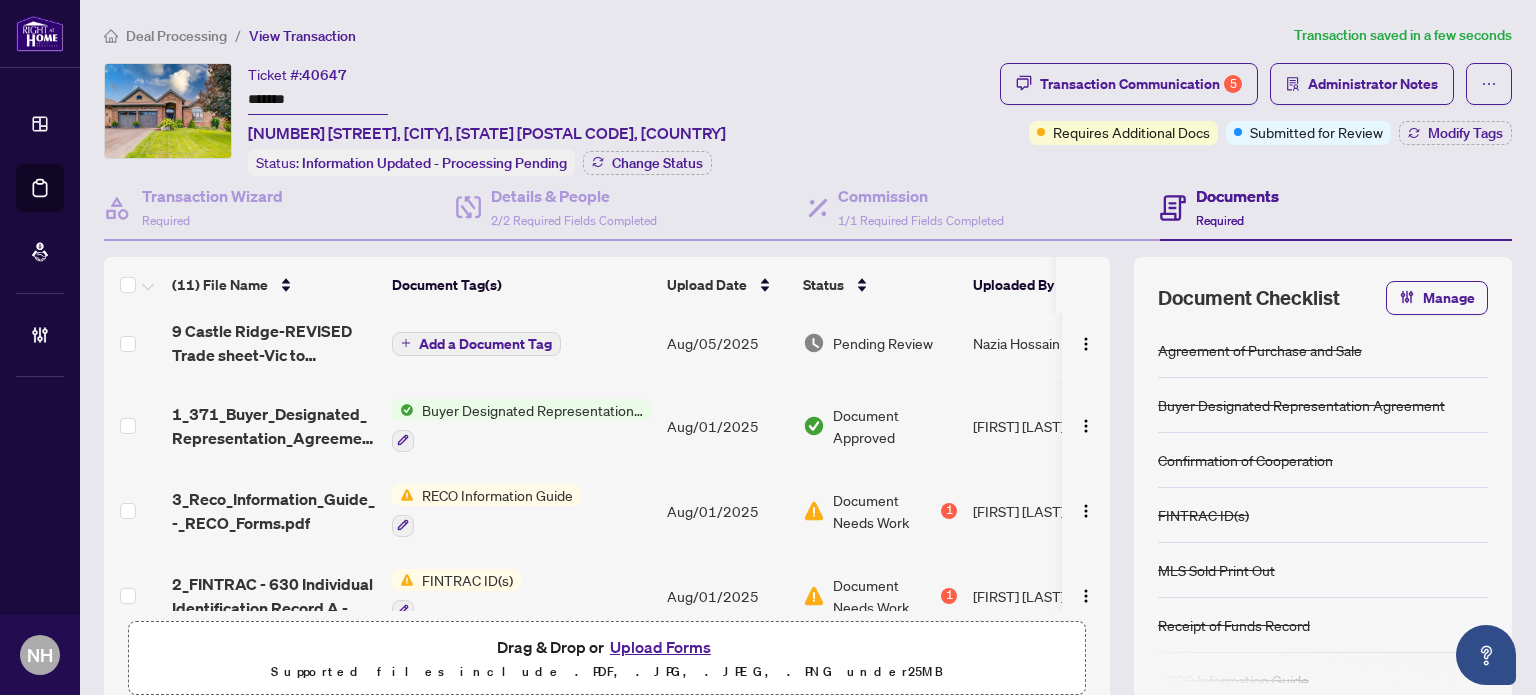 scroll, scrollTop: 0, scrollLeft: 0, axis: both 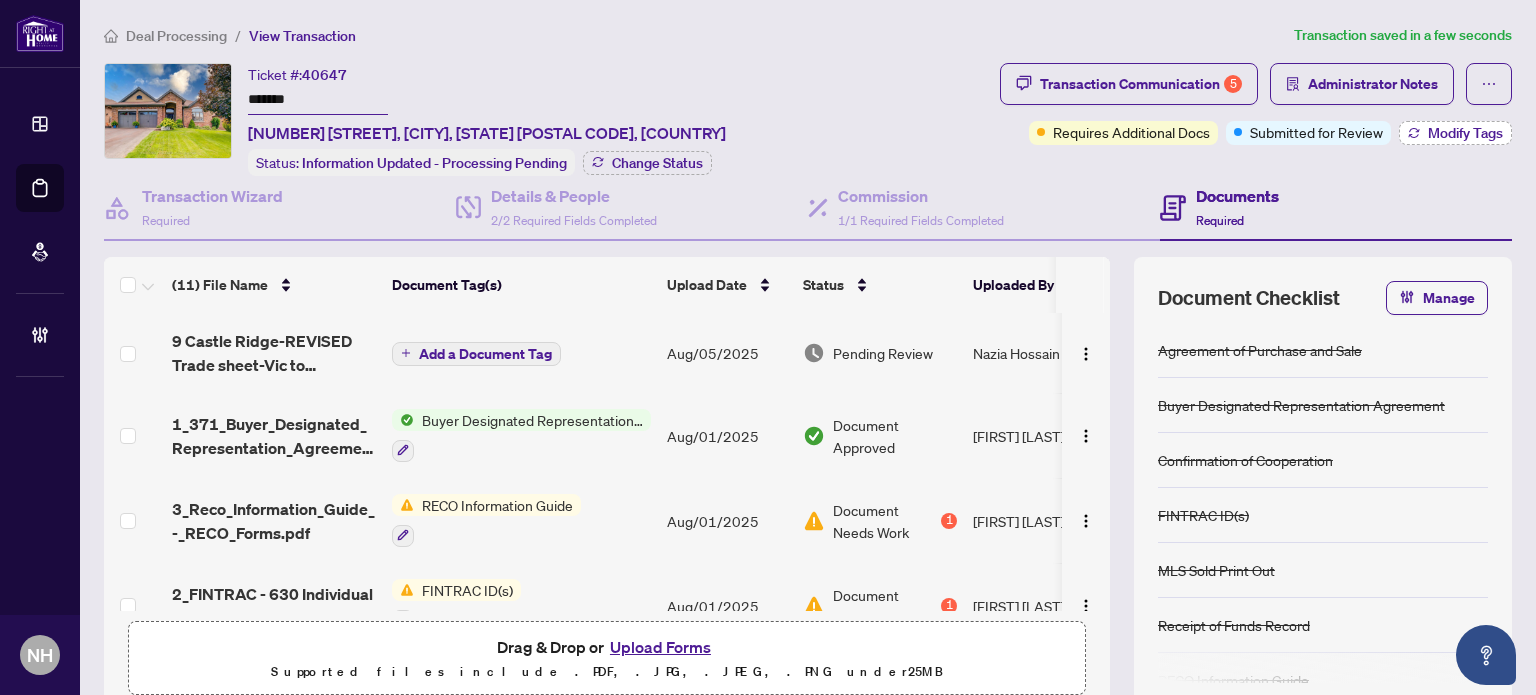 click on "Modify Tags" at bounding box center (1465, 133) 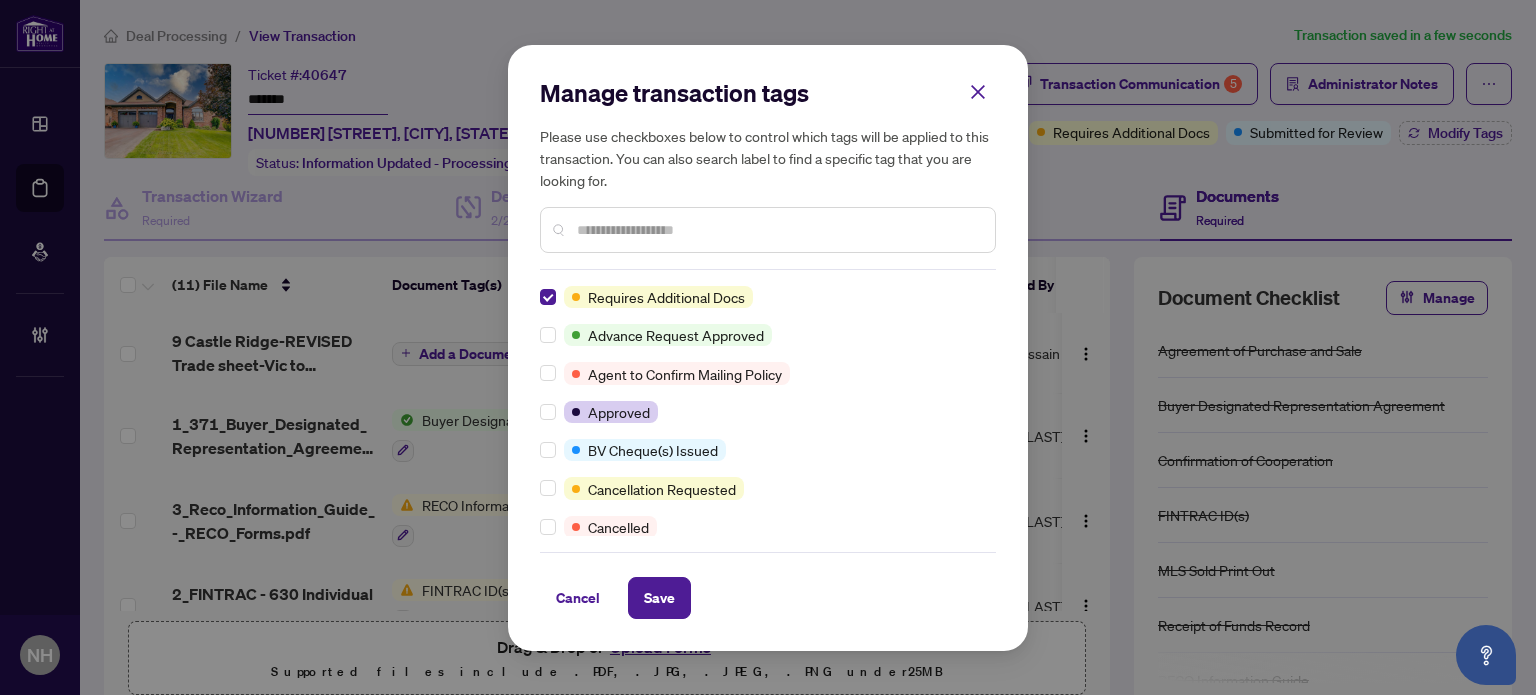 scroll, scrollTop: 0, scrollLeft: 0, axis: both 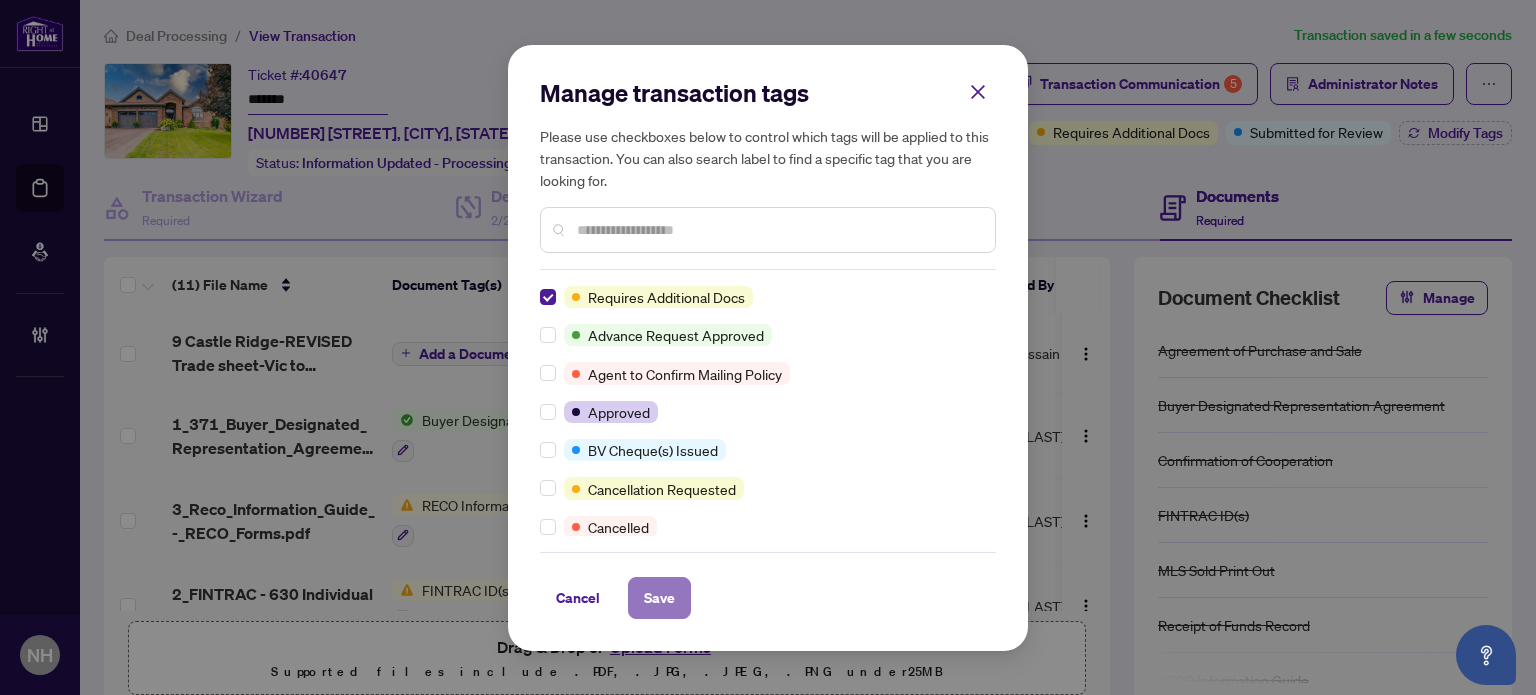 click on "Save" at bounding box center (659, 598) 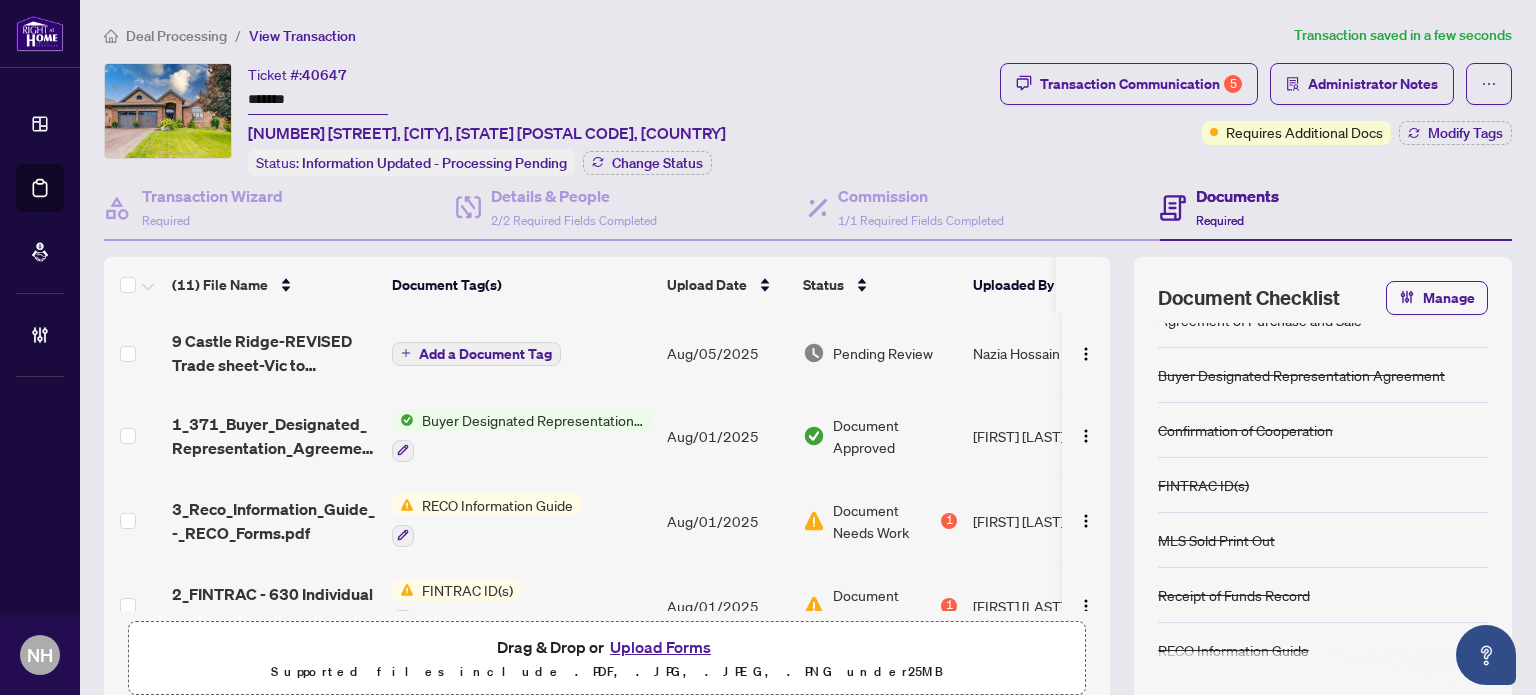 scroll, scrollTop: 0, scrollLeft: 0, axis: both 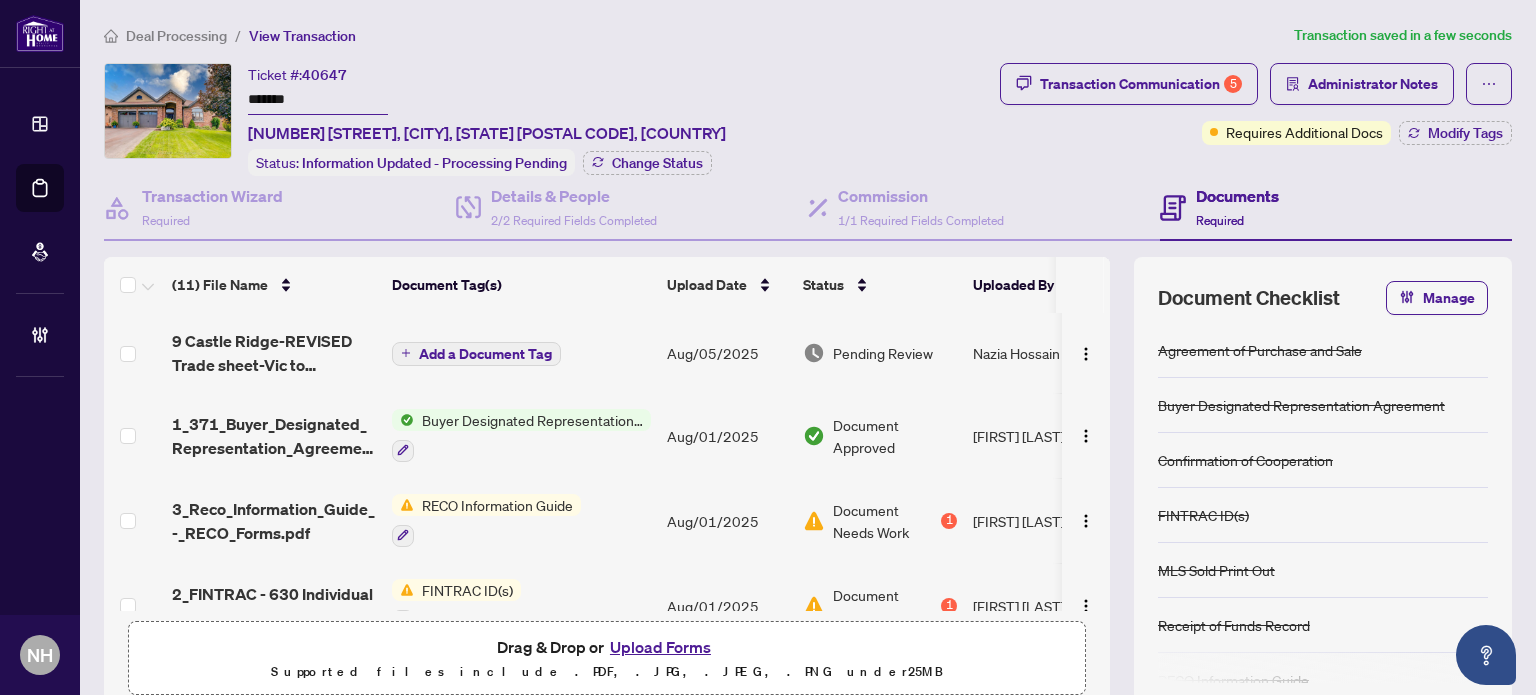click on "Transaction Communication 5 Administrator Notes Requires Additional Docs Modify Tags" at bounding box center (1256, 104) 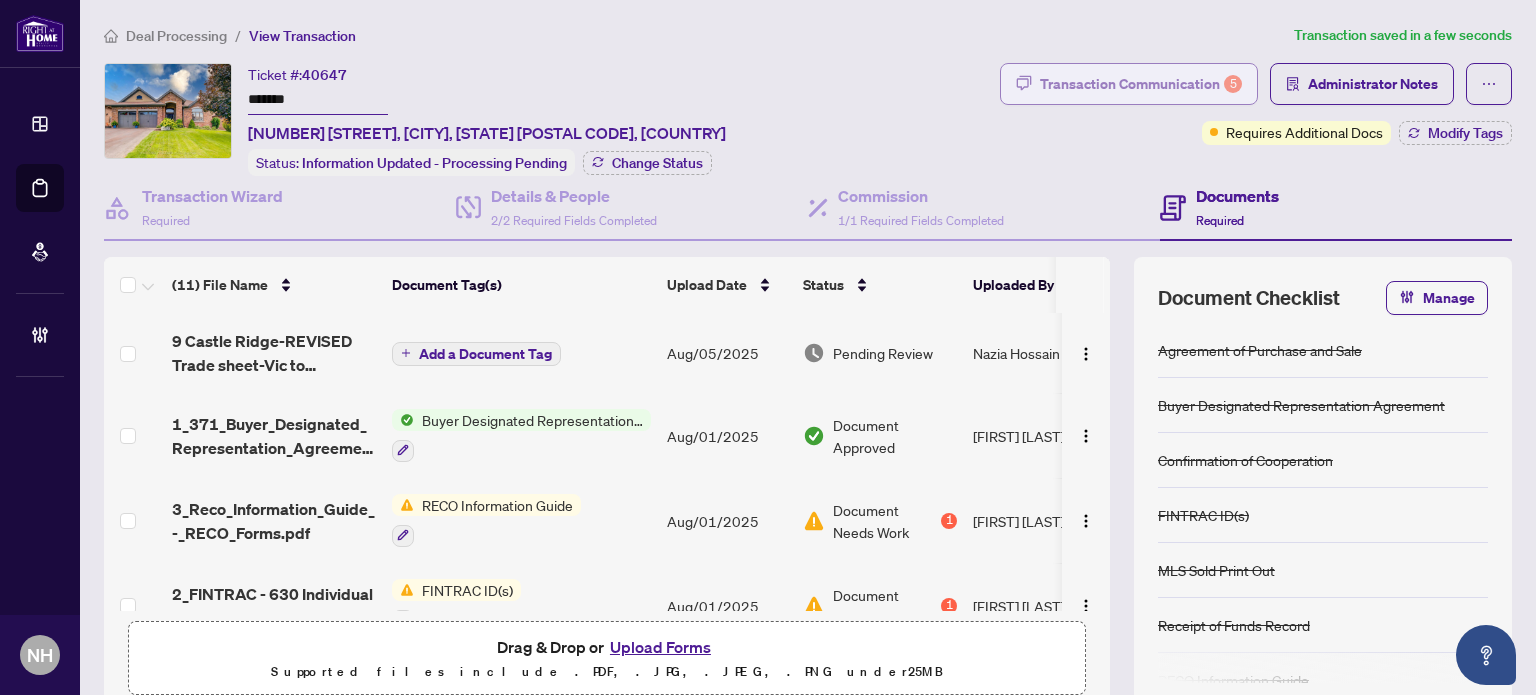 click on "Transaction Communication 5" at bounding box center (1141, 84) 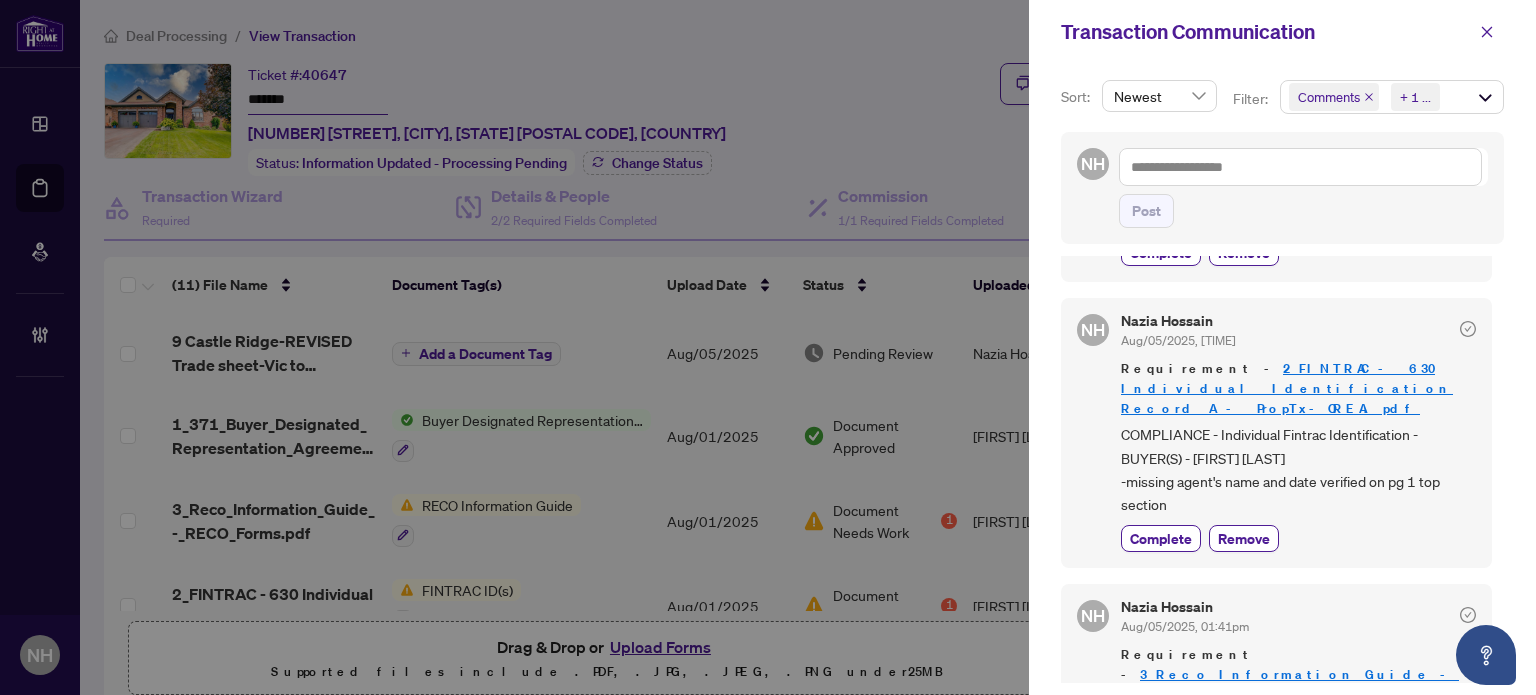 scroll, scrollTop: 600, scrollLeft: 0, axis: vertical 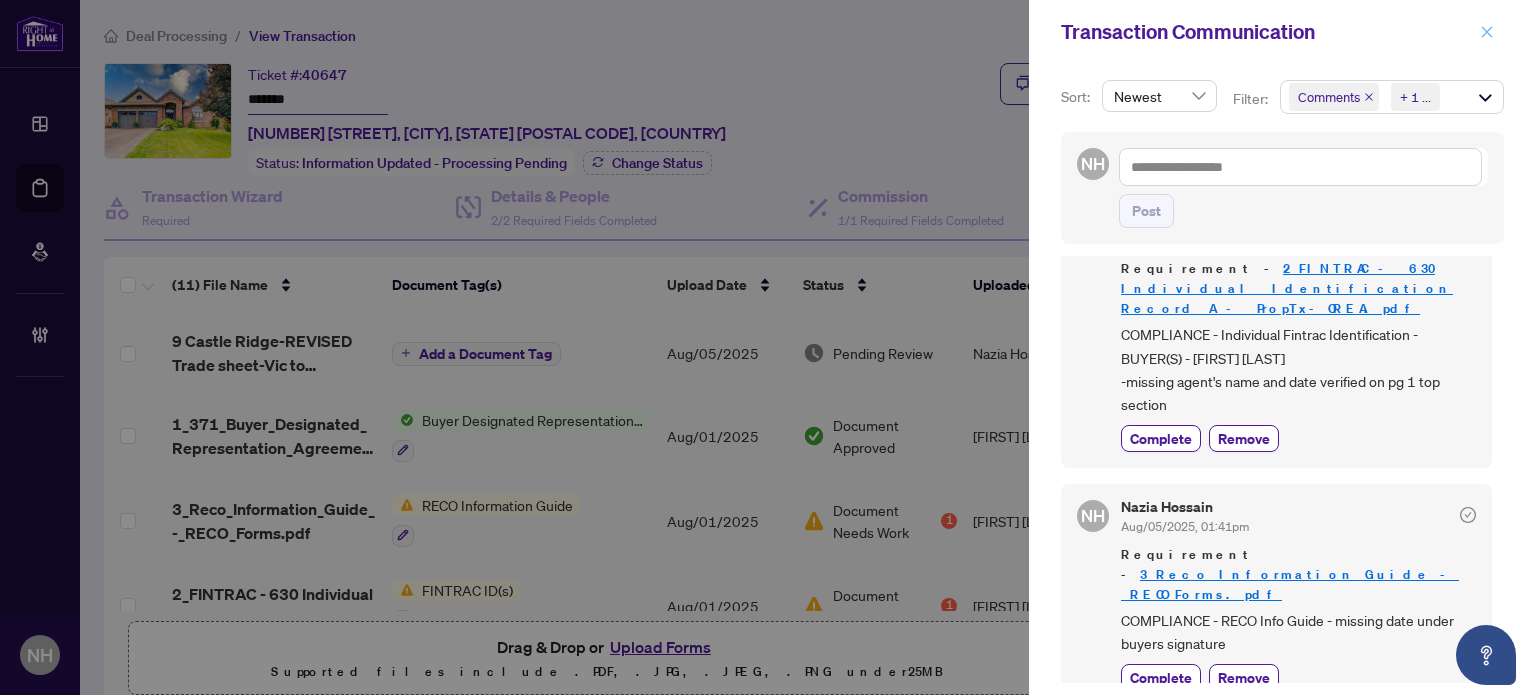 click at bounding box center [1487, 32] 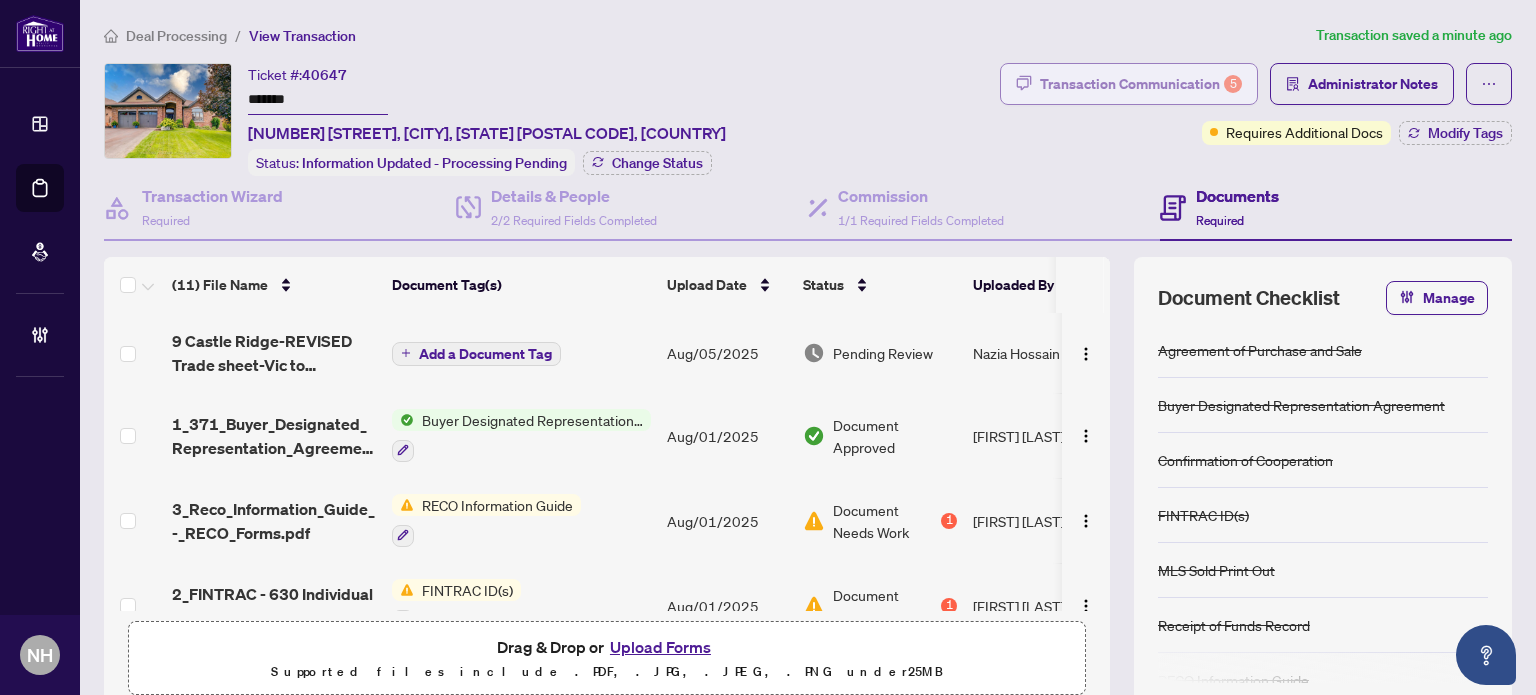 click on "Transaction Communication 5" at bounding box center [1141, 84] 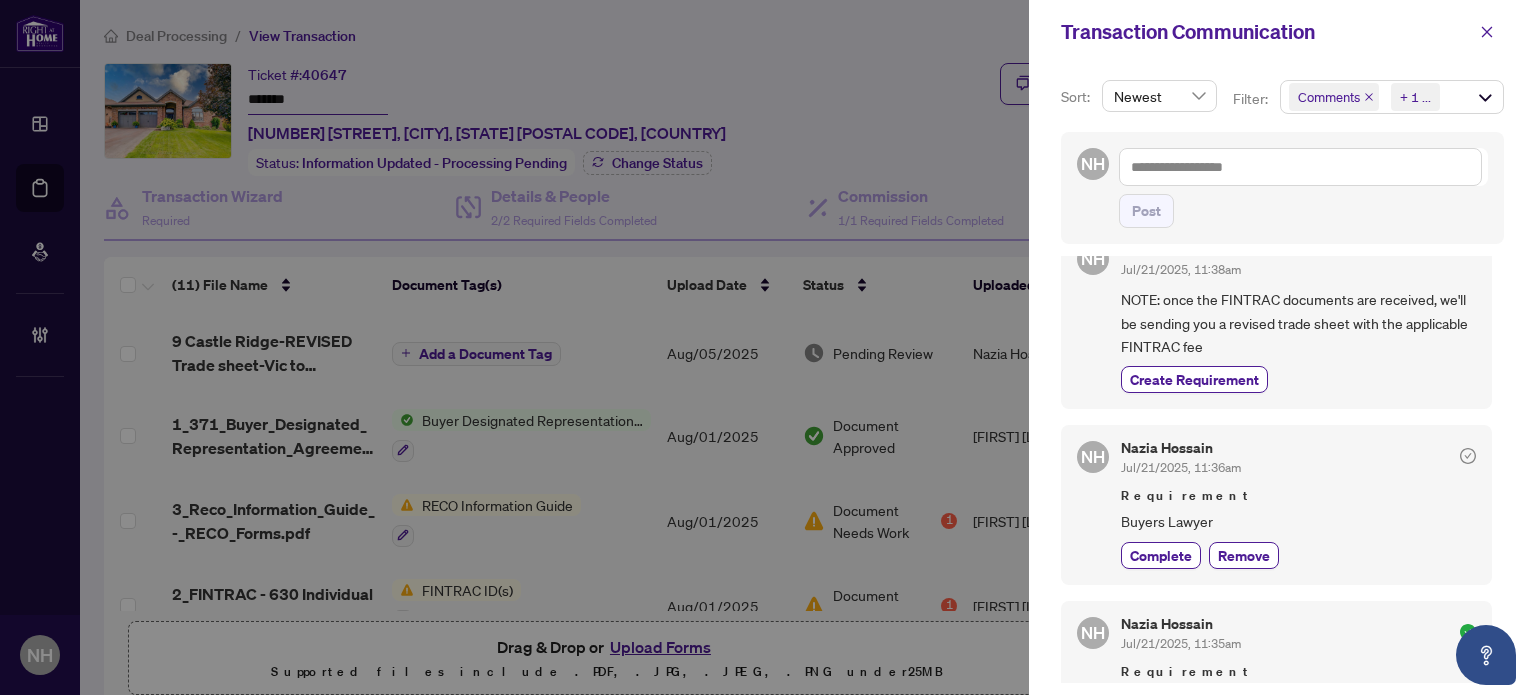 scroll, scrollTop: 2100, scrollLeft: 0, axis: vertical 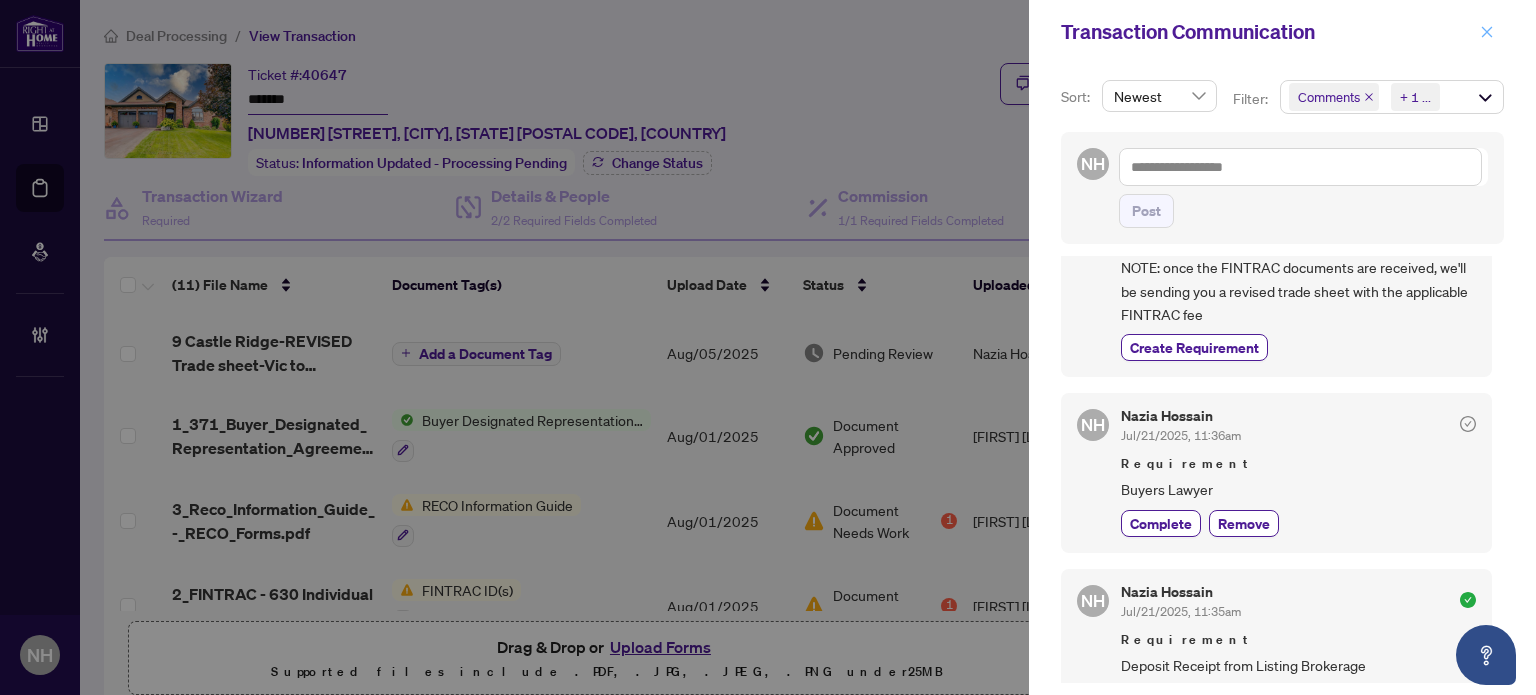 click 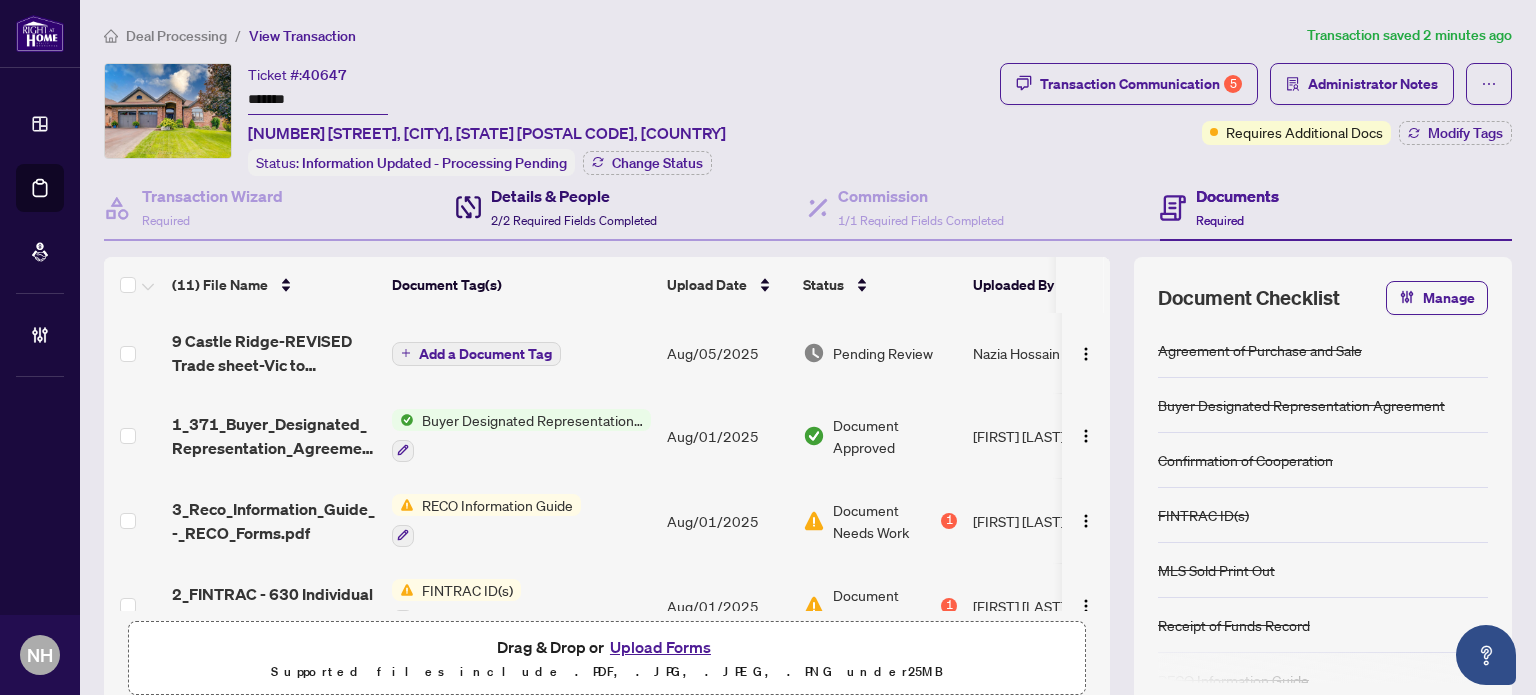 click on "2/2 Required Fields Completed" at bounding box center (574, 220) 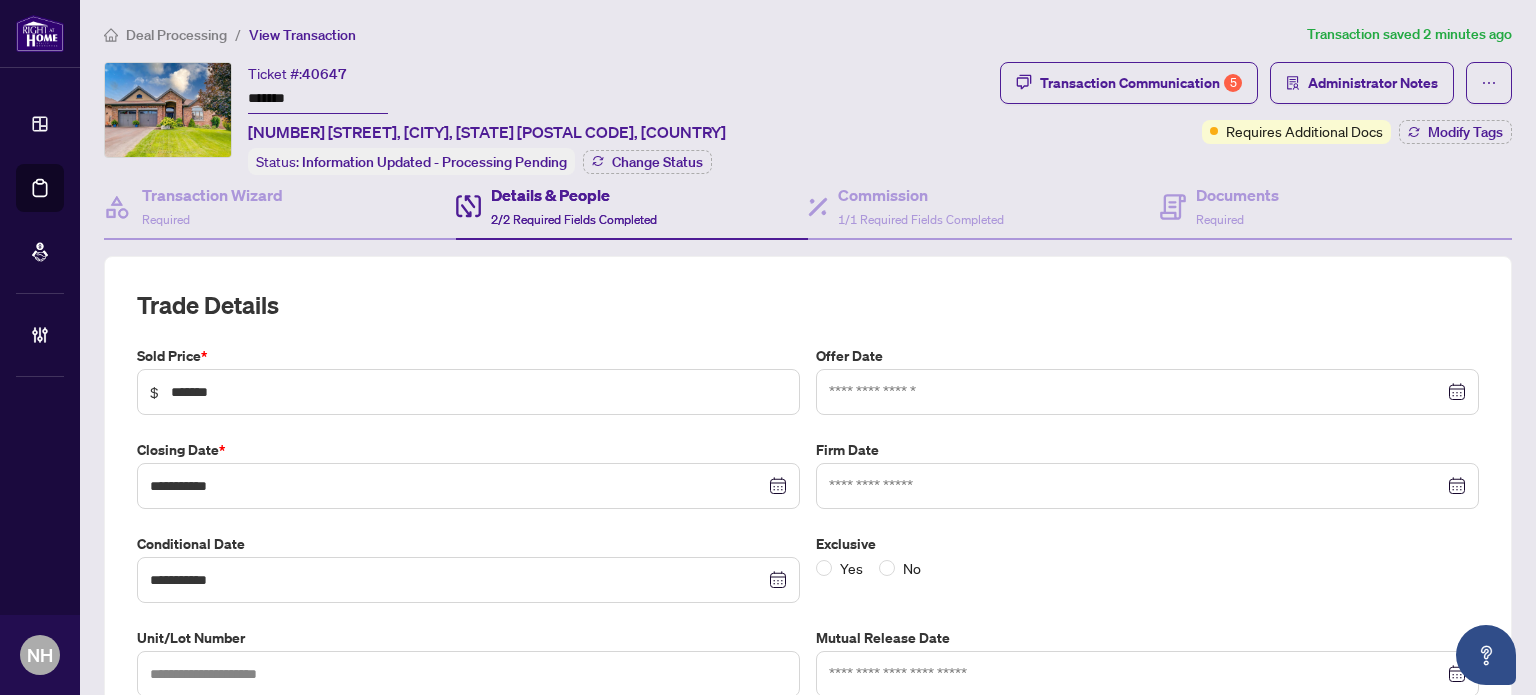 scroll, scrollTop: 0, scrollLeft: 0, axis: both 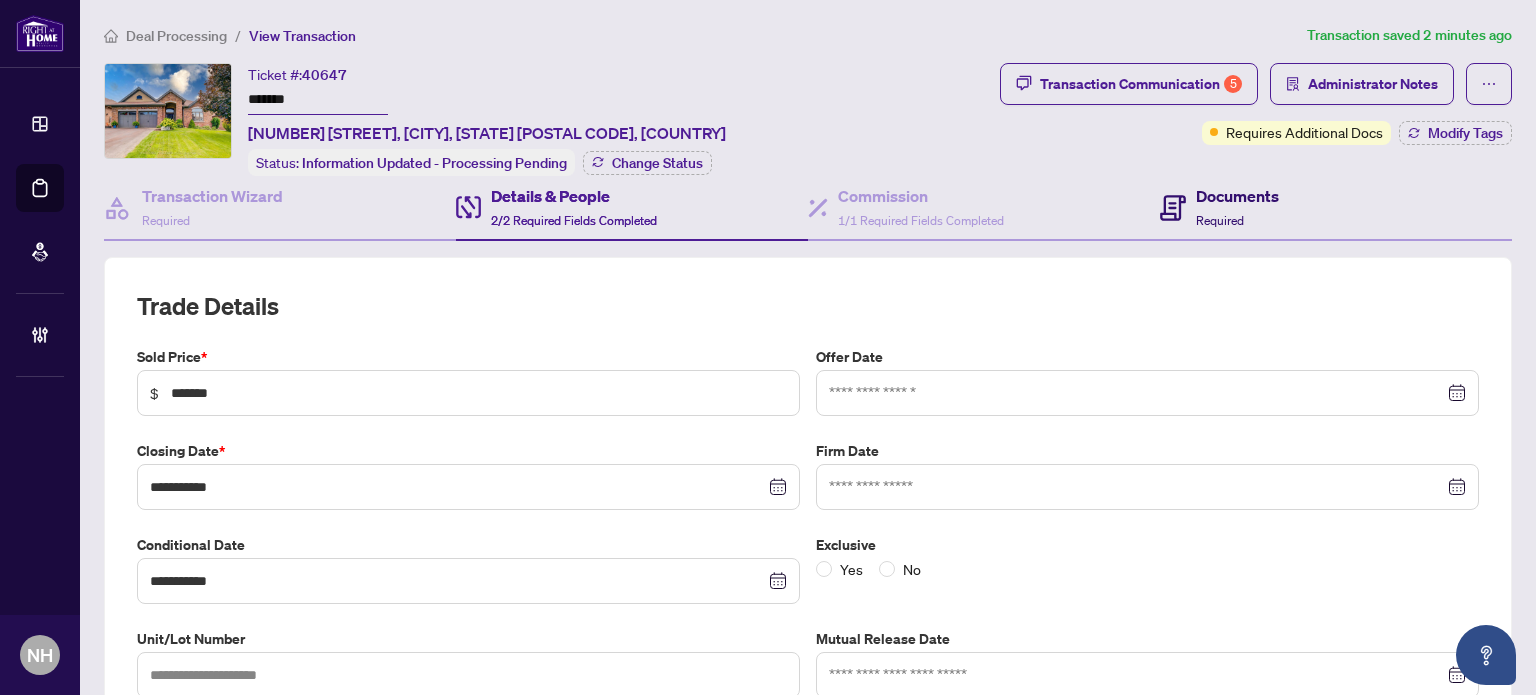 click on "Documents" at bounding box center [1237, 196] 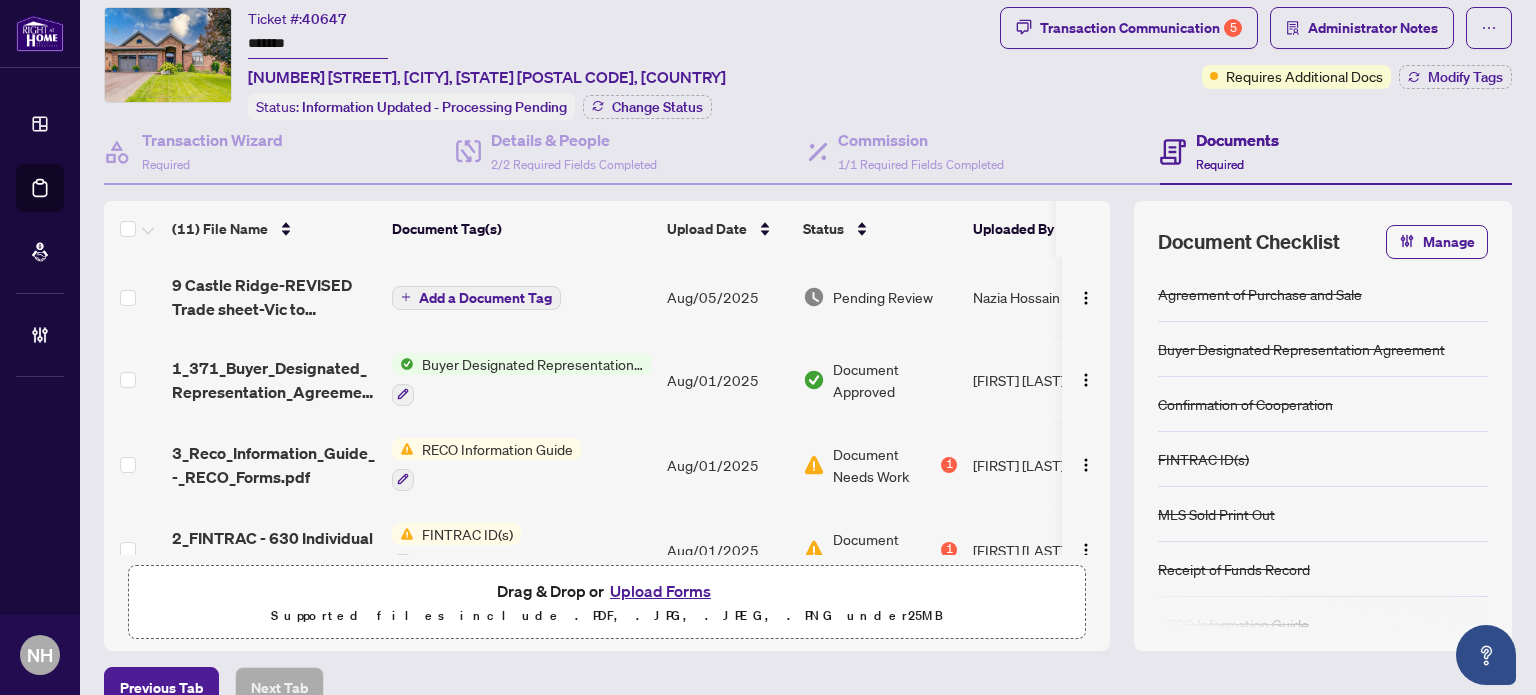 scroll, scrollTop: 0, scrollLeft: 0, axis: both 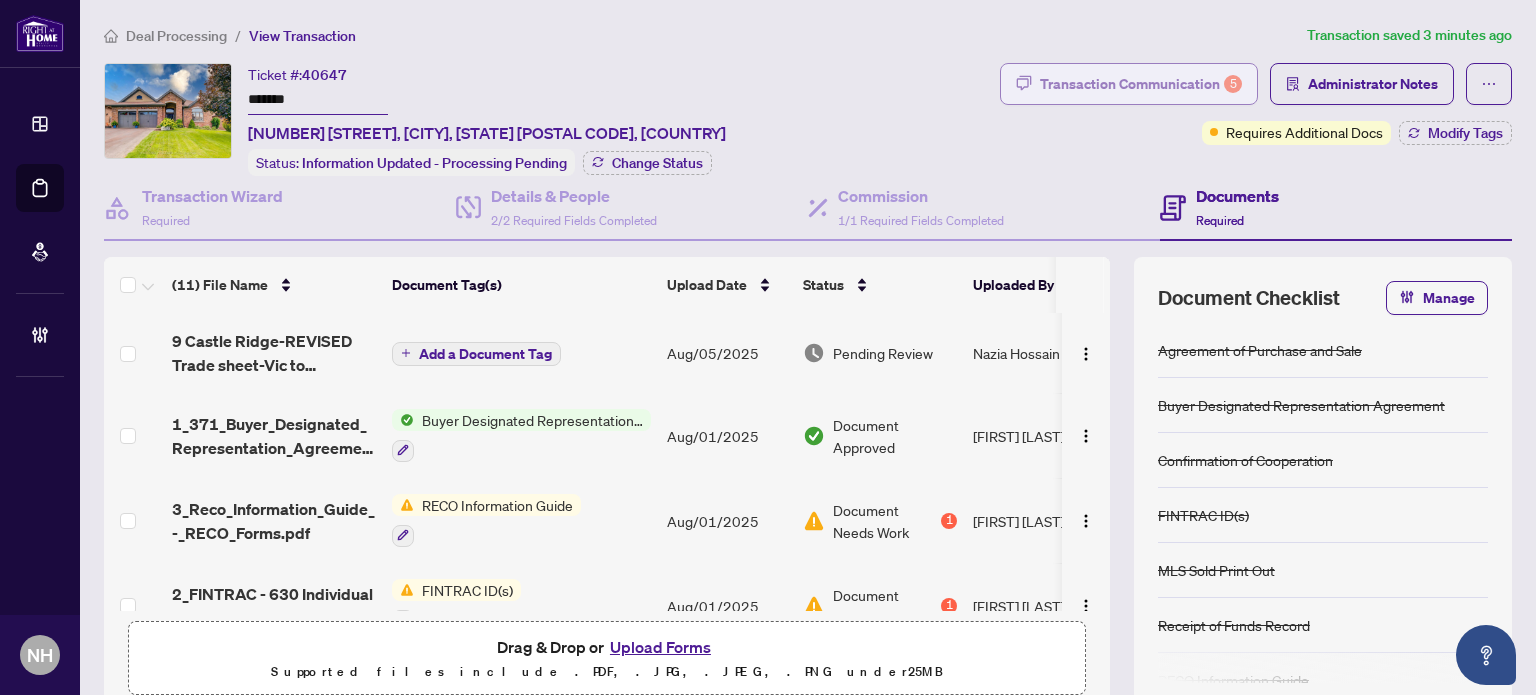 click on "Transaction Communication 5" at bounding box center (1141, 84) 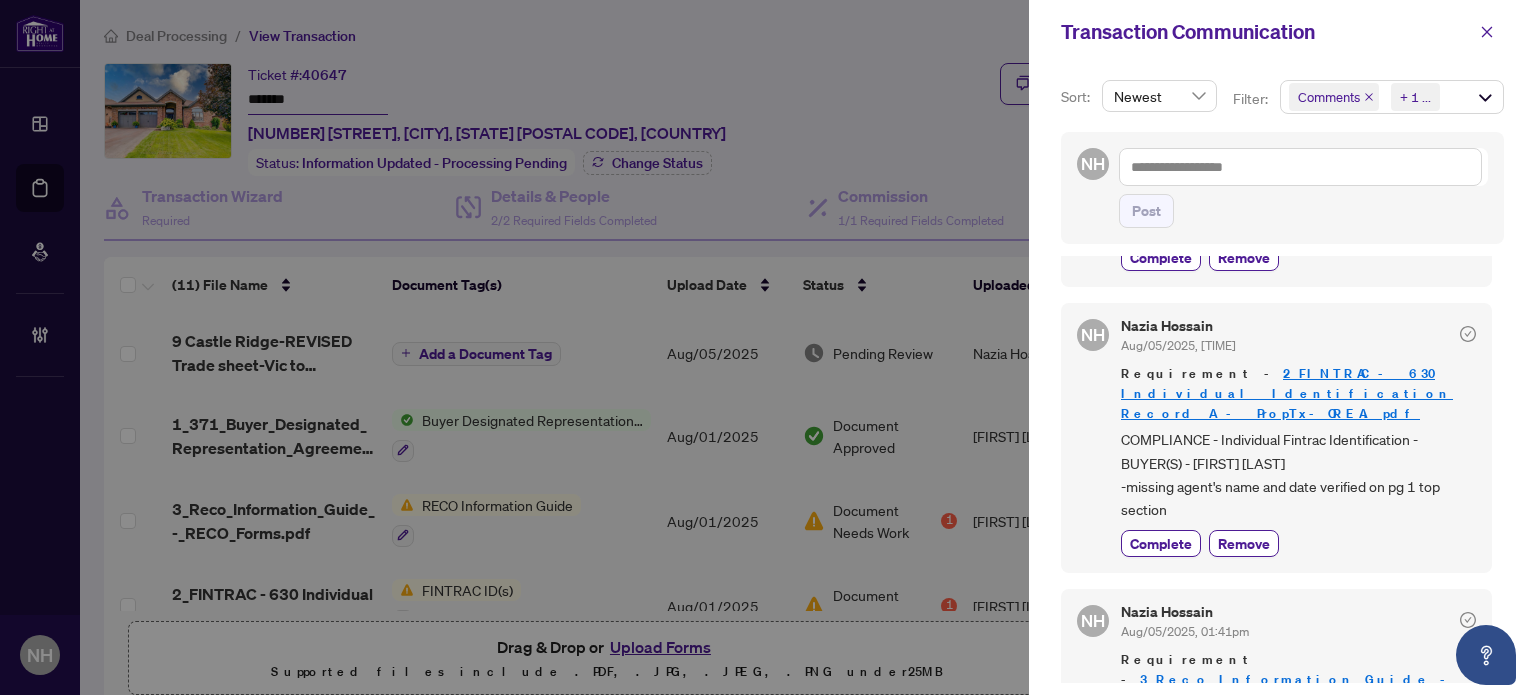 scroll, scrollTop: 500, scrollLeft: 0, axis: vertical 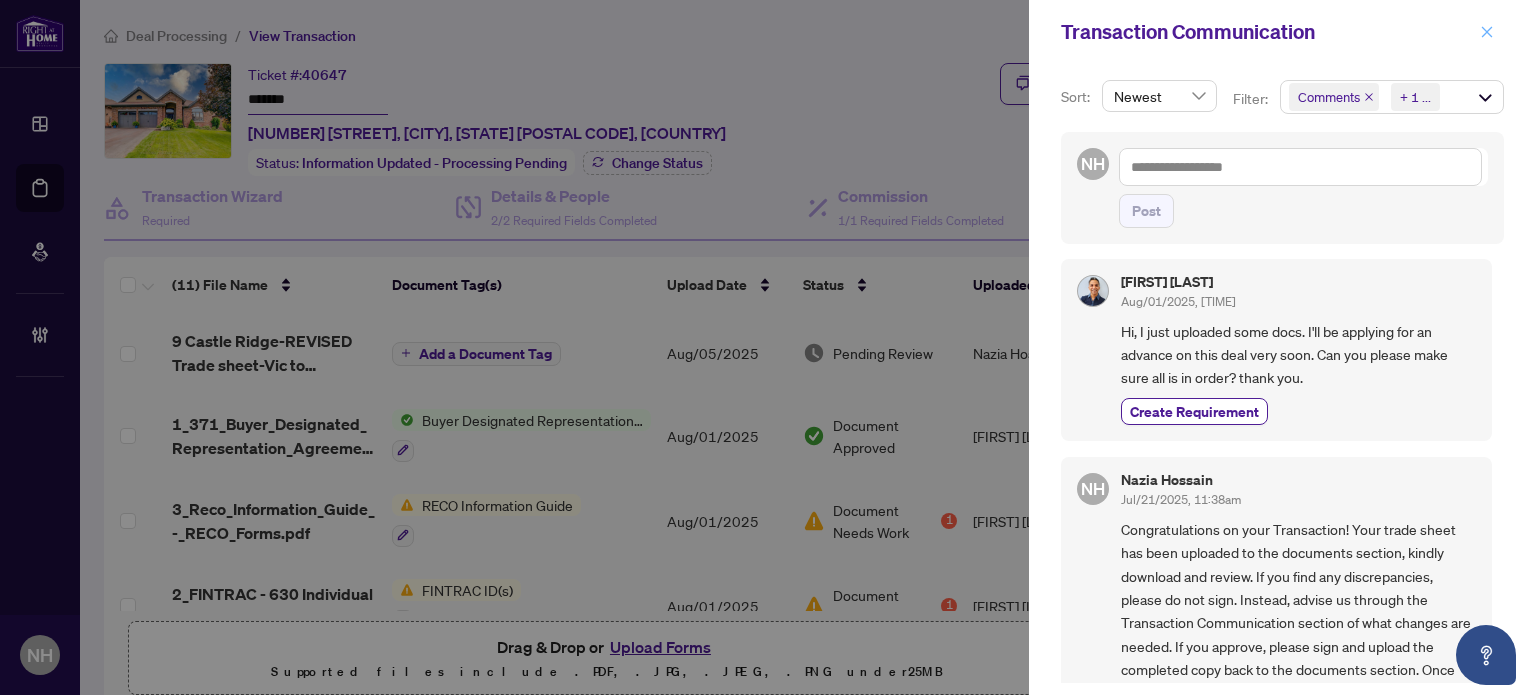 click 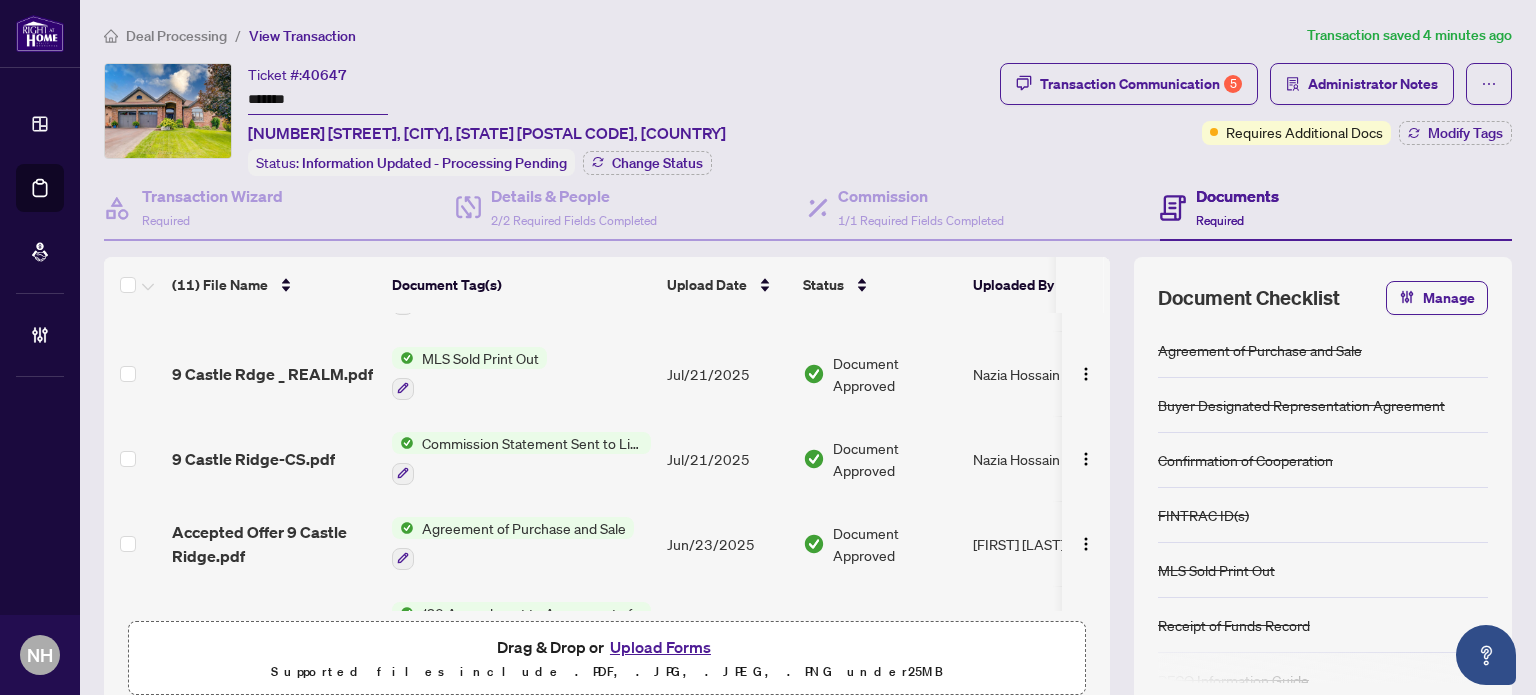 scroll, scrollTop: 632, scrollLeft: 0, axis: vertical 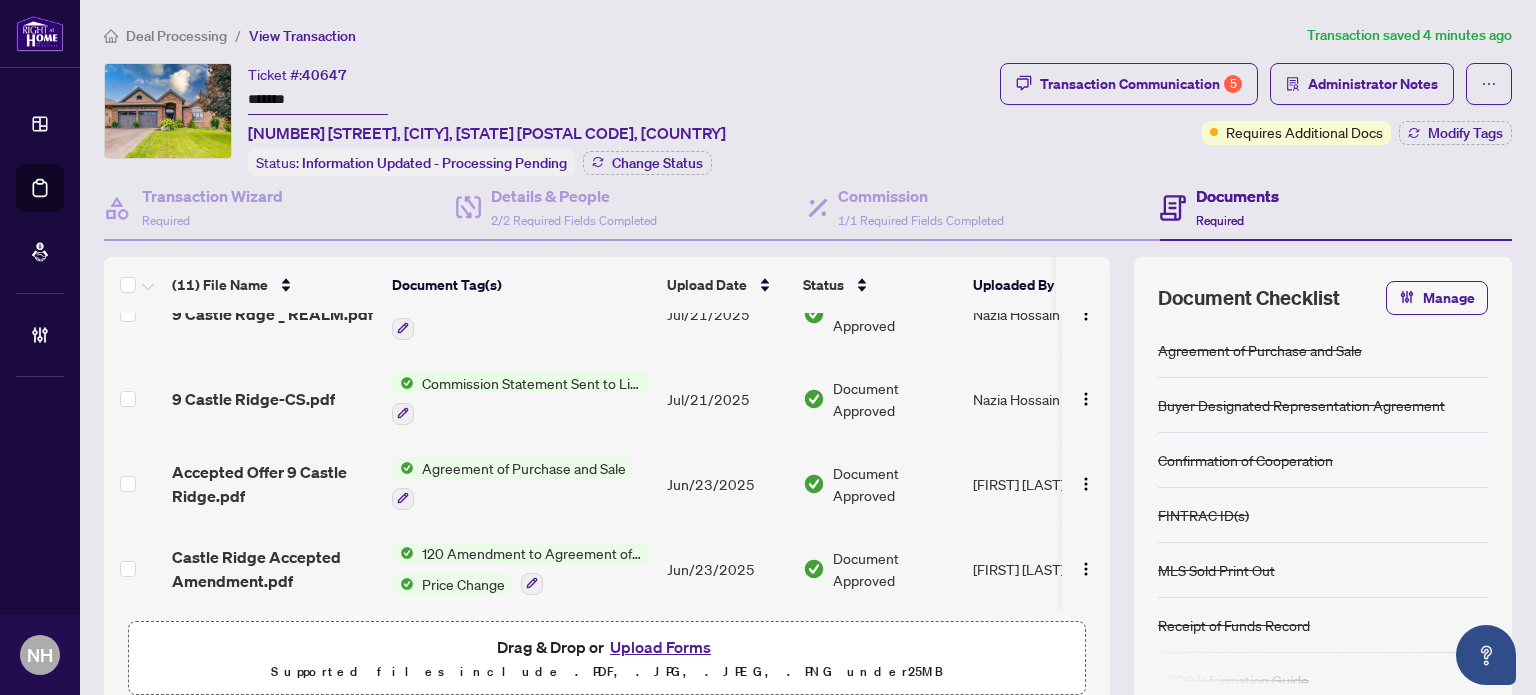 click on "Accepted Offer 9 Castle Ridge.pdf" at bounding box center (274, 484) 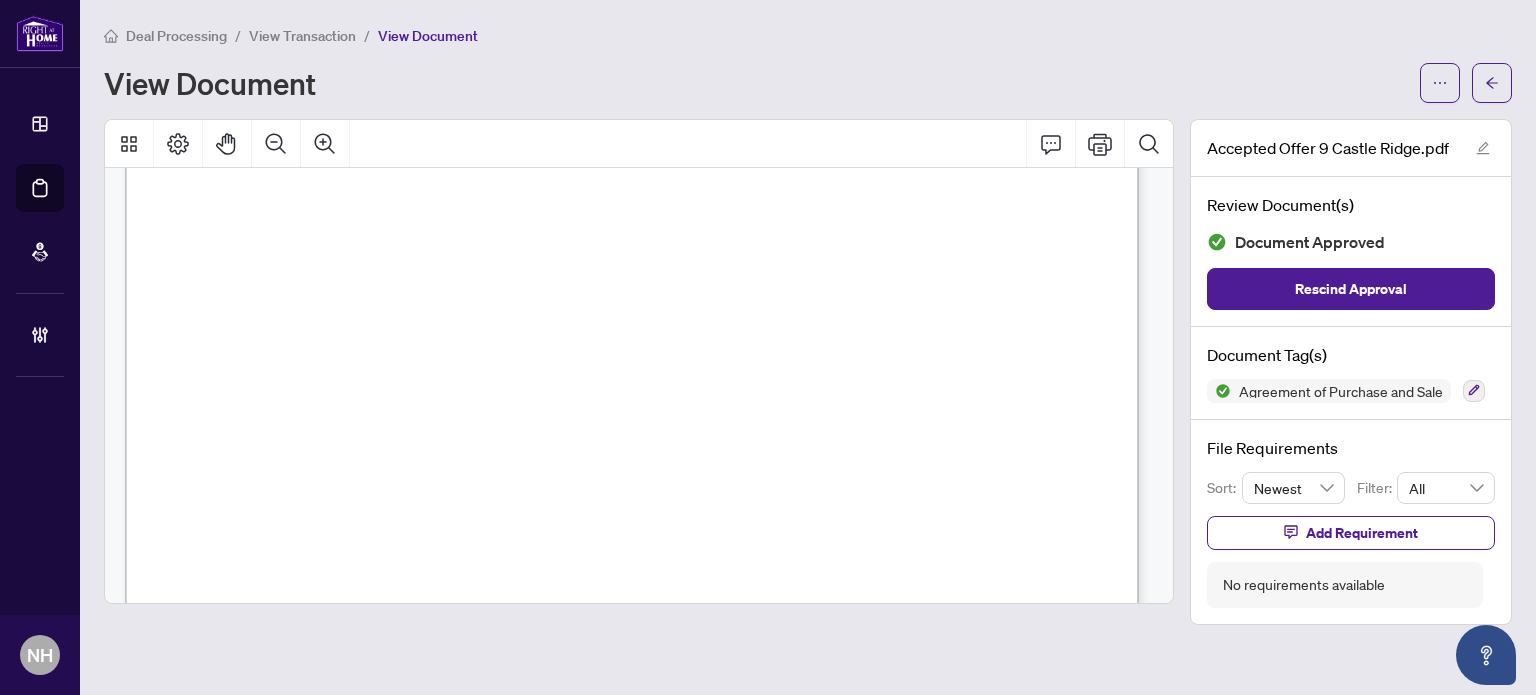 scroll, scrollTop: 5800, scrollLeft: 0, axis: vertical 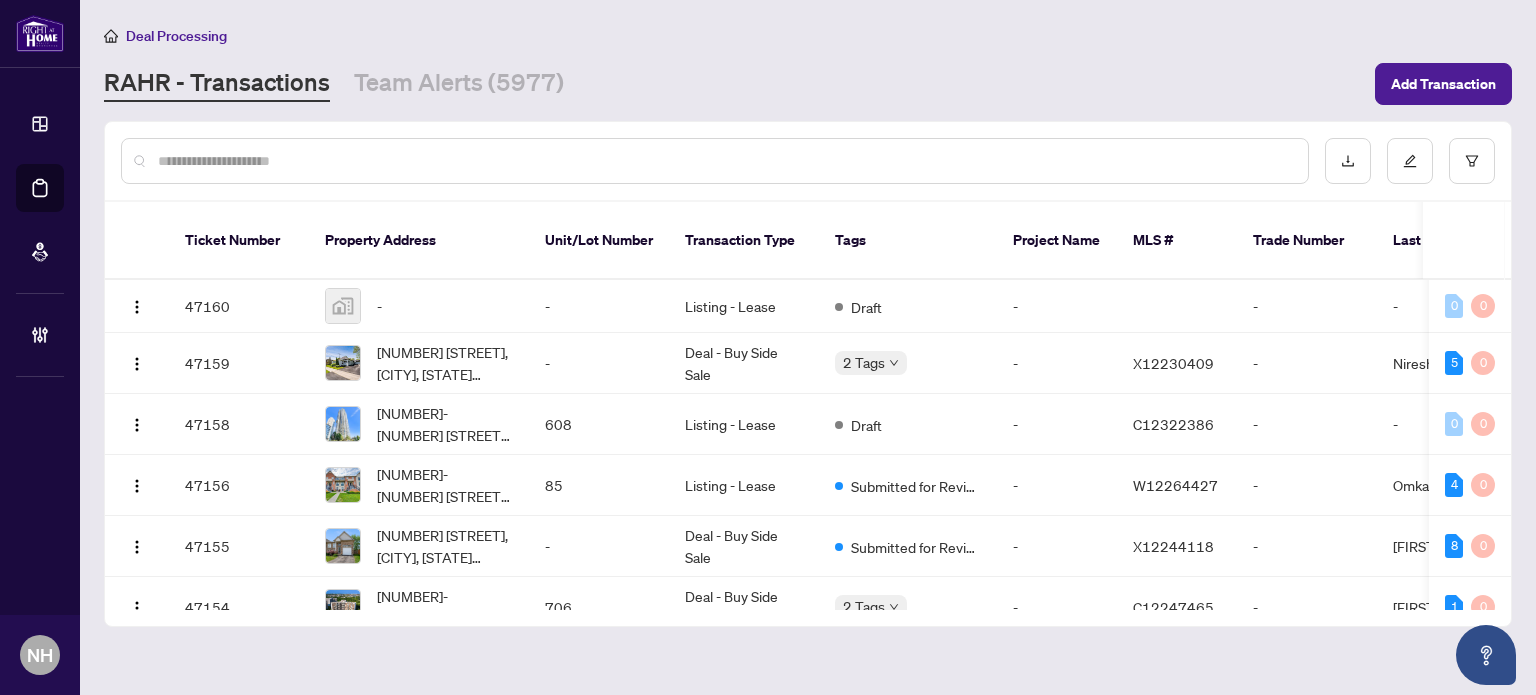 click at bounding box center (725, 161) 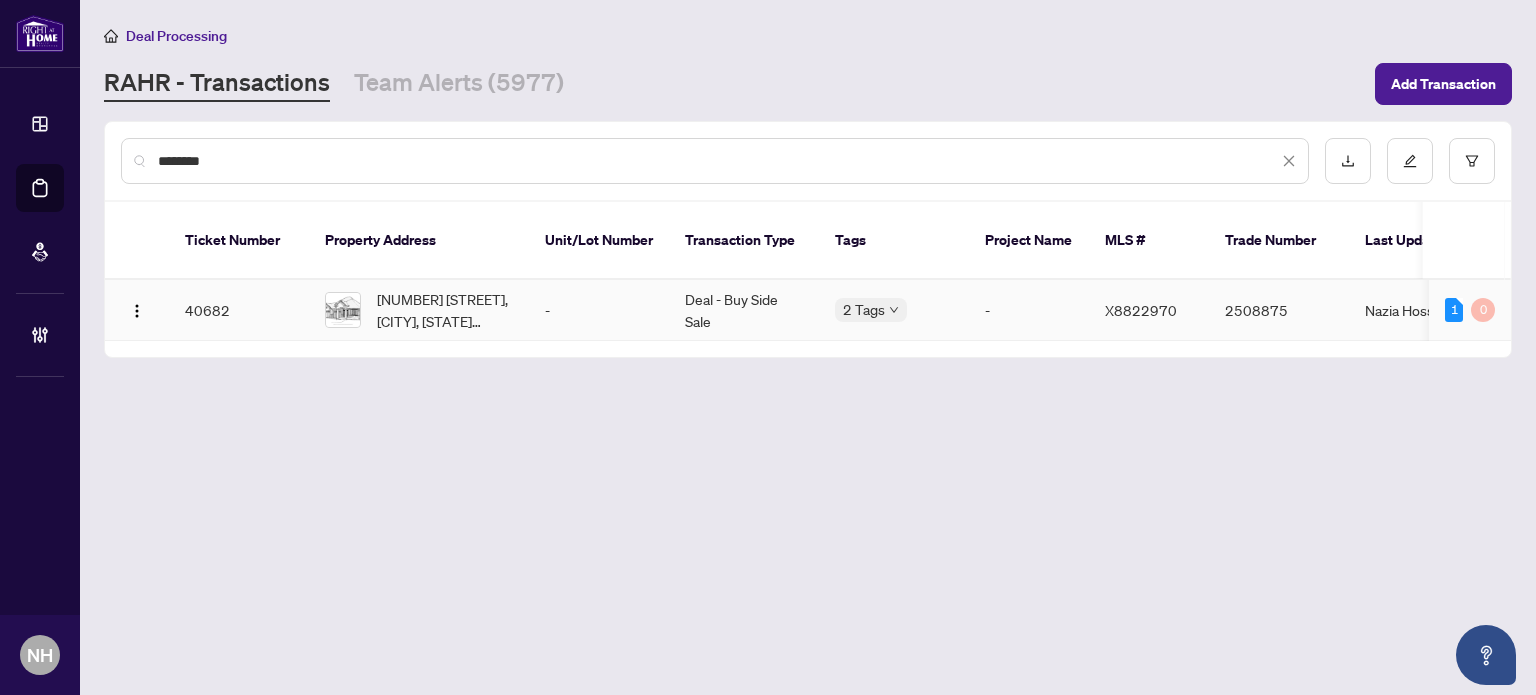 type on "********" 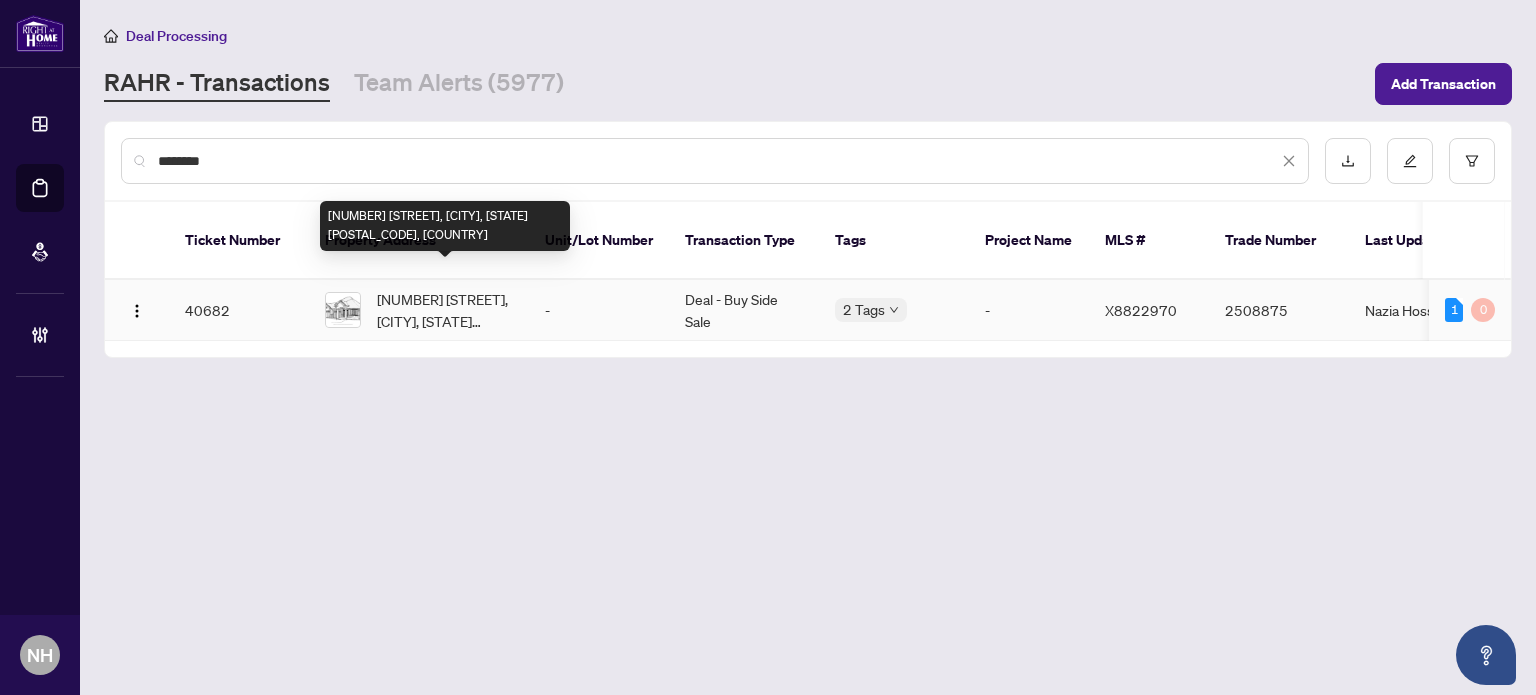click on "[NUMBER] [STREET], [CITY], [STATE] [POSTAL_CODE], [COUNTRY]" at bounding box center (445, 310) 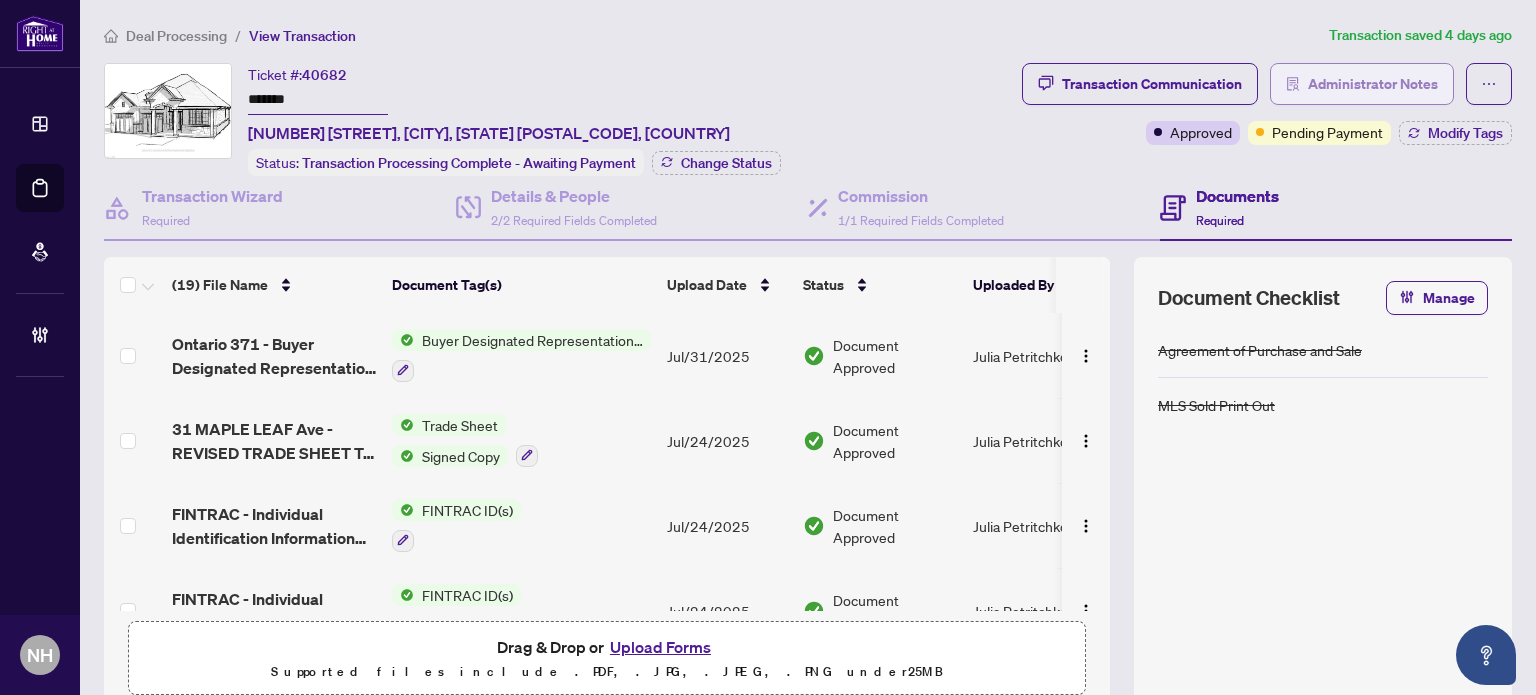 click on "Administrator Notes" at bounding box center [1373, 84] 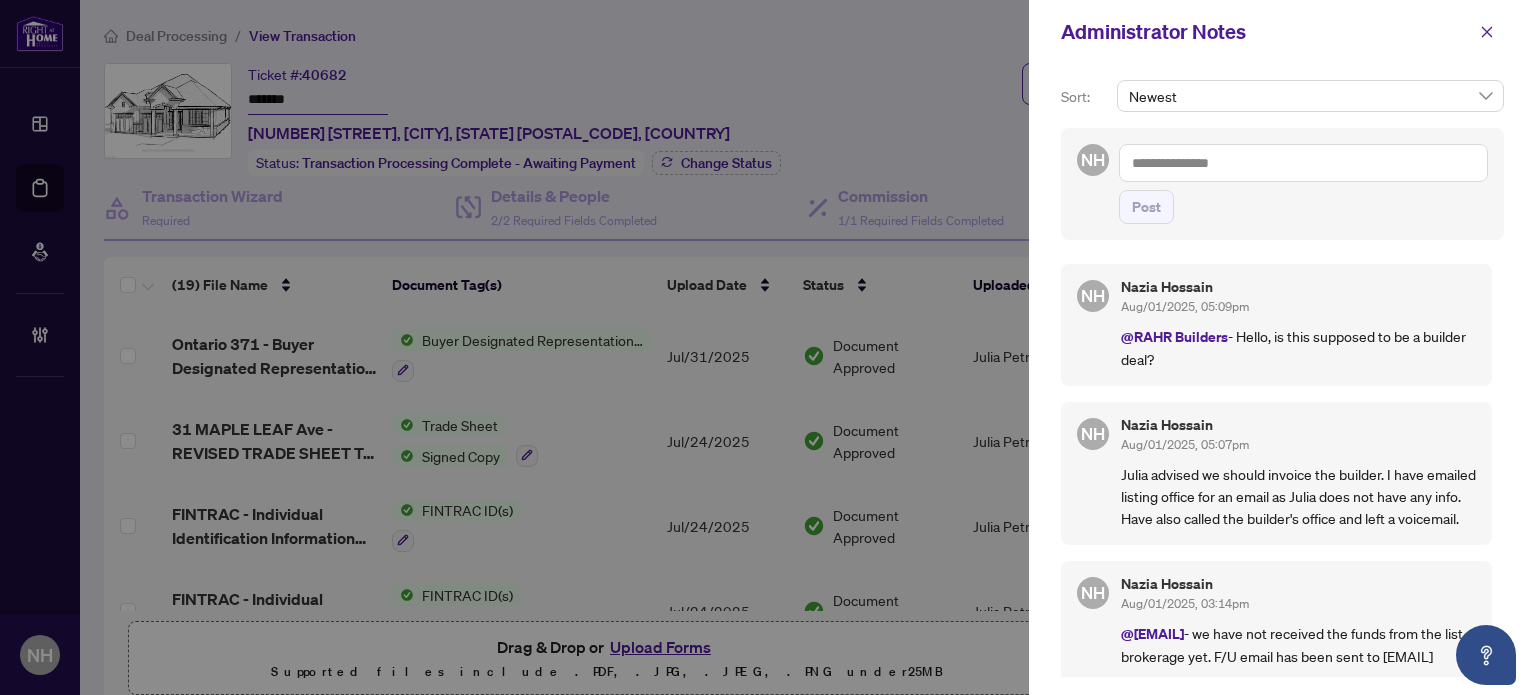 click at bounding box center (1303, 163) 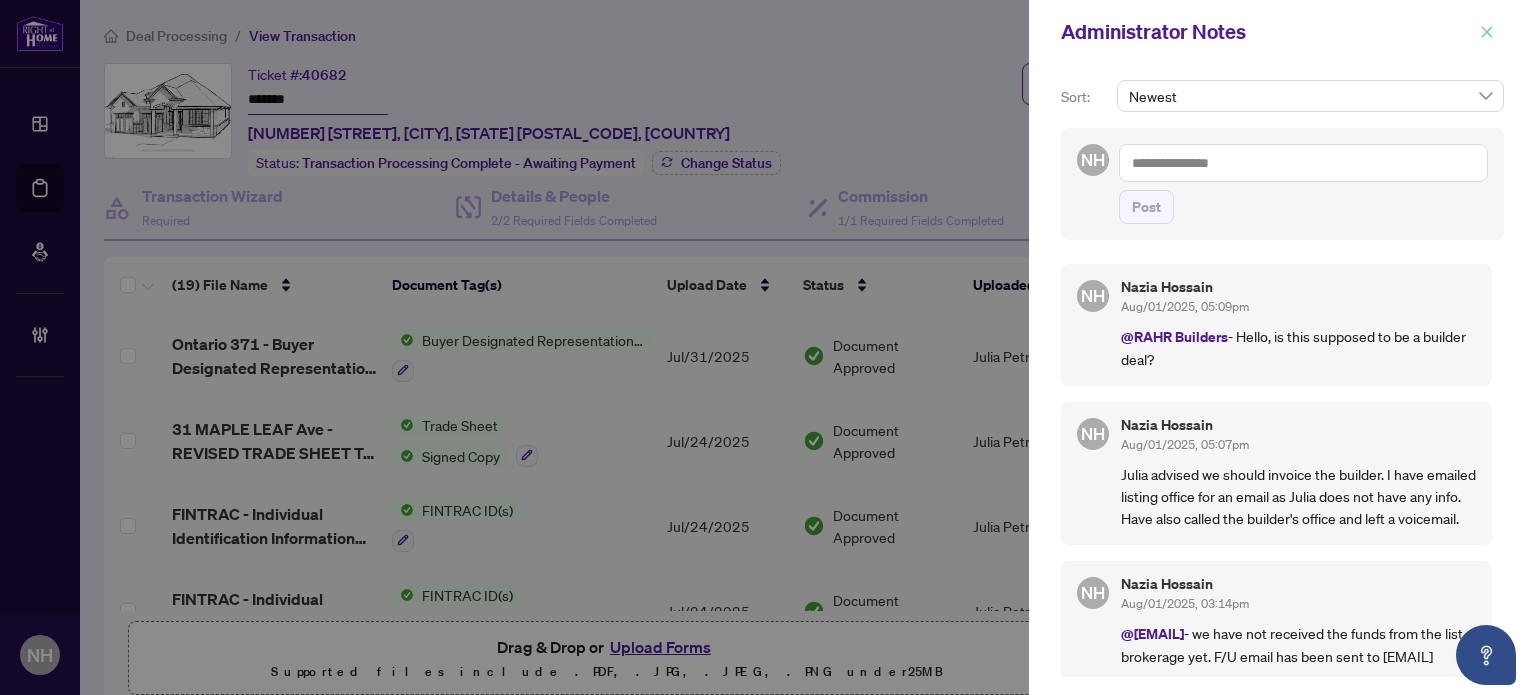 click 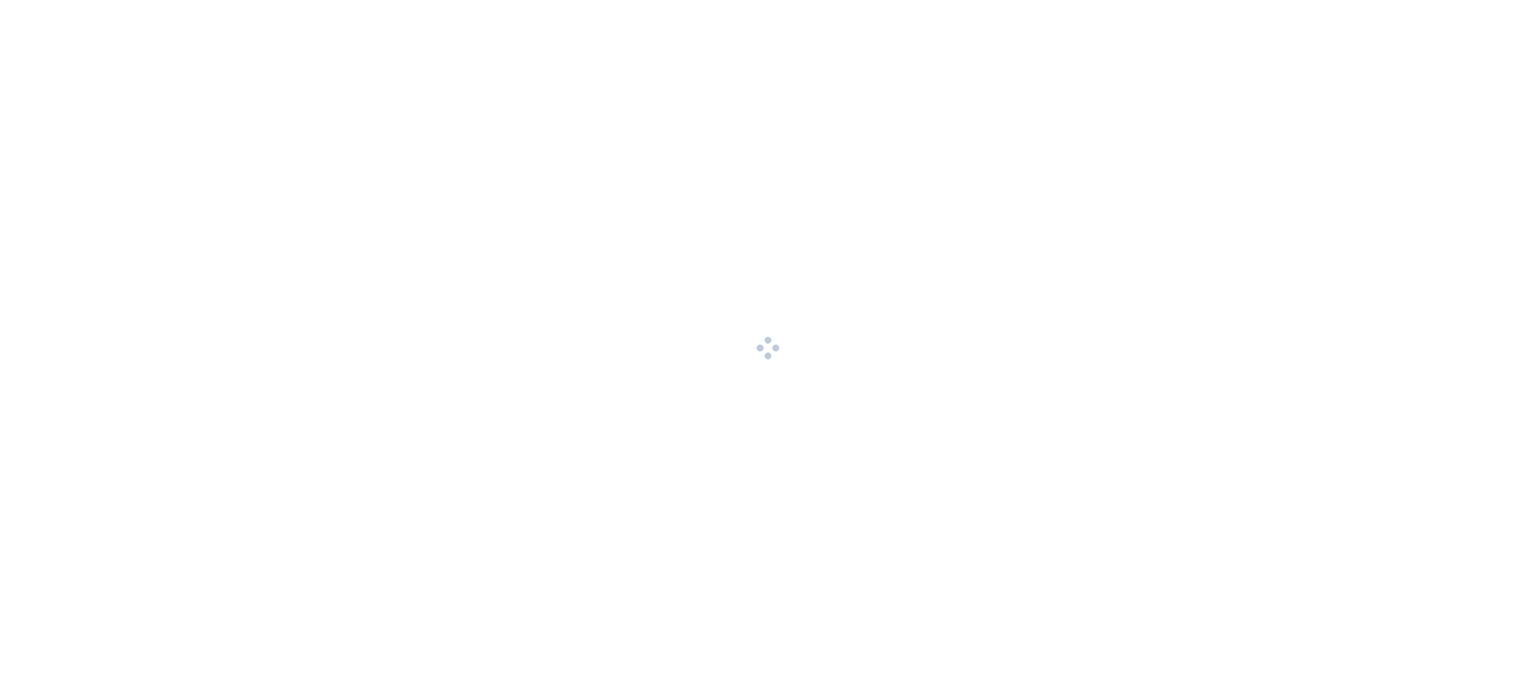 scroll, scrollTop: 0, scrollLeft: 0, axis: both 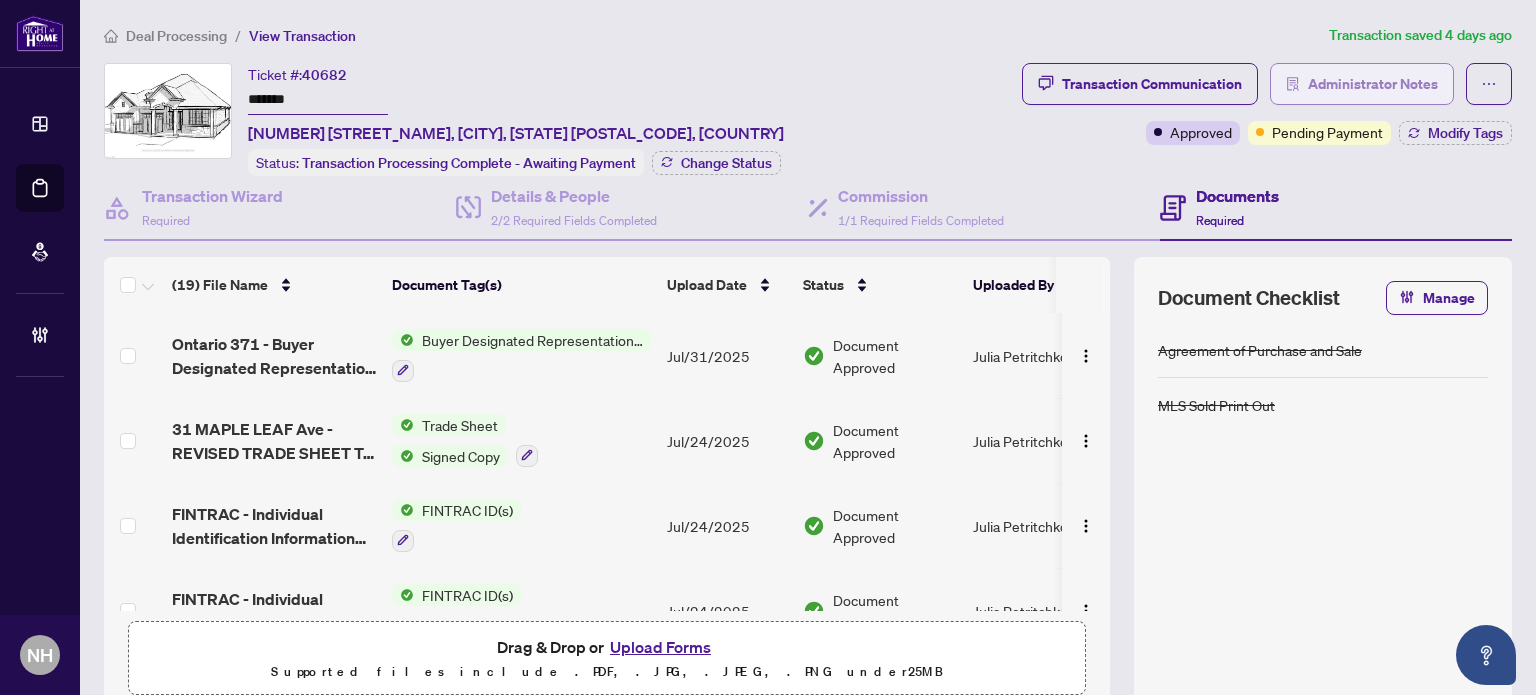 click on "Administrator Notes" at bounding box center (1373, 84) 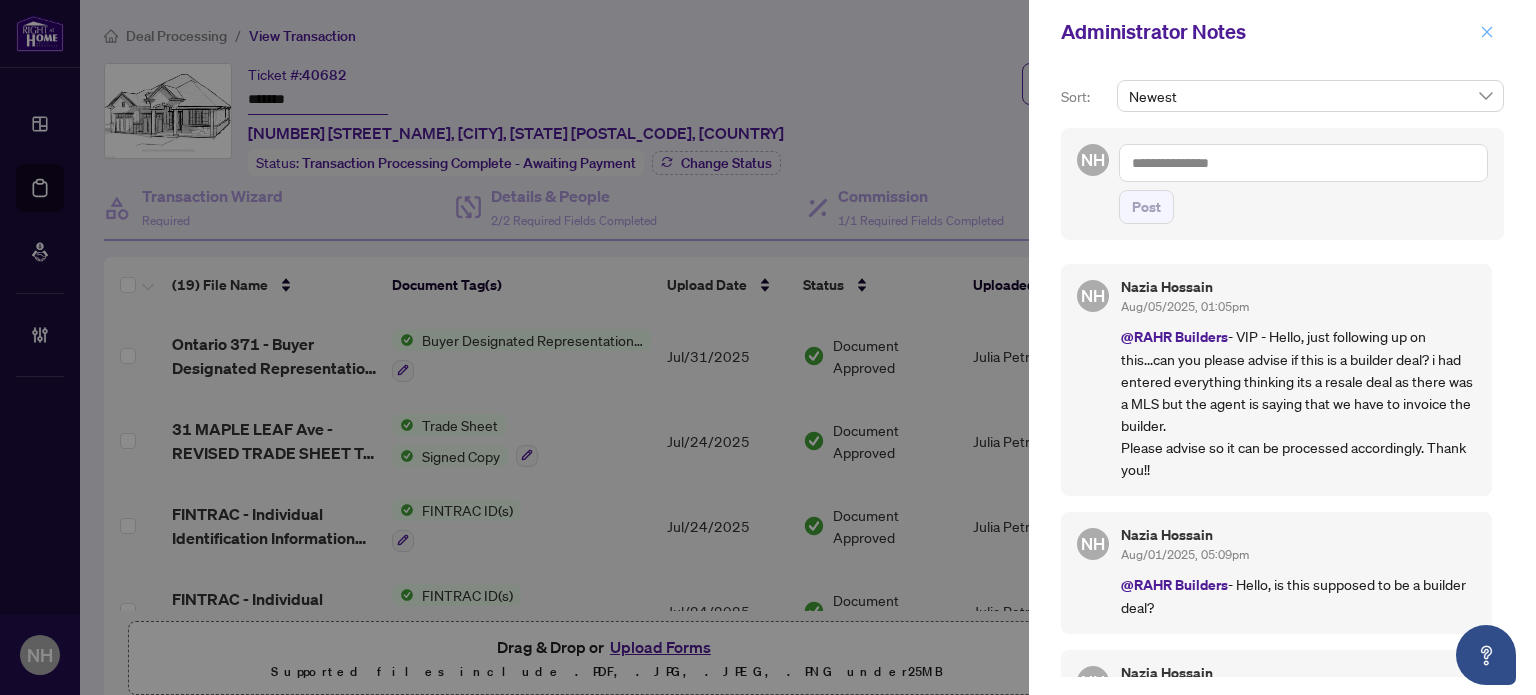 click at bounding box center (1487, 32) 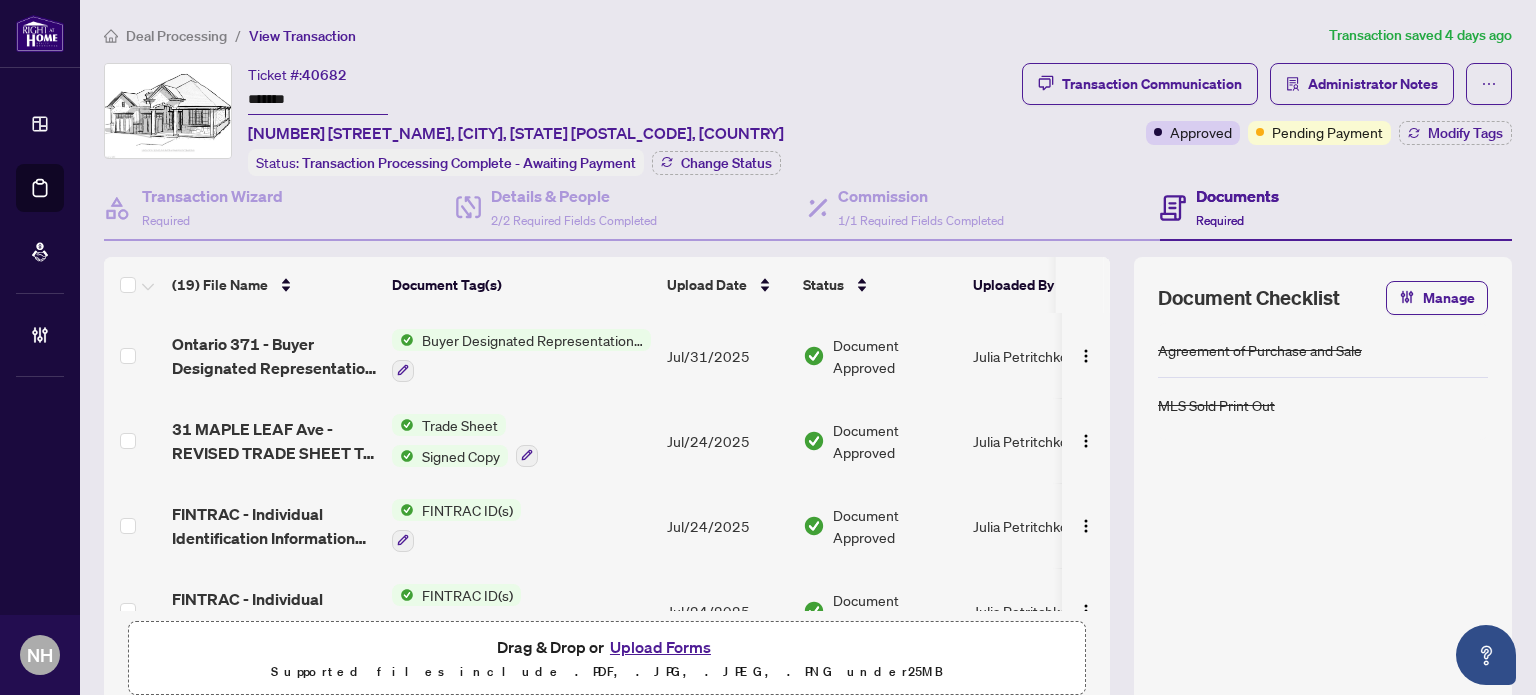 click on "Deal Processing" at bounding box center (176, 36) 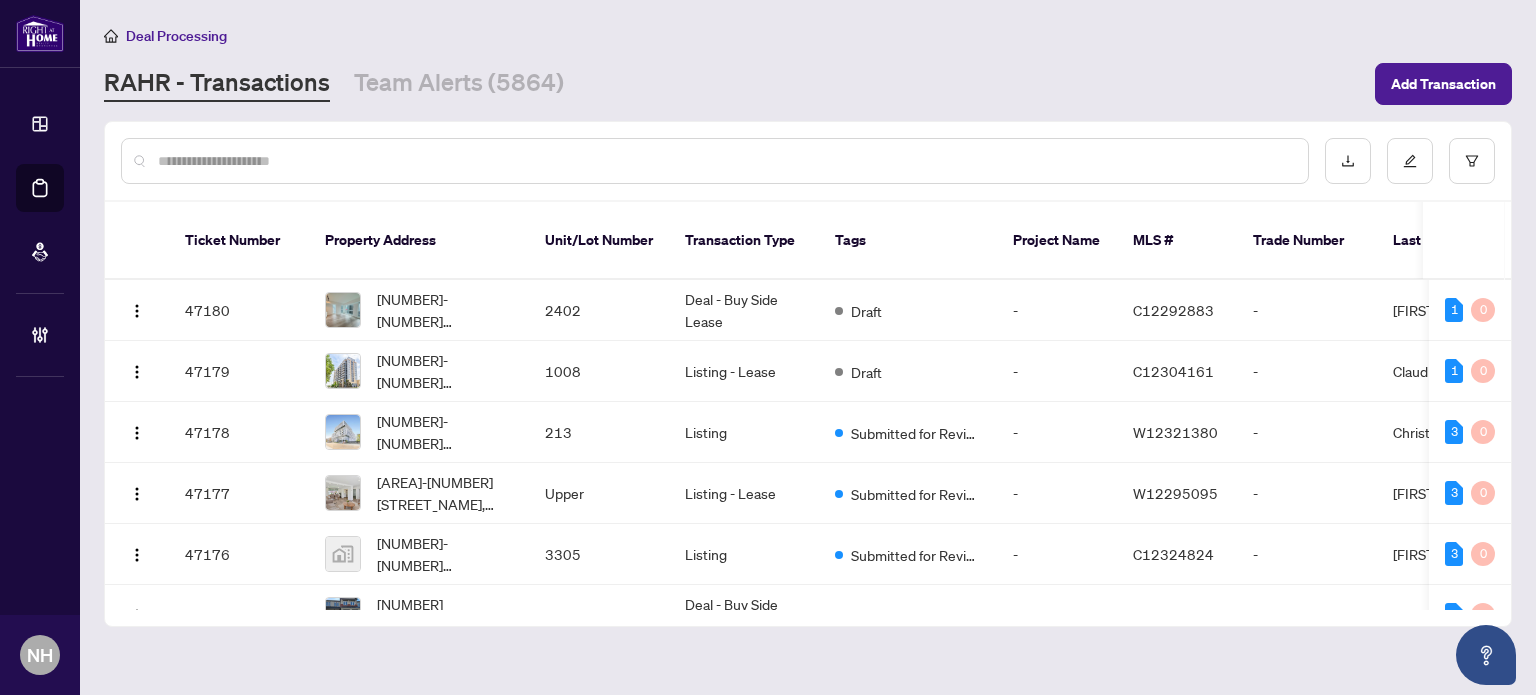 click at bounding box center [715, 161] 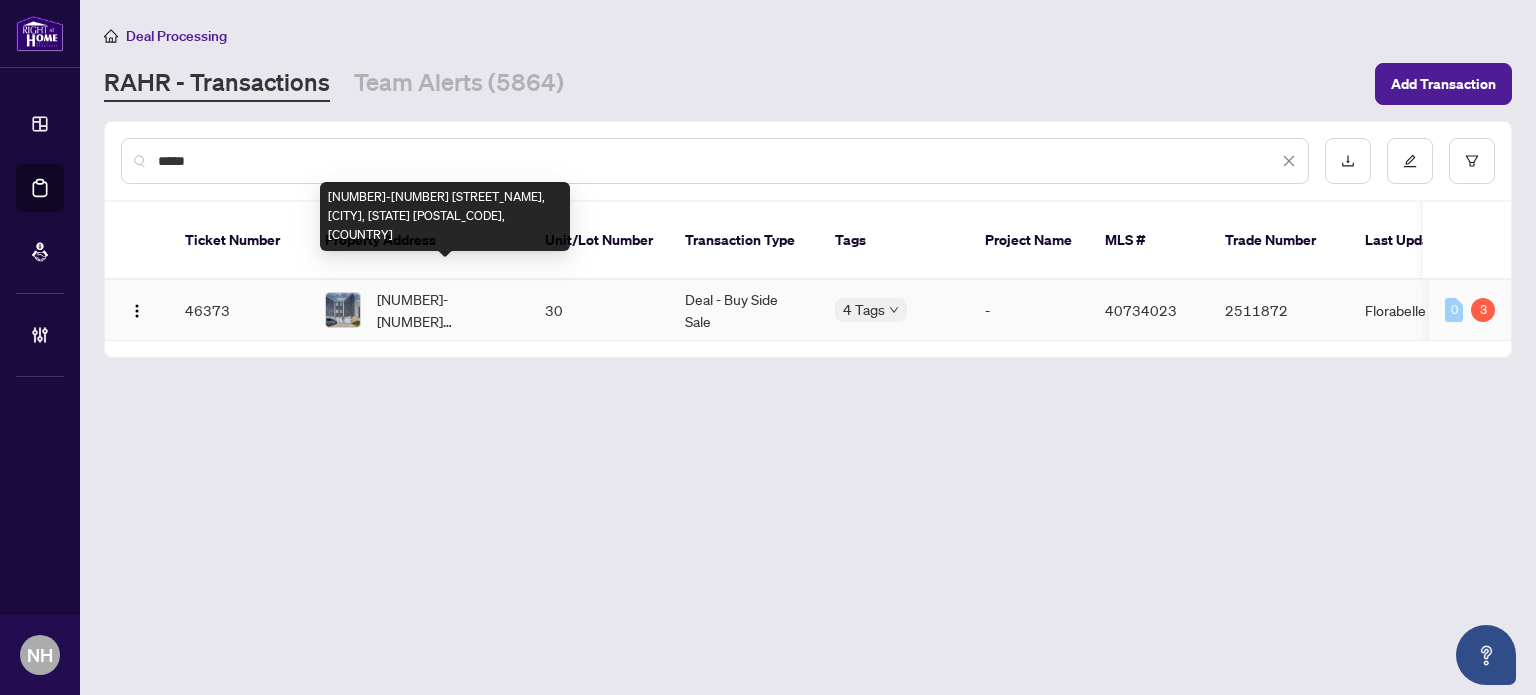 type on "*****" 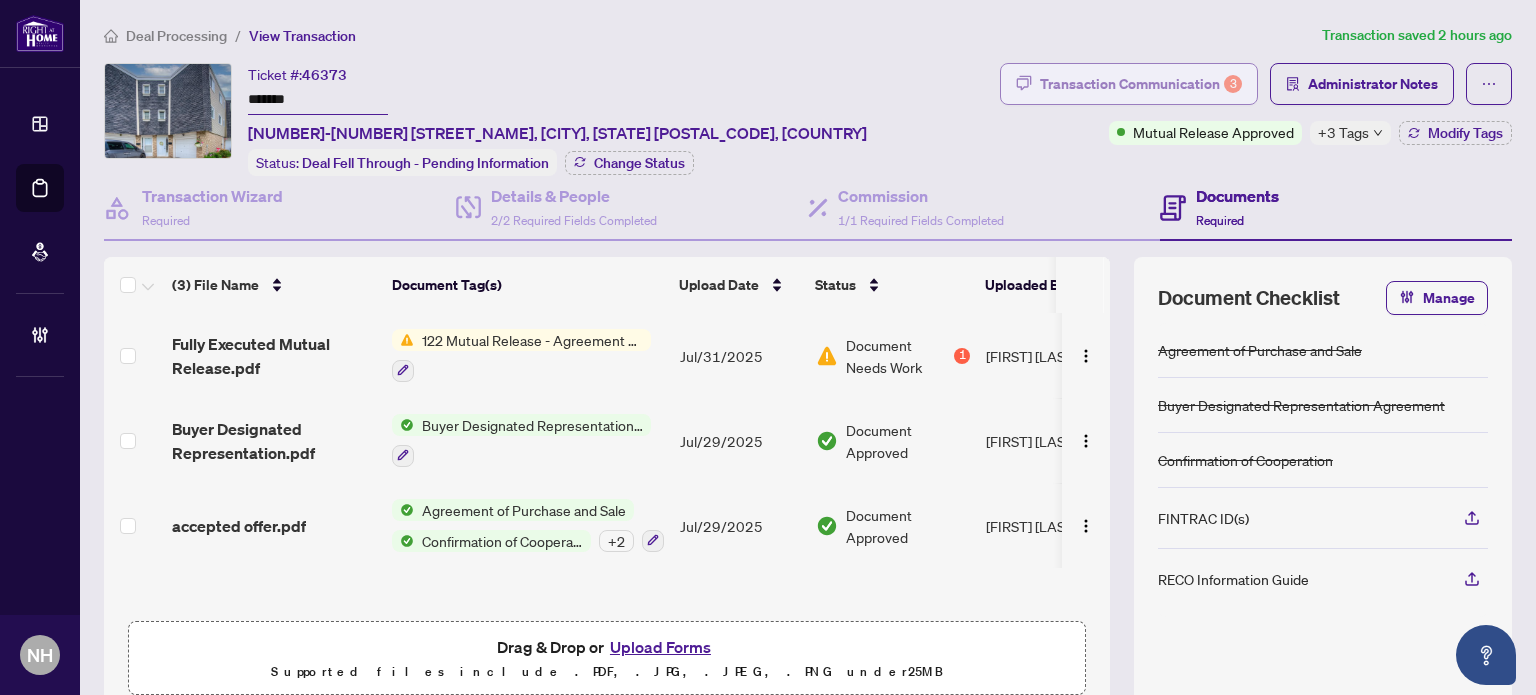 click on "Transaction Communication 3" at bounding box center [1141, 84] 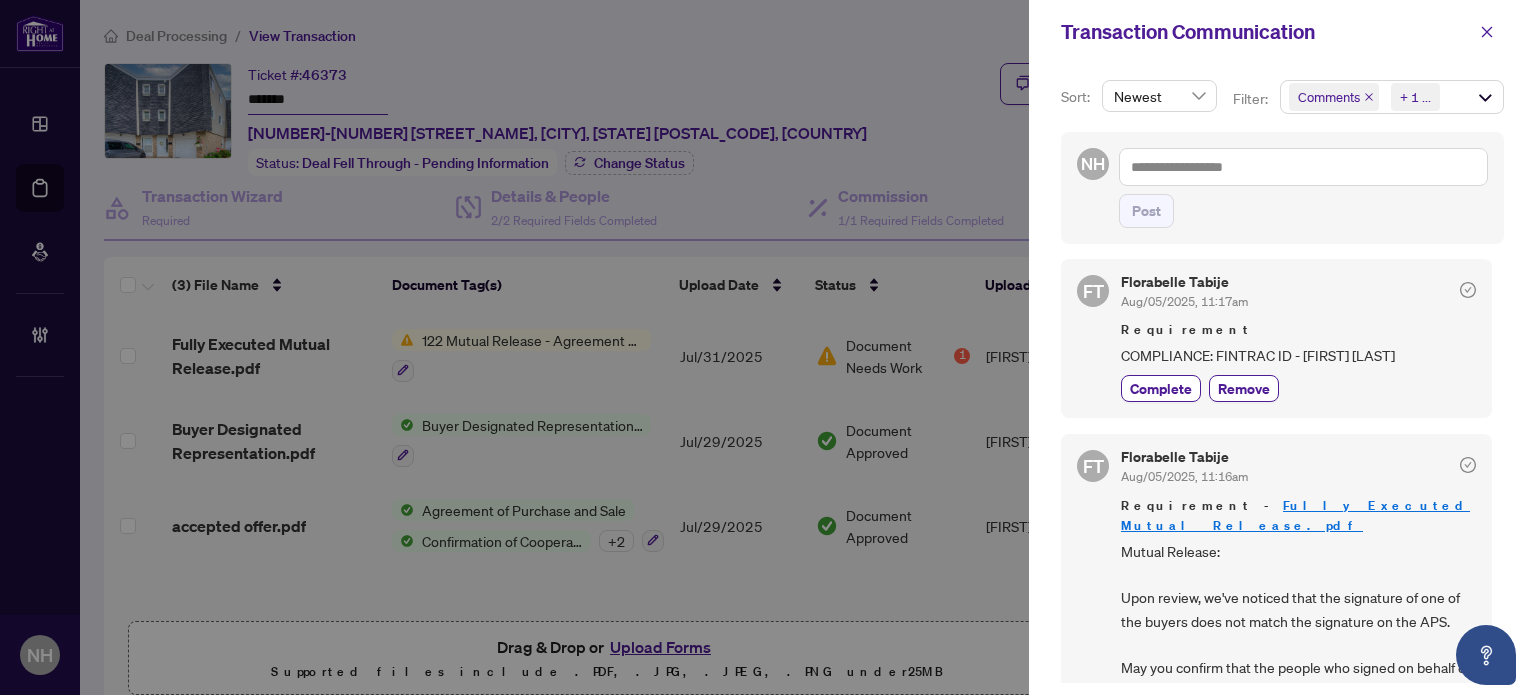 scroll, scrollTop: 184, scrollLeft: 0, axis: vertical 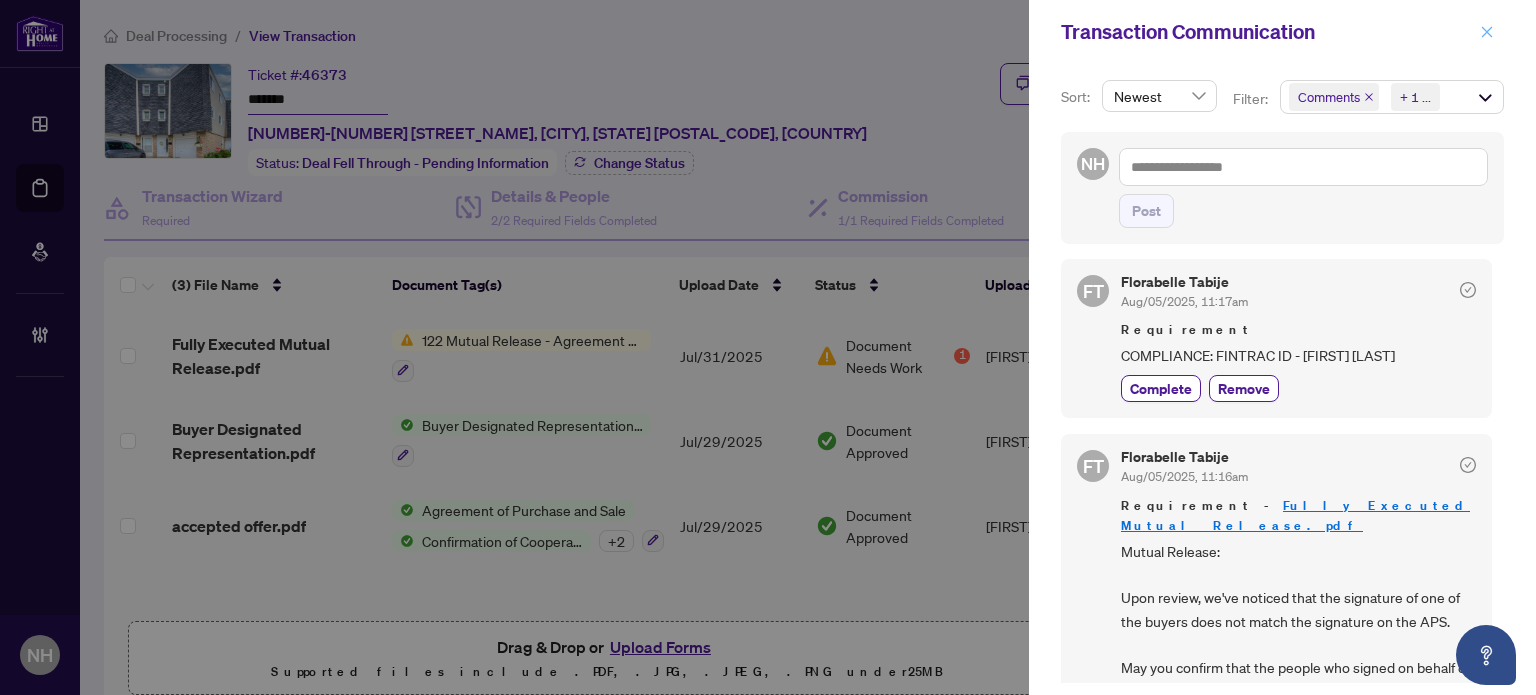click 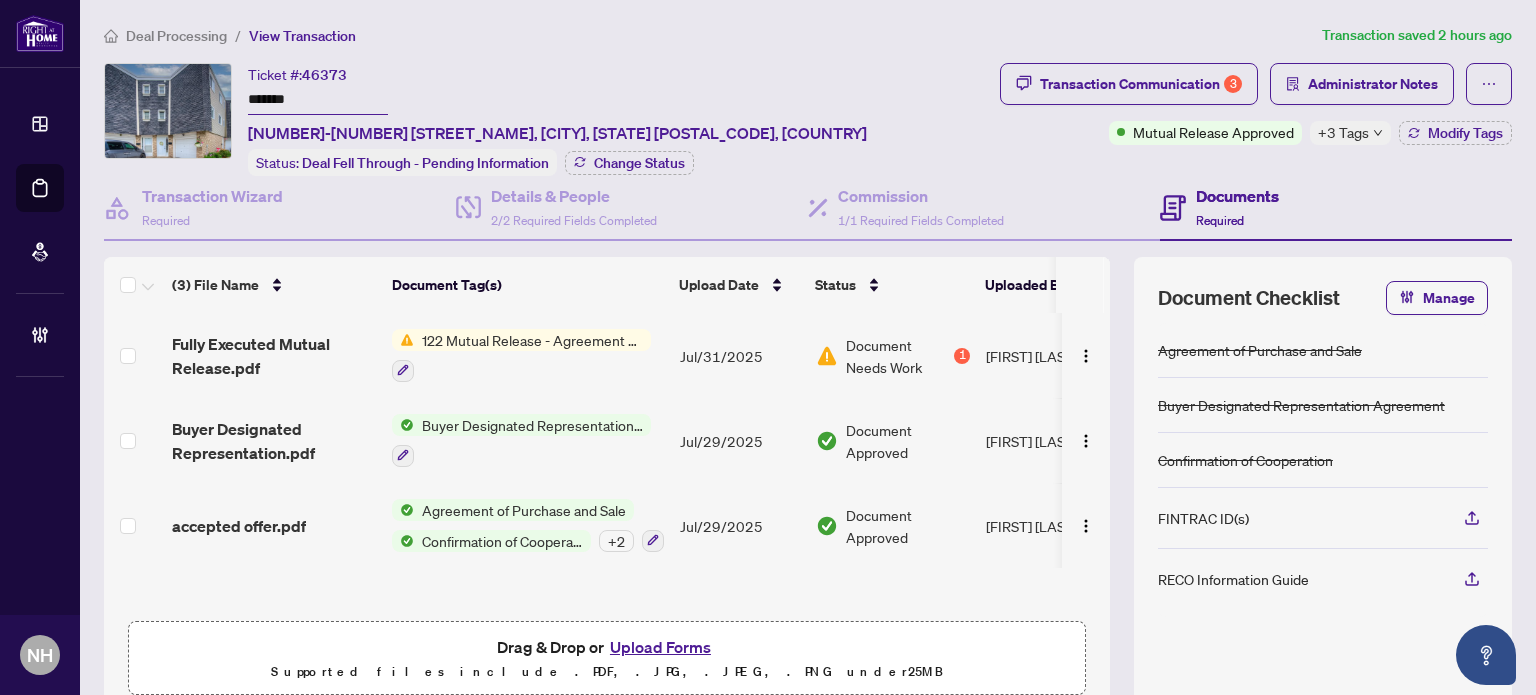 scroll, scrollTop: 0, scrollLeft: 0, axis: both 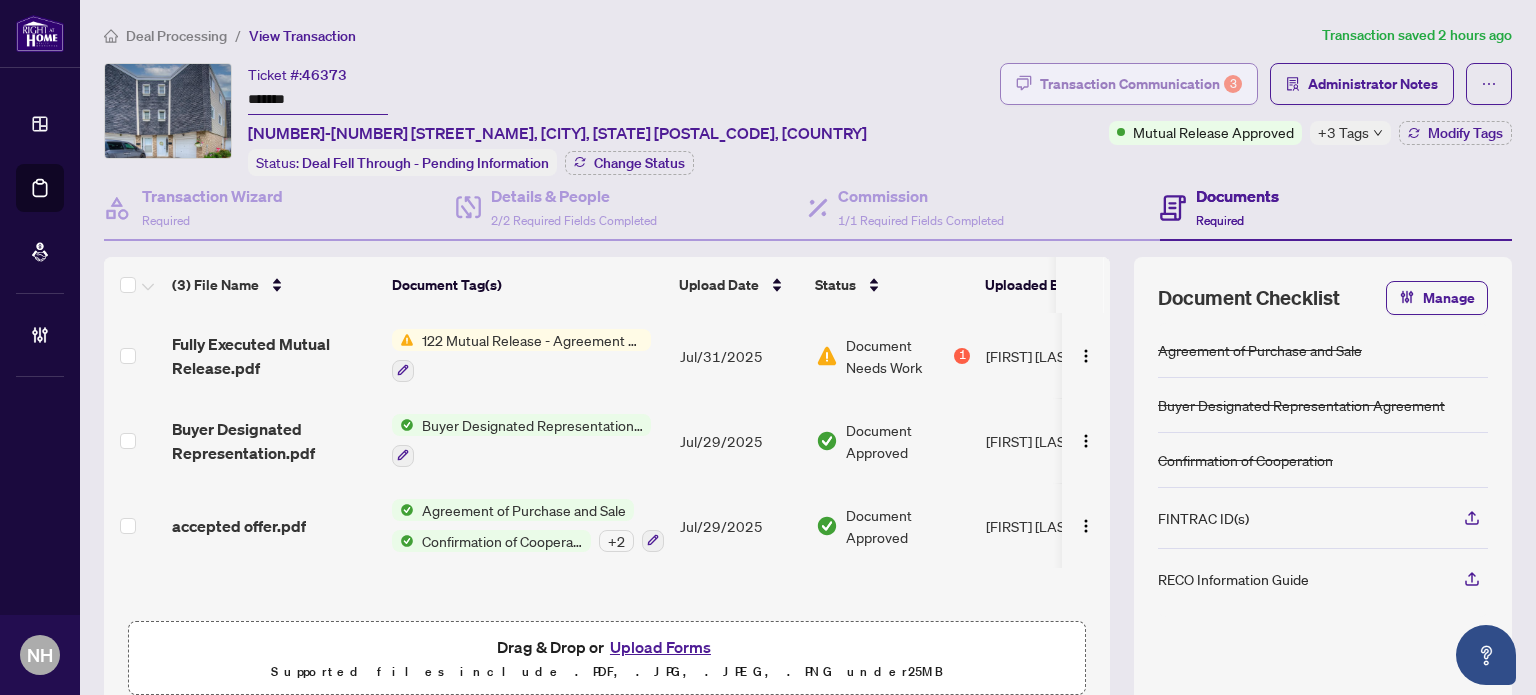 click on "Transaction Communication 3" at bounding box center (1141, 84) 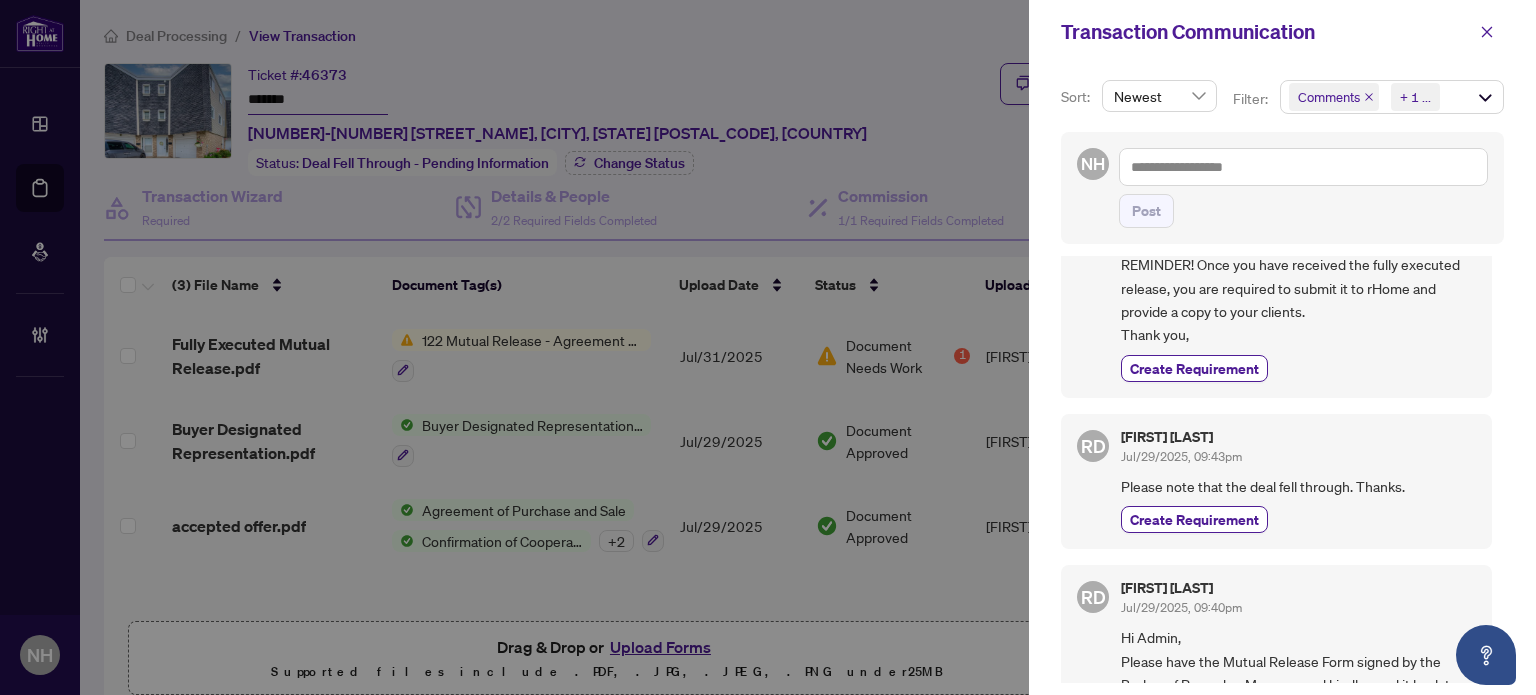 scroll, scrollTop: 832, scrollLeft: 0, axis: vertical 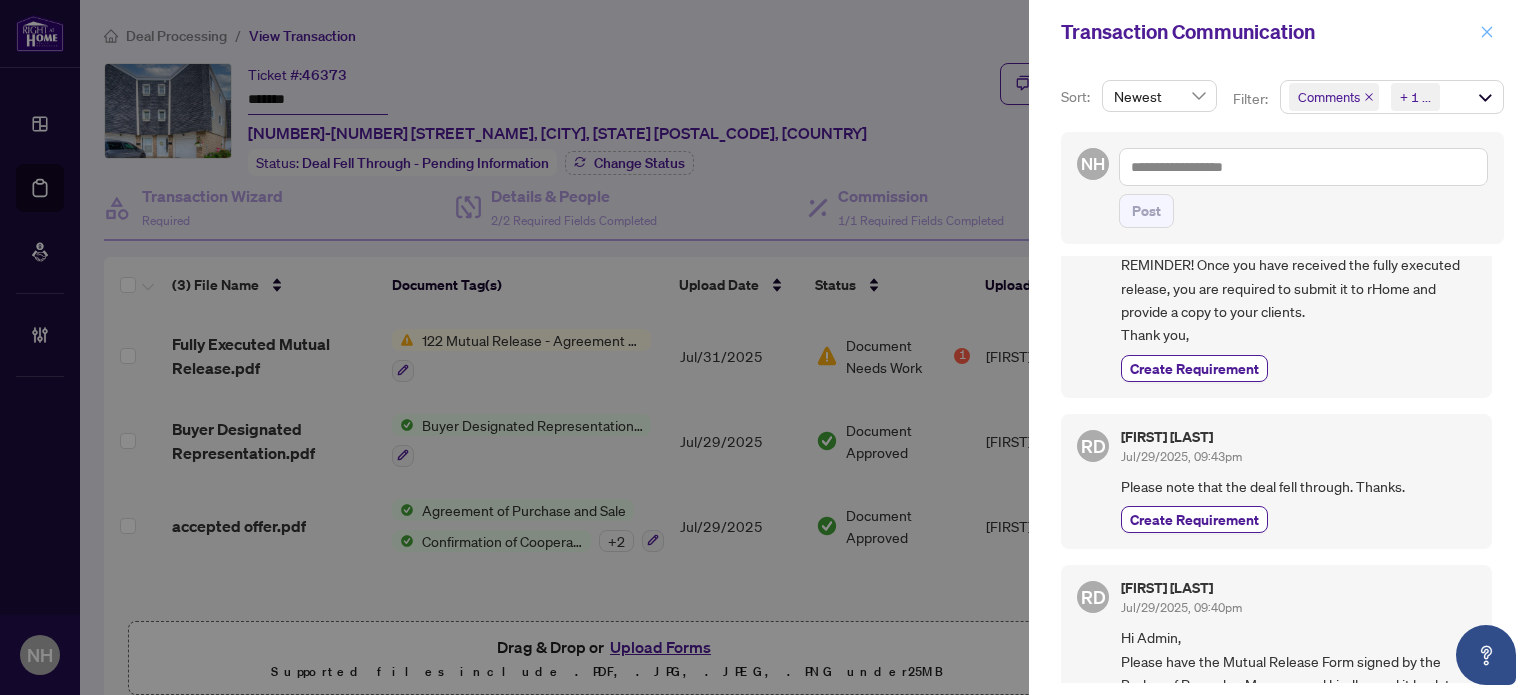 click 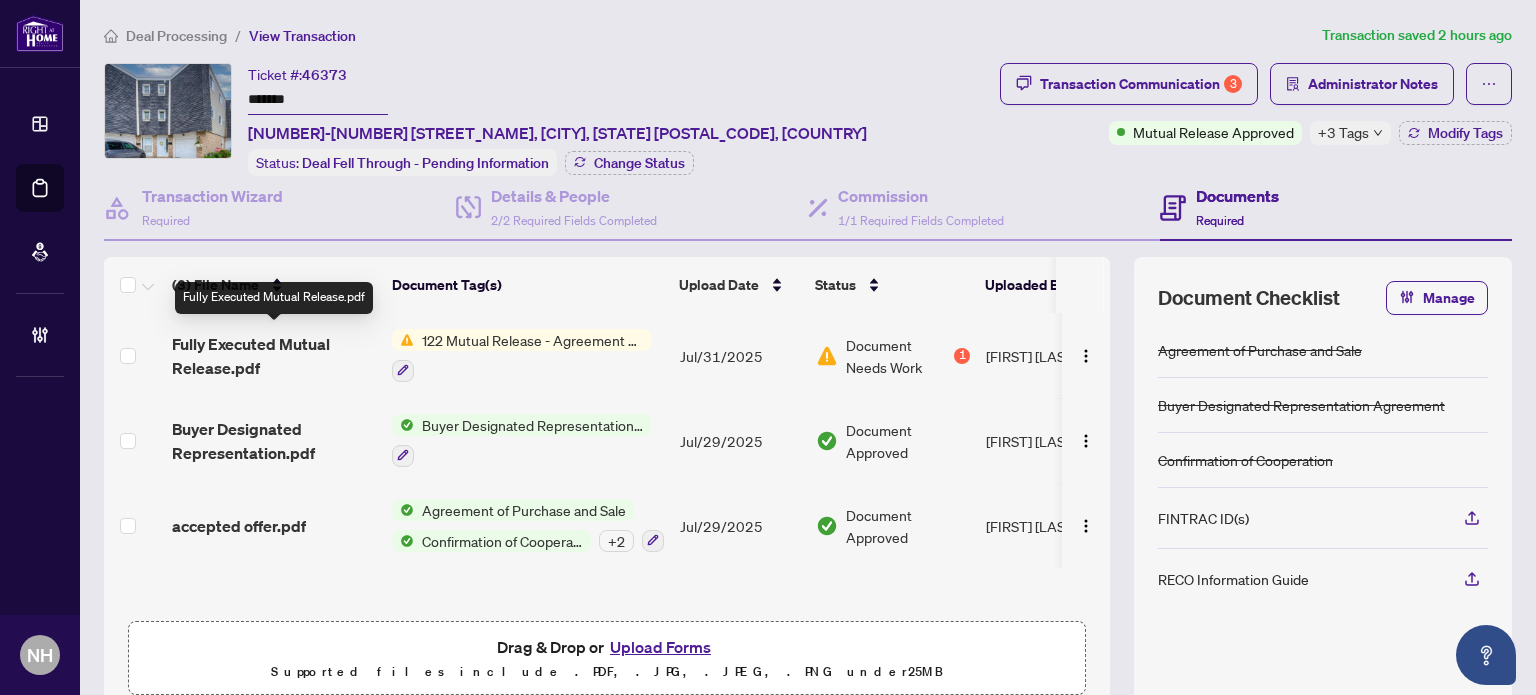 click on "Fully Executed Mutual Release.pdf" at bounding box center (274, 356) 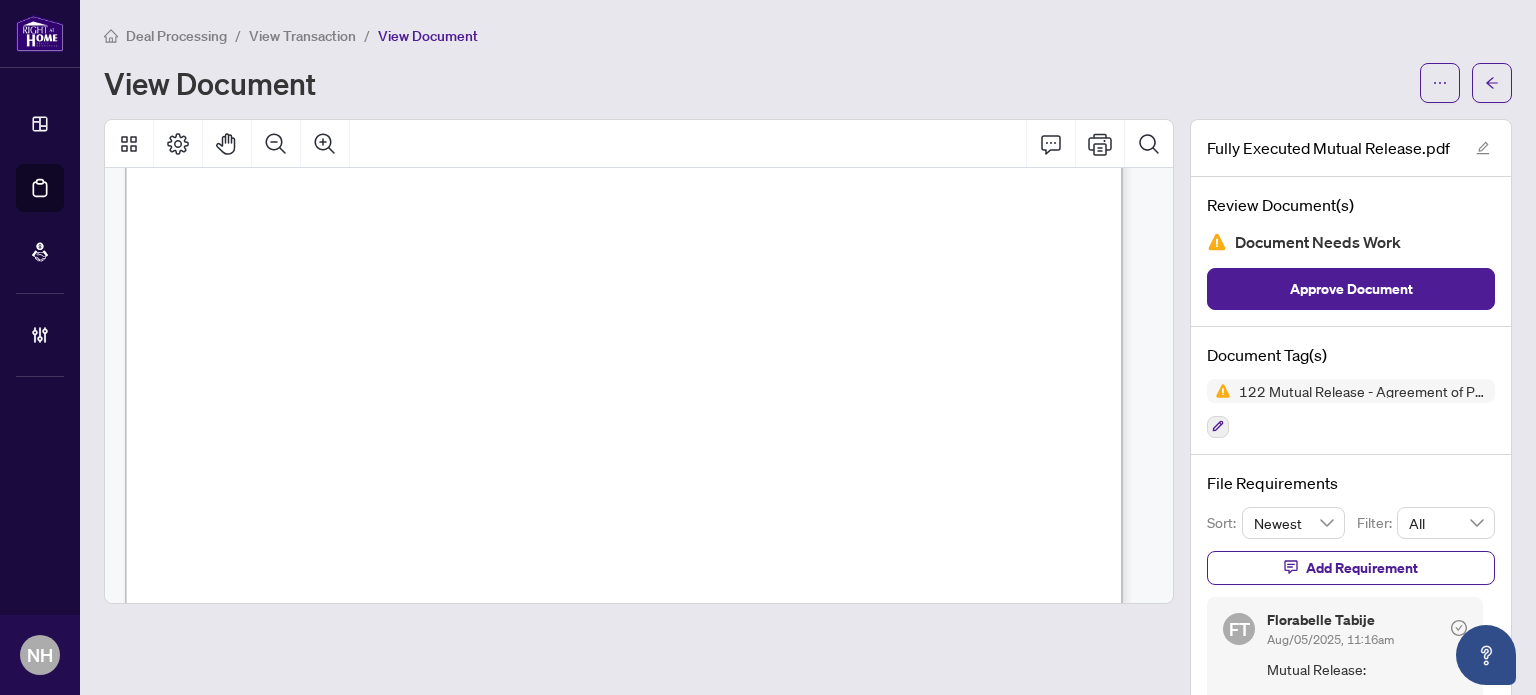 scroll, scrollTop: 866, scrollLeft: 0, axis: vertical 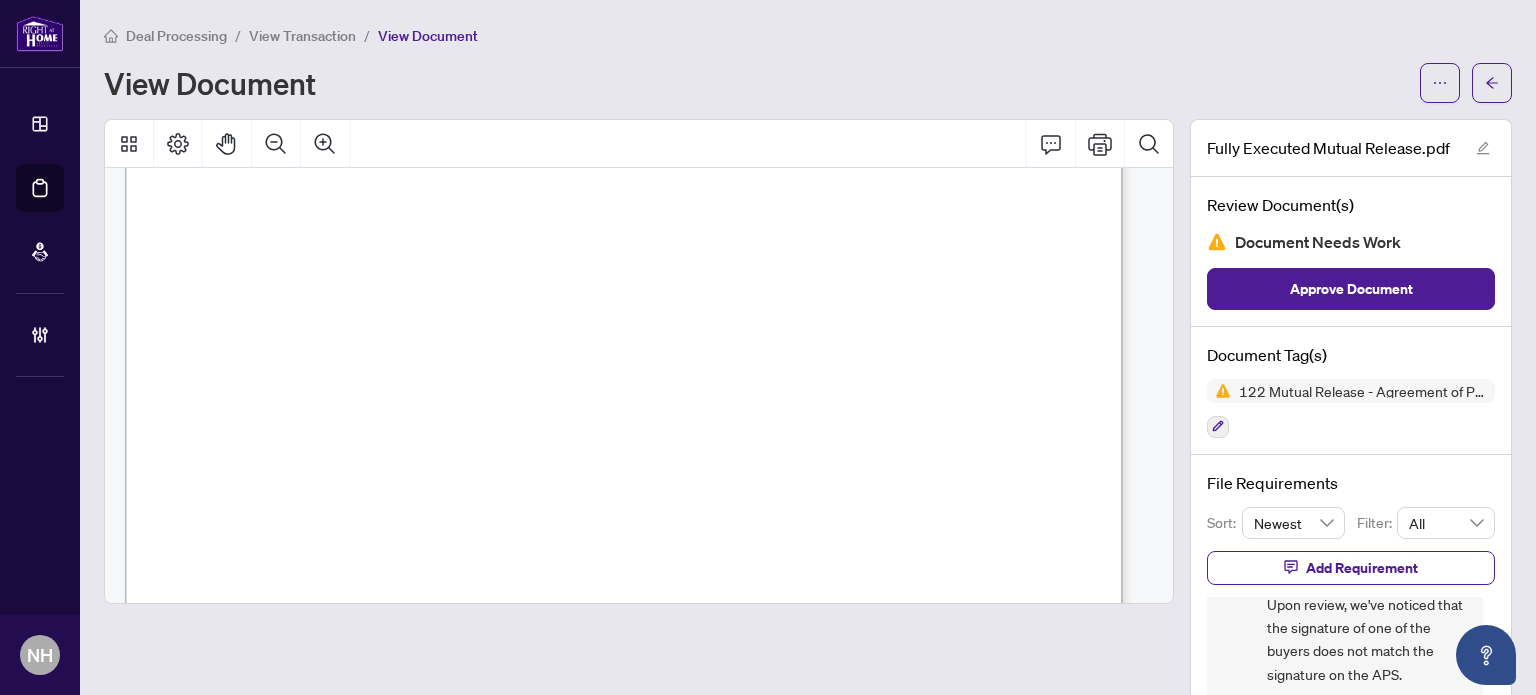 click on "View Transaction" at bounding box center [302, 36] 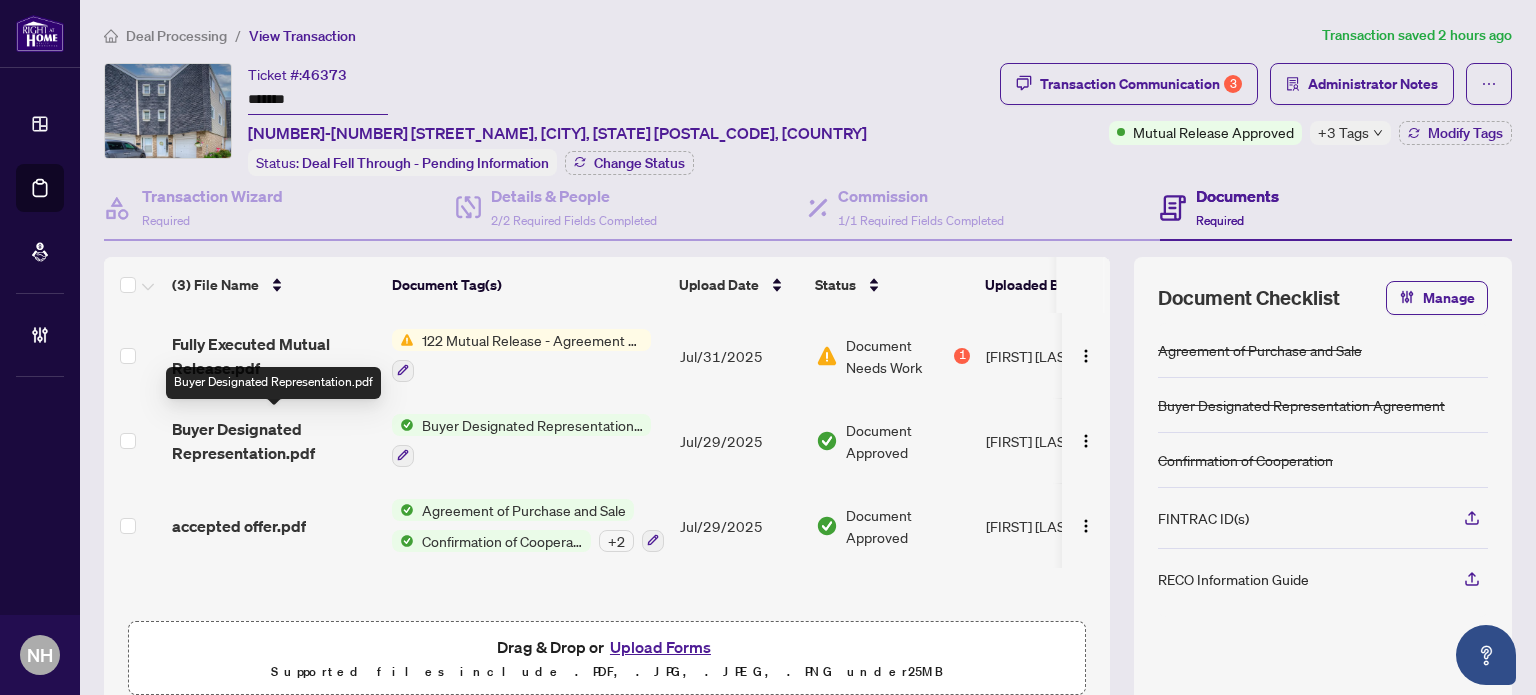 scroll, scrollTop: 0, scrollLeft: 0, axis: both 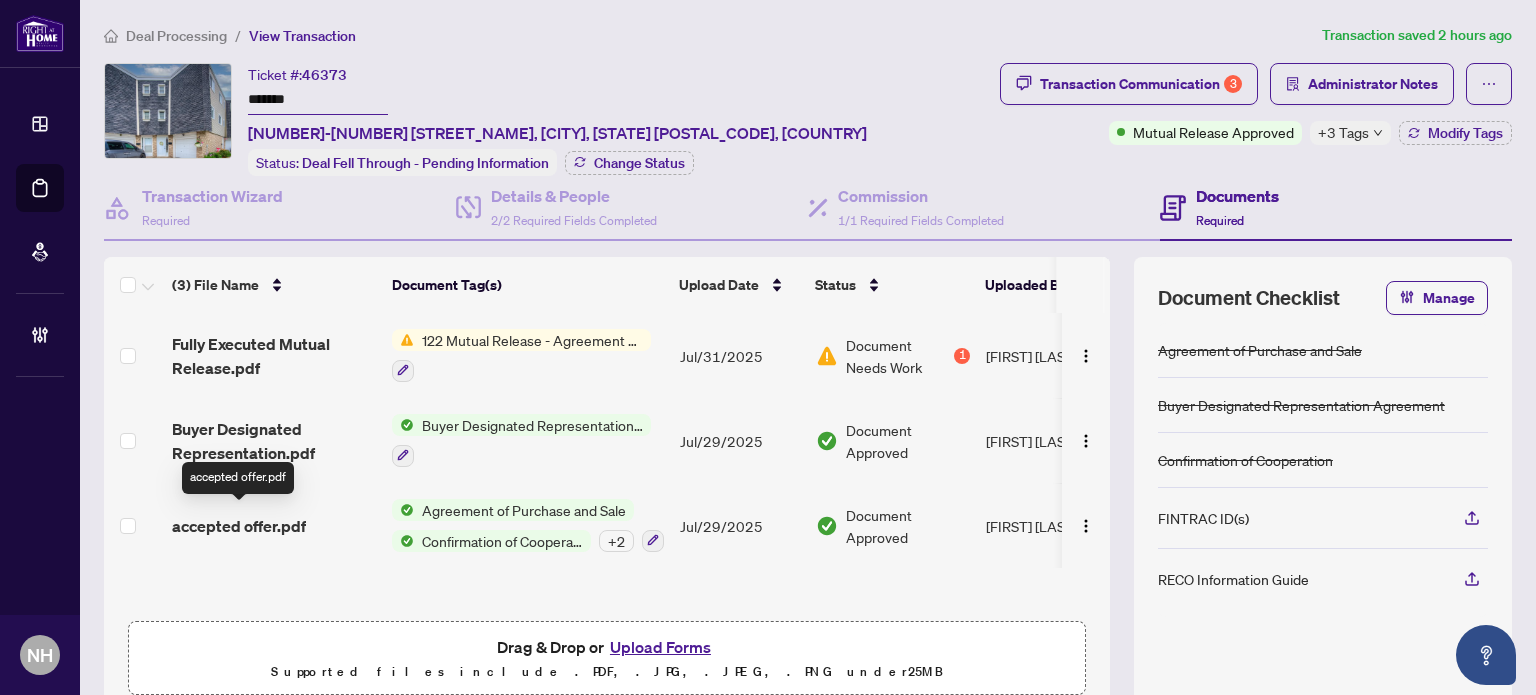 click on "accepted offer.pdf" at bounding box center (239, 526) 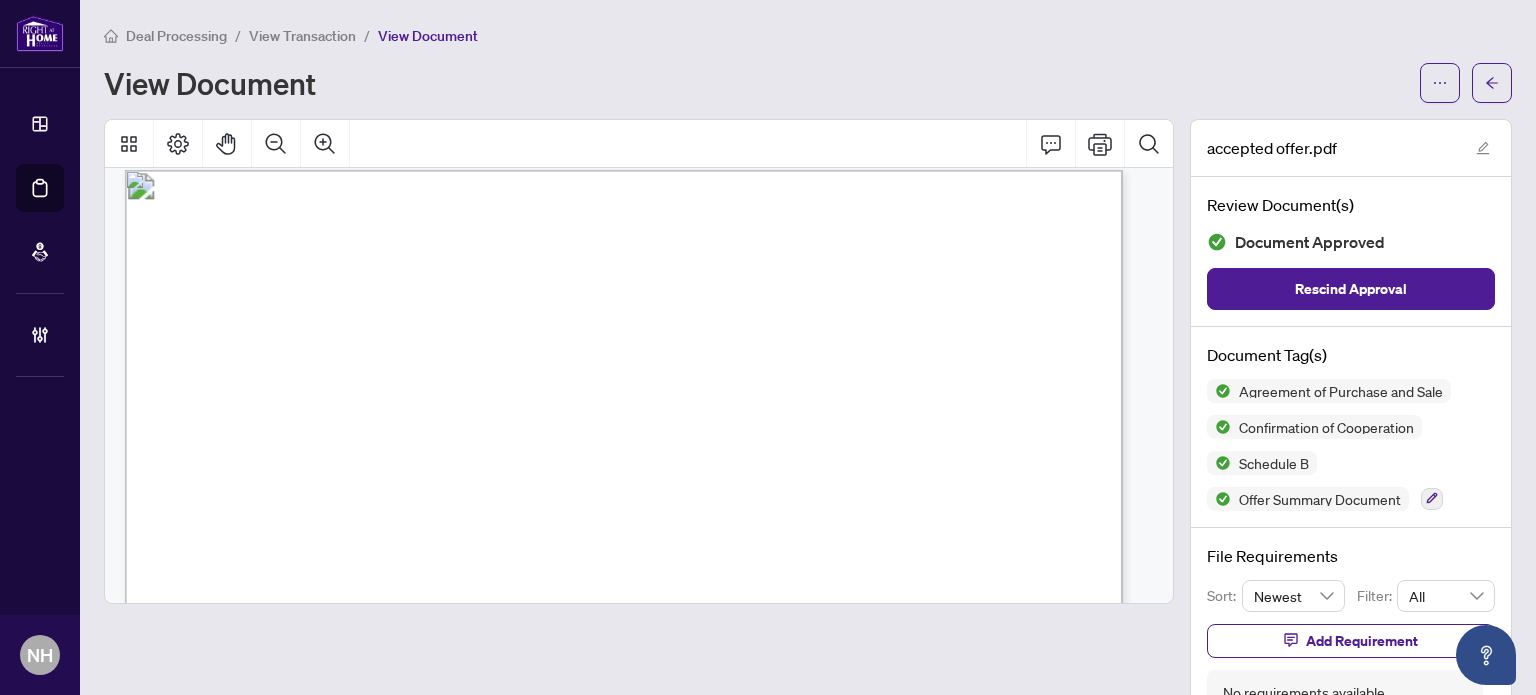 scroll, scrollTop: 5306, scrollLeft: 0, axis: vertical 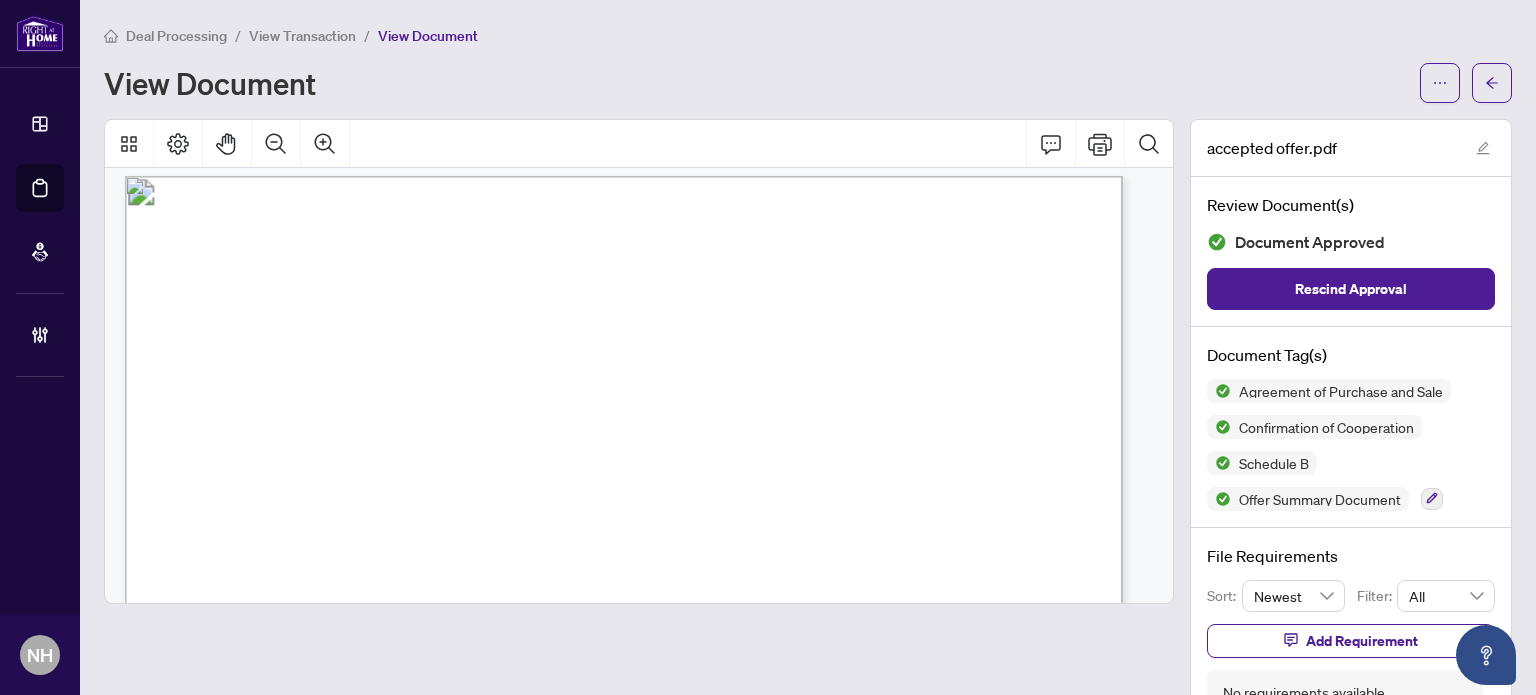click on "View Transaction" at bounding box center [302, 36] 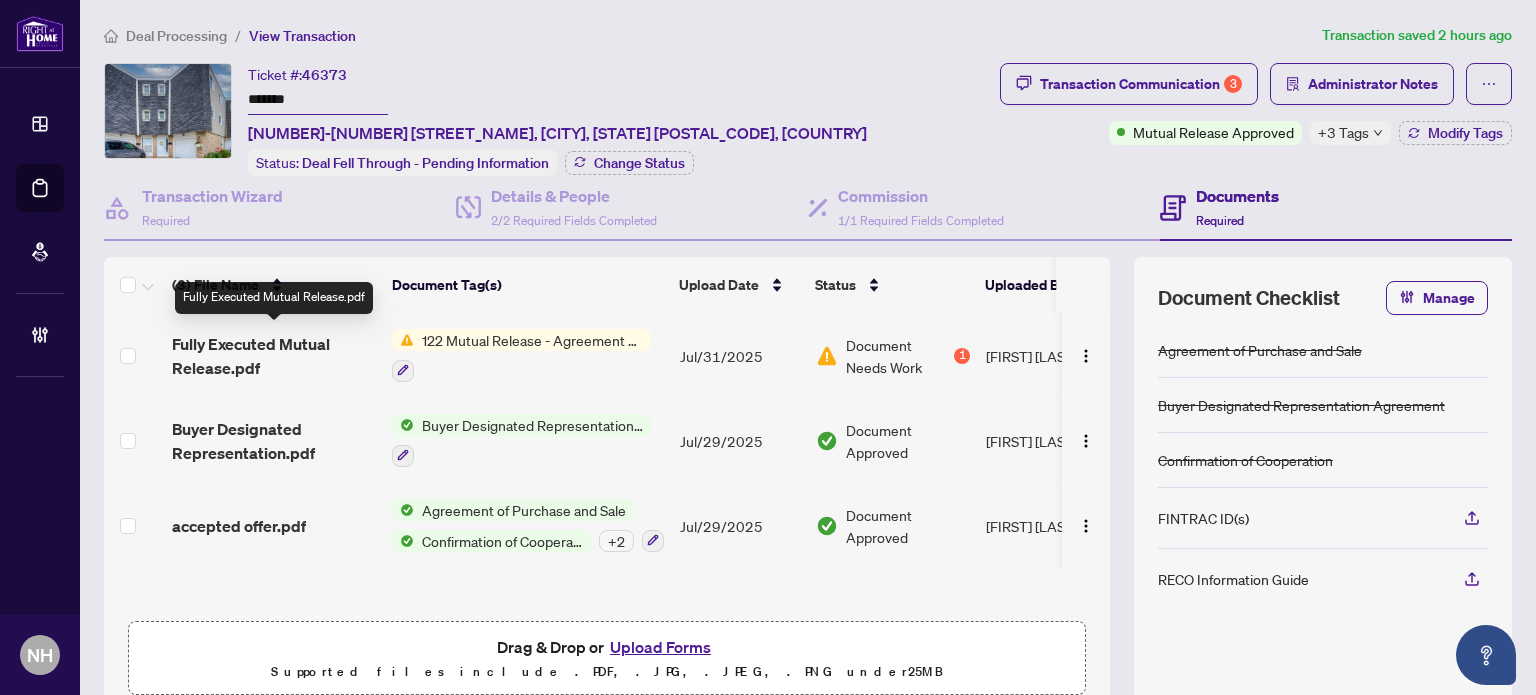 click on "Fully Executed Mutual Release.pdf" at bounding box center (274, 356) 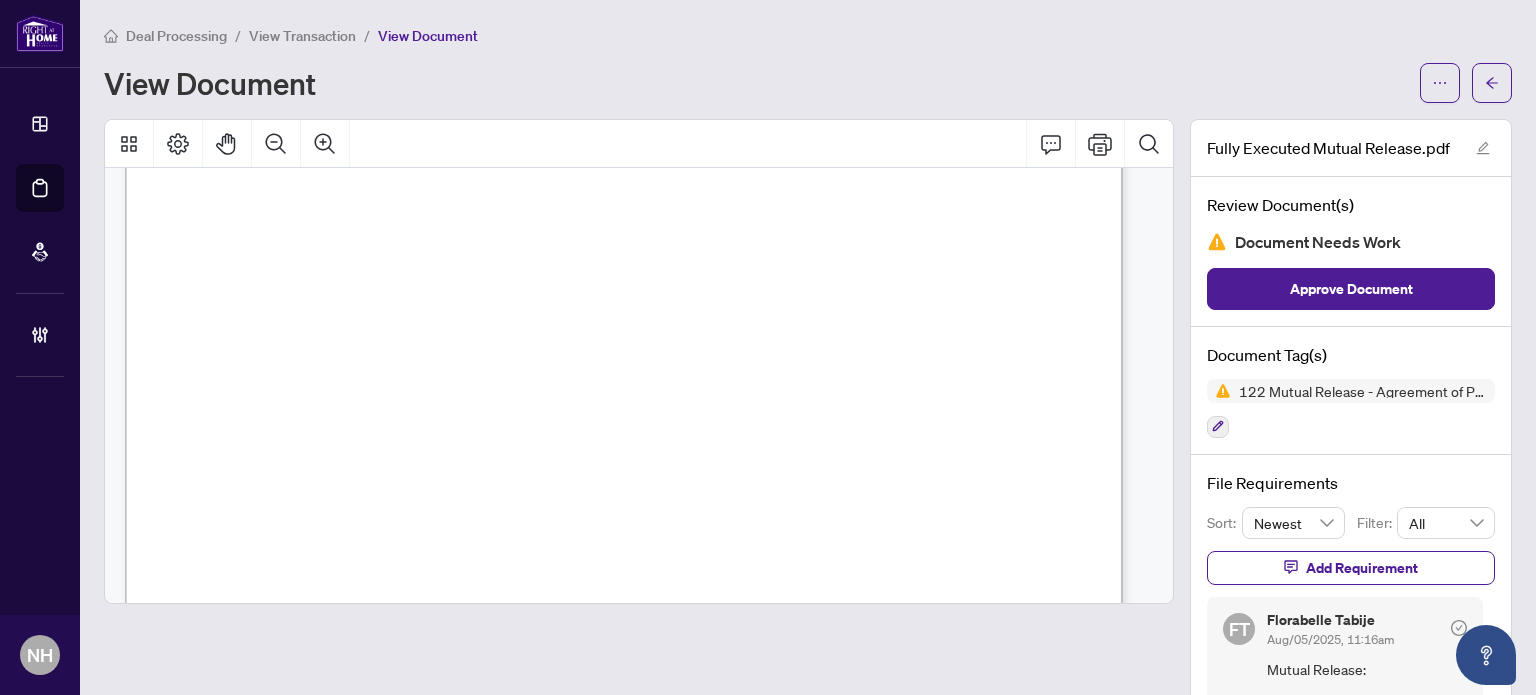 scroll, scrollTop: 538, scrollLeft: 0, axis: vertical 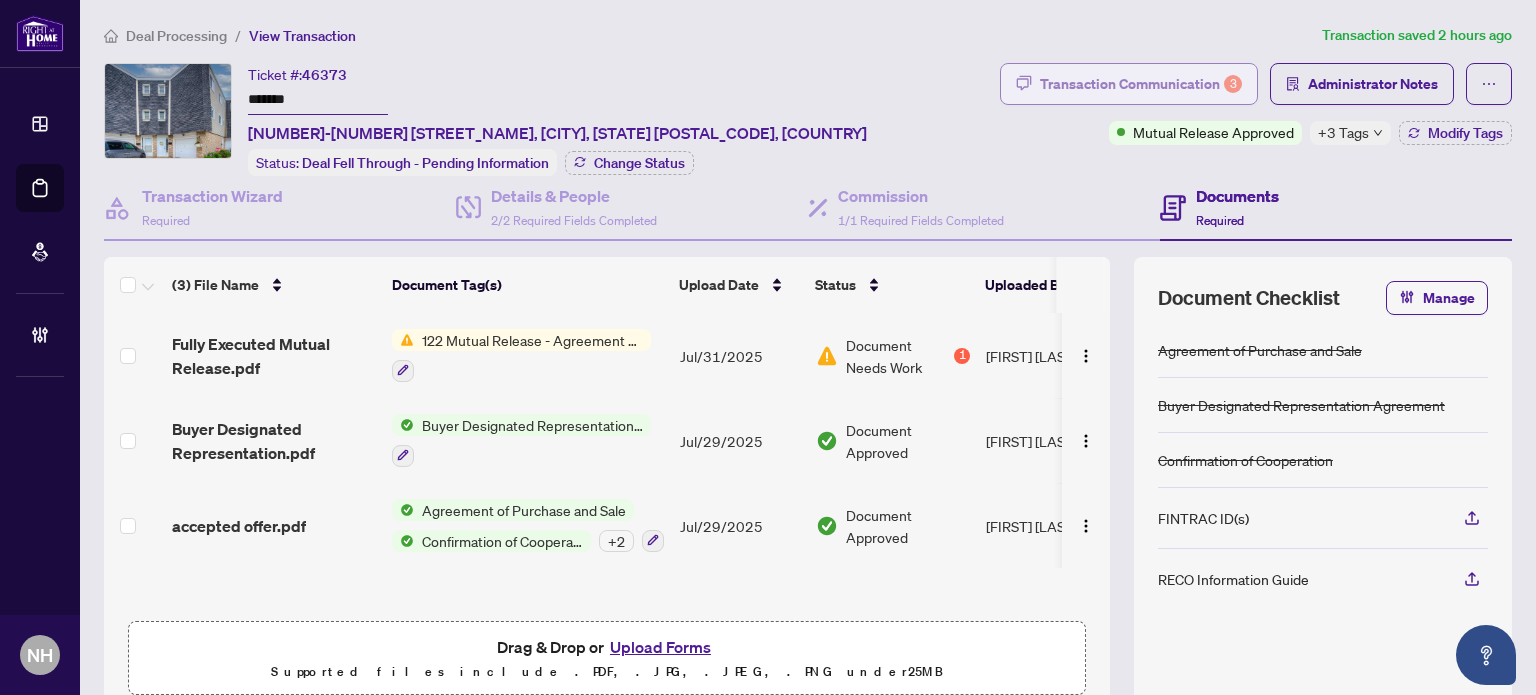 click on "Transaction Communication 3" at bounding box center (1141, 84) 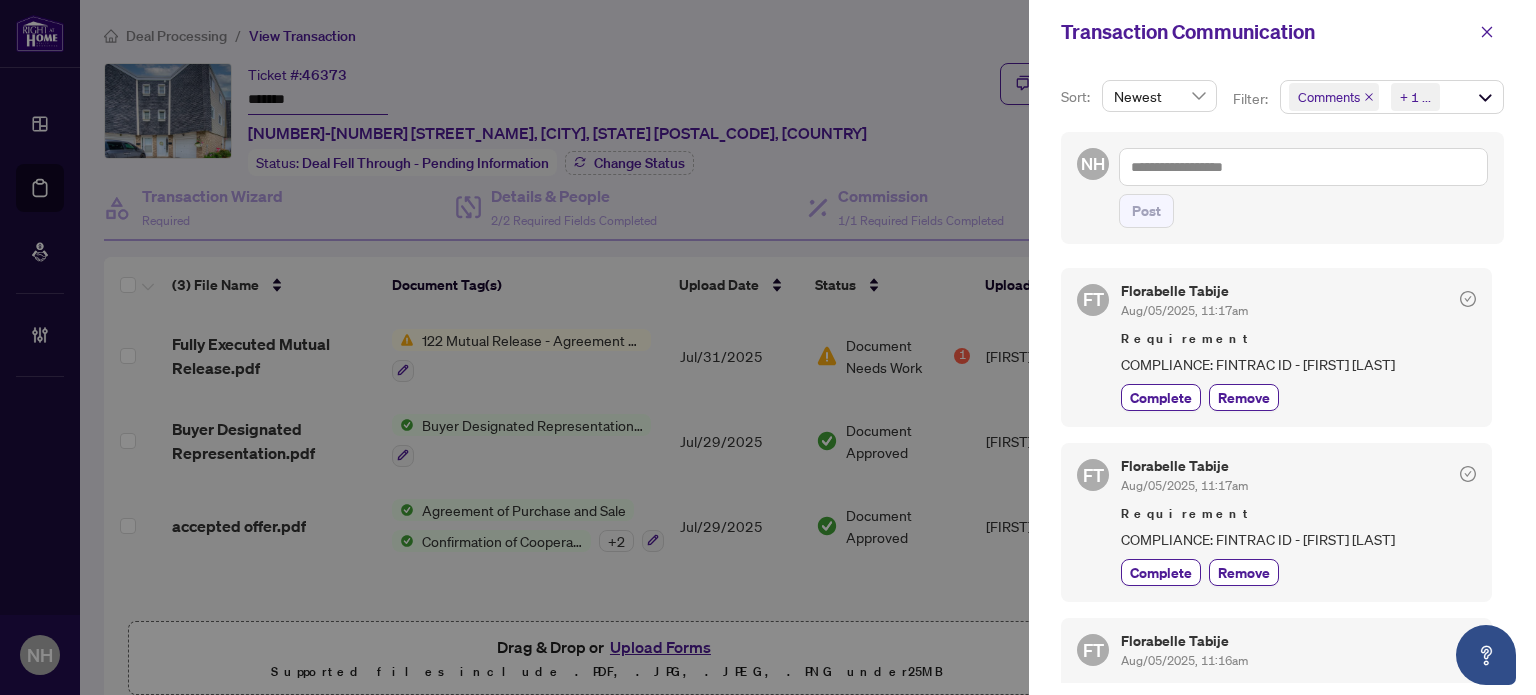 scroll, scrollTop: 3, scrollLeft: 0, axis: vertical 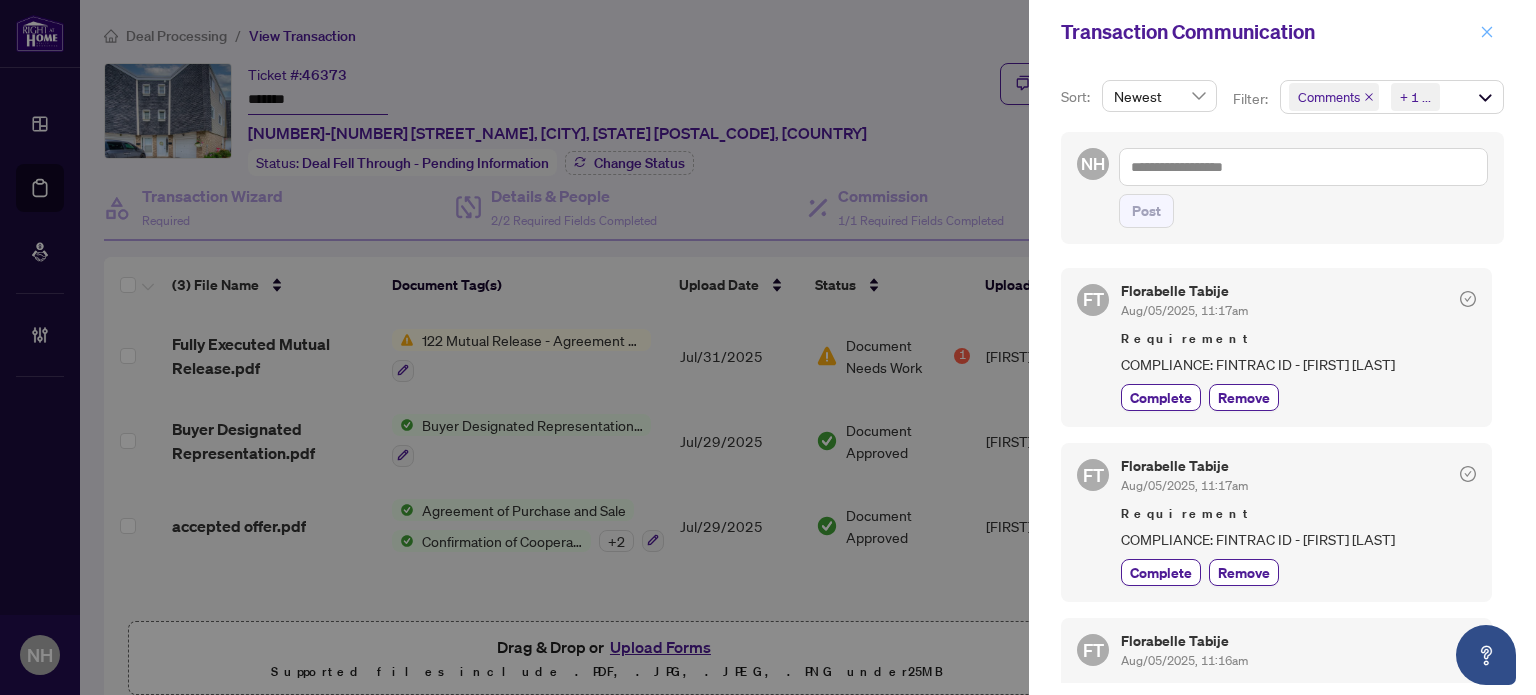 click 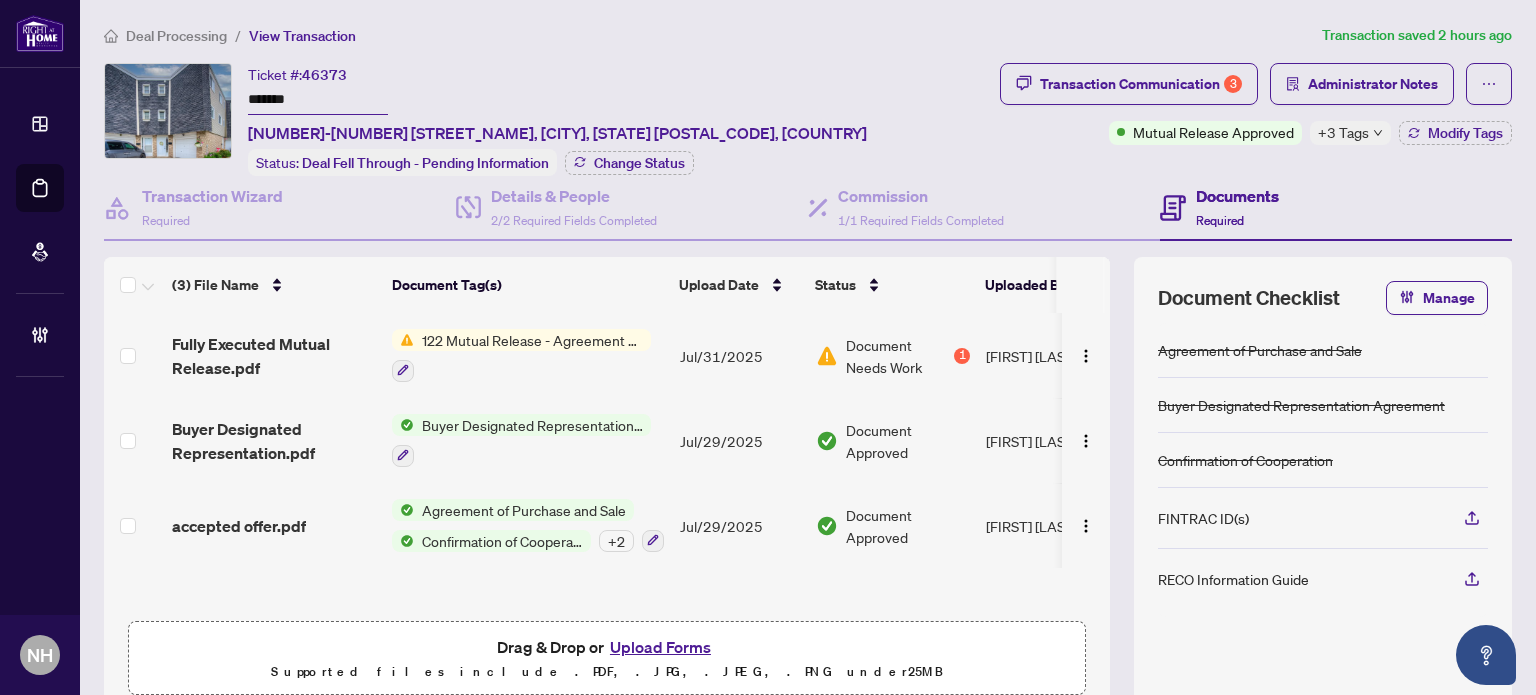 click on "Deal Processing" at bounding box center [176, 36] 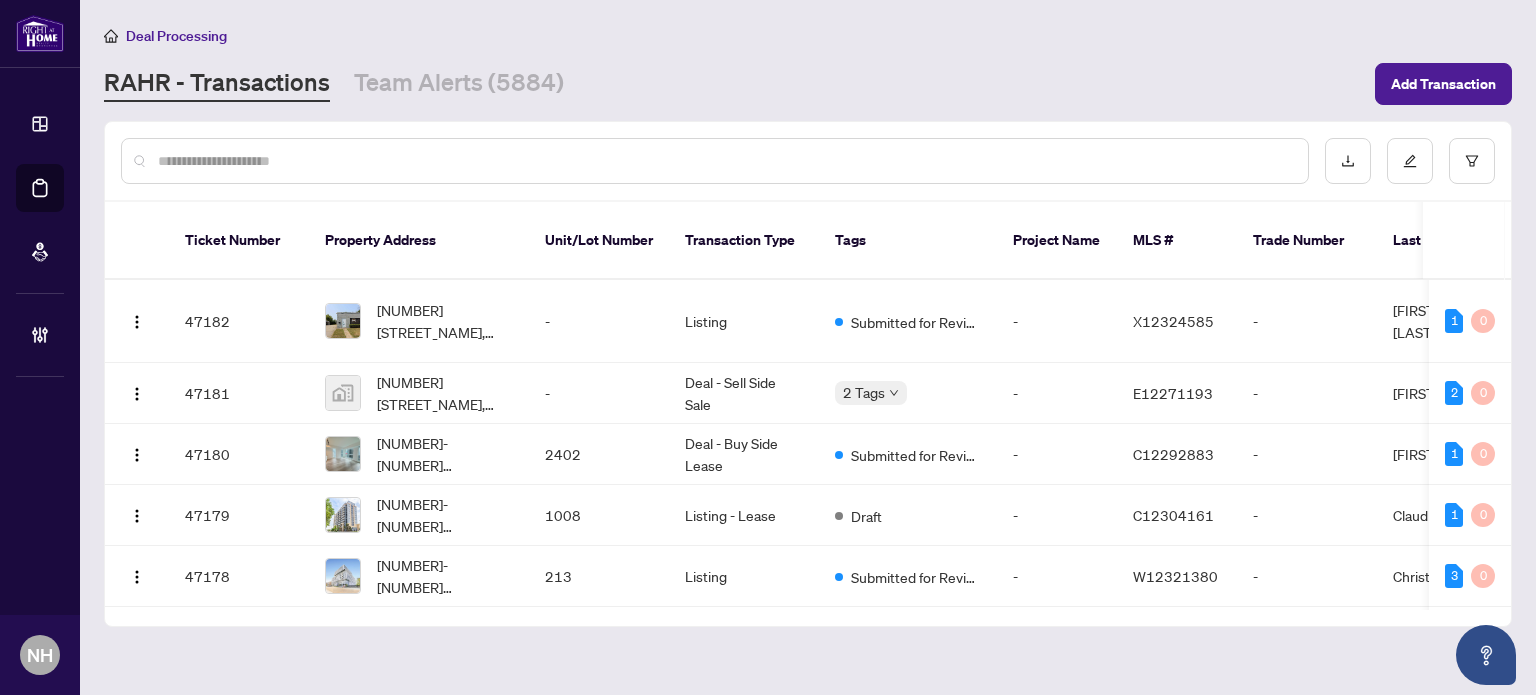 click at bounding box center (725, 161) 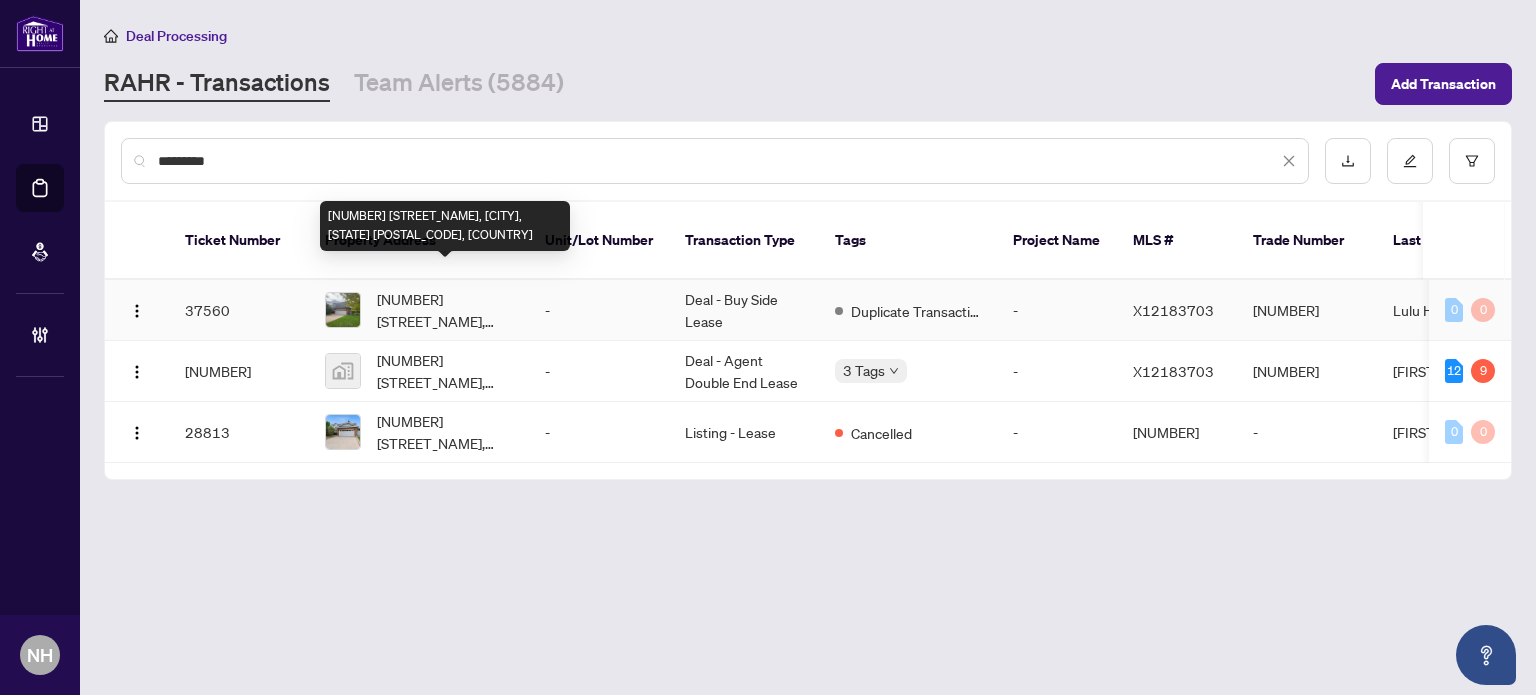 type on "*********" 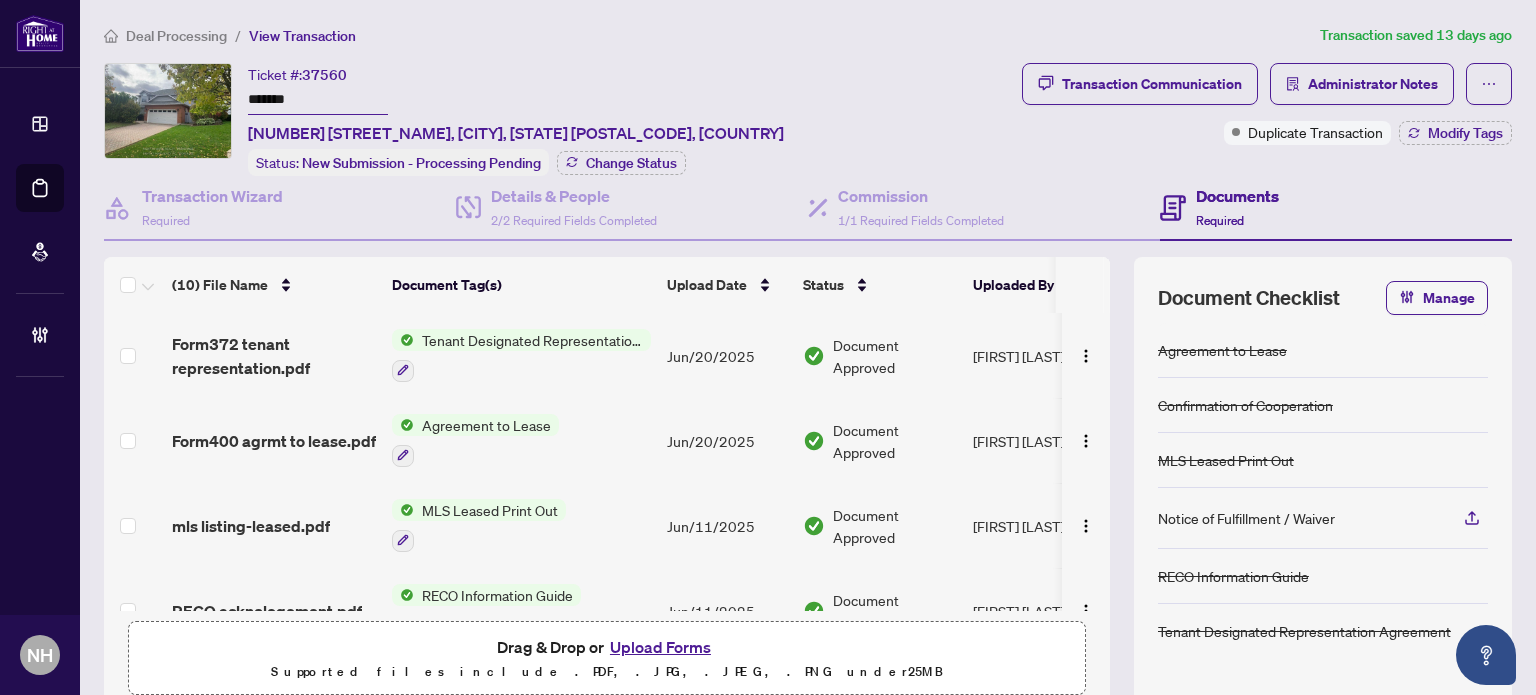 drag, startPoint x: 309, startPoint y: 101, endPoint x: 102, endPoint y: 62, distance: 210.64188 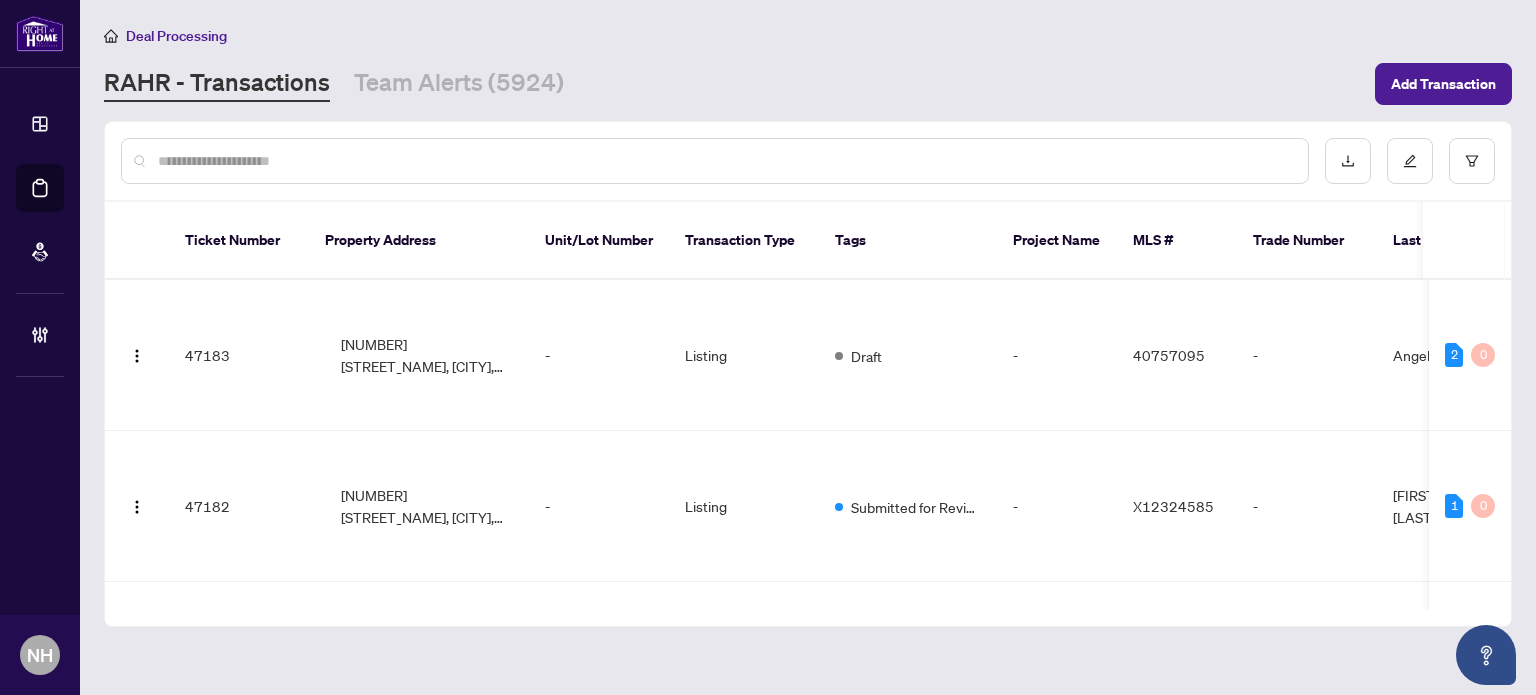 click at bounding box center [725, 161] 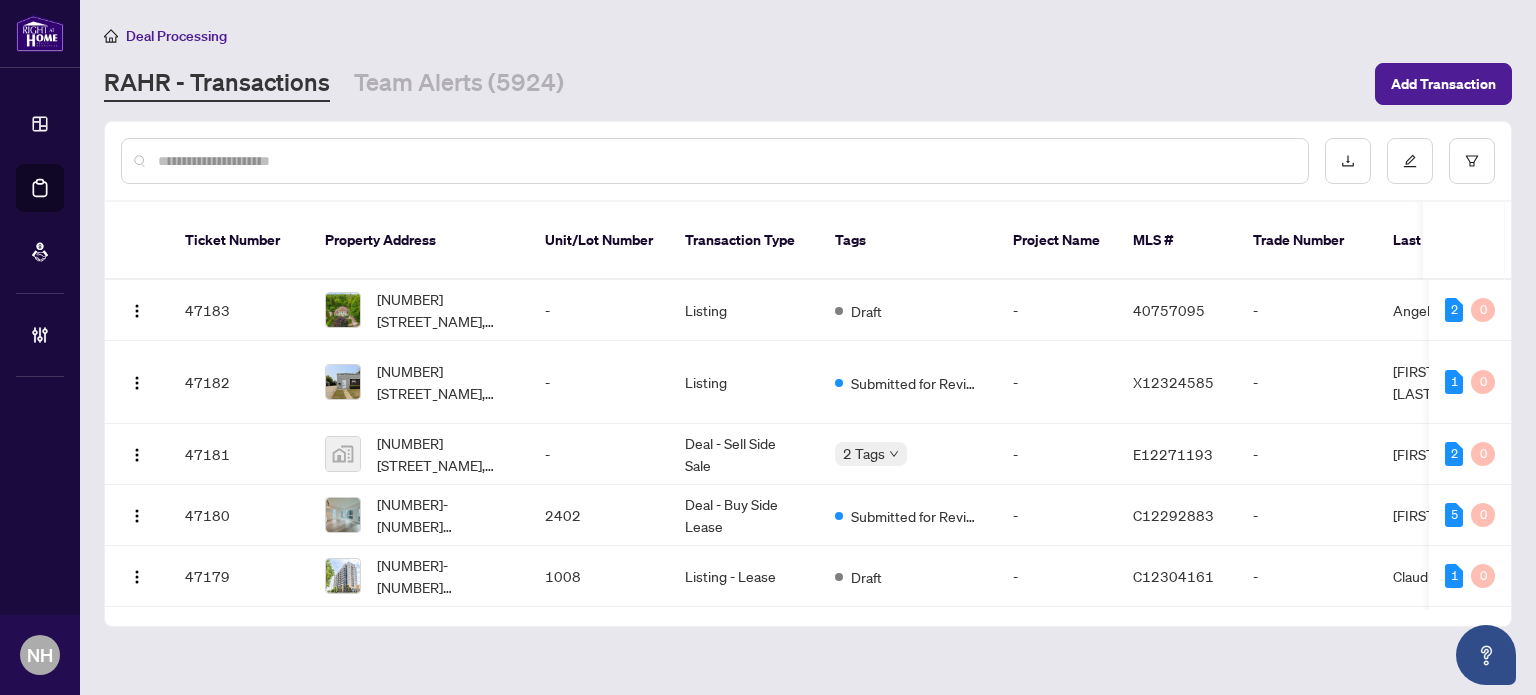 paste on "*******" 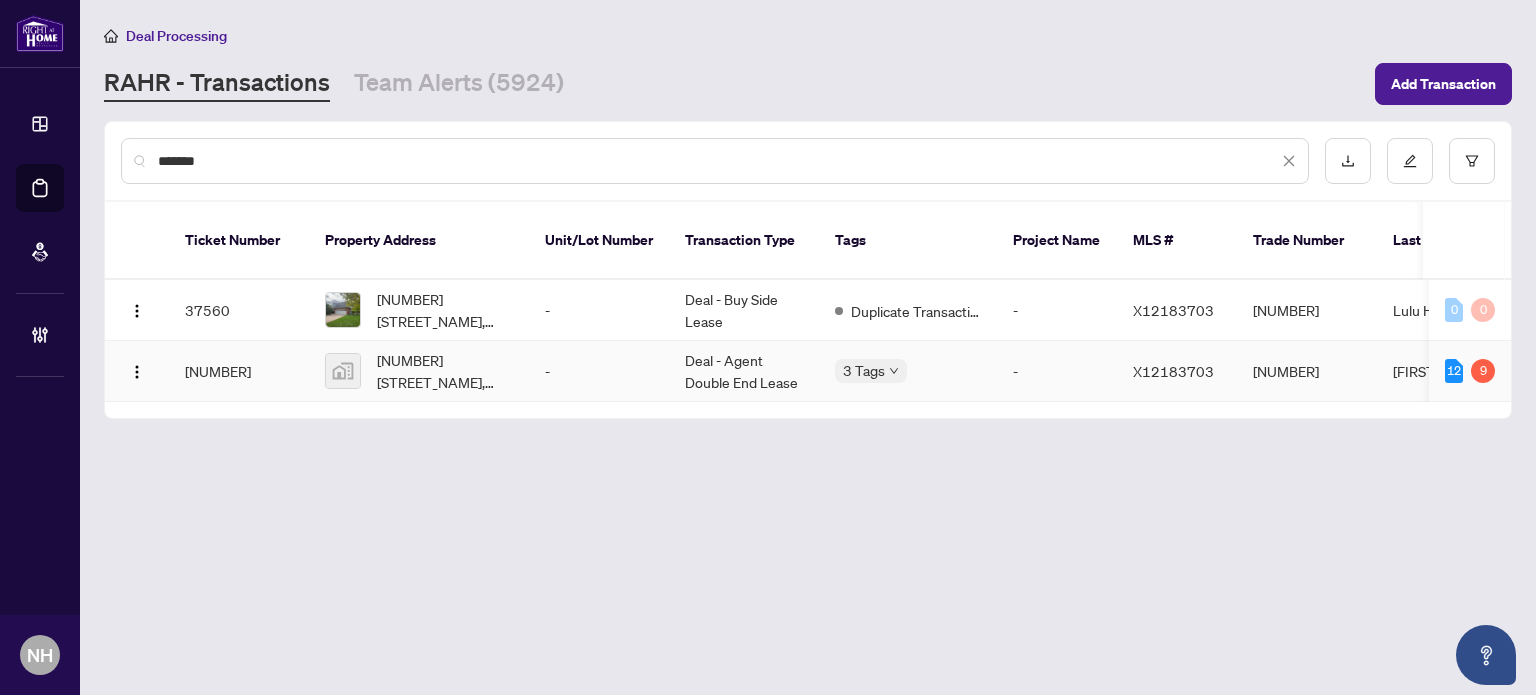 type on "*******" 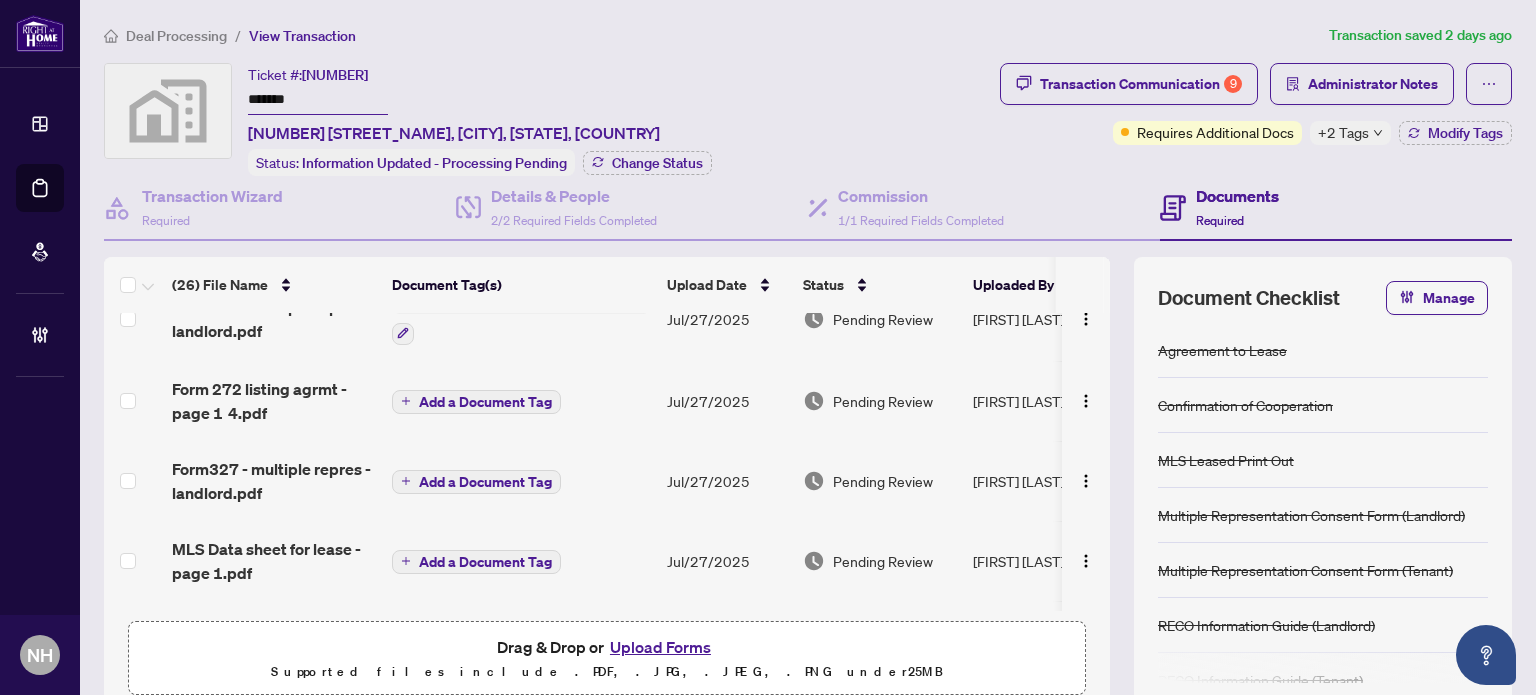 scroll, scrollTop: 400, scrollLeft: 0, axis: vertical 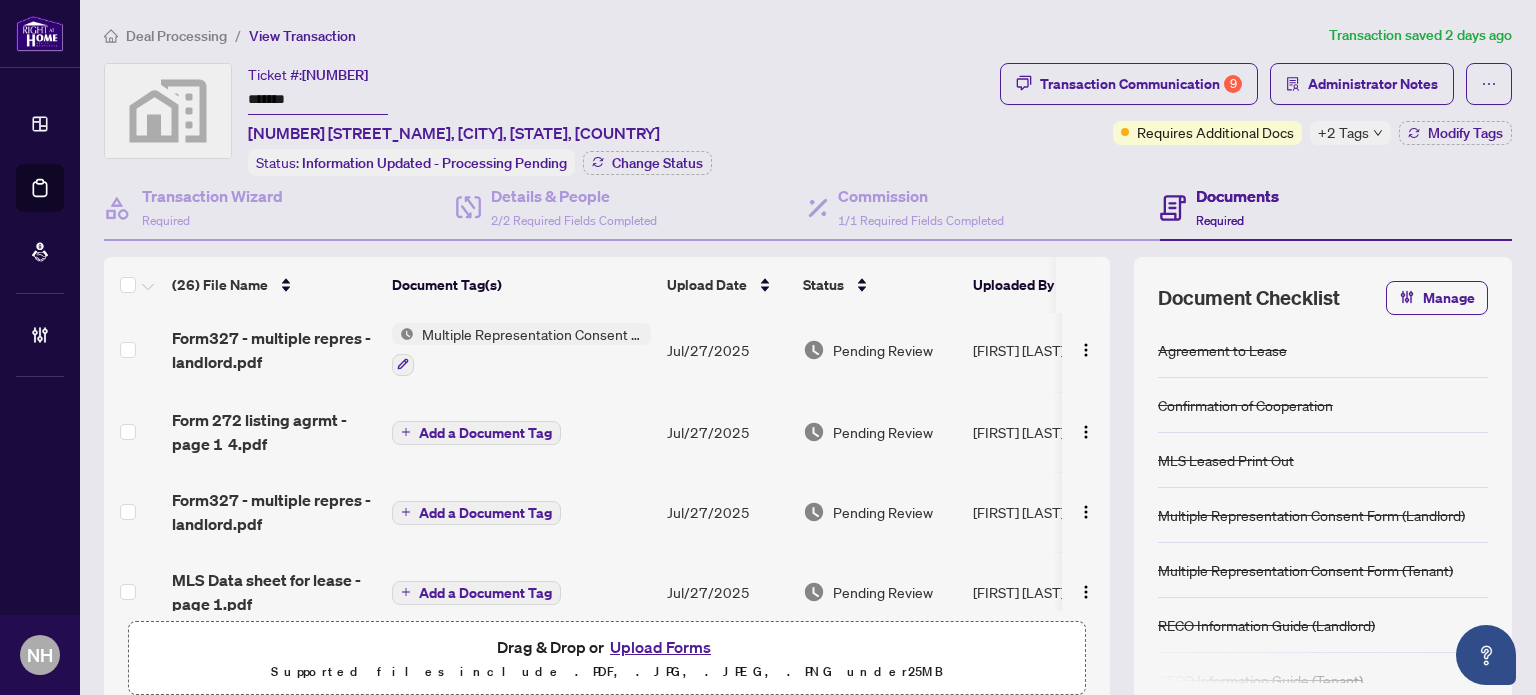 click on "+2 Tags" at bounding box center [1343, 132] 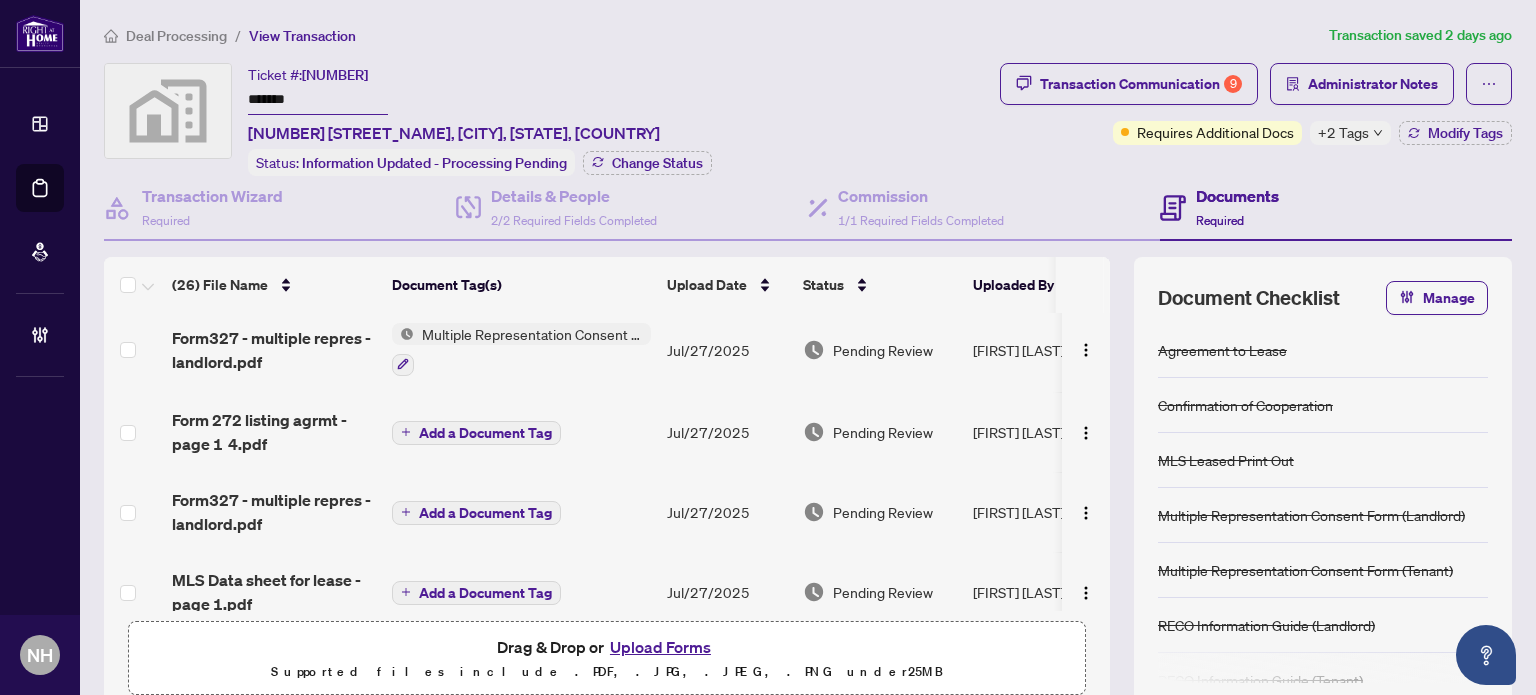 click on "Transaction Communication 9 Administrator Notes Requires Additional Docs +2 Tags Modify Tags" at bounding box center [1256, 119] 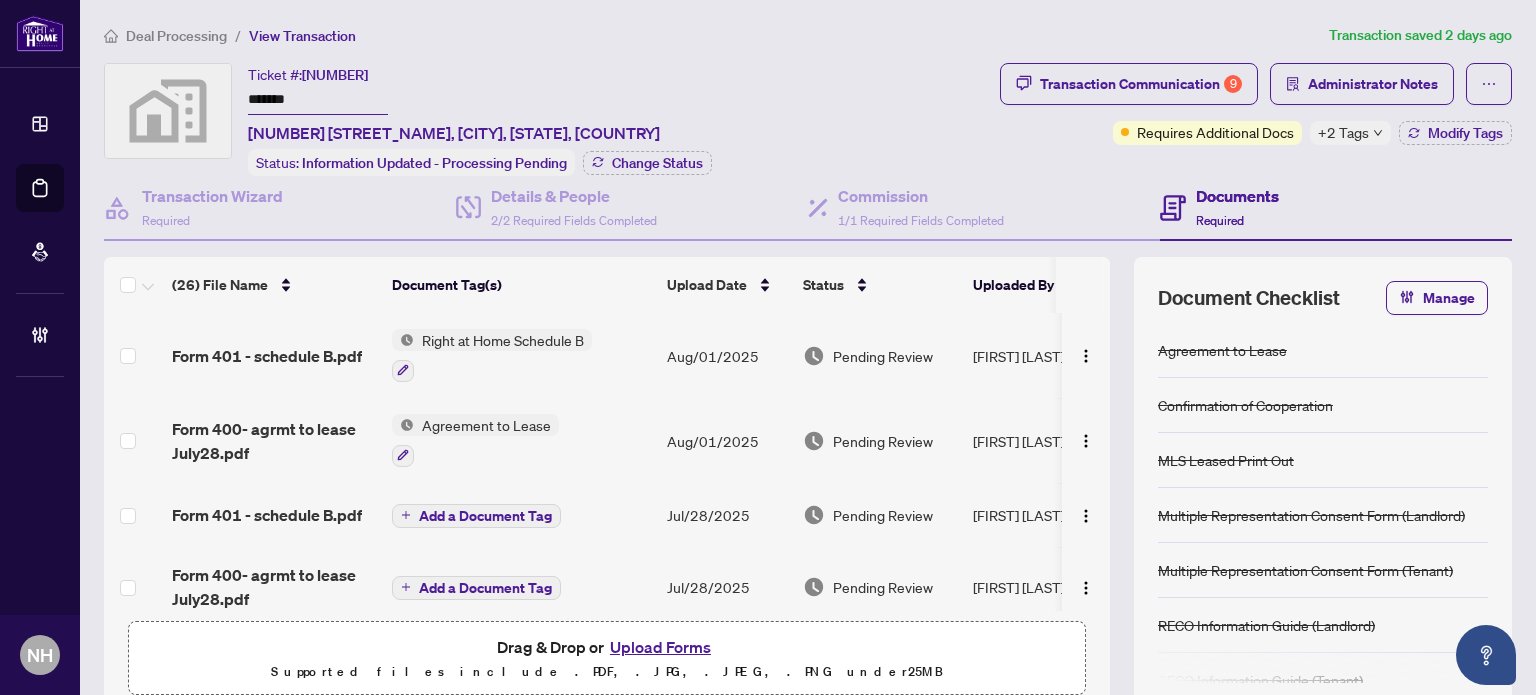 drag, startPoint x: 316, startPoint y: 100, endPoint x: 51, endPoint y: 44, distance: 270.85236 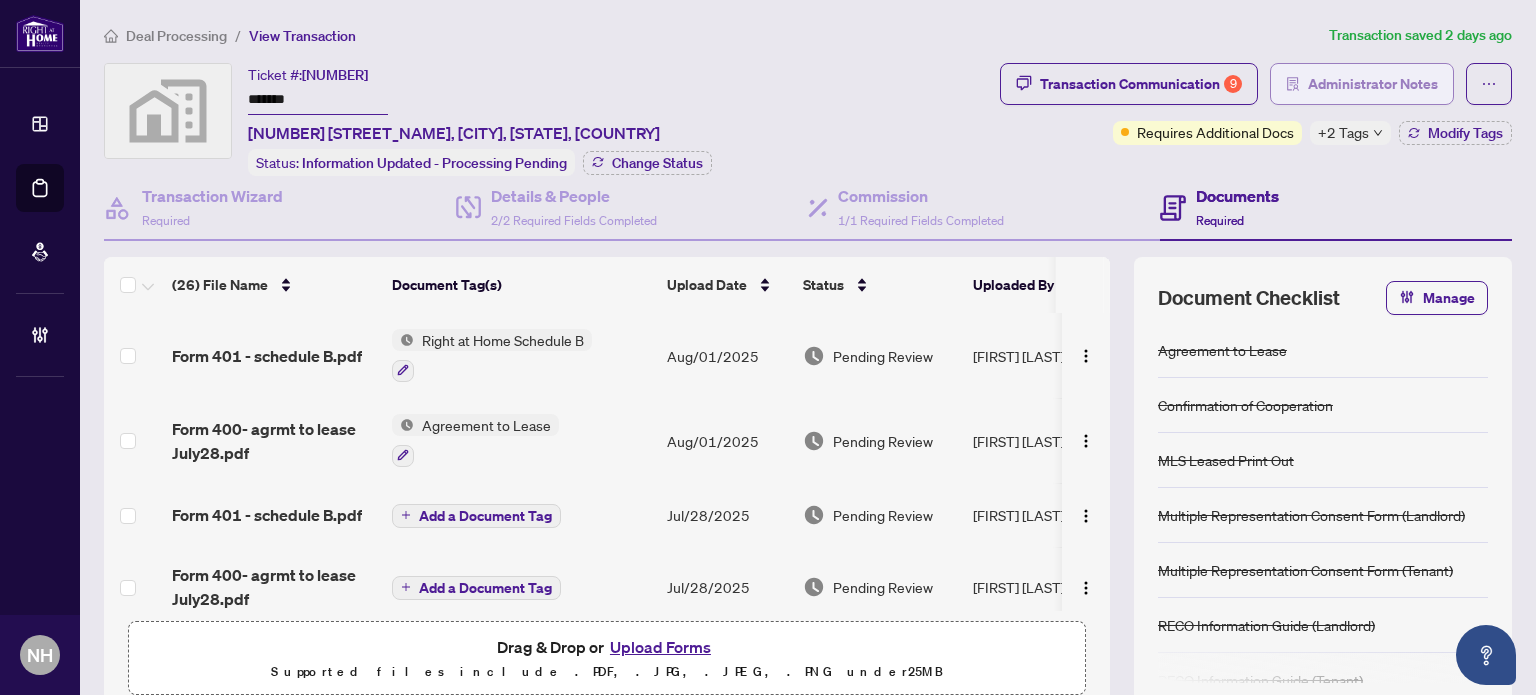 click on "Administrator Notes" at bounding box center [1373, 84] 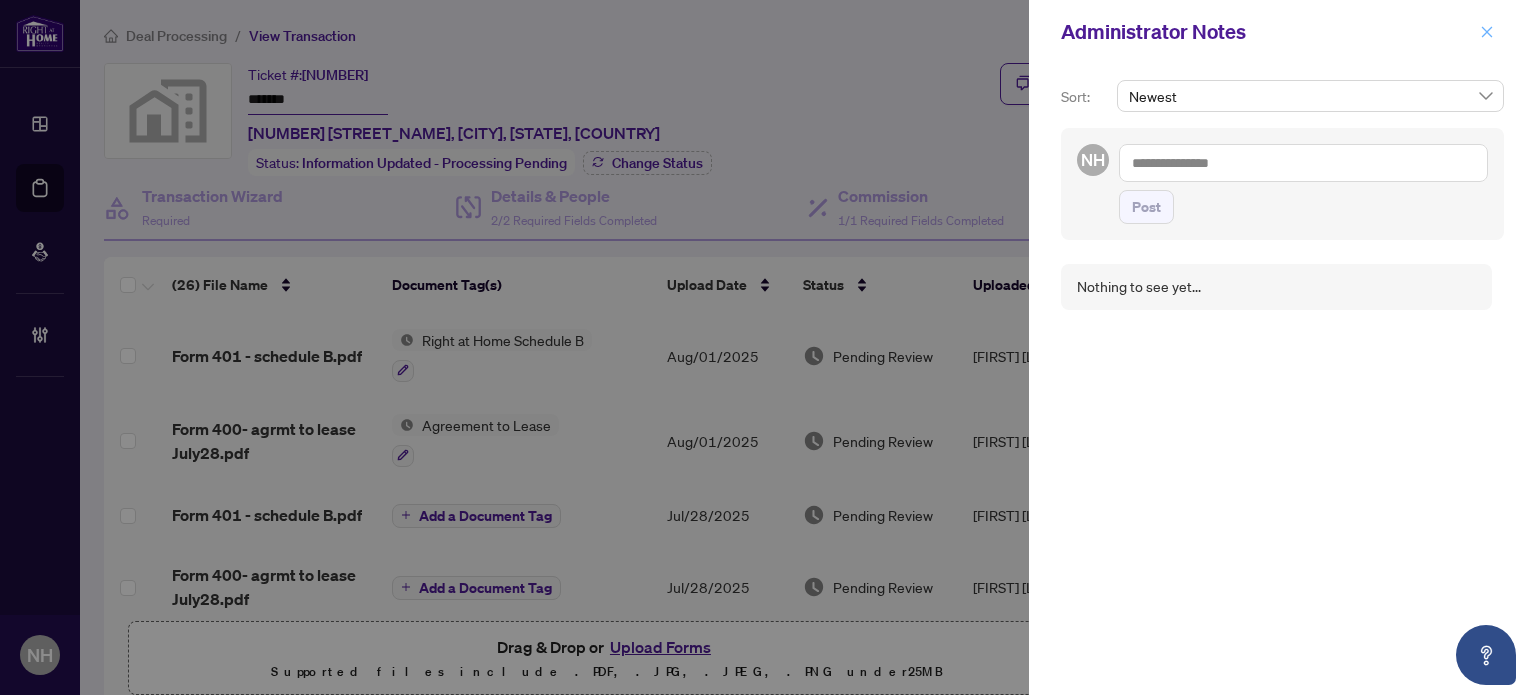 click 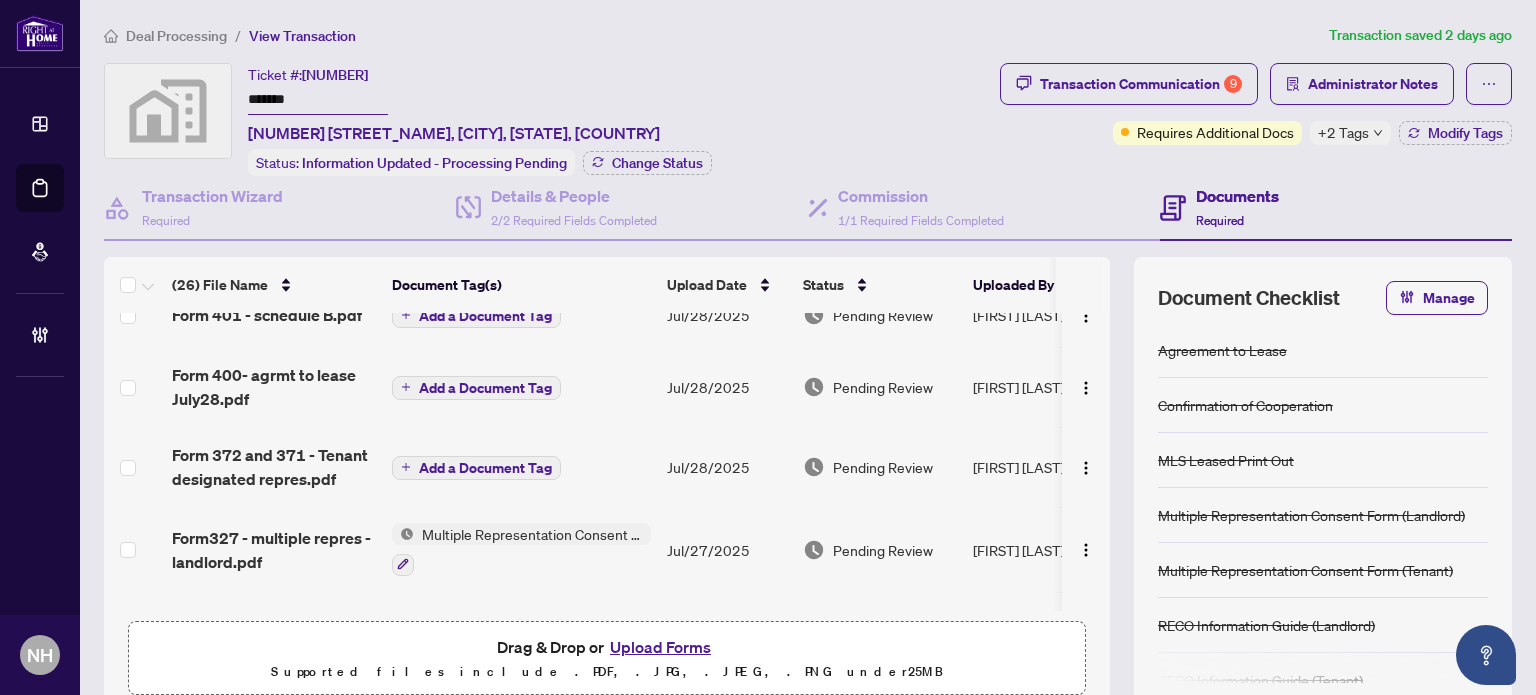 scroll, scrollTop: 400, scrollLeft: 0, axis: vertical 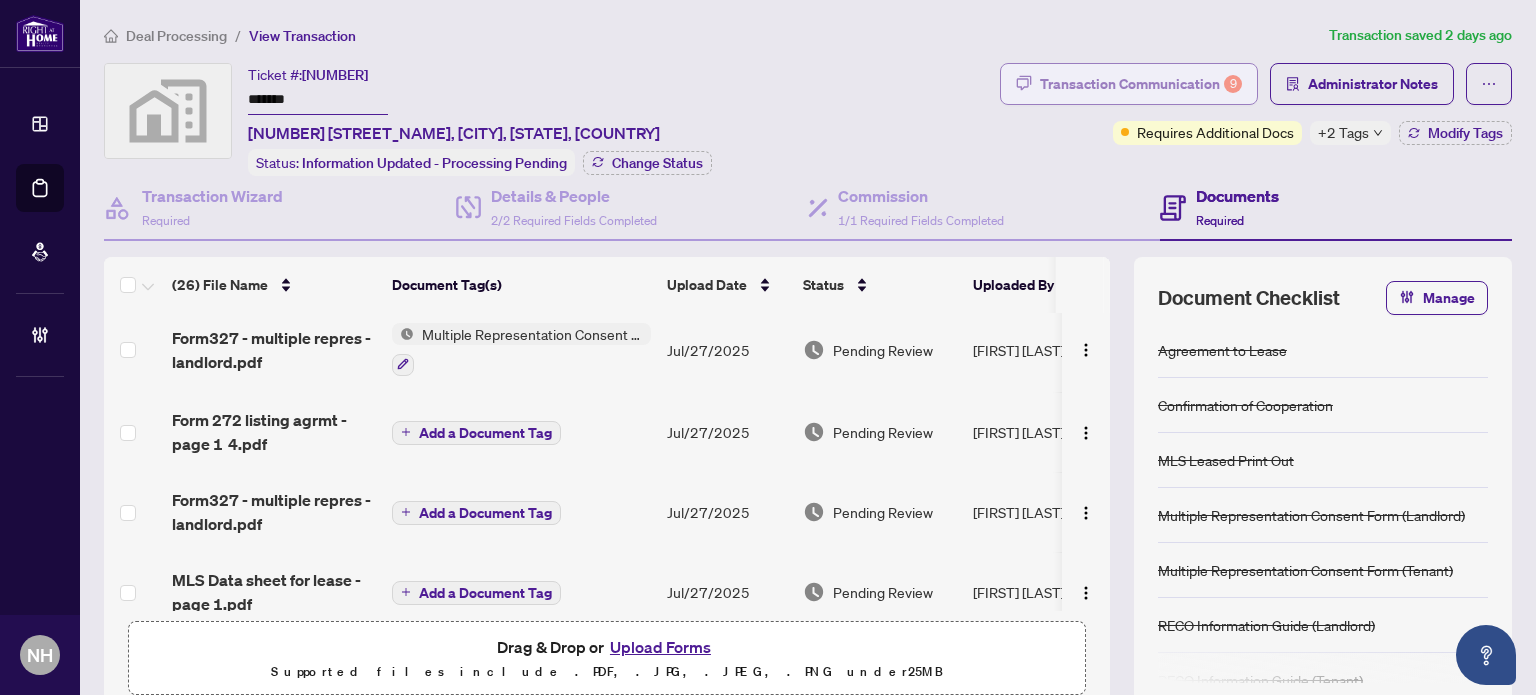 click on "Transaction Communication 9" at bounding box center [1141, 84] 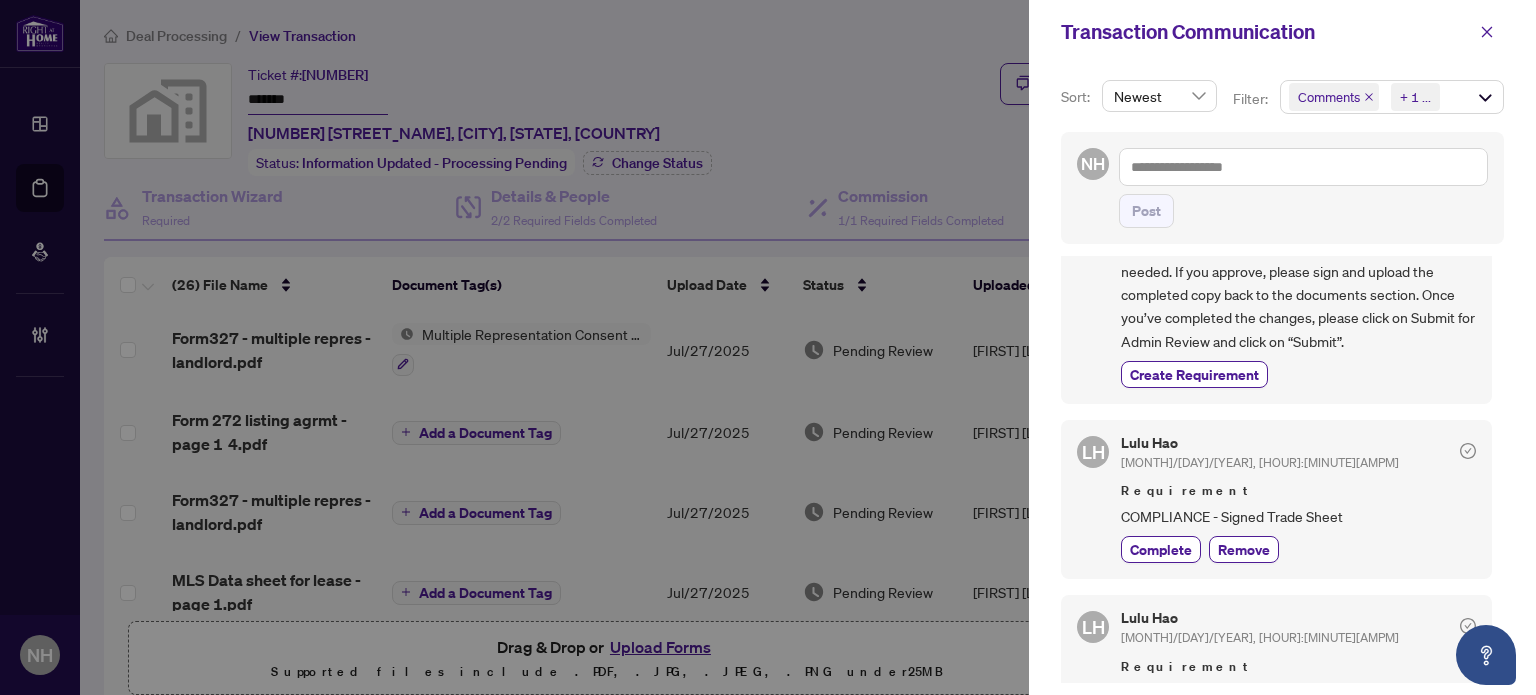 scroll, scrollTop: 2100, scrollLeft: 0, axis: vertical 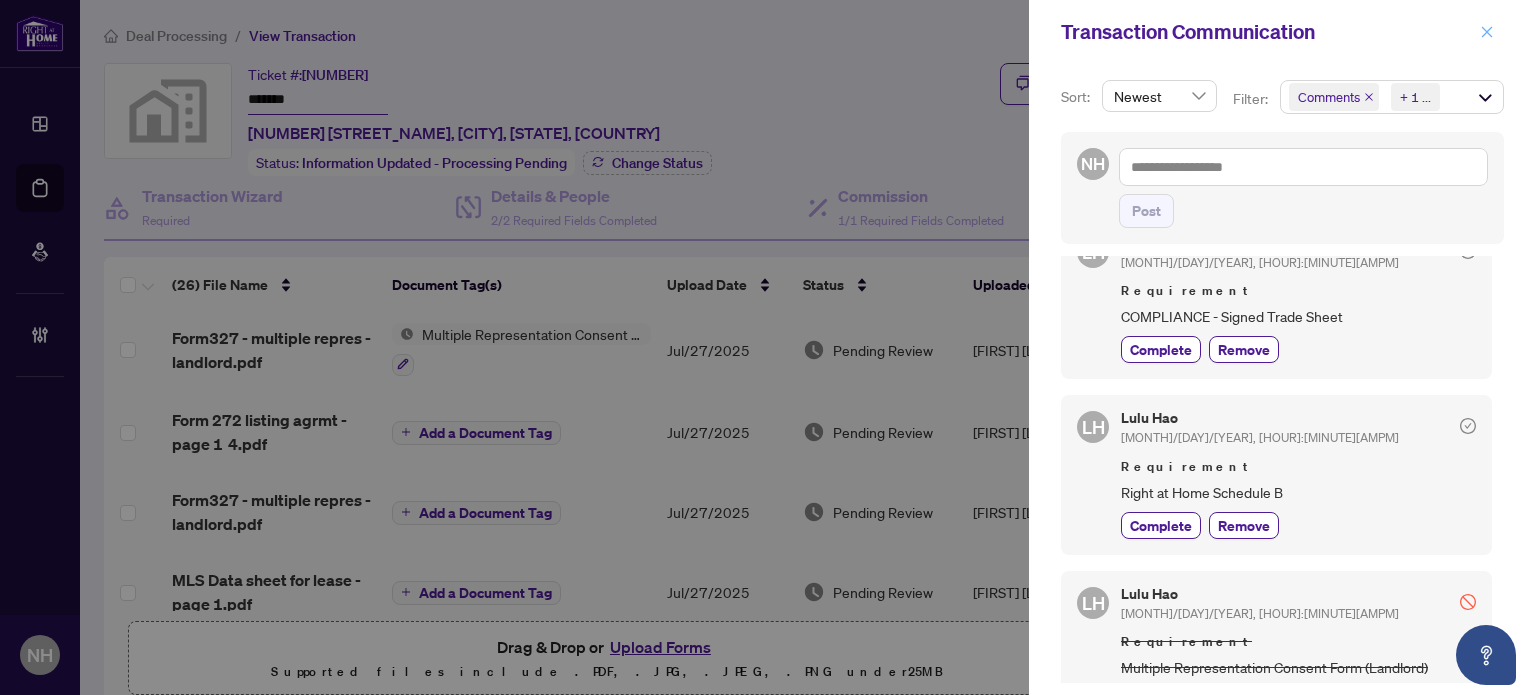 click 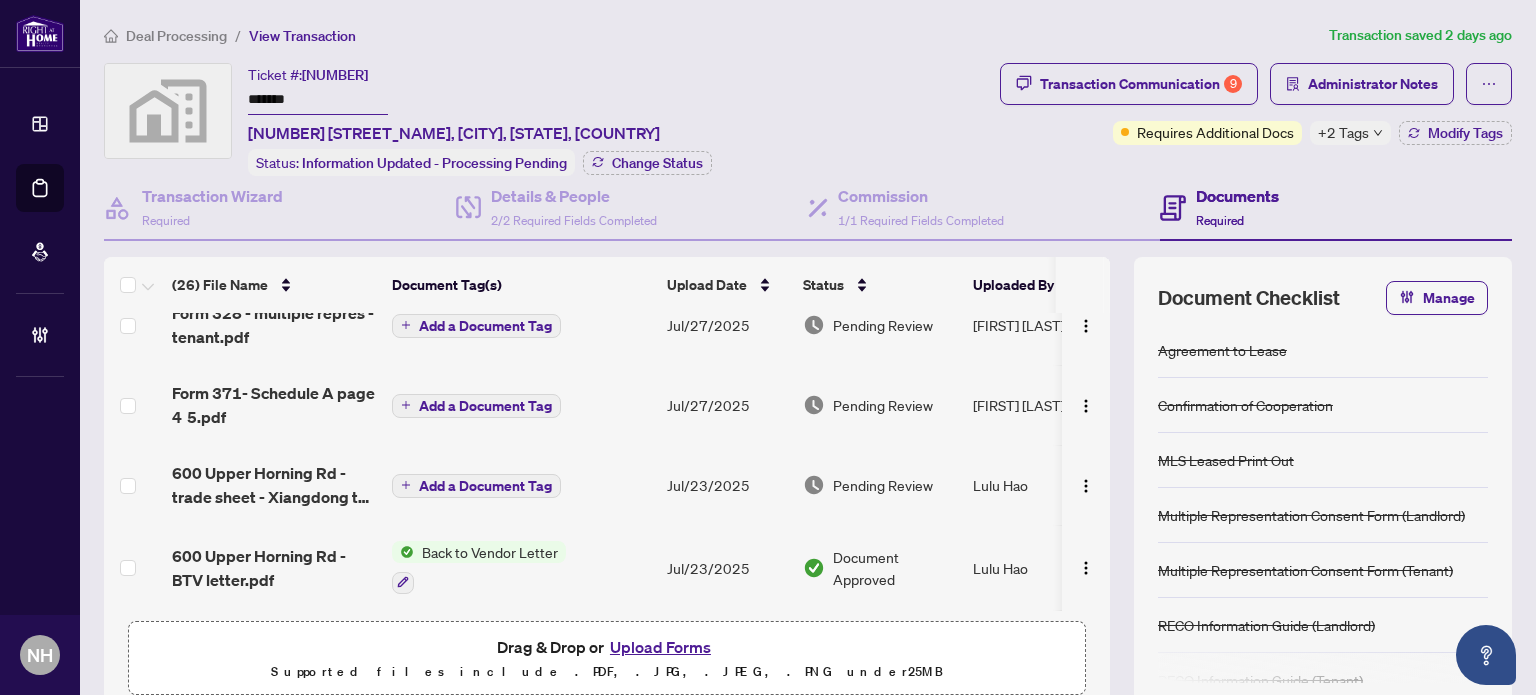 scroll, scrollTop: 847, scrollLeft: 0, axis: vertical 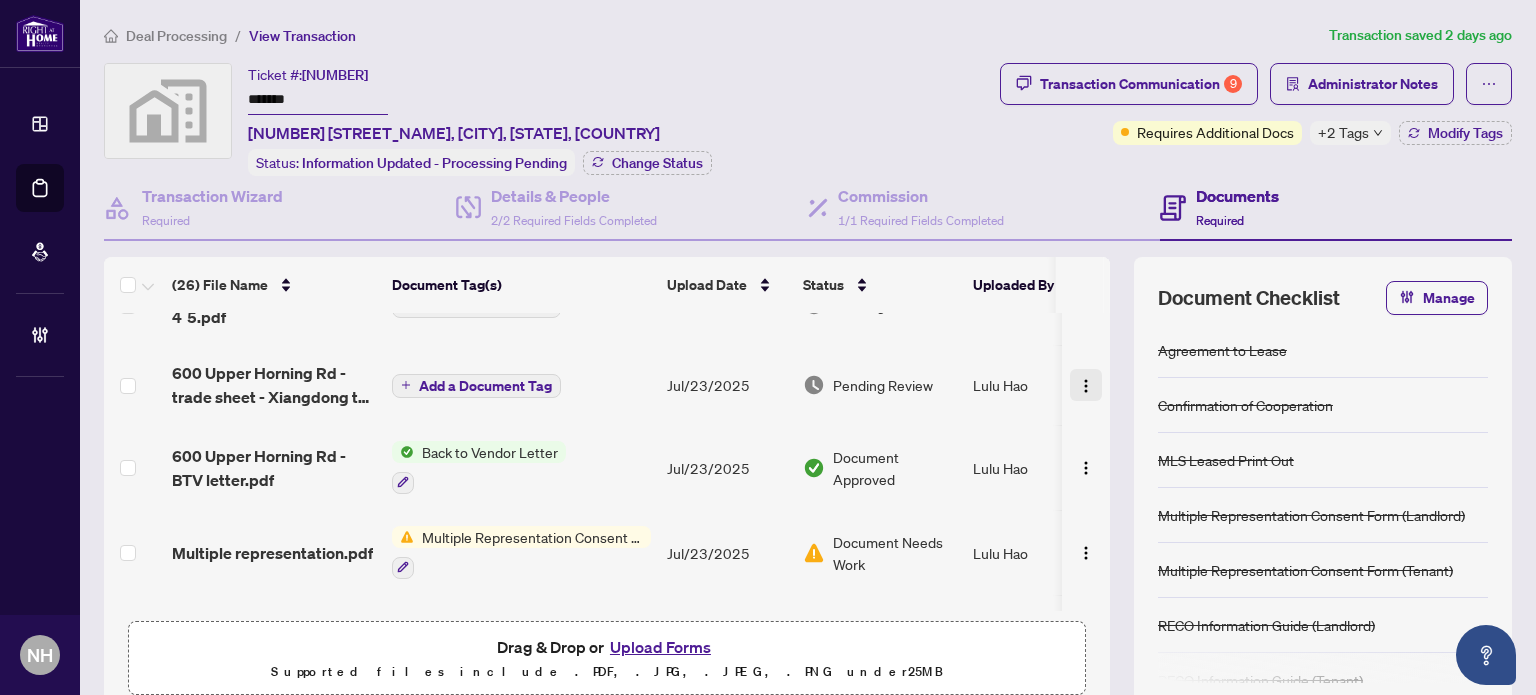 click at bounding box center (1086, 386) 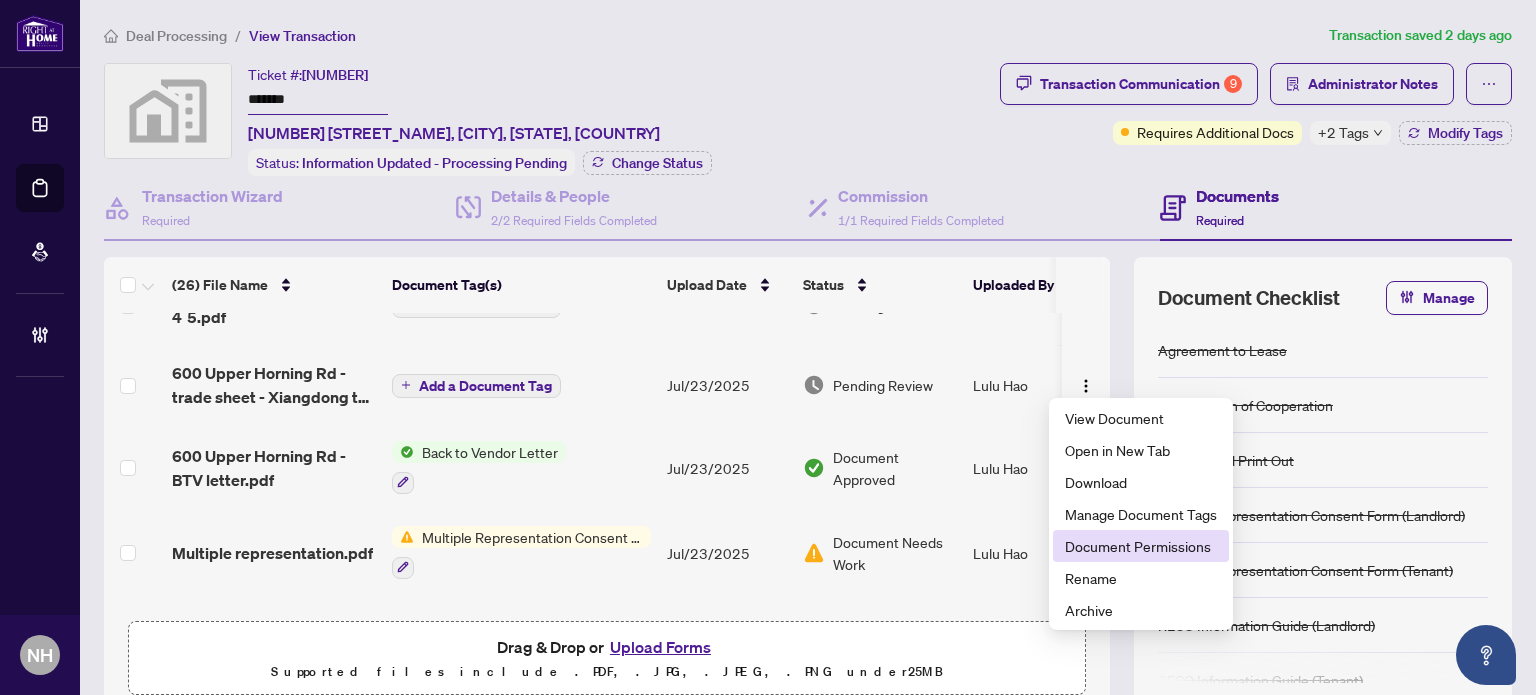 click on "Document Permissions" at bounding box center [1141, 546] 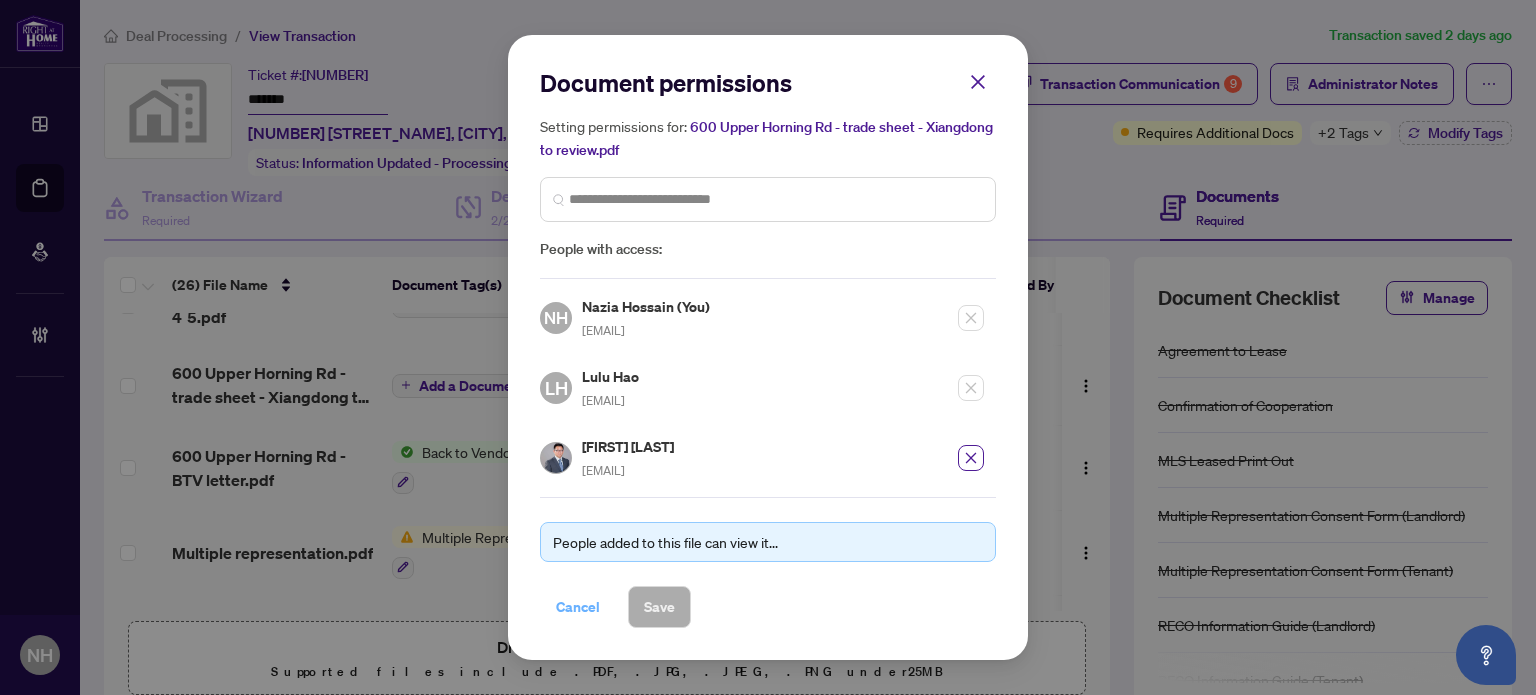 click on "Cancel" at bounding box center (578, 607) 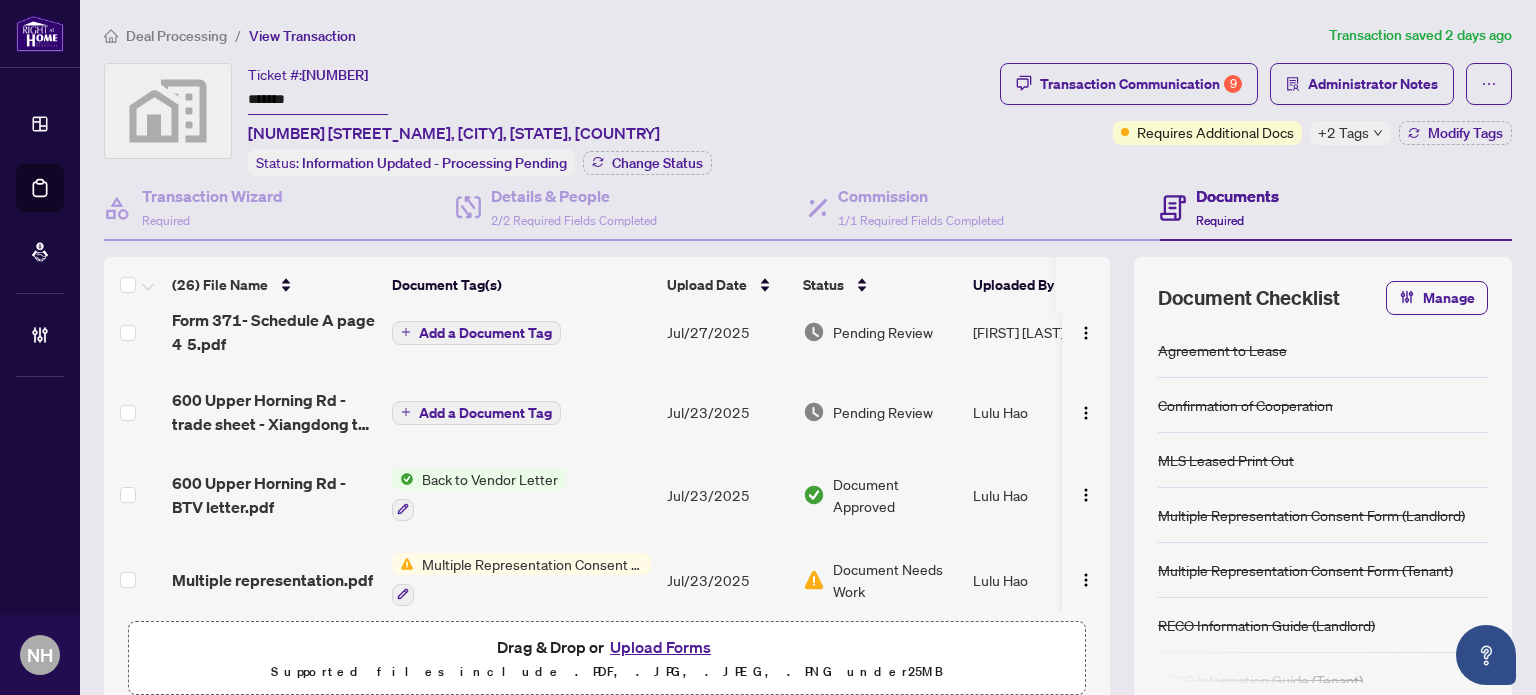scroll, scrollTop: 847, scrollLeft: 0, axis: vertical 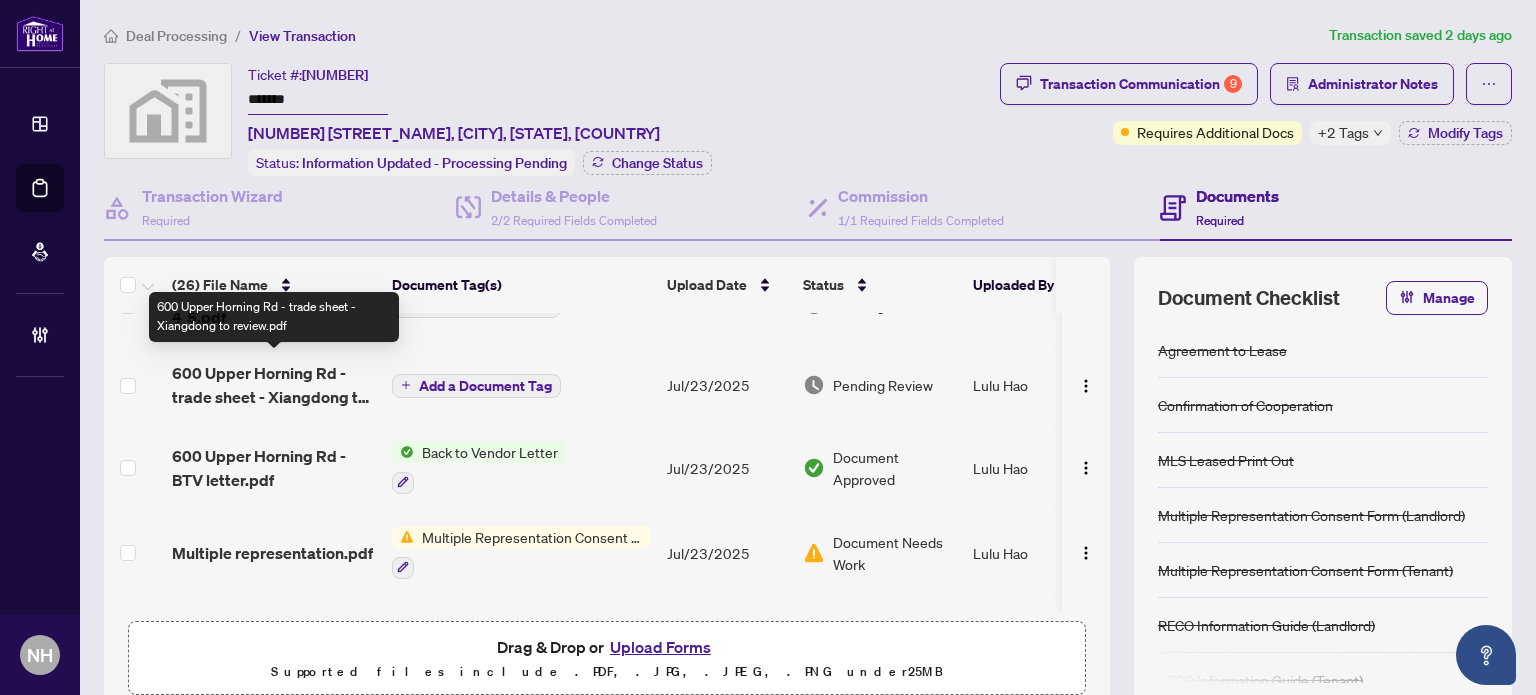 click on "600 Upper Horning Rd - trade sheet - Xiangdong to review.pdf" at bounding box center (274, 385) 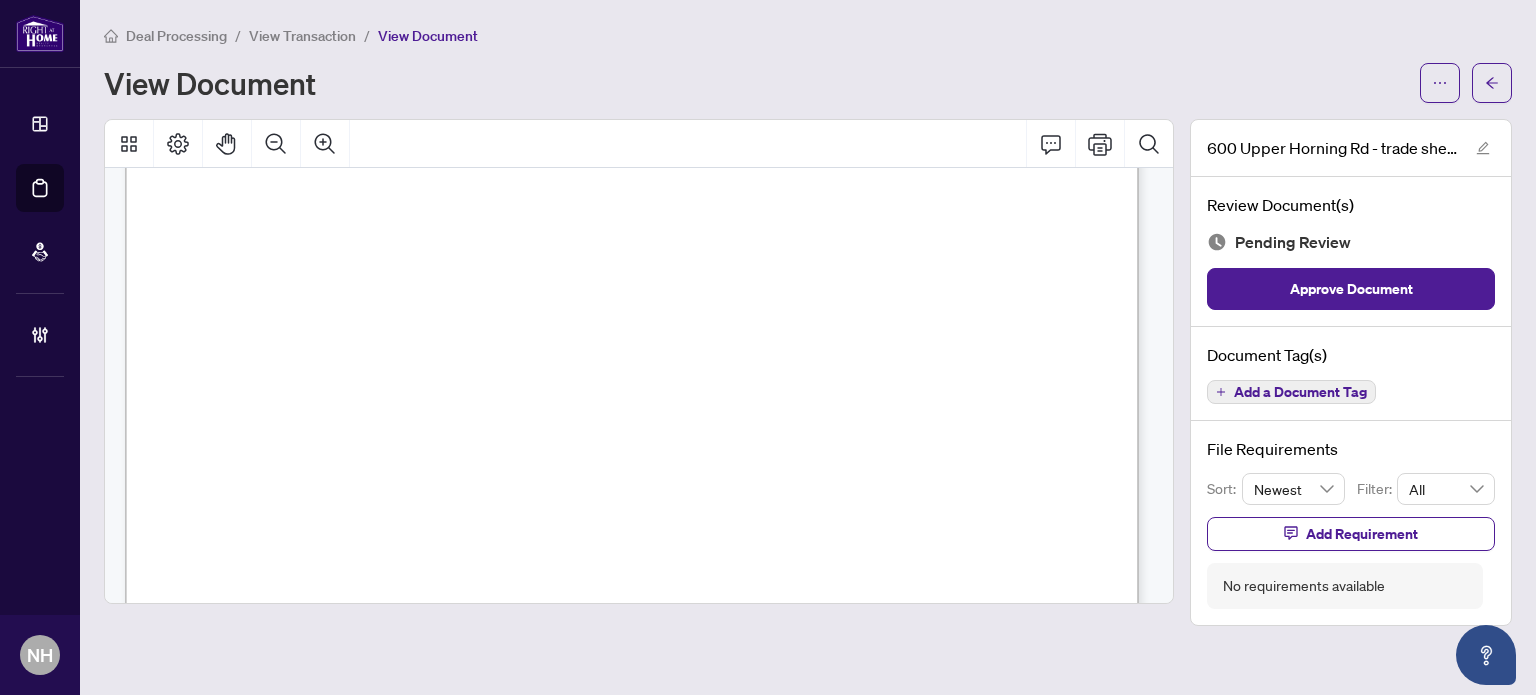 scroll, scrollTop: 200, scrollLeft: 0, axis: vertical 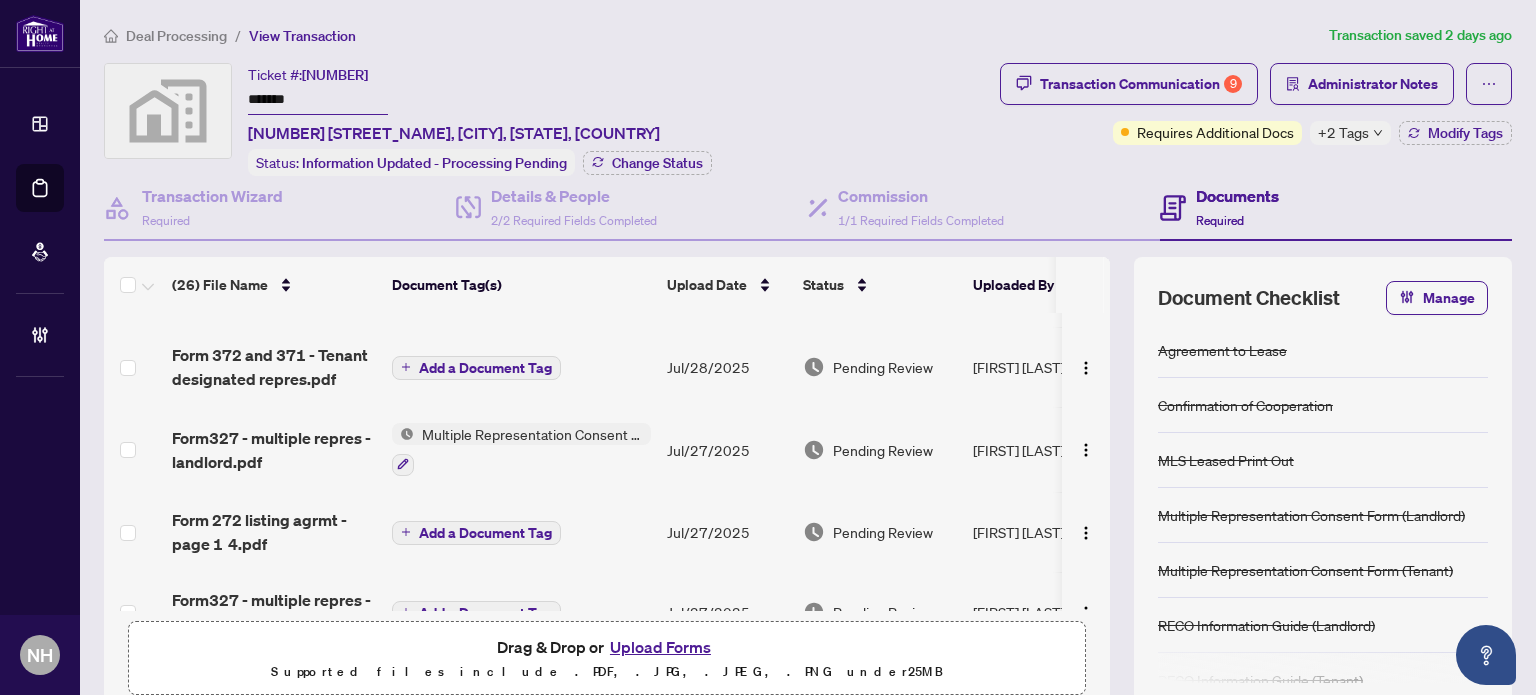 drag, startPoint x: 260, startPoint y: 91, endPoint x: 128, endPoint y: 49, distance: 138.52075 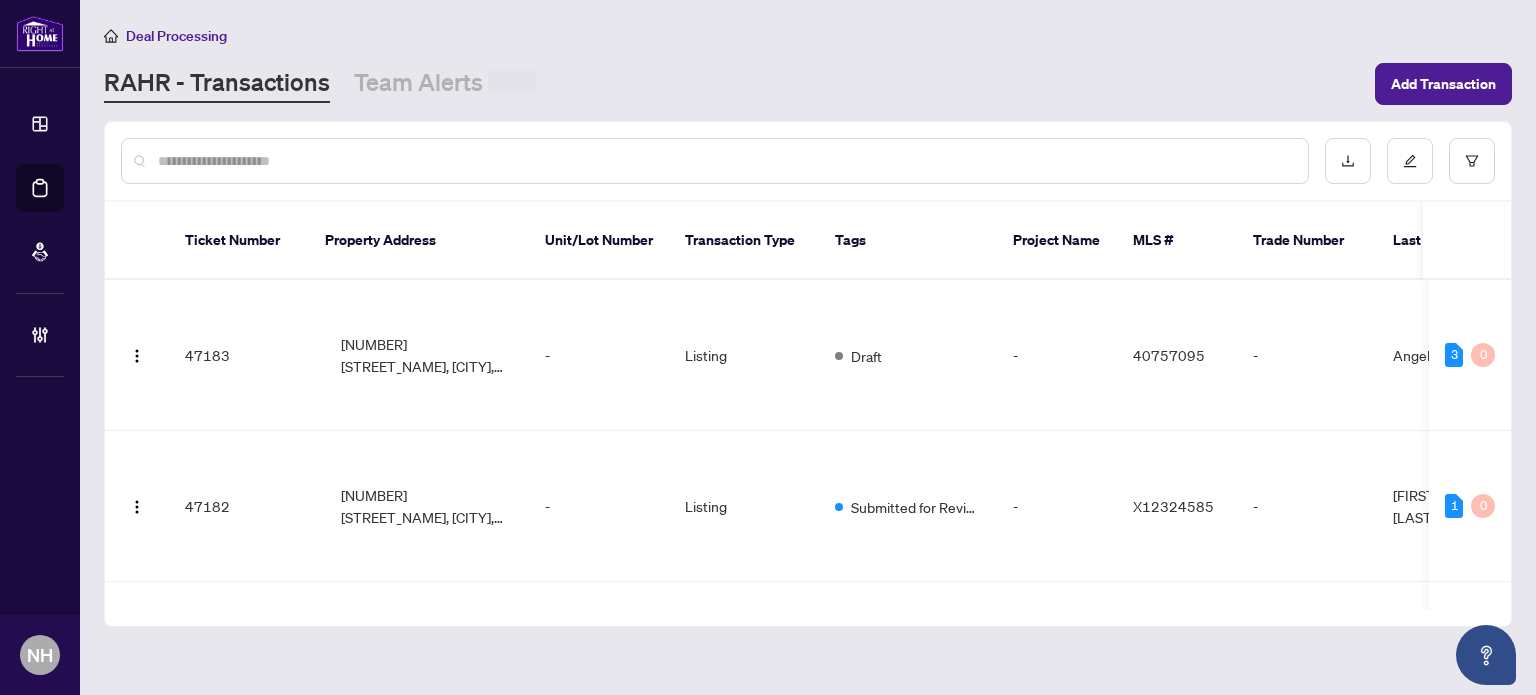 click at bounding box center (715, 161) 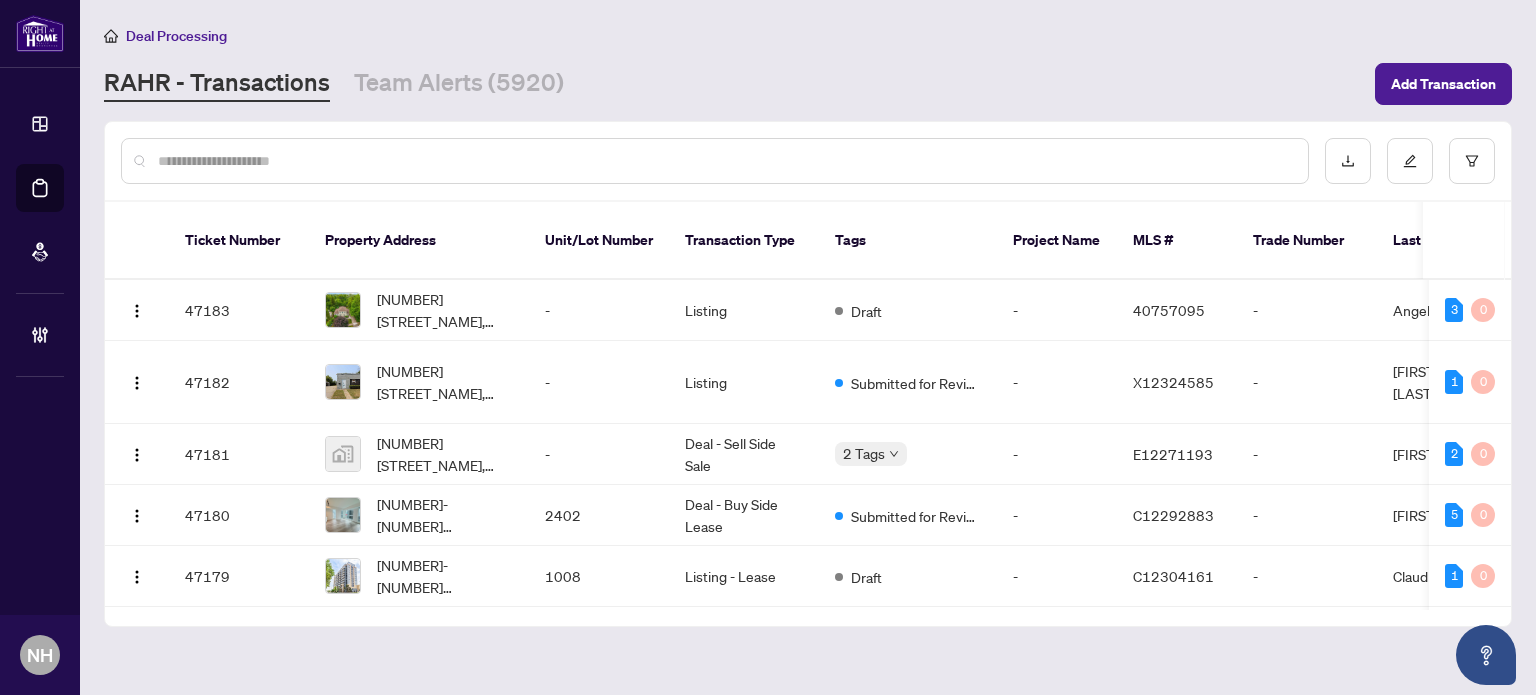 click at bounding box center (725, 161) 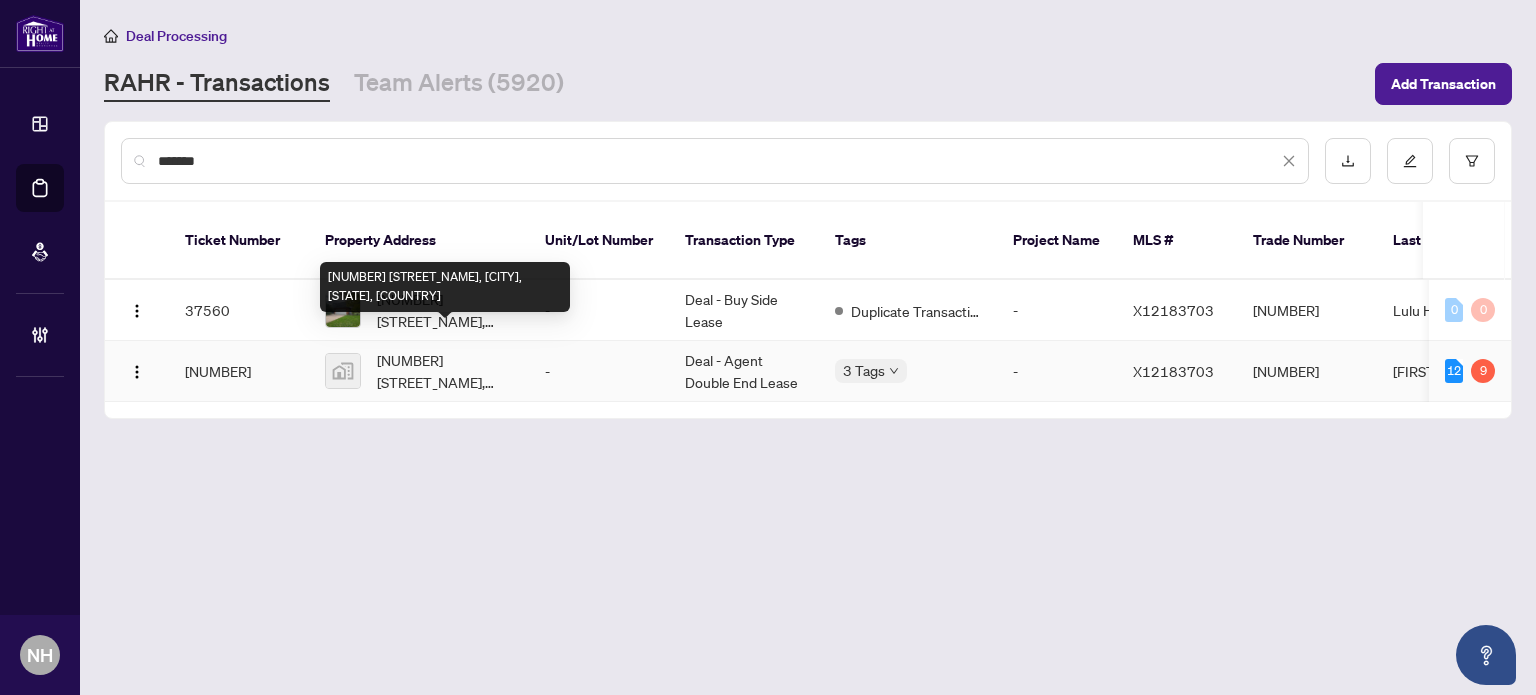 click on "[NUMBER] [STREET_NAME], [CITY], [STATE], [COUNTRY]" at bounding box center [445, 371] 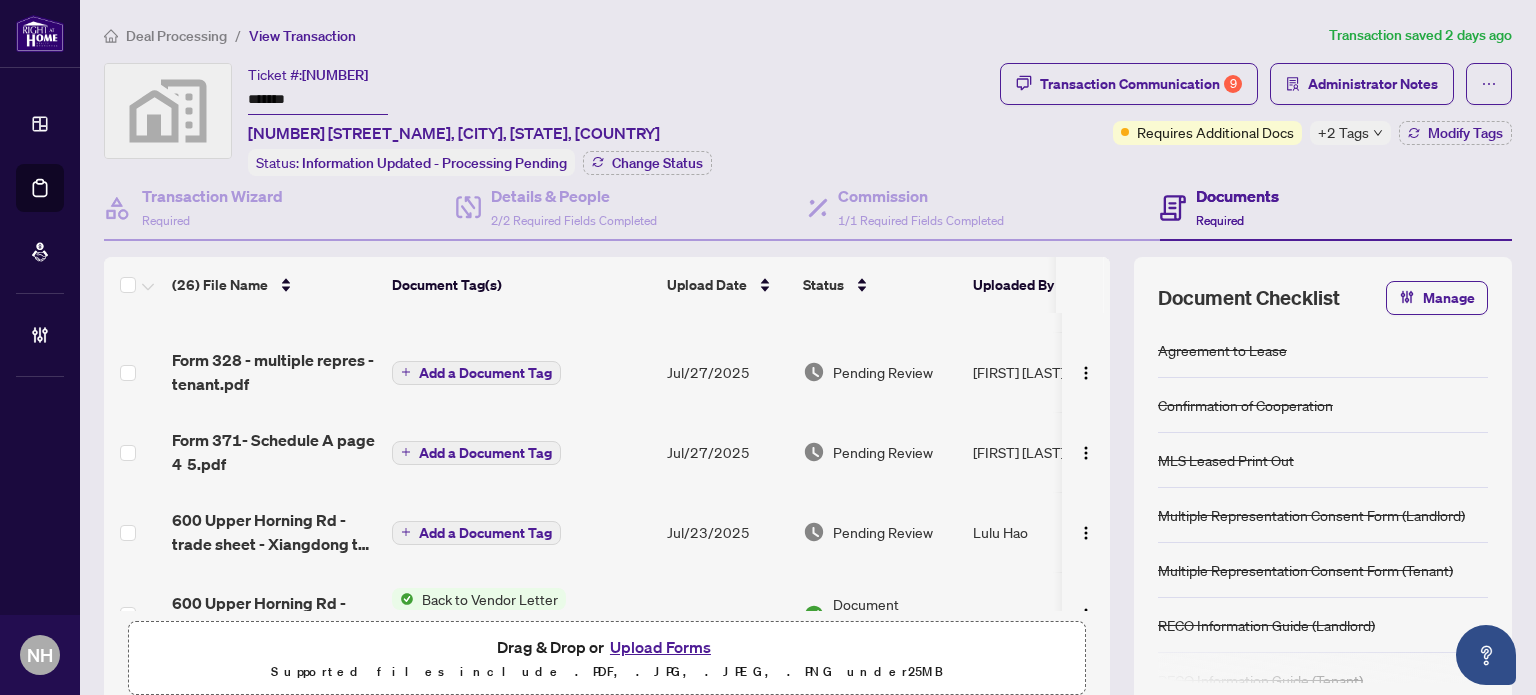 scroll, scrollTop: 800, scrollLeft: 0, axis: vertical 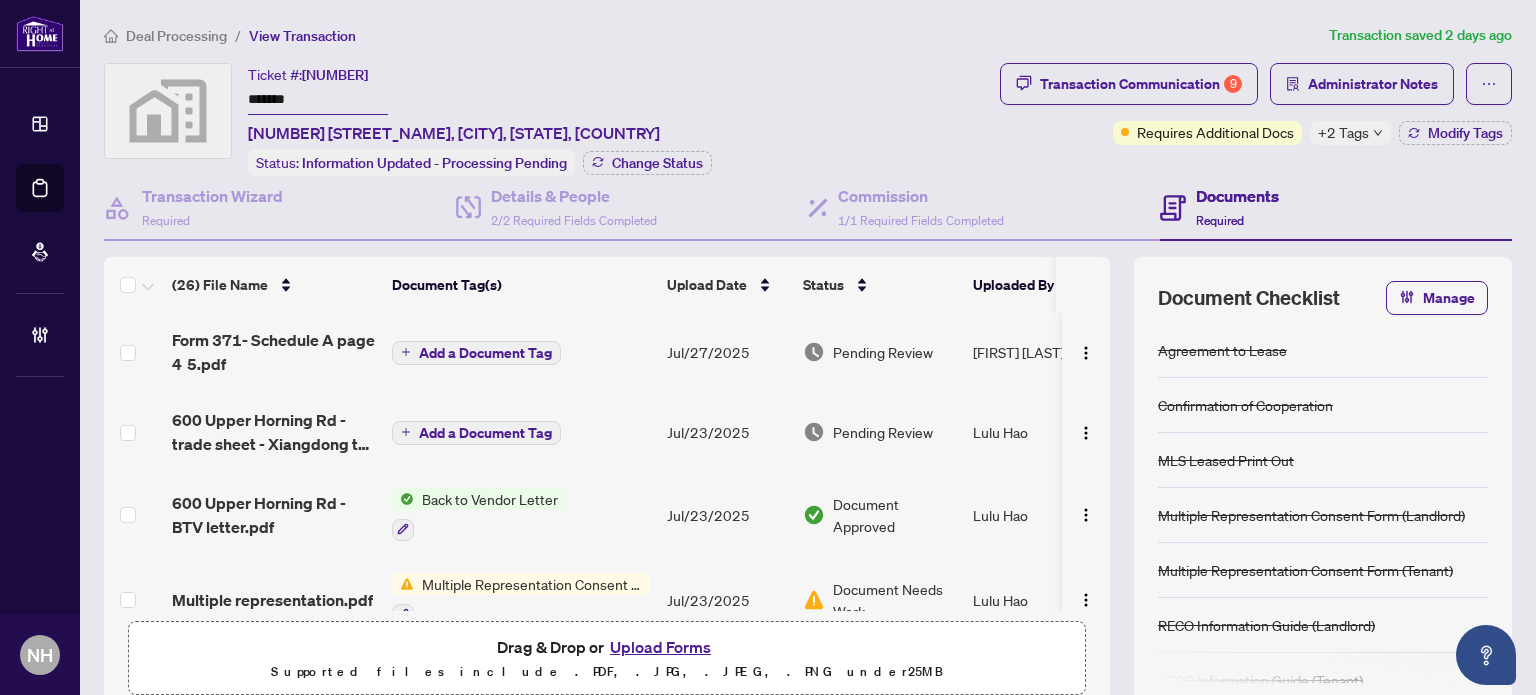 click on "Required" at bounding box center [1220, 220] 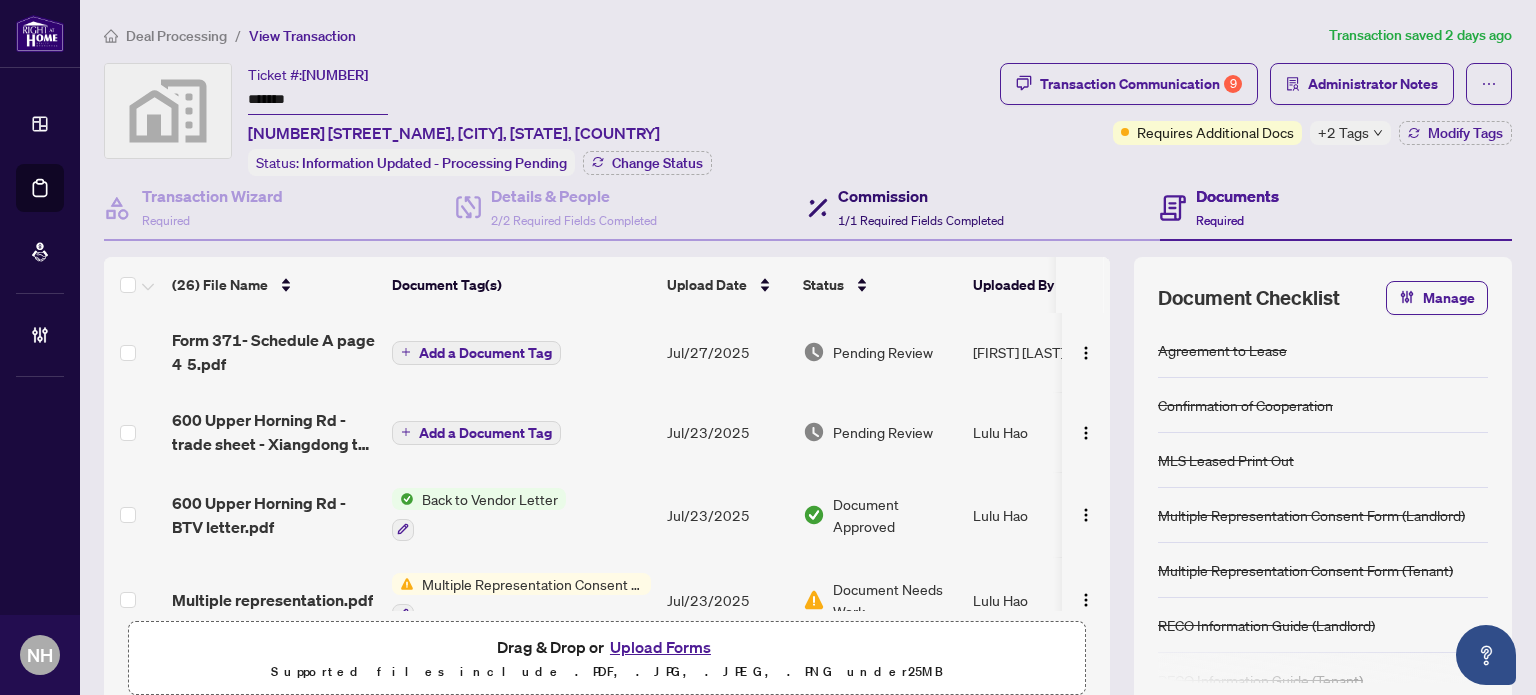 click on "Commission" at bounding box center [921, 196] 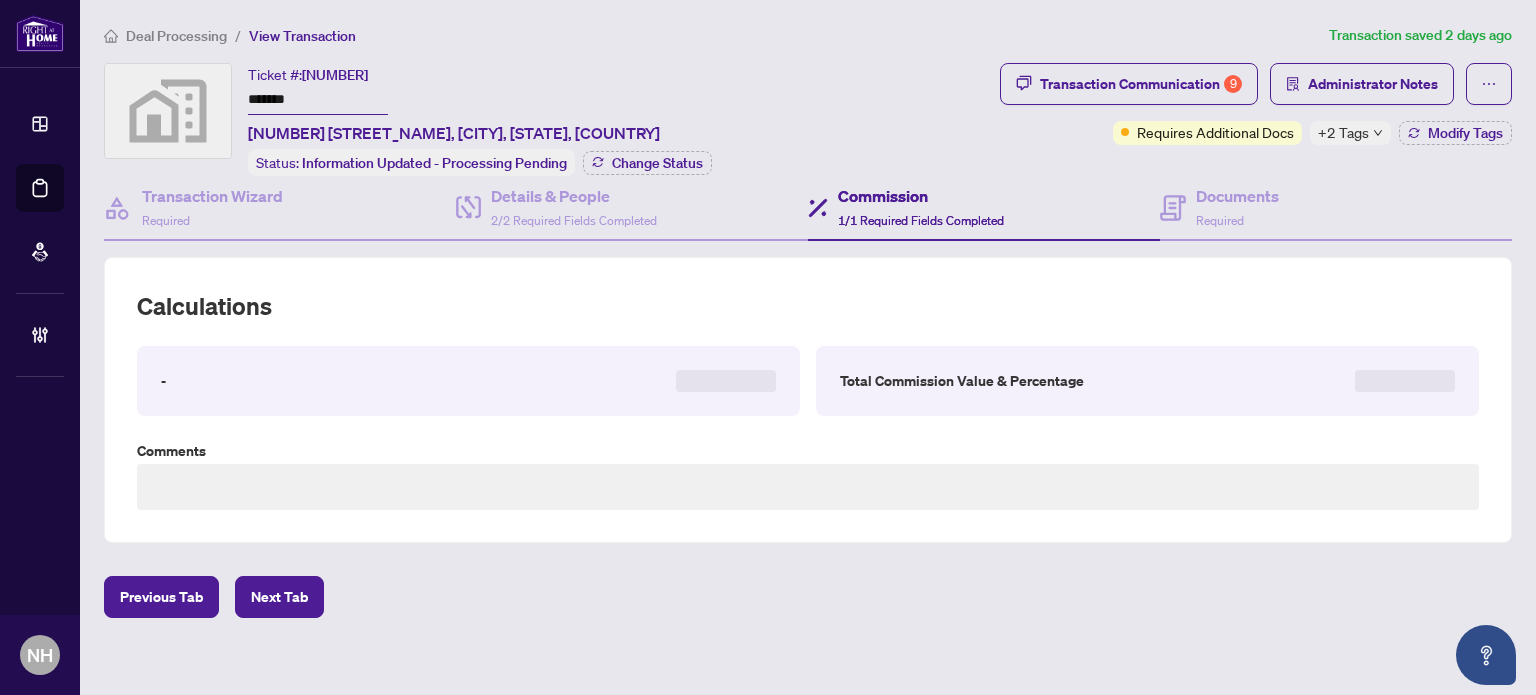 type on "**********" 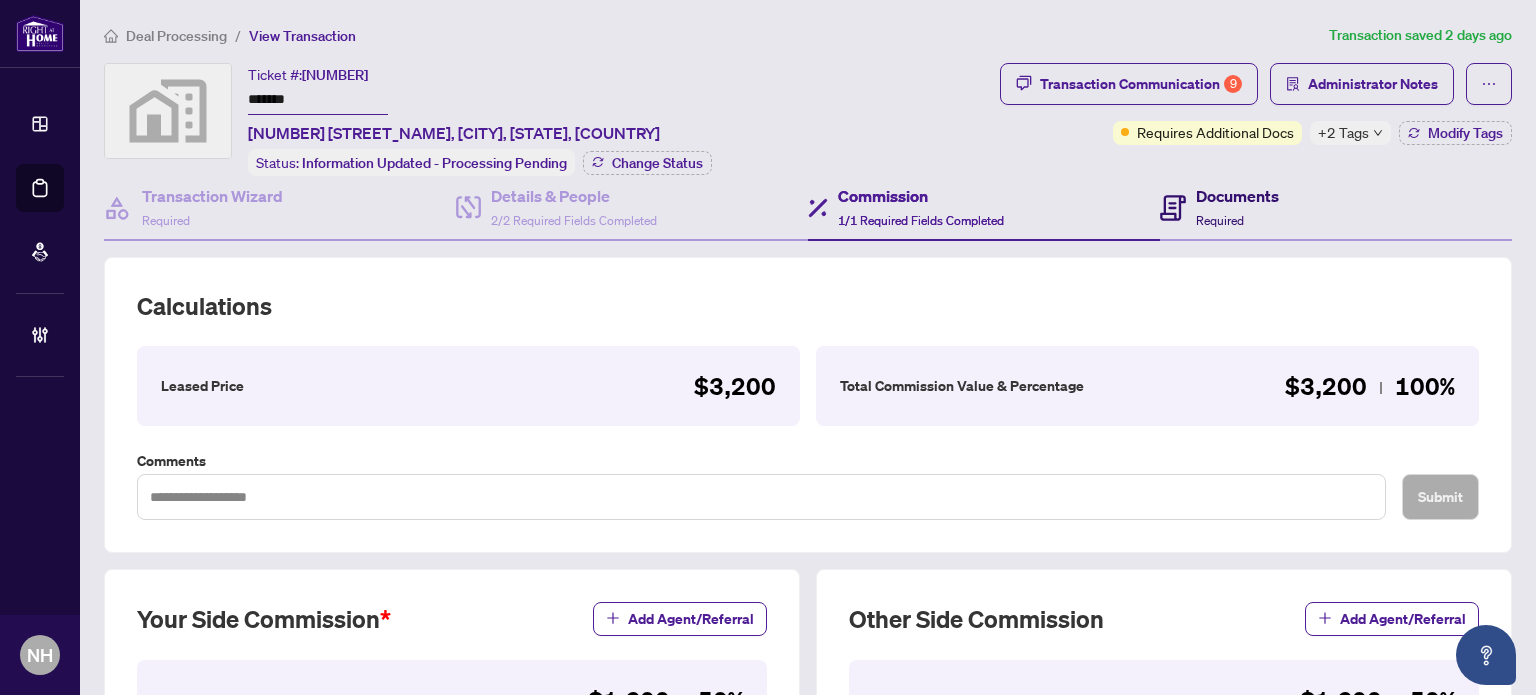 click on "Documents Required" at bounding box center (1237, 207) 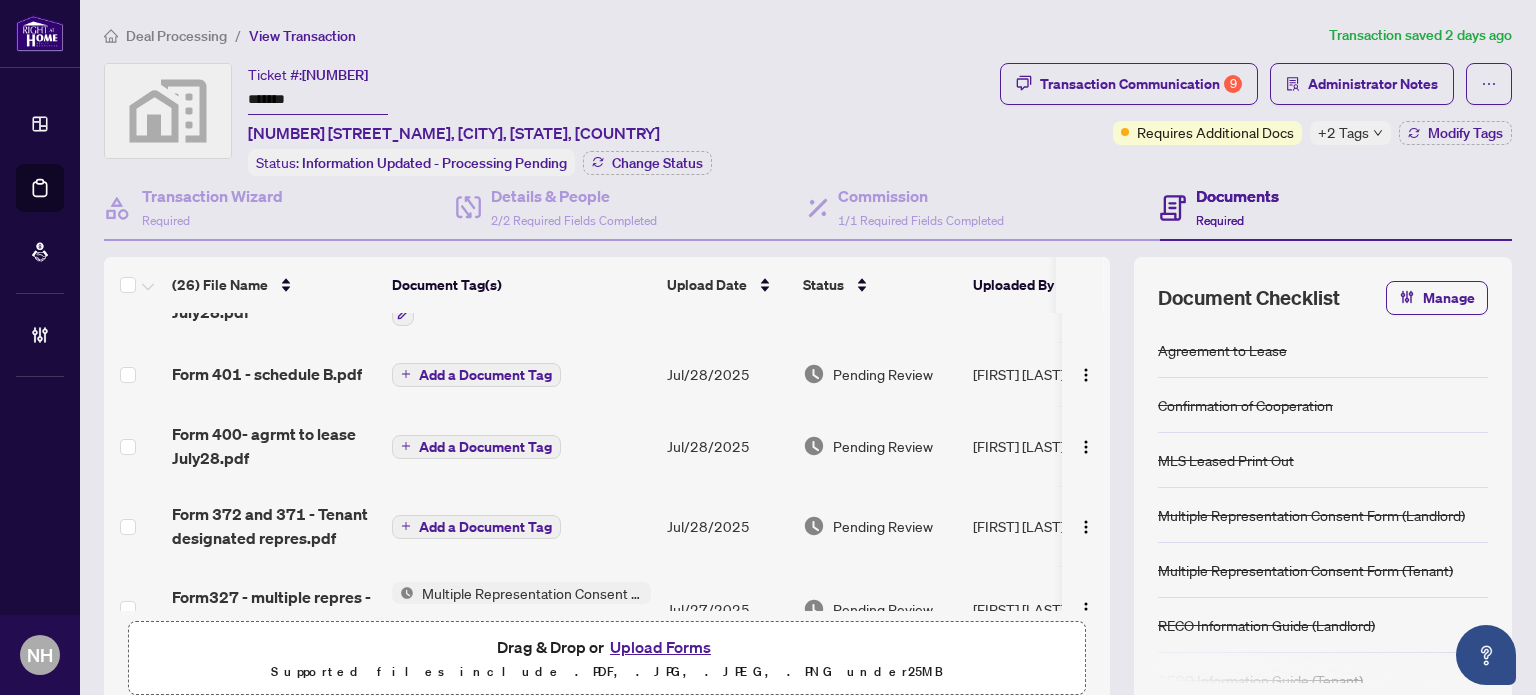 scroll, scrollTop: 200, scrollLeft: 0, axis: vertical 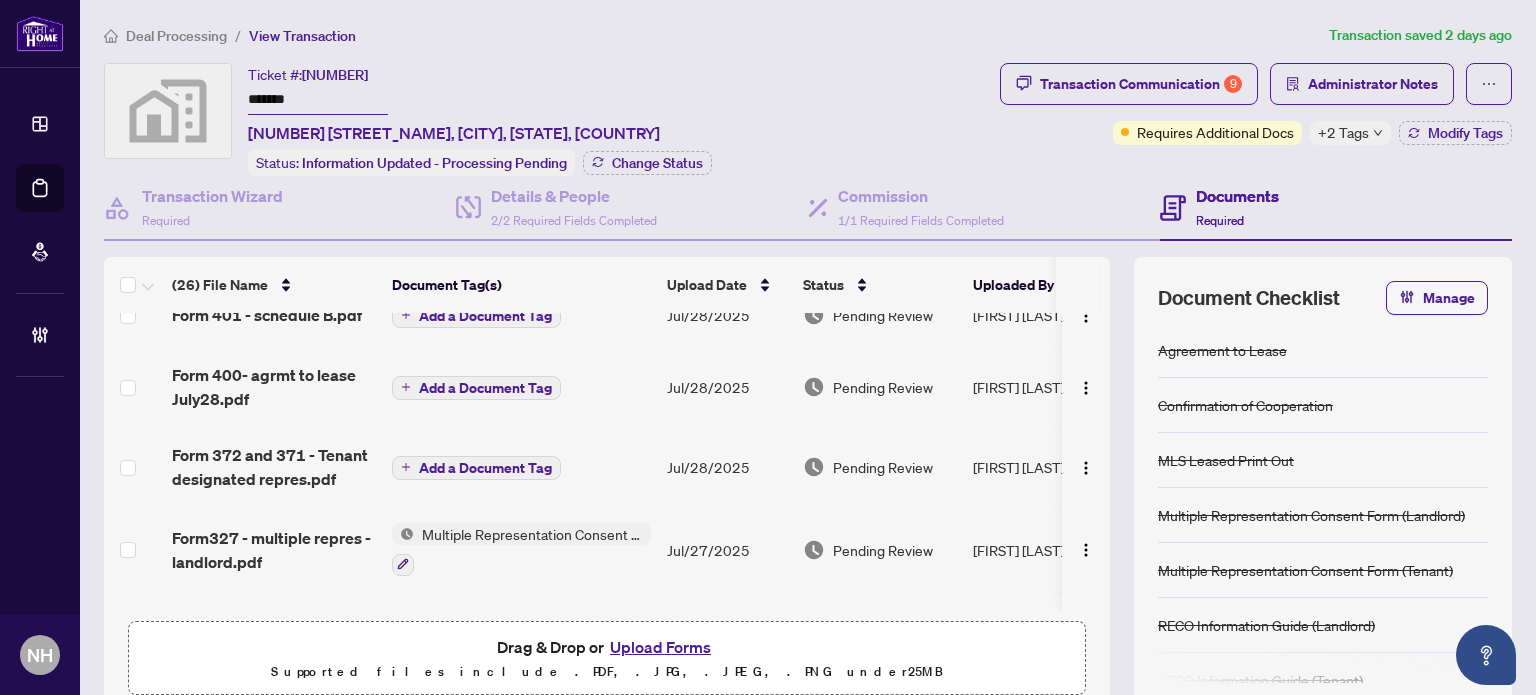 click on "Deal Processing" at bounding box center (176, 36) 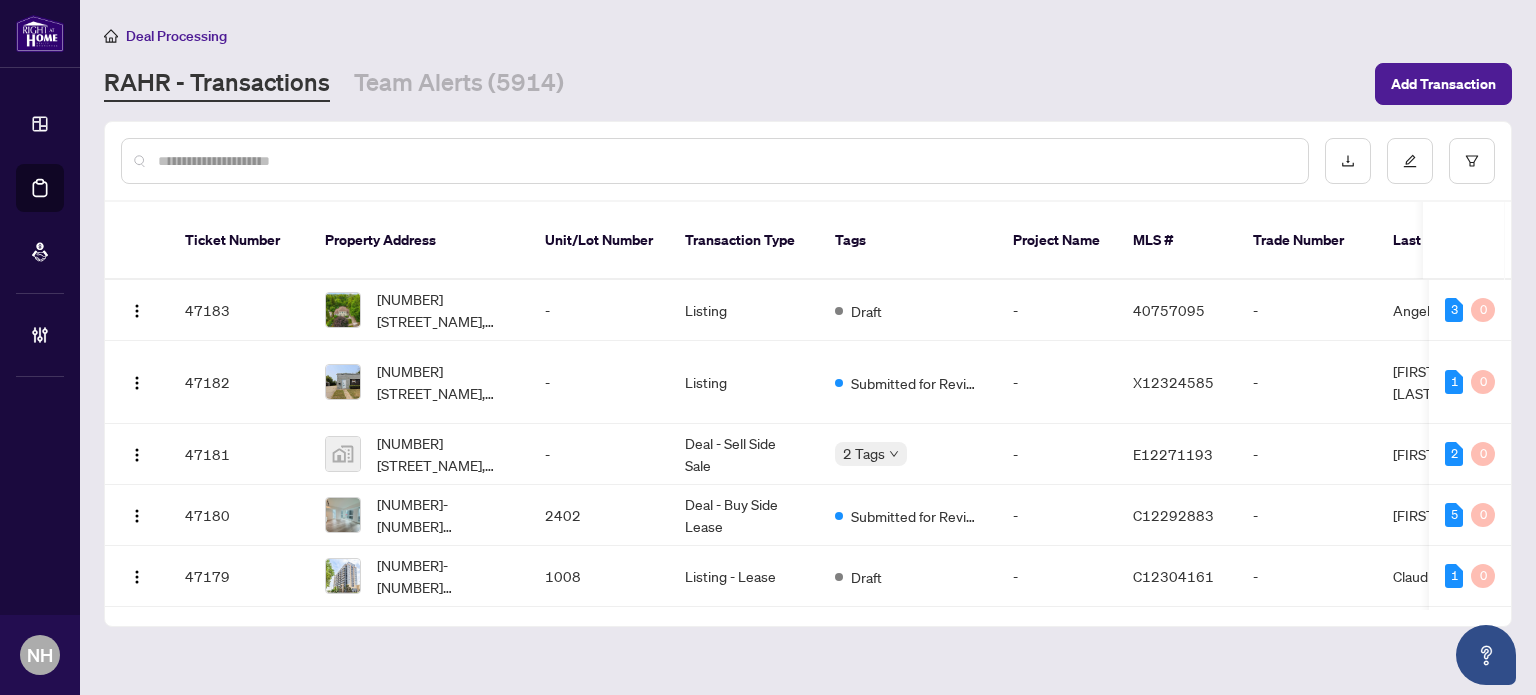 click at bounding box center (725, 161) 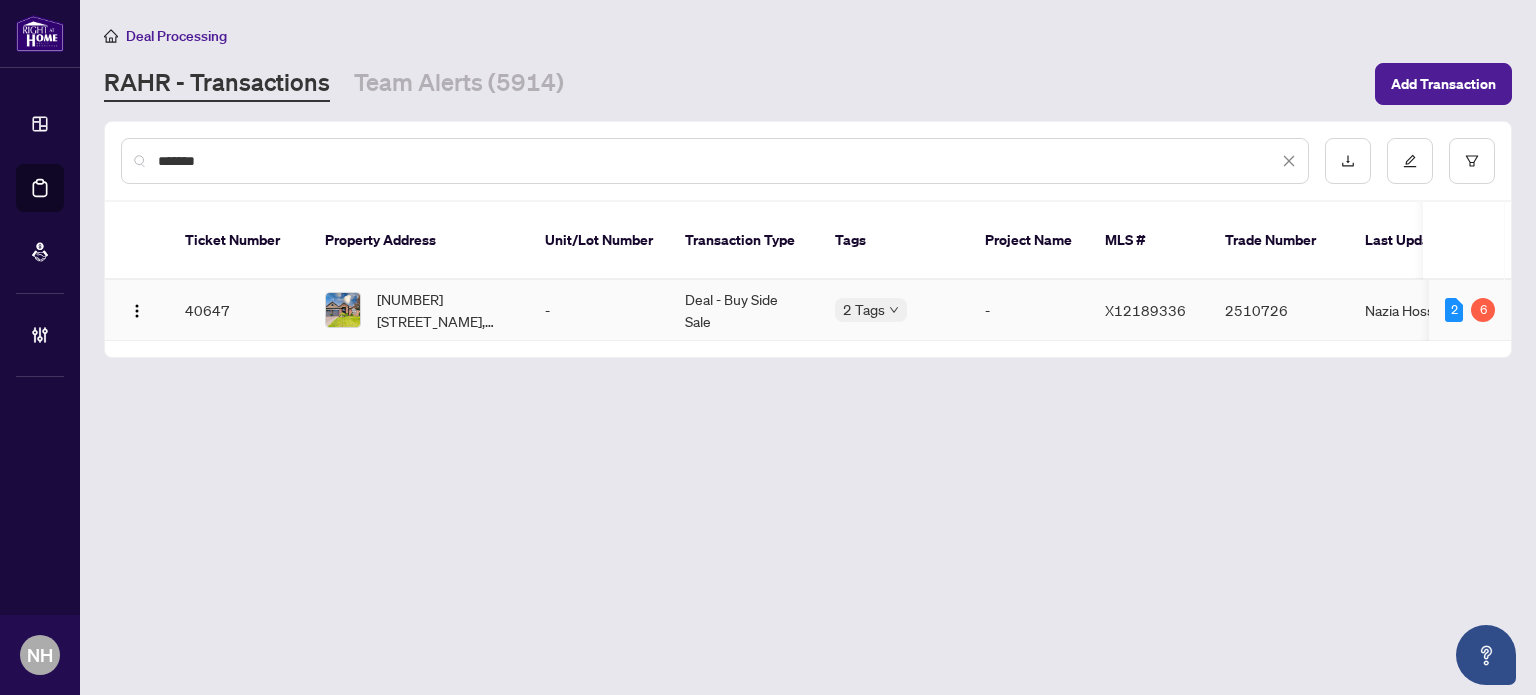 type on "*******" 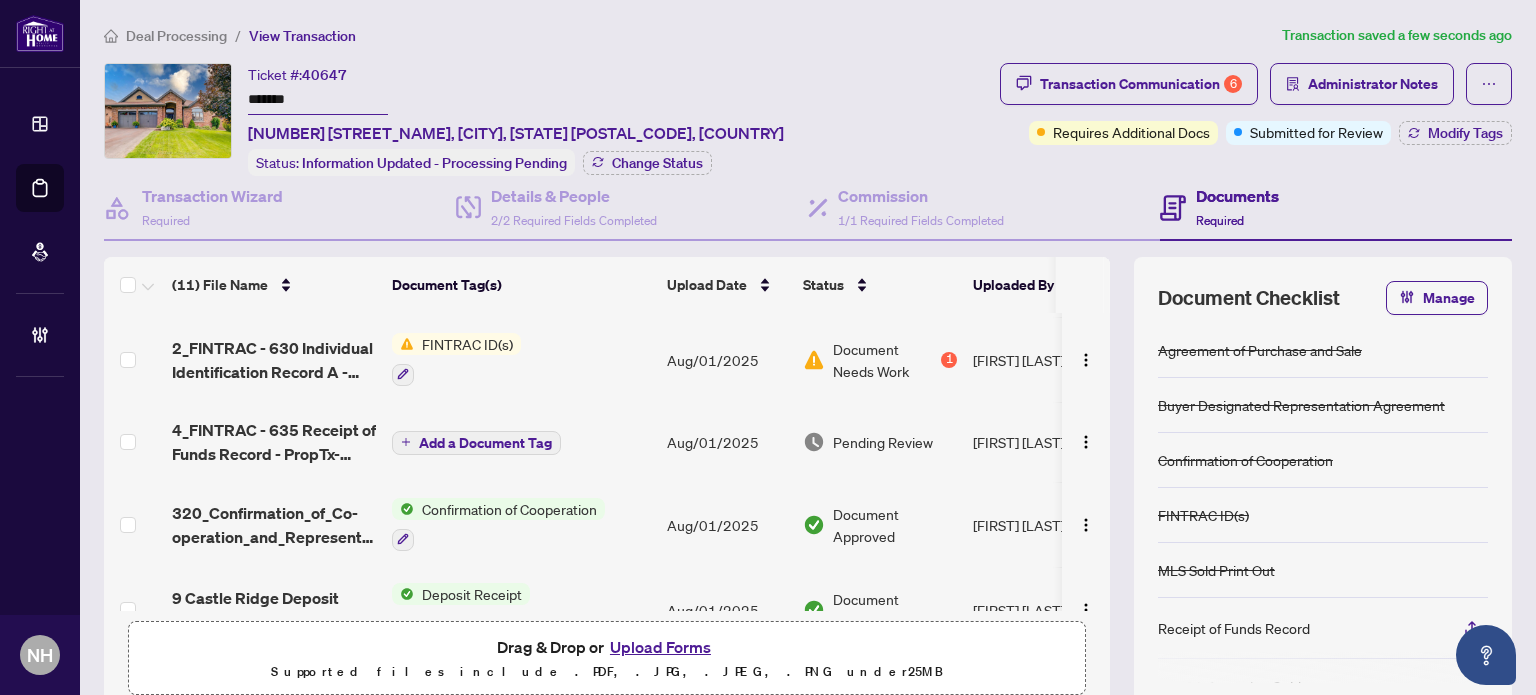 scroll, scrollTop: 200, scrollLeft: 0, axis: vertical 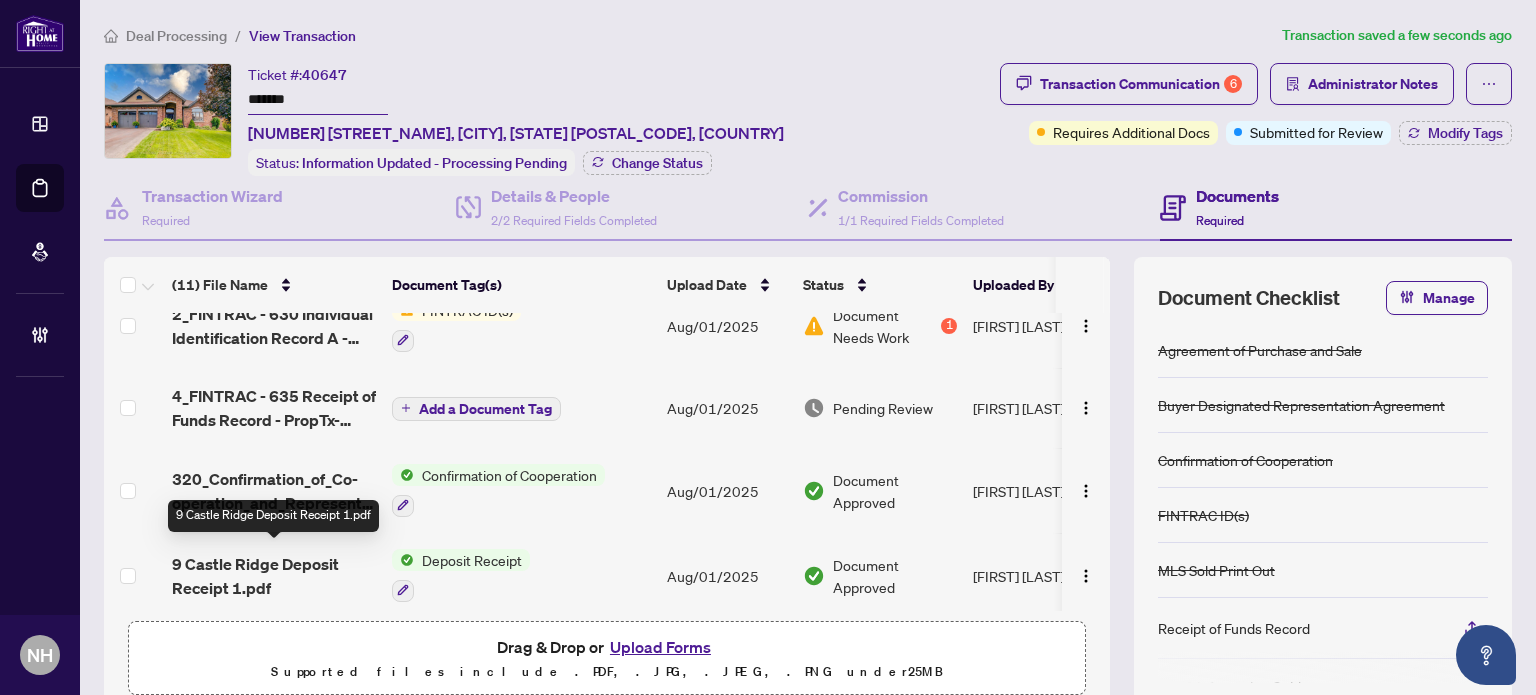 click on "9 Castle Ridge Deposit Receipt 1.pdf" at bounding box center (274, 576) 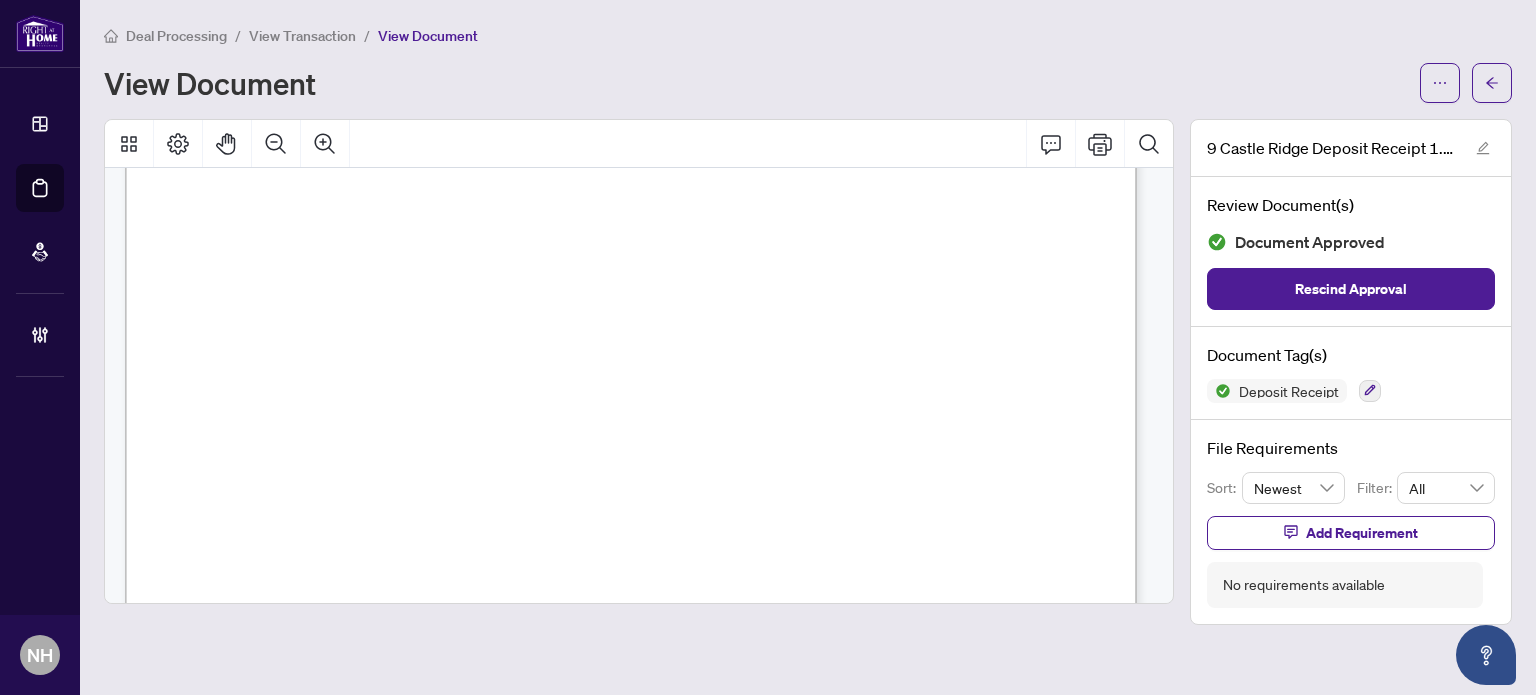 scroll, scrollTop: 600, scrollLeft: 0, axis: vertical 